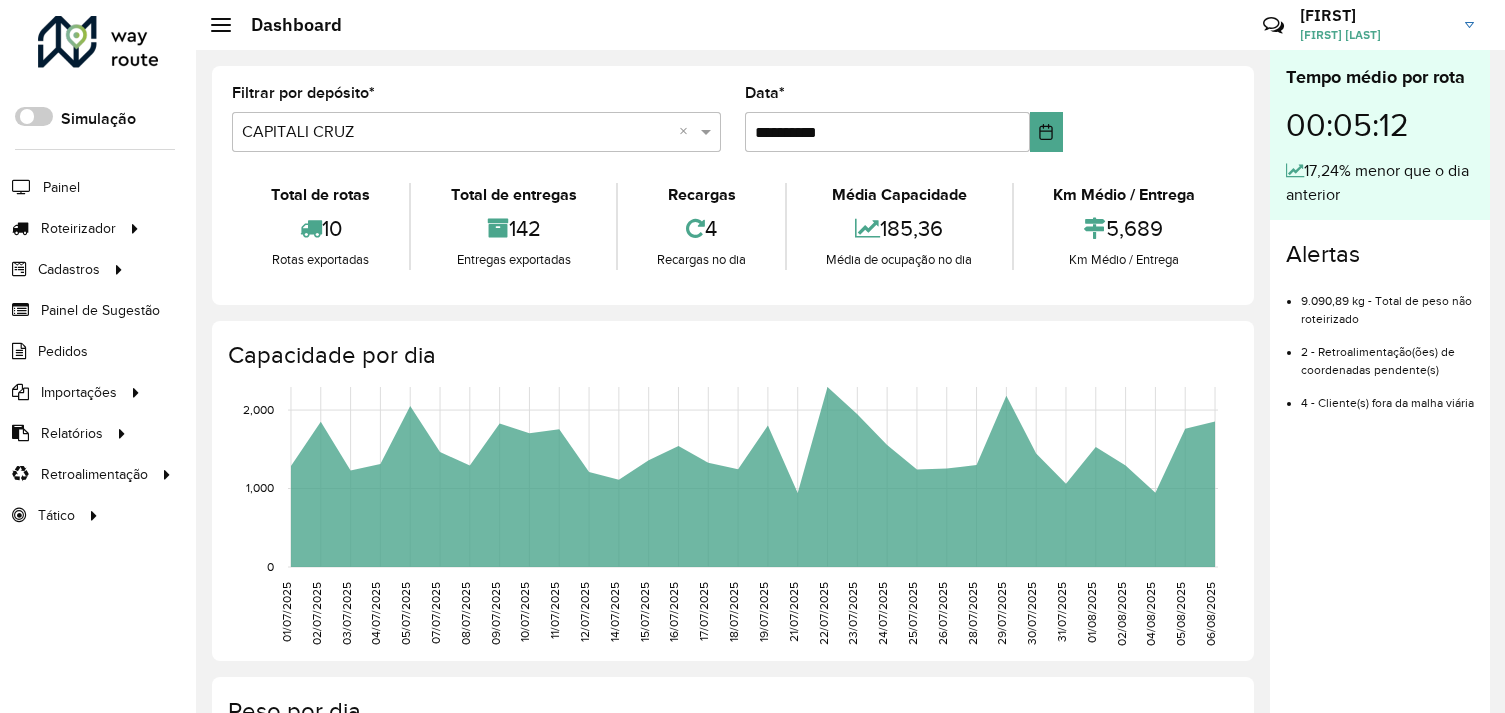 scroll, scrollTop: 0, scrollLeft: 0, axis: both 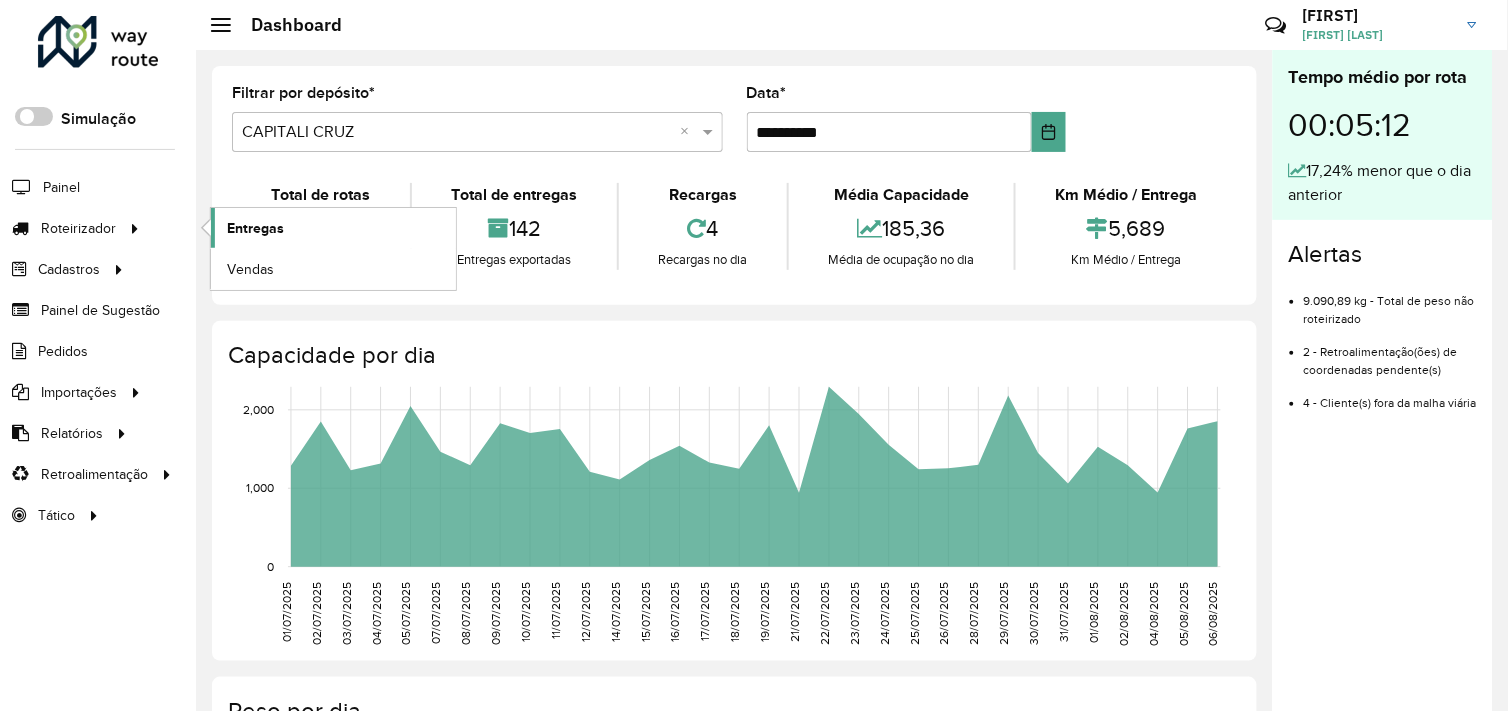 click on "Entregas" 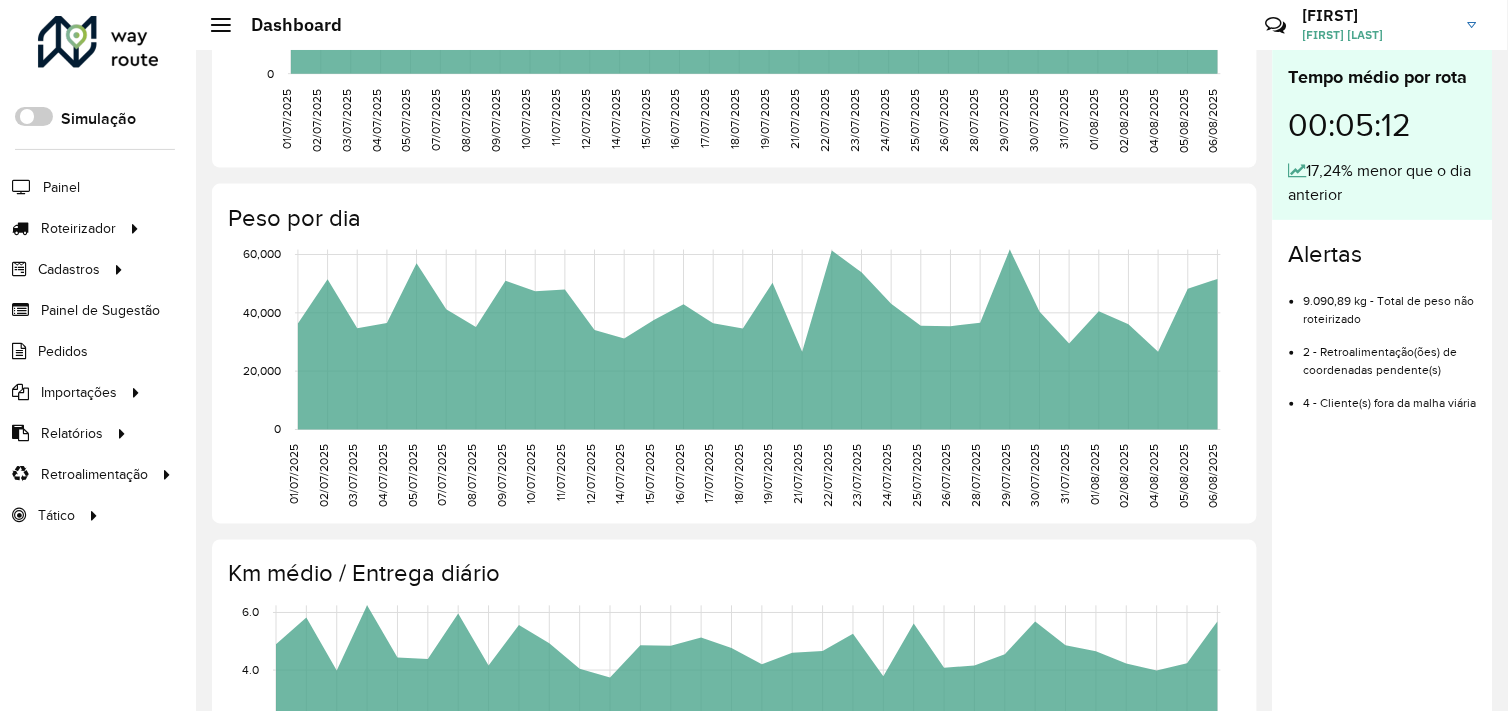 scroll, scrollTop: 678, scrollLeft: 0, axis: vertical 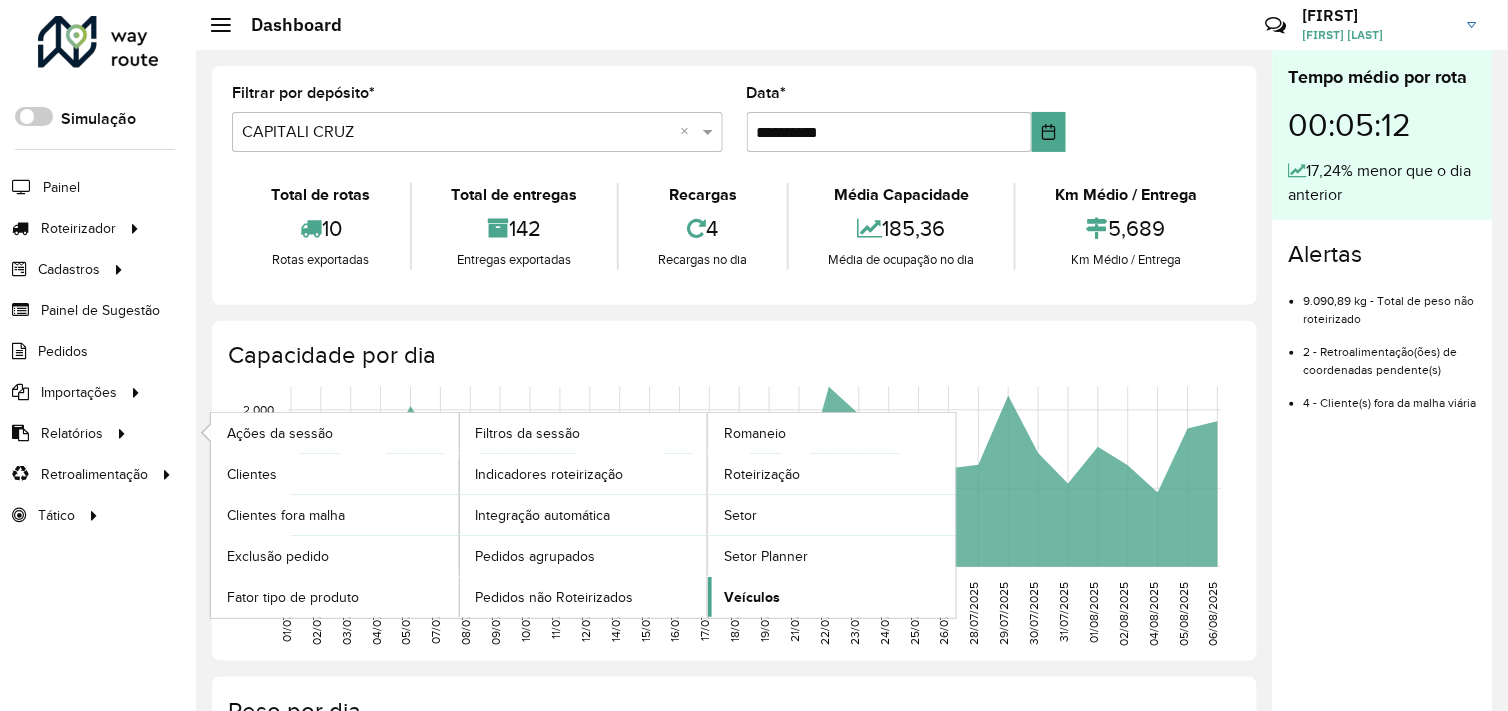 click on "Veículos" 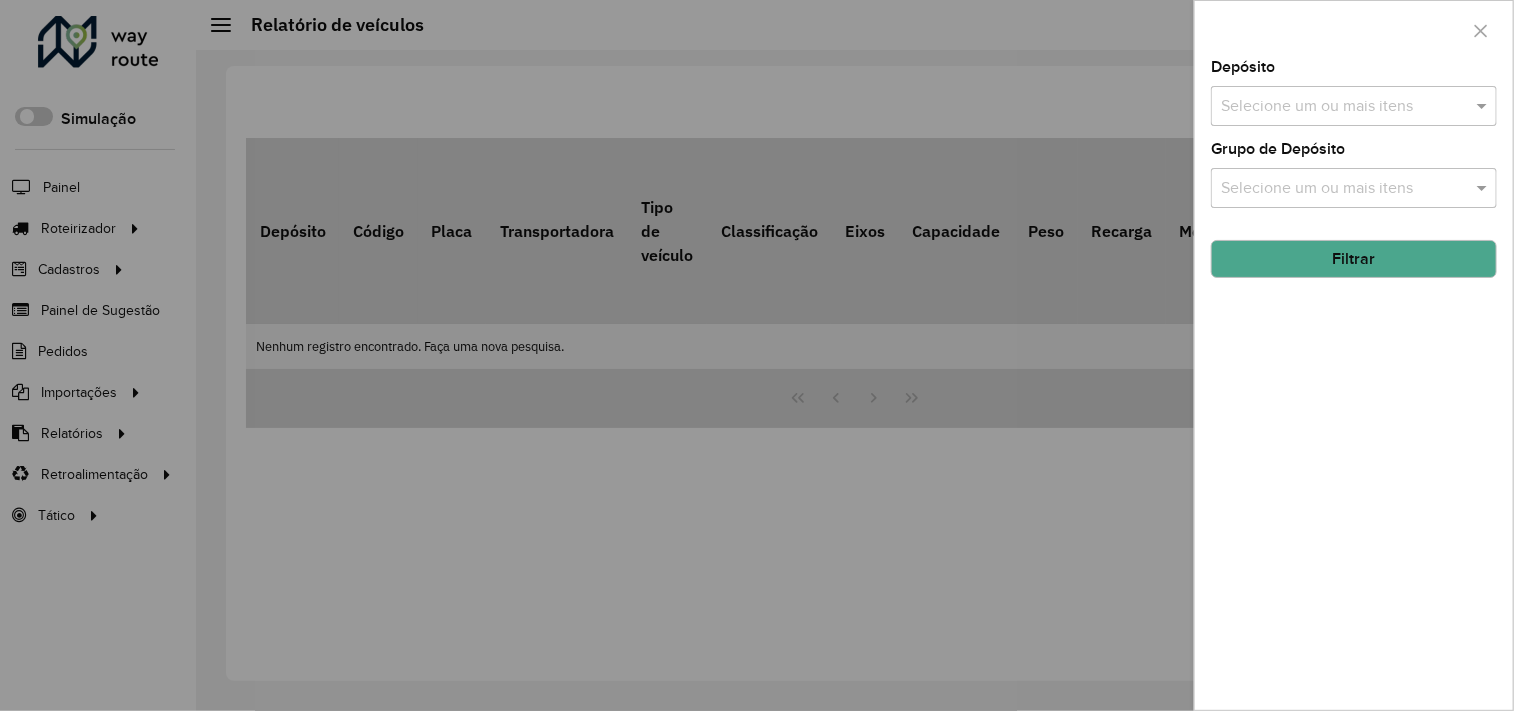 click at bounding box center (757, 355) 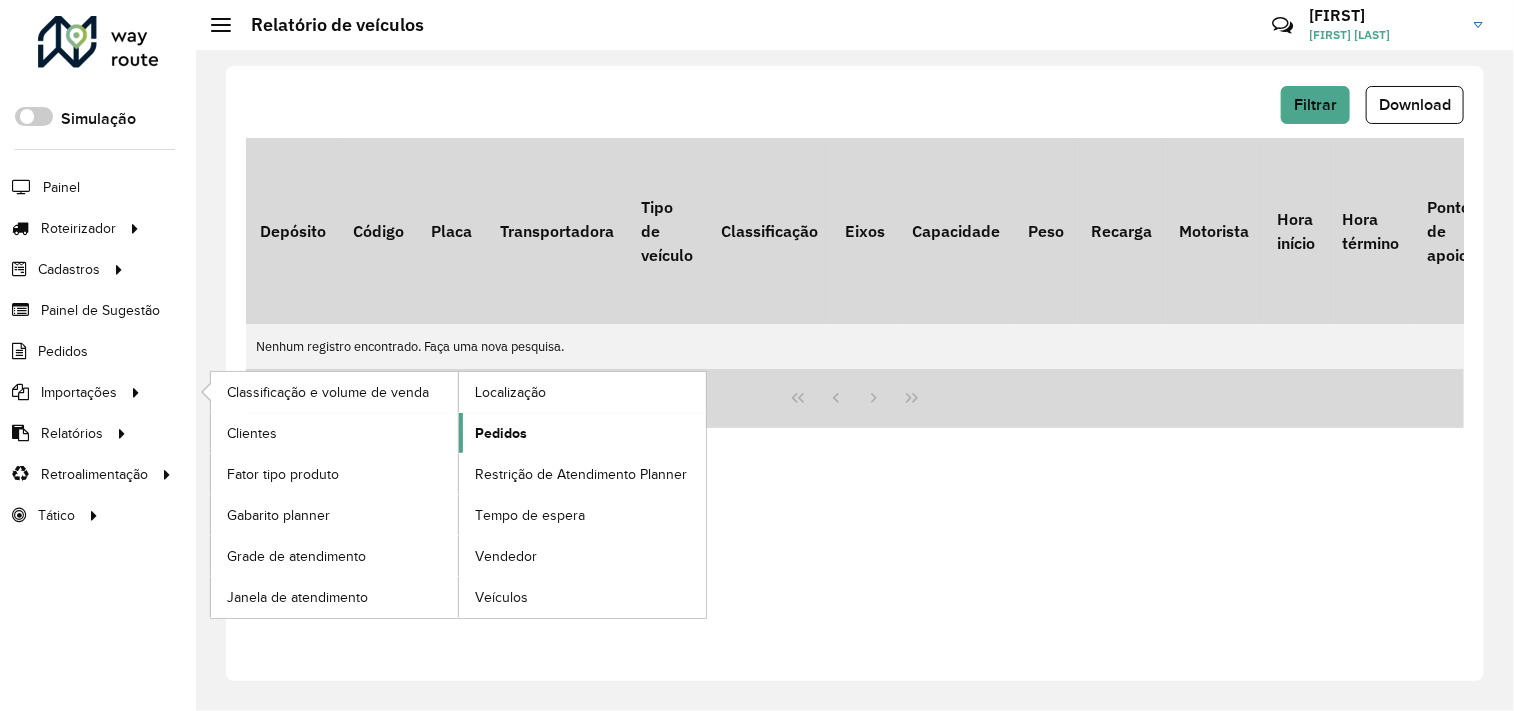 click on "Pedidos" 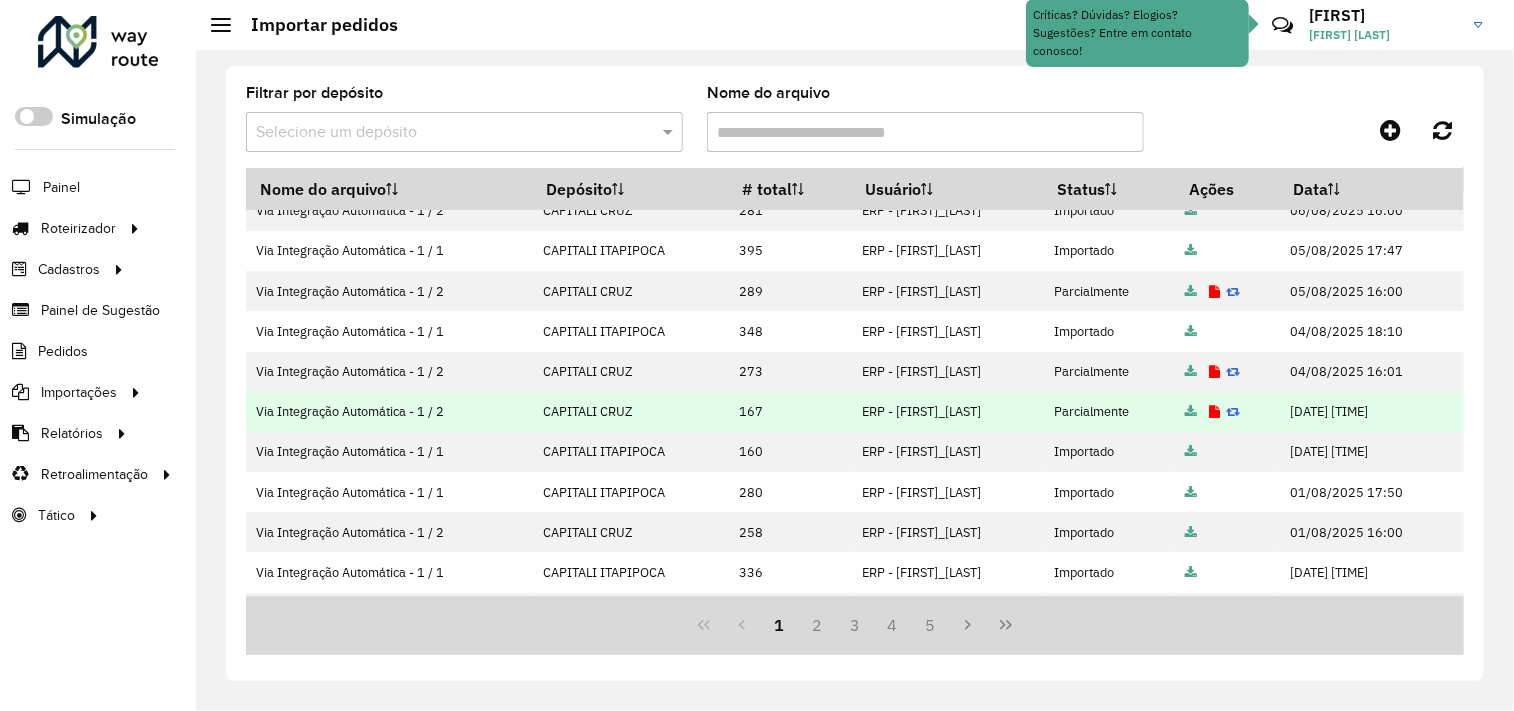 scroll, scrollTop: 0, scrollLeft: 0, axis: both 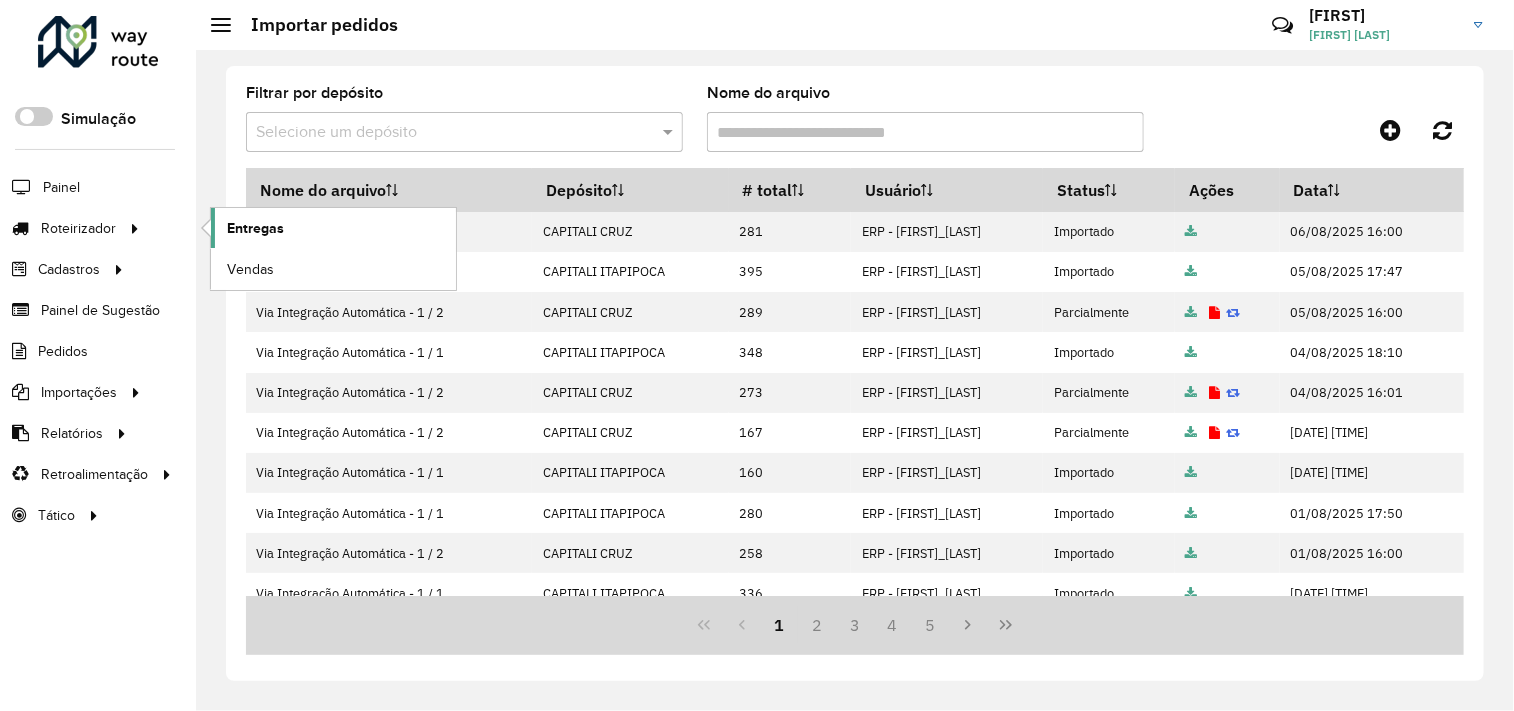 click on "Entregas" 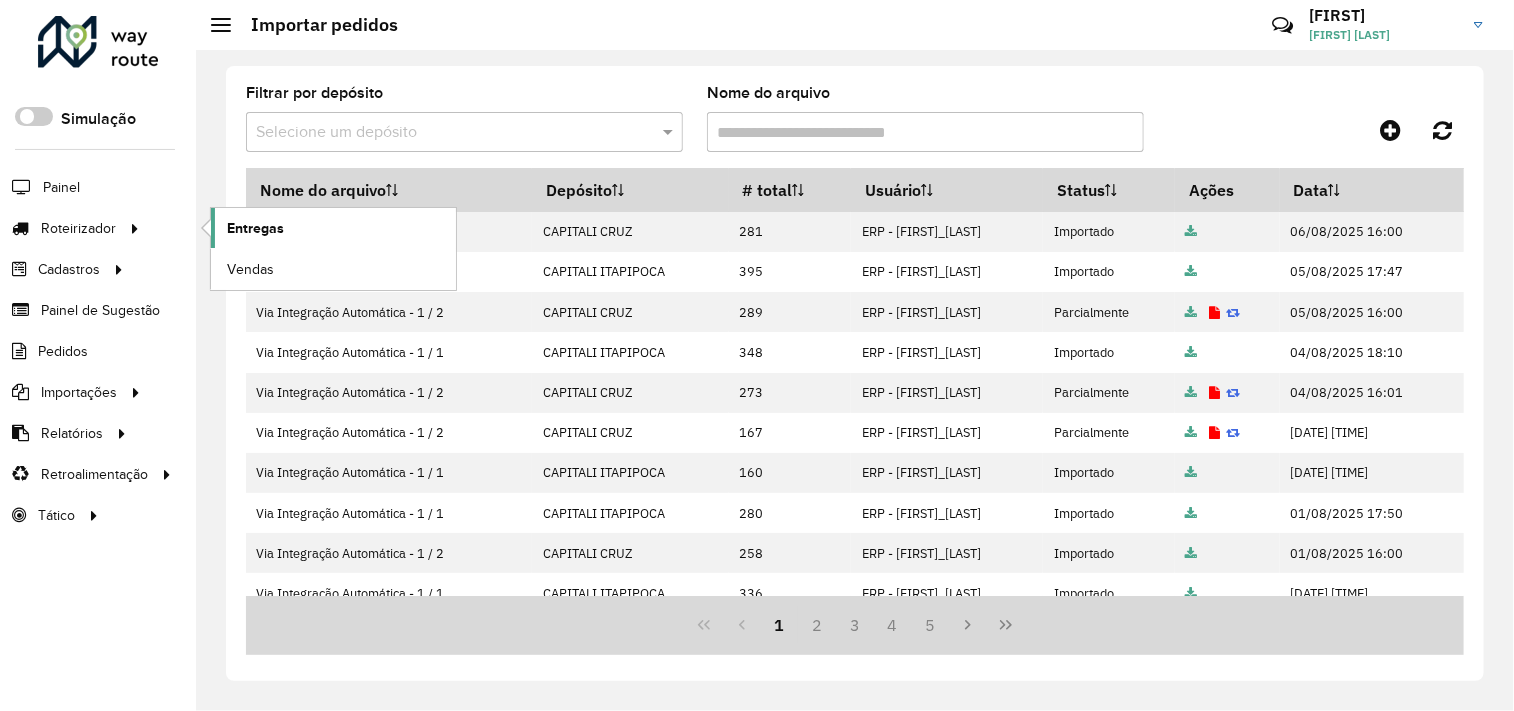 click on "Entregas" 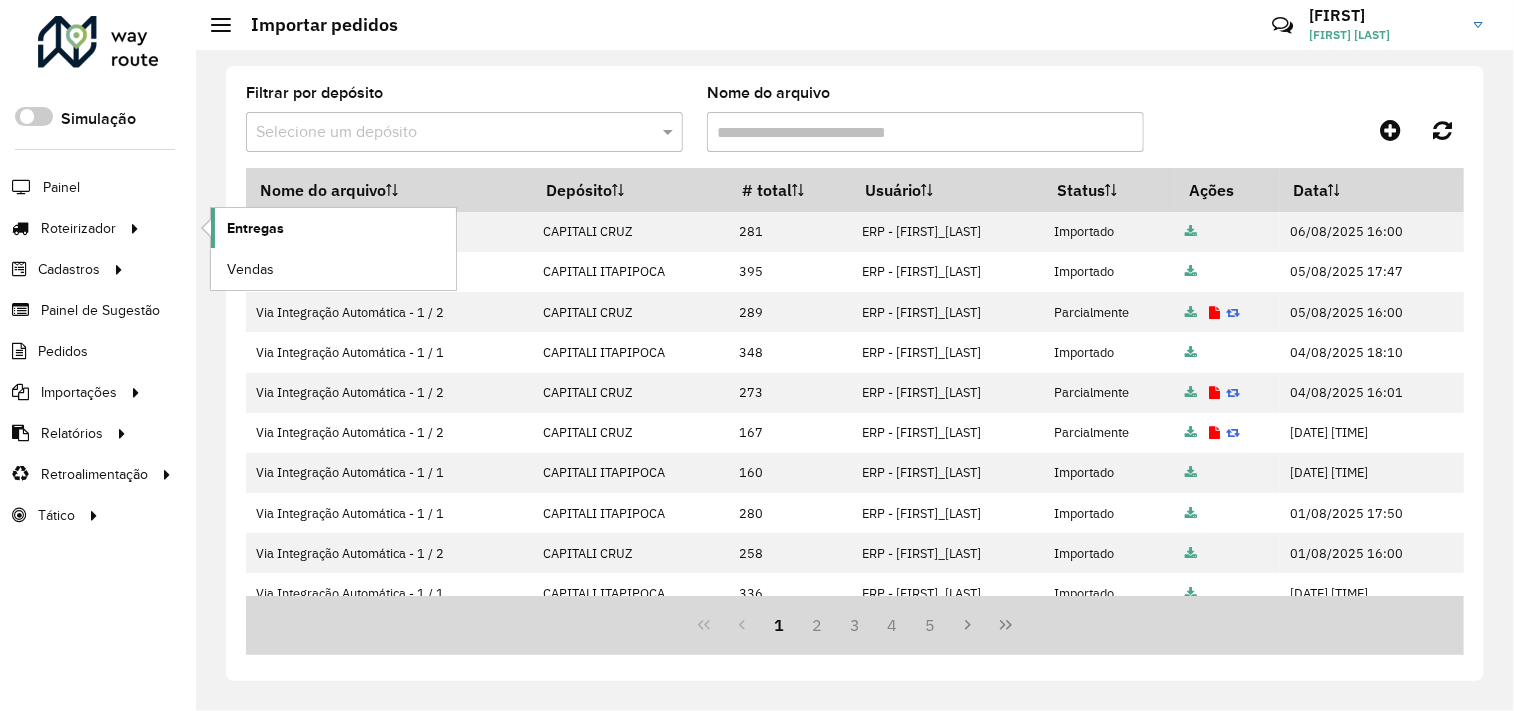 click on "Entregas" 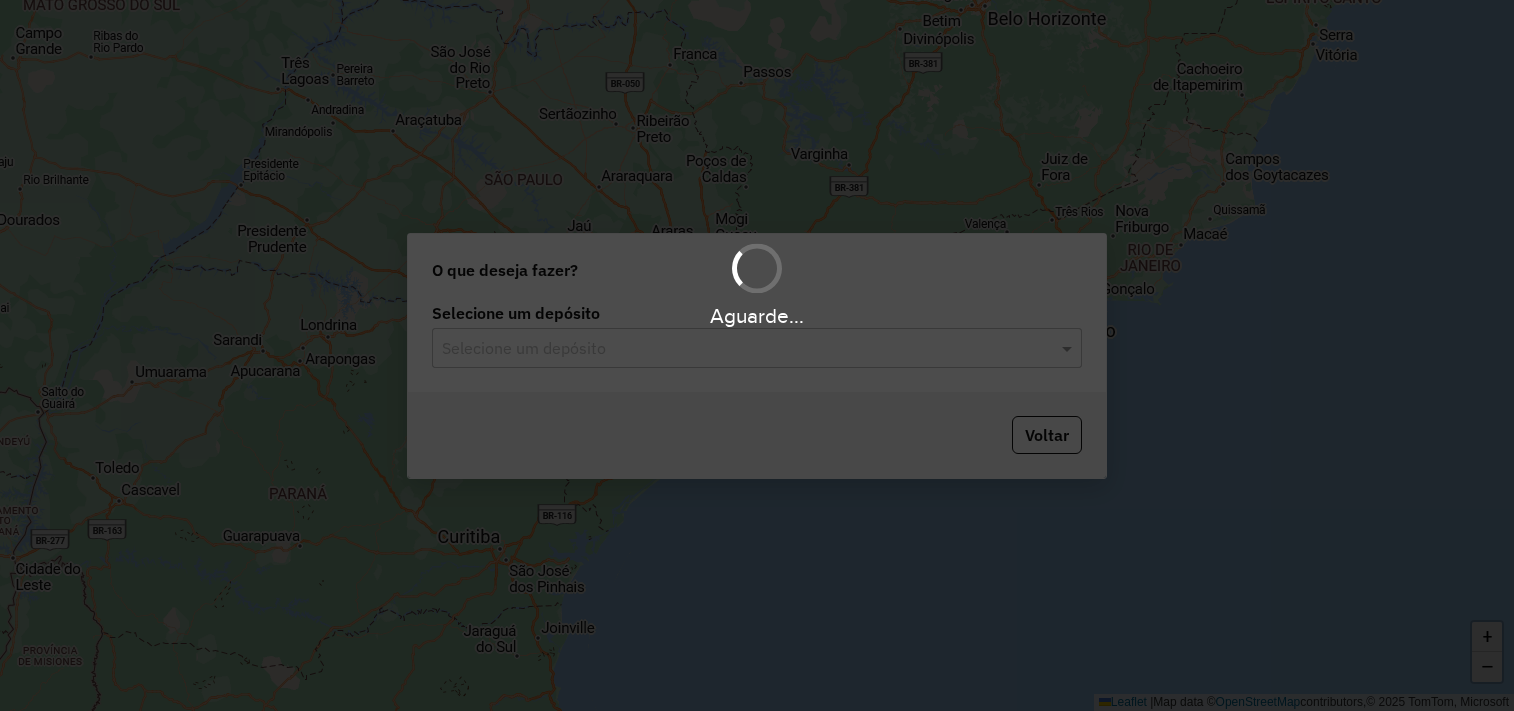 scroll, scrollTop: 0, scrollLeft: 0, axis: both 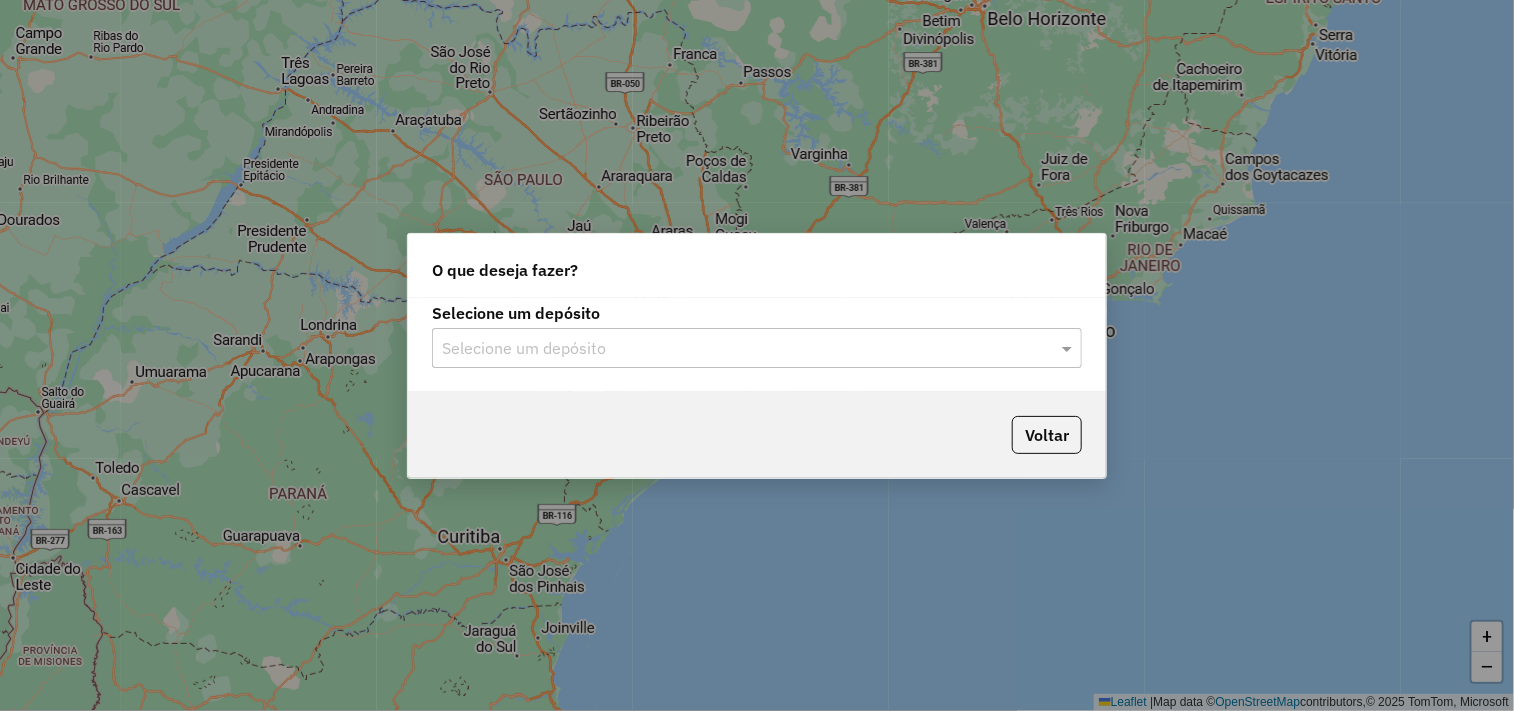 click 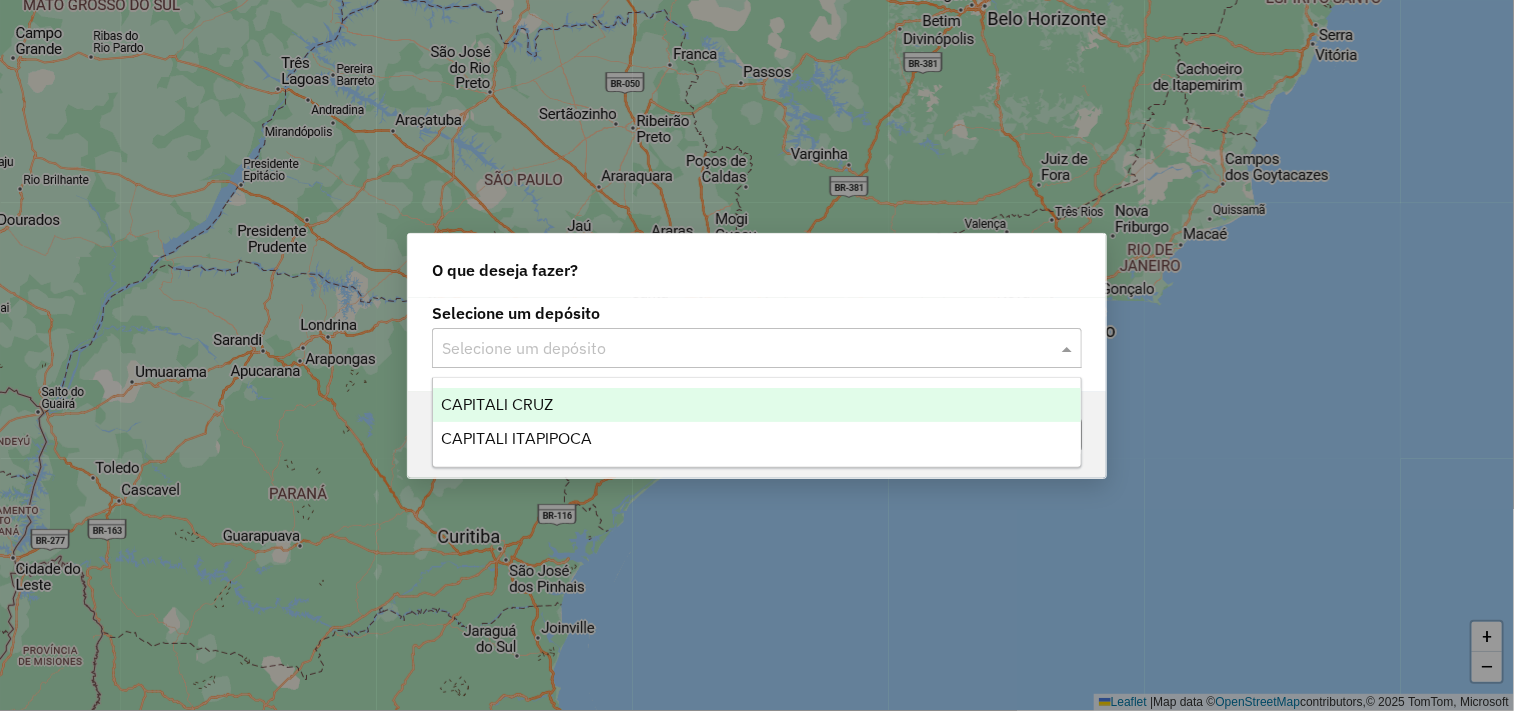 click on "CAPITALI CRUZ" at bounding box center (497, 404) 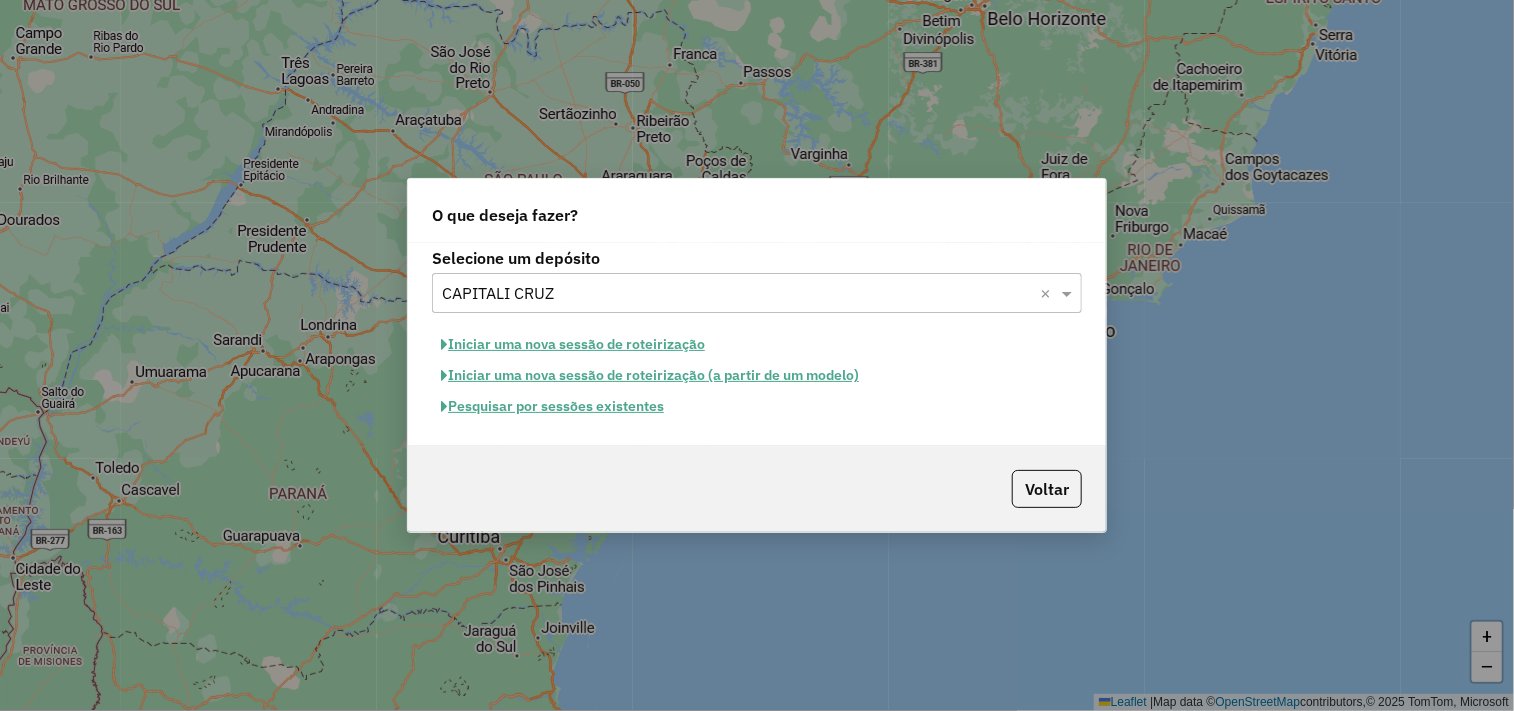 click on "Pesquisar por sessões existentes" 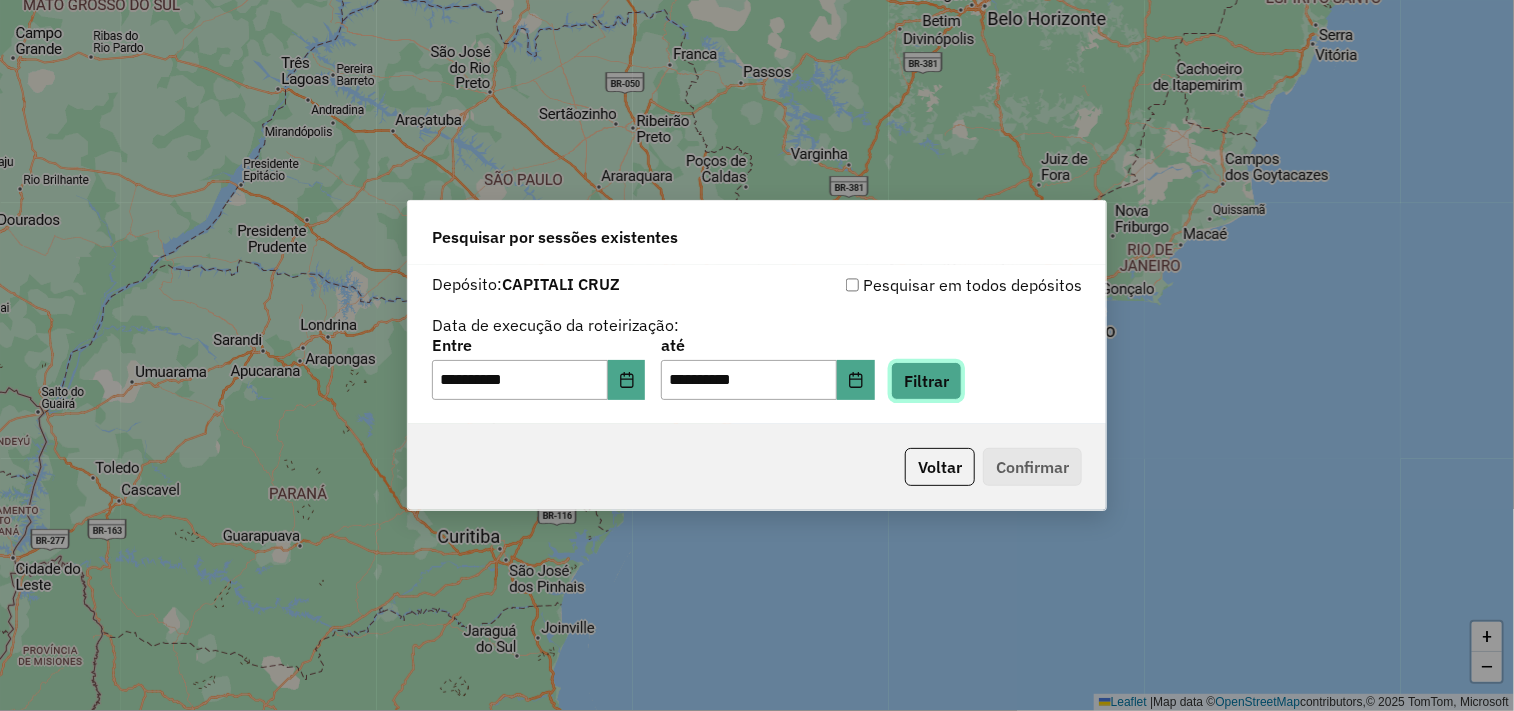 click on "Filtrar" 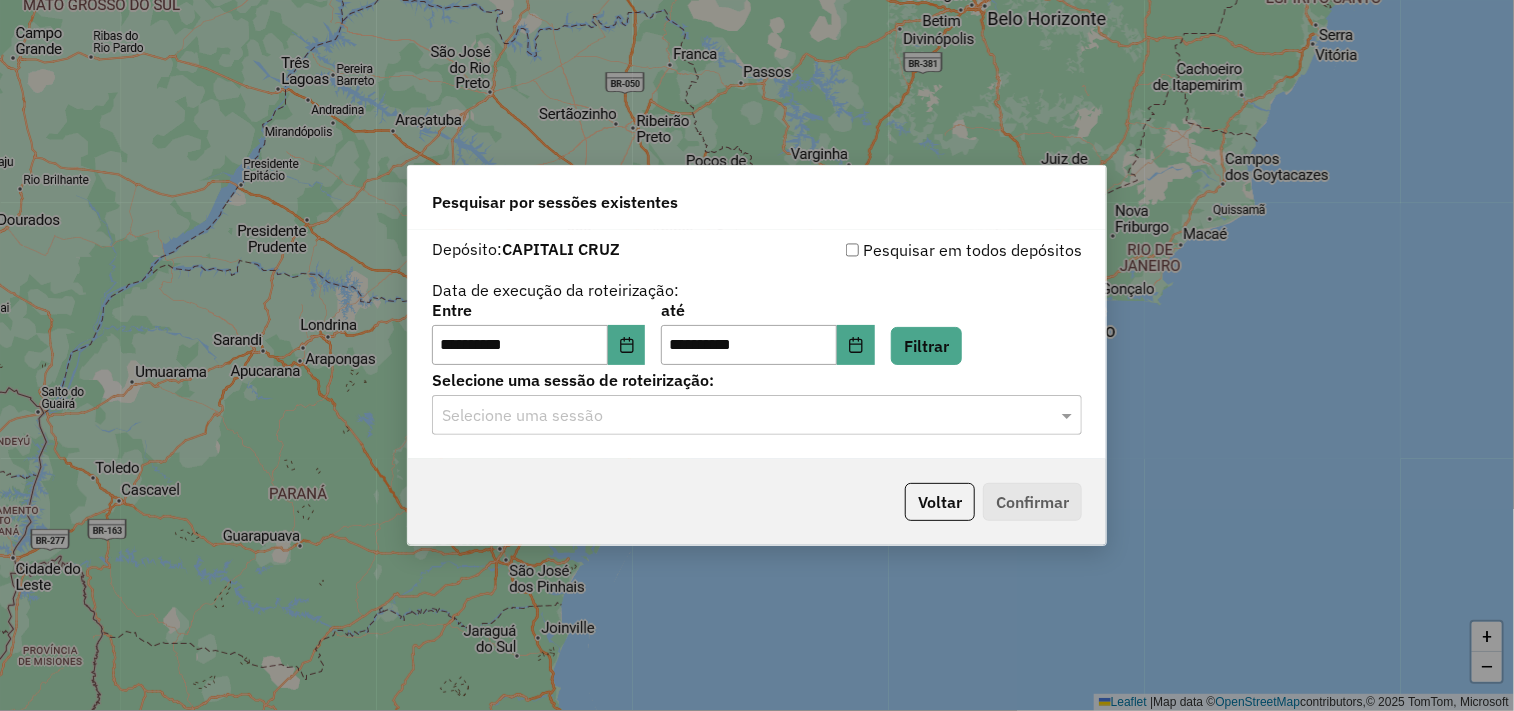 click 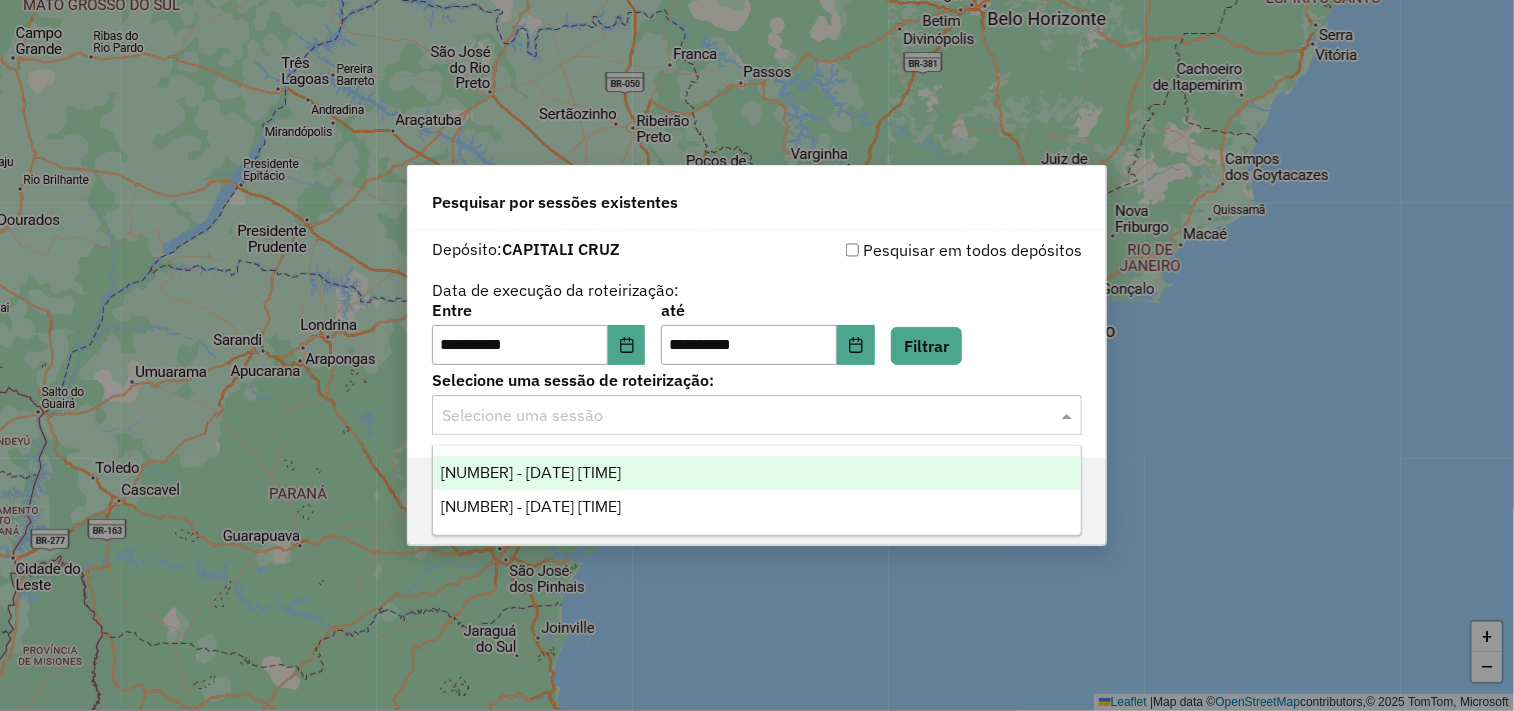click on "975178 - 06/08/2025 16:01" at bounding box center (531, 472) 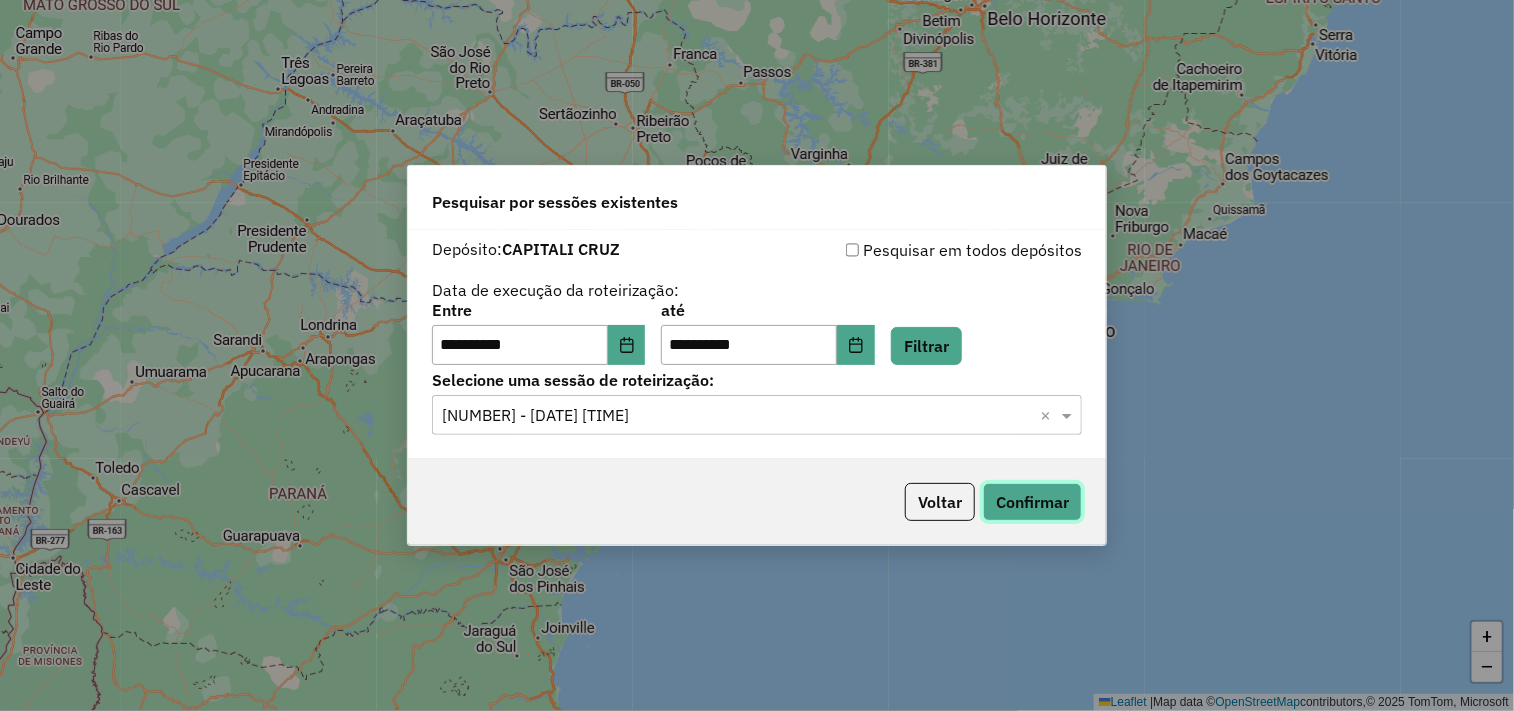 click on "Confirmar" 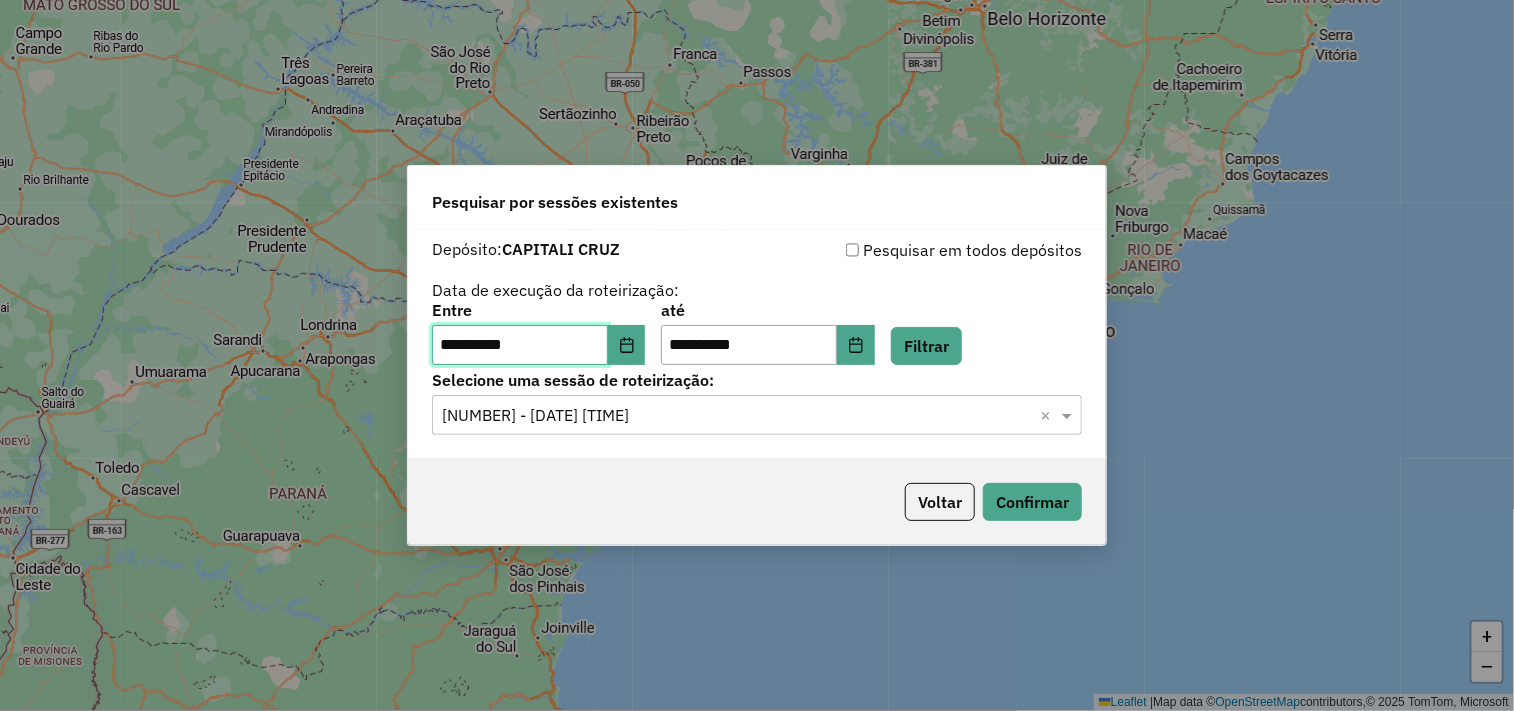 click on "**********" at bounding box center [520, 345] 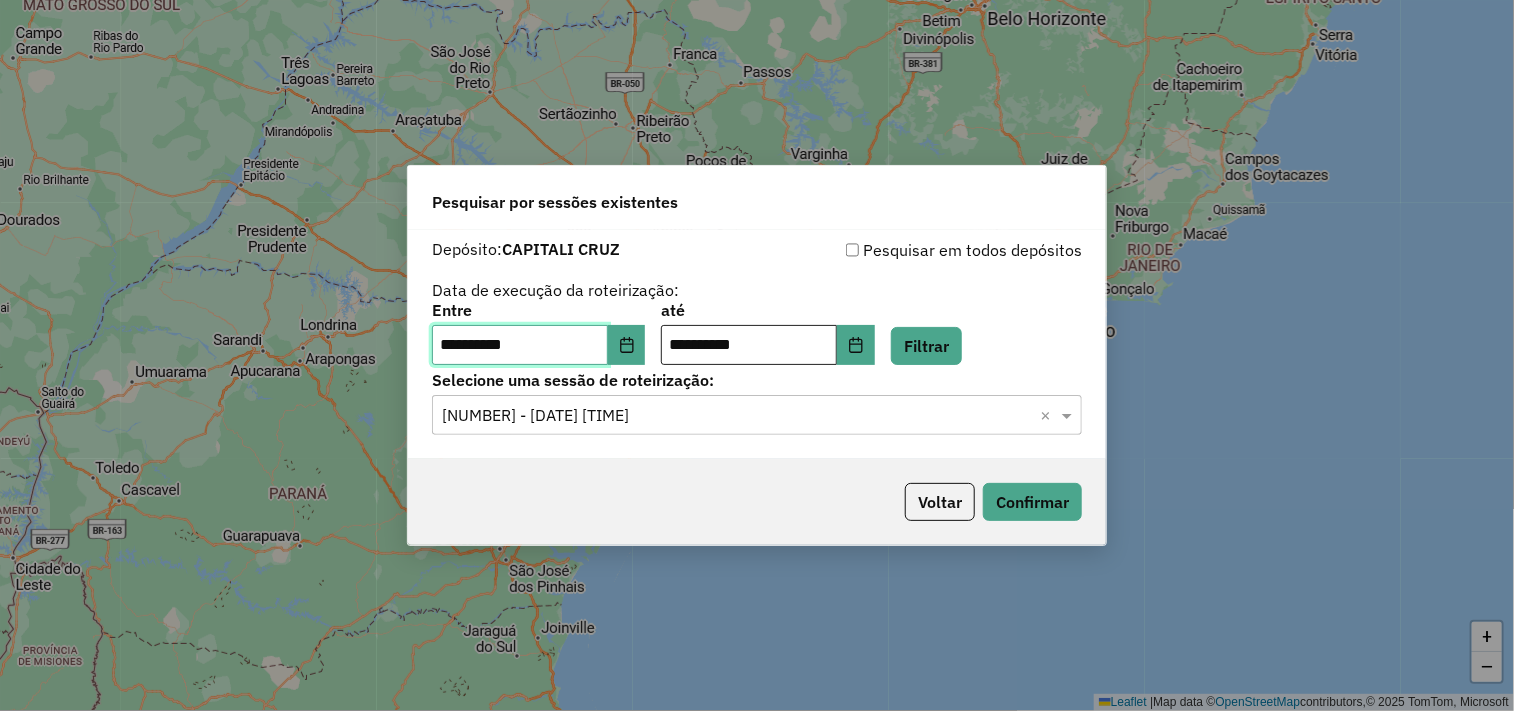 type on "**********" 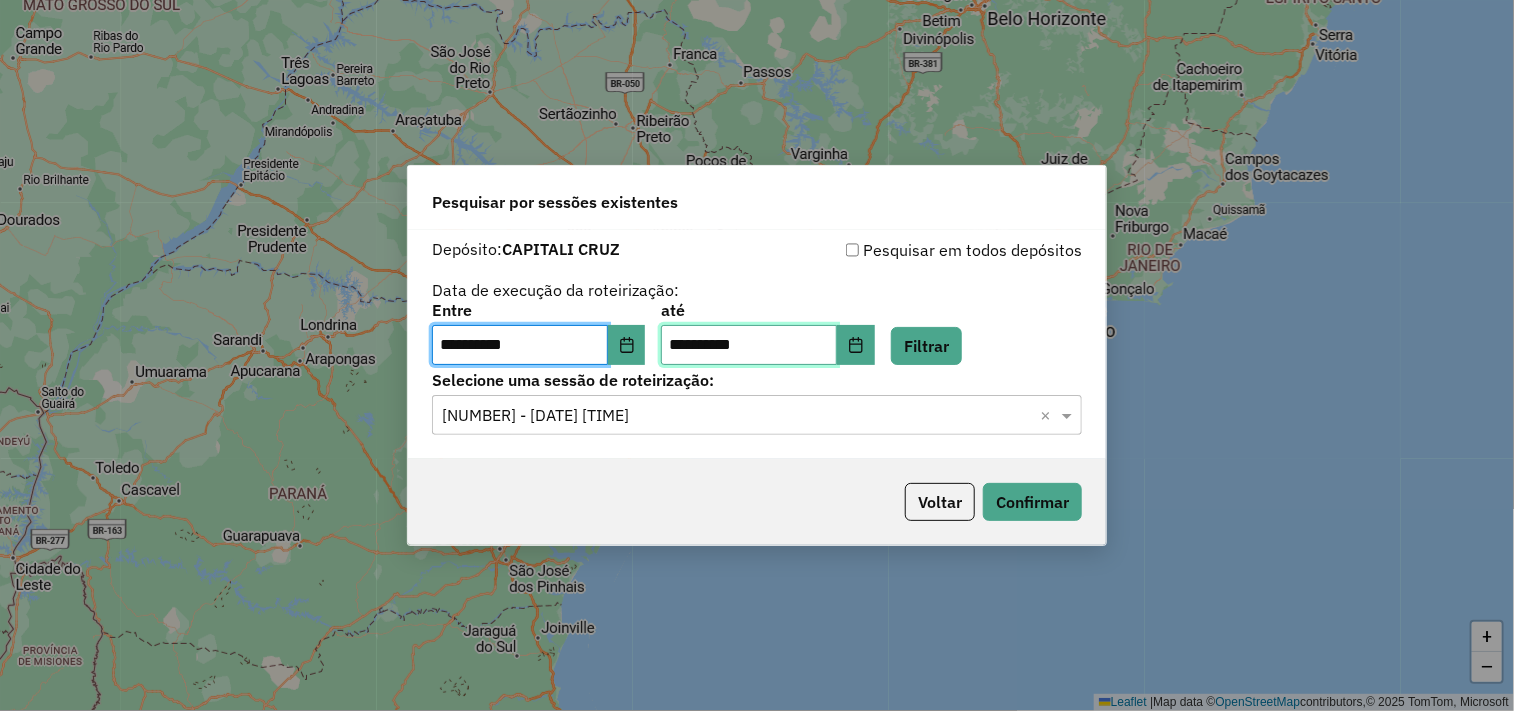 click on "**********" at bounding box center (749, 345) 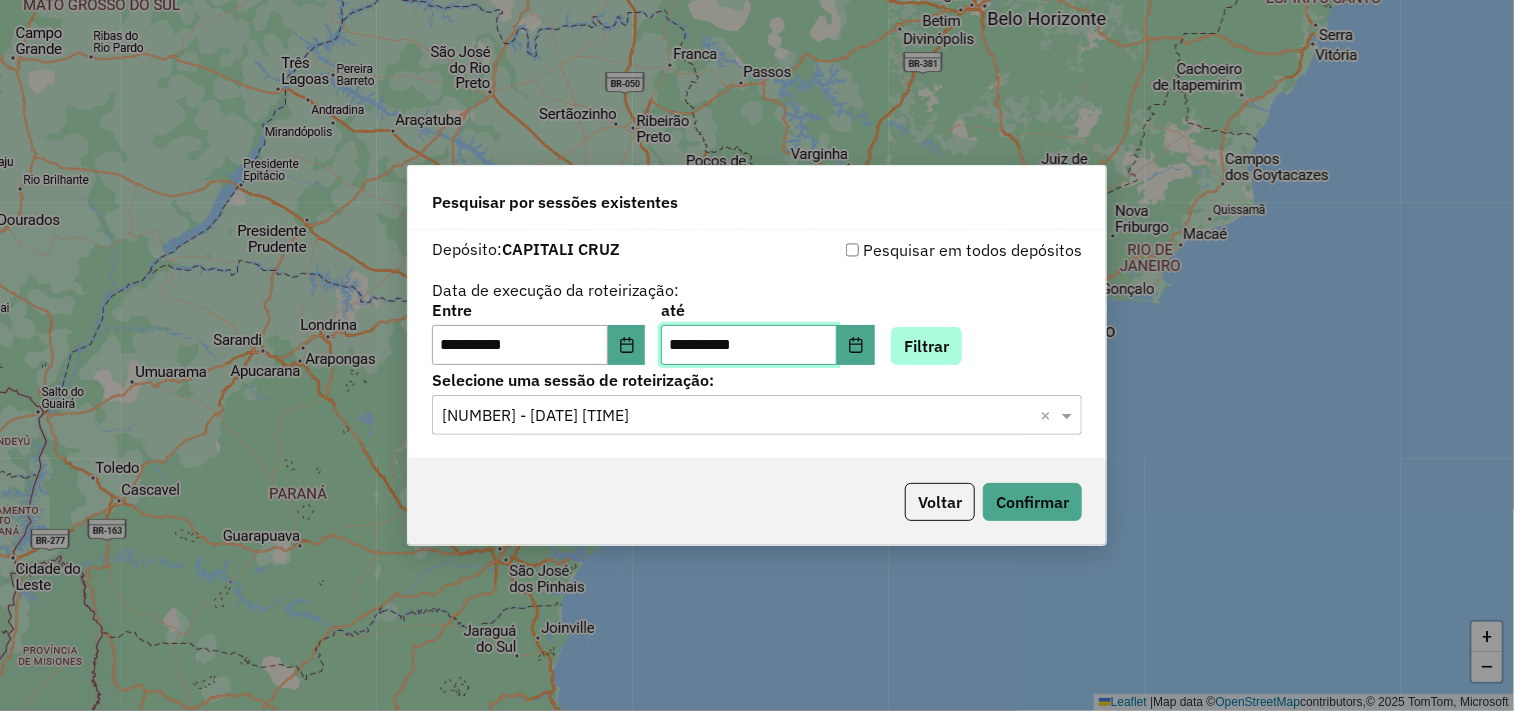 type on "**********" 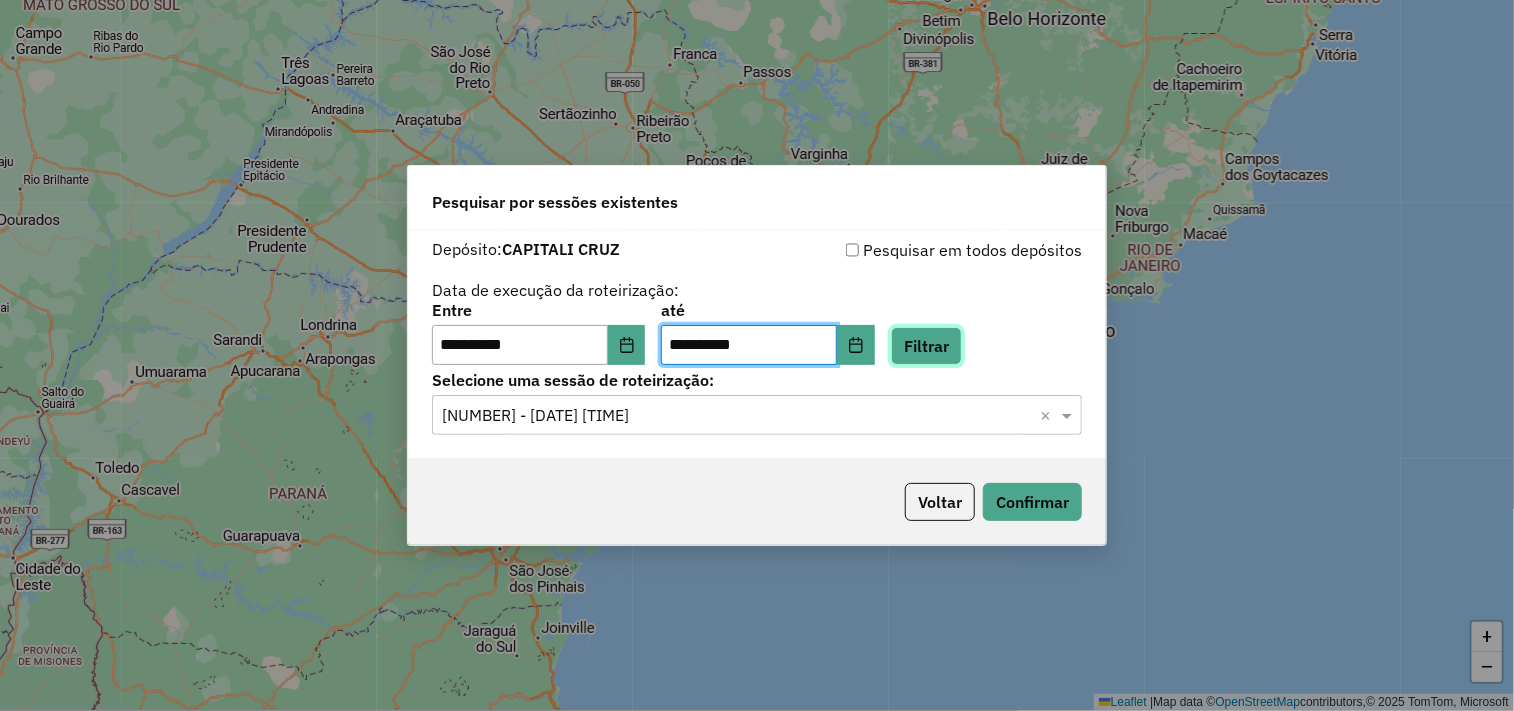click on "Filtrar" 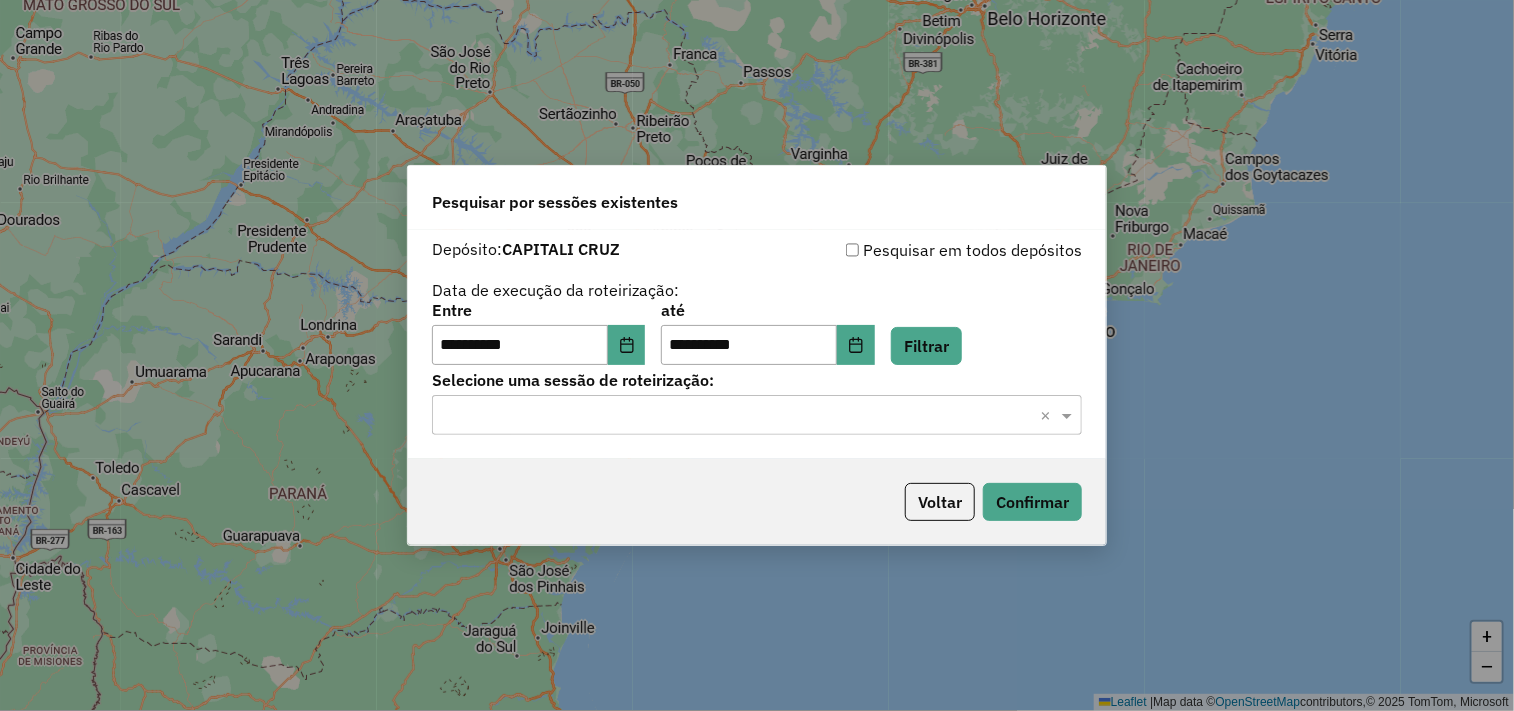 click 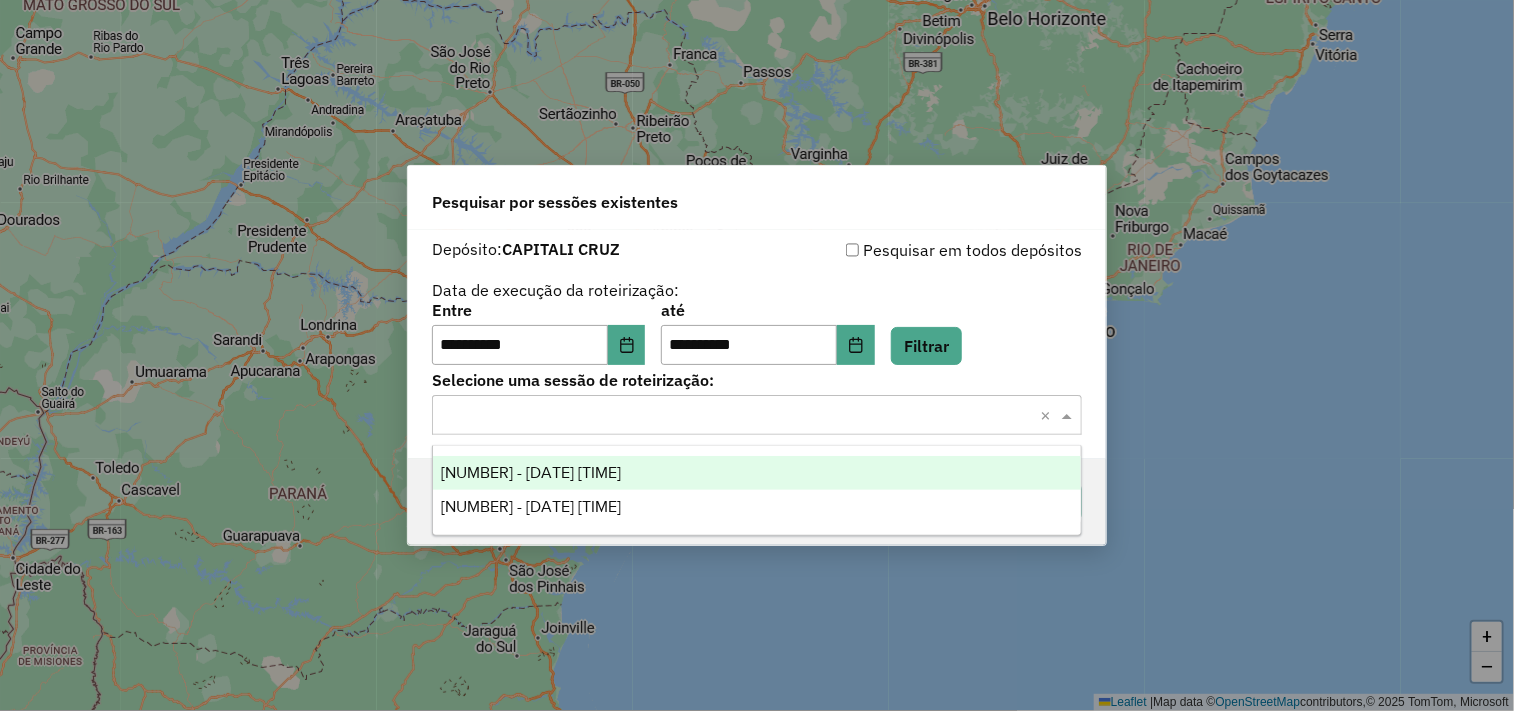 click on "973674 - 02/08/2025 16:00" at bounding box center (531, 472) 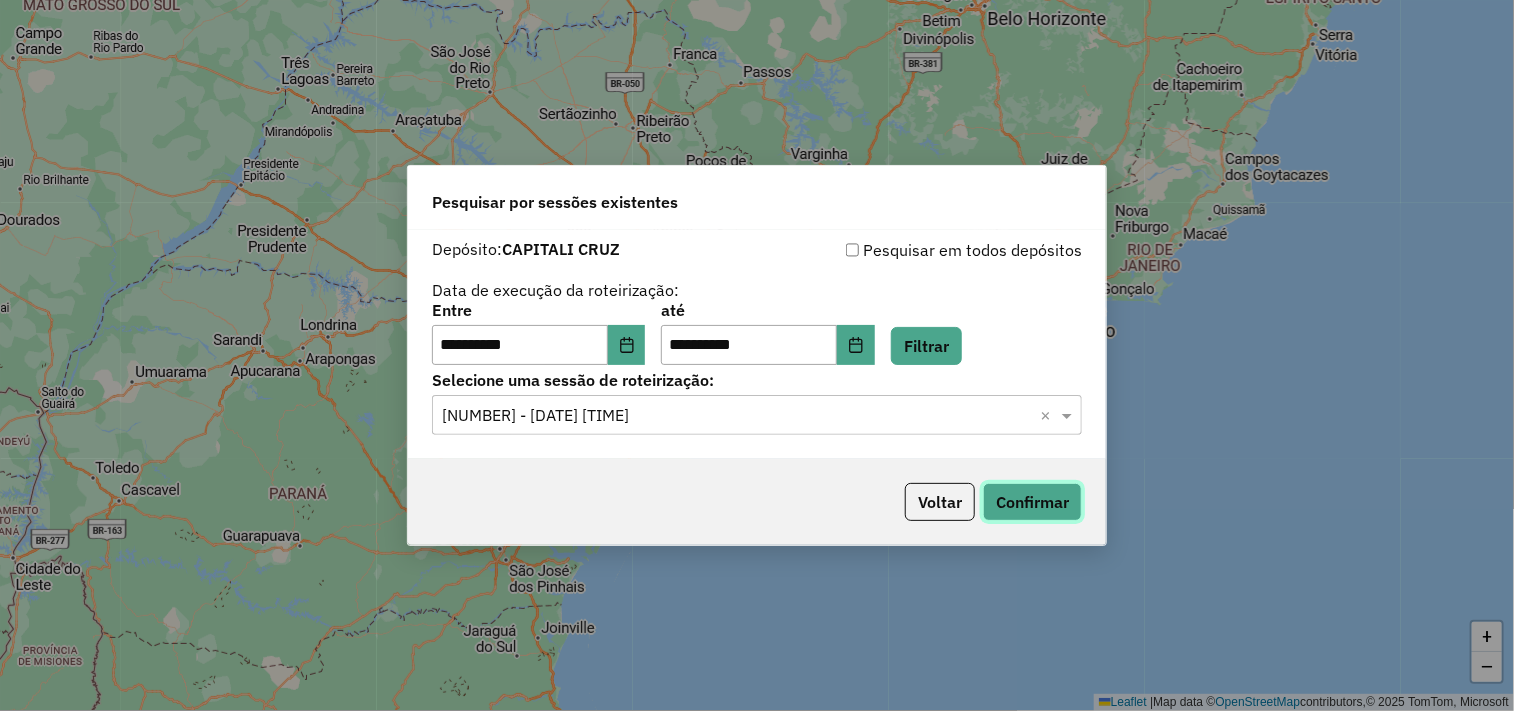 click on "Confirmar" 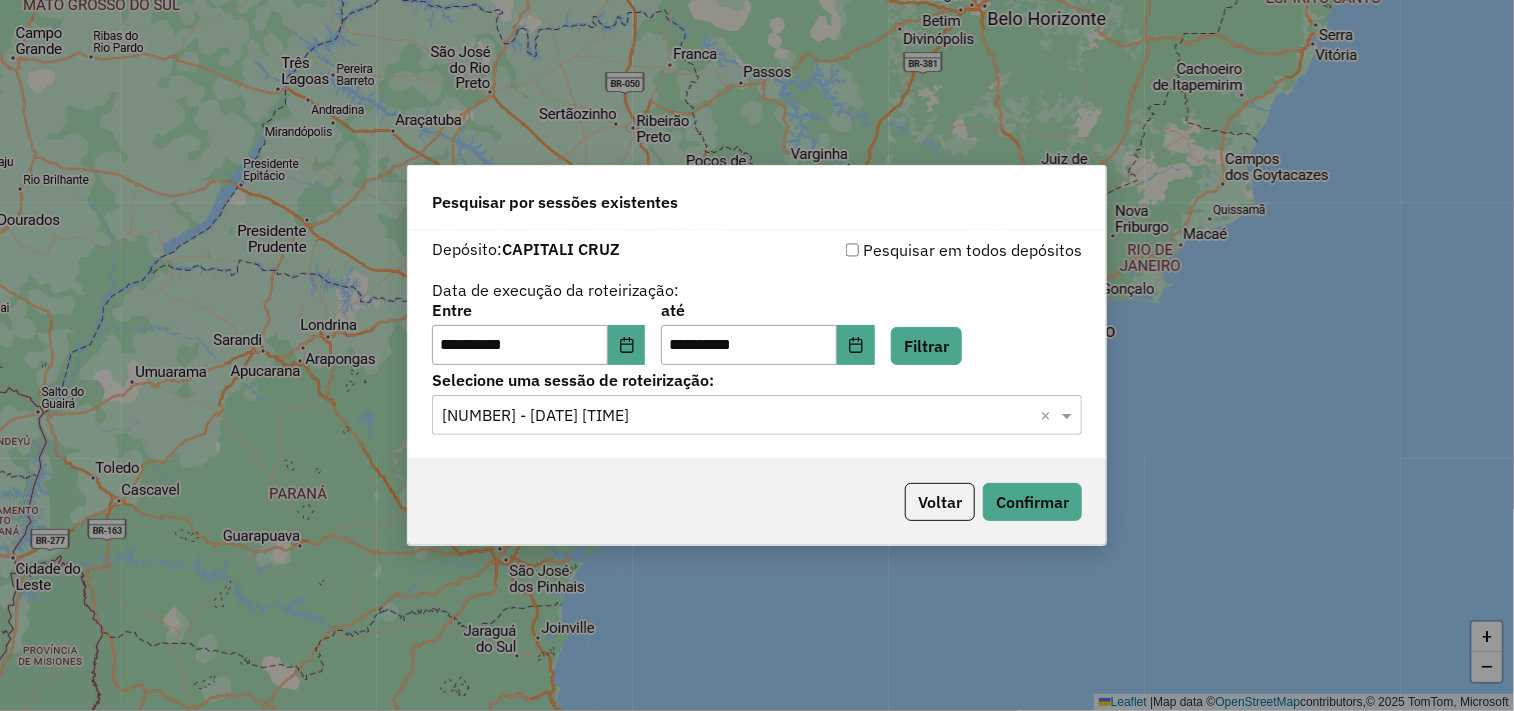 click 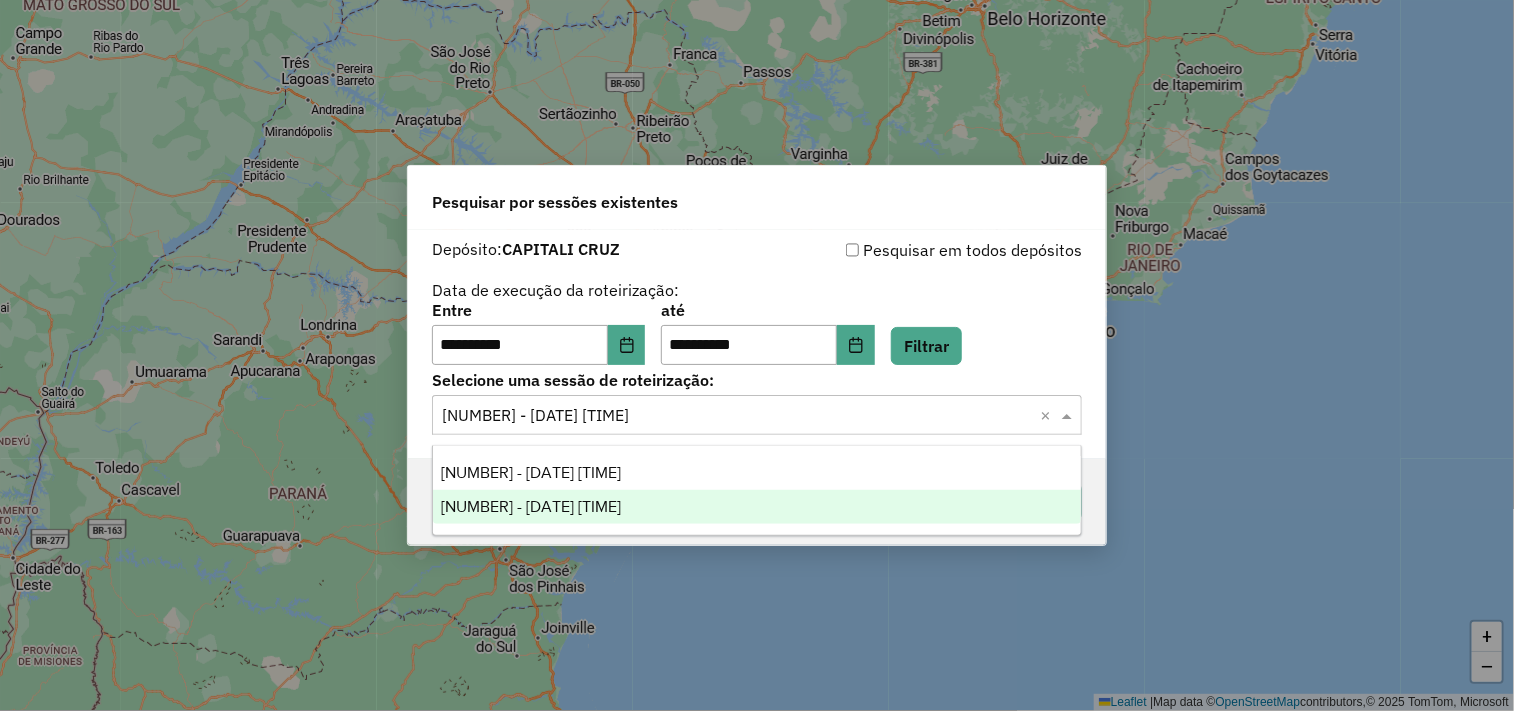 click on "973792 - 02/08/2025 17:30" at bounding box center [757, 507] 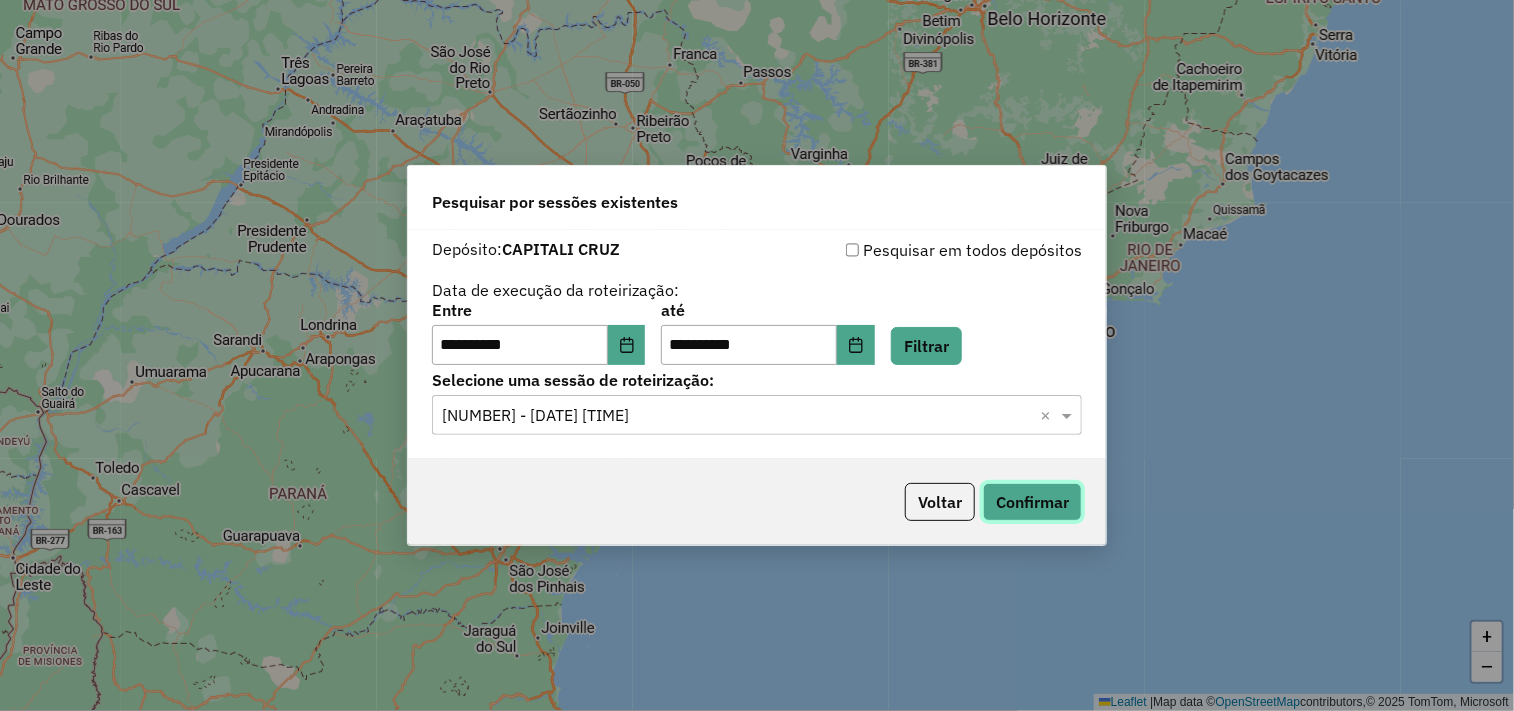 click on "Confirmar" 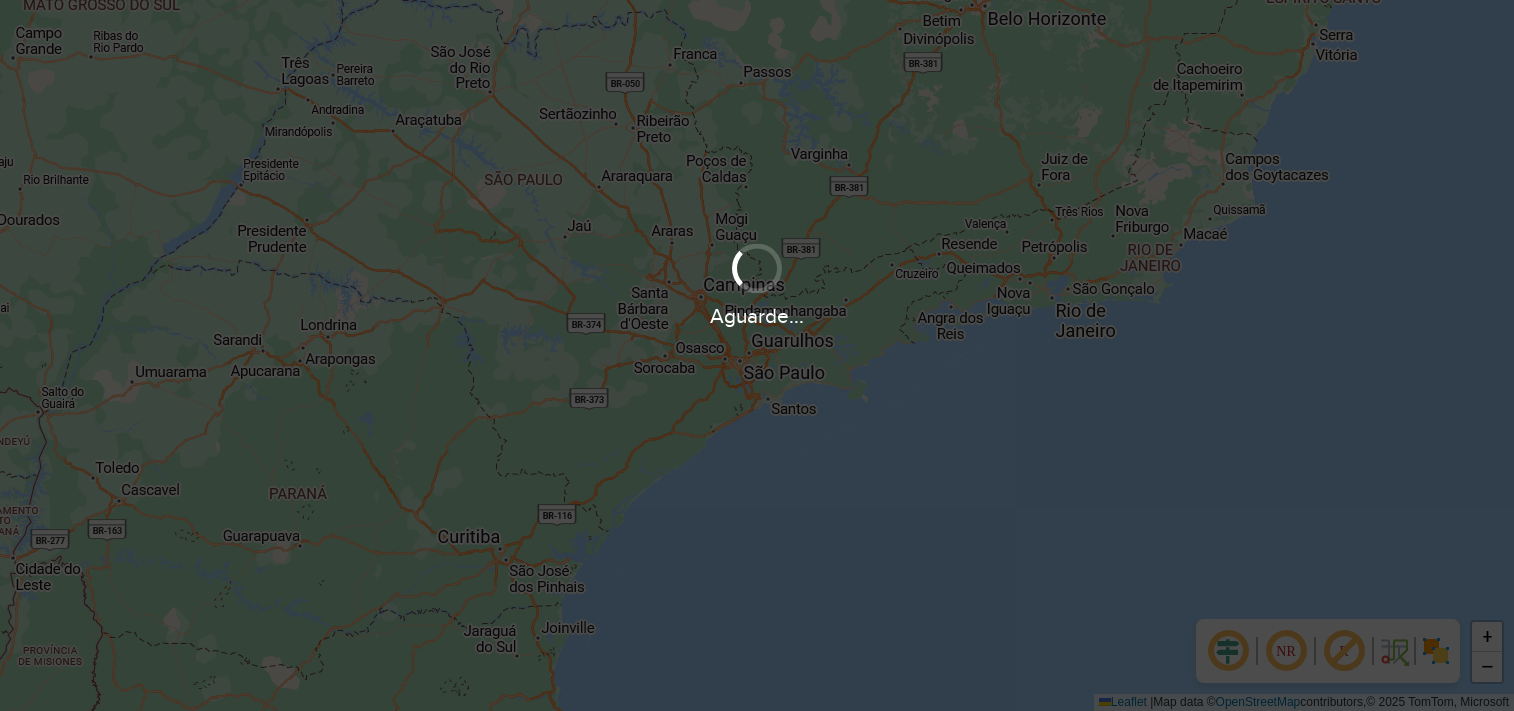 scroll, scrollTop: 0, scrollLeft: 0, axis: both 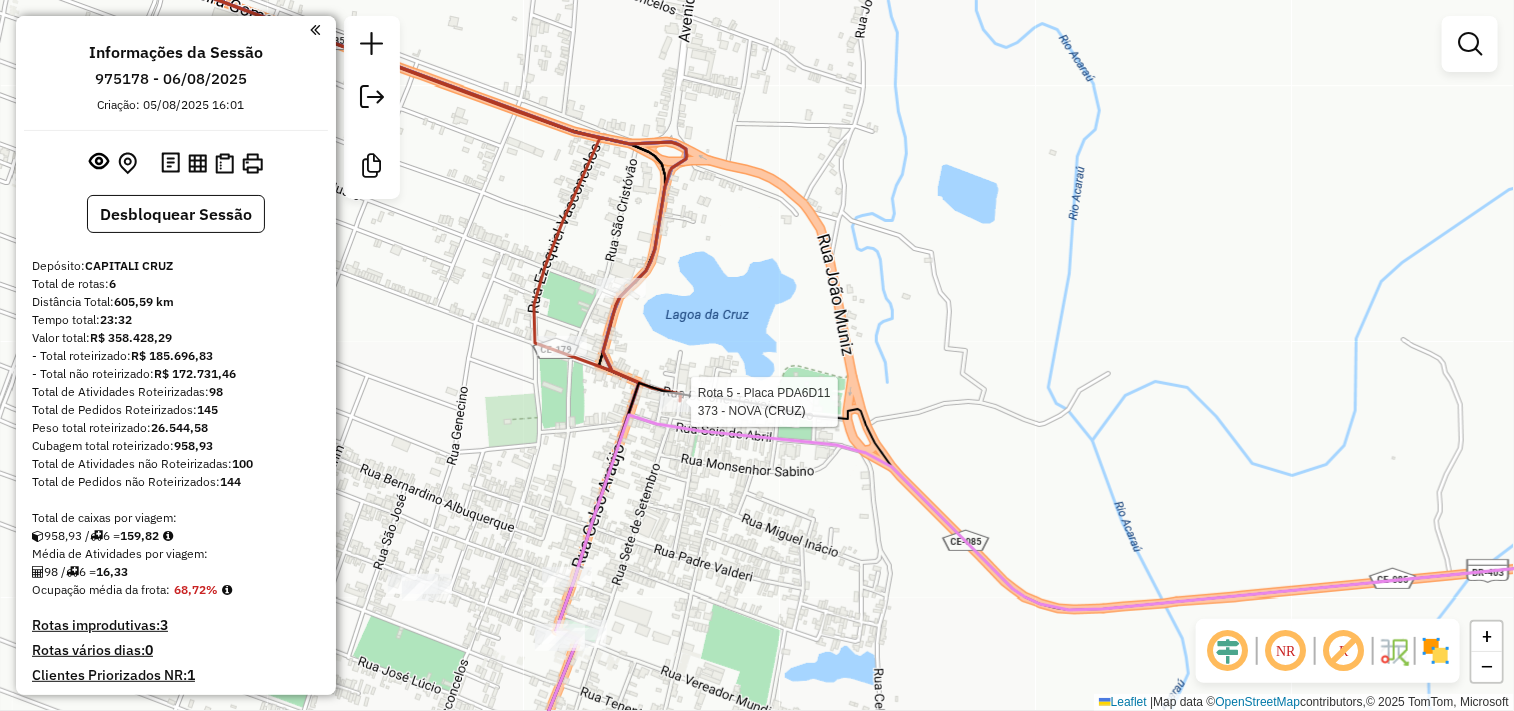 select on "**********" 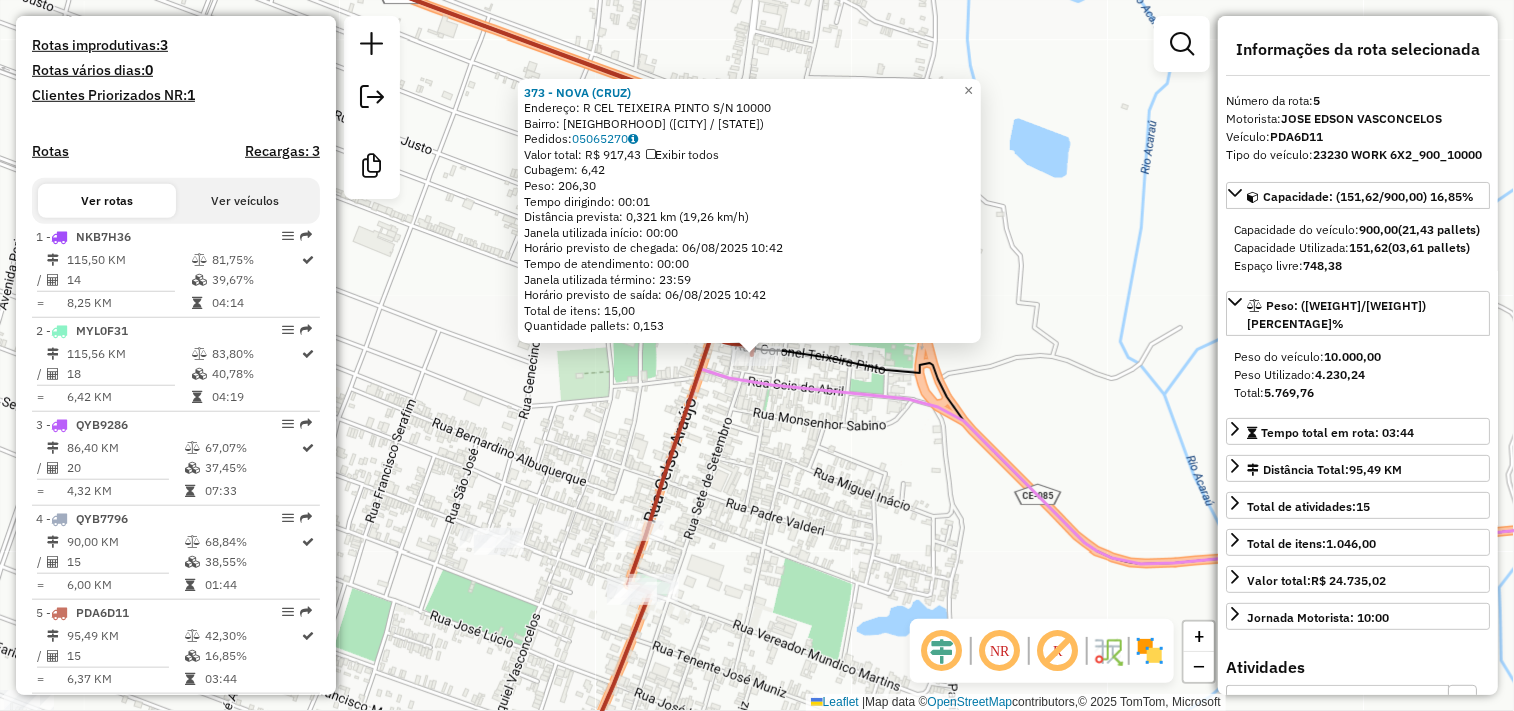 scroll, scrollTop: 1021, scrollLeft: 0, axis: vertical 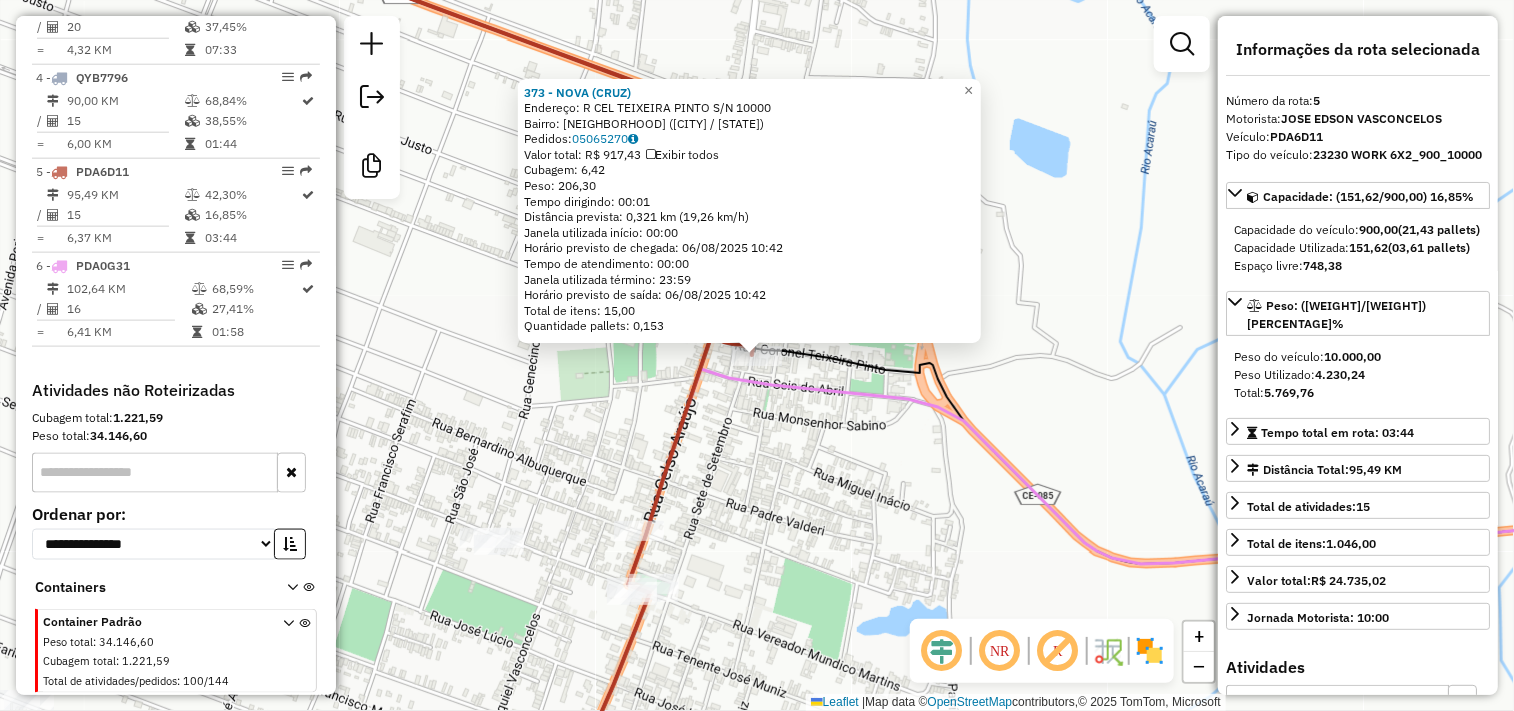 click on "373 - NOVA (CRUZ)  Endereço:  R CEL TEIXEIRA PINTO S/N 10000   Bairro: CENTRO (CRUZ / CE)   Pedidos:  05065270   Valor total: R$ 917,43   Exibir todos   Cubagem: 6,42  Peso: 206,30  Tempo dirigindo: 00:01   Distância prevista: 0,321 km (19,26 km/h)   Janela utilizada início: 00:00   Horário previsto de chegada: 06/08/2025 10:42   Tempo de atendimento: 00:00   Janela utilizada término: 23:59   Horário previsto de saída: 06/08/2025 10:42   Total de itens: 15,00   Quantidade pallets: 0,153  × Janela de atendimento Grade de atendimento Capacidade Transportadoras Veículos Cliente Pedidos  Rotas Selecione os dias de semana para filtrar as janelas de atendimento  Seg   Ter   Qua   Qui   Sex   Sáb   Dom  Informe o período da janela de atendimento: De: Até:  Filtrar exatamente a janela do cliente  Considerar janela de atendimento padrão  Selecione os dias de semana para filtrar as grades de atendimento  Seg   Ter   Qua   Qui   Sex   Sáb   Dom   Considerar clientes sem dia de atendimento cadastrado  De:" 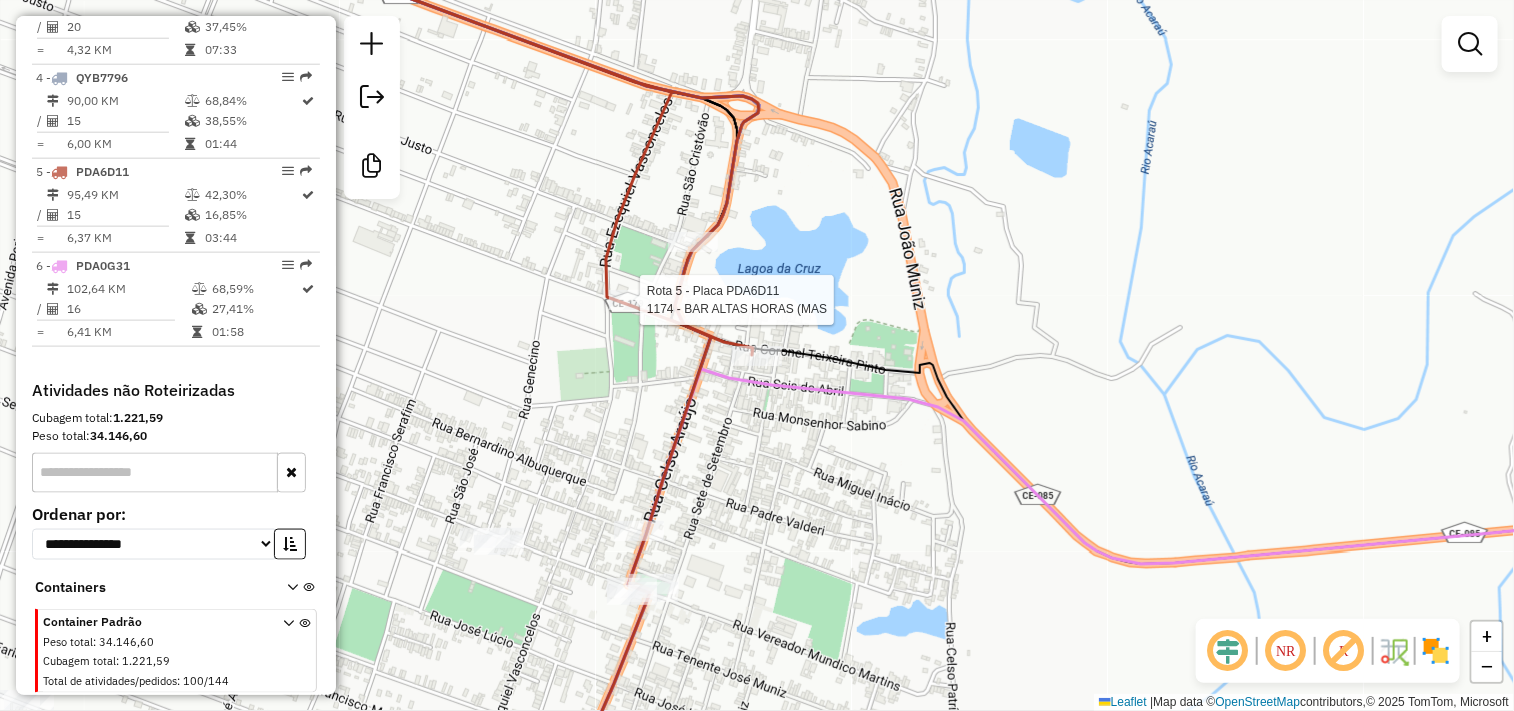 select on "**********" 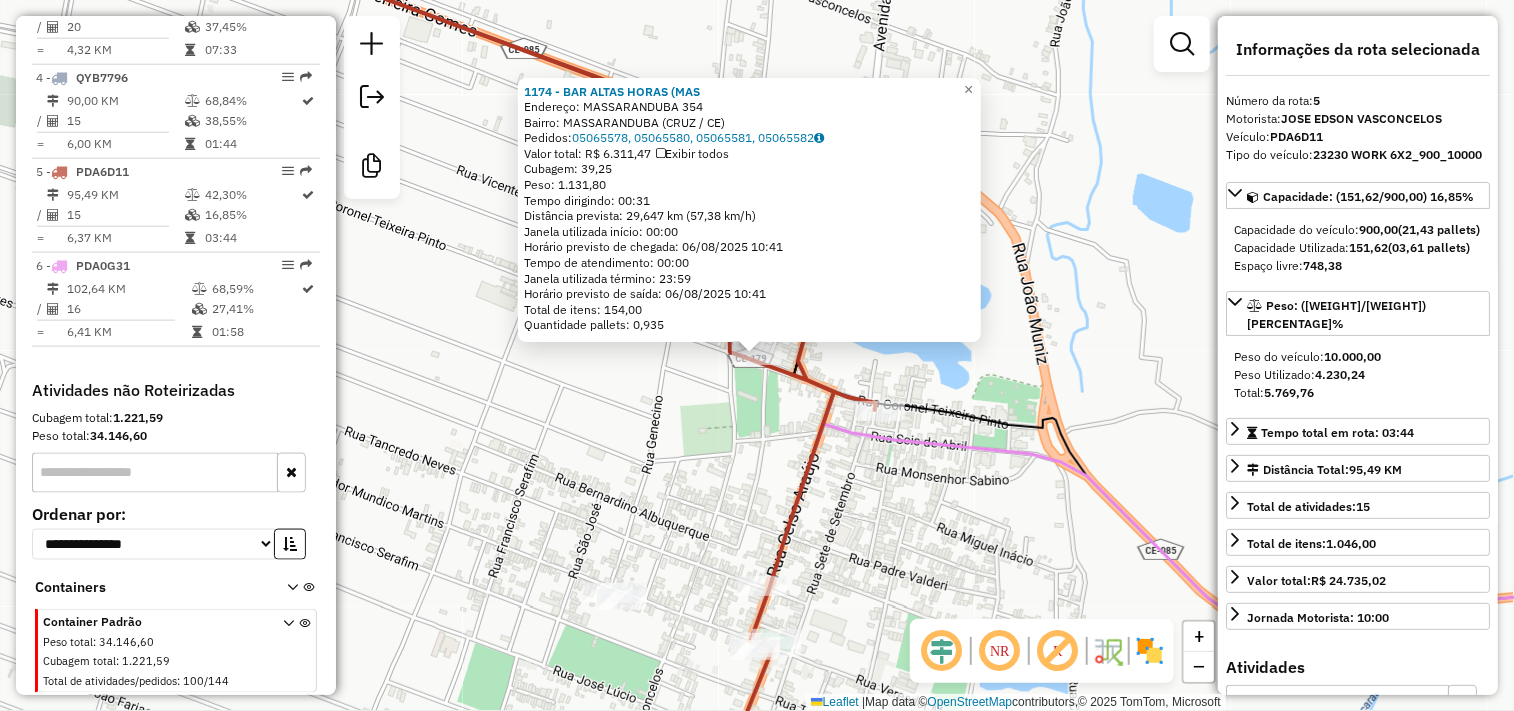 click on "1174 - BAR ALTAS HORAS (MAS  Endereço:  MASSARANDUBA 354   Bairro: MASSARANDUBA (CRUZ / CE)   Pedidos:  05065578, 05065580, 05065581, 05065582   Valor total: R$ 6.311,47   Exibir todos   Cubagem: 39,25  Peso: 1.131,80  Tempo dirigindo: 00:31   Distância prevista: 29,647 km (57,38 km/h)   Janela utilizada início: 00:00   Horário previsto de chegada: 06/08/2025 10:41   Tempo de atendimento: 00:00   Janela utilizada término: 23:59   Horário previsto de saída: 06/08/2025 10:41   Total de itens: 154,00   Quantidade pallets: 0,935  × Janela de atendimento Grade de atendimento Capacidade Transportadoras Veículos Cliente Pedidos  Rotas Selecione os dias de semana para filtrar as janelas de atendimento  Seg   Ter   Qua   Qui   Sex   Sáb   Dom  Informe o período da janela de atendimento: De: Até:  Filtrar exatamente a janela do cliente  Considerar janela de atendimento padrão  Selecione os dias de semana para filtrar as grades de atendimento  Seg   Ter   Qua   Qui   Sex   Sáb   Dom   Peso mínimo:   De:" 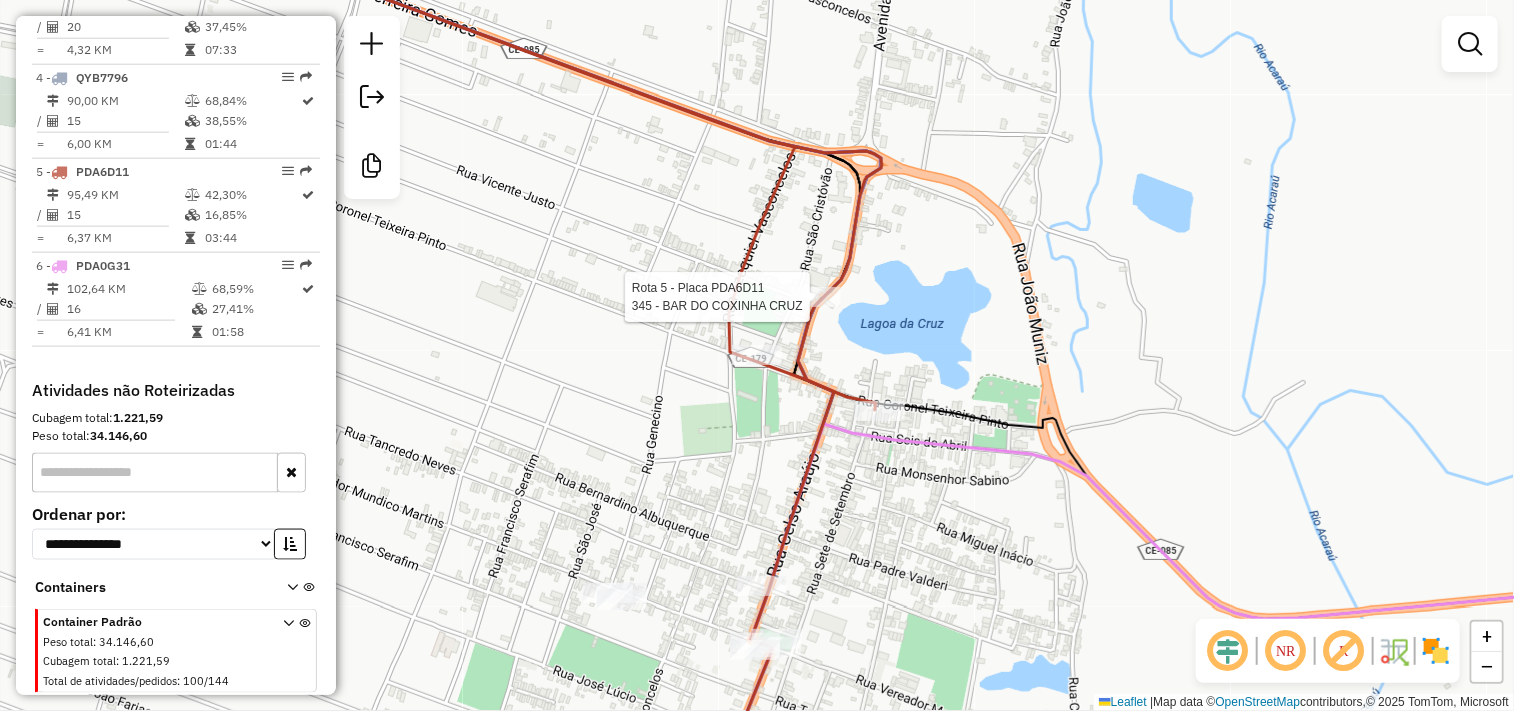 select on "**********" 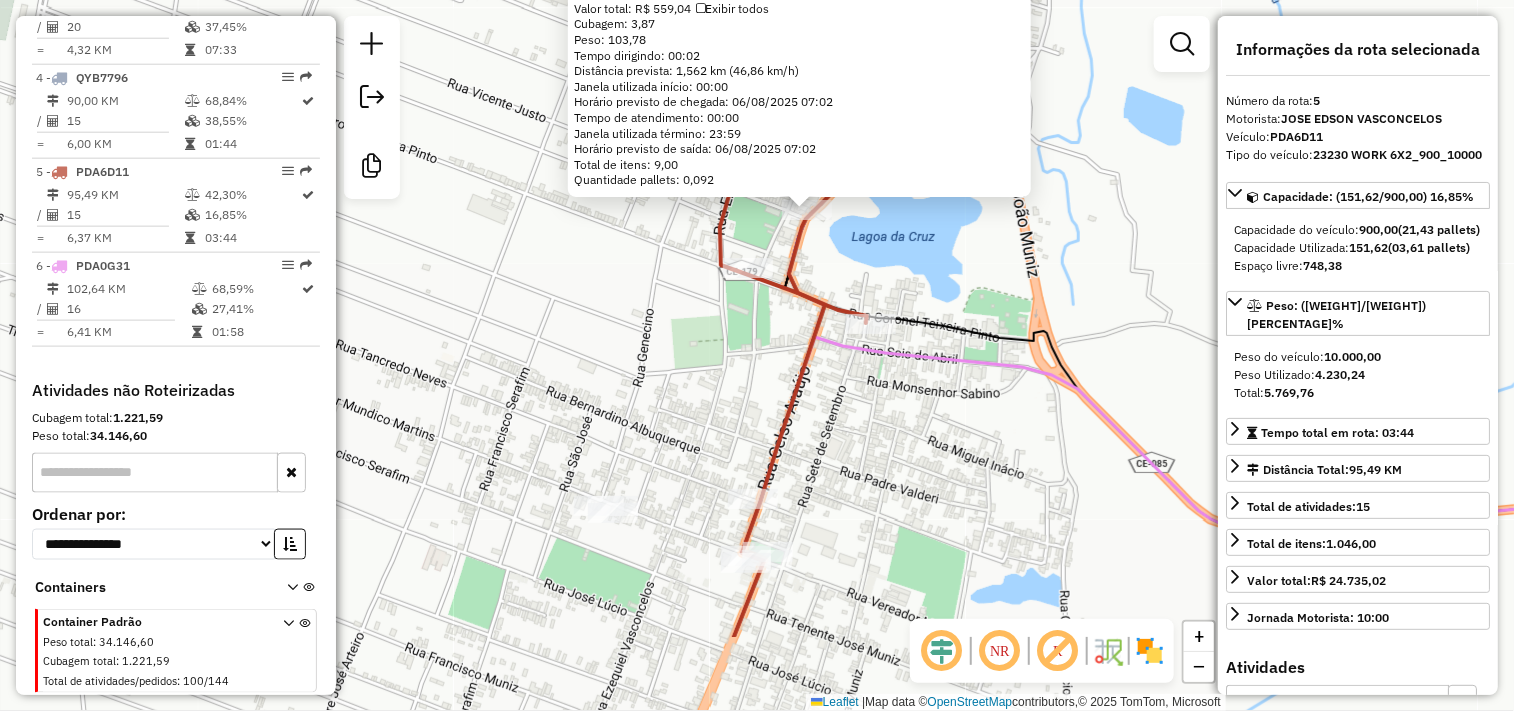 drag, startPoint x: 825, startPoint y: 423, endPoint x: 845, endPoint y: 363, distance: 63.245552 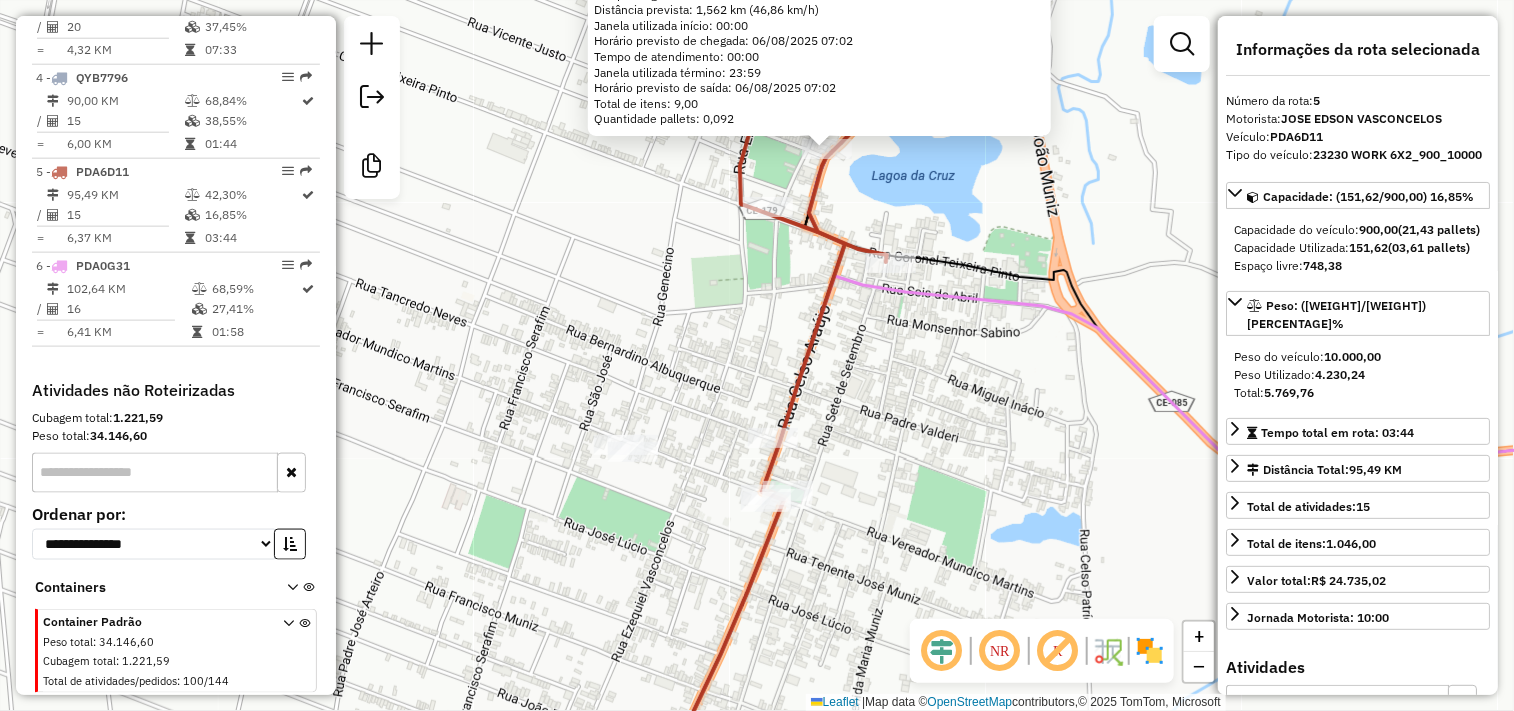 click on "345 - BAR DO COXINHA  CRUZ  Endereço:  AV TENENTE ALBANO 10000   Bairro: CENTRO (CRUZ / CE)   Pedidos:  05065704   Valor total: R$ 559,04   Exibir todos   Cubagem: 3,87  Peso: 103,78  Tempo dirigindo: 00:02   Distância prevista: 1,562 km (46,86 km/h)   Janela utilizada início: 00:00   Horário previsto de chegada: 06/08/2025 07:02   Tempo de atendimento: 00:00   Janela utilizada término: 23:59   Horário previsto de saída: 06/08/2025 07:02   Total de itens: 9,00   Quantidade pallets: 0,092  × Janela de atendimento Grade de atendimento Capacidade Transportadoras Veículos Cliente Pedidos  Rotas Selecione os dias de semana para filtrar as janelas de atendimento  Seg   Ter   Qua   Qui   Sex   Sáb   Dom  Informe o período da janela de atendimento: De: Até:  Filtrar exatamente a janela do cliente  Considerar janela de atendimento padrão  Selecione os dias de semana para filtrar as grades de atendimento  Seg   Ter   Qua   Qui   Sex   Sáb   Dom   Considerar clientes sem dia de atendimento cadastrado  De:" 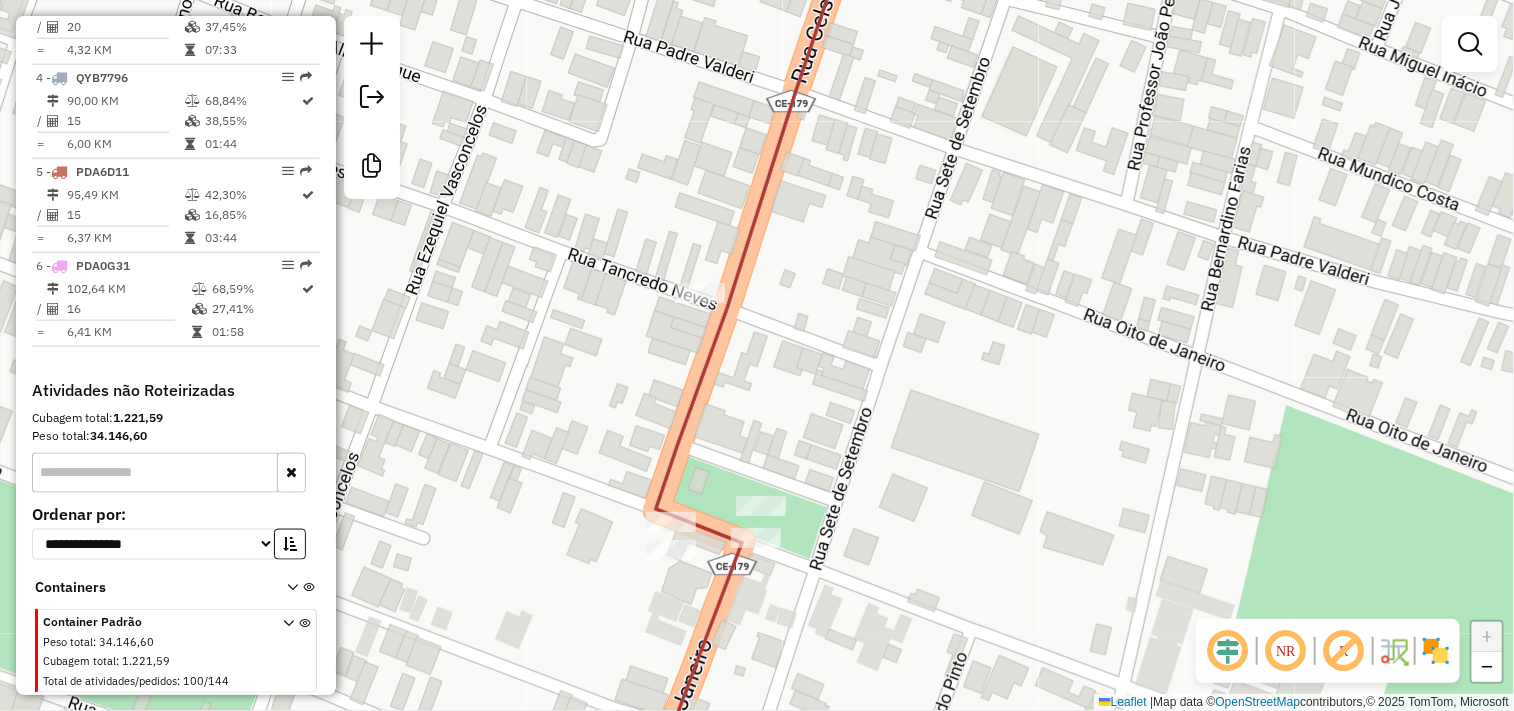 click on "Janela de atendimento Grade de atendimento Capacidade Transportadoras Veículos Cliente Pedidos  Rotas Selecione os dias de semana para filtrar as janelas de atendimento  Seg   Ter   Qua   Qui   Sex   Sáb   Dom  Informe o período da janela de atendimento: De: Até:  Filtrar exatamente a janela do cliente  Considerar janela de atendimento padrão  Selecione os dias de semana para filtrar as grades de atendimento  Seg   Ter   Qua   Qui   Sex   Sáb   Dom   Considerar clientes sem dia de atendimento cadastrado  Clientes fora do dia de atendimento selecionado Filtrar as atividades entre os valores definidos abaixo:  Peso mínimo:   Peso máximo:   Cubagem mínima:   Cubagem máxima:   De:   Até:  Filtrar as atividades entre o tempo de atendimento definido abaixo:  De:   Até:   Considerar capacidade total dos clientes não roteirizados Transportadora: Selecione um ou mais itens Tipo de veículo: Selecione um ou mais itens Veículo: Selecione um ou mais itens Motorista: Selecione um ou mais itens Nome: Rótulo:" 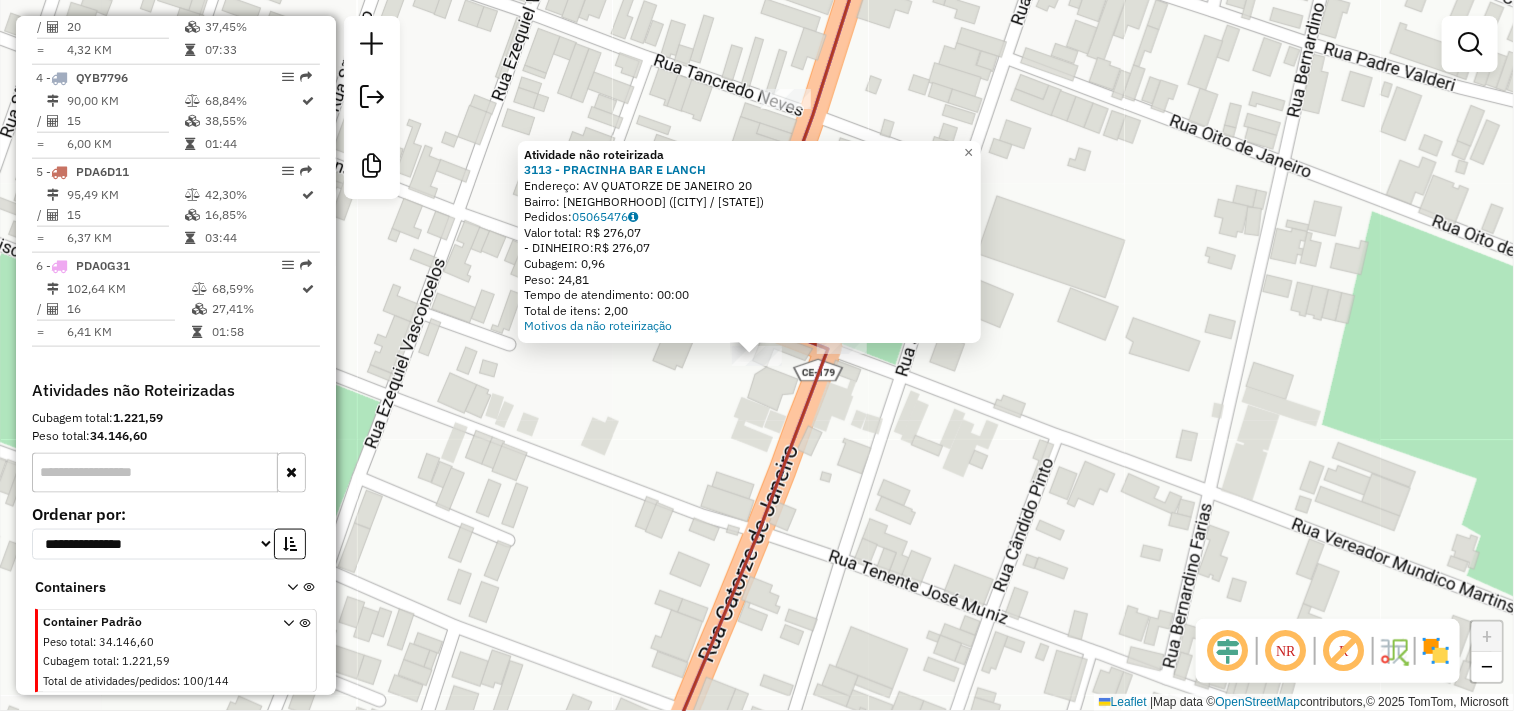 click on "Atividade não roteirizada 3113 - PRACINHA BAR E LANCH  Endereço:  AV QUATORZE DE JANEIRO 20   Bairro: CENTRO (CRUZ / CE)   Pedidos:  05065476   Valor total: R$ 276,07   - DINHEIRO:  R$ 276,07   Cubagem: 0,96   Peso: 24,81   Tempo de atendimento: 00:00   Total de itens: 2,00  Motivos da não roteirização × Janela de atendimento Grade de atendimento Capacidade Transportadoras Veículos Cliente Pedidos  Rotas Selecione os dias de semana para filtrar as janelas de atendimento  Seg   Ter   Qua   Qui   Sex   Sáb   Dom  Informe o período da janela de atendimento: De: Até:  Filtrar exatamente a janela do cliente  Considerar janela de atendimento padrão  Selecione os dias de semana para filtrar as grades de atendimento  Seg   Ter   Qua   Qui   Sex   Sáb   Dom   Considerar clientes sem dia de atendimento cadastrado  Clientes fora do dia de atendimento selecionado Filtrar as atividades entre os valores definidos abaixo:  Peso mínimo:   Peso máximo:   Cubagem mínima:   Cubagem máxima:   De:   Até:   De:  +" 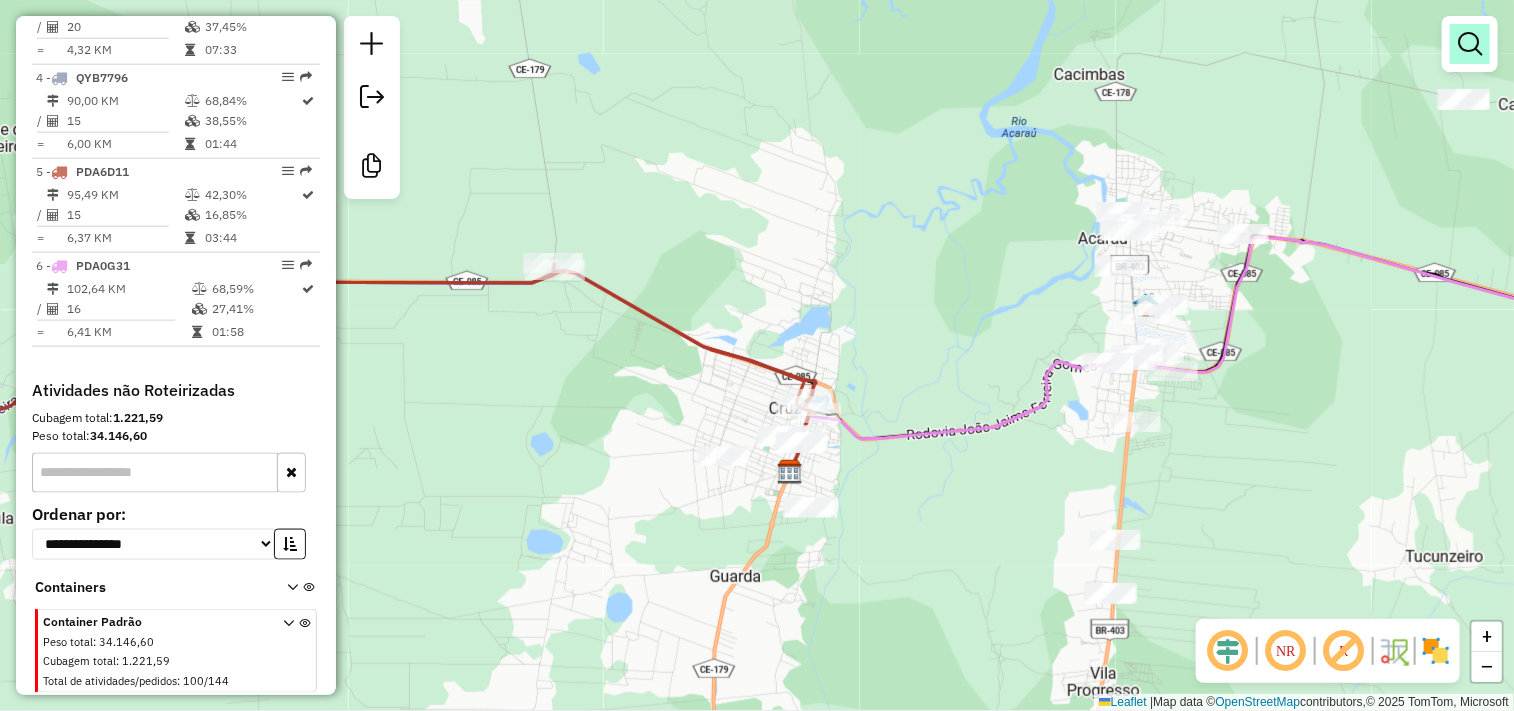 click at bounding box center (1470, 44) 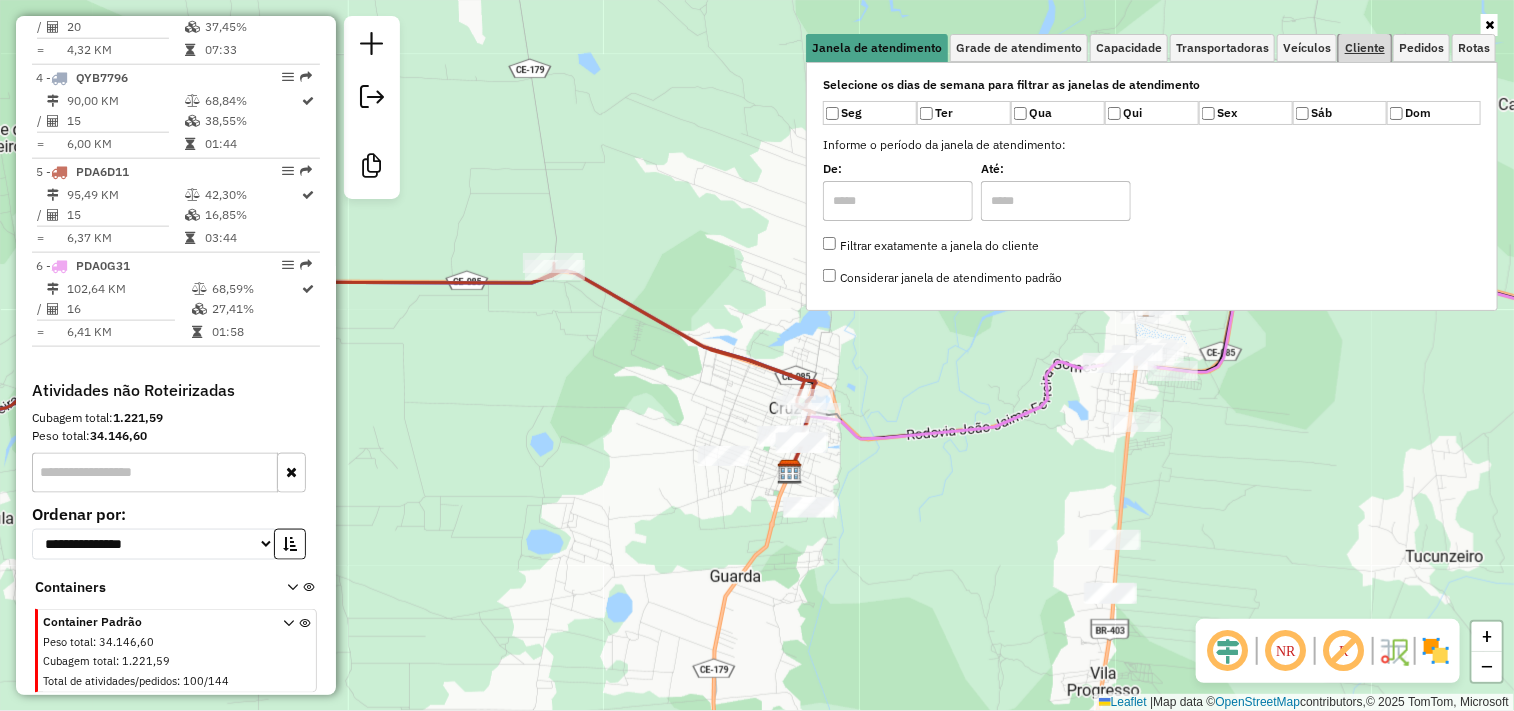 click on "Cliente" at bounding box center (1365, 48) 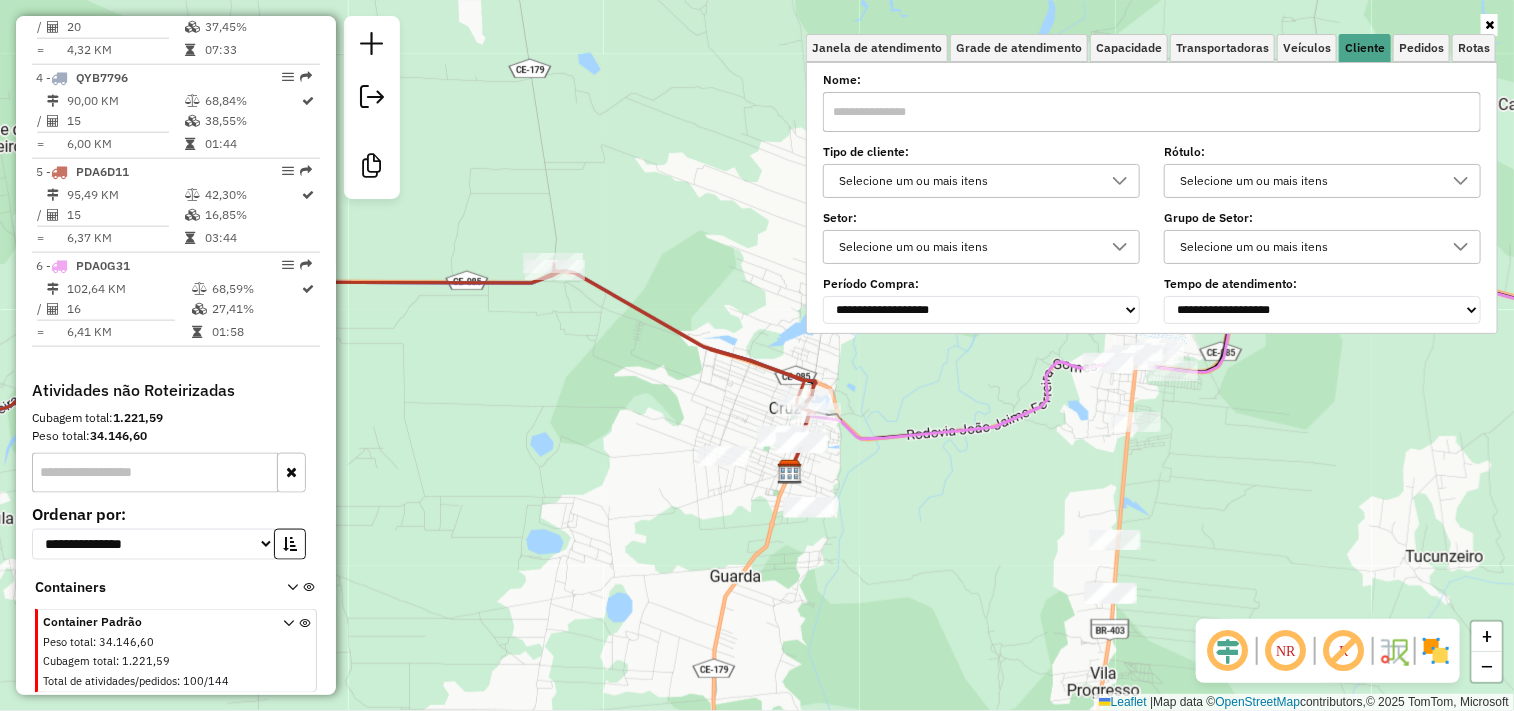 click at bounding box center [1152, 112] 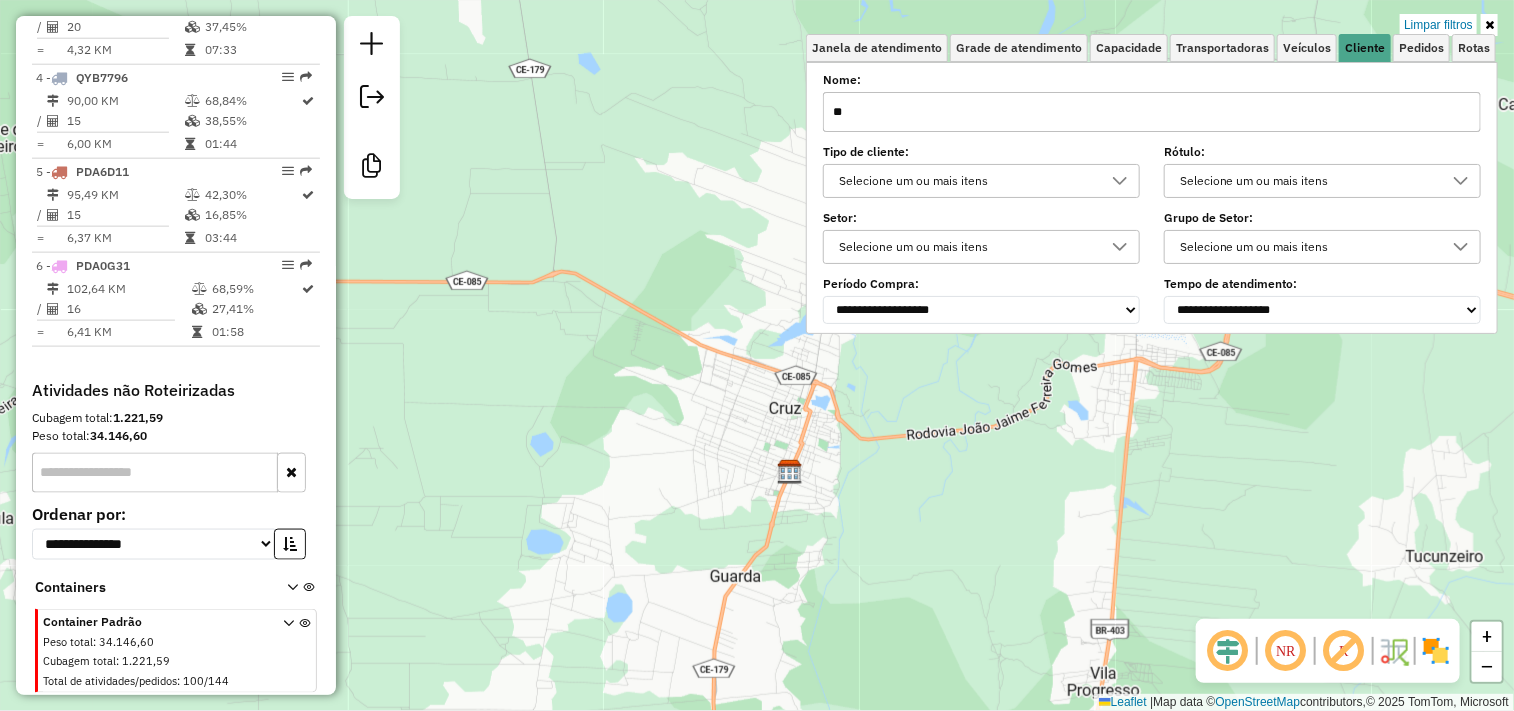 click on "Limpar filtros Janela de atendimento Grade de atendimento Capacidade Transportadoras Veículos Cliente Pedidos  Rotas Selecione os dias de semana para filtrar as janelas de atendimento  Seg   Ter   Qua   Qui   Sex   Sáb   Dom  Informe o período da janela de atendimento: De: Até:  Filtrar exatamente a janela do cliente  Considerar janela de atendimento padrão  Selecione os dias de semana para filtrar as grades de atendimento  Seg   Ter   Qua   Qui   Sex   Sáb   Dom   Considerar clientes sem dia de atendimento cadastrado  Clientes fora do dia de atendimento selecionado Filtrar as atividades entre os valores definidos abaixo:  Peso mínimo:   Peso máximo:   Cubagem mínima:   Cubagem máxima:   De:   Até:  Filtrar as atividades entre o tempo de atendimento definido abaixo:  De:   Até:   Considerar capacidade total dos clientes não roteirizados Transportadora: Selecione um ou mais itens Tipo de veículo: Selecione um ou mais itens Veículo: Selecione um ou mais itens Motorista: Selecione um ou mais itens" 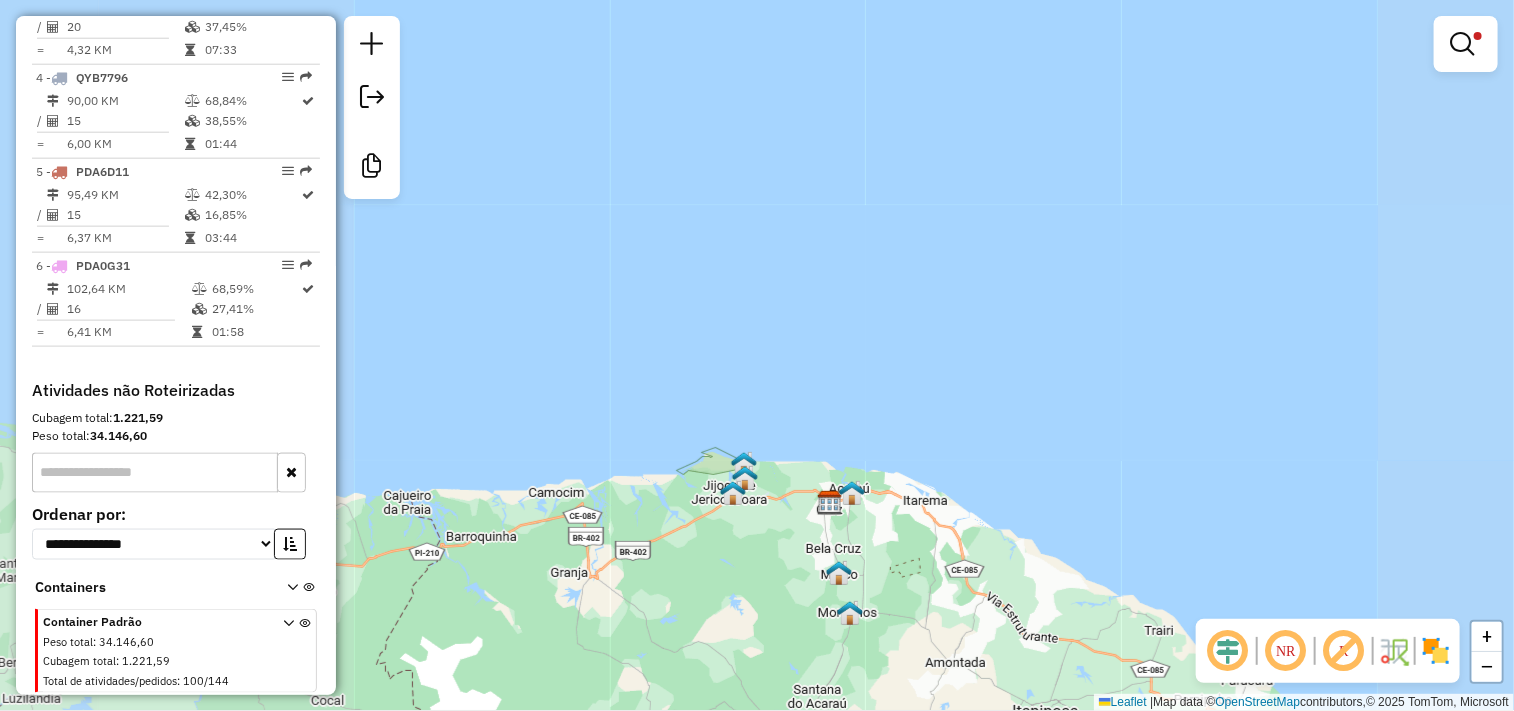 drag, startPoint x: 874, startPoint y: 578, endPoint x: 796, endPoint y: 458, distance: 143.12233 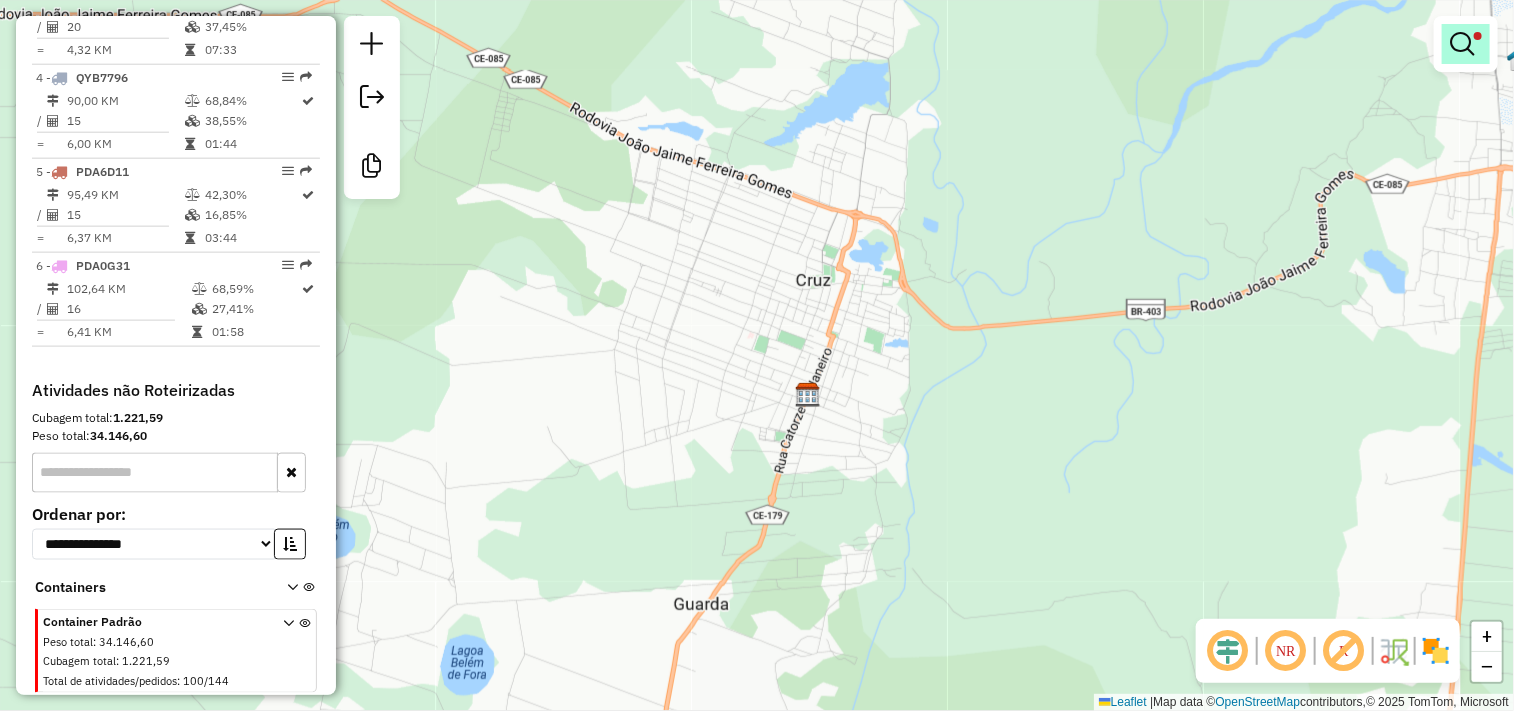 click at bounding box center [1462, 44] 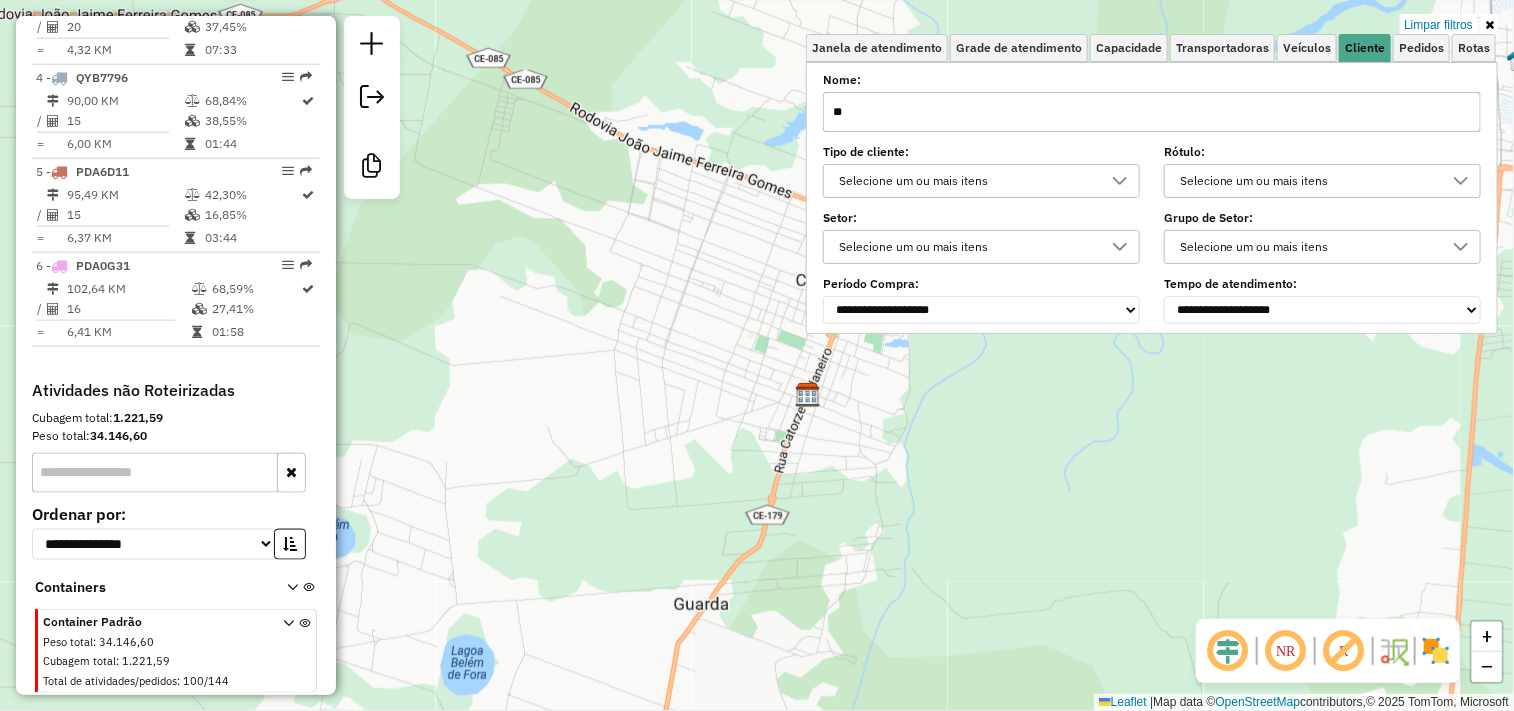 click on "**********" at bounding box center (1152, 199) 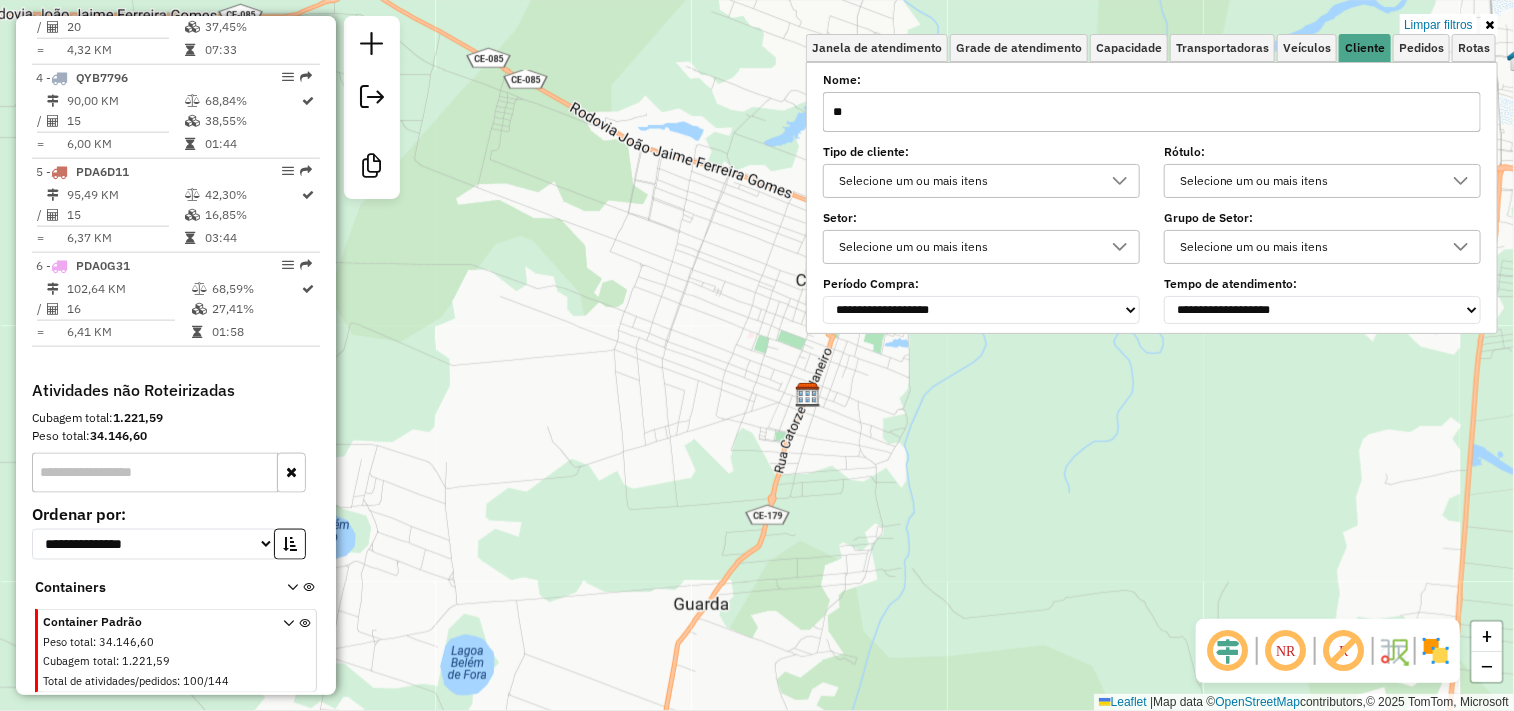 click on "**" at bounding box center [1152, 112] 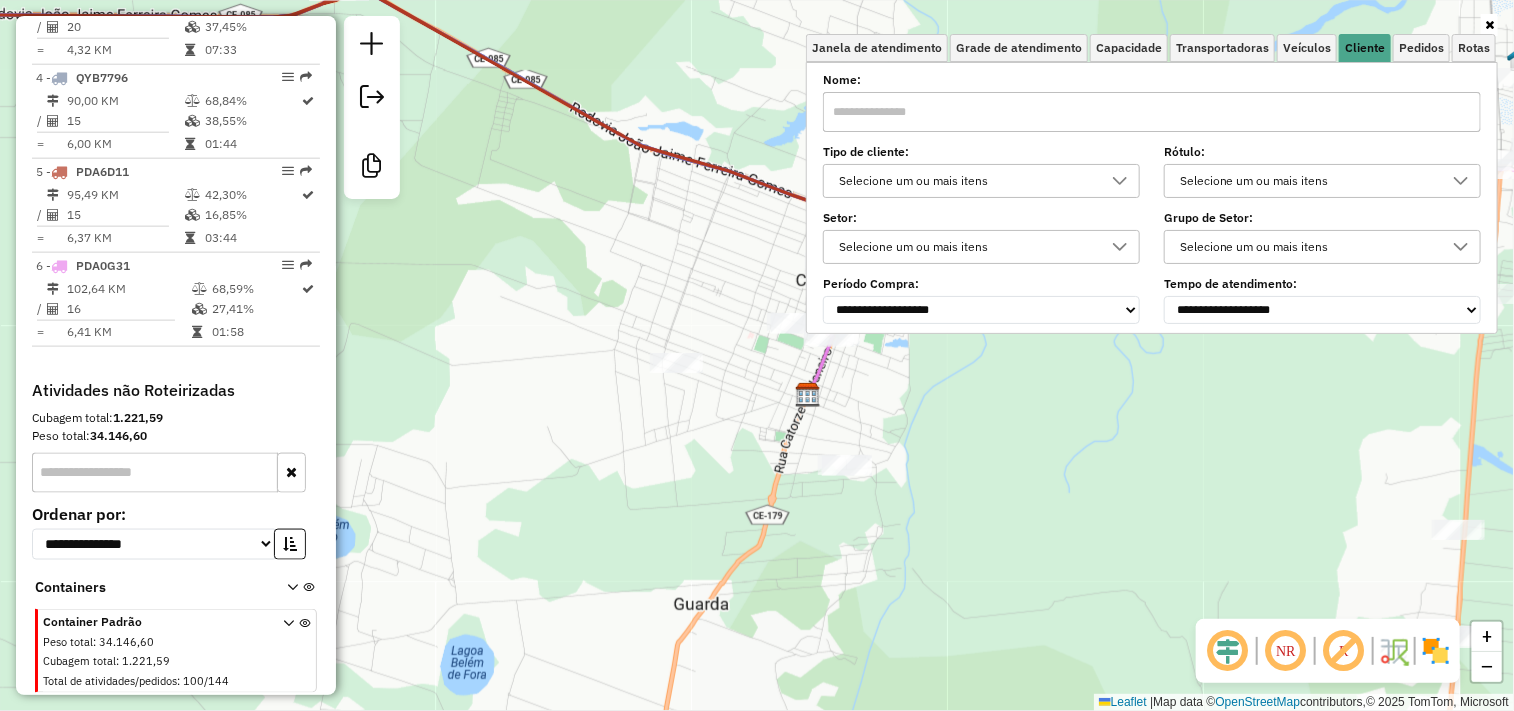 type 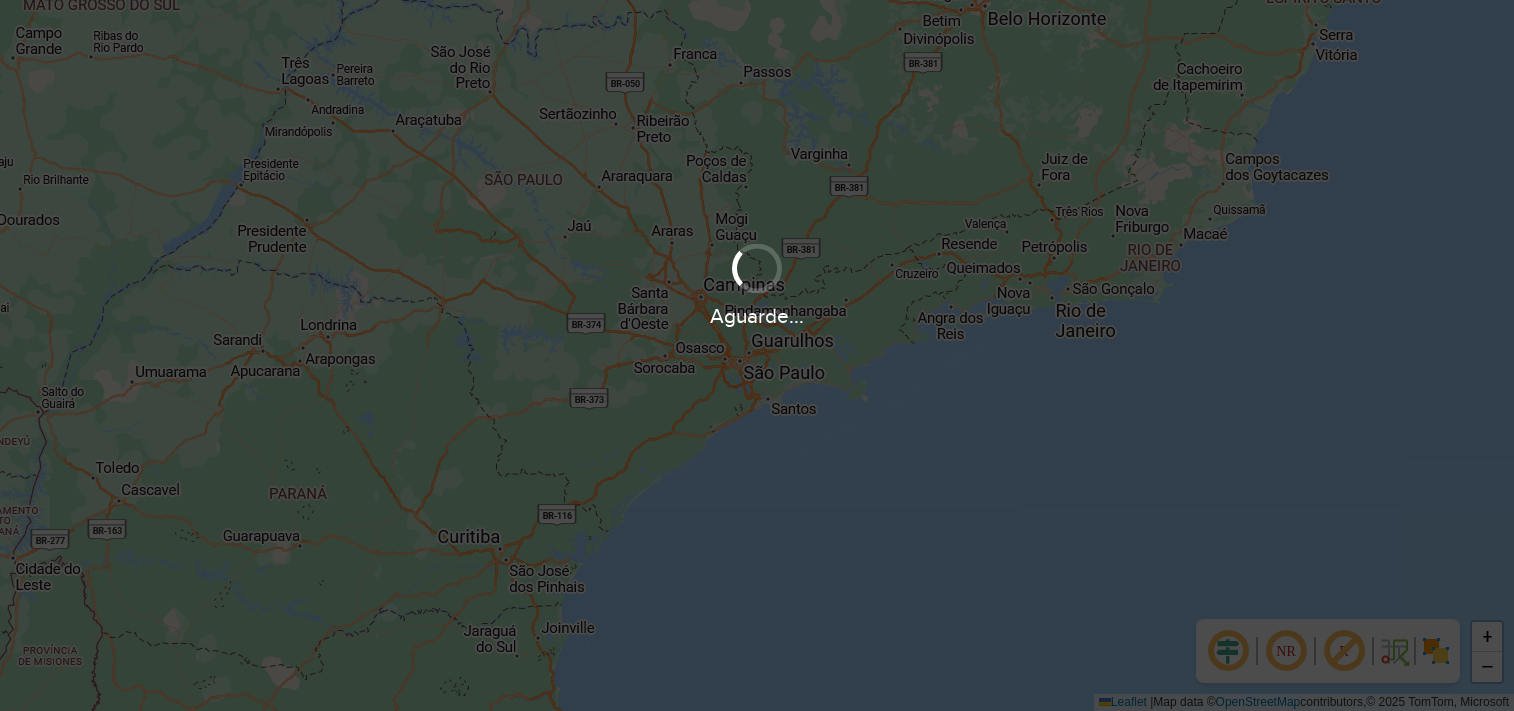 scroll, scrollTop: 0, scrollLeft: 0, axis: both 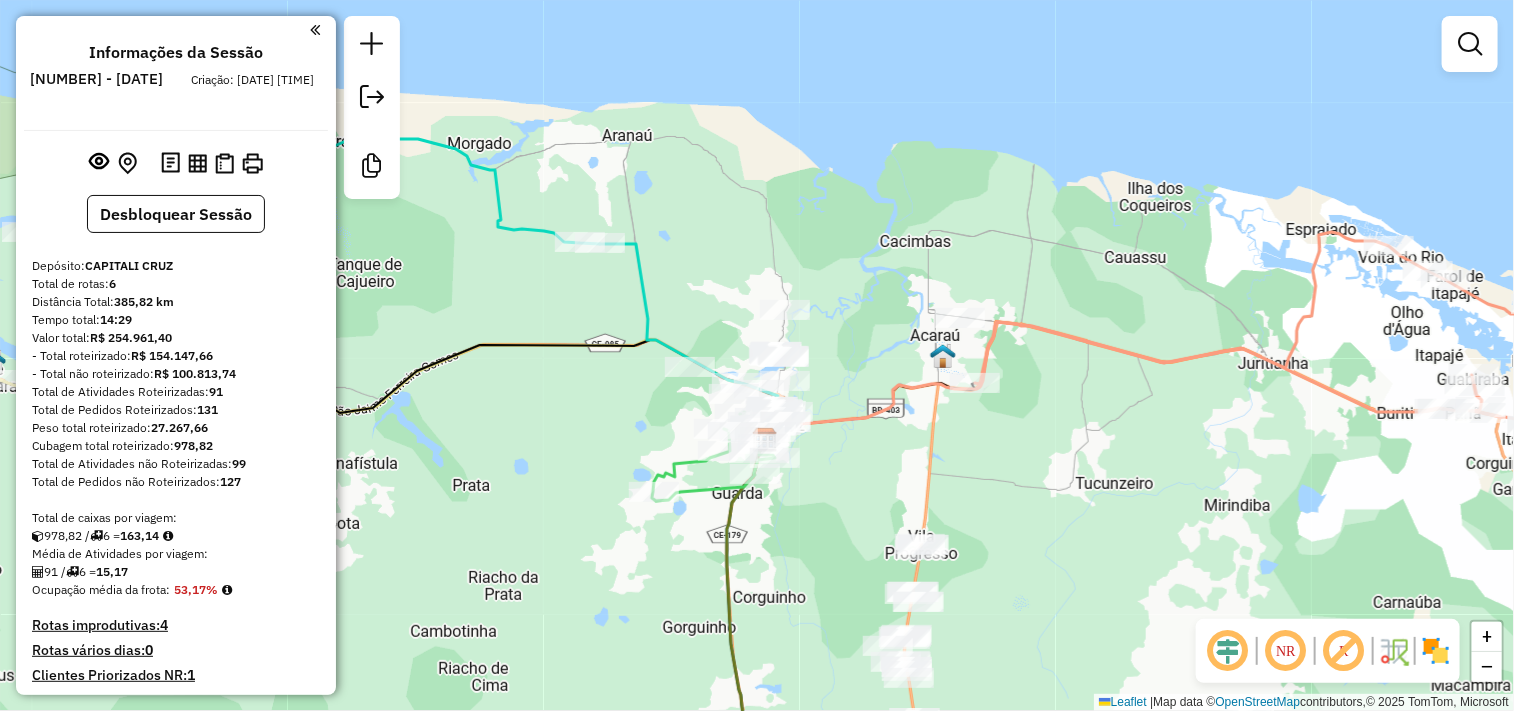 click at bounding box center [1470, 44] 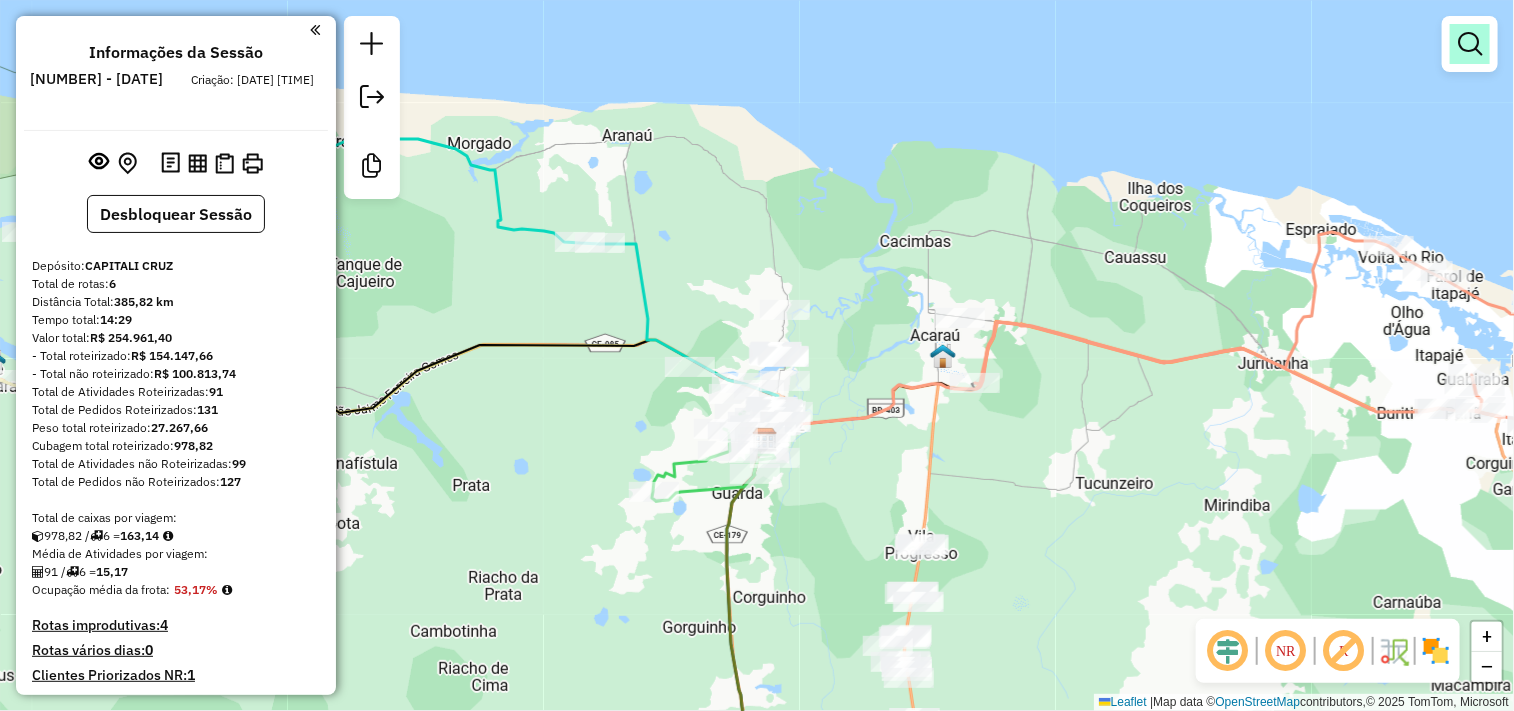 click at bounding box center [1470, 44] 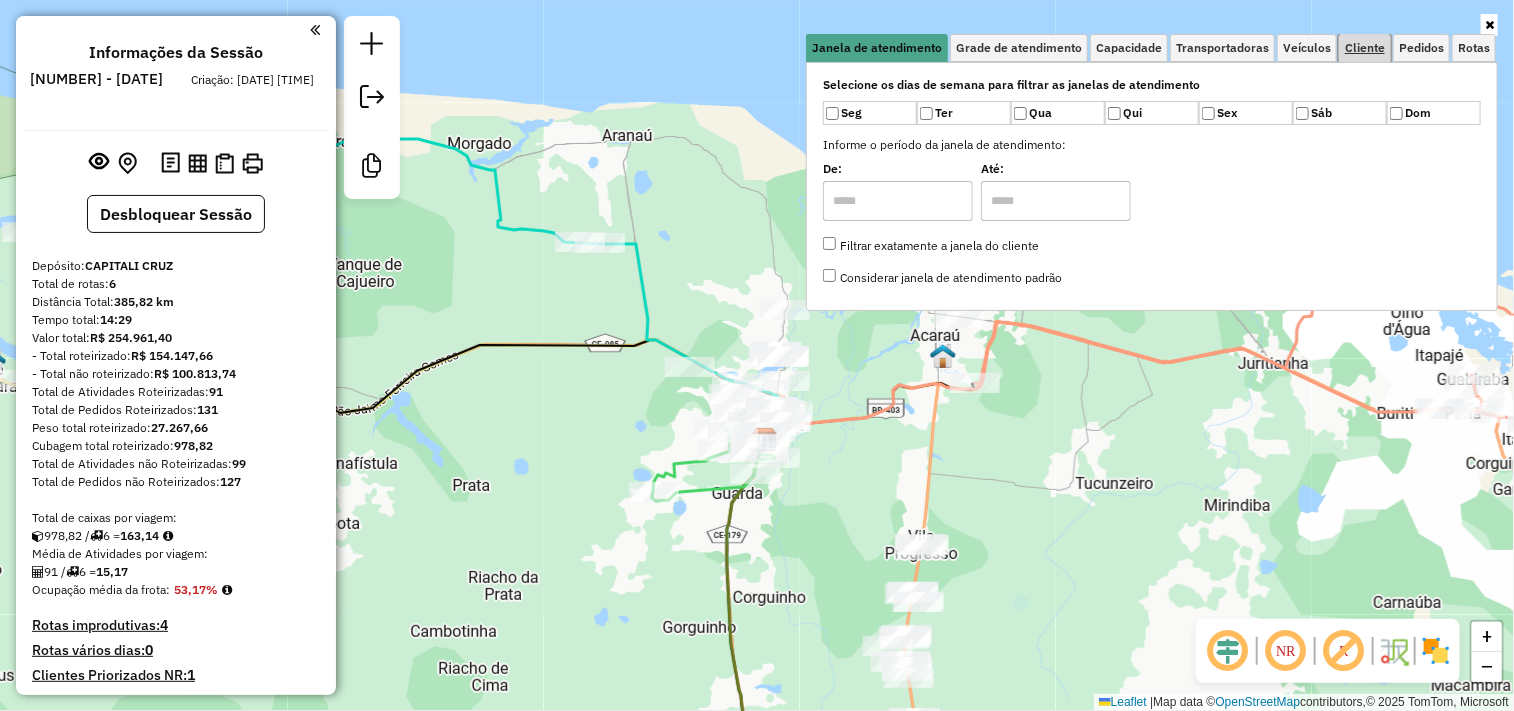 click on "Cliente" at bounding box center [1365, 48] 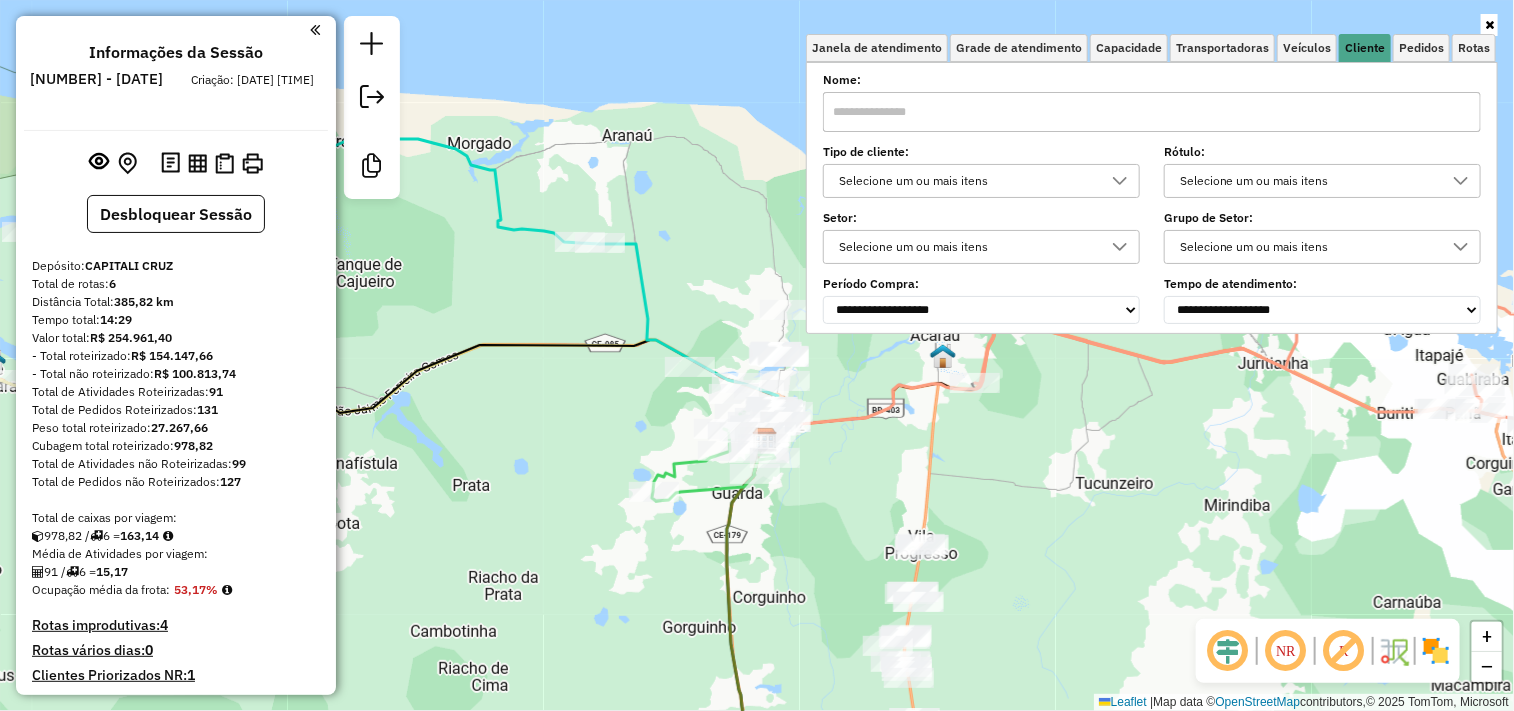 click at bounding box center (1152, 112) 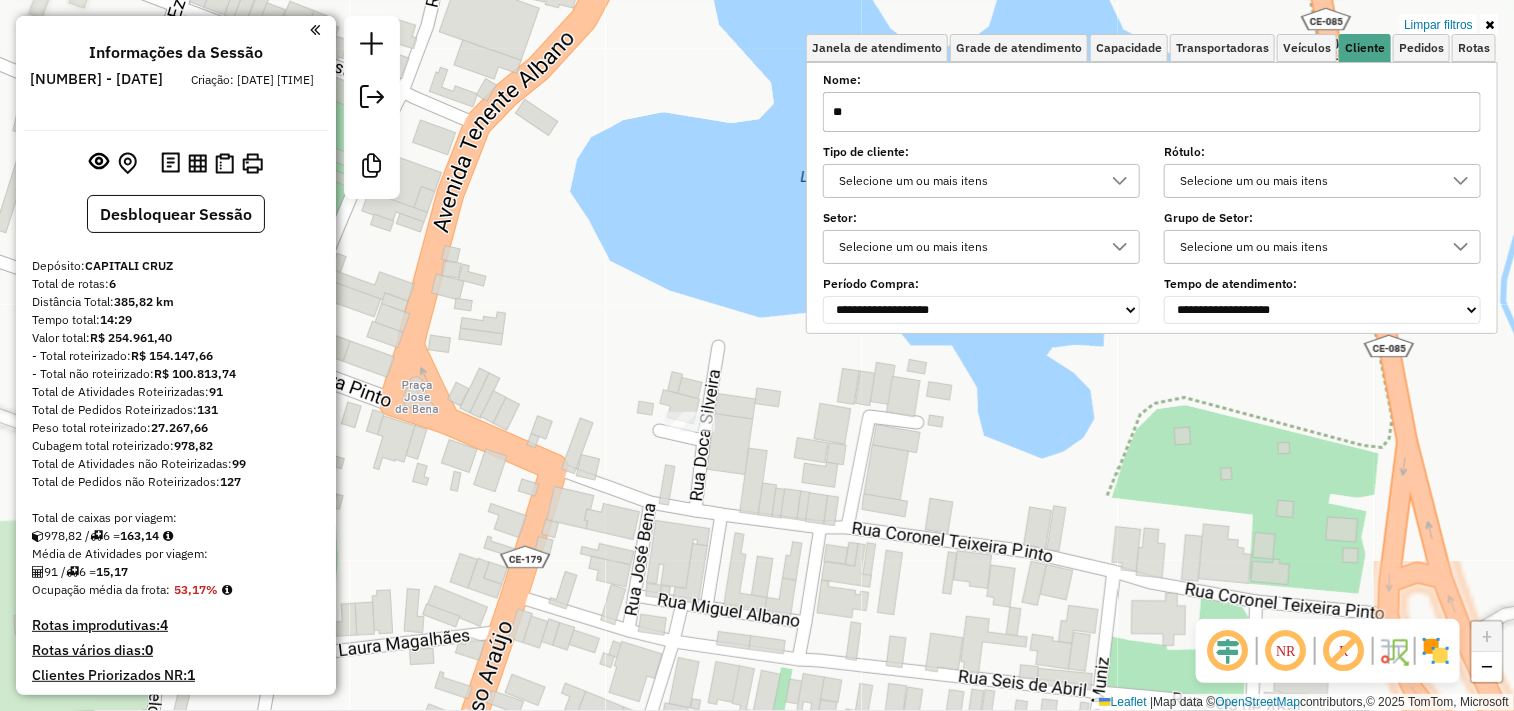 type on "**" 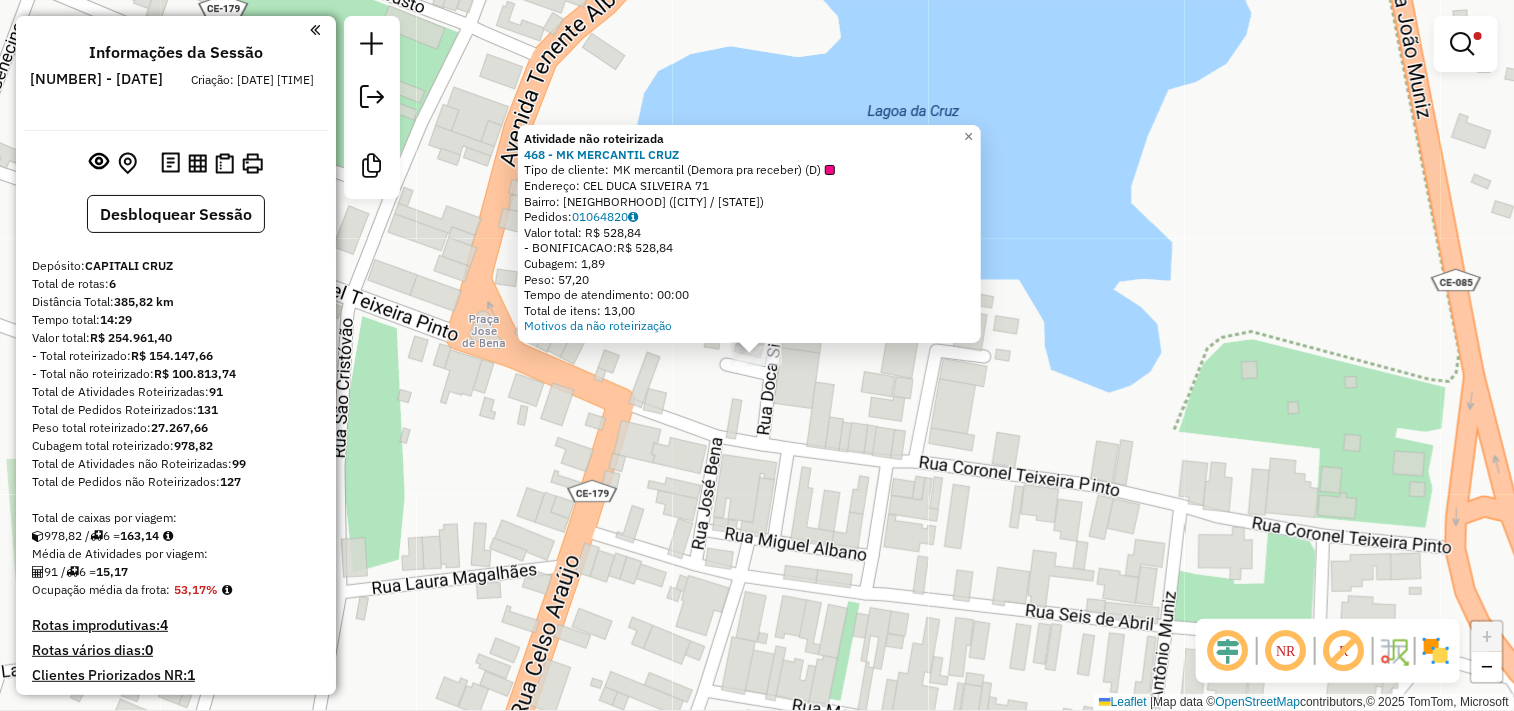 click on "Atividade não roteirizada 468 - MK MERCANTIL  CRUZ  Tipo de cliente:   MK mercantil (Demora pra receber) (D)   Endereço:  CEL DUCA SILVEIRA 71   Bairro: CENTRO (CRUZ / CE)   Pedidos:  01064820   Valor total: R$ 528,84   - BONIFICACAO:  R$ 528,84   Cubagem: 1,89   Peso: 57,20   Tempo de atendimento: 00:00   Total de itens: 13,00  Motivos da não roteirização × Limpar filtros Janela de atendimento Grade de atendimento Capacidade Transportadoras Veículos Cliente Pedidos  Rotas Selecione os dias de semana para filtrar as janelas de atendimento  Seg   Ter   Qua   Qui   Sex   Sáb   Dom  Informe o período da janela de atendimento: De: Até:  Filtrar exatamente a janela do cliente  Considerar janela de atendimento padrão  Selecione os dias de semana para filtrar as grades de atendimento  Seg   Ter   Qua   Qui   Sex   Sáb   Dom   Considerar clientes sem dia de atendimento cadastrado  Clientes fora do dia de atendimento selecionado Filtrar as atividades entre os valores definidos abaixo:  Peso mínimo:   De:" 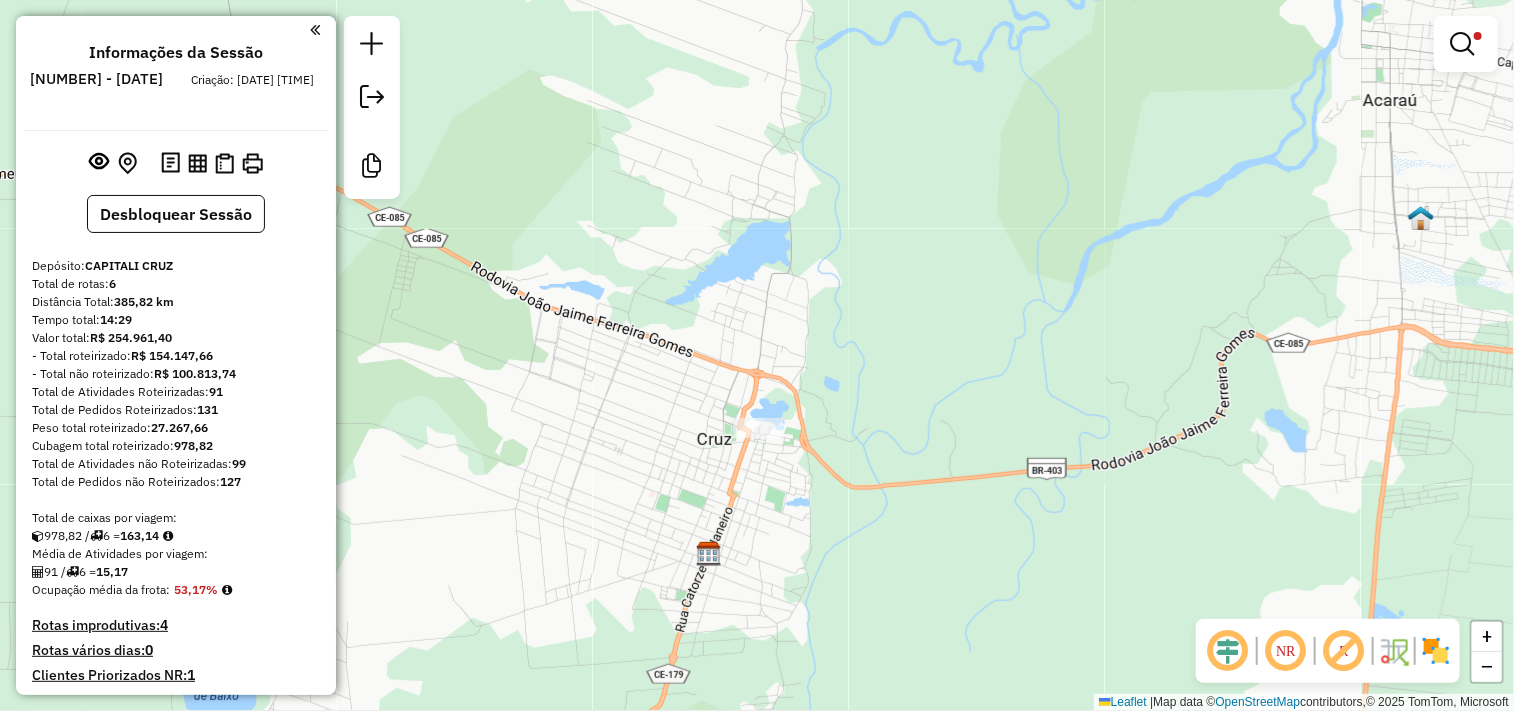 drag, startPoint x: 640, startPoint y: 318, endPoint x: 437, endPoint y: 103, distance: 295.6924 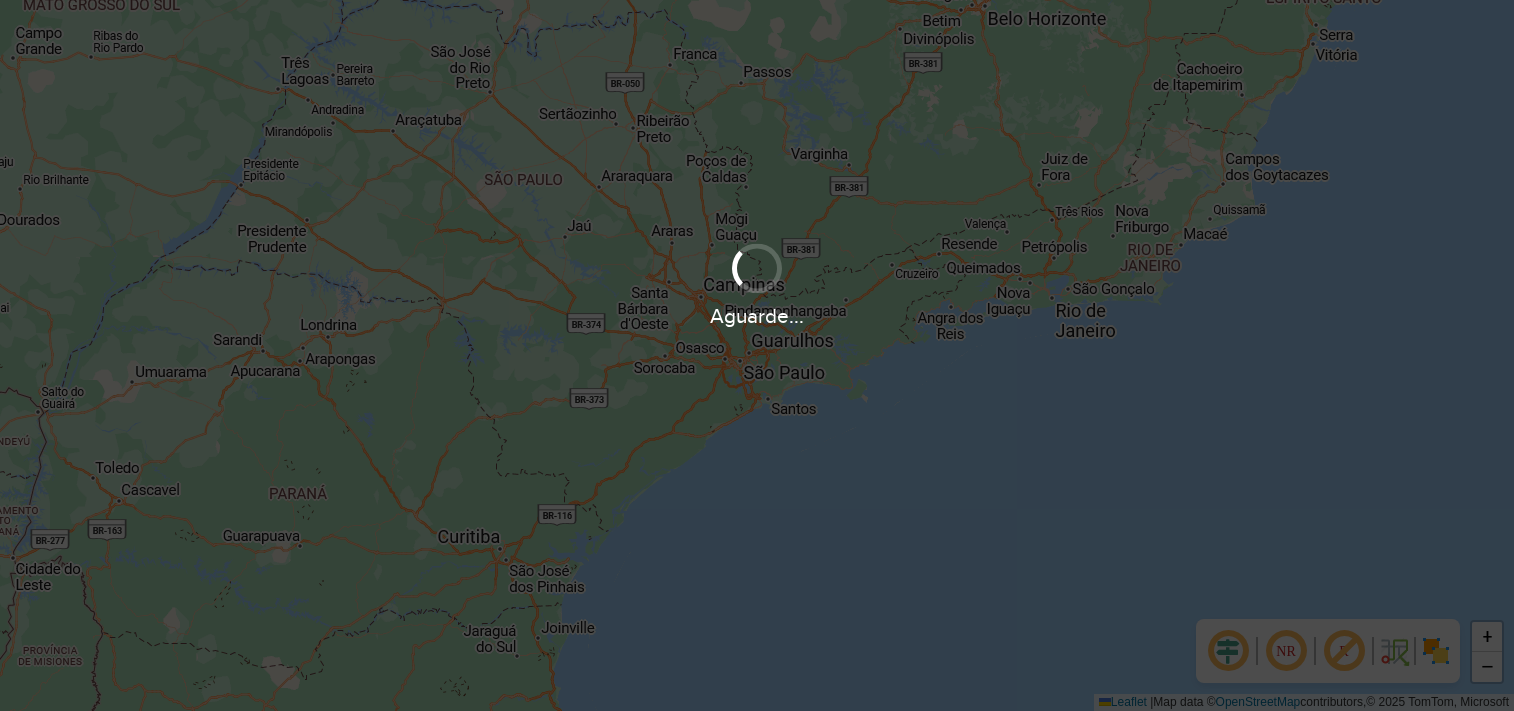 scroll, scrollTop: 0, scrollLeft: 0, axis: both 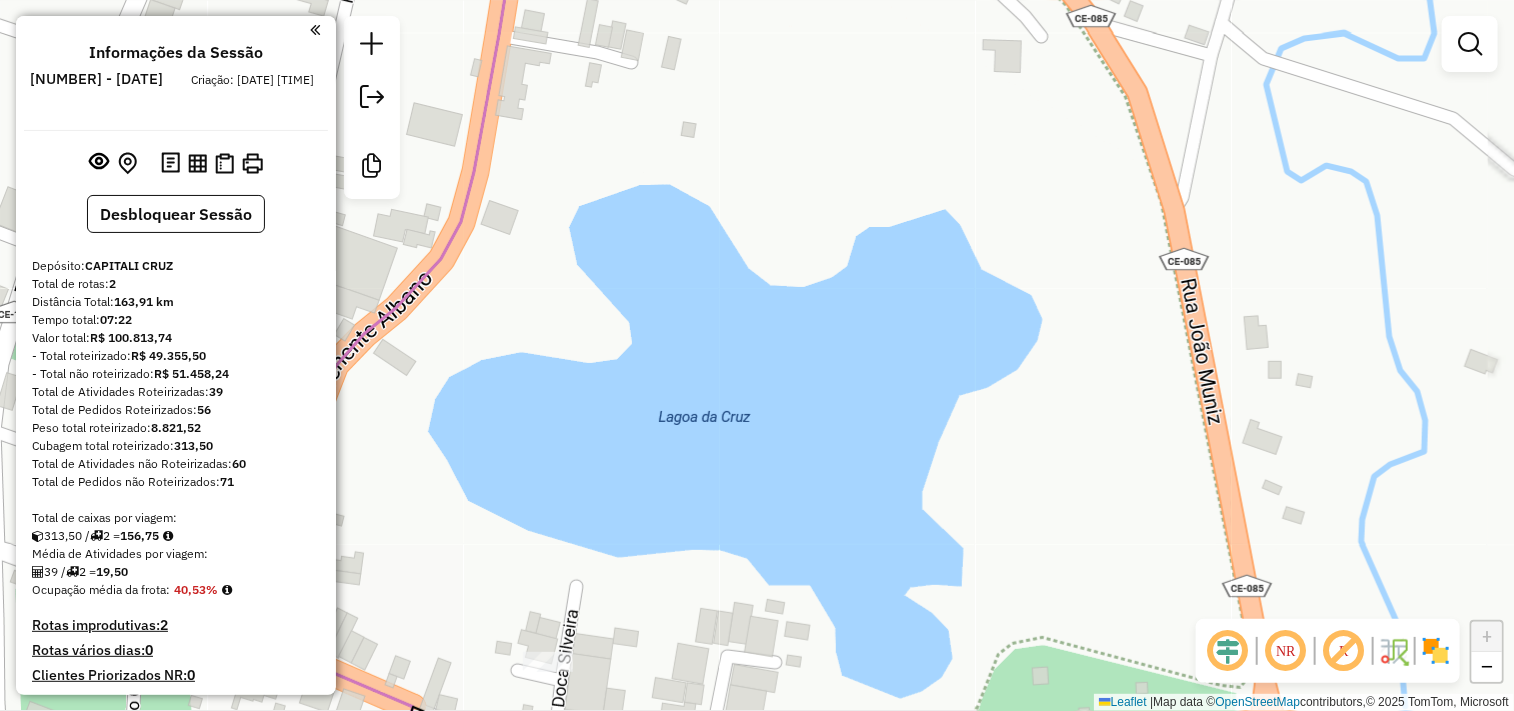 click on "Janela de atendimento Grade de atendimento Capacidade Transportadoras Veículos Cliente Pedidos  Rotas Selecione os dias de semana para filtrar as janelas de atendimento  Seg   Ter   Qua   Qui   Sex   Sáb   Dom  Informe o período da janela de atendimento: De: Até:  Filtrar exatamente a janela do cliente  Considerar janela de atendimento padrão  Selecione os dias de semana para filtrar as grades de atendimento  Seg   Ter   Qua   Qui   Sex   Sáb   Dom   Considerar clientes sem dia de atendimento cadastrado  Clientes fora do dia de atendimento selecionado Filtrar as atividades entre os valores definidos abaixo:  Peso mínimo:   Peso máximo:   Cubagem mínima:   Cubagem máxima:   De:   Até:  Filtrar as atividades entre o tempo de atendimento definido abaixo:  De:   Até:   Considerar capacidade total dos clientes não roteirizados Transportadora: Selecione um ou mais itens Tipo de veículo: Selecione um ou mais itens Veículo: Selecione um ou mais itens Motorista: Selecione um ou mais itens Nome: Rótulo:" 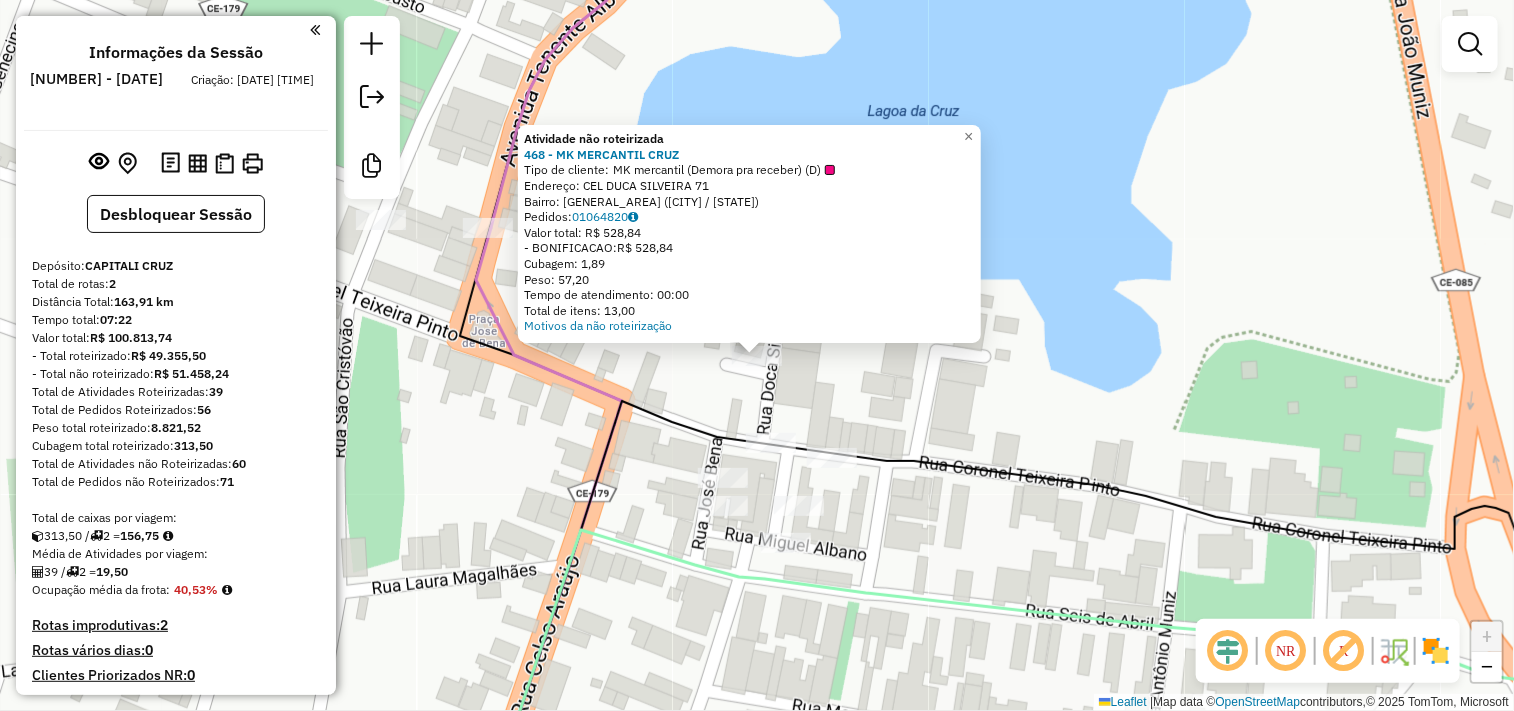click on "Atividade não roteirizada 468 - MK MERCANTIL [CITY] Tipo de cliente: MK mercantil (Demora pra receber) (D) Endereço: [STREET_NAME] [NUMBER] Bairro: [GENERAL_AREA] ([CITY] / [STATE]) Pedidos: [ORDER_NUMBER] Valor total: R$ 528,84 -BONIFICACAO: R$ 528,84 Cubagem: 1,89 Peso: 57,20 Tempo de atendimento: 00:00 Total de itens: 13,00 Motivos da não roteirização × Janela de atendimento Grade de atendimento Capacidade Transportadoras Veículos Cliente Pedidos Rotas Selecione os dias de semana para filtrar as janelas de atendimento Seg Ter Qua Qui Sex Sáb Dom Informe o período da janela de atendimento: De: Até: Filtrar exatamente a janela do cliente Considerar janela de atendimento padrão Selecione os dias de semana para filtrar as grades de atendimento Seg Ter Qua Qui Sex Sáb Dom Considerar clientes sem dia de atendimento cadastrado Clientes fora do dia de atendimento selecionado Filtrar as atividades entre os valores definidos abaixo: Peso mínimo: Peso máximo: De:" 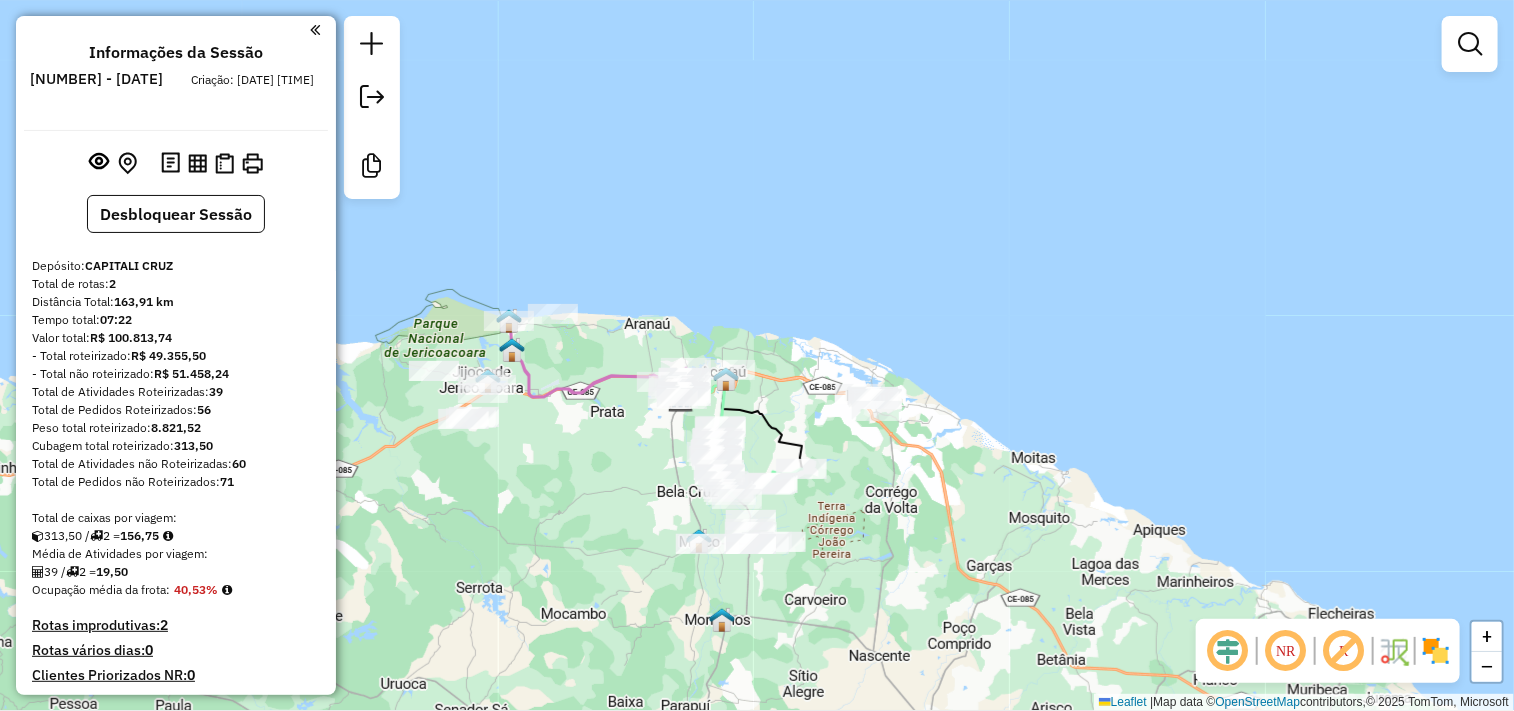 drag, startPoint x: 570, startPoint y: 482, endPoint x: 750, endPoint y: 484, distance: 180.01111 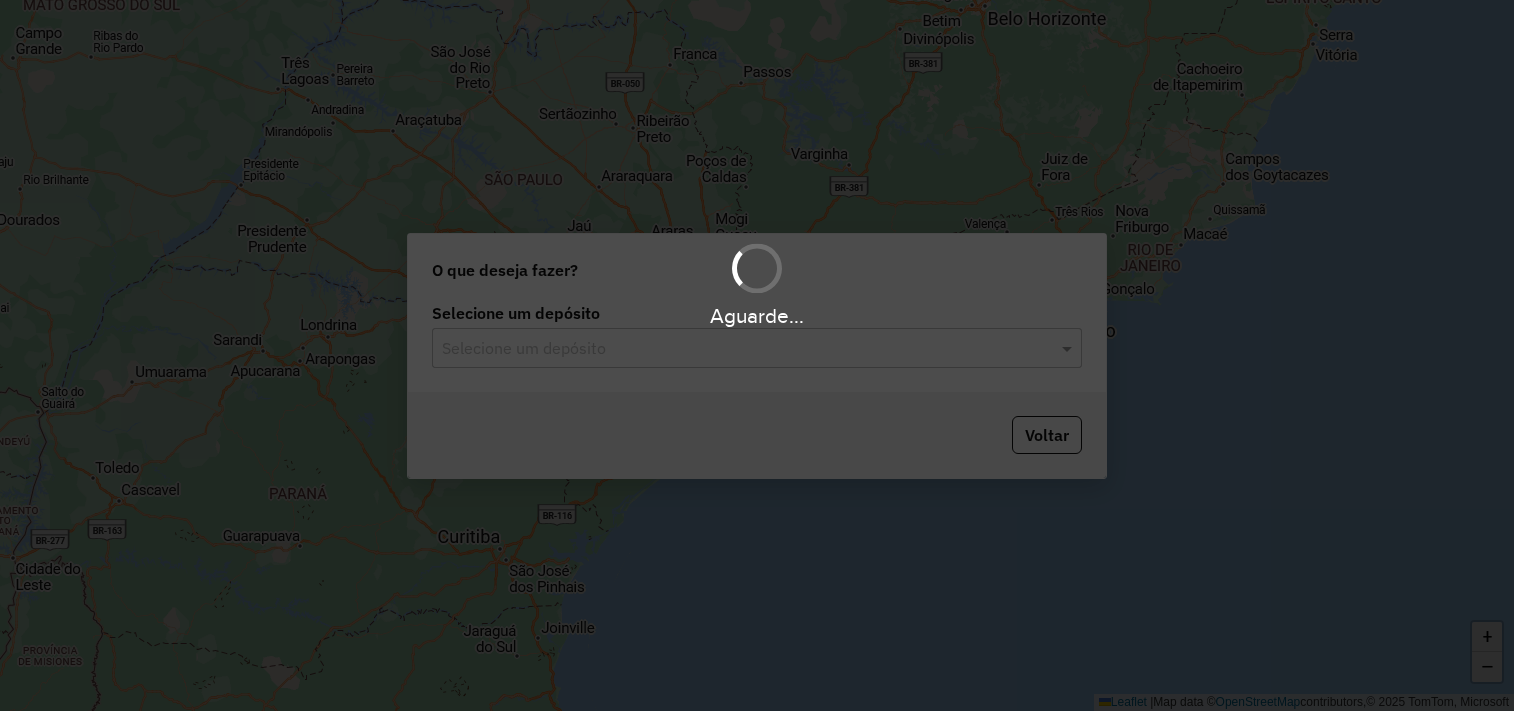 scroll, scrollTop: 0, scrollLeft: 0, axis: both 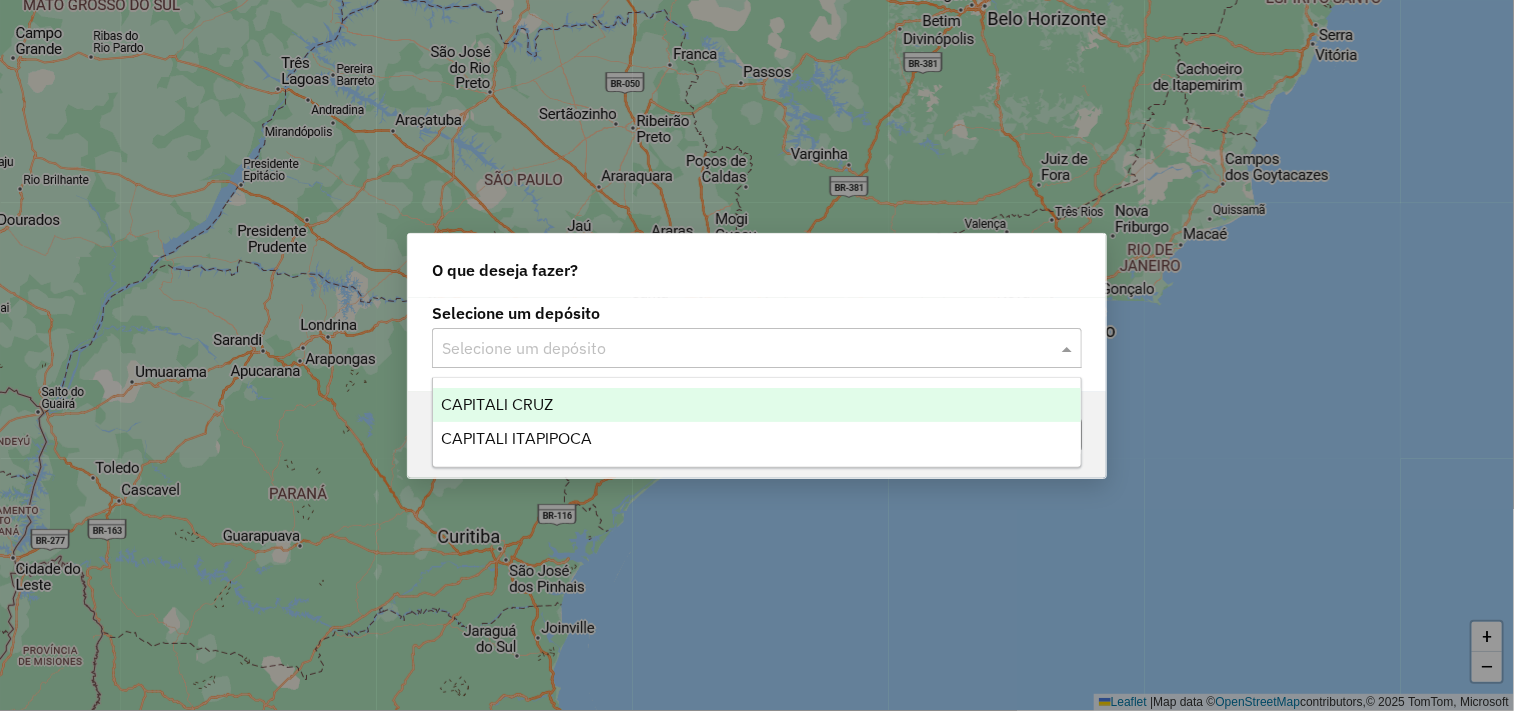 click 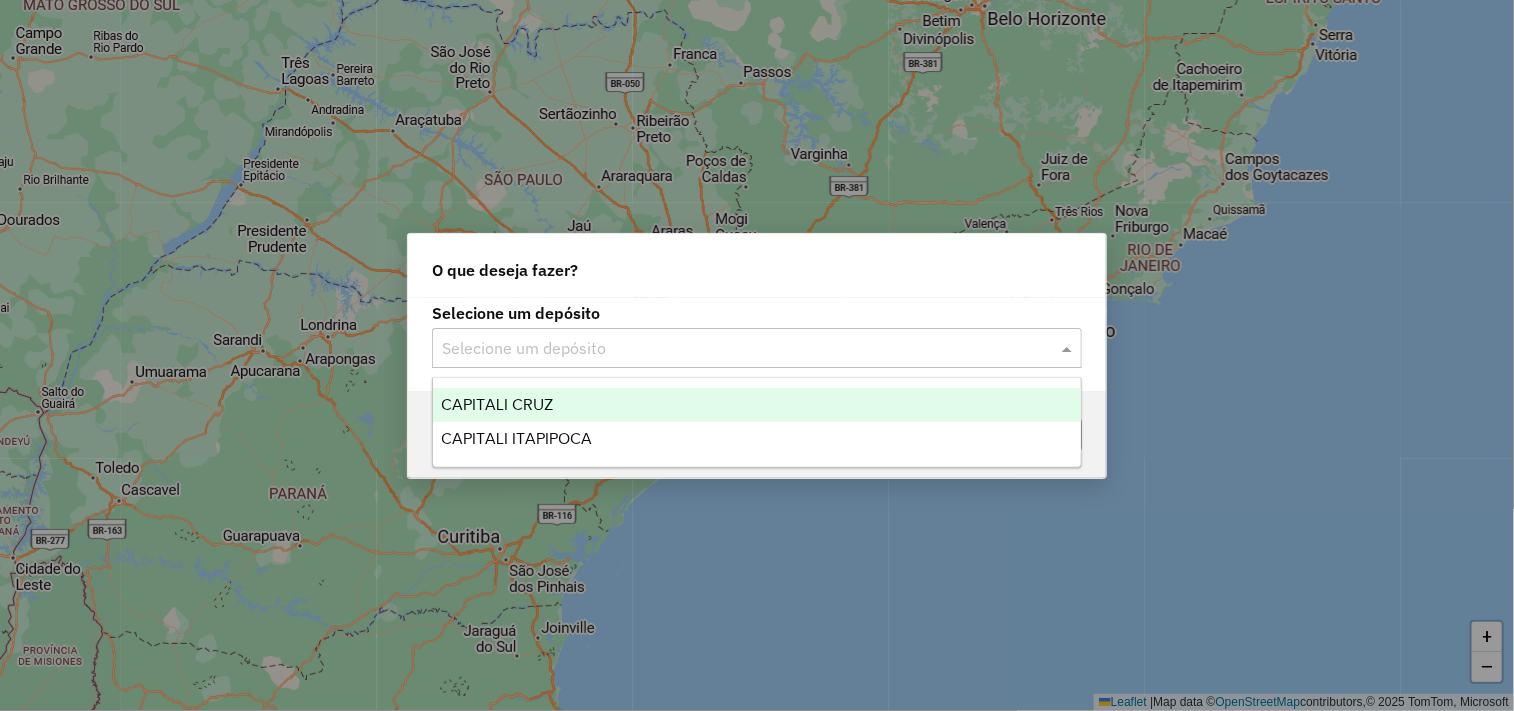 click on "CAPITALI CRUZ" at bounding box center (757, 405) 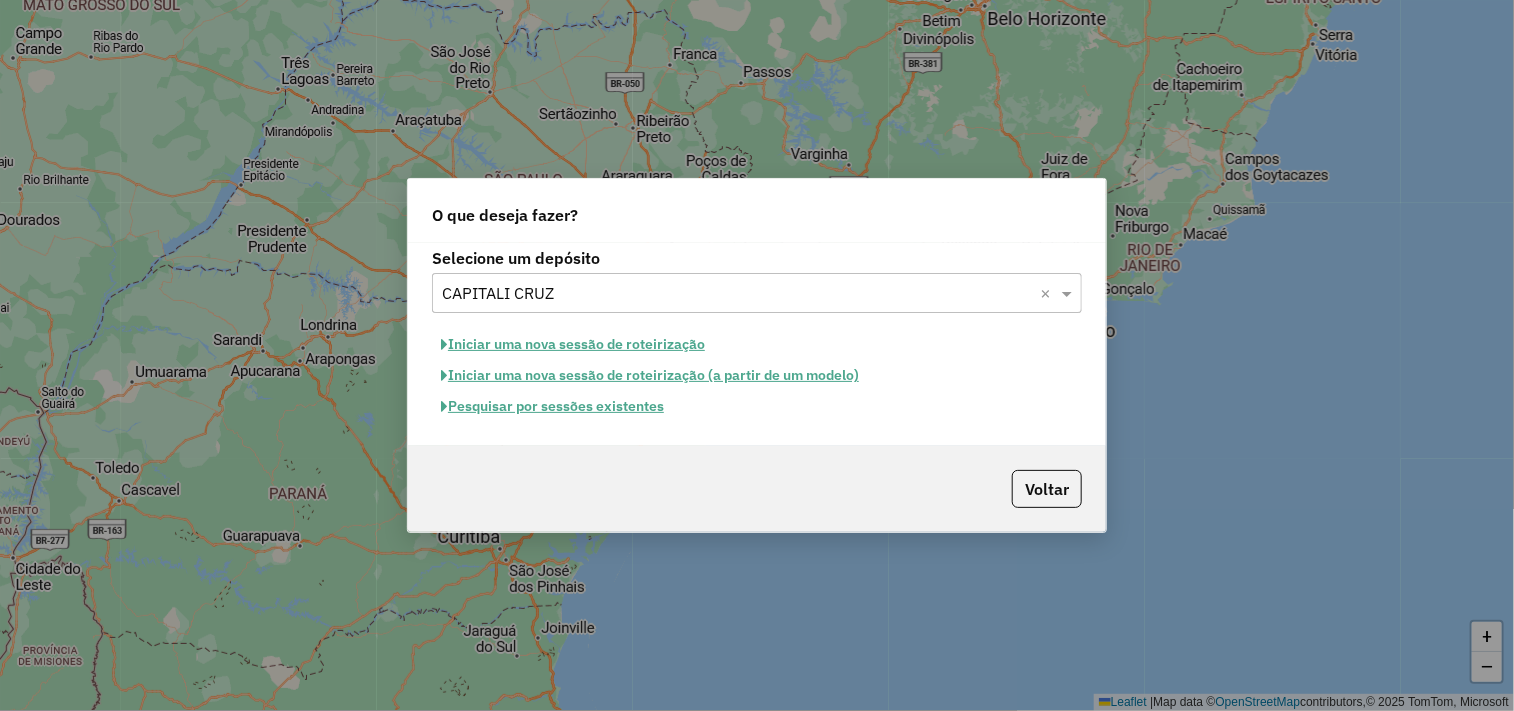 click on "Iniciar uma nova sessão de roteirização" 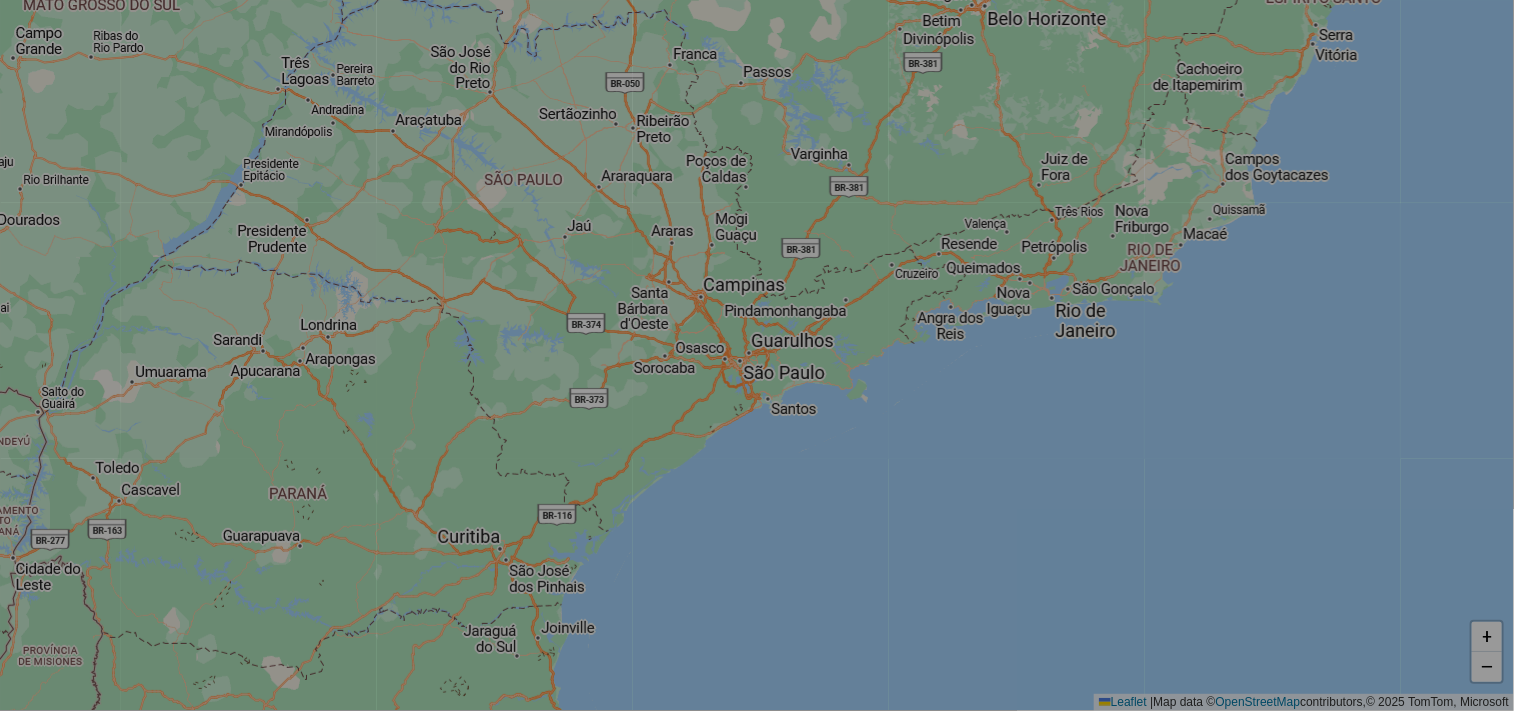 select on "*" 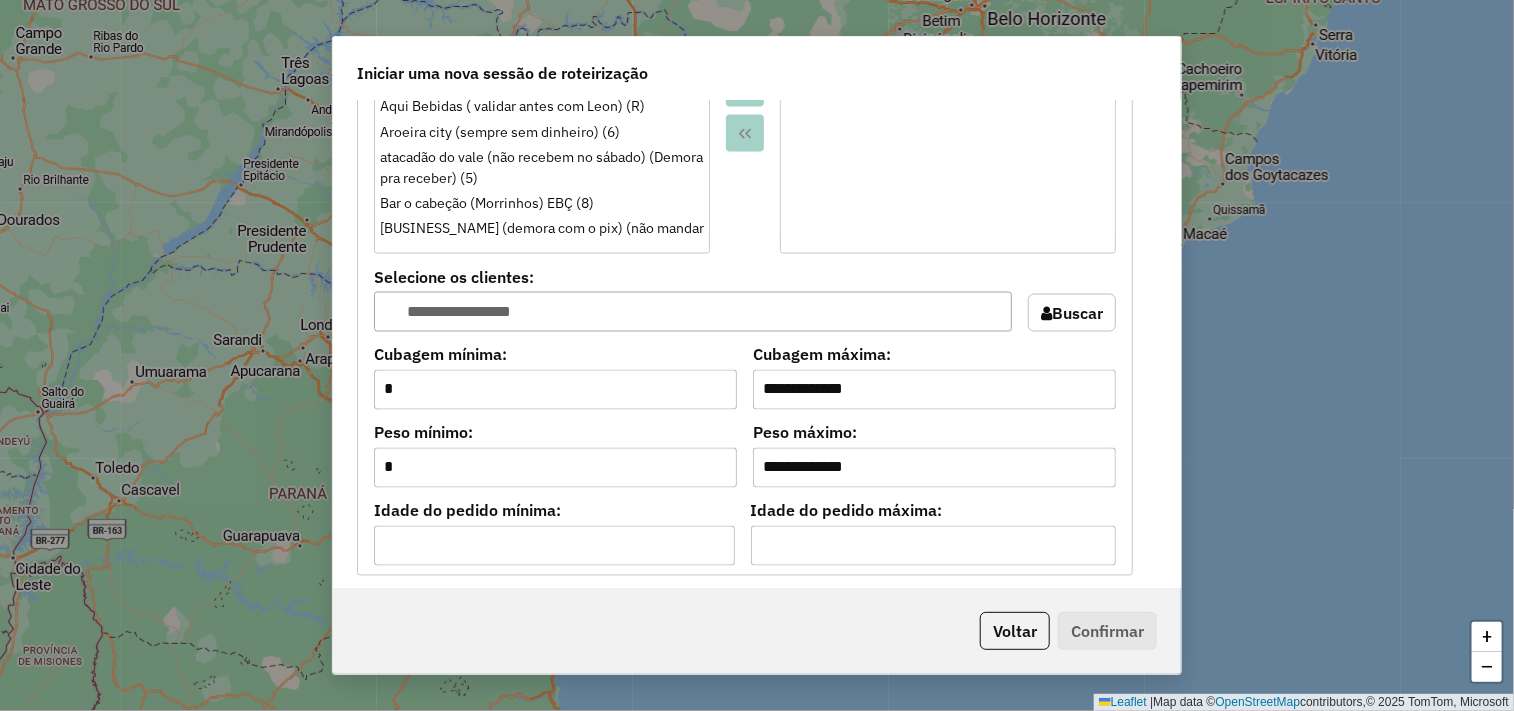 scroll, scrollTop: 2000, scrollLeft: 0, axis: vertical 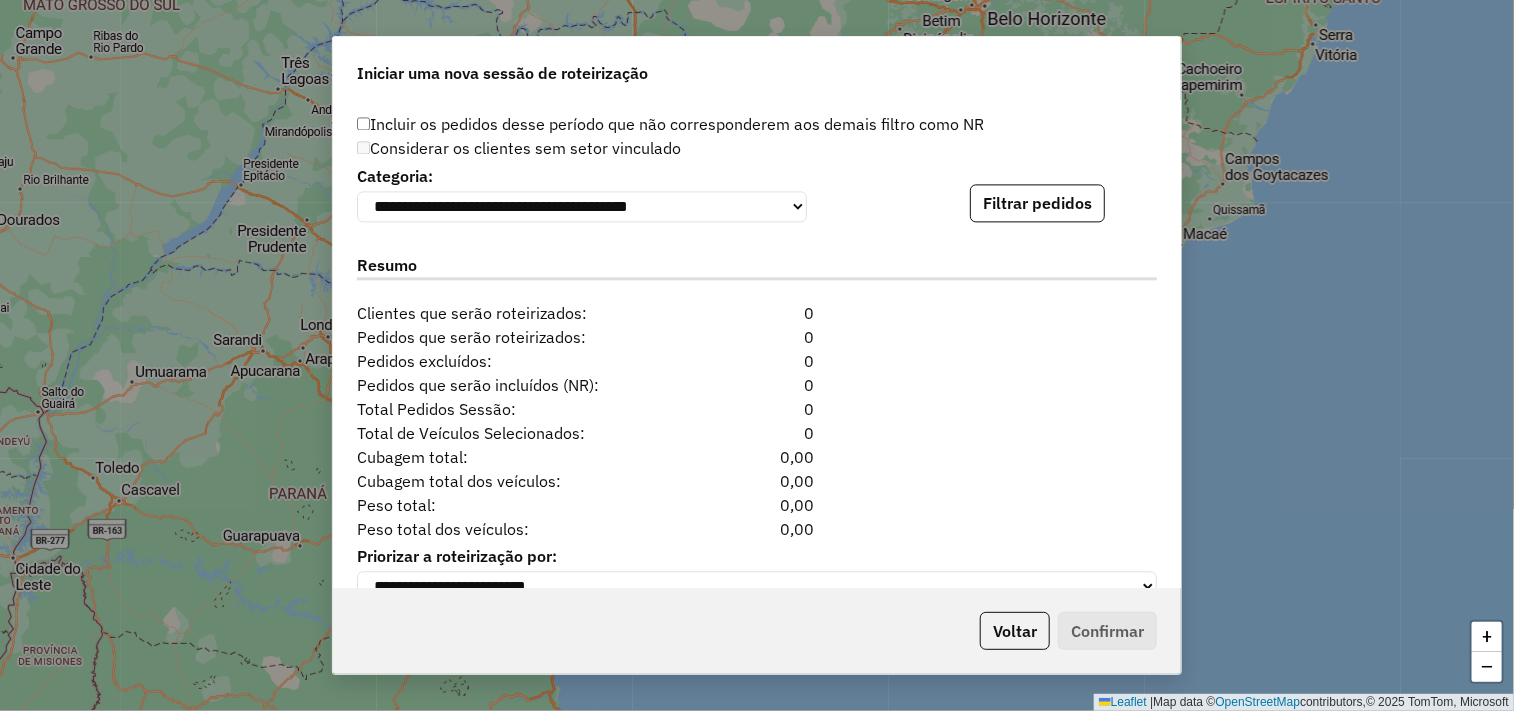 click on "**********" 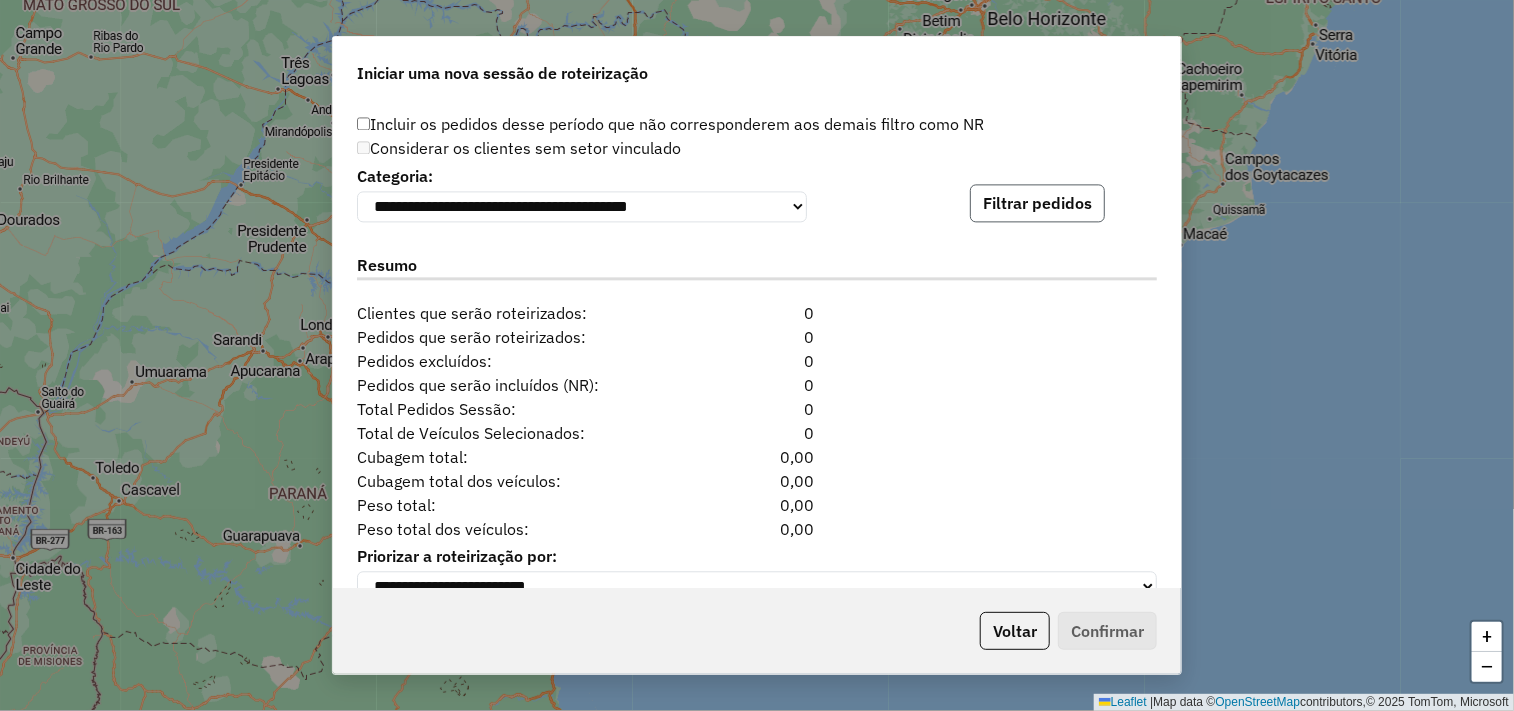 click on "Filtrar pedidos" 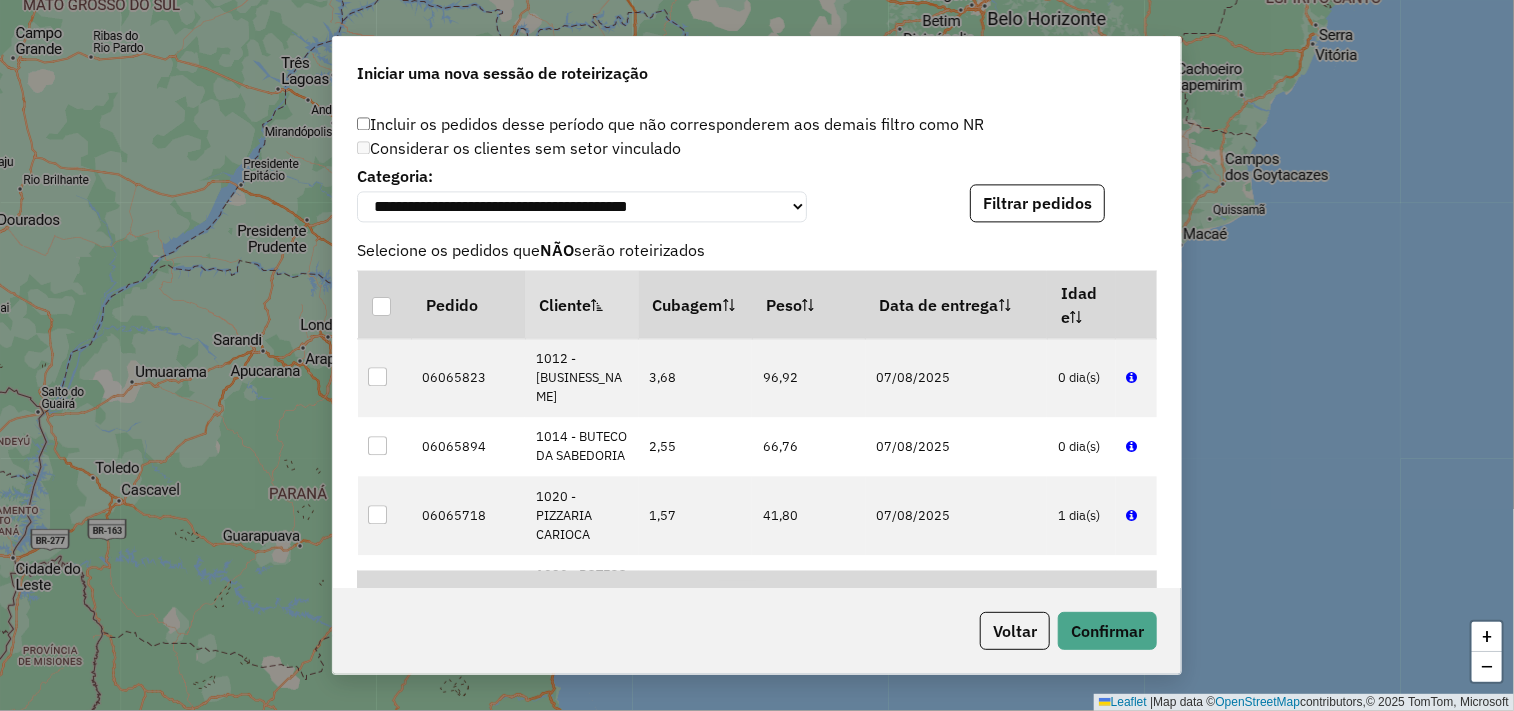 scroll, scrollTop: 2457, scrollLeft: 0, axis: vertical 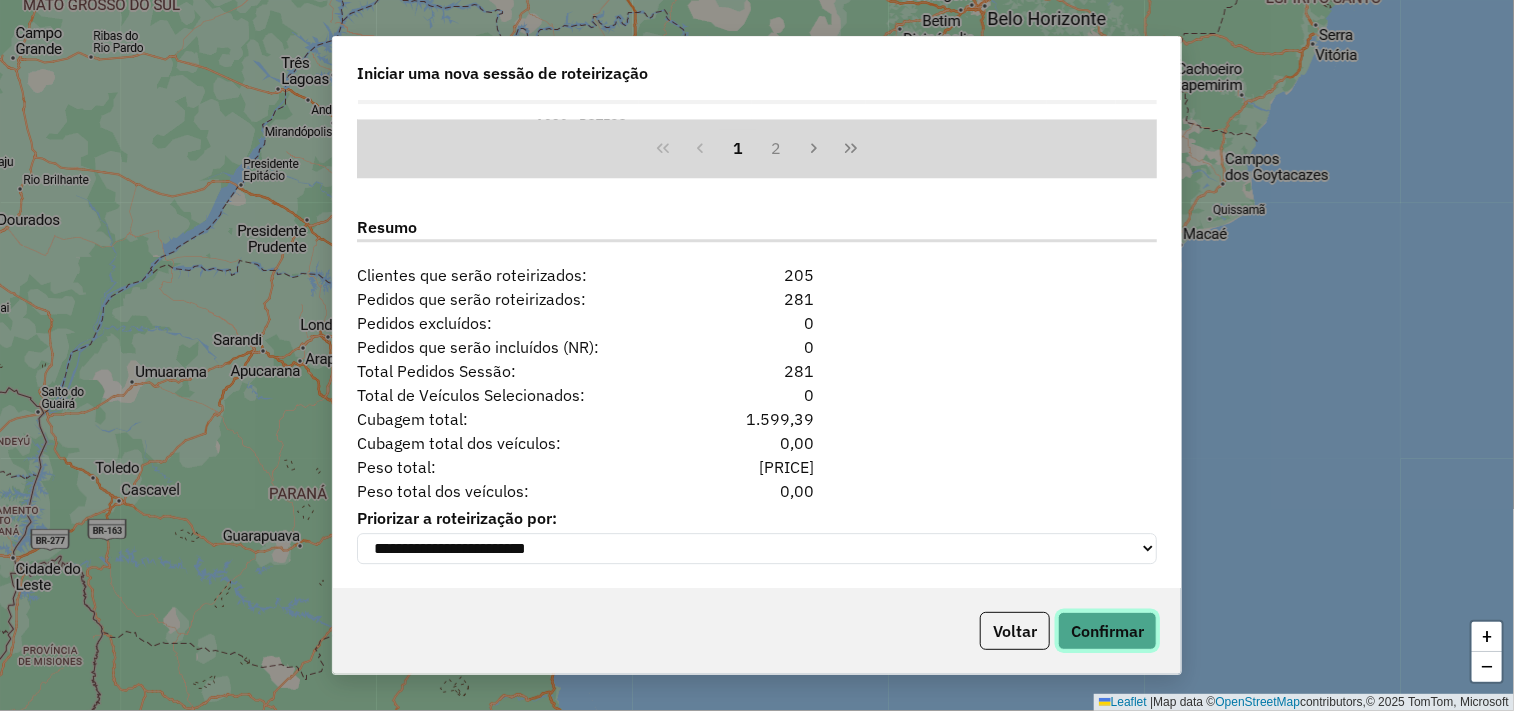 click on "Confirmar" 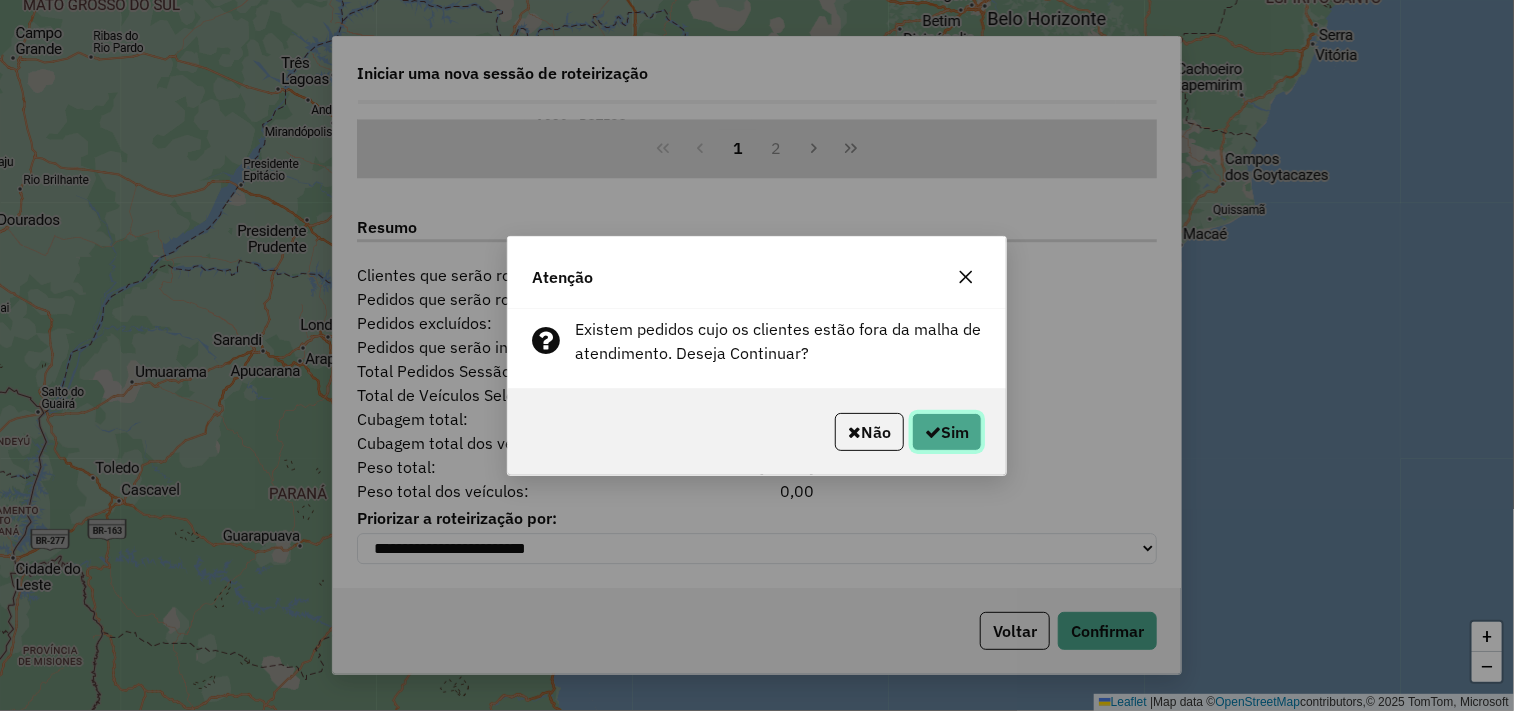 click on "Sim" 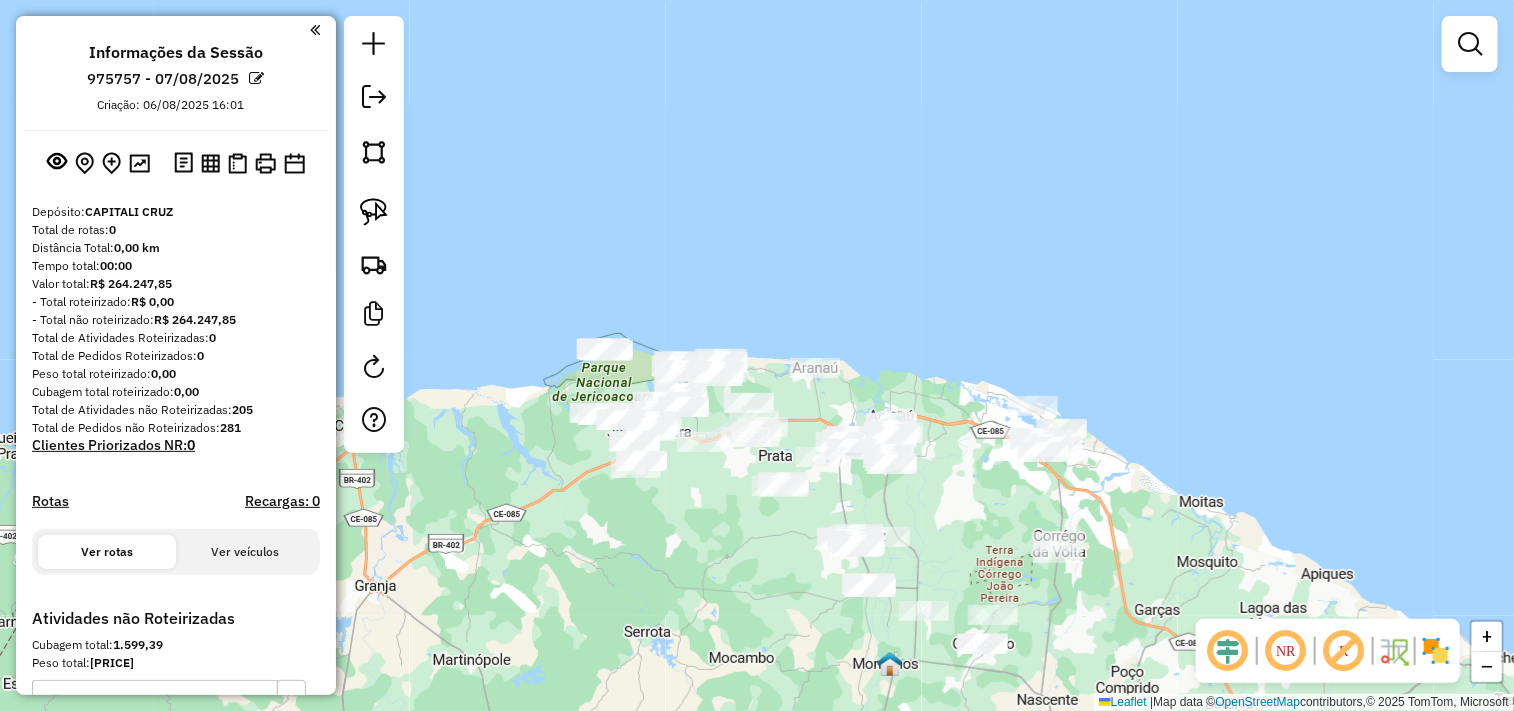 drag, startPoint x: 571, startPoint y: 525, endPoint x: 681, endPoint y: 623, distance: 147.32277 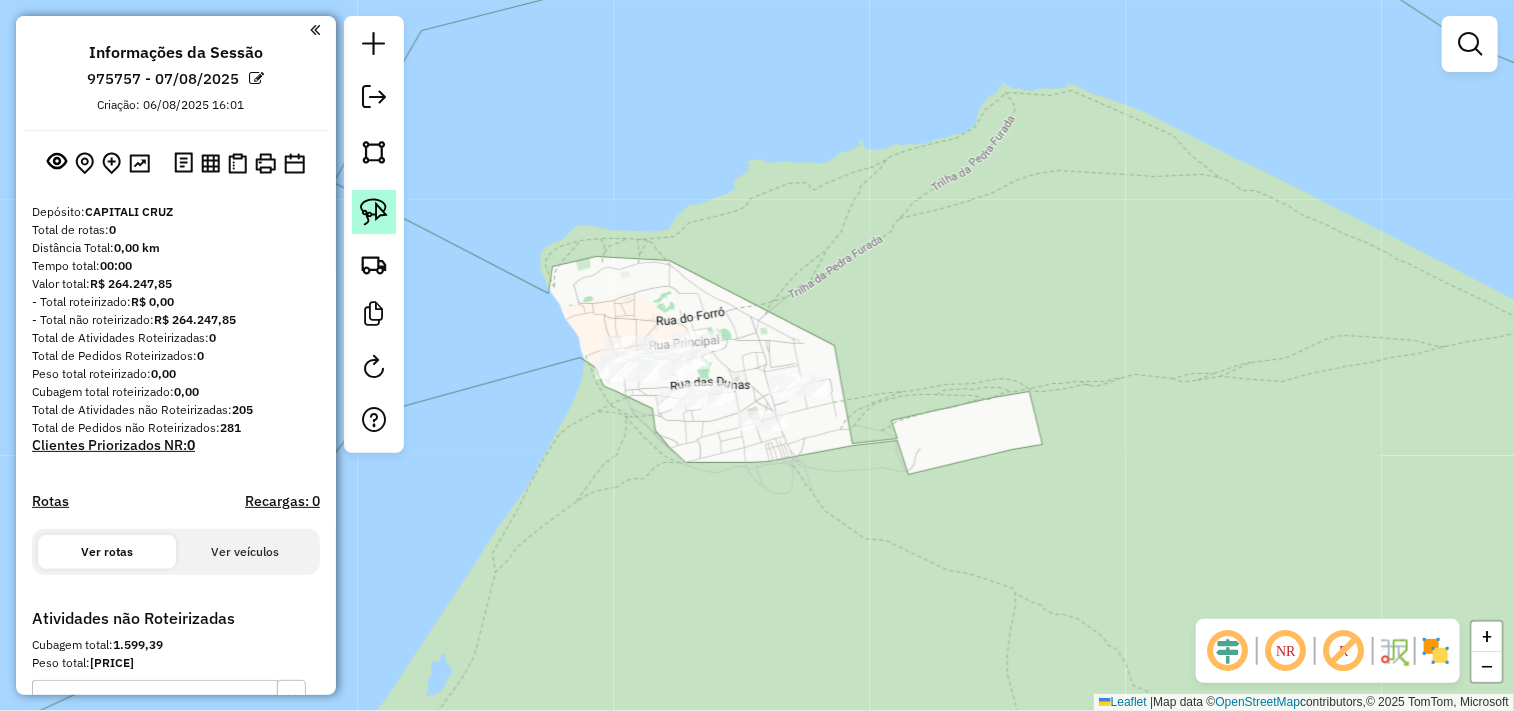 click 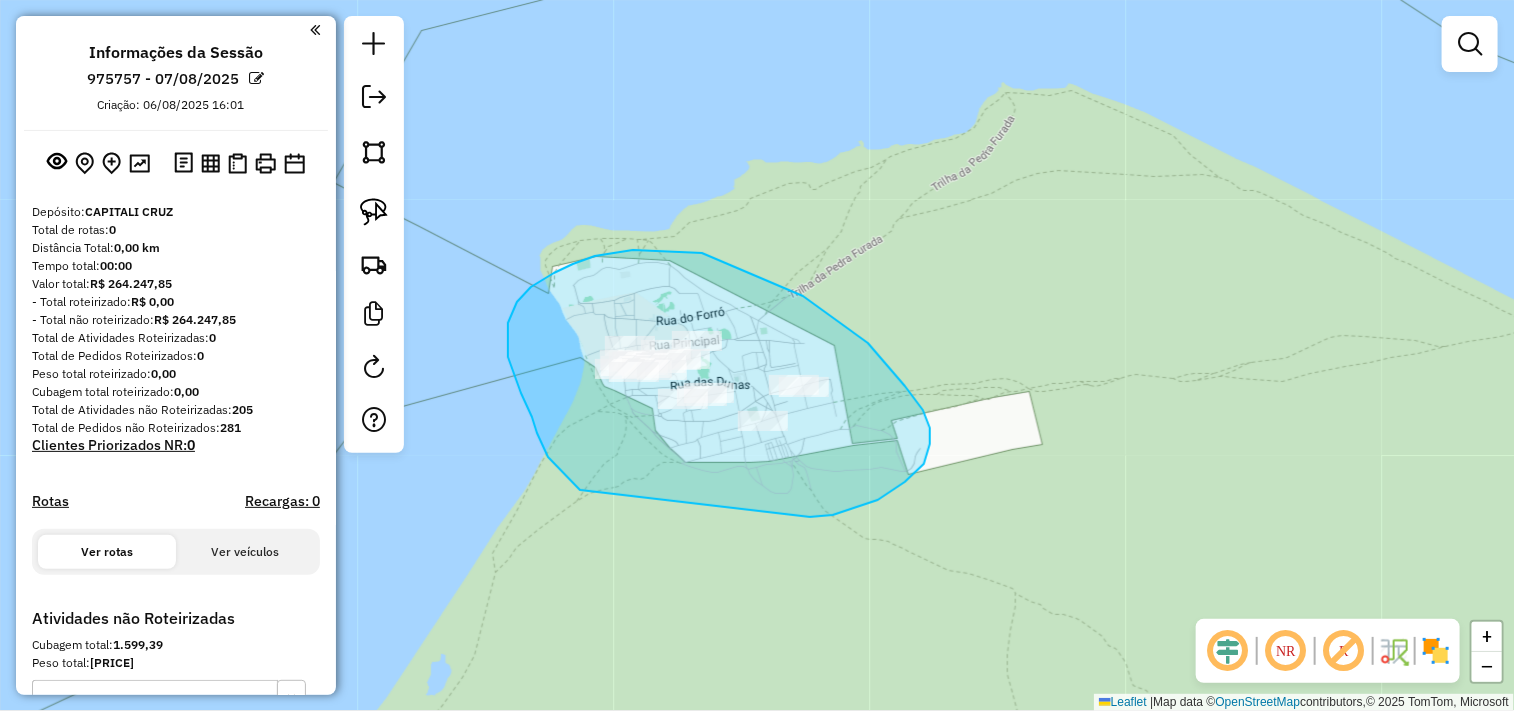 drag, startPoint x: 508, startPoint y: 323, endPoint x: 745, endPoint y: 501, distance: 296.40005 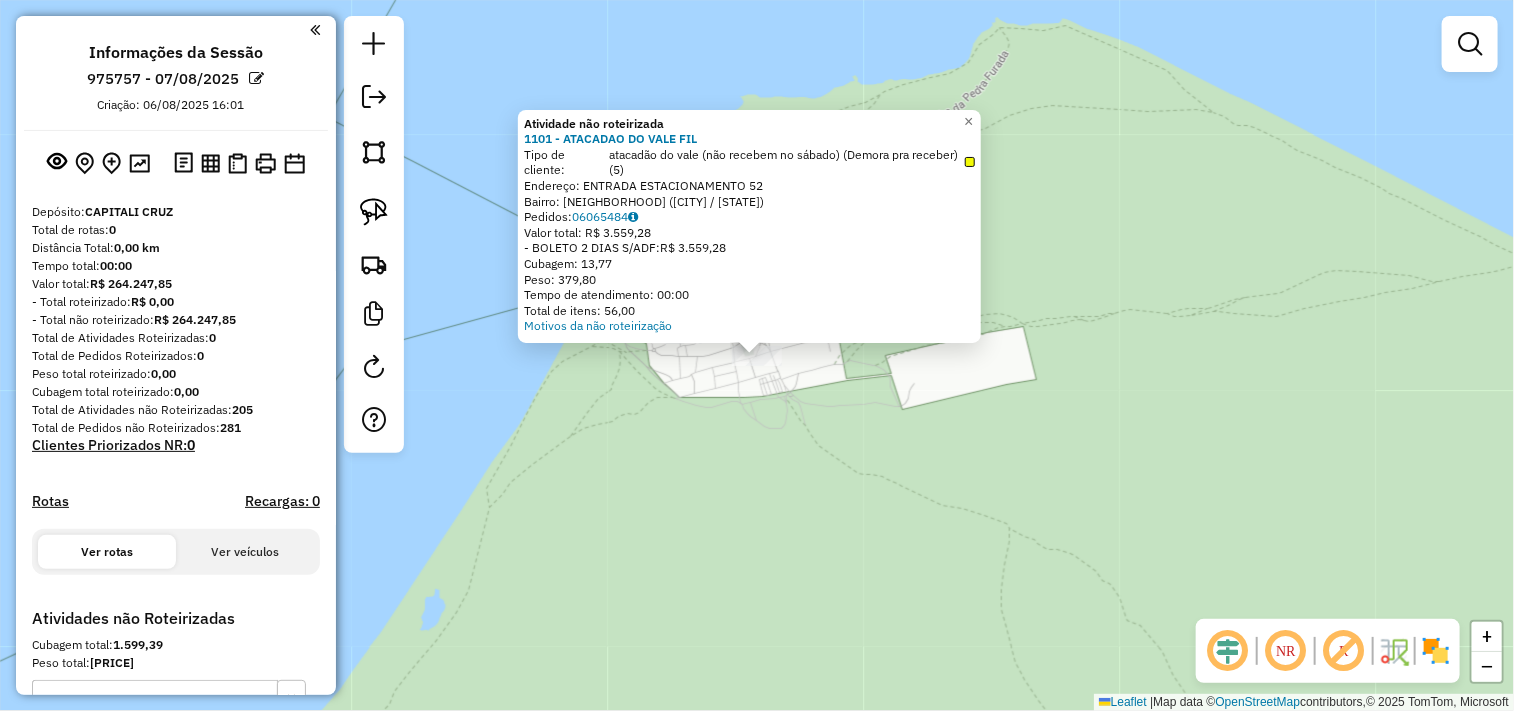 click on "Atividade não roteirizada 1101 - ATACADAO DO VALE FIL  Tipo de cliente:   atacadão do vale (não recebem no sábado) (Demora pra receber) (5)   Endereço:  ENTRADA ESTACIONAMENTO 52   Bairro: JERICOACOARA (JIJOCA DE JERICOACOARA / CE)   Pedidos:  06065484   Valor total: R$ 3.559,28   - BOLETO 2 DIAS S/ADF:  R$ 3.559,28   Cubagem: 13,77   Peso: 379,80   Tempo de atendimento: 00:00   Total de itens: 56,00  Motivos da não roteirização × Janela de atendimento Grade de atendimento Capacidade Transportadoras Veículos Cliente Pedidos  Rotas Selecione os dias de semana para filtrar as janelas de atendimento  Seg   Ter   Qua   Qui   Sex   Sáb   Dom  Informe o período da janela de atendimento: De: Até:  Filtrar exatamente a janela do cliente  Considerar janela de atendimento padrão  Selecione os dias de semana para filtrar as grades de atendimento  Seg   Ter   Qua   Qui   Sex   Sáb   Dom   Considerar clientes sem dia de atendimento cadastrado  Clientes fora do dia de atendimento selecionado  Peso mínimo:" 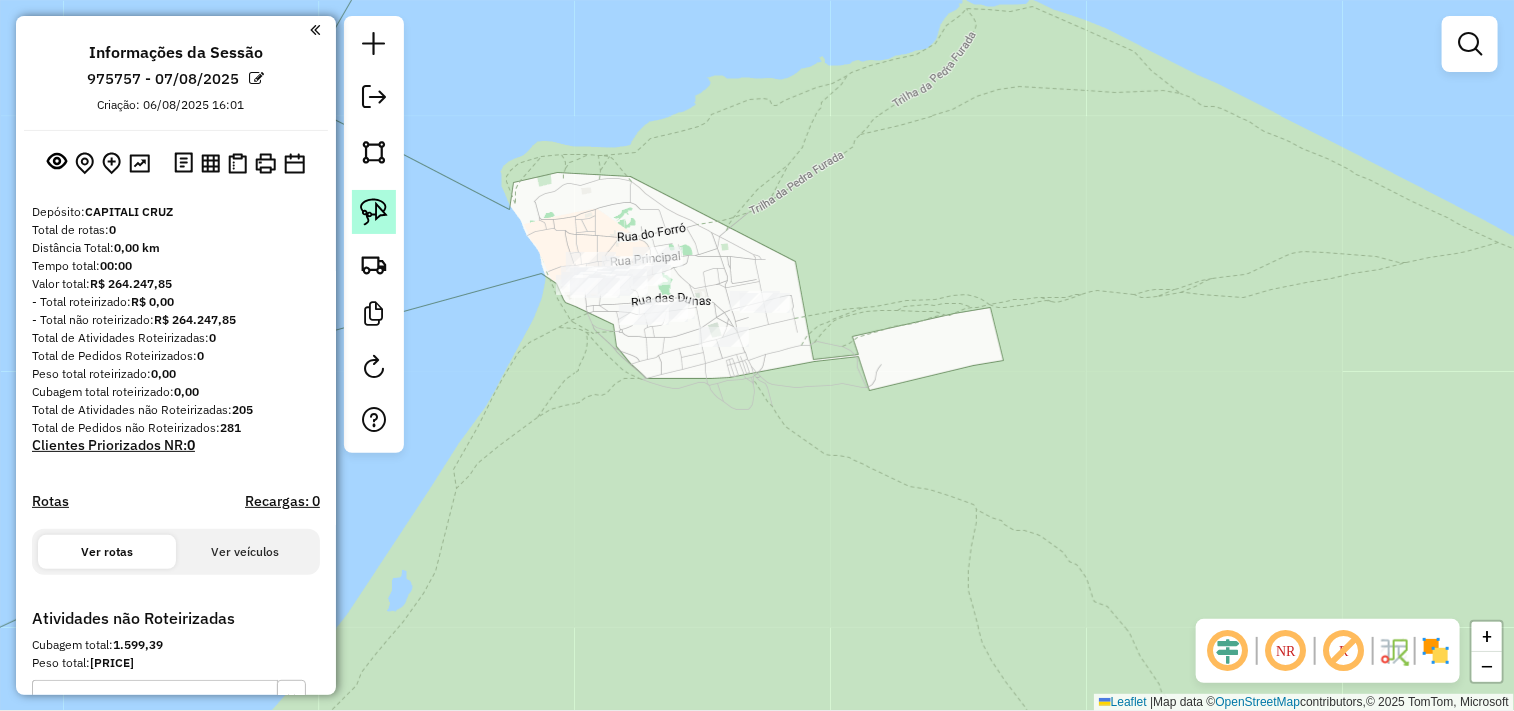 click 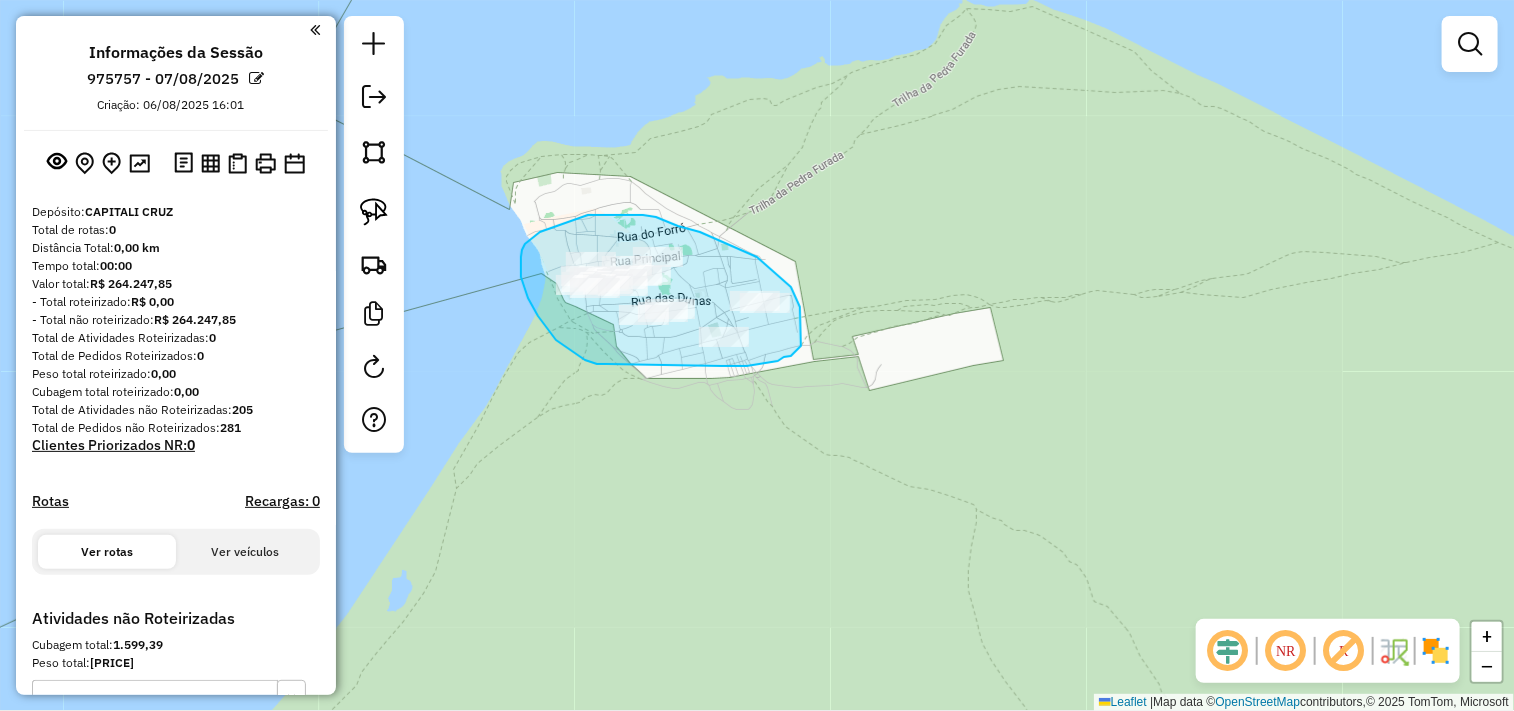 drag, startPoint x: 606, startPoint y: 364, endPoint x: 720, endPoint y: 366, distance: 114.01754 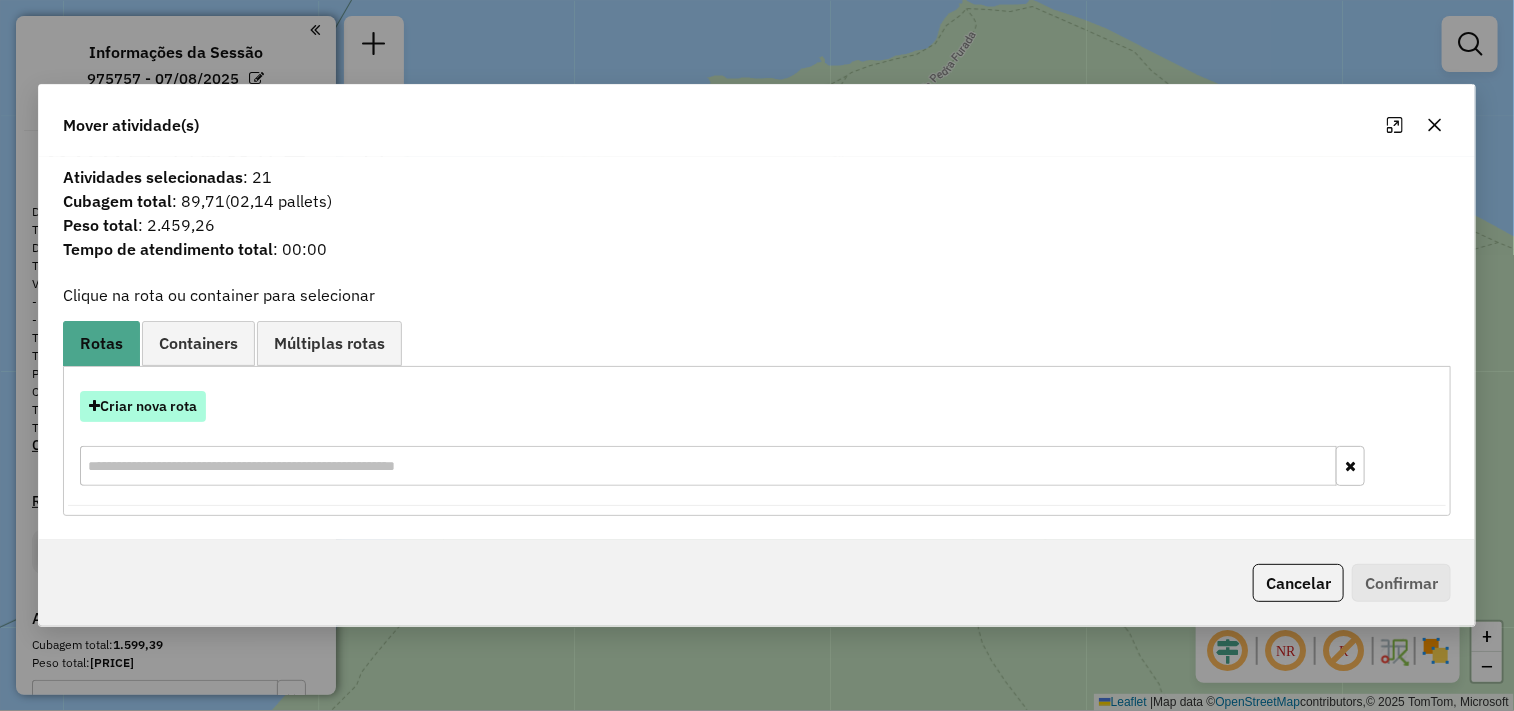 click on "Criar nova rota" at bounding box center [143, 406] 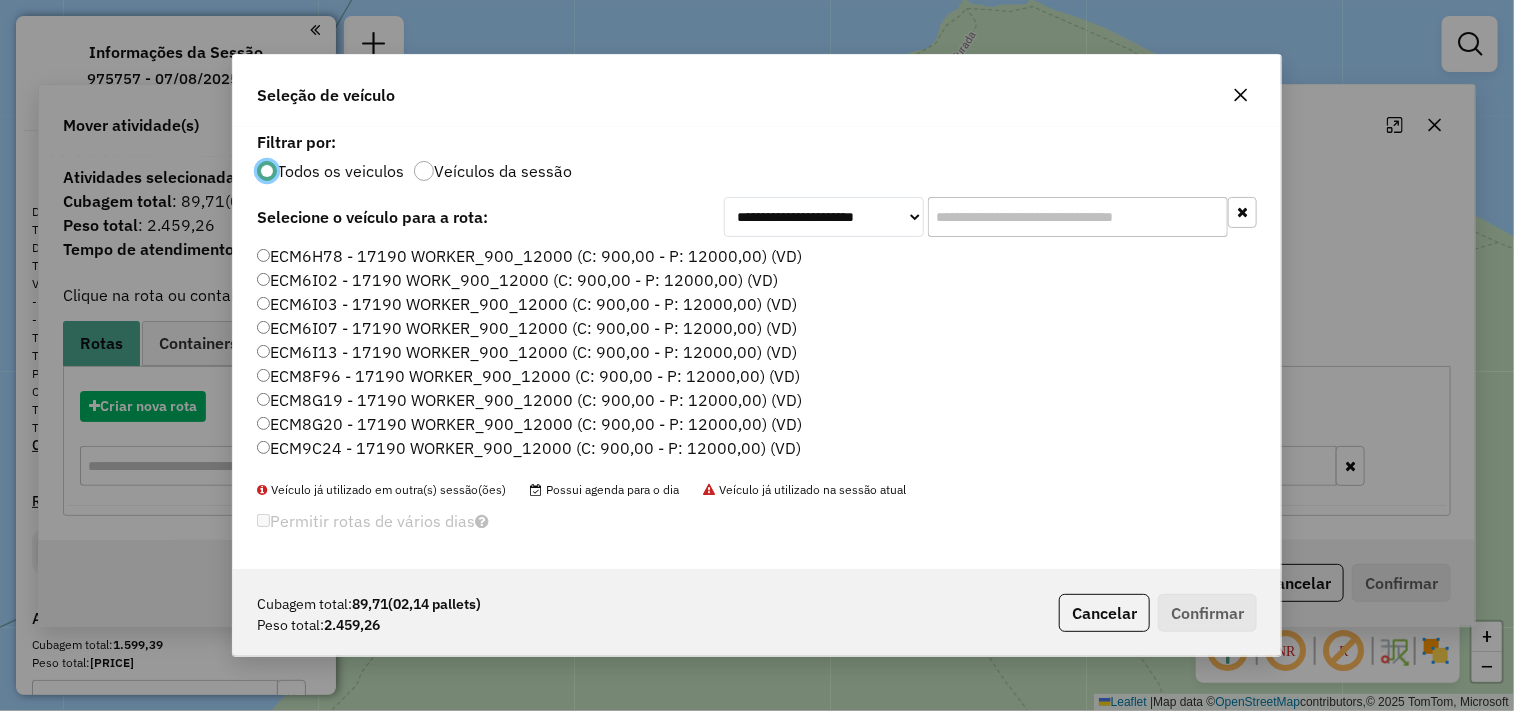 scroll, scrollTop: 11, scrollLeft: 5, axis: both 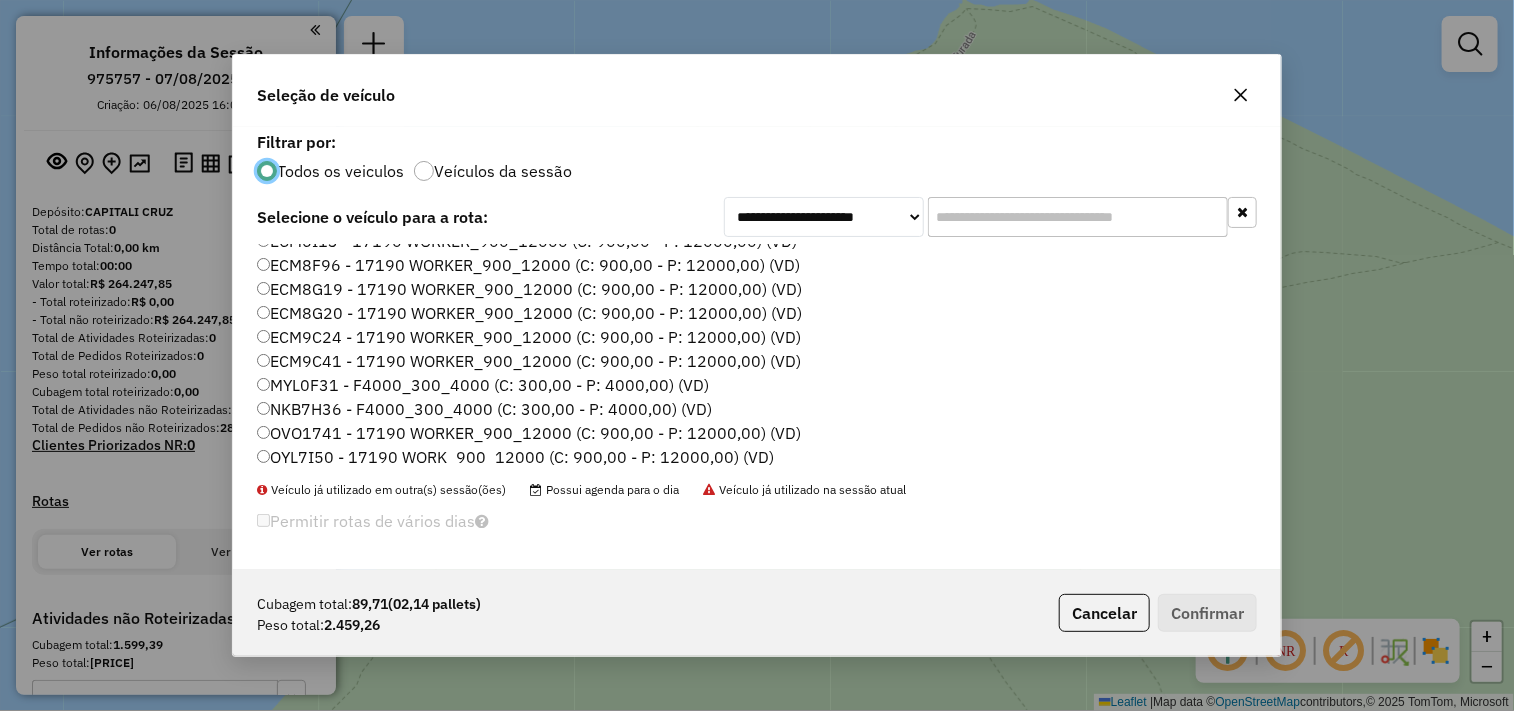 click on "MYL0F31 - F4000_300_4000 (C: 300,00 - P: 4000,00) (VD)" 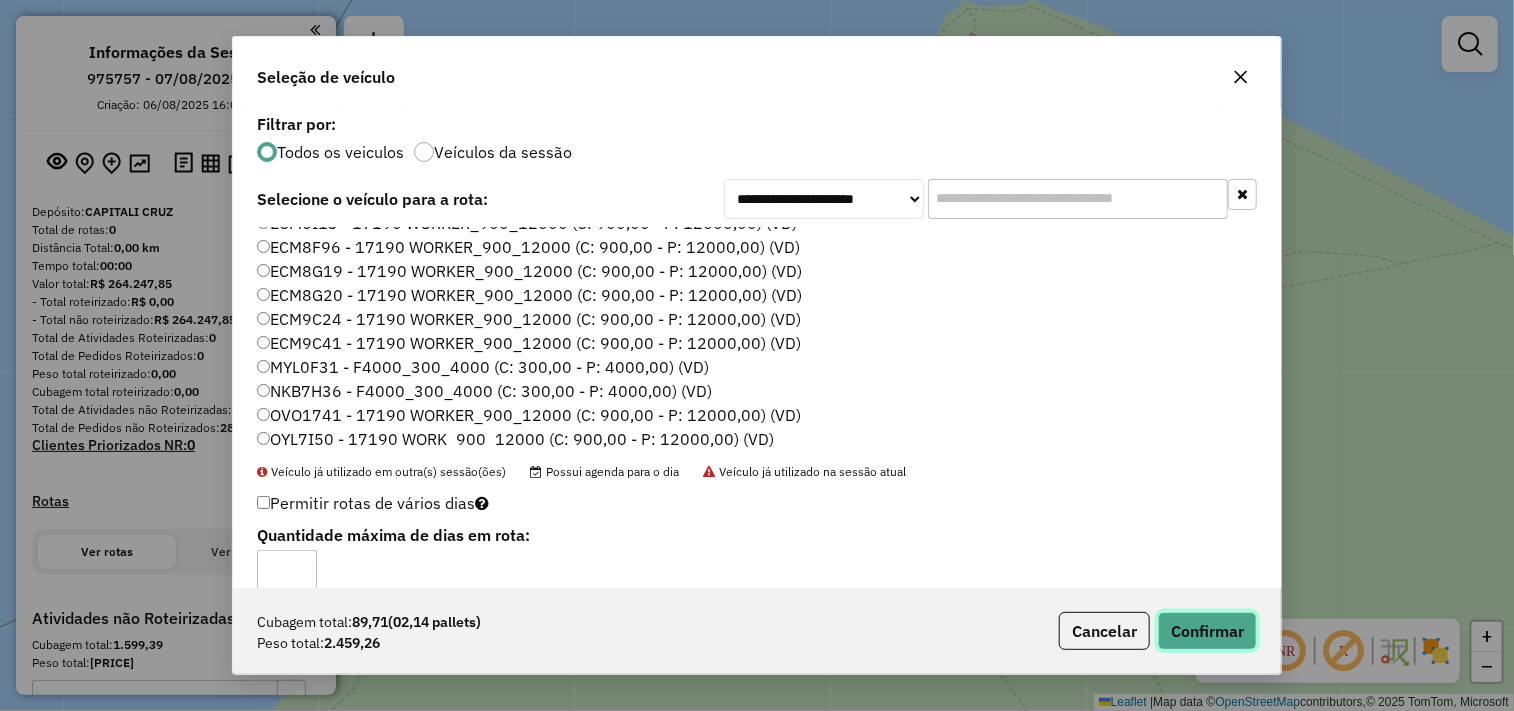 click on "Confirmar" 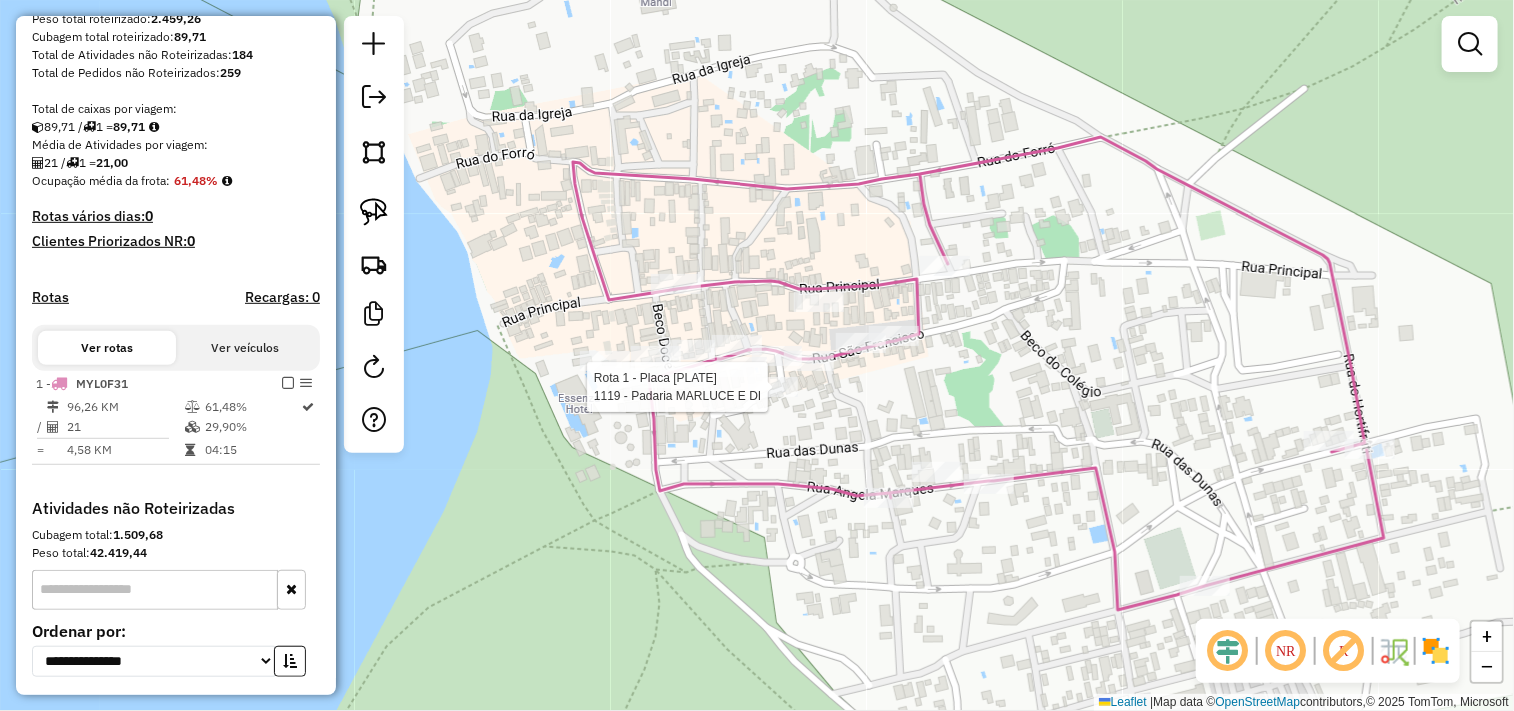 select on "**********" 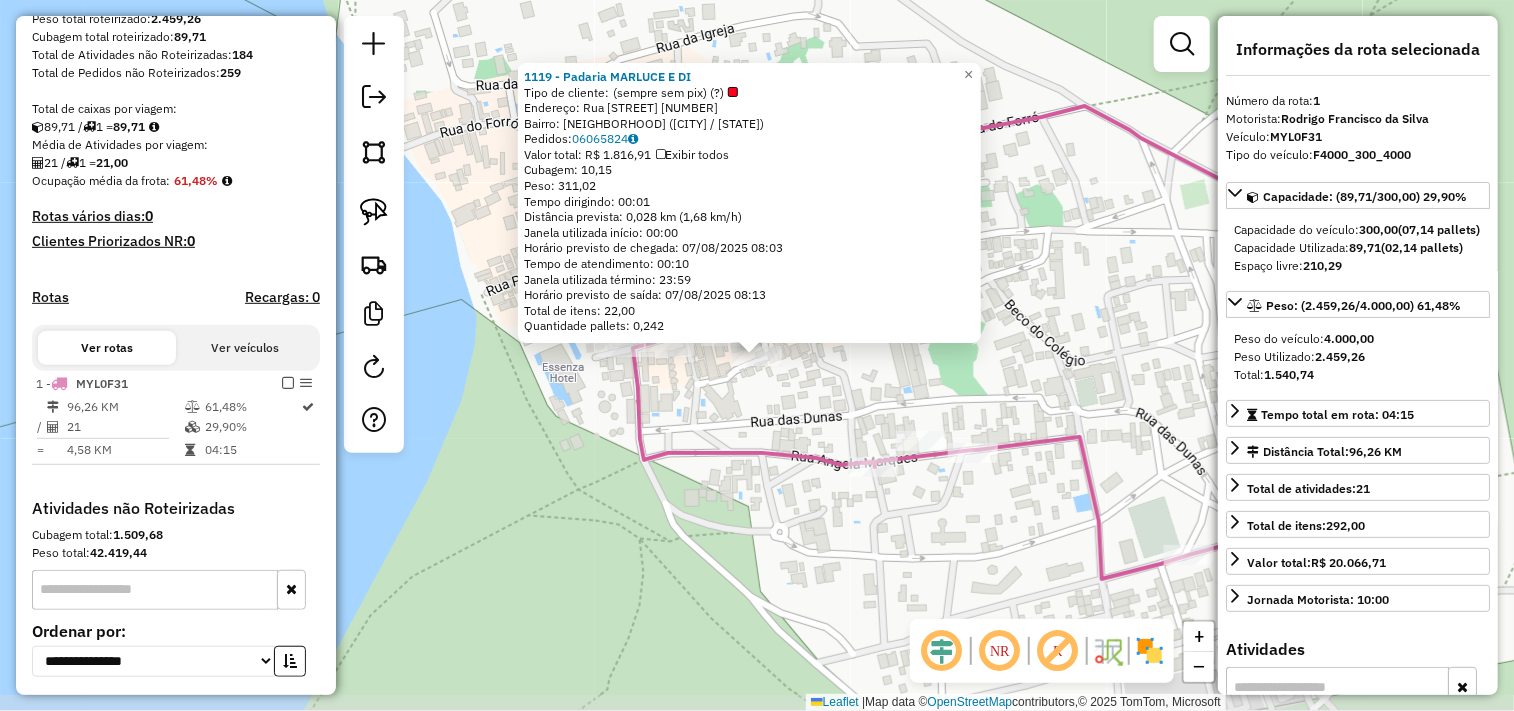 scroll, scrollTop: 517, scrollLeft: 0, axis: vertical 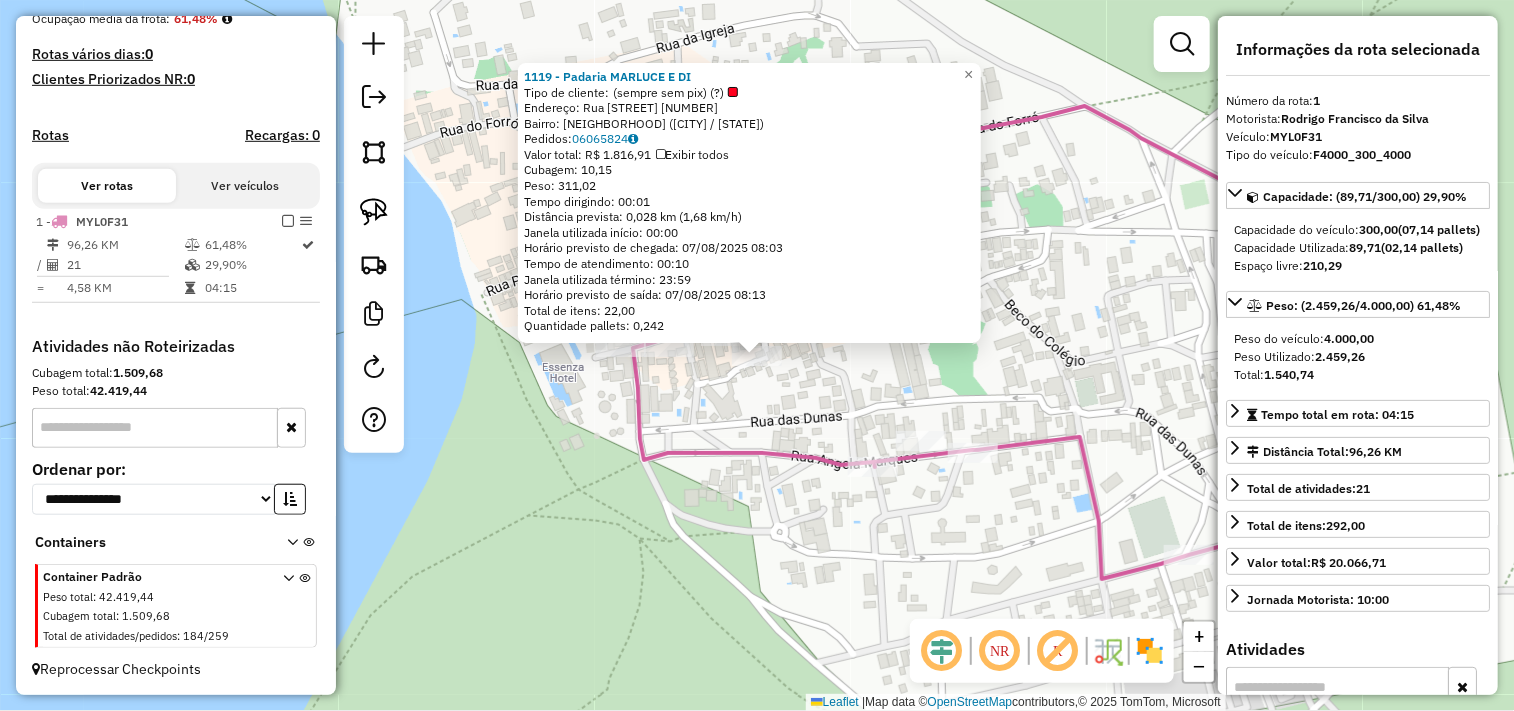 click on "1119 - Padaria MARLUCE E DI  Tipo de cliente:   (sempre sem pix) (?)   Endereço:  Rua das dunas 115684   Bairro: JERICOACOARA (JIJOCA DE JERICOACOARA / CE)   Pedidos:  06065824   Valor total: R$ 1.816,91   Exibir todos   Cubagem: 10,15  Peso: 311,02  Tempo dirigindo: 00:01   Distância prevista: 0,028 km (1,68 km/h)   Janela utilizada início: 00:00   Horário previsto de chegada: 07/08/2025 08:03   Tempo de atendimento: 00:10   Janela utilizada término: 23:59   Horário previsto de saída: 07/08/2025 08:13   Total de itens: 22,00   Quantidade pallets: 0,242  × Janela de atendimento Grade de atendimento Capacidade Transportadoras Veículos Cliente Pedidos  Rotas Selecione os dias de semana para filtrar as janelas de atendimento  Seg   Ter   Qua   Qui   Sex   Sáb   Dom  Informe o período da janela de atendimento: De: Até:  Filtrar exatamente a janela do cliente  Considerar janela de atendimento padrão  Selecione os dias de semana para filtrar as grades de atendimento  Seg   Ter   Qua   Qui   Sex   Sáb" 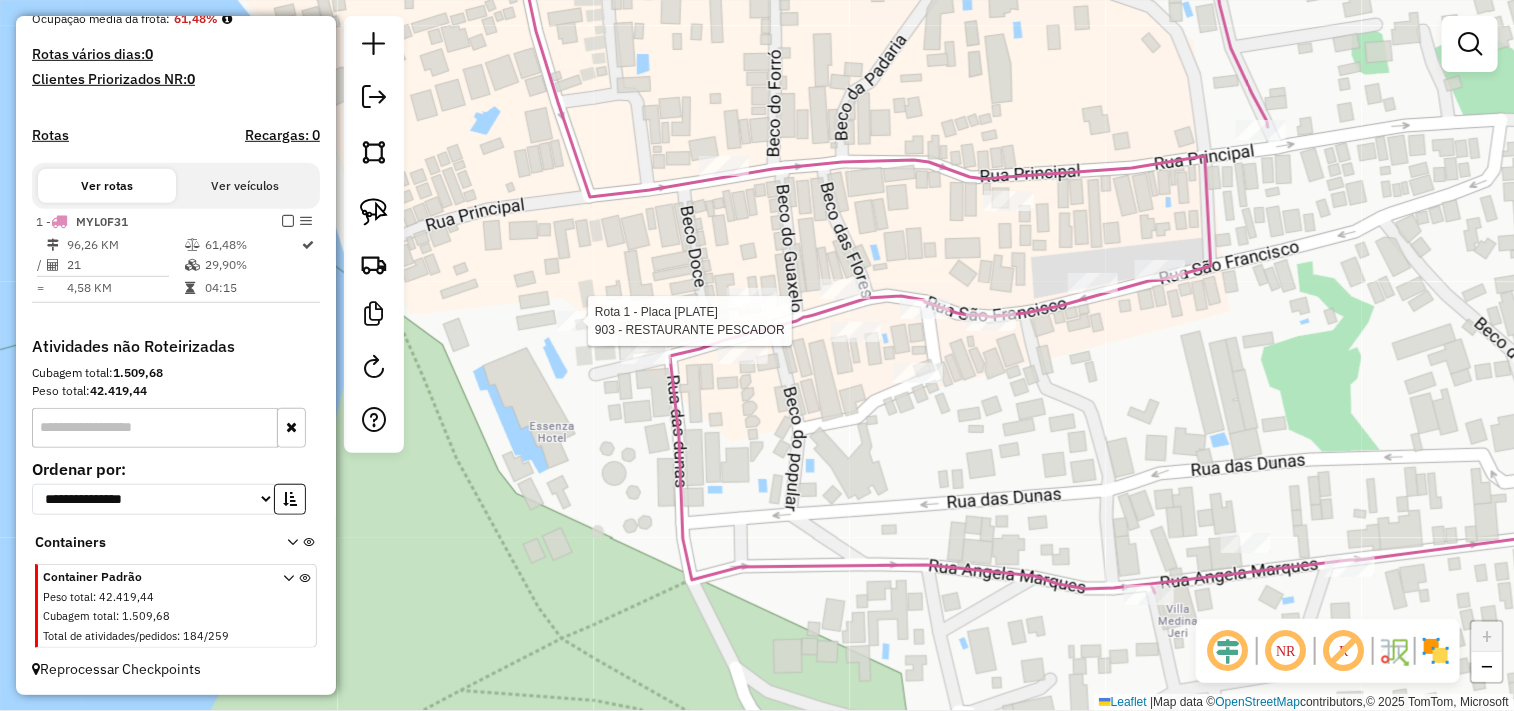 select on "**********" 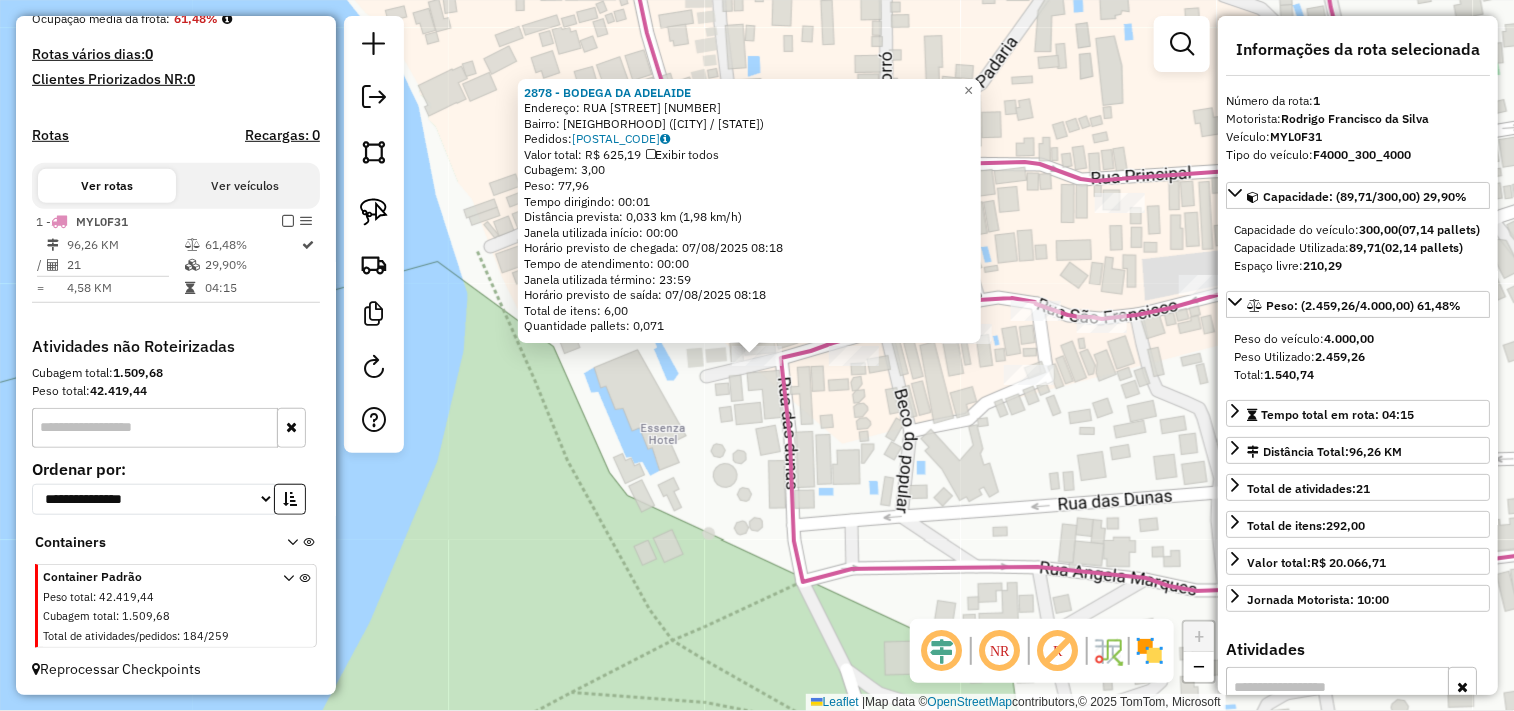 click on "2878 - BODEGA DA ADELAIDE  Endereço:  RUA SAO FRANCISCO 0001   Bairro: JERICOACOARA (JIJOCA DE JERICOACOARA / CE)   Pedidos:  06065986   Valor total: R$ 625,19   Exibir todos   Cubagem: 3,00  Peso: 77,96  Tempo dirigindo: 00:01   Distância prevista: 0,033 km (1,98 km/h)   Janela utilizada início: 00:00   Horário previsto de chegada: 07/08/2025 08:18   Tempo de atendimento: 00:00   Janela utilizada término: 23:59   Horário previsto de saída: 07/08/2025 08:18   Total de itens: 6,00   Quantidade pallets: 0,071  × Janela de atendimento Grade de atendimento Capacidade Transportadoras Veículos Cliente Pedidos  Rotas Selecione os dias de semana para filtrar as janelas de atendimento  Seg   Ter   Qua   Qui   Sex   Sáb   Dom  Informe o período da janela de atendimento: De: Até:  Filtrar exatamente a janela do cliente  Considerar janela de atendimento padrão  Selecione os dias de semana para filtrar as grades de atendimento  Seg   Ter   Qua   Qui   Sex   Sáb   Dom   Peso mínimo:   Peso máximo:   De:  +" 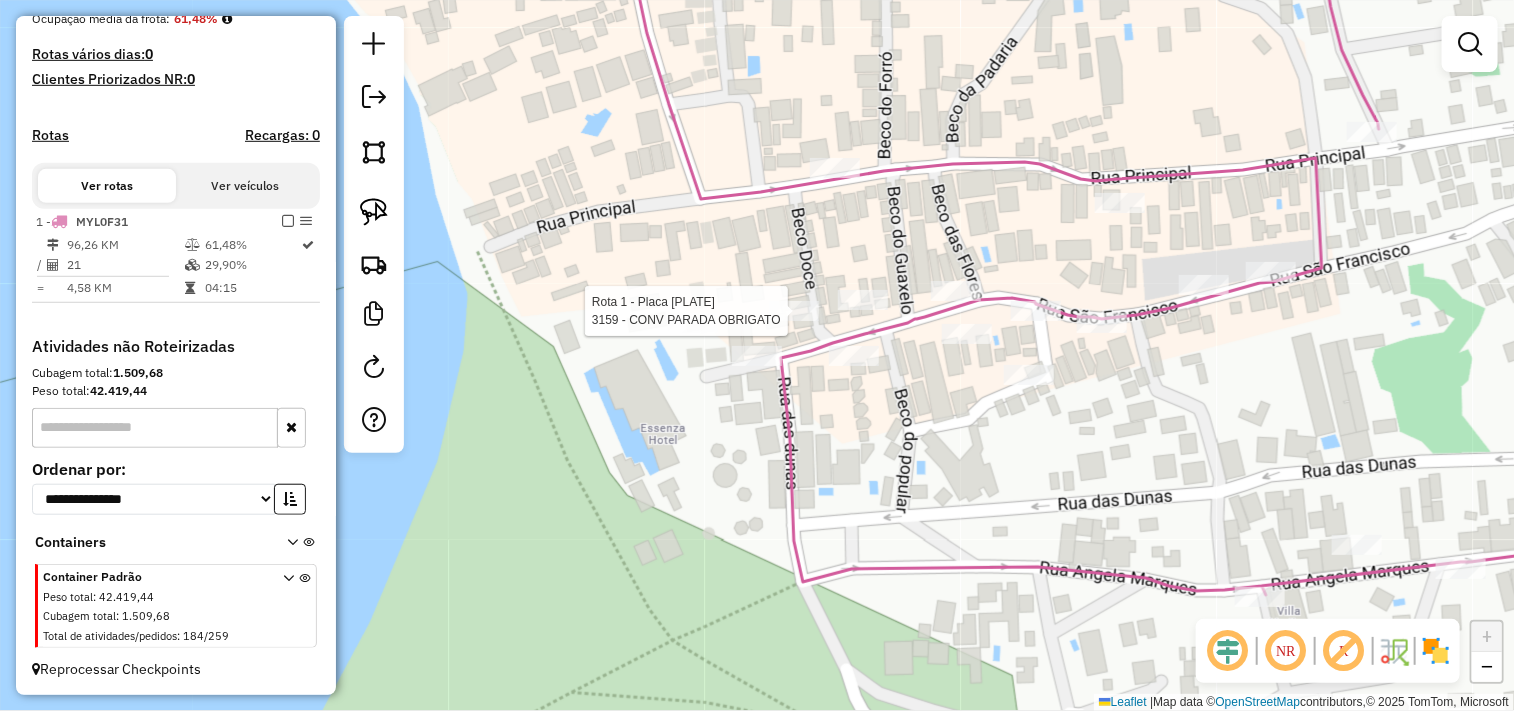 select on "**********" 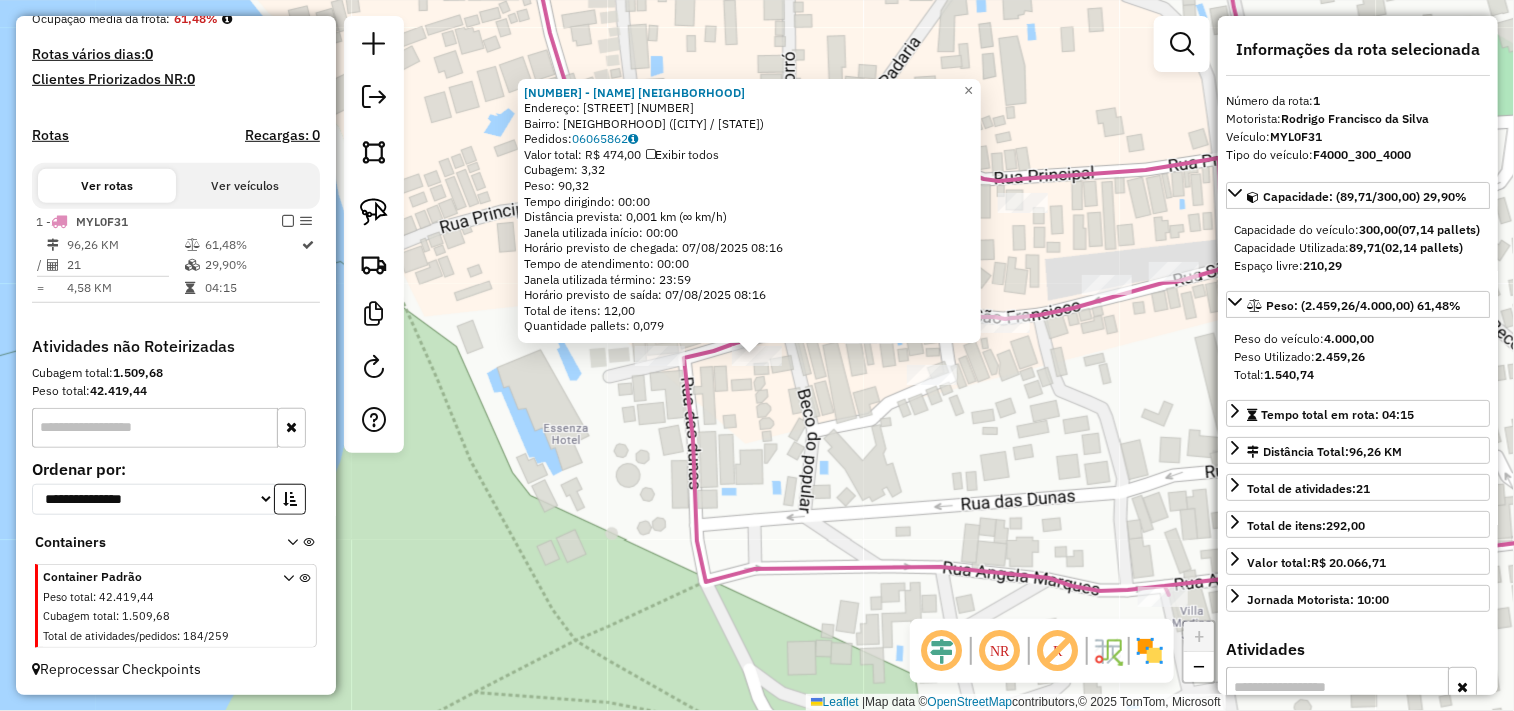 click on "895 - REST JERILICIA  JERI  Endereço:  R PRINCIPAL 128   Bairro: JERICOACOARA (JIJOCA DE JERICOACOARA / CE)   Pedidos:  06065862   Valor total: R$ 474,00   Exibir todos   Cubagem: 3,32  Peso: 90,32  Tempo dirigindo: 00:00   Distância prevista: 0,001 km (∞ km/h)   Janela utilizada início: 00:00   Horário previsto de chegada: 07/08/2025 08:16   Tempo de atendimento: 00:00   Janela utilizada término: 23:59   Horário previsto de saída: 07/08/2025 08:16   Total de itens: 12,00   Quantidade pallets: 0,079  × Janela de atendimento Grade de atendimento Capacidade Transportadoras Veículos Cliente Pedidos  Rotas Selecione os dias de semana para filtrar as janelas de atendimento  Seg   Ter   Qua   Qui   Sex   Sáb   Dom  Informe o período da janela de atendimento: De: Até:  Filtrar exatamente a janela do cliente  Considerar janela de atendimento padrão  Selecione os dias de semana para filtrar as grades de atendimento  Seg   Ter   Qua   Qui   Sex   Sáb   Dom   Peso mínimo:   Peso máximo:   De:   Até:" 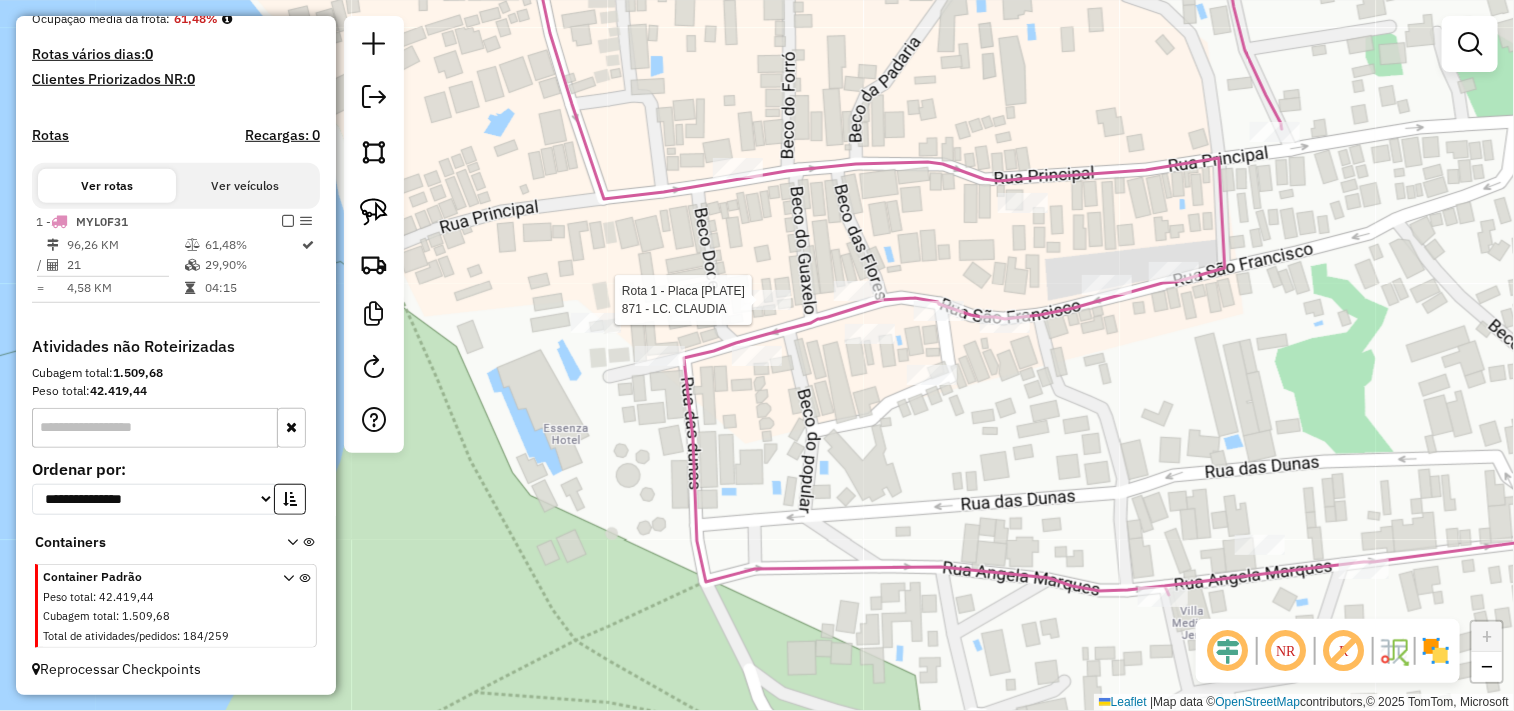 select on "**********" 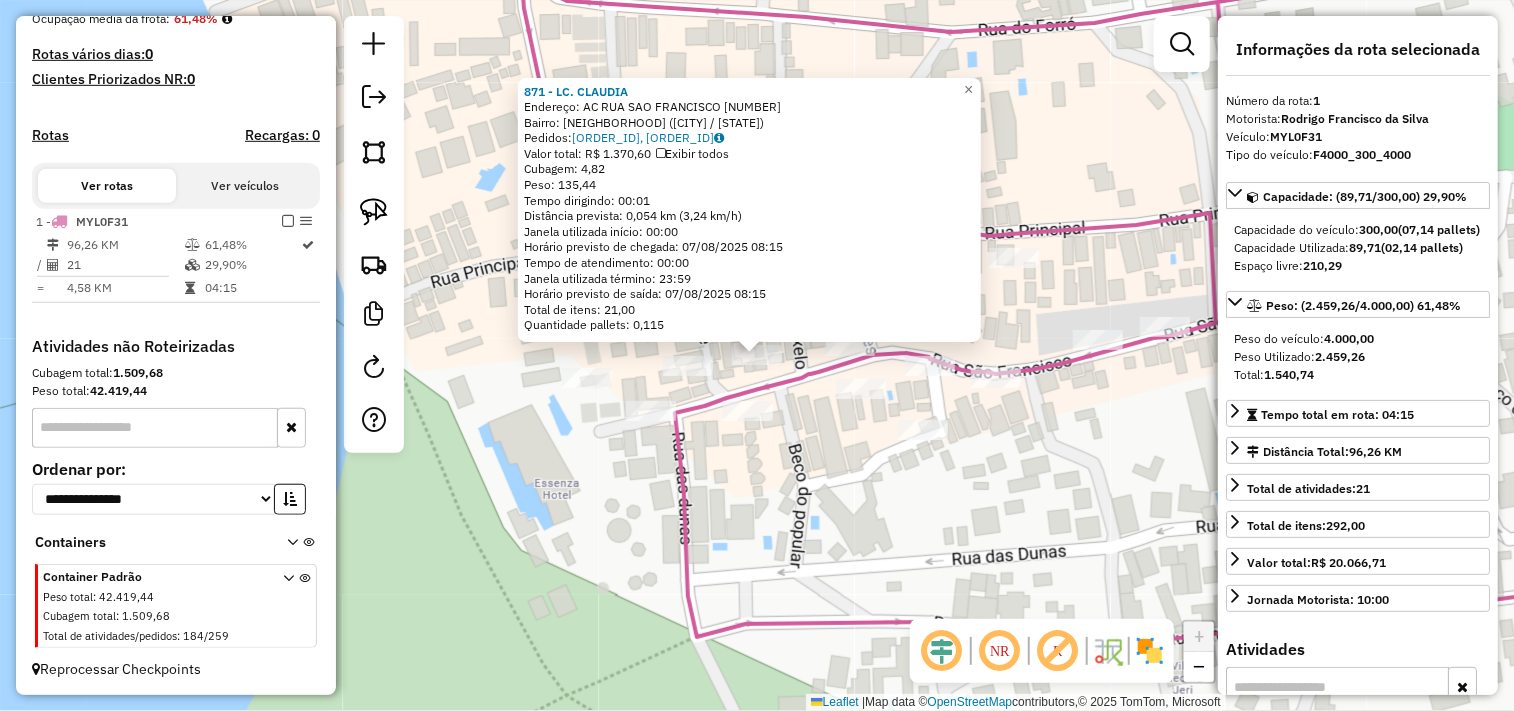 click on "871 - LC. CLAUDIA  Endereço:  AC RUA SAO FRANCISCO 5   Bairro: JERICOACOARA (JIJOCA DE JERICOACOARA / CE)   Pedidos:  06065892, 06065893   Valor total: R$ 1.370,60   Exibir todos   Cubagem: 4,82  Peso: 135,44  Tempo dirigindo: 00:01   Distância prevista: 0,054 km (3,24 km/h)   Janela utilizada início: 00:00   Horário previsto de chegada: 07/08/2025 08:15   Tempo de atendimento: 00:00   Janela utilizada término: 23:59   Horário previsto de saída: 07/08/2025 08:15   Total de itens: 21,00   Quantidade pallets: 0,115  × Janela de atendimento Grade de atendimento Capacidade Transportadoras Veículos Cliente Pedidos  Rotas Selecione os dias de semana para filtrar as janelas de atendimento  Seg   Ter   Qua   Qui   Sex   Sáb   Dom  Informe o período da janela de atendimento: De: Até:  Filtrar exatamente a janela do cliente  Considerar janela de atendimento padrão  Selecione os dias de semana para filtrar as grades de atendimento  Seg   Ter   Qua   Qui   Sex   Sáb   Dom   Peso mínimo:   Peso máximo:  +" 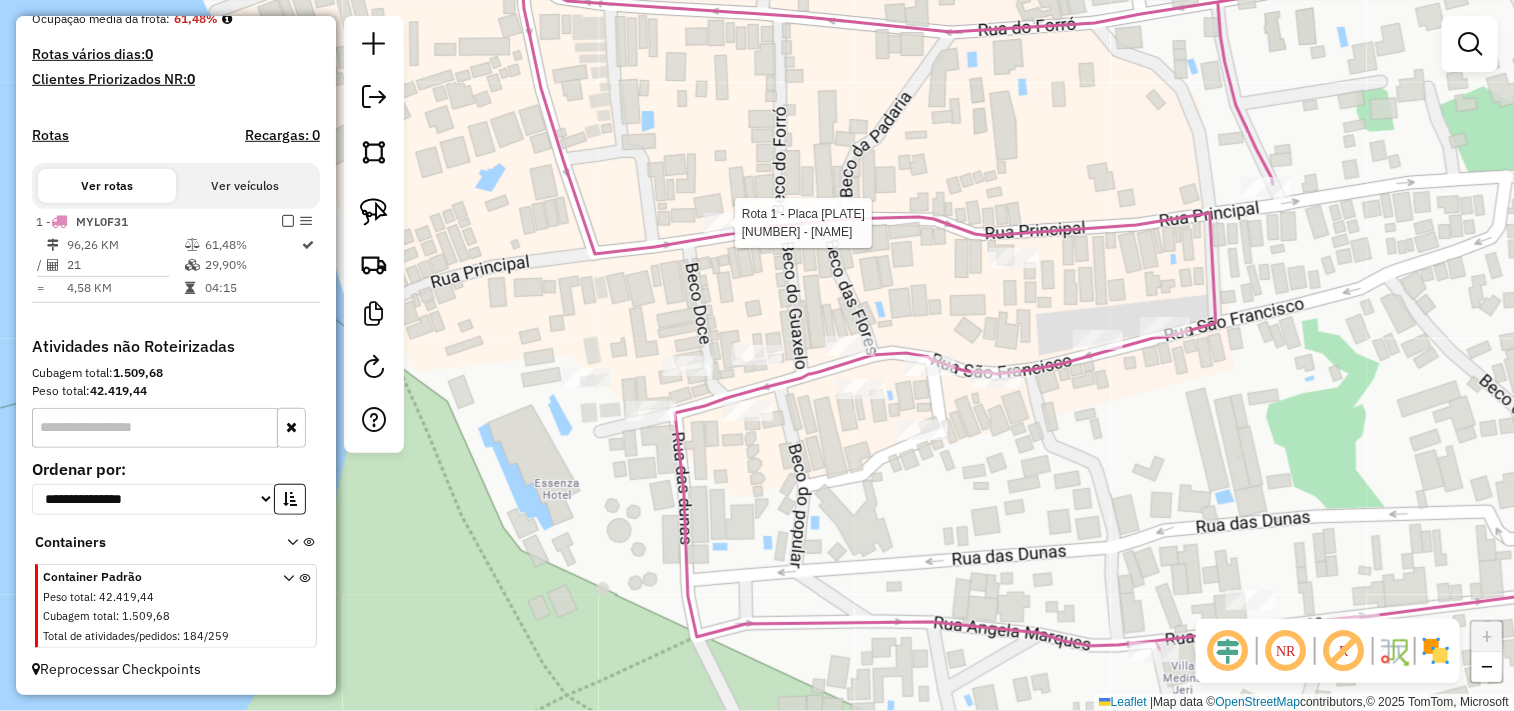 select on "**********" 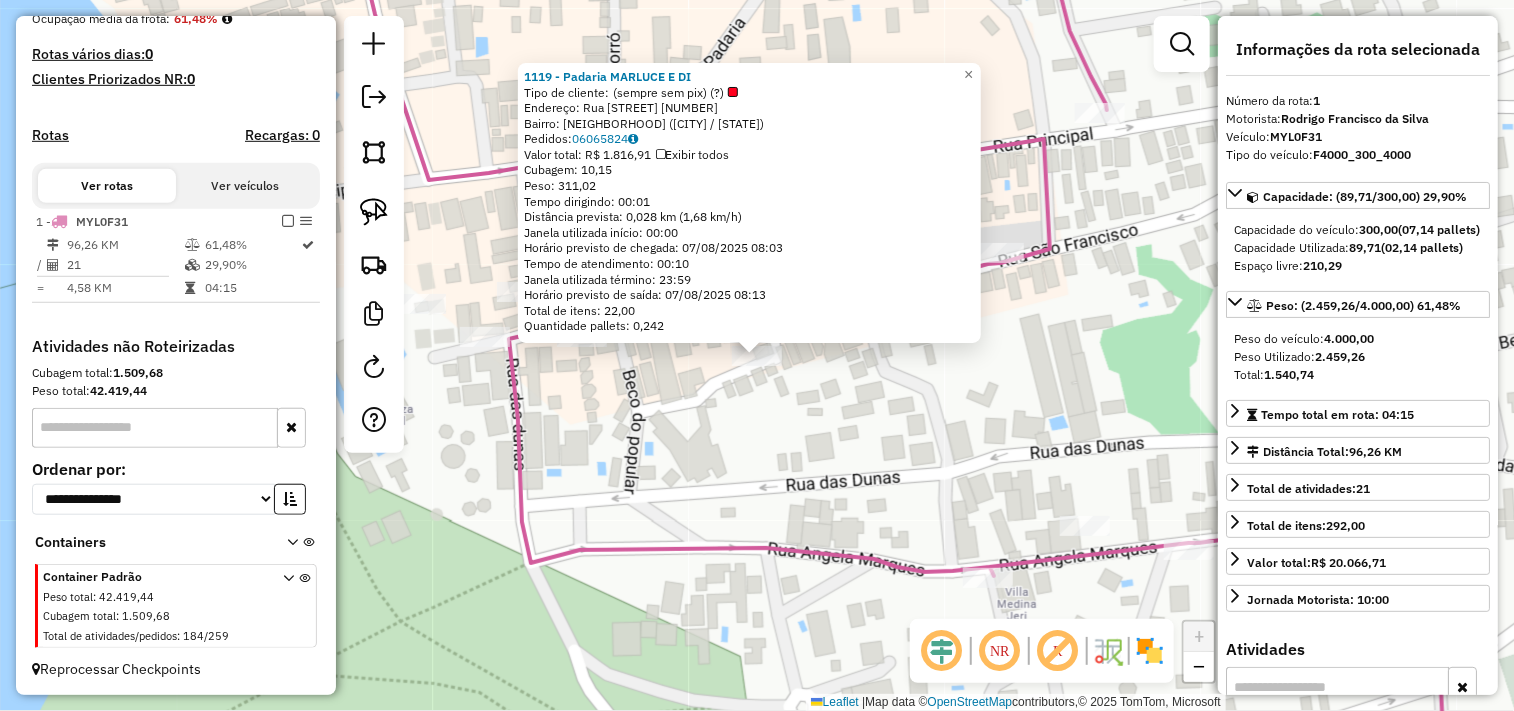 click on "1119 - Padaria MARLUCE E DI  Tipo de cliente:   (sempre sem pix) (?)   Endereço:  Rua das dunas 115684   Bairro: JERICOACOARA (JIJOCA DE JERICOACOARA / CE)   Pedidos:  06065824   Valor total: R$ 1.816,91   Exibir todos   Cubagem: 10,15  Peso: 311,02  Tempo dirigindo: 00:01   Distância prevista: 0,028 km (1,68 km/h)   Janela utilizada início: 00:00   Horário previsto de chegada: 07/08/2025 08:03   Tempo de atendimento: 00:10   Janela utilizada término: 23:59   Horário previsto de saída: 07/08/2025 08:13   Total de itens: 22,00   Quantidade pallets: 0,242  × Janela de atendimento Grade de atendimento Capacidade Transportadoras Veículos Cliente Pedidos  Rotas Selecione os dias de semana para filtrar as janelas de atendimento  Seg   Ter   Qua   Qui   Sex   Sáb   Dom  Informe o período da janela de atendimento: De: Até:  Filtrar exatamente a janela do cliente  Considerar janela de atendimento padrão  Selecione os dias de semana para filtrar as grades de atendimento  Seg   Ter   Qua   Qui   Sex   Sáb" 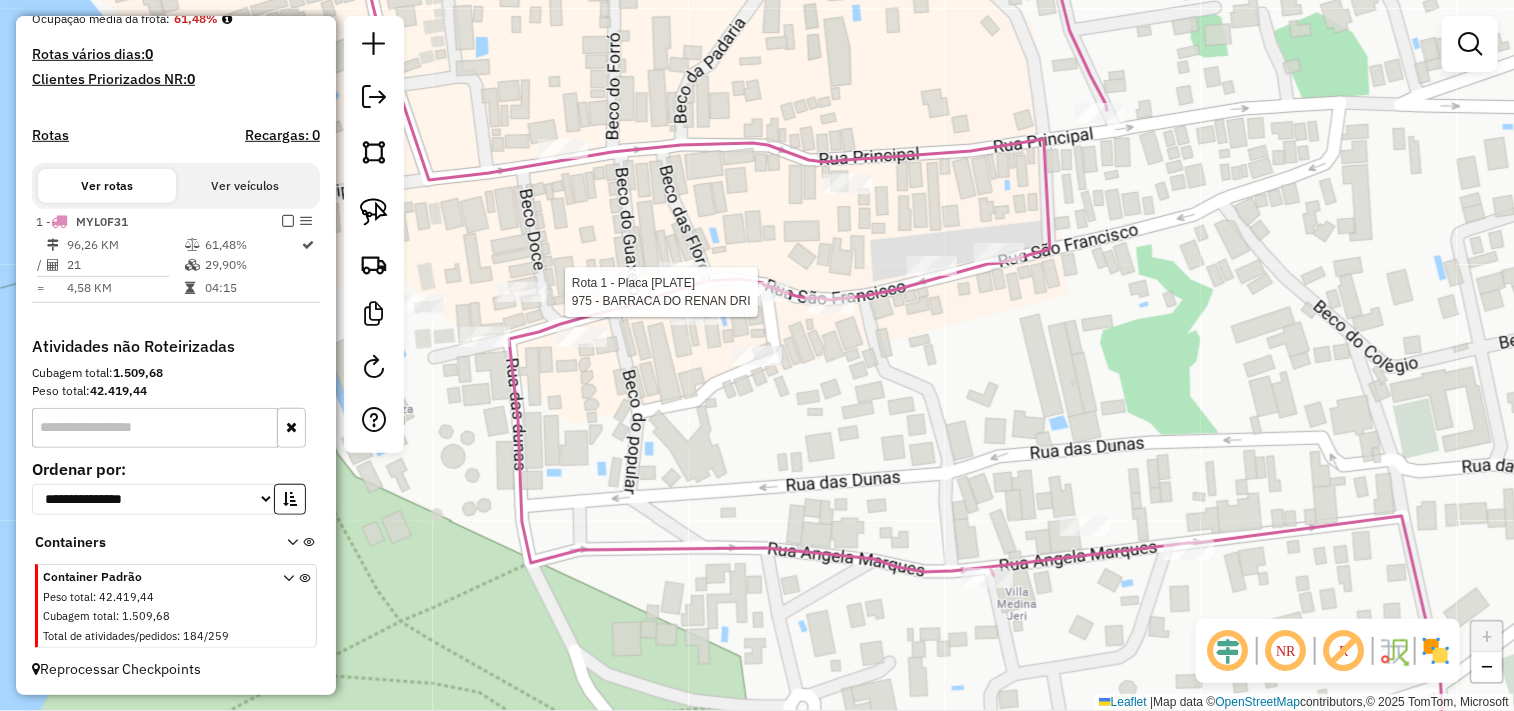 select on "**********" 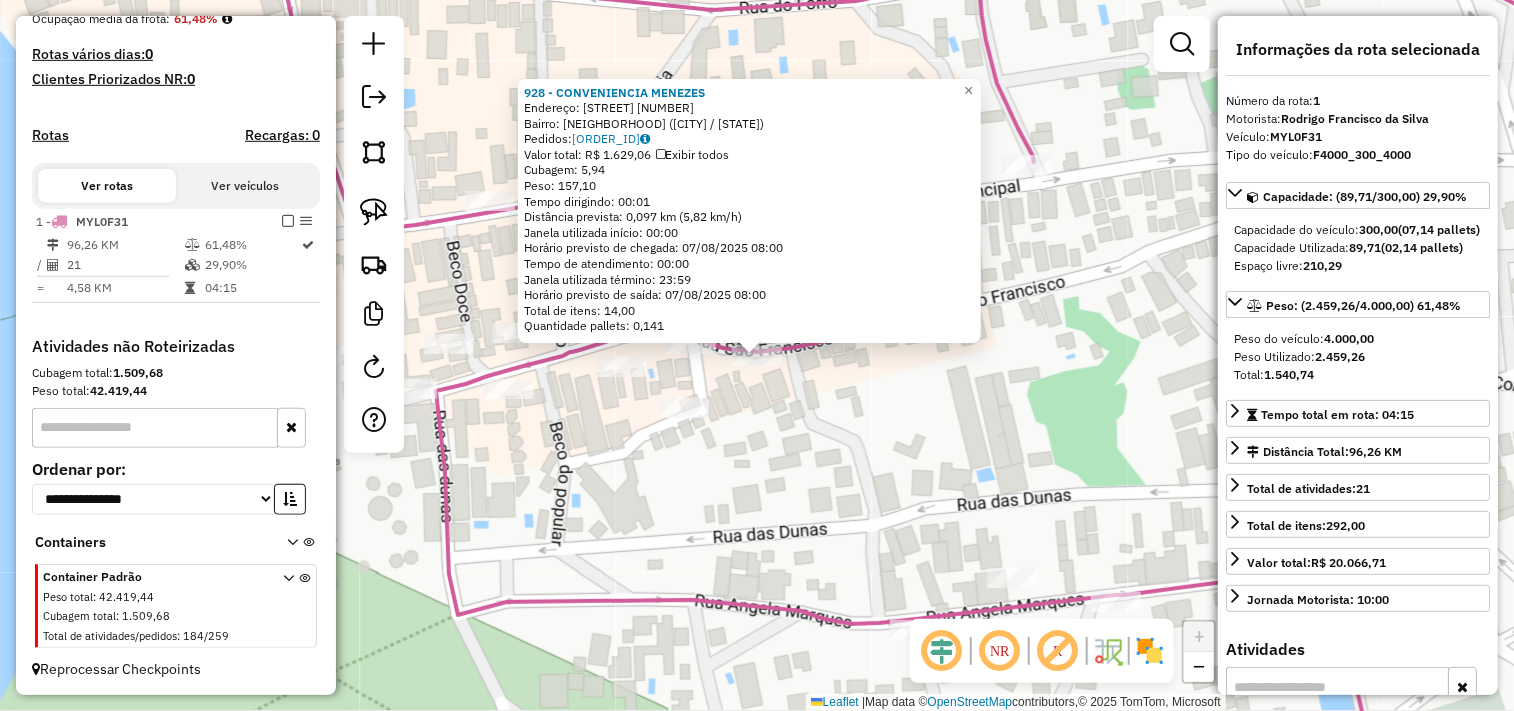 click on "Rota 1 - Placa MYL0F31  928 - CONVENIENCIA MENEZES 928 - CONVENIENCIA MENEZES  Endereço:  EDVA ESMERINO 11   Bairro: JERICOACOARA (JIJOCA DE JERICOACOARA / CE)   Pedidos:  06065982   Valor total: R$ 1.629,06   Exibir todos   Cubagem: 5,94  Peso: 157,10  Tempo dirigindo: 00:01   Distância prevista: 0,097 km (5,82 km/h)   Janela utilizada início: 00:00   Horário previsto de chegada: 07/08/2025 08:00   Tempo de atendimento: 00:00   Janela utilizada término: 23:59   Horário previsto de saída: 07/08/2025 08:00   Total de itens: 14,00   Quantidade pallets: 0,141  × Janela de atendimento Grade de atendimento Capacidade Transportadoras Veículos Cliente Pedidos  Rotas Selecione os dias de semana para filtrar as janelas de atendimento  Seg   Ter   Qua   Qui   Sex   Sáb   Dom  Informe o período da janela de atendimento: De: Até:  Filtrar exatamente a janela do cliente  Considerar janela de atendimento padrão  Selecione os dias de semana para filtrar as grades de atendimento  Seg   Ter   Qua   Qui   Sex  De:" 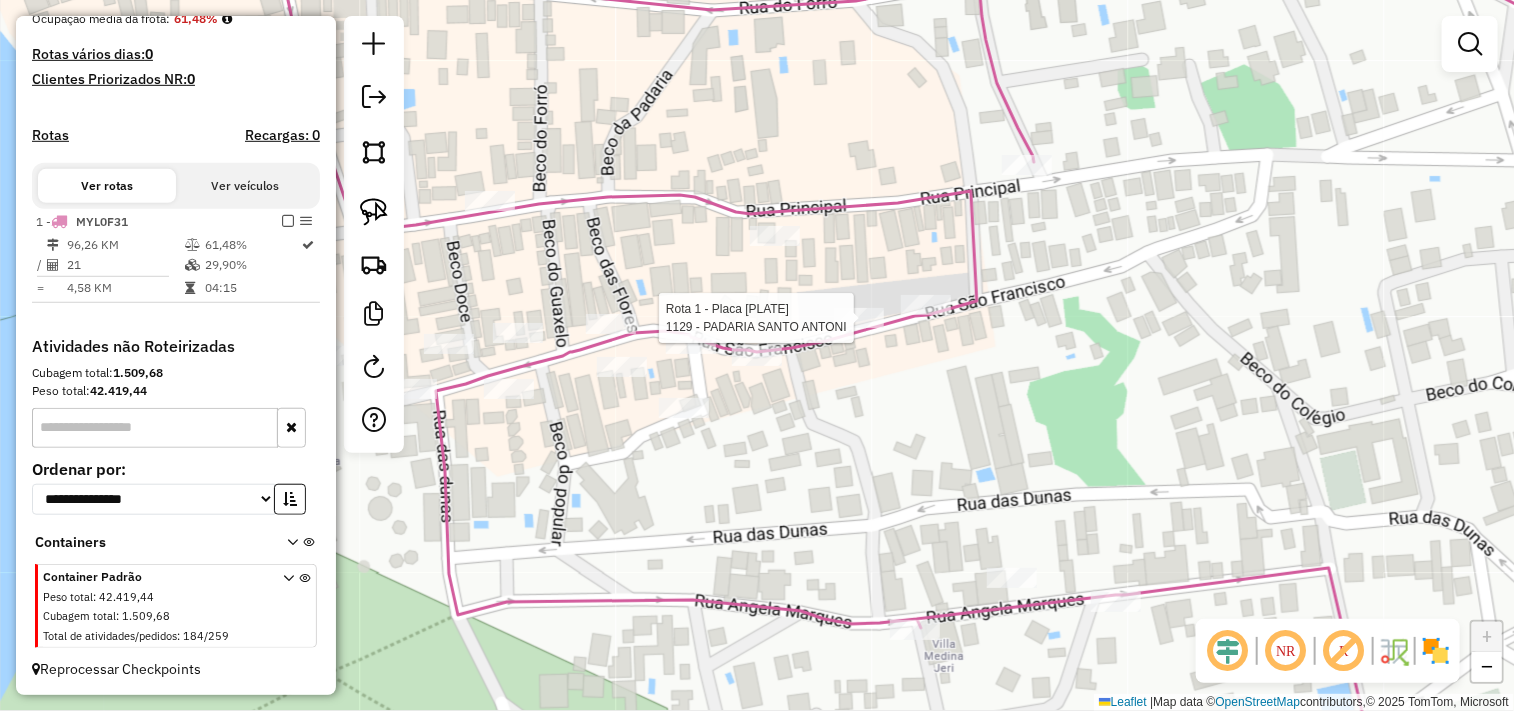 select on "**********" 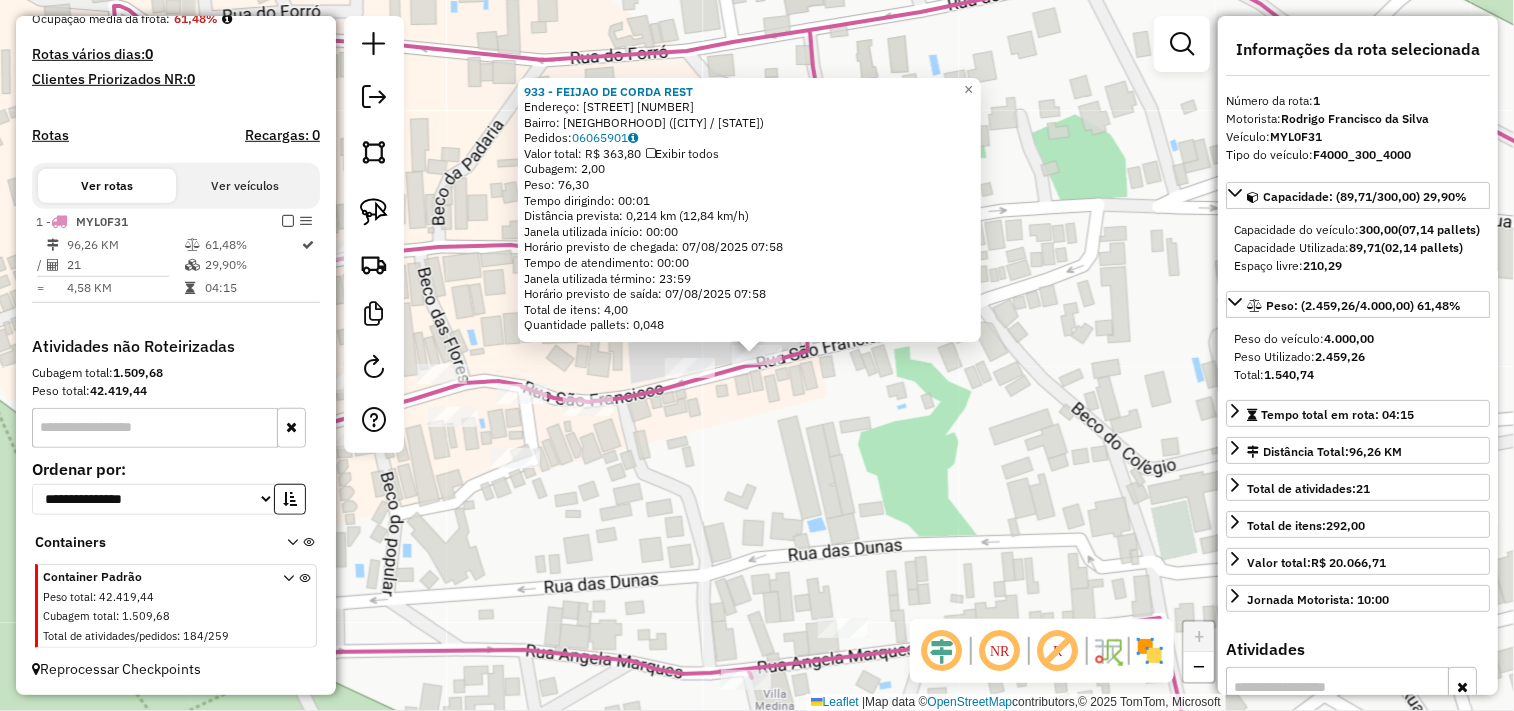 click on "933 - FEIJAO DE CORDA REST  Endereço:  Sao Francisco 11   Bairro: JERICOACOARA (JIJOCA DE JERICOACOARA / CE)   Pedidos:  06065901   Valor total: R$ 363,80   Exibir todos   Cubagem: 2,00  Peso: 76,30  Tempo dirigindo: 00:01   Distância prevista: 0,214 km (12,84 km/h)   Janela utilizada início: 00:00   Horário previsto de chegada: 07/08/2025 07:58   Tempo de atendimento: 00:00   Janela utilizada término: 23:59   Horário previsto de saída: 07/08/2025 07:58   Total de itens: 4,00   Quantidade pallets: 0,048  × Janela de atendimento Grade de atendimento Capacidade Transportadoras Veículos Cliente Pedidos  Rotas Selecione os dias de semana para filtrar as janelas de atendimento  Seg   Ter   Qua   Qui   Sex   Sáb   Dom  Informe o período da janela de atendimento: De: Até:  Filtrar exatamente a janela do cliente  Considerar janela de atendimento padrão  Selecione os dias de semana para filtrar as grades de atendimento  Seg   Ter   Qua   Qui   Sex   Sáb   Dom   Peso mínimo:   Peso máximo:   De:   De:" 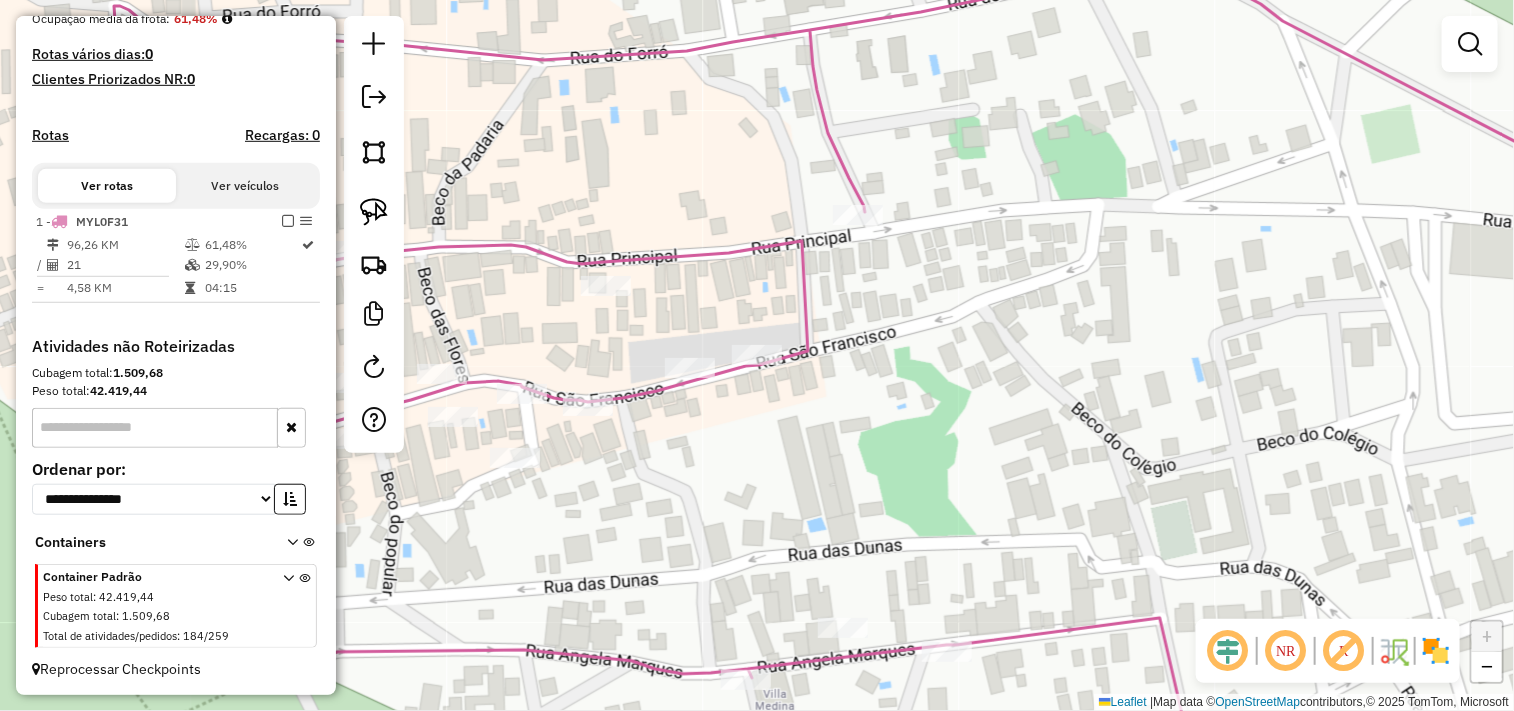 click on "Janela de atendimento Grade de atendimento Capacidade Transportadoras Veículos Cliente Pedidos  Rotas Selecione os dias de semana para filtrar as janelas de atendimento  Seg   Ter   Qua   Qui   Sex   Sáb   Dom  Informe o período da janela de atendimento: De: Até:  Filtrar exatamente a janela do cliente  Considerar janela de atendimento padrão  Selecione os dias de semana para filtrar as grades de atendimento  Seg   Ter   Qua   Qui   Sex   Sáb   Dom   Considerar clientes sem dia de atendimento cadastrado  Clientes fora do dia de atendimento selecionado Filtrar as atividades entre os valores definidos abaixo:  Peso mínimo:   Peso máximo:   Cubagem mínima:   Cubagem máxima:   De:   Até:  Filtrar as atividades entre o tempo de atendimento definido abaixo:  De:   Até:   Considerar capacidade total dos clientes não roteirizados Transportadora: Selecione um ou mais itens Tipo de veículo: Selecione um ou mais itens Veículo: Selecione um ou mais itens Motorista: Selecione um ou mais itens Nome: Rótulo:" 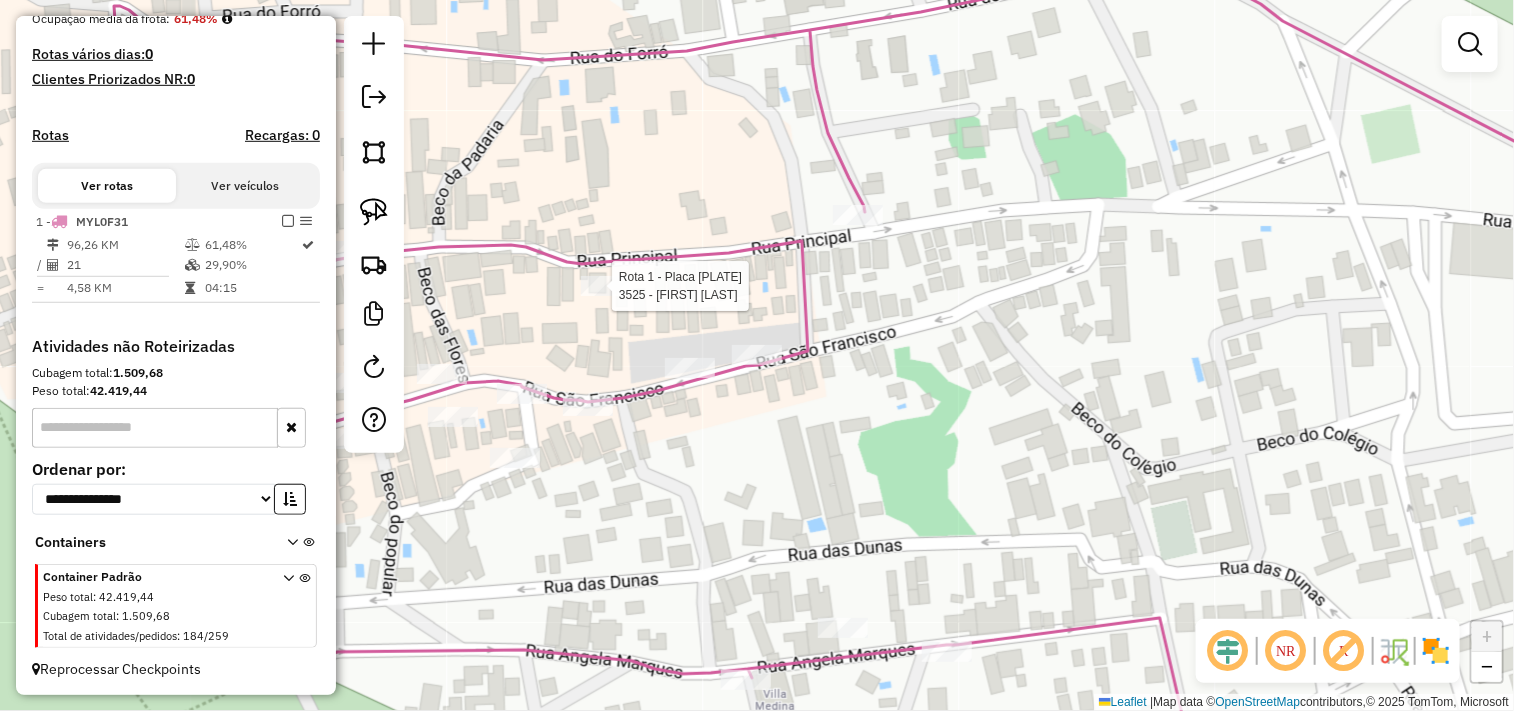 select on "**********" 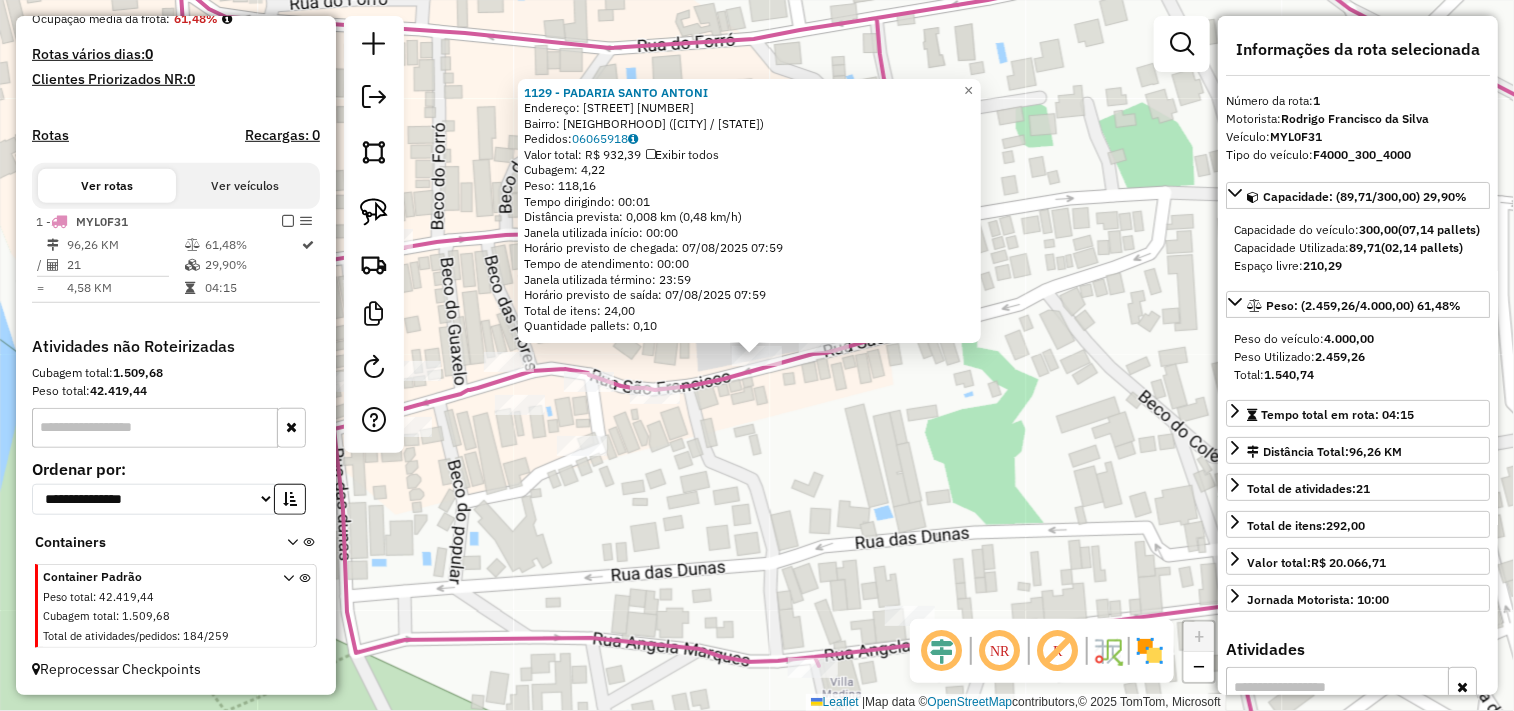 click on "1129 - PADARIA SANTO ANTONI  Endereço:  Sao Francisco 99   Bairro: JERICOACOARA (JIJOCA DE JERICOACOARA / CE)   Pedidos:  06065918   Valor total: R$ 932,39   Exibir todos   Cubagem: 4,22  Peso: 118,16  Tempo dirigindo: 00:01   Distância prevista: 0,008 km (0,48 km/h)   Janela utilizada início: 00:00   Horário previsto de chegada: 07/08/2025 07:59   Tempo de atendimento: 00:00   Janela utilizada término: 23:59   Horário previsto de saída: 07/08/2025 07:59   Total de itens: 24,00   Quantidade pallets: 0,10  × Janela de atendimento Grade de atendimento Capacidade Transportadoras Veículos Cliente Pedidos  Rotas Selecione os dias de semana para filtrar as janelas de atendimento  Seg   Ter   Qua   Qui   Sex   Sáb   Dom  Informe o período da janela de atendimento: De: Até:  Filtrar exatamente a janela do cliente  Considerar janela de atendimento padrão  Selecione os dias de semana para filtrar as grades de atendimento  Seg   Ter   Qua   Qui   Sex   Sáb   Dom   Peso mínimo:   Peso máximo:   De:   De:" 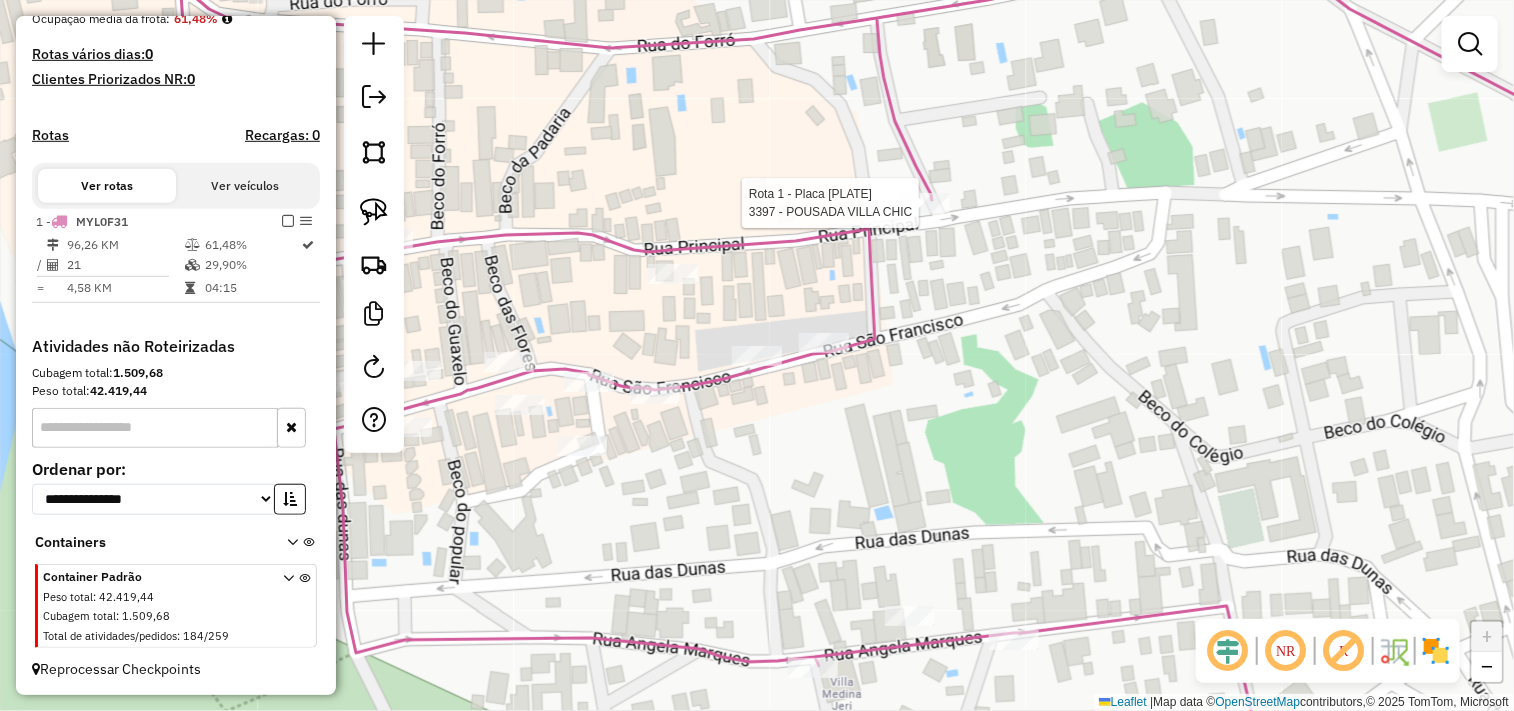 select on "**********" 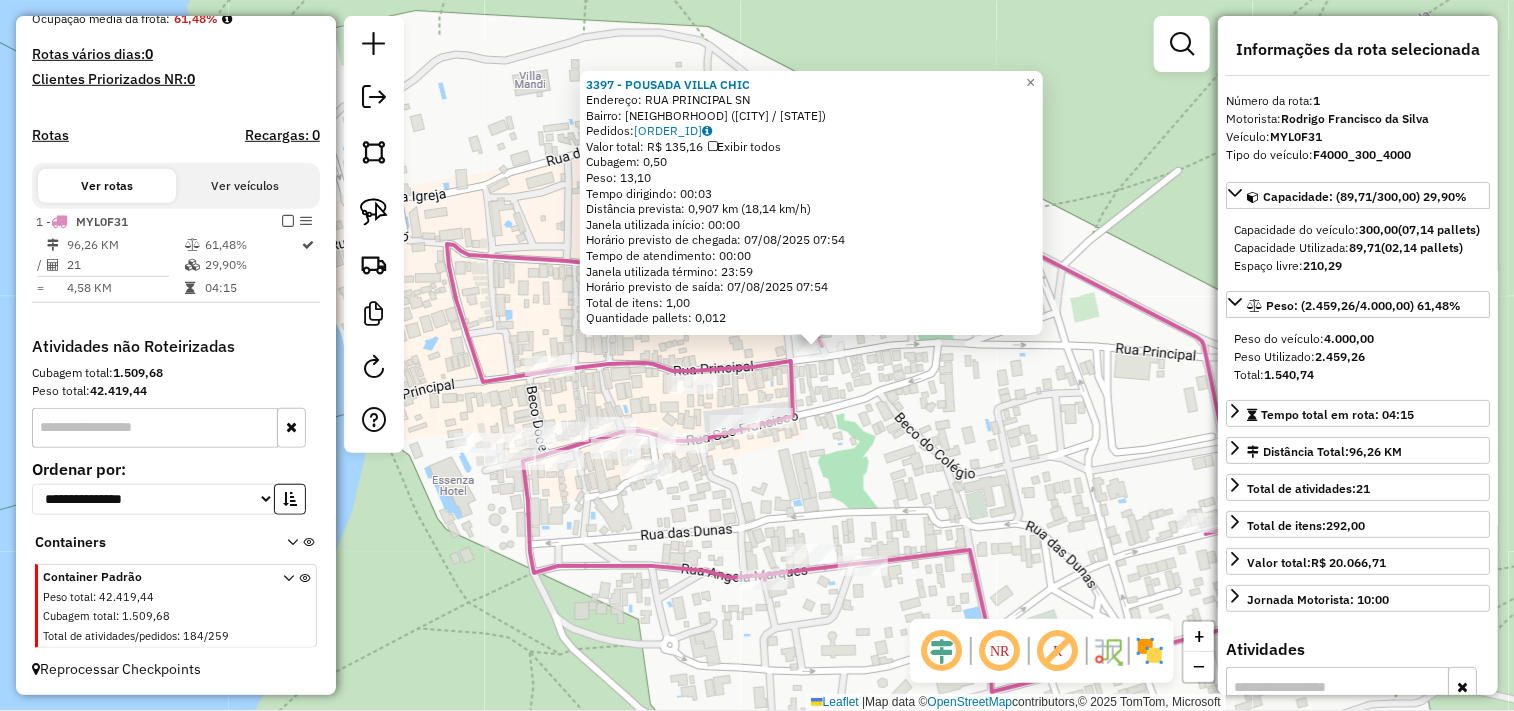 click on "3397 - POUSADA VILLA CHIC  Endereço:  RUA PRINCIPAL SN   Bairro: JERICOACOARA (JIJOCA DE JERICOACOARA / CE)   Pedidos:  06065827   Valor total: R$ 135,16   Exibir todos   Cubagem: 0,50  Peso: 13,10  Tempo dirigindo: 00:03   Distância prevista: 0,907 km (18,14 km/h)   Janela utilizada início: 00:00   Horário previsto de chegada: 07/08/2025 07:54   Tempo de atendimento: 00:00   Janela utilizada término: 23:59   Horário previsto de saída: 07/08/2025 07:54   Total de itens: 1,00   Quantidade pallets: 0,012  × Janela de atendimento Grade de atendimento Capacidade Transportadoras Veículos Cliente Pedidos  Rotas Selecione os dias de semana para filtrar as janelas de atendimento  Seg   Ter   Qua   Qui   Sex   Sáb   Dom  Informe o período da janela de atendimento: De: Até:  Filtrar exatamente a janela do cliente  Considerar janela de atendimento padrão  Selecione os dias de semana para filtrar as grades de atendimento  Seg   Ter   Qua   Qui   Sex   Sáb   Dom   Peso mínimo:   Peso máximo:   De:   Até:" 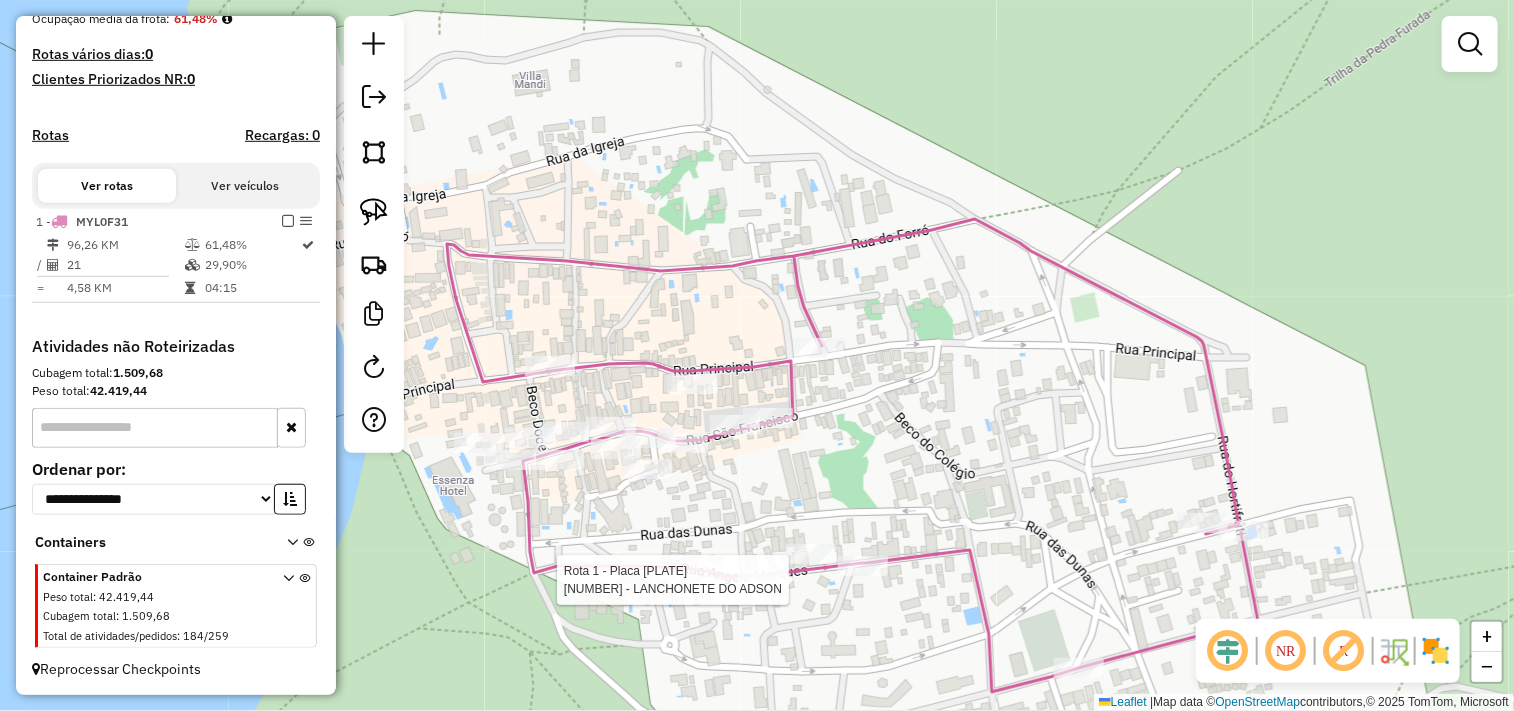 select on "**********" 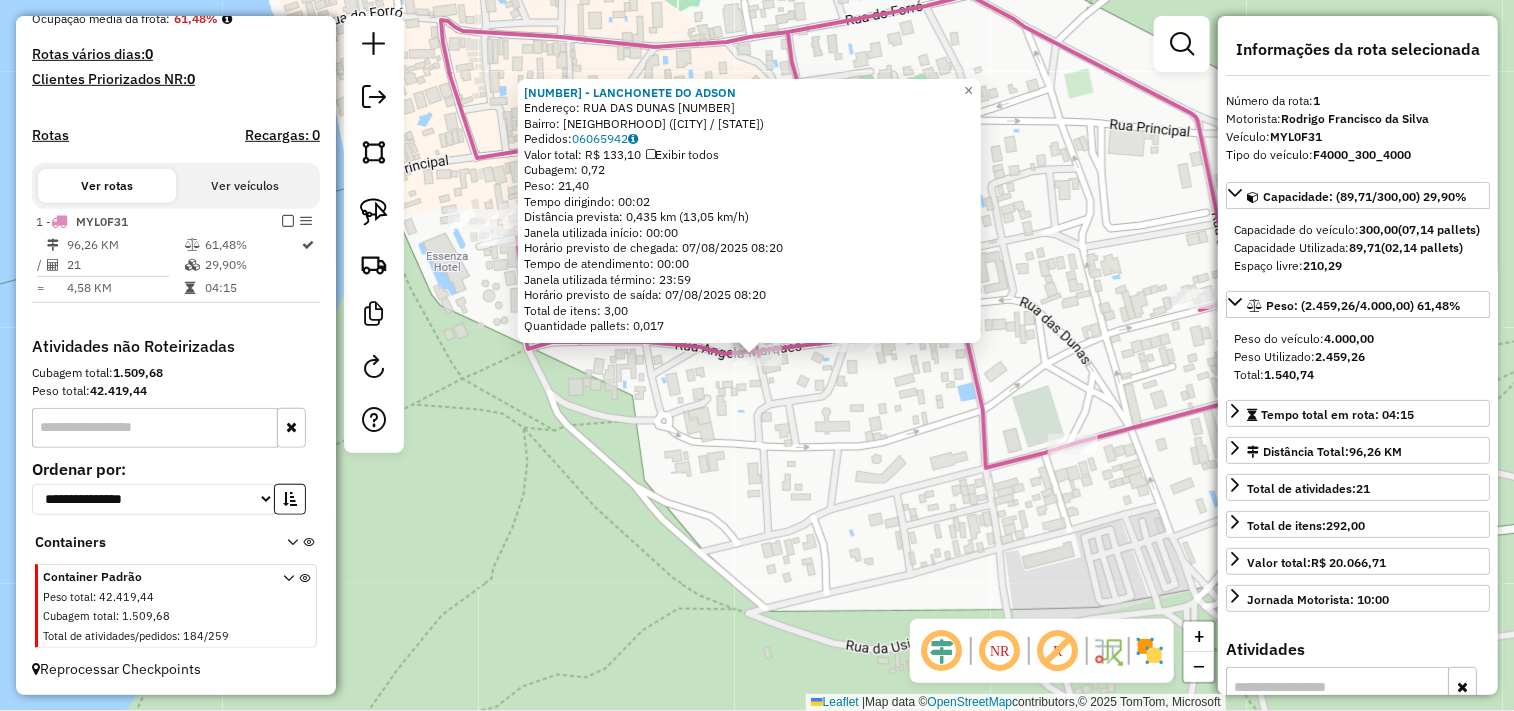click on "1072 - LANCHONETE DO ADSON  Endereço:  RUA DAS DUNAS 77   Bairro: JERICOACOARA (JIJOCA DE JERICOACOARA / CE)   Pedidos:  06065942   Valor total: R$ 133,10   Exibir todos   Cubagem: 0,72  Peso: 21,40  Tempo dirigindo: 00:02   Distância prevista: 0,435 km (13,05 km/h)   Janela utilizada início: 00:00   Horário previsto de chegada: 07/08/2025 08:20   Tempo de atendimento: 00:00   Janela utilizada término: 23:59   Horário previsto de saída: 07/08/2025 08:20   Total de itens: 3,00   Quantidade pallets: 0,017  × Janela de atendimento Grade de atendimento Capacidade Transportadoras Veículos Cliente Pedidos  Rotas Selecione os dias de semana para filtrar as janelas de atendimento  Seg   Ter   Qua   Qui   Sex   Sáb   Dom  Informe o período da janela de atendimento: De: Até:  Filtrar exatamente a janela do cliente  Considerar janela de atendimento padrão  Selecione os dias de semana para filtrar as grades de atendimento  Seg   Ter   Qua   Qui   Sex   Sáb   Dom   Peso mínimo:   Peso máximo:   De:   De:" 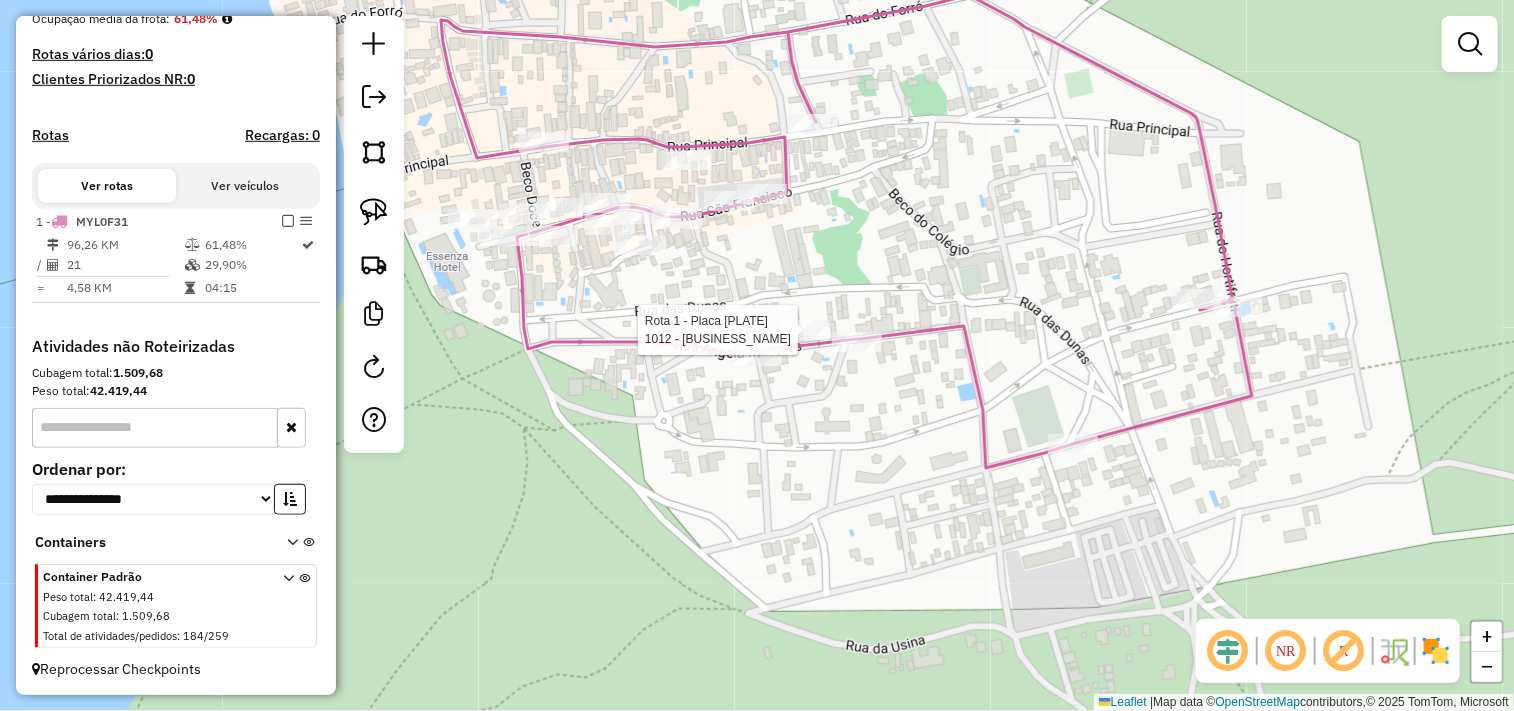 select on "**********" 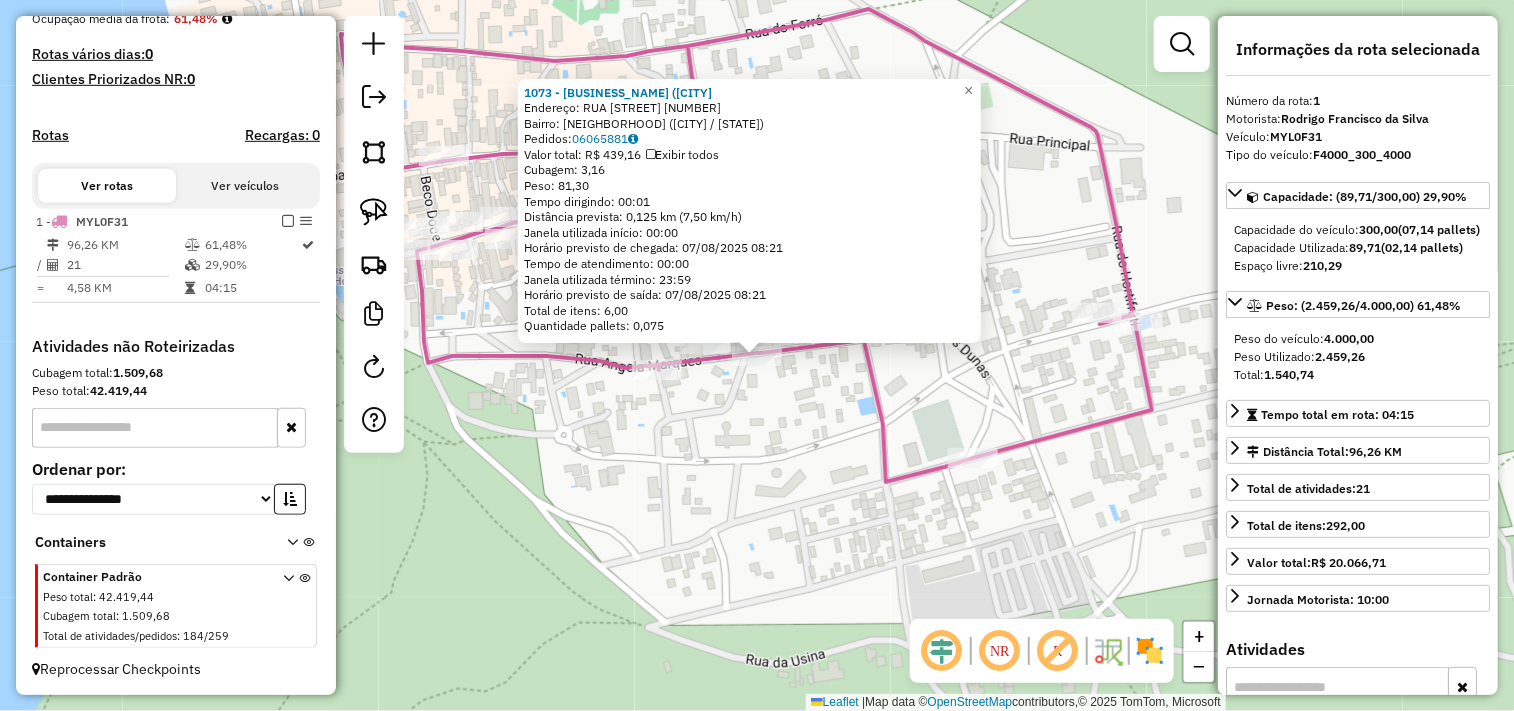 click on "1073 - POUSADA BANGALO (JER  Endereço:  RUA DAS DUNAS 44   Bairro: JERICOACOARA (JIJOCA DE JERICOACOARA / CE)   Pedidos:  06065881   Valor total: R$ 439,16   Exibir todos   Cubagem: 3,16  Peso: 81,30  Tempo dirigindo: 00:01   Distância prevista: 0,125 km (7,50 km/h)   Janela utilizada início: 00:00   Horário previsto de chegada: 07/08/2025 08:21   Tempo de atendimento: 00:00   Janela utilizada término: 23:59   Horário previsto de saída: 07/08/2025 08:21   Total de itens: 6,00   Quantidade pallets: 0,075  × Janela de atendimento Grade de atendimento Capacidade Transportadoras Veículos Cliente Pedidos  Rotas Selecione os dias de semana para filtrar as janelas de atendimento  Seg   Ter   Qua   Qui   Sex   Sáb   Dom  Informe o período da janela de atendimento: De: Até:  Filtrar exatamente a janela do cliente  Considerar janela de atendimento padrão  Selecione os dias de semana para filtrar as grades de atendimento  Seg   Ter   Qua   Qui   Sex   Sáb   Dom   Peso mínimo:   Peso máximo:   De:   De:" 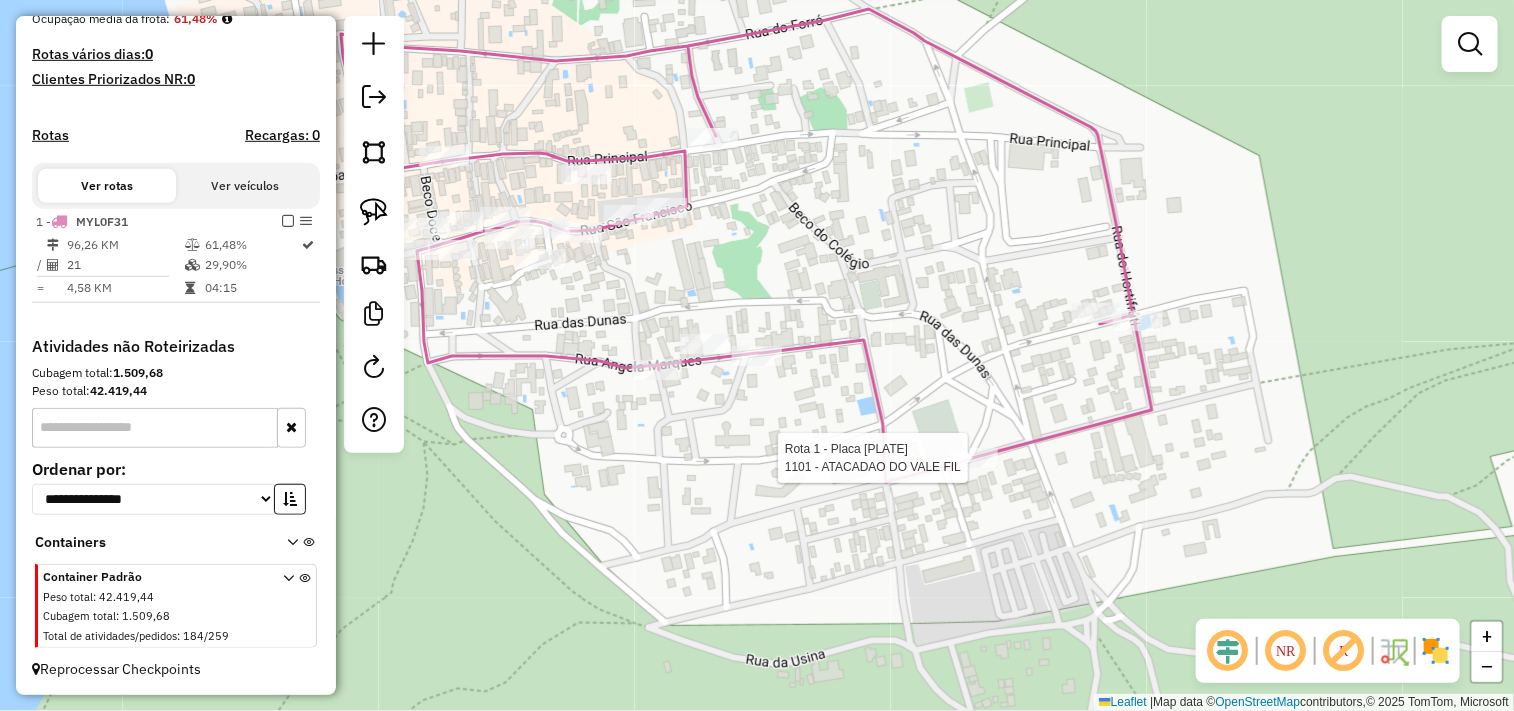 select on "**********" 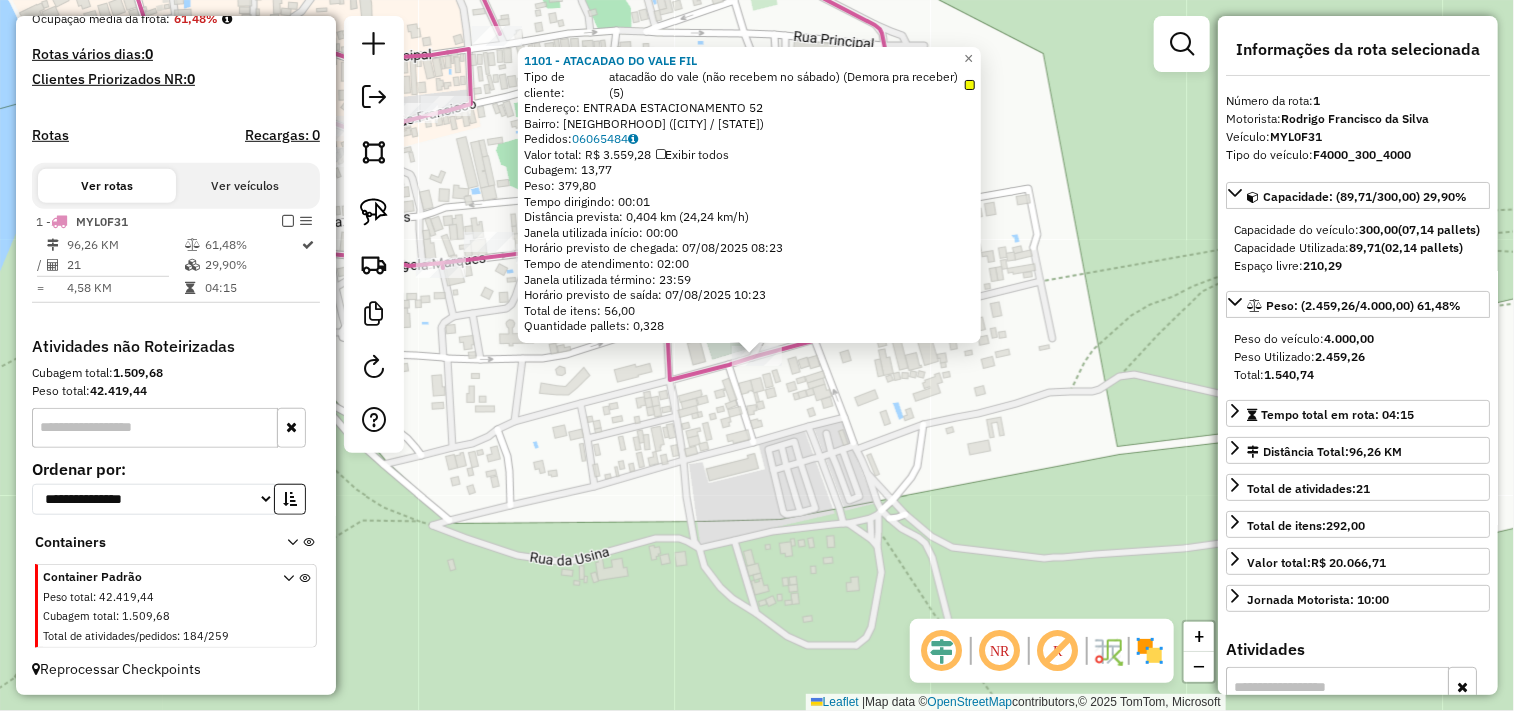 click on "1101 - ATACADAO DO VALE FIL  Tipo de cliente:   atacadão do vale (não recebem no sábado) (Demora pra receber) (5)   Endereço:  ENTRADA ESTACIONAMENTO 52   Bairro: JERICOACOARA (JIJOCA DE JERICOACOARA / CE)   Pedidos:  06065484   Valor total: R$ 3.559,28   Exibir todos   Cubagem: 13,77  Peso: 379,80  Tempo dirigindo: 00:01   Distância prevista: 0,404 km (24,24 km/h)   Janela utilizada início: 00:00   Horário previsto de chegada: 07/08/2025 08:23   Tempo de atendimento: 02:00   Janela utilizada término: 23:59   Horário previsto de saída: 07/08/2025 10:23   Total de itens: 56,00   Quantidade pallets: 0,328  × Janela de atendimento Grade de atendimento Capacidade Transportadoras Veículos Cliente Pedidos  Rotas Selecione os dias de semana para filtrar as janelas de atendimento  Seg   Ter   Qua   Qui   Sex   Sáb   Dom  Informe o período da janela de atendimento: De: Até:  Filtrar exatamente a janela do cliente  Considerar janela de atendimento padrão   Seg   Ter   Qua   Qui   Sex   Sáb   Dom   De:" 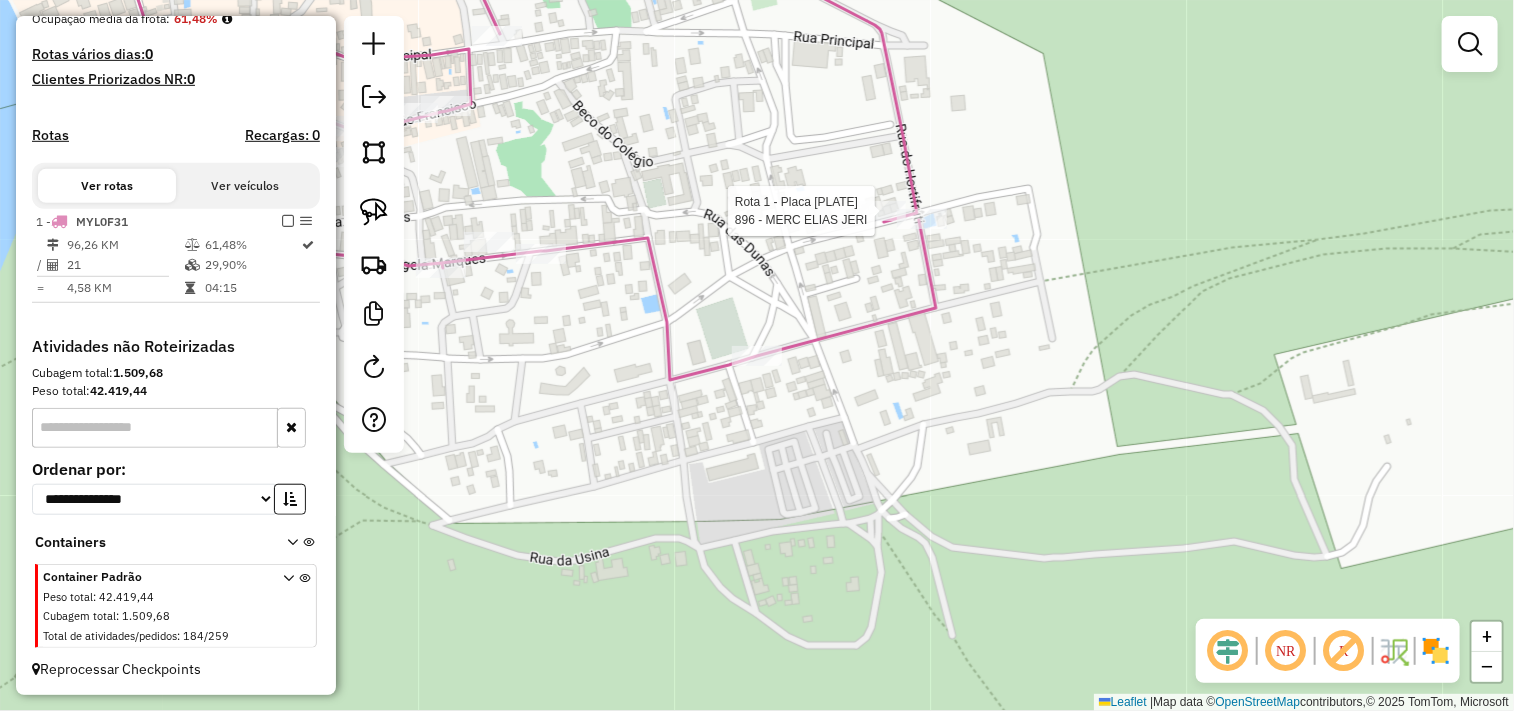 select on "**********" 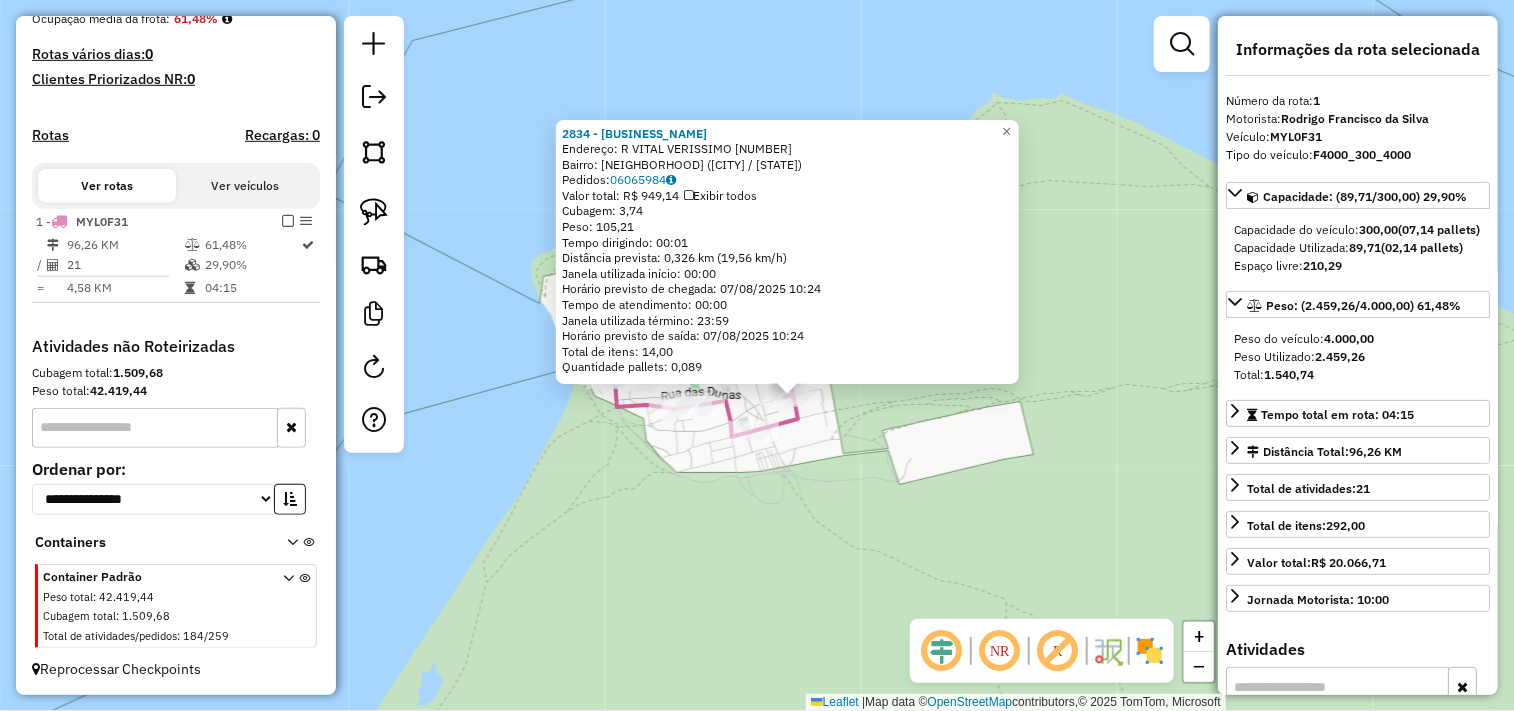 click on "2834 - JERI HORTIMERCADO  Endereço:  R VITAL VERISSIMO 0001   Bairro: VILA DE JERICOACOARA (JIJOCA DE JERICOACOARA / CE)   Pedidos:  06065984   Valor total: R$ 949,14   Exibir todos   Cubagem: 3,74  Peso: 105,21  Tempo dirigindo: 00:01   Distância prevista: 0,326 km (19,56 km/h)   Janela utilizada início: 00:00   Horário previsto de chegada: 07/08/2025 10:24   Tempo de atendimento: 00:00   Janela utilizada término: 23:59   Horário previsto de saída: 07/08/2025 10:24   Total de itens: 14,00   Quantidade pallets: 0,089  × Janela de atendimento Grade de atendimento Capacidade Transportadoras Veículos Cliente Pedidos  Rotas Selecione os dias de semana para filtrar as janelas de atendimento  Seg   Ter   Qua   Qui   Sex   Sáb   Dom  Informe o período da janela de atendimento: De: Até:  Filtrar exatamente a janela do cliente  Considerar janela de atendimento padrão  Selecione os dias de semana para filtrar as grades de atendimento  Seg   Ter   Qua   Qui   Sex   Sáb   Dom   Peso mínimo:   De:   Até:" 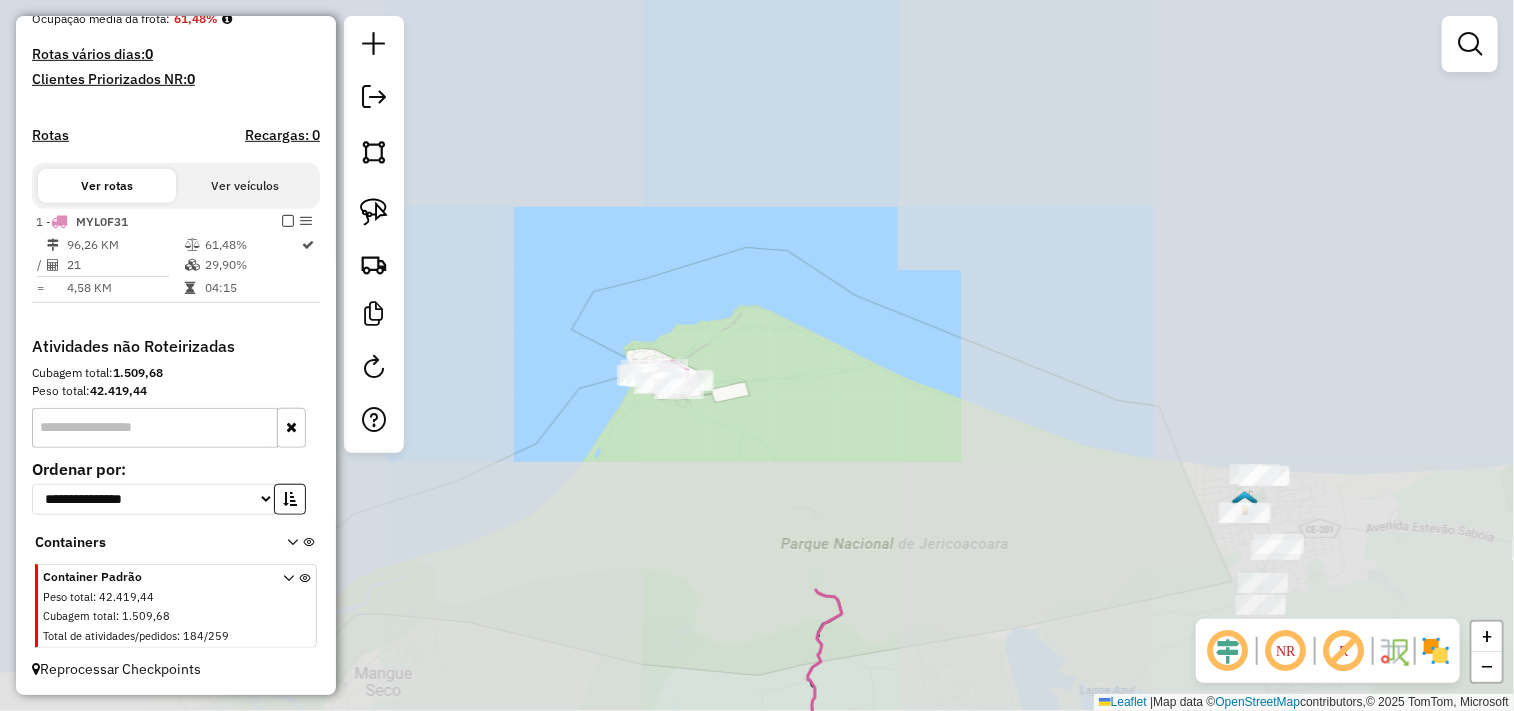 drag, startPoint x: 916, startPoint y: 431, endPoint x: 673, endPoint y: 356, distance: 254.31084 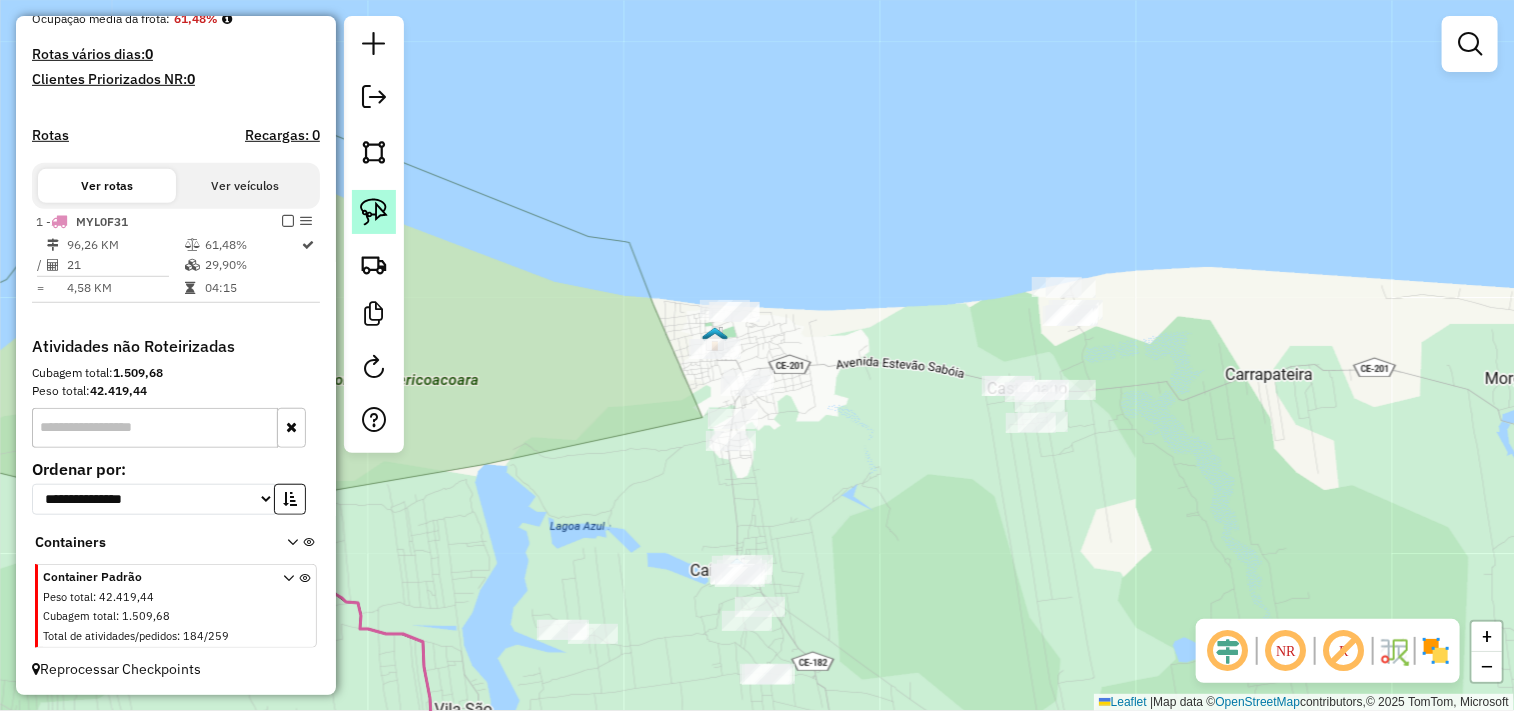 click 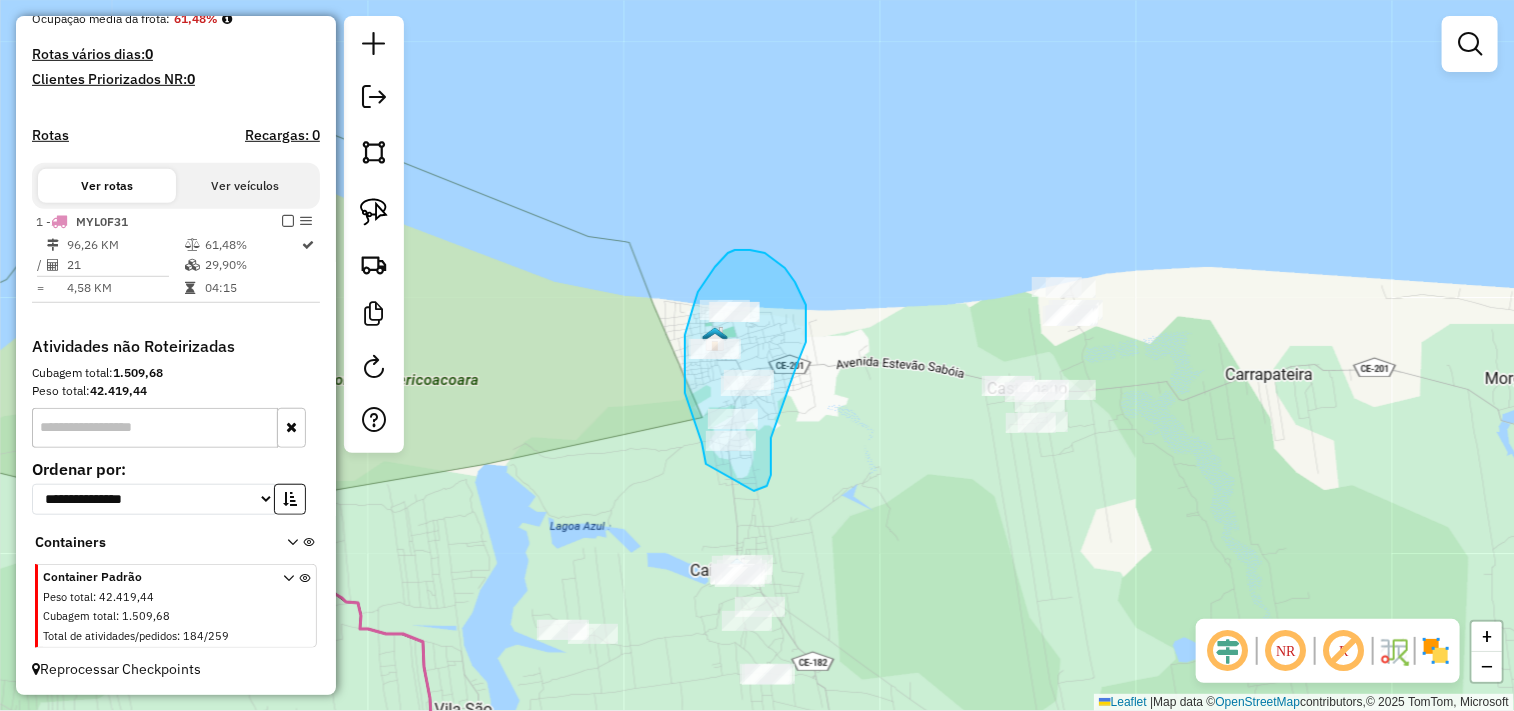 drag, startPoint x: 771, startPoint y: 444, endPoint x: 791, endPoint y: 405, distance: 43.829212 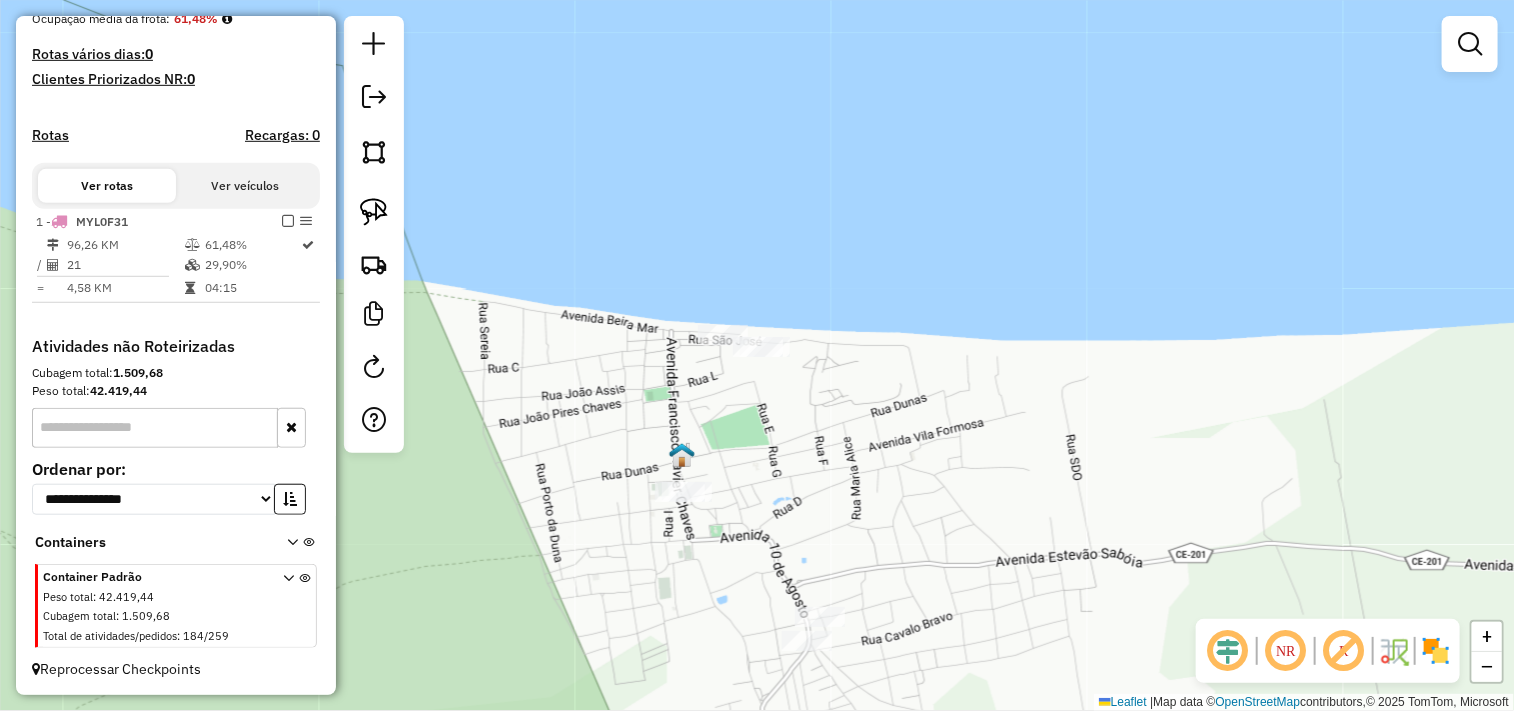 click on "Janela de atendimento Grade de atendimento Capacidade Transportadoras Veículos Cliente Pedidos  Rotas Selecione os dias de semana para filtrar as janelas de atendimento  Seg   Ter   Qua   Qui   Sex   Sáb   Dom  Informe o período da janela de atendimento: De: Até:  Filtrar exatamente a janela do cliente  Considerar janela de atendimento padrão  Selecione os dias de semana para filtrar as grades de atendimento  Seg   Ter   Qua   Qui   Sex   Sáb   Dom   Considerar clientes sem dia de atendimento cadastrado  Clientes fora do dia de atendimento selecionado Filtrar as atividades entre os valores definidos abaixo:  Peso mínimo:   Peso máximo:   Cubagem mínima:   Cubagem máxima:   De:   Até:  Filtrar as atividades entre o tempo de atendimento definido abaixo:  De:   Até:   Considerar capacidade total dos clientes não roteirizados Transportadora: Selecione um ou mais itens Tipo de veículo: Selecione um ou mais itens Veículo: Selecione um ou mais itens Motorista: Selecione um ou mais itens Nome: Rótulo:" 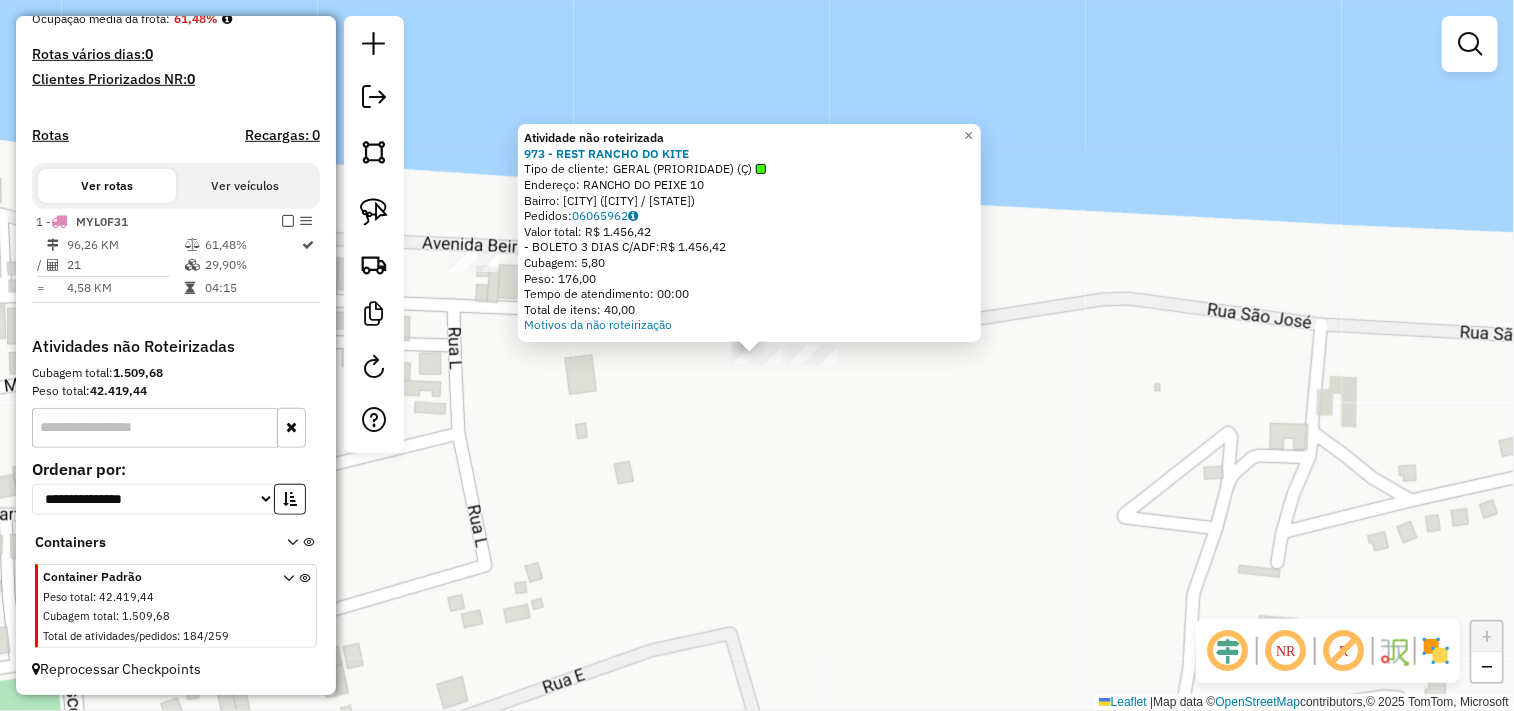 click on "Atividade não roteirizada 973 - REST RANCHO DO KITE  Tipo de cliente:   GERAL (PRIORIDADE) (Ç)   Endereço:  RANCHO DO PEIXE 10   Bairro: PREA (CRUZ / CE)   Pedidos:  06065962   Valor total: R$ 1.456,42   - BOLETO 3 DIAS C/ADF:  R$ 1.456,42   Cubagem: 5,80   Peso: 176,00   Tempo de atendimento: 00:00   Total de itens: 40,00  Motivos da não roteirização × Janela de atendimento Grade de atendimento Capacidade Transportadoras Veículos Cliente Pedidos  Rotas Selecione os dias de semana para filtrar as janelas de atendimento  Seg   Ter   Qua   Qui   Sex   Sáb   Dom  Informe o período da janela de atendimento: De: Até:  Filtrar exatamente a janela do cliente  Considerar janela de atendimento padrão  Selecione os dias de semana para filtrar as grades de atendimento  Seg   Ter   Qua   Qui   Sex   Sáb   Dom   Considerar clientes sem dia de atendimento cadastrado  Clientes fora do dia de atendimento selecionado Filtrar as atividades entre os valores definidos abaixo:  Peso mínimo:   Peso máximo:   De:  +" 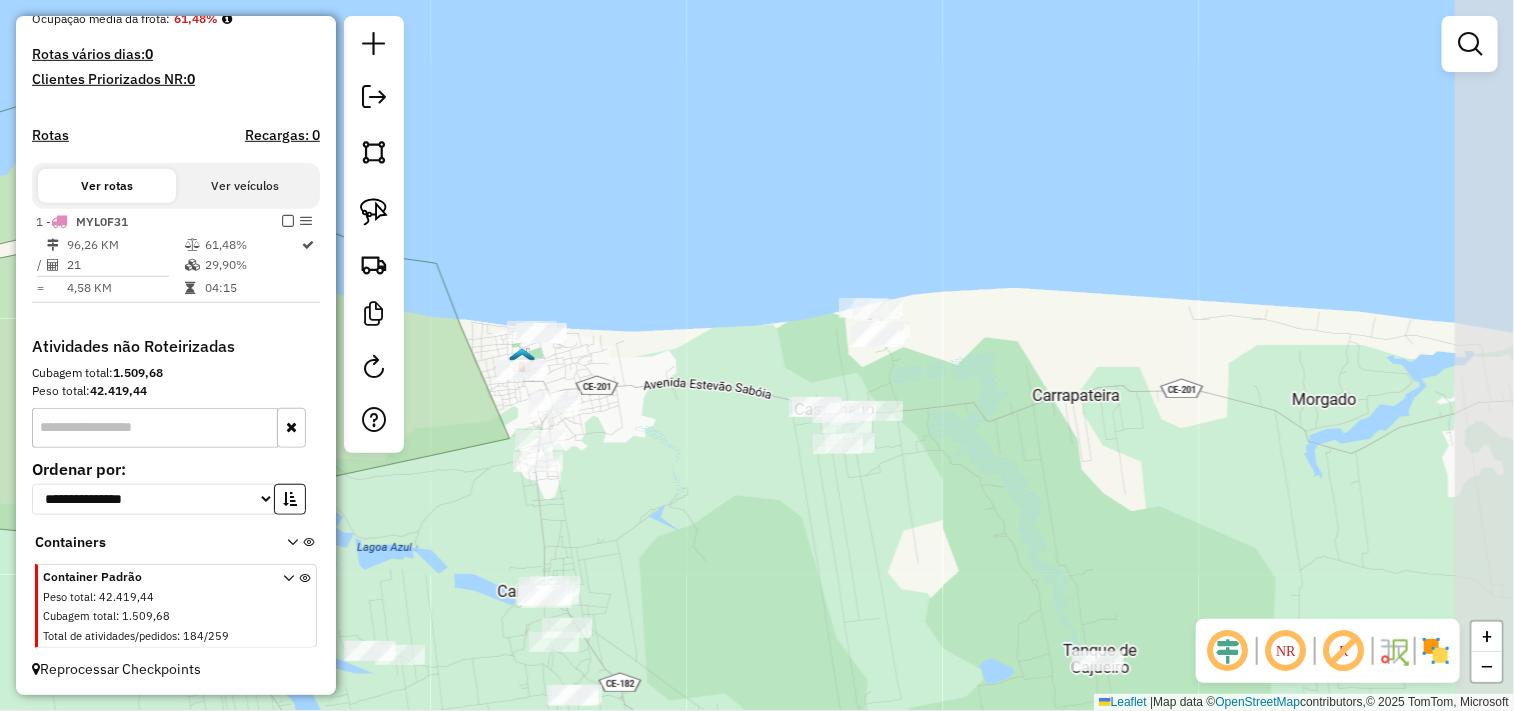 drag, startPoint x: 841, startPoint y: 581, endPoint x: 738, endPoint y: 466, distance: 154.38264 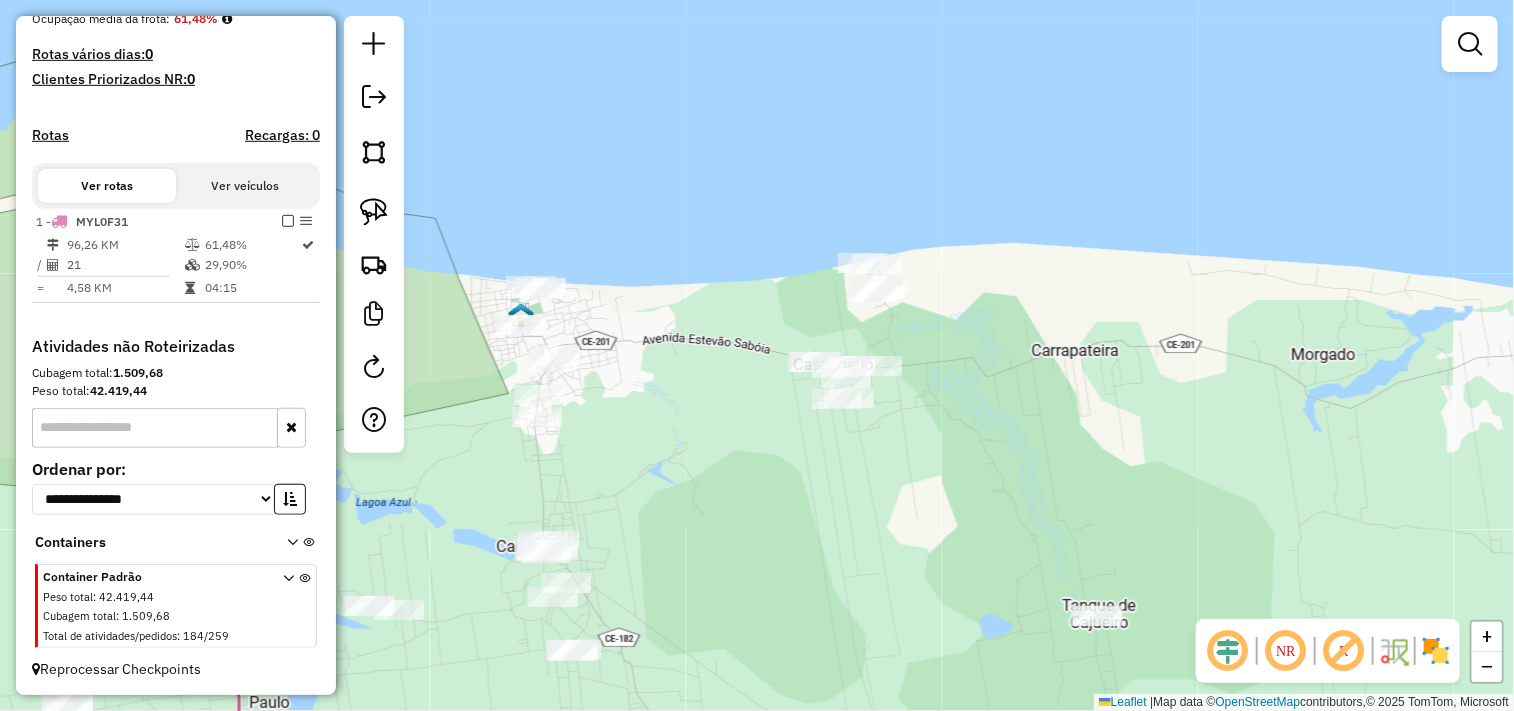 drag, startPoint x: 697, startPoint y: 510, endPoint x: 700, endPoint y: 324, distance: 186.02419 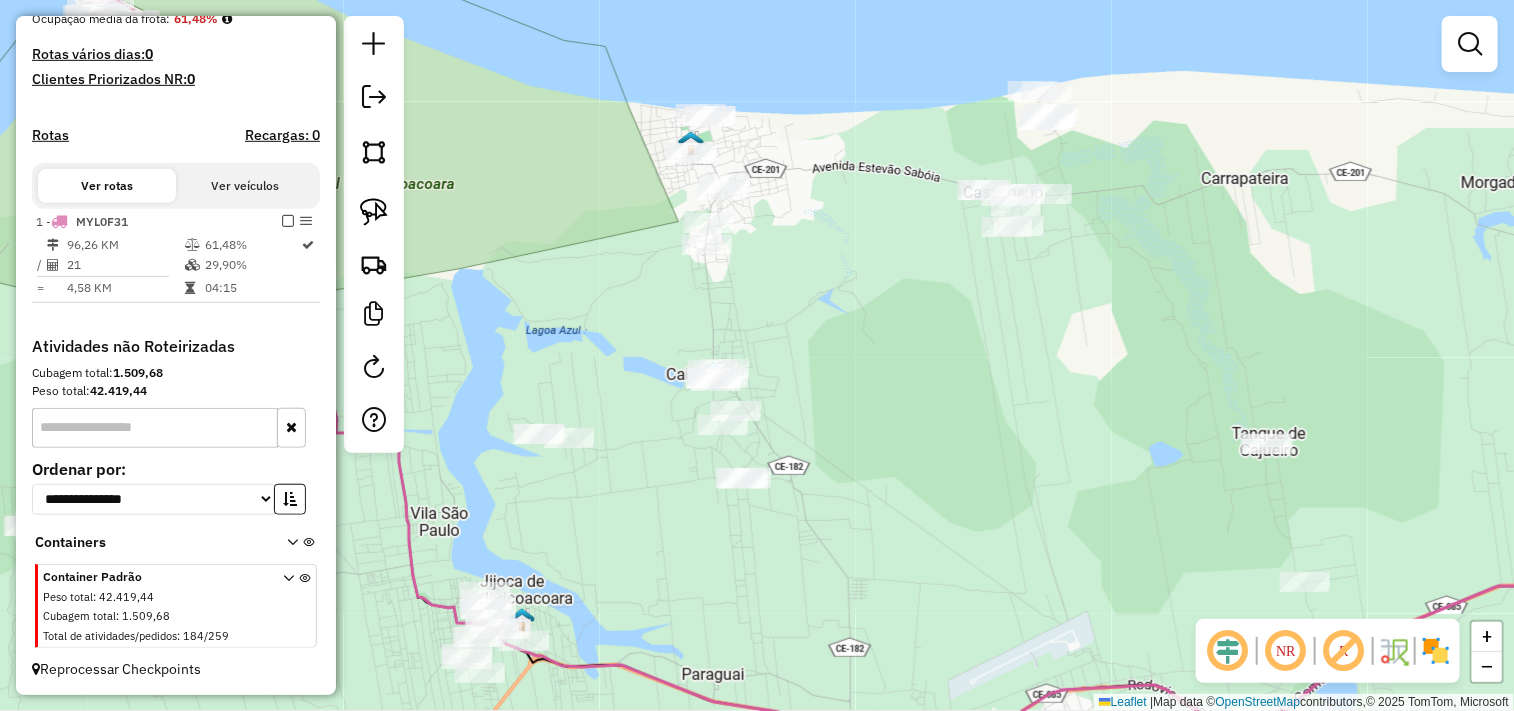 drag, startPoint x: 686, startPoint y: 491, endPoint x: 853, endPoint y: 468, distance: 168.57639 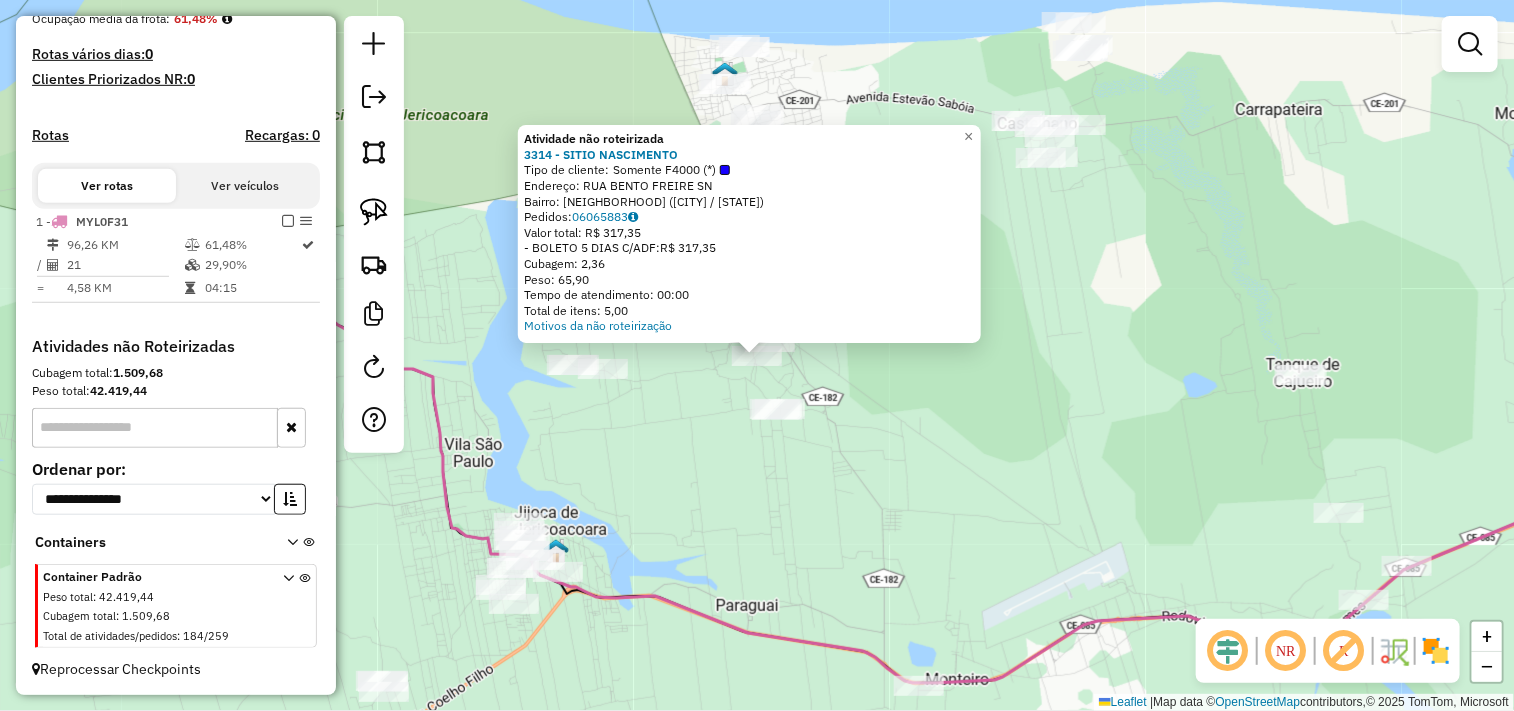 click on "Atividade não roteirizada 3314 - SITIO NASCIMENTO  Tipo de cliente:   Somente F4000 (*)   Endereço:  RUA BENTO FREIRE SN   Bairro: CAICARA (CRUZ / CE)   Pedidos:  06065883   Valor total: R$ 317,35   - BOLETO 5 DIAS C/ADF:  R$ 317,35   Cubagem: 2,36   Peso: 65,90   Tempo de atendimento: 00:00   Total de itens: 5,00  Motivos da não roteirização × Janela de atendimento Grade de atendimento Capacidade Transportadoras Veículos Cliente Pedidos  Rotas Selecione os dias de semana para filtrar as janelas de atendimento  Seg   Ter   Qua   Qui   Sex   Sáb   Dom  Informe o período da janela de atendimento: De: Até:  Filtrar exatamente a janela do cliente  Considerar janela de atendimento padrão  Selecione os dias de semana para filtrar as grades de atendimento  Seg   Ter   Qua   Qui   Sex   Sáb   Dom   Considerar clientes sem dia de atendimento cadastrado  Clientes fora do dia de atendimento selecionado Filtrar as atividades entre os valores definidos abaixo:  Peso mínimo:   Peso máximo:   Cubagem mínima:" 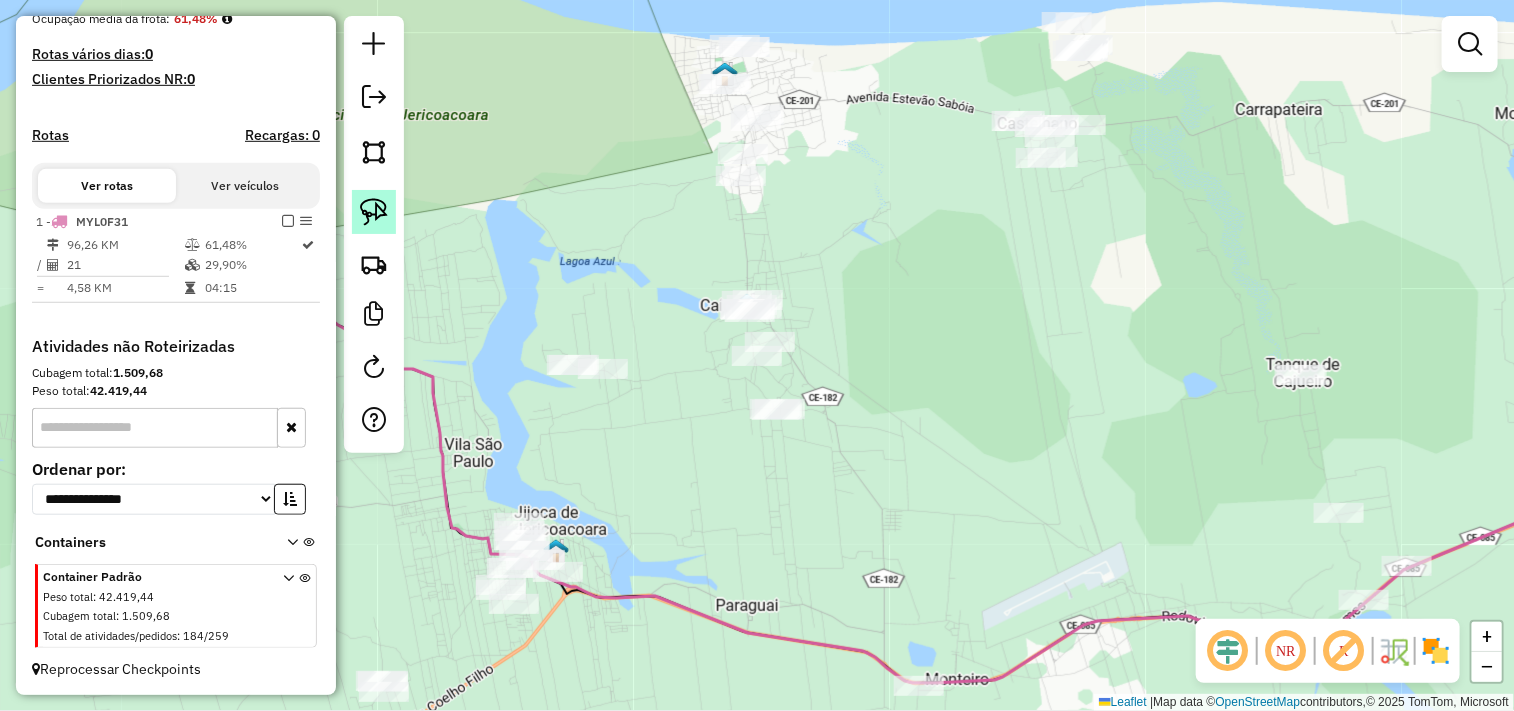 click 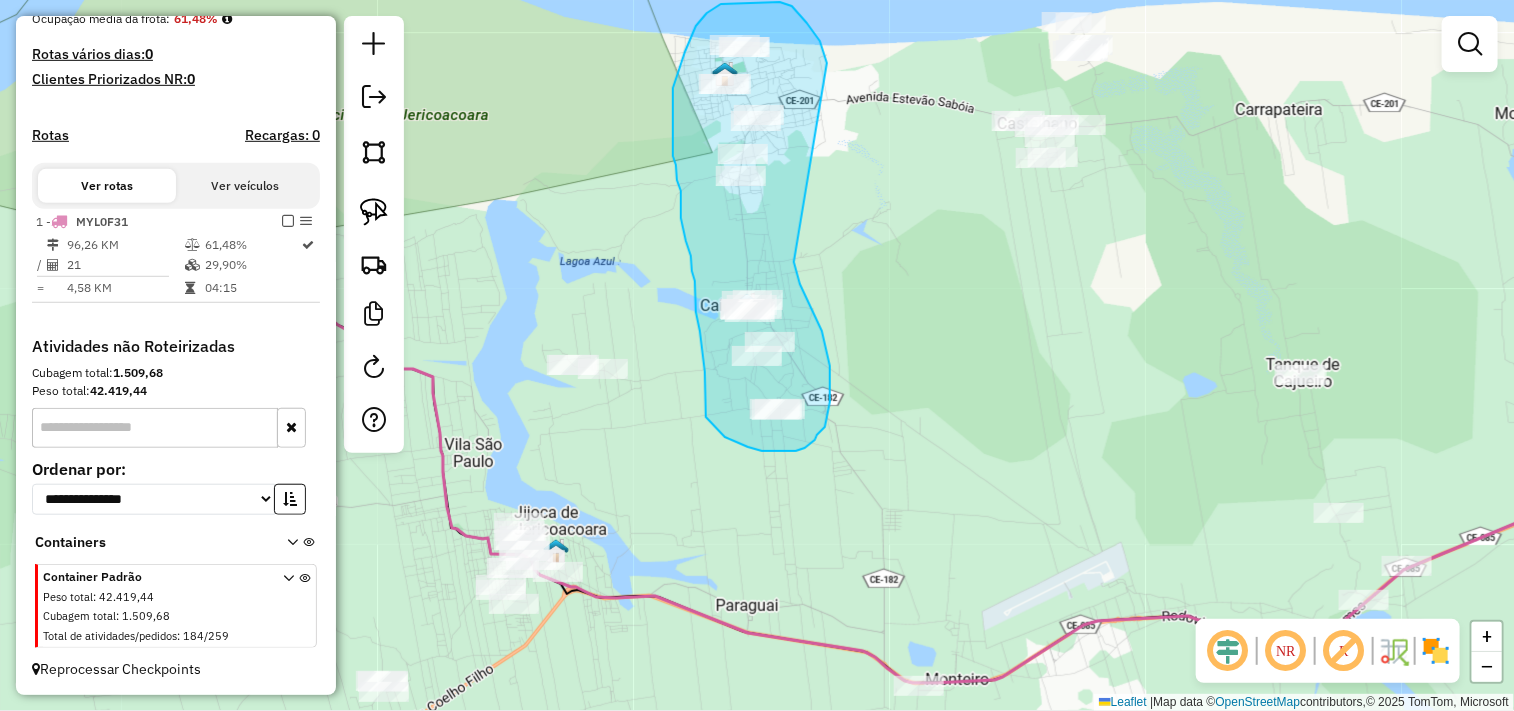 drag, startPoint x: 826, startPoint y: 347, endPoint x: 778, endPoint y: 236, distance: 120.93387 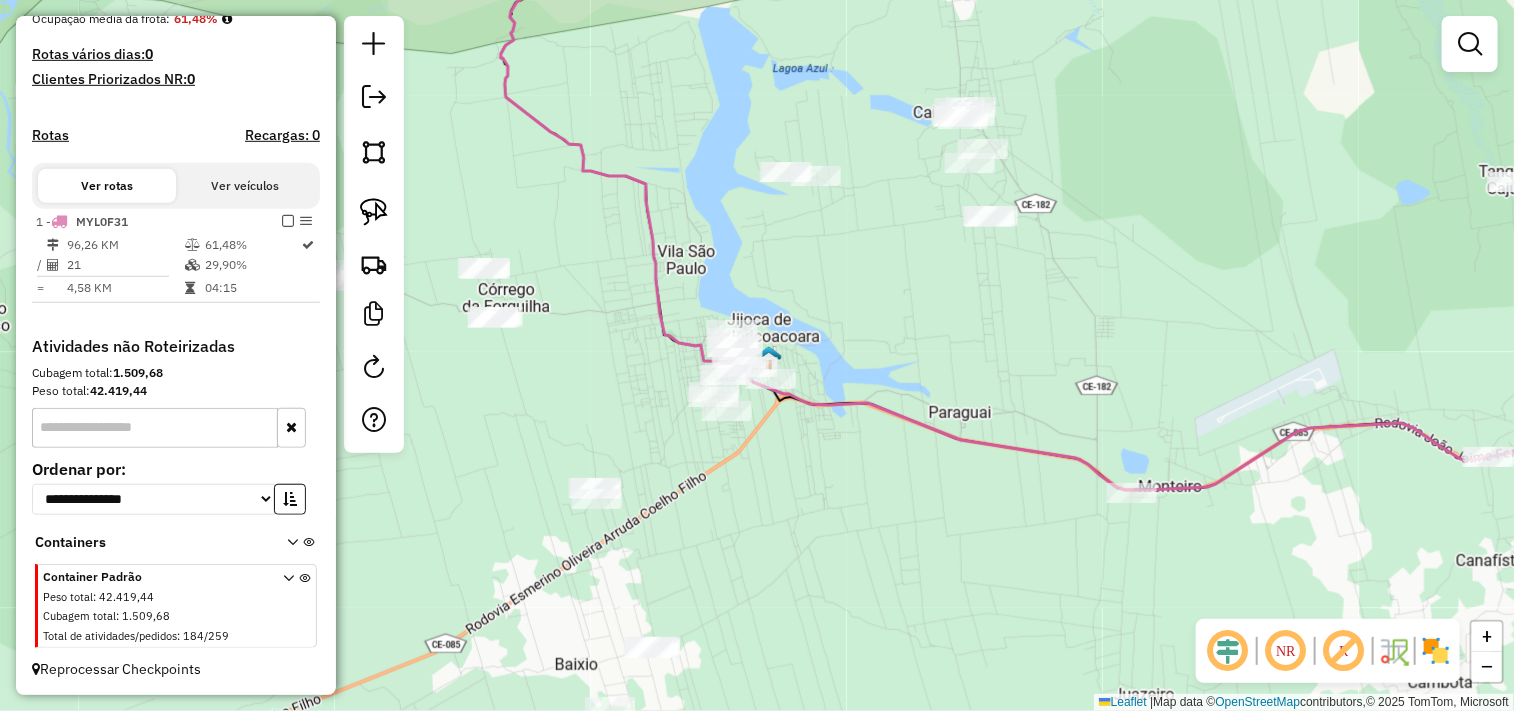 drag, startPoint x: 753, startPoint y: 558, endPoint x: 1026, endPoint y: 386, distance: 322.66547 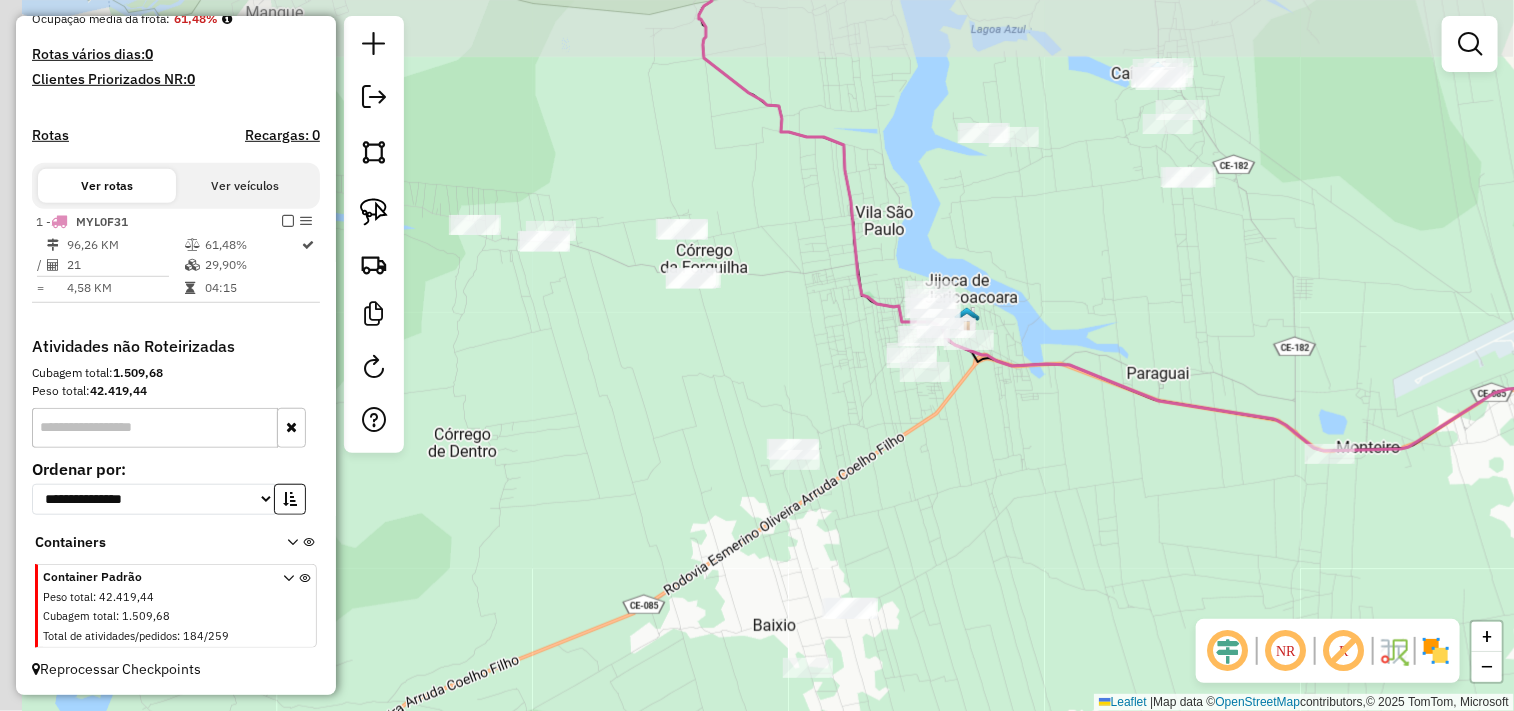 drag, startPoint x: 858, startPoint y: 443, endPoint x: 704, endPoint y: 398, distance: 160.44002 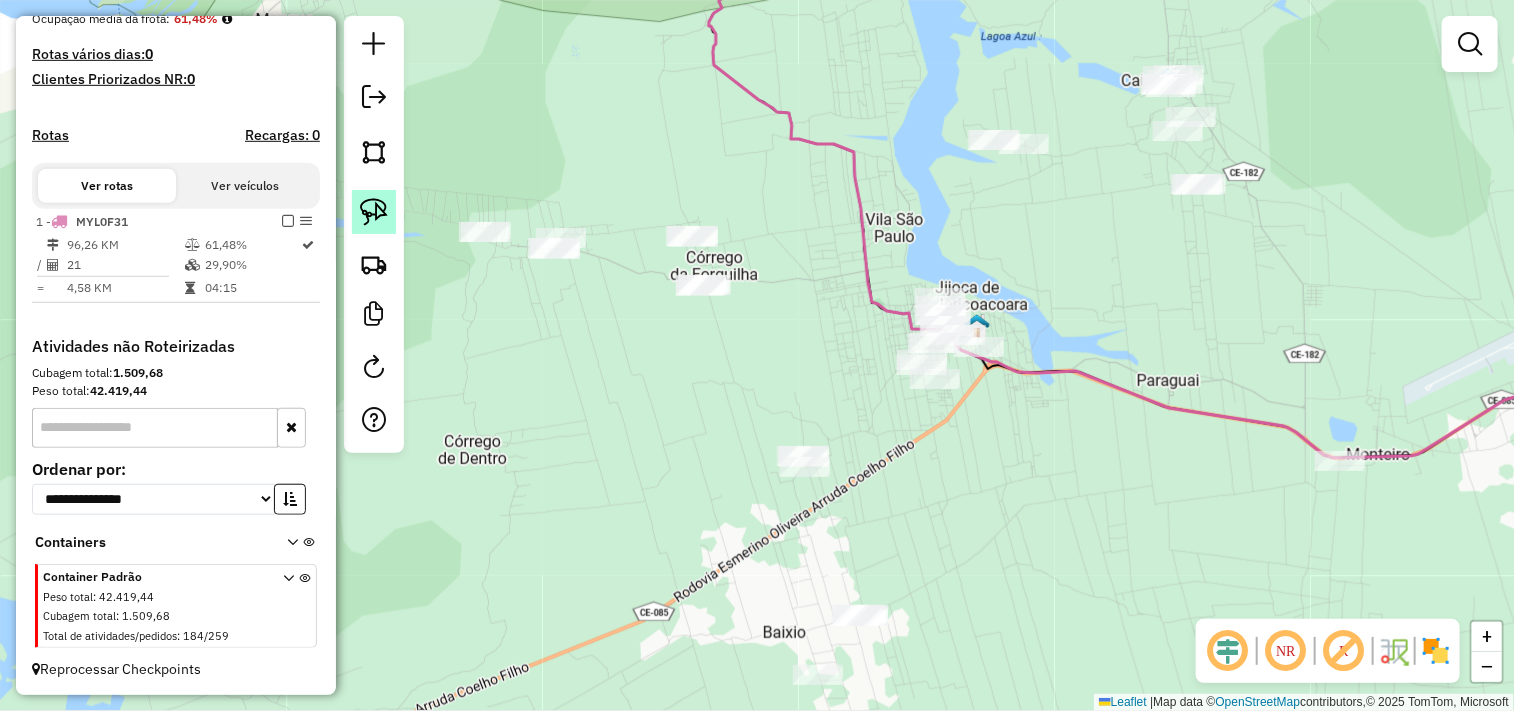 click 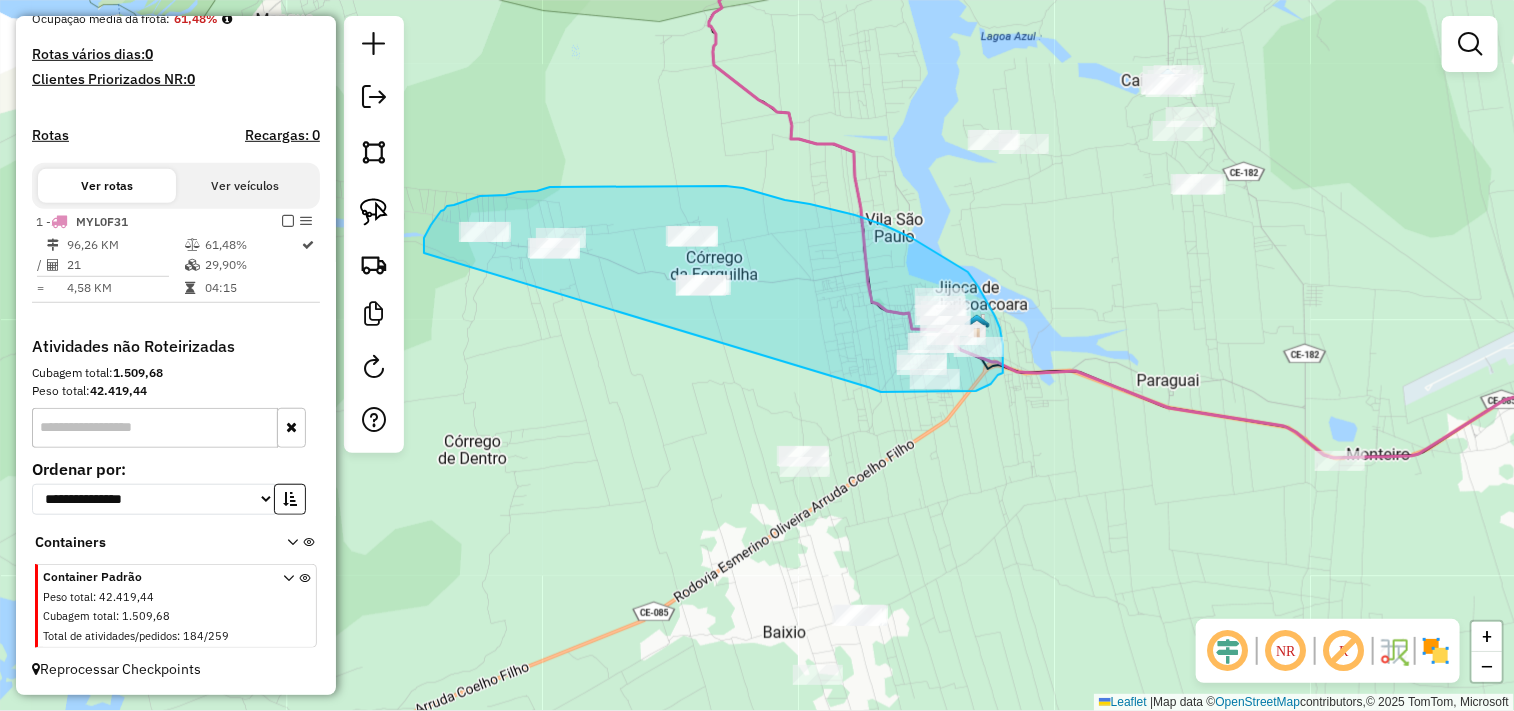 drag, startPoint x: 424, startPoint y: 253, endPoint x: 831, endPoint y: 375, distance: 424.89175 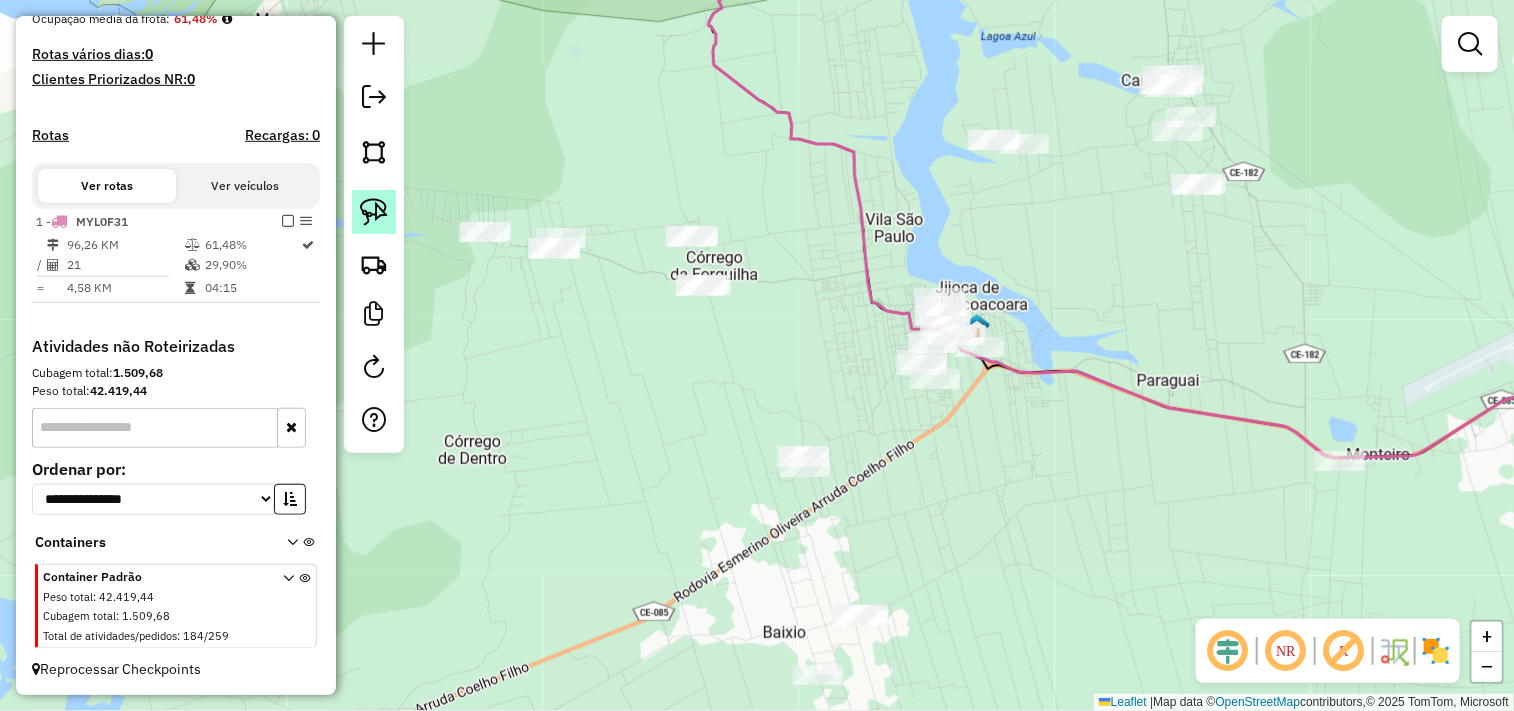 click 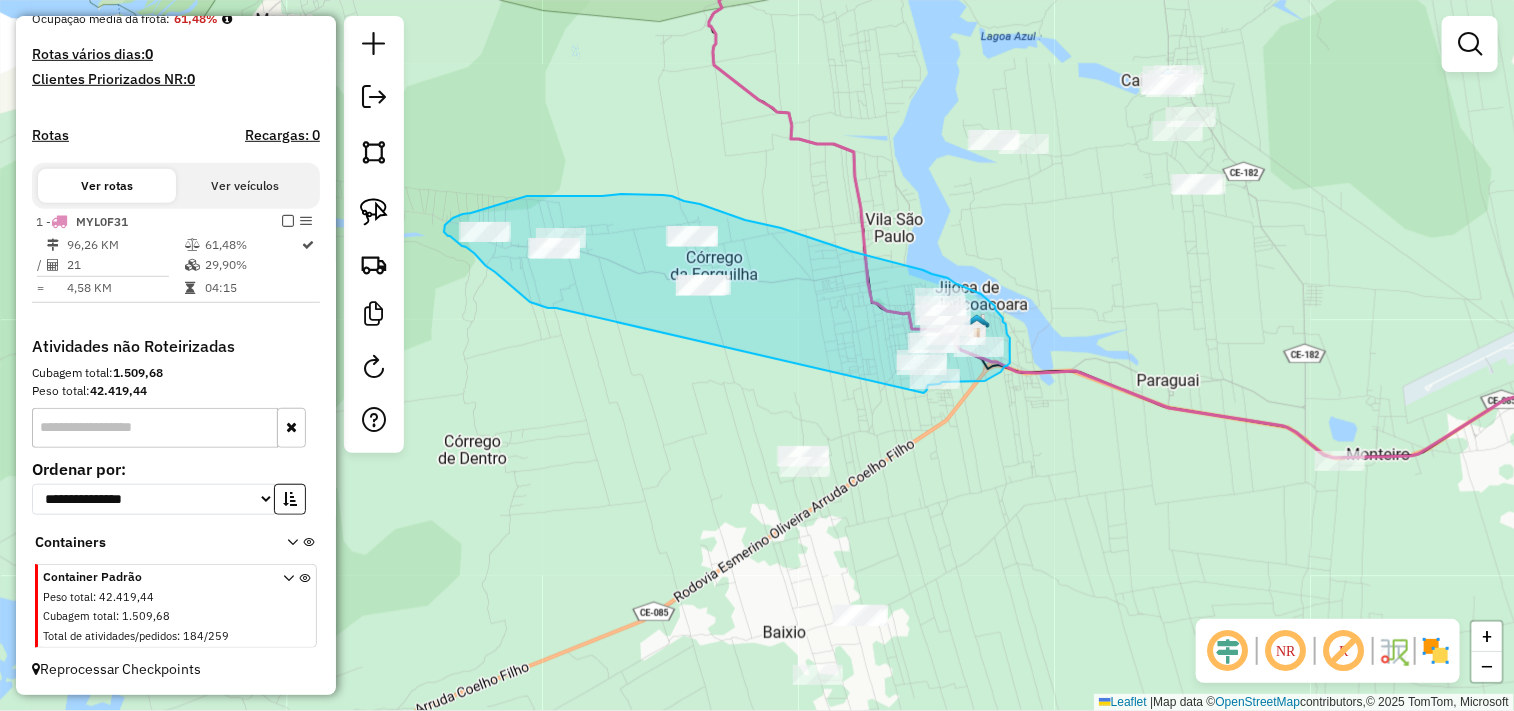 drag, startPoint x: 556, startPoint y: 308, endPoint x: 924, endPoint y: 394, distance: 377.91534 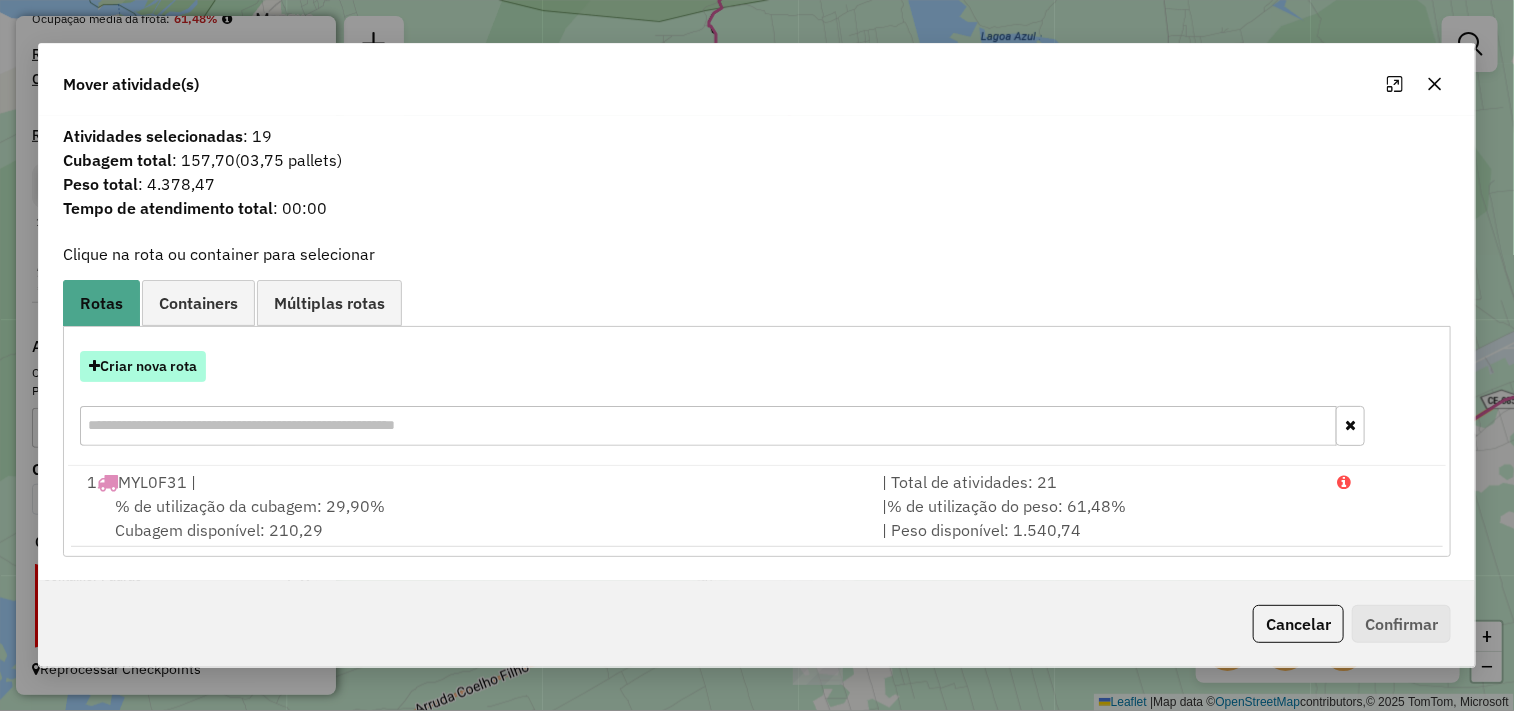 click on "Criar nova rota" at bounding box center (143, 366) 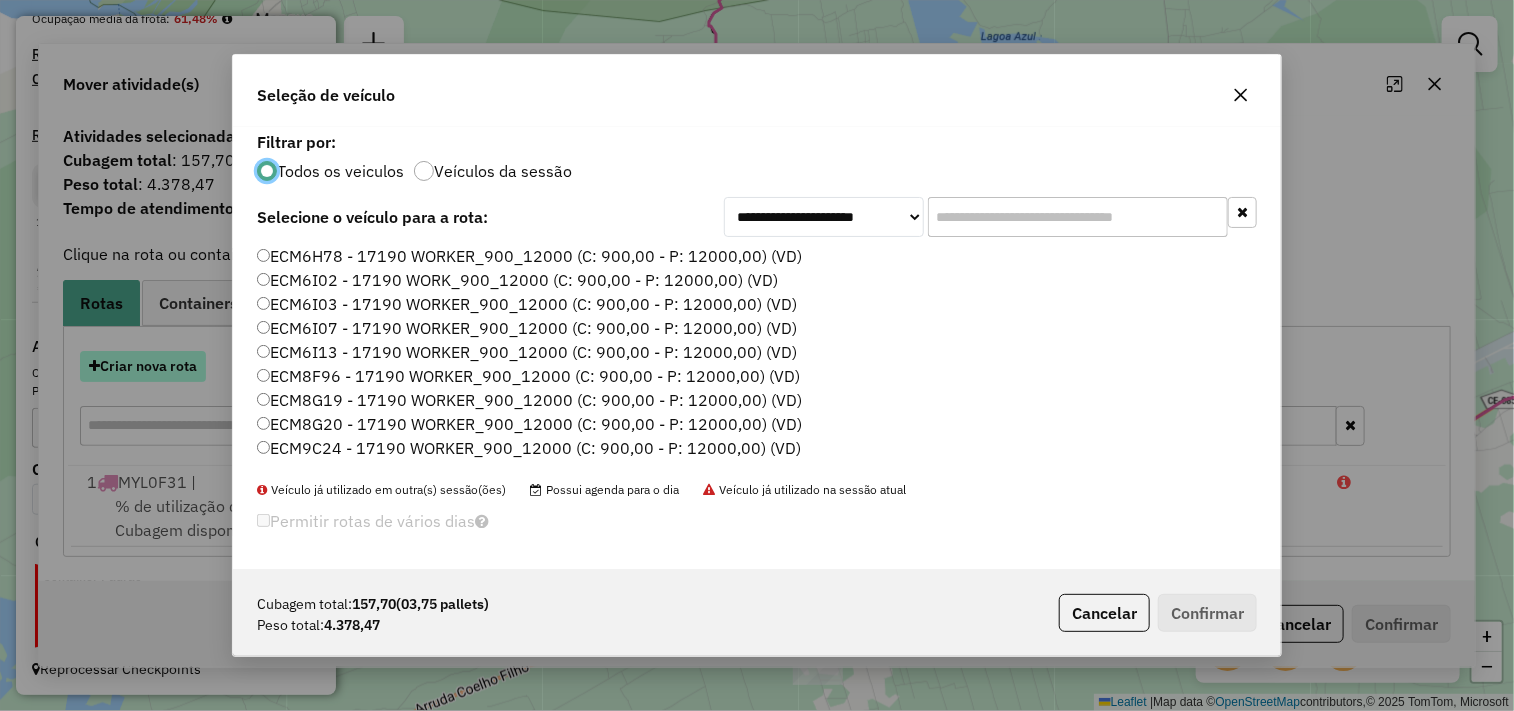 scroll, scrollTop: 11, scrollLeft: 5, axis: both 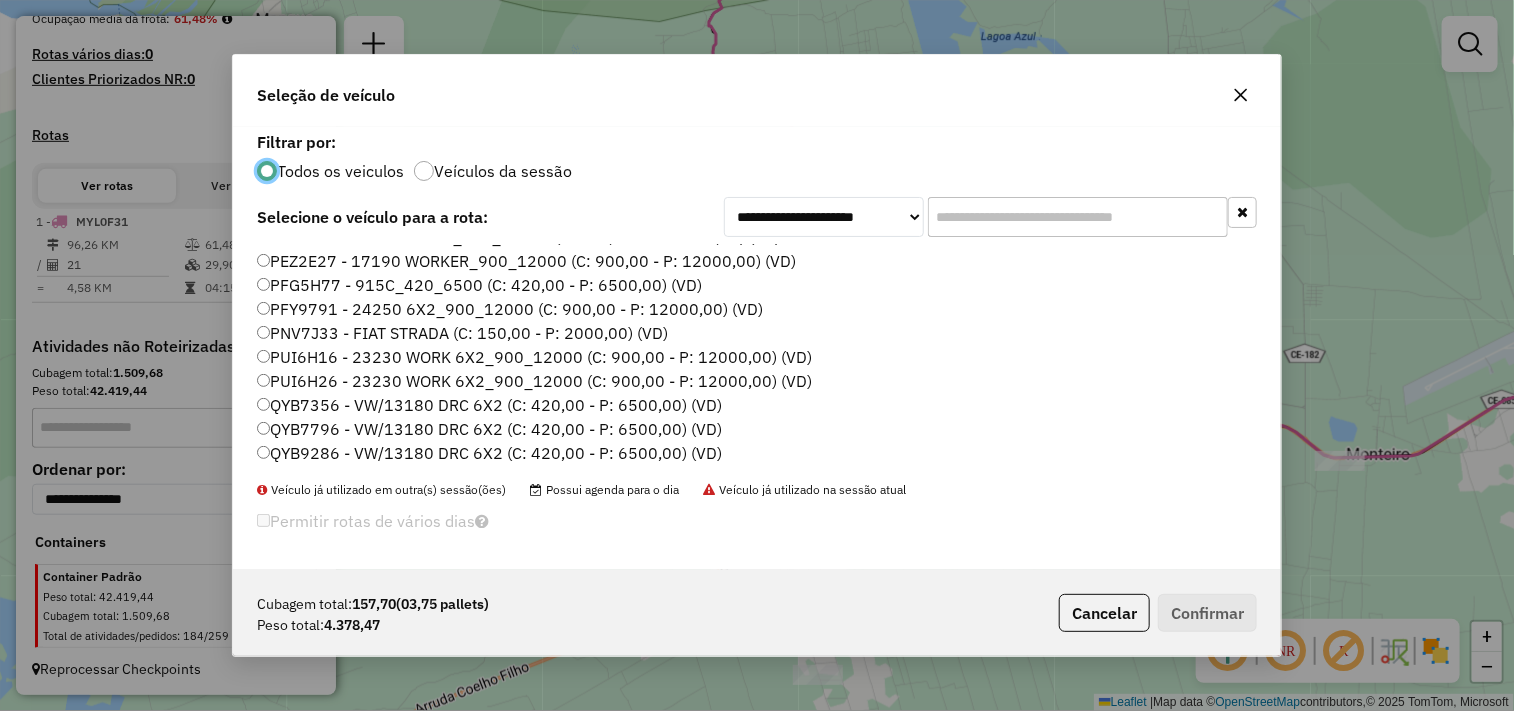 click on "QYB7796 - VW/13180 DRC 6X2 (C: 420,00 - P: 6500,00) (VD)" 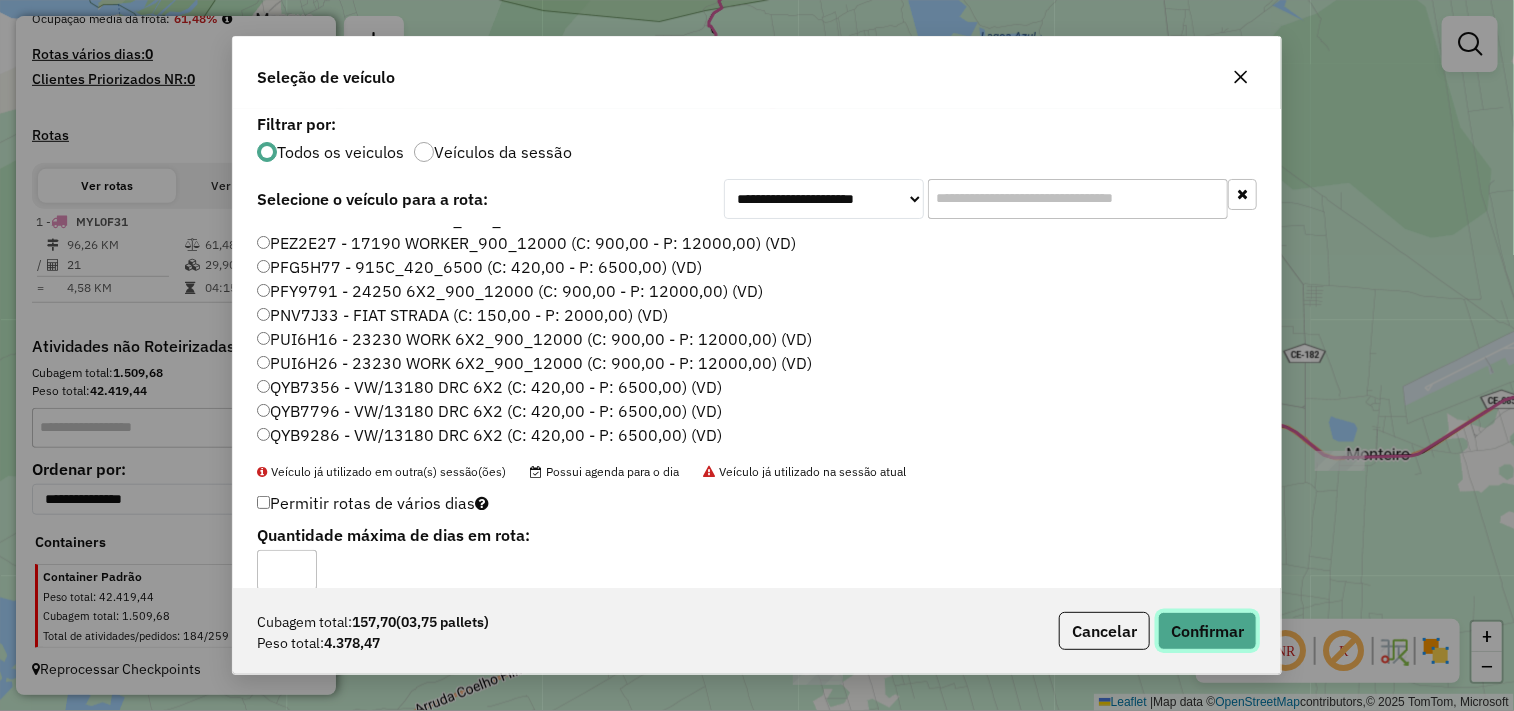 click on "Confirmar" 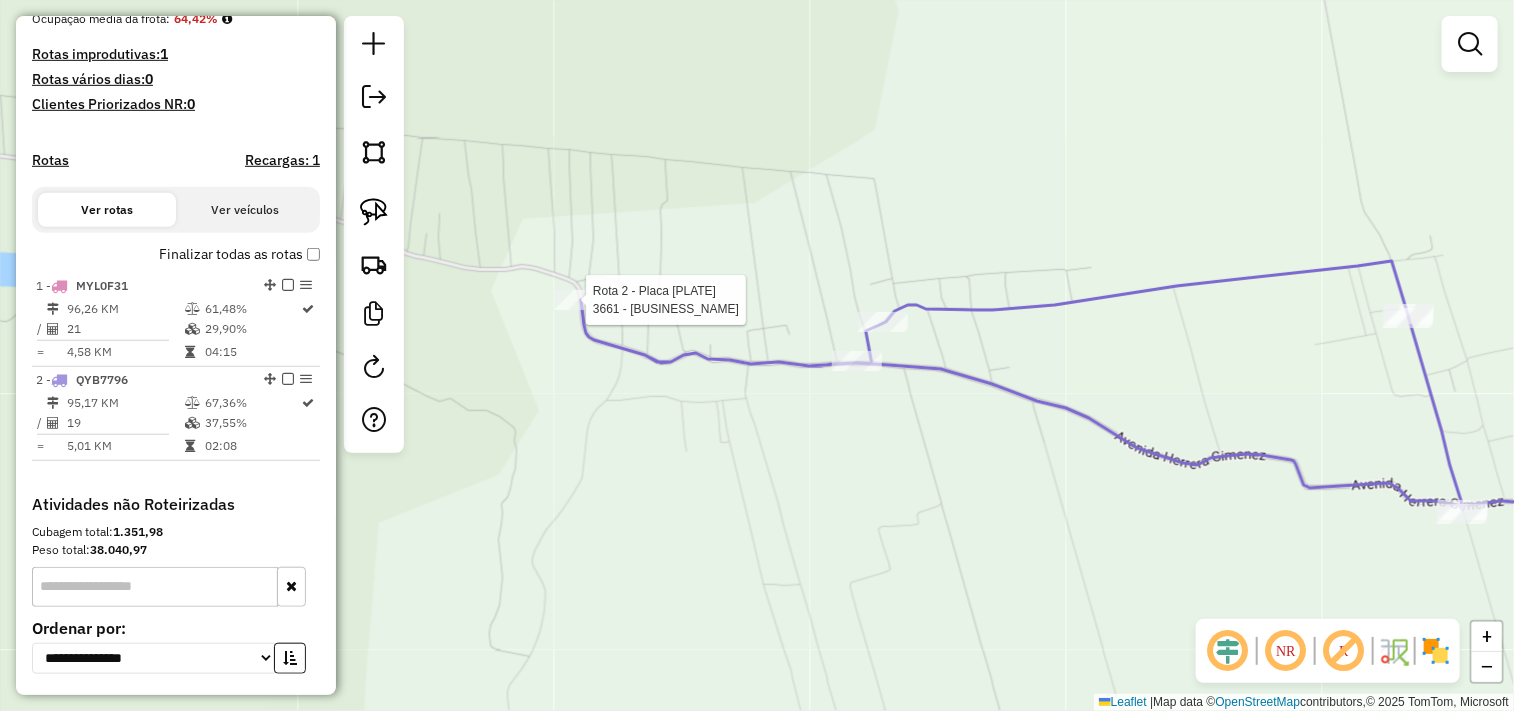 click 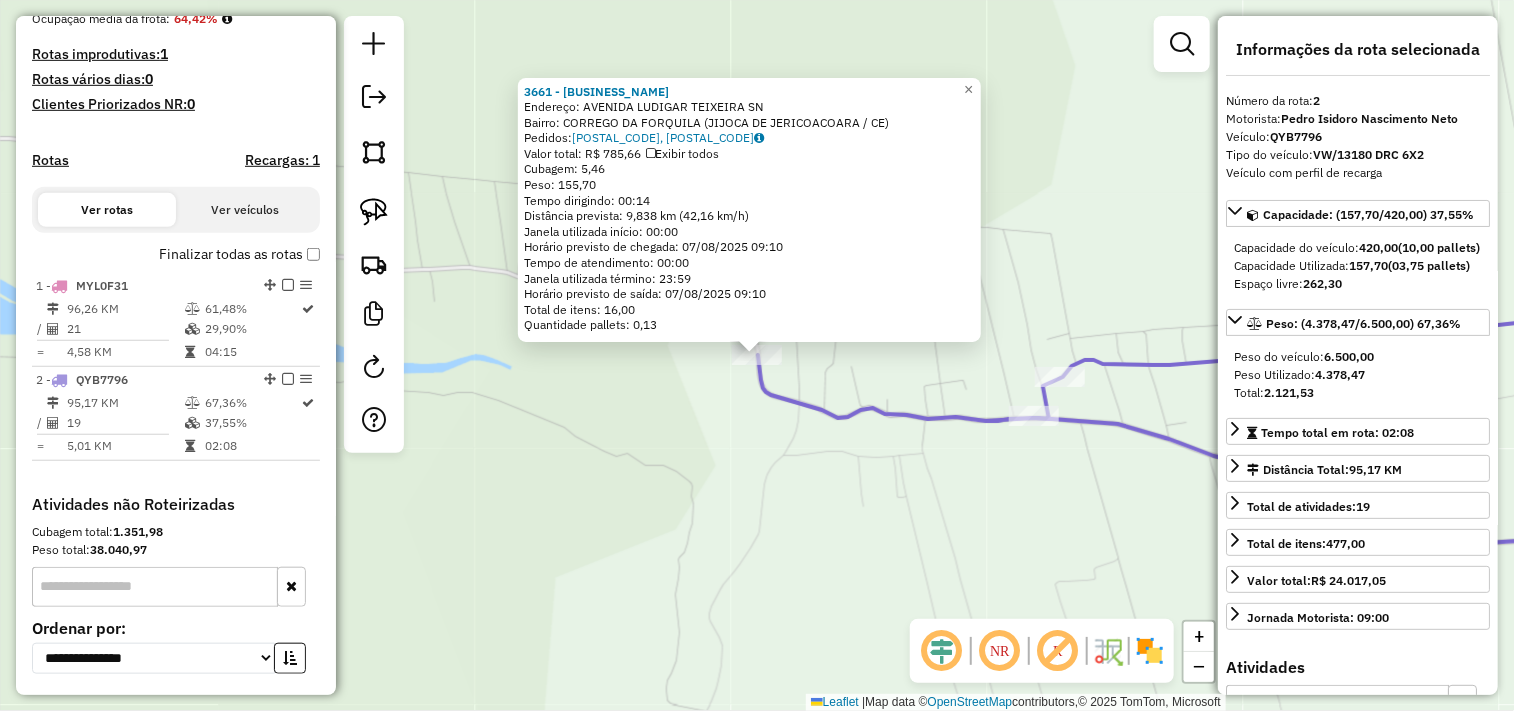 scroll, scrollTop: 676, scrollLeft: 0, axis: vertical 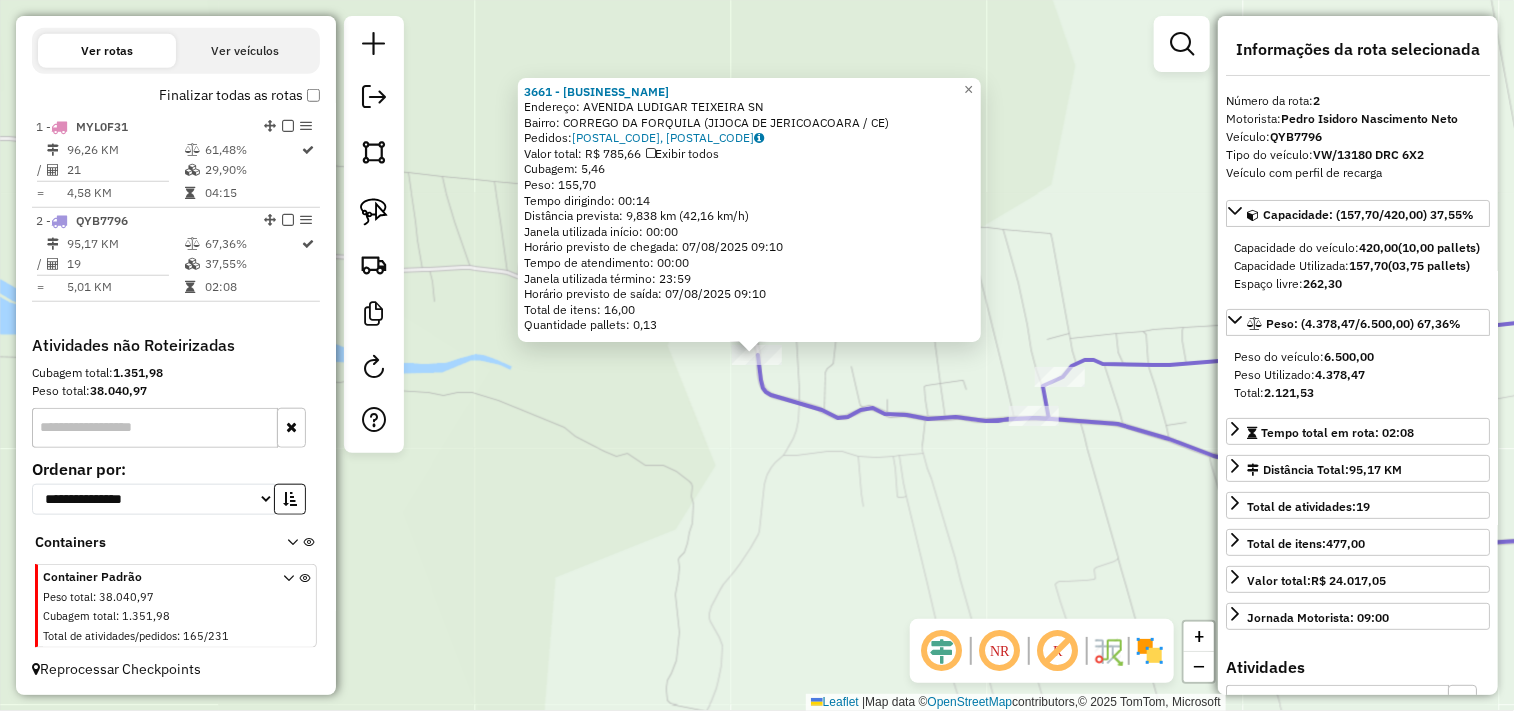 click on "3661 - BAR DO DIMAS  Endereço:  AVENIDA LUDIGAR TEIXEIRA SN   Bairro: CORREGO DA FORQUILA (JIJOCA DE JERICOACOARA / CE)   Pedidos:  06065804, 06065805   Valor total: R$ 785,66   Exibir todos   Cubagem: 5,46  Peso: 155,70  Tempo dirigindo: 00:14   Distância prevista: 9,838 km (42,16 km/h)   Janela utilizada início: 00:00   Horário previsto de chegada: 07/08/2025 09:10   Tempo de atendimento: 00:00   Janela utilizada término: 23:59   Horário previsto de saída: 07/08/2025 09:10   Total de itens: 16,00   Quantidade pallets: 0,13  × Janela de atendimento Grade de atendimento Capacidade Transportadoras Veículos Cliente Pedidos  Rotas Selecione os dias de semana para filtrar as janelas de atendimento  Seg   Ter   Qua   Qui   Sex   Sáb   Dom  Informe o período da janela de atendimento: De: Até:  Filtrar exatamente a janela do cliente  Considerar janela de atendimento padrão  Selecione os dias de semana para filtrar as grades de atendimento  Seg   Ter   Qua   Qui   Sex   Sáb   Dom   Peso mínimo:   De:" 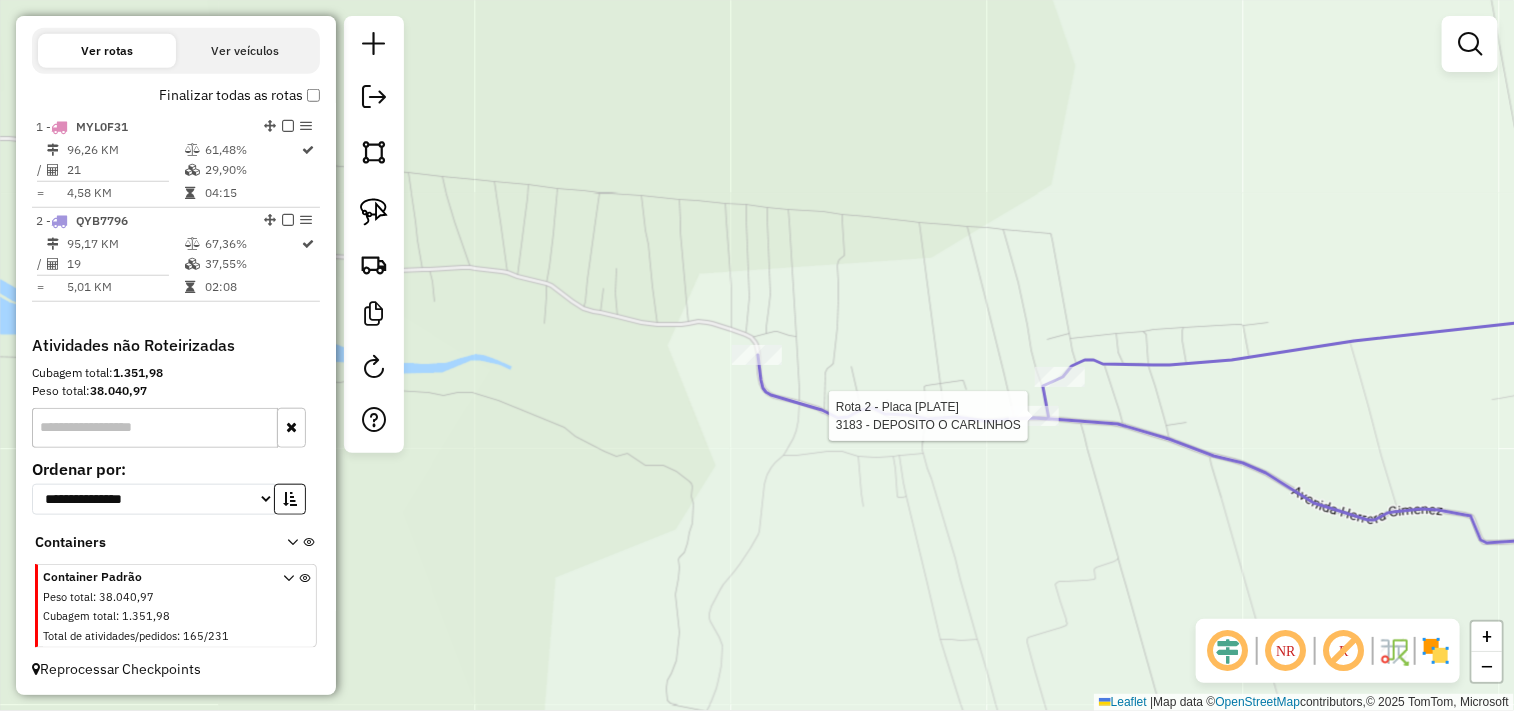 select on "**********" 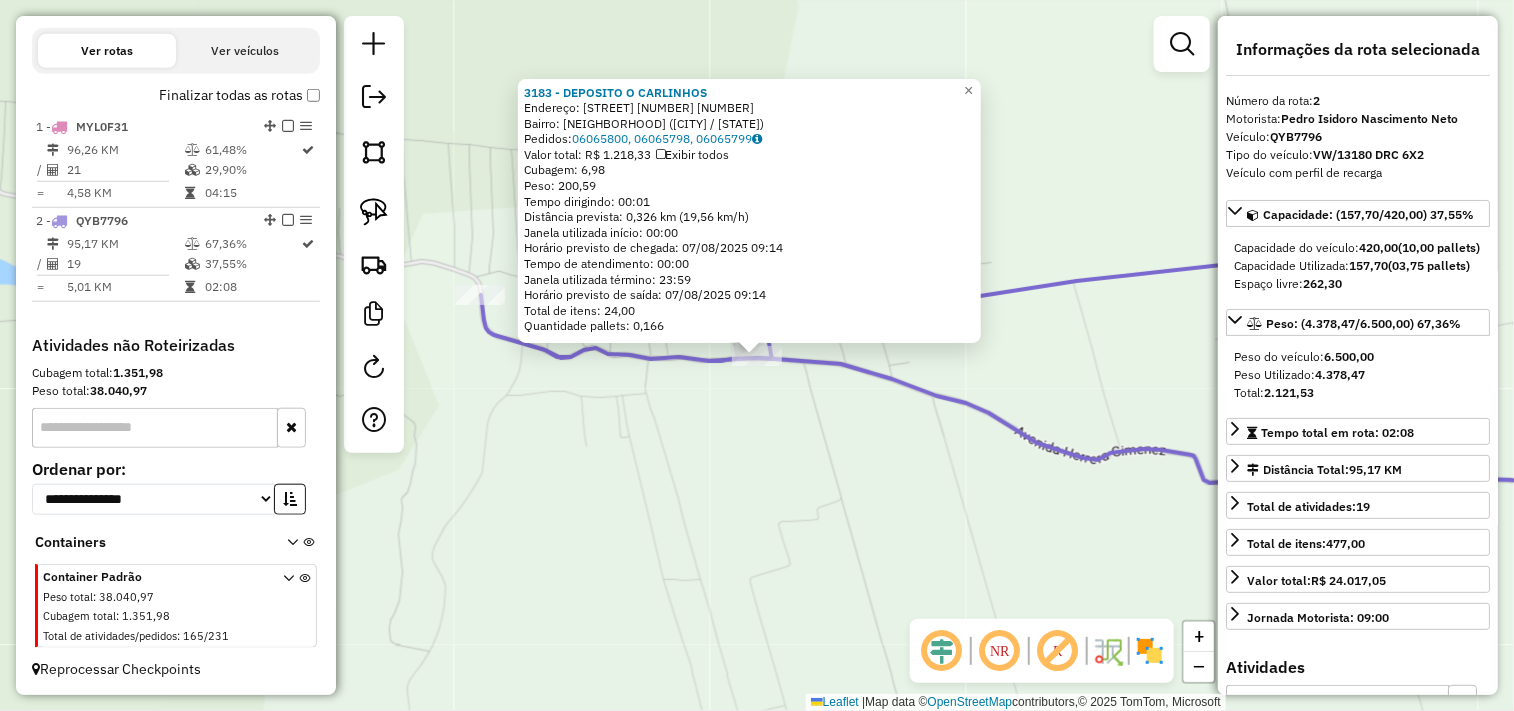 click on "3183 - DEPOSITO O CARLINHOS  Endereço:  CORREGO DA FORQUILHA 2 SN   Bairro: ZONA RURAL (JIJOCA DE JERICOACOARA / CE)   Pedidos:  06065800, 06065798, 06065799   Valor total: R$ 1.218,33   Exibir todos   Cubagem: 6,98  Peso: 200,59  Tempo dirigindo: 00:01   Distância prevista: 0,326 km (19,56 km/h)   Janela utilizada início: 00:00   Horário previsto de chegada: 07/08/2025 09:14   Tempo de atendimento: 00:00   Janela utilizada término: 23:59   Horário previsto de saída: 07/08/2025 09:14   Total de itens: 24,00   Quantidade pallets: 0,166  × Janela de atendimento Grade de atendimento Capacidade Transportadoras Veículos Cliente Pedidos  Rotas Selecione os dias de semana para filtrar as janelas de atendimento  Seg   Ter   Qua   Qui   Sex   Sáb   Dom  Informe o período da janela de atendimento: De: Até:  Filtrar exatamente a janela do cliente  Considerar janela de atendimento padrão  Selecione os dias de semana para filtrar as grades de atendimento  Seg   Ter   Qua   Qui   Sex   Sáb   Dom   De:   De:" 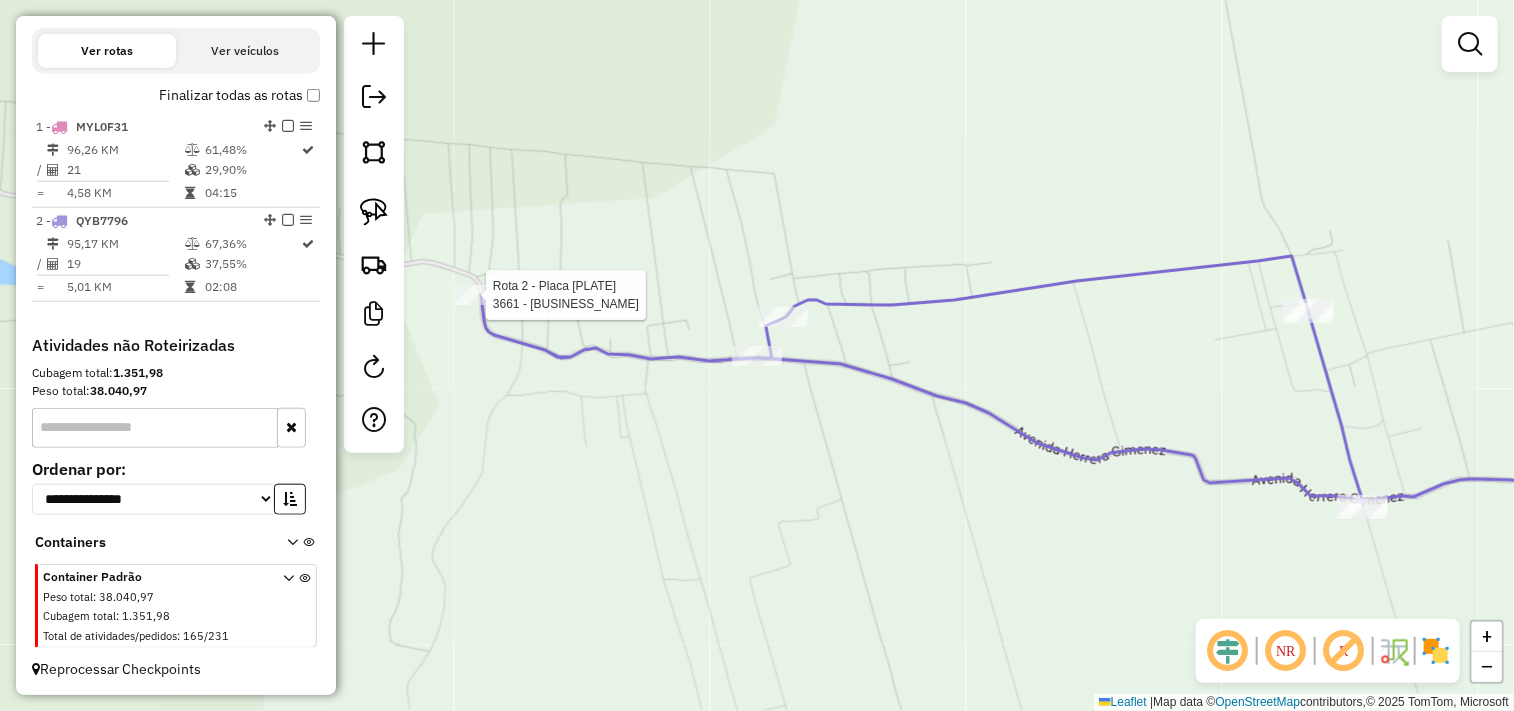 select on "**********" 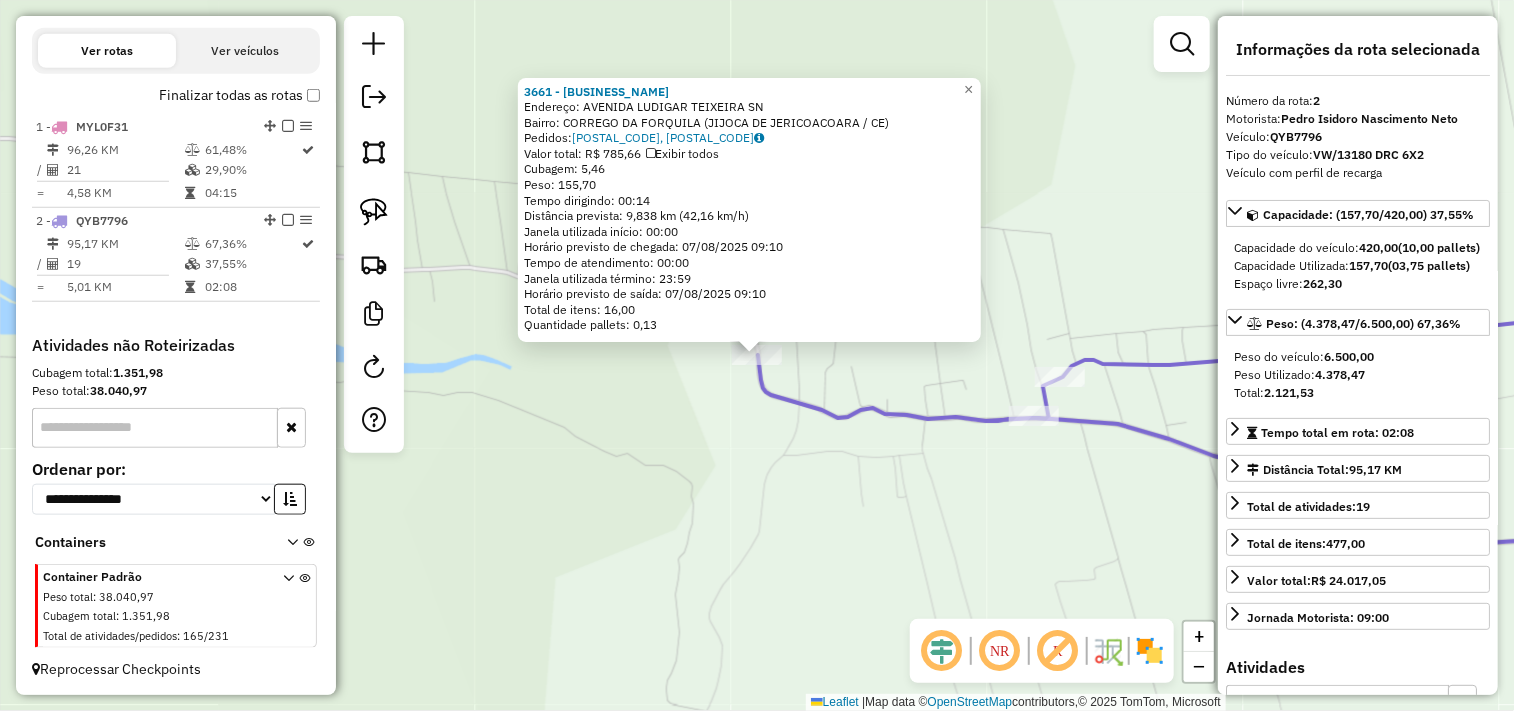 click on "3661 - BAR DO DIMAS  Endereço:  AVENIDA LUDIGAR TEIXEIRA SN   Bairro: CORREGO DA FORQUILA (JIJOCA DE JERICOACOARA / CE)   Pedidos:  06065804, 06065805   Valor total: R$ 785,66   Exibir todos   Cubagem: 5,46  Peso: 155,70  Tempo dirigindo: 00:14   Distância prevista: 9,838 km (42,16 km/h)   Janela utilizada início: 00:00   Horário previsto de chegada: 07/08/2025 09:10   Tempo de atendimento: 00:00   Janela utilizada término: 23:59   Horário previsto de saída: 07/08/2025 09:10   Total de itens: 16,00   Quantidade pallets: 0,13  × Janela de atendimento Grade de atendimento Capacidade Transportadoras Veículos Cliente Pedidos  Rotas Selecione os dias de semana para filtrar as janelas de atendimento  Seg   Ter   Qua   Qui   Sex   Sáb   Dom  Informe o período da janela de atendimento: De: Até:  Filtrar exatamente a janela do cliente  Considerar janela de atendimento padrão  Selecione os dias de semana para filtrar as grades de atendimento  Seg   Ter   Qua   Qui   Sex   Sáb   Dom   Peso mínimo:   De:" 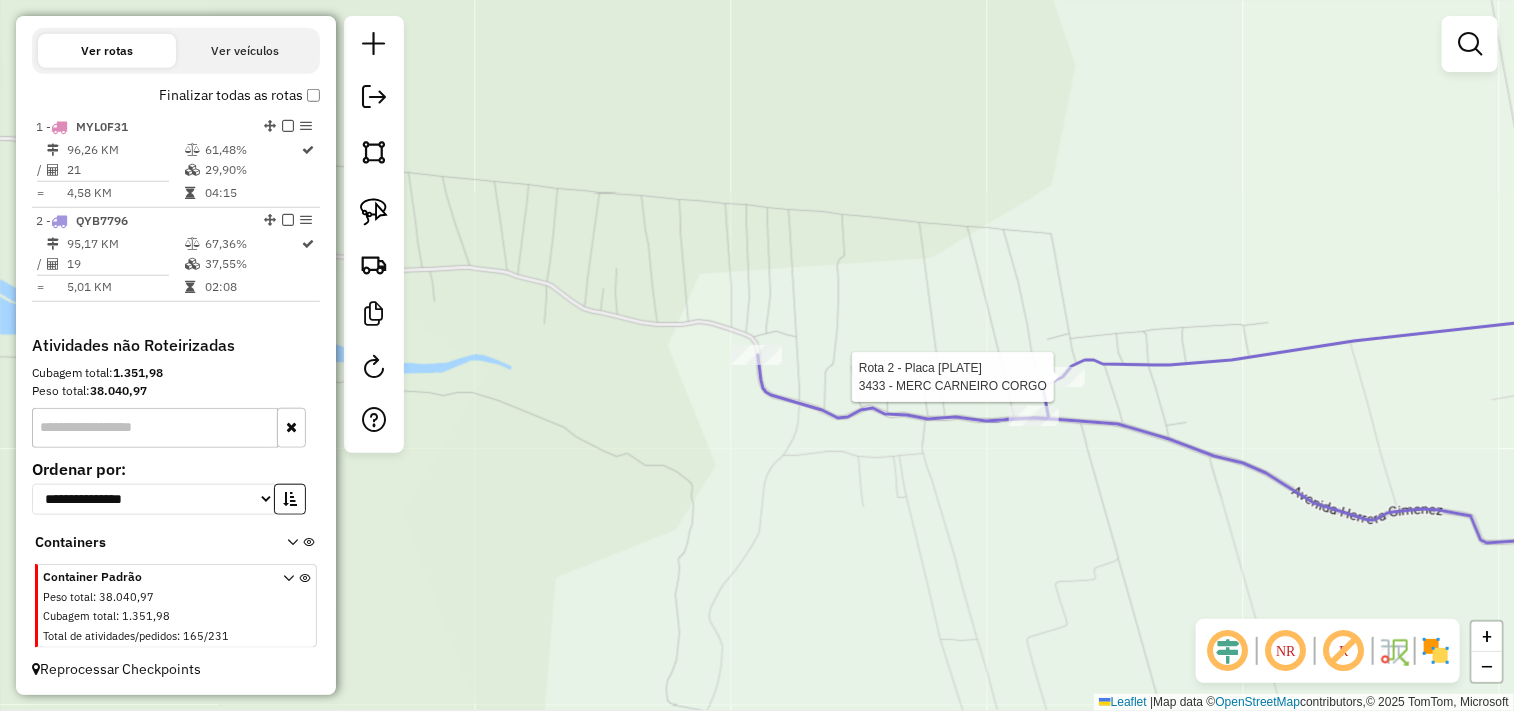 select on "**********" 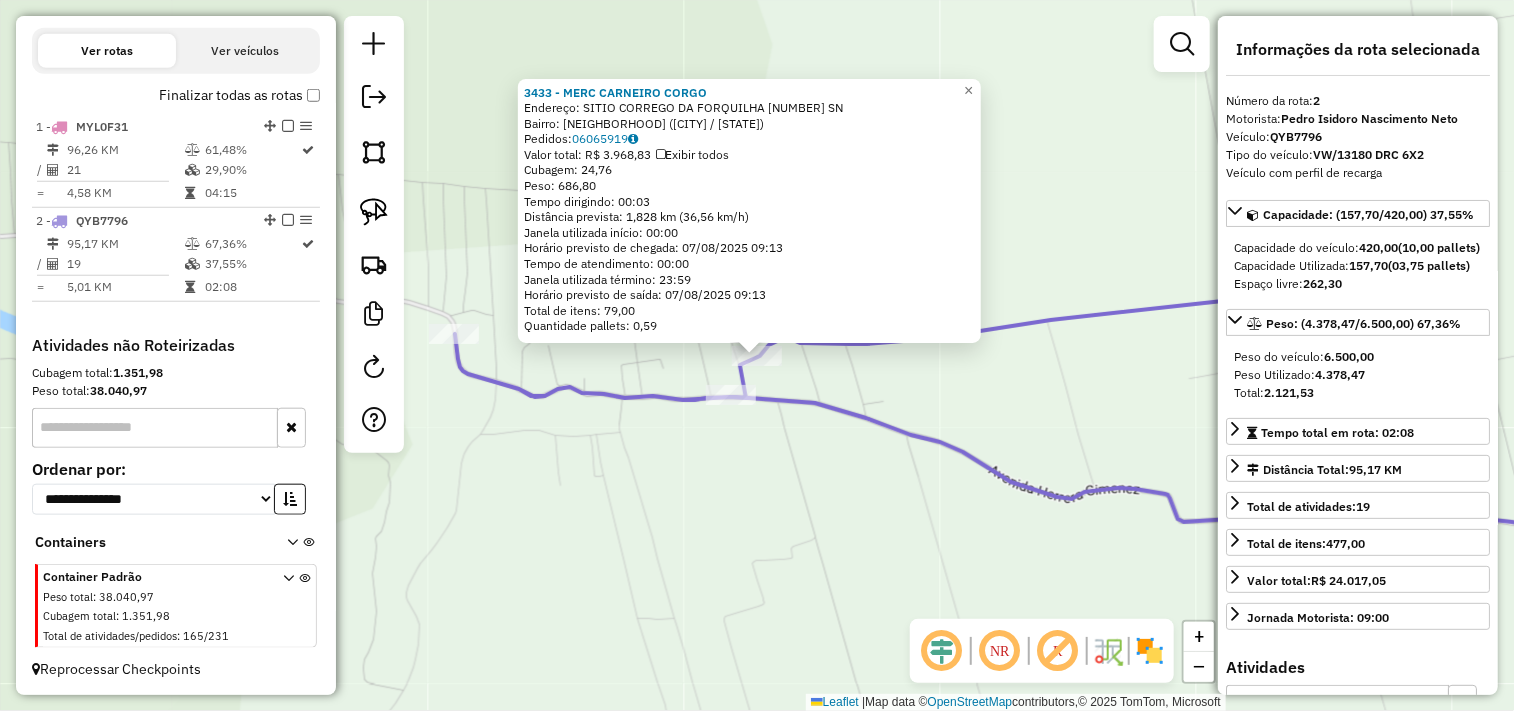 click on "3433 - MERC CARNEIRO CORGO  Endereço:  SITIO CORREGO DA FORQUILHA 2 SN   Bairro: ZONA RURAL (JIJOCA DE JERICOACOARA / CE)   Pedidos:  06065919   Valor total: R$ 3.968,83   Exibir todos   Cubagem: 24,76  Peso: 686,80  Tempo dirigindo: 00:03   Distância prevista: 1,828 km (36,56 km/h)   Janela utilizada início: 00:00   Horário previsto de chegada: 07/08/2025 09:13   Tempo de atendimento: 00:00   Janela utilizada término: 23:59   Horário previsto de saída: 07/08/2025 09:13   Total de itens: 79,00   Quantidade pallets: 0,59  × Janela de atendimento Grade de atendimento Capacidade Transportadoras Veículos Cliente Pedidos  Rotas Selecione os dias de semana para filtrar as janelas de atendimento  Seg   Ter   Qua   Qui   Sex   Sáb   Dom  Informe o período da janela de atendimento: De: Até:  Filtrar exatamente a janela do cliente  Considerar janela de atendimento padrão  Selecione os dias de semana para filtrar as grades de atendimento  Seg   Ter   Qua   Qui   Sex   Sáb   Dom   Peso mínimo:   De:   De:" 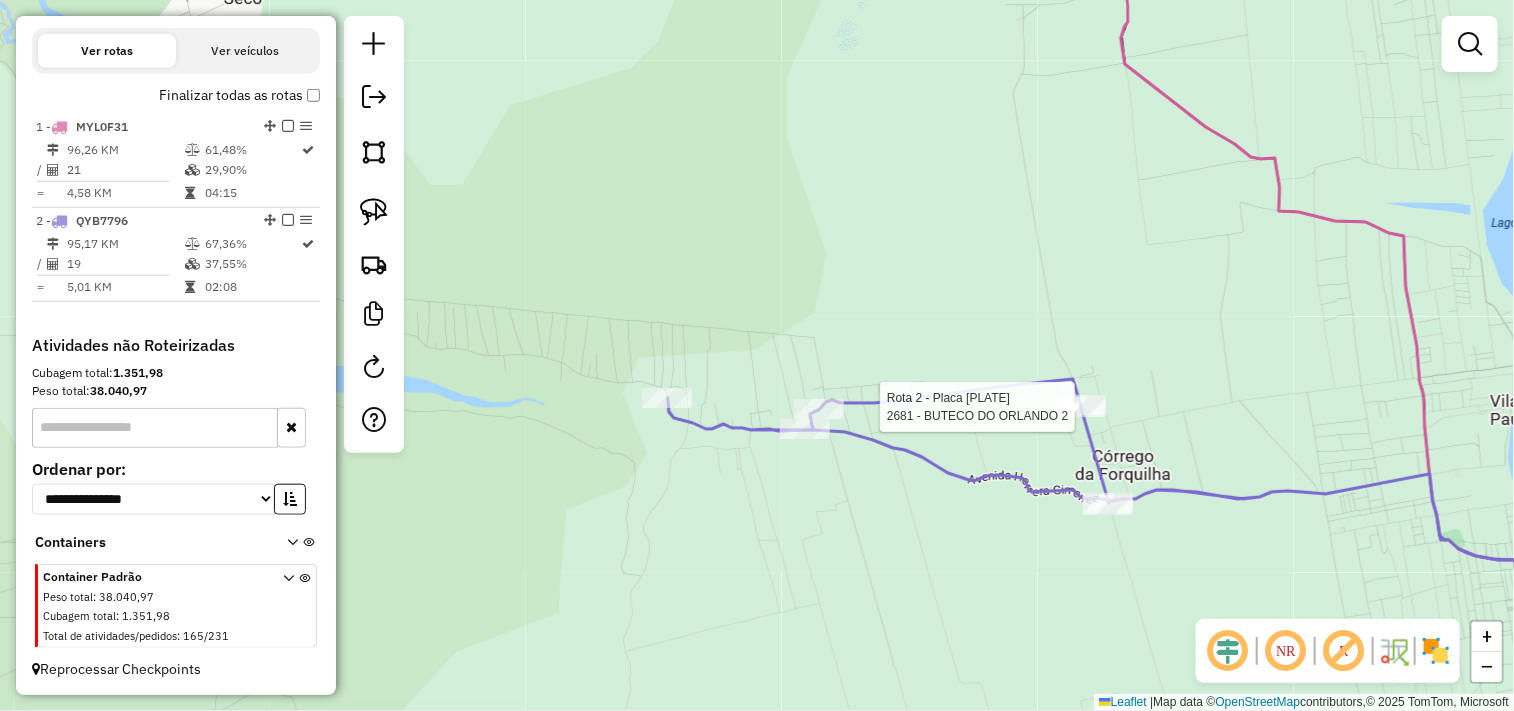 select on "**********" 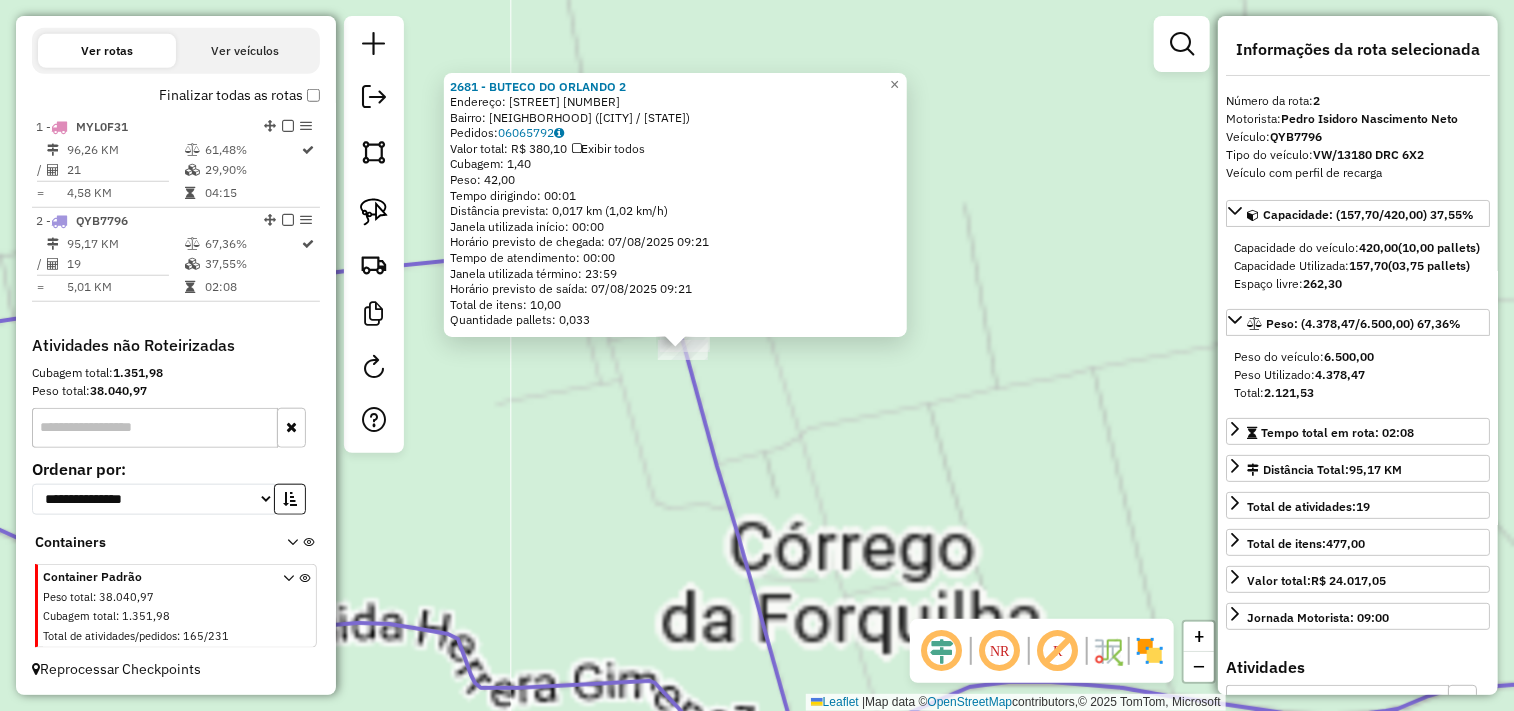 click on "2681 - BUTECO DO ORLANDO 2  Endereço:  RUA CORREGO DA FORQUILHA 1   Bairro: CORREGO DA FORQUILHA (JIJOCA DE JERICOACOARA / CE)   Pedidos:  06065792   Valor total: R$ 380,10   Exibir todos   Cubagem: 1,40  Peso: 42,00  Tempo dirigindo: 00:01   Distância prevista: 0,017 km (1,02 km/h)   Janela utilizada início: 00:00   Horário previsto de chegada: 07/08/2025 09:21   Tempo de atendimento: 00:00   Janela utilizada término: 23:59   Horário previsto de saída: 07/08/2025 09:21   Total de itens: 10,00   Quantidade pallets: 0,033  × Janela de atendimento Grade de atendimento Capacidade Transportadoras Veículos Cliente Pedidos  Rotas Selecione os dias de semana para filtrar as janelas de atendimento  Seg   Ter   Qua   Qui   Sex   Sáb   Dom  Informe o período da janela de atendimento: De: Até:  Filtrar exatamente a janela do cliente  Considerar janela de atendimento padrão  Selecione os dias de semana para filtrar as grades de atendimento  Seg   Ter   Qua   Qui   Sex   Sáb   Dom   Peso mínimo:   De:  De:" 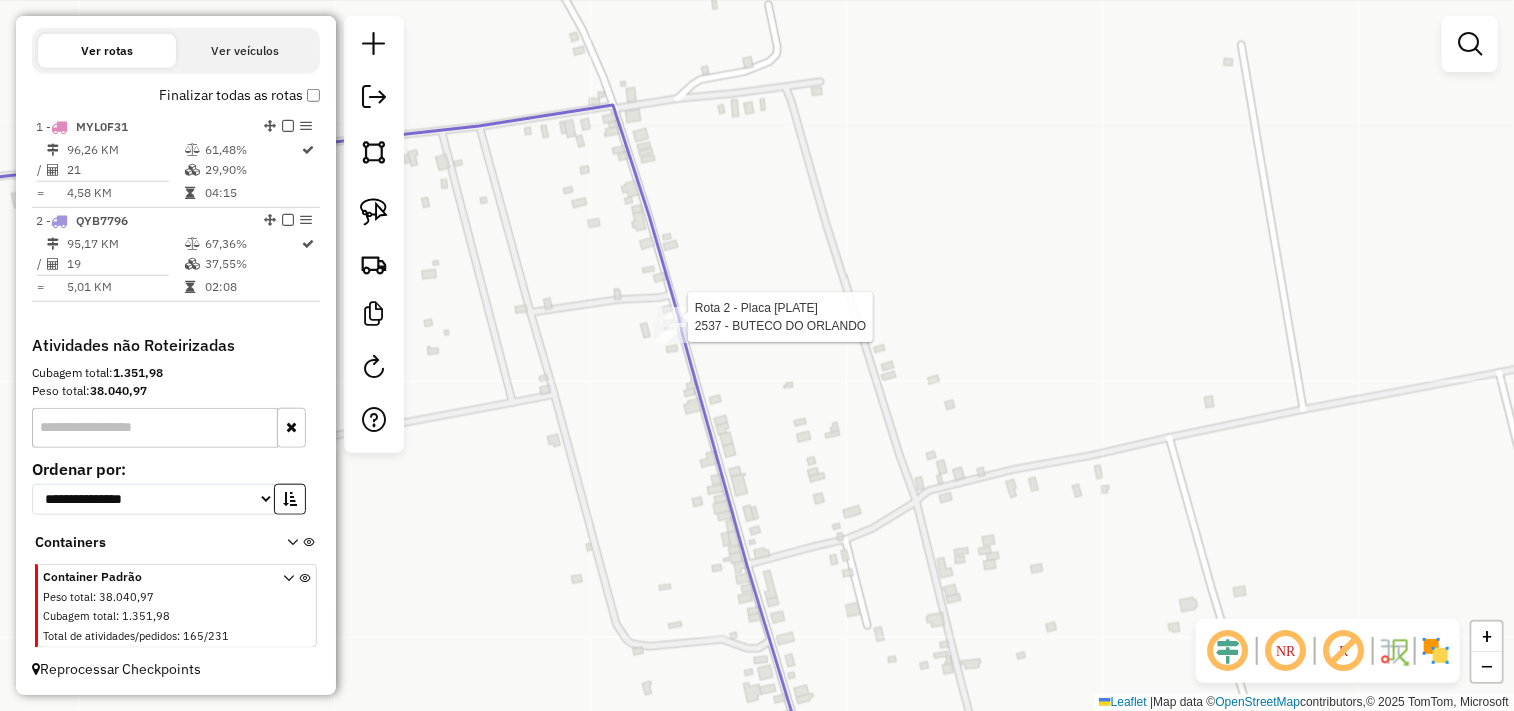 select on "**********" 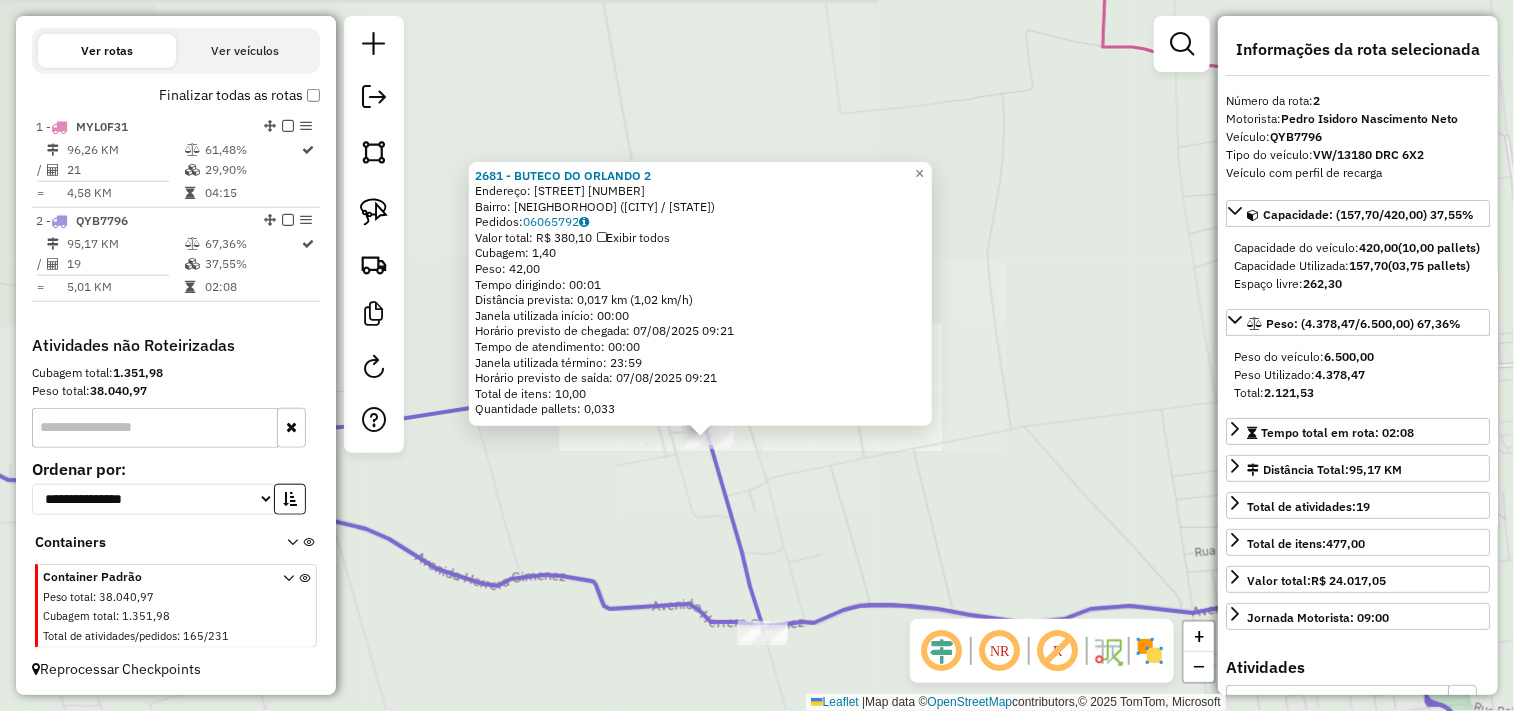 drag, startPoint x: 702, startPoint y: 516, endPoint x: 803, endPoint y: 542, distance: 104.292854 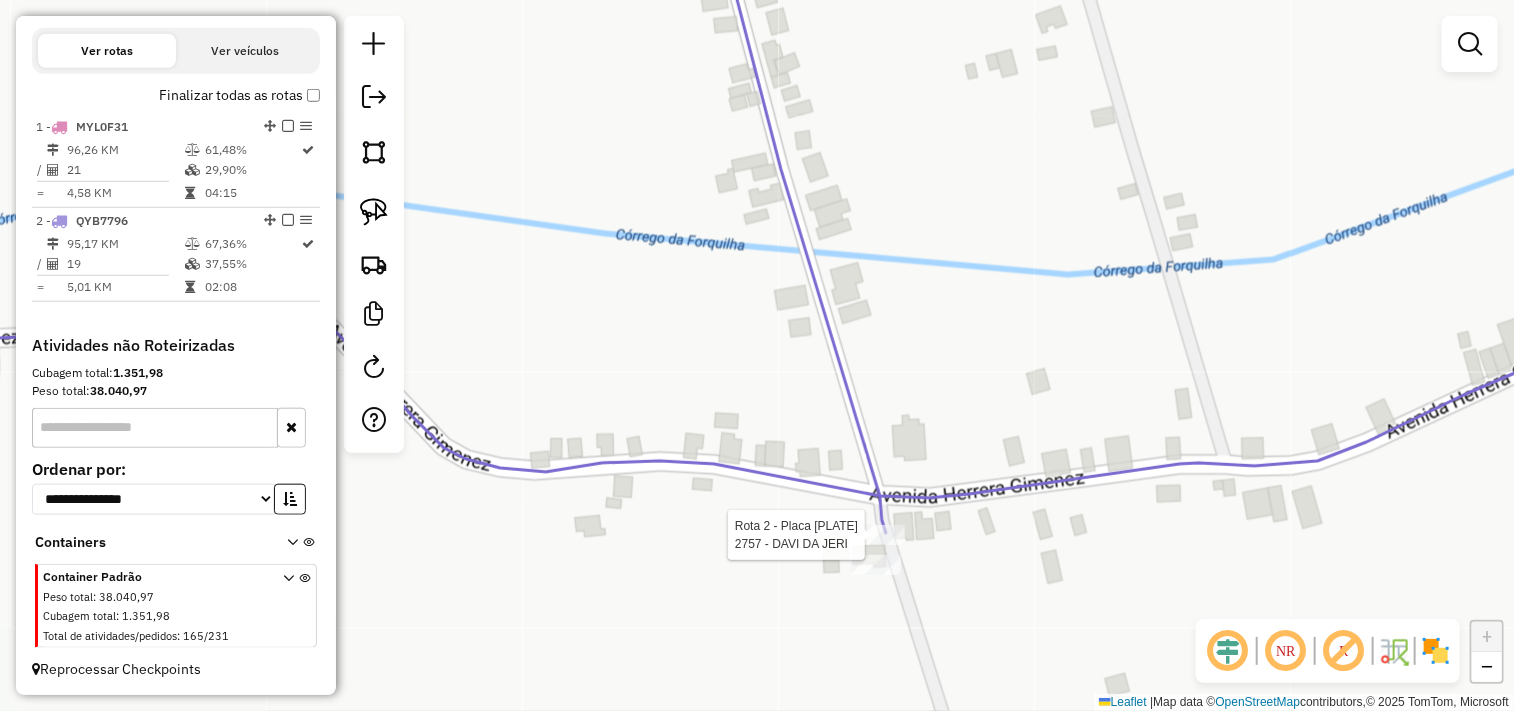 select on "**********" 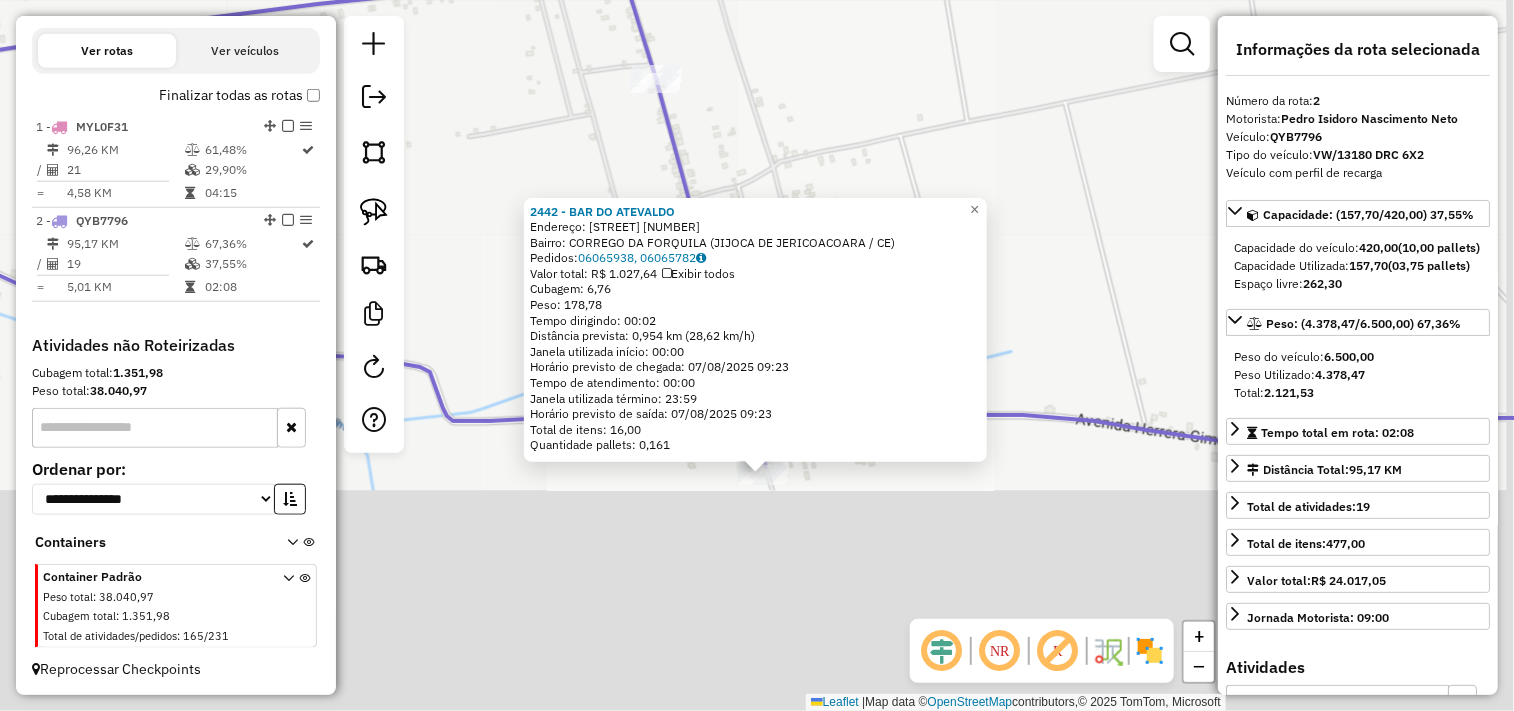 click on "2442 - BAR DO ATEVALDO  Endereço:  CORREGO DA FORQUILHA 1 1   Bairro: CORREGO DA FORQUILA (JIJOCA DE JERICOACOARA / CE)   Pedidos:  06065938, 06065782   Valor total: R$ 1.027,64   Exibir todos   Cubagem: 6,76  Peso: 178,78  Tempo dirigindo: 00:02   Distância prevista: 0,954 km (28,62 km/h)   Janela utilizada início: 00:00   Horário previsto de chegada: 07/08/2025 09:23   Tempo de atendimento: 00:00   Janela utilizada término: 23:59   Horário previsto de saída: 07/08/2025 09:23   Total de itens: 16,00   Quantidade pallets: 0,161  × Janela de atendimento Grade de atendimento Capacidade Transportadoras Veículos Cliente Pedidos  Rotas Selecione os dias de semana para filtrar as janelas de atendimento  Seg   Ter   Qua   Qui   Sex   Sáb   Dom  Informe o período da janela de atendimento: De: Até:  Filtrar exatamente a janela do cliente  Considerar janela de atendimento padrão  Selecione os dias de semana para filtrar as grades de atendimento  Seg   Ter   Qua   Qui   Sex   Sáb   Dom   Peso mínimo:  De:" 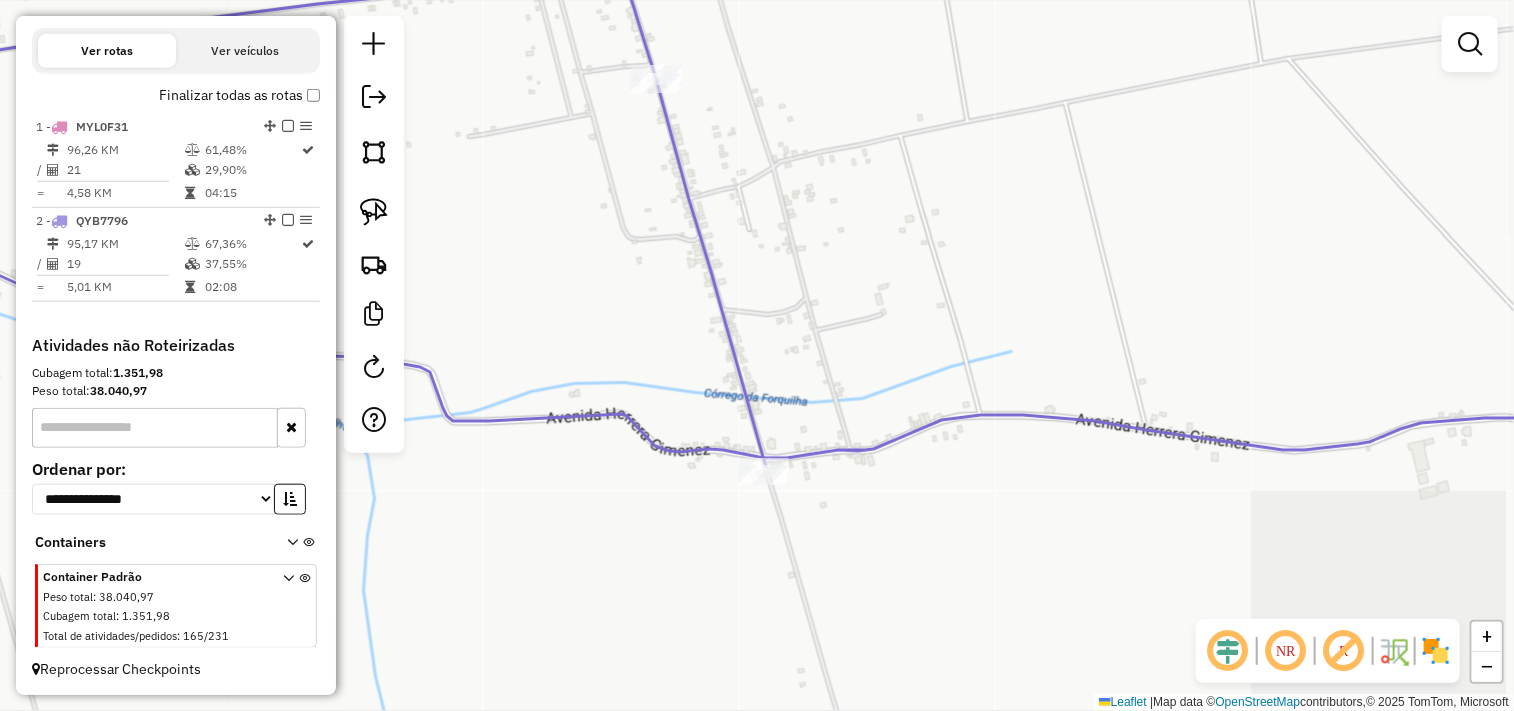 drag, startPoint x: 924, startPoint y: 483, endPoint x: 718, endPoint y: 376, distance: 232.13142 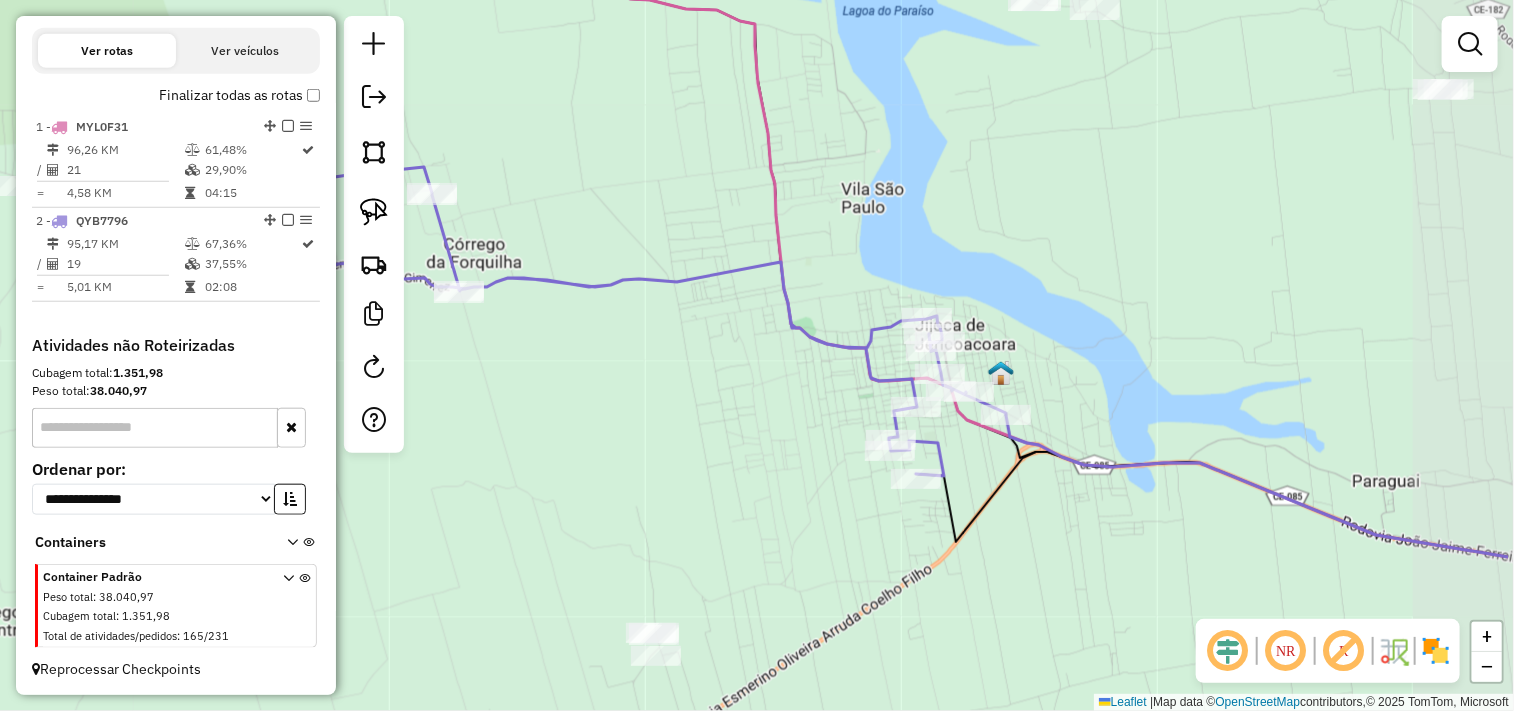 drag, startPoint x: 707, startPoint y: 382, endPoint x: 657, endPoint y: 355, distance: 56.82429 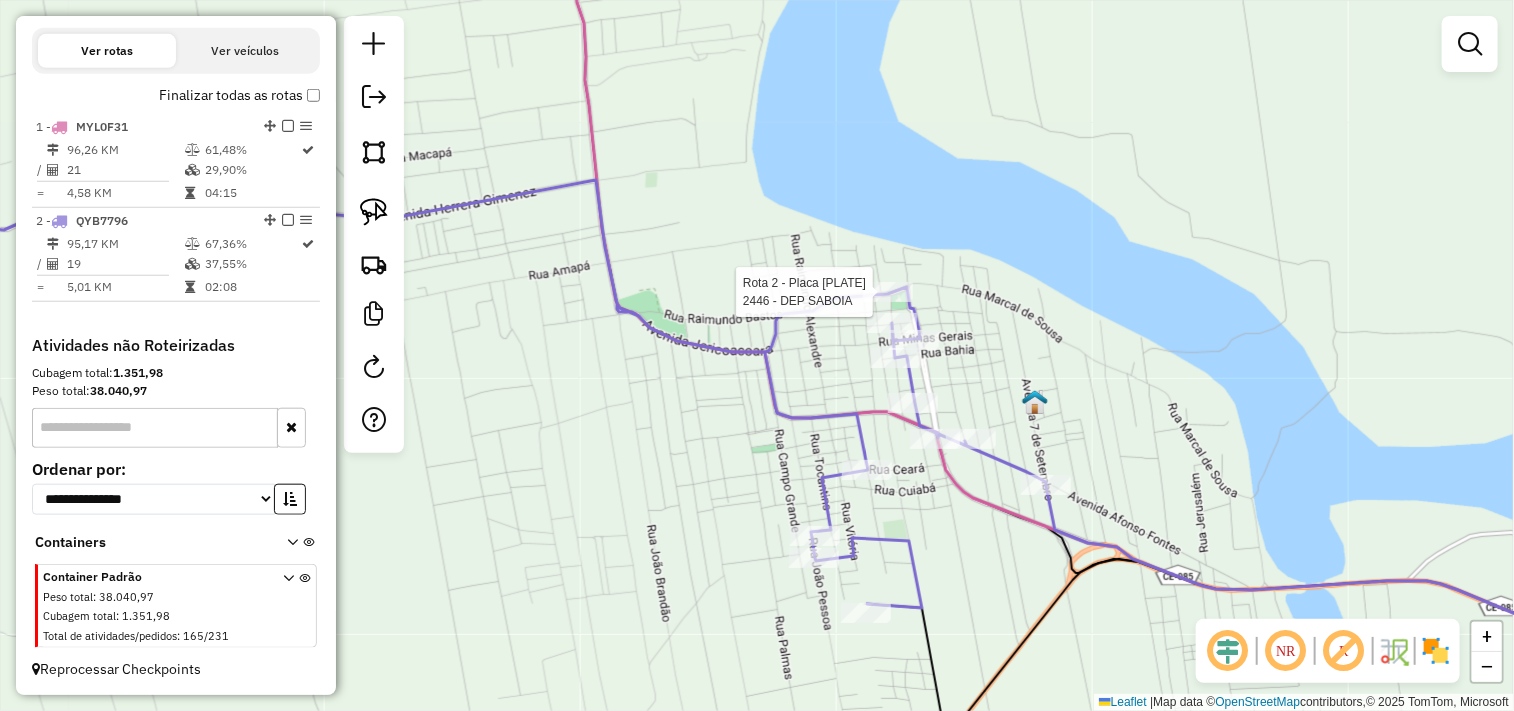 select on "**********" 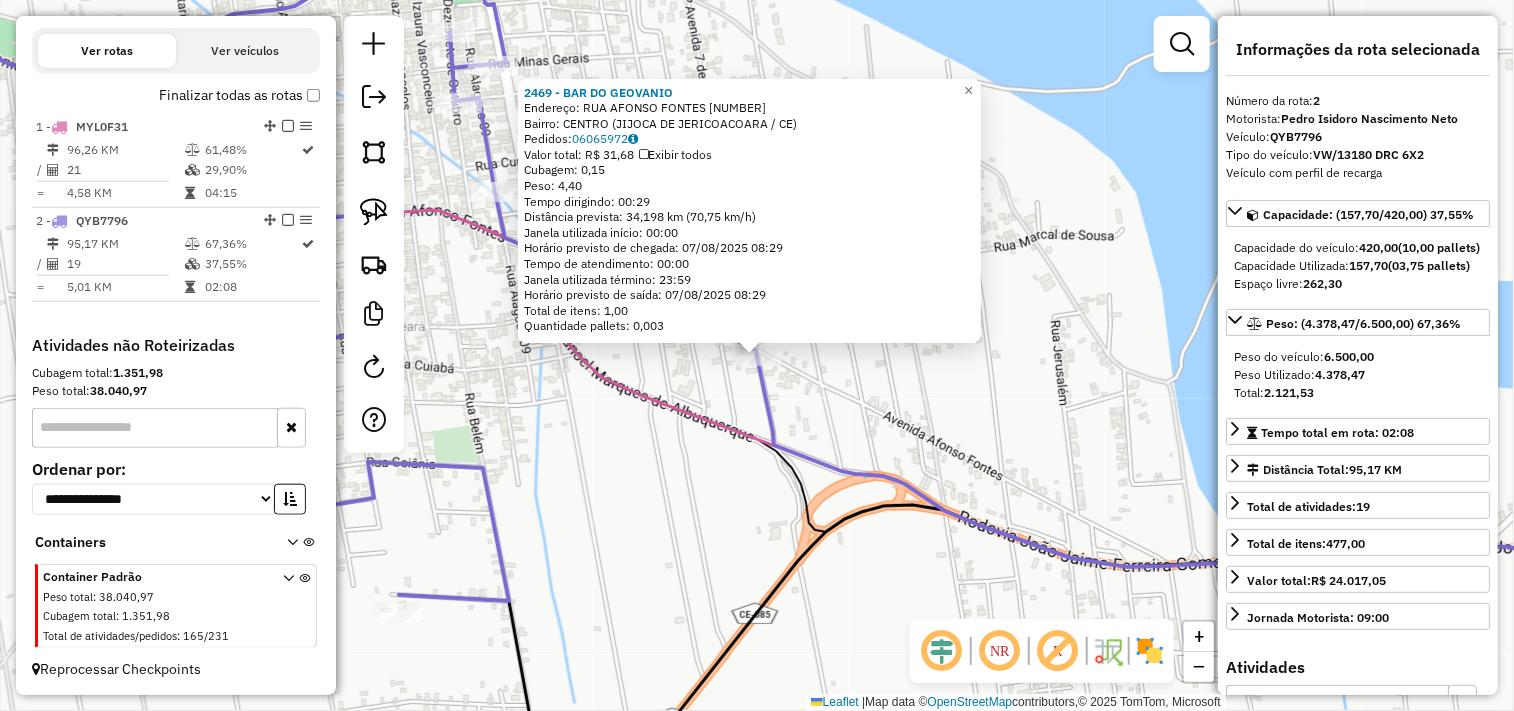 click on "2469 - BAR DO GEOVANIO  Endereço:  RUA AFONSO FONTES 750   Bairro: CENTRO (JIJOCA DE JERICOACOARA / CE)   Pedidos:  06065972   Valor total: R$ 31,68   Exibir todos   Cubagem: 0,15  Peso: 4,40  Tempo dirigindo: 00:29   Distância prevista: 34,198 km (70,75 km/h)   Janela utilizada início: 00:00   Horário previsto de chegada: 07/08/2025 08:29   Tempo de atendimento: 00:00   Janela utilizada término: 23:59   Horário previsto de saída: 07/08/2025 08:29   Total de itens: 1,00   Quantidade pallets: 0,003  × Janela de atendimento Grade de atendimento Capacidade Transportadoras Veículos Cliente Pedidos  Rotas Selecione os dias de semana para filtrar as janelas de atendimento  Seg   Ter   Qua   Qui   Sex   Sáb   Dom  Informe o período da janela de atendimento: De: Até:  Filtrar exatamente a janela do cliente  Considerar janela de atendimento padrão  Selecione os dias de semana para filtrar as grades de atendimento  Seg   Ter   Qua   Qui   Sex   Sáb   Dom   Clientes fora do dia de atendimento selecionado +" 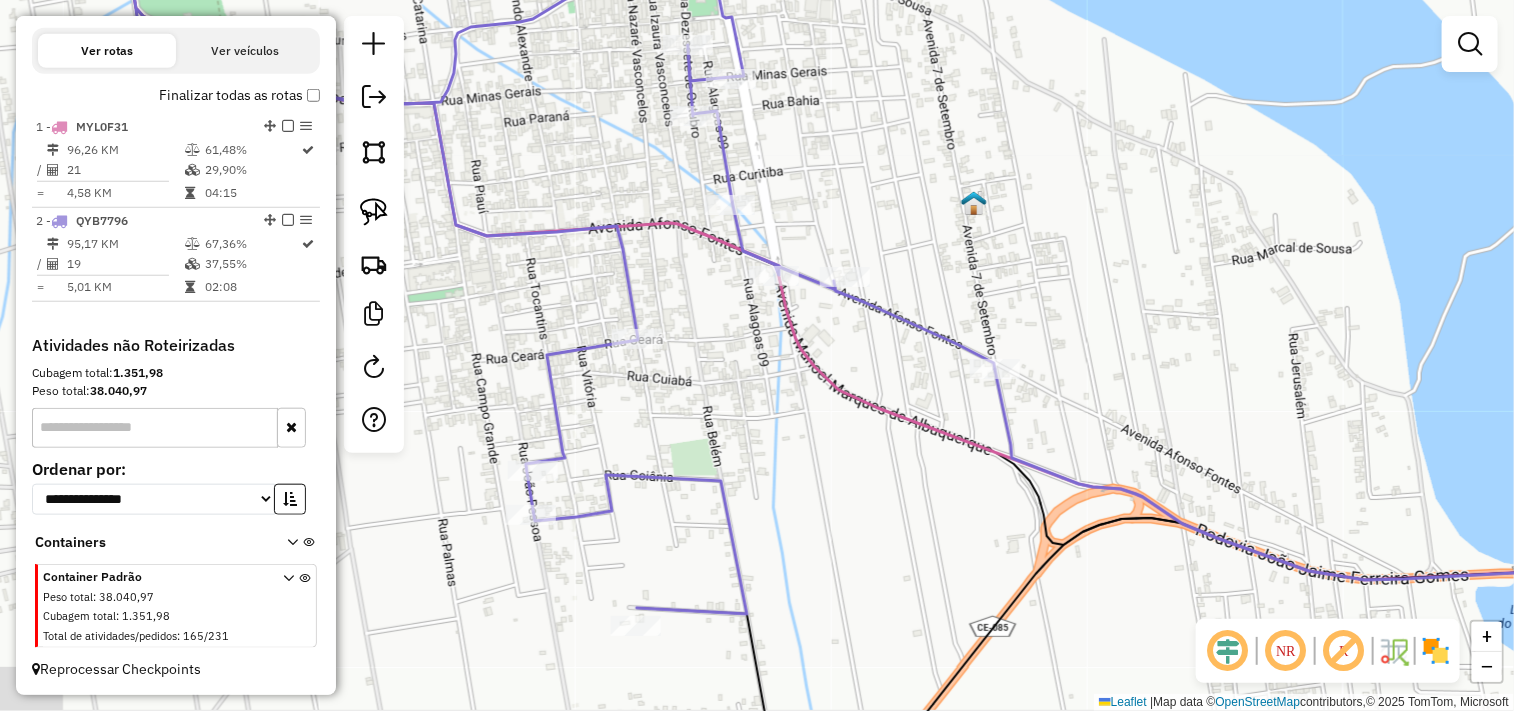 drag, startPoint x: 603, startPoint y: 428, endPoint x: 780, endPoint y: 401, distance: 179.04749 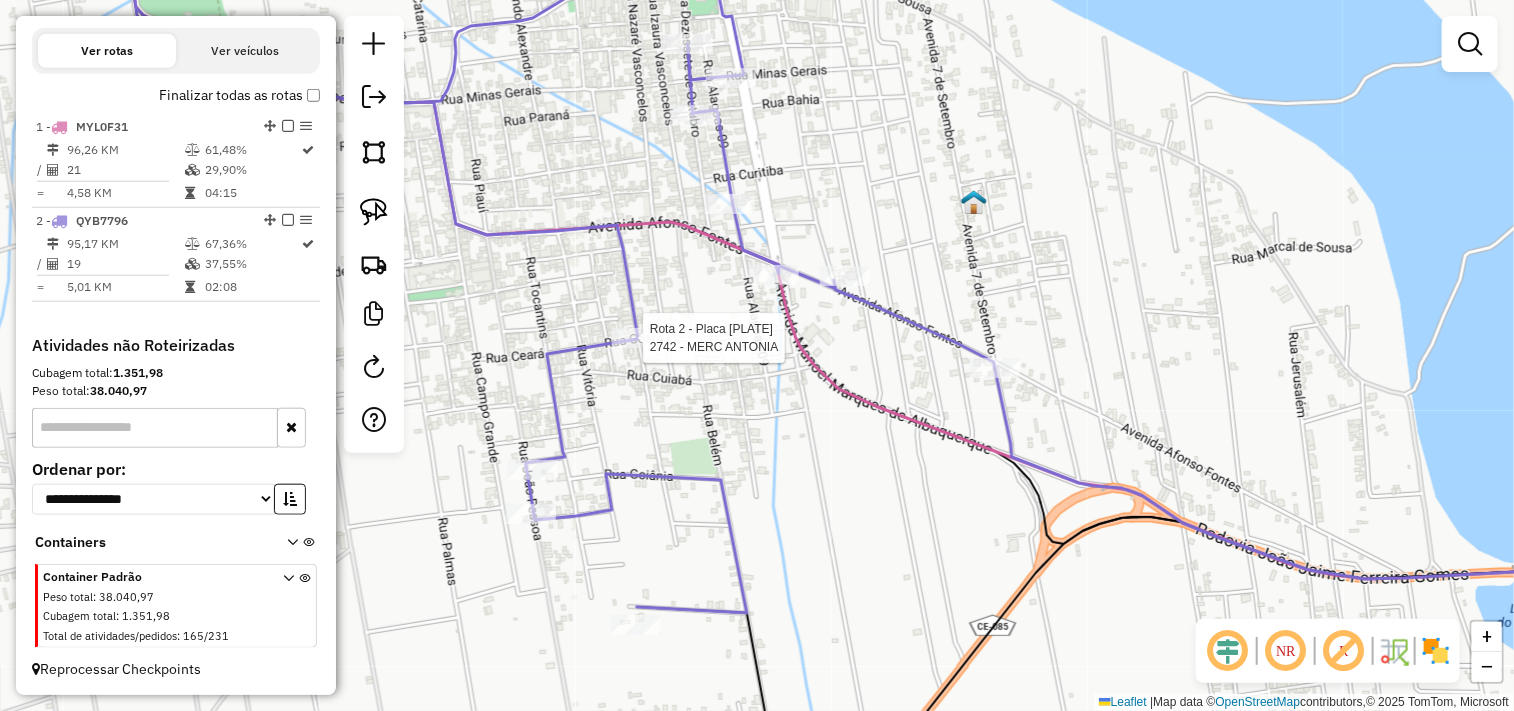 select on "**********" 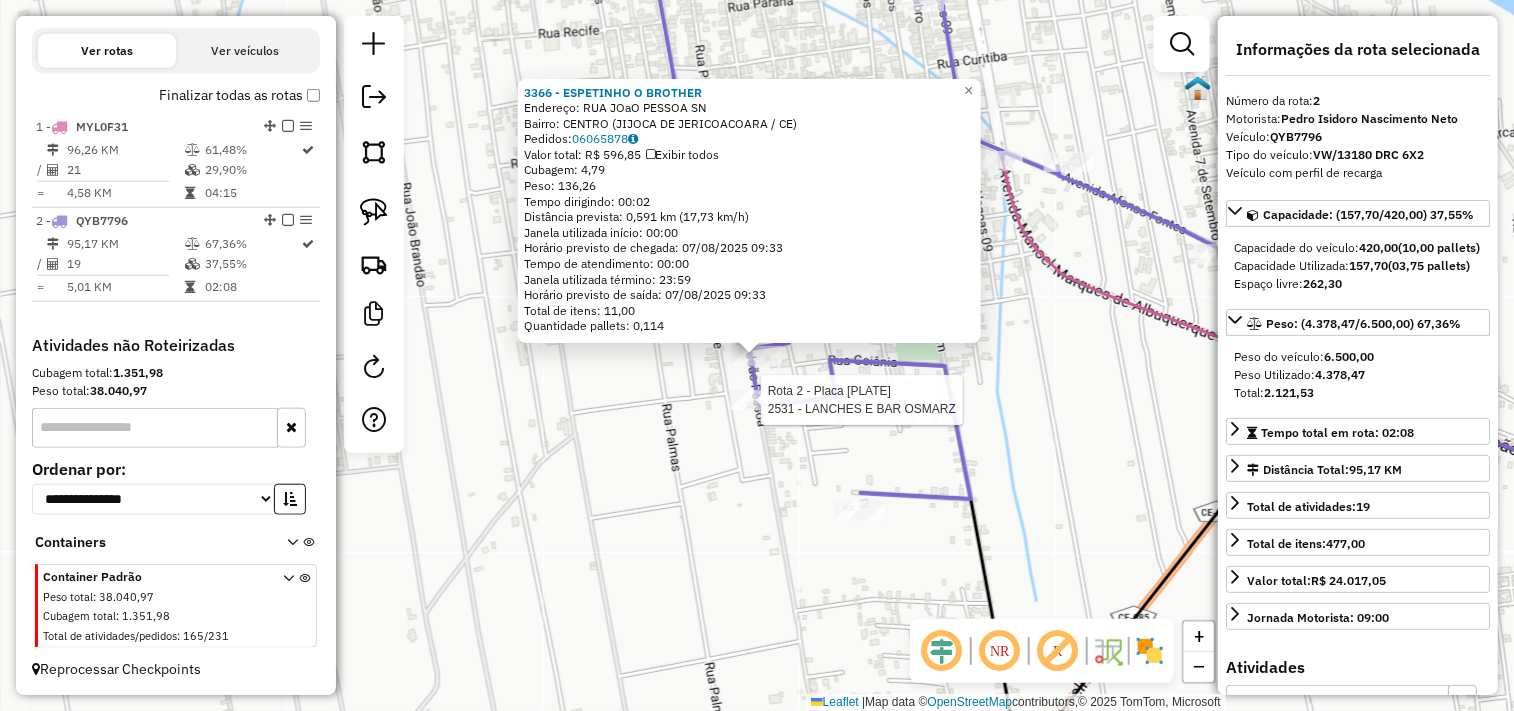 click 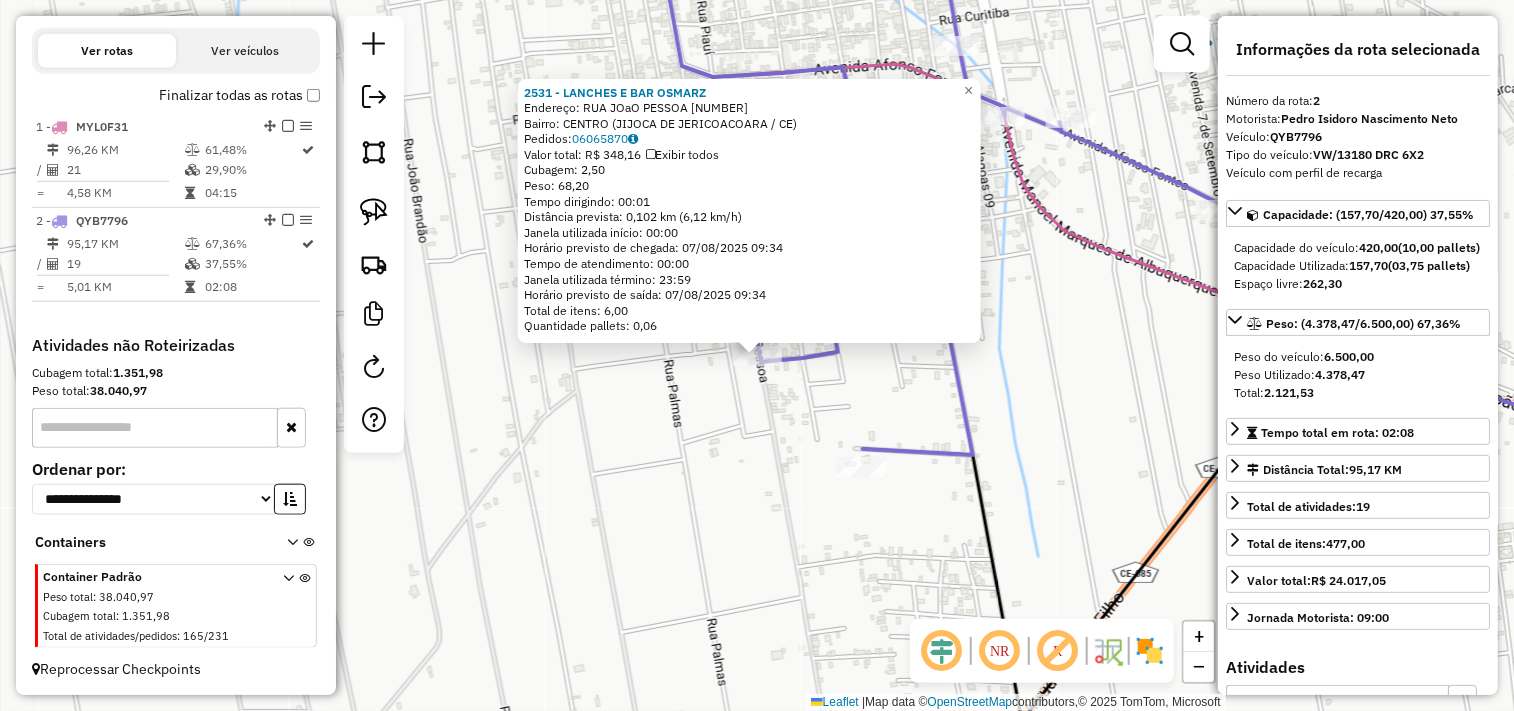 click on "2531 - LANCHES E BAR OSMARZ  Endereço:  RUA JOaO PESSOA 2748   Bairro: CENTRO (JIJOCA DE JERICOACOARA / CE)   Pedidos:  06065870   Valor total: R$ 348,16   Exibir todos   Cubagem: 2,50  Peso: 68,20  Tempo dirigindo: 00:01   Distância prevista: 0,102 km (6,12 km/h)   Janela utilizada início: 00:00   Horário previsto de chegada: 07/08/2025 09:34   Tempo de atendimento: 00:00   Janela utilizada término: 23:59   Horário previsto de saída: 07/08/2025 09:34   Total de itens: 6,00   Quantidade pallets: 0,06  × Janela de atendimento Grade de atendimento Capacidade Transportadoras Veículos Cliente Pedidos  Rotas Selecione os dias de semana para filtrar as janelas de atendimento  Seg   Ter   Qua   Qui   Sex   Sáb   Dom  Informe o período da janela de atendimento: De: Até:  Filtrar exatamente a janela do cliente  Considerar janela de atendimento padrão  Selecione os dias de semana para filtrar as grades de atendimento  Seg   Ter   Qua   Qui   Sex   Sáb   Dom   Peso mínimo:   Peso máximo:   De:   Até:  +" 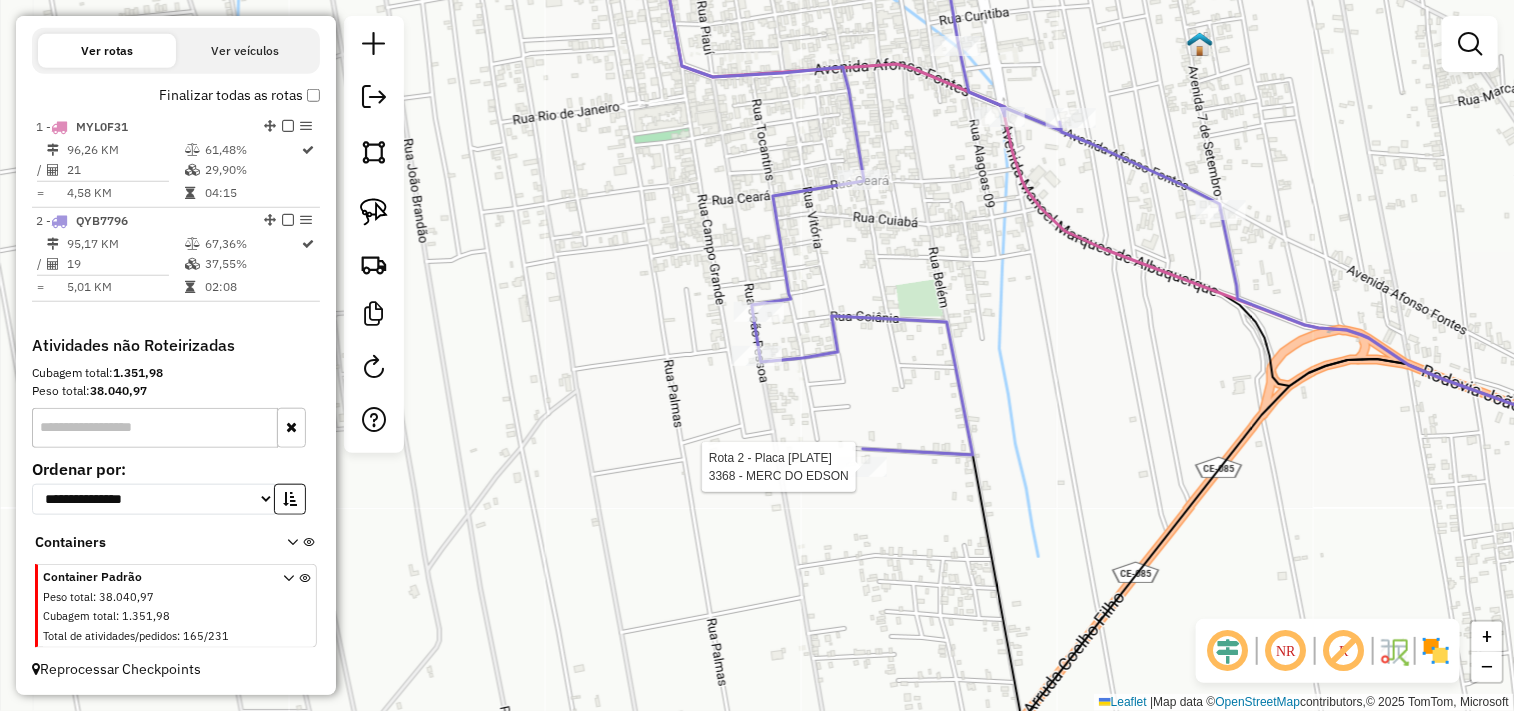 select on "**********" 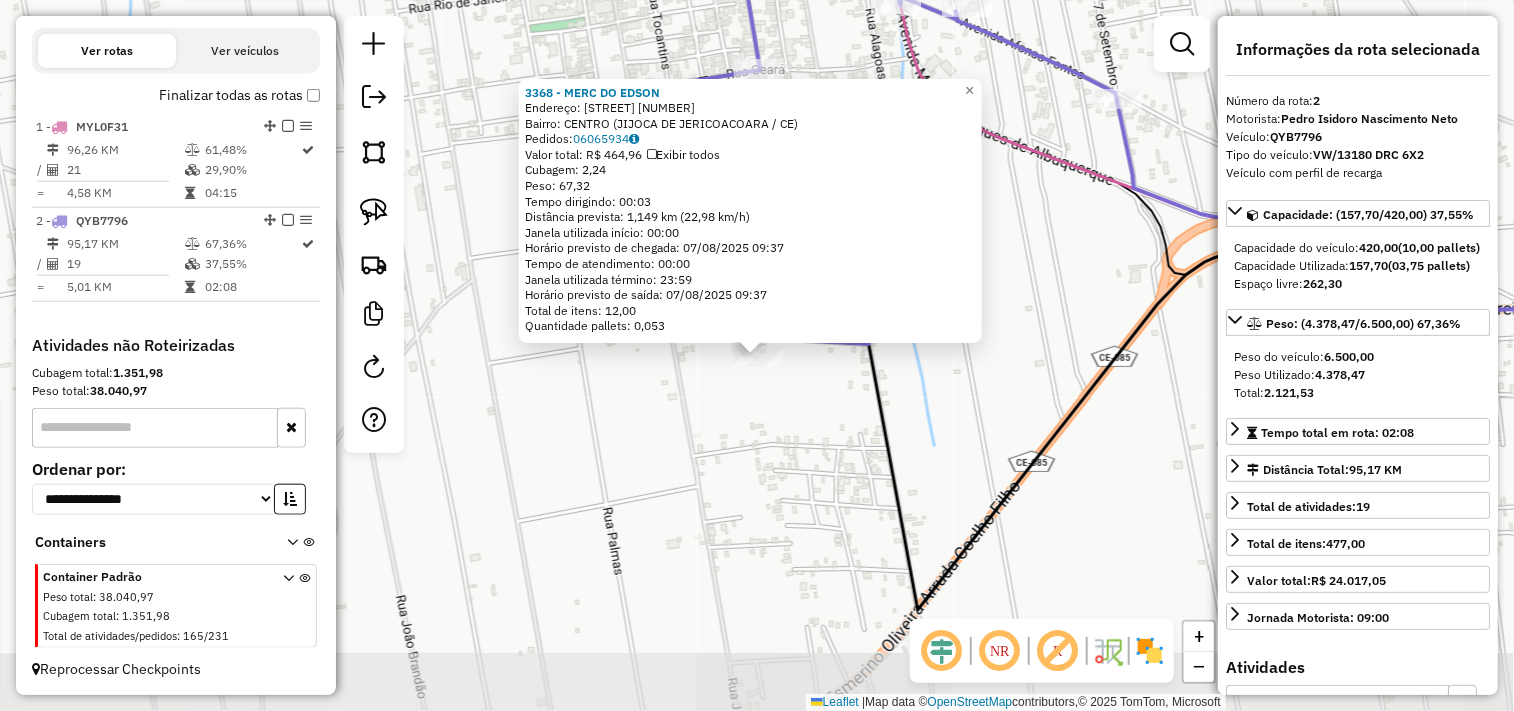 click on "3368 - MERC DO EDSON  Endereço:  RUA VITORIA SN   Bairro: CENTRO (JIJOCA DE JERICOACOARA / CE)   Pedidos:  06065934   Valor total: R$ 464,96   Exibir todos   Cubagem: 2,24  Peso: 67,32  Tempo dirigindo: 00:03   Distância prevista: 1,149 km (22,98 km/h)   Janela utilizada início: 00:00   Horário previsto de chegada: 07/08/2025 09:37   Tempo de atendimento: 00:00   Janela utilizada término: 23:59   Horário previsto de saída: 07/08/2025 09:37   Total de itens: 12,00   Quantidade pallets: 0,053  × Janela de atendimento Grade de atendimento Capacidade Transportadoras Veículos Cliente Pedidos  Rotas Selecione os dias de semana para filtrar as janelas de atendimento  Seg   Ter   Qua   Qui   Sex   Sáb   Dom  Informe o período da janela de atendimento: De: Até:  Filtrar exatamente a janela do cliente  Considerar janela de atendimento padrão  Selecione os dias de semana para filtrar as grades de atendimento  Seg   Ter   Qua   Qui   Sex   Sáb   Dom   Considerar clientes sem dia de atendimento cadastrado +" 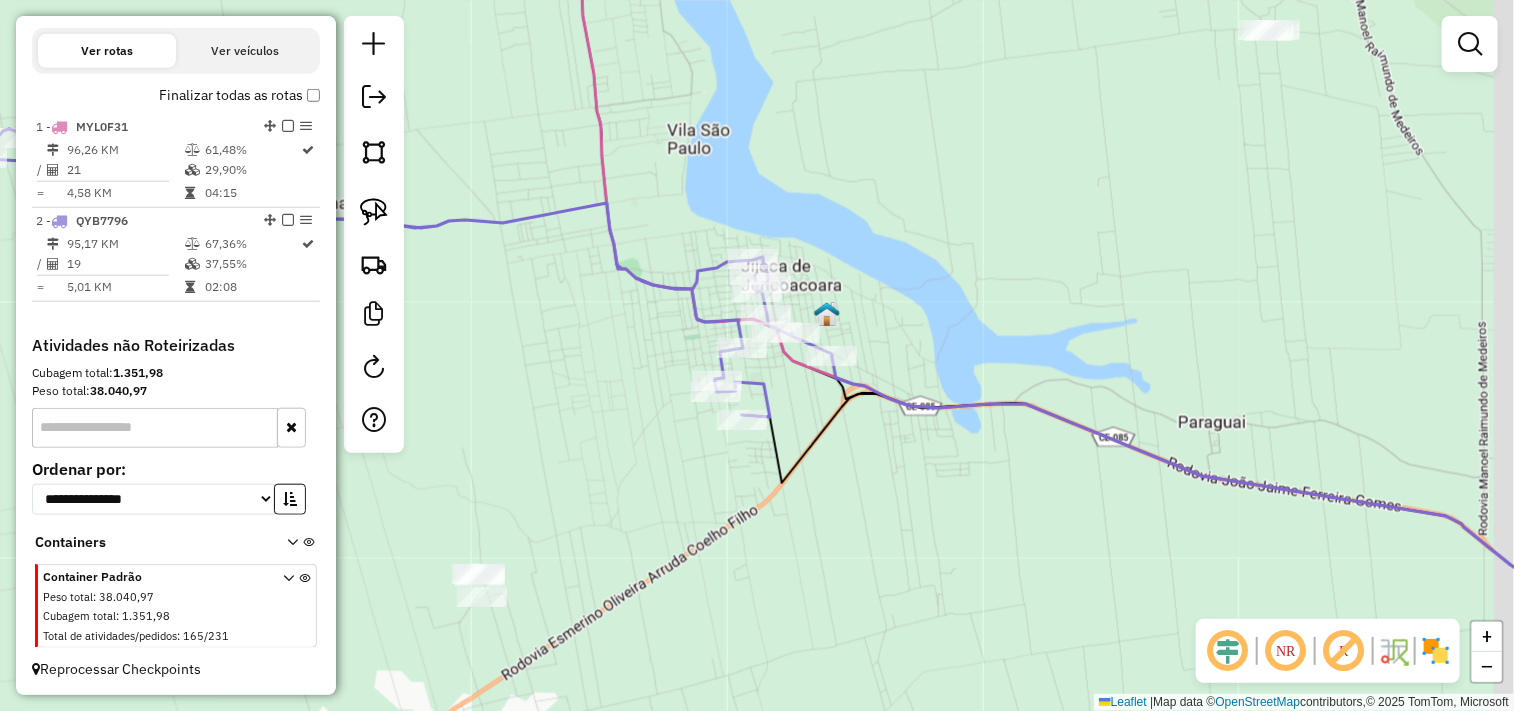 drag, startPoint x: 973, startPoint y: 492, endPoint x: 753, endPoint y: 436, distance: 227.01541 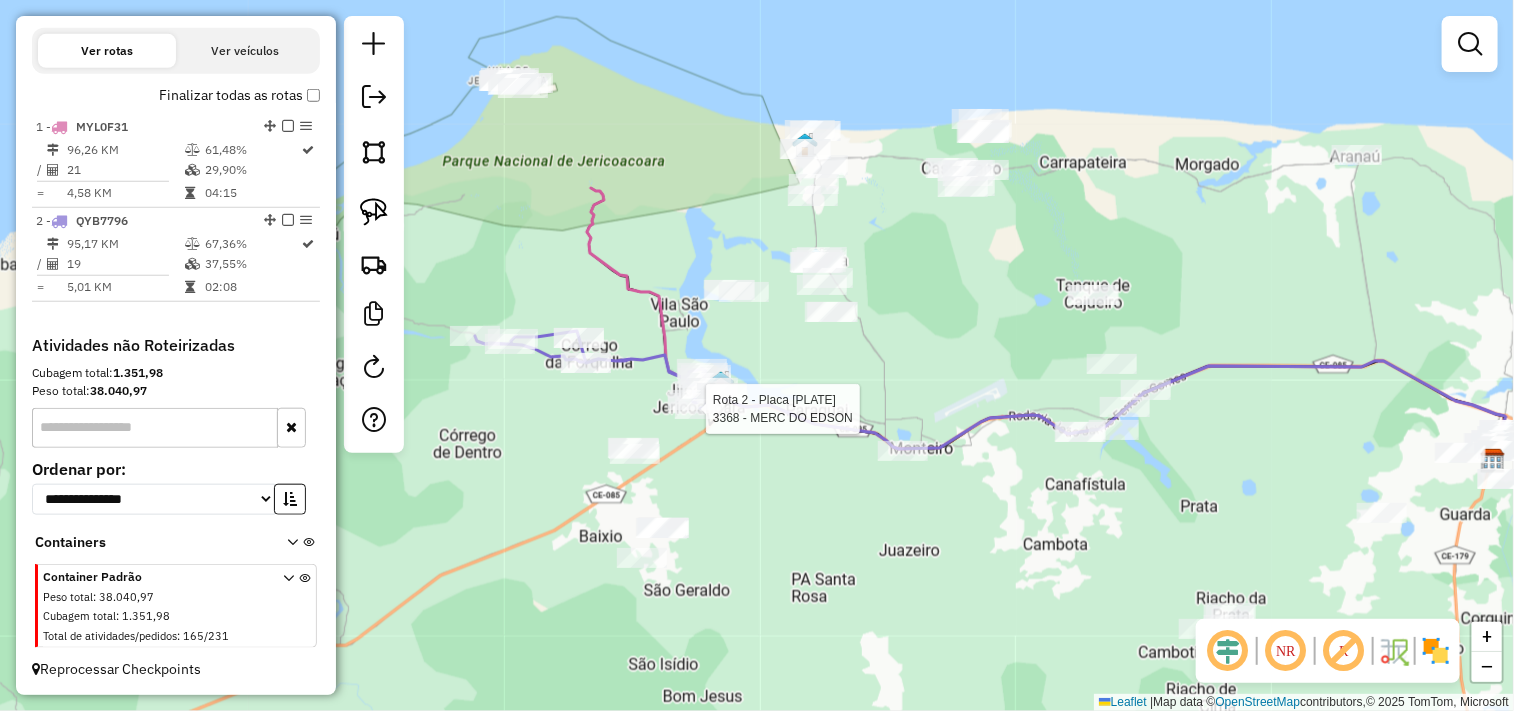select on "**********" 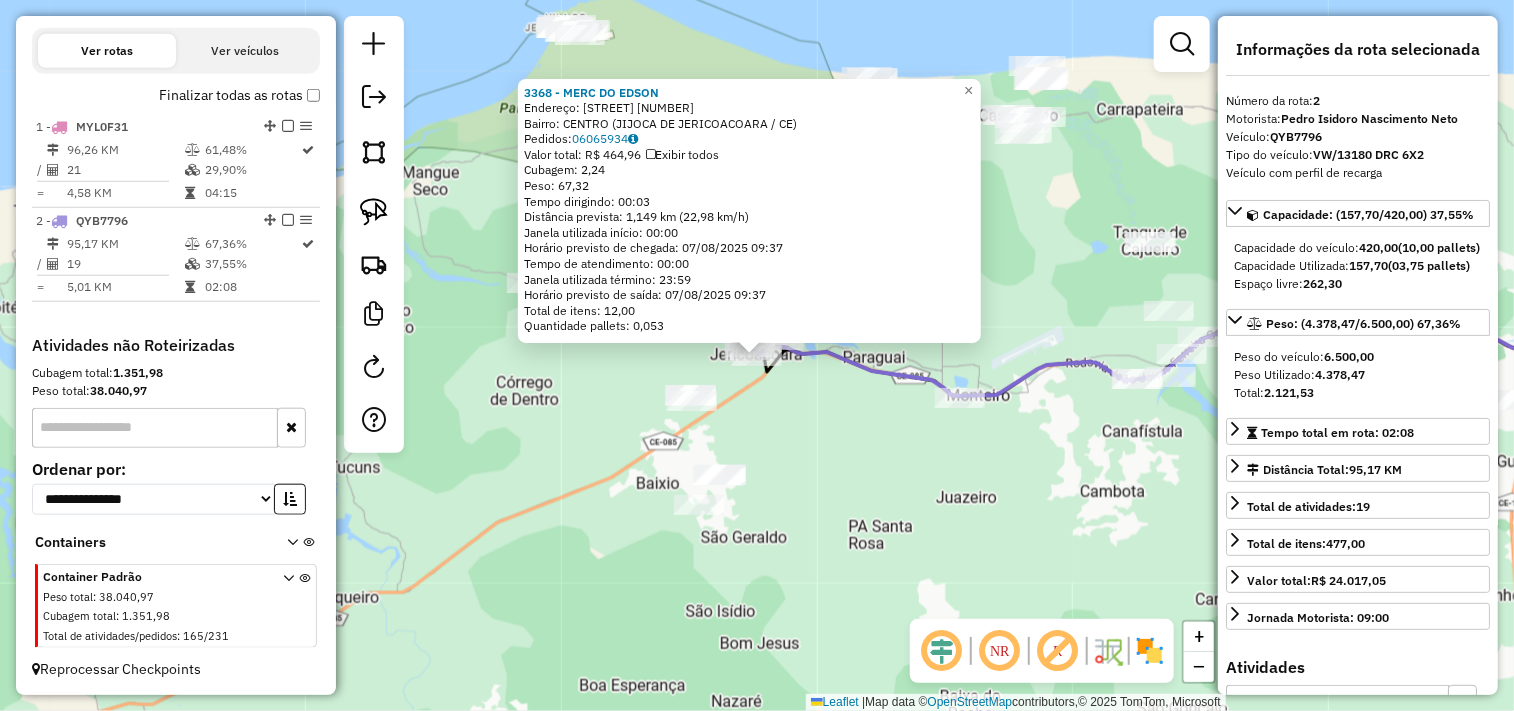 click on "3368 - MERC DO EDSON  Endereço:  RUA VITORIA SN   Bairro: CENTRO (JIJOCA DE JERICOACOARA / CE)   Pedidos:  06065934   Valor total: R$ 464,96   Exibir todos   Cubagem: 2,24  Peso: 67,32  Tempo dirigindo: 00:03   Distância prevista: 1,149 km (22,98 km/h)   Janela utilizada início: 00:00   Horário previsto de chegada: 07/08/2025 09:37   Tempo de atendimento: 00:00   Janela utilizada término: 23:59   Horário previsto de saída: 07/08/2025 09:37   Total de itens: 12,00   Quantidade pallets: 0,053  × Janela de atendimento Grade de atendimento Capacidade Transportadoras Veículos Cliente Pedidos  Rotas Selecione os dias de semana para filtrar as janelas de atendimento  Seg   Ter   Qua   Qui   Sex   Sáb   Dom  Informe o período da janela de atendimento: De: Até:  Filtrar exatamente a janela do cliente  Considerar janela de atendimento padrão  Selecione os dias de semana para filtrar as grades de atendimento  Seg   Ter   Qua   Qui   Sex   Sáb   Dom   Considerar clientes sem dia de atendimento cadastrado +" 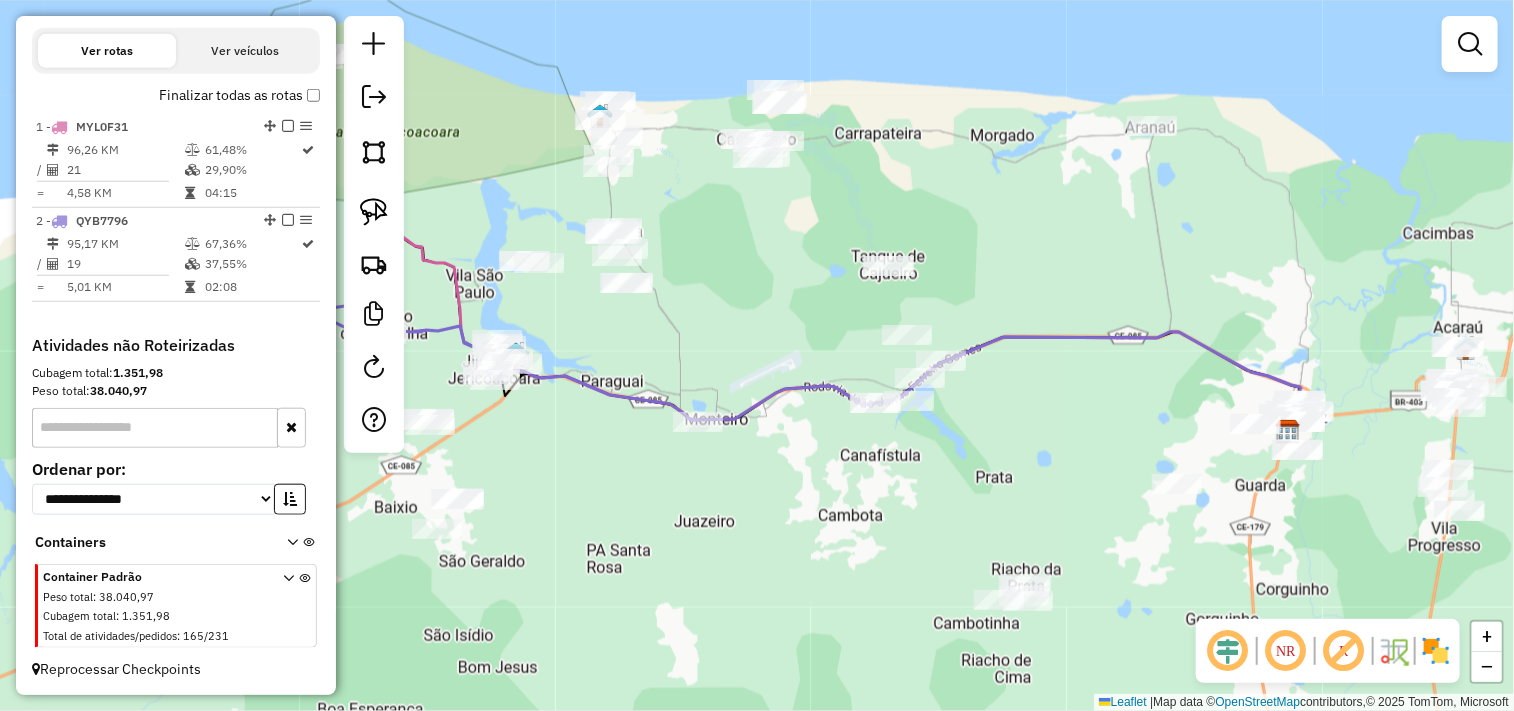 drag, startPoint x: 1033, startPoint y: 286, endPoint x: 632, endPoint y: 201, distance: 409.90976 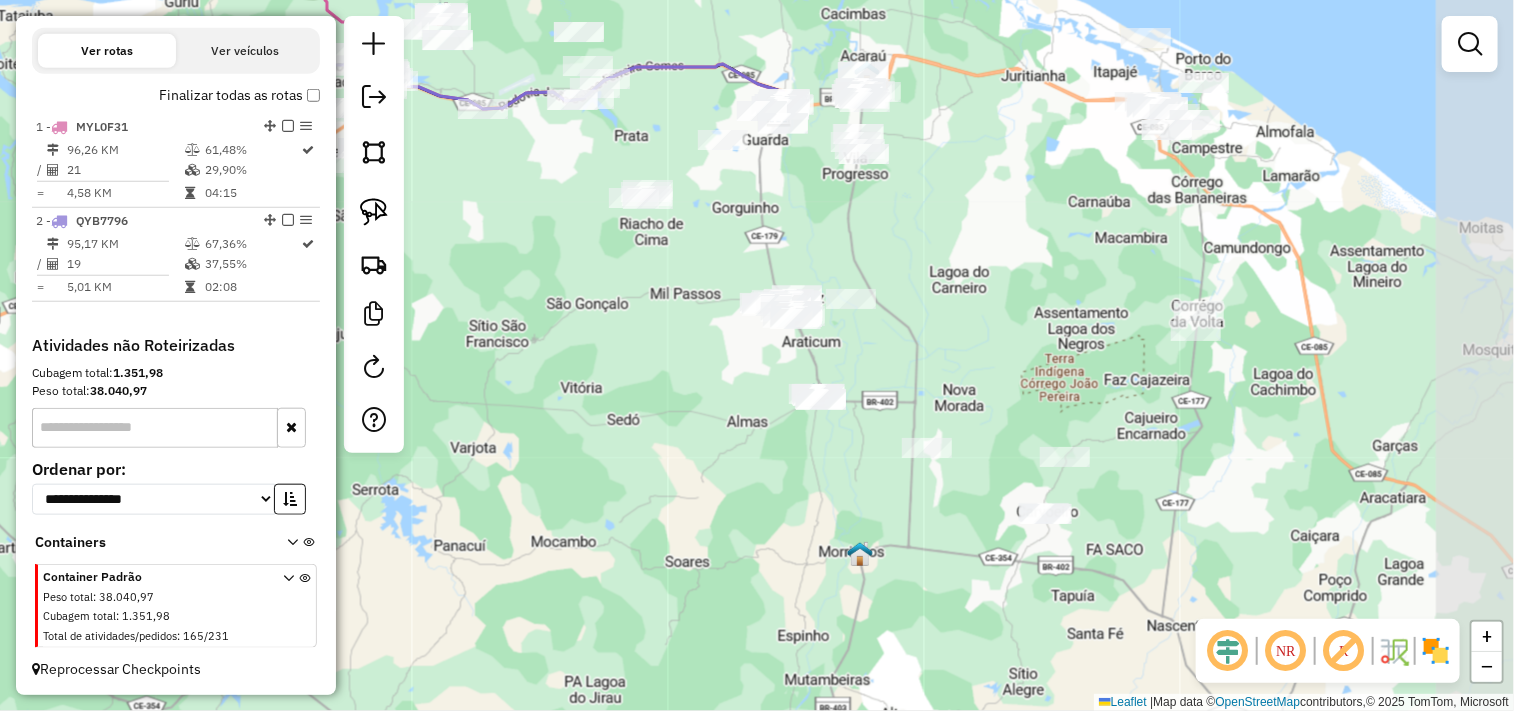 drag, startPoint x: 780, startPoint y: 487, endPoint x: 712, endPoint y: 365, distance: 139.67104 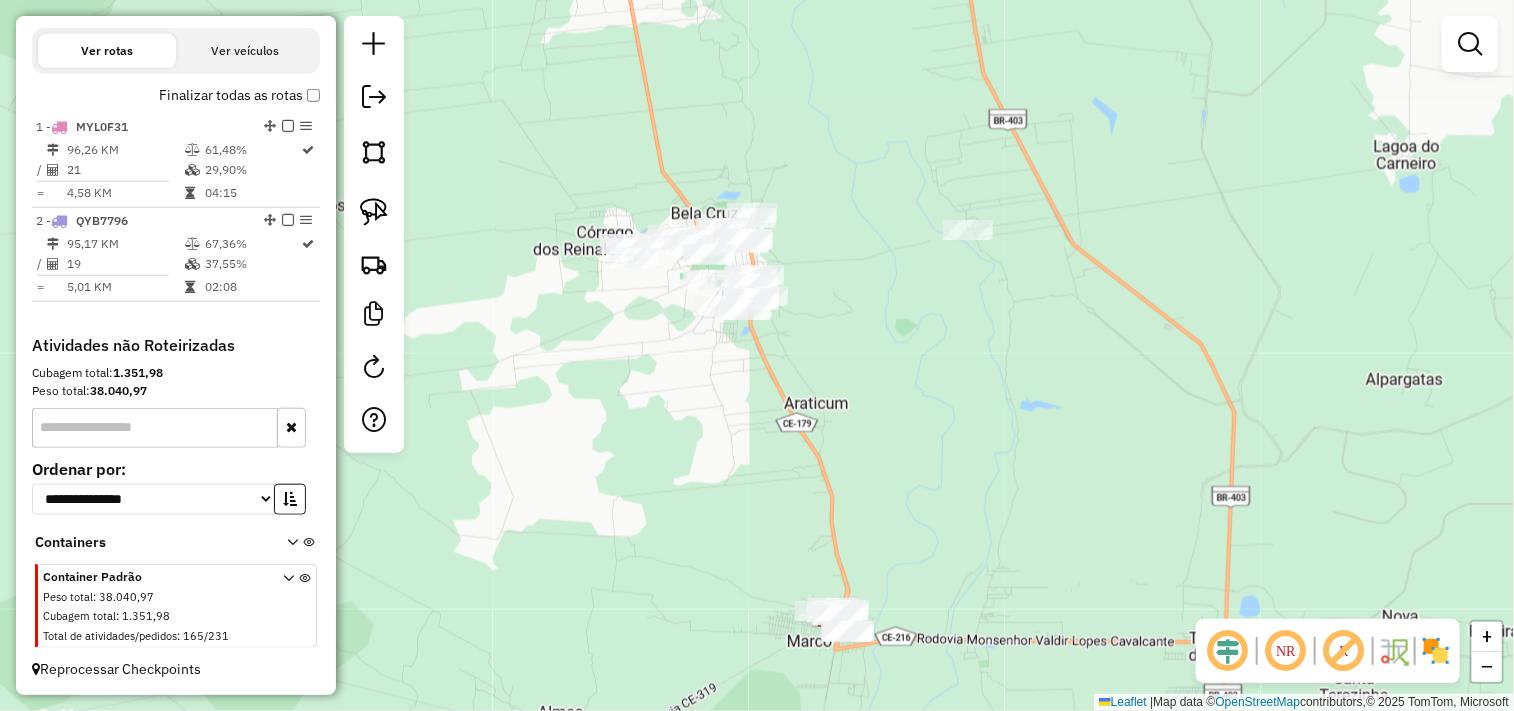 drag, startPoint x: 375, startPoint y: 206, endPoint x: 573, endPoint y: 286, distance: 213.55093 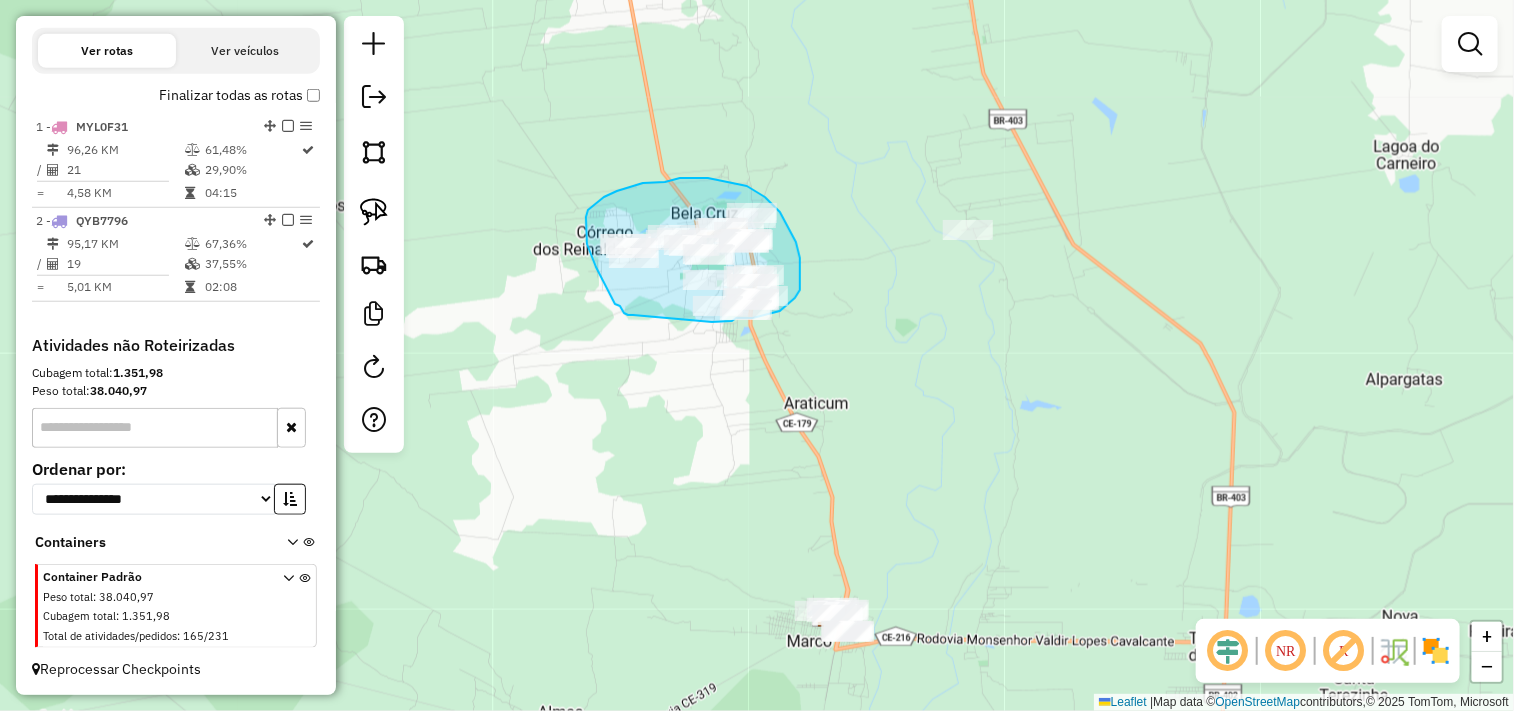 drag, startPoint x: 633, startPoint y: 315, endPoint x: 706, endPoint y: 325, distance: 73.68175 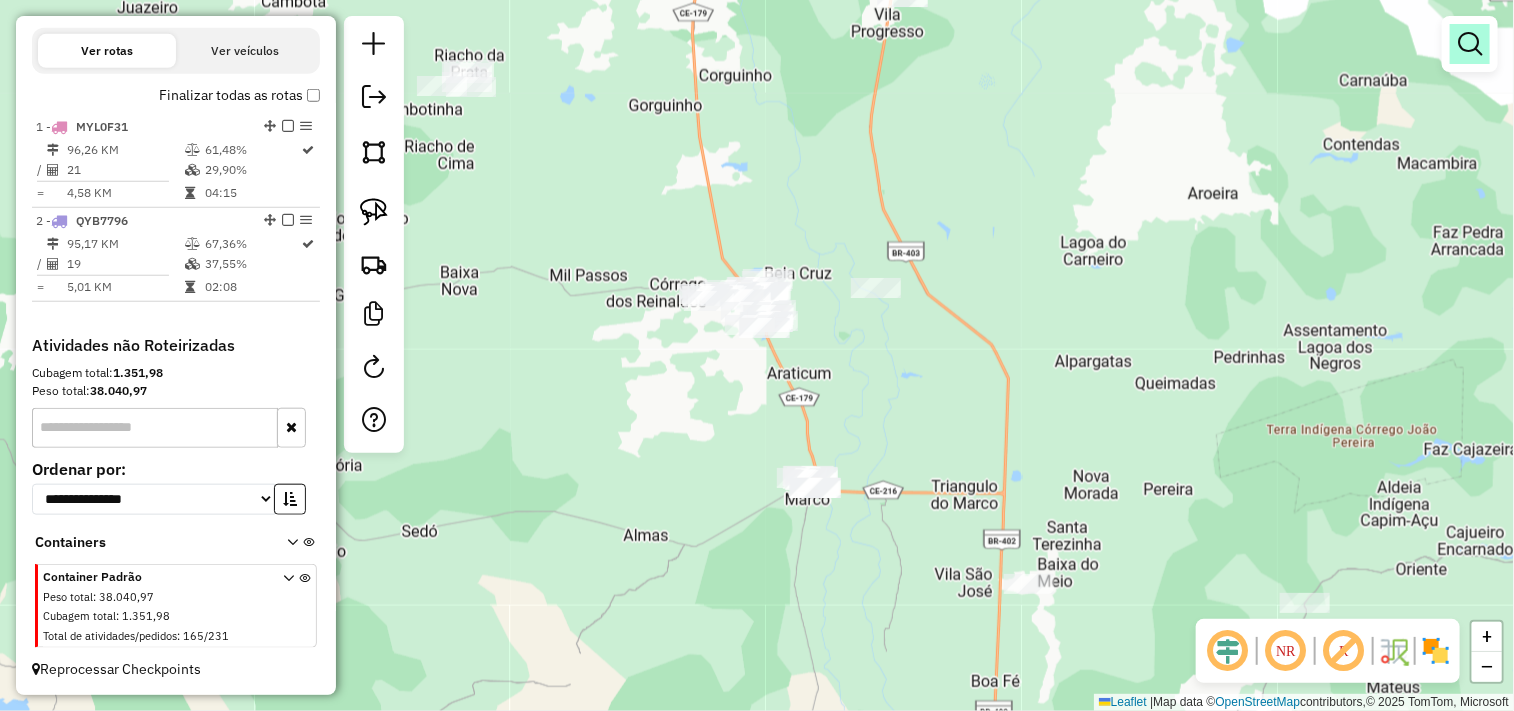 click at bounding box center (1470, 44) 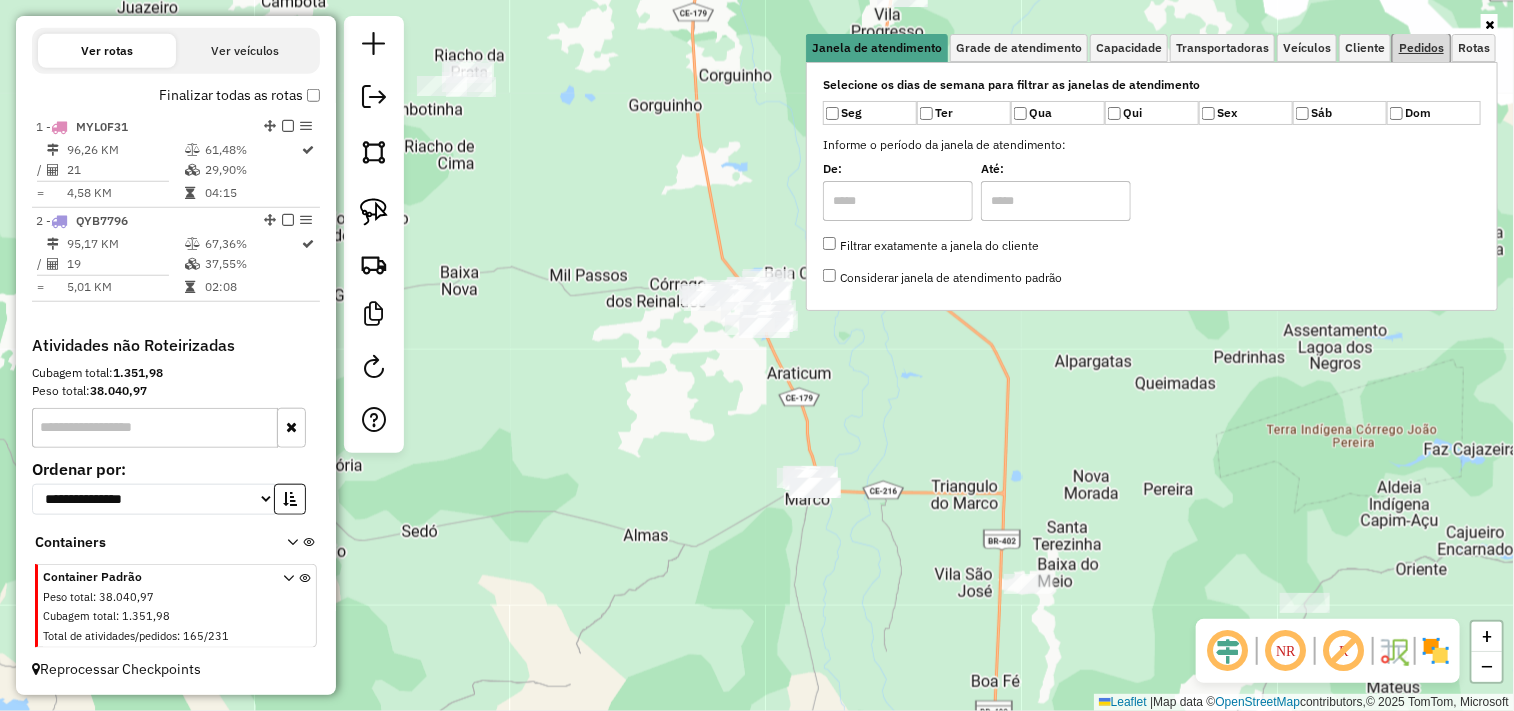 click on "Pedidos" at bounding box center (1421, 48) 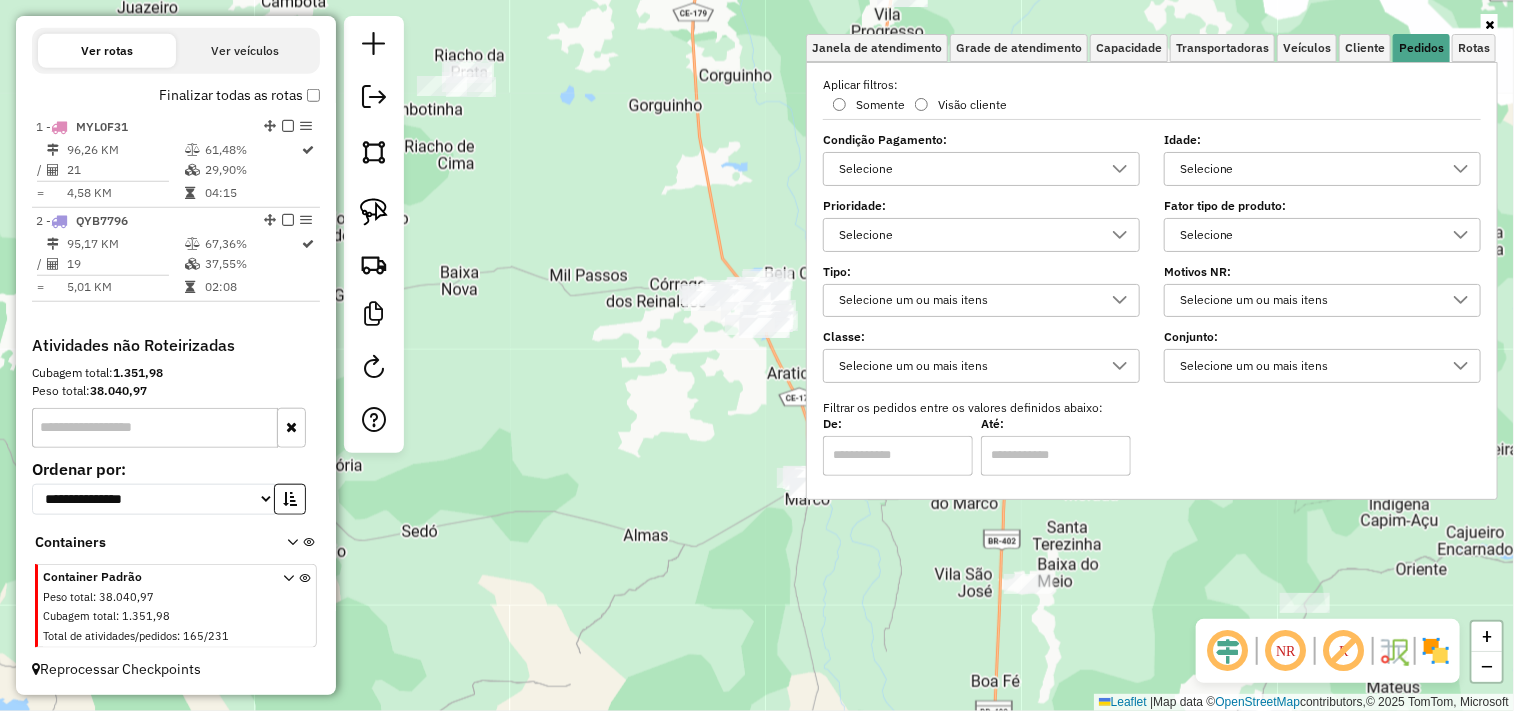 click on "Selecione" at bounding box center (1307, 169) 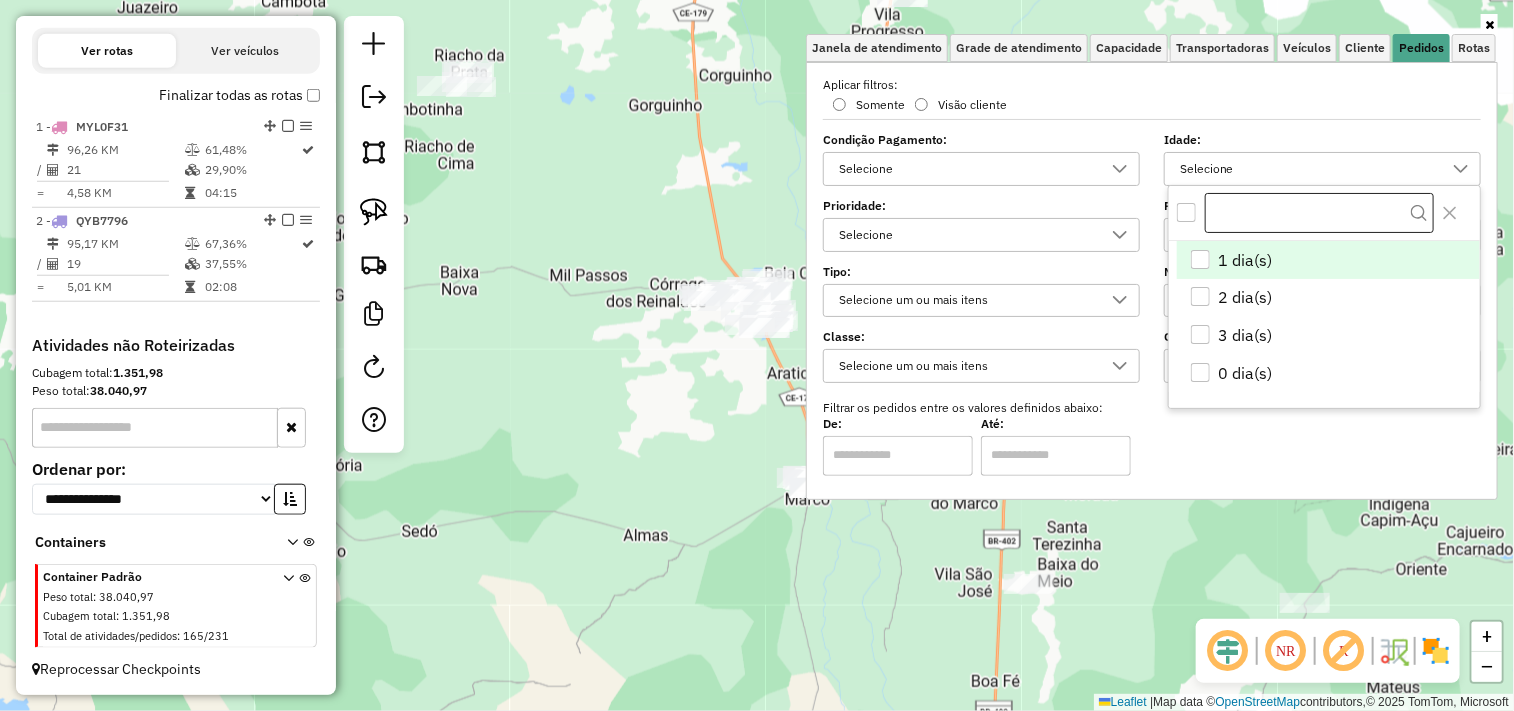 scroll, scrollTop: 11, scrollLeft: 67, axis: both 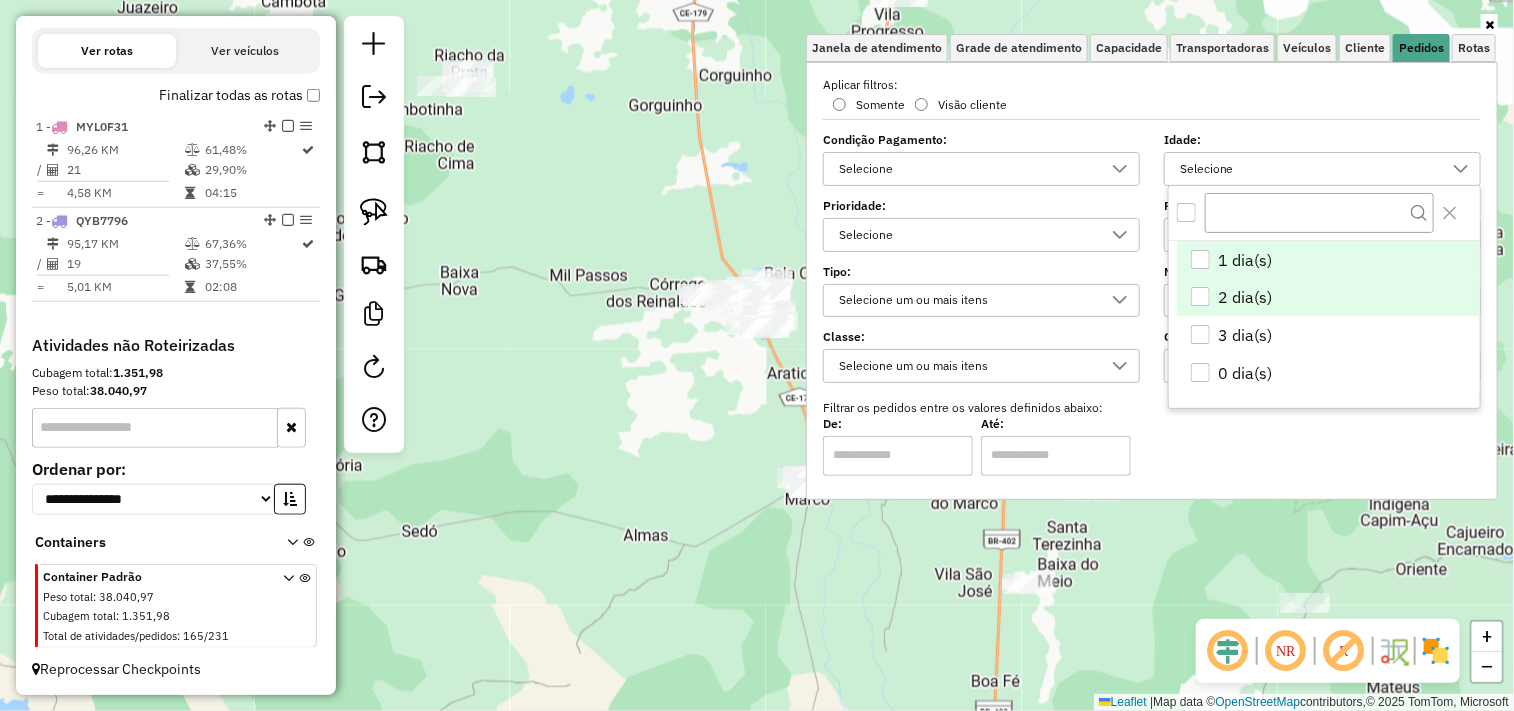 drag, startPoint x: 1200, startPoint y: 264, endPoint x: 1205, endPoint y: 285, distance: 21.587032 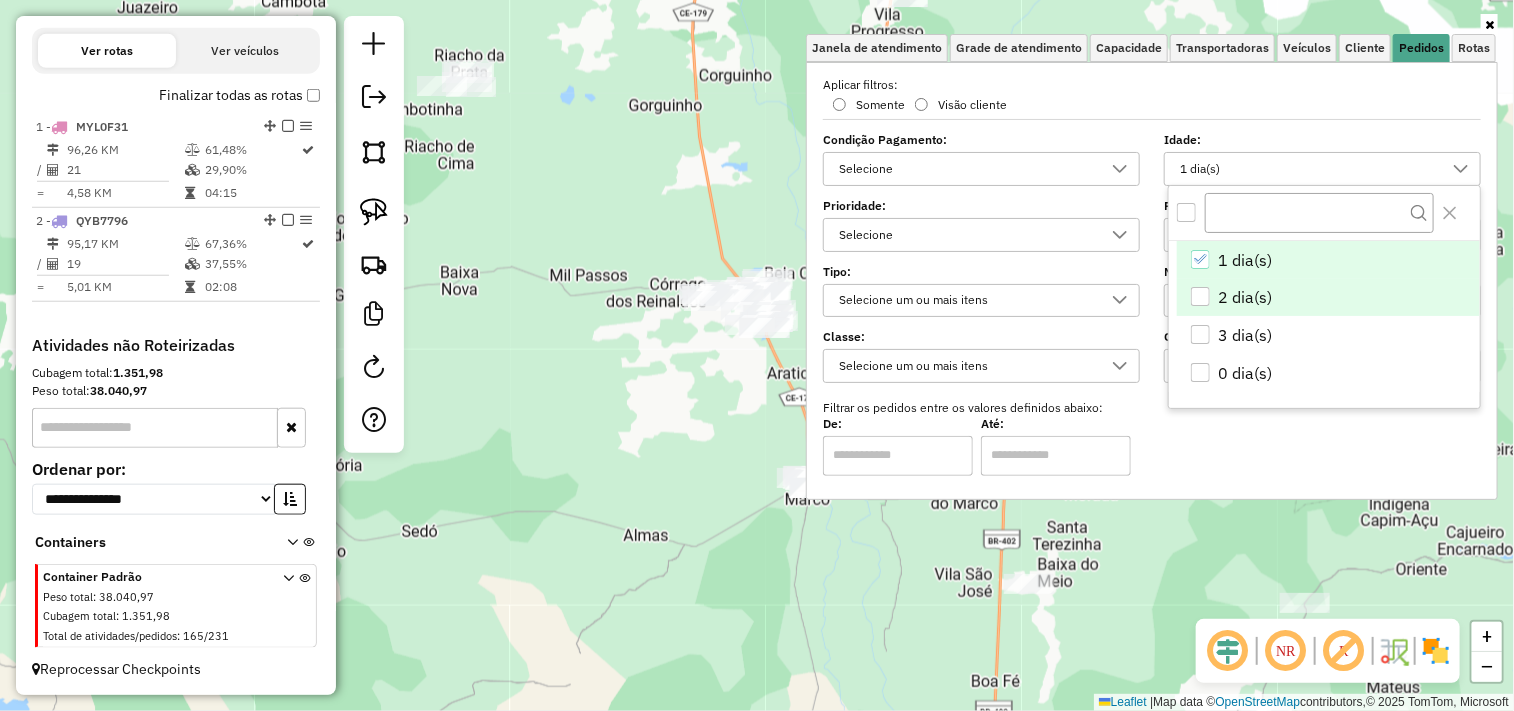 drag, startPoint x: 1205, startPoint y: 296, endPoint x: 1205, endPoint y: 310, distance: 14 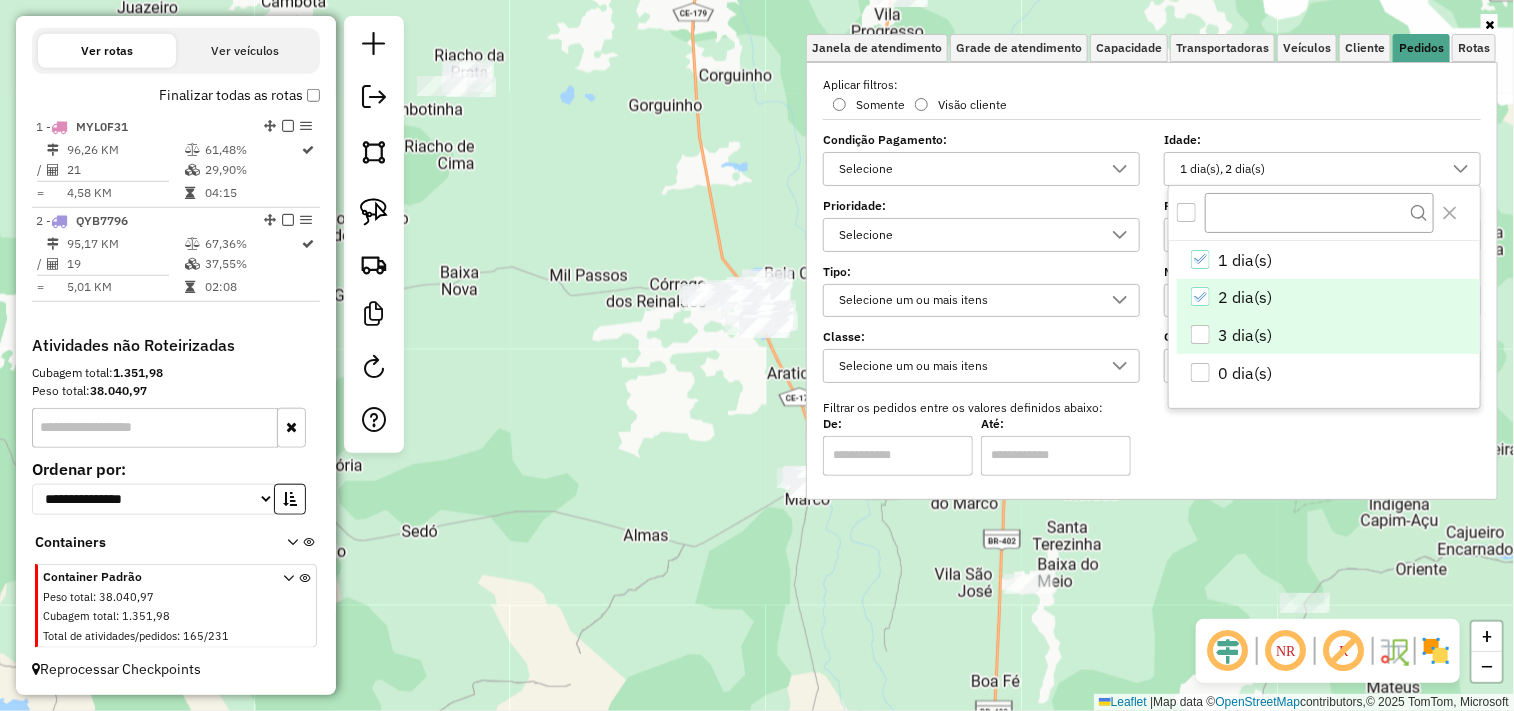 click at bounding box center (1200, 334) 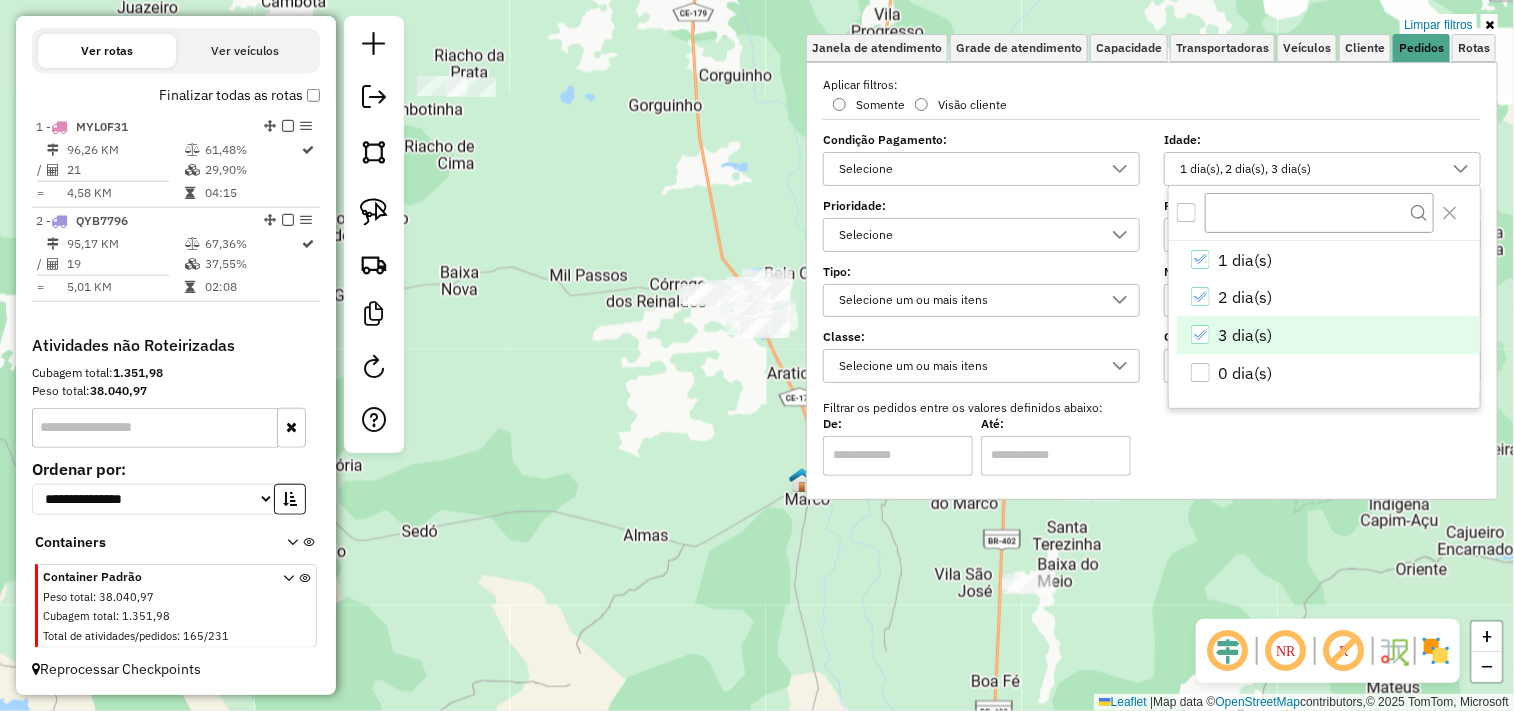 click on "Limpar filtros Janela de atendimento Grade de atendimento Capacidade Transportadoras Veículos Cliente Pedidos  Rotas Selecione os dias de semana para filtrar as janelas de atendimento  Seg   Ter   Qua   Qui   Sex   Sáb   Dom  Informe o período da janela de atendimento: De: Até:  Filtrar exatamente a janela do cliente  Considerar janela de atendimento padrão  Selecione os dias de semana para filtrar as grades de atendimento  Seg   Ter   Qua   Qui   Sex   Sáb   Dom   Considerar clientes sem dia de atendimento cadastrado  Clientes fora do dia de atendimento selecionado Filtrar as atividades entre os valores definidos abaixo:  Peso mínimo:   Peso máximo:   Cubagem mínima:   Cubagem máxima:   De:   Até:  Filtrar as atividades entre o tempo de atendimento definido abaixo:  De:   Até:   Considerar capacidade total dos clientes não roteirizados Transportadora: Selecione um ou mais itens Tipo de veículo: Selecione um ou mais itens Veículo: Selecione um ou mais itens Motorista: Selecione um ou mais itens" 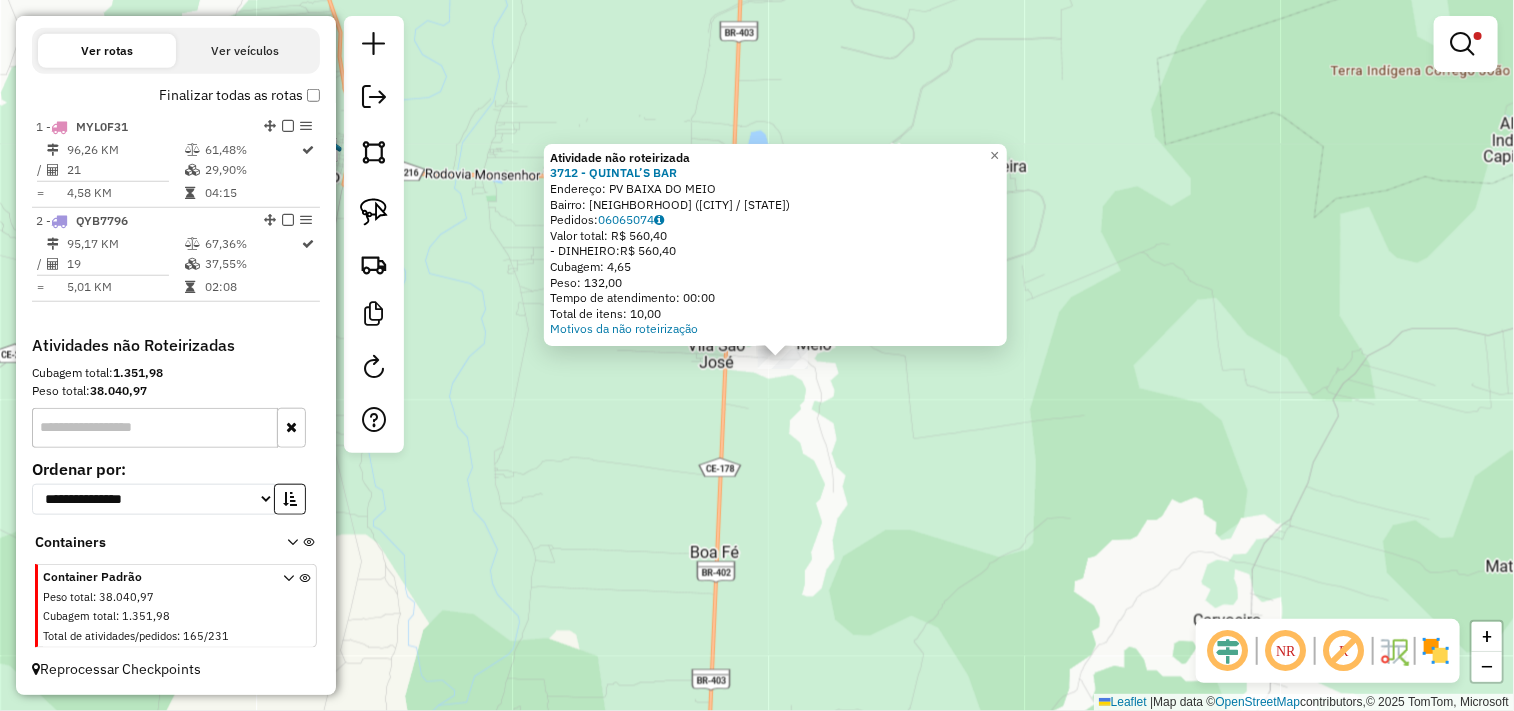 click on "Atividade não roteirizada 3712 - QUINTAL’S BAR  Endereço: PV BAIXA DO MEIO   Bairro: ZONA RURAL ([CITY] / [STATE])   Pedidos:  06065074   Valor total: R$ 560,40   - DINHEIRO:  R$ 560,40   Cubagem: 4,65   Peso: 132,00   Tempo de atendimento: 00:00   Total de itens: 10,00  Motivos da não roteirização × Limpar filtros Janela de atendimento Grade de atendimento Capacidade Transportadoras Veículos Cliente Pedidos  Rotas Selecione os dias de semana para filtrar as janelas de atendimento  Seg   Ter   Qua   Qui   Sex   Sáb   Dom  Informe o período da janela de atendimento: De: Até:  Filtrar exatamente a janela do cliente  Considerar janela de atendimento padrão  Selecione os dias de semana para filtrar as grades de atendimento  Seg   Ter   Qua   Qui   Sex   Sáb   Dom   Considerar clientes sem dia de atendimento cadastrado  Clientes fora do dia de atendimento selecionado Filtrar as atividades entre os valores definidos abaixo:  Peso mínimo:   Peso máximo:   Cubagem mínima:   Cubagem máxima:   De:   Até:" 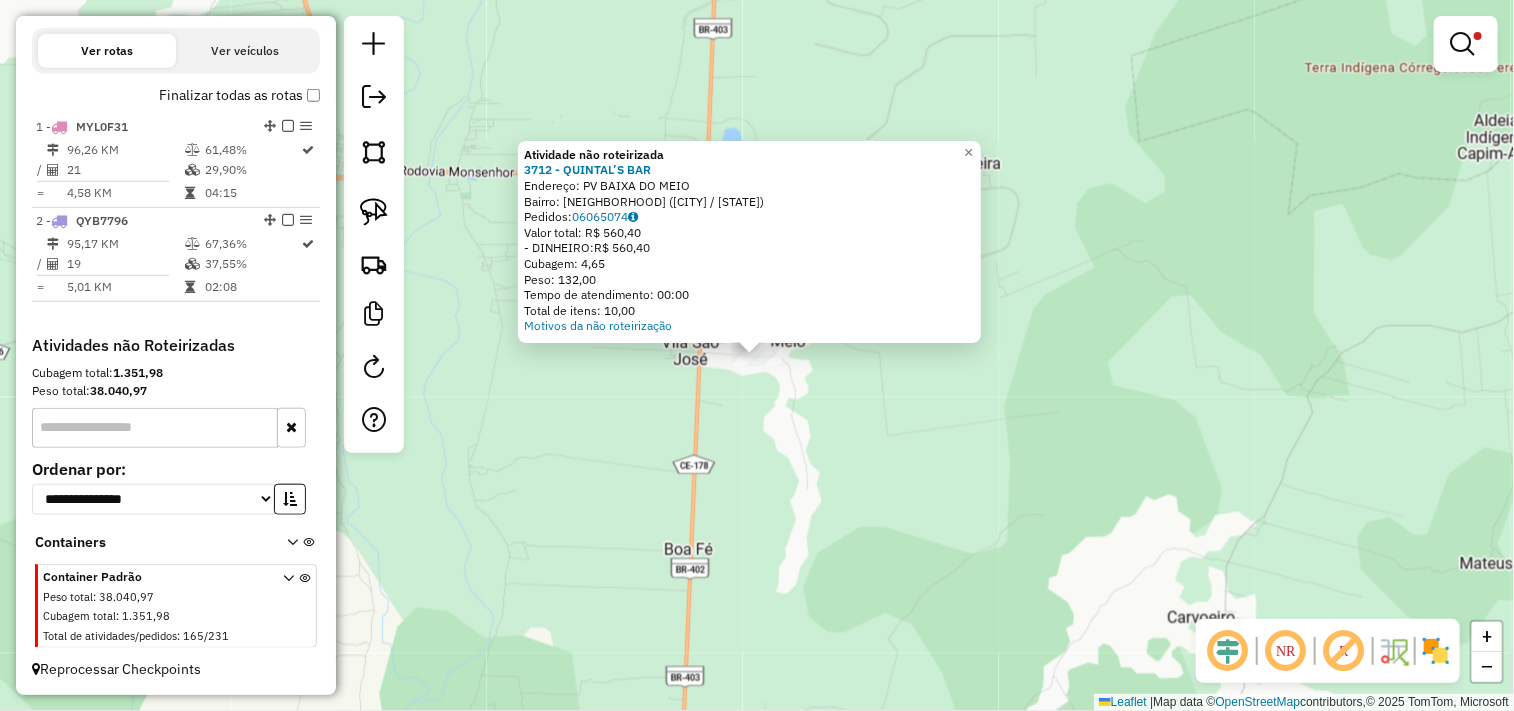 click on "Atividade não roteirizada 3712 - QUINTAL’S BAR  Endereço: PV BAIXA DO MEIO   Bairro: ZONA RURAL ([CITY] / [STATE])   Pedidos:  06065074   Valor total: R$ 560,40   - DINHEIRO:  R$ 560,40   Cubagem: 4,65   Peso: 132,00   Tempo de atendimento: 00:00   Total de itens: 10,00  Motivos da não roteirização × Limpar filtros Janela de atendimento Grade de atendimento Capacidade Transportadoras Veículos Cliente Pedidos  Rotas Selecione os dias de semana para filtrar as janelas de atendimento  Seg   Ter   Qua   Qui   Sex   Sáb   Dom  Informe o período da janela de atendimento: De: Até:  Filtrar exatamente a janela do cliente  Considerar janela de atendimento padrão  Selecione os dias de semana para filtrar as grades de atendimento  Seg   Ter   Qua   Qui   Sex   Sáb   Dom   Considerar clientes sem dia de atendimento cadastrado  Clientes fora do dia de atendimento selecionado Filtrar as atividades entre os valores definidos abaixo:  Peso mínimo:   Peso máximo:   Cubagem mínima:   Cubagem máxima:   De:   Até:" 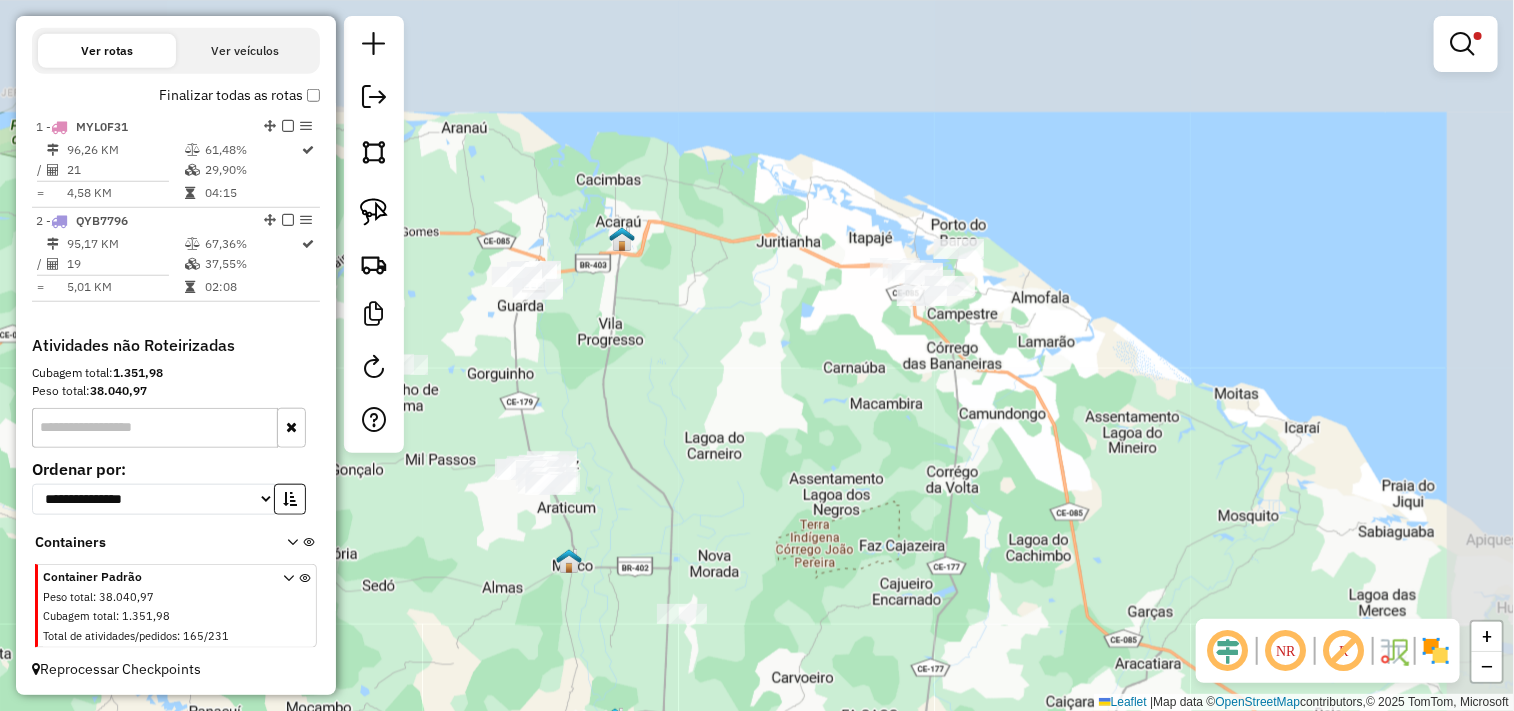 drag, startPoint x: 938, startPoint y: 285, endPoint x: 726, endPoint y: 501, distance: 302.6549 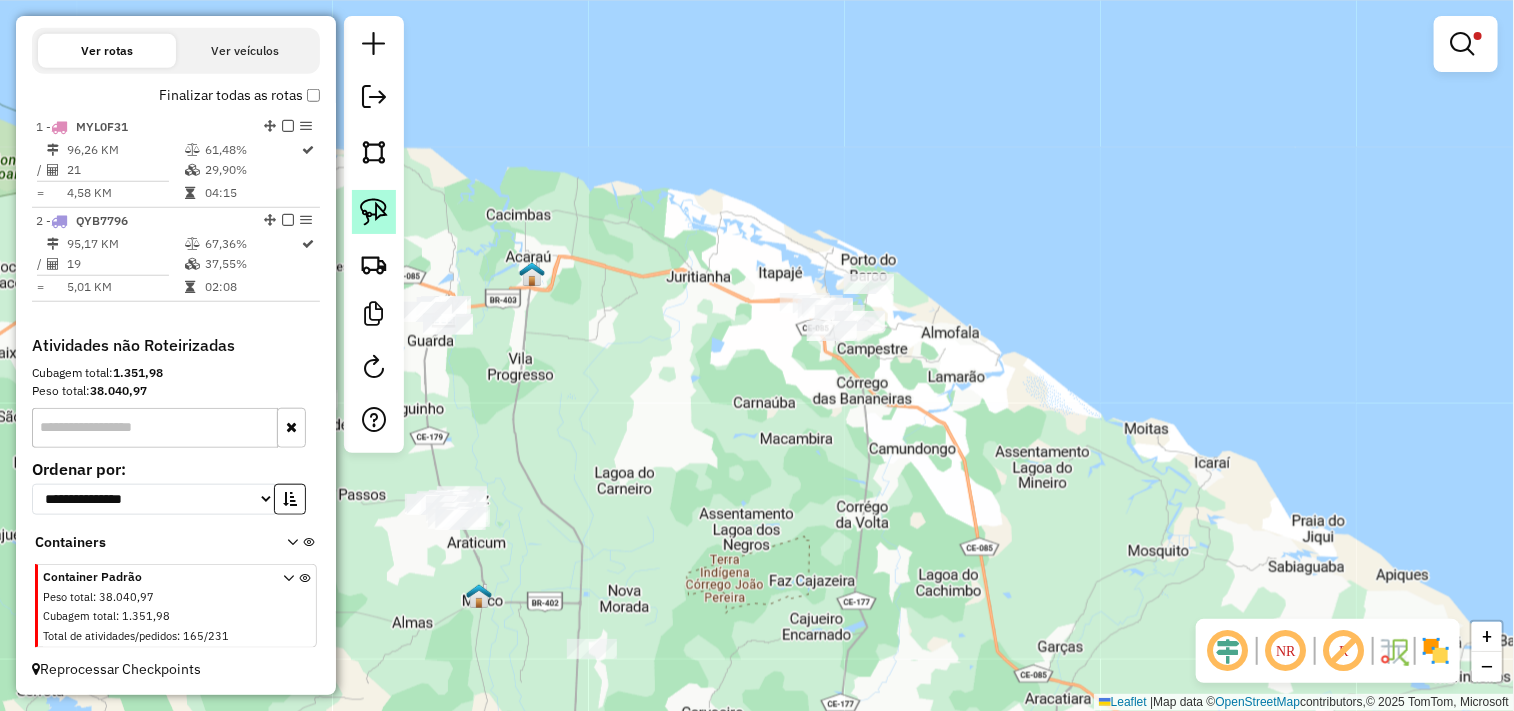 click 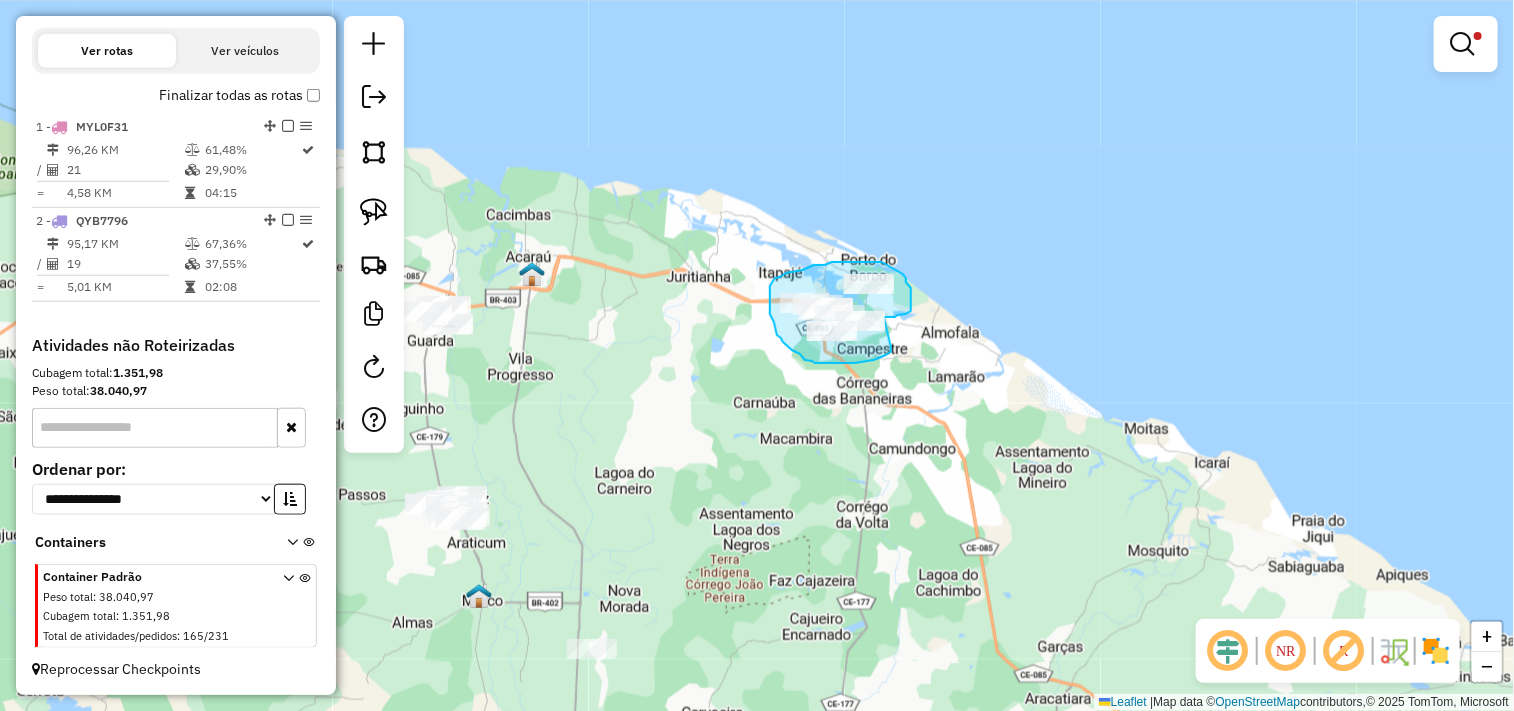 click on "Limpar filtros Janela de atendimento Grade de atendimento Capacidade Transportadoras Veículos Cliente Pedidos  Rotas Selecione os dias de semana para filtrar as janelas de atendimento  Seg   Ter   Qua   Qui   Sex   Sáb   Dom  Informe o período da janela de atendimento: De: Até:  Filtrar exatamente a janela do cliente  Considerar janela de atendimento padrão  Selecione os dias de semana para filtrar as grades de atendimento  Seg   Ter   Qua   Qui   Sex   Sáb   Dom   Considerar clientes sem dia de atendimento cadastrado  Clientes fora do dia de atendimento selecionado Filtrar as atividades entre os valores definidos abaixo:  Peso mínimo:   Peso máximo:   Cubagem mínima:   Cubagem máxima:   De:   Até:  Filtrar as atividades entre o tempo de atendimento definido abaixo:  De:   Até:   Considerar capacidade total dos clientes não roteirizados Transportadora: Selecione um ou mais itens Tipo de veículo: Selecione um ou mais itens Veículo: Selecione um ou mais itens Motorista: Selecione um ou mais itens" 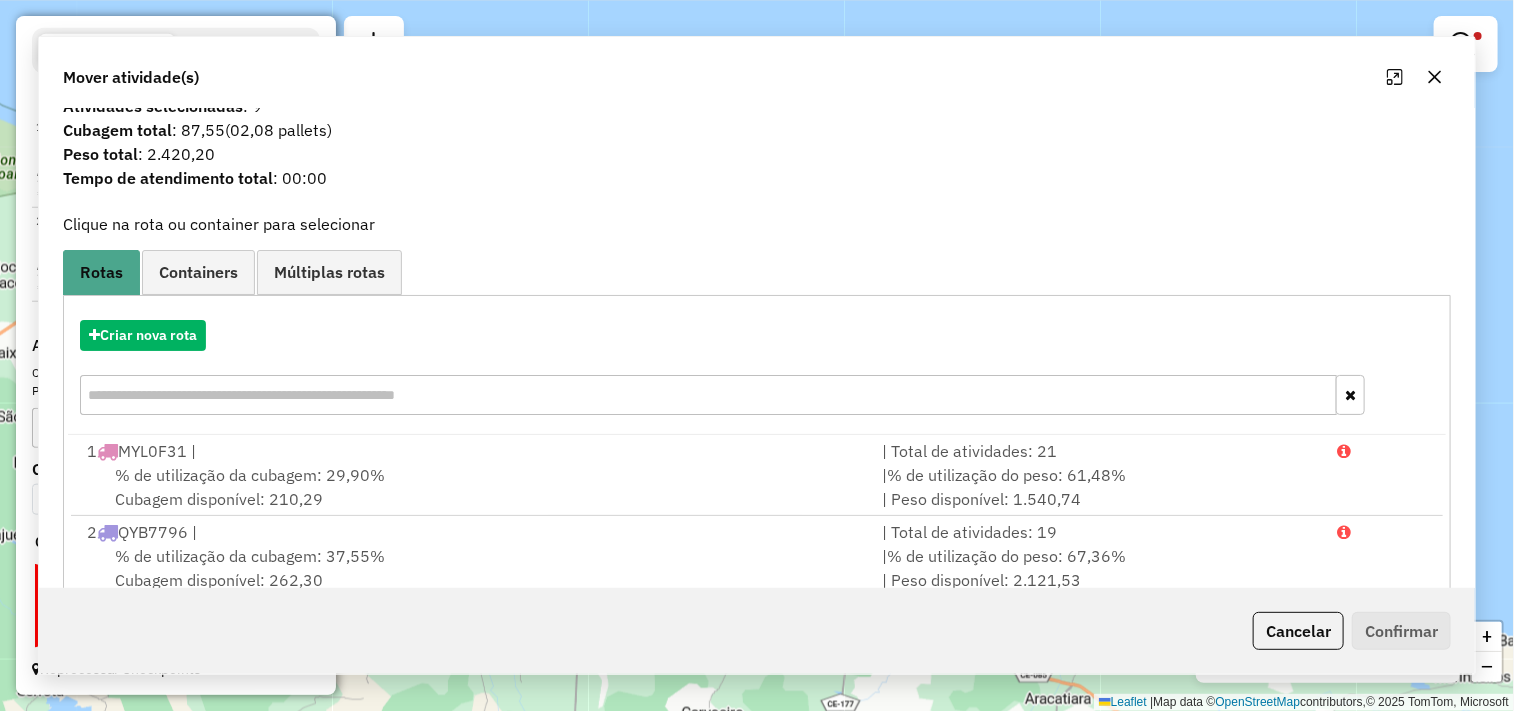 scroll, scrollTop: 0, scrollLeft: 0, axis: both 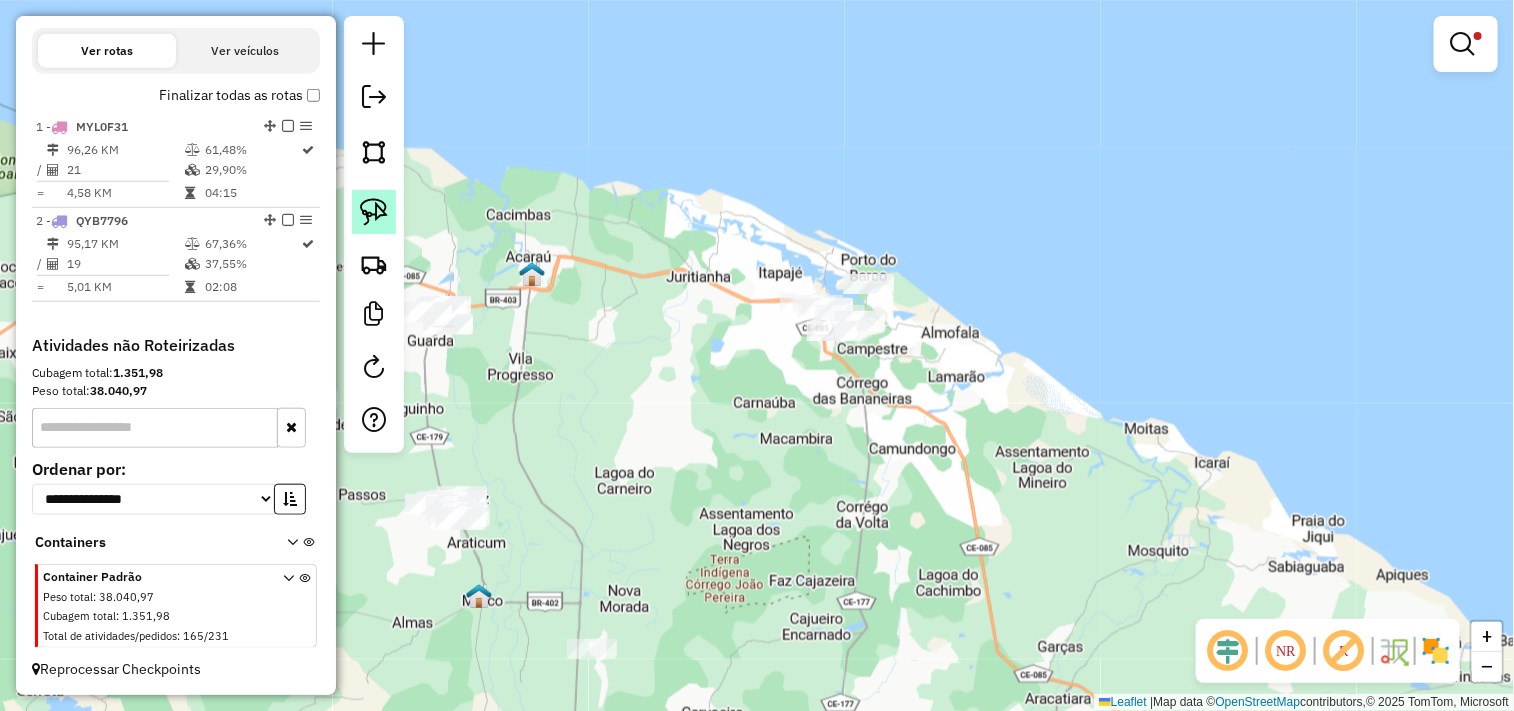 click 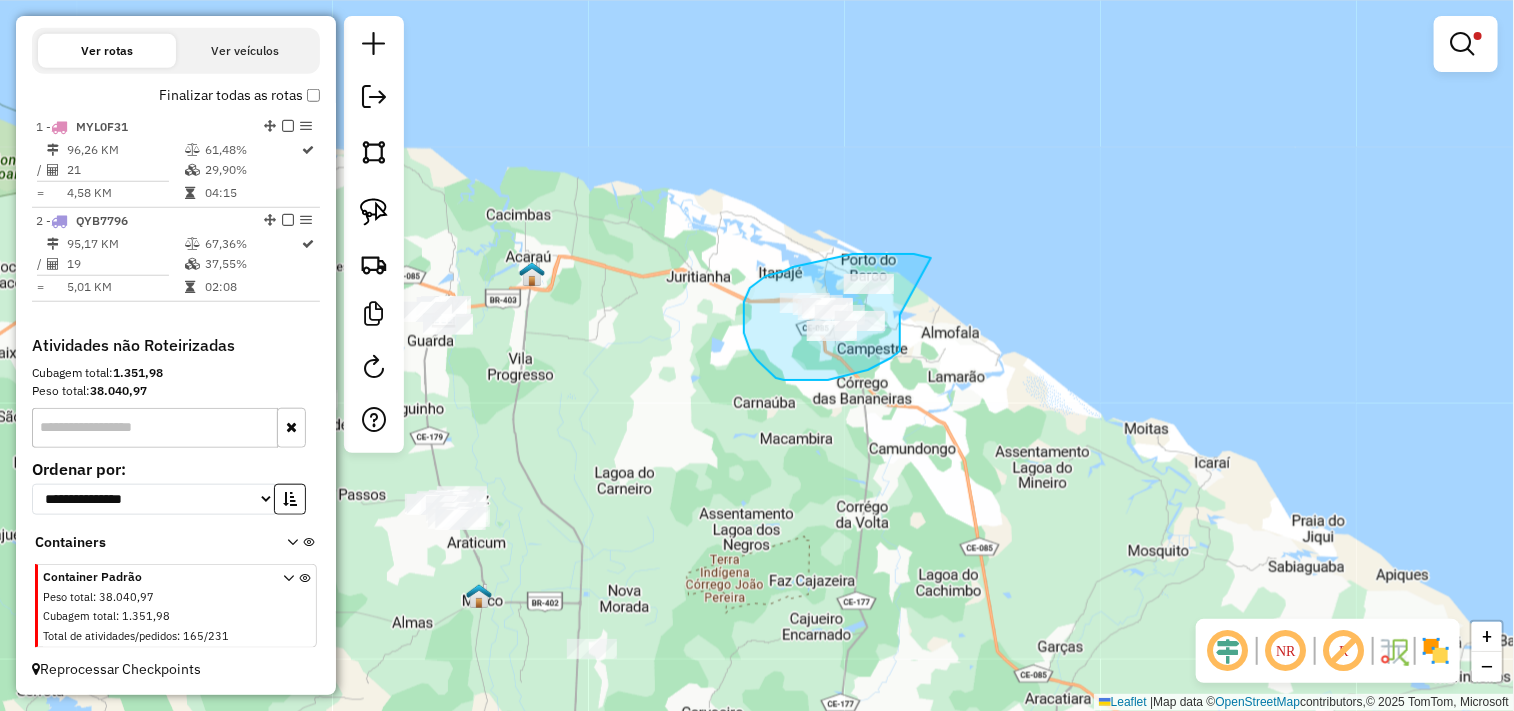 drag, startPoint x: 900, startPoint y: 315, endPoint x: 996, endPoint y: 307, distance: 96.332756 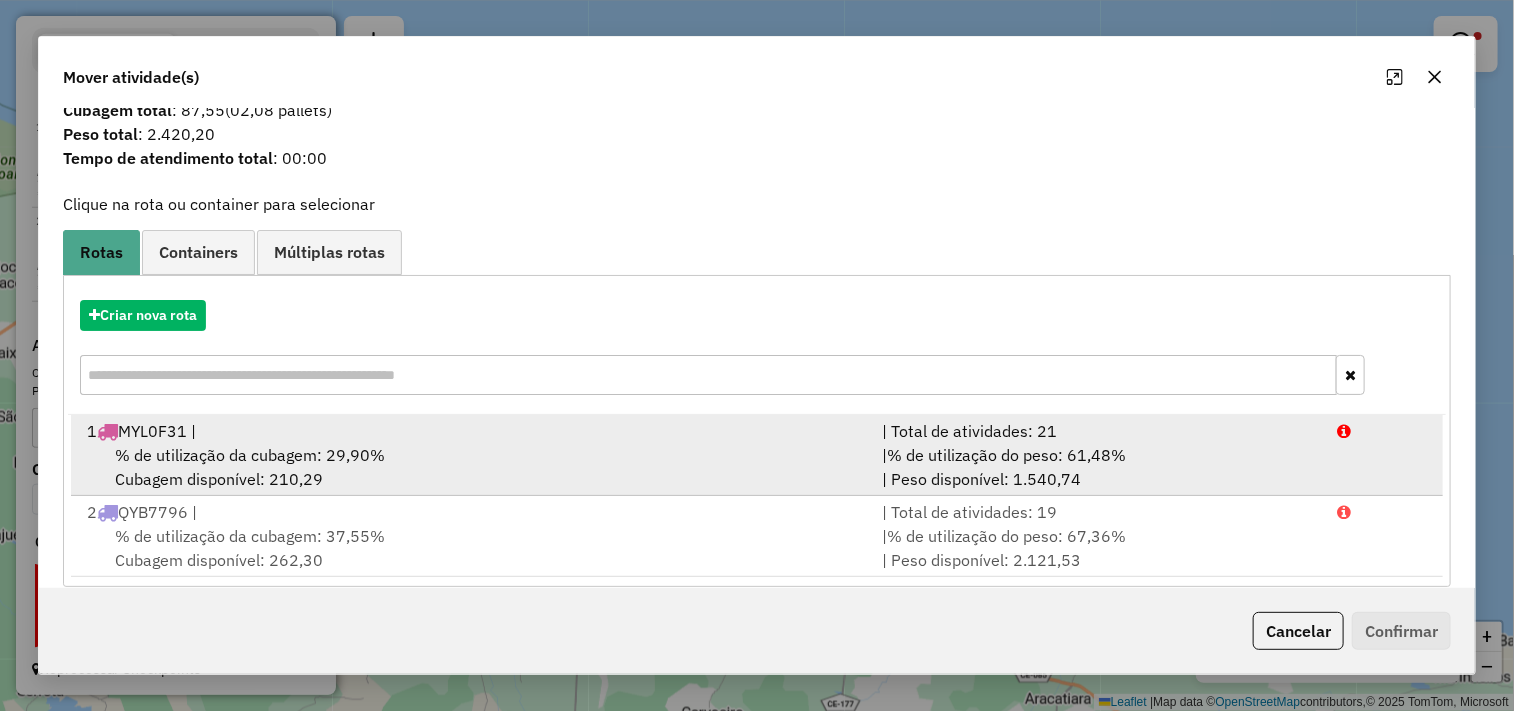 scroll, scrollTop: 65, scrollLeft: 0, axis: vertical 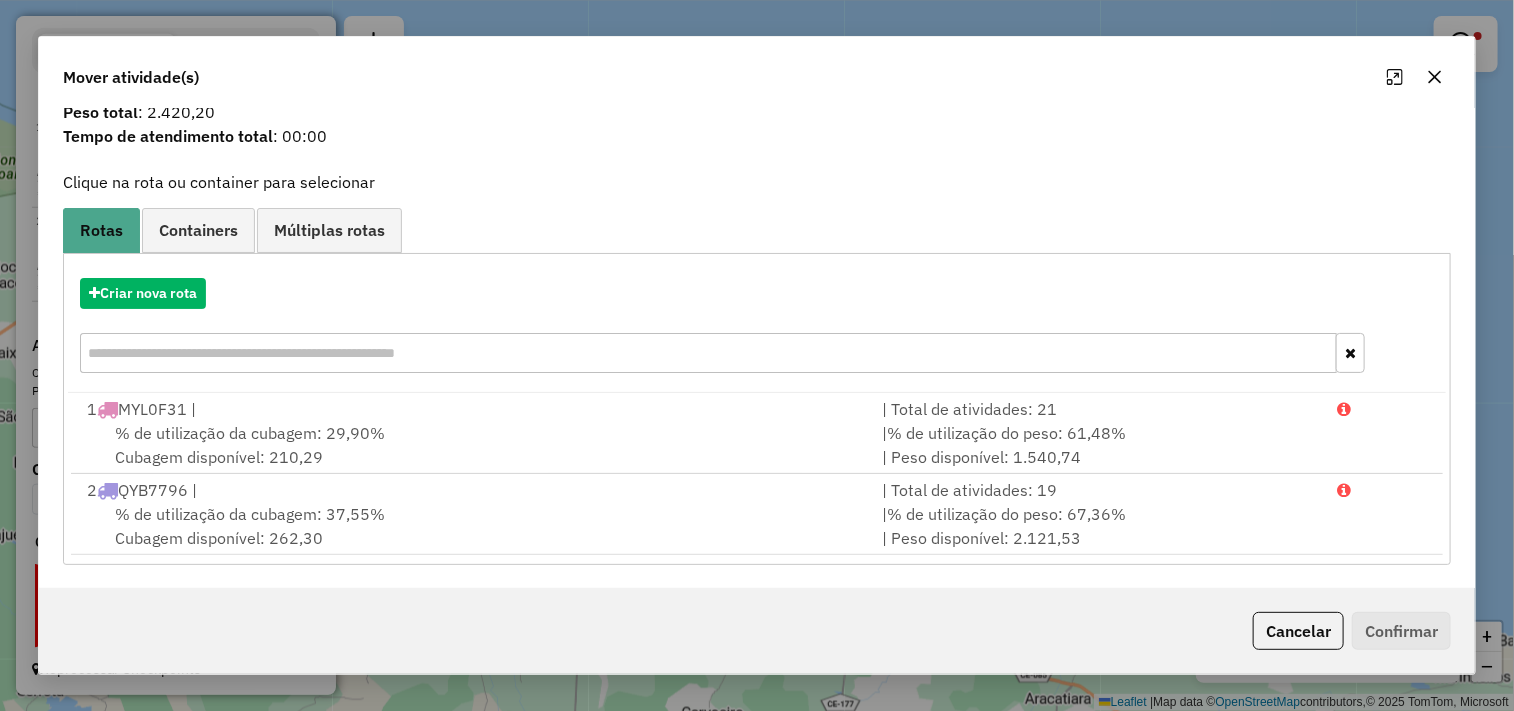 click on "Criar nova rota" at bounding box center [757, 328] 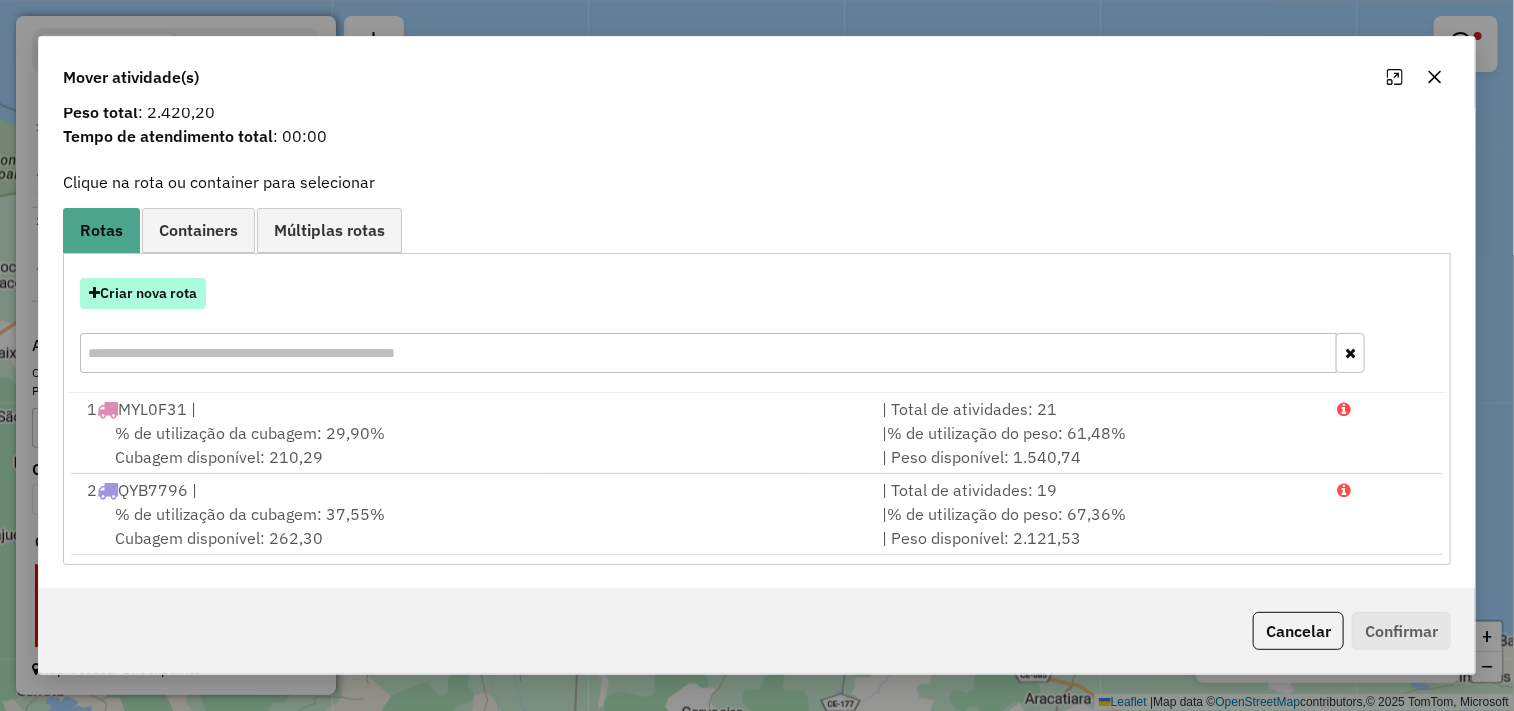 click on "Criar nova rota" at bounding box center [143, 293] 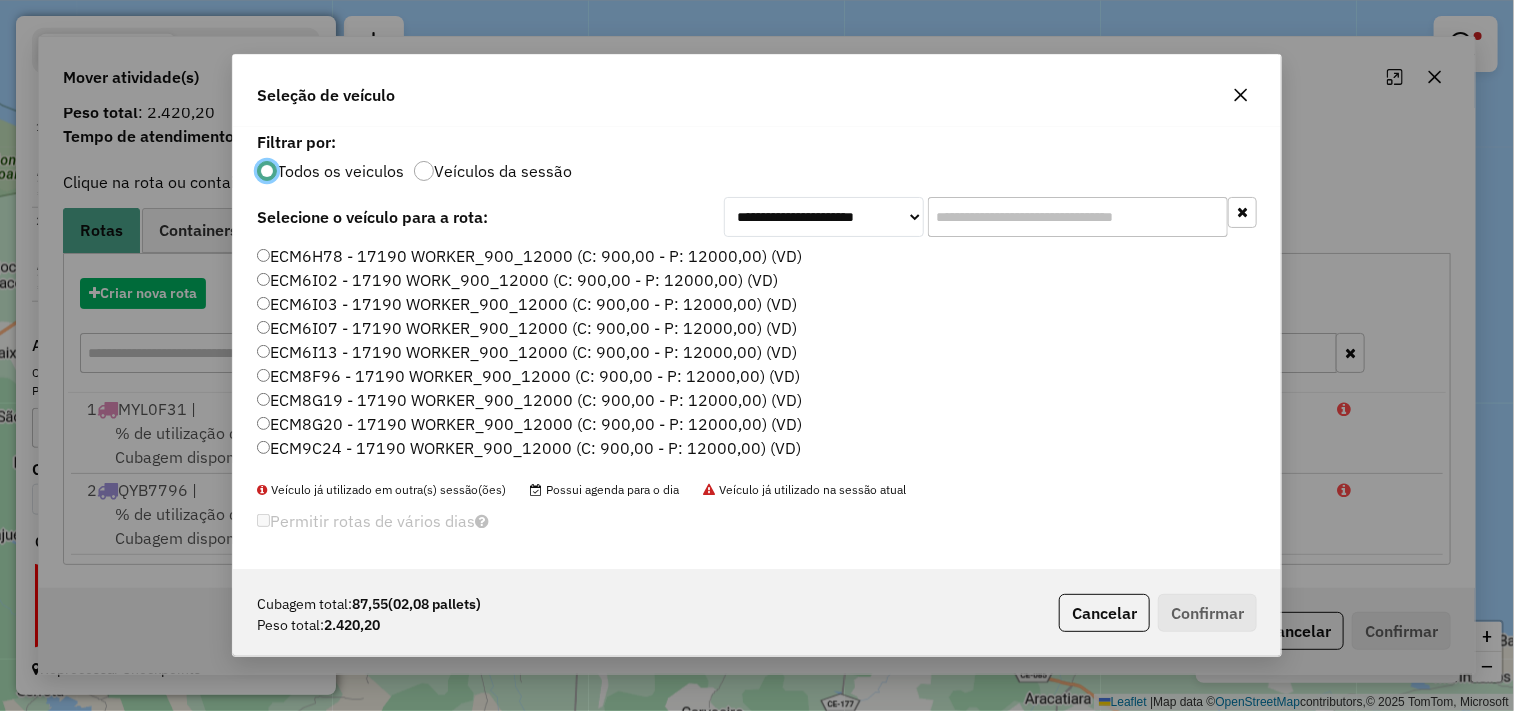 scroll, scrollTop: 11, scrollLeft: 5, axis: both 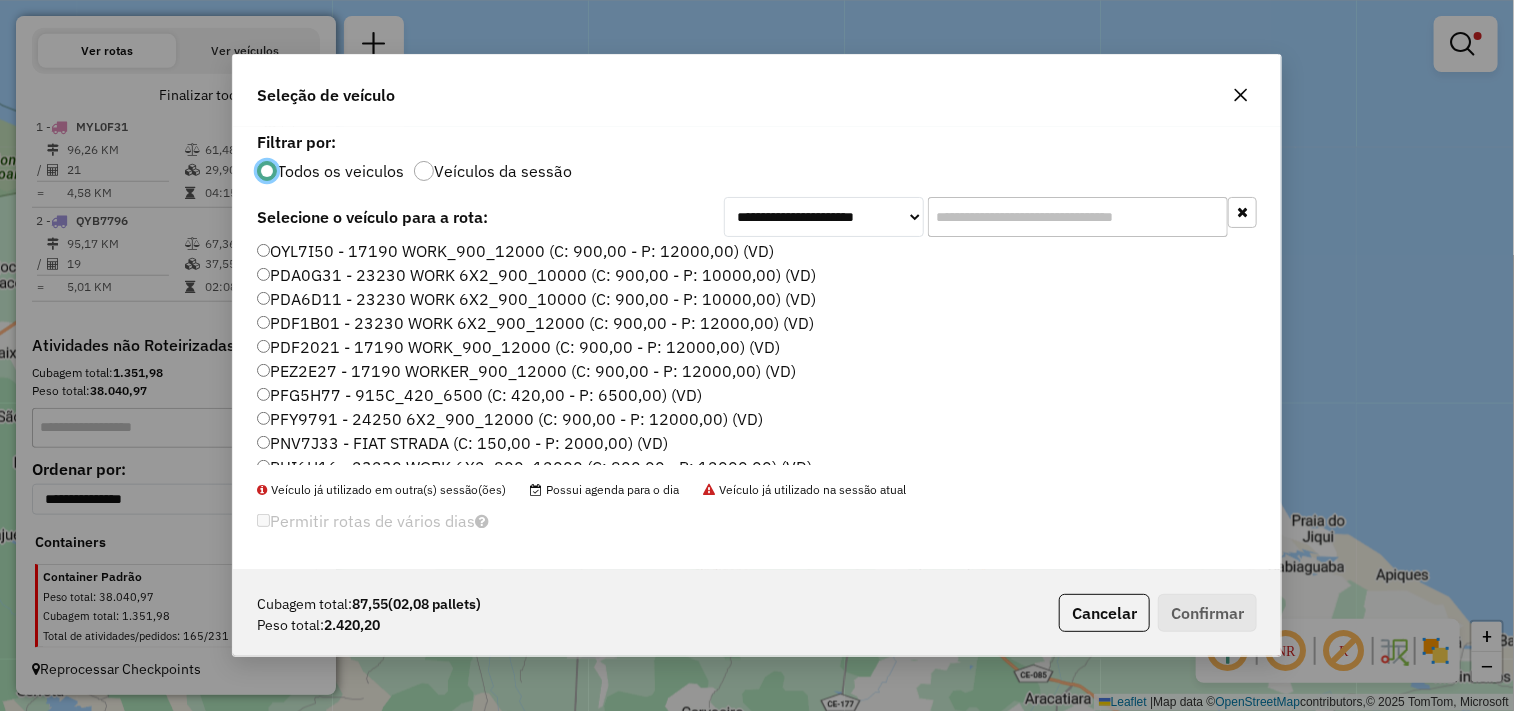 click on "PDA0G31 - 23230 WORK 6X2_900_10000 (C: 900,00 - P: 10000,00) (VD)" 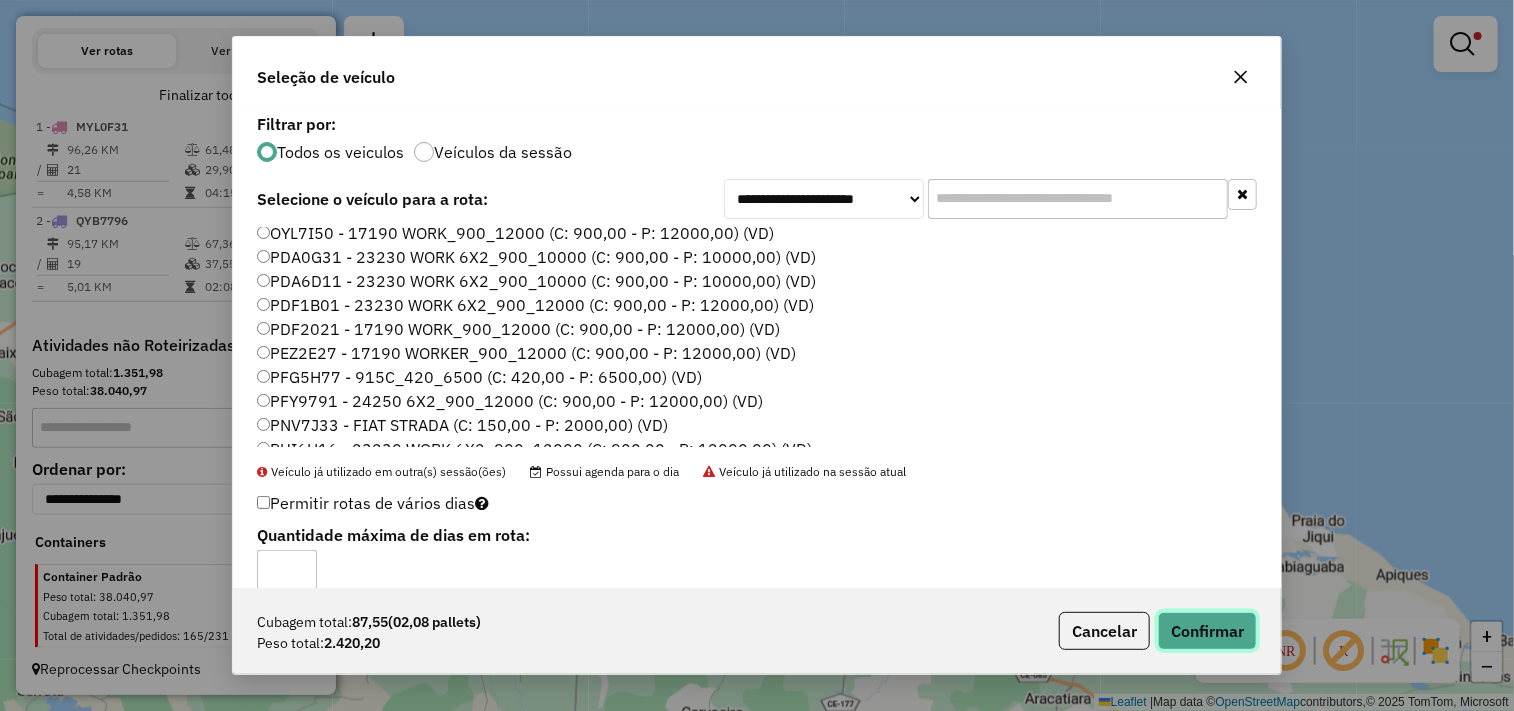 click on "Confirmar" 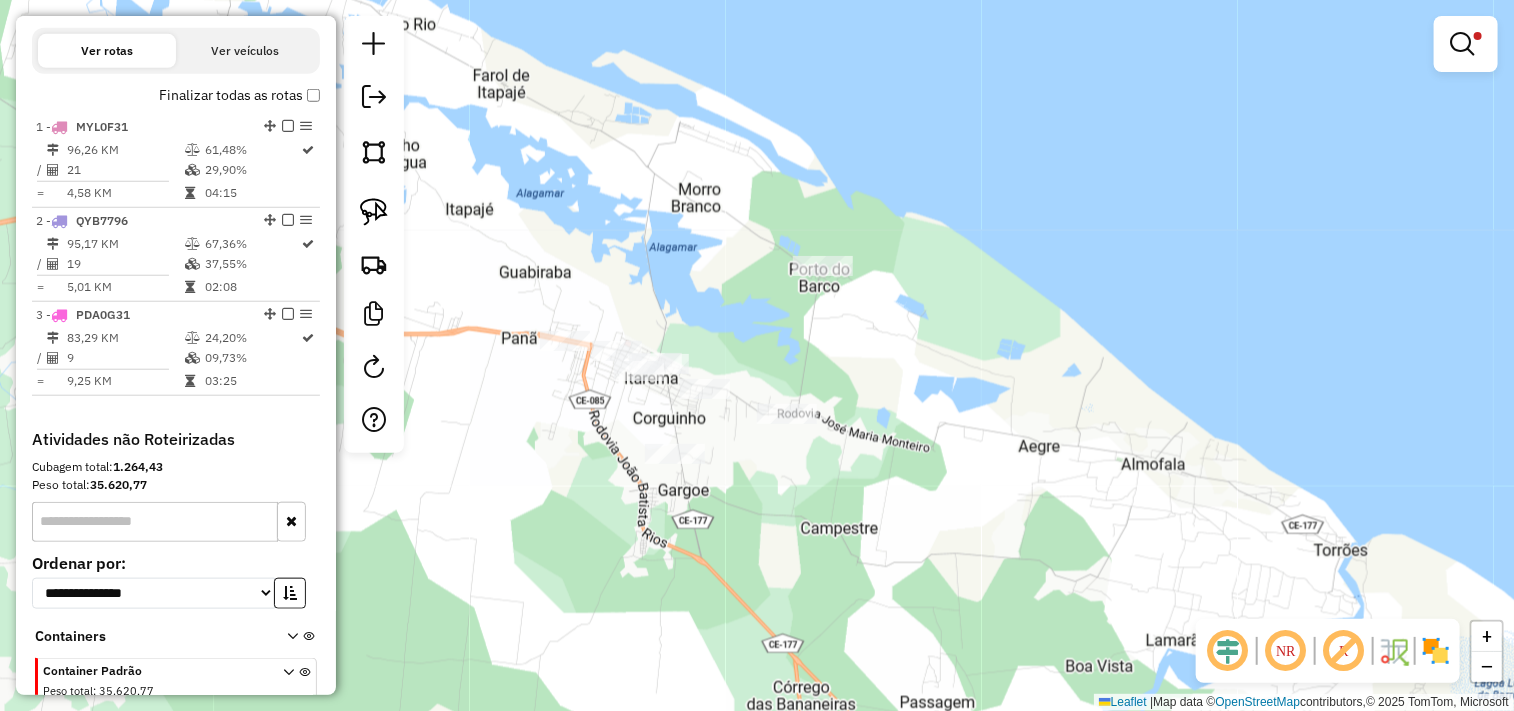 click on "Limpar filtros Janela de atendimento Grade de atendimento Capacidade Transportadoras Veículos Cliente Pedidos  Rotas Selecione os dias de semana para filtrar as janelas de atendimento  Seg   Ter   Qua   Qui   Sex   Sáb   Dom  Informe o período da janela de atendimento: De: Até:  Filtrar exatamente a janela do cliente  Considerar janela de atendimento padrão  Selecione os dias de semana para filtrar as grades de atendimento  Seg   Ter   Qua   Qui   Sex   Sáb   Dom   Considerar clientes sem dia de atendimento cadastrado  Clientes fora do dia de atendimento selecionado Filtrar as atividades entre os valores definidos abaixo:  Peso mínimo:   Peso máximo:   Cubagem mínima:   Cubagem máxima:   De:   Até:  Filtrar as atividades entre o tempo de atendimento definido abaixo:  De:   Até:   Considerar capacidade total dos clientes não roteirizados Transportadora: Selecione um ou mais itens Tipo de veículo: Selecione um ou mais itens Veículo: Selecione um ou mais itens Motorista: Selecione um ou mais itens" 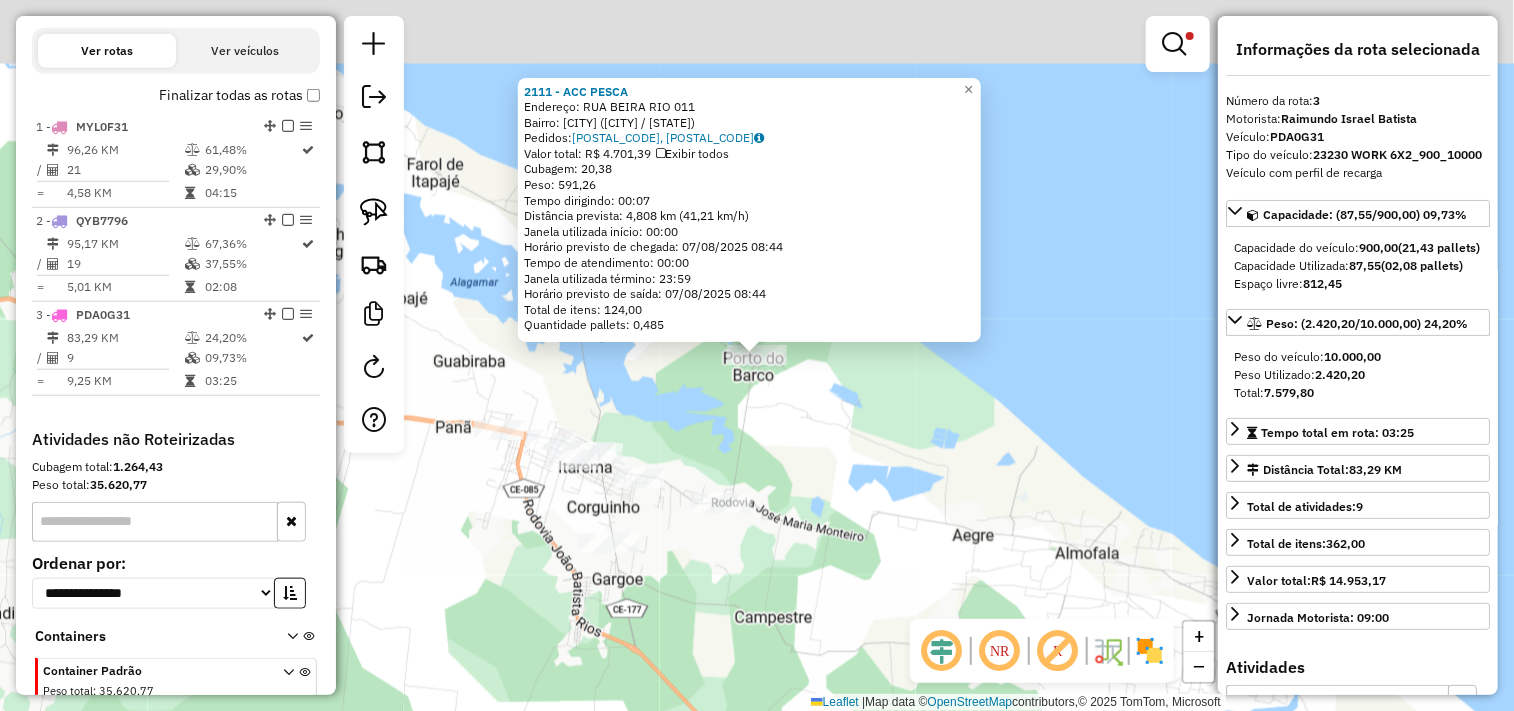 scroll, scrollTop: 770, scrollLeft: 0, axis: vertical 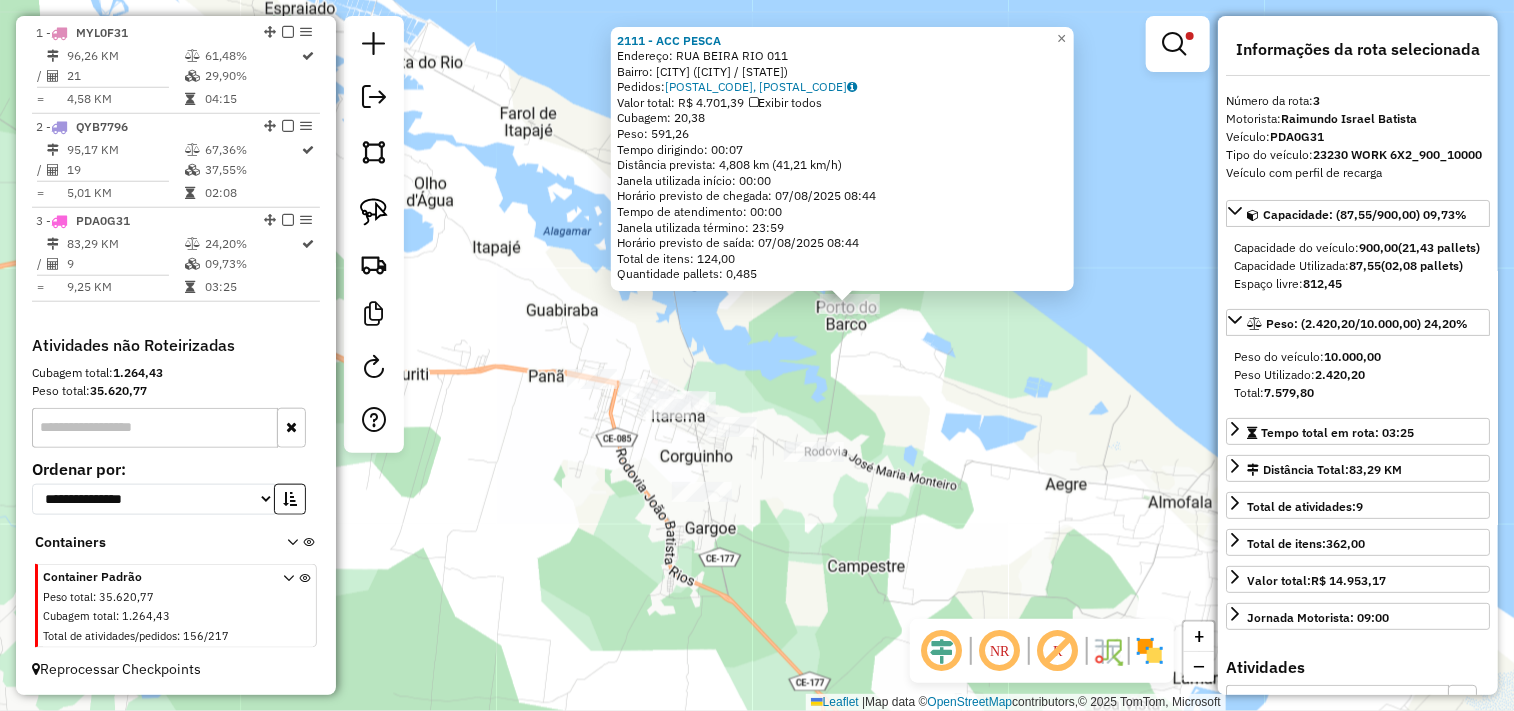 drag, startPoint x: 810, startPoint y: 446, endPoint x: 903, endPoint y: 395, distance: 106.06602 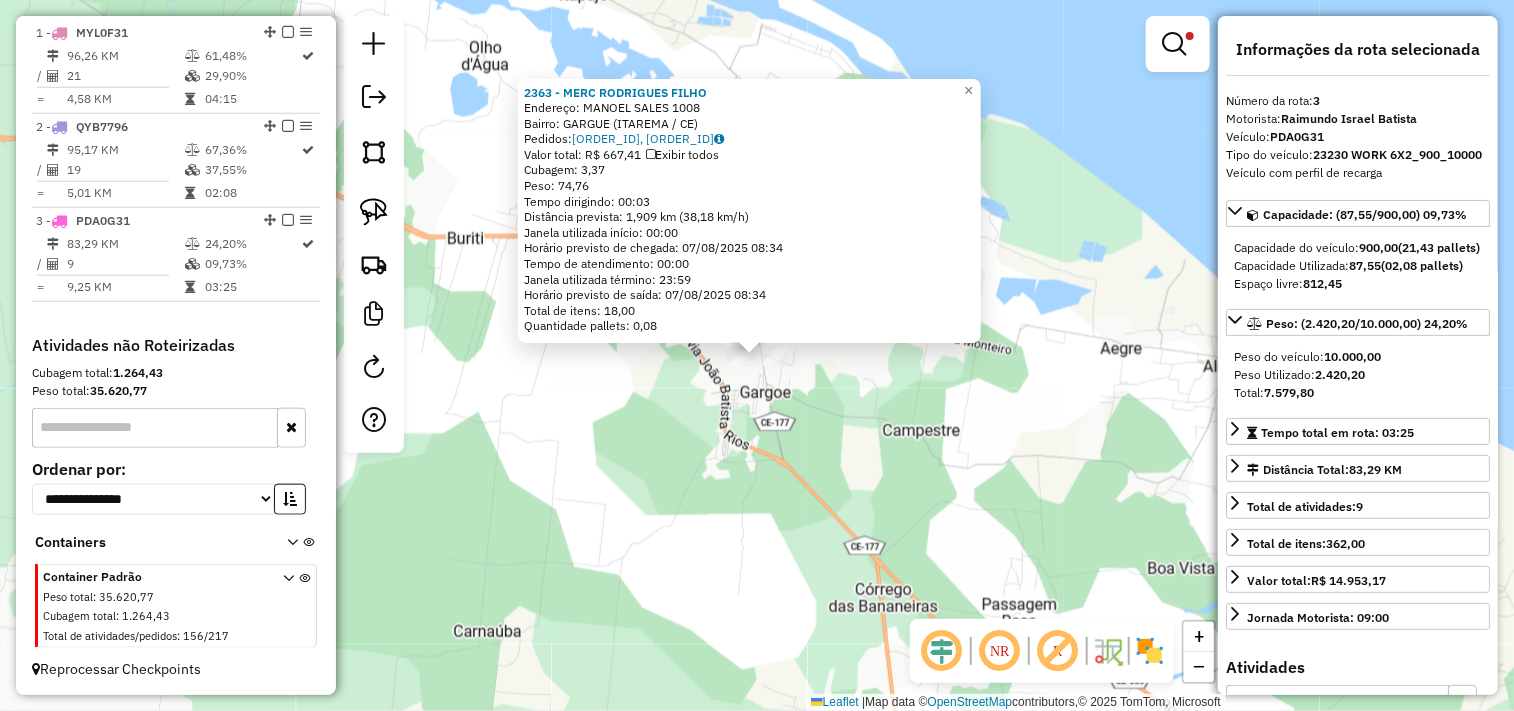 click on "2363 - MERC RODRIGUES FILHO  Endereço:  MANOEL SALES 1008   Bairro: GARGUE (ITAREMA / CE)   Pedidos:  06065559, 06065560   Valor total: R$ 667,41   Exibir todos   Cubagem: 3,37  Peso: 74,76  Tempo dirigindo: 00:03   Distância prevista: 1,909 km (38,18 km/h)   Janela utilizada início: 00:00   Horário previsto de chegada: 07/08/2025 08:34   Tempo de atendimento: 00:00   Janela utilizada término: 23:59   Horário previsto de saída: 07/08/2025 08:34   Total de itens: 18,00   Quantidade pallets: 0,08  × Limpar filtros Janela de atendimento Grade de atendimento Capacidade Transportadoras Veículos Cliente Pedidos  Rotas Selecione os dias de semana para filtrar as janelas de atendimento  Seg   Ter   Qua   Qui   Sex   Sáb   Dom  Informe o período da janela de atendimento: De: Até:  Filtrar exatamente a janela do cliente  Considerar janela de atendimento padrão  Selecione os dias de semana para filtrar as grades de atendimento  Seg   Ter   Qua   Qui   Sex   Sáb   Dom   Peso mínimo:   Peso máximo:   De:" 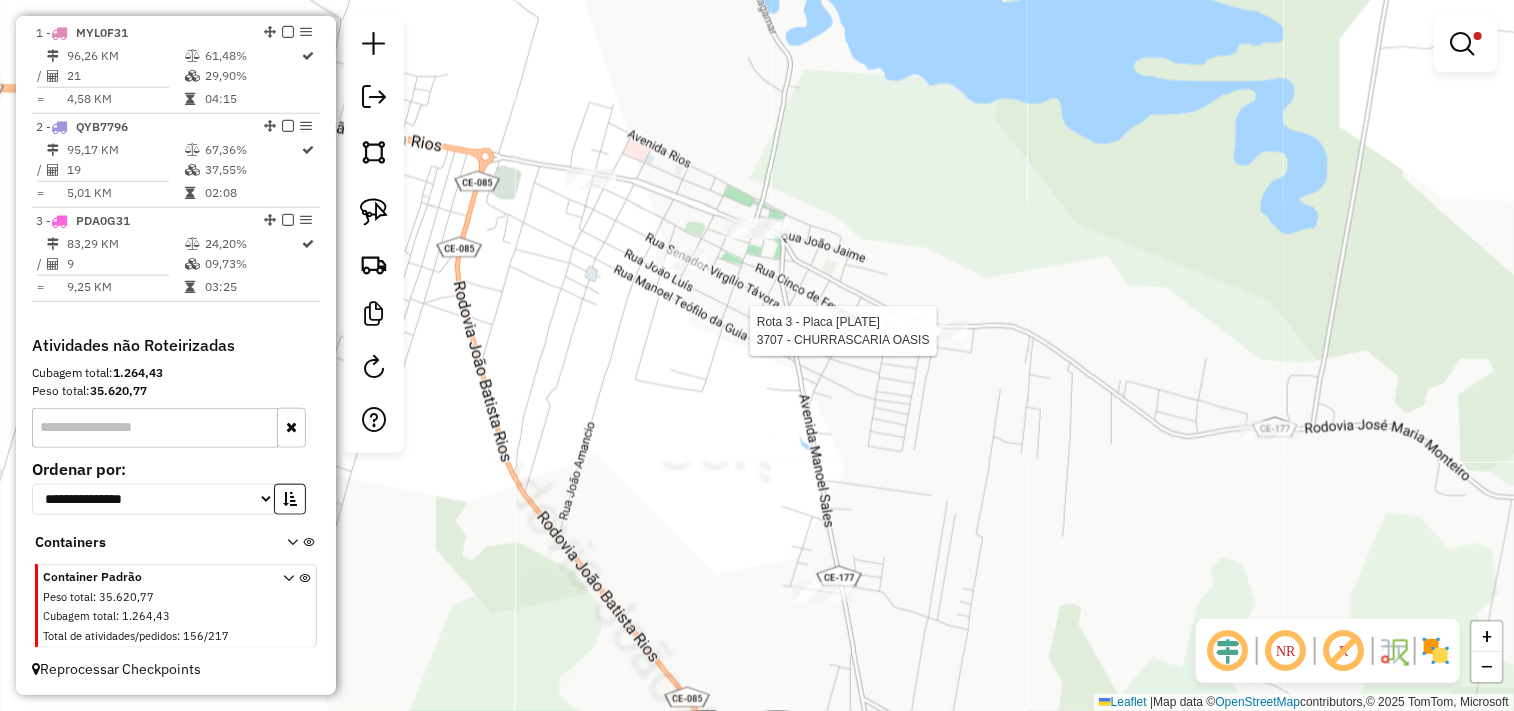 select on "**********" 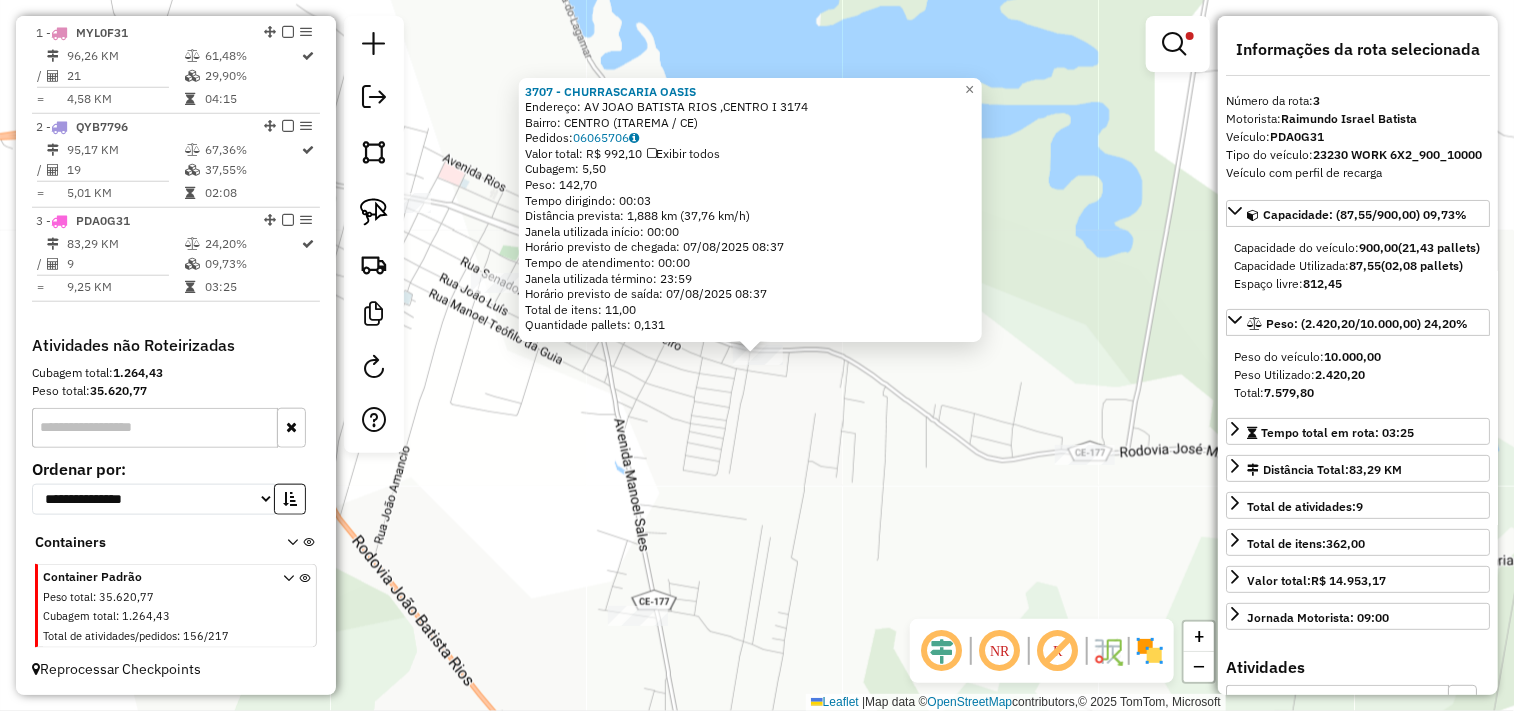 click on "3707 - CHURRASCARIA OASIS  Endereço:  AV JOAO BATISTA RIOS ,CENTRO I 3174   Bairro: CENTRO (ITAREMA / CE)   Pedidos:  06065706   Valor total: R$ 992,10   Exibir todos   Cubagem: 5,50  Peso: 142,70  Tempo dirigindo: 00:03   Distância prevista: 1,888 km (37,76 km/h)   Janela utilizada início: 00:00   Horário previsto de chegada: 07/08/2025 08:37   Tempo de atendimento: 00:00   Janela utilizada término: 23:59   Horário previsto de saída: 07/08/2025 08:37   Total de itens: 11,00   Quantidade pallets: 0,131  × Limpar filtros Janela de atendimento Grade de atendimento Capacidade Transportadoras Veículos Cliente Pedidos  Rotas Selecione os dias de semana para filtrar as janelas de atendimento  Seg   Ter   Qua   Qui   Sex   Sáb   Dom  Informe o período da janela de atendimento: De: Até:  Filtrar exatamente a janela do cliente  Considerar janela de atendimento padrão  Selecione os dias de semana para filtrar as grades de atendimento  Seg   Ter   Qua   Qui   Sex   Sáb   Dom   Peso mínimo:   De:   Até:" 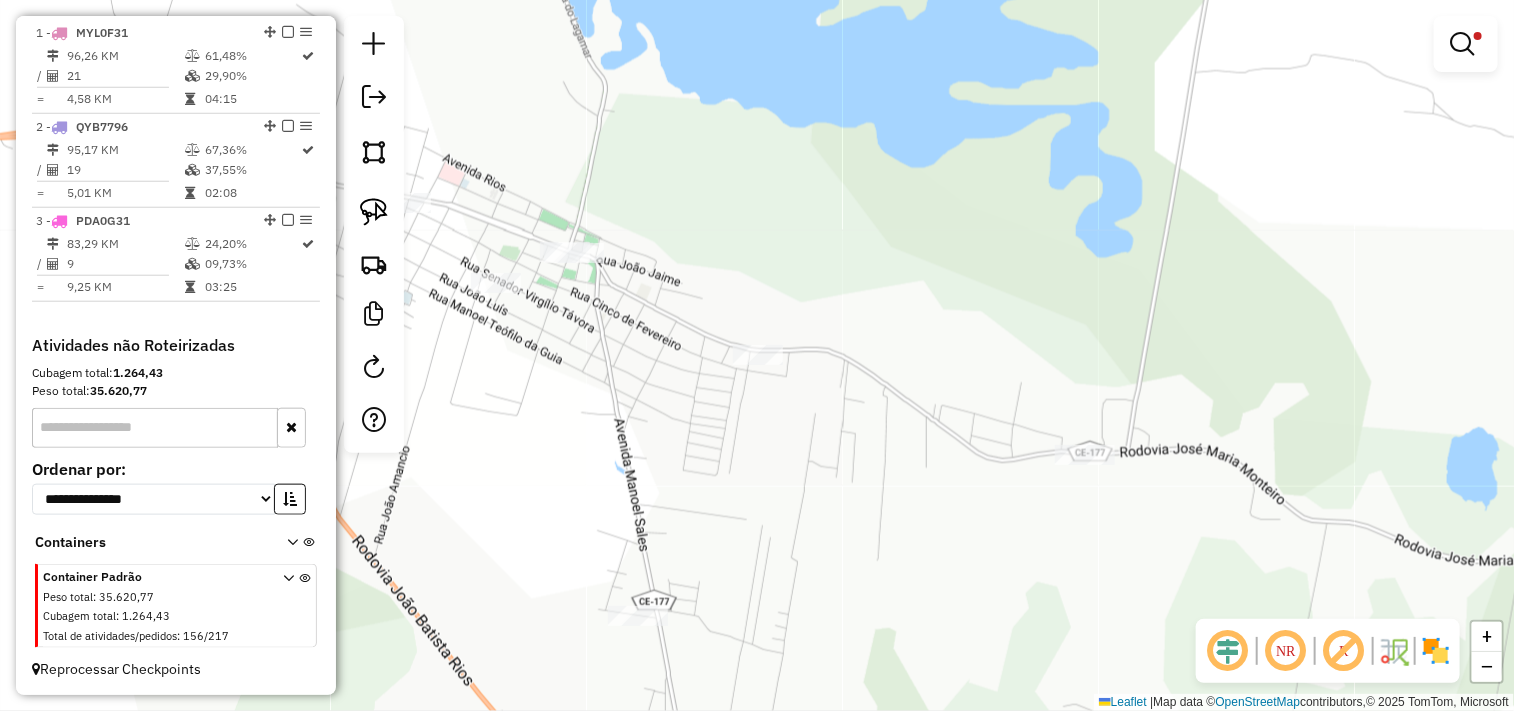 click 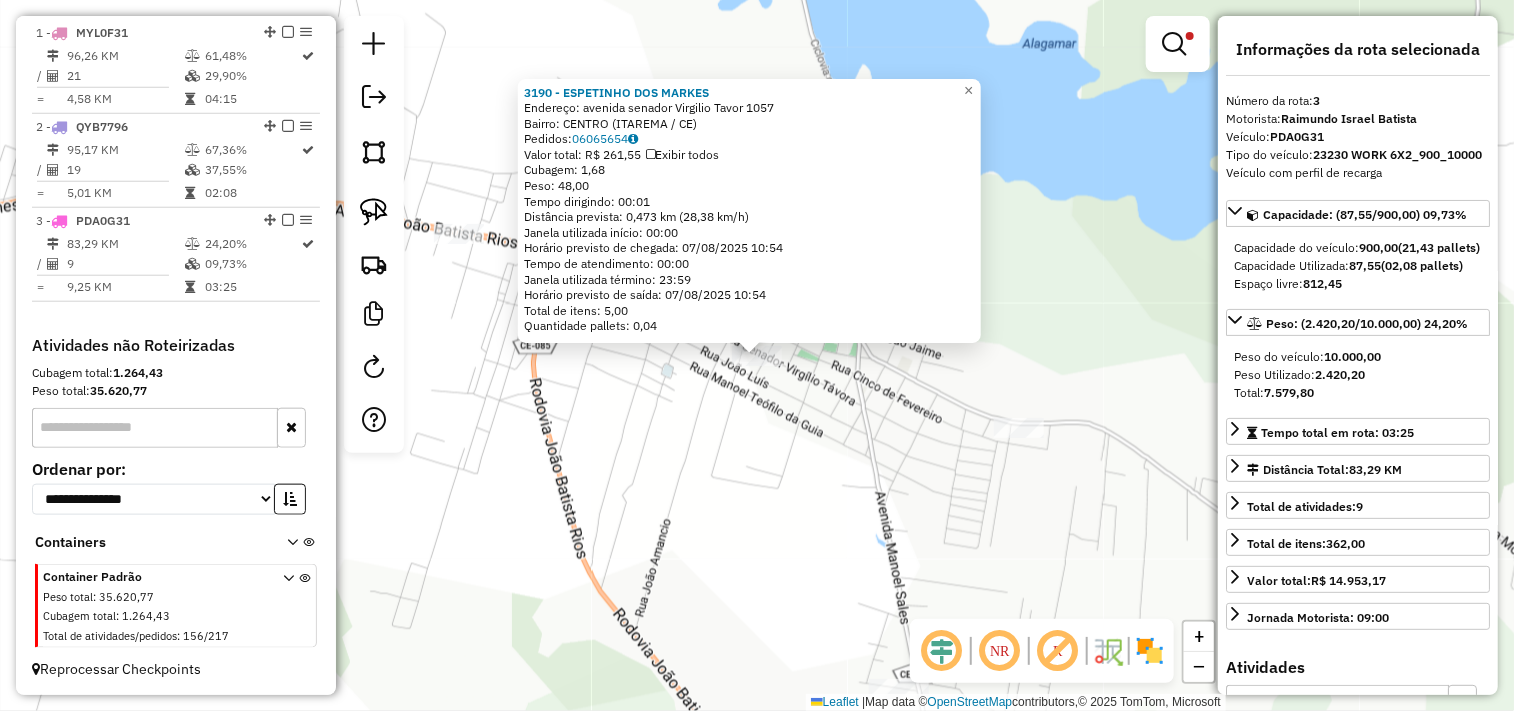 click on "3190 - ESPETINHO DOS MARKES  Endereço:  avenida senador Virgilio Tavor 1057   Bairro: CENTRO (ITAREMA / CE)   Pedidos:  06065654   Valor total: R$ 261,55   Exibir todos   Cubagem: 1,68  Peso: 48,00  Tempo dirigindo: 00:01   Distância prevista: 0,473 km (28,38 km/h)   Janela utilizada início: 00:00   Horário previsto de chegada: 07/08/2025 10:54   Tempo de atendimento: 00:00   Janela utilizada término: 23:59   Horário previsto de saída: 07/08/2025 10:54   Total de itens: 5,00   Quantidade pallets: 0,04  × Limpar filtros Janela de atendimento Grade de atendimento Capacidade Transportadoras Veículos Cliente Pedidos  Rotas Selecione os dias de semana para filtrar as janelas de atendimento  Seg   Ter   Qua   Qui   Sex   Sáb   Dom  Informe o período da janela de atendimento: De: Até:  Filtrar exatamente a janela do cliente  Considerar janela de atendimento padrão  Selecione os dias de semana para filtrar as grades de atendimento  Seg   Ter   Qua   Qui   Sex   Sáb   Dom   Peso mínimo:   Peso máximo:" 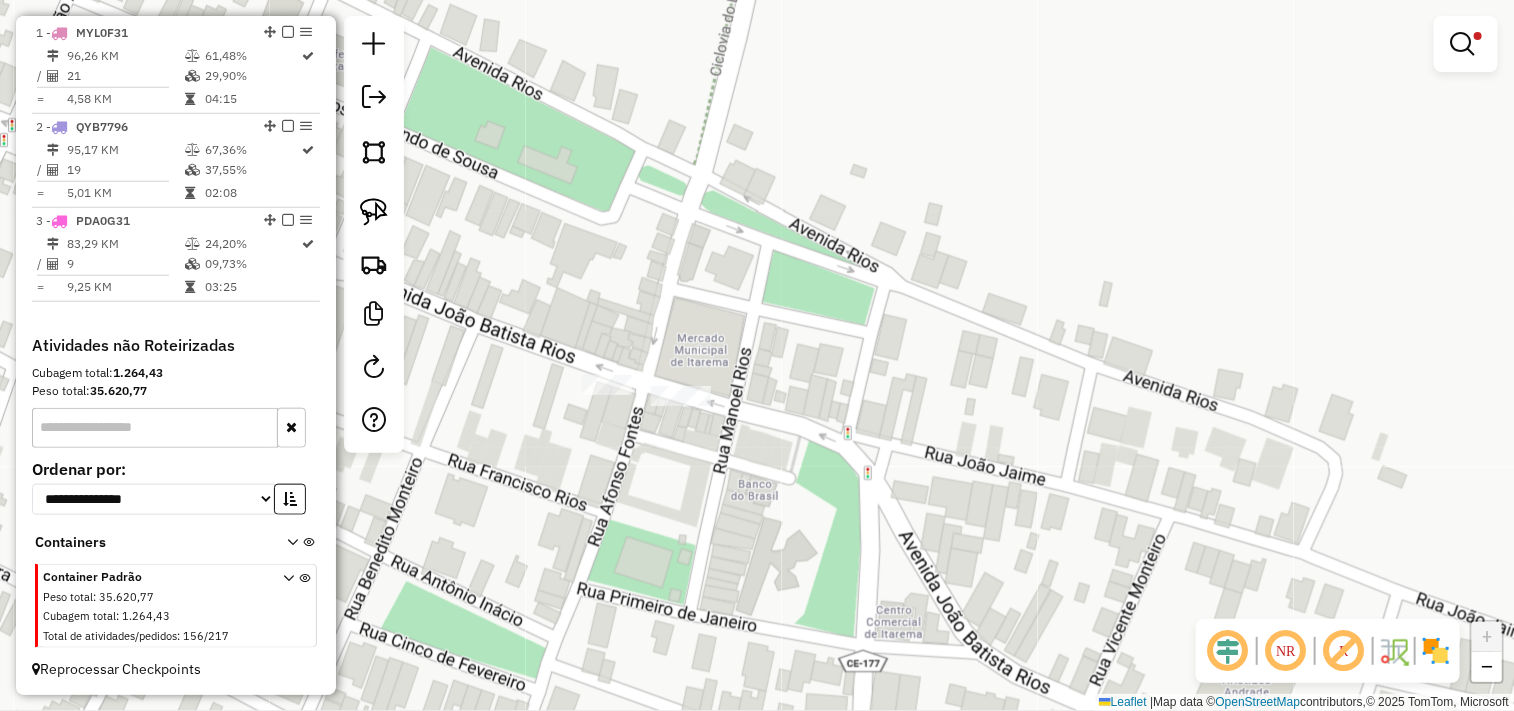click on "Limpar filtros Janela de atendimento Grade de atendimento Capacidade Transportadoras Veículos Cliente Pedidos  Rotas Selecione os dias de semana para filtrar as janelas de atendimento  Seg   Ter   Qua   Qui   Sex   Sáb   Dom  Informe o período da janela de atendimento: De: Até:  Filtrar exatamente a janela do cliente  Considerar janela de atendimento padrão  Selecione os dias de semana para filtrar as grades de atendimento  Seg   Ter   Qua   Qui   Sex   Sáb   Dom   Considerar clientes sem dia de atendimento cadastrado  Clientes fora do dia de atendimento selecionado Filtrar as atividades entre os valores definidos abaixo:  Peso mínimo:   Peso máximo:   Cubagem mínima:   Cubagem máxima:   De:   Até:  Filtrar as atividades entre o tempo de atendimento definido abaixo:  De:   Até:   Considerar capacidade total dos clientes não roteirizados Transportadora: Selecione um ou mais itens Tipo de veículo: Selecione um ou mais itens Veículo: Selecione um ou mais itens Motorista: Selecione um ou mais itens" 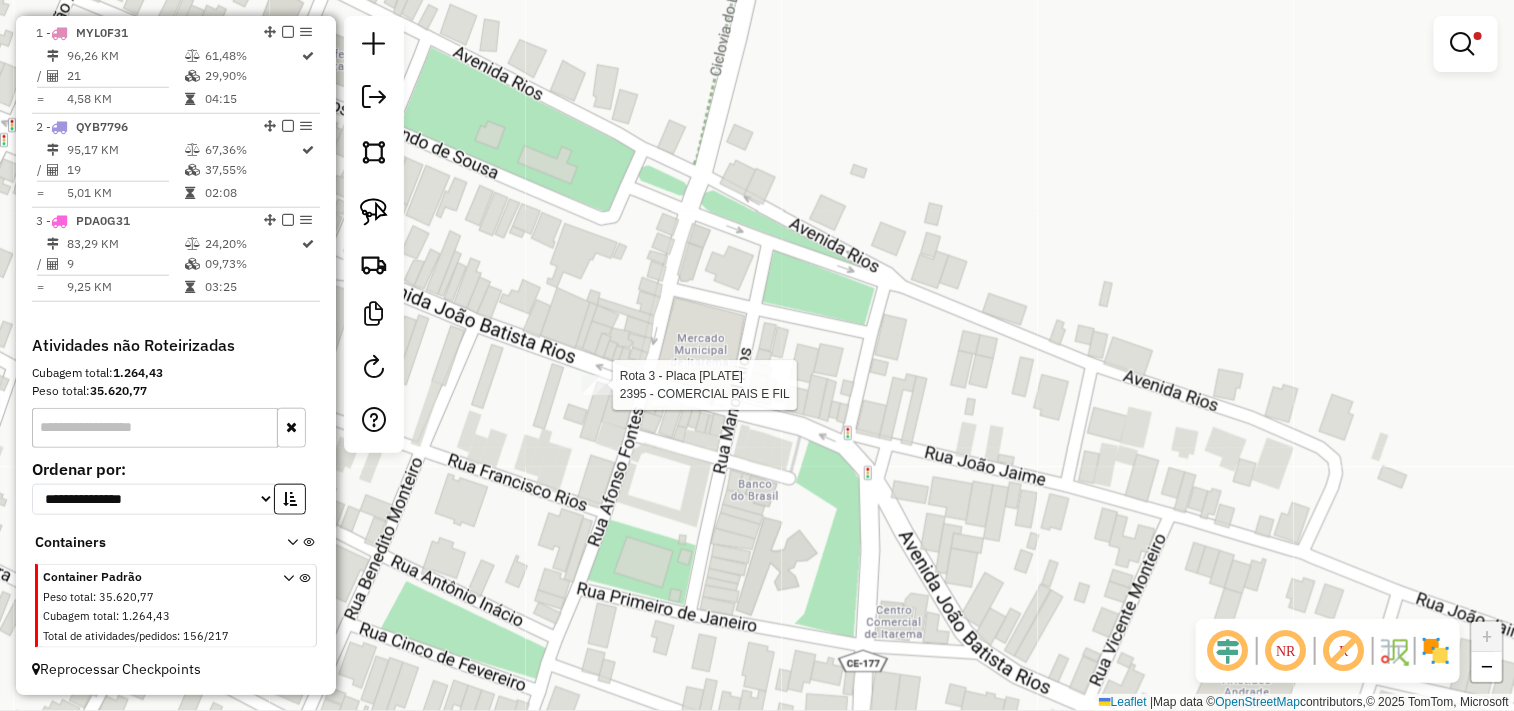 select on "**********" 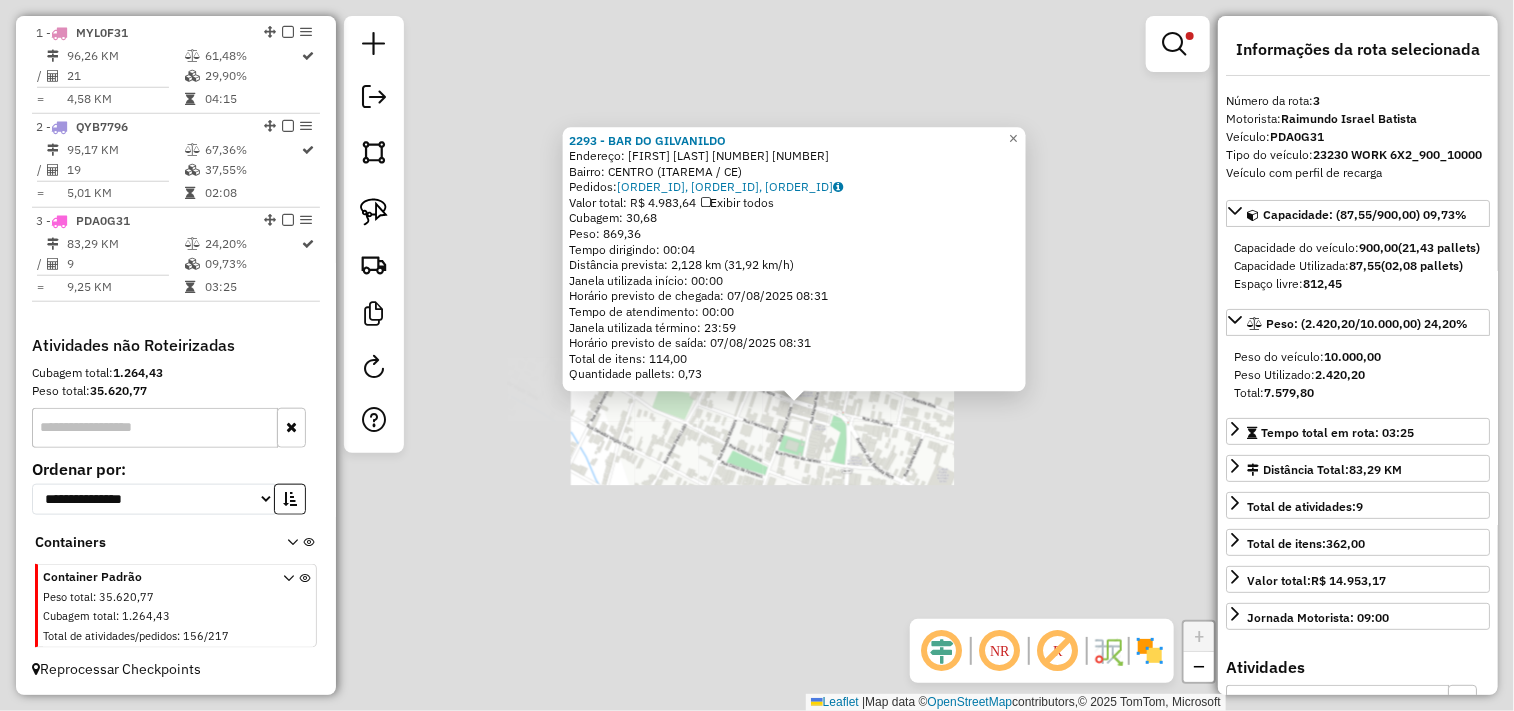 click on "2293 - BAR DO GILVANILDO  Endereço:  FRANCISCA IEDA RIOS 225 225   Bairro: CENTRO (ITAREMA / CE)   Pedidos:  06065556, 06065656, 06065703   Valor total: R$ 4.983,64   Exibir todos   Cubagem: 30,68  Peso: 869,36  Tempo dirigindo: 00:04   Distância prevista: 2,128 km (31,92 km/h)   Janela utilizada início: 00:00   Horário previsto de chegada: 07/08/2025 08:31   Tempo de atendimento: 00:00   Janela utilizada término: 23:59   Horário previsto de saída: 07/08/2025 08:31   Total de itens: 114,00   Quantidade pallets: 0,73  × Limpar filtros Janela de atendimento Grade de atendimento Capacidade Transportadoras Veículos Cliente Pedidos  Rotas Selecione os dias de semana para filtrar as janelas de atendimento  Seg   Ter   Qua   Qui   Sex   Sáb   Dom  Informe o período da janela de atendimento: De: Até:  Filtrar exatamente a janela do cliente  Considerar janela de atendimento padrão  Selecione os dias de semana para filtrar as grades de atendimento  Seg   Ter   Qua   Qui   Sex   Sáb   Dom   Peso mínimo:" 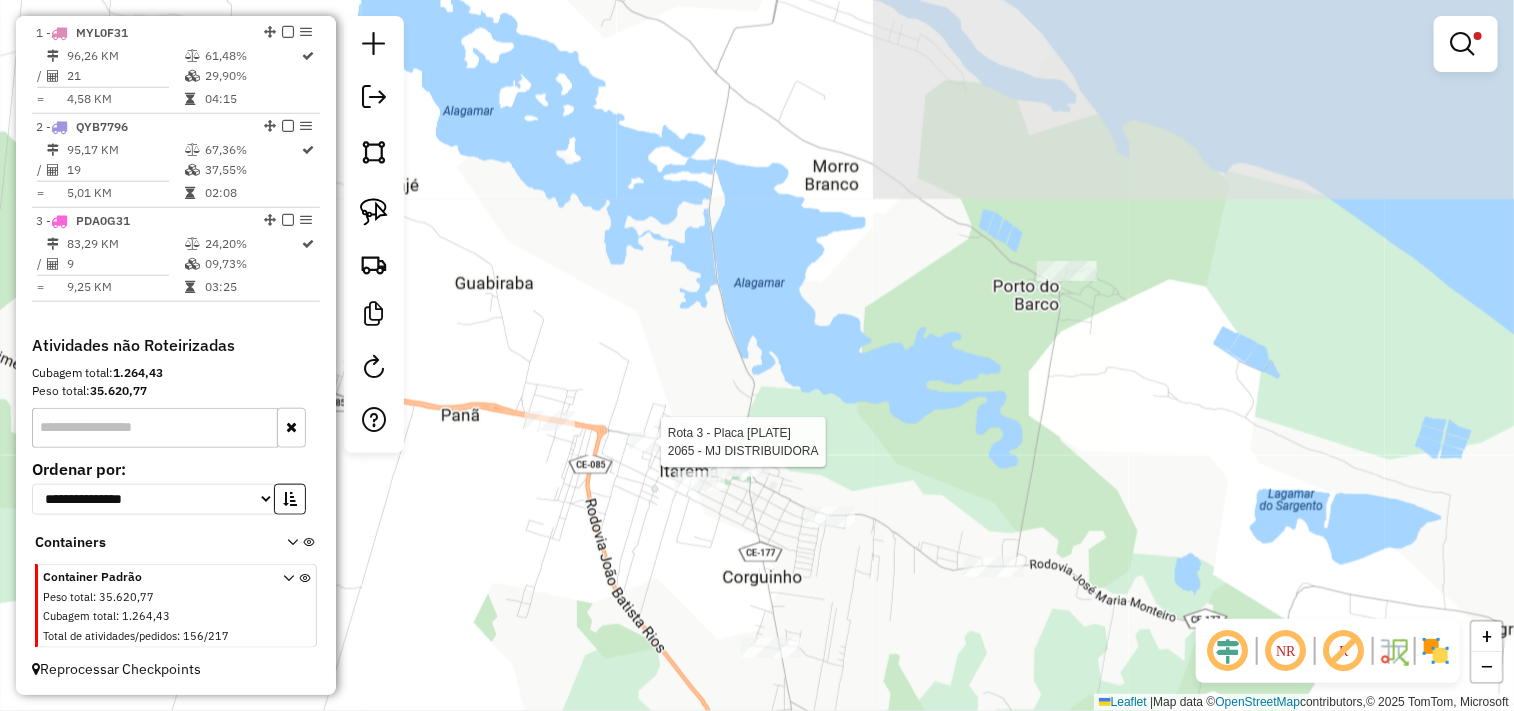 select on "**********" 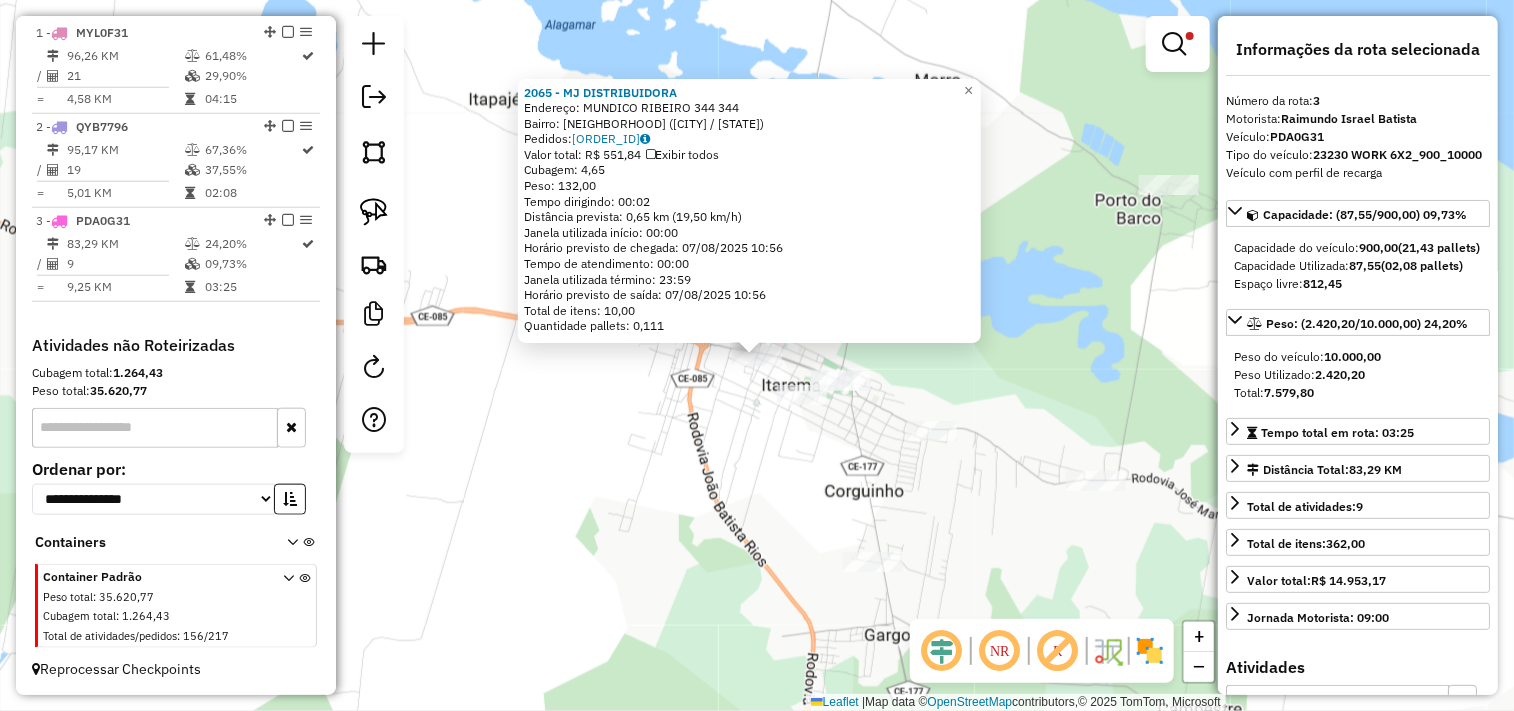 click on "Rota 3 - Placa PDA0G31  2147 - PONTO DA SERESTA 2 2065 - MJ DISTRIBUIDORA  Endereço:  MUNDICO RIBEIRO 344 344   Bairro: LAGOA SECA (ITAREMA / CE)   Pedidos:  06065537   Valor total: R$ 551,84   Exibir todos   Cubagem: 4,65  Peso: 132,00  Tempo dirigindo: 00:02   Distância prevista: 0,65 km (19,50 km/h)   Janela utilizada início: 00:00   Horário previsto de chegada: 07/08/2025 10:56   Tempo de atendimento: 00:00   Janela utilizada término: 23:59   Horário previsto de saída: 07/08/2025 10:56   Total de itens: 10,00   Quantidade pallets: 0,111  × Limpar filtros Janela de atendimento Grade de atendimento Capacidade Transportadoras Veículos Cliente Pedidos  Rotas Selecione os dias de semana para filtrar as janelas de atendimento  Seg   Ter   Qua   Qui   Sex   Sáb   Dom  Informe o período da janela de atendimento: De: Até:  Filtrar exatamente a janela do cliente  Considerar janela de atendimento padrão  Selecione os dias de semana para filtrar as grades de atendimento  Seg   Ter   Qua   Qui   Sex  De:" 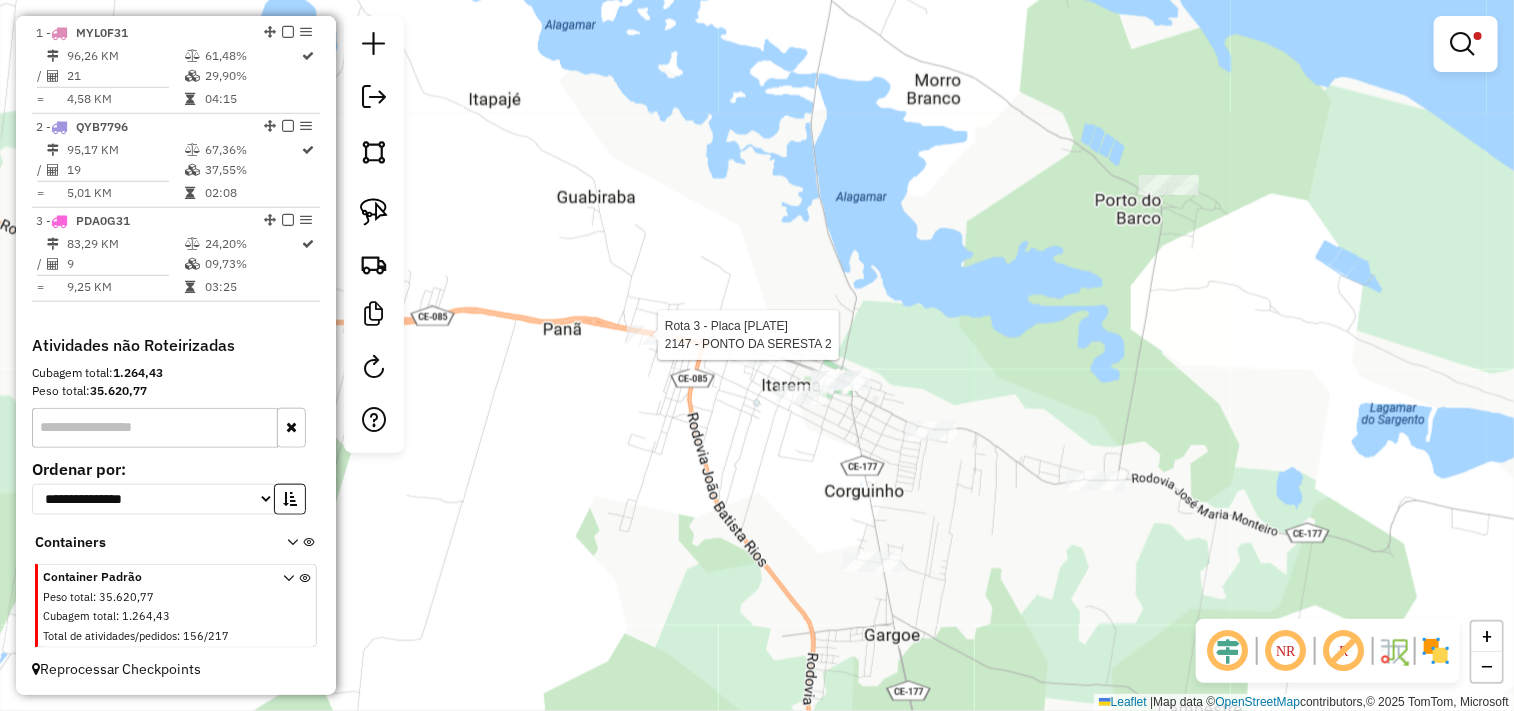 select on "**********" 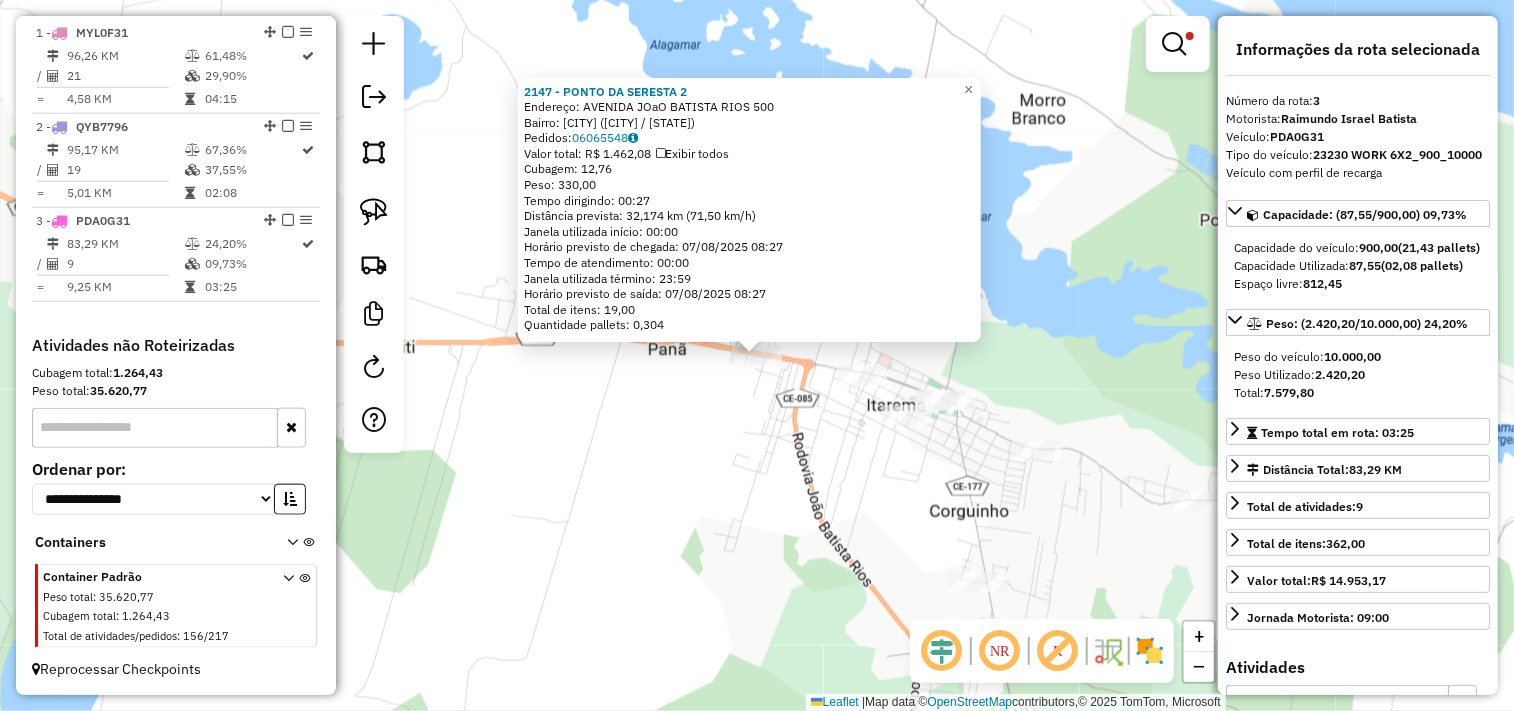 drag, startPoint x: 647, startPoint y: 448, endPoint x: 655, endPoint y: 434, distance: 16.124516 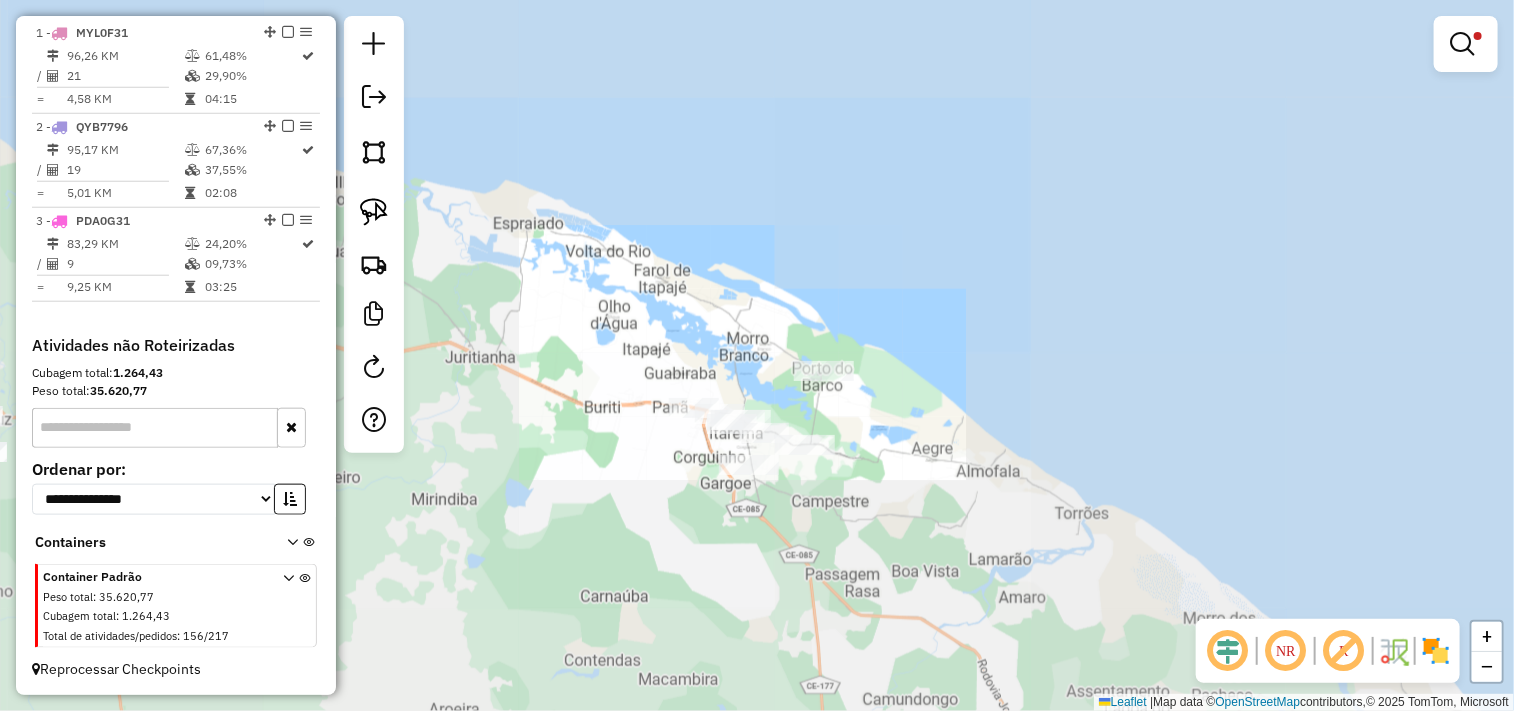drag, startPoint x: 657, startPoint y: 484, endPoint x: 727, endPoint y: 447, distance: 79.17702 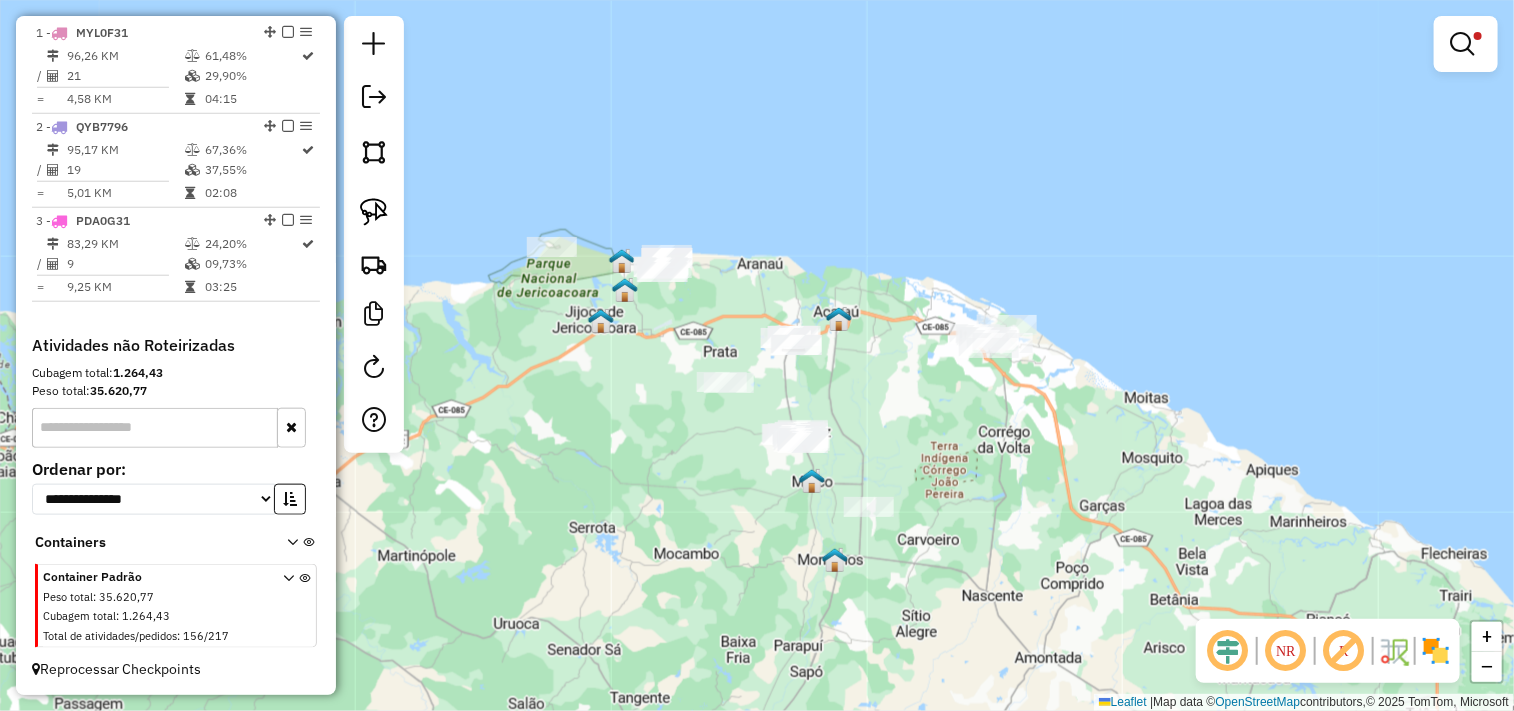 drag, startPoint x: 626, startPoint y: 423, endPoint x: 900, endPoint y: 380, distance: 277.35358 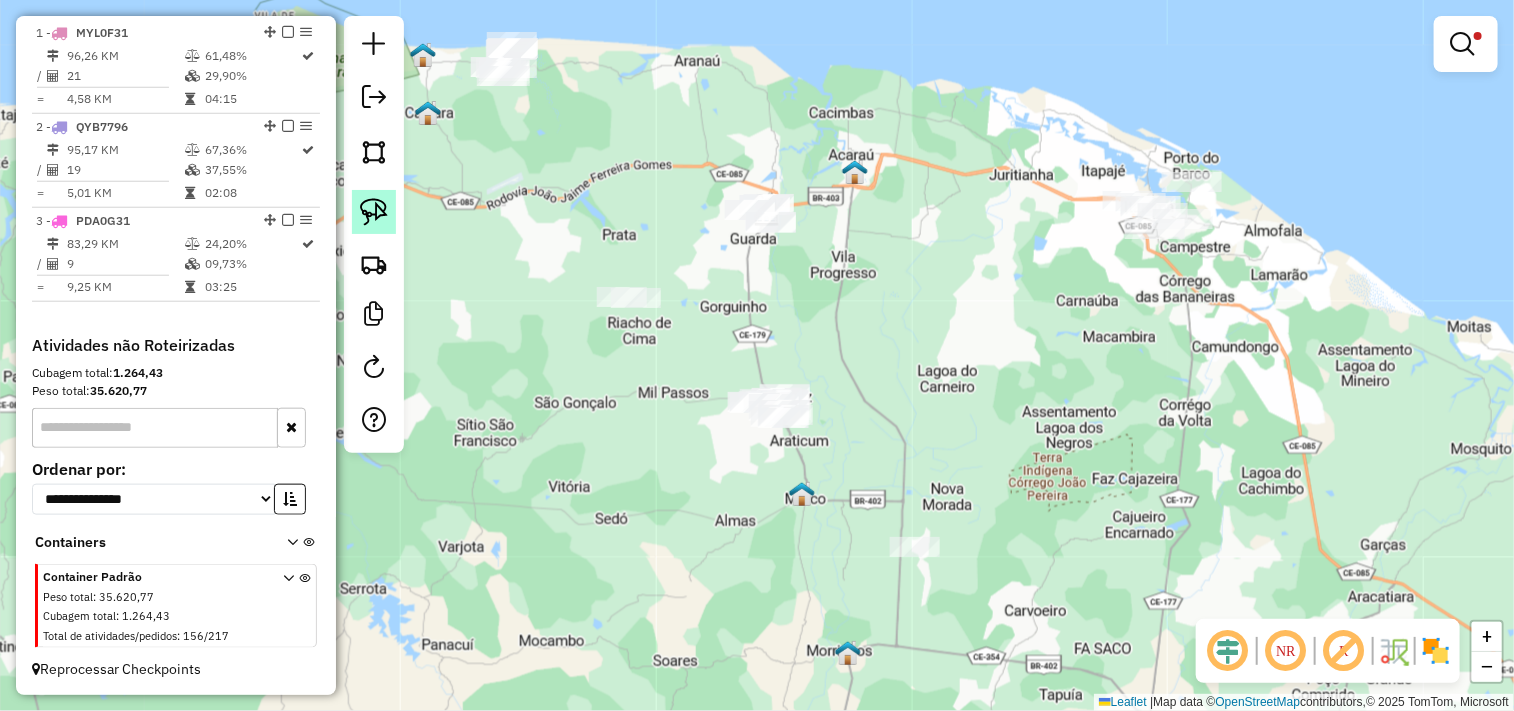 click 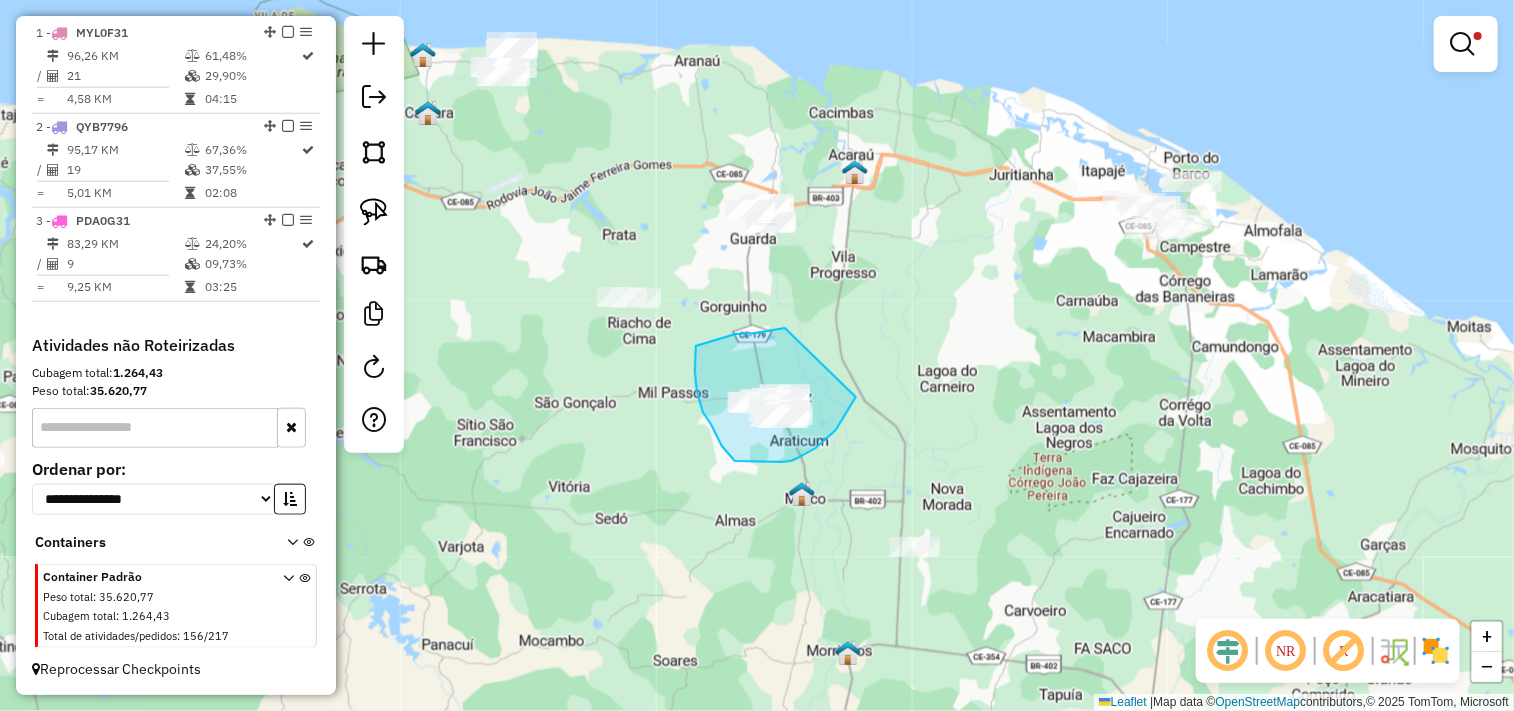 drag, startPoint x: 850, startPoint y: 406, endPoint x: 790, endPoint y: 328, distance: 98.40732 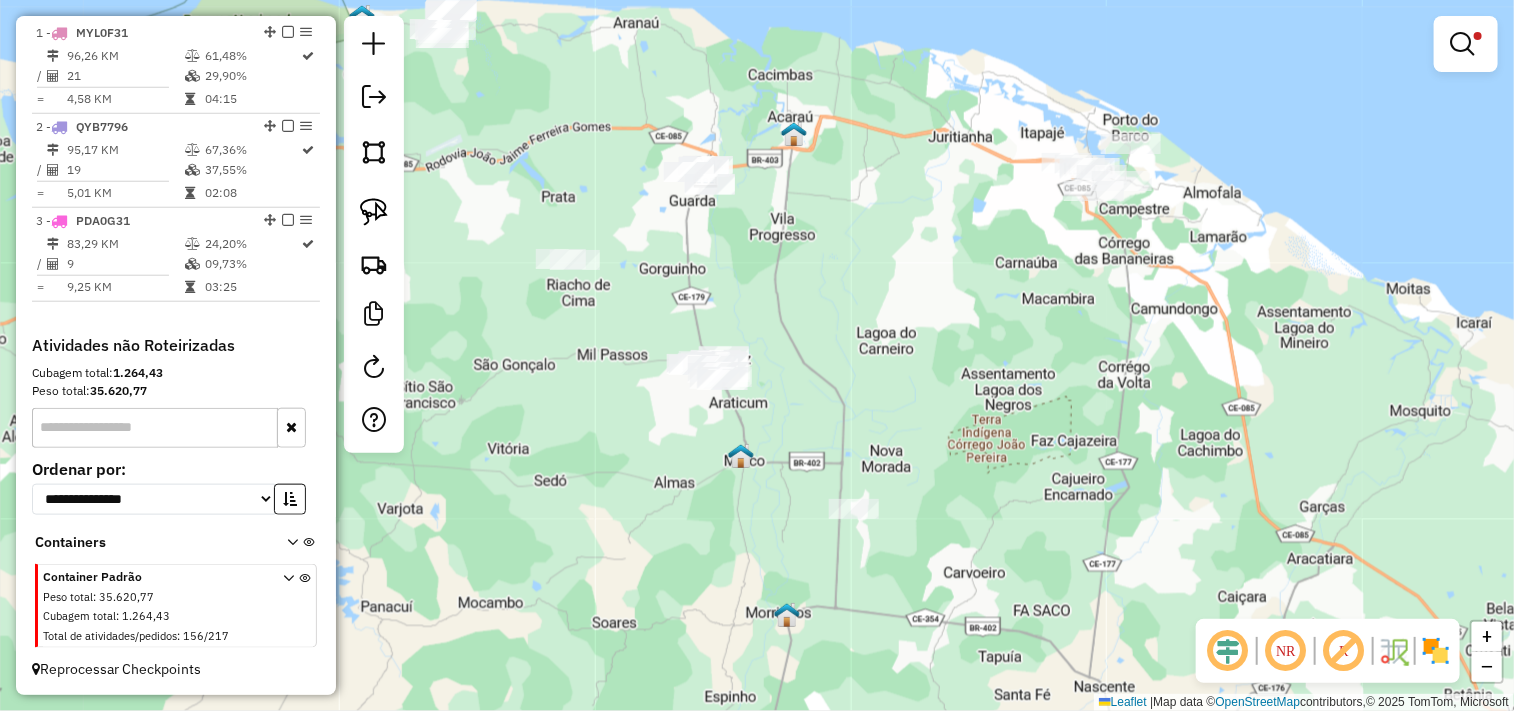 drag, startPoint x: 670, startPoint y: 491, endPoint x: 587, endPoint y: 346, distance: 167.07483 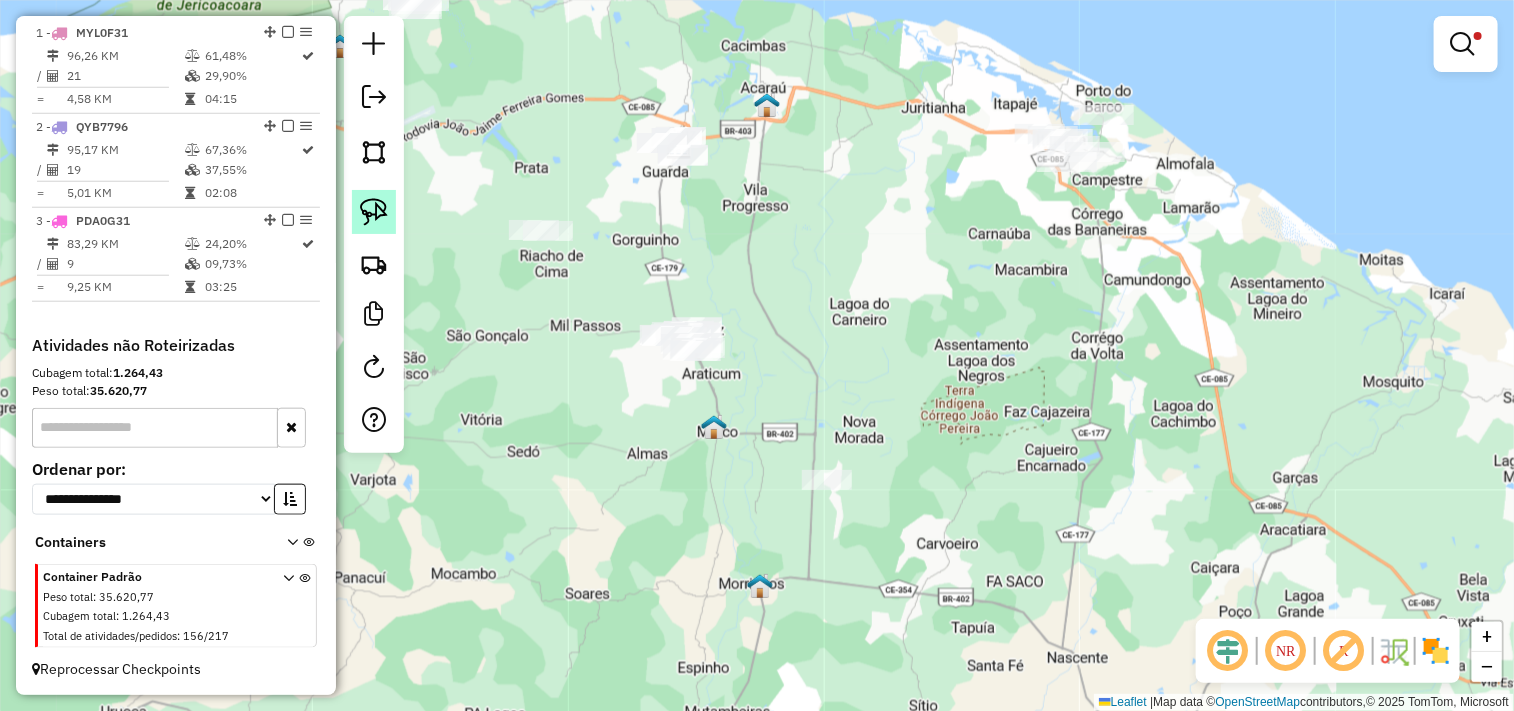 click 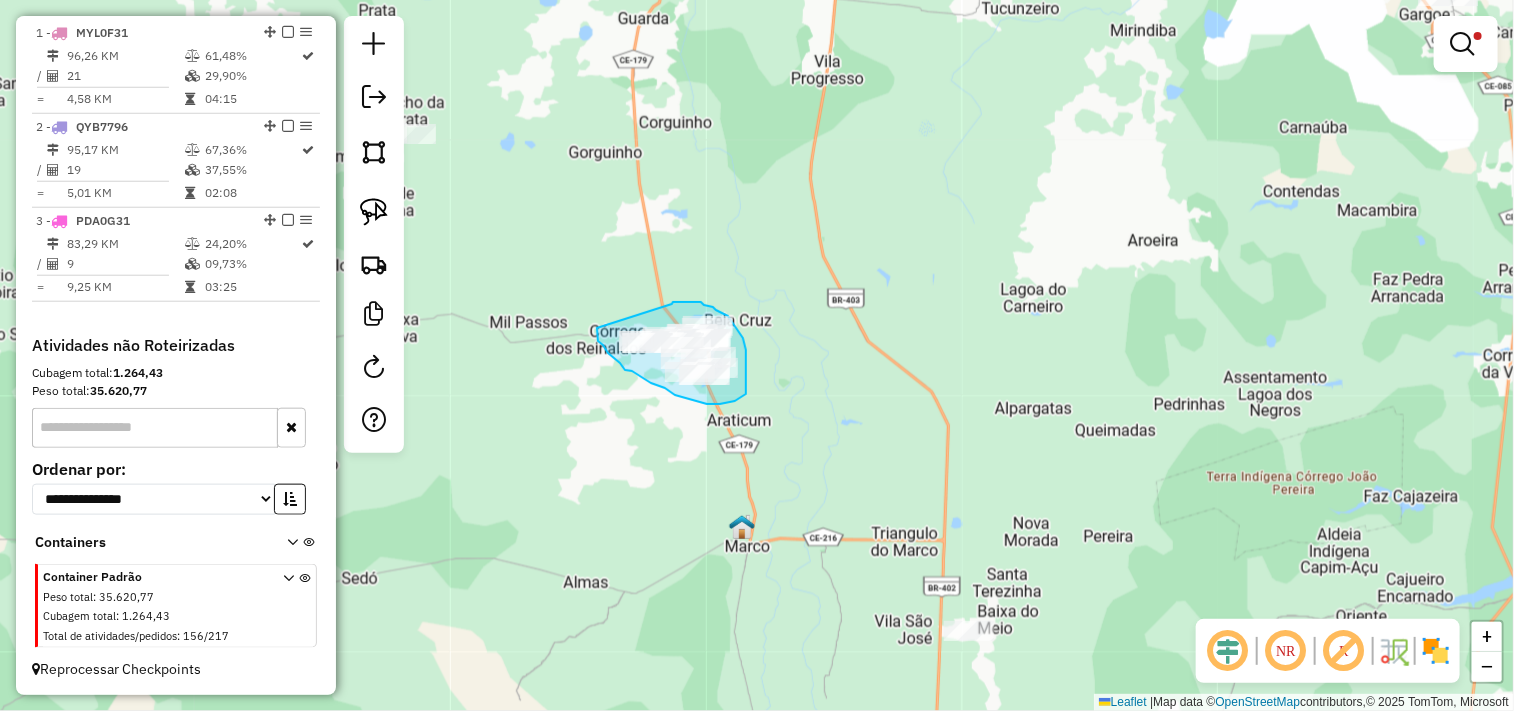 drag, startPoint x: 694, startPoint y: 302, endPoint x: 598, endPoint y: 327, distance: 99.20181 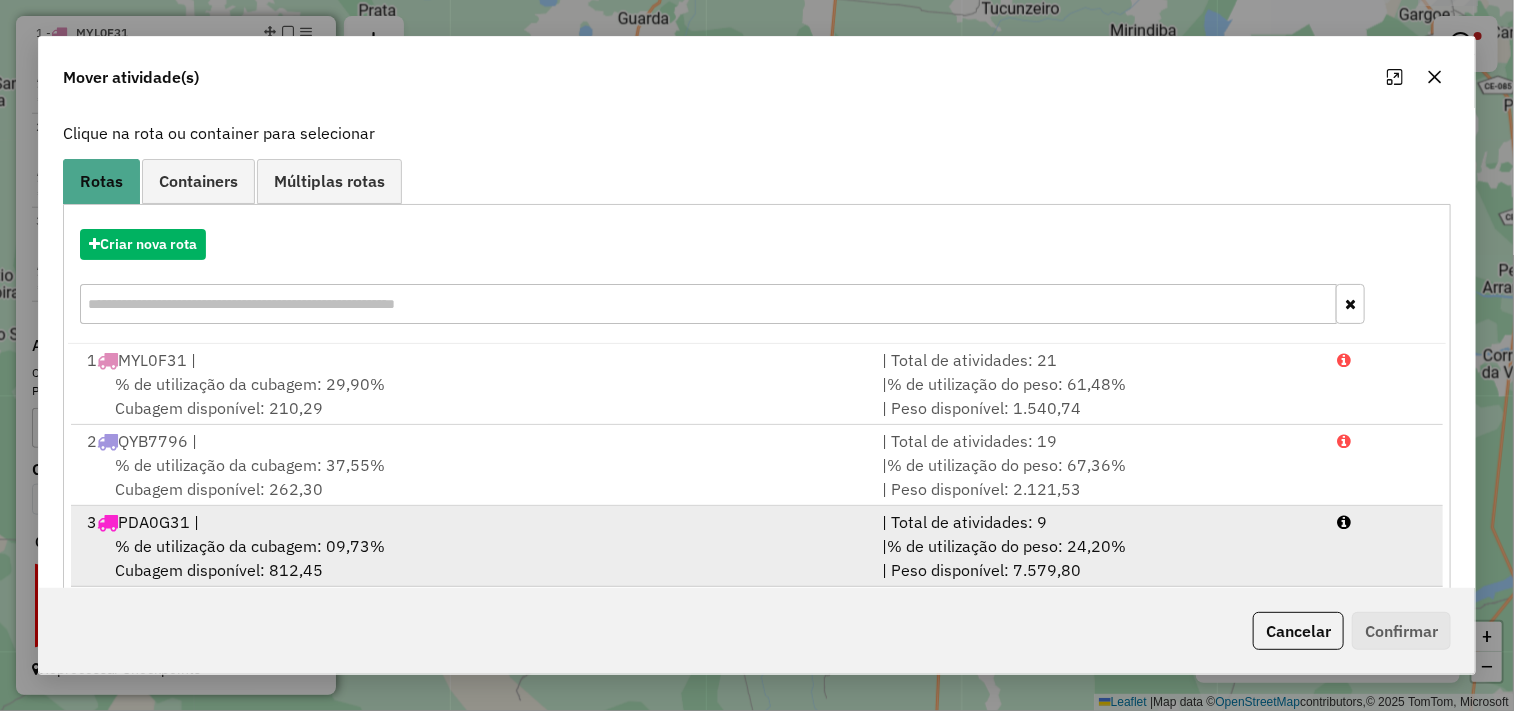 scroll, scrollTop: 146, scrollLeft: 0, axis: vertical 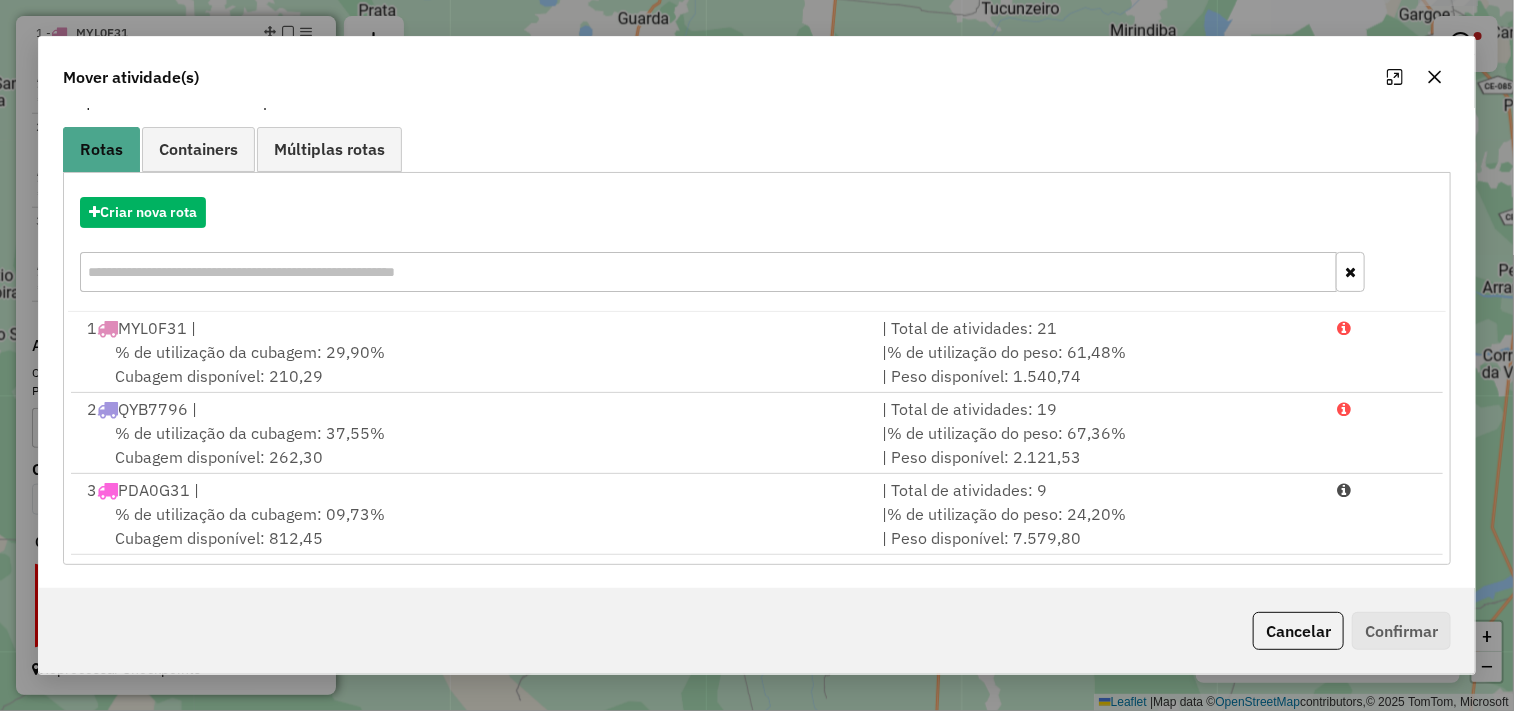 click on "Criar nova rota" at bounding box center (757, 247) 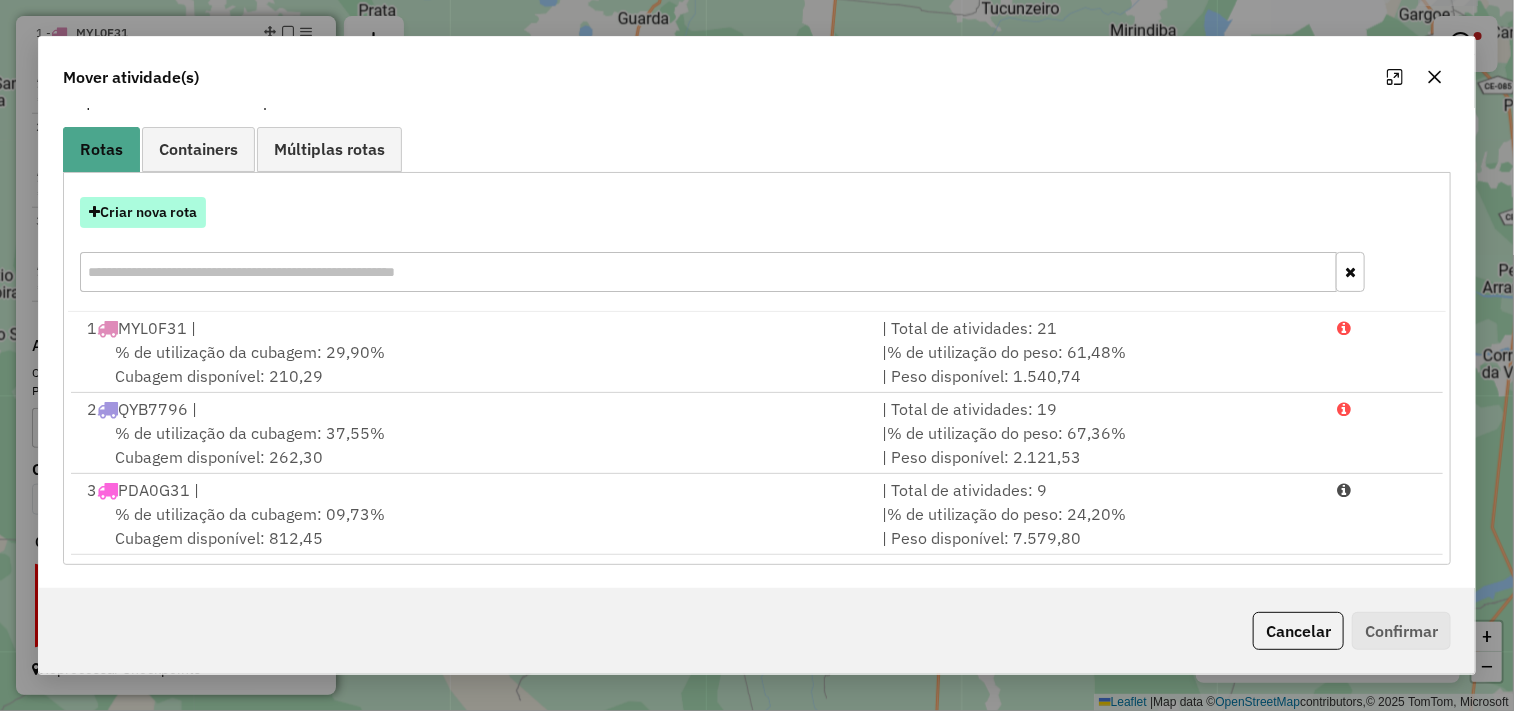 click on "Criar nova rota" at bounding box center (143, 212) 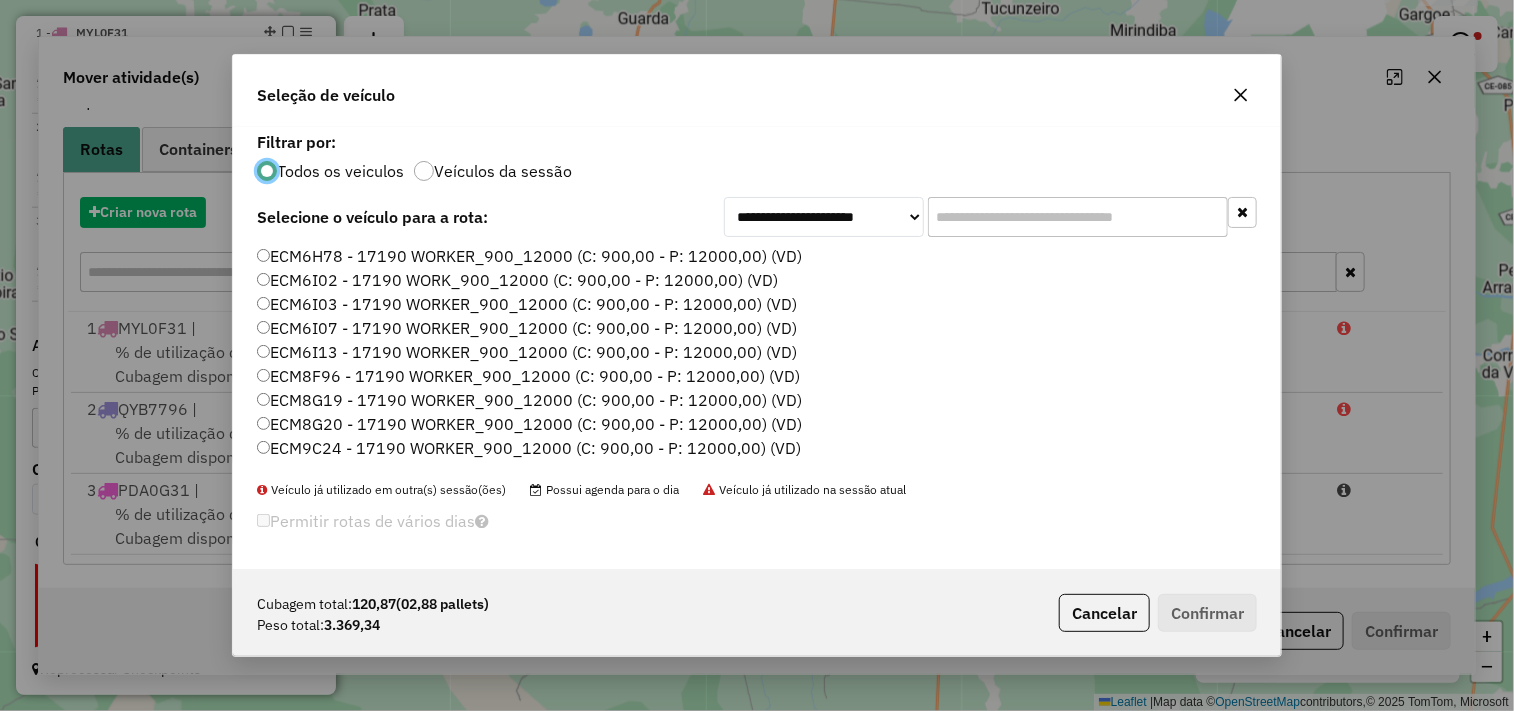 scroll, scrollTop: 11, scrollLeft: 5, axis: both 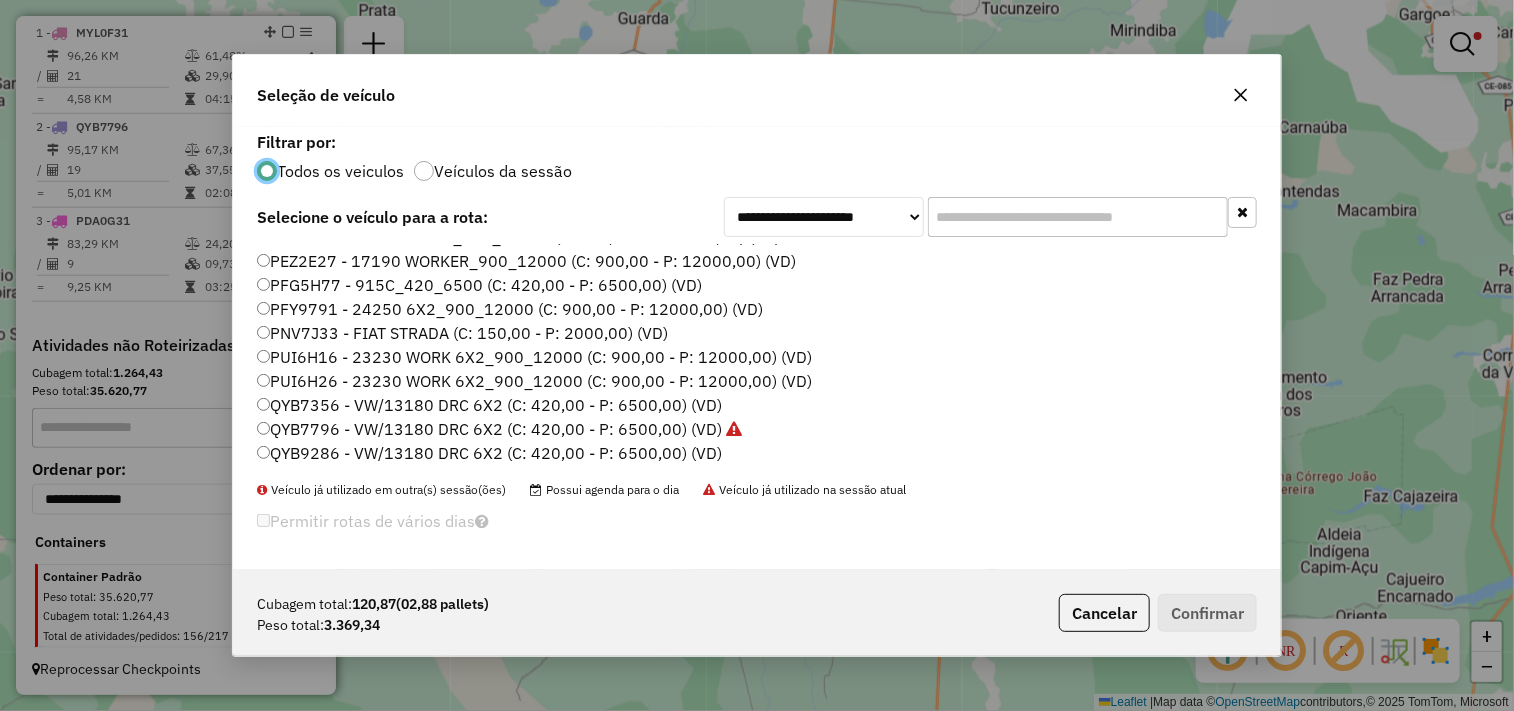 click on "PUI6H16 - 23230 WORK 6X2_900_12000 (C: 900,00 - P: 12000,00) (VD)" 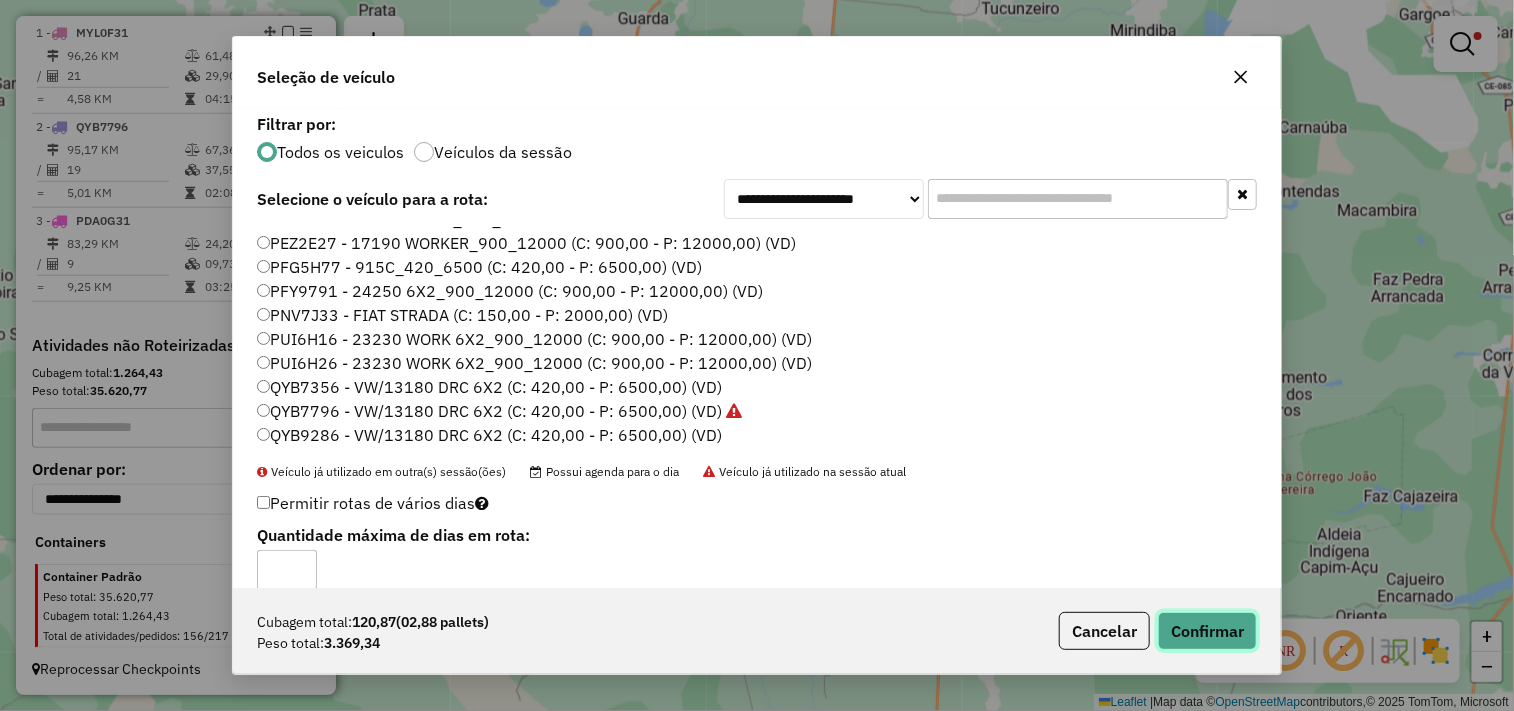 click on "Confirmar" 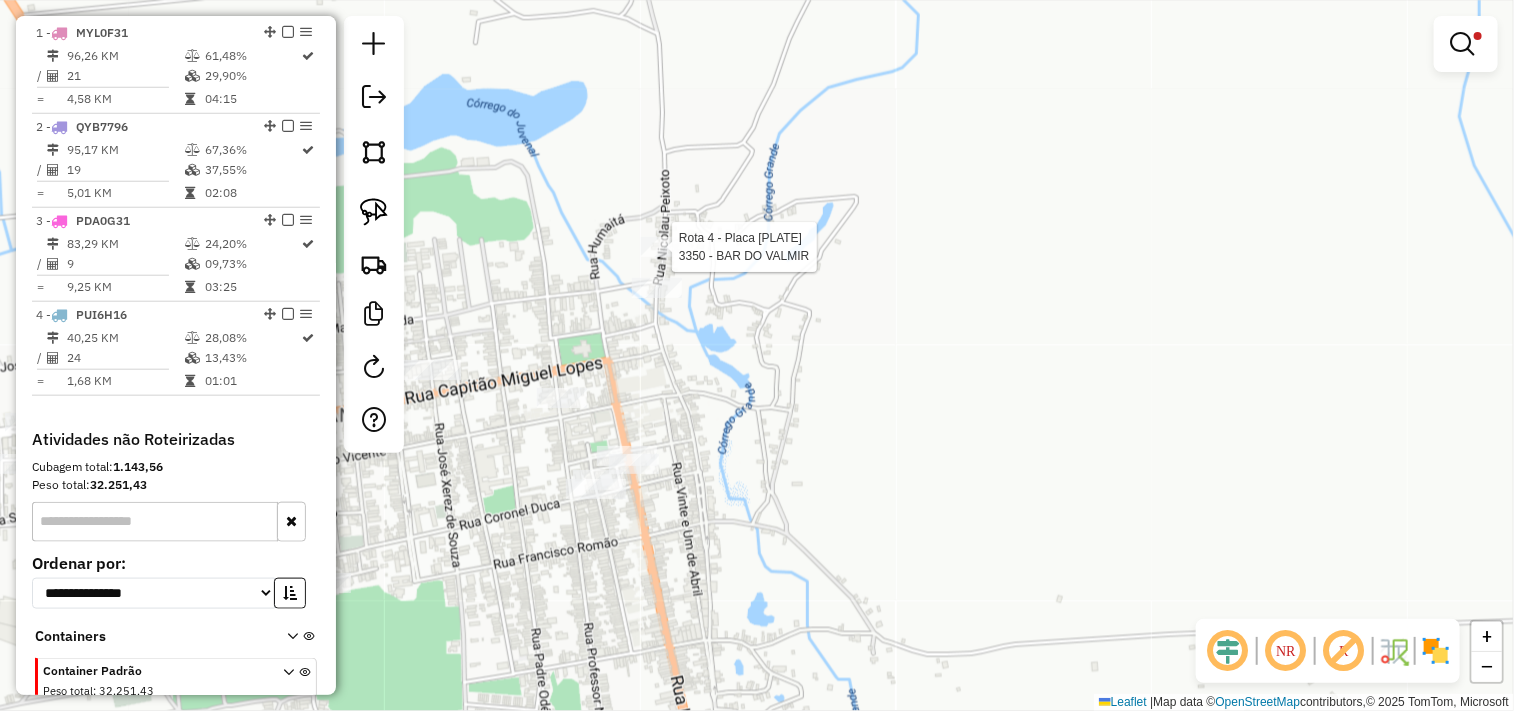 select on "**********" 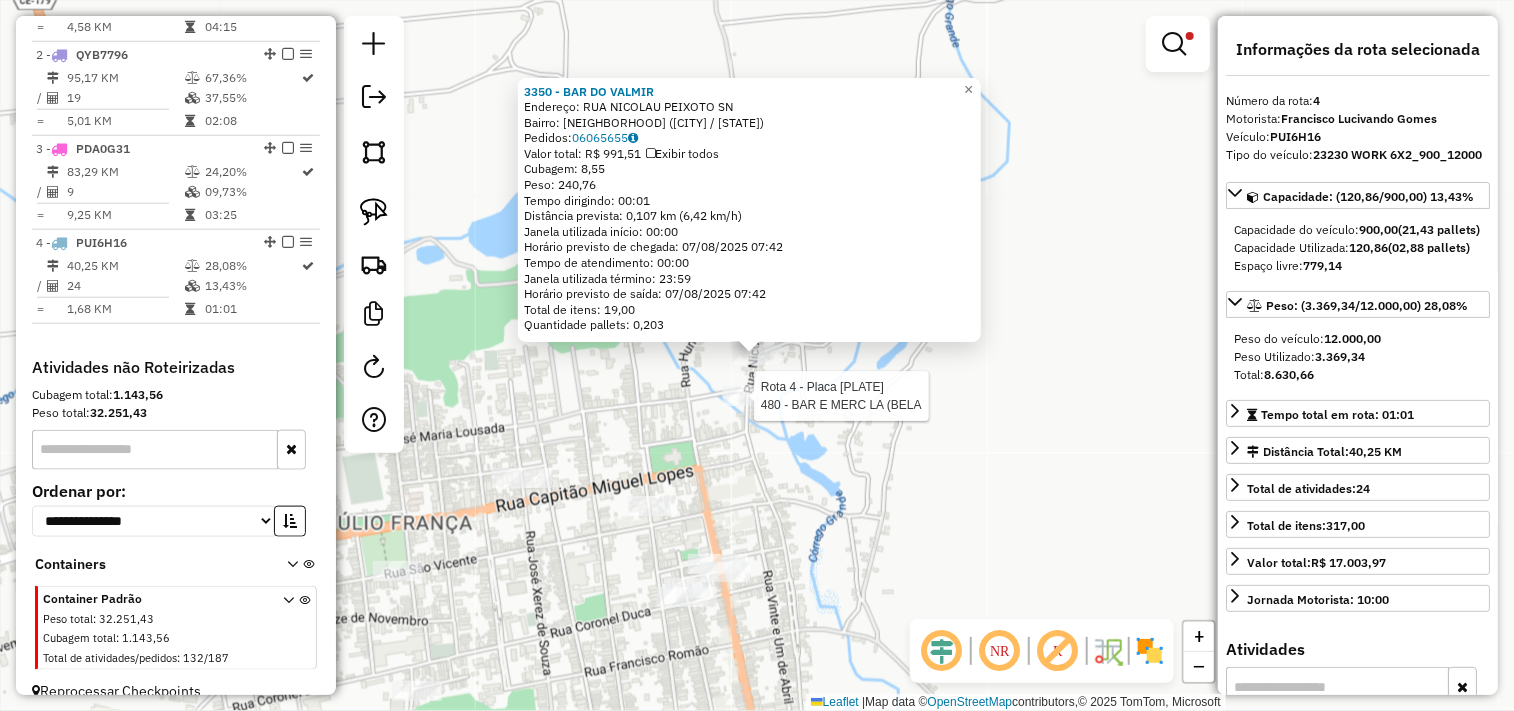 scroll, scrollTop: 864, scrollLeft: 0, axis: vertical 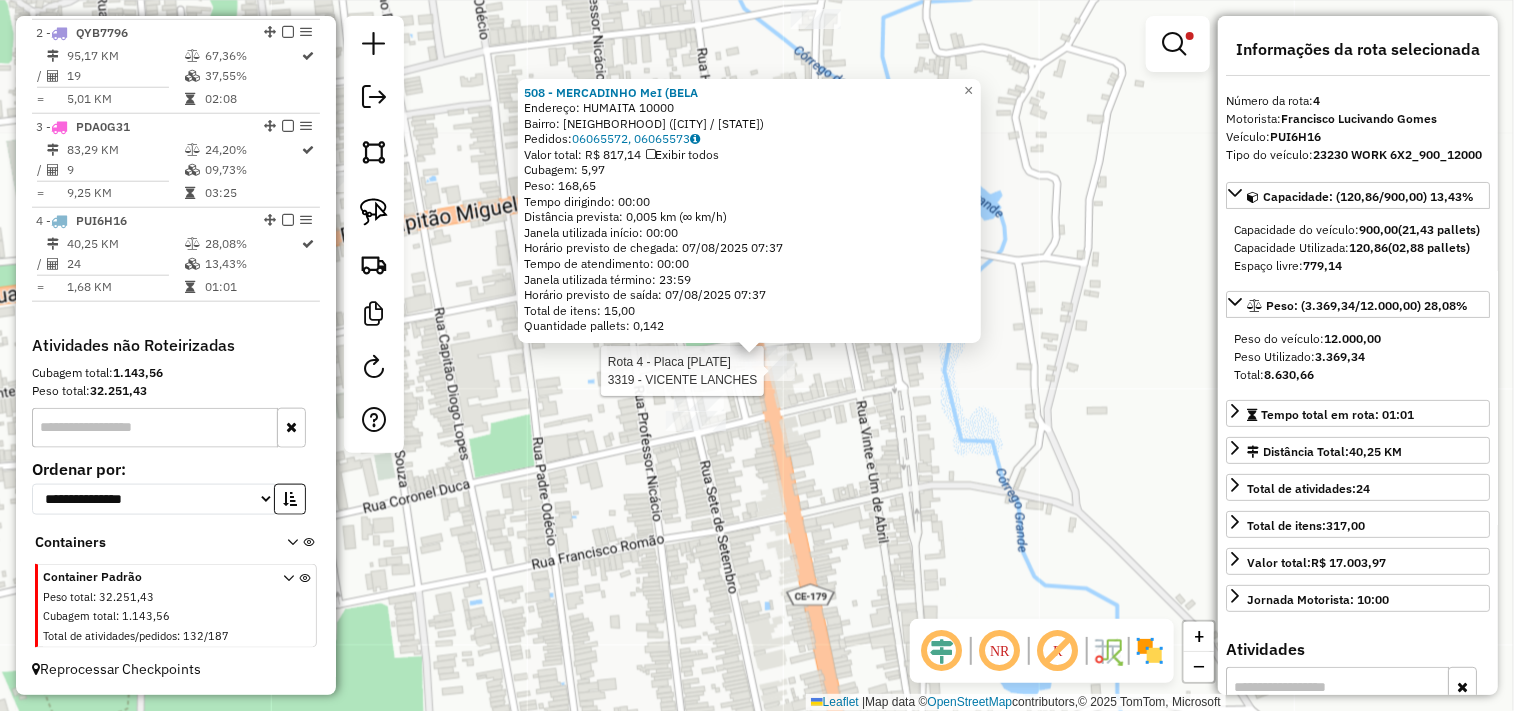 click 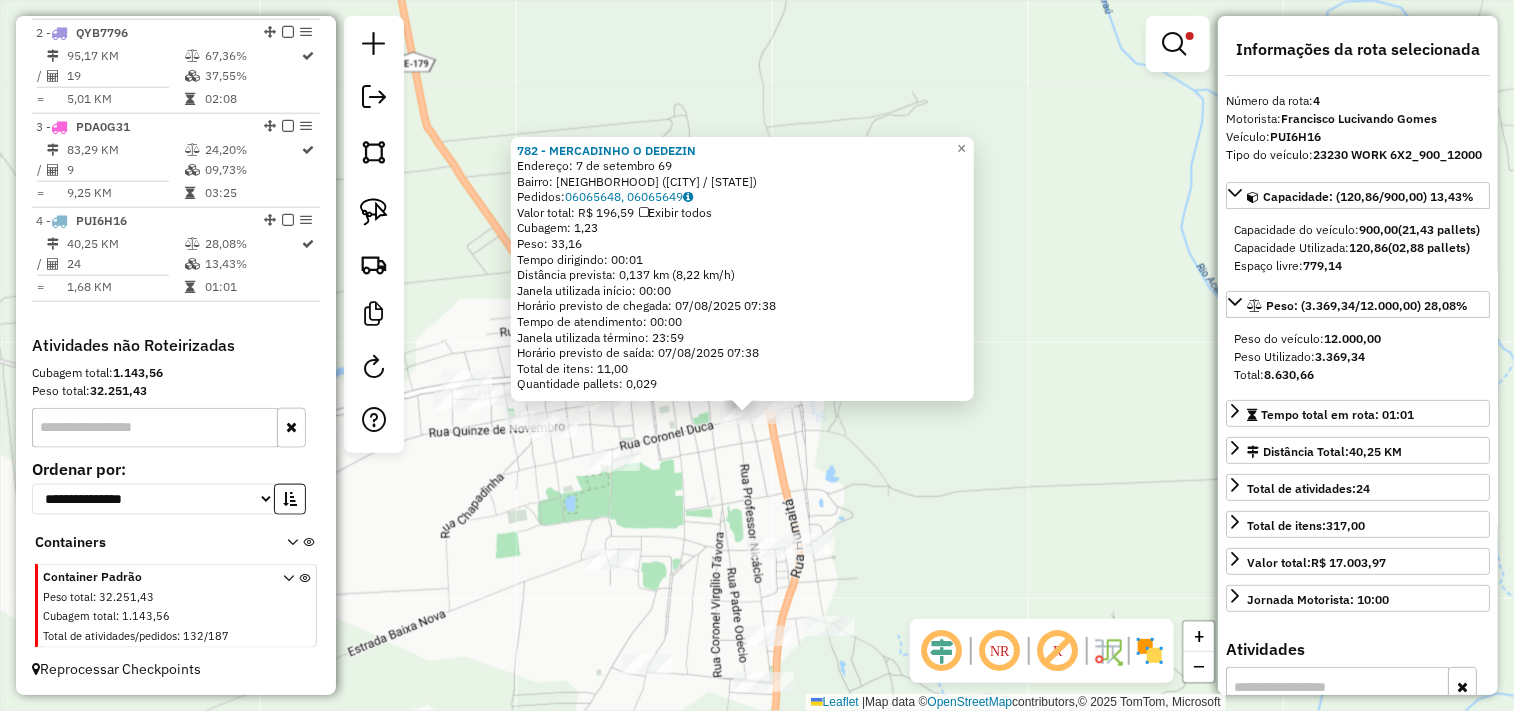 click on "782 - MERCADINHO O DEDEZIN  Endereço:  7 de setembro 69   Bairro: CENTRO (BELA CRUZ / CE)   Pedidos:  06065648, 06065649   Valor total: R$ 196,59   Exibir todos   Cubagem: 1,23  Peso: 33,16  Tempo dirigindo: 00:01   Distância prevista: 0,137 km (8,22 km/h)   Janela utilizada início: 00:00   Horário previsto de chegada: 07/08/2025 07:38   Tempo de atendimento: 00:00   Janela utilizada término: 23:59   Horário previsto de saída: 07/08/2025 07:38   Total de itens: 11,00   Quantidade pallets: 0,029  × Limpar filtros Janela de atendimento Grade de atendimento Capacidade Transportadoras Veículos Cliente Pedidos  Rotas Selecione os dias de semana para filtrar as janelas de atendimento  Seg   Ter   Qua   Qui   Sex   Sáb   Dom  Informe o período da janela de atendimento: De: Até:  Filtrar exatamente a janela do cliente  Considerar janela de atendimento padrão  Selecione os dias de semana para filtrar as grades de atendimento  Seg   Ter   Qua   Qui   Sex   Sáb   Dom   Peso mínimo:   Peso máximo:   De:" 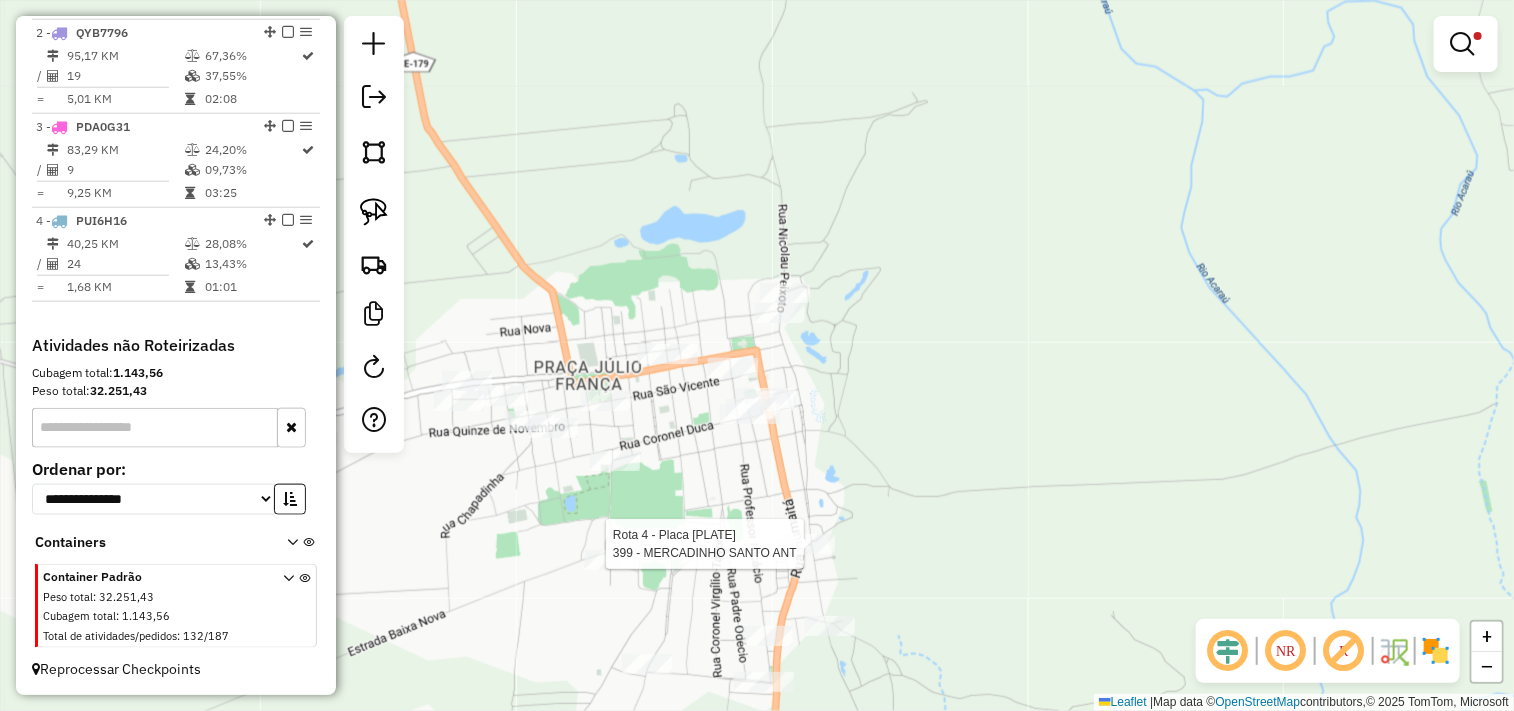 click 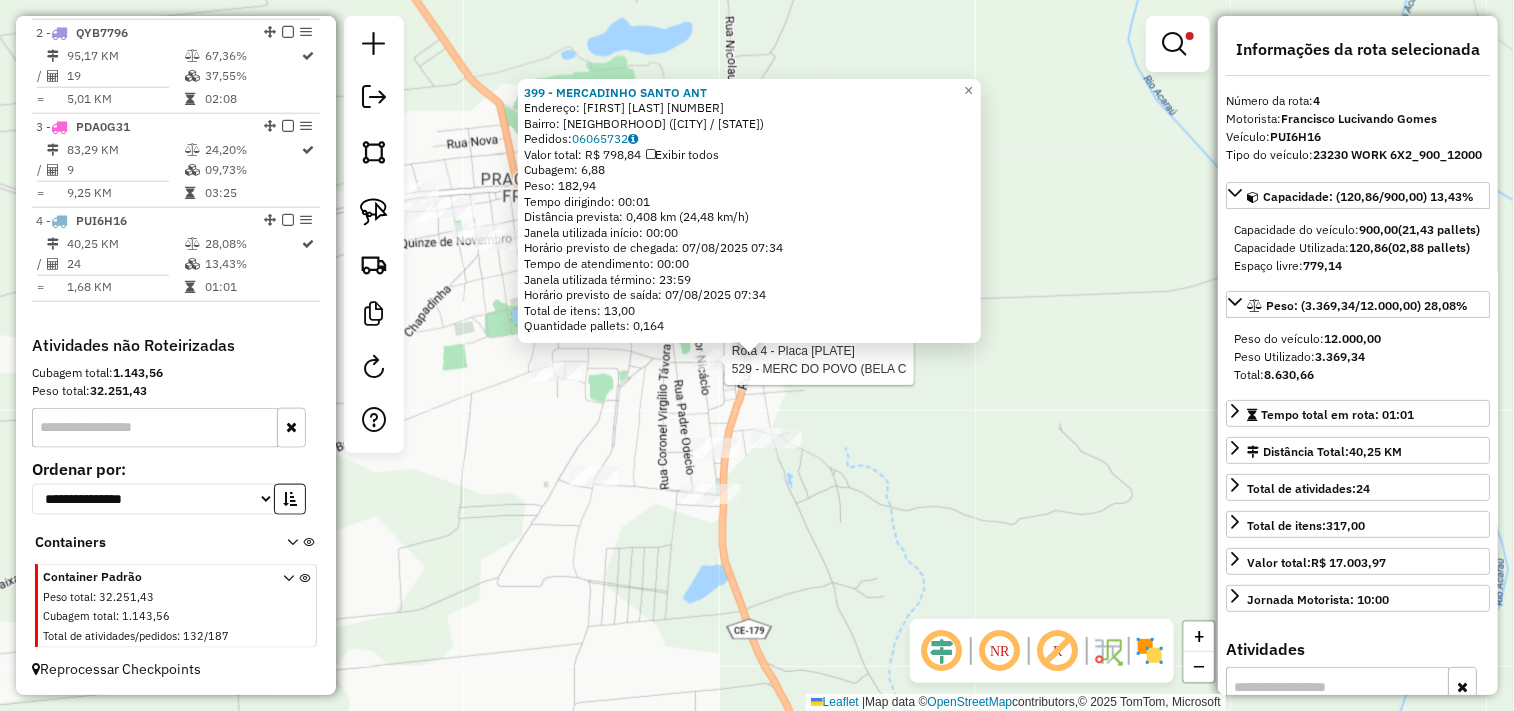 click 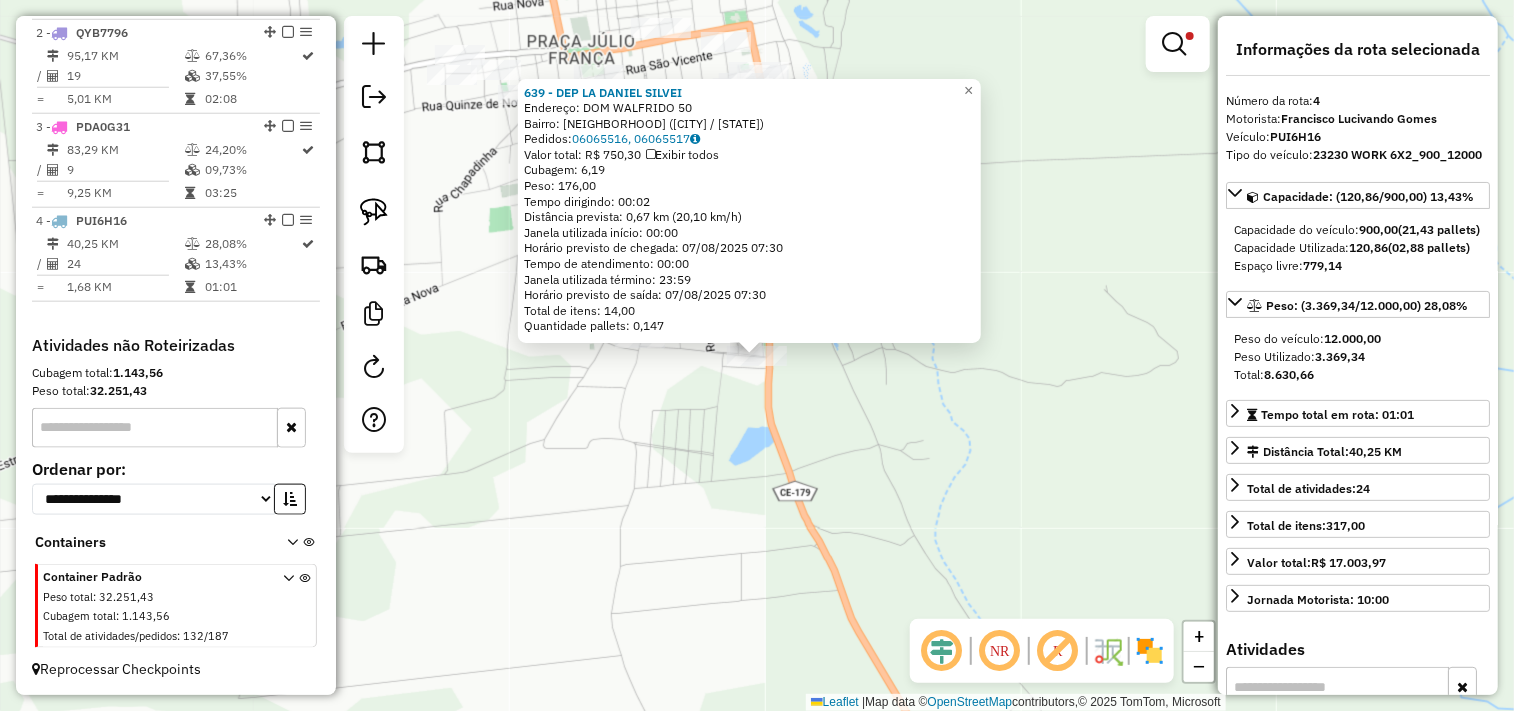 click on "639 - DEP LA DANIEL SILVEI  Endereço:  DOM WALFRIDO 50   Bairro: CORREGO GRANDE (BELA CRUZ / CE)   Pedidos:  06065516, 06065517   Valor total: R$ 750,30   Exibir todos   Cubagem: 6,19  Peso: 176,00  Tempo dirigindo: 00:02   Distância prevista: 0,67 km (20,10 km/h)   Janela utilizada início: 00:00   Horário previsto de chegada: 07/08/2025 07:30   Tempo de atendimento: 00:00   Janela utilizada término: 23:59   Horário previsto de saída: 07/08/2025 07:30   Total de itens: 14,00   Quantidade pallets: 0,147  × Limpar filtros Janela de atendimento Grade de atendimento Capacidade Transportadoras Veículos Cliente Pedidos  Rotas Selecione os dias de semana para filtrar as janelas de atendimento  Seg   Ter   Qua   Qui   Sex   Sáb   Dom  Informe o período da janela de atendimento: De: Até:  Filtrar exatamente a janela do cliente  Considerar janela de atendimento padrão  Selecione os dias de semana para filtrar as grades de atendimento  Seg   Ter   Qua   Qui   Sex   Sáb   Dom   Peso mínimo:   De:   Até:" 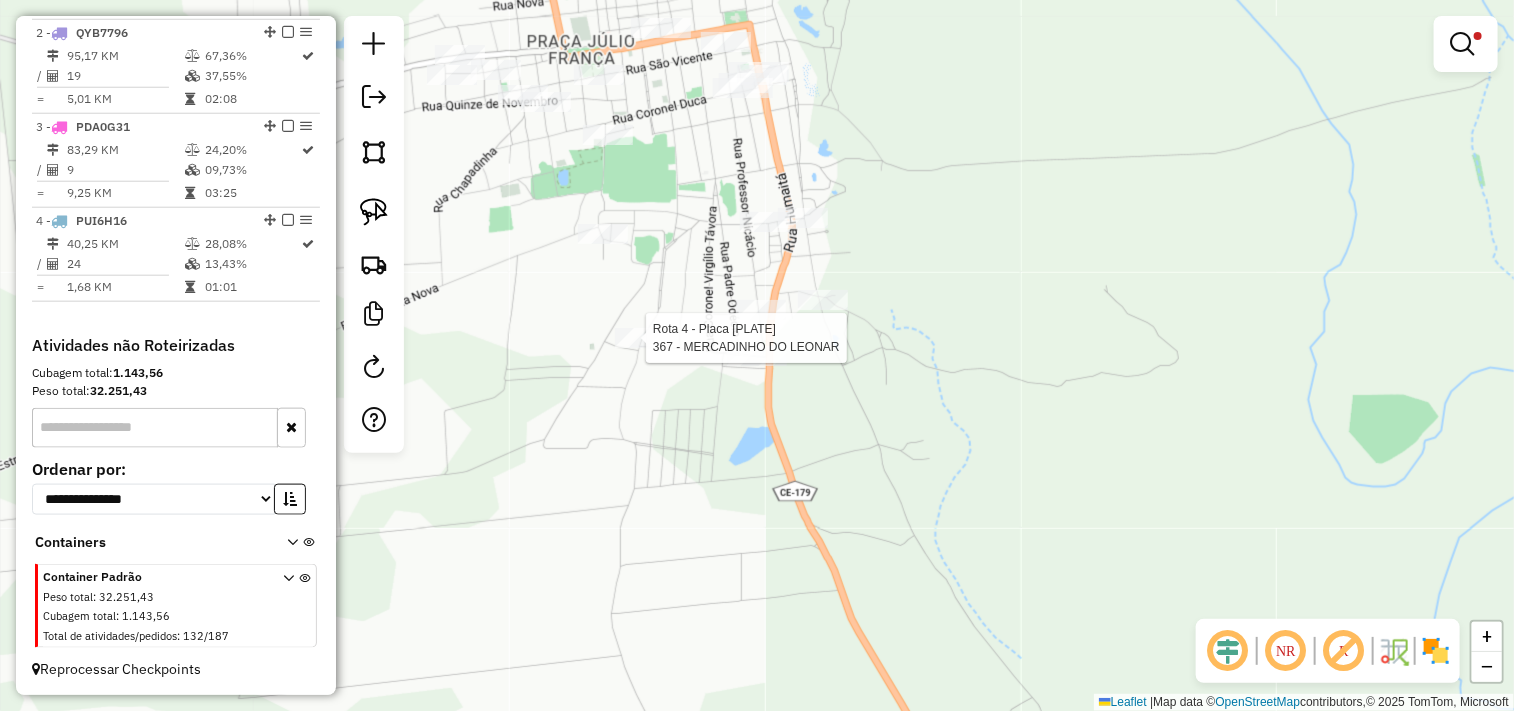 select on "**********" 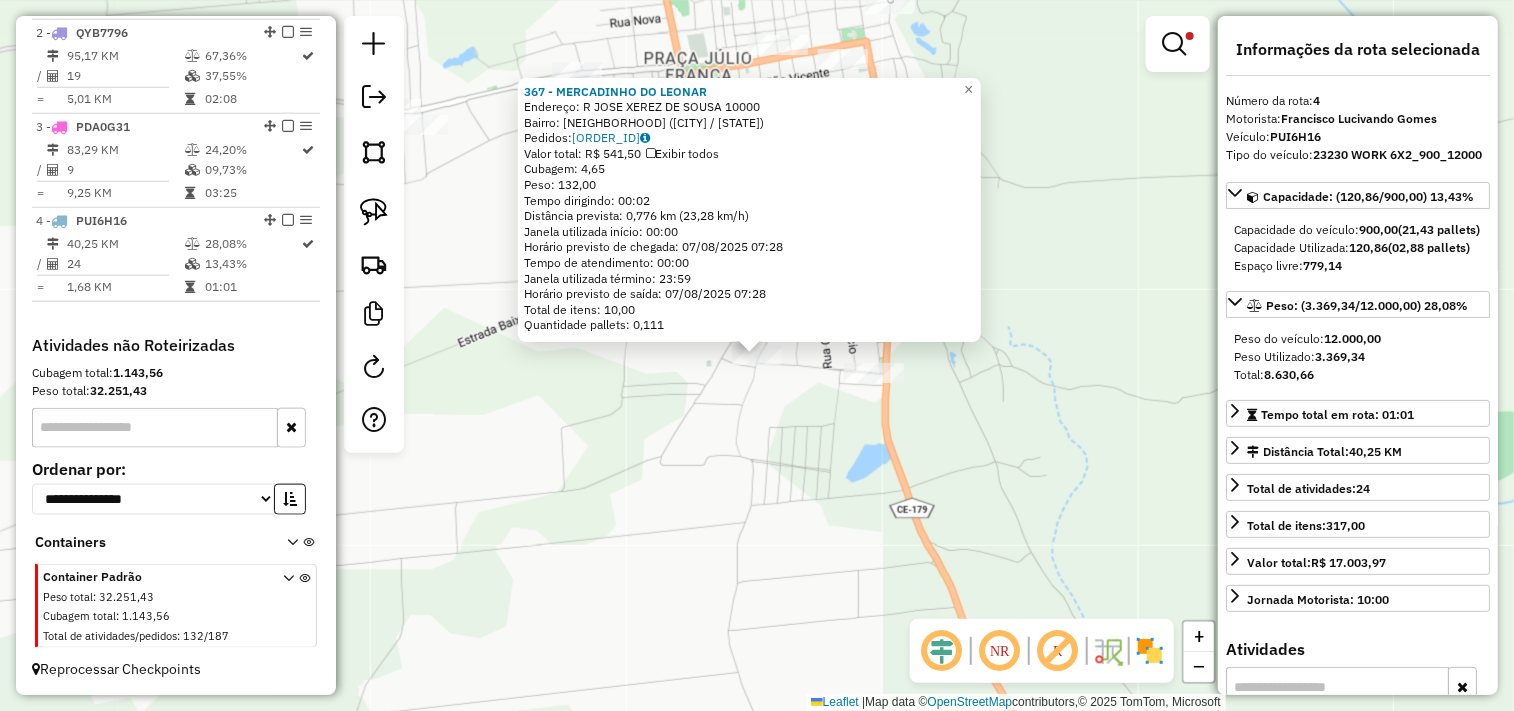 click on "367 - MERCADINHO DO LEONAR  Endereço:  R JOSE XEREZ DE SOUSA 10000   Bairro: CORREGO GRANDE (BELA CRUZ / CE)   Pedidos:  06065683   Valor total: R$ 541,50   Exibir todos   Cubagem: 4,65  Peso: 132,00  Tempo dirigindo: 00:02   Distância prevista: 0,776 km (23,28 km/h)   Janela utilizada início: 00:00   Horário previsto de chegada: 07/08/2025 07:28   Tempo de atendimento: 00:00   Janela utilizada término: 23:59   Horário previsto de saída: 07/08/2025 07:28   Total de itens: 10,00   Quantidade pallets: 0,111  × Limpar filtros Janela de atendimento Grade de atendimento Capacidade Transportadoras Veículos Cliente Pedidos  Rotas Selecione os dias de semana para filtrar as janelas de atendimento  Seg   Ter   Qua   Qui   Sex   Sáb   Dom  Informe o período da janela de atendimento: De: Até:  Filtrar exatamente a janela do cliente  Considerar janela de atendimento padrão  Selecione os dias de semana para filtrar as grades de atendimento  Seg   Ter   Qua   Qui   Sex   Sáb   Dom   Peso mínimo:   De:   De:" 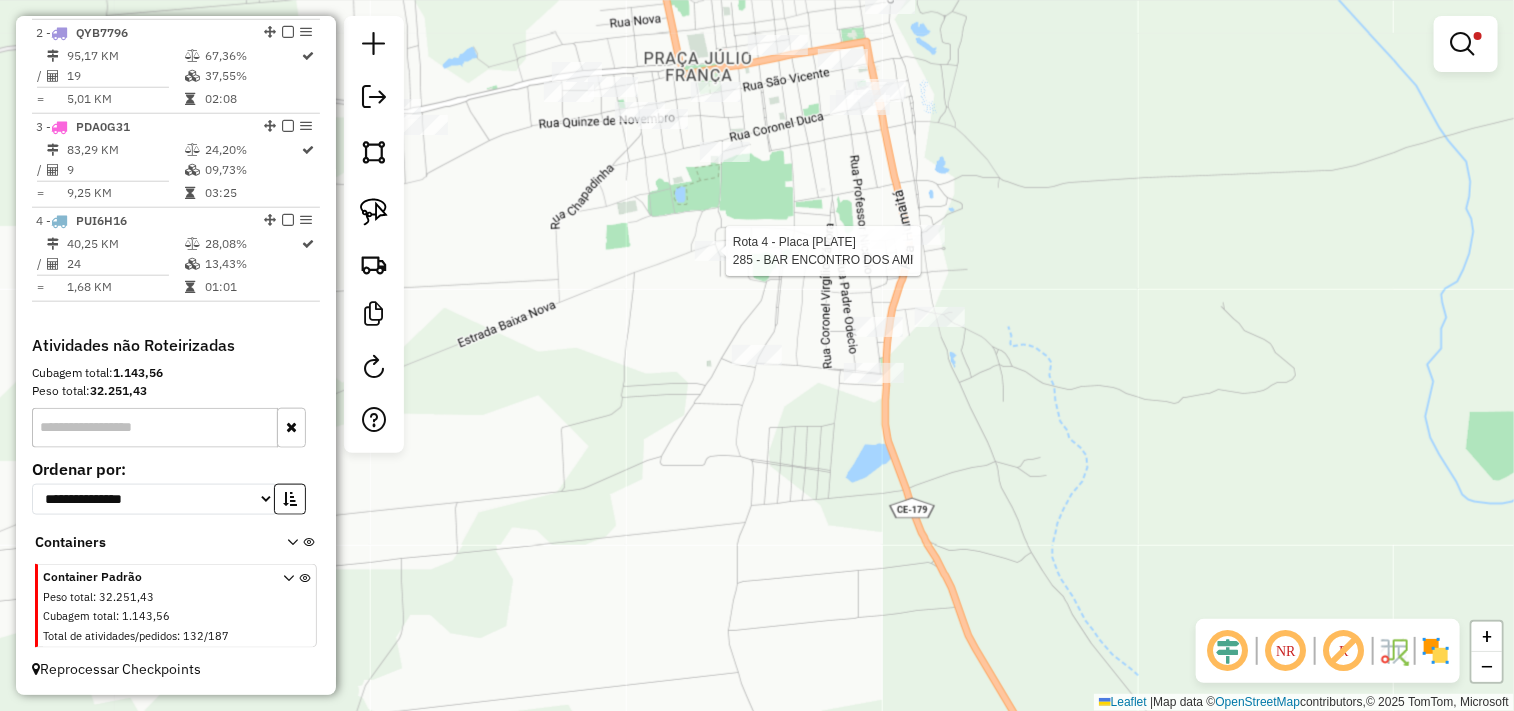 select on "**********" 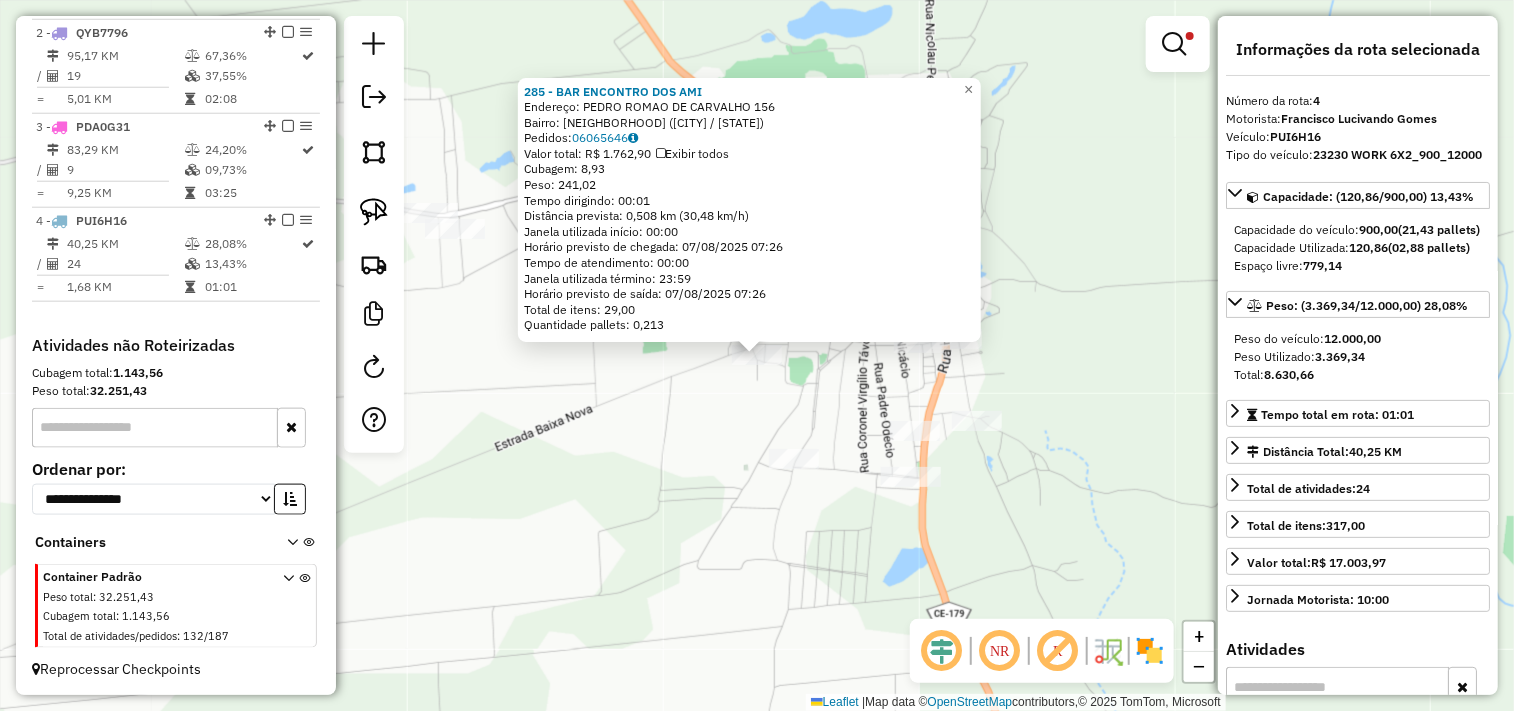 click on "285 - BAR ENCONTRO DOS AMI  Endereço:  PEDRO ROMAO DE CARVALHO 156   Bairro: CORREGO GRANDE (BELA CRUZ / CE)   Pedidos:  06065646   Valor total: R$ 1.762,90   Exibir todos   Cubagem: 8,93  Peso: 241,02  Tempo dirigindo: 00:01   Distância prevista: 0,508 km (30,48 km/h)   Janela utilizada início: 00:00   Horário previsto de chegada: 07/08/2025 07:26   Tempo de atendimento: 00:00   Janela utilizada término: 23:59   Horário previsto de saída: 07/08/2025 07:26   Total de itens: 29,00   Quantidade pallets: 0,213  × Limpar filtros Janela de atendimento Grade de atendimento Capacidade Transportadoras Veículos Cliente Pedidos  Rotas Selecione os dias de semana para filtrar as janelas de atendimento  Seg   Ter   Qua   Qui   Sex   Sáb   Dom  Informe o período da janela de atendimento: De: Até:  Filtrar exatamente a janela do cliente  Considerar janela de atendimento padrão  Selecione os dias de semana para filtrar as grades de atendimento  Seg   Ter   Qua   Qui   Sex   Sáb   Dom   Peso mínimo:   De:  De:" 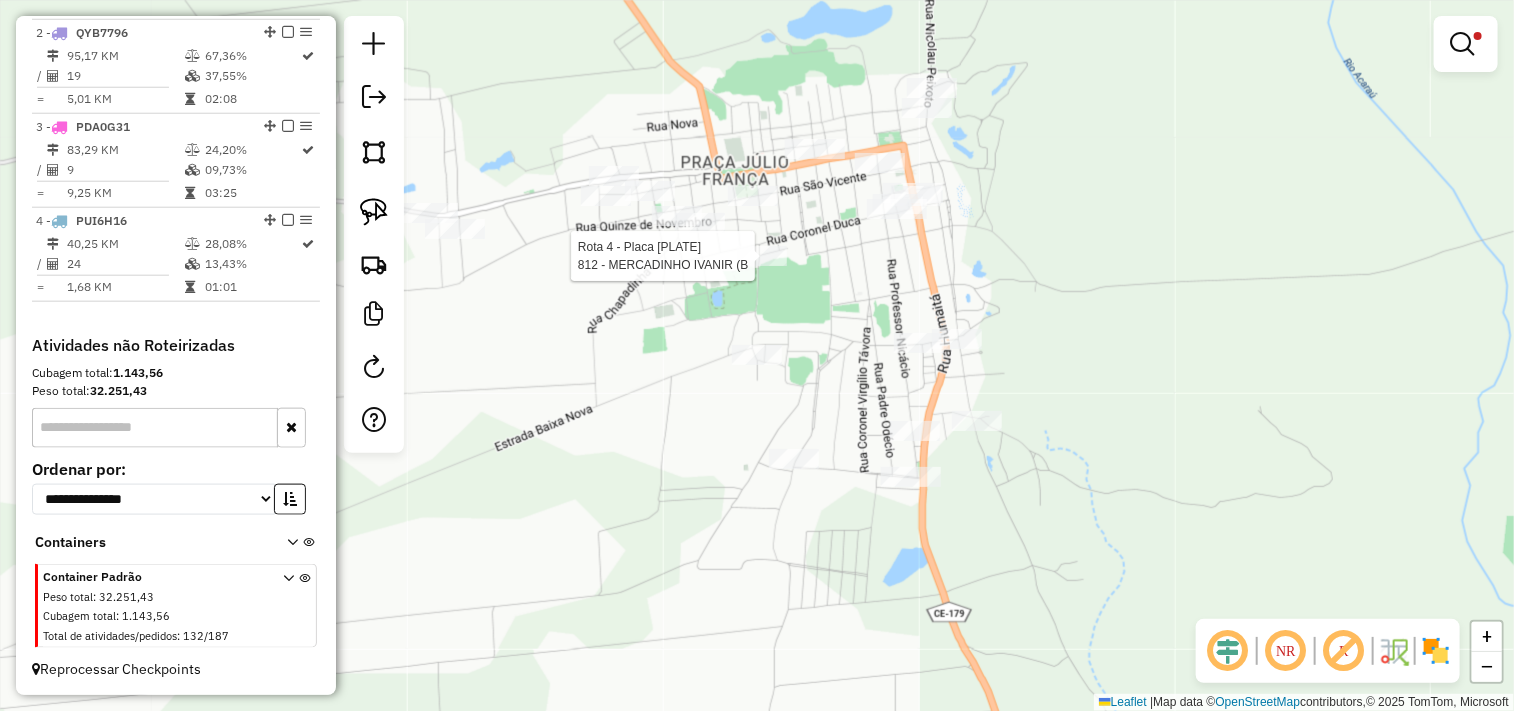 select on "**********" 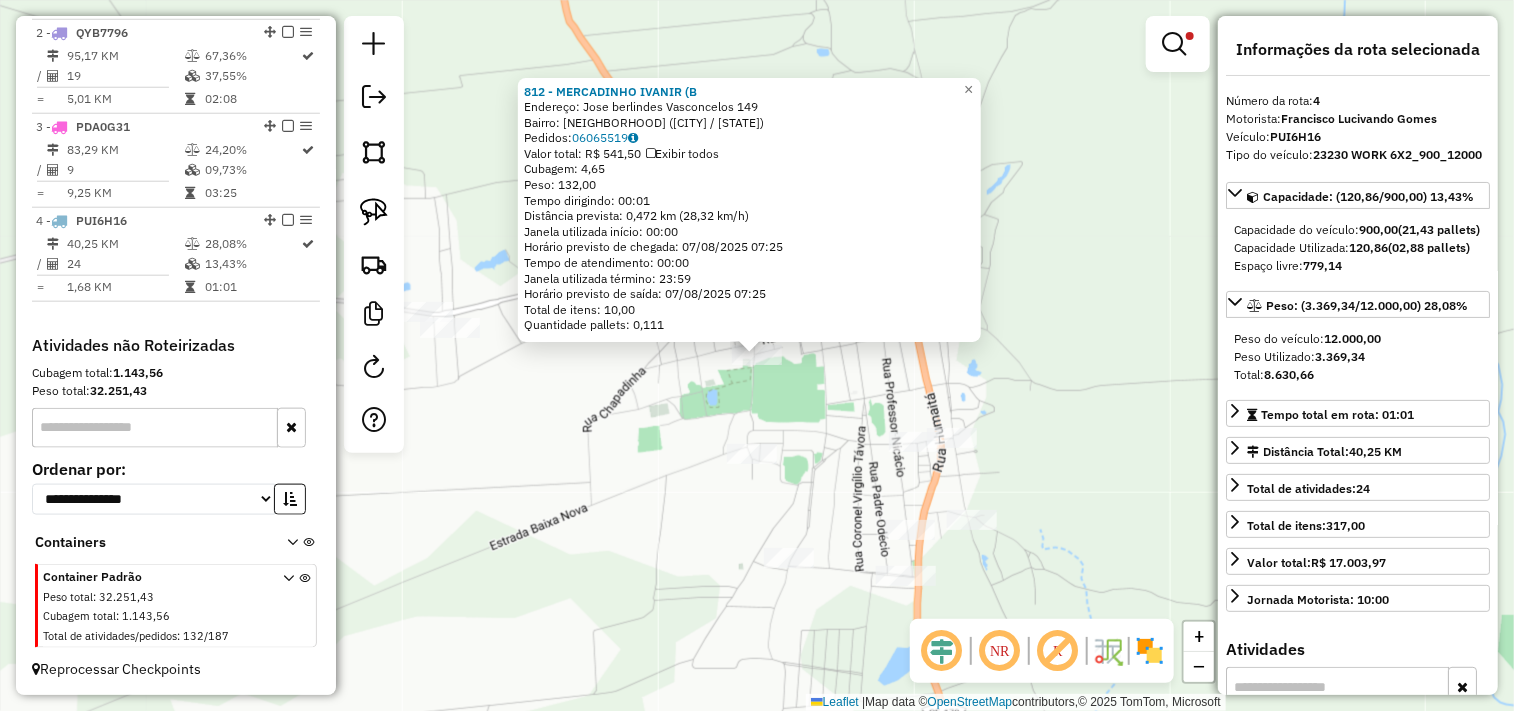 click on "812 - MERCADINHO IVANIR (B  Endereço:  Jose berlindes Vasconcelos 149   Bairro: CHAPADINHA (BELA CRUZ / CE)   Pedidos:  06065519   Valor total: R$ 541,50   Exibir todos   Cubagem: 4,65  Peso: 132,00  Tempo dirigindo: 00:01   Distância prevista: 0,472 km (28,32 km/h)   Janela utilizada início: 00:00   Horário previsto de chegada: 07/08/2025 07:25   Tempo de atendimento: 00:00   Janela utilizada término: 23:59   Horário previsto de saída: 07/08/2025 07:25   Total de itens: 10,00   Quantidade pallets: 0,111  × Limpar filtros Janela de atendimento Grade de atendimento Capacidade Transportadoras Veículos Cliente Pedidos  Rotas Selecione os dias de semana para filtrar as janelas de atendimento  Seg   Ter   Qua   Qui   Sex   Sáb   Dom  Informe o período da janela de atendimento: De: Até:  Filtrar exatamente a janela do cliente  Considerar janela de atendimento padrão  Selecione os dias de semana para filtrar as grades de atendimento  Seg   Ter   Qua   Qui   Sex   Sáb   Dom   Peso mínimo:   De:   De:" 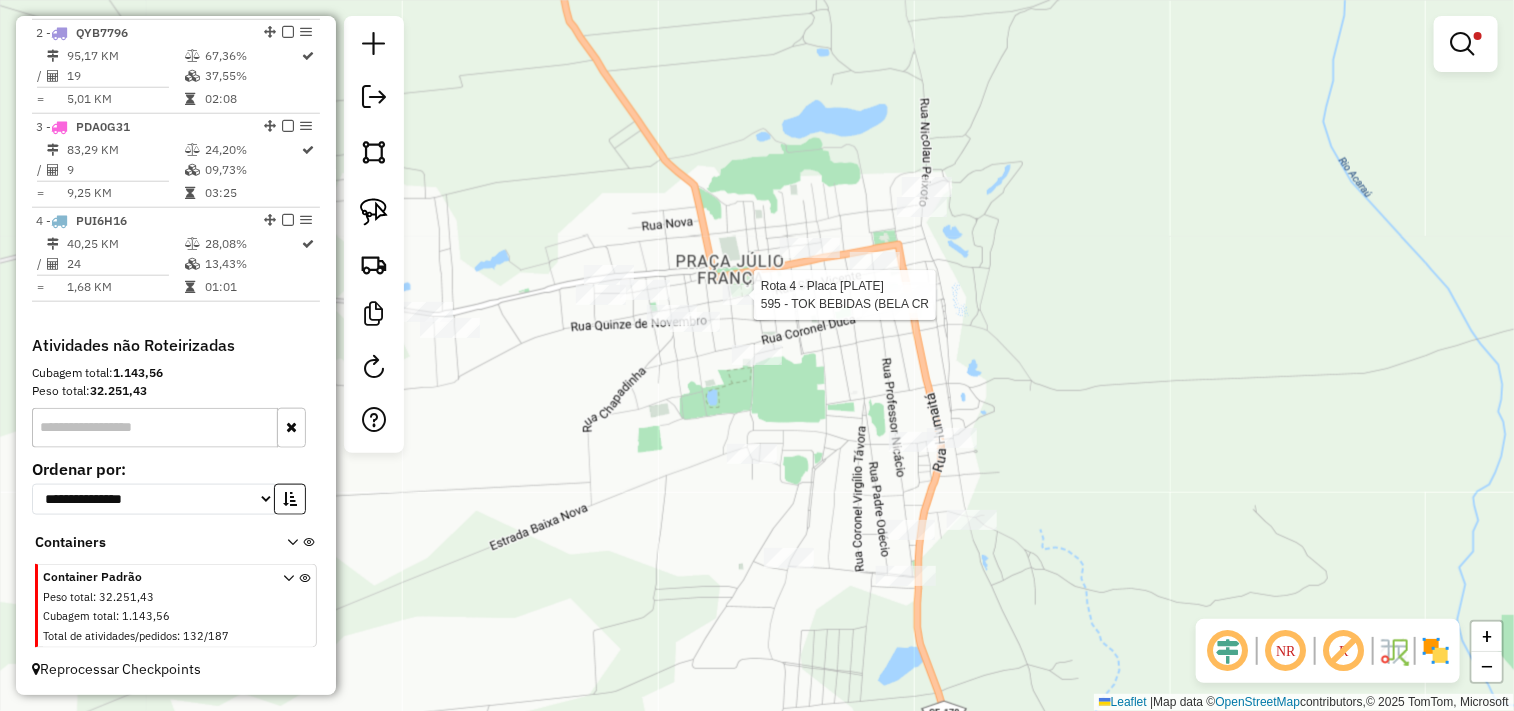 select on "**********" 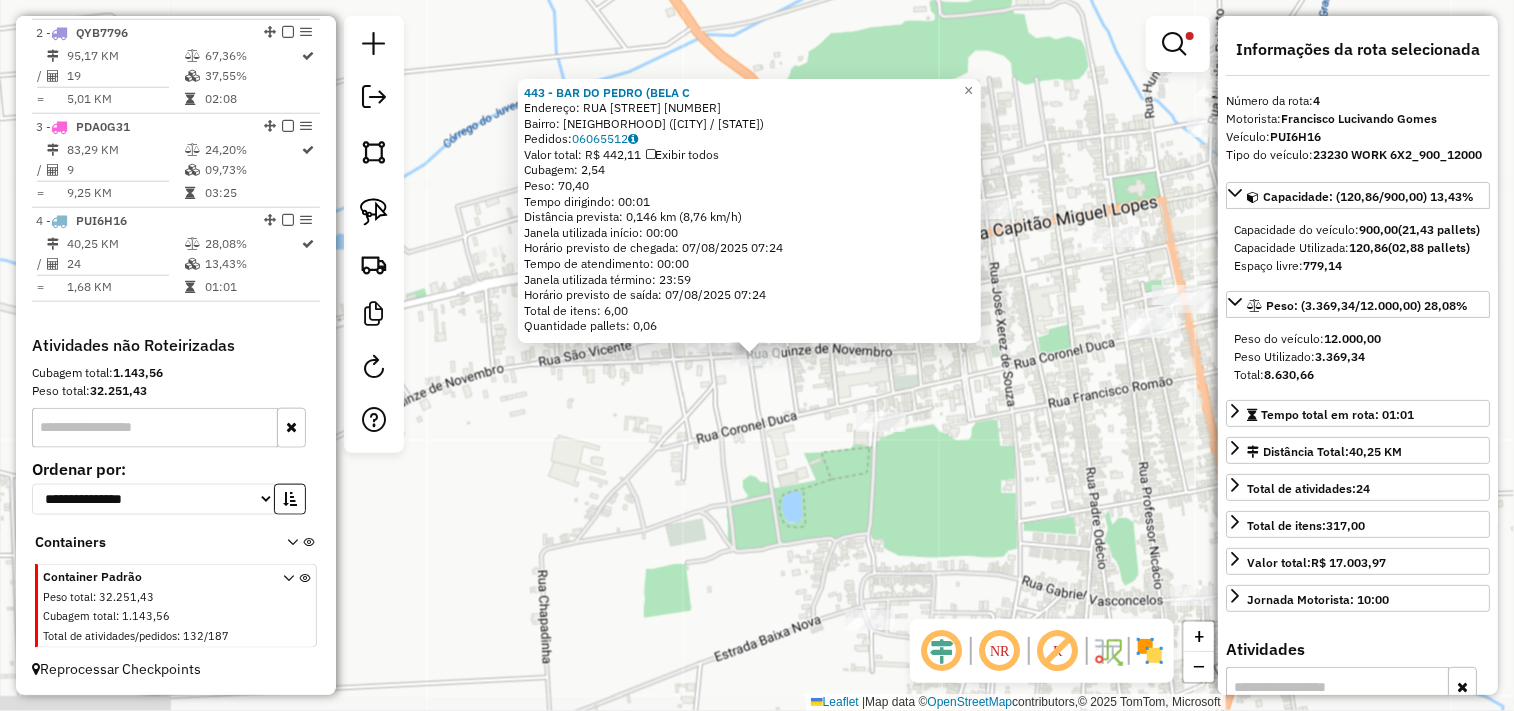click on "Rota 4 - Placa PUI6H16  443 - BAR DO PEDRO (BELA C 443 - BAR DO PEDRO (BELA C  Endereço:  RUA AGRIPINO BIAS DA SILVEIRA 10000   Bairro: CHAPADINHA (BELA CRUZ / CE)   Pedidos:  06065512   Valor total: R$ 442,11   Exibir todos   Cubagem: 2,54  Peso: 70,40  Tempo dirigindo: 00:01   Distância prevista: 0,146 km (8,76 km/h)   Janela utilizada início: 00:00   Horário previsto de chegada: 07/08/2025 07:24   Tempo de atendimento: 00:00   Janela utilizada término: 23:59   Horário previsto de saída: 07/08/2025 07:24   Total de itens: 6,00   Quantidade pallets: 0,06  × Limpar filtros Janela de atendimento Grade de atendimento Capacidade Transportadoras Veículos Cliente Pedidos  Rotas Selecione os dias de semana para filtrar as janelas de atendimento  Seg   Ter   Qua   Qui   Sex   Sáb   Dom  Informe o período da janela de atendimento: De: Até:  Filtrar exatamente a janela do cliente  Considerar janela de atendimento padrão  Selecione os dias de semana para filtrar as grades de atendimento  Seg   Ter   Qua  +" 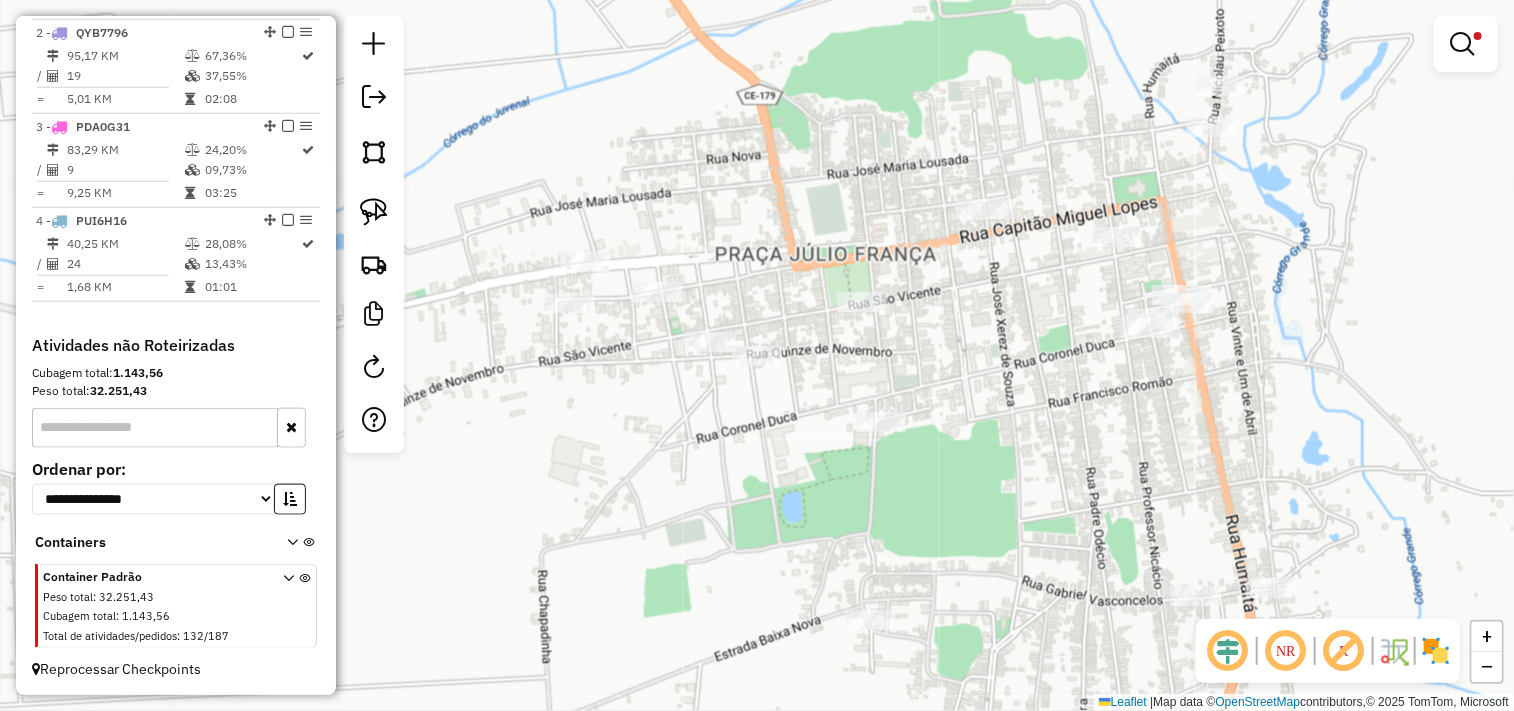select on "**********" 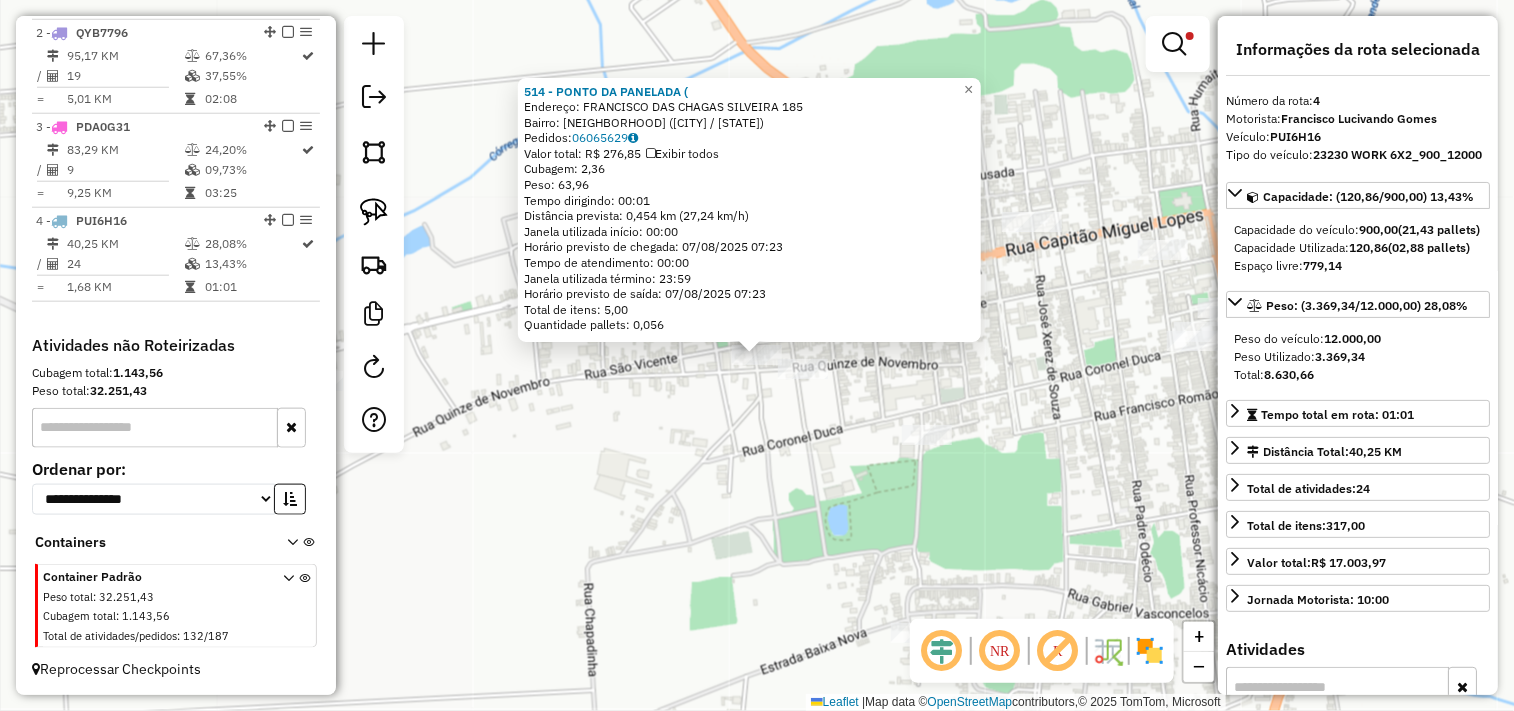 click on "514 - PONTO DA PANELADA (  Endereço:  FRANCISCO DAS CHAGAS SILVEIRA 185   Bairro: CHAPADINHA (BELA CRUZ / CE)   Pedidos:  06065629   Valor total: R$ 276,85   Exibir todos   Cubagem: 2,36  Peso: 63,96  Tempo dirigindo: 00:01   Distância prevista: 0,454 km (27,24 km/h)   Janela utilizada início: 00:00   Horário previsto de chegada: 07/08/2025 07:23   Tempo de atendimento: 00:00   Janela utilizada término: 23:59   Horário previsto de saída: 07/08/2025 07:23   Total de itens: 5,00   Quantidade pallets: 0,056  × Limpar filtros Janela de atendimento Grade de atendimento Capacidade Transportadoras Veículos Cliente Pedidos  Rotas Selecione os dias de semana para filtrar as janelas de atendimento  Seg   Ter   Qua   Qui   Sex   Sáb   Dom  Informe o período da janela de atendimento: De: Até:  Filtrar exatamente a janela do cliente  Considerar janela de atendimento padrão  Selecione os dias de semana para filtrar as grades de atendimento  Seg   Ter   Qua   Qui   Sex   Sáb   Dom   Peso mínimo:   De:   De:" 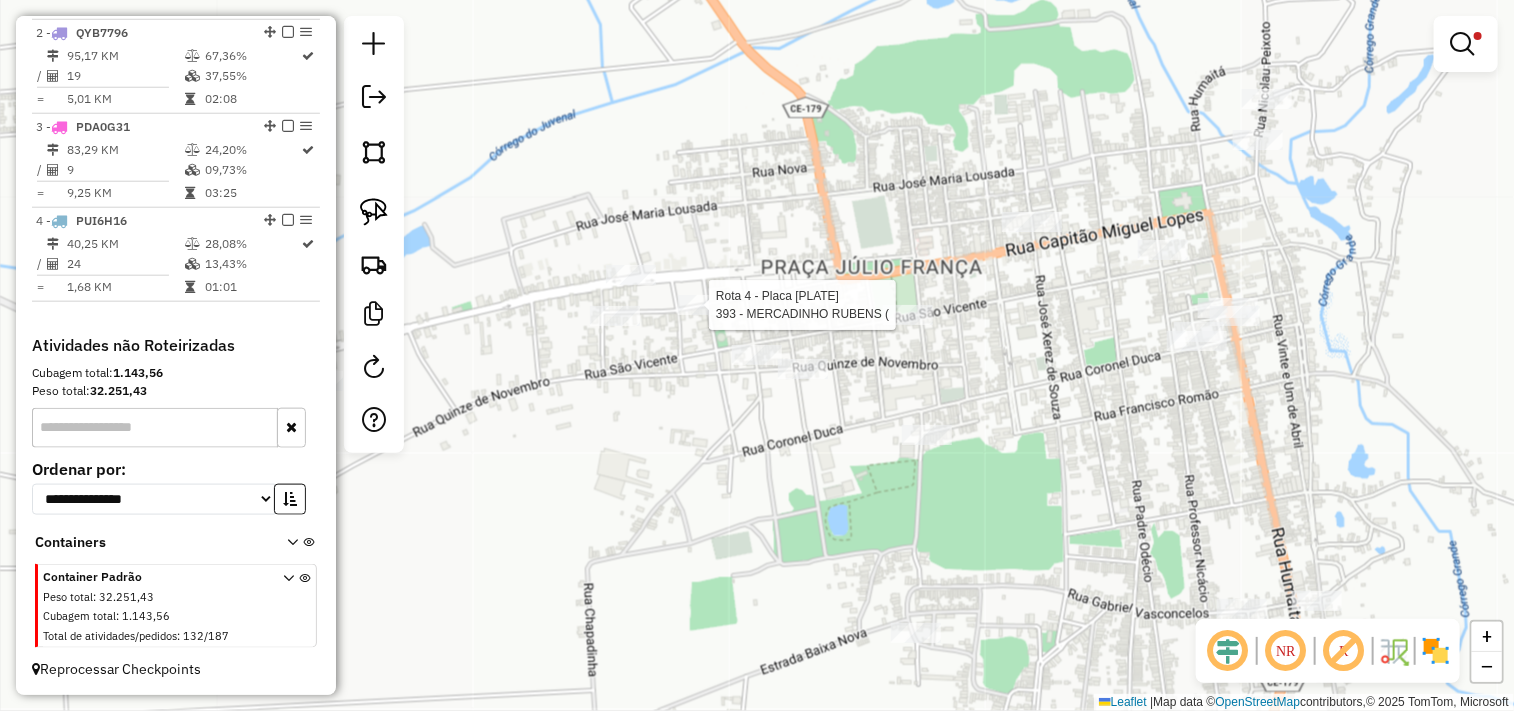 select on "**********" 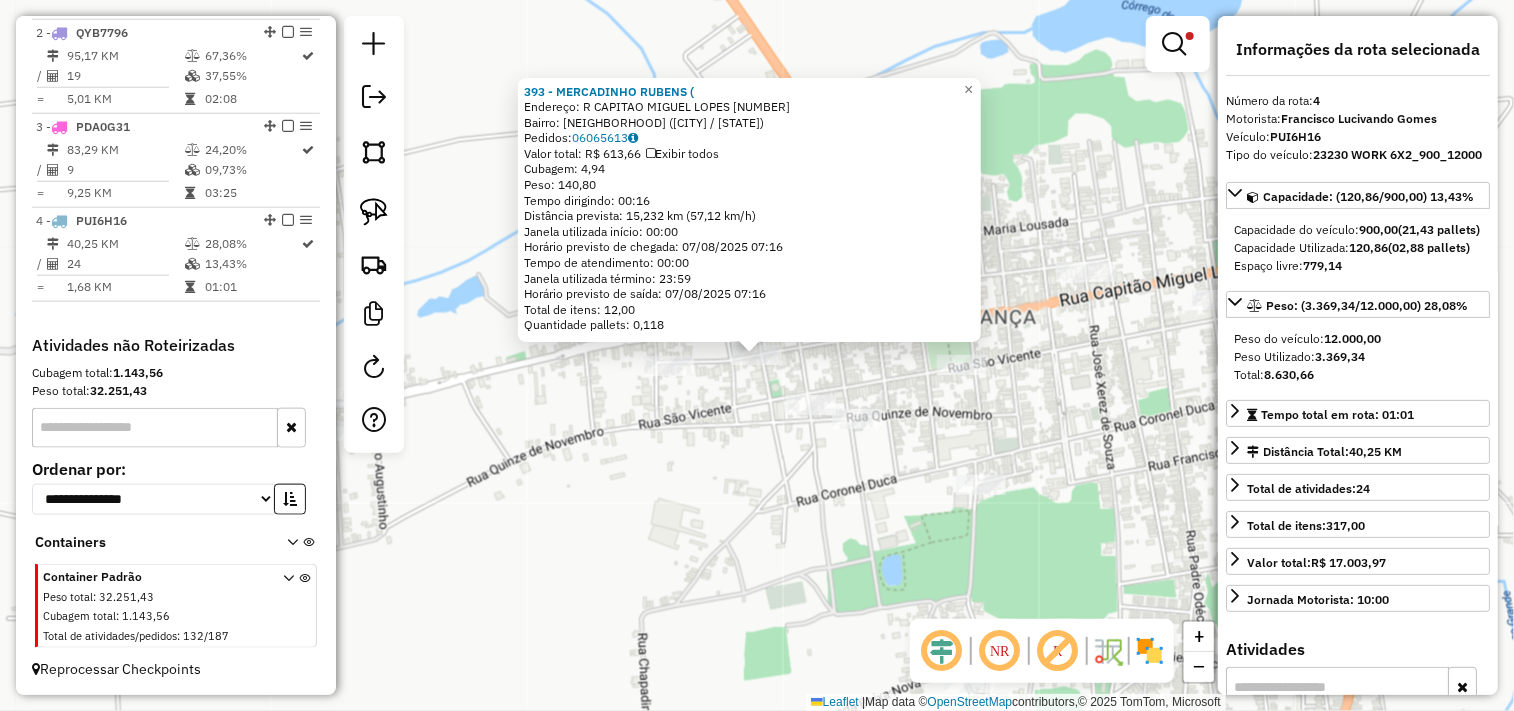 click on "393 - MERCADINHO RUBENS (  Endereço:  R CAPITAO MIGUEL LOPES 1363   Bairro: CENTRO (BELA CRUZ / CE)   Pedidos:  06065613   Valor total: R$ 613,66   Exibir todos   Cubagem: 4,94  Peso: 140,80  Tempo dirigindo: 00:16   Distância prevista: 15,232 km (57,12 km/h)   Janela utilizada início: 00:00   Horário previsto de chegada: 07/08/2025 07:16   Tempo de atendimento: 00:00   Janela utilizada término: 23:59   Horário previsto de saída: 07/08/2025 07:16   Total de itens: 12,00   Quantidade pallets: 0,118  × Limpar filtros Janela de atendimento Grade de atendimento Capacidade Transportadoras Veículos Cliente Pedidos  Rotas Selecione os dias de semana para filtrar as janelas de atendimento  Seg   Ter   Qua   Qui   Sex   Sáb   Dom  Informe o período da janela de atendimento: De: Até:  Filtrar exatamente a janela do cliente  Considerar janela de atendimento padrão  Selecione os dias de semana para filtrar as grades de atendimento  Seg   Ter   Qua   Qui   Sex   Sáb   Dom   Peso mínimo:   Peso máximo:  De:" 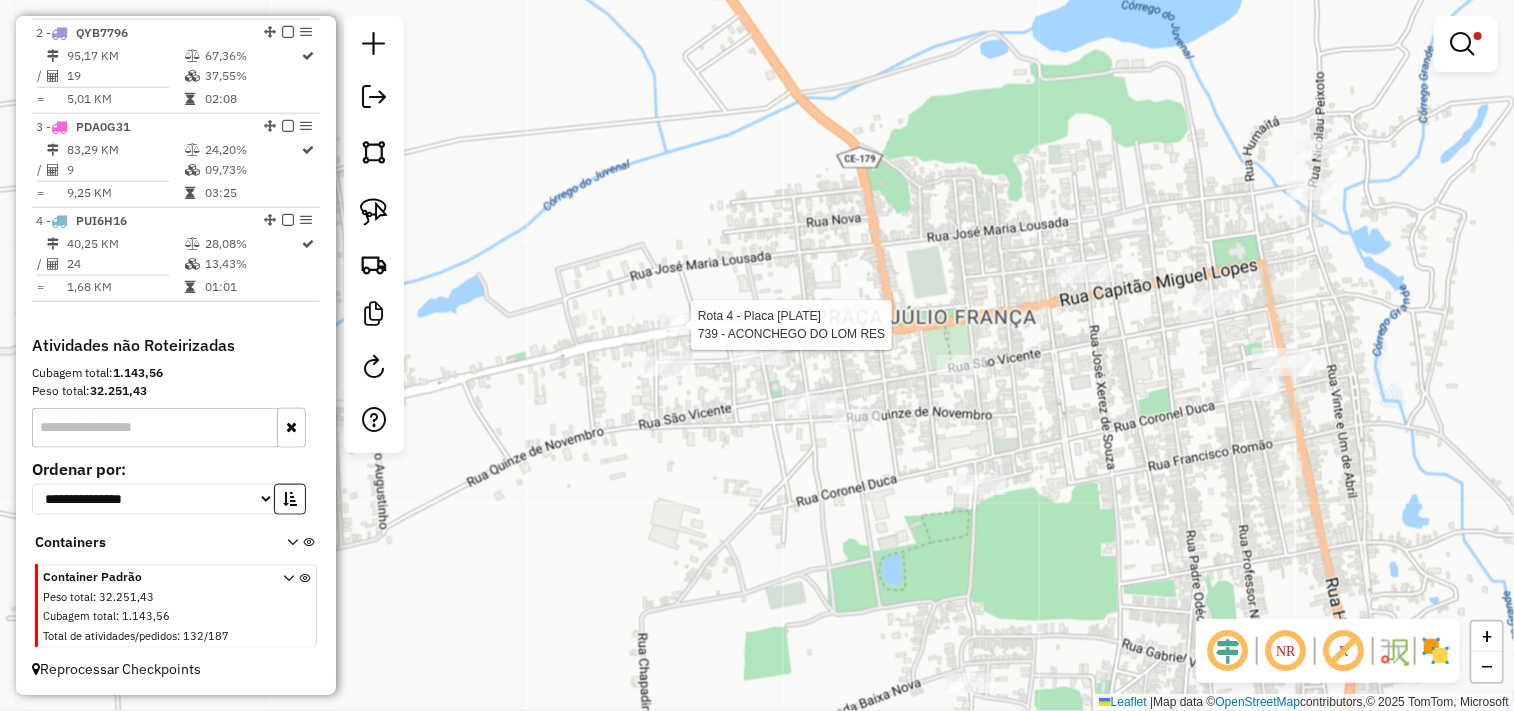 select on "**********" 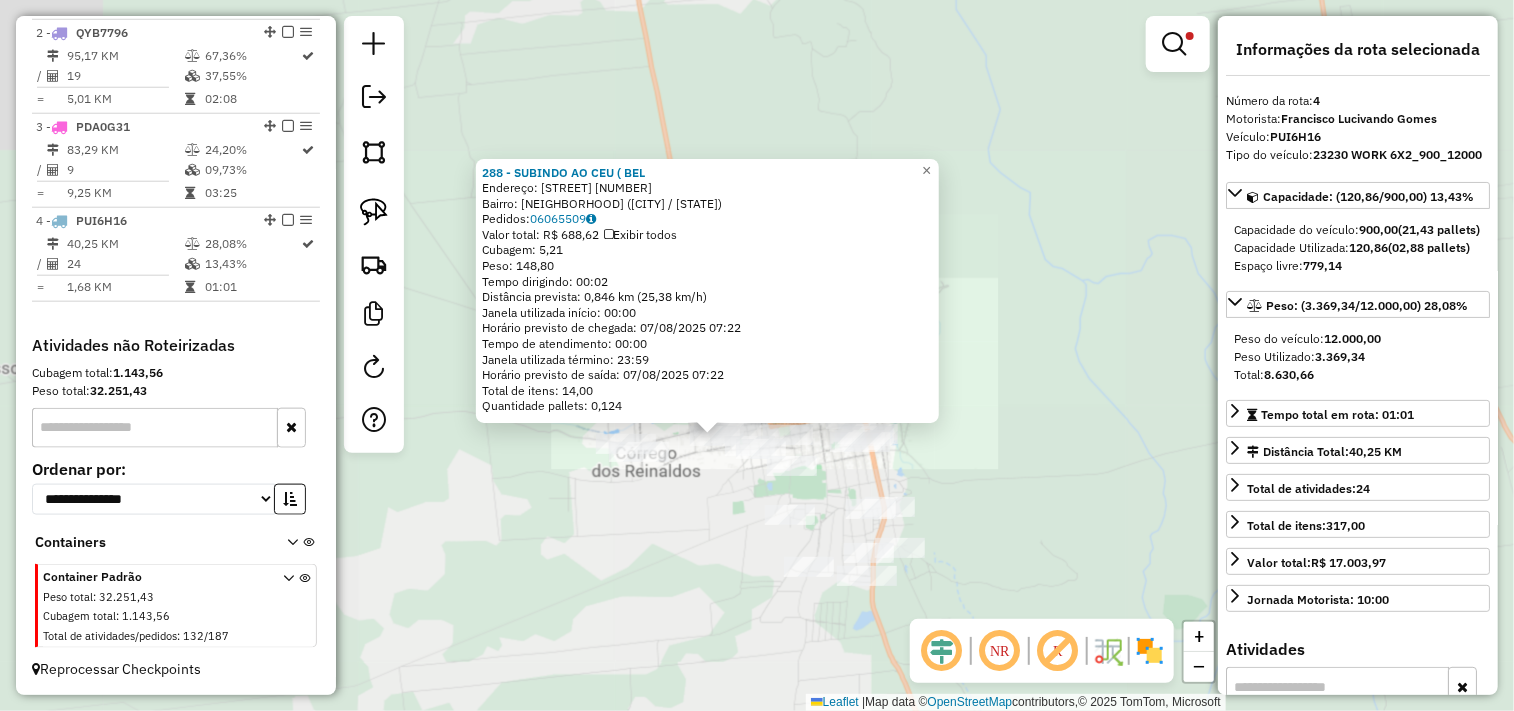 click on "288 - SUBINDO AO CEU ( BEL  Endereço:  MIGUEL LOPES 1577   Bairro: CHAPADINHA (BELA CRUZ / CE)   Pedidos:  06065509   Valor total: R$ 688,62   Exibir todos   Cubagem: 5,21  Peso: 148,80  Tempo dirigindo: 00:02   Distância prevista: 0,846 km (25,38 km/h)   Janela utilizada início: 00:00   Horário previsto de chegada: 07/08/2025 07:22   Tempo de atendimento: 00:00   Janela utilizada término: 23:59   Horário previsto de saída: 07/08/2025 07:22   Total de itens: 14,00   Quantidade pallets: 0,124  × Limpar filtros Janela de atendimento Grade de atendimento Capacidade Transportadoras Veículos Cliente Pedidos  Rotas Selecione os dias de semana para filtrar as janelas de atendimento  Seg   Ter   Qua   Qui   Sex   Sáb   Dom  Informe o período da janela de atendimento: De: Até:  Filtrar exatamente a janela do cliente  Considerar janela de atendimento padrão  Selecione os dias de semana para filtrar as grades de atendimento  Seg   Ter   Qua   Qui   Sex   Sáb   Dom   Peso mínimo:   Peso máximo:   De:  De:" 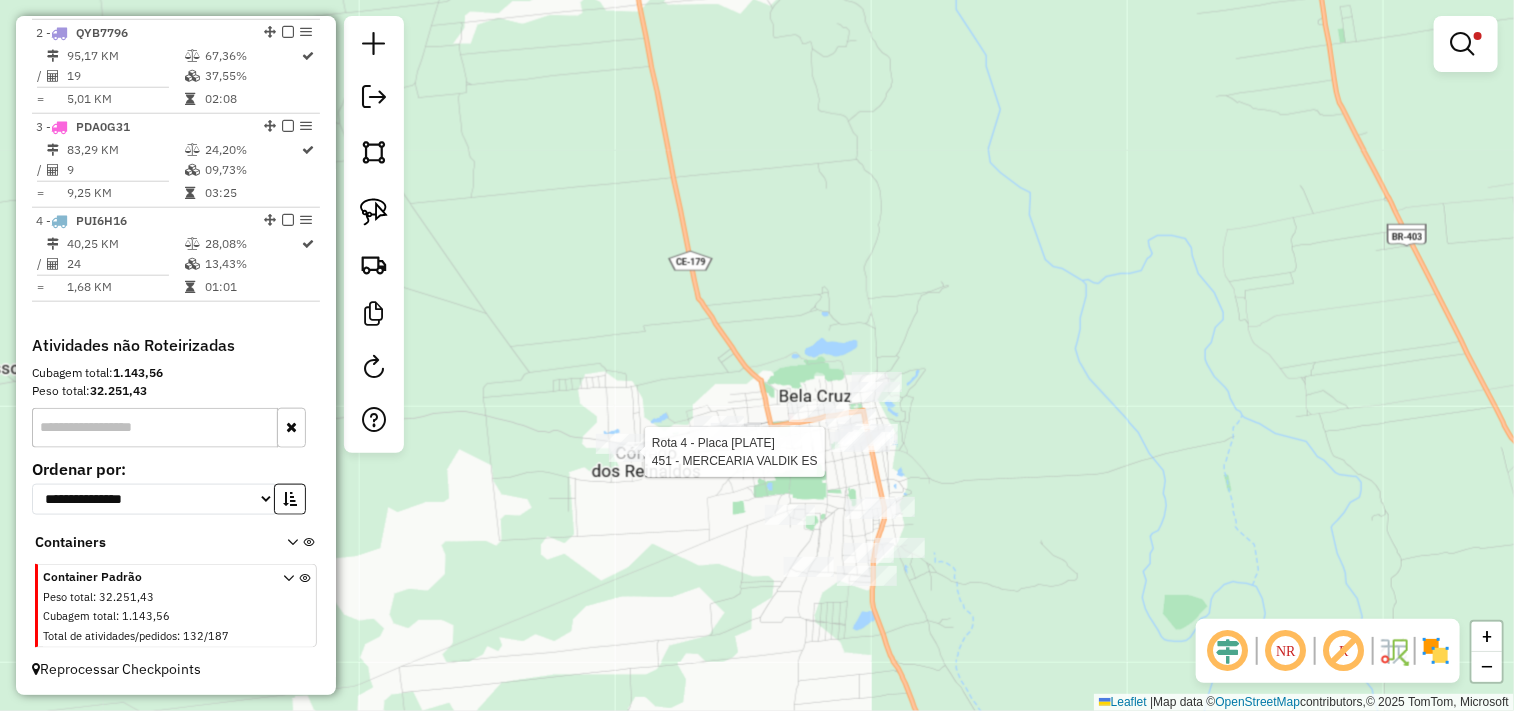 select on "**********" 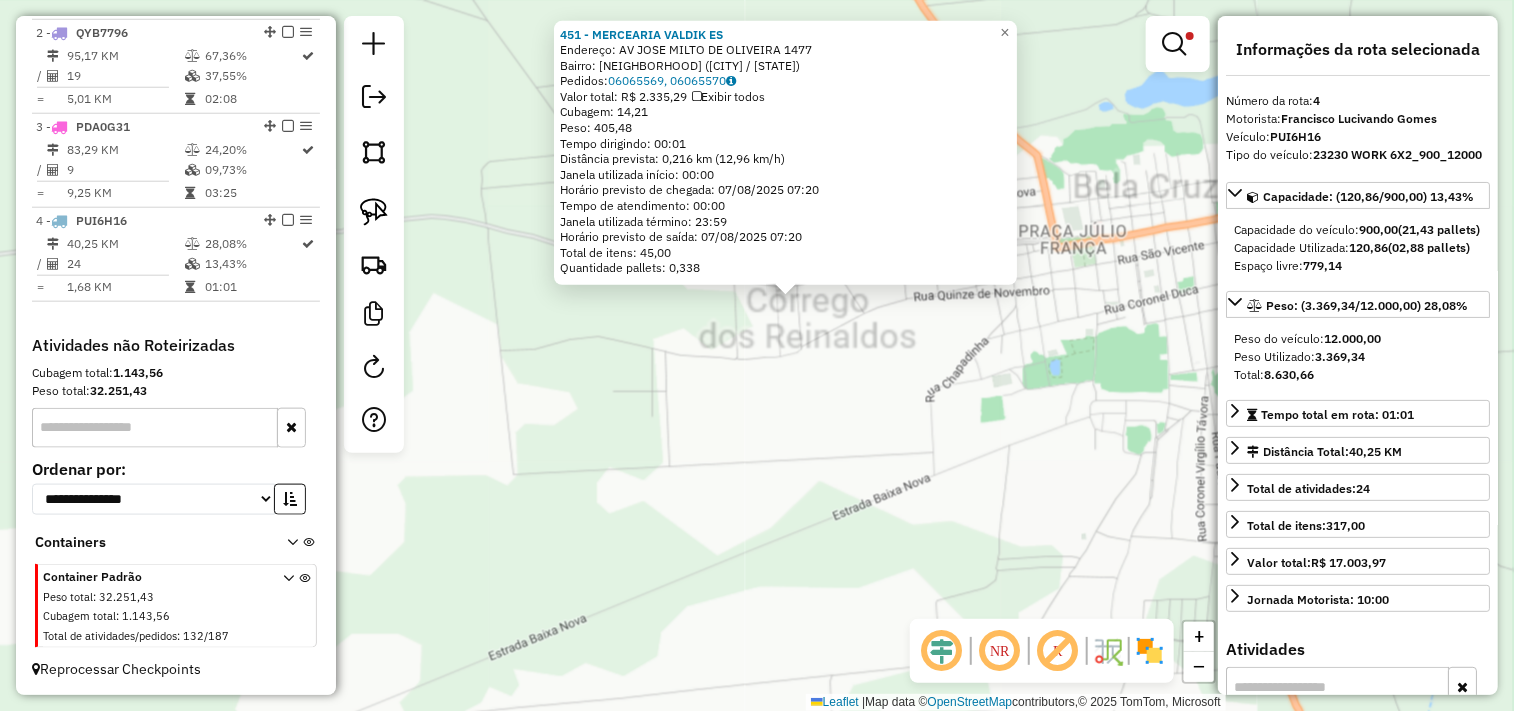 click on "451 - MERCEARIA VALDIK  ES  Endereço:  AV JOSE MILTO DE OLIVEIRA 1477   Bairro: CENTRO (BELA CRUZ / CE)   Pedidos:  06065569, 06065570   Valor total: R$ 2.335,29   Exibir todos   Cubagem: 14,21  Peso: 405,48  Tempo dirigindo: 00:01   Distância prevista: 0,216 km (12,96 km/h)   Janela utilizada início: 00:00   Horário previsto de chegada: 07/08/2025 07:20   Tempo de atendimento: 00:00   Janela utilizada término: 23:59   Horário previsto de saída: 07/08/2025 07:20   Total de itens: 45,00   Quantidade pallets: 0,338  × Limpar filtros Janela de atendimento Grade de atendimento Capacidade Transportadoras Veículos Cliente Pedidos  Rotas Selecione os dias de semana para filtrar as janelas de atendimento  Seg   Ter   Qua   Qui   Sex   Sáb   Dom  Informe o período da janela de atendimento: De: Até:  Filtrar exatamente a janela do cliente  Considerar janela de atendimento padrão  Selecione os dias de semana para filtrar as grades de atendimento  Seg   Ter   Qua   Qui   Sex   Sáb   Dom   Peso mínimo:  De:" 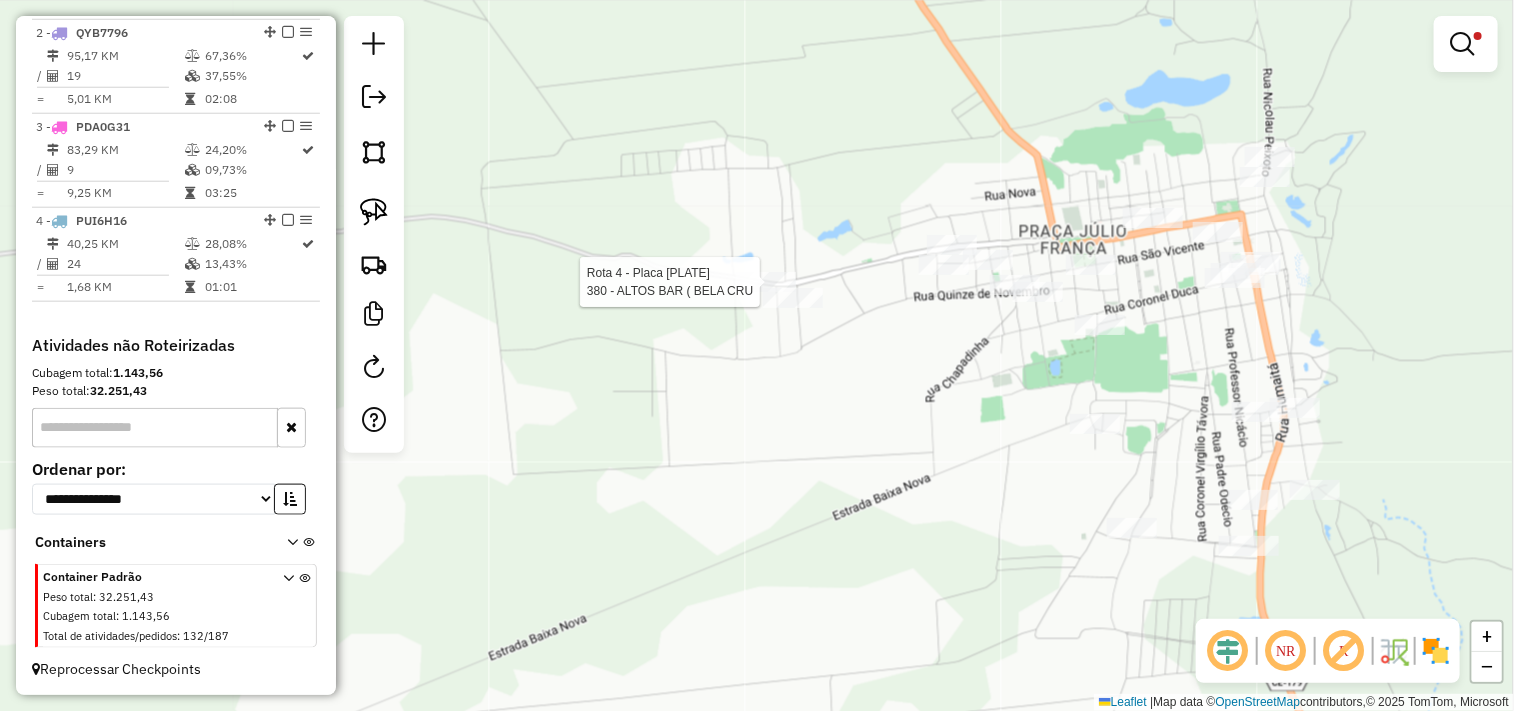 select on "**********" 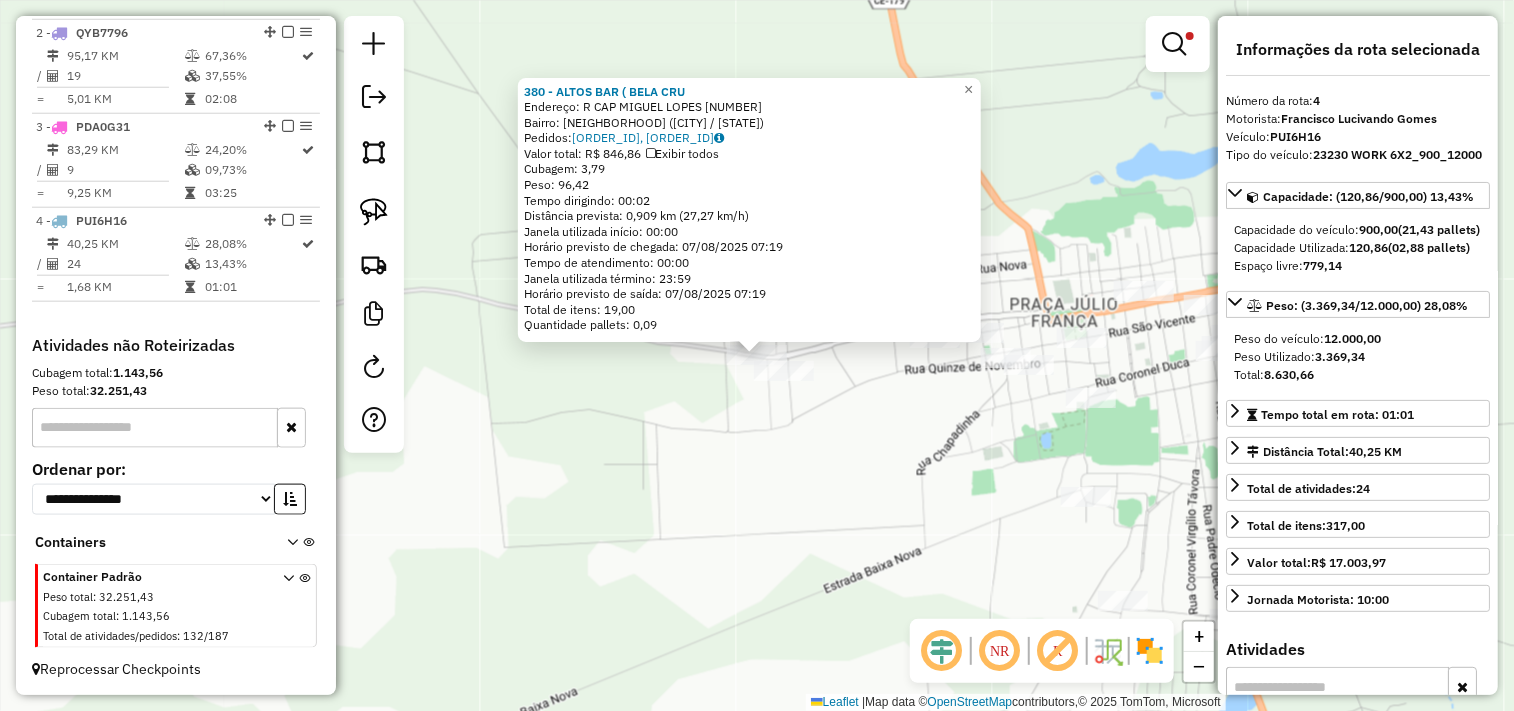 click on "380 - ALTOS BAR ( BELA CRU  Endereço:  R CAP MIGUEL LOPES 10000   Bairro: CORREGO GRANDE (BELA CRUZ / CE)   Pedidos:  06065510, 06065511   Valor total: R$ 846,86   Exibir todos   Cubagem: 3,79  Peso: 96,42  Tempo dirigindo: 00:02   Distância prevista: 0,909 km (27,27 km/h)   Janela utilizada início: 00:00   Horário previsto de chegada: 07/08/2025 07:19   Tempo de atendimento: 00:00   Janela utilizada término: 23:59   Horário previsto de saída: 07/08/2025 07:19   Total de itens: 19,00   Quantidade pallets: 0,09  × Limpar filtros Janela de atendimento Grade de atendimento Capacidade Transportadoras Veículos Cliente Pedidos  Rotas Selecione os dias de semana para filtrar as janelas de atendimento  Seg   Ter   Qua   Qui   Sex   Sáb   Dom  Informe o período da janela de atendimento: De: Até:  Filtrar exatamente a janela do cliente  Considerar janela de atendimento padrão  Selecione os dias de semana para filtrar as grades de atendimento  Seg   Ter   Qua   Qui   Sex   Sáb   Dom   Peso mínimo:   De:" 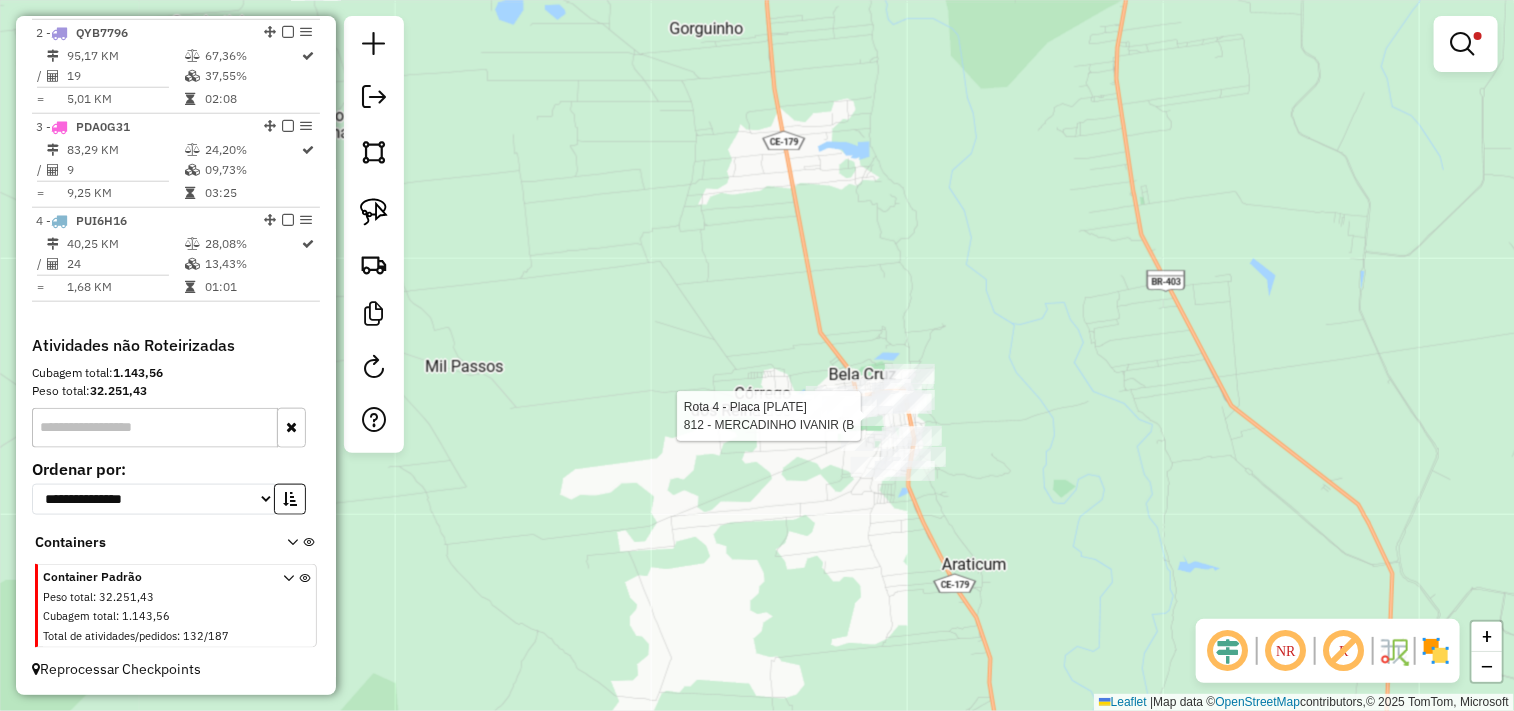 select on "**********" 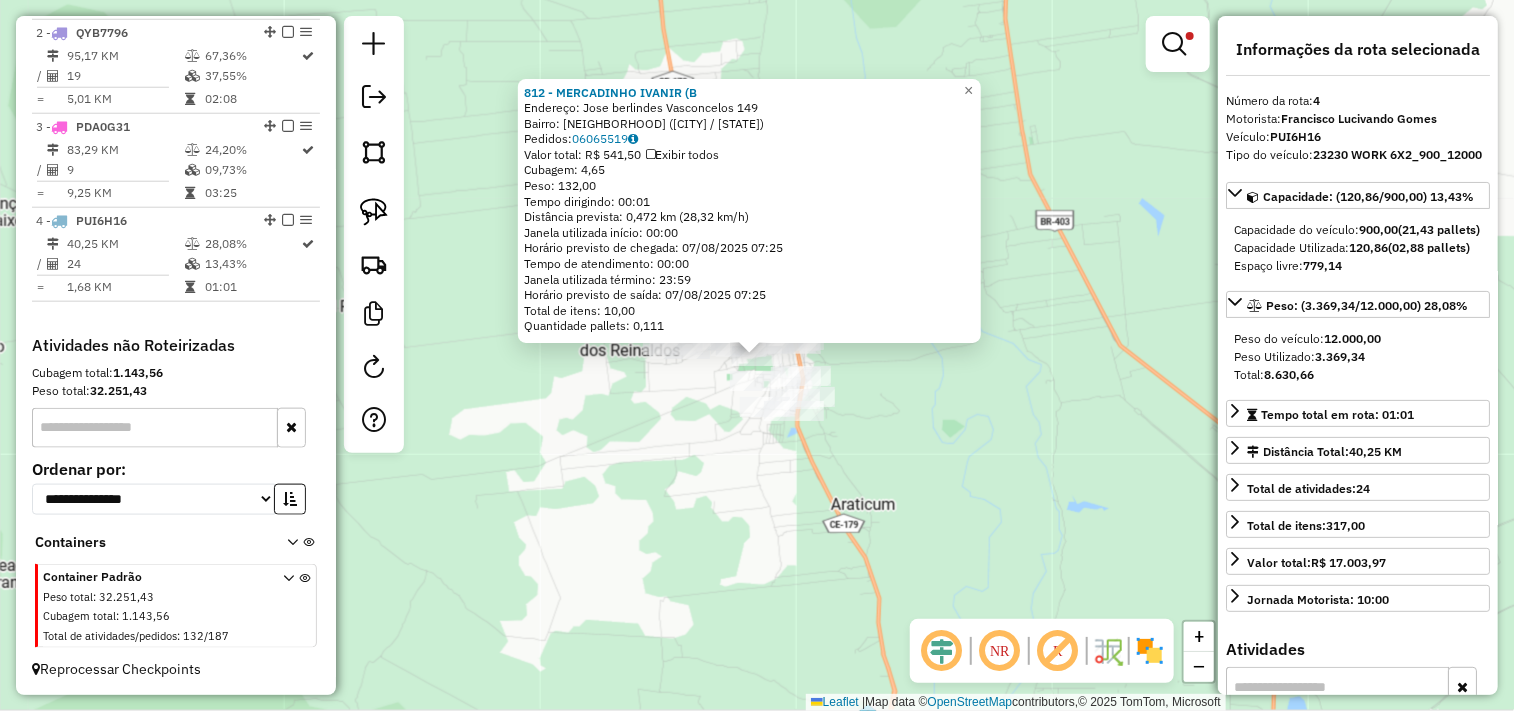 click on "812 - MERCADINHO IVANIR (B  Endereço:  Jose berlindes Vasconcelos 149   Bairro: CHAPADINHA (BELA CRUZ / CE)   Pedidos:  06065519   Valor total: R$ 541,50   Exibir todos   Cubagem: 4,65  Peso: 132,00  Tempo dirigindo: 00:01   Distância prevista: 0,472 km (28,32 km/h)   Janela utilizada início: 00:00   Horário previsto de chegada: 07/08/2025 07:25   Tempo de atendimento: 00:00   Janela utilizada término: 23:59   Horário previsto de saída: 07/08/2025 07:25   Total de itens: 10,00   Quantidade pallets: 0,111  × Limpar filtros Janela de atendimento Grade de atendimento Capacidade Transportadoras Veículos Cliente Pedidos  Rotas Selecione os dias de semana para filtrar as janelas de atendimento  Seg   Ter   Qua   Qui   Sex   Sáb   Dom  Informe o período da janela de atendimento: De: Até:  Filtrar exatamente a janela do cliente  Considerar janela de atendimento padrão  Selecione os dias de semana para filtrar as grades de atendimento  Seg   Ter   Qua   Qui   Sex   Sáb   Dom   Peso mínimo:   De:   De:" 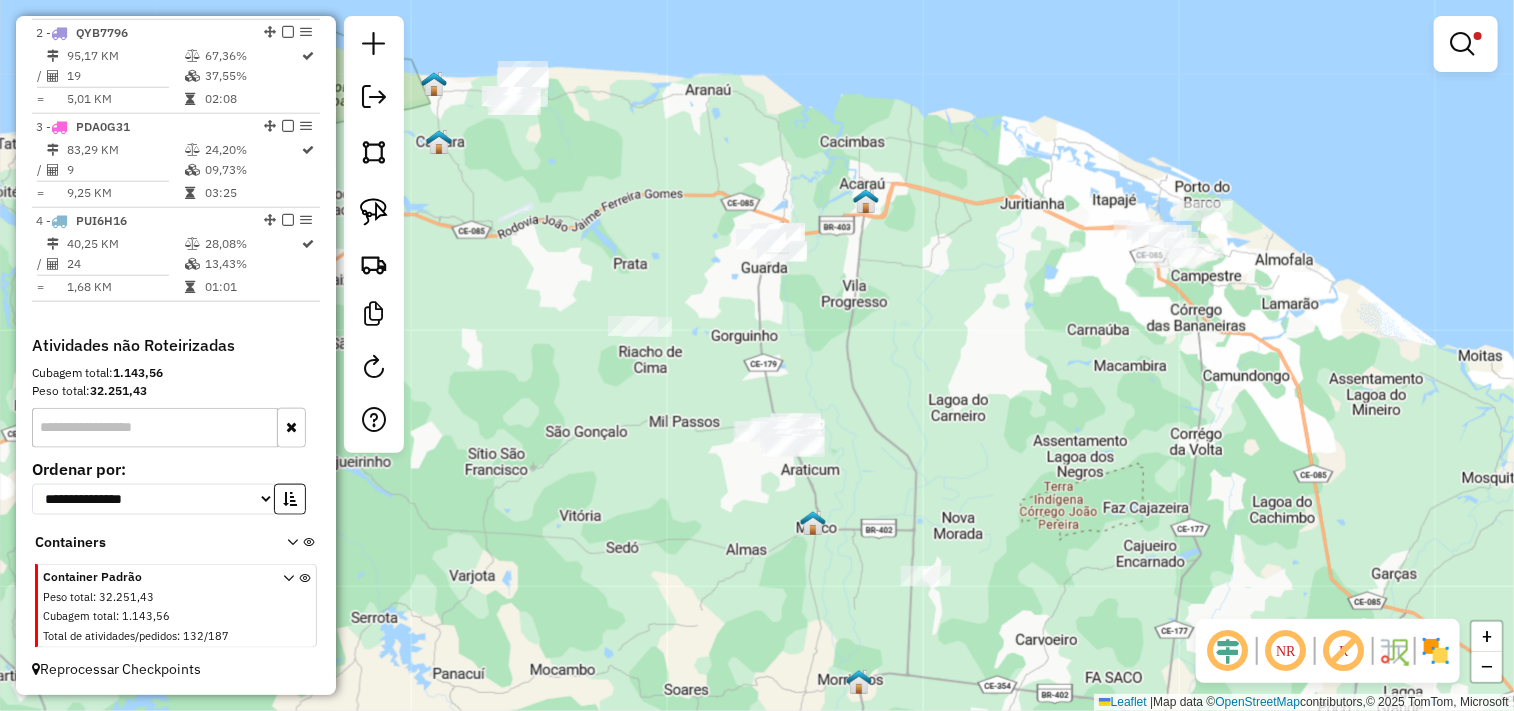 drag, startPoint x: 674, startPoint y: 481, endPoint x: 630, endPoint y: 375, distance: 114.76933 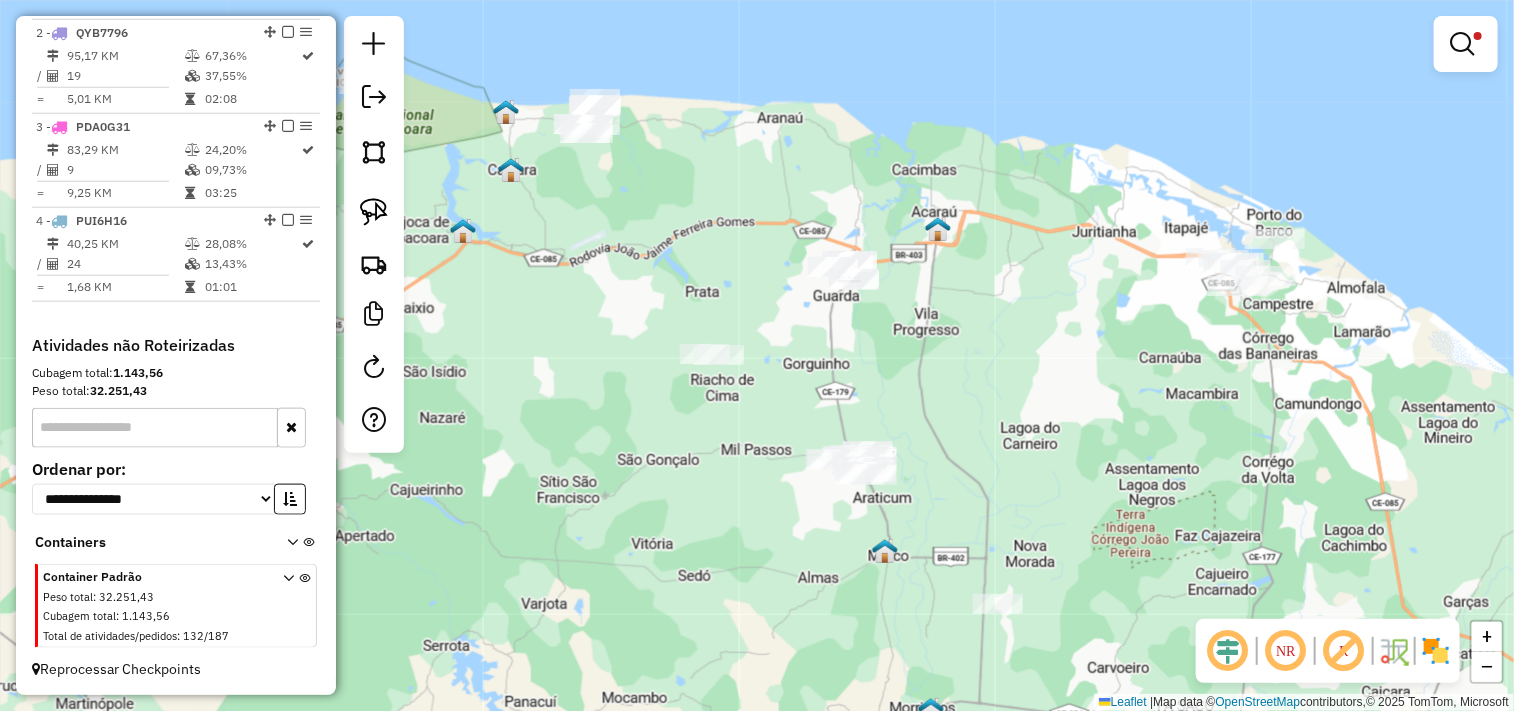 drag, startPoint x: 617, startPoint y: 418, endPoint x: 734, endPoint y: 551, distance: 177.13837 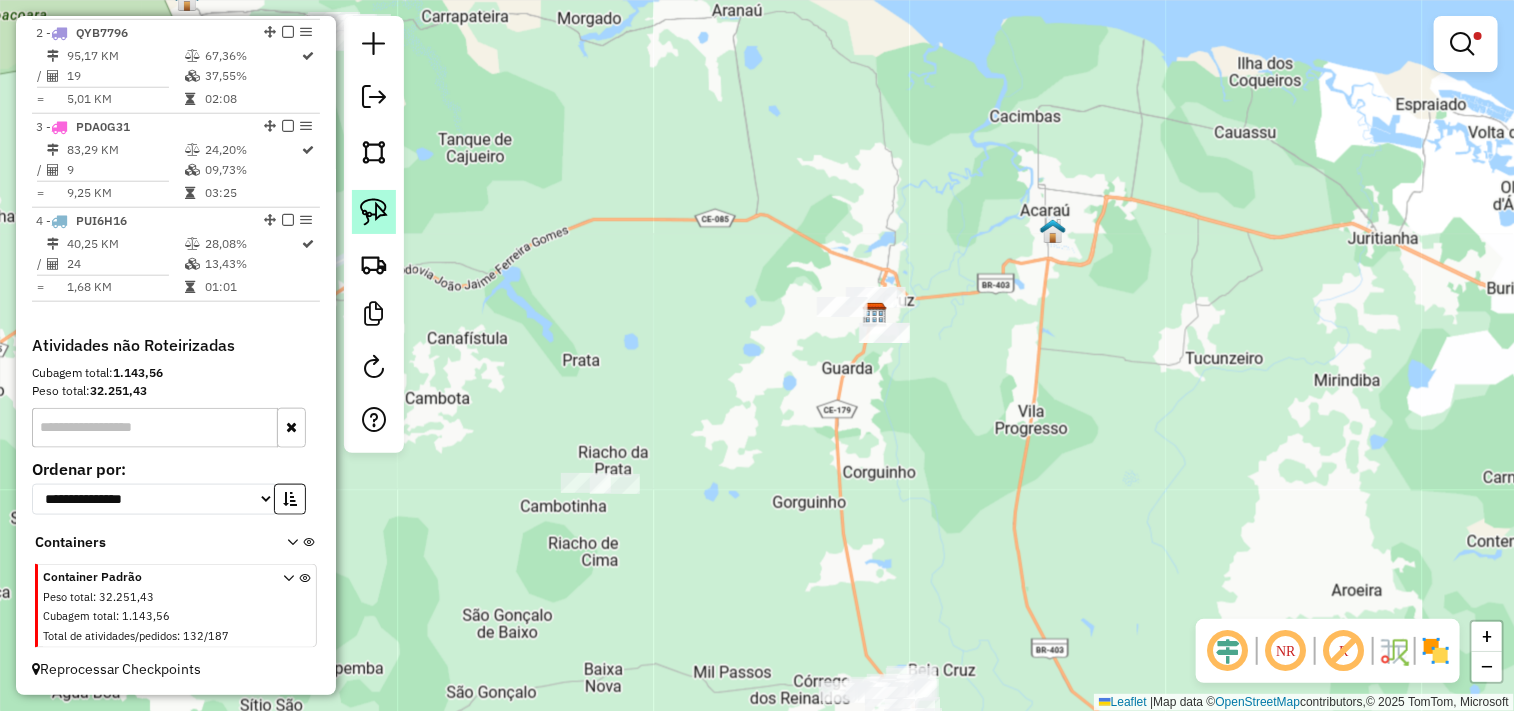 click 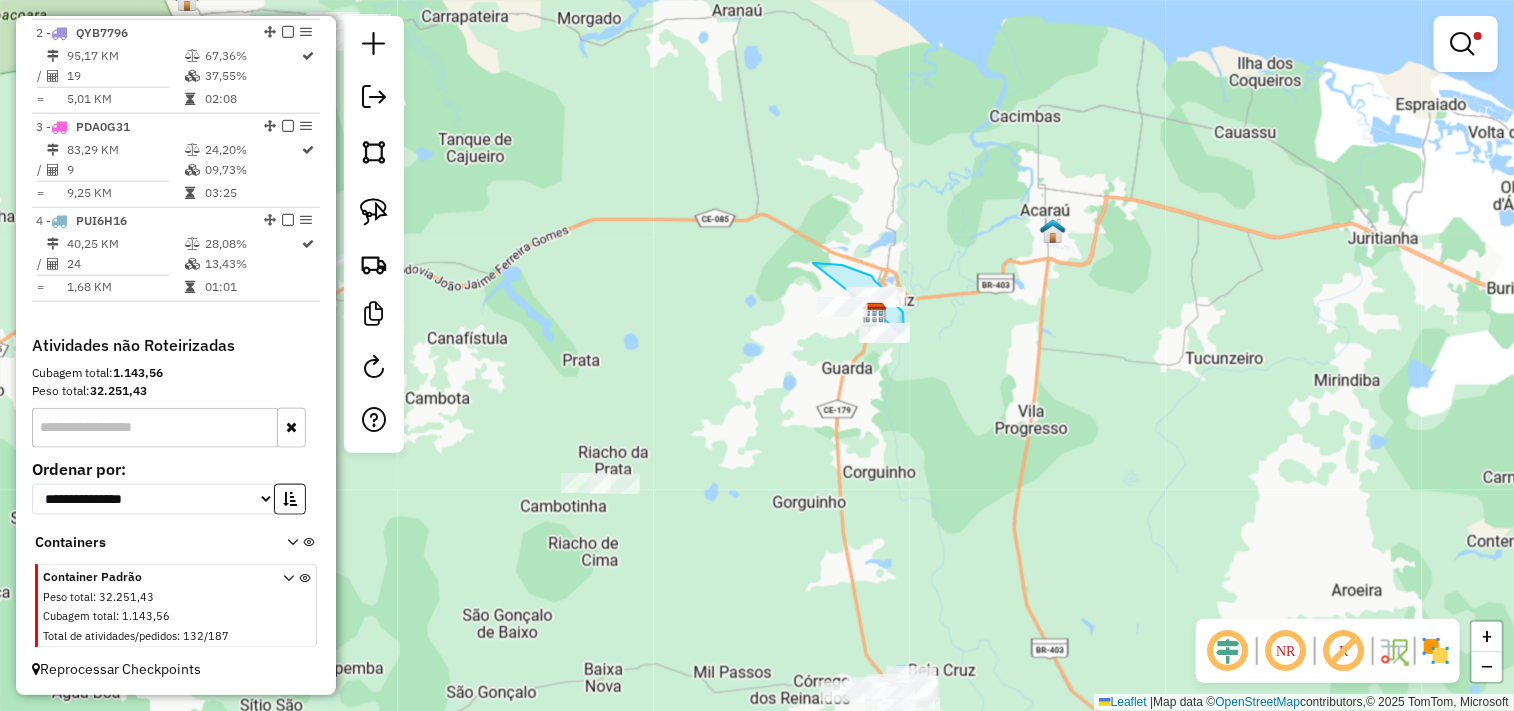 drag, startPoint x: 813, startPoint y: 263, endPoint x: 844, endPoint y: 356, distance: 98.03061 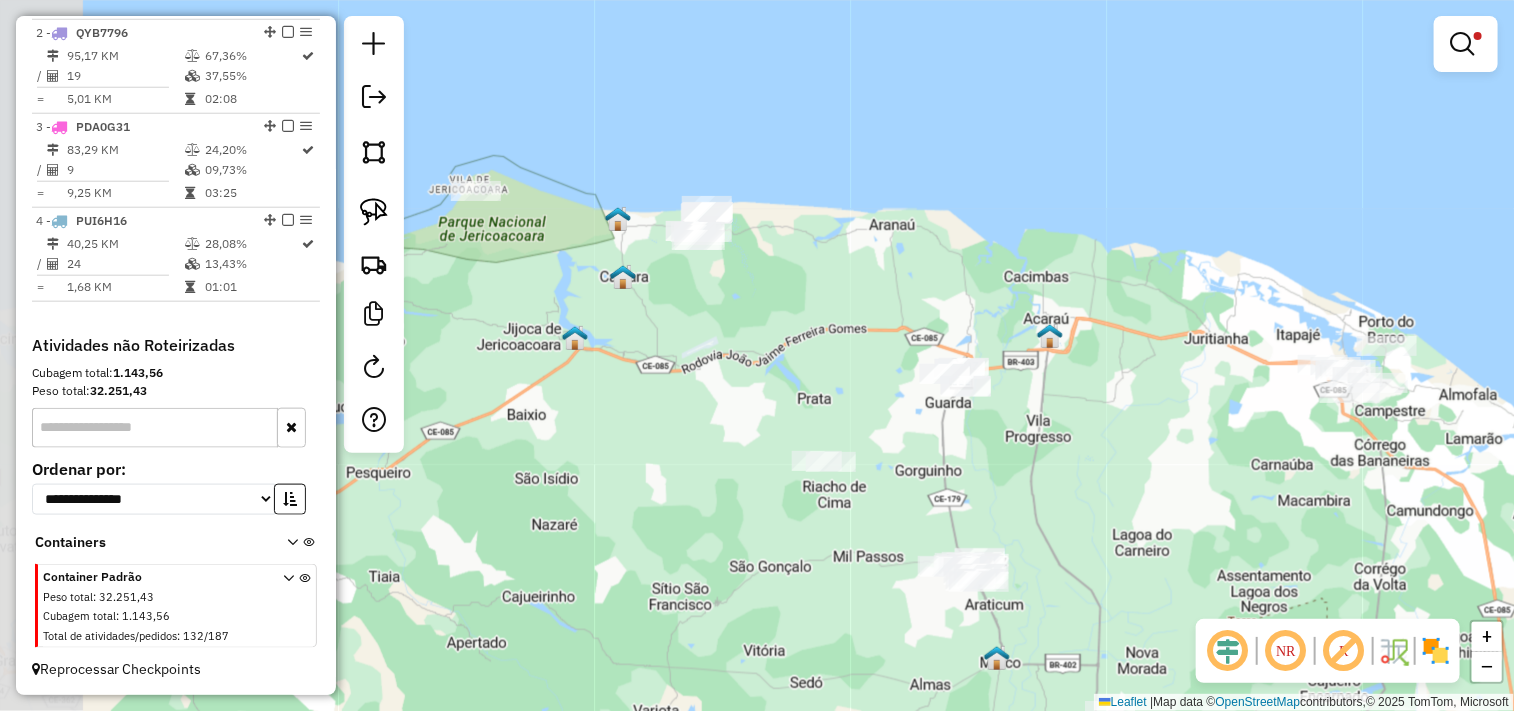 drag, startPoint x: 713, startPoint y: 345, endPoint x: 851, endPoint y: 413, distance: 153.84407 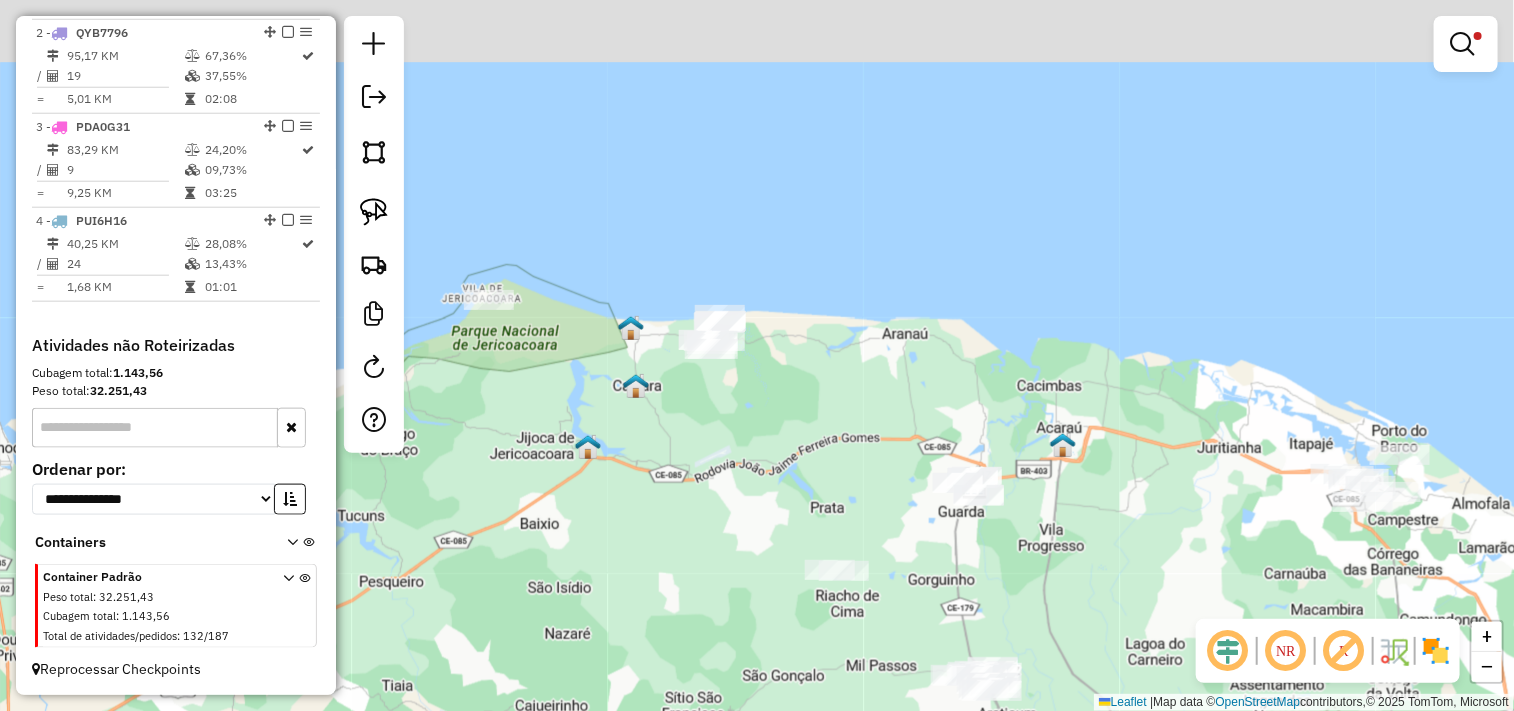 drag, startPoint x: 768, startPoint y: 454, endPoint x: 768, endPoint y: 476, distance: 22 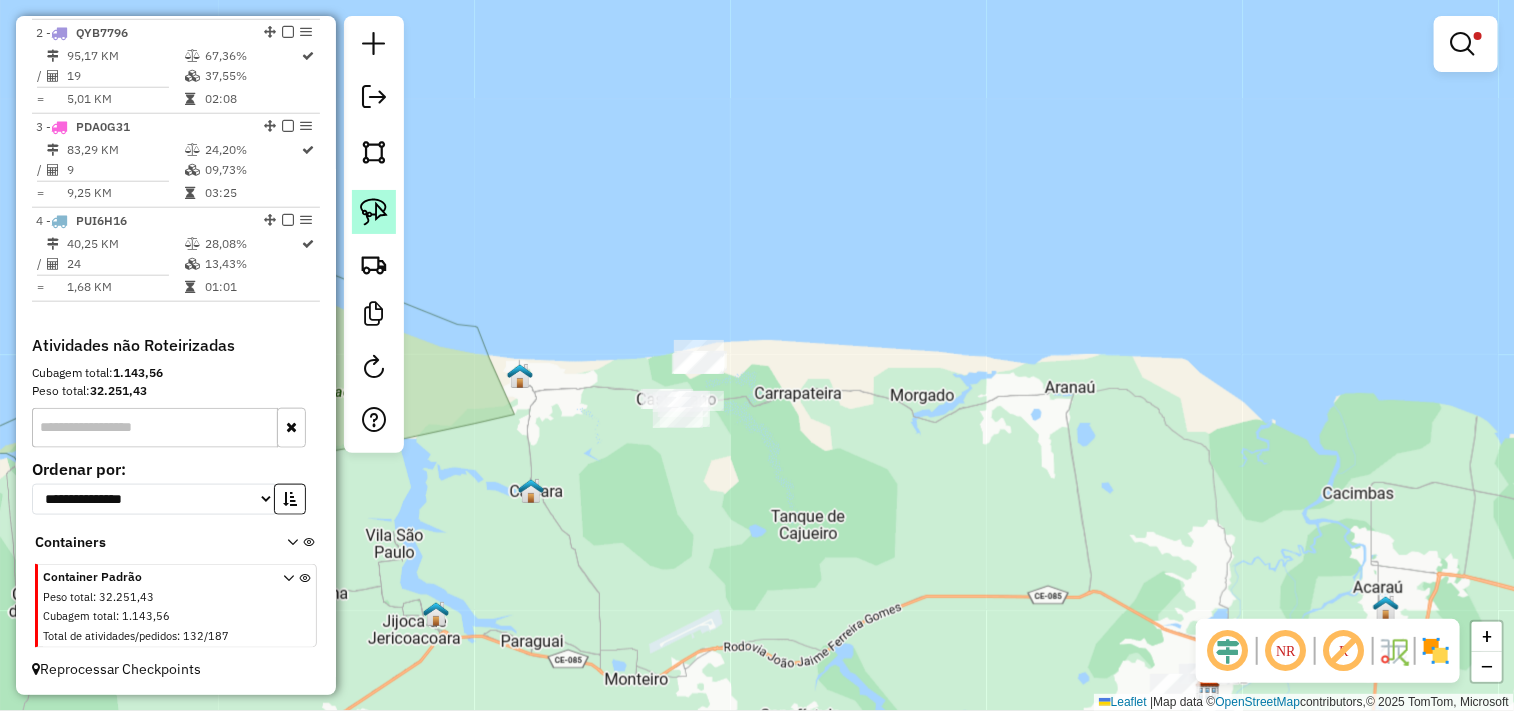 click 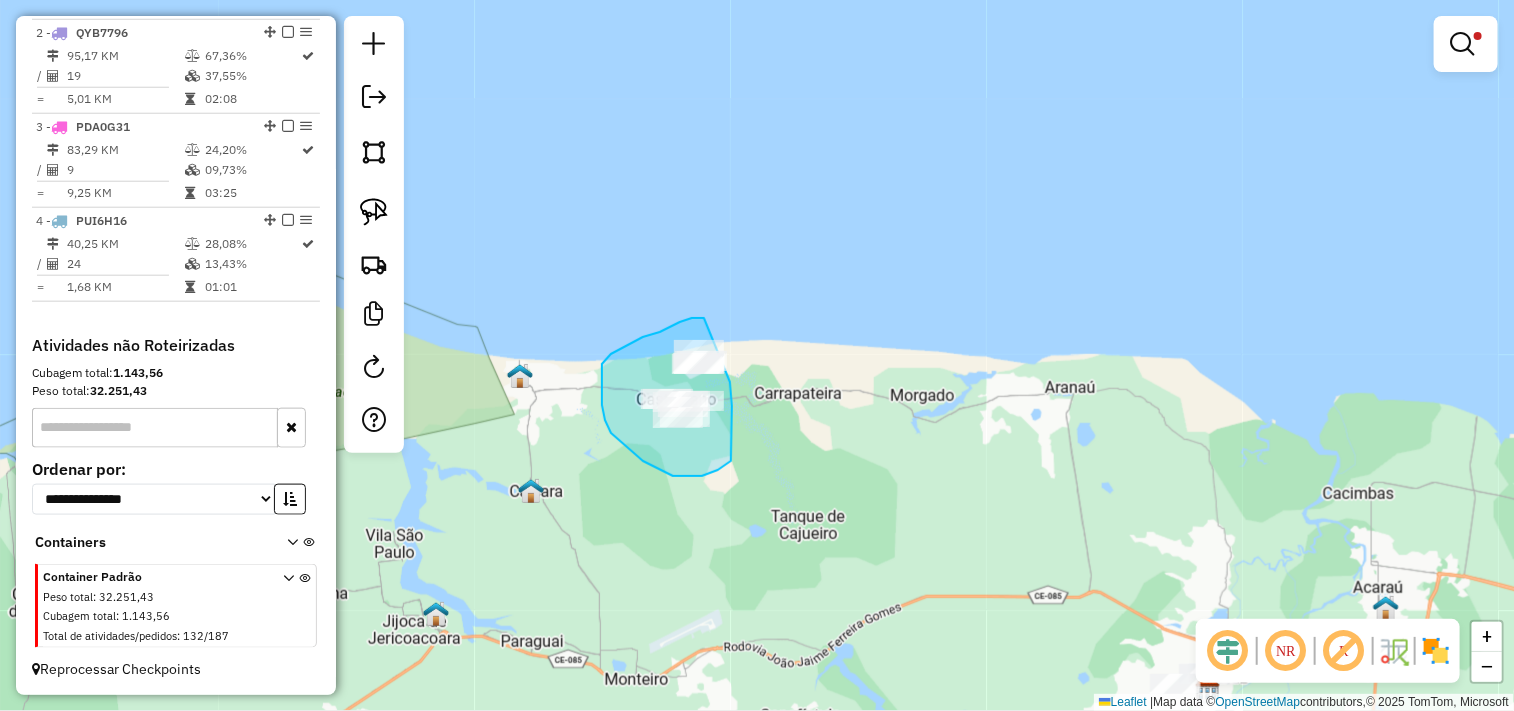 drag, startPoint x: 728, startPoint y: 463, endPoint x: 772, endPoint y: 344, distance: 126.873955 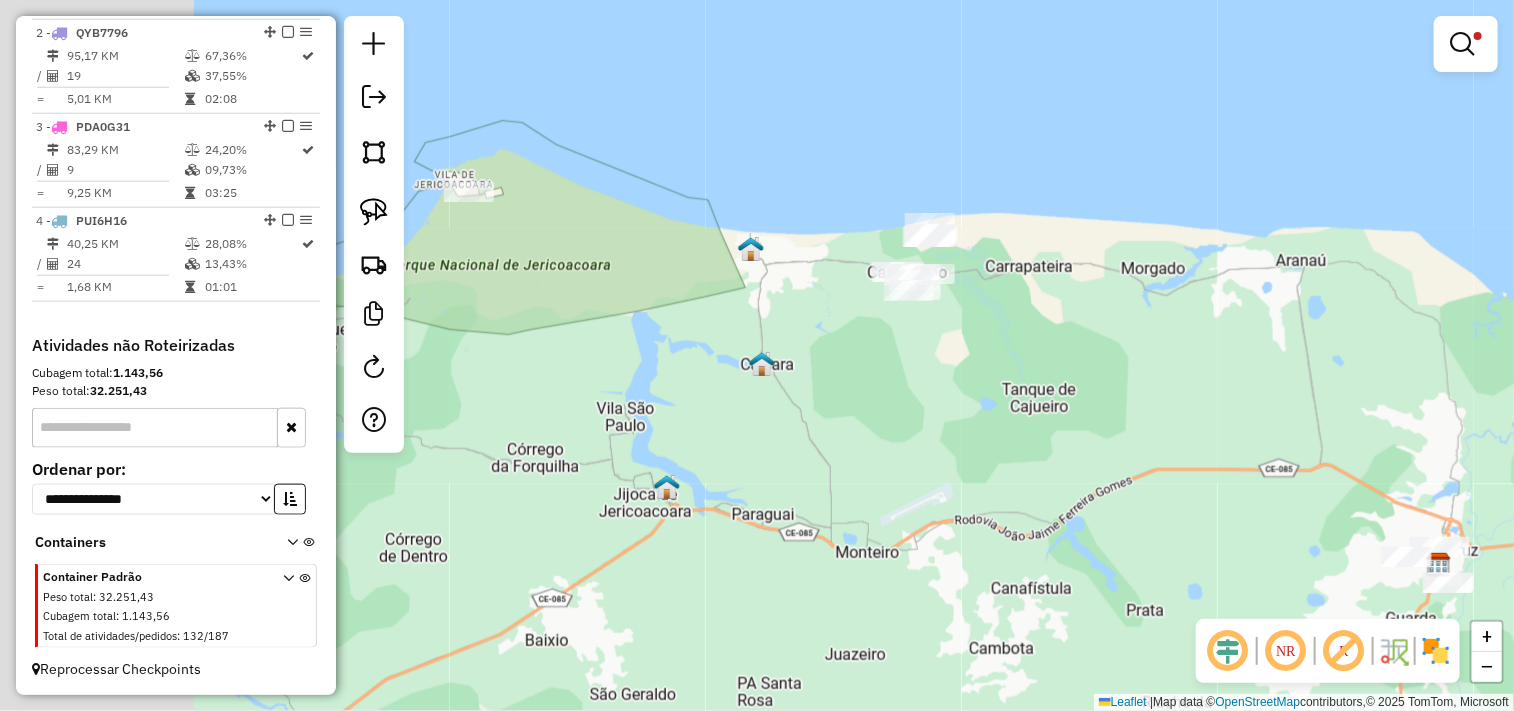 drag, startPoint x: 737, startPoint y: 482, endPoint x: 981, endPoint y: 345, distance: 279.8303 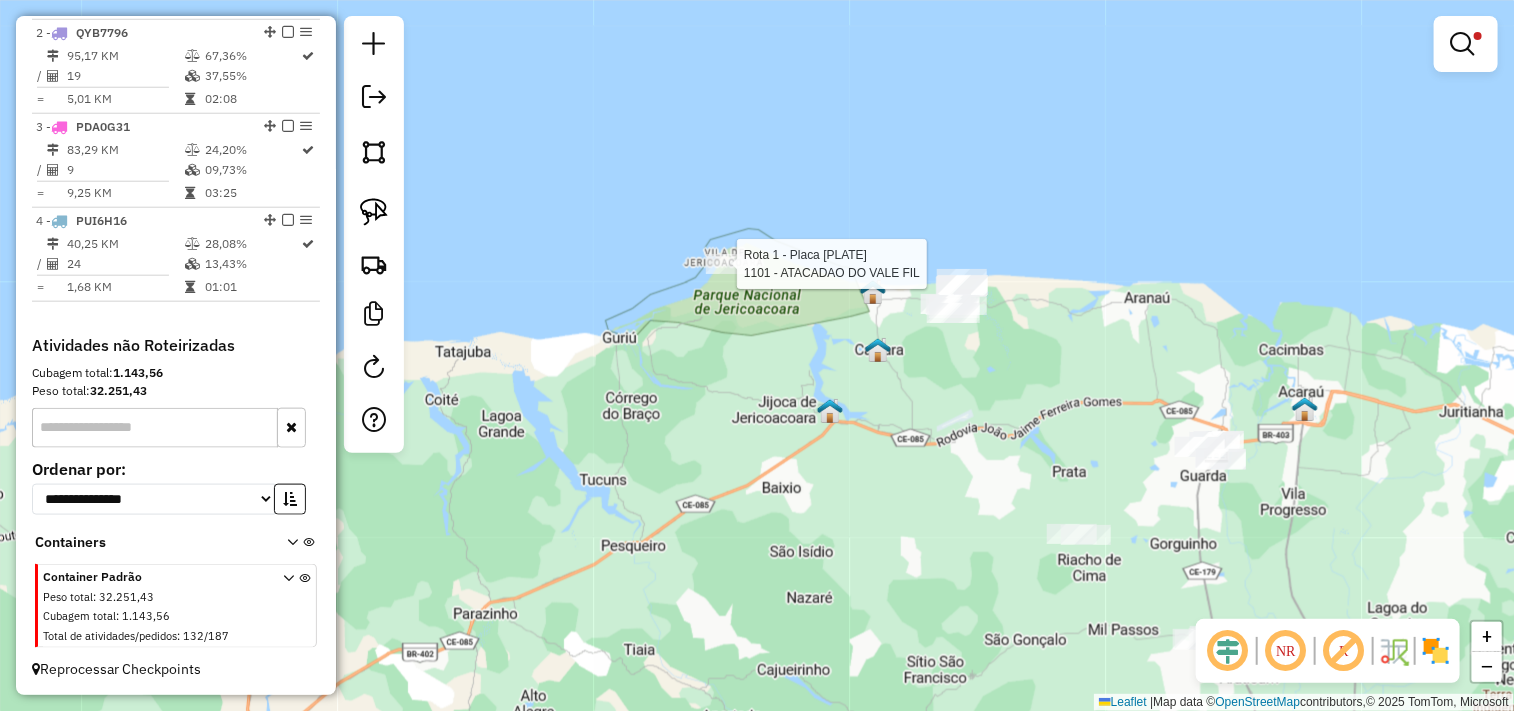 select on "**********" 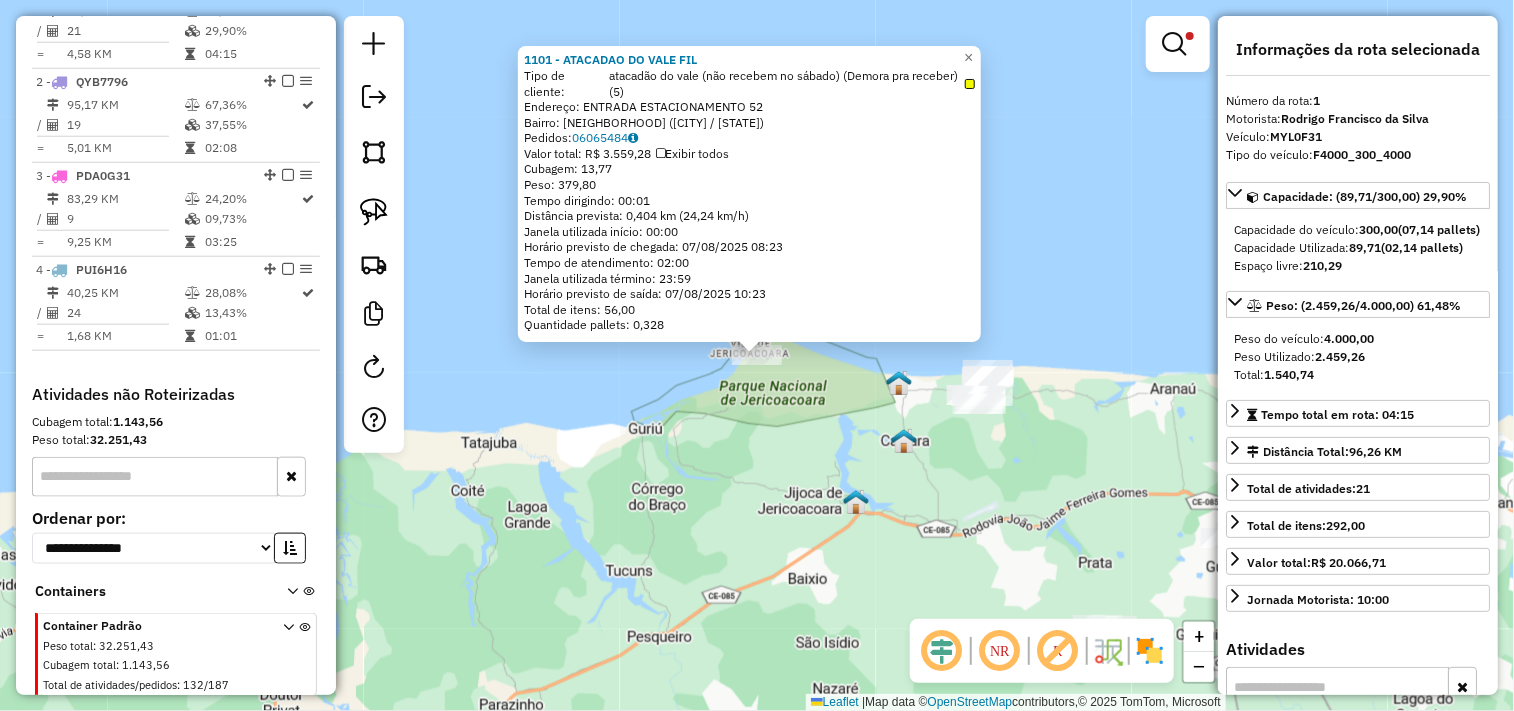 scroll, scrollTop: 773, scrollLeft: 0, axis: vertical 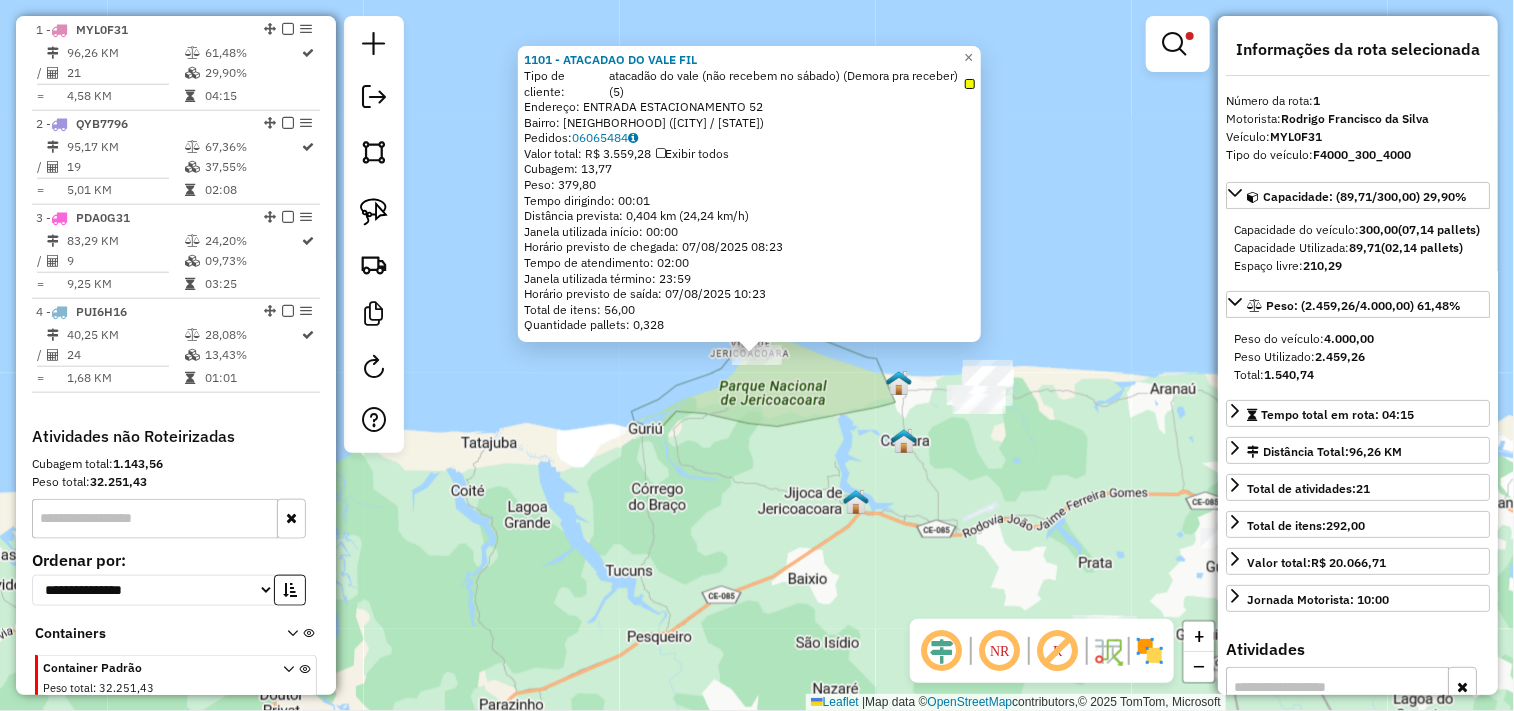 click on "1101 - ATACADAO DO VALE FIL  Tipo de cliente:   atacadão do vale (não recebem no sábado) (Demora pra receber) (5)   Endereço:  ENTRADA ESTACIONAMENTO 52   Bairro: JERICOACOARA (JIJOCA DE JERICOACOARA / CE)   Pedidos:  06065484   Valor total: R$ 3.559,28   Exibir todos   Cubagem: 13,77  Peso: 379,80  Tempo dirigindo: 00:01   Distância prevista: 0,404 km (24,24 km/h)   Janela utilizada início: 00:00   Horário previsto de chegada: 07/08/2025 08:23   Tempo de atendimento: 02:00   Janela utilizada término: 23:59   Horário previsto de saída: 07/08/2025 10:23   Total de itens: 56,00   Quantidade pallets: 0,328  × Limpar filtros Janela de atendimento Grade de atendimento Capacidade Transportadoras Veículos Cliente Pedidos  Rotas Selecione os dias de semana para filtrar as janelas de atendimento  Seg   Ter   Qua   Qui   Sex   Sáb   Dom  Informe o período da janela de atendimento: De: Até:  Filtrar exatamente a janela do cliente  Considerar janela de atendimento padrão   Seg   Ter   Qua   Qui   Sex  De:" 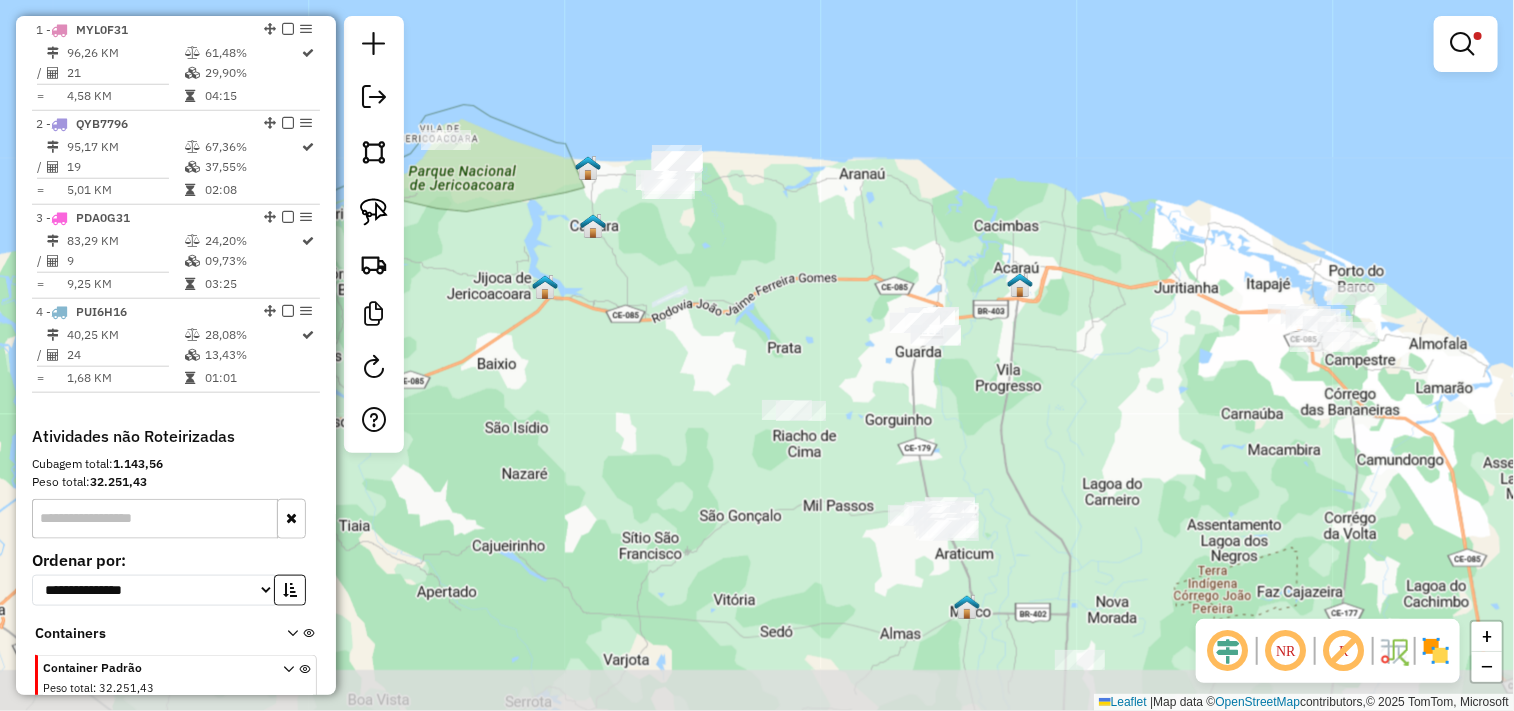 drag, startPoint x: 894, startPoint y: 530, endPoint x: 561, endPoint y: 307, distance: 400.77176 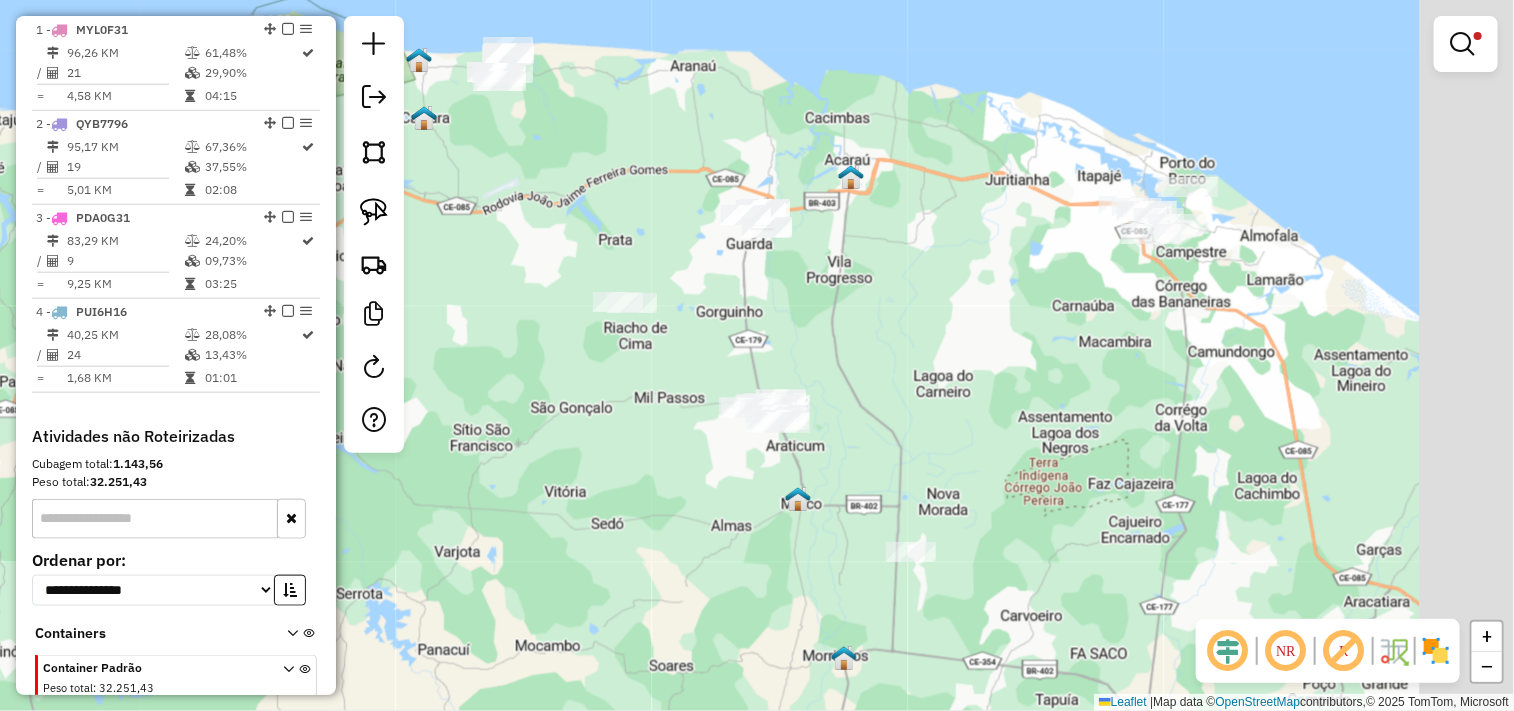 drag, startPoint x: 1032, startPoint y: 424, endPoint x: 866, endPoint y: 304, distance: 204.83163 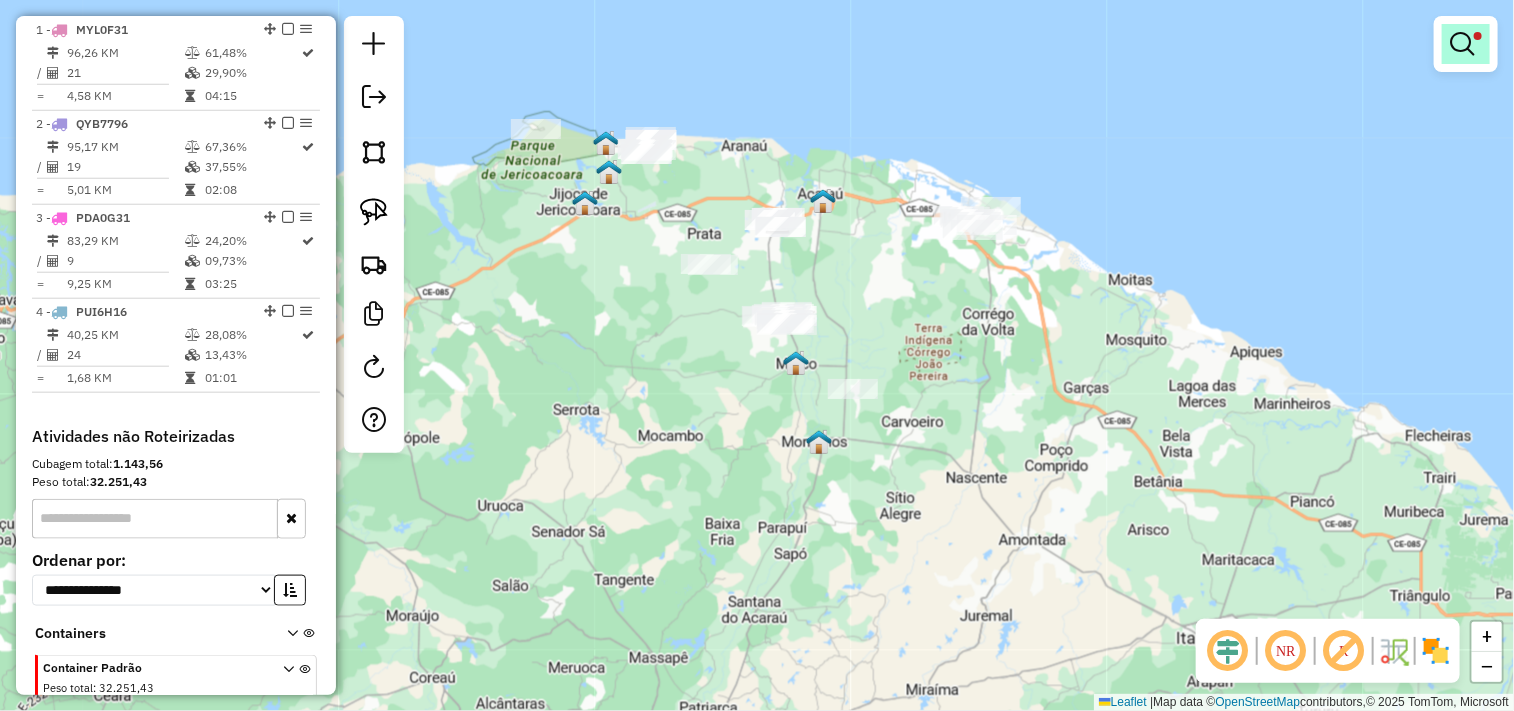 click at bounding box center [1466, 44] 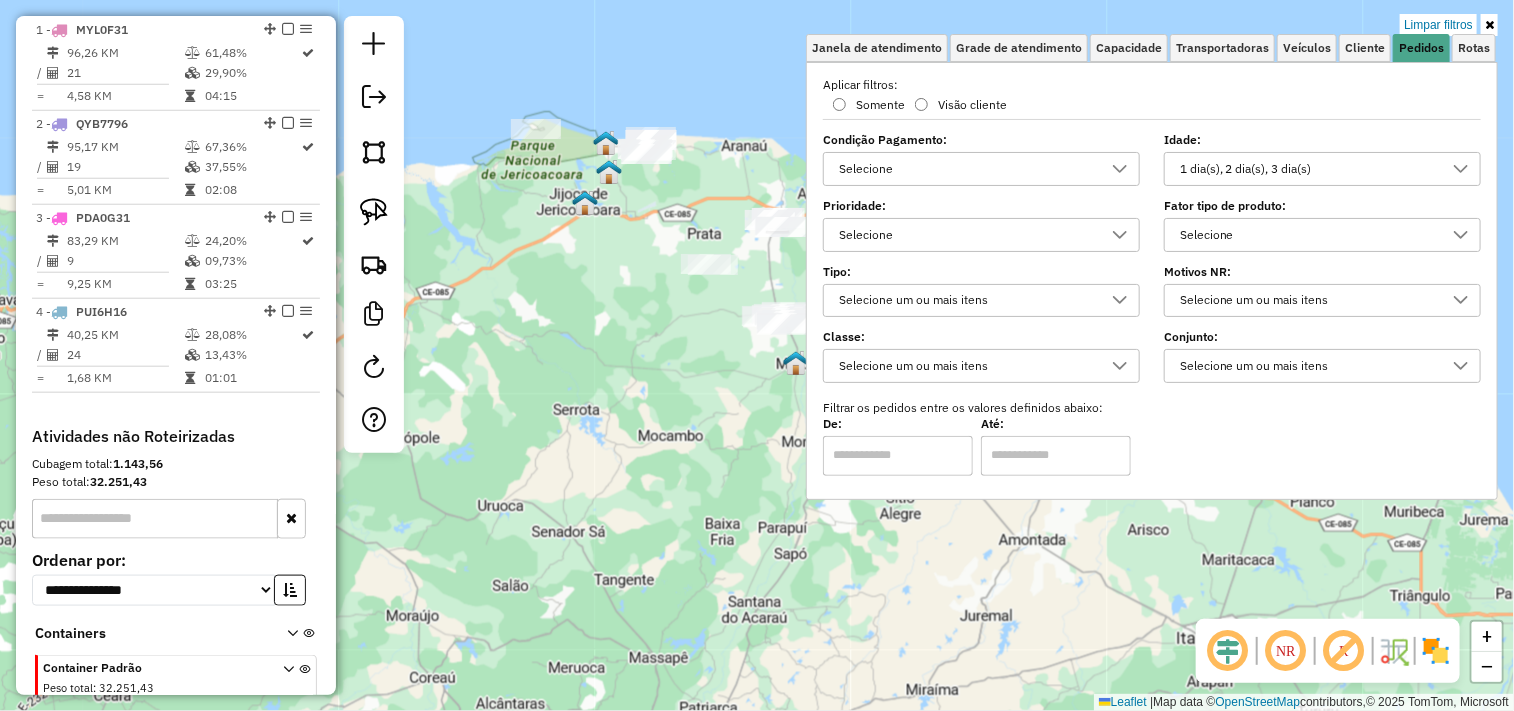 click on "1 dia(s), 2 dia(s), 3 dia(s)" at bounding box center (1307, 169) 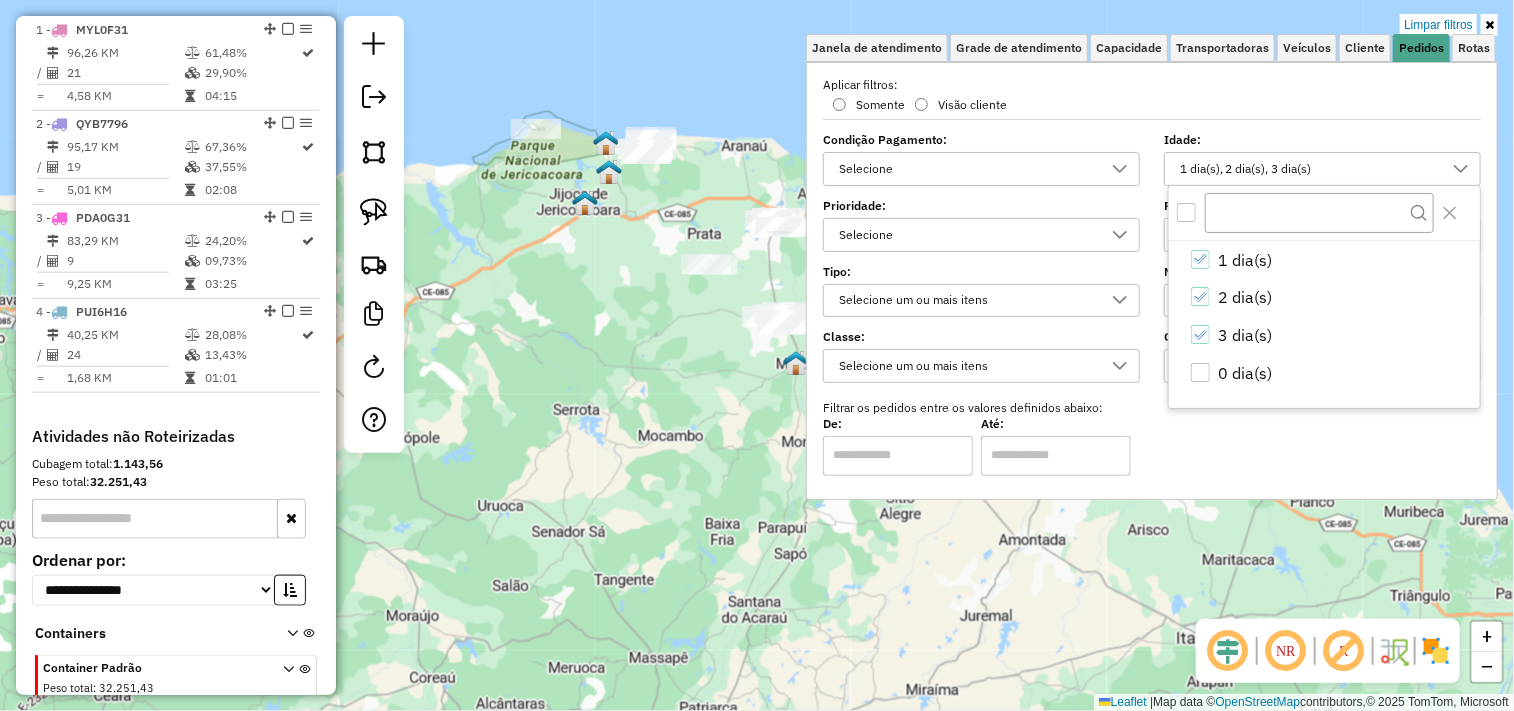 drag, startPoint x: 1215, startPoint y: 367, endPoint x: 1184, endPoint y: 423, distance: 64.00781 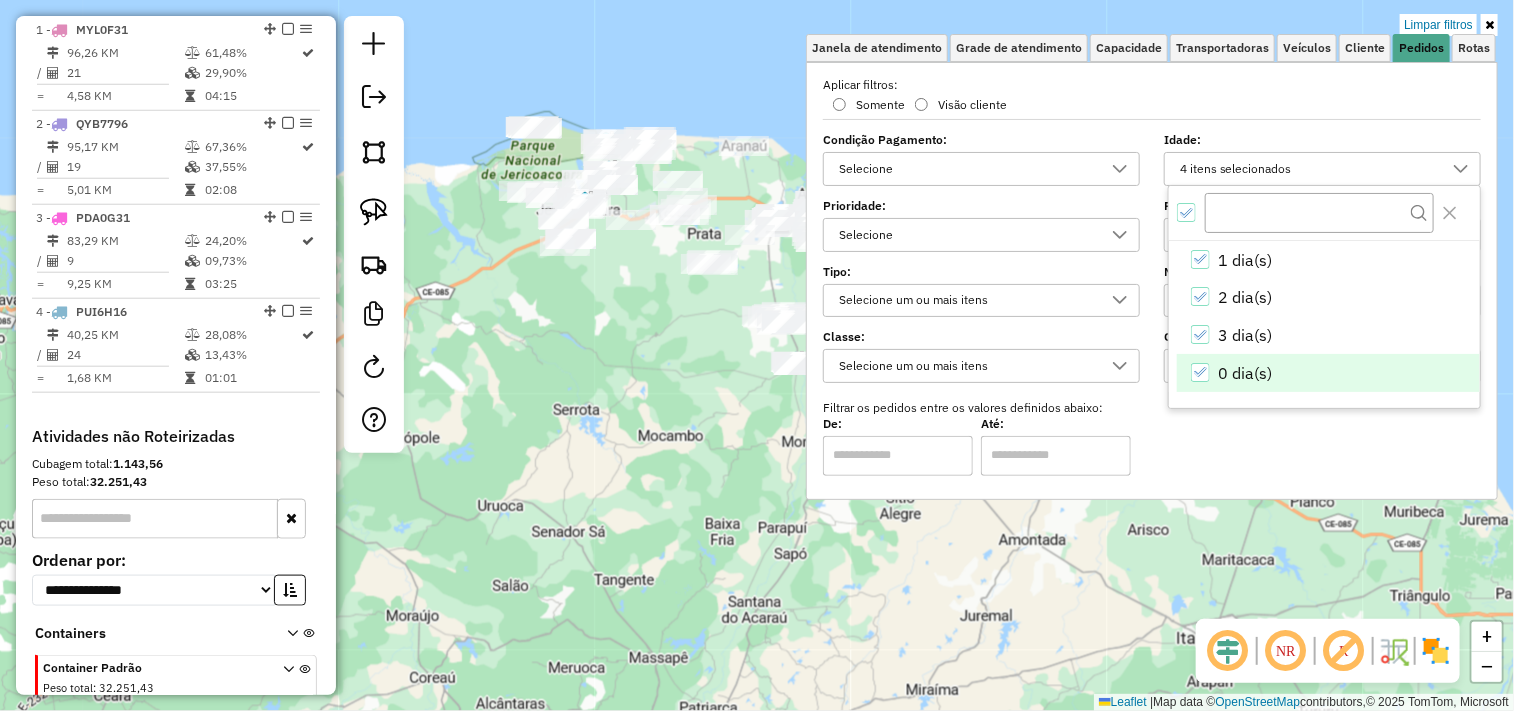 click on "Limpar filtros Janela de atendimento Grade de atendimento Capacidade Transportadoras Veículos Cliente Pedidos  Rotas Selecione os dias de semana para filtrar as janelas de atendimento  Seg   Ter   Qua   Qui   Sex   Sáb   Dom  Informe o período da janela de atendimento: De: Até:  Filtrar exatamente a janela do cliente  Considerar janela de atendimento padrão  Selecione os dias de semana para filtrar as grades de atendimento  Seg   Ter   Qua   Qui   Sex   Sáb   Dom   Considerar clientes sem dia de atendimento cadastrado  Clientes fora do dia de atendimento selecionado Filtrar as atividades entre os valores definidos abaixo:  Peso mínimo:   Peso máximo:   Cubagem mínima:   Cubagem máxima:   De:   Até:  Filtrar as atividades entre o tempo de atendimento definido abaixo:  De:   Até:   Considerar capacidade total dos clientes não roteirizados Transportadora: Selecione um ou mais itens Tipo de veículo: Selecione um ou mais itens Veículo: Selecione um ou mais itens Motorista: Selecione um ou mais itens" 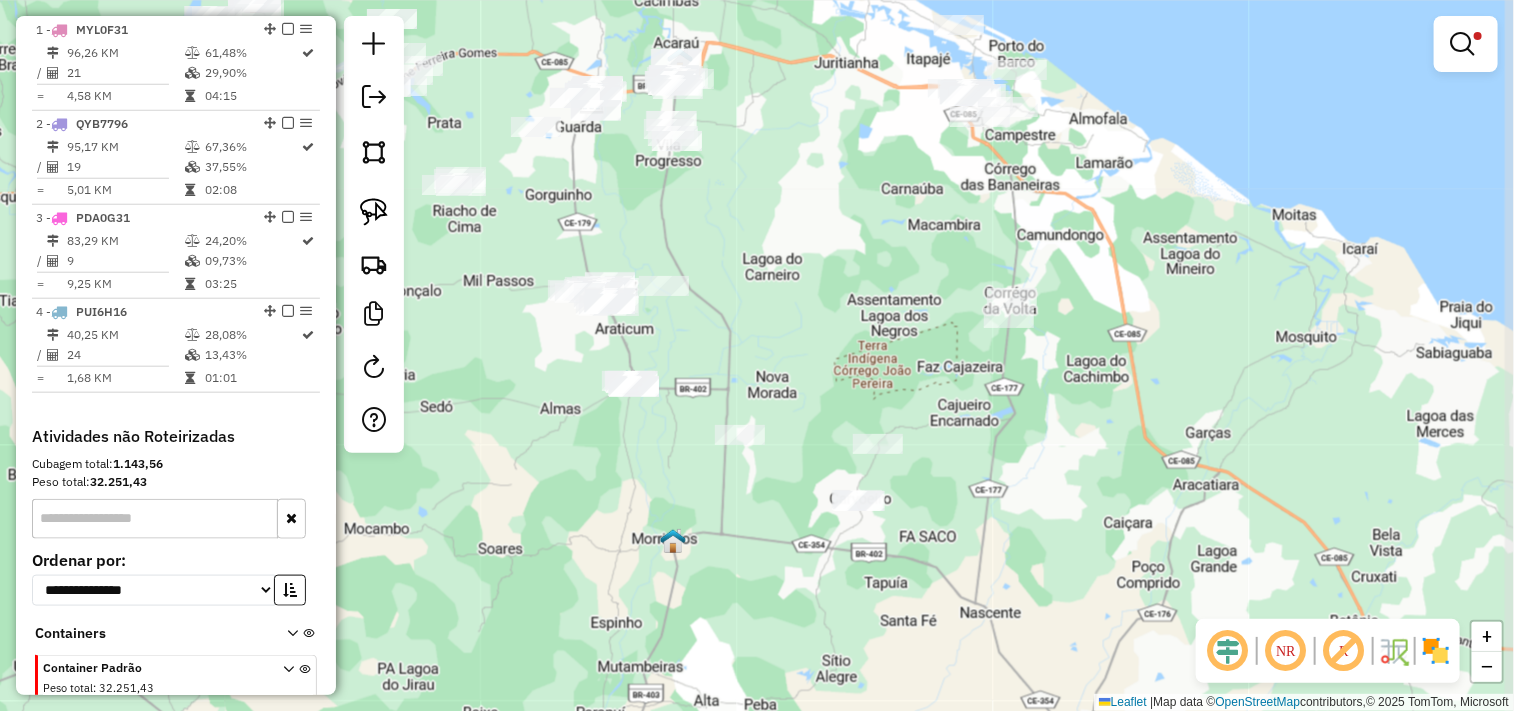 drag, startPoint x: 901, startPoint y: 290, endPoint x: 813, endPoint y: 343, distance: 102.7278 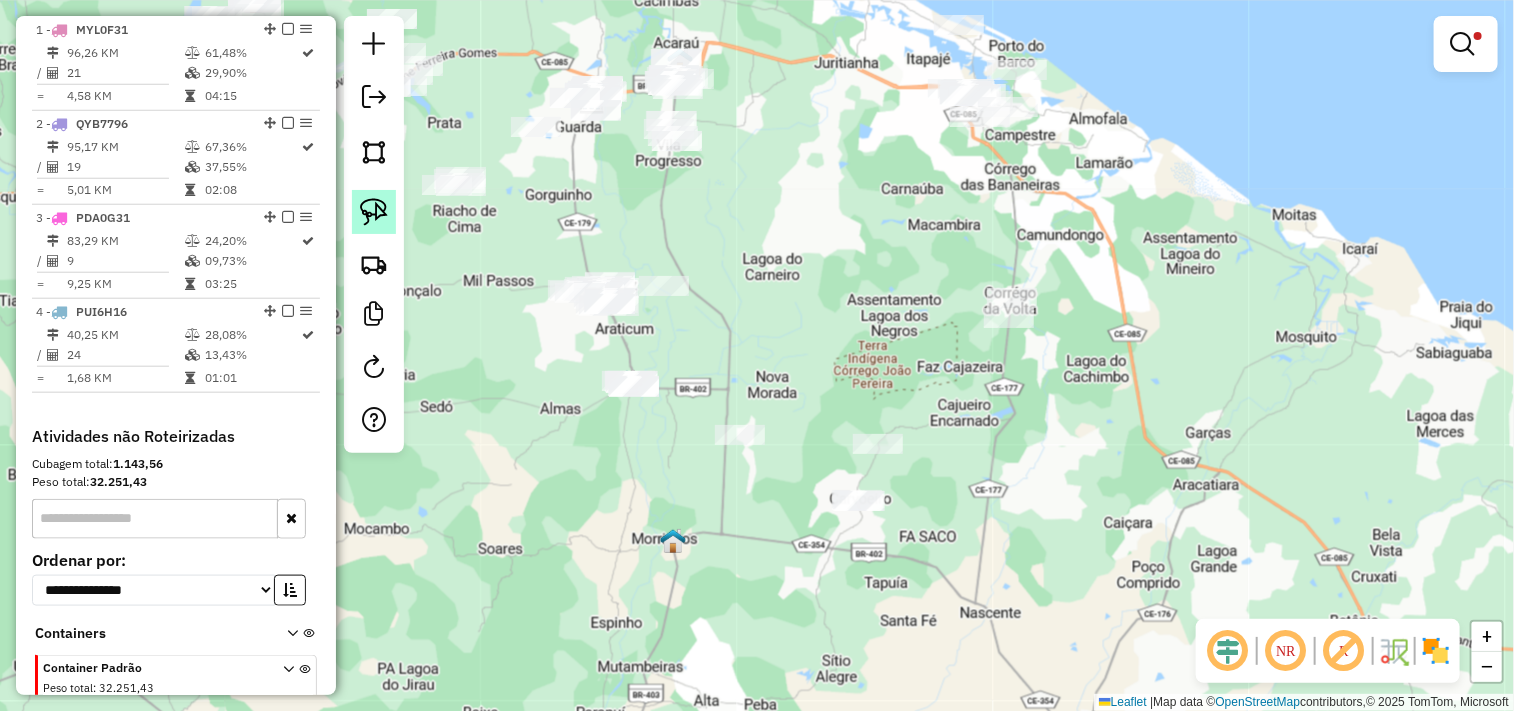 click 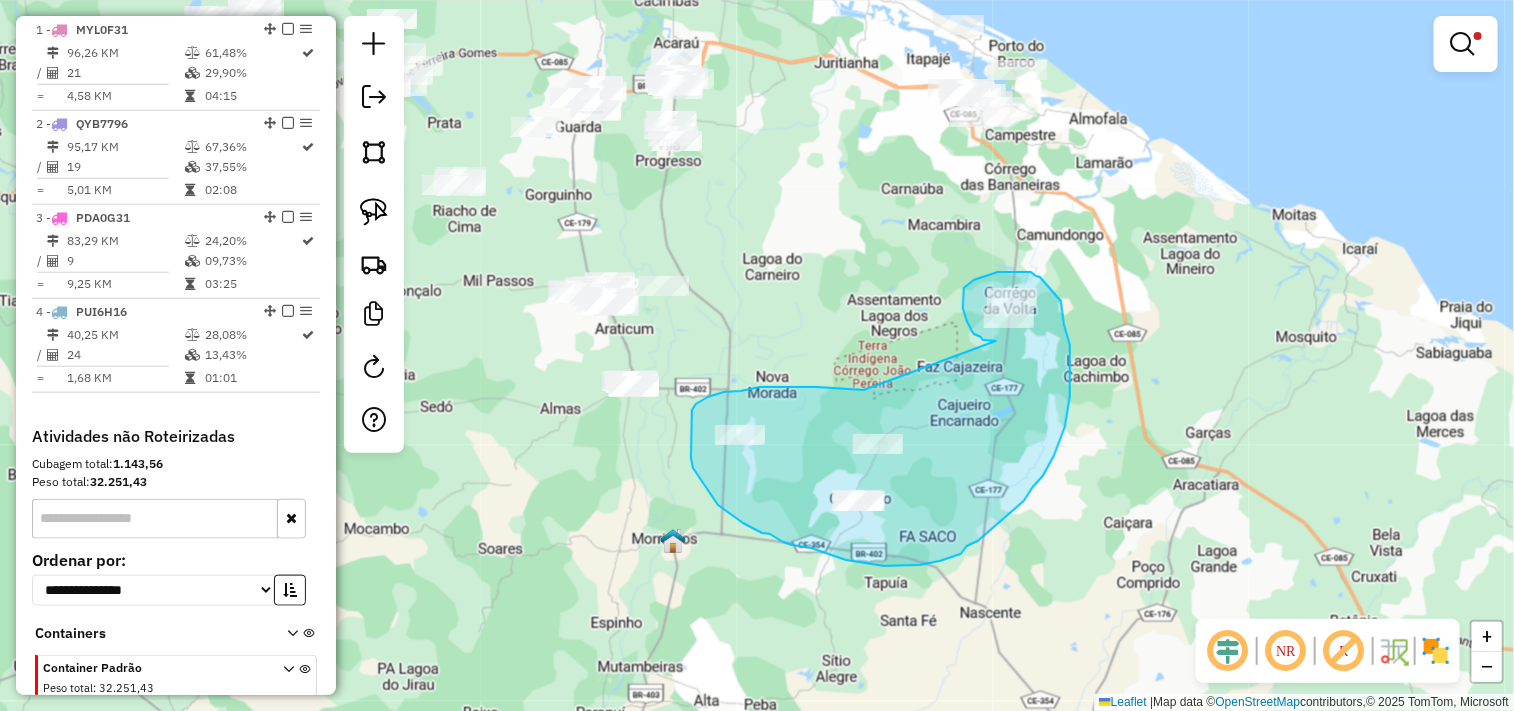 drag, startPoint x: 996, startPoint y: 341, endPoint x: 922, endPoint y: 393, distance: 90.44335 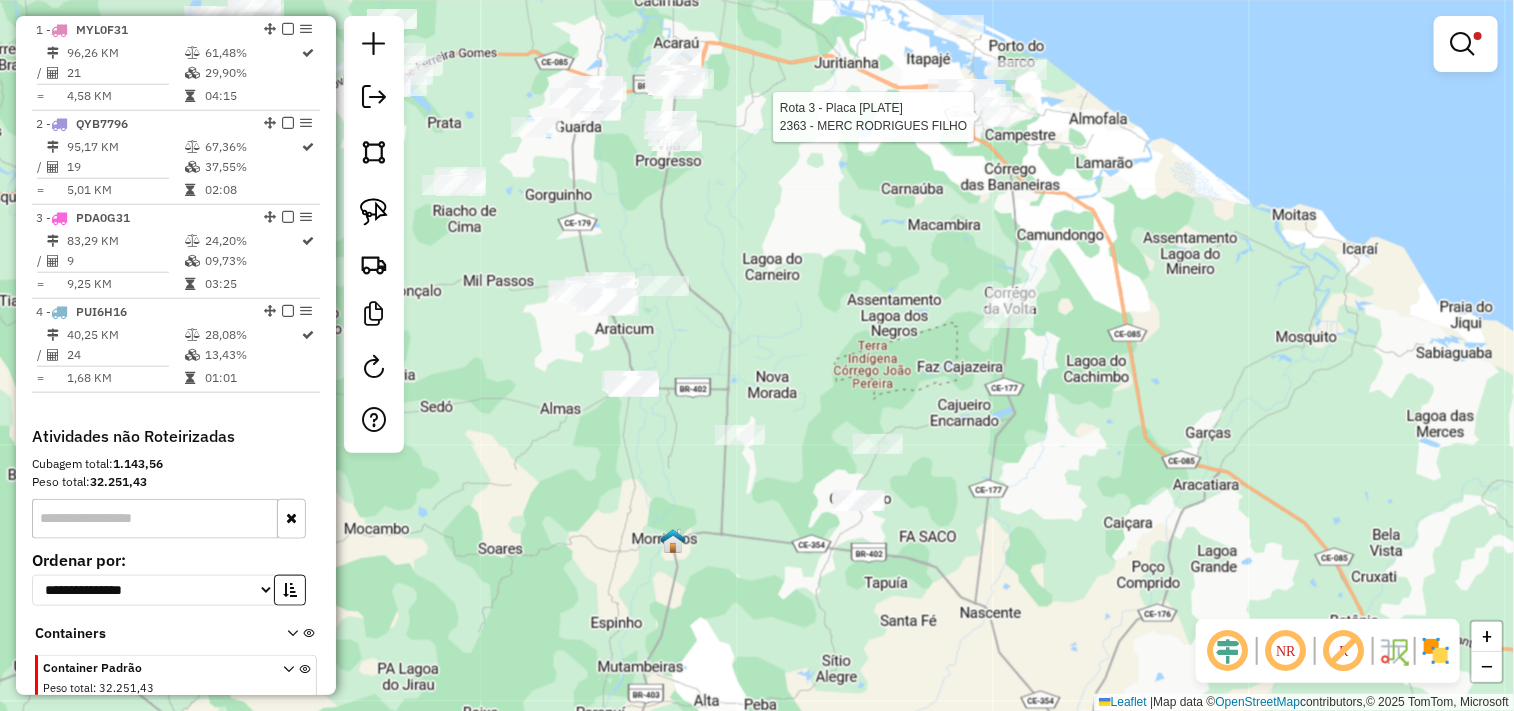 click 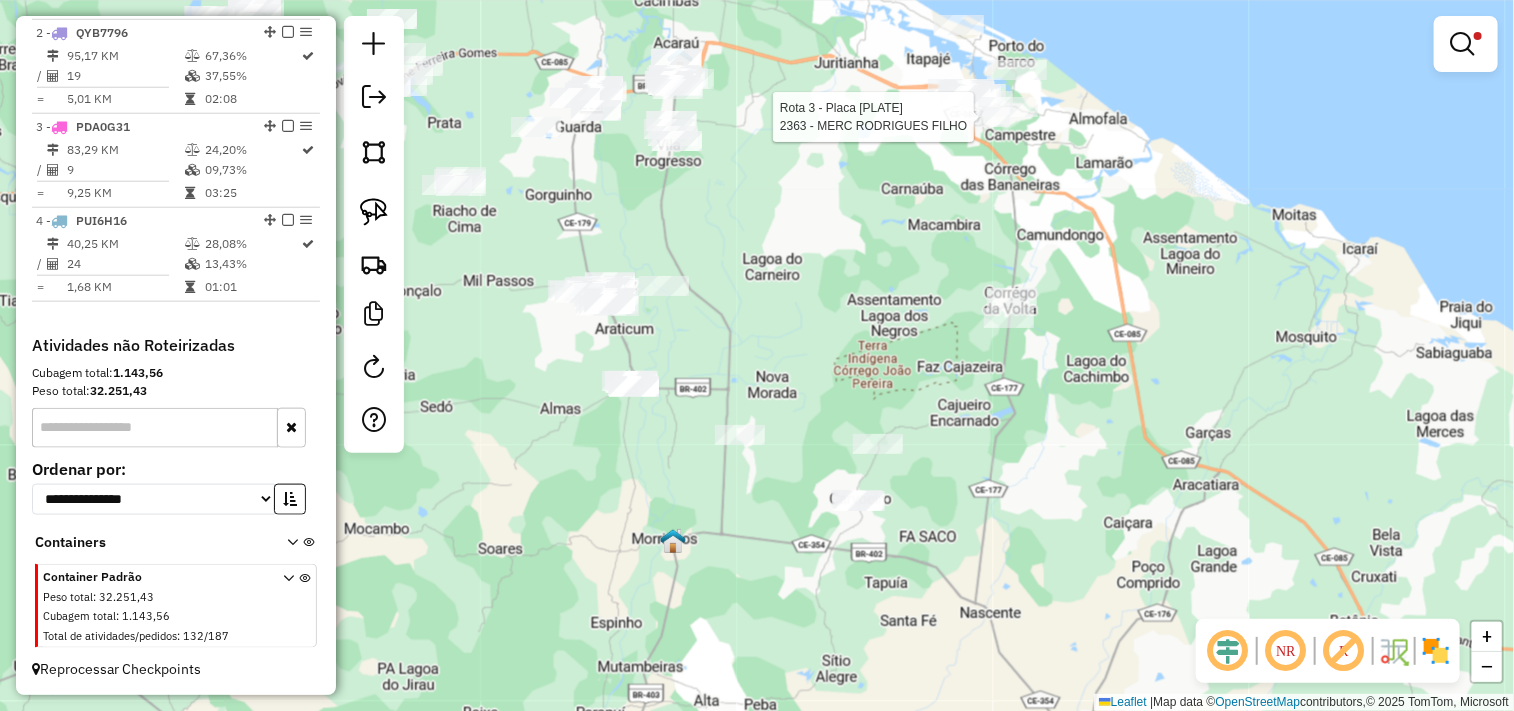 select on "**********" 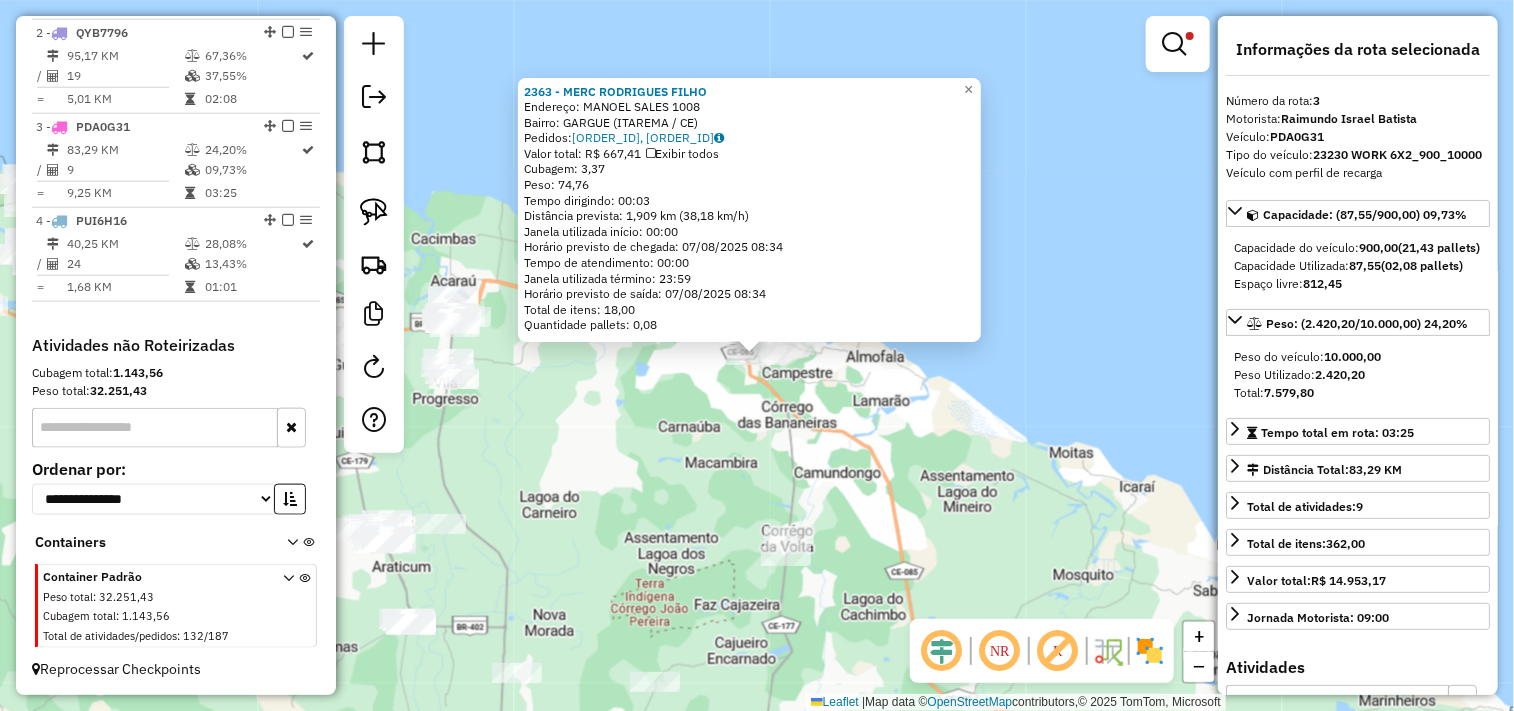 click on "2363 - MERC RODRIGUES FILHO  Endereço:  MANOEL SALES 1008   Bairro: GARGUE (ITAREMA / CE)   Pedidos:  06065559, 06065560   Valor total: R$ 667,41   Exibir todos   Cubagem: 3,37  Peso: 74,76  Tempo dirigindo: 00:03   Distância prevista: 1,909 km (38,18 km/h)   Janela utilizada início: 00:00   Horário previsto de chegada: 07/08/2025 08:34   Tempo de atendimento: 00:00   Janela utilizada término: 23:59   Horário previsto de saída: 07/08/2025 08:34   Total de itens: 18,00   Quantidade pallets: 0,08  × Limpar filtros Janela de atendimento Grade de atendimento Capacidade Transportadoras Veículos Cliente Pedidos  Rotas Selecione os dias de semana para filtrar as janelas de atendimento  Seg   Ter   Qua   Qui   Sex   Sáb   Dom  Informe o período da janela de atendimento: De: Até:  Filtrar exatamente a janela do cliente  Considerar janela de atendimento padrão  Selecione os dias de semana para filtrar as grades de atendimento  Seg   Ter   Qua   Qui   Sex   Sáb   Dom   Peso mínimo:   Peso máximo:   De:" 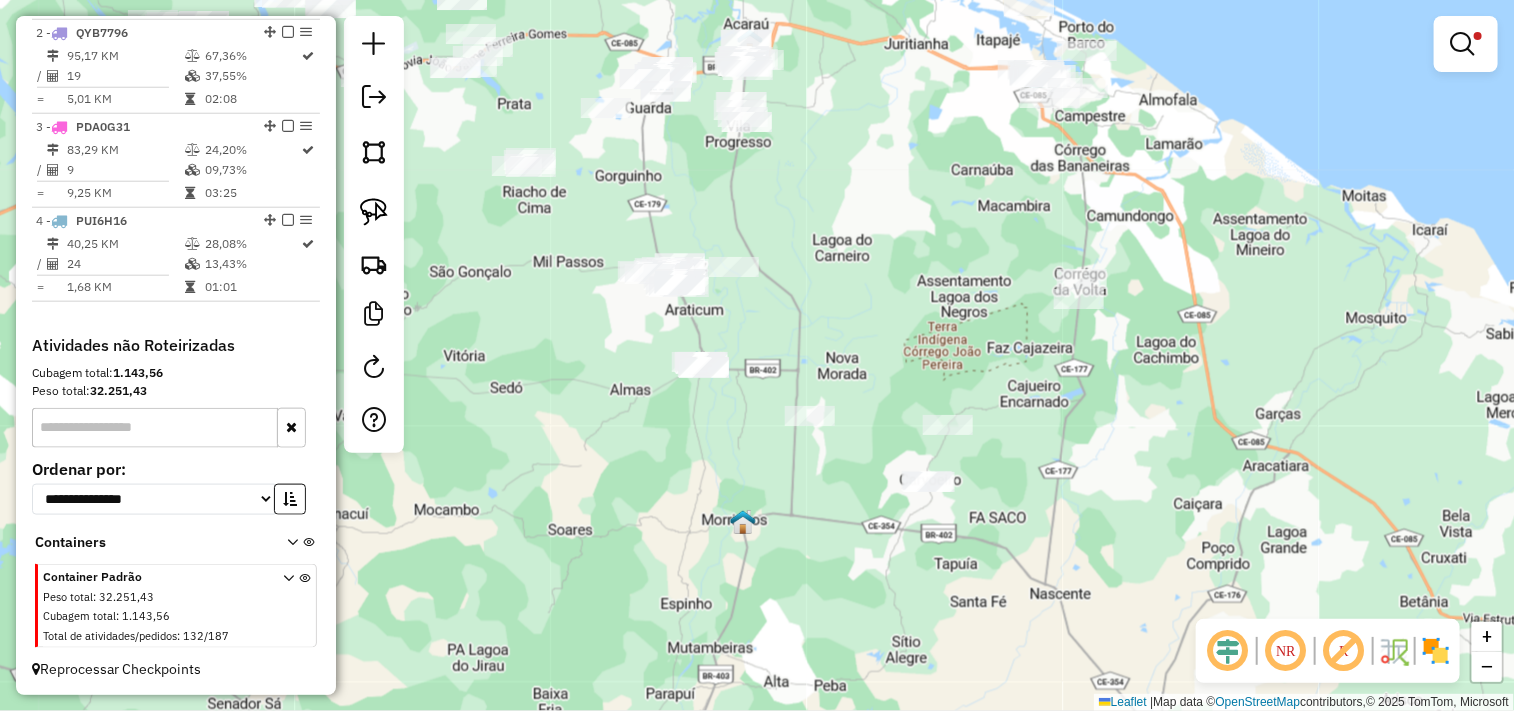 drag, startPoint x: 644, startPoint y: 530, endPoint x: 955, endPoint y: 225, distance: 435.59845 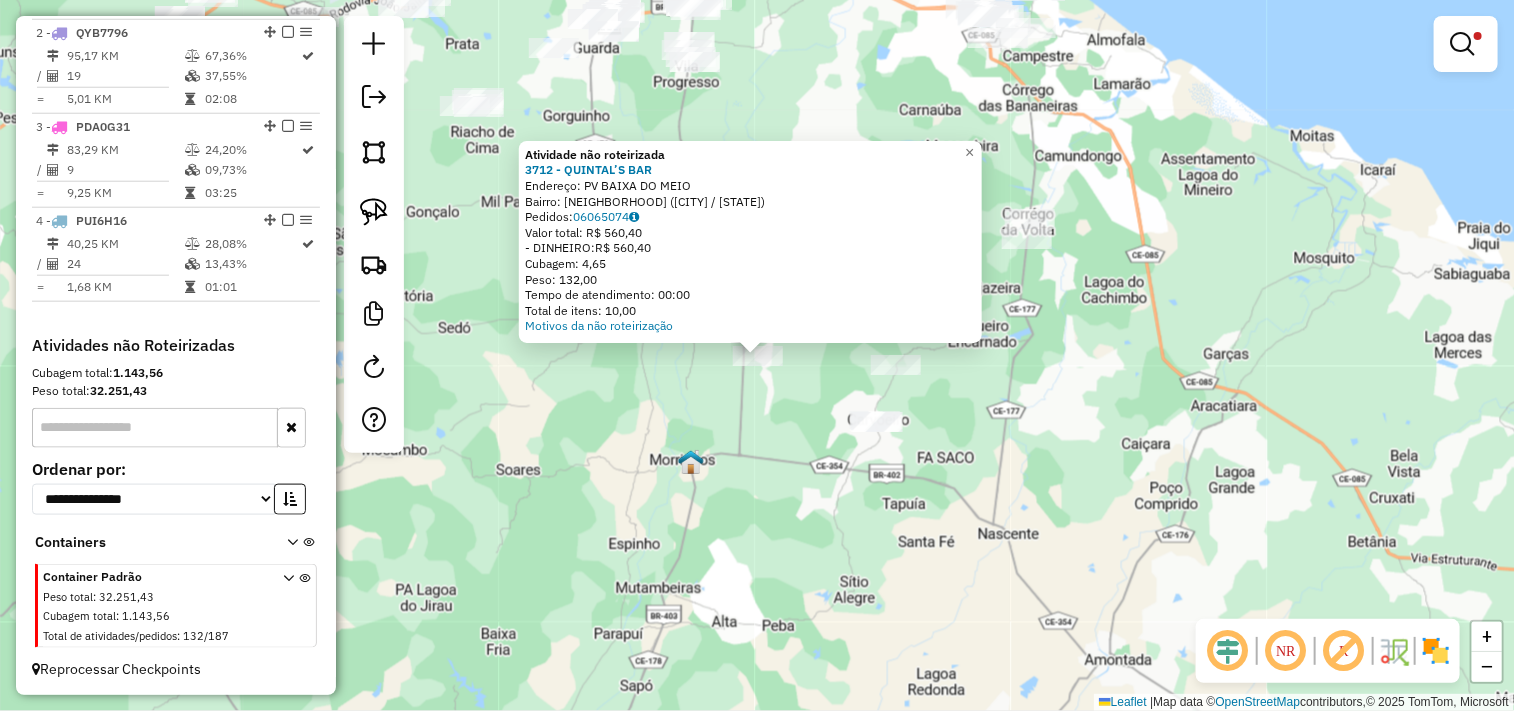click on "Atividade não roteirizada 3712 - QUINTAL’S BAR  Endereço: PV BAIXA DO MEIO   Bairro: ZONA RURAL (MARCO / CE)   Pedidos:  06065074   Valor total: R$ 560,40   - DINHEIRO:  R$ 560,40   Cubagem: 4,65   Peso: 132,00   Tempo de atendimento: 00:00   Total de itens: 10,00  Motivos da não roteirização × Limpar filtros Janela de atendimento Grade de atendimento Capacidade Transportadoras Veículos Cliente Pedidos  Rotas Selecione os dias de semana para filtrar as janelas de atendimento  Seg   Ter   Qua   Qui   Sex   Sáb   Dom  Informe o período da janela de atendimento: De: Até:  Filtrar exatamente a janela do cliente  Considerar janela de atendimento padrão  Selecione os dias de semana para filtrar as grades de atendimento  Seg   Ter   Qua   Qui   Sex   Sáb   Dom   Considerar clientes sem dia de atendimento cadastrado  Clientes fora do dia de atendimento selecionado Filtrar as atividades entre os valores definidos abaixo:  Peso mínimo:   Peso máximo:   Cubagem mínima:   Cubagem máxima:   De:   Até:" 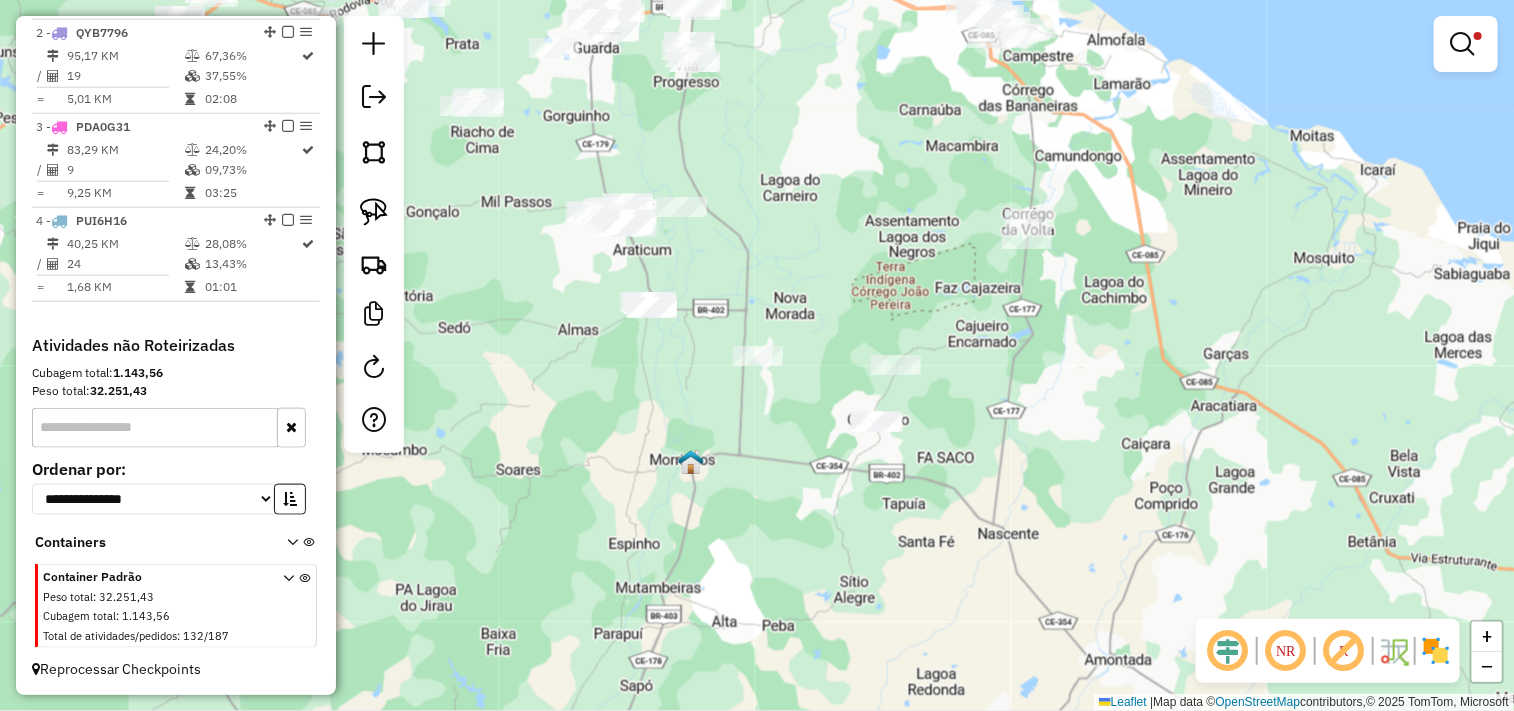 click 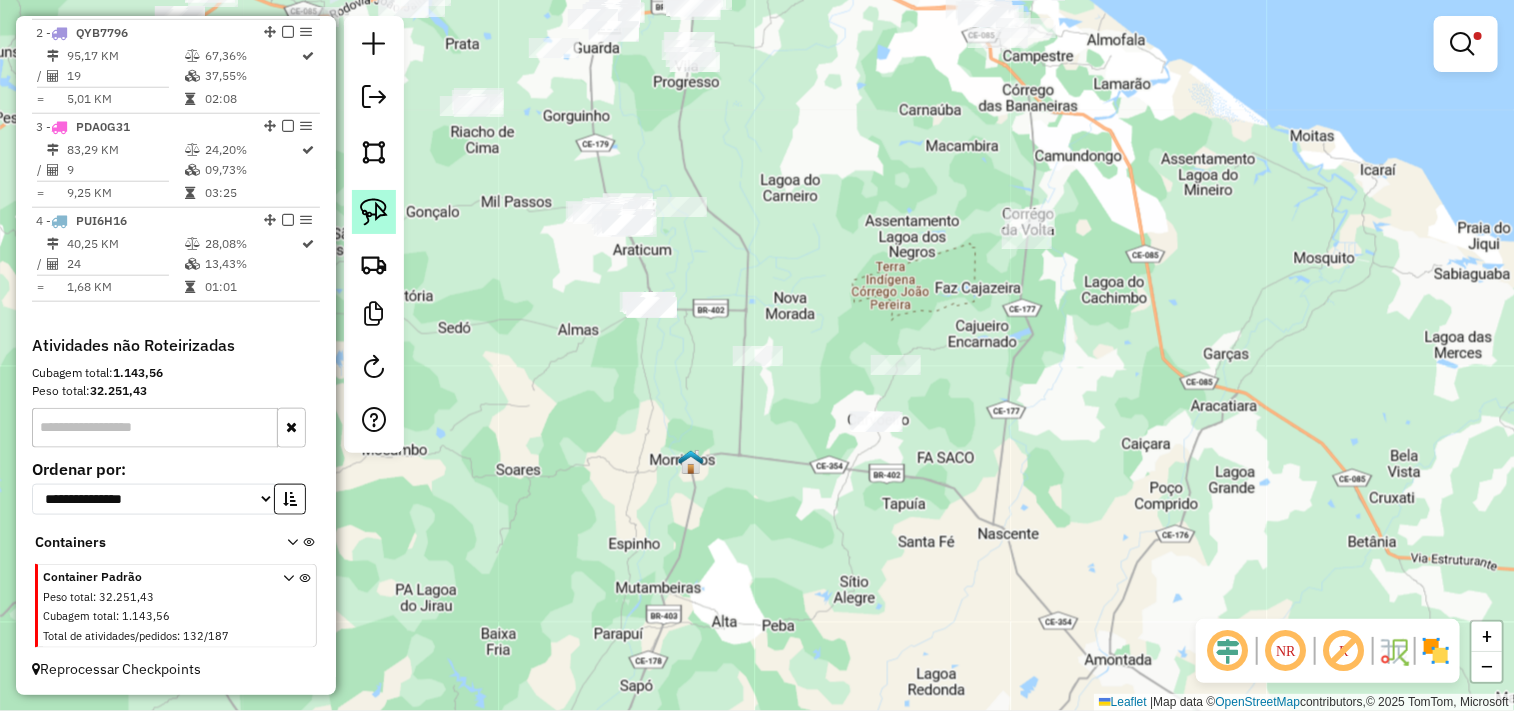 click 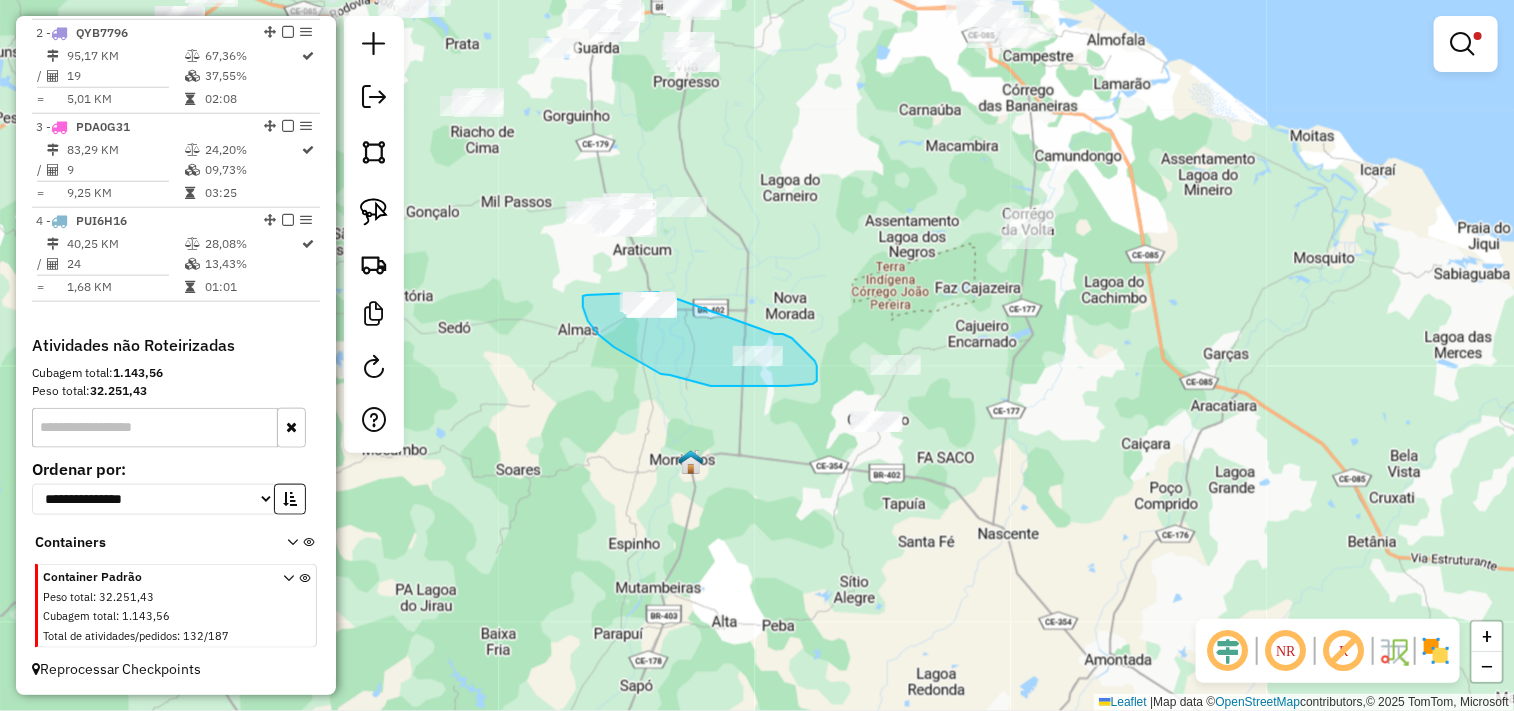 drag, startPoint x: 792, startPoint y: 338, endPoint x: 696, endPoint y: 310, distance: 100 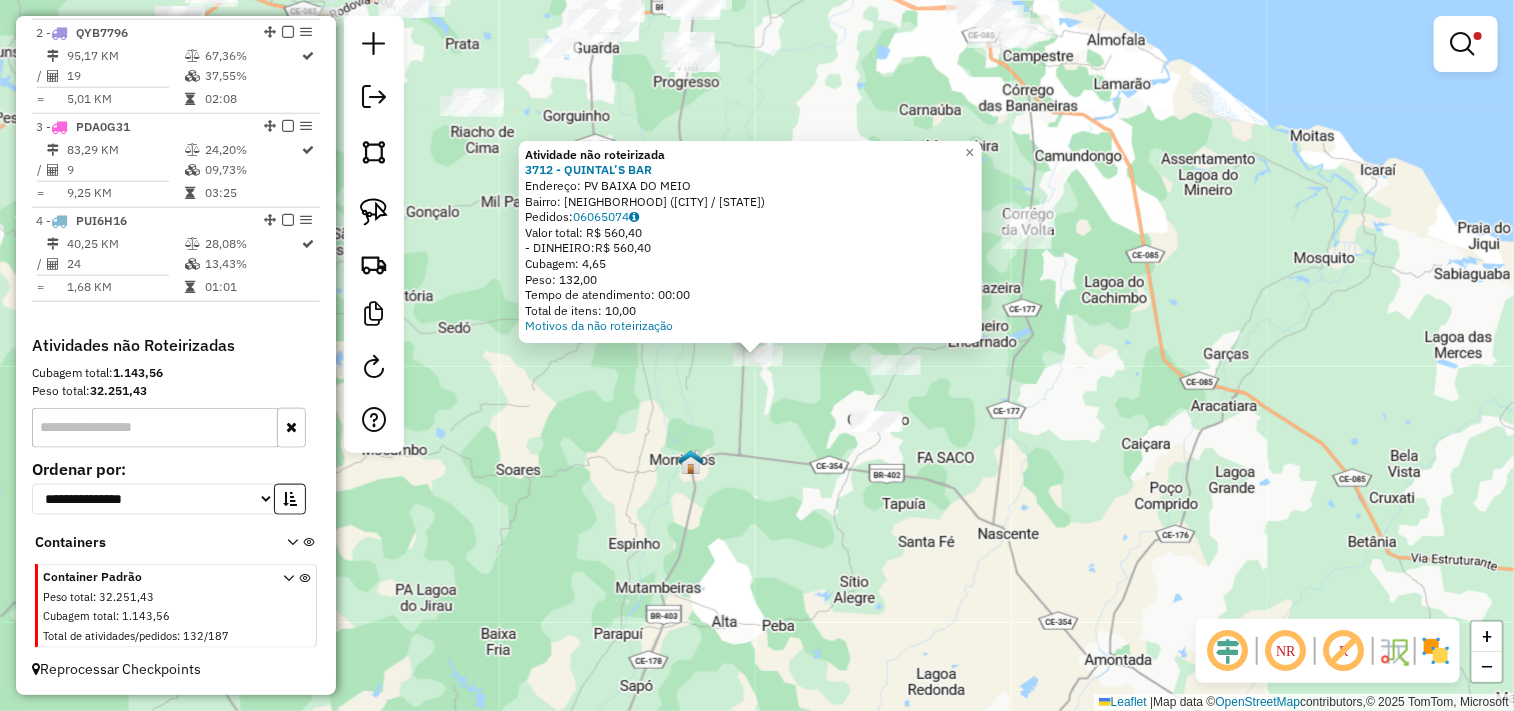 click on "Atividade não roteirizada 3712 - QUINTAL’S BAR  Endereço: PV BAIXA DO MEIO   Bairro: ZONA RURAL (MARCO / CE)   Pedidos:  06065074   Valor total: R$ 560,40   - DINHEIRO:  R$ 560,40   Cubagem: 4,65   Peso: 132,00   Tempo de atendimento: 00:00   Total de itens: 10,00  Motivos da não roteirização × Limpar filtros Janela de atendimento Grade de atendimento Capacidade Transportadoras Veículos Cliente Pedidos  Rotas Selecione os dias de semana para filtrar as janelas de atendimento  Seg   Ter   Qua   Qui   Sex   Sáb   Dom  Informe o período da janela de atendimento: De: Até:  Filtrar exatamente a janela do cliente  Considerar janela de atendimento padrão  Selecione os dias de semana para filtrar as grades de atendimento  Seg   Ter   Qua   Qui   Sex   Sáb   Dom   Considerar clientes sem dia de atendimento cadastrado  Clientes fora do dia de atendimento selecionado Filtrar as atividades entre os valores definidos abaixo:  Peso mínimo:   Peso máximo:   Cubagem mínima:   Cubagem máxima:   De:   Até:" 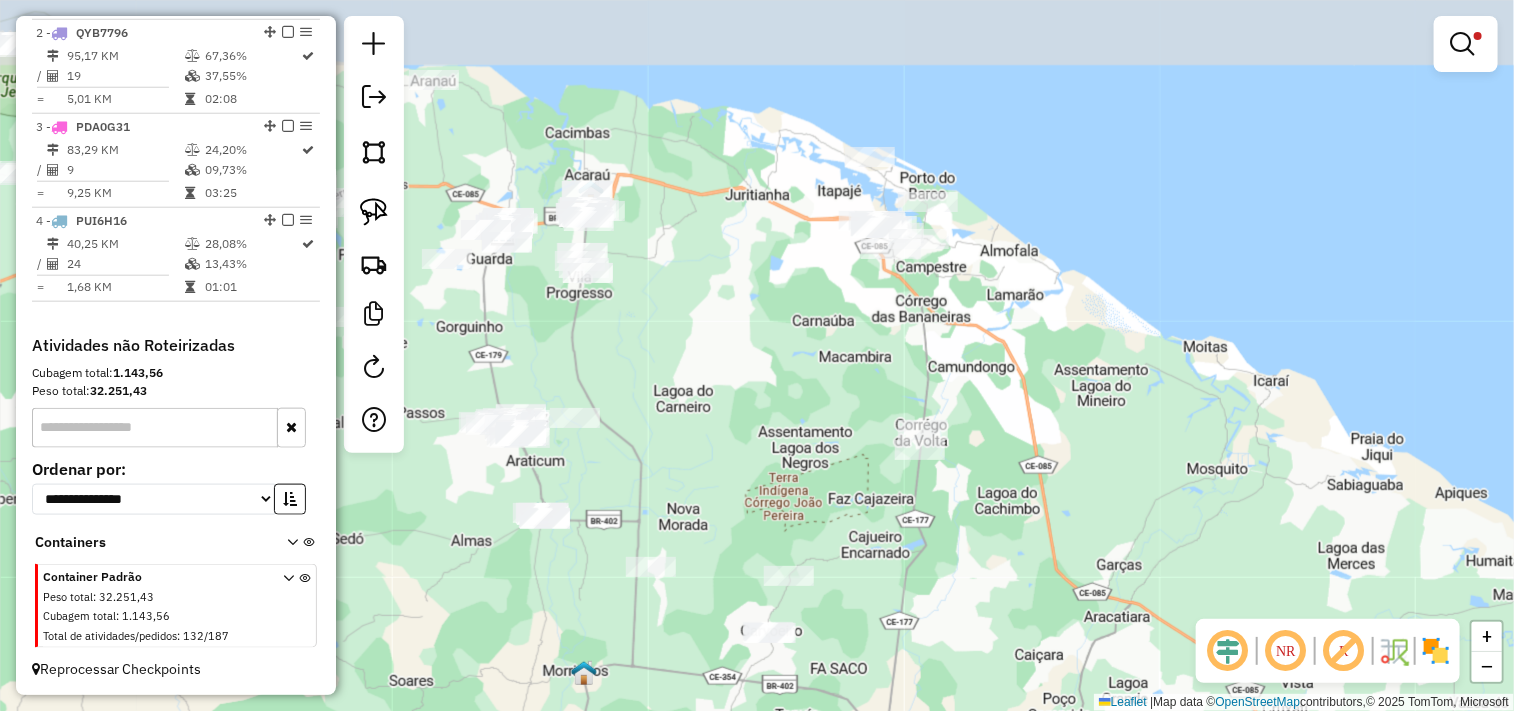 drag, startPoint x: 856, startPoint y: 241, endPoint x: 810, endPoint y: 374, distance: 140.73024 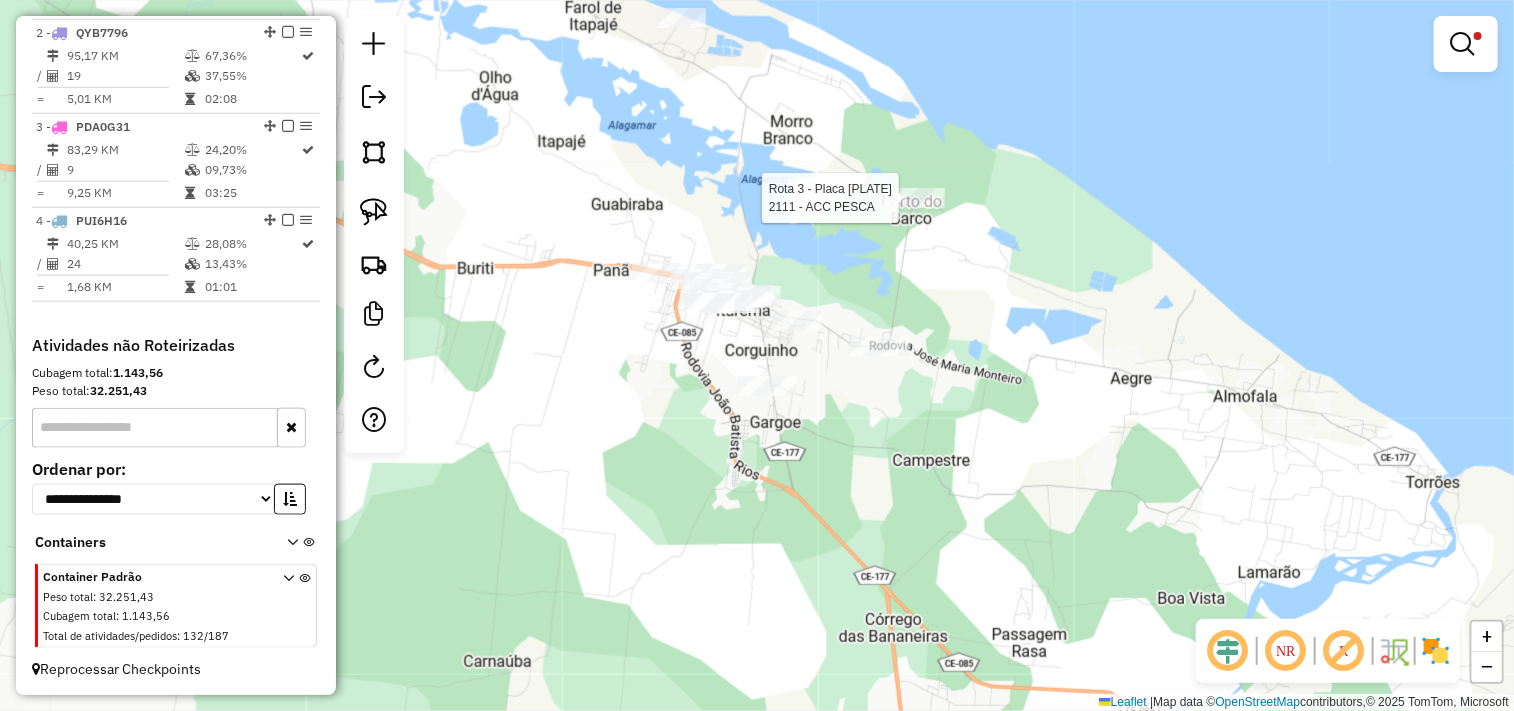 select on "**********" 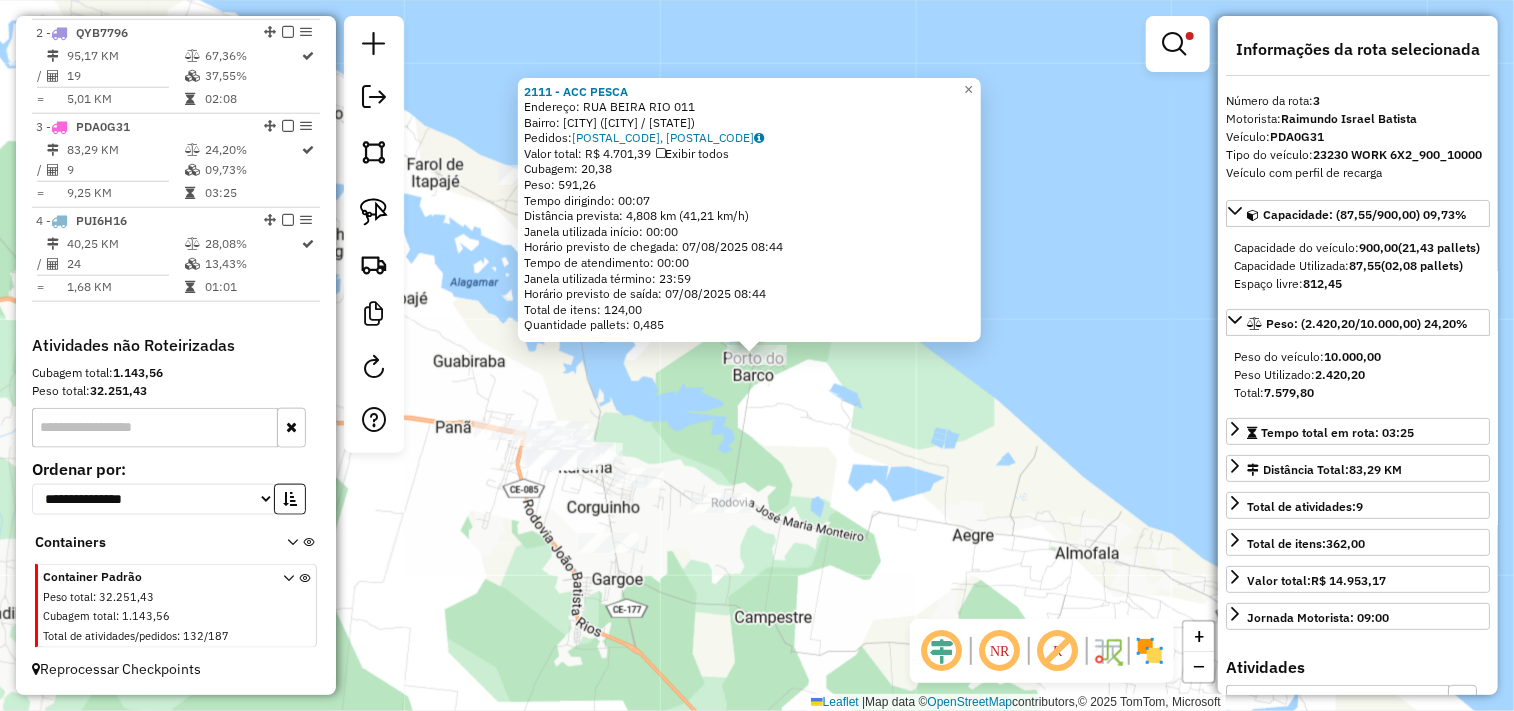 click on "2111 - ACC PESCA  Endereço:  RUA BEIRA RIO 011   Bairro: PORTO DOS BARCOS (ITAREMA / CE)   Pedidos:  06065546, 06065545   Valor total: R$ 4.701,39   Exibir todos   Cubagem: 20,38  Peso: 591,26  Tempo dirigindo: 00:07   Distância prevista: 4,808 km (41,21 km/h)   Janela utilizada início: 00:00   Horário previsto de chegada: 07/08/2025 08:44   Tempo de atendimento: 00:00   Janela utilizada término: 23:59   Horário previsto de saída: 07/08/2025 08:44   Total de itens: 124,00   Quantidade pallets: 0,485  × Limpar filtros Janela de atendimento Grade de atendimento Capacidade Transportadoras Veículos Cliente Pedidos  Rotas Selecione os dias de semana para filtrar as janelas de atendimento  Seg   Ter   Qua   Qui   Sex   Sáb   Dom  Informe o período da janela de atendimento: De: Até:  Filtrar exatamente a janela do cliente  Considerar janela de atendimento padrão  Selecione os dias de semana para filtrar as grades de atendimento  Seg   Ter   Qua   Qui   Sex   Sáb   Dom   Peso mínimo:   Peso máximo:  +" 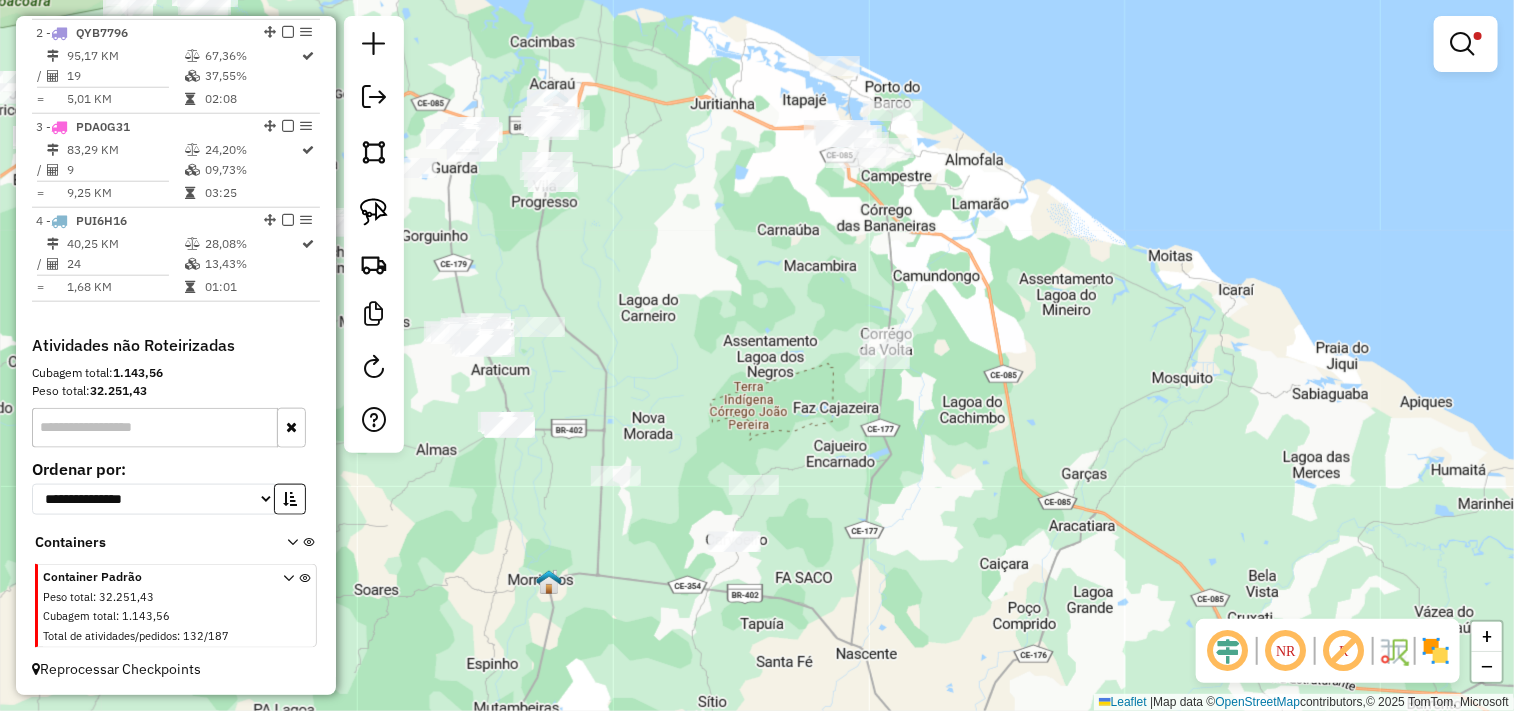 drag, startPoint x: 796, startPoint y: 538, endPoint x: 948, endPoint y: 232, distance: 341.67236 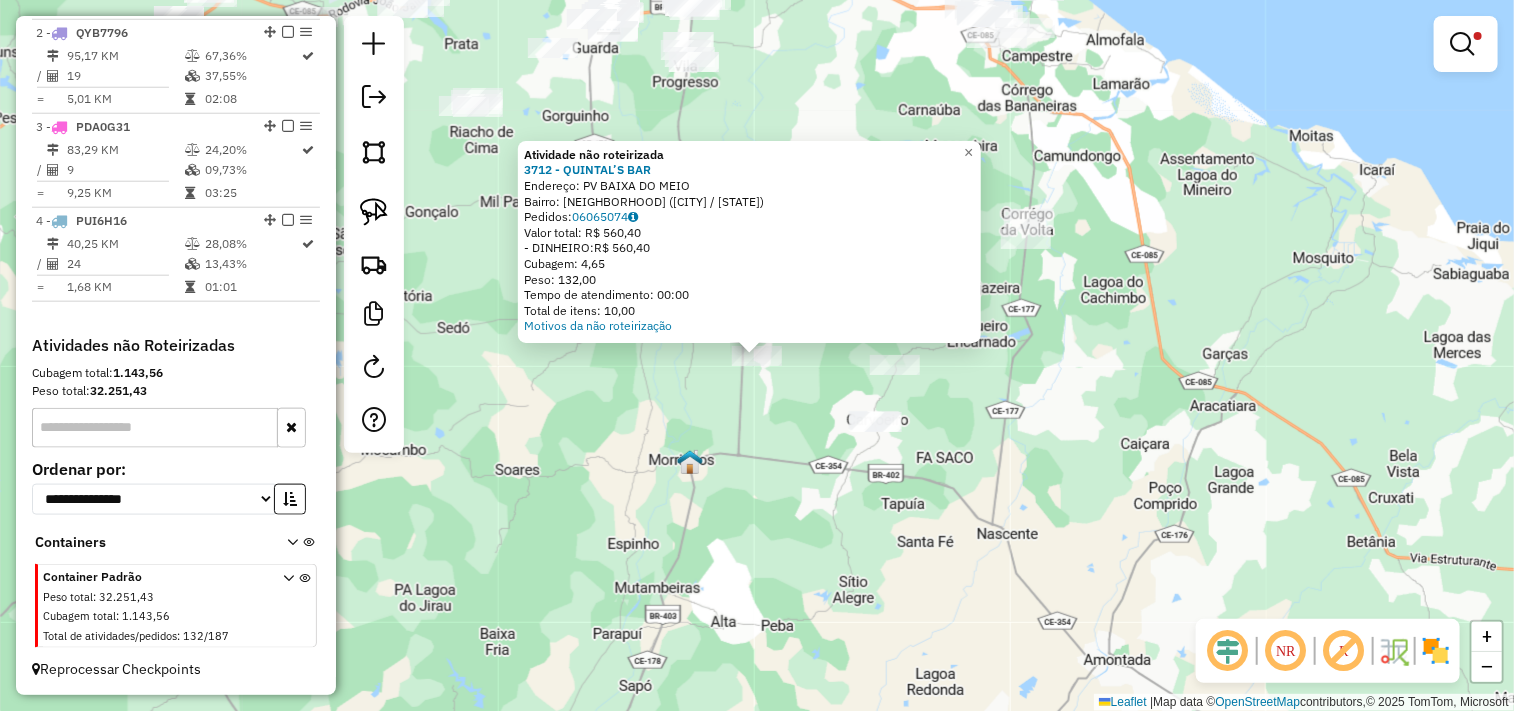 click on "Atividade não roteirizada 3712 - QUINTAL’S BAR  Endereço: PV BAIXA DO MEIO   Bairro: ZONA RURAL (MARCO / CE)   Pedidos:  06065074   Valor total: R$ 560,40   - DINHEIRO:  R$ 560,40   Cubagem: 4,65   Peso: 132,00   Tempo de atendimento: 00:00   Total de itens: 10,00  Motivos da não roteirização × Limpar filtros Janela de atendimento Grade de atendimento Capacidade Transportadoras Veículos Cliente Pedidos  Rotas Selecione os dias de semana para filtrar as janelas de atendimento  Seg   Ter   Qua   Qui   Sex   Sáb   Dom  Informe o período da janela de atendimento: De: Até:  Filtrar exatamente a janela do cliente  Considerar janela de atendimento padrão  Selecione os dias de semana para filtrar as grades de atendimento  Seg   Ter   Qua   Qui   Sex   Sáb   Dom   Considerar clientes sem dia de atendimento cadastrado  Clientes fora do dia de atendimento selecionado Filtrar as atividades entre os valores definidos abaixo:  Peso mínimo:   Peso máximo:   Cubagem mínima:   Cubagem máxima:   De:   Até:" 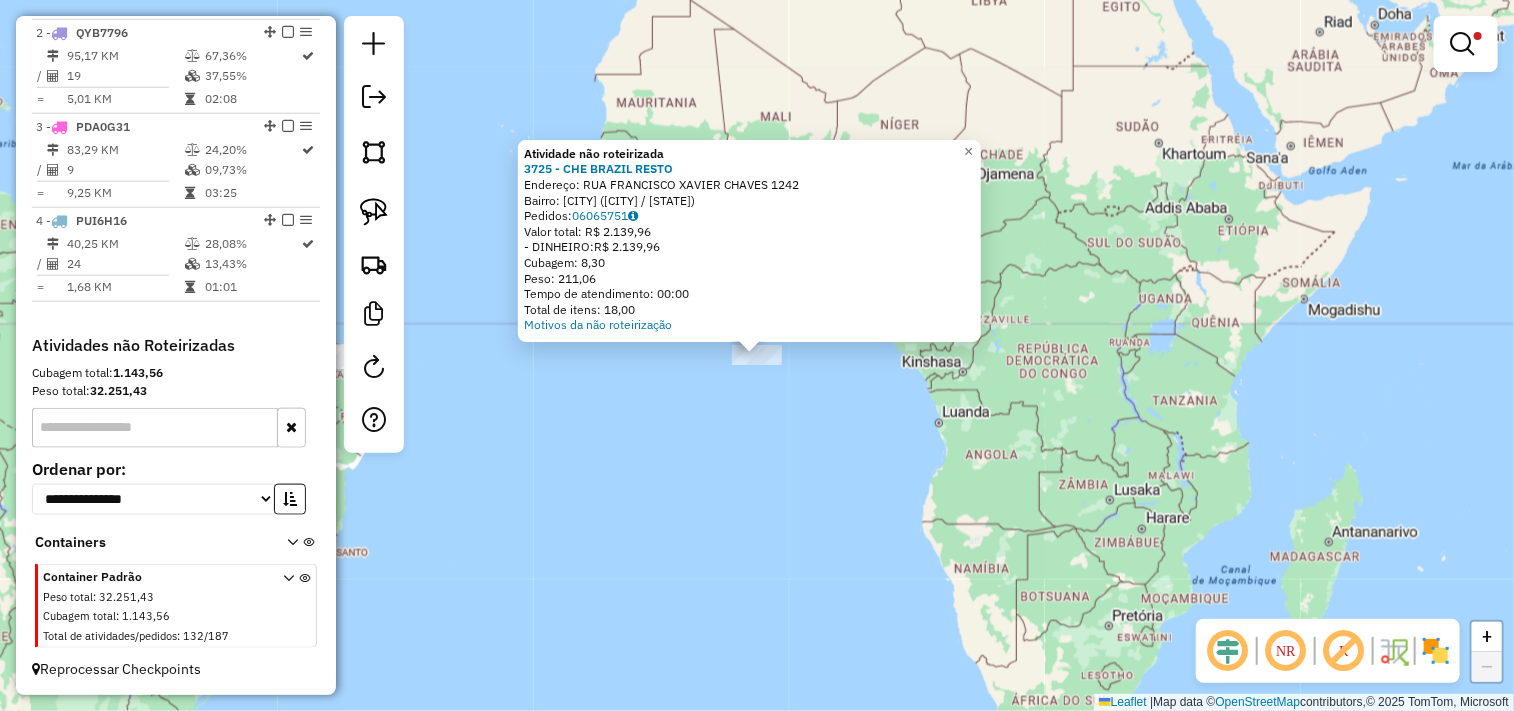 drag, startPoint x: 602, startPoint y: 190, endPoint x: 668, endPoint y: 201, distance: 66.910385 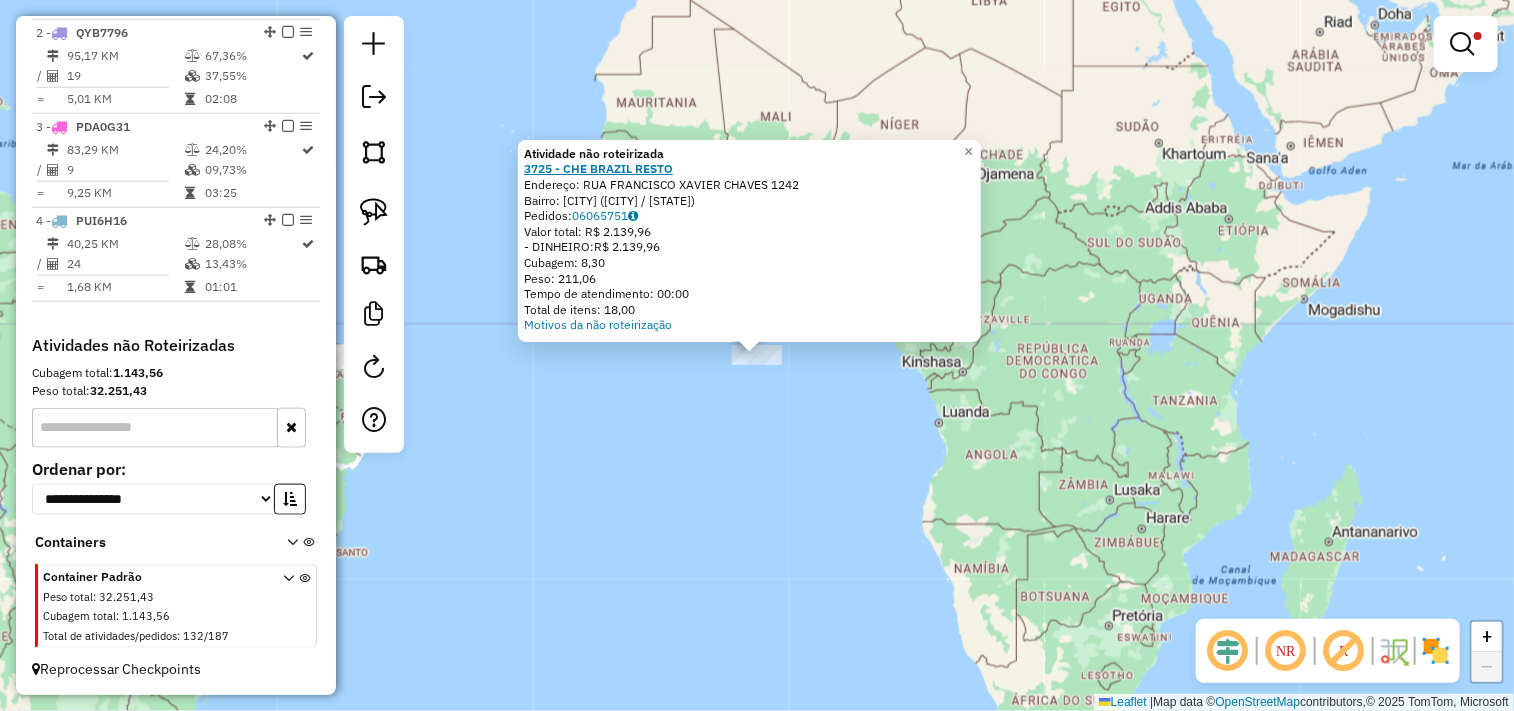 click on "3725 - CHE BRAZIL RESTO" 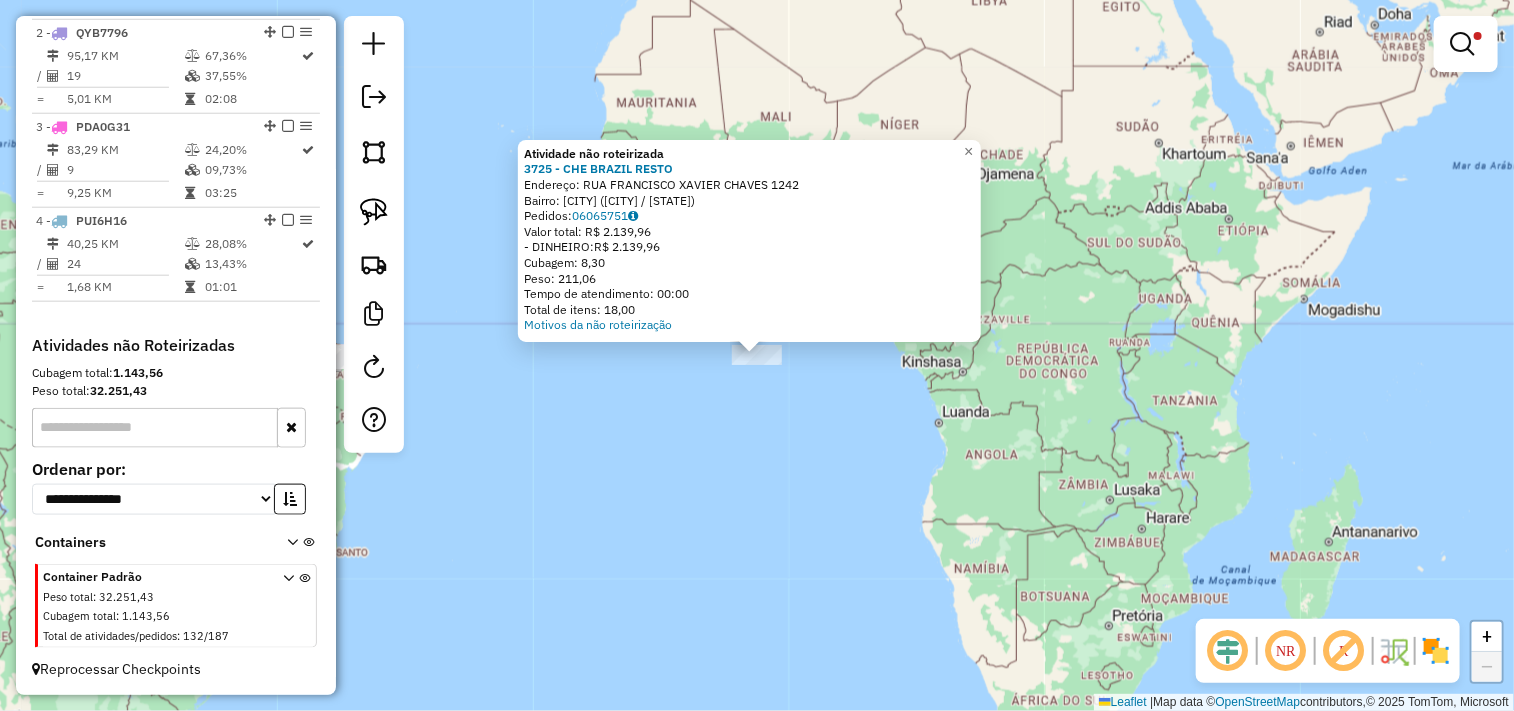 click on "Atividade não roteirizada 3725 - CHE BRAZIL RESTO  Endereço:  RUA FRANCISCO XAVIER CHAVES 1242   Bairro: PREA (CRUZ / CE)   Pedidos:  06065751   Valor total: R$ 2.139,96   - DINHEIRO:  R$ 2.139,96   Cubagem: 8,30   Peso: 211,06   Tempo de atendimento: 00:00   Total de itens: 18,00  Motivos da não roteirização × Limpar filtros Janela de atendimento Grade de atendimento Capacidade Transportadoras Veículos Cliente Pedidos  Rotas Selecione os dias de semana para filtrar as janelas de atendimento  Seg   Ter   Qua   Qui   Sex   Sáb   Dom  Informe o período da janela de atendimento: De: Até:  Filtrar exatamente a janela do cliente  Considerar janela de atendimento padrão  Selecione os dias de semana para filtrar as grades de atendimento  Seg   Ter   Qua   Qui   Sex   Sáb   Dom   Considerar clientes sem dia de atendimento cadastrado  Clientes fora do dia de atendimento selecionado Filtrar as atividades entre os valores definidos abaixo:  Peso mínimo:   Peso máximo:   Cubagem mínima:   Cubagem máxima:" 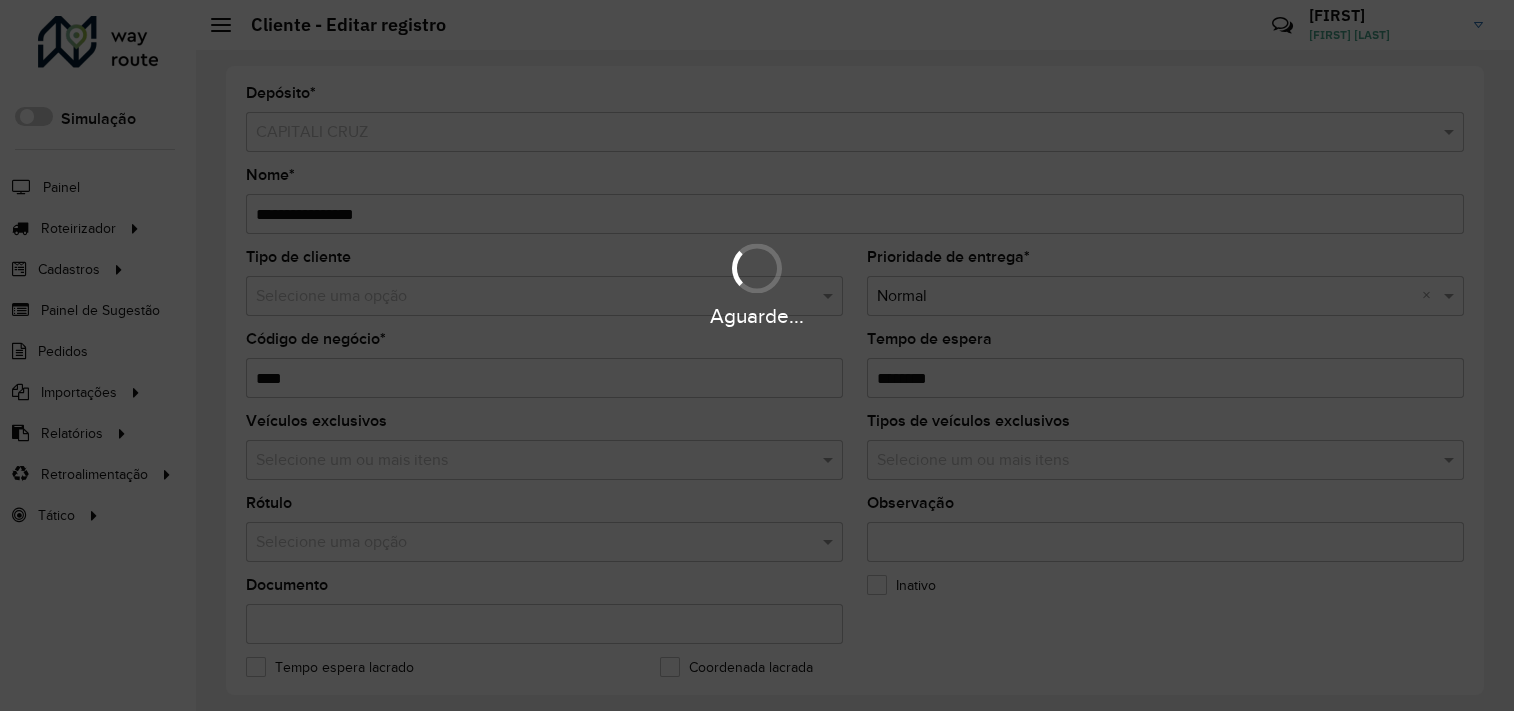 scroll, scrollTop: 0, scrollLeft: 0, axis: both 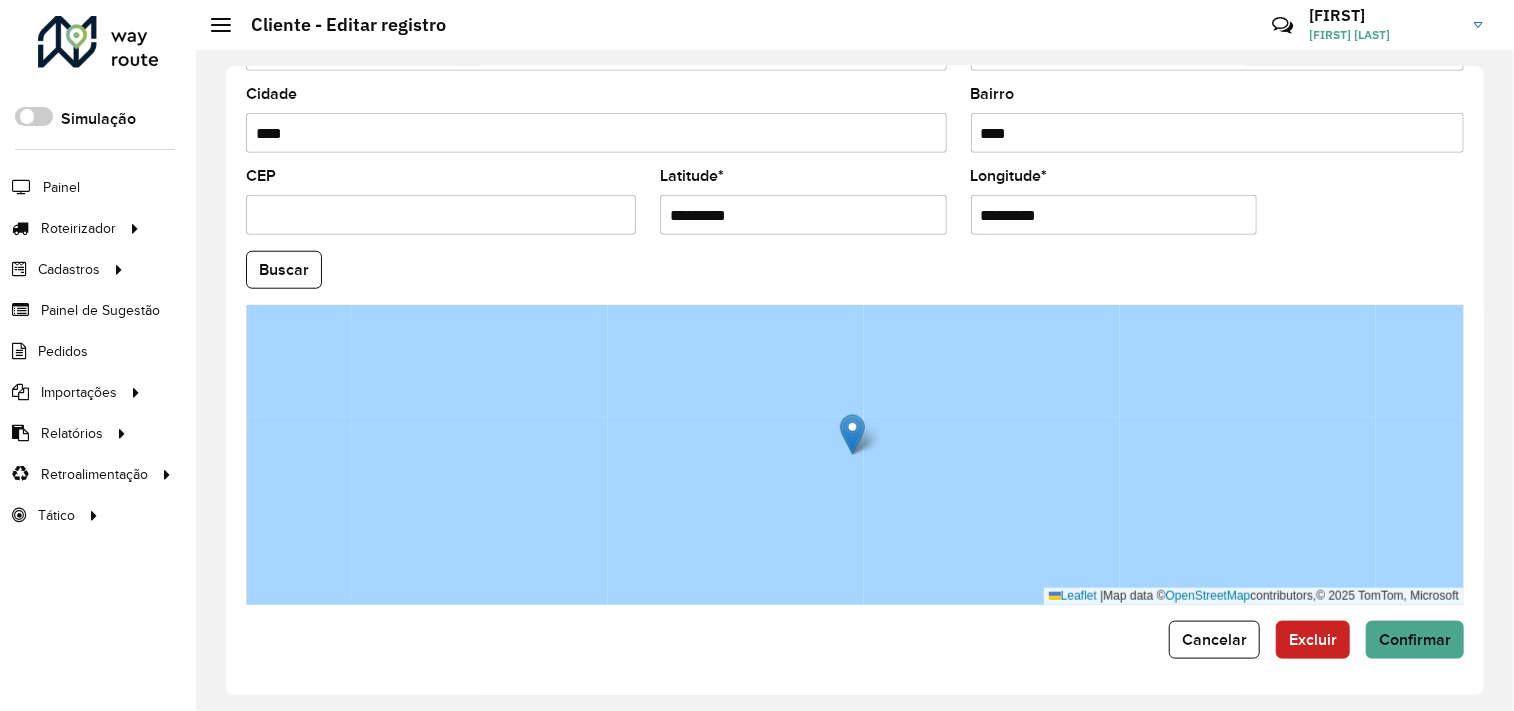 click on "*********" at bounding box center (803, 215) 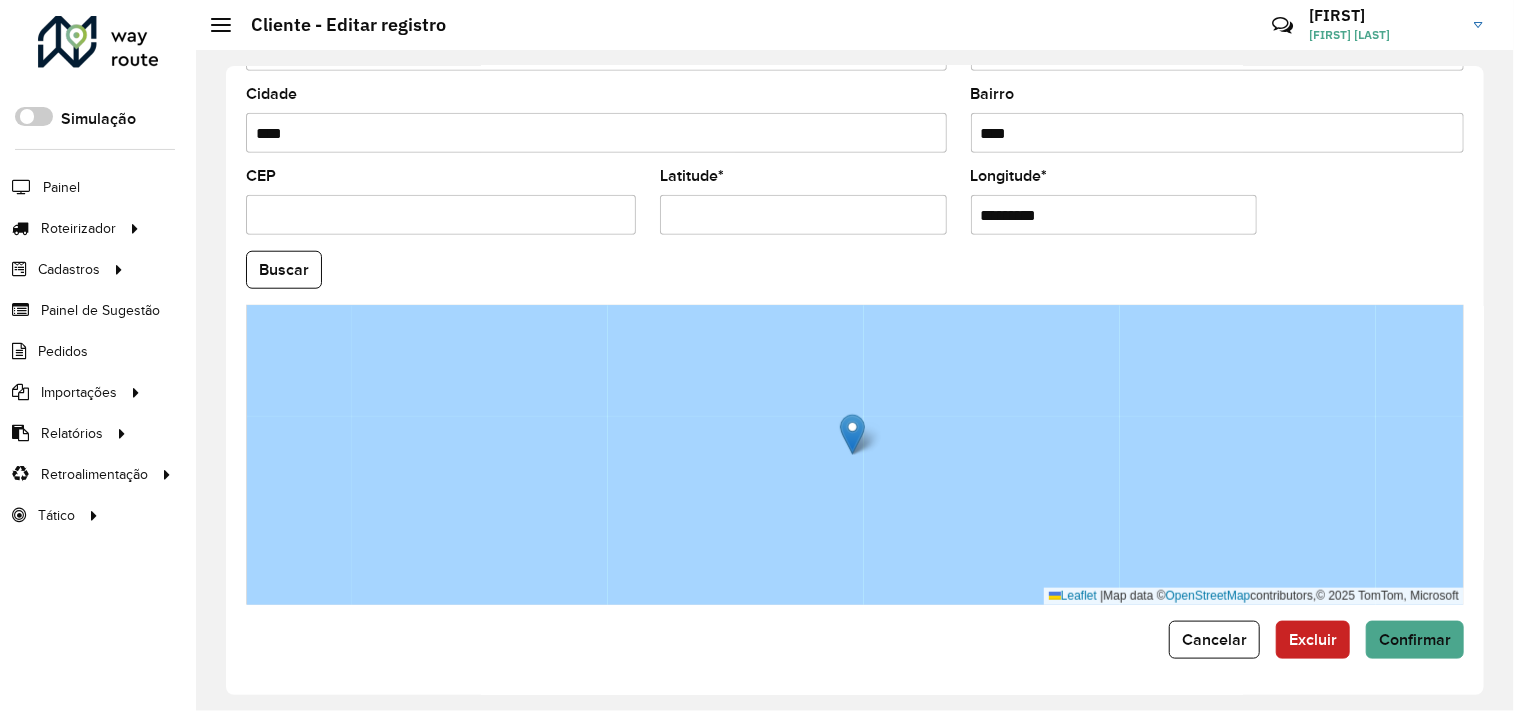 paste on "**********" 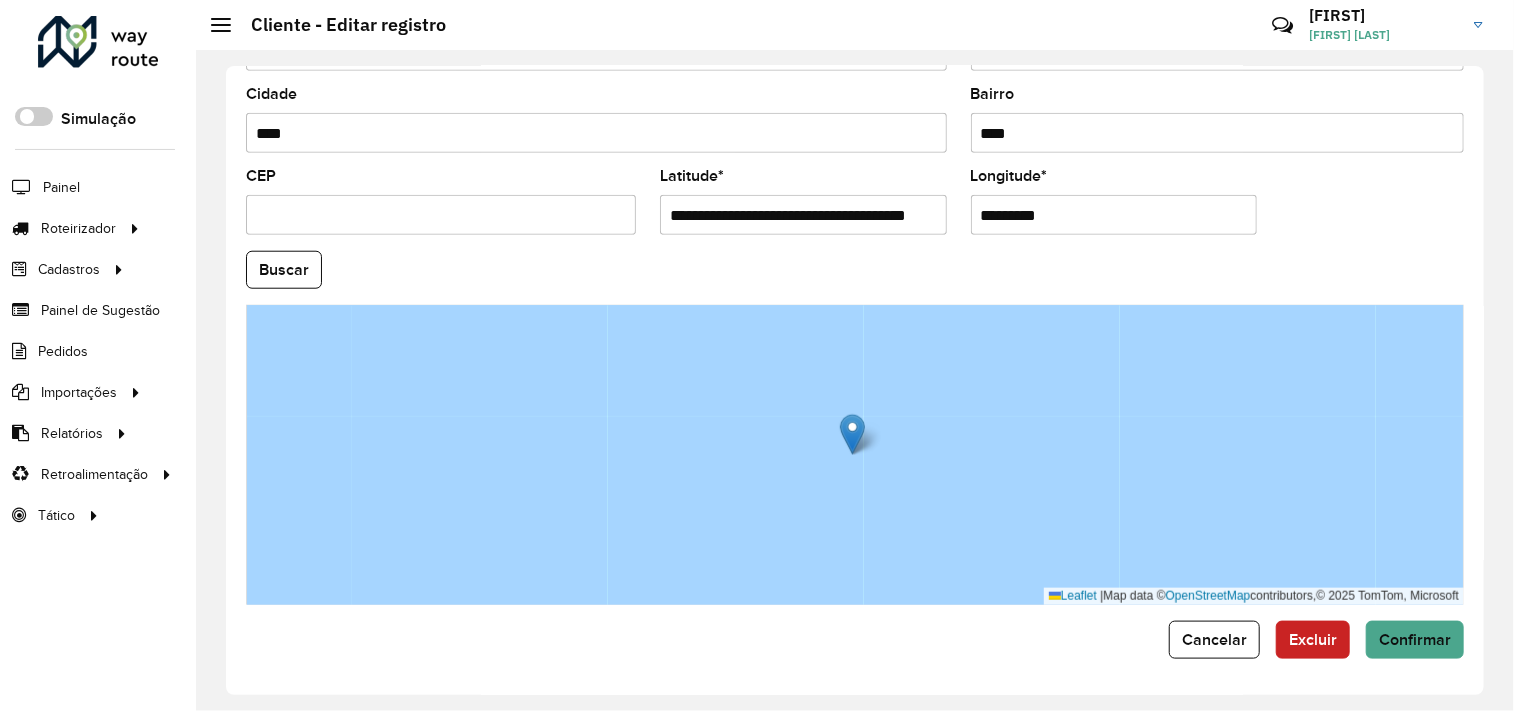 scroll, scrollTop: 0, scrollLeft: 54, axis: horizontal 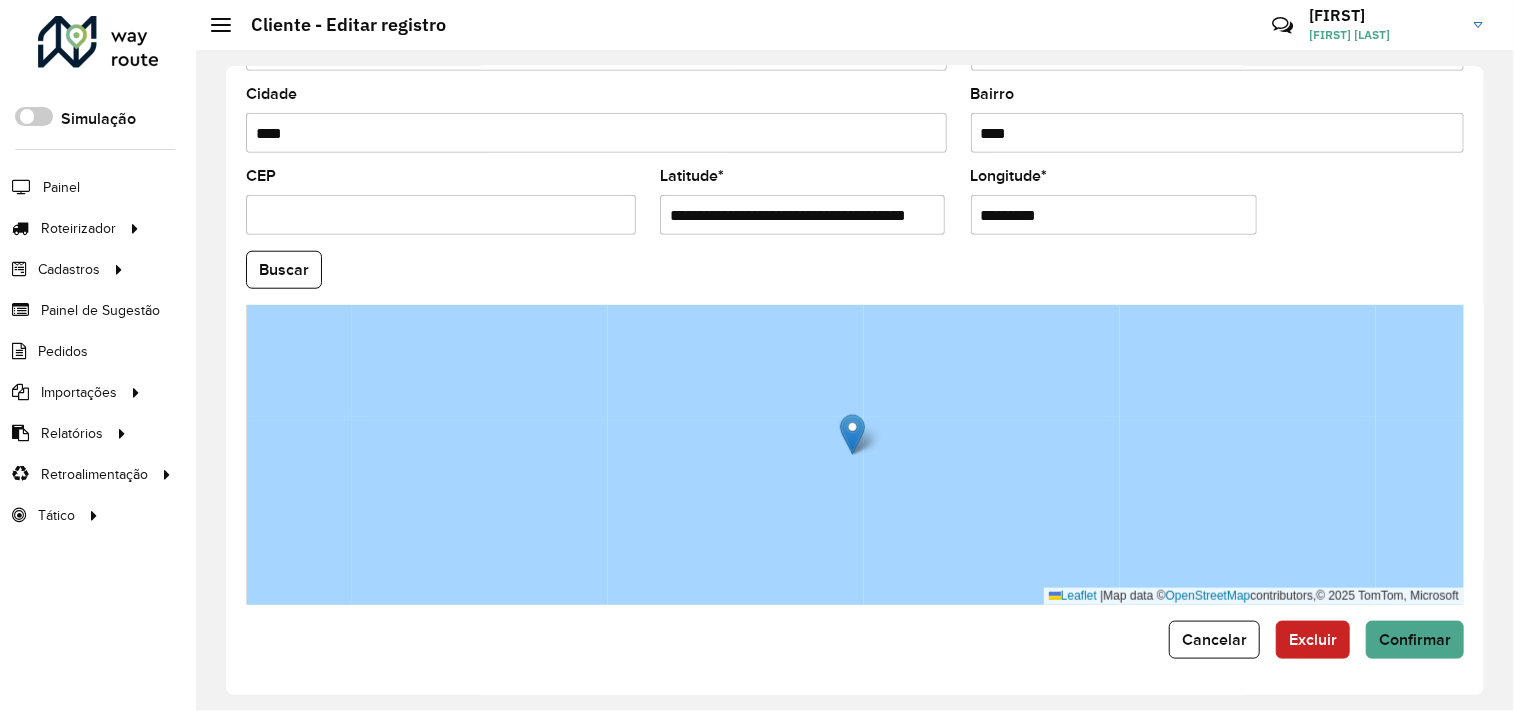drag, startPoint x: 777, startPoint y: 214, endPoint x: 936, endPoint y: 217, distance: 159.0283 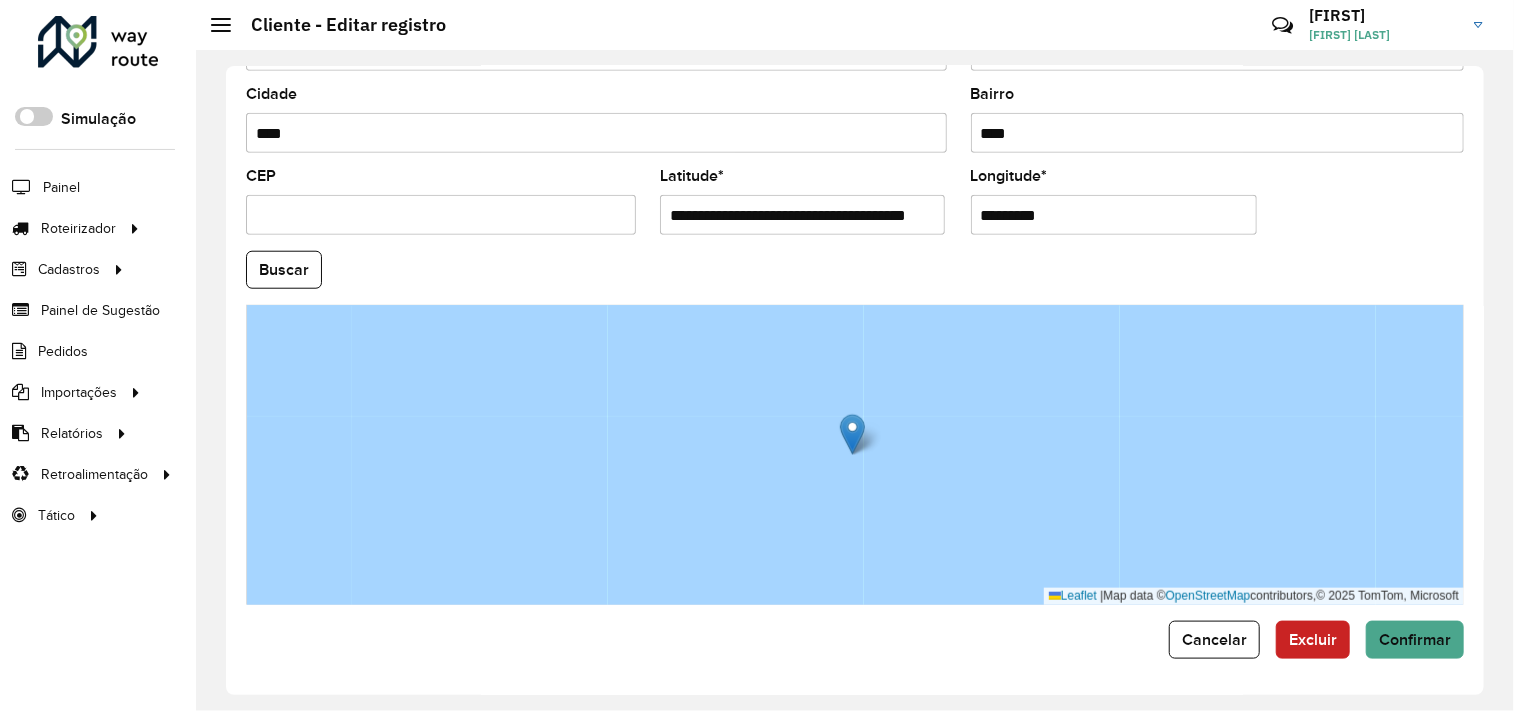 click on "**********" at bounding box center [802, 215] 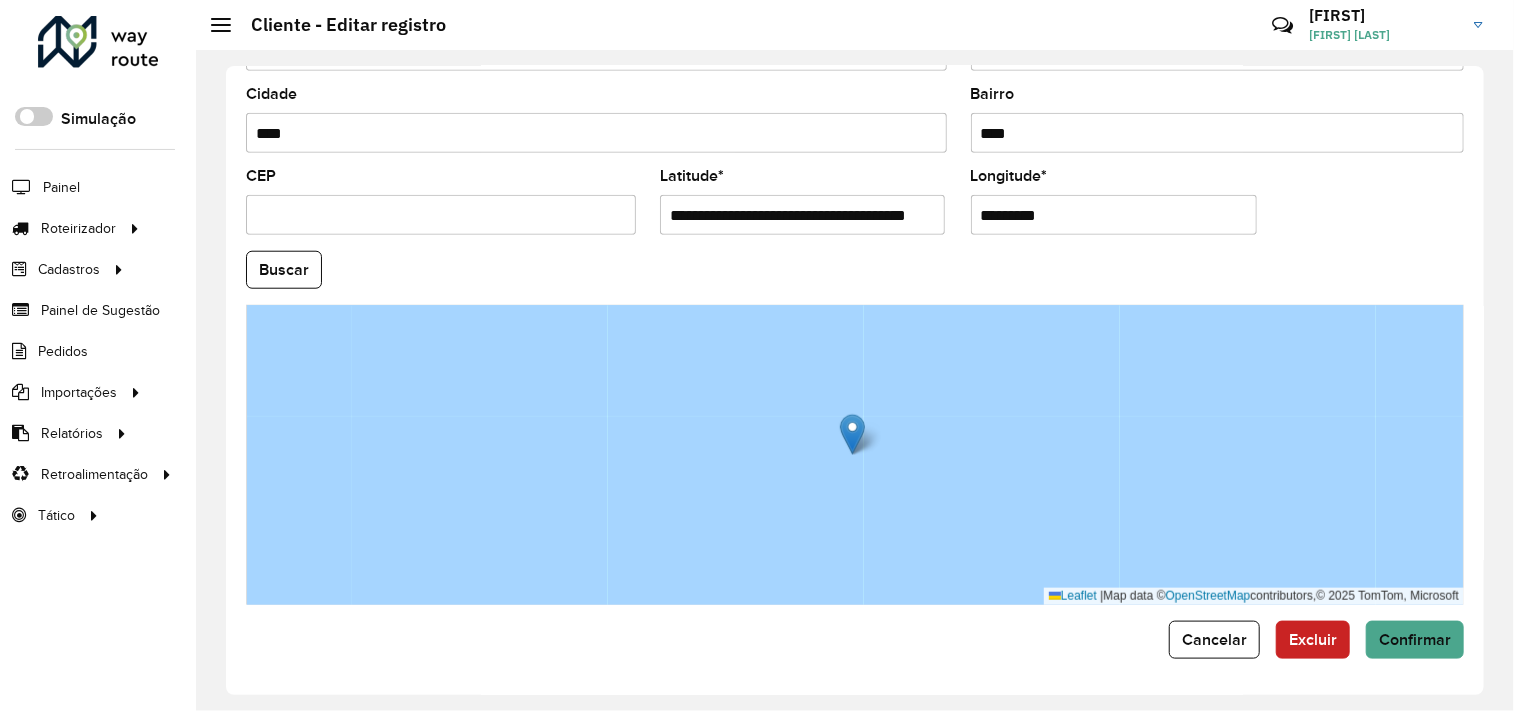 drag, startPoint x: 774, startPoint y: 212, endPoint x: 1085, endPoint y: 227, distance: 311.3615 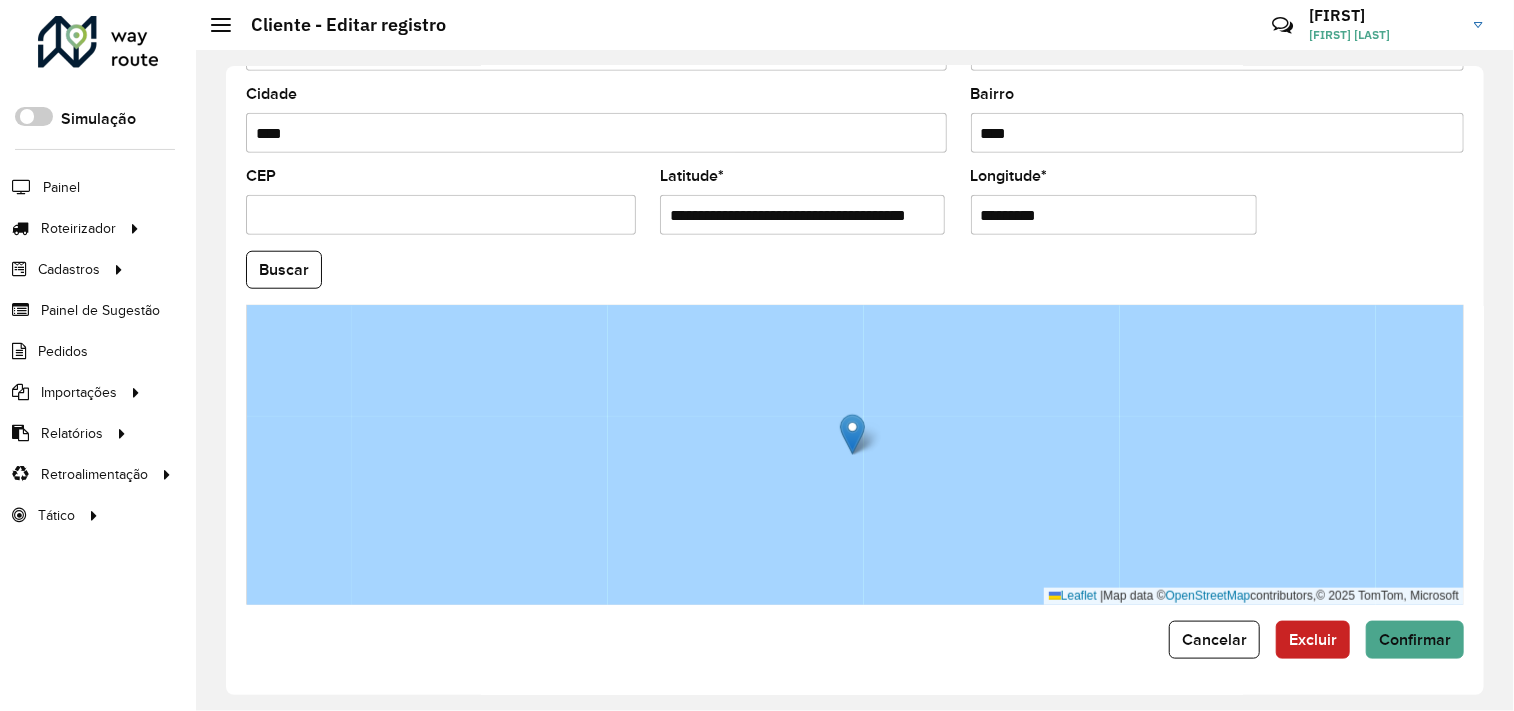 click on "**********" 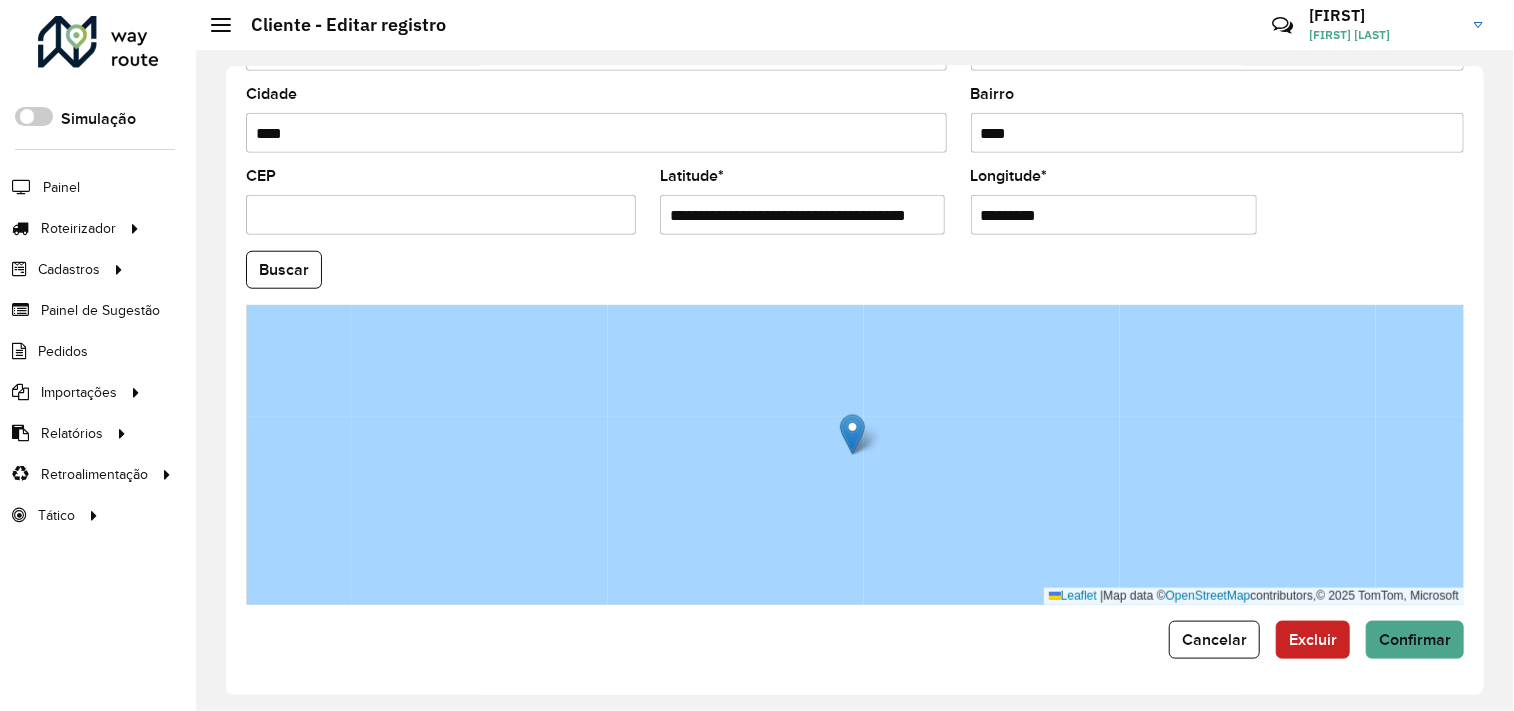 type on "**********" 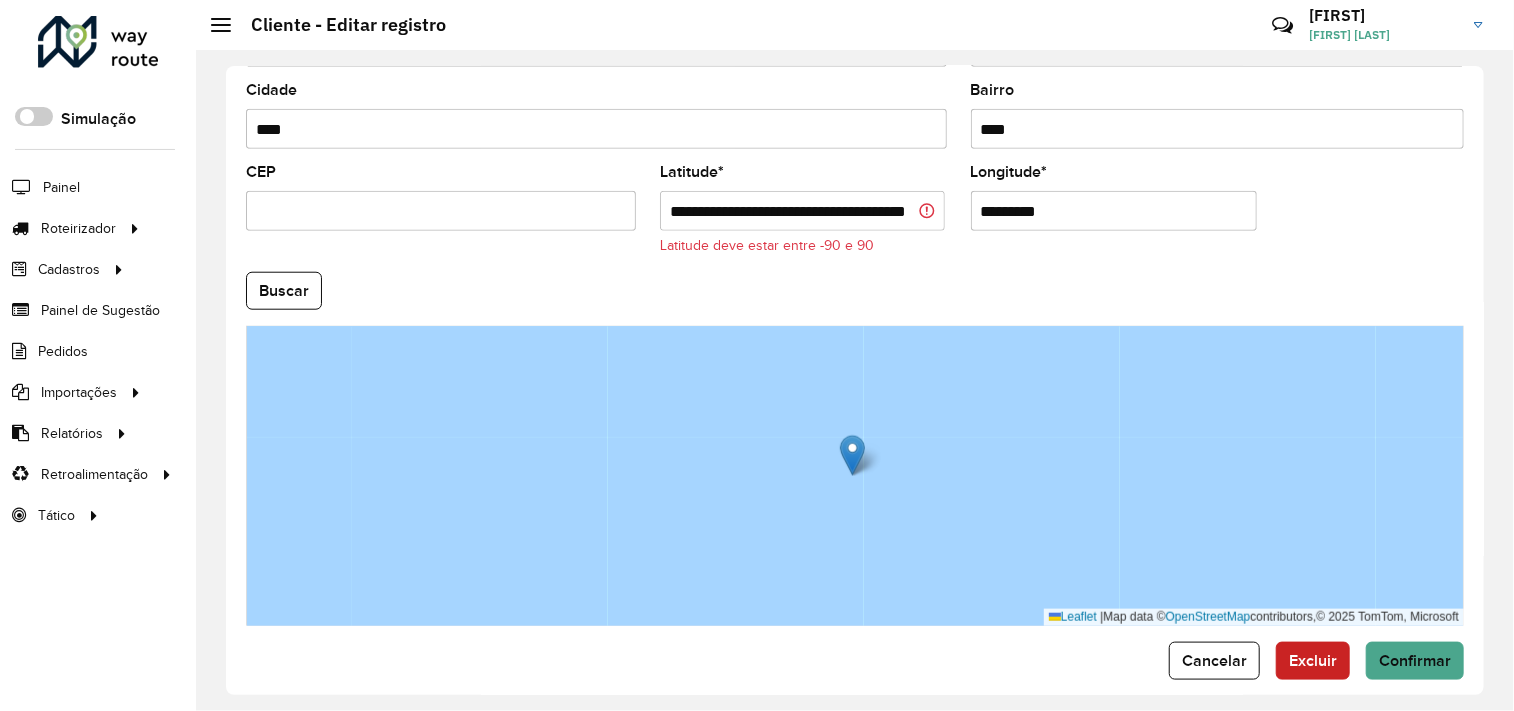 drag, startPoint x: 1064, startPoint y: 214, endPoint x: 915, endPoint y: 240, distance: 151.25145 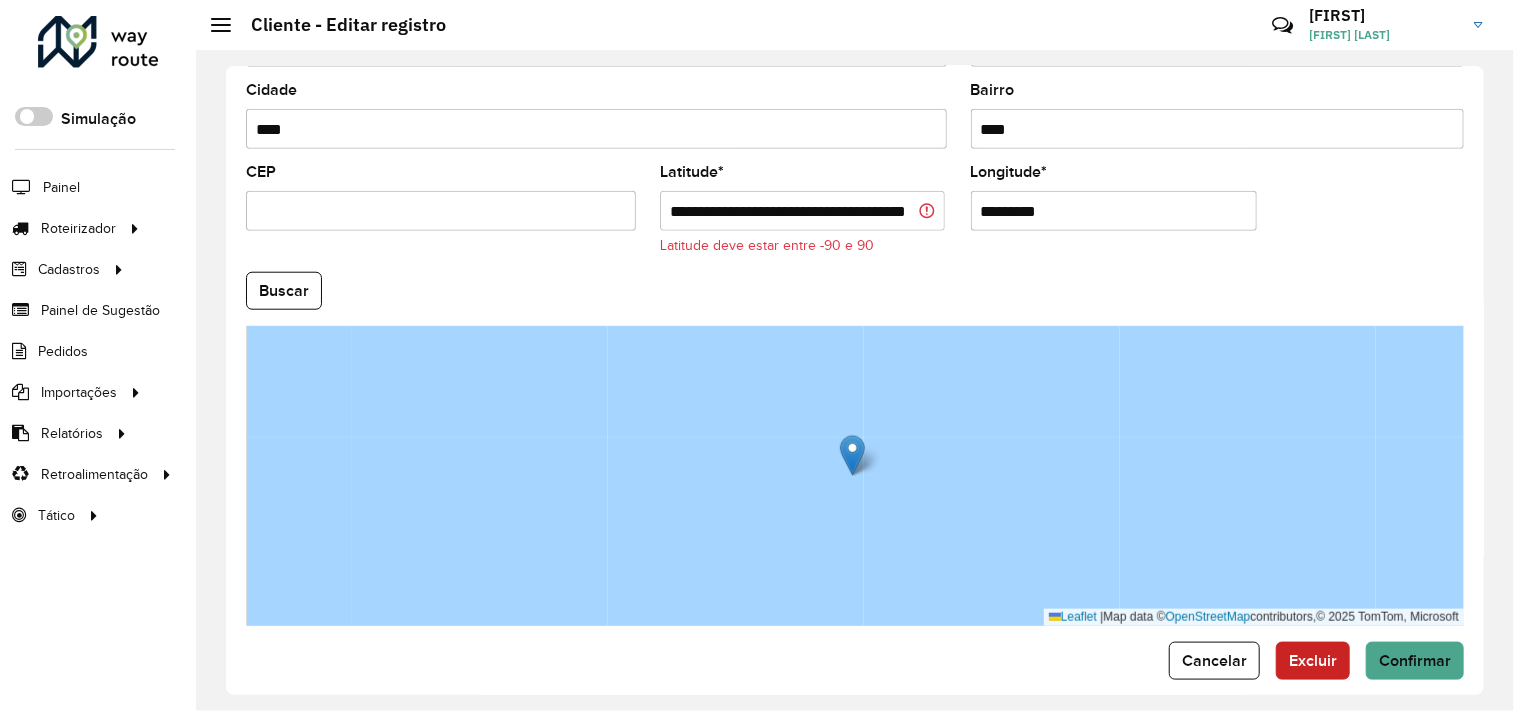 click on "**********" 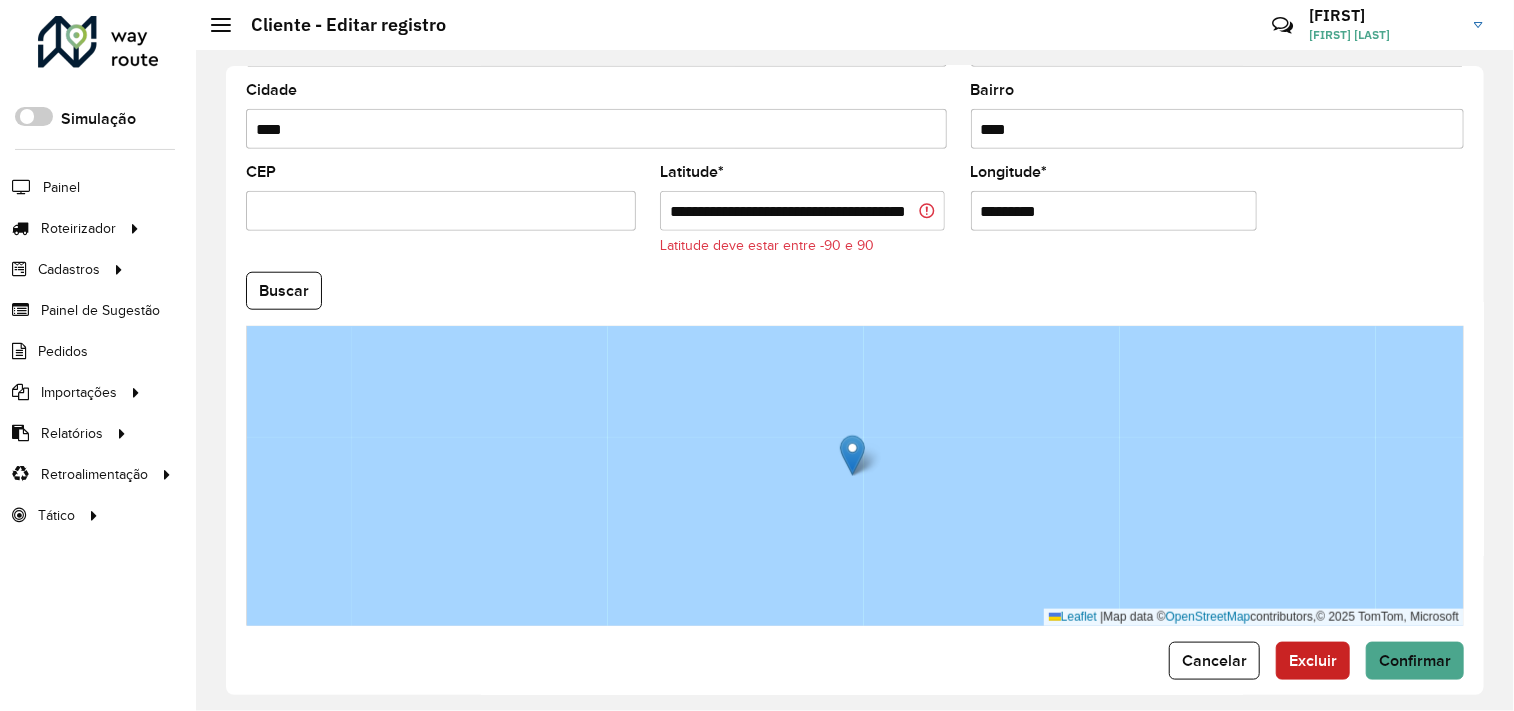 paste on "**********" 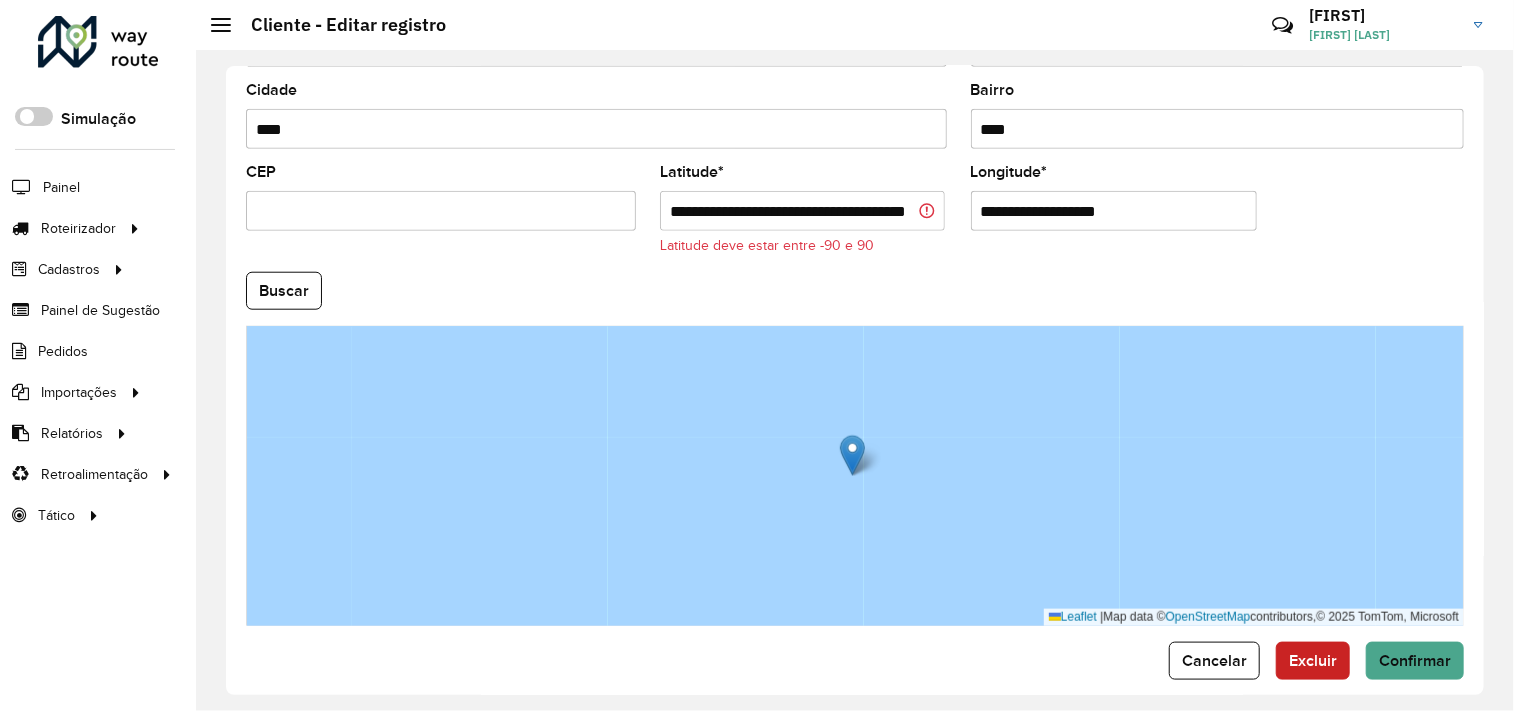 type on "**********" 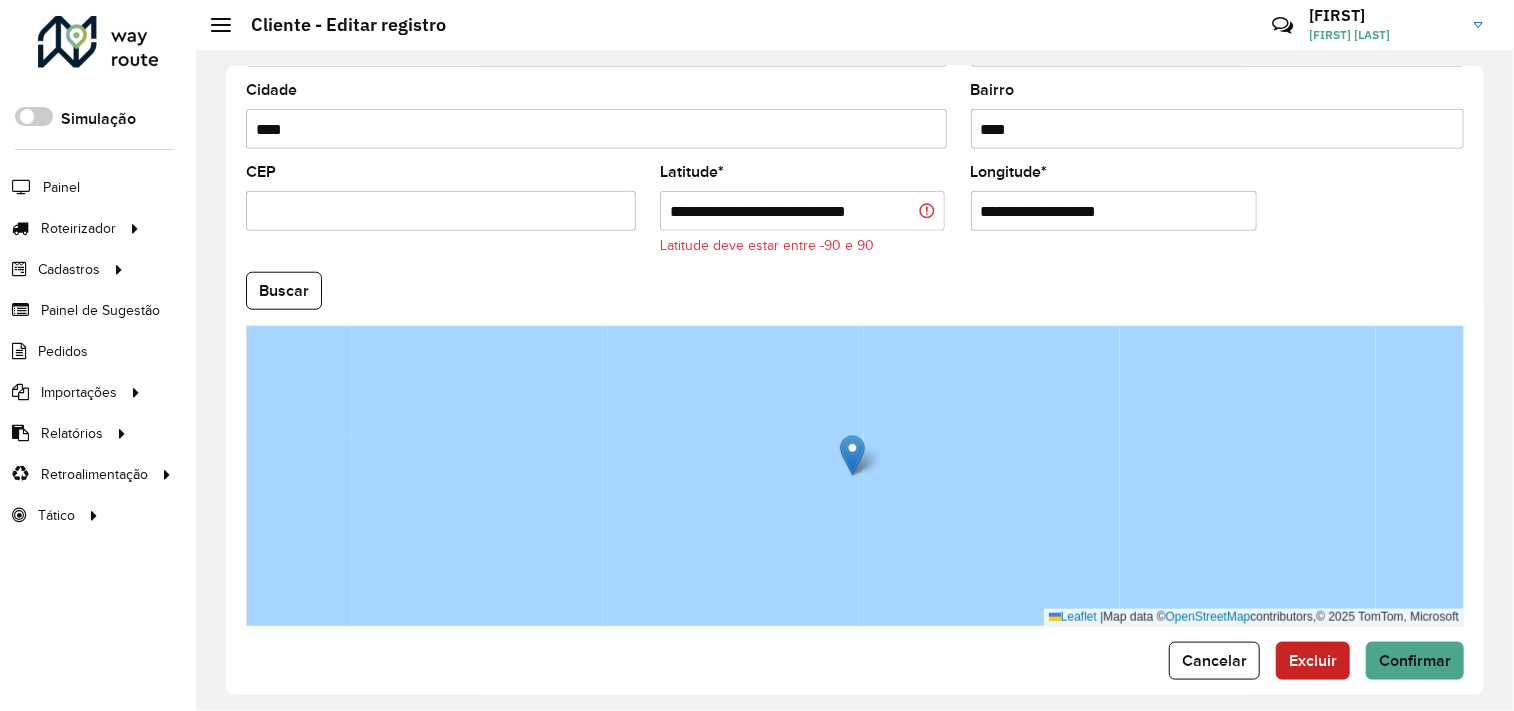 scroll, scrollTop: 0, scrollLeft: 0, axis: both 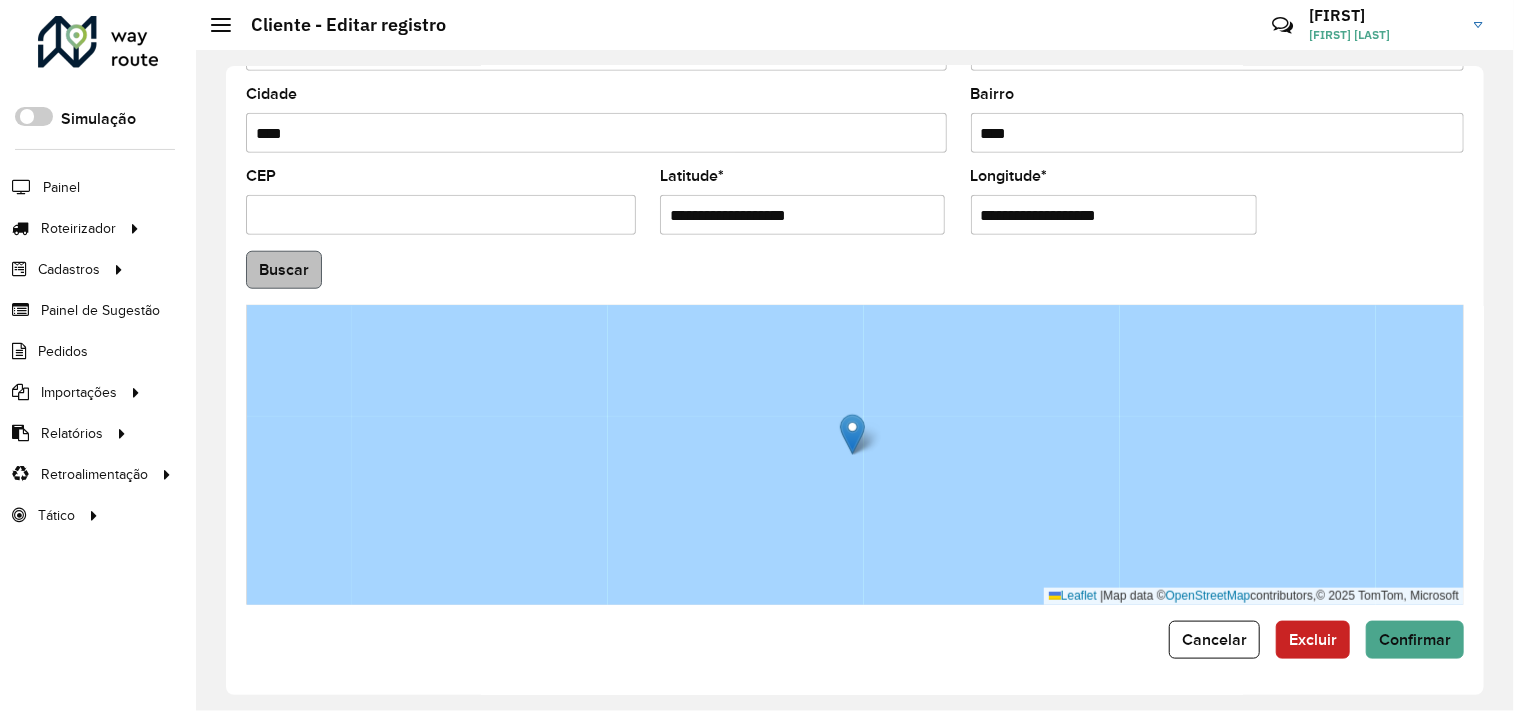 type on "**********" 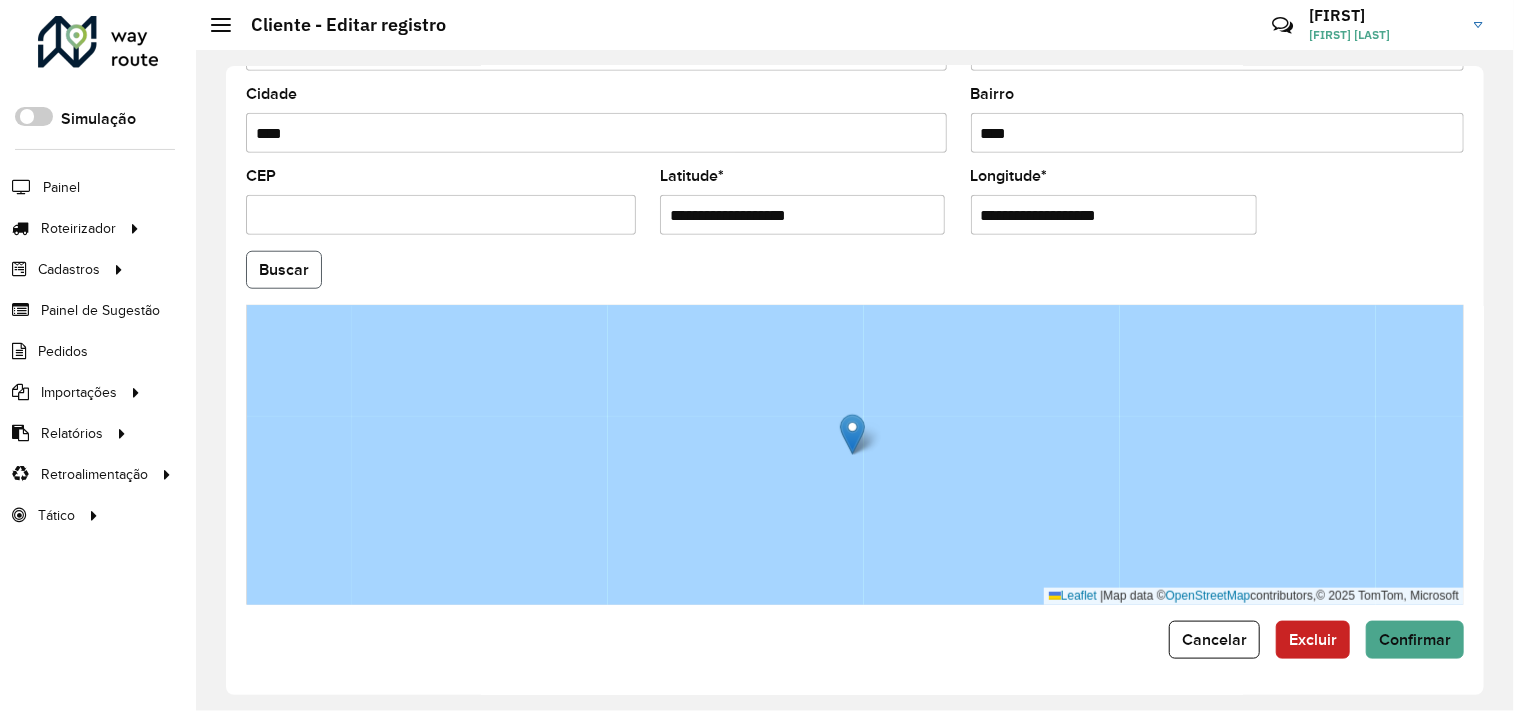 click on "Aguarde...  Pop-up bloqueado!  Seu navegador bloqueou automáticamente a abertura de uma nova janela.   Acesse as configurações e adicione o endereço do sistema a lista de permissão.   Fechar  Roteirizador AmbevTech Simulação Painel Roteirizador Entregas Vendas Cadastros Checkpoint Classificações de venda Cliente Consulta de setores Depósito Disponibilidade de veículos Fator tipo de produto Gabarito planner Grupo Rota Fator Tipo Produto Grupo de rotas exclusiva Grupo de setores Layout integração Modelo Parada Pedágio Perfil de Vendedor Ponto de apoio FAD Produto Restrição de Atendimento Planner Rodízio de placa Rota exclusiva FAD Rótulo Setor Setor Planner Tipo de cliente Tipo de veículo Tipo de veículo RN Transportadora Vendedor Veículo Painel de Sugestão Pedidos Importações Classificação e volume de venda Clientes Fator tipo produto Gabarito planner Grade de atendimento Janela de atendimento Localização Pedidos Restrição de Atendimento Planner Tempo de espera Vendedor Veículos" at bounding box center (757, 355) 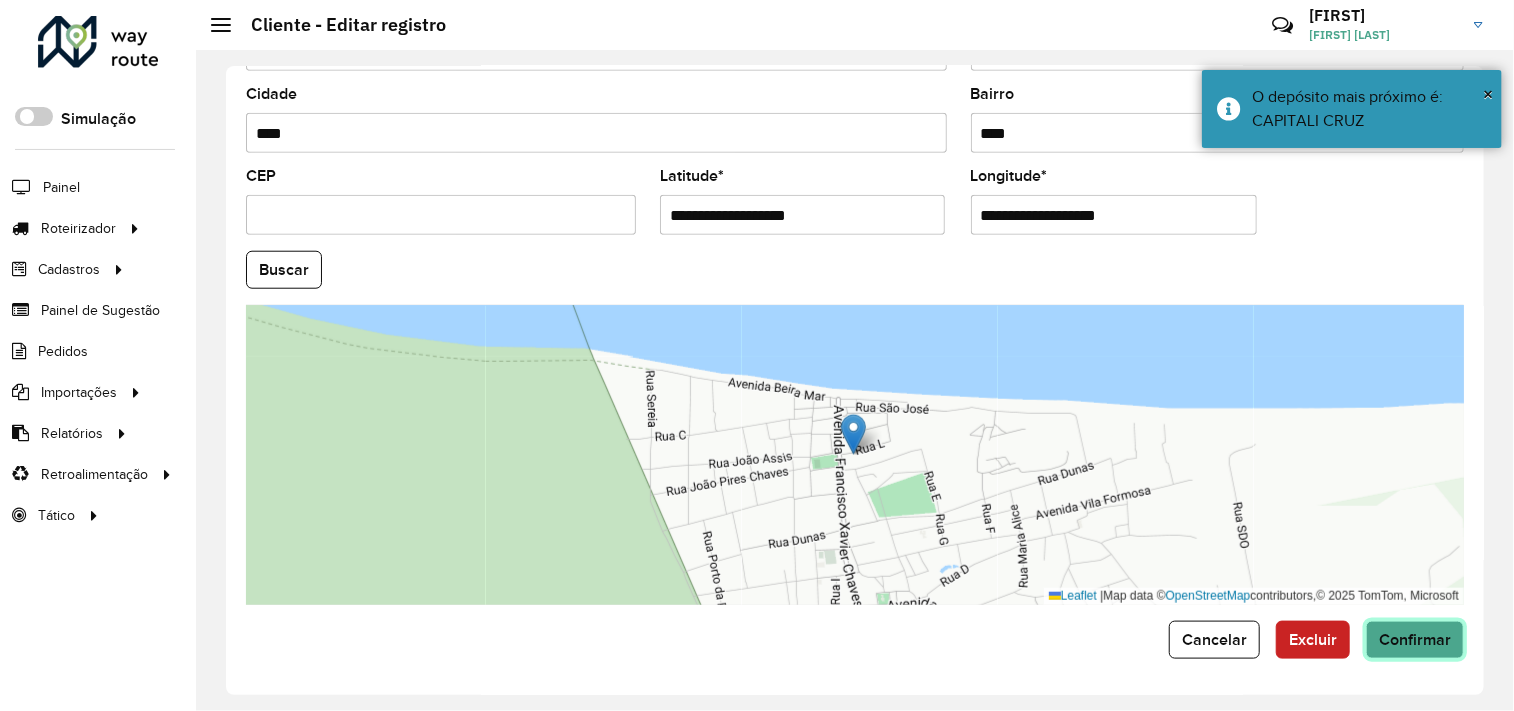 click on "Confirmar" 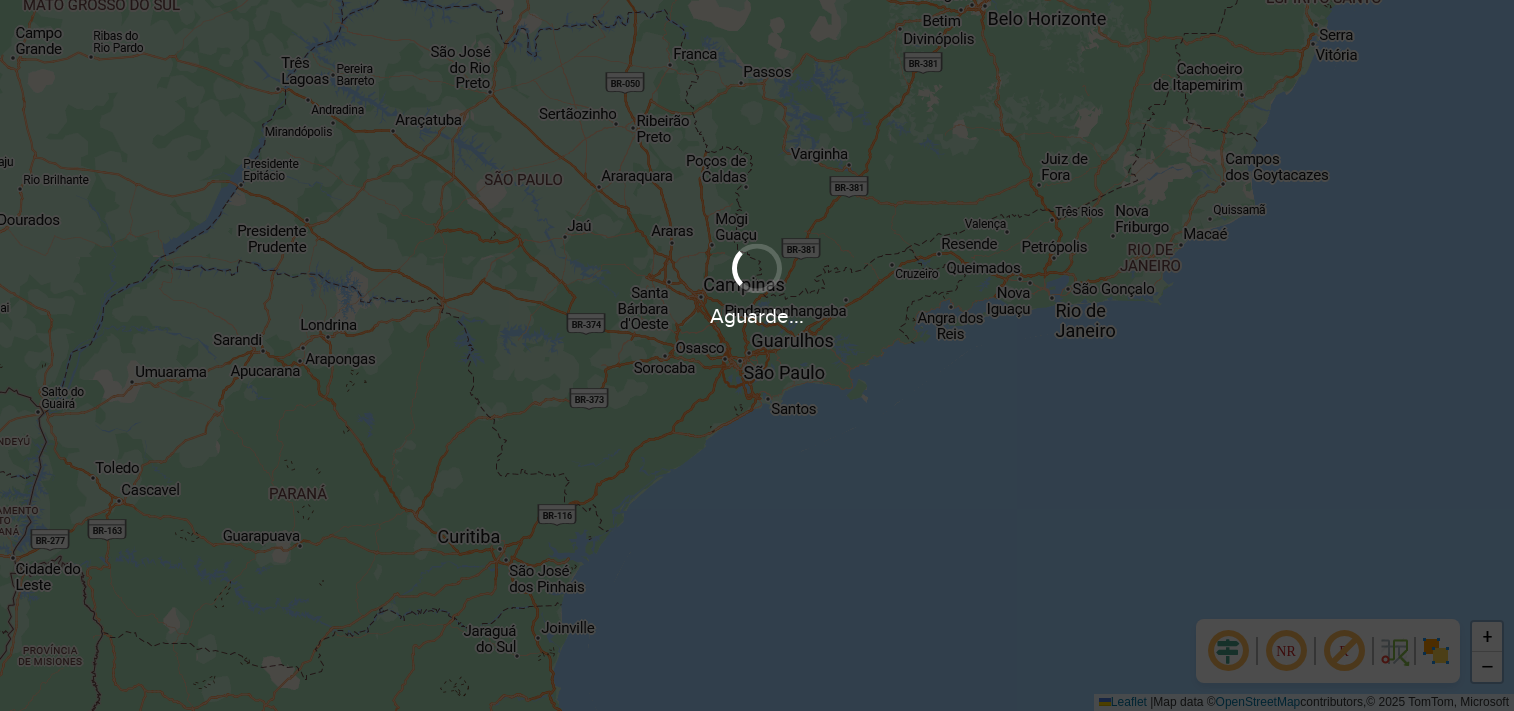 scroll, scrollTop: 0, scrollLeft: 0, axis: both 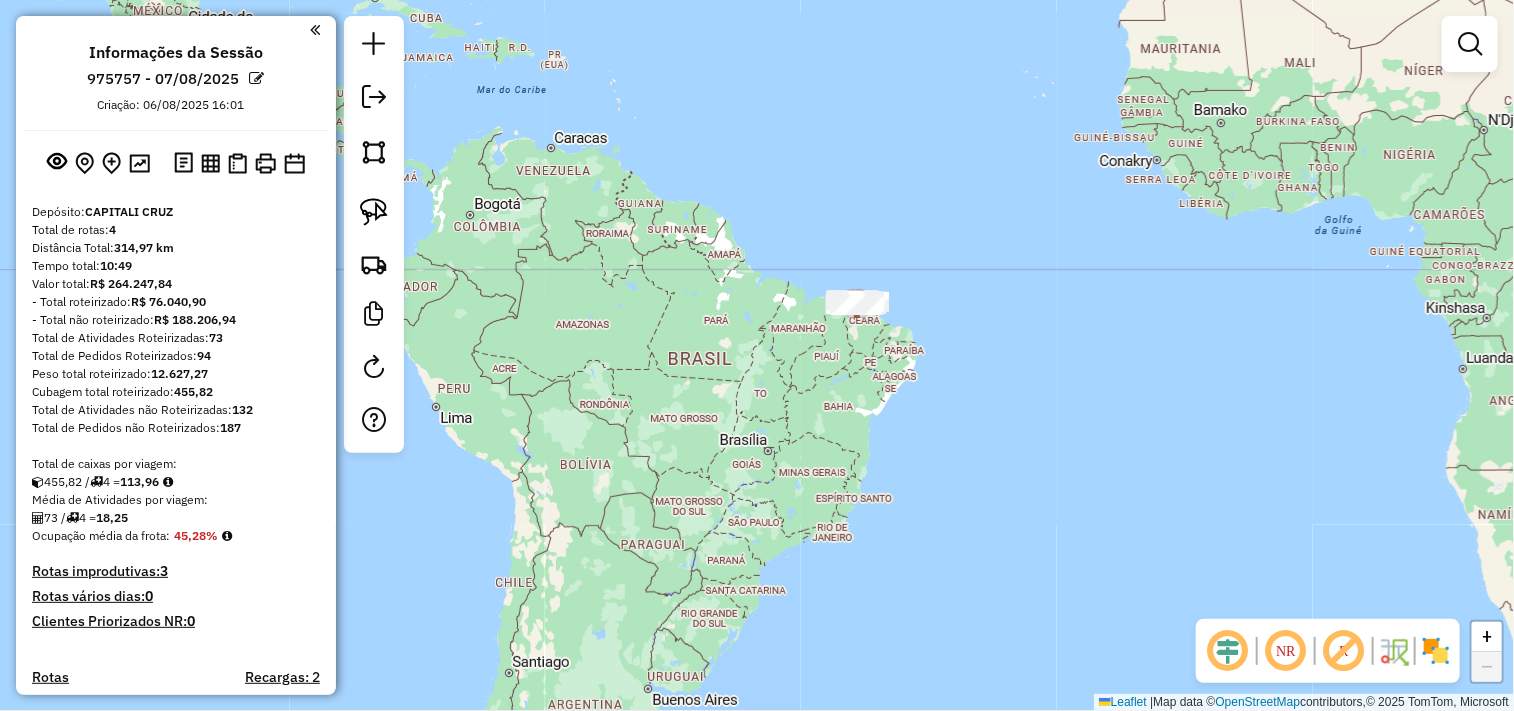 drag, startPoint x: 1165, startPoint y: 478, endPoint x: 961, endPoint y: 354, distance: 238.72998 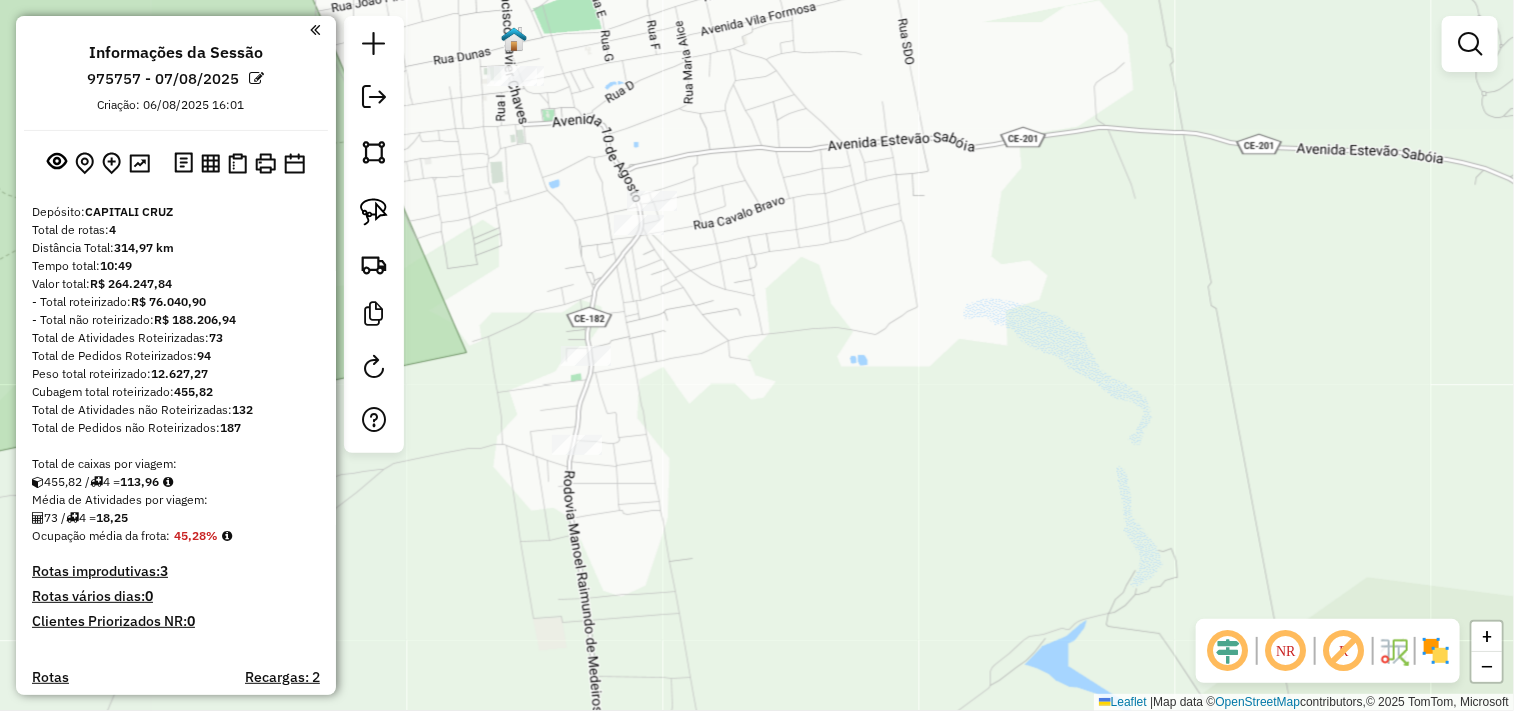 drag, startPoint x: 613, startPoint y: 365, endPoint x: 613, endPoint y: 396, distance: 31 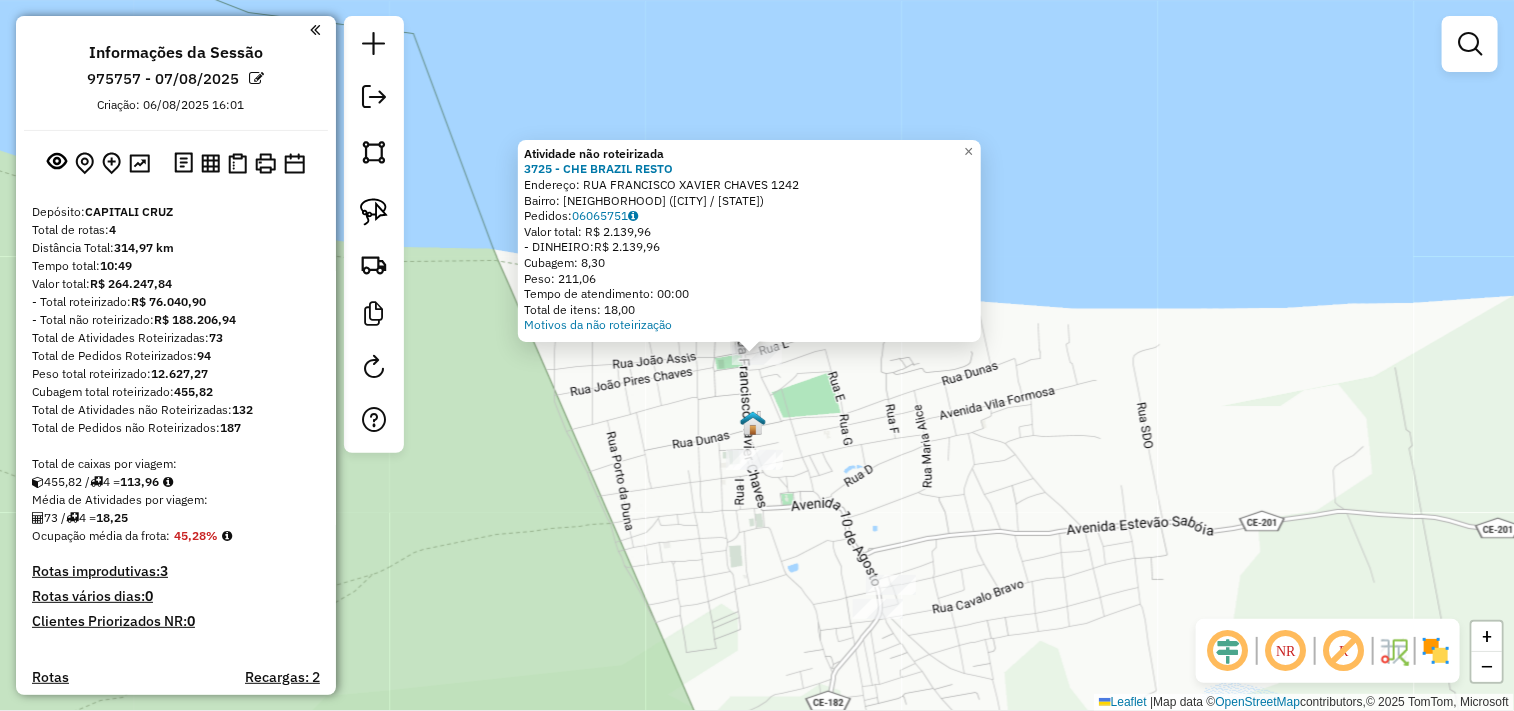 click on "Atividade não roteirizada 3725 - CHE BRAZIL RESTO  Endereço:  RUA FRANCISCO XAVIER CHAVES 1242   Bairro: PREA (CRUZ / CE)   Pedidos:  06065751   Valor total: R$ 2.139,96   - DINHEIRO:  R$ 2.139,96   Cubagem: 8,30   Peso: 211,06   Tempo de atendimento: 00:00   Total de itens: 18,00  Motivos da não roteirização × Janela de atendimento Grade de atendimento Capacidade Transportadoras Veículos Cliente Pedidos  Rotas Selecione os dias de semana para filtrar as janelas de atendimento  Seg   Ter   Qua   Qui   Sex   Sáb   Dom  Informe o período da janela de atendimento: De: Até:  Filtrar exatamente a janela do cliente  Considerar janela de atendimento padrão  Selecione os dias de semana para filtrar as grades de atendimento  Seg   Ter   Qua   Qui   Sex   Sáb   Dom   Considerar clientes sem dia de atendimento cadastrado  Clientes fora do dia de atendimento selecionado Filtrar as atividades entre os valores definidos abaixo:  Peso mínimo:   Peso máximo:   Cubagem mínima:   Cubagem máxima:   De:   Até:" 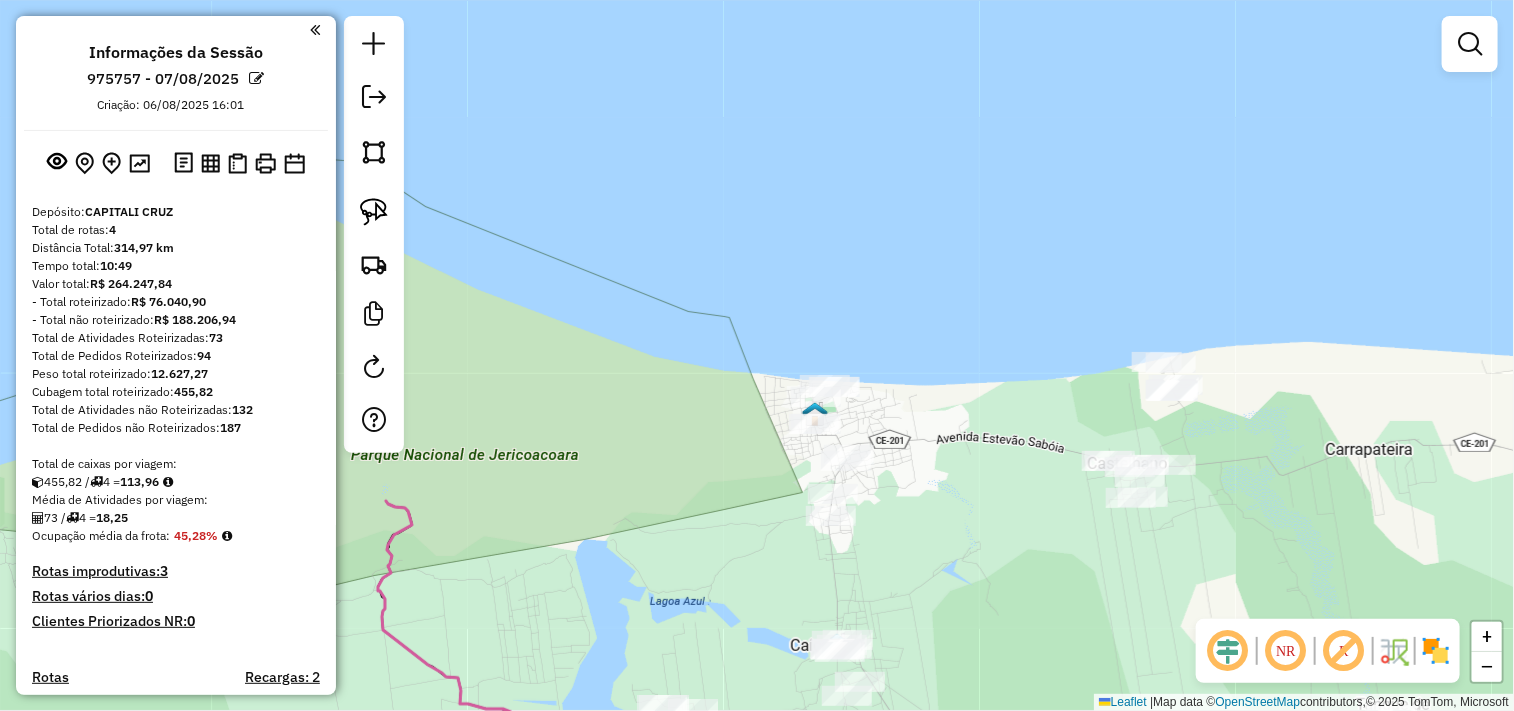 drag, startPoint x: 1002, startPoint y: 494, endPoint x: 890, endPoint y: 376, distance: 162.6899 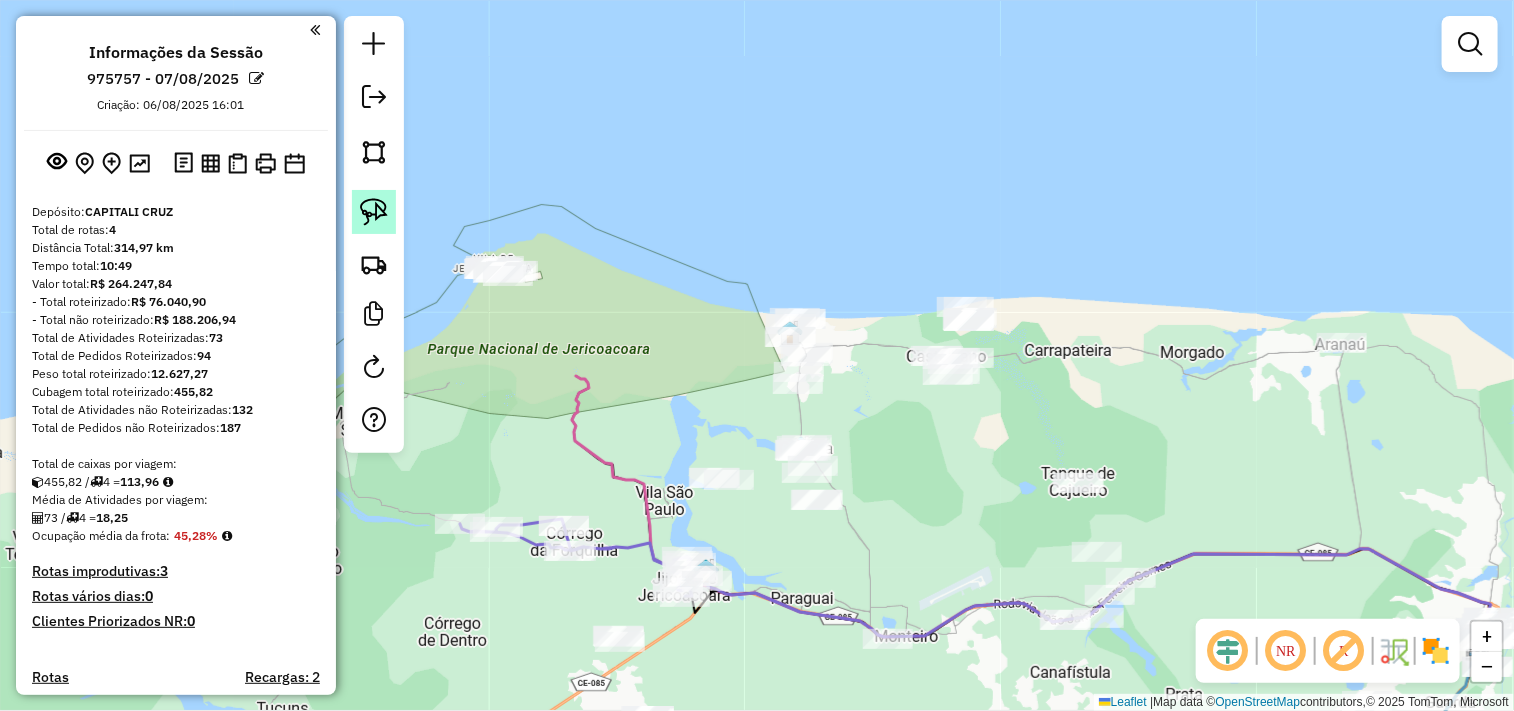 click 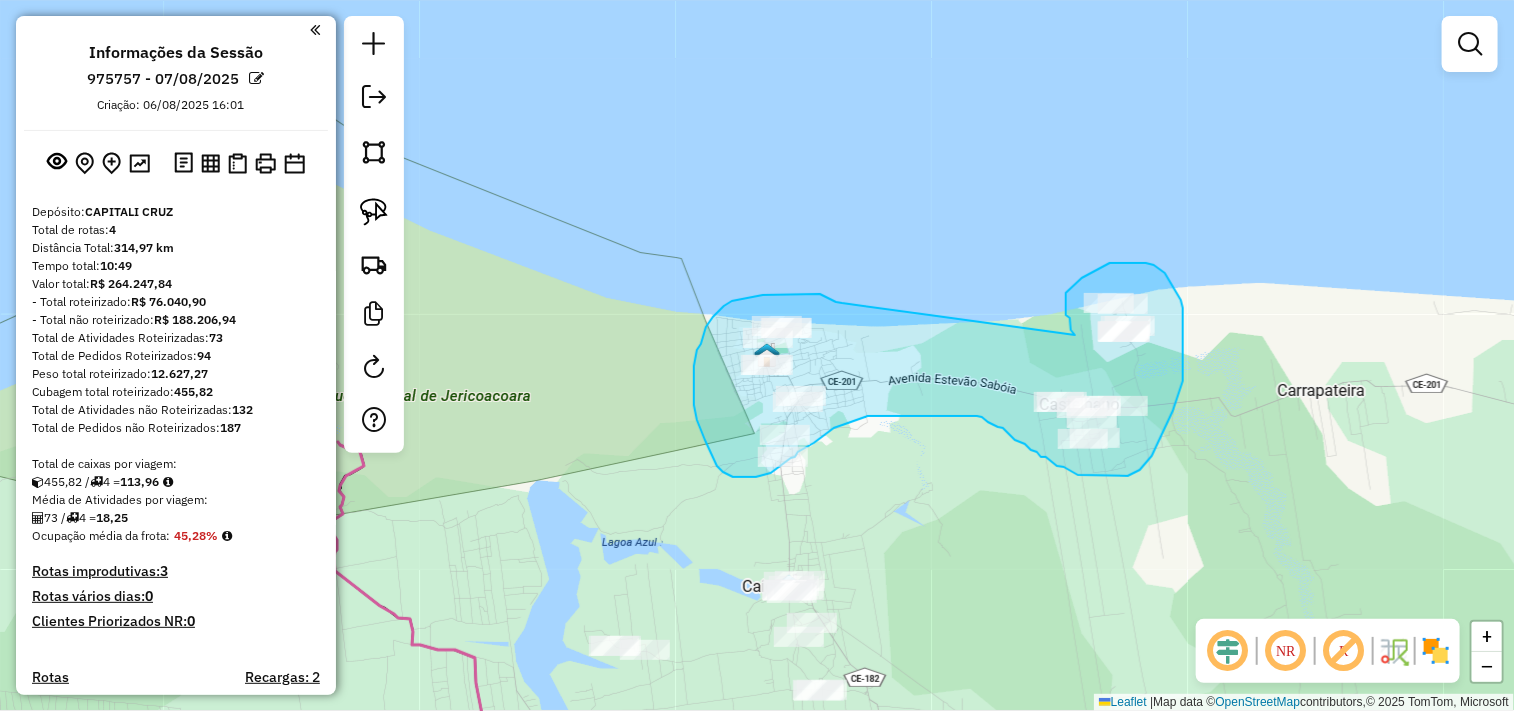 drag, startPoint x: 1071, startPoint y: 330, endPoint x: 845, endPoint y: 305, distance: 227.37854 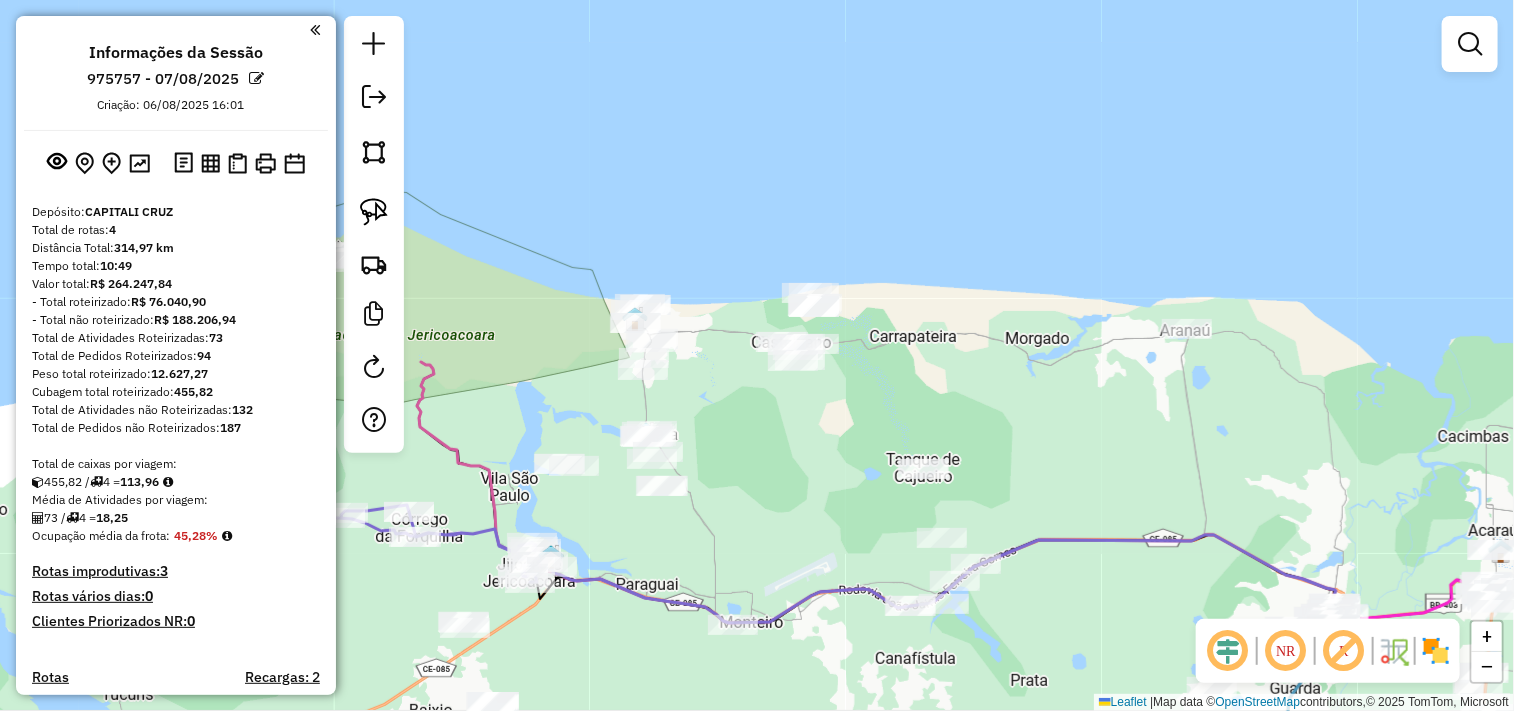 drag, startPoint x: 973, startPoint y: 461, endPoint x: 782, endPoint y: 430, distance: 193.49936 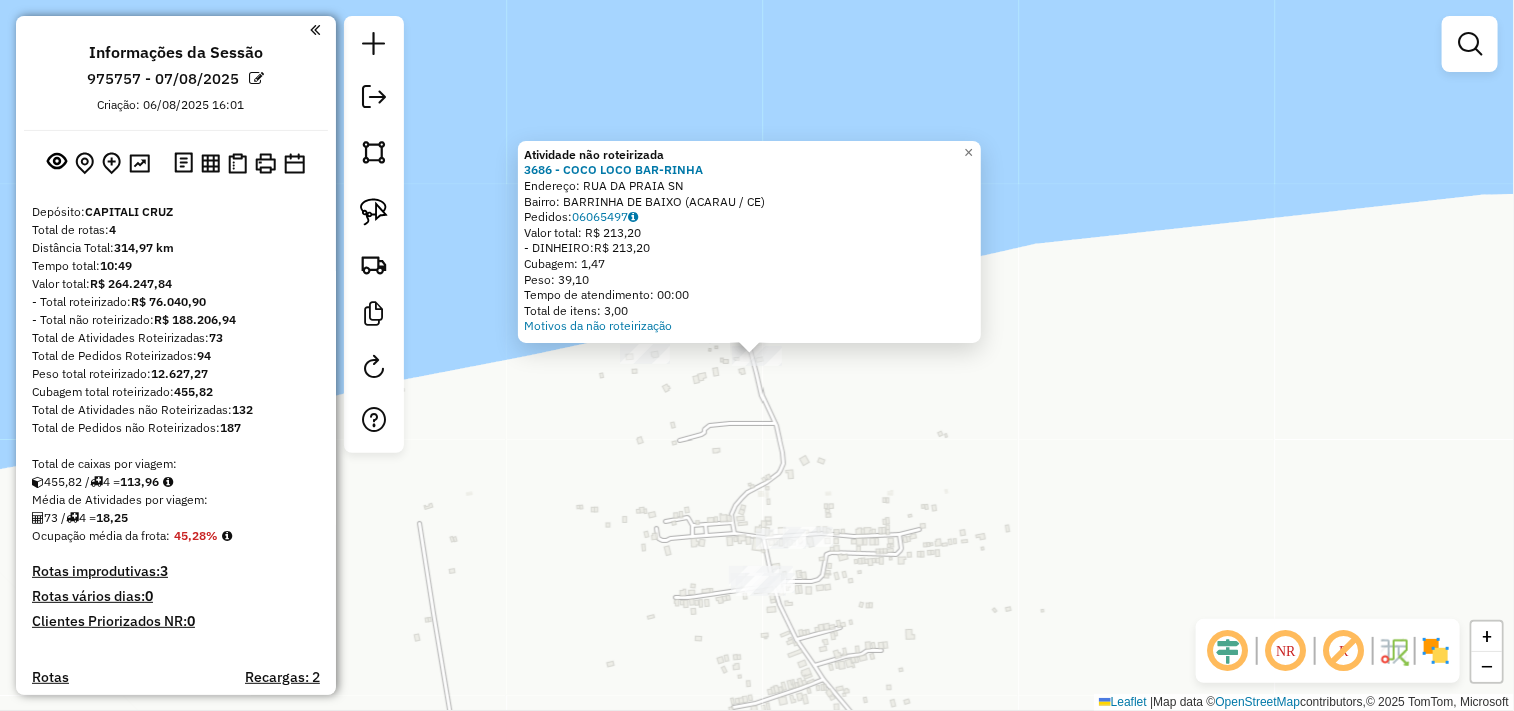 click on "Atividade não roteirizada 3686 - COCO LOCO BAR-RINHA  Endereço:  RUA DA PRAIA SN   Bairro: BARRINHA DE BAIXO (ACARAU / CE)   Pedidos:  06065497   Valor total: R$ 213,20   - DINHEIRO:  R$ 213,20   Cubagem: 1,47   Peso: 39,10   Tempo de atendimento: 00:00   Total de itens: 3,00  Motivos da não roteirização × Janela de atendimento Grade de atendimento Capacidade Transportadoras Veículos Cliente Pedidos  Rotas Selecione os dias de semana para filtrar as janelas de atendimento  Seg   Ter   Qua   Qui   Sex   Sáb   Dom  Informe o período da janela de atendimento: De: Até:  Filtrar exatamente a janela do cliente  Considerar janela de atendimento padrão  Selecione os dias de semana para filtrar as grades de atendimento  Seg   Ter   Qua   Qui   Sex   Sáb   Dom   Considerar clientes sem dia de atendimento cadastrado  Clientes fora do dia de atendimento selecionado Filtrar as atividades entre os valores definidos abaixo:  Peso mínimo:   Peso máximo:   Cubagem mínima:   Cubagem máxima:   De:   Até:   De:" 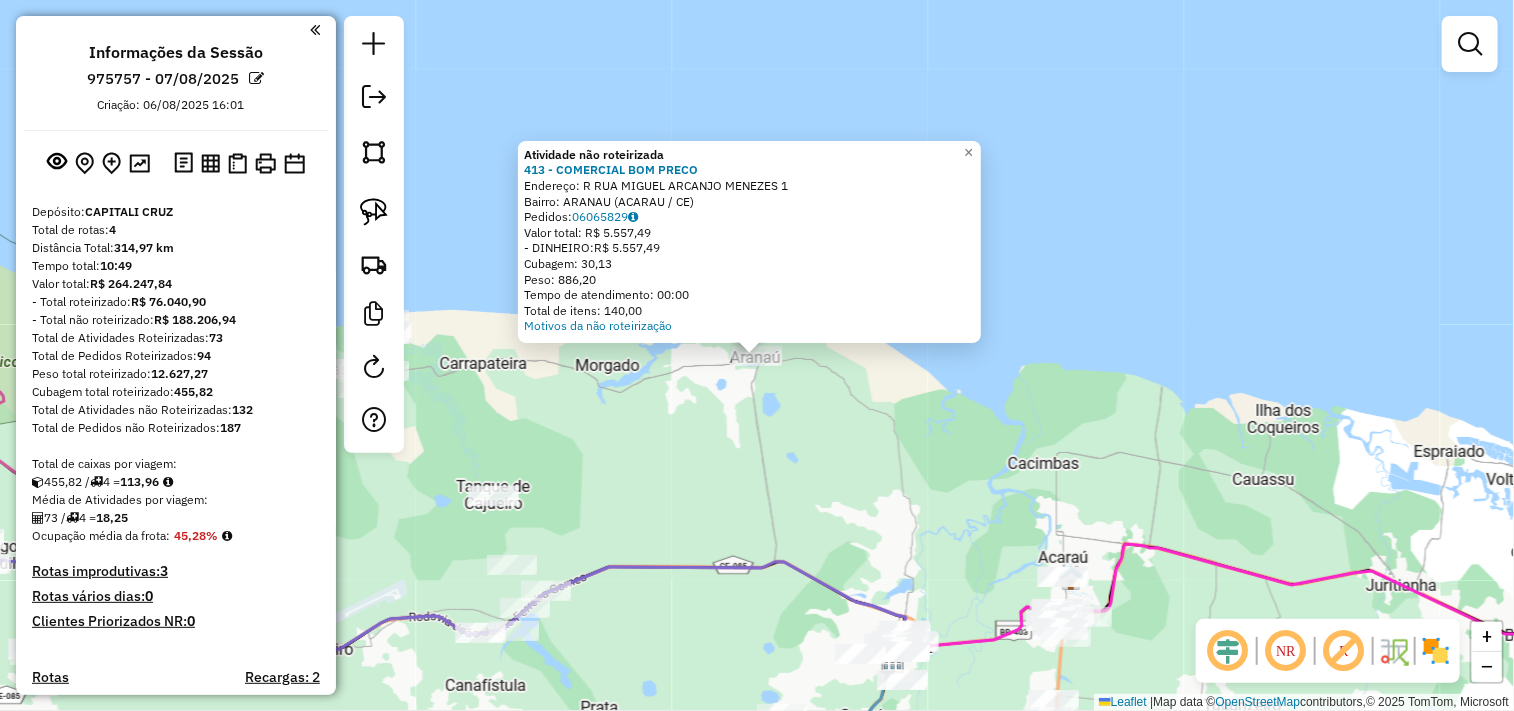 click on "Atividade não roteirizada 413 - COMERCIAL BOM PRECO  Endereço:  R RUA MIGUEL ARCANJO MENEZES 1   Bairro: ARANAU (ACARAU / CE)   Pedidos:  06065829   Valor total: R$ 5.557,49   - DINHEIRO:  R$ 5.557,49   Cubagem: 30,13   Peso: 886,20   Tempo de atendimento: 00:00   Total de itens: 140,00  Motivos da não roteirização × Janela de atendimento Grade de atendimento Capacidade Transportadoras Veículos Cliente Pedidos  Rotas Selecione os dias de semana para filtrar as janelas de atendimento  Seg   Ter   Qua   Qui   Sex   Sáb   Dom  Informe o período da janela de atendimento: De: Até:  Filtrar exatamente a janela do cliente  Considerar janela de atendimento padrão  Selecione os dias de semana para filtrar as grades de atendimento  Seg   Ter   Qua   Qui   Sex   Sáb   Dom   Considerar clientes sem dia de atendimento cadastrado  Clientes fora do dia de atendimento selecionado Filtrar as atividades entre os valores definidos abaixo:  Peso mínimo:   Peso máximo:   Cubagem mínima:   Cubagem máxima:   De:  +" 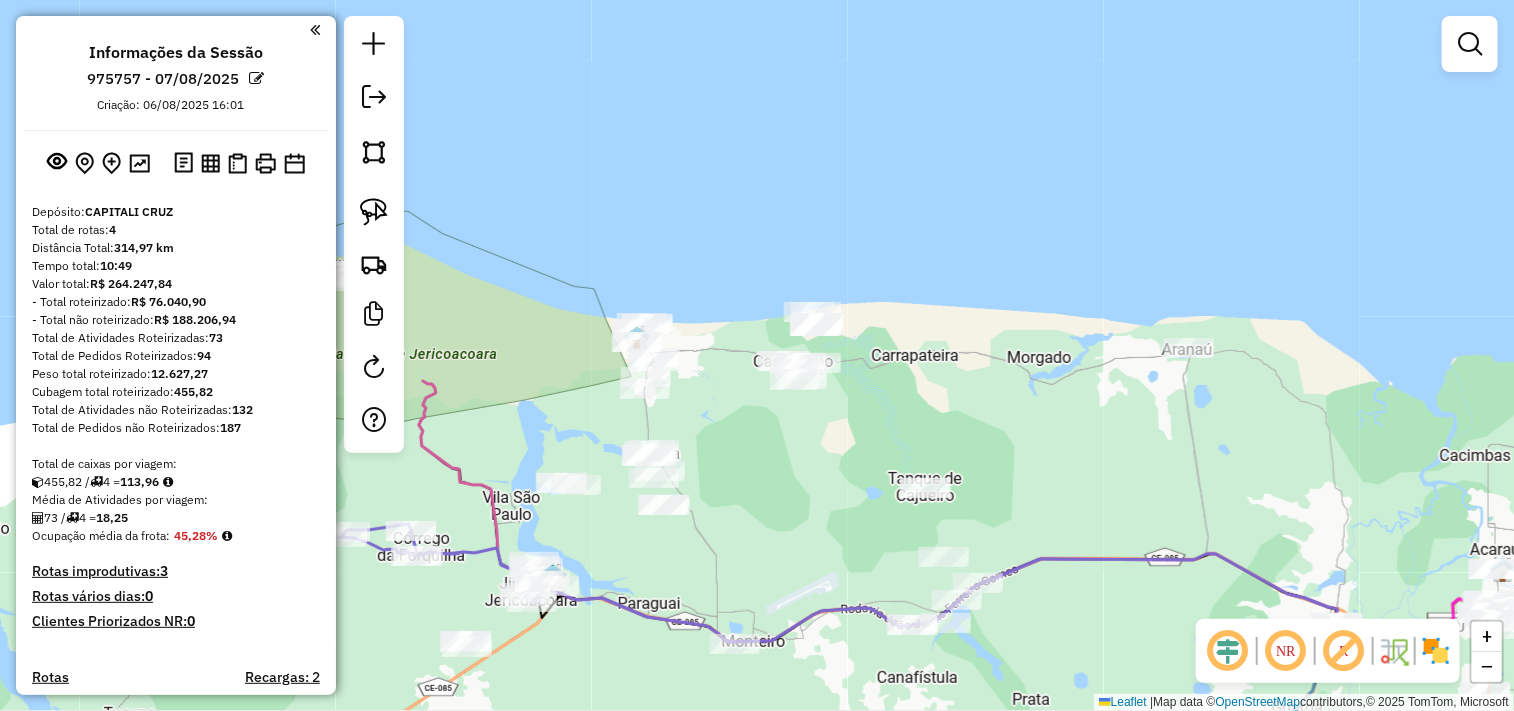 drag, startPoint x: 614, startPoint y: 426, endPoint x: 1038, endPoint y: 420, distance: 424.04245 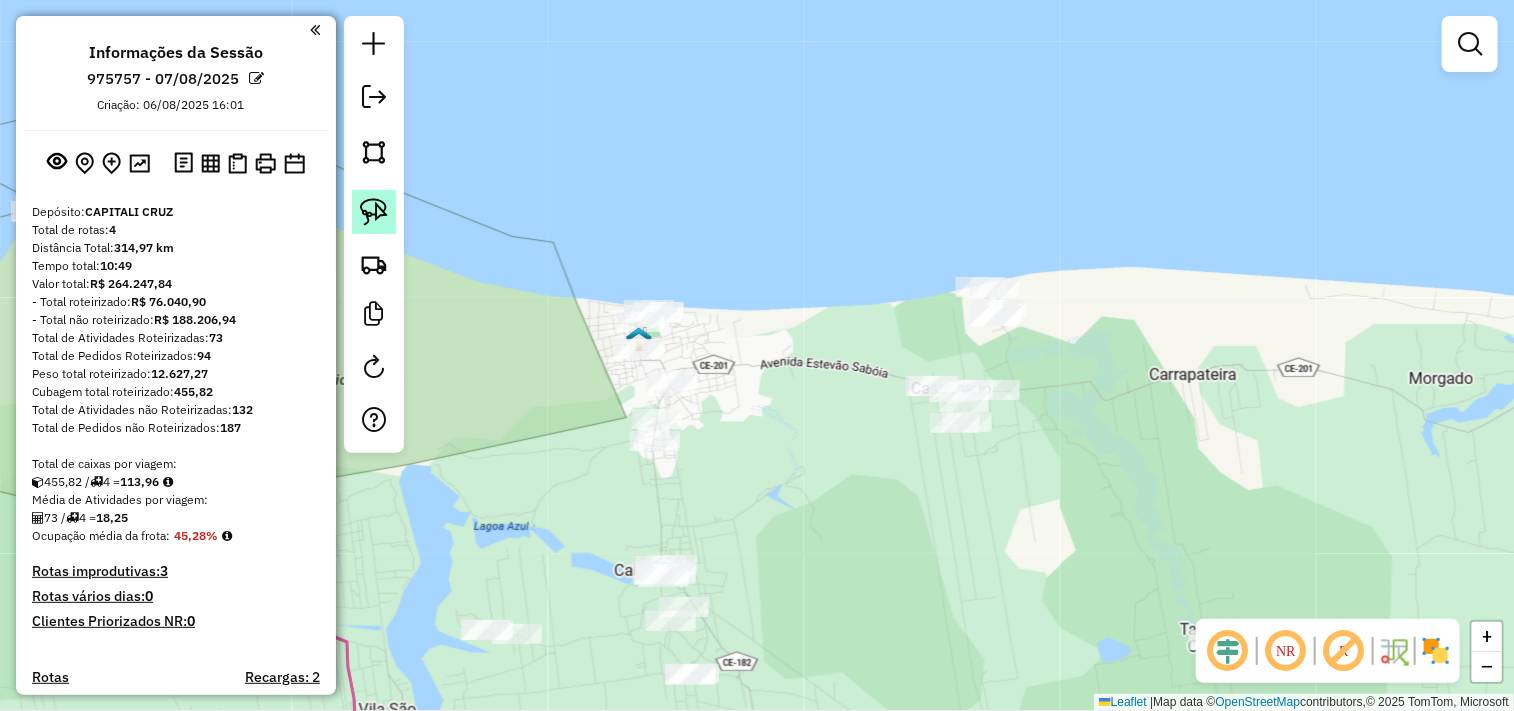 click 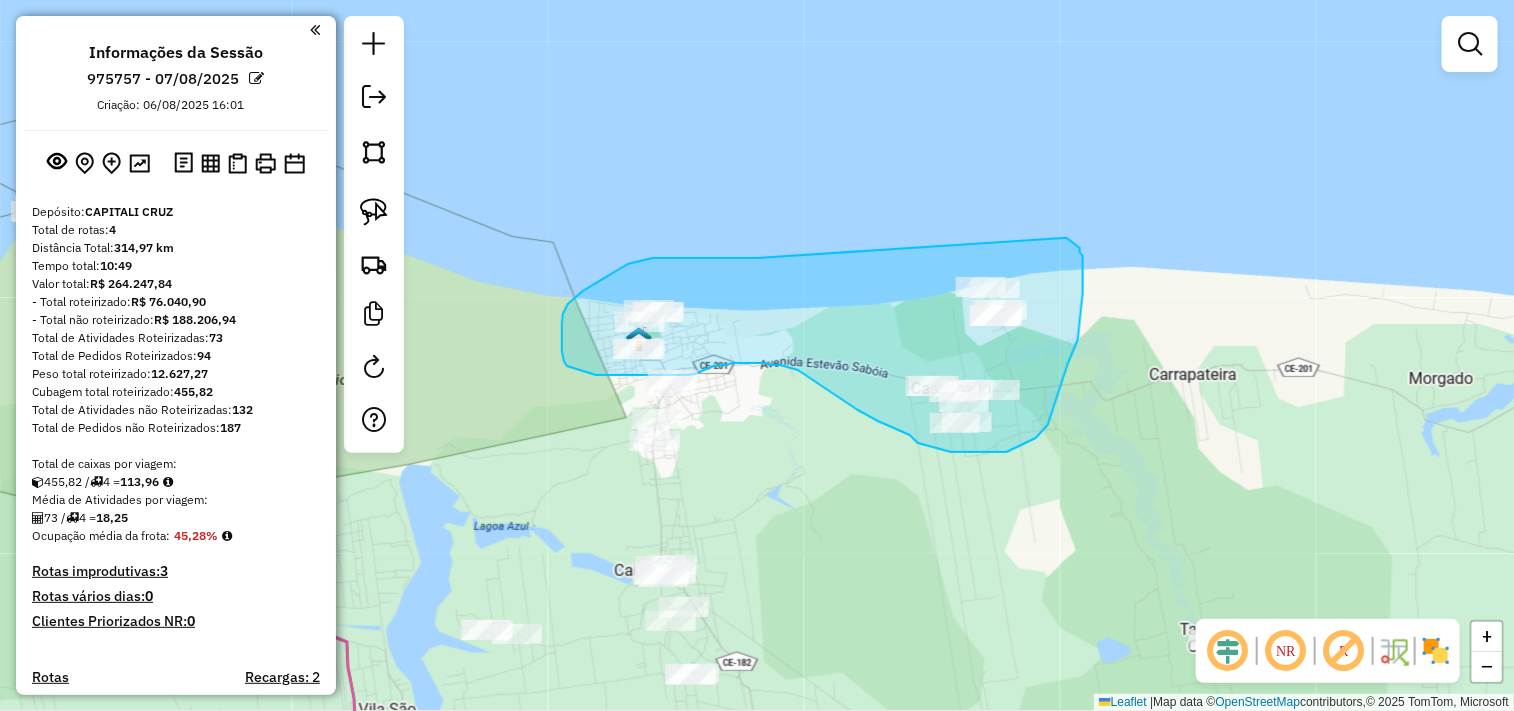drag, startPoint x: 744, startPoint y: 258, endPoint x: 1043, endPoint y: 235, distance: 299.8833 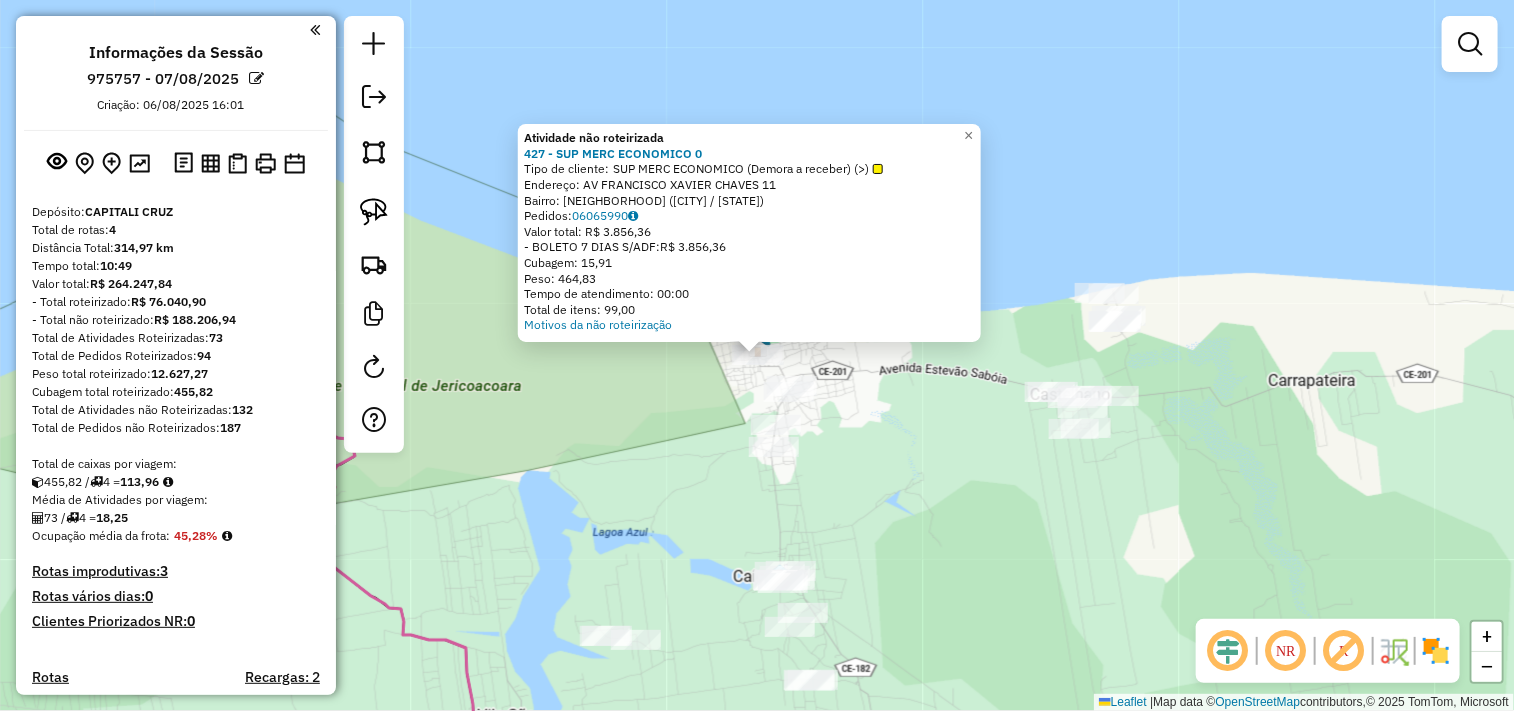 click on "Atividade não roteirizada 427 - SUP MERC ECONOMICO 0  Tipo de cliente:   SUP MERC ECONOMICO (Demora a receber) (>)   Endereço:  AV FRANCISCO XAVIER CHAVES 11   Bairro: PREA (CRUZ / CE)   Pedidos:  06065990   Valor total: R$ 3.856,36   - BOLETO 7 DIAS S/ADF:  R$ 3.856,36   Cubagem: 15,91   Peso: 464,83   Tempo de atendimento: 00:00   Total de itens: 99,00  Motivos da não roteirização × Janela de atendimento Grade de atendimento Capacidade Transportadoras Veículos Cliente Pedidos  Rotas Selecione os dias de semana para filtrar as janelas de atendimento  Seg   Ter   Qua   Qui   Sex   Sáb   Dom  Informe o período da janela de atendimento: De: Até:  Filtrar exatamente a janela do cliente  Considerar janela de atendimento padrão  Selecione os dias de semana para filtrar as grades de atendimento  Seg   Ter   Qua   Qui   Sex   Sáb   Dom   Considerar clientes sem dia de atendimento cadastrado  Clientes fora do dia de atendimento selecionado Filtrar as atividades entre os valores definidos abaixo:  De:  De:" 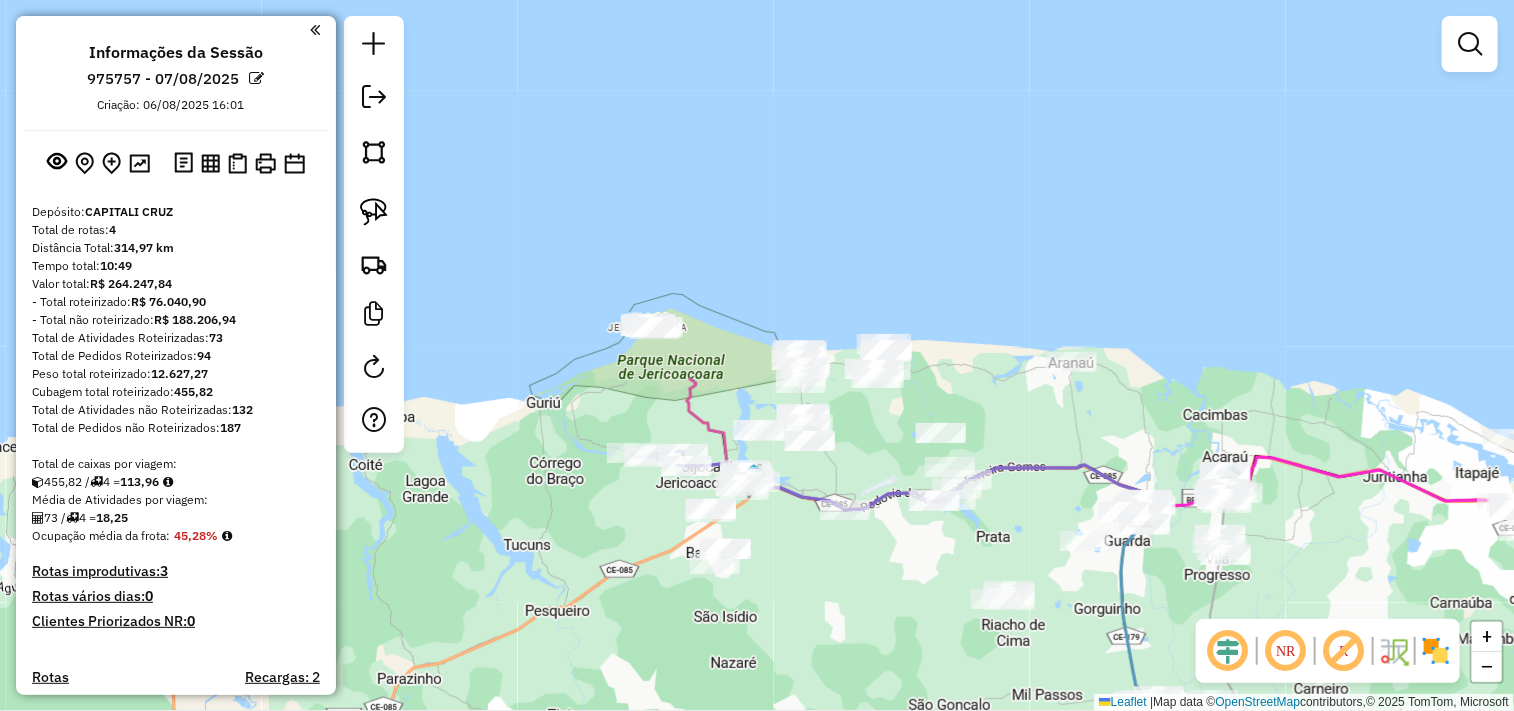 drag, startPoint x: 896, startPoint y: 480, endPoint x: 866, endPoint y: 458, distance: 37.202152 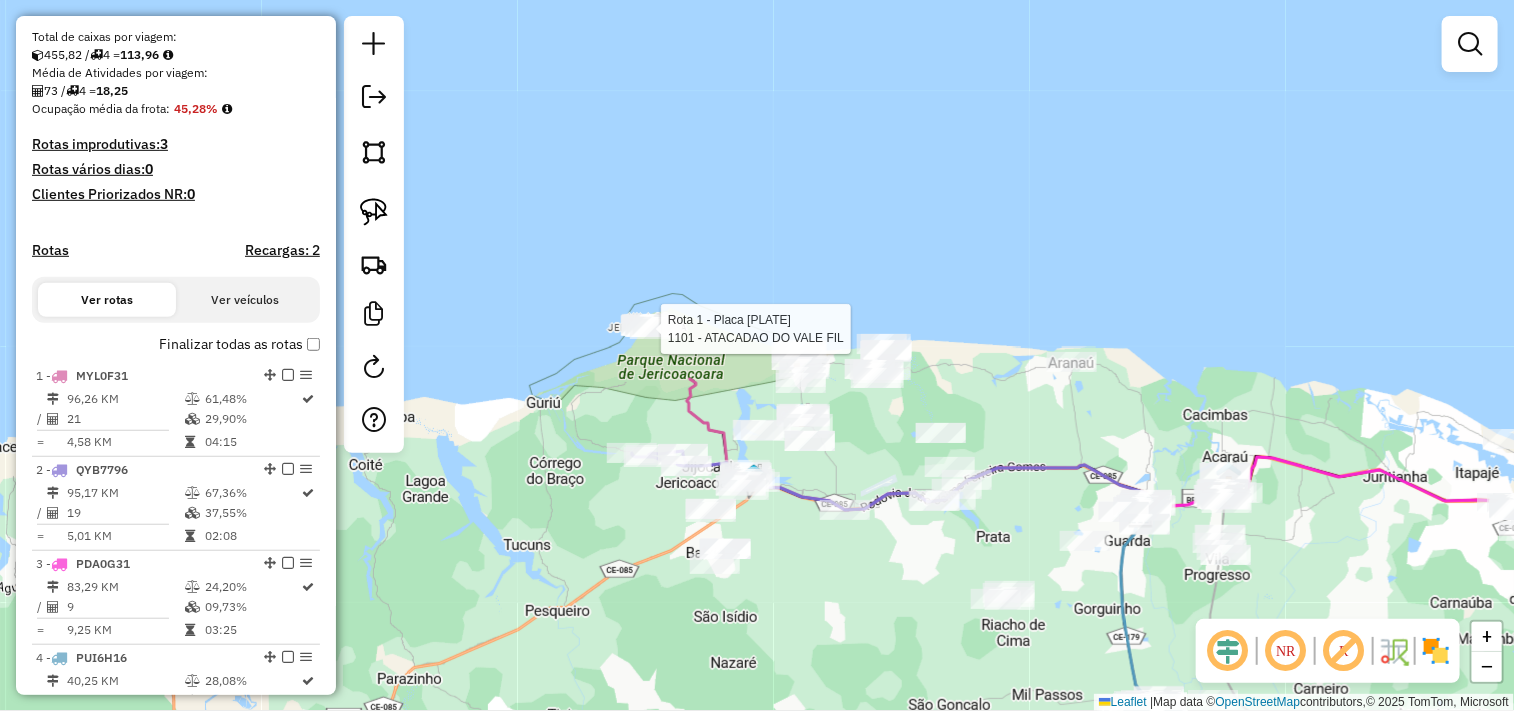 select on "**********" 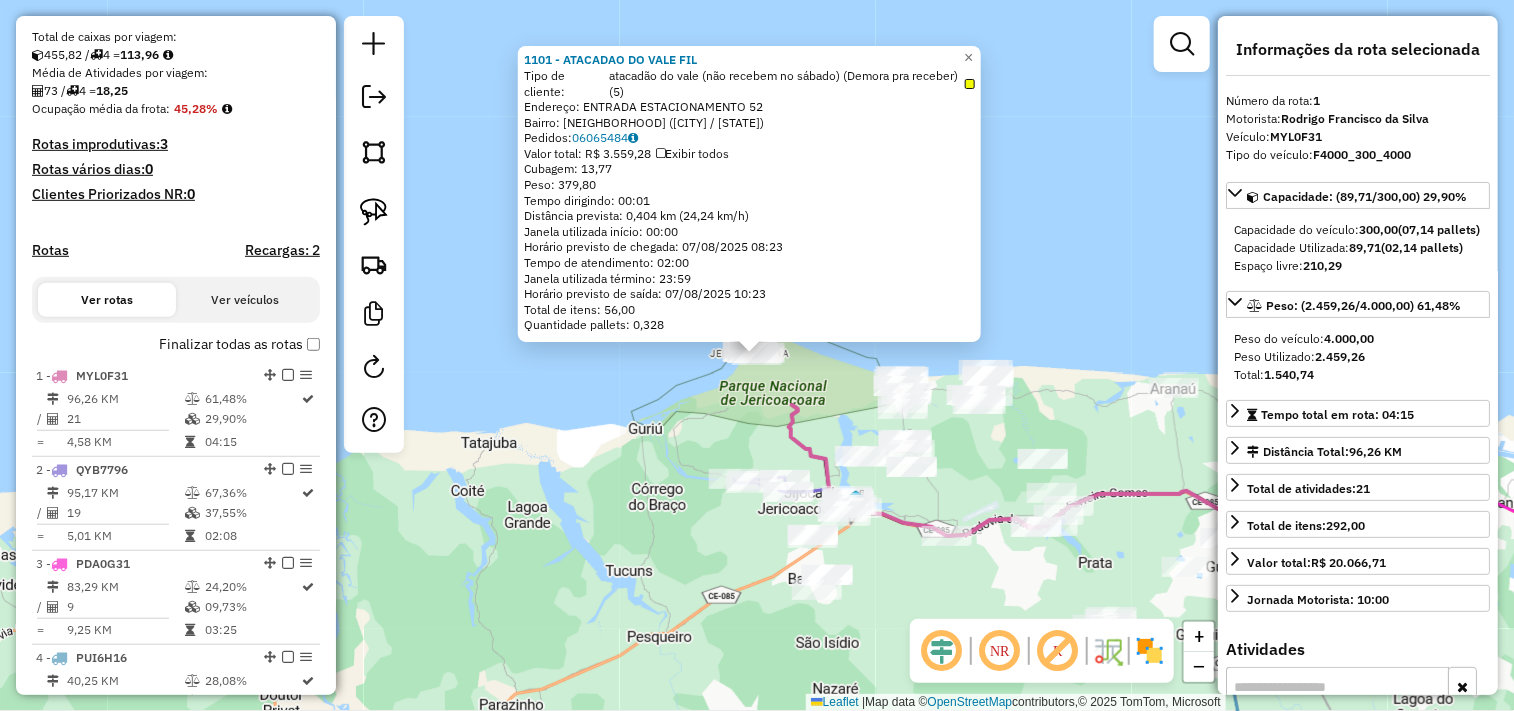 scroll, scrollTop: 773, scrollLeft: 0, axis: vertical 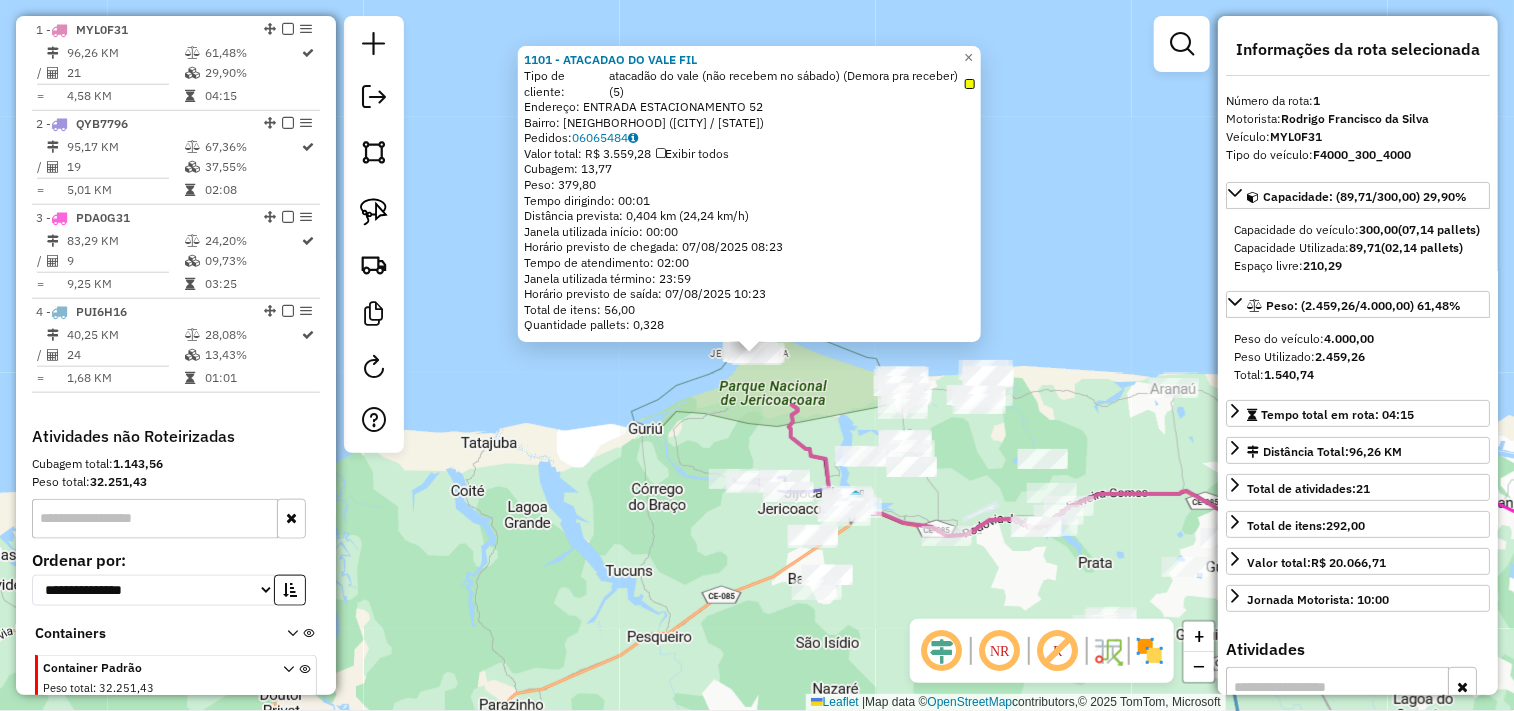 click on "1101 - ATACADAO DO VALE FIL  Tipo de cliente:   atacadão do vale (não recebem no sábado) (Demora pra receber) (5)   Endereço:  ENTRADA ESTACIONAMENTO 52   Bairro: JERICOACOARA (JIJOCA DE JERICOACOARA / CE)   Pedidos:  06065484   Valor total: R$ 3.559,28   Exibir todos   Cubagem: 13,77  Peso: 379,80  Tempo dirigindo: 00:01   Distância prevista: 0,404 km (24,24 km/h)   Janela utilizada início: 00:00   Horário previsto de chegada: 07/08/2025 08:23   Tempo de atendimento: 02:00   Janela utilizada término: 23:59   Horário previsto de saída: 07/08/2025 10:23   Total de itens: 56,00   Quantidade pallets: 0,328  × Janela de atendimento Grade de atendimento Capacidade Transportadoras Veículos Cliente Pedidos  Rotas Selecione os dias de semana para filtrar as janelas de atendimento  Seg   Ter   Qua   Qui   Sex   Sáb   Dom  Informe o período da janela de atendimento: De: Até:  Filtrar exatamente a janela do cliente  Considerar janela de atendimento padrão   Seg   Ter   Qua   Qui   Sex   Sáb   Dom   De:" 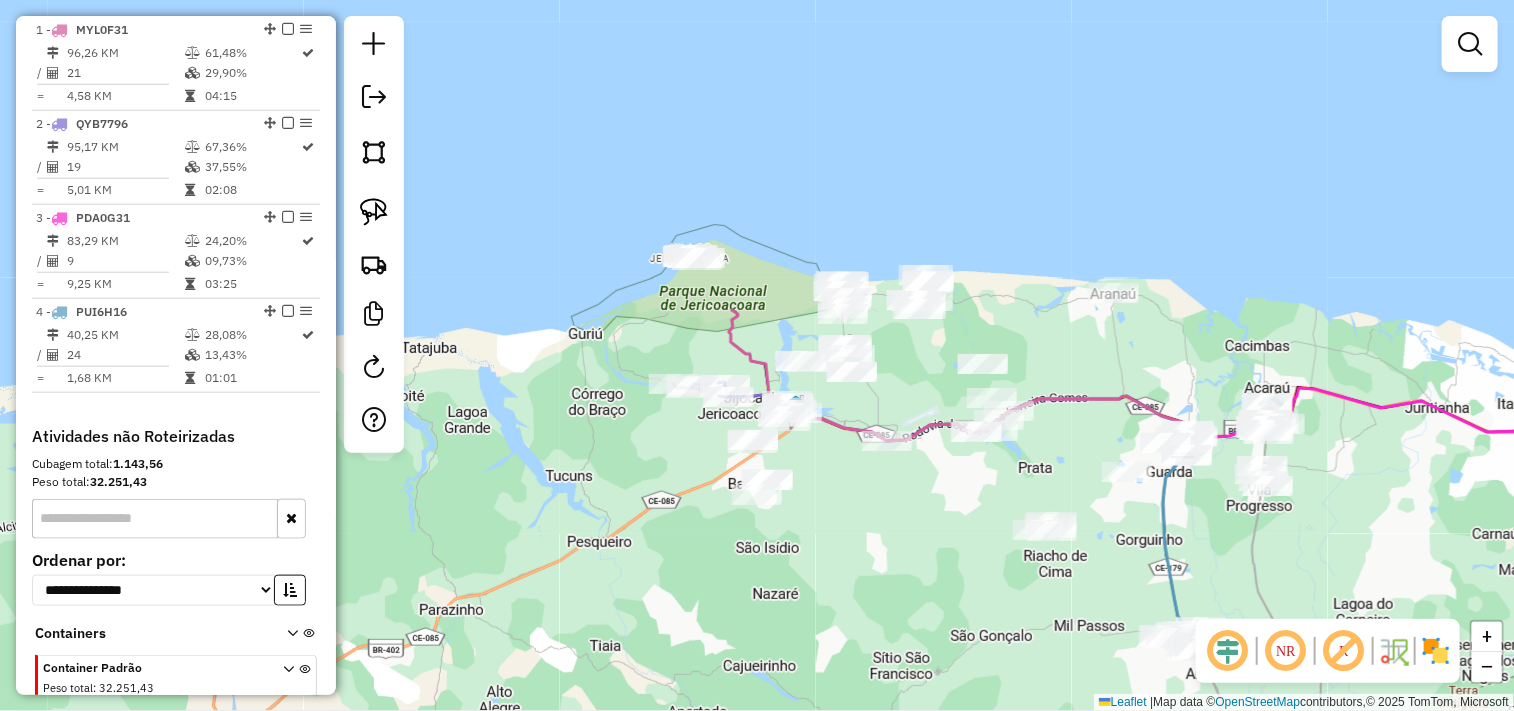 drag, startPoint x: 972, startPoint y: 478, endPoint x: 892, endPoint y: 330, distance: 168.23793 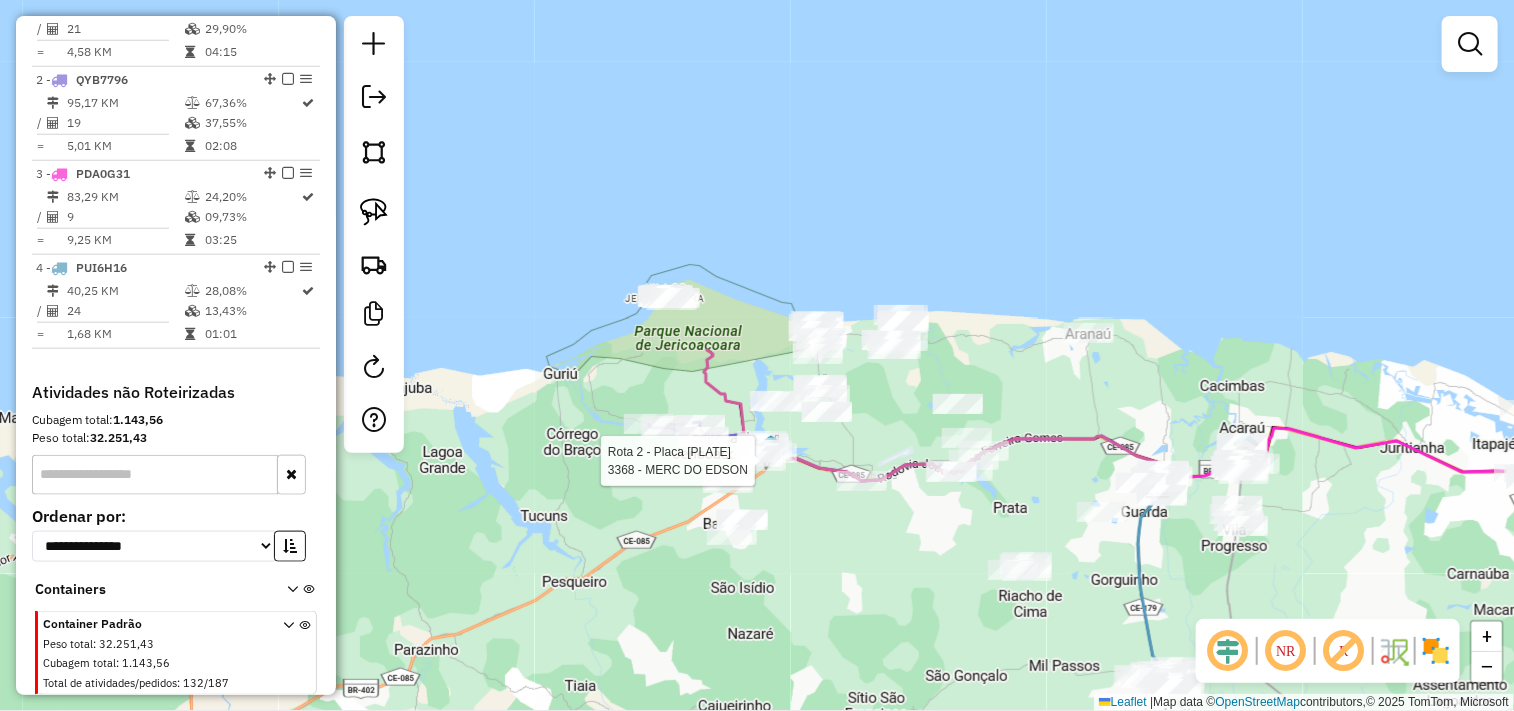 select on "**********" 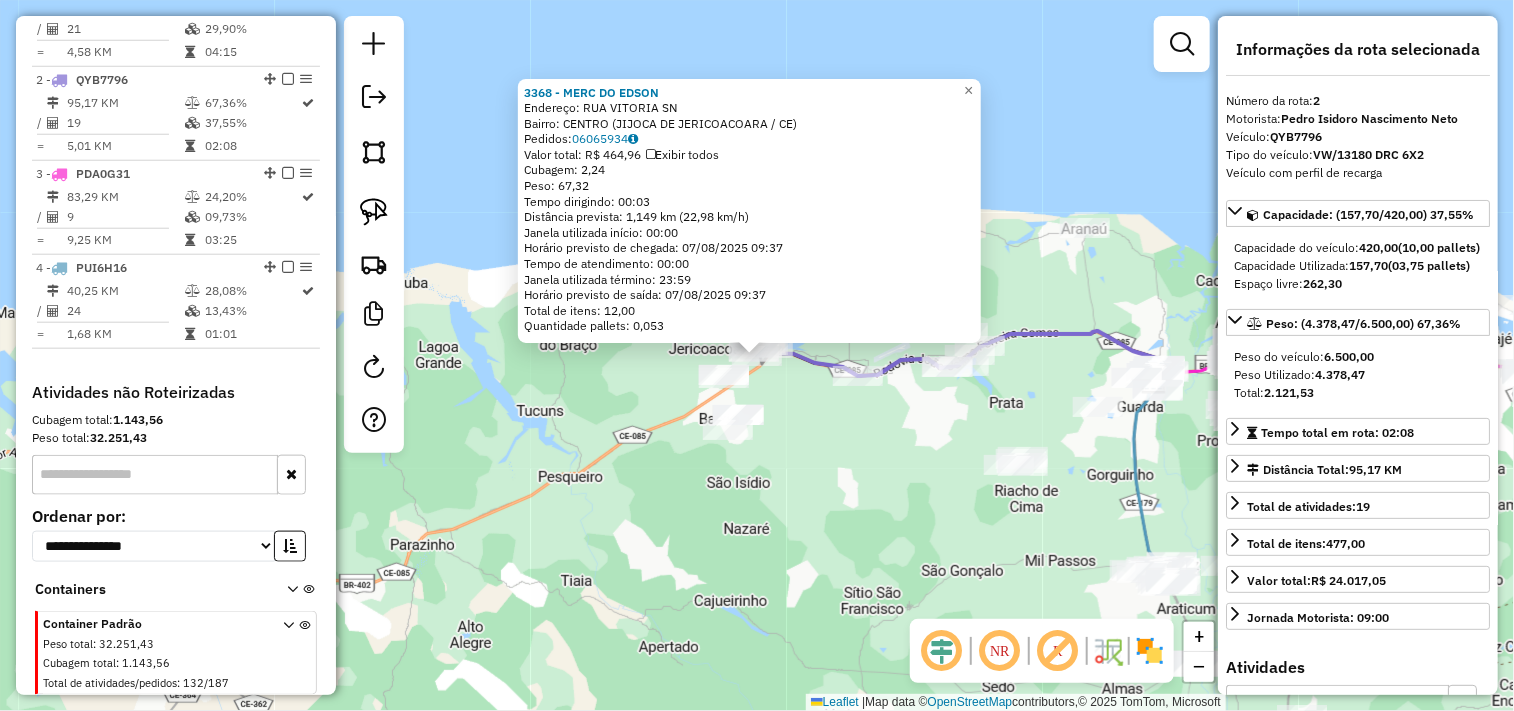 scroll, scrollTop: 864, scrollLeft: 0, axis: vertical 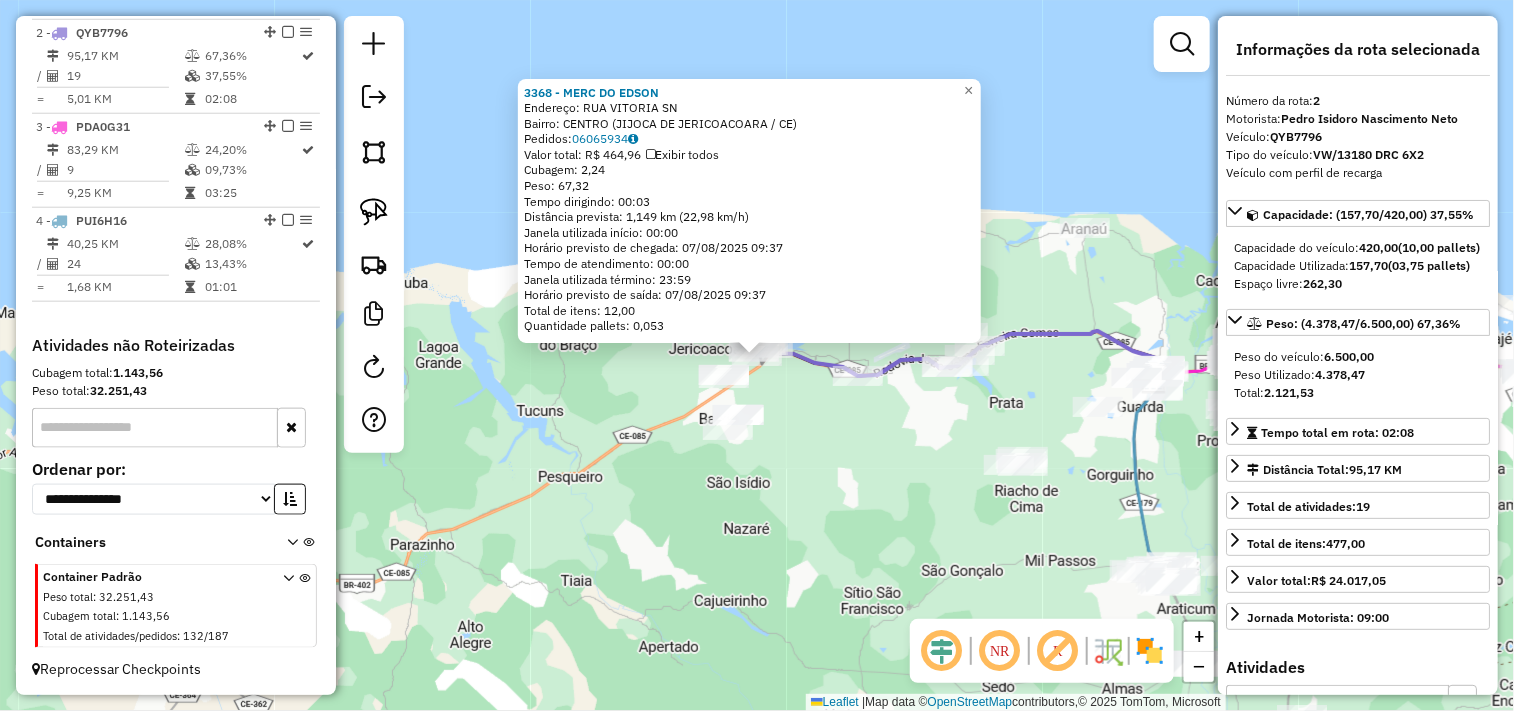 click on "3368 - MERC DO EDSON  Endereço:  RUA VITORIA SN   Bairro: CENTRO (JIJOCA DE JERICOACOARA / CE)   Pedidos:  06065934   Valor total: R$ 464,96   Exibir todos   Cubagem: 2,24  Peso: 67,32  Tempo dirigindo: 00:03   Distância prevista: 1,149 km (22,98 km/h)   Janela utilizada início: 00:00   Horário previsto de chegada: 07/08/2025 09:37   Tempo de atendimento: 00:00   Janela utilizada término: 23:59   Horário previsto de saída: 07/08/2025 09:37   Total de itens: 12,00   Quantidade pallets: 0,053  × Janela de atendimento Grade de atendimento Capacidade Transportadoras Veículos Cliente Pedidos  Rotas Selecione os dias de semana para filtrar as janelas de atendimento  Seg   Ter   Qua   Qui   Sex   Sáb   Dom  Informe o período da janela de atendimento: De: Até:  Filtrar exatamente a janela do cliente  Considerar janela de atendimento padrão  Selecione os dias de semana para filtrar as grades de atendimento  Seg   Ter   Qua   Qui   Sex   Sáb   Dom   Considerar clientes sem dia de atendimento cadastrado +" 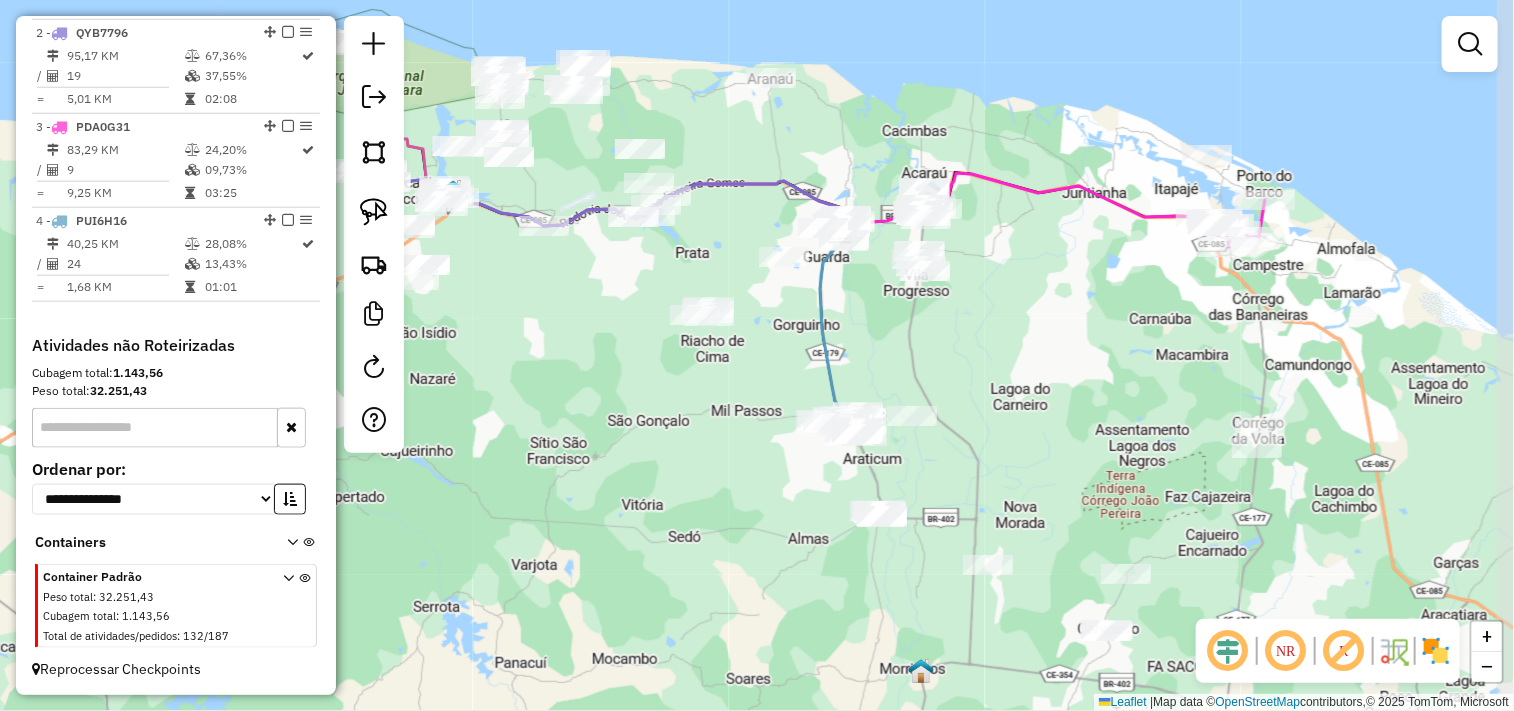 drag, startPoint x: 904, startPoint y: 532, endPoint x: 600, endPoint y: 373, distance: 343.06998 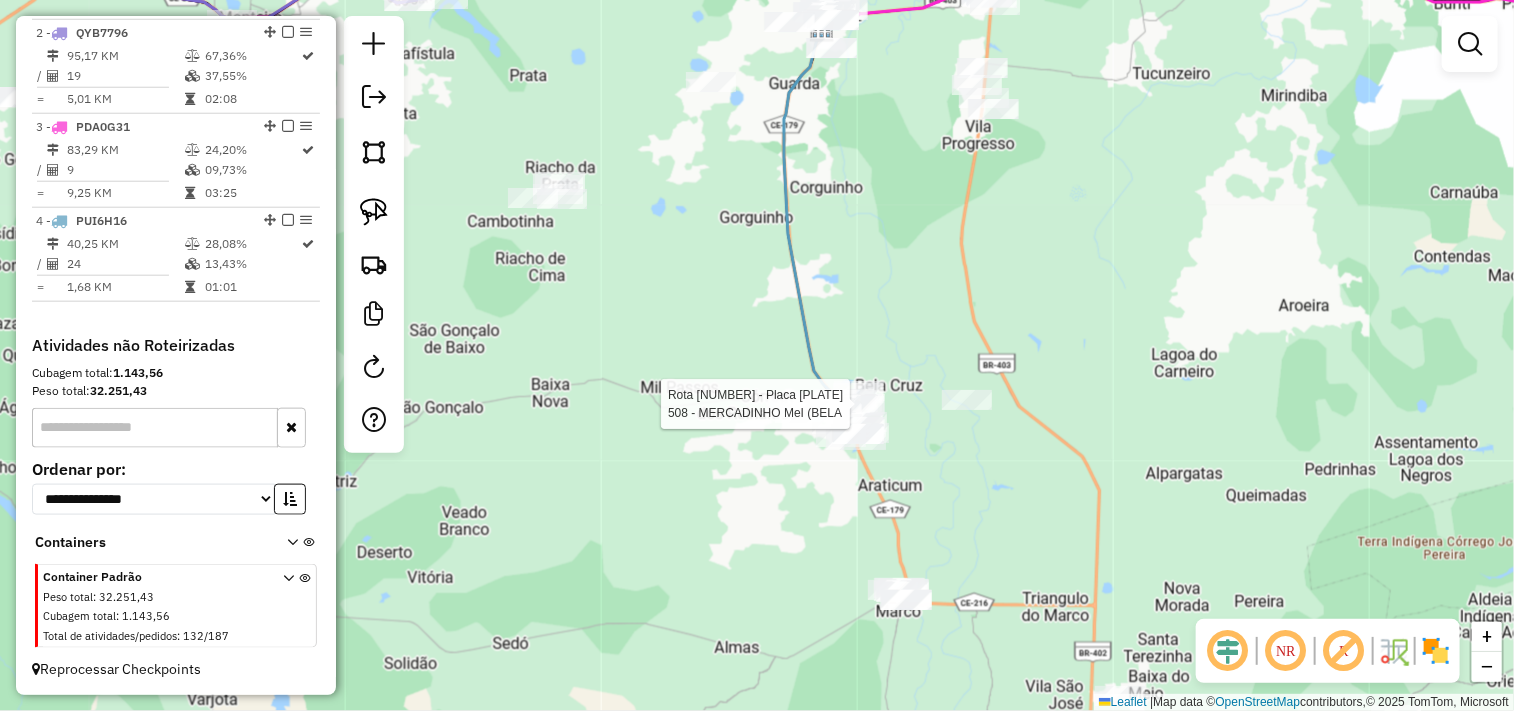 select on "**********" 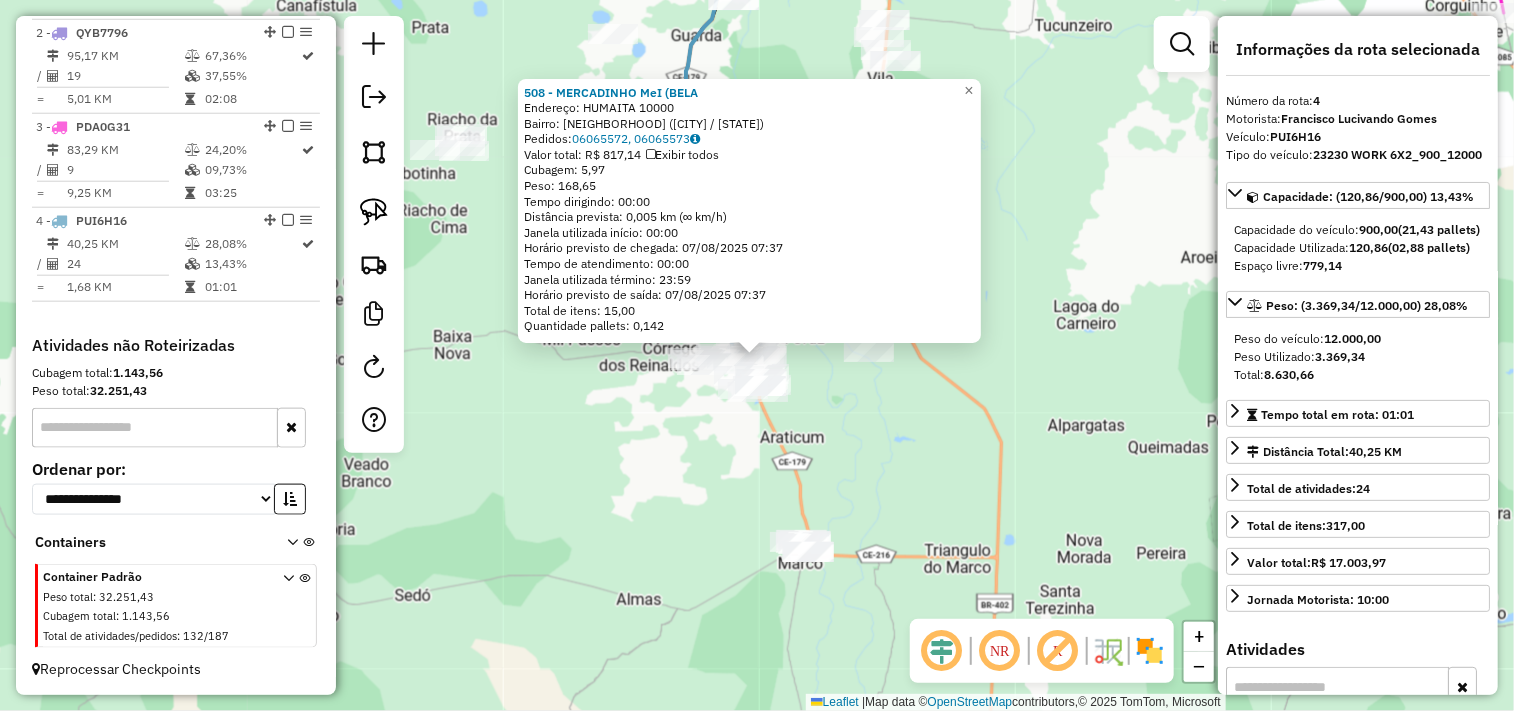 click on "508 - MERCADINHO MeI (BELA  Endereço:  HUMAITA 10000   Bairro: CENTRO (BELA CRUZ / CE)   Pedidos:  06065572, 06065573   Valor total: R$ 817,14   Exibir todos   Cubagem: 5,97  Peso: 168,65  Tempo dirigindo: 00:00   Distância prevista: 0,005 km (∞ km/h)   Janela utilizada início: 00:00   Horário previsto de chegada: 07/08/2025 07:37   Tempo de atendimento: 00:00   Janela utilizada término: 23:59   Horário previsto de saída: 07/08/2025 07:37   Total de itens: 15,00   Quantidade pallets: 0,142  × Janela de atendimento Grade de atendimento Capacidade Transportadoras Veículos Cliente Pedidos  Rotas Selecione os dias de semana para filtrar as janelas de atendimento  Seg   Ter   Qua   Qui   Sex   Sáb   Dom  Informe o período da janela de atendimento: De: Até:  Filtrar exatamente a janela do cliente  Considerar janela de atendimento padrão  Selecione os dias de semana para filtrar as grades de atendimento  Seg   Ter   Qua   Qui   Sex   Sáb   Dom   Considerar clientes sem dia de atendimento cadastrado +" 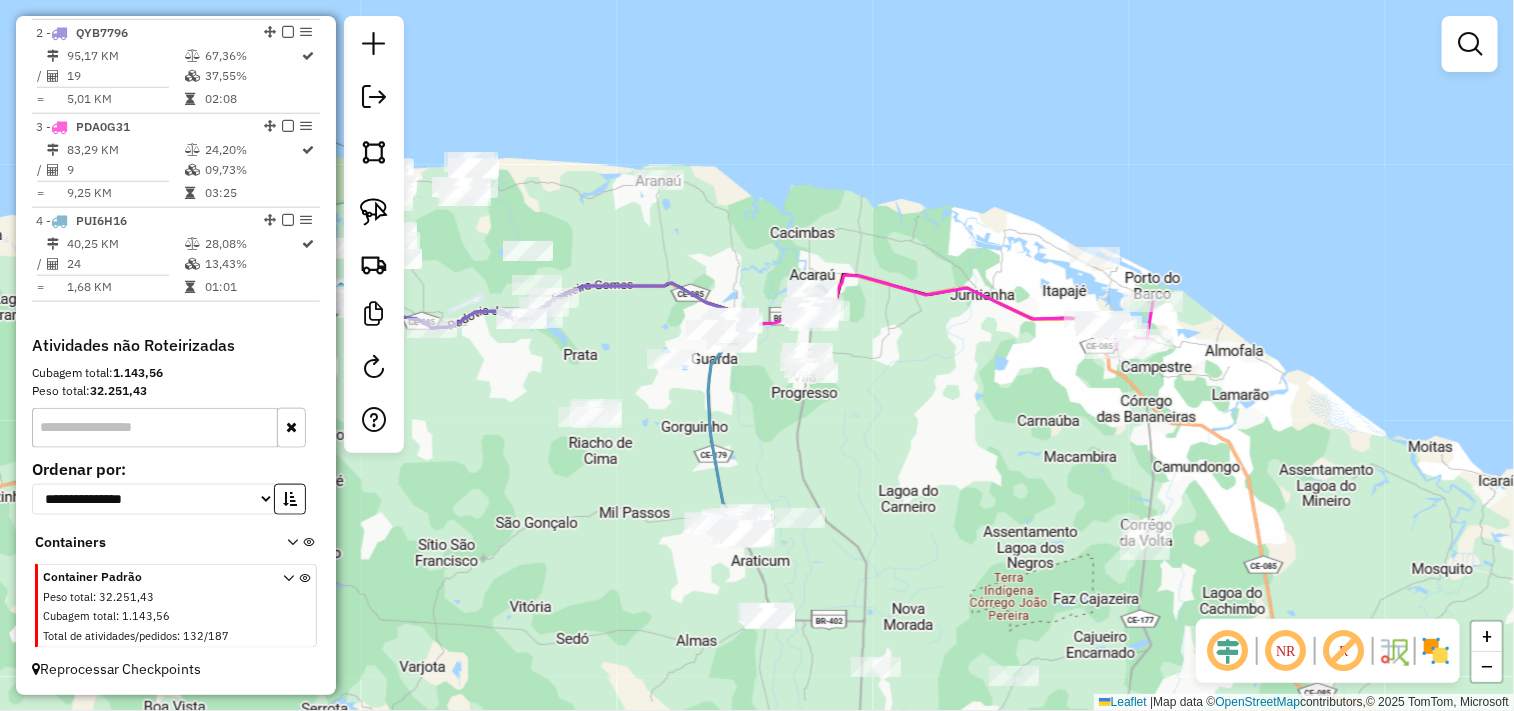 drag, startPoint x: 981, startPoint y: 320, endPoint x: 888, endPoint y: 460, distance: 168.07439 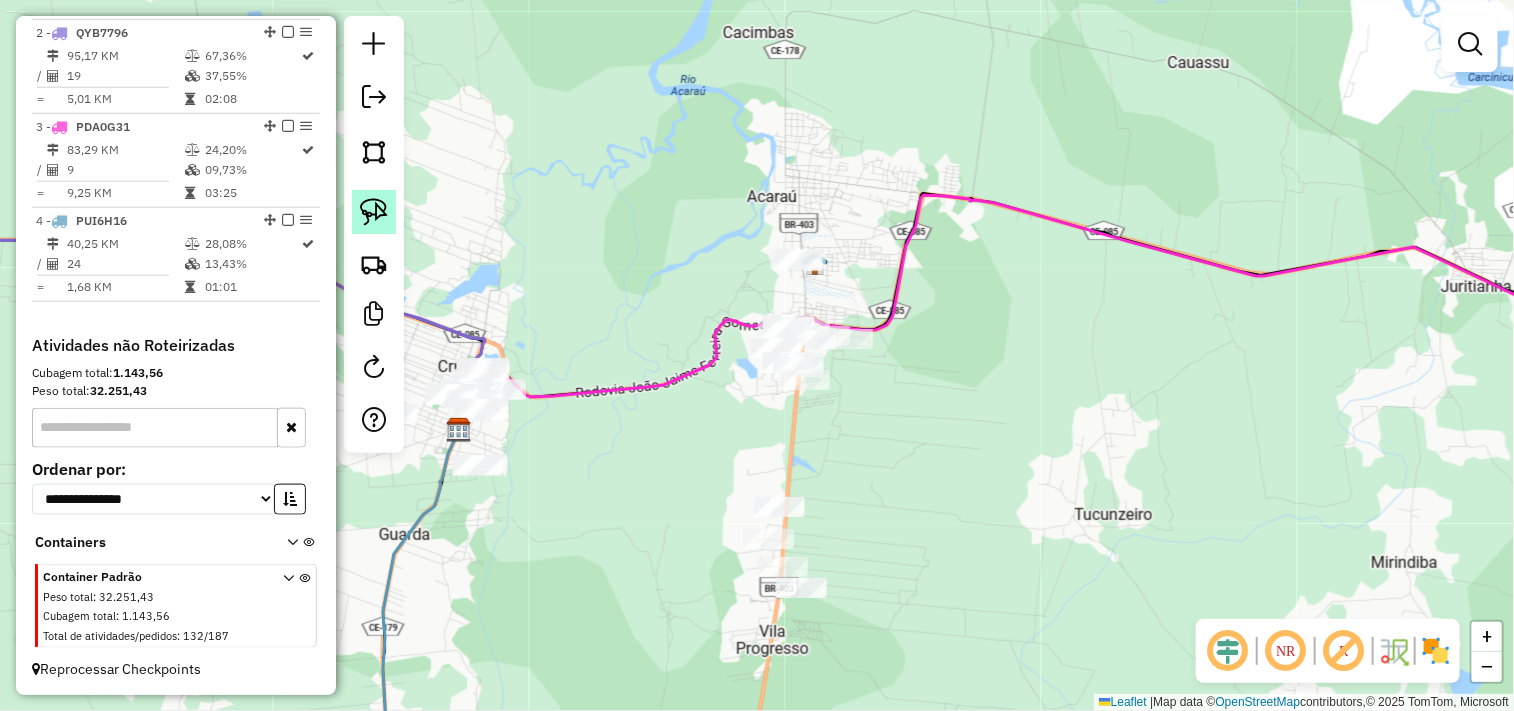 click 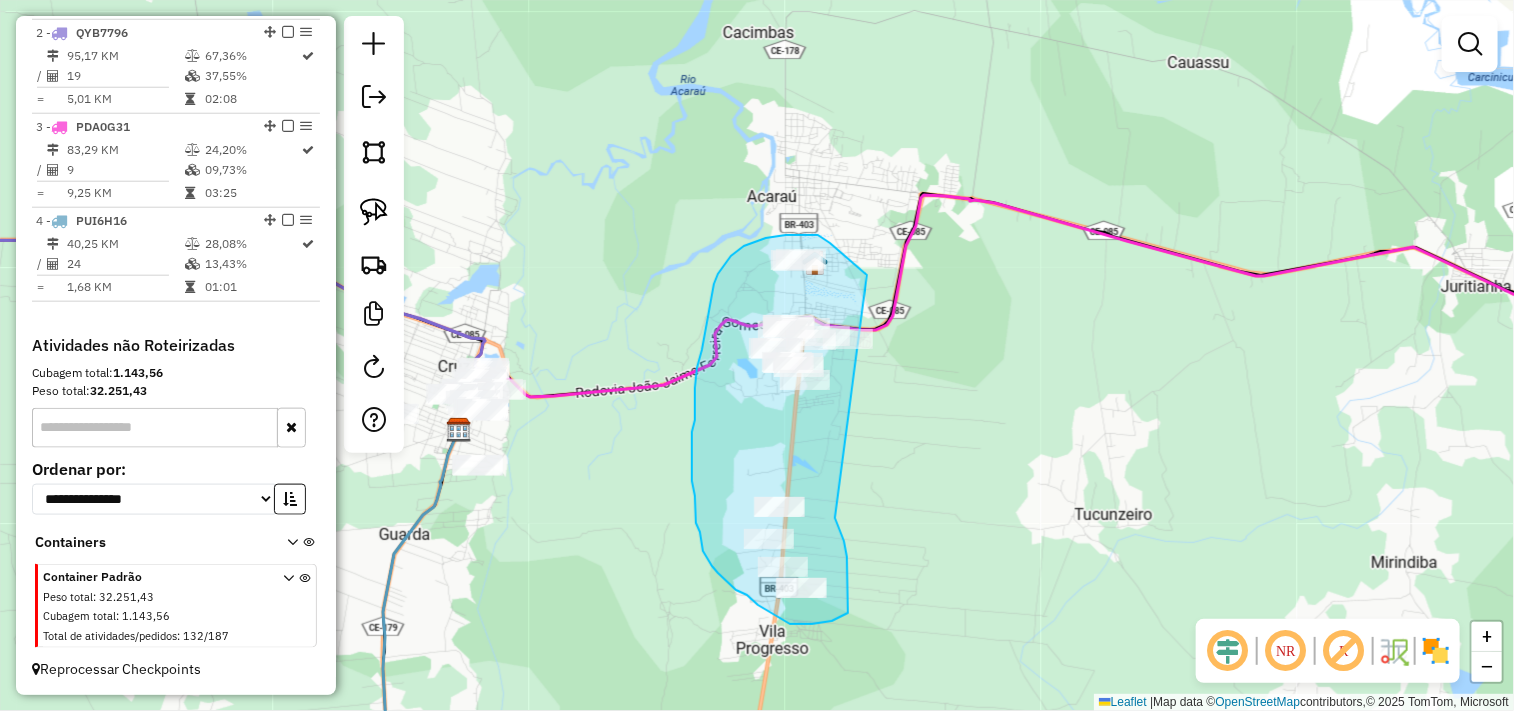 drag, startPoint x: 838, startPoint y: 523, endPoint x: 884, endPoint y: 415, distance: 117.388245 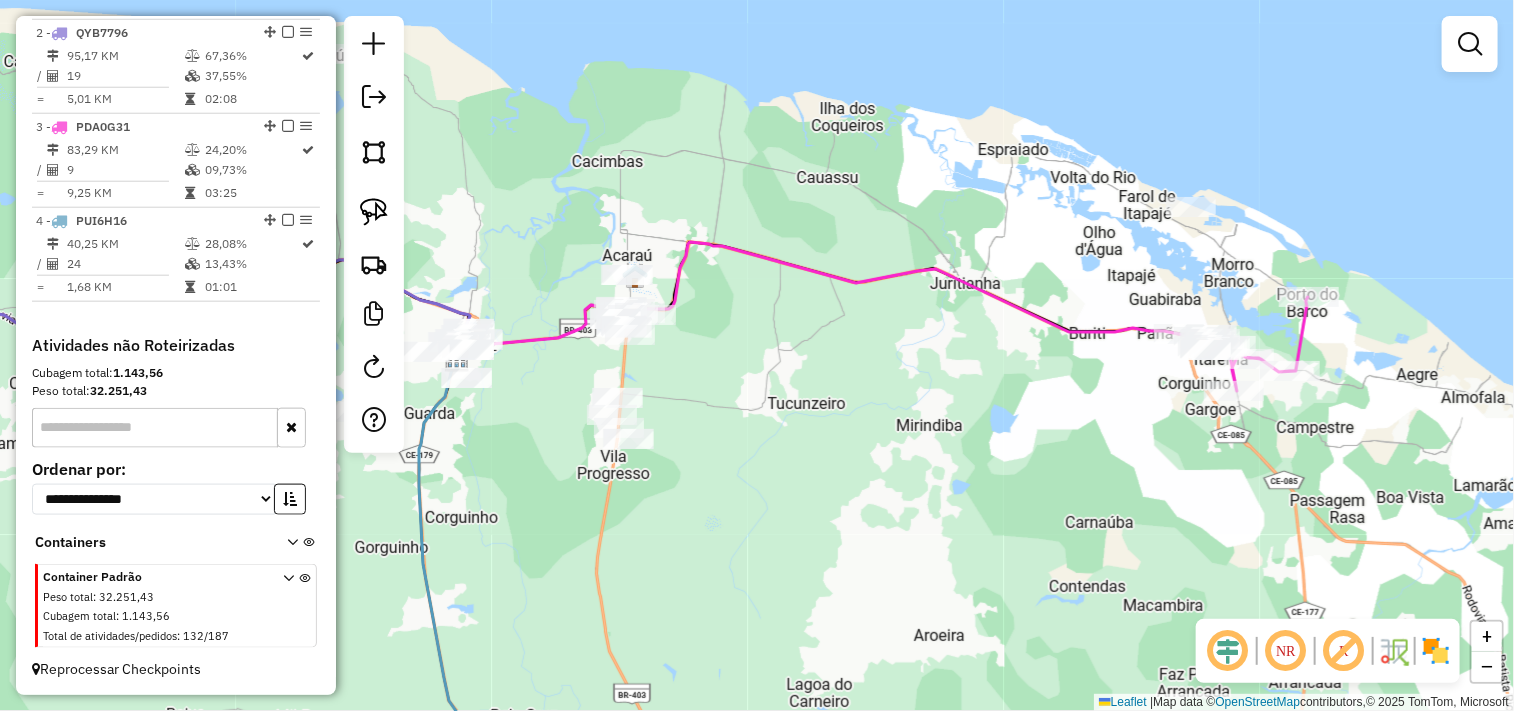 drag, startPoint x: 1103, startPoint y: 471, endPoint x: 818, endPoint y: 383, distance: 298.2767 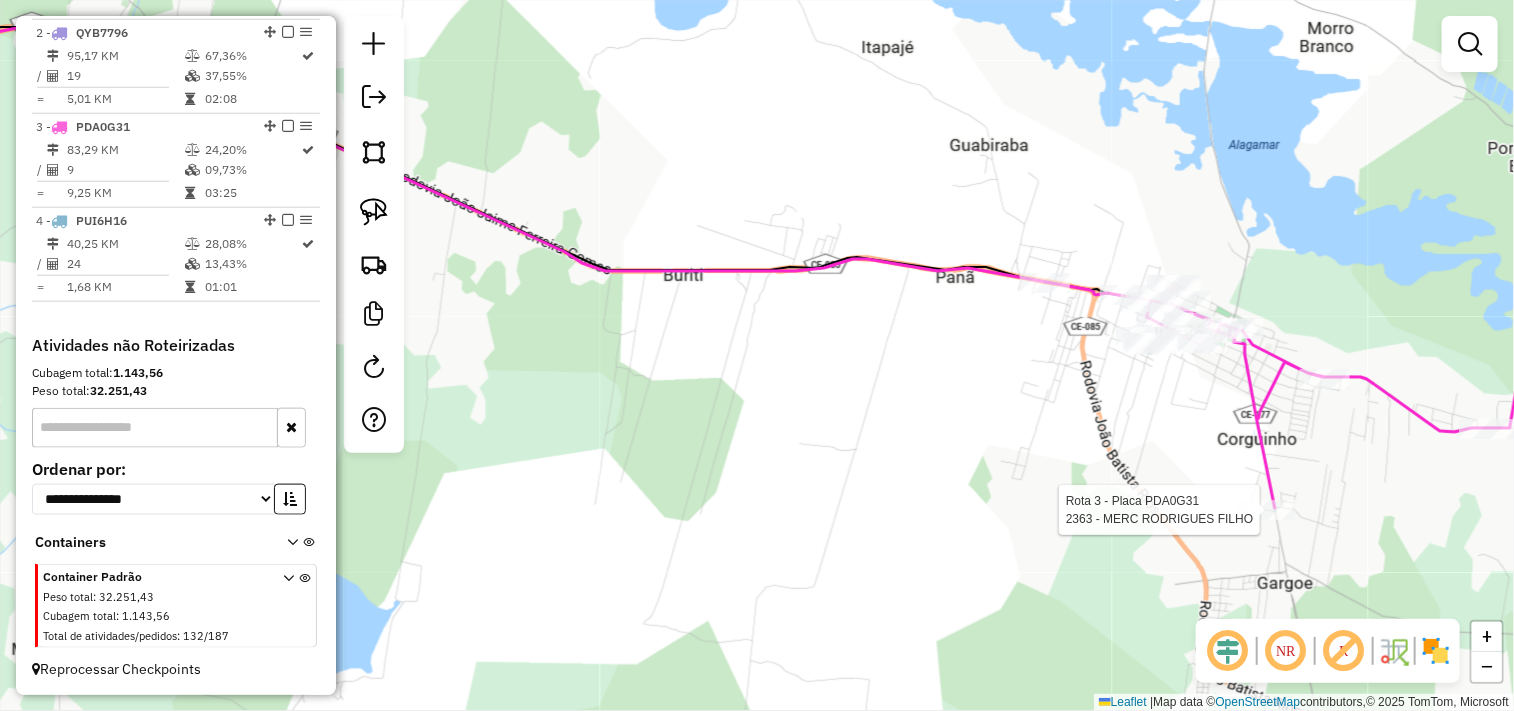 select on "**********" 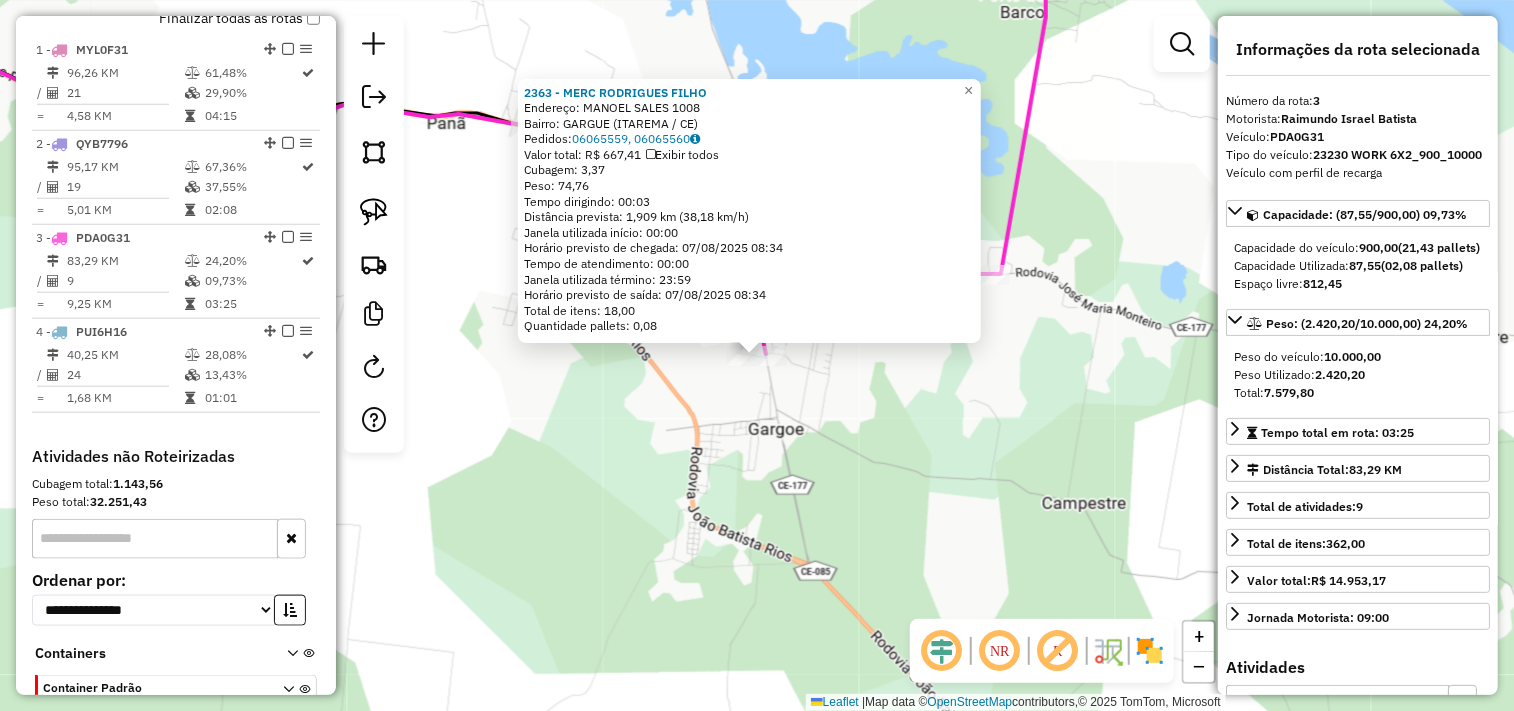 scroll, scrollTop: 531, scrollLeft: 0, axis: vertical 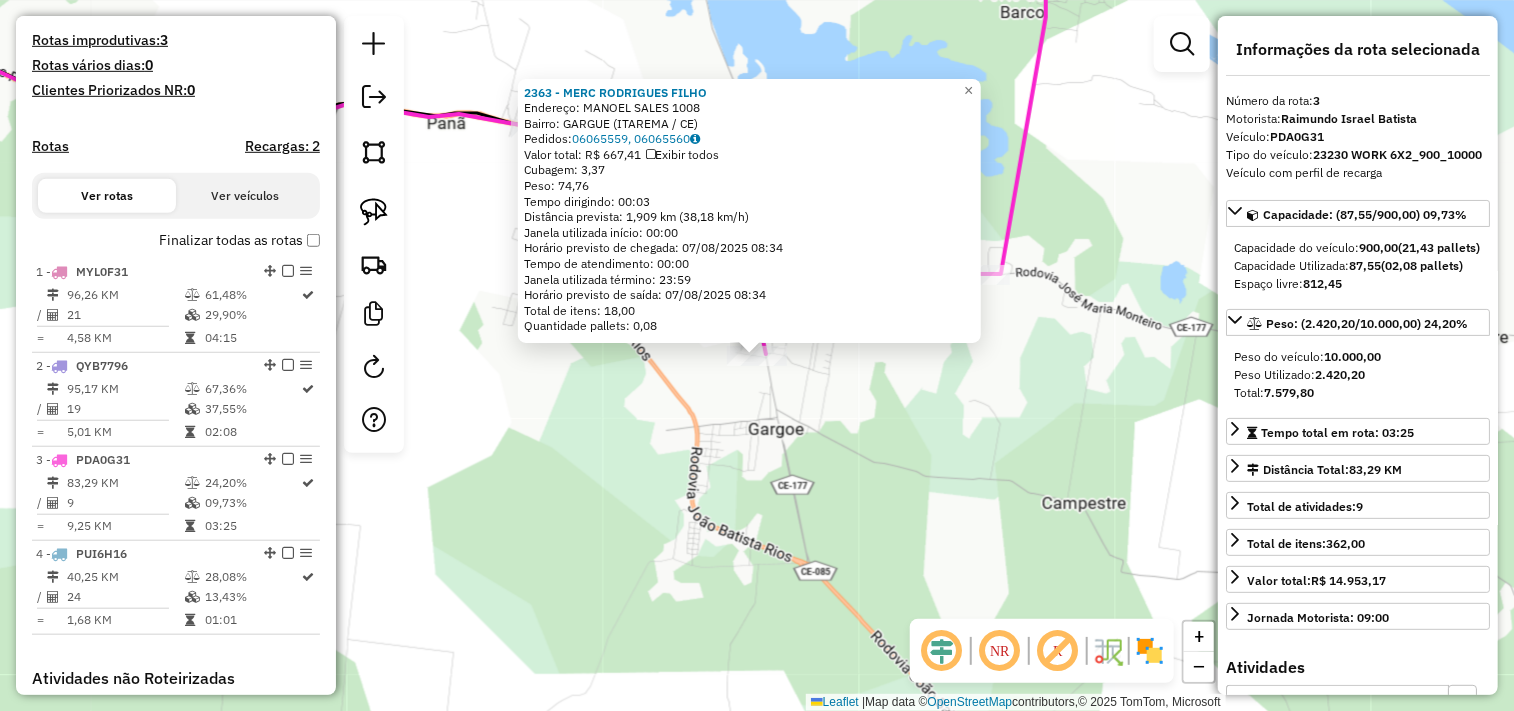 click on "2363 - MERC RODRIGUES FILHO  Endereço:  MANOEL SALES 1008   Bairro: GARGUE (ITAREMA / CE)   Pedidos:  06065559, 06065560   Valor total: R$ 667,41   Exibir todos   Cubagem: 3,37  Peso: 74,76  Tempo dirigindo: 00:03   Distância prevista: 1,909 km (38,18 km/h)   Janela utilizada início: 00:00   Horário previsto de chegada: 07/08/2025 08:34   Tempo de atendimento: 00:00   Janela utilizada término: 23:59   Horário previsto de saída: 07/08/2025 08:34   Total de itens: 18,00   Quantidade pallets: 0,08  × Janela de atendimento Grade de atendimento Capacidade Transportadoras Veículos Cliente Pedidos  Rotas Selecione os dias de semana para filtrar as janelas de atendimento  Seg   Ter   Qua   Qui   Sex   Sáb   Dom  Informe o período da janela de atendimento: De: Até:  Filtrar exatamente a janela do cliente  Considerar janela de atendimento padrão  Selecione os dias de semana para filtrar as grades de atendimento  Seg   Ter   Qua   Qui   Sex   Sáb   Dom   Clientes fora do dia de atendimento selecionado De:" 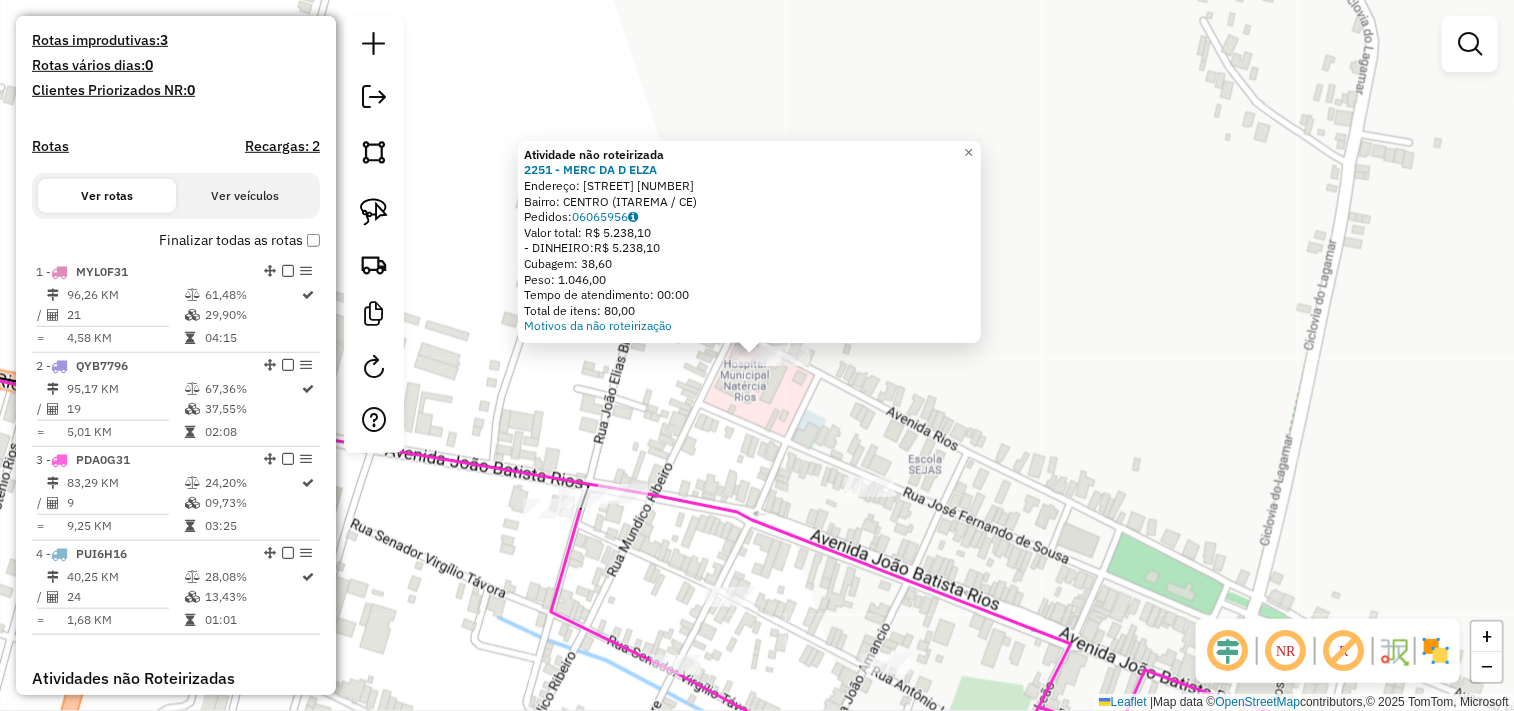 click on "Atividade não roteirizada 2251 - MERC DA D ELZA  Endereço:  RIOS 171   Bairro: CENTRO (ITAREMA / CE)   Pedidos:  06065956   Valor total: R$ 5.238,10   - DINHEIRO:  R$ 5.238,10   Cubagem: 38,60   Peso: 1.046,00   Tempo de atendimento: 00:00   Total de itens: 80,00  Motivos da não roteirização × Janela de atendimento Grade de atendimento Capacidade Transportadoras Veículos Cliente Pedidos  Rotas Selecione os dias de semana para filtrar as janelas de atendimento  Seg   Ter   Qua   Qui   Sex   Sáb   Dom  Informe o período da janela de atendimento: De: Até:  Filtrar exatamente a janela do cliente  Considerar janela de atendimento padrão  Selecione os dias de semana para filtrar as grades de atendimento  Seg   Ter   Qua   Qui   Sex   Sáb   Dom   Considerar clientes sem dia de atendimento cadastrado  Clientes fora do dia de atendimento selecionado Filtrar as atividades entre os valores definidos abaixo:  Peso mínimo:   Peso máximo:   Cubagem mínima:   Cubagem máxima:   De:   Até:   De:   Até:  De:" 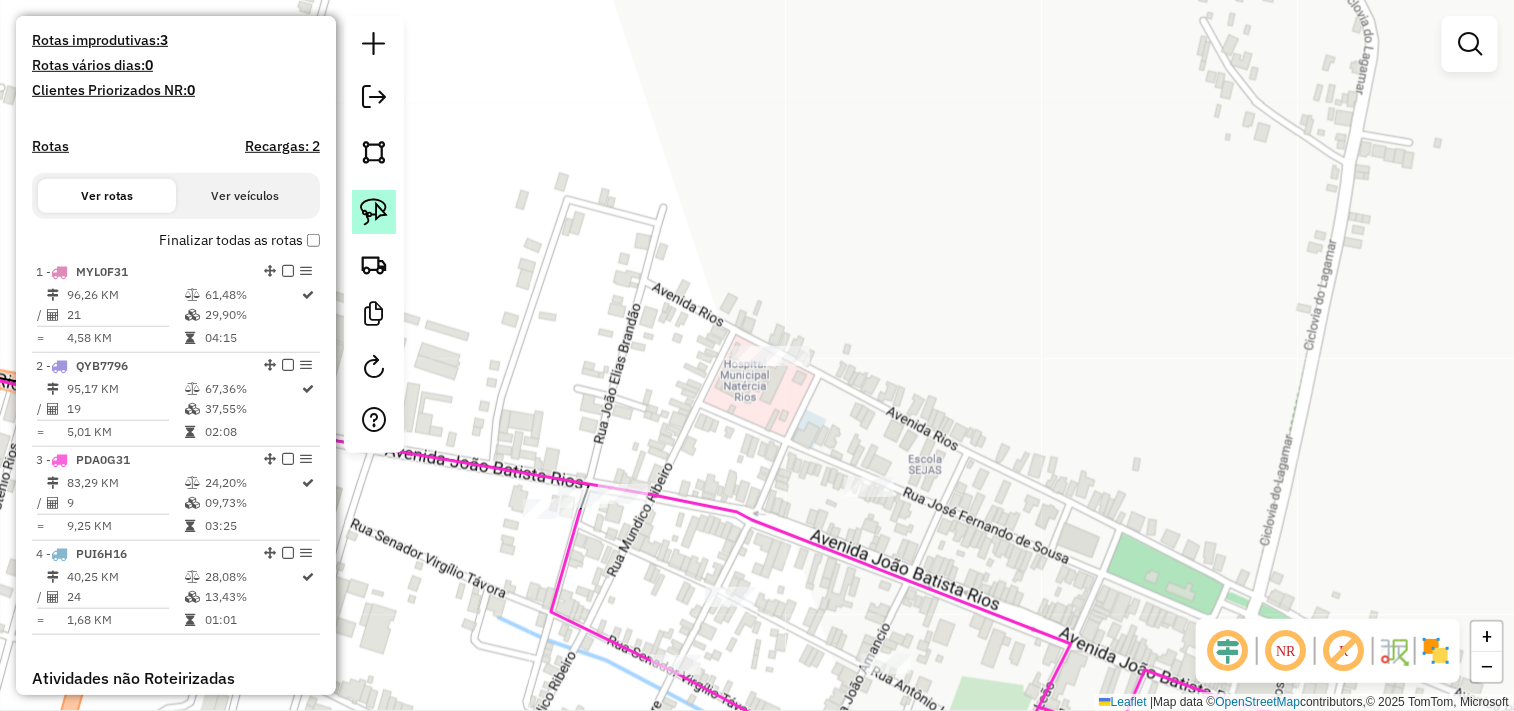 click 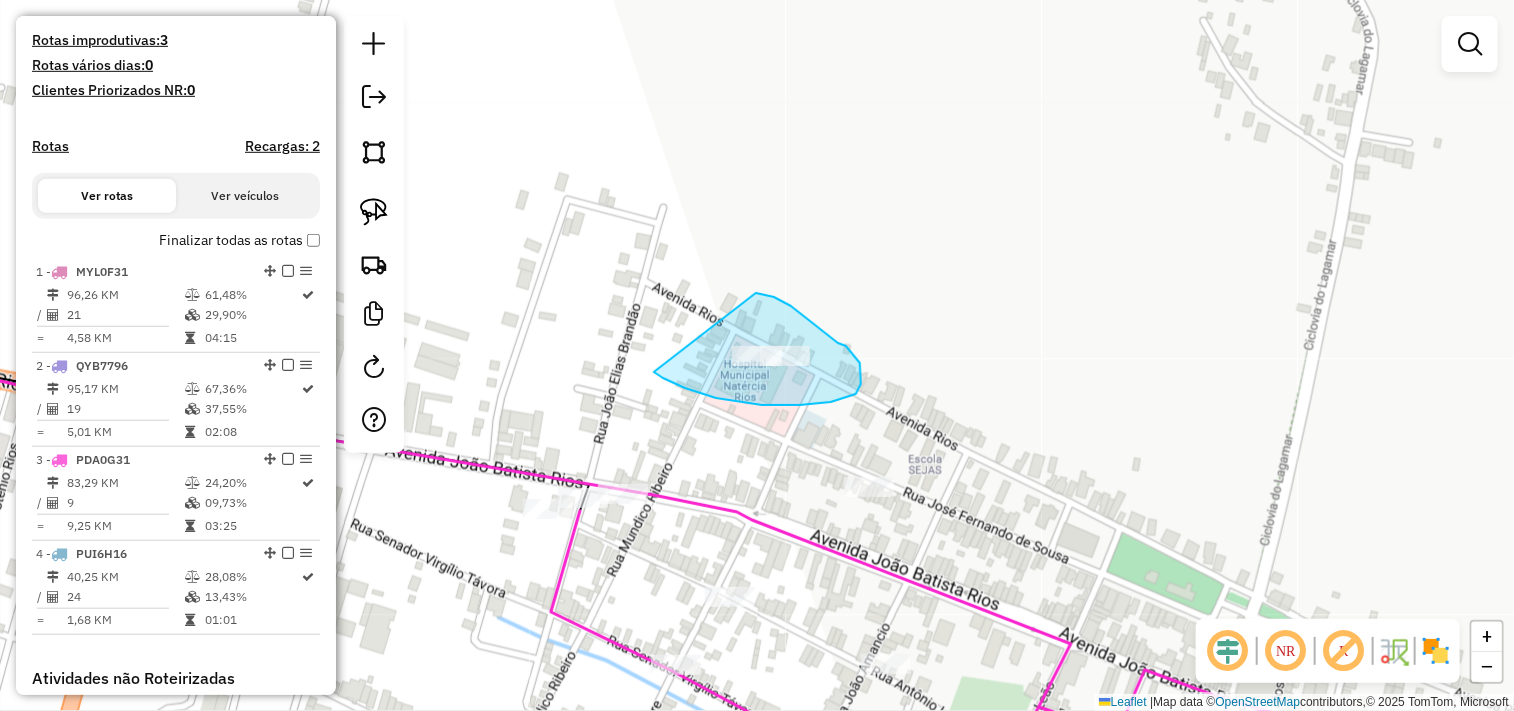 drag, startPoint x: 760, startPoint y: 293, endPoint x: 651, endPoint y: 370, distance: 133.45412 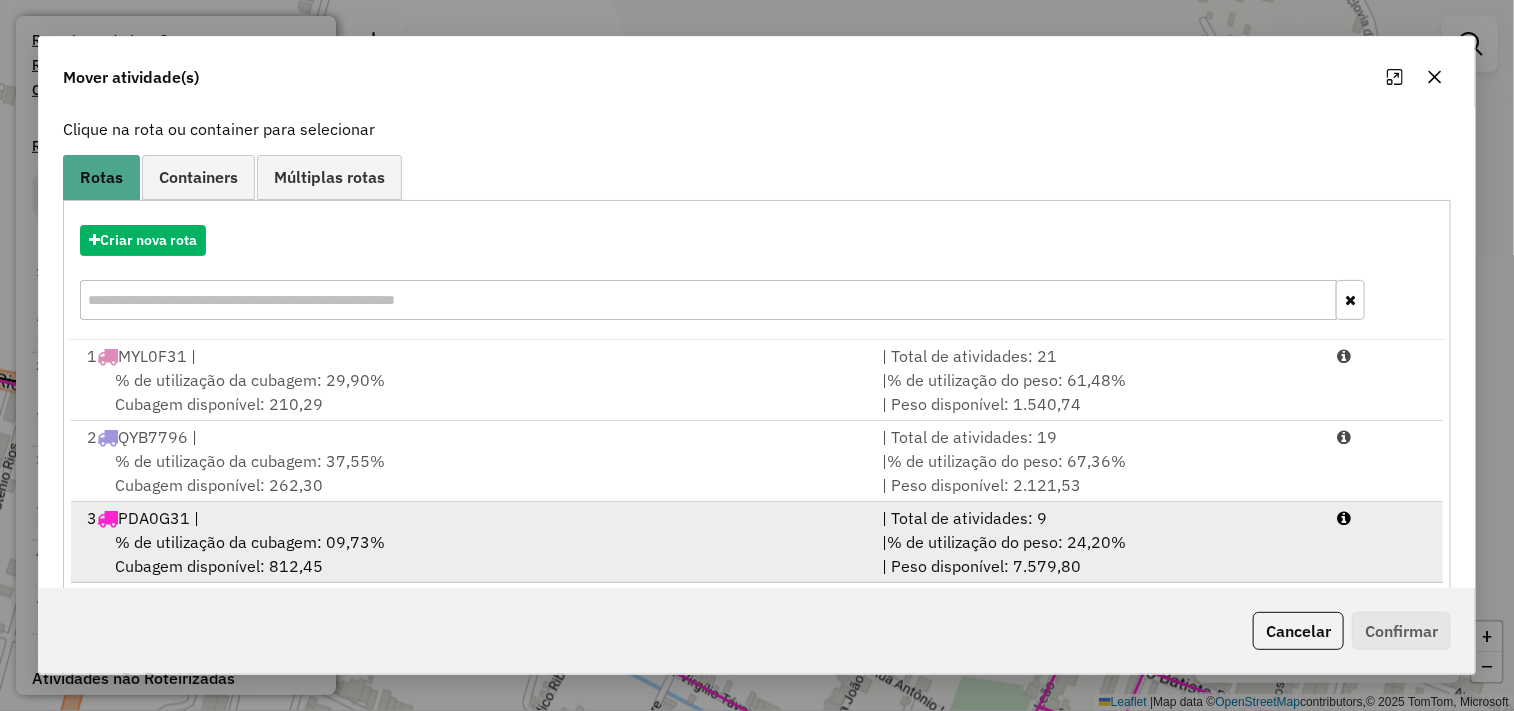 scroll, scrollTop: 227, scrollLeft: 0, axis: vertical 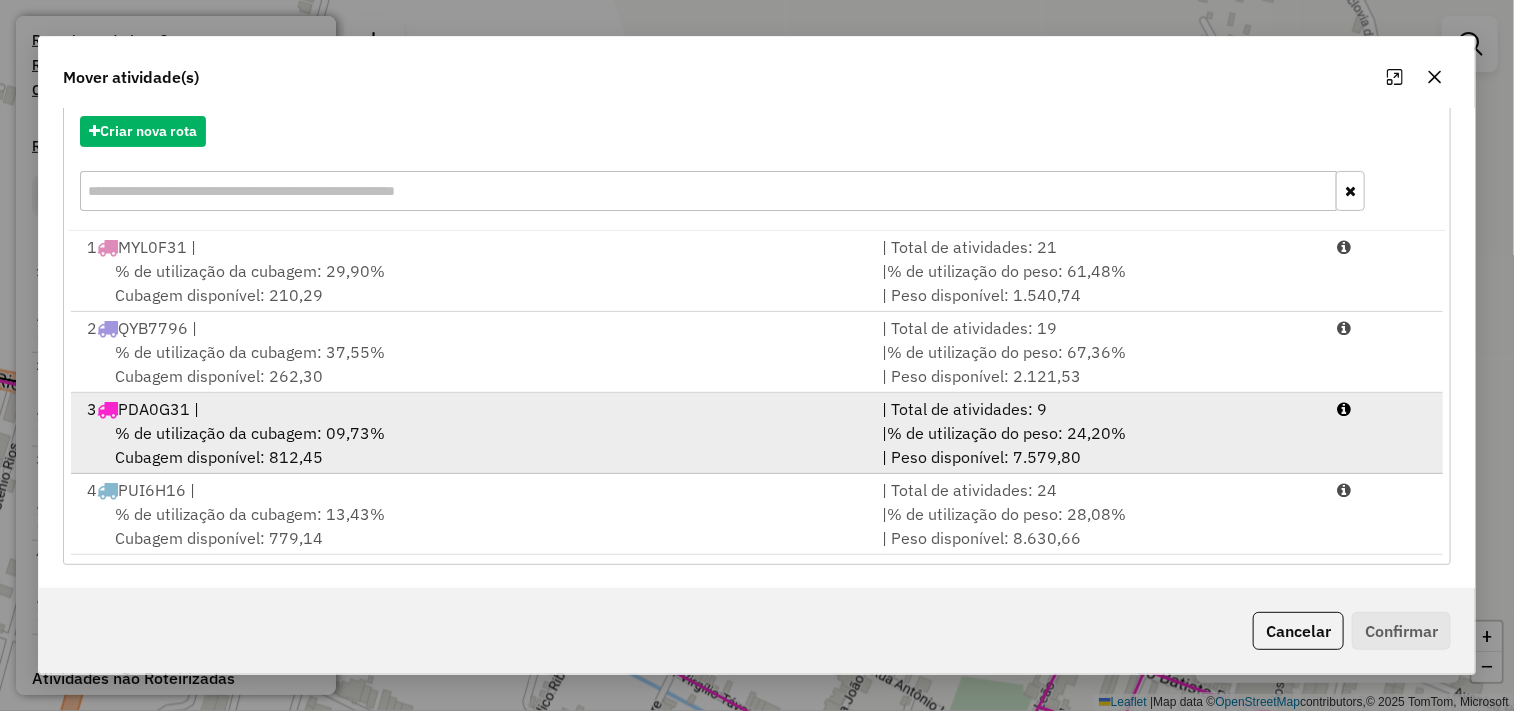 click on "% de utilização da cubagem: 09,73%" at bounding box center [250, 433] 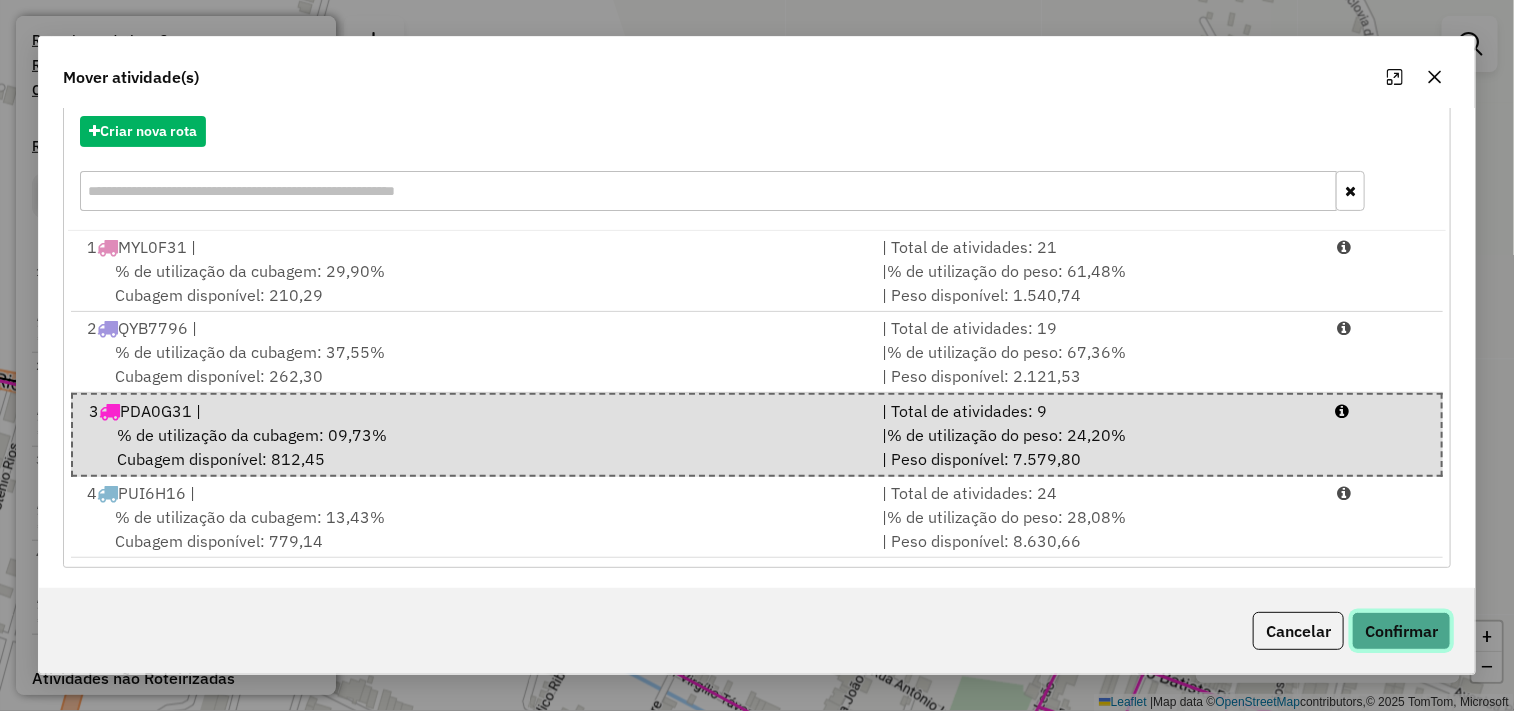 click on "Confirmar" 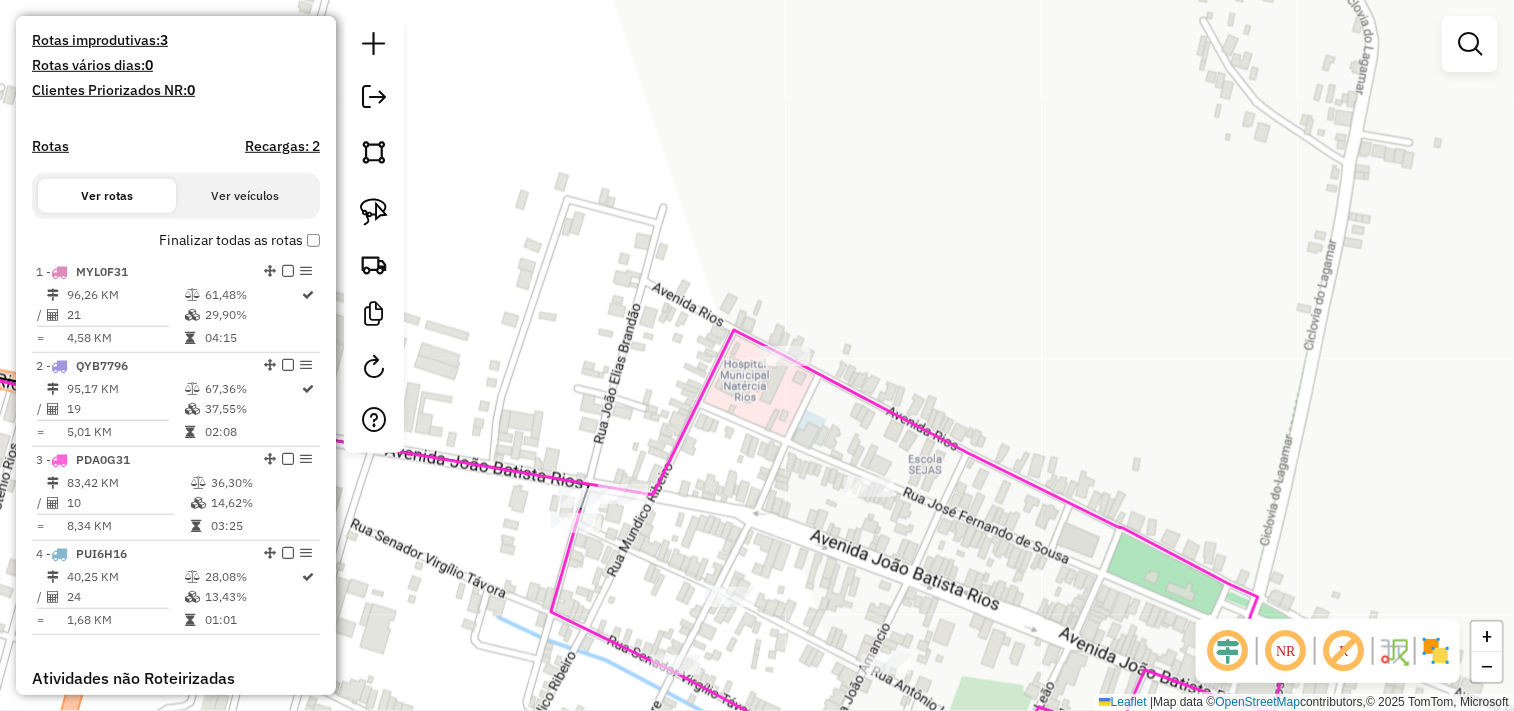 scroll, scrollTop: 0, scrollLeft: 0, axis: both 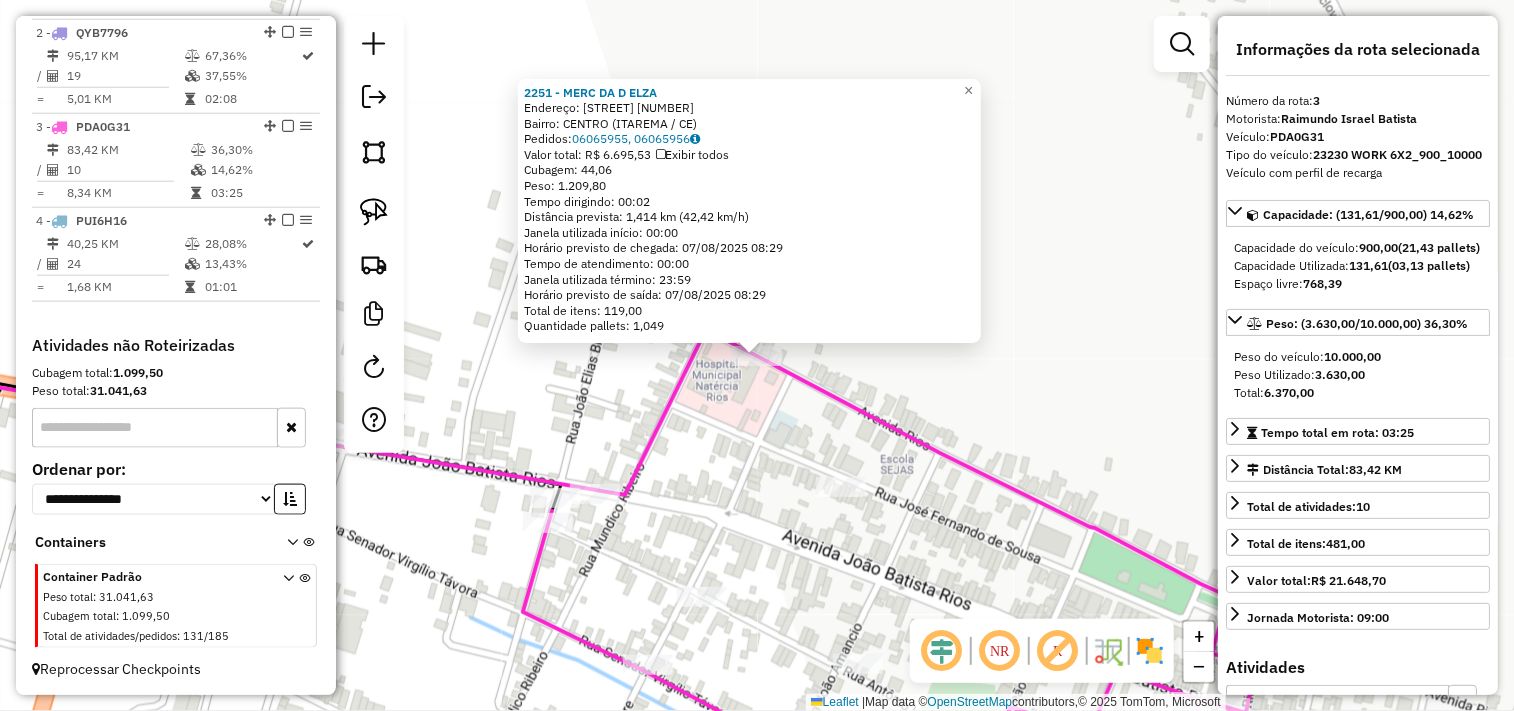 click on "2251 - MERC DA D ELZA  Endereço:  RIOS 171   Bairro: CENTRO (ITAREMA / CE)   Pedidos:  06065955, 06065956   Valor total: R$ 6.695,53   Exibir todos   Cubagem: 44,06  Peso: 1.209,80  Tempo dirigindo: 00:02   Distância prevista: 1,414 km (42,42 km/h)   Janela utilizada início: 00:00   Horário previsto de chegada: 07/08/2025 08:29   Tempo de atendimento: 00:00   Janela utilizada término: 23:59   Horário previsto de saída: 07/08/2025 08:29   Total de itens: 119,00   Quantidade pallets: 1,049  × Janela de atendimento Grade de atendimento Capacidade Transportadoras Veículos Cliente Pedidos  Rotas Selecione os dias de semana para filtrar as janelas de atendimento  Seg   Ter   Qua   Qui   Sex   Sáb   Dom  Informe o período da janela de atendimento: De: Até:  Filtrar exatamente a janela do cliente  Considerar janela de atendimento padrão  Selecione os dias de semana para filtrar as grades de atendimento  Seg   Ter   Qua   Qui   Sex   Sáb   Dom   Considerar clientes sem dia de atendimento cadastrado  De:" 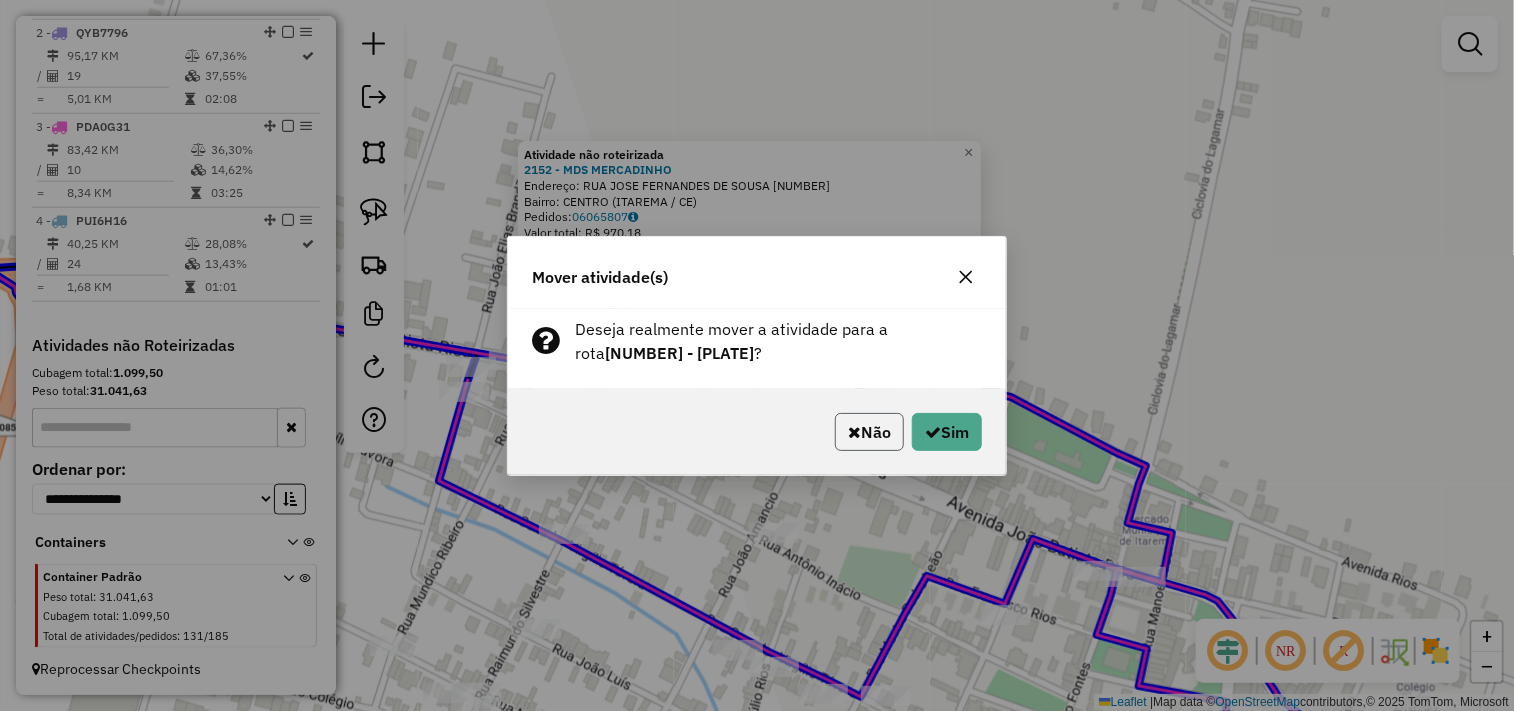 click on "Não" 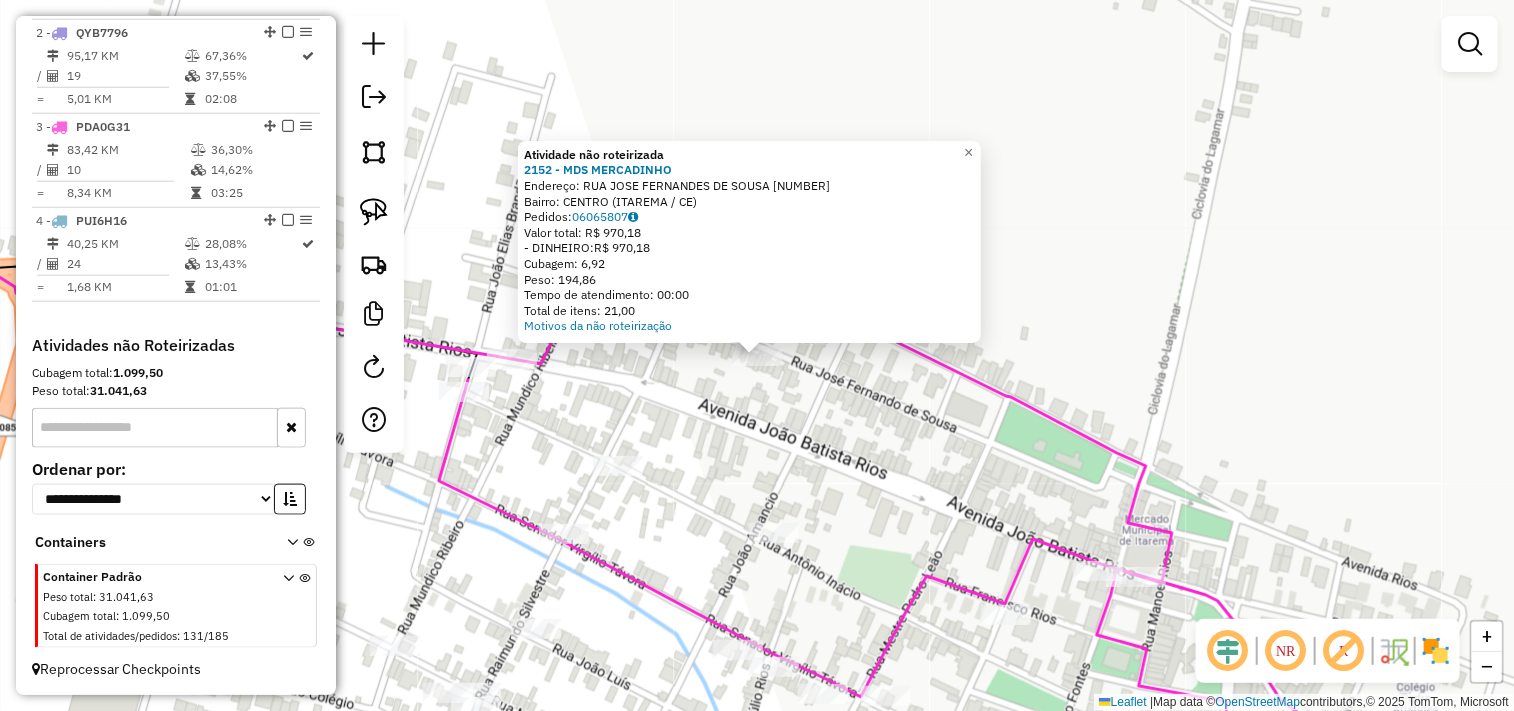 click on "Atividade não roteirizada 2152 - MDS MERCADINHO  Endereço:  RUA JOSE FERNANDES DE SOUSA 216   Bairro: CENTRO (ITAREMA / CE)   Pedidos:  06065807   Valor total: R$ 970,18   - DINHEIRO:  R$ 970,18   Cubagem: 6,92   Peso: 194,86   Tempo de atendimento: 00:00   Total de itens: 21,00  Motivos da não roteirização × Janela de atendimento Grade de atendimento Capacidade Transportadoras Veículos Cliente Pedidos  Rotas Selecione os dias de semana para filtrar as janelas de atendimento  Seg   Ter   Qua   Qui   Sex   Sáb   Dom  Informe o período da janela de atendimento: De: Até:  Filtrar exatamente a janela do cliente  Considerar janela de atendimento padrão  Selecione os dias de semana para filtrar as grades de atendimento  Seg   Ter   Qua   Qui   Sex   Sáb   Dom   Considerar clientes sem dia de atendimento cadastrado  Clientes fora do dia de atendimento selecionado Filtrar as atividades entre os valores definidos abaixo:  Peso mínimo:   Peso máximo:   Cubagem mínima:   Cubagem máxima:   De:   Até:  +" 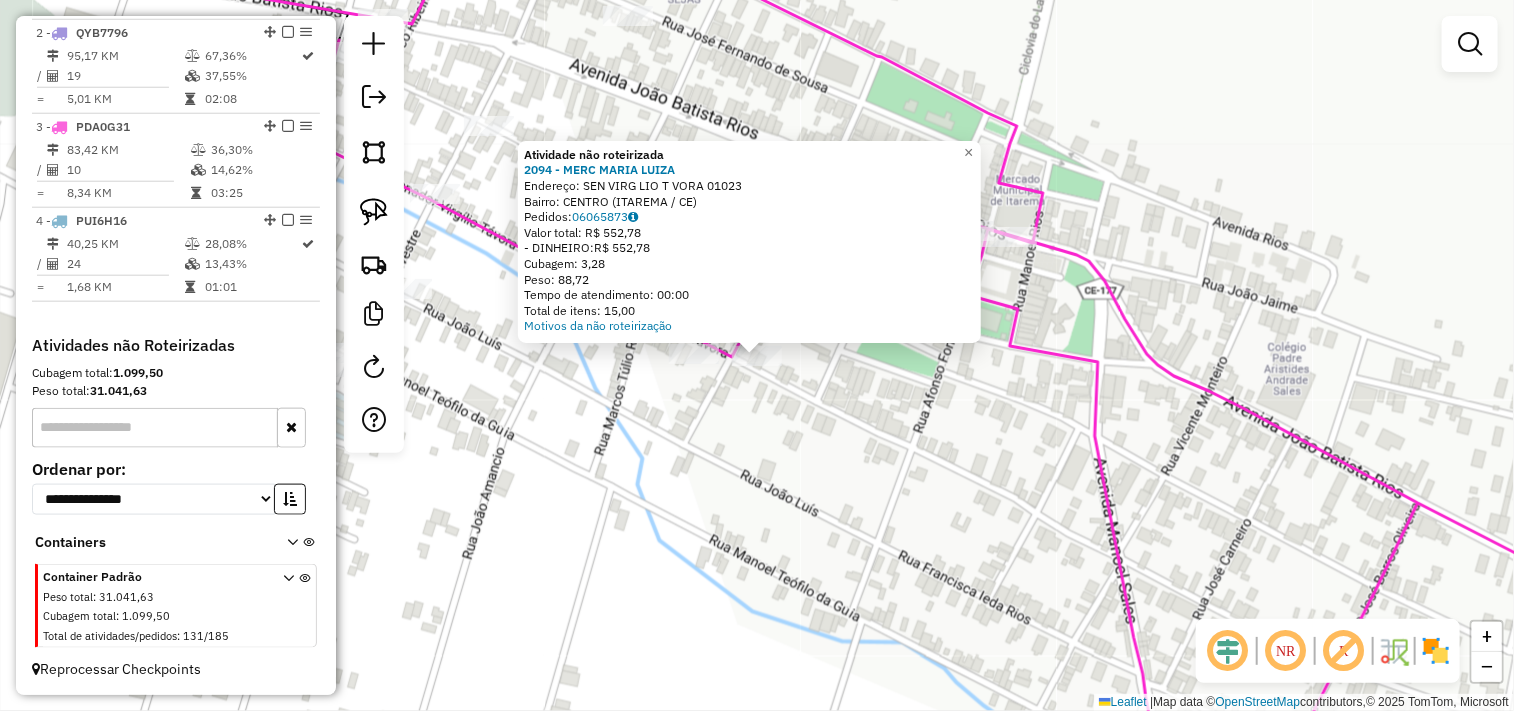 click on "Atividade não roteirizada 2094 - MERC MARIA LUIZA  Endereço:  SEN VIRG LIO T VORA 01023   Bairro: CENTRO (ITAREMA / CE)   Pedidos:  06065873   Valor total: R$ 552,78   - DINHEIRO:  R$ 552,78   Cubagem: 3,28   Peso: 88,72   Tempo de atendimento: 00:00   Total de itens: 15,00  Motivos da não roteirização × Janela de atendimento Grade de atendimento Capacidade Transportadoras Veículos Cliente Pedidos  Rotas Selecione os dias de semana para filtrar as janelas de atendimento  Seg   Ter   Qua   Qui   Sex   Sáb   Dom  Informe o período da janela de atendimento: De: Até:  Filtrar exatamente a janela do cliente  Considerar janela de atendimento padrão  Selecione os dias de semana para filtrar as grades de atendimento  Seg   Ter   Qua   Qui   Sex   Sáb   Dom   Considerar clientes sem dia de atendimento cadastrado  Clientes fora do dia de atendimento selecionado Filtrar as atividades entre os valores definidos abaixo:  Peso mínimo:   Peso máximo:   Cubagem mínima:   Cubagem máxima:   De:   Até:   De:  +" 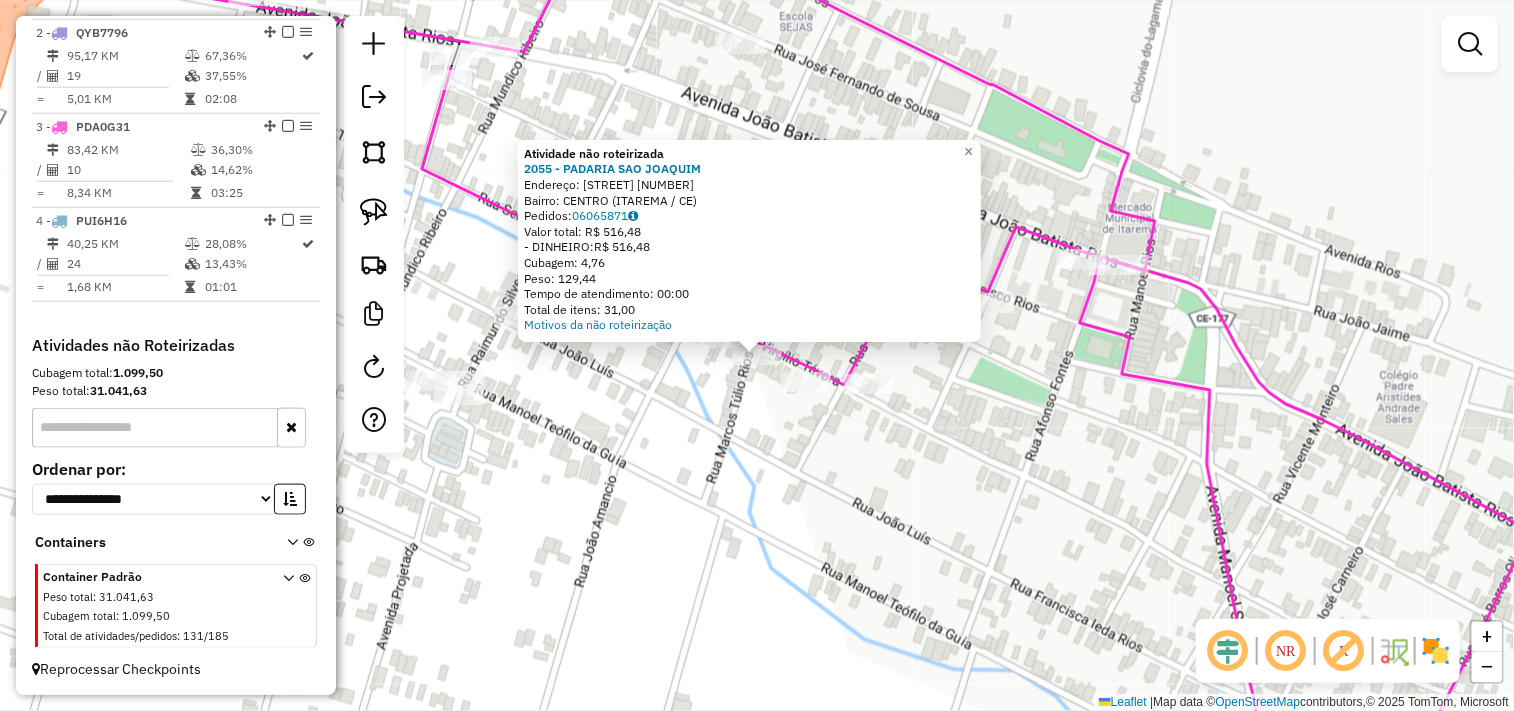 click on "Atividade não roteirizada 2055 - PADARIA SAO JOAQUIM  Endereço:  SEN VIRGILIO TAVORA 1121   Bairro: CENTRO (ITAREMA / CE)   Pedidos:  06065871   Valor total: R$ 516,48   - DINHEIRO:  R$ 516,48   Cubagem: 4,76   Peso: 129,44   Tempo de atendimento: 00:00   Total de itens: 31,00  Motivos da não roteirização × Janela de atendimento Grade de atendimento Capacidade Transportadoras Veículos Cliente Pedidos  Rotas Selecione os dias de semana para filtrar as janelas de atendimento  Seg   Ter   Qua   Qui   Sex   Sáb   Dom  Informe o período da janela de atendimento: De: Até:  Filtrar exatamente a janela do cliente  Considerar janela de atendimento padrão  Selecione os dias de semana para filtrar as grades de atendimento  Seg   Ter   Qua   Qui   Sex   Sáb   Dom   Considerar clientes sem dia de atendimento cadastrado  Clientes fora do dia de atendimento selecionado Filtrar as atividades entre os valores definidos abaixo:  Peso mínimo:   Peso máximo:   Cubagem mínima:   Cubagem máxima:   De:   Até:  De:" 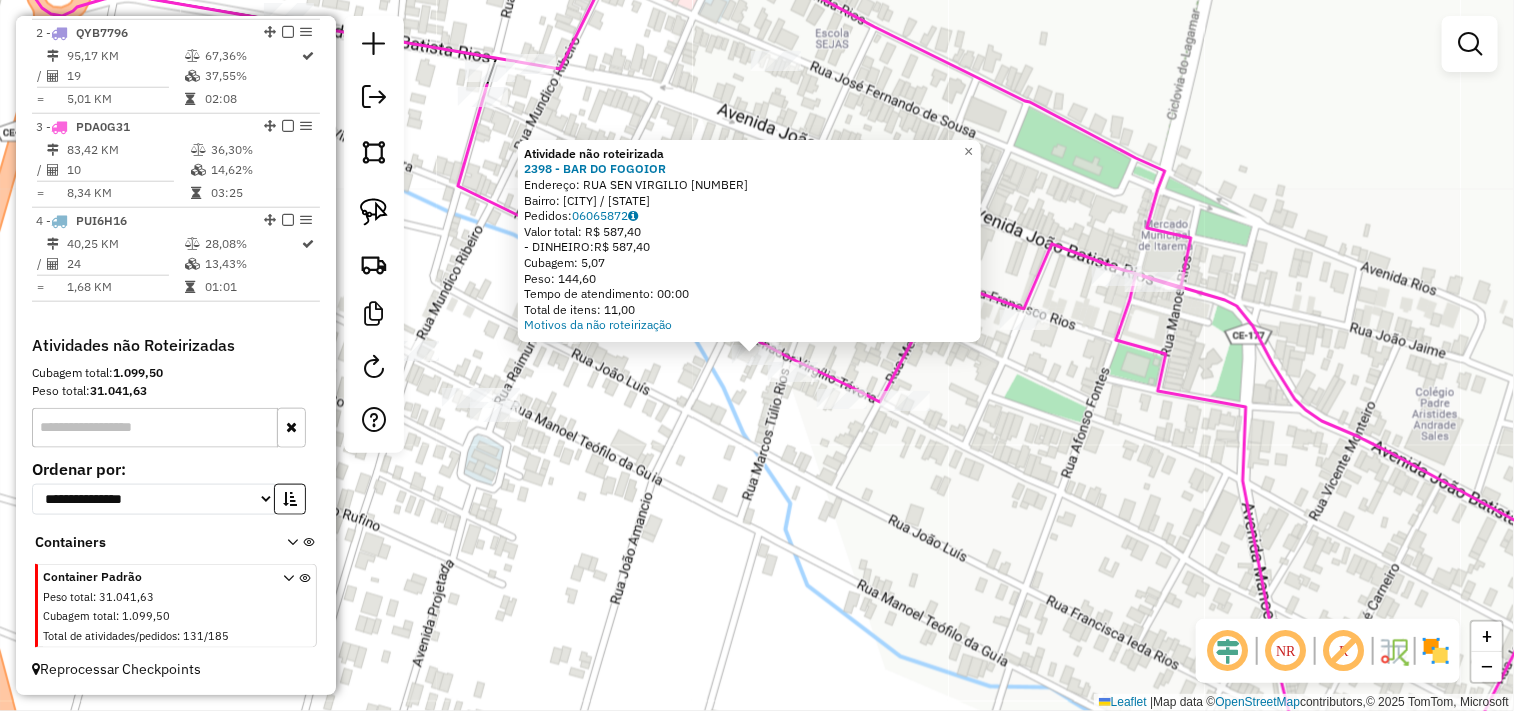 click on "Atividade não roteirizada 2398 - BAR DO FOGOIOR  Endereço:  RUA SEN VIRGILIO 1195   Bairro: LAGOA SECA (ITAREMA / CE)   Pedidos:  06065872   Valor total: R$ 587,40   - DINHEIRO:  R$ 587,40   Cubagem: 5,07   Peso: 144,60   Tempo de atendimento: 00:00   Total de itens: 11,00  Motivos da não roteirização × Janela de atendimento Grade de atendimento Capacidade Transportadoras Veículos Cliente Pedidos  Rotas Selecione os dias de semana para filtrar as janelas de atendimento  Seg   Ter   Qua   Qui   Sex   Sáb   Dom  Informe o período da janela de atendimento: De: Até:  Filtrar exatamente a janela do cliente  Considerar janela de atendimento padrão  Selecione os dias de semana para filtrar as grades de atendimento  Seg   Ter   Qua   Qui   Sex   Sáb   Dom   Considerar clientes sem dia de atendimento cadastrado  Clientes fora do dia de atendimento selecionado Filtrar as atividades entre os valores definidos abaixo:  Peso mínimo:   Peso máximo:   Cubagem mínima:   Cubagem máxima:   De:   Até:   De:  +" 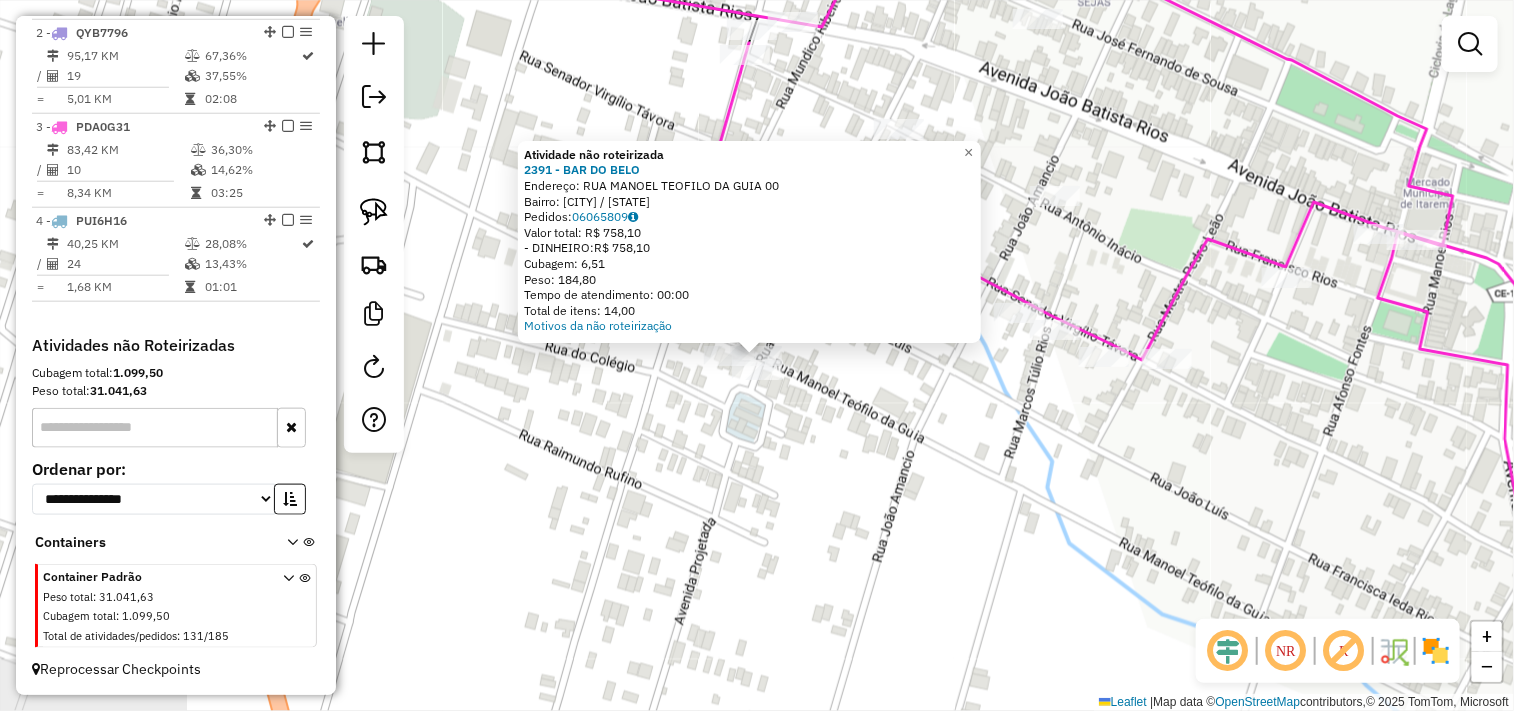 click on "Atividade não roteirizada 2391 - BAR DO BELO  Endereço:  RUA MANOEL TEOFILO DA GUIA 00   Bairro: LAGOA SECA (ITAREMA / CE)   Pedidos:  06065809   Valor total: R$ 758,10   - DINHEIRO:  R$ 758,10   Cubagem: 6,51   Peso: 184,80   Tempo de atendimento: 00:00   Total de itens: 14,00  Motivos da não roteirização × Janela de atendimento Grade de atendimento Capacidade Transportadoras Veículos Cliente Pedidos  Rotas Selecione os dias de semana para filtrar as janelas de atendimento  Seg   Ter   Qua   Qui   Sex   Sáb   Dom  Informe o período da janela de atendimento: De: Até:  Filtrar exatamente a janela do cliente  Considerar janela de atendimento padrão  Selecione os dias de semana para filtrar as grades de atendimento  Seg   Ter   Qua   Qui   Sex   Sáb   Dom   Considerar clientes sem dia de atendimento cadastrado  Clientes fora do dia de atendimento selecionado Filtrar as atividades entre os valores definidos abaixo:  Peso mínimo:   Peso máximo:   Cubagem mínima:   Cubagem máxima:   De:   Até:  De:" 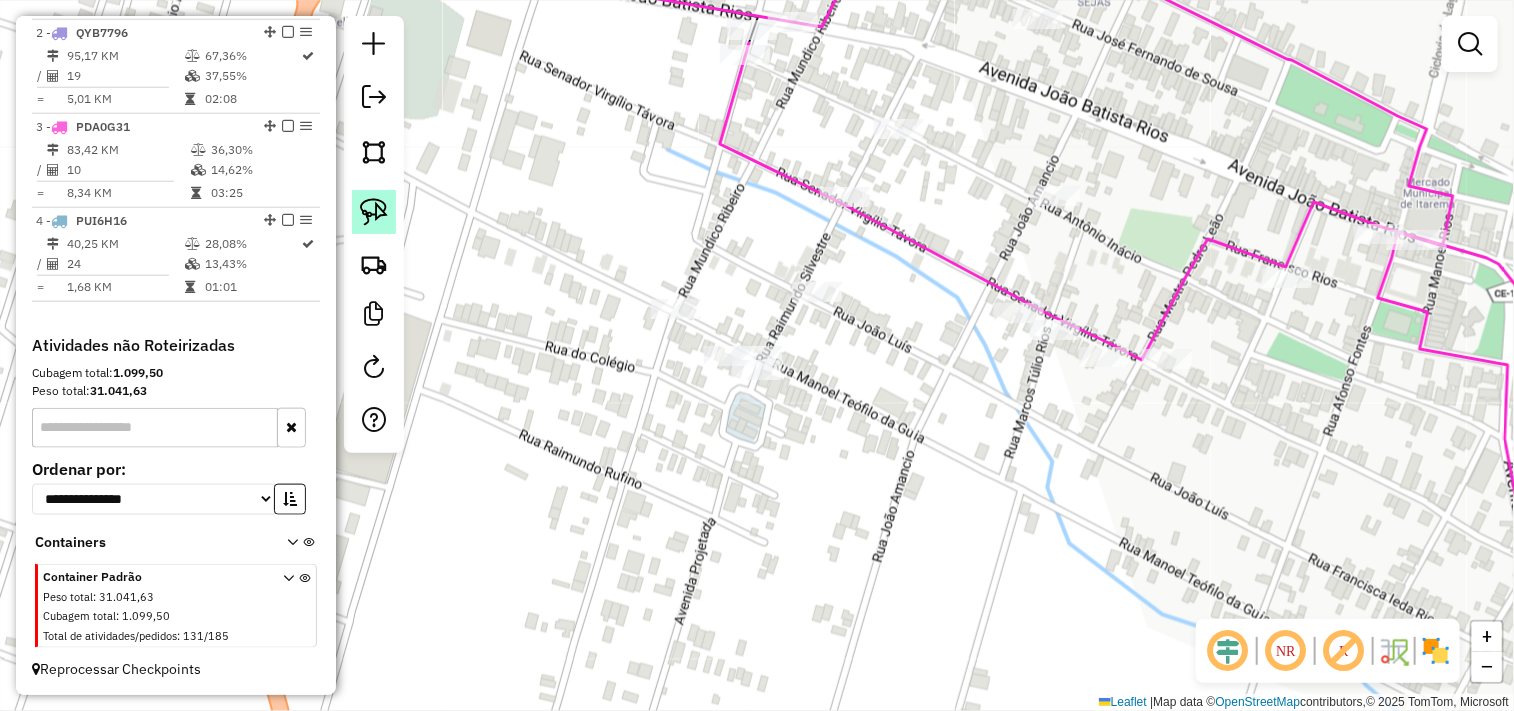 click 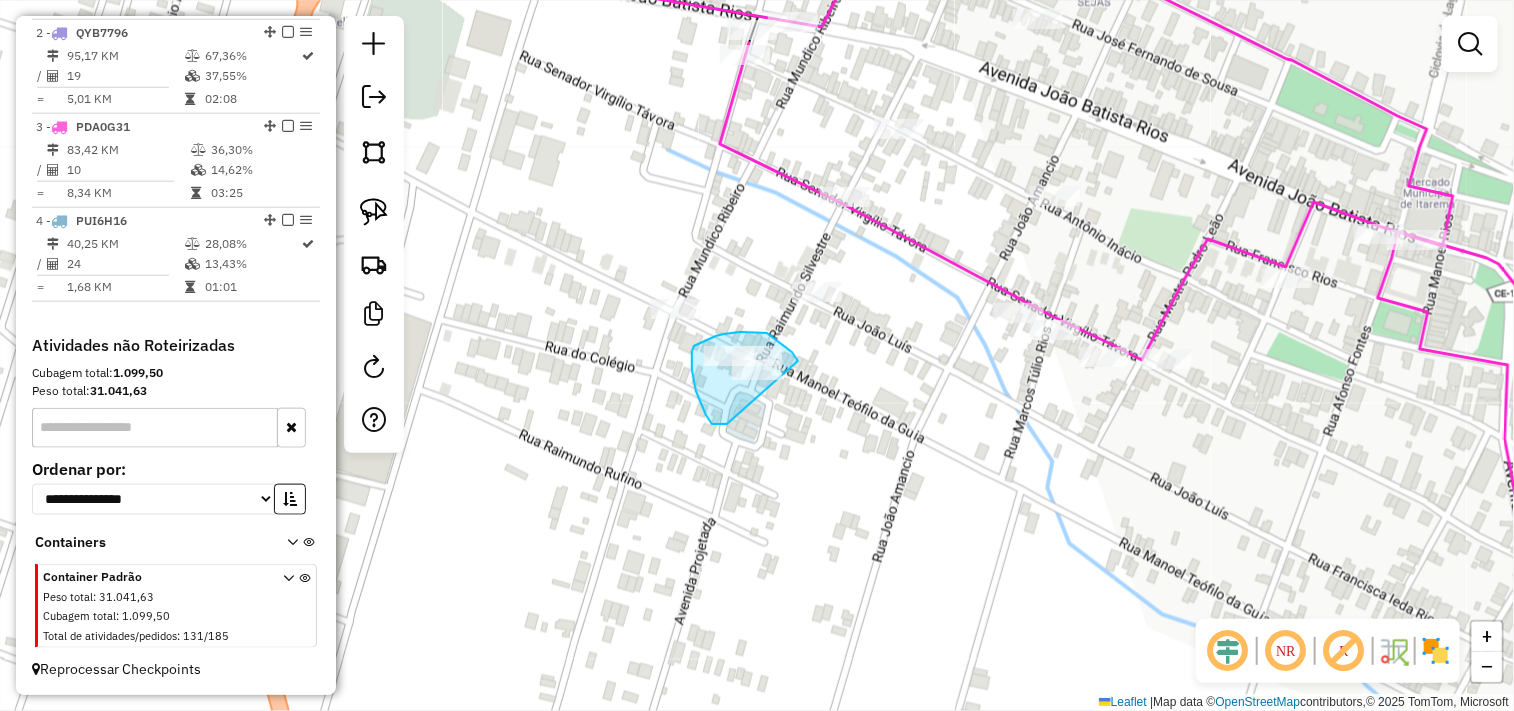 drag, startPoint x: 694, startPoint y: 380, endPoint x: 788, endPoint y: 417, distance: 101.0198 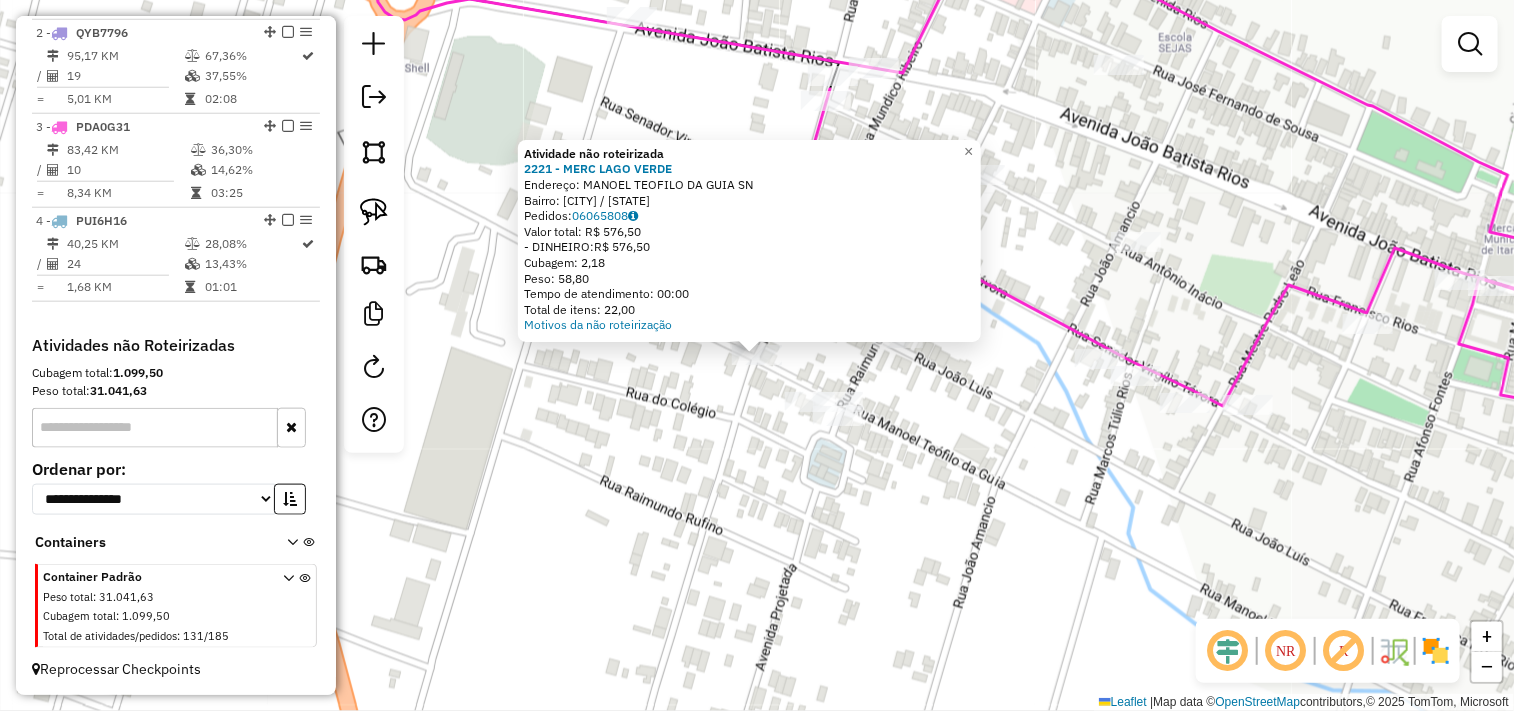 click on "Atividade não roteirizada 2221 - MERC LAGO VERDE  Endereço:  MANOEL TEOFILO DA GUIA SN   Bairro: LAGOA SECA (ITAREMA / CE)   Pedidos:  06065808   Valor total: R$ 576,50   - DINHEIRO:  R$ 576,50   Cubagem: 2,18   Peso: 58,80   Tempo de atendimento: 00:00   Total de itens: 22,00  Motivos da não roteirização × Janela de atendimento Grade de atendimento Capacidade Transportadoras Veículos Cliente Pedidos  Rotas Selecione os dias de semana para filtrar as janelas de atendimento  Seg   Ter   Qua   Qui   Sex   Sáb   Dom  Informe o período da janela de atendimento: De: Até:  Filtrar exatamente a janela do cliente  Considerar janela de atendimento padrão  Selecione os dias de semana para filtrar as grades de atendimento  Seg   Ter   Qua   Qui   Sex   Sáb   Dom   Considerar clientes sem dia de atendimento cadastrado  Clientes fora do dia de atendimento selecionado Filtrar as atividades entre os valores definidos abaixo:  Peso mínimo:   Peso máximo:   Cubagem mínima:   Cubagem máxima:   De:   Até:  De:" 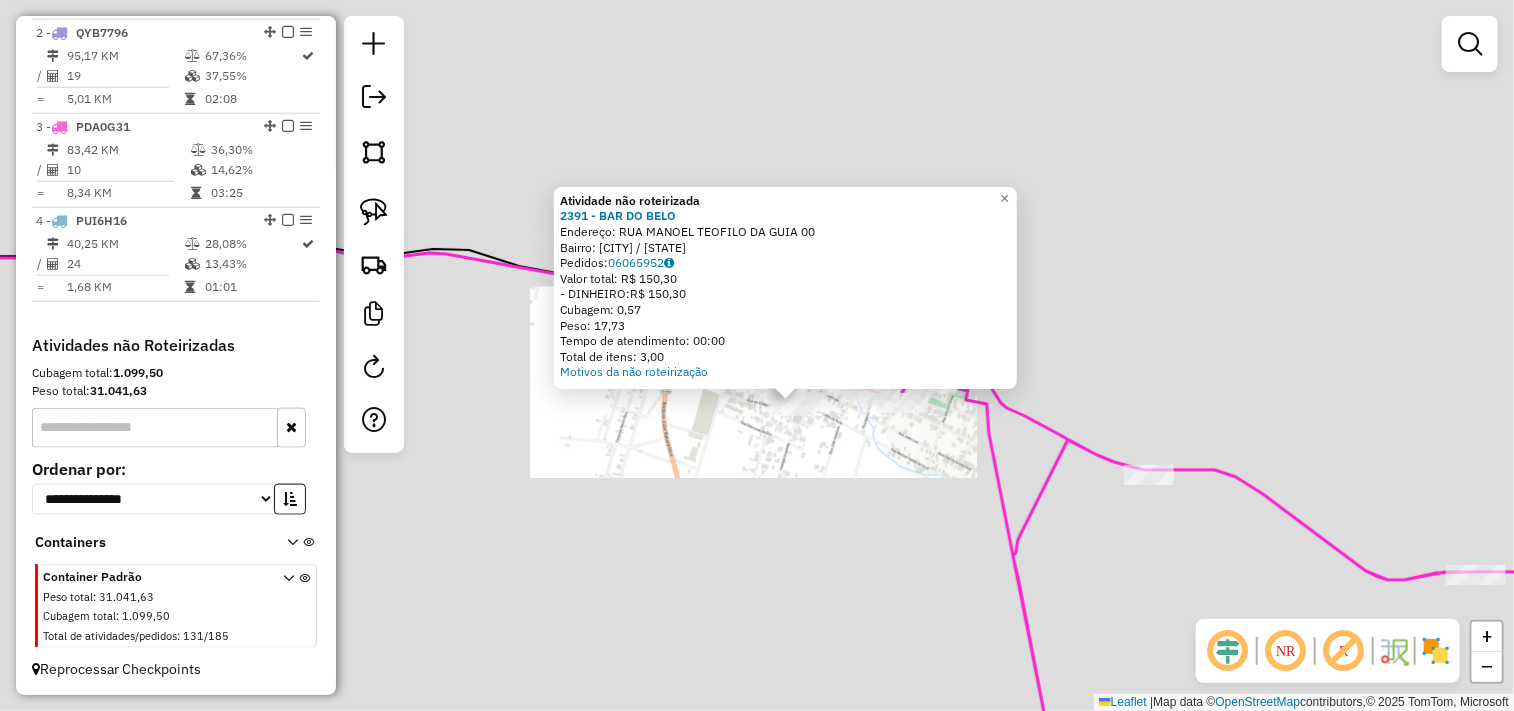 click on "Atividade não roteirizada 2391 - BAR DO BELO  Endereço:  RUA MANOEL TEOFILO DA GUIA 00   Bairro: LAGOA SECA (ITAREMA / CE)   Pedidos:  06065952   Valor total: R$ 150,30   - DINHEIRO:  R$ 150,30   Cubagem: 0,57   Peso: 17,73   Tempo de atendimento: 00:00   Total de itens: 3,00  Motivos da não roteirização × Janela de atendimento Grade de atendimento Capacidade Transportadoras Veículos Cliente Pedidos  Rotas Selecione os dias de semana para filtrar as janelas de atendimento  Seg   Ter   Qua   Qui   Sex   Sáb   Dom  Informe o período da janela de atendimento: De: Até:  Filtrar exatamente a janela do cliente  Considerar janela de atendimento padrão  Selecione os dias de semana para filtrar as grades de atendimento  Seg   Ter   Qua   Qui   Sex   Sáb   Dom   Considerar clientes sem dia de atendimento cadastrado  Clientes fora do dia de atendimento selecionado Filtrar as atividades entre os valores definidos abaixo:  Peso mínimo:   Peso máximo:   Cubagem mínima:   Cubagem máxima:   De:   Até:   De:" 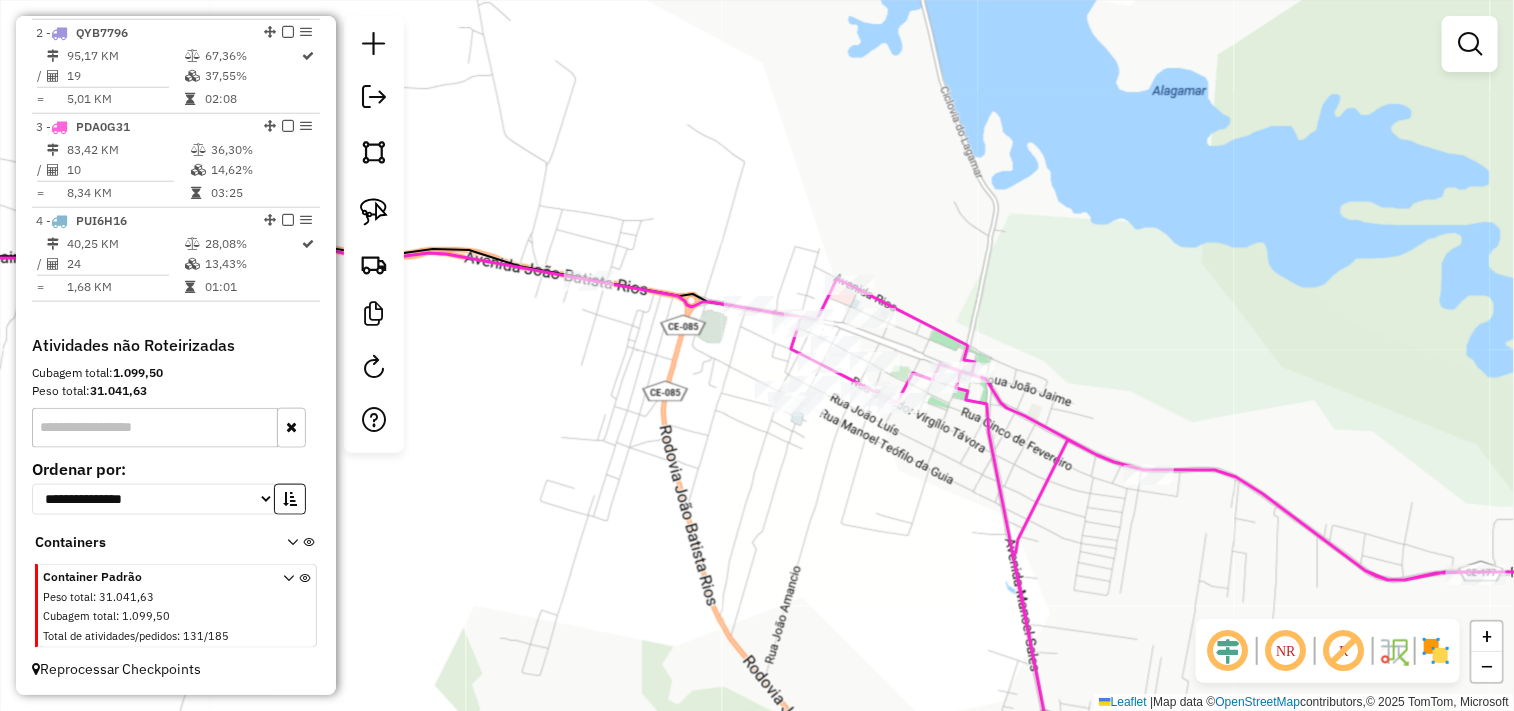 drag, startPoint x: 920, startPoint y: 507, endPoint x: 774, endPoint y: 483, distance: 147.95946 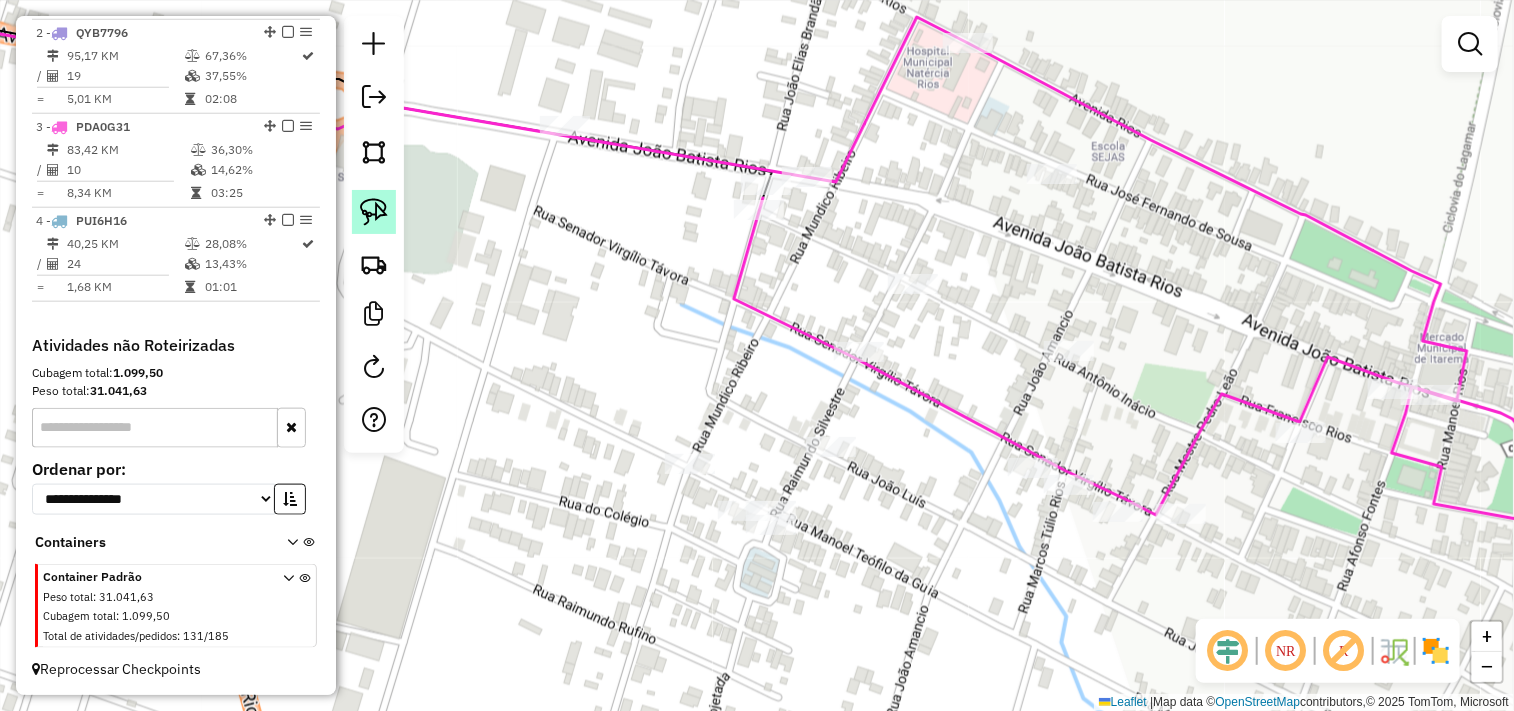 click 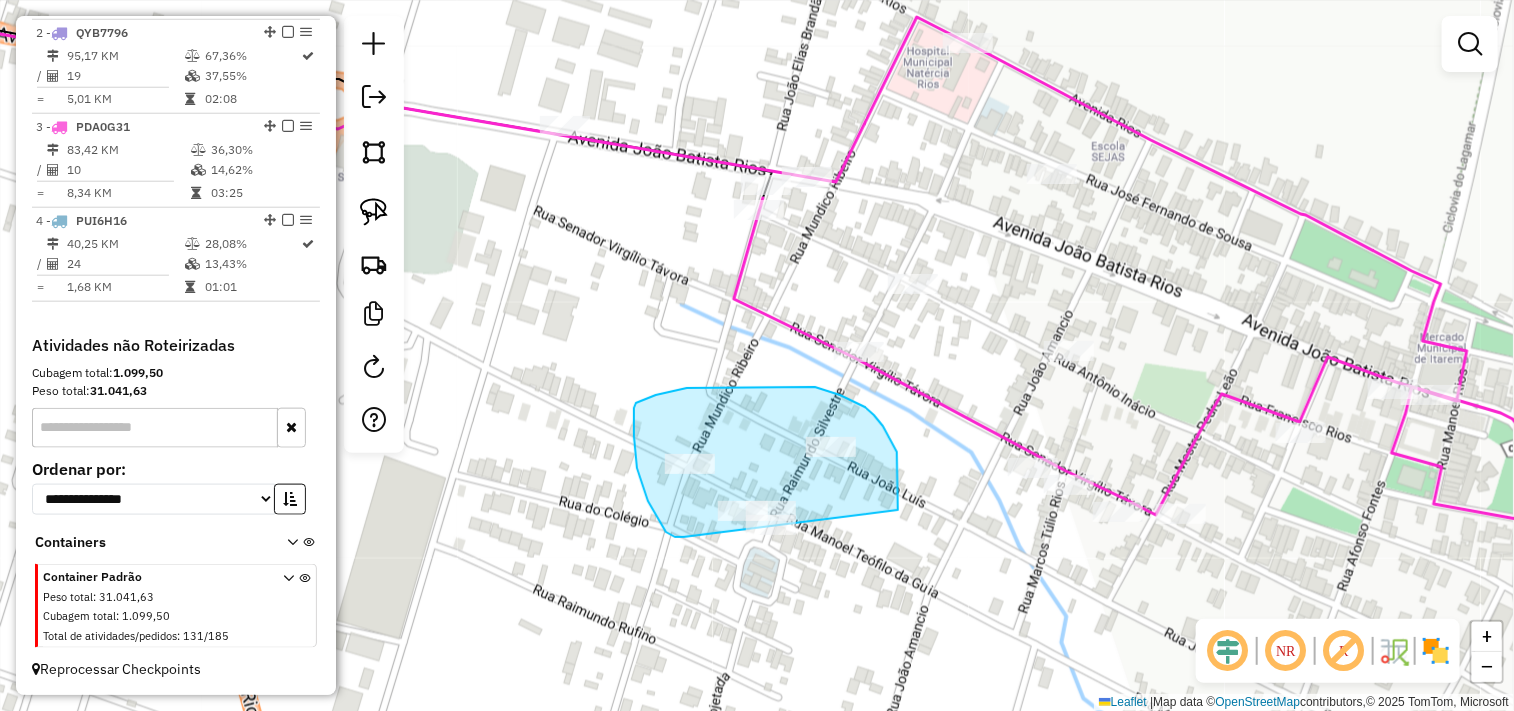 drag, startPoint x: 648, startPoint y: 501, endPoint x: 725, endPoint y: 575, distance: 106.7942 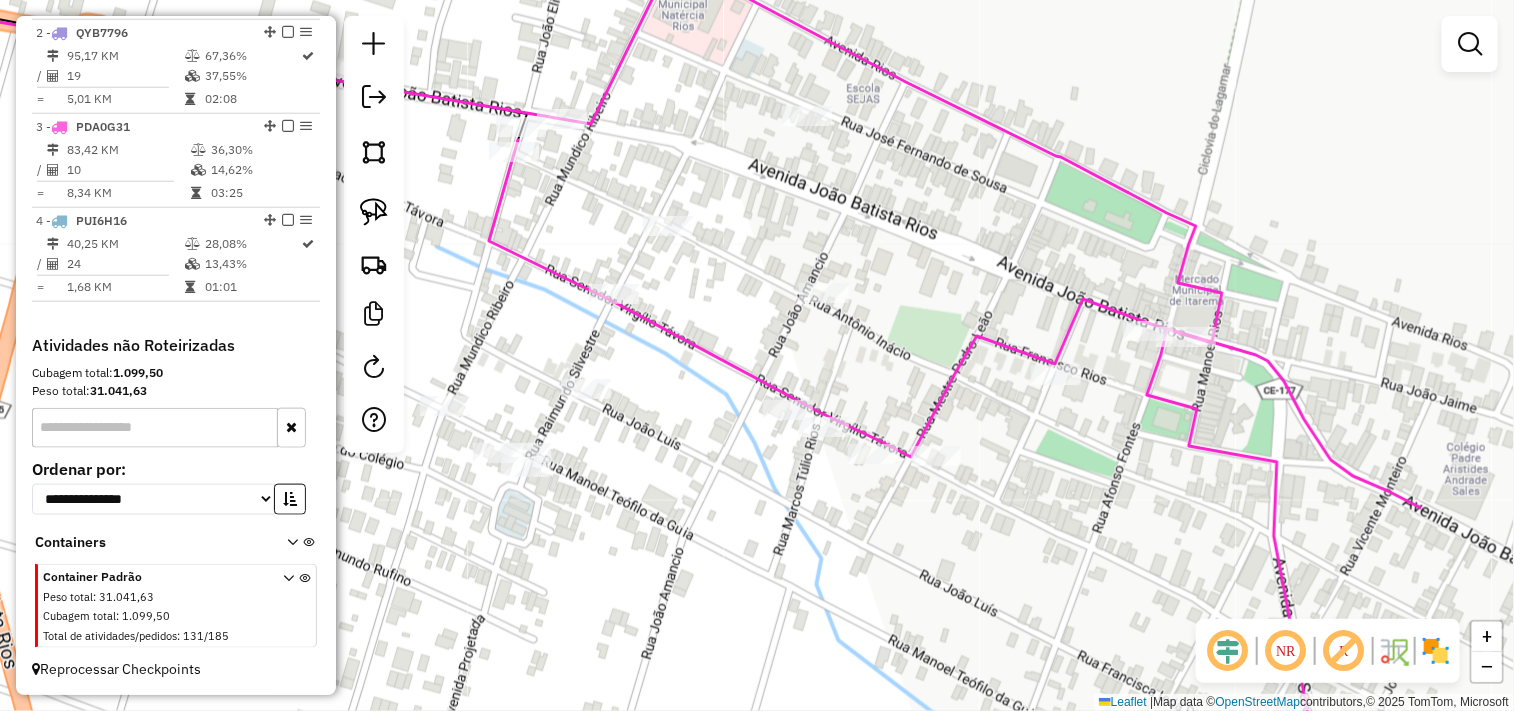drag, startPoint x: 891, startPoint y: 541, endPoint x: 771, endPoint y: 506, distance: 125 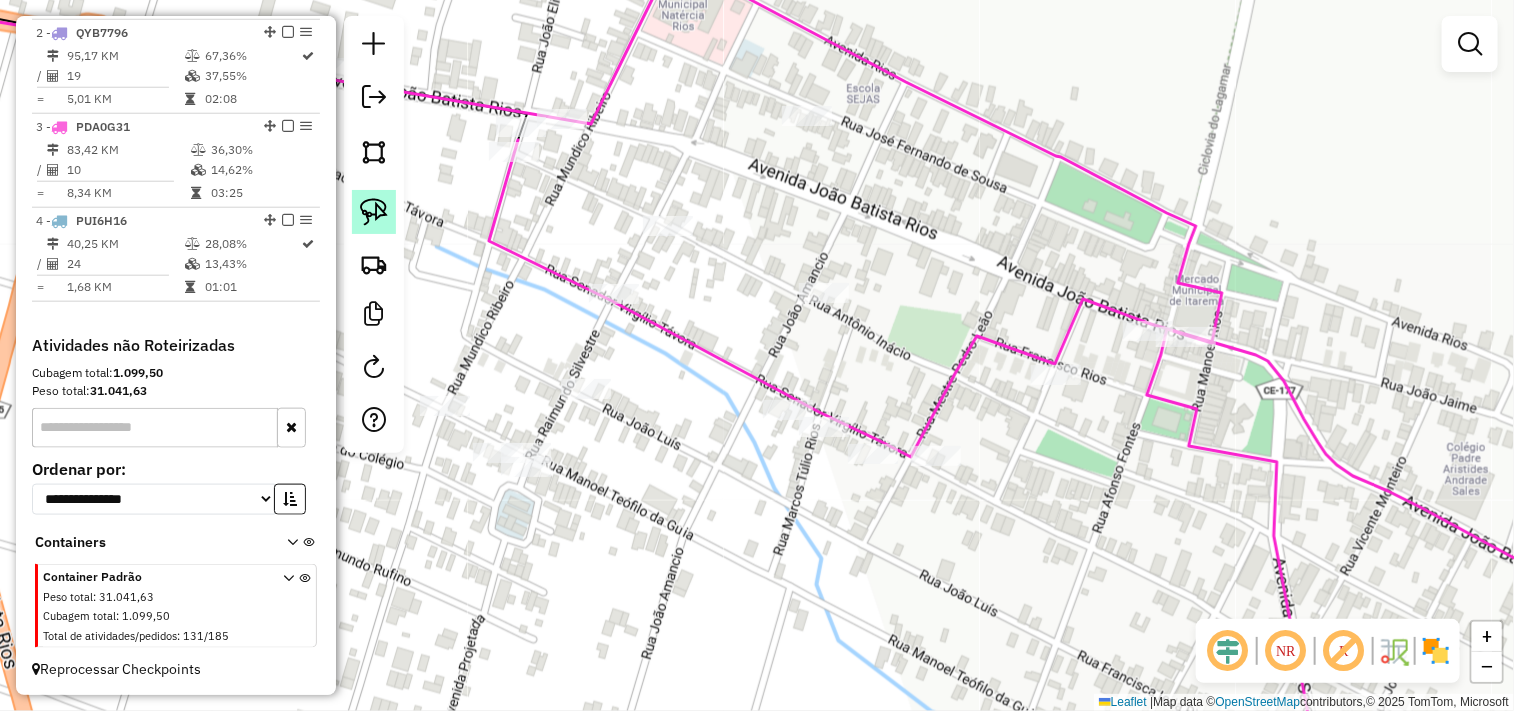 click 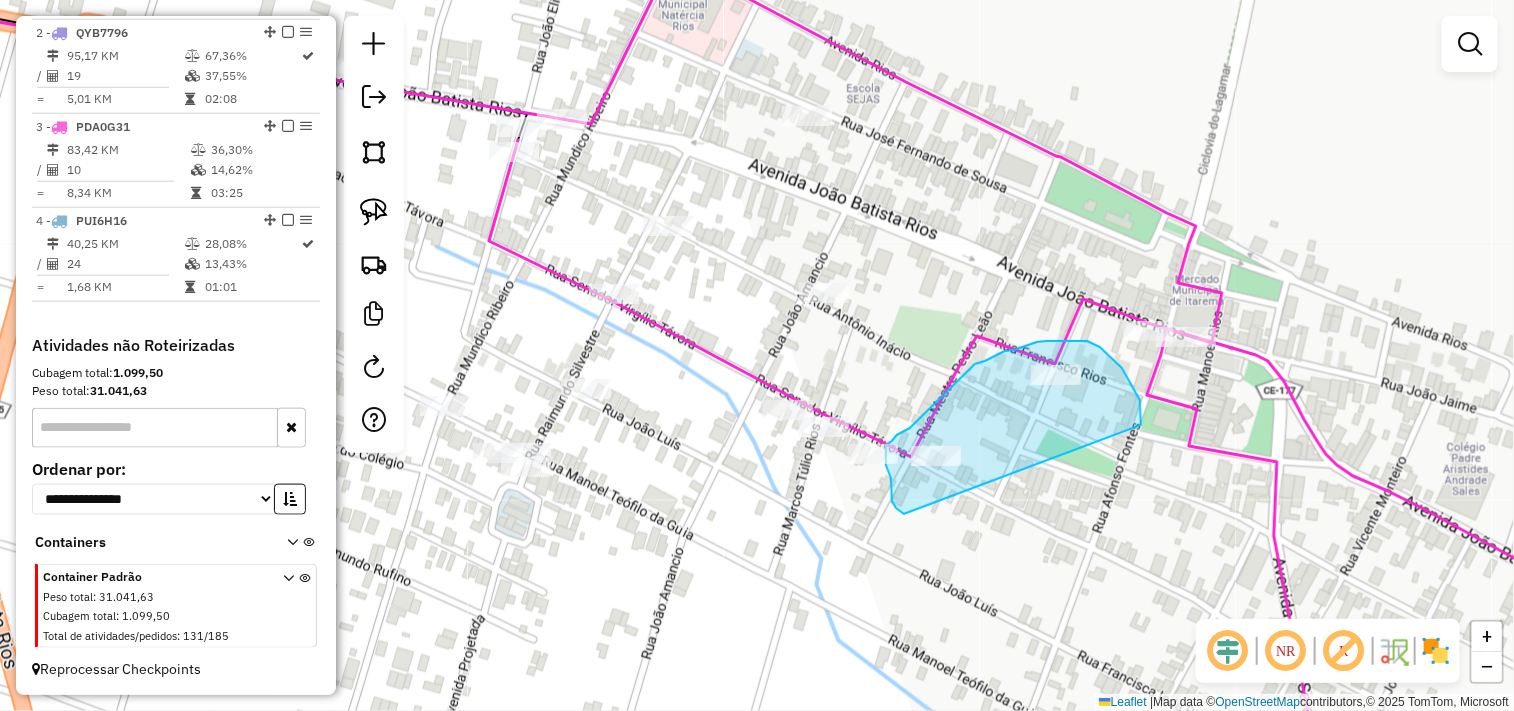 drag, startPoint x: 904, startPoint y: 514, endPoint x: 1138, endPoint y: 436, distance: 246.65765 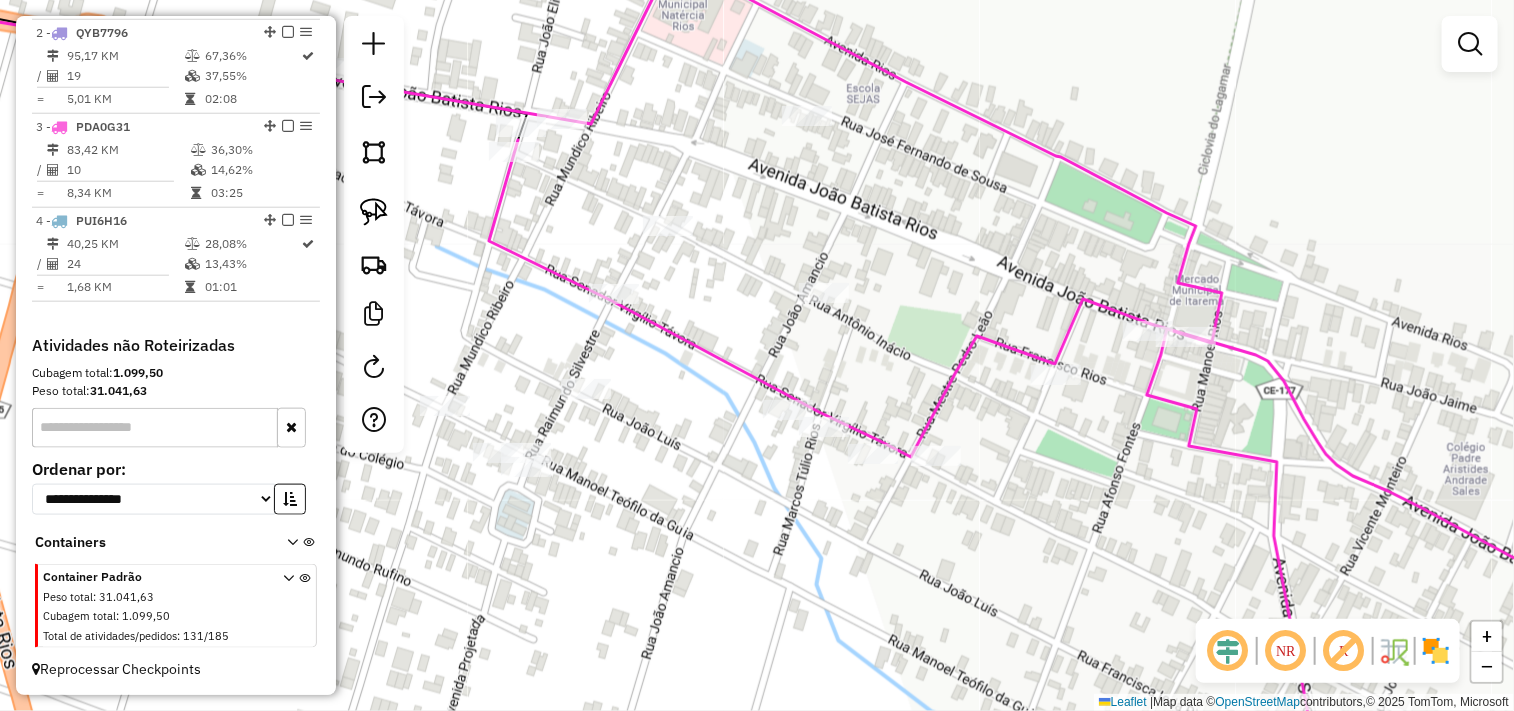 click on "Janela de atendimento Grade de atendimento Capacidade Transportadoras Veículos Cliente Pedidos  Rotas Selecione os dias de semana para filtrar as janelas de atendimento  Seg   Ter   Qua   Qui   Sex   Sáb   Dom  Informe o período da janela de atendimento: De: Até:  Filtrar exatamente a janela do cliente  Considerar janela de atendimento padrão  Selecione os dias de semana para filtrar as grades de atendimento  Seg   Ter   Qua   Qui   Sex   Sáb   Dom   Considerar clientes sem dia de atendimento cadastrado  Clientes fora do dia de atendimento selecionado Filtrar as atividades entre os valores definidos abaixo:  Peso mínimo:   Peso máximo:   Cubagem mínima:   Cubagem máxima:   De:   Até:  Filtrar as atividades entre o tempo de atendimento definido abaixo:  De:   Até:   Considerar capacidade total dos clientes não roteirizados Transportadora: Selecione um ou mais itens Tipo de veículo: Selecione um ou mais itens Veículo: Selecione um ou mais itens Motorista: Selecione um ou mais itens Nome: Rótulo:" 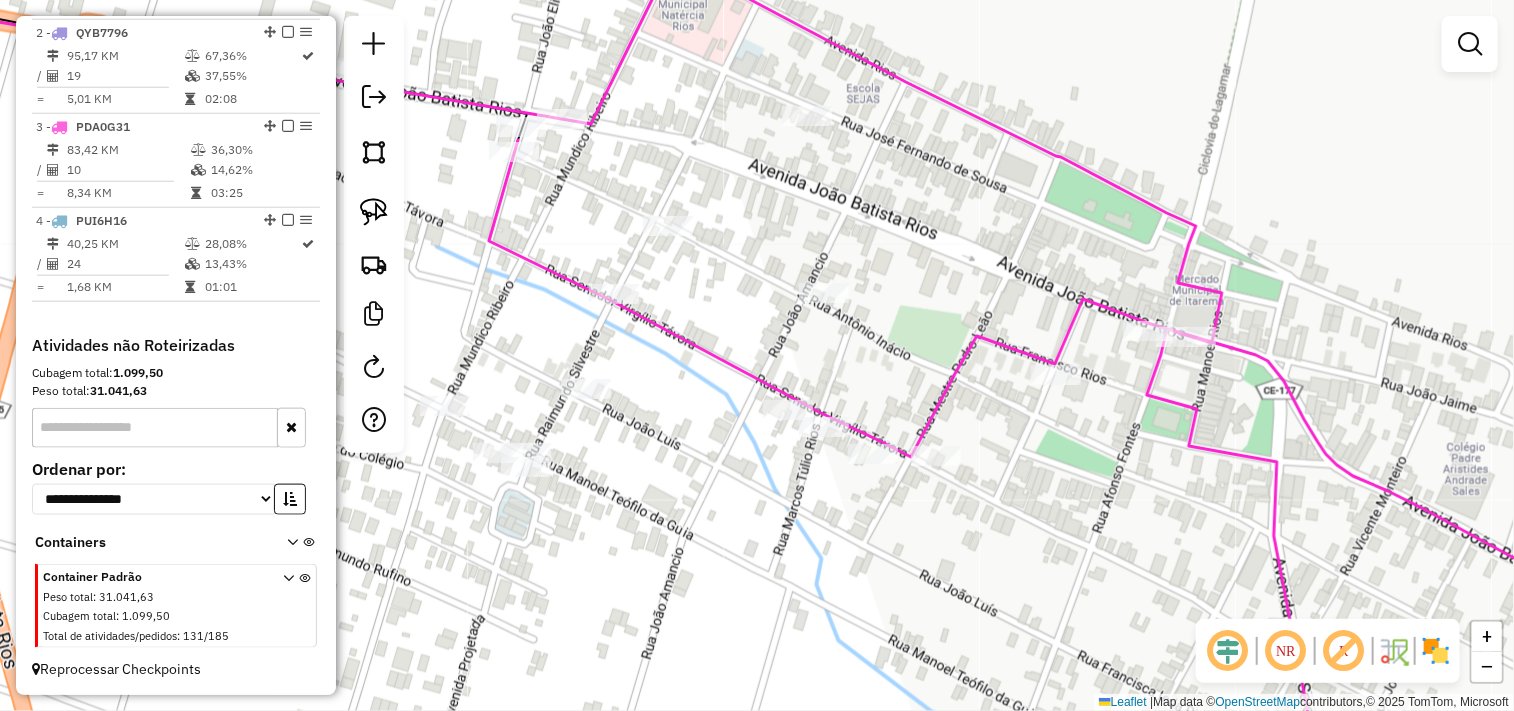 click on "Janela de atendimento Grade de atendimento Capacidade Transportadoras Veículos Cliente Pedidos  Rotas Selecione os dias de semana para filtrar as janelas de atendimento  Seg   Ter   Qua   Qui   Sex   Sáb   Dom  Informe o período da janela de atendimento: De: Até:  Filtrar exatamente a janela do cliente  Considerar janela de atendimento padrão  Selecione os dias de semana para filtrar as grades de atendimento  Seg   Ter   Qua   Qui   Sex   Sáb   Dom   Considerar clientes sem dia de atendimento cadastrado  Clientes fora do dia de atendimento selecionado Filtrar as atividades entre os valores definidos abaixo:  Peso mínimo:   Peso máximo:   Cubagem mínima:   Cubagem máxima:   De:   Até:  Filtrar as atividades entre o tempo de atendimento definido abaixo:  De:   Até:   Considerar capacidade total dos clientes não roteirizados Transportadora: Selecione um ou mais itens Tipo de veículo: Selecione um ou mais itens Veículo: Selecione um ou mais itens Motorista: Selecione um ou mais itens Nome: Rótulo:" 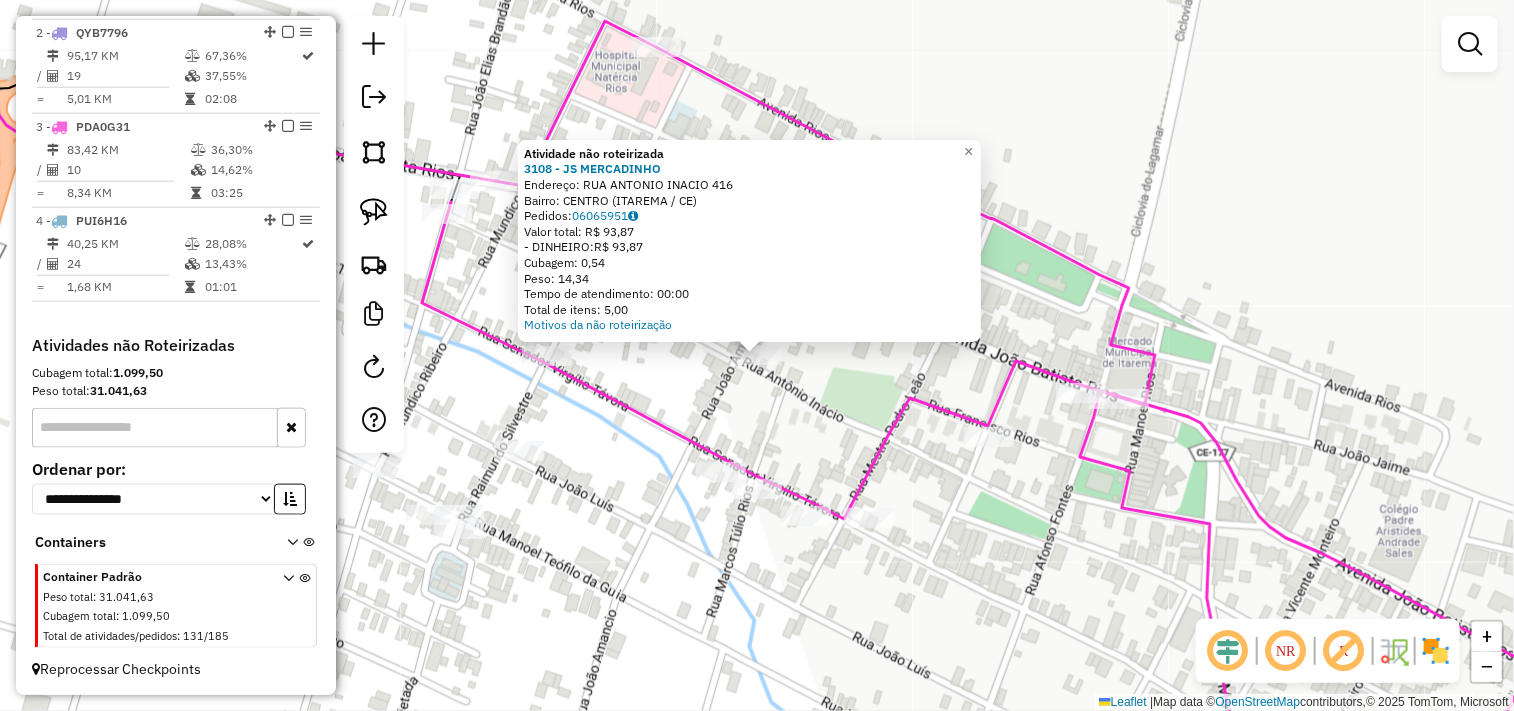 click on "Atividade não roteirizada 3108 - JS MERCADINHO  Endereço:  RUA ANTONIO INACIO 416   Bairro: CENTRO (ITAREMA / CE)   Pedidos:  06065951   Valor total: R$ 93,87   - DINHEIRO:  R$ 93,87   Cubagem: 0,54   Peso: 14,34   Tempo de atendimento: 00:00   Total de itens: 5,00  Motivos da não roteirização × Janela de atendimento Grade de atendimento Capacidade Transportadoras Veículos Cliente Pedidos  Rotas Selecione os dias de semana para filtrar as janelas de atendimento  Seg   Ter   Qua   Qui   Sex   Sáb   Dom  Informe o período da janela de atendimento: De: Até:  Filtrar exatamente a janela do cliente  Considerar janela de atendimento padrão  Selecione os dias de semana para filtrar as grades de atendimento  Seg   Ter   Qua   Qui   Sex   Sáb   Dom   Considerar clientes sem dia de atendimento cadastrado  Clientes fora do dia de atendimento selecionado Filtrar as atividades entre os valores definidos abaixo:  Peso mínimo:   Peso máximo:   Cubagem mínima:   Cubagem máxima:   De:   Até:   De:   Até:  +" 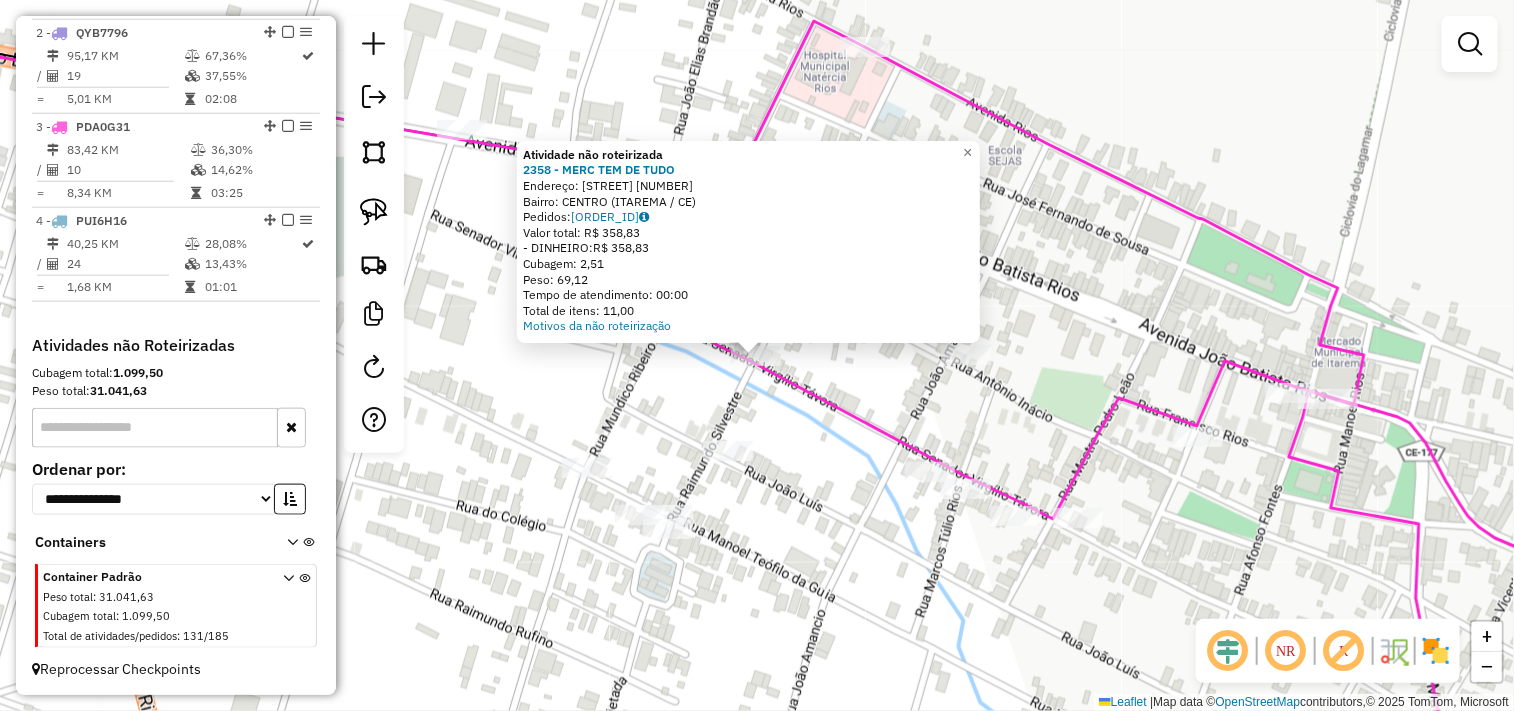 click on "Atividade não roteirizada 2358 - MERC TEM DE TUDO  Endereço:  SENADOR VIRLIGIO TAVORA 1342   Bairro: CENTRO (ITAREMA / CE)   Pedidos:  06065861   Valor total: R$ 358,83   - DINHEIRO:  R$ 358,83   Cubagem: 2,51   Peso: 69,12   Tempo de atendimento: 00:00   Total de itens: 11,00  Motivos da não roteirização × Janela de atendimento Grade de atendimento Capacidade Transportadoras Veículos Cliente Pedidos  Rotas Selecione os dias de semana para filtrar as janelas de atendimento  Seg   Ter   Qua   Qui   Sex   Sáb   Dom  Informe o período da janela de atendimento: De: Até:  Filtrar exatamente a janela do cliente  Considerar janela de atendimento padrão  Selecione os dias de semana para filtrar as grades de atendimento  Seg   Ter   Qua   Qui   Sex   Sáb   Dom   Considerar clientes sem dia de atendimento cadastrado  Clientes fora do dia de atendimento selecionado Filtrar as atividades entre os valores definidos abaixo:  Peso mínimo:   Peso máximo:   Cubagem mínima:   Cubagem máxima:   De:   Até:  De:" 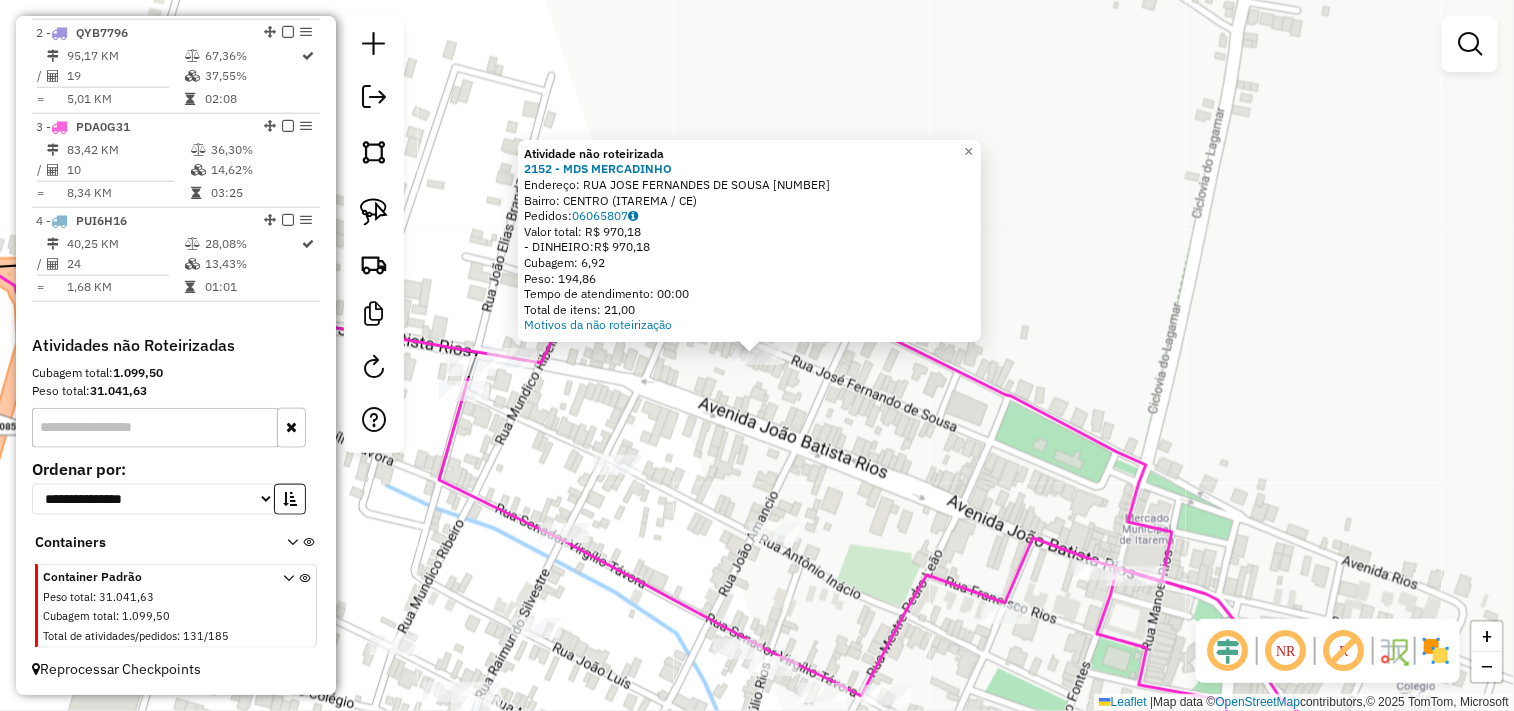click on "Atividade não roteirizada 2152 - MDS MERCADINHO  Endereço:  RUA JOSE FERNANDES DE SOUSA 216   Bairro: CENTRO (ITAREMA / CE)   Pedidos:  06065807   Valor total: R$ 970,18   - DINHEIRO:  R$ 970,18   Cubagem: 6,92   Peso: 194,86   Tempo de atendimento: 00:00   Total de itens: 21,00  Motivos da não roteirização × Janela de atendimento Grade de atendimento Capacidade Transportadoras Veículos Cliente Pedidos  Rotas Selecione os dias de semana para filtrar as janelas de atendimento  Seg   Ter   Qua   Qui   Sex   Sáb   Dom  Informe o período da janela de atendimento: De: Até:  Filtrar exatamente a janela do cliente  Considerar janela de atendimento padrão  Selecione os dias de semana para filtrar as grades de atendimento  Seg   Ter   Qua   Qui   Sex   Sáb   Dom   Considerar clientes sem dia de atendimento cadastrado  Clientes fora do dia de atendimento selecionado Filtrar as atividades entre os valores definidos abaixo:  Peso mínimo:   Peso máximo:   Cubagem mínima:   Cubagem máxima:   De:   Até:  +" 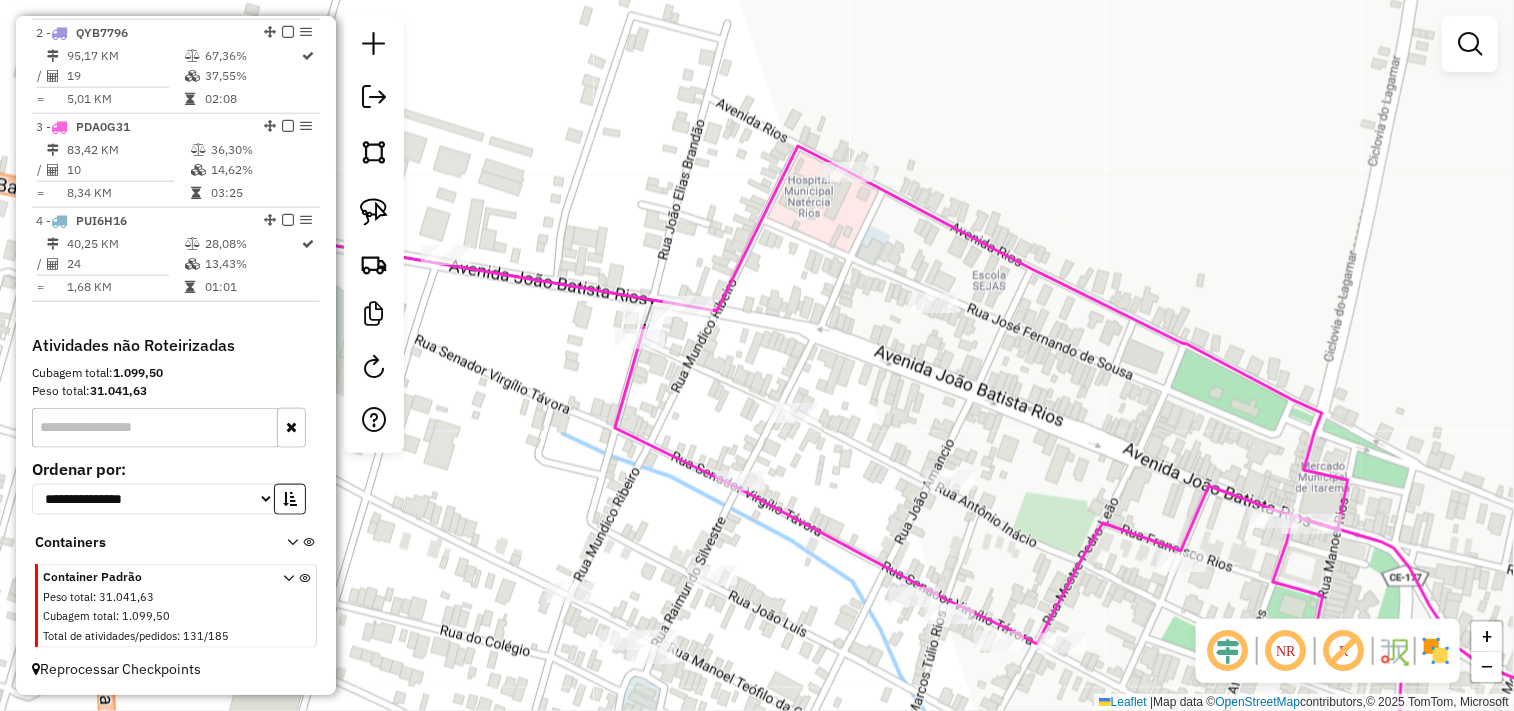drag, startPoint x: 687, startPoint y: 394, endPoint x: 854, endPoint y: 334, distance: 177.4514 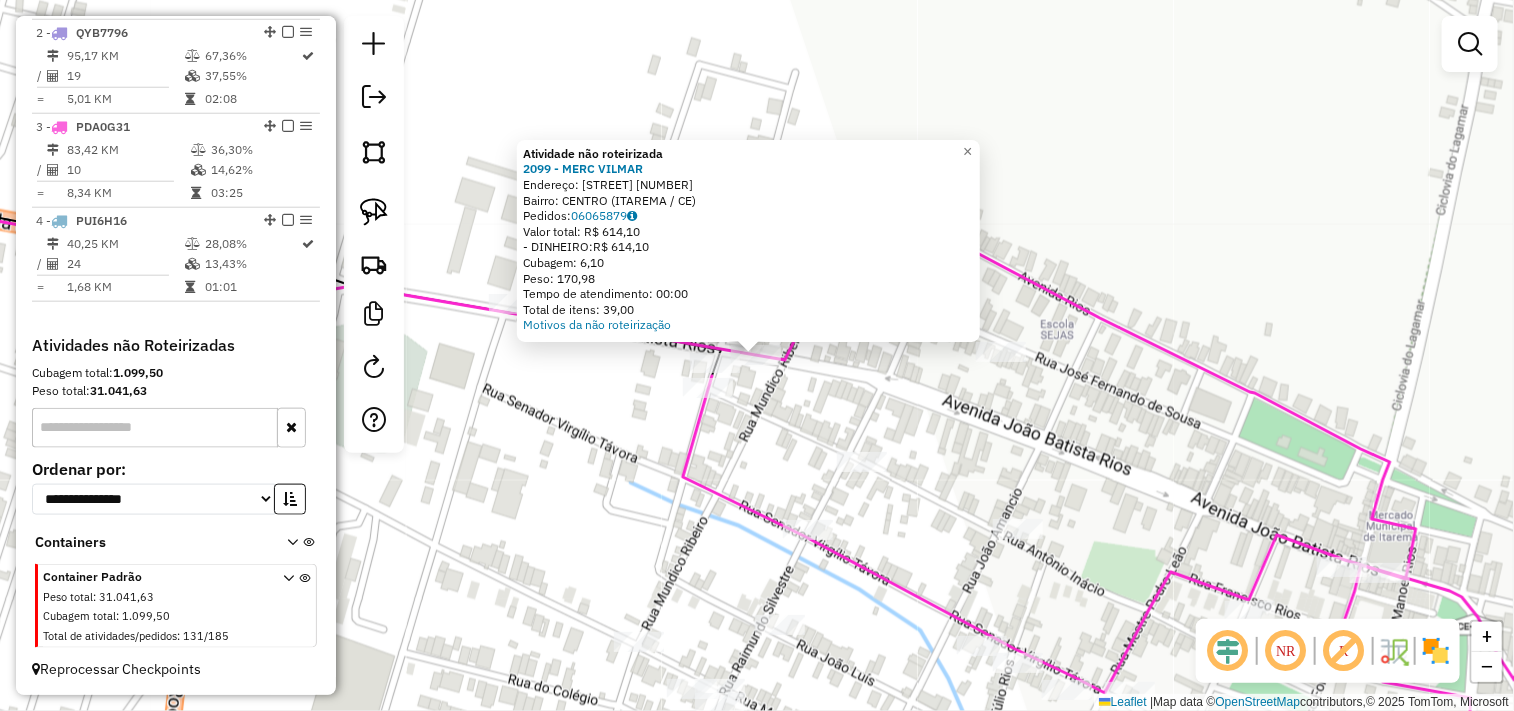 click 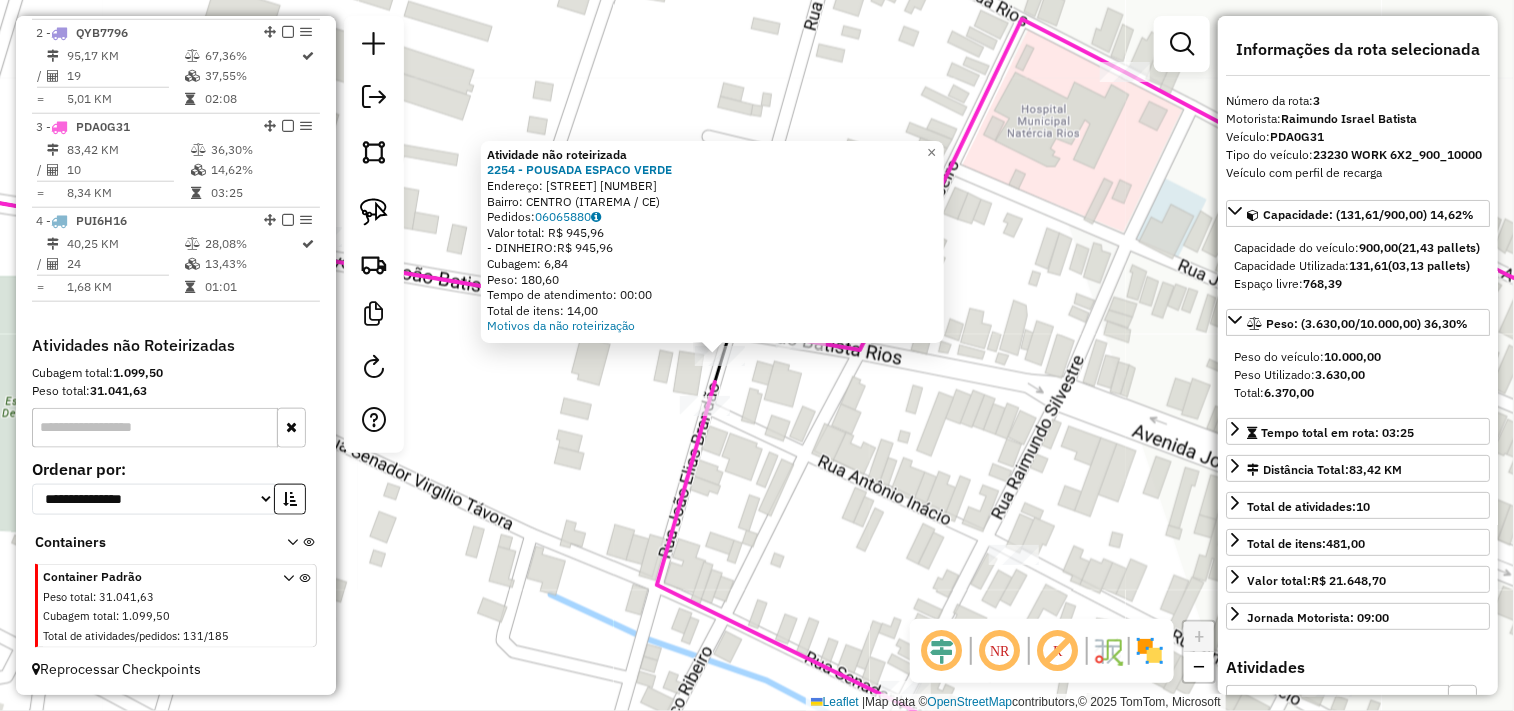 click on "Atividade não roteirizada 2254 - POUSADA ESPACO VERDE  Endereço:  JOAO BATISTA RIOS 1976   Bairro: CENTRO (ITAREMA / CE)   Pedidos:  06065880   Valor total: R$ 945,96   - DINHEIRO:  R$ 945,96   Cubagem: 6,84   Peso: 180,60   Tempo de atendimento: 00:00   Total de itens: 14,00  Motivos da não roteirização × Janela de atendimento Grade de atendimento Capacidade Transportadoras Veículos Cliente Pedidos  Rotas Selecione os dias de semana para filtrar as janelas de atendimento  Seg   Ter   Qua   Qui   Sex   Sáb   Dom  Informe o período da janela de atendimento: De: Até:  Filtrar exatamente a janela do cliente  Considerar janela de atendimento padrão  Selecione os dias de semana para filtrar as grades de atendimento  Seg   Ter   Qua   Qui   Sex   Sáb   Dom   Considerar clientes sem dia de atendimento cadastrado  Clientes fora do dia de atendimento selecionado Filtrar as atividades entre os valores definidos abaixo:  Peso mínimo:   Peso máximo:   Cubagem mínima:   Cubagem máxima:   De:   Até:   De:" 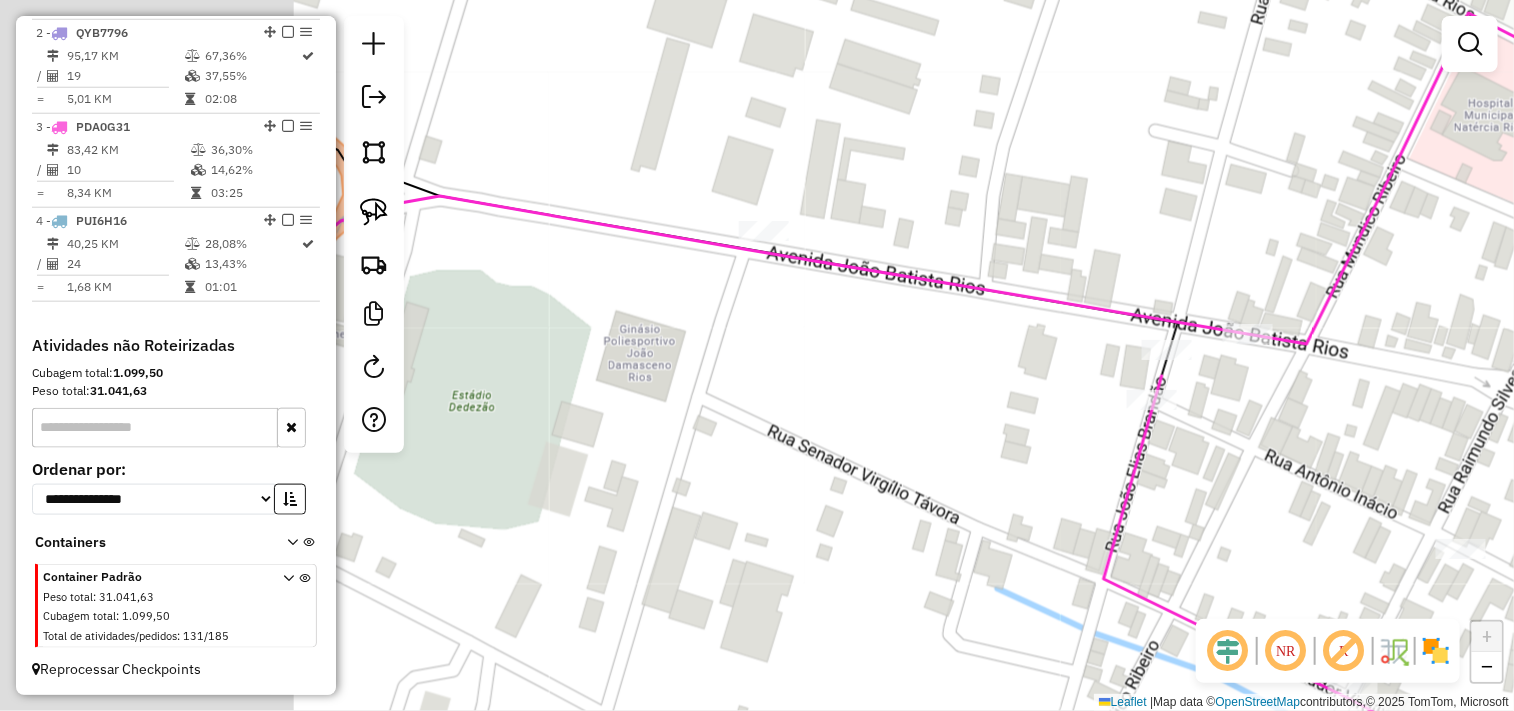 drag, startPoint x: 553, startPoint y: 398, endPoint x: 1002, endPoint y: 390, distance: 449.07126 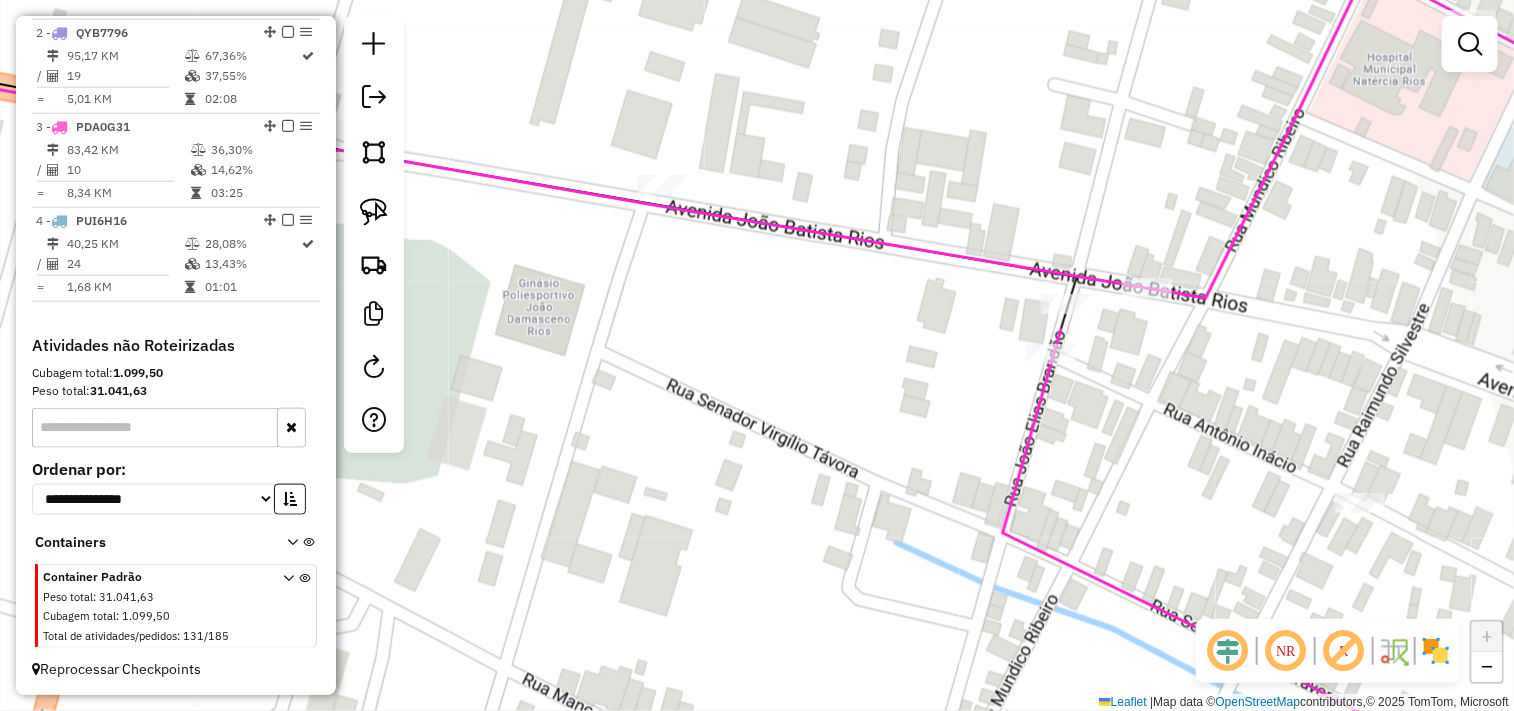 drag, startPoint x: 793, startPoint y: 291, endPoint x: 690, endPoint y: 236, distance: 116.76472 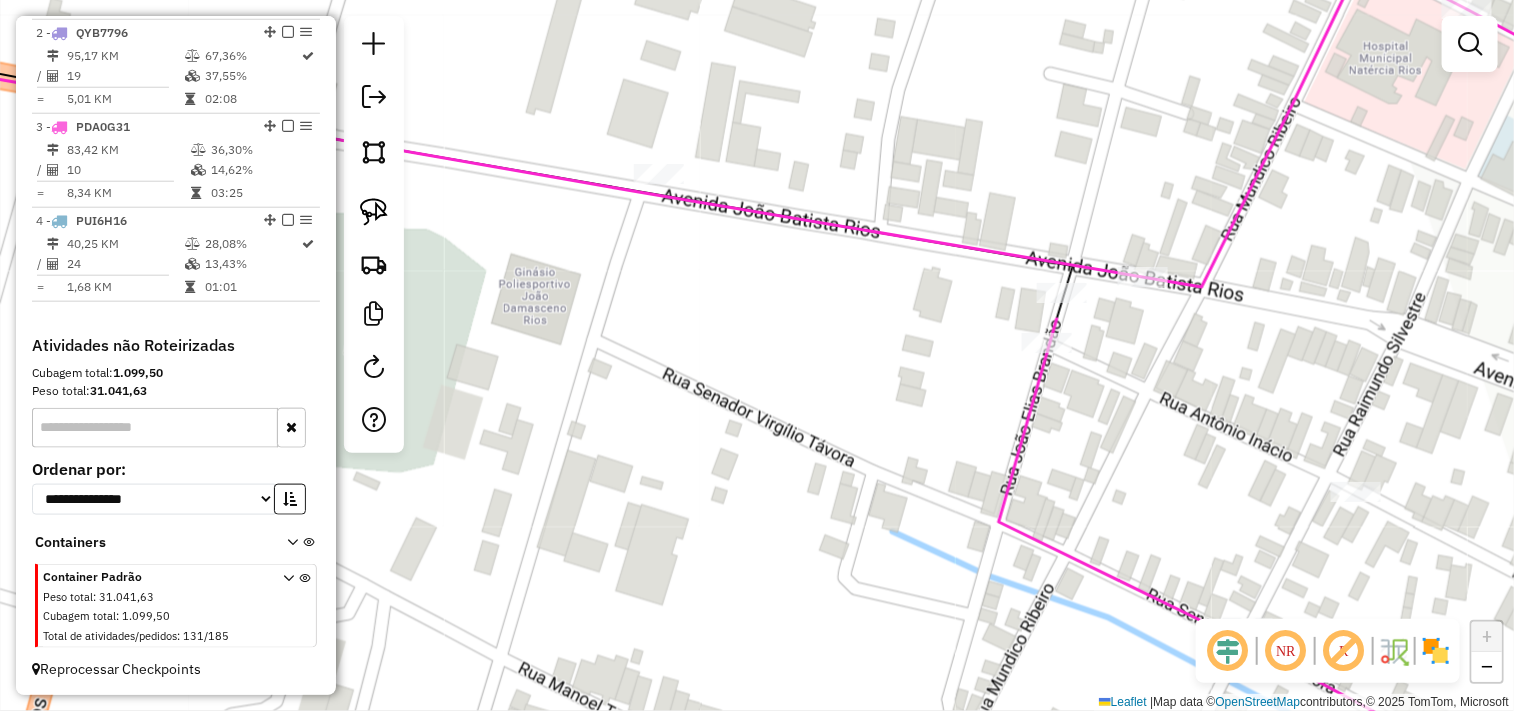 click 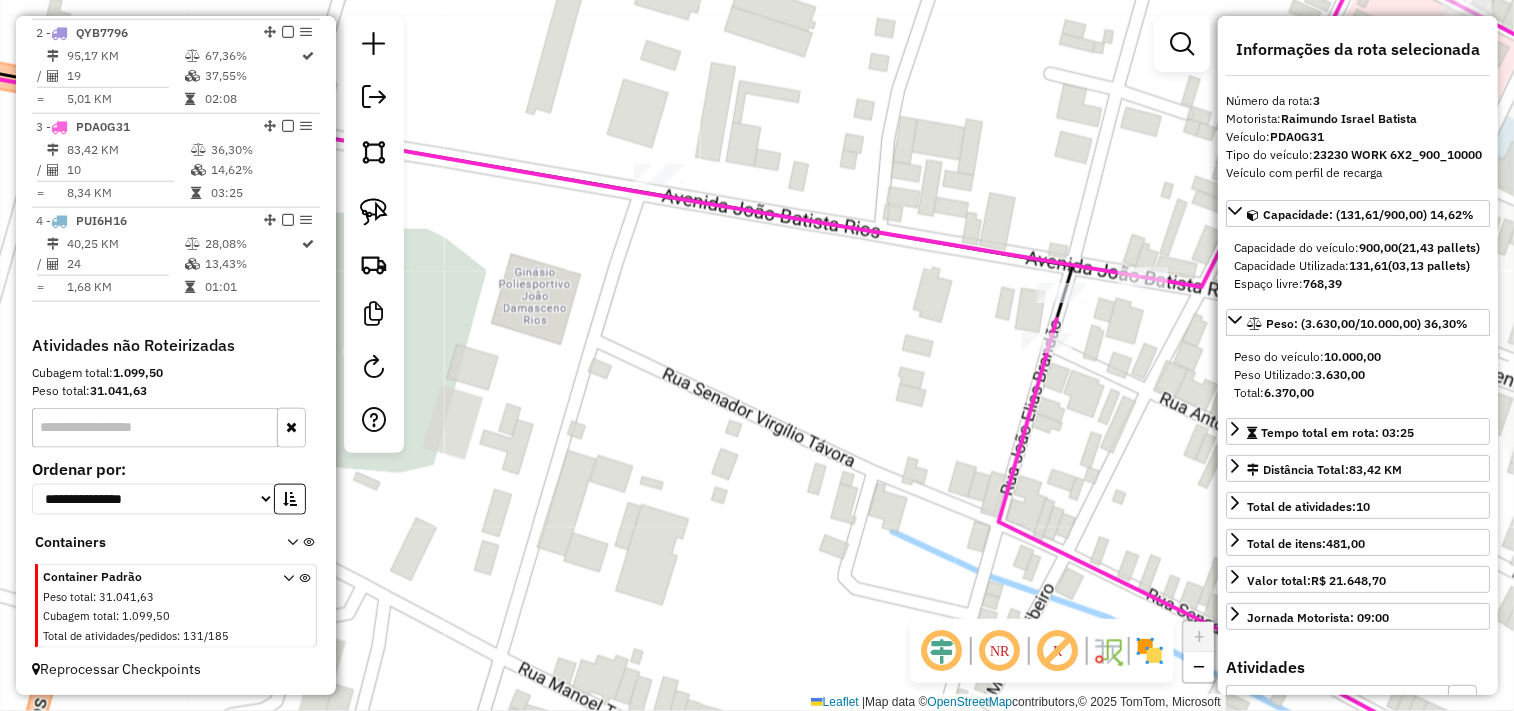 click on "Janela de atendimento Grade de atendimento Capacidade Transportadoras Veículos Cliente Pedidos  Rotas Selecione os dias de semana para filtrar as janelas de atendimento  Seg   Ter   Qua   Qui   Sex   Sáb   Dom  Informe o período da janela de atendimento: De: Até:  Filtrar exatamente a janela do cliente  Considerar janela de atendimento padrão  Selecione os dias de semana para filtrar as grades de atendimento  Seg   Ter   Qua   Qui   Sex   Sáb   Dom   Considerar clientes sem dia de atendimento cadastrado  Clientes fora do dia de atendimento selecionado Filtrar as atividades entre os valores definidos abaixo:  Peso mínimo:   Peso máximo:   Cubagem mínima:   Cubagem máxima:   De:   Até:  Filtrar as atividades entre o tempo de atendimento definido abaixo:  De:   Até:   Considerar capacidade total dos clientes não roteirizados Transportadora: Selecione um ou mais itens Tipo de veículo: Selecione um ou mais itens Veículo: Selecione um ou mais itens Motorista: Selecione um ou mais itens Nome: Rótulo:" 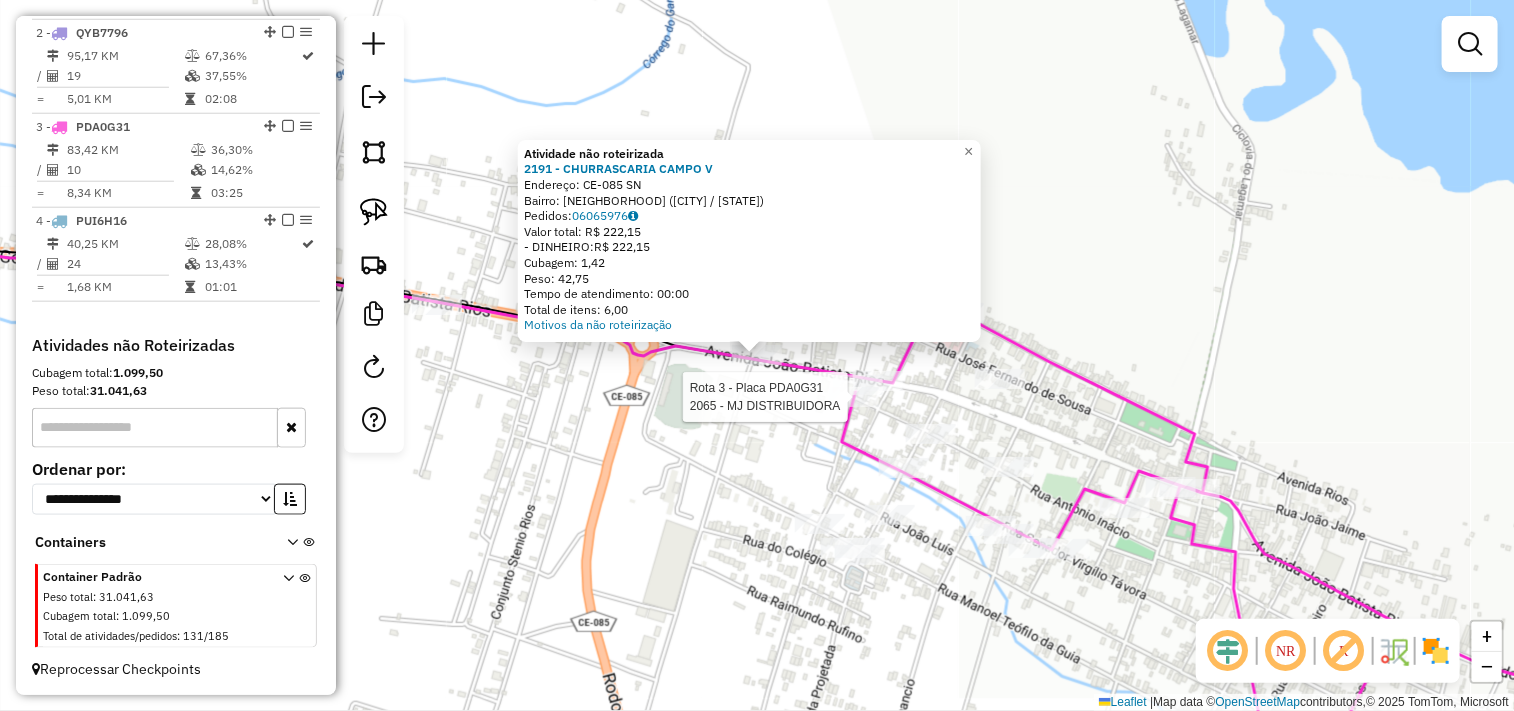 select on "**********" 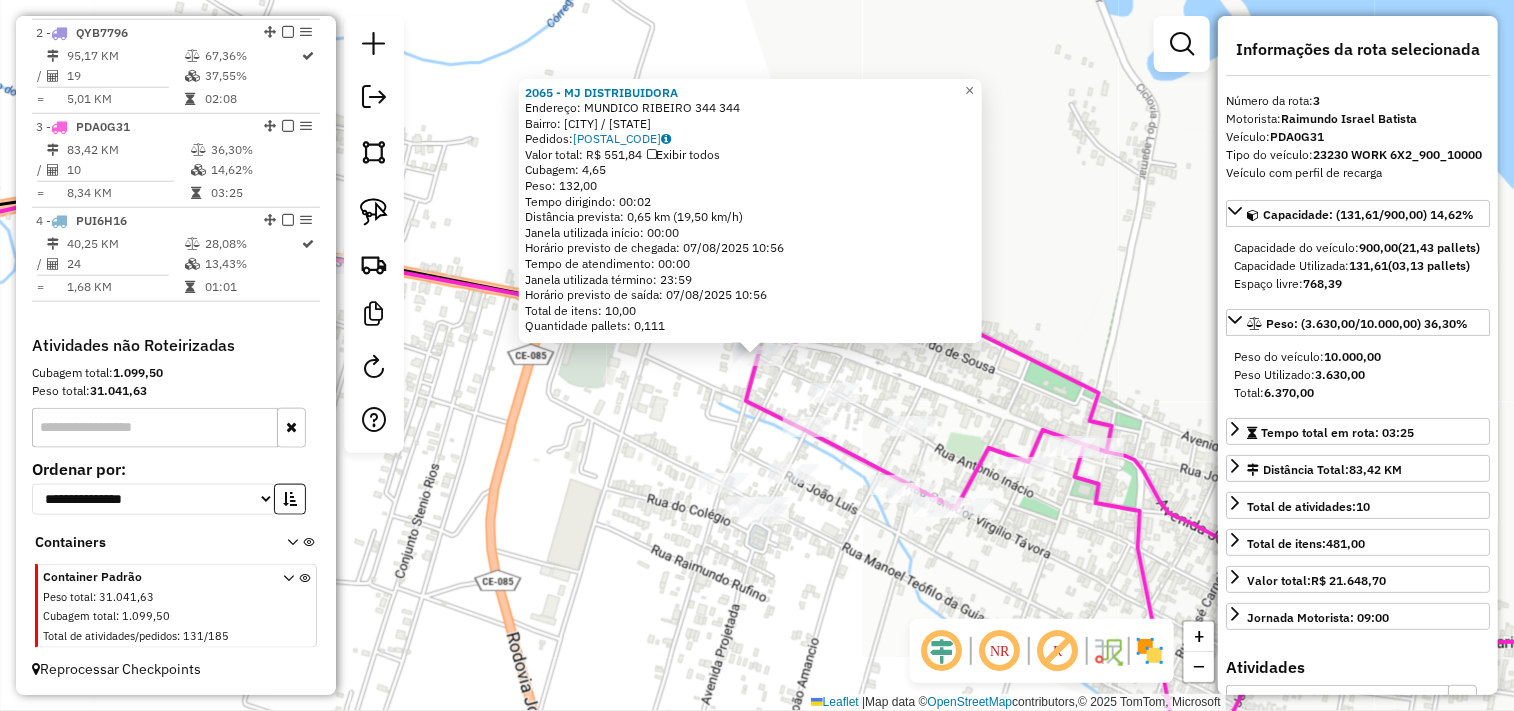 click on "2065 - MJ DISTRIBUIDORA  Endereço:  MUNDICO RIBEIRO 344 344   Bairro: LAGOA SECA (ITAREMA / CE)   Pedidos:  06065537   Valor total: R$ 551,84   Exibir todos   Cubagem: 4,65  Peso: 132,00  Tempo dirigindo: 00:02   Distância prevista: 0,65 km (19,50 km/h)   Janela utilizada início: 00:00   Horário previsto de chegada: 07/08/2025 10:56   Tempo de atendimento: 00:00   Janela utilizada término: 23:59   Horário previsto de saída: 07/08/2025 10:56   Total de itens: 10,00   Quantidade pallets: 0,111  × Janela de atendimento Grade de atendimento Capacidade Transportadoras Veículos Cliente Pedidos  Rotas Selecione os dias de semana para filtrar as janelas de atendimento  Seg   Ter   Qua   Qui   Sex   Sáb   Dom  Informe o período da janela de atendimento: De: Até:  Filtrar exatamente a janela do cliente  Considerar janela de atendimento padrão  Selecione os dias de semana para filtrar as grades de atendimento  Seg   Ter   Qua   Qui   Sex   Sáb   Dom   Considerar clientes sem dia de atendimento cadastrado +" 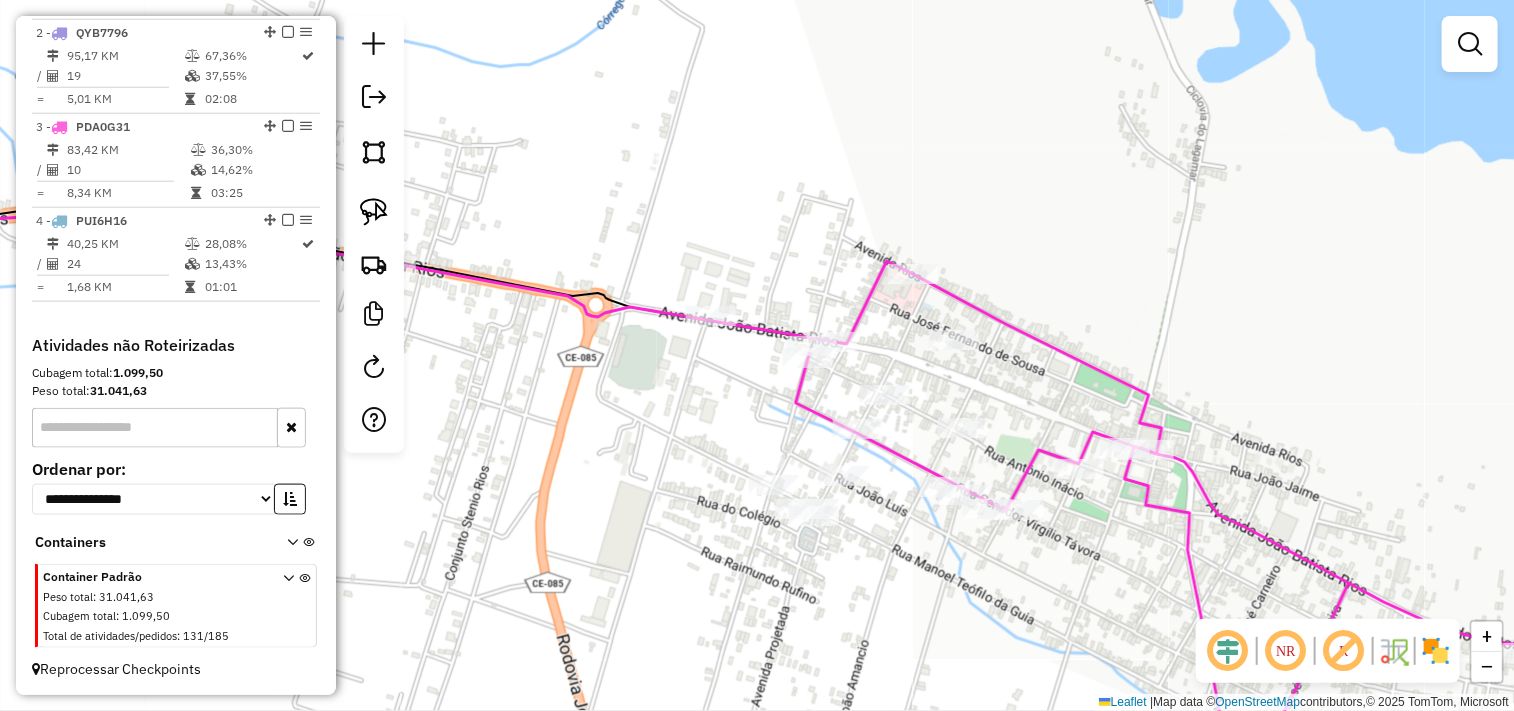 drag, startPoint x: 665, startPoint y: 423, endPoint x: 907, endPoint y: 440, distance: 242.59637 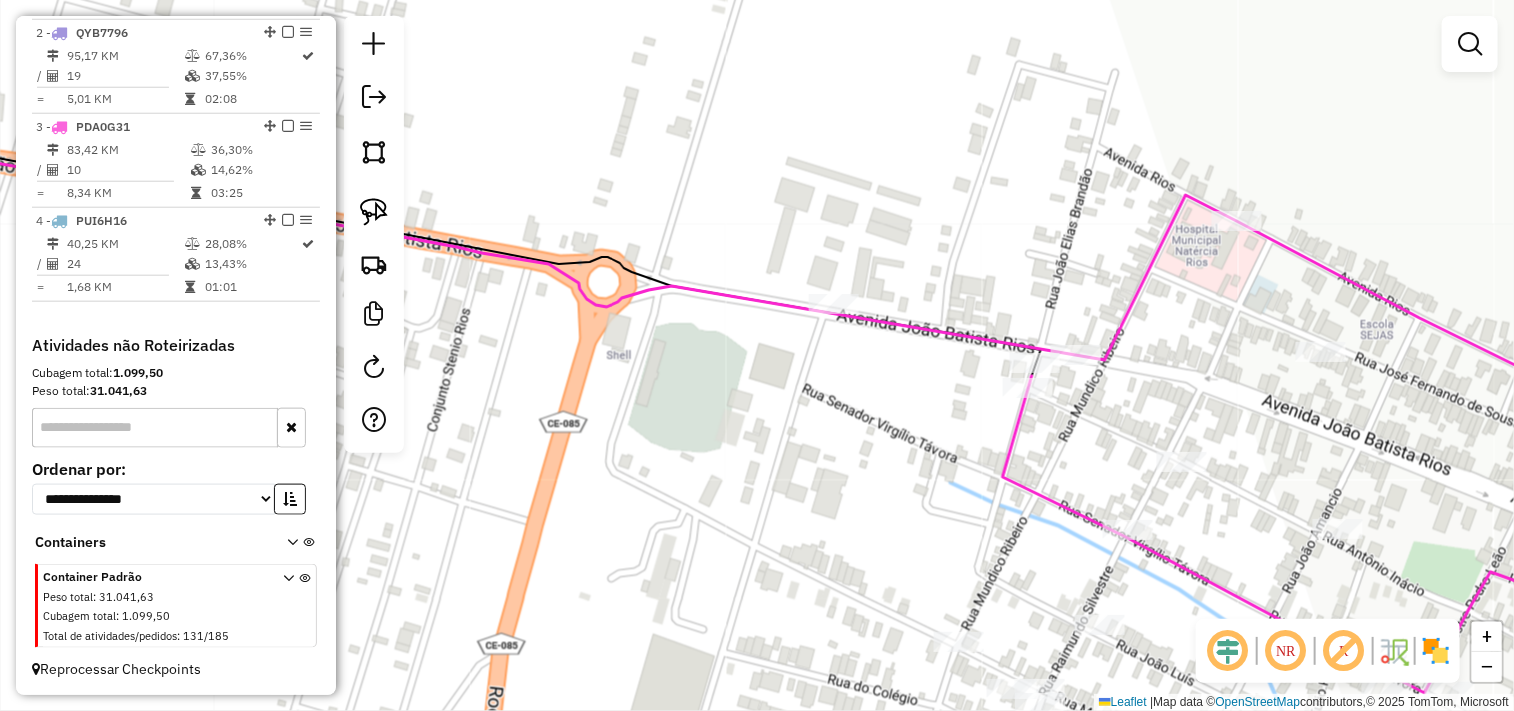 click 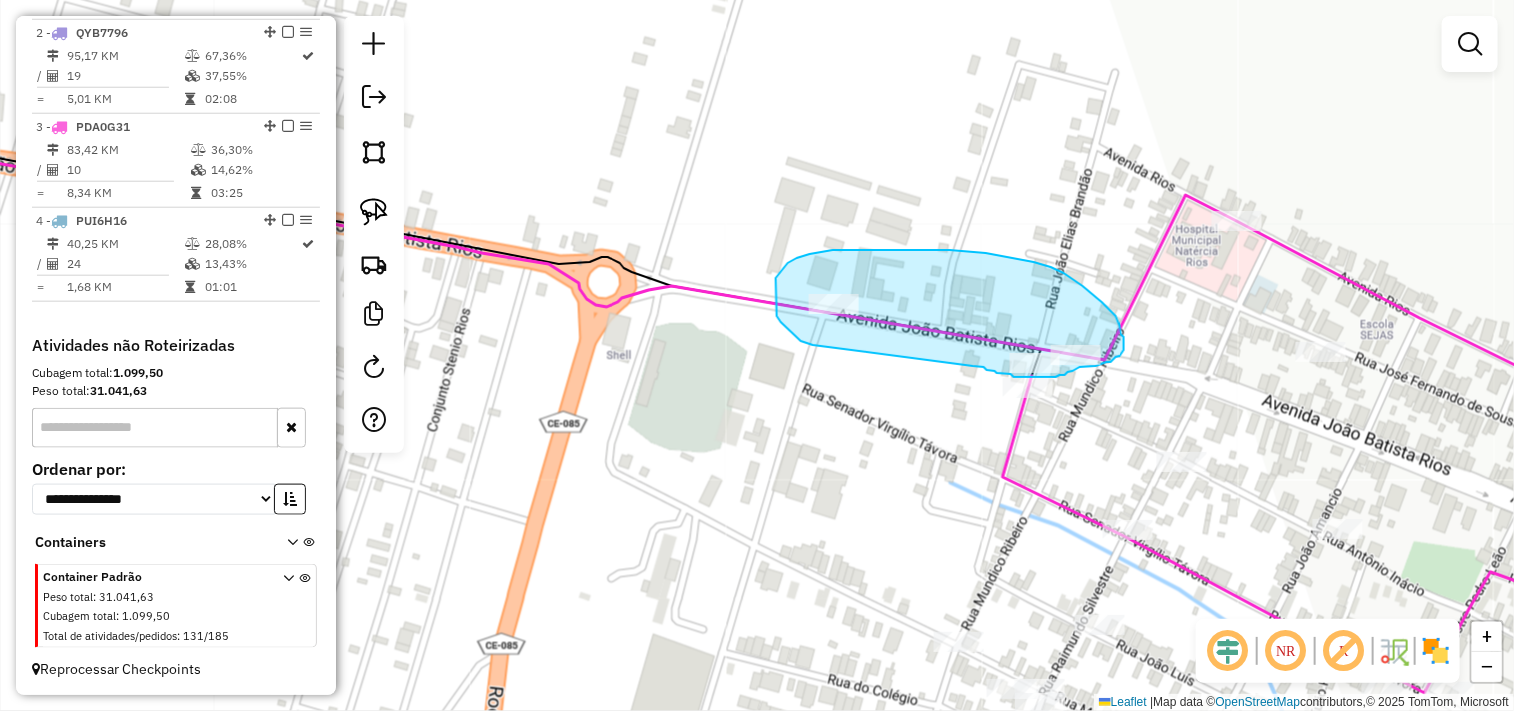 drag, startPoint x: 797, startPoint y: 336, endPoint x: 973, endPoint y: 366, distance: 178.53851 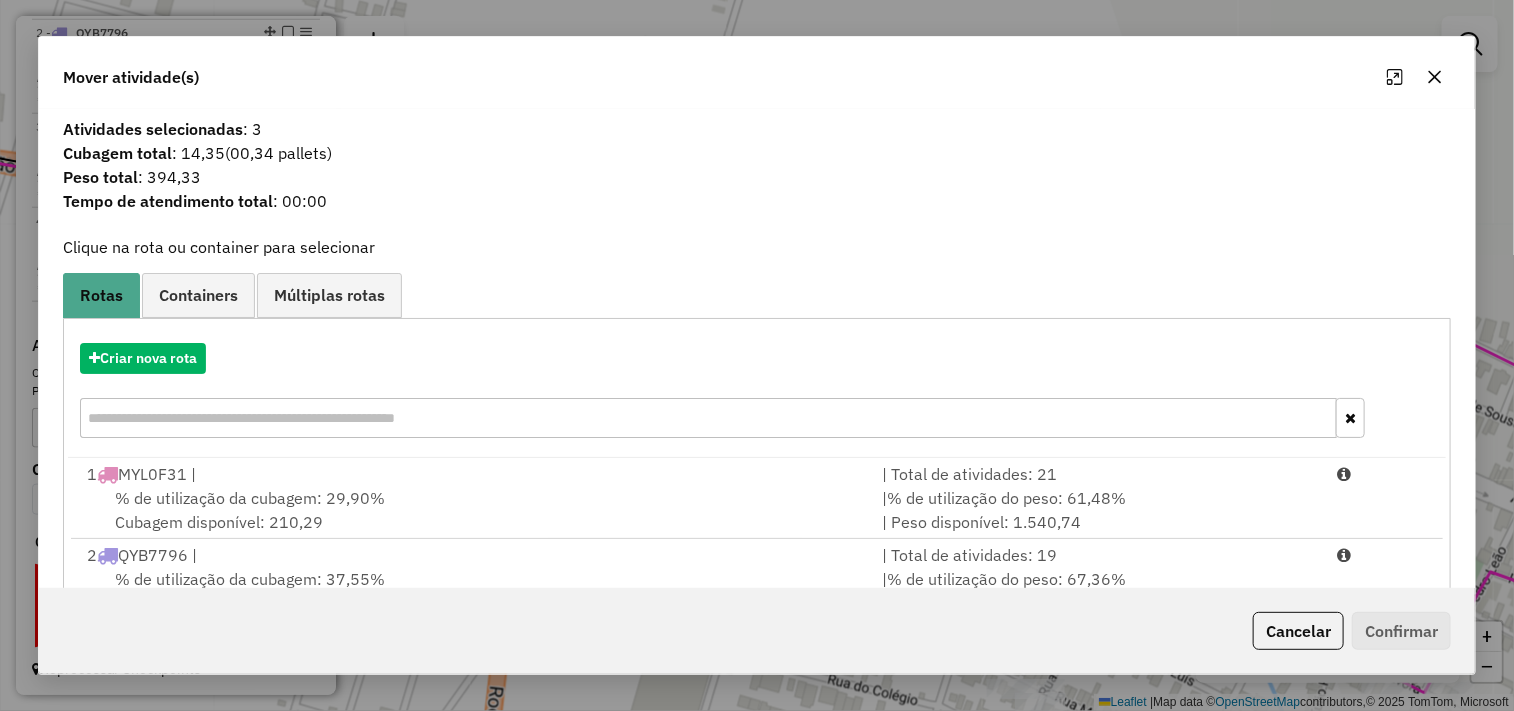 scroll, scrollTop: 227, scrollLeft: 0, axis: vertical 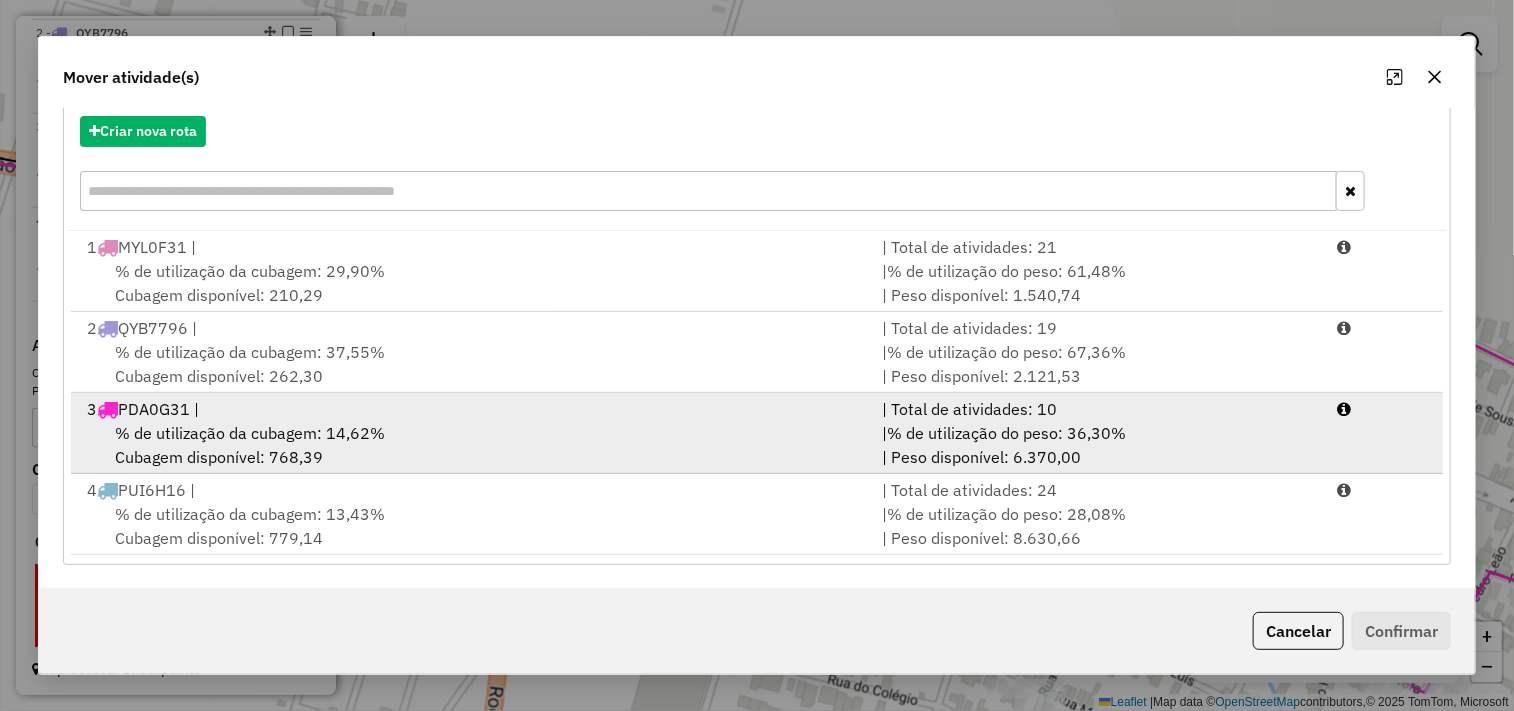 click on "% de utilização da cubagem: 14,62%  Cubagem disponível: 768,39" at bounding box center (473, 445) 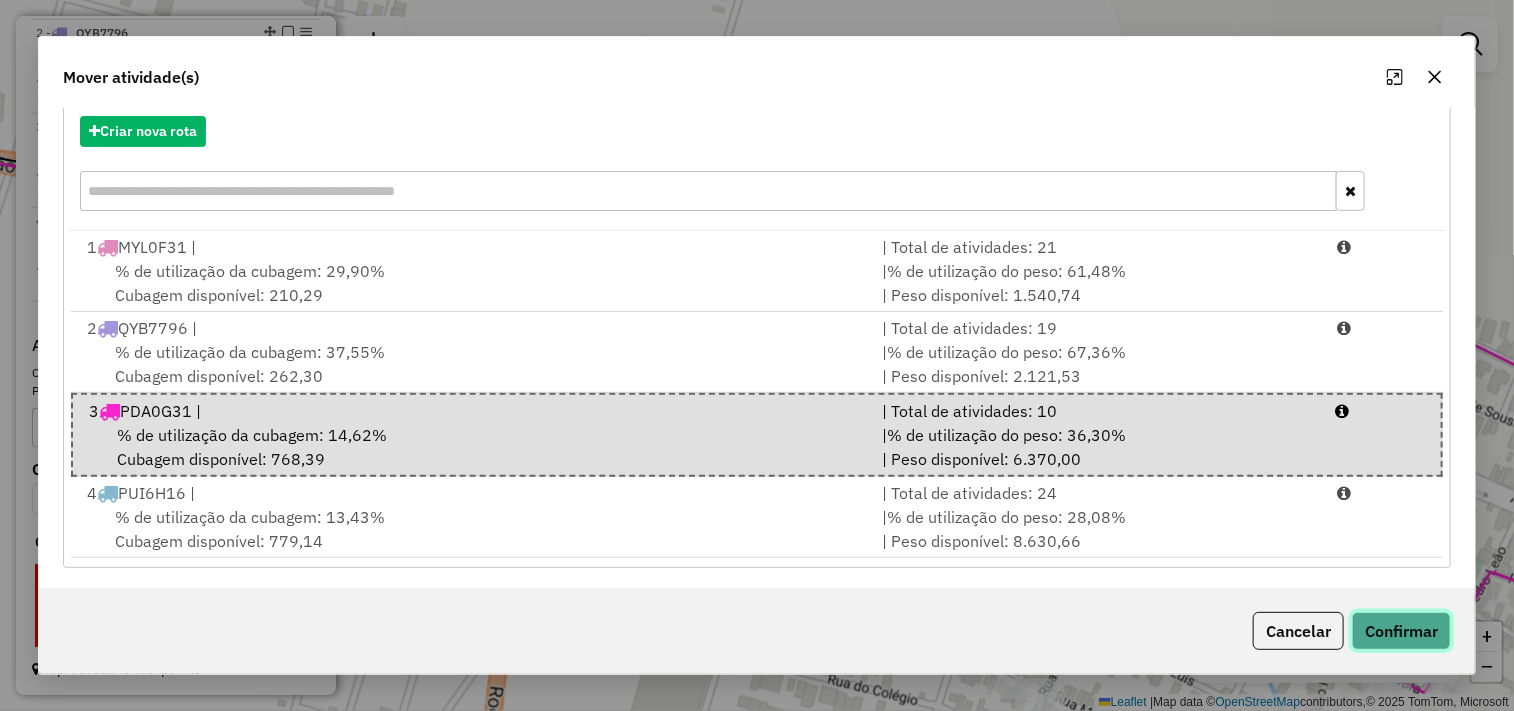 click on "Confirmar" 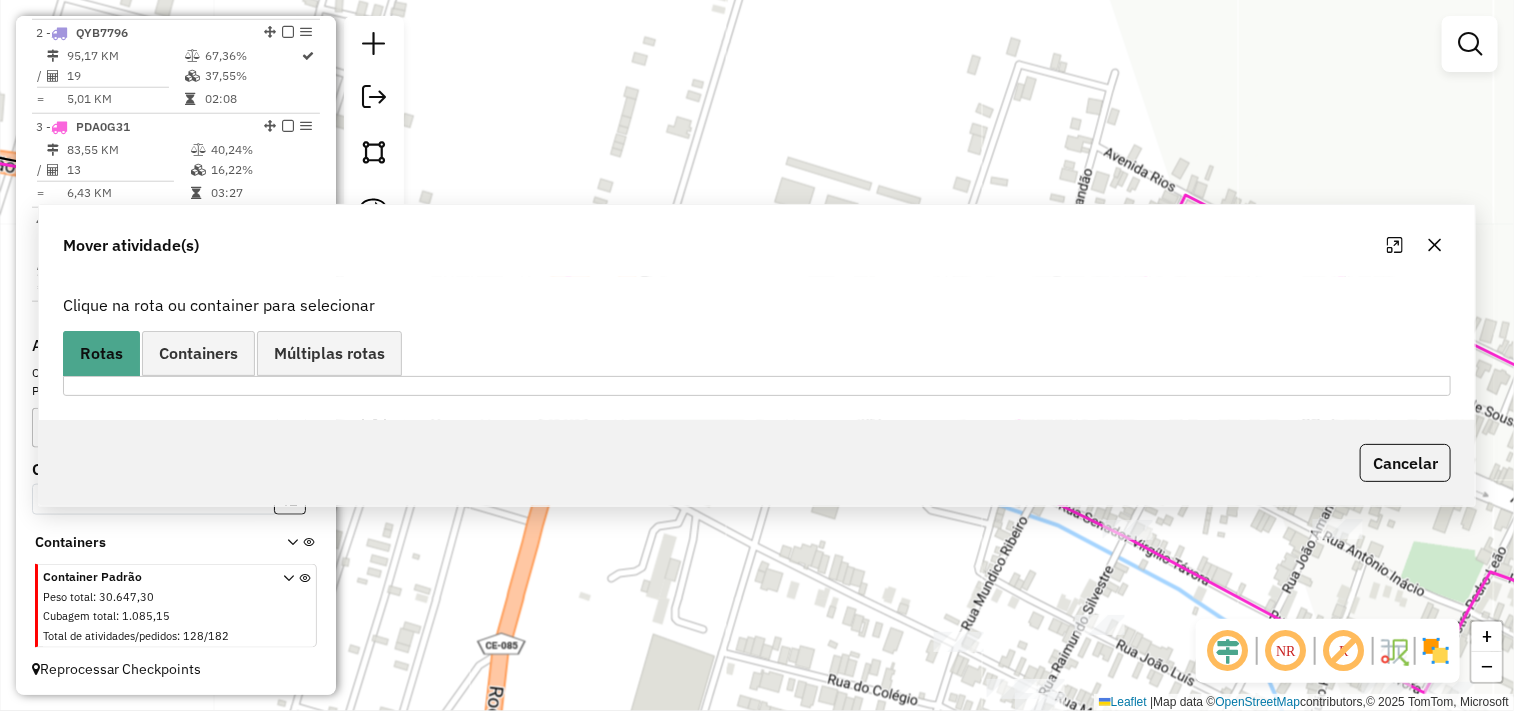 scroll, scrollTop: 0, scrollLeft: 0, axis: both 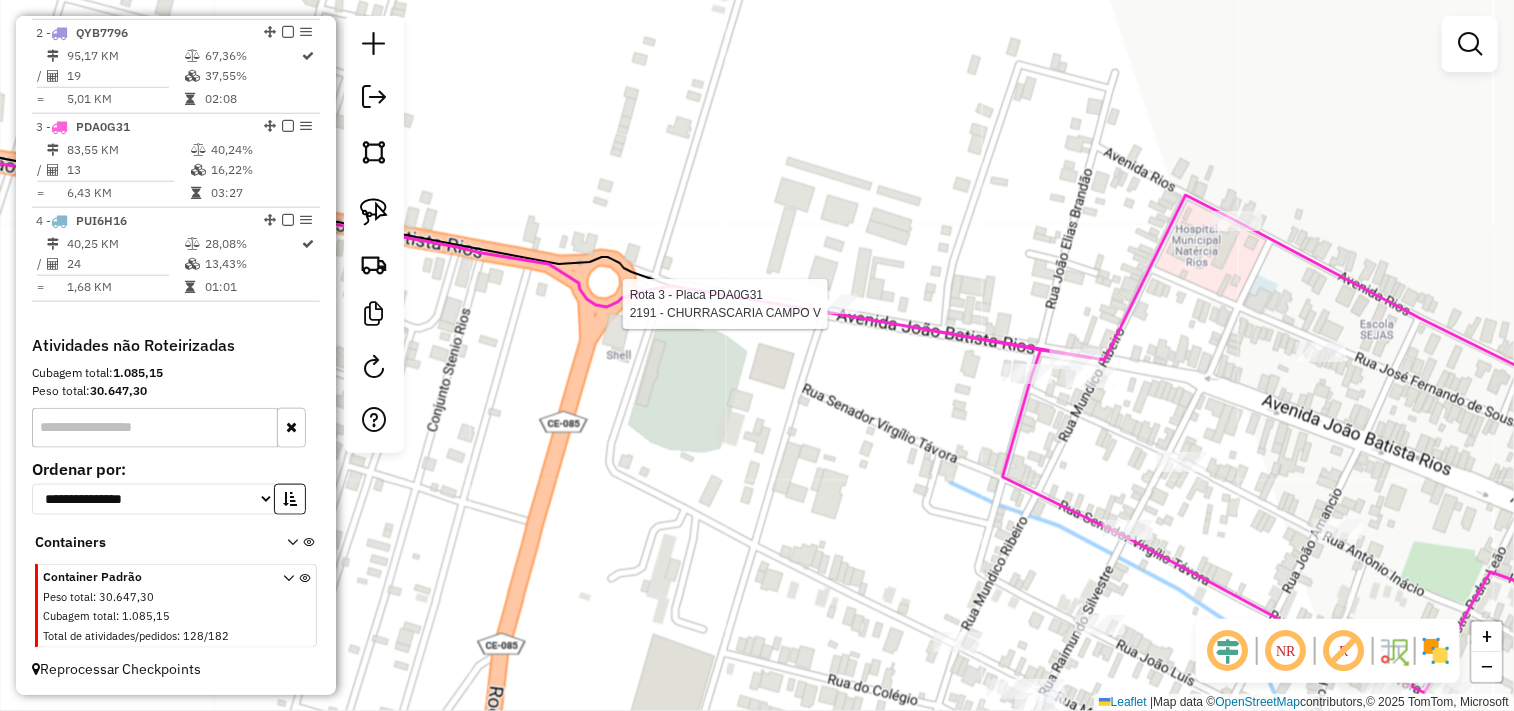 select on "**********" 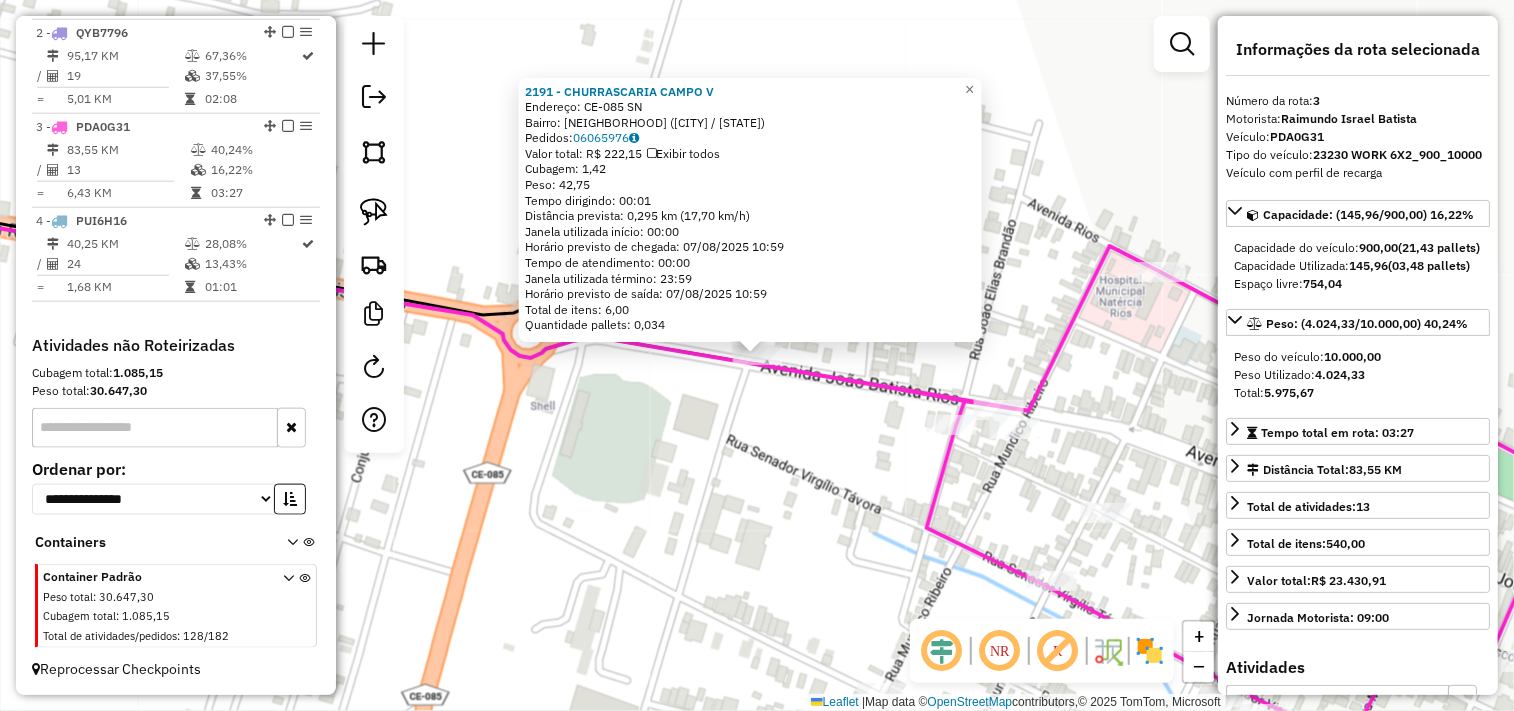 click on "2191 - CHURRASCARIA CAMPO V  Endereço:  CE-085 SN   Bairro: ZONA RURAL (ITAREMA / CE)   Pedidos:  06065976   Valor total: R$ 222,15   Exibir todos   Cubagem: 1,42  Peso: 42,75  Tempo dirigindo: 00:01   Distância prevista: 0,295 km (17,70 km/h)   Janela utilizada início: 00:00   Horário previsto de chegada: 07/08/2025 10:59   Tempo de atendimento: 00:00   Janela utilizada término: 23:59   Horário previsto de saída: 07/08/2025 10:59   Total de itens: 6,00   Quantidade pallets: 0,034  × Janela de atendimento Grade de atendimento Capacidade Transportadoras Veículos Cliente Pedidos  Rotas Selecione os dias de semana para filtrar as janelas de atendimento  Seg   Ter   Qua   Qui   Sex   Sáb   Dom  Informe o período da janela de atendimento: De: Até:  Filtrar exatamente a janela do cliente  Considerar janela de atendimento padrão  Selecione os dias de semana para filtrar as grades de atendimento  Seg   Ter   Qua   Qui   Sex   Sáb   Dom   Considerar clientes sem dia de atendimento cadastrado  De:   De:" 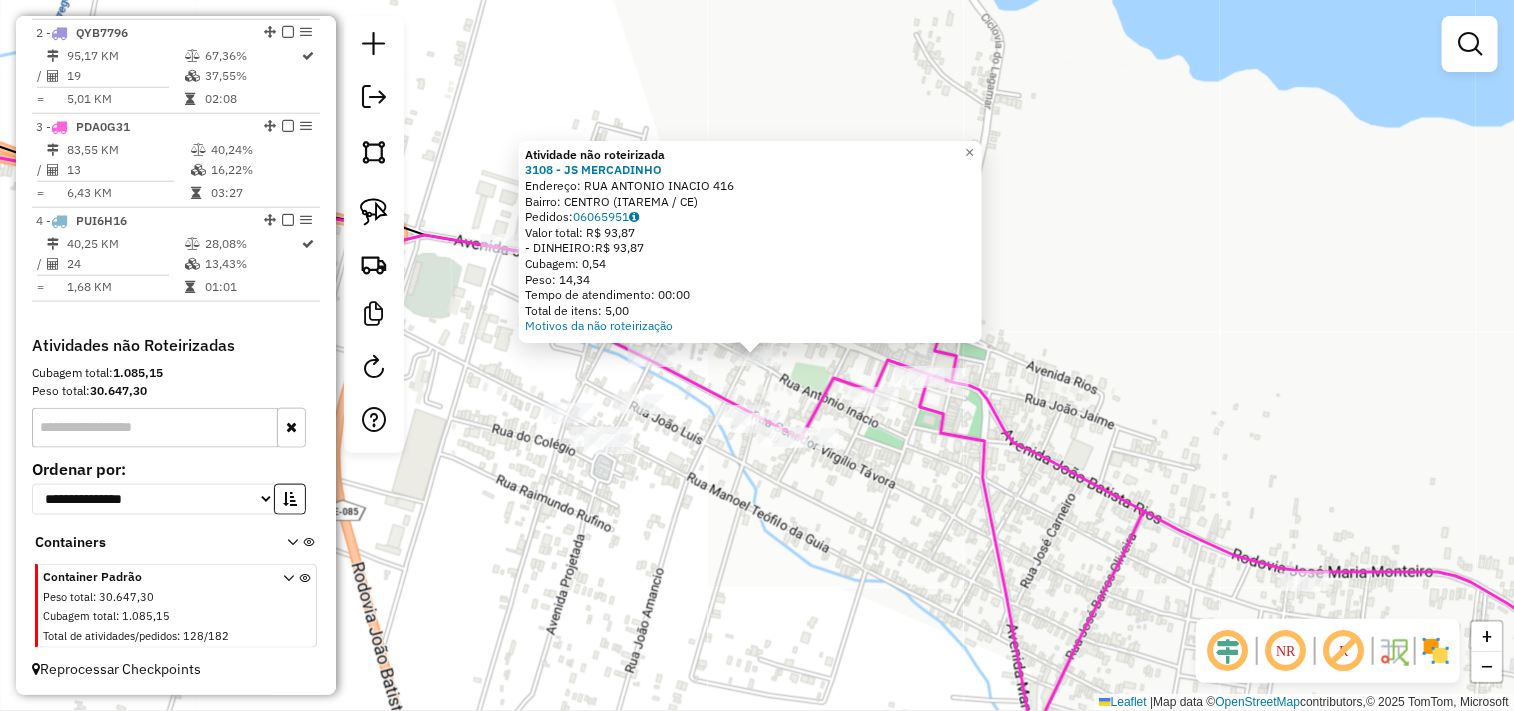 click on "Atividade não roteirizada 3108 - JS MERCADINHO  Endereço:  RUA ANTONIO INACIO 416   Bairro: CENTRO (ITAREMA / CE)   Pedidos:  06065951   Valor total: R$ 93,87   - DINHEIRO:  R$ 93,87   Cubagem: 0,54   Peso: 14,34   Tempo de atendimento: 00:00   Total de itens: 5,00  Motivos da não roteirização × Janela de atendimento Grade de atendimento Capacidade Transportadoras Veículos Cliente Pedidos  Rotas Selecione os dias de semana para filtrar as janelas de atendimento  Seg   Ter   Qua   Qui   Sex   Sáb   Dom  Informe o período da janela de atendimento: De: Até:  Filtrar exatamente a janela do cliente  Considerar janela de atendimento padrão  Selecione os dias de semana para filtrar as grades de atendimento  Seg   Ter   Qua   Qui   Sex   Sáb   Dom   Considerar clientes sem dia de atendimento cadastrado  Clientes fora do dia de atendimento selecionado Filtrar as atividades entre os valores definidos abaixo:  Peso mínimo:   Peso máximo:   Cubagem mínima:   Cubagem máxima:   De:   Até:   De:   Até:  +" 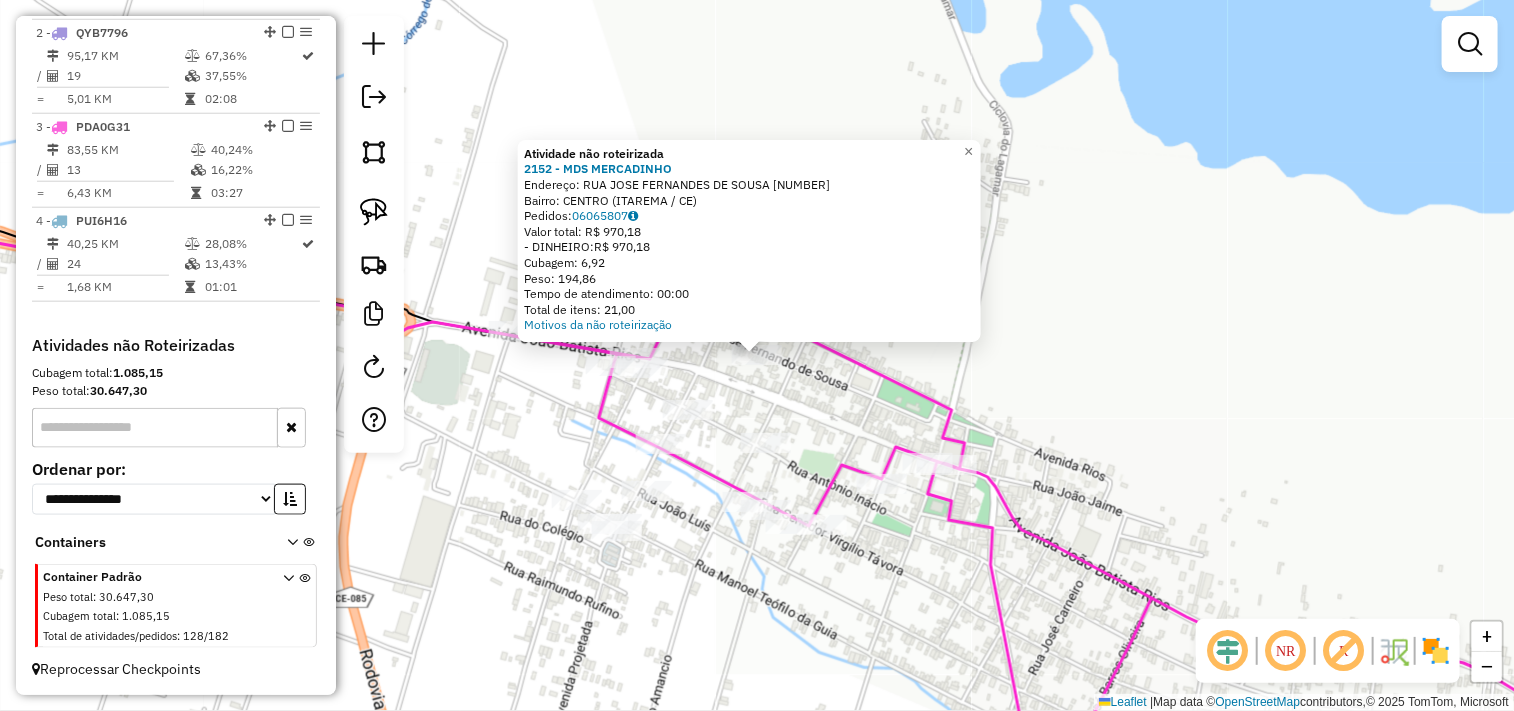 click on "Atividade não roteirizada 2152 - MDS MERCADINHO  Endereço:  RUA JOSE FERNANDES DE SOUSA 216   Bairro: CENTRO (ITAREMA / CE)   Pedidos:  06065807   Valor total: R$ 970,18   - DINHEIRO:  R$ 970,18   Cubagem: 6,92   Peso: 194,86   Tempo de atendimento: 00:00   Total de itens: 21,00  Motivos da não roteirização × Janela de atendimento Grade de atendimento Capacidade Transportadoras Veículos Cliente Pedidos  Rotas Selecione os dias de semana para filtrar as janelas de atendimento  Seg   Ter   Qua   Qui   Sex   Sáb   Dom  Informe o período da janela de atendimento: De: Até:  Filtrar exatamente a janela do cliente  Considerar janela de atendimento padrão  Selecione os dias de semana para filtrar as grades de atendimento  Seg   Ter   Qua   Qui   Sex   Sáb   Dom   Considerar clientes sem dia de atendimento cadastrado  Clientes fora do dia de atendimento selecionado Filtrar as atividades entre os valores definidos abaixo:  Peso mínimo:   Peso máximo:   Cubagem mínima:   Cubagem máxima:   De:   Até:  +" 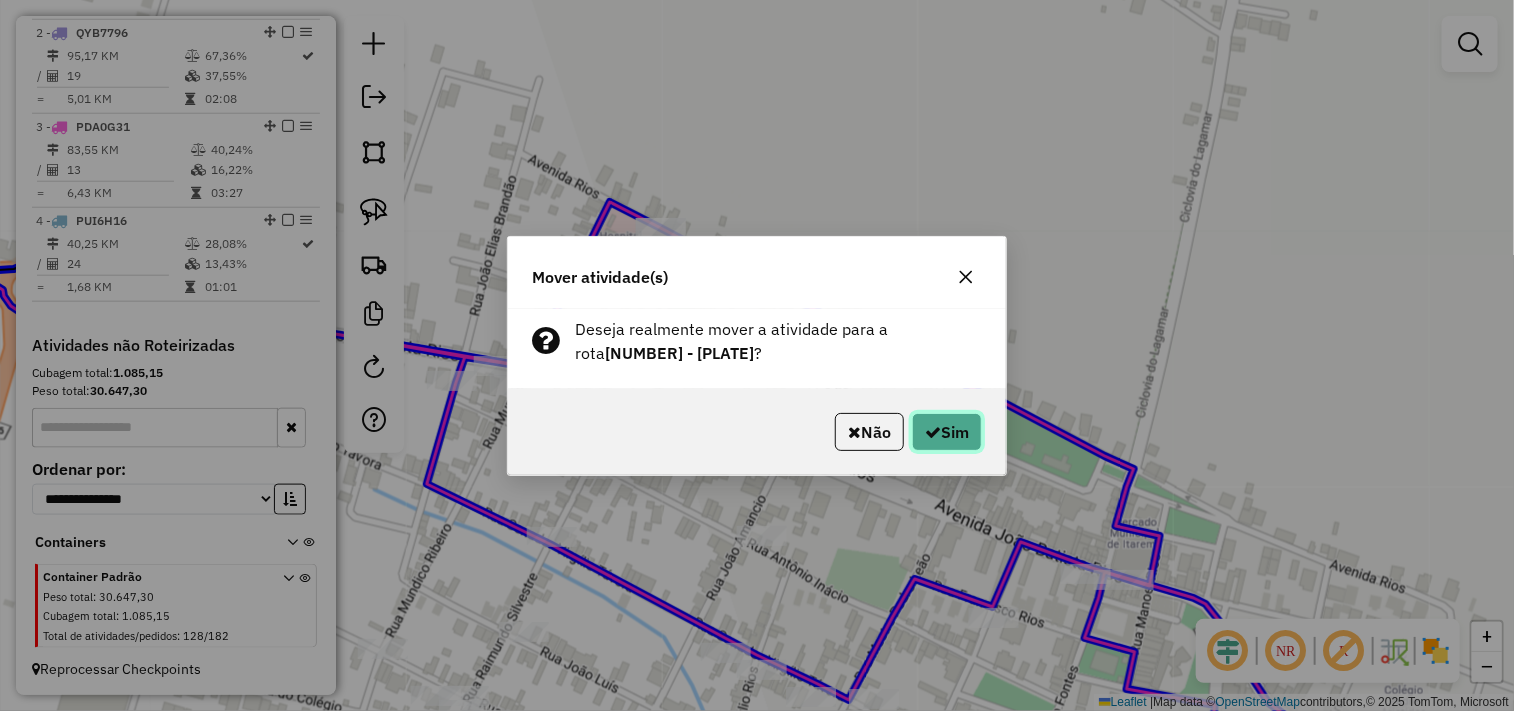 click on "Sim" 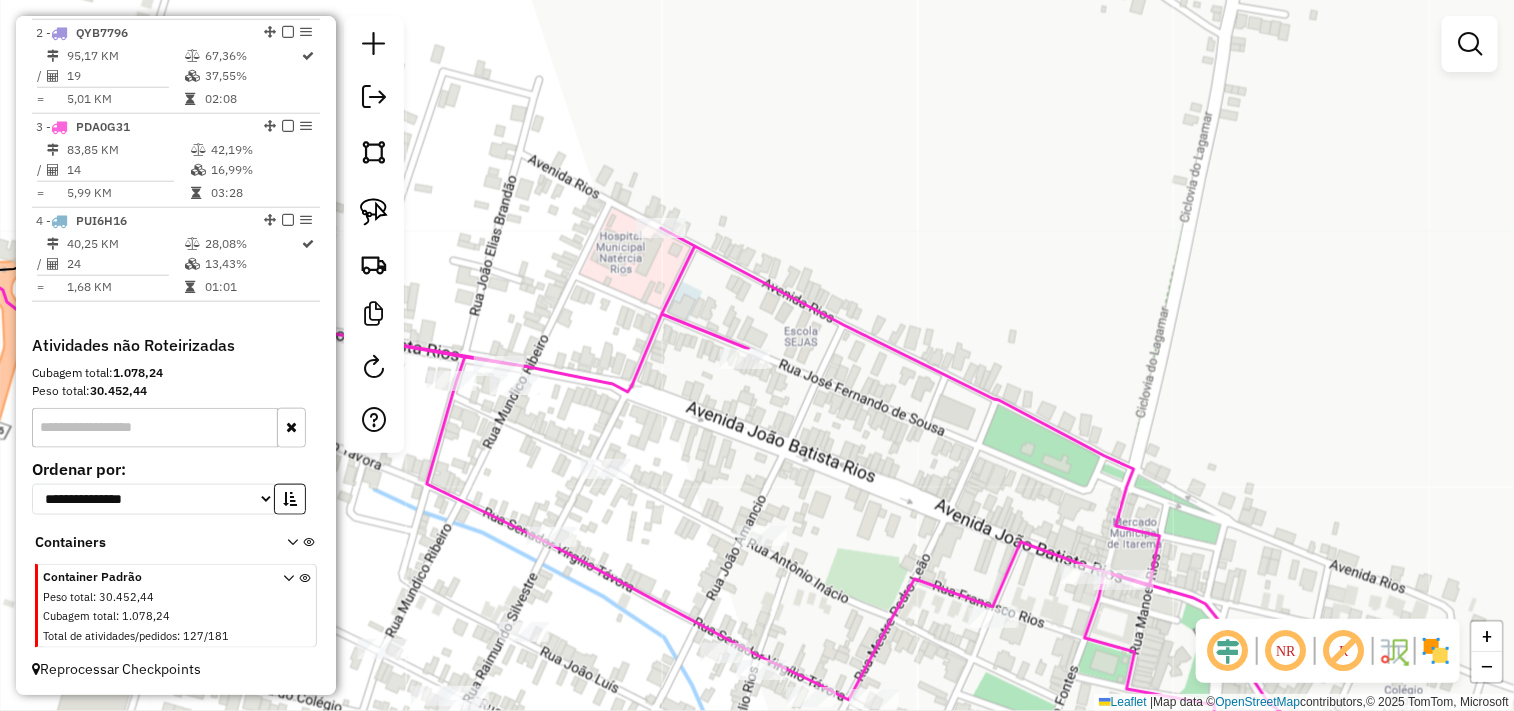 click on "Janela de atendimento Grade de atendimento Capacidade Transportadoras Veículos Cliente Pedidos  Rotas Selecione os dias de semana para filtrar as janelas de atendimento  Seg   Ter   Qua   Qui   Sex   Sáb   Dom  Informe o período da janela de atendimento: De: Até:  Filtrar exatamente a janela do cliente  Considerar janela de atendimento padrão  Selecione os dias de semana para filtrar as grades de atendimento  Seg   Ter   Qua   Qui   Sex   Sáb   Dom   Considerar clientes sem dia de atendimento cadastrado  Clientes fora do dia de atendimento selecionado Filtrar as atividades entre os valores definidos abaixo:  Peso mínimo:   Peso máximo:   Cubagem mínima:   Cubagem máxima:   De:   Até:  Filtrar as atividades entre o tempo de atendimento definido abaixo:  De:   Até:   Considerar capacidade total dos clientes não roteirizados Transportadora: Selecione um ou mais itens Tipo de veículo: Selecione um ou mais itens Veículo: Selecione um ou mais itens Motorista: Selecione um ou mais itens Nome: Rótulo:" 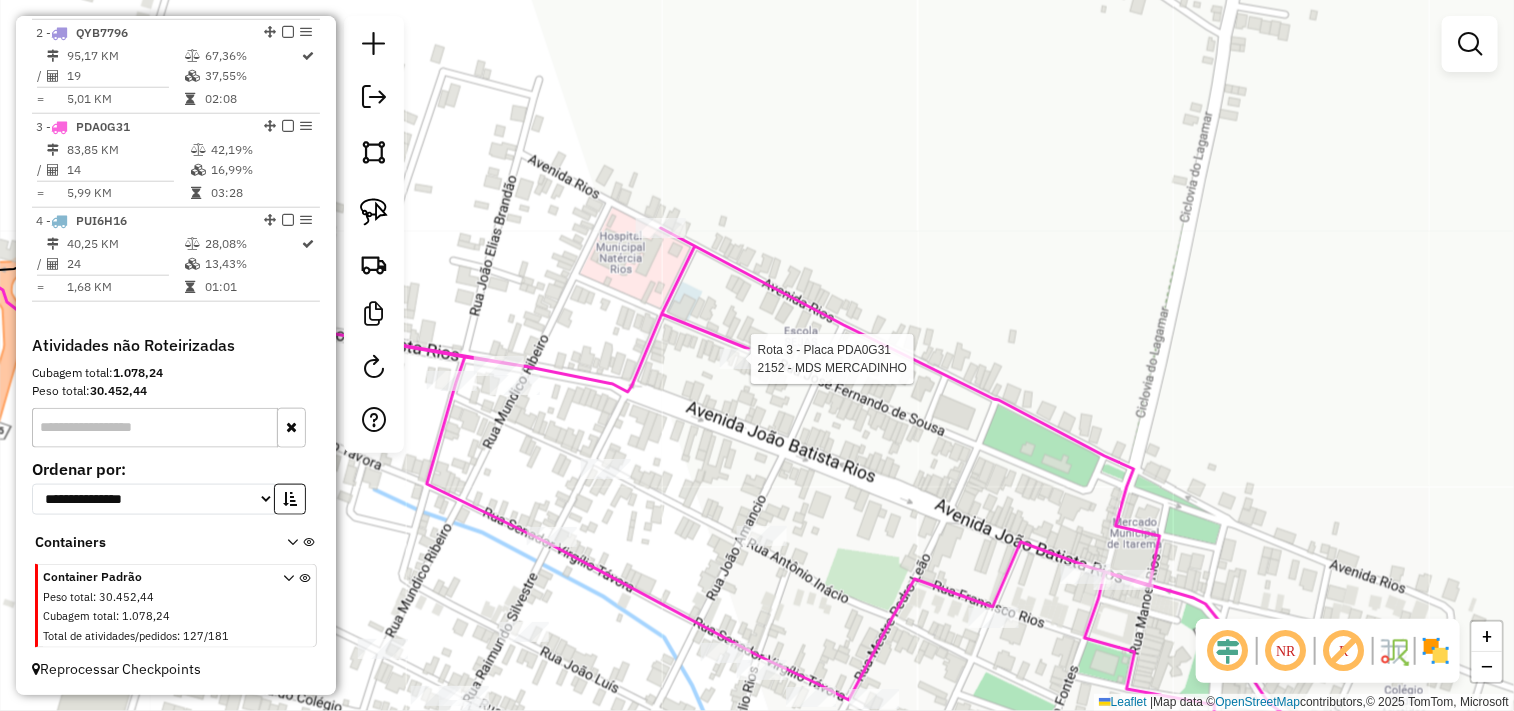 select on "**********" 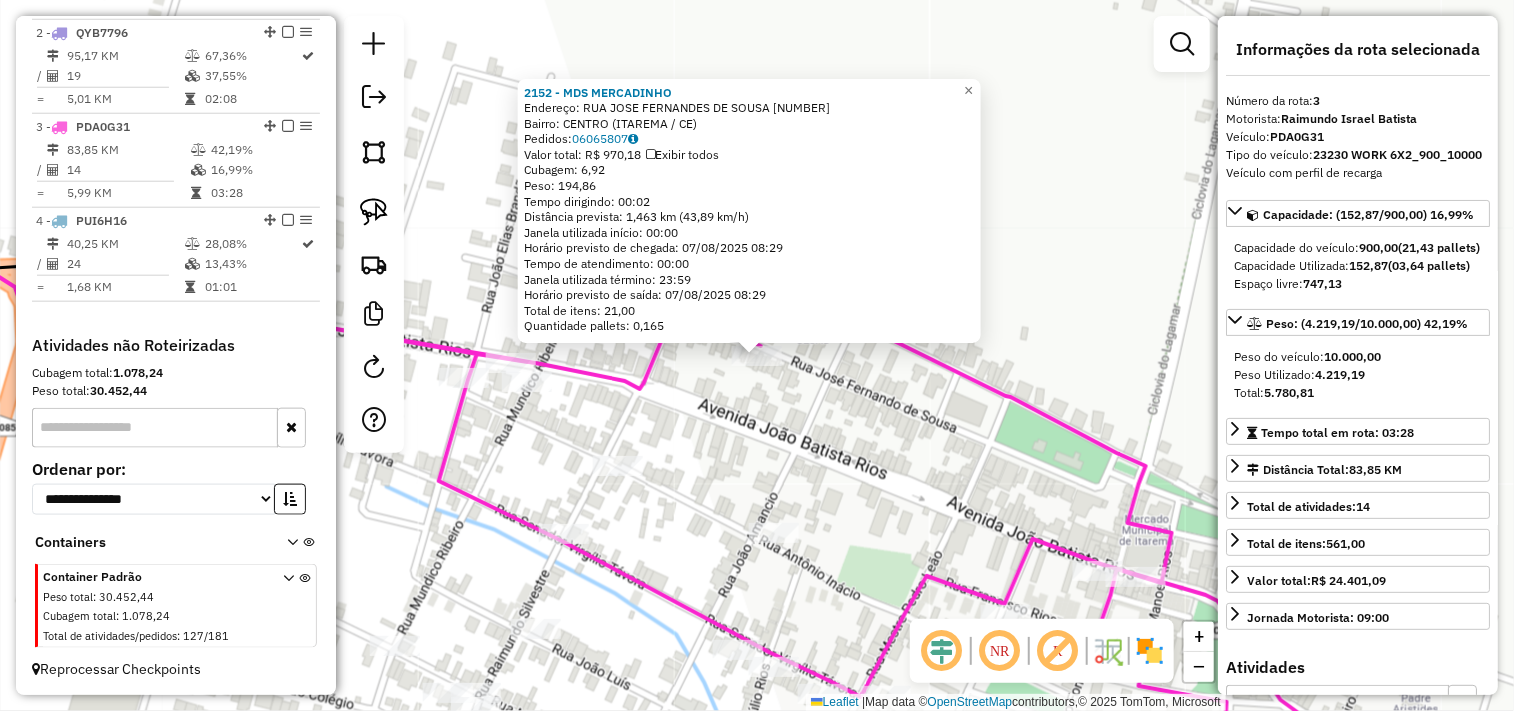 click on "2152 - MDS MERCADINHO  Endereço:  RUA JOSE FERNANDES DE SOUSA 216   Bairro: CENTRO (ITAREMA / CE)   Pedidos:  06065807   Valor total: R$ 970,18   Exibir todos   Cubagem: 6,92  Peso: 194,86  Tempo dirigindo: 00:02   Distância prevista: 1,463 km (43,89 km/h)   Janela utilizada início: 00:00   Horário previsto de chegada: 07/08/2025 08:29   Tempo de atendimento: 00:00   Janela utilizada término: 23:59   Horário previsto de saída: 07/08/2025 08:29   Total de itens: 21,00   Quantidade pallets: 0,165  × Janela de atendimento Grade de atendimento Capacidade Transportadoras Veículos Cliente Pedidos  Rotas Selecione os dias de semana para filtrar as janelas de atendimento  Seg   Ter   Qua   Qui   Sex   Sáb   Dom  Informe o período da janela de atendimento: De: Até:  Filtrar exatamente a janela do cliente  Considerar janela de atendimento padrão  Selecione os dias de semana para filtrar as grades de atendimento  Seg   Ter   Qua   Qui   Sex   Sáb   Dom   Clientes fora do dia de atendimento selecionado De:" 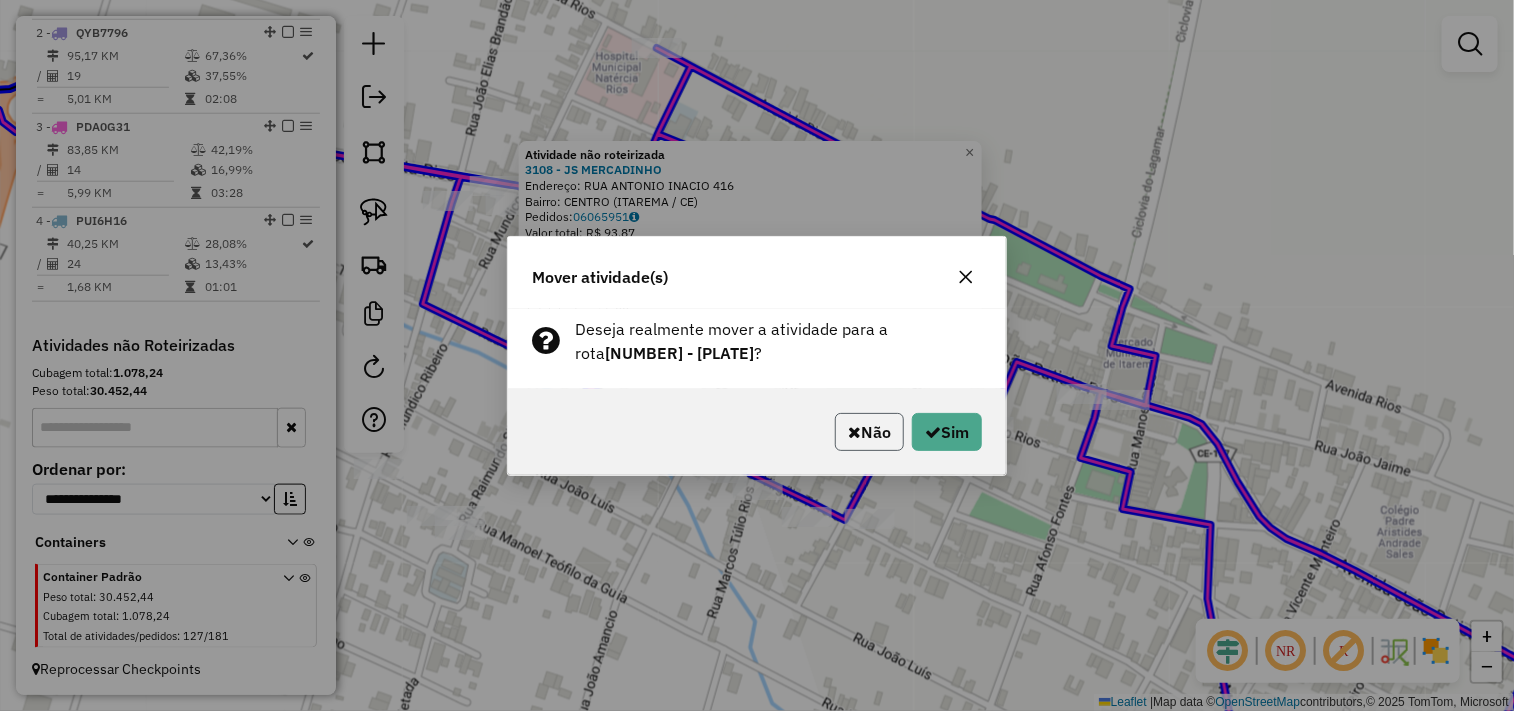 click on "Não" 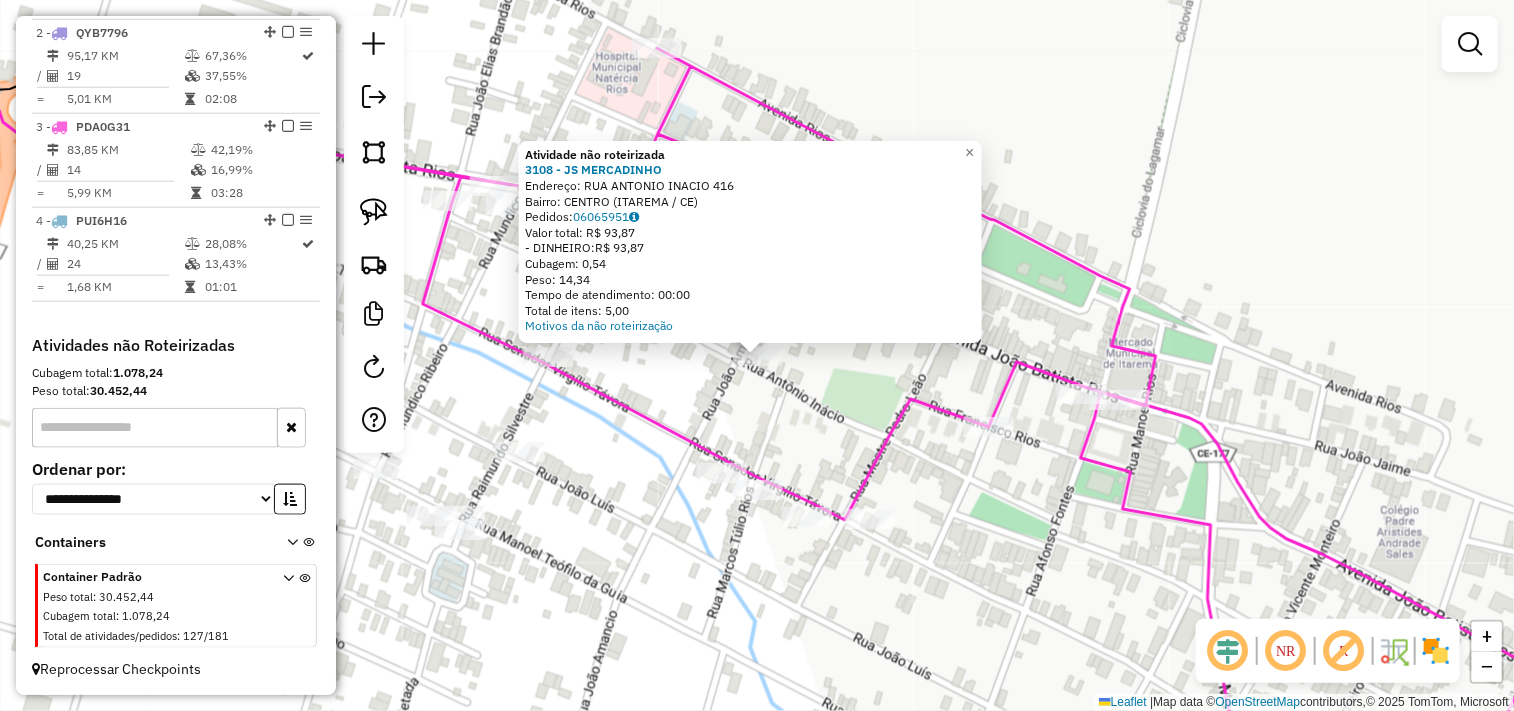 click on "Atividade não roteirizada 3108 - JS MERCADINHO  Endereço:  RUA ANTONIO INACIO 416   Bairro: CENTRO (ITAREMA / CE)   Pedidos:  06065951   Valor total: R$ 93,87   - DINHEIRO:  R$ 93,87   Cubagem: 0,54   Peso: 14,34   Tempo de atendimento: 00:00   Total de itens: 5,00  Motivos da não roteirização × Janela de atendimento Grade de atendimento Capacidade Transportadoras Veículos Cliente Pedidos  Rotas Selecione os dias de semana para filtrar as janelas de atendimento  Seg   Ter   Qua   Qui   Sex   Sáb   Dom  Informe o período da janela de atendimento: De: Até:  Filtrar exatamente a janela do cliente  Considerar janela de atendimento padrão  Selecione os dias de semana para filtrar as grades de atendimento  Seg   Ter   Qua   Qui   Sex   Sáb   Dom   Considerar clientes sem dia de atendimento cadastrado  Clientes fora do dia de atendimento selecionado Filtrar as atividades entre os valores definidos abaixo:  Peso mínimo:   Peso máximo:   Cubagem mínima:   Cubagem máxima:   De:   Até:   De:   Até:  +" 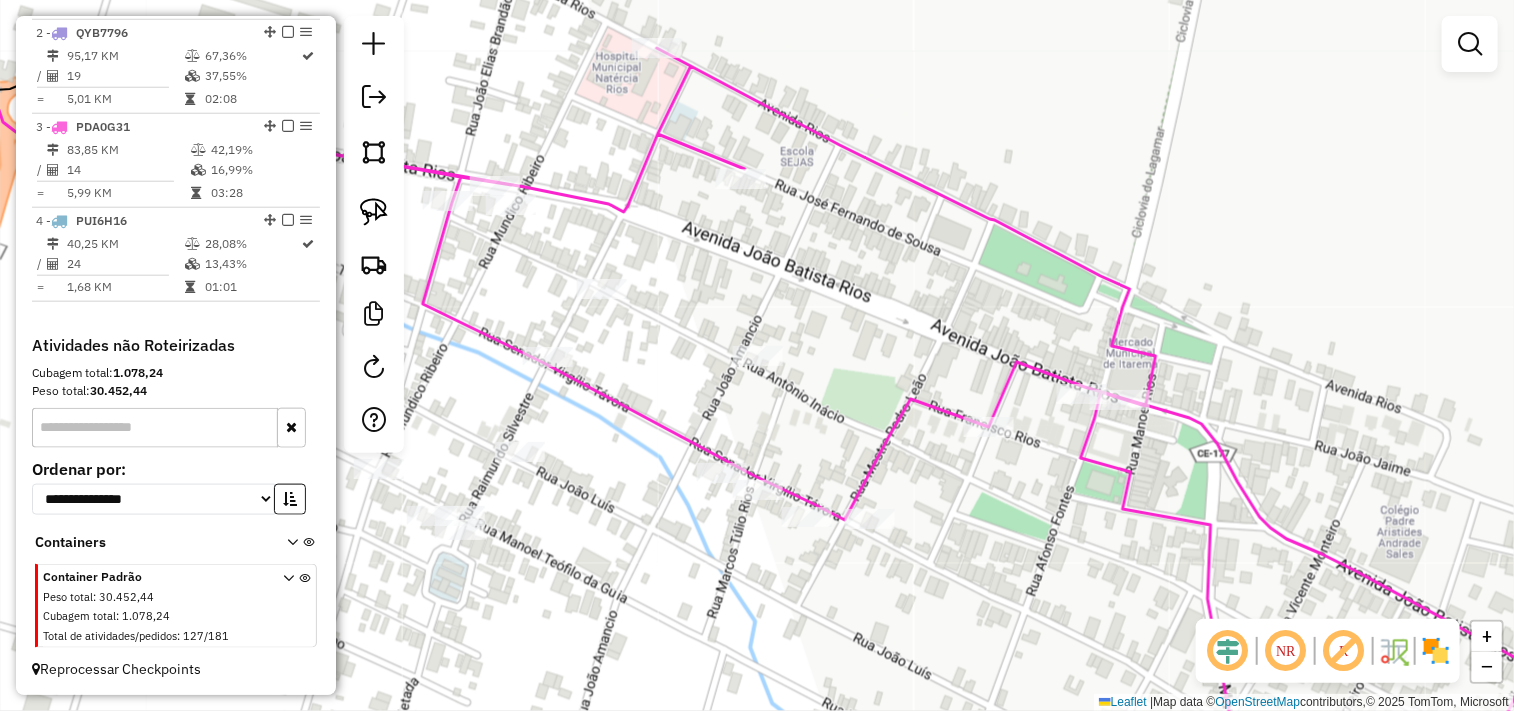 click on "Janela de atendimento Grade de atendimento Capacidade Transportadoras Veículos Cliente Pedidos  Rotas Selecione os dias de semana para filtrar as janelas de atendimento  Seg   Ter   Qua   Qui   Sex   Sáb   Dom  Informe o período da janela de atendimento: De: Até:  Filtrar exatamente a janela do cliente  Considerar janela de atendimento padrão  Selecione os dias de semana para filtrar as grades de atendimento  Seg   Ter   Qua   Qui   Sex   Sáb   Dom   Considerar clientes sem dia de atendimento cadastrado  Clientes fora do dia de atendimento selecionado Filtrar as atividades entre os valores definidos abaixo:  Peso mínimo:   Peso máximo:   Cubagem mínima:   Cubagem máxima:   De:   Até:  Filtrar as atividades entre o tempo de atendimento definido abaixo:  De:   Até:   Considerar capacidade total dos clientes não roteirizados Transportadora: Selecione um ou mais itens Tipo de veículo: Selecione um ou mais itens Veículo: Selecione um ou mais itens Motorista: Selecione um ou mais itens Nome: Rótulo:" 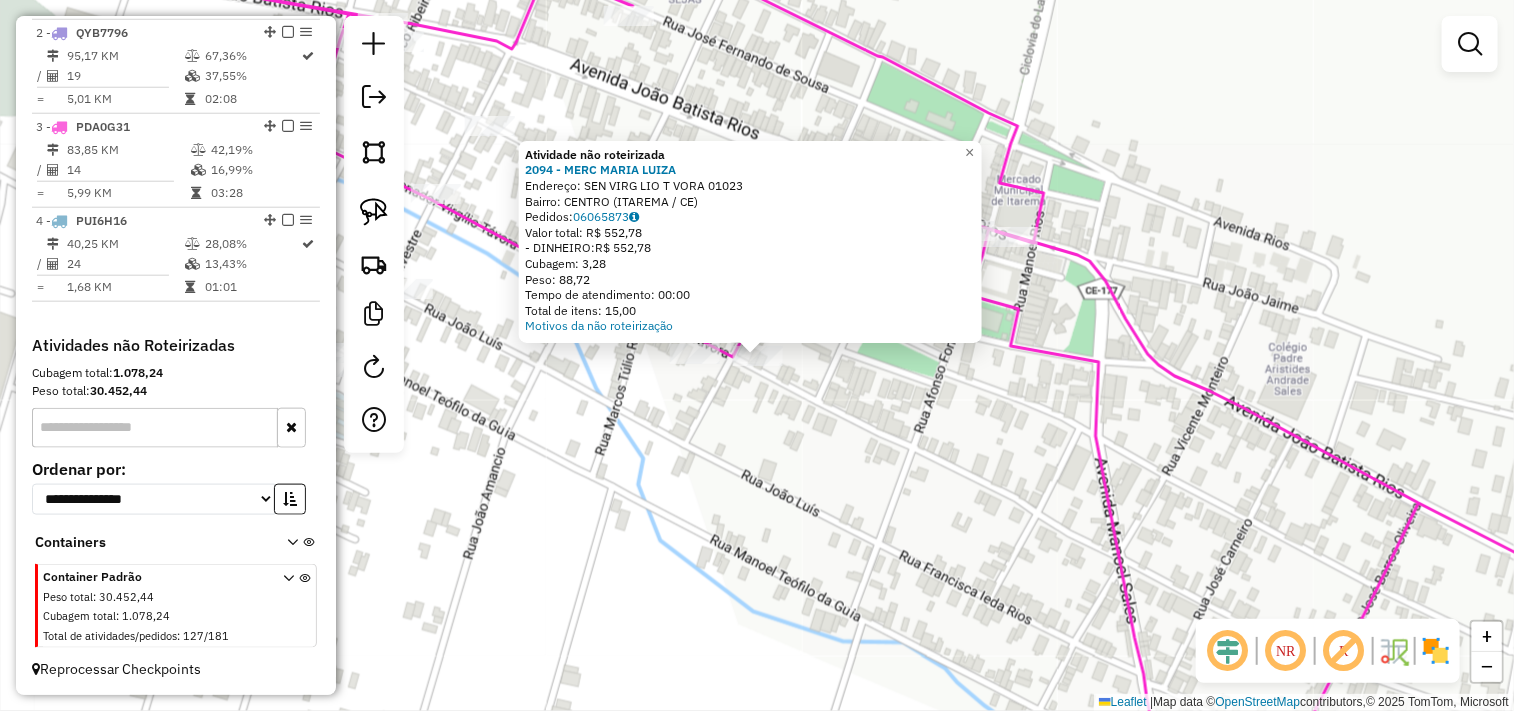 drag, startPoint x: 733, startPoint y: 446, endPoint x: 692, endPoint y: 413, distance: 52.63079 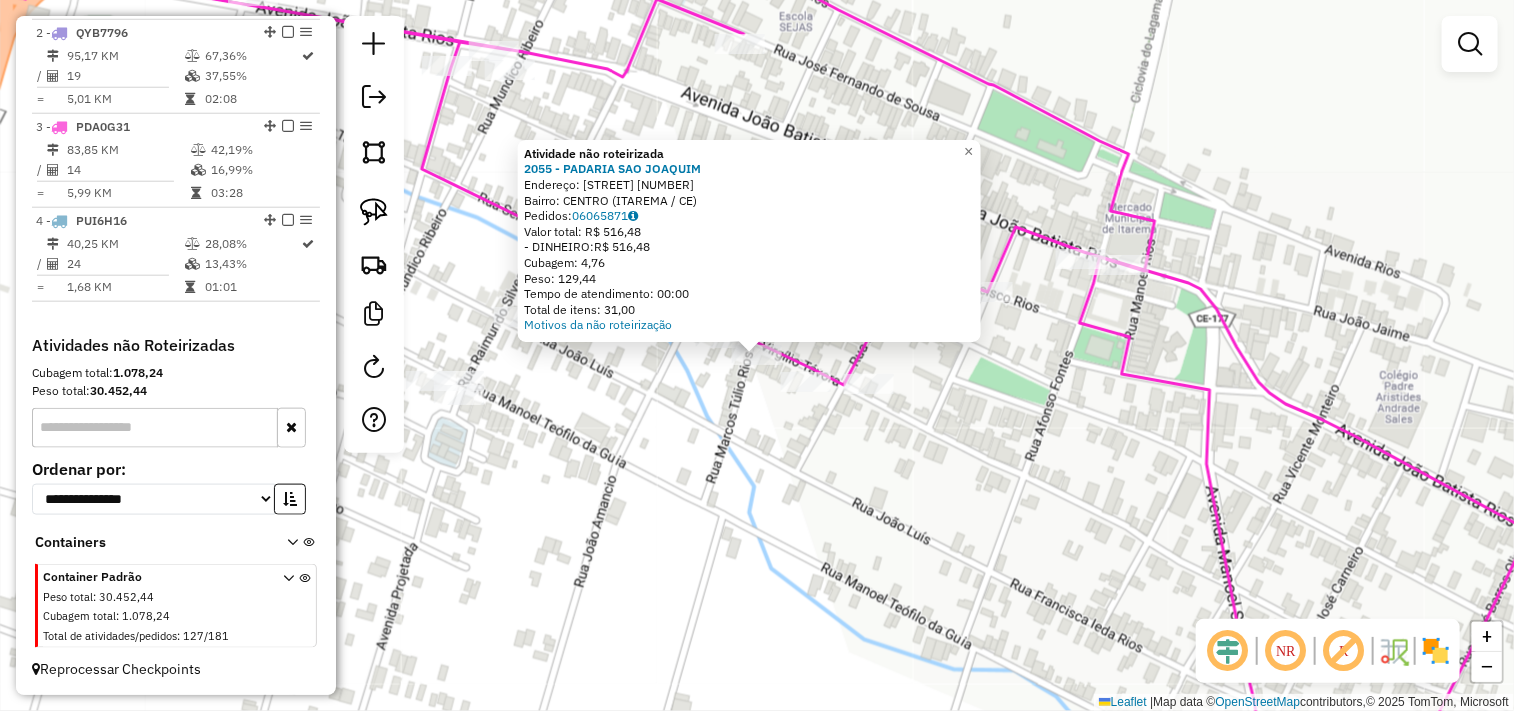 click on "Atividade não roteirizada 2055 - PADARIA SAO JOAQUIM  Endereço:  SEN VIRGILIO TAVORA 1121   Bairro: CENTRO (ITAREMA / CE)   Pedidos:  06065871   Valor total: R$ 516,48   - DINHEIRO:  R$ 516,48   Cubagem: 4,76   Peso: 129,44   Tempo de atendimento: 00:00   Total de itens: 31,00  Motivos da não roteirização × Janela de atendimento Grade de atendimento Capacidade Transportadoras Veículos Cliente Pedidos  Rotas Selecione os dias de semana para filtrar as janelas de atendimento  Seg   Ter   Qua   Qui   Sex   Sáb   Dom  Informe o período da janela de atendimento: De: Até:  Filtrar exatamente a janela do cliente  Considerar janela de atendimento padrão  Selecione os dias de semana para filtrar as grades de atendimento  Seg   Ter   Qua   Qui   Sex   Sáb   Dom   Considerar clientes sem dia de atendimento cadastrado  Clientes fora do dia de atendimento selecionado Filtrar as atividades entre os valores definidos abaixo:  Peso mínimo:   Peso máximo:   Cubagem mínima:   Cubagem máxima:   De:   Até:  De:" 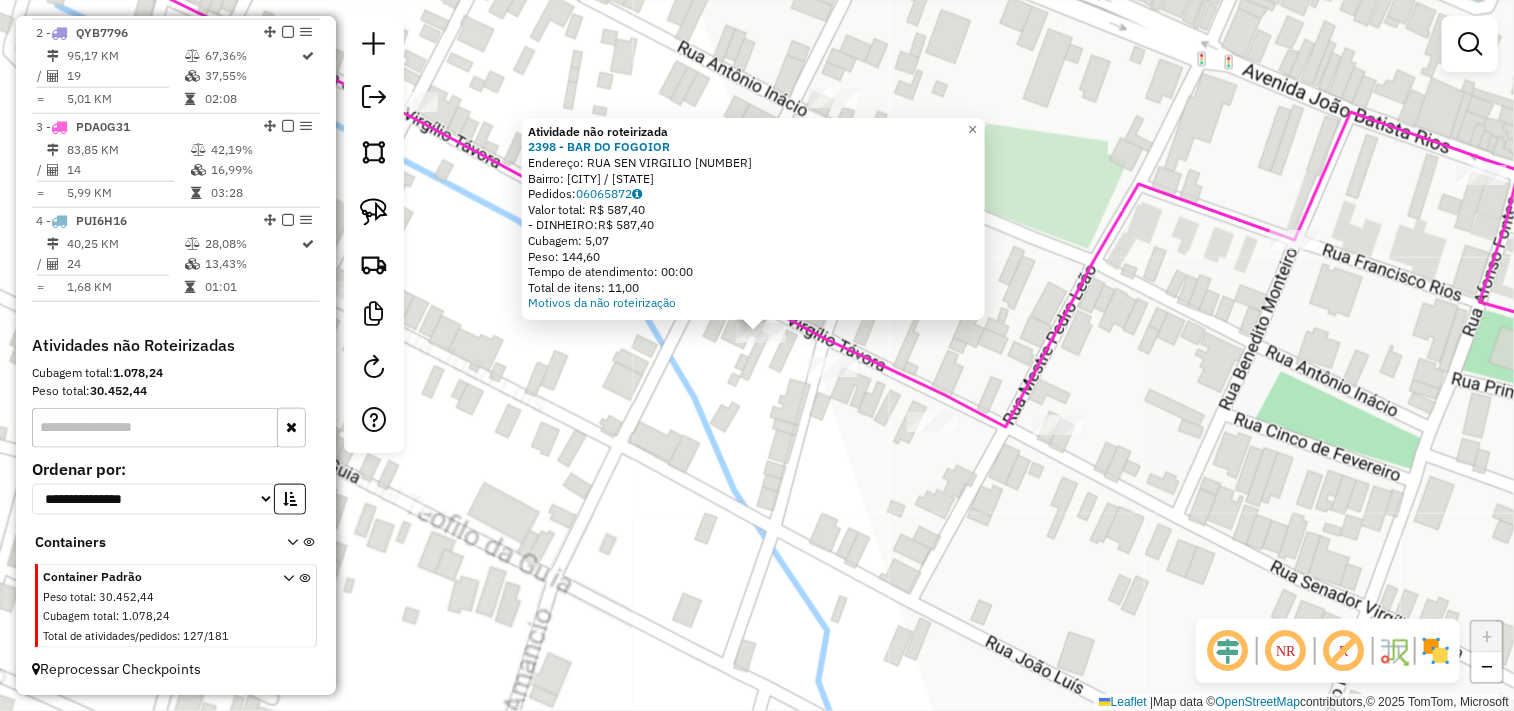 click on "Atividade não roteirizada 2398 - BAR DO FOGOIOR  Endereço:  RUA SEN VIRGILIO 1195   Bairro: LAGOA SECA (ITAREMA / CE)   Pedidos:  06065872   Valor total: R$ 587,40   - DINHEIRO:  R$ 587,40   Cubagem: 5,07   Peso: 144,60   Tempo de atendimento: 00:00   Total de itens: 11,00  Motivos da não roteirização × Janela de atendimento Grade de atendimento Capacidade Transportadoras Veículos Cliente Pedidos  Rotas Selecione os dias de semana para filtrar as janelas de atendimento  Seg   Ter   Qua   Qui   Sex   Sáb   Dom  Informe o período da janela de atendimento: De: Até:  Filtrar exatamente a janela do cliente  Considerar janela de atendimento padrão  Selecione os dias de semana para filtrar as grades de atendimento  Seg   Ter   Qua   Qui   Sex   Sáb   Dom   Considerar clientes sem dia de atendimento cadastrado  Clientes fora do dia de atendimento selecionado Filtrar as atividades entre os valores definidos abaixo:  Peso mínimo:   Peso máximo:   Cubagem mínima:   Cubagem máxima:   De:   Até:   De:  +" 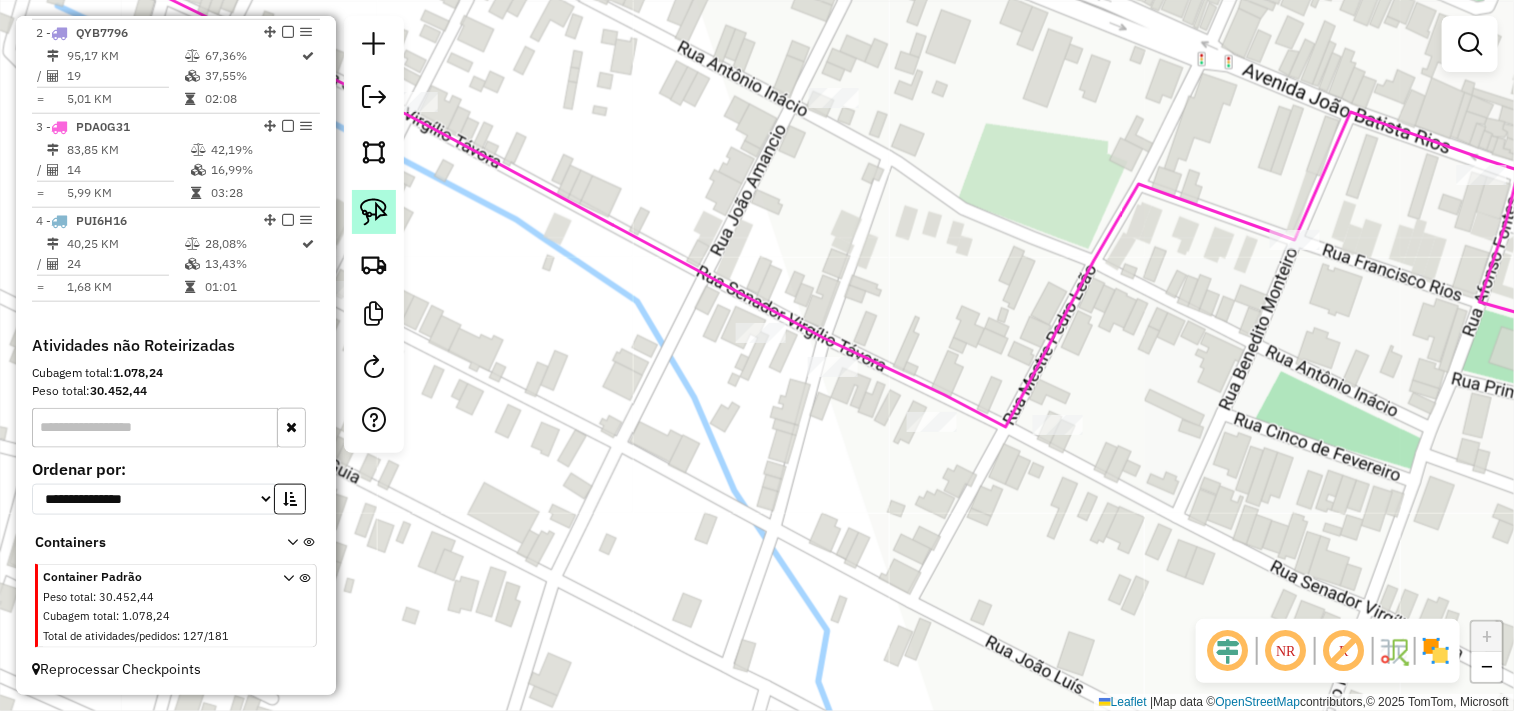 click 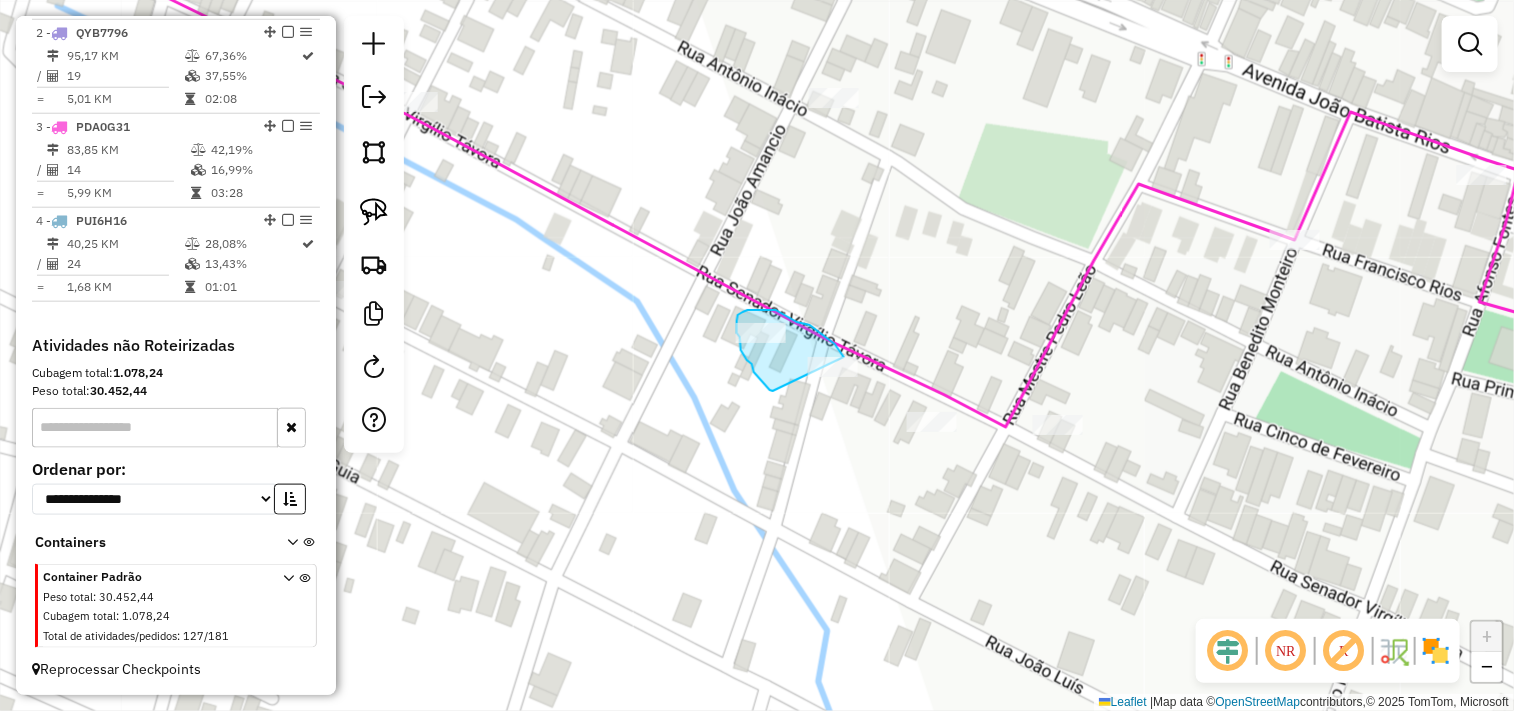 drag, startPoint x: 747, startPoint y: 360, endPoint x: 842, endPoint y: 380, distance: 97.082436 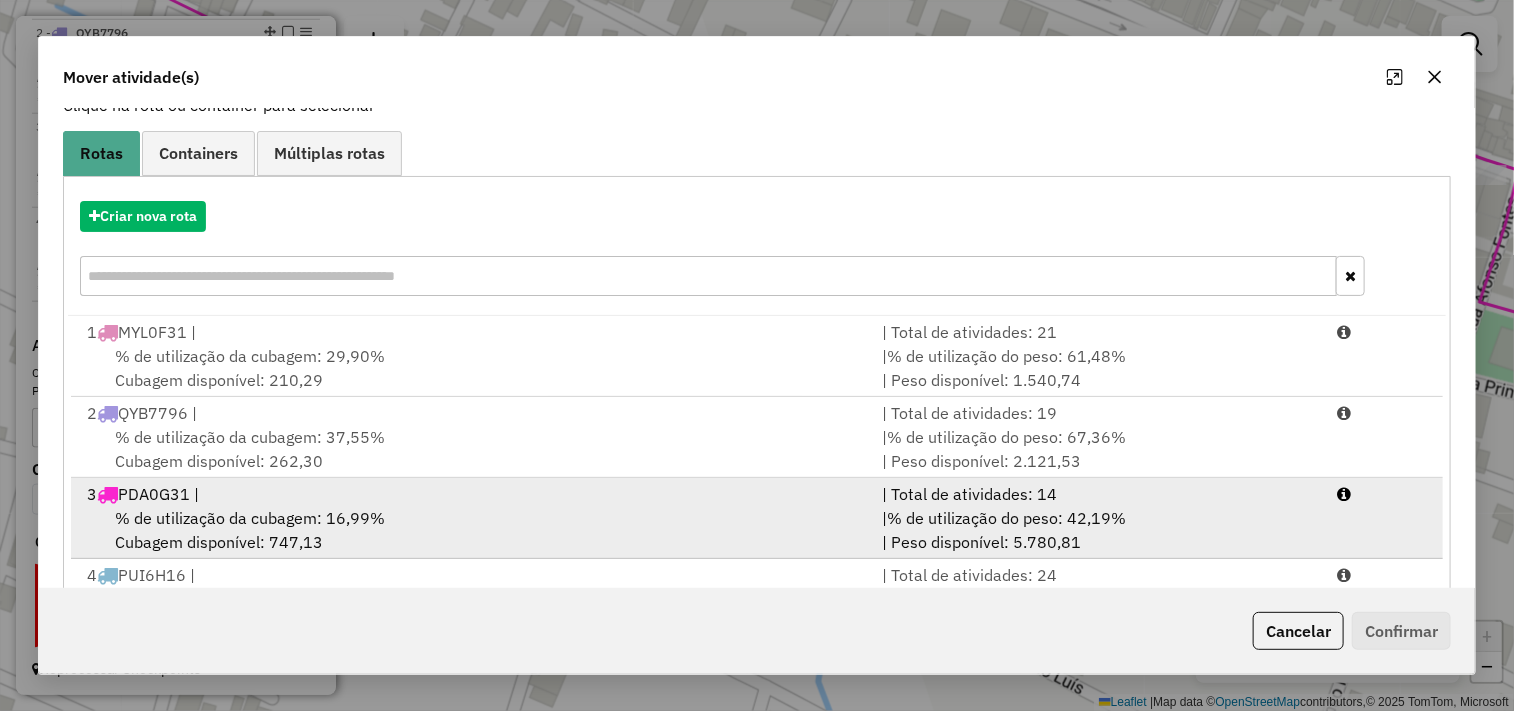 scroll, scrollTop: 227, scrollLeft: 0, axis: vertical 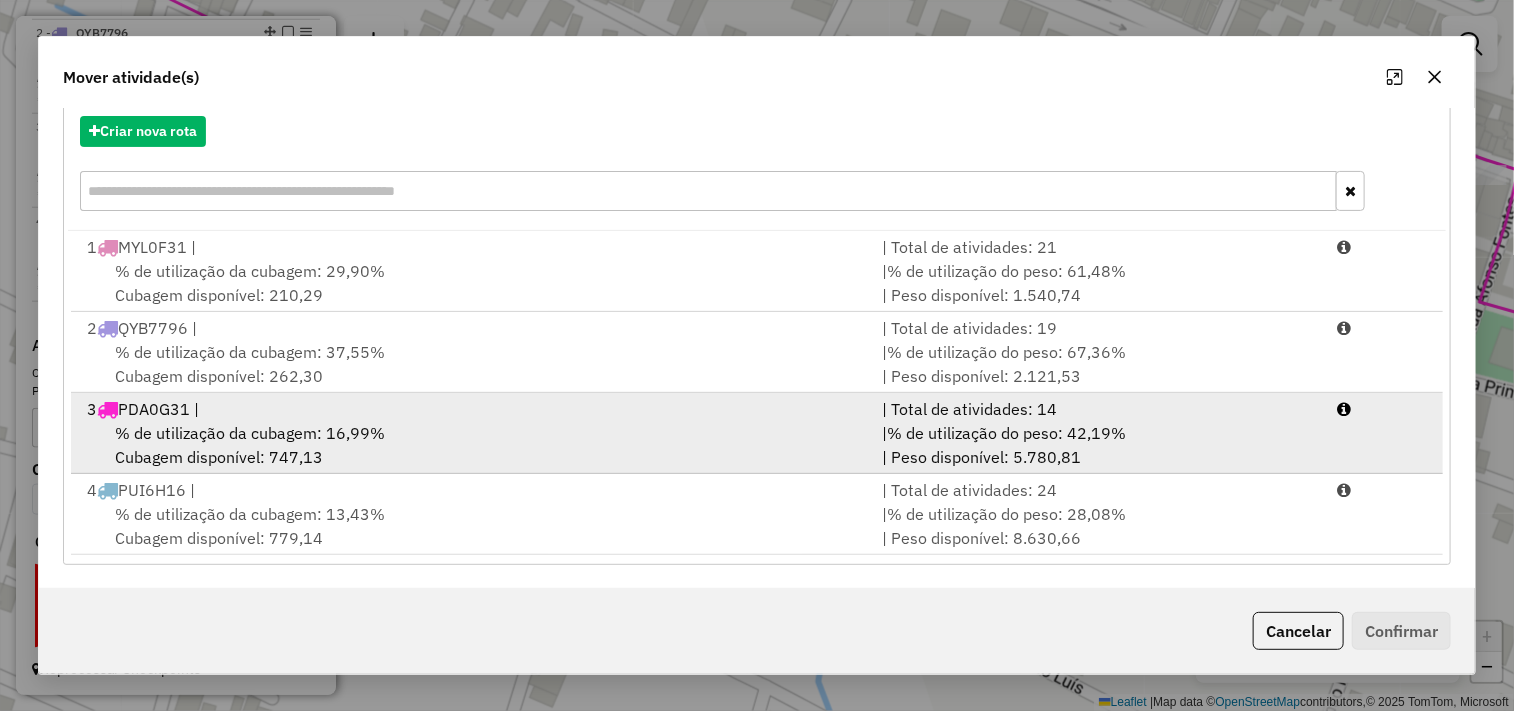 click on "% de utilização da cubagem: 16,99%  Cubagem disponível: 747,13" at bounding box center (473, 445) 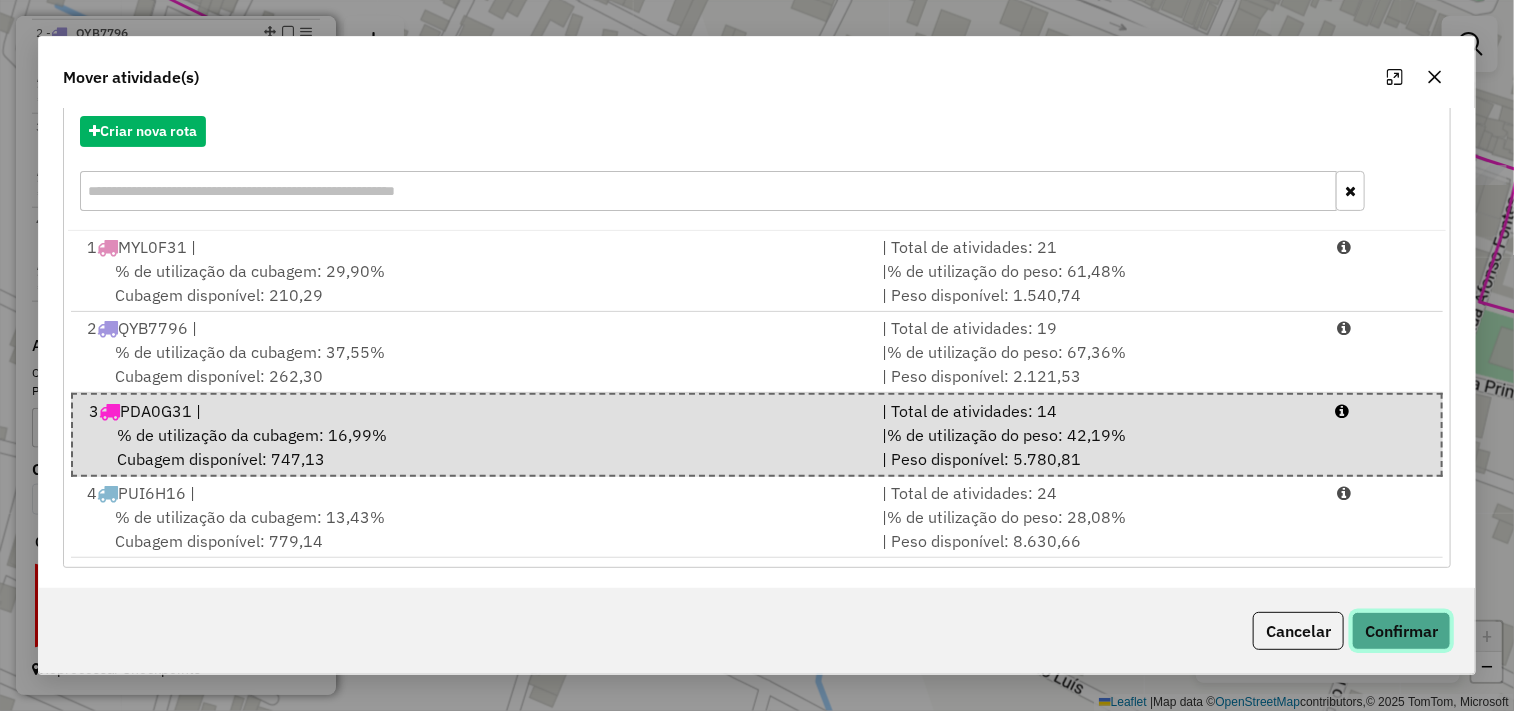 click on "Confirmar" 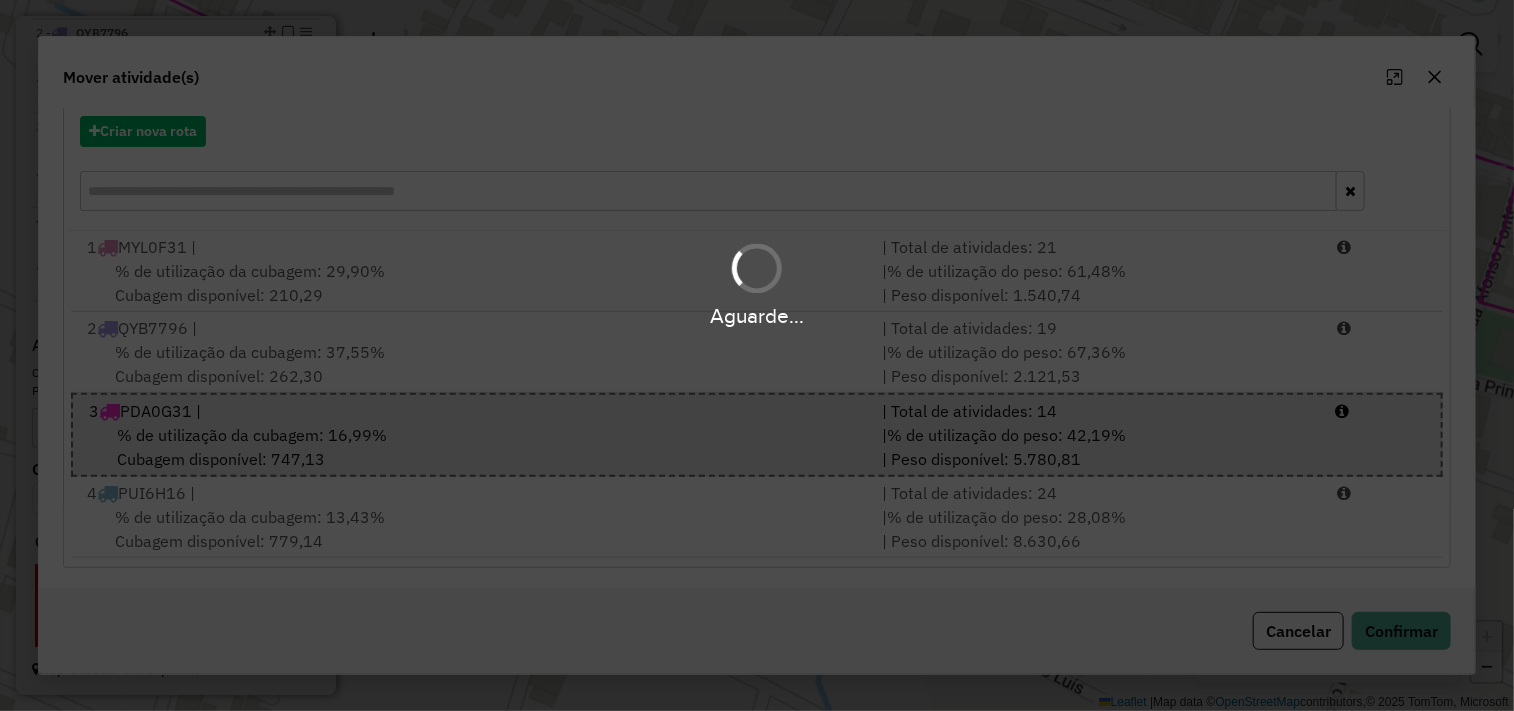 scroll, scrollTop: 0, scrollLeft: 0, axis: both 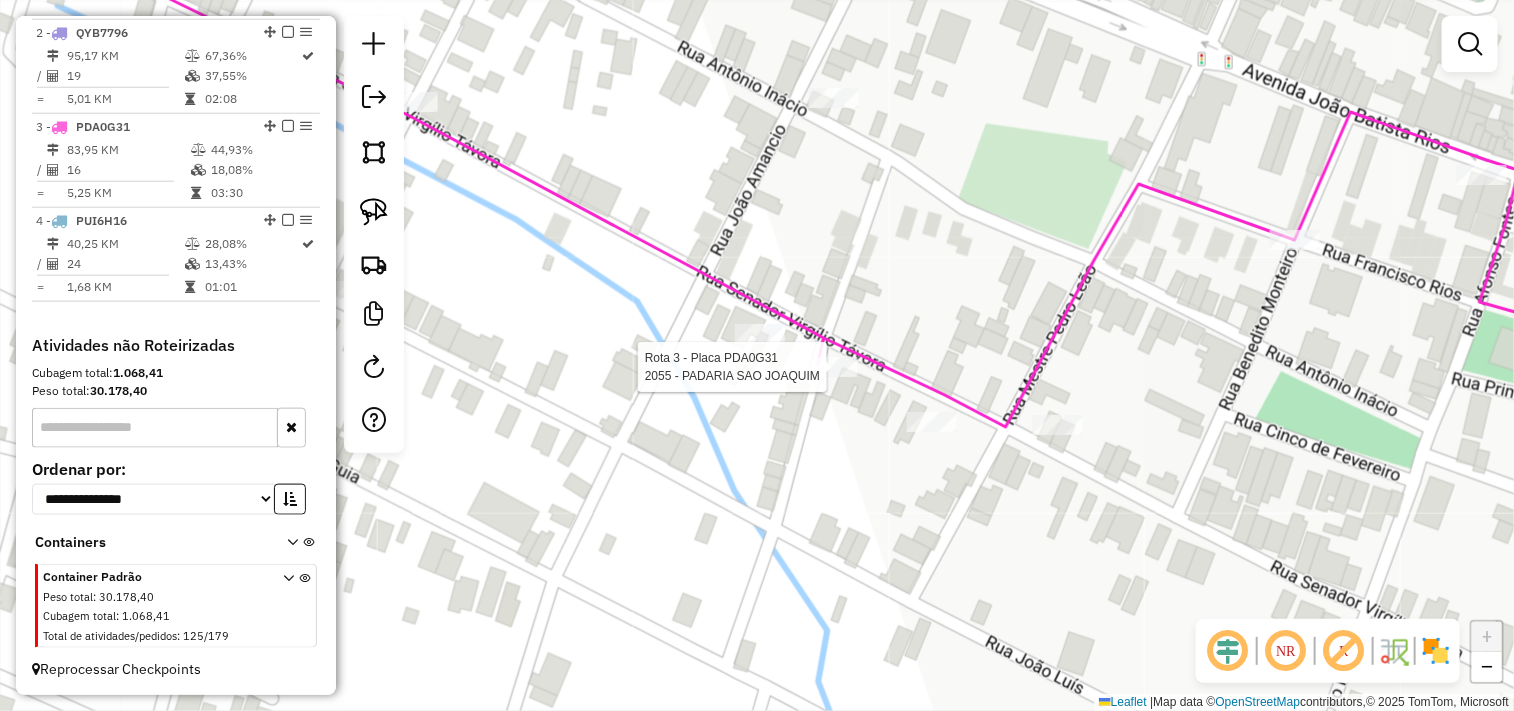 select on "**********" 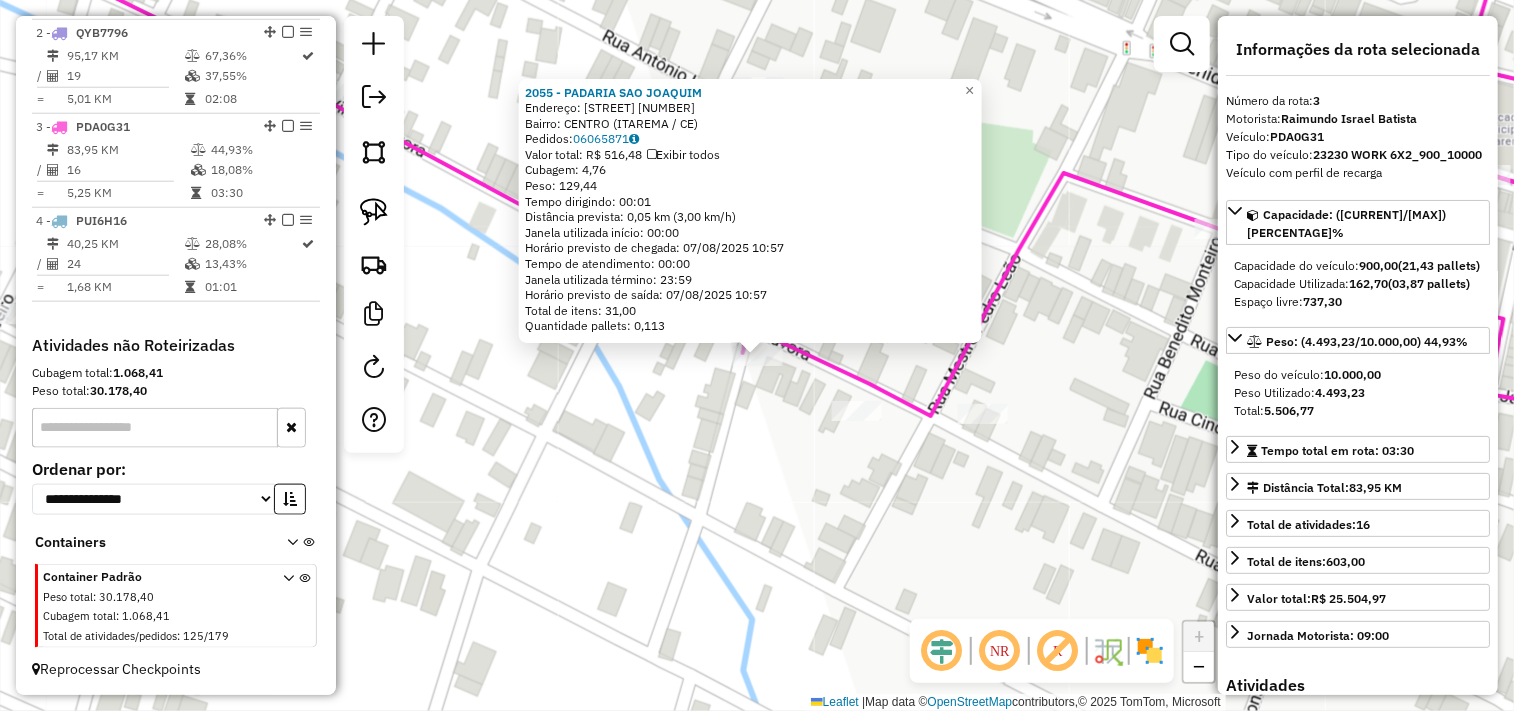 click on "2055 - PADARIA SAO JOAQUIM  Endereço:  SEN VIRGILIO TAVORA 1121   Bairro: CENTRO (ITAREMA / CE)   Pedidos:  06065871   Valor total: R$ 516,48   Exibir todos   Cubagem: 4,76  Peso: 129,44  Tempo dirigindo: 00:01   Distância prevista: 0,05 km (3,00 km/h)   Janela utilizada início: 00:00   Horário previsto de chegada: 07/08/2025 10:57   Tempo de atendimento: 00:00   Janela utilizada término: 23:59   Horário previsto de saída: 07/08/2025 10:57   Total de itens: 31,00   Quantidade pallets: 0,113  × Janela de atendimento Grade de atendimento Capacidade Transportadoras Veículos Cliente Pedidos  Rotas Selecione os dias de semana para filtrar as janelas de atendimento  Seg   Ter   Qua   Qui   Sex   Sáb   Dom  Informe o período da janela de atendimento: De: Até:  Filtrar exatamente a janela do cliente  Considerar janela de atendimento padrão  Selecione os dias de semana para filtrar as grades de atendimento  Seg   Ter   Qua   Qui   Sex   Sáb   Dom   Considerar clientes sem dia de atendimento cadastrado +" 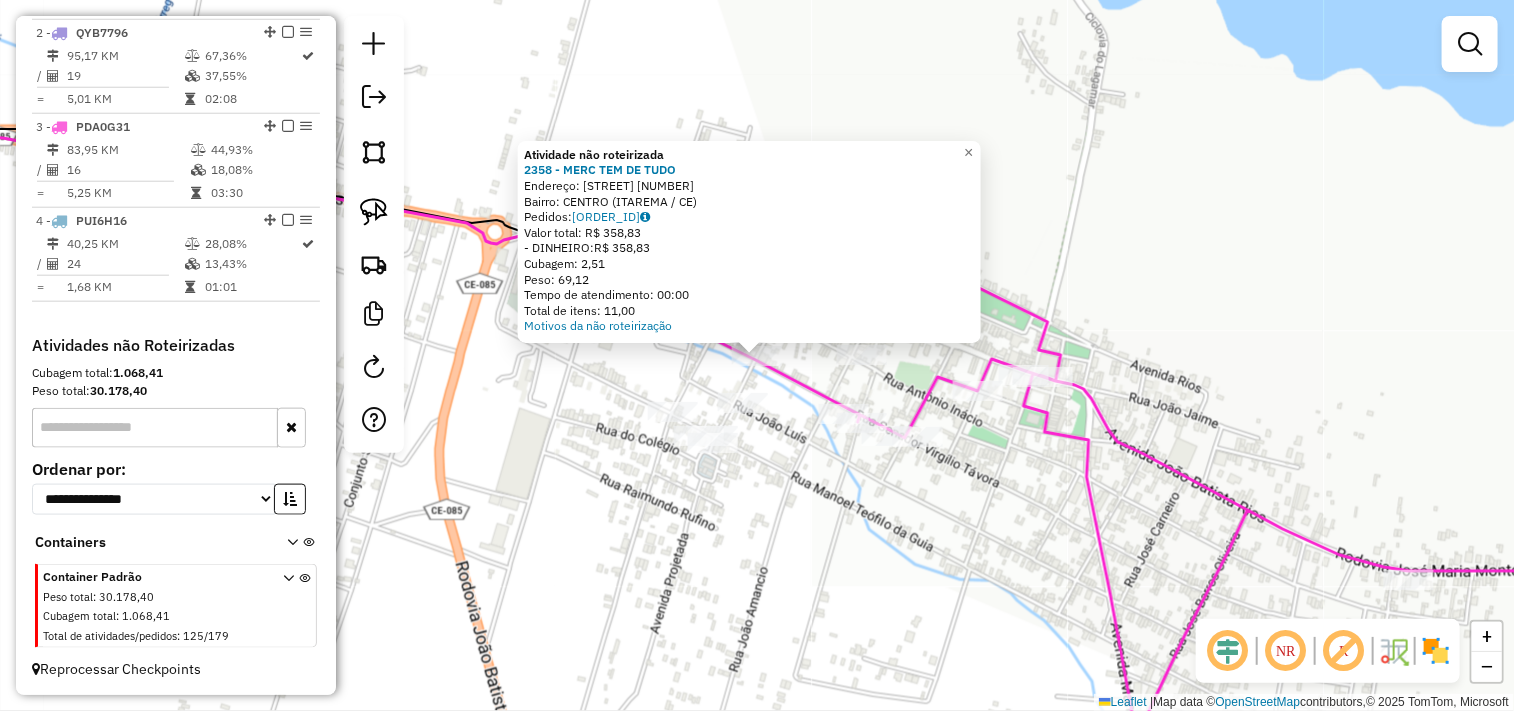 click on "Atividade não roteirizada 2358 - MERC TEM DE TUDO  Endereço:  SENADOR VIRLIGIO TAVORA 1342   Bairro: CENTRO (ITAREMA / CE)   Pedidos:  06065861   Valor total: R$ 358,83   - DINHEIRO:  R$ 358,83   Cubagem: 2,51   Peso: 69,12   Tempo de atendimento: 00:00   Total de itens: 11,00  Motivos da não roteirização × Janela de atendimento Grade de atendimento Capacidade Transportadoras Veículos Cliente Pedidos  Rotas Selecione os dias de semana para filtrar as janelas de atendimento  Seg   Ter   Qua   Qui   Sex   Sáb   Dom  Informe o período da janela de atendimento: De: Até:  Filtrar exatamente a janela do cliente  Considerar janela de atendimento padrão  Selecione os dias de semana para filtrar as grades de atendimento  Seg   Ter   Qua   Qui   Sex   Sáb   Dom   Considerar clientes sem dia de atendimento cadastrado  Clientes fora do dia de atendimento selecionado Filtrar as atividades entre os valores definidos abaixo:  Peso mínimo:   Peso máximo:   Cubagem mínima:   Cubagem máxima:   De:   Até:  De:" 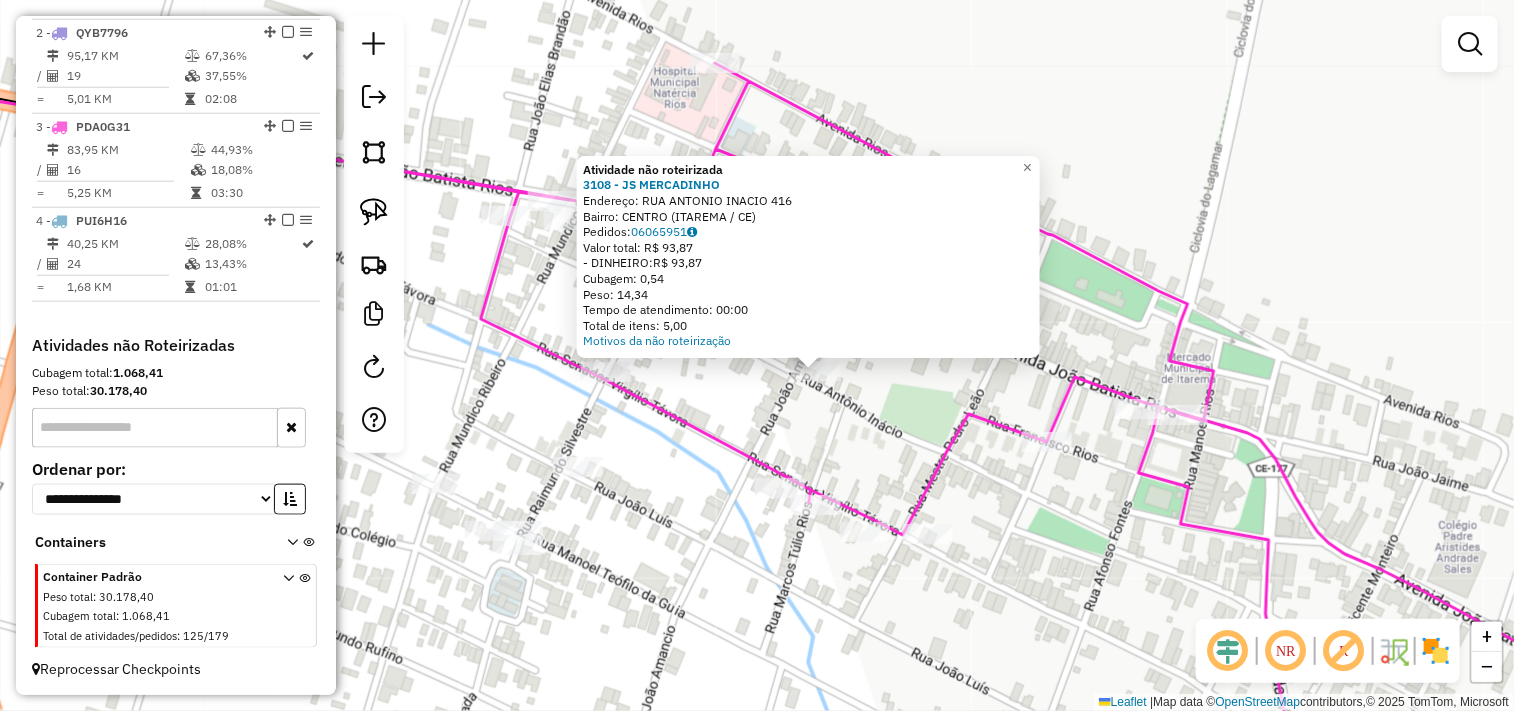 click on "Atividade não roteirizada 3108 - JS MERCADINHO  Endereço:  RUA ANTONIO INACIO 416   Bairro: CENTRO (ITAREMA / CE)   Pedidos:  06065951   Valor total: R$ 93,87   - DINHEIRO:  R$ 93,87   Cubagem: 0,54   Peso: 14,34   Tempo de atendimento: 00:00   Total de itens: 5,00  Motivos da não roteirização × Janela de atendimento Grade de atendimento Capacidade Transportadoras Veículos Cliente Pedidos  Rotas Selecione os dias de semana para filtrar as janelas de atendimento  Seg   Ter   Qua   Qui   Sex   Sáb   Dom  Informe o período da janela de atendimento: De: Até:  Filtrar exatamente a janela do cliente  Considerar janela de atendimento padrão  Selecione os dias de semana para filtrar as grades de atendimento  Seg   Ter   Qua   Qui   Sex   Sáb   Dom   Considerar clientes sem dia de atendimento cadastrado  Clientes fora do dia de atendimento selecionado Filtrar as atividades entre os valores definidos abaixo:  Peso mínimo:   Peso máximo:   Cubagem mínima:   Cubagem máxima:   De:   Até:   De:   Até:  +" 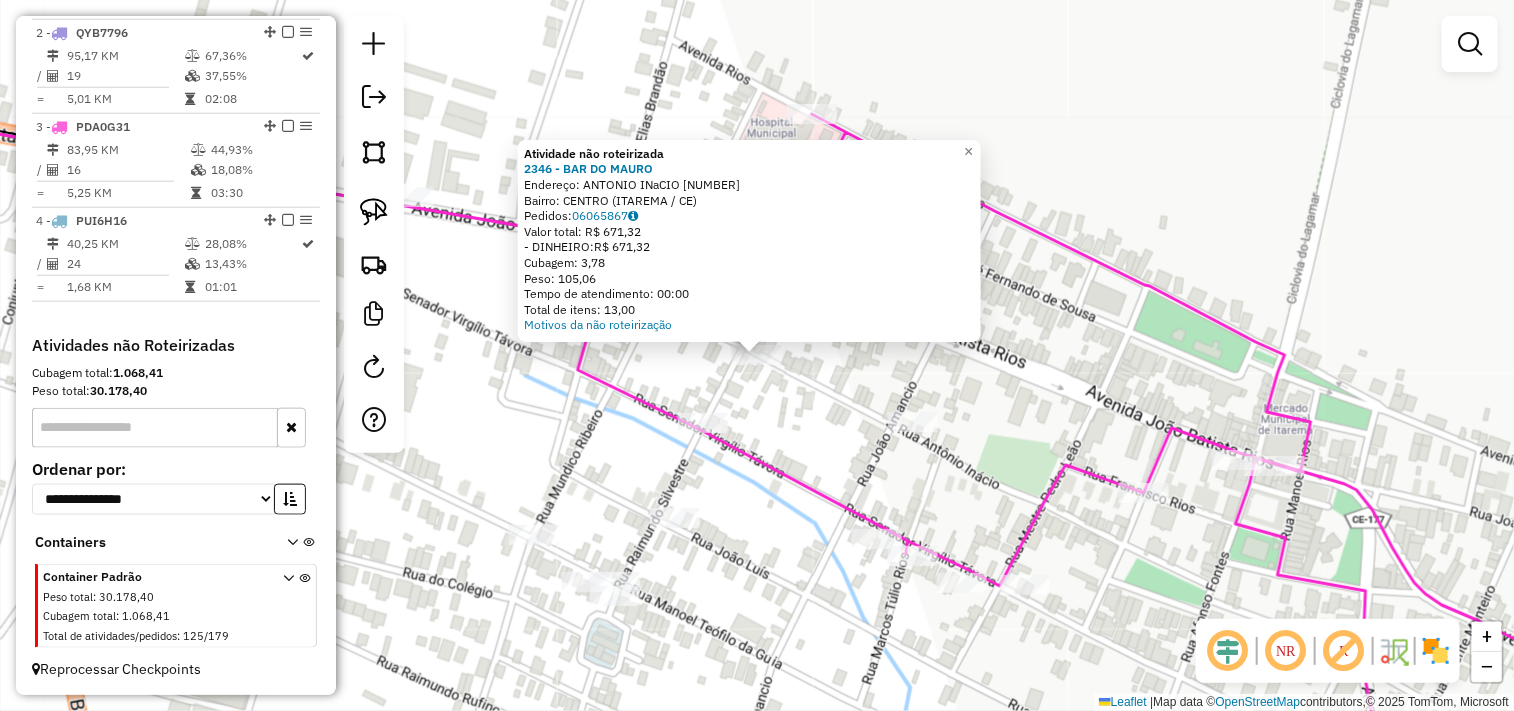 click on "Atividade não roteirizada 2346 - BAR DO MAURO  Endereço:  ANTONIO INaCIO 189   Bairro: CENTRO (ITAREMA / CE)   Pedidos:  06065867   Valor total: R$ 671,32   - DINHEIRO:  R$ 671,32   Cubagem: 3,78   Peso: 105,06   Tempo de atendimento: 00:00   Total de itens: 13,00  Motivos da não roteirização × Janela de atendimento Grade de atendimento Capacidade Transportadoras Veículos Cliente Pedidos  Rotas Selecione os dias de semana para filtrar as janelas de atendimento  Seg   Ter   Qua   Qui   Sex   Sáb   Dom  Informe o período da janela de atendimento: De: Até:  Filtrar exatamente a janela do cliente  Considerar janela de atendimento padrão  Selecione os dias de semana para filtrar as grades de atendimento  Seg   Ter   Qua   Qui   Sex   Sáb   Dom   Considerar clientes sem dia de atendimento cadastrado  Clientes fora do dia de atendimento selecionado Filtrar as atividades entre os valores definidos abaixo:  Peso mínimo:   Peso máximo:   Cubagem mínima:   Cubagem máxima:   De:   Até:   De:   Até:  De:" 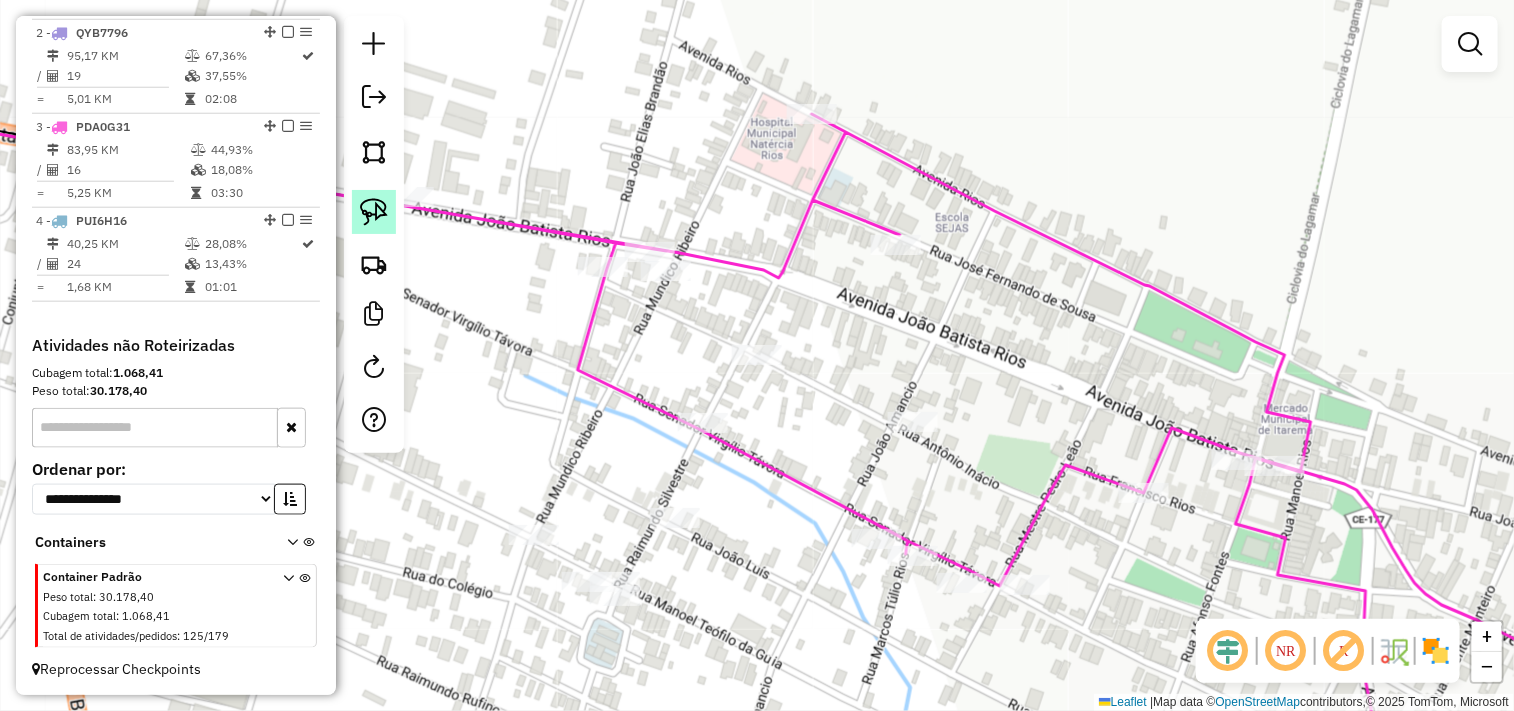 click 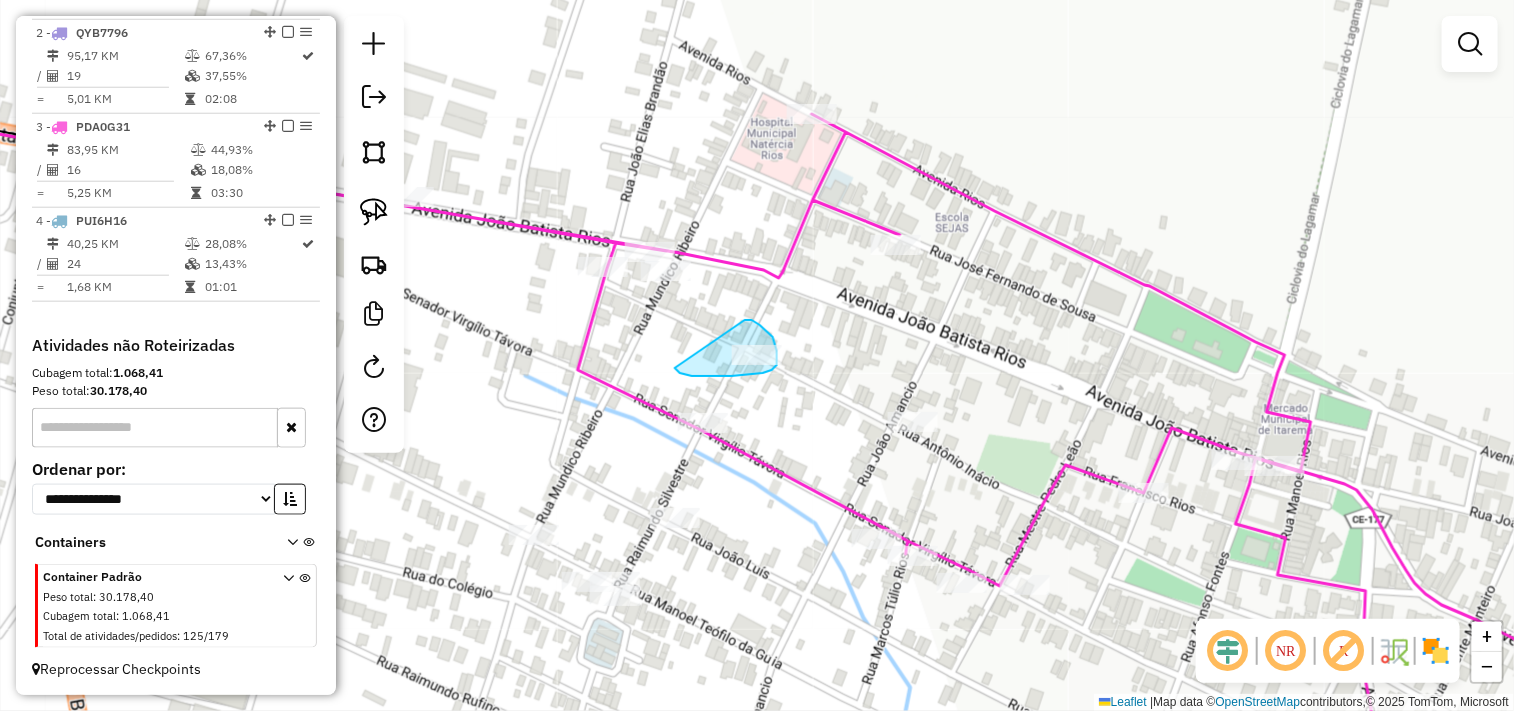 drag, startPoint x: 745, startPoint y: 320, endPoint x: 662, endPoint y: 358, distance: 91.28527 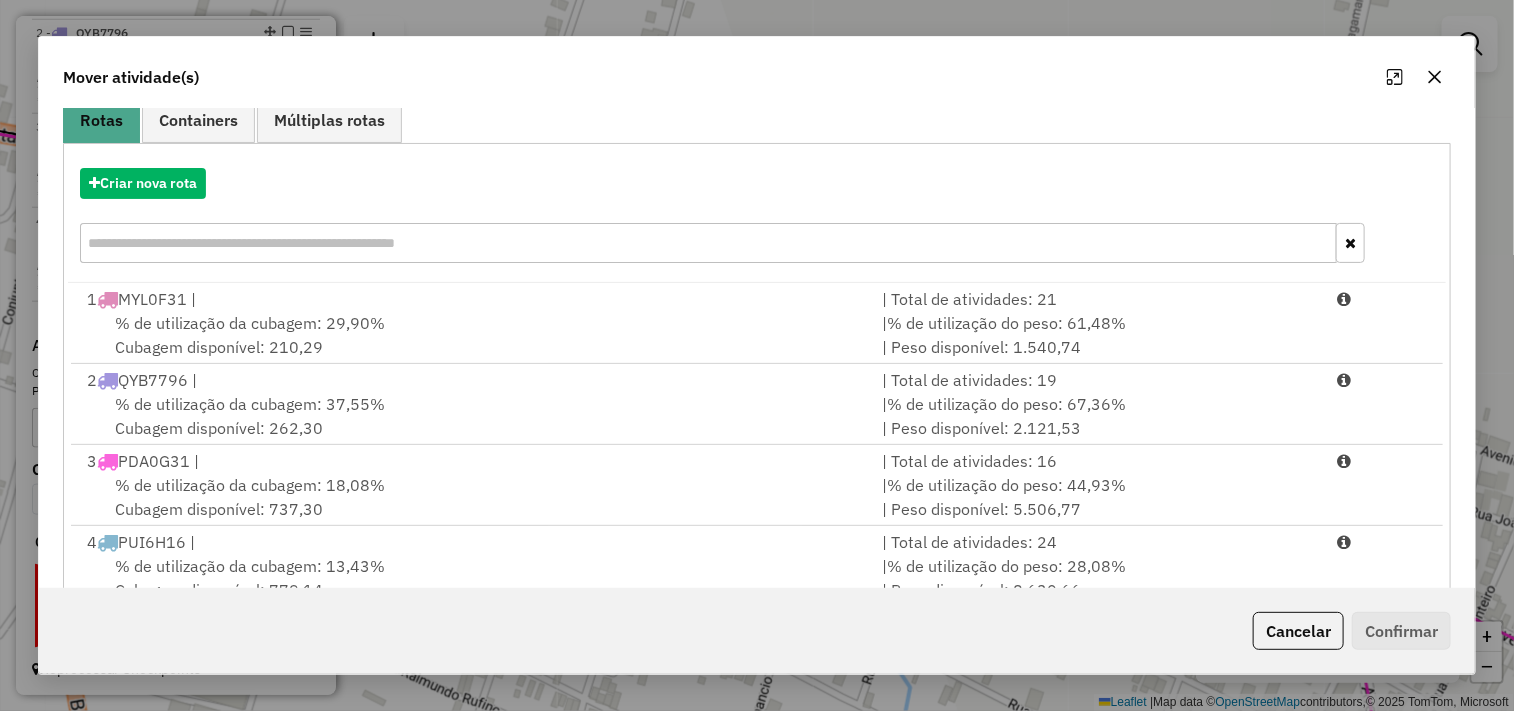 scroll, scrollTop: 227, scrollLeft: 0, axis: vertical 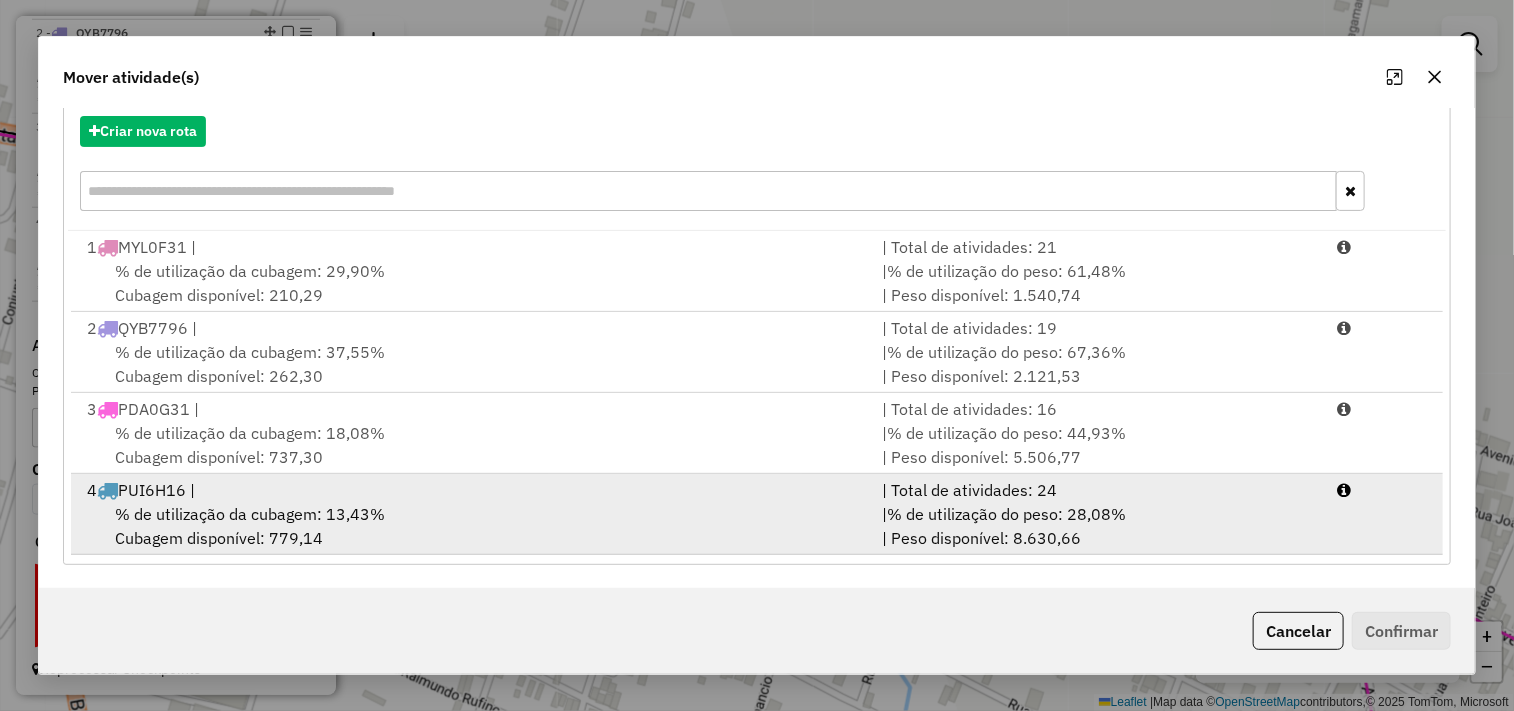 click on "4  PUI6H16 |" at bounding box center (473, 490) 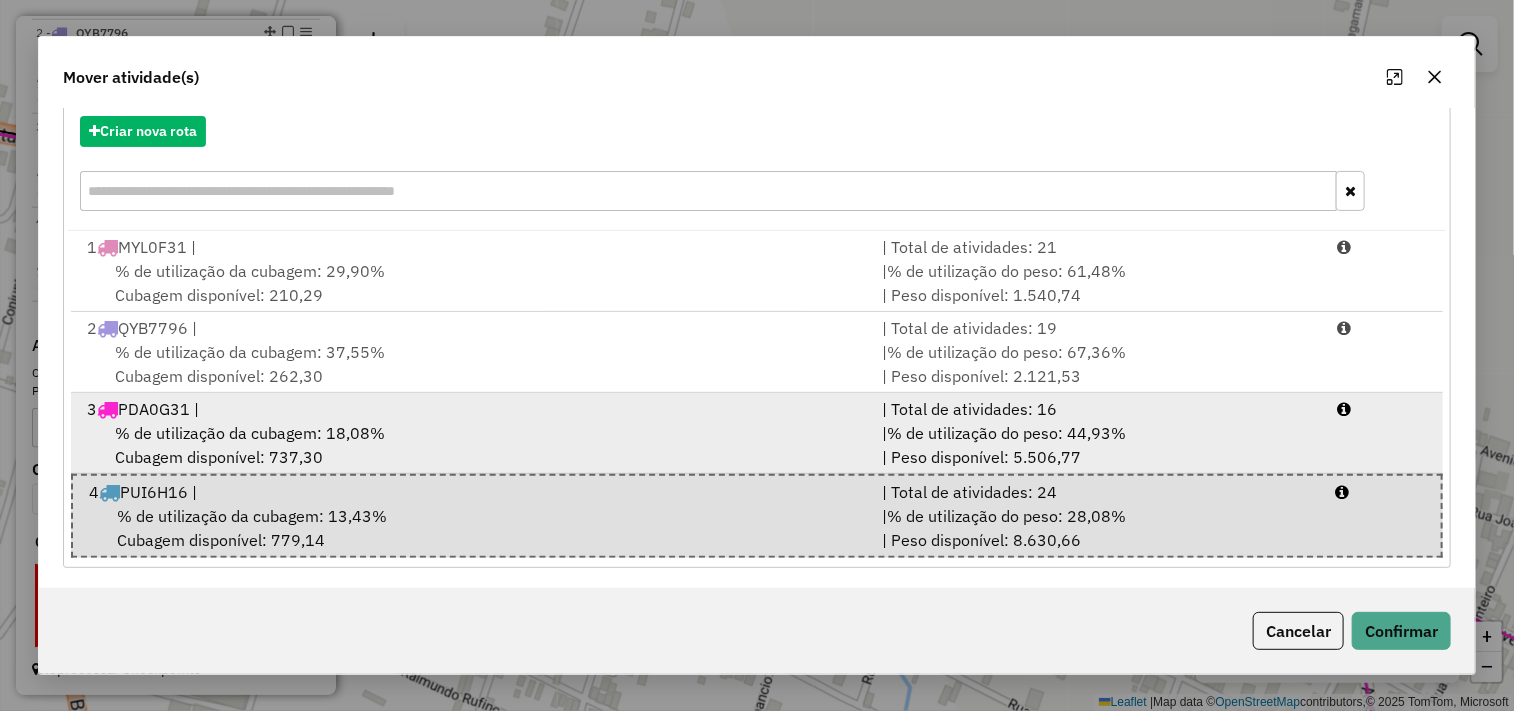 click on "% de utilização da cubagem: 18,08%" at bounding box center (250, 433) 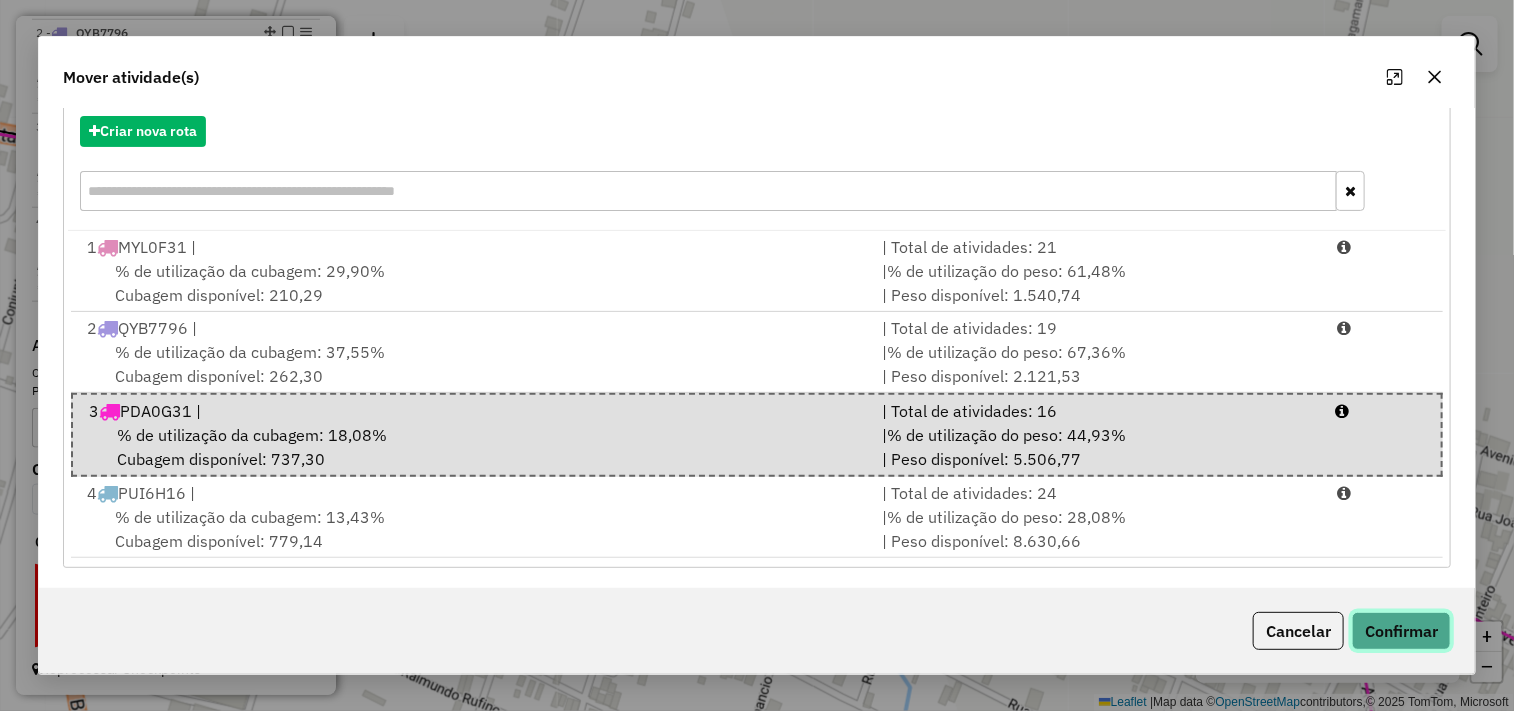 click on "Confirmar" 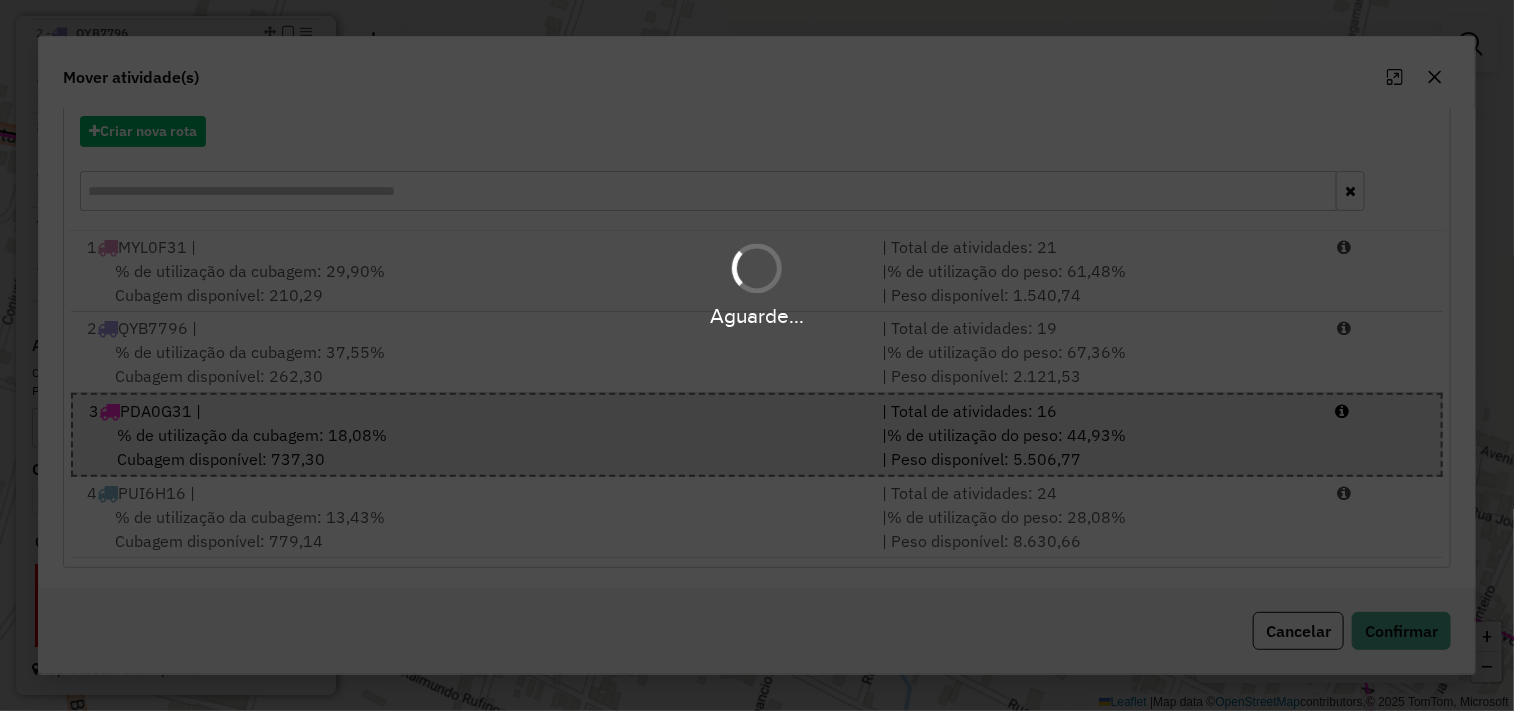 scroll, scrollTop: 0, scrollLeft: 0, axis: both 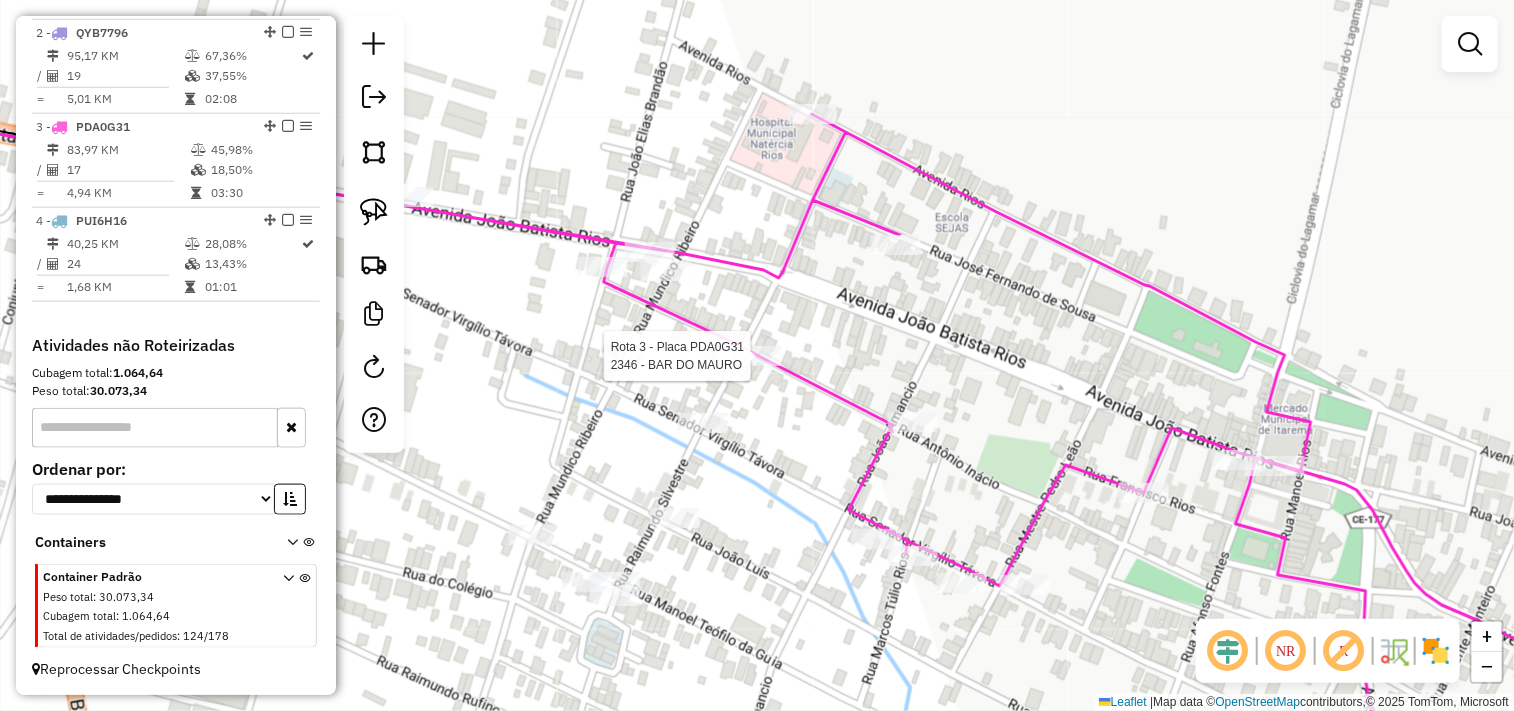select on "**********" 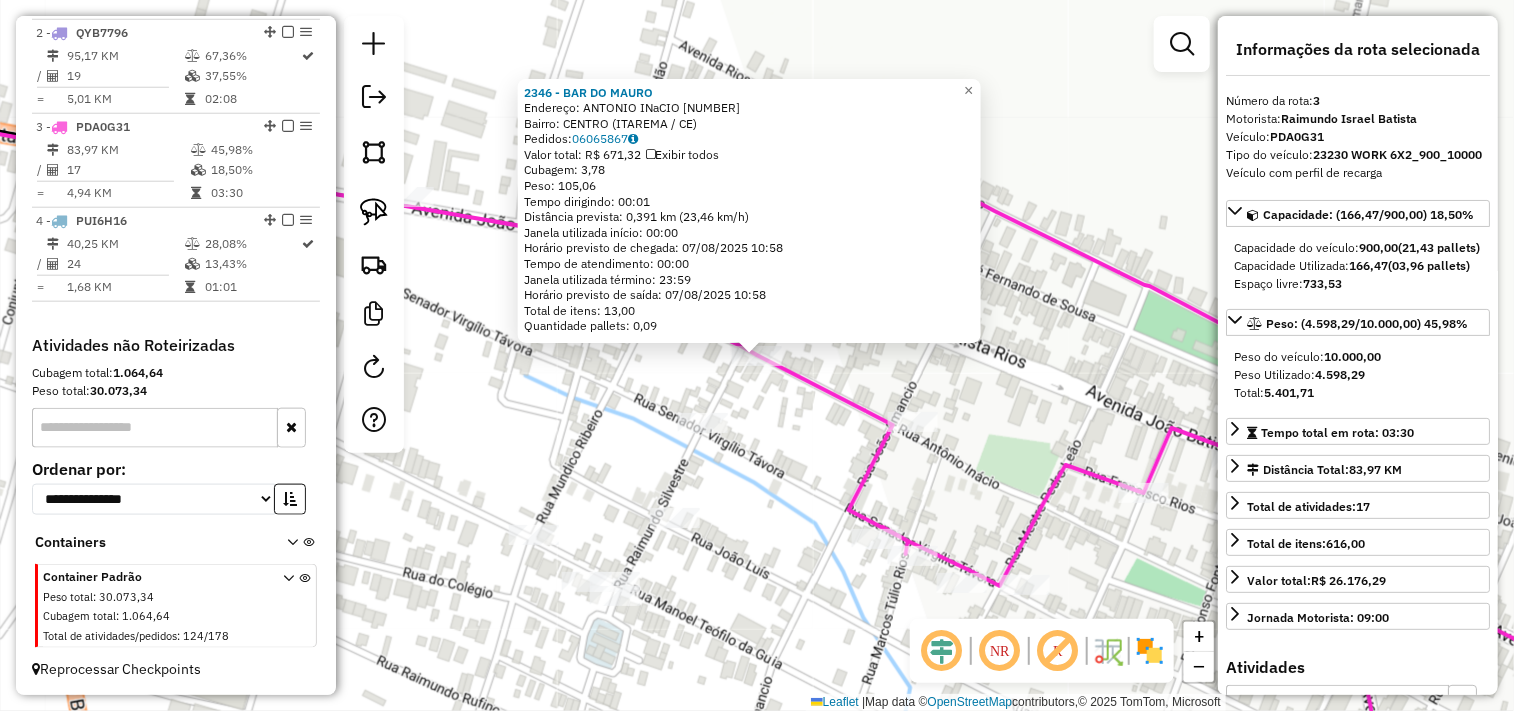 click on "2346 - BAR DO MAURO  Endereço:  ANTONIO INaCIO 189   Bairro: CENTRO (ITAREMA / CE)   Pedidos:  06065867   Valor total: R$ 671,32   Exibir todos   Cubagem: 3,78  Peso: 105,06  Tempo dirigindo: 00:01   Distância prevista: 0,391 km (23,46 km/h)   Janela utilizada início: 00:00   Horário previsto de chegada: 07/08/2025 10:58   Tempo de atendimento: 00:00   Janela utilizada término: 23:59   Horário previsto de saída: 07/08/2025 10:58   Total de itens: 13,00   Quantidade pallets: 0,09  × Janela de atendimento Grade de atendimento Capacidade Transportadoras Veículos Cliente Pedidos  Rotas Selecione os dias de semana para filtrar as janelas de atendimento  Seg   Ter   Qua   Qui   Sex   Sáb   Dom  Informe o período da janela de atendimento: De: Até:  Filtrar exatamente a janela do cliente  Considerar janela de atendimento padrão  Selecione os dias de semana para filtrar as grades de atendimento  Seg   Ter   Qua   Qui   Sex   Sáb   Dom   Considerar clientes sem dia de atendimento cadastrado  De:   Até:" 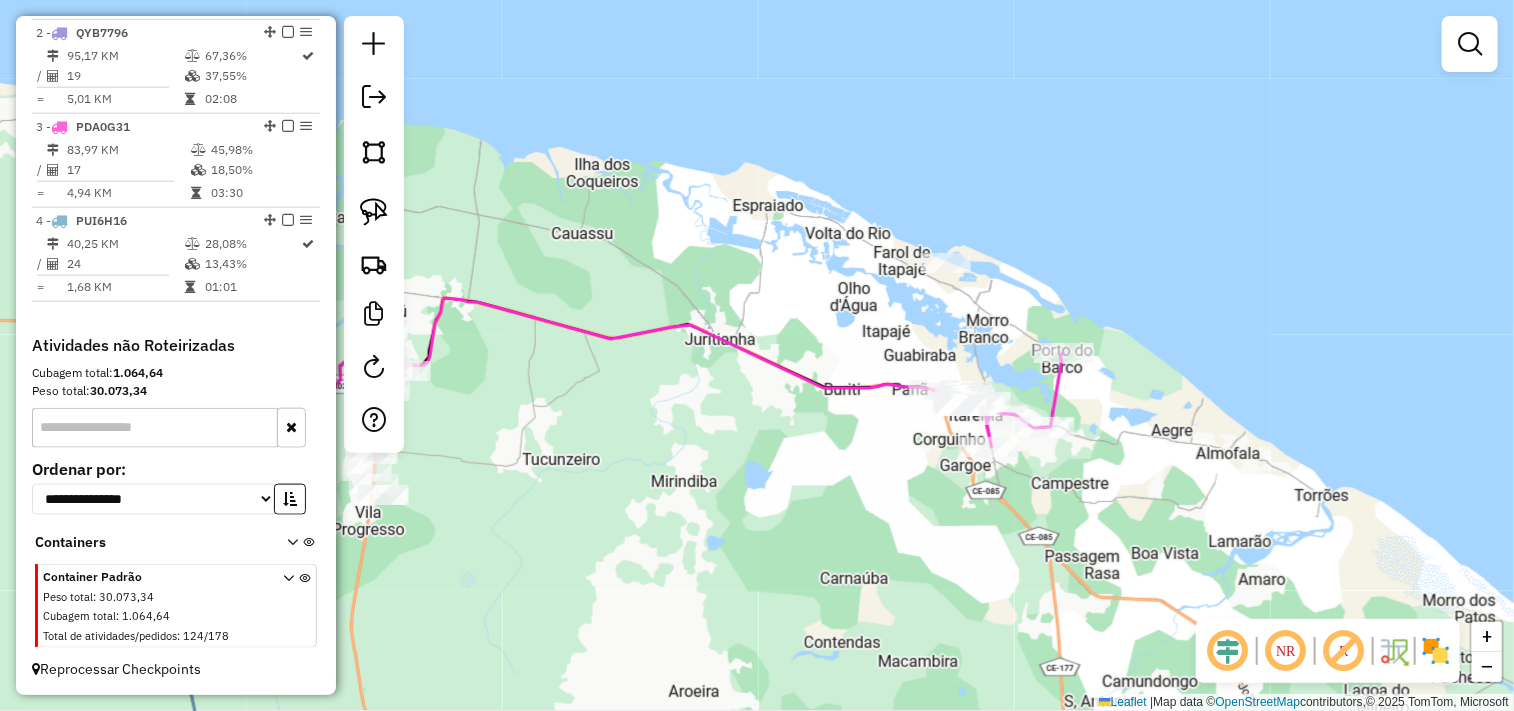 drag, startPoint x: 706, startPoint y: 481, endPoint x: 955, endPoint y: 431, distance: 253.97047 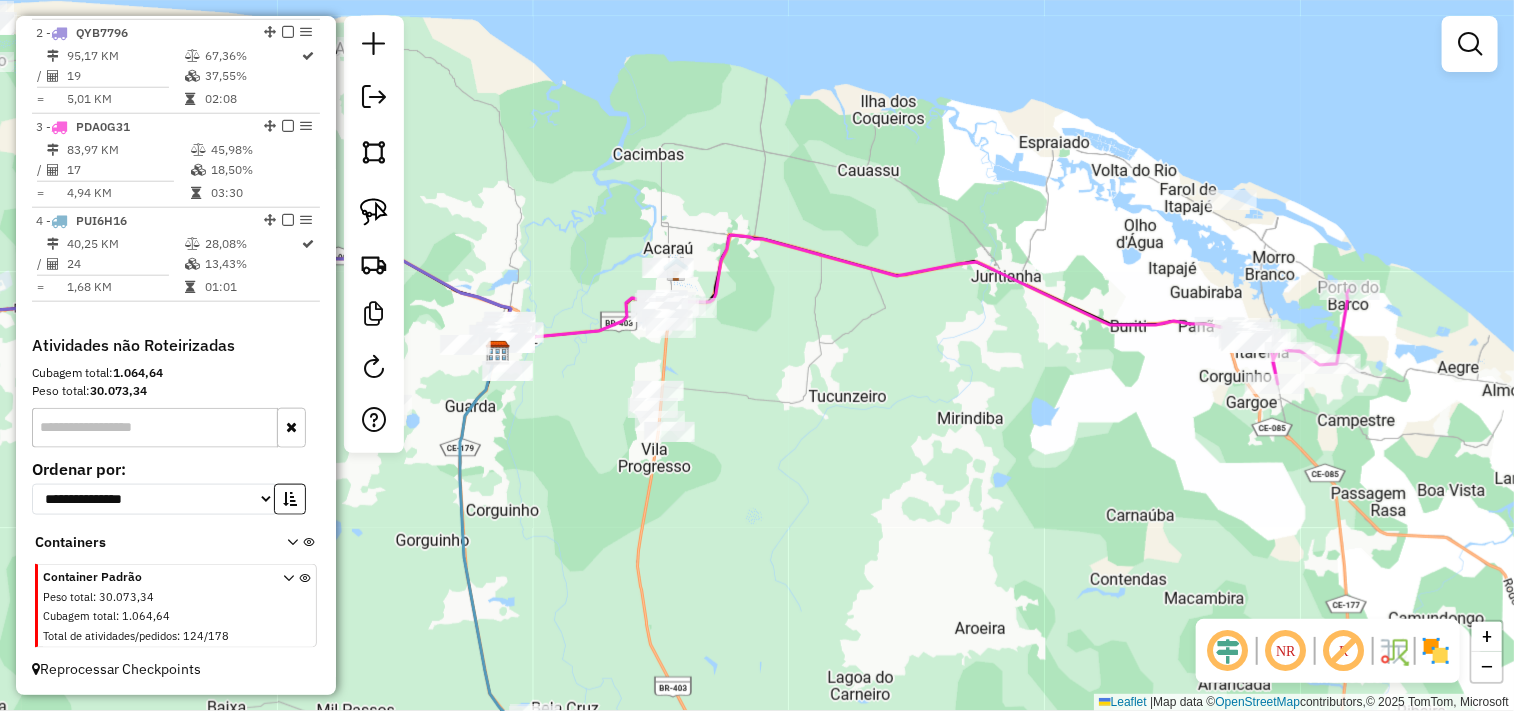click on "Janela de atendimento Grade de atendimento Capacidade Transportadoras Veículos Cliente Pedidos  Rotas Selecione os dias de semana para filtrar as janelas de atendimento  Seg   Ter   Qua   Qui   Sex   Sáb   Dom  Informe o período da janela de atendimento: De: Até:  Filtrar exatamente a janela do cliente  Considerar janela de atendimento padrão  Selecione os dias de semana para filtrar as grades de atendimento  Seg   Ter   Qua   Qui   Sex   Sáb   Dom   Considerar clientes sem dia de atendimento cadastrado  Clientes fora do dia de atendimento selecionado Filtrar as atividades entre os valores definidos abaixo:  Peso mínimo:   Peso máximo:   Cubagem mínima:   Cubagem máxima:   De:   Até:  Filtrar as atividades entre o tempo de atendimento definido abaixo:  De:   Até:   Considerar capacidade total dos clientes não roteirizados Transportadora: Selecione um ou mais itens Tipo de veículo: Selecione um ou mais itens Veículo: Selecione um ou mais itens Motorista: Selecione um ou mais itens Nome: Rótulo:" 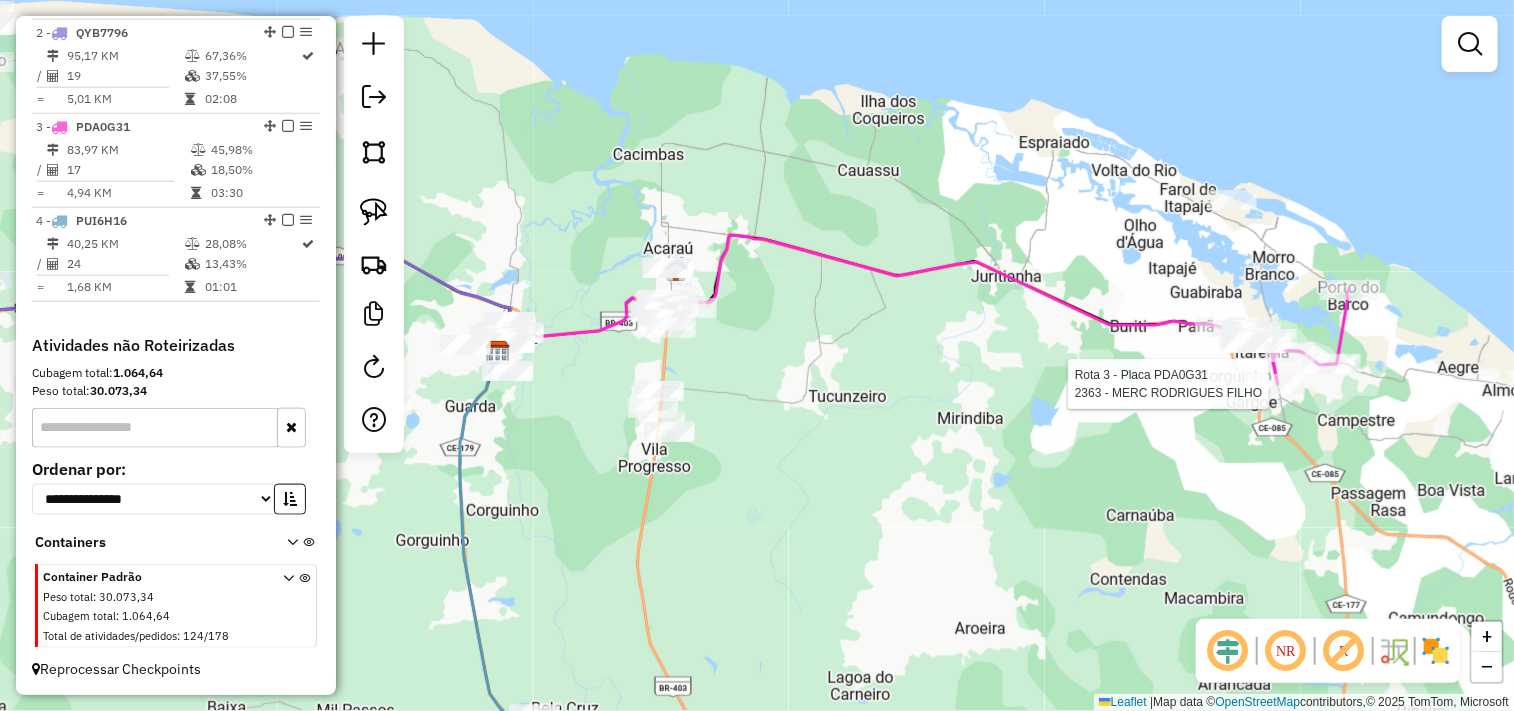 select on "**********" 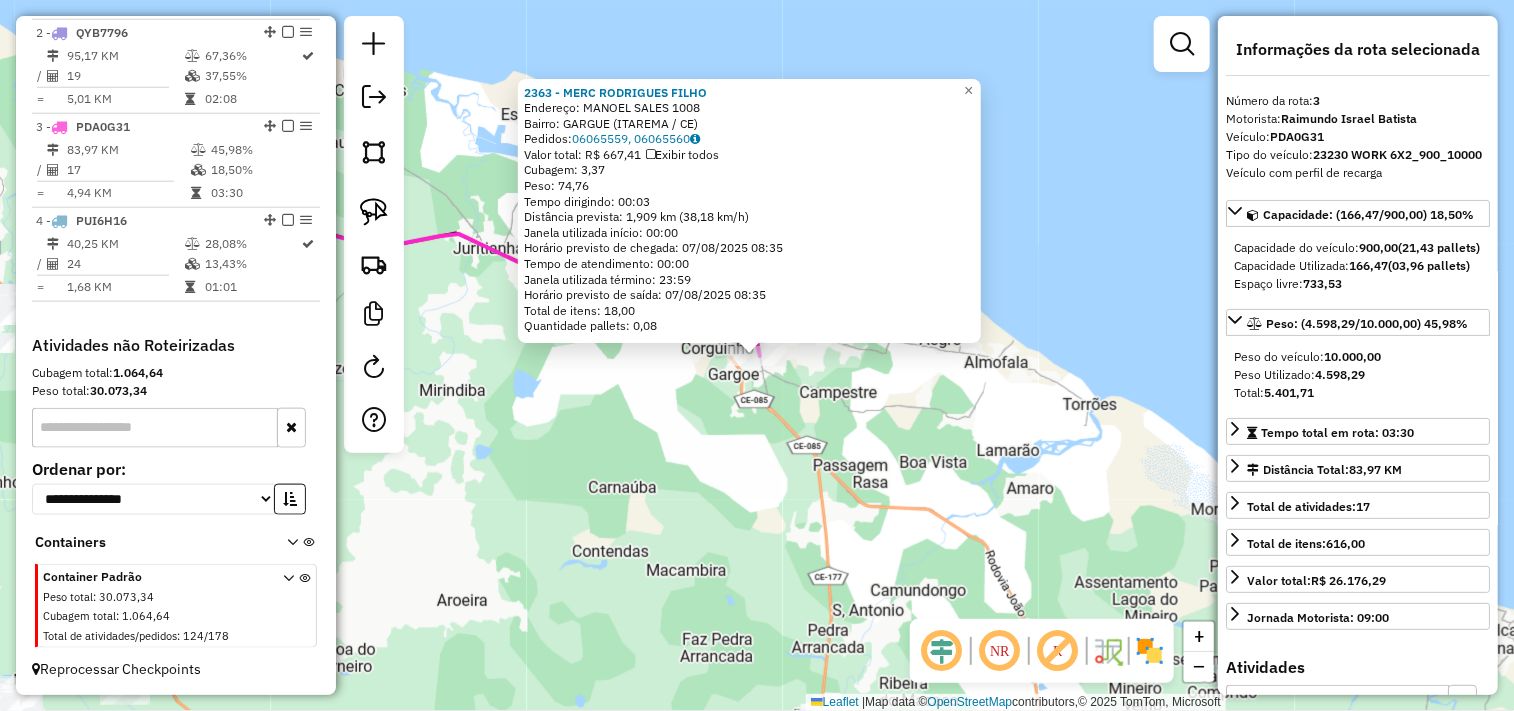 click on "2363 - MERC RODRIGUES FILHO  Endereço:  MANOEL SALES 1008   Bairro: GARGUE (ITAREMA / CE)   Pedidos:  06065559, 06065560   Valor total: R$ 667,41   Exibir todos   Cubagem: 3,37  Peso: 74,76  Tempo dirigindo: 00:03   Distância prevista: 1,909 km (38,18 km/h)   Janela utilizada início: 00:00   Horário previsto de chegada: 07/08/2025 08:35   Tempo de atendimento: 00:00   Janela utilizada término: 23:59   Horário previsto de saída: 07/08/2025 08:35   Total de itens: 18,00   Quantidade pallets: 0,08  × Janela de atendimento Grade de atendimento Capacidade Transportadoras Veículos Cliente Pedidos  Rotas Selecione os dias de semana para filtrar as janelas de atendimento  Seg   Ter   Qua   Qui   Sex   Sáb   Dom  Informe o período da janela de atendimento: De: Até:  Filtrar exatamente a janela do cliente  Considerar janela de atendimento padrão  Selecione os dias de semana para filtrar as grades de atendimento  Seg   Ter   Qua   Qui   Sex   Sáb   Dom   Clientes fora do dia de atendimento selecionado De:" 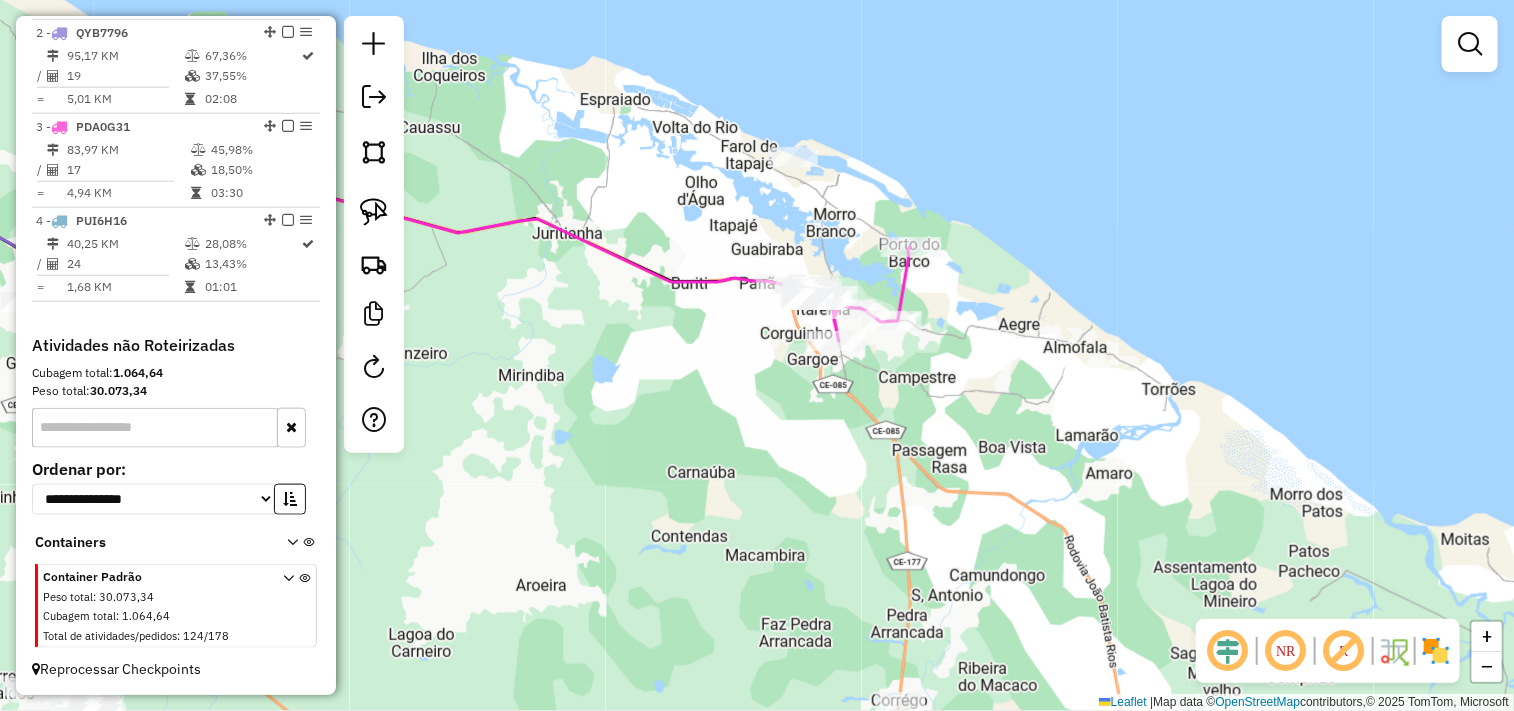 drag, startPoint x: 594, startPoint y: 360, endPoint x: 826, endPoint y: 294, distance: 241.2053 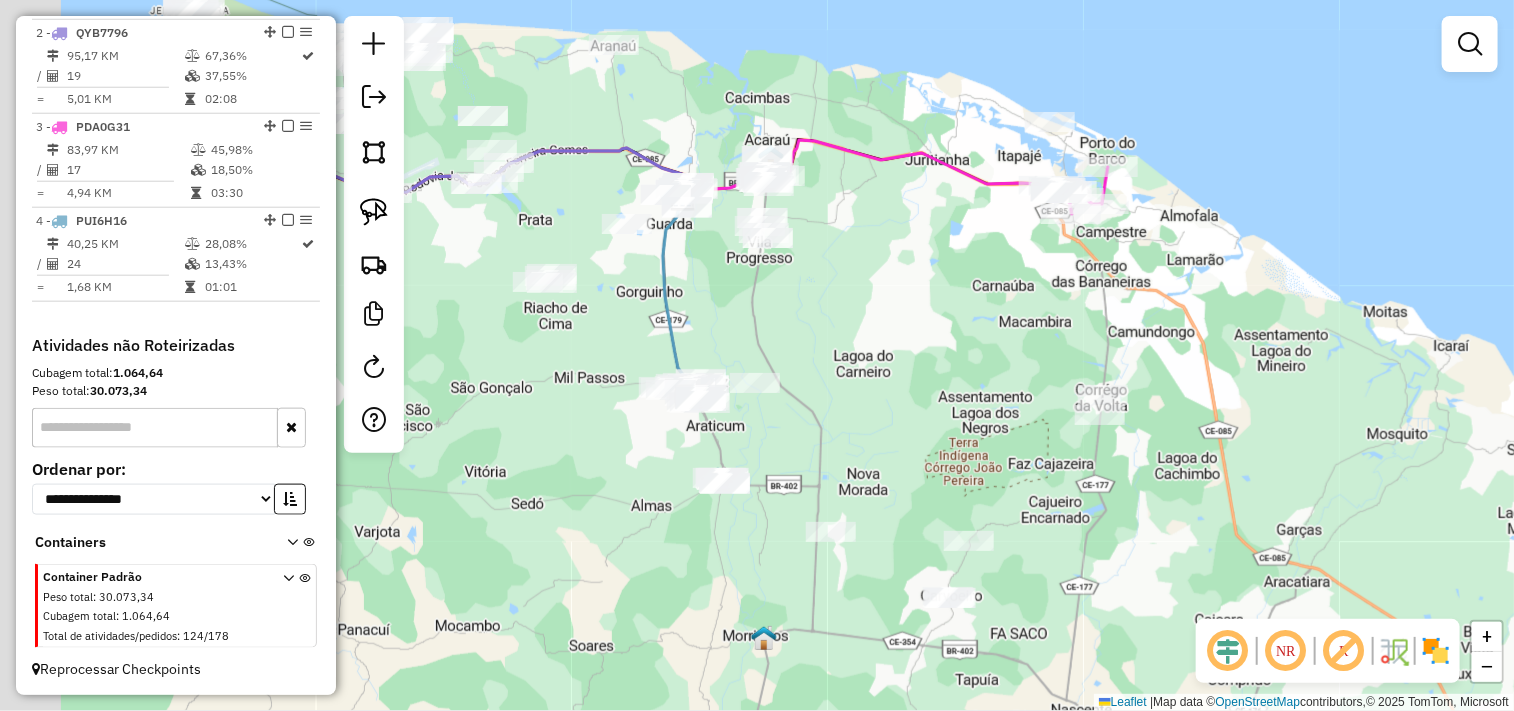 drag, startPoint x: 682, startPoint y: 372, endPoint x: 872, endPoint y: 234, distance: 234.82759 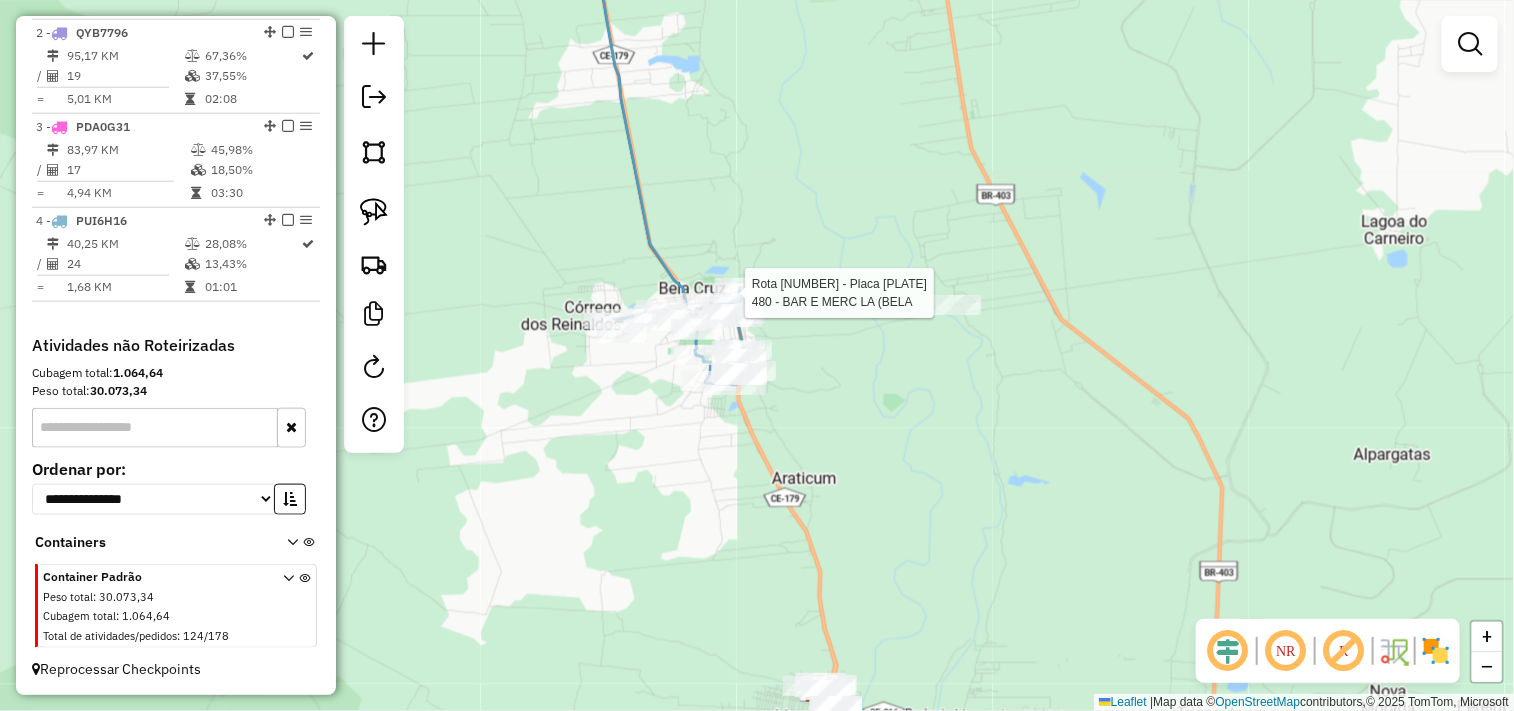 select on "**********" 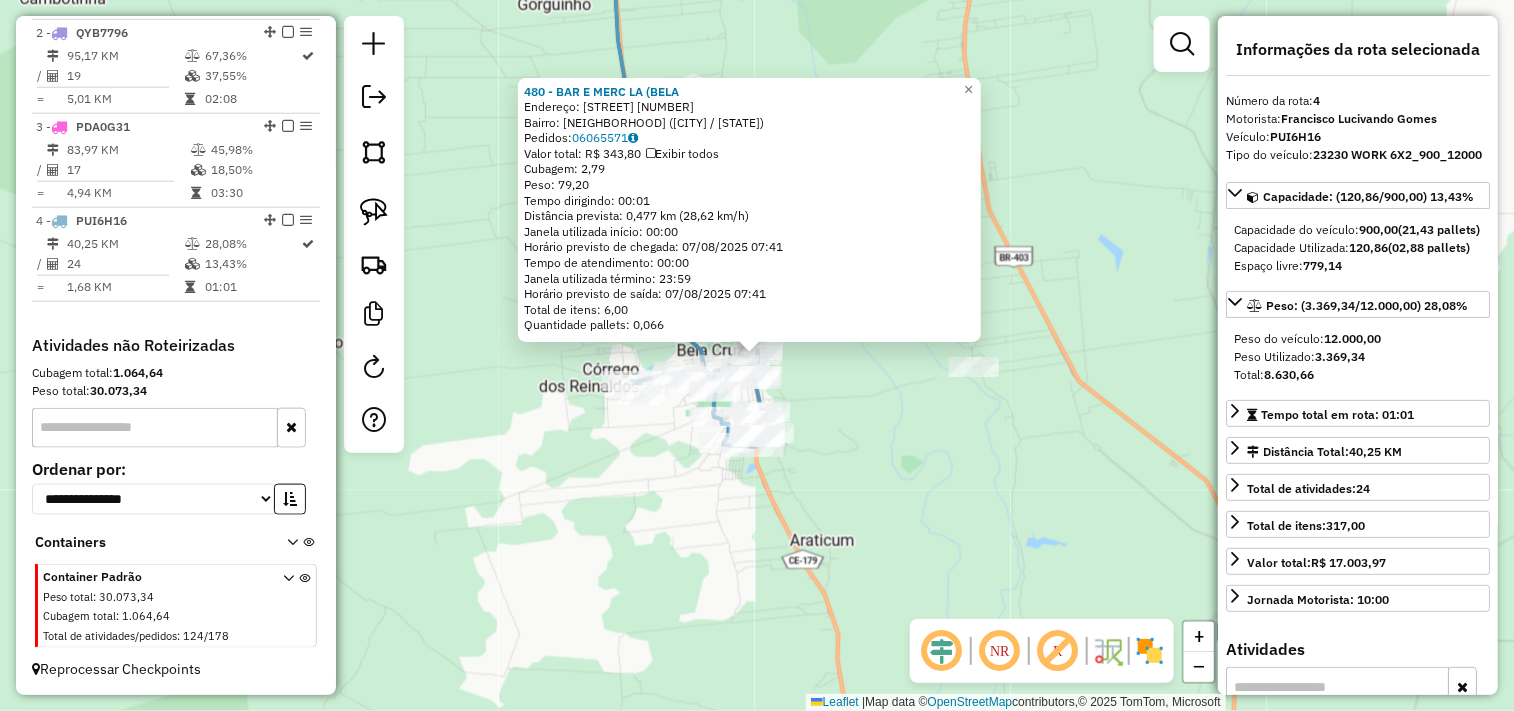 click on "480 - BAR E MERC LA (BELA  Endereço:  NICOLAU PEIXOTO 172   Bairro: CENTRO (BELA CRUZ / CE)   Pedidos:  06065571   Valor total: R$ 343,80   Exibir todos   Cubagem: 2,79  Peso: 79,20  Tempo dirigindo: 00:01   Distância prevista: 0,477 km (28,62 km/h)   Janela utilizada início: 00:00   Horário previsto de chegada: 07/08/2025 07:41   Tempo de atendimento: 00:00   Janela utilizada término: 23:59   Horário previsto de saída: 07/08/2025 07:41   Total de itens: 6,00   Quantidade pallets: 0,066  × Janela de atendimento Grade de atendimento Capacidade Transportadoras Veículos Cliente Pedidos  Rotas Selecione os dias de semana para filtrar as janelas de atendimento  Seg   Ter   Qua   Qui   Sex   Sáb   Dom  Informe o período da janela de atendimento: De: Até:  Filtrar exatamente a janela do cliente  Considerar janela de atendimento padrão  Selecione os dias de semana para filtrar as grades de atendimento  Seg   Ter   Qua   Qui   Sex   Sáb   Dom   Considerar clientes sem dia de atendimento cadastrado  De:" 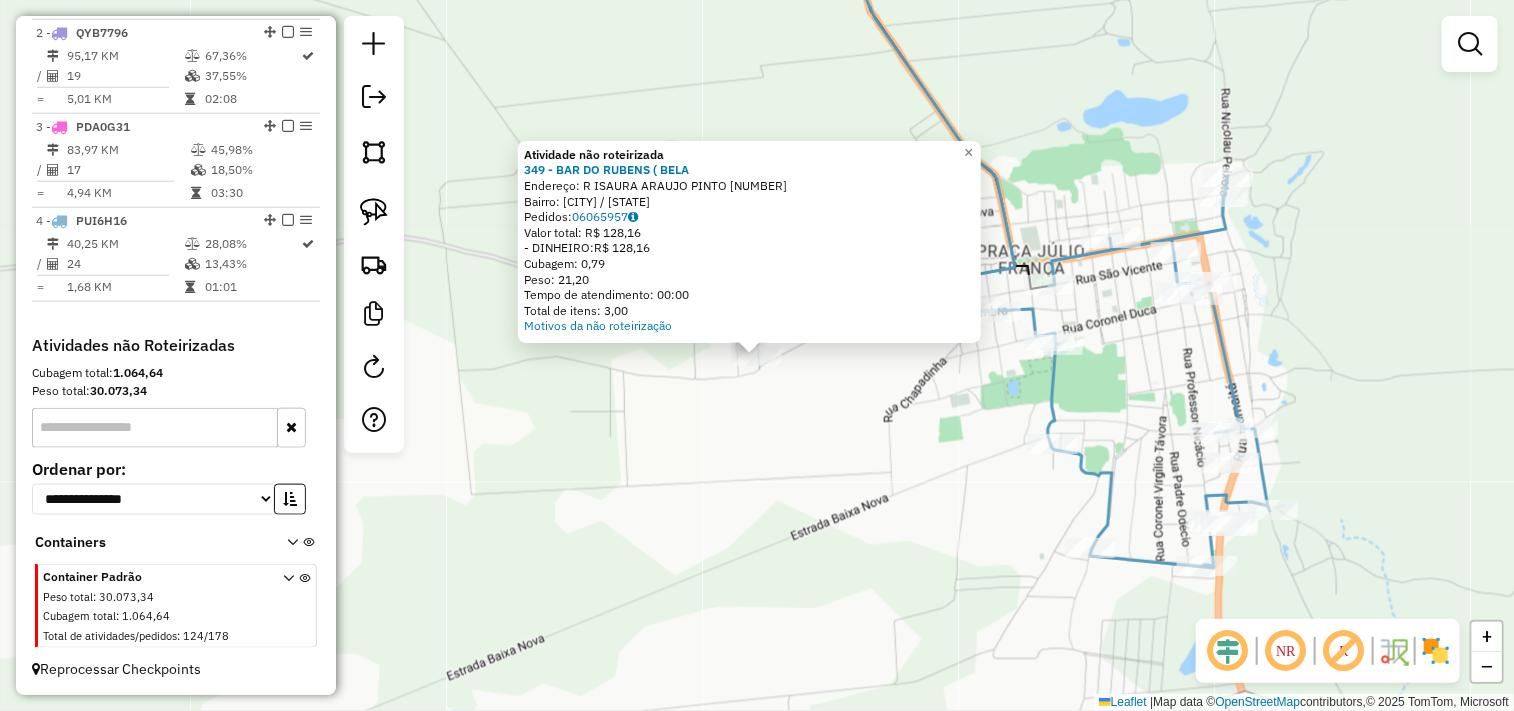 click on "Atividade não roteirizada 349 - BAR DO RUBENS ( BELA  Endereço:  R ISAURA ARAUJO PINTO 10000   Bairro: BRASILIA (BELA CRUZ / CE)   Pedidos:  06065957   Valor total: R$ 128,16   - DINHEIRO:  R$ 128,16   Cubagem: 0,79   Peso: 21,20   Tempo de atendimento: 00:00   Total de itens: 3,00  Motivos da não roteirização × Janela de atendimento Grade de atendimento Capacidade Transportadoras Veículos Cliente Pedidos  Rotas Selecione os dias de semana para filtrar as janelas de atendimento  Seg   Ter   Qua   Qui   Sex   Sáb   Dom  Informe o período da janela de atendimento: De: Até:  Filtrar exatamente a janela do cliente  Considerar janela de atendimento padrão  Selecione os dias de semana para filtrar as grades de atendimento  Seg   Ter   Qua   Qui   Sex   Sáb   Dom   Considerar clientes sem dia de atendimento cadastrado  Clientes fora do dia de atendimento selecionado Filtrar as atividades entre os valores definidos abaixo:  Peso mínimo:   Peso máximo:   Cubagem mínima:   Cubagem máxima:   De:   Até:" 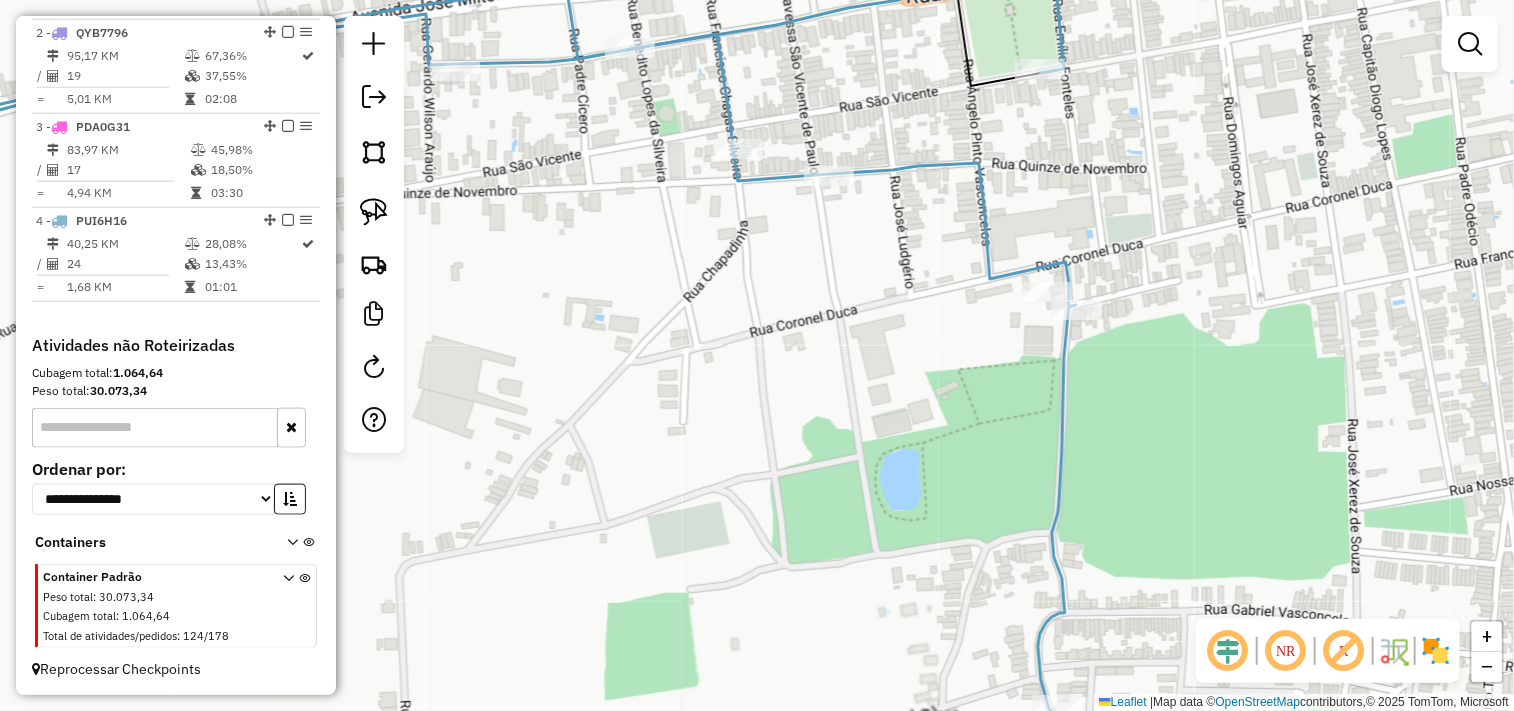 click 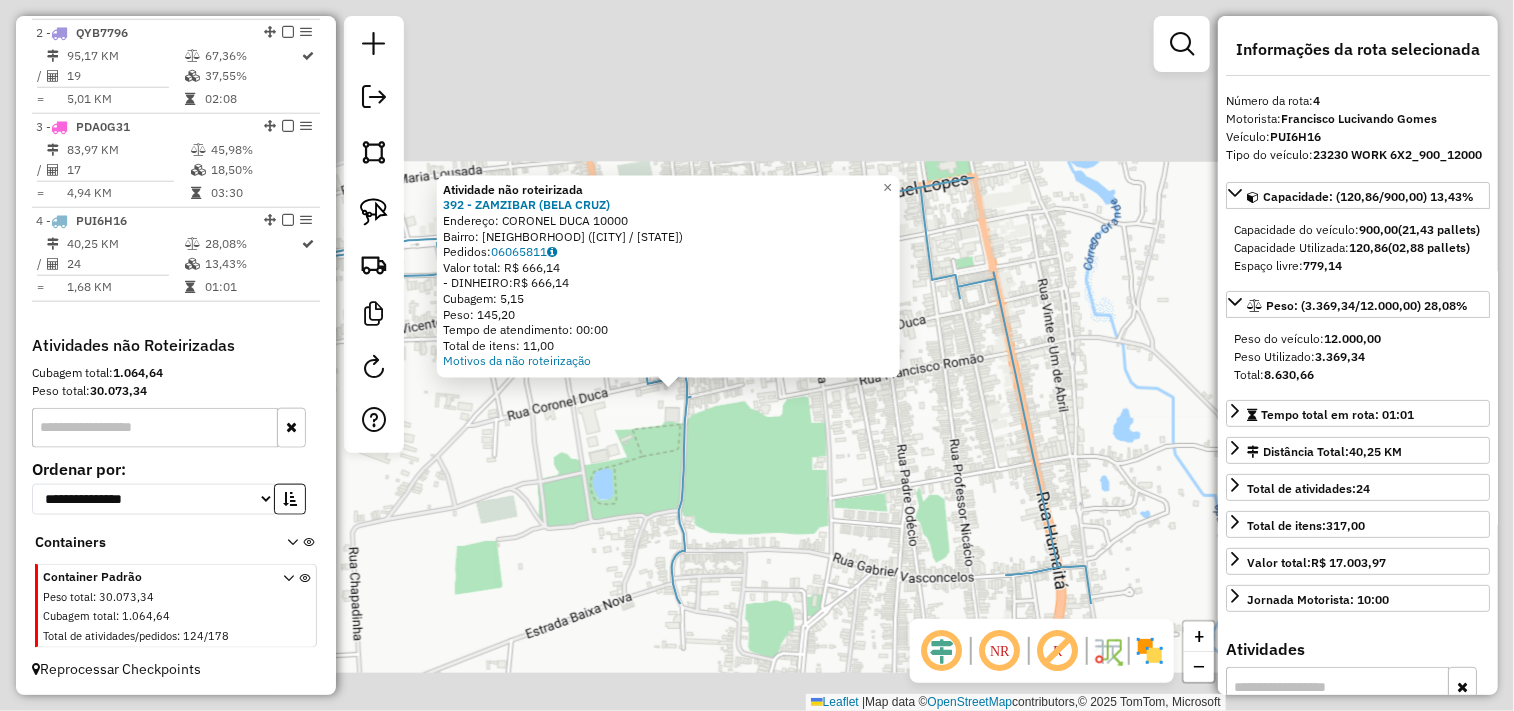 click on "Atividade não roteirizada 392 - ZAMZIBAR (BELA CRUZ)  Endereço:  CORONEL DUCA 10000   Bairro: CENTRO (BELA CRUZ / CE)   Pedidos:  06065811   Valor total: R$ 666,14   - DINHEIRO:  R$ 666,14   Cubagem: 5,15   Peso: 145,20   Tempo de atendimento: 00:00   Total de itens: 11,00  Motivos da não roteirização × Janela de atendimento Grade de atendimento Capacidade Transportadoras Veículos Cliente Pedidos  Rotas Selecione os dias de semana para filtrar as janelas de atendimento  Seg   Ter   Qua   Qui   Sex   Sáb   Dom  Informe o período da janela de atendimento: De: Até:  Filtrar exatamente a janela do cliente  Considerar janela de atendimento padrão  Selecione os dias de semana para filtrar as grades de atendimento  Seg   Ter   Qua   Qui   Sex   Sáb   Dom   Considerar clientes sem dia de atendimento cadastrado  Clientes fora do dia de atendimento selecionado Filtrar as atividades entre os valores definidos abaixo:  Peso mínimo:   Peso máximo:   Cubagem mínima:   Cubagem máxima:   De:   Até:   De:  +" 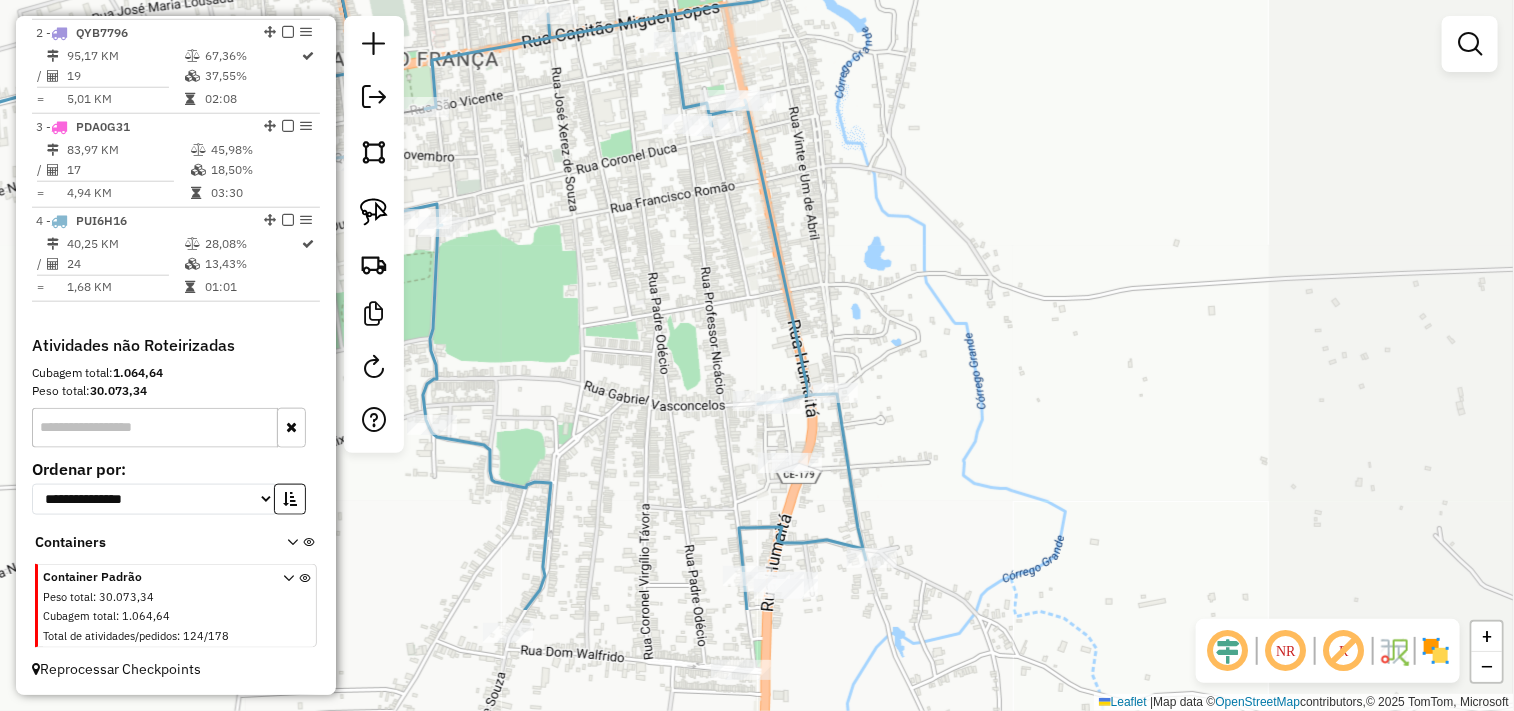 drag, startPoint x: 817, startPoint y: 500, endPoint x: 586, endPoint y: 334, distance: 284.45914 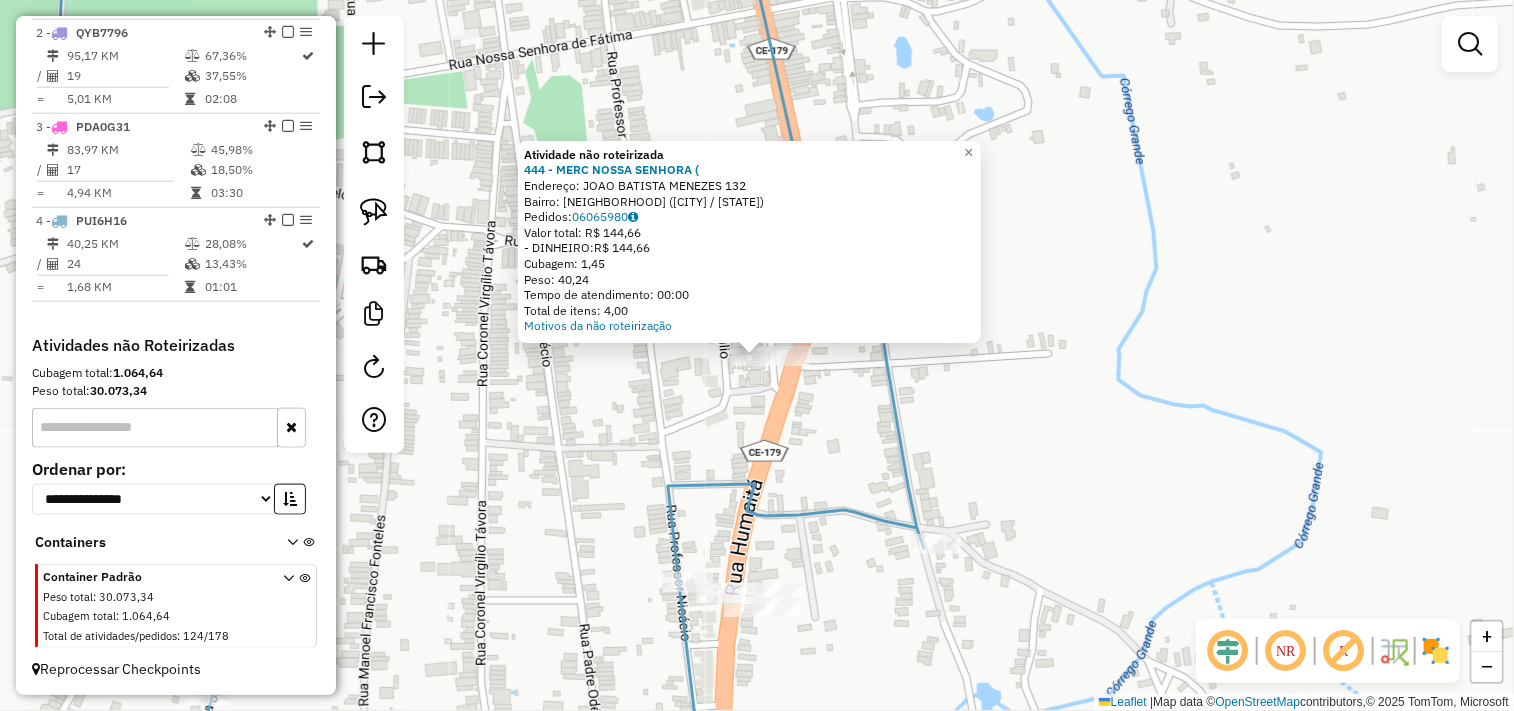 drag, startPoint x: 730, startPoint y: 440, endPoint x: 608, endPoint y: 255, distance: 221.6055 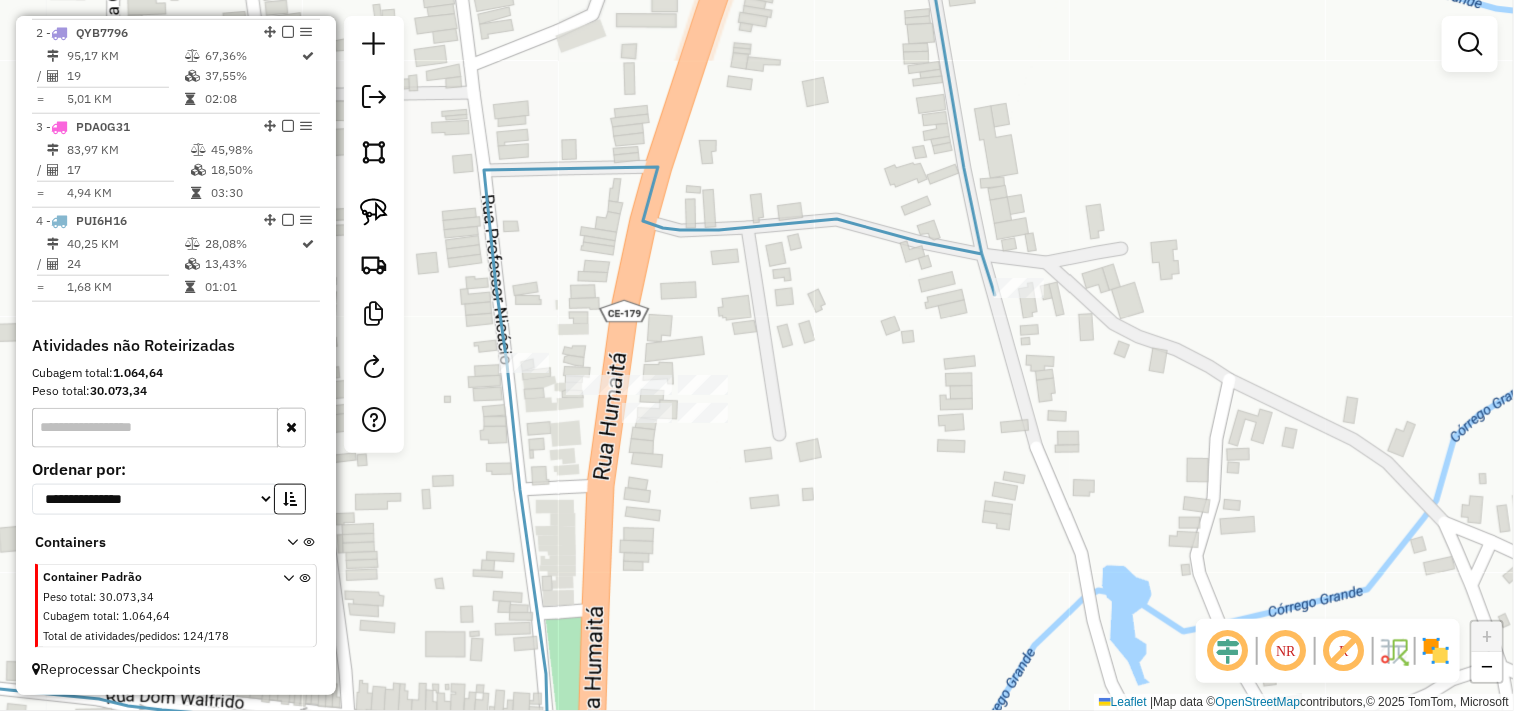 click 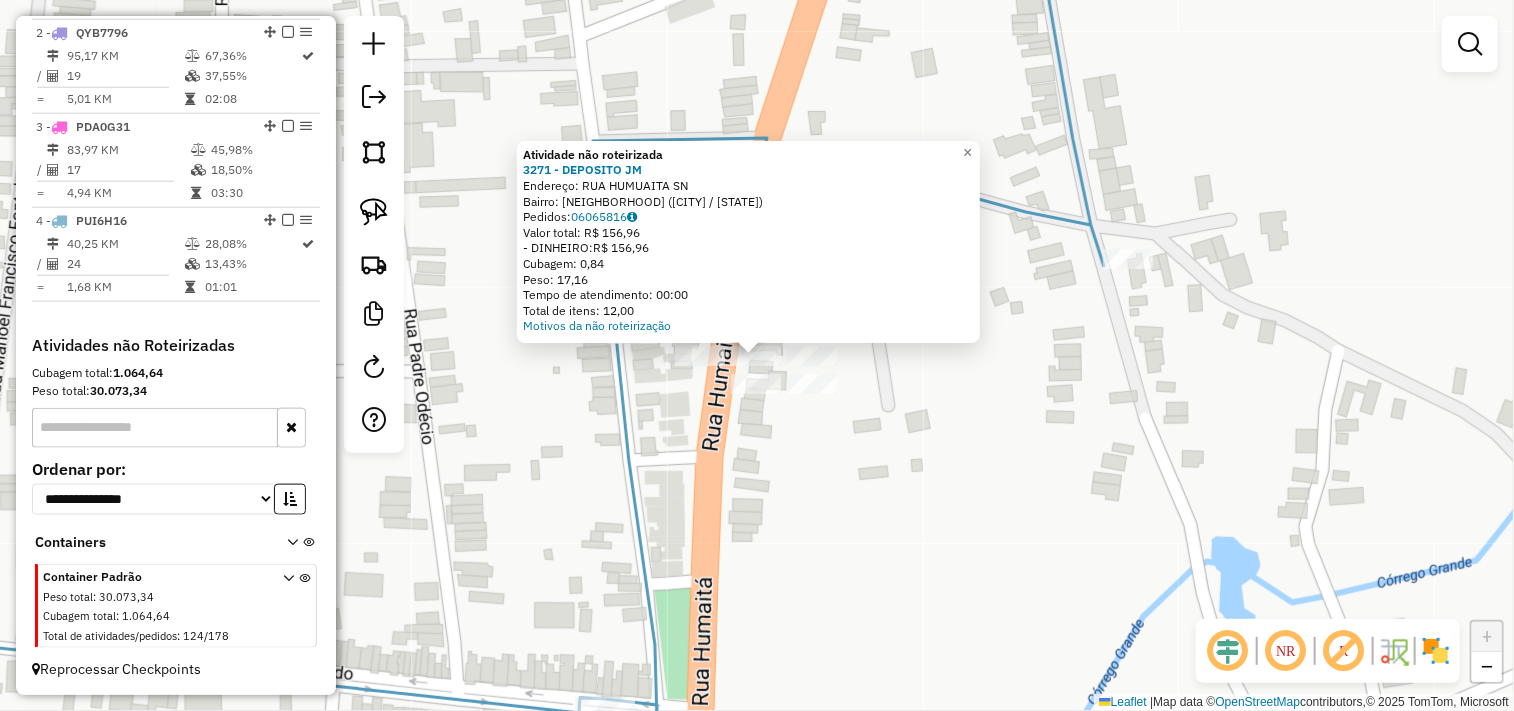 drag, startPoint x: 642, startPoint y: 405, endPoint x: 691, endPoint y: 405, distance: 49 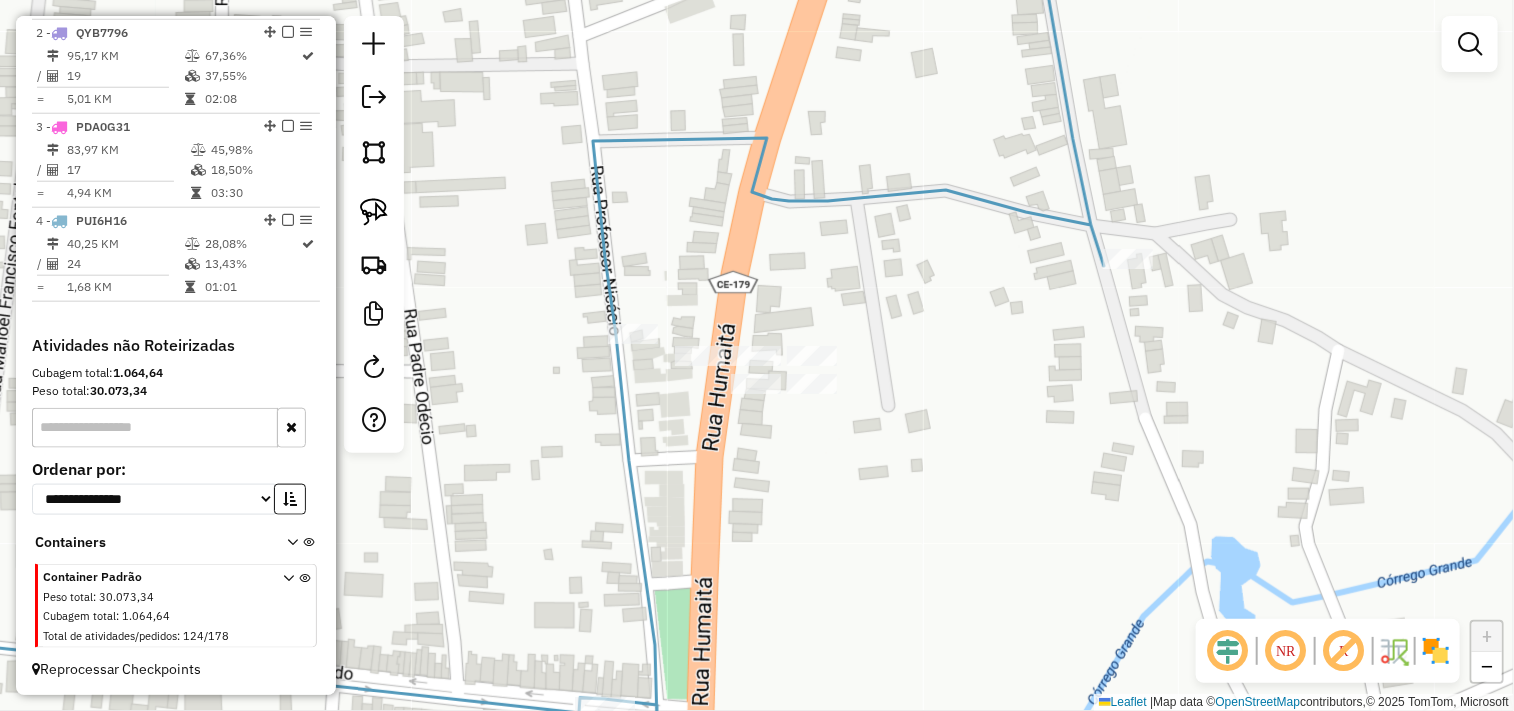 click on "Janela de atendimento Grade de atendimento Capacidade Transportadoras Veículos Cliente Pedidos  Rotas Selecione os dias de semana para filtrar as janelas de atendimento  Seg   Ter   Qua   Qui   Sex   Sáb   Dom  Informe o período da janela de atendimento: De: Até:  Filtrar exatamente a janela do cliente  Considerar janela de atendimento padrão  Selecione os dias de semana para filtrar as grades de atendimento  Seg   Ter   Qua   Qui   Sex   Sáb   Dom   Considerar clientes sem dia de atendimento cadastrado  Clientes fora do dia de atendimento selecionado Filtrar as atividades entre os valores definidos abaixo:  Peso mínimo:   Peso máximo:   Cubagem mínima:   Cubagem máxima:   De:   Até:  Filtrar as atividades entre o tempo de atendimento definido abaixo:  De:   Até:   Considerar capacidade total dos clientes não roteirizados Transportadora: Selecione um ou mais itens Tipo de veículo: Selecione um ou mais itens Veículo: Selecione um ou mais itens Motorista: Selecione um ou mais itens Nome: Rótulo:" 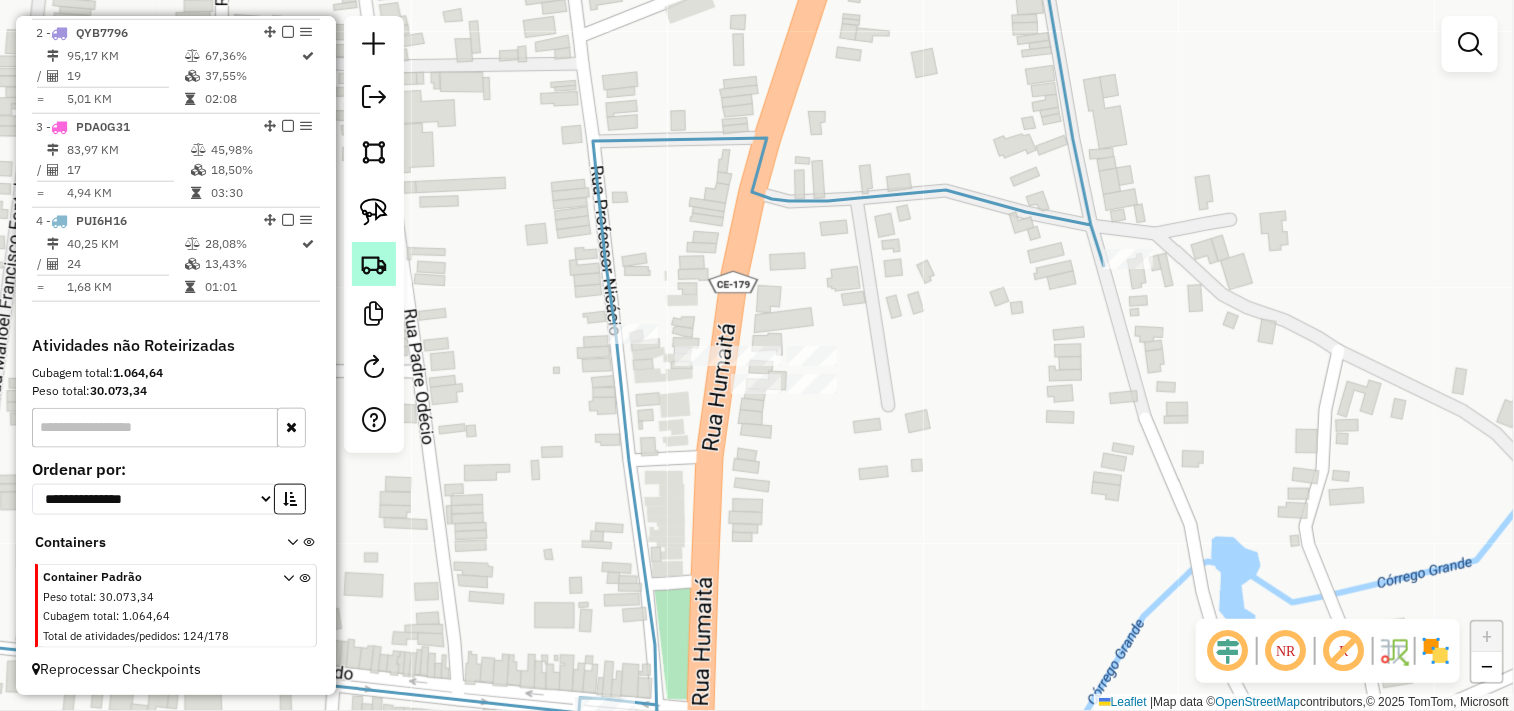 click 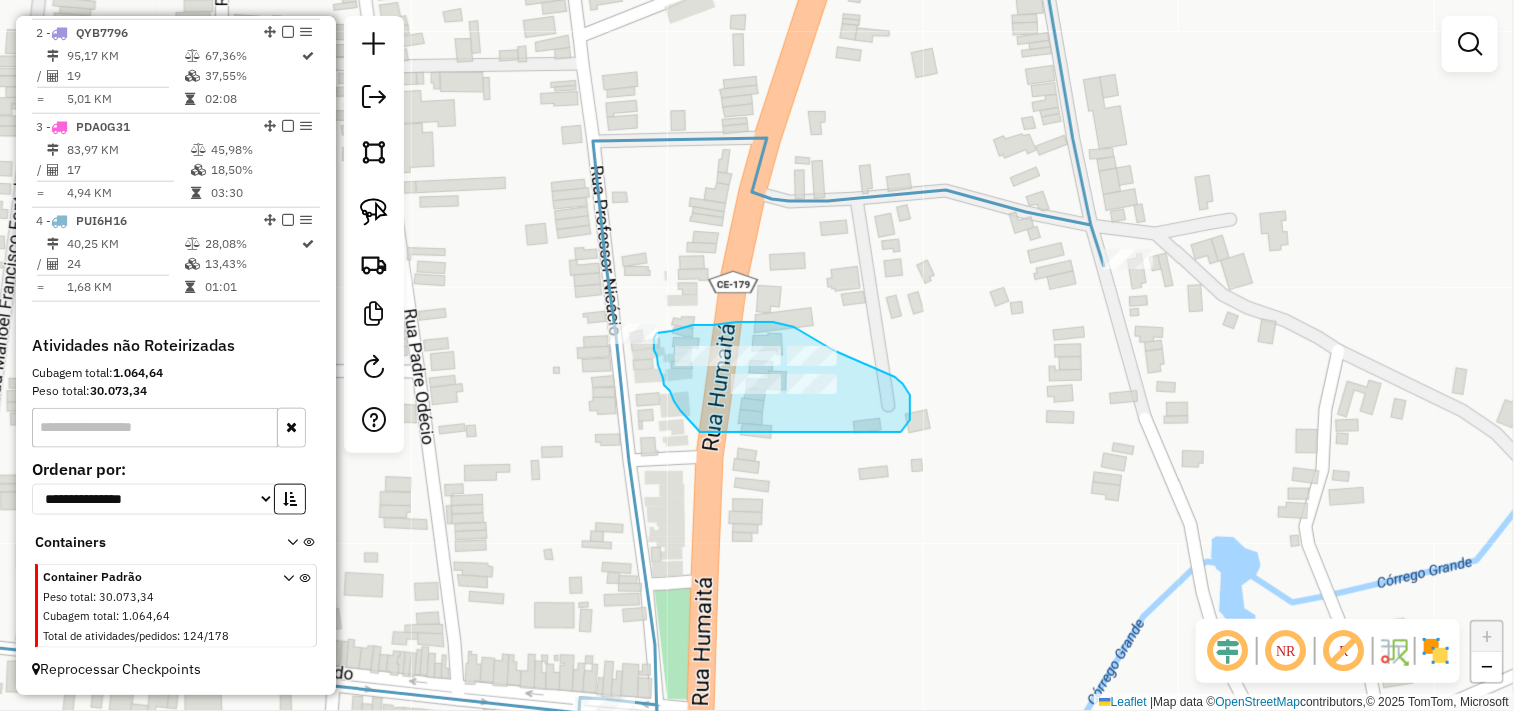 drag, startPoint x: 705, startPoint y: 432, endPoint x: 897, endPoint y: 432, distance: 192 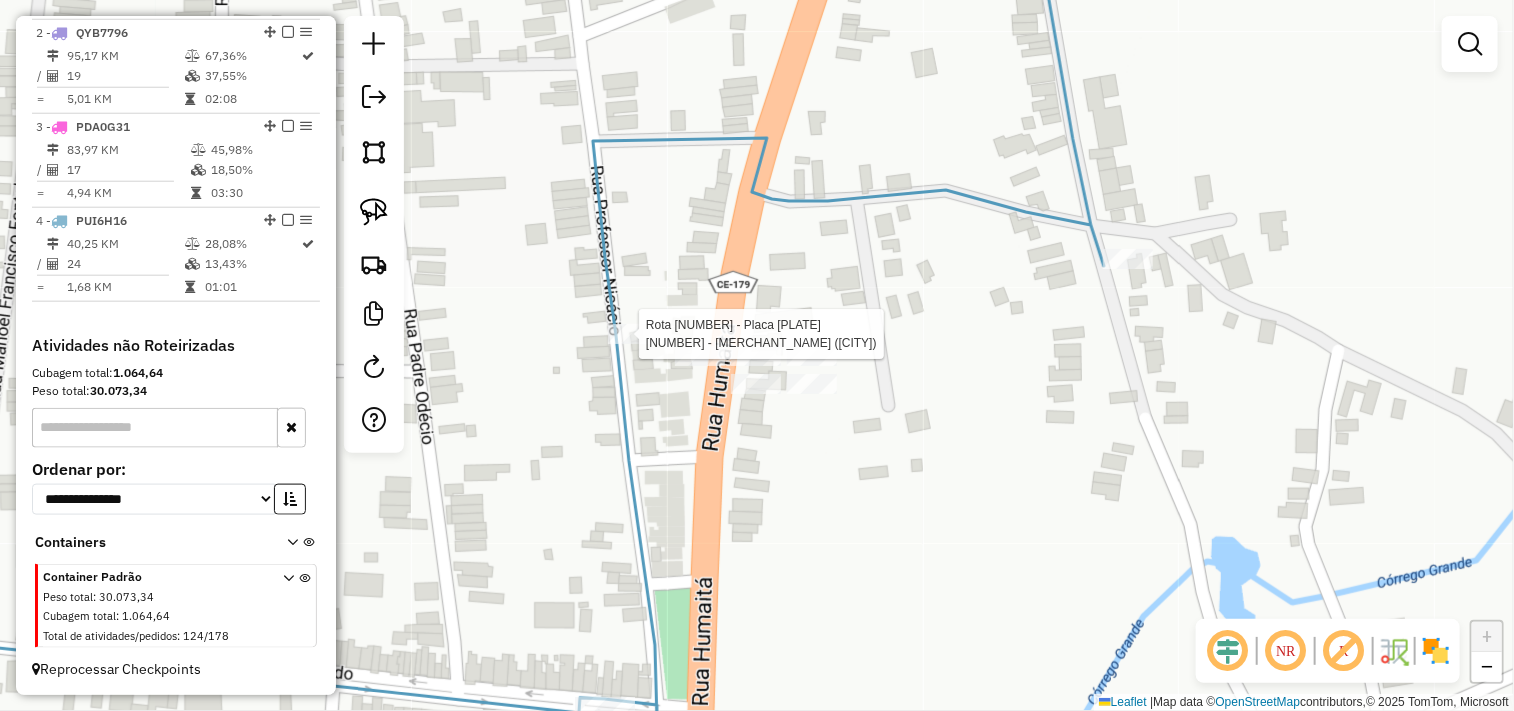 select on "**********" 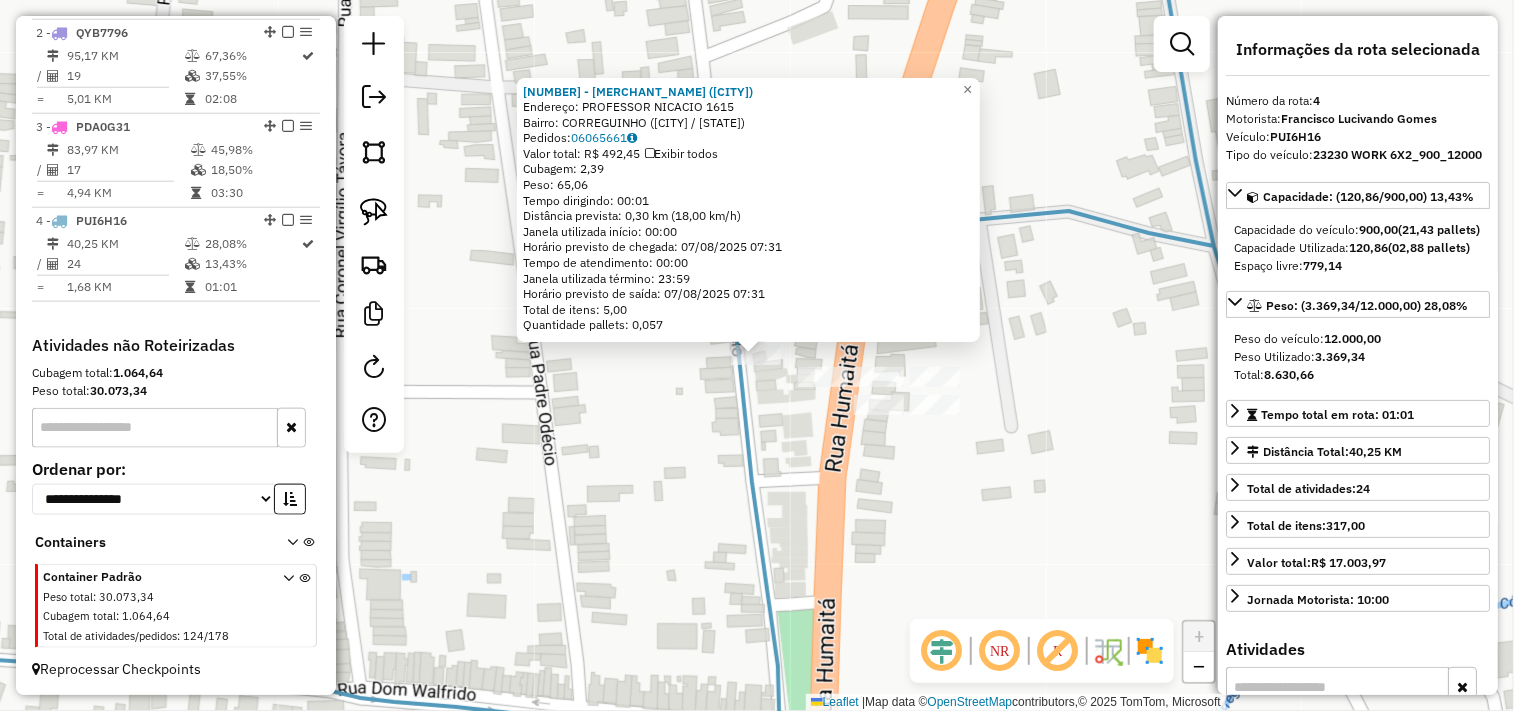 click on "326 - STOP BAR (BELA CRUZ)  Endereço:  PROFESSOR NICACIO 1615   Bairro: CORREGUINHO (BELA CRUZ / CE)   Pedidos:  06065661   Valor total: R$ 492,45   Exibir todos   Cubagem: 2,39  Peso: 65,06  Tempo dirigindo: 00:01   Distância prevista: 0,30 km (18,00 km/h)   Janela utilizada início: 00:00   Horário previsto de chegada: 07/08/2025 07:31   Tempo de atendimento: 00:00   Janela utilizada término: 23:59   Horário previsto de saída: 07/08/2025 07:31   Total de itens: 5,00   Quantidade pallets: 0,057  × Janela de atendimento Grade de atendimento Capacidade Transportadoras Veículos Cliente Pedidos  Rotas Selecione os dias de semana para filtrar as janelas de atendimento  Seg   Ter   Qua   Qui   Sex   Sáb   Dom  Informe o período da janela de atendimento: De: Até:  Filtrar exatamente a janela do cliente  Considerar janela de atendimento padrão  Selecione os dias de semana para filtrar as grades de atendimento  Seg   Ter   Qua   Qui   Sex   Sáb   Dom   Clientes fora do dia de atendimento selecionado De:" 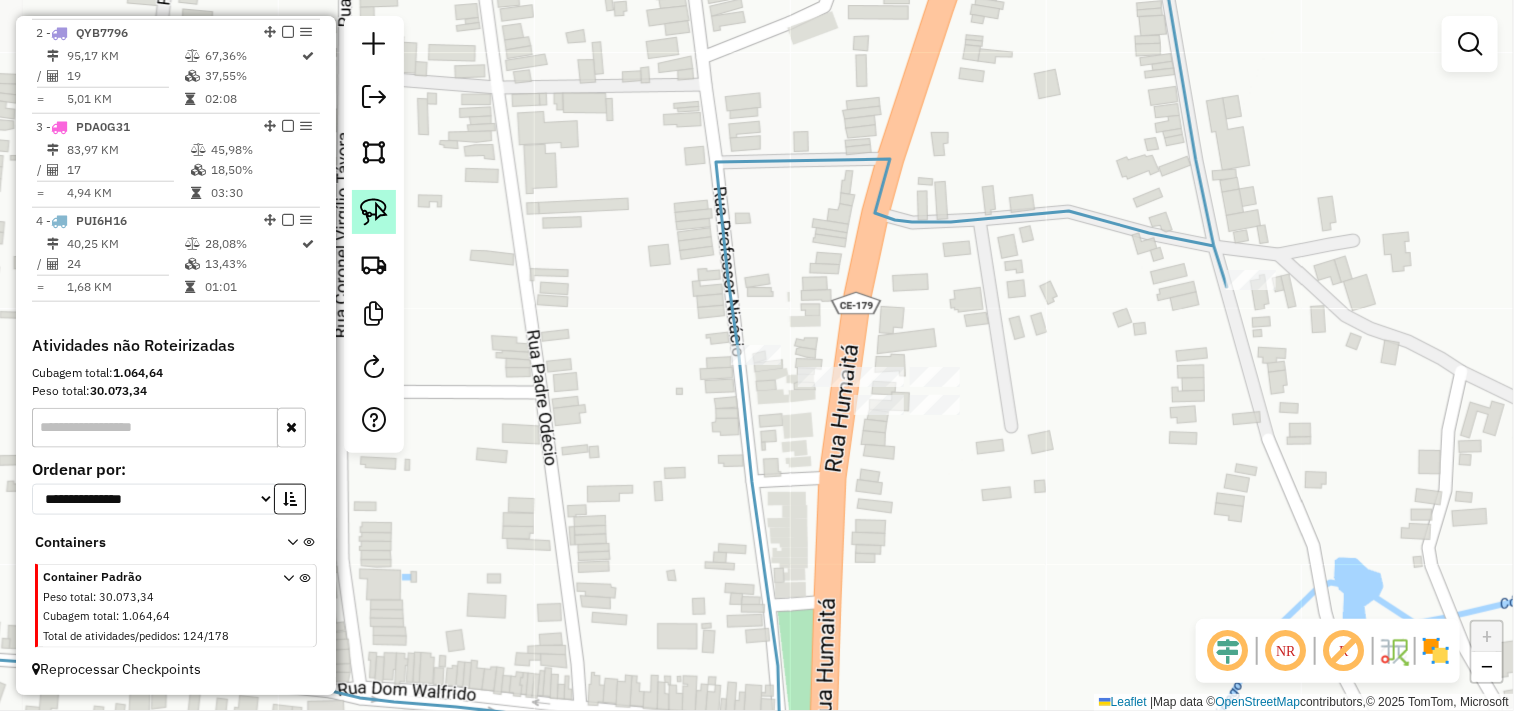 click 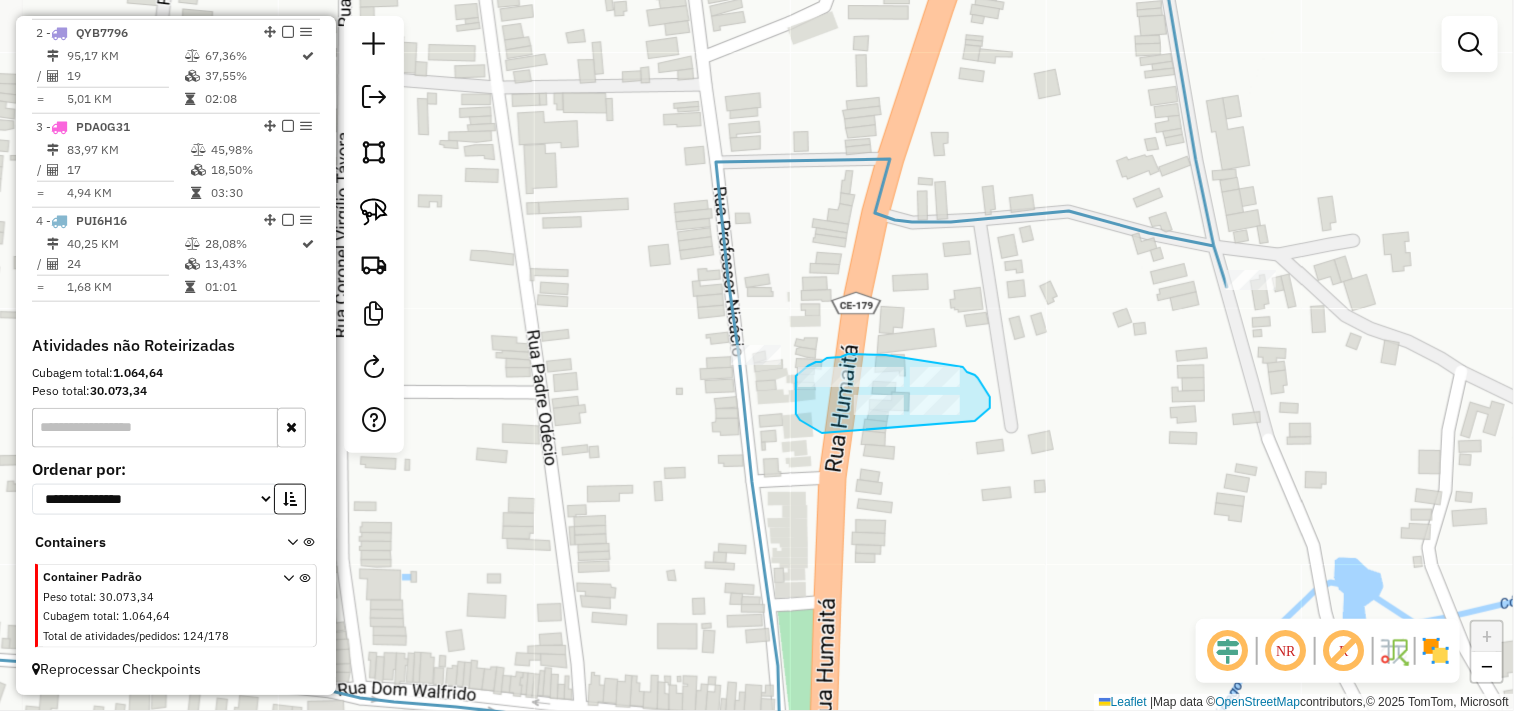 drag, startPoint x: 800, startPoint y: 420, endPoint x: 954, endPoint y: 425, distance: 154.08115 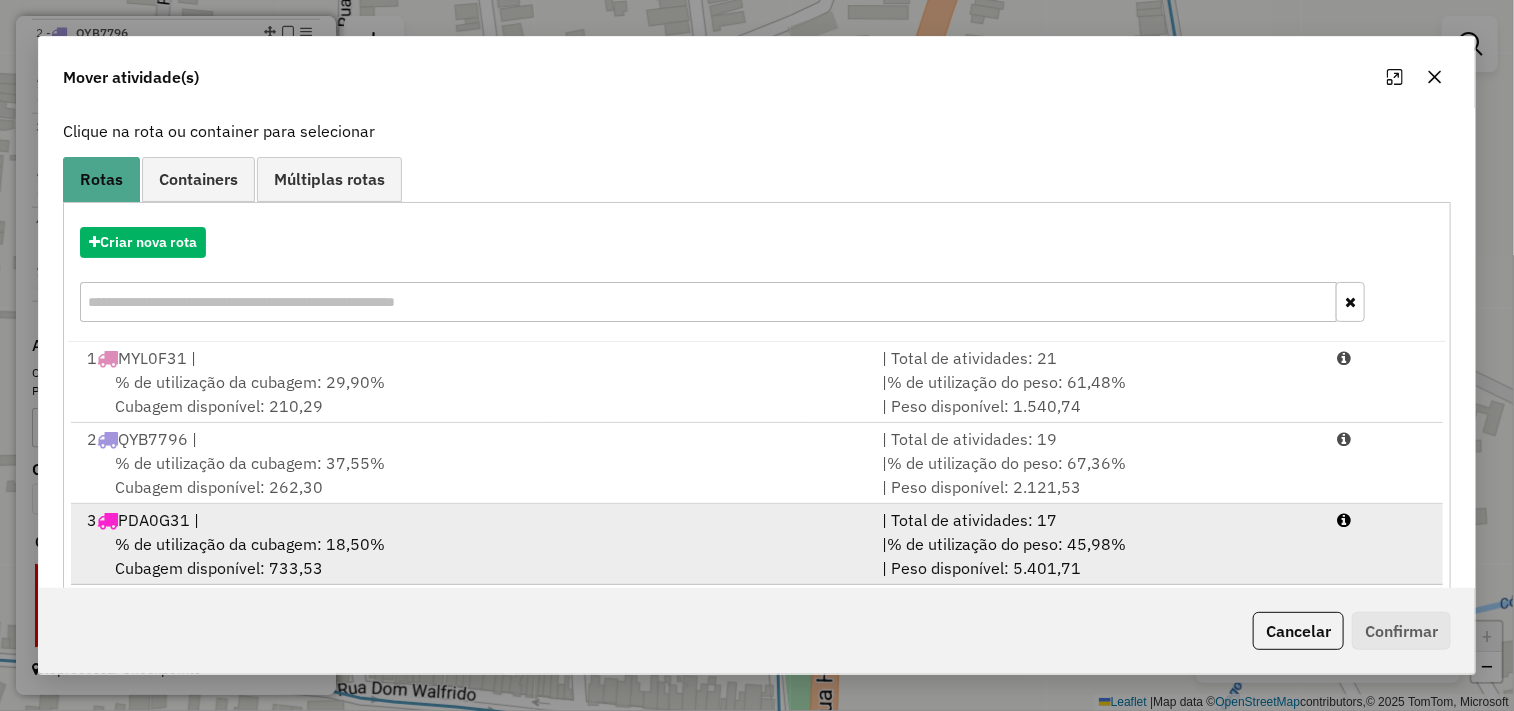 scroll, scrollTop: 227, scrollLeft: 0, axis: vertical 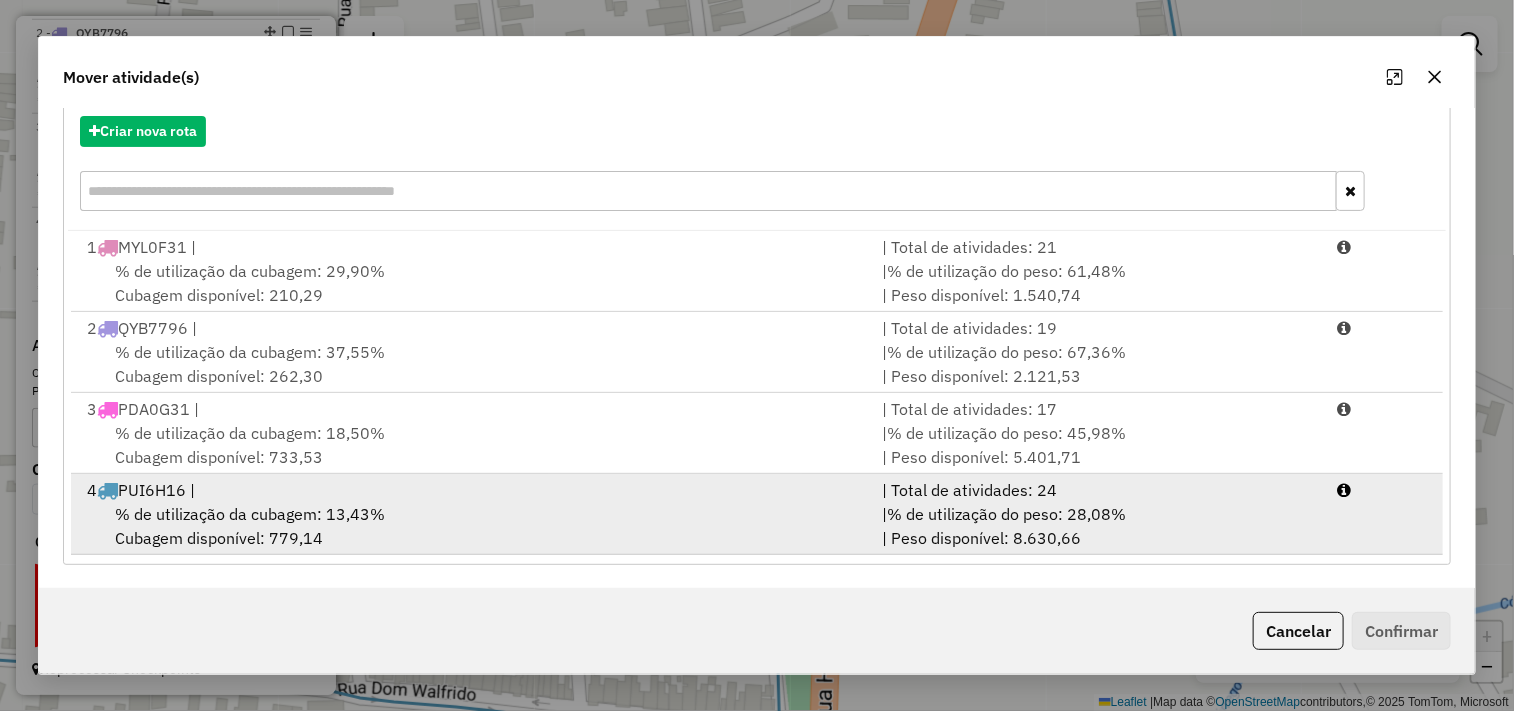 click on "4  PUI6H16 |" at bounding box center [473, 490] 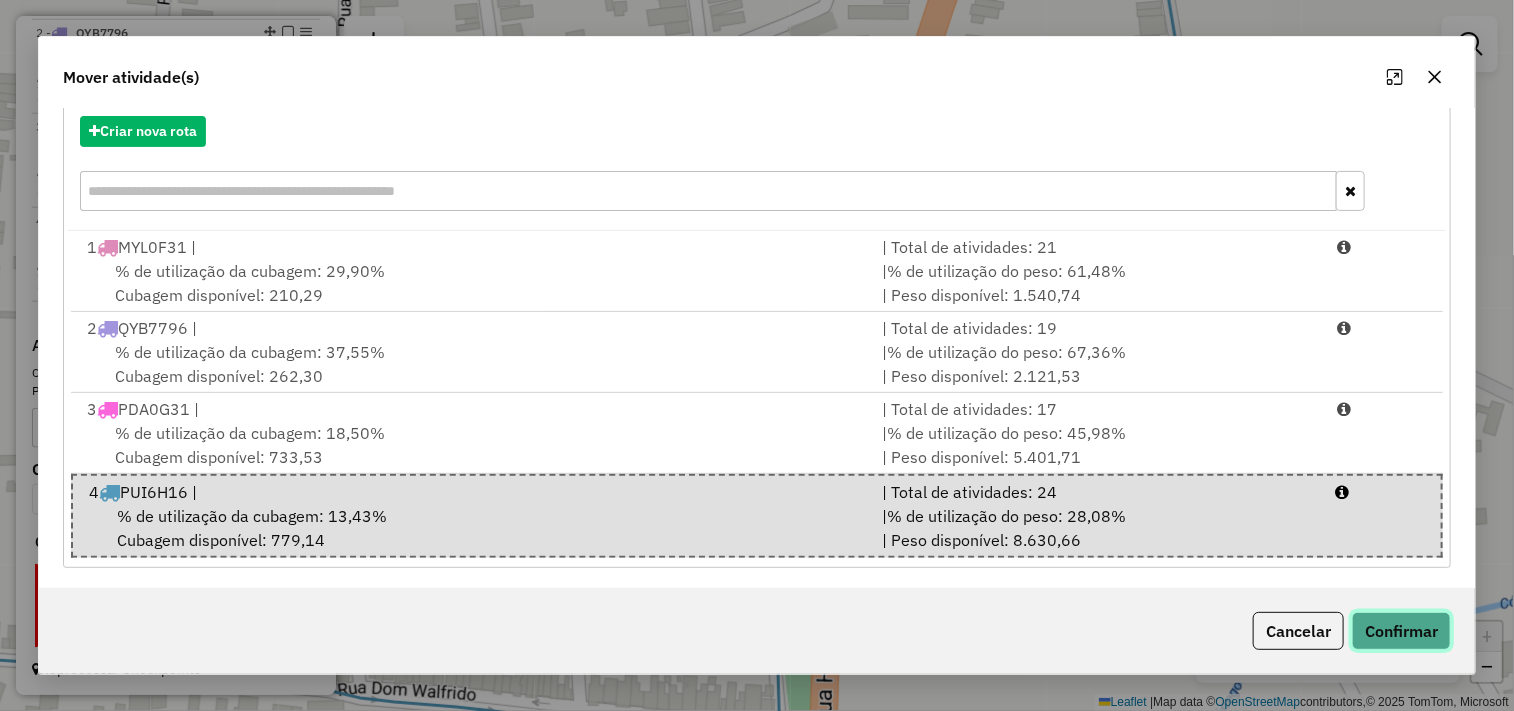 click on "Confirmar" 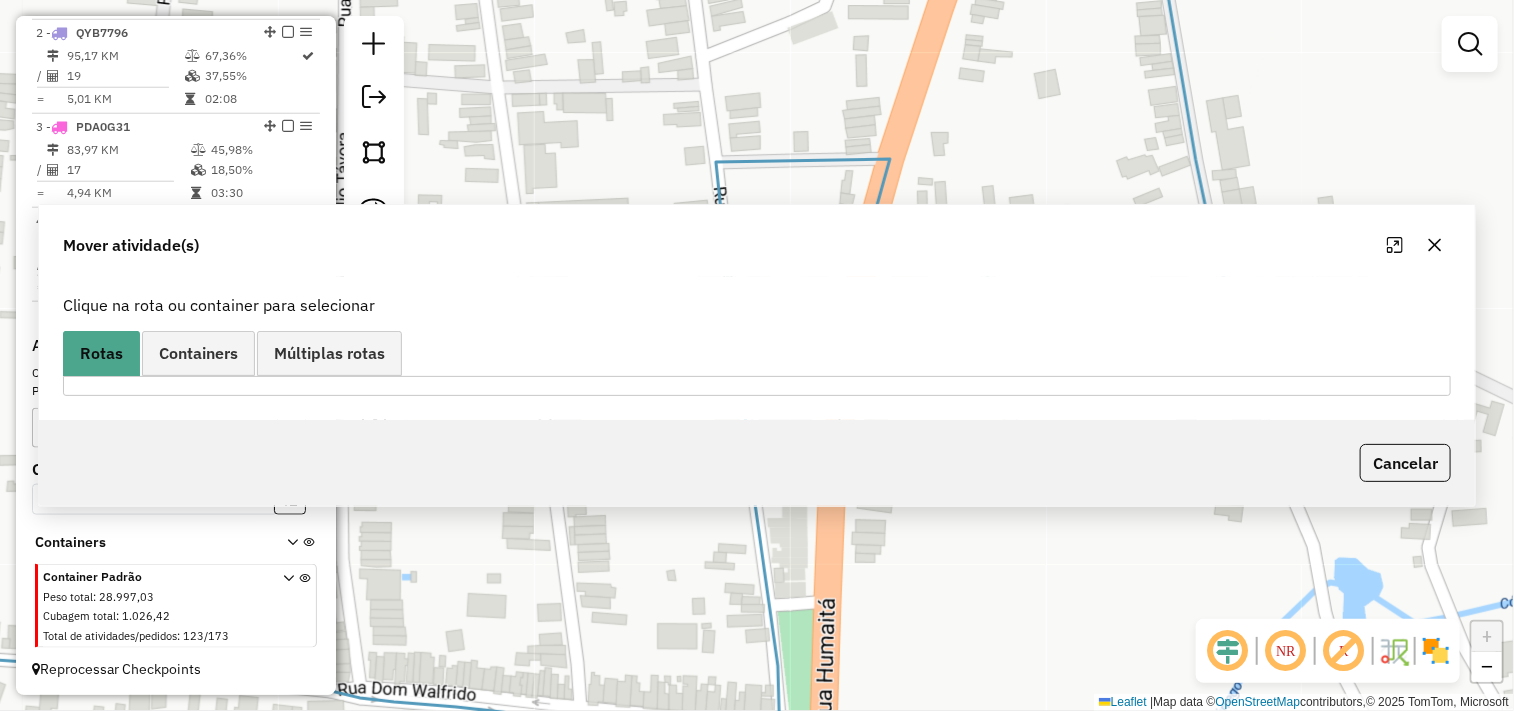 scroll, scrollTop: 0, scrollLeft: 0, axis: both 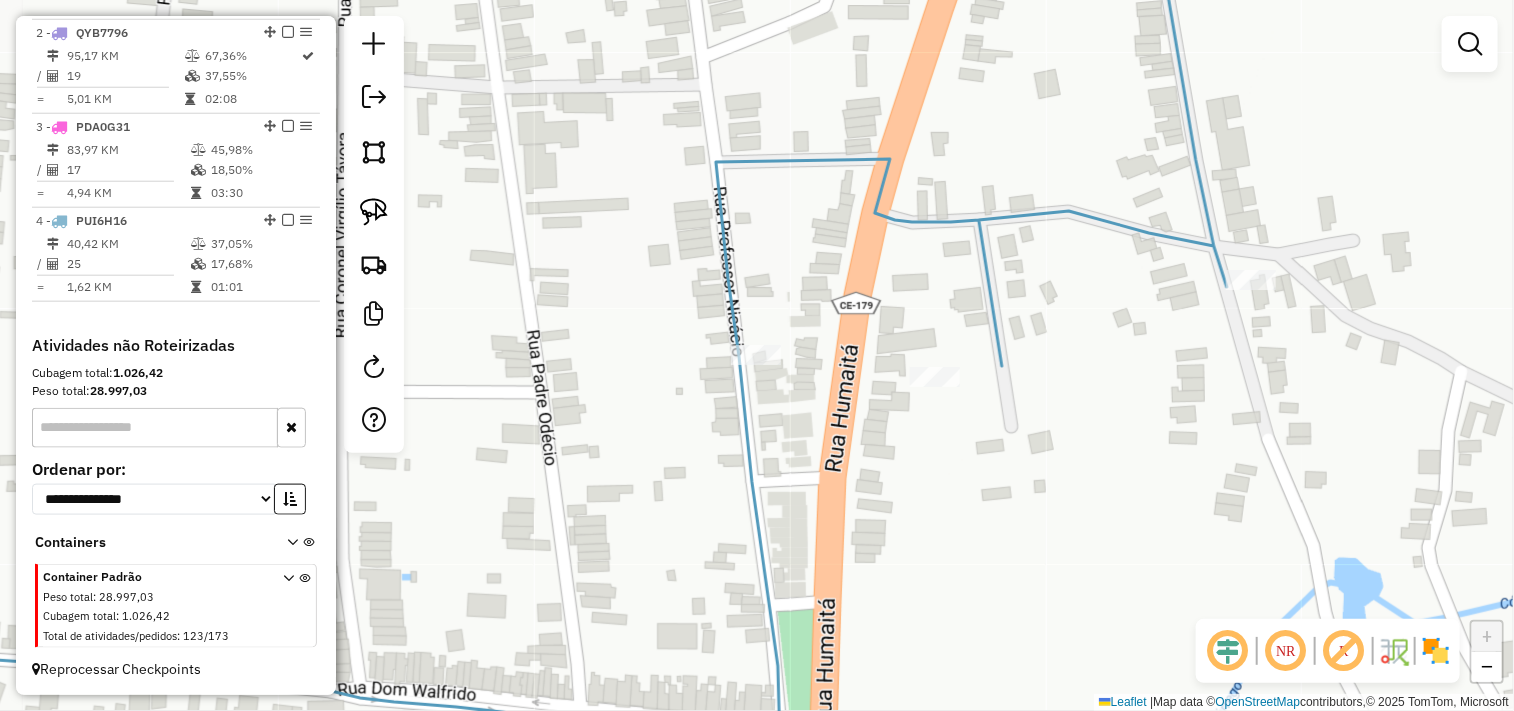 click 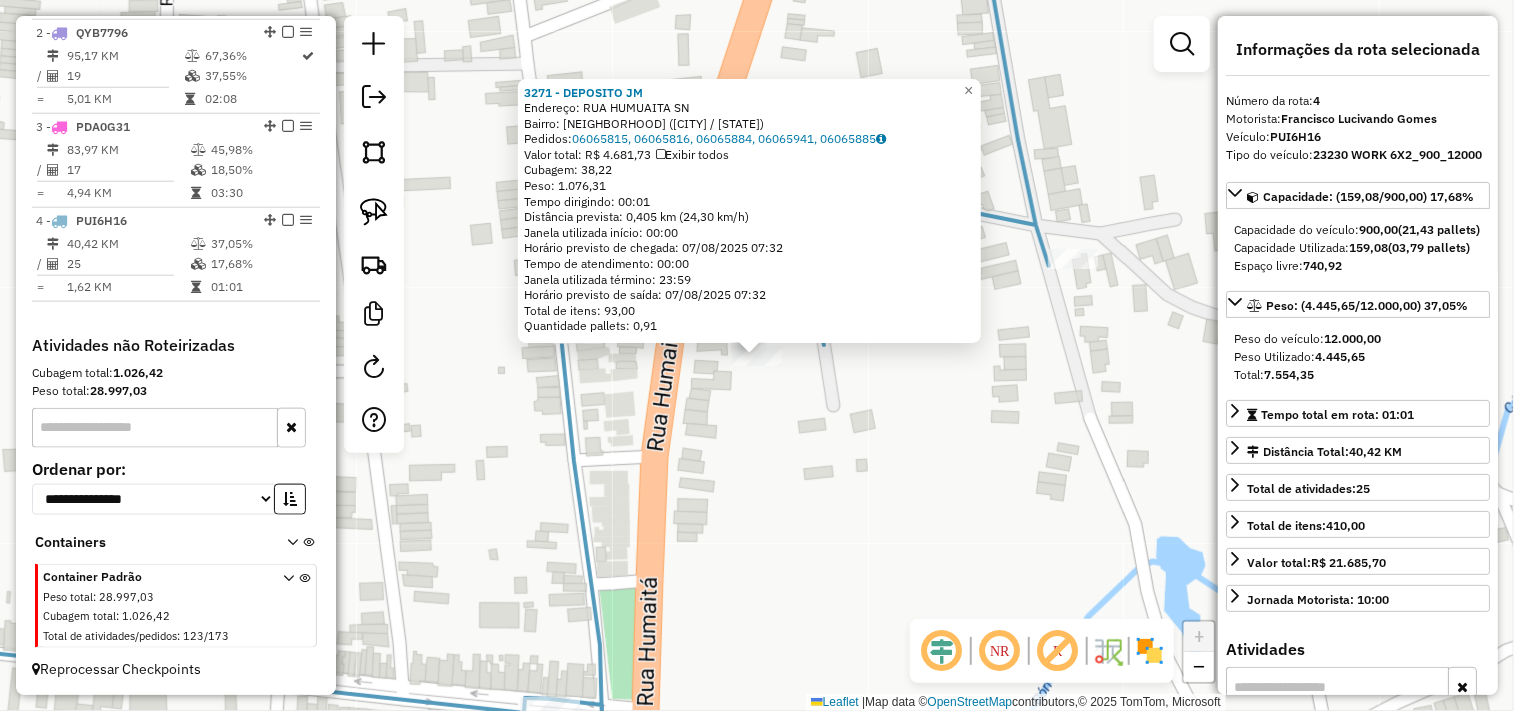 click on "3271 - DEPOSITO JM  Endereço:  RUA HUMUAITA SN   Bairro: CENTRO (BELA CRUZ / CE)   Pedidos:  06065815, 06065816, 06065884, 06065941, 06065885   Valor total: R$ 4.681,73   Exibir todos   Cubagem: 38,22  Peso: 1.076,31  Tempo dirigindo: 00:01   Distância prevista: 0,405 km (24,30 km/h)   Janela utilizada início: 00:00   Horário previsto de chegada: 07/08/2025 07:32   Tempo de atendimento: 00:00   Janela utilizada término: 23:59   Horário previsto de saída: 07/08/2025 07:32   Total de itens: 93,00   Quantidade pallets: 0,91  × Janela de atendimento Grade de atendimento Capacidade Transportadoras Veículos Cliente Pedidos  Rotas Selecione os dias de semana para filtrar as janelas de atendimento  Seg   Ter   Qua   Qui   Sex   Sáb   Dom  Informe o período da janela de atendimento: De: Até:  Filtrar exatamente a janela do cliente  Considerar janela de atendimento padrão  Selecione os dias de semana para filtrar as grades de atendimento  Seg   Ter   Qua   Qui   Sex   Sáb   Dom   Peso mínimo:   De:  De:" 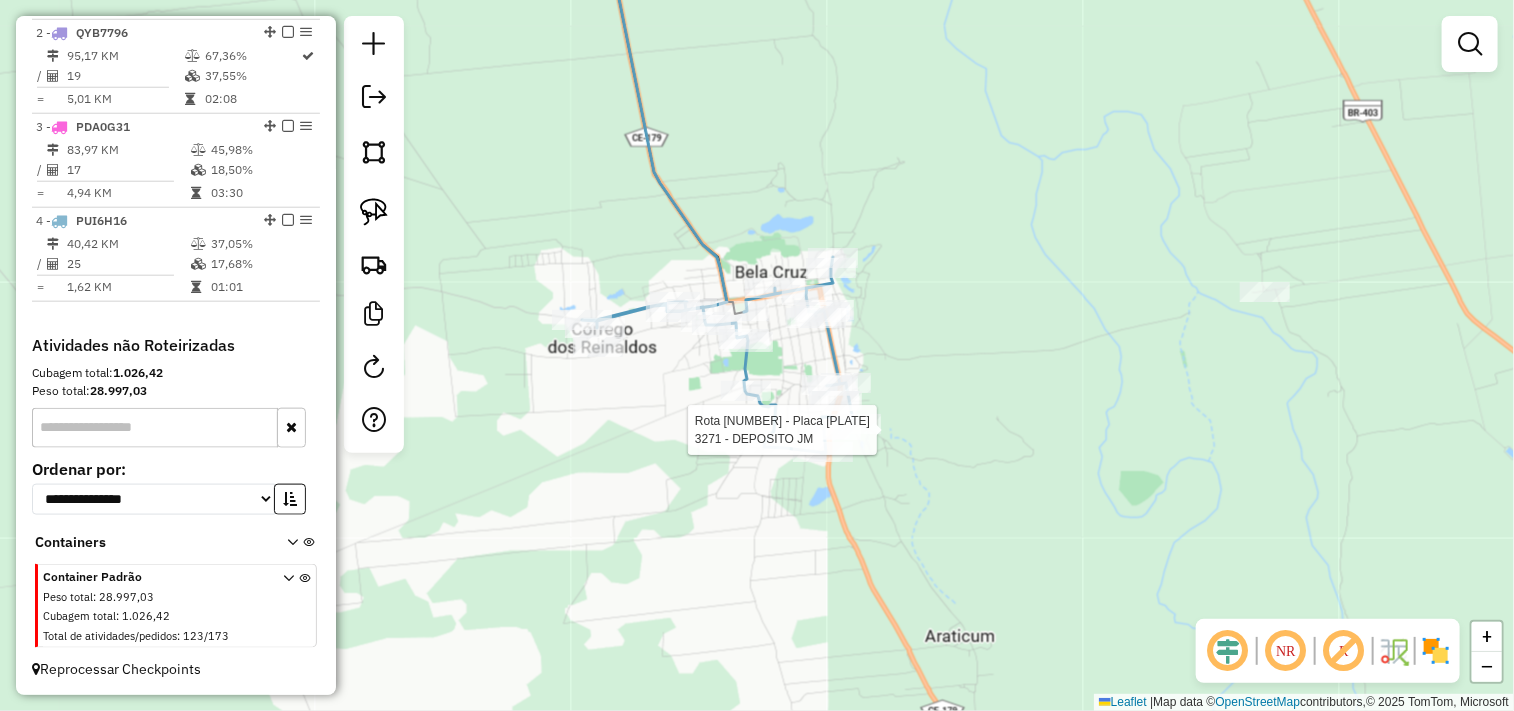 select on "**********" 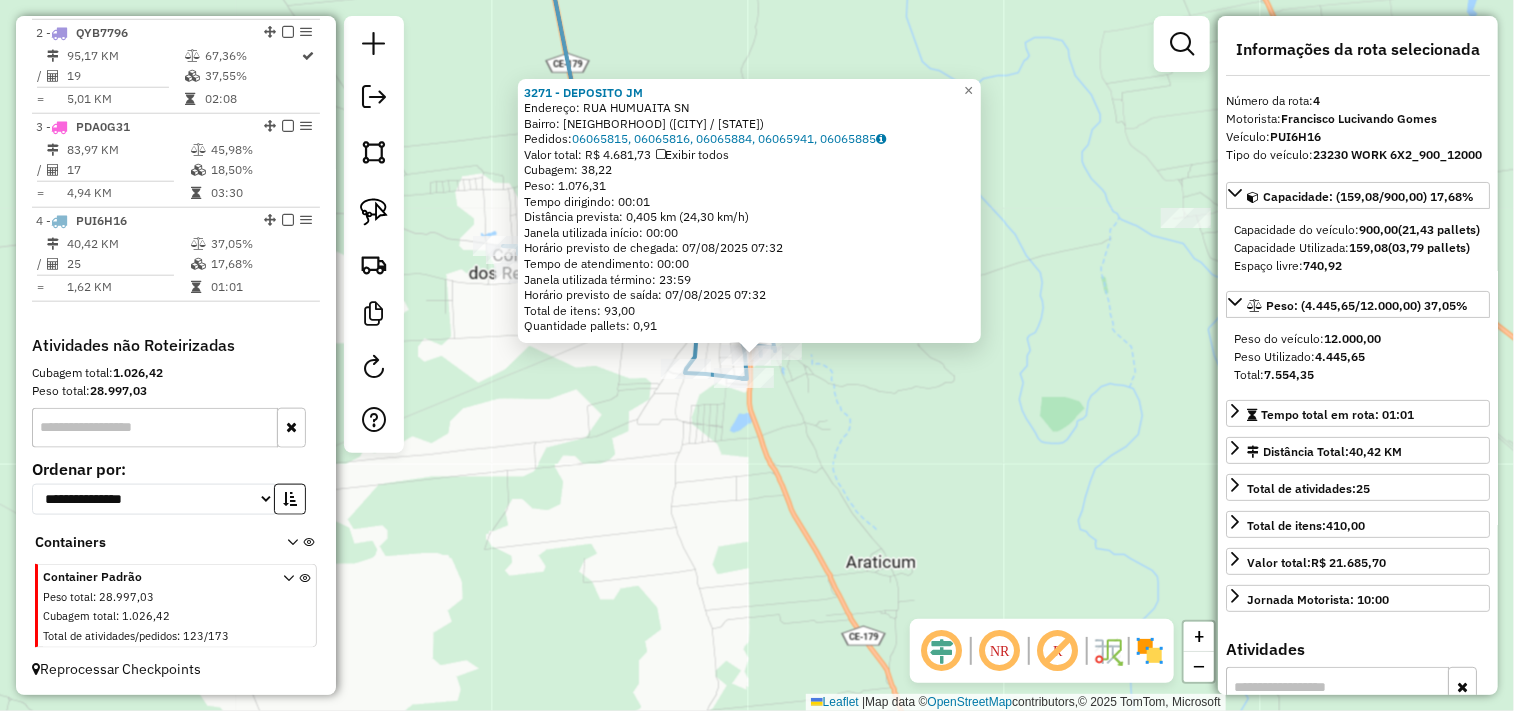 click on "3271 - DEPOSITO JM  Endereço:  RUA HUMUAITA SN   Bairro: CENTRO (BELA CRUZ / CE)   Pedidos:  06065815, 06065816, 06065884, 06065941, 06065885   Valor total: R$ 4.681,73   Exibir todos   Cubagem: 38,22  Peso: 1.076,31  Tempo dirigindo: 00:01   Distância prevista: 0,405 km (24,30 km/h)   Janela utilizada início: 00:00   Horário previsto de chegada: 07/08/2025 07:32   Tempo de atendimento: 00:00   Janela utilizada término: 23:59   Horário previsto de saída: 07/08/2025 07:32   Total de itens: 93,00   Quantidade pallets: 0,91  × Janela de atendimento Grade de atendimento Capacidade Transportadoras Veículos Cliente Pedidos  Rotas Selecione os dias de semana para filtrar as janelas de atendimento  Seg   Ter   Qua   Qui   Sex   Sáb   Dom  Informe o período da janela de atendimento: De: Até:  Filtrar exatamente a janela do cliente  Considerar janela de atendimento padrão  Selecione os dias de semana para filtrar as grades de atendimento  Seg   Ter   Qua   Qui   Sex   Sáb   Dom   Peso mínimo:   De:  De:" 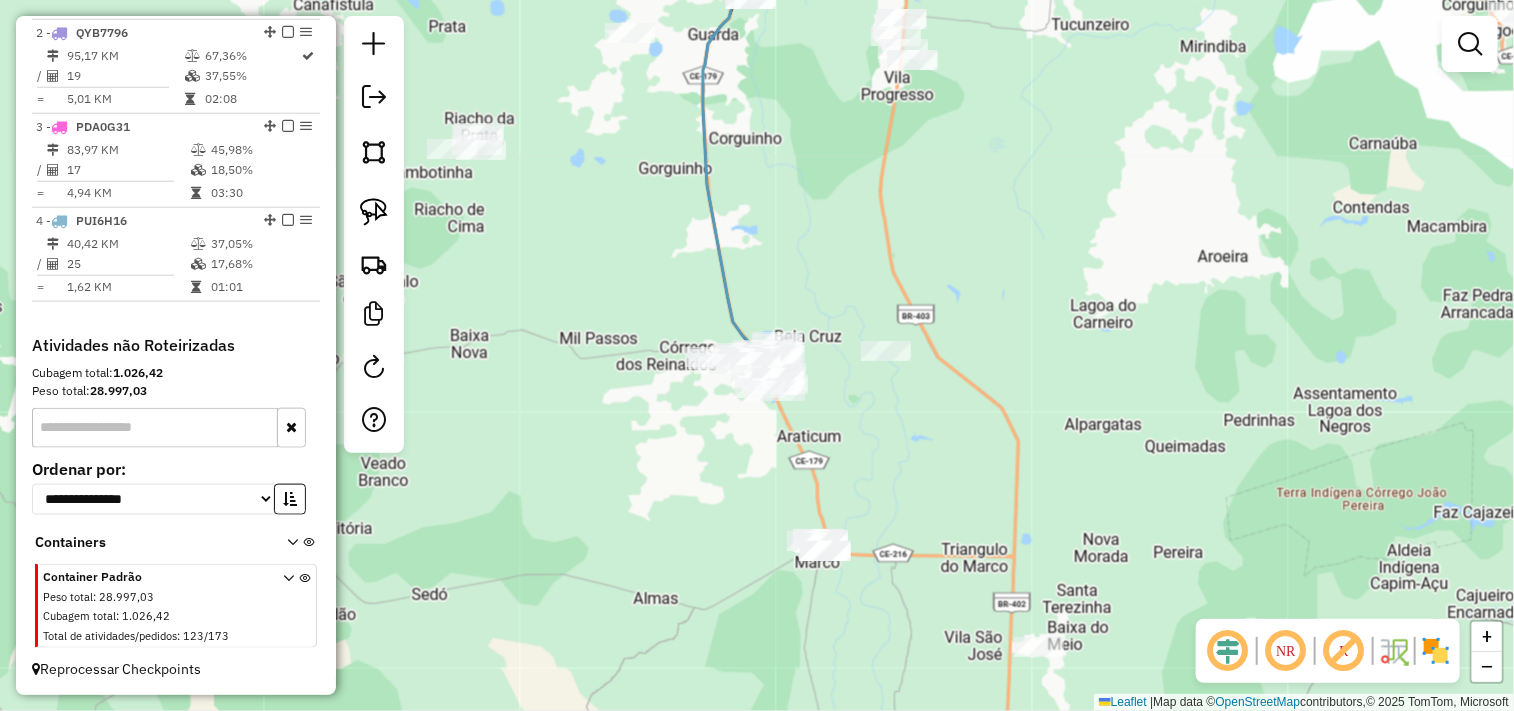 drag, startPoint x: 613, startPoint y: 348, endPoint x: 657, endPoint y: 428, distance: 91.3017 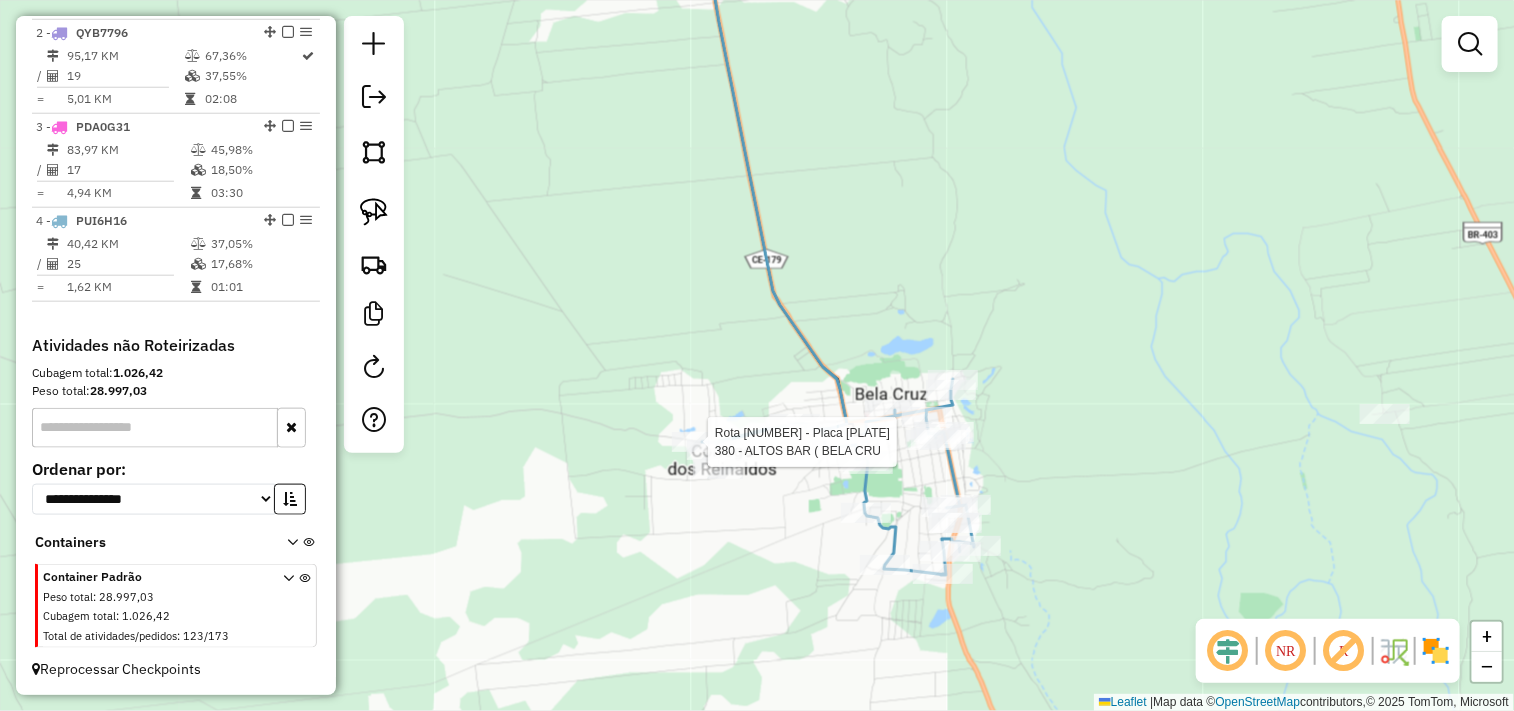 select on "**********" 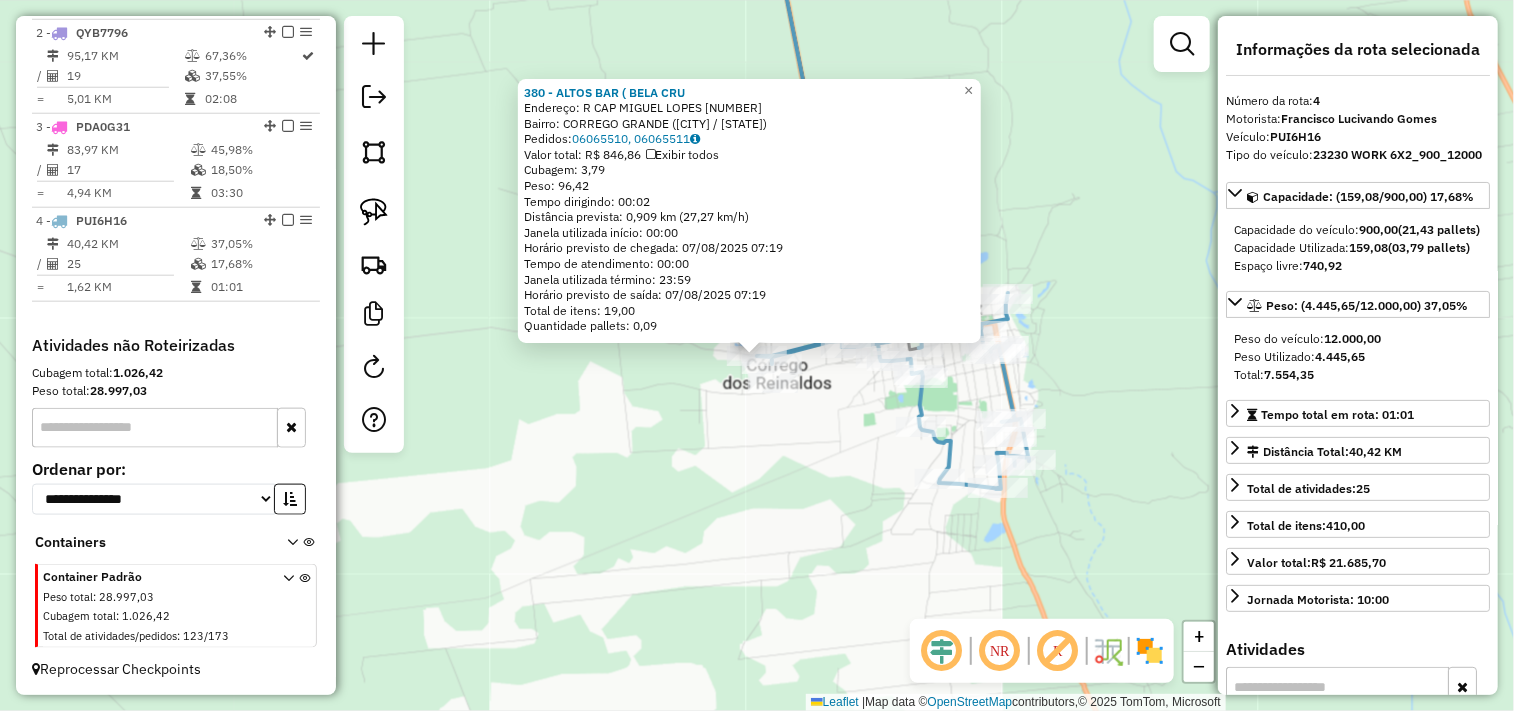 click on "380 - ALTOS BAR ( BELA CRU  Endereço:  R CAP MIGUEL LOPES 10000   Bairro: CORREGO GRANDE (BELA CRUZ / CE)   Pedidos:  06065510, 06065511   Valor total: R$ 846,86   Exibir todos   Cubagem: 3,79  Peso: 96,42  Tempo dirigindo: 00:02   Distância prevista: 0,909 km (27,27 km/h)   Janela utilizada início: 00:00   Horário previsto de chegada: 07/08/2025 07:19   Tempo de atendimento: 00:00   Janela utilizada término: 23:59   Horário previsto de saída: 07/08/2025 07:19   Total de itens: 19,00   Quantidade pallets: 0,09  × Janela de atendimento Grade de atendimento Capacidade Transportadoras Veículos Cliente Pedidos  Rotas Selecione os dias de semana para filtrar as janelas de atendimento  Seg   Ter   Qua   Qui   Sex   Sáb   Dom  Informe o período da janela de atendimento: De: Até:  Filtrar exatamente a janela do cliente  Considerar janela de atendimento padrão  Selecione os dias de semana para filtrar as grades de atendimento  Seg   Ter   Qua   Qui   Sex   Sáb   Dom   Peso mínimo:   Peso máximo:   De:" 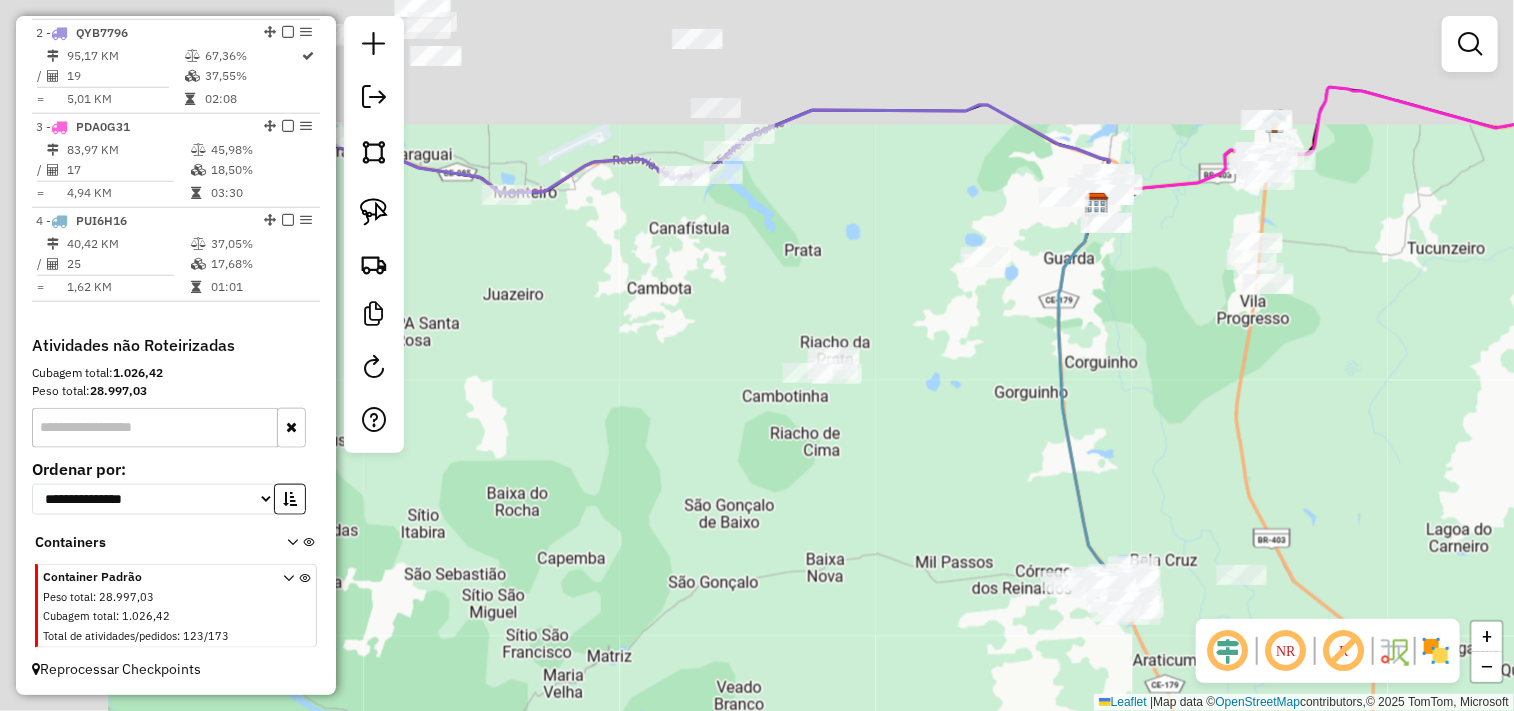 drag, startPoint x: 946, startPoint y: 491, endPoint x: 996, endPoint y: 454, distance: 62.201286 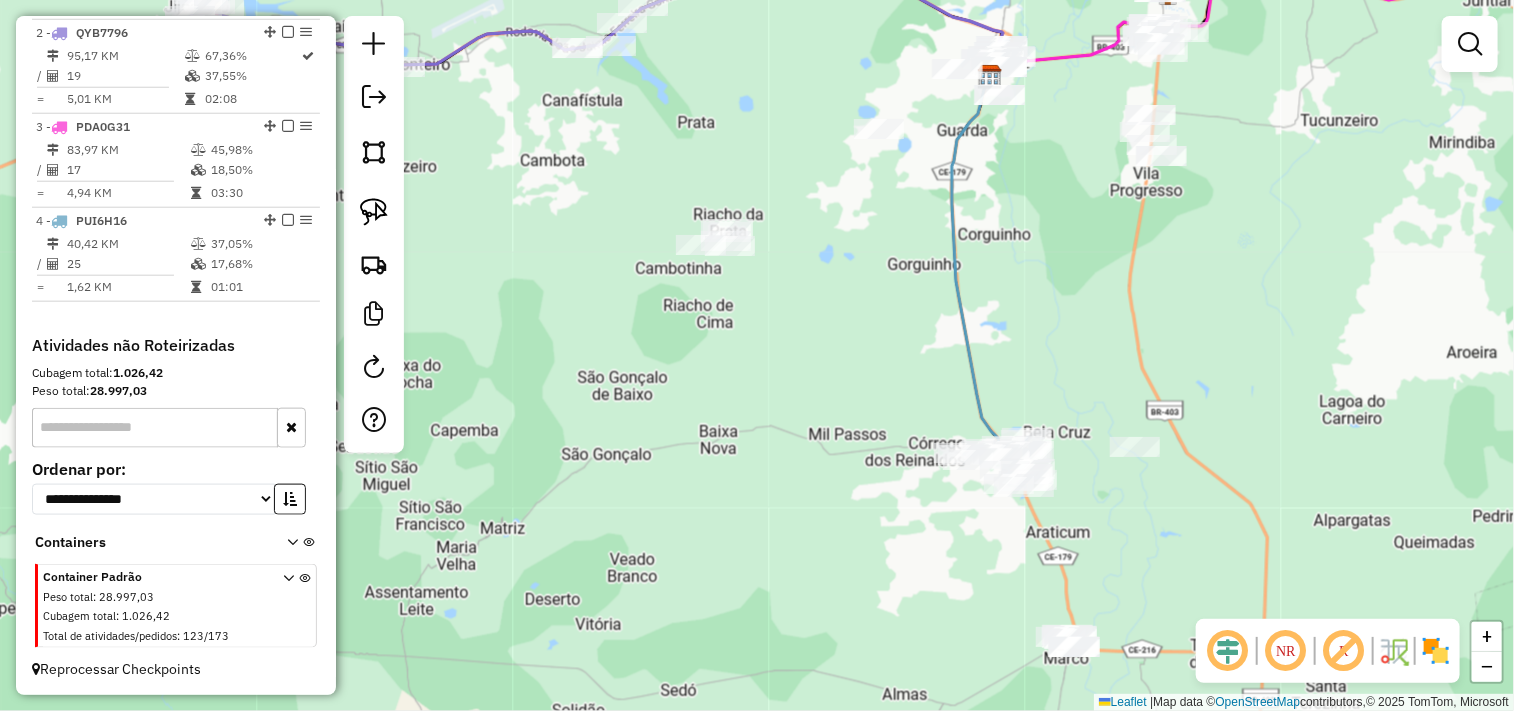 drag, startPoint x: 1108, startPoint y: 507, endPoint x: 887, endPoint y: 354, distance: 268.7936 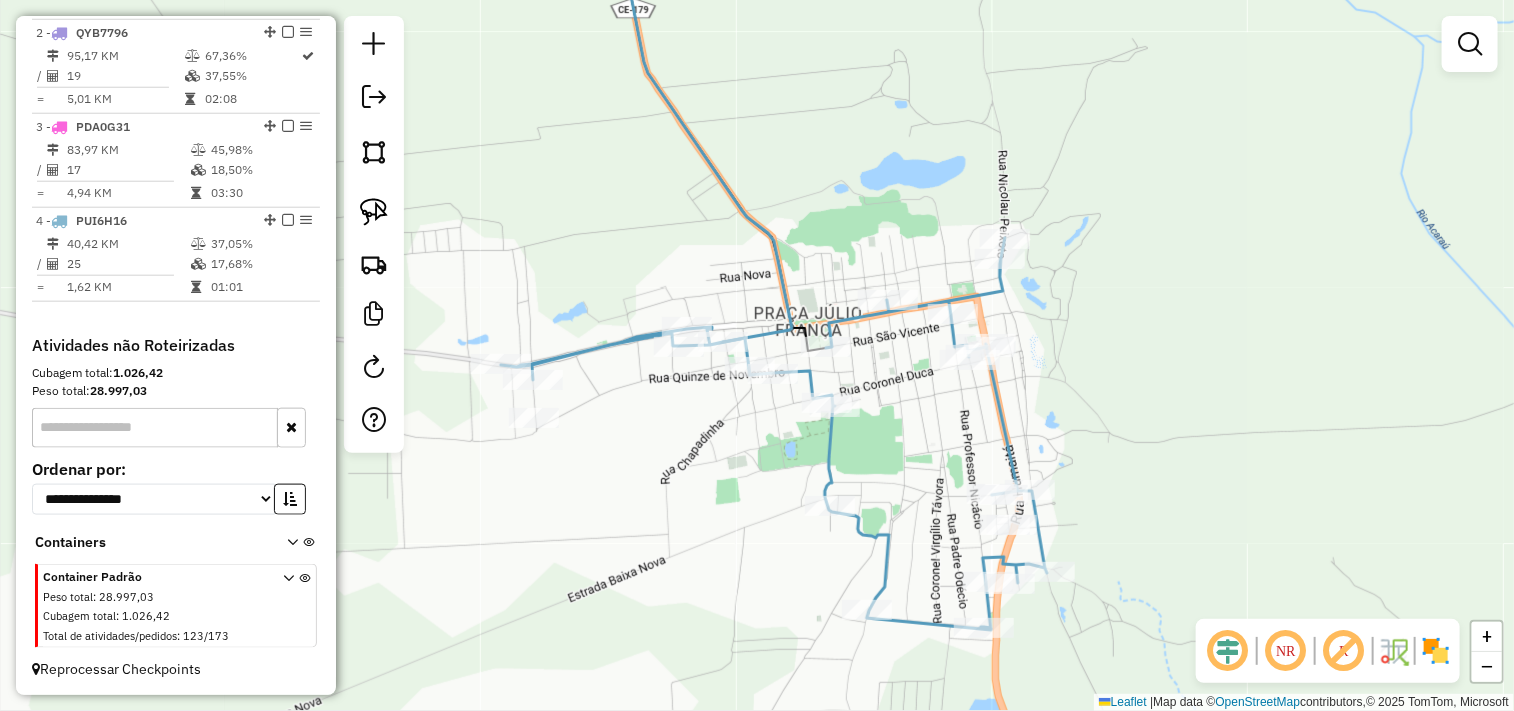 click on "Rota 4 - Placa PUI6H16  782 - MERCADINHO O DEDEZIN Janela de atendimento Grade de atendimento Capacidade Transportadoras Veículos Cliente Pedidos  Rotas Selecione os dias de semana para filtrar as janelas de atendimento  Seg   Ter   Qua   Qui   Sex   Sáb   Dom  Informe o período da janela de atendimento: De: Até:  Filtrar exatamente a janela do cliente  Considerar janela de atendimento padrão  Selecione os dias de semana para filtrar as grades de atendimento  Seg   Ter   Qua   Qui   Sex   Sáb   Dom   Considerar clientes sem dia de atendimento cadastrado  Clientes fora do dia de atendimento selecionado Filtrar as atividades entre os valores definidos abaixo:  Peso mínimo:   Peso máximo:   Cubagem mínima:   Cubagem máxima:   De:   Até:  Filtrar as atividades entre o tempo de atendimento definido abaixo:  De:   Até:   Considerar capacidade total dos clientes não roteirizados Transportadora: Selecione um ou mais itens Tipo de veículo: Selecione um ou mais itens Veículo: Selecione um ou mais itens +" 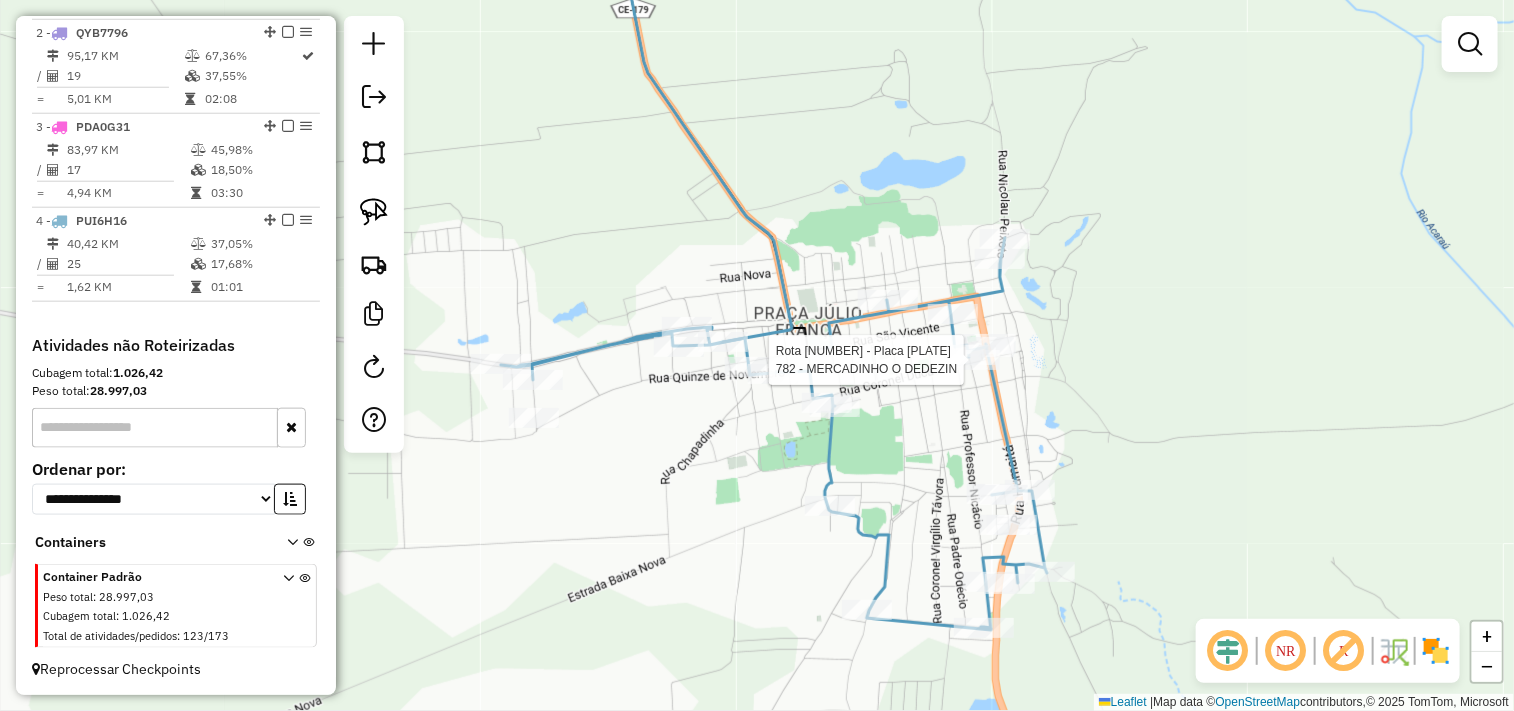 select on "**********" 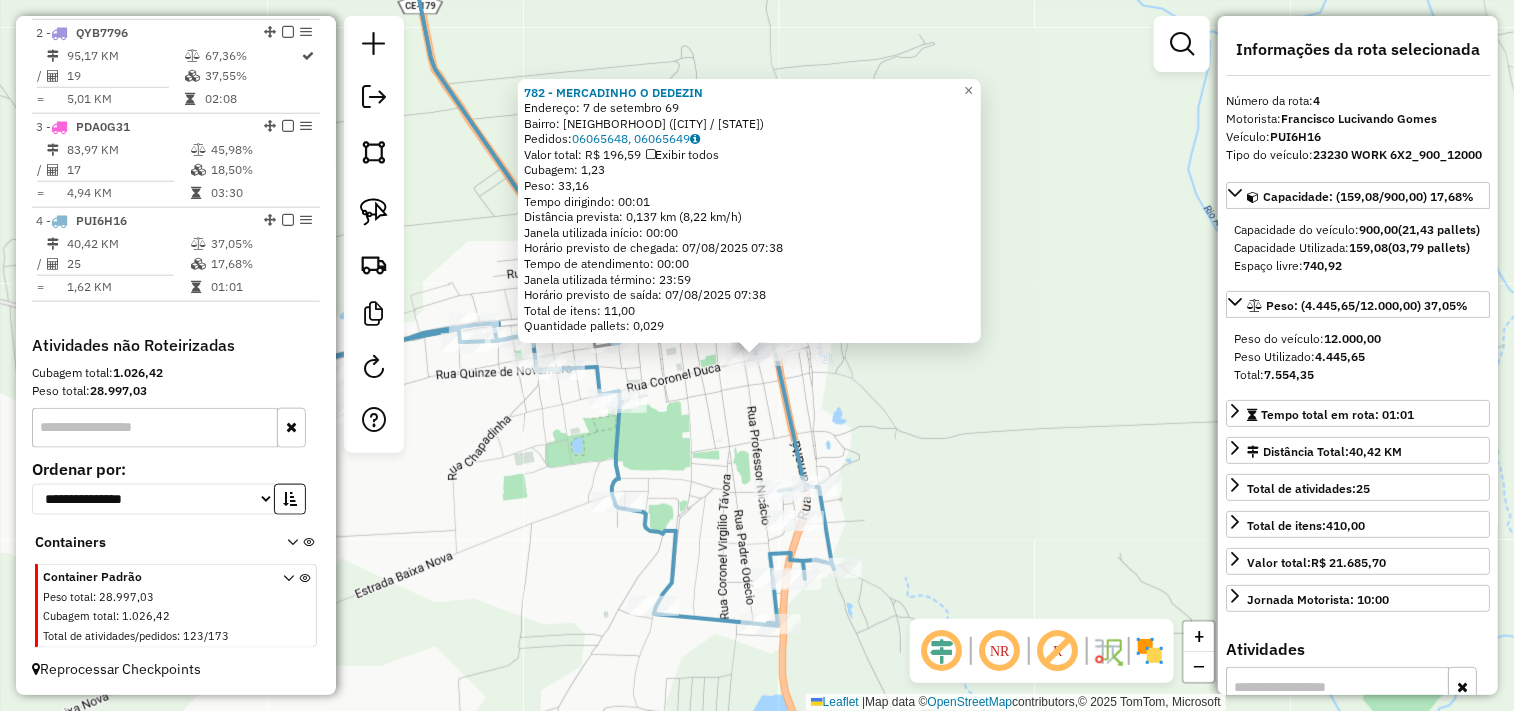 click on "782 - MERCADINHO O DEDEZIN  Endereço:  7 de setembro 69   Bairro: CENTRO (BELA CRUZ / CE)   Pedidos:  06065648, 06065649   Valor total: R$ 196,59   Exibir todos   Cubagem: 1,23  Peso: 33,16  Tempo dirigindo: 00:01   Distância prevista: 0,137 km (8,22 km/h)   Janela utilizada início: 00:00   Horário previsto de chegada: 07/08/2025 07:38   Tempo de atendimento: 00:00   Janela utilizada término: 23:59   Horário previsto de saída: 07/08/2025 07:38   Total de itens: 11,00   Quantidade pallets: 0,029  × Janela de atendimento Grade de atendimento Capacidade Transportadoras Veículos Cliente Pedidos  Rotas Selecione os dias de semana para filtrar as janelas de atendimento  Seg   Ter   Qua   Qui   Sex   Sáb   Dom  Informe o período da janela de atendimento: De: Até:  Filtrar exatamente a janela do cliente  Considerar janela de atendimento padrão  Selecione os dias de semana para filtrar as grades de atendimento  Seg   Ter   Qua   Qui   Sex   Sáb   Dom   Clientes fora do dia de atendimento selecionado De:" 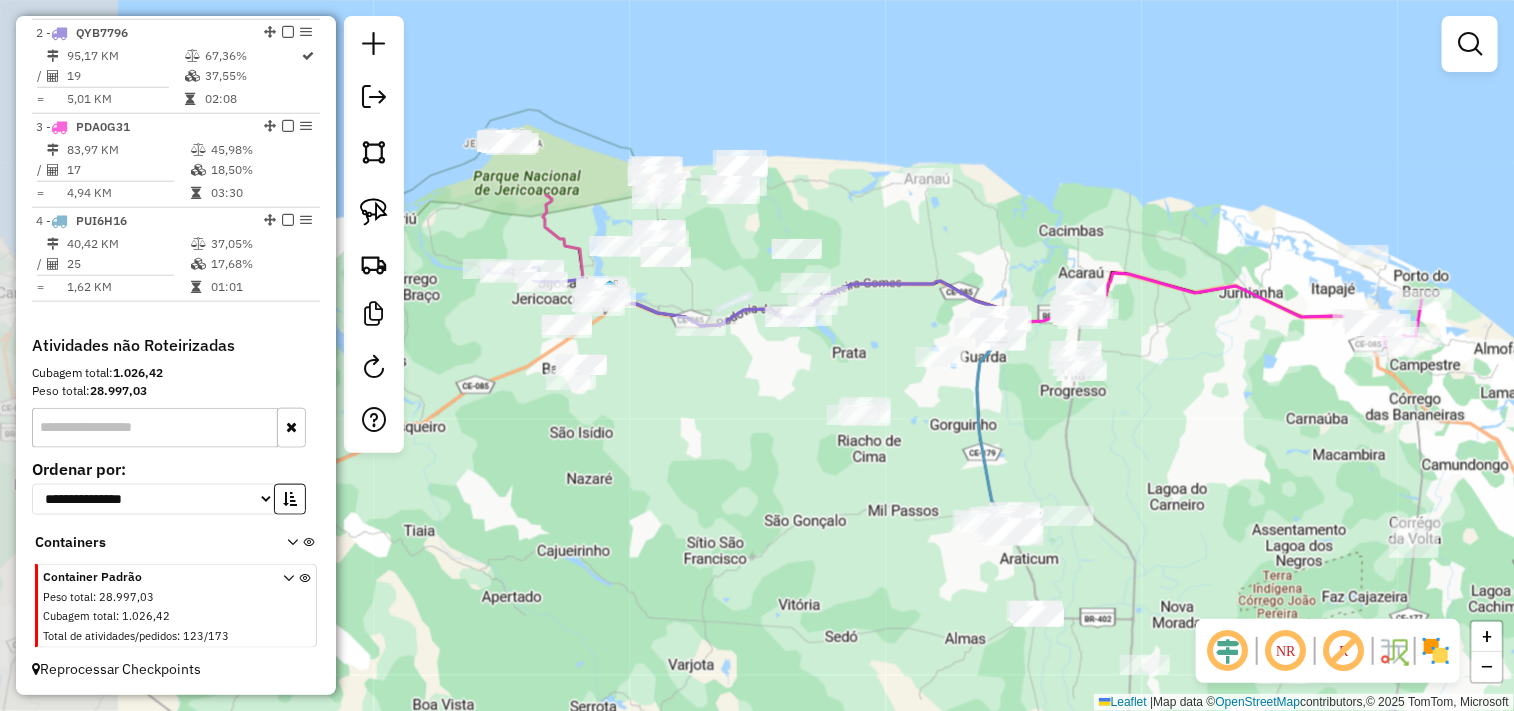 drag, startPoint x: 673, startPoint y: 440, endPoint x: 856, endPoint y: 532, distance: 204.82431 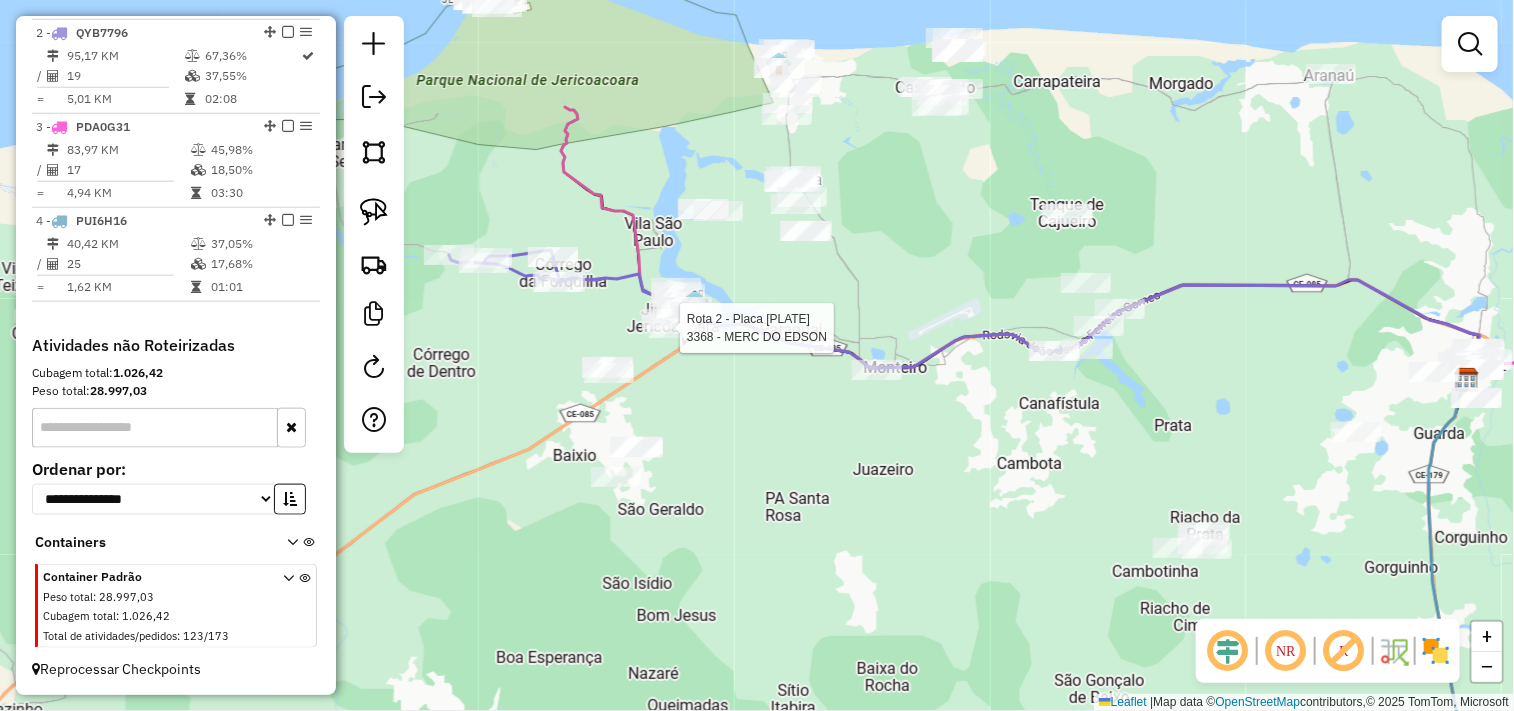 select on "**********" 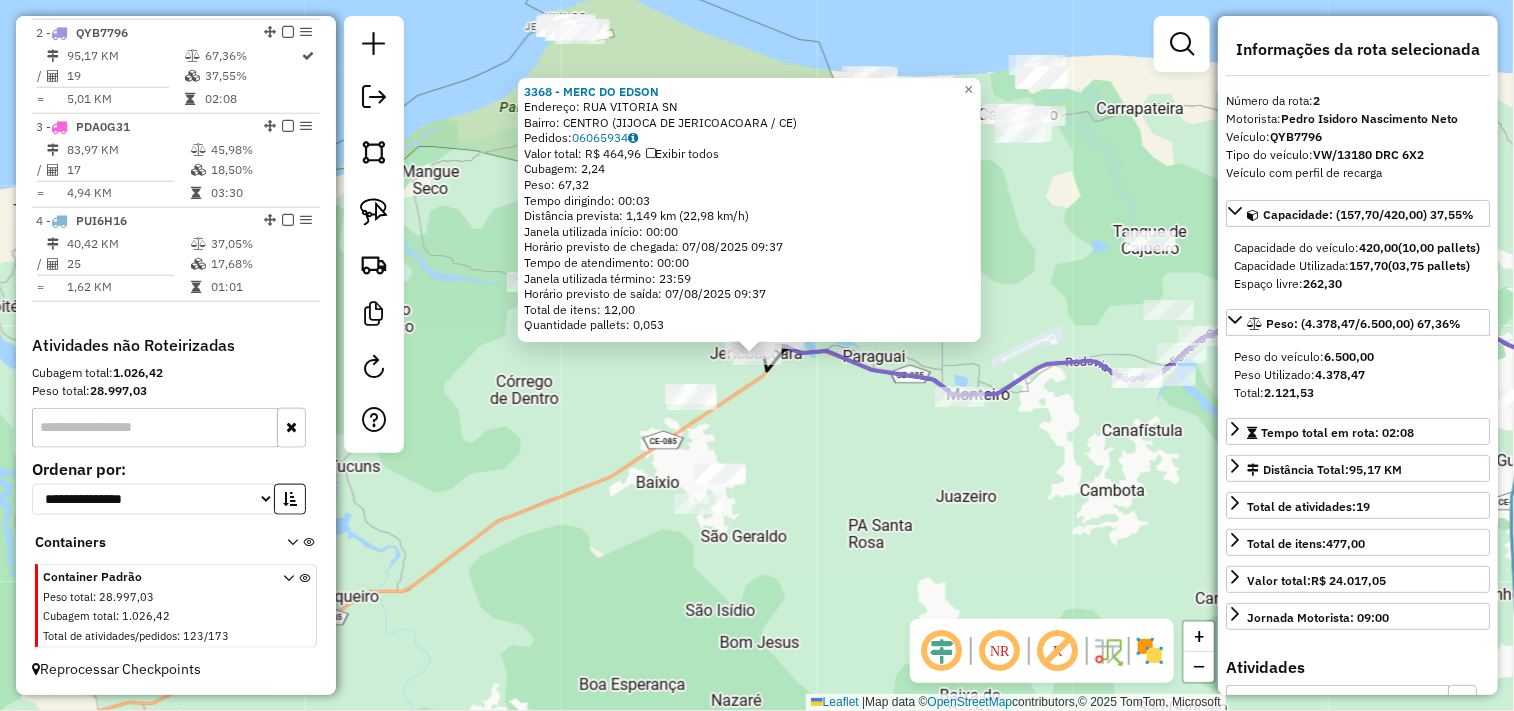click on "3368 - MERC DO EDSON  Endereço:  RUA VITORIA SN   Bairro: CENTRO (JIJOCA DE JERICOACOARA / CE)   Pedidos:  06065934   Valor total: R$ 464,96   Exibir todos   Cubagem: 2,24  Peso: 67,32  Tempo dirigindo: 00:03   Distância prevista: 1,149 km (22,98 km/h)   Janela utilizada início: 00:00   Horário previsto de chegada: 07/08/2025 09:37   Tempo de atendimento: 00:00   Janela utilizada término: 23:59   Horário previsto de saída: 07/08/2025 09:37   Total de itens: 12,00   Quantidade pallets: 0,053  × Janela de atendimento Grade de atendimento Capacidade Transportadoras Veículos Cliente Pedidos  Rotas Selecione os dias de semana para filtrar as janelas de atendimento  Seg   Ter   Qua   Qui   Sex   Sáb   Dom  Informe o período da janela de atendimento: De: Até:  Filtrar exatamente a janela do cliente  Considerar janela de atendimento padrão  Selecione os dias de semana para filtrar as grades de atendimento  Seg   Ter   Qua   Qui   Sex   Sáb   Dom   Considerar clientes sem dia de atendimento cadastrado +" 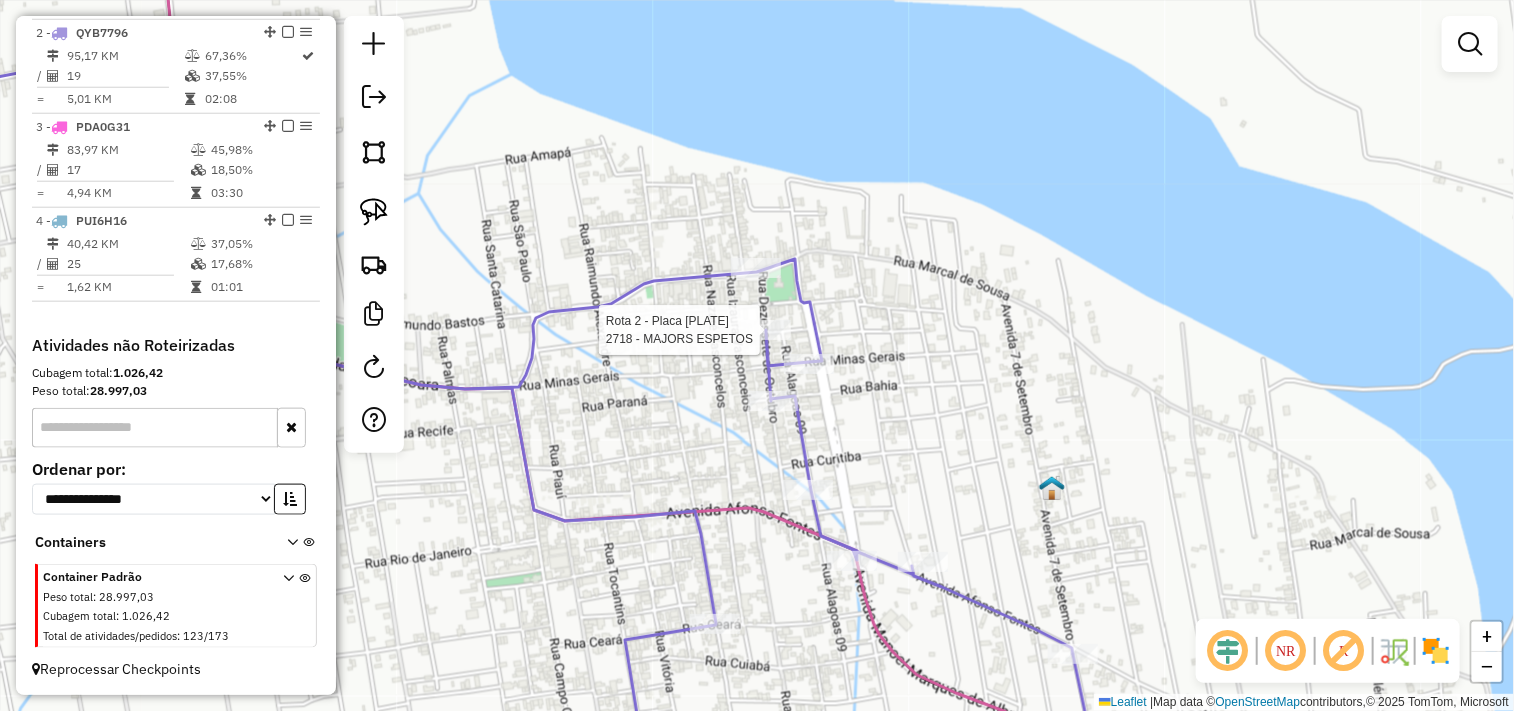 select on "**********" 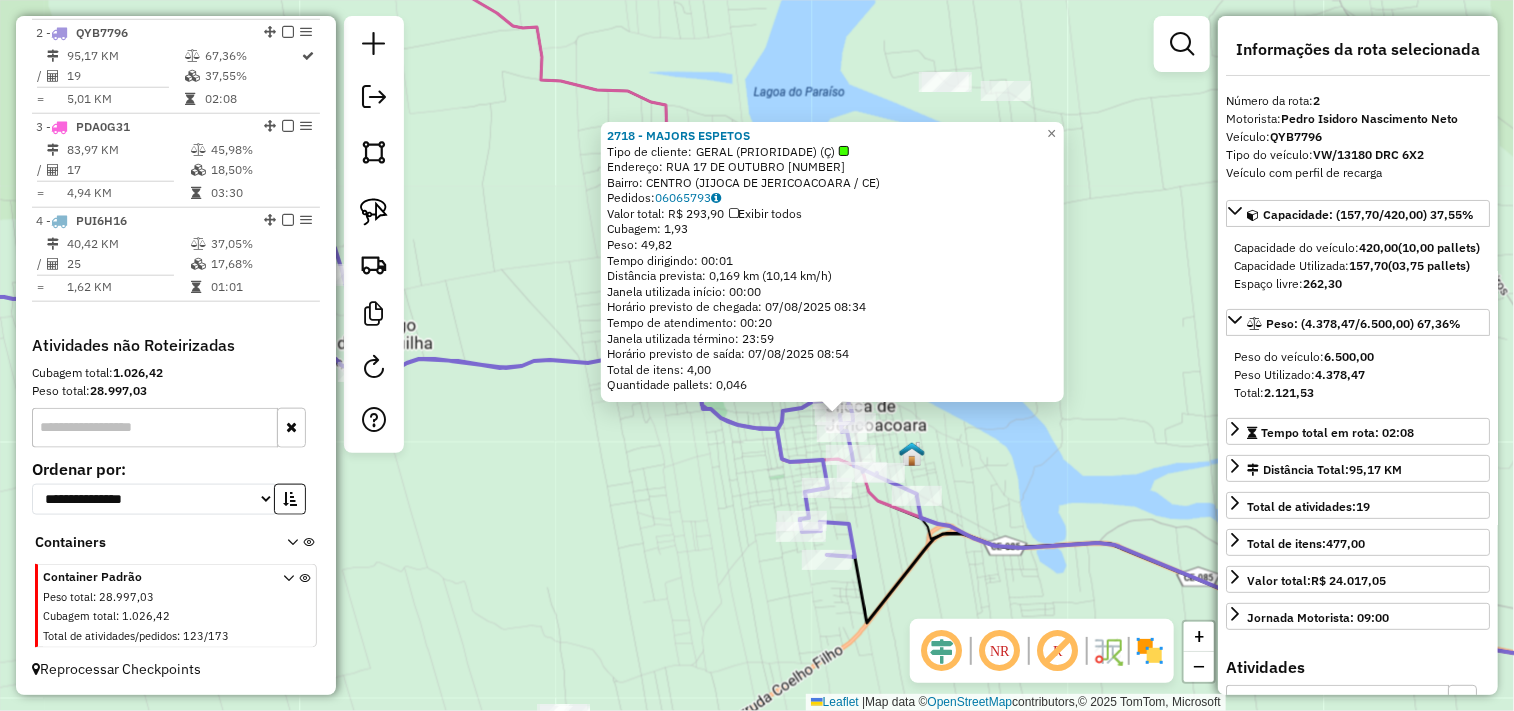 click on "2718 - MAJORS ESPETOS  Tipo de cliente:   GERAL (PRIORIDADE) (Ç)   Endereço:  RUA 17 DE OUTUBRO 126   Bairro: CENTRO (JIJOCA DE JERICOACOARA / CE)   Pedidos:  06065793   Valor total: R$ 293,90   Exibir todos   Cubagem: 1,93  Peso: 49,82  Tempo dirigindo: 00:01   Distância prevista: 0,169 km (10,14 km/h)   Janela utilizada início: 00:00   Horário previsto de chegada: 07/08/2025 08:34   Tempo de atendimento: 00:20   Janela utilizada término: 23:59   Horário previsto de saída: 07/08/2025 08:54   Total de itens: 4,00   Quantidade pallets: 0,046  × Janela de atendimento Grade de atendimento Capacidade Transportadoras Veículos Cliente Pedidos  Rotas Selecione os dias de semana para filtrar as janelas de atendimento  Seg   Ter   Qua   Qui   Sex   Sáb   Dom  Informe o período da janela de atendimento: De: Até:  Filtrar exatamente a janela do cliente  Considerar janela de atendimento padrão  Selecione os dias de semana para filtrar as grades de atendimento  Seg   Ter   Qua   Qui   Sex   Sáb   Dom   De:" 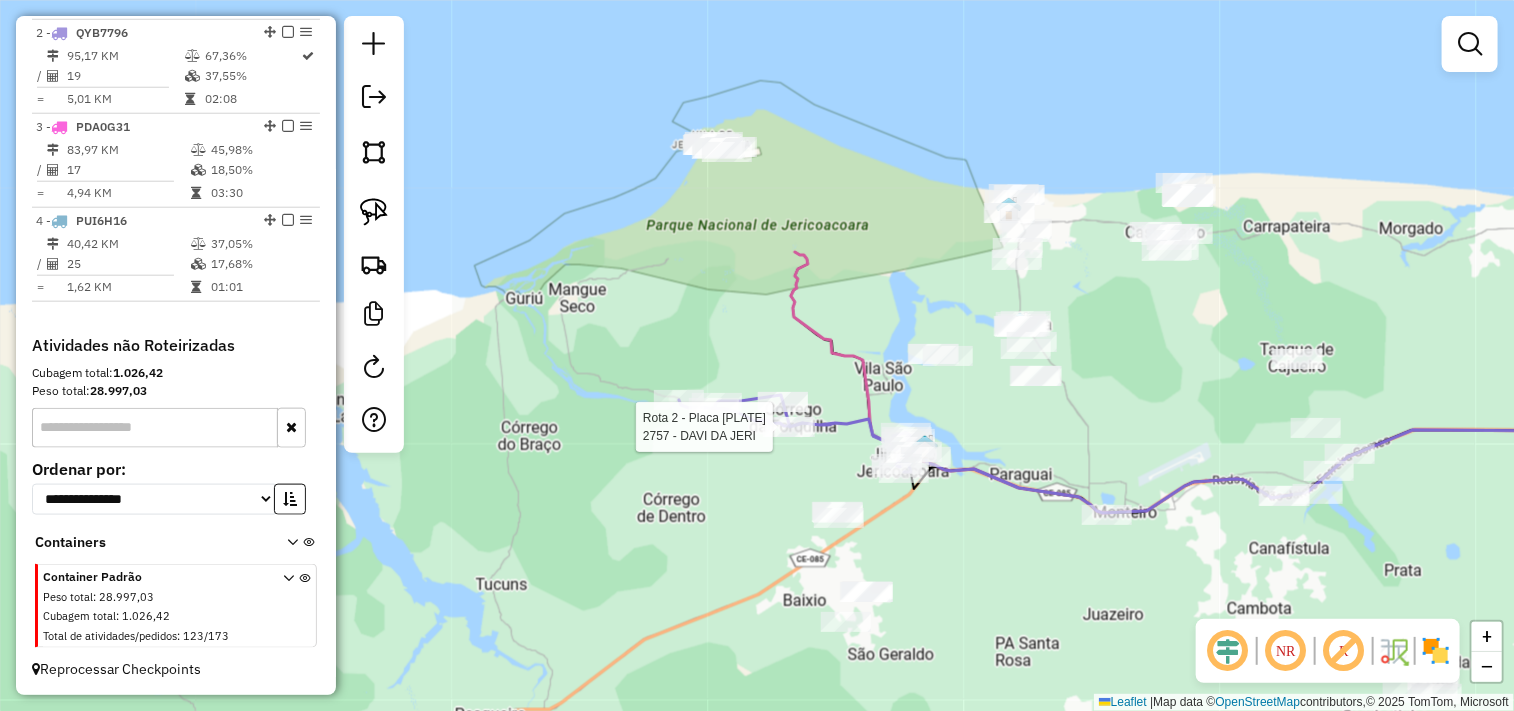 select on "**********" 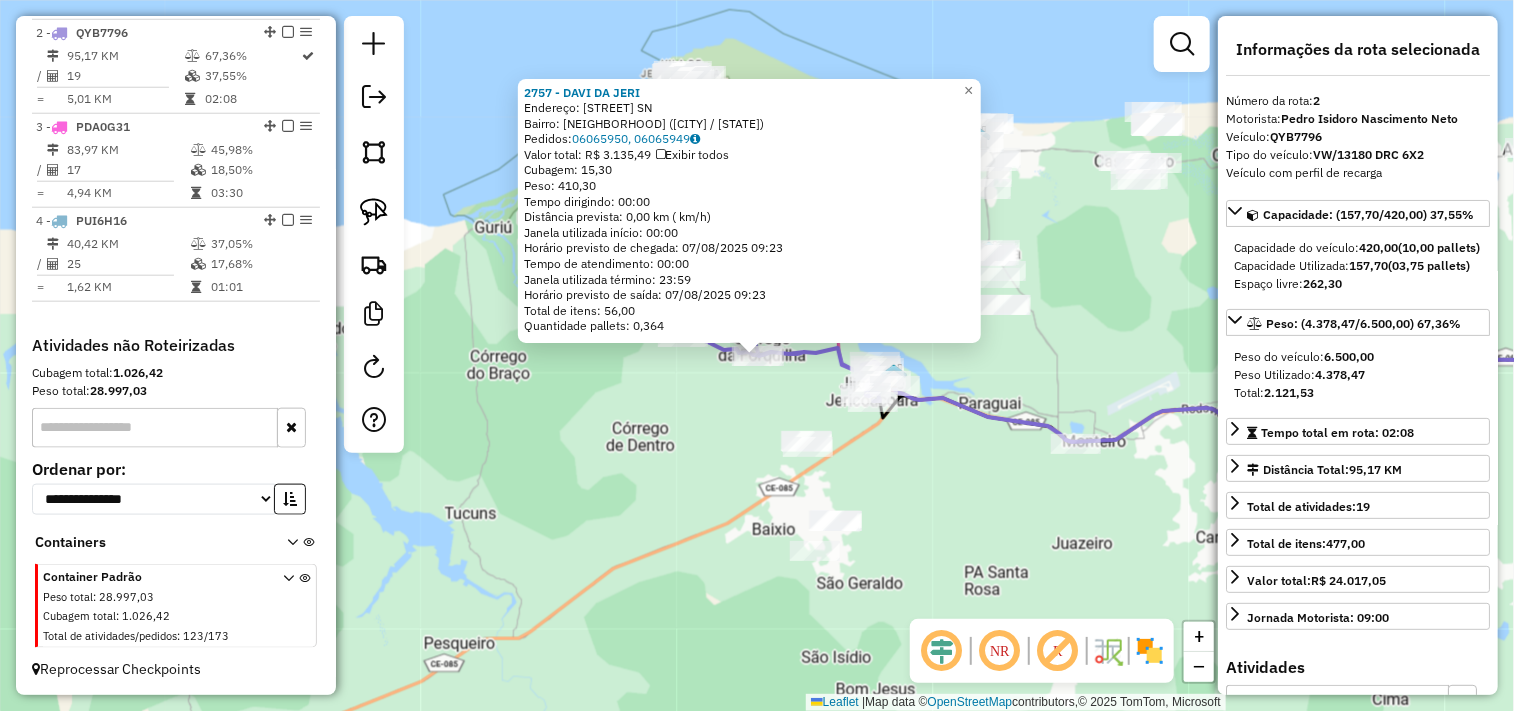 click on "2757 - DAVI DA JERI  Endereço:  DA FORQUILHA SN   Bairro: ZONA RURAL (JIJOCA DE JERICOACOARA / CE)   Pedidos:  06065950, 06065949   Valor total: R$ 3.135,49   Exibir todos   Cubagem: 15,30  Peso: 410,30  Tempo dirigindo: 00:00   Distância prevista: 0,00 km ( km/h)   Janela utilizada início: 00:00   Horário previsto de chegada: 07/08/2025 09:23   Tempo de atendimento: 00:00   Janela utilizada término: 23:59   Horário previsto de saída: 07/08/2025 09:23   Total de itens: 56,00   Quantidade pallets: 0,364  × Janela de atendimento Grade de atendimento Capacidade Transportadoras Veículos Cliente Pedidos  Rotas Selecione os dias de semana para filtrar as janelas de atendimento  Seg   Ter   Qua   Qui   Sex   Sáb   Dom  Informe o período da janela de atendimento: De: Até:  Filtrar exatamente a janela do cliente  Considerar janela de atendimento padrão  Selecione os dias de semana para filtrar as grades de atendimento  Seg   Ter   Qua   Qui   Sex   Sáb   Dom   Peso mínimo:   Peso máximo:   De:   Até:" 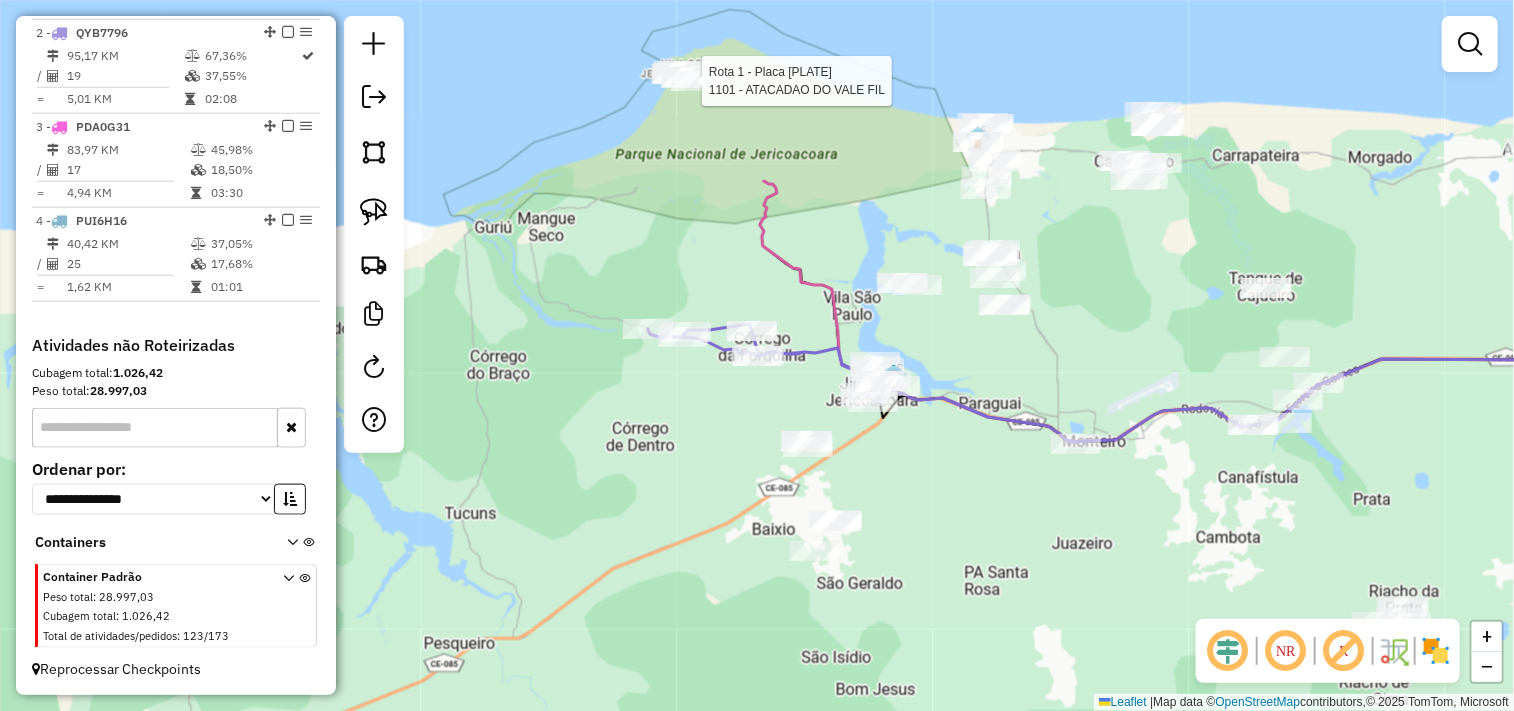 click 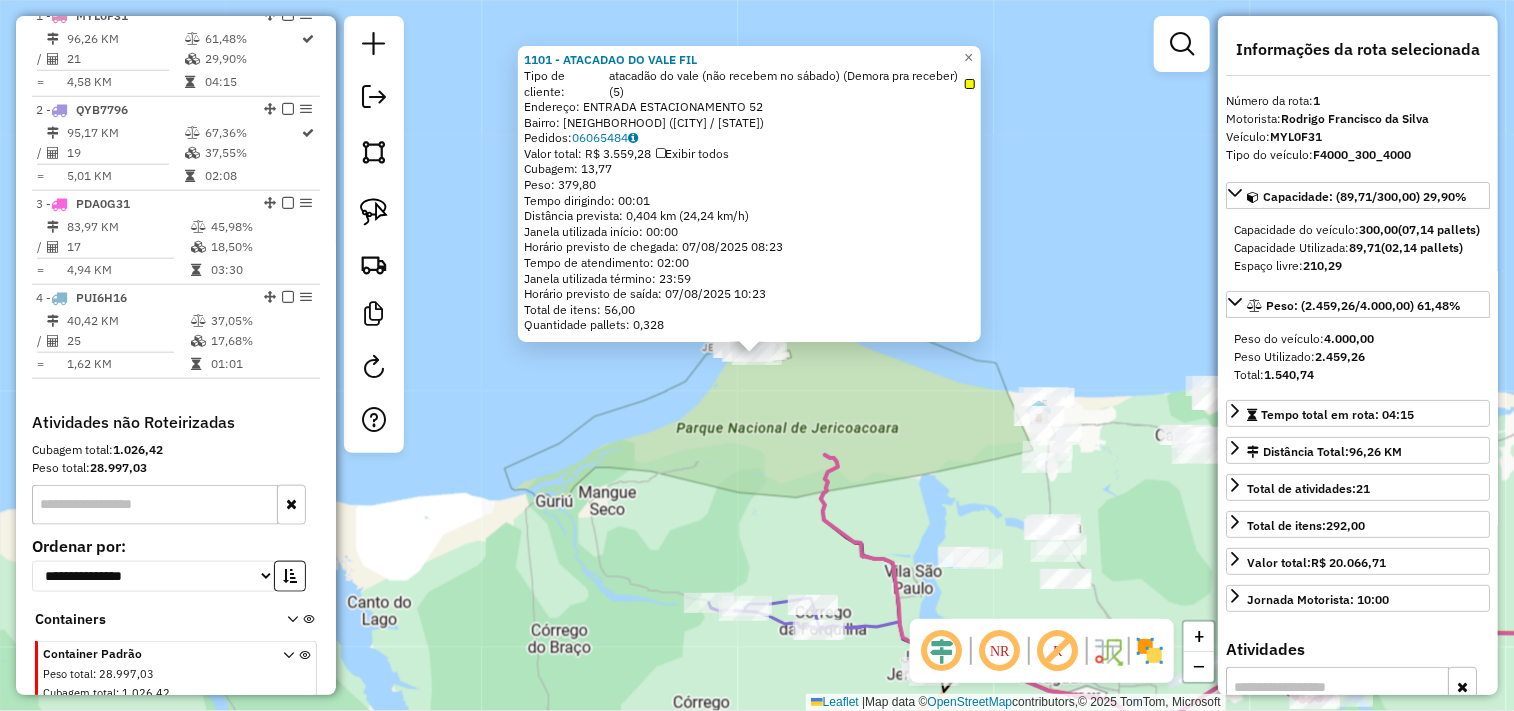scroll, scrollTop: 773, scrollLeft: 0, axis: vertical 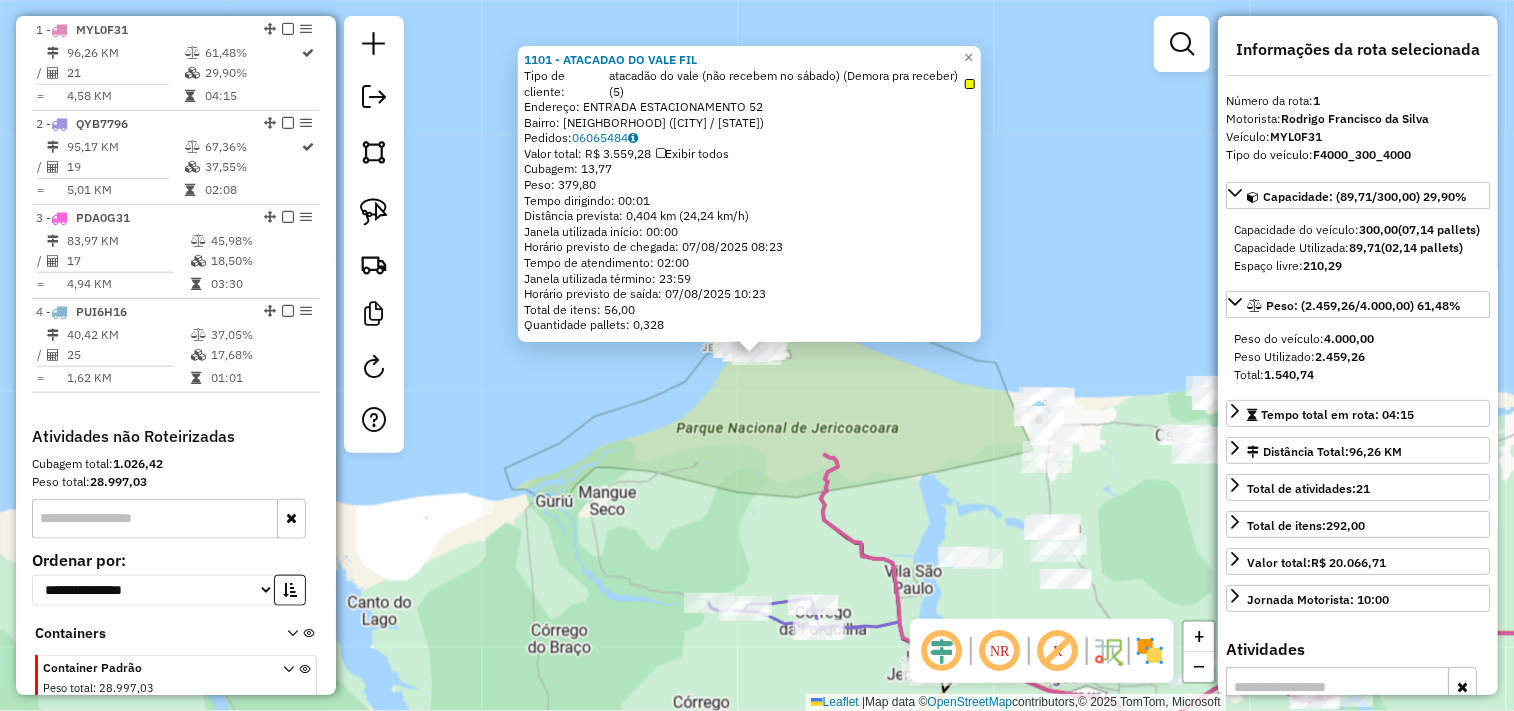 click on "1101 - ATACADAO DO VALE FIL  Tipo de cliente:   atacadão do vale (não recebem no sábado) (Demora pra receber) (5)   Endereço:  ENTRADA ESTACIONAMENTO 52   Bairro: JERICOACOARA (JIJOCA DE JERICOACOARA / CE)   Pedidos:  06065484   Valor total: R$ 3.559,28   Exibir todos   Cubagem: 13,77  Peso: 379,80  Tempo dirigindo: 00:01   Distância prevista: 0,404 km (24,24 km/h)   Janela utilizada início: 00:00   Horário previsto de chegada: 07/08/2025 08:23   Tempo de atendimento: 02:00   Janela utilizada término: 23:59   Horário previsto de saída: 07/08/2025 10:23   Total de itens: 56,00   Quantidade pallets: 0,328  × Janela de atendimento Grade de atendimento Capacidade Transportadoras Veículos Cliente Pedidos  Rotas Selecione os dias de semana para filtrar as janelas de atendimento  Seg   Ter   Qua   Qui   Sex   Sáb   Dom  Informe o período da janela de atendimento: De: Até:  Filtrar exatamente a janela do cliente  Considerar janela de atendimento padrão   Seg   Ter   Qua   Qui   Sex   Sáb   Dom   De:" 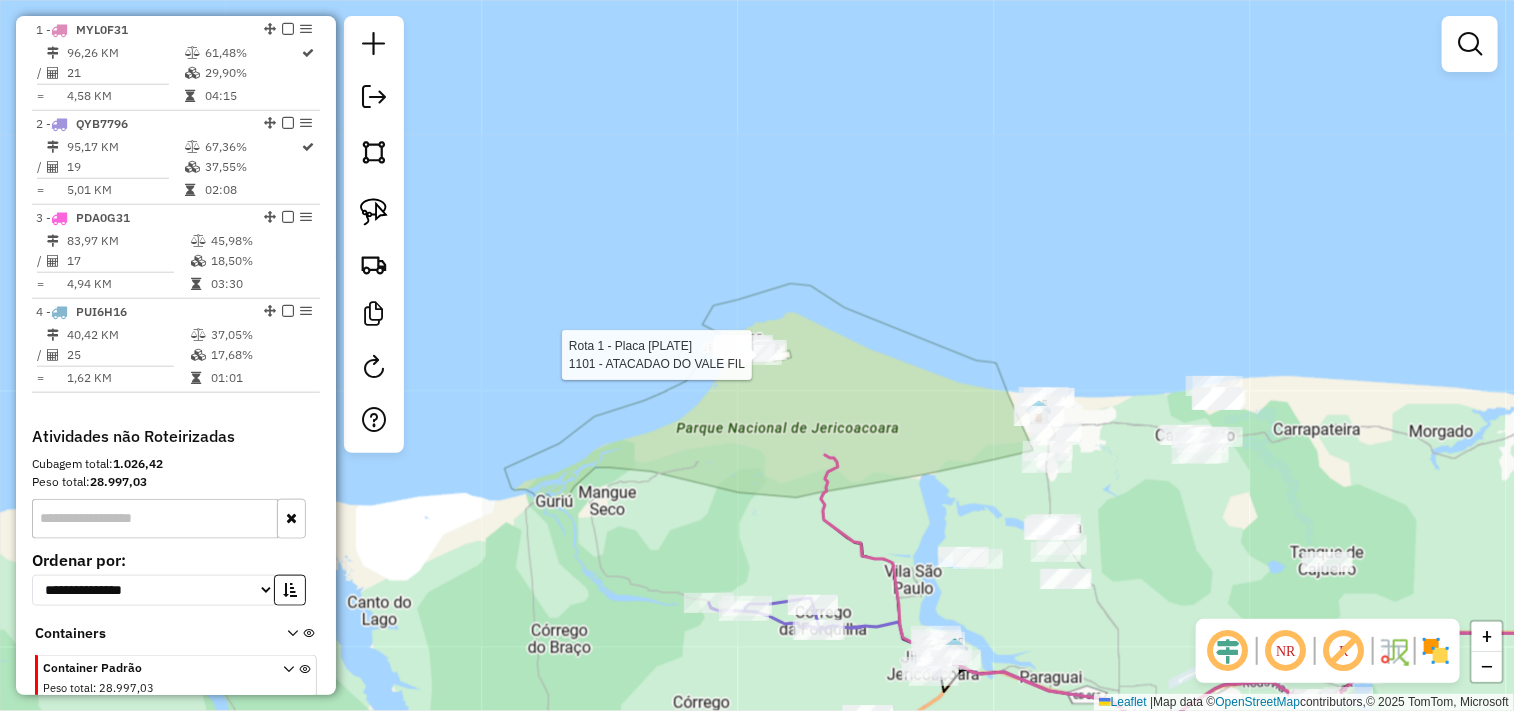 select on "**********" 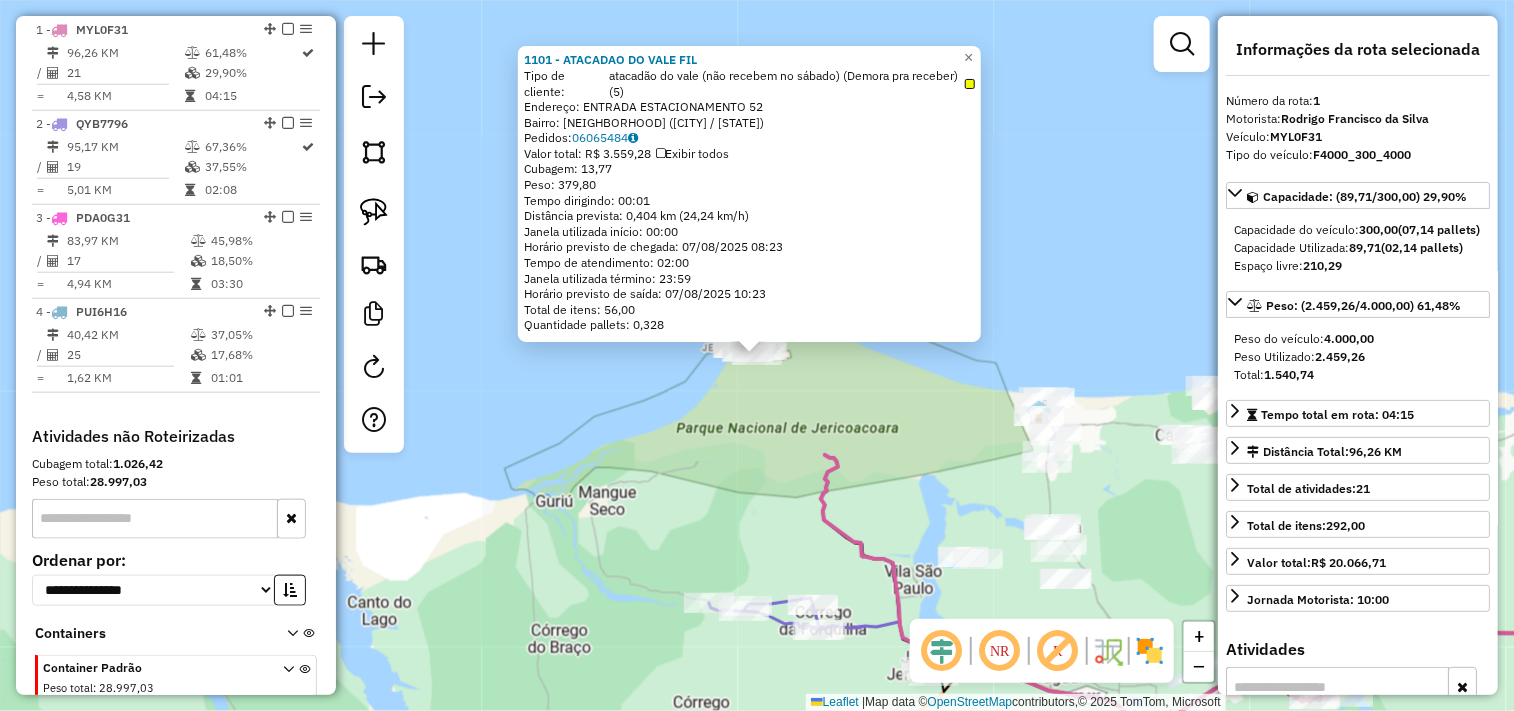 click on "1101 - ATACADAO DO VALE FIL  Tipo de cliente:   atacadão do vale (não recebem no sábado) (Demora pra receber) (5)   Endereço:  ENTRADA ESTACIONAMENTO 52   Bairro: JERICOACOARA (JIJOCA DE JERICOACOARA / CE)   Pedidos:  06065484   Valor total: R$ 3.559,28   Exibir todos   Cubagem: 13,77  Peso: 379,80  Tempo dirigindo: 00:01   Distância prevista: 0,404 km (24,24 km/h)   Janela utilizada início: 00:00   Horário previsto de chegada: 07/08/2025 08:23   Tempo de atendimento: 02:00   Janela utilizada término: 23:59   Horário previsto de saída: 07/08/2025 10:23   Total de itens: 56,00   Quantidade pallets: 0,328  × Janela de atendimento Grade de atendimento Capacidade Transportadoras Veículos Cliente Pedidos  Rotas Selecione os dias de semana para filtrar as janelas de atendimento  Seg   Ter   Qua   Qui   Sex   Sáb   Dom  Informe o período da janela de atendimento: De: Até:  Filtrar exatamente a janela do cliente  Considerar janela de atendimento padrão   Seg   Ter   Qua   Qui   Sex   Sáb   Dom   De:" 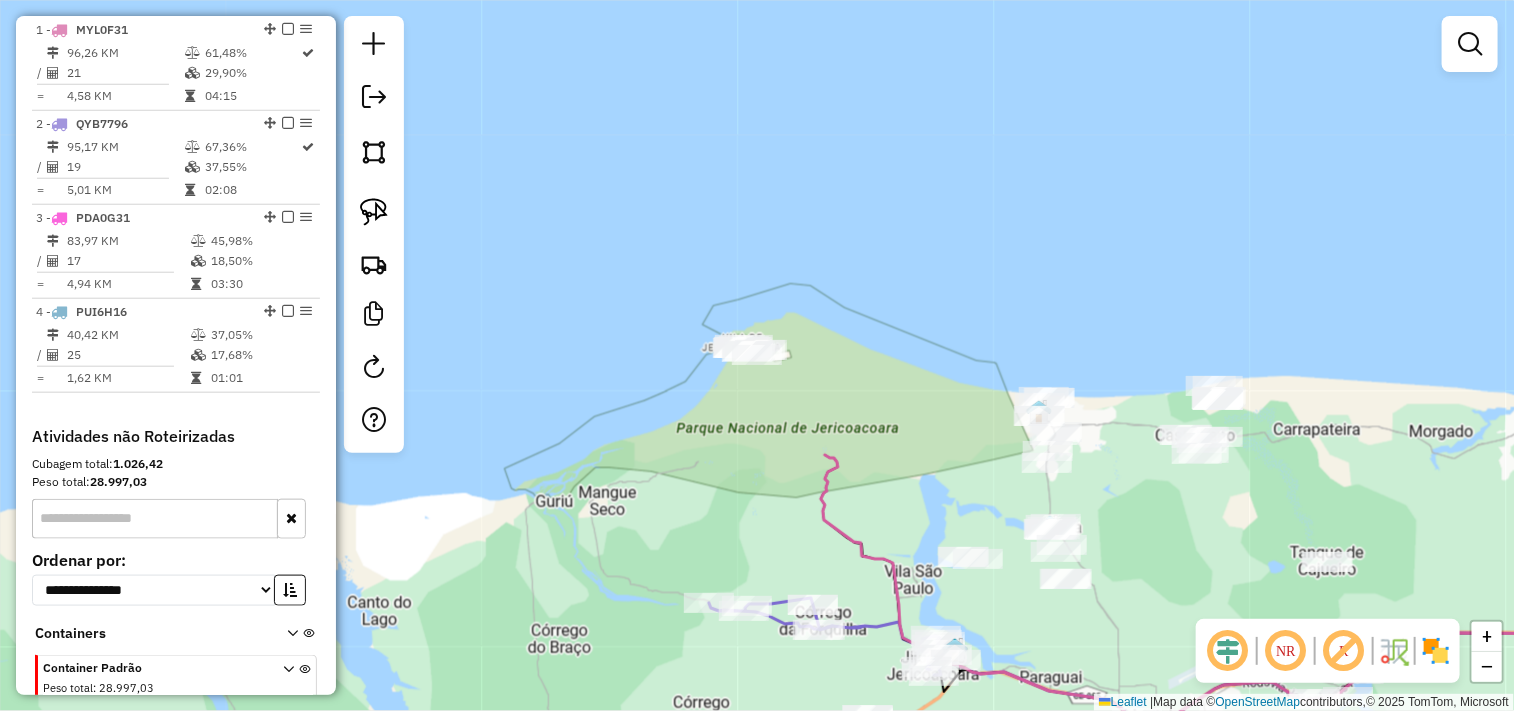 drag, startPoint x: 905, startPoint y: 431, endPoint x: 733, endPoint y: 261, distance: 241.83466 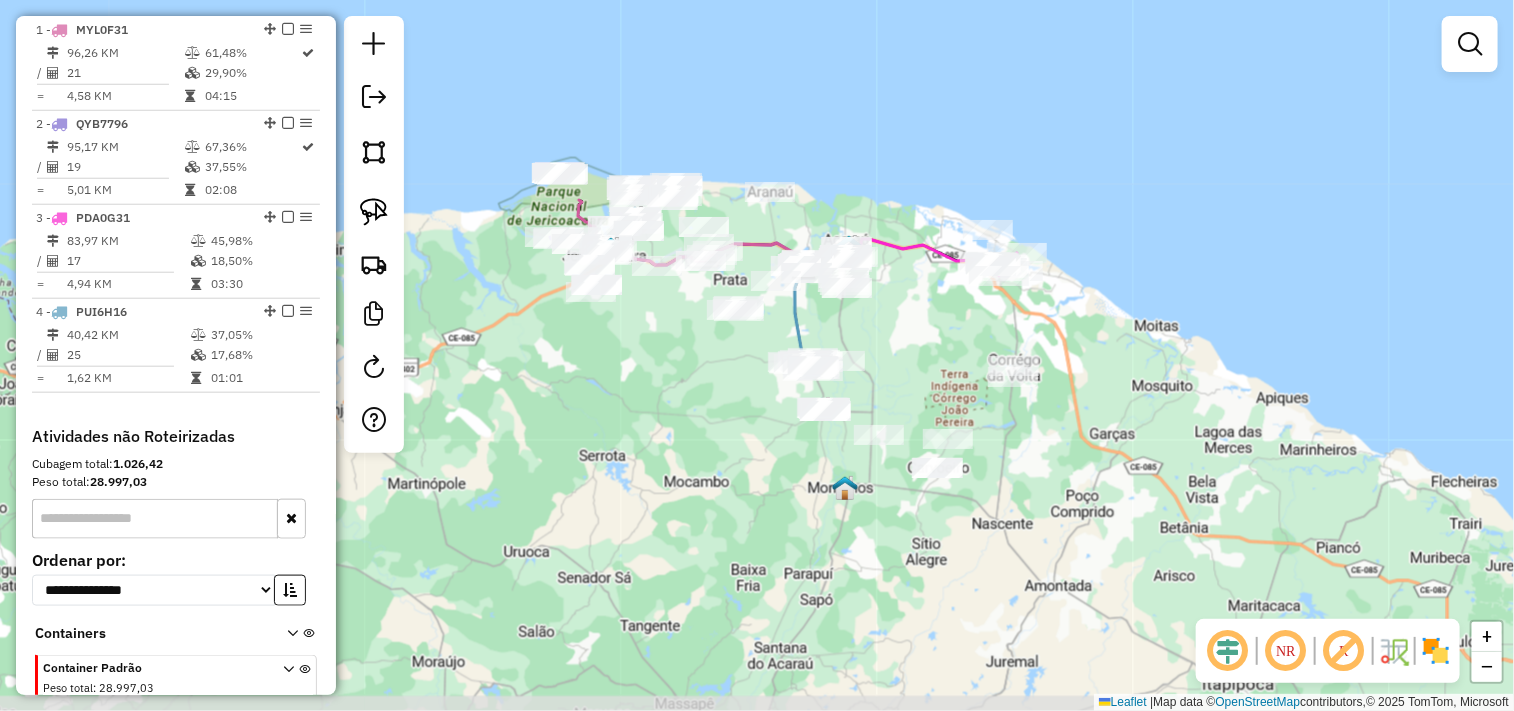 drag, startPoint x: 844, startPoint y: 478, endPoint x: 725, endPoint y: 415, distance: 134.64769 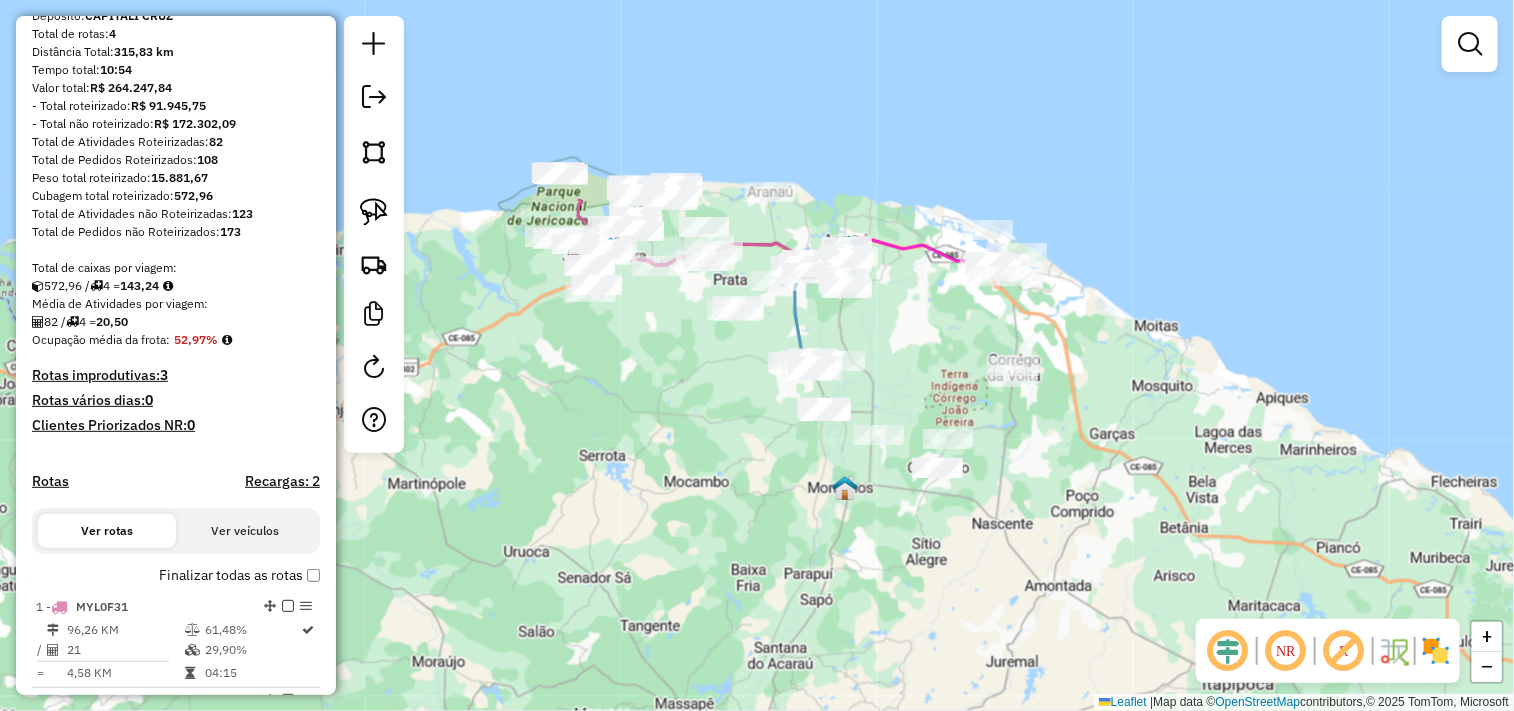 scroll, scrollTop: 0, scrollLeft: 0, axis: both 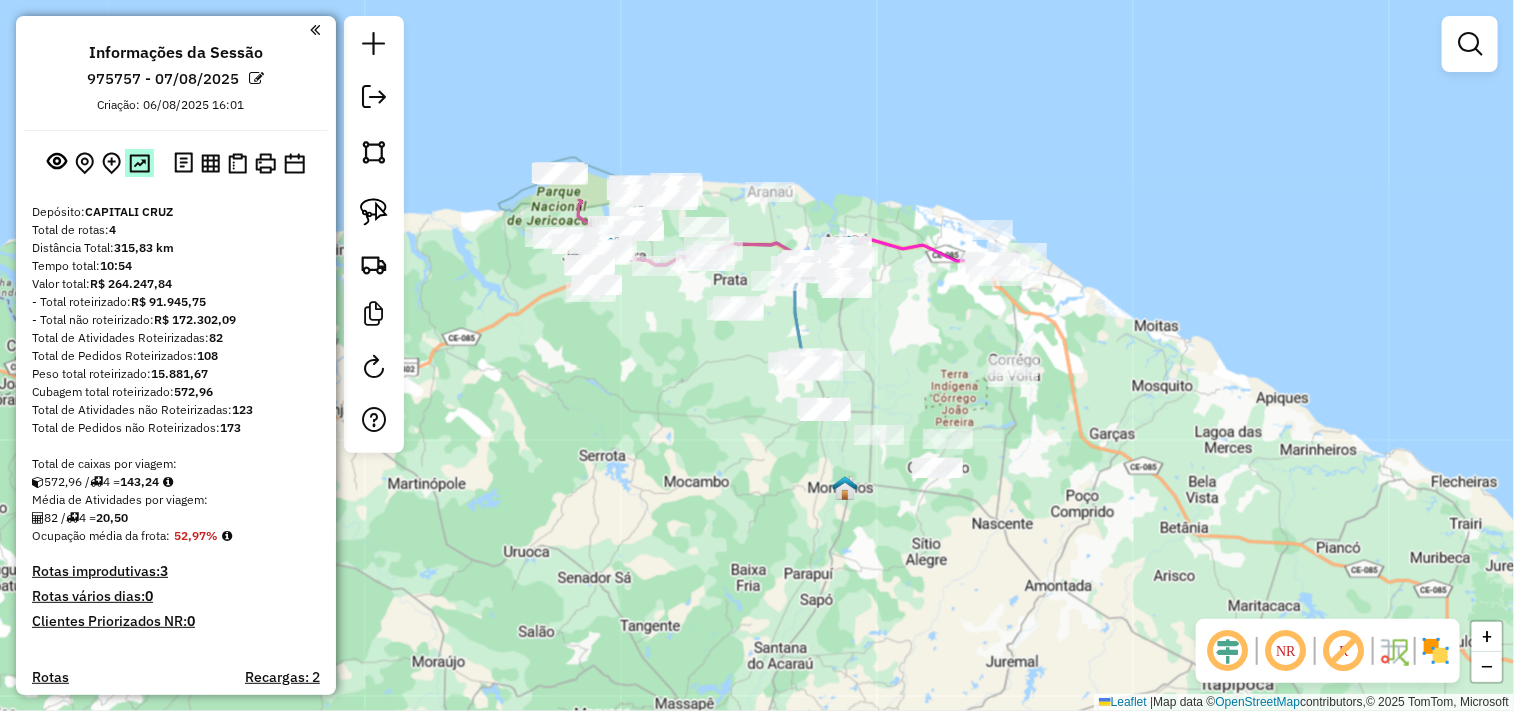 click at bounding box center [139, 163] 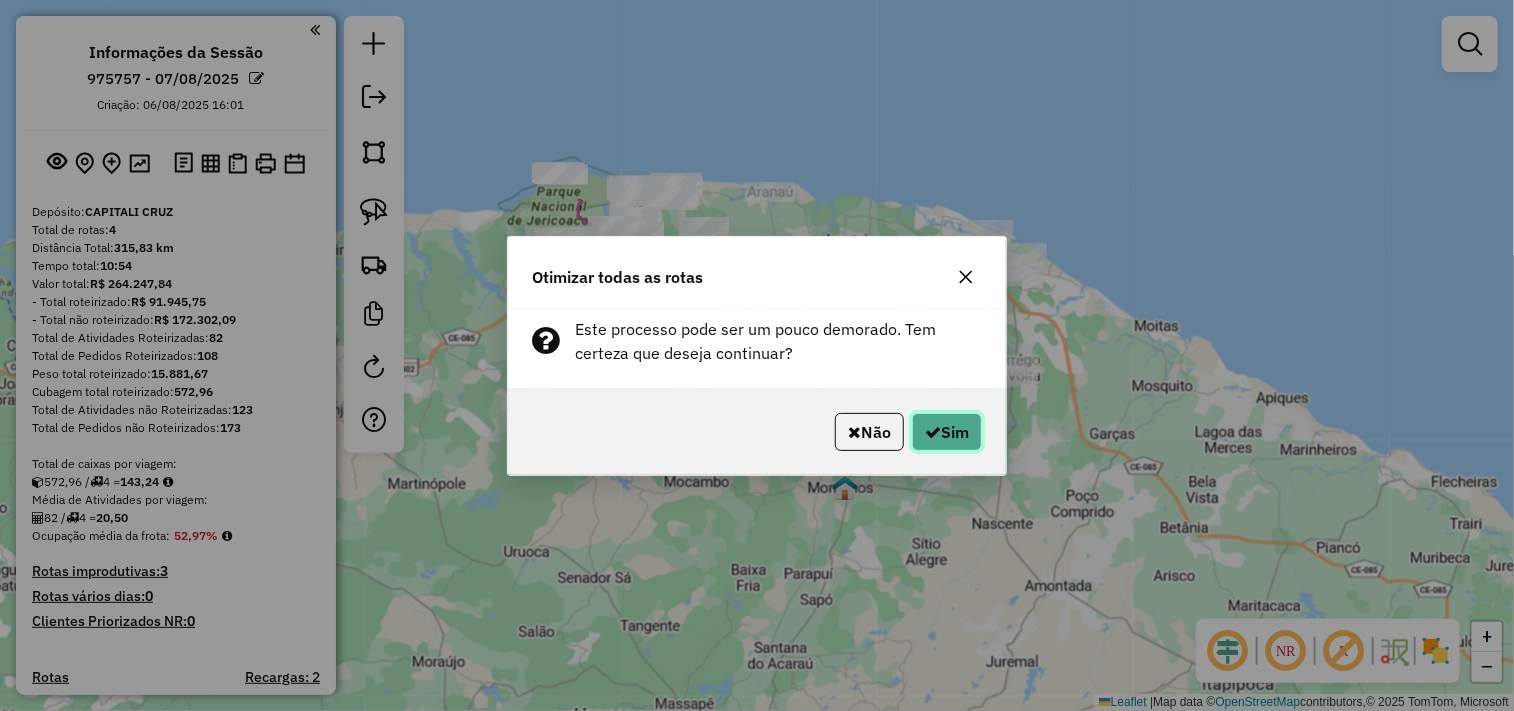 click on "Sim" 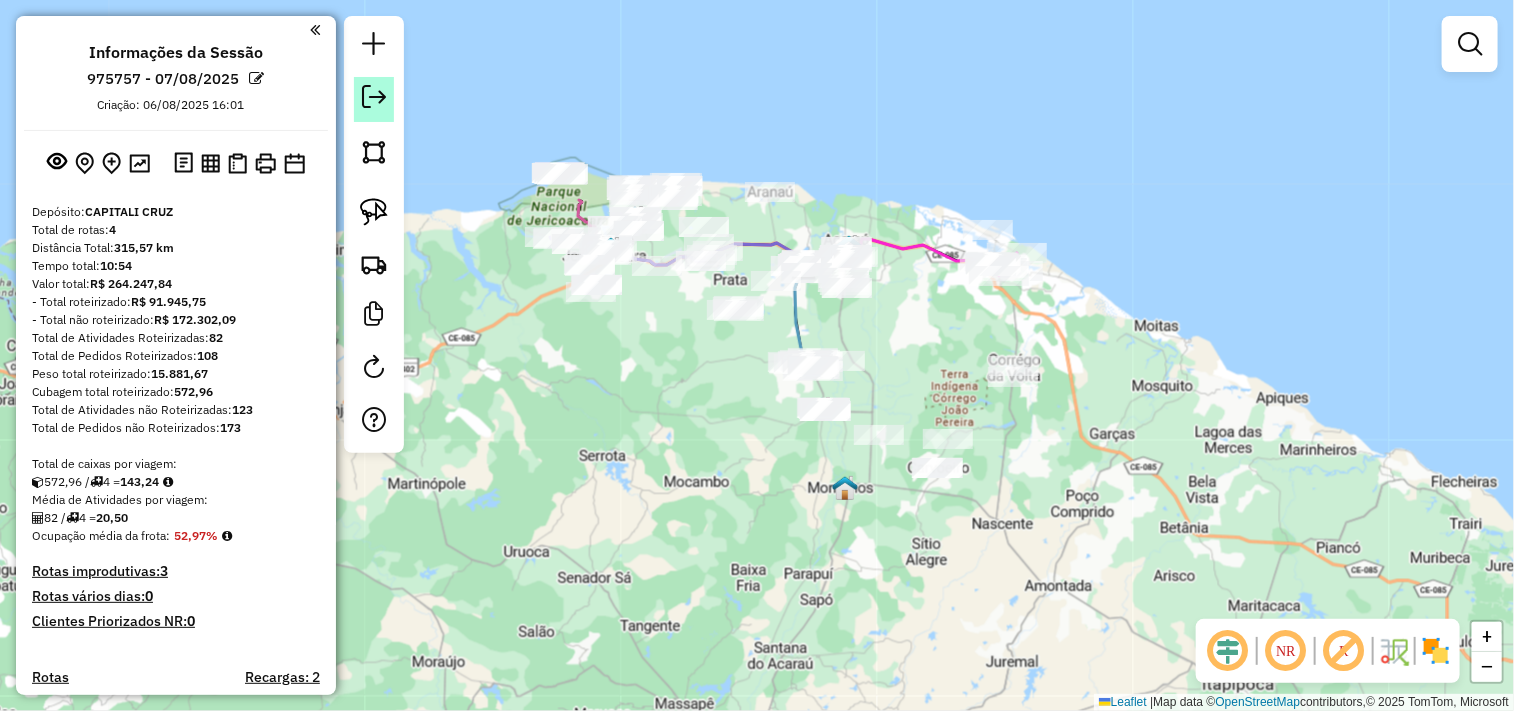 click 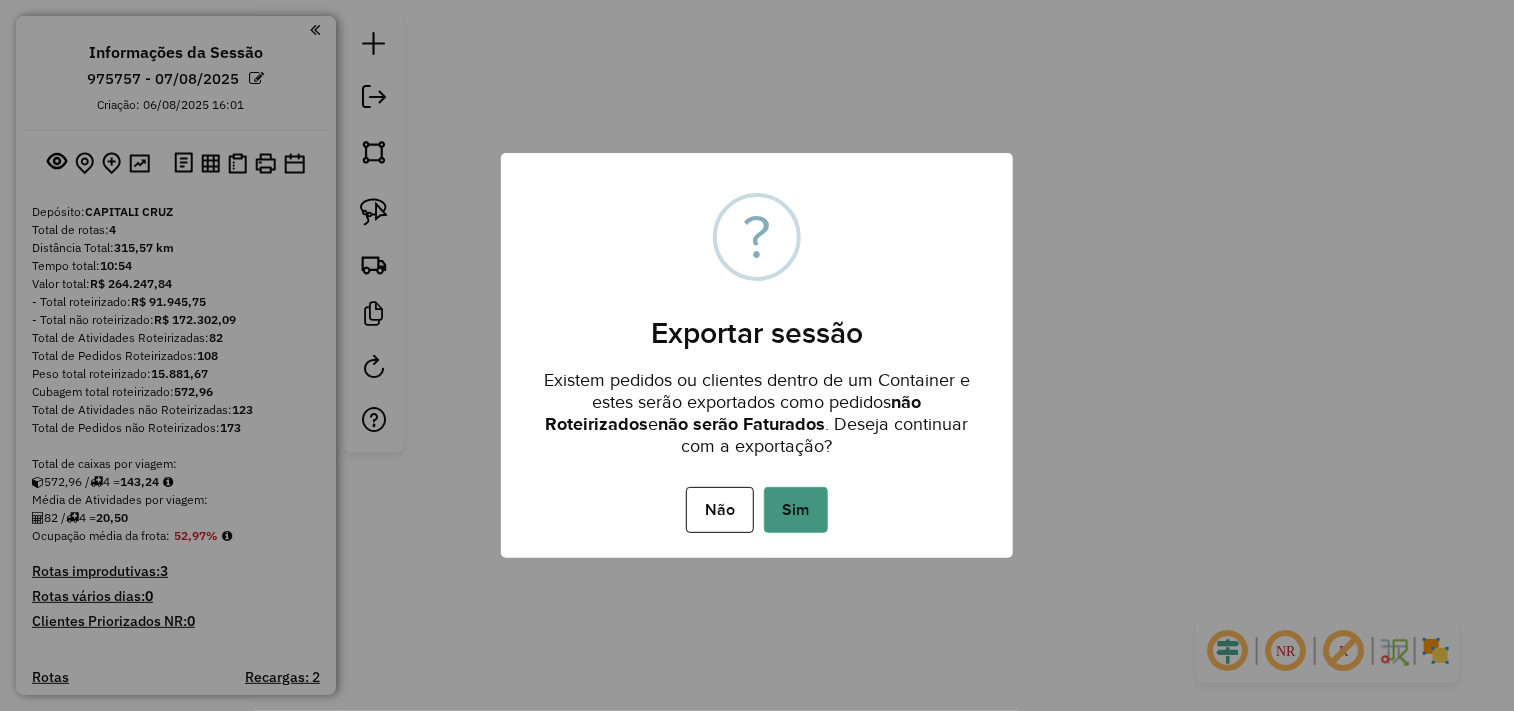 click on "Sim" at bounding box center (796, 510) 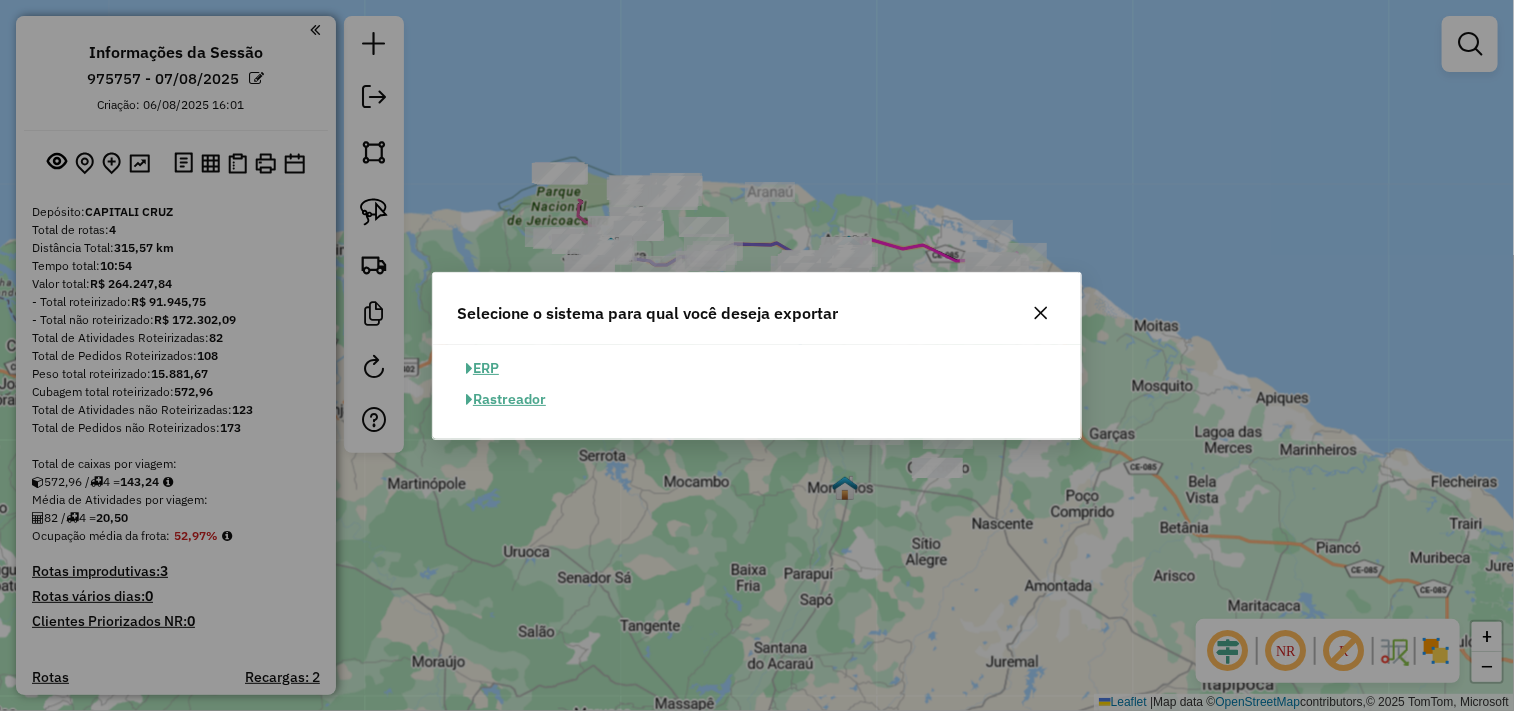 click on "ERP" 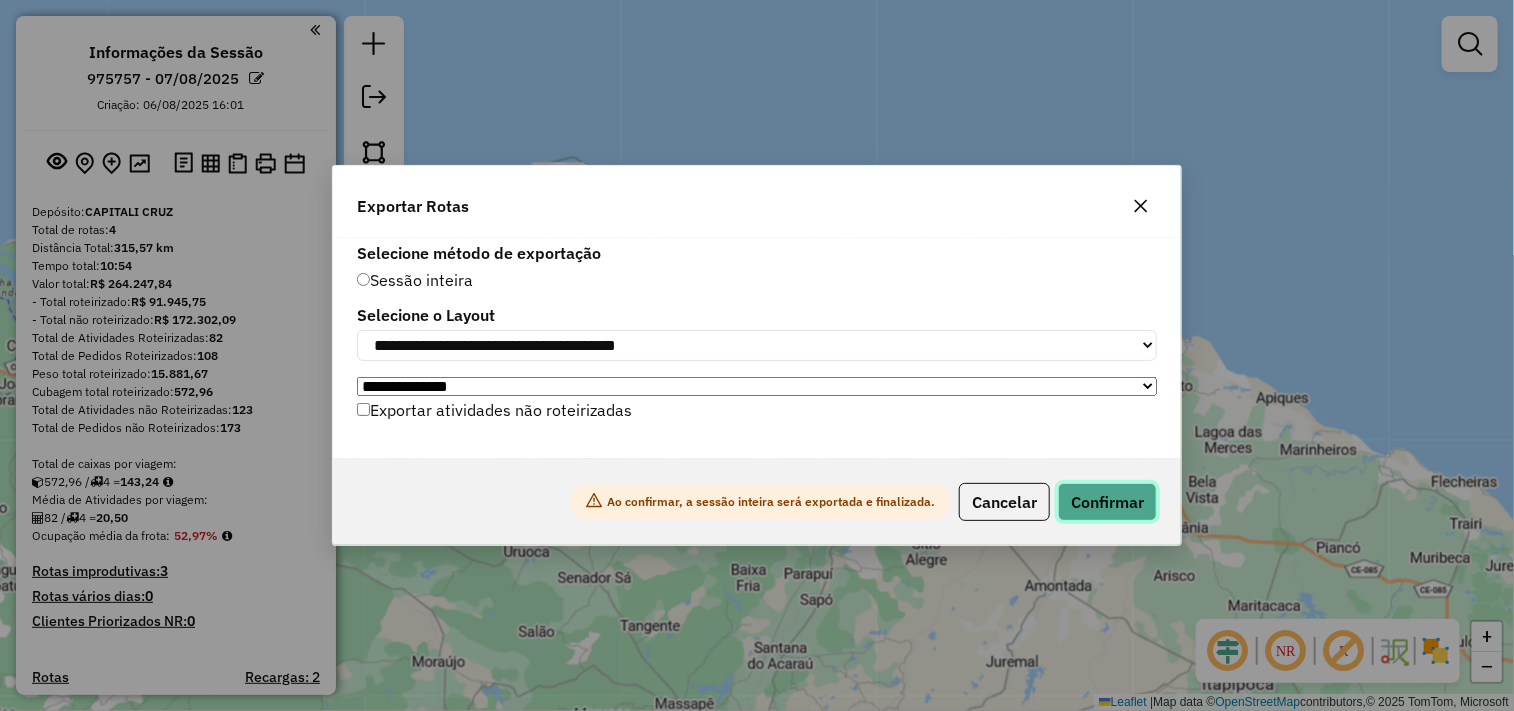 click on "Confirmar" 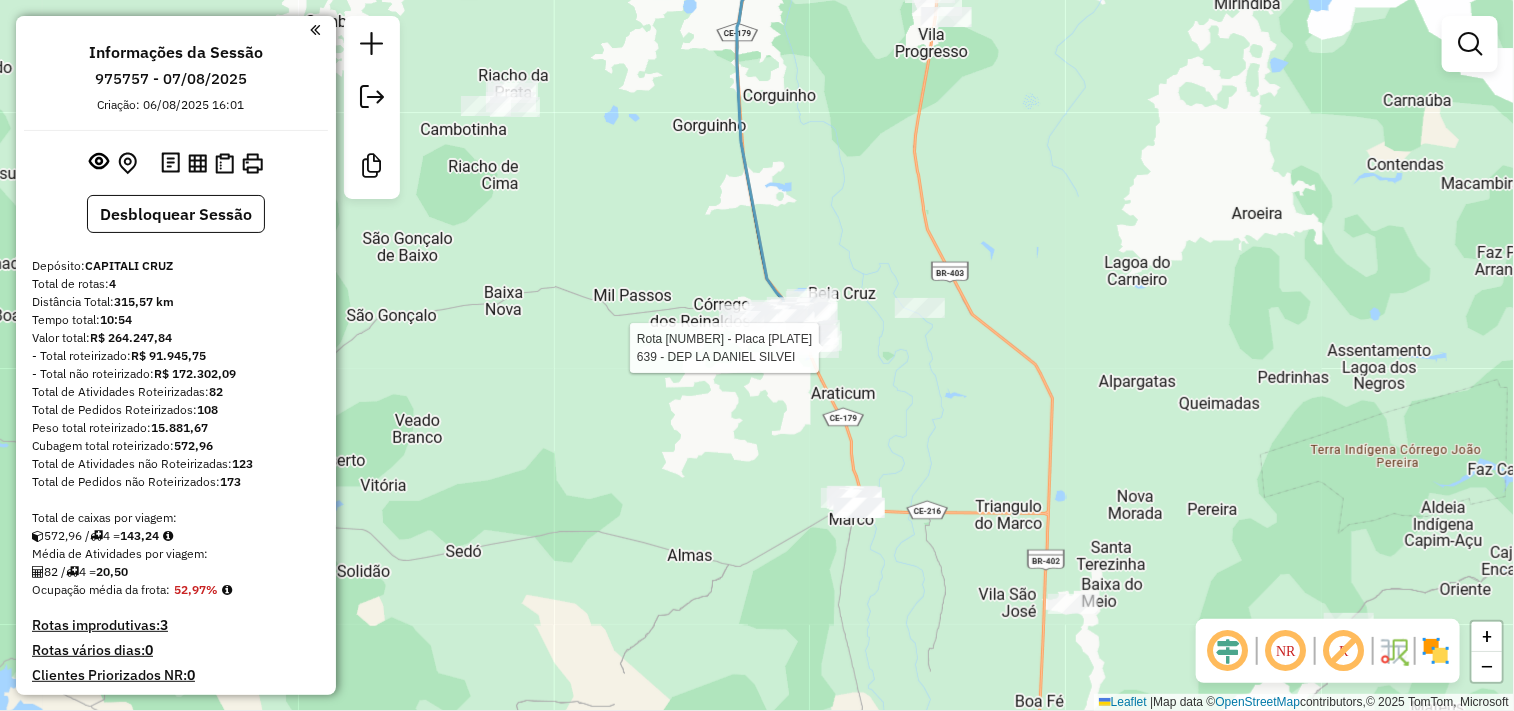 click 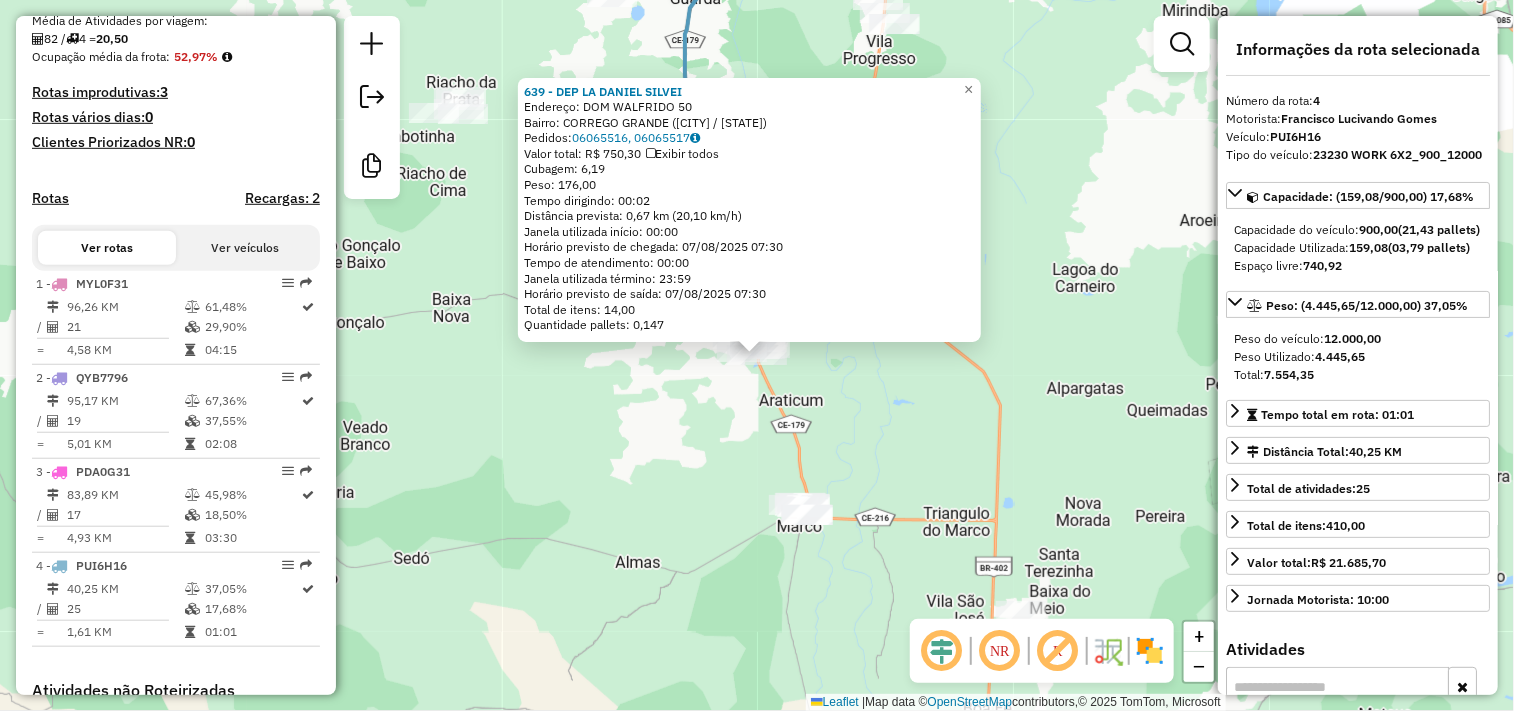 scroll, scrollTop: 833, scrollLeft: 0, axis: vertical 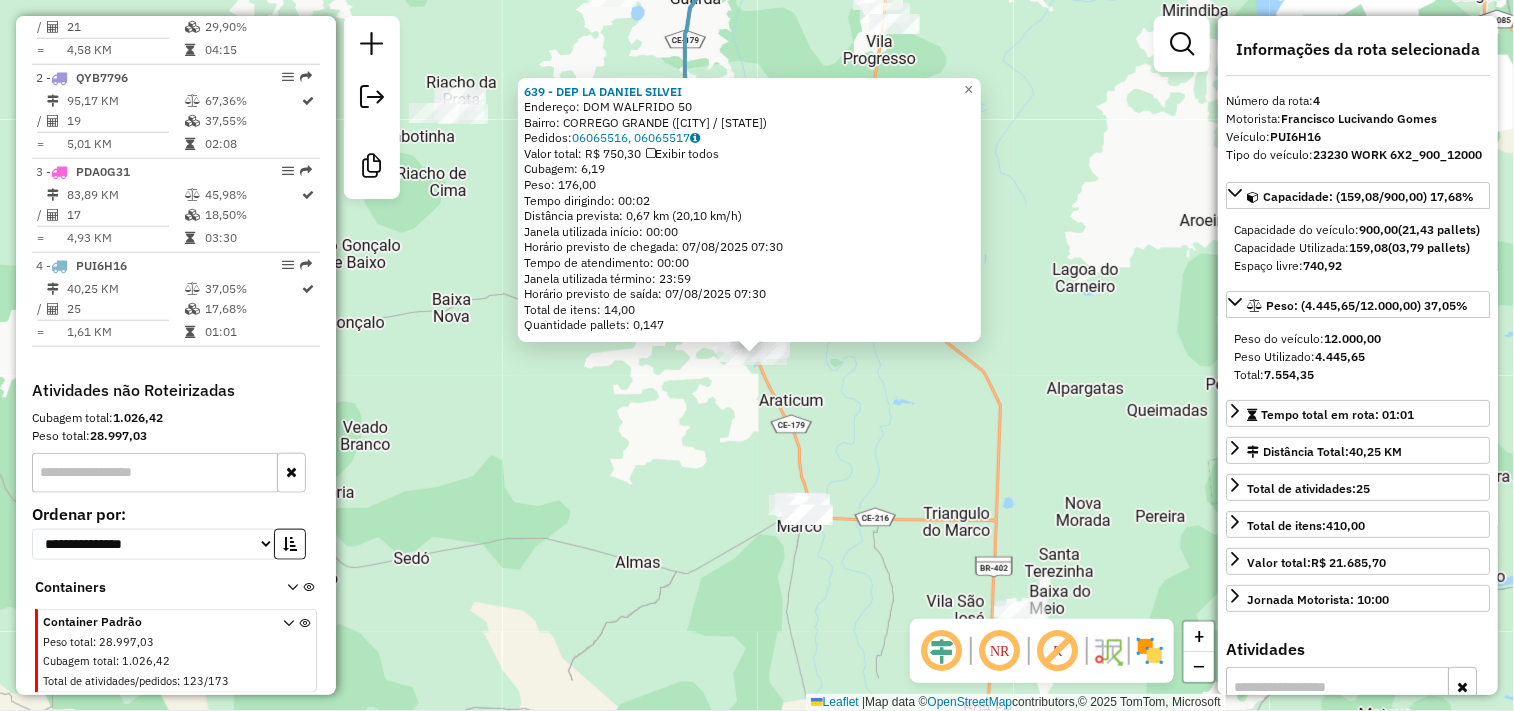 click on "639 - DEP LA DANIEL SILVEI  Endereço:  DOM WALFRIDO 50   Bairro: CORREGO GRANDE (BELA CRUZ / CE)   Pedidos:  06065516, 06065517   Valor total: R$ 750,30   Exibir todos   Cubagem: 6,19  Peso: 176,00  Tempo dirigindo: 00:02   Distância prevista: 0,67 km (20,10 km/h)   Janela utilizada início: 00:00   Horário previsto de chegada: 07/08/2025 07:30   Tempo de atendimento: 00:00   Janela utilizada término: 23:59   Horário previsto de saída: 07/08/2025 07:30   Total de itens: 14,00   Quantidade pallets: 0,147  × Janela de atendimento Grade de atendimento Capacidade Transportadoras Veículos Cliente Pedidos  Rotas Selecione os dias de semana para filtrar as janelas de atendimento  Seg   Ter   Qua   Qui   Sex   Sáb   Dom  Informe o período da janela de atendimento: De: Até:  Filtrar exatamente a janela do cliente  Considerar janela de atendimento padrão  Selecione os dias de semana para filtrar as grades de atendimento  Seg   Ter   Qua   Qui   Sex   Sáb   Dom   Peso mínimo:   Peso máximo:   De:   Até:" 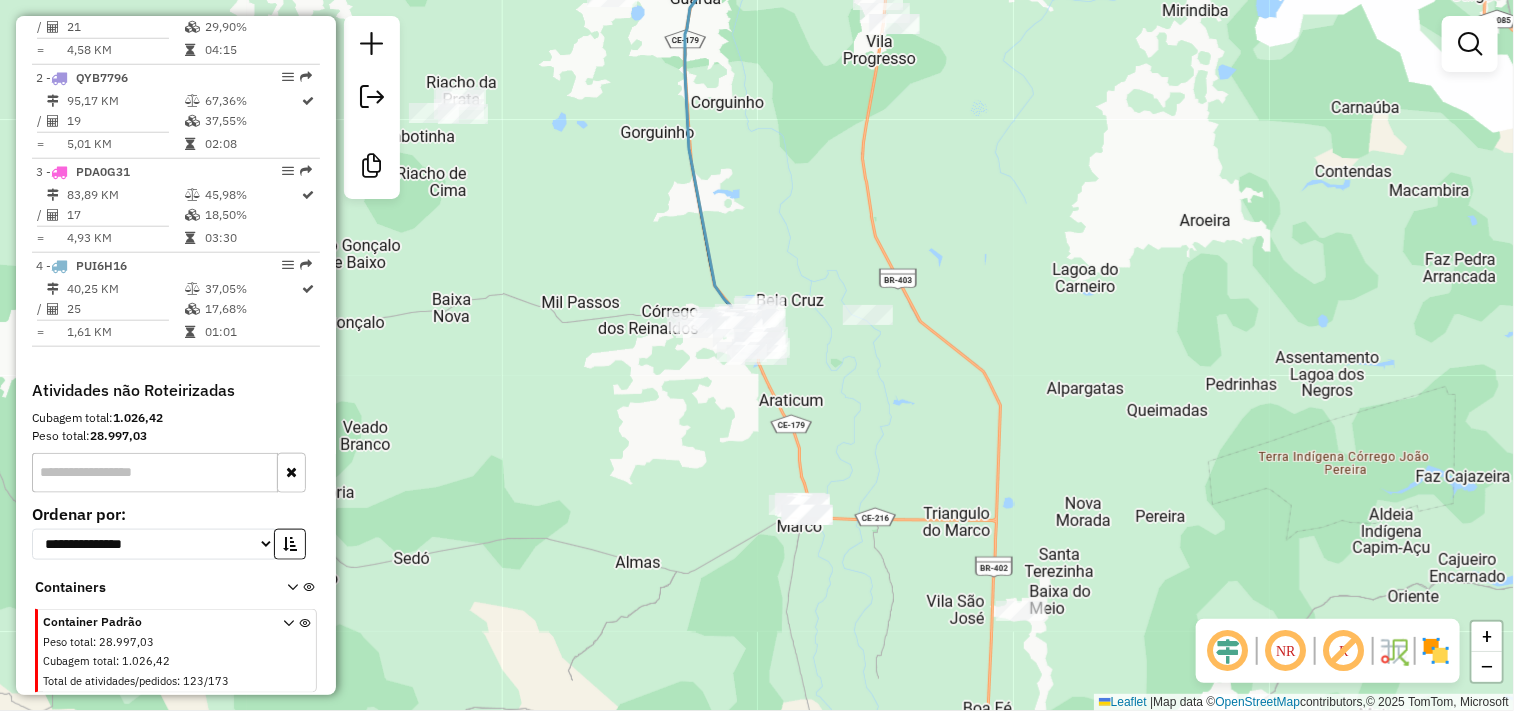 drag, startPoint x: 545, startPoint y: 234, endPoint x: 641, endPoint y: 318, distance: 127.56175 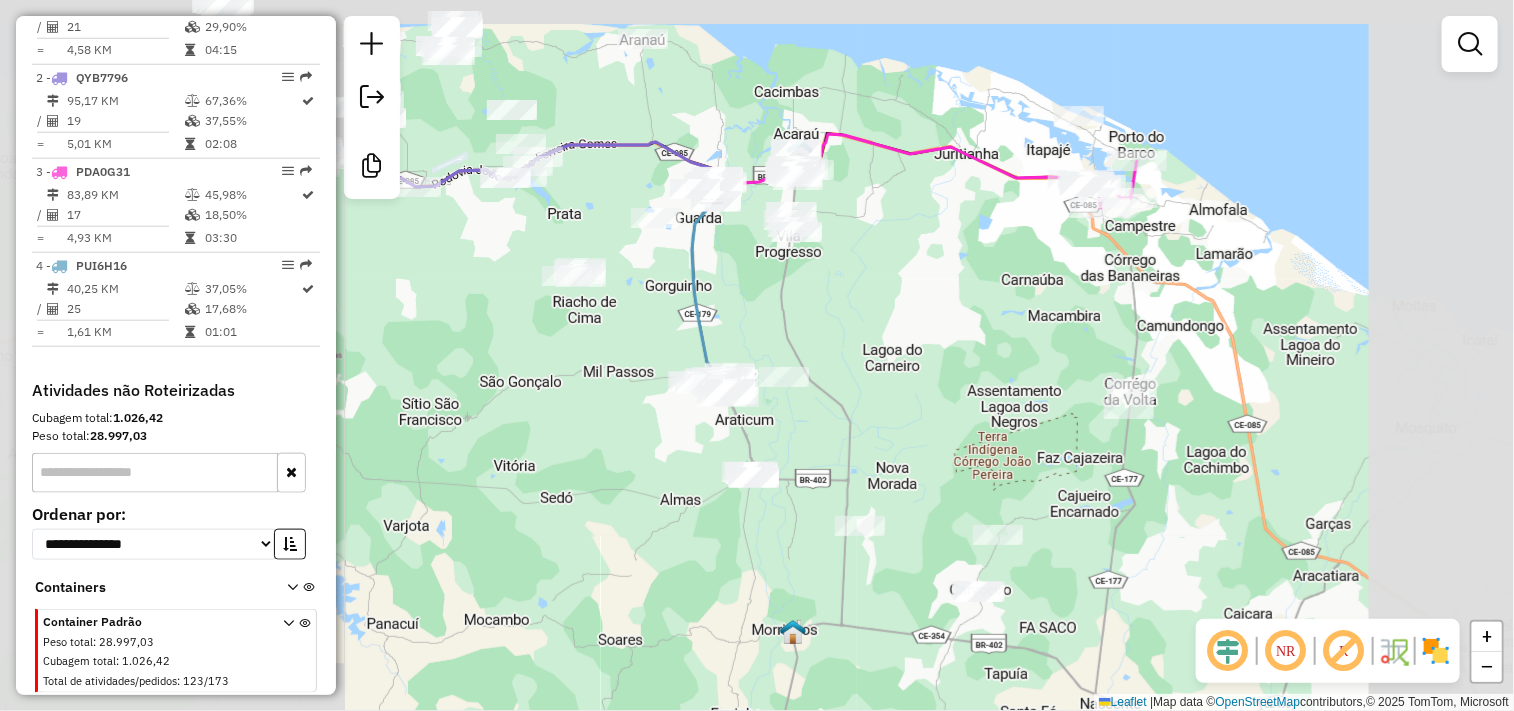 drag, startPoint x: 634, startPoint y: 337, endPoint x: 708, endPoint y: 481, distance: 161.9012 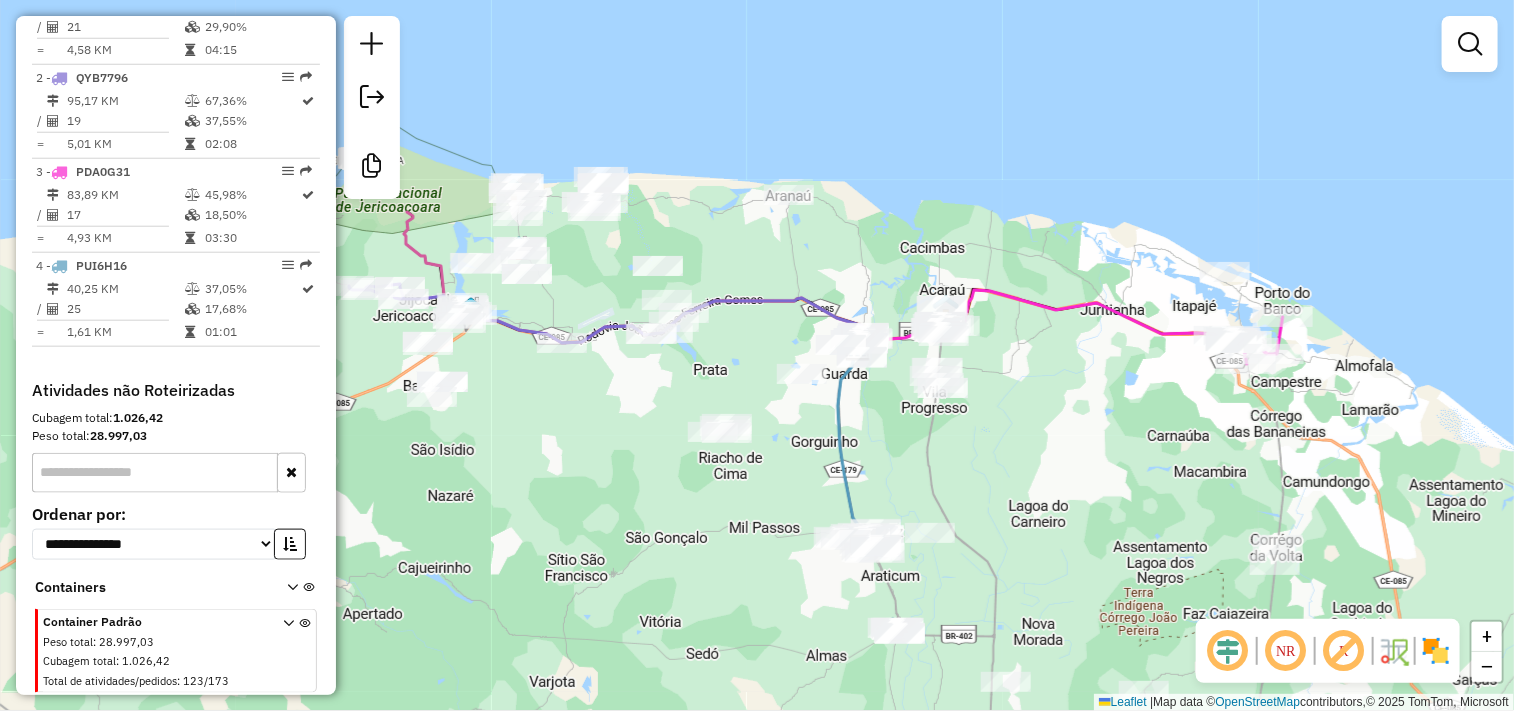 drag, startPoint x: 501, startPoint y: 408, endPoint x: 745, endPoint y: 391, distance: 244.59149 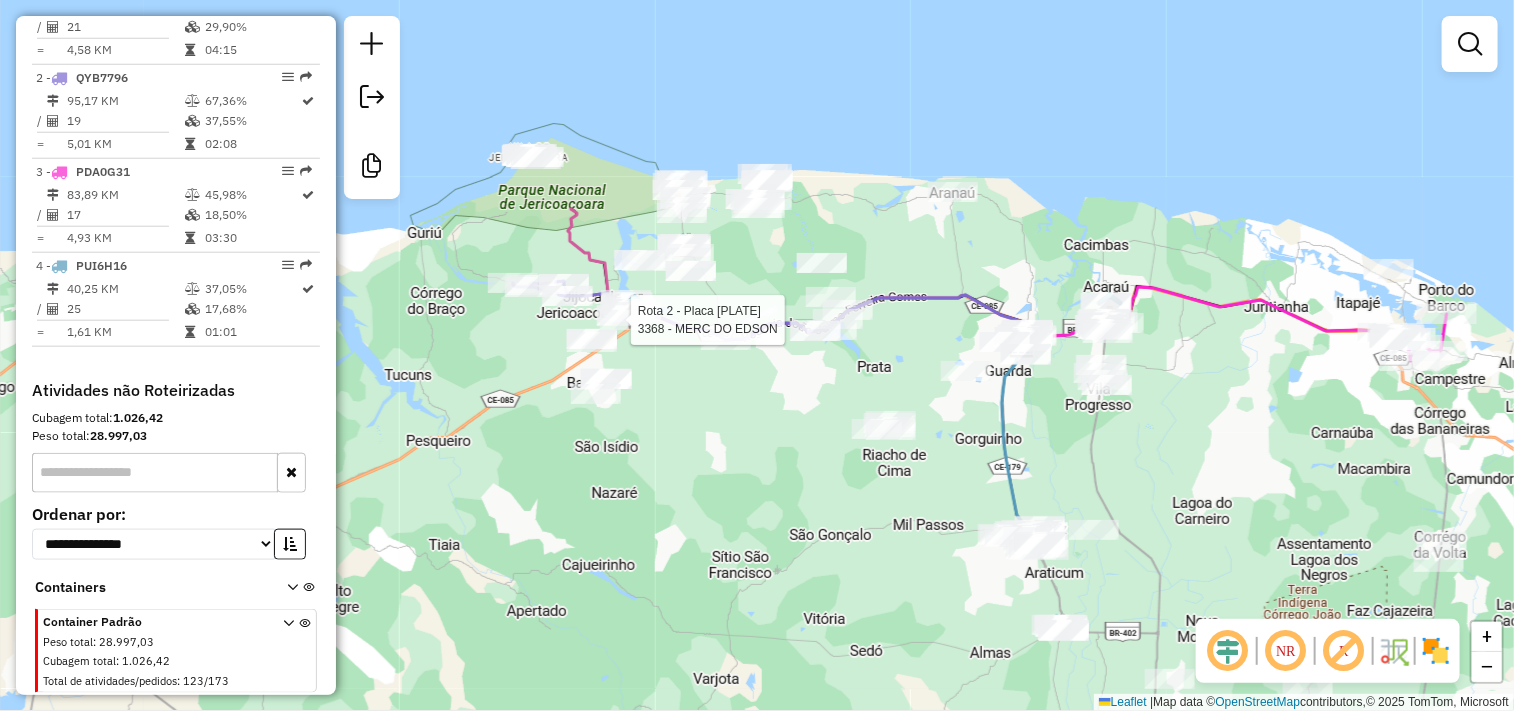 select on "**********" 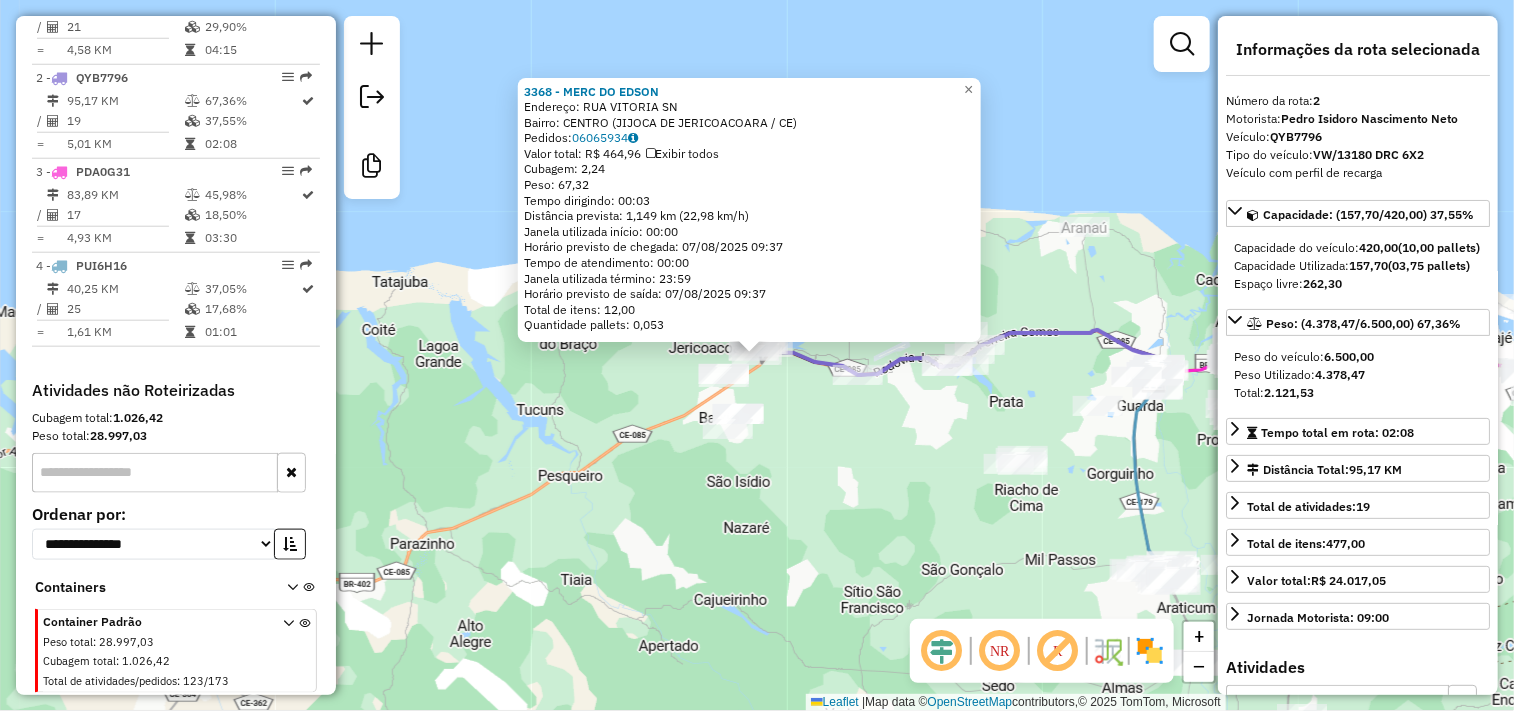 click on "3368 - MERC DO EDSON  Endereço:  RUA VITORIA SN   Bairro: CENTRO (JIJOCA DE JERICOACOARA / CE)   Pedidos:  06065934   Valor total: R$ 464,96   Exibir todos   Cubagem: 2,24  Peso: 67,32  Tempo dirigindo: 00:03   Distância prevista: 1,149 km (22,98 km/h)   Janela utilizada início: 00:00   Horário previsto de chegada: 07/08/2025 09:37   Tempo de atendimento: 00:00   Janela utilizada término: 23:59   Horário previsto de saída: 07/08/2025 09:37   Total de itens: 12,00   Quantidade pallets: 0,053  × Janela de atendimento Grade de atendimento Capacidade Transportadoras Veículos Cliente Pedidos  Rotas Selecione os dias de semana para filtrar as janelas de atendimento  Seg   Ter   Qua   Qui   Sex   Sáb   Dom  Informe o período da janela de atendimento: De: Até:  Filtrar exatamente a janela do cliente  Considerar janela de atendimento padrão  Selecione os dias de semana para filtrar as grades de atendimento  Seg   Ter   Qua   Qui   Sex   Sáb   Dom   Considerar clientes sem dia de atendimento cadastrado +" 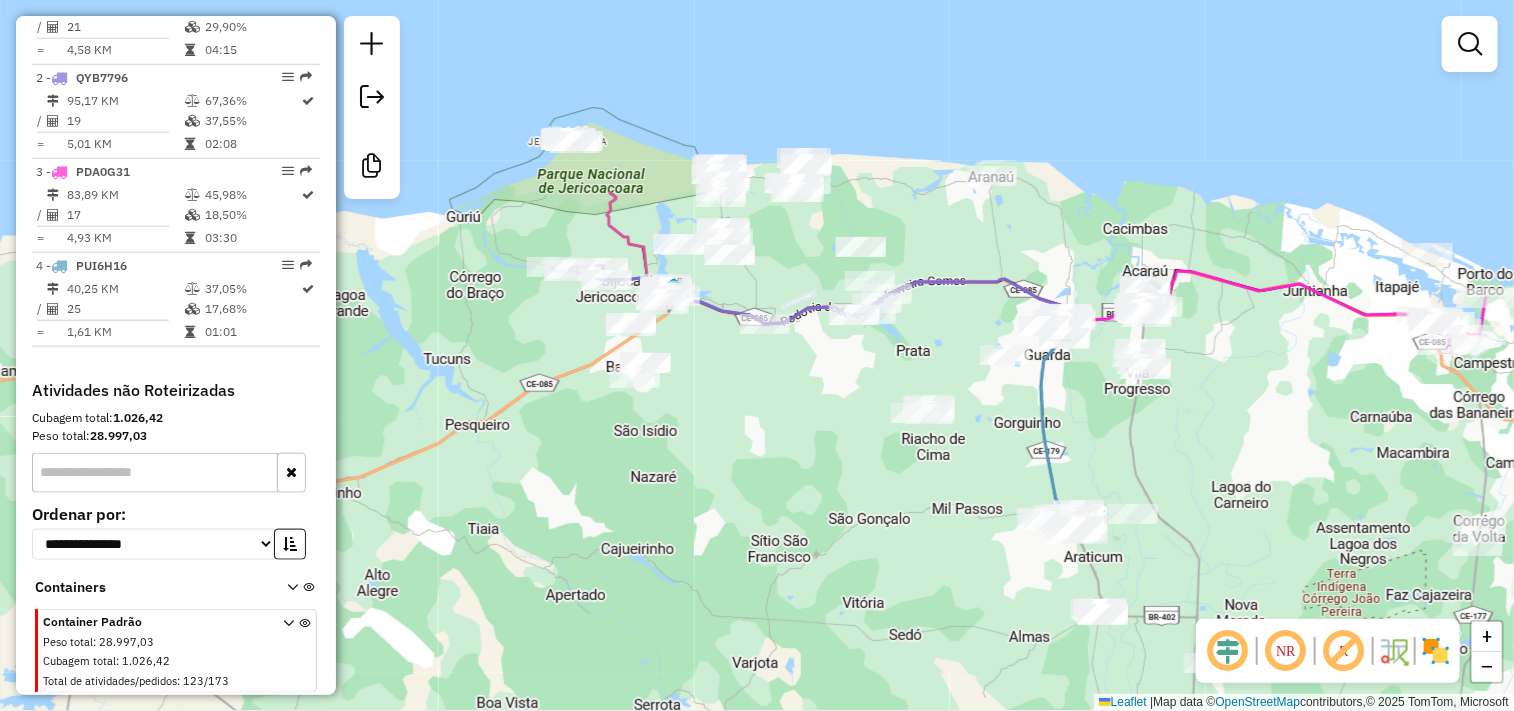 drag, startPoint x: 868, startPoint y: 506, endPoint x: 756, endPoint y: 434, distance: 133.14653 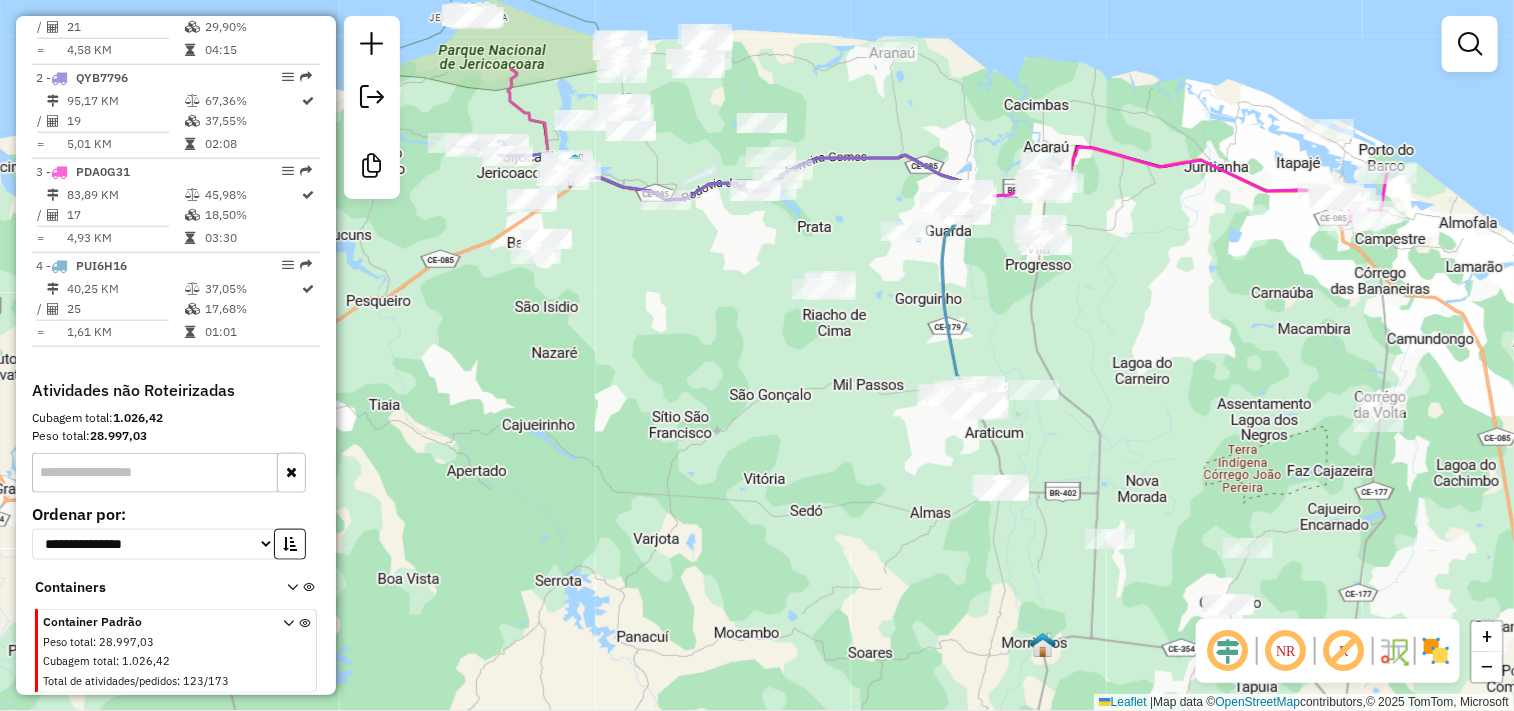 drag, startPoint x: 785, startPoint y: 523, endPoint x: 704, endPoint y: 380, distance: 164.3472 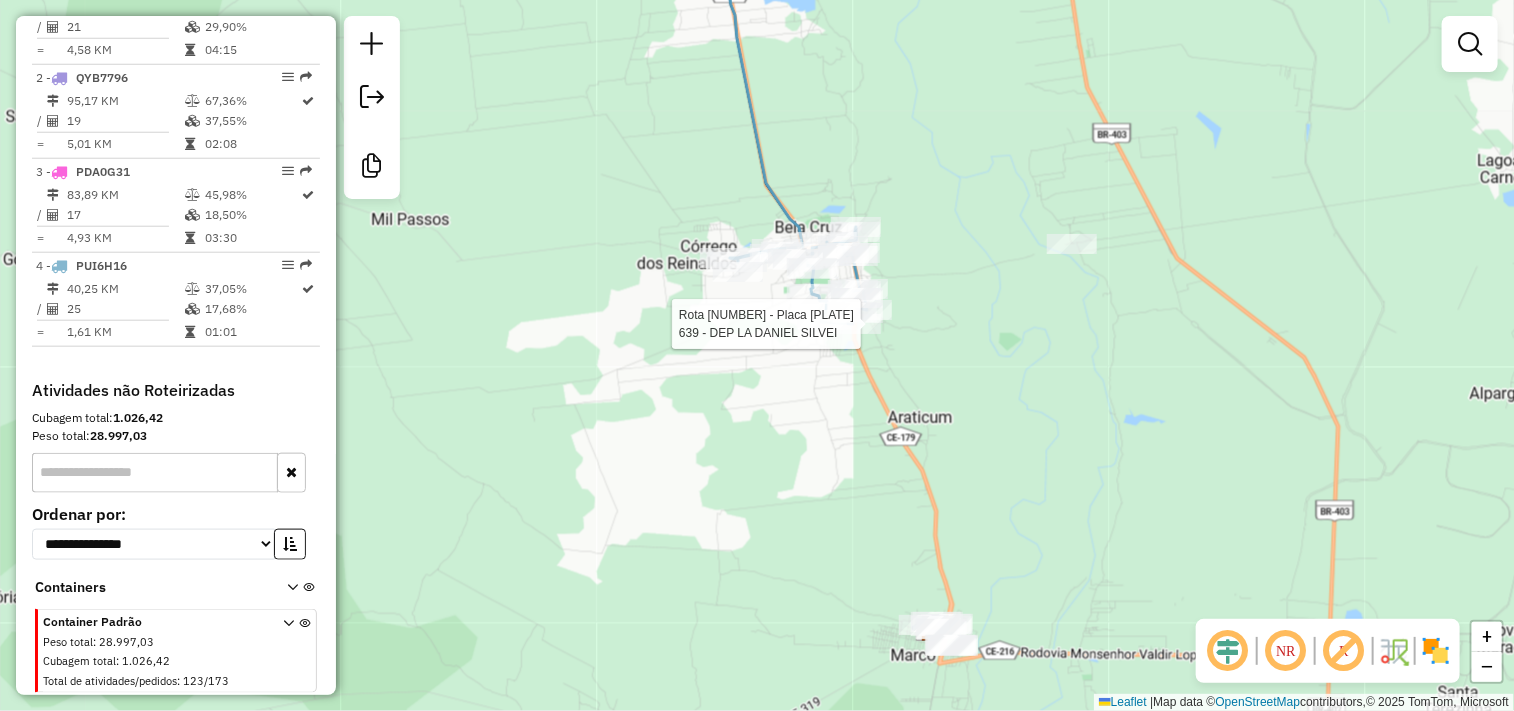 select on "**********" 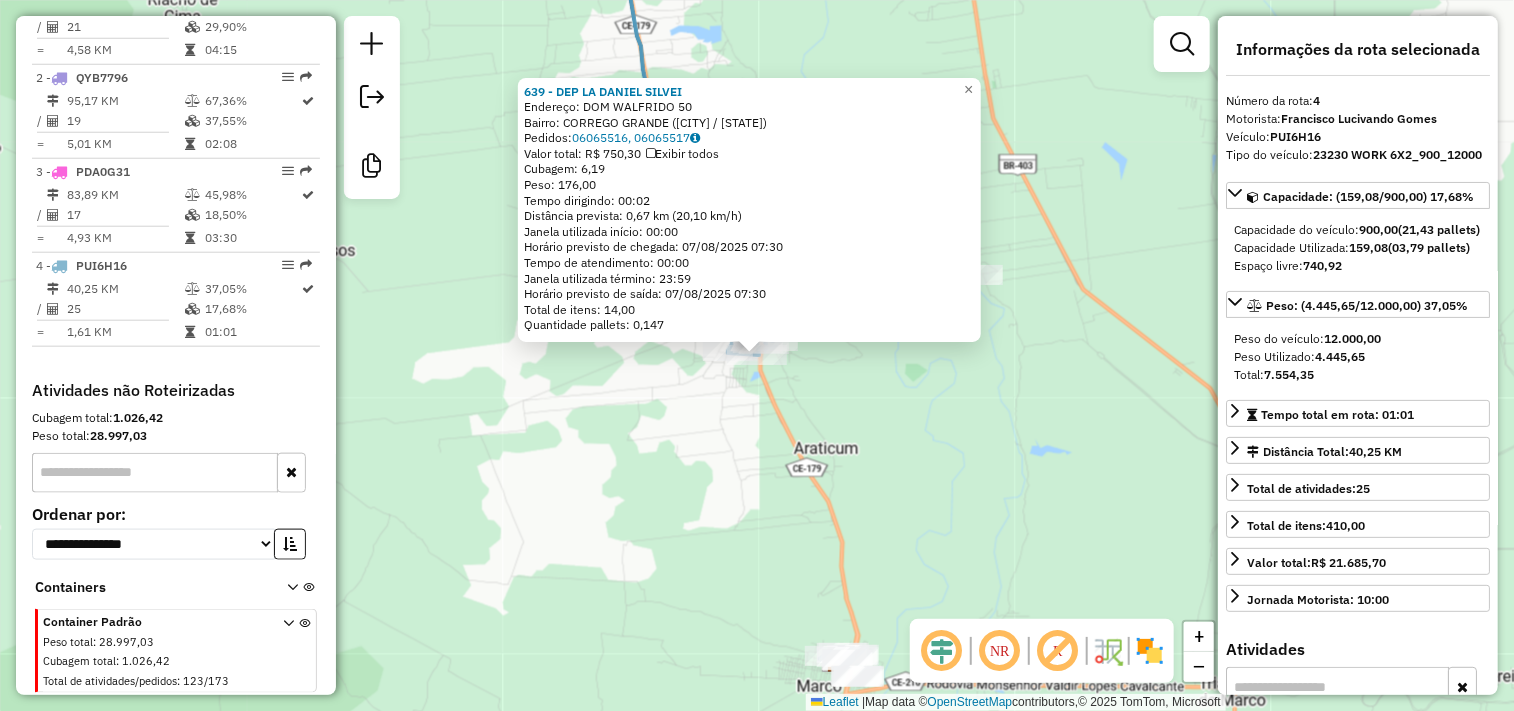 click on "639 - DEP LA DANIEL SILVEI  Endereço:  DOM WALFRIDO 50   Bairro: CORREGO GRANDE (BELA CRUZ / CE)   Pedidos:  06065516, 06065517   Valor total: R$ 750,30   Exibir todos   Cubagem: 6,19  Peso: 176,00  Tempo dirigindo: 00:02   Distância prevista: 0,67 km (20,10 km/h)   Janela utilizada início: 00:00   Horário previsto de chegada: 07/08/2025 07:30   Tempo de atendimento: 00:00   Janela utilizada término: 23:59   Horário previsto de saída: 07/08/2025 07:30   Total de itens: 14,00   Quantidade pallets: 0,147  × Janela de atendimento Grade de atendimento Capacidade Transportadoras Veículos Cliente Pedidos  Rotas Selecione os dias de semana para filtrar as janelas de atendimento  Seg   Ter   Qua   Qui   Sex   Sáb   Dom  Informe o período da janela de atendimento: De: Até:  Filtrar exatamente a janela do cliente  Considerar janela de atendimento padrão  Selecione os dias de semana para filtrar as grades de atendimento  Seg   Ter   Qua   Qui   Sex   Sáb   Dom   Peso mínimo:   Peso máximo:   De:   Até:" 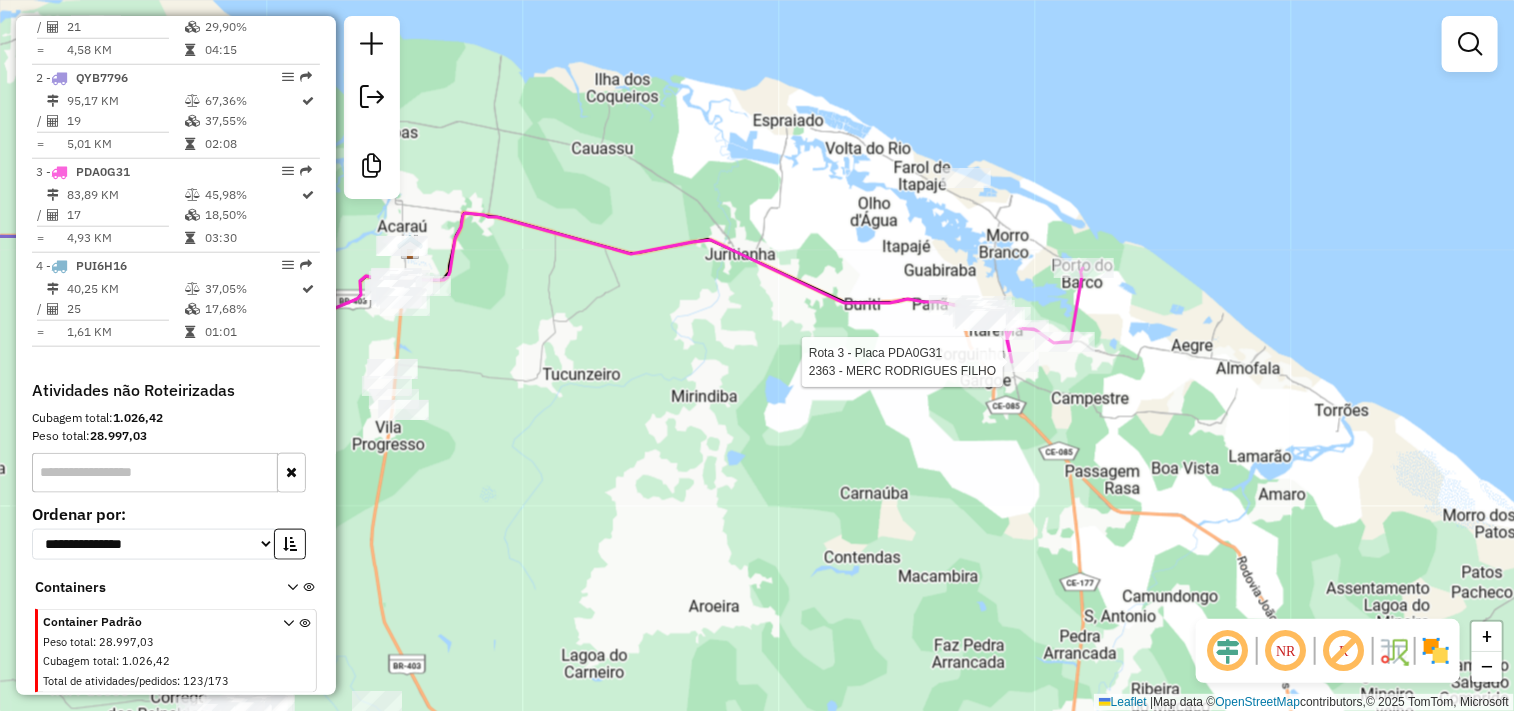 select on "**********" 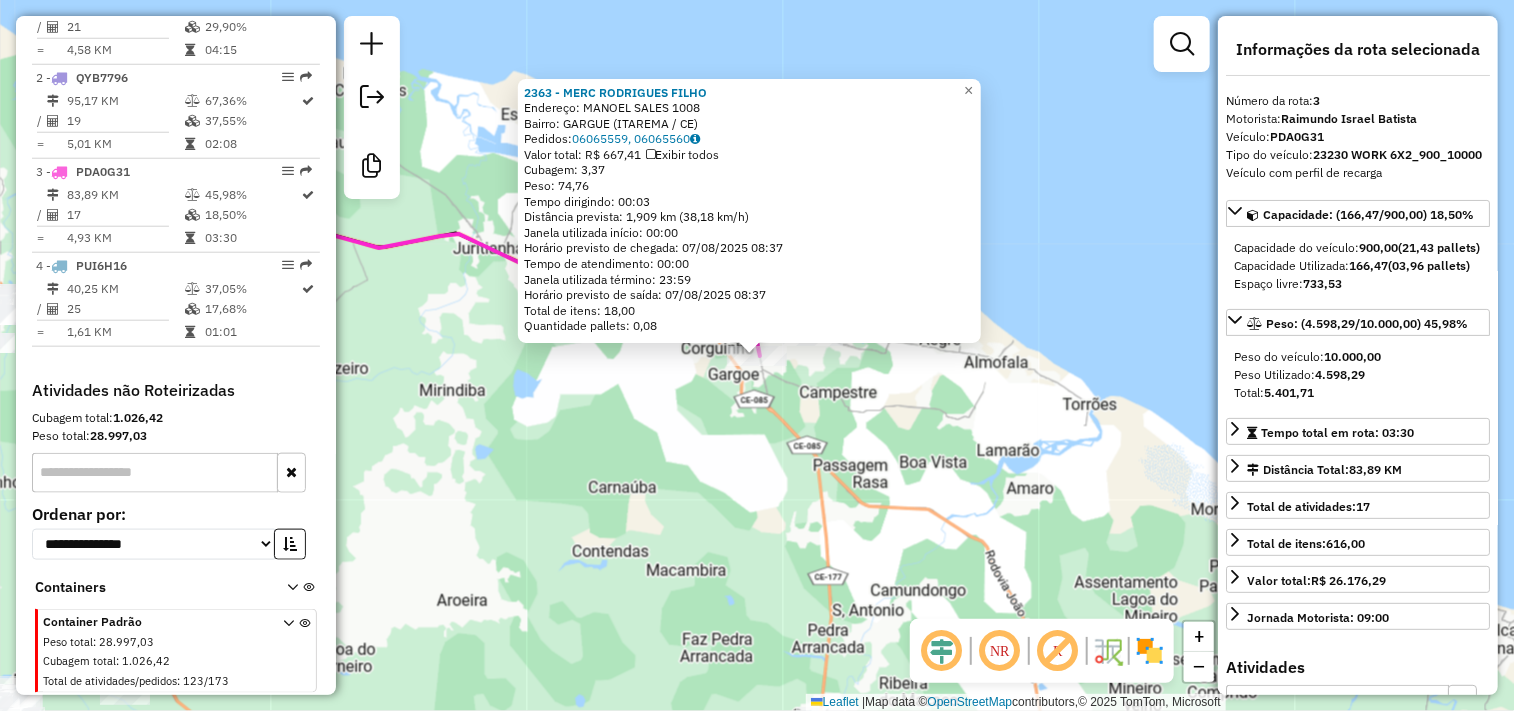 click on "2363 - MERC RODRIGUES FILHO  Endereço:  MANOEL SALES 1008   Bairro: GARGUE (ITAREMA / CE)   Pedidos:  06065559, 06065560   Valor total: R$ 667,41   Exibir todos   Cubagem: 3,37  Peso: 74,76  Tempo dirigindo: 00:03   Distância prevista: 1,909 km (38,18 km/h)   Janela utilizada início: 00:00   Horário previsto de chegada: 07/08/2025 08:37   Tempo de atendimento: 00:00   Janela utilizada término: 23:59   Horário previsto de saída: 07/08/2025 08:37   Total de itens: 18,00   Quantidade pallets: 0,08  × Janela de atendimento Grade de atendimento Capacidade Transportadoras Veículos Cliente Pedidos  Rotas Selecione os dias de semana para filtrar as janelas de atendimento  Seg   Ter   Qua   Qui   Sex   Sáb   Dom  Informe o período da janela de atendimento: De: Até:  Filtrar exatamente a janela do cliente  Considerar janela de atendimento padrão  Selecione os dias de semana para filtrar as grades de atendimento  Seg   Ter   Qua   Qui   Sex   Sáb   Dom   Clientes fora do dia de atendimento selecionado De:" 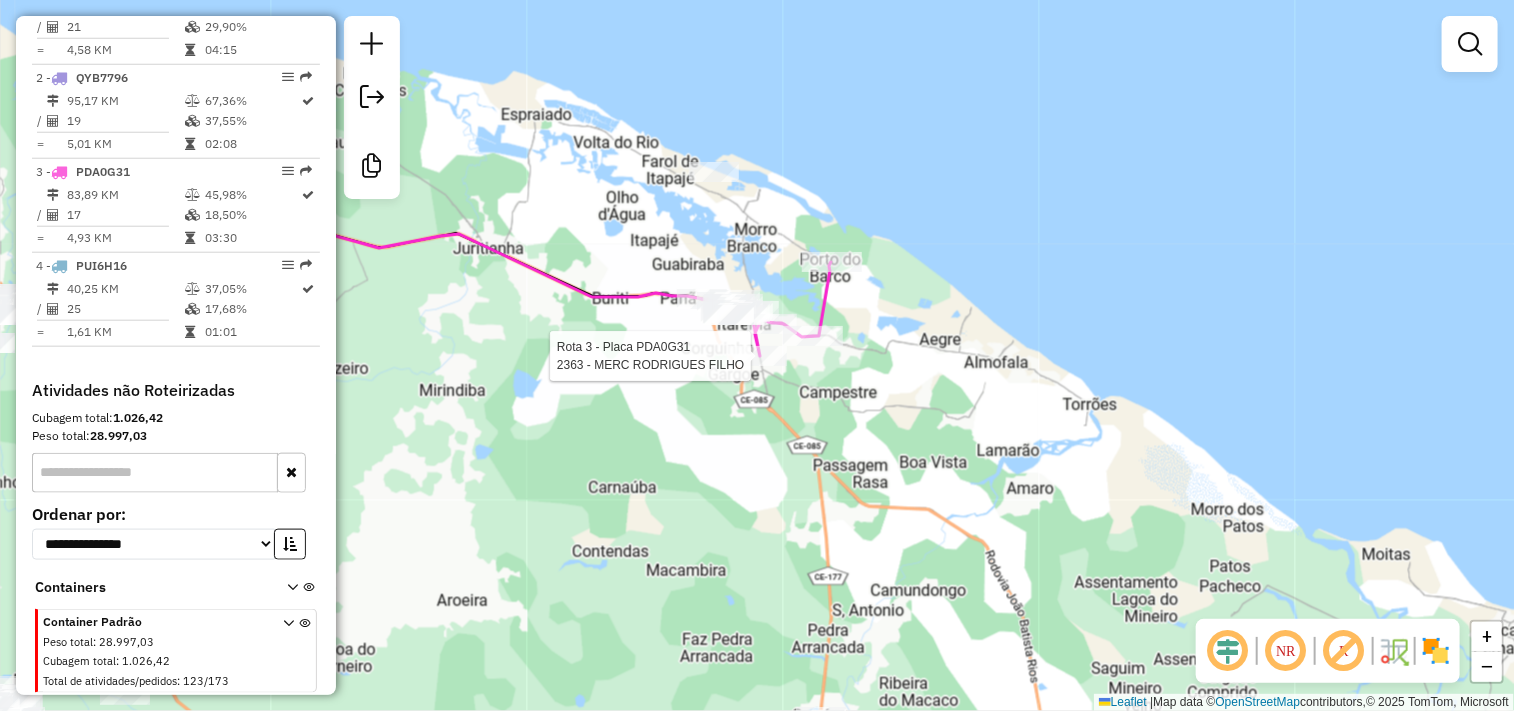 select on "**********" 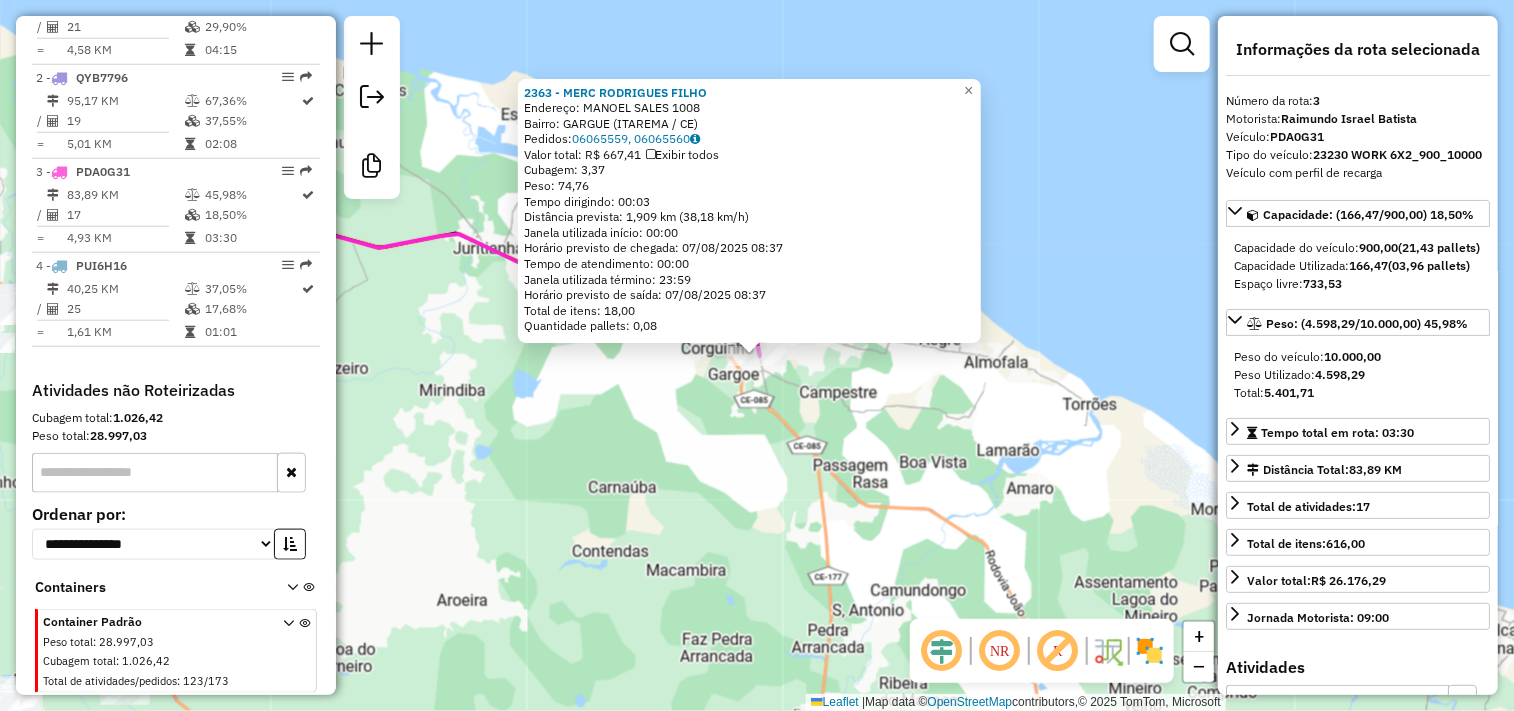 click on "2363 - MERC RODRIGUES FILHO  Endereço:  MANOEL SALES 1008   Bairro: GARGUE (ITAREMA / CE)   Pedidos:  06065559, 06065560   Valor total: R$ 667,41   Exibir todos   Cubagem: 3,37  Peso: 74,76  Tempo dirigindo: 00:03   Distância prevista: 1,909 km (38,18 km/h)   Janela utilizada início: 00:00   Horário previsto de chegada: 07/08/2025 08:37   Tempo de atendimento: 00:00   Janela utilizada término: 23:59   Horário previsto de saída: 07/08/2025 08:37   Total de itens: 18,00   Quantidade pallets: 0,08  × Janela de atendimento Grade de atendimento Capacidade Transportadoras Veículos Cliente Pedidos  Rotas Selecione os dias de semana para filtrar as janelas de atendimento  Seg   Ter   Qua   Qui   Sex   Sáb   Dom  Informe o período da janela de atendimento: De: Até:  Filtrar exatamente a janela do cliente  Considerar janela de atendimento padrão  Selecione os dias de semana para filtrar as grades de atendimento  Seg   Ter   Qua   Qui   Sex   Sáb   Dom   Clientes fora do dia de atendimento selecionado De:" 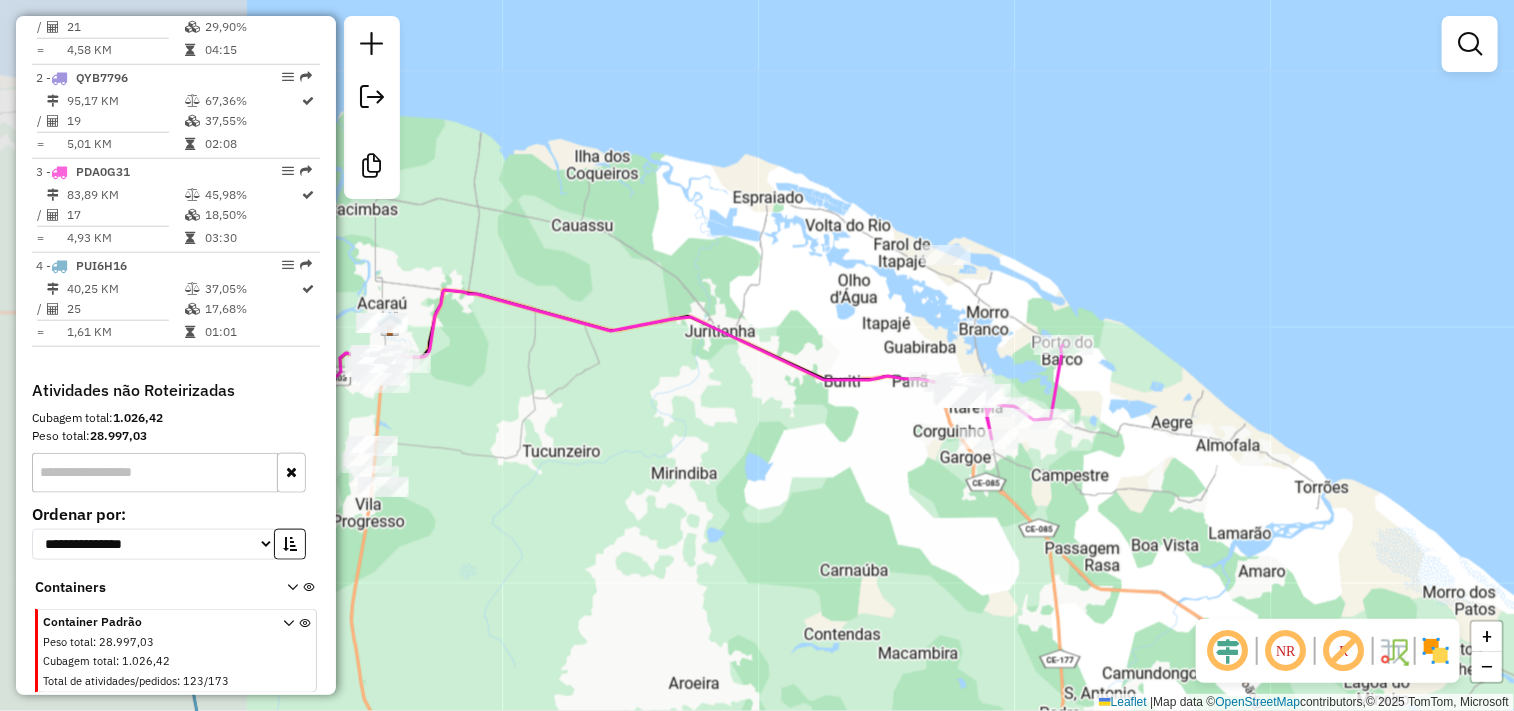 drag, startPoint x: 492, startPoint y: 474, endPoint x: 795, endPoint y: 430, distance: 306.17804 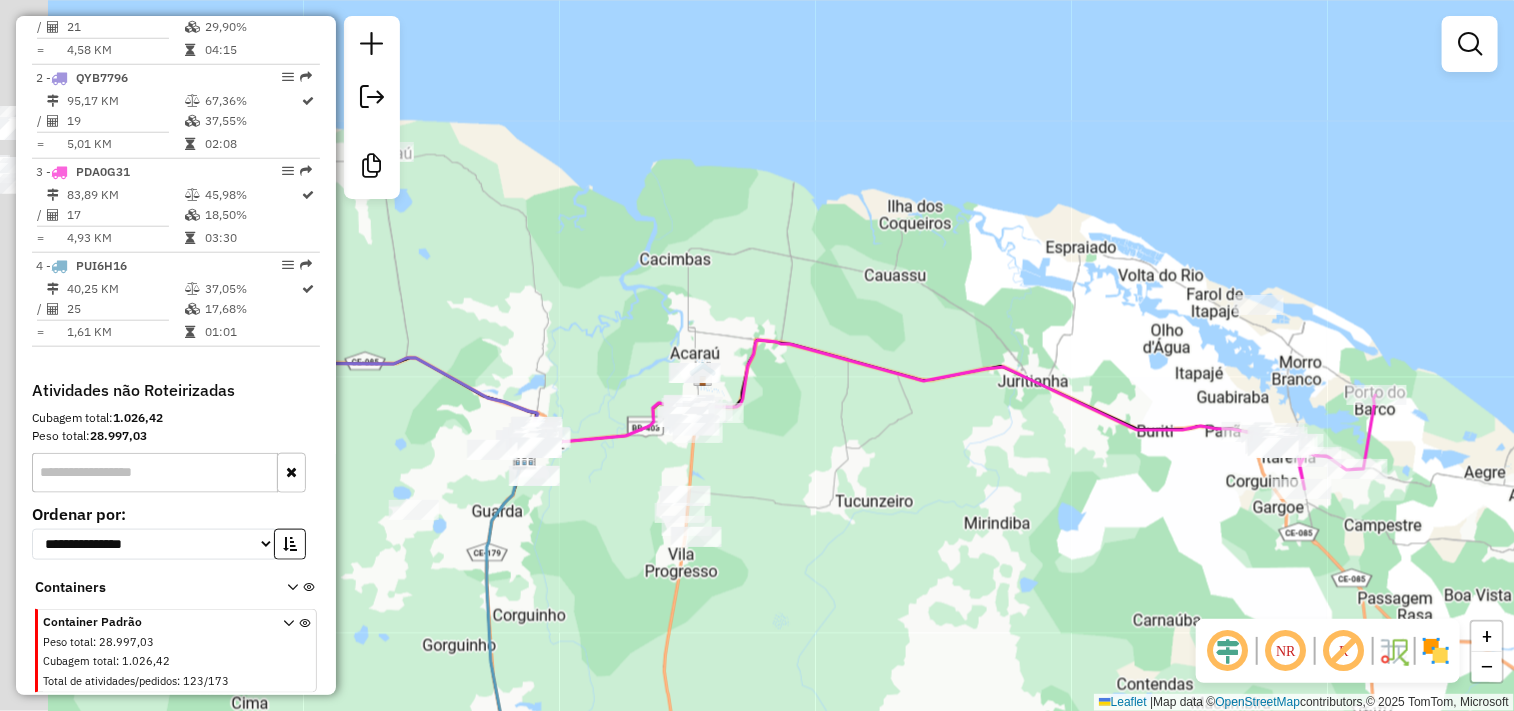 drag, startPoint x: 667, startPoint y: 435, endPoint x: 970, endPoint y: 485, distance: 307.09772 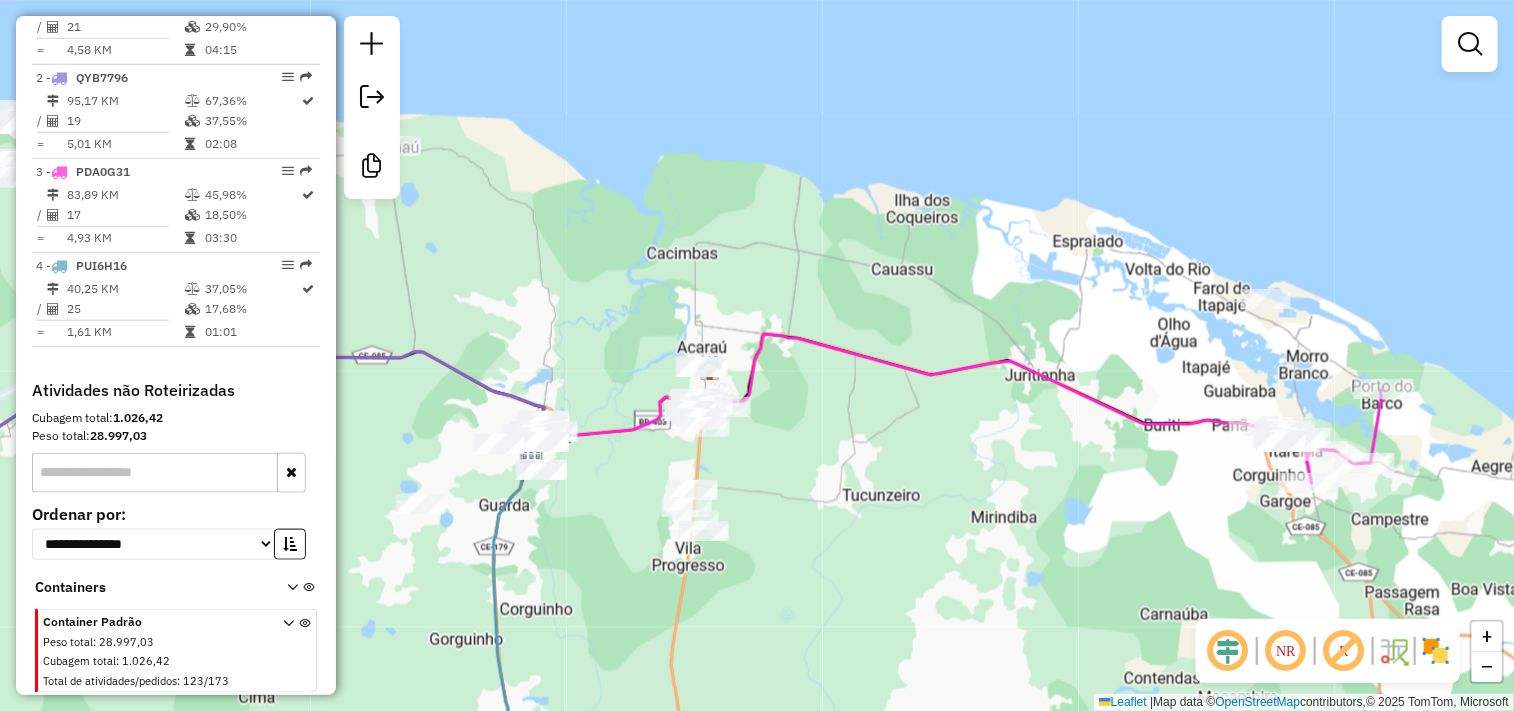 drag, startPoint x: 607, startPoint y: 471, endPoint x: 780, endPoint y: 396, distance: 188.55768 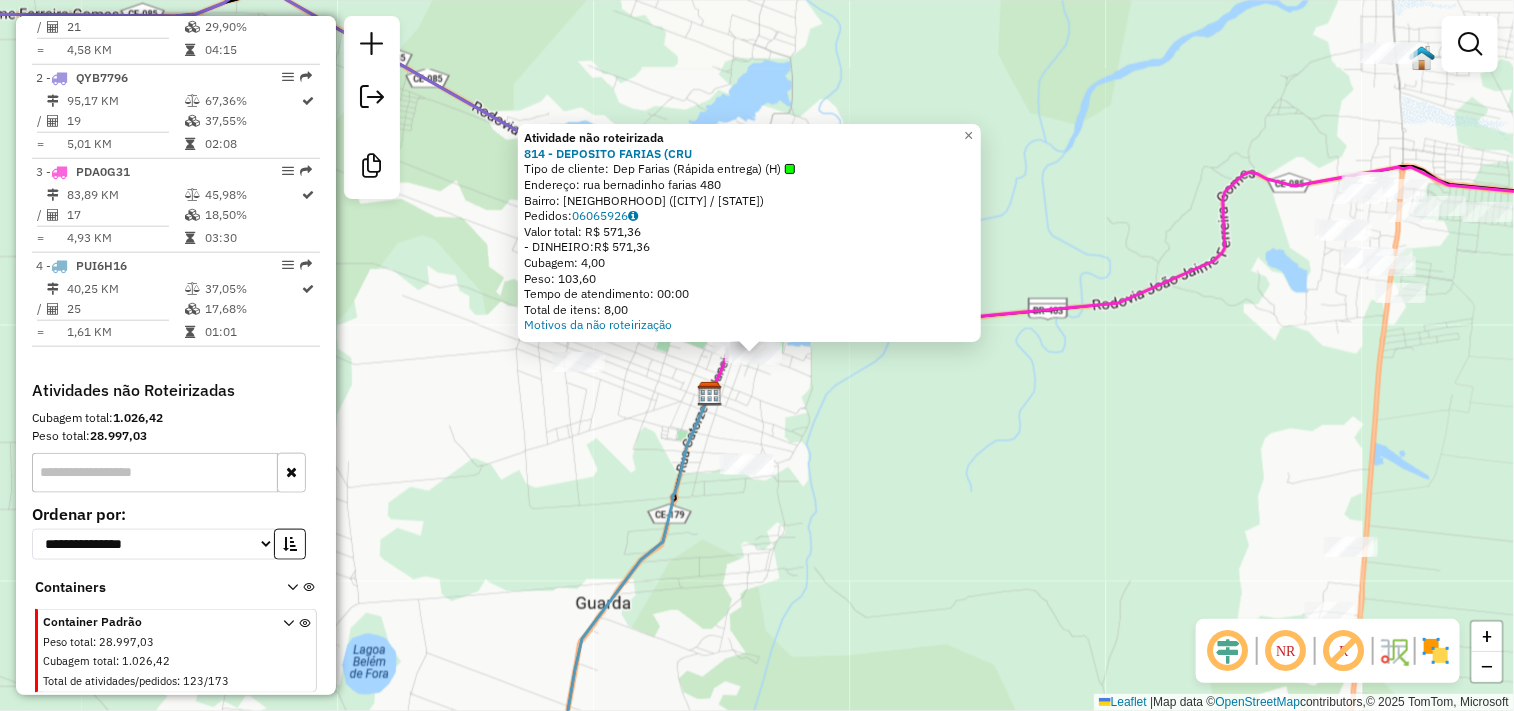click on "Atividade não roteirizada 814 - DEPOSITO FARIAS (CRU  Tipo de cliente:   Dep Farias (Rápida entrega) (H)   Endereço:  rua bernadinho farias 480   Bairro: MALVINAS (CRUZ / CE)   Pedidos:  06065926   Valor total: R$ 571,36   - DINHEIRO:  R$ 571,36   Cubagem: 4,00   Peso: 103,60   Tempo de atendimento: 00:00   Total de itens: 8,00  Motivos da não roteirização × Janela de atendimento Grade de atendimento Capacidade Transportadoras Veículos Cliente Pedidos  Rotas Selecione os dias de semana para filtrar as janelas de atendimento  Seg   Ter   Qua   Qui   Sex   Sáb   Dom  Informe o período da janela de atendimento: De: Até:  Filtrar exatamente a janela do cliente  Considerar janela de atendimento padrão  Selecione os dias de semana para filtrar as grades de atendimento  Seg   Ter   Qua   Qui   Sex   Sáb   Dom   Considerar clientes sem dia de atendimento cadastrado  Clientes fora do dia de atendimento selecionado Filtrar as atividades entre os valores definidos abaixo:  Peso mínimo:   Peso máximo:  De:" 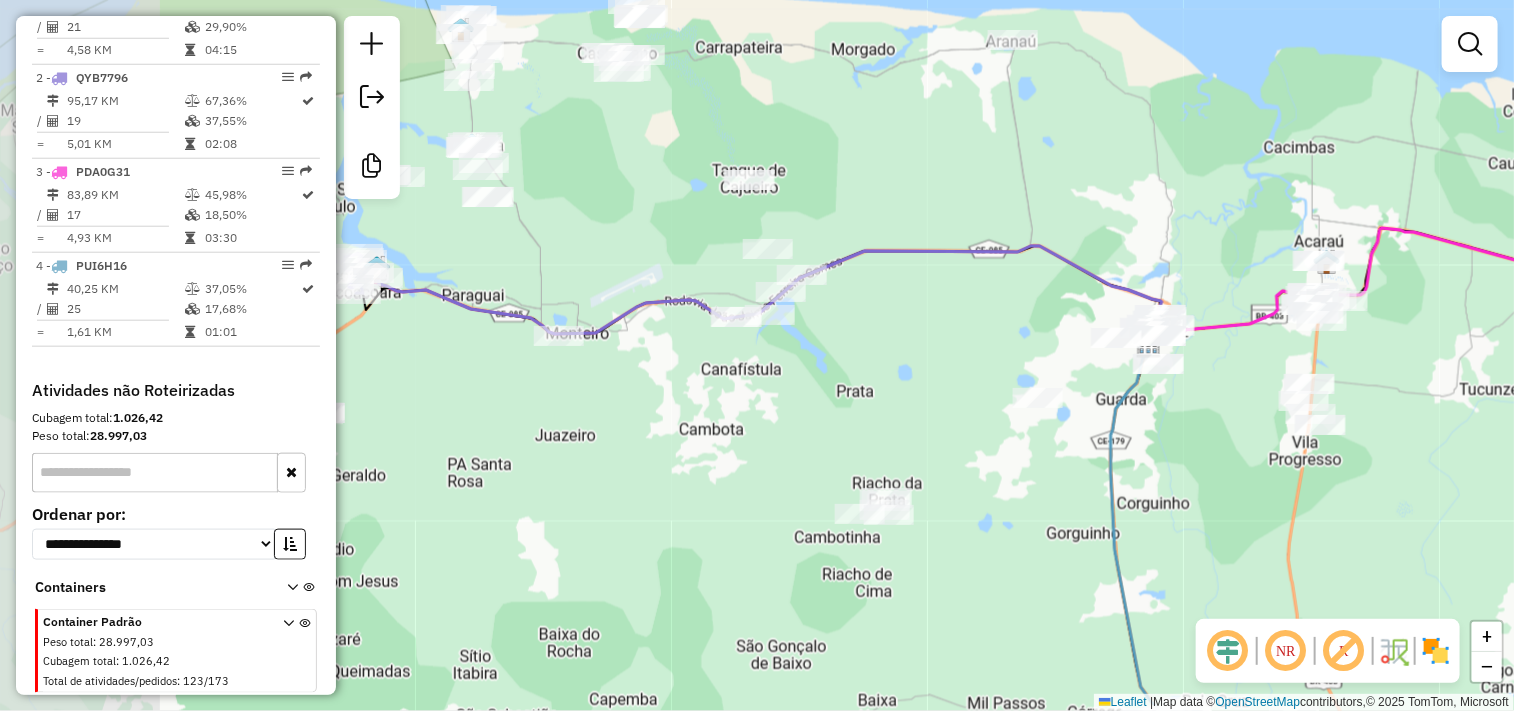 drag, startPoint x: 566, startPoint y: 364, endPoint x: 905, endPoint y: 331, distance: 340.60242 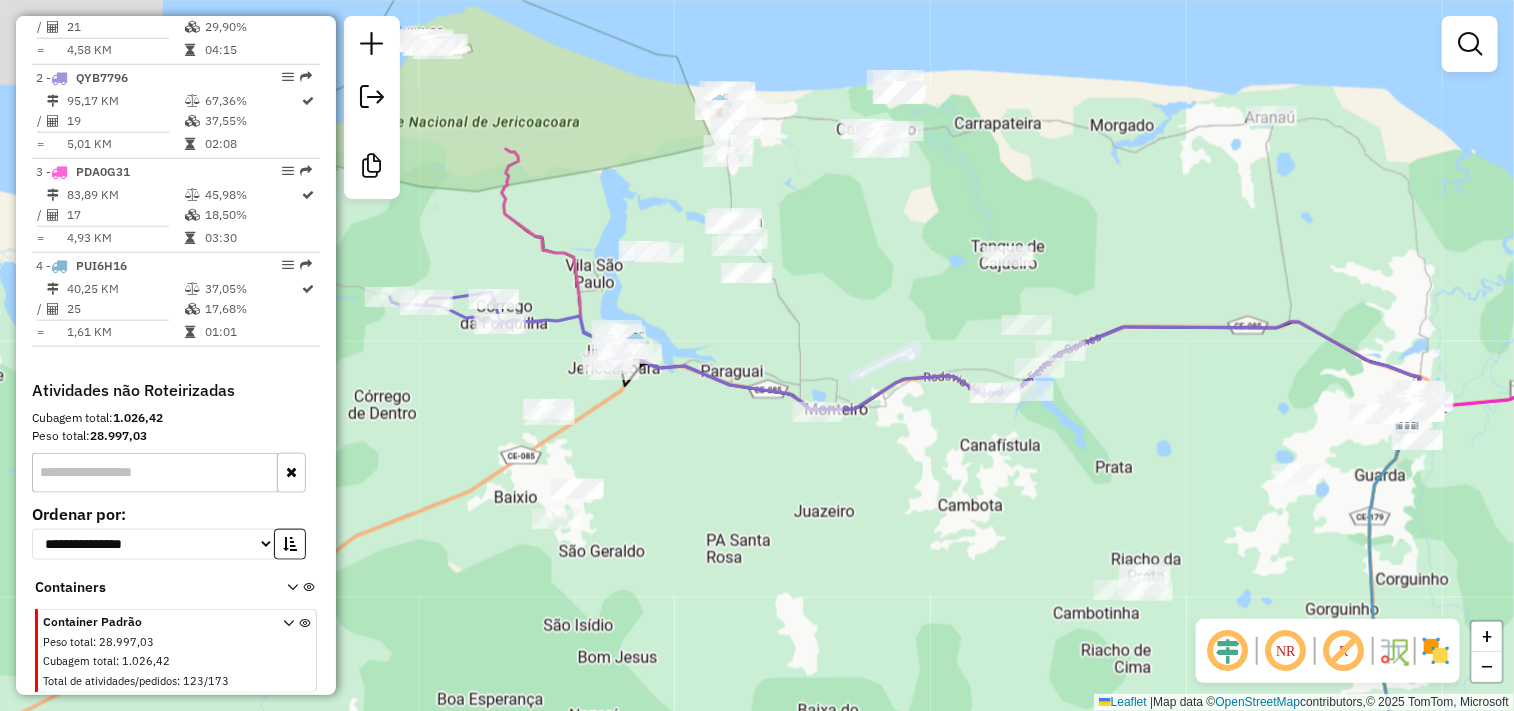 drag, startPoint x: 771, startPoint y: 406, endPoint x: 1002, endPoint y: 482, distance: 243.181 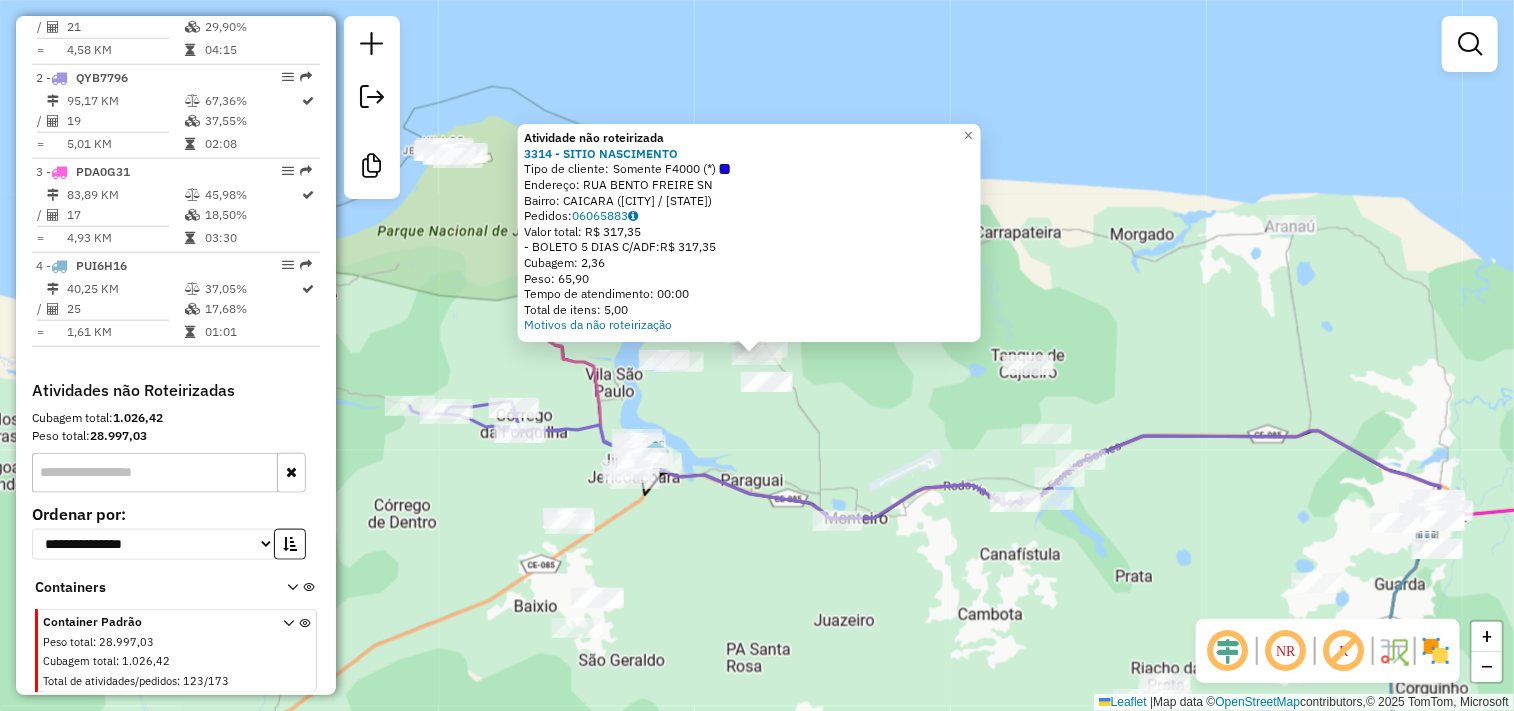 click on "Atividade não roteirizada 3314 - SITIO NASCIMENTO  Tipo de cliente:   Somente F4000 (*)   Endereço:  RUA BENTO FREIRE SN   Bairro: CAICARA (CRUZ / CE)   Pedidos:  06065883   Valor total: R$ 317,35   - BOLETO 5 DIAS C/ADF:  R$ 317,35   Cubagem: 2,36   Peso: 65,90   Tempo de atendimento: 00:00   Total de itens: 5,00  Motivos da não roteirização × Janela de atendimento Grade de atendimento Capacidade Transportadoras Veículos Cliente Pedidos  Rotas Selecione os dias de semana para filtrar as janelas de atendimento  Seg   Ter   Qua   Qui   Sex   Sáb   Dom  Informe o período da janela de atendimento: De: Até:  Filtrar exatamente a janela do cliente  Considerar janela de atendimento padrão  Selecione os dias de semana para filtrar as grades de atendimento  Seg   Ter   Qua   Qui   Sex   Sáb   Dom   Considerar clientes sem dia de atendimento cadastrado  Clientes fora do dia de atendimento selecionado Filtrar as atividades entre os valores definidos abaixo:  Peso mínimo:   Peso máximo:   Cubagem mínima:" 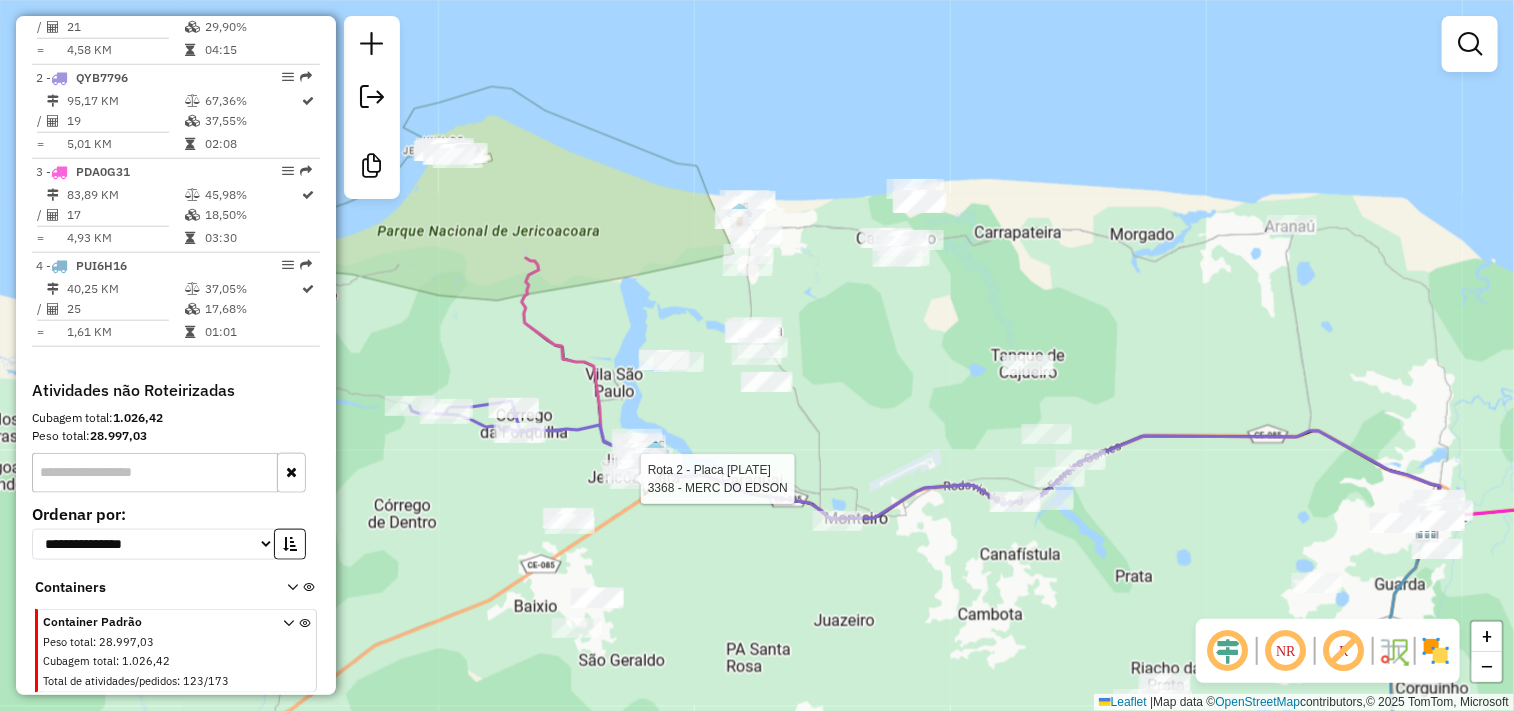 select on "**********" 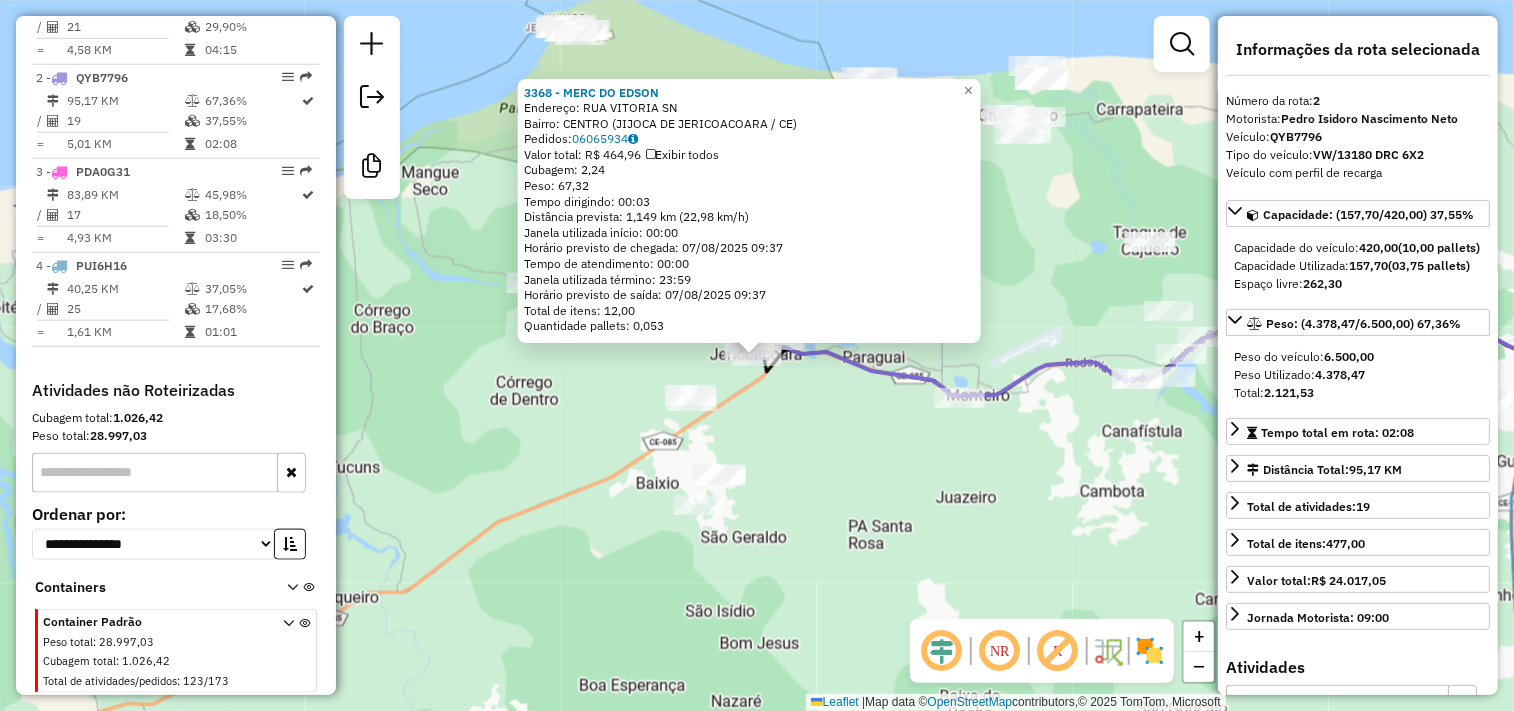 click on "3368 - MERC DO EDSON  Endereço:  RUA VITORIA SN   Bairro: CENTRO (JIJOCA DE JERICOACOARA / CE)   Pedidos:  06065934   Valor total: R$ 464,96   Exibir todos   Cubagem: 2,24  Peso: 67,32  Tempo dirigindo: 00:03   Distância prevista: 1,149 km (22,98 km/h)   Janela utilizada início: 00:00   Horário previsto de chegada: 07/08/2025 09:37   Tempo de atendimento: 00:00   Janela utilizada término: 23:59   Horário previsto de saída: 07/08/2025 09:37   Total de itens: 12,00   Quantidade pallets: 0,053  × Janela de atendimento Grade de atendimento Capacidade Transportadoras Veículos Cliente Pedidos  Rotas Selecione os dias de semana para filtrar as janelas de atendimento  Seg   Ter   Qua   Qui   Sex   Sáb   Dom  Informe o período da janela de atendimento: De: Até:  Filtrar exatamente a janela do cliente  Considerar janela de atendimento padrão  Selecione os dias de semana para filtrar as grades de atendimento  Seg   Ter   Qua   Qui   Sex   Sáb   Dom   Considerar clientes sem dia de atendimento cadastrado +" 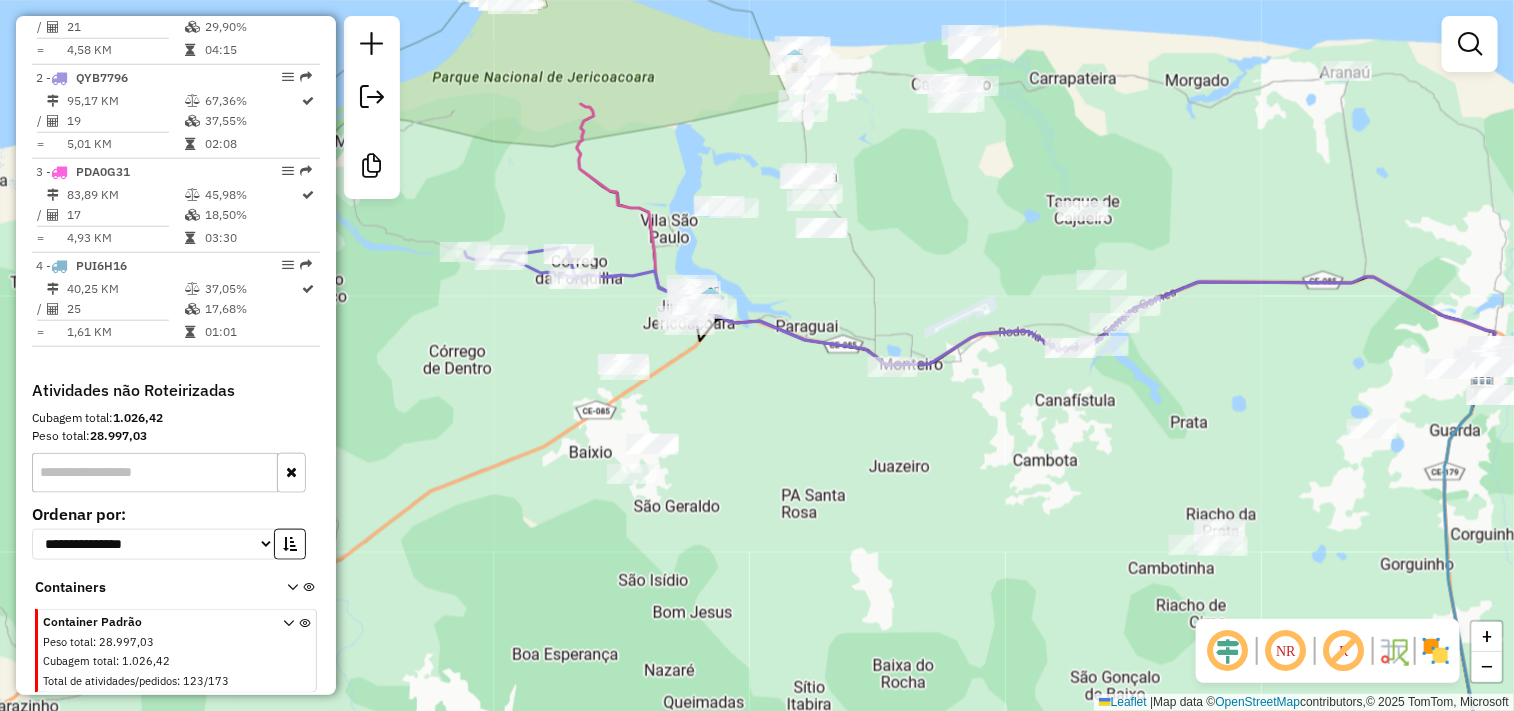 drag, startPoint x: 942, startPoint y: 478, endPoint x: 724, endPoint y: 344, distance: 255.8906 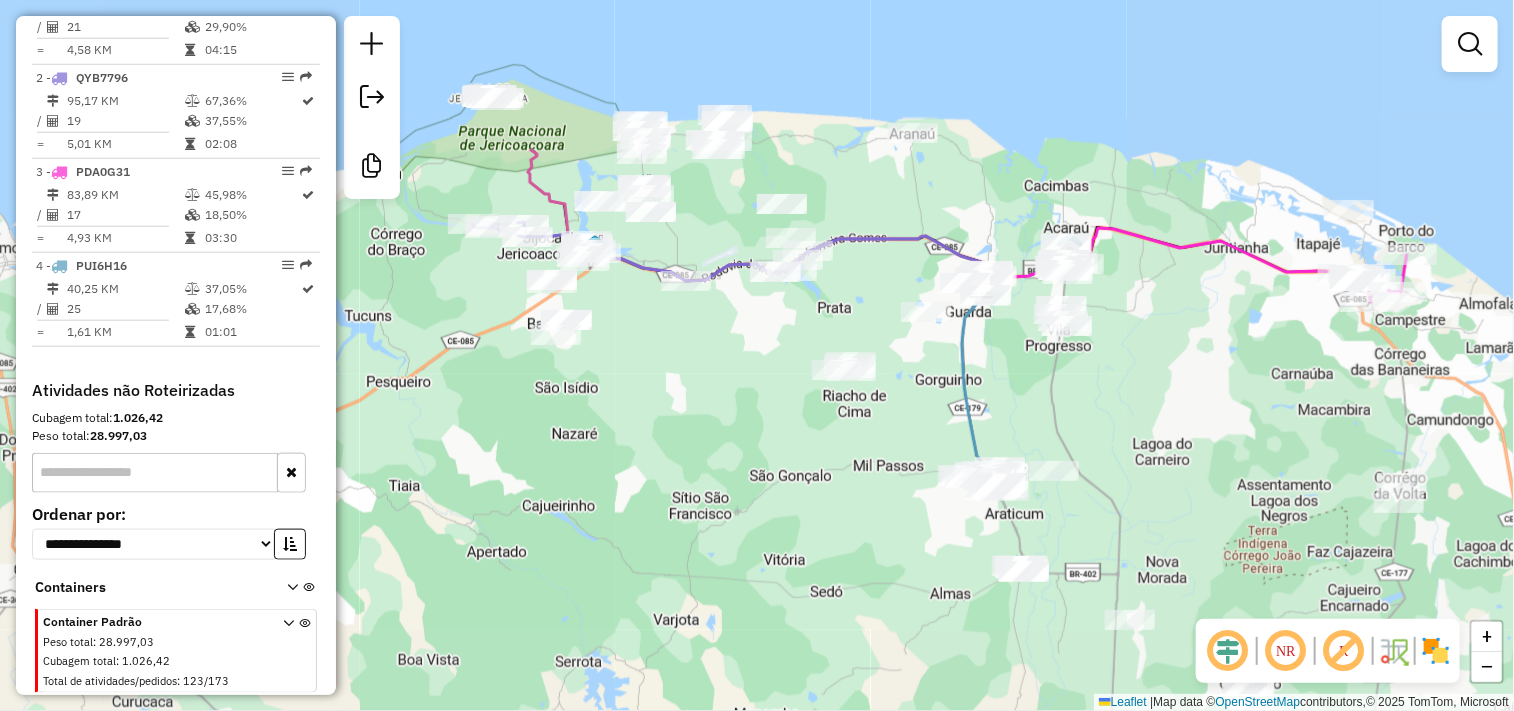 drag, startPoint x: 800, startPoint y: 436, endPoint x: 730, endPoint y: 391, distance: 83.21658 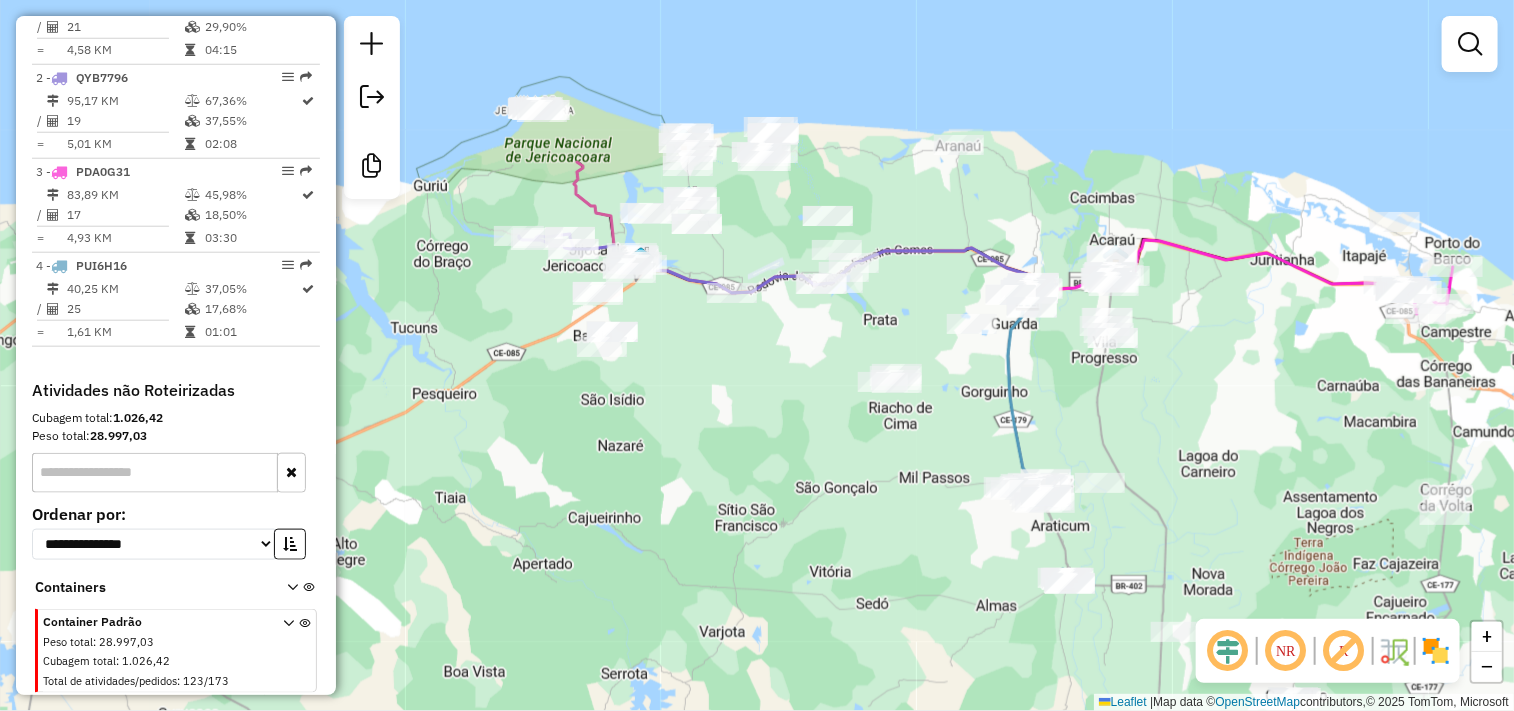 click on "Janela de atendimento Grade de atendimento Capacidade Transportadoras Veículos Cliente Pedidos  Rotas Selecione os dias de semana para filtrar as janelas de atendimento  Seg   Ter   Qua   Qui   Sex   Sáb   Dom  Informe o período da janela de atendimento: De: Até:  Filtrar exatamente a janela do cliente  Considerar janela de atendimento padrão  Selecione os dias de semana para filtrar as grades de atendimento  Seg   Ter   Qua   Qui   Sex   Sáb   Dom   Considerar clientes sem dia de atendimento cadastrado  Clientes fora do dia de atendimento selecionado Filtrar as atividades entre os valores definidos abaixo:  Peso mínimo:   Peso máximo:   Cubagem mínima:   Cubagem máxima:   De:   Até:  Filtrar as atividades entre o tempo de atendimento definido abaixo:  De:   Até:   Considerar capacidade total dos clientes não roteirizados Transportadora: Selecione um ou mais itens Tipo de veículo: Selecione um ou mais itens Veículo: Selecione um ou mais itens Motorista: Selecione um ou mais itens Nome: Rótulo:" 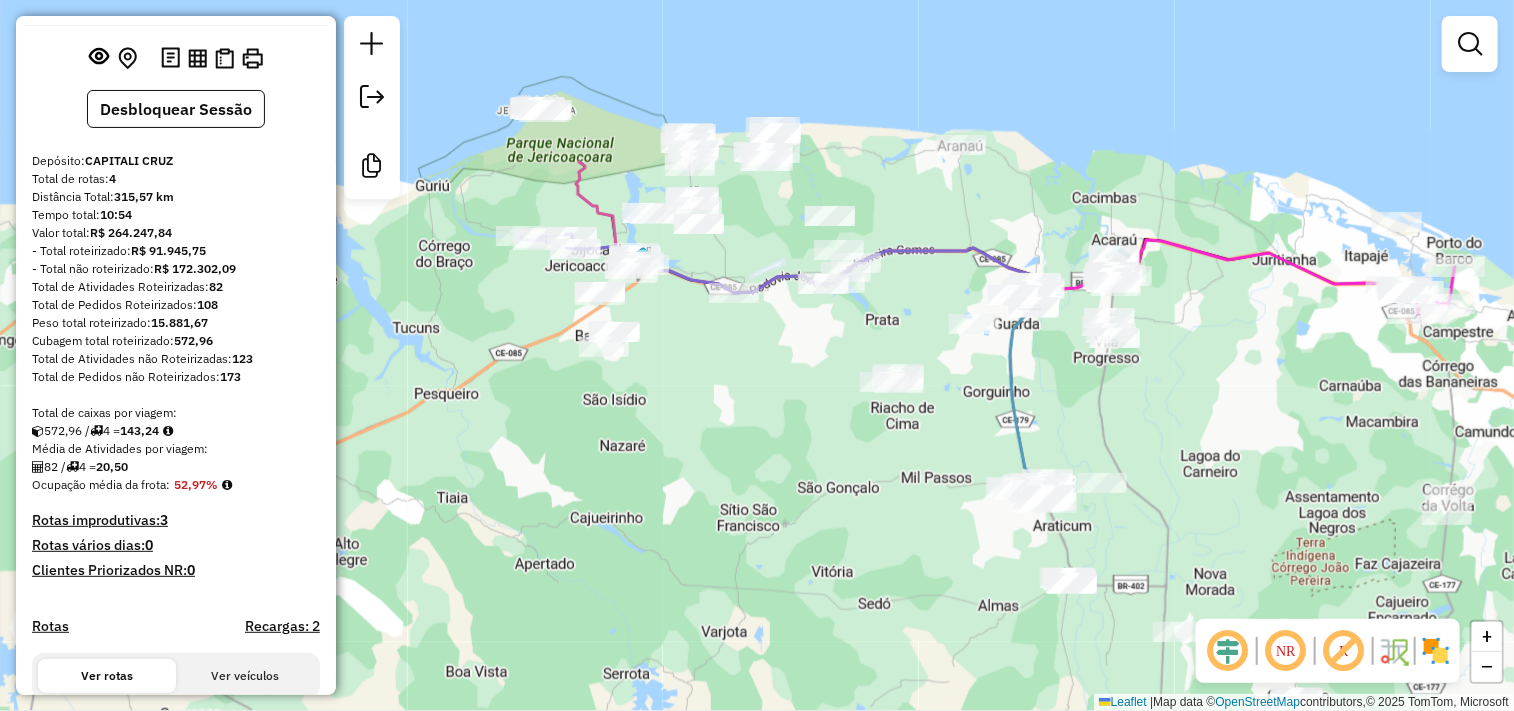 scroll, scrollTop: 0, scrollLeft: 0, axis: both 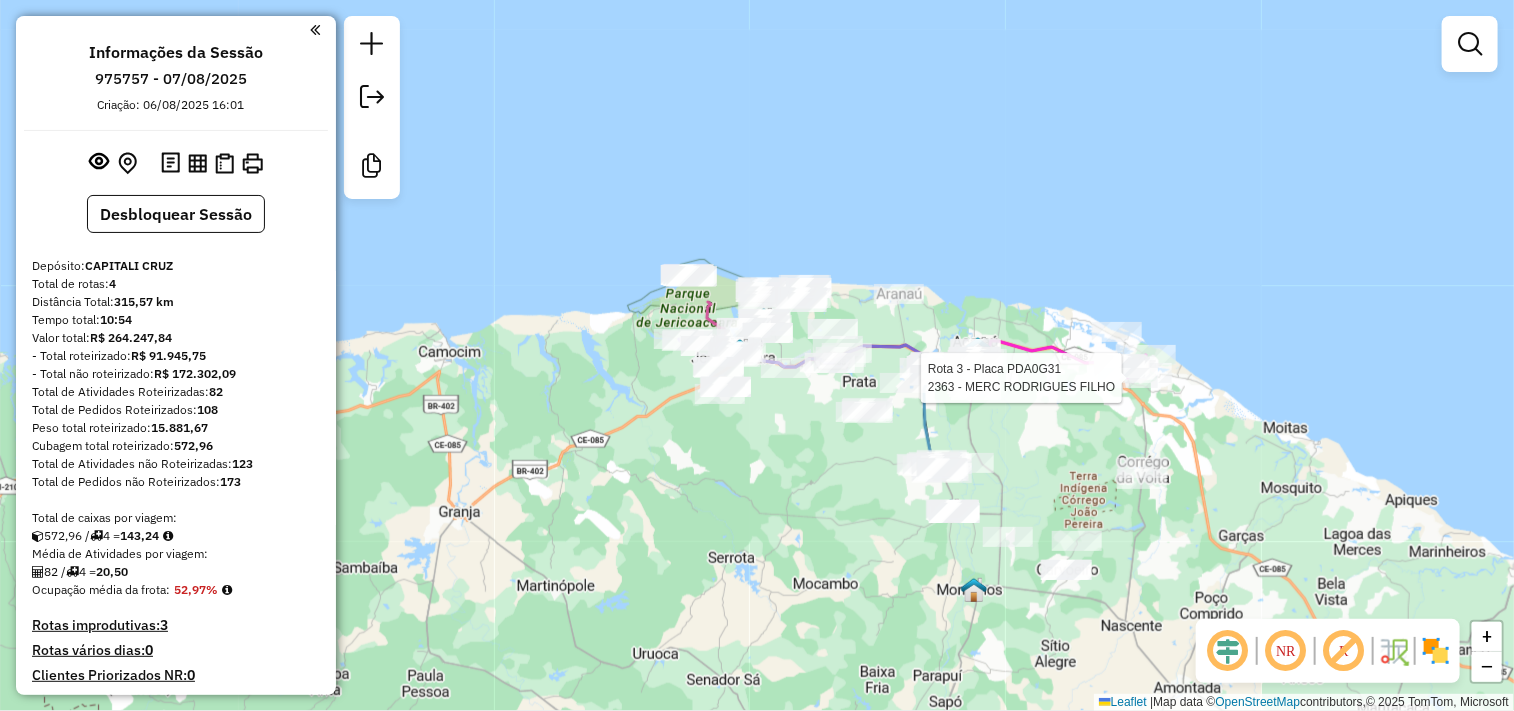 click 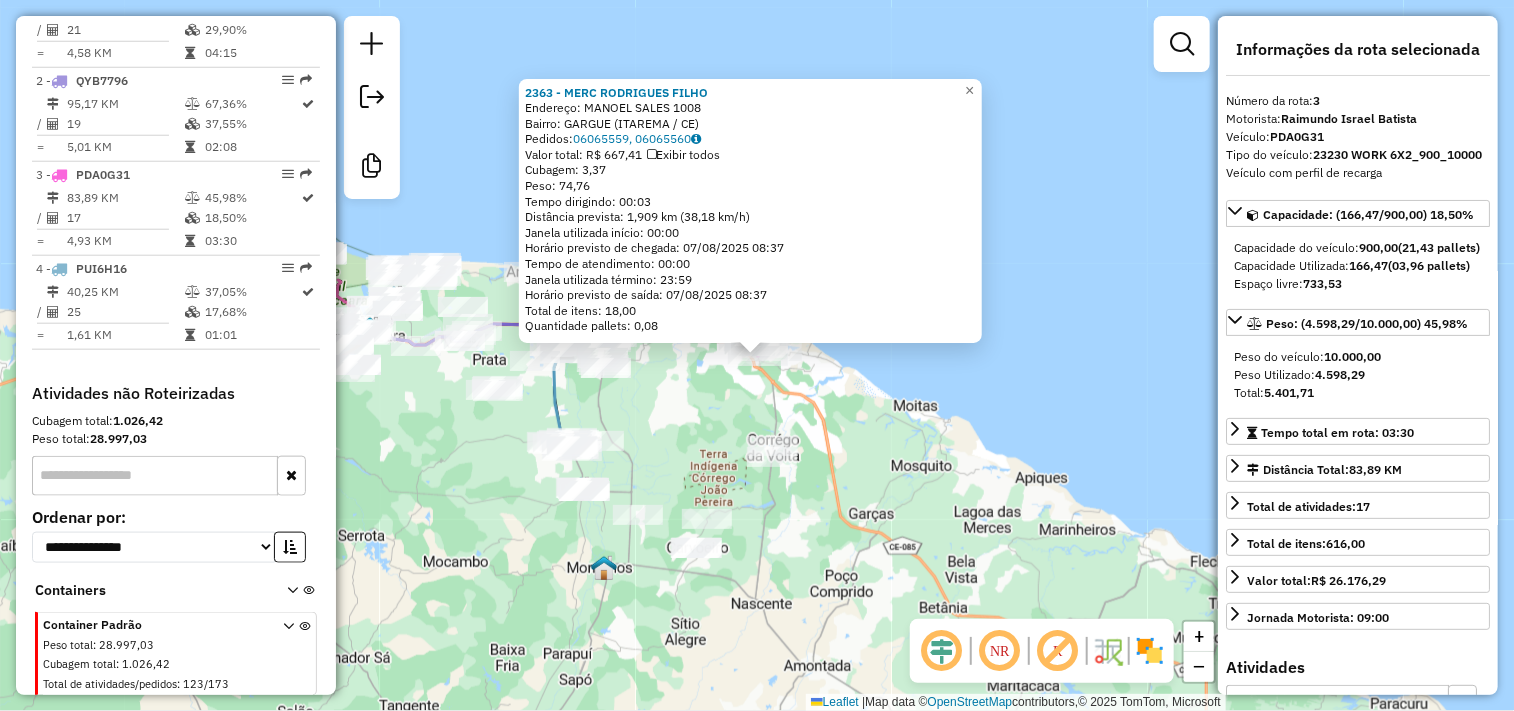 scroll, scrollTop: 833, scrollLeft: 0, axis: vertical 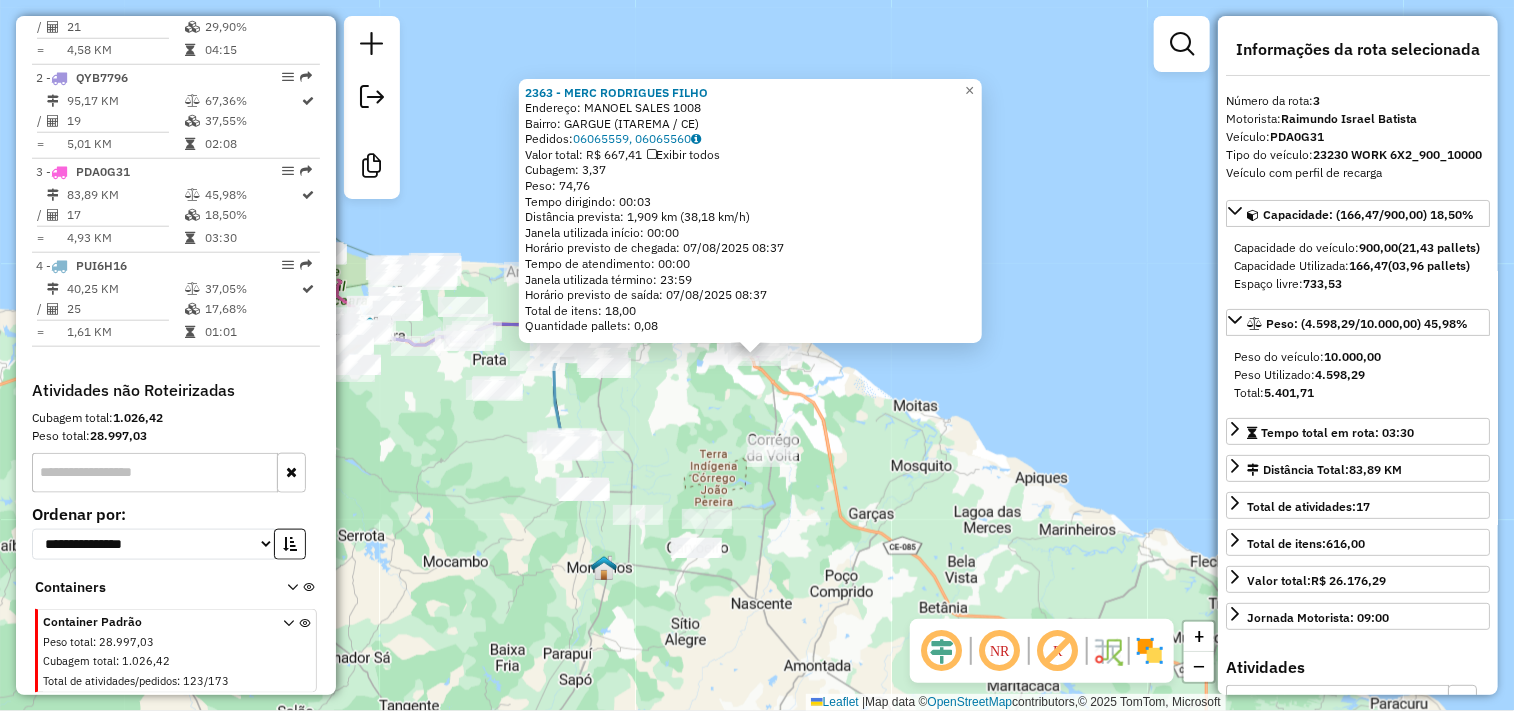 click on "2363 - MERC RODRIGUES FILHO  Endereço:  MANOEL SALES 1008   Bairro: GARGUE (ITAREMA / CE)   Pedidos:  06065559, 06065560   Valor total: R$ 667,41   Exibir todos   Cubagem: 3,37  Peso: 74,76  Tempo dirigindo: 00:03   Distância prevista: 1,909 km (38,18 km/h)   Janela utilizada início: 00:00   Horário previsto de chegada: 07/08/2025 08:37   Tempo de atendimento: 00:00   Janela utilizada término: 23:59   Horário previsto de saída: 07/08/2025 08:37   Total de itens: 18,00   Quantidade pallets: 0,08  × Janela de atendimento Grade de atendimento Capacidade Transportadoras Veículos Cliente Pedidos  Rotas Selecione os dias de semana para filtrar as janelas de atendimento  Seg   Ter   Qua   Qui   Sex   Sáb   Dom  Informe o período da janela de atendimento: De: Até:  Filtrar exatamente a janela do cliente  Considerar janela de atendimento padrão  Selecione os dias de semana para filtrar as grades de atendimento  Seg   Ter   Qua   Qui   Sex   Sáb   Dom   Clientes fora do dia de atendimento selecionado De:" 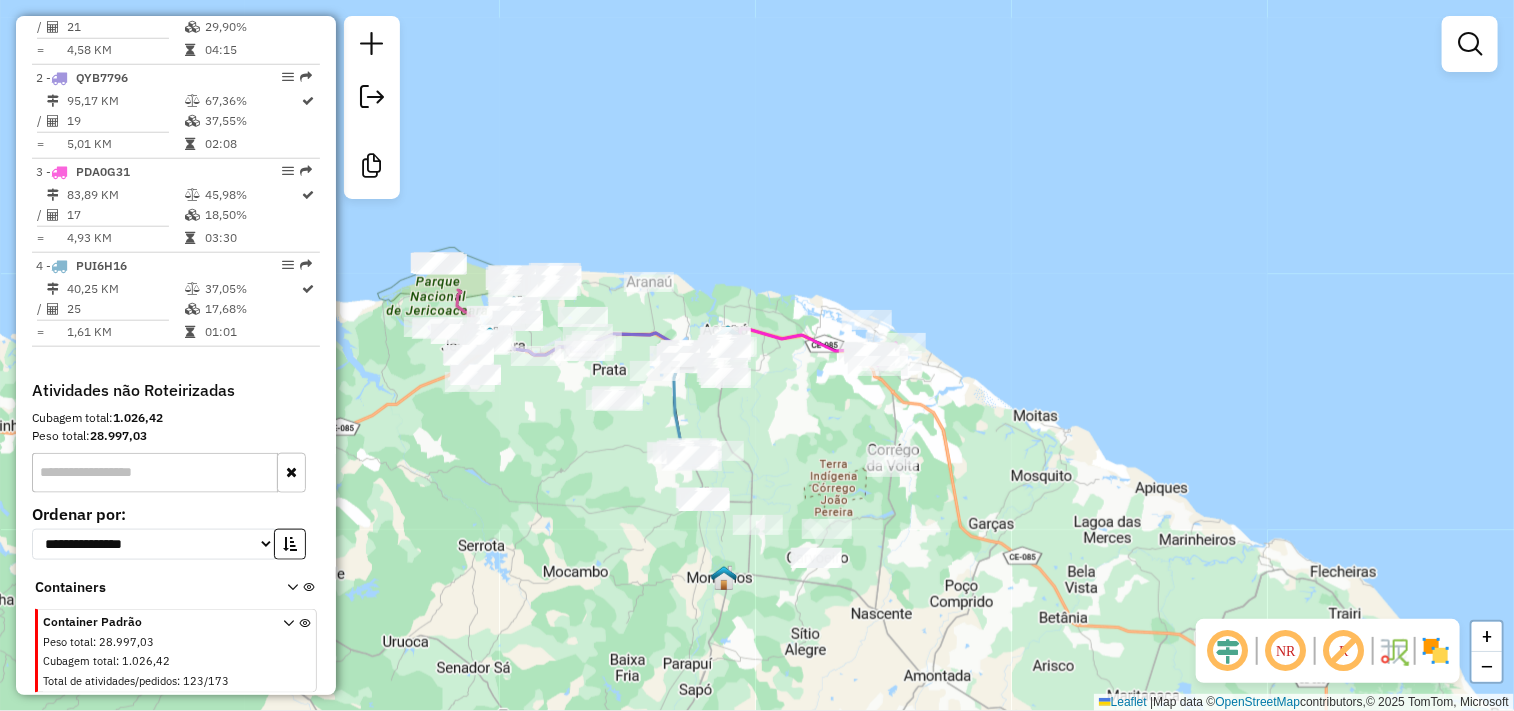 drag, startPoint x: 670, startPoint y: 444, endPoint x: 793, endPoint y: 454, distance: 123.40584 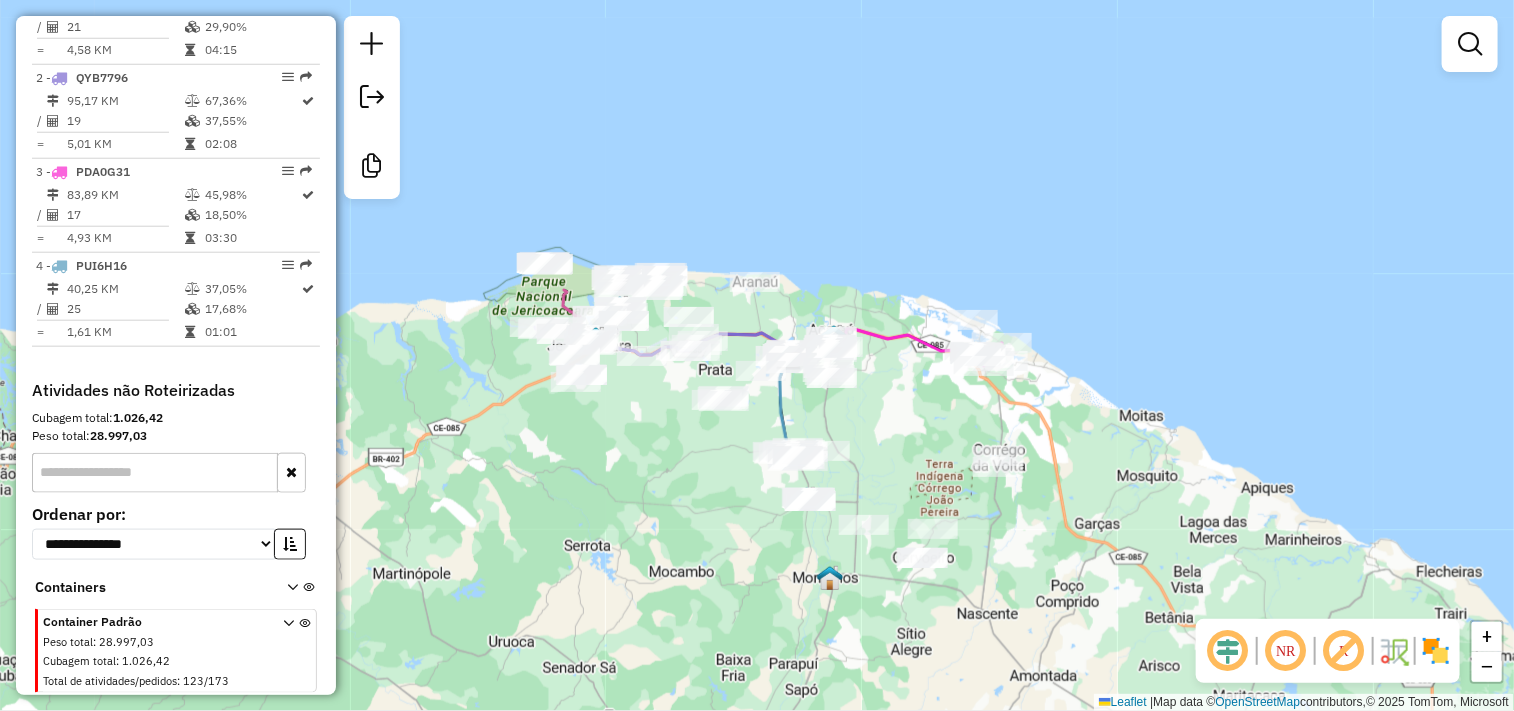 drag, startPoint x: 556, startPoint y: 464, endPoint x: 628, endPoint y: 438, distance: 76.55064 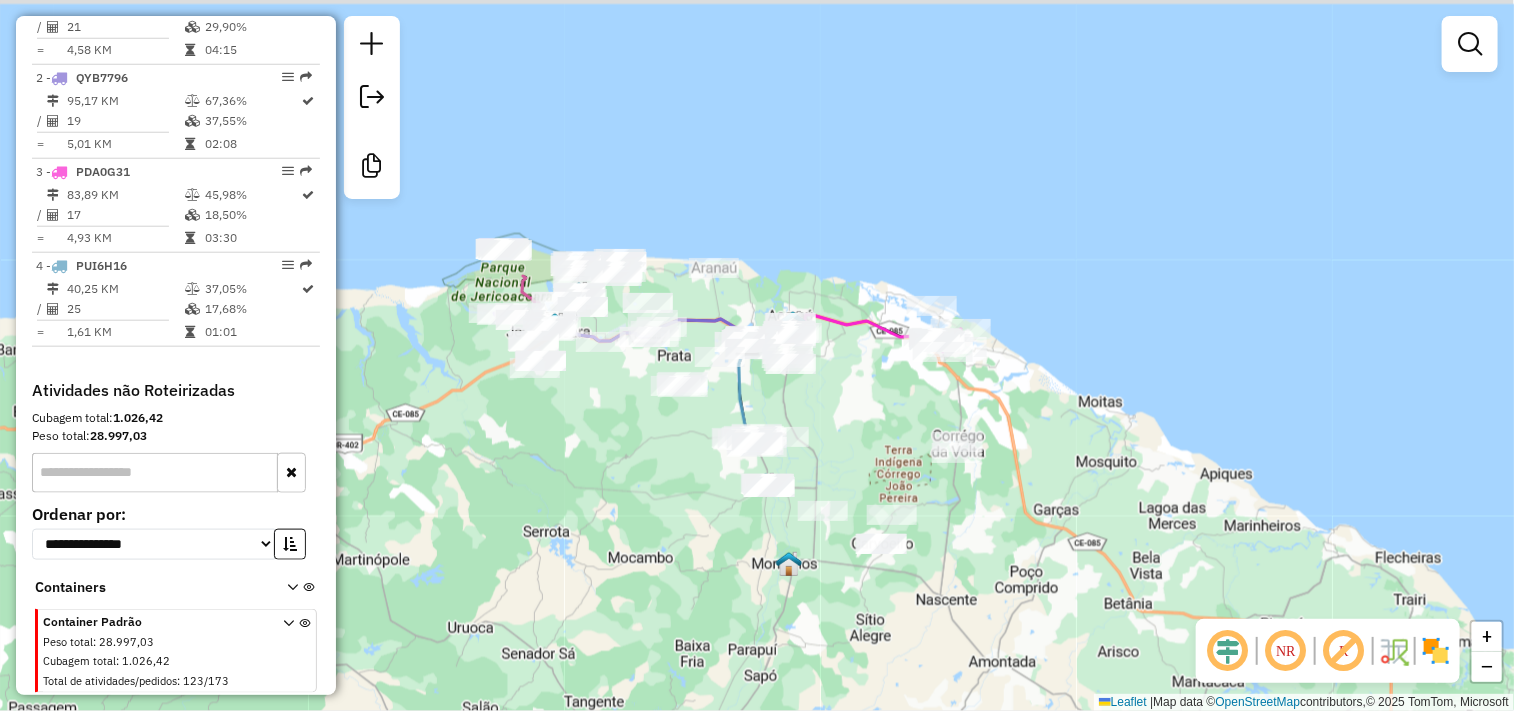 drag, startPoint x: 624, startPoint y: 444, endPoint x: 643, endPoint y: 455, distance: 21.954498 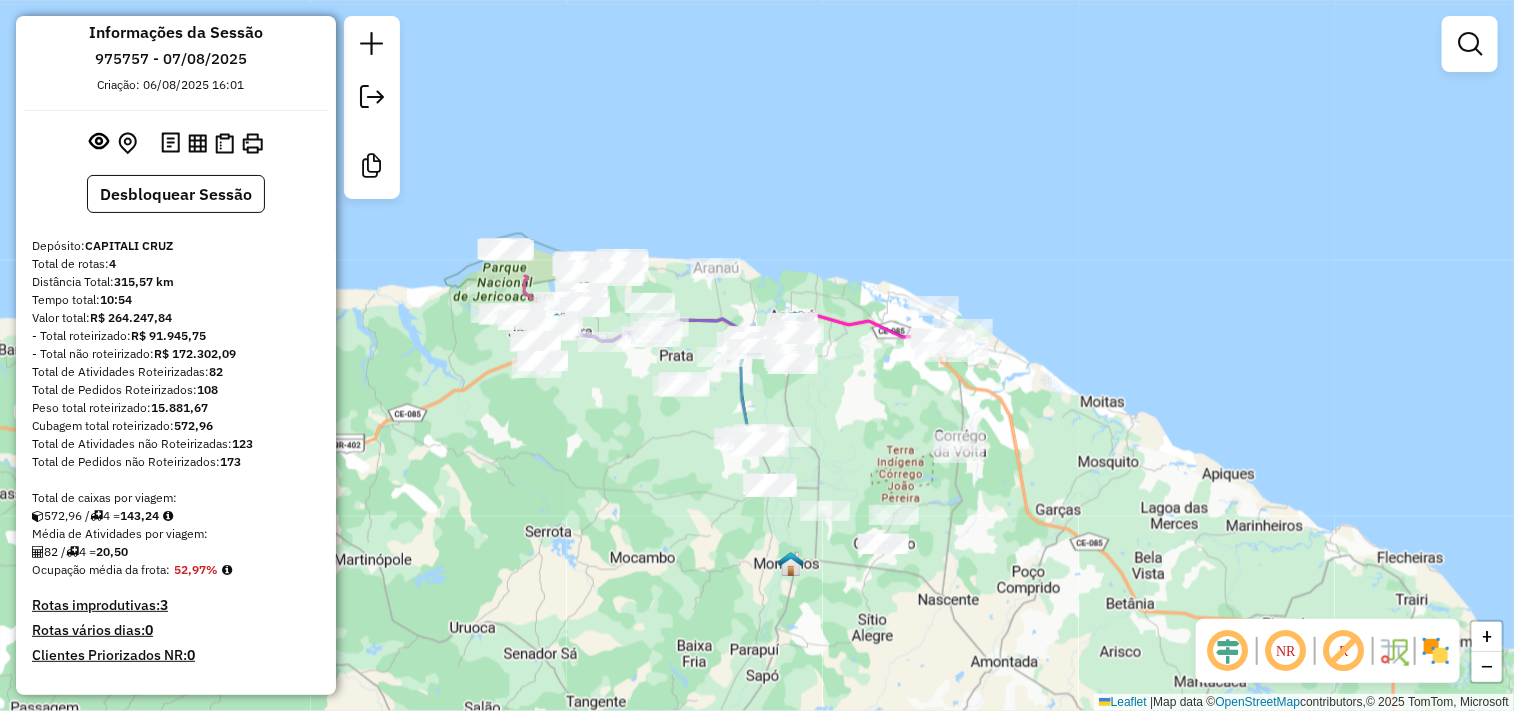 scroll, scrollTop: 0, scrollLeft: 0, axis: both 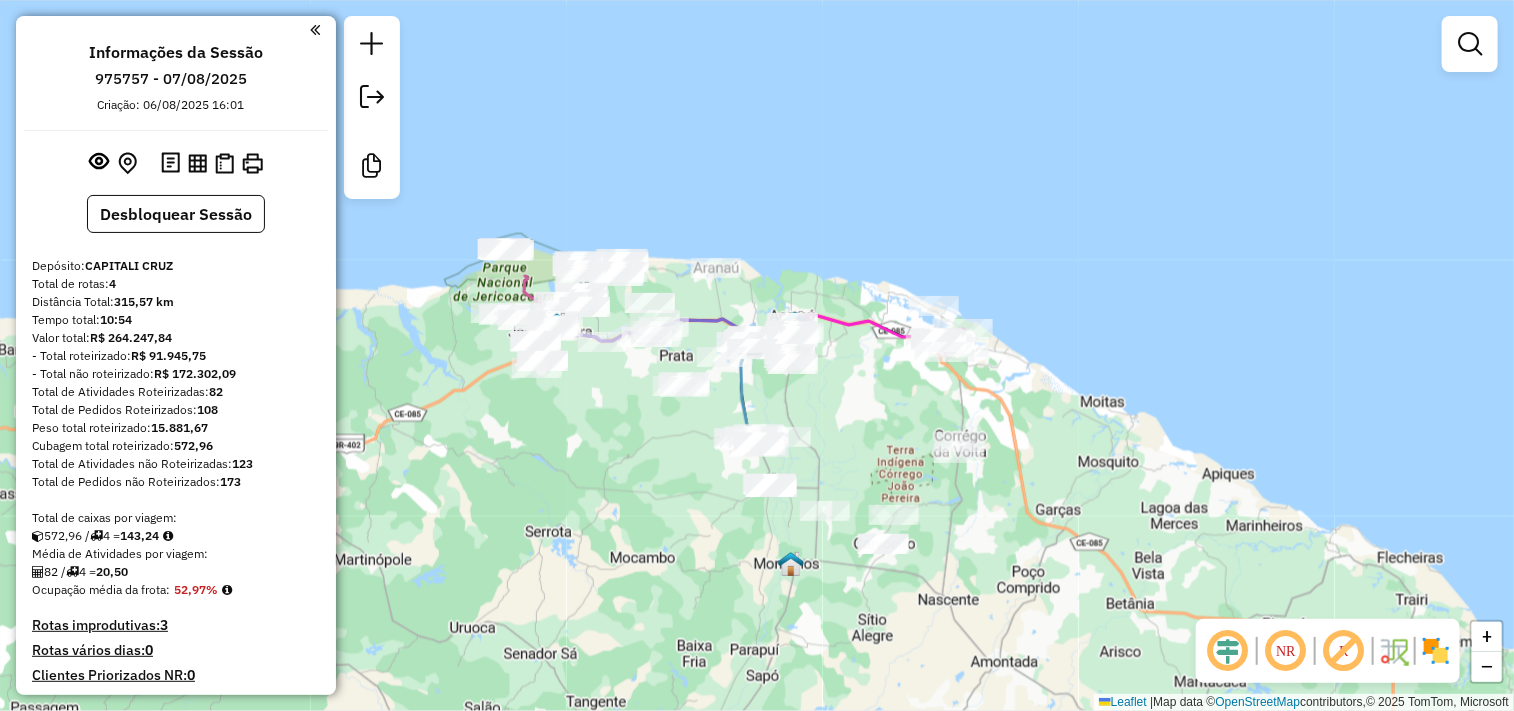 drag, startPoint x: 31, startPoint y: 335, endPoint x: 353, endPoint y: 384, distance: 325.7069 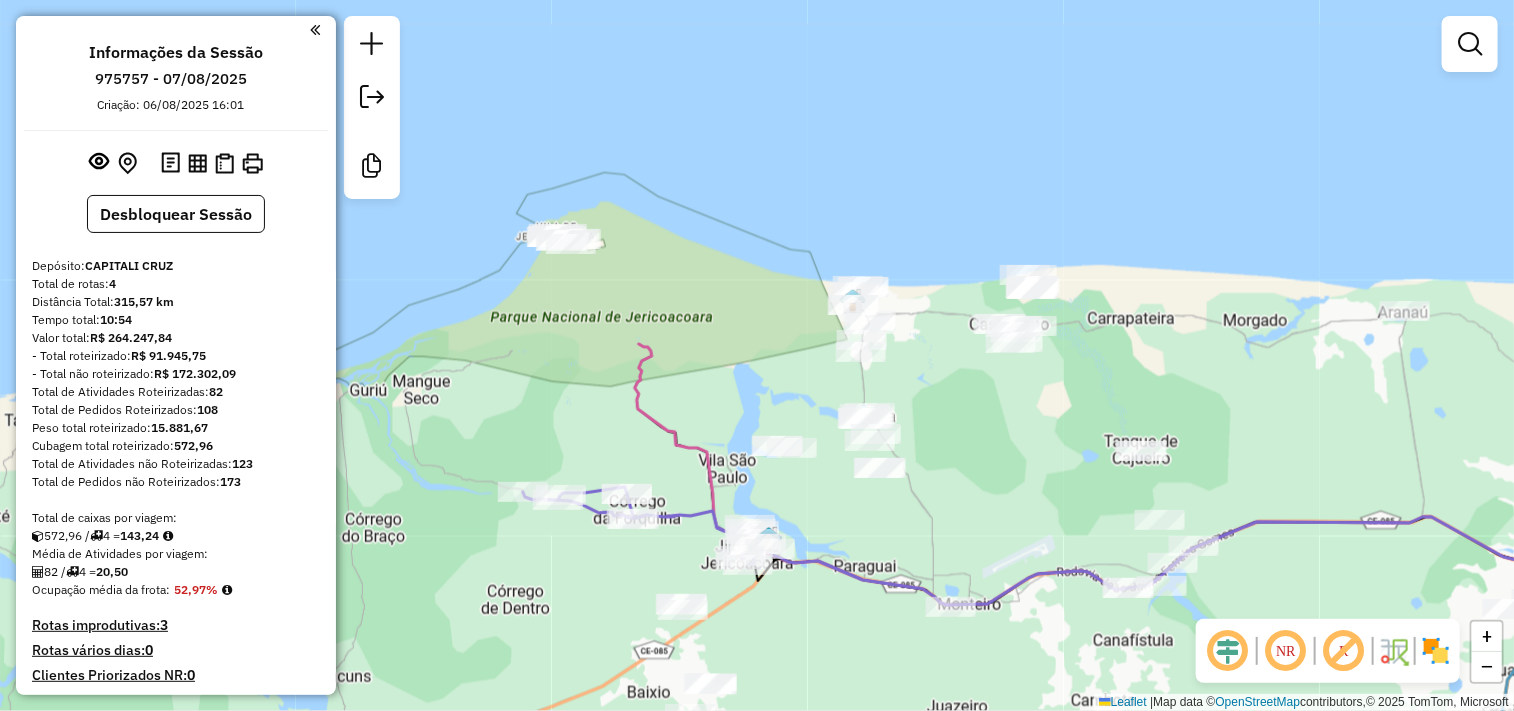 drag, startPoint x: 1005, startPoint y: 462, endPoint x: 523, endPoint y: 206, distance: 545.7655 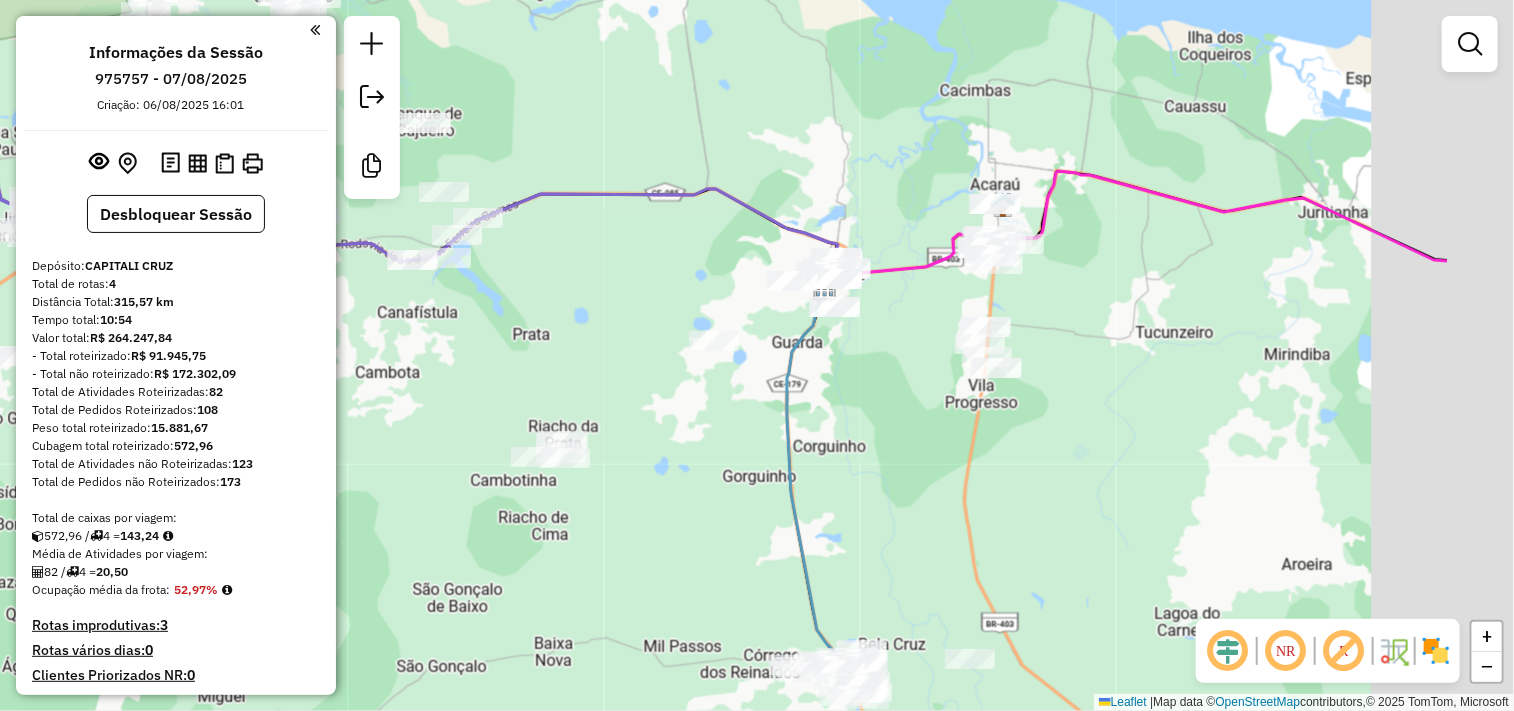 drag, startPoint x: 871, startPoint y: 446, endPoint x: 664, endPoint y: 285, distance: 262.24036 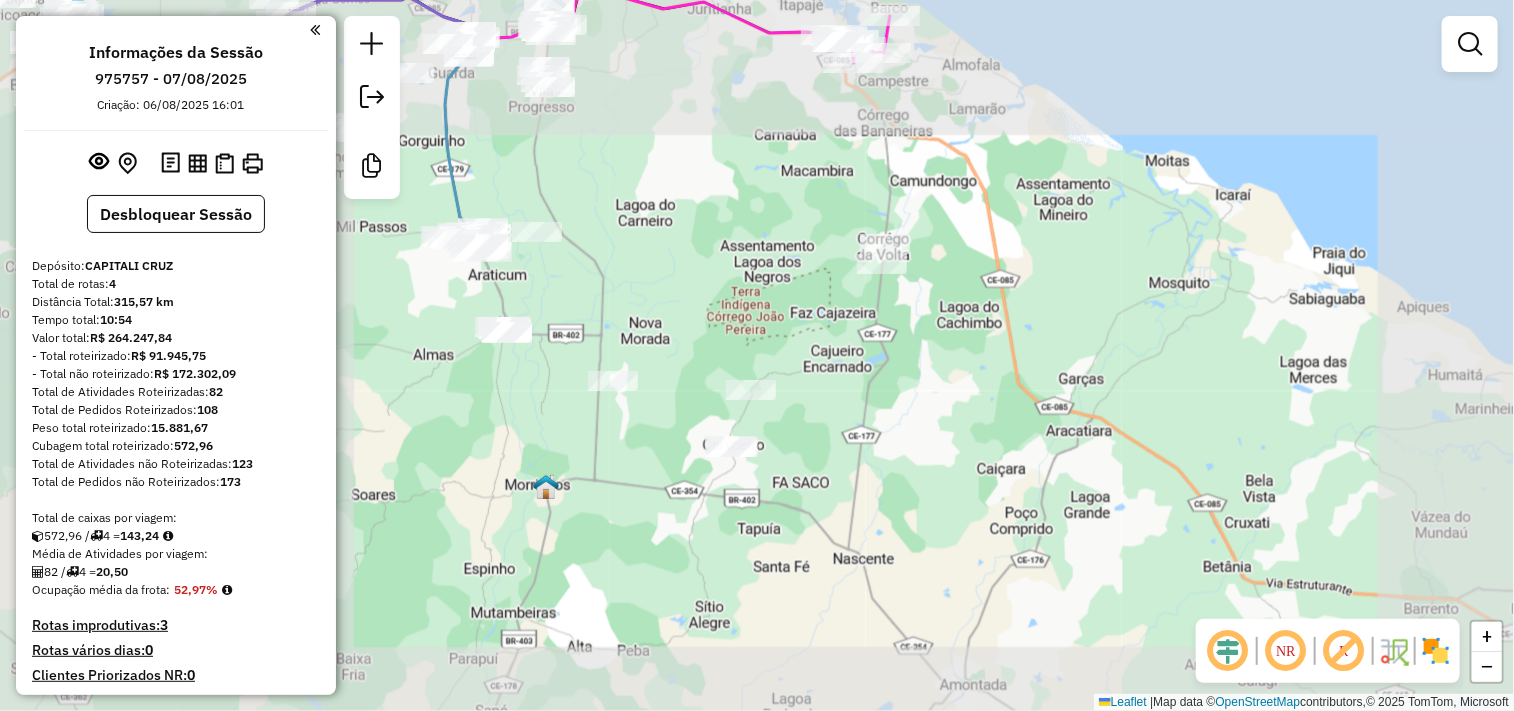 drag, startPoint x: 677, startPoint y: 291, endPoint x: 755, endPoint y: 343, distance: 93.74433 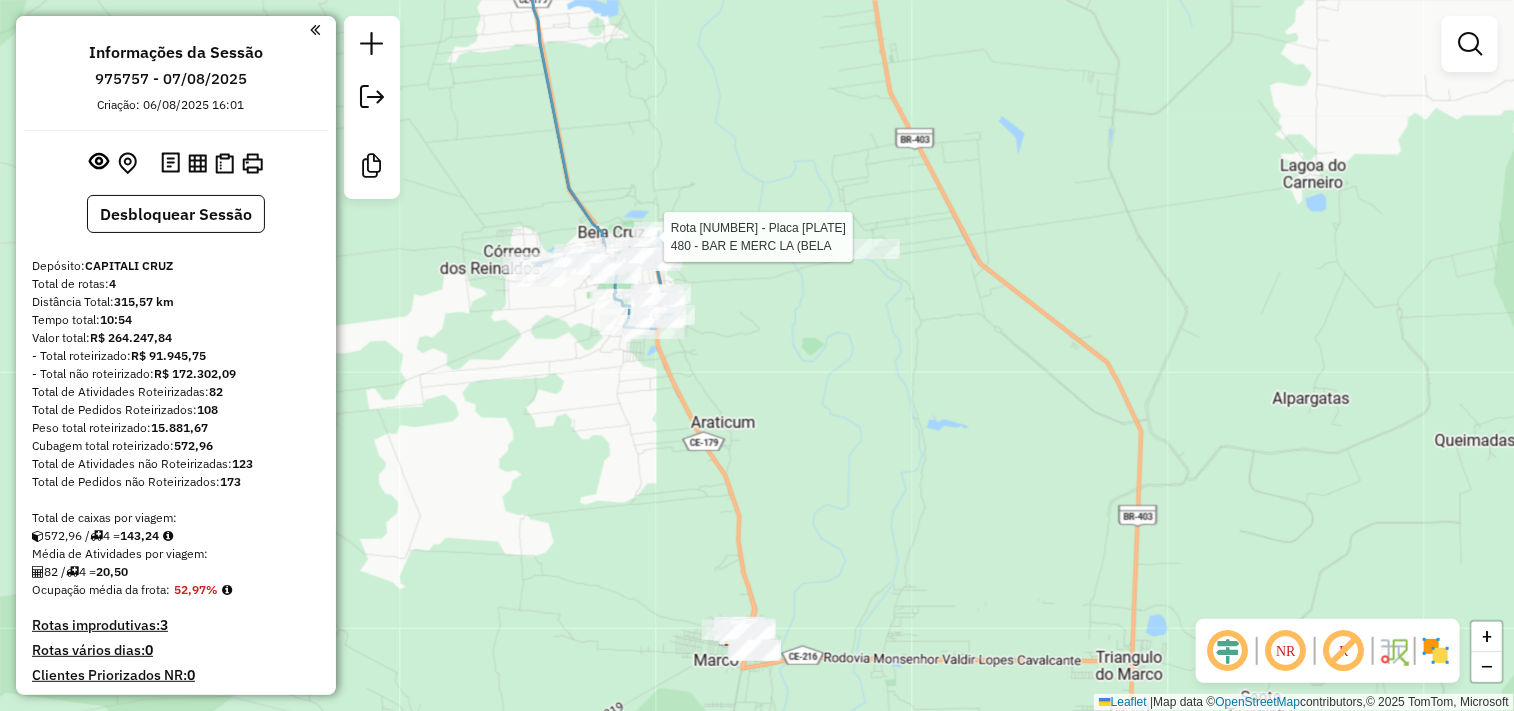 select on "**********" 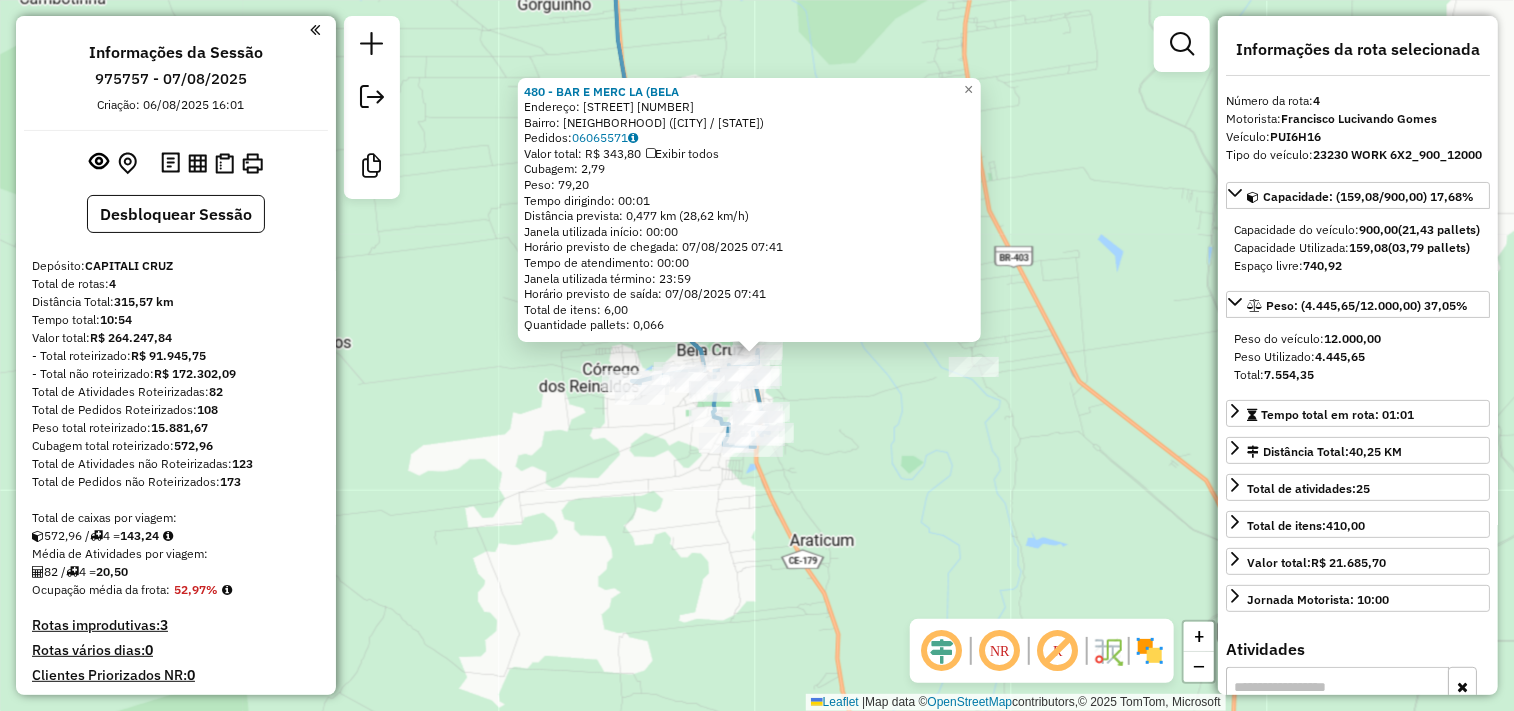 scroll, scrollTop: 833, scrollLeft: 0, axis: vertical 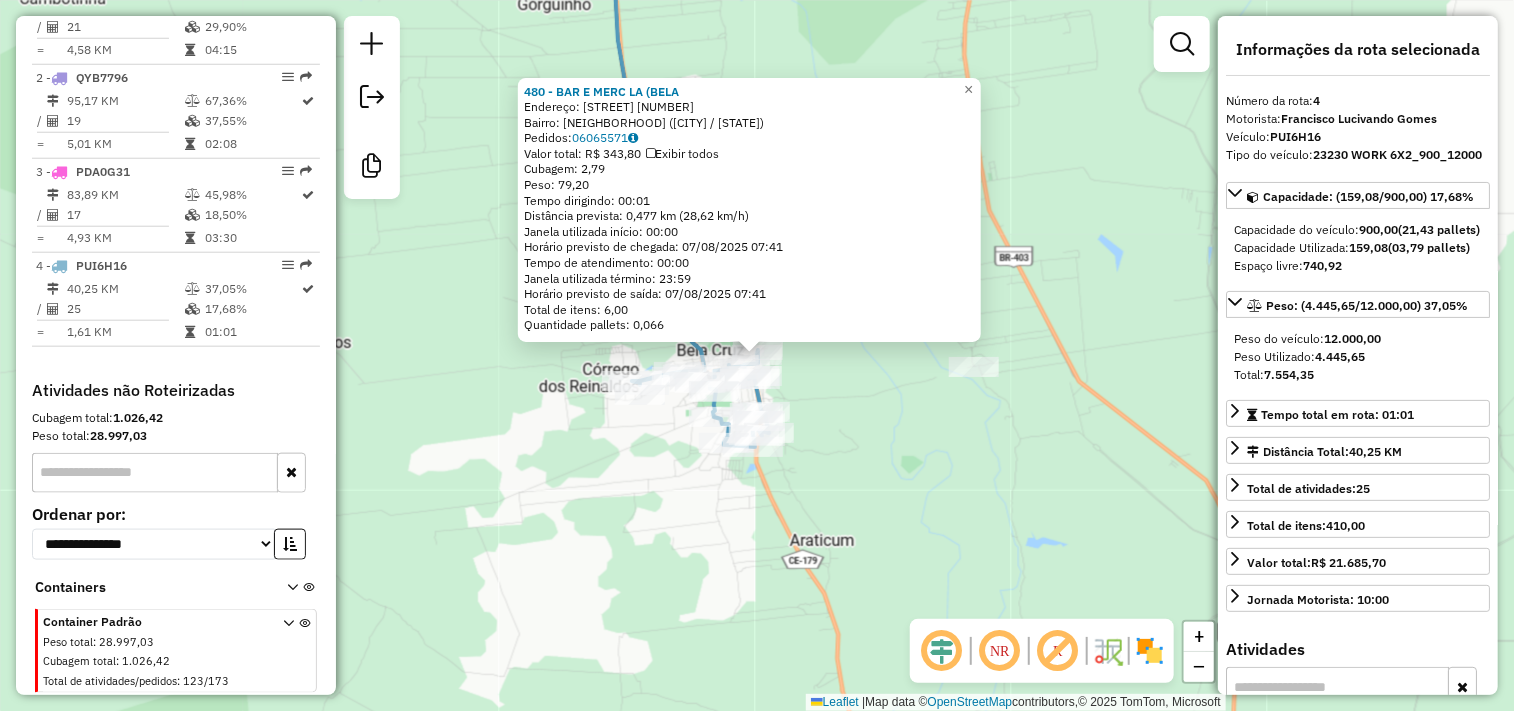 click on "480 - BAR E MERC LA (BELA  Endereço:  NICOLAU PEIXOTO 172   Bairro: CENTRO (BELA CRUZ / CE)   Pedidos:  06065571   Valor total: R$ 343,80   Exibir todos   Cubagem: 2,79  Peso: 79,20  Tempo dirigindo: 00:01   Distância prevista: 0,477 km (28,62 km/h)   Janela utilizada início: 00:00   Horário previsto de chegada: 07/08/2025 07:41   Tempo de atendimento: 00:00   Janela utilizada término: 23:59   Horário previsto de saída: 07/08/2025 07:41   Total de itens: 6,00   Quantidade pallets: 0,066  × Janela de atendimento Grade de atendimento Capacidade Transportadoras Veículos Cliente Pedidos  Rotas Selecione os dias de semana para filtrar as janelas de atendimento  Seg   Ter   Qua   Qui   Sex   Sáb   Dom  Informe o período da janela de atendimento: De: Até:  Filtrar exatamente a janela do cliente  Considerar janela de atendimento padrão  Selecione os dias de semana para filtrar as grades de atendimento  Seg   Ter   Qua   Qui   Sex   Sáb   Dom   Considerar clientes sem dia de atendimento cadastrado  De:" 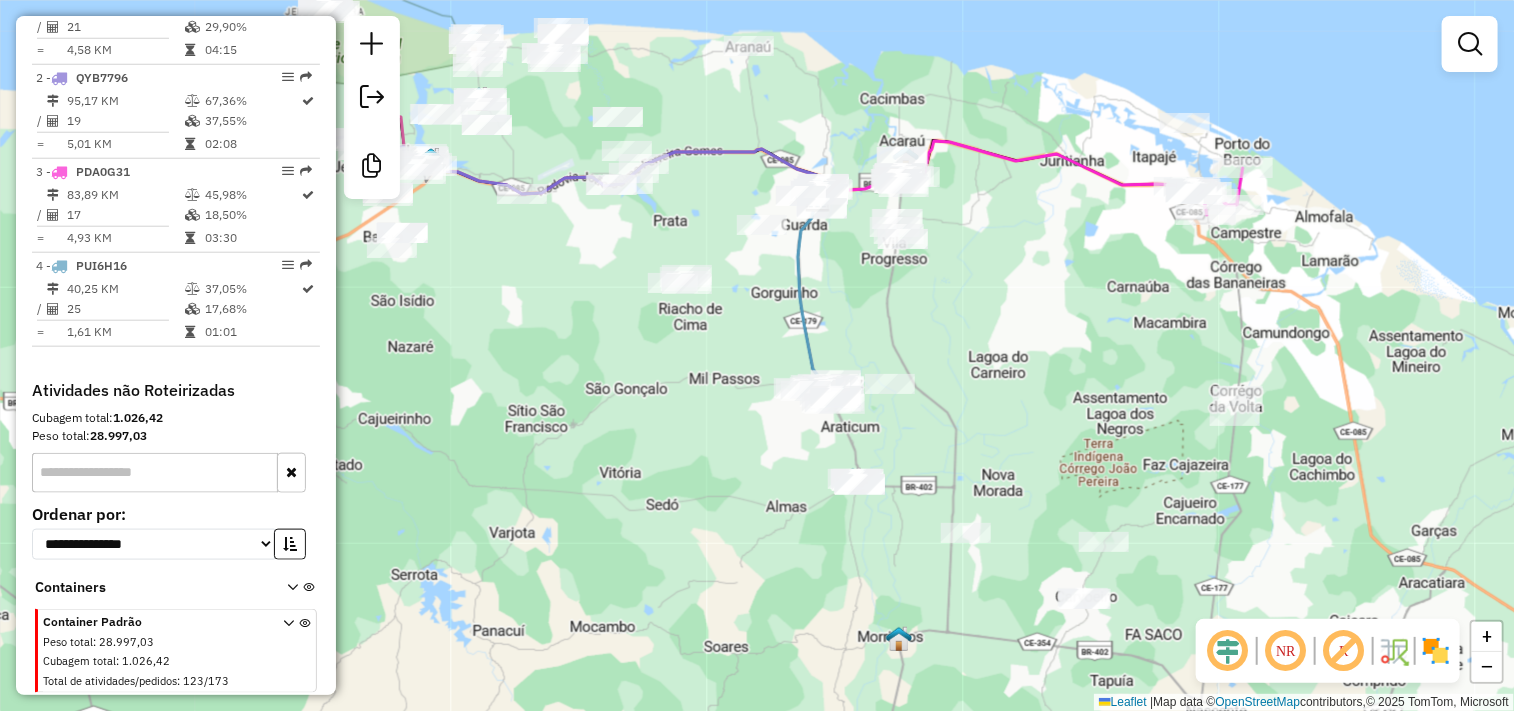 drag, startPoint x: 676, startPoint y: 464, endPoint x: 687, endPoint y: 482, distance: 21.095022 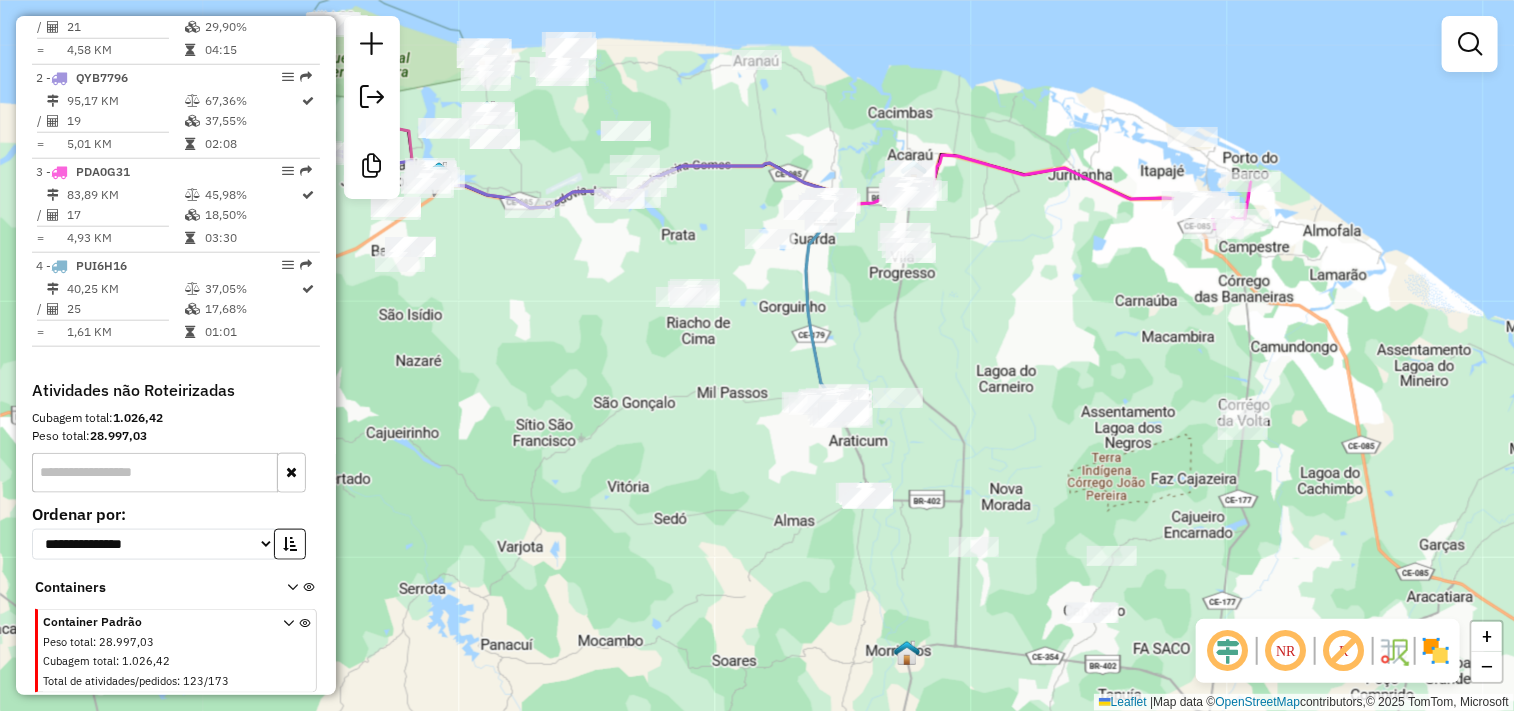 click on "Janela de atendimento Grade de atendimento Capacidade Transportadoras Veículos Cliente Pedidos  Rotas Selecione os dias de semana para filtrar as janelas de atendimento  Seg   Ter   Qua   Qui   Sex   Sáb   Dom  Informe o período da janela de atendimento: De: Até:  Filtrar exatamente a janela do cliente  Considerar janela de atendimento padrão  Selecione os dias de semana para filtrar as grades de atendimento  Seg   Ter   Qua   Qui   Sex   Sáb   Dom   Considerar clientes sem dia de atendimento cadastrado  Clientes fora do dia de atendimento selecionado Filtrar as atividades entre os valores definidos abaixo:  Peso mínimo:   Peso máximo:   Cubagem mínima:   Cubagem máxima:   De:   Até:  Filtrar as atividades entre o tempo de atendimento definido abaixo:  De:   Até:   Considerar capacidade total dos clientes não roteirizados Transportadora: Selecione um ou mais itens Tipo de veículo: Selecione um ou mais itens Veículo: Selecione um ou mais itens Motorista: Selecione um ou mais itens Nome: Rótulo:" 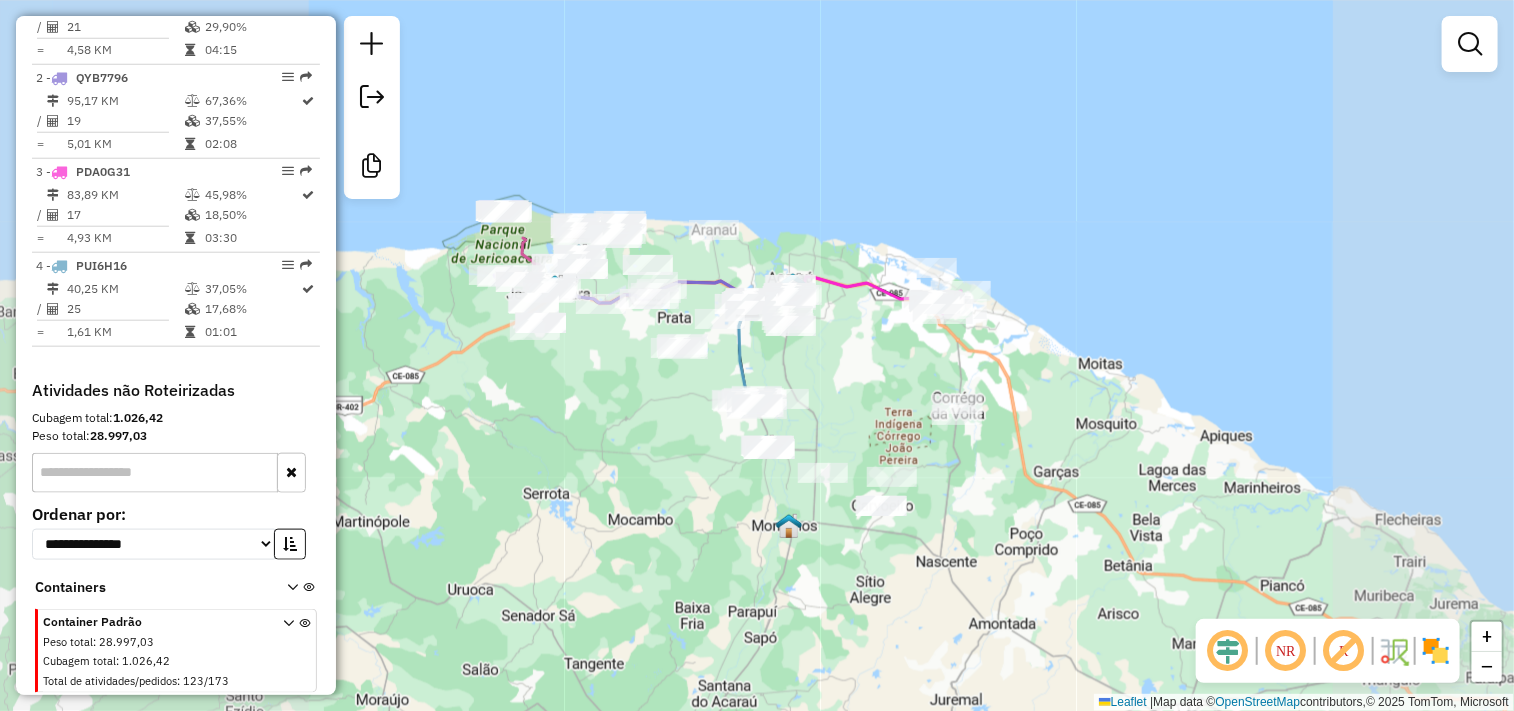click on "Janela de atendimento Grade de atendimento Capacidade Transportadoras Veículos Cliente Pedidos  Rotas Selecione os dias de semana para filtrar as janelas de atendimento  Seg   Ter   Qua   Qui   Sex   Sáb   Dom  Informe o período da janela de atendimento: De: Até:  Filtrar exatamente a janela do cliente  Considerar janela de atendimento padrão  Selecione os dias de semana para filtrar as grades de atendimento  Seg   Ter   Qua   Qui   Sex   Sáb   Dom   Considerar clientes sem dia de atendimento cadastrado  Clientes fora do dia de atendimento selecionado Filtrar as atividades entre os valores definidos abaixo:  Peso mínimo:   Peso máximo:   Cubagem mínima:   Cubagem máxima:   De:   Até:  Filtrar as atividades entre o tempo de atendimento definido abaixo:  De:   Até:   Considerar capacidade total dos clientes não roteirizados Transportadora: Selecione um ou mais itens Tipo de veículo: Selecione um ou mais itens Veículo: Selecione um ou mais itens Motorista: Selecione um ou mais itens Nome: Rótulo:" 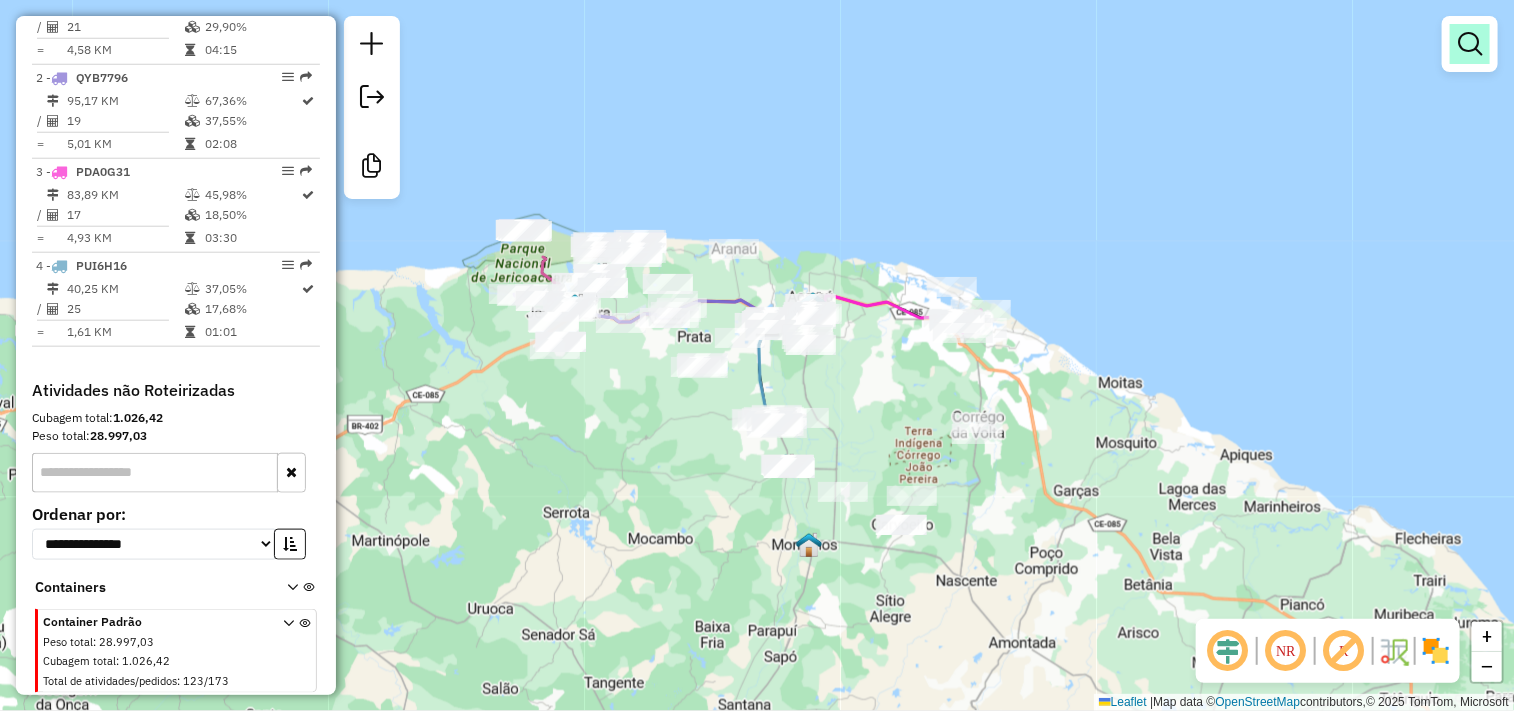 click at bounding box center (1470, 44) 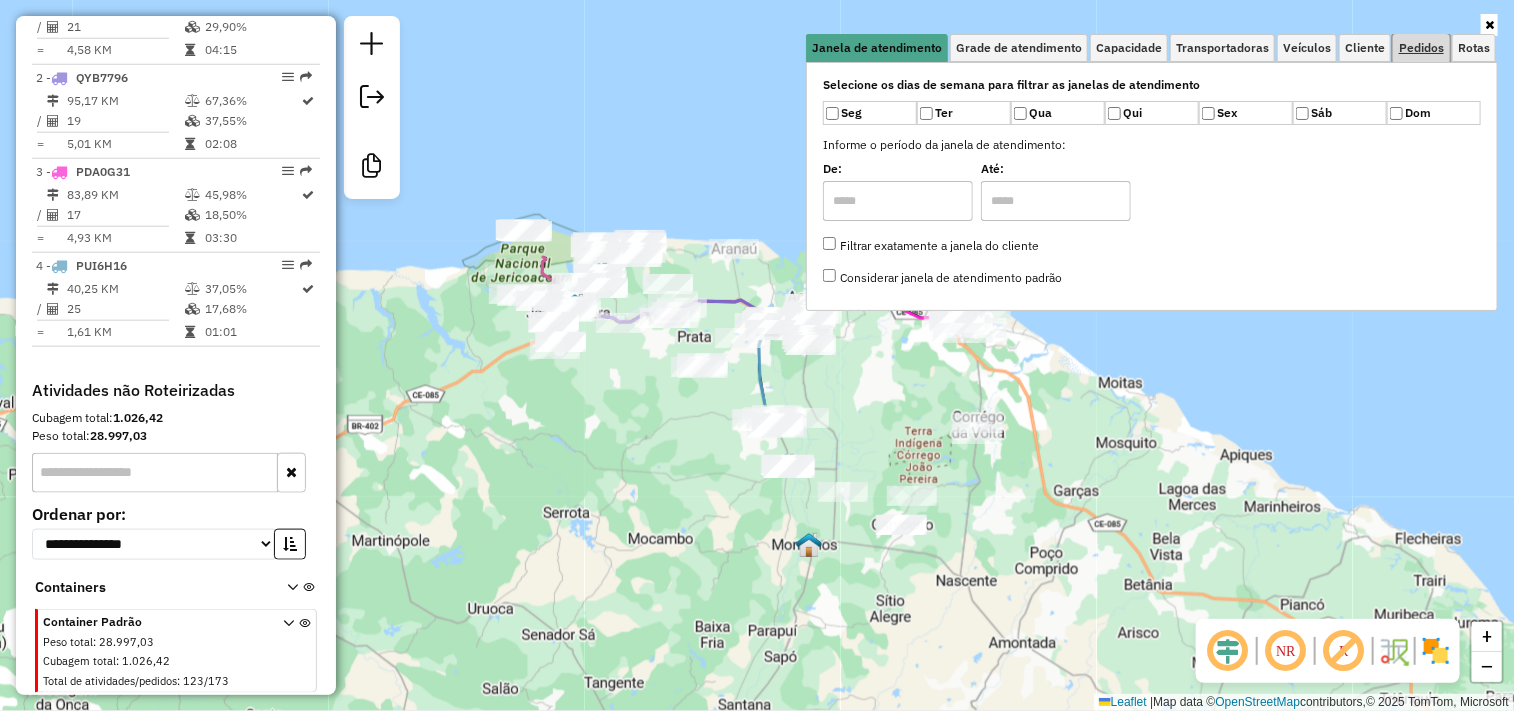 click on "Pedidos" at bounding box center (1421, 48) 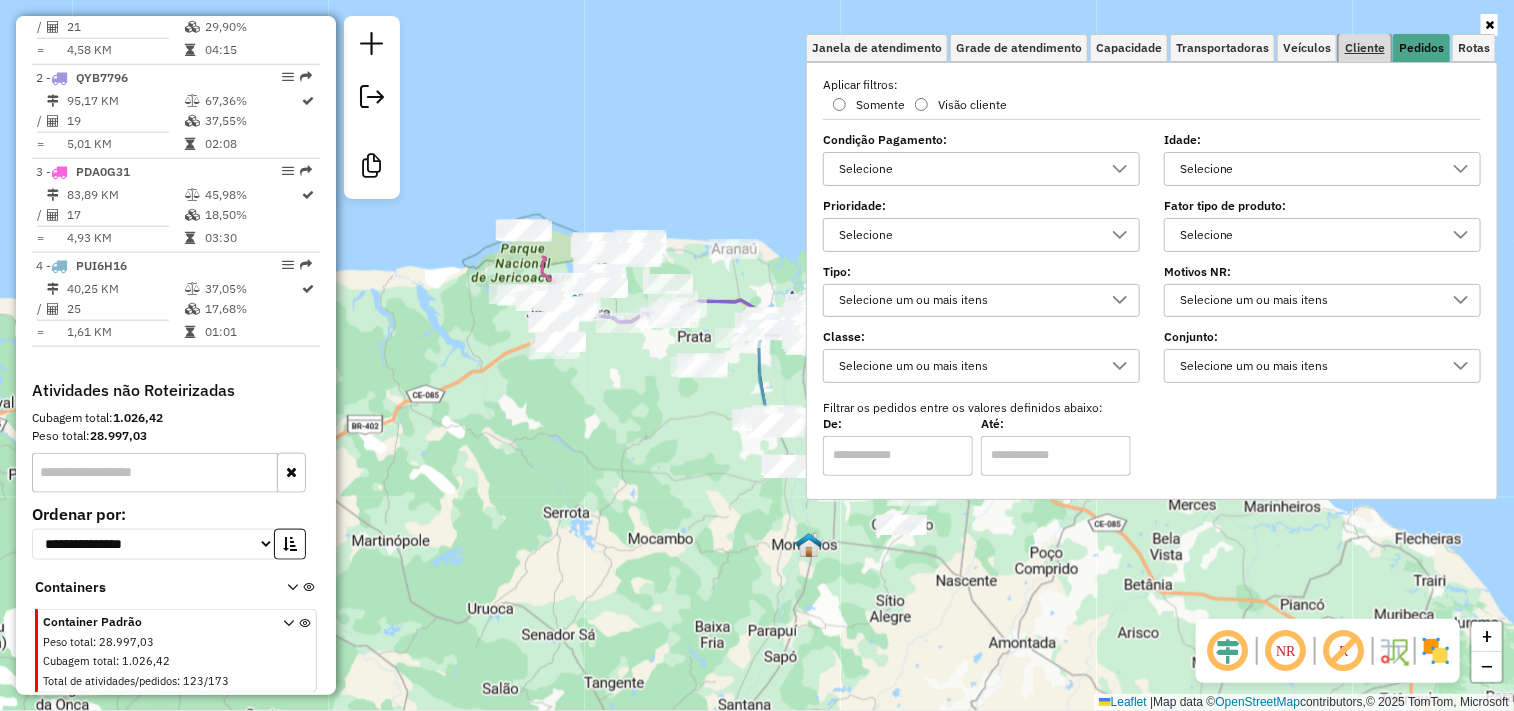 click on "Cliente" at bounding box center (1365, 48) 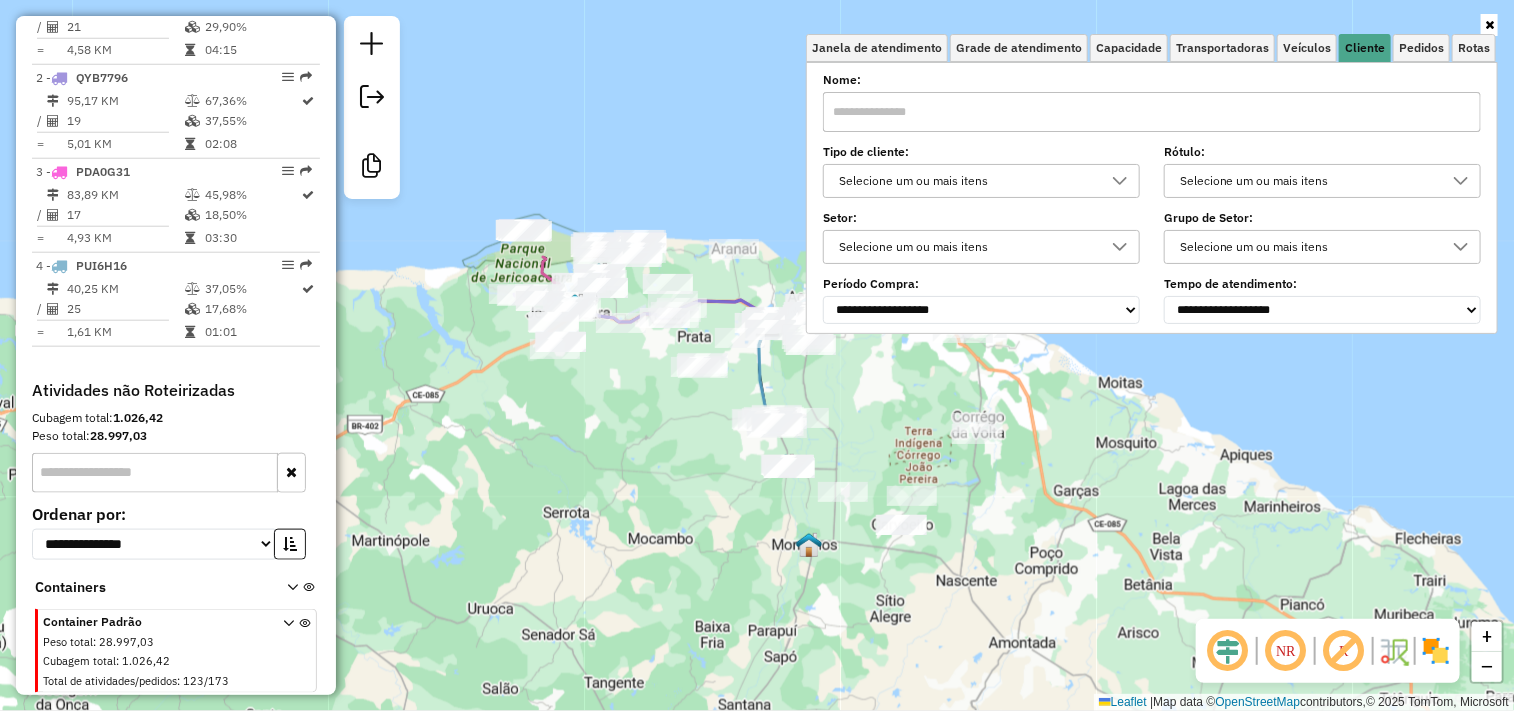 click at bounding box center [1152, 112] 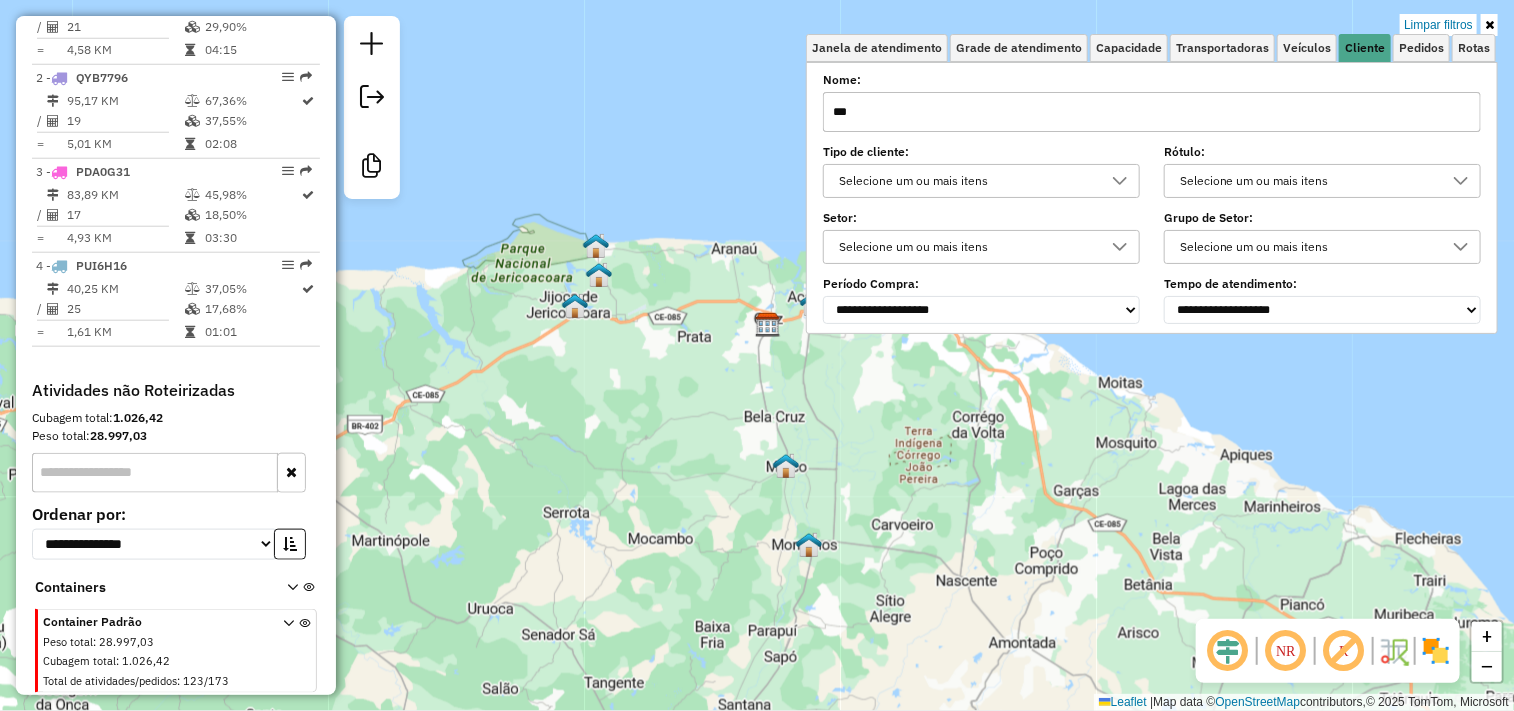 click on "Limpar filtros Janela de atendimento Grade de atendimento Capacidade Transportadoras Veículos Cliente Pedidos  Rotas Selecione os dias de semana para filtrar as janelas de atendimento  Seg   Ter   Qua   Qui   Sex   Sáb   Dom  Informe o período da janela de atendimento: De: Até:  Filtrar exatamente a janela do cliente  Considerar janela de atendimento padrão  Selecione os dias de semana para filtrar as grades de atendimento  Seg   Ter   Qua   Qui   Sex   Sáb   Dom   Considerar clientes sem dia de atendimento cadastrado  Clientes fora do dia de atendimento selecionado Filtrar as atividades entre os valores definidos abaixo:  Peso mínimo:   Peso máximo:   Cubagem mínima:   Cubagem máxima:   De:   Até:  Filtrar as atividades entre o tempo de atendimento definido abaixo:  De:   Até:   Considerar capacidade total dos clientes não roteirizados Transportadora: Selecione um ou mais itens Tipo de veículo: Selecione um ou mais itens Veículo: Selecione um ou mais itens Motorista: Selecione um ou mais itens" 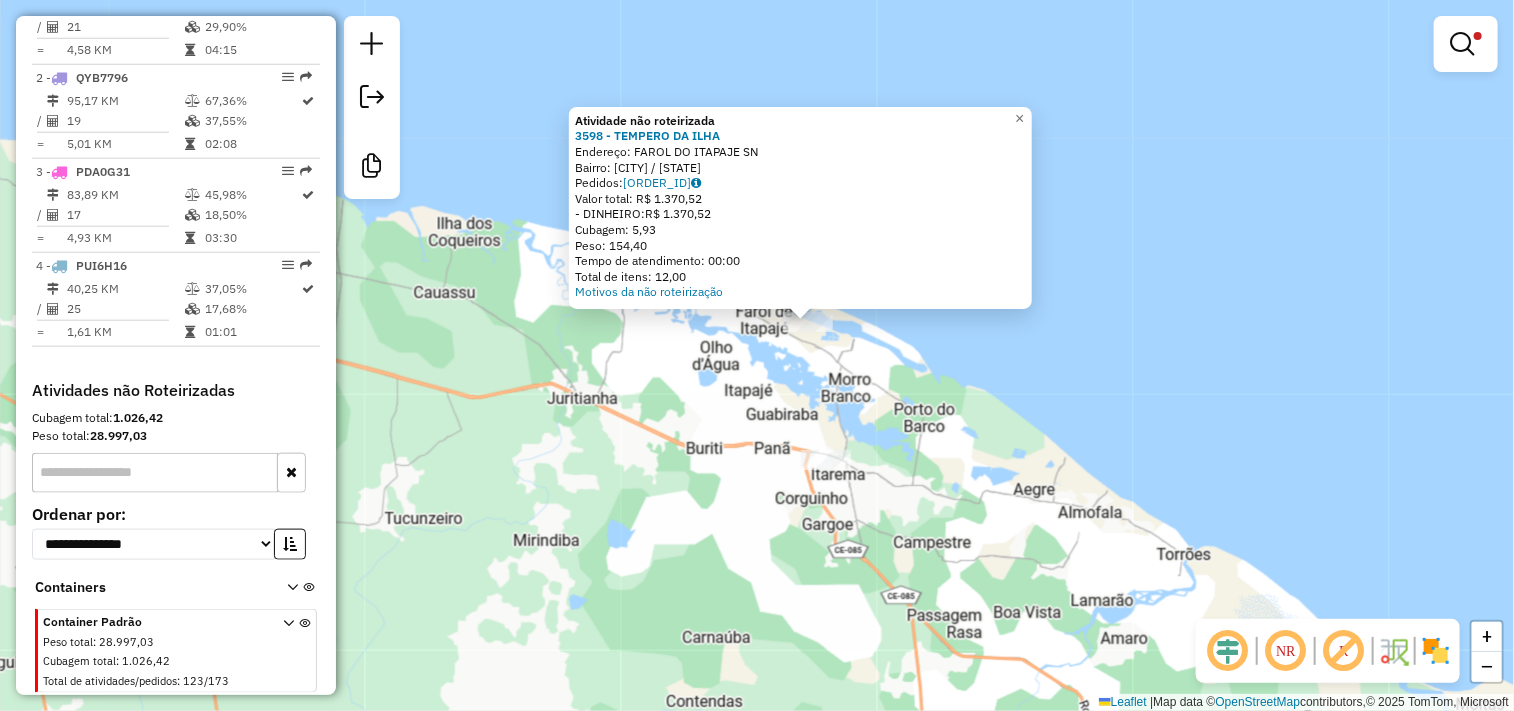 click on "Atividade não roteirizada 3598 - TEMPERO DA ILHA  Endereço:  FAROL DO ITAPAJE SN   Bairro: FAROL DO ITAPAJE (ITAREMA / CE)   Pedidos:  06065916   Valor total: R$ 1.370,52   - DINHEIRO:  R$ 1.370,52   Cubagem: 5,93   Peso: 154,40   Tempo de atendimento: 00:00   Total de itens: 12,00  Motivos da não roteirização × Limpar filtros Janela de atendimento Grade de atendimento Capacidade Transportadoras Veículos Cliente Pedidos  Rotas Selecione os dias de semana para filtrar as janelas de atendimento  Seg   Ter   Qua   Qui   Sex   Sáb   Dom  Informe o período da janela de atendimento: De: Até:  Filtrar exatamente a janela do cliente  Considerar janela de atendimento padrão  Selecione os dias de semana para filtrar as grades de atendimento  Seg   Ter   Qua   Qui   Sex   Sáb   Dom   Considerar clientes sem dia de atendimento cadastrado  Clientes fora do dia de atendimento selecionado Filtrar as atividades entre os valores definidos abaixo:  Peso mínimo:   Peso máximo:   Cubagem mínima:   De:   Até:  ***" 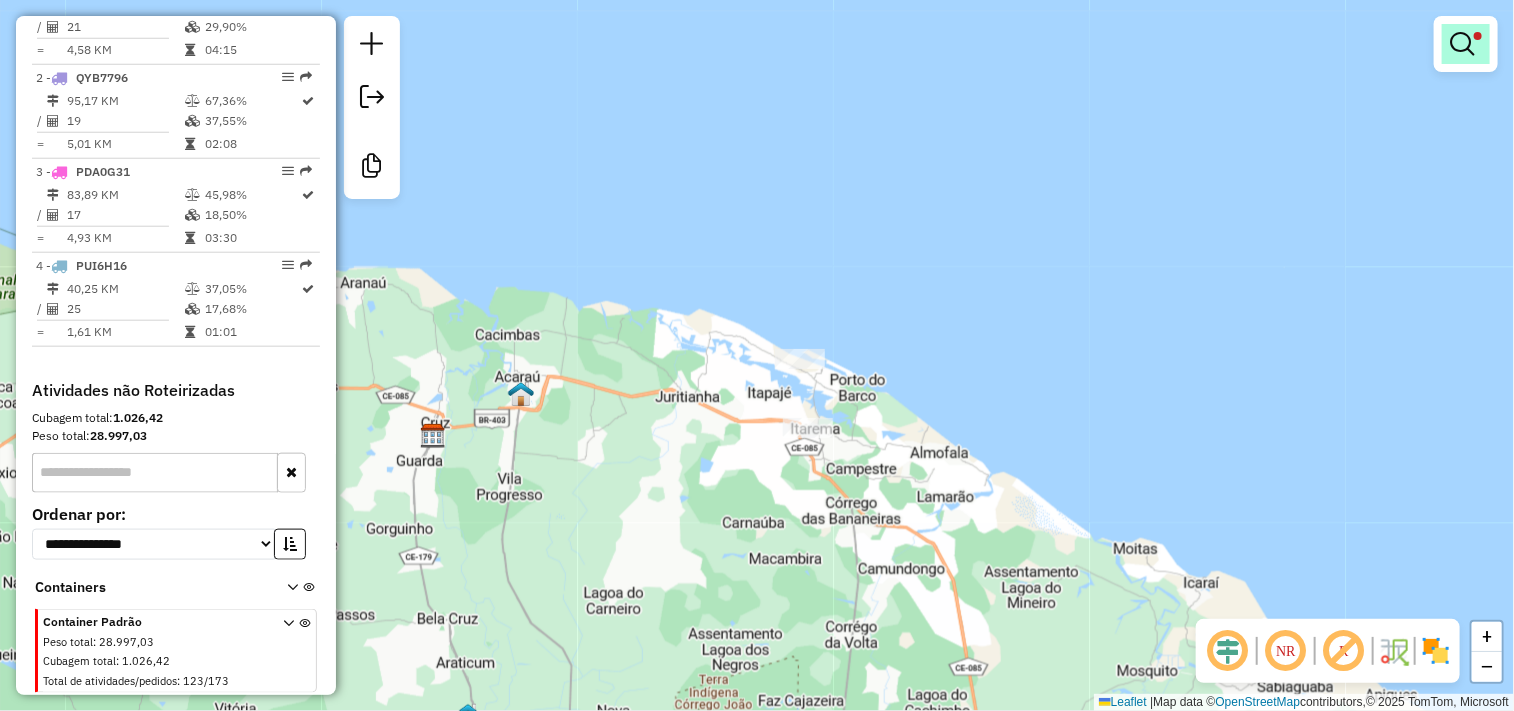 click at bounding box center (1466, 44) 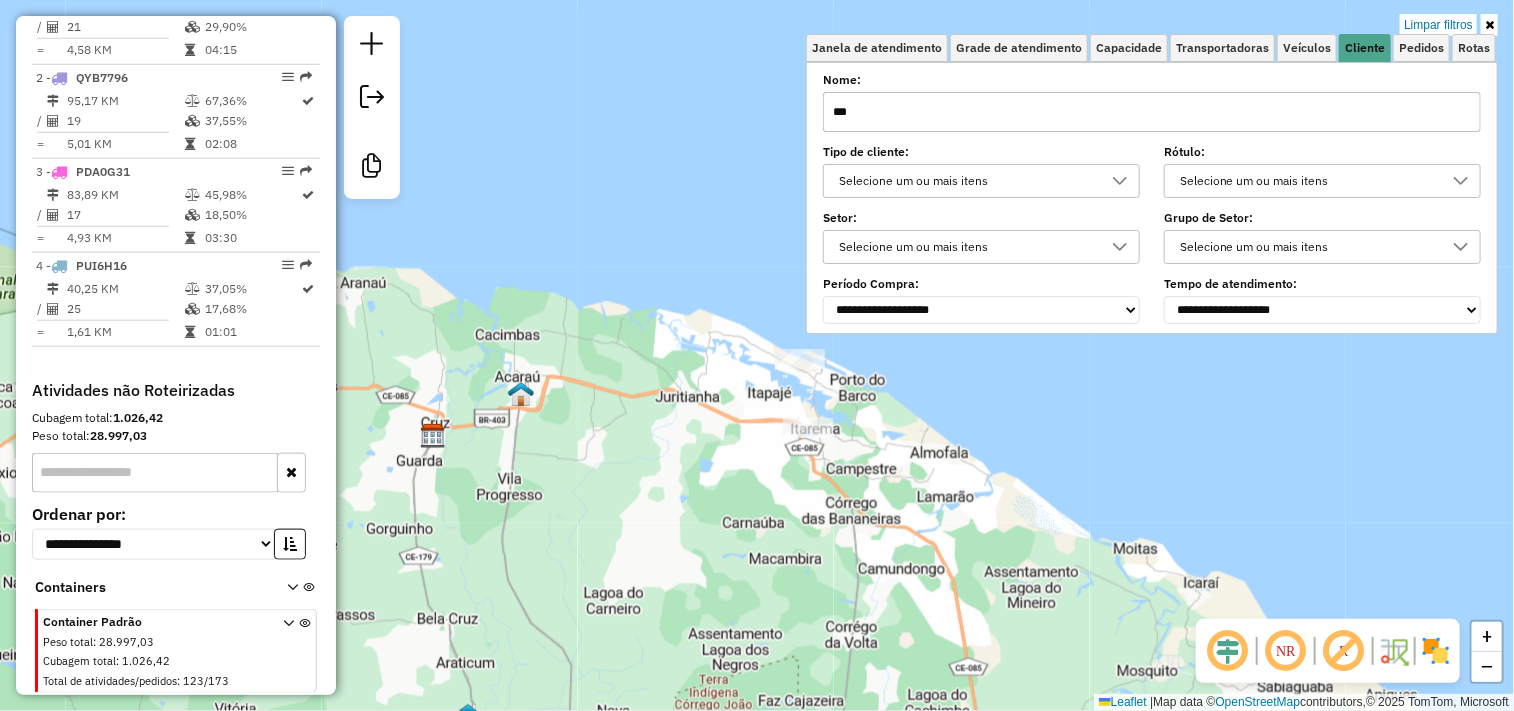 click on "***" at bounding box center [1152, 112] 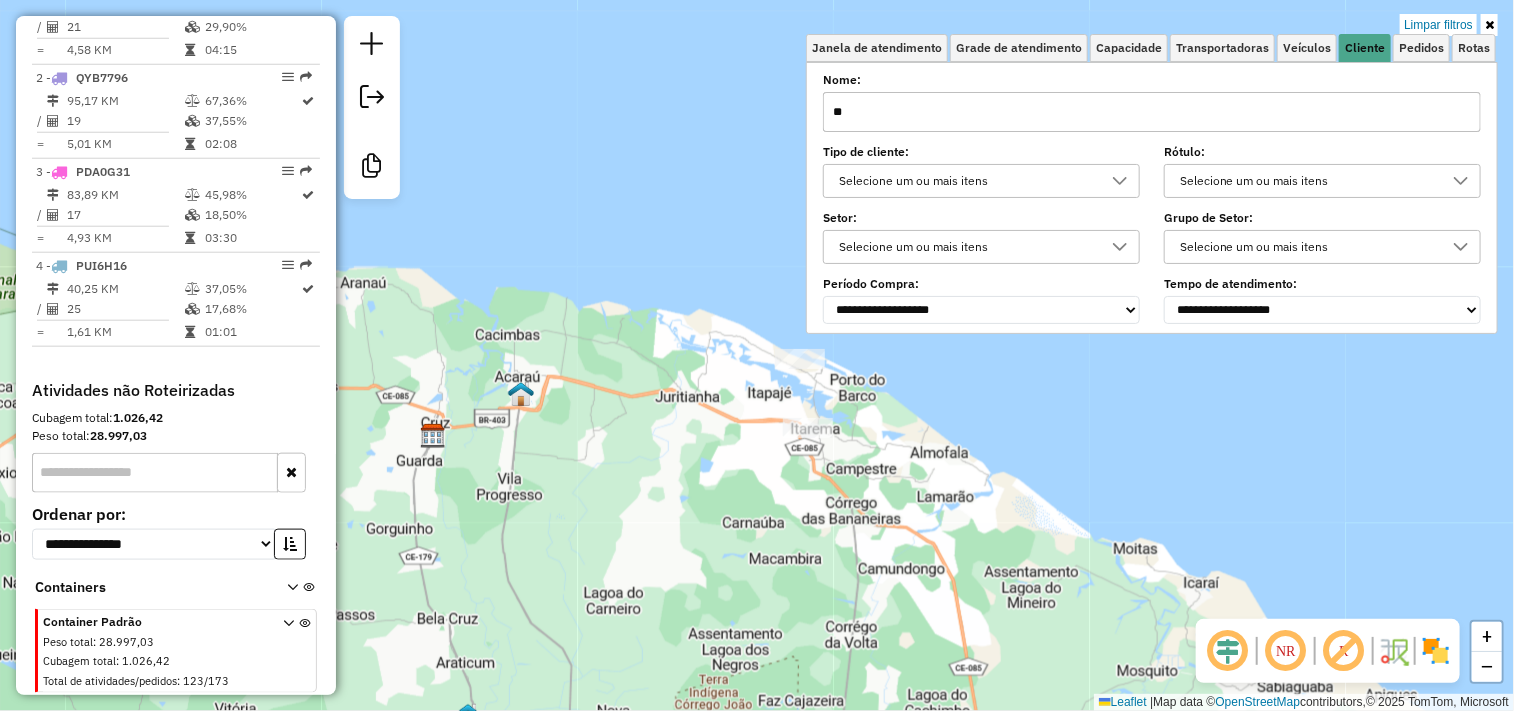type on "*" 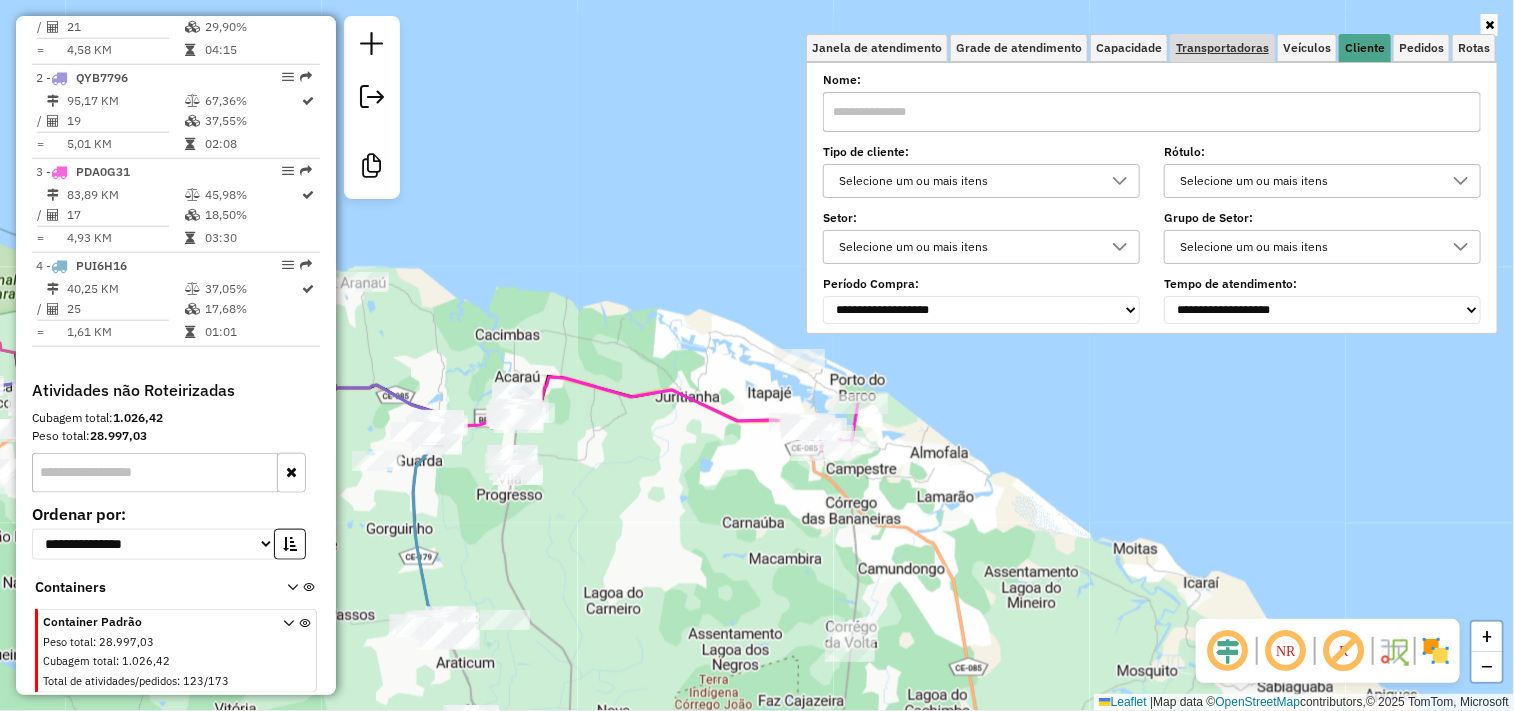 type 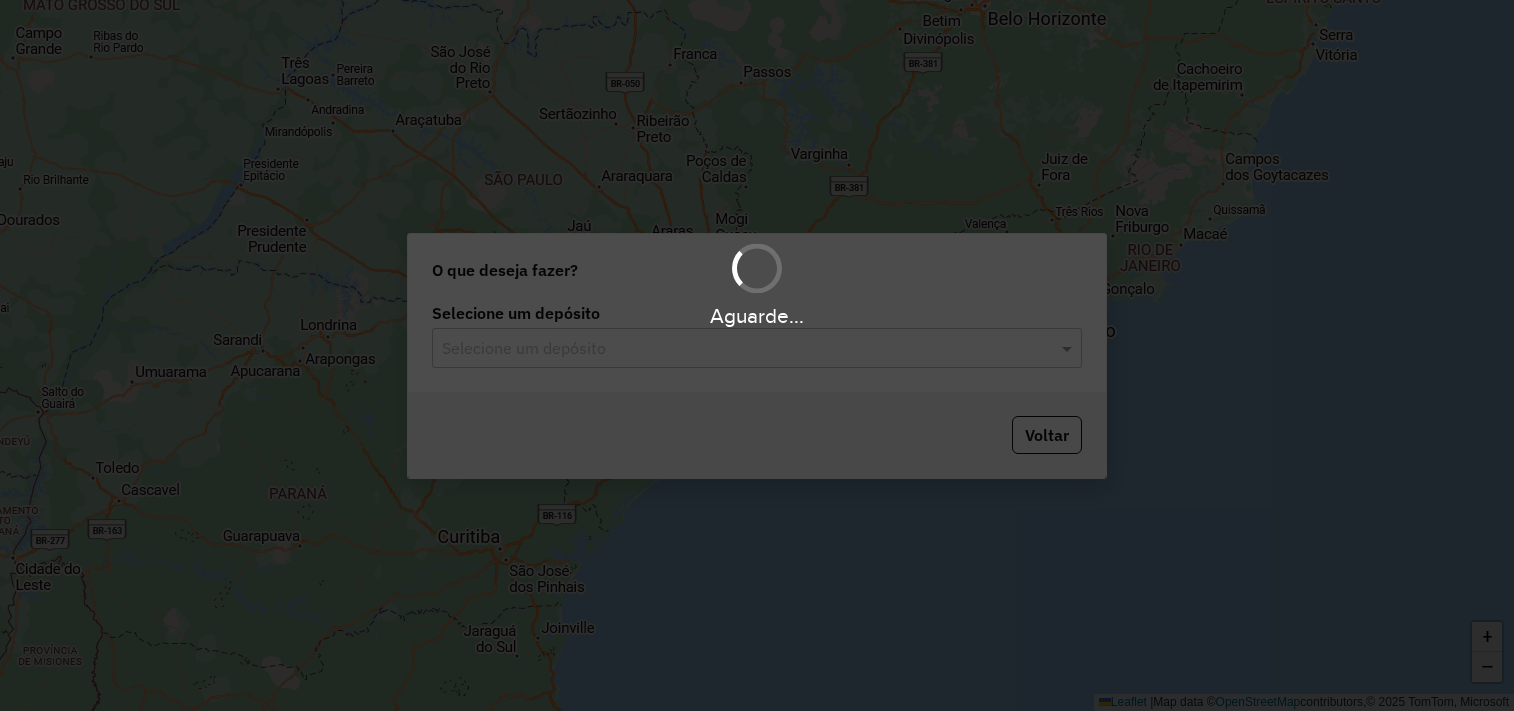 scroll, scrollTop: 0, scrollLeft: 0, axis: both 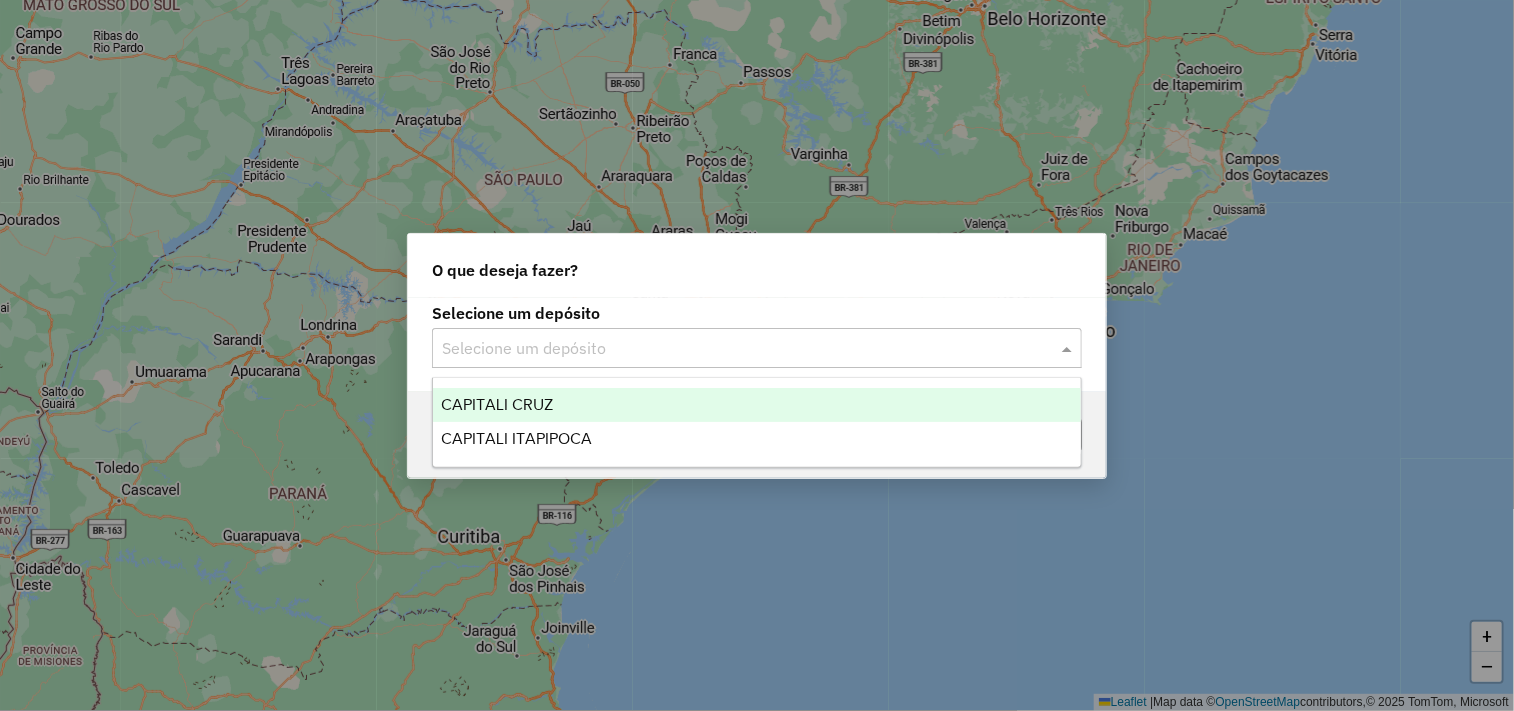 click 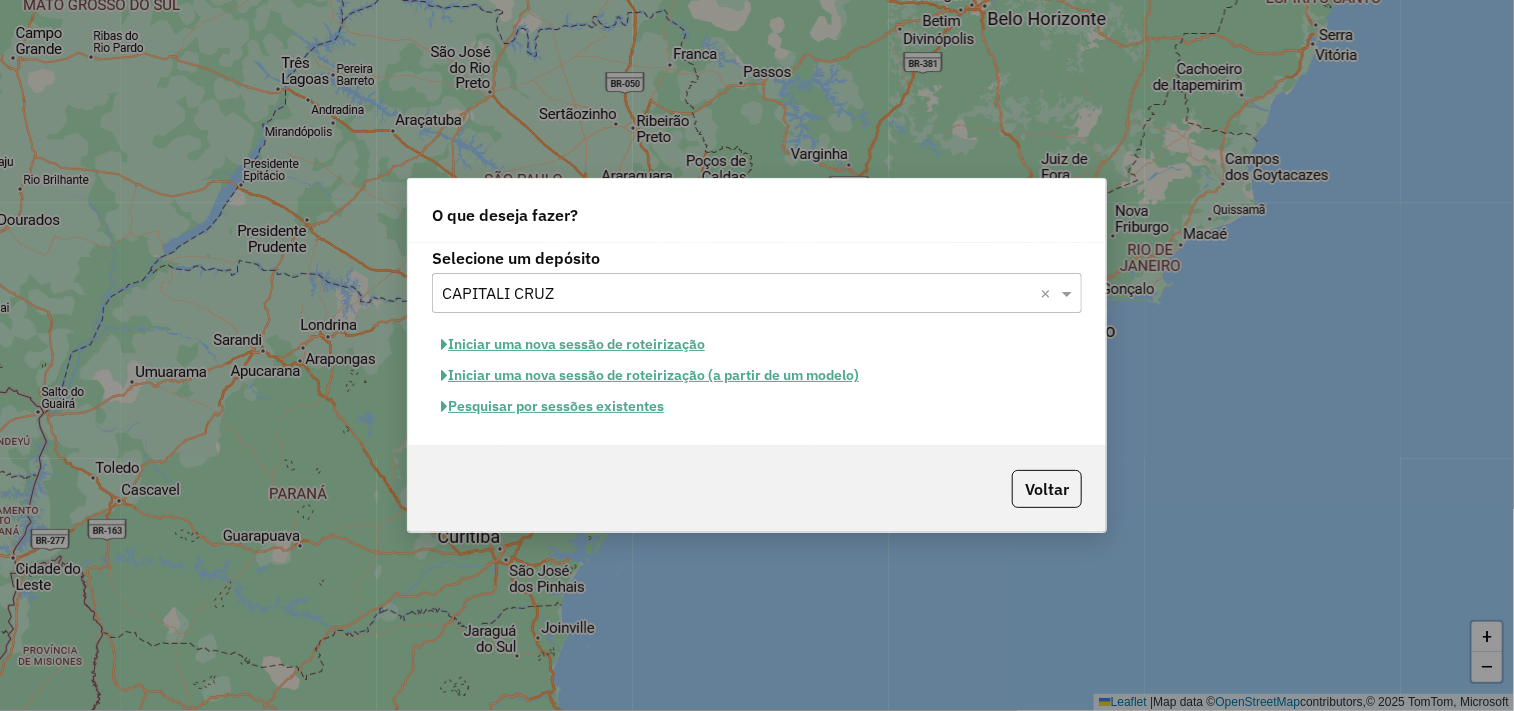 click on "Iniciar uma nova sessão de roteirização" 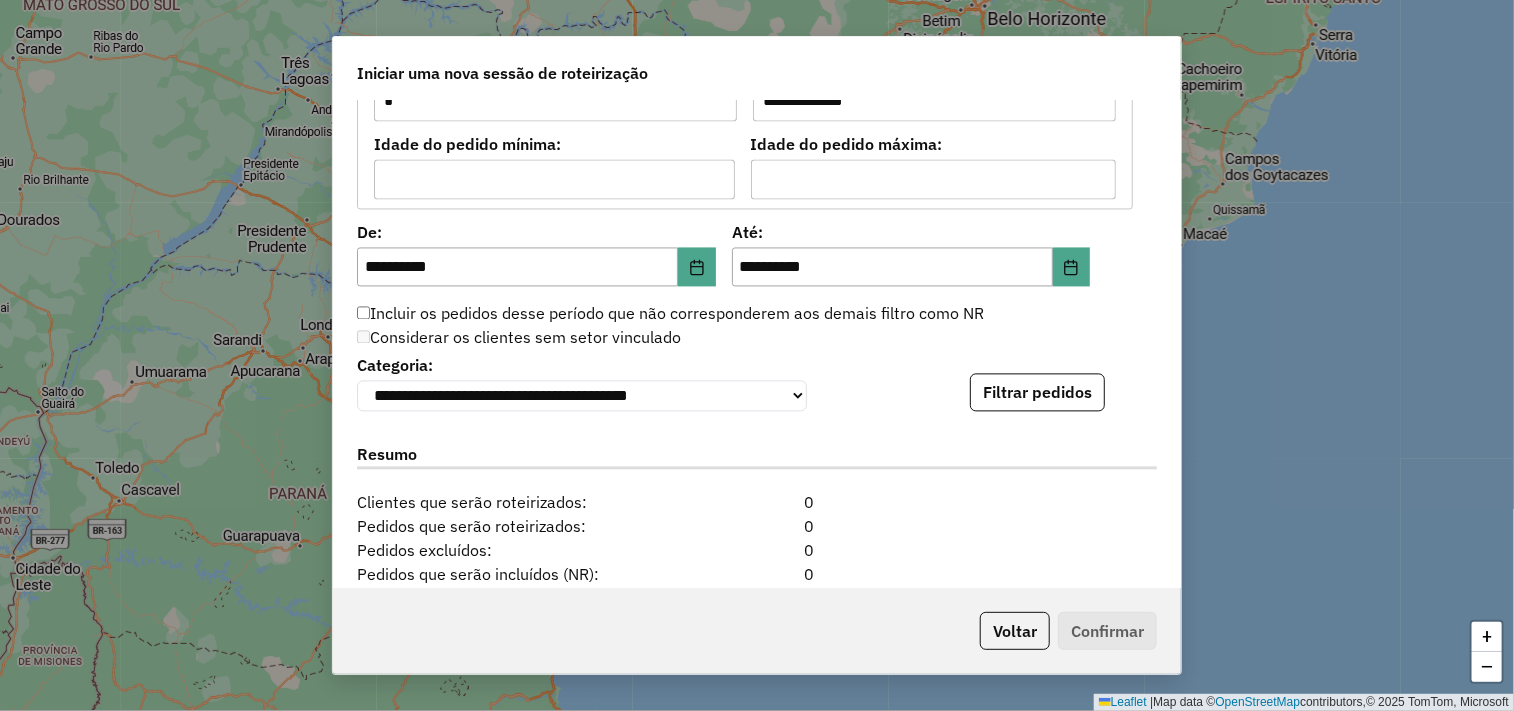 scroll, scrollTop: 2000, scrollLeft: 0, axis: vertical 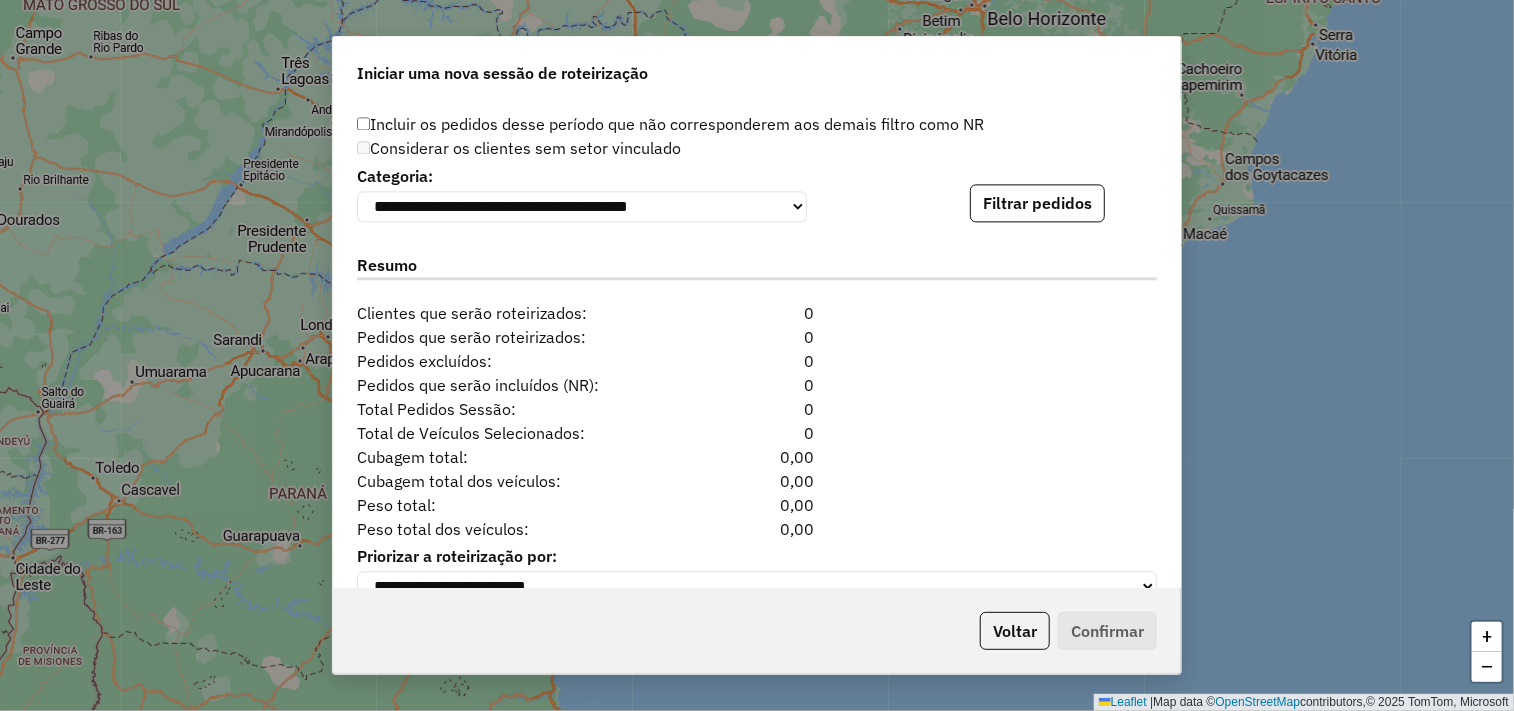click on "Filtrar pedidos" 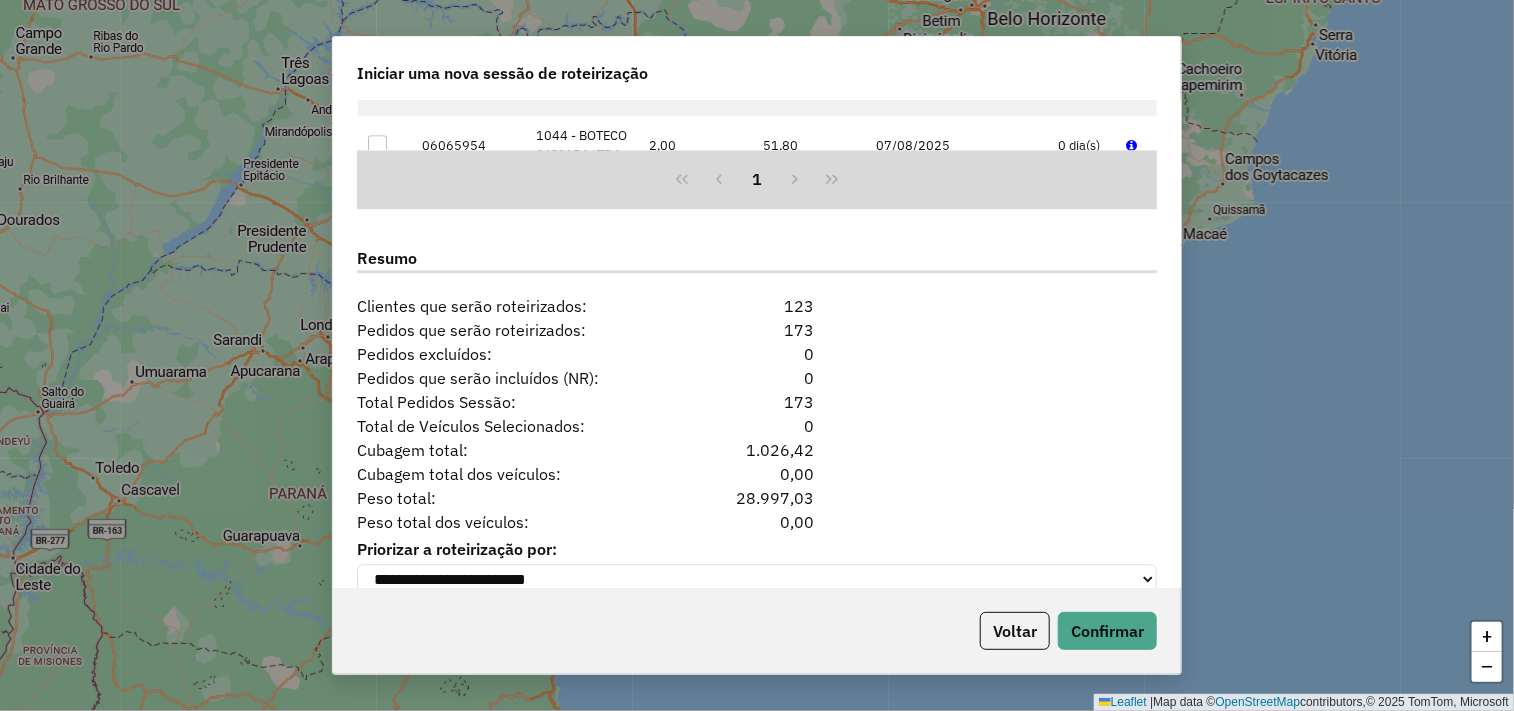 scroll, scrollTop: 2457, scrollLeft: 0, axis: vertical 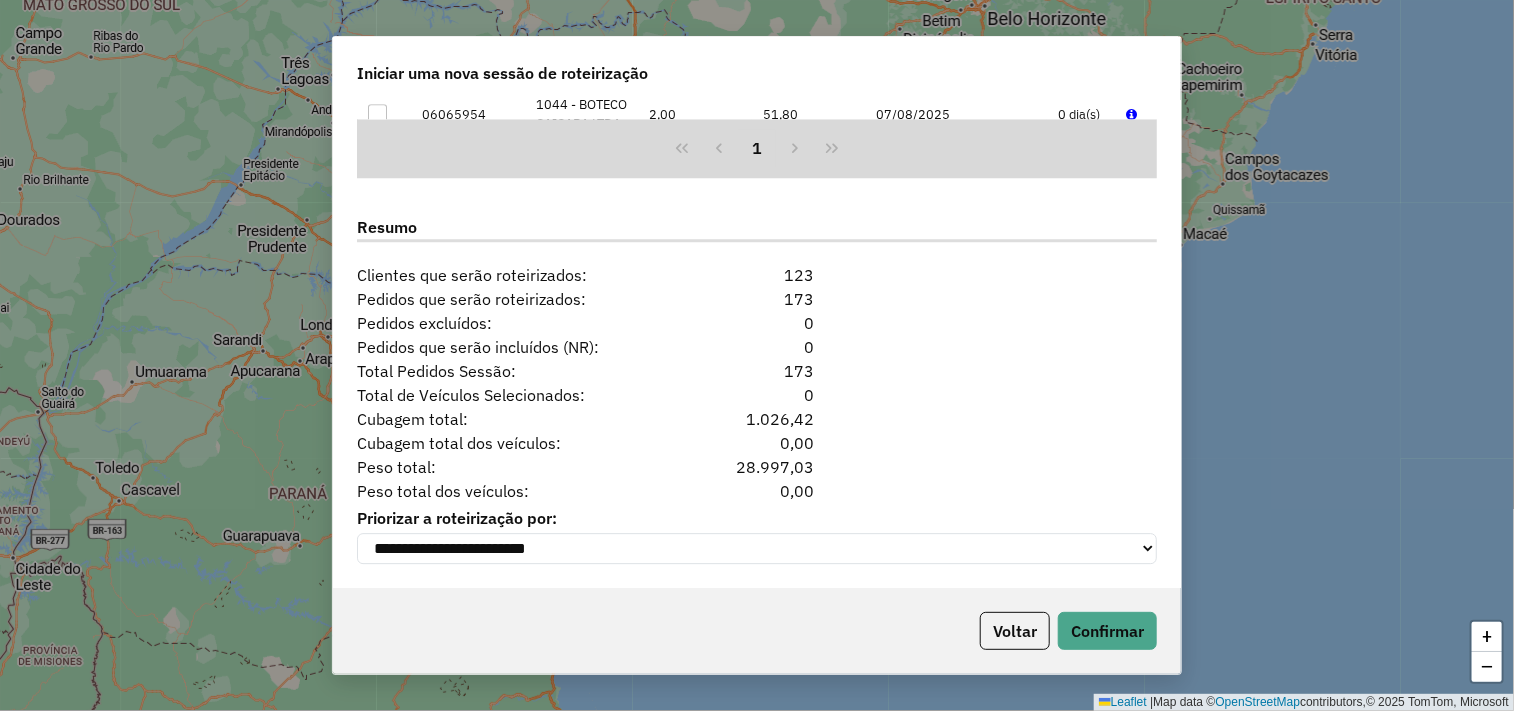 click on "Voltar   Confirmar" 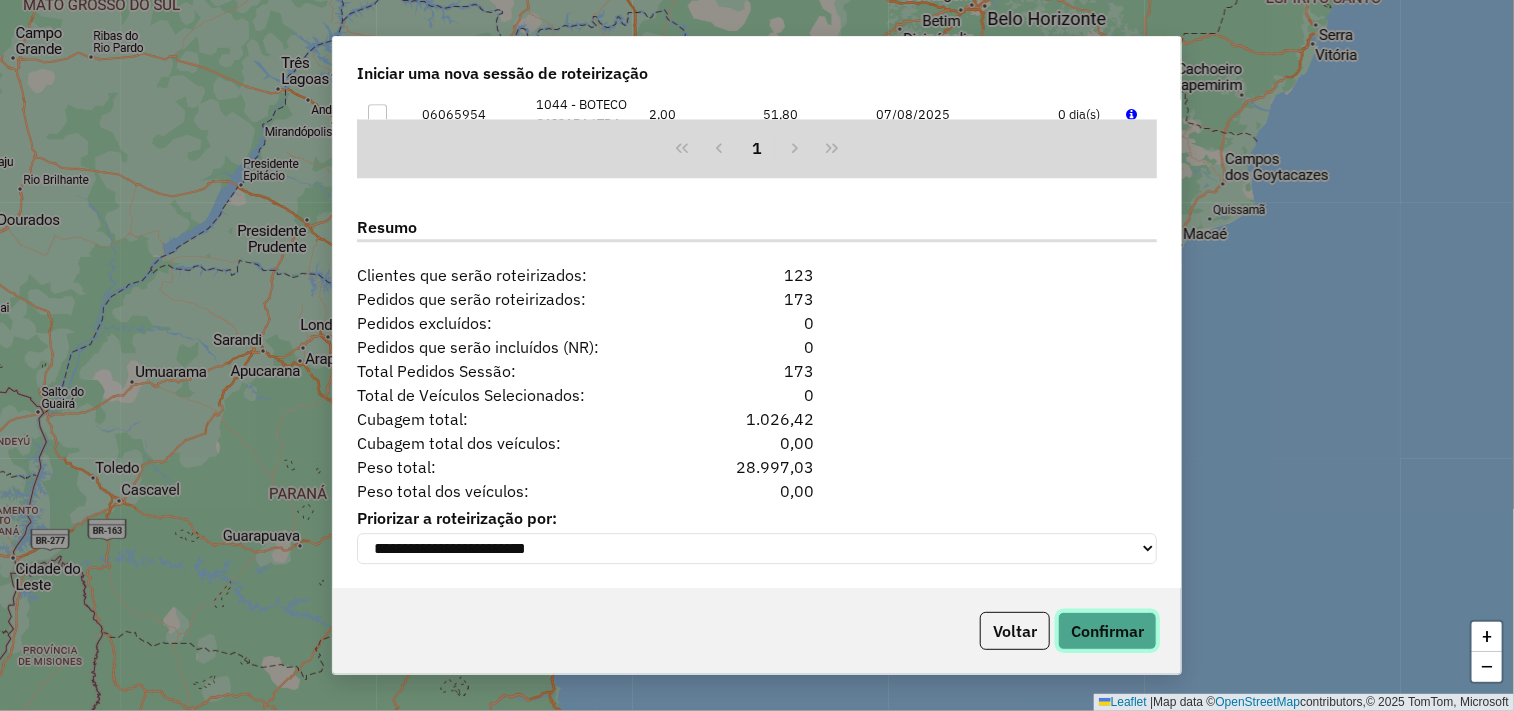 click on "Confirmar" 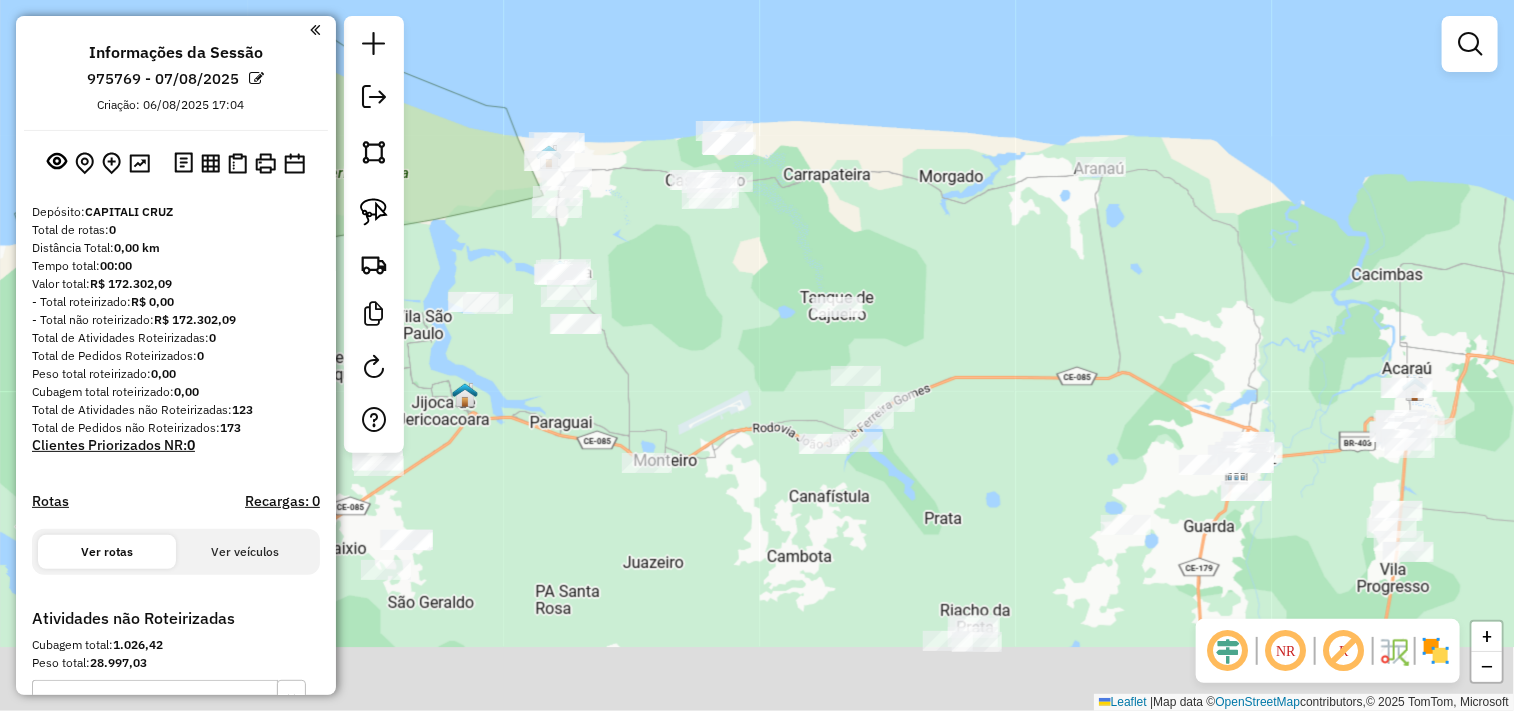drag, startPoint x: 681, startPoint y: 356, endPoint x: 663, endPoint y: 281, distance: 77.12976 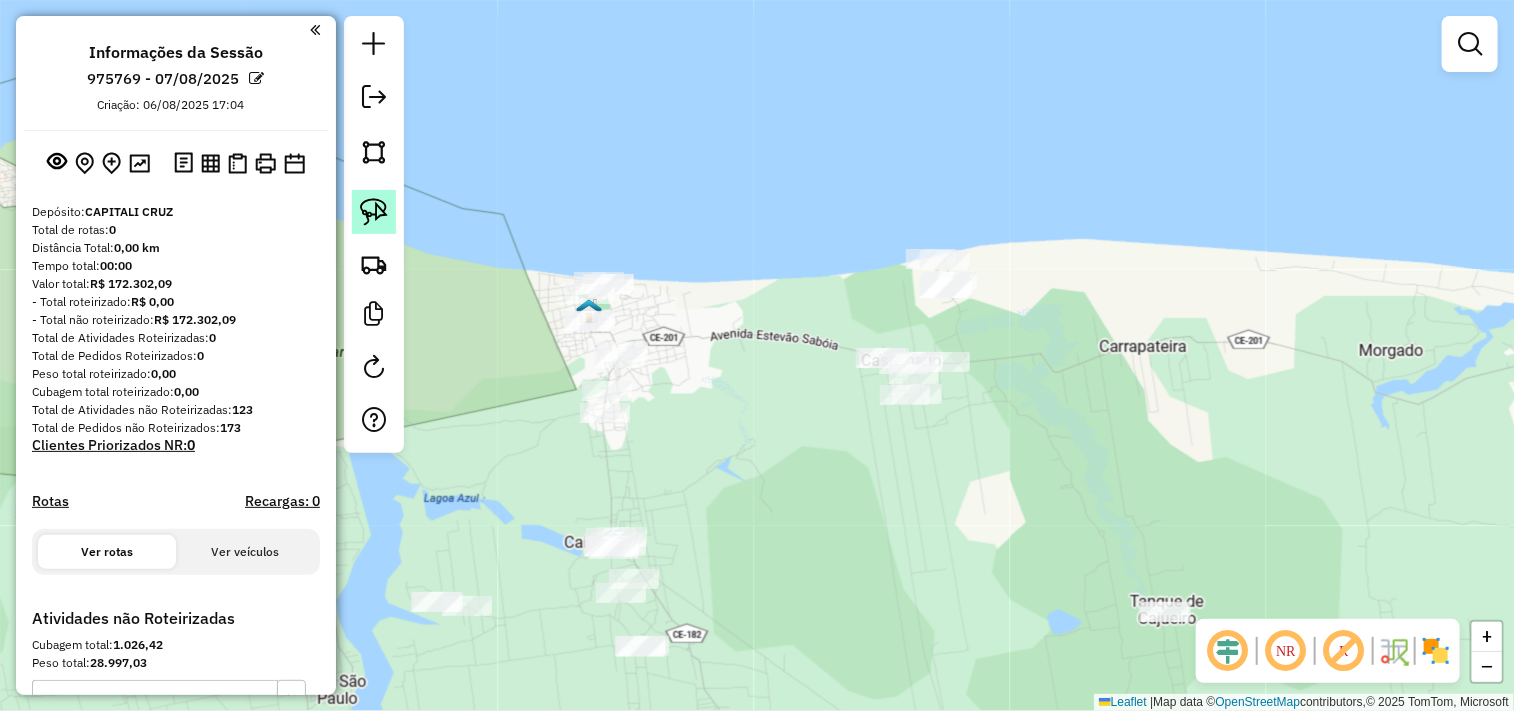 click 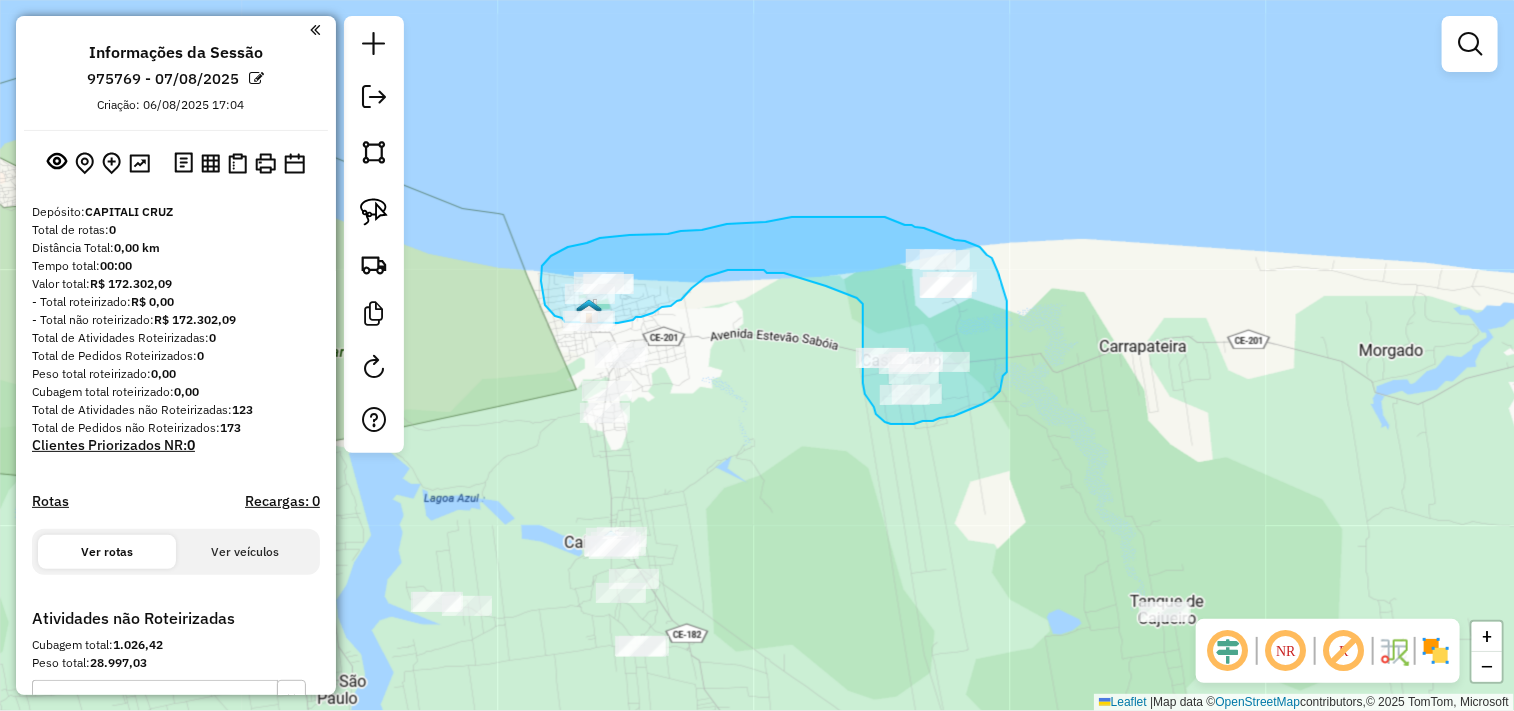 drag, startPoint x: 641, startPoint y: 317, endPoint x: 653, endPoint y: 313, distance: 12.649111 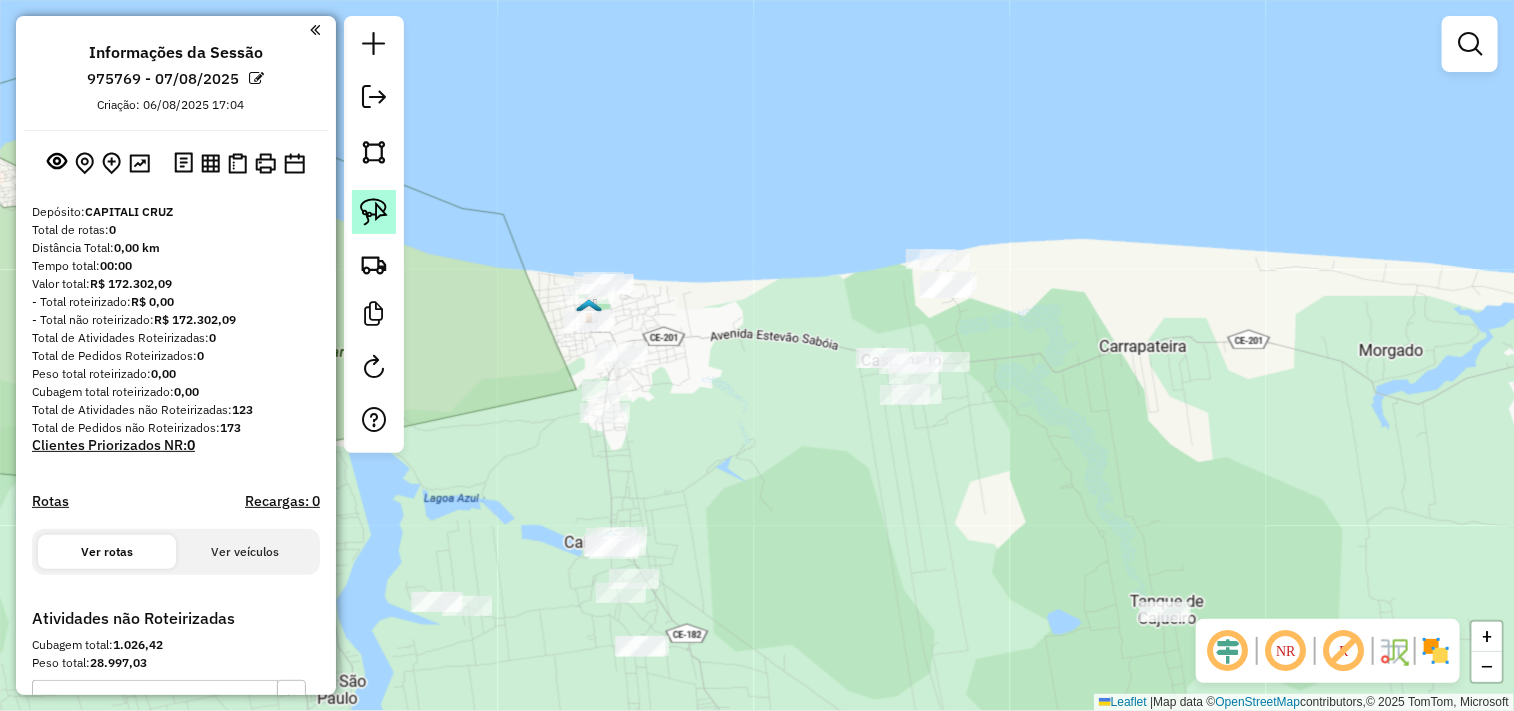 click 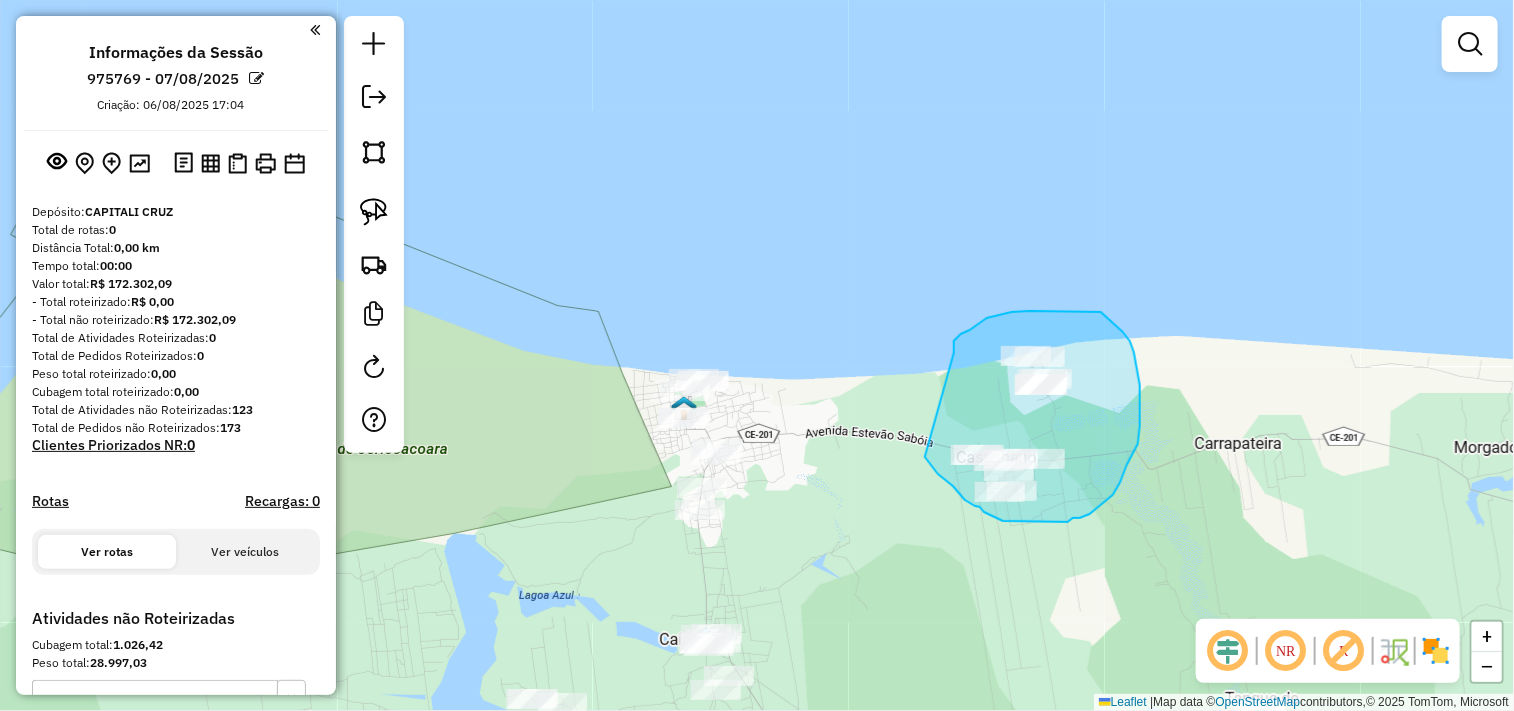 drag, startPoint x: 954, startPoint y: 343, endPoint x: 925, endPoint y: 457, distance: 117.630775 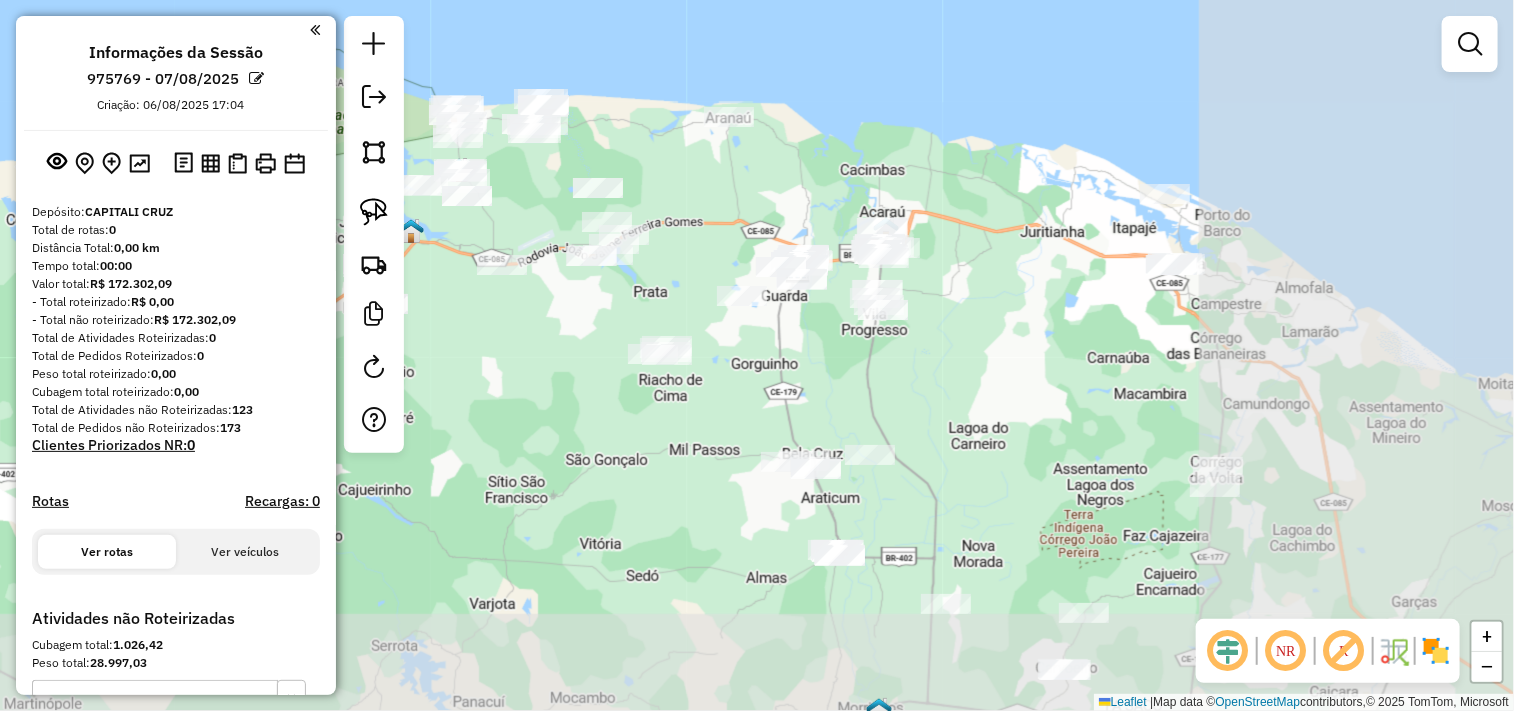 drag, startPoint x: 994, startPoint y: 522, endPoint x: 710, endPoint y: 271, distance: 379.02112 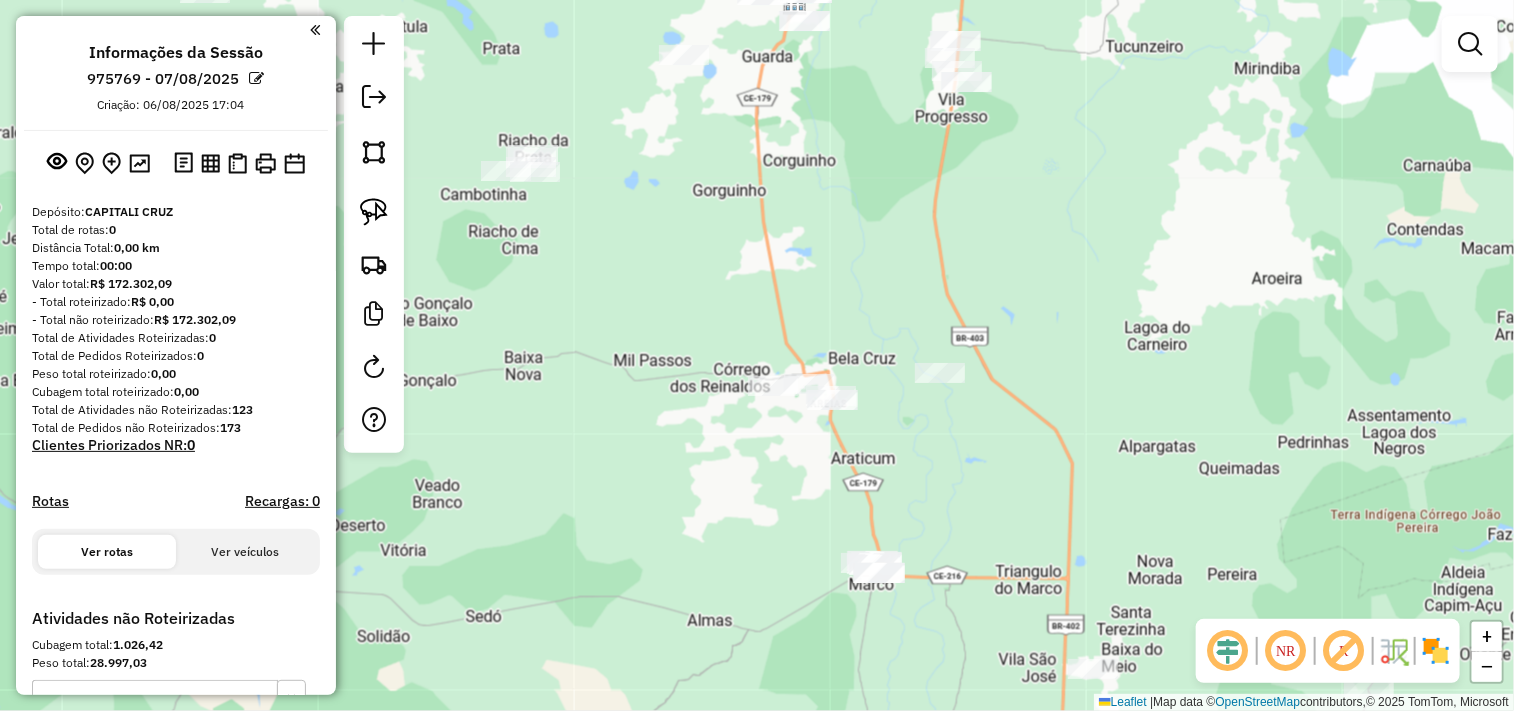 drag, startPoint x: 724, startPoint y: 520, endPoint x: 601, endPoint y: 418, distance: 159.79048 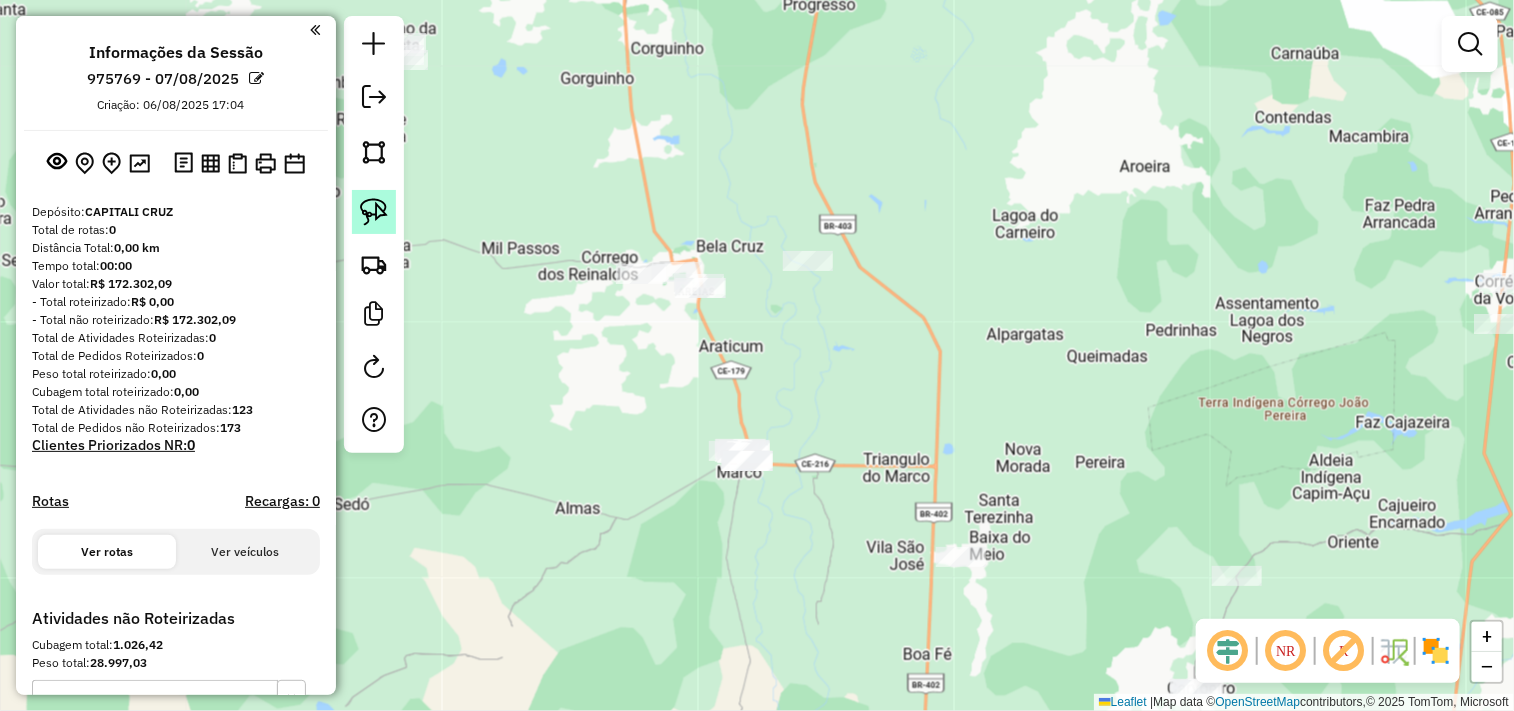 click 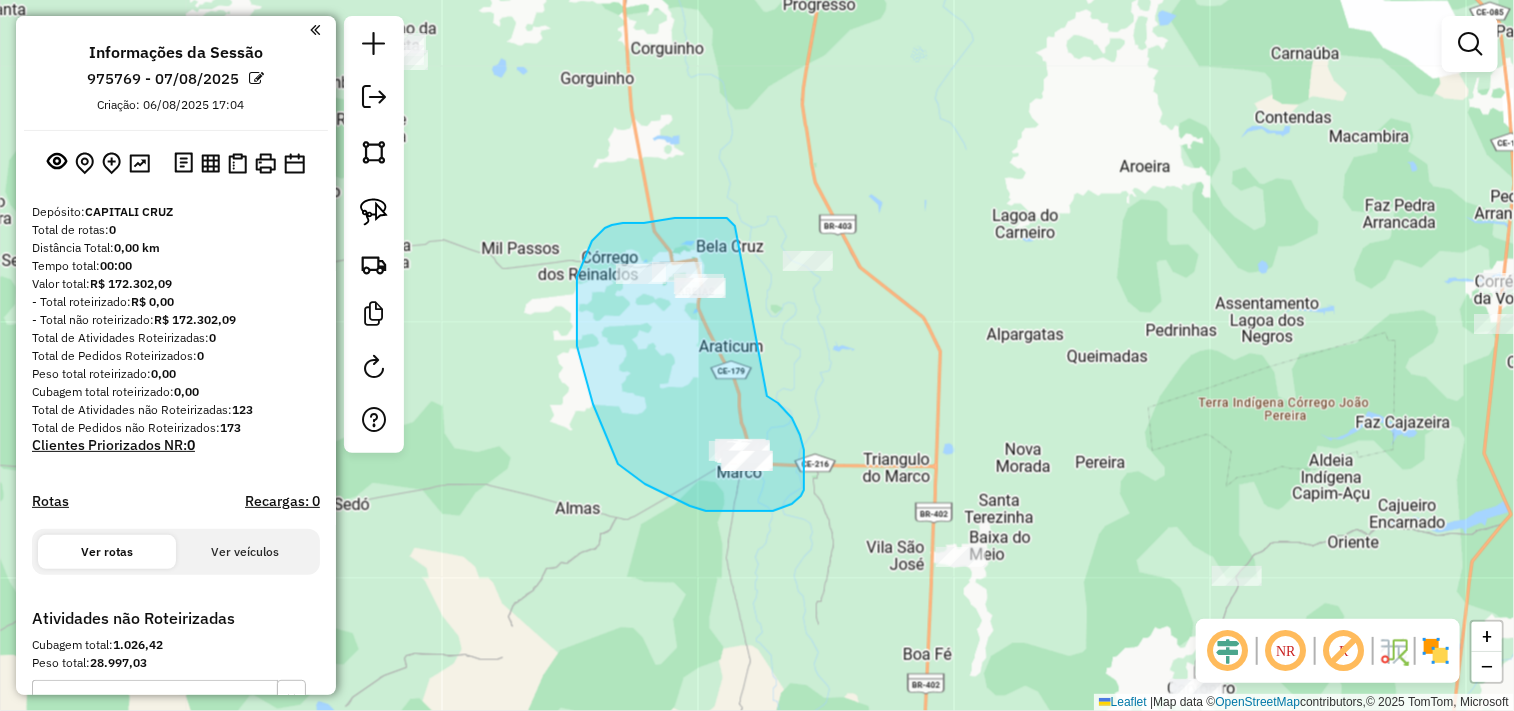 drag, startPoint x: 800, startPoint y: 435, endPoint x: 686, endPoint y: 340, distance: 148.39474 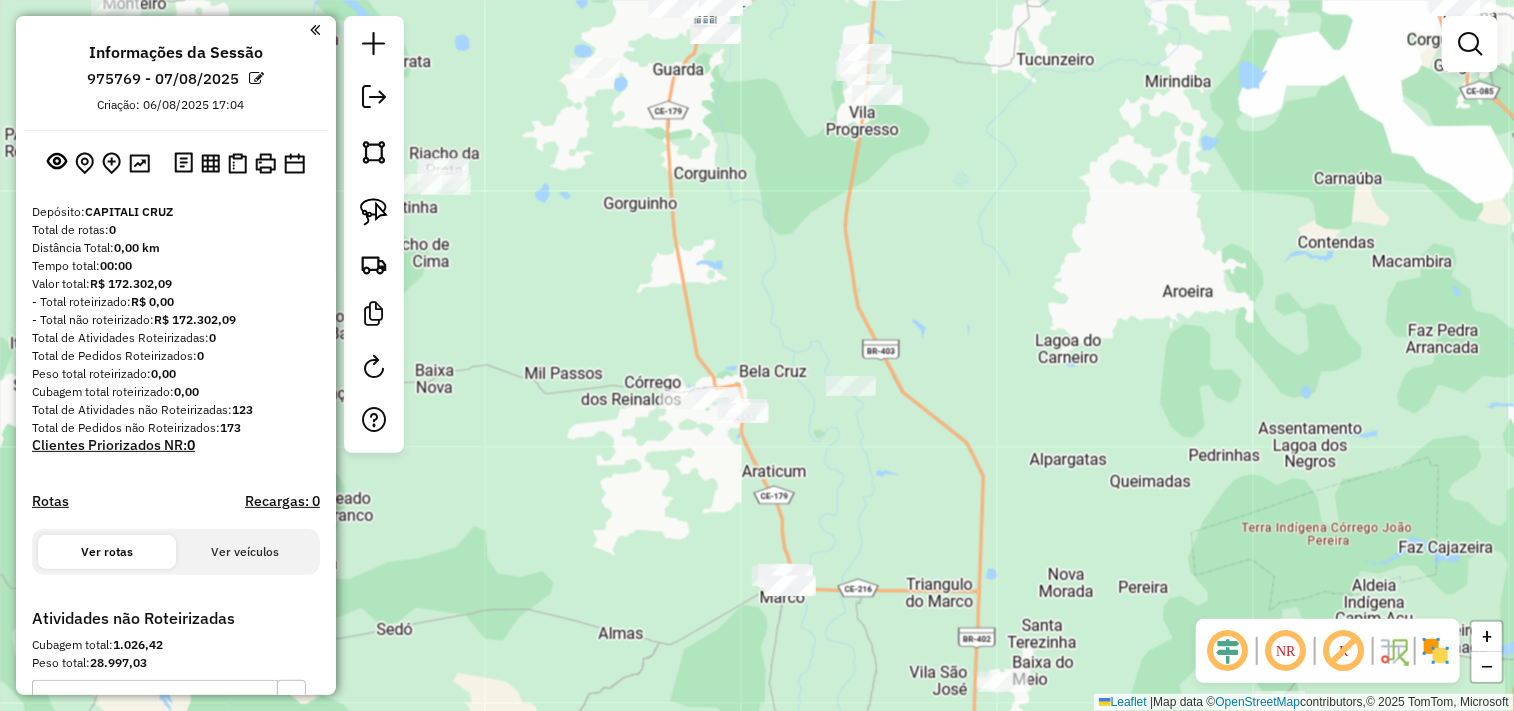 drag, startPoint x: 726, startPoint y: 383, endPoint x: 642, endPoint y: 410, distance: 88.23265 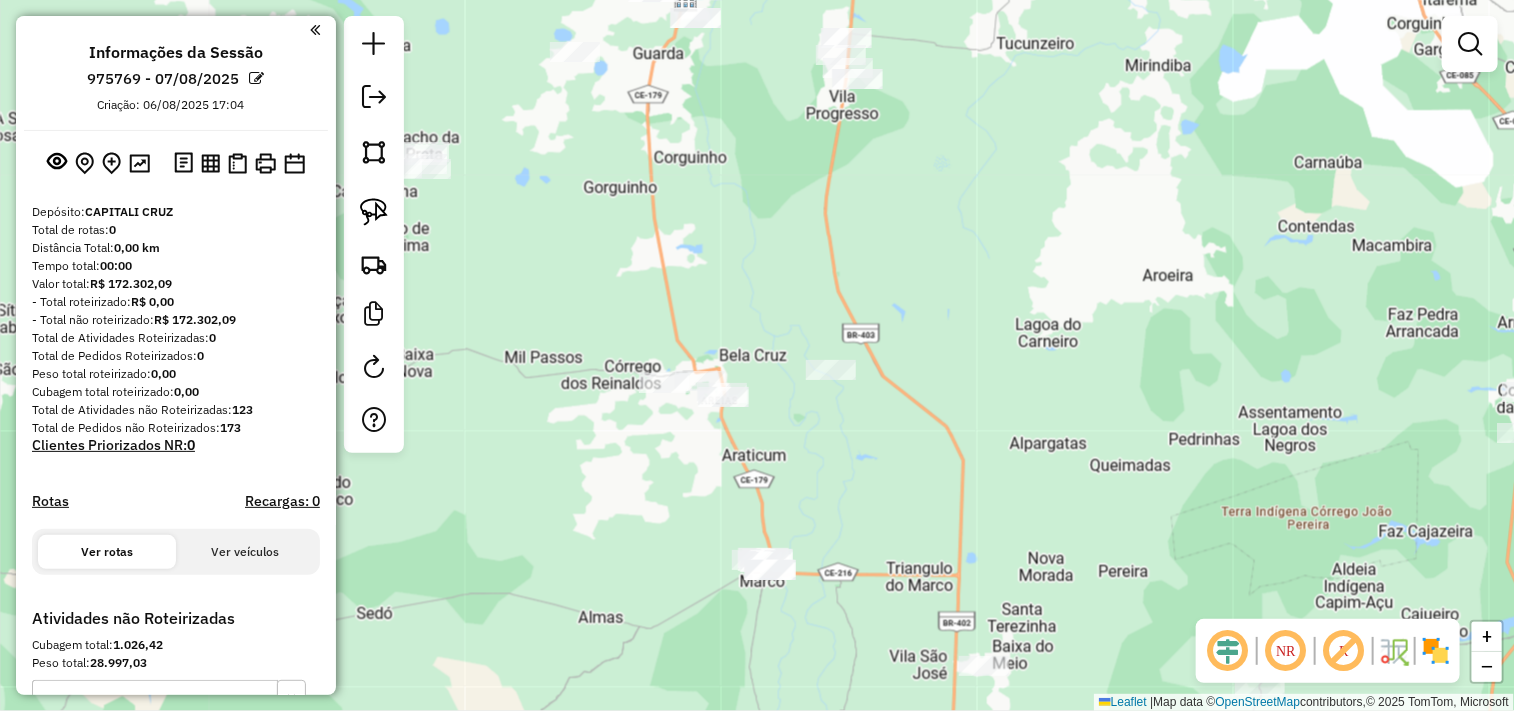drag, startPoint x: 380, startPoint y: 223, endPoint x: 580, endPoint y: 373, distance: 250 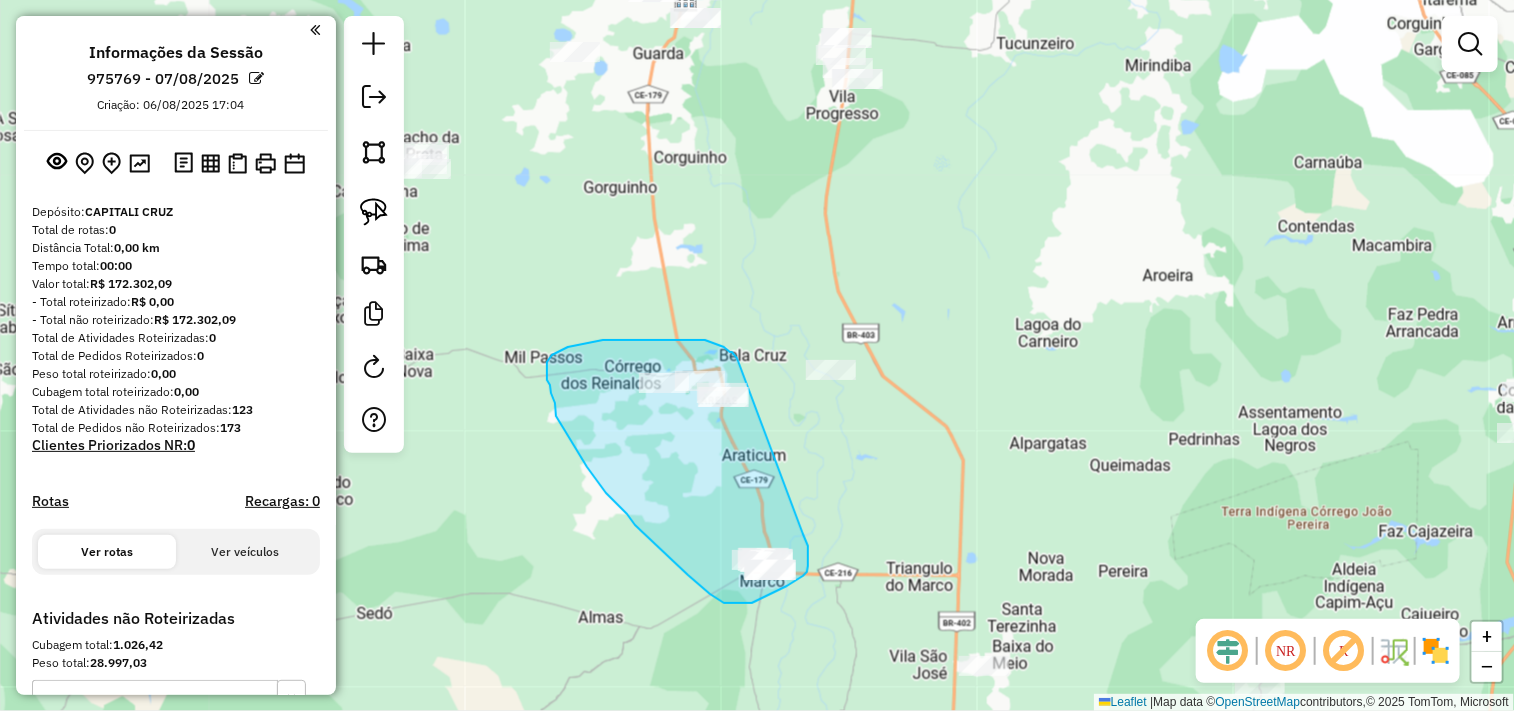 drag, startPoint x: 808, startPoint y: 546, endPoint x: 752, endPoint y: 391, distance: 164.80595 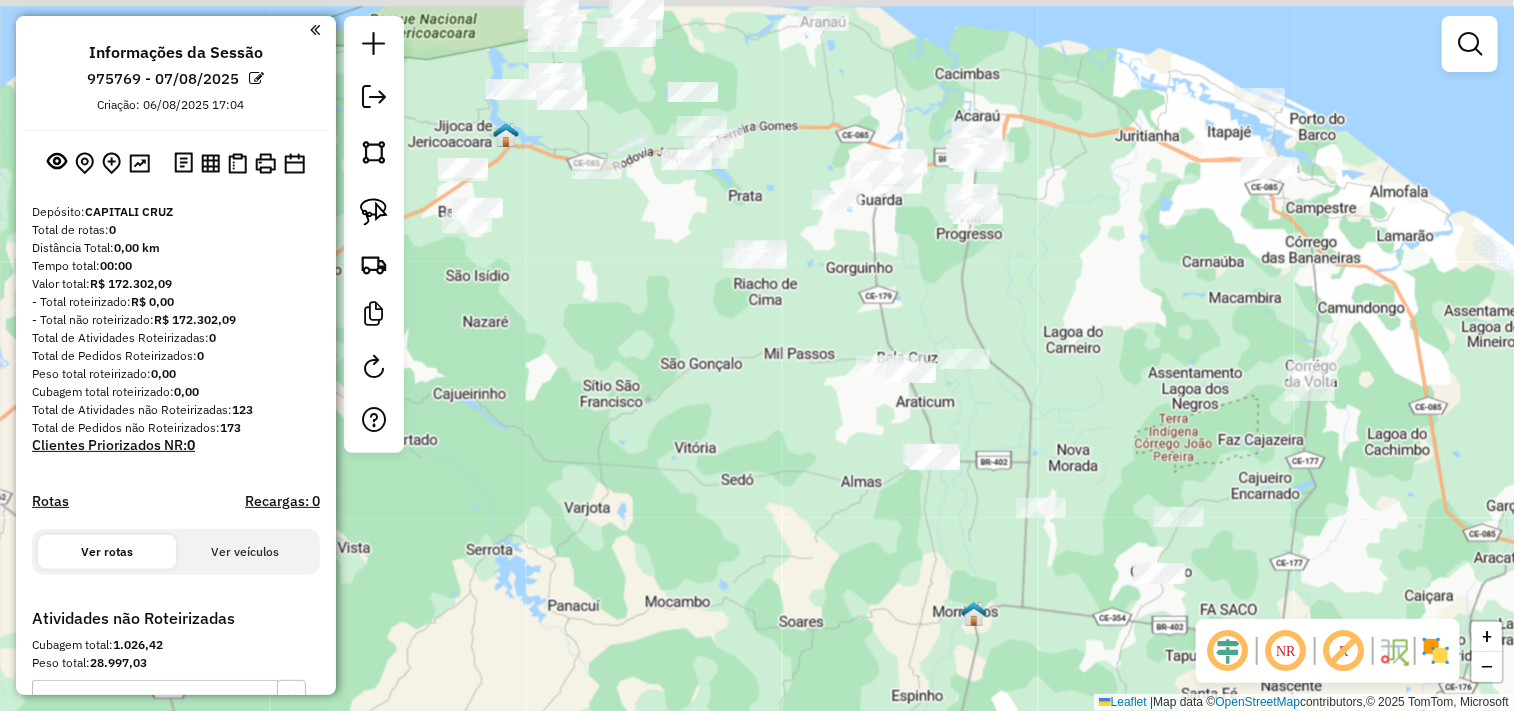 click on "Janela de atendimento Grade de atendimento Capacidade Transportadoras Veículos Cliente Pedidos  Rotas Selecione os dias de semana para filtrar as janelas de atendimento  Seg   Ter   Qua   Qui   Sex   Sáb   Dom  Informe o período da janela de atendimento: De: Até:  Filtrar exatamente a janela do cliente  Considerar janela de atendimento padrão  Selecione os dias de semana para filtrar as grades de atendimento  Seg   Ter   Qua   Qui   Sex   Sáb   Dom   Considerar clientes sem dia de atendimento cadastrado  Clientes fora do dia de atendimento selecionado Filtrar as atividades entre os valores definidos abaixo:  Peso mínimo:   Peso máximo:   Cubagem mínima:   Cubagem máxima:   De:   Até:  Filtrar as atividades entre o tempo de atendimento definido abaixo:  De:   Até:   Considerar capacidade total dos clientes não roteirizados Transportadora: Selecione um ou mais itens Tipo de veículo: Selecione um ou mais itens Veículo: Selecione um ou mais itens Motorista: Selecione um ou mais itens Nome: Rótulo:" 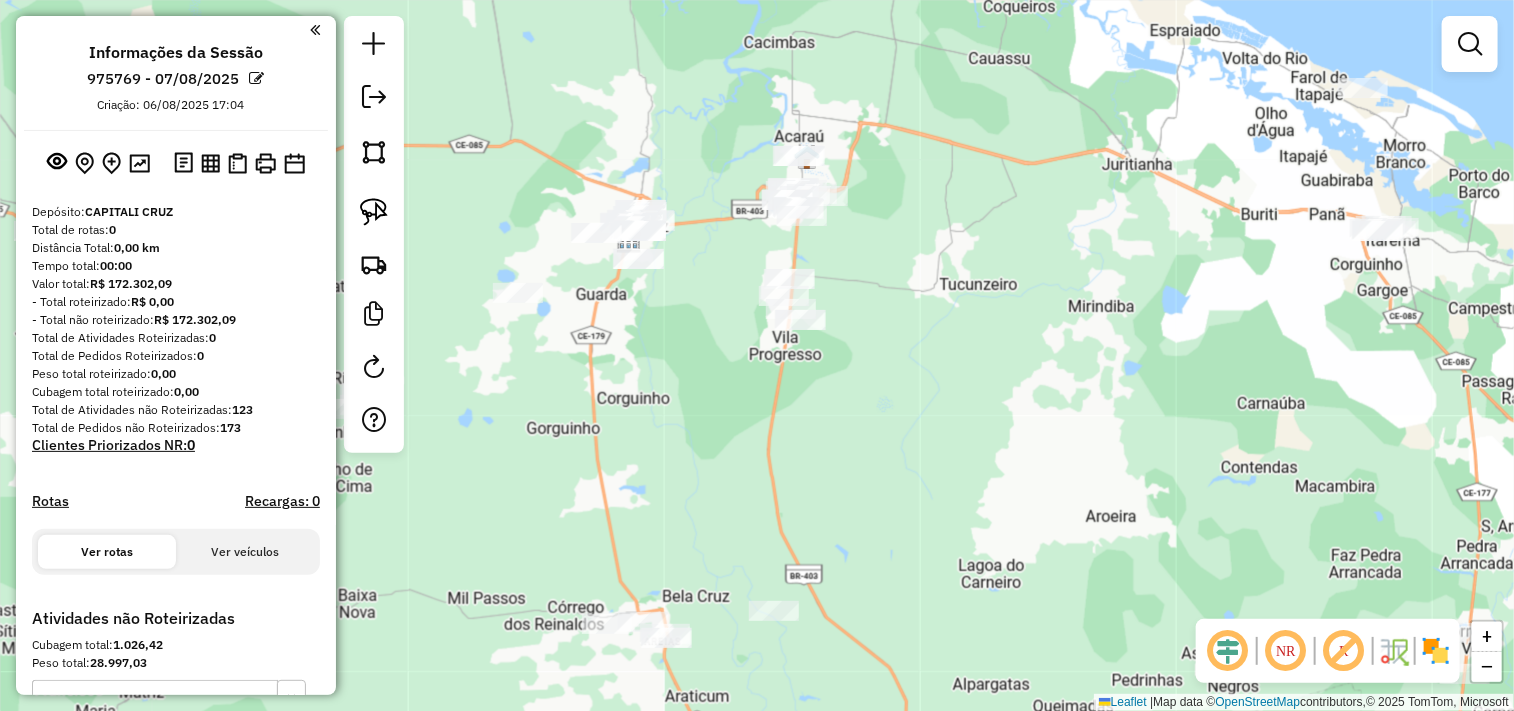 drag, startPoint x: 923, startPoint y: 264, endPoint x: 893, endPoint y: 293, distance: 41.725292 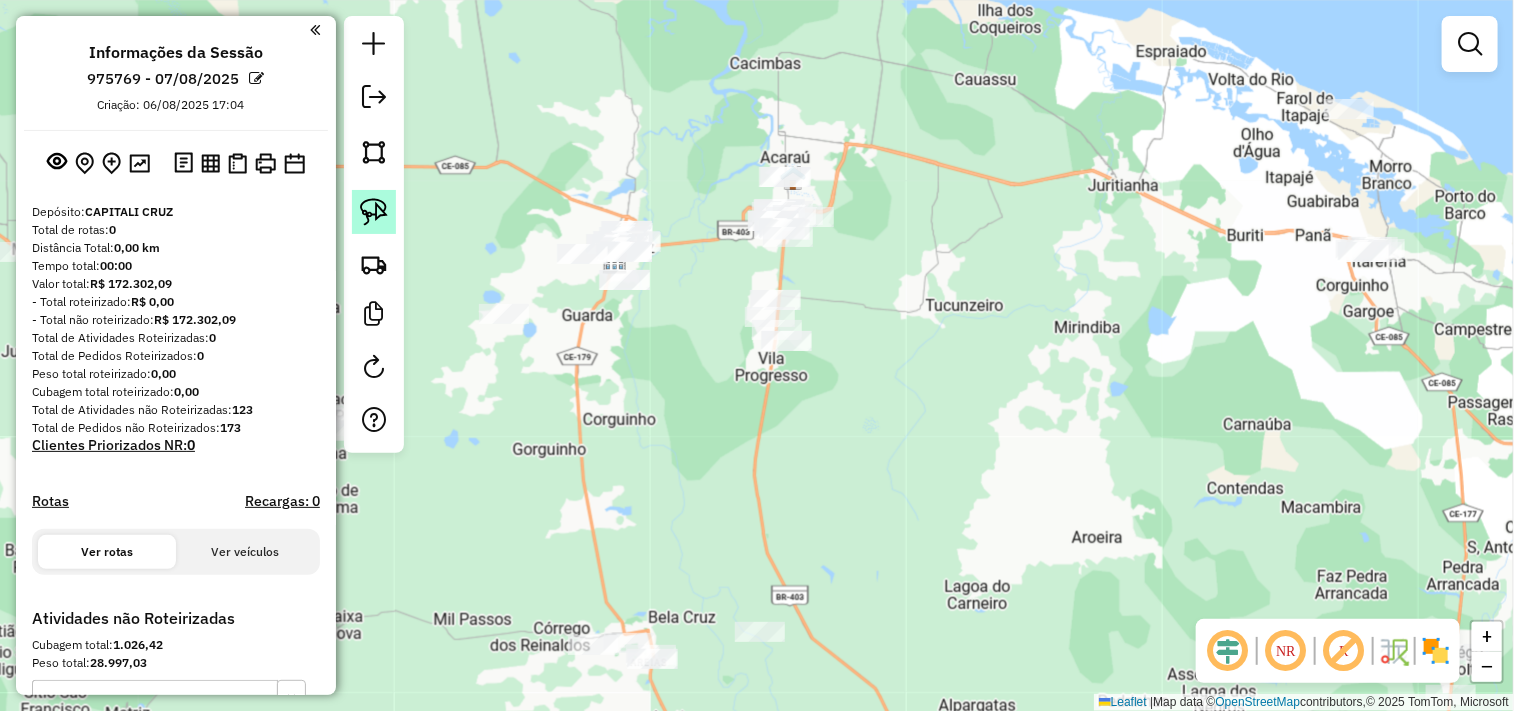 click 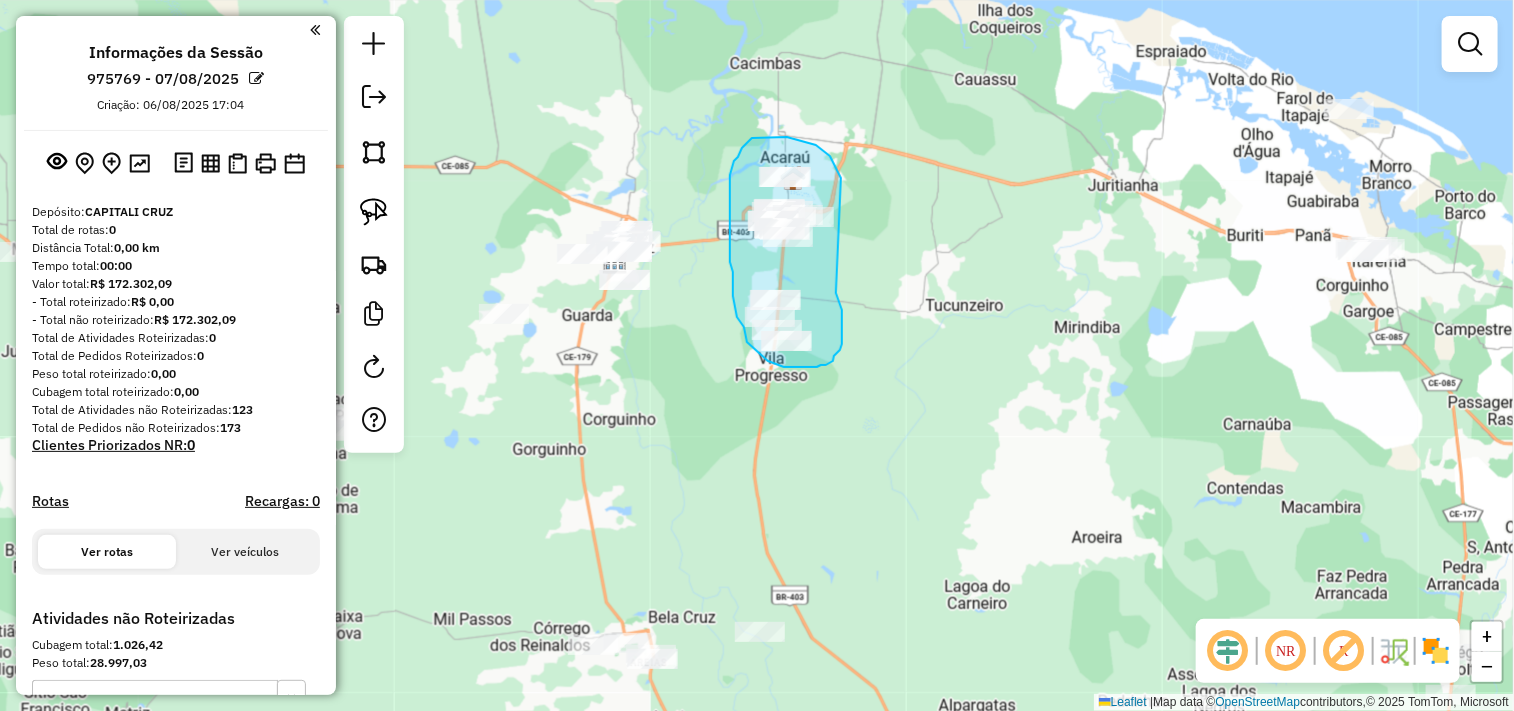 drag, startPoint x: 842, startPoint y: 317, endPoint x: 835, endPoint y: 228, distance: 89.27486 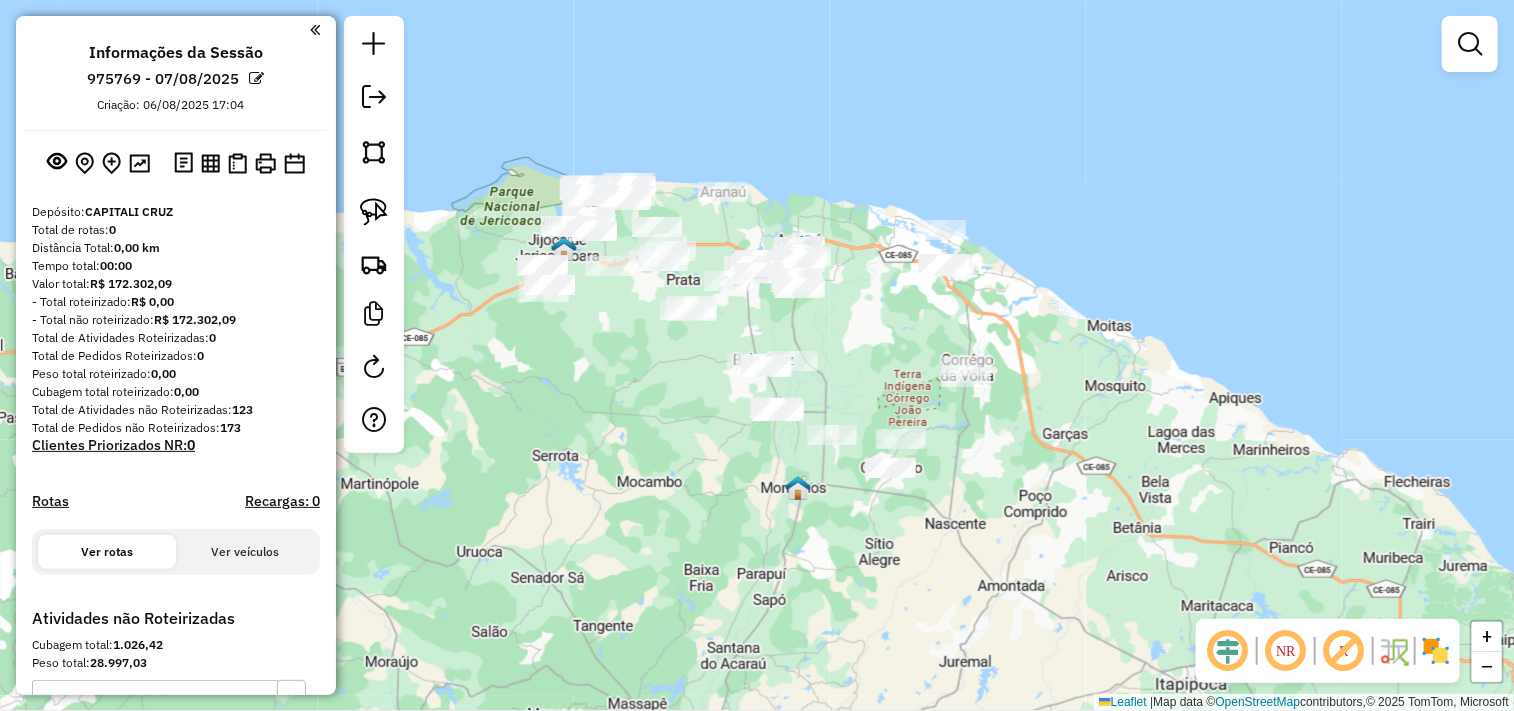 click on "Janela de atendimento Grade de atendimento Capacidade Transportadoras Veículos Cliente Pedidos  Rotas Selecione os dias de semana para filtrar as janelas de atendimento  Seg   Ter   Qua   Qui   Sex   Sáb   Dom  Informe o período da janela de atendimento: De: Até:  Filtrar exatamente a janela do cliente  Considerar janela de atendimento padrão  Selecione os dias de semana para filtrar as grades de atendimento  Seg   Ter   Qua   Qui   Sex   Sáb   Dom   Considerar clientes sem dia de atendimento cadastrado  Clientes fora do dia de atendimento selecionado Filtrar as atividades entre os valores definidos abaixo:  Peso mínimo:   Peso máximo:   Cubagem mínima:   Cubagem máxima:   De:   Até:  Filtrar as atividades entre o tempo de atendimento definido abaixo:  De:   Até:   Considerar capacidade total dos clientes não roteirizados Transportadora: Selecione um ou mais itens Tipo de veículo: Selecione um ou mais itens Veículo: Selecione um ou mais itens Motorista: Selecione um ou mais itens Nome: Rótulo:" 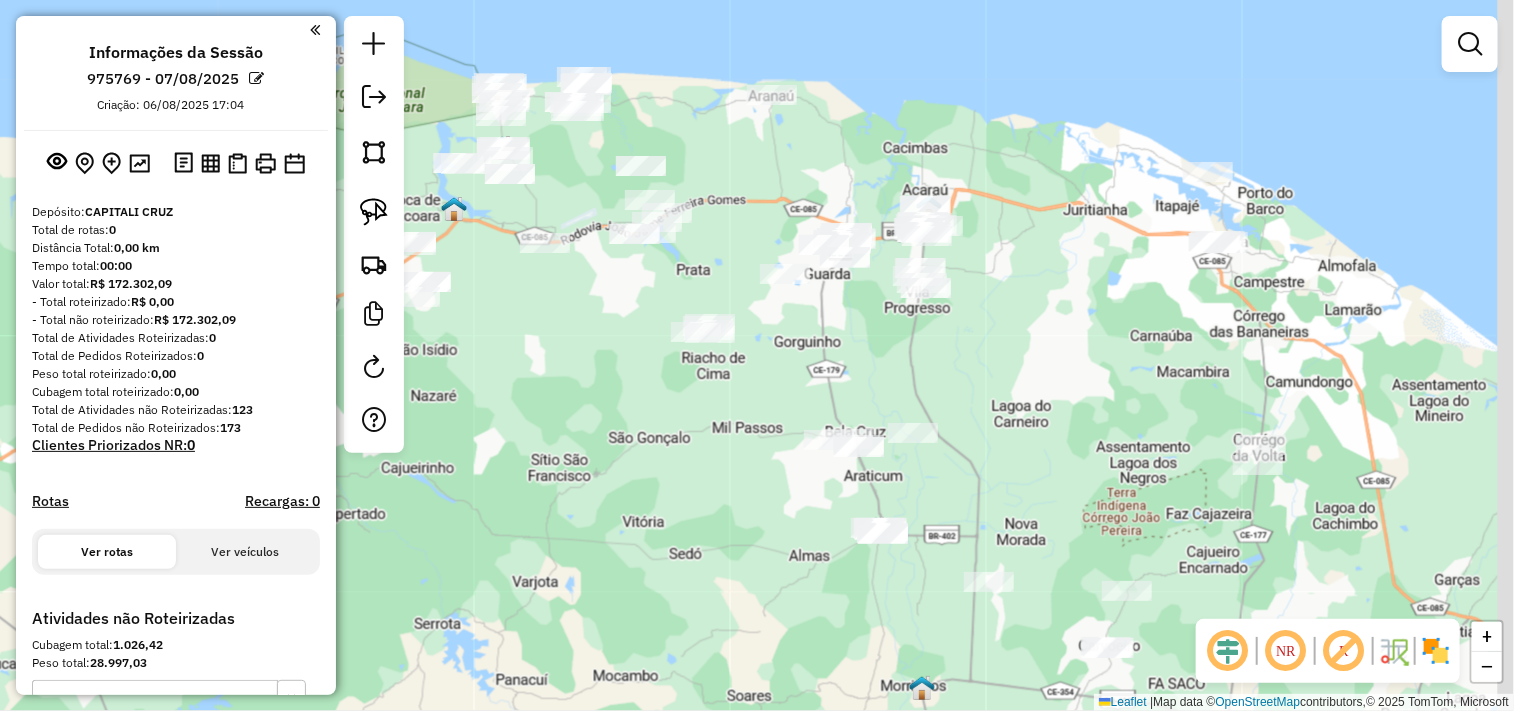 drag, startPoint x: 792, startPoint y: 568, endPoint x: 673, endPoint y: 442, distance: 173.31186 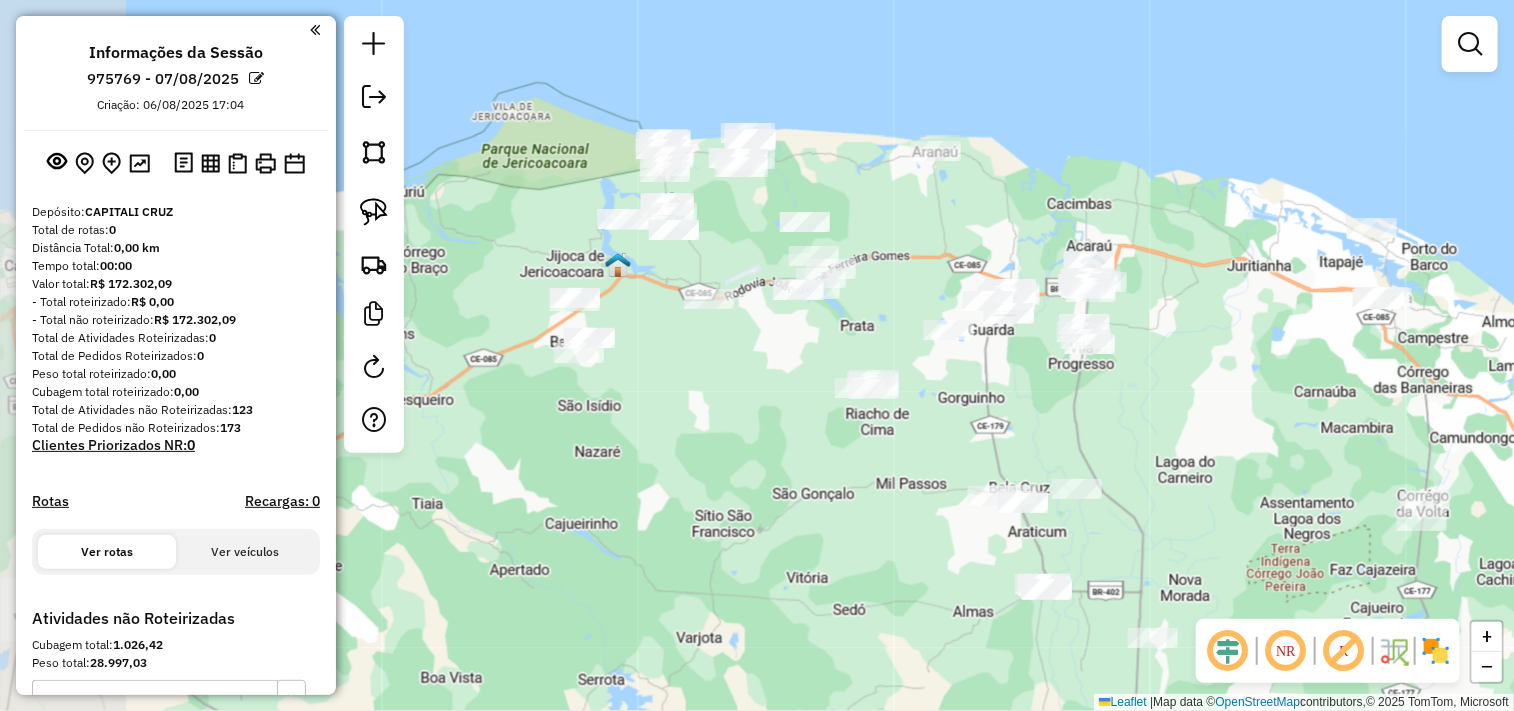 drag, startPoint x: 525, startPoint y: 366, endPoint x: 714, endPoint y: 421, distance: 196.84004 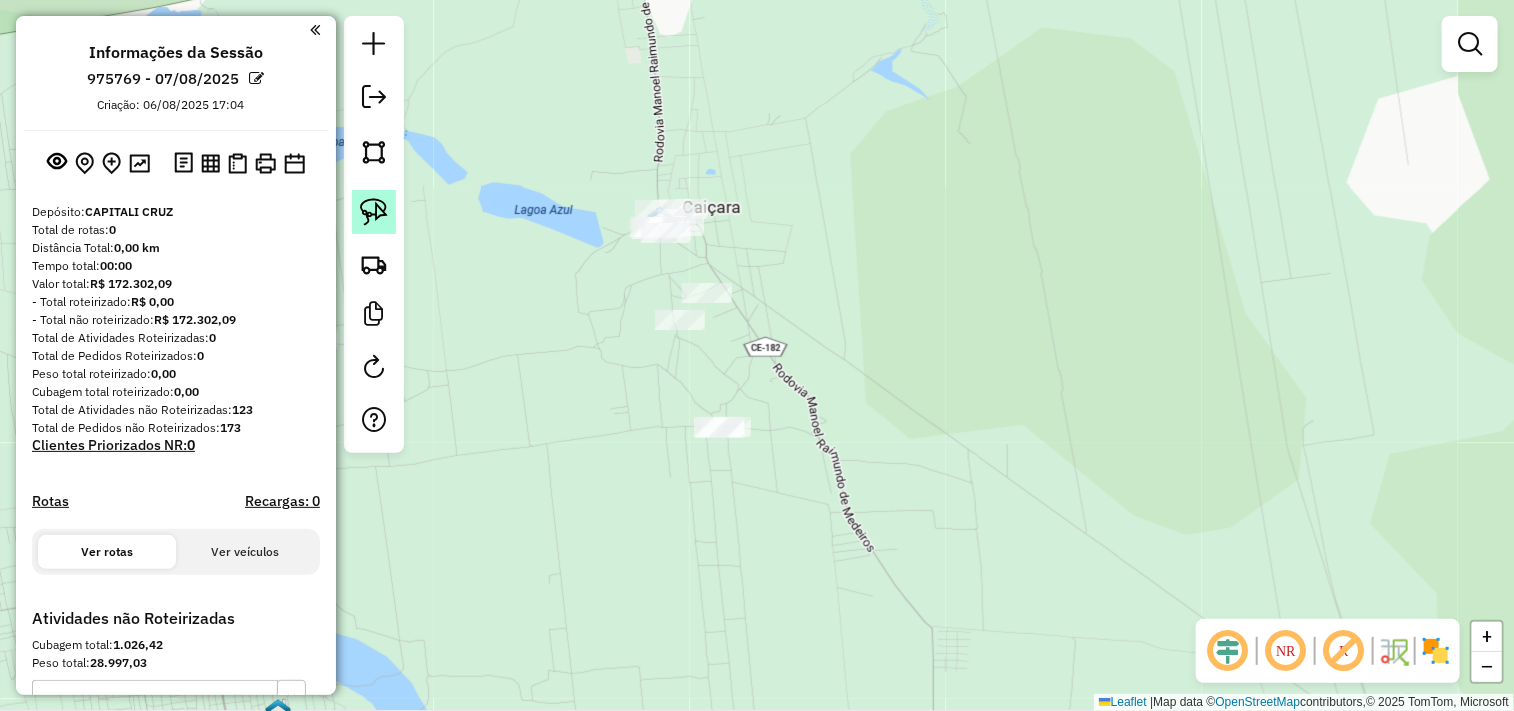 click 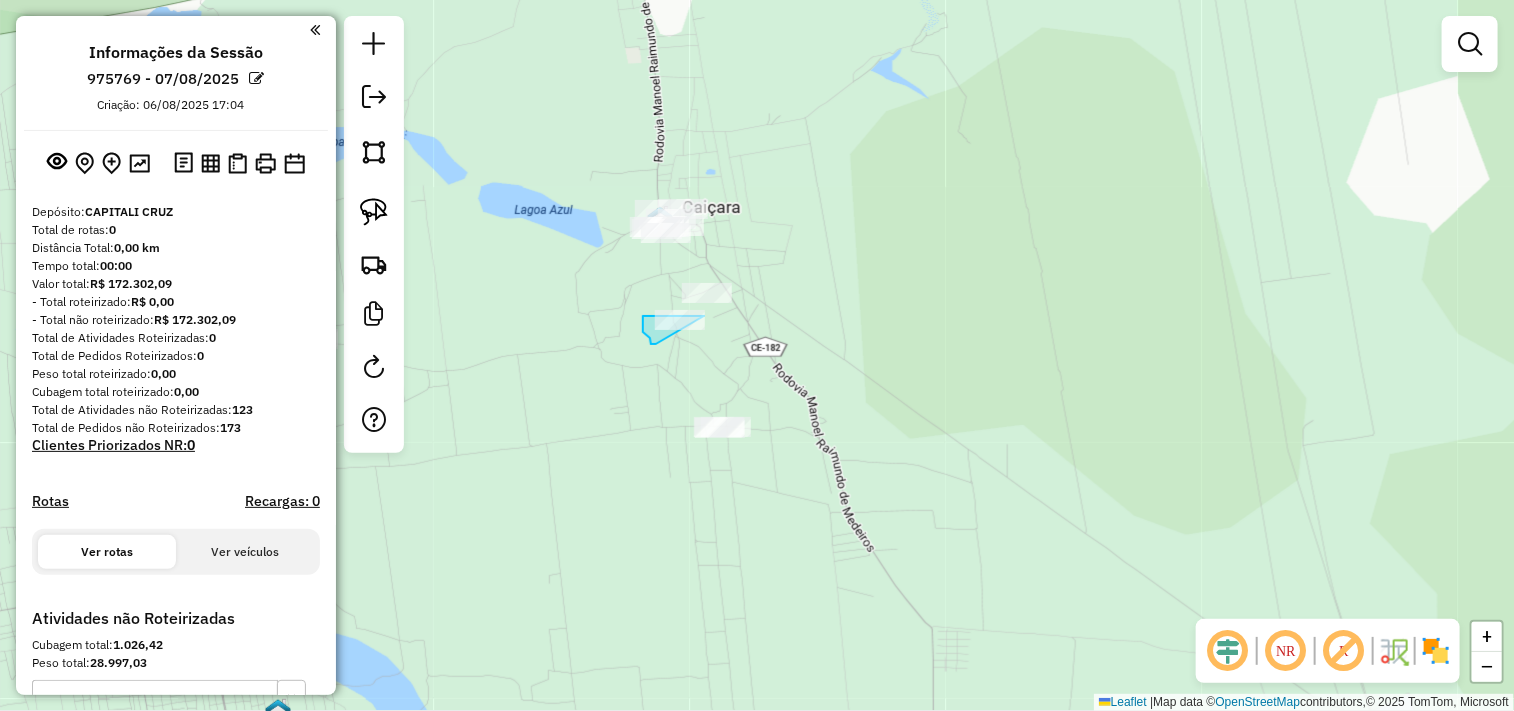 drag, startPoint x: 656, startPoint y: 344, endPoint x: 713, endPoint y: 316, distance: 63.505905 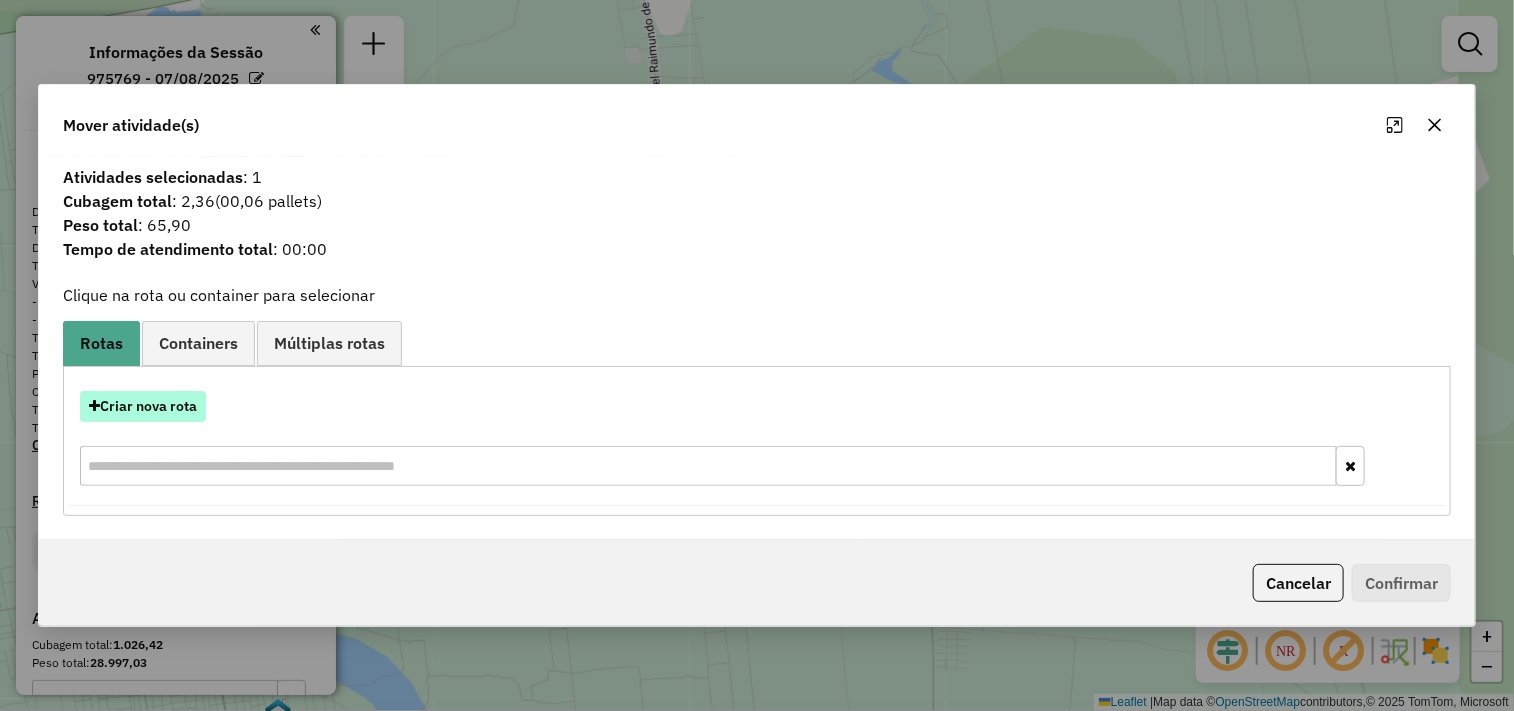 click on "Criar nova rota" at bounding box center [143, 406] 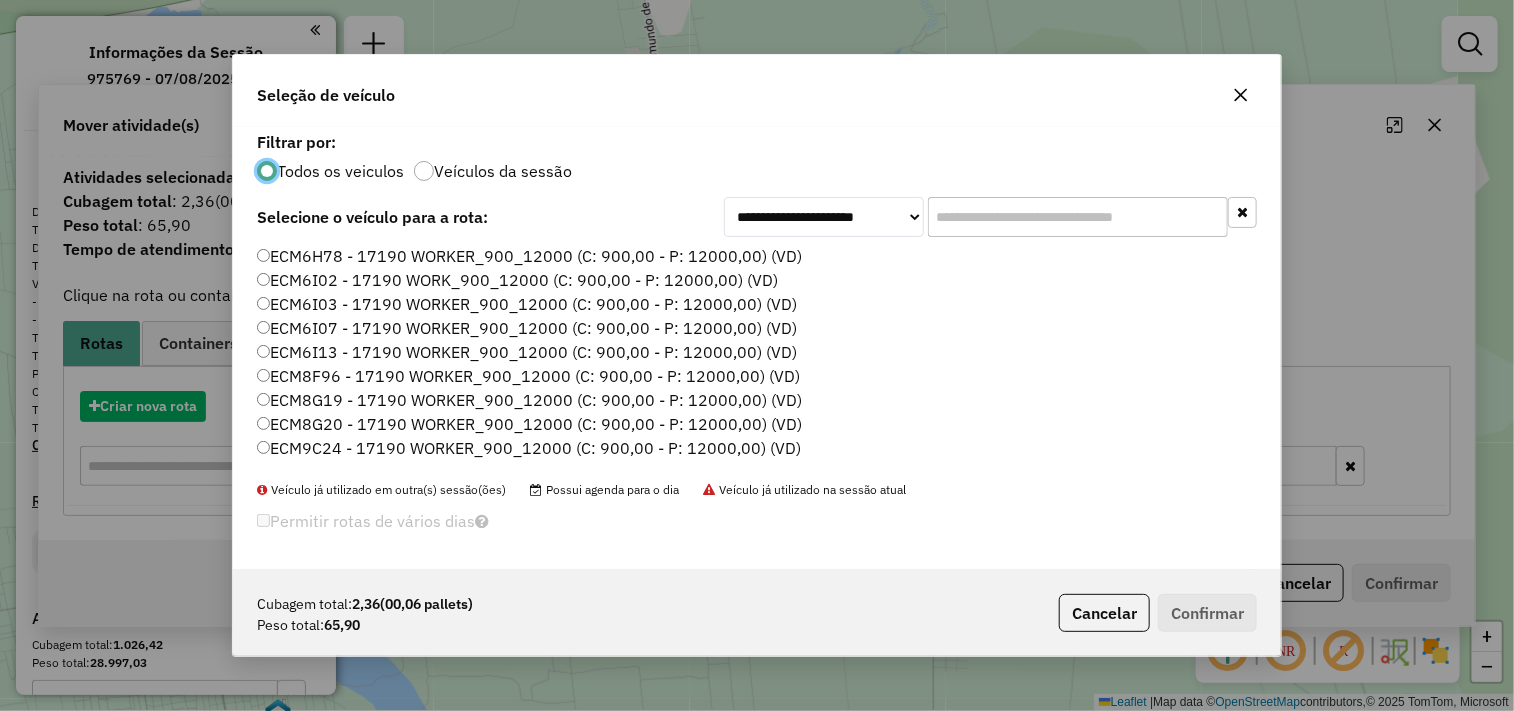 scroll, scrollTop: 11, scrollLeft: 5, axis: both 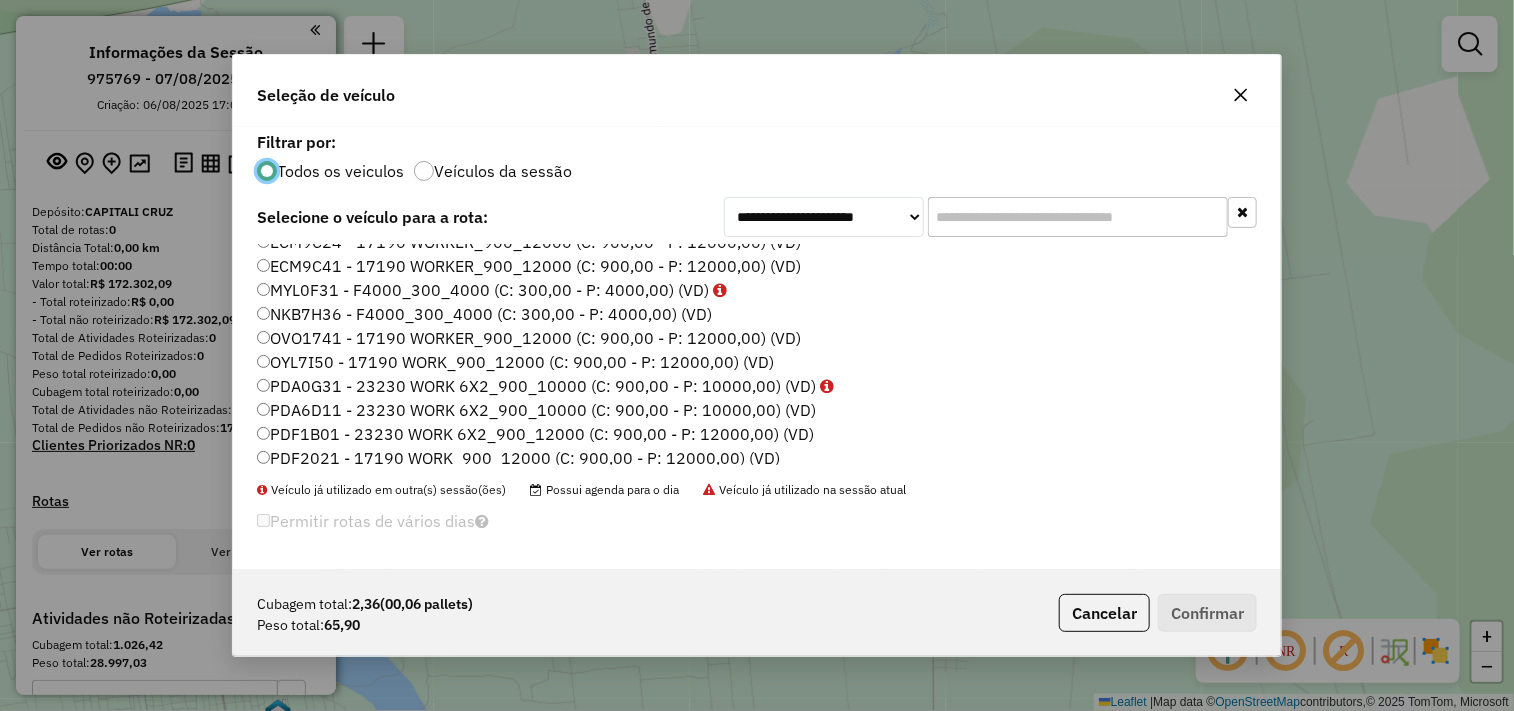 click on "NKB7H36 - F4000_300_4000 (C: 300,00 - P: 4000,00) (VD)" 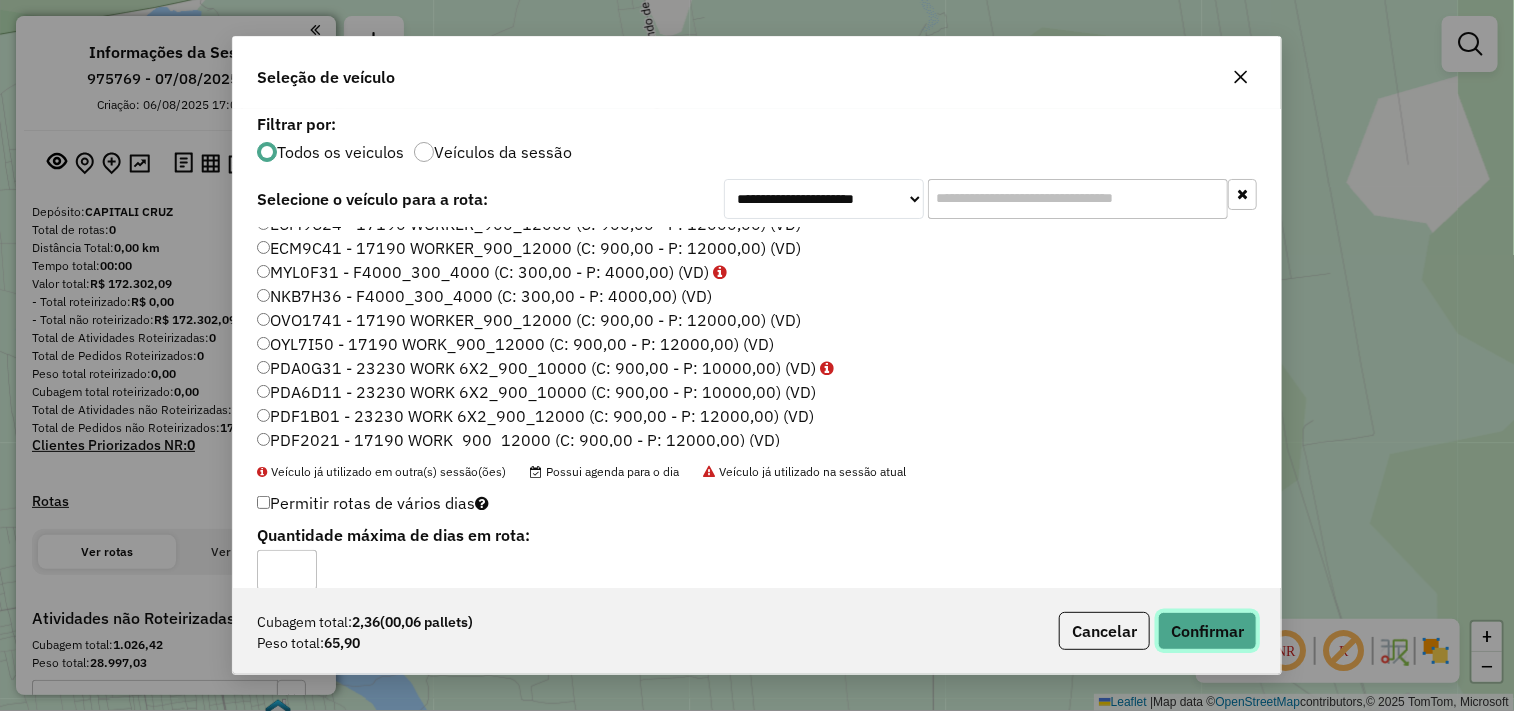 click on "Confirmar" 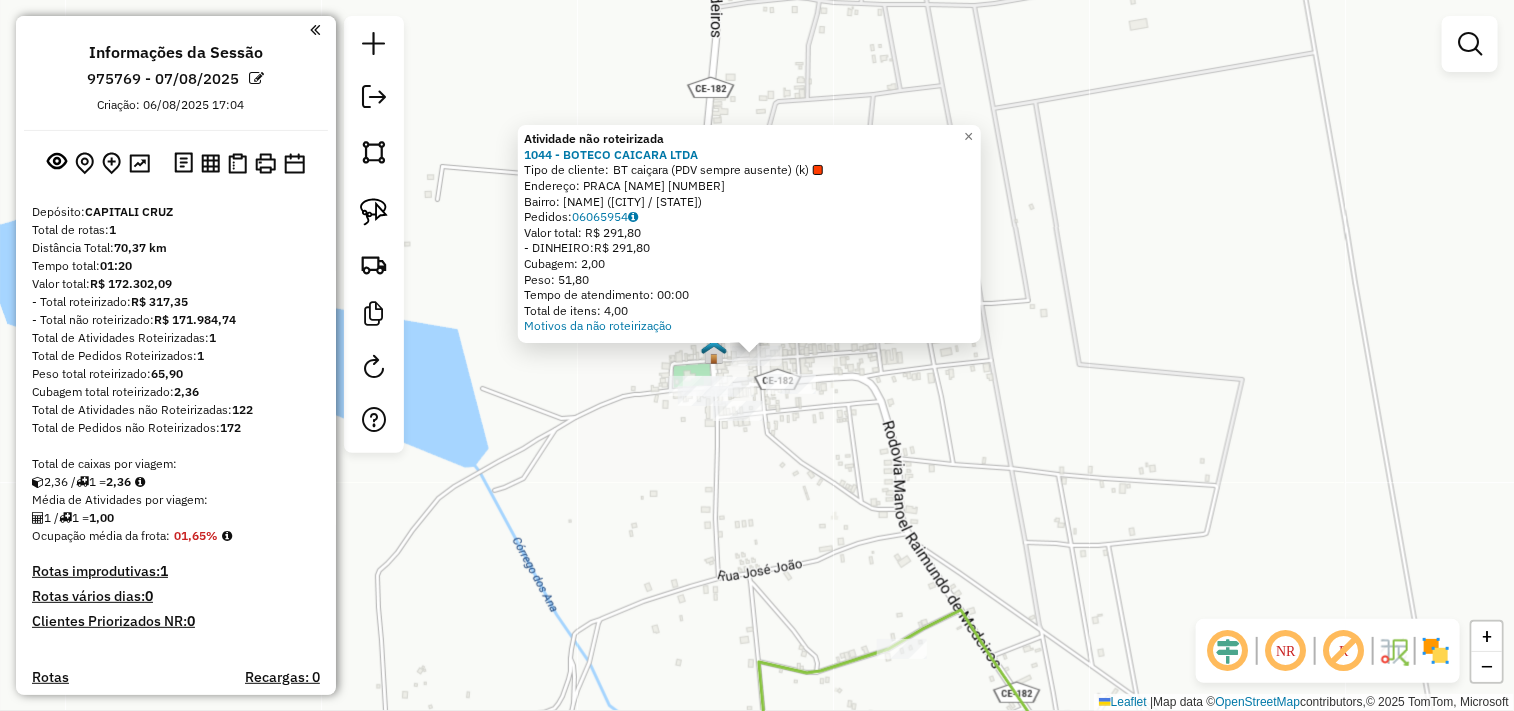 click on "Atividade não roteirizada 1044 - BOTECO CAICARA LTDA  Tipo de cliente:   BT caiçara (PDV sempre ausente) (k)   Endereço:  PRACA CAICARA 10   Bairro: CAICARA (CRUZ / CE)   Pedidos:  06065954   Valor total: R$ 291,80   - DINHEIRO:  R$ 291,80   Cubagem: 2,00   Peso: 51,80   Tempo de atendimento: 00:00   Total de itens: 4,00  Motivos da não roteirização × Janela de atendimento Grade de atendimento Capacidade Transportadoras Veículos Cliente Pedidos  Rotas Selecione os dias de semana para filtrar as janelas de atendimento  Seg   Ter   Qua   Qui   Sex   Sáb   Dom  Informe o período da janela de atendimento: De: Até:  Filtrar exatamente a janela do cliente  Considerar janela de atendimento padrão  Selecione os dias de semana para filtrar as grades de atendimento  Seg   Ter   Qua   Qui   Sex   Sáb   Dom   Considerar clientes sem dia de atendimento cadastrado  Clientes fora do dia de atendimento selecionado Filtrar as atividades entre os valores definidos abaixo:  Peso mínimo:   Peso máximo:   De:  De:" 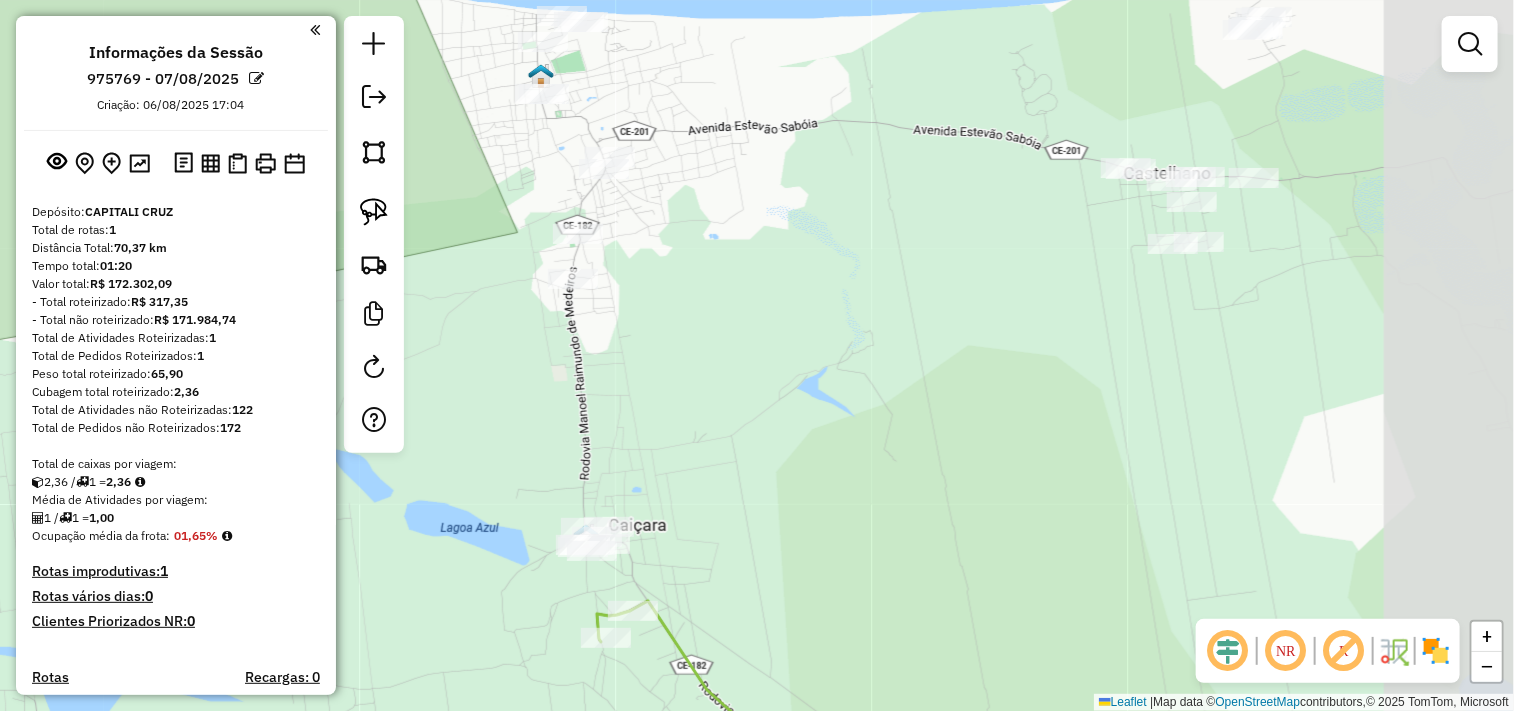 drag, startPoint x: 852, startPoint y: 351, endPoint x: 695, endPoint y: 441, distance: 180.96684 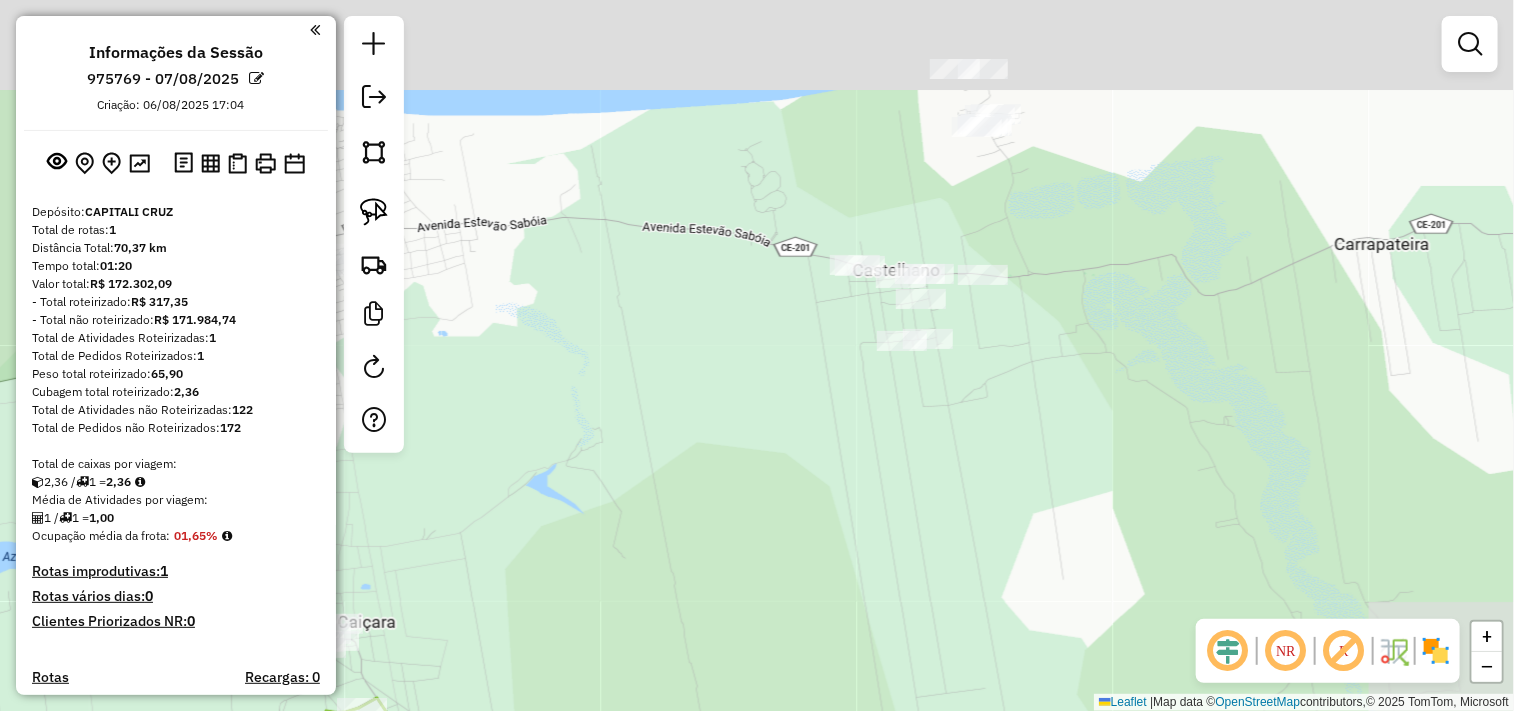drag, startPoint x: 901, startPoint y: 428, endPoint x: 847, endPoint y: 487, distance: 79.98125 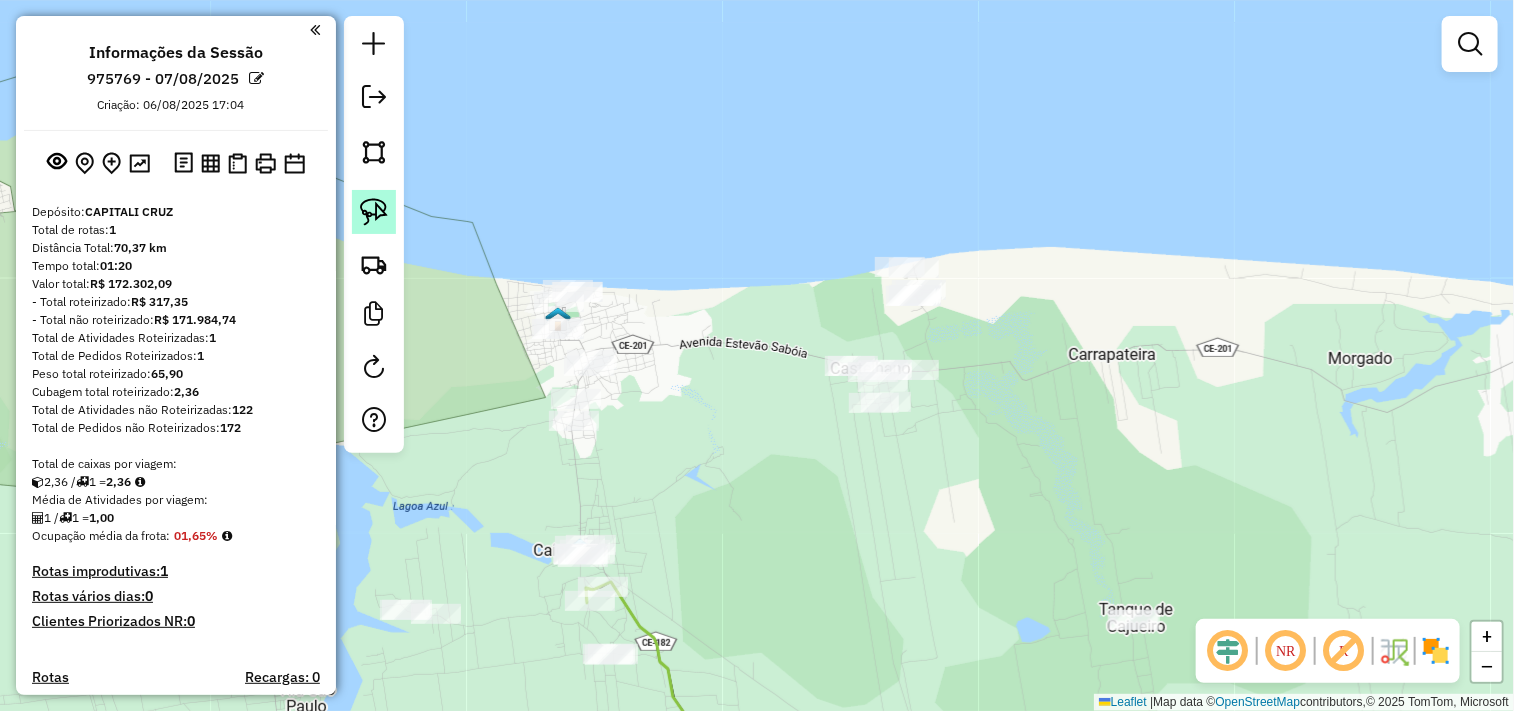 click 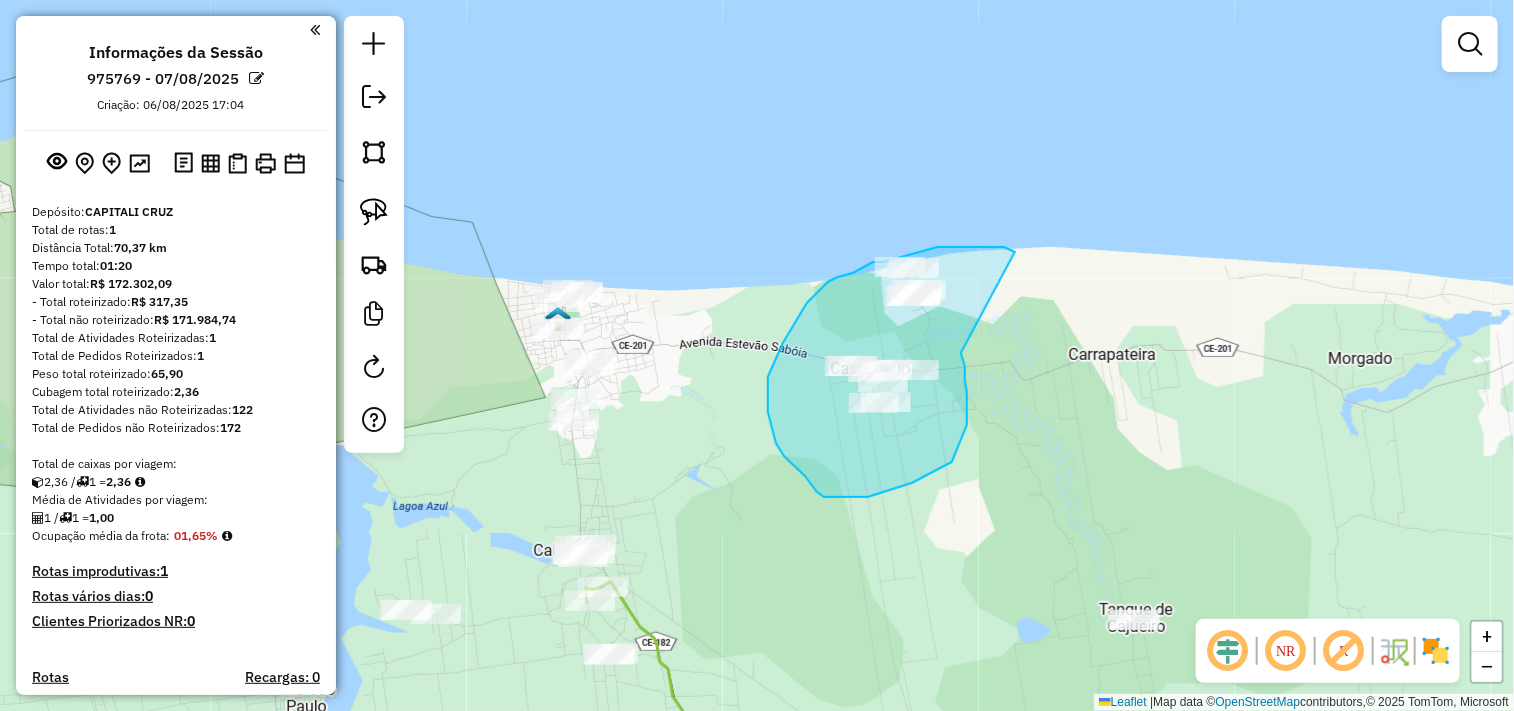 drag, startPoint x: 965, startPoint y: 366, endPoint x: 1055, endPoint y: 254, distance: 143.6802 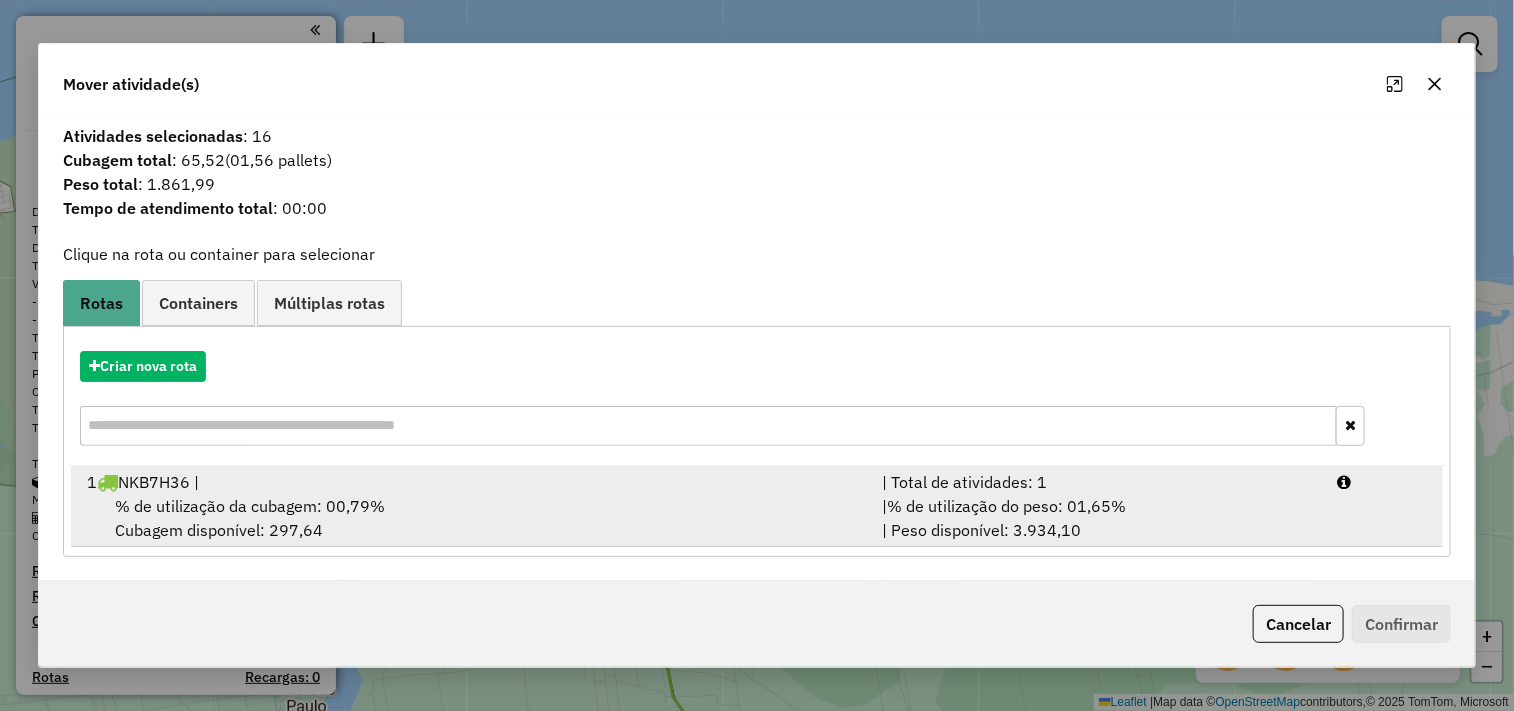 click on "1  NKB7H36 |" at bounding box center (473, 482) 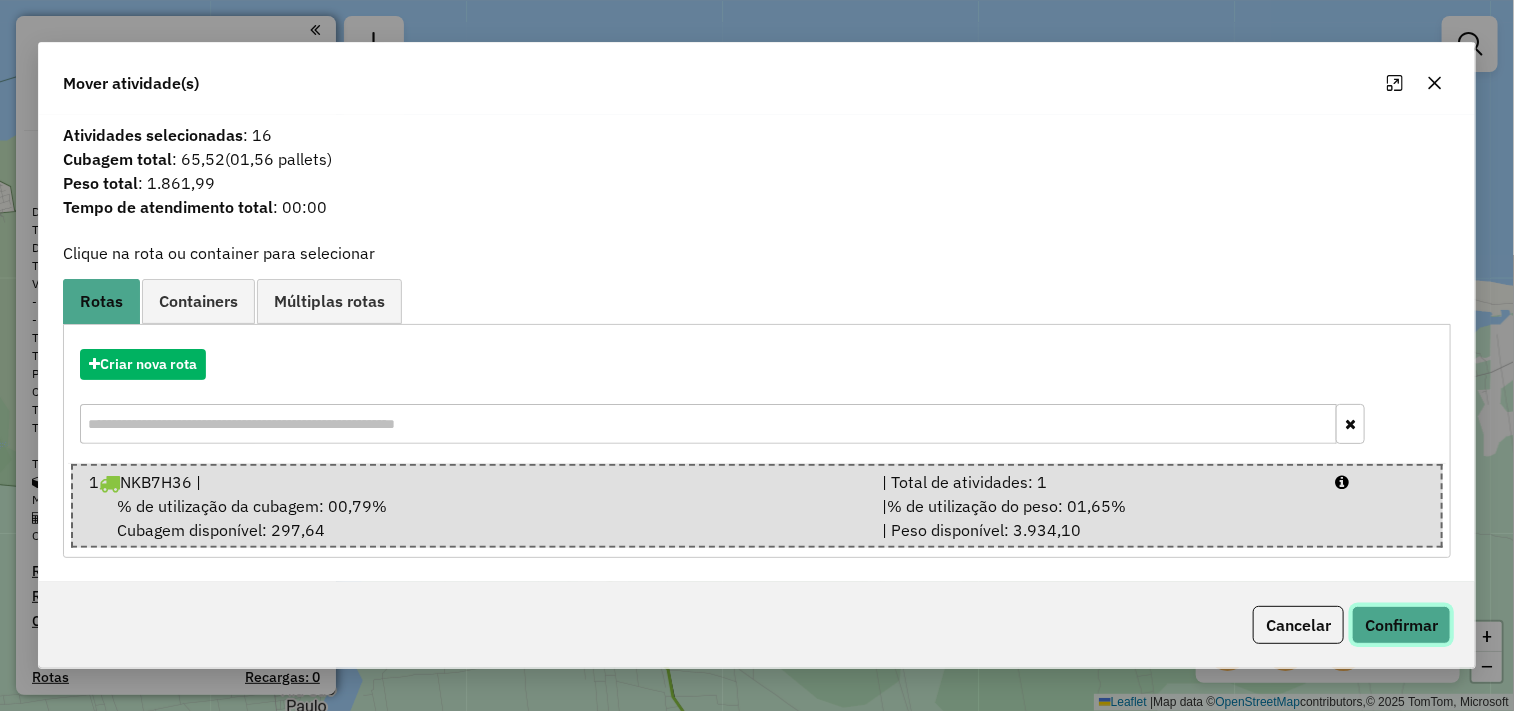 click on "Confirmar" 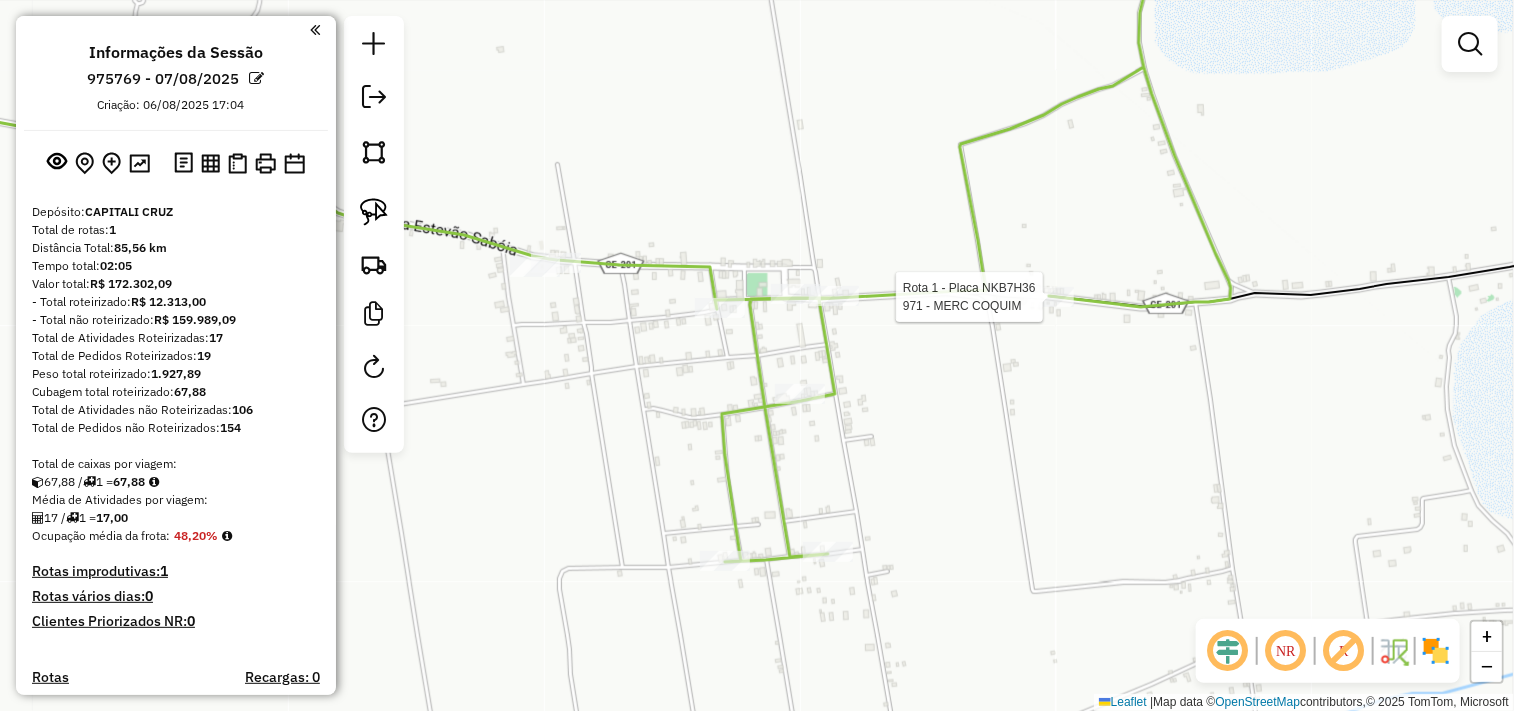 select on "**********" 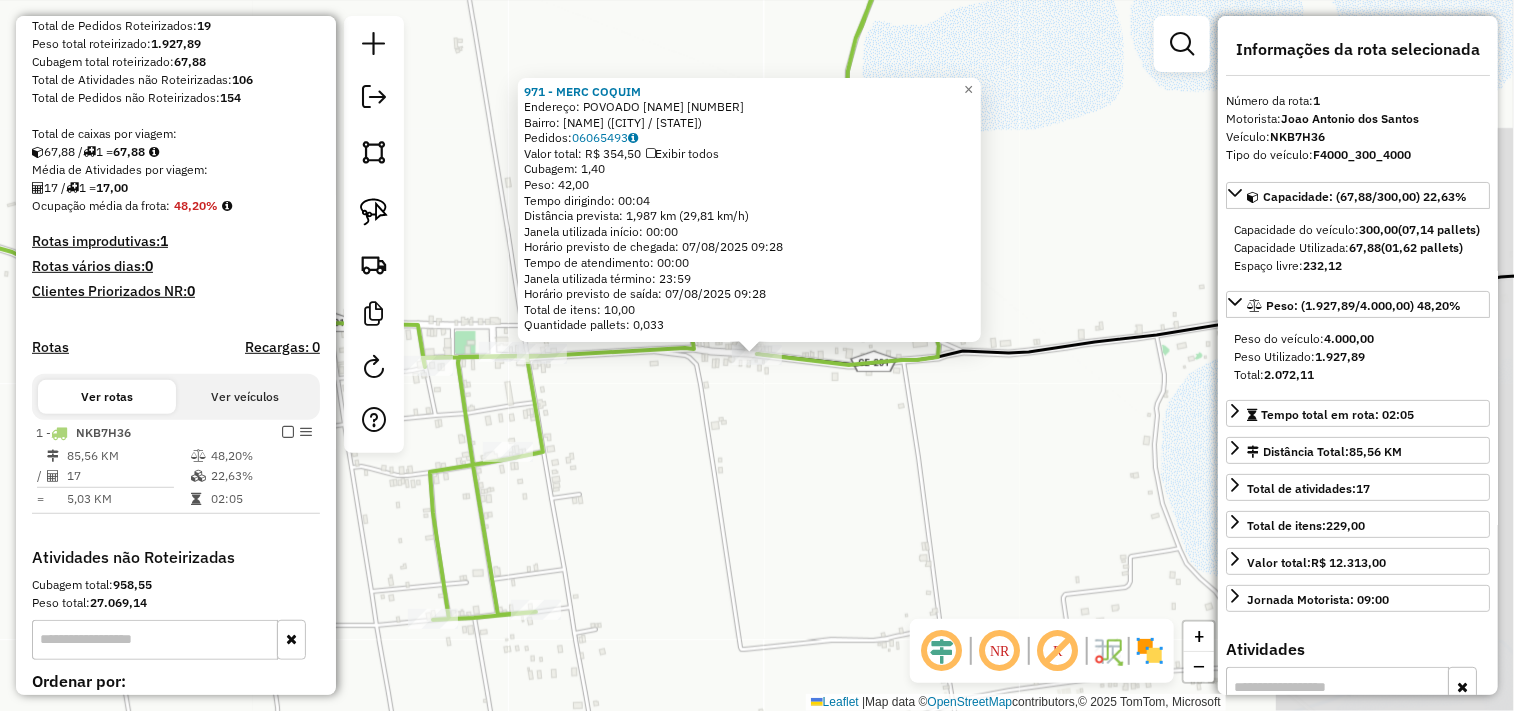 scroll, scrollTop: 542, scrollLeft: 0, axis: vertical 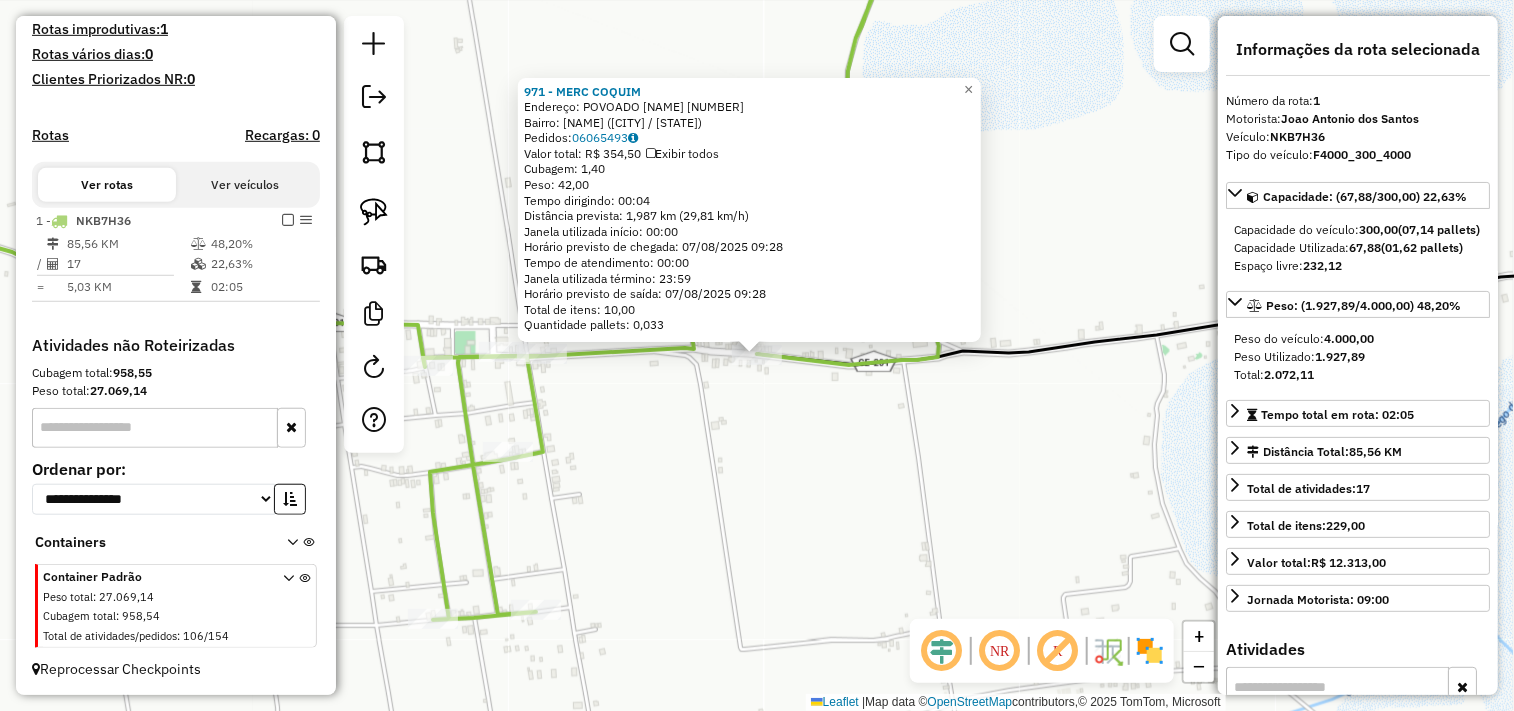 click on "971 - MERC COQUIM  Endereço:  POVOADO CASTELIANO 1   Bairro: CASTELIANO (ACARAU / CE)   Pedidos:  06065493   Valor total: R$ 354,50   Exibir todos   Cubagem: 1,40  Peso: 42,00  Tempo dirigindo: 00:04   Distância prevista: 1,987 km (29,81 km/h)   Janela utilizada início: 00:00   Horário previsto de chegada: 07/08/2025 09:28   Tempo de atendimento: 00:00   Janela utilizada término: 23:59   Horário previsto de saída: 07/08/2025 09:28   Total de itens: 10,00   Quantidade pallets: 0,033  × Janela de atendimento Grade de atendimento Capacidade Transportadoras Veículos Cliente Pedidos  Rotas Selecione os dias de semana para filtrar as janelas de atendimento  Seg   Ter   Qua   Qui   Sex   Sáb   Dom  Informe o período da janela de atendimento: De: Até:  Filtrar exatamente a janela do cliente  Considerar janela de atendimento padrão  Selecione os dias de semana para filtrar as grades de atendimento  Seg   Ter   Qua   Qui   Sex   Sáb   Dom   Considerar clientes sem dia de atendimento cadastrado  De:   De:" 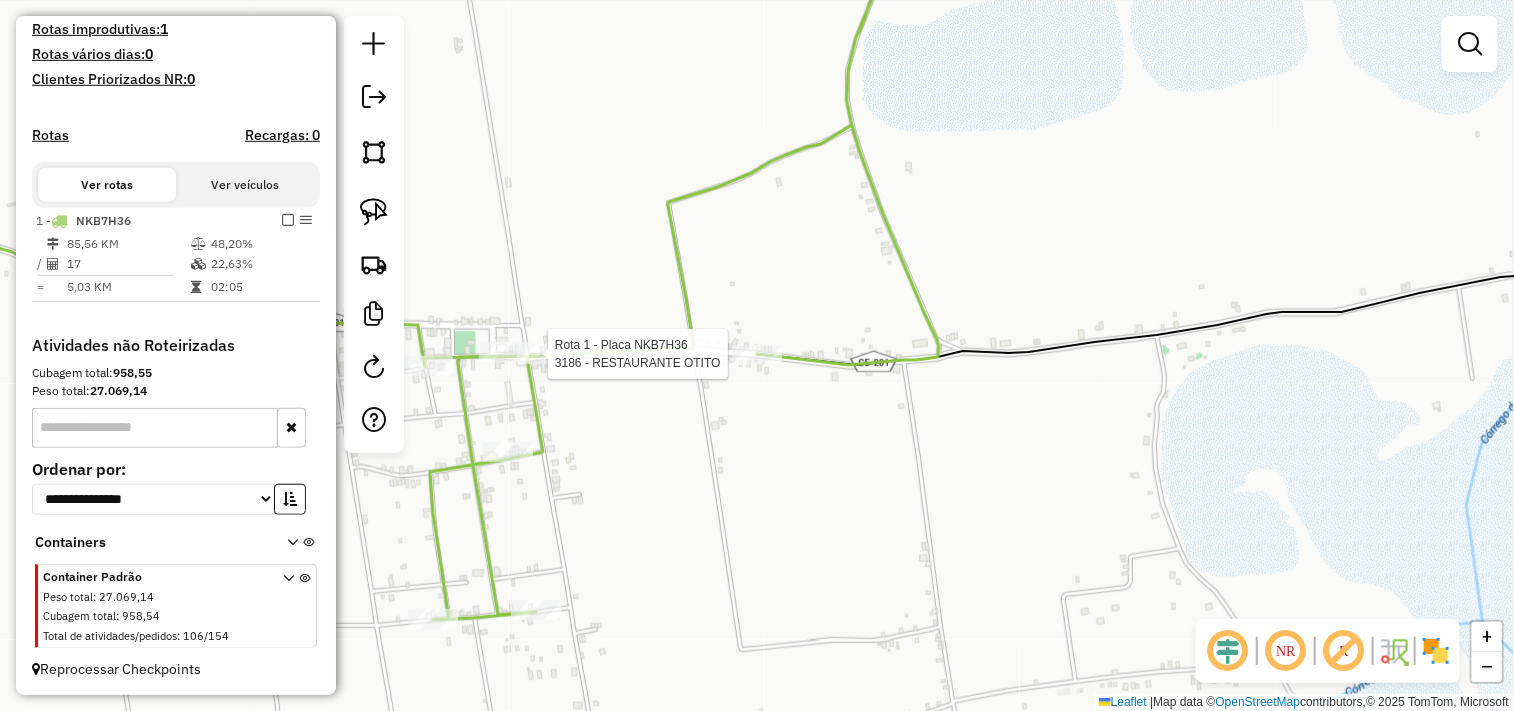 select on "**********" 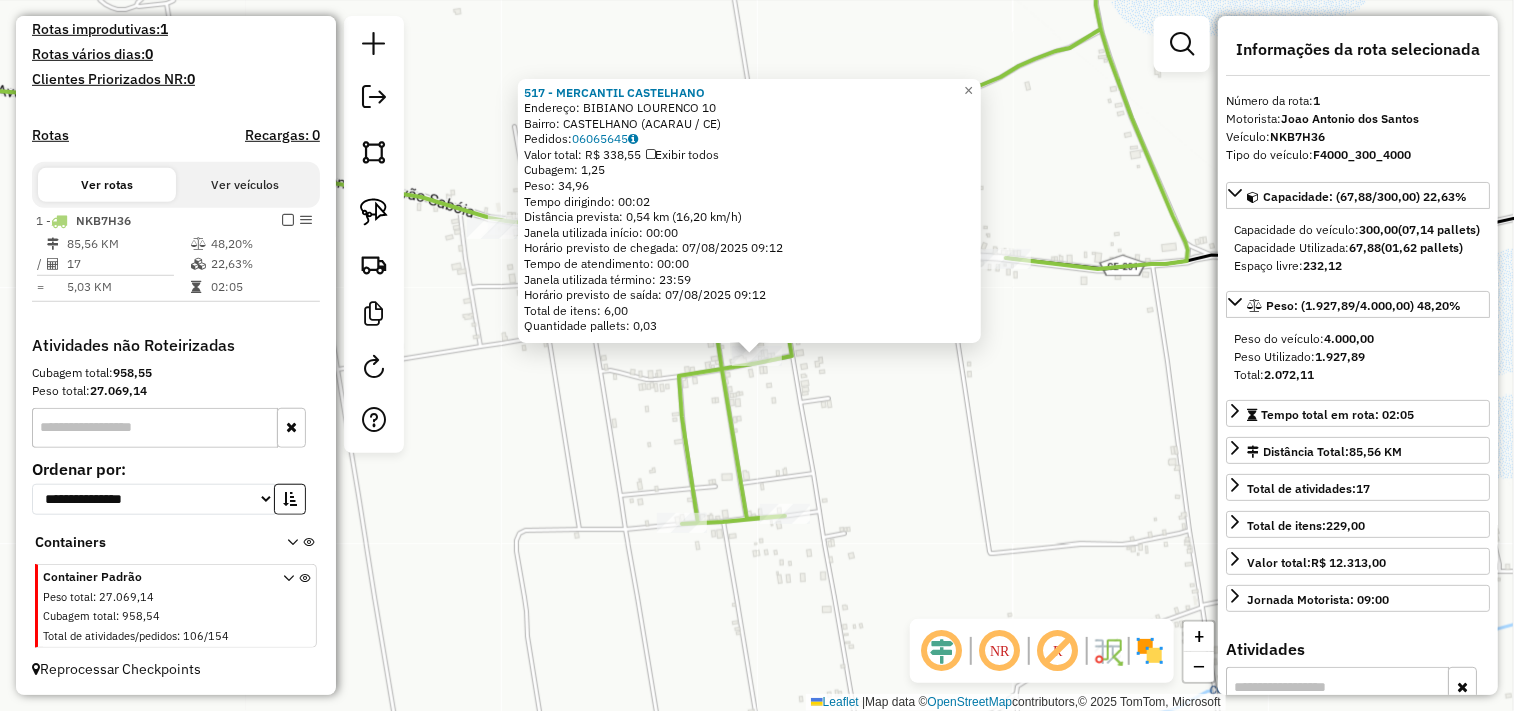 click on "517 - MERCANTIL CASTELHANO  Endereço:  BIBIANO LOURENCO 10   Bairro: CASTELHANO (ACARAU / CE)   Pedidos:  06065645   Valor total: R$ 338,55   Exibir todos   Cubagem: 1,25  Peso: 34,96  Tempo dirigindo: 00:02   Distância prevista: 0,54 km (16,20 km/h)   Janela utilizada início: 00:00   Horário previsto de chegada: 07/08/2025 09:12   Tempo de atendimento: 00:00   Janela utilizada término: 23:59   Horário previsto de saída: 07/08/2025 09:12   Total de itens: 6,00   Quantidade pallets: 0,03  × Janela de atendimento Grade de atendimento Capacidade Transportadoras Veículos Cliente Pedidos  Rotas Selecione os dias de semana para filtrar as janelas de atendimento  Seg   Ter   Qua   Qui   Sex   Sáb   Dom  Informe o período da janela de atendimento: De: Até:  Filtrar exatamente a janela do cliente  Considerar janela de atendimento padrão  Selecione os dias de semana para filtrar as grades de atendimento  Seg   Ter   Qua   Qui   Sex   Sáb   Dom   Considerar clientes sem dia de atendimento cadastrado  De:" 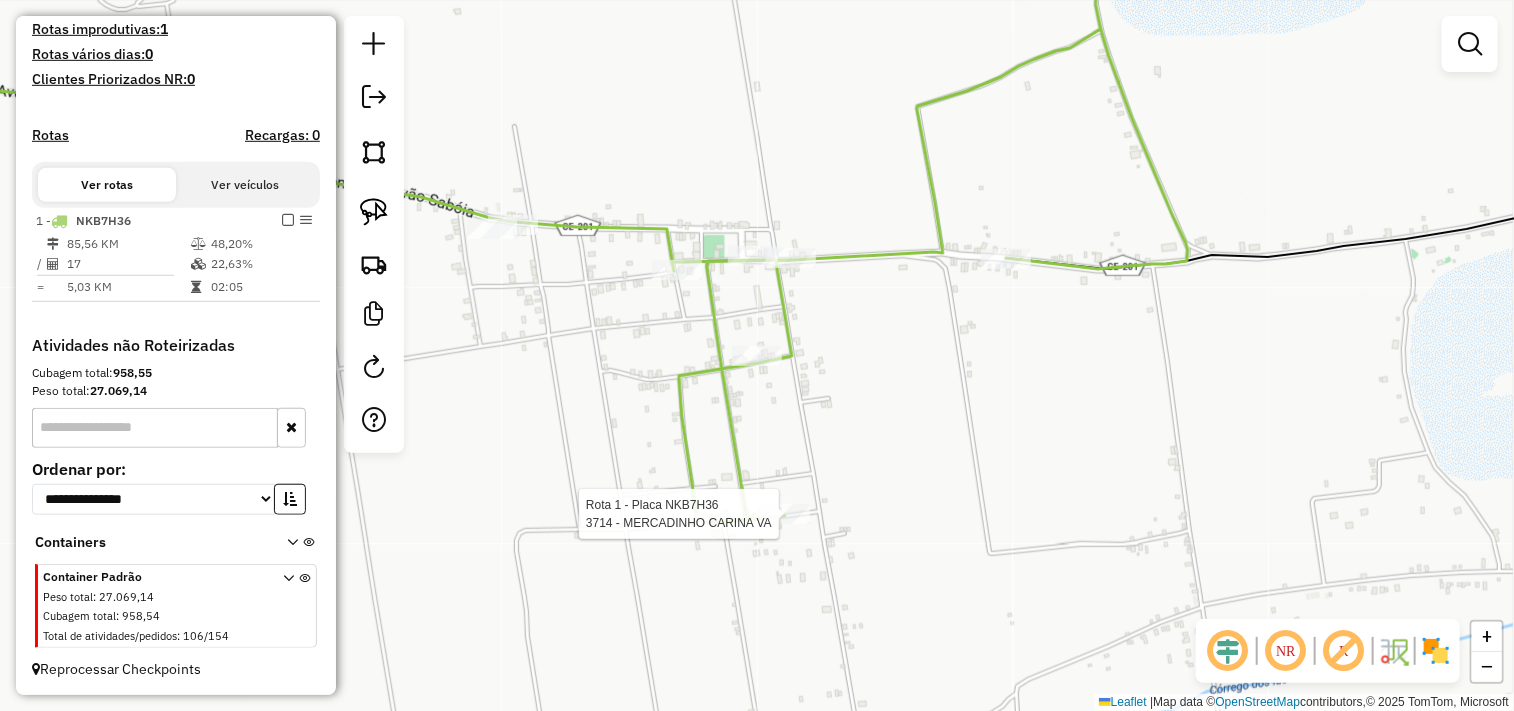 select on "**********" 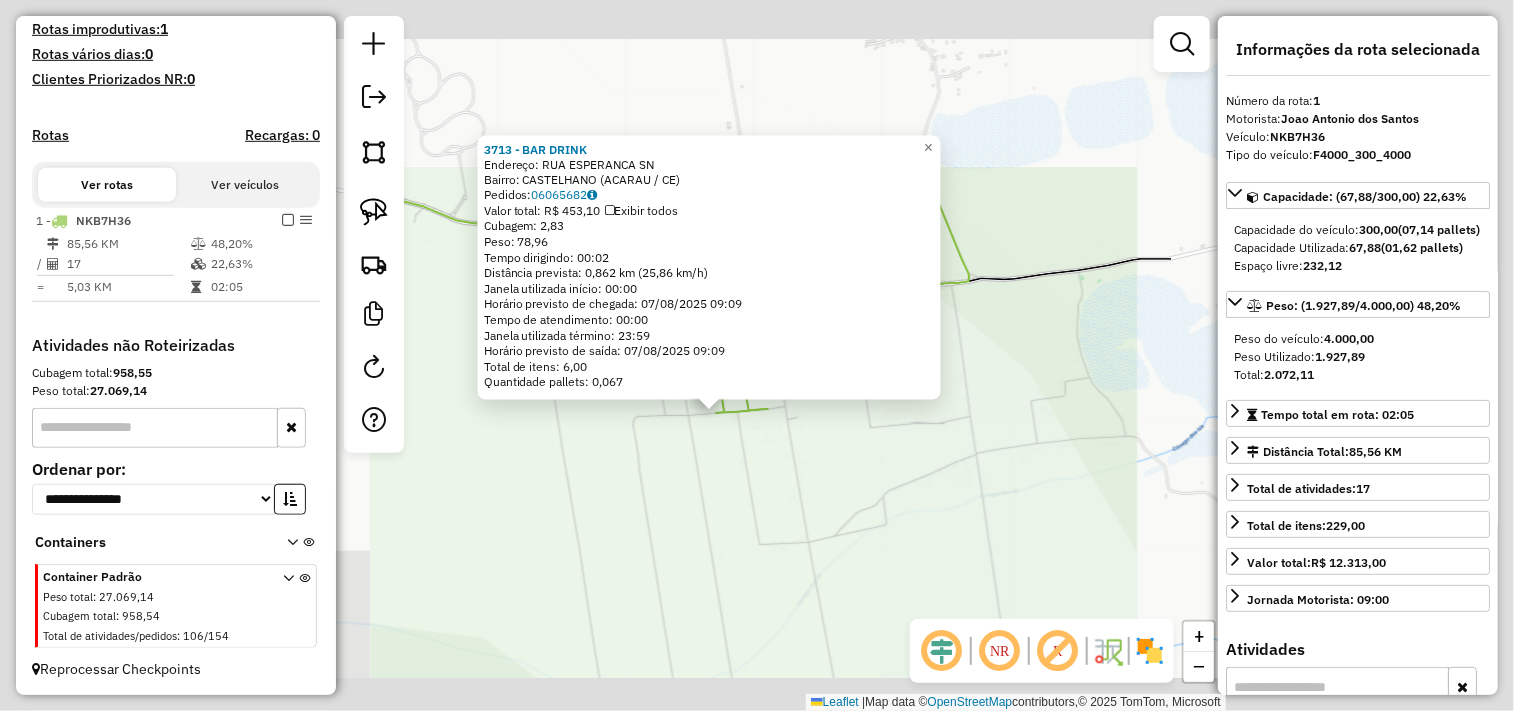click on "3713 - BAR DRINK  Endereço:  RUA ESPERANCA SN   Bairro: CASTELHANO (ACARAU / CE)   Pedidos:  06065682   Valor total: R$ 453,10   Exibir todos   Cubagem: 2,83  Peso: 78,96  Tempo dirigindo: 00:02   Distância prevista: 0,862 km (25,86 km/h)   Janela utilizada início: 00:00   Horário previsto de chegada: 07/08/2025 09:09   Tempo de atendimento: 00:00   Janela utilizada término: 23:59   Horário previsto de saída: 07/08/2025 09:09   Total de itens: 6,00   Quantidade pallets: 0,067  × Janela de atendimento Grade de atendimento Capacidade Transportadoras Veículos Cliente Pedidos  Rotas Selecione os dias de semana para filtrar as janelas de atendimento  Seg   Ter   Qua   Qui   Sex   Sáb   Dom  Informe o período da janela de atendimento: De: Até:  Filtrar exatamente a janela do cliente  Considerar janela de atendimento padrão  Selecione os dias de semana para filtrar as grades de atendimento  Seg   Ter   Qua   Qui   Sex   Sáb   Dom   Considerar clientes sem dia de atendimento cadastrado  Peso mínimo:  +" 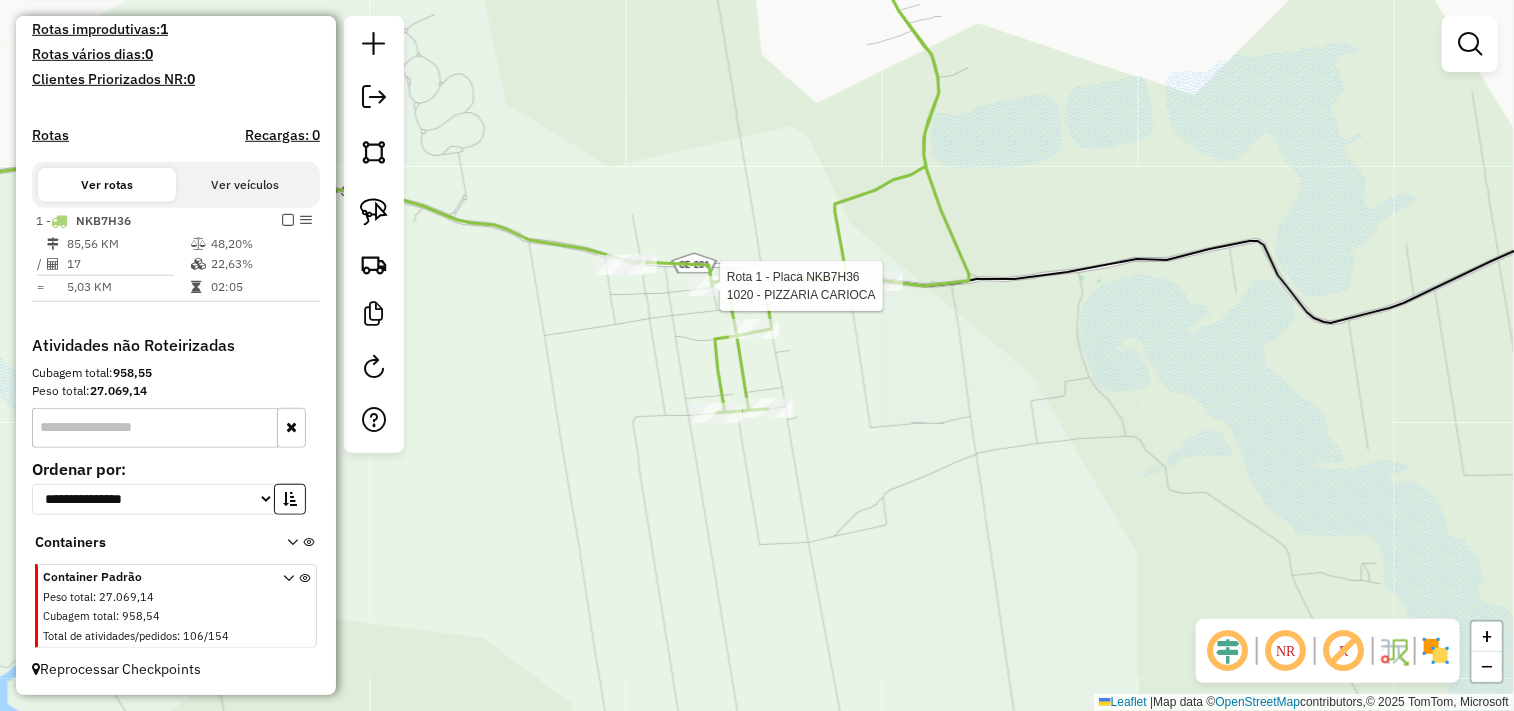 select on "**********" 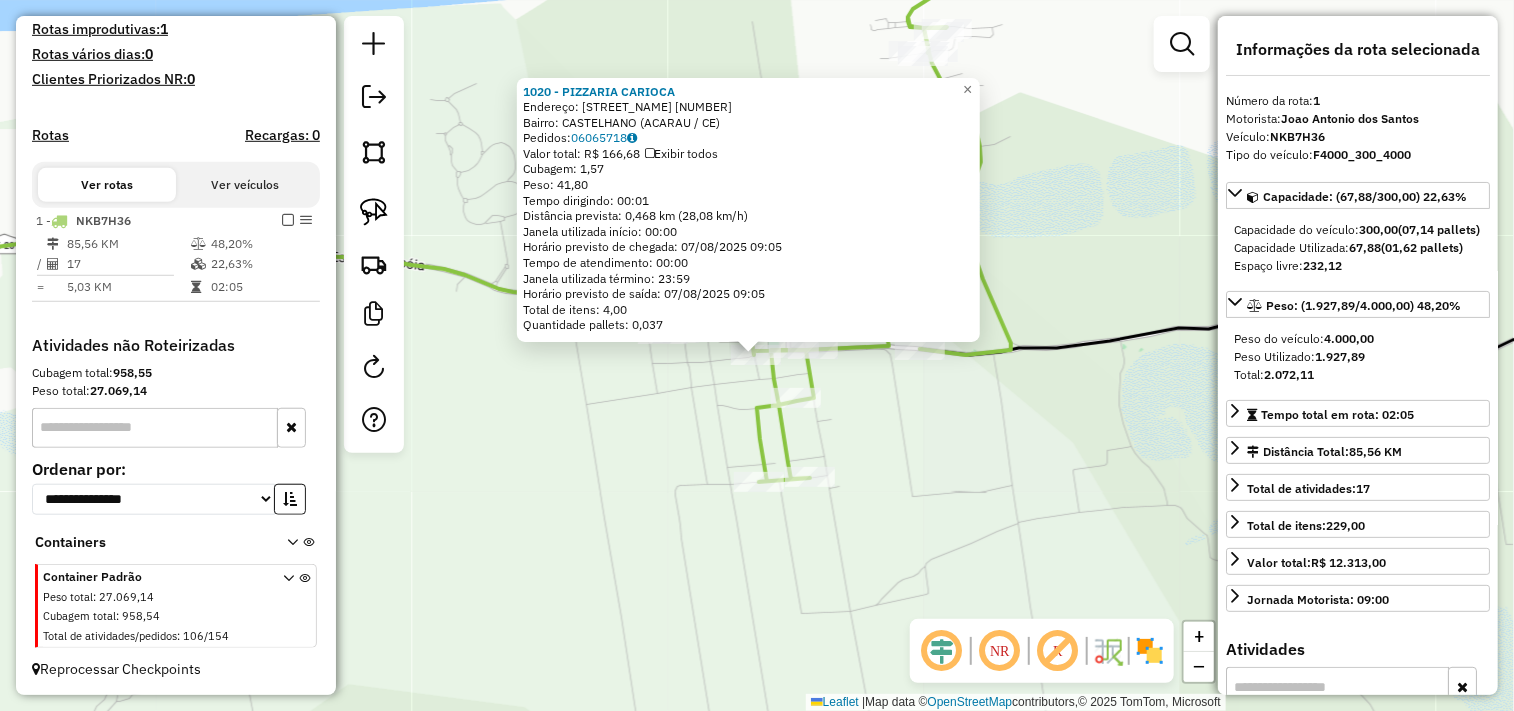click on "1020 - PIZZARIA CARIOCA  Endereço:  RUA 4 BOCAS 10   Bairro: CASTELHANO (ACARAU / CE)   Pedidos:  06065718   Valor total: R$ 166,68   Exibir todos   Cubagem: 1,57  Peso: 41,80  Tempo dirigindo: 00:01   Distância prevista: 0,468 km (28,08 km/h)   Janela utilizada início: 00:00   Horário previsto de chegada: 07/08/2025 09:05   Tempo de atendimento: 00:00   Janela utilizada término: 23:59   Horário previsto de saída: 07/08/2025 09:05   Total de itens: 4,00   Quantidade pallets: 0,037  × Janela de atendimento Grade de atendimento Capacidade Transportadoras Veículos Cliente Pedidos  Rotas Selecione os dias de semana para filtrar as janelas de atendimento  Seg   Ter   Qua   Qui   Sex   Sáb   Dom  Informe o período da janela de atendimento: De: Até:  Filtrar exatamente a janela do cliente  Considerar janela de atendimento padrão  Selecione os dias de semana para filtrar as grades de atendimento  Seg   Ter   Qua   Qui   Sex   Sáb   Dom   Considerar clientes sem dia de atendimento cadastrado  De:   De:" 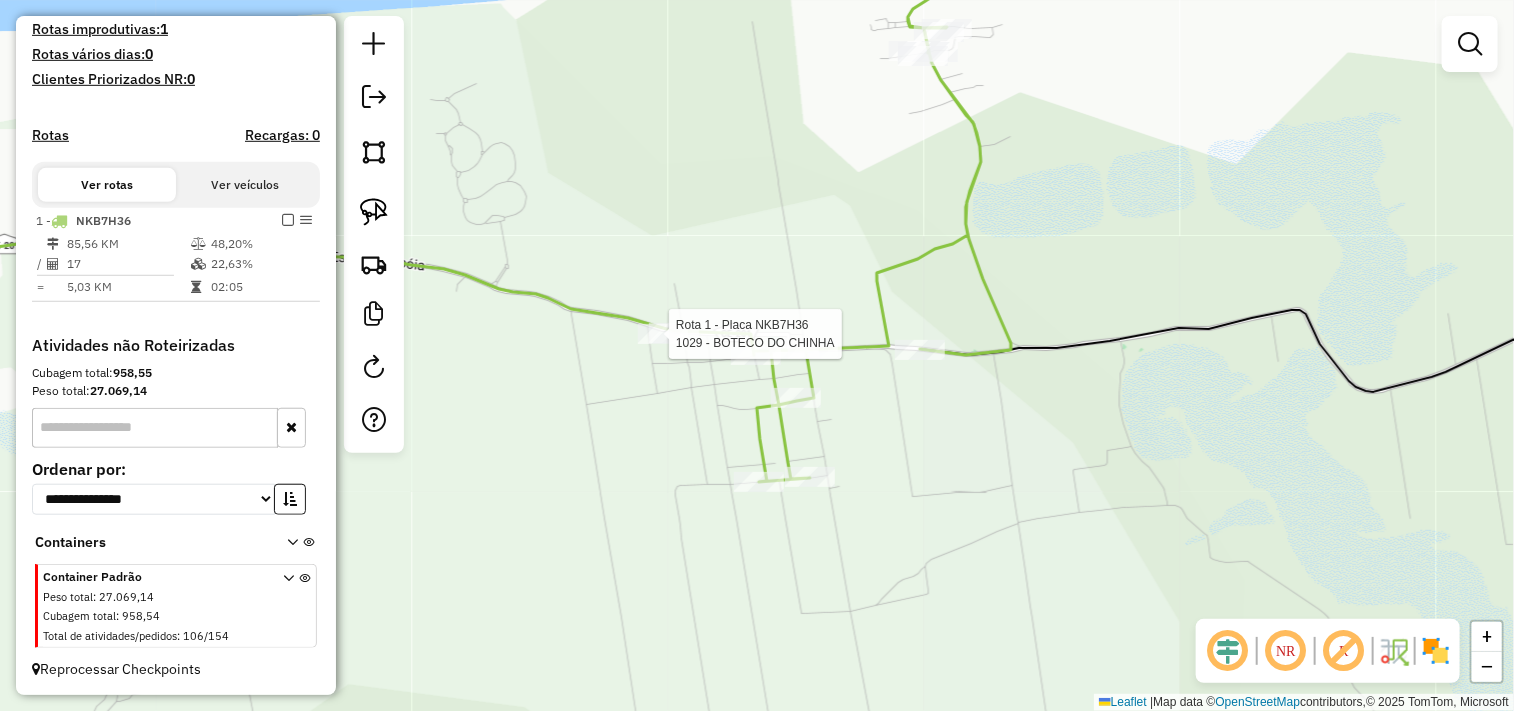 select on "**********" 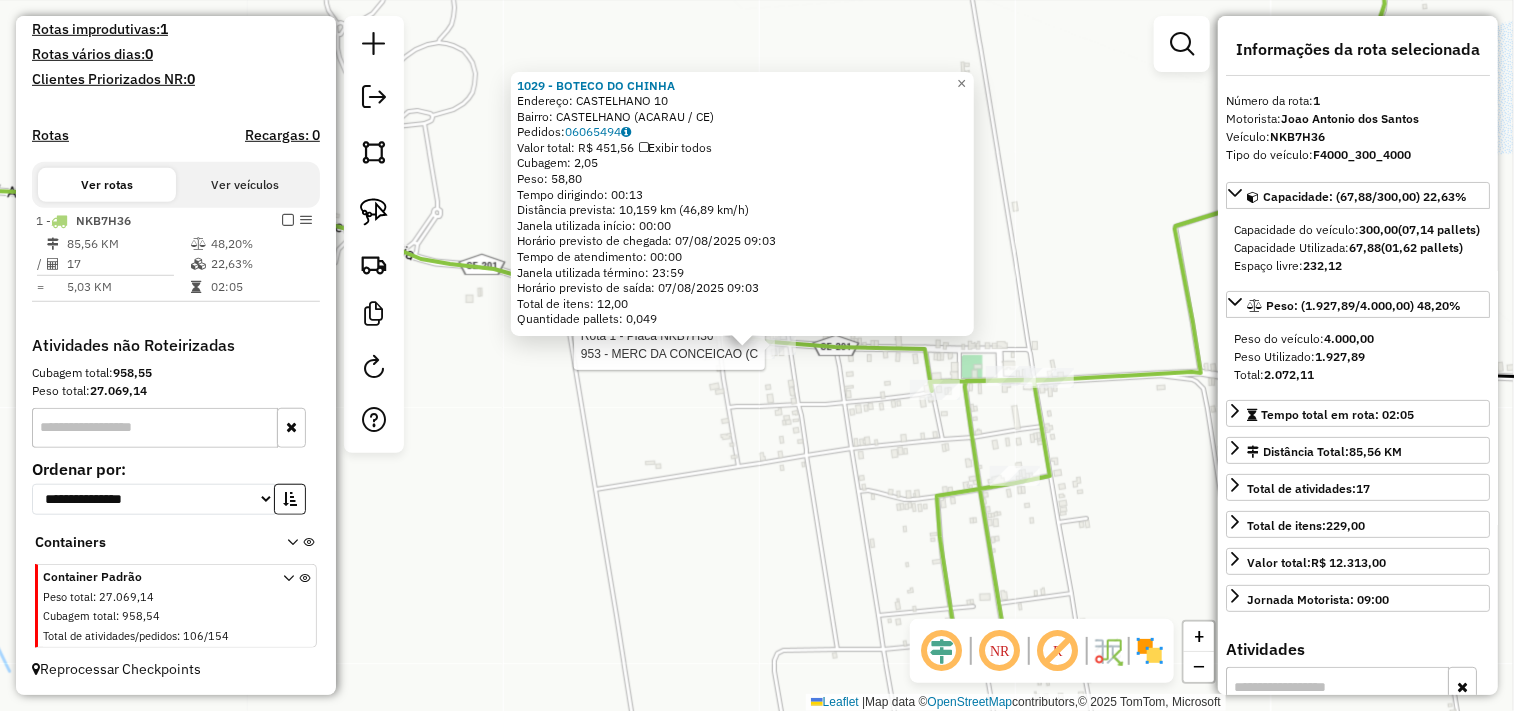 click 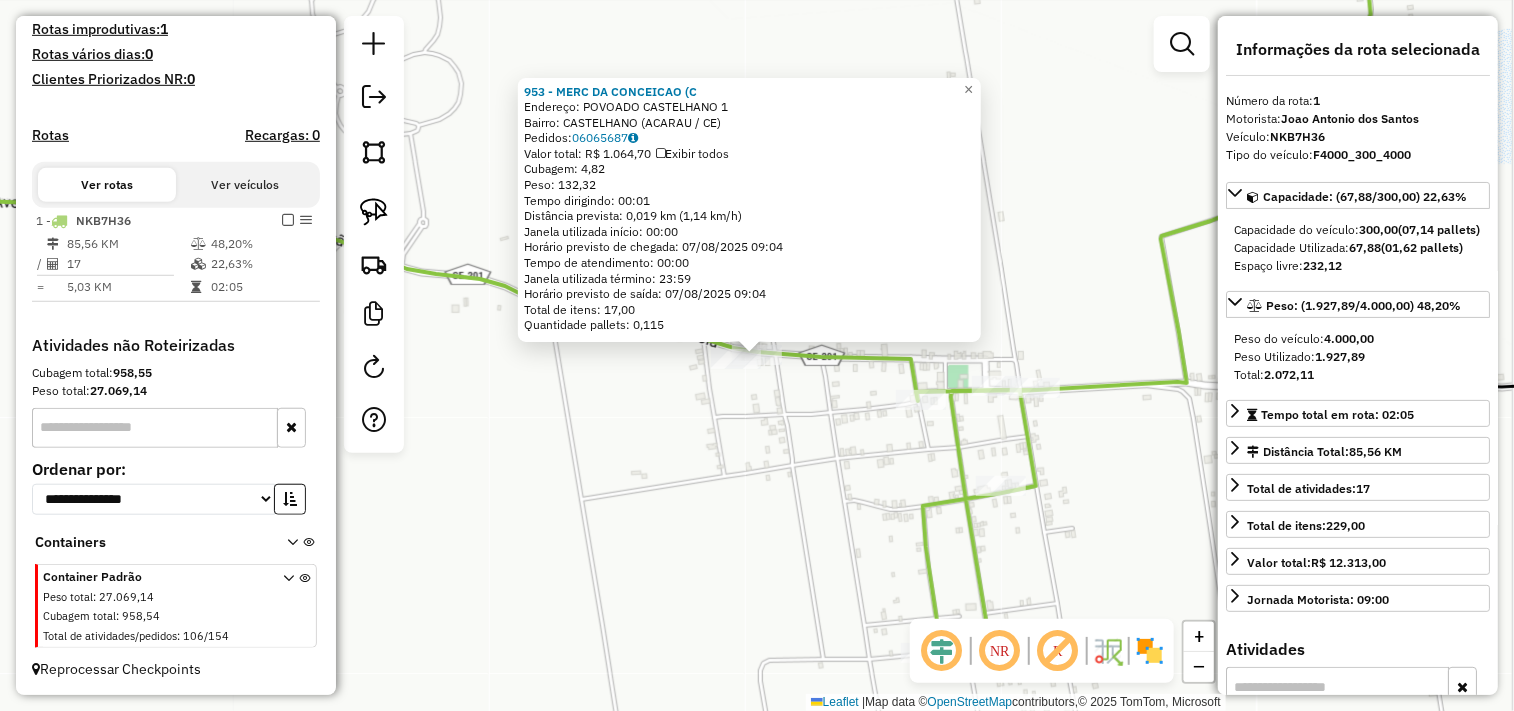 click on "953 - MERC DA CONCEICAO (C  Endereço:  POVOADO CASTELHANO 1   Bairro: CASTELHANO (ACARAU / CE)   Pedidos:  06065687   Valor total: R$ 1.064,70   Exibir todos   Cubagem: 4,82  Peso: 132,32  Tempo dirigindo: 00:01   Distância prevista: 0,019 km (1,14 km/h)   Janela utilizada início: 00:00   Horário previsto de chegada: 07/08/2025 09:04   Tempo de atendimento: 00:00   Janela utilizada término: 23:59   Horário previsto de saída: 07/08/2025 09:04   Total de itens: 17,00   Quantidade pallets: 0,115  × Janela de atendimento Grade de atendimento Capacidade Transportadoras Veículos Cliente Pedidos  Rotas Selecione os dias de semana para filtrar as janelas de atendimento  Seg   Ter   Qua   Qui   Sex   Sáb   Dom  Informe o período da janela de atendimento: De: Até:  Filtrar exatamente a janela do cliente  Considerar janela de atendimento padrão  Selecione os dias de semana para filtrar as grades de atendimento  Seg   Ter   Qua   Qui   Sex   Sáb   Dom   Considerar clientes sem dia de atendimento cadastrado" 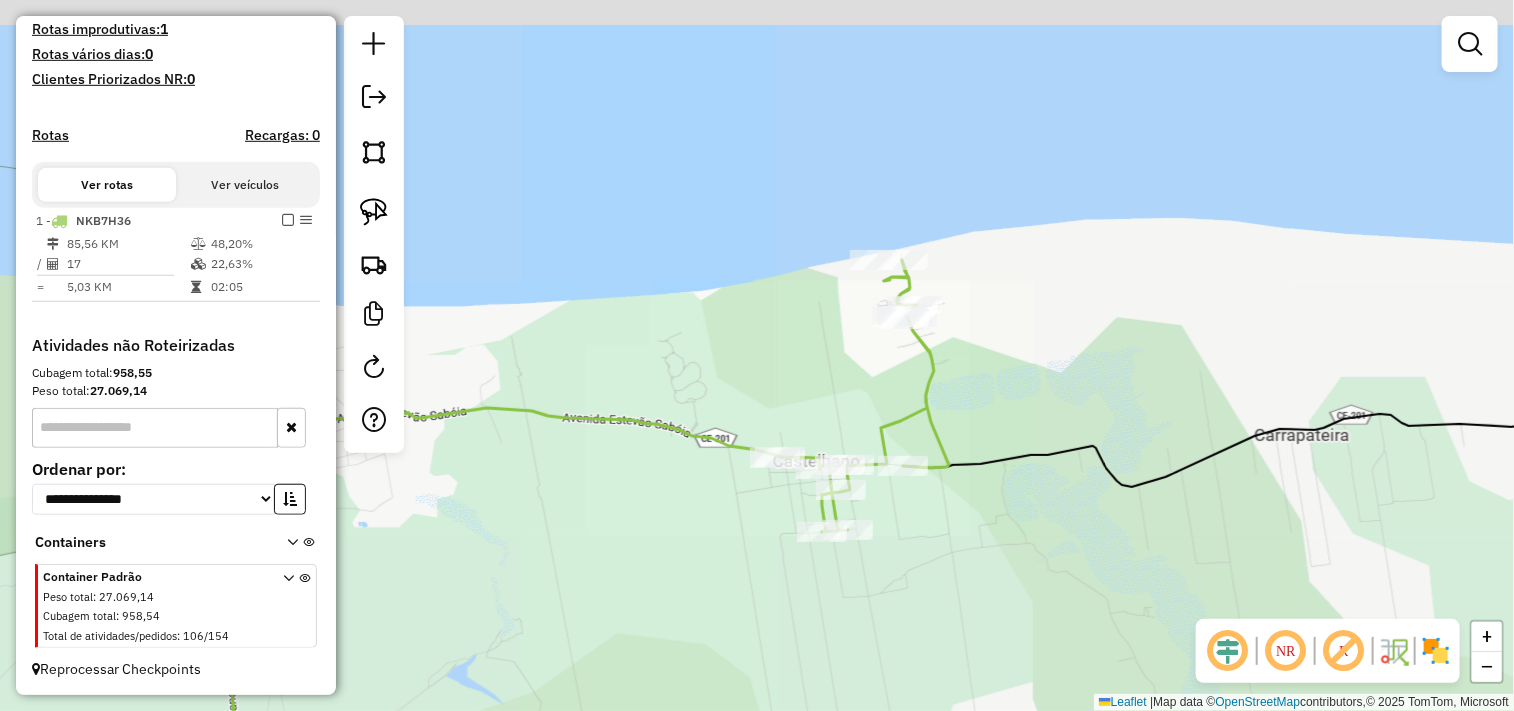 drag, startPoint x: 864, startPoint y: 290, endPoint x: 842, endPoint y: 334, distance: 49.193497 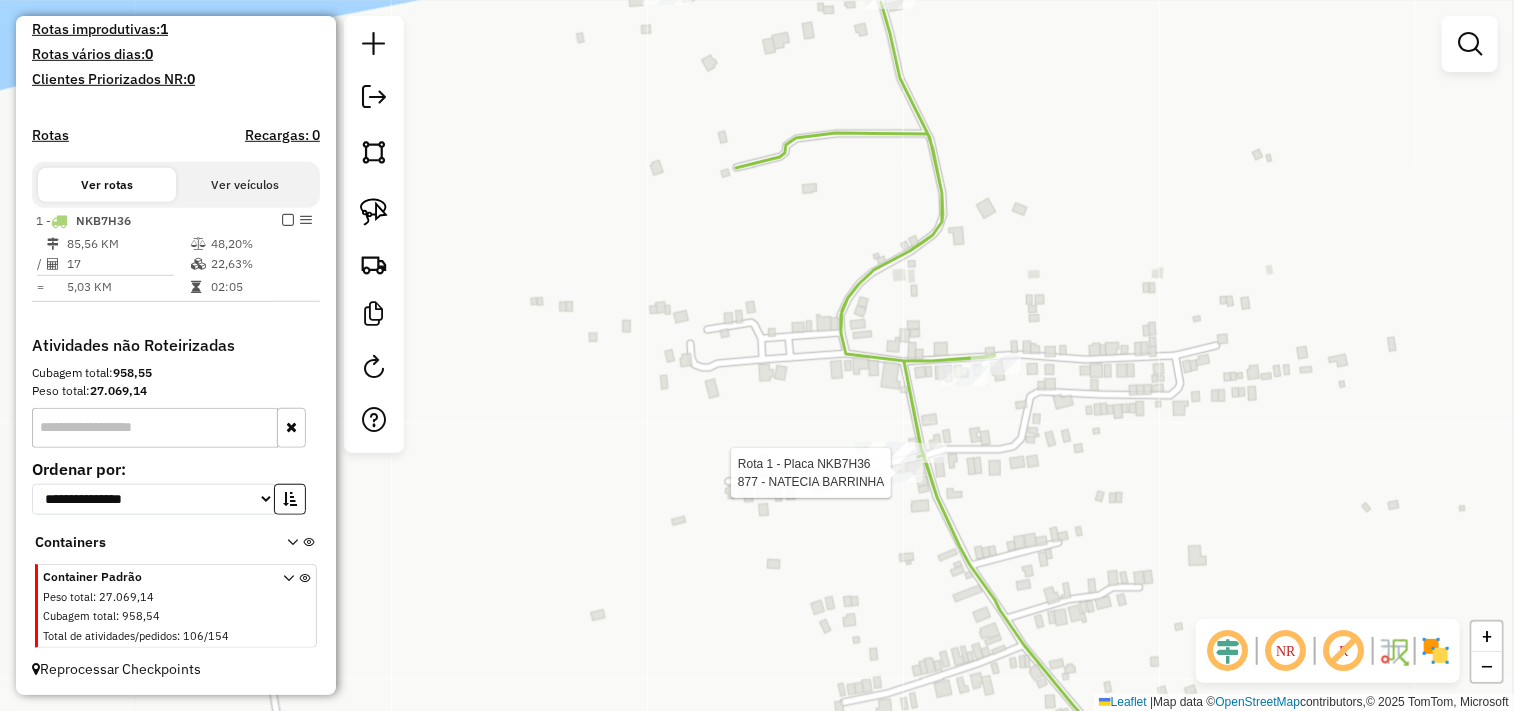 select on "**********" 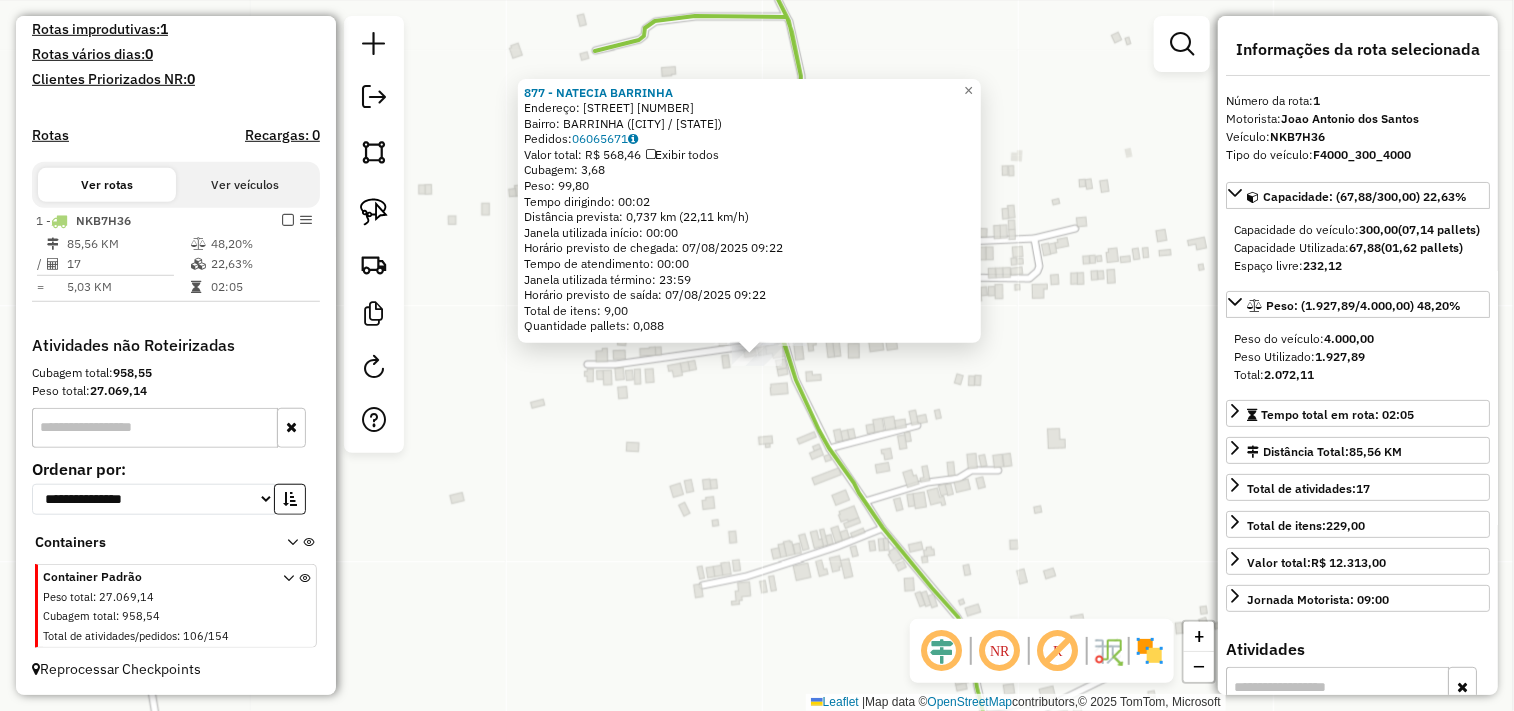 click on "877 - NATECIA BARRINHA  Endereço:  Vila bela 24   Bairro: BARRINHA (ACARAU / CE)   Pedidos:  06065671   Valor total: R$ 568,46   Exibir todos   Cubagem: 3,68  Peso: 99,80  Tempo dirigindo: 00:02   Distância prevista: 0,737 km (22,11 km/h)   Janela utilizada início: 00:00   Horário previsto de chegada: 07/08/2025 09:22   Tempo de atendimento: 00:00   Janela utilizada término: 23:59   Horário previsto de saída: 07/08/2025 09:22   Total de itens: 9,00   Quantidade pallets: 0,088  × Janela de atendimento Grade de atendimento Capacidade Transportadoras Veículos Cliente Pedidos  Rotas Selecione os dias de semana para filtrar as janelas de atendimento  Seg   Ter   Qua   Qui   Sex   Sáb   Dom  Informe o período da janela de atendimento: De: Até:  Filtrar exatamente a janela do cliente  Considerar janela de atendimento padrão  Selecione os dias de semana para filtrar as grades de atendimento  Seg   Ter   Qua   Qui   Sex   Sáb   Dom   Considerar clientes sem dia de atendimento cadastrado  Peso mínimo:  +" 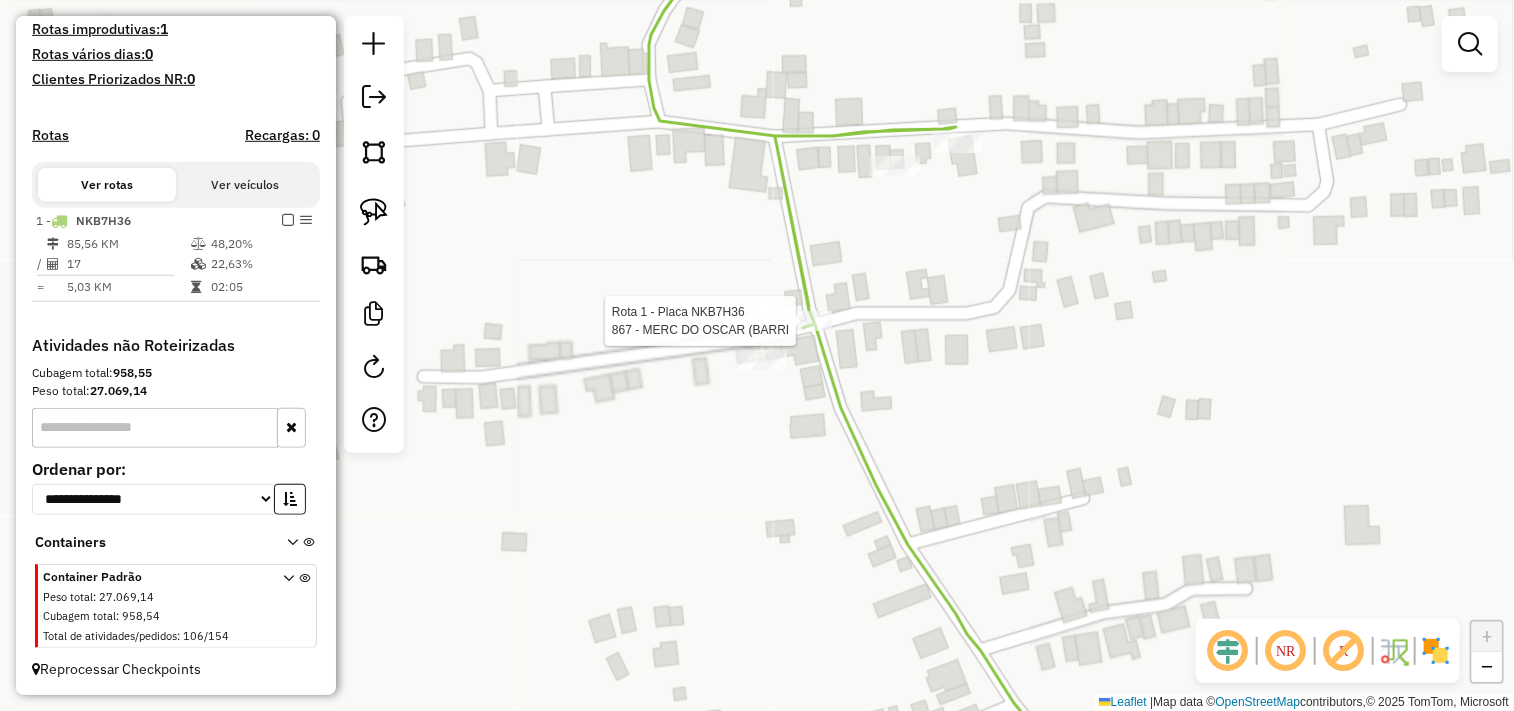 select on "**********" 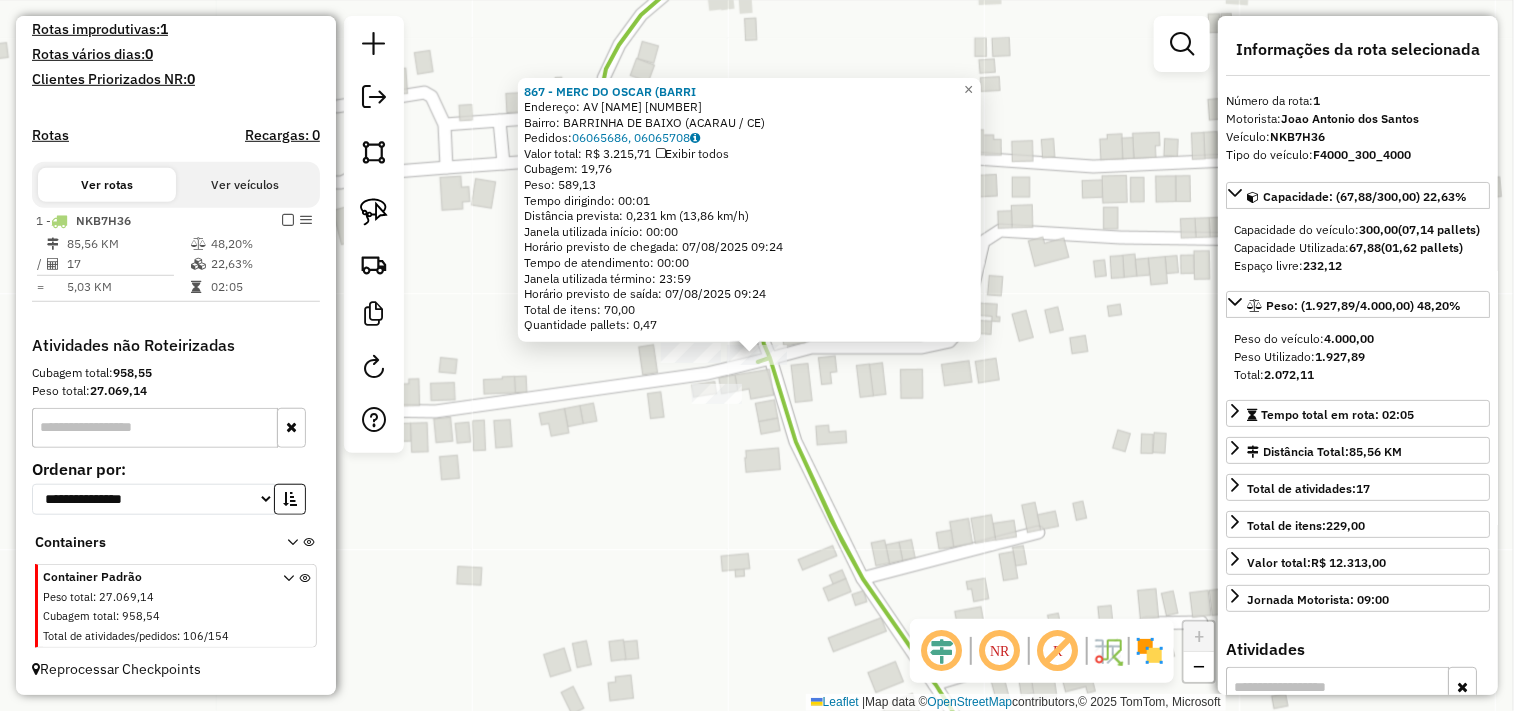 click on "867 - MERC DO OSCAR (BARRI  Endereço:  AV BARRINHA 10   Bairro: BARRINHA DE BAIXO (ACARAU / CE)   Pedidos:  06065686, 06065708   Valor total: R$ 3.215,71   Exibir todos   Cubagem: 19,76  Peso: 589,13  Tempo dirigindo: 00:01   Distância prevista: 0,231 km (13,86 km/h)   Janela utilizada início: 00:00   Horário previsto de chegada: 07/08/2025 09:24   Tempo de atendimento: 00:00   Janela utilizada término: 23:59   Horário previsto de saída: 07/08/2025 09:24   Total de itens: 70,00   Quantidade pallets: 0,47" 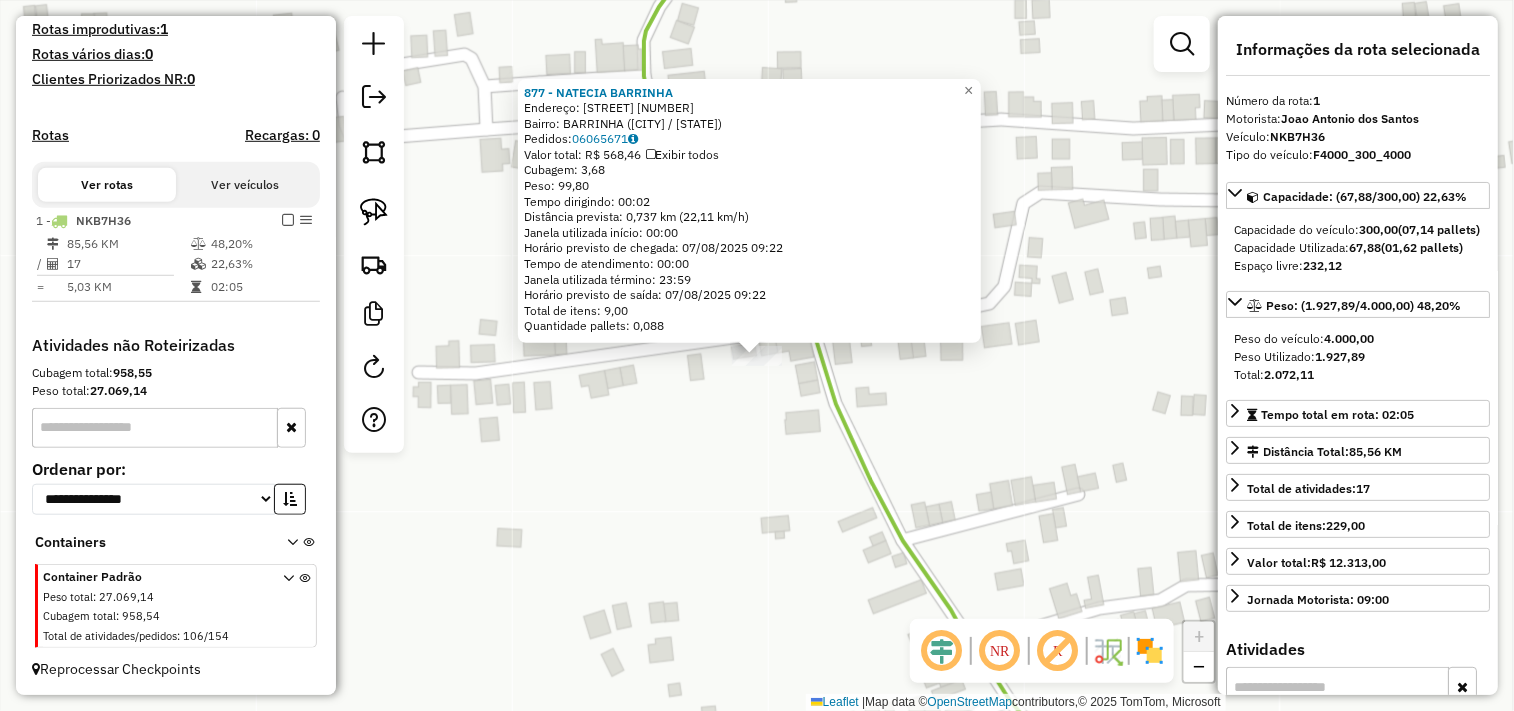 click on "877 - NATECIA BARRINHA  Endereço:  Vila bela 24   Bairro: BARRINHA (ACARAU / CE)   Pedidos:  06065671   Valor total: R$ 568,46   Exibir todos   Cubagem: 3,68  Peso: 99,80  Tempo dirigindo: 00:02   Distância prevista: 0,737 km (22,11 km/h)   Janela utilizada início: 00:00   Horário previsto de chegada: 07/08/2025 09:22   Tempo de atendimento: 00:00   Janela utilizada término: 23:59   Horário previsto de saída: 07/08/2025 09:22   Total de itens: 9,00   Quantidade pallets: 0,088  × Janela de atendimento Grade de atendimento Capacidade Transportadoras Veículos Cliente Pedidos  Rotas Selecione os dias de semana para filtrar as janelas de atendimento  Seg   Ter   Qua   Qui   Sex   Sáb   Dom  Informe o período da janela de atendimento: De: Até:  Filtrar exatamente a janela do cliente  Considerar janela de atendimento padrão  Selecione os dias de semana para filtrar as grades de atendimento  Seg   Ter   Qua   Qui   Sex   Sáb   Dom   Considerar clientes sem dia de atendimento cadastrado  Peso mínimo:  +" 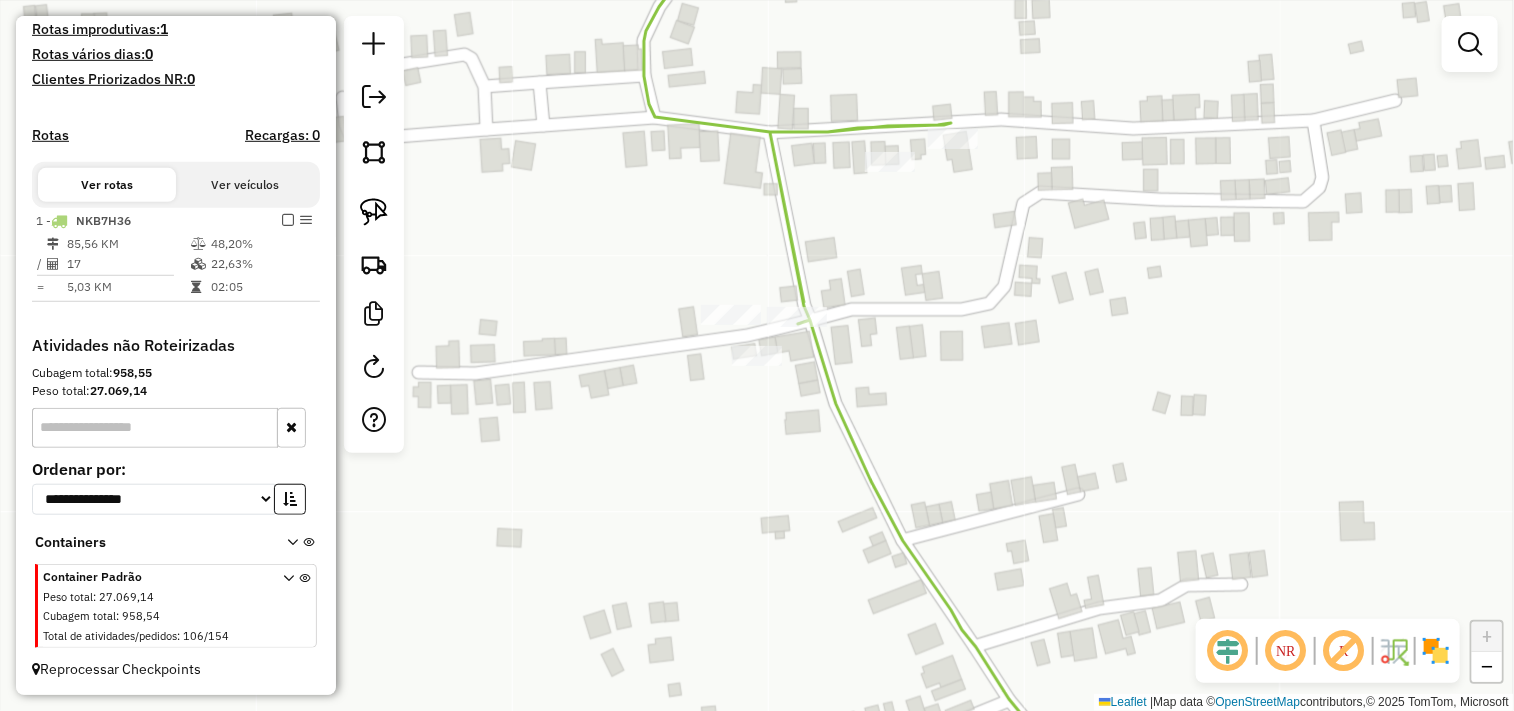drag, startPoint x: 928, startPoint y: 341, endPoint x: 885, endPoint y: 491, distance: 156.04166 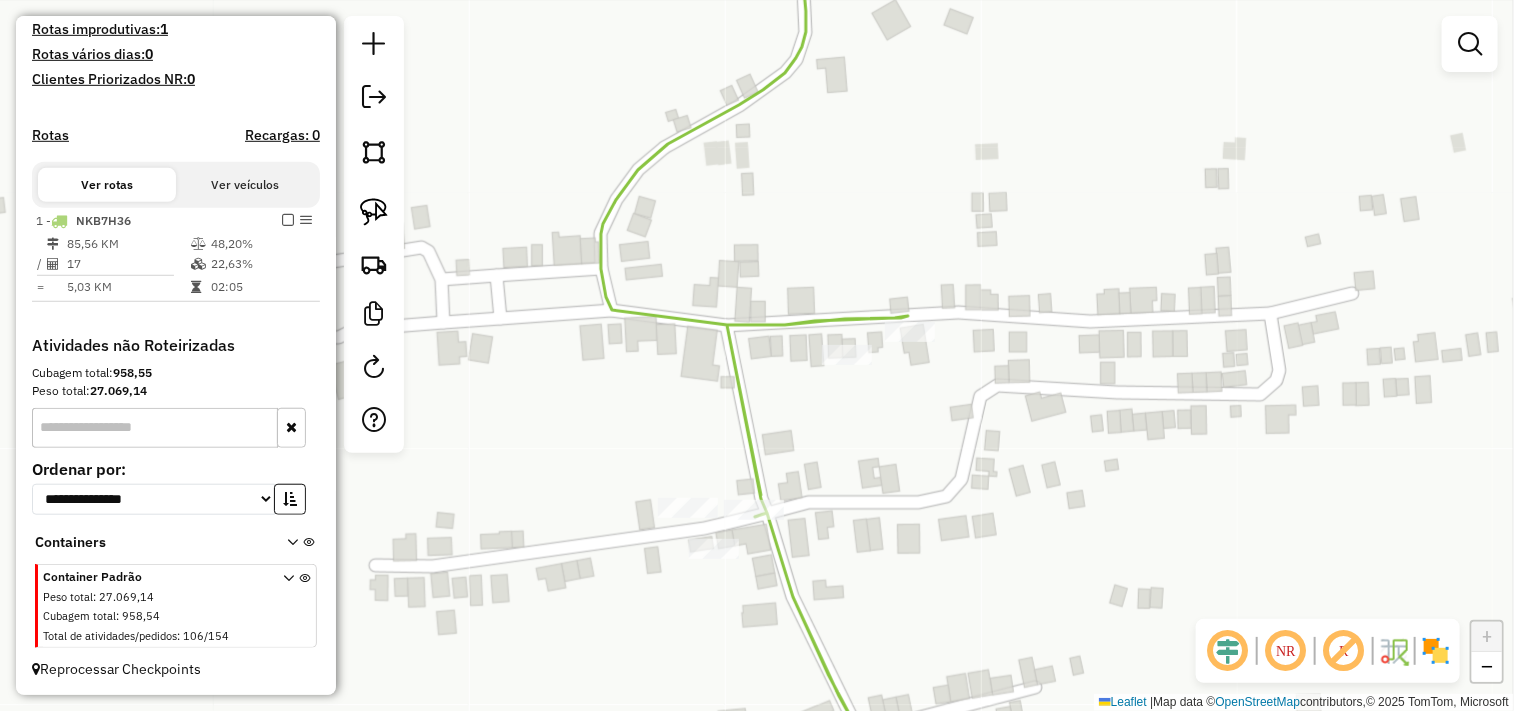 click on "Janela de atendimento Grade de atendimento Capacidade Transportadoras Veículos Cliente Pedidos  Rotas Selecione os dias de semana para filtrar as janelas de atendimento  Seg   Ter   Qua   Qui   Sex   Sáb   Dom  Informe o período da janela de atendimento: De: Até:  Filtrar exatamente a janela do cliente  Considerar janela de atendimento padrão  Selecione os dias de semana para filtrar as grades de atendimento  Seg   Ter   Qua   Qui   Sex   Sáb   Dom   Considerar clientes sem dia de atendimento cadastrado  Clientes fora do dia de atendimento selecionado Filtrar as atividades entre os valores definidos abaixo:  Peso mínimo:   Peso máximo:   Cubagem mínima:   Cubagem máxima:   De:   Até:  Filtrar as atividades entre o tempo de atendimento definido abaixo:  De:   Até:   Considerar capacidade total dos clientes não roteirizados Transportadora: Selecione um ou mais itens Tipo de veículo: Selecione um ou mais itens Veículo: Selecione um ou mais itens Motorista: Selecione um ou mais itens Nome: Rótulo:" 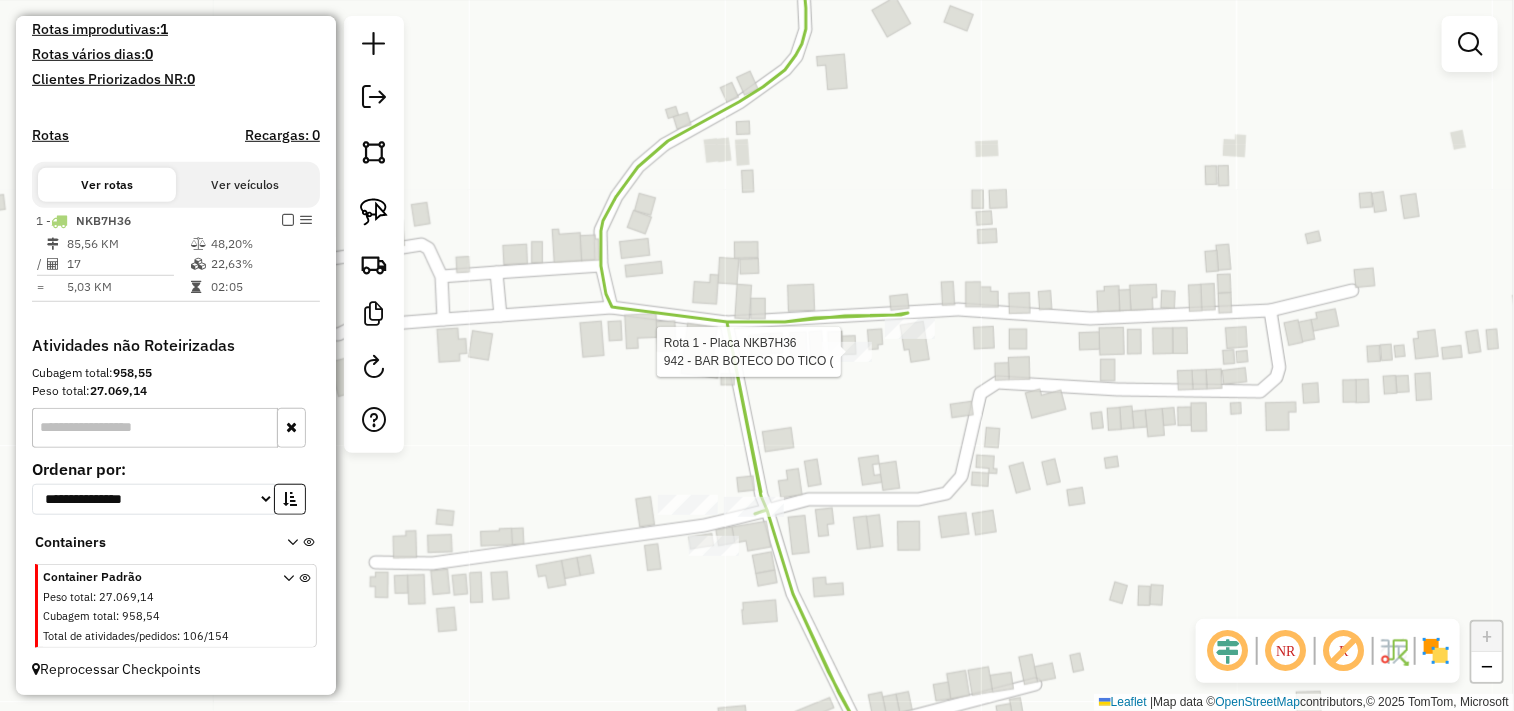 select on "**********" 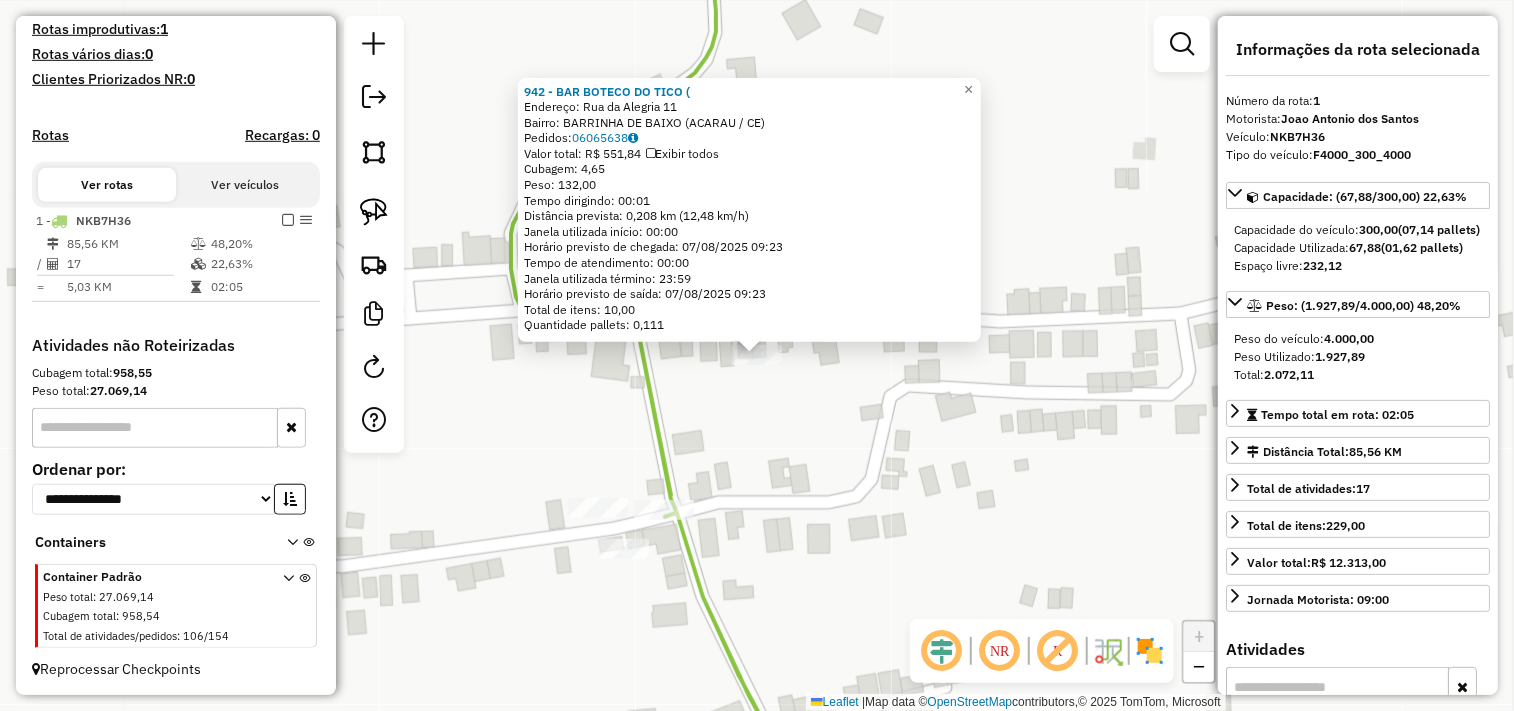click on "942 - BAR BOTECO DO TICO (  Endereço:  Rua da Alegria 11   Bairro: BARRINHA DE BAIXO (ACARAU / CE)   Pedidos:  06065638   Valor total: R$ 551,84   Exibir todos   Cubagem: 4,65  Peso: 132,00  Tempo dirigindo: 00:01   Distância prevista: 0,208 km (12,48 km/h)   Janela utilizada início: 00:00   Horário previsto de chegada: 07/08/2025 09:23   Tempo de atendimento: 00:00   Janela utilizada término: 23:59   Horário previsto de saída: 07/08/2025 09:23   Total de itens: 10,00   Quantidade pallets: 0,111  × Janela de atendimento Grade de atendimento Capacidade Transportadoras Veículos Cliente Pedidos  Rotas Selecione os dias de semana para filtrar as janelas de atendimento  Seg   Ter   Qua   Qui   Sex   Sáb   Dom  Informe o período da janela de atendimento: De: Até:  Filtrar exatamente a janela do cliente  Considerar janela de atendimento padrão  Selecione os dias de semana para filtrar as grades de atendimento  Seg   Ter   Qua   Qui   Sex   Sáb   Dom   Clientes fora do dia de atendimento selecionado De:" 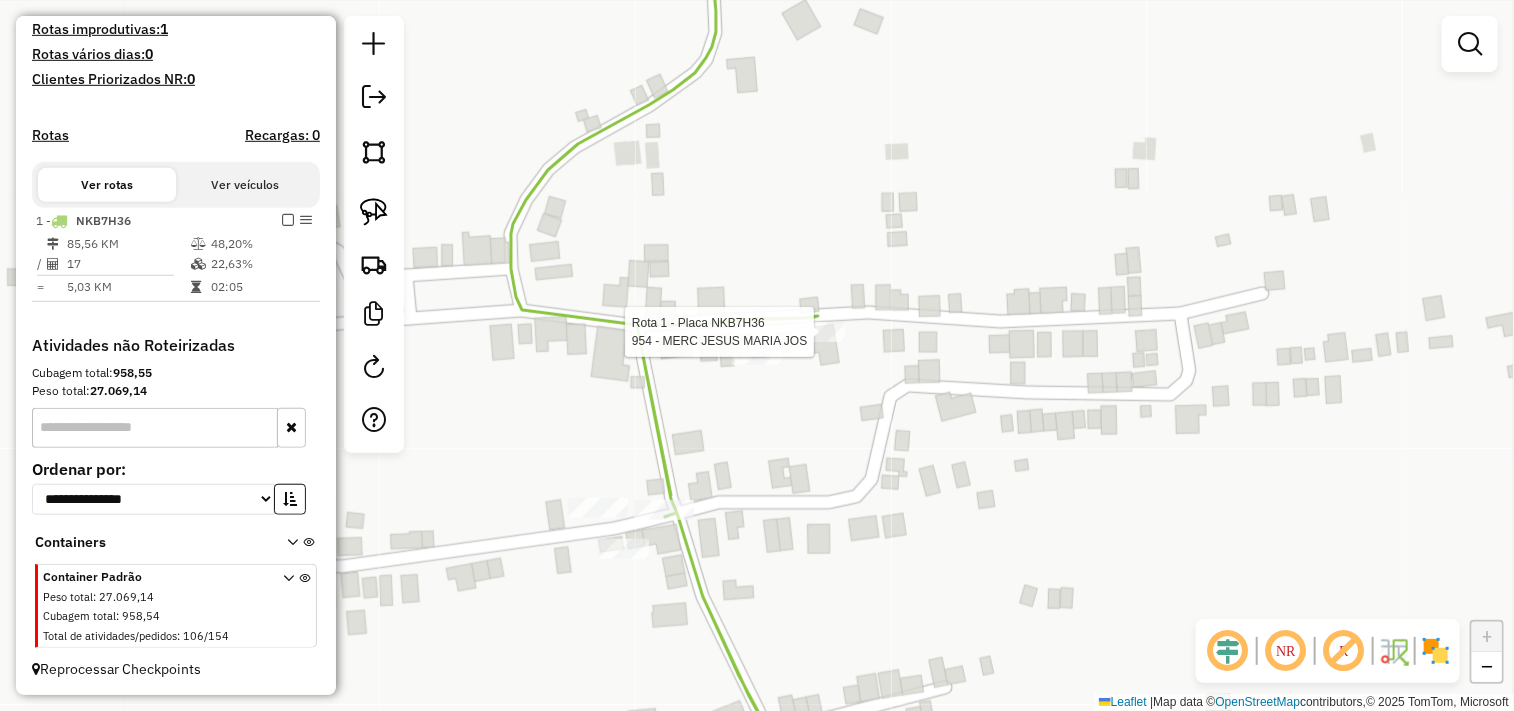 select on "**********" 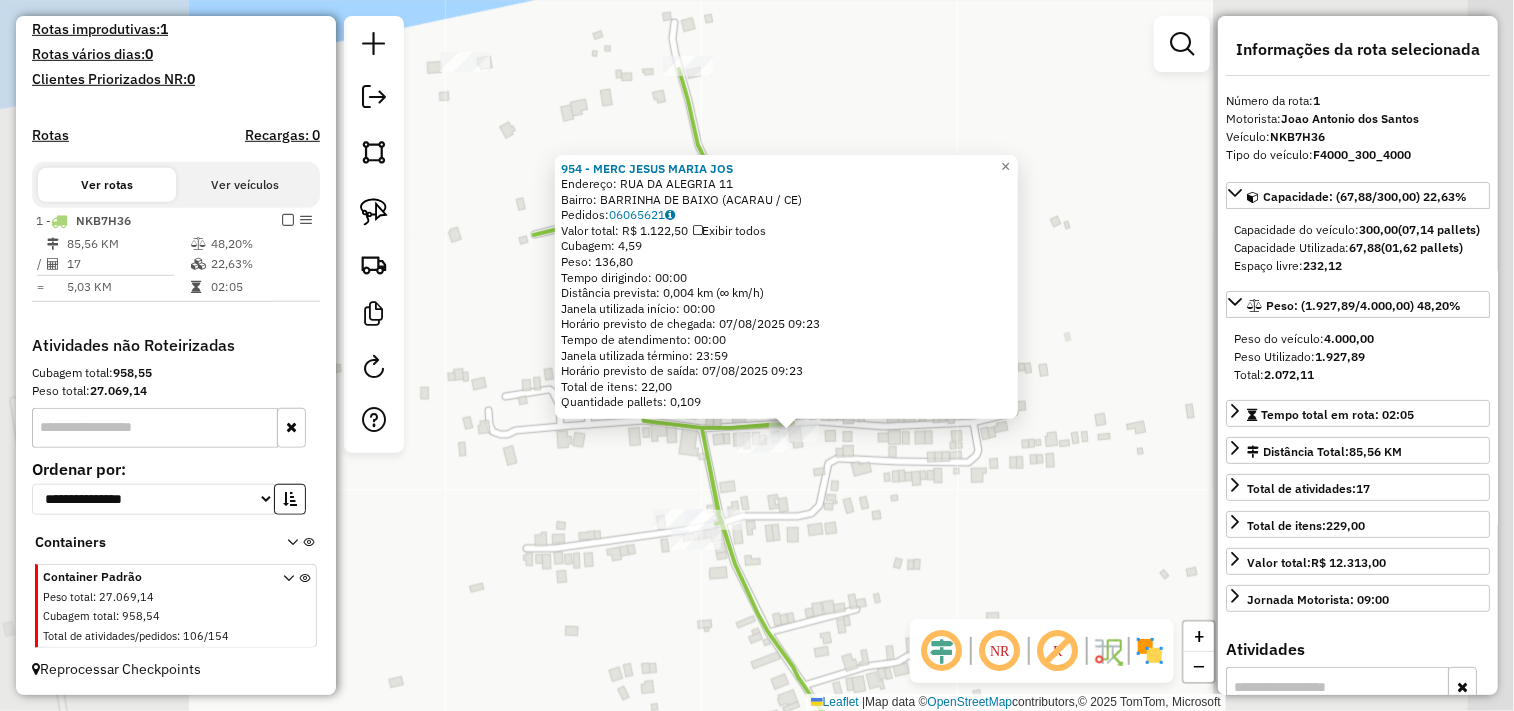 click on "954 - MERC JESUS MARIA JOS  Endereço:  RUA DA ALEGRIA 11   Bairro: BARRINHA DE BAIXO (ACARAU / CE)   Pedidos:  06065621   Valor total: R$ 1.122,50   Exibir todos   Cubagem: 4,59  Peso: 136,80  Tempo dirigindo: 00:00   Distância prevista: 0,004 km (∞ km/h)   Janela utilizada início: 00:00   Horário previsto de chegada: 07/08/2025 09:23   Tempo de atendimento: 00:00   Janela utilizada término: 23:59   Horário previsto de saída: 07/08/2025 09:23   Total de itens: 22,00   Quantidade pallets: 0,109  × Janela de atendimento Grade de atendimento Capacidade Transportadoras Veículos Cliente Pedidos  Rotas Selecione os dias de semana para filtrar as janelas de atendimento  Seg   Ter   Qua   Qui   Sex   Sáb   Dom  Informe o período da janela de atendimento: De: Até:  Filtrar exatamente a janela do cliente  Considerar janela de atendimento padrão  Selecione os dias de semana para filtrar as grades de atendimento  Seg   Ter   Qua   Qui   Sex   Sáb   Dom   Clientes fora do dia de atendimento selecionado De:" 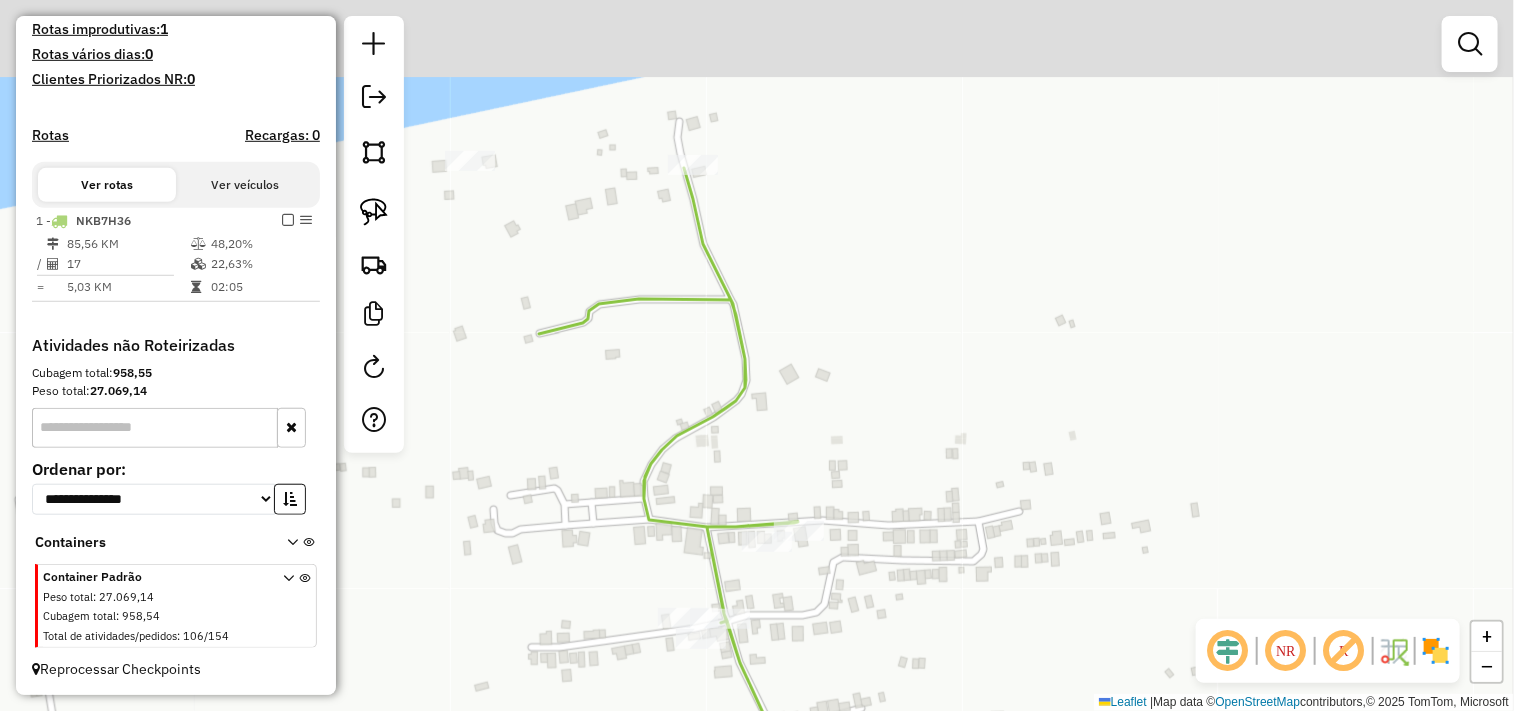 drag, startPoint x: 852, startPoint y: 437, endPoint x: 864, endPoint y: 467, distance: 32.31099 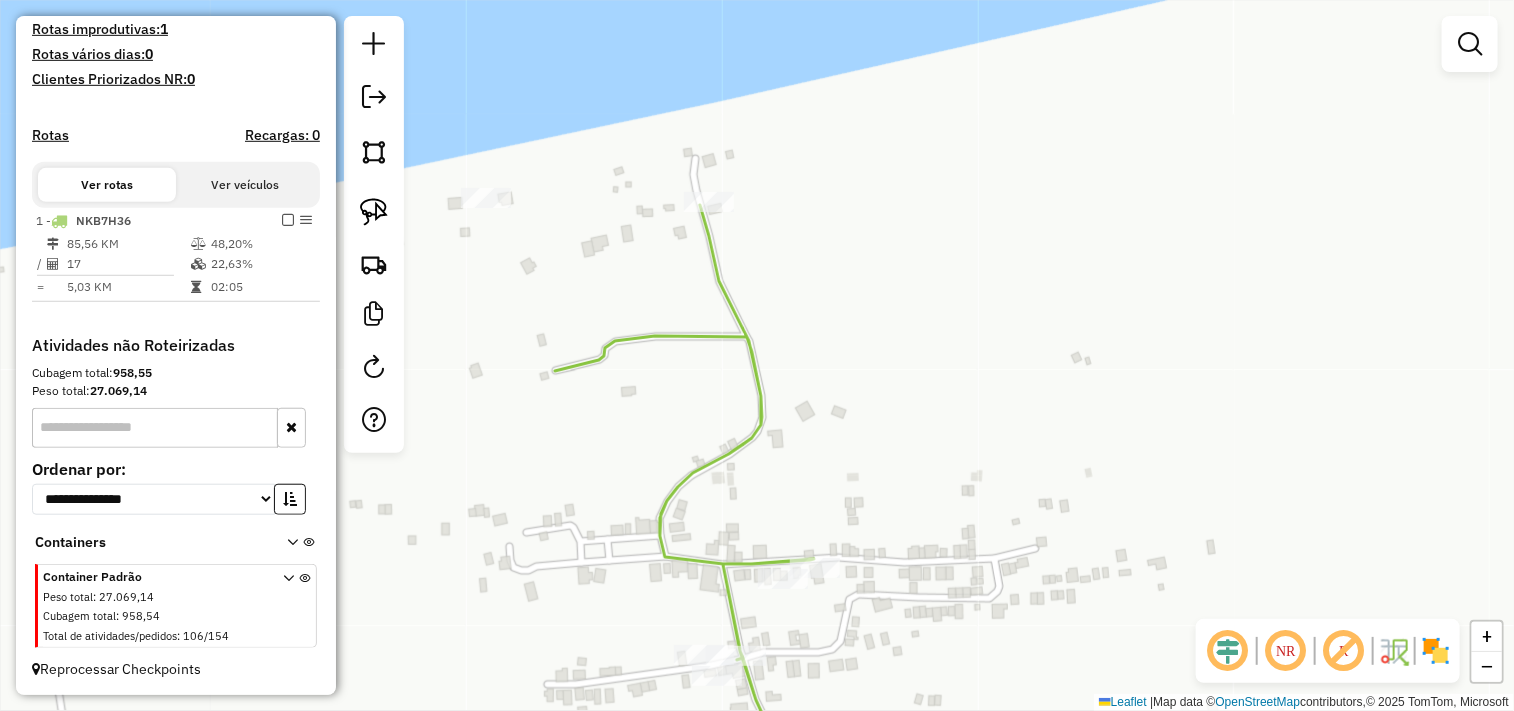 click 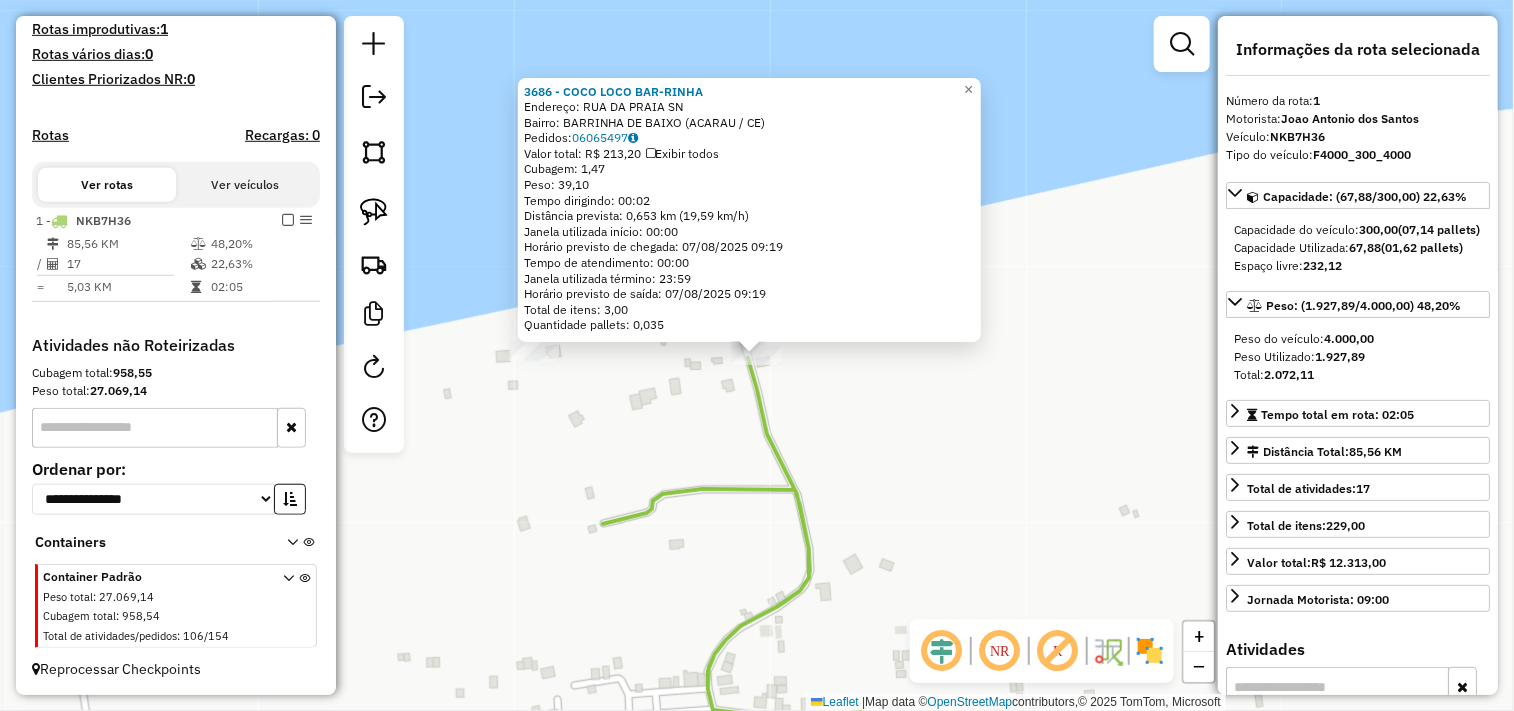 click on "3686 - COCO LOCO BAR-RINHA  Endereço:  RUA DA PRAIA SN   Bairro: BARRINHA DE BAIXO (ACARAU / CE)   Pedidos:  06065497   Valor total: R$ 213,20   Exibir todos   Cubagem: 1,47  Peso: 39,10  Tempo dirigindo: 00:02   Distância prevista: 0,653 km (19,59 km/h)   Janela utilizada início: 00:00   Horário previsto de chegada: 07/08/2025 09:19   Tempo de atendimento: 00:00   Janela utilizada término: 23:59   Horário previsto de saída: 07/08/2025 09:19   Total de itens: 3,00   Quantidade pallets: 0,035  × Janela de atendimento Grade de atendimento Capacidade Transportadoras Veículos Cliente Pedidos  Rotas Selecione os dias de semana para filtrar as janelas de atendimento  Seg   Ter   Qua   Qui   Sex   Sáb   Dom  Informe o período da janela de atendimento: De: Até:  Filtrar exatamente a janela do cliente  Considerar janela de atendimento padrão  Selecione os dias de semana para filtrar as grades de atendimento  Seg   Ter   Qua   Qui   Sex   Sáb   Dom   Considerar clientes sem dia de atendimento cadastrado +" 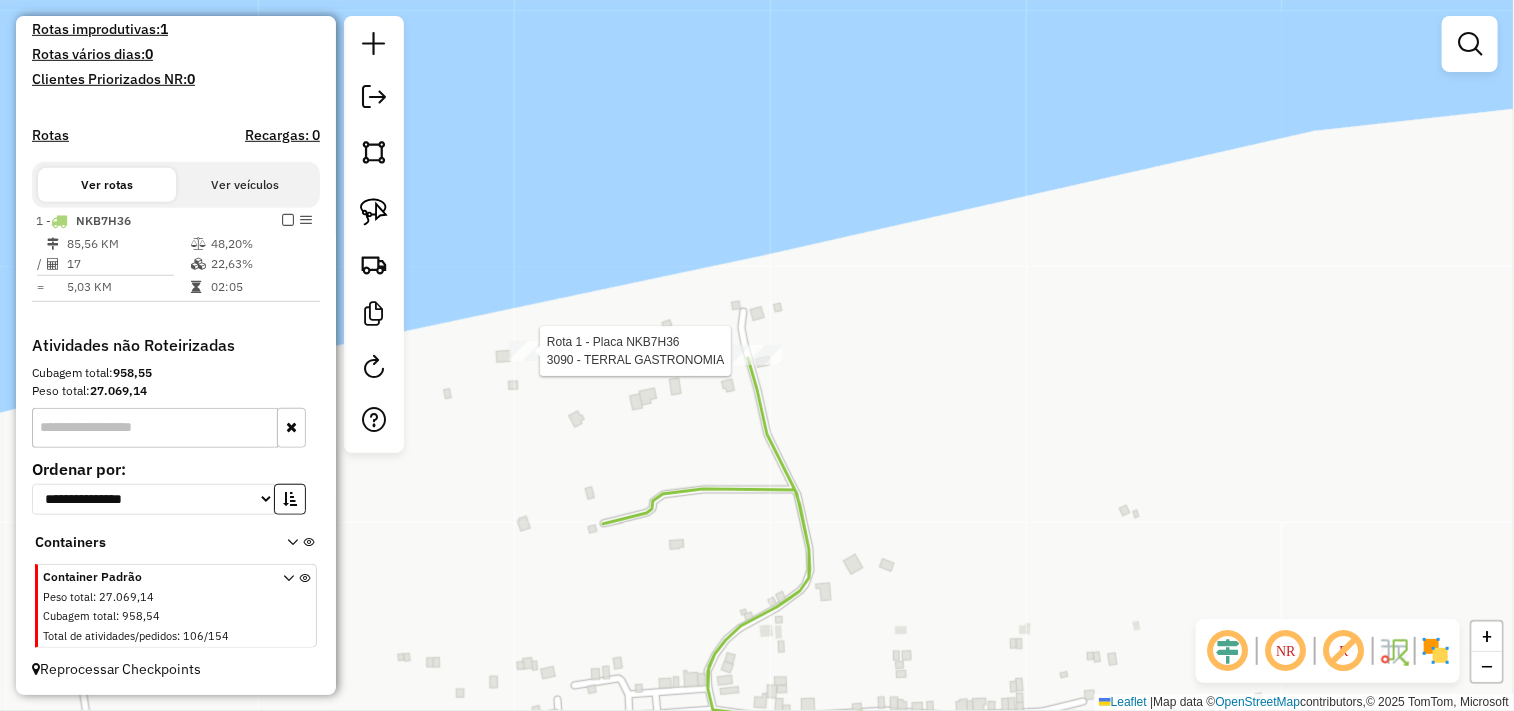 select on "**********" 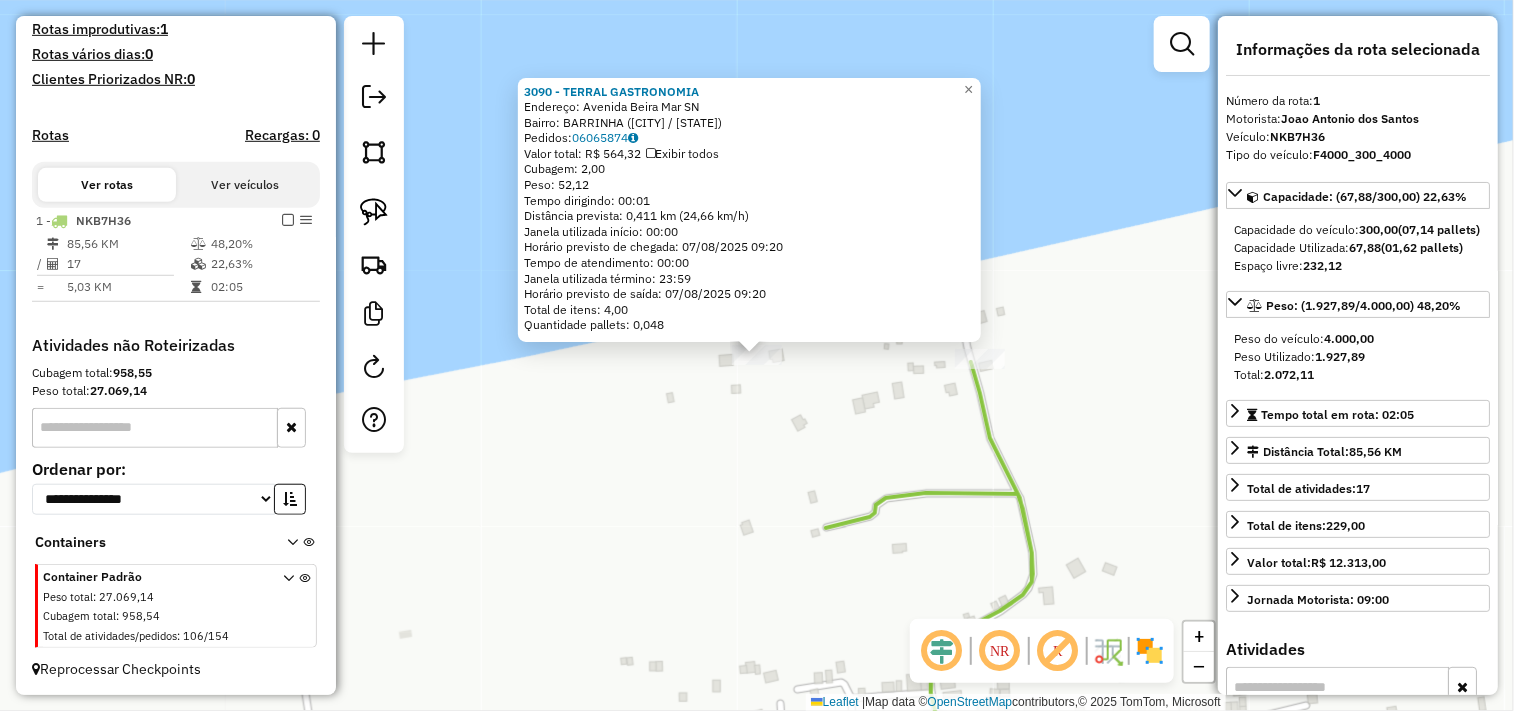 click on "3090 - TERRAL GASTRONOMIA  Endereço:  Avenida Beira Mar SN   Bairro: BARRINHA (ACARAU / CE)   Pedidos:  06065874   Valor total: R$ 564,32   Exibir todos   Cubagem: 2,00  Peso: 52,12  Tempo dirigindo: 00:01   Distância prevista: 0,411 km (24,66 km/h)   Janela utilizada início: 00:00   Horário previsto de chegada: 07/08/2025 09:20   Tempo de atendimento: 00:00   Janela utilizada término: 23:59   Horário previsto de saída: 07/08/2025 09:20   Total de itens: 4,00   Quantidade pallets: 0,048  × Janela de atendimento Grade de atendimento Capacidade Transportadoras Veículos Cliente Pedidos  Rotas Selecione os dias de semana para filtrar as janelas de atendimento  Seg   Ter   Qua   Qui   Sex   Sáb   Dom  Informe o período da janela de atendimento: De: Até:  Filtrar exatamente a janela do cliente  Considerar janela de atendimento padrão  Selecione os dias de semana para filtrar as grades de atendimento  Seg   Ter   Qua   Qui   Sex   Sáb   Dom   Considerar clientes sem dia de atendimento cadastrado  De:" 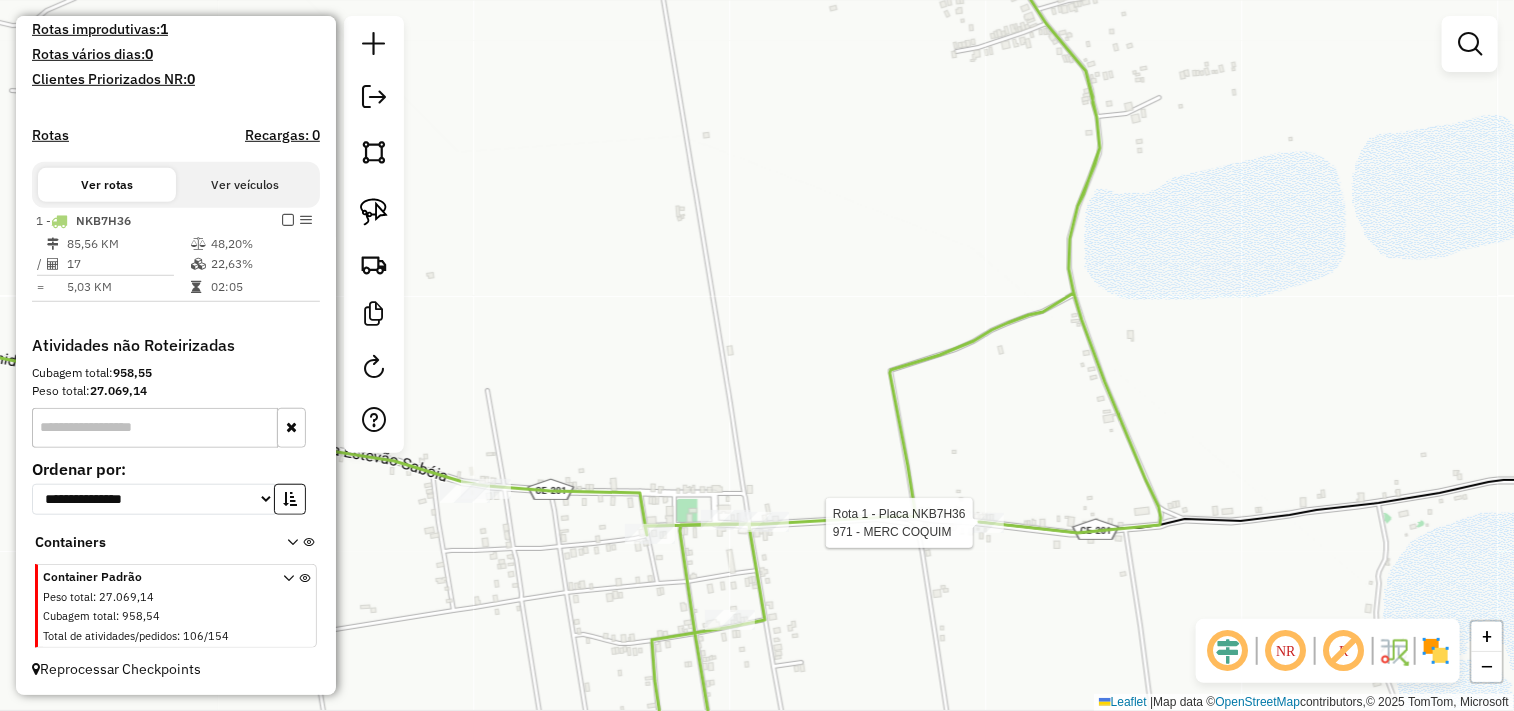 select on "**********" 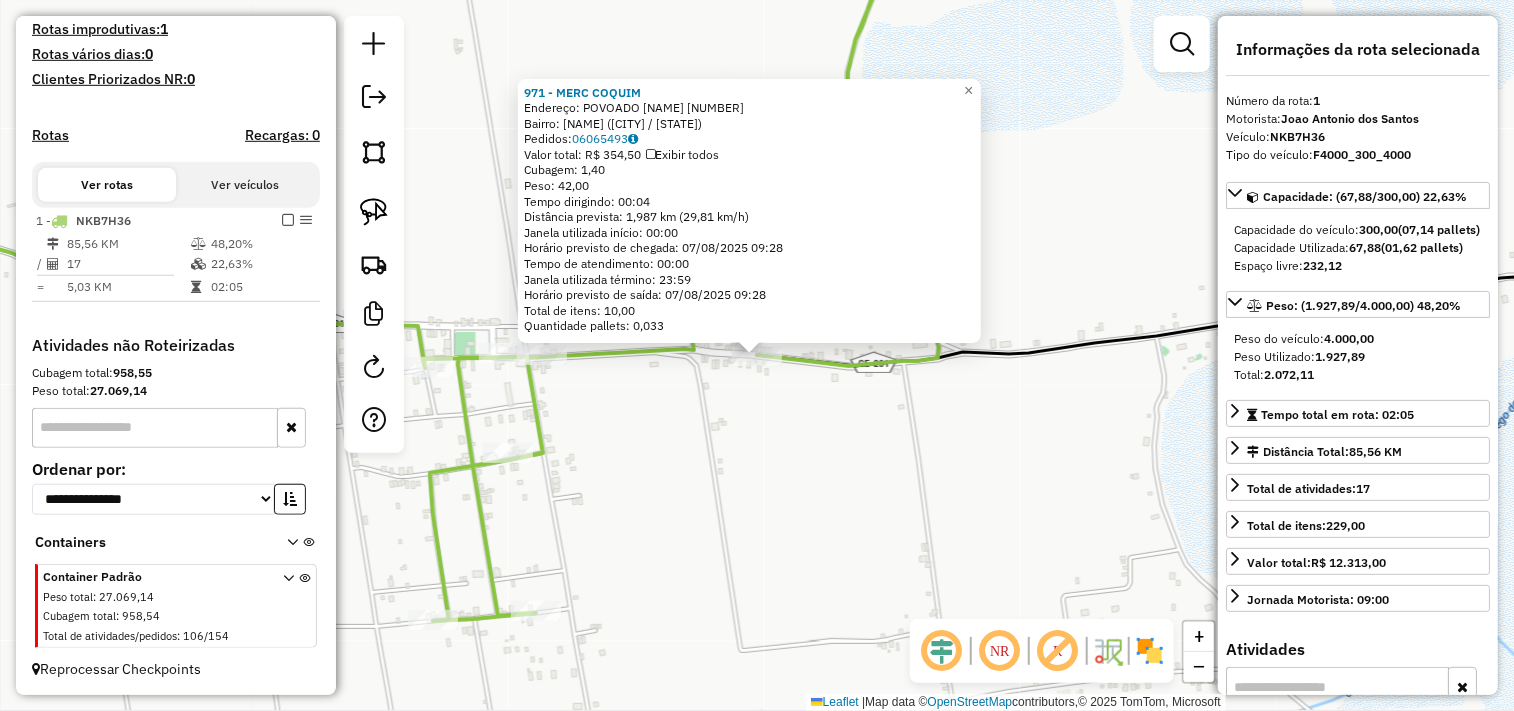 drag, startPoint x: 825, startPoint y: 412, endPoint x: 841, endPoint y: 410, distance: 16.124516 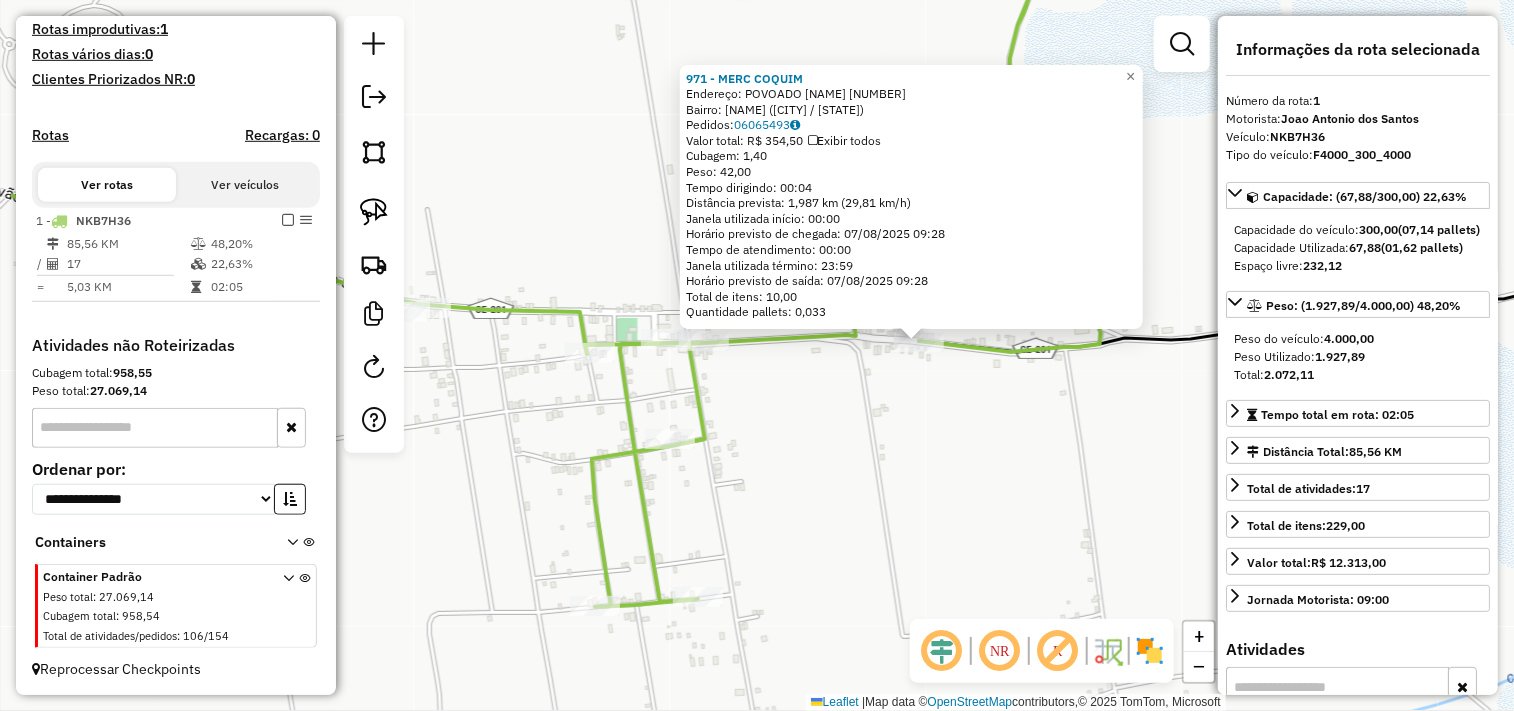 click on "971 - MERC COQUIM  Endereço:  POVOADO CASTELIANO 1   Bairro: CASTELIANO (ACARAU / CE)   Pedidos:  06065493   Valor total: R$ 354,50   Exibir todos   Cubagem: 1,40  Peso: 42,00  Tempo dirigindo: 00:04   Distância prevista: 1,987 km (29,81 km/h)   Janela utilizada início: 00:00   Horário previsto de chegada: 07/08/2025 09:28   Tempo de atendimento: 00:00   Janela utilizada término: 23:59   Horário previsto de saída: 07/08/2025 09:28   Total de itens: 10,00   Quantidade pallets: 0,033  × Janela de atendimento Grade de atendimento Capacidade Transportadoras Veículos Cliente Pedidos  Rotas Selecione os dias de semana para filtrar as janelas de atendimento  Seg   Ter   Qua   Qui   Sex   Sáb   Dom  Informe o período da janela de atendimento: De: Até:  Filtrar exatamente a janela do cliente  Considerar janela de atendimento padrão  Selecione os dias de semana para filtrar as grades de atendimento  Seg   Ter   Qua   Qui   Sex   Sáb   Dom   Considerar clientes sem dia de atendimento cadastrado  De:   De:" 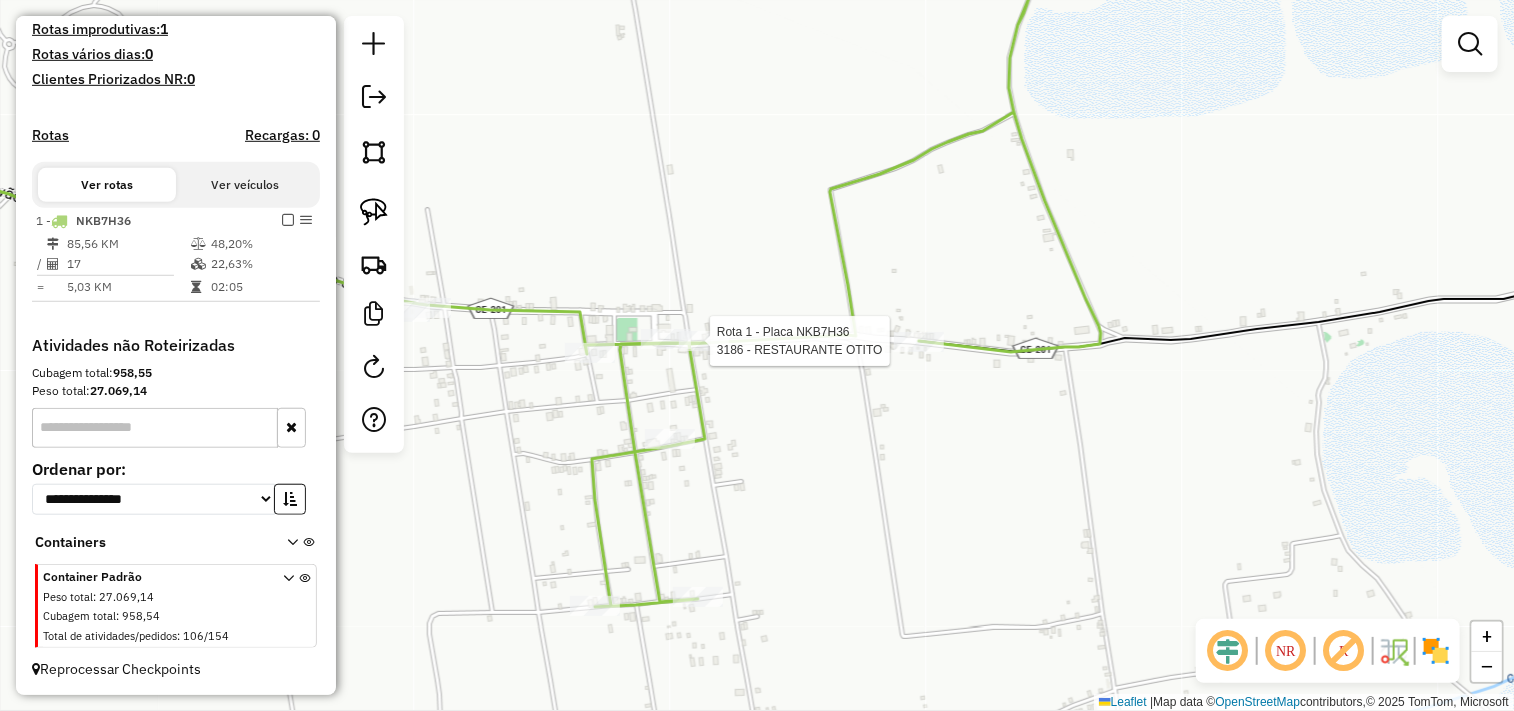select on "**********" 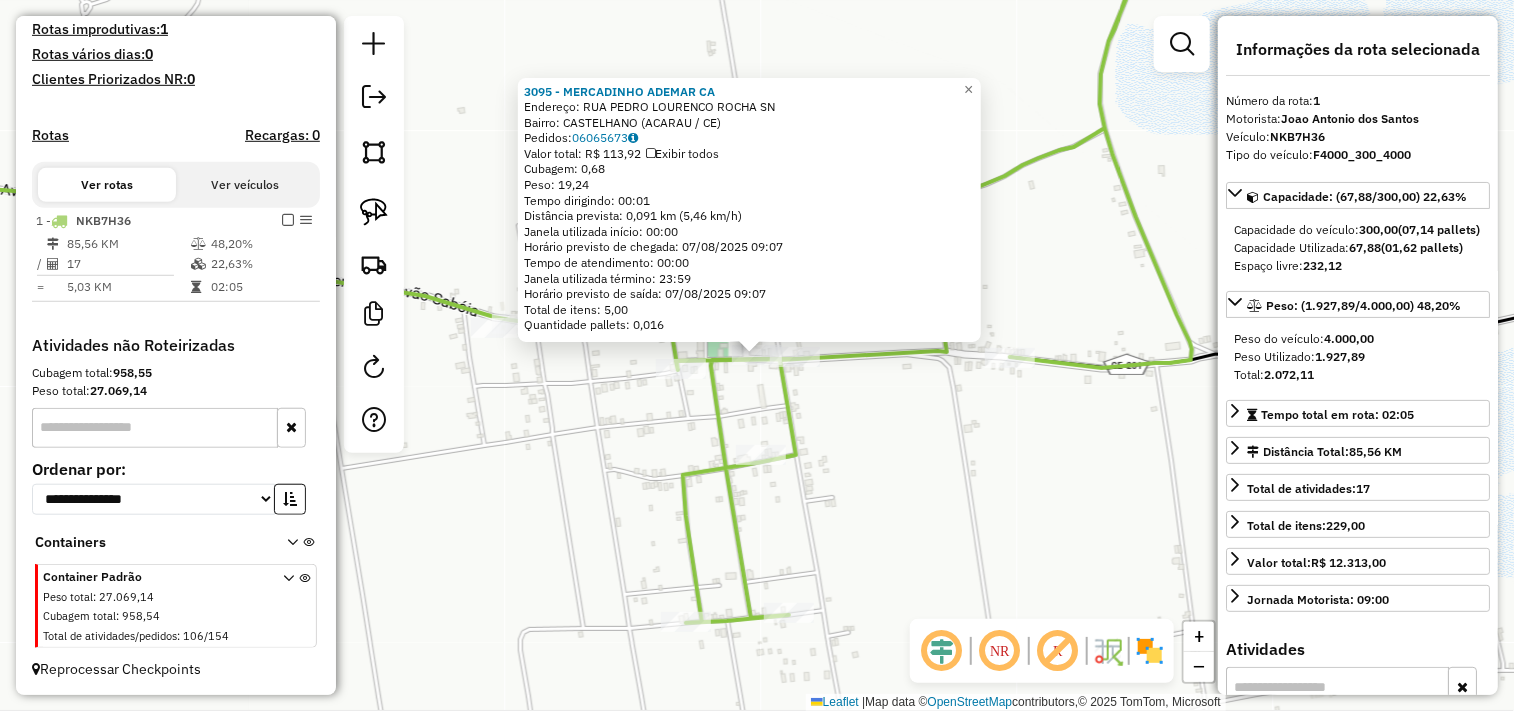 click 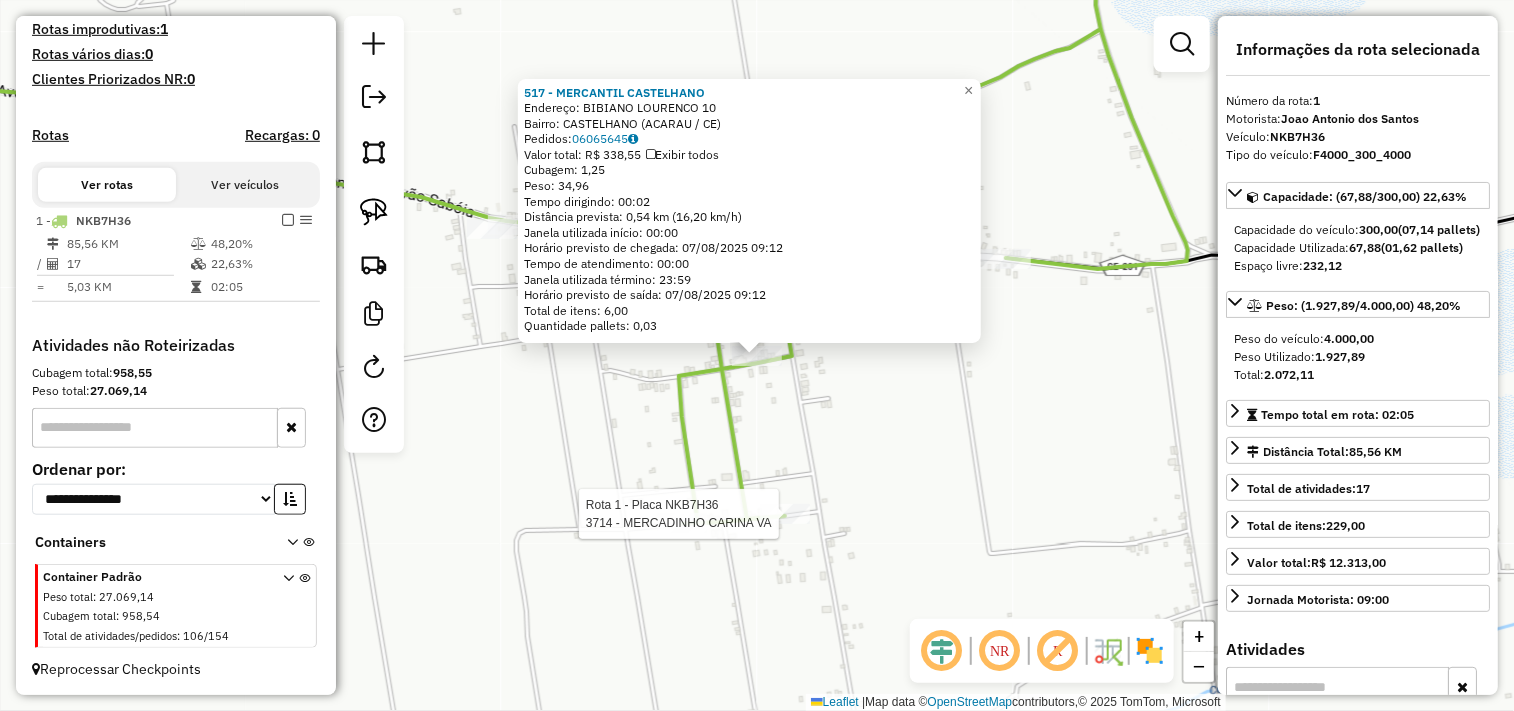 click 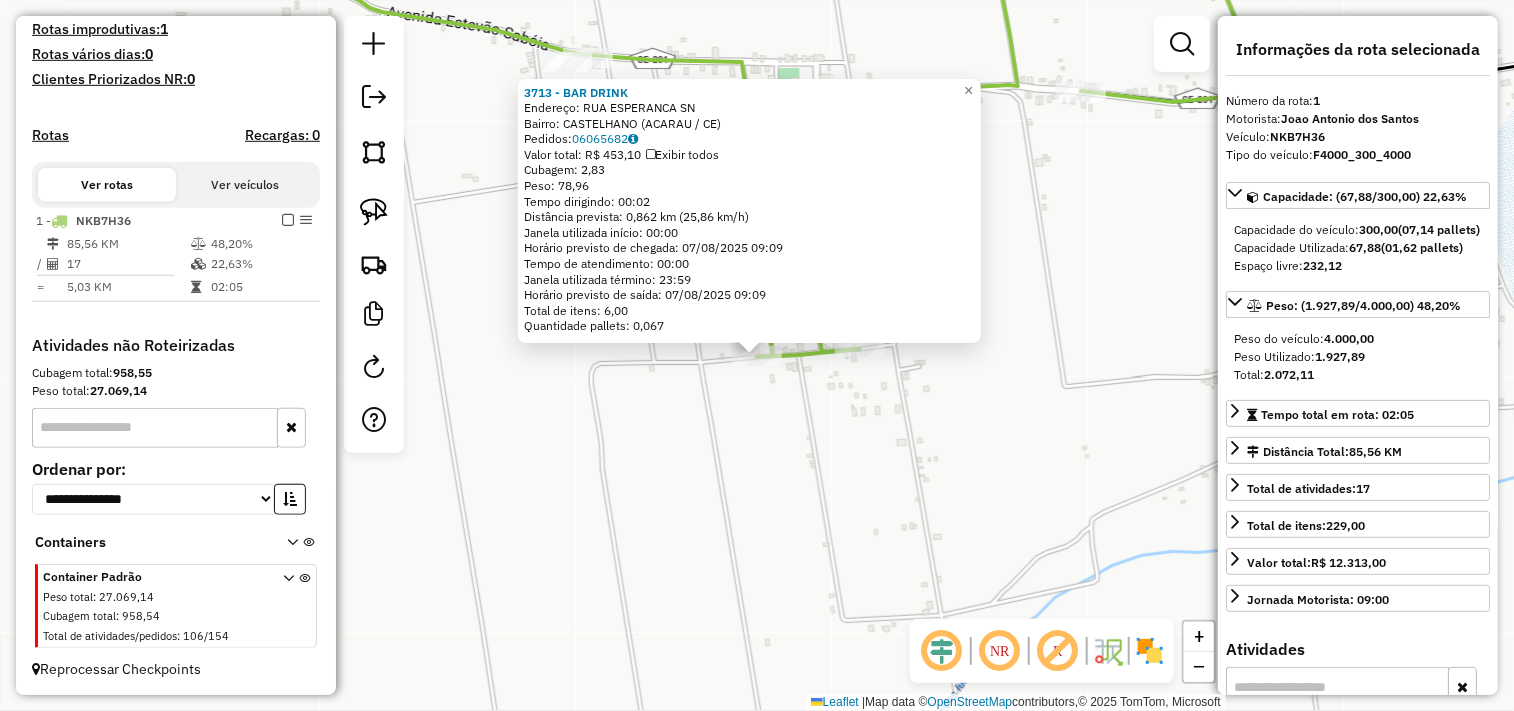 click on "3713 - BAR DRINK  Endereço:  RUA ESPERANCA SN   Bairro: CASTELHANO (ACARAU / CE)   Pedidos:  06065682   Valor total: R$ 453,10   Exibir todos   Cubagem: 2,83  Peso: 78,96  Tempo dirigindo: 00:02   Distância prevista: 0,862 km (25,86 km/h)   Janela utilizada início: 00:00   Horário previsto de chegada: 07/08/2025 09:09   Tempo de atendimento: 00:00   Janela utilizada término: 23:59   Horário previsto de saída: 07/08/2025 09:09   Total de itens: 6,00   Quantidade pallets: 0,067  × Janela de atendimento Grade de atendimento Capacidade Transportadoras Veículos Cliente Pedidos  Rotas Selecione os dias de semana para filtrar as janelas de atendimento  Seg   Ter   Qua   Qui   Sex   Sáb   Dom  Informe o período da janela de atendimento: De: Até:  Filtrar exatamente a janela do cliente  Considerar janela de atendimento padrão  Selecione os dias de semana para filtrar as grades de atendimento  Seg   Ter   Qua   Qui   Sex   Sáb   Dom   Considerar clientes sem dia de atendimento cadastrado  Peso mínimo:  +" 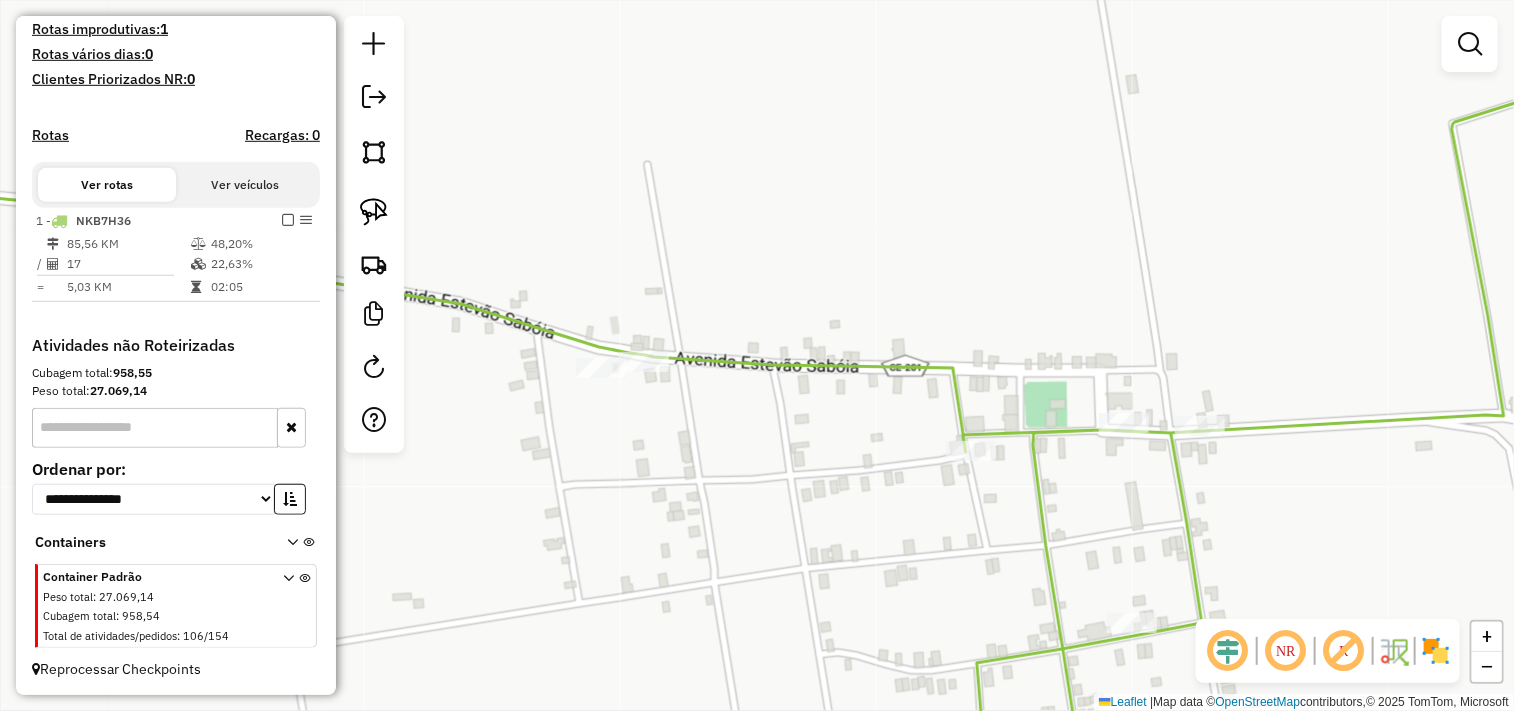 click 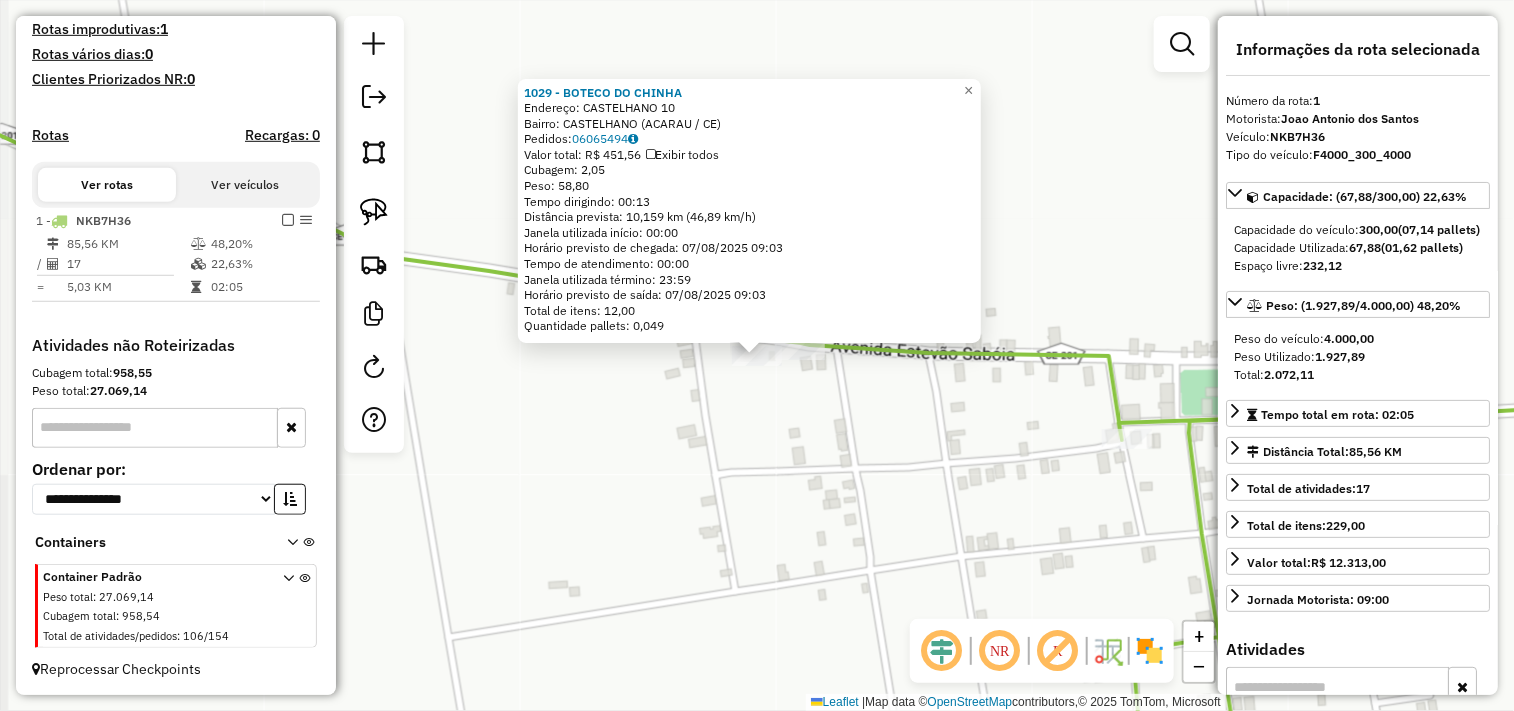 click on "1029 - BOTECO DO CHINHA  Endereço:  CASTELHANO 10   Bairro: CASTELHANO (ACARAU / CE)   Pedidos:  06065494   Valor total: R$ 451,56   Exibir todos   Cubagem: 2,05  Peso: 58,80  Tempo dirigindo: 00:13   Distância prevista: 10,159 km (46,89 km/h)   Janela utilizada início: 00:00   Horário previsto de chegada: 07/08/2025 09:03   Tempo de atendimento: 00:00   Janela utilizada término: 23:59   Horário previsto de saída: 07/08/2025 09:03   Total de itens: 12,00   Quantidade pallets: 0,049  × Janela de atendimento Grade de atendimento Capacidade Transportadoras Veículos Cliente Pedidos  Rotas Selecione os dias de semana para filtrar as janelas de atendimento  Seg   Ter   Qua   Qui   Sex   Sáb   Dom  Informe o período da janela de atendimento: De: Até:  Filtrar exatamente a janela do cliente  Considerar janela de atendimento padrão  Selecione os dias de semana para filtrar as grades de atendimento  Seg   Ter   Qua   Qui   Sex   Sáb   Dom   Considerar clientes sem dia de atendimento cadastrado  De:   De:" 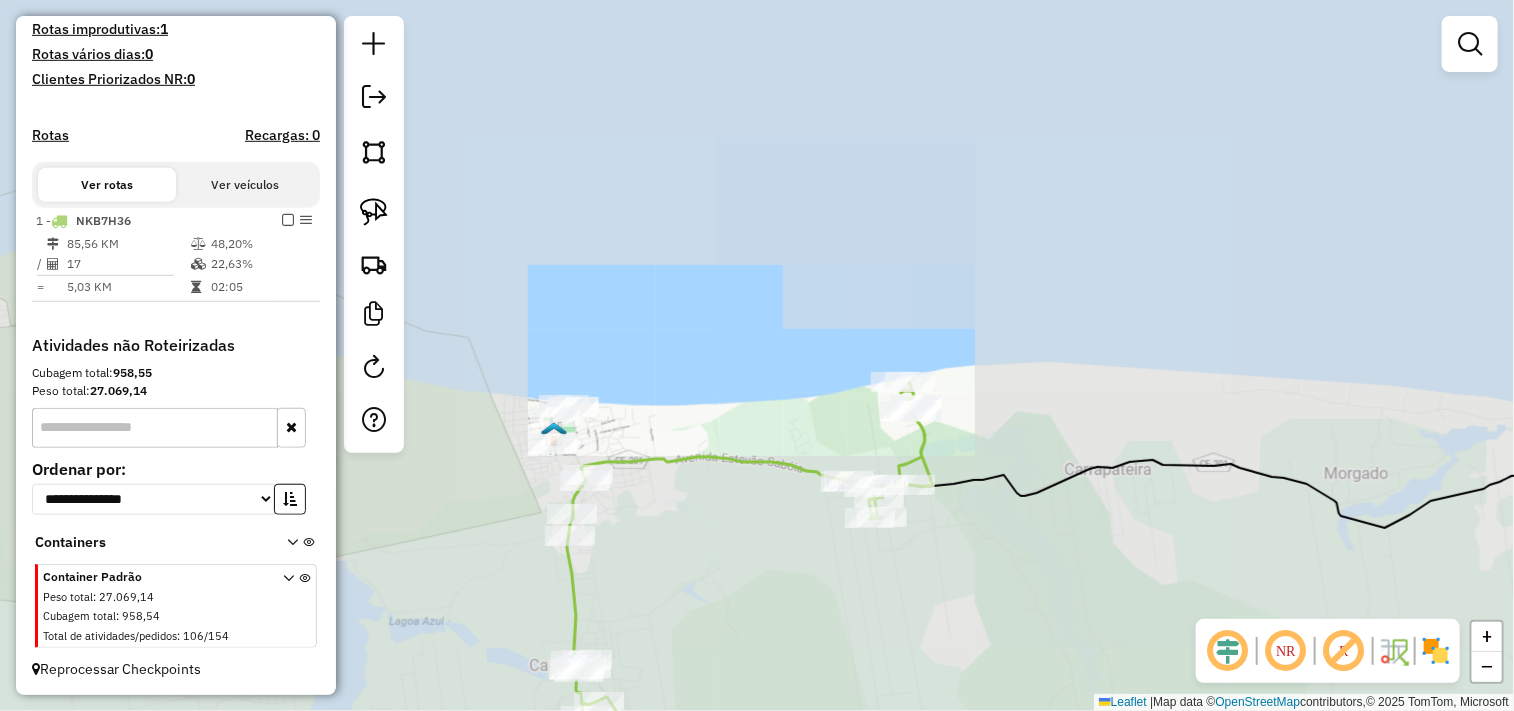 drag, startPoint x: 758, startPoint y: 534, endPoint x: 876, endPoint y: 476, distance: 131.48384 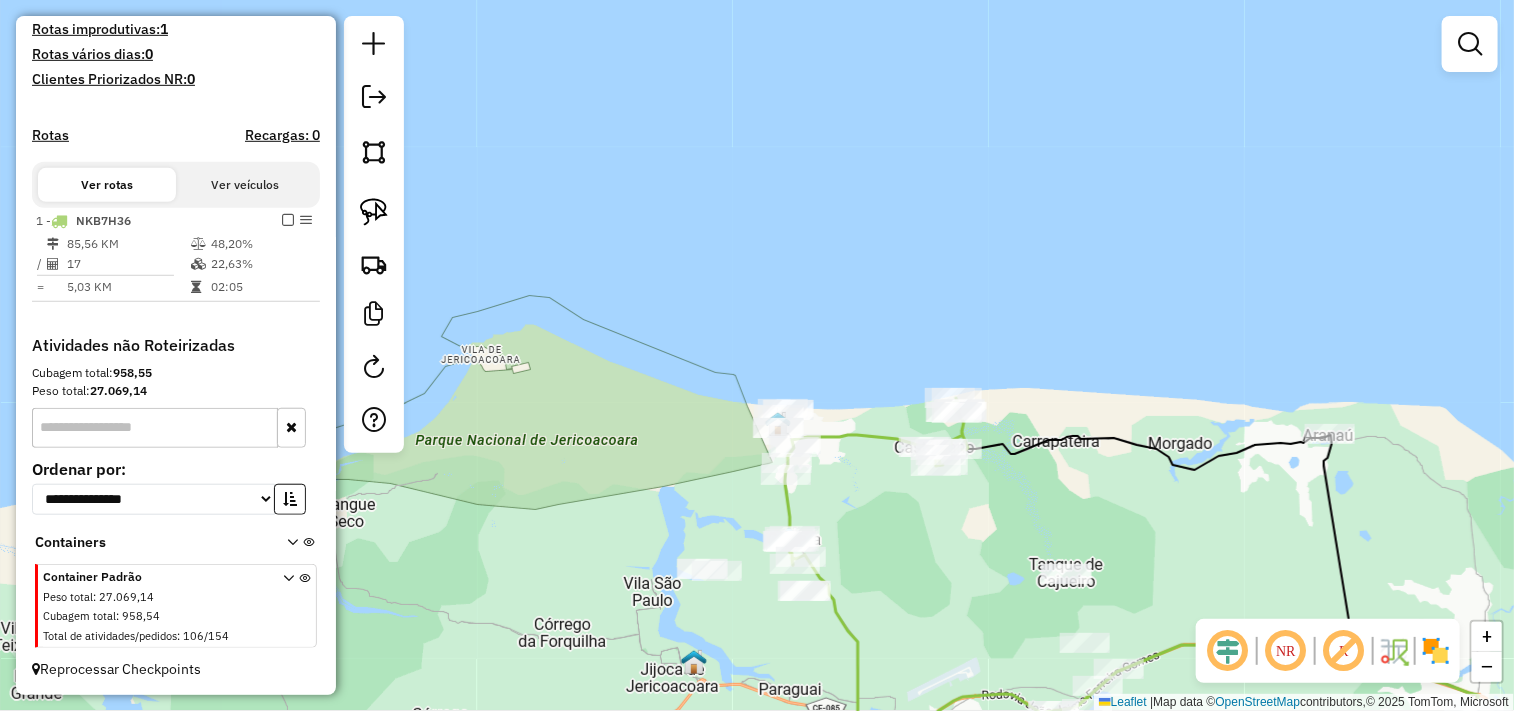 click on "Janela de atendimento Grade de atendimento Capacidade Transportadoras Veículos Cliente Pedidos  Rotas Selecione os dias de semana para filtrar as janelas de atendimento  Seg   Ter   Qua   Qui   Sex   Sáb   Dom  Informe o período da janela de atendimento: De: Até:  Filtrar exatamente a janela do cliente  Considerar janela de atendimento padrão  Selecione os dias de semana para filtrar as grades de atendimento  Seg   Ter   Qua   Qui   Sex   Sáb   Dom   Considerar clientes sem dia de atendimento cadastrado  Clientes fora do dia de atendimento selecionado Filtrar as atividades entre os valores definidos abaixo:  Peso mínimo:   Peso máximo:   Cubagem mínima:   Cubagem máxima:   De:   Até:  Filtrar as atividades entre o tempo de atendimento definido abaixo:  De:   Até:   Considerar capacidade total dos clientes não roteirizados Transportadora: Selecione um ou mais itens Tipo de veículo: Selecione um ou mais itens Veículo: Selecione um ou mais itens Motorista: Selecione um ou mais itens Nome: Rótulo:" 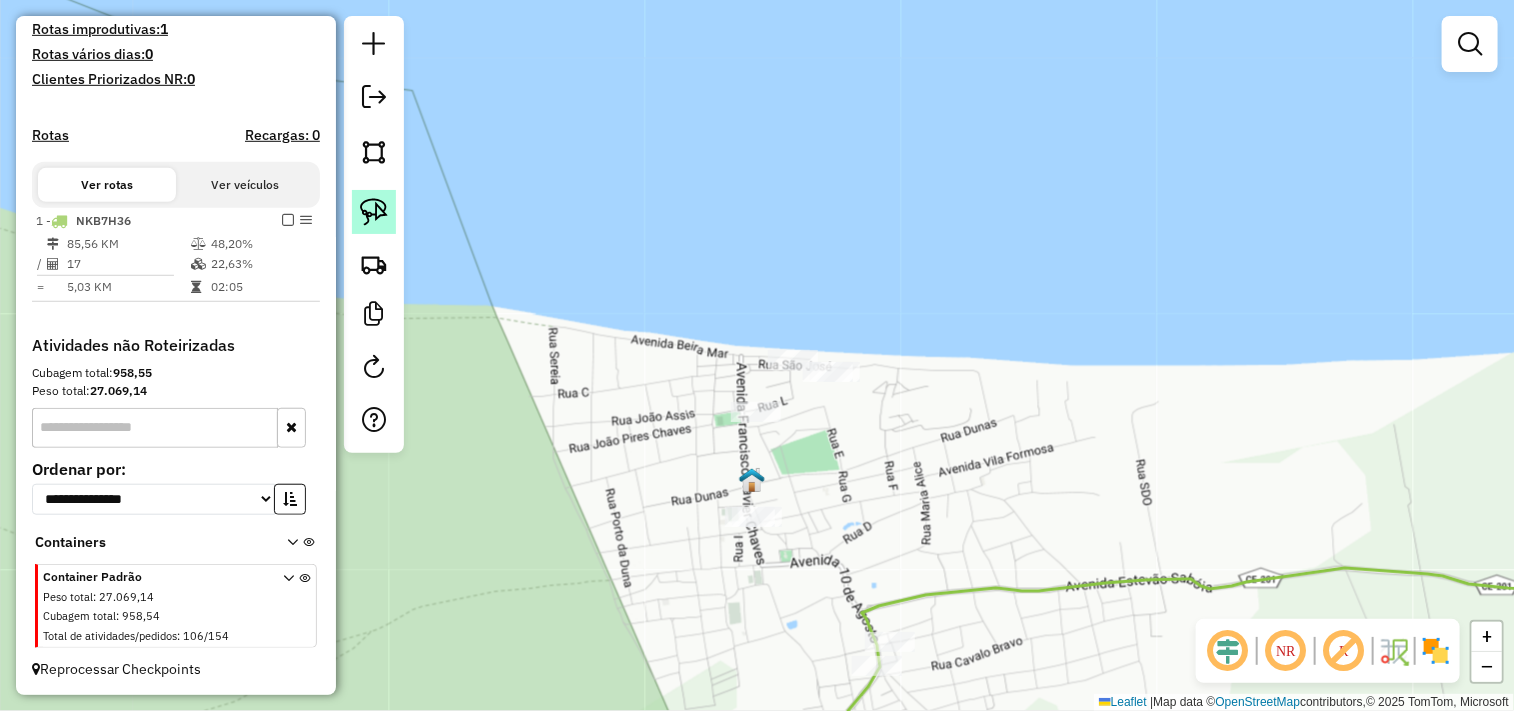 click 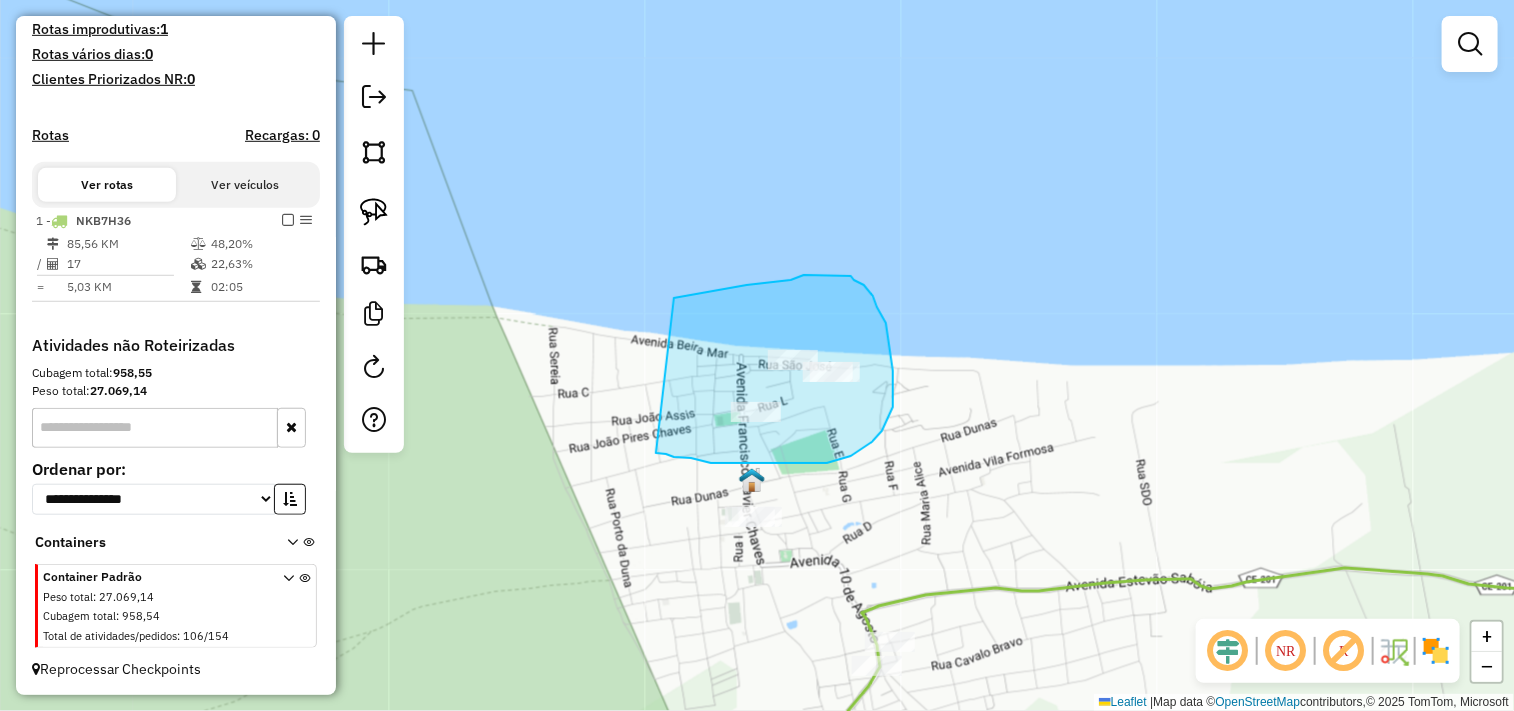 drag, startPoint x: 747, startPoint y: 285, endPoint x: 655, endPoint y: 453, distance: 191.54112 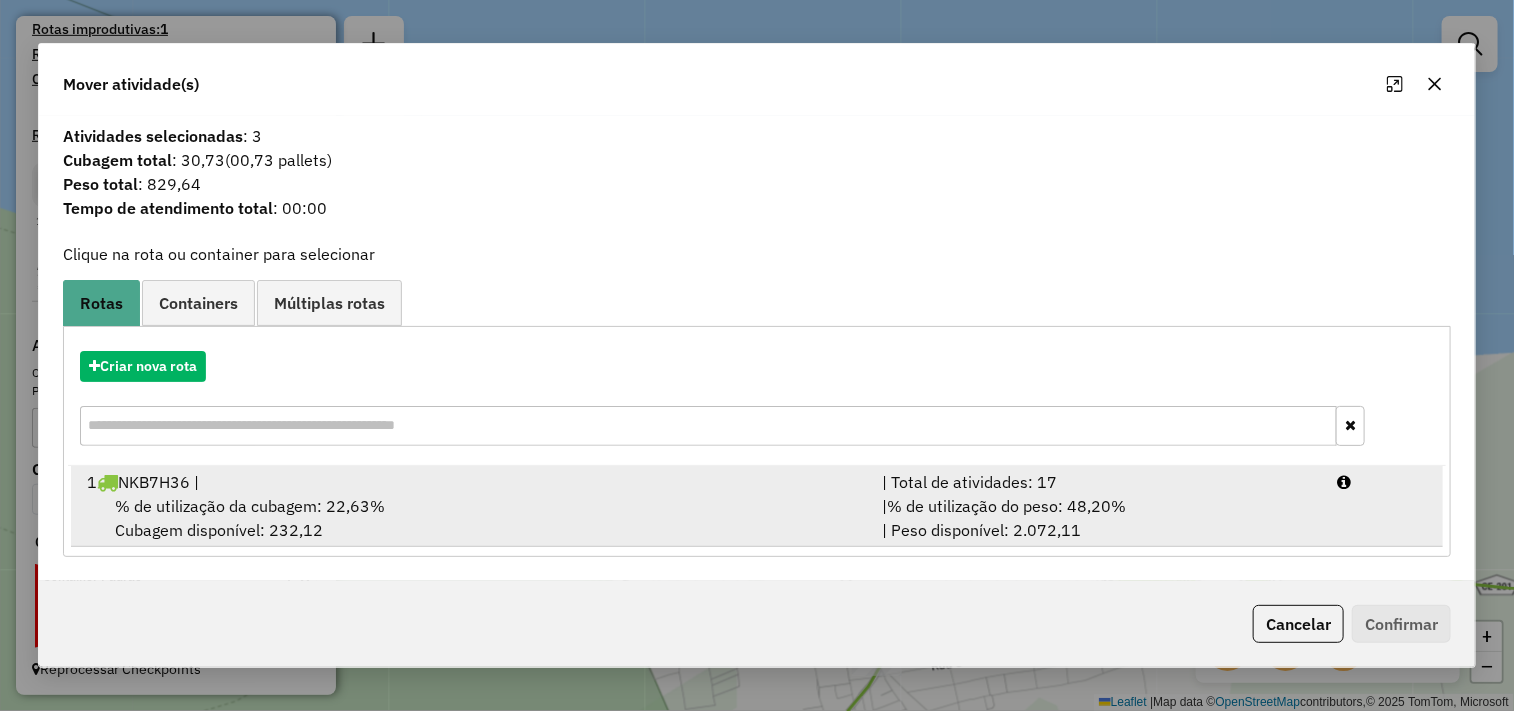click on "% de utilização da cubagem: 22,63%" at bounding box center (250, 506) 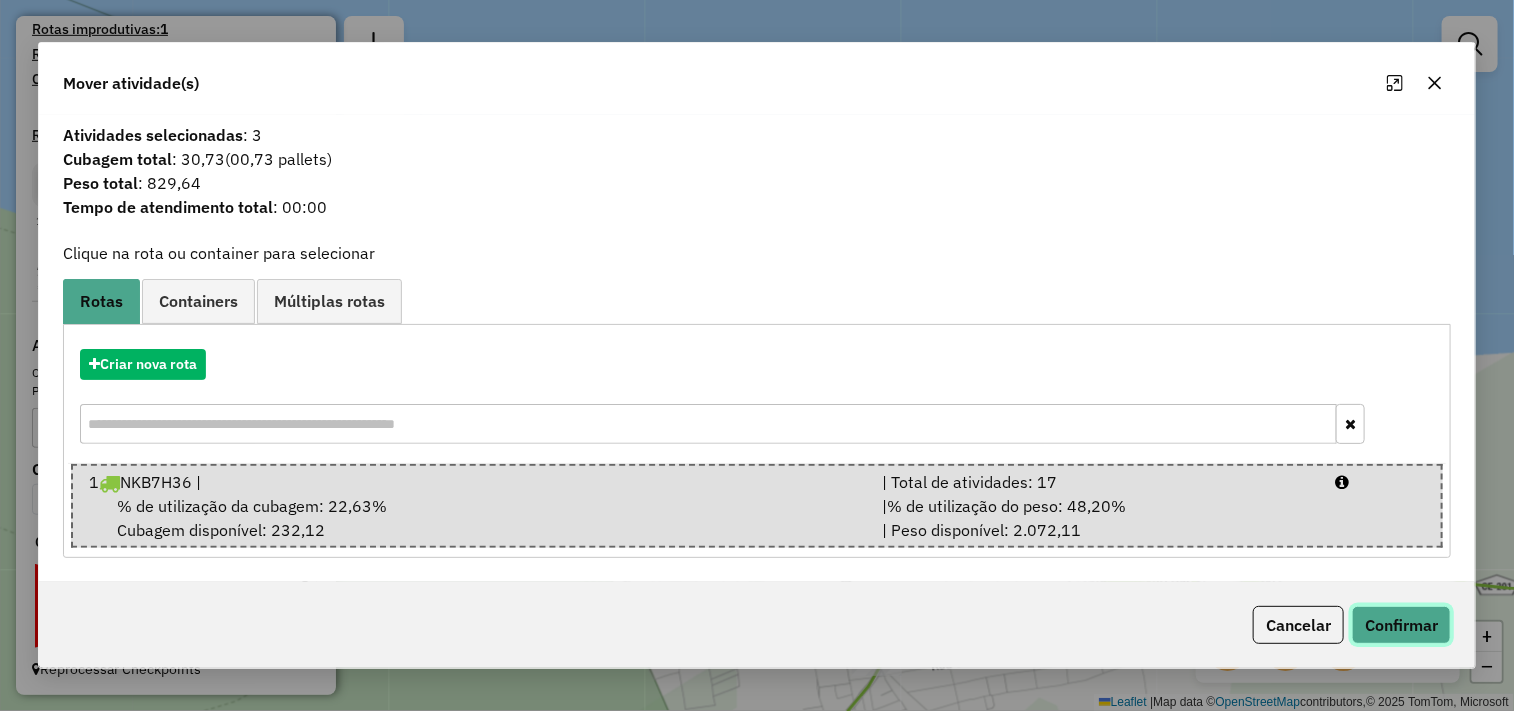 click on "Confirmar" 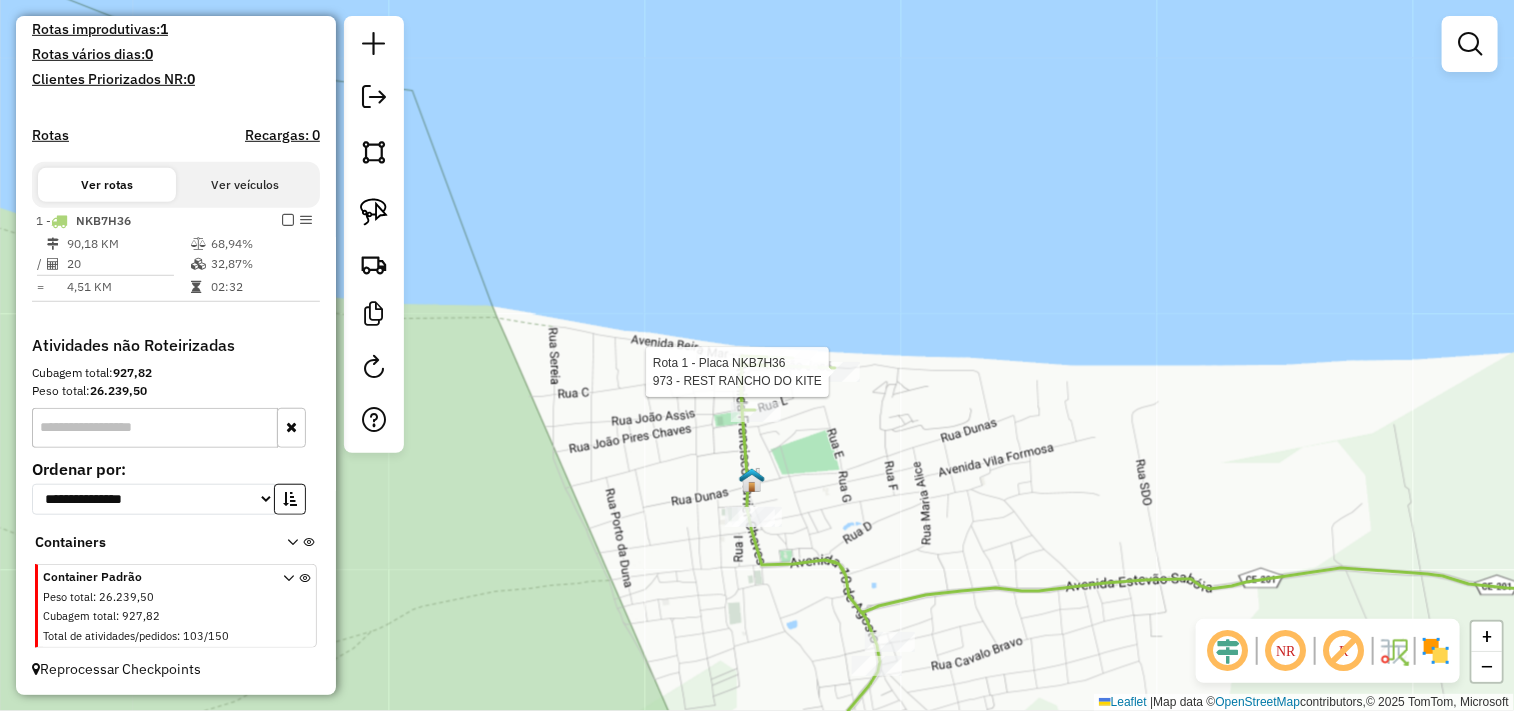 select on "**********" 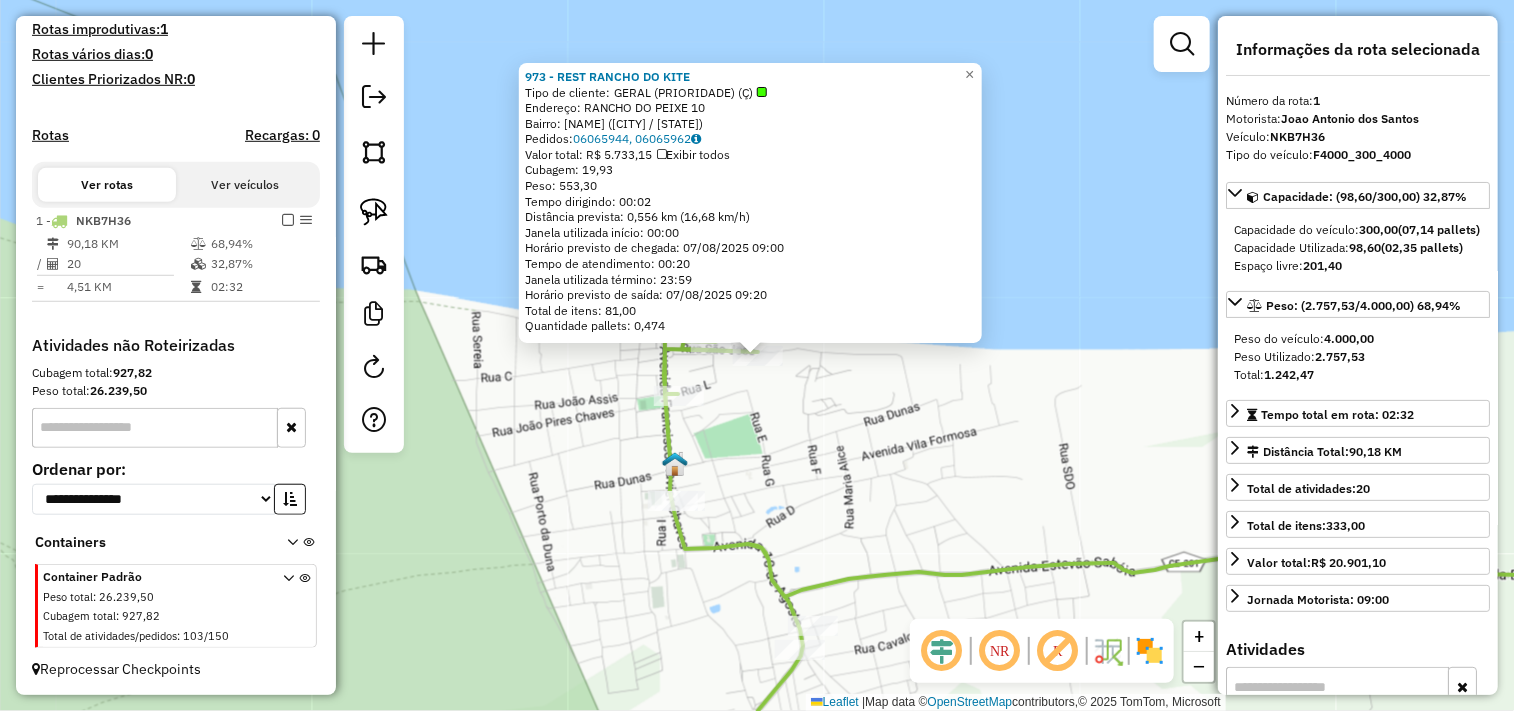 click on "973 - REST RANCHO DO KITE  Tipo de cliente:   GERAL (PRIORIDADE) (Ç)   Endereço:  RANCHO DO PEIXE 10   Bairro: PREA (CRUZ / CE)   Pedidos:  06065944, 06065962   Valor total: R$ 5.733,15   Exibir todos   Cubagem: 19,93  Peso: 553,30  Tempo dirigindo: 00:02   Distância prevista: 0,556 km (16,68 km/h)   Janela utilizada início: 00:00   Horário previsto de chegada: 07/08/2025 09:00   Tempo de atendimento: 00:20   Janela utilizada término: 23:59   Horário previsto de saída: 07/08/2025 09:20   Total de itens: 81,00   Quantidade pallets: 0,474  × Janela de atendimento Grade de atendimento Capacidade Transportadoras Veículos Cliente Pedidos  Rotas Selecione os dias de semana para filtrar as janelas de atendimento  Seg   Ter   Qua   Qui   Sex   Sáb   Dom  Informe o período da janela de atendimento: De: Até:  Filtrar exatamente a janela do cliente  Considerar janela de atendimento padrão  Selecione os dias de semana para filtrar as grades de atendimento  Seg   Ter   Qua   Qui   Sex   Sáb   Dom   De:  De:" 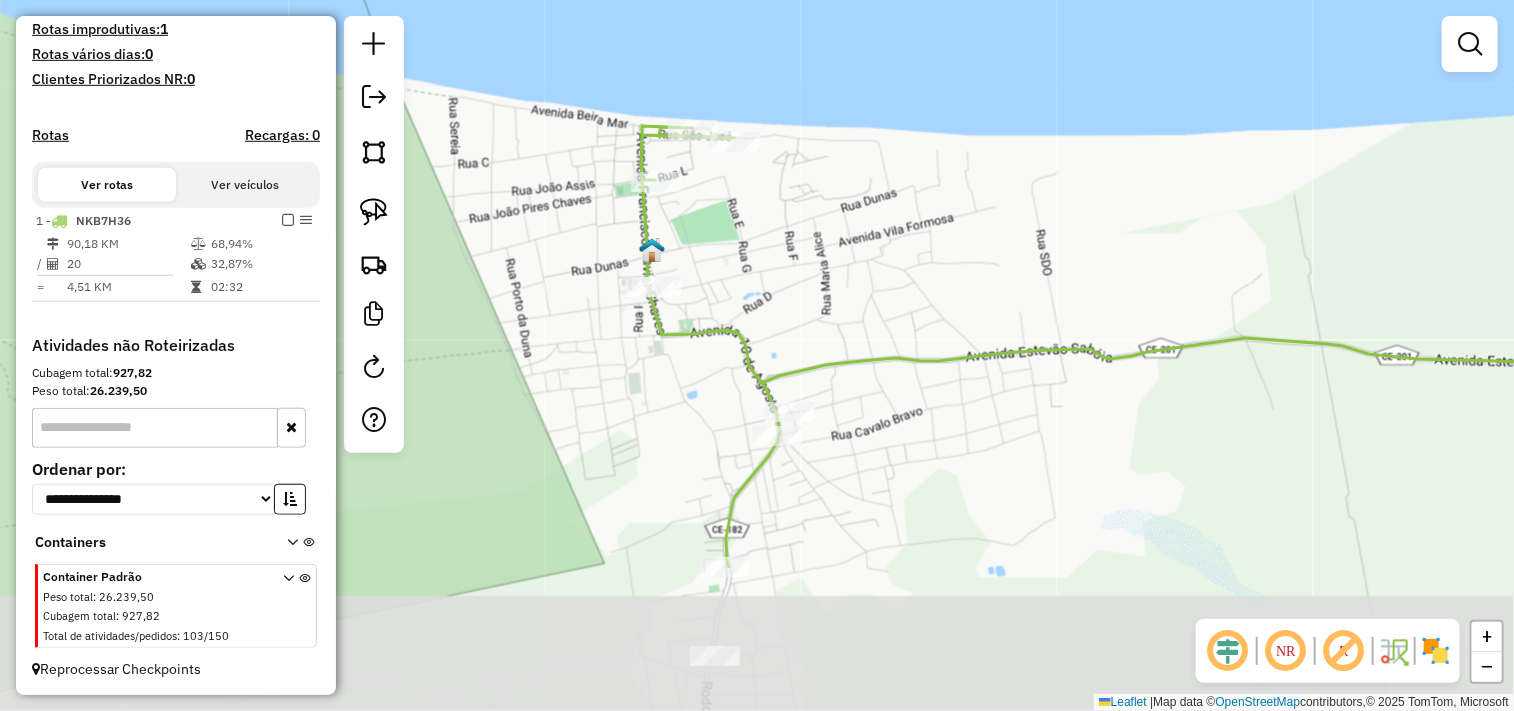 drag, startPoint x: 837, startPoint y: 507, endPoint x: 813, endPoint y: 287, distance: 221.30522 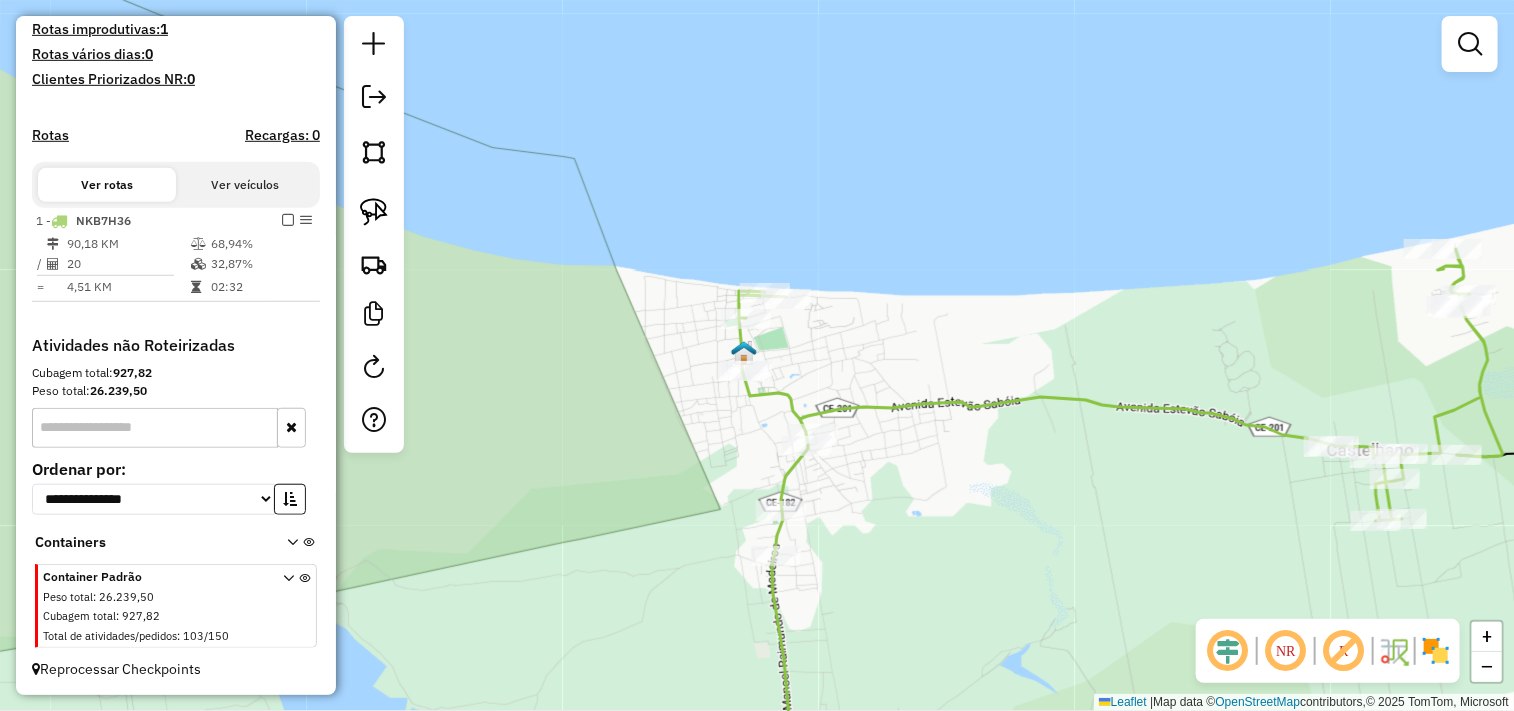 drag, startPoint x: 903, startPoint y: 524, endPoint x: 832, endPoint y: 416, distance: 129.24782 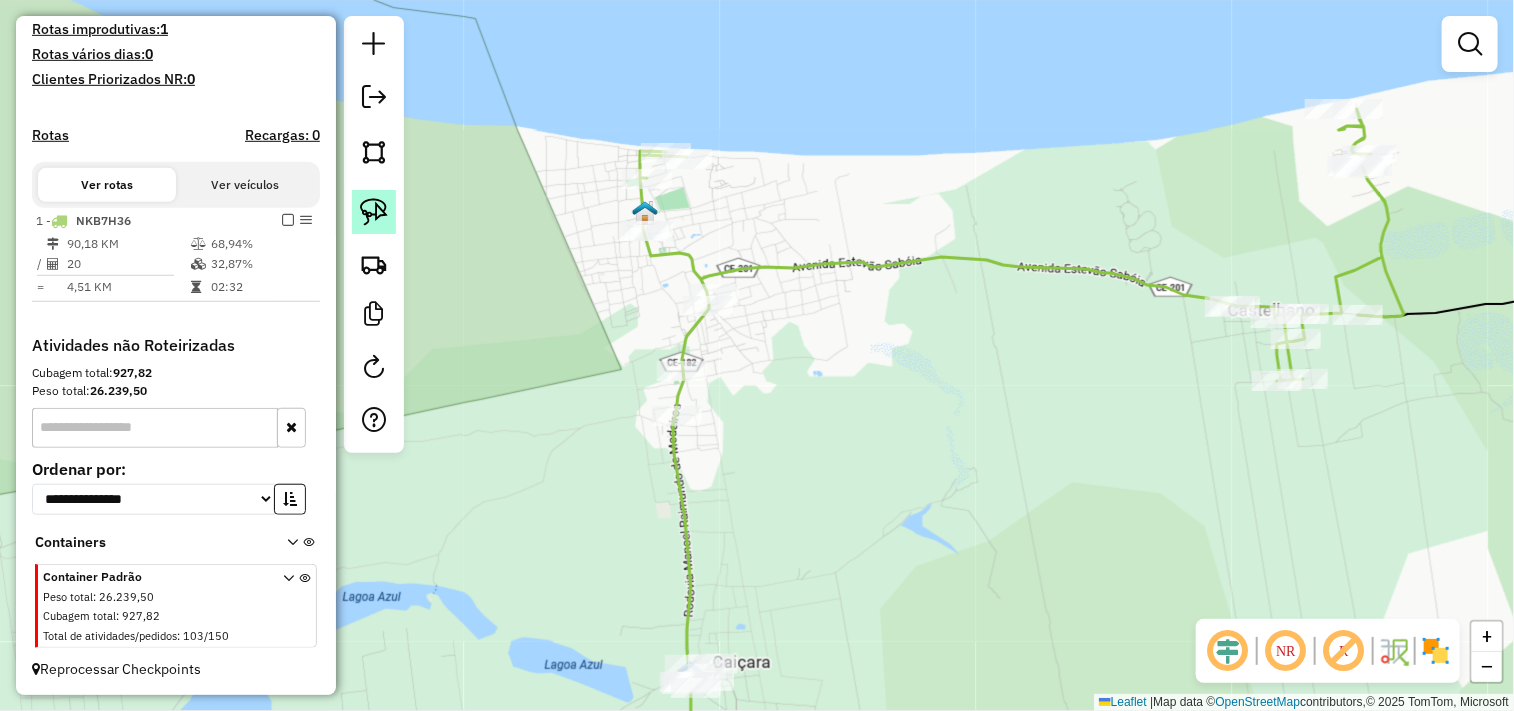 click 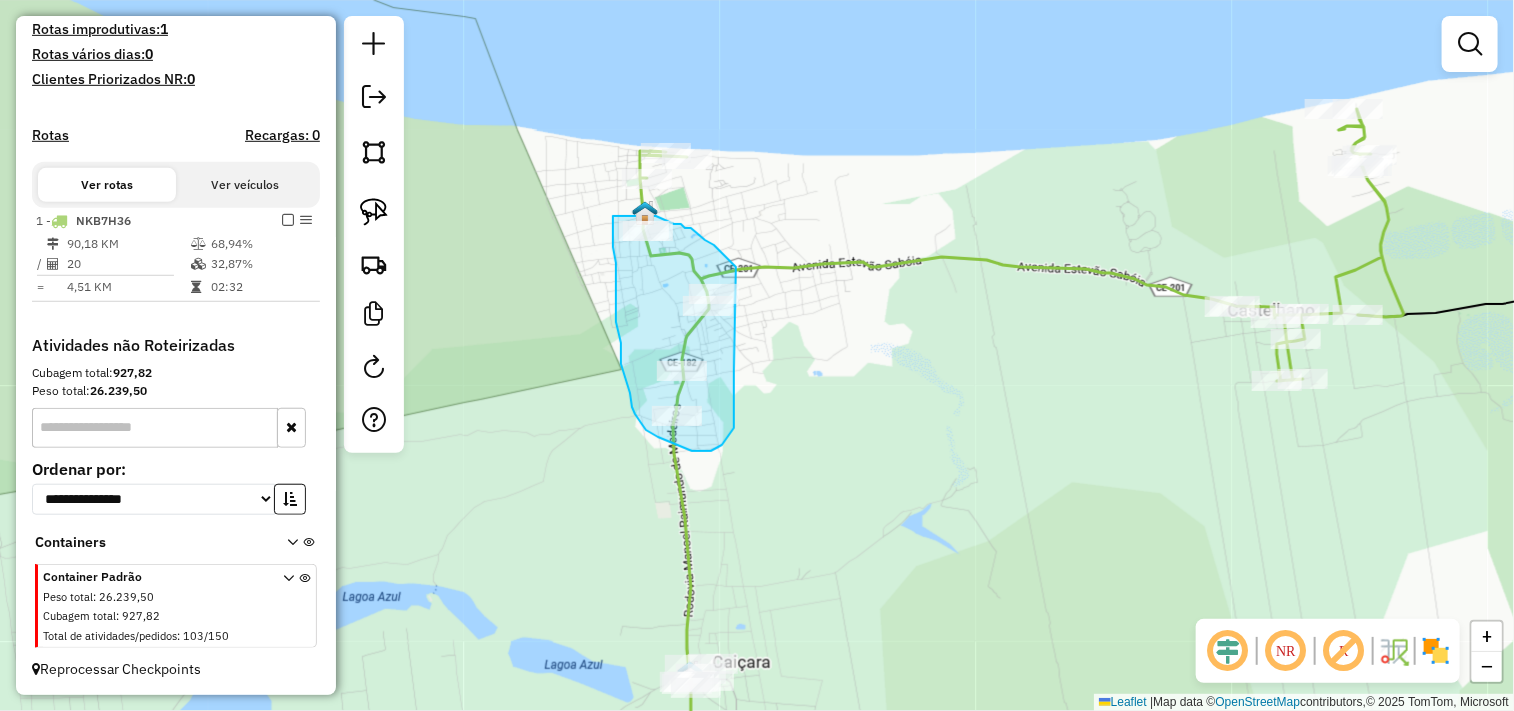 drag, startPoint x: 718, startPoint y: 447, endPoint x: 745, endPoint y: 310, distance: 139.63524 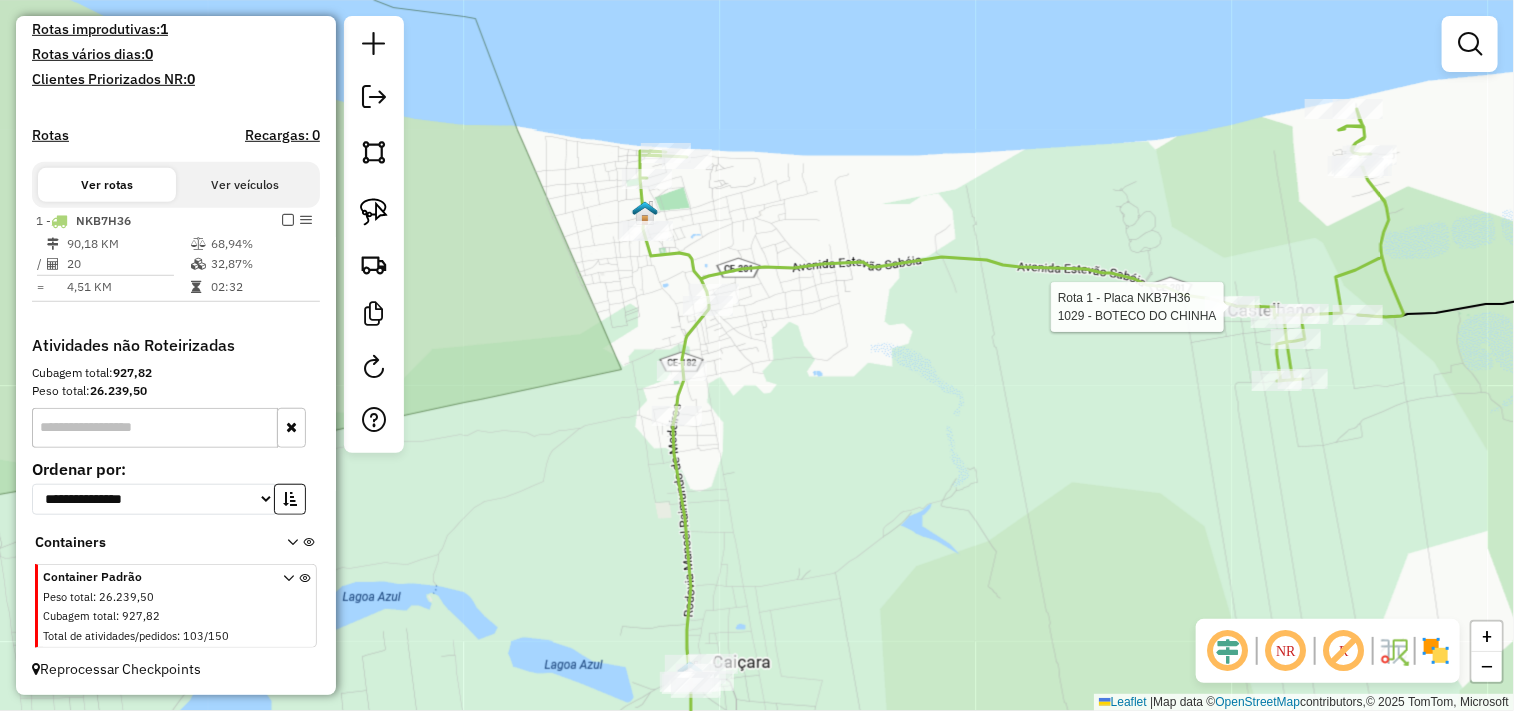 select on "**********" 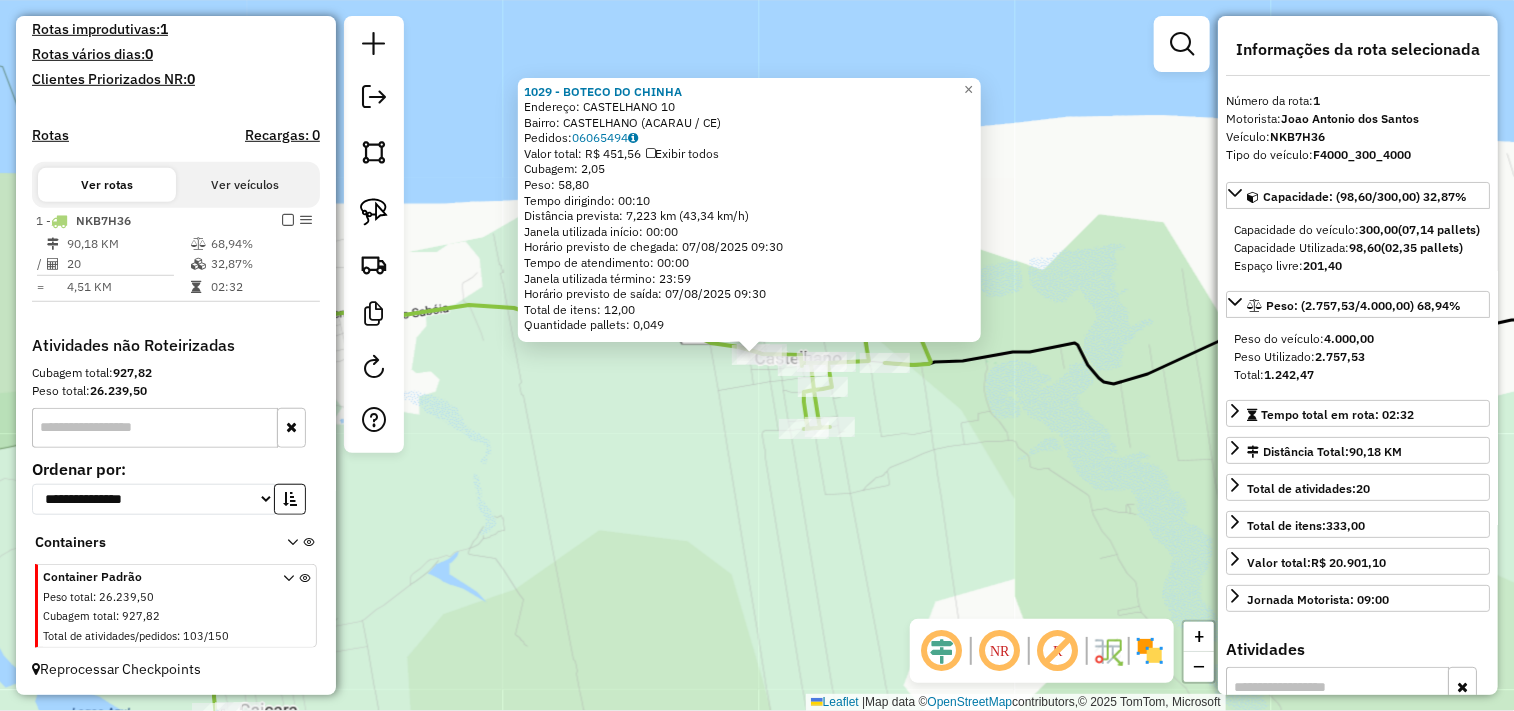 click on "1029 - BOTECO DO CHINHA  Endereço:  CASTELHANO 10   Bairro: CASTELHANO (ACARAU / CE)   Pedidos:  06065494   Valor total: R$ 451,56   Exibir todos   Cubagem: 2,05  Peso: 58,80  Tempo dirigindo: 00:10   Distância prevista: 7,223 km (43,34 km/h)   Janela utilizada início: 00:00   Horário previsto de chegada: 07/08/2025 09:30   Tempo de atendimento: 00:00   Janela utilizada término: 23:59   Horário previsto de saída: 07/08/2025 09:30   Total de itens: 12,00   Quantidade pallets: 0,049  × Janela de atendimento Grade de atendimento Capacidade Transportadoras Veículos Cliente Pedidos  Rotas Selecione os dias de semana para filtrar as janelas de atendimento  Seg   Ter   Qua   Qui   Sex   Sáb   Dom  Informe o período da janela de atendimento: De: Até:  Filtrar exatamente a janela do cliente  Considerar janela de atendimento padrão  Selecione os dias de semana para filtrar as grades de atendimento  Seg   Ter   Qua   Qui   Sex   Sáb   Dom   Considerar clientes sem dia de atendimento cadastrado  De:   De:" 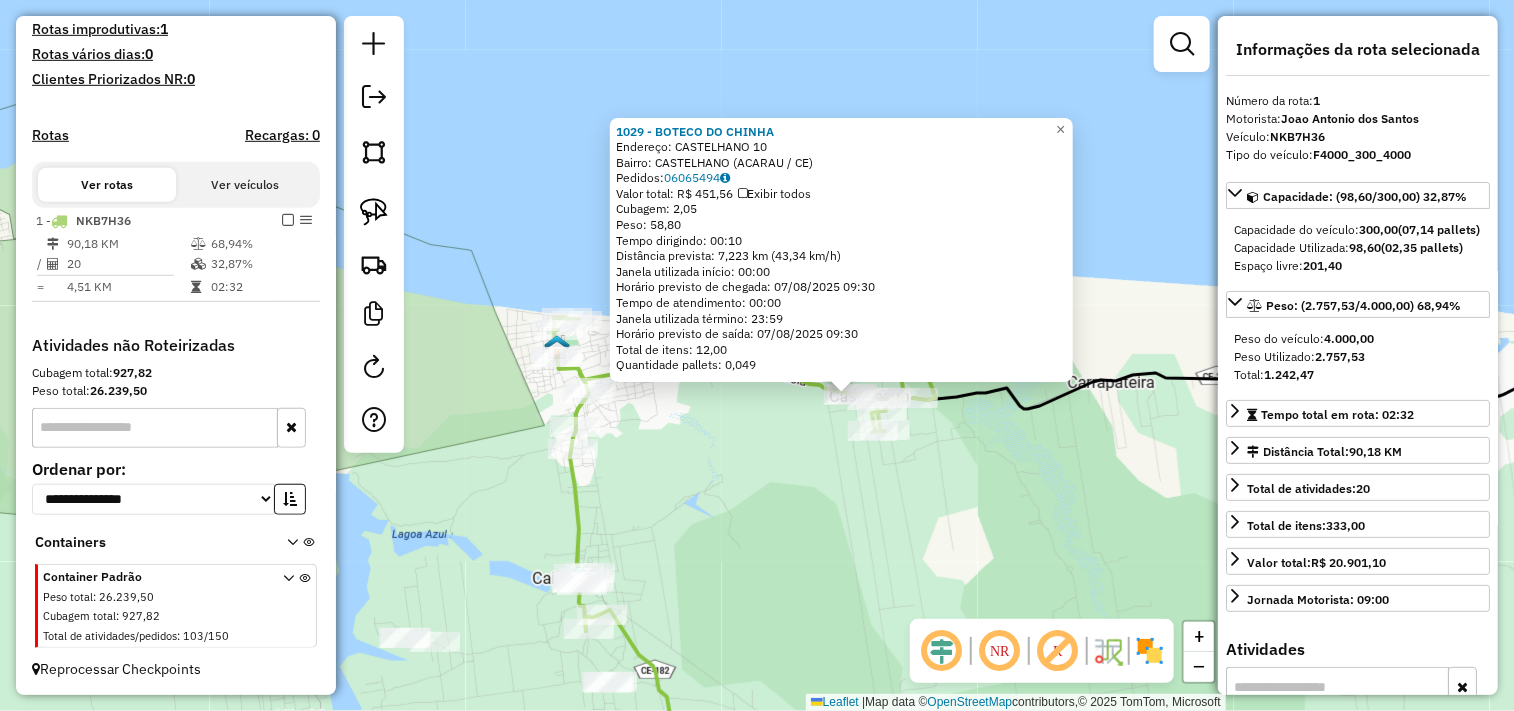 click on "1029 - BOTECO DO CHINHA  Endereço:  CASTELHANO 10   Bairro: CASTELHANO (ACARAU / CE)   Pedidos:  06065494   Valor total: R$ 451,56   Exibir todos   Cubagem: 2,05  Peso: 58,80  Tempo dirigindo: 00:10   Distância prevista: 7,223 km (43,34 km/h)   Janela utilizada início: 00:00   Horário previsto de chegada: 07/08/2025 09:30   Tempo de atendimento: 00:00   Janela utilizada término: 23:59   Horário previsto de saída: 07/08/2025 09:30   Total de itens: 12,00   Quantidade pallets: 0,049  × Janela de atendimento Grade de atendimento Capacidade Transportadoras Veículos Cliente Pedidos  Rotas Selecione os dias de semana para filtrar as janelas de atendimento  Seg   Ter   Qua   Qui   Sex   Sáb   Dom  Informe o período da janela de atendimento: De: Até:  Filtrar exatamente a janela do cliente  Considerar janela de atendimento padrão  Selecione os dias de semana para filtrar as grades de atendimento  Seg   Ter   Qua   Qui   Sex   Sáb   Dom   Considerar clientes sem dia de atendimento cadastrado  De:   De:" 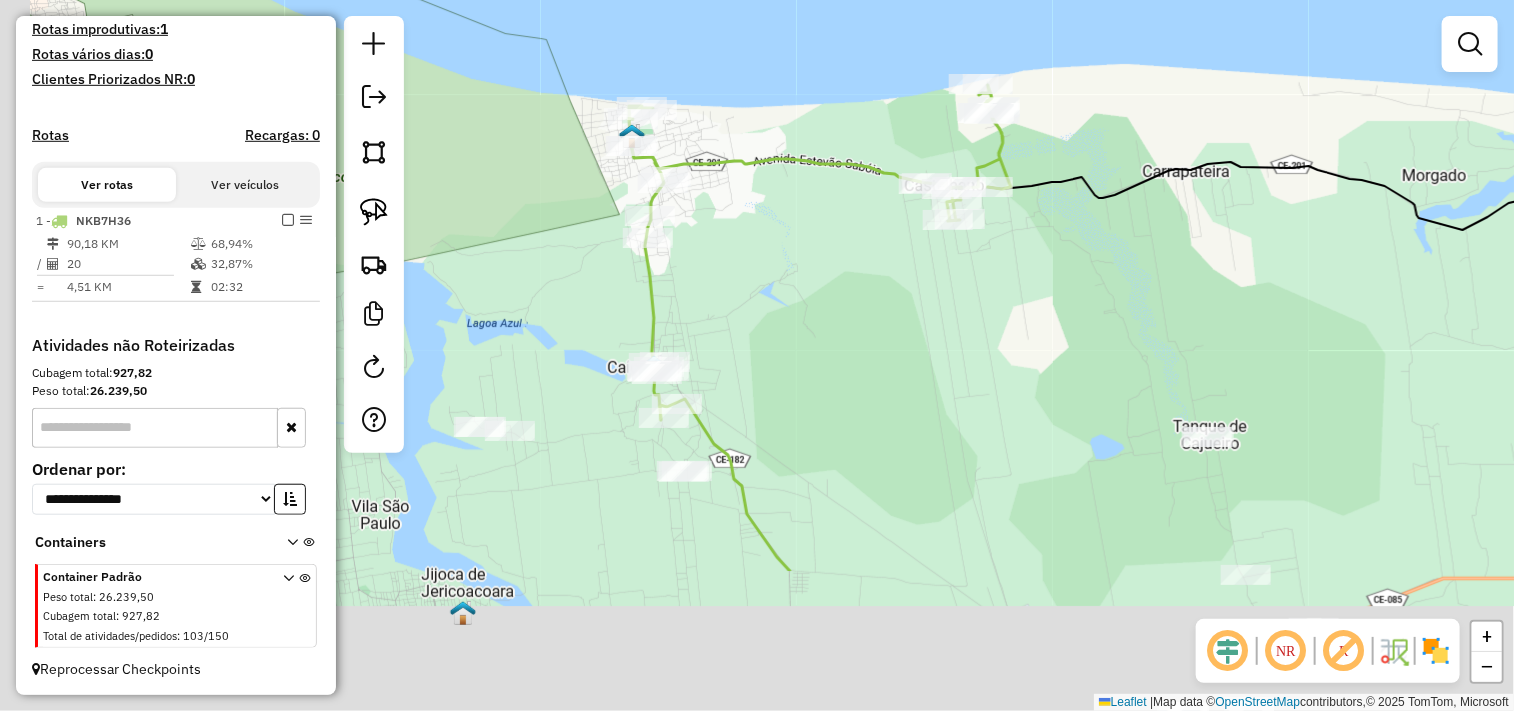 drag, startPoint x: 773, startPoint y: 522, endPoint x: 870, endPoint y: 287, distance: 254.23218 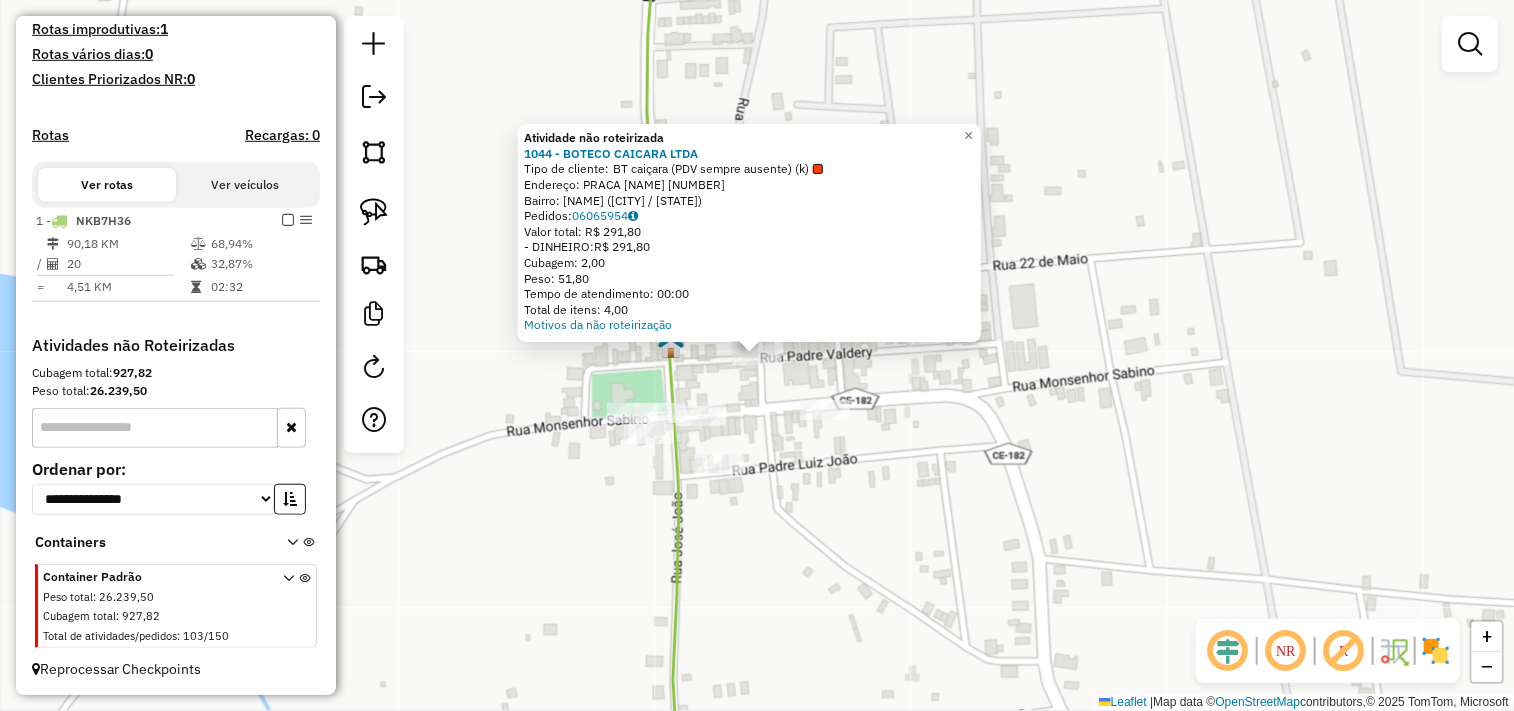 click on "Atividade não roteirizada 1044 - BOTECO CAICARA LTDA  Tipo de cliente:   BT caiçara (PDV sempre ausente) (k)   Endereço:  PRACA CAICARA 10   Bairro: CAICARA (CRUZ / CE)   Pedidos:  06065954   Valor total: R$ 291,80   - DINHEIRO:  R$ 291,80   Cubagem: 2,00   Peso: 51,80   Tempo de atendimento: 00:00   Total de itens: 4,00  Motivos da não roteirização × Janela de atendimento Grade de atendimento Capacidade Transportadoras Veículos Cliente Pedidos  Rotas Selecione os dias de semana para filtrar as janelas de atendimento  Seg   Ter   Qua   Qui   Sex   Sáb   Dom  Informe o período da janela de atendimento: De: Até:  Filtrar exatamente a janela do cliente  Considerar janela de atendimento padrão  Selecione os dias de semana para filtrar as grades de atendimento  Seg   Ter   Qua   Qui   Sex   Sáb   Dom   Considerar clientes sem dia de atendimento cadastrado  Clientes fora do dia de atendimento selecionado Filtrar as atividades entre os valores definidos abaixo:  Peso mínimo:   Peso máximo:   De:  De:" 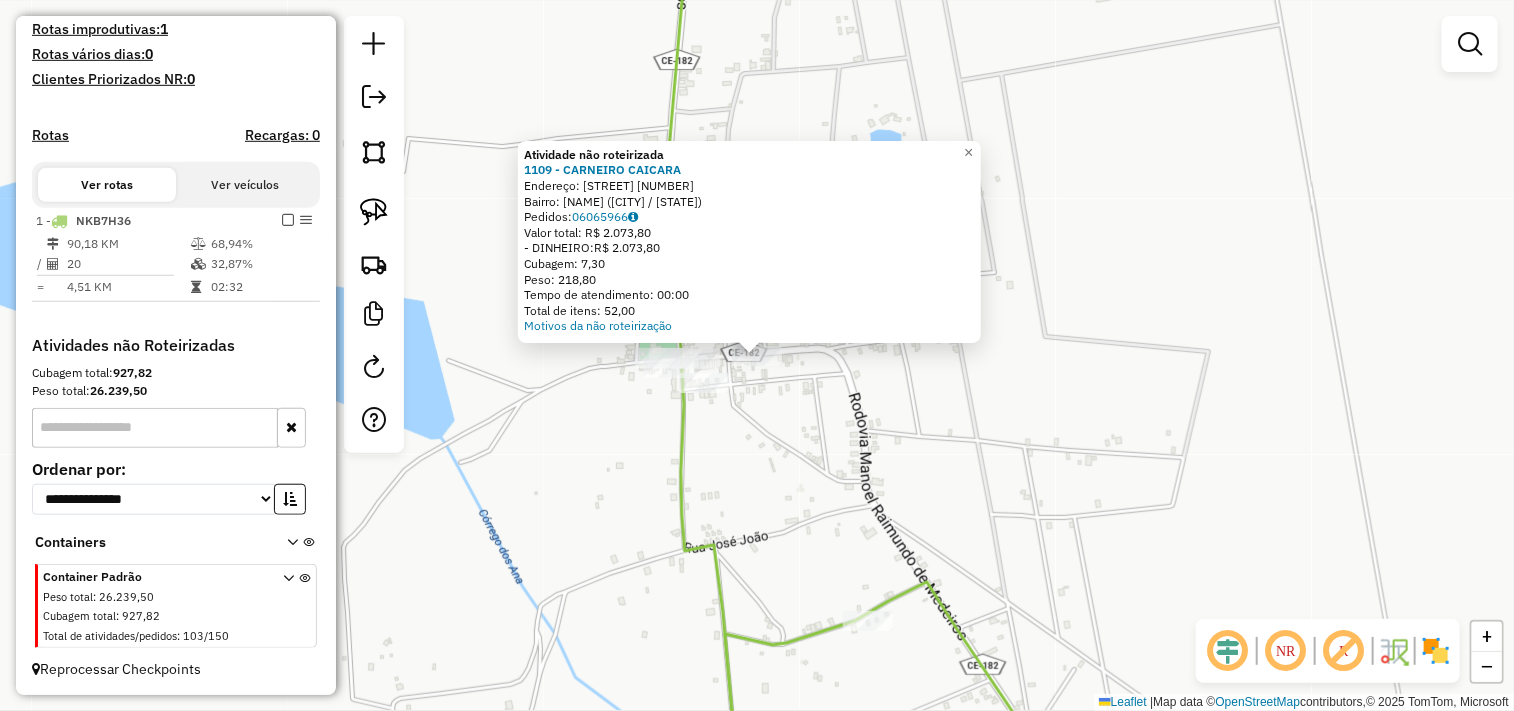 click on "Atividade não roteirizada 1109 - CARNEIRO  CAICARA  Endereço:  Monsenhor sabino 300   Bairro: CAICARA (CRUZ / CE)   Pedidos:  06065966   Valor total: R$ 2.073,80   - DINHEIRO:  R$ 2.073,80   Cubagem: 7,30   Peso: 218,80   Tempo de atendimento: 00:00   Total de itens: 52,00  Motivos da não roteirização × Janela de atendimento Grade de atendimento Capacidade Transportadoras Veículos Cliente Pedidos  Rotas Selecione os dias de semana para filtrar as janelas de atendimento  Seg   Ter   Qua   Qui   Sex   Sáb   Dom  Informe o período da janela de atendimento: De: Até:  Filtrar exatamente a janela do cliente  Considerar janela de atendimento padrão  Selecione os dias de semana para filtrar as grades de atendimento  Seg   Ter   Qua   Qui   Sex   Sáb   Dom   Considerar clientes sem dia de atendimento cadastrado  Clientes fora do dia de atendimento selecionado Filtrar as atividades entre os valores definidos abaixo:  Peso mínimo:   Peso máximo:   Cubagem mínima:   Cubagem máxima:   De:   Até:   De:  +" 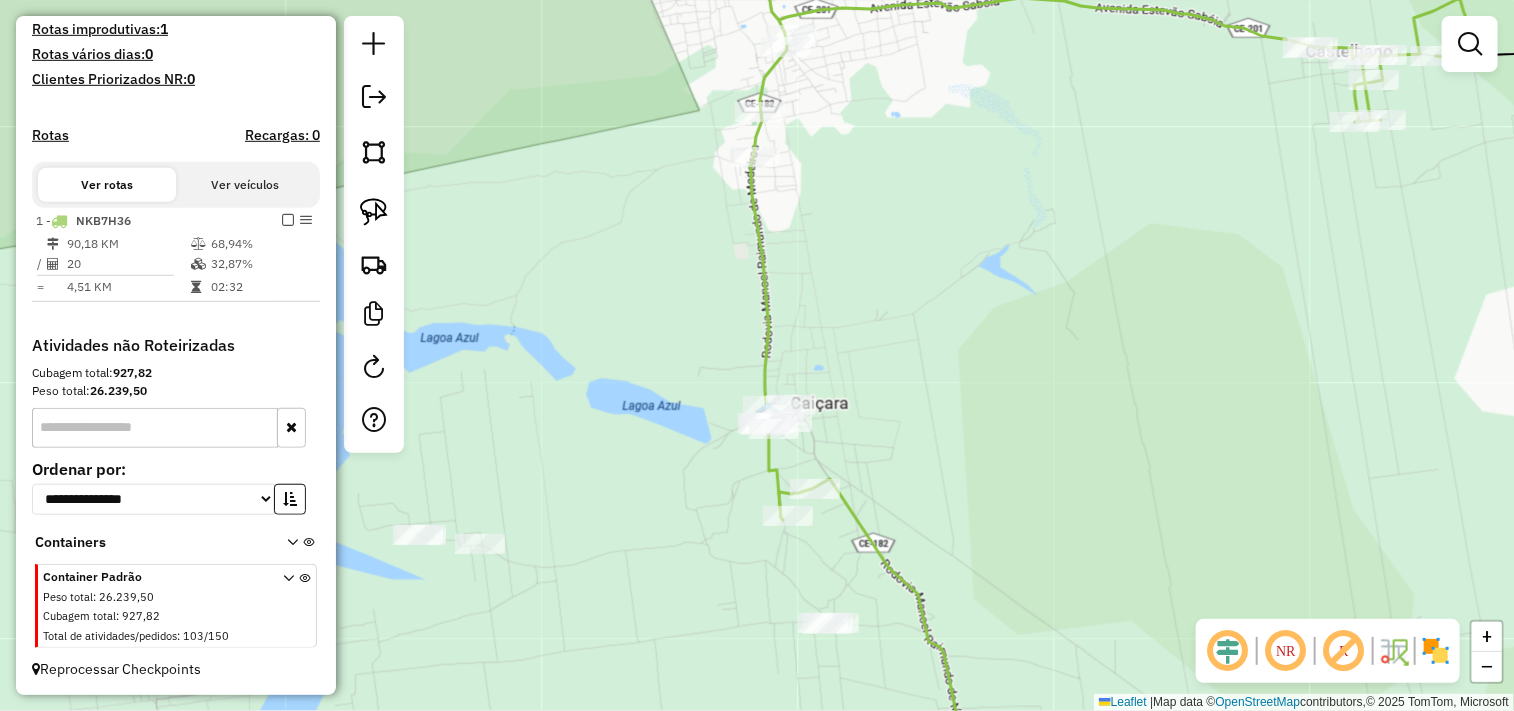 drag, startPoint x: 703, startPoint y: 496, endPoint x: 917, endPoint y: 333, distance: 269.00745 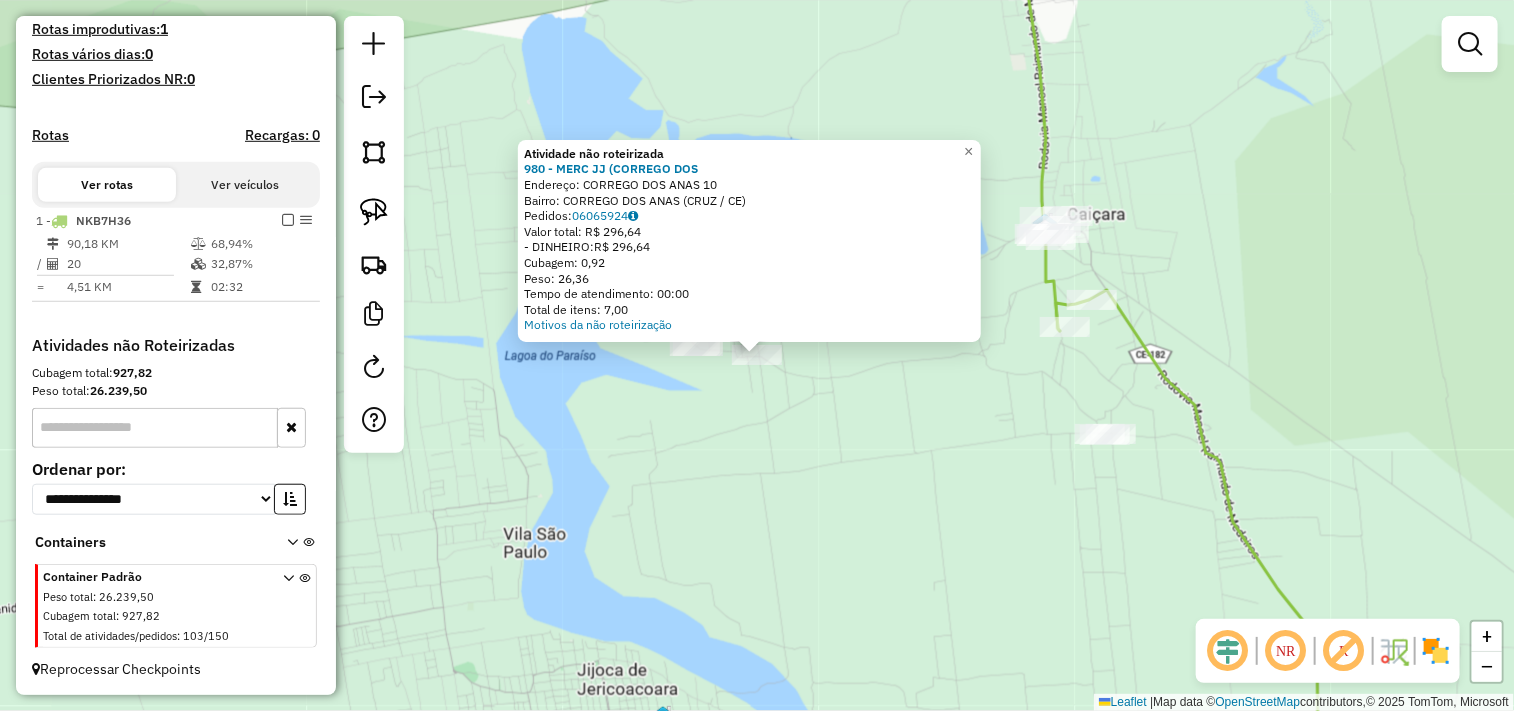 click on "Atividade não roteirizada 980 - MERC JJ (CORREGO DOS  Endereço:  CORREGO DOS ANAS 10   Bairro: CORREGO DOS ANAS (CRUZ / CE)   Pedidos:  06065924   Valor total: R$ 296,64   - DINHEIRO:  R$ 296,64   Cubagem: 0,92   Peso: 26,36   Tempo de atendimento: 00:00   Total de itens: 7,00  Motivos da não roteirização × Janela de atendimento Grade de atendimento Capacidade Transportadoras Veículos Cliente Pedidos  Rotas Selecione os dias de semana para filtrar as janelas de atendimento  Seg   Ter   Qua   Qui   Sex   Sáb   Dom  Informe o período da janela de atendimento: De: Até:  Filtrar exatamente a janela do cliente  Considerar janela de atendimento padrão  Selecione os dias de semana para filtrar as grades de atendimento  Seg   Ter   Qua   Qui   Sex   Sáb   Dom   Considerar clientes sem dia de atendimento cadastrado  Clientes fora do dia de atendimento selecionado Filtrar as atividades entre os valores definidos abaixo:  Peso mínimo:   Peso máximo:   Cubagem mínima:   Cubagem máxima:   De:   Até:  De:" 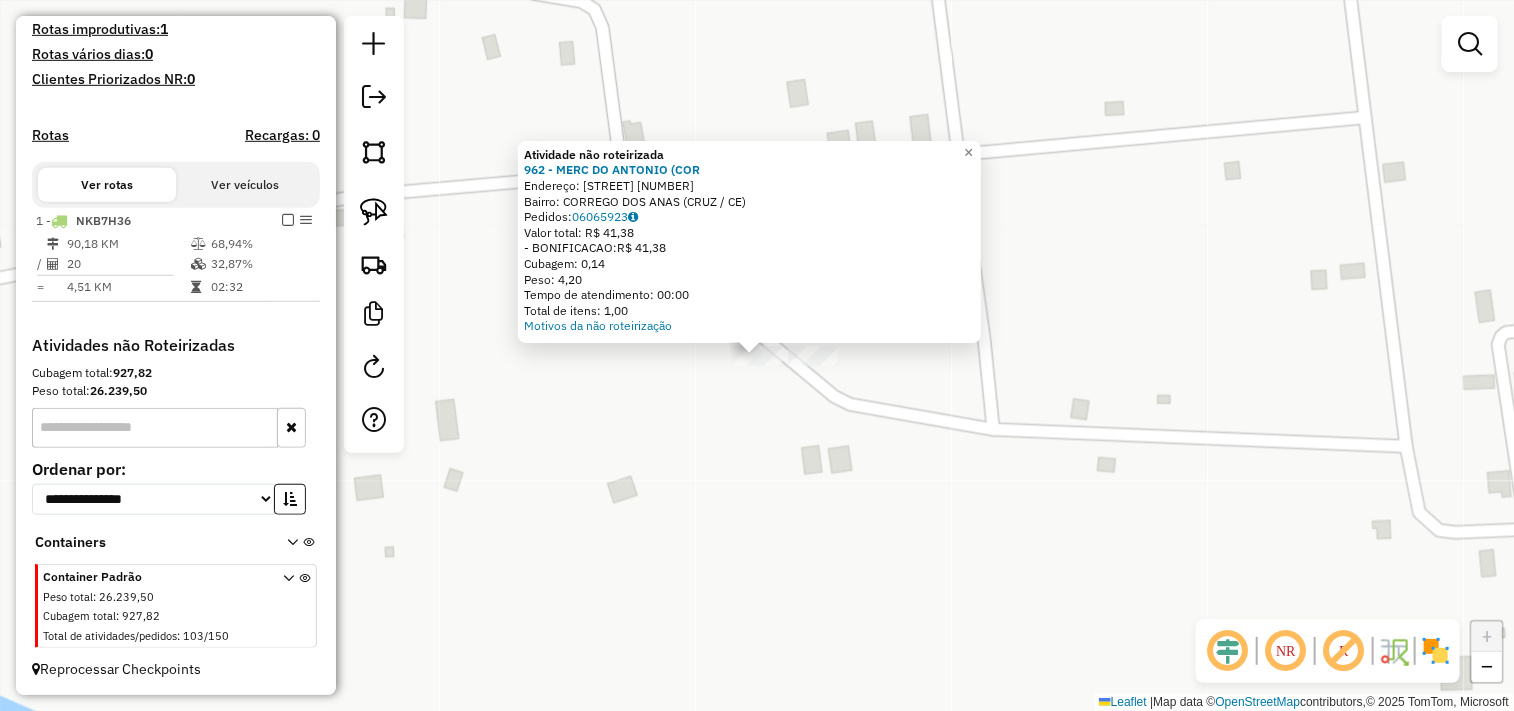 click on "Atividade não roteirizada 962 - MERC DO ANTONIO (COR  Endereço:  RUA DA LAGOA AZUL 1   Bairro: CORREGO DOS ANAS (CRUZ / CE)   Pedidos:  06065923   Valor total: R$ 41,38   - BONIFICACAO:  R$ 41,38   Cubagem: 0,14   Peso: 4,20   Tempo de atendimento: 00:00   Total de itens: 1,00  Motivos da não roteirização × Janela de atendimento Grade de atendimento Capacidade Transportadoras Veículos Cliente Pedidos  Rotas Selecione os dias de semana para filtrar as janelas de atendimento  Seg   Ter   Qua   Qui   Sex   Sáb   Dom  Informe o período da janela de atendimento: De: Até:  Filtrar exatamente a janela do cliente  Considerar janela de atendimento padrão  Selecione os dias de semana para filtrar as grades de atendimento  Seg   Ter   Qua   Qui   Sex   Sáb   Dom   Considerar clientes sem dia de atendimento cadastrado  Clientes fora do dia de atendimento selecionado Filtrar as atividades entre os valores definidos abaixo:  Peso mínimo:   Peso máximo:   Cubagem mínima:   Cubagem máxima:   De:   Até:  De:" 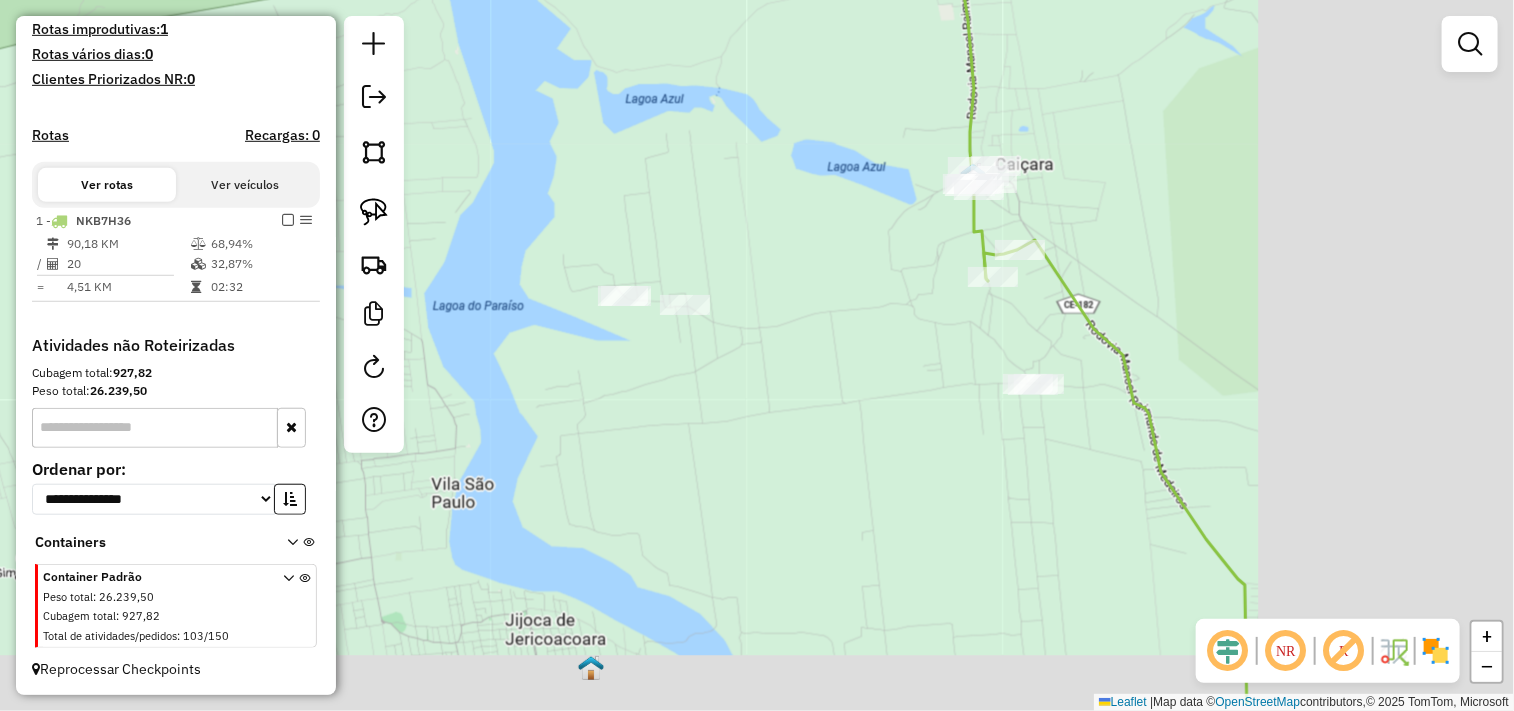drag, startPoint x: 815, startPoint y: 414, endPoint x: 642, endPoint y: 340, distance: 188.16217 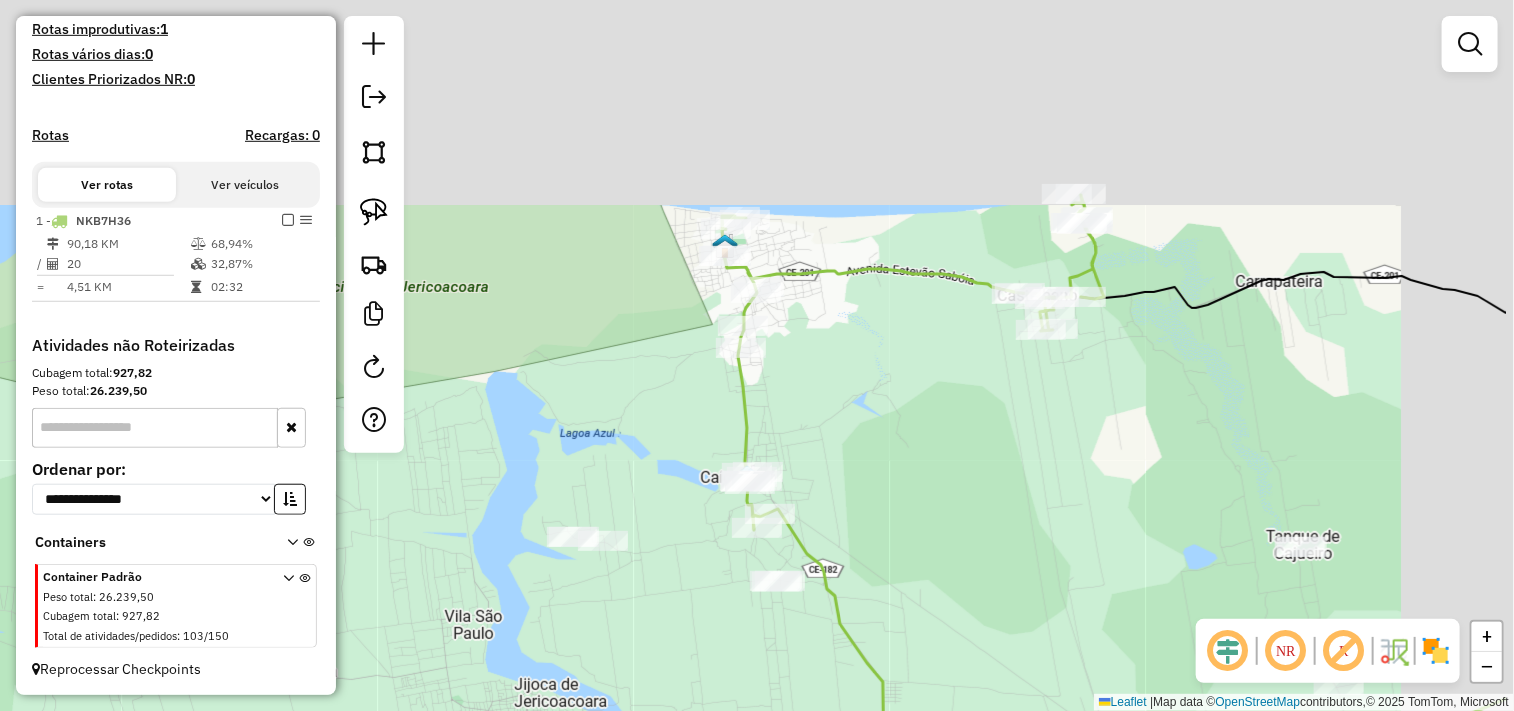 drag, startPoint x: 1054, startPoint y: 282, endPoint x: 910, endPoint y: 492, distance: 254.62914 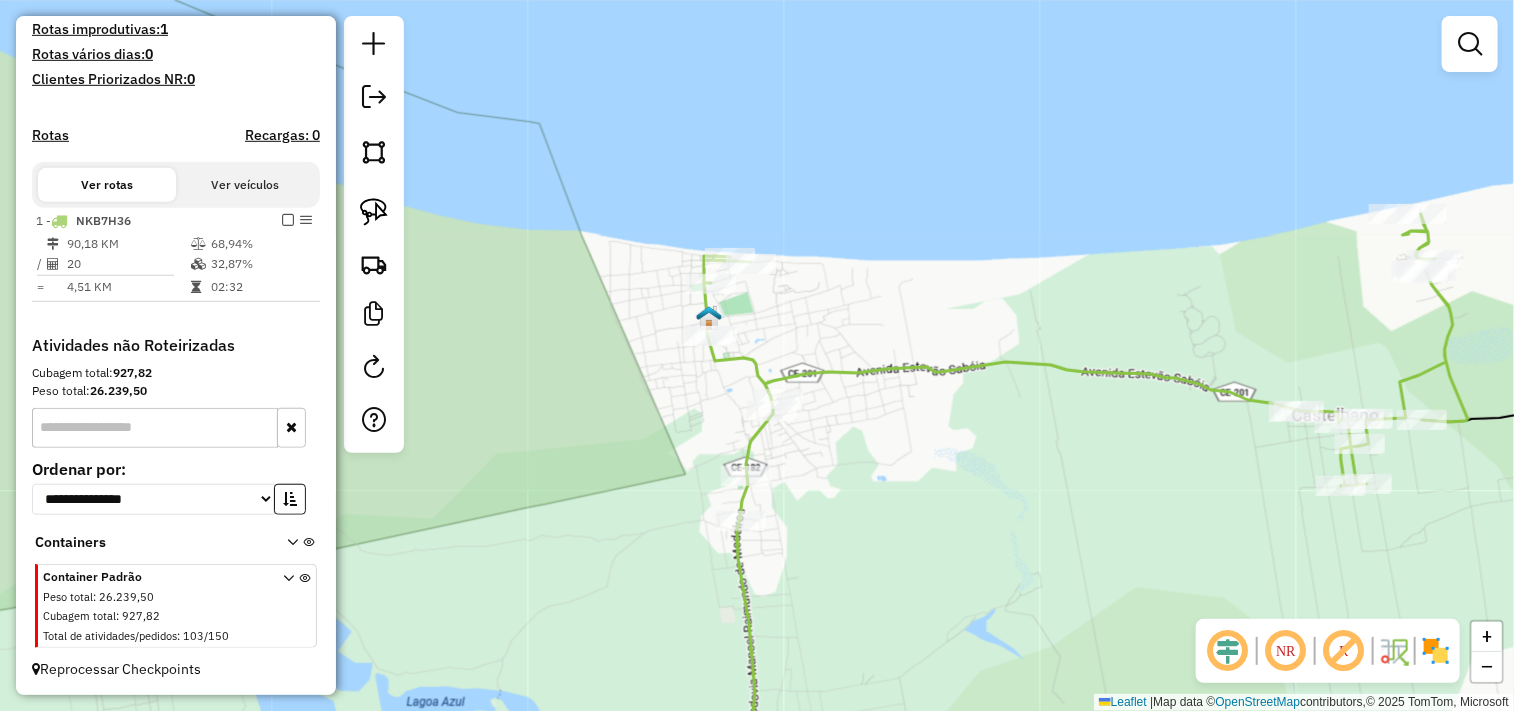 drag, startPoint x: 793, startPoint y: 472, endPoint x: 731, endPoint y: 475, distance: 62.072536 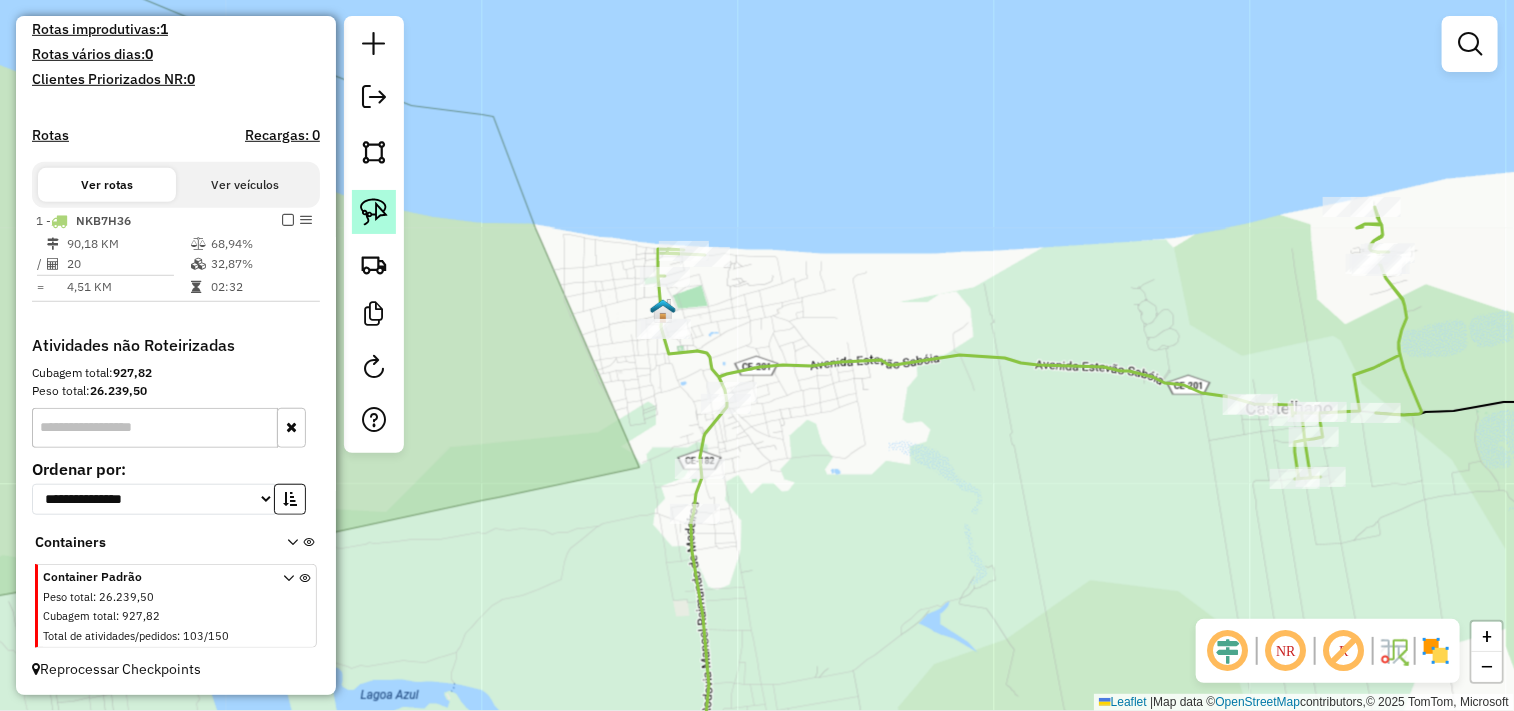 click 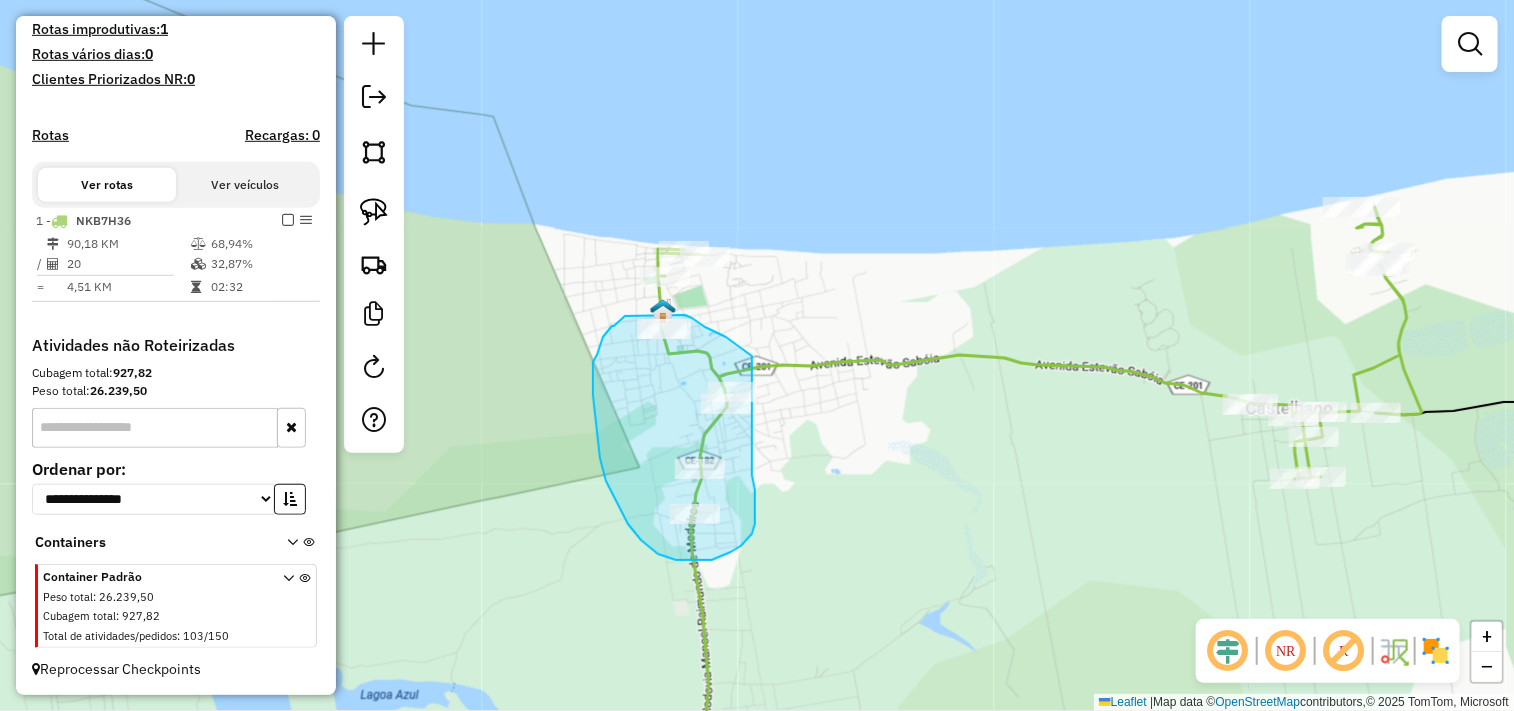 drag, startPoint x: 755, startPoint y: 506, endPoint x: 771, endPoint y: 442, distance: 65.96969 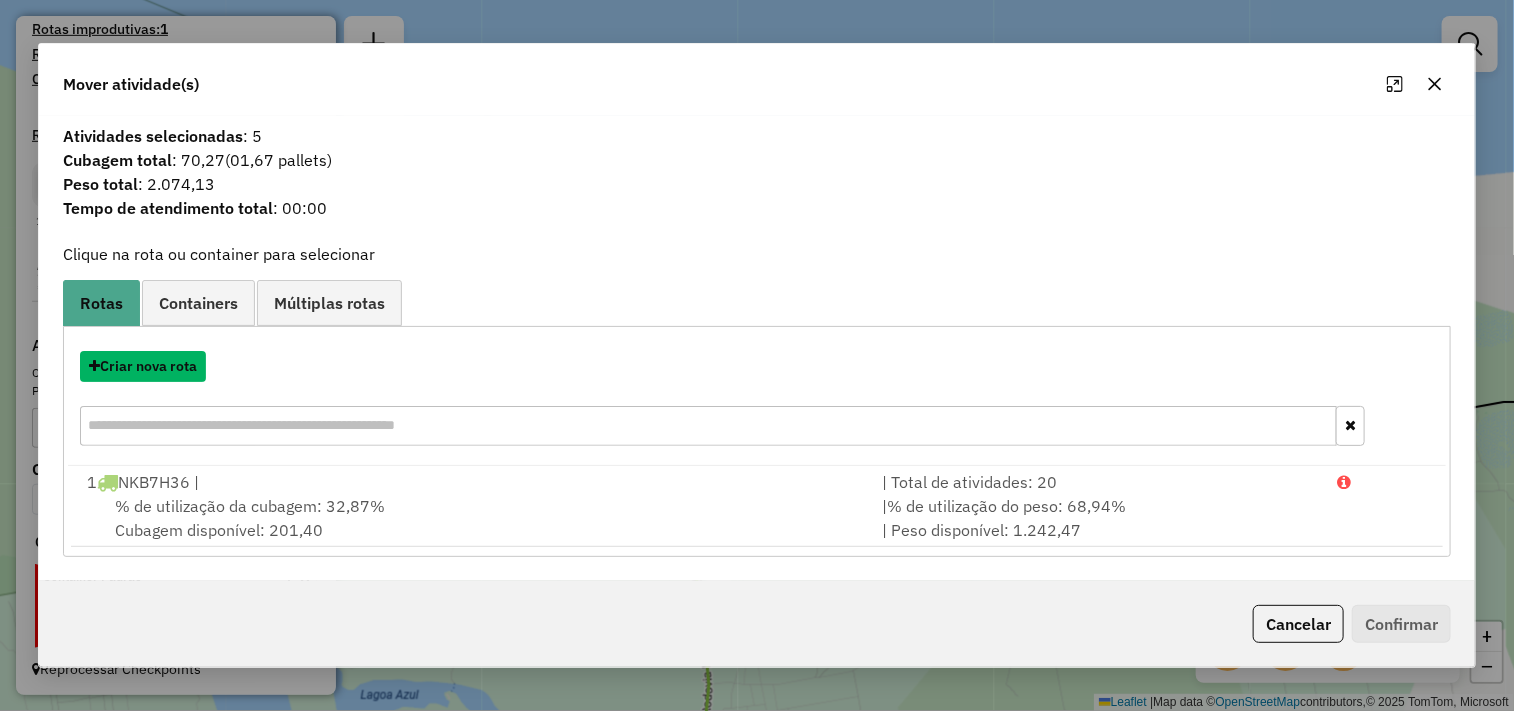 click on "Criar nova rota" at bounding box center (143, 366) 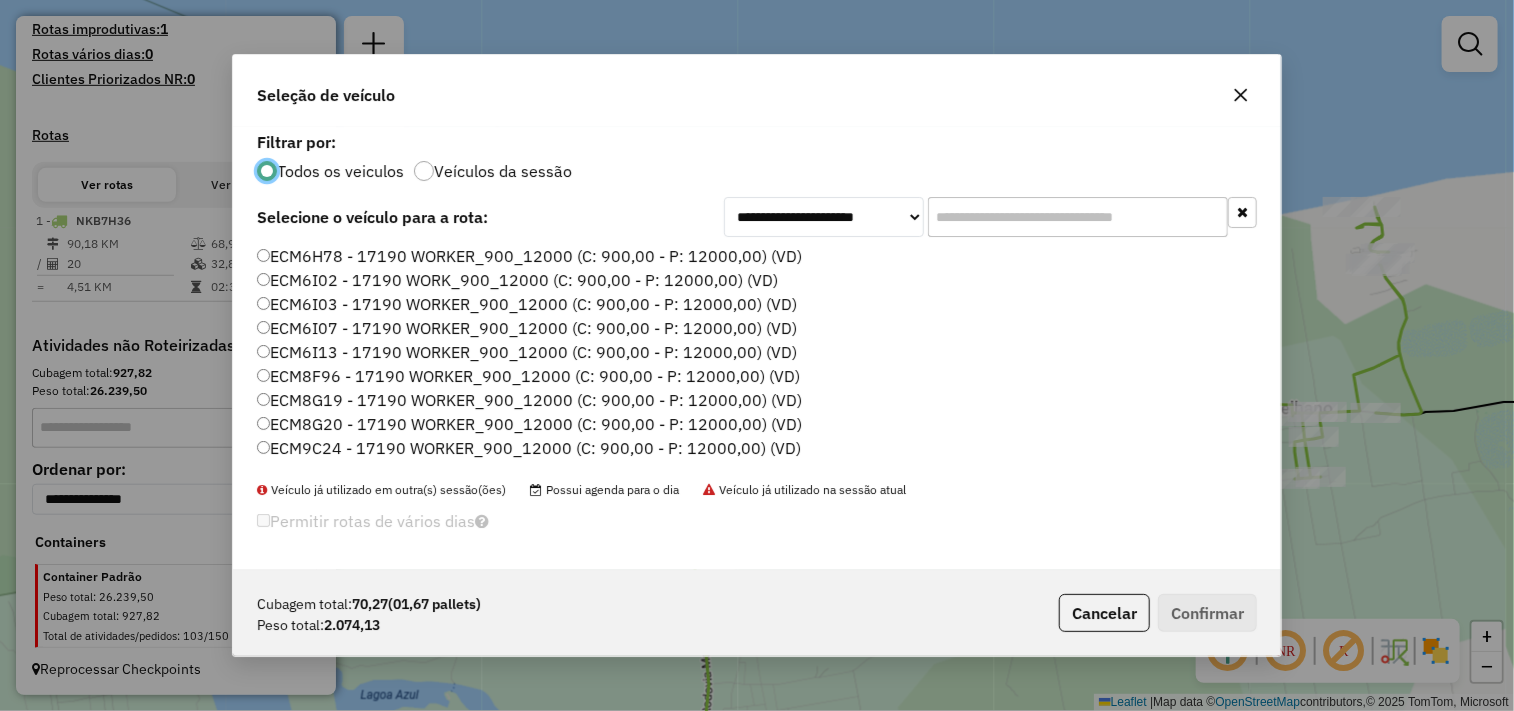 scroll, scrollTop: 11, scrollLeft: 5, axis: both 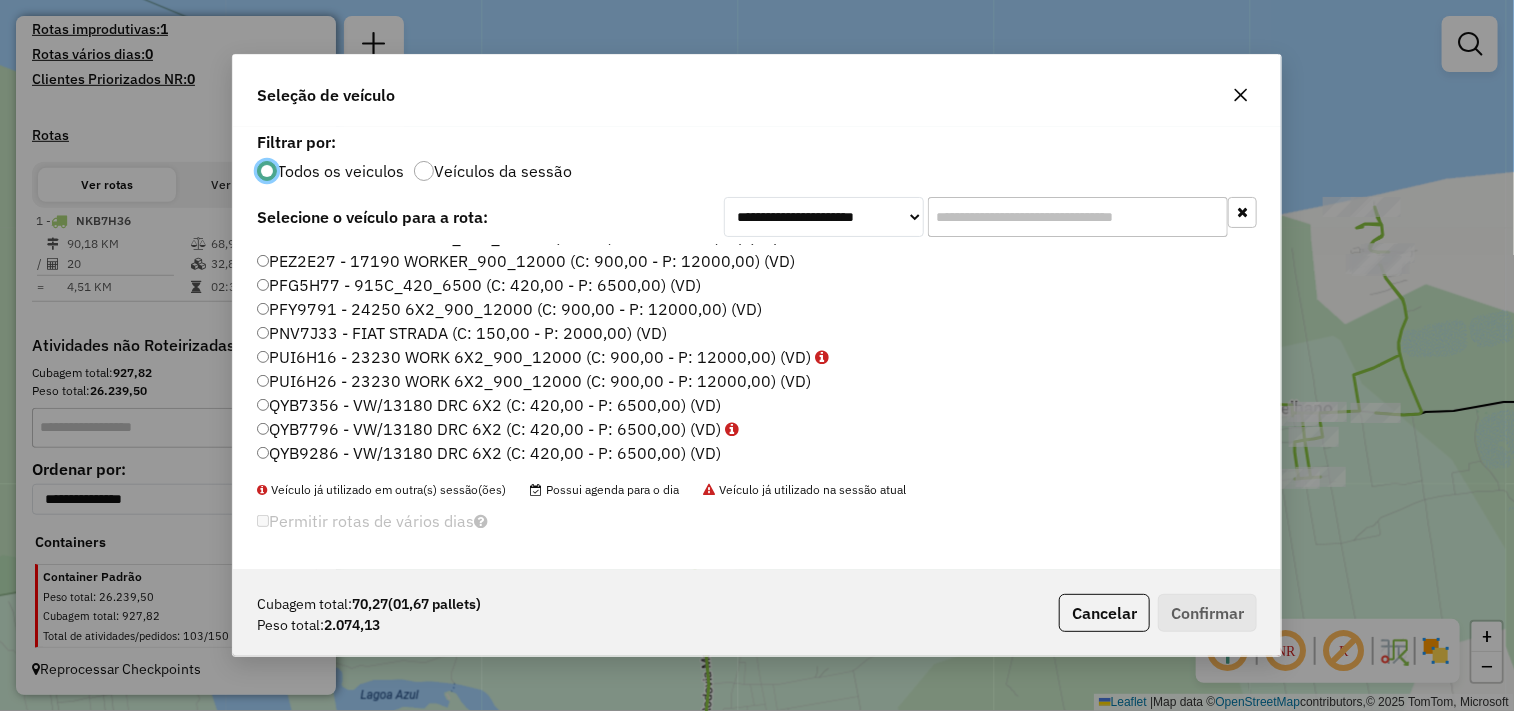 click on "QYB9286 - VW/13180 DRC 6X2 (C: 420,00 - P: 6500,00) (VD)" 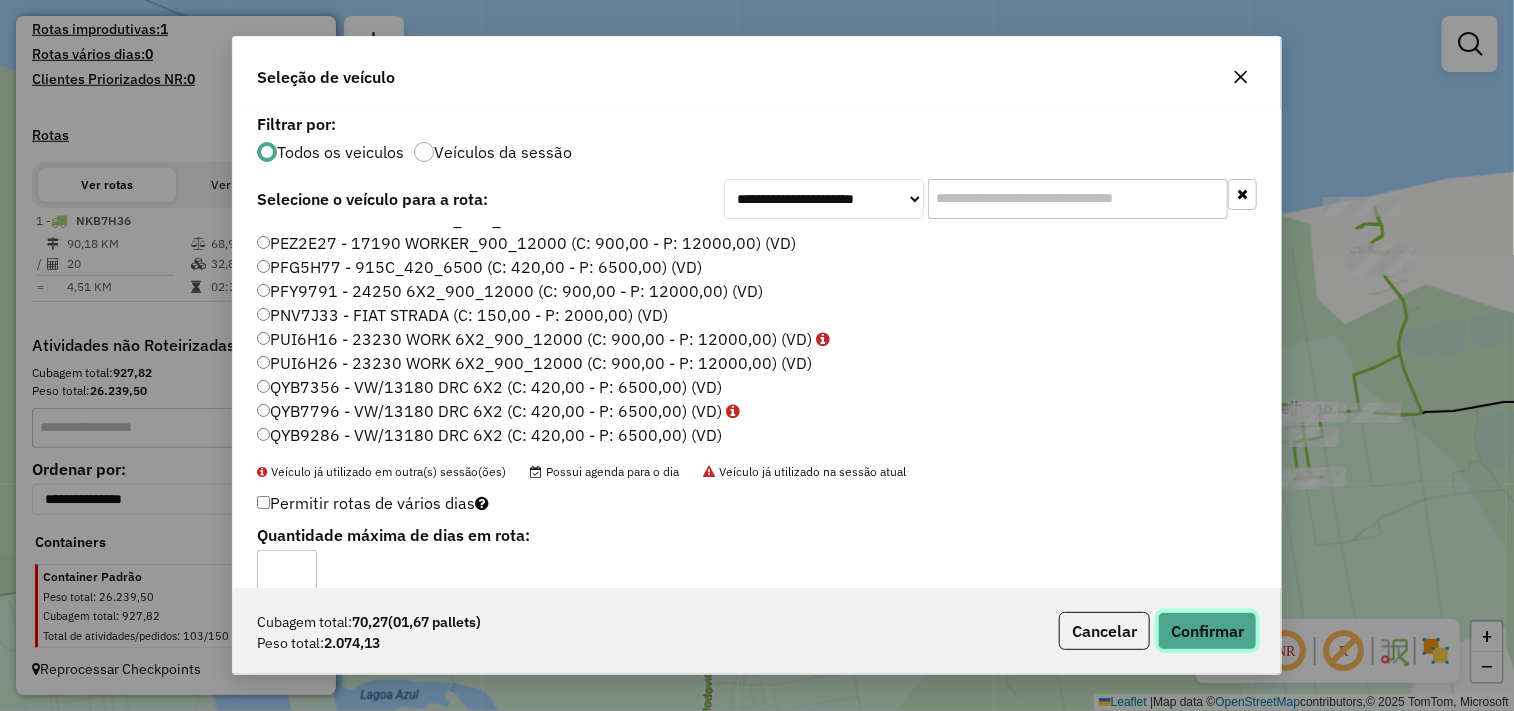 click on "Confirmar" 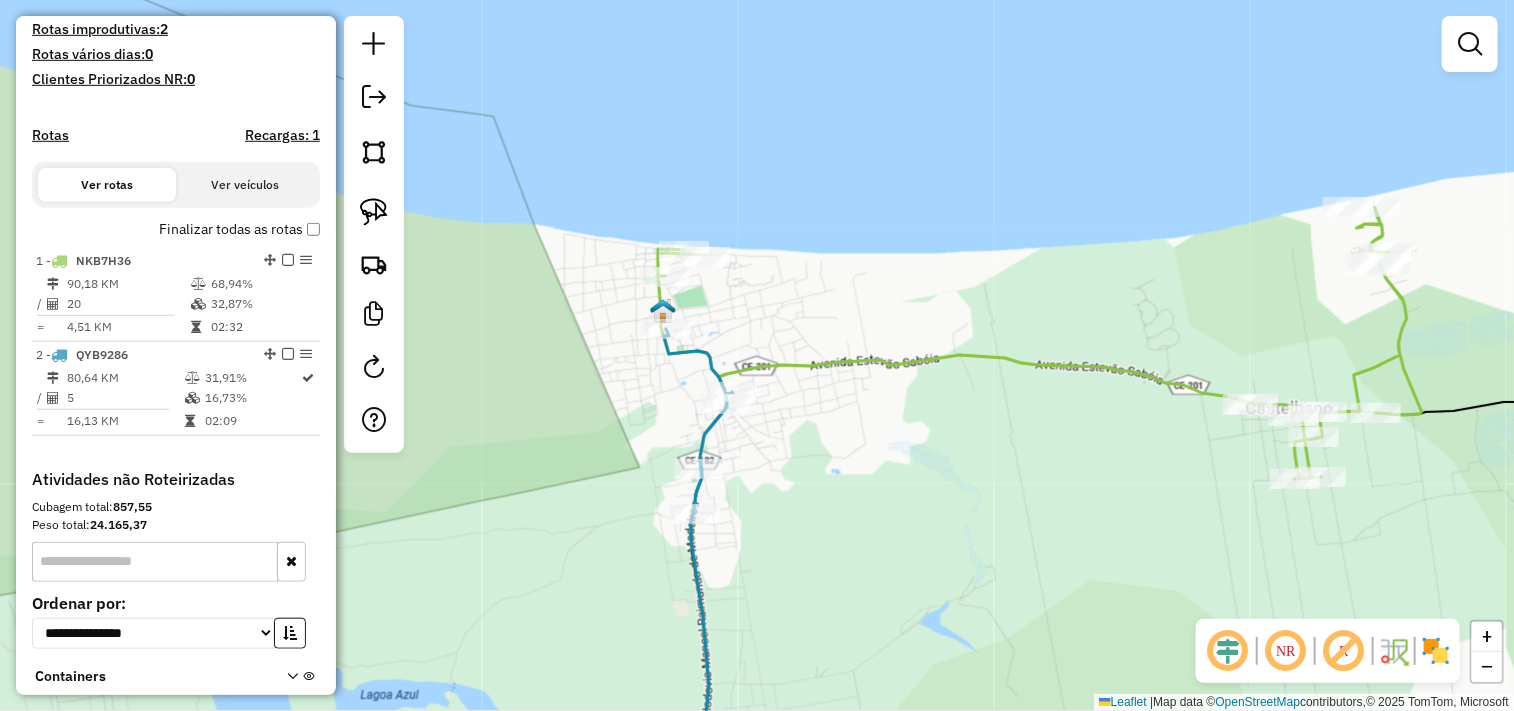 drag, startPoint x: 860, startPoint y: 534, endPoint x: 826, endPoint y: 455, distance: 86.00581 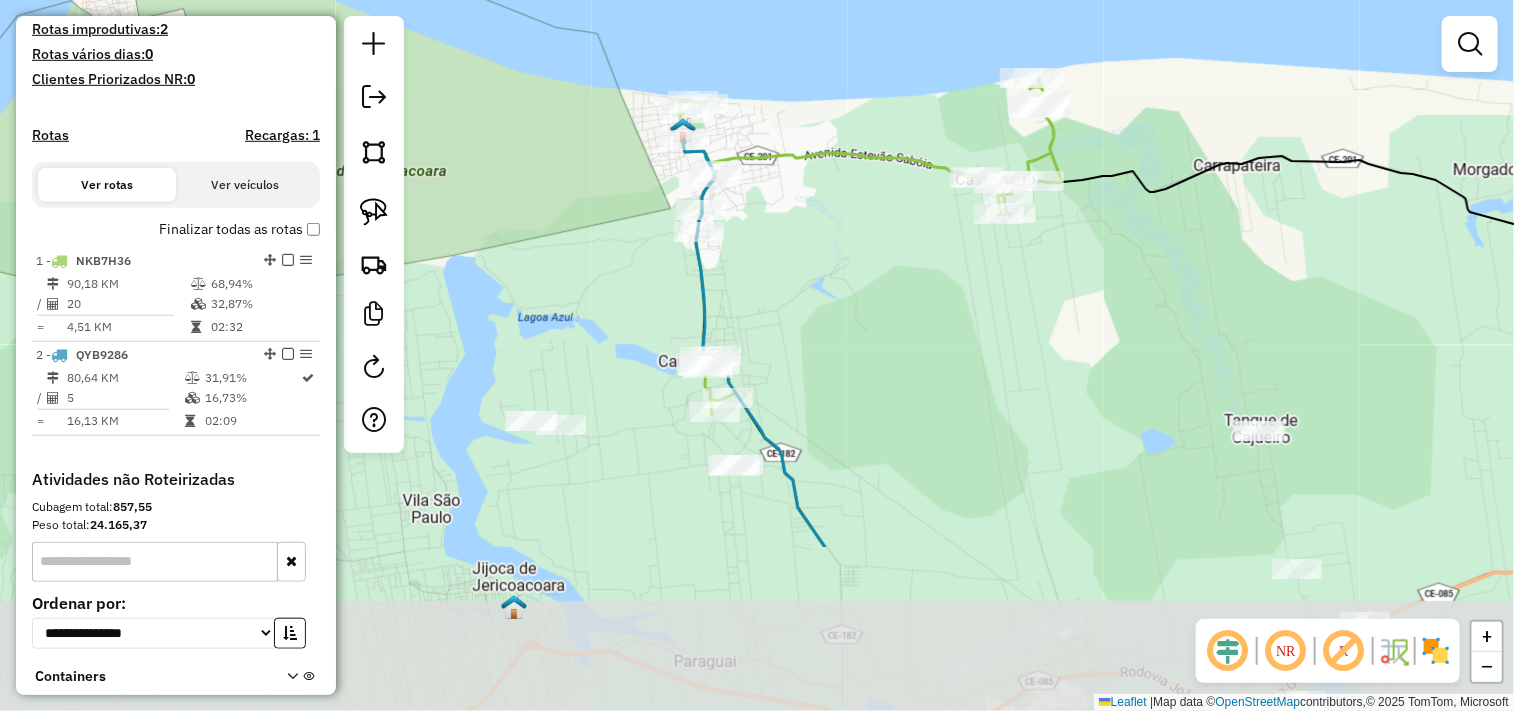drag, startPoint x: 815, startPoint y: 551, endPoint x: 826, endPoint y: 308, distance: 243.24884 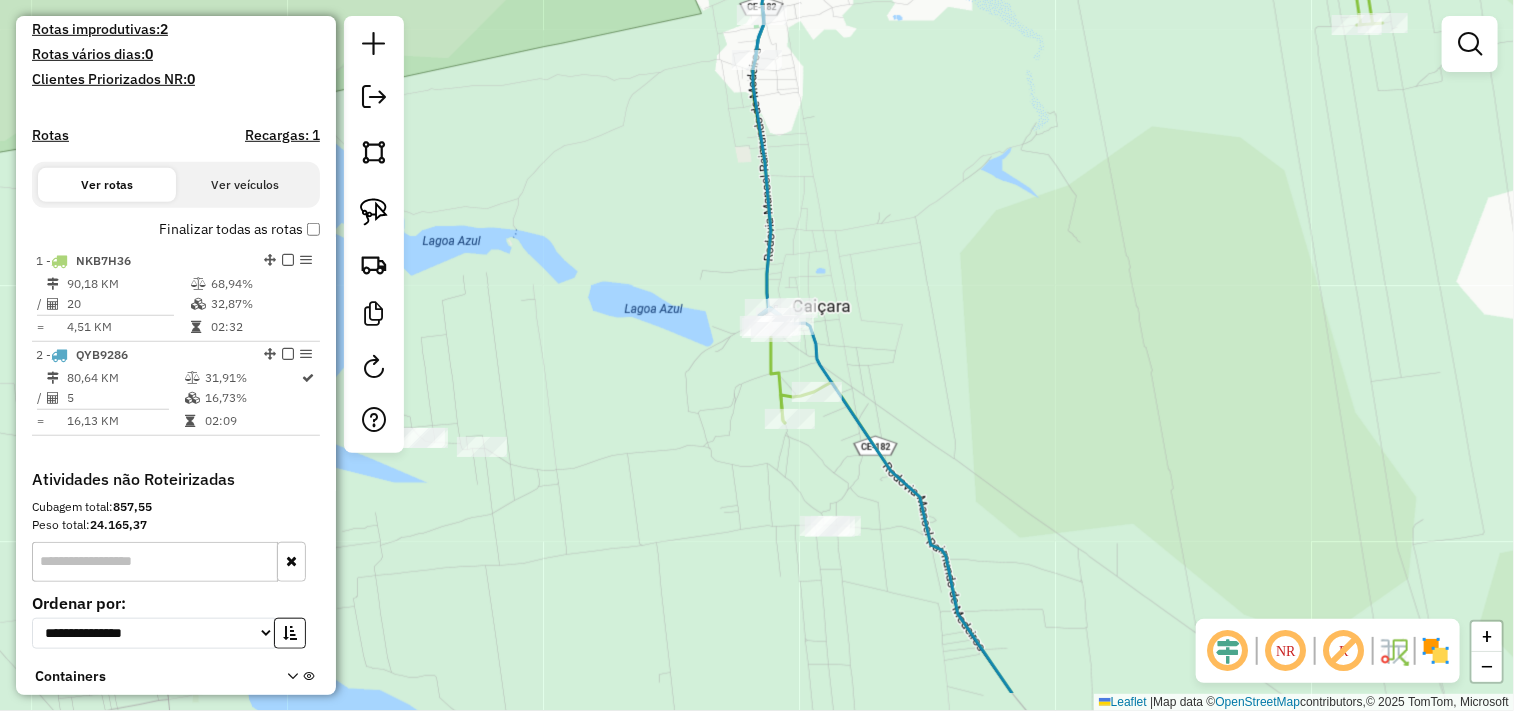 drag, startPoint x: 996, startPoint y: 465, endPoint x: 938, endPoint y: 367, distance: 113.87713 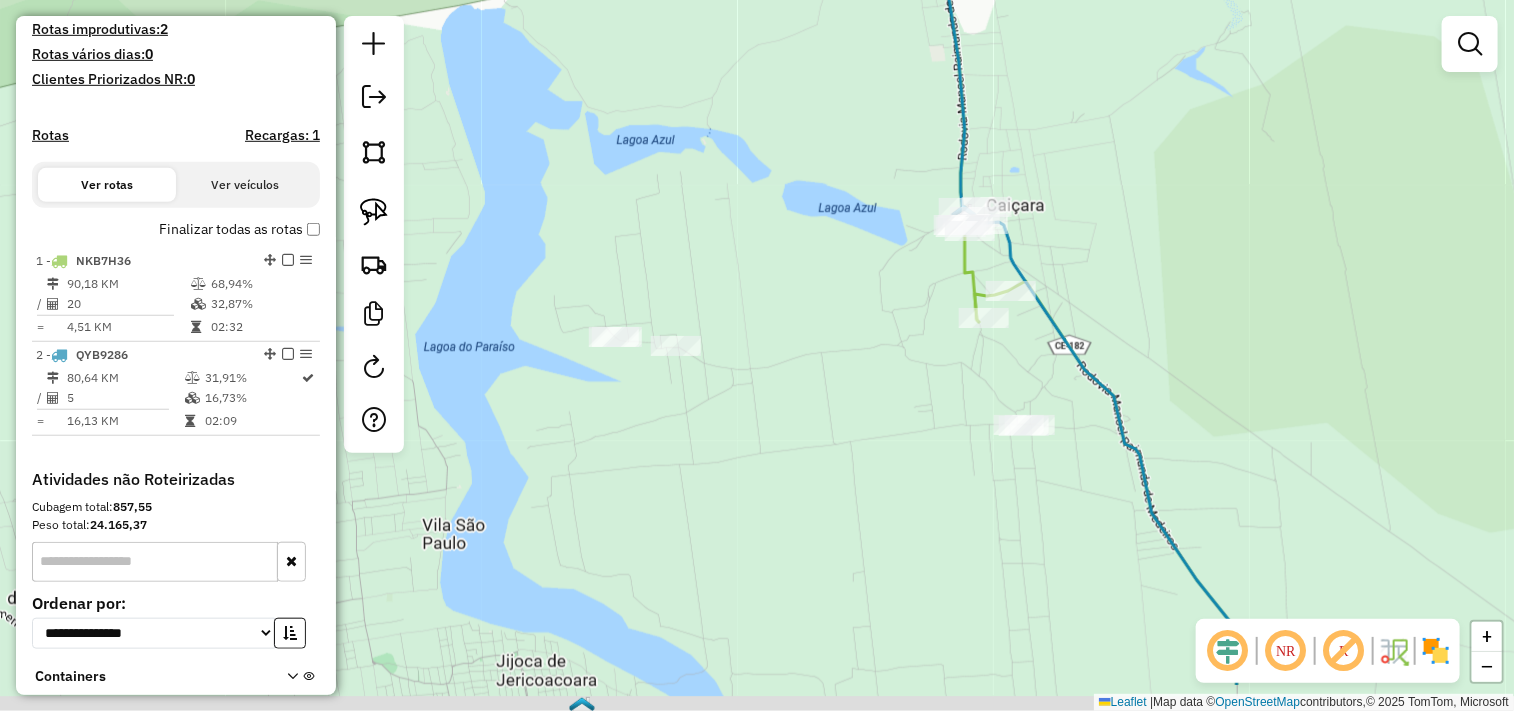 drag, startPoint x: 596, startPoint y: 432, endPoint x: 791, endPoint y: 332, distance: 219.14607 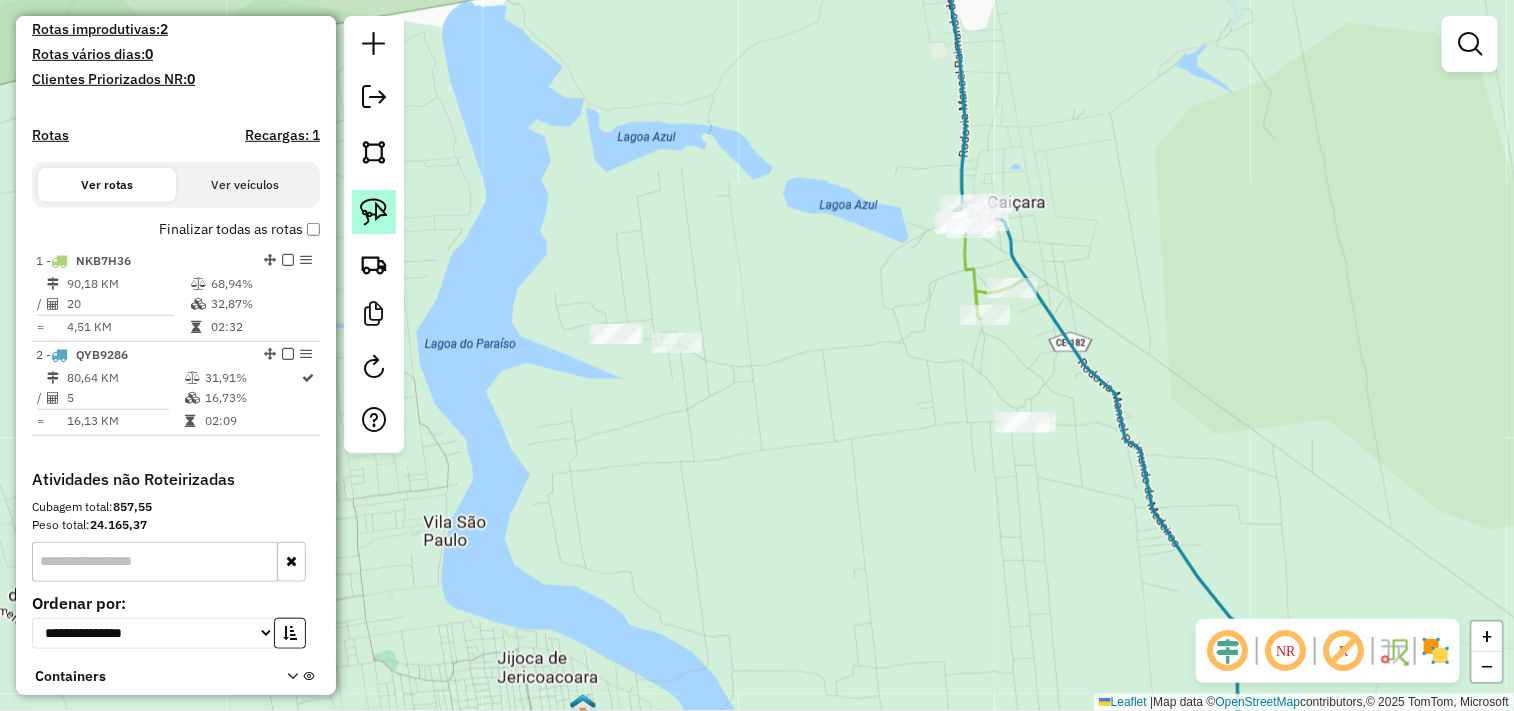 click 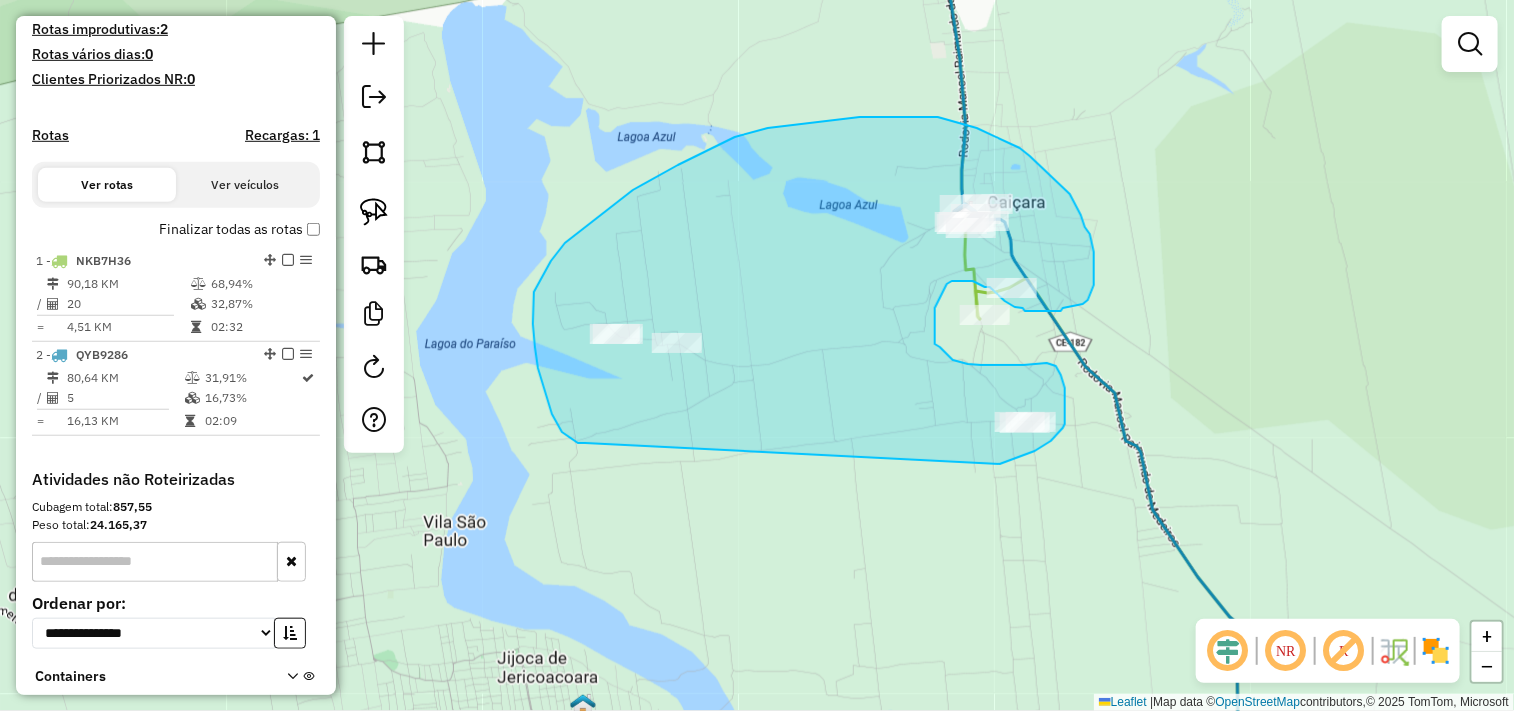 drag, startPoint x: 552, startPoint y: 414, endPoint x: 964, endPoint y: 460, distance: 414.56 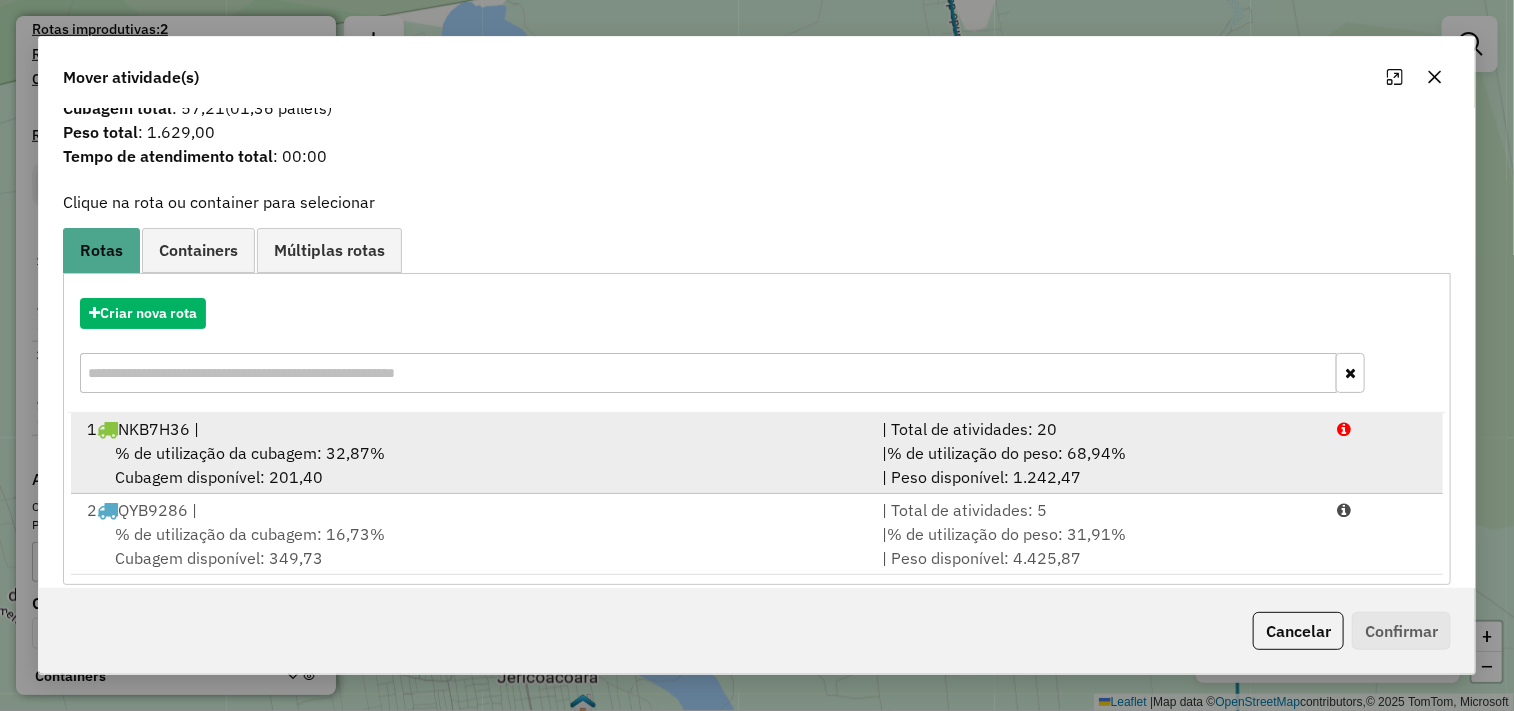 scroll, scrollTop: 65, scrollLeft: 0, axis: vertical 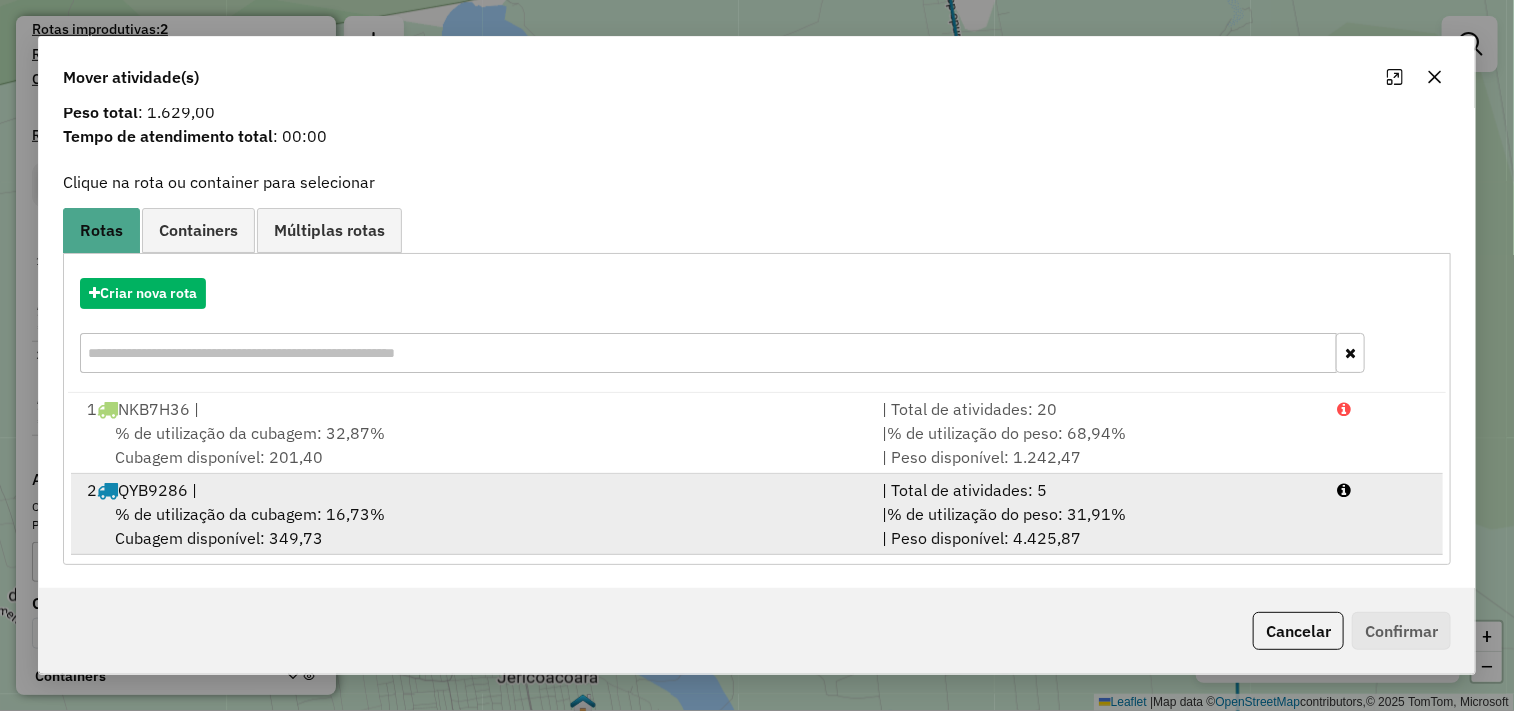 click on "2  QYB9286 |" at bounding box center (473, 490) 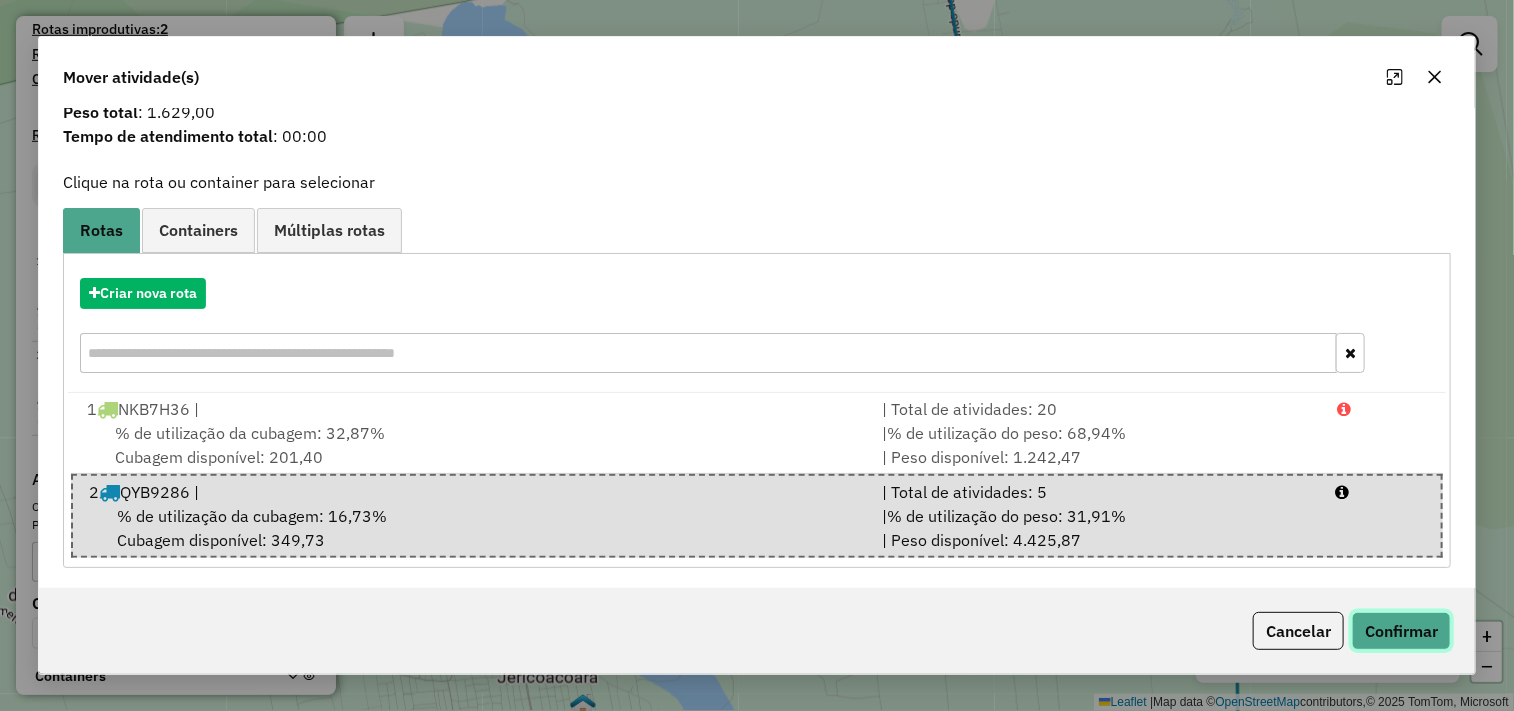 click on "Confirmar" 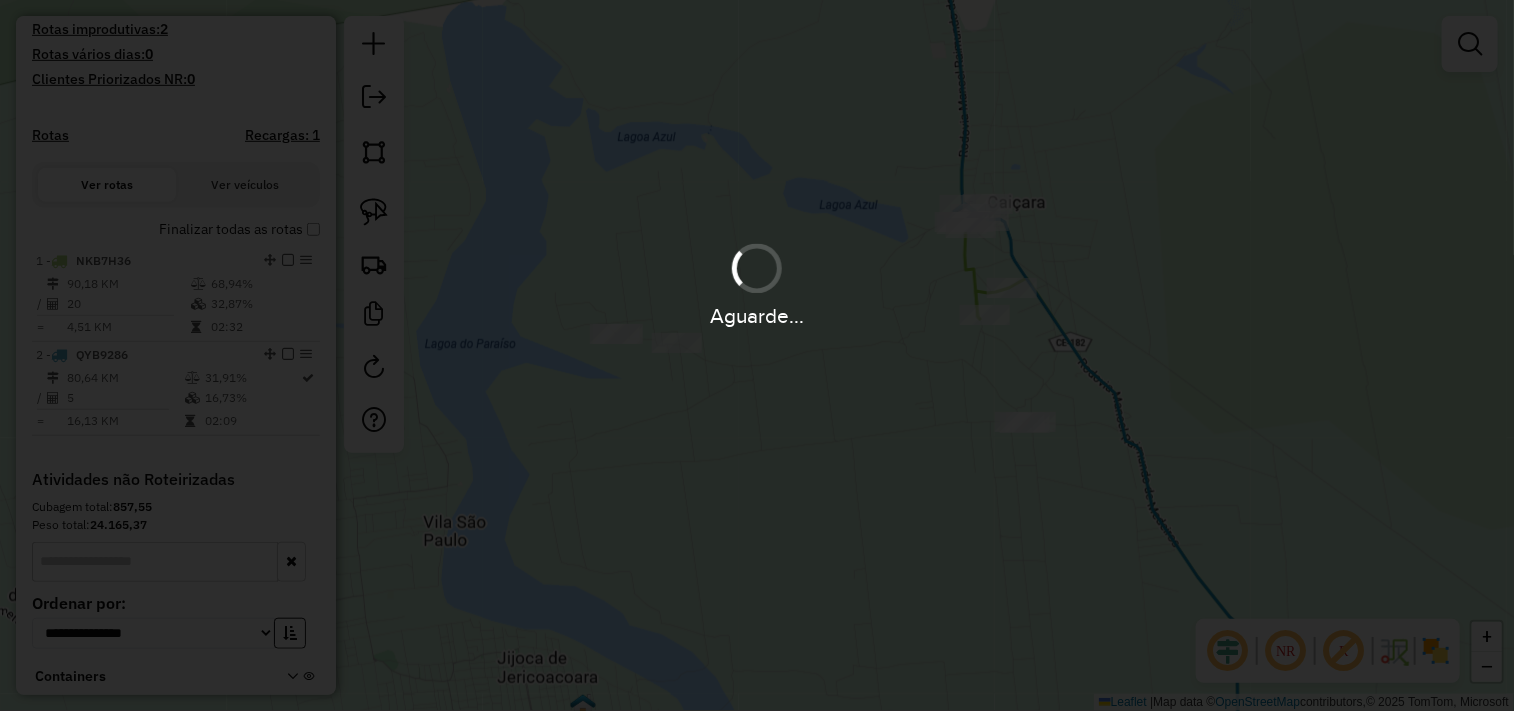 scroll, scrollTop: 0, scrollLeft: 0, axis: both 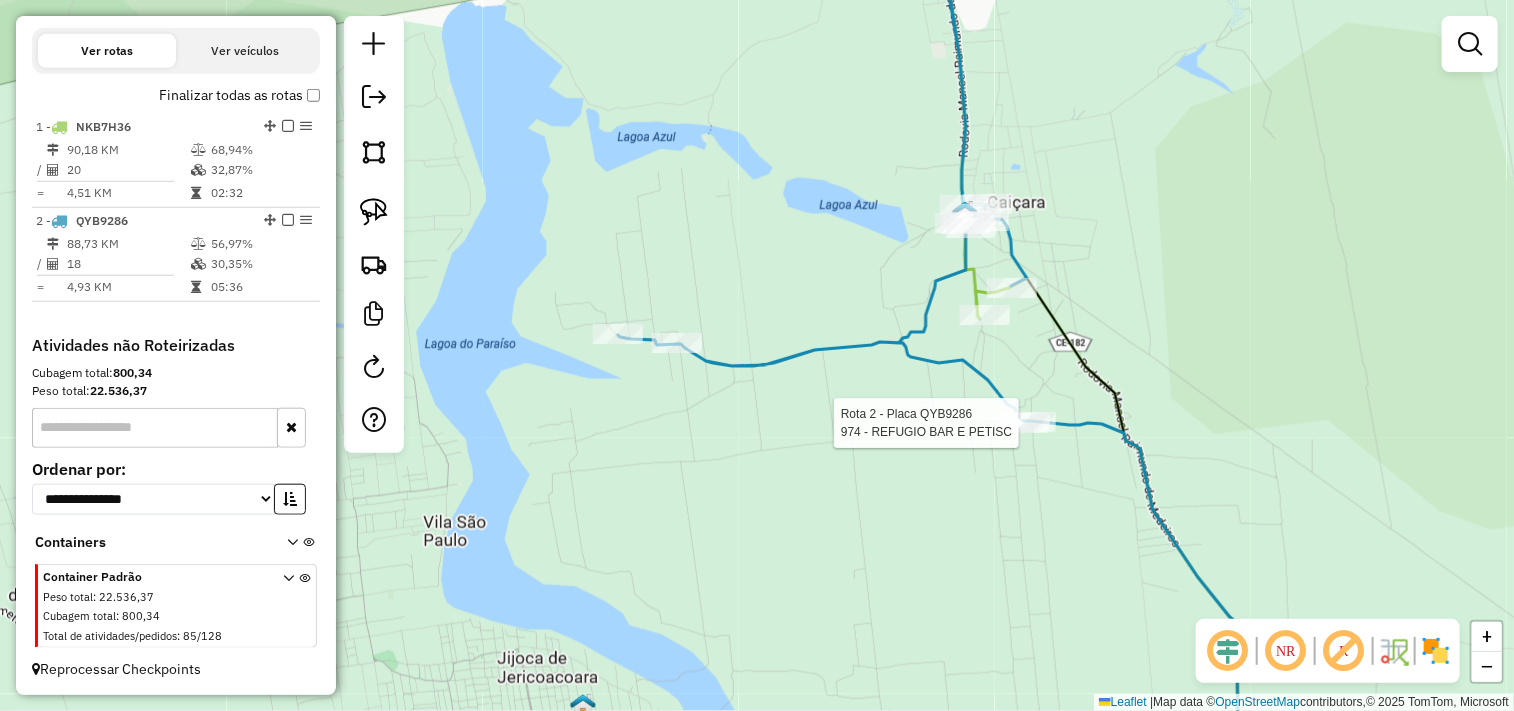 select on "**********" 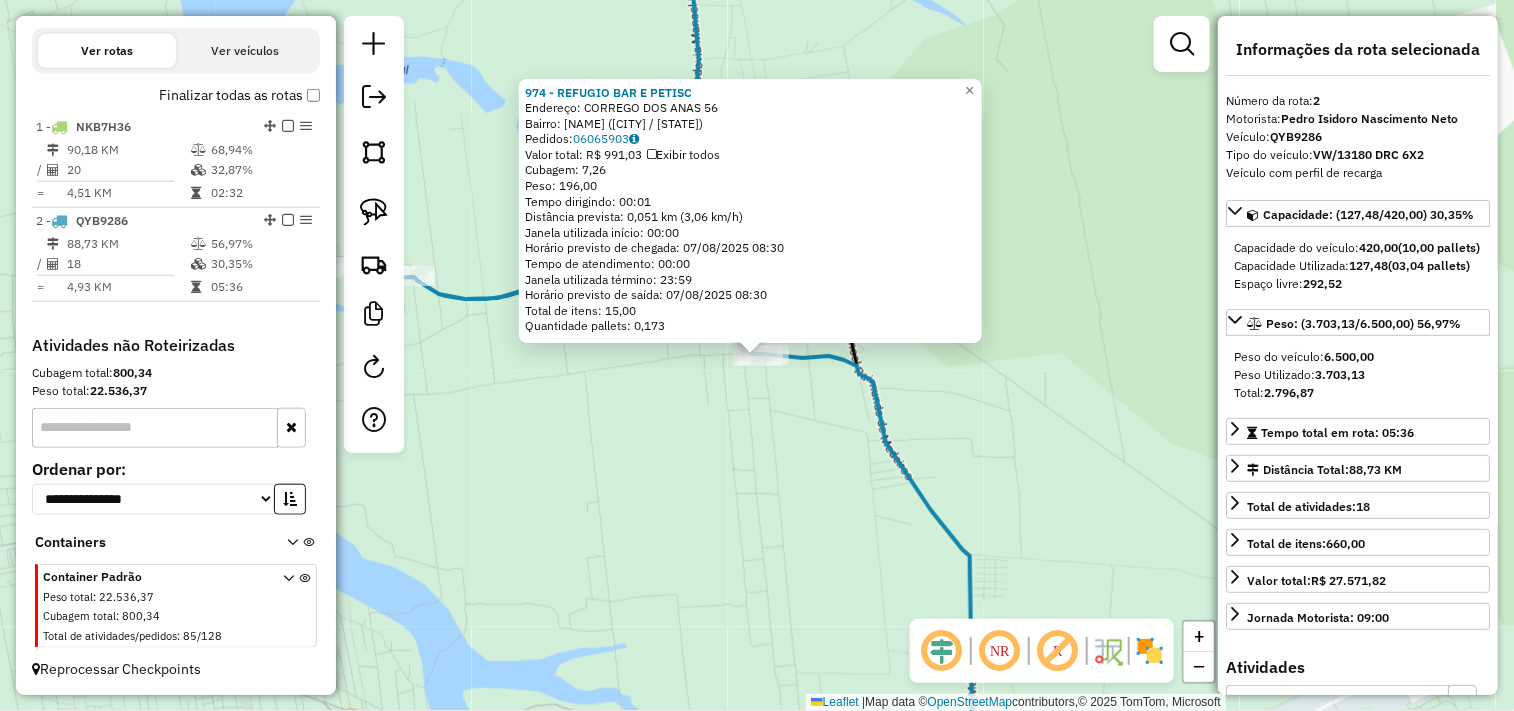 click on "974 - REFUGIO BAR E PETISC  Endereço:  CORREGO DOS ANAS 56   Bairro: SIT CORREGO DOS ANAS (CRUZ / CE)   Pedidos:  06065903   Valor total: R$ 991,03   Exibir todos   Cubagem: 7,26  Peso: 196,00  Tempo dirigindo: 00:01   Distância prevista: 0,051 km (3,06 km/h)   Janela utilizada início: 00:00   Horário previsto de chegada: 07/08/2025 08:30   Tempo de atendimento: 00:00   Janela utilizada término: 23:59   Horário previsto de saída: 07/08/2025 08:30   Total de itens: 15,00   Quantidade pallets: 0,173  × Janela de atendimento Grade de atendimento Capacidade Transportadoras Veículos Cliente Pedidos  Rotas Selecione os dias de semana para filtrar as janelas de atendimento  Seg   Ter   Qua   Qui   Sex   Sáb   Dom  Informe o período da janela de atendimento: De: Até:  Filtrar exatamente a janela do cliente  Considerar janela de atendimento padrão  Selecione os dias de semana para filtrar as grades de atendimento  Seg   Ter   Qua   Qui   Sex   Sáb   Dom   Clientes fora do dia de atendimento selecionado +" 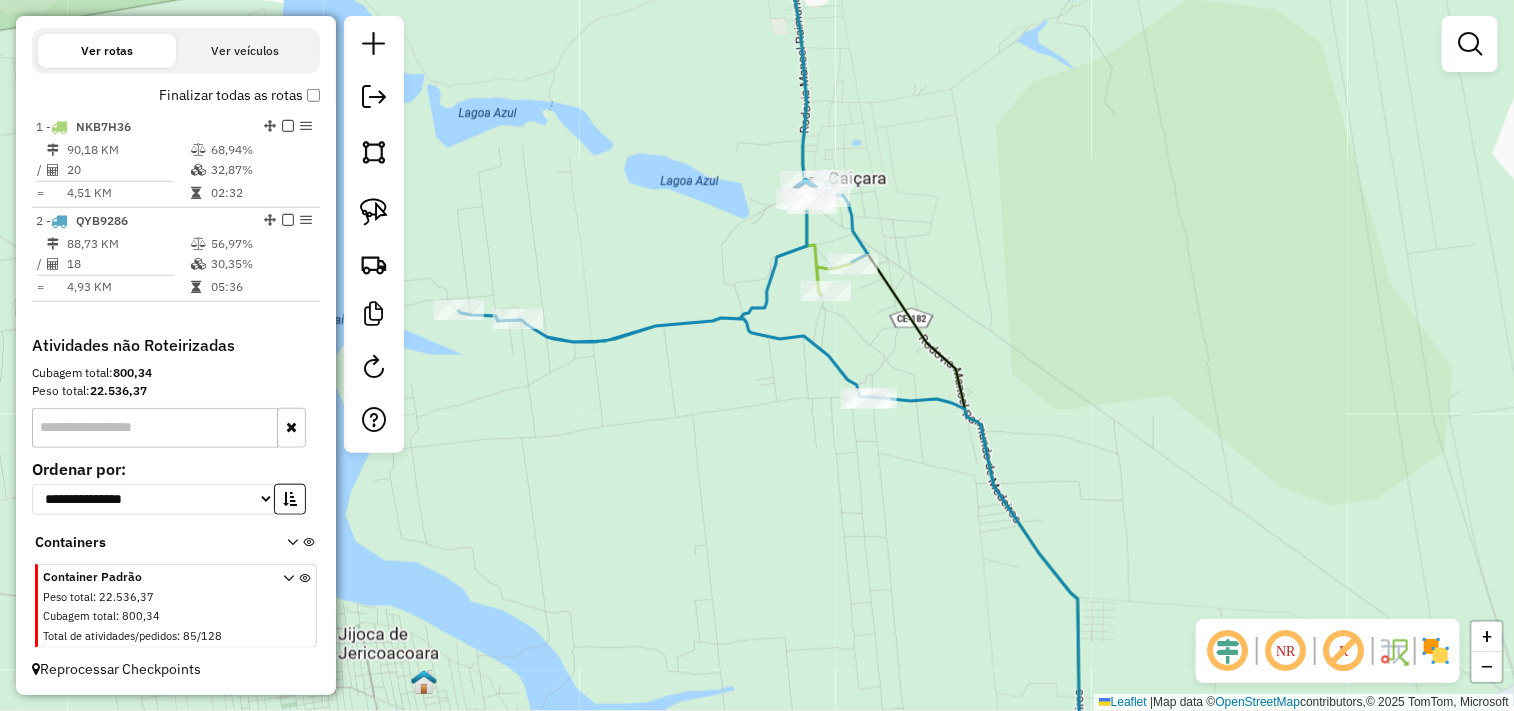 click on "Janela de atendimento Grade de atendimento Capacidade Transportadoras Veículos Cliente Pedidos  Rotas Selecione os dias de semana para filtrar as janelas de atendimento  Seg   Ter   Qua   Qui   Sex   Sáb   Dom  Informe o período da janela de atendimento: De: Até:  Filtrar exatamente a janela do cliente  Considerar janela de atendimento padrão  Selecione os dias de semana para filtrar as grades de atendimento  Seg   Ter   Qua   Qui   Sex   Sáb   Dom   Considerar clientes sem dia de atendimento cadastrado  Clientes fora do dia de atendimento selecionado Filtrar as atividades entre os valores definidos abaixo:  Peso mínimo:   Peso máximo:   Cubagem mínima:   Cubagem máxima:   De:   Até:  Filtrar as atividades entre o tempo de atendimento definido abaixo:  De:   Até:   Considerar capacidade total dos clientes não roteirizados Transportadora: Selecione um ou mais itens Tipo de veículo: Selecione um ou mais itens Veículo: Selecione um ou mais itens Motorista: Selecione um ou mais itens Nome: Rótulo:" 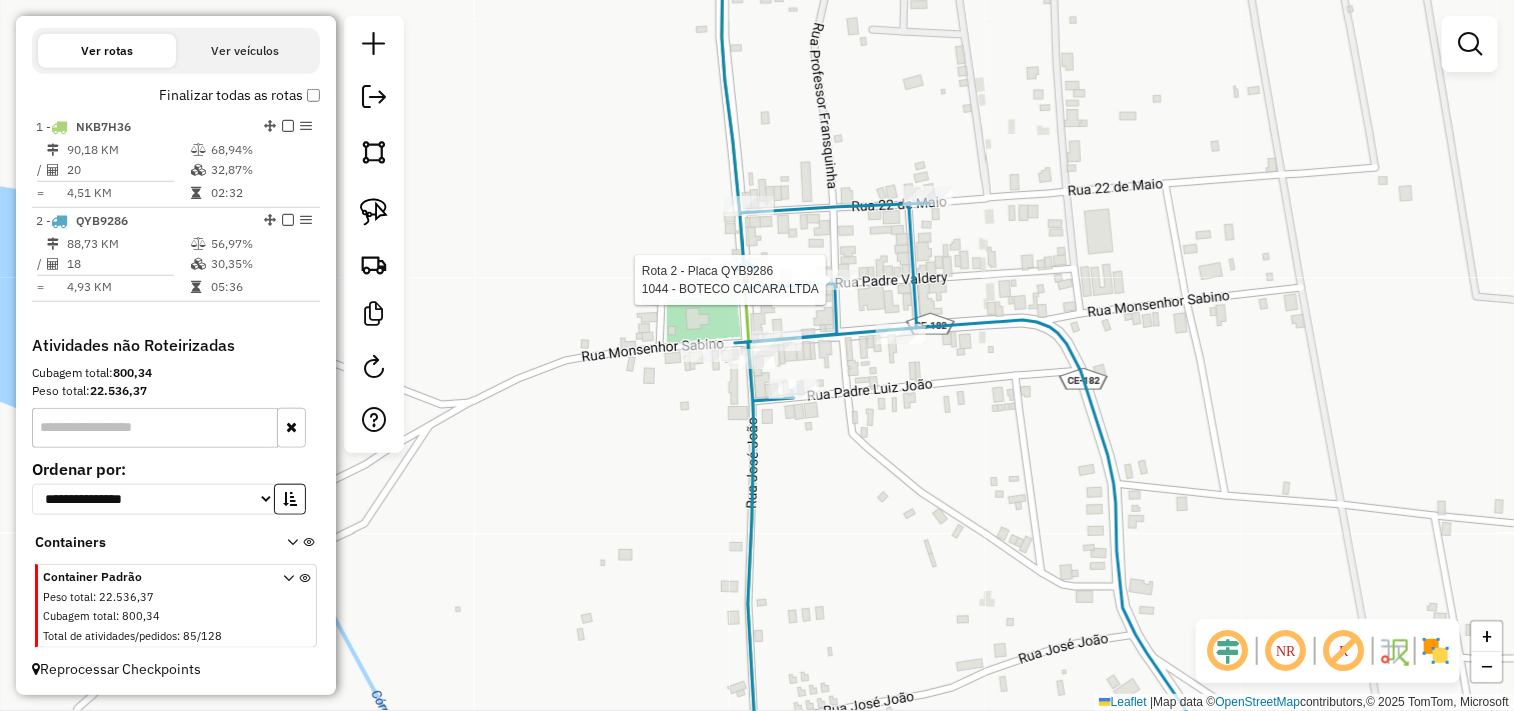 click 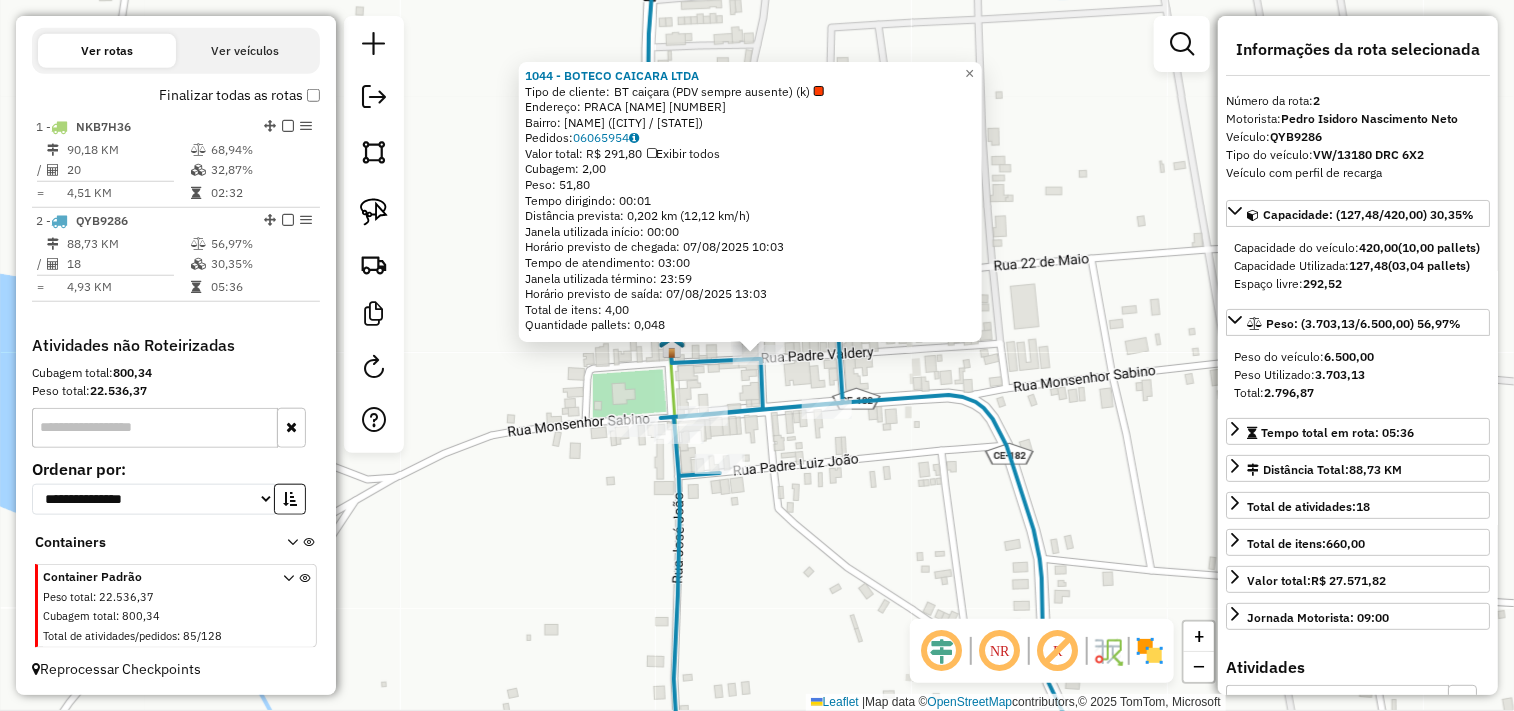 click on "1044 - BOTECO CAICARA LTDA  Tipo de cliente:   BT caiçara (PDV sempre ausente) (k)   Endereço:  PRACA CAICARA 10   Bairro: CAICARA (CRUZ / CE)   Pedidos:  06065954   Valor total: R$ 291,80   Exibir todos   Cubagem: 2,00  Peso: 51,80  Tempo dirigindo: 00:01   Distância prevista: 0,202 km (12,12 km/h)   Janela utilizada início: 00:00   Horário previsto de chegada: 07/08/2025 10:03   Tempo de atendimento: 03:00   Janela utilizada término: 23:59   Horário previsto de saída: 07/08/2025 13:03   Total de itens: 4,00   Quantidade pallets: 0,048  × Janela de atendimento Grade de atendimento Capacidade Transportadoras Veículos Cliente Pedidos  Rotas Selecione os dias de semana para filtrar as janelas de atendimento  Seg   Ter   Qua   Qui   Sex   Sáb   Dom  Informe o período da janela de atendimento: De: Até:  Filtrar exatamente a janela do cliente  Considerar janela de atendimento padrão  Selecione os dias de semana para filtrar as grades de atendimento  Seg   Ter   Qua   Qui   Sex   Sáb   Dom   De:  De:" 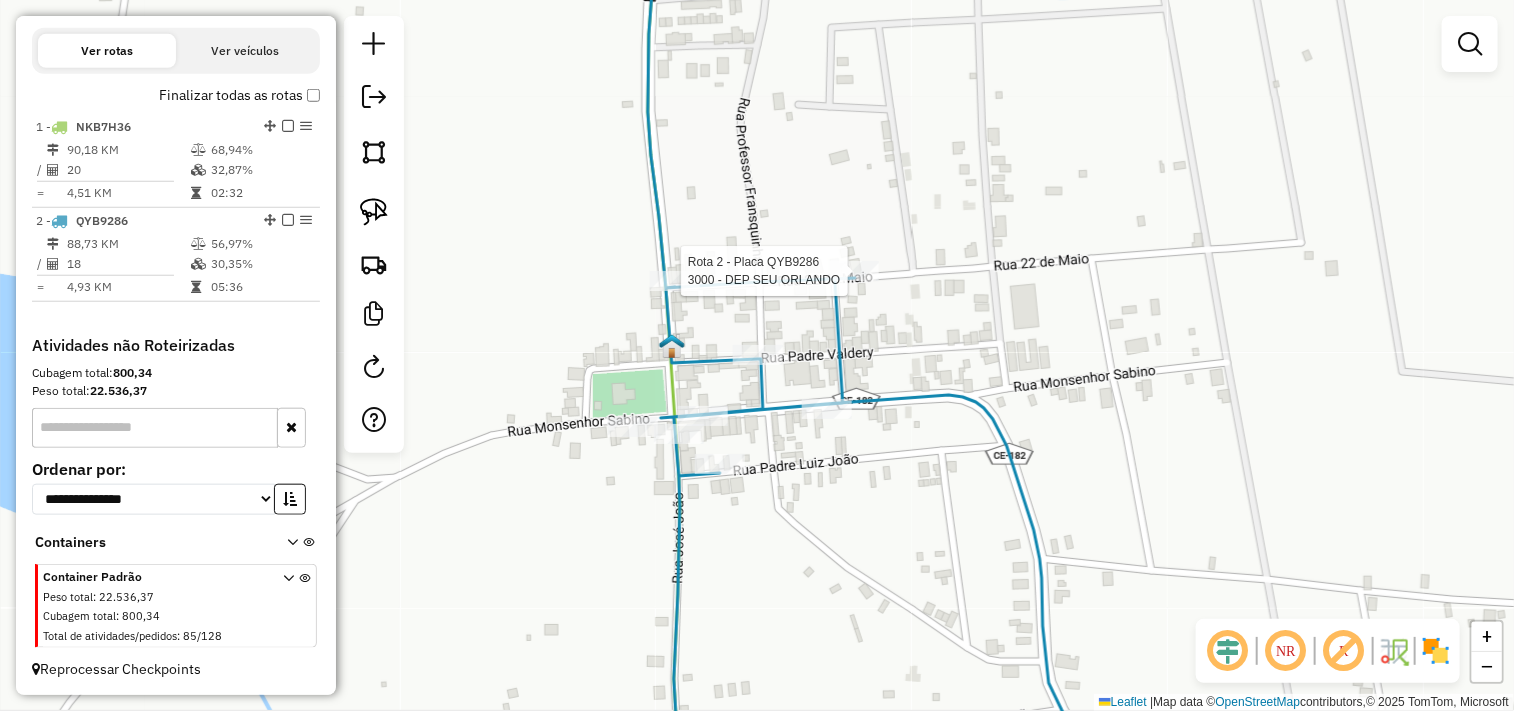 select on "**********" 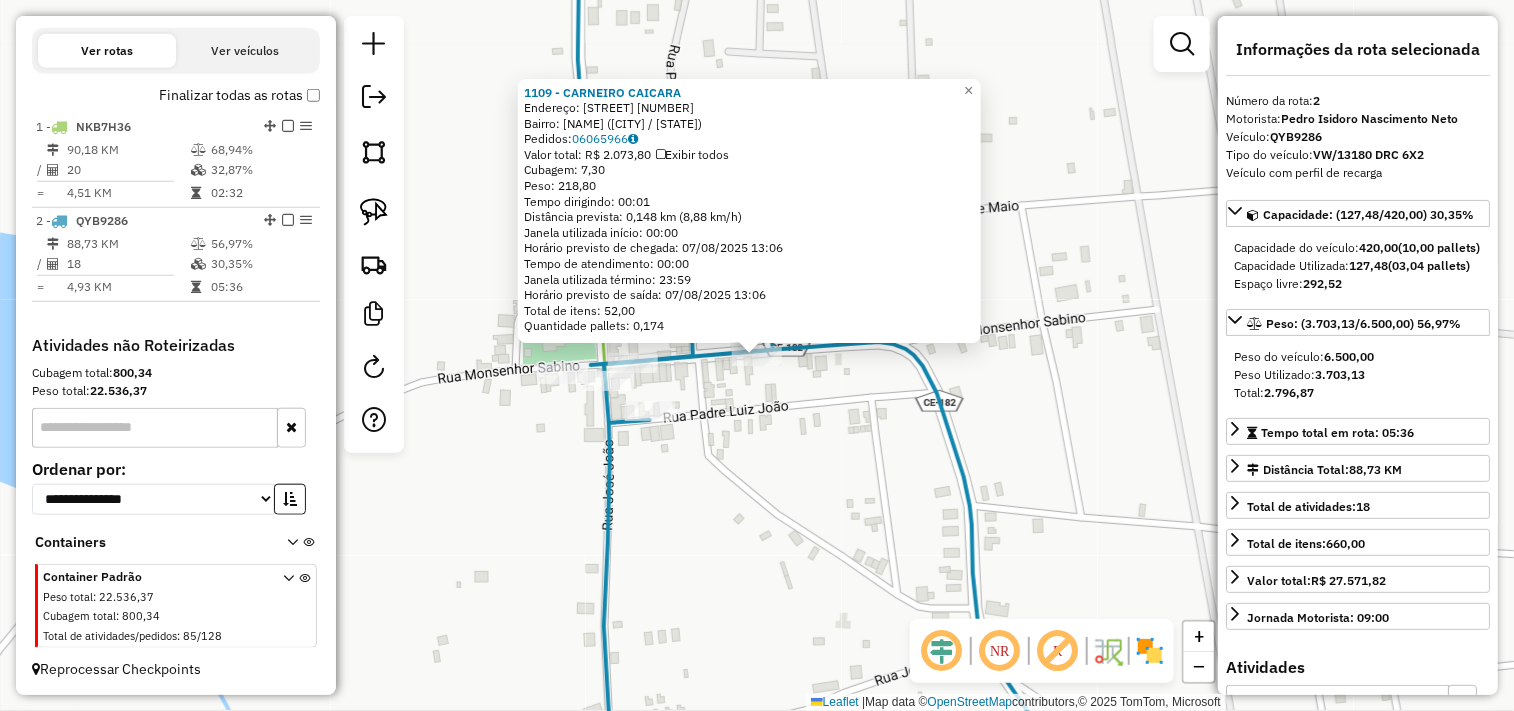 click on "1109 - CARNEIRO  CAICARA  Endereço:  Monsenhor sabino 300   Bairro: CAICARA (CRUZ / CE)   Pedidos:  06065966   Valor total: R$ 2.073,80   Exibir todos   Cubagem: 7,30  Peso: 218,80  Tempo dirigindo: 00:01   Distância prevista: 0,148 km (8,88 km/h)   Janela utilizada início: 00:00   Horário previsto de chegada: 07/08/2025 13:06   Tempo de atendimento: 00:00   Janela utilizada término: 23:59   Horário previsto de saída: 07/08/2025 13:06   Total de itens: 52,00   Quantidade pallets: 0,174  × Janela de atendimento Grade de atendimento Capacidade Transportadoras Veículos Cliente Pedidos  Rotas Selecione os dias de semana para filtrar as janelas de atendimento  Seg   Ter   Qua   Qui   Sex   Sáb   Dom  Informe o período da janela de atendimento: De: Até:  Filtrar exatamente a janela do cliente  Considerar janela de atendimento padrão  Selecione os dias de semana para filtrar as grades de atendimento  Seg   Ter   Qua   Qui   Sex   Sáb   Dom   Considerar clientes sem dia de atendimento cadastrado  De:  +" 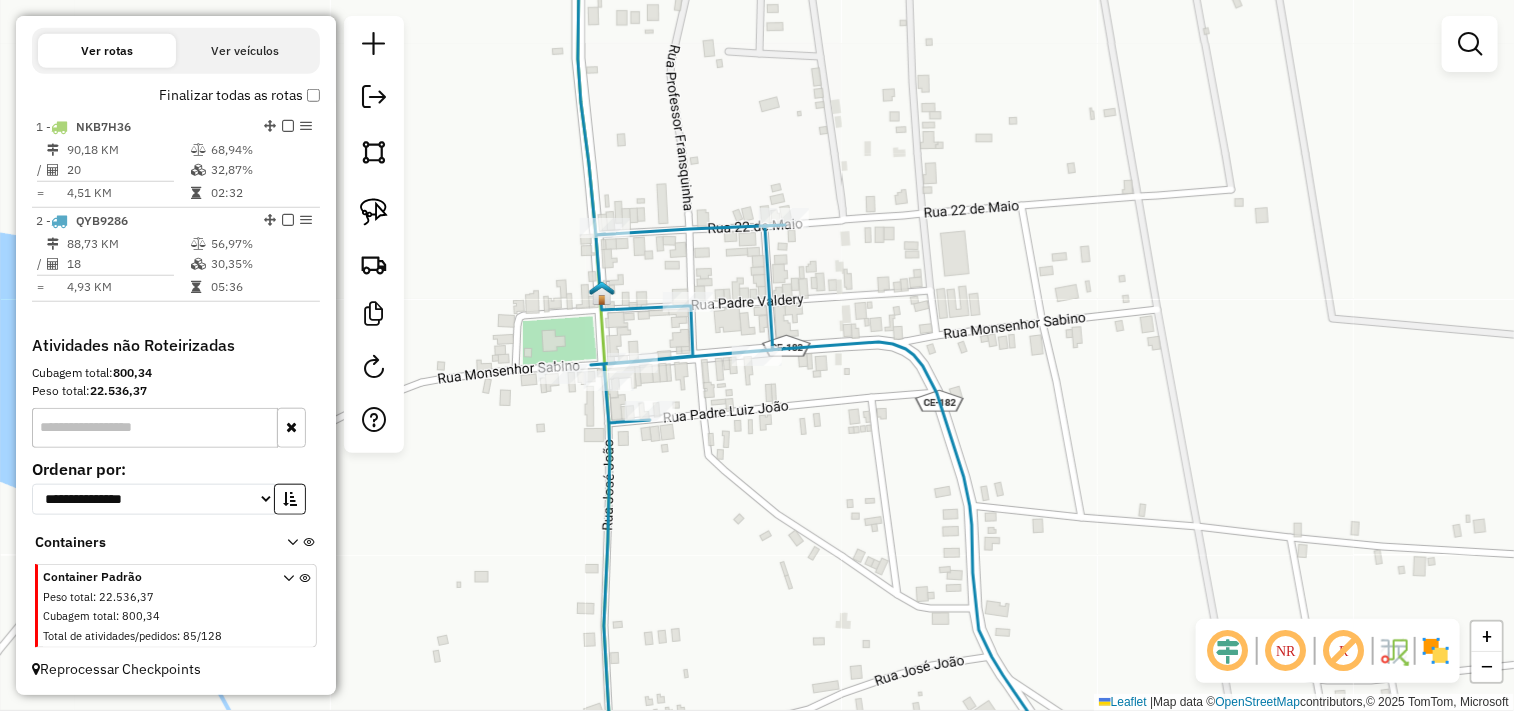 select on "**********" 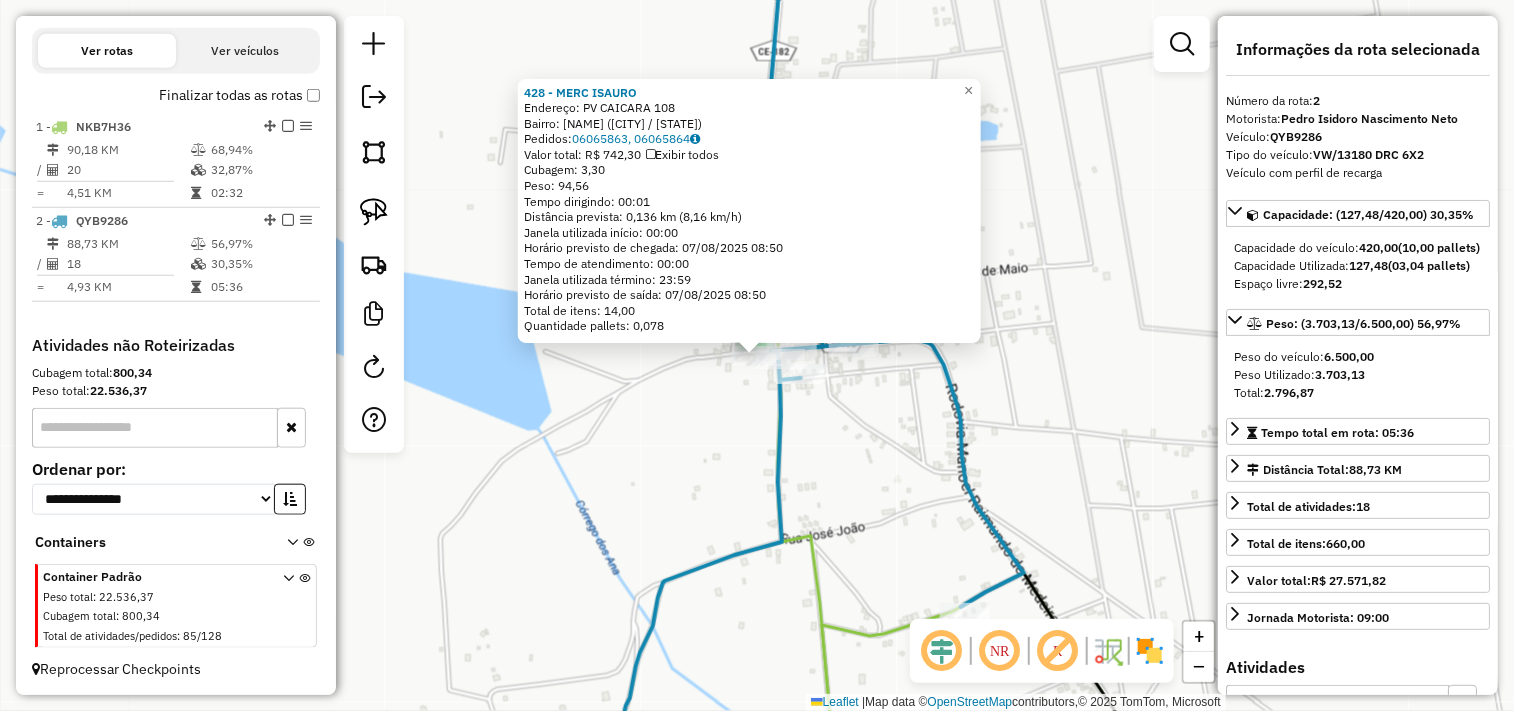 click on "428 - MERC ISAURO  Endereço:  PV CAICARA 108   Bairro: CAICARA (CRUZ / CE)   Pedidos:  06065863, 06065864   Valor total: R$ 742,30   Exibir todos   Cubagem: 3,30  Peso: 94,56  Tempo dirigindo: 00:01   Distância prevista: 0,136 km (8,16 km/h)   Janela utilizada início: 00:00   Horário previsto de chegada: 07/08/2025 08:50   Tempo de atendimento: 00:00   Janela utilizada término: 23:59   Horário previsto de saída: 07/08/2025 08:50   Total de itens: 14,00   Quantidade pallets: 0,078  × Janela de atendimento Grade de atendimento Capacidade Transportadoras Veículos Cliente Pedidos  Rotas Selecione os dias de semana para filtrar as janelas de atendimento  Seg   Ter   Qua   Qui   Sex   Sáb   Dom  Informe o período da janela de atendimento: De: Até:  Filtrar exatamente a janela do cliente  Considerar janela de atendimento padrão  Selecione os dias de semana para filtrar as grades de atendimento  Seg   Ter   Qua   Qui   Sex   Sáb   Dom   Considerar clientes sem dia de atendimento cadastrado  De:   Até:" 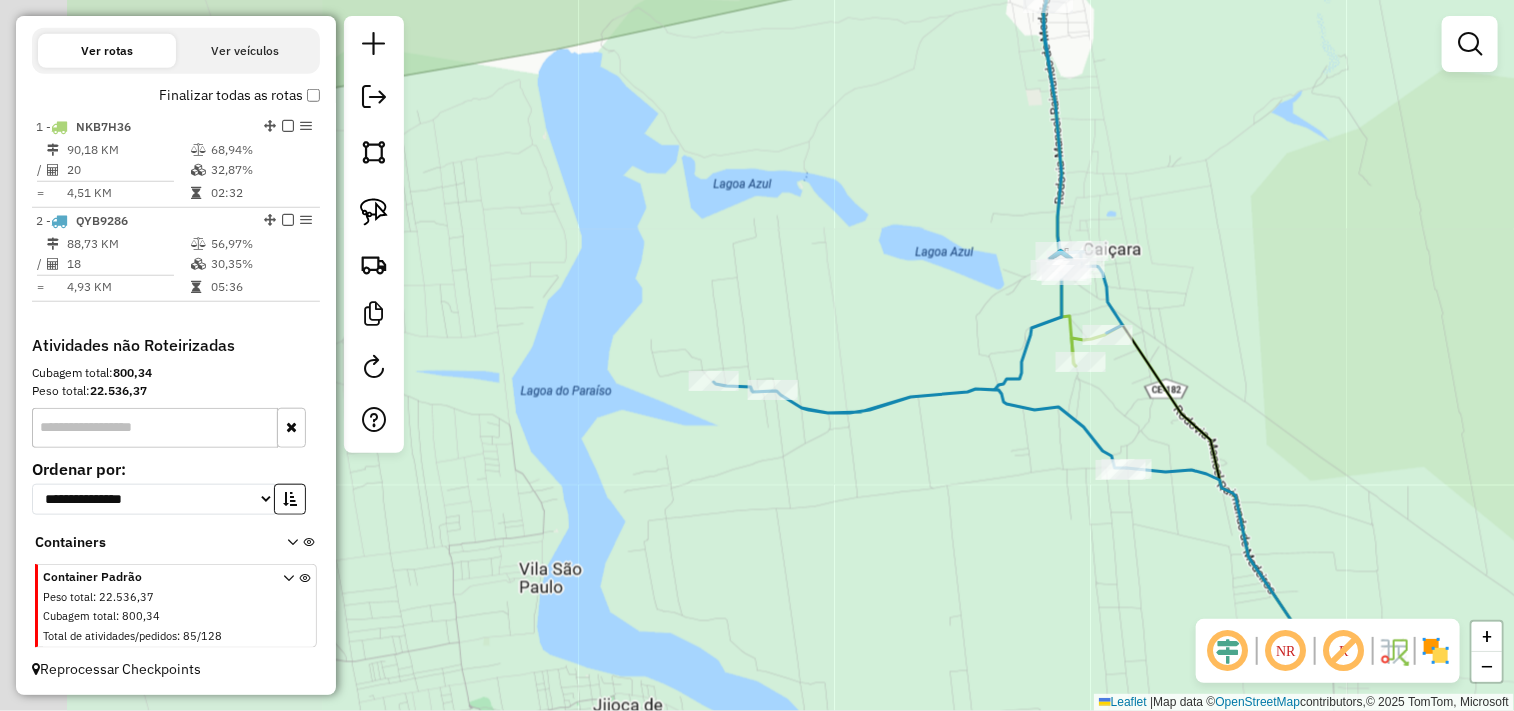 click on "Janela de atendimento Grade de atendimento Capacidade Transportadoras Veículos Cliente Pedidos  Rotas Selecione os dias de semana para filtrar as janelas de atendimento  Seg   Ter   Qua   Qui   Sex   Sáb   Dom  Informe o período da janela de atendimento: De: Até:  Filtrar exatamente a janela do cliente  Considerar janela de atendimento padrão  Selecione os dias de semana para filtrar as grades de atendimento  Seg   Ter   Qua   Qui   Sex   Sáb   Dom   Considerar clientes sem dia de atendimento cadastrado  Clientes fora do dia de atendimento selecionado Filtrar as atividades entre os valores definidos abaixo:  Peso mínimo:   Peso máximo:   Cubagem mínima:   Cubagem máxima:   De:   Até:  Filtrar as atividades entre o tempo de atendimento definido abaixo:  De:   Até:   Considerar capacidade total dos clientes não roteirizados Transportadora: Selecione um ou mais itens Tipo de veículo: Selecione um ou mais itens Veículo: Selecione um ou mais itens Motorista: Selecione um ou mais itens Nome: Rótulo:" 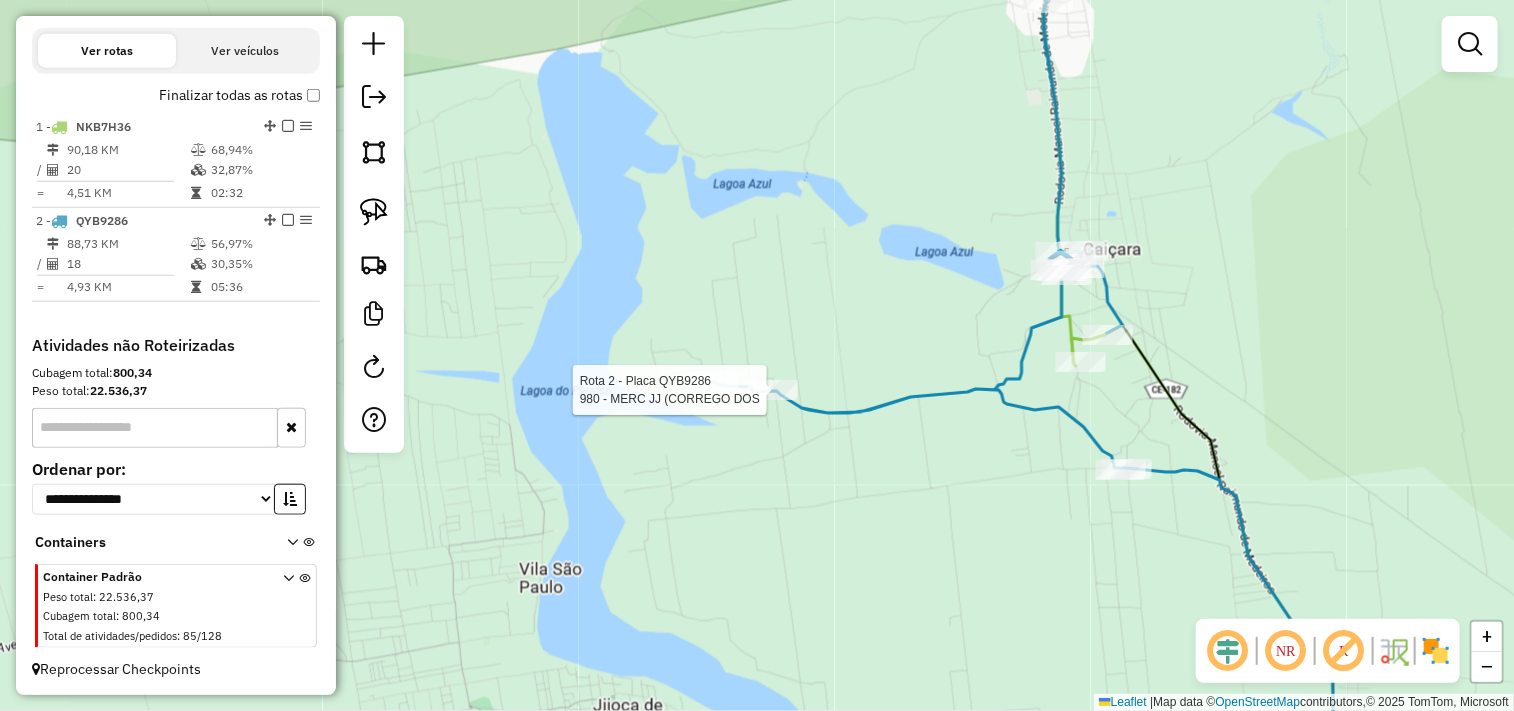 select on "**********" 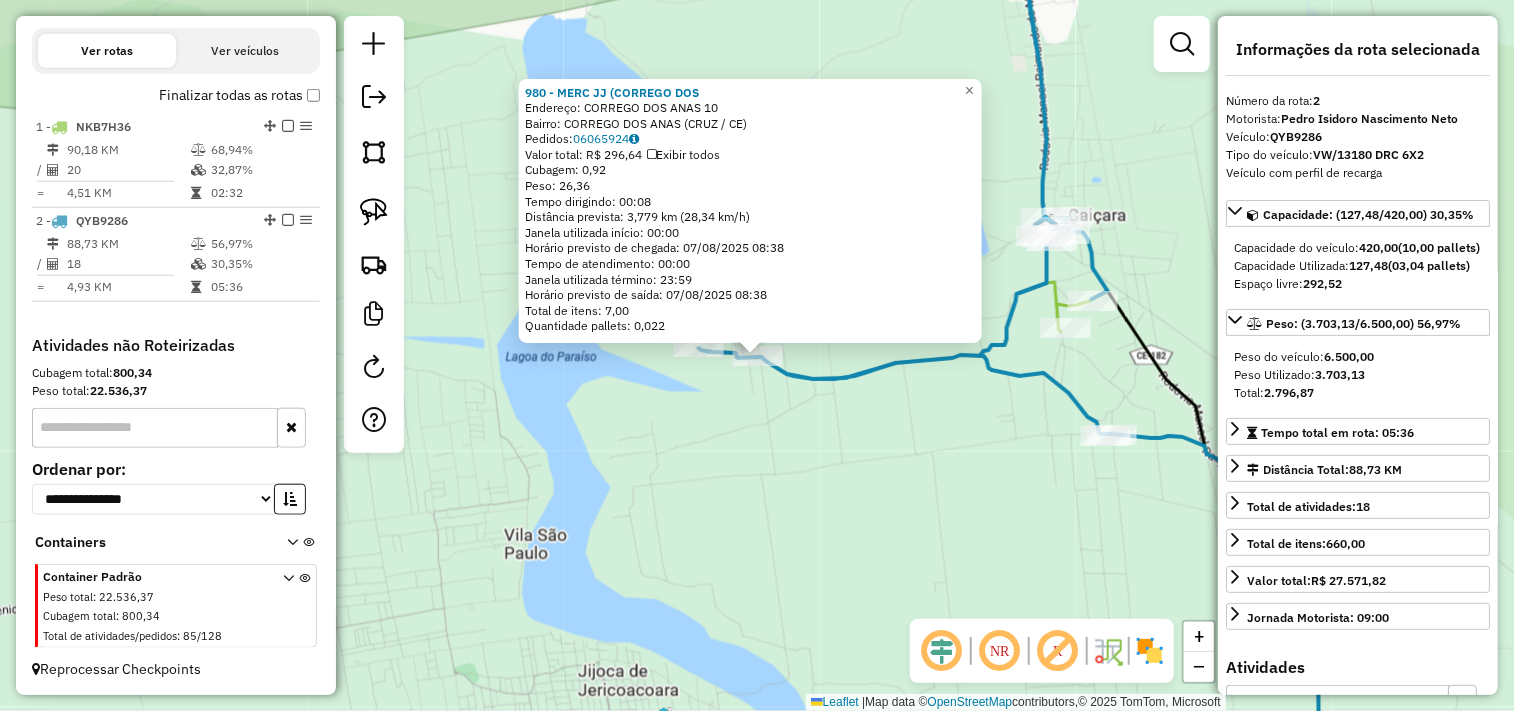 click on "980 - MERC JJ (CORREGO DOS  Endereço:  CORREGO DOS ANAS 10   Bairro: CORREGO DOS ANAS (CRUZ / CE)   Pedidos:  06065924   Valor total: R$ 296,64   Exibir todos   Cubagem: 0,92  Peso: 26,36  Tempo dirigindo: 00:08   Distância prevista: 3,779 km (28,34 km/h)   Janela utilizada início: 00:00   Horário previsto de chegada: 07/08/2025 08:38   Tempo de atendimento: 00:00   Janela utilizada término: 23:59   Horário previsto de saída: 07/08/2025 08:38   Total de itens: 7,00   Quantidade pallets: 0,022  × Janela de atendimento Grade de atendimento Capacidade Transportadoras Veículos Cliente Pedidos  Rotas Selecione os dias de semana para filtrar as janelas de atendimento  Seg   Ter   Qua   Qui   Sex   Sáb   Dom  Informe o período da janela de atendimento: De: Até:  Filtrar exatamente a janela do cliente  Considerar janela de atendimento padrão  Selecione os dias de semana para filtrar as grades de atendimento  Seg   Ter   Qua   Qui   Sex   Sáb   Dom   Considerar clientes sem dia de atendimento cadastrado" 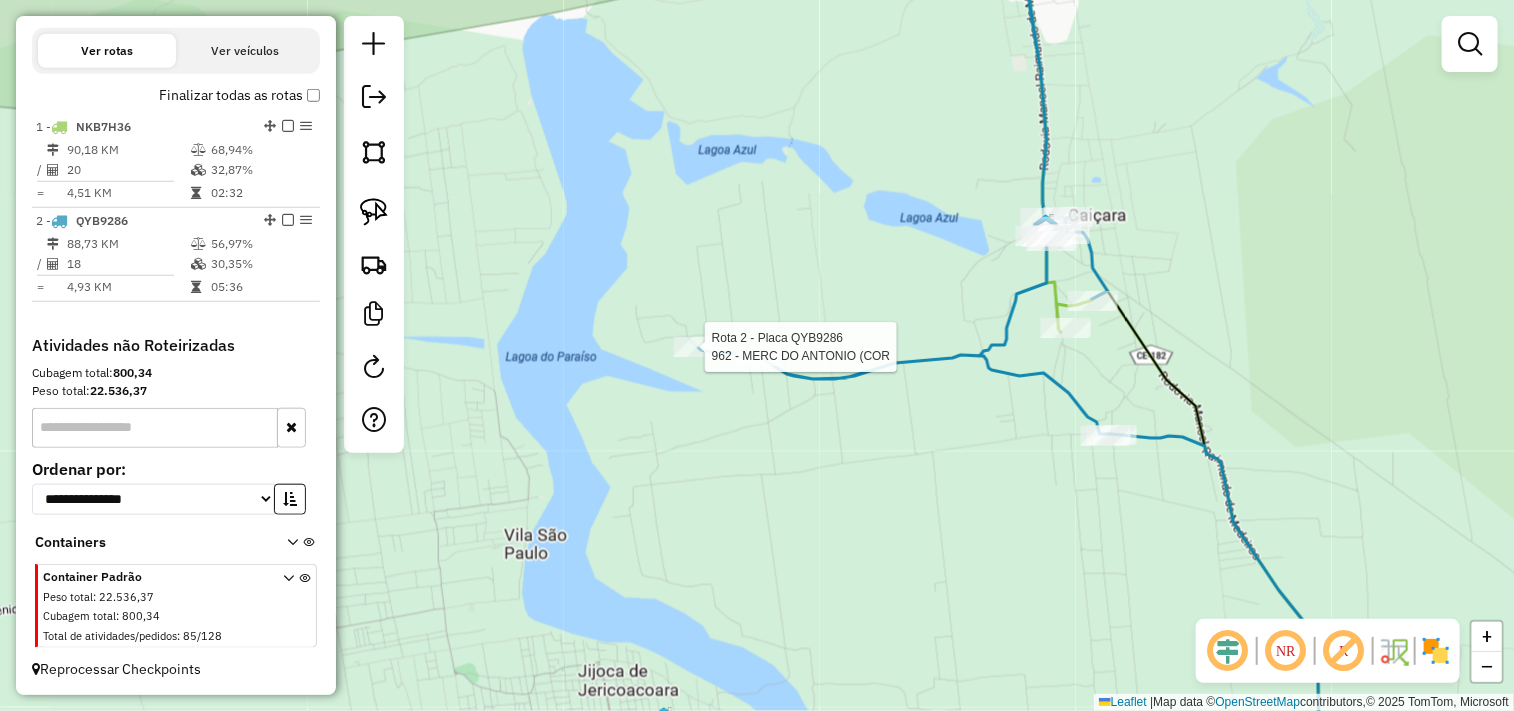 select on "**********" 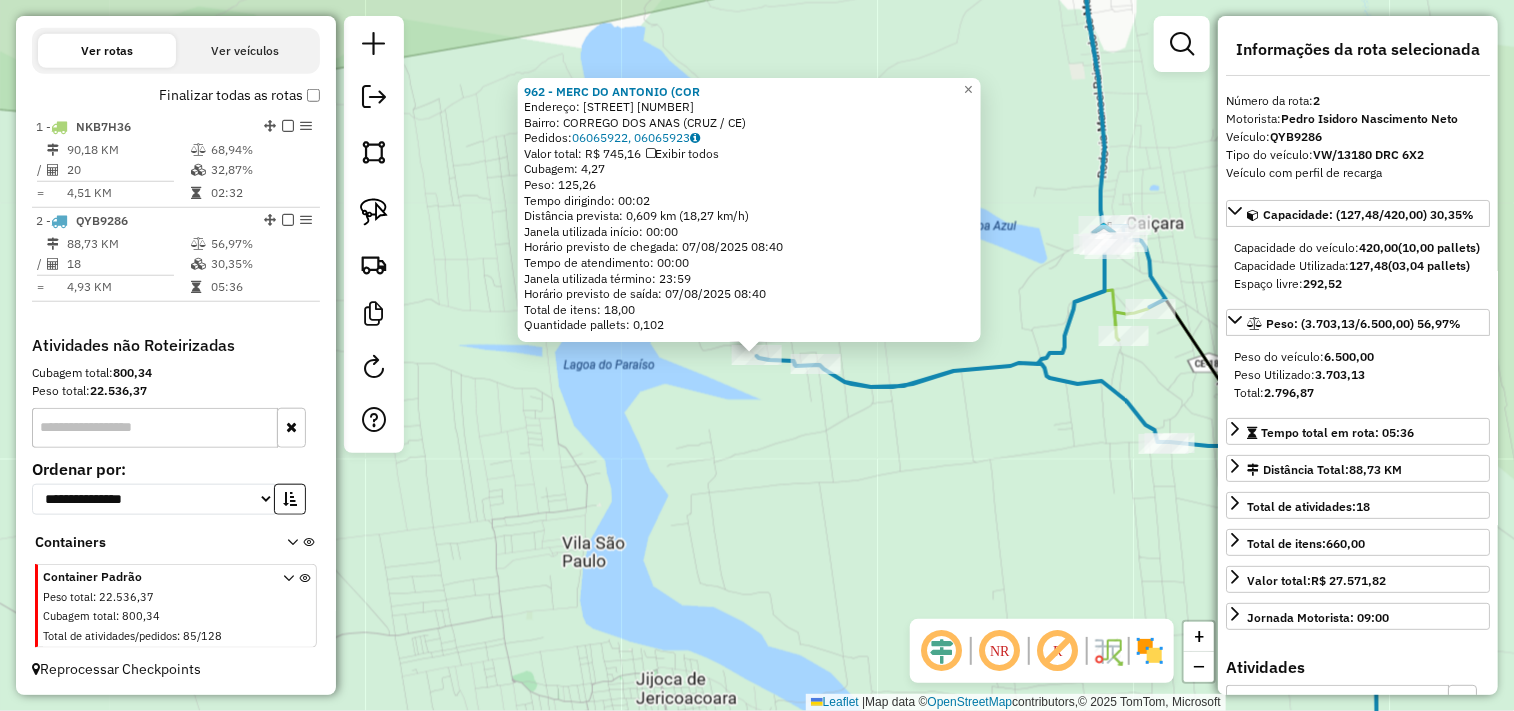 click on "962 - MERC DO ANTONIO (COR  Endereço:  RUA DA LAGOA AZUL 1   Bairro: CORREGO DOS ANAS (CRUZ / CE)   Pedidos:  06065922, 06065923   Valor total: R$ 745,16   Exibir todos   Cubagem: 4,27  Peso: 125,26  Tempo dirigindo: 00:02   Distância prevista: 0,609 km (18,27 km/h)   Janela utilizada início: 00:00   Horário previsto de chegada: 07/08/2025 08:40   Tempo de atendimento: 00:00   Janela utilizada término: 23:59   Horário previsto de saída: 07/08/2025 08:40   Total de itens: 18,00   Quantidade pallets: 0,102  × Janela de atendimento Grade de atendimento Capacidade Transportadoras Veículos Cliente Pedidos  Rotas Selecione os dias de semana para filtrar as janelas de atendimento  Seg   Ter   Qua   Qui   Sex   Sáb   Dom  Informe o período da janela de atendimento: De: Até:  Filtrar exatamente a janela do cliente  Considerar janela de atendimento padrão  Selecione os dias de semana para filtrar as grades de atendimento  Seg   Ter   Qua   Qui   Sex   Sáb   Dom   Peso mínimo:   Peso máximo:   De:   De:" 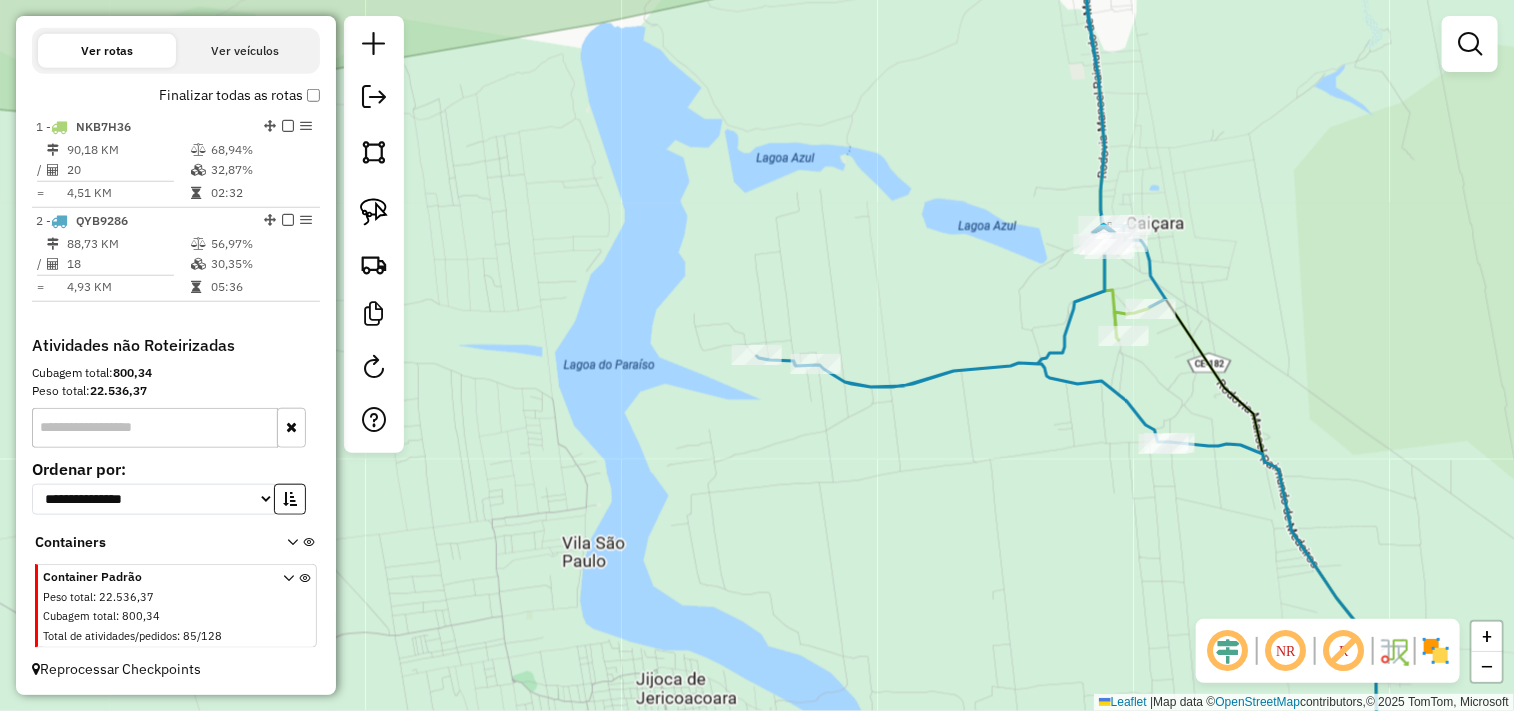 drag, startPoint x: 861, startPoint y: 324, endPoint x: 808, endPoint y: 275, distance: 72.18033 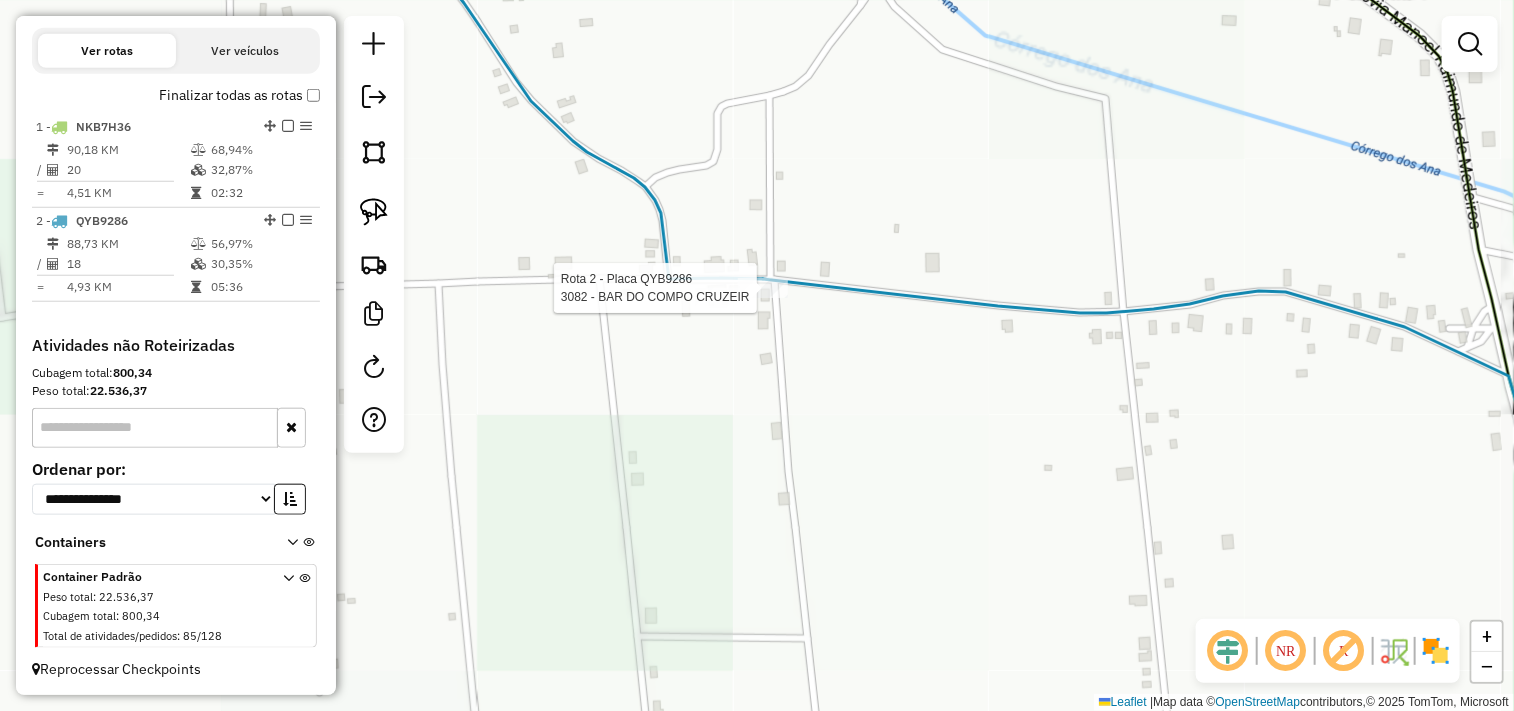 click on "Rota 2 - Placa QYB9286  3082 - BAR DO COMPO CRUZEIR Janela de atendimento Grade de atendimento Capacidade Transportadoras Veículos Cliente Pedidos  Rotas Selecione os dias de semana para filtrar as janelas de atendimento  Seg   Ter   Qua   Qui   Sex   Sáb   Dom  Informe o período da janela de atendimento: De: Até:  Filtrar exatamente a janela do cliente  Considerar janela de atendimento padrão  Selecione os dias de semana para filtrar as grades de atendimento  Seg   Ter   Qua   Qui   Sex   Sáb   Dom   Considerar clientes sem dia de atendimento cadastrado  Clientes fora do dia de atendimento selecionado Filtrar as atividades entre os valores definidos abaixo:  Peso mínimo:   Peso máximo:   Cubagem mínima:   Cubagem máxima:   De:   Até:  Filtrar as atividades entre o tempo de atendimento definido abaixo:  De:   Até:   Considerar capacidade total dos clientes não roteirizados Transportadora: Selecione um ou mais itens Tipo de veículo: Selecione um ou mais itens Veículo: Selecione um ou mais itens" 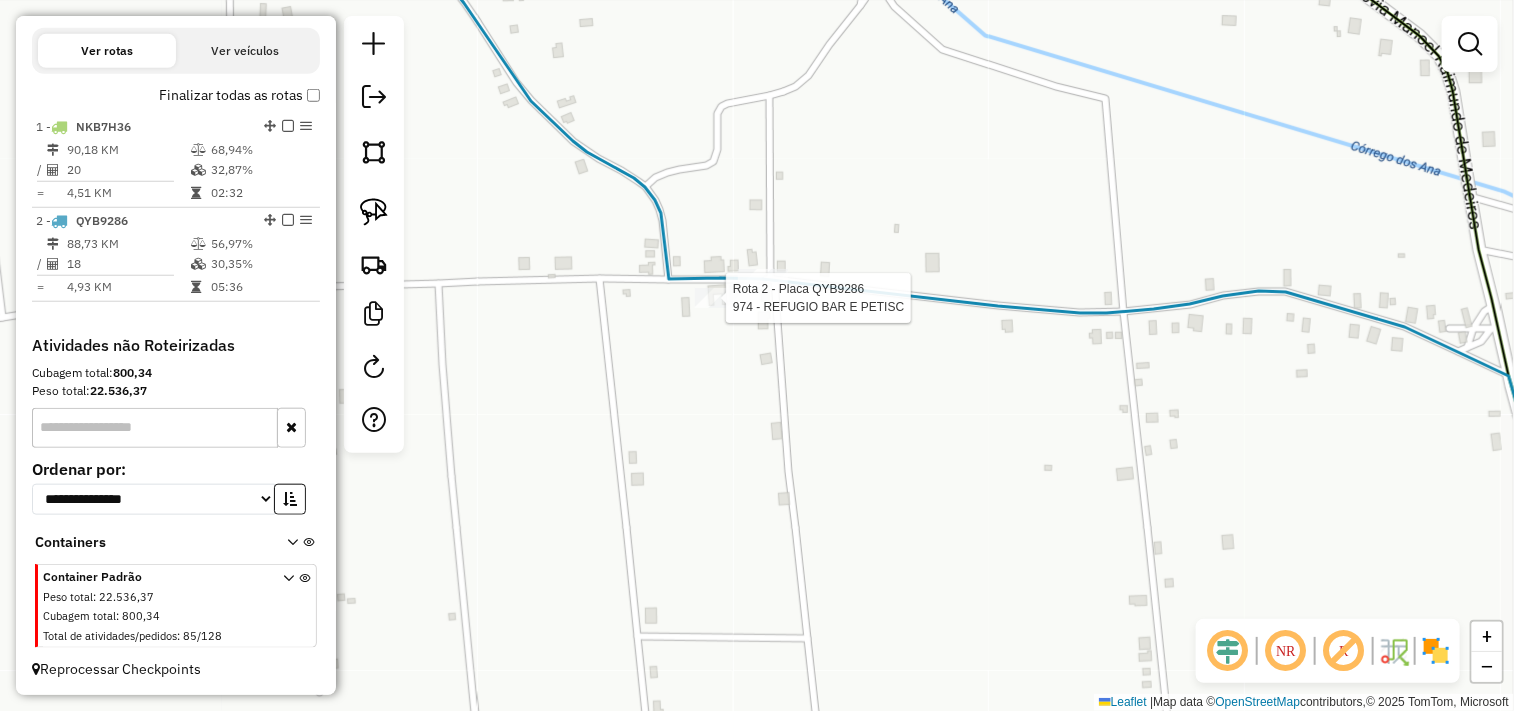 select on "**********" 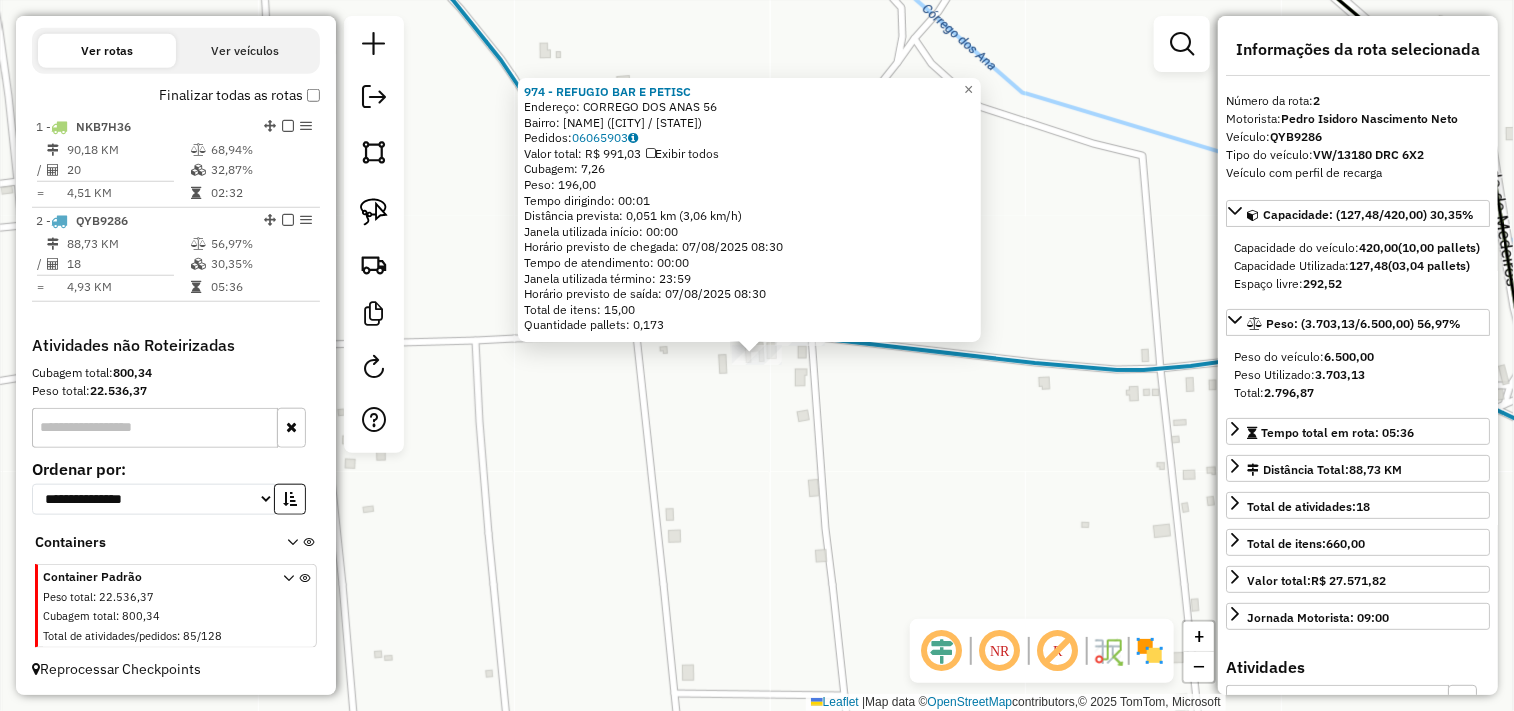 click on "974 - REFUGIO BAR E PETISC  Endereço:  CORREGO DOS ANAS 56   Bairro: SIT CORREGO DOS ANAS (CRUZ / CE)   Pedidos:  06065903   Valor total: R$ 991,03   Exibir todos   Cubagem: 7,26  Peso: 196,00  Tempo dirigindo: 00:01   Distância prevista: 0,051 km (3,06 km/h)   Janela utilizada início: 00:00   Horário previsto de chegada: 07/08/2025 08:30   Tempo de atendimento: 00:00   Janela utilizada término: 23:59   Horário previsto de saída: 07/08/2025 08:30   Total de itens: 15,00   Quantidade pallets: 0,173  × Janela de atendimento Grade de atendimento Capacidade Transportadoras Veículos Cliente Pedidos  Rotas Selecione os dias de semana para filtrar as janelas de atendimento  Seg   Ter   Qua   Qui   Sex   Sáb   Dom  Informe o período da janela de atendimento: De: Até:  Filtrar exatamente a janela do cliente  Considerar janela de atendimento padrão  Selecione os dias de semana para filtrar as grades de atendimento  Seg   Ter   Qua   Qui   Sex   Sáb   Dom   Clientes fora do dia de atendimento selecionado +" 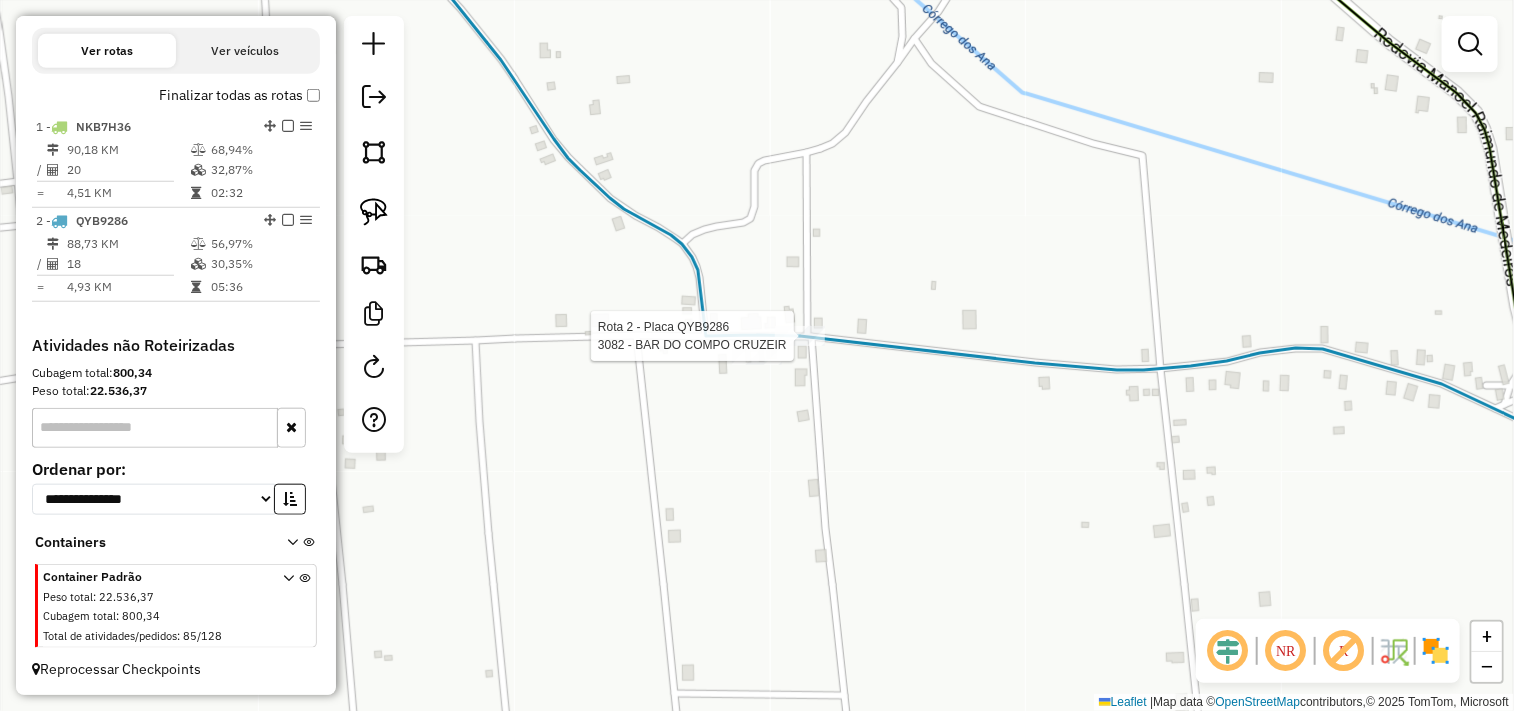 select on "**********" 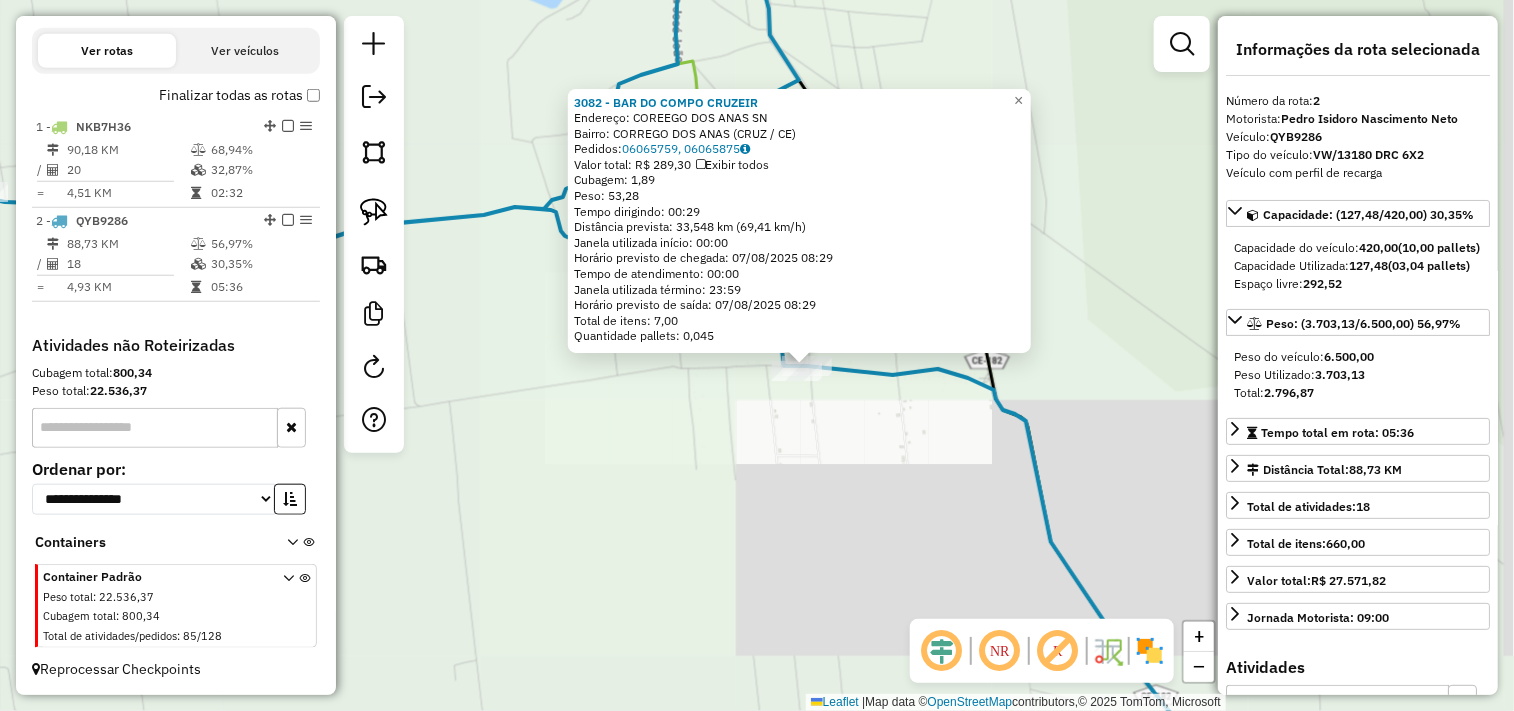 click on "3082 - BAR DO COMPO CRUZEIR  Endereço:  COREEGO DOS ANAS SN   Bairro: CORREGO DOS ANAS (CRUZ / CE)   Pedidos:  06065759, 06065875   Valor total: R$ 289,30   Exibir todos   Cubagem: 1,89  Peso: 53,28  Tempo dirigindo: 00:29   Distância prevista: 33,548 km (69,41 km/h)   Janela utilizada início: 00:00   Horário previsto de chegada: 07/08/2025 08:29   Tempo de atendimento: 00:00   Janela utilizada término: 23:59   Horário previsto de saída: 07/08/2025 08:29   Total de itens: 7,00   Quantidade pallets: 0,045  × Janela de atendimento Grade de atendimento Capacidade Transportadoras Veículos Cliente Pedidos  Rotas Selecione os dias de semana para filtrar as janelas de atendimento  Seg   Ter   Qua   Qui   Sex   Sáb   Dom  Informe o período da janela de atendimento: De: Até:  Filtrar exatamente a janela do cliente  Considerar janela de atendimento padrão  Selecione os dias de semana para filtrar as grades de atendimento  Seg   Ter   Qua   Qui   Sex   Sáb   Dom   Peso mínimo:   Peso máximo:   De:   De:" 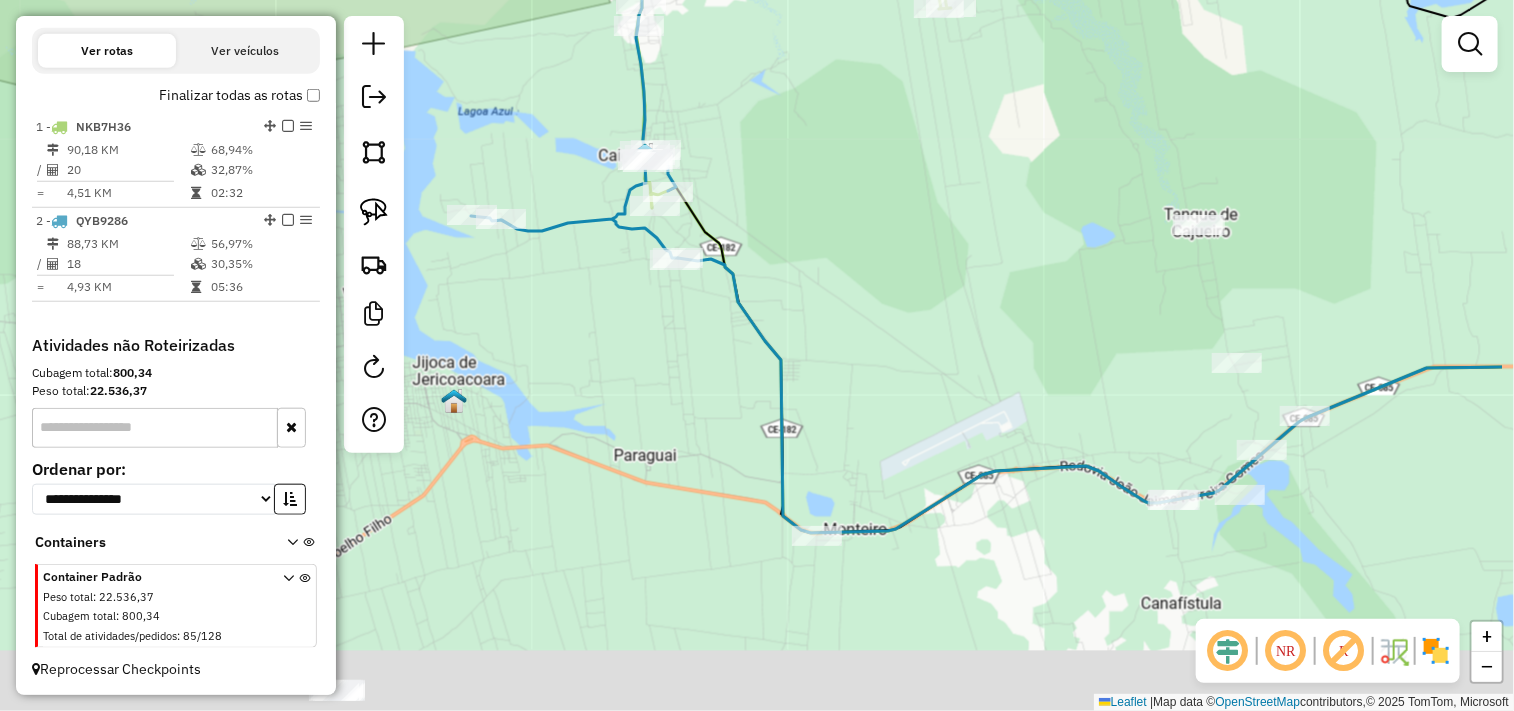 drag, startPoint x: 751, startPoint y: 410, endPoint x: 687, endPoint y: 310, distance: 118.72658 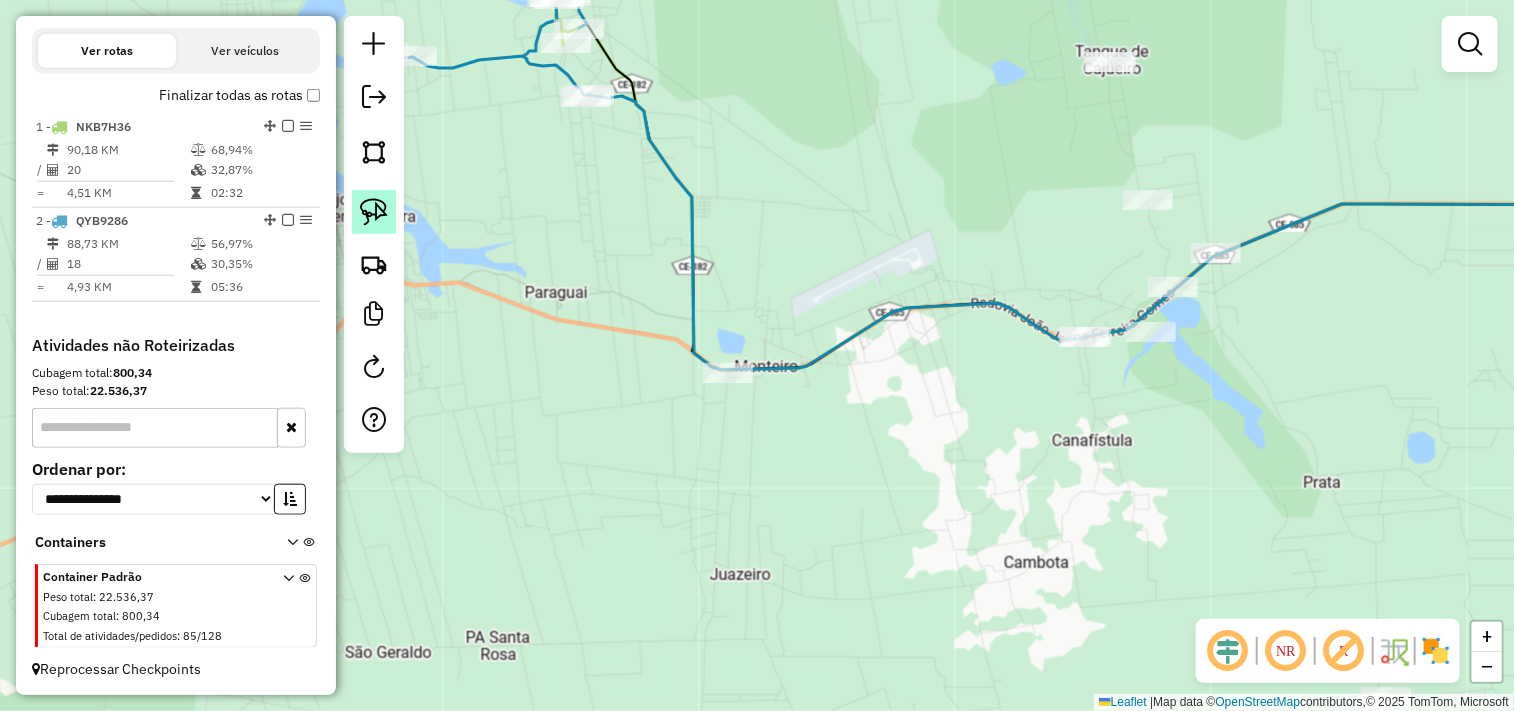 click 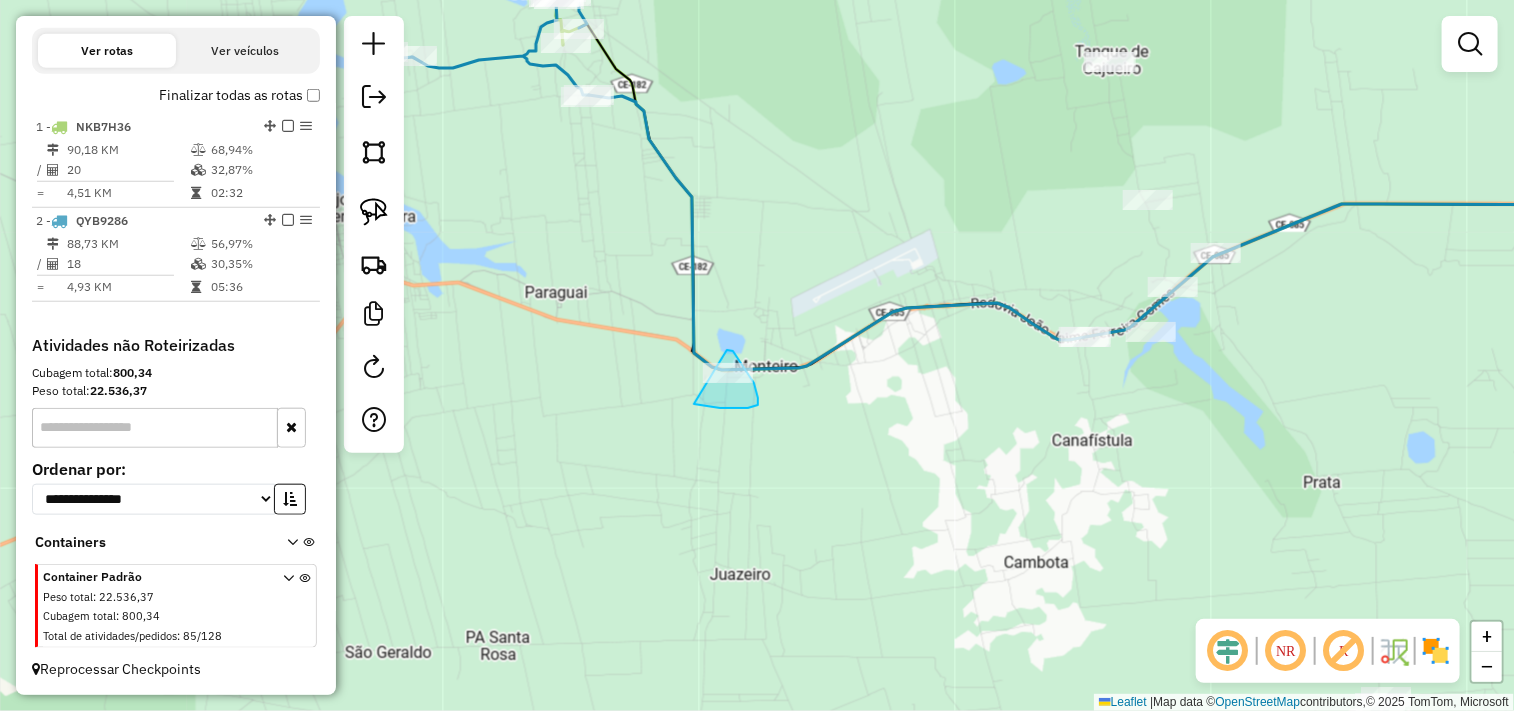 drag, startPoint x: 727, startPoint y: 350, endPoint x: 670, endPoint y: 385, distance: 66.88796 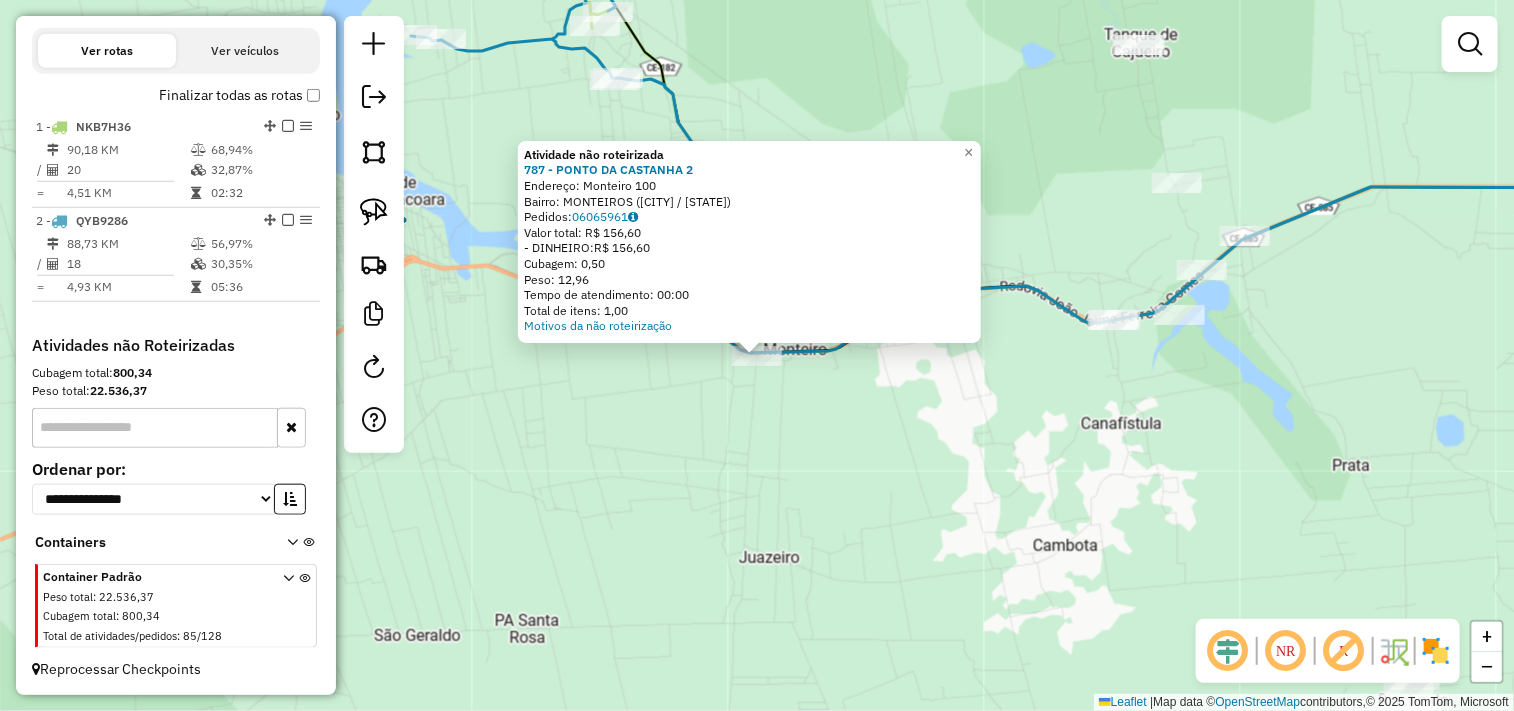 click on "Atividade não roteirizada 787 - PONTO DA CASTANHA 2  Endereço:  Monteiro 100   Bairro: MONTEIROS (CRUZ / CE)   Pedidos:  06065961   Valor total: R$ 156,60   - DINHEIRO:  R$ 156,60   Cubagem: 0,50   Peso: 12,96   Tempo de atendimento: 00:00   Total de itens: 1,00  Motivos da não roteirização × Janela de atendimento Grade de atendimento Capacidade Transportadoras Veículos Cliente Pedidos  Rotas Selecione os dias de semana para filtrar as janelas de atendimento  Seg   Ter   Qua   Qui   Sex   Sáb   Dom  Informe o período da janela de atendimento: De: Até:  Filtrar exatamente a janela do cliente  Considerar janela de atendimento padrão  Selecione os dias de semana para filtrar as grades de atendimento  Seg   Ter   Qua   Qui   Sex   Sáb   Dom   Considerar clientes sem dia de atendimento cadastrado  Clientes fora do dia de atendimento selecionado Filtrar as atividades entre os valores definidos abaixo:  Peso mínimo:   Peso máximo:   Cubagem mínima:   Cubagem máxima:   De:   Até:   De:   Até:  Nome:" 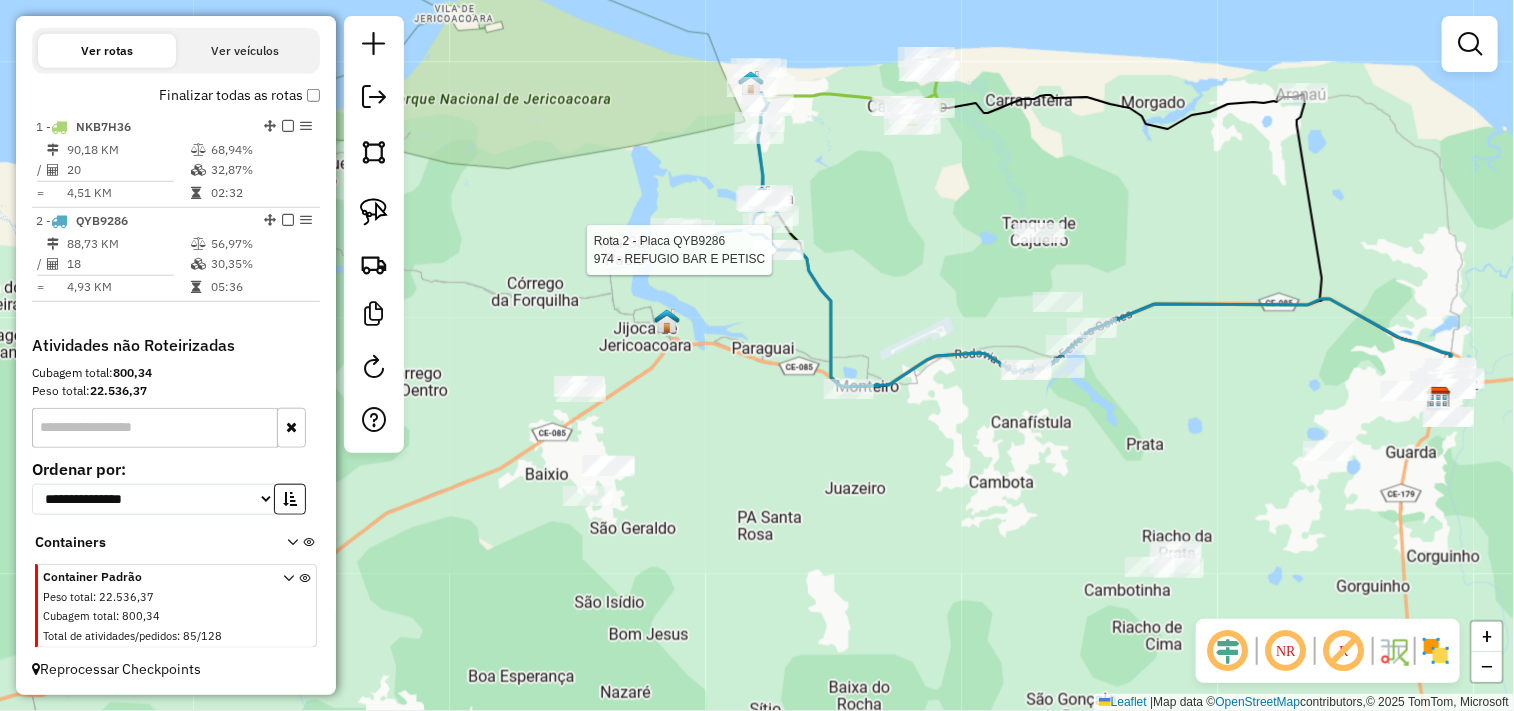 click 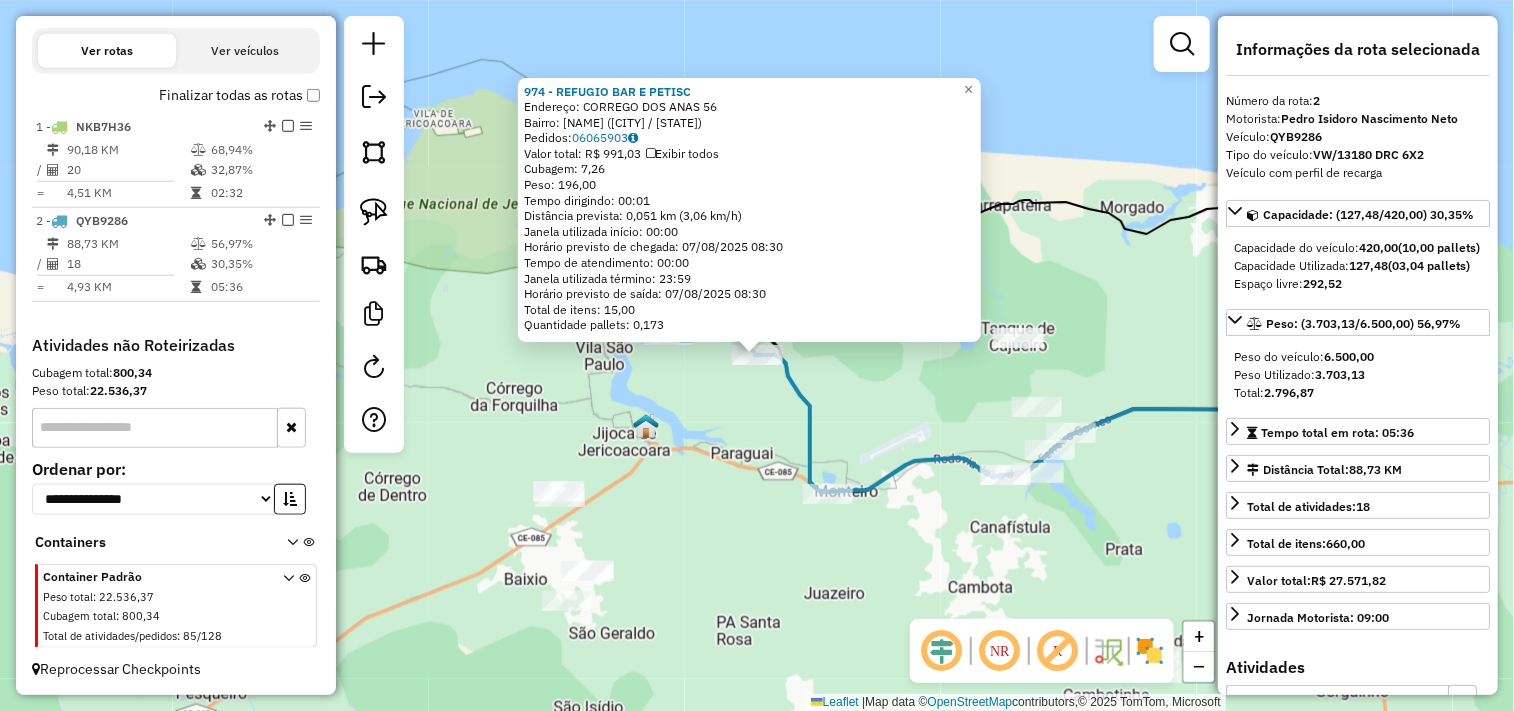 click on "974 - REFUGIO BAR E PETISC  Endereço:  CORREGO DOS ANAS 56   Bairro: SIT CORREGO DOS ANAS (CRUZ / CE)   Pedidos:  06065903   Valor total: R$ 991,03   Exibir todos   Cubagem: 7,26  Peso: 196,00  Tempo dirigindo: 00:01   Distância prevista: 0,051 km (3,06 km/h)   Janela utilizada início: 00:00   Horário previsto de chegada: 07/08/2025 08:30   Tempo de atendimento: 00:00   Janela utilizada término: 23:59   Horário previsto de saída: 07/08/2025 08:30   Total de itens: 15,00   Quantidade pallets: 0,173  × Janela de atendimento Grade de atendimento Capacidade Transportadoras Veículos Cliente Pedidos  Rotas Selecione os dias de semana para filtrar as janelas de atendimento  Seg   Ter   Qua   Qui   Sex   Sáb   Dom  Informe o período da janela de atendimento: De: Até:  Filtrar exatamente a janela do cliente  Considerar janela de atendimento padrão  Selecione os dias de semana para filtrar as grades de atendimento  Seg   Ter   Qua   Qui   Sex   Sáb   Dom   Clientes fora do dia de atendimento selecionado +" 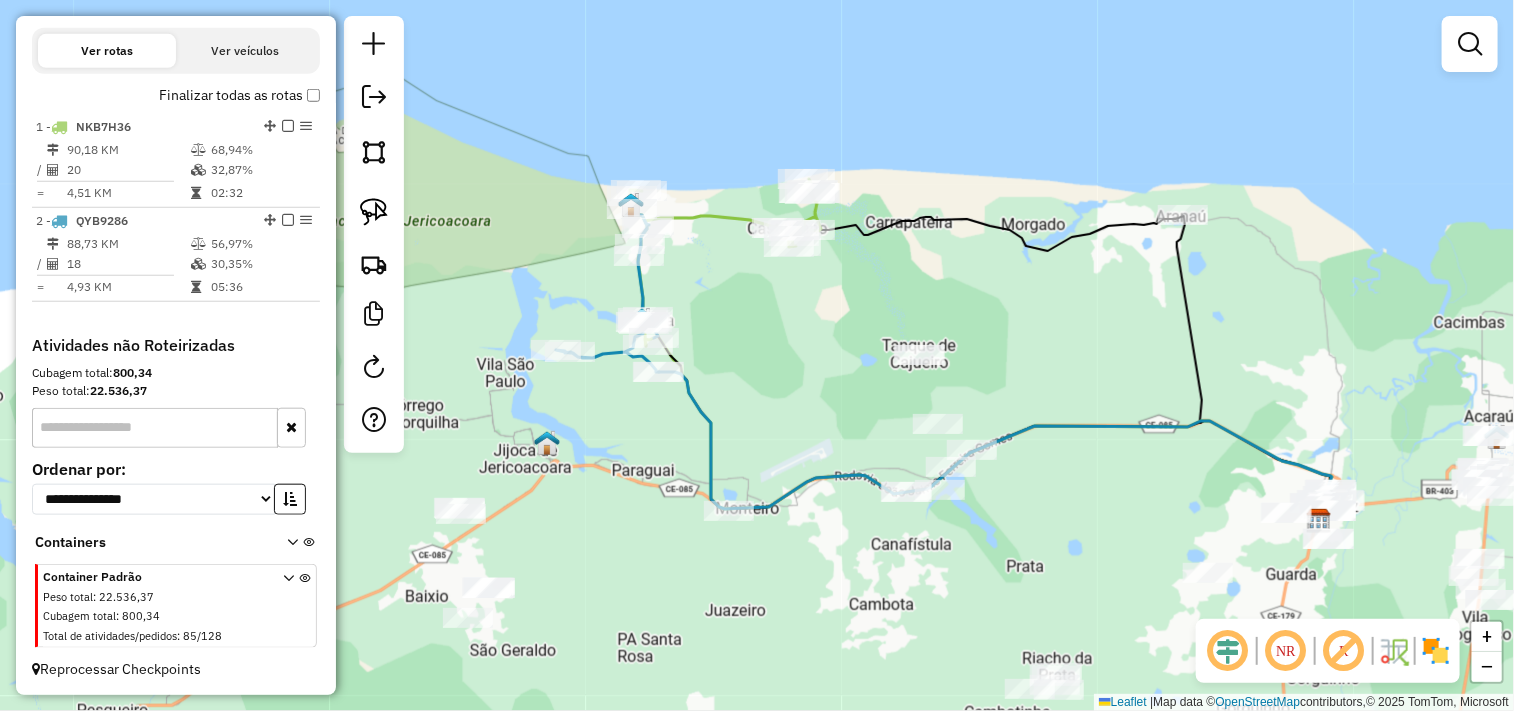 drag, startPoint x: 926, startPoint y: 310, endPoint x: 810, endPoint y: 331, distance: 117.88554 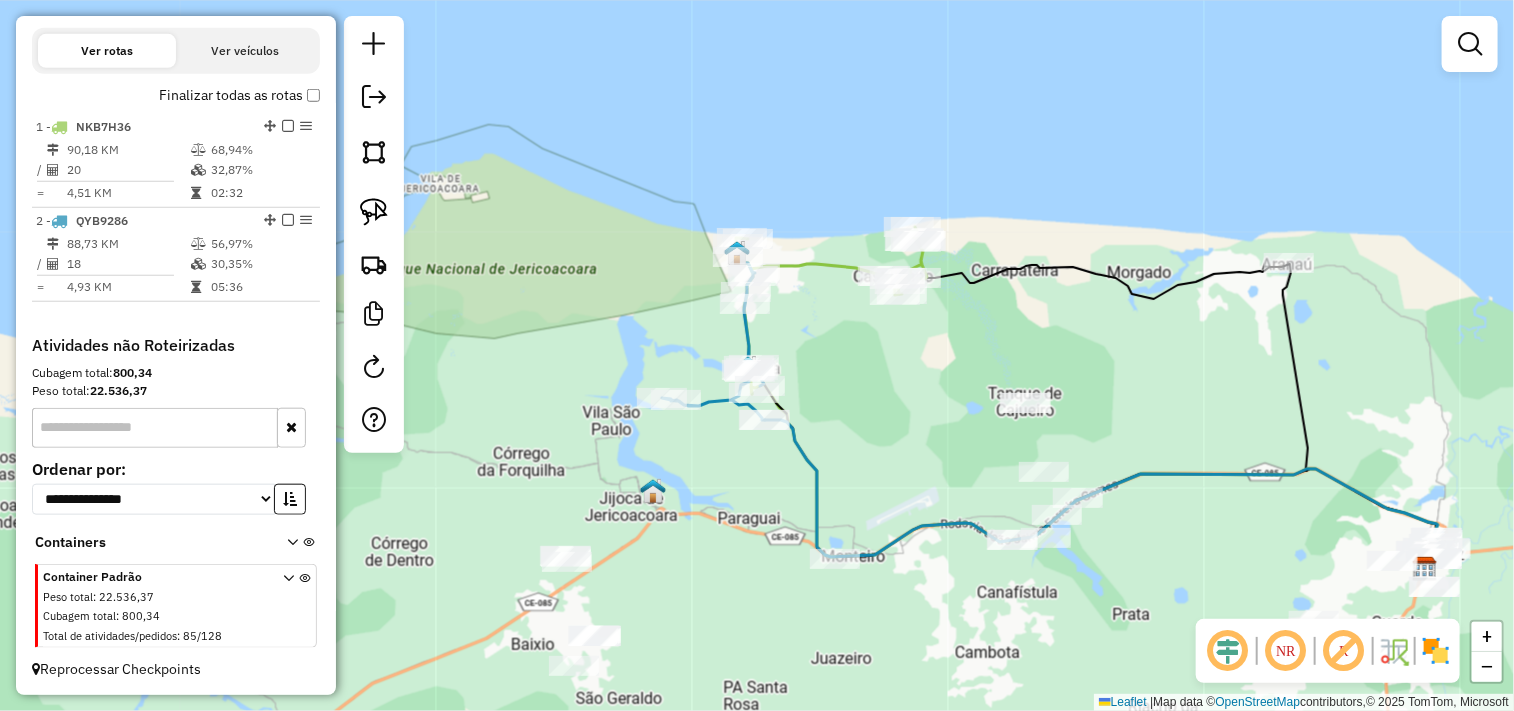 drag, startPoint x: 927, startPoint y: 453, endPoint x: 831, endPoint y: 300, distance: 180.62392 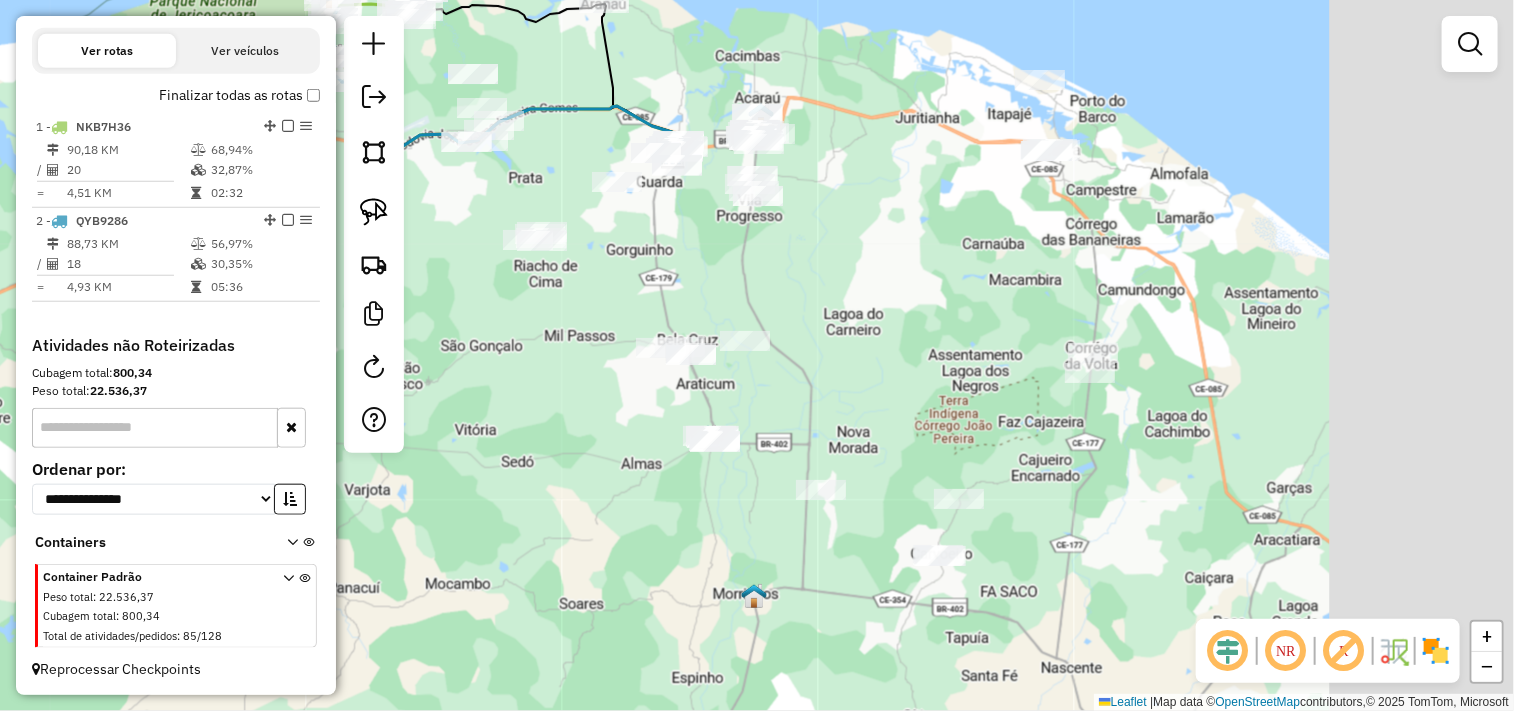 drag, startPoint x: 770, startPoint y: 464, endPoint x: 574, endPoint y: 307, distance: 251.12746 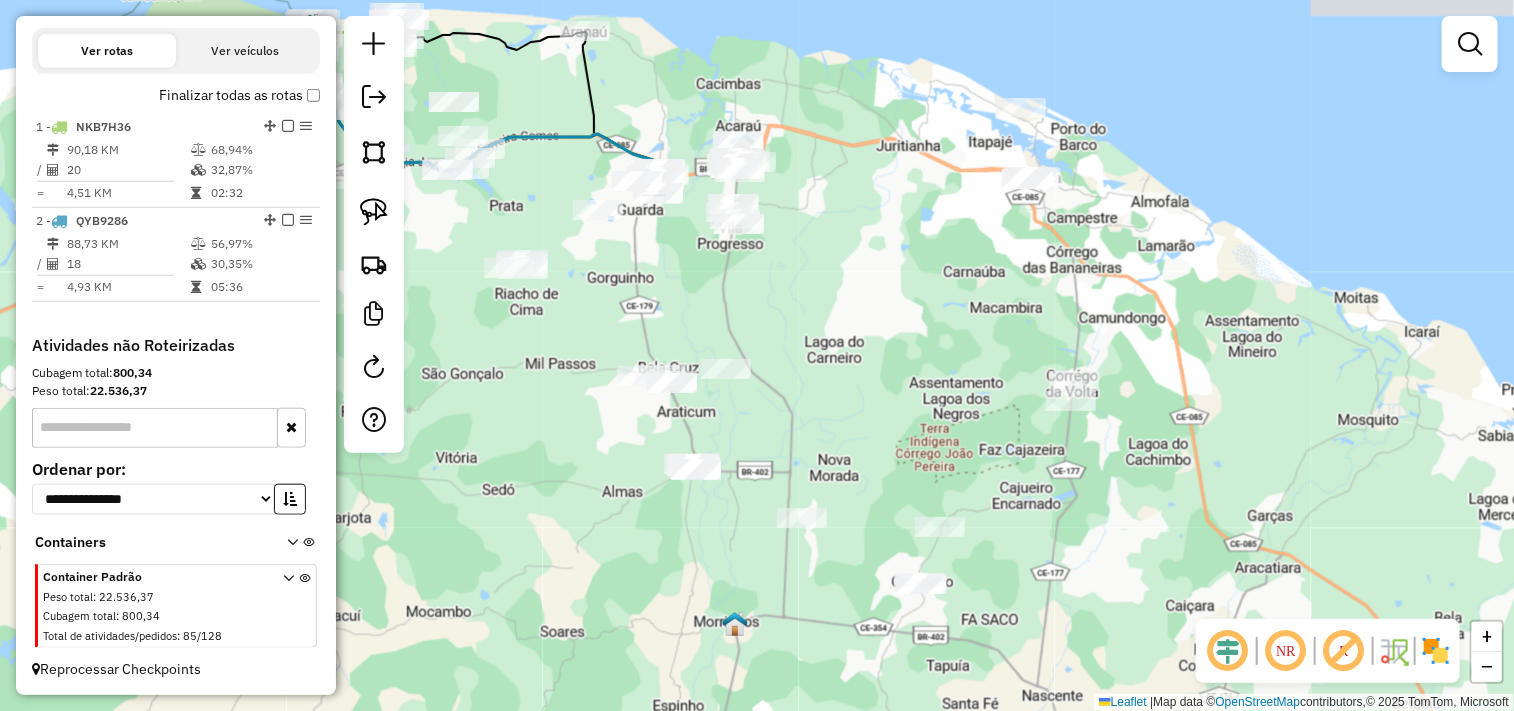 drag, startPoint x: 904, startPoint y: 341, endPoint x: 924, endPoint y: 454, distance: 114.75626 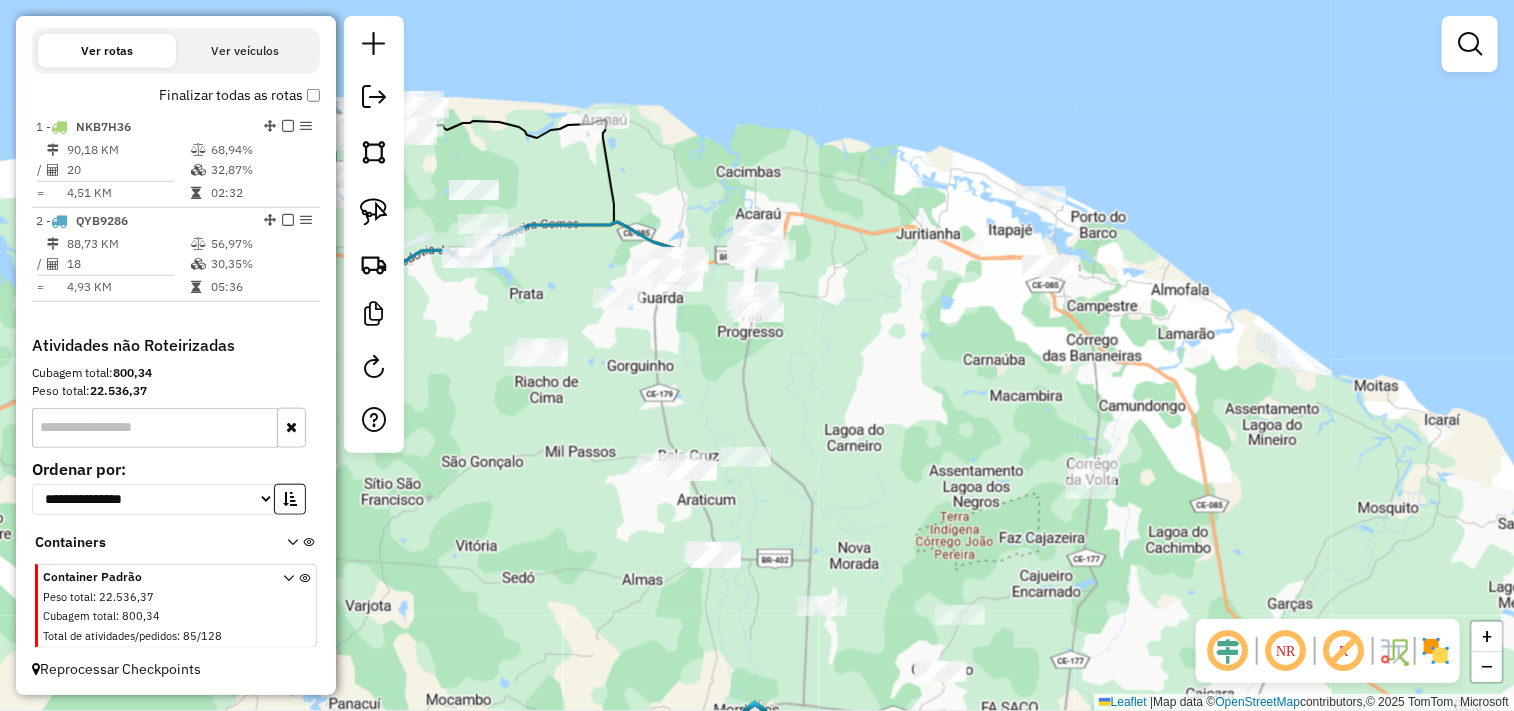 drag, startPoint x: 385, startPoint y: 201, endPoint x: 568, endPoint y: 252, distance: 189.97368 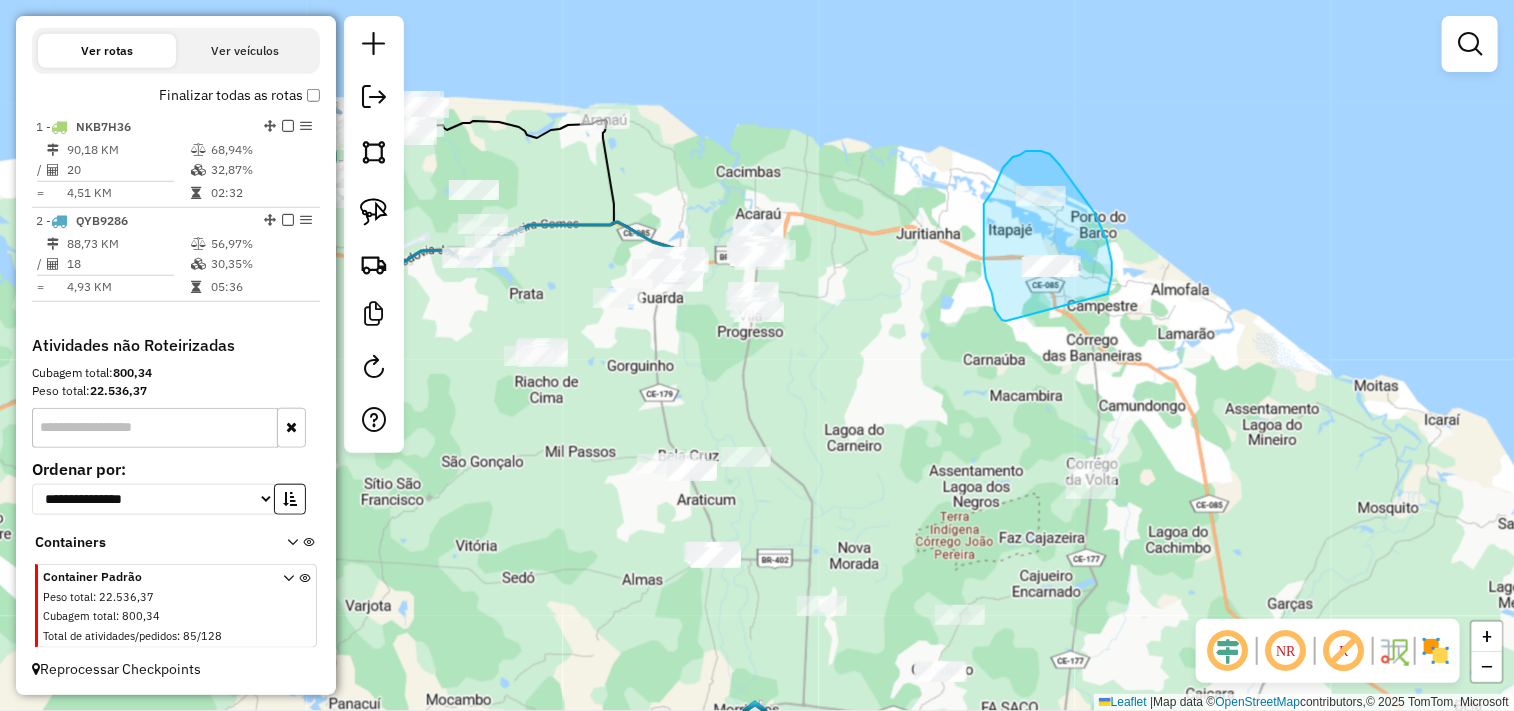 drag, startPoint x: 1002, startPoint y: 320, endPoint x: 1075, endPoint y: 343, distance: 76.537575 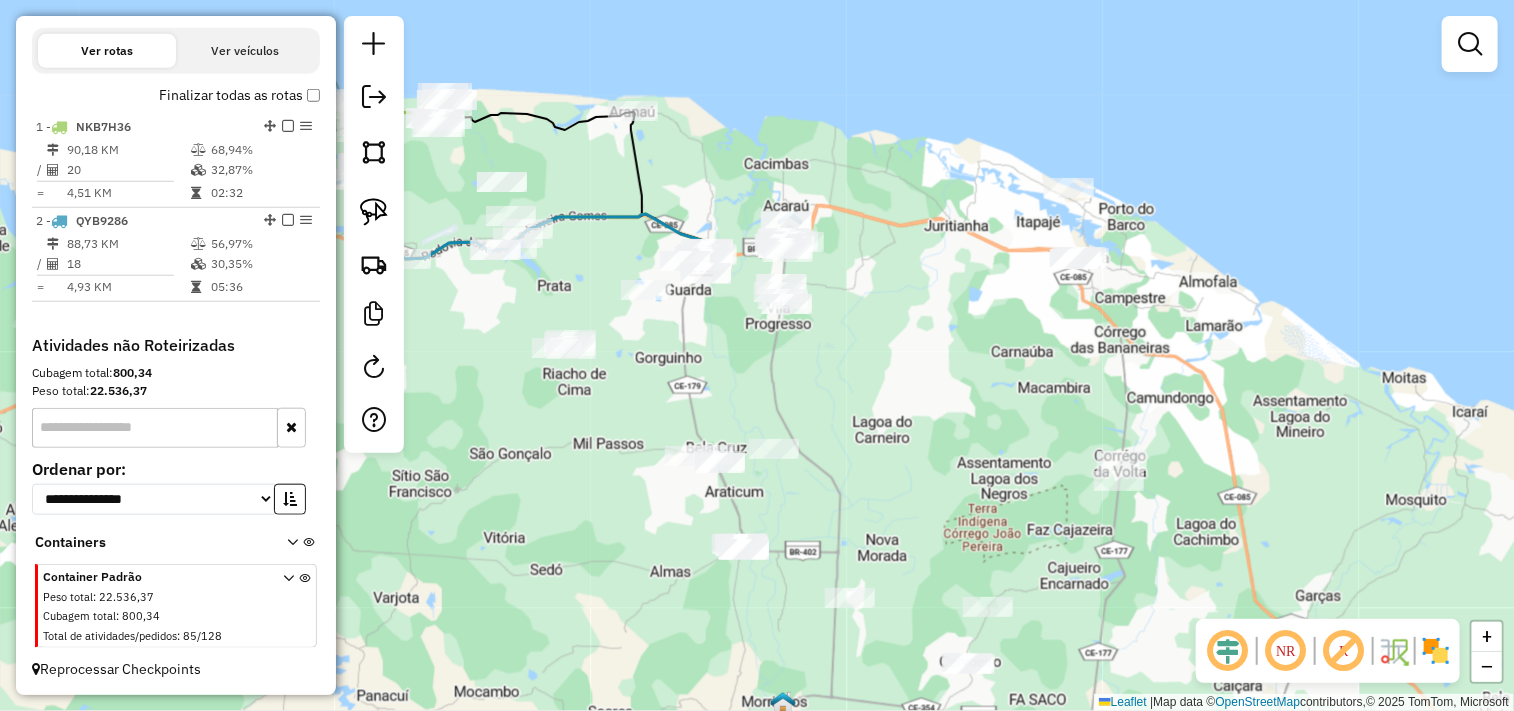 drag, startPoint x: 880, startPoint y: 348, endPoint x: 938, endPoint y: 343, distance: 58.21512 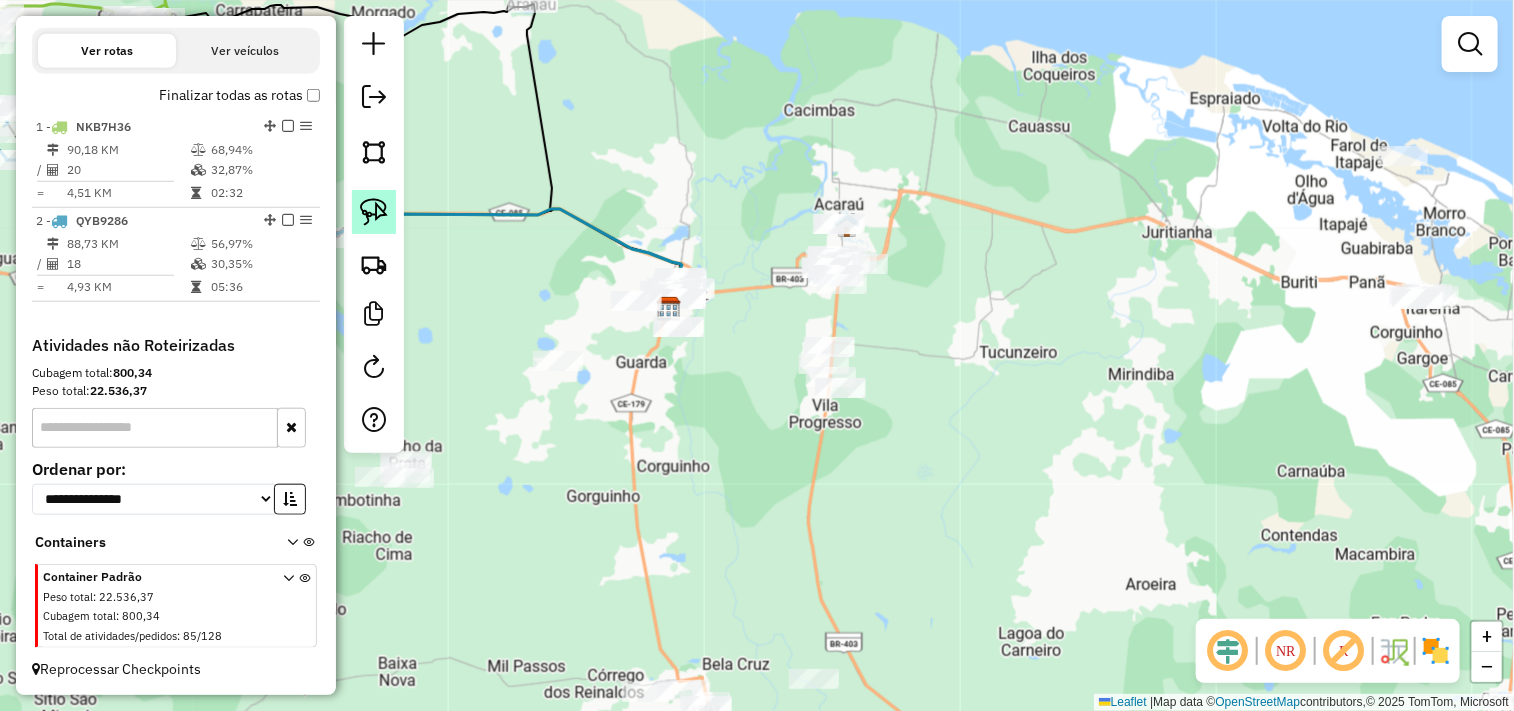click 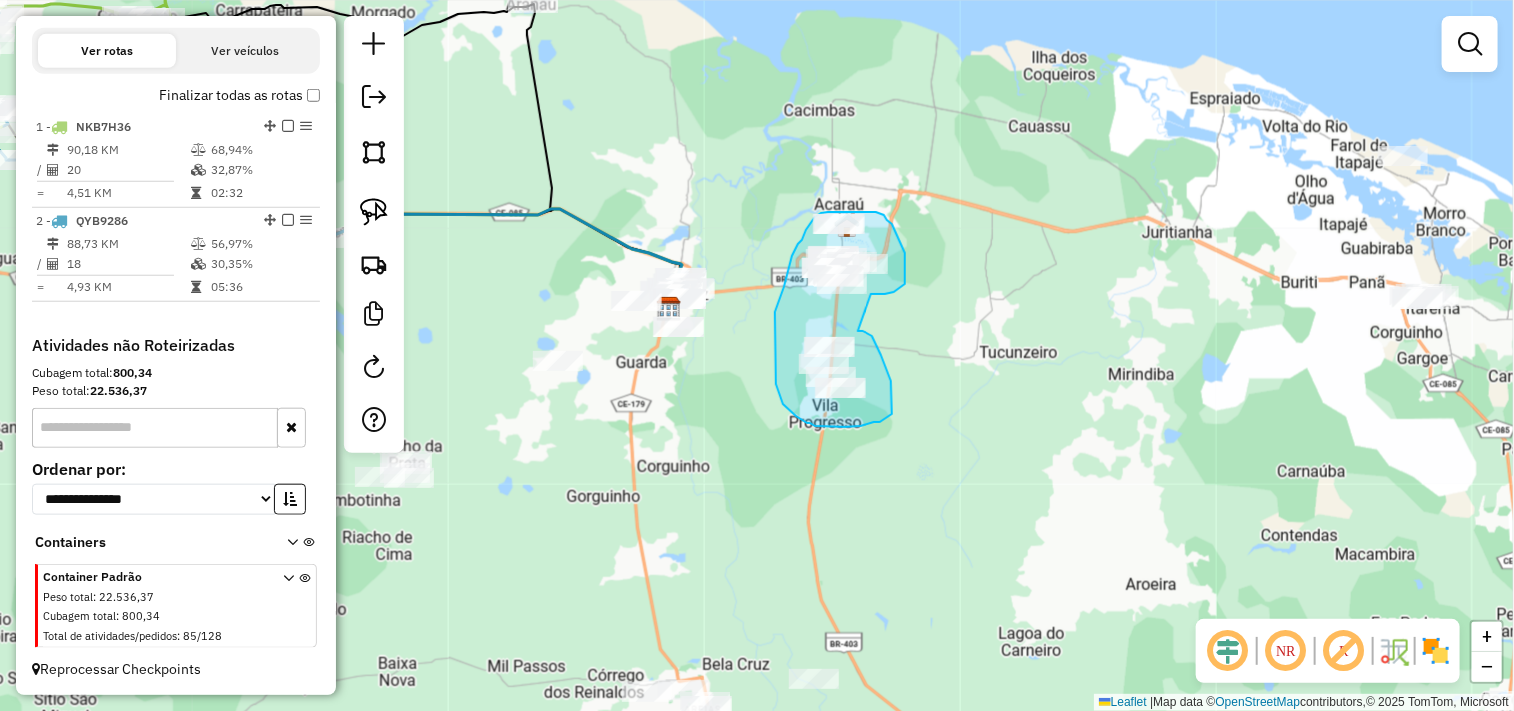 drag, startPoint x: 863, startPoint y: 331, endPoint x: 852, endPoint y: 297, distance: 35.735138 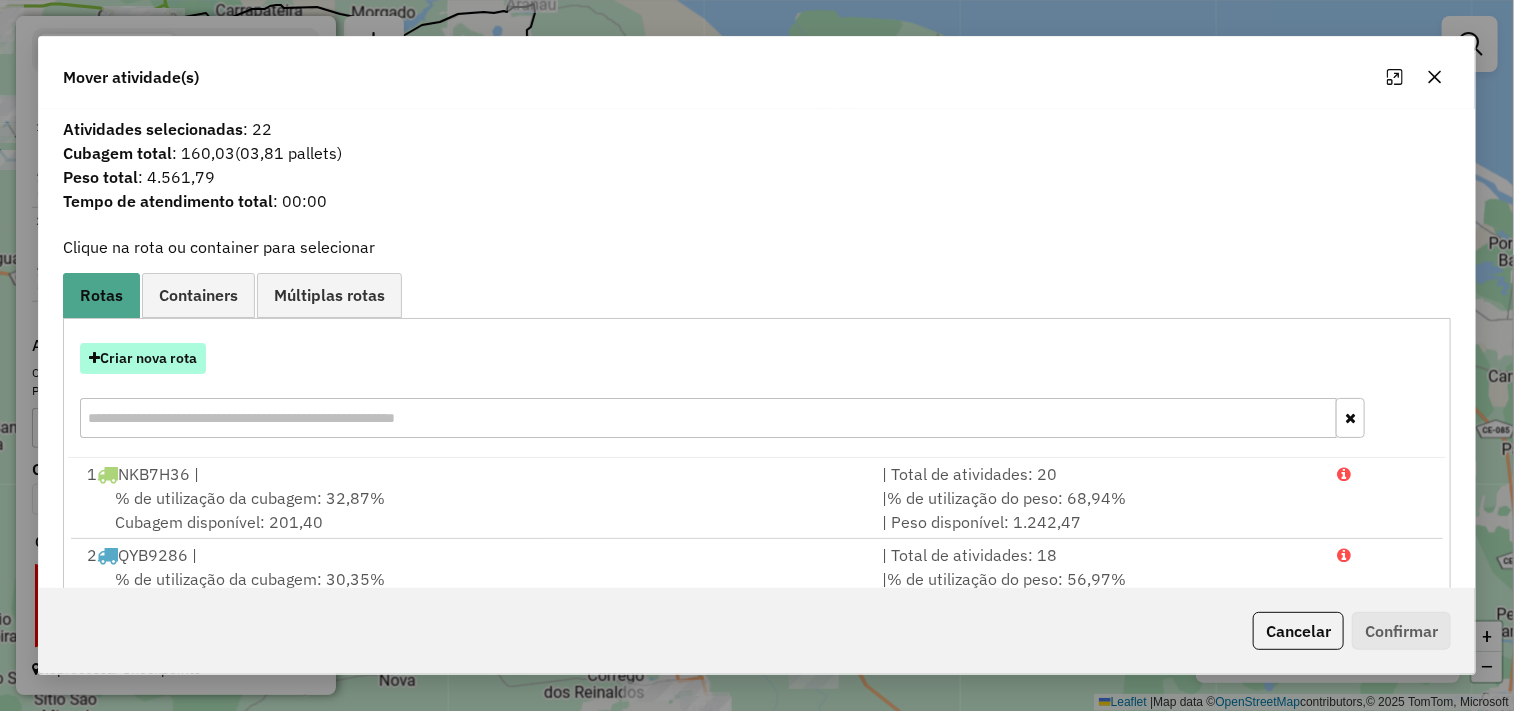 click on "Criar nova rota" at bounding box center (143, 358) 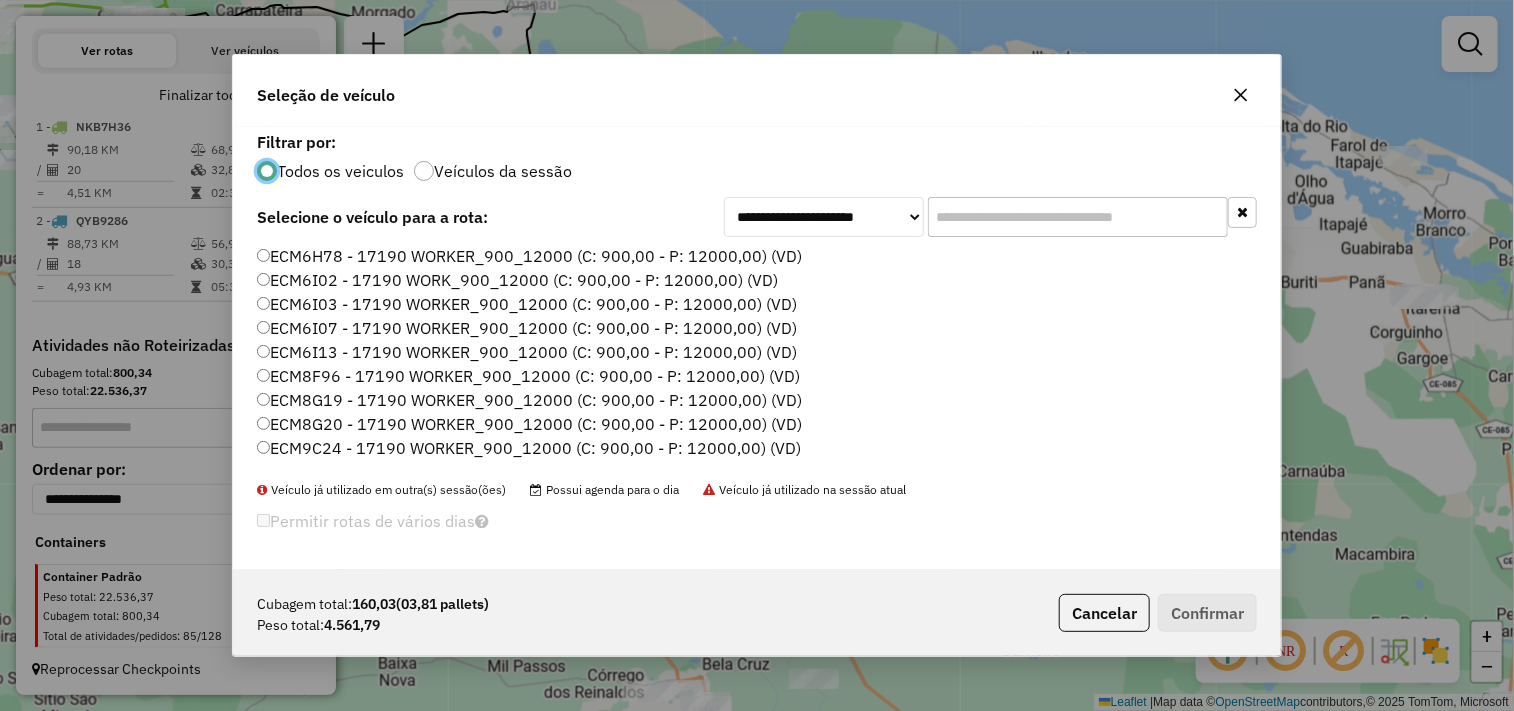 scroll, scrollTop: 11, scrollLeft: 5, axis: both 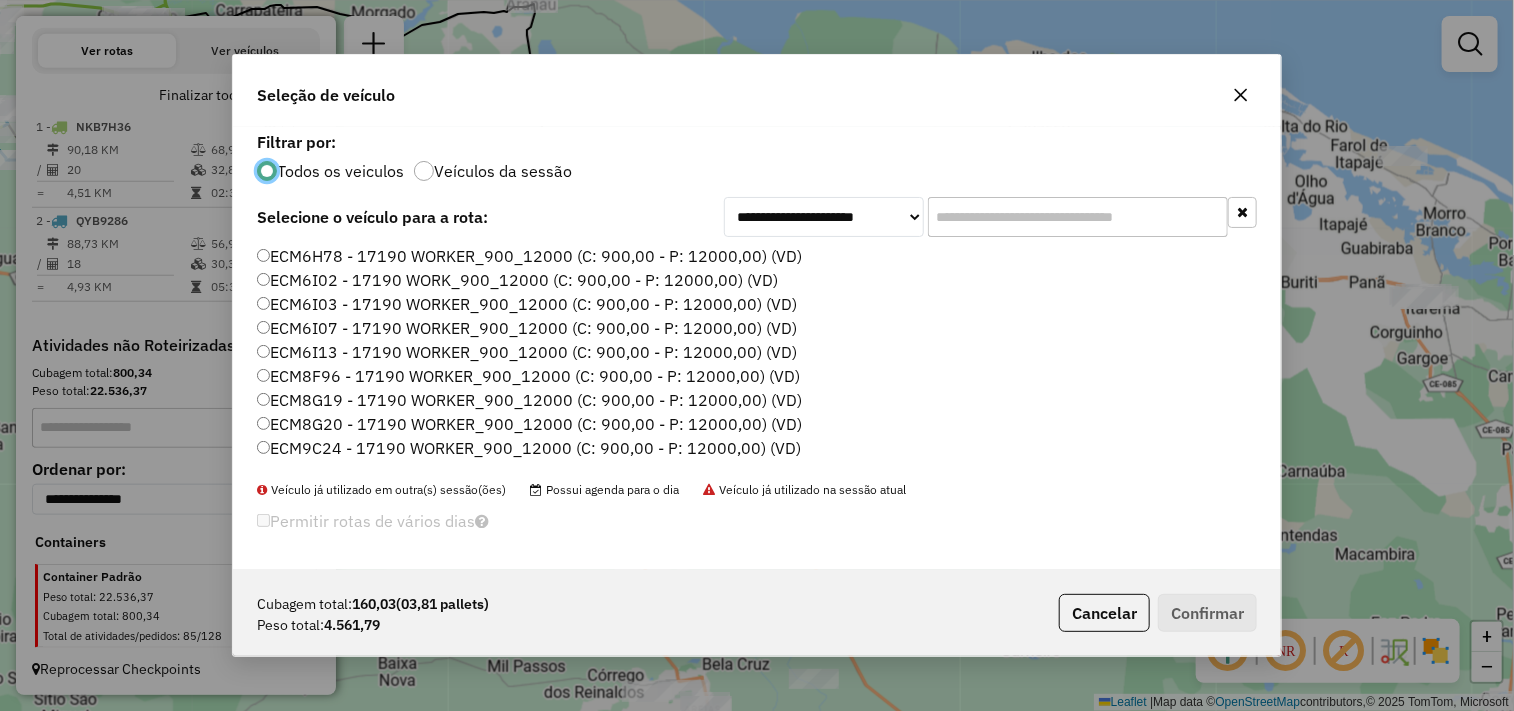 click on "ECM6I07 - 17190 WORKER_900_12000 (C: 900,00 - P: 12000,00) (VD)" 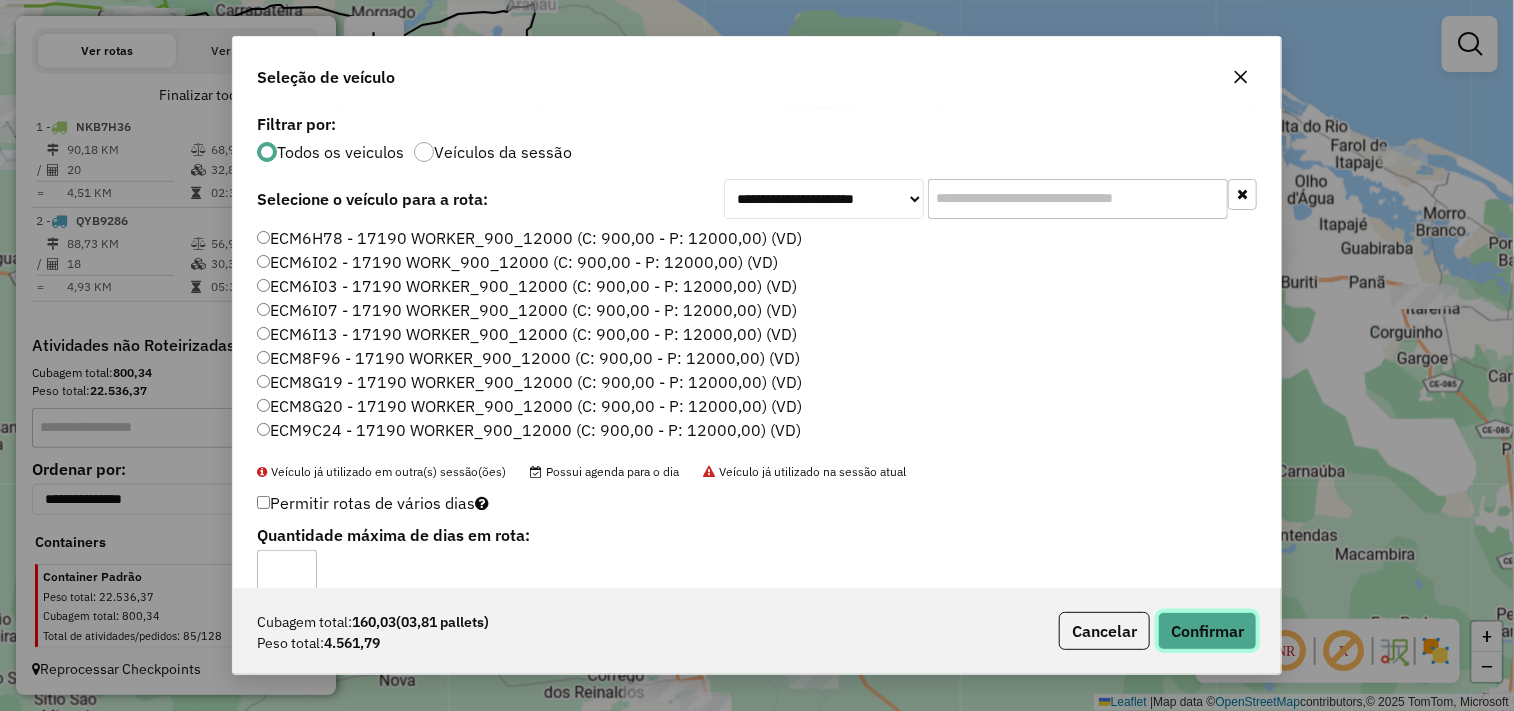 drag, startPoint x: 1174, startPoint y: 634, endPoint x: 1090, endPoint y: 617, distance: 85.70297 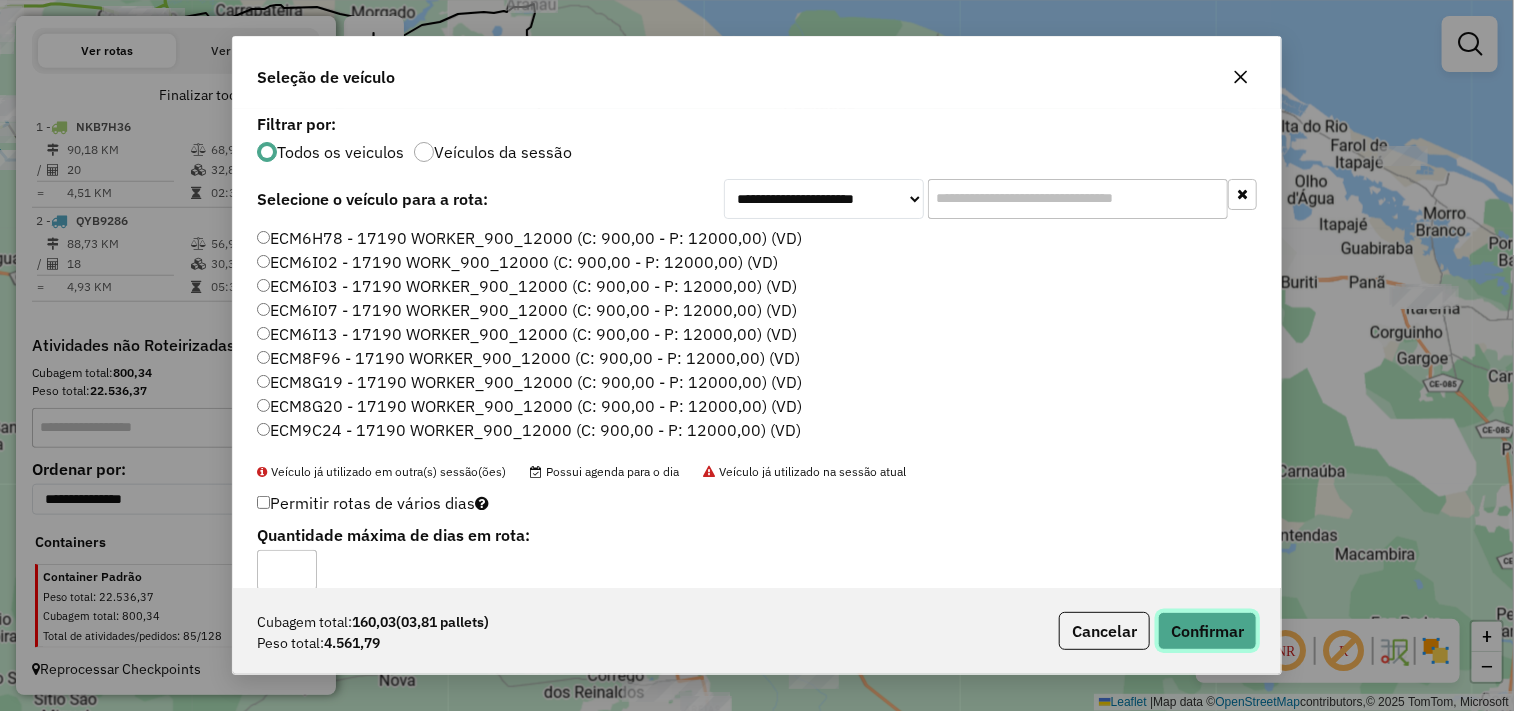 click on "Confirmar" 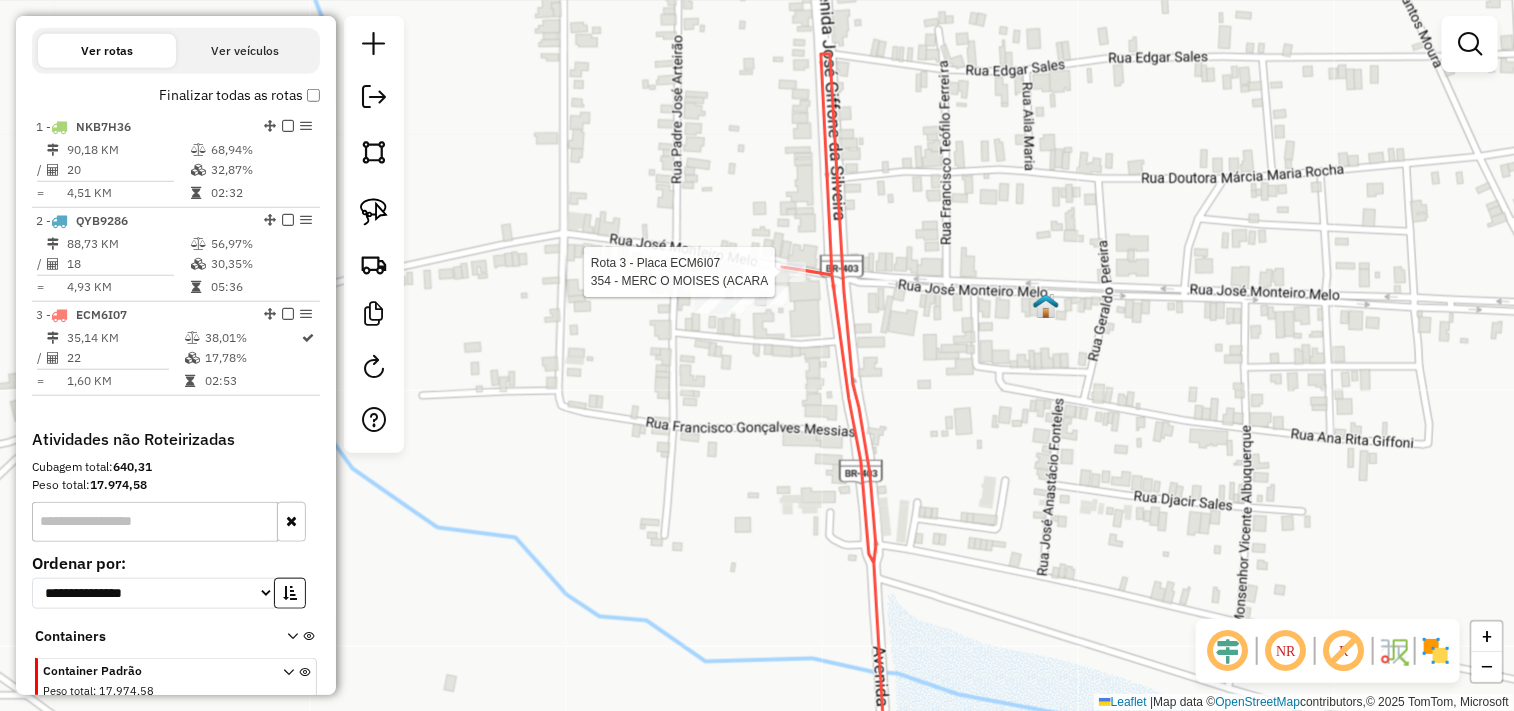 scroll, scrollTop: 770, scrollLeft: 0, axis: vertical 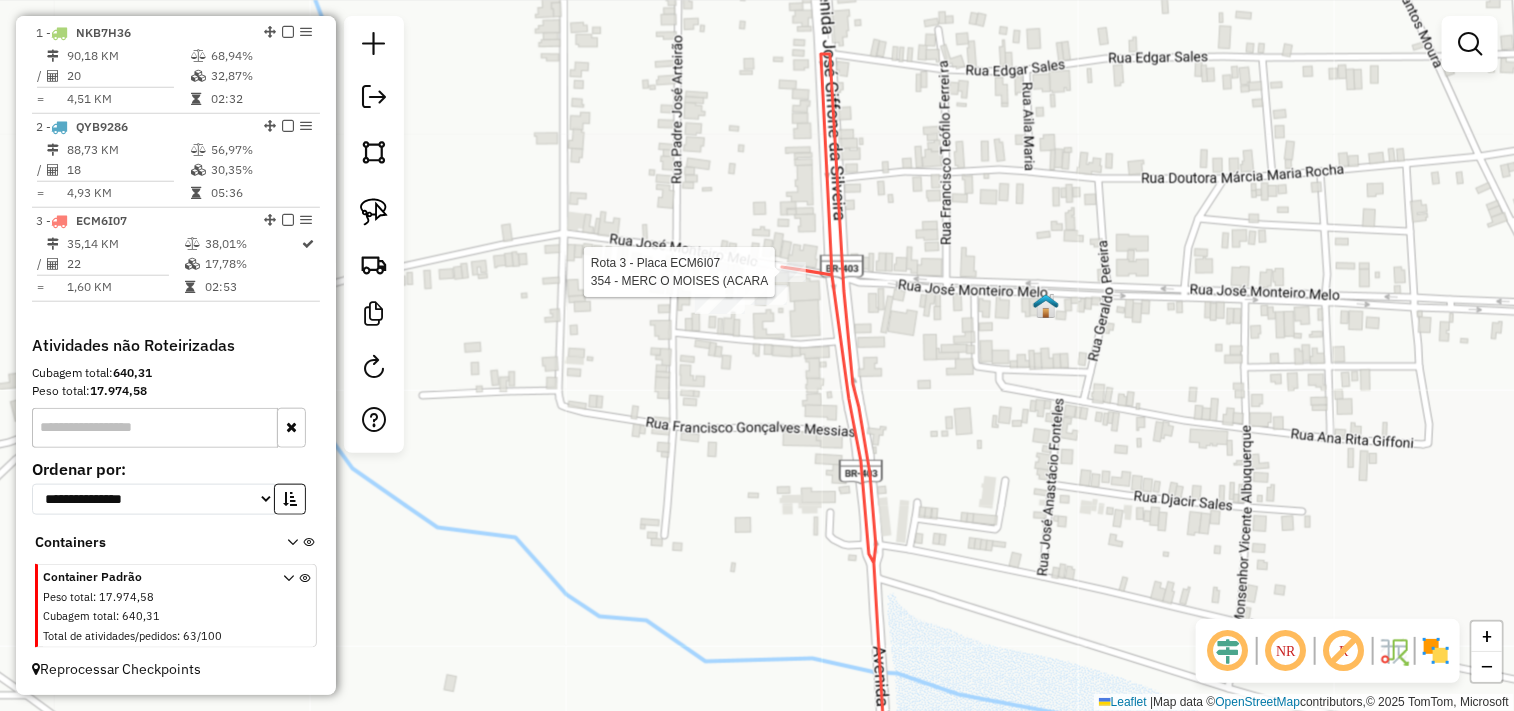 select on "**********" 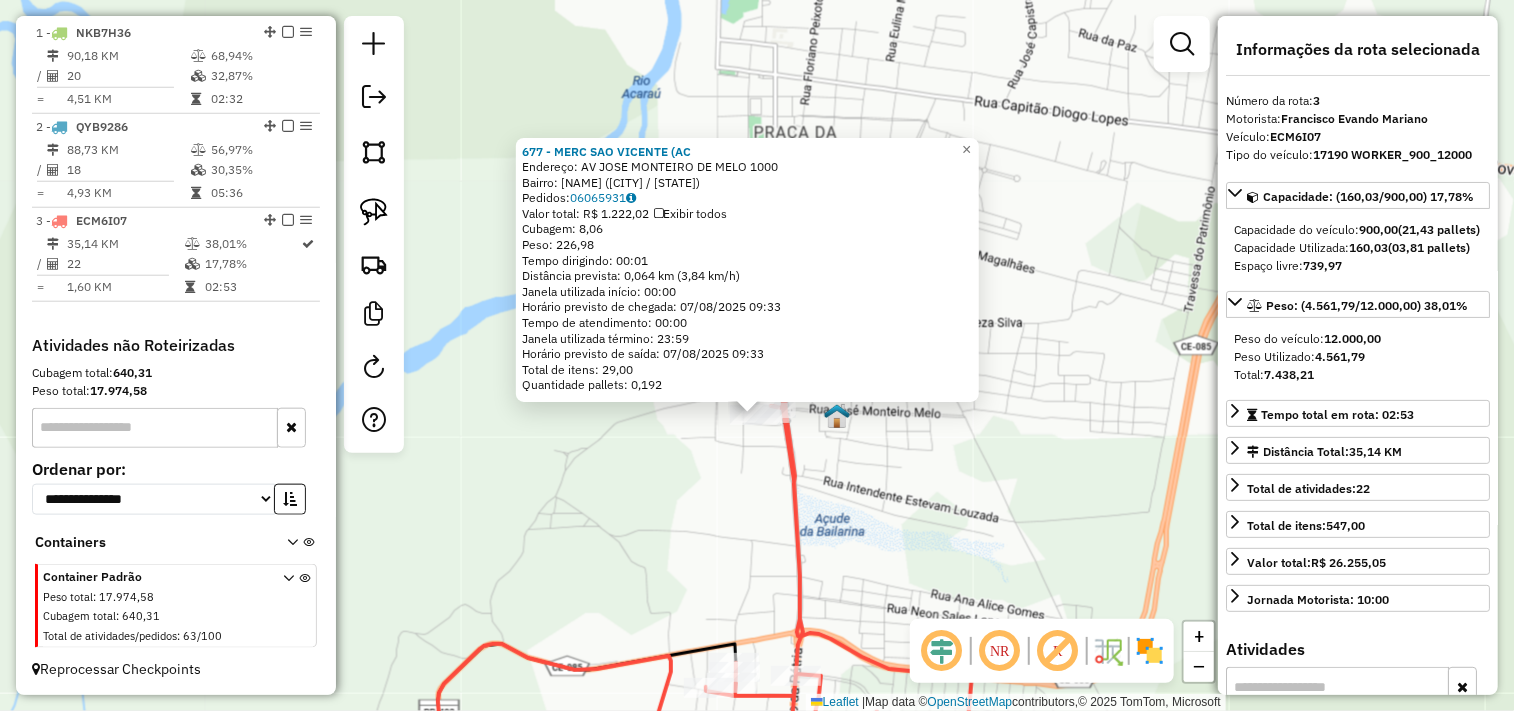 click on "677 - MERC SAO VICENTE (AC  Endereço:  AV JOSE MONTEIRO DE MELO 1000   Bairro: RODAGEM (ACARAU / CE)   Pedidos:  06065931   Valor total: R$ 1.222,02   Exibir todos   Cubagem: 8,06  Peso: 226,98  Tempo dirigindo: 00:01   Distância prevista: 0,064 km (3,84 km/h)   Janela utilizada início: 00:00   Horário previsto de chegada: 07/08/2025 09:33   Tempo de atendimento: 00:00   Janela utilizada término: 23:59   Horário previsto de saída: 07/08/2025 09:33   Total de itens: 29,00   Quantidade pallets: 0,192  × Janela de atendimento Grade de atendimento Capacidade Transportadoras Veículos Cliente Pedidos  Rotas Selecione os dias de semana para filtrar as janelas de atendimento  Seg   Ter   Qua   Qui   Sex   Sáb   Dom  Informe o período da janela de atendimento: De: Até:  Filtrar exatamente a janela do cliente  Considerar janela de atendimento padrão  Selecione os dias de semana para filtrar as grades de atendimento  Seg   Ter   Qua   Qui   Sex   Sáb   Dom   Clientes fora do dia de atendimento selecionado" 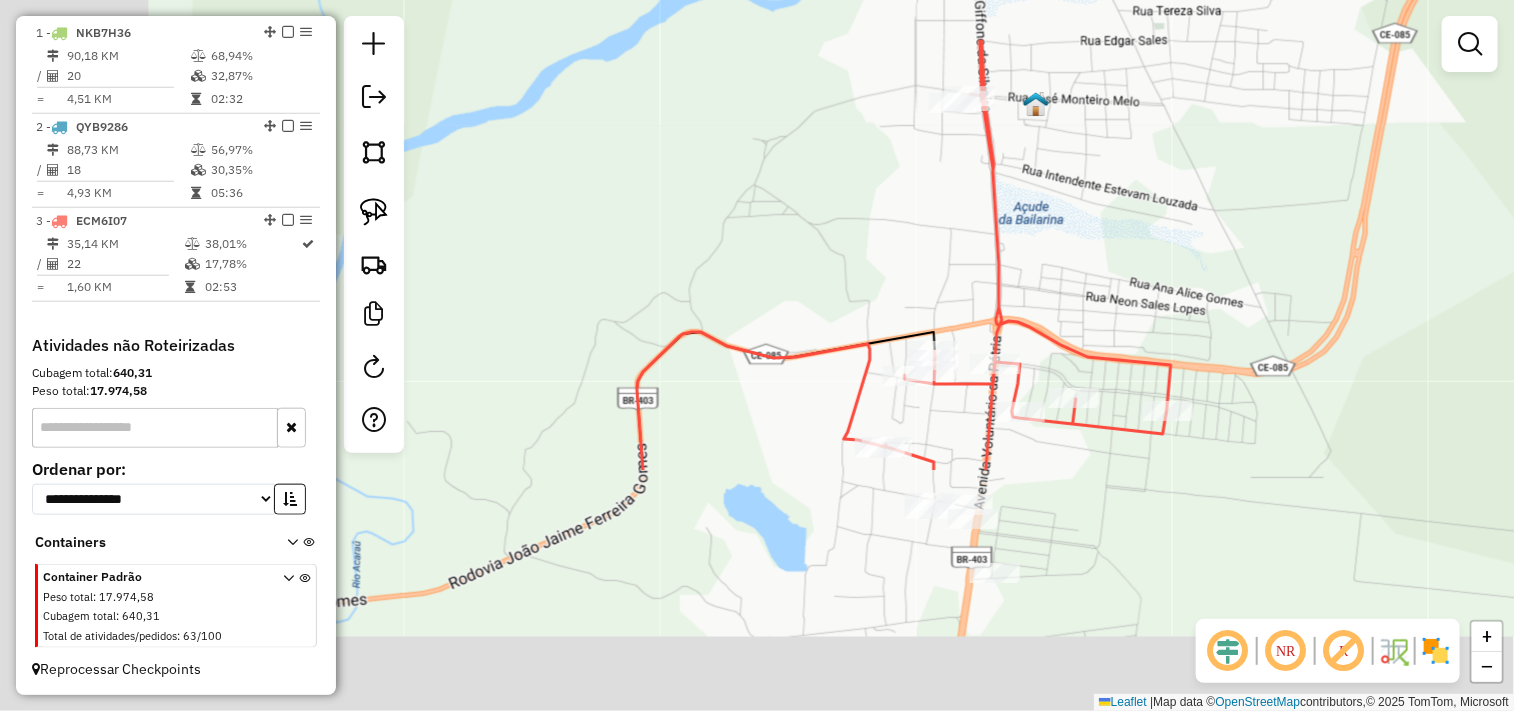 drag, startPoint x: 694, startPoint y: 526, endPoint x: 891, endPoint y: 208, distance: 374.0762 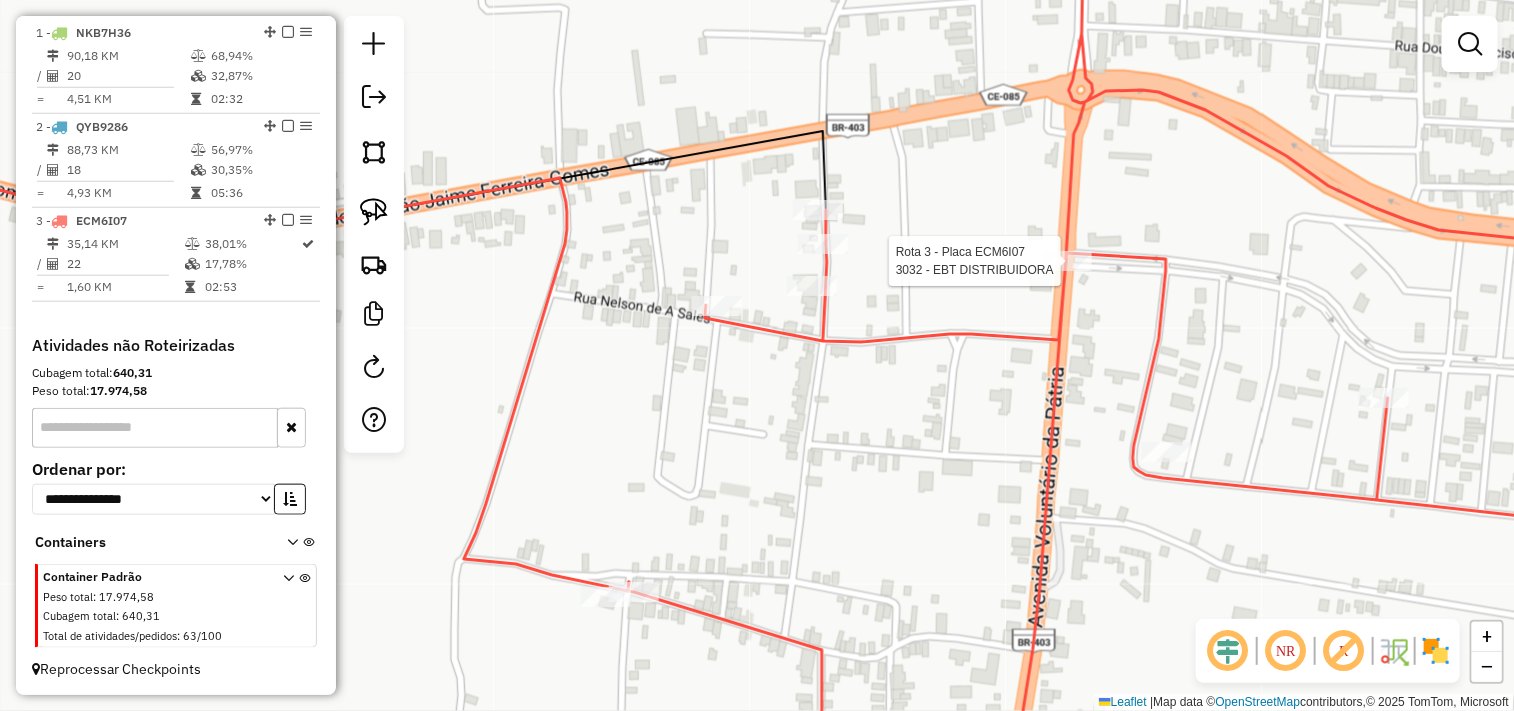 select on "**********" 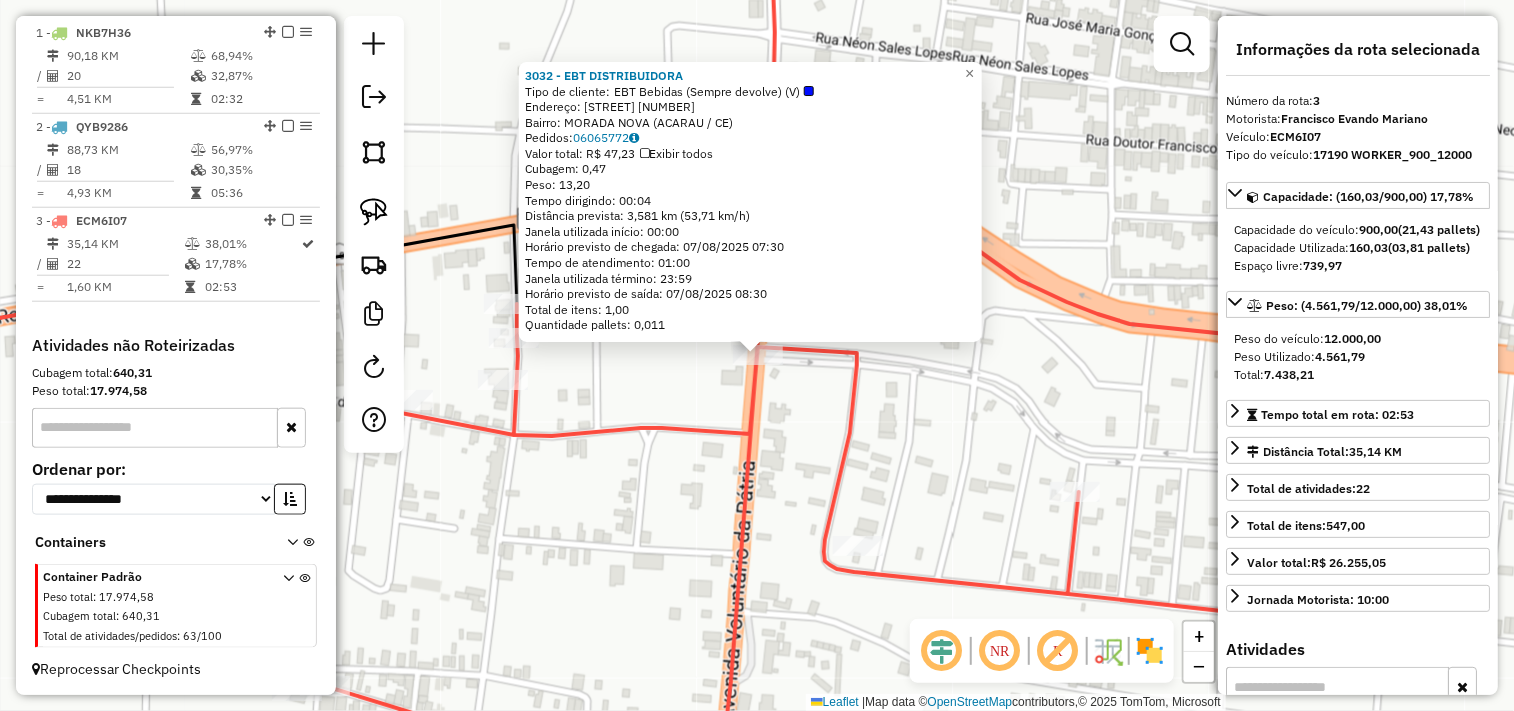 click on "3032 - EBT DISTRIBUIDORA  Tipo de cliente:   EBT Bebidas (Sempre devolve)  (V)   Endereço:  RUA DA CAMELIAS 115   Bairro: MORADA NOVA (ACARAU / CE)   Pedidos:  06065772   Valor total: R$ 47,23   Exibir todos   Cubagem: 0,47  Peso: 13,20  Tempo dirigindo: 00:04   Distância prevista: 3,581 km (53,71 km/h)   Janela utilizada início: 00:00   Horário previsto de chegada: 07/08/2025 07:30   Tempo de atendimento: 01:00   Janela utilizada término: 23:59   Horário previsto de saída: 07/08/2025 08:30   Total de itens: 1,00   Quantidade pallets: 0,011  × Janela de atendimento Grade de atendimento Capacidade Transportadoras Veículos Cliente Pedidos  Rotas Selecione os dias de semana para filtrar as janelas de atendimento  Seg   Ter   Qua   Qui   Sex   Sáb   Dom  Informe o período da janela de atendimento: De: Até:  Filtrar exatamente a janela do cliente  Considerar janela de atendimento padrão  Selecione os dias de semana para filtrar as grades de atendimento  Seg   Ter   Qua   Qui   Sex   Sáb   Dom   De:" 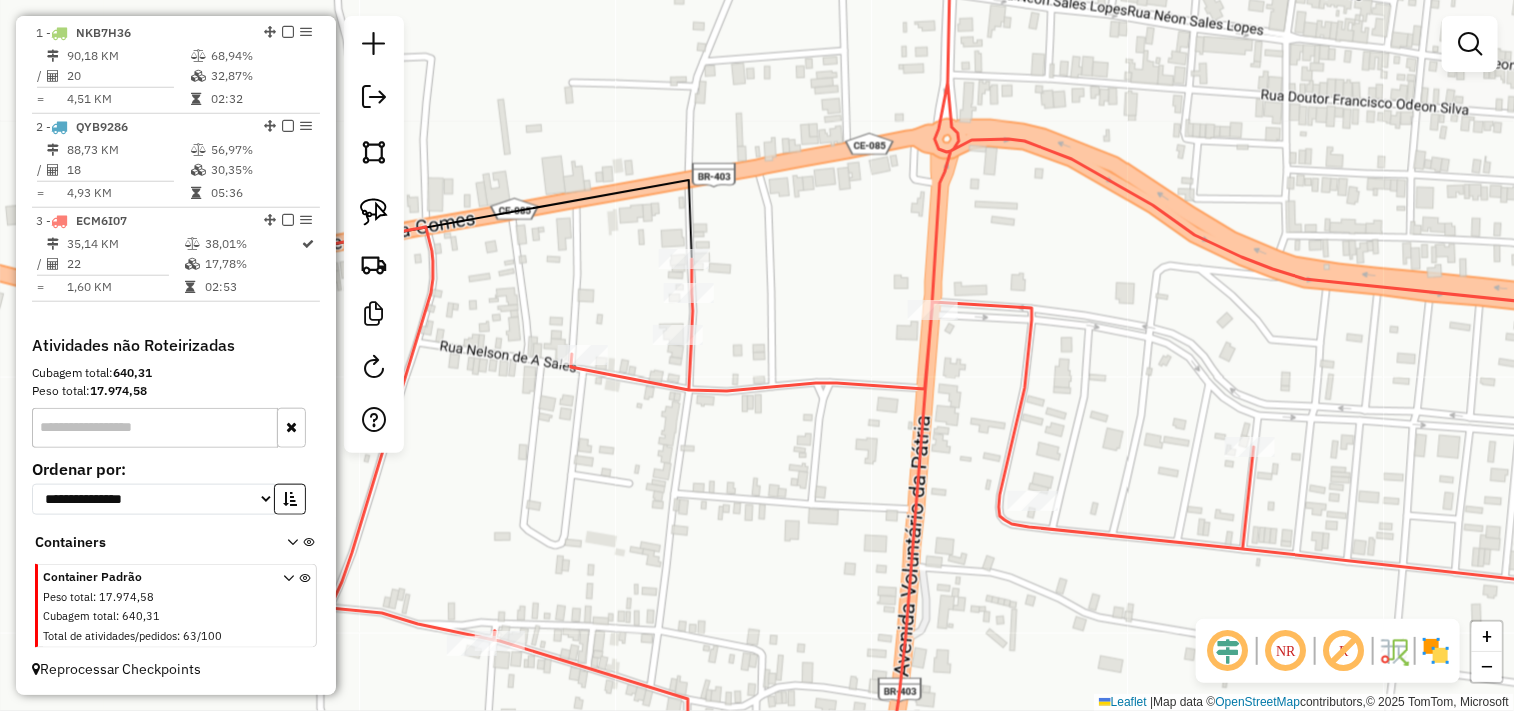 drag, startPoint x: 616, startPoint y: 400, endPoint x: 828, endPoint y: 342, distance: 219.79082 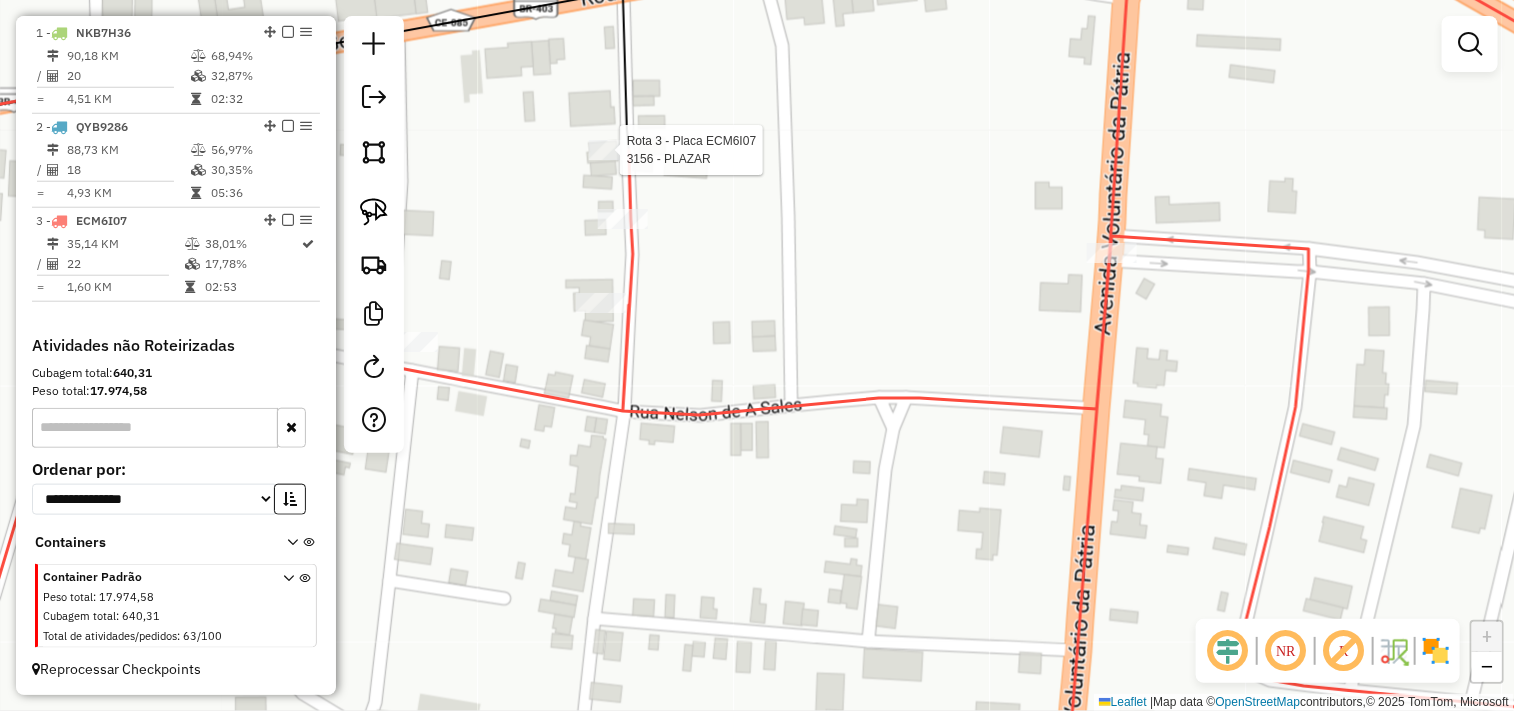 select on "**********" 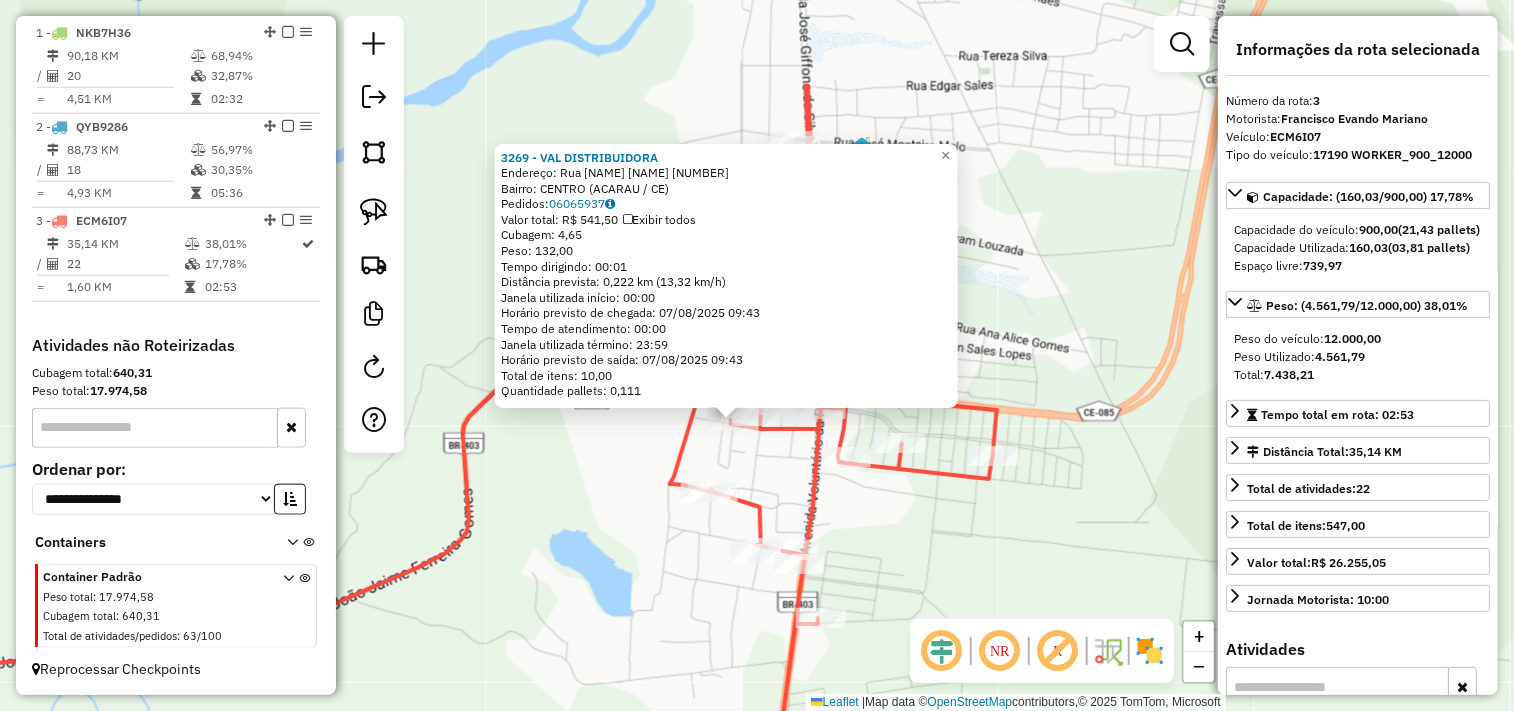 click 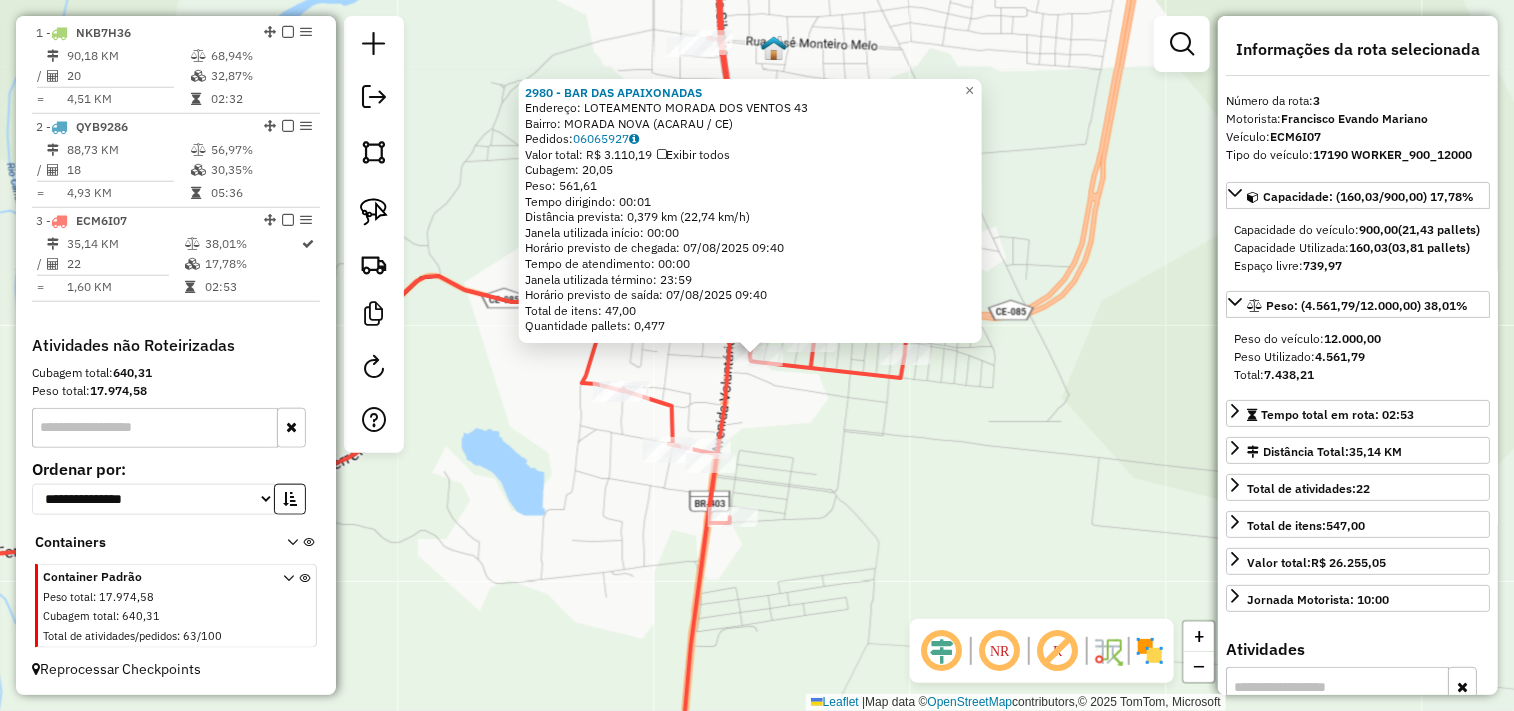 click on "2980 - BAR DAS APAIXONADAS  Endereço:  LOTEAMENTO MORADA DOS VENTOS 43   Bairro: MORADA NOVA (ACARAU / CE)   Pedidos:  06065927   Valor total: R$ 3.110,19   Exibir todos   Cubagem: 20,05  Peso: 561,61  Tempo dirigindo: 00:01   Distância prevista: 0,379 km (22,74 km/h)   Janela utilizada início: 00:00   Horário previsto de chegada: 07/08/2025 09:40   Tempo de atendimento: 00:00   Janela utilizada término: 23:59   Horário previsto de saída: 07/08/2025 09:40   Total de itens: 47,00   Quantidade pallets: 0,477  × Janela de atendimento Grade de atendimento Capacidade Transportadoras Veículos Cliente Pedidos  Rotas Selecione os dias de semana para filtrar as janelas de atendimento  Seg   Ter   Qua   Qui   Sex   Sáb   Dom  Informe o período da janela de atendimento: De: Até:  Filtrar exatamente a janela do cliente  Considerar janela de atendimento padrão  Selecione os dias de semana para filtrar as grades de atendimento  Seg   Ter   Qua   Qui   Sex   Sáb   Dom   Peso mínimo:   Peso máximo:   De:  De:" 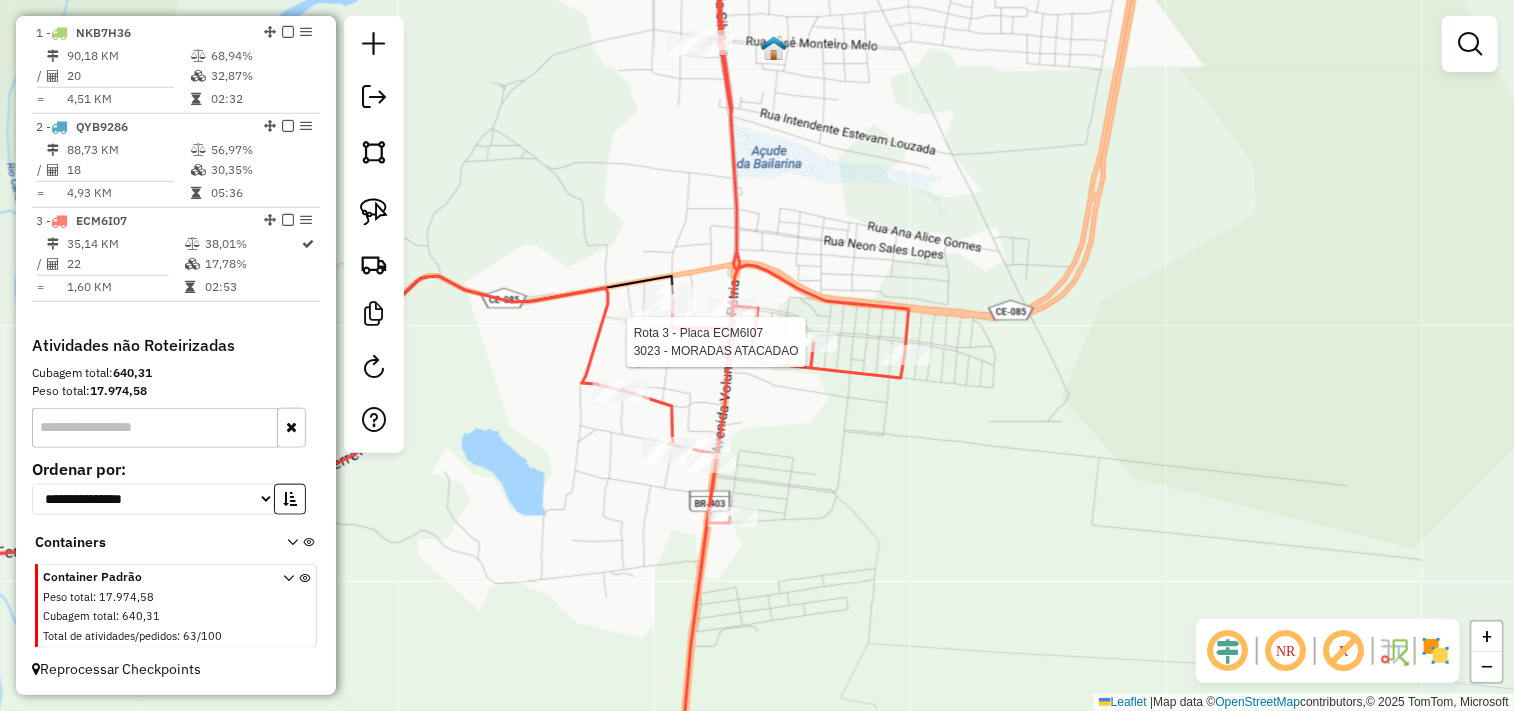 select on "**********" 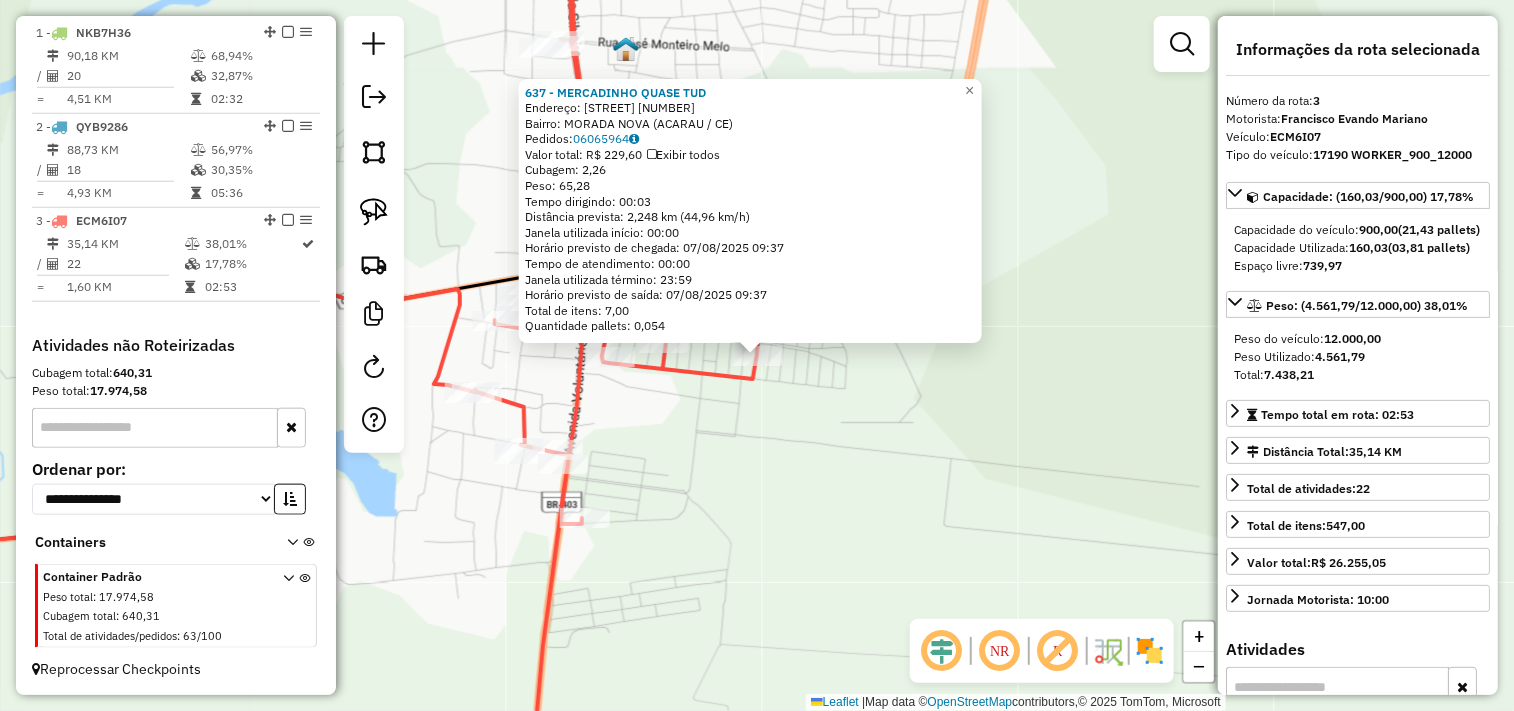 click on "637 - MERCADINHO QUASE TUD  Endereço:  MORADA DOS VENTOS 302   Bairro: MORADA NOVA (ACARAU / CE)   Pedidos:  06065964   Valor total: R$ 229,60   Exibir todos   Cubagem: 2,26  Peso: 65,28  Tempo dirigindo: 00:03   Distância prevista: 2,248 km (44,96 km/h)   Janela utilizada início: 00:00   Horário previsto de chegada: 07/08/2025 09:37   Tempo de atendimento: 00:00   Janela utilizada término: 23:59   Horário previsto de saída: 07/08/2025 09:37   Total de itens: 7,00   Quantidade pallets: 0,054  × Janela de atendimento Grade de atendimento Capacidade Transportadoras Veículos Cliente Pedidos  Rotas Selecione os dias de semana para filtrar as janelas de atendimento  Seg   Ter   Qua   Qui   Sex   Sáb   Dom  Informe o período da janela de atendimento: De: Até:  Filtrar exatamente a janela do cliente  Considerar janela de atendimento padrão  Selecione os dias de semana para filtrar as grades de atendimento  Seg   Ter   Qua   Qui   Sex   Sáb   Dom   Considerar clientes sem dia de atendimento cadastrado +" 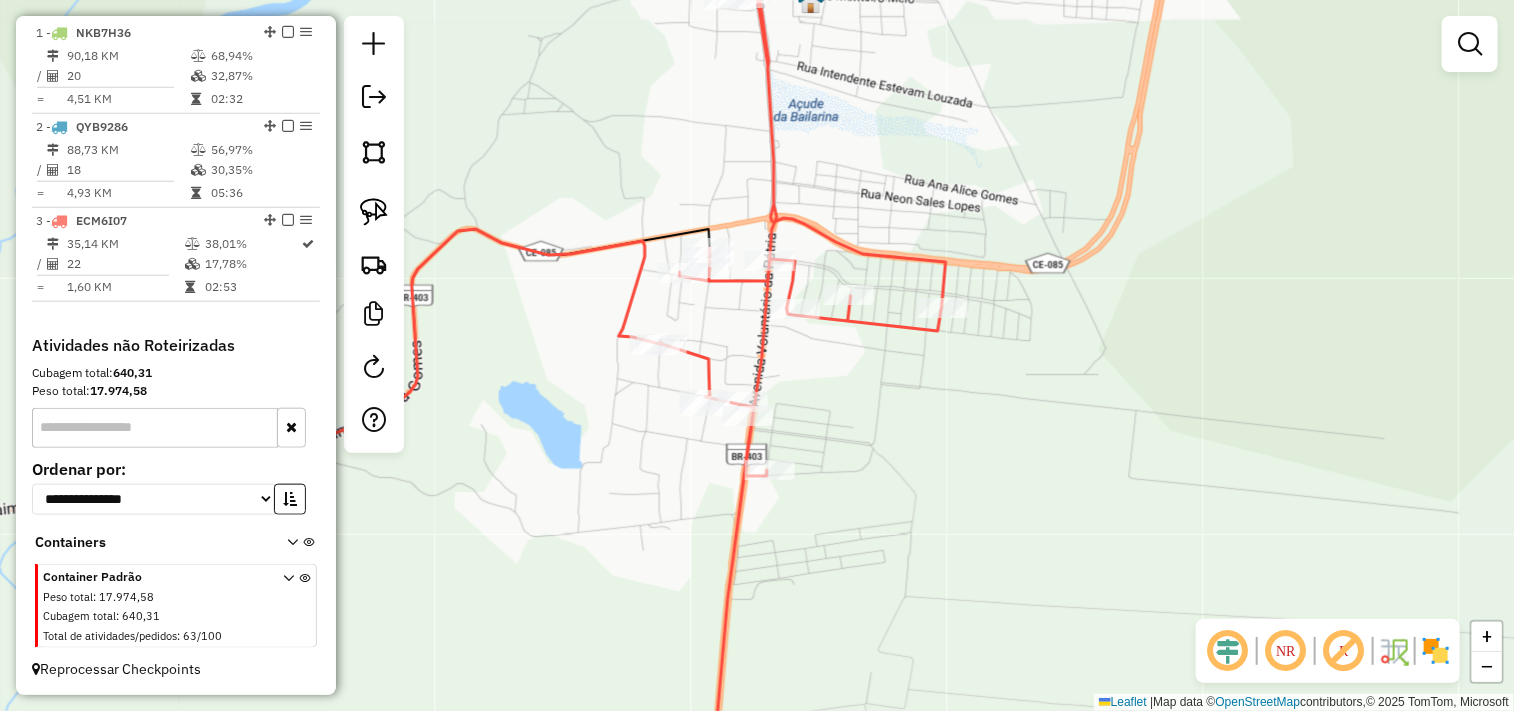drag, startPoint x: 683, startPoint y: 436, endPoint x: 868, endPoint y: 388, distance: 191.12561 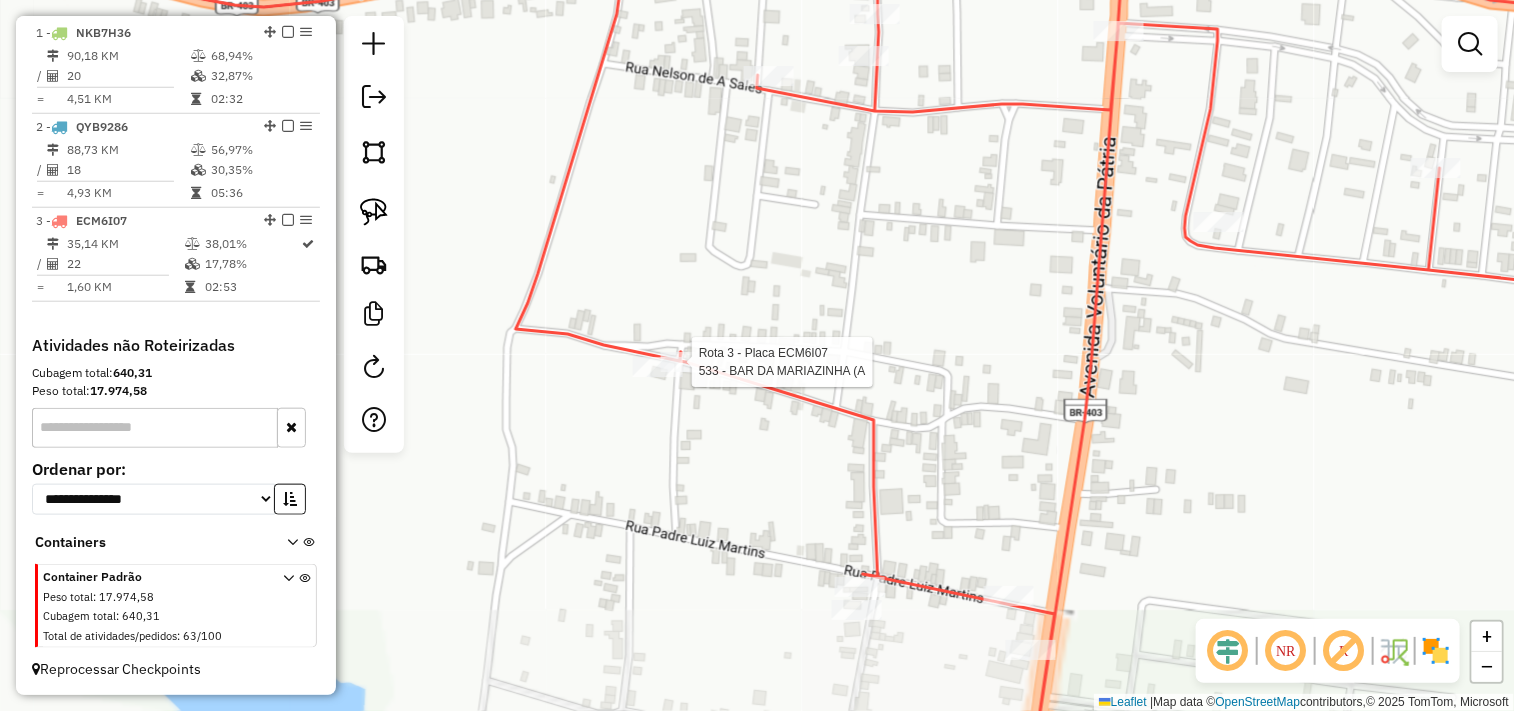 select on "**********" 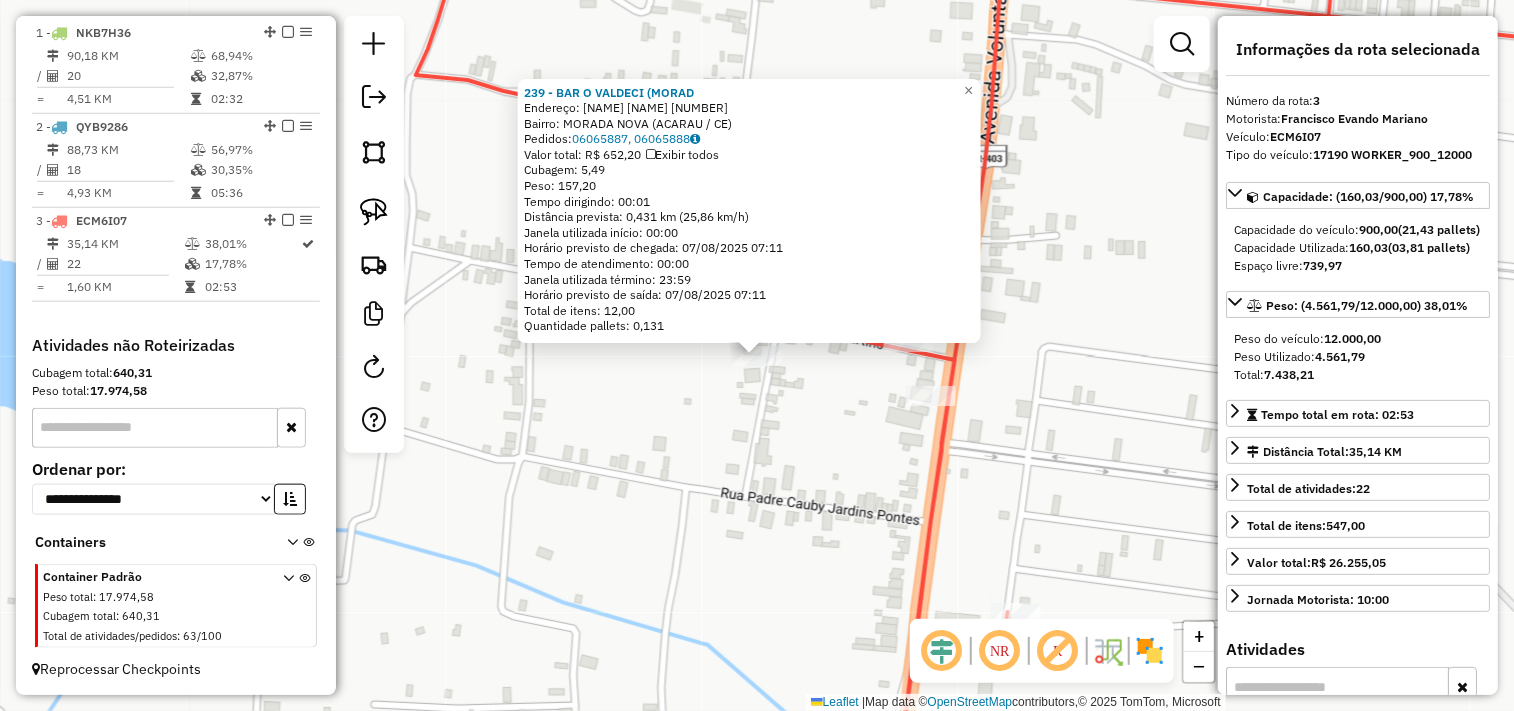click on "239 - BAR O VALDECI (MORAD  Endereço:  PADRE LUIZ MARTINS 315   Bairro: MORADA NOVA (ACARAU / CE)   Pedidos:  06065887, 06065888   Valor total: R$ 652,20   Exibir todos   Cubagem: 5,49  Peso: 157,20  Tempo dirigindo: 00:01   Distância prevista: 0,431 km (25,86 km/h)   Janela utilizada início: 00:00   Horário previsto de chegada: 07/08/2025 07:11   Tempo de atendimento: 00:00   Janela utilizada término: 23:59   Horário previsto de saída: 07/08/2025 07:11   Total de itens: 12,00   Quantidade pallets: 0,131  × Janela de atendimento Grade de atendimento Capacidade Transportadoras Veículos Cliente Pedidos  Rotas Selecione os dias de semana para filtrar as janelas de atendimento  Seg   Ter   Qua   Qui   Sex   Sáb   Dom  Informe o período da janela de atendimento: De: Até:  Filtrar exatamente a janela do cliente  Considerar janela de atendimento padrão  Selecione os dias de semana para filtrar as grades de atendimento  Seg   Ter   Qua   Qui   Sex   Sáb   Dom   Peso mínimo:   Peso máximo:   De:   De:" 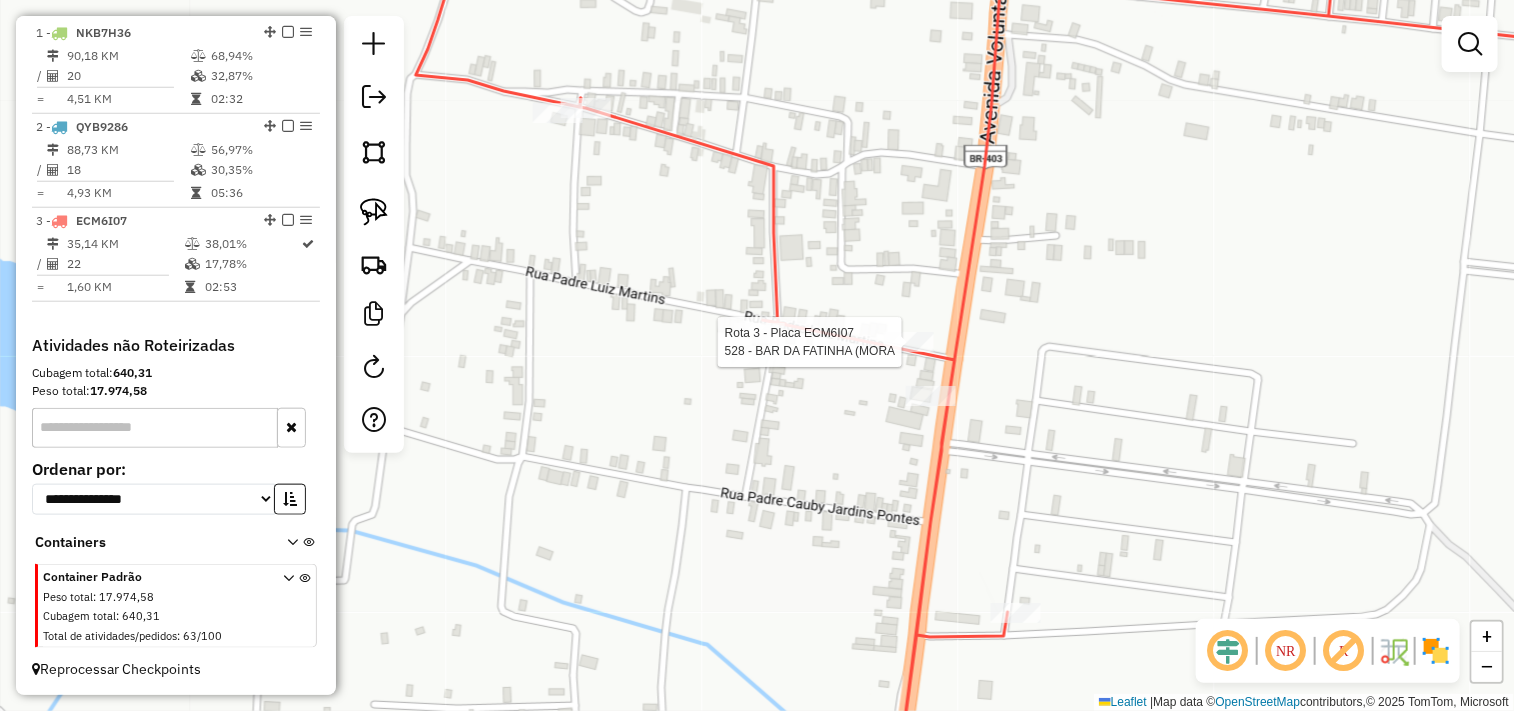 select on "**********" 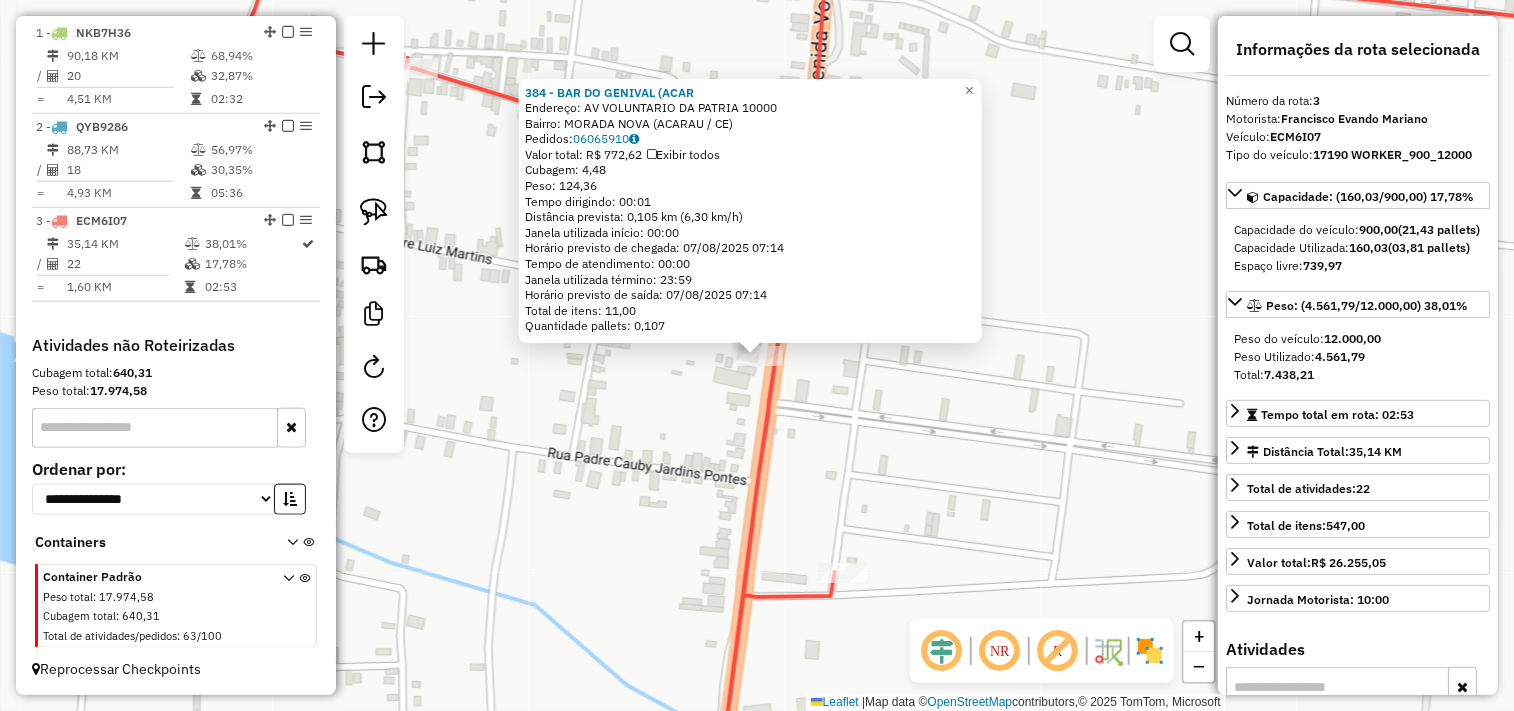 click on "384 - BAR DO GENIVAL (ACAR  Endereço:  AV VOLUNTARIO DA PATRIA 10000   Bairro: MORADA NOVA (ACARAU / CE)   Pedidos:  06065910   Valor total: R$ 772,62   Exibir todos   Cubagem: 4,48  Peso: 124,36  Tempo dirigindo: 00:01   Distância prevista: 0,105 km (6,30 km/h)   Janela utilizada início: 00:00   Horário previsto de chegada: 07/08/2025 07:14   Tempo de atendimento: 00:00   Janela utilizada término: 23:59   Horário previsto de saída: 07/08/2025 07:14   Total de itens: 11,00   Quantidade pallets: 0,107  × Janela de atendimento Grade de atendimento Capacidade Transportadoras Veículos Cliente Pedidos  Rotas Selecione os dias de semana para filtrar as janelas de atendimento  Seg   Ter   Qua   Qui   Sex   Sáb   Dom  Informe o período da janela de atendimento: De: Até:  Filtrar exatamente a janela do cliente  Considerar janela de atendimento padrão  Selecione os dias de semana para filtrar as grades de atendimento  Seg   Ter   Qua   Qui   Sex   Sáb   Dom   Peso mínimo:   Peso máximo:   De:   Até:  +" 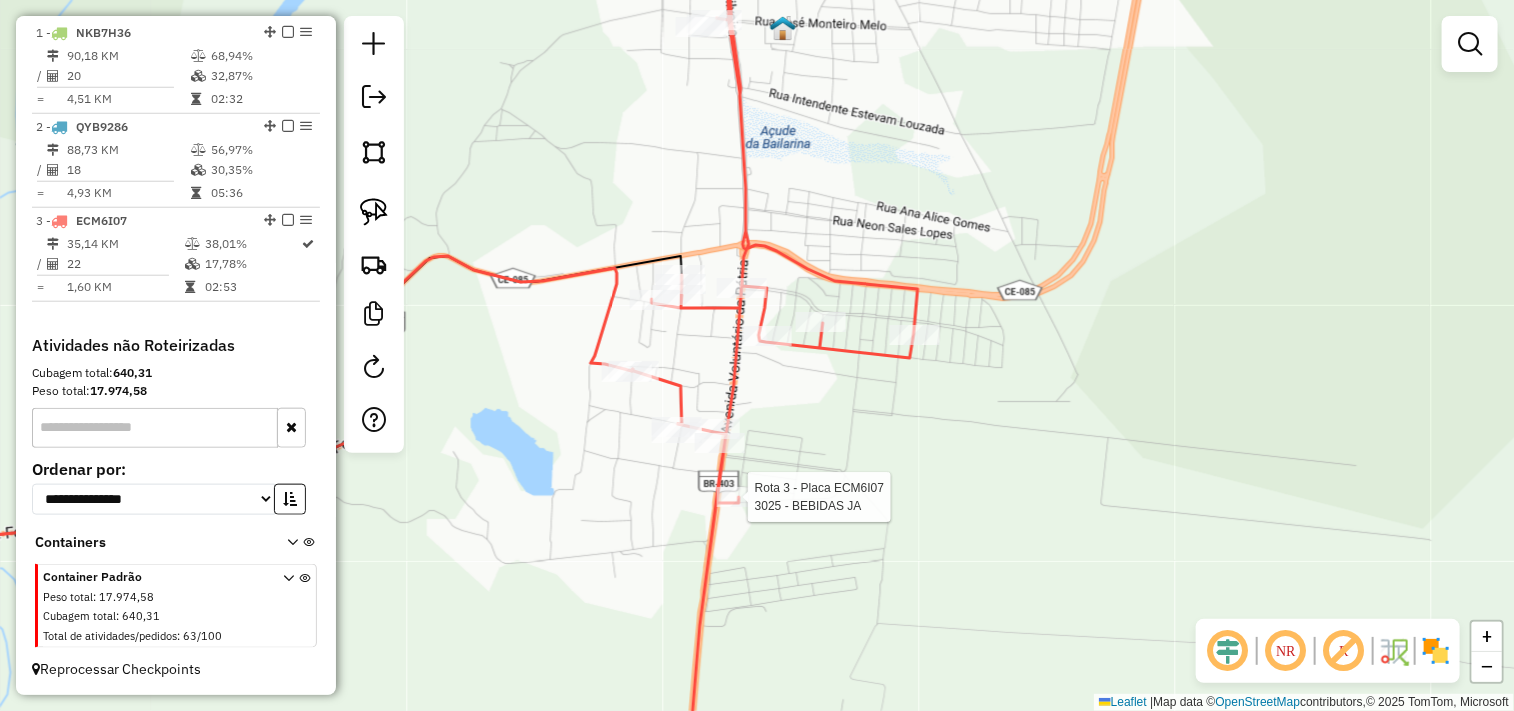 select on "**********" 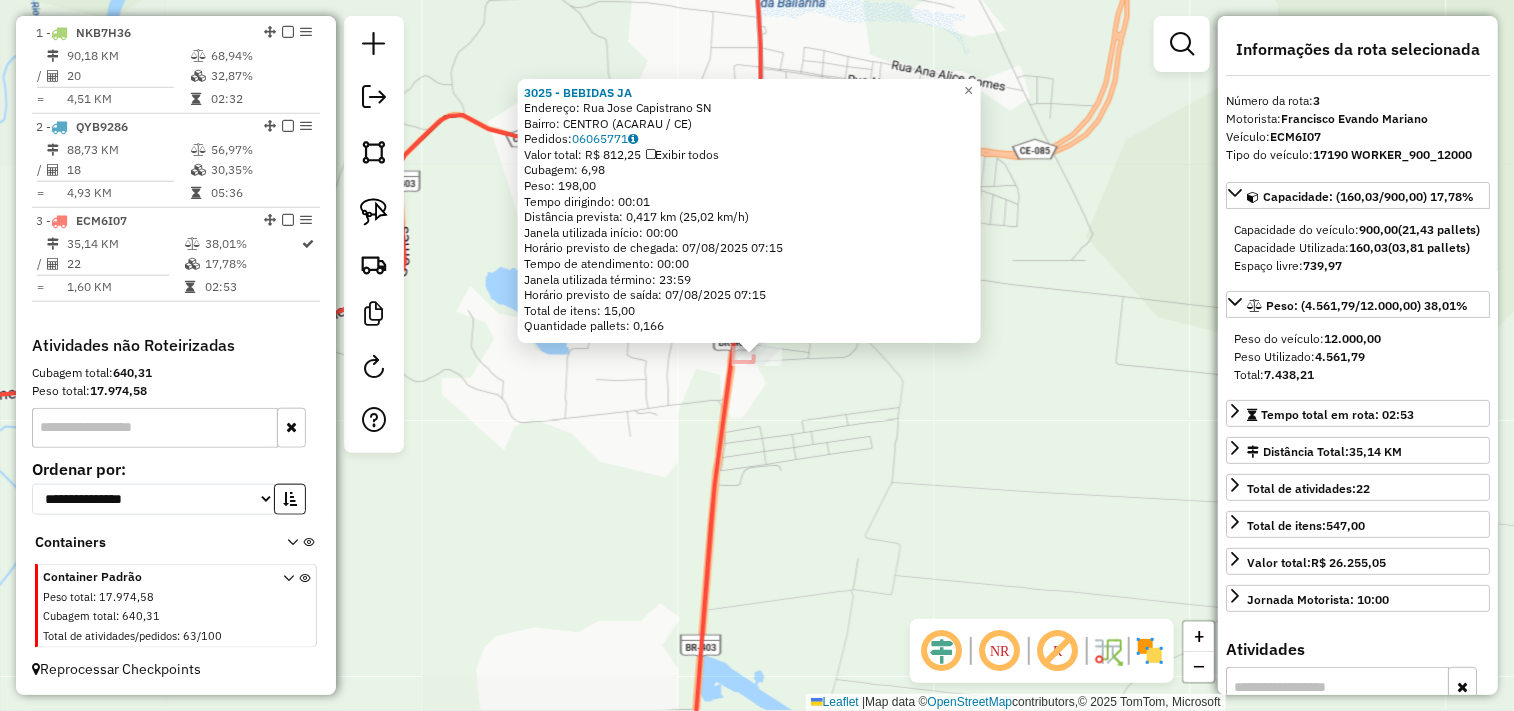 click on "3025 - BEBIDAS JA  Endereço:  Rua Jose Capistrano SN   Bairro: CENTRO (ACARAU / CE)   Pedidos:  06065771   Valor total: R$ 812,25   Exibir todos   Cubagem: 6,98  Peso: 198,00  Tempo dirigindo: 00:01   Distância prevista: 0,417 km (25,02 km/h)   Janela utilizada início: 00:00   Horário previsto de chegada: 07/08/2025 07:15   Tempo de atendimento: 00:00   Janela utilizada término: 23:59   Horário previsto de saída: 07/08/2025 07:15   Total de itens: 15,00   Quantidade pallets: 0,166  × Janela de atendimento Grade de atendimento Capacidade Transportadoras Veículos Cliente Pedidos  Rotas Selecione os dias de semana para filtrar as janelas de atendimento  Seg   Ter   Qua   Qui   Sex   Sáb   Dom  Informe o período da janela de atendimento: De: Até:  Filtrar exatamente a janela do cliente  Considerar janela de atendimento padrão  Selecione os dias de semana para filtrar as grades de atendimento  Seg   Ter   Qua   Qui   Sex   Sáb   Dom   Considerar clientes sem dia de atendimento cadastrado  De:   De:" 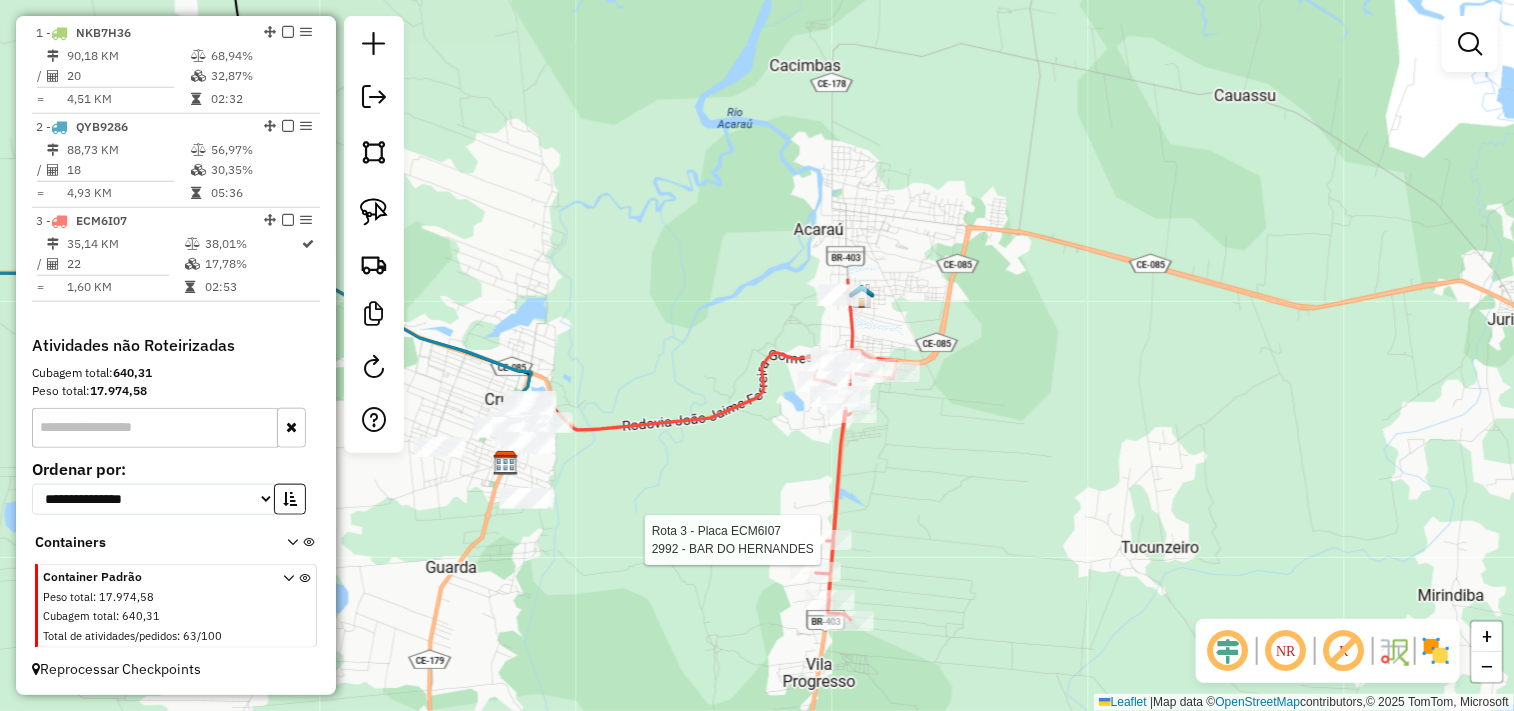 select on "**********" 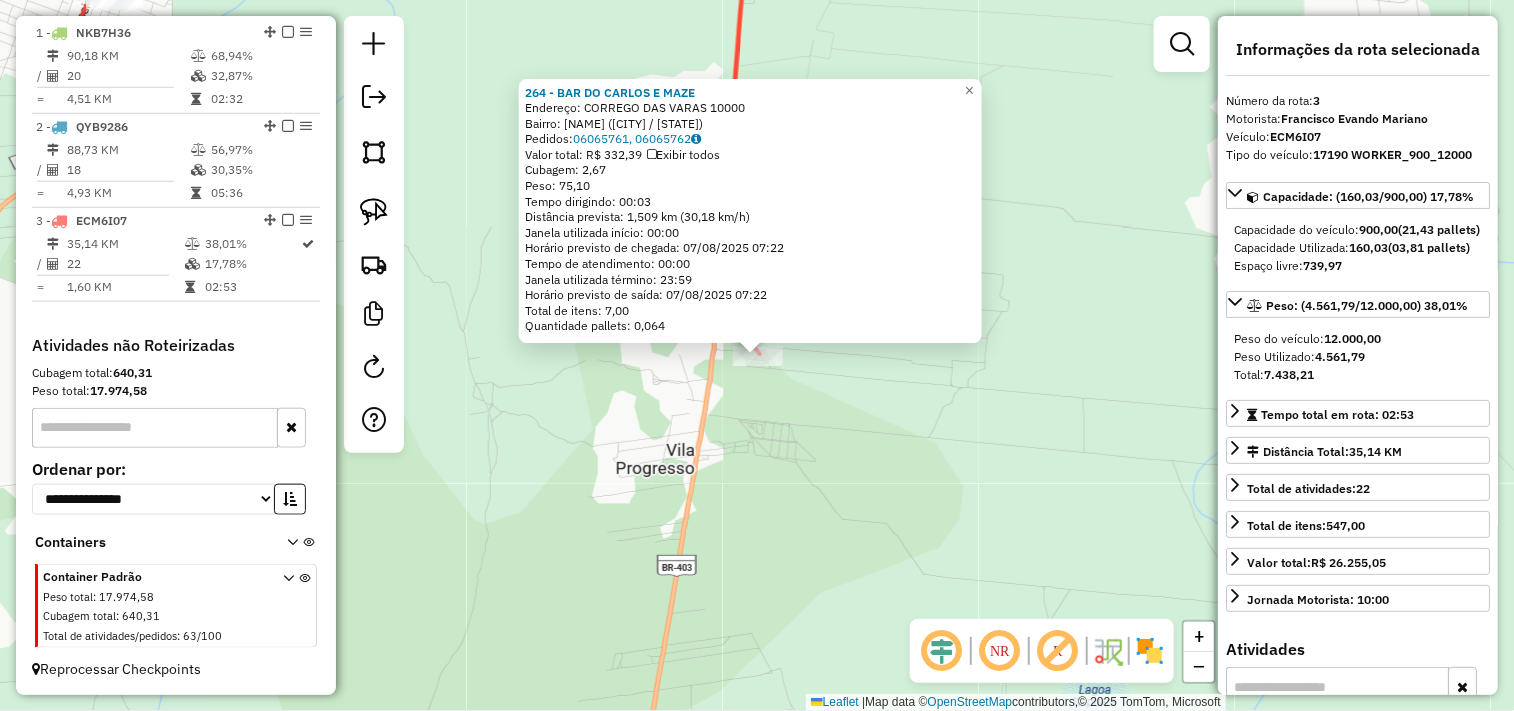 click on "264 - BAR DO CARLOS E MAZE  Endereço:  CORREGO DAS VARAS 10000   Bairro: MACAJUBA (ACARAU / CE)   Pedidos:  06065761, 06065762   Valor total: R$ 332,39   Exibir todos   Cubagem: 2,67  Peso: 75,10  Tempo dirigindo: 00:03   Distância prevista: 1,509 km (30,18 km/h)   Janela utilizada início: 00:00   Horário previsto de chegada: 07/08/2025 07:22   Tempo de atendimento: 00:00   Janela utilizada término: 23:59   Horário previsto de saída: 07/08/2025 07:22   Total de itens: 7,00   Quantidade pallets: 0,064  × Janela de atendimento Grade de atendimento Capacidade Transportadoras Veículos Cliente Pedidos  Rotas Selecione os dias de semana para filtrar as janelas de atendimento  Seg   Ter   Qua   Qui   Sex   Sáb   Dom  Informe o período da janela de atendimento: De: Até:  Filtrar exatamente a janela do cliente  Considerar janela de atendimento padrão  Selecione os dias de semana para filtrar as grades de atendimento  Seg   Ter   Qua   Qui   Sex   Sáb   Dom   Peso mínimo:   Peso máximo:   De:   Até:  +" 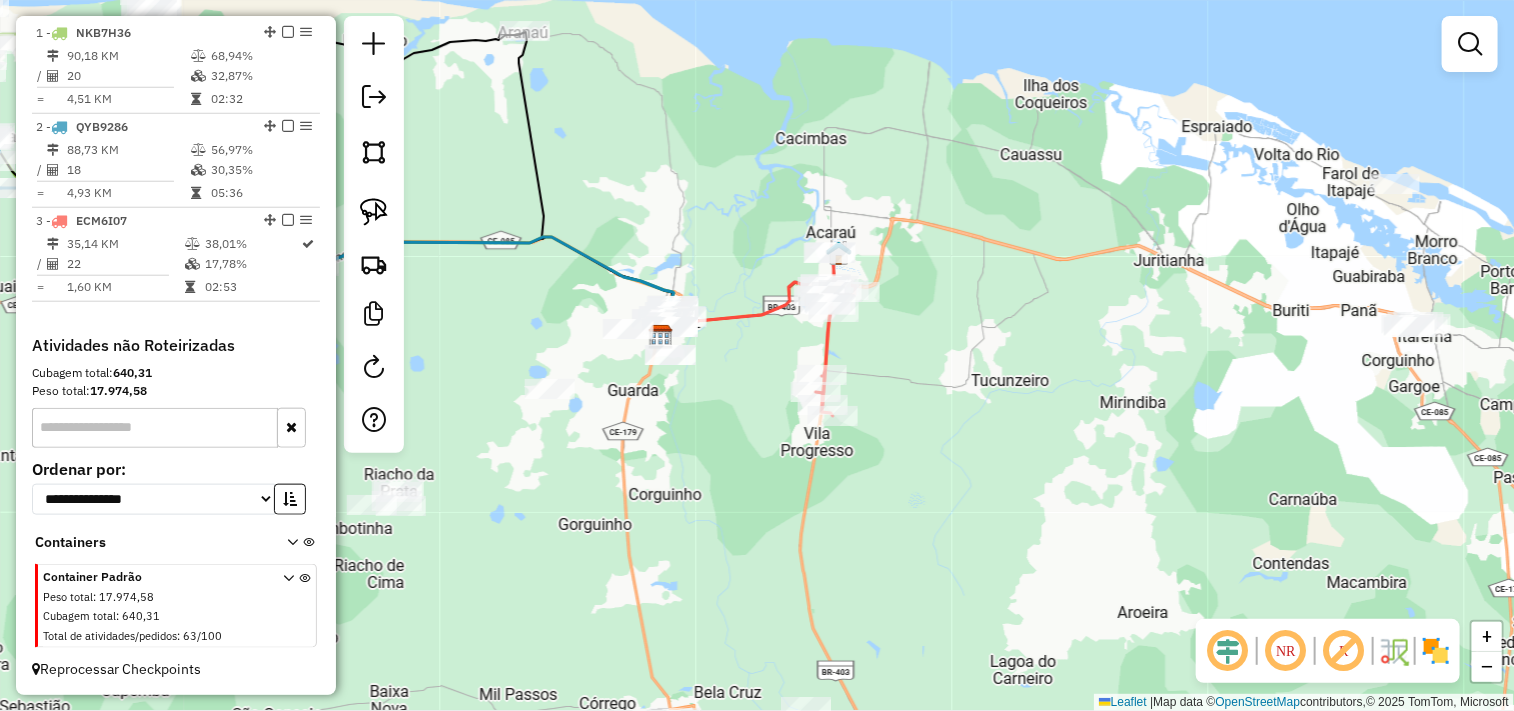 drag, startPoint x: 674, startPoint y: 443, endPoint x: 737, endPoint y: 428, distance: 64.7611 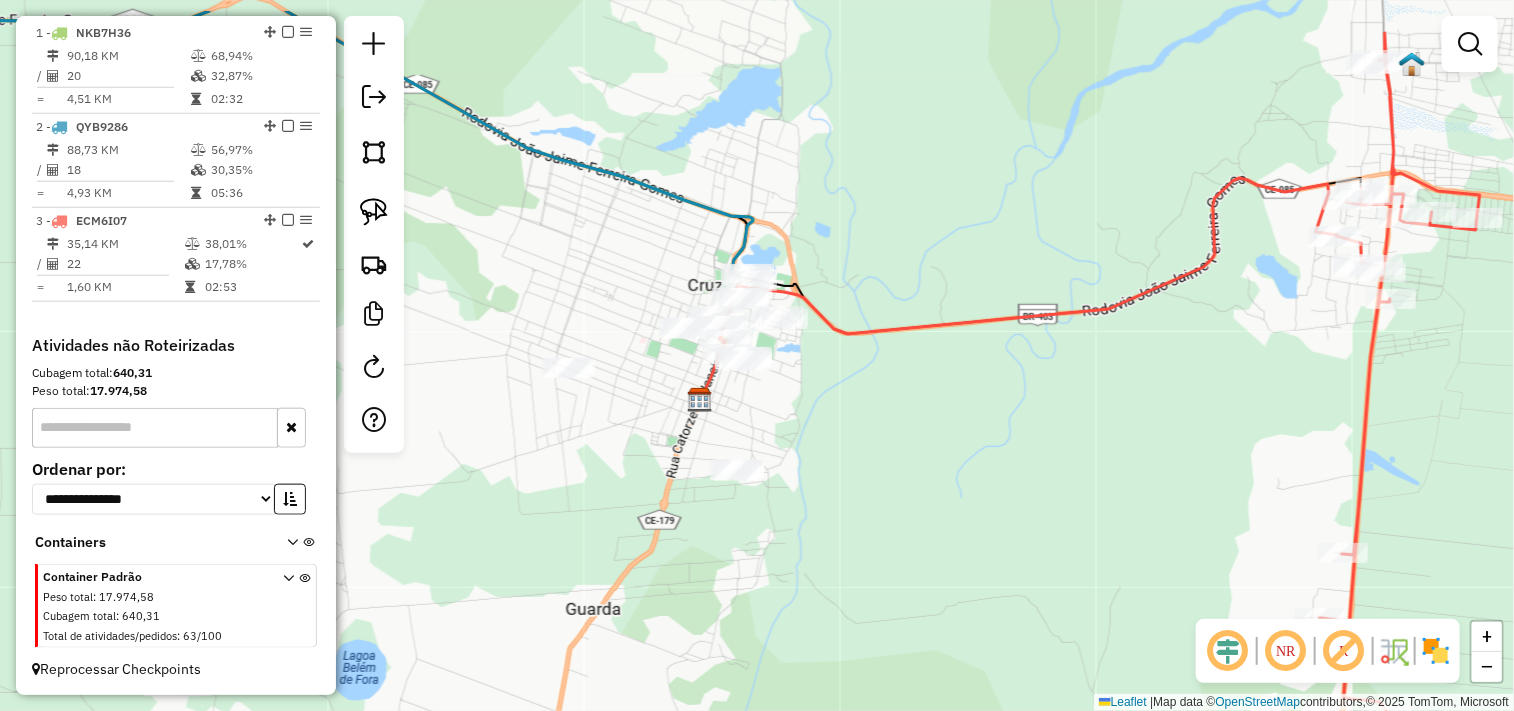drag, startPoint x: 871, startPoint y: 376, endPoint x: 794, endPoint y: 406, distance: 82.637764 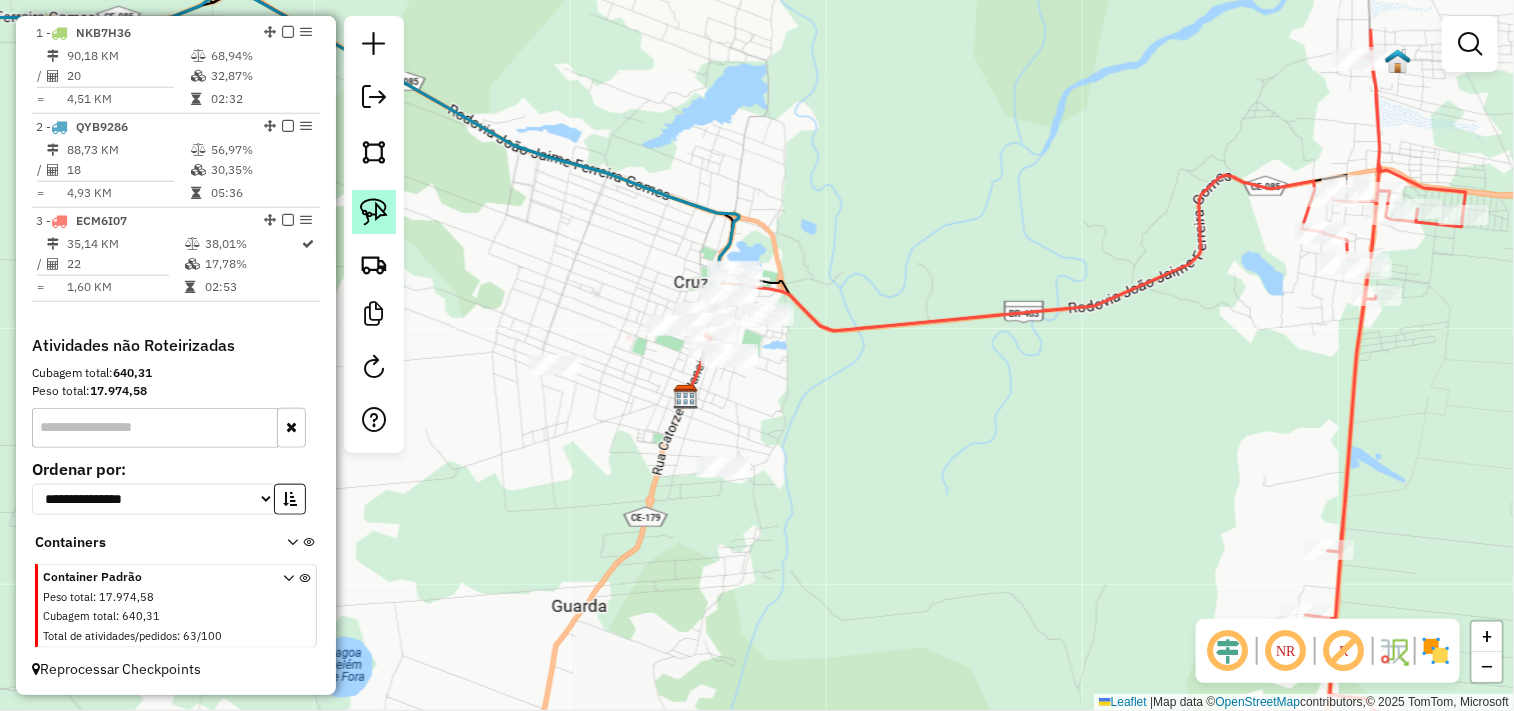 click 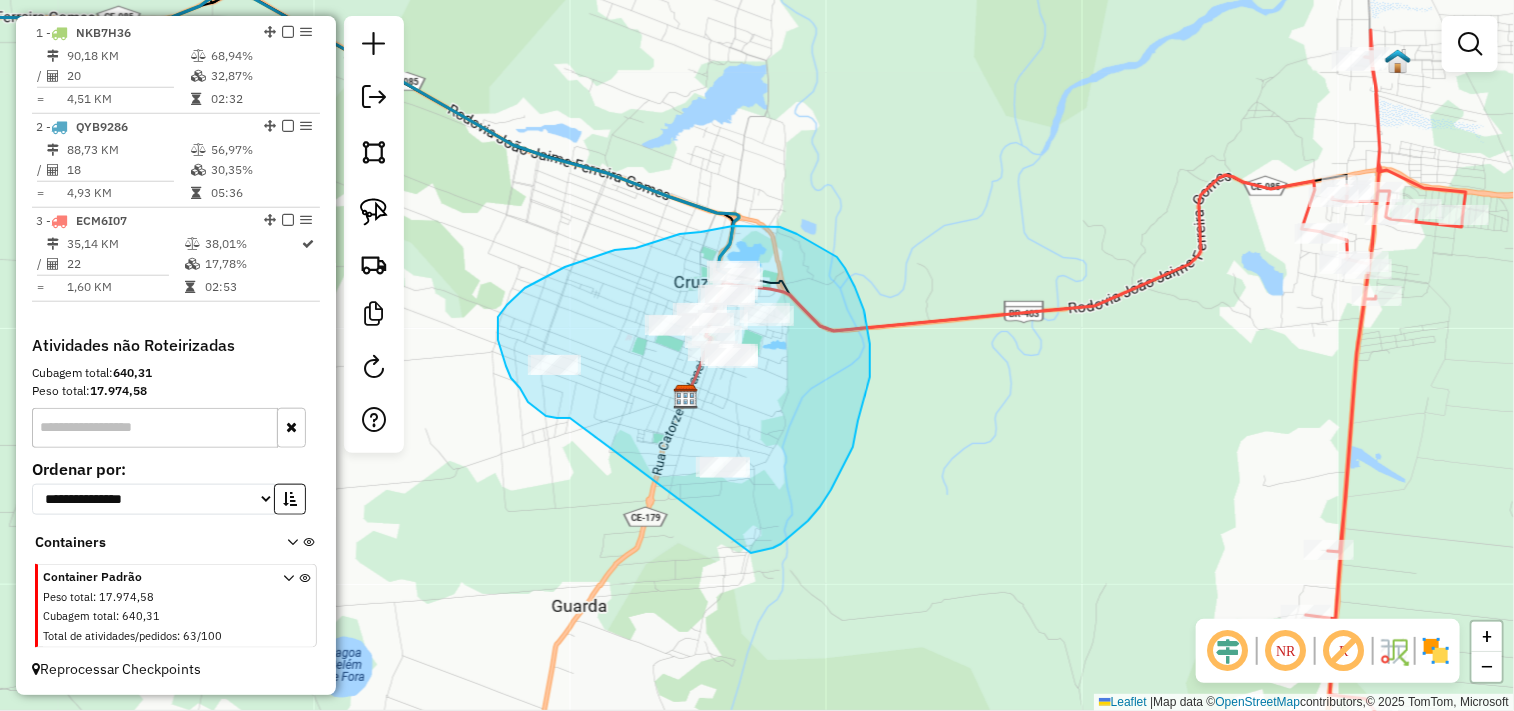 drag, startPoint x: 528, startPoint y: 402, endPoint x: 676, endPoint y: 537, distance: 200.32224 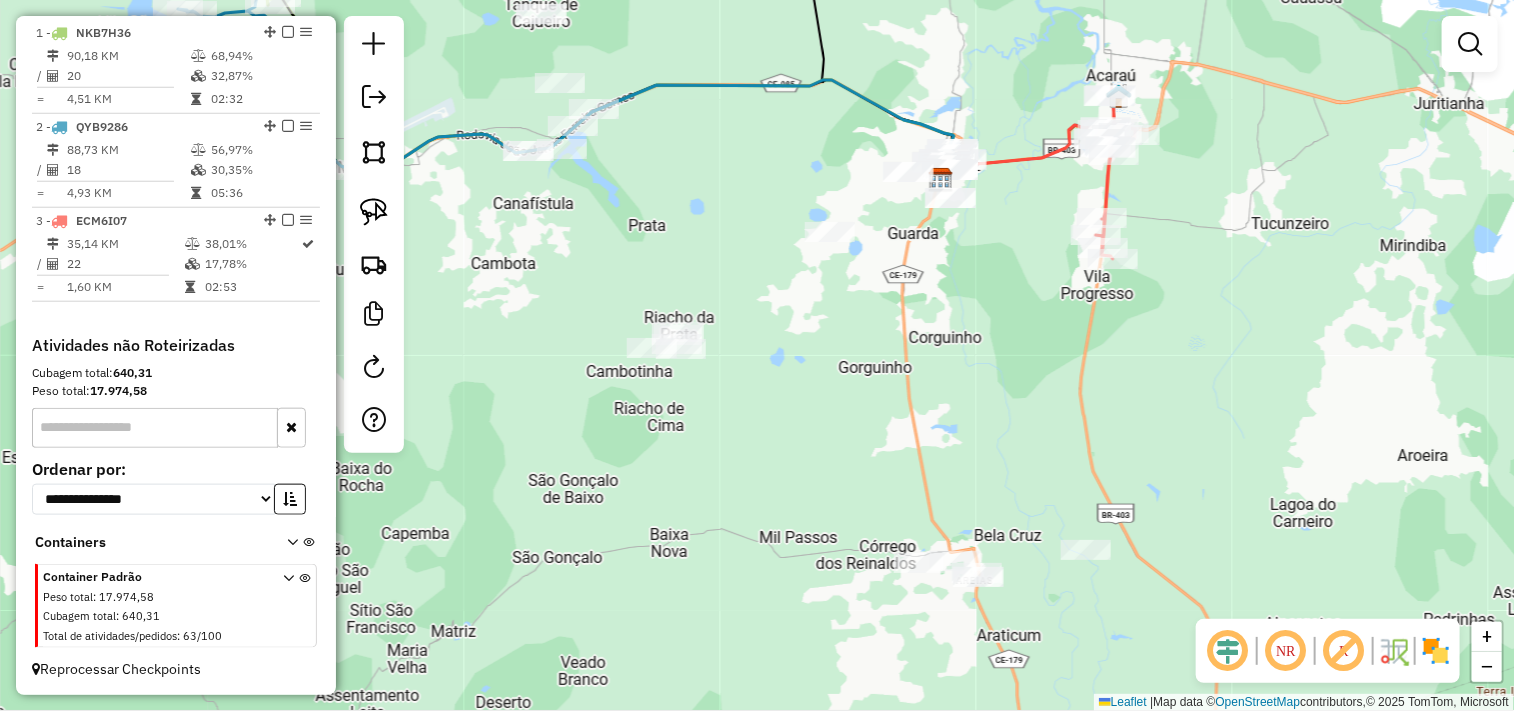 drag, startPoint x: 678, startPoint y: 528, endPoint x: 898, endPoint y: 288, distance: 325.57642 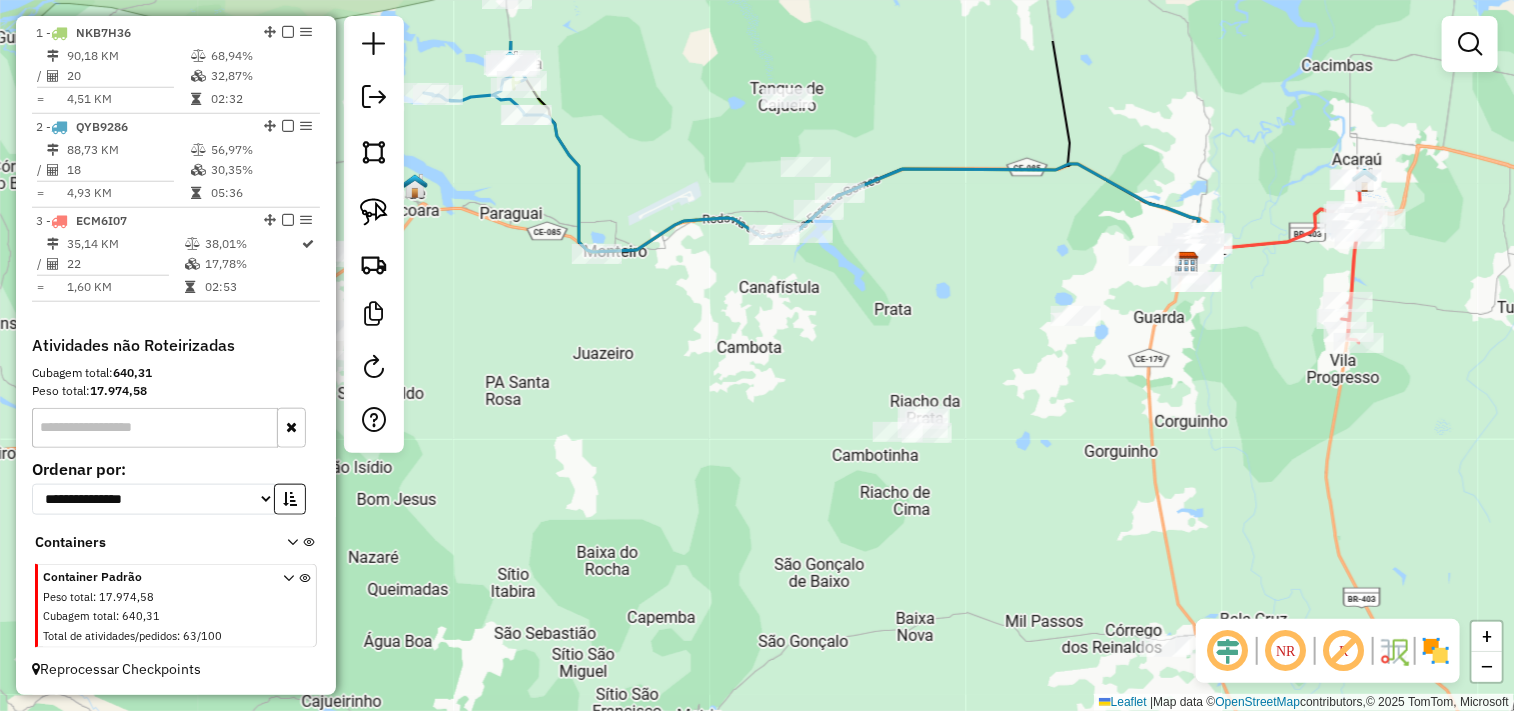 drag, startPoint x: 577, startPoint y: 410, endPoint x: 815, endPoint y: 522, distance: 263.03613 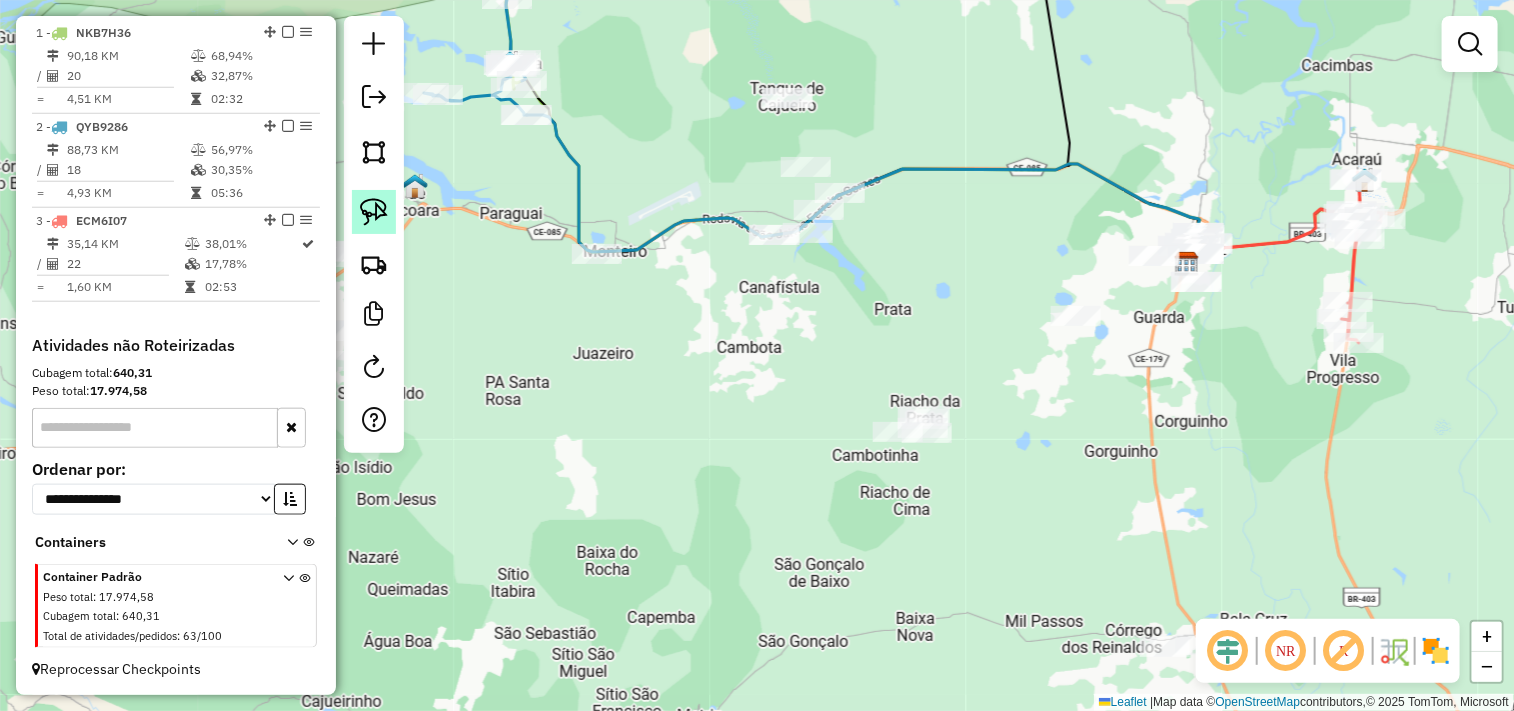click 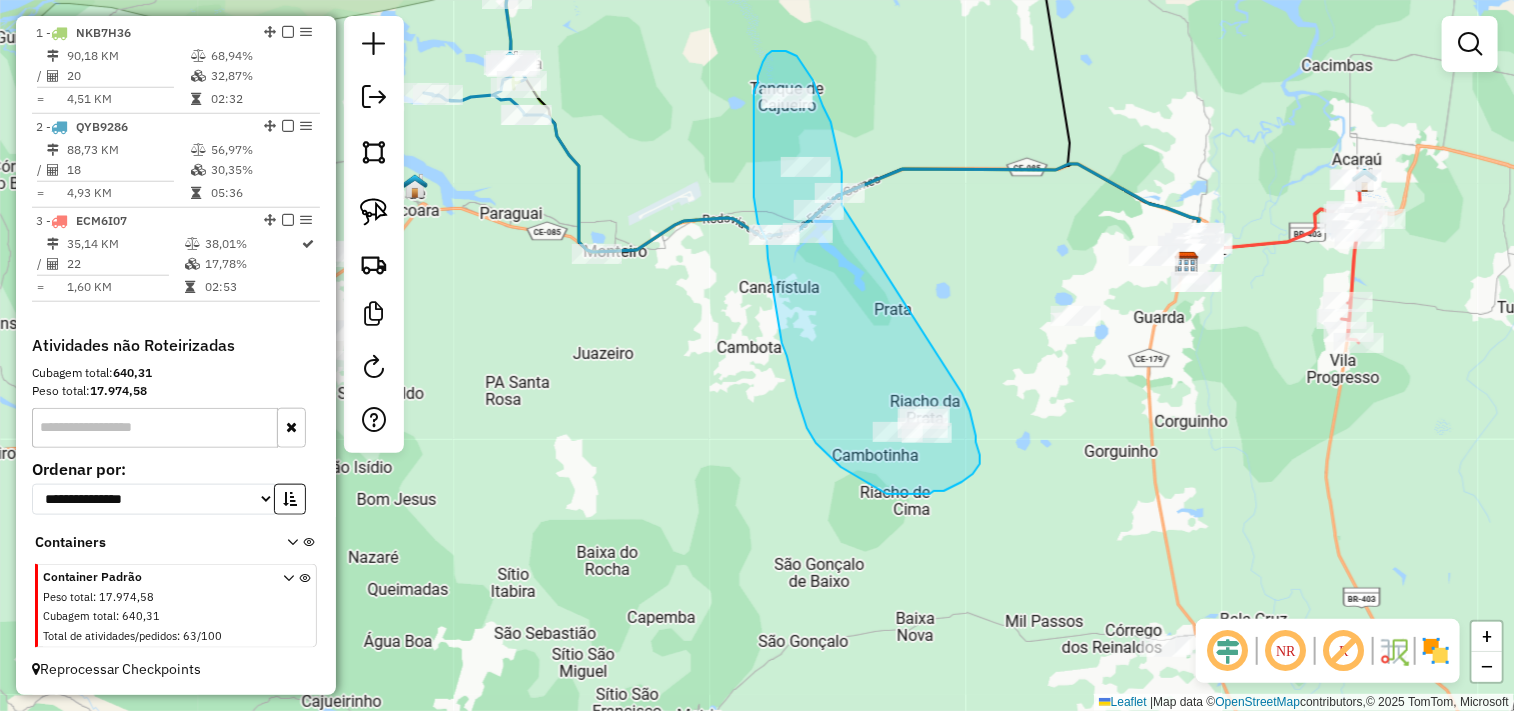 drag, startPoint x: 963, startPoint y: 394, endPoint x: 842, endPoint y: 241, distance: 195.06409 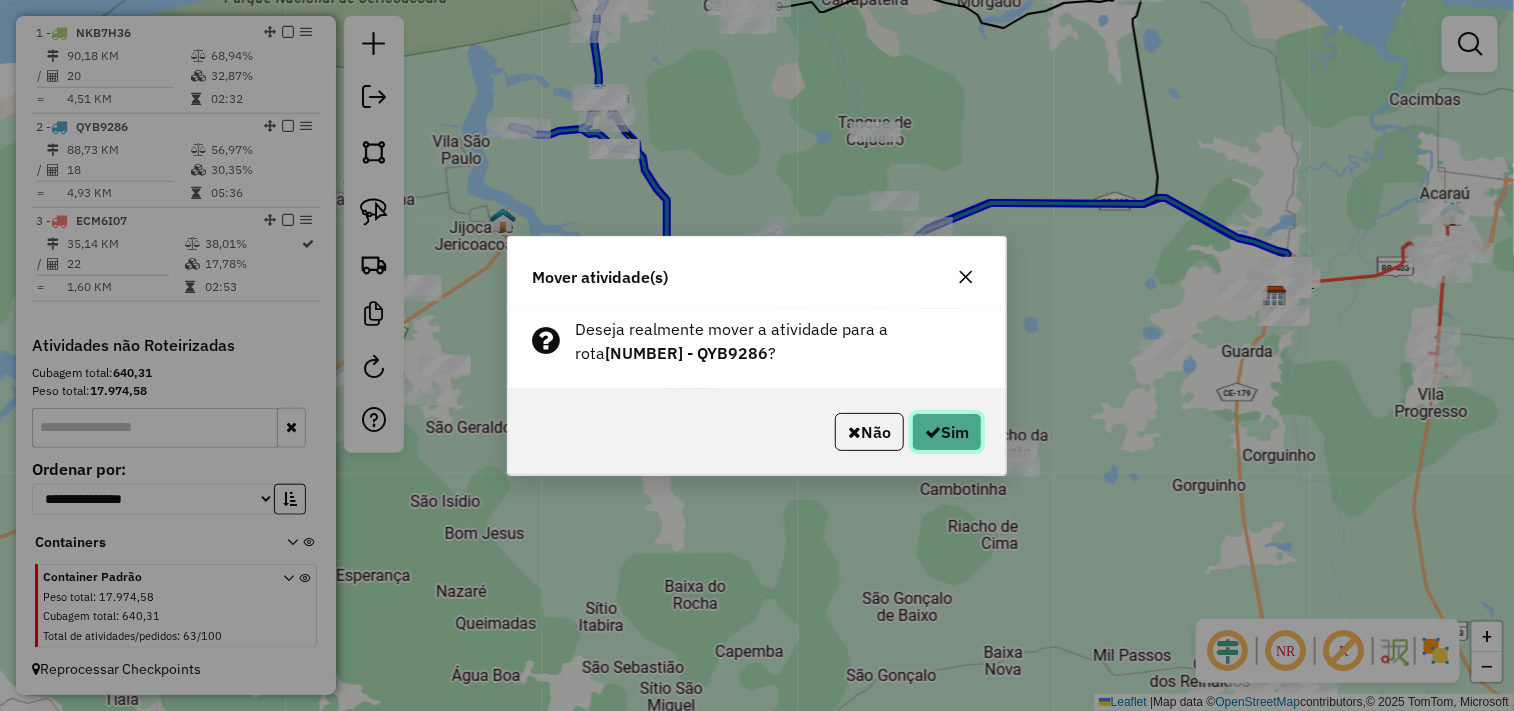 click on "Sim" 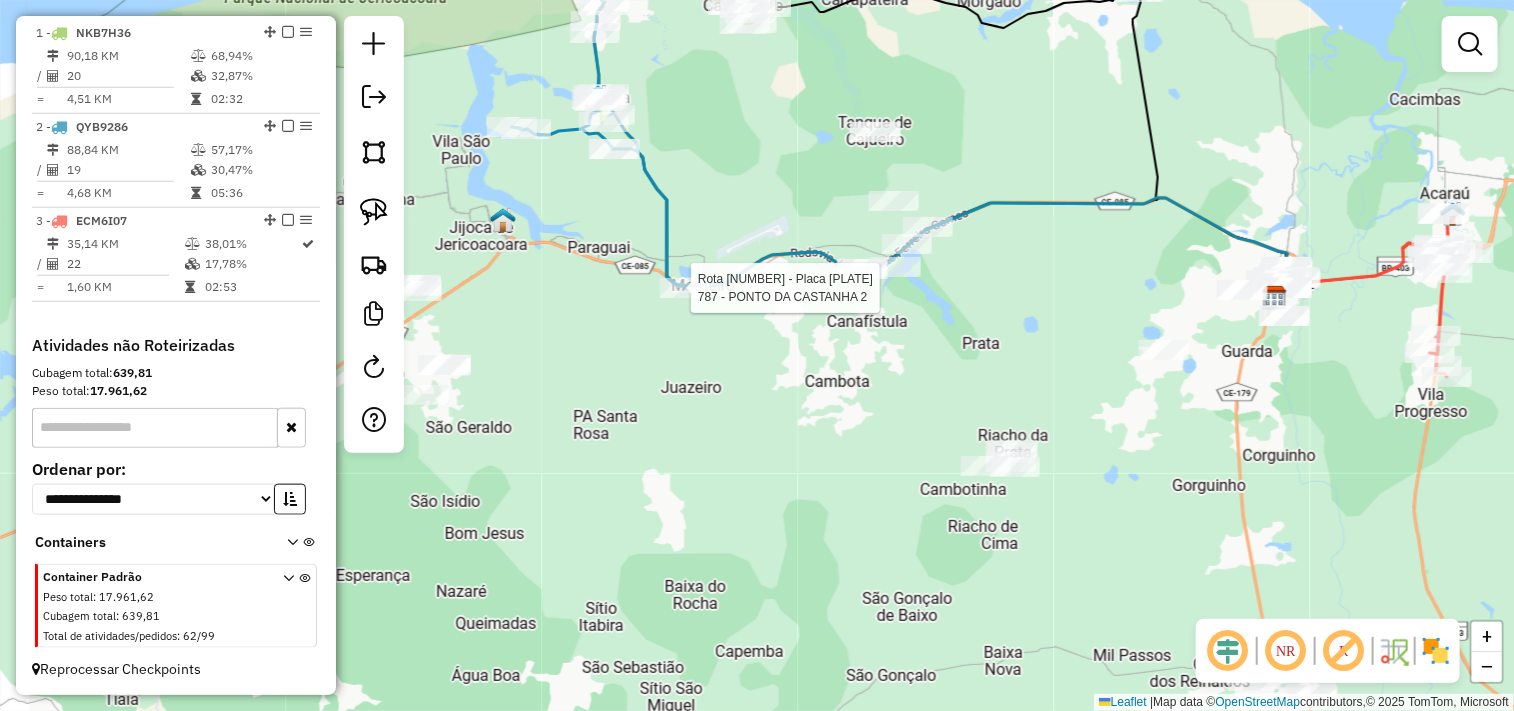 drag, startPoint x: 686, startPoint y: 298, endPoint x: 708, endPoint y: 372, distance: 77.201035 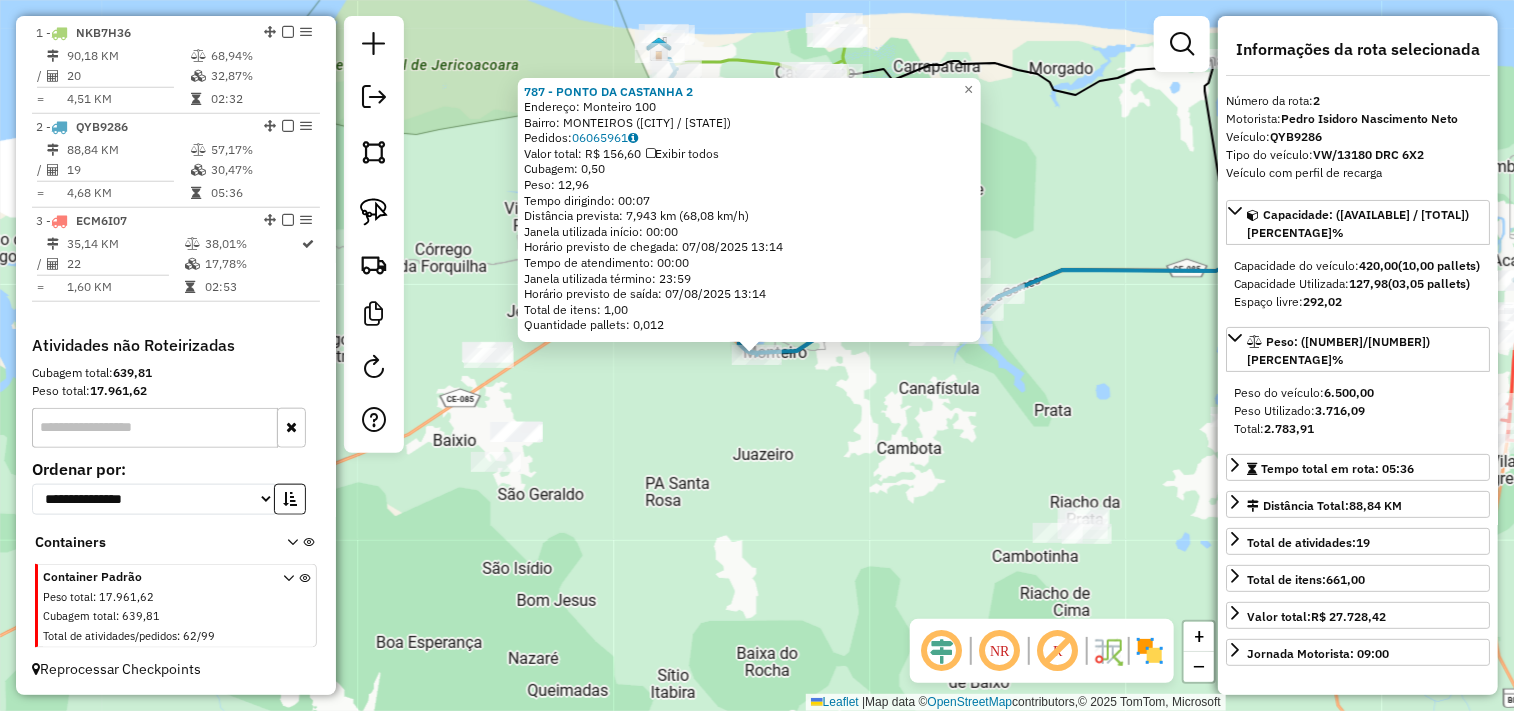 click on "787 - PONTO DA CASTANHA 2  Endereço:  Monteiro 100   Bairro: MONTEIROS ([CITY] / CE)   Pedidos:  06065961   Valor total: R$ 156,60   Exibir todos   Cubagem: 0,50  Peso: 12,96  Tempo dirigindo: 00:07   Distância prevista: 7,943 km (68,08 km/h)   Janela utilizada início: 00:00   Horário previsto de chegada: 07/08/2025 13:14   Tempo de atendimento: 00:00   Janela utilizada término: 23:59   Horário previsto de saída: 07/08/2025 13:14   Total de itens: 1,00   Quantidade pallets: 0,012  × Janela de atendimento Grade de atendimento Capacidade Transportadoras Veículos Cliente Pedidos  Rotas Selecione os dias de semana para filtrar as janelas de atendimento  Seg   Ter   Qua   Qui   Sex   Sáb   Dom  Informe o período da janela de atendimento: De: Até:  Filtrar exatamente a janela do cliente  Considerar janela de atendimento padrão  Selecione os dias de semana para filtrar as grades de atendimento  Seg   Ter   Qua   Qui   Sex   Sáb   Dom   Considerar clientes sem dia de atendimento cadastrado  Peso mínimo:" 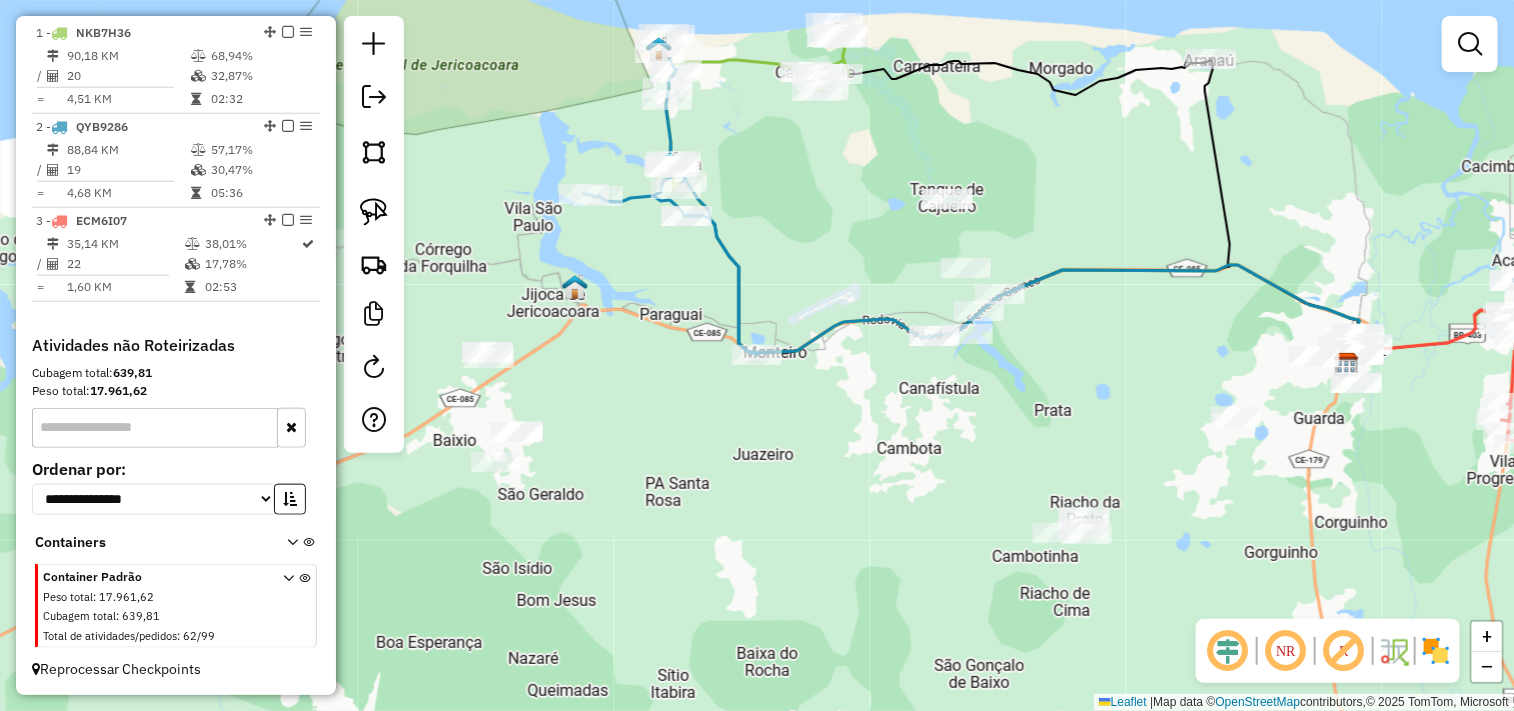 drag, startPoint x: 798, startPoint y: 473, endPoint x: 740, endPoint y: 435, distance: 69.339745 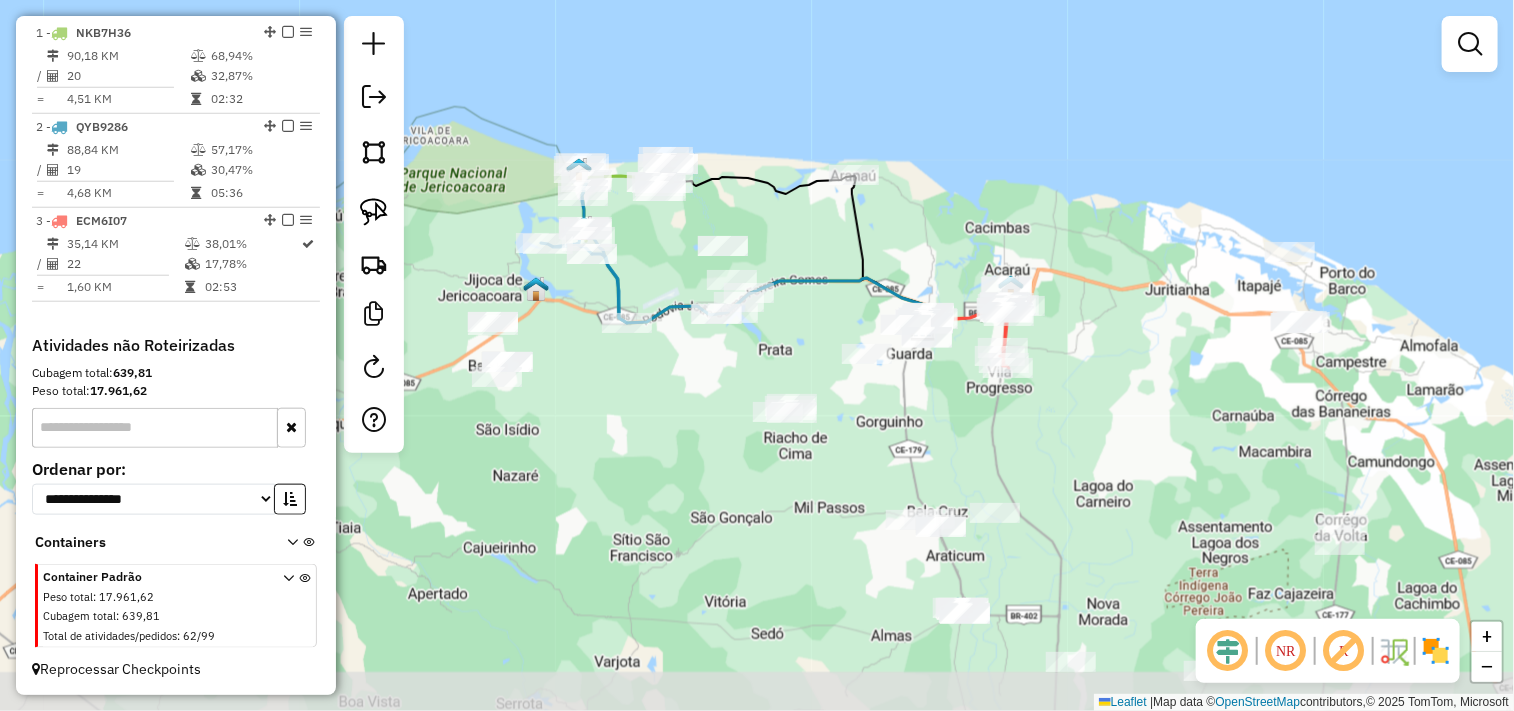 drag, startPoint x: 770, startPoint y: 503, endPoint x: 677, endPoint y: 445, distance: 109.60383 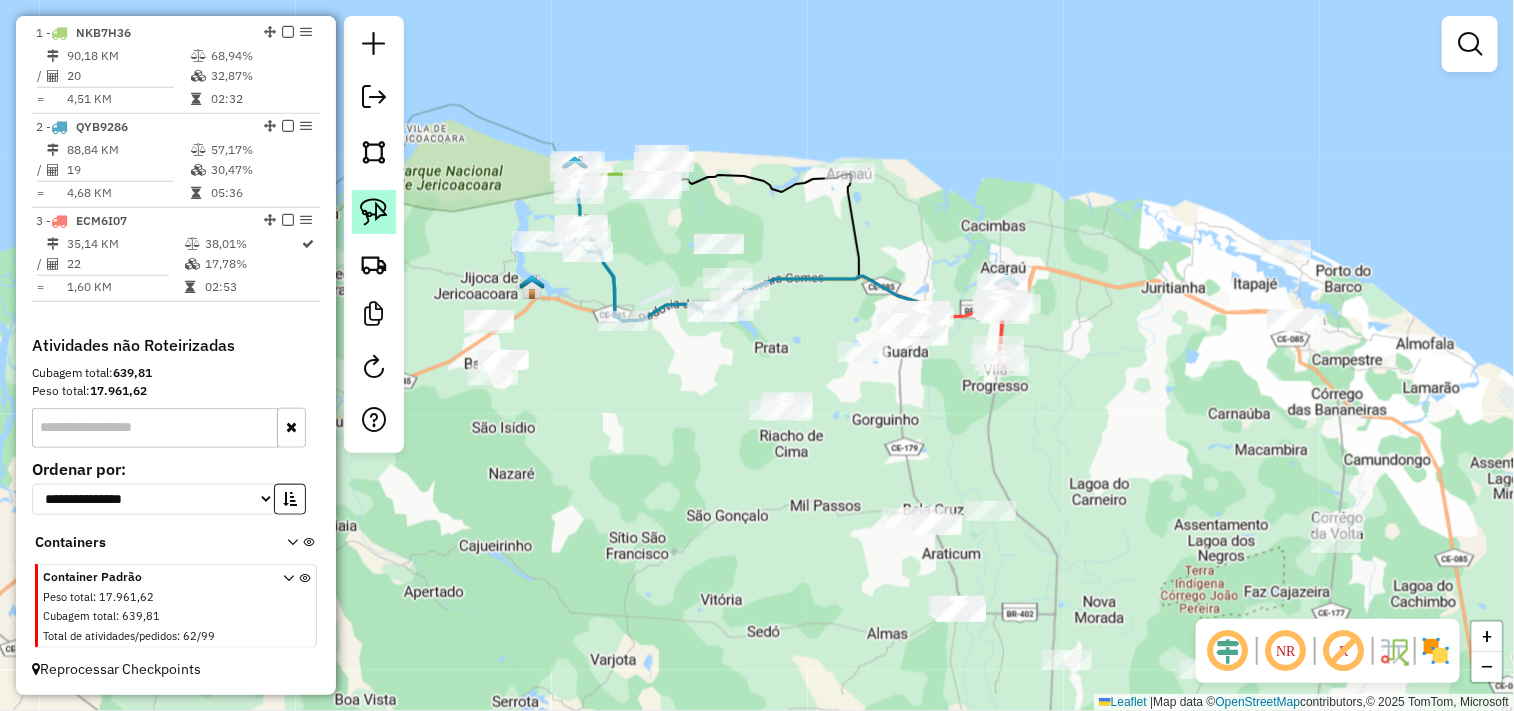 click 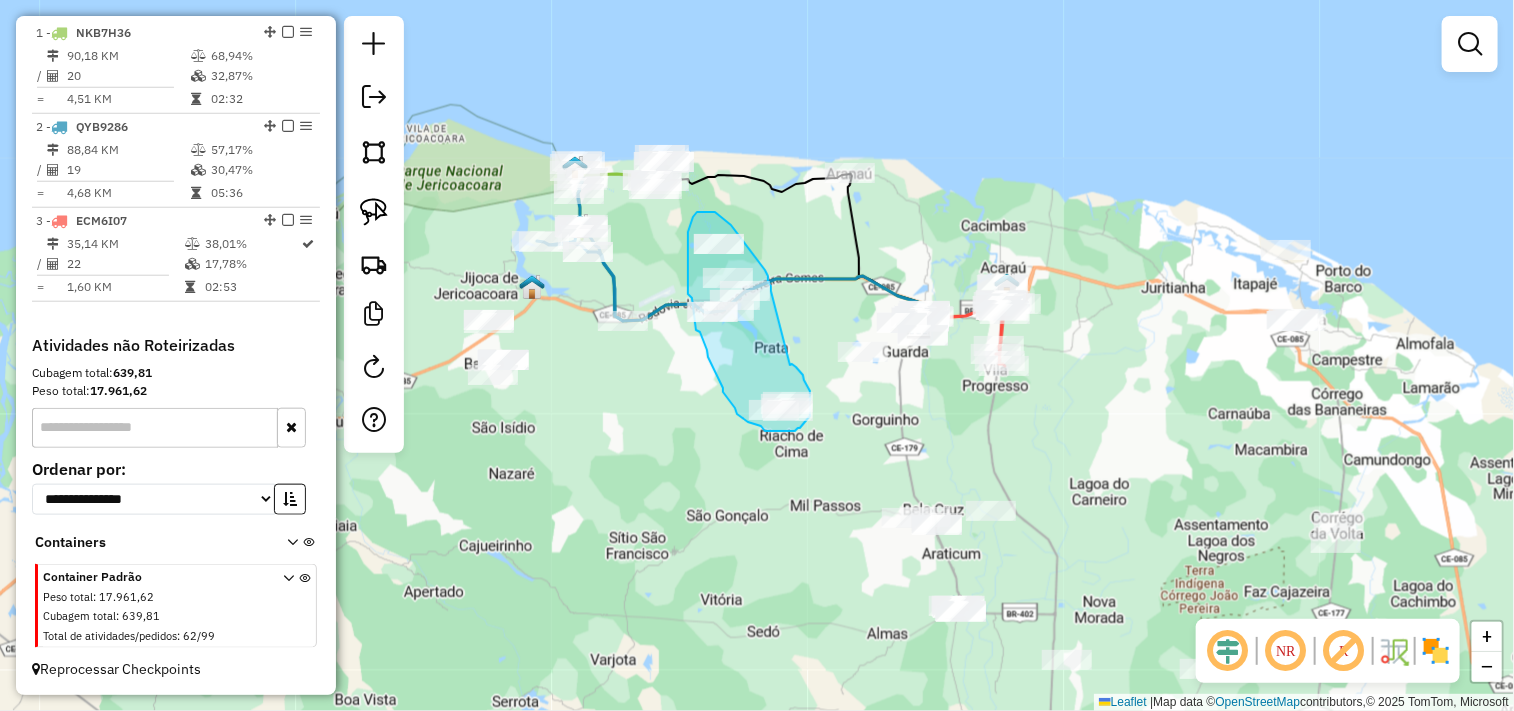 drag, startPoint x: 790, startPoint y: 365, endPoint x: 771, endPoint y: 291, distance: 76.40026 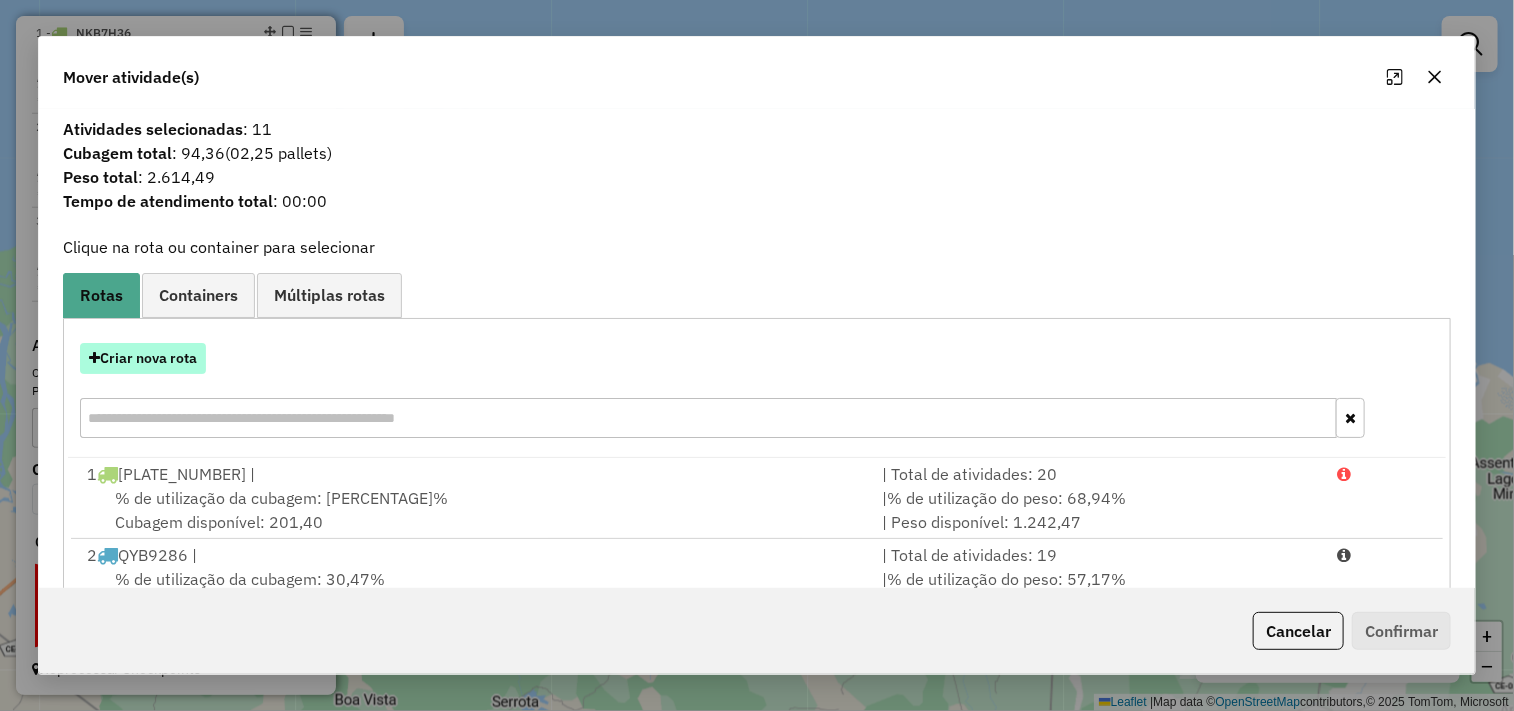 click on "Criar nova rota" 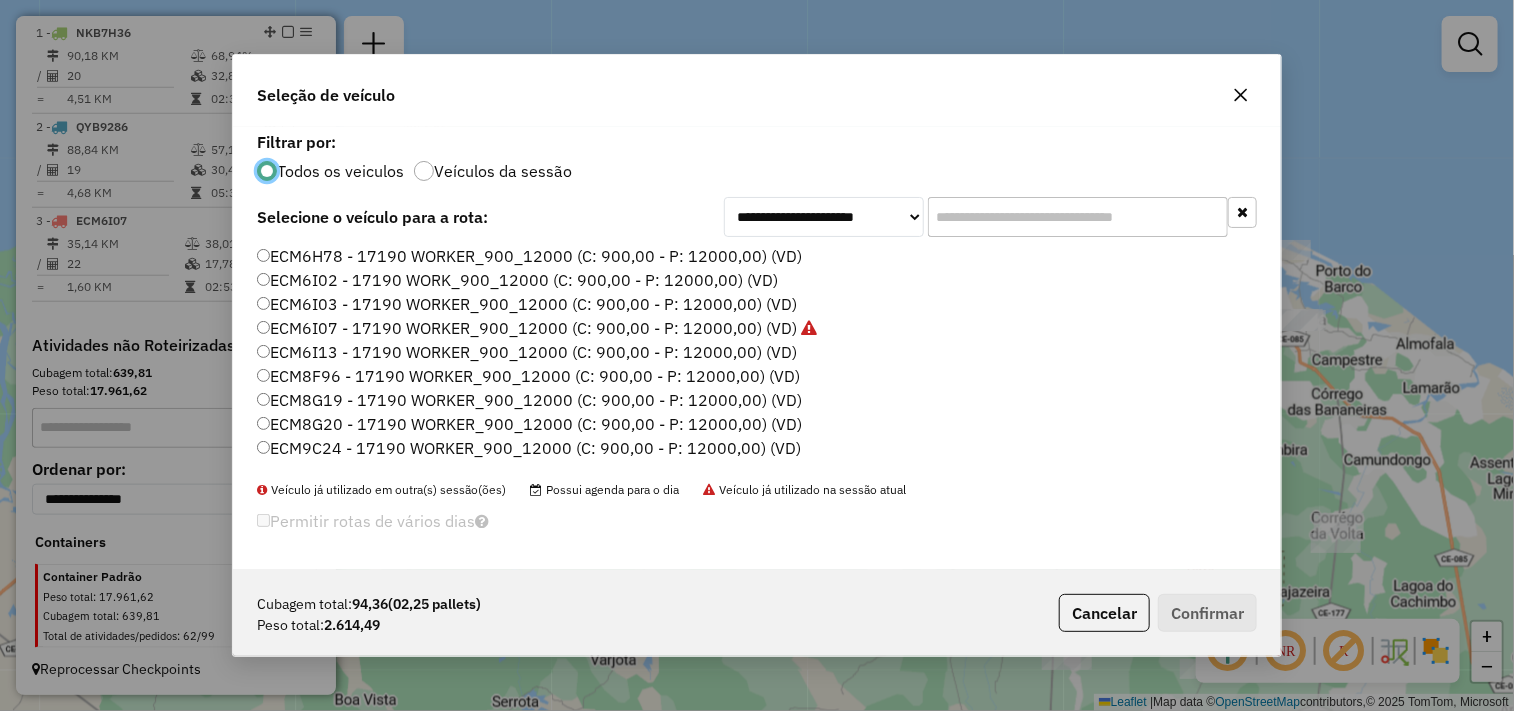 scroll, scrollTop: 11, scrollLeft: 5, axis: both 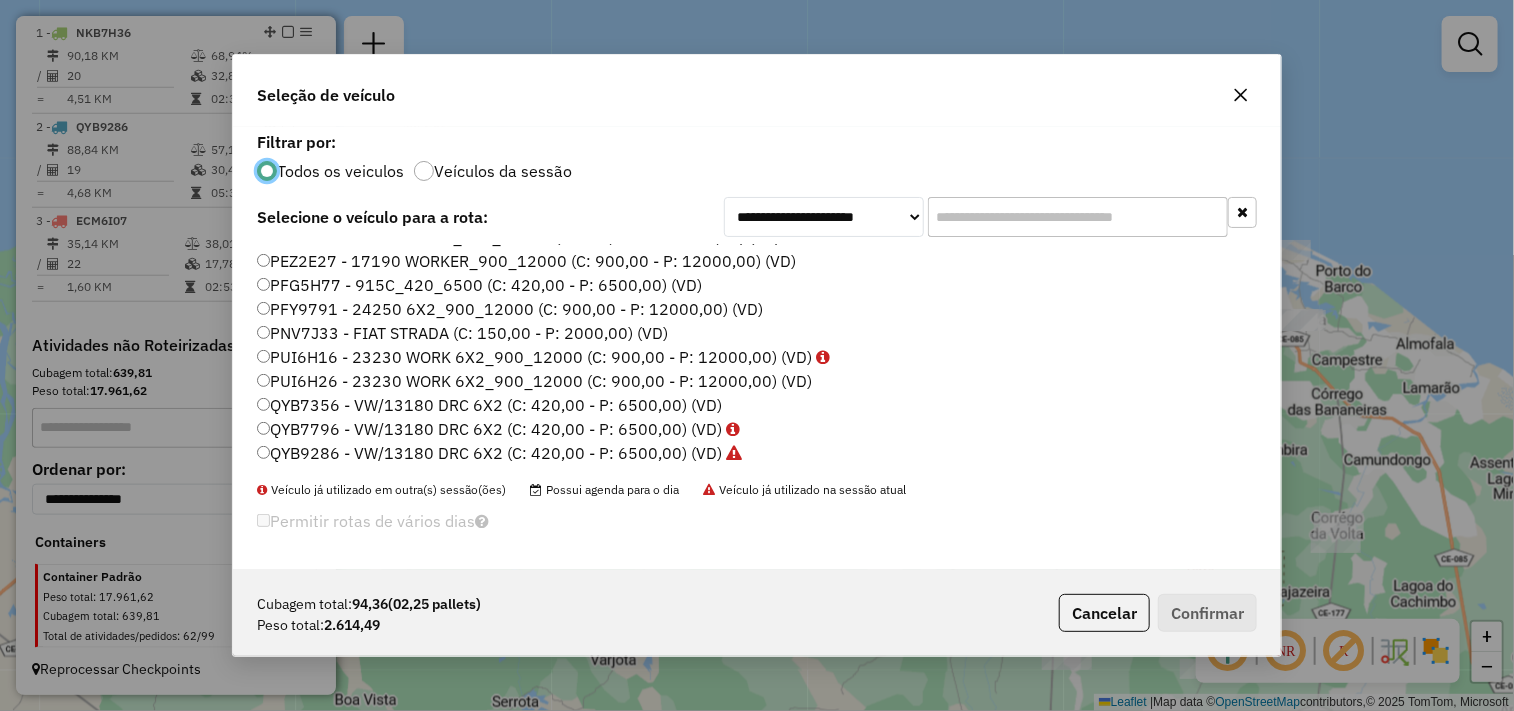 click on "QYB7356 - VW/13180 DRC 6X2 (C: 420,00 - P: 6500,00) (VD)" 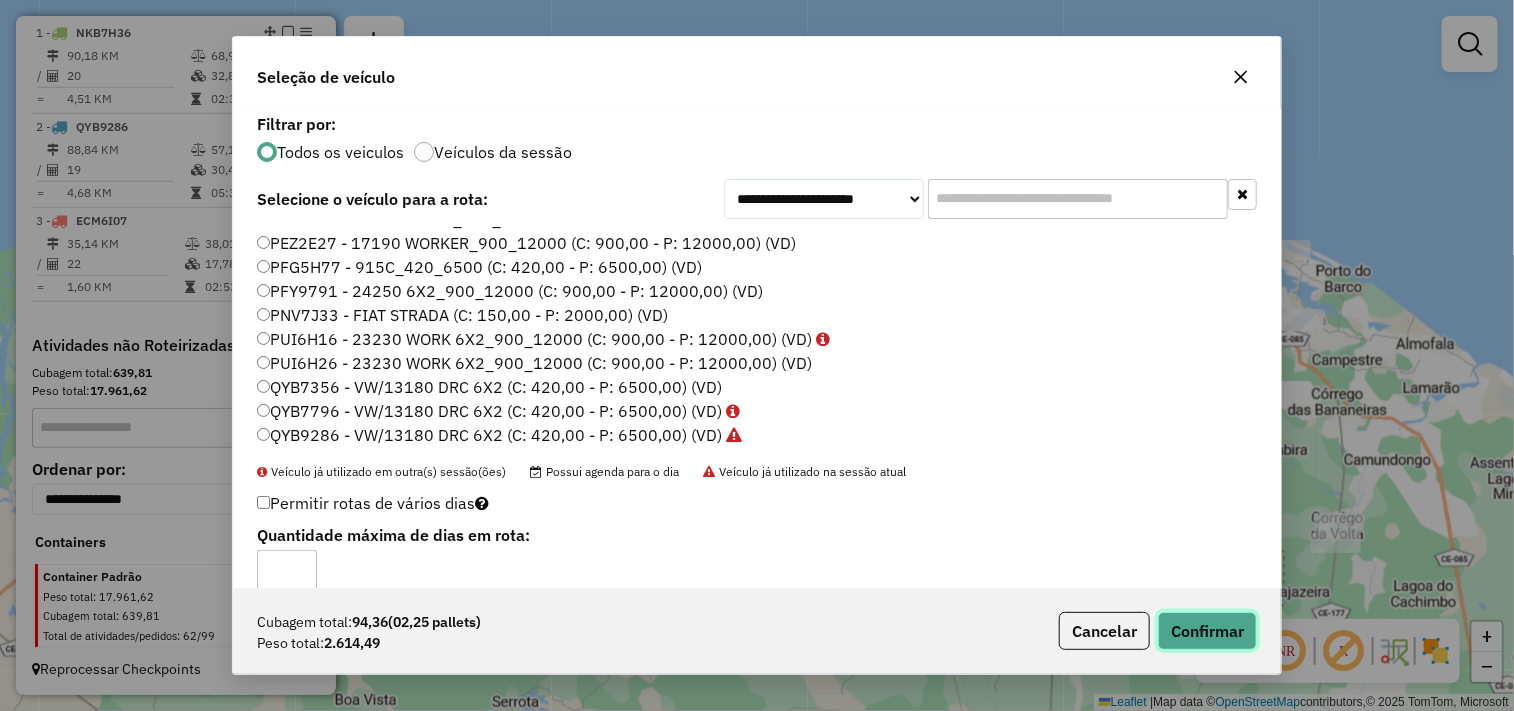 click on "Confirmar" 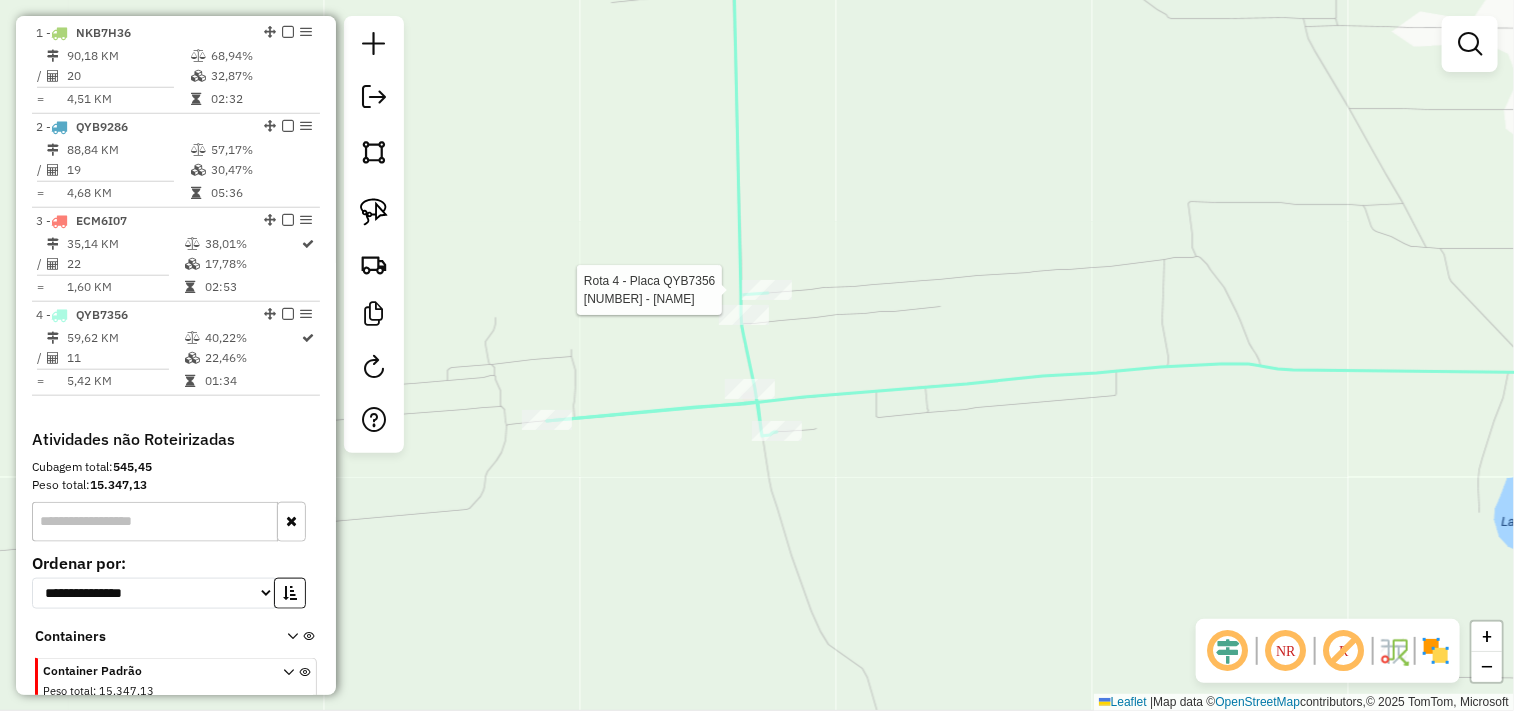 scroll, scrollTop: 864, scrollLeft: 0, axis: vertical 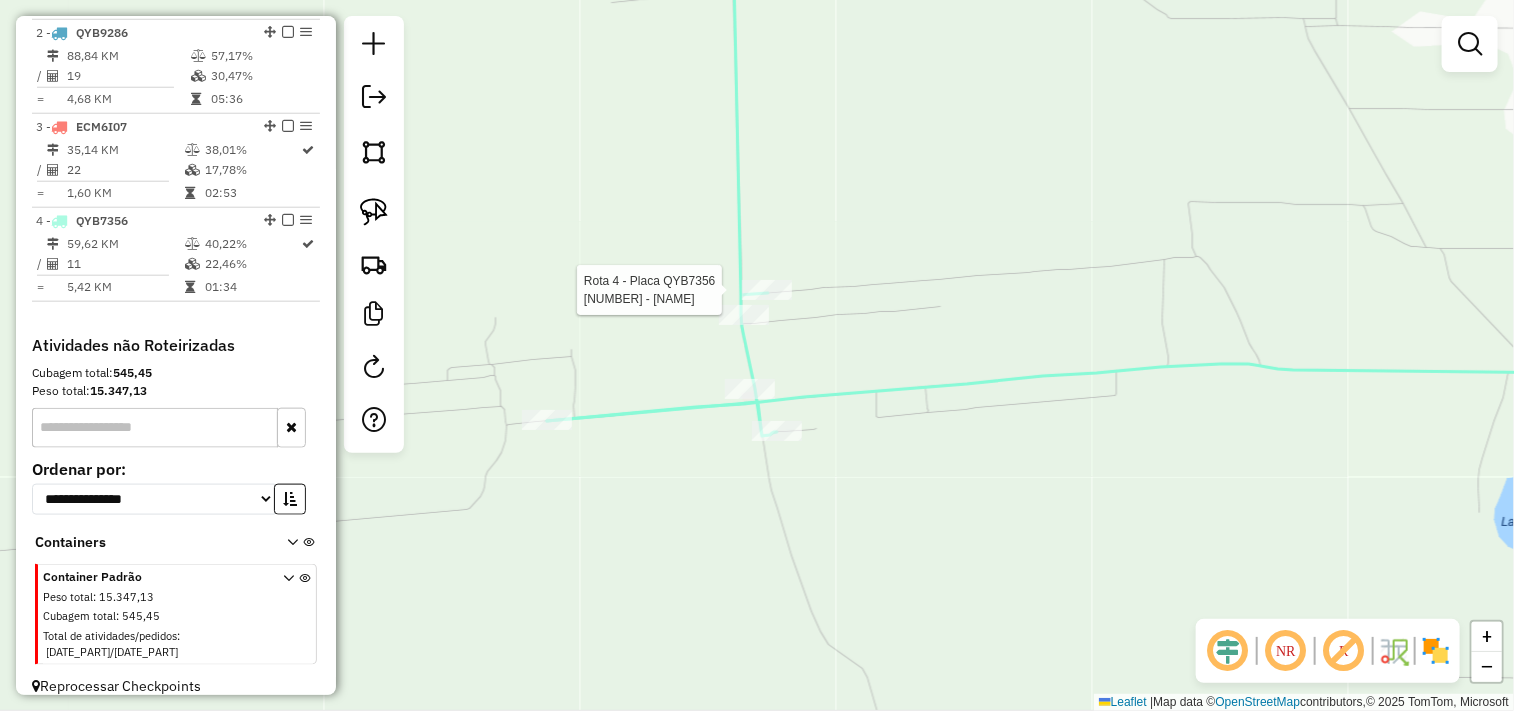 select on "**********" 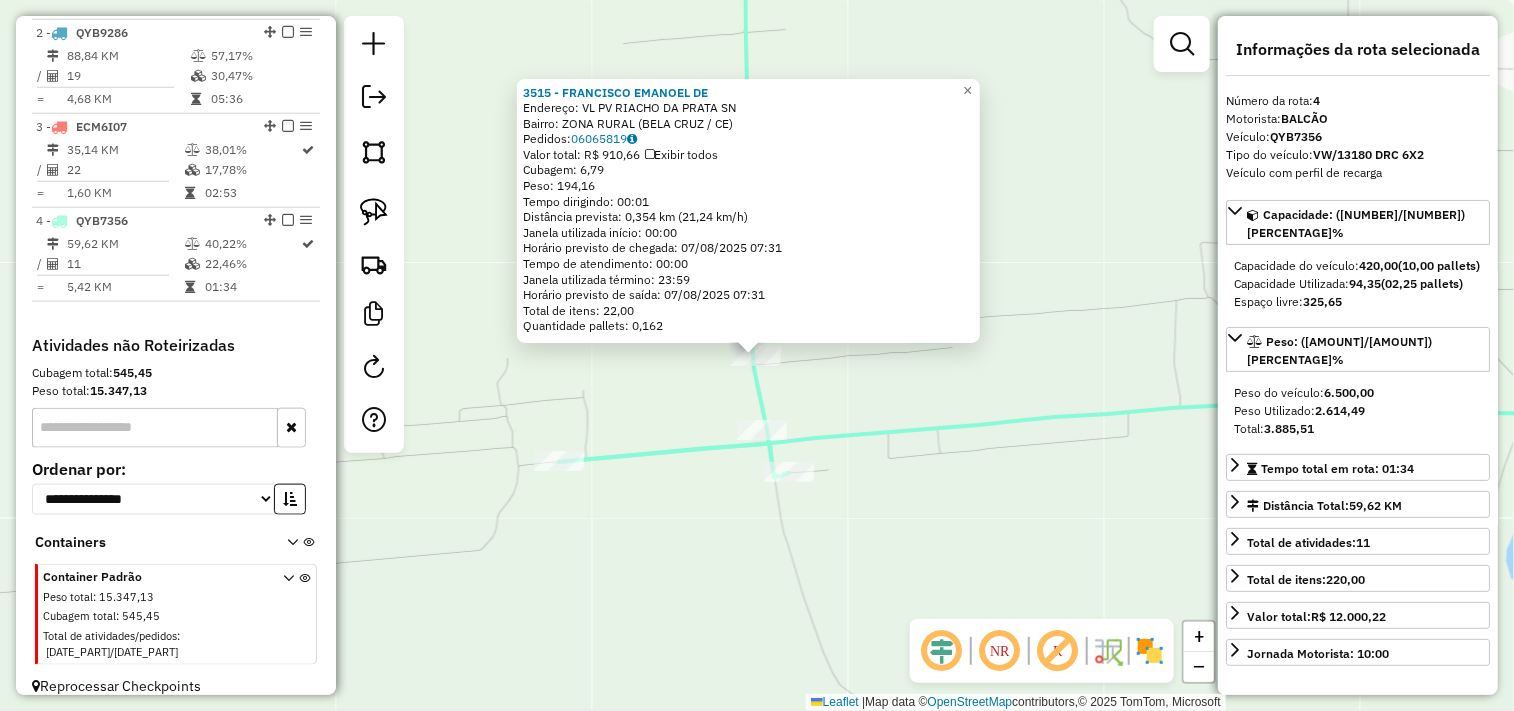 click 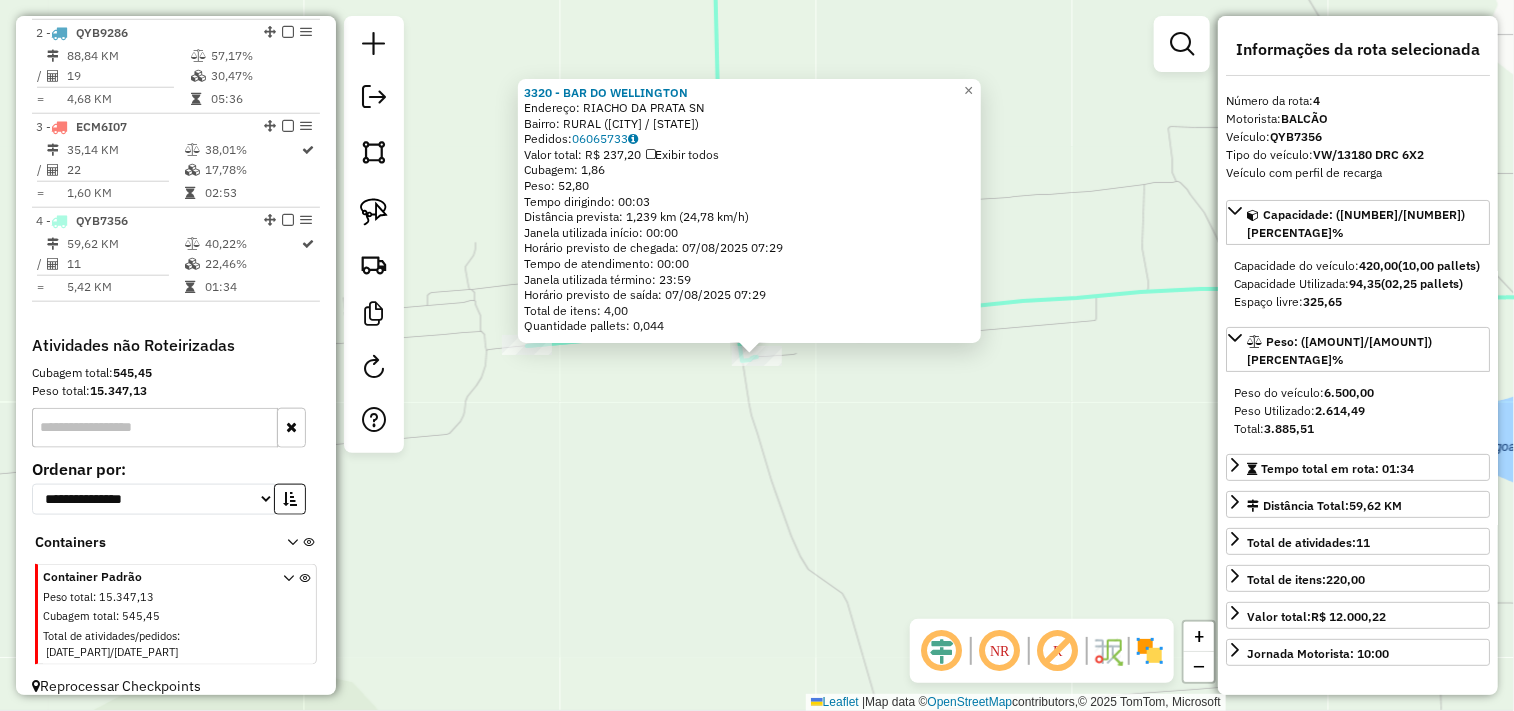 click on "[NUMBER] - [BRAND]  Endereço:  RIACHO DA PRATA SN   Bairro: RURAL ([CITY] / CE)   Pedidos:  [ORDER_ID]   Valor total: R$ [PRICE]   Exibir todos   Cubagem: [CUBAGE]  Peso: [WEIGHT]  Tempo dirigindo: [TIME]   Distância prevista: [DISTANCE] km ([SPEED])   Janela utilizada início: [TIME]   Horário previsto de chegada: [DATE] [TIME]   Tempo de atendimento: [TIME]   Janela utilizada término: [TIME]   Horário previsto de saída: [DATE] [TIME]   Total de itens: [ITEMS]   Quantidade pallets: [PALLETS]  × Janela de atendimento Grade de atendimento Capacidade Transportadoras Veículos Cliente Pedidos  Rotas Selecione os dias de semana para filtrar as janelas de atendimento  Seg   Ter   Qua   Qui   Sex   Sáb   Dom  Informe o período da janela de atendimento: De: [TIME] Até: [TIME]  Filtrar exatamente a janela do cliente  Considerar janela de atendimento padrão  Selecione os dias de semana para filtrar as grades de atendimento  Seg   Ter   Qua   Qui   Sex   Sáb   Dom   Considerar clientes sem dia de atendimento cadastrado  De: [TIME]   Até: [TIME]" 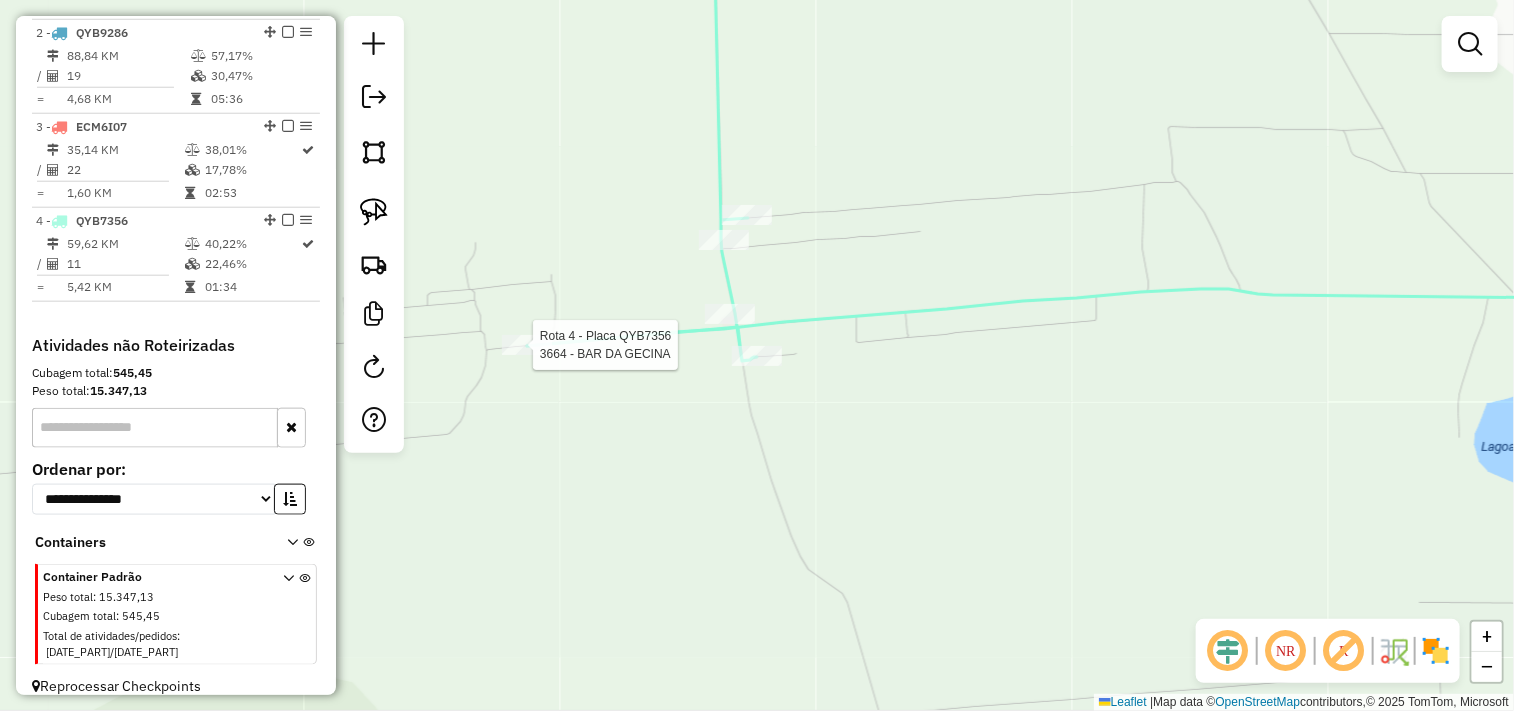 select on "**********" 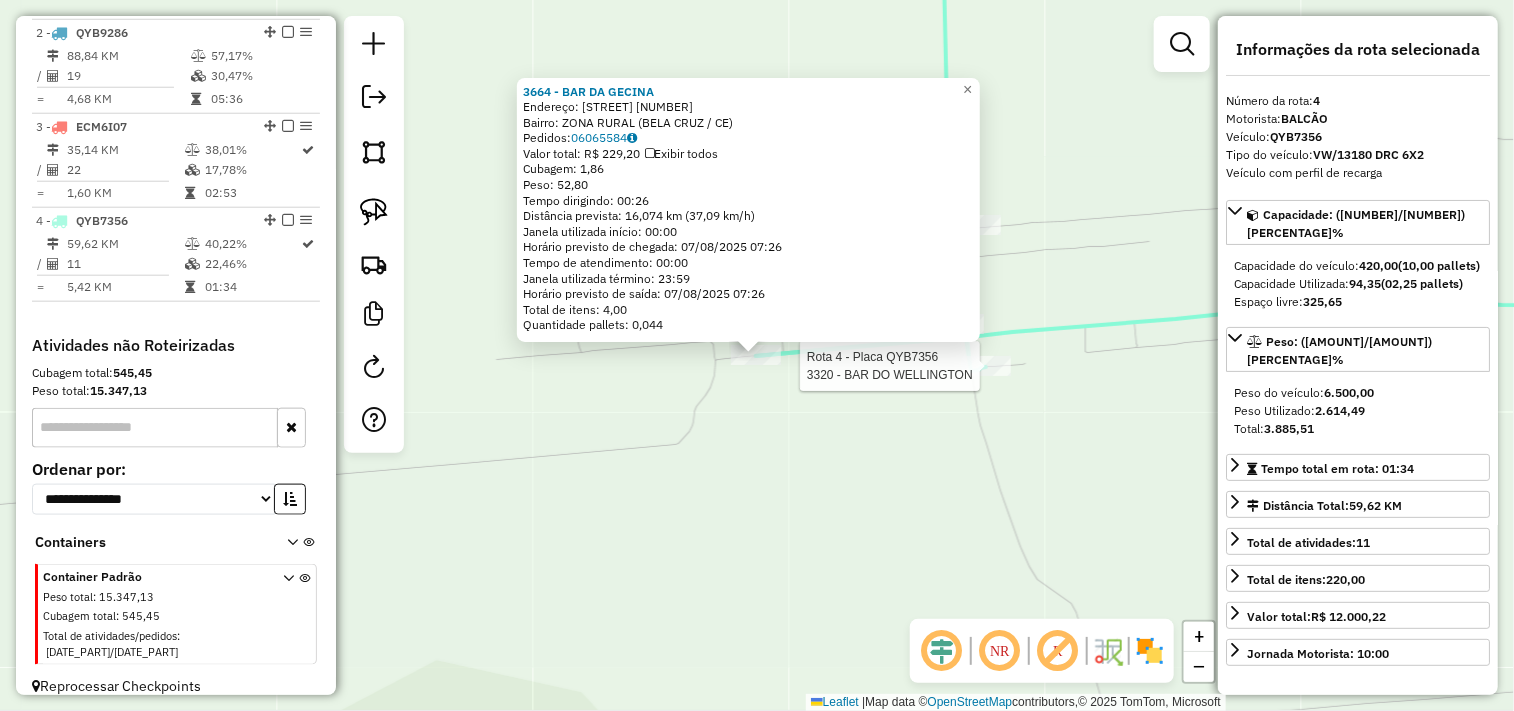 drag, startPoint x: 990, startPoint y: 377, endPoint x: 986, endPoint y: 411, distance: 34.234486 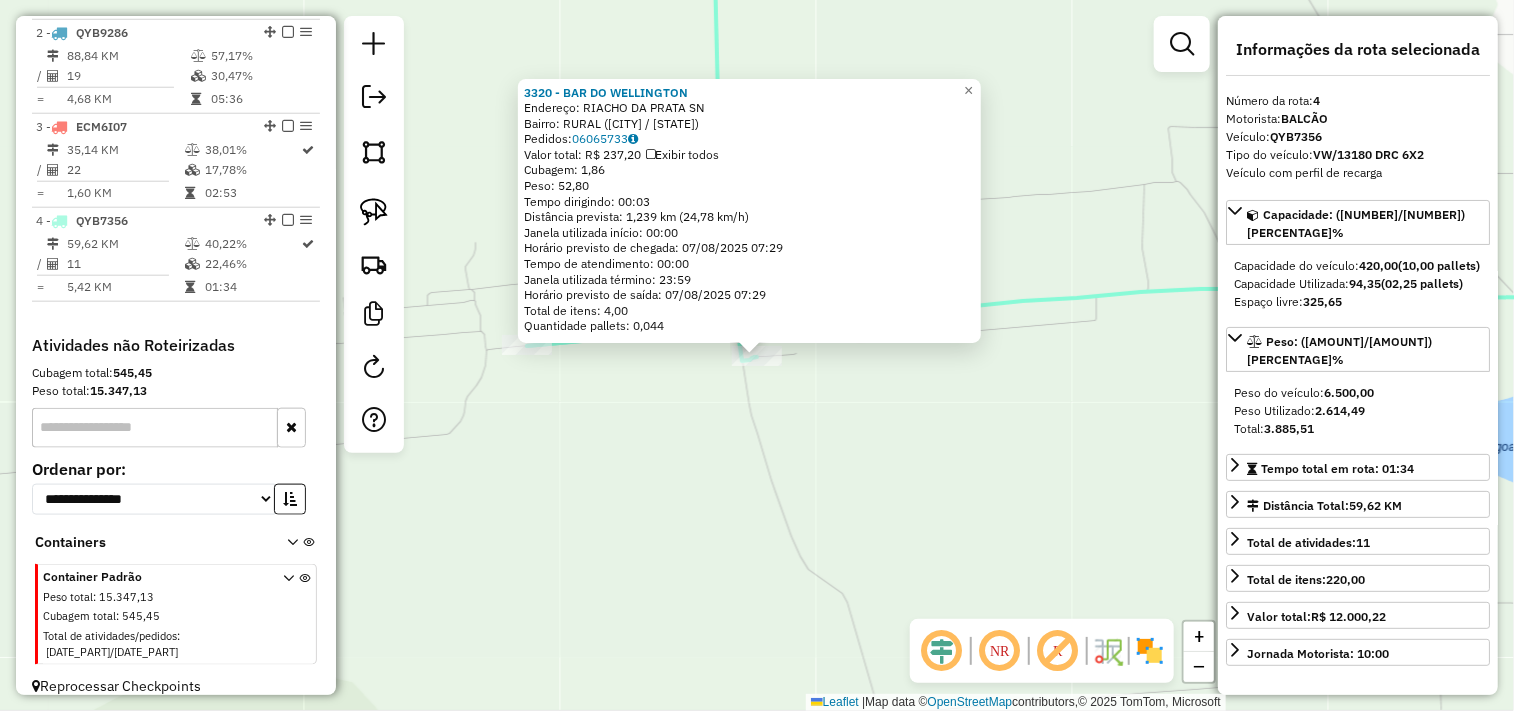 click on "[NUMBER] - [BRAND]  Endereço:  RIACHO DA PRATA SN   Bairro: RURAL ([CITY] / CE)   Pedidos:  [ORDER_ID]   Valor total: R$ [PRICE]   Exibir todos   Cubagem: [CUBAGE]  Peso: [WEIGHT]  Tempo dirigindo: [TIME]   Distância prevista: [DISTANCE] km ([SPEED])   Janela utilizada início: [TIME]   Horário previsto de chegada: [DATE] [TIME]   Tempo de atendimento: [TIME]   Janela utilizada término: [TIME]   Horário previsto de saída: [DATE] [TIME]   Total de itens: [ITEMS]   Quantidade pallets: [PALLETS]  × Janela de atendimento Grade de atendimento Capacidade Transportadoras Veículos Cliente Pedidos  Rotas Selecione os dias de semana para filtrar as janelas de atendimento  Seg   Ter   Qua   Qui   Sex   Sáb   Dom  Informe o período da janela de atendimento: De: [TIME] Até: [TIME]  Filtrar exatamente a janela do cliente  Considerar janela de atendimento padrão  Selecione os dias de semana para filtrar as grades de atendimento  Seg   Ter   Qua   Qui   Sex   Sáb   Dom   Considerar clientes sem dia de atendimento cadastrado  De: [TIME]   Até: [TIME]" 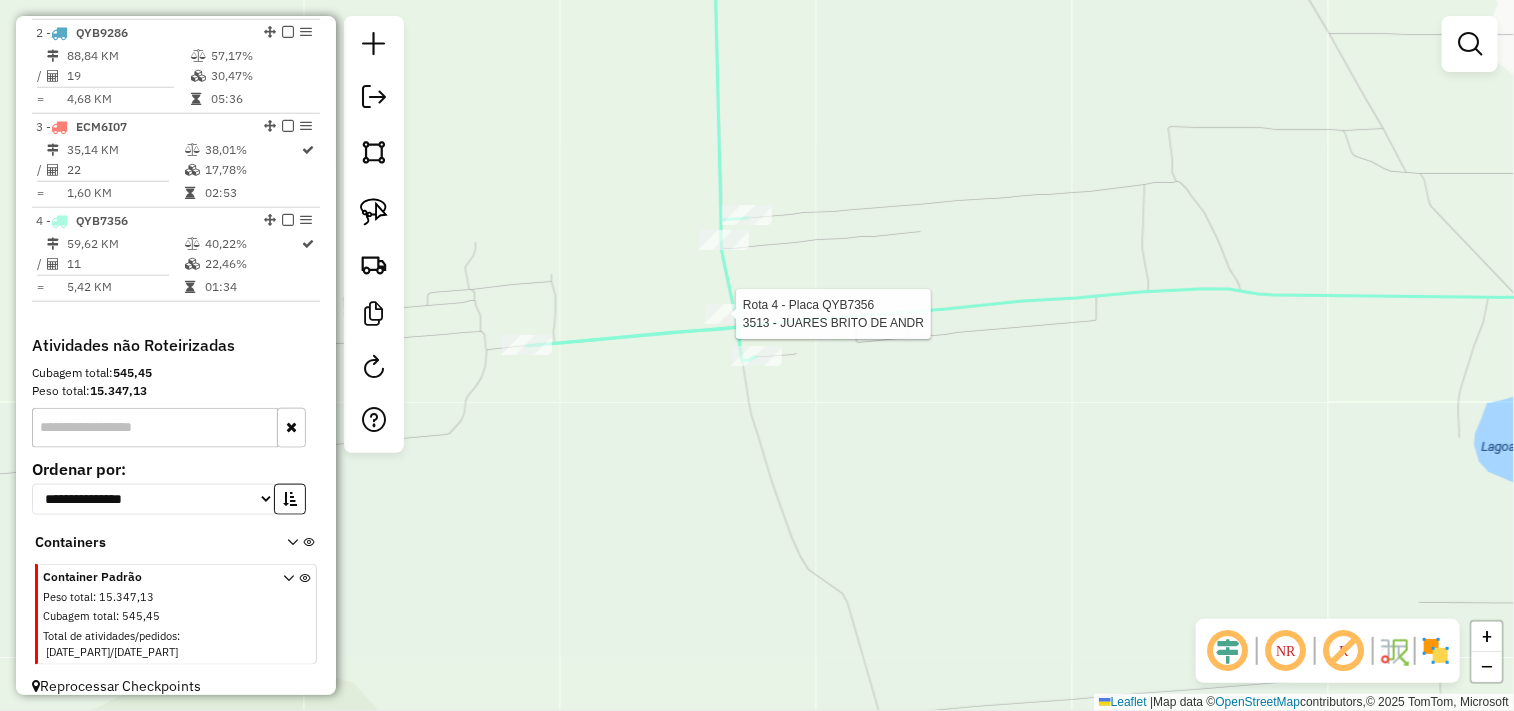 select on "**********" 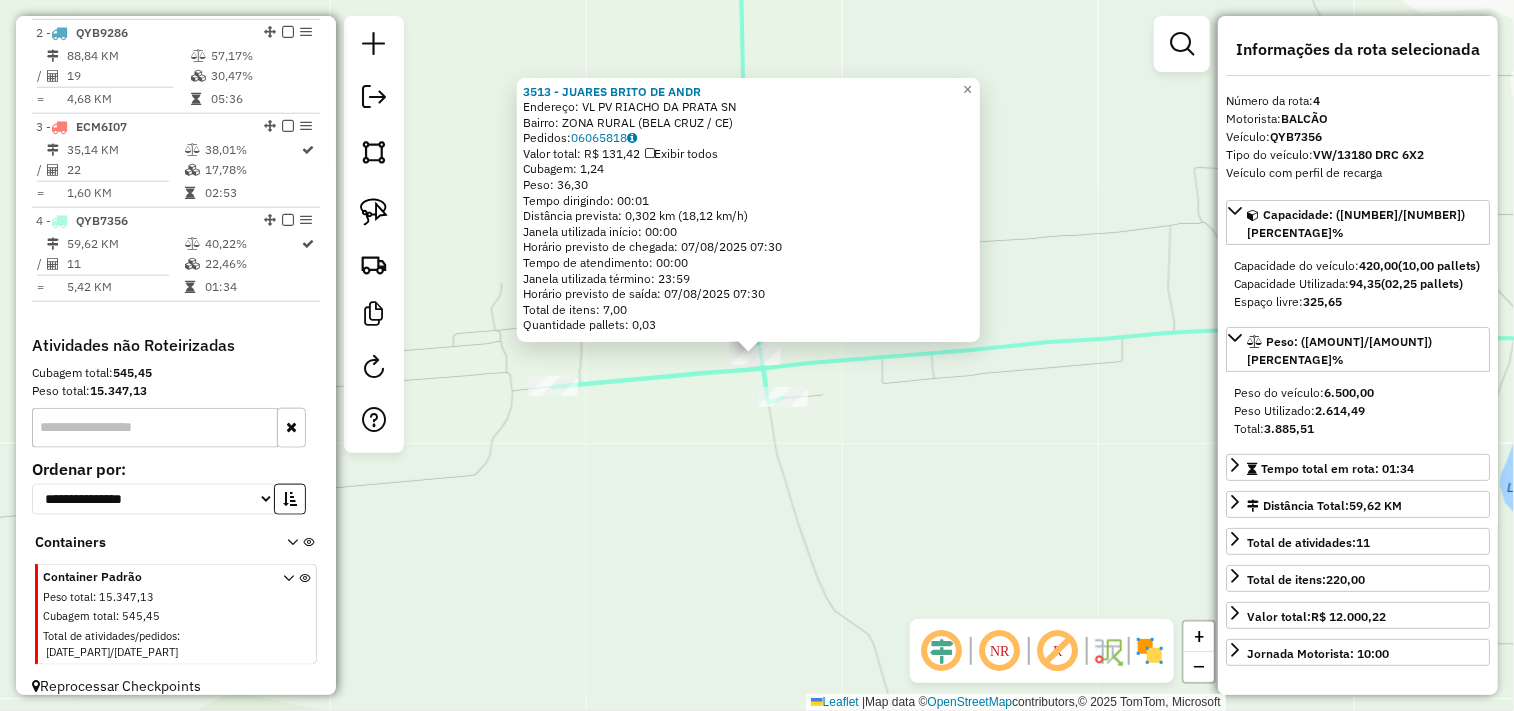 click on "3513 - JUARES BRITO DE ANDR  Endereço: VL  PV RIACHO DA PRATA            SN   Bairro: ZONA RURAL (BELA CRUZ / CE)   Pedidos:  06065818   Valor total: R$ 131,42   Exibir todos   Cubagem: 1,24  Peso: 36,30  Tempo dirigindo: 00:01   Distância prevista: 0,302 km (18,12 km/h)   Janela utilizada início: 00:00   Horário previsto de chegada: 07/08/2025 07:30   Tempo de atendimento: 00:00   Janela utilizada término: 23:59   Horário previsto de saída: 07/08/2025 07:30   Total de itens: 7,00   Quantidade pallets: 0,03  × Janela de atendimento Grade de atendimento Capacidade Transportadoras Veículos Cliente Pedidos  Rotas Selecione os dias de semana para filtrar as janelas de atendimento  Seg   Ter   Qua   Qui   Sex   Sáb   Dom  Informe o período da janela de atendimento: De: Até:  Filtrar exatamente a janela do cliente  Considerar janela de atendimento padrão  Selecione os dias de semana para filtrar as grades de atendimento  Seg   Ter   Qua   Qui   Sex   Sáb   Dom   Peso mínimo:   Peso máximo:   De:  +" 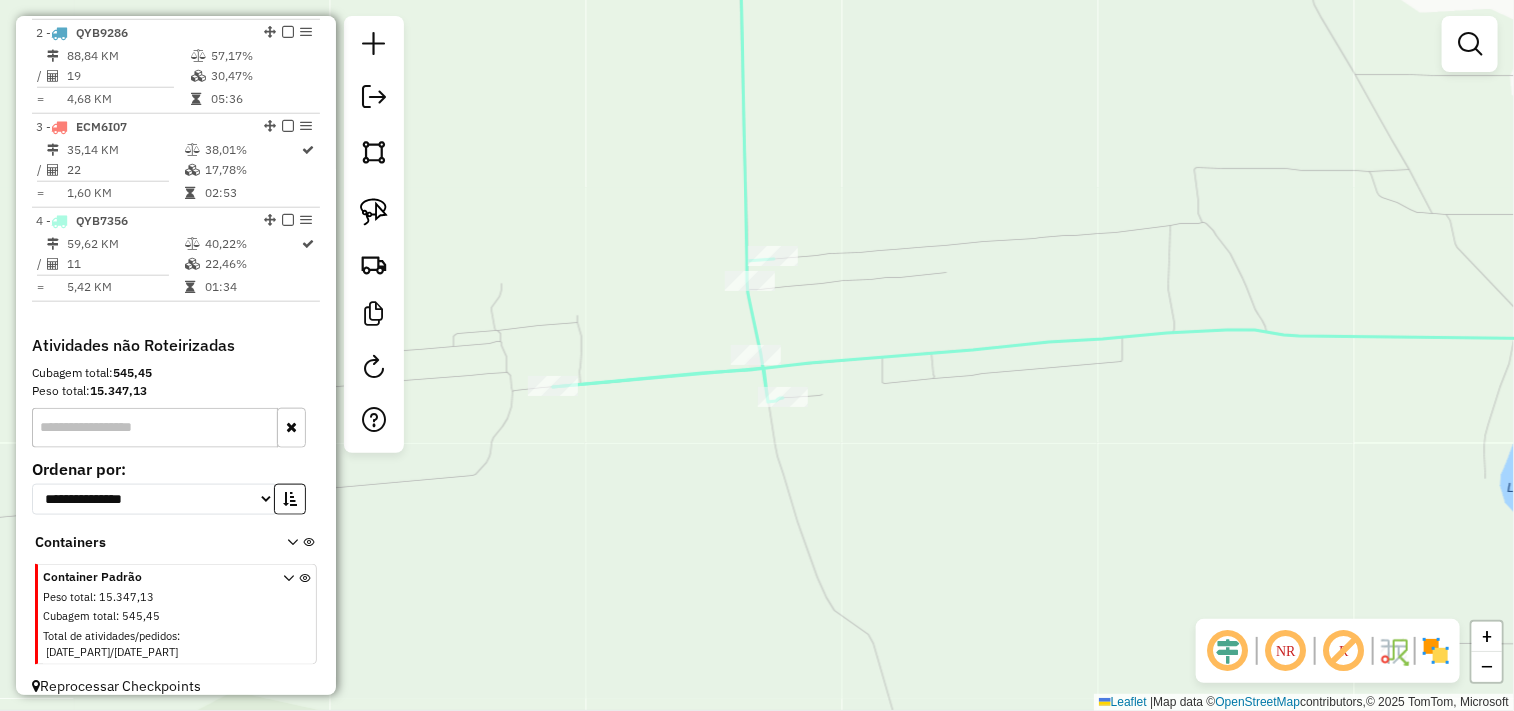 click 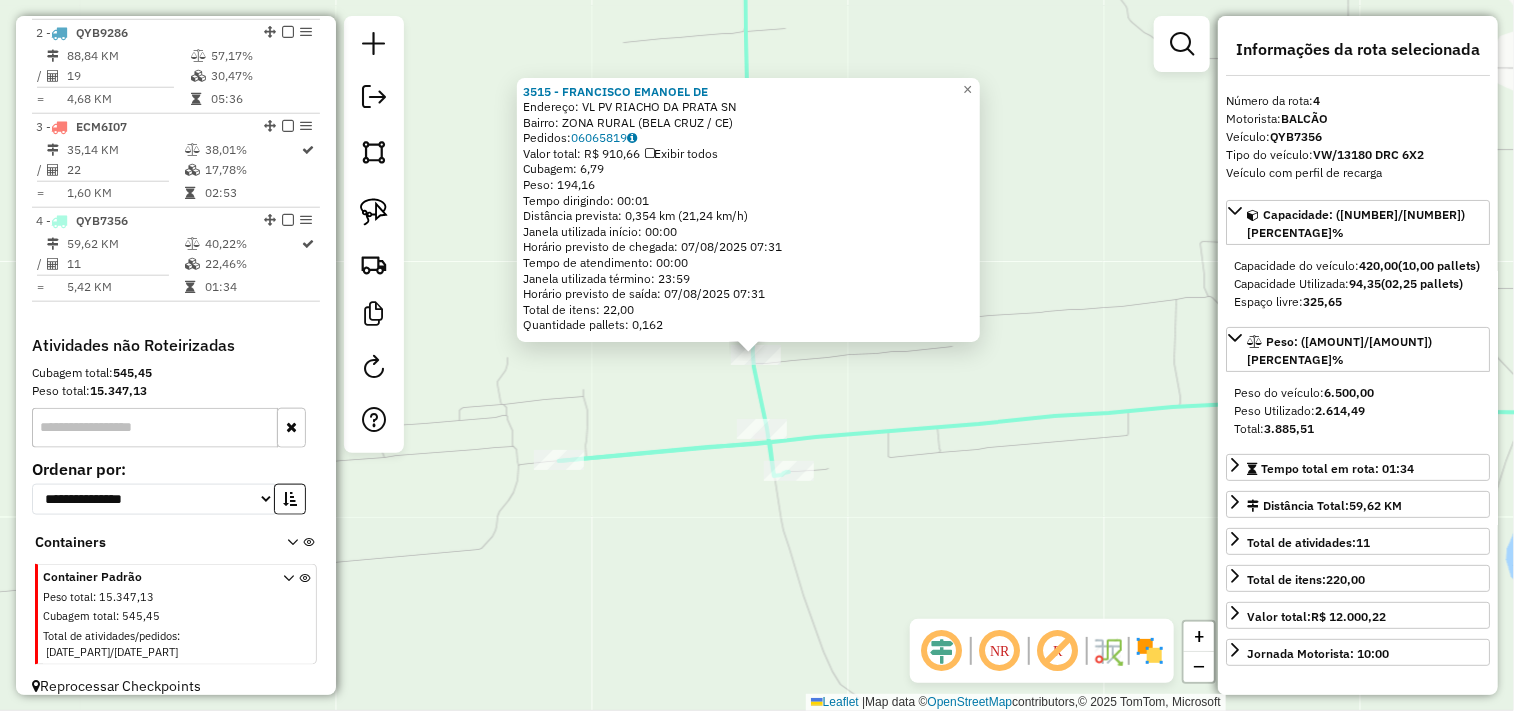 click on "3515 - FRANCISCO EMANOEL DE  Endereço: VL  PV RIACHO DA PRATA            SN   Bairro: ZONA RURAL (BELA CRUZ / CE)   Pedidos:  06065819   Valor total: R$ 910,66   Exibir todos   Cubagem: 6,79  Peso: 194,16  Tempo dirigindo: 00:01   Distância prevista: 0,354 km (21,24 km/h)   Janela utilizada início: 00:00   Horário previsto de chegada: 07/08/2025 07:31   Tempo de atendimento: 00:00   Janela utilizada término: 23:59   Horário previsto de saída: 07/08/2025 07:31   Total de itens: 22,00   Quantidade pallets: 0,162  × Janela de atendimento Grade de atendimento Capacidade Transportadoras Veículos Cliente Pedidos  Rotas Selecione os dias de semana para filtrar as janelas de atendimento  Seg   Ter   Qua   Qui   Sex   Sáb   Dom  Informe o período da janela de atendimento: De: Até:  Filtrar exatamente a janela do cliente  Considerar janela de atendimento padrão  Selecione os dias de semana para filtrar as grades de atendimento  Seg   Ter   Qua   Qui   Sex   Sáb   Dom   Peso mínimo:   Peso máximo:   De:" 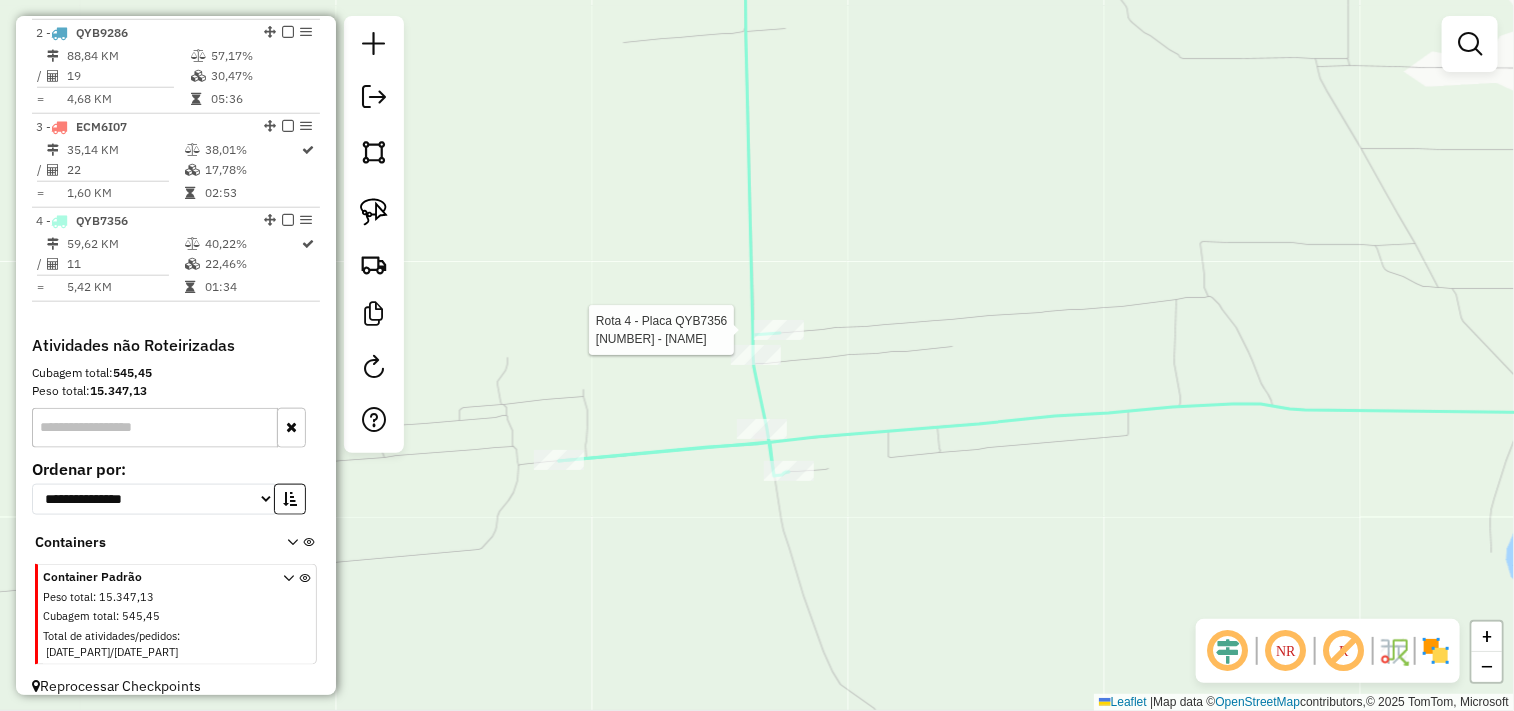 select on "**********" 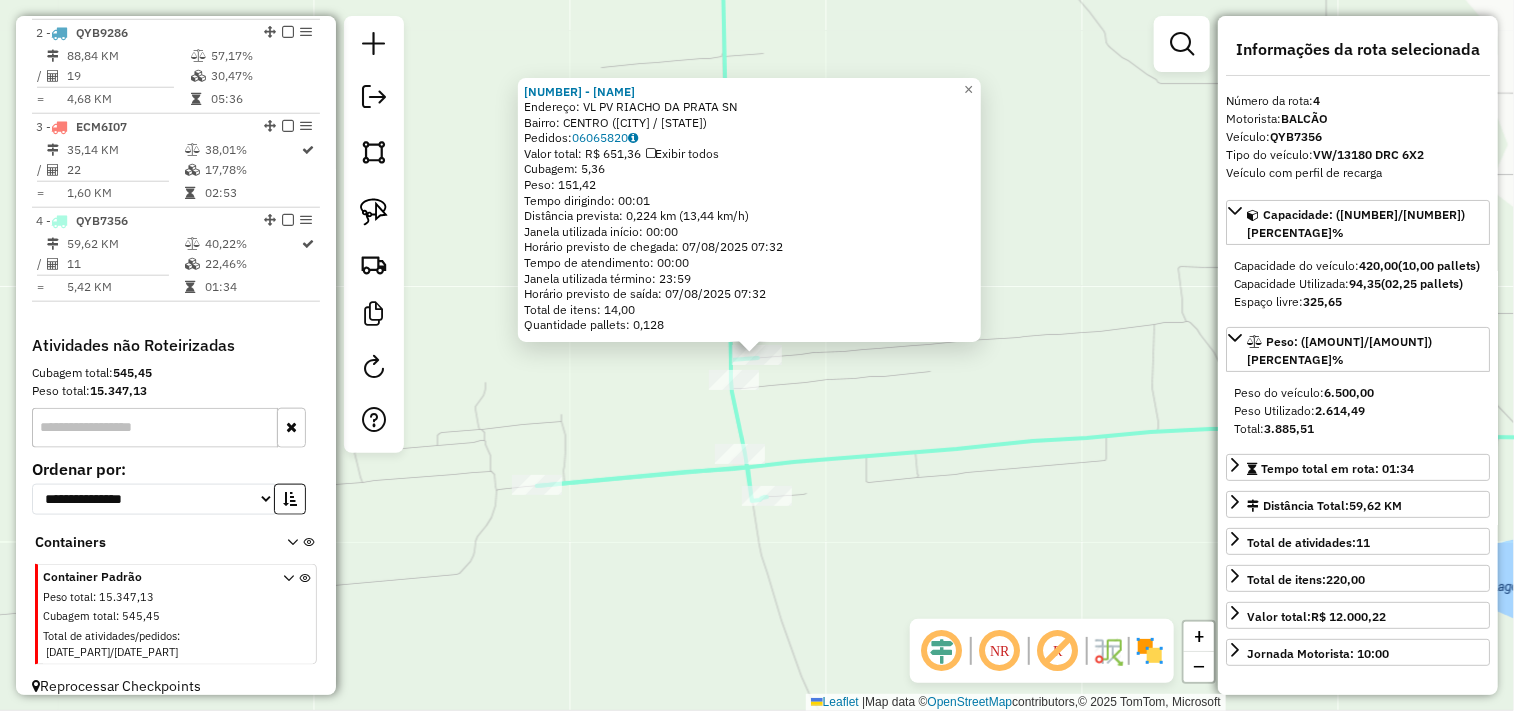 click on "3516 - VALDINAR DE FREITAS  Endereço: VL  PV RIACHO DA PRATA            SN   Bairro: CENTRO (BELA CRUZ / CE)   Pedidos:  06065820   Valor total: R$ 651,36   Exibir todos   Cubagem: 5,36  Peso: 151,42  Tempo dirigindo: 00:01   Distância prevista: 0,224 km (13,44 km/h)   Janela utilizada início: 00:00   Horário previsto de chegada: 07/08/2025 07:32   Tempo de atendimento: 00:00   Janela utilizada término: 23:59   Horário previsto de saída: 07/08/2025 07:32   Total de itens: 14,00   Quantidade pallets: 0,128  × Janela de atendimento Grade de atendimento Capacidade Transportadoras Veículos Cliente Pedidos  Rotas Selecione os dias de semana para filtrar as janelas de atendimento  Seg   Ter   Qua   Qui   Sex   Sáb   Dom  Informe o período da janela de atendimento: De: Até:  Filtrar exatamente a janela do cliente  Considerar janela de atendimento padrão  Selecione os dias de semana para filtrar as grades de atendimento  Seg   Ter   Qua   Qui   Sex   Sáb   Dom   Peso mínimo:   Peso máximo:   De:  De:" 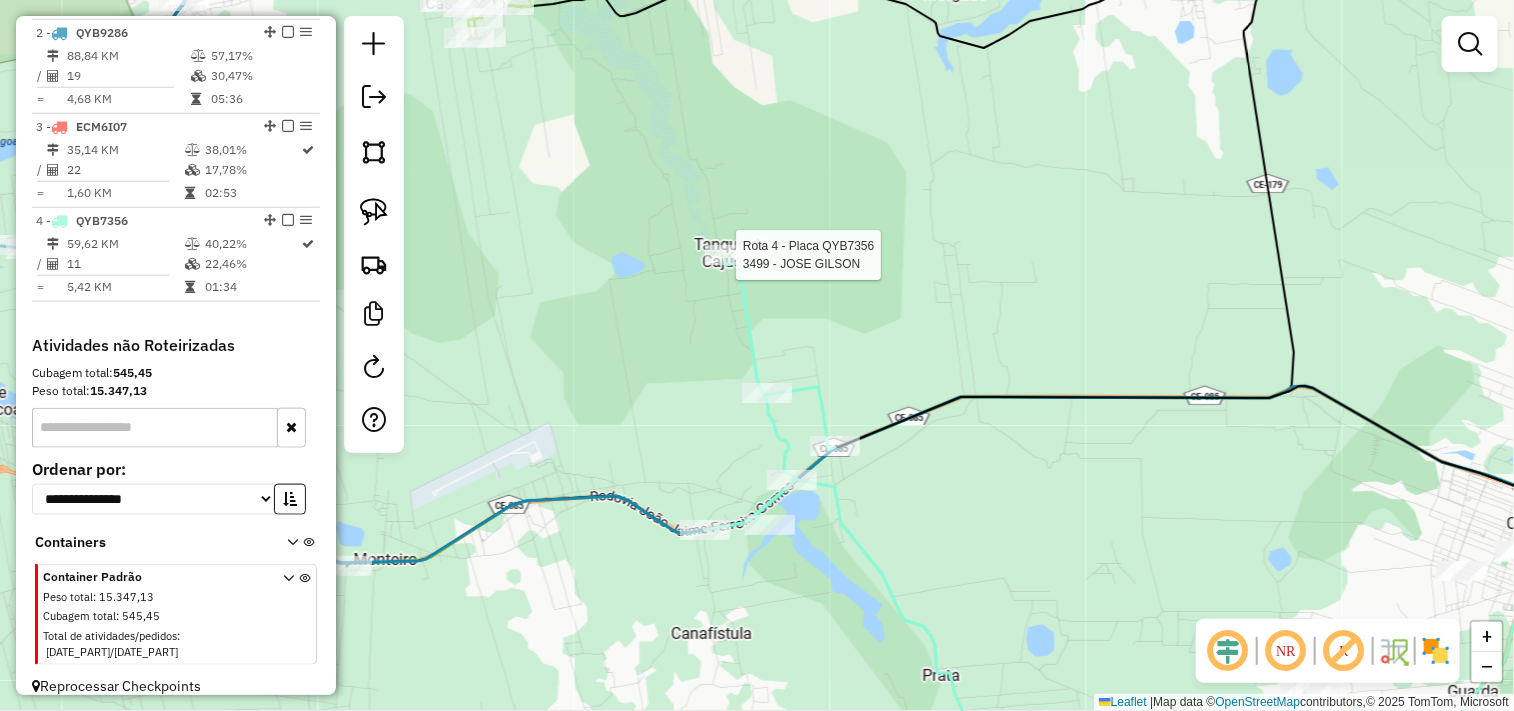 select on "**********" 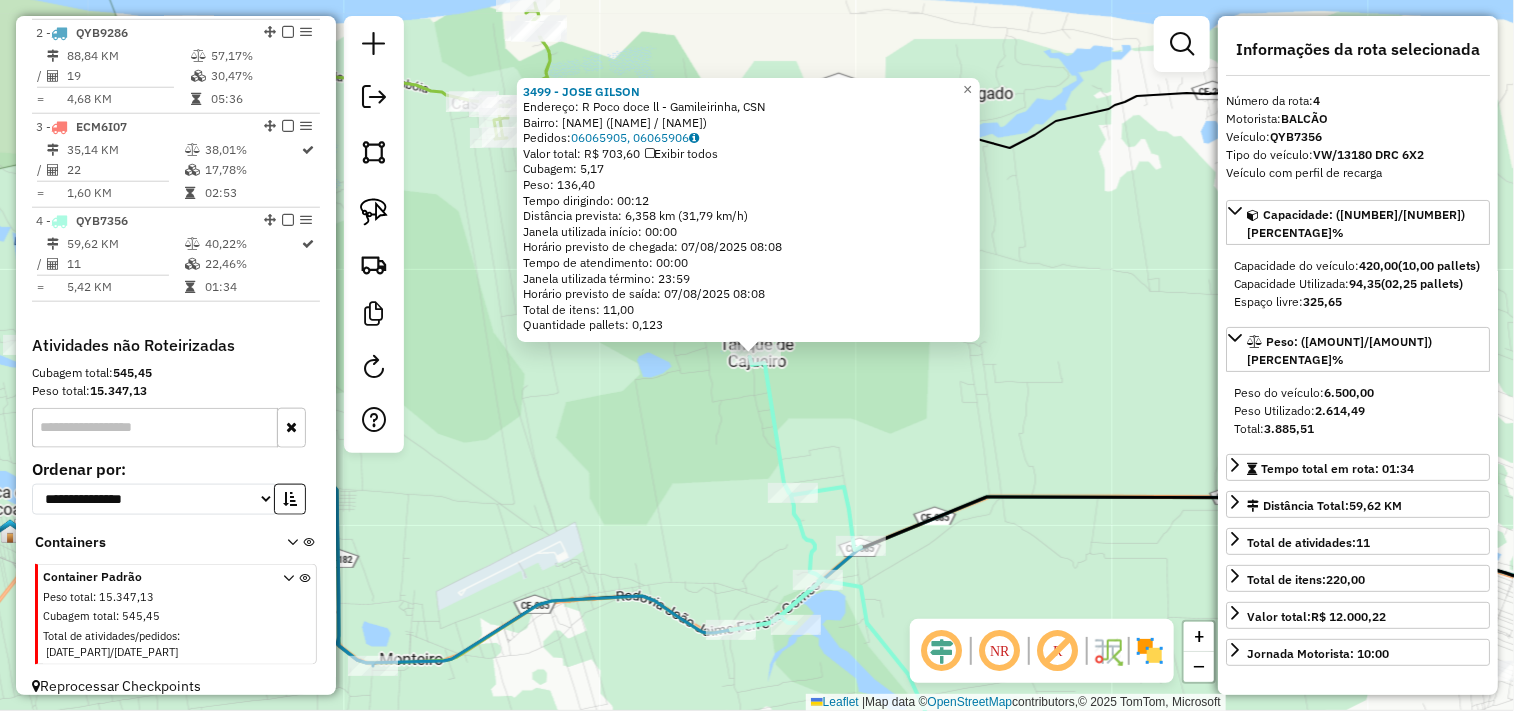 drag, startPoint x: 886, startPoint y: 478, endPoint x: 905, endPoint y: 337, distance: 142.27438 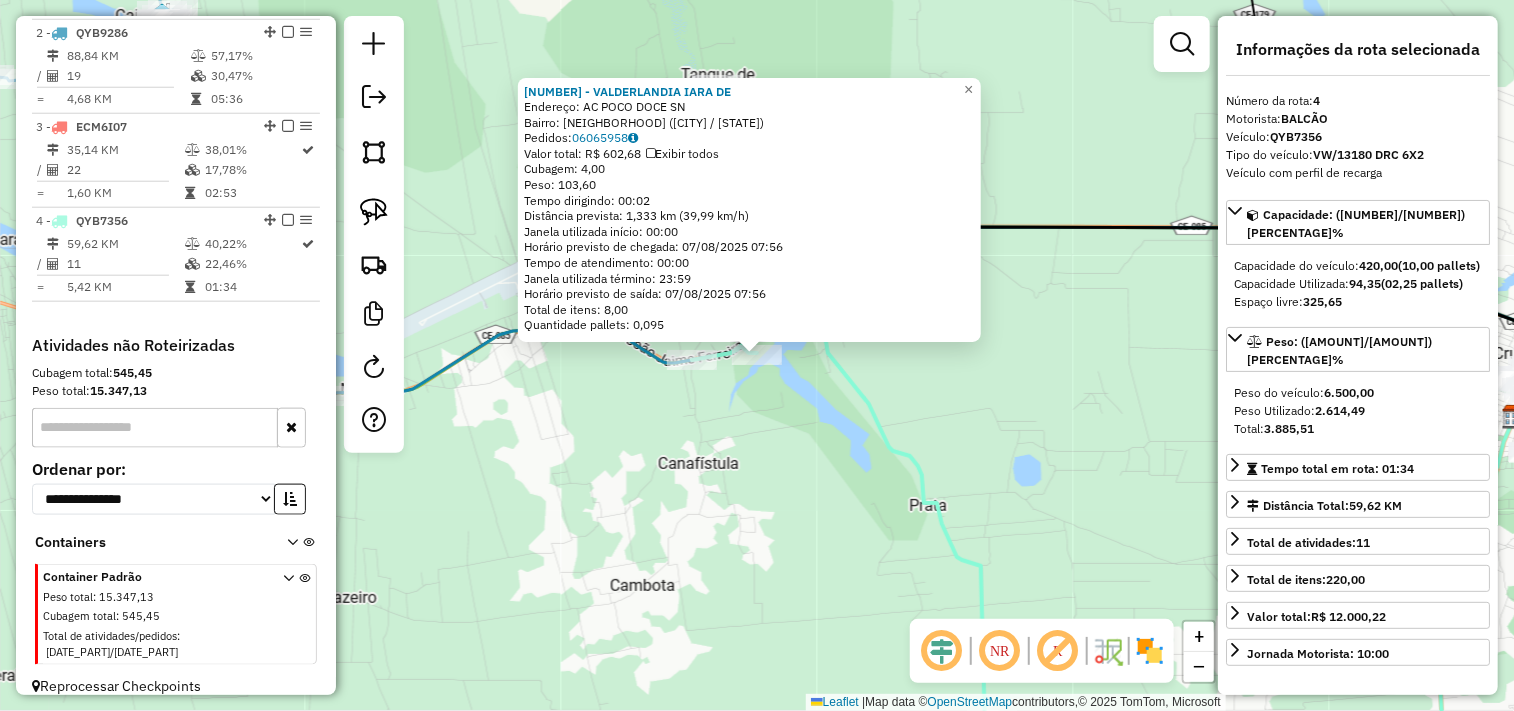 click on "3532 - VALDERLANDIA IARA DE  Endereço: AC  POCO DOCE                     SN   Bairro: ZONA RURAL (CRUZ / CE)   Pedidos:  06065958   Valor total: R$ 602,68   Exibir todos   Cubagem: 4,00  Peso: 103,60  Tempo dirigindo: 00:02   Distância prevista: 1,333 km (39,99 km/h)   Janela utilizada início: 00:00   Horário previsto de chegada: 07/08/2025 07:56   Tempo de atendimento: 00:00   Janela utilizada término: 23:59   Horário previsto de saída: 07/08/2025 07:56   Total de itens: 8,00   Quantidade pallets: 0,095  × Janela de atendimento Grade de atendimento Capacidade Transportadoras Veículos Cliente Pedidos  Rotas Selecione os dias de semana para filtrar as janelas de atendimento  Seg   Ter   Qua   Qui   Sex   Sáb   Dom  Informe o período da janela de atendimento: De: Até:  Filtrar exatamente a janela do cliente  Considerar janela de atendimento padrão  Selecione os dias de semana para filtrar as grades de atendimento  Seg   Ter   Qua   Qui   Sex   Sáb   Dom   Peso mínimo:   Peso máximo:   De:   De:" 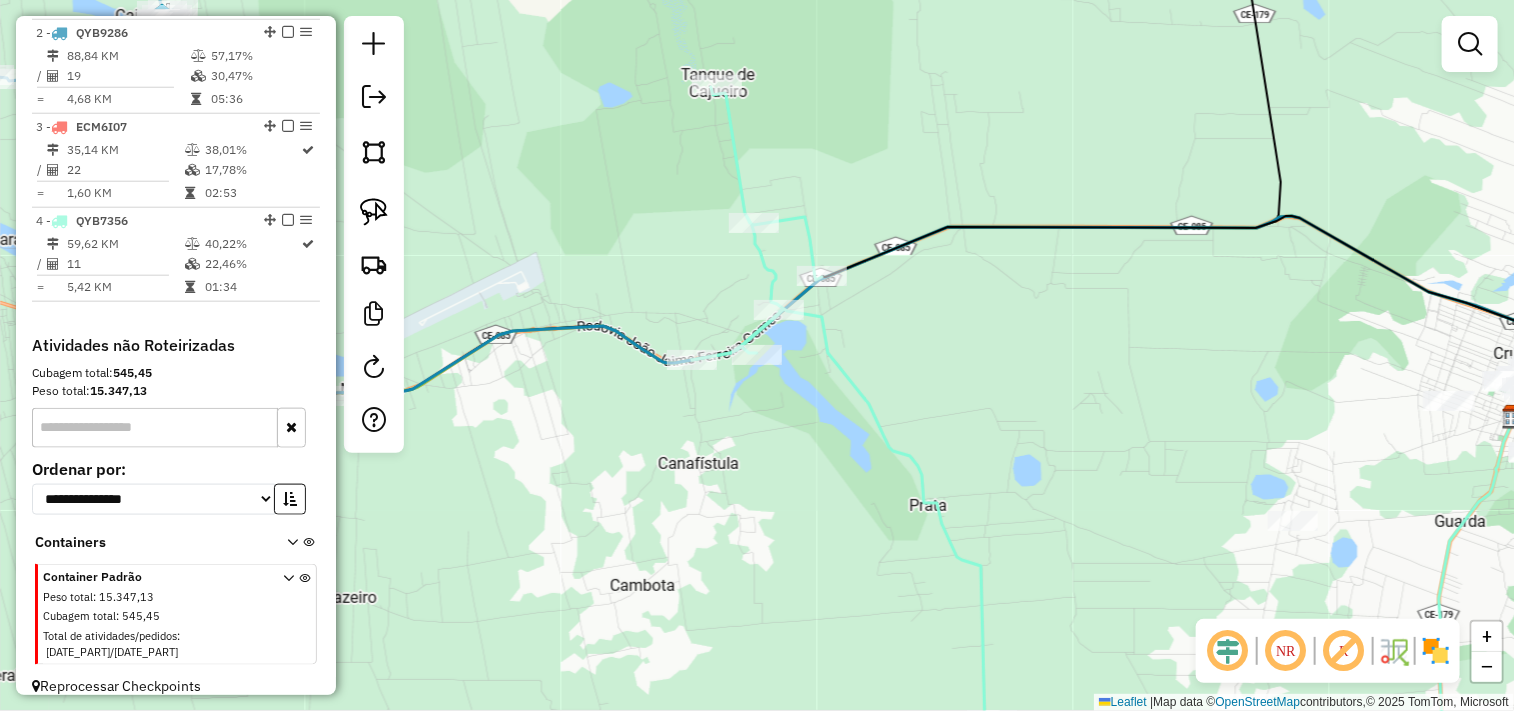 click on "Rota 4 - Placa QYB7356  3477 - FRANCISCO DOUGLAS DE Janela de atendimento Grade de atendimento Capacidade Transportadoras Veículos Cliente Pedidos  Rotas Selecione os dias de semana para filtrar as janelas de atendimento  Seg   Ter   Qua   Qui   Sex   Sáb   Dom  Informe o período da janela de atendimento: De: Até:  Filtrar exatamente a janela do cliente  Considerar janela de atendimento padrão  Selecione os dias de semana para filtrar as grades de atendimento  Seg   Ter   Qua   Qui   Sex   Sáb   Dom   Considerar clientes sem dia de atendimento cadastrado  Clientes fora do dia de atendimento selecionado Filtrar as atividades entre os valores definidos abaixo:  Peso mínimo:   Peso máximo:   Cubagem mínima:   Cubagem máxima:   De:   Até:  Filtrar as atividades entre o tempo de atendimento definido abaixo:  De:   Até:   Considerar capacidade total dos clientes não roteirizados Transportadora: Selecione um ou mais itens Tipo de veículo: Selecione um ou mais itens Veículo: Selecione um ou mais itens" 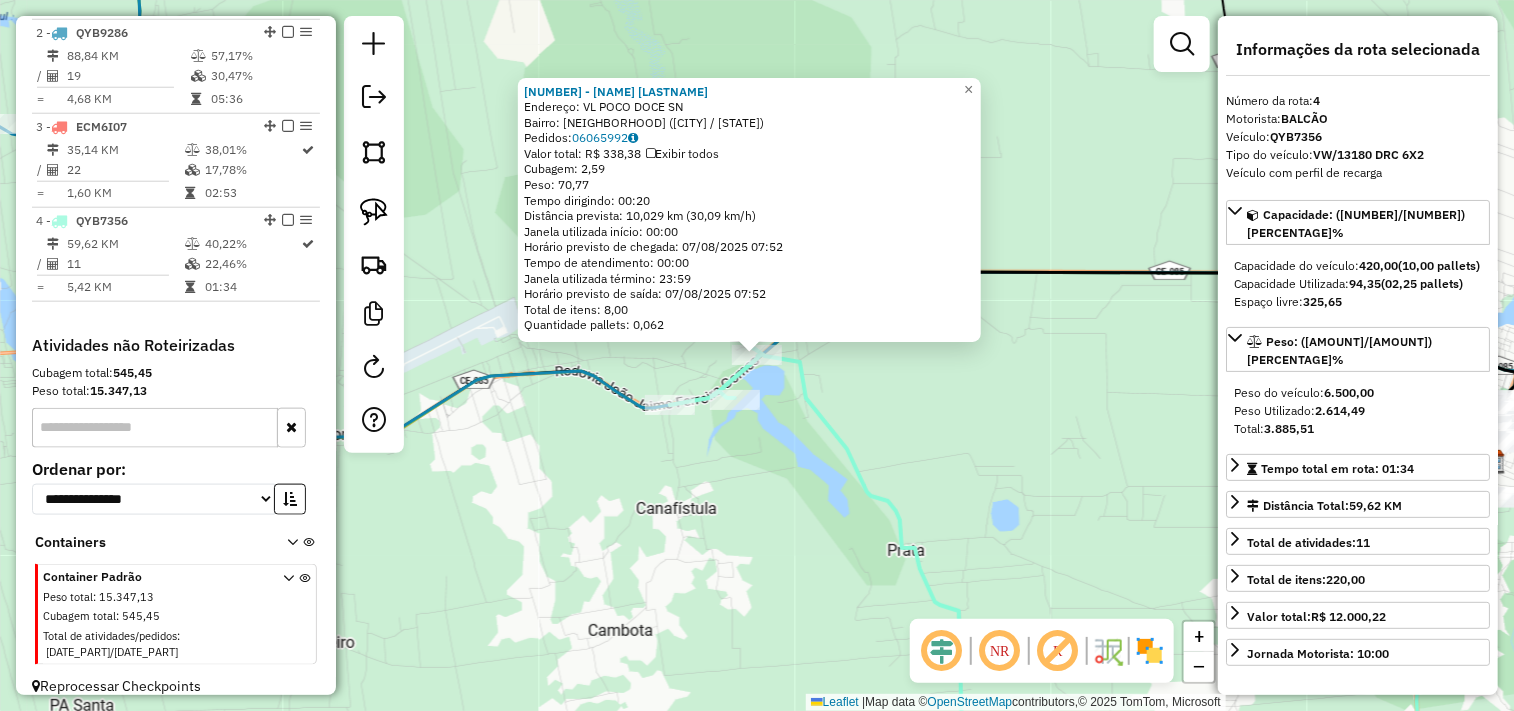 click on "3477 - FRANCISCO DOUGLAS DE  Endereço: VL  POCO DOCE                     SN   Bairro: ZONA RURAL (CRUZ / CE)   Pedidos:  06065992   Valor total: R$ 338,38   Exibir todos   Cubagem: 2,59  Peso: 70,77  Tempo dirigindo: 00:20   Distância prevista: 10,029 km (30,09 km/h)   Janela utilizada início: 00:00   Horário previsto de chegada: 07/08/2025 07:52   Tempo de atendimento: 00:00   Janela utilizada término: 23:59   Horário previsto de saída: 07/08/2025 07:52   Total de itens: 8,00   Quantidade pallets: 0,062  × Janela de atendimento Grade de atendimento Capacidade Transportadoras Veículos Cliente Pedidos  Rotas Selecione os dias de semana para filtrar as janelas de atendimento  Seg   Ter   Qua   Qui   Sex   Sáb   Dom  Informe o período da janela de atendimento: De: Até:  Filtrar exatamente a janela do cliente  Considerar janela de atendimento padrão  Selecione os dias de semana para filtrar as grades de atendimento  Seg   Ter   Qua   Qui   Sex   Sáb   Dom   Peso mínimo:   Peso máximo:   De:   De:" 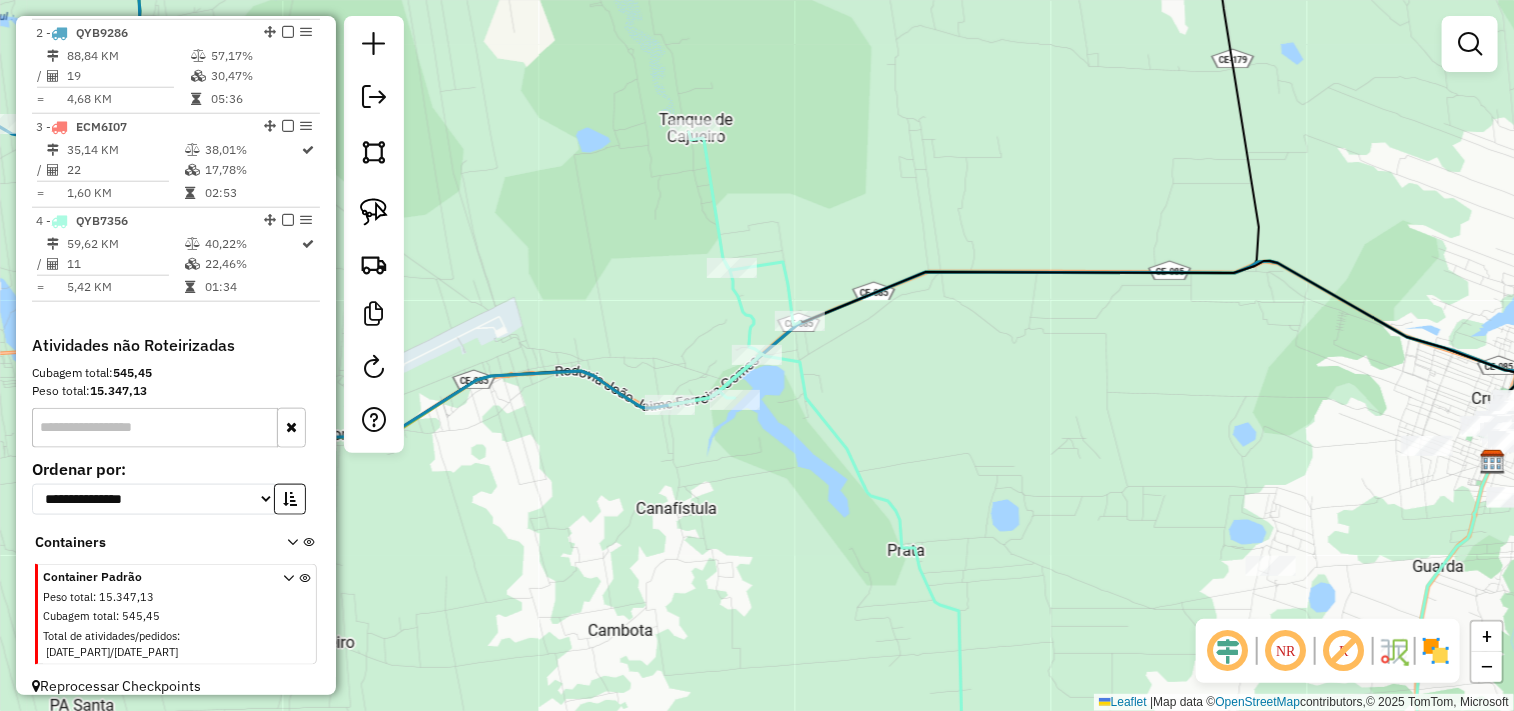 click on "Janela de atendimento Grade de atendimento Capacidade Transportadoras Veículos Cliente Pedidos  Rotas Selecione os dias de semana para filtrar as janelas de atendimento  Seg   Ter   Qua   Qui   Sex   Sáb   Dom  Informe o período da janela de atendimento: De: Até:  Filtrar exatamente a janela do cliente  Considerar janela de atendimento padrão  Selecione os dias de semana para filtrar as grades de atendimento  Seg   Ter   Qua   Qui   Sex   Sáb   Dom   Considerar clientes sem dia de atendimento cadastrado  Clientes fora do dia de atendimento selecionado Filtrar as atividades entre os valores definidos abaixo:  Peso mínimo:   Peso máximo:   Cubagem mínima:   Cubagem máxima:   De:   Até:  Filtrar as atividades entre o tempo de atendimento definido abaixo:  De:   Até:   Considerar capacidade total dos clientes não roteirizados Transportadora: Selecione um ou mais itens Tipo de veículo: Selecione um ou mais itens Veículo: Selecione um ou mais itens Motorista: Selecione um ou mais itens Nome: Rótulo:" 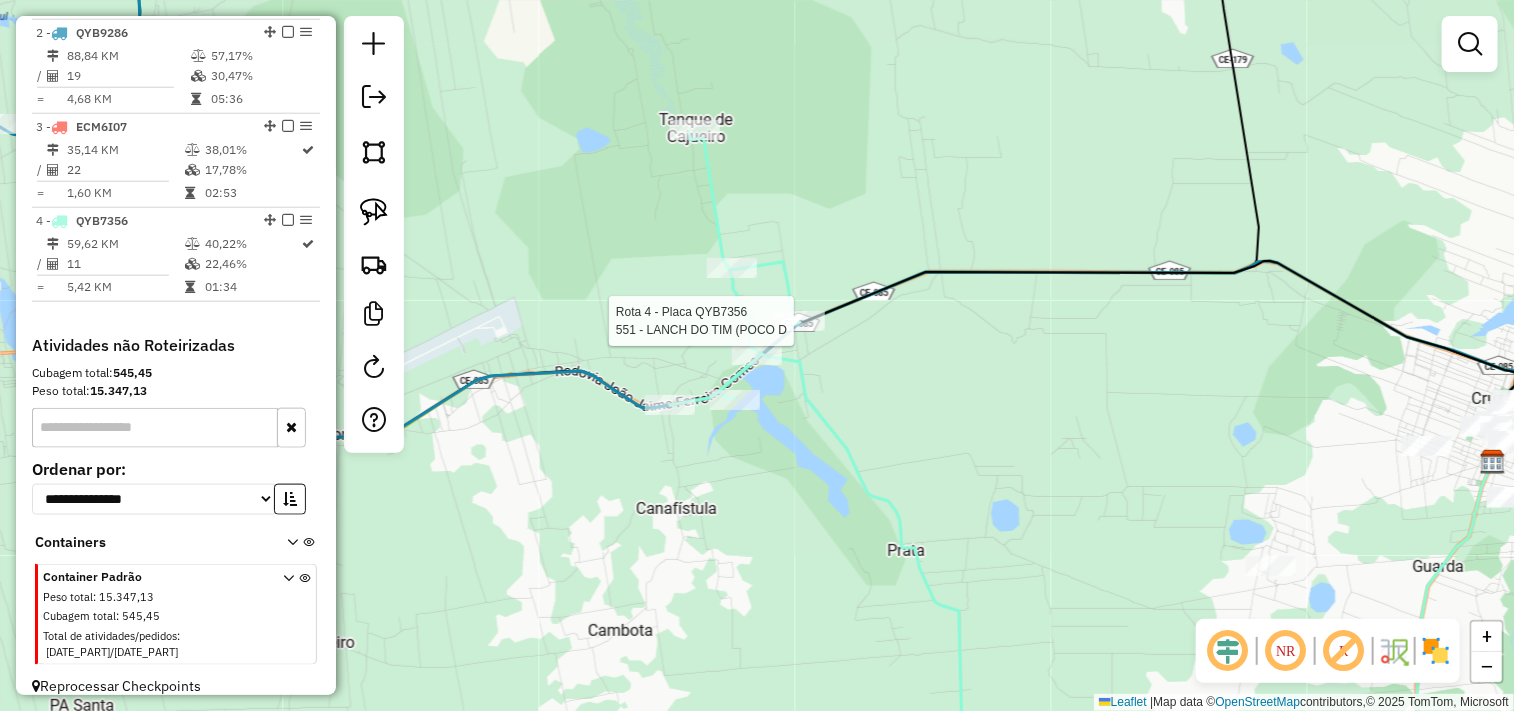 click 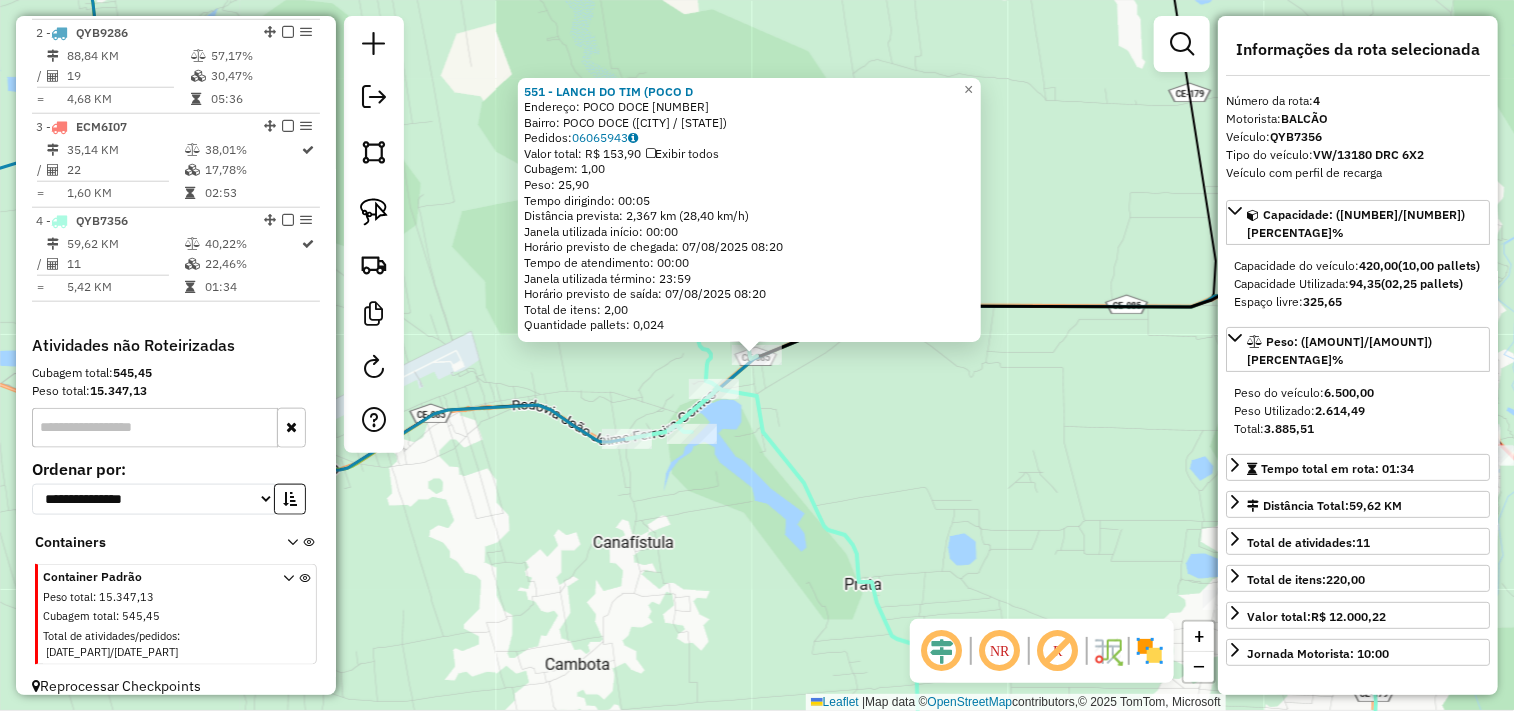 click on "551 - LANCH DO TIM (POCO D  Endereço:  POCO DOCE 10000   Bairro: POCO DOCE (CRUZ / CE)   Pedidos:  06065943   Valor total: R$ 153,90   Exibir todos   Cubagem: 1,00  Peso: 25,90  Tempo dirigindo: 00:05   Distância prevista: 2,367 km (28,40 km/h)   Janela utilizada início: 00:00   Horário previsto de chegada: 07/08/2025 08:20   Tempo de atendimento: 00:00   Janela utilizada término: 23:59   Horário previsto de saída: 07/08/2025 08:20   Total de itens: 2,00   Quantidade pallets: 0,024  × Janela de atendimento Grade de atendimento Capacidade Transportadoras Veículos Cliente Pedidos  Rotas Selecione os dias de semana para filtrar as janelas de atendimento  Seg   Ter   Qua   Qui   Sex   Sáb   Dom  Informe o período da janela de atendimento: De: Até:  Filtrar exatamente a janela do cliente  Considerar janela de atendimento padrão  Selecione os dias de semana para filtrar as grades de atendimento  Seg   Ter   Qua   Qui   Sex   Sáb   Dom   Considerar clientes sem dia de atendimento cadastrado  De:   De:" 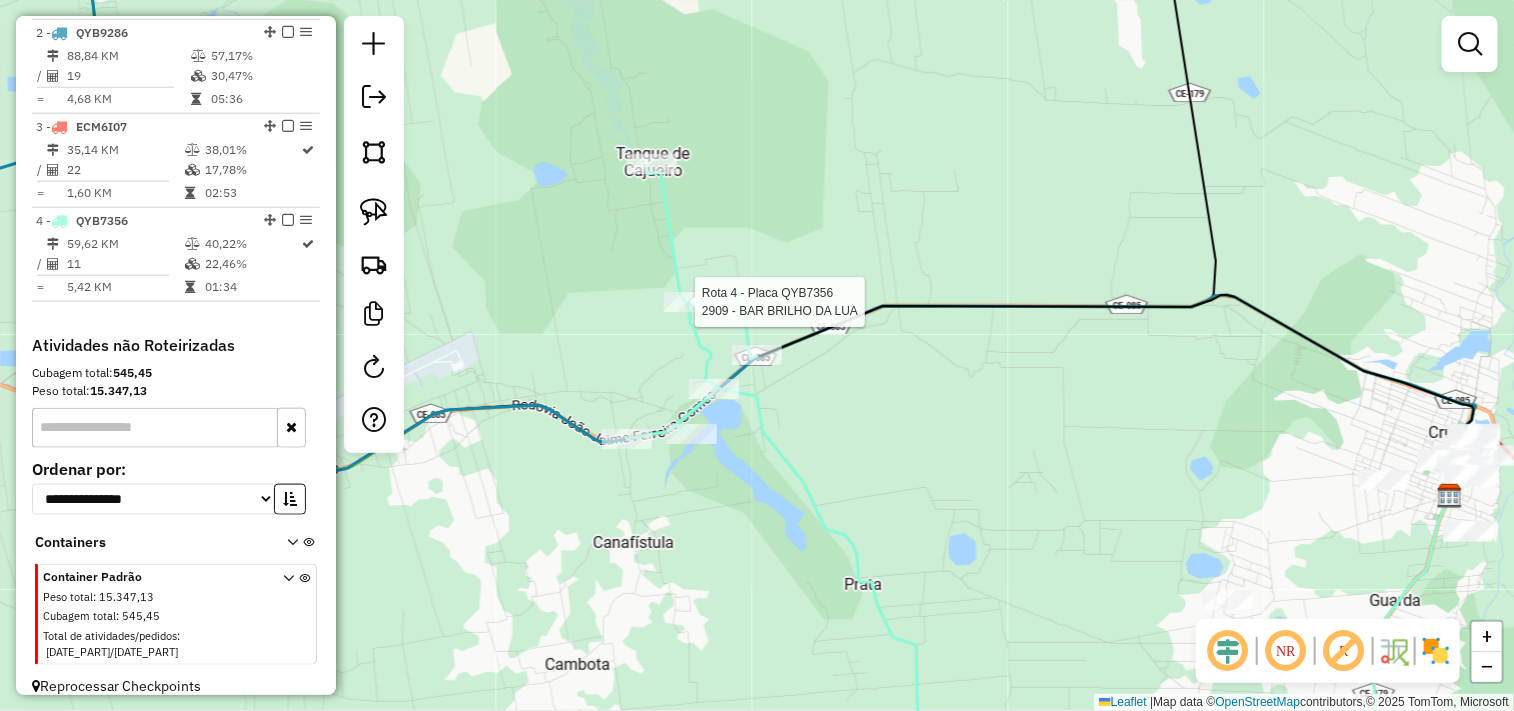 select on "**********" 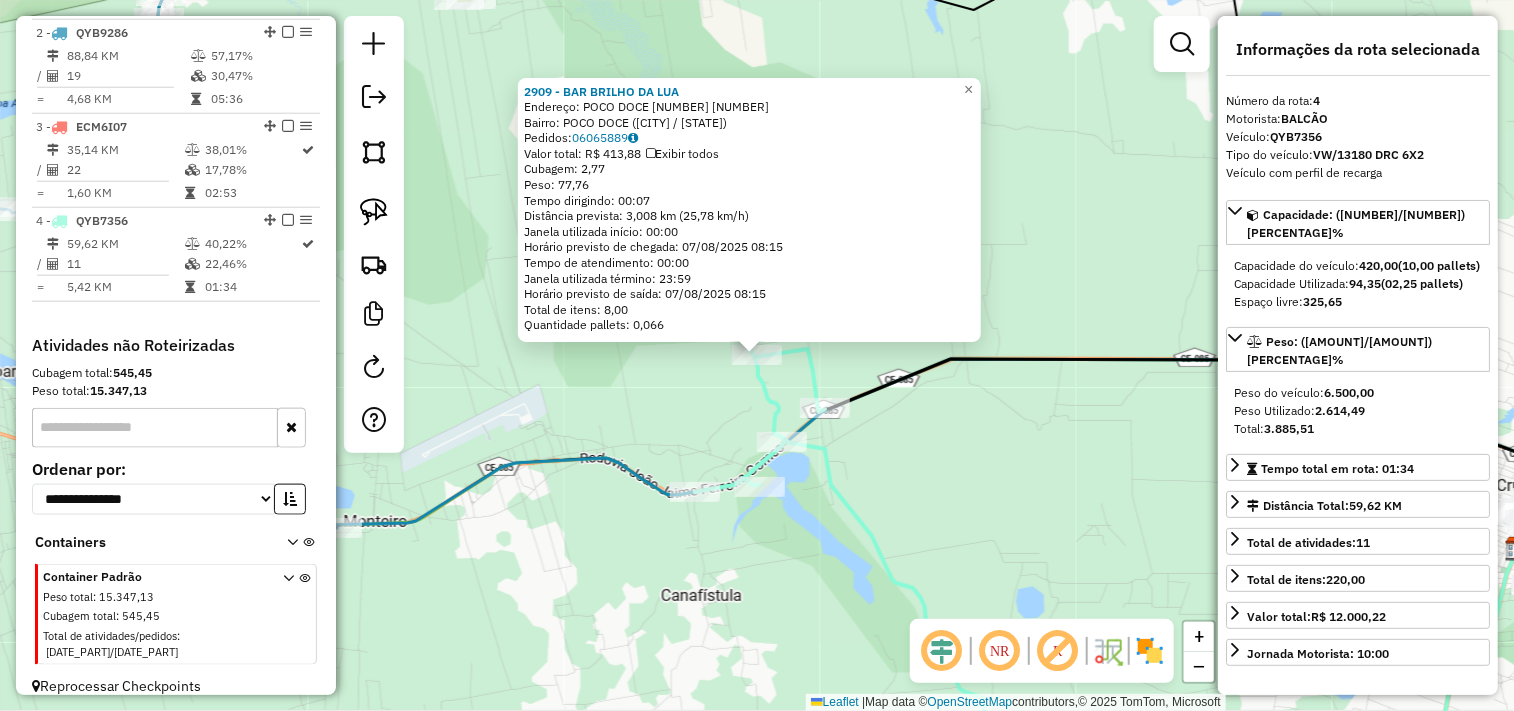 click on "2909 - BAR BRILHO DA LUA  Endereço:  POCO DOCE 1 0001   Bairro: POCO DOCE (CRUZ / CE)   Pedidos:  06065889   Valor total: R$ 413,88   Exibir todos   Cubagem: 2,77  Peso: 77,76  Tempo dirigindo: 00:07   Distância prevista: 3,008 km (25,78 km/h)   Janela utilizada início: 00:00   Horário previsto de chegada: 07/08/2025 08:15   Tempo de atendimento: 00:00   Janela utilizada término: 23:59   Horário previsto de saída: 07/08/2025 08:15   Total de itens: 8,00   Quantidade pallets: 0,066  × Janela de atendimento Grade de atendimento Capacidade Transportadoras Veículos Cliente Pedidos  Rotas Selecione os dias de semana para filtrar as janelas de atendimento  Seg   Ter   Qua   Qui   Sex   Sáb   Dom  Informe o período da janela de atendimento: De: Até:  Filtrar exatamente a janela do cliente  Considerar janela de atendimento padrão  Selecione os dias de semana para filtrar as grades de atendimento  Seg   Ter   Qua   Qui   Sex   Sáb   Dom   Considerar clientes sem dia de atendimento cadastrado  De:   De:" 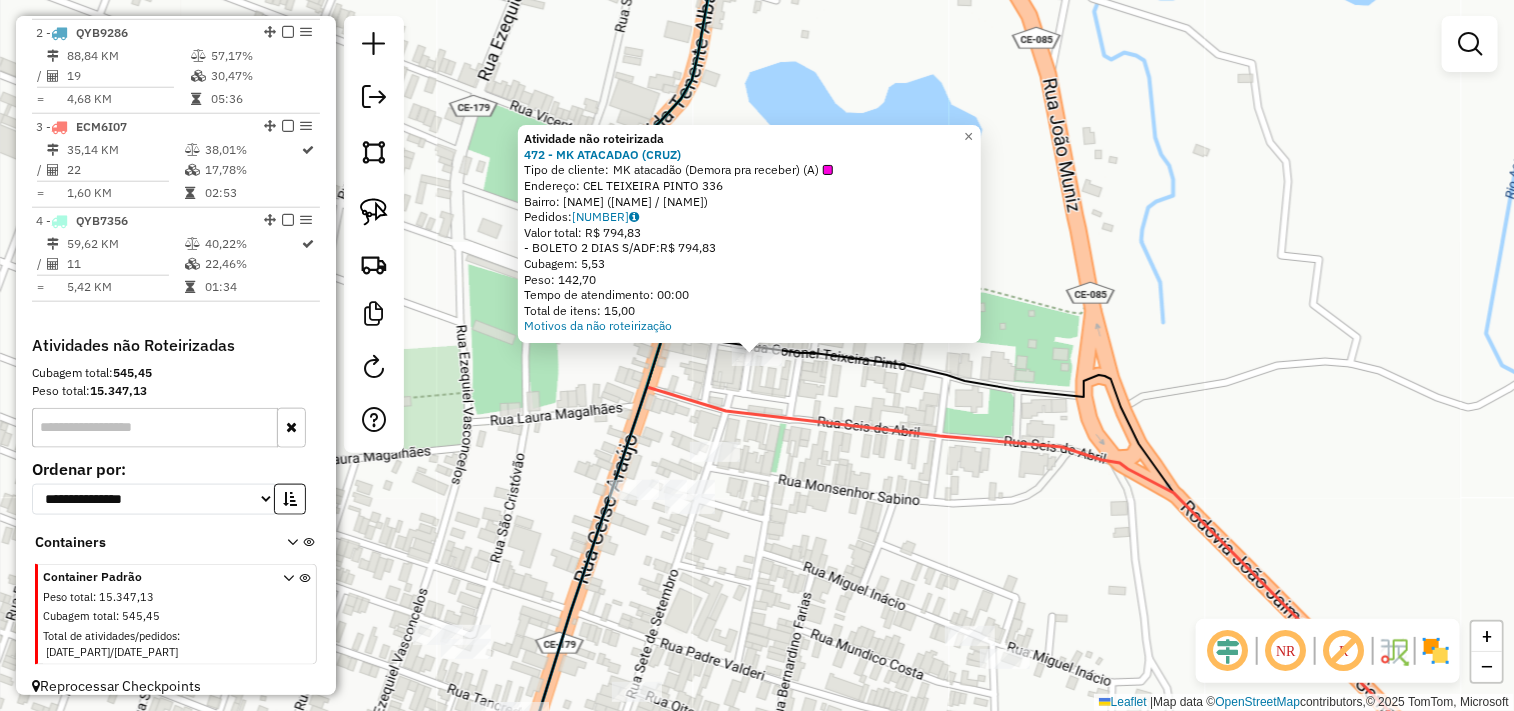 click 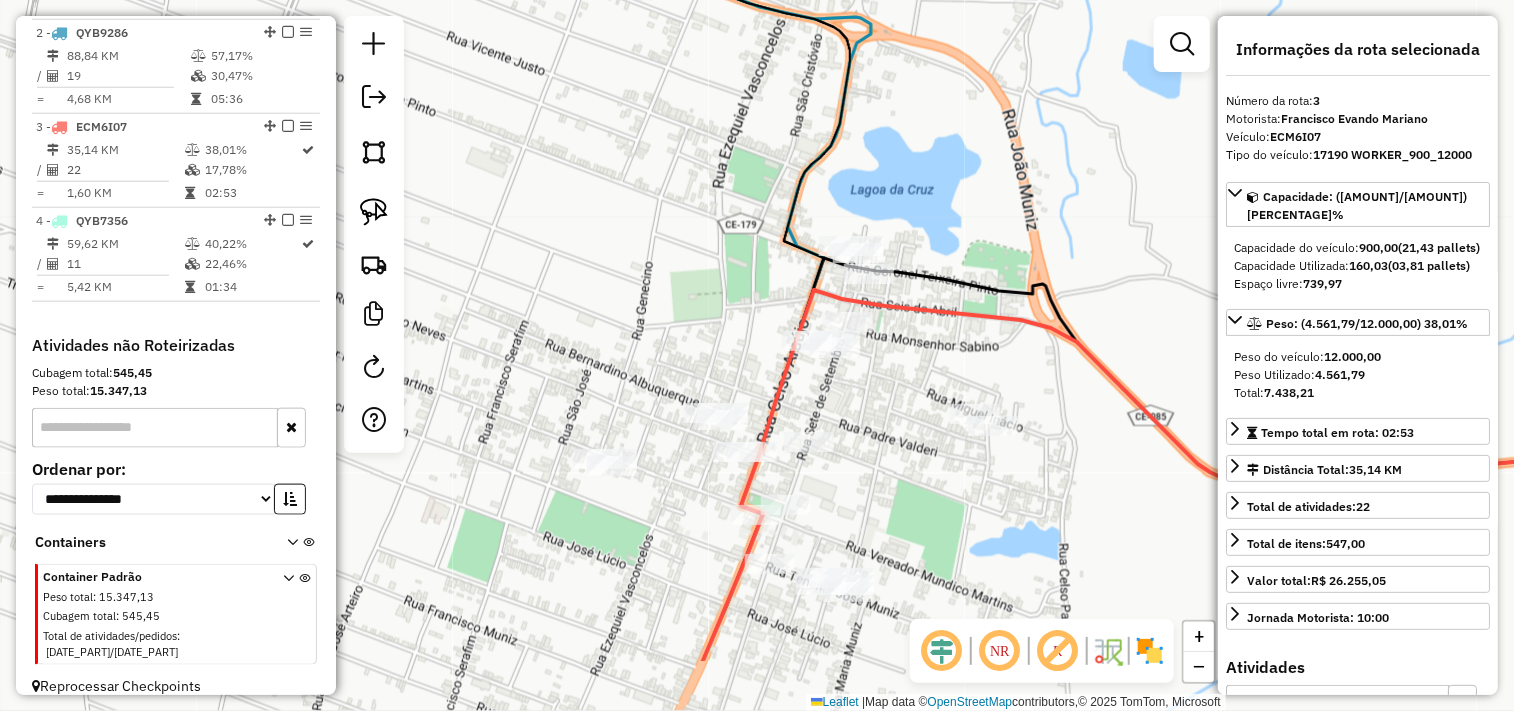 drag, startPoint x: 797, startPoint y: 487, endPoint x: 970, endPoint y: 241, distance: 300.74075 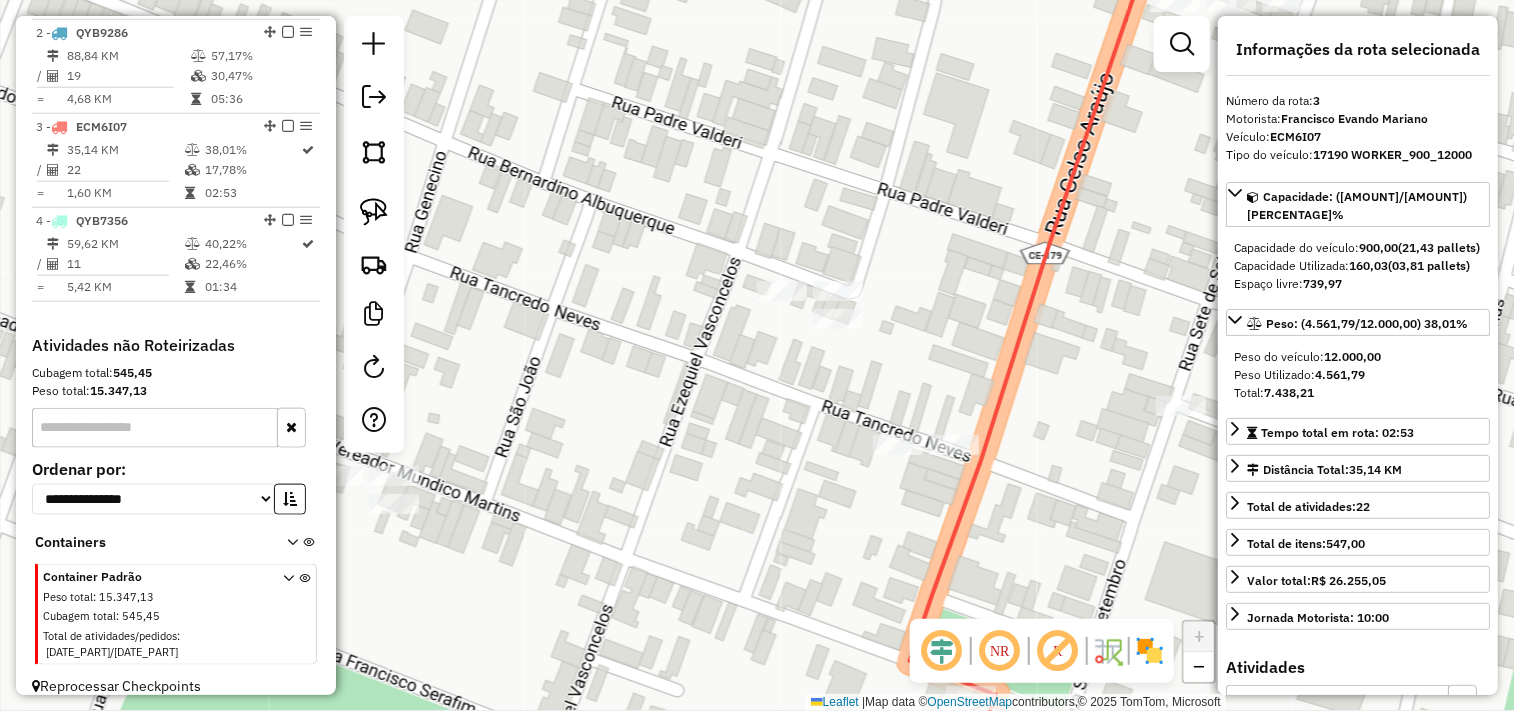 click 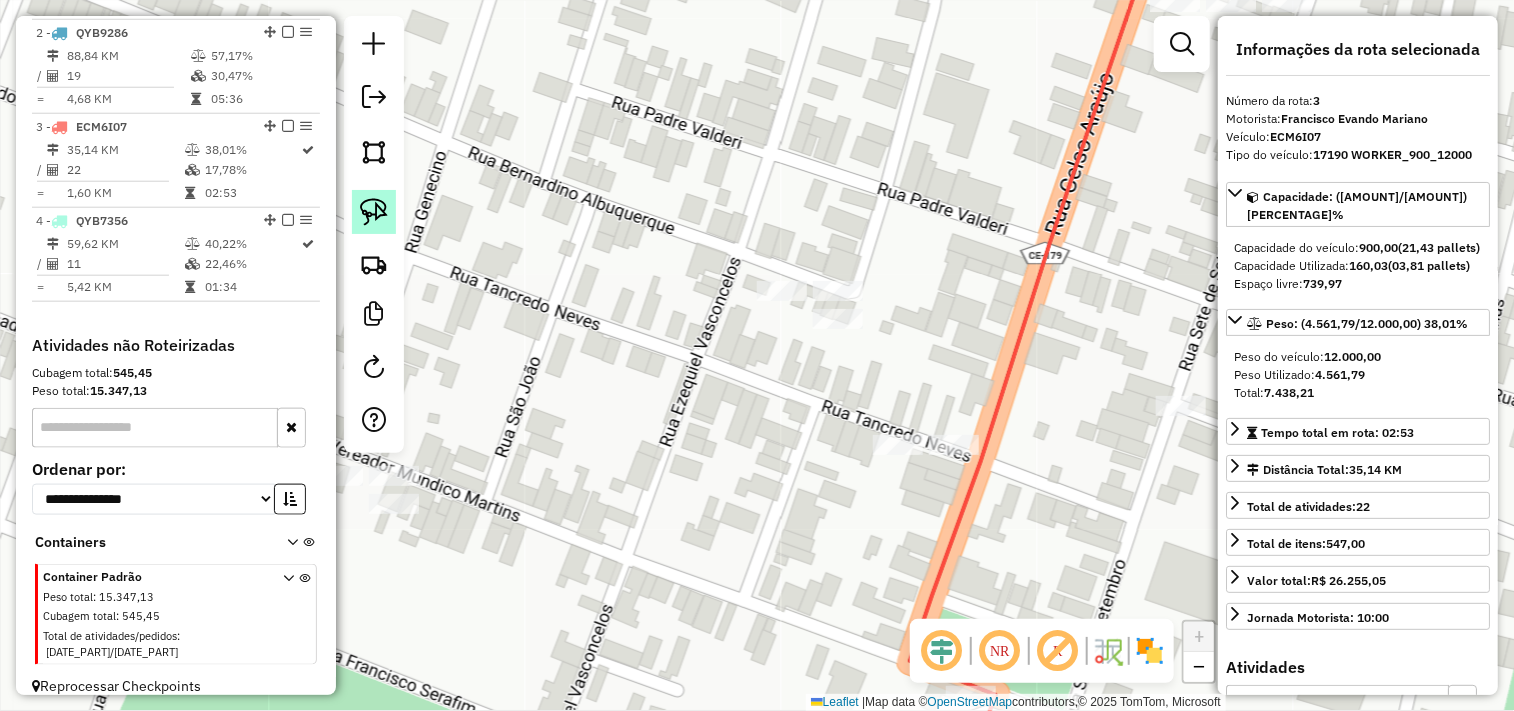 click 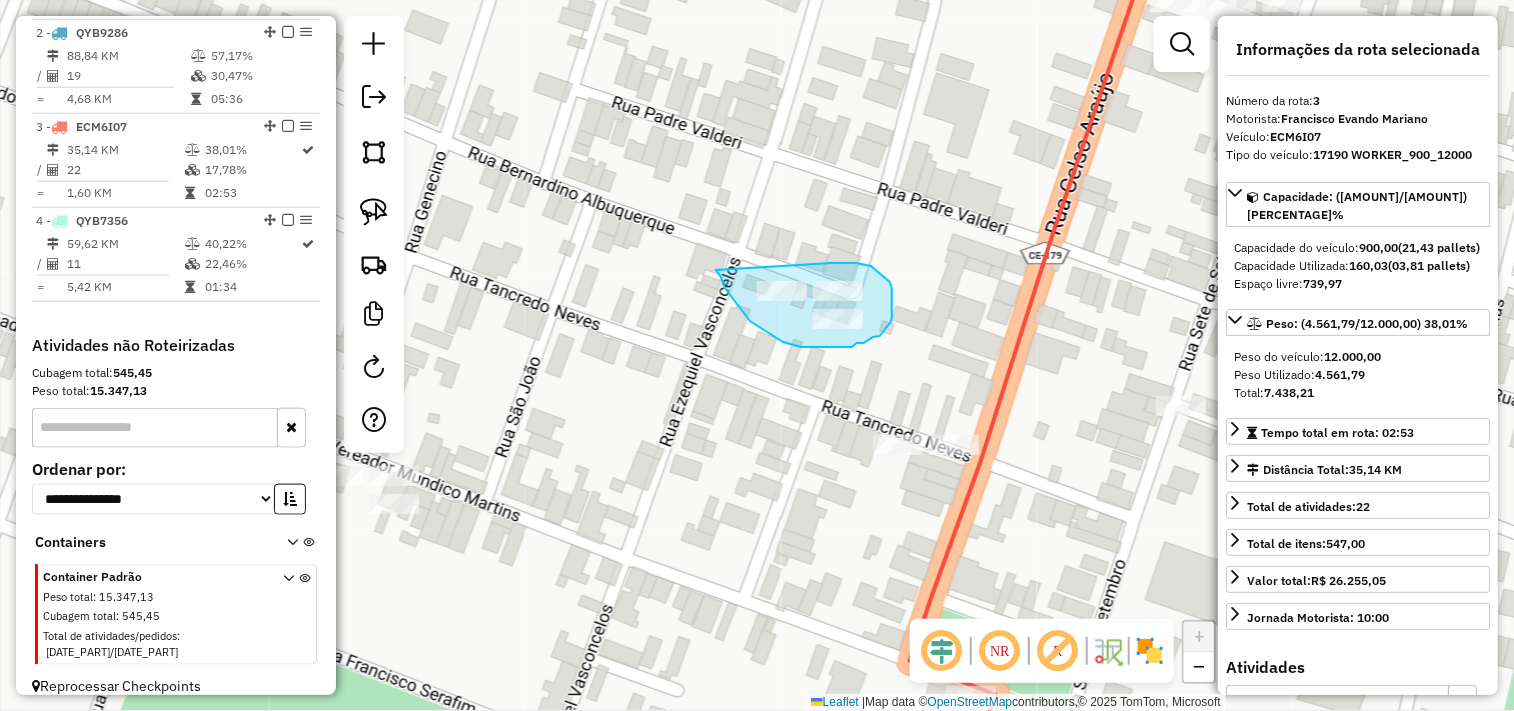 drag, startPoint x: 862, startPoint y: 264, endPoint x: 713, endPoint y: 248, distance: 149.8566 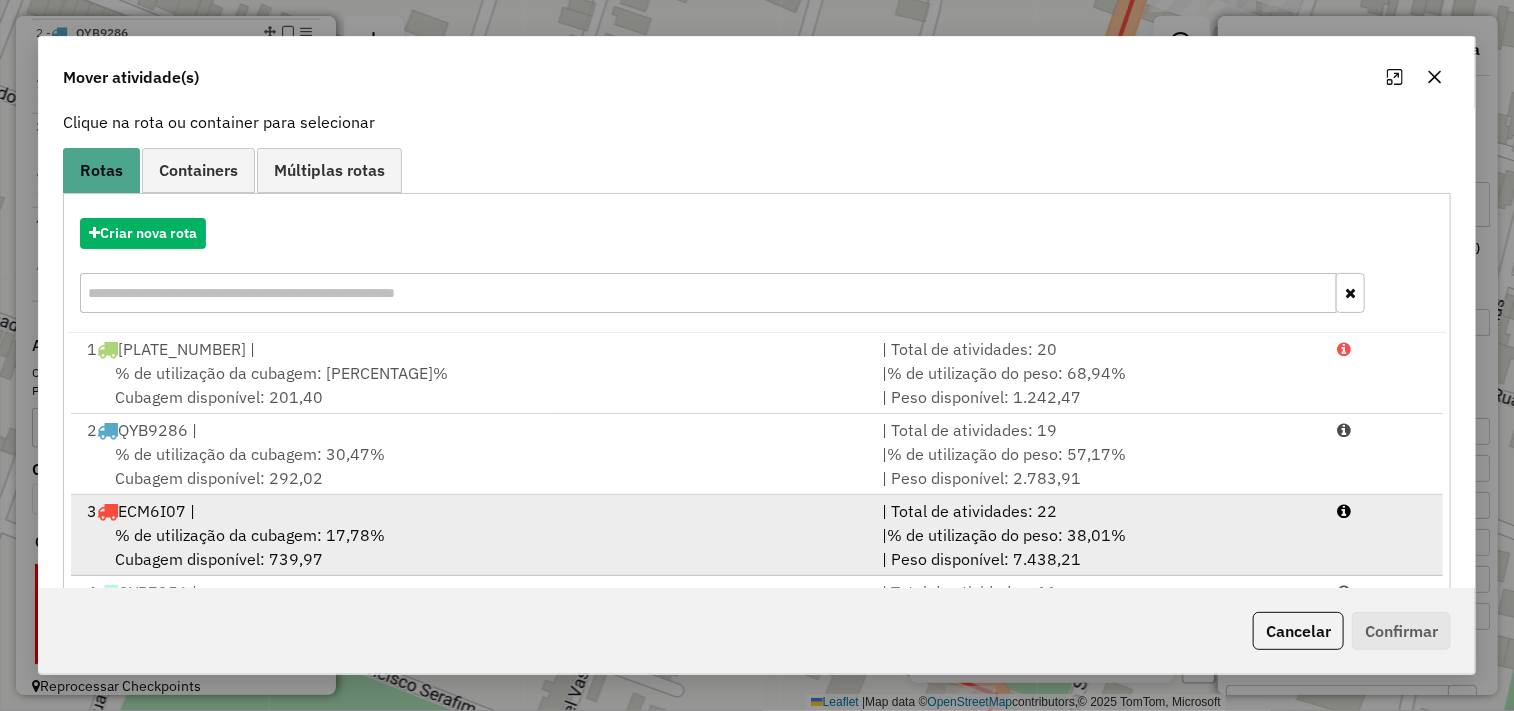 scroll, scrollTop: 227, scrollLeft: 0, axis: vertical 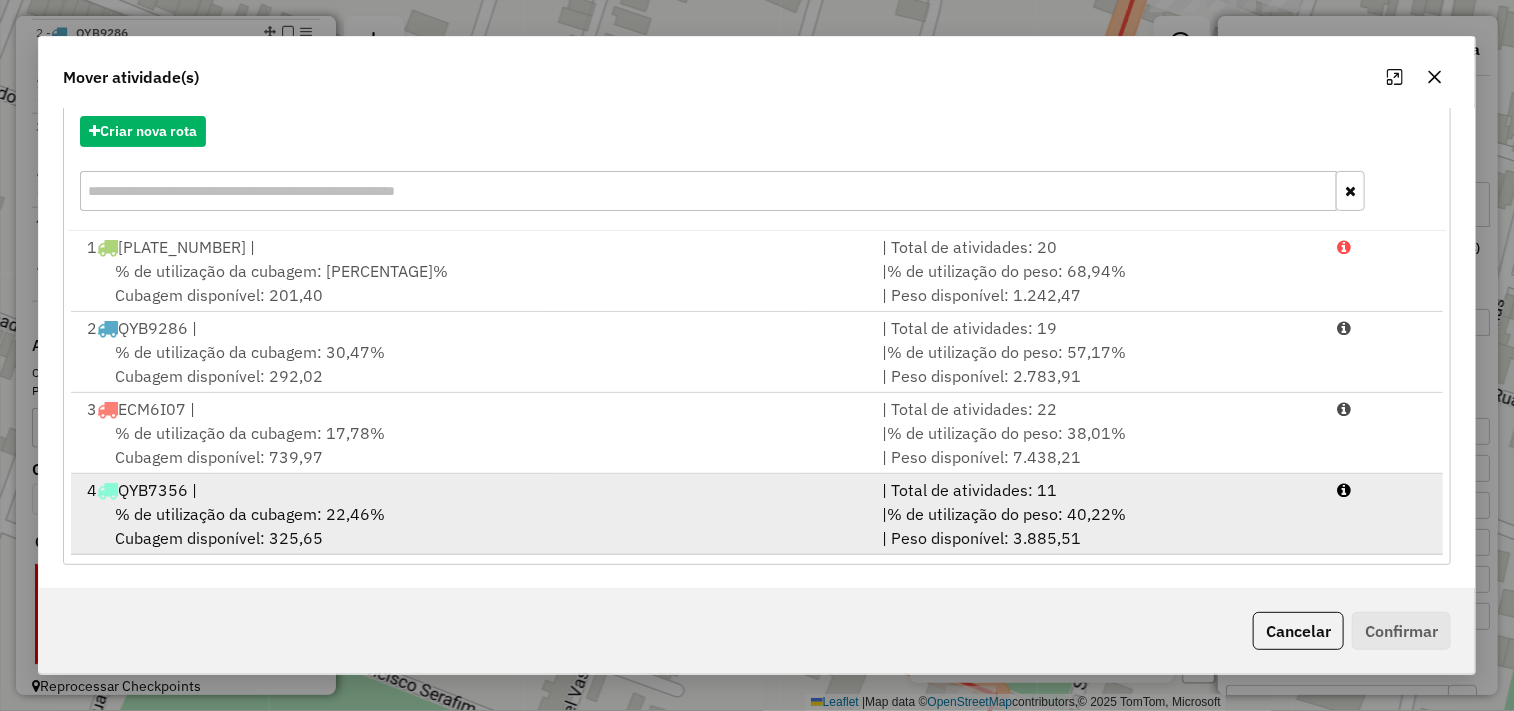 click on "4  QYB7356 |" 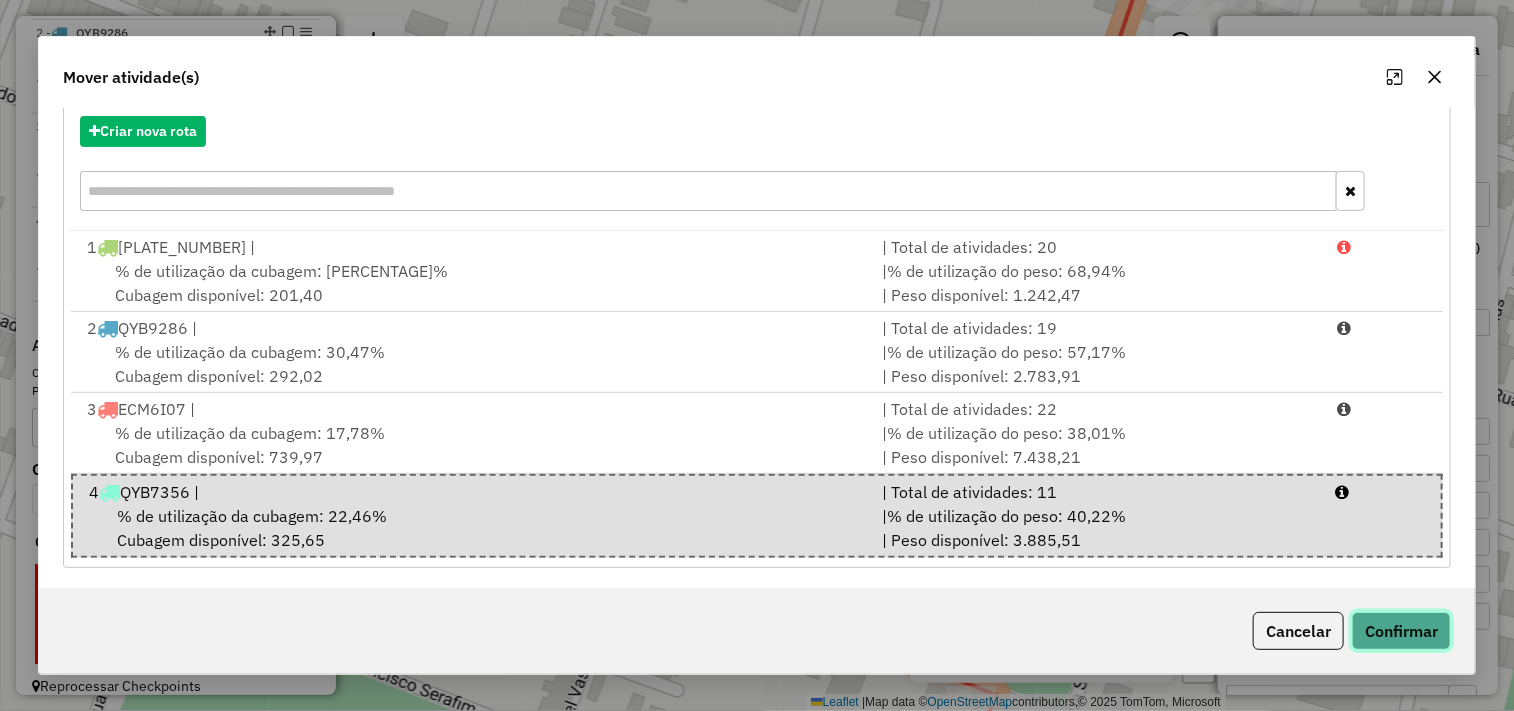 drag, startPoint x: 1405, startPoint y: 627, endPoint x: 1321, endPoint y: 610, distance: 85.70297 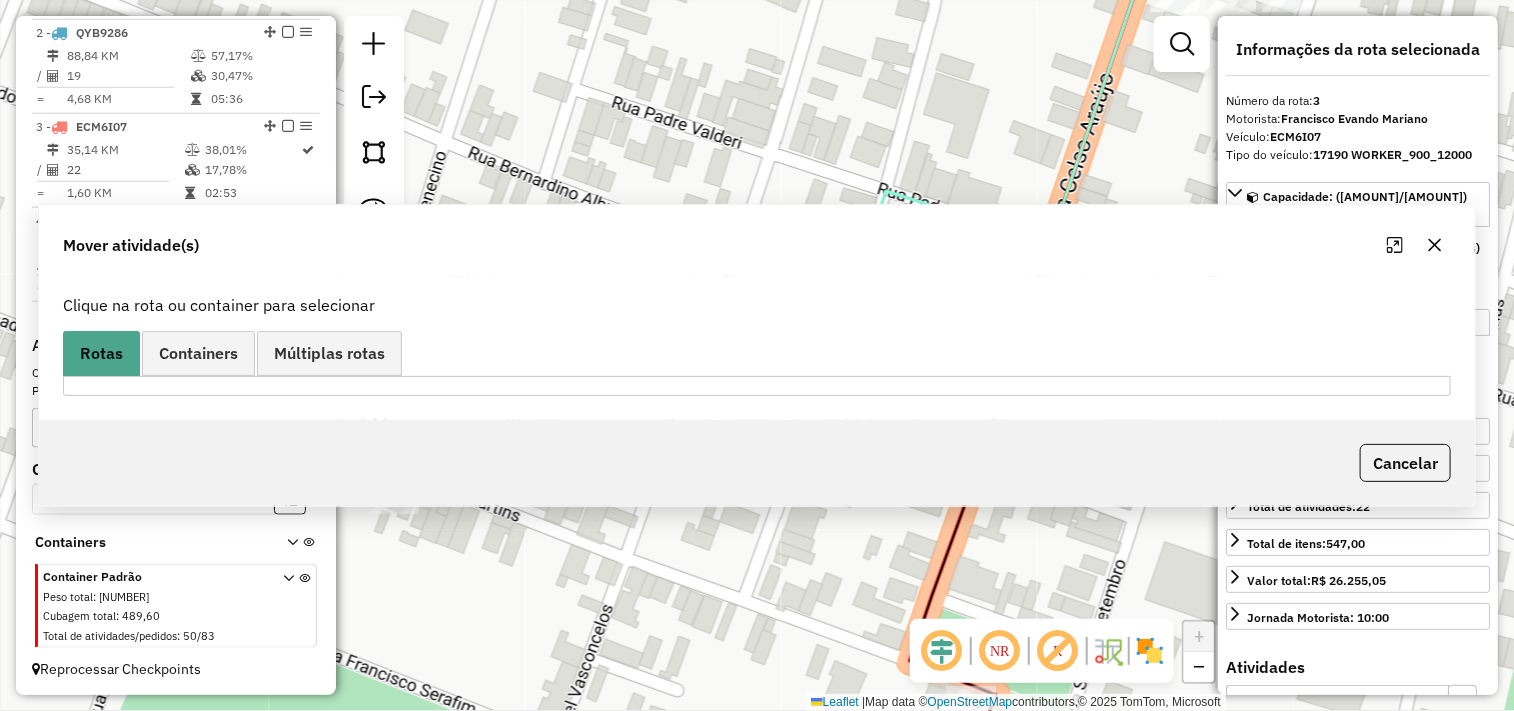 scroll, scrollTop: 0, scrollLeft: 0, axis: both 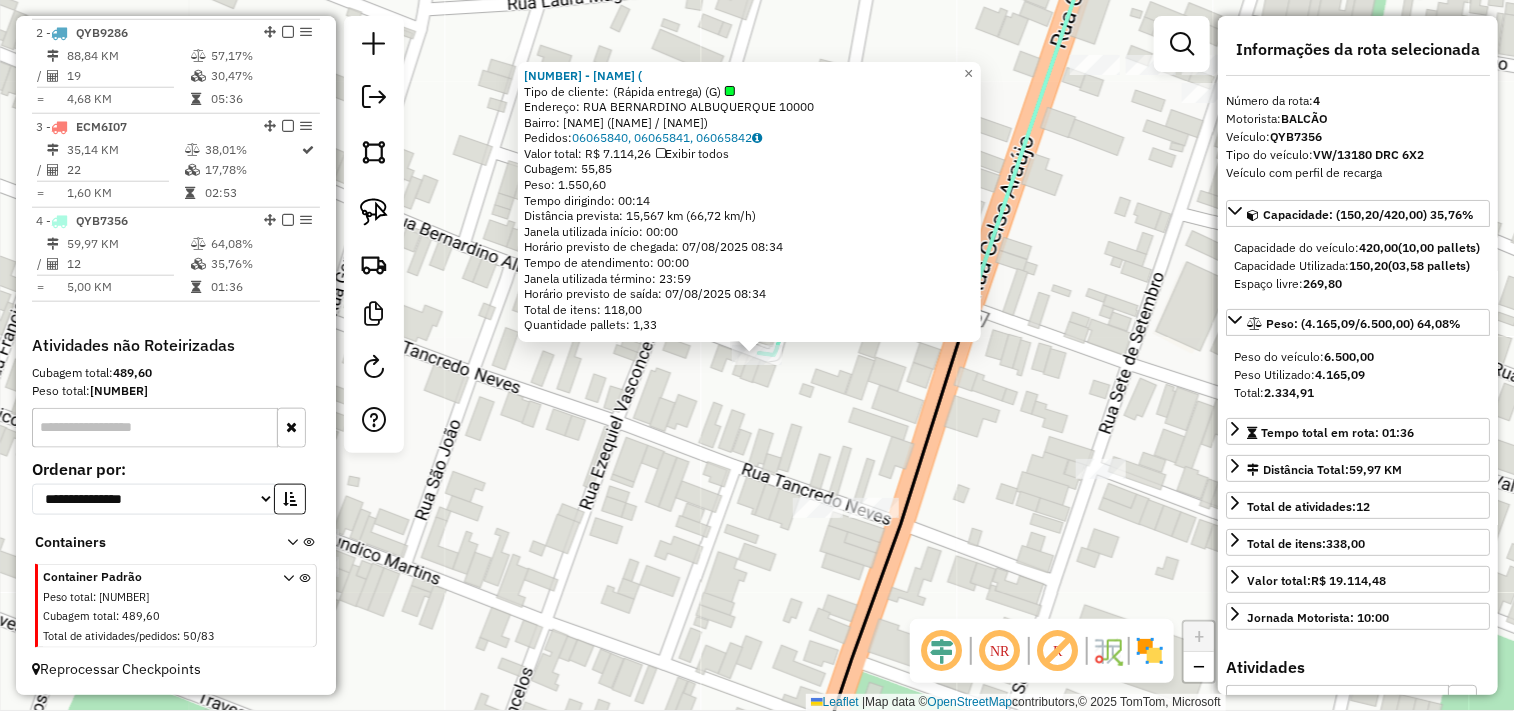 click on "650 - DEPOSITO DO MICHEL (  Tipo de cliente:   (Rápida entrega) (G)   Endereço:  RUA BERNARDINO ALBUQUERQUE 10000   Bairro: CENTRO (CRUZ / CE)   Pedidos:  06065840, 06065841, 06065842   Valor total: R$ 7.114,26   Exibir todos   Cubagem: 55,85  Peso: 1.550,60  Tempo dirigindo: 00:14   Distância prevista: 15,567 km (66,72 km/h)   Janela utilizada início: 00:00   Horário previsto de chegada: 07/08/2025 08:34   Tempo de atendimento: 00:00   Janela utilizada término: 23:59   Horário previsto de saída: 07/08/2025 08:34   Total de itens: 118,00   Quantidade pallets: 1,33  × Janela de atendimento Grade de atendimento Capacidade Transportadoras Veículos Cliente Pedidos  Rotas Selecione os dias de semana para filtrar as janelas de atendimento  Seg   Ter   Qua   Qui   Sex   Sáb   Dom  Informe o período da janela de atendimento: De: Até:  Filtrar exatamente a janela do cliente  Considerar janela de atendimento padrão  Selecione os dias de semana para filtrar as grades de atendimento  Seg   Ter   Qua   Qui" 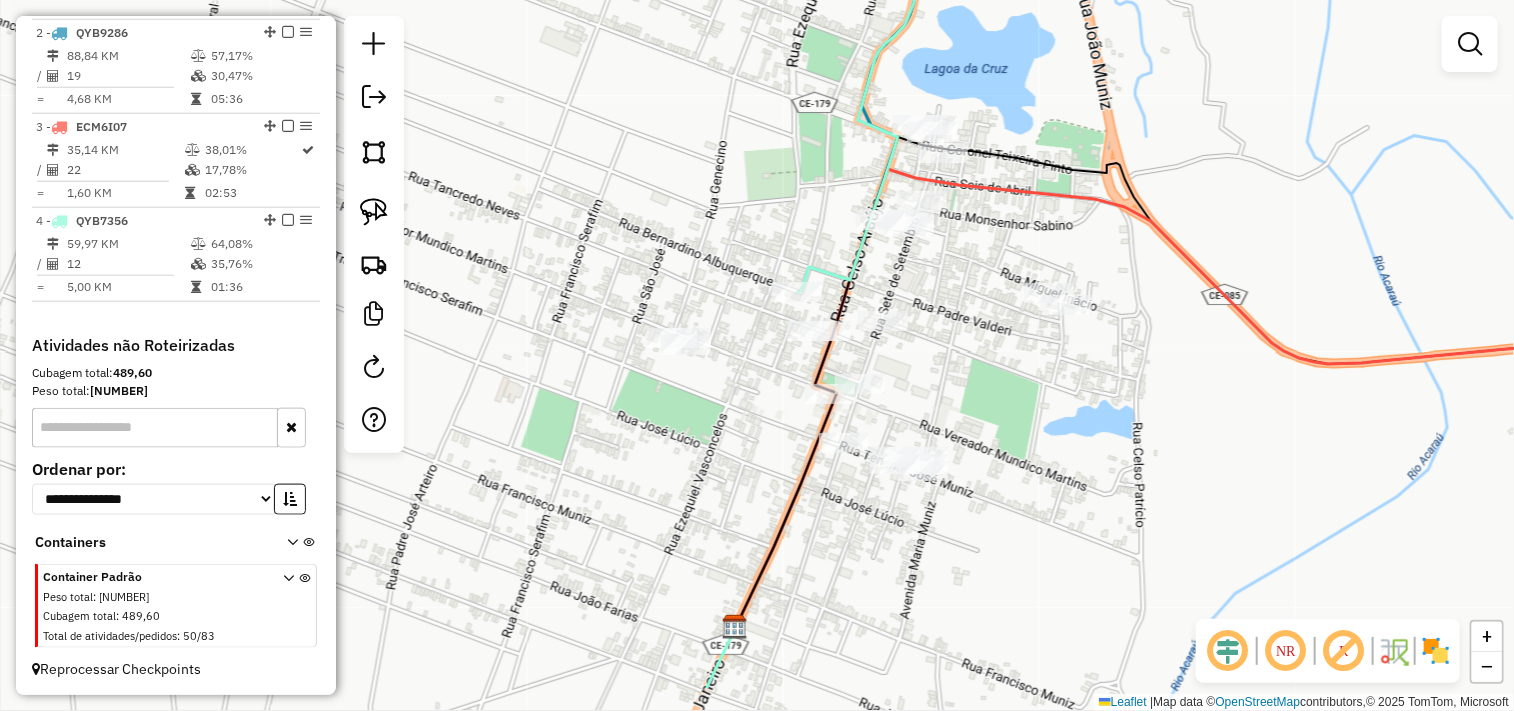 drag, startPoint x: 745, startPoint y: 485, endPoint x: 732, endPoint y: 382, distance: 103.81715 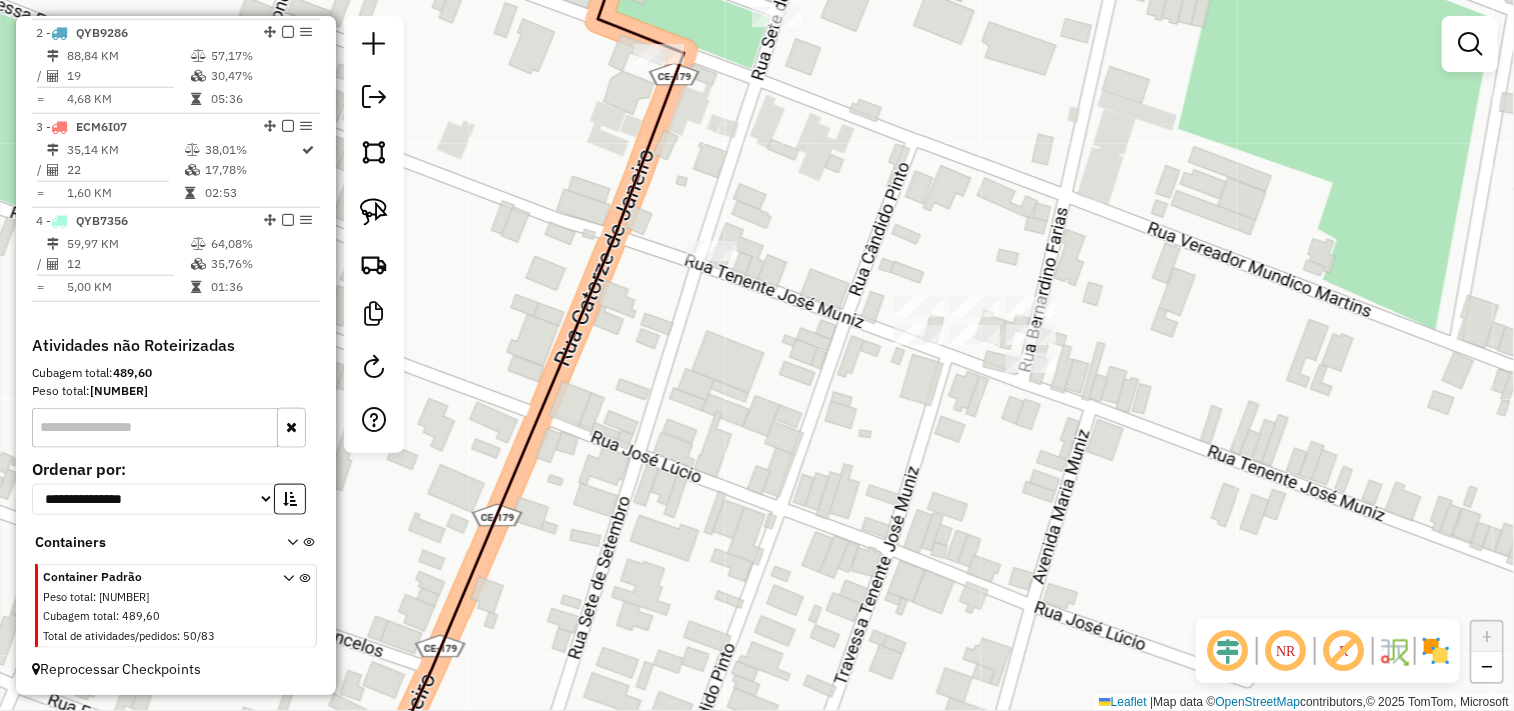 click 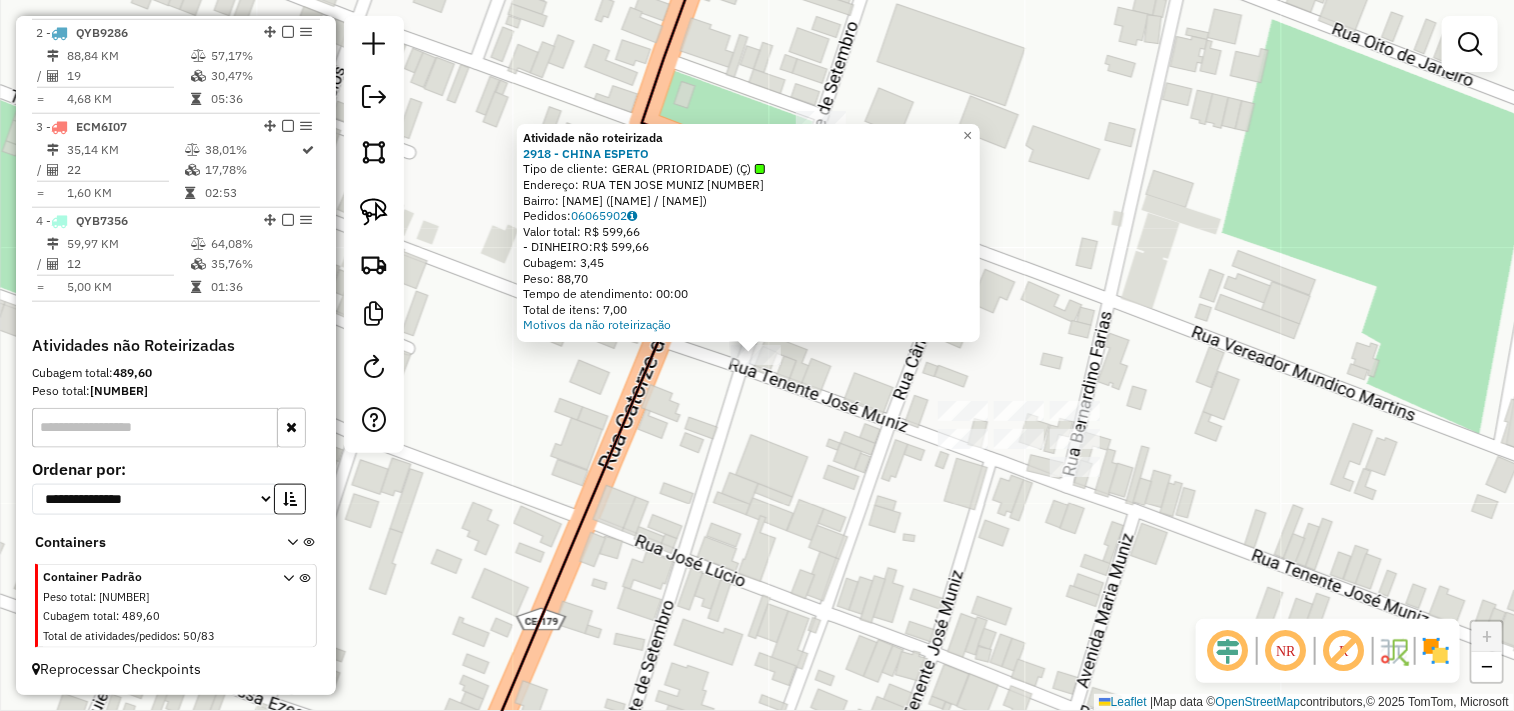 click on "Atividade não roteirizada 2918 - CHINA ESPETO  Tipo de cliente:   GERAL (PRIORIDADE) (Ç)   Endereço:  RUA TEN JOSE MUNIZ 734   Bairro: CENTRO (CRUZ / CE)   Pedidos:  06065902   Valor total: R$ 599,66   - DINHEIRO:  R$ 599,66   Cubagem: 3,45   Peso: 88,70   Tempo de atendimento: 00:00   Total de itens: 7,00  Motivos da não roteirização × Janela de atendimento Grade de atendimento Capacidade Transportadoras Veículos Cliente Pedidos  Rotas Selecione os dias de semana para filtrar as janelas de atendimento  Seg   Ter   Qua   Qui   Sex   Sáb   Dom  Informe o período da janela de atendimento: De: Até:  Filtrar exatamente a janela do cliente  Considerar janela de atendimento padrão  Selecione os dias de semana para filtrar as grades de atendimento  Seg   Ter   Qua   Qui   Sex   Sáb   Dom   Considerar clientes sem dia de atendimento cadastrado  Clientes fora do dia de atendimento selecionado Filtrar as atividades entre os valores definidos abaixo:  Peso mínimo:   Peso máximo:   Cubagem mínima:   De:" 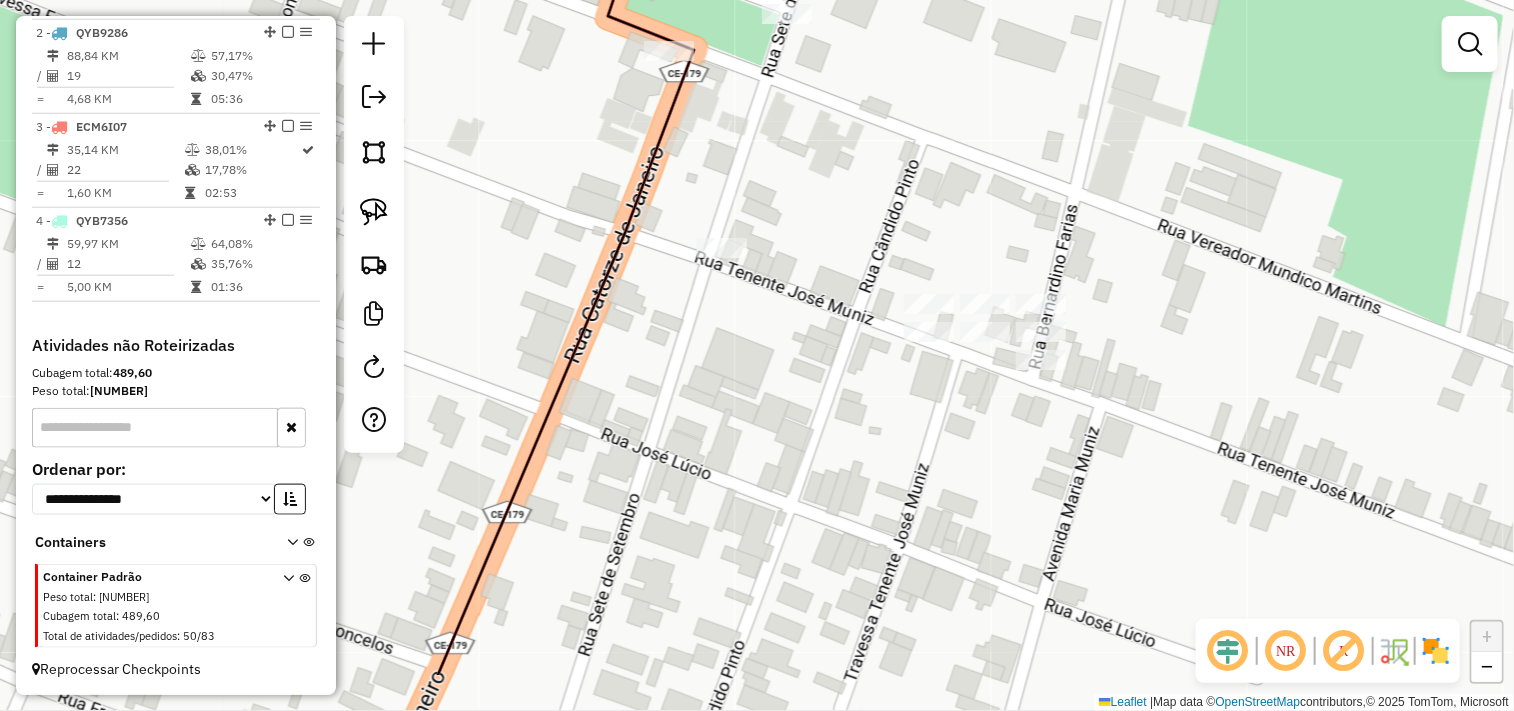 drag, startPoint x: 954, startPoint y: 501, endPoint x: 920, endPoint y: 394, distance: 112.27199 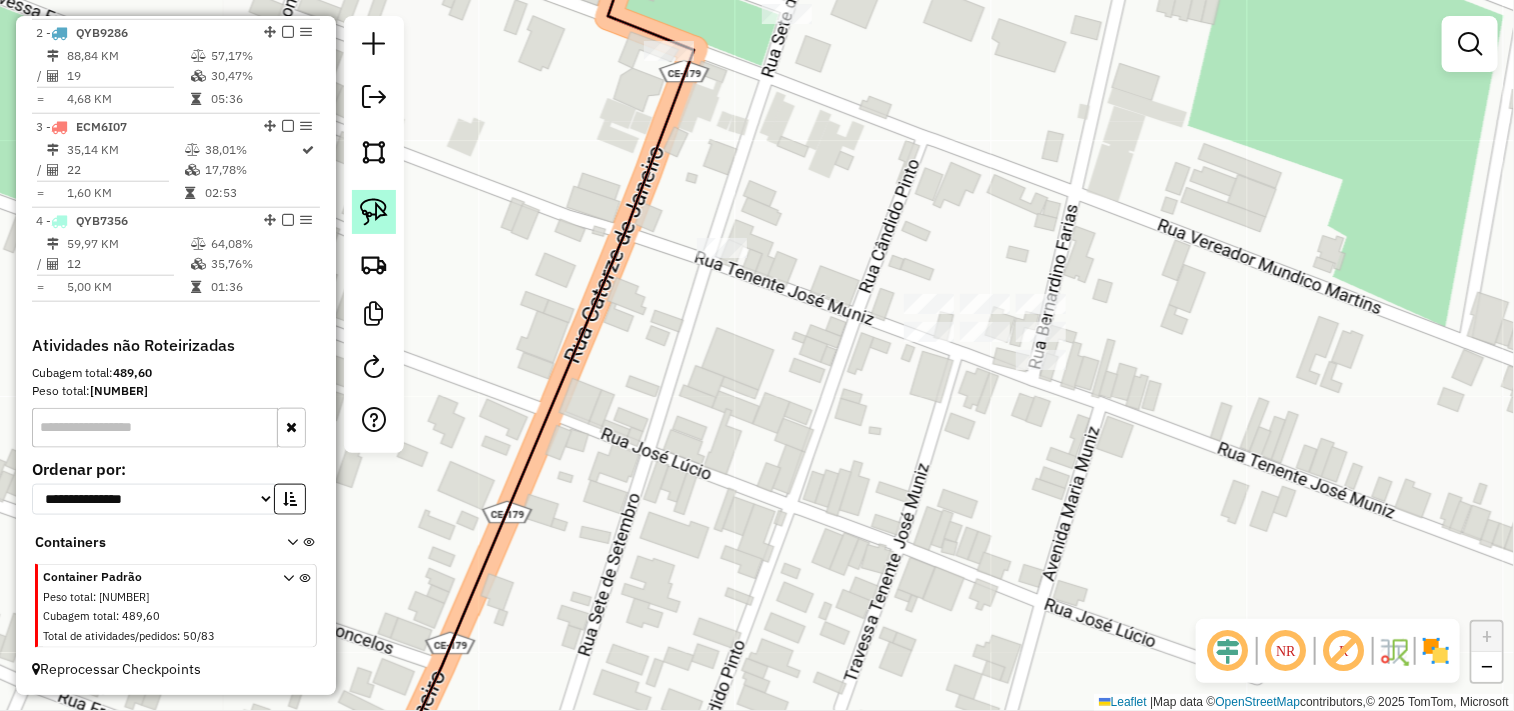 click 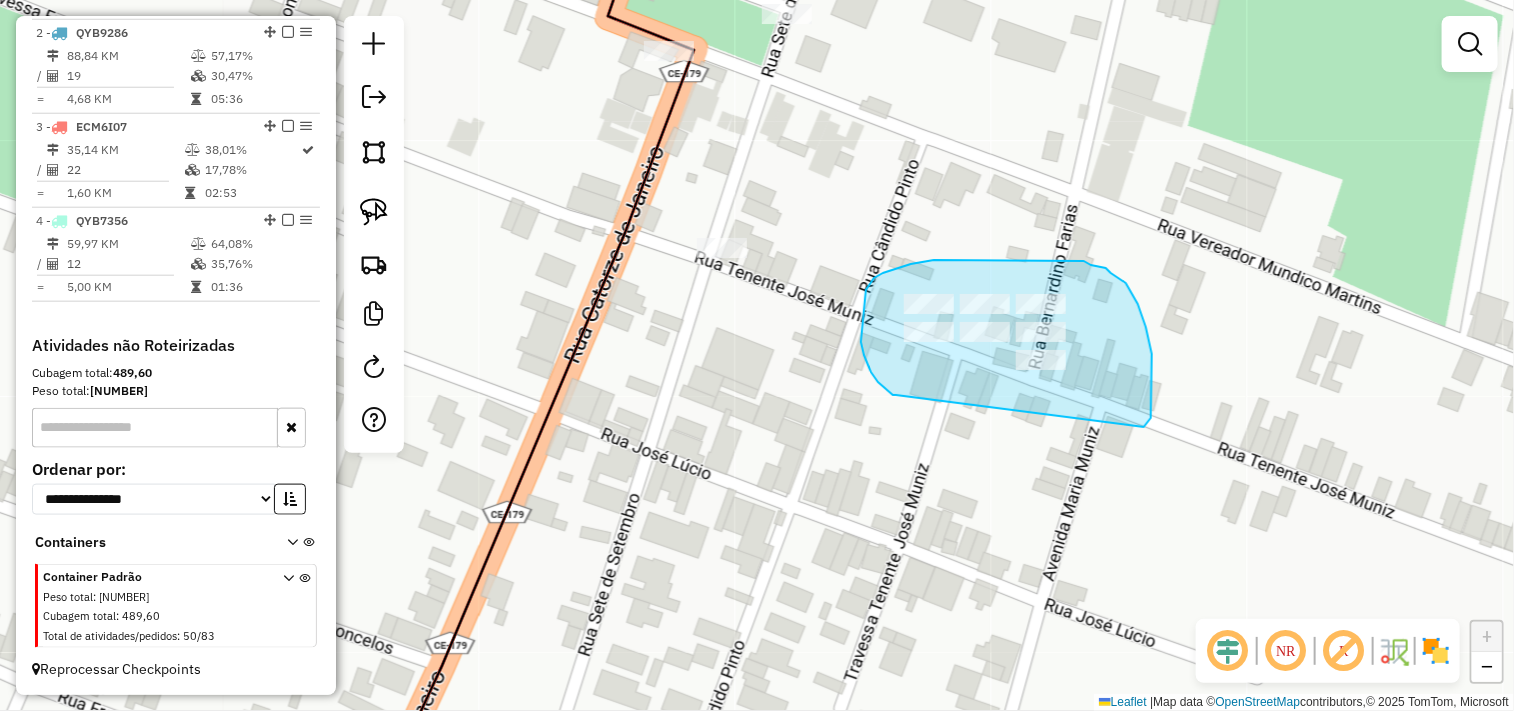 drag, startPoint x: 896, startPoint y: 395, endPoint x: 1051, endPoint y: 442, distance: 161.96913 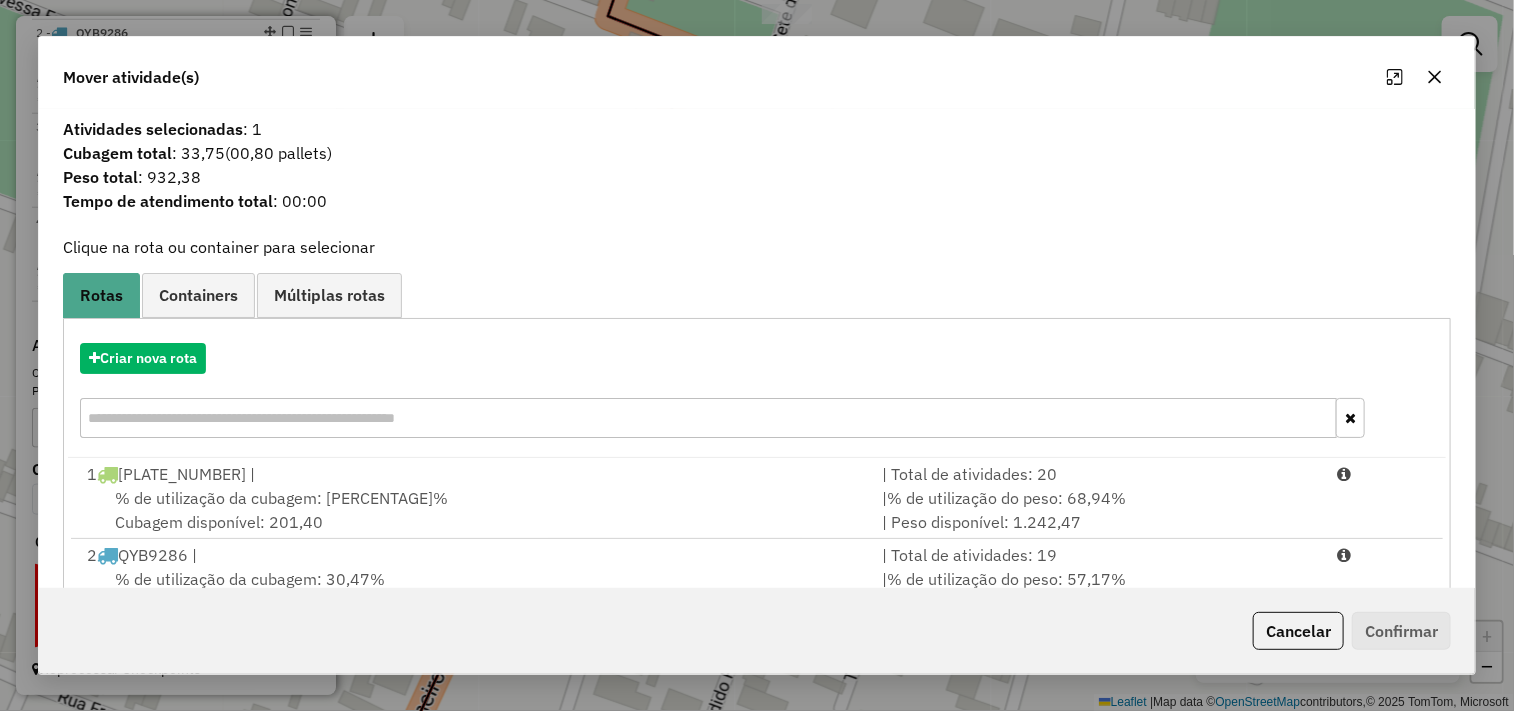 scroll, scrollTop: 227, scrollLeft: 0, axis: vertical 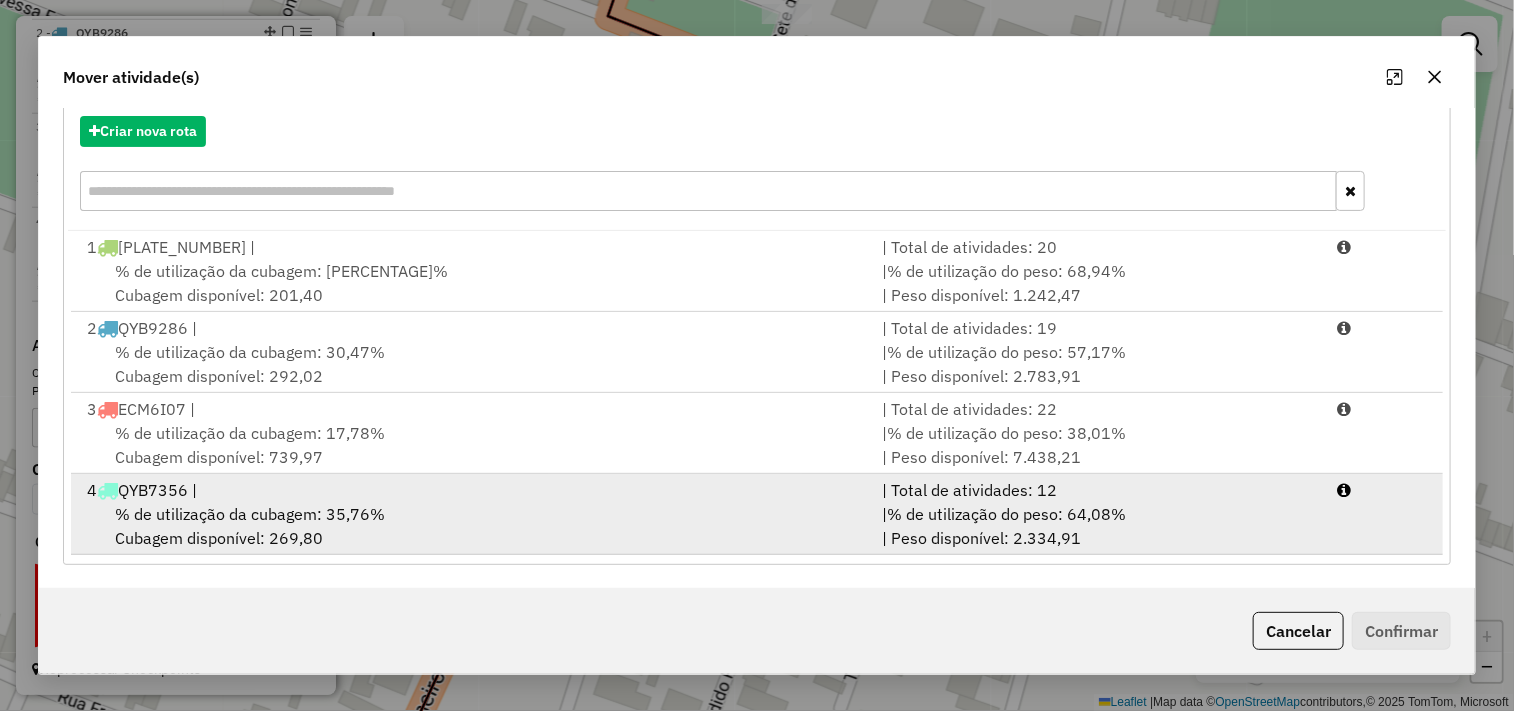 click on "4  QYB7356 |" 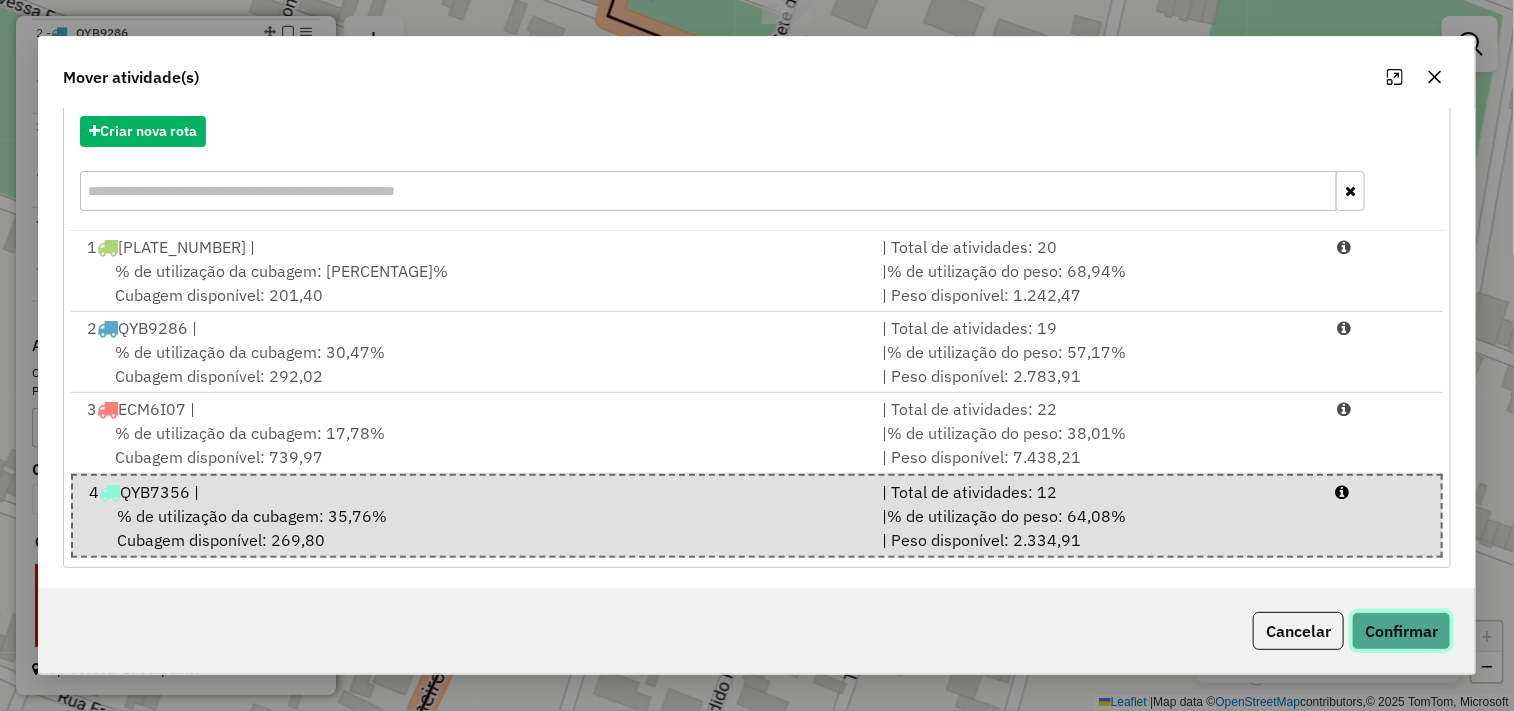 click on "Confirmar" 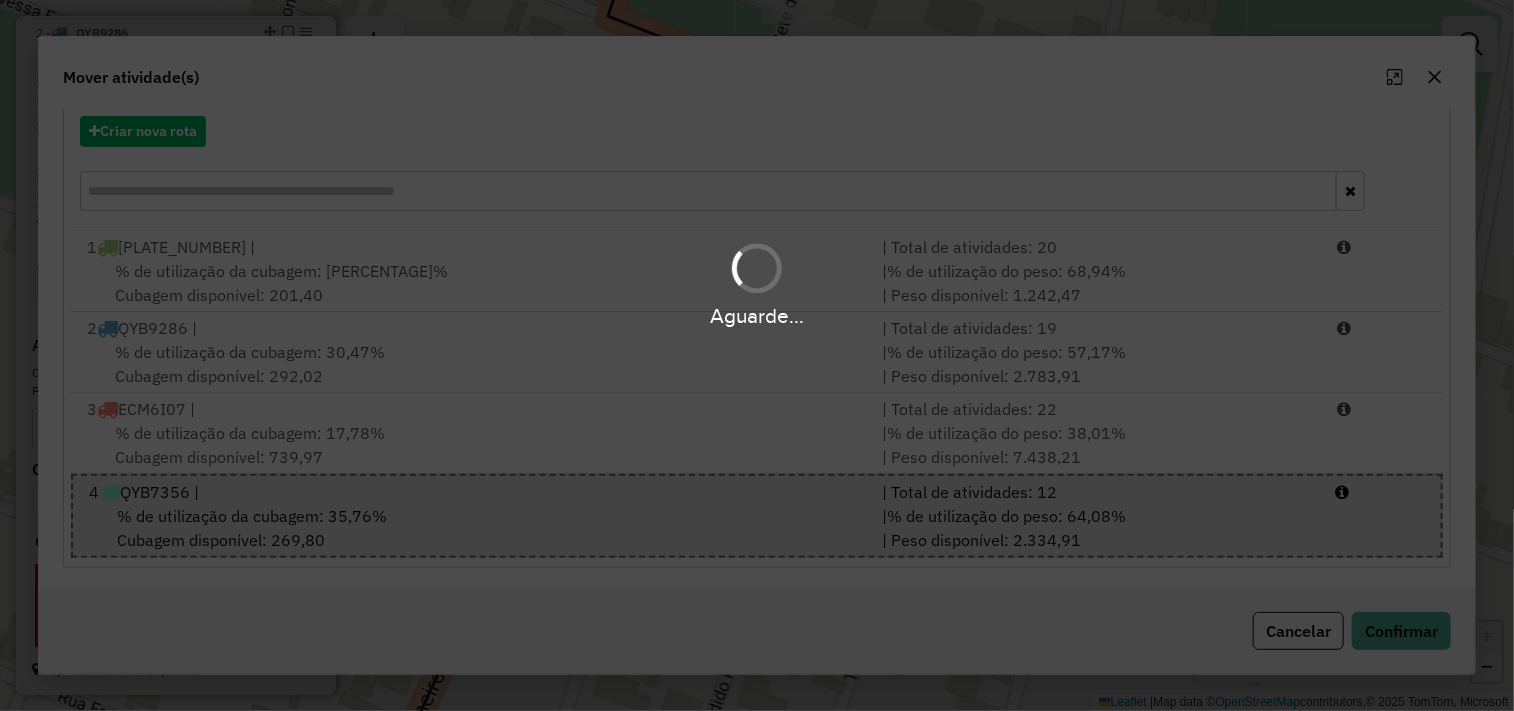 scroll, scrollTop: 0, scrollLeft: 0, axis: both 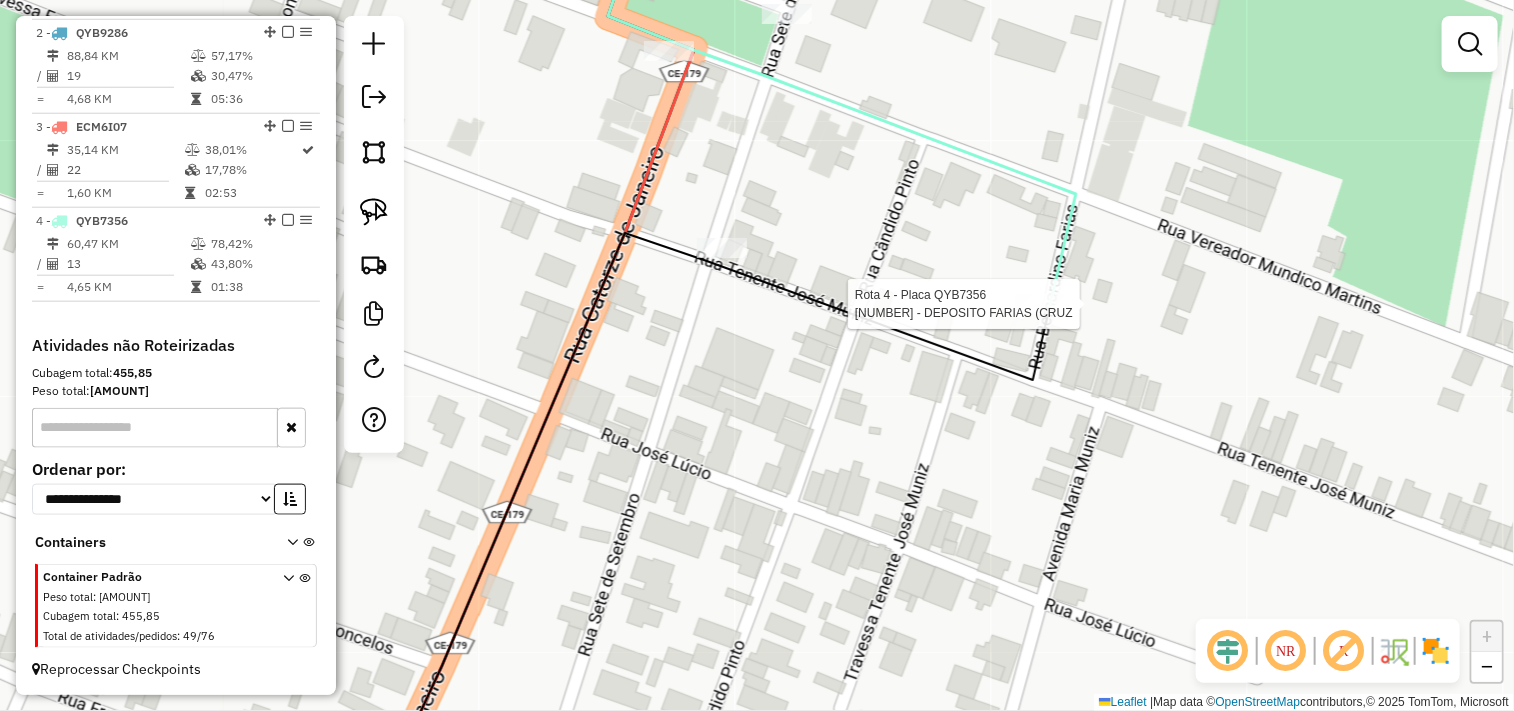 select on "**********" 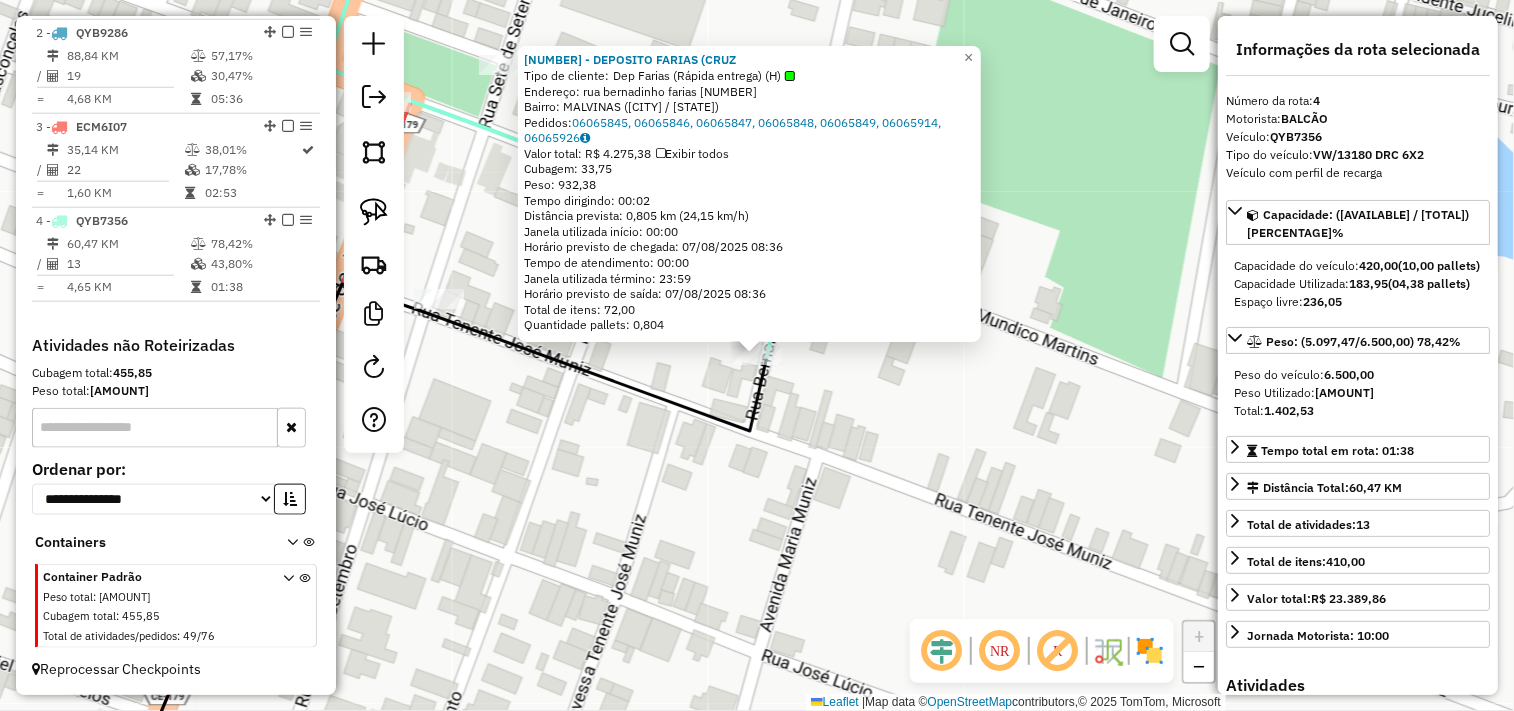click on "814 - DEPOSITO FARIAS (CRU  Tipo de cliente:   Dep Farias (Rápida entrega) (H)   Endereço:  rua bernadinho farias 480   Bairro: MALVINAS (CRUZ / CE)   Pedidos:  06065845, 06065846, 06065847, 06065848, 06065849, 06065914, 06065926   Valor total: R$ 4.275,38   Exibir todos   Cubagem: 33,75  Peso: 932,38  Tempo dirigindo: 00:02   Distância prevista: 0,805 km (24,15 km/h)   Janela utilizada início: 00:00   Horário previsto de chegada: 07/08/2025 08:36   Tempo de atendimento: 00:00   Janela utilizada término: 23:59   Horário previsto de saída: 07/08/2025 08:36   Total de itens: 72,00   Quantidade pallets: 0,804  × Janela de atendimento Grade de atendimento Capacidade Transportadoras Veículos Cliente Pedidos  Rotas Selecione os dias de semana para filtrar as janelas de atendimento  Seg   Ter   Qua   Qui   Sex   Sáb   Dom  Informe o período da janela de atendimento: De: Até:  Filtrar exatamente a janela do cliente  Considerar janela de atendimento padrão   Seg   Ter   Qua   Qui   Sex   Sáb   Dom  De:" 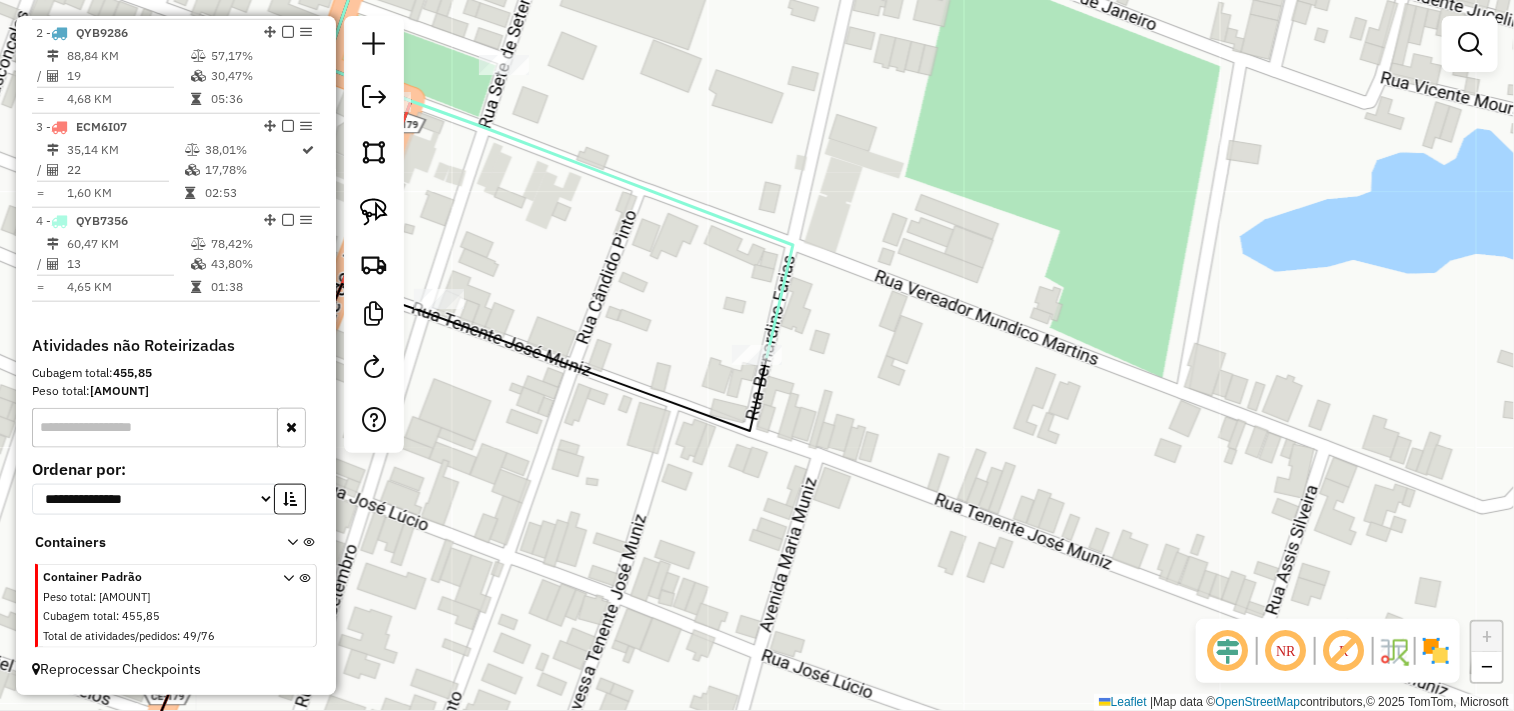 click 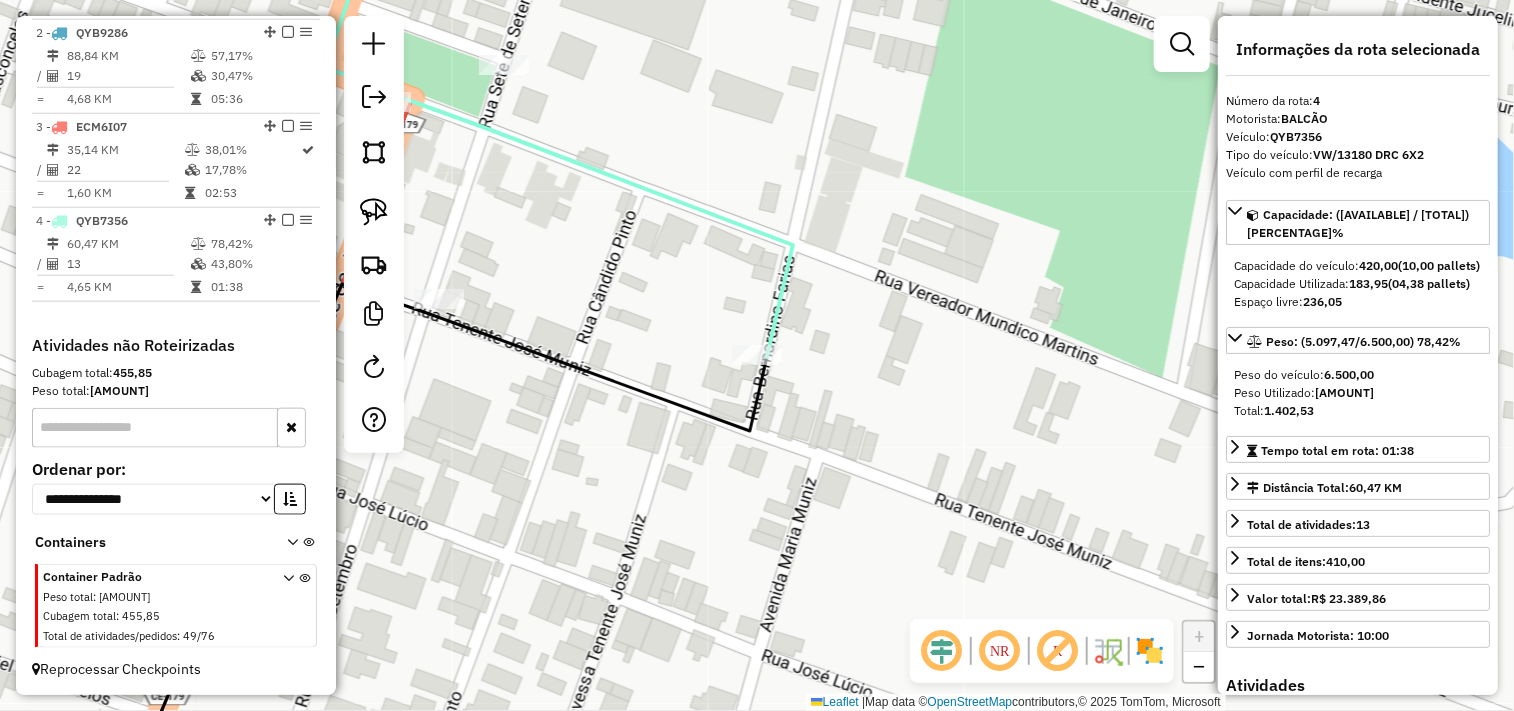 click on "Janela de atendimento Grade de atendimento Capacidade Transportadoras Veículos Cliente Pedidos  Rotas Selecione os dias de semana para filtrar as janelas de atendimento  Seg   Ter   Qua   Qui   Sex   Sáb   Dom  Informe o período da janela de atendimento: De: Até:  Filtrar exatamente a janela do cliente  Considerar janela de atendimento padrão  Selecione os dias de semana para filtrar as grades de atendimento  Seg   Ter   Qua   Qui   Sex   Sáb   Dom   Considerar clientes sem dia de atendimento cadastrado  Clientes fora do dia de atendimento selecionado Filtrar as atividades entre os valores definidos abaixo:  Peso mínimo:   Peso máximo:   Cubagem mínima:   Cubagem máxima:   De:   Até:  Filtrar as atividades entre o tempo de atendimento definido abaixo:  De:   Até:   Considerar capacidade total dos clientes não roteirizados Transportadora: Selecione um ou mais itens Tipo de veículo: Selecione um ou mais itens Veículo: Selecione um ou mais itens Motorista: Selecione um ou mais itens Nome: Rótulo:" 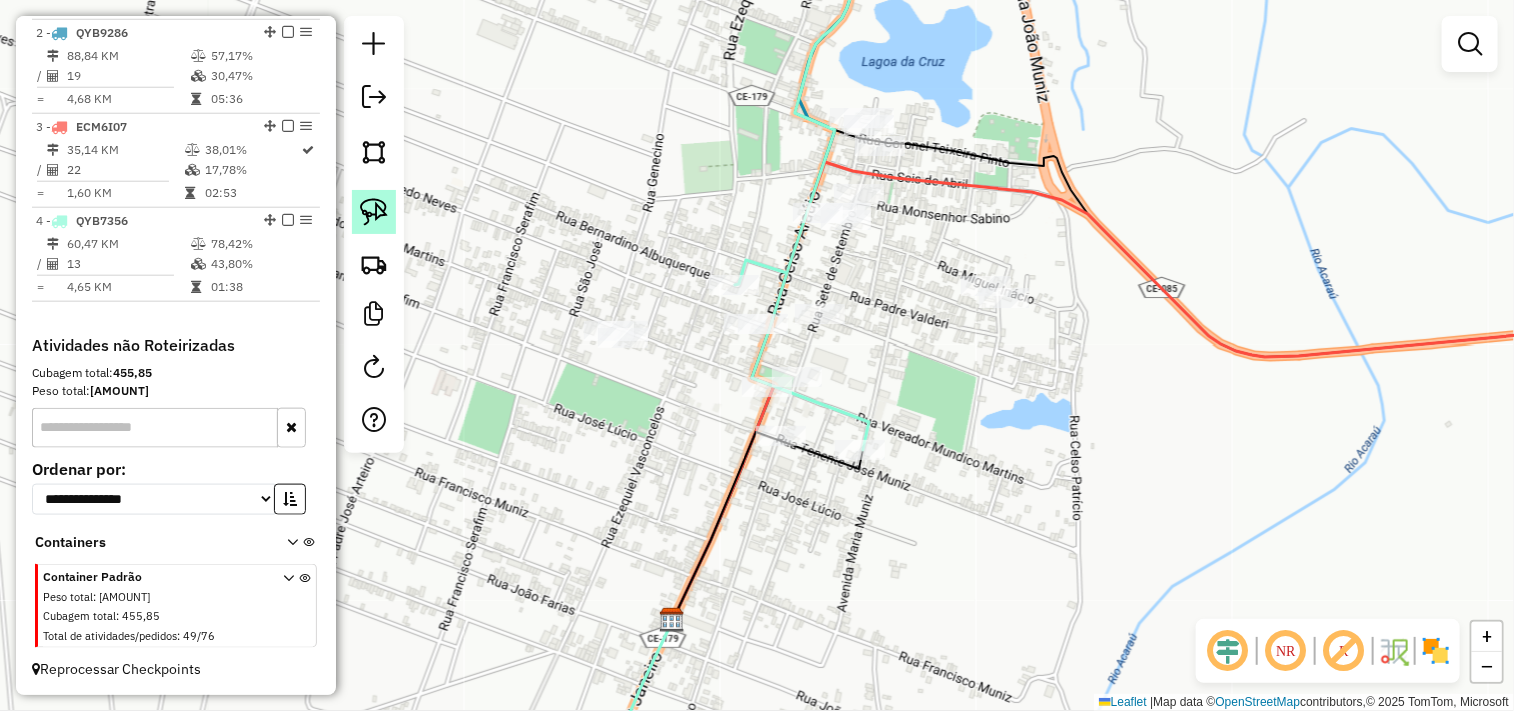 click 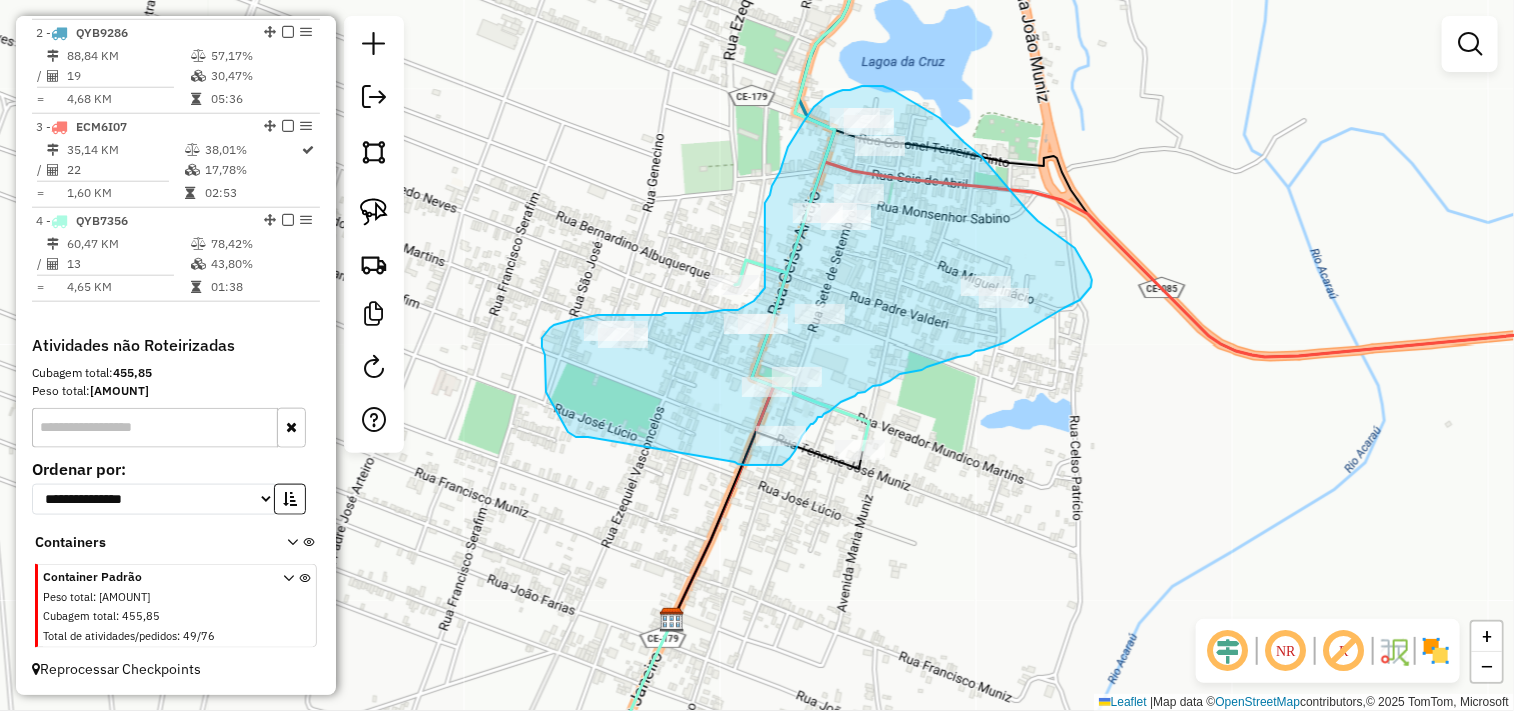 drag, startPoint x: 588, startPoint y: 437, endPoint x: 735, endPoint y: 462, distance: 149.1107 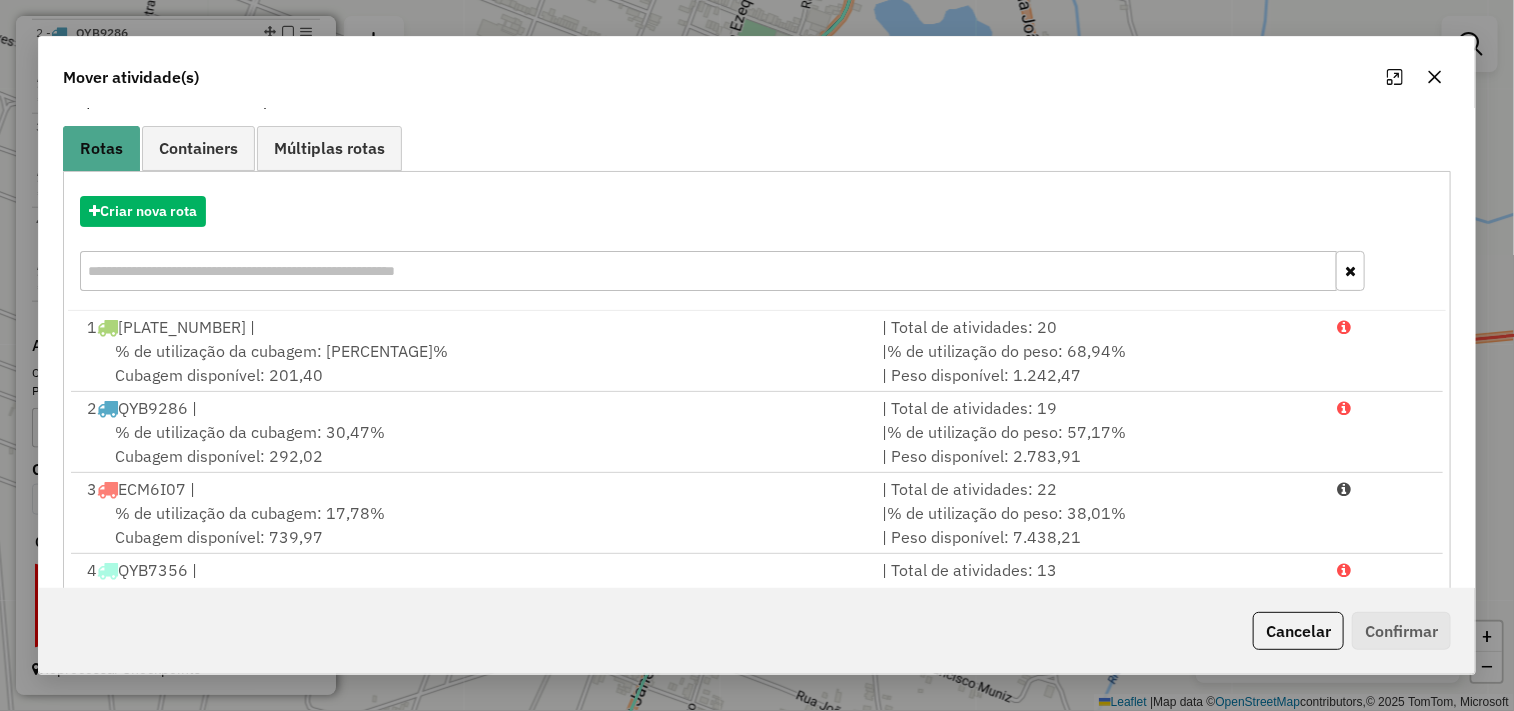 scroll, scrollTop: 227, scrollLeft: 0, axis: vertical 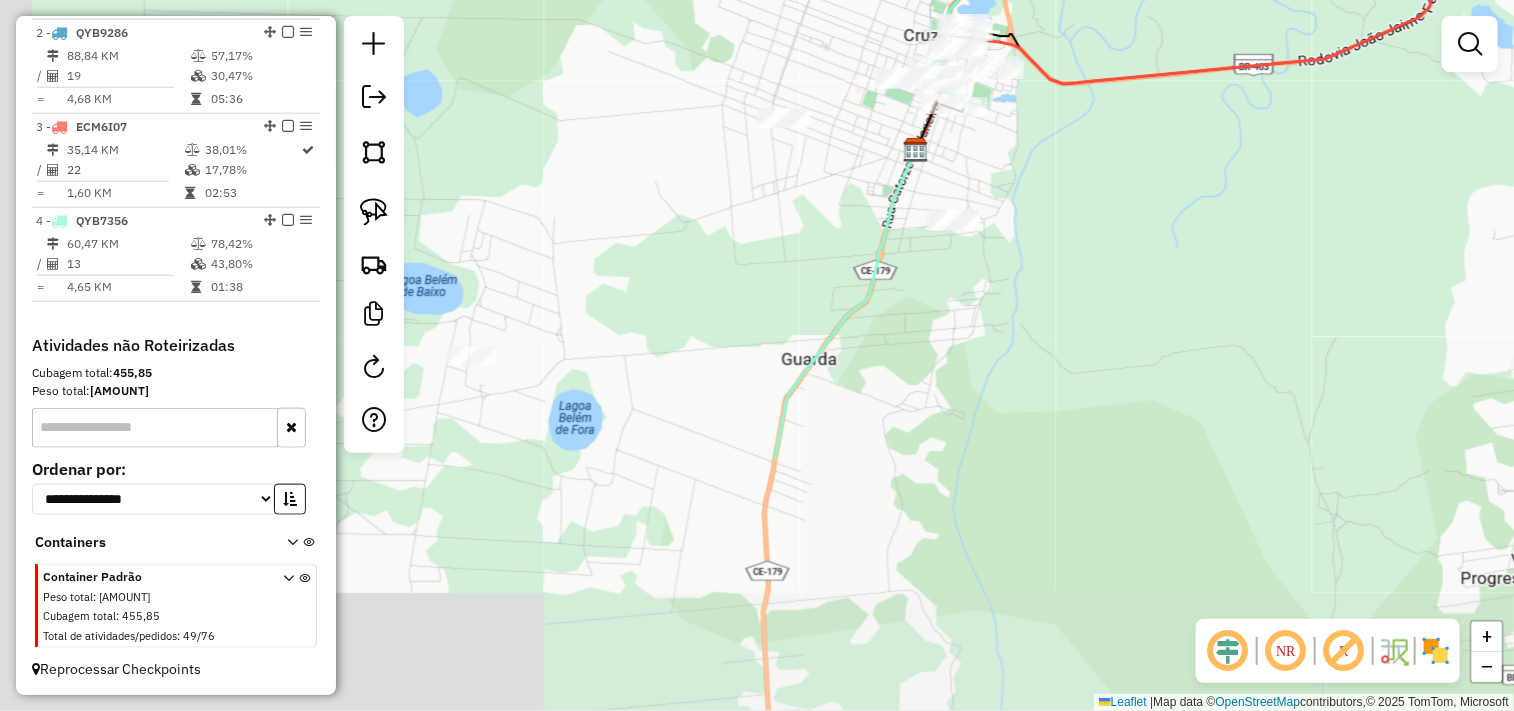drag, startPoint x: 641, startPoint y: 492, endPoint x: 874, endPoint y: 172, distance: 395.8396 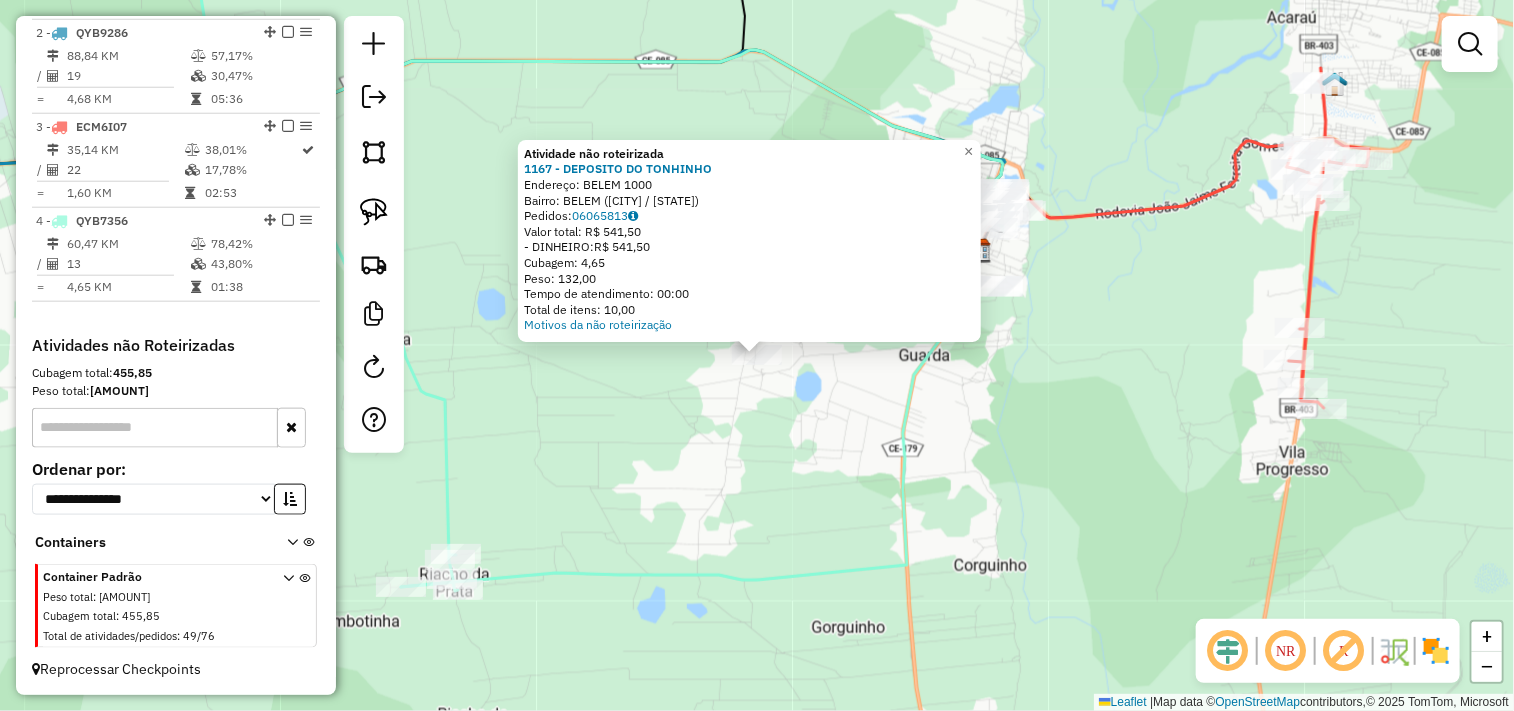 click on "Atividade não roteirizada 1167 - DEPOSITO DO TONHINHO  Endereço:  BELEM 1000   Bairro: BELEM (CRUZ / CE)   Pedidos:  06065813   Valor total: R$ 541,50   - DINHEIRO:  R$ 541,50   Cubagem: 4,65   Peso: 132,00   Tempo de atendimento: 00:00   Total de itens: 10,00  Motivos da não roteirização × Janela de atendimento Grade de atendimento Capacidade Transportadoras Veículos Cliente Pedidos  Rotas Selecione os dias de semana para filtrar as janelas de atendimento  Seg   Ter   Qua   Qui   Sex   Sáb   Dom  Informe o período da janela de atendimento: De: Até:  Filtrar exatamente a janela do cliente  Considerar janela de atendimento padrão  Selecione os dias de semana para filtrar as grades de atendimento  Seg   Ter   Qua   Qui   Sex   Sáb   Dom   Considerar clientes sem dia de atendimento cadastrado  Clientes fora do dia de atendimento selecionado Filtrar as atividades entre os valores definidos abaixo:  Peso mínimo:   Peso máximo:   Cubagem mínima:   Cubagem máxima:   De:   Até:   De:   Até:  Nome: +" 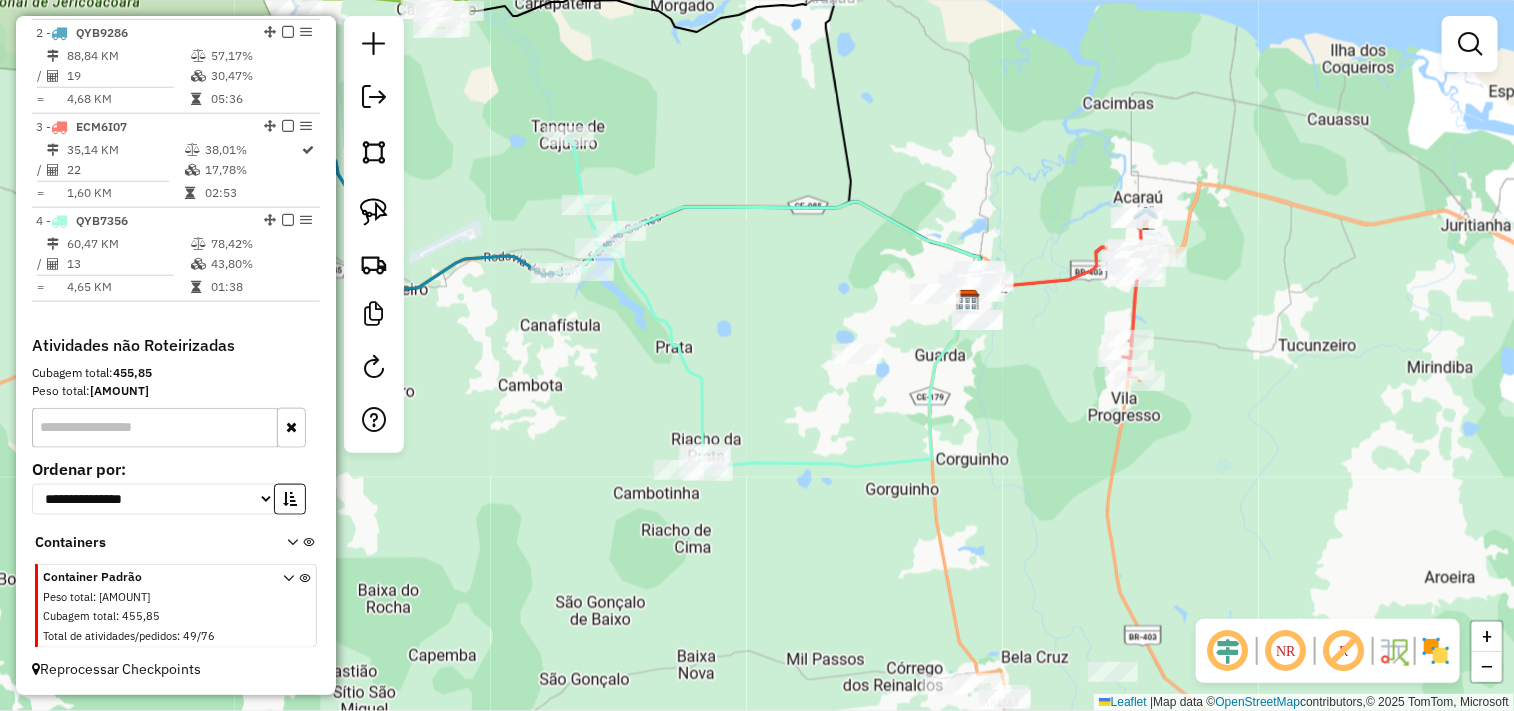 drag, startPoint x: 650, startPoint y: 356, endPoint x: 716, endPoint y: 304, distance: 84.0238 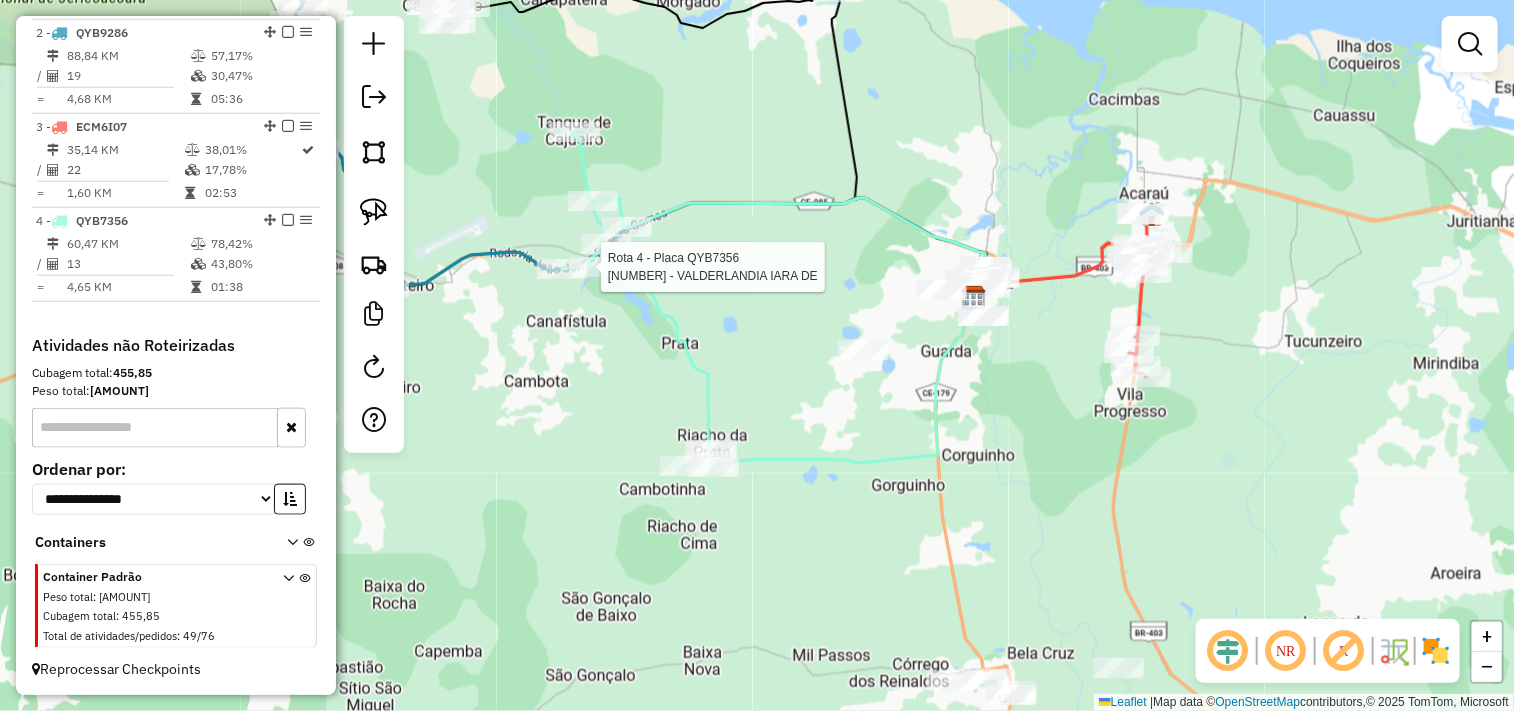 select on "**********" 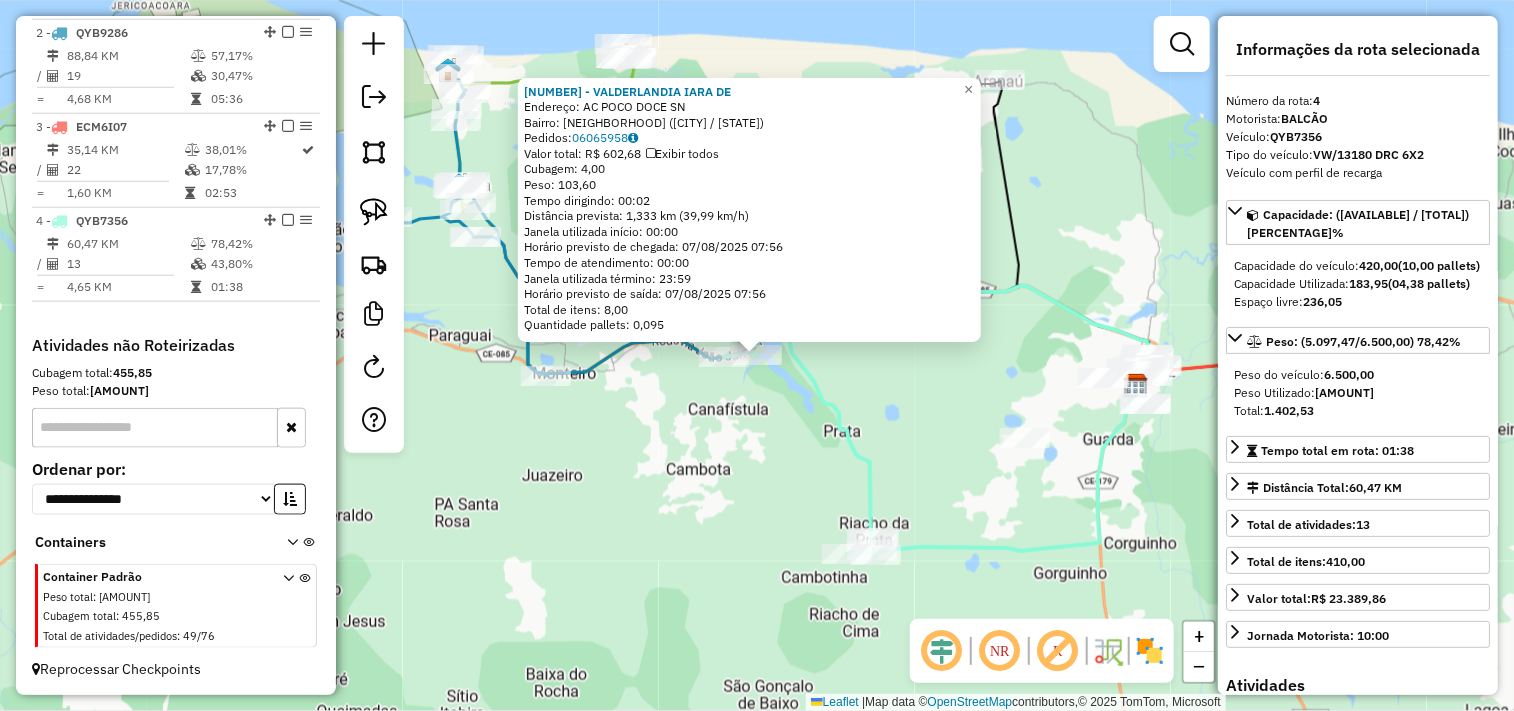 click on "3532 - VALDERLANDIA IARA DE  Endereço: AC  POCO DOCE                     SN   Bairro: ZONA RURAL (CRUZ / CE)   Pedidos:  06065958   Valor total: R$ 602,68   Exibir todos   Cubagem: 4,00  Peso: 103,60  Tempo dirigindo: 00:02   Distância prevista: 1,333 km (39,99 km/h)   Janela utilizada início: 00:00   Horário previsto de chegada: 07/08/2025 07:56   Tempo de atendimento: 00:00   Janela utilizada término: 23:59   Horário previsto de saída: 07/08/2025 07:56   Total de itens: 8,00   Quantidade pallets: 0,095  × Janela de atendimento Grade de atendimento Capacidade Transportadoras Veículos Cliente Pedidos  Rotas Selecione os dias de semana para filtrar as janelas de atendimento  Seg   Ter   Qua   Qui   Sex   Sáb   Dom  Informe o período da janela de atendimento: De: Até:  Filtrar exatamente a janela do cliente  Considerar janela de atendimento padrão  Selecione os dias de semana para filtrar as grades de atendimento  Seg   Ter   Qua   Qui   Sex   Sáb   Dom   Peso mínimo:   Peso máximo:   De:   De:" 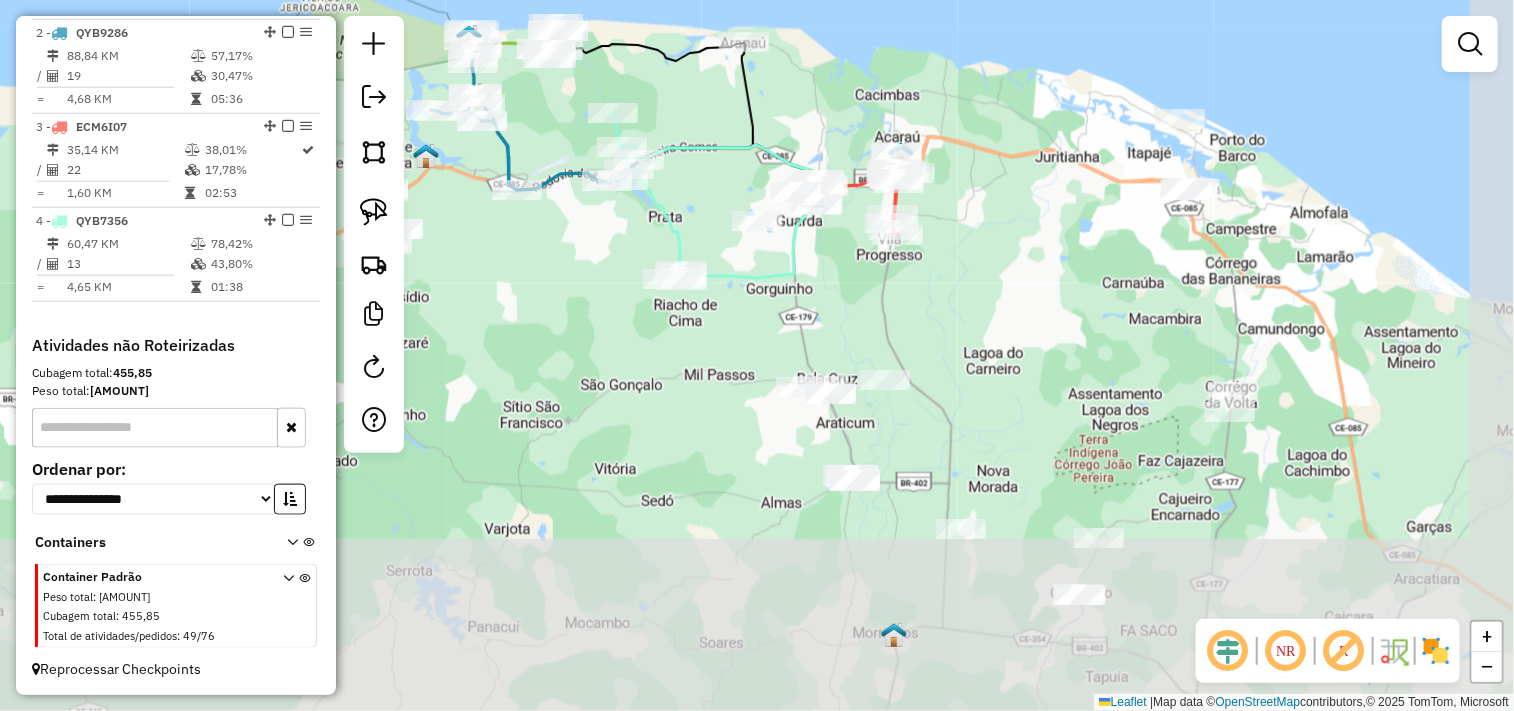 drag, startPoint x: 732, startPoint y: 557, endPoint x: 641, endPoint y: 352, distance: 224.29 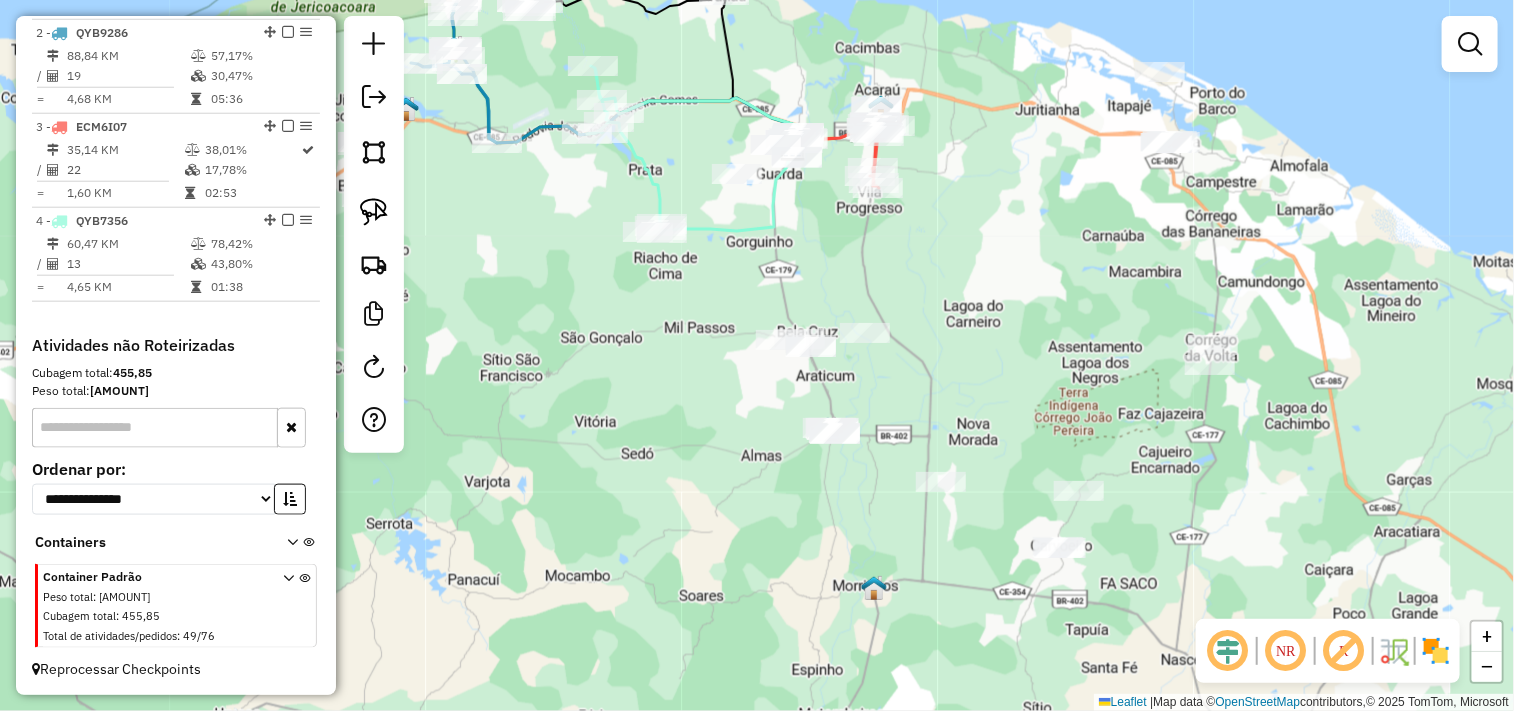 click on "Janela de atendimento Grade de atendimento Capacidade Transportadoras Veículos Cliente Pedidos  Rotas Selecione os dias de semana para filtrar as janelas de atendimento  Seg   Ter   Qua   Qui   Sex   Sáb   Dom  Informe o período da janela de atendimento: De: Até:  Filtrar exatamente a janela do cliente  Considerar janela de atendimento padrão  Selecione os dias de semana para filtrar as grades de atendimento  Seg   Ter   Qua   Qui   Sex   Sáb   Dom   Considerar clientes sem dia de atendimento cadastrado  Clientes fora do dia de atendimento selecionado Filtrar as atividades entre os valores definidos abaixo:  Peso mínimo:   Peso máximo:   Cubagem mínima:   Cubagem máxima:   De:   Até:  Filtrar as atividades entre o tempo de atendimento definido abaixo:  De:   Até:   Considerar capacidade total dos clientes não roteirizados Transportadora: Selecione um ou mais itens Tipo de veículo: Selecione um ou mais itens Veículo: Selecione um ou mais itens Motorista: Selecione um ou mais itens Nome: Rótulo:" 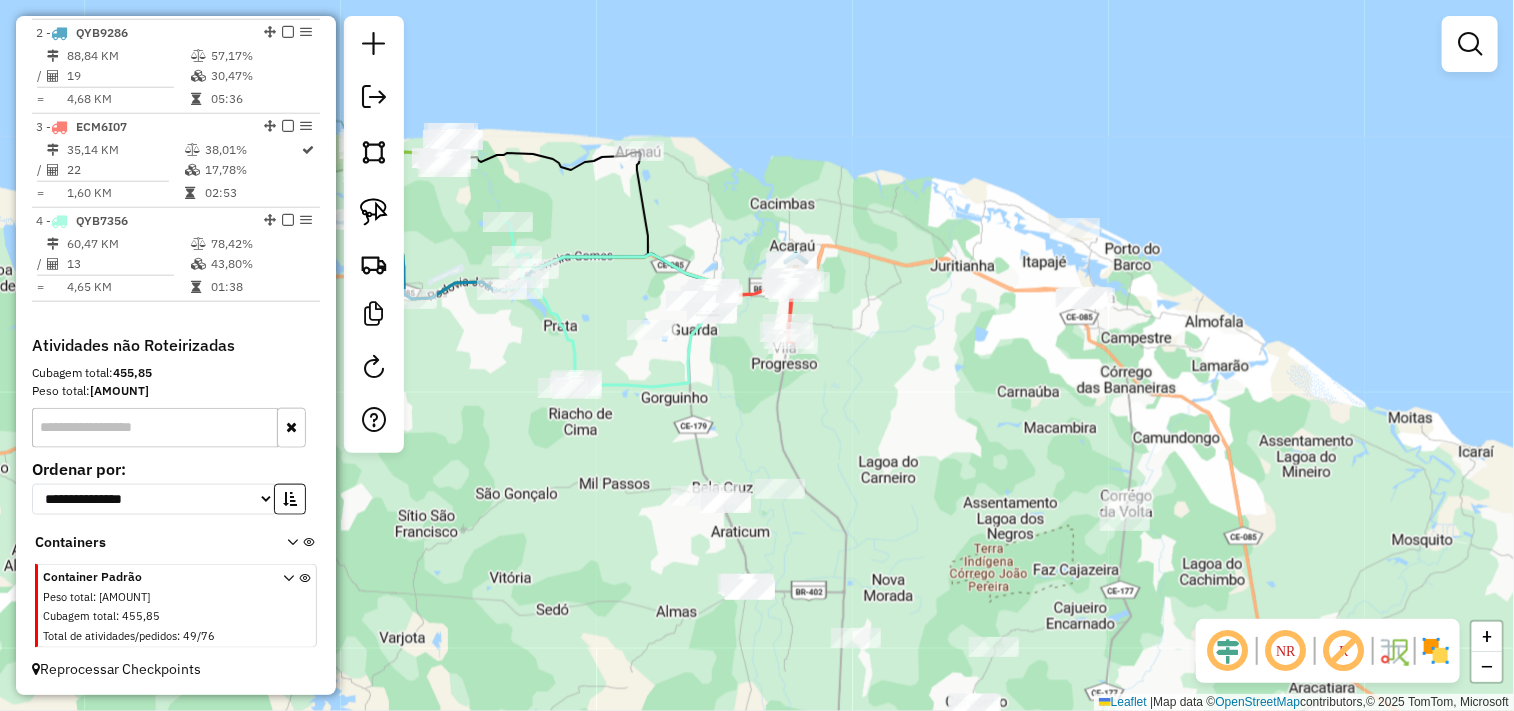 drag, startPoint x: 833, startPoint y: 423, endPoint x: 836, endPoint y: 390, distance: 33.13608 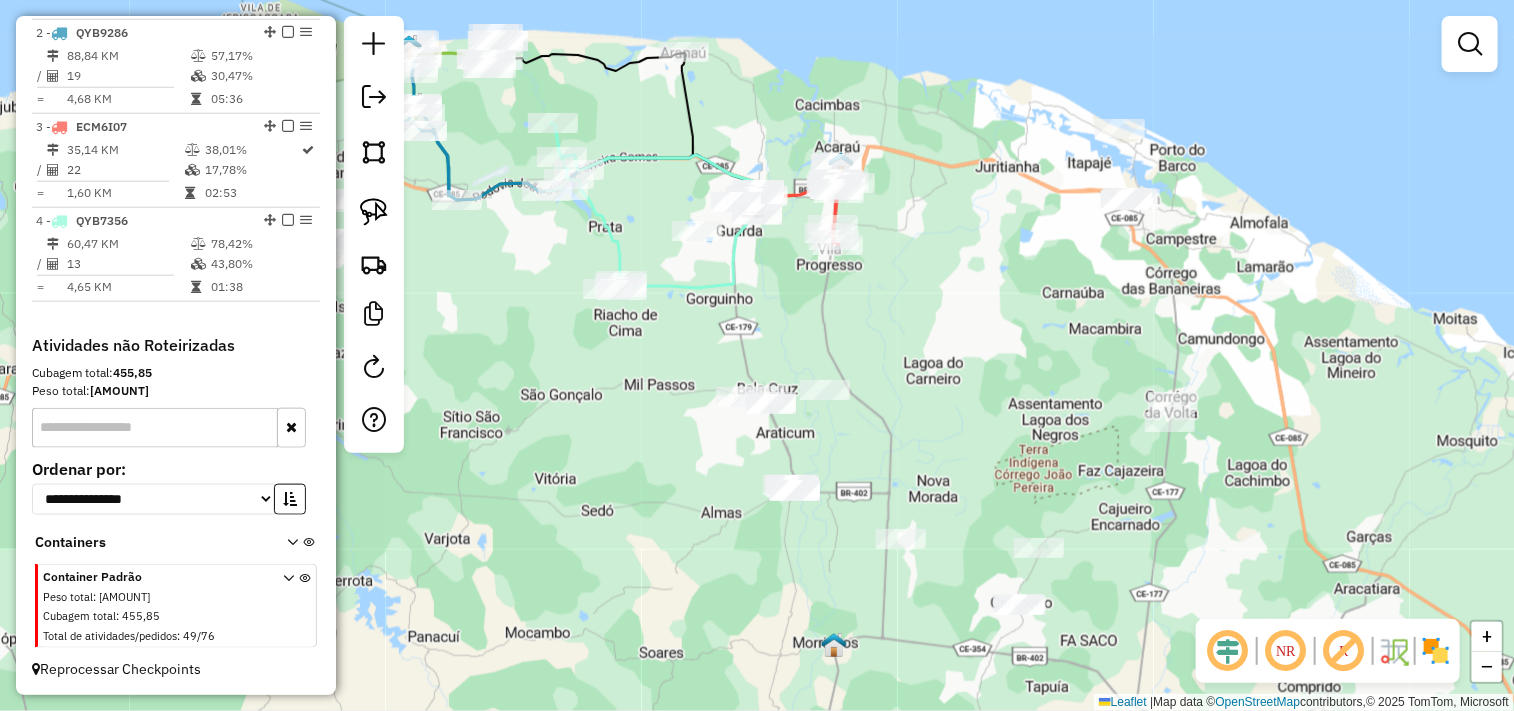 drag, startPoint x: 585, startPoint y: 476, endPoint x: 625, endPoint y: 383, distance: 101.23734 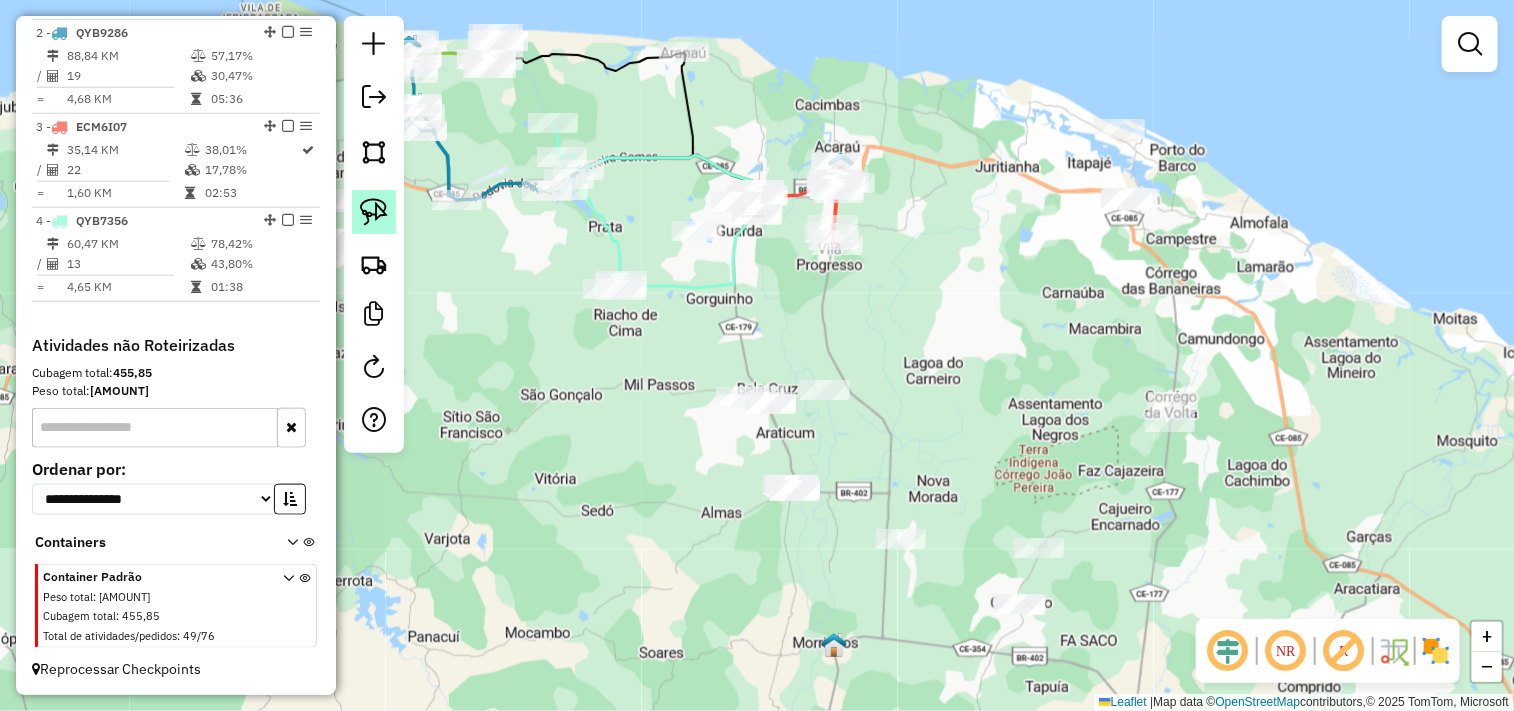 click 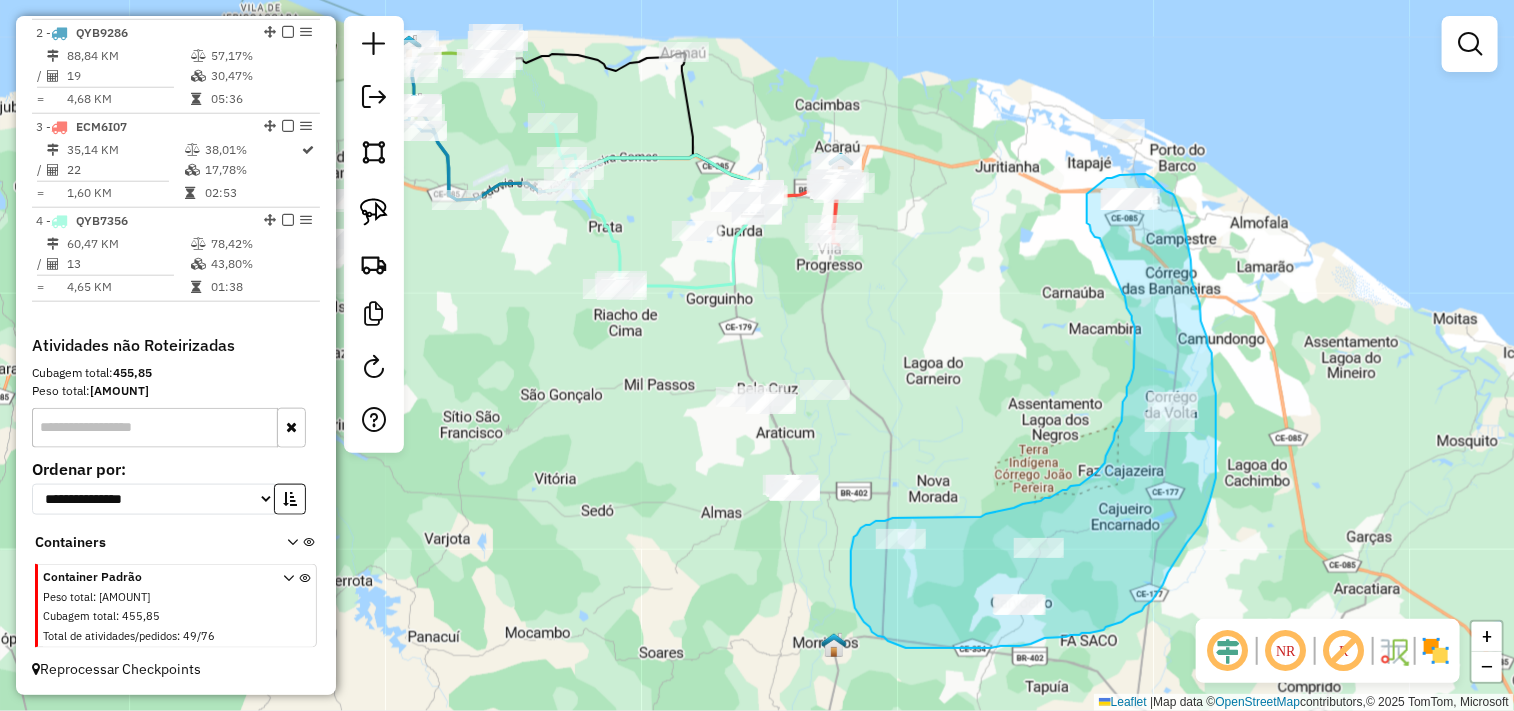 drag, startPoint x: 1100, startPoint y: 238, endPoint x: 1123, endPoint y: 293, distance: 59.615433 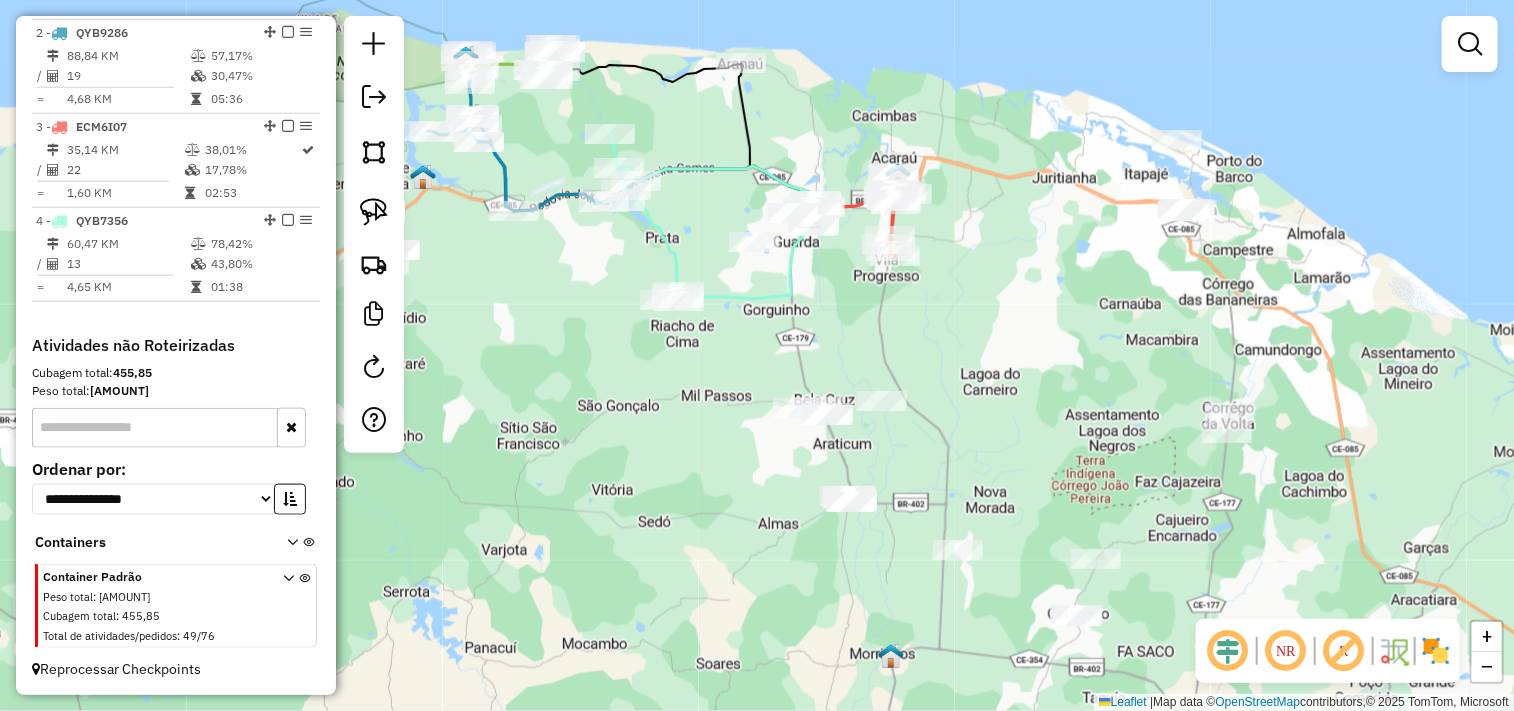 drag, startPoint x: 614, startPoint y: 366, endPoint x: 668, endPoint y: 375, distance: 54.74486 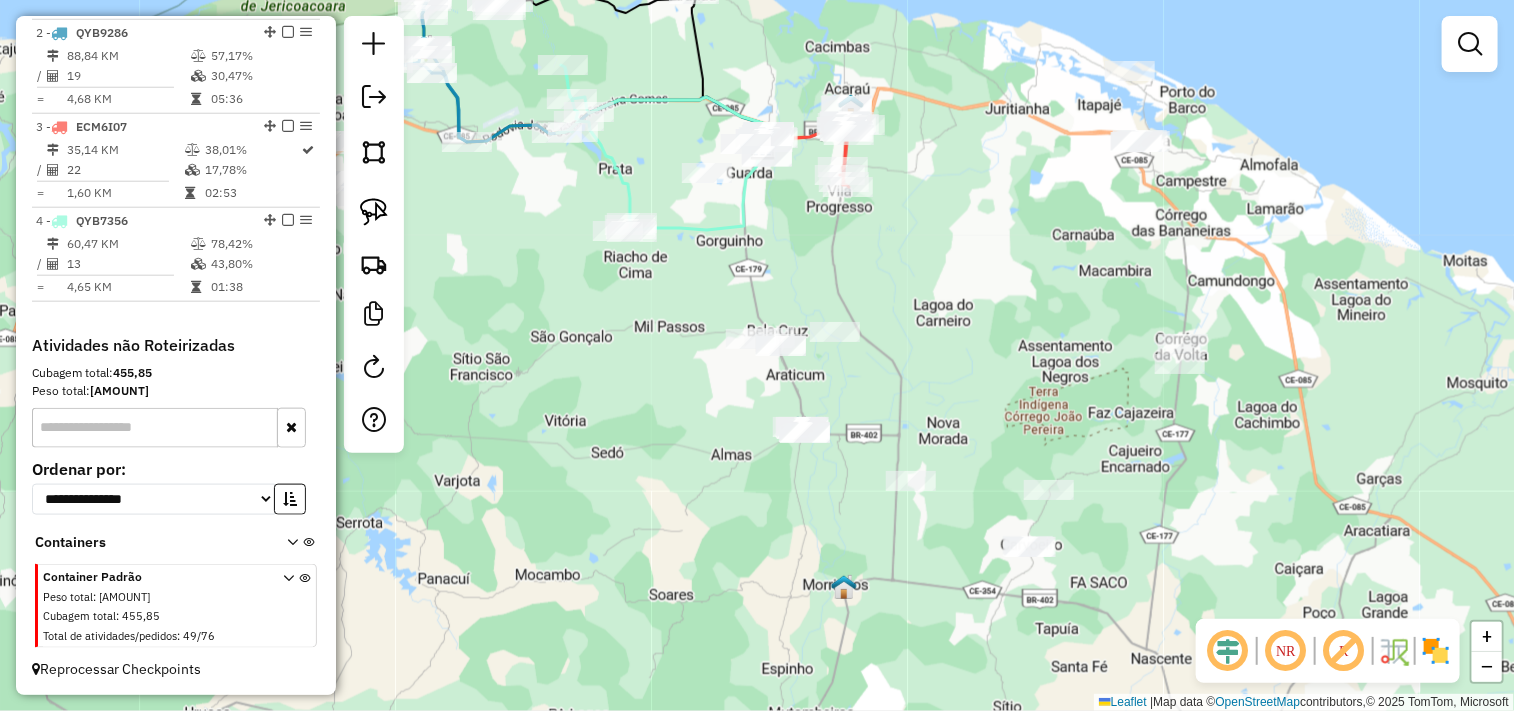 drag, startPoint x: 721, startPoint y: 457, endPoint x: 663, endPoint y: 335, distance: 135.08516 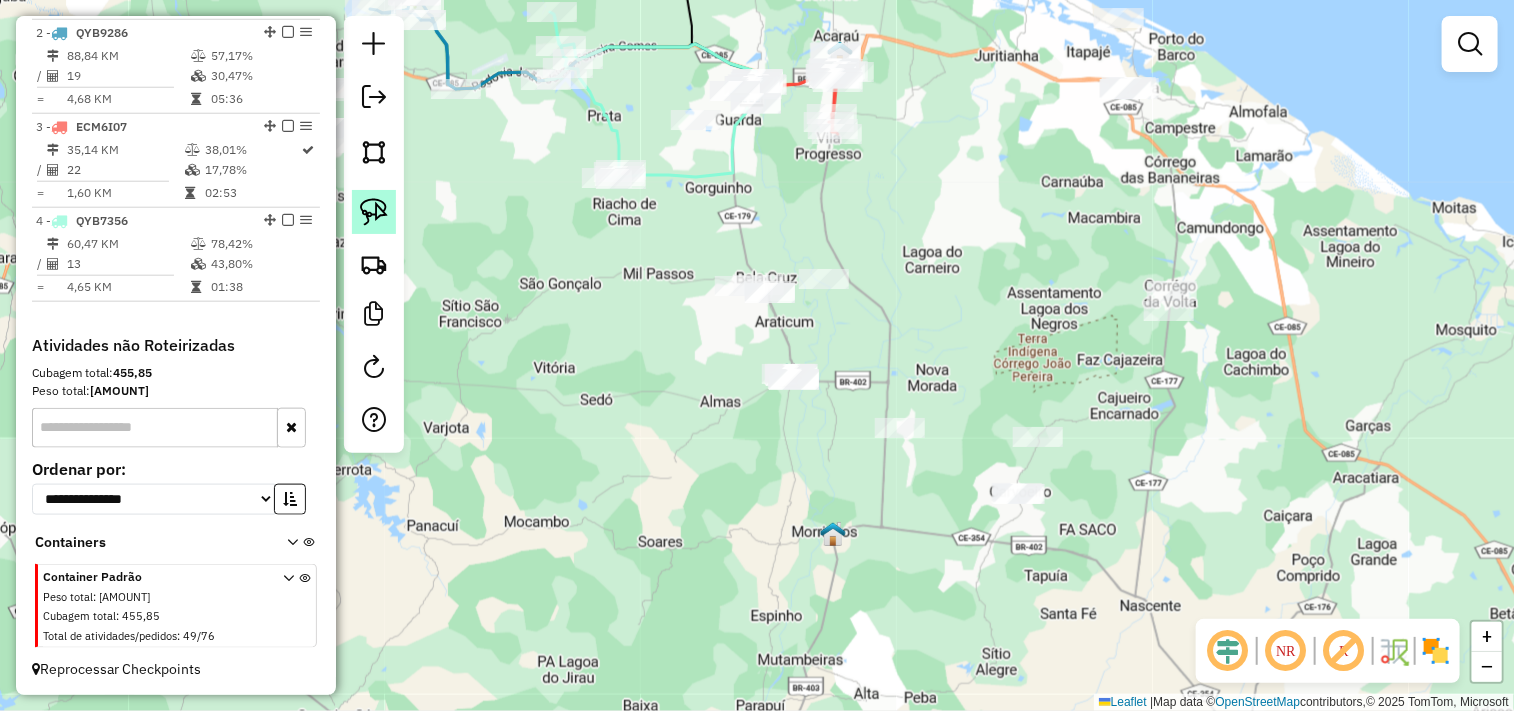 click 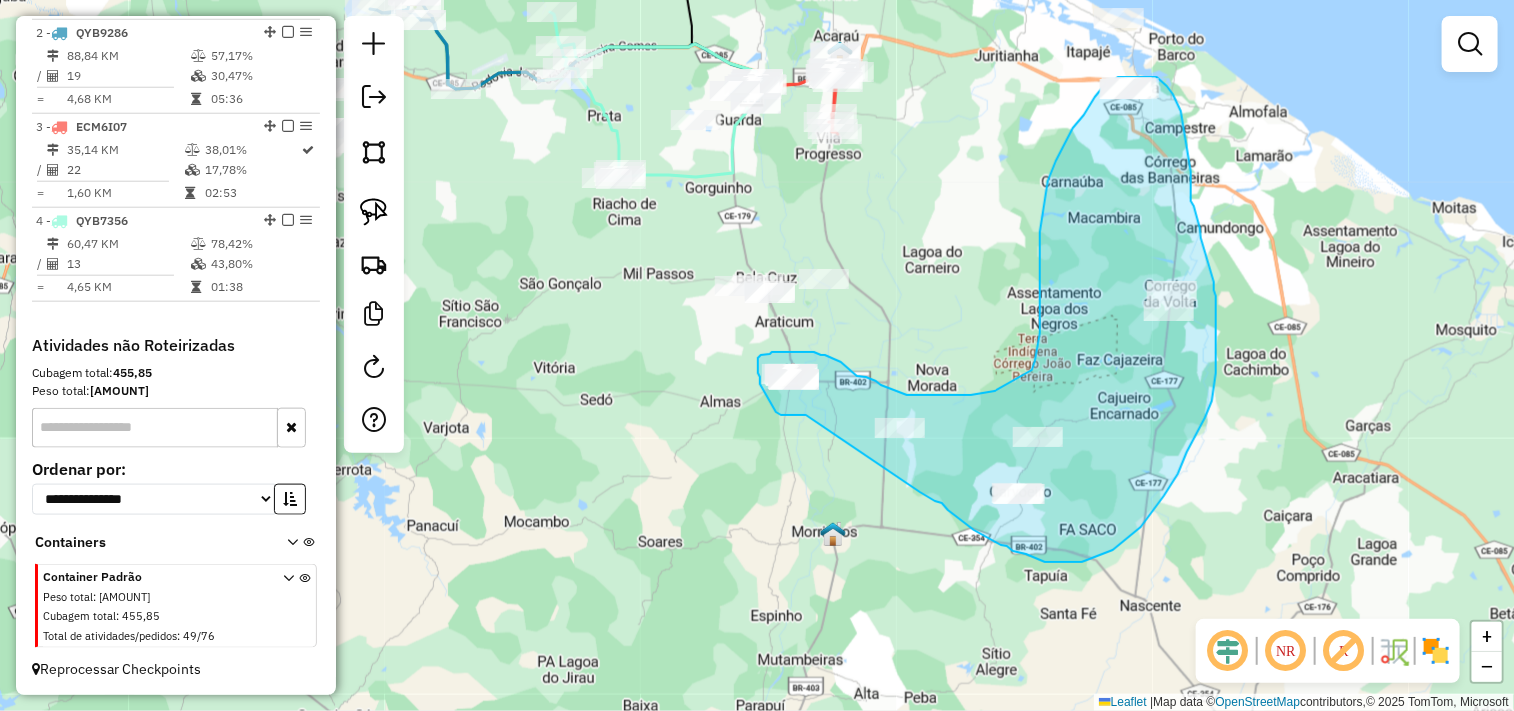 drag, startPoint x: 806, startPoint y: 415, endPoint x: 920, endPoint y: 492, distance: 137.56816 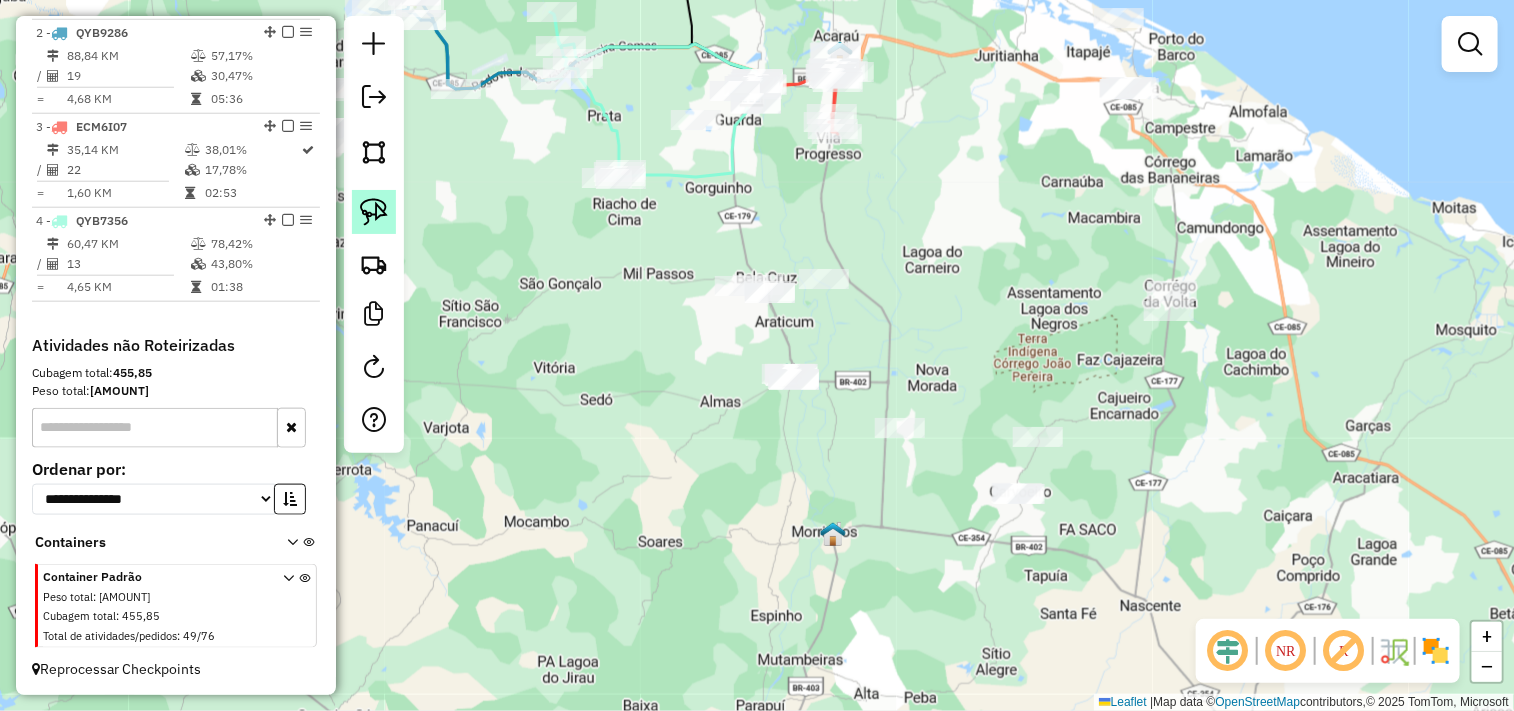 click 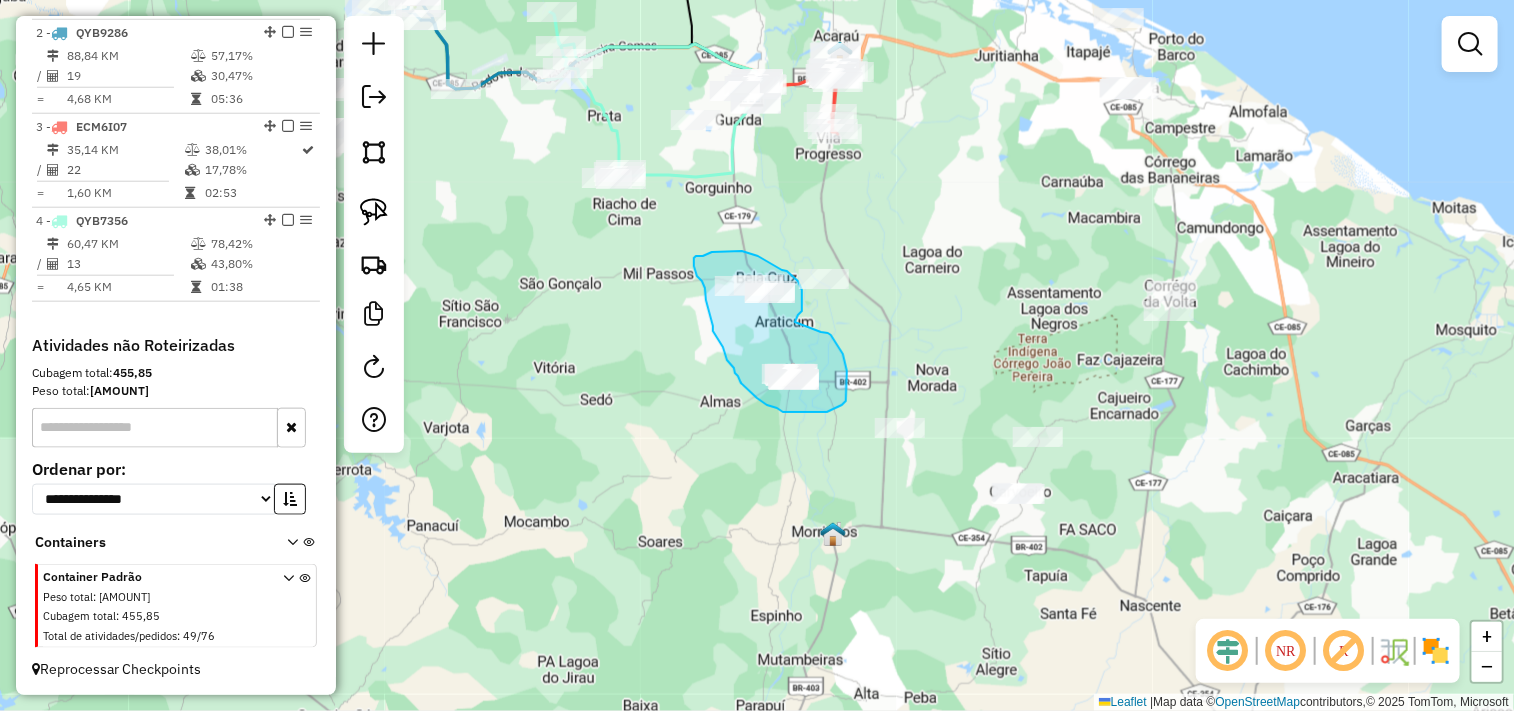 drag, startPoint x: 843, startPoint y: 357, endPoint x: 795, endPoint y: 324, distance: 58.249462 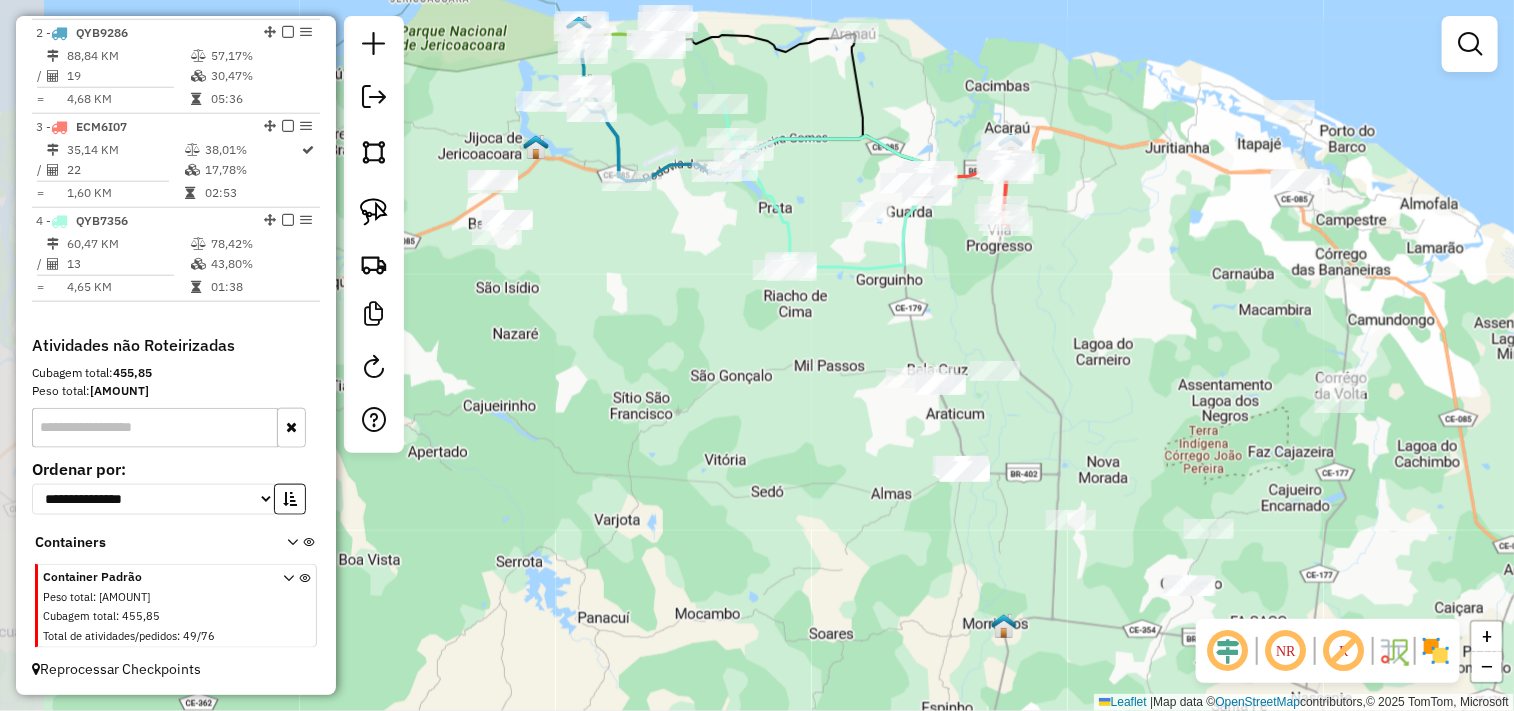 drag, startPoint x: 668, startPoint y: 315, endPoint x: 862, endPoint y: 410, distance: 216.01157 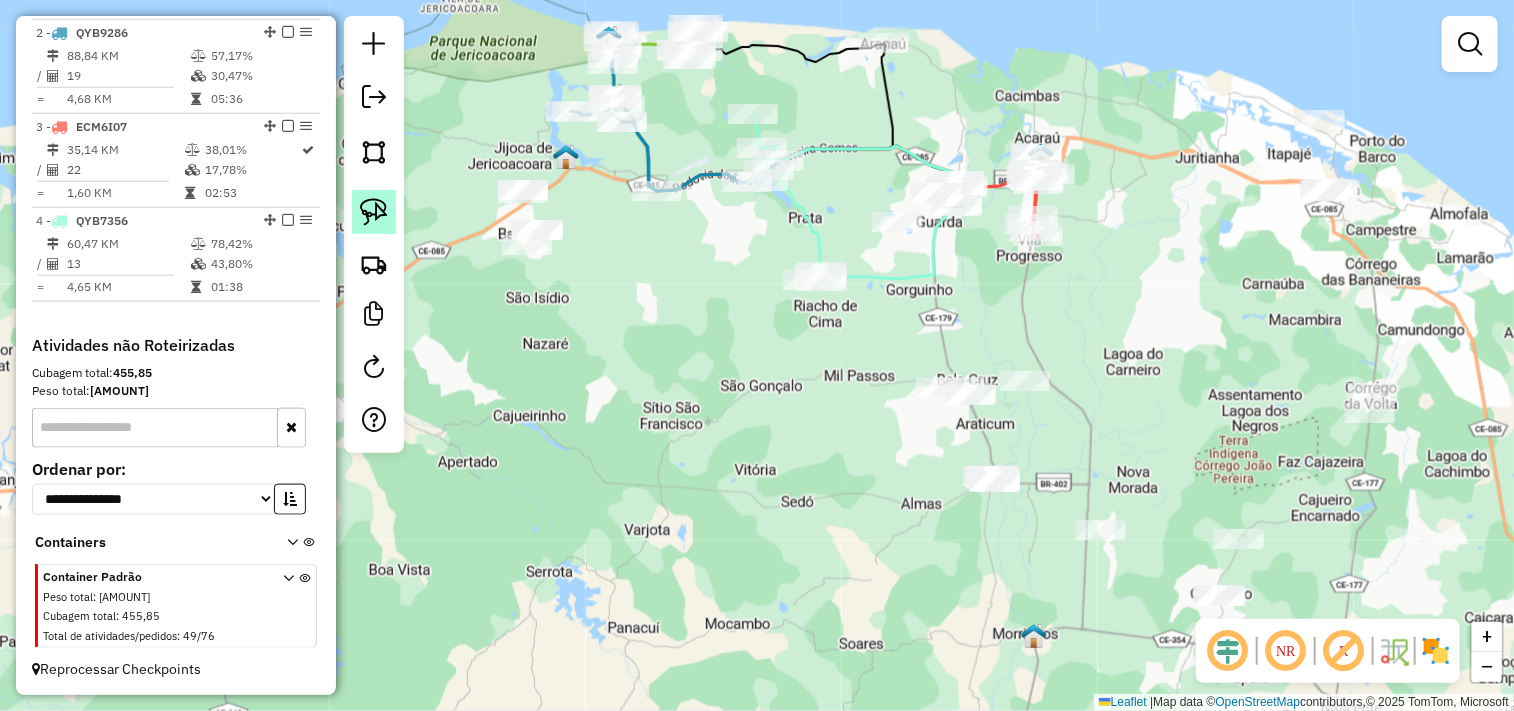 click 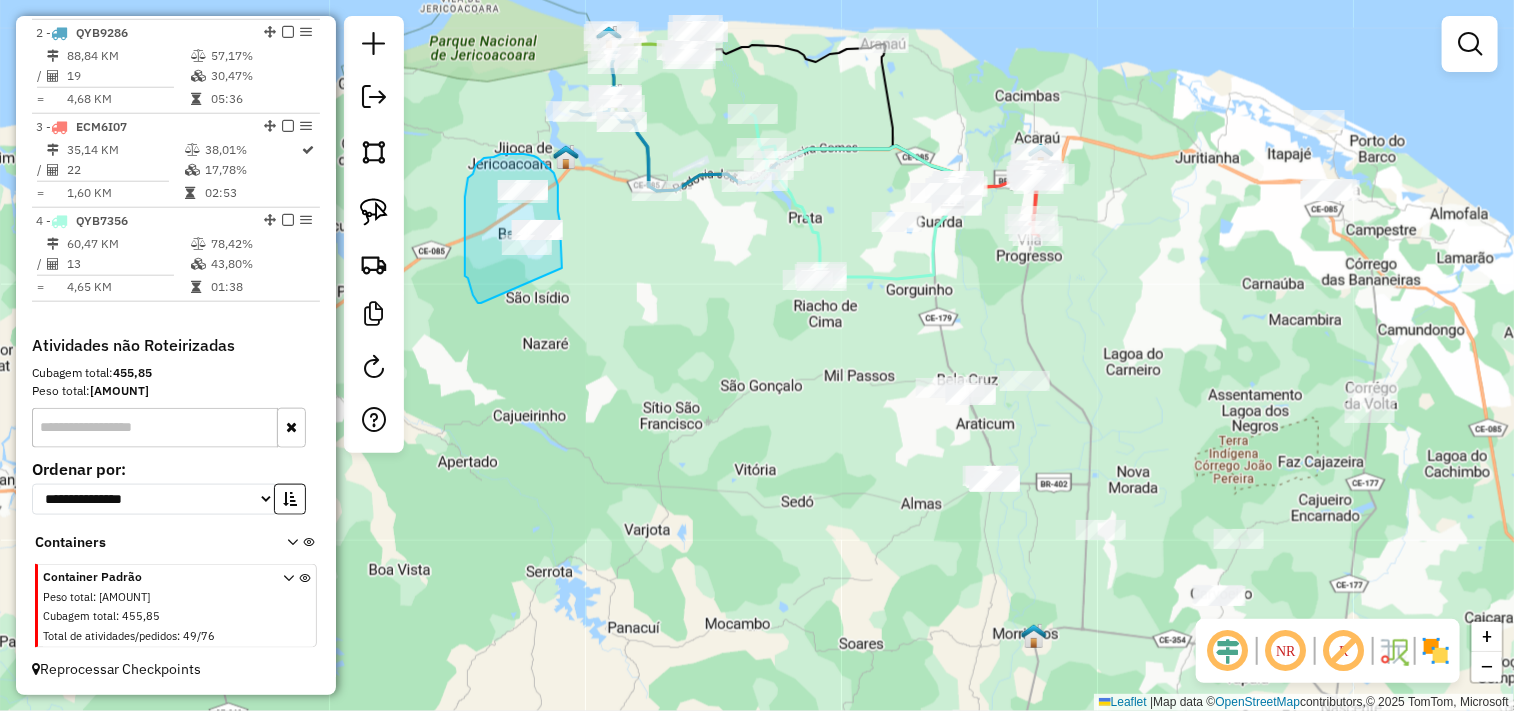 drag, startPoint x: 481, startPoint y: 303, endPoint x: 554, endPoint y: 292, distance: 73.82411 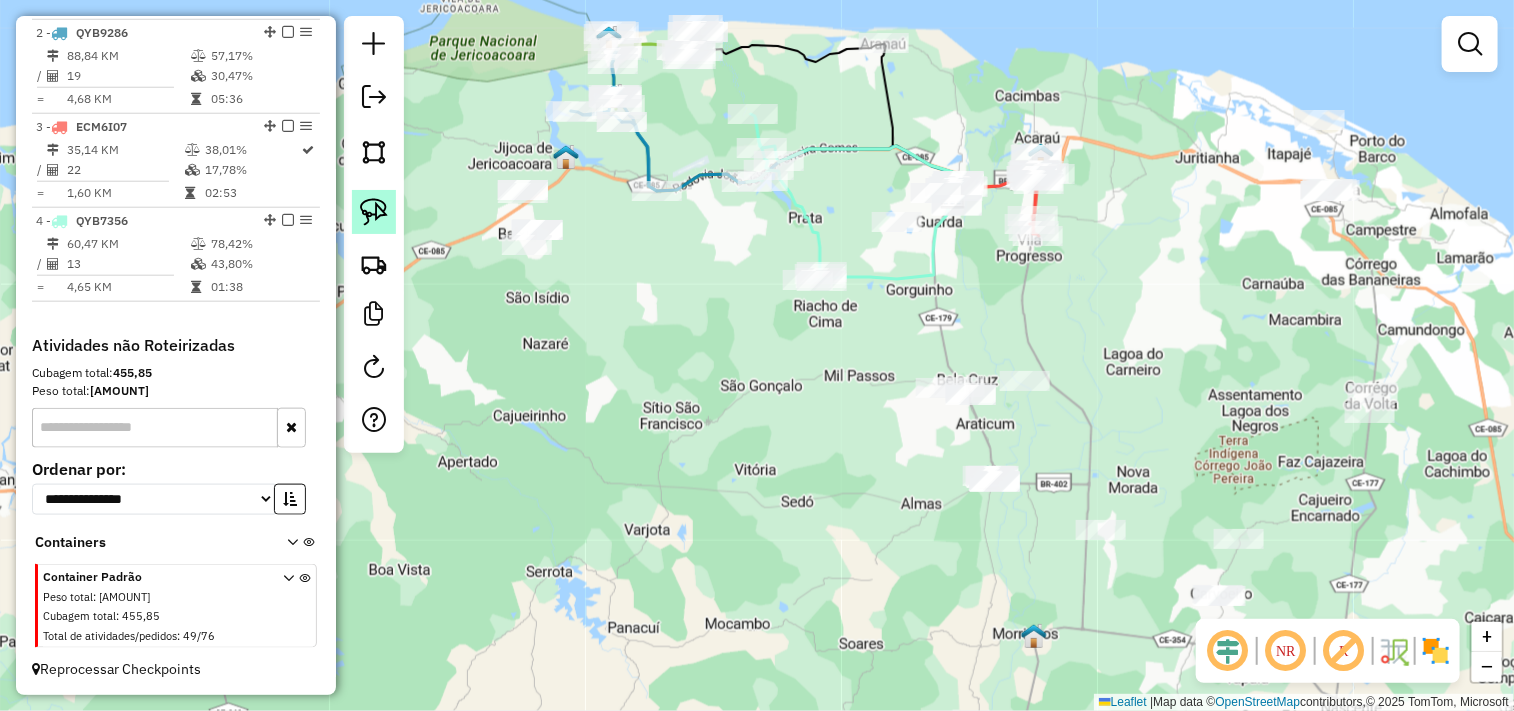 click 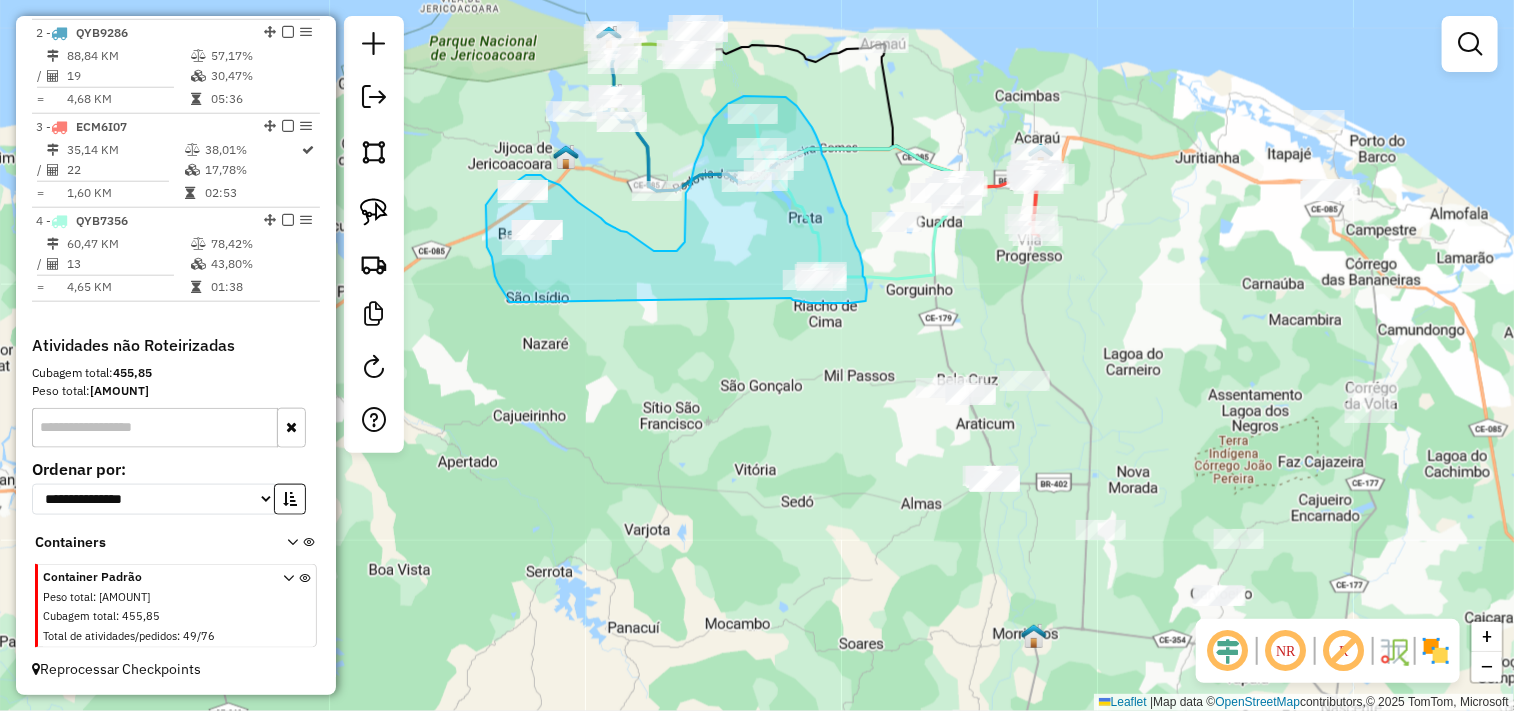 drag, startPoint x: 521, startPoint y: 302, endPoint x: 791, endPoint y: 298, distance: 270.02963 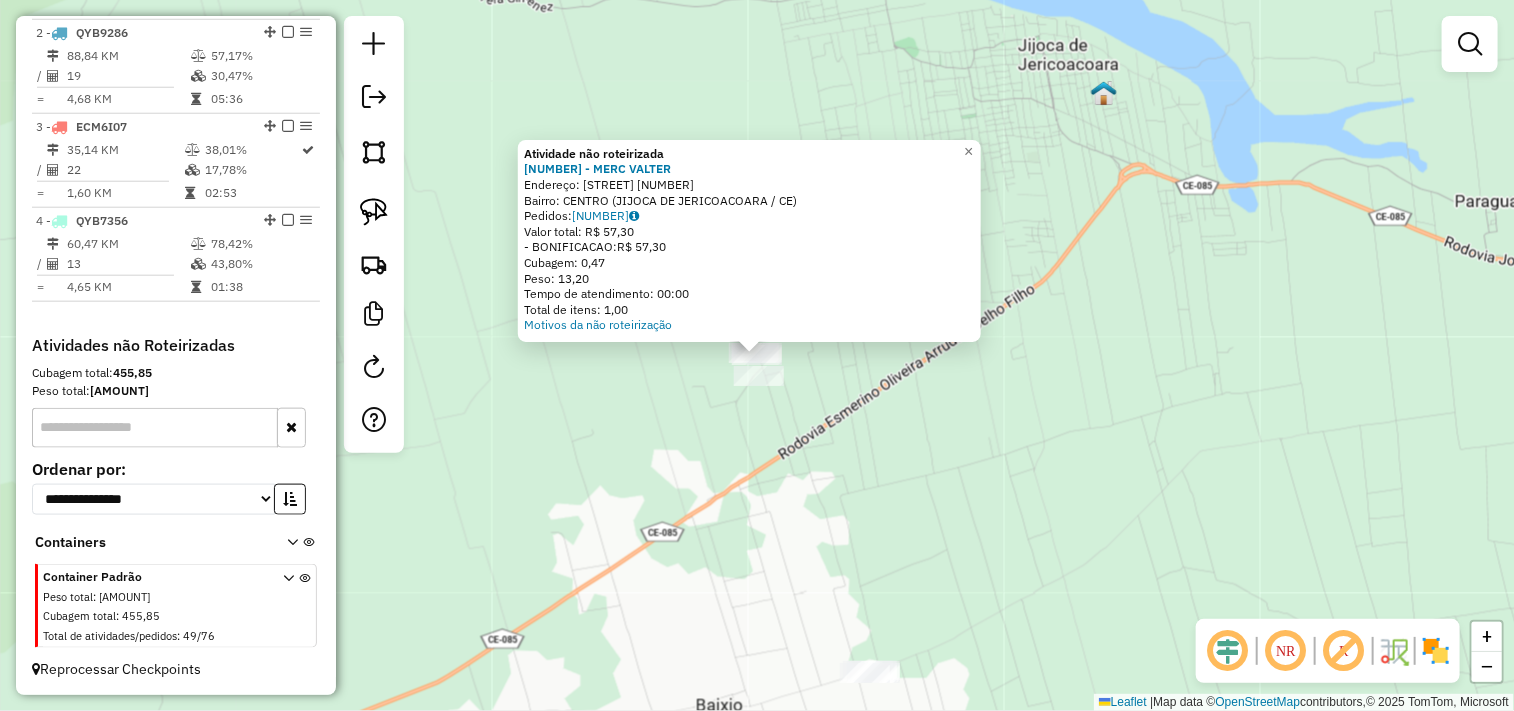click on "Atividade não roteirizada 2741 - MERC VALTER  Endereço:  Avenida Manoel Marques Albuque 1171   Bairro: CENTRO (JIJOCA DE JERICOACOARA / CE)   Pedidos:  06065896   Valor total: R$ 57,30   - BONIFICACAO:  R$ 57,30   Cubagem: 0,47   Peso: 13,20   Tempo de atendimento: 00:00   Total de itens: 1,00  Motivos da não roteirização × Janela de atendimento Grade de atendimento Capacidade Transportadoras Veículos Cliente Pedidos  Rotas Selecione os dias de semana para filtrar as janelas de atendimento  Seg   Ter   Qua   Qui   Sex   Sáb   Dom  Informe o período da janela de atendimento: De: Até:  Filtrar exatamente a janela do cliente  Considerar janela de atendimento padrão  Selecione os dias de semana para filtrar as grades de atendimento  Seg   Ter   Qua   Qui   Sex   Sáb   Dom   Considerar clientes sem dia de atendimento cadastrado  Clientes fora do dia de atendimento selecionado Filtrar as atividades entre os valores definidos abaixo:  Peso mínimo:   Peso máximo:   Cubagem mínima:   Cubagem máxima:  +" 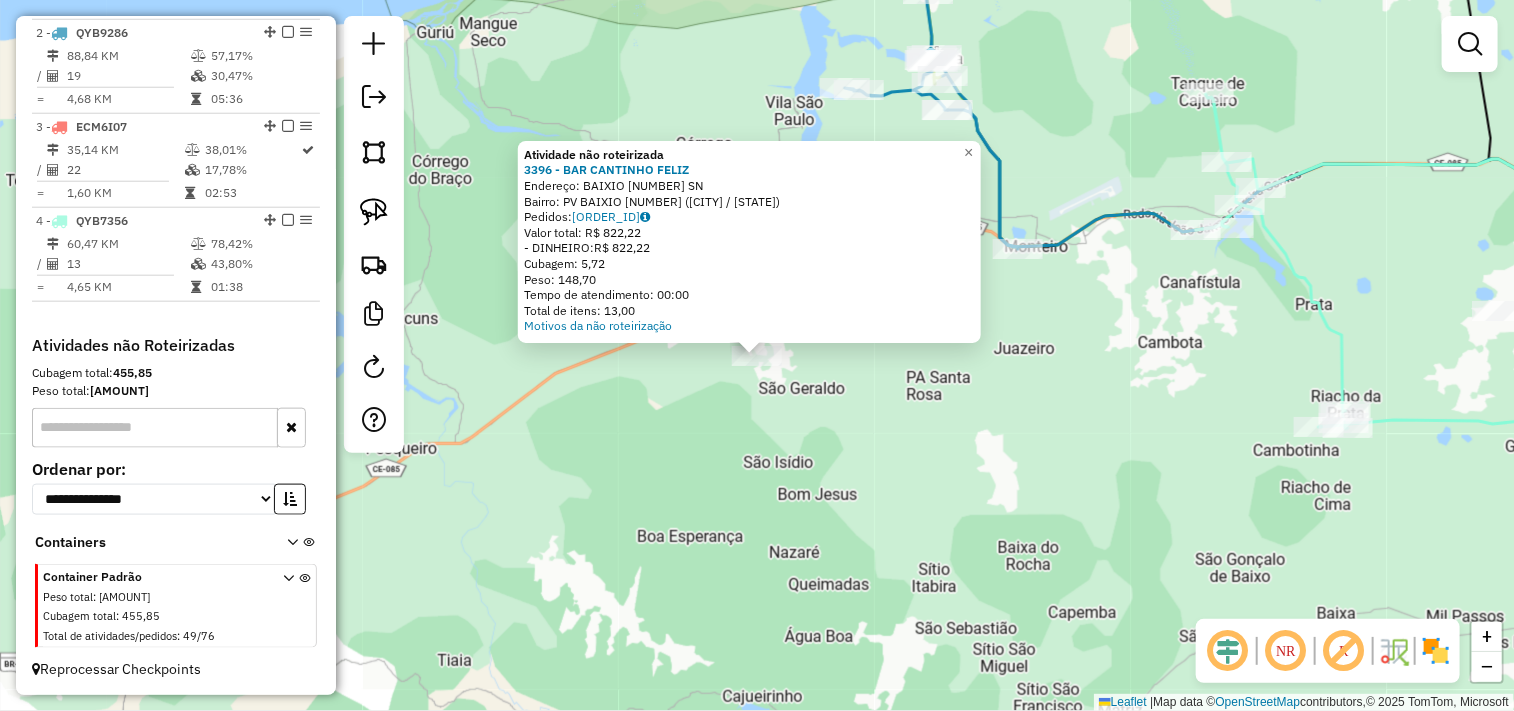 click on "Atividade não roteirizada 3396 - BAR CANTINHO FELIZ  Endereço:  BAIXIO 1 SN   Bairro: PV BAIXIO 1 (JIJOCA DE JERICOACOARA / CE)   Pedidos:  06065802   Valor total: R$ 822,22   - DINHEIRO:  R$ 822,22   Cubagem: 5,72   Peso: 148,70   Tempo de atendimento: 00:00   Total de itens: 13,00  Motivos da não roteirização × Janela de atendimento Grade de atendimento Capacidade Transportadoras Veículos Cliente Pedidos  Rotas Selecione os dias de semana para filtrar as janelas de atendimento  Seg   Ter   Qua   Qui   Sex   Sáb   Dom  Informe o período da janela de atendimento: De: Até:  Filtrar exatamente a janela do cliente  Considerar janela de atendimento padrão  Selecione os dias de semana para filtrar as grades de atendimento  Seg   Ter   Qua   Qui   Sex   Sáb   Dom   Considerar clientes sem dia de atendimento cadastrado  Clientes fora do dia de atendimento selecionado Filtrar as atividades entre os valores definidos abaixo:  Peso mínimo:   Peso máximo:   Cubagem mínima:   Cubagem máxima:   De:   De:" 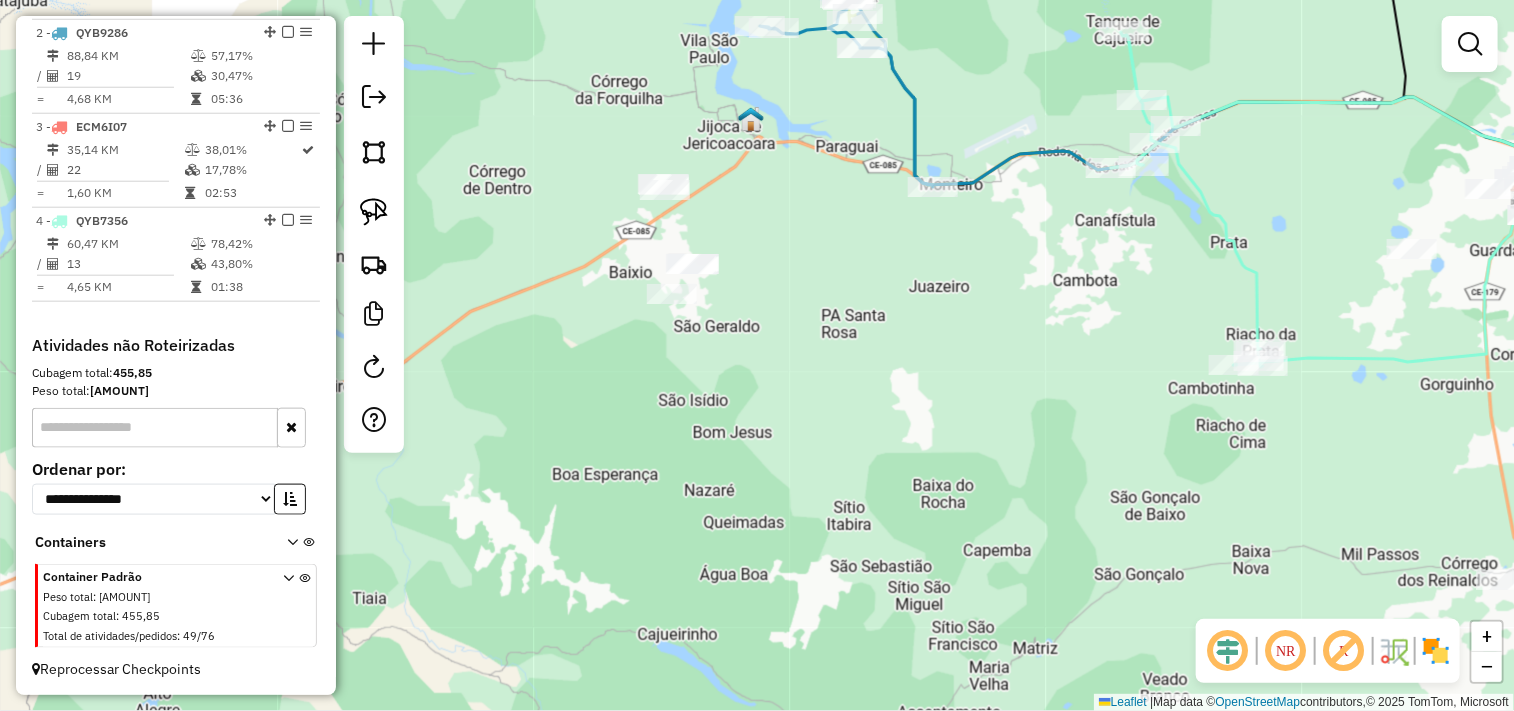 drag, startPoint x: 941, startPoint y: 460, endPoint x: 838, endPoint y: 371, distance: 136.12494 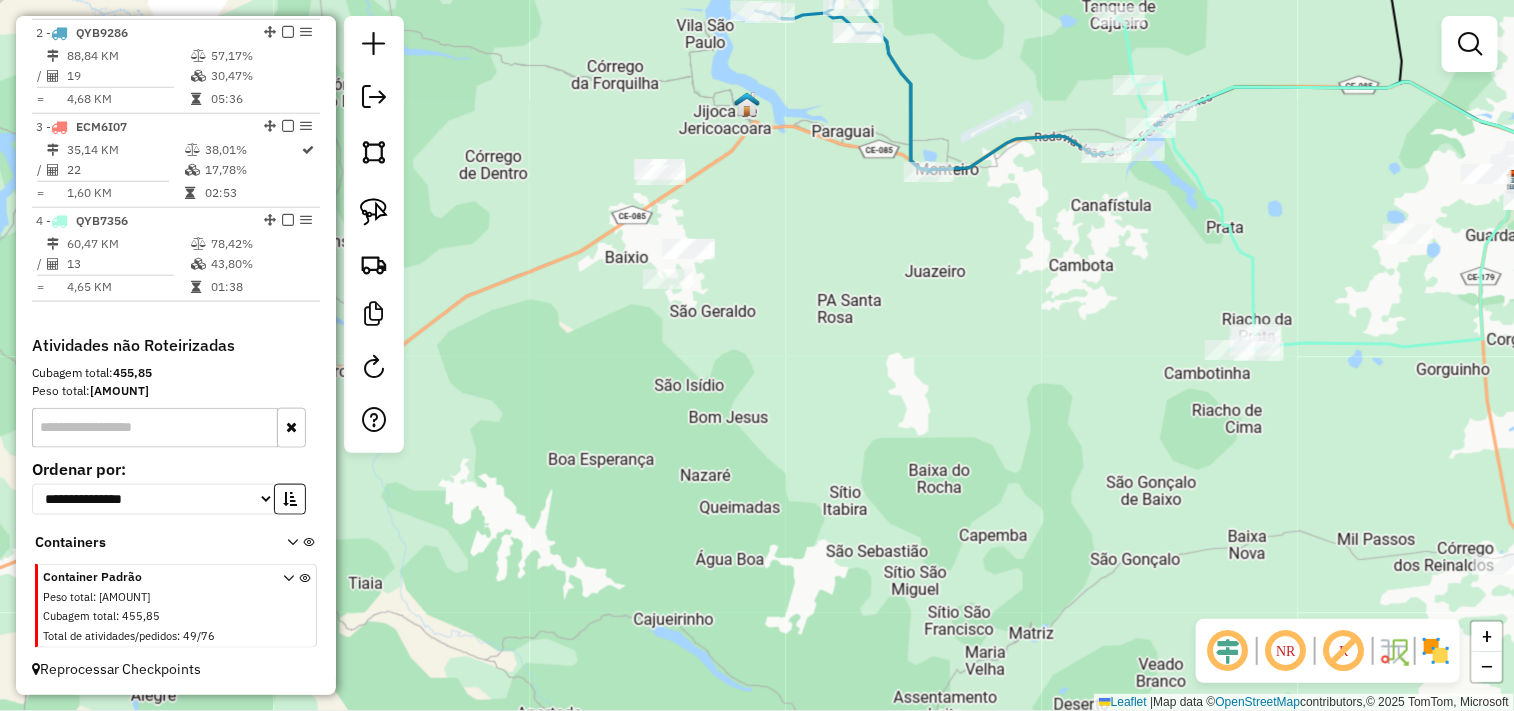 drag, startPoint x: 362, startPoint y: 221, endPoint x: 516, endPoint y: 346, distance: 198.34566 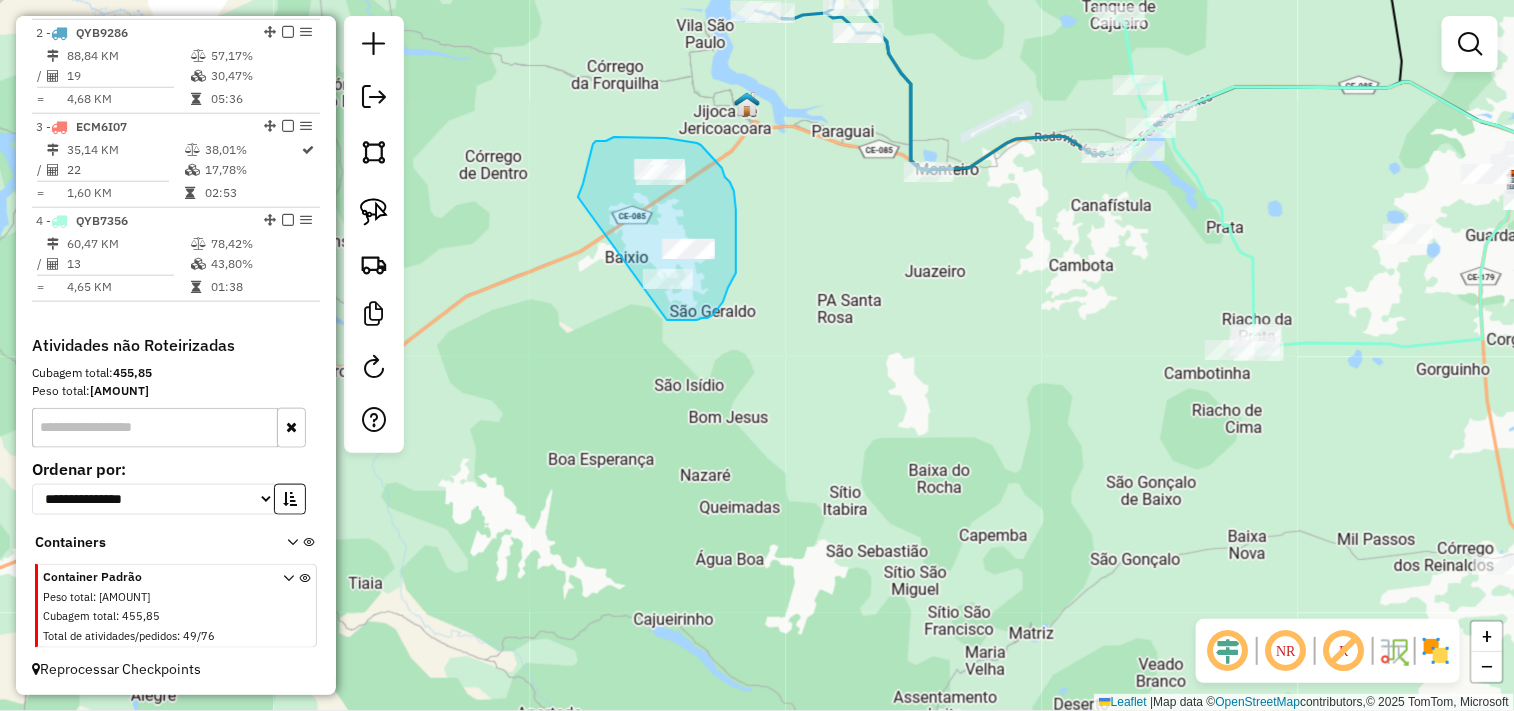 drag, startPoint x: 585, startPoint y: 176, endPoint x: 664, endPoint y: 320, distance: 164.24677 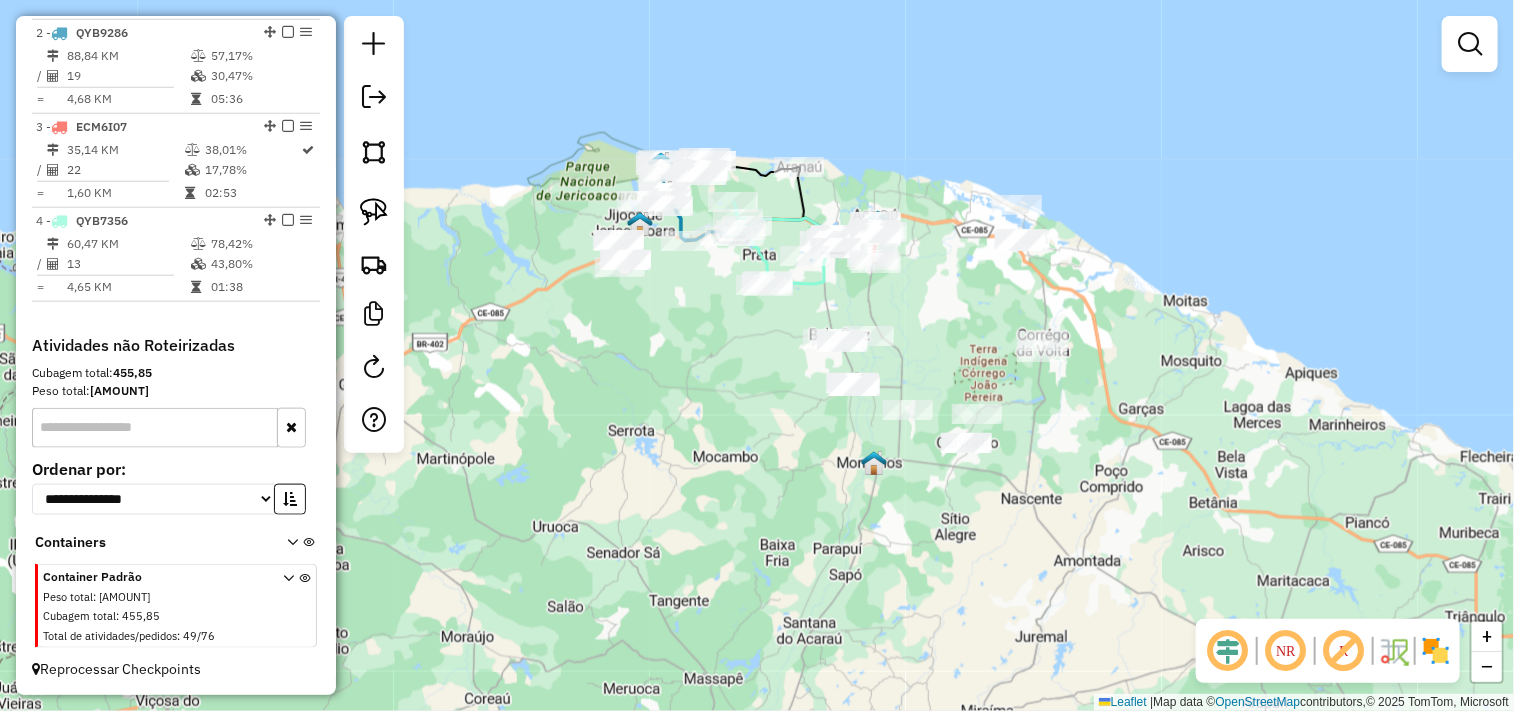 drag, startPoint x: 852, startPoint y: 432, endPoint x: 728, endPoint y: 368, distance: 139.54211 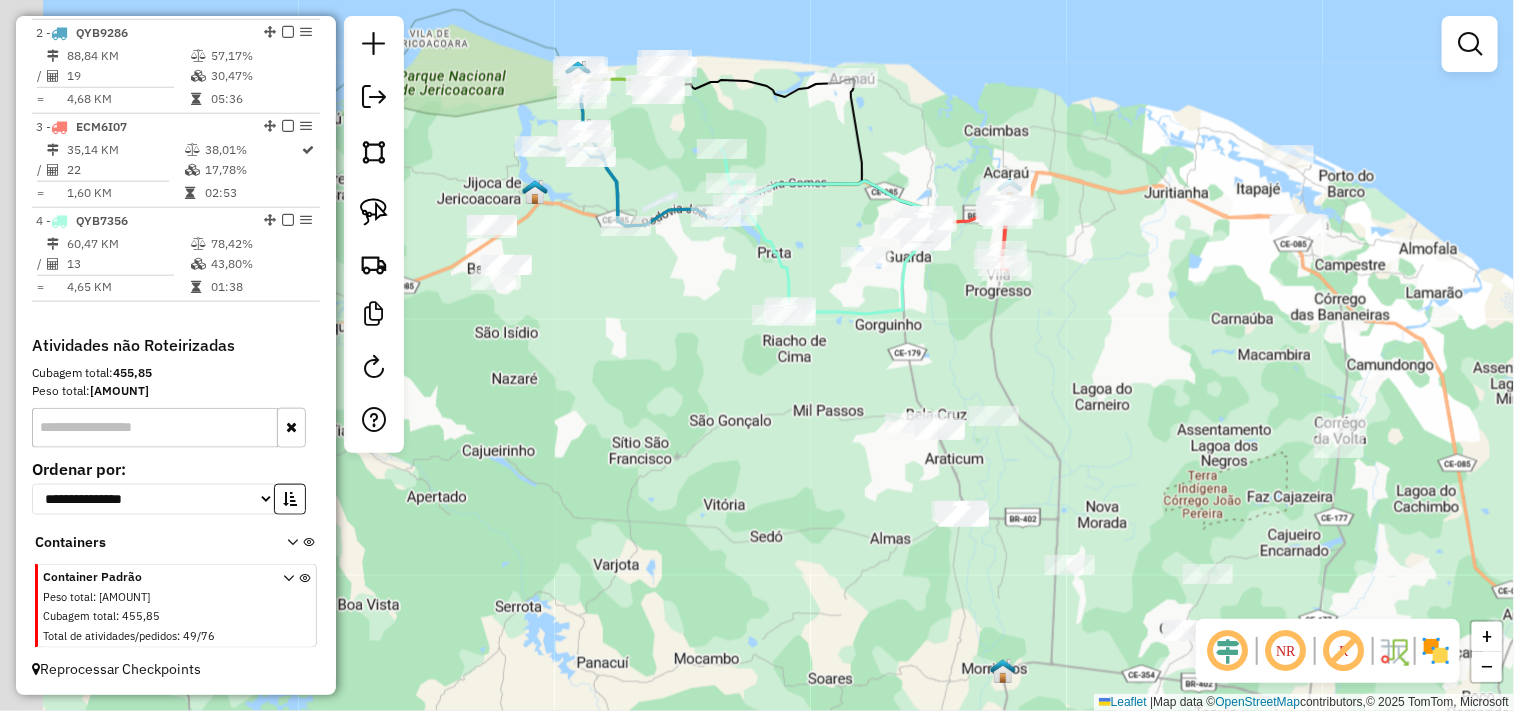 drag, startPoint x: 645, startPoint y: 317, endPoint x: 685, endPoint y: 321, distance: 40.1995 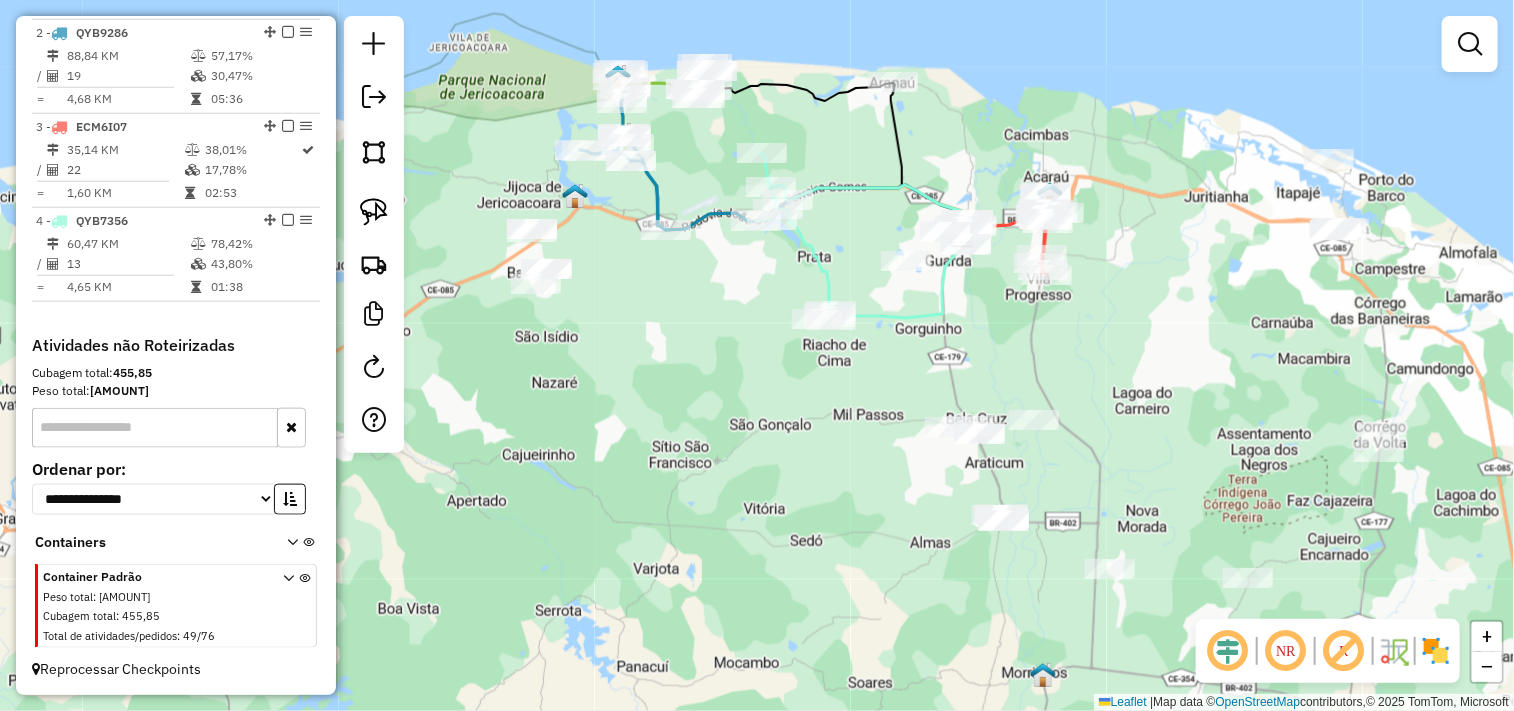 drag, startPoint x: 371, startPoint y: 212, endPoint x: 498, endPoint y: 273, distance: 140.89003 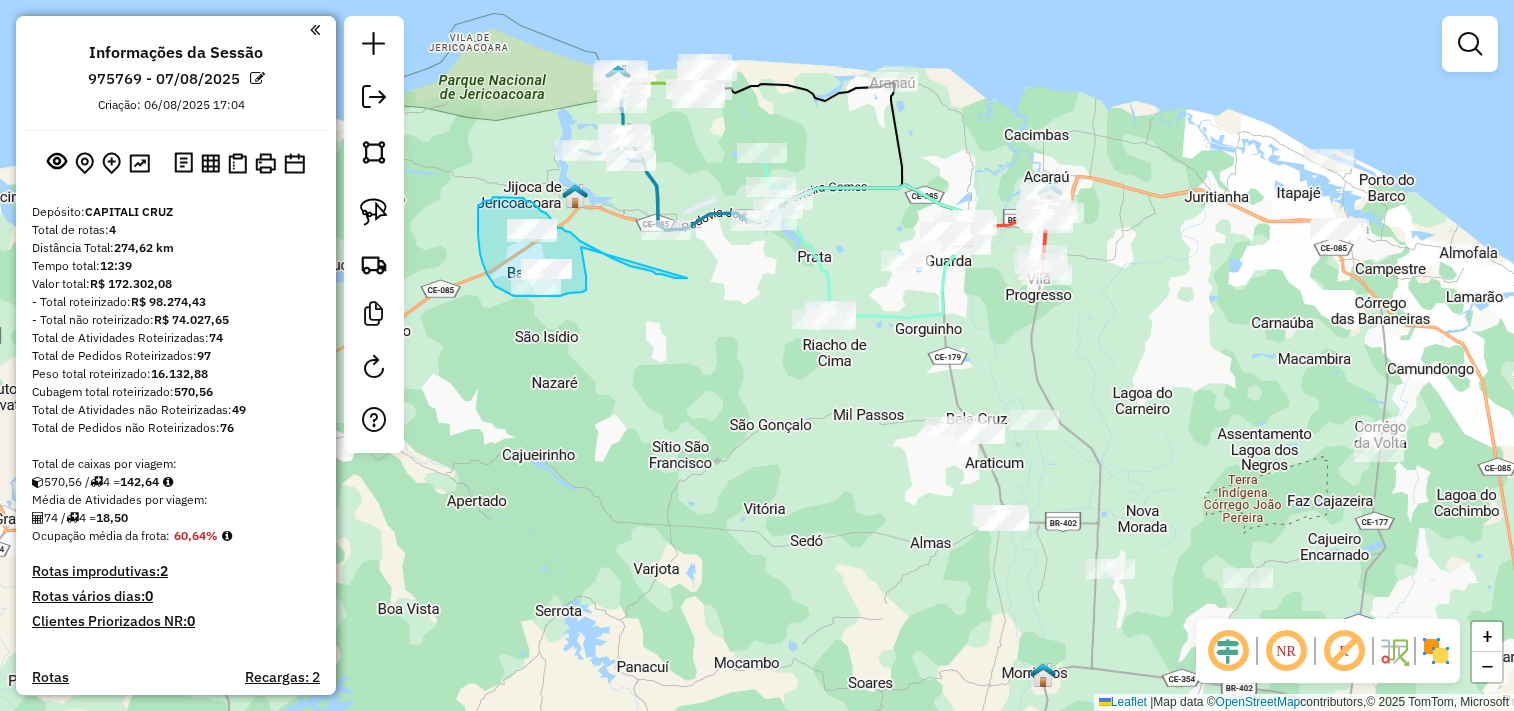 scroll, scrollTop: 0, scrollLeft: 0, axis: both 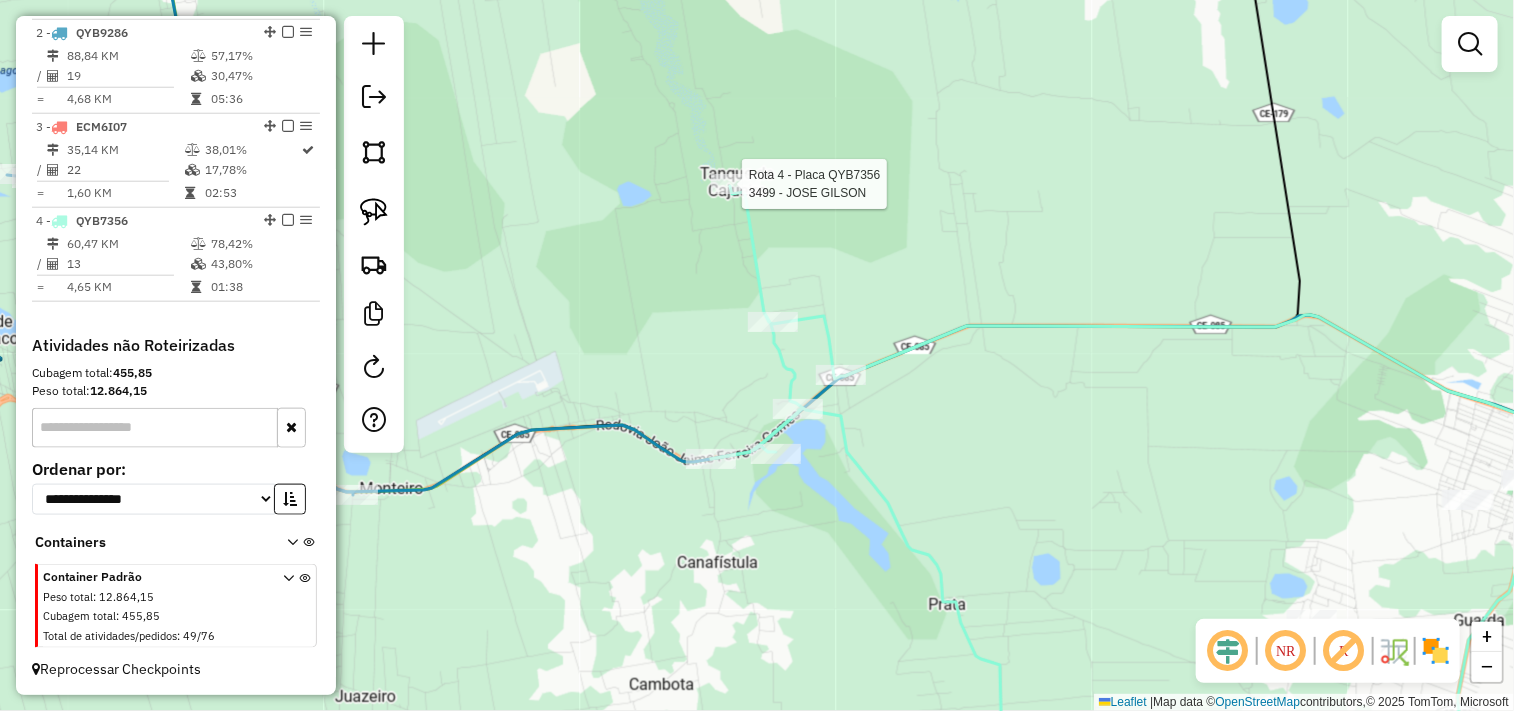 select on "**********" 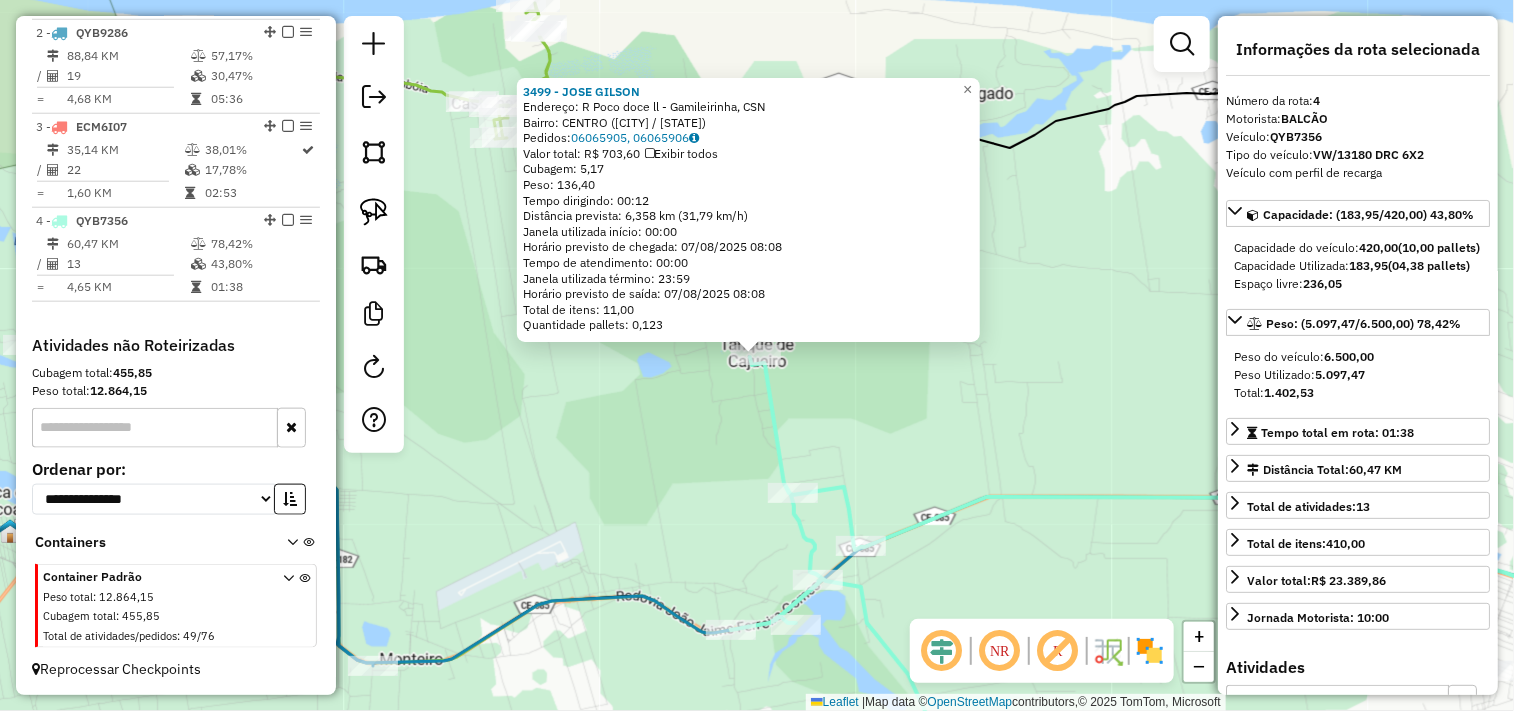 click on "3499 - [NAME]  Endereço: R   Poco doce ll - Gamileirinha, CSN   Bairro: CENTRO ([CITY] / CE)   Pedidos:  06065905, 06065906   Valor total: R$ 703,60   Exibir todos   Cubagem: 5,17  Peso: 136,40  Tempo dirigindo: 00:12   Distância prevista: 6,358 km (31,79 km/h)   Janela utilizada início: 00:00   Horário previsto de chegada: 07/08/2025 08:08   Tempo de atendimento: 00:00   Janela utilizada término: 23:59   Horário previsto de saída: 07/08/2025 08:08   Total de itens: 11,00   Quantidade pallets: 0,123  × Janela de atendimento Grade de atendimento Capacidade Transportadoras Veículos Cliente Pedidos  Rotas Selecione os dias de semana para filtrar as janelas de atendimento  Seg   Ter   Qua   Qui   Sex   Sáb   Dom  Informe o período da janela de atendimento: De: Até:  Filtrar exatamente a janela do cliente  Considerar janela de atendimento padrão  Selecione os dias de semana para filtrar as grades de atendimento  Seg   Ter   Qua   Qui   Sex   Sáb   Dom   Peso mínimo:   Peso máximo:   De:   Até:" 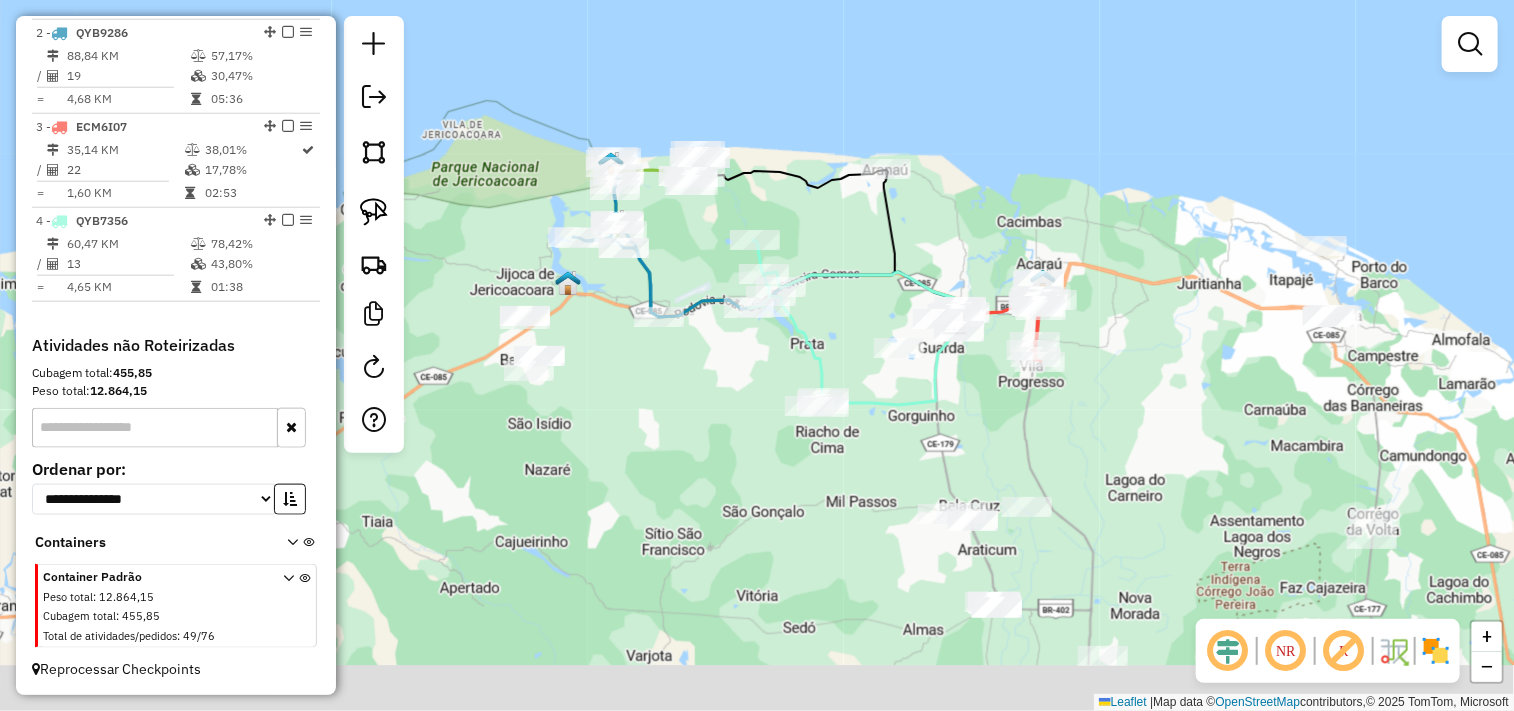 drag, startPoint x: 626, startPoint y: 581, endPoint x: 681, endPoint y: 372, distance: 216.1157 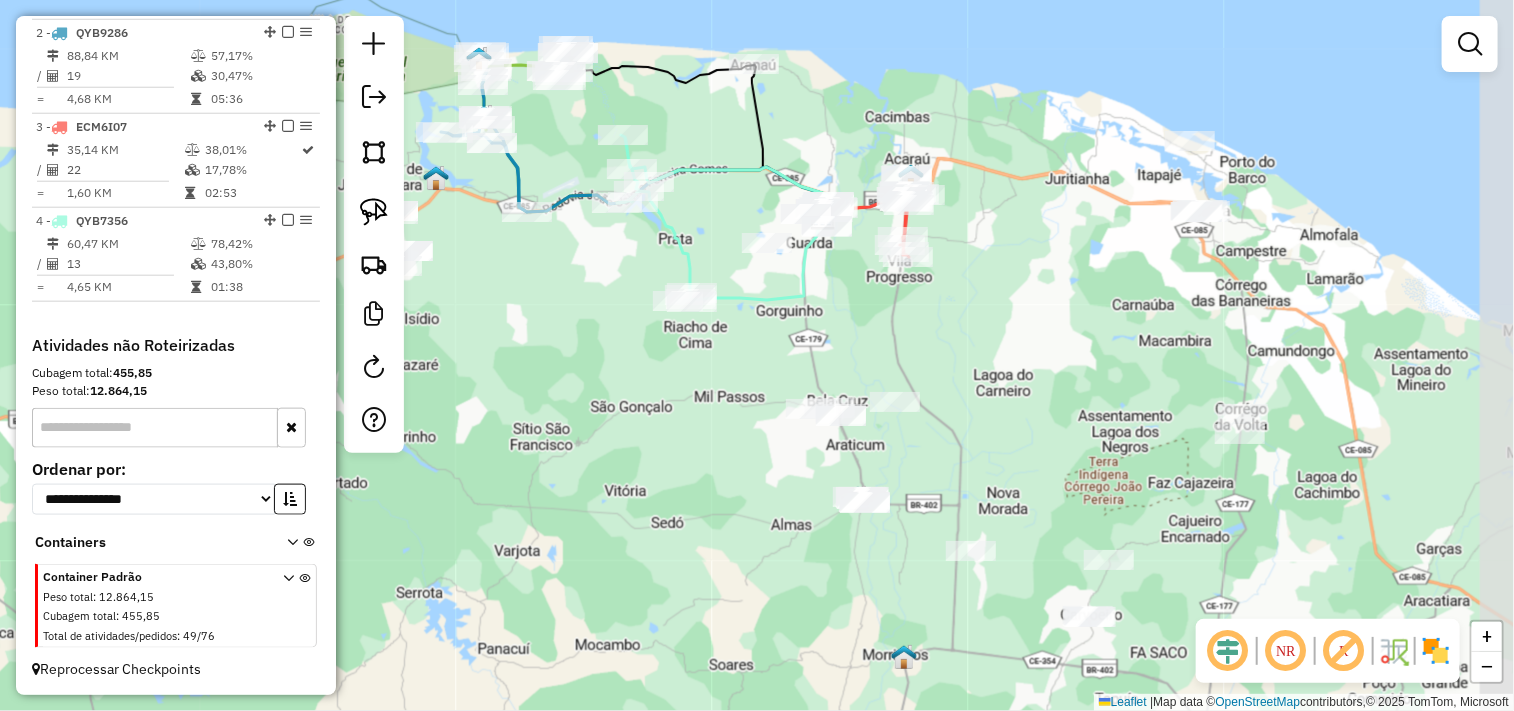 drag, startPoint x: 792, startPoint y: 496, endPoint x: 666, endPoint y: 413, distance: 150.88075 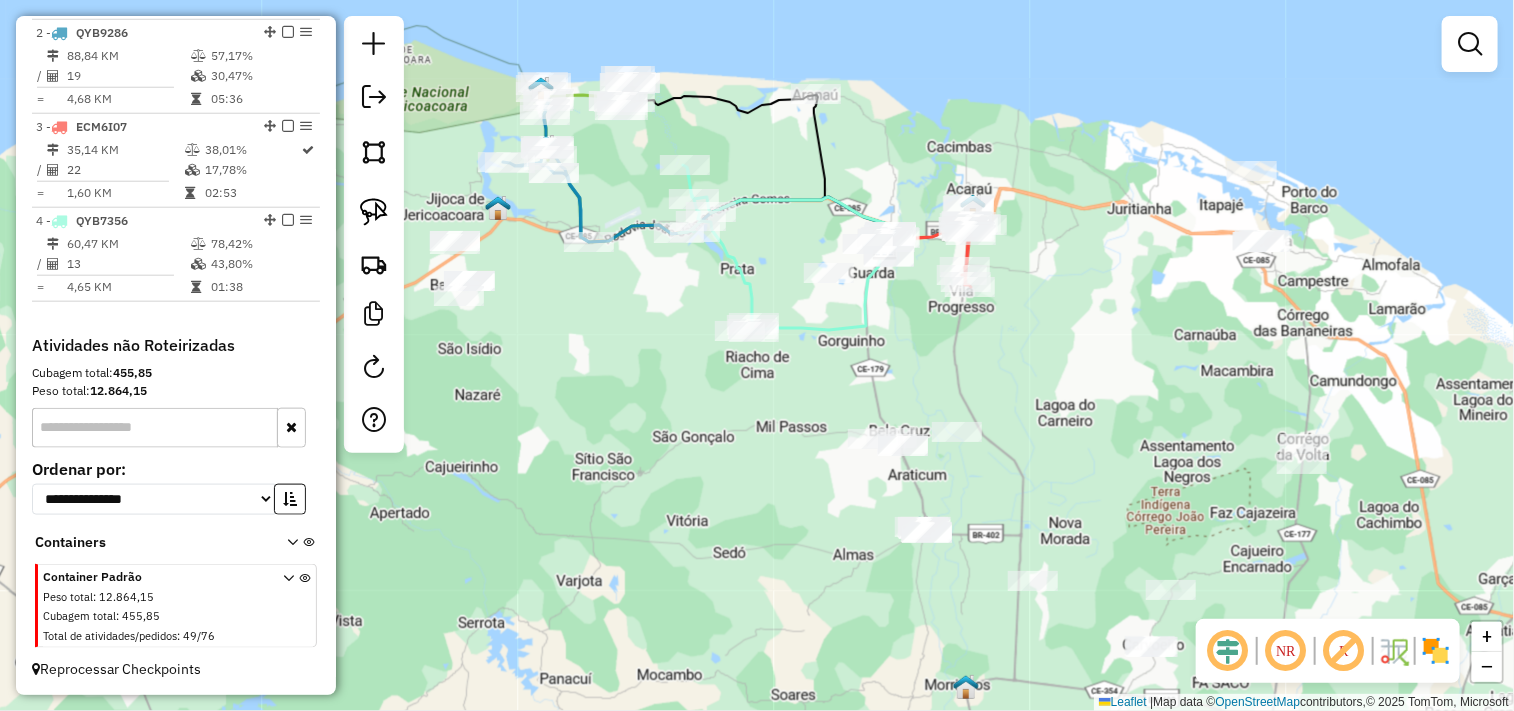 drag, startPoint x: 557, startPoint y: 330, endPoint x: 620, endPoint y: 363, distance: 71.11962 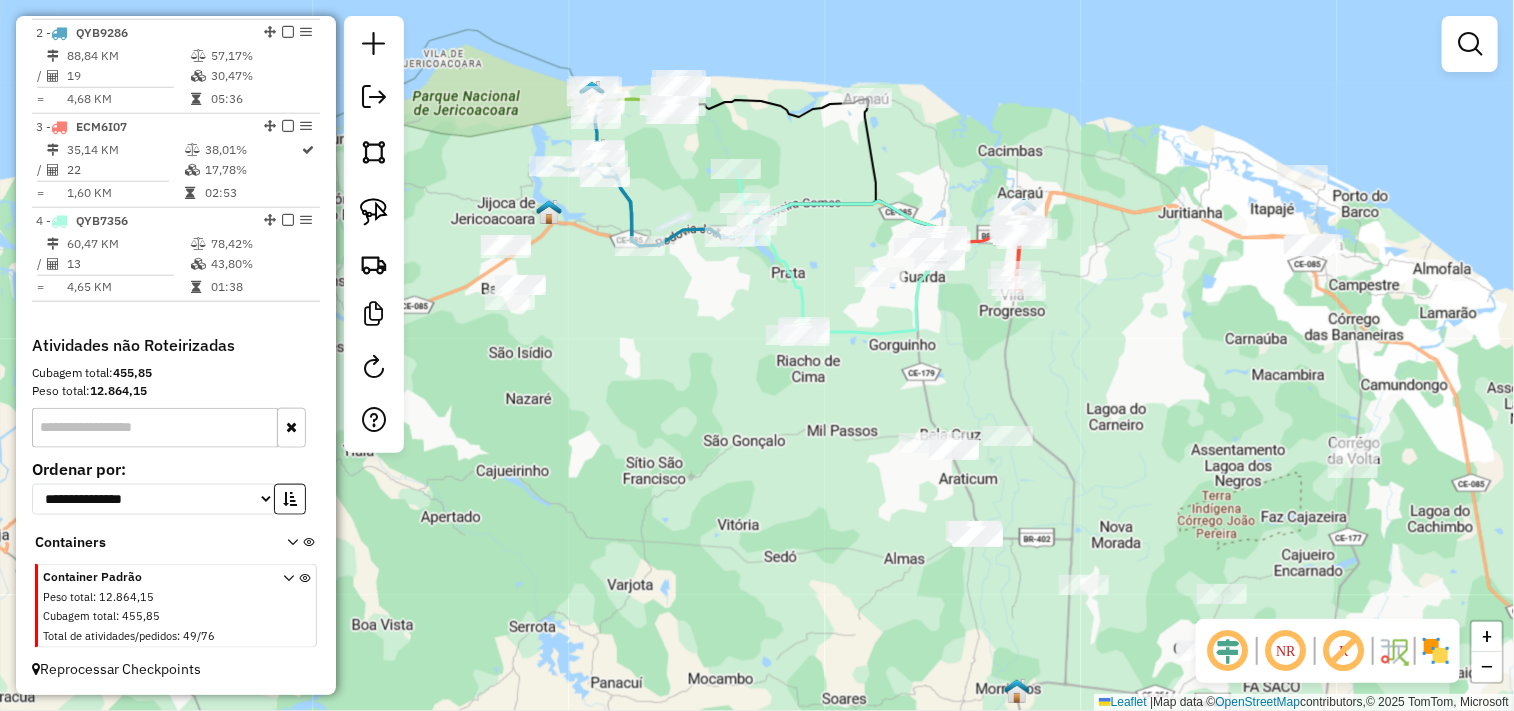drag, startPoint x: 556, startPoint y: 361, endPoint x: 613, endPoint y: 368, distance: 57.428215 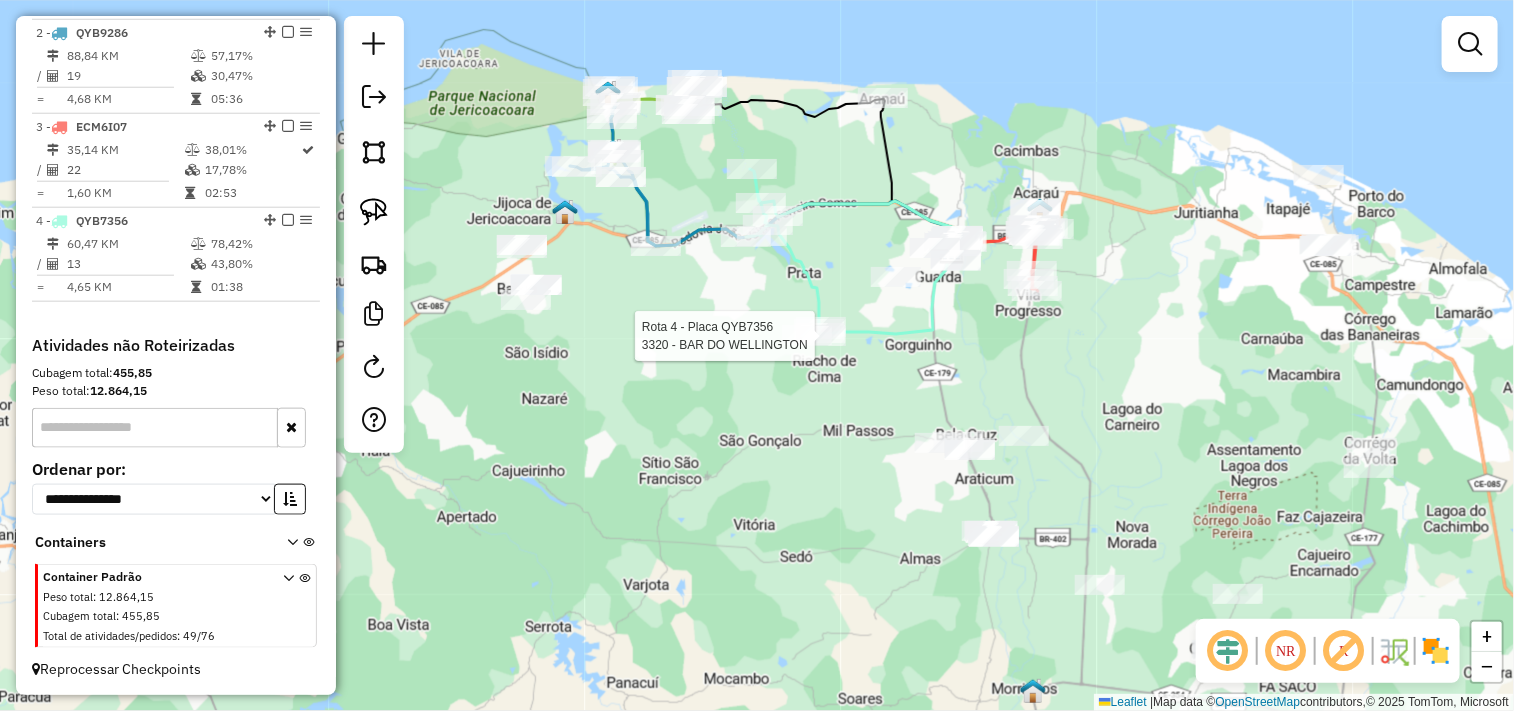 select on "**********" 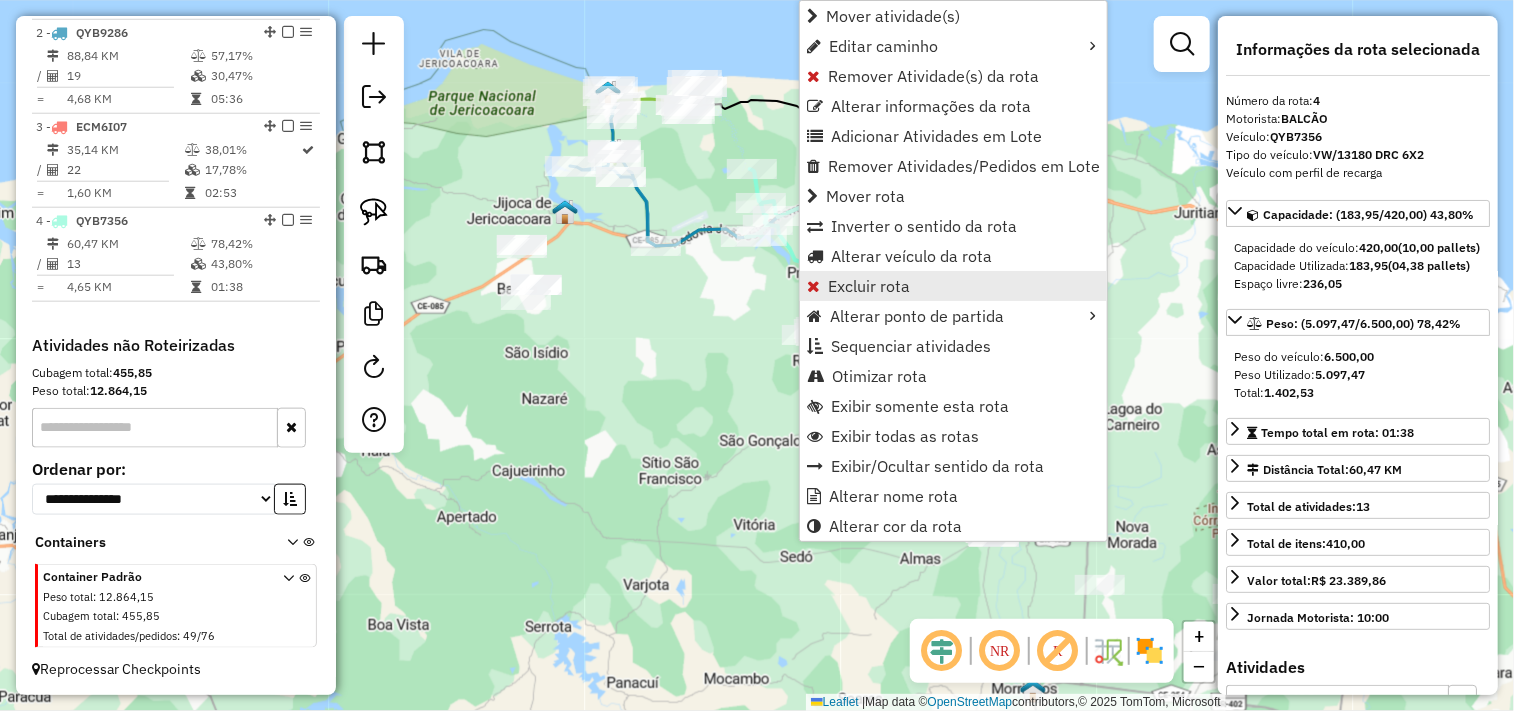 click on "Excluir rota" at bounding box center (869, 286) 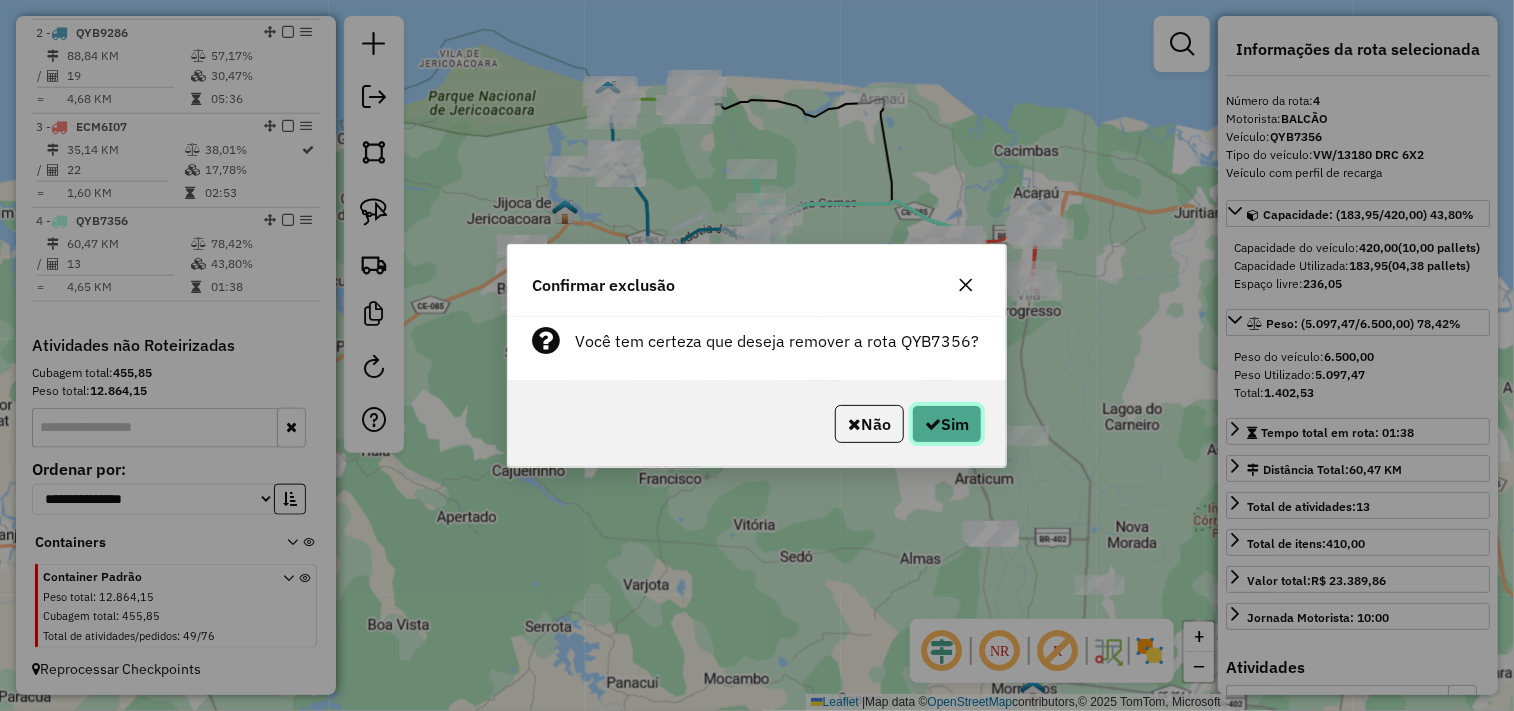 click on "Sim" 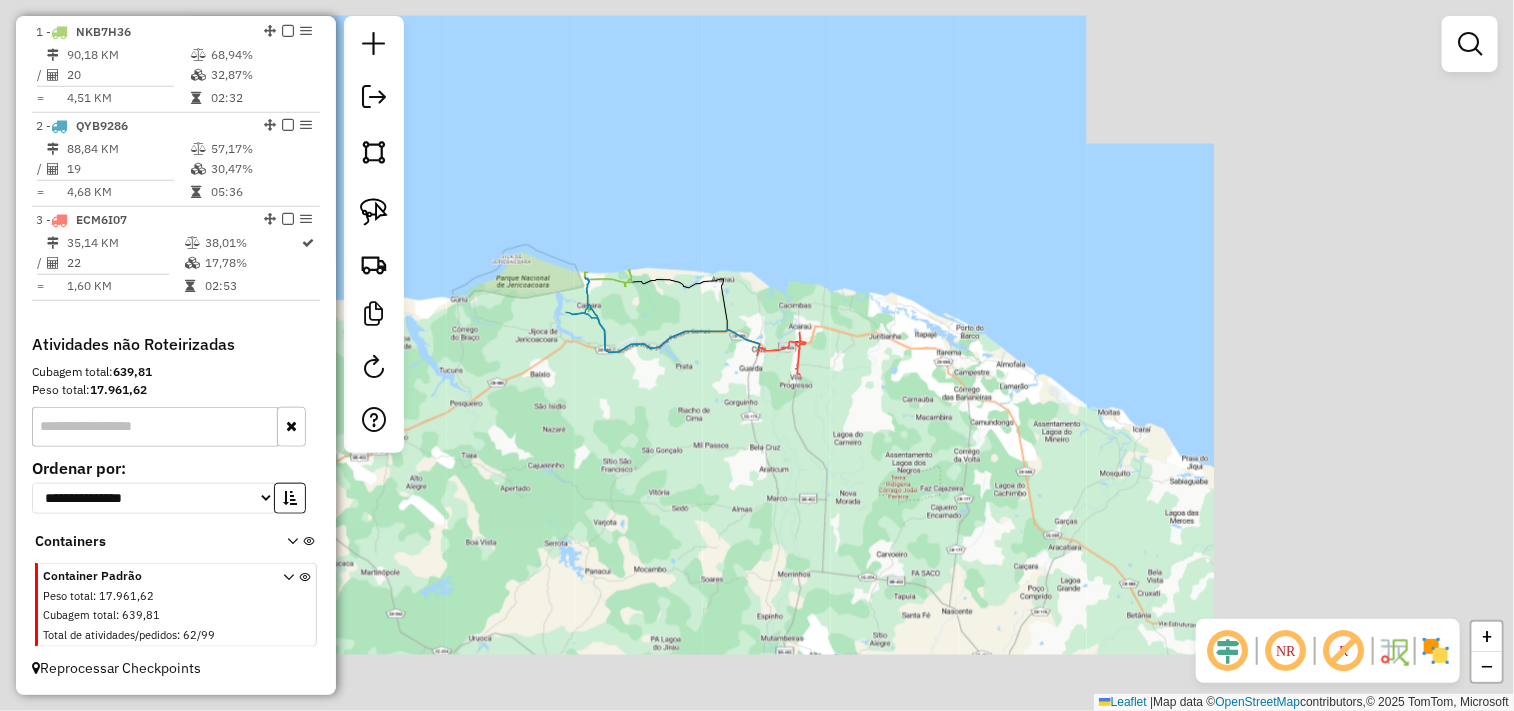 scroll, scrollTop: 770, scrollLeft: 0, axis: vertical 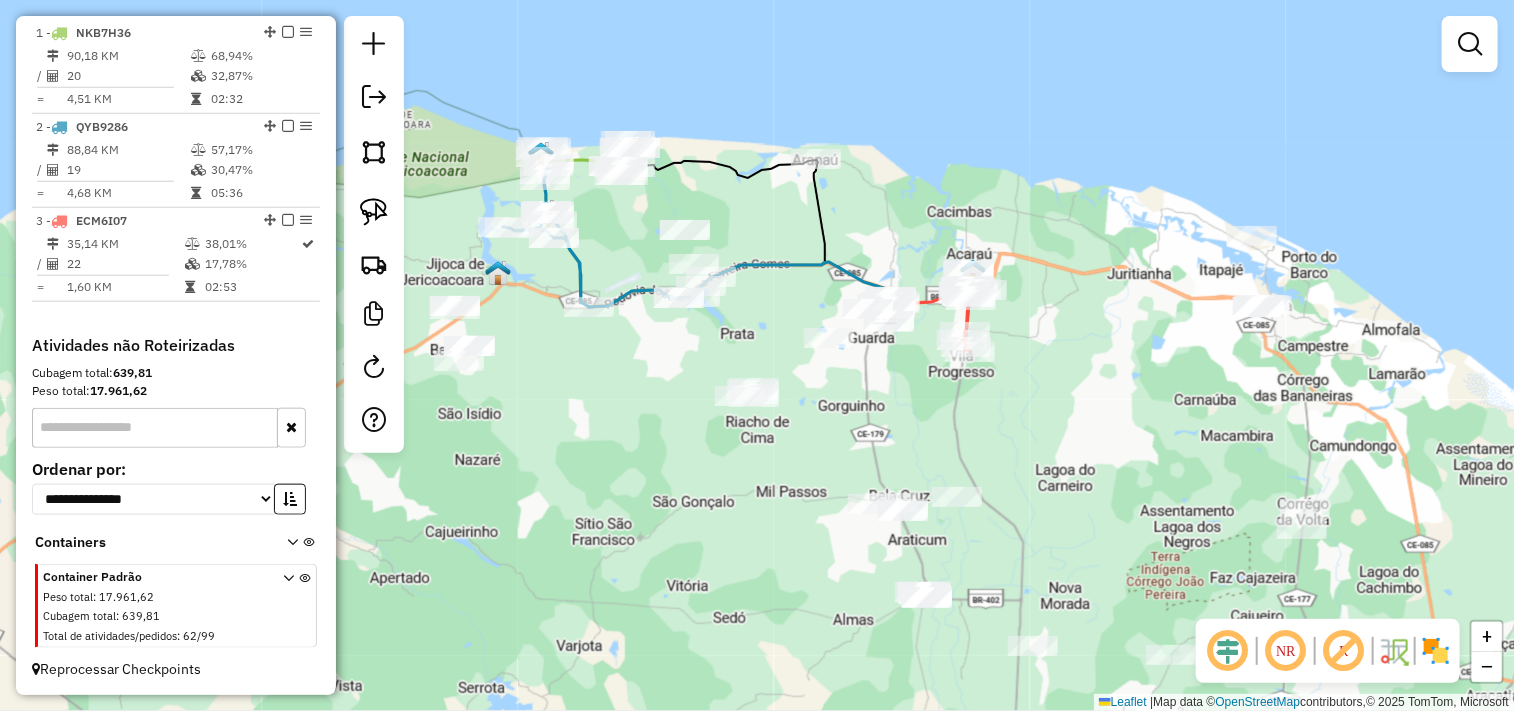 click on "Janela de atendimento Grade de atendimento Capacidade Transportadoras Veículos Cliente Pedidos  Rotas Selecione os dias de semana para filtrar as janelas de atendimento  Seg   Ter   Qua   Qui   Sex   Sáb   Dom  Informe o período da janela de atendimento: De: Até:  Filtrar exatamente a janela do cliente  Considerar janela de atendimento padrão  Selecione os dias de semana para filtrar as grades de atendimento  Seg   Ter   Qua   Qui   Sex   Sáb   Dom   Considerar clientes sem dia de atendimento cadastrado  Clientes fora do dia de atendimento selecionado Filtrar as atividades entre os valores definidos abaixo:  Peso mínimo:   Peso máximo:   Cubagem mínima:   Cubagem máxima:   De:   Até:  Filtrar as atividades entre o tempo de atendimento definido abaixo:  De:   Até:   Considerar capacidade total dos clientes não roteirizados Transportadora: Selecione um ou mais itens Tipo de veículo: Selecione um ou mais itens Veículo: Selecione um ou mais itens Motorista: Selecione um ou mais itens Nome: Rótulo:" 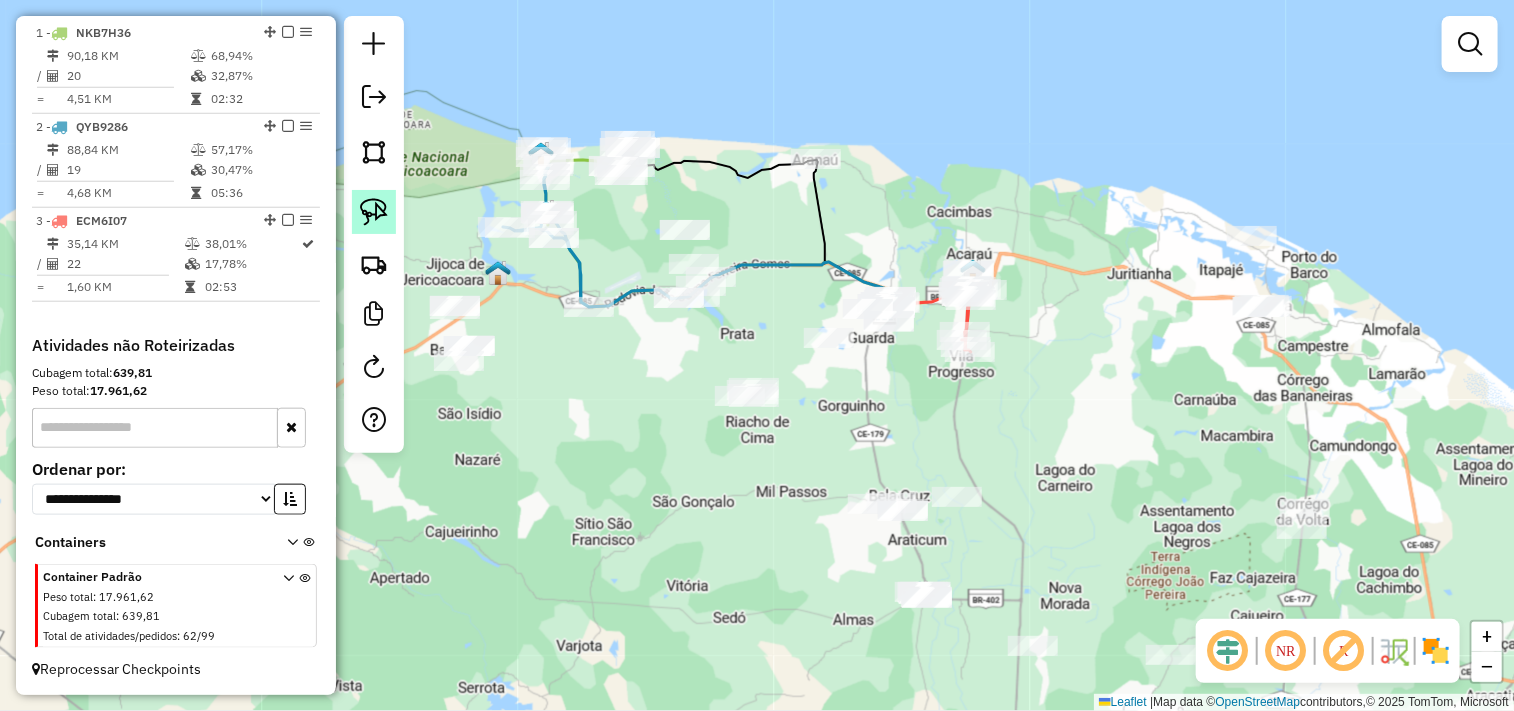 click 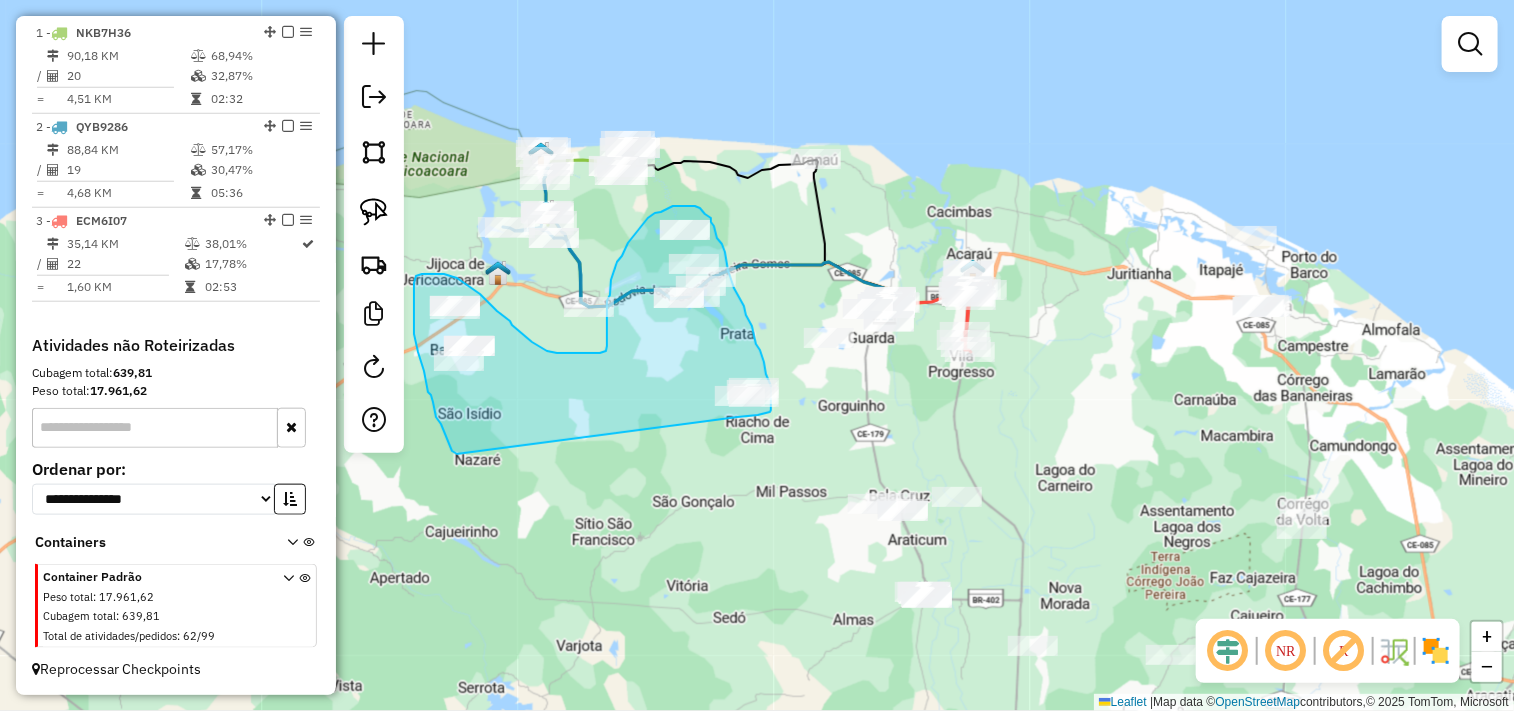 drag, startPoint x: 448, startPoint y: 443, endPoint x: 738, endPoint y: 417, distance: 291.16318 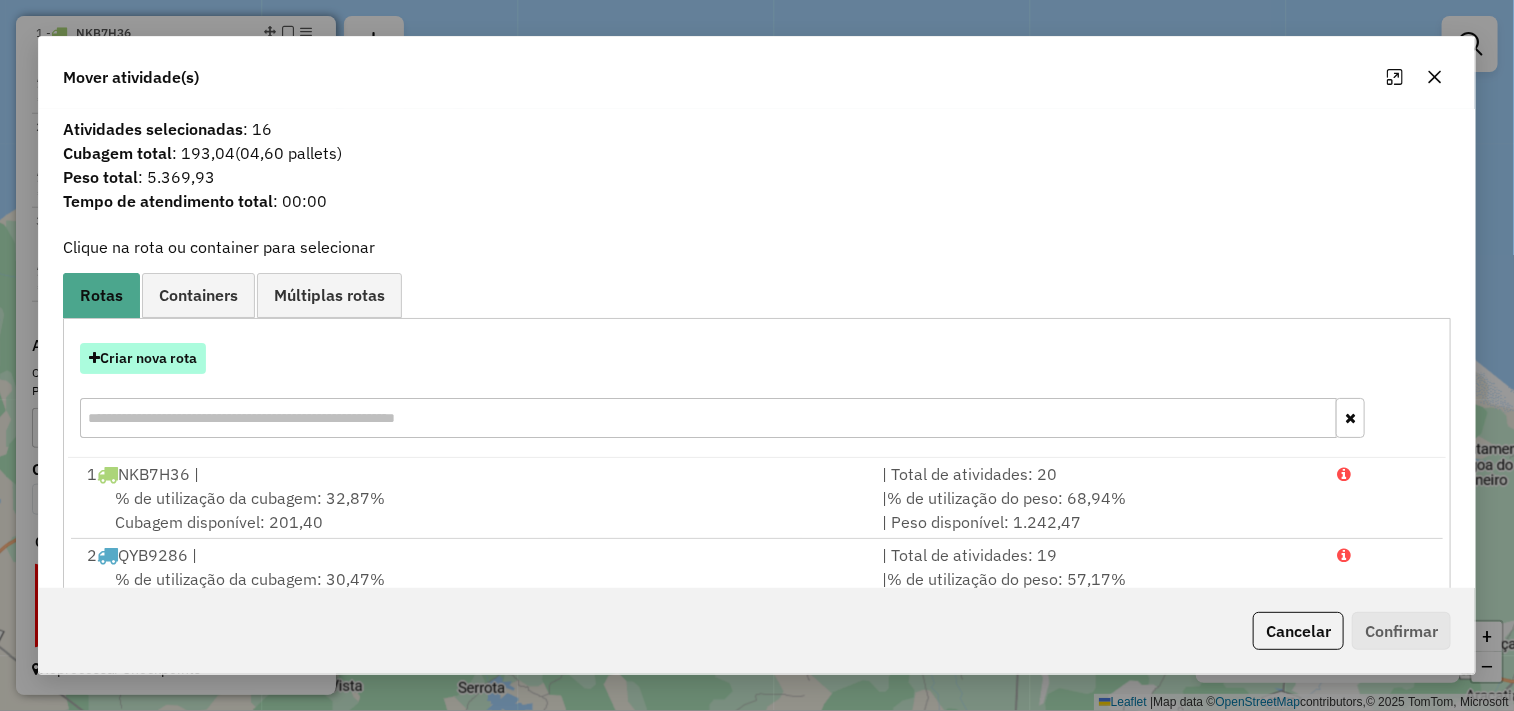 click on "Criar nova rota" at bounding box center [143, 358] 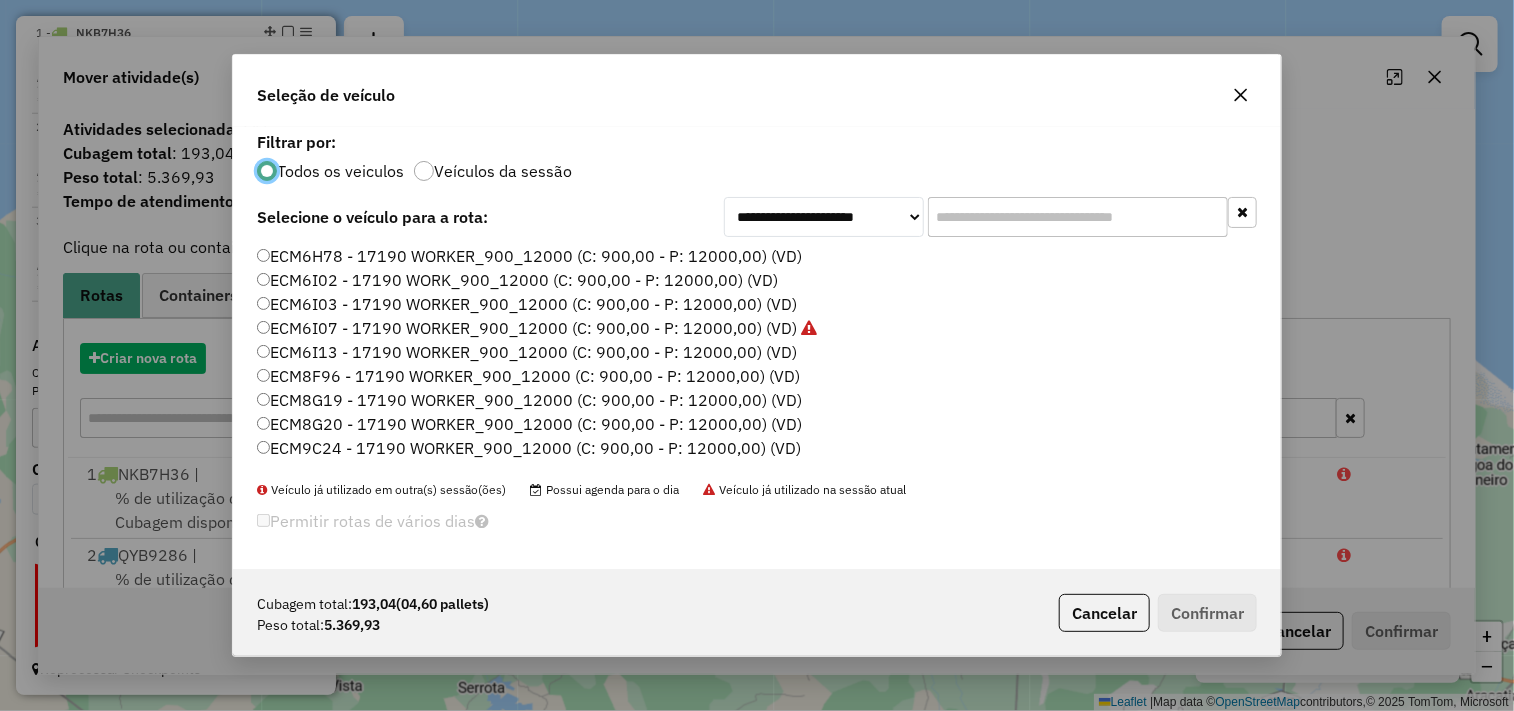 scroll, scrollTop: 11, scrollLeft: 5, axis: both 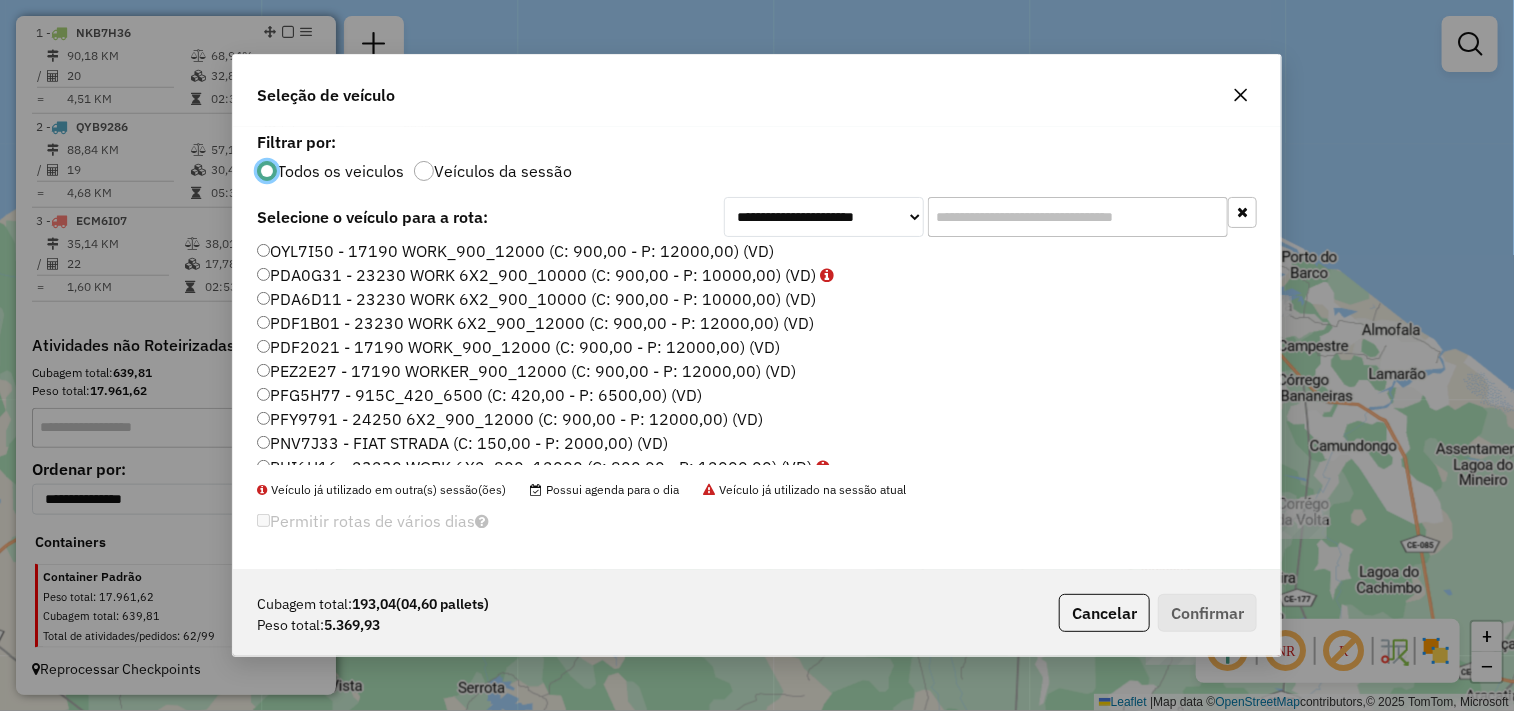 click on "PDA6D11 - 23230 WORK 6X2_900_10000 (C: 900,00 - P: 10000,00) (VD)" 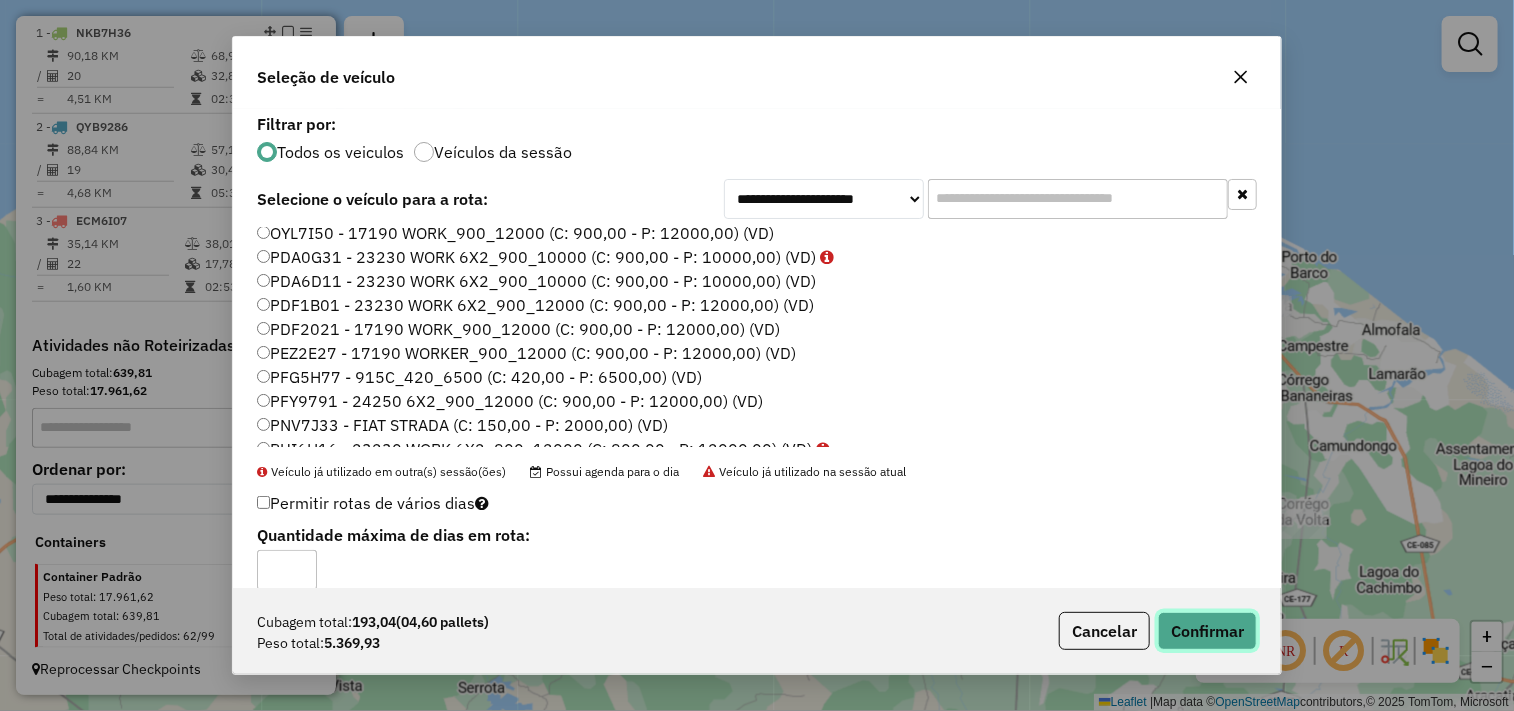 click on "Confirmar" 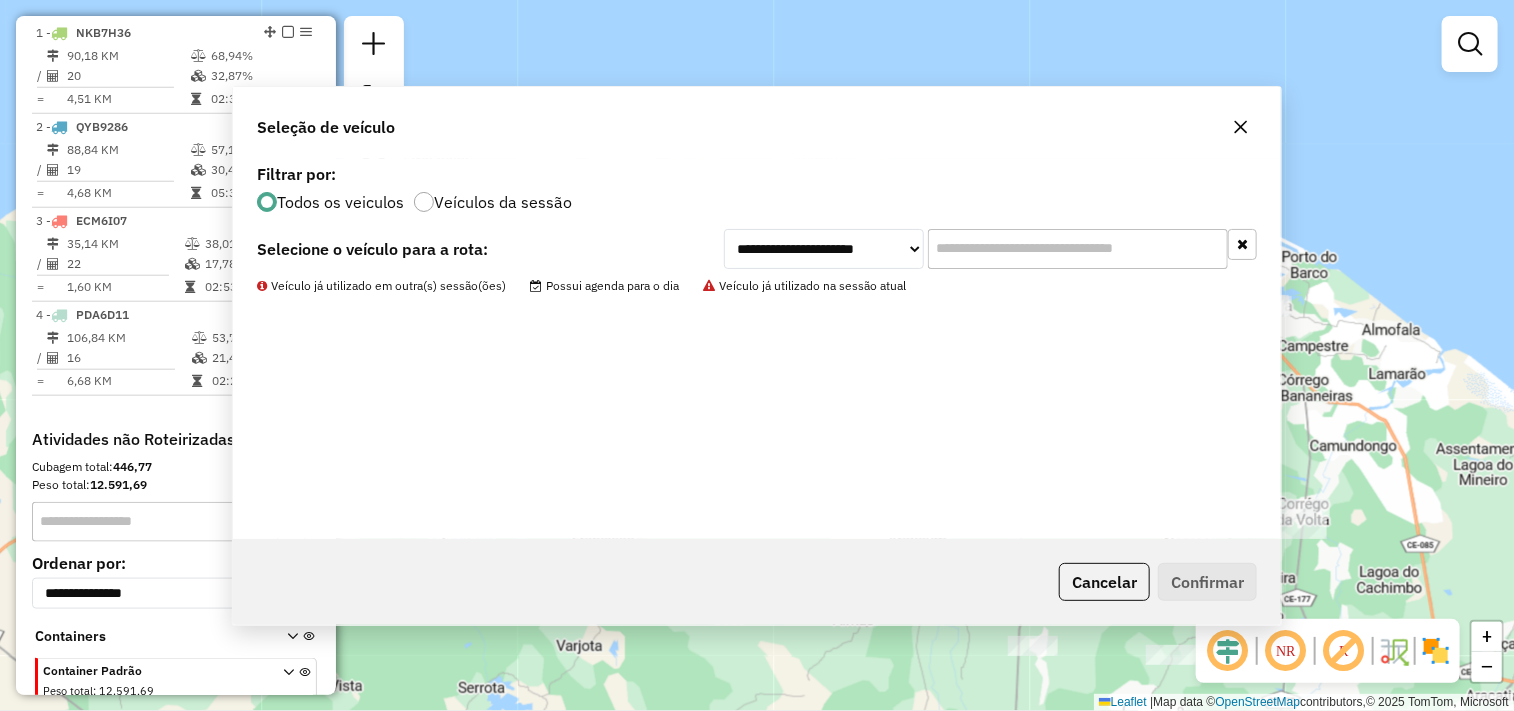 scroll, scrollTop: 864, scrollLeft: 0, axis: vertical 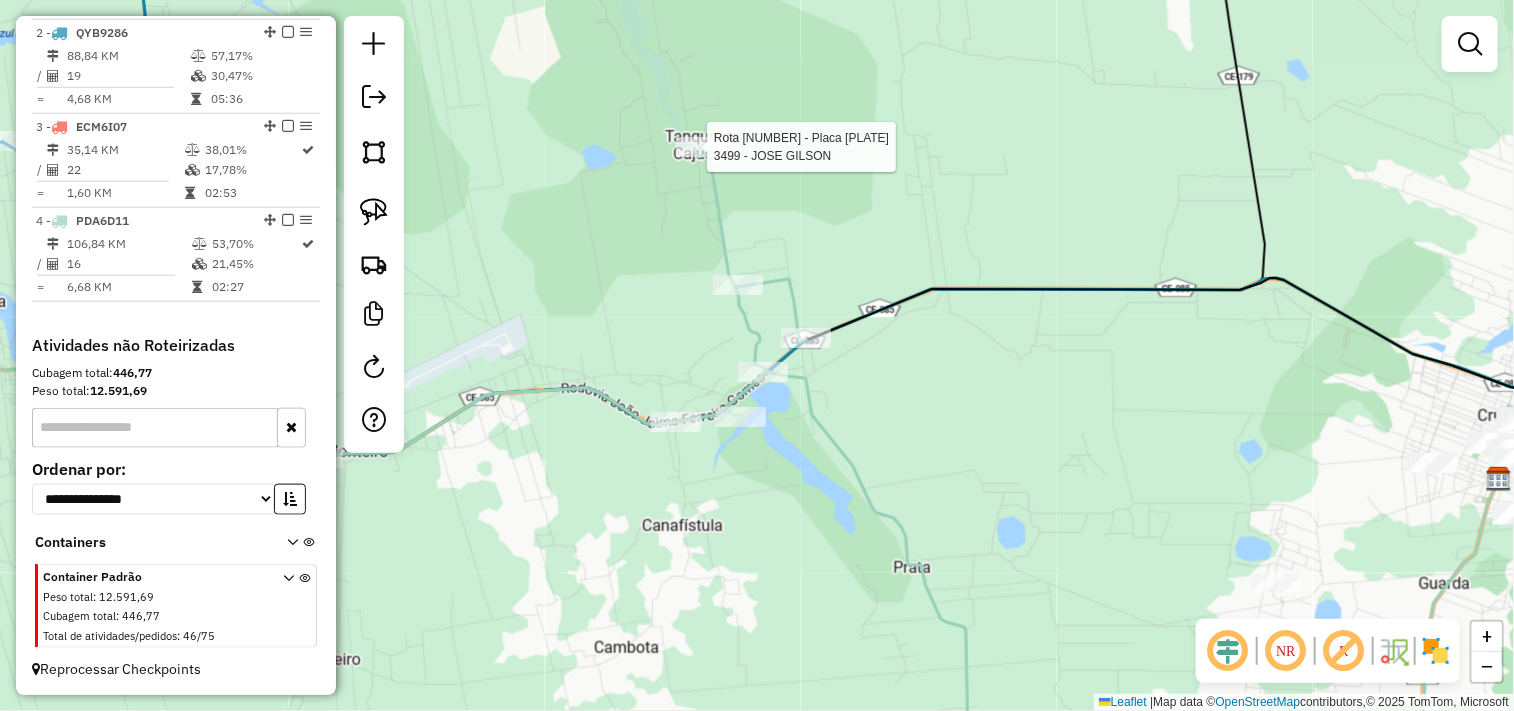 select on "**********" 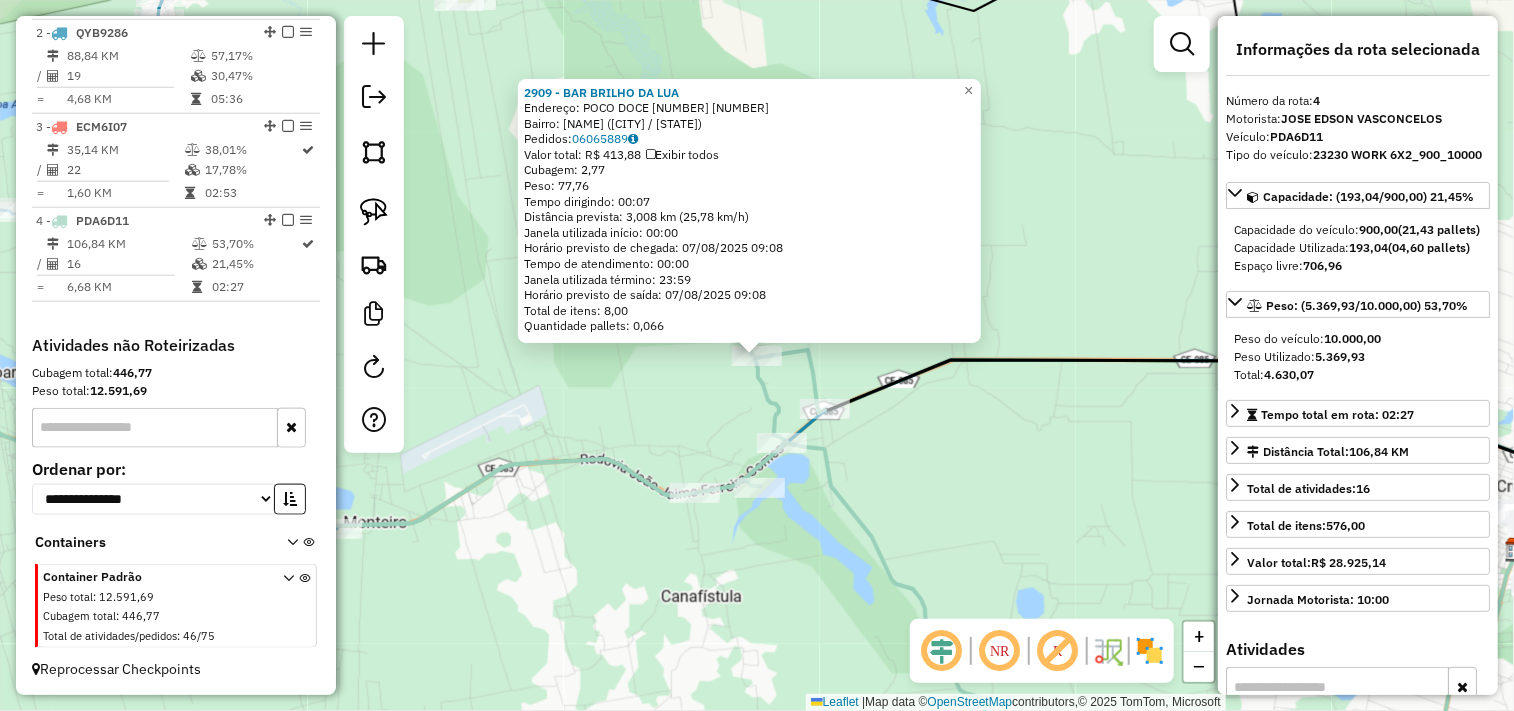 click on "2909 - BAR BRILHO DA LUA  Endereço:  POCO DOCE 1 0001   Bairro: POCO DOCE ([CITY] / CE)   Pedidos:  06065889   Valor total: R$ 413,88   Exibir todos   Cubagem: 2,77  Peso: 77,76  Tempo dirigindo: 00:07   Distância prevista: 3,008 km (25,78 km/h)   Janela utilizada início: 00:00   Horário previsto de chegada: 07/08/2025 09:08   Tempo de atendimento: 00:00   Janela utilizada término: 23:59   Horário previsto de saída: 07/08/2025 09:08   Total de itens: 8,00   Quantidade pallets: 0,066  × Janela de atendimento Grade de atendimento Capacidade Transportadoras Veículos Cliente Pedidos  Rotas Selecione os dias de semana para filtrar as janelas de atendimento  Seg   Ter   Qua   Qui   Sex   Sáb   Dom  Informe o período da janela de atendimento: De: Até:  Filtrar exatamente a janela do cliente  Considerar janela de atendimento padrão  Selecione os dias de semana para filtrar as grades de atendimento  Seg   Ter   Qua   Qui   Sex   Sáb   Dom   Considerar clientes sem dia de atendimento cadastrado  De:   De:" 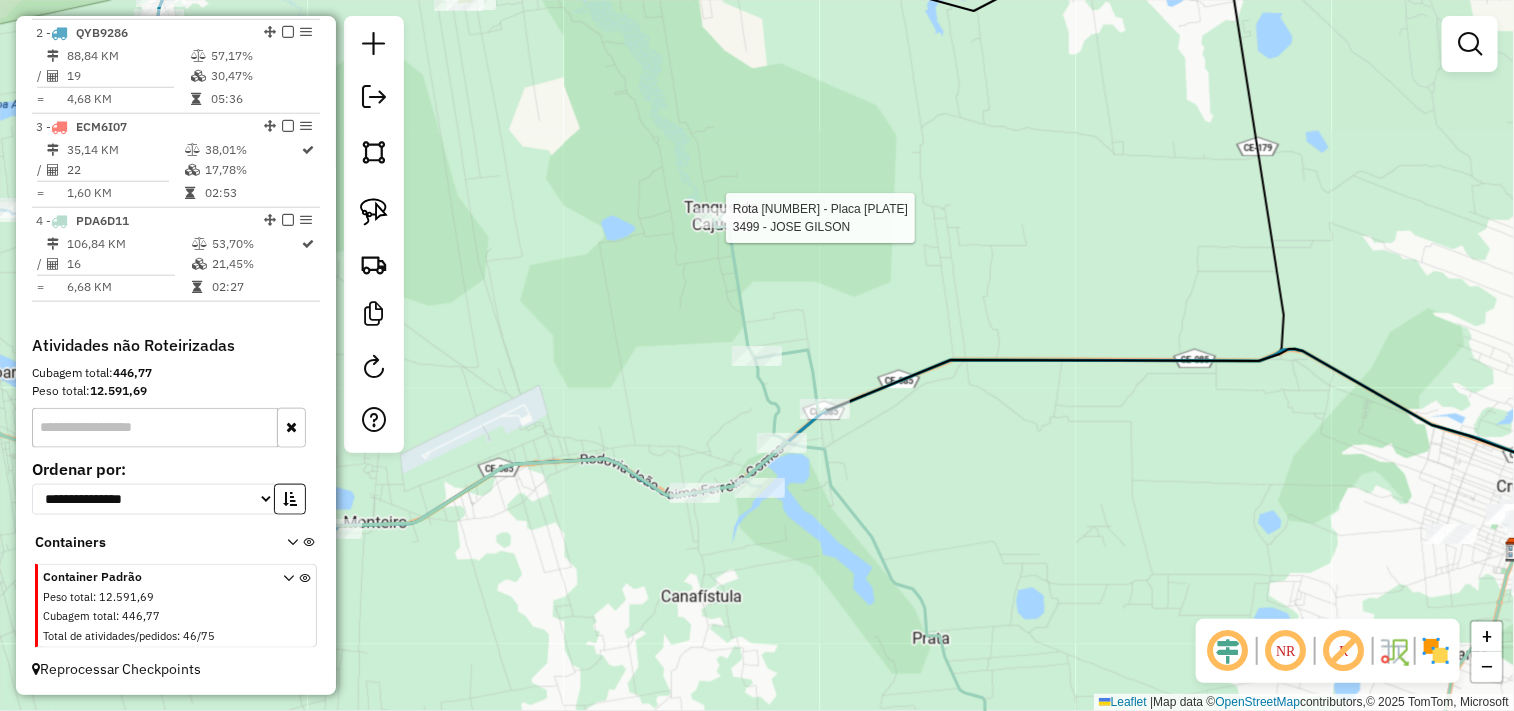 select on "**********" 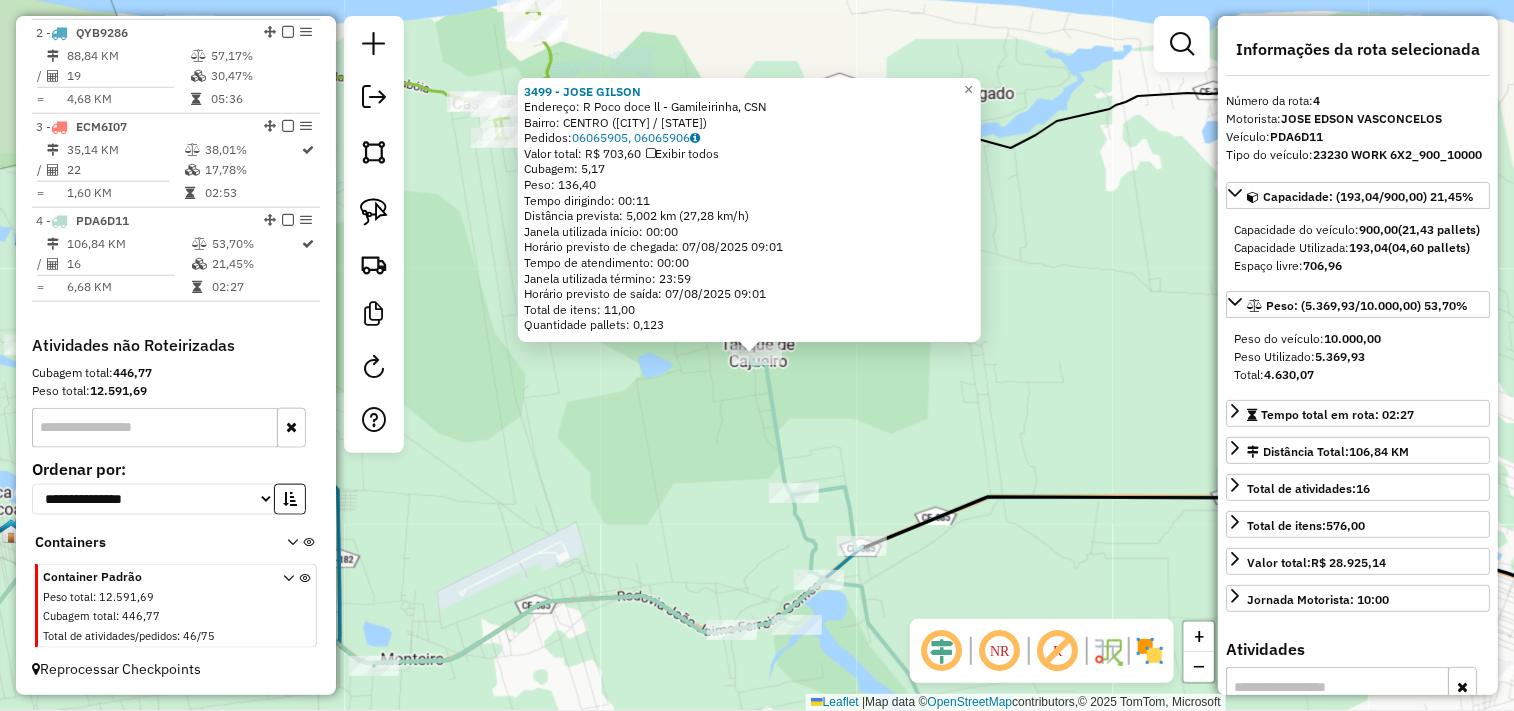 click on "[NUMBER] - [NAME] Endereço: R [NAME] - [NAME], CSN Bairro: [NAME] ([CITY] / [STATE]) Pedidos: [NUMBER], [NUMBER] Valor total: R$ [PRICE] Exibir todos Cubagem: [NUMBER] Peso: [NUMBER] Tempo dirigindo: [TIME] Distância prevista: [NUMBER] km ([NUMBER] km/h) Janela utilizada início: [TIME] Horário previsto de chegada: [DATE] [TIME] Tempo de atendimento: [TIME] Janela utilizada término: [TIME] Horário previsto de saída: [DATE] [TIME] Total de itens: [NUMBER] Quantidade pallets: [NUMBER] × Janela de atendimento Grade de atendimento Capacidade Transportadoras Veículos Cliente Pedidos Rotas Selecione os dias de semana para filtrar as janelas de atendimento Seg Ter Qua Qui Sex Sáb Dom Informe o período da janela de atendimento: De: Até: Filtrar exatamente a janela do cliente Considerar janela de atendimento padrão Selecione os dias de semana para filtrar as grades de atendimento Seg Ter Qua Qui Sex Sáb Dom Peso mínimo: Peso máximo: De: Até:" 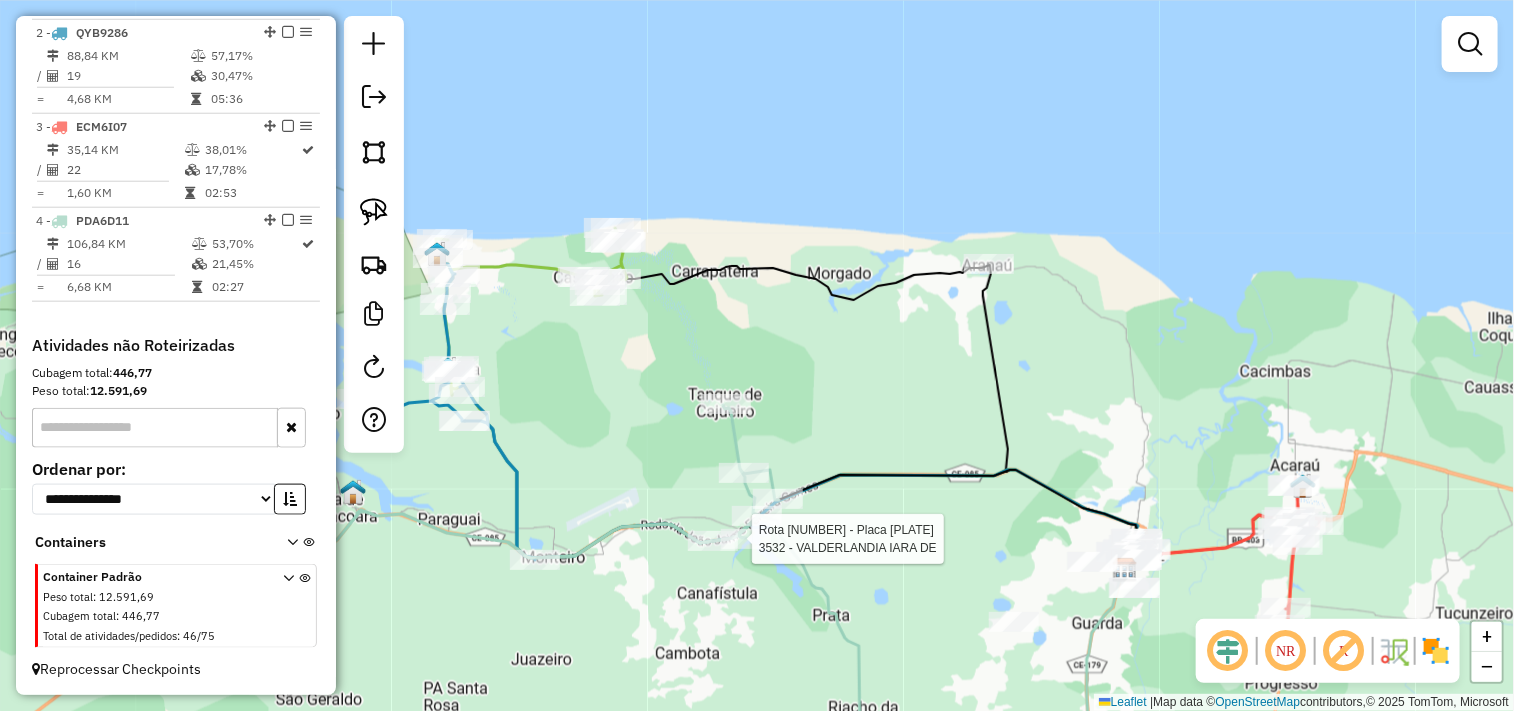 select on "**********" 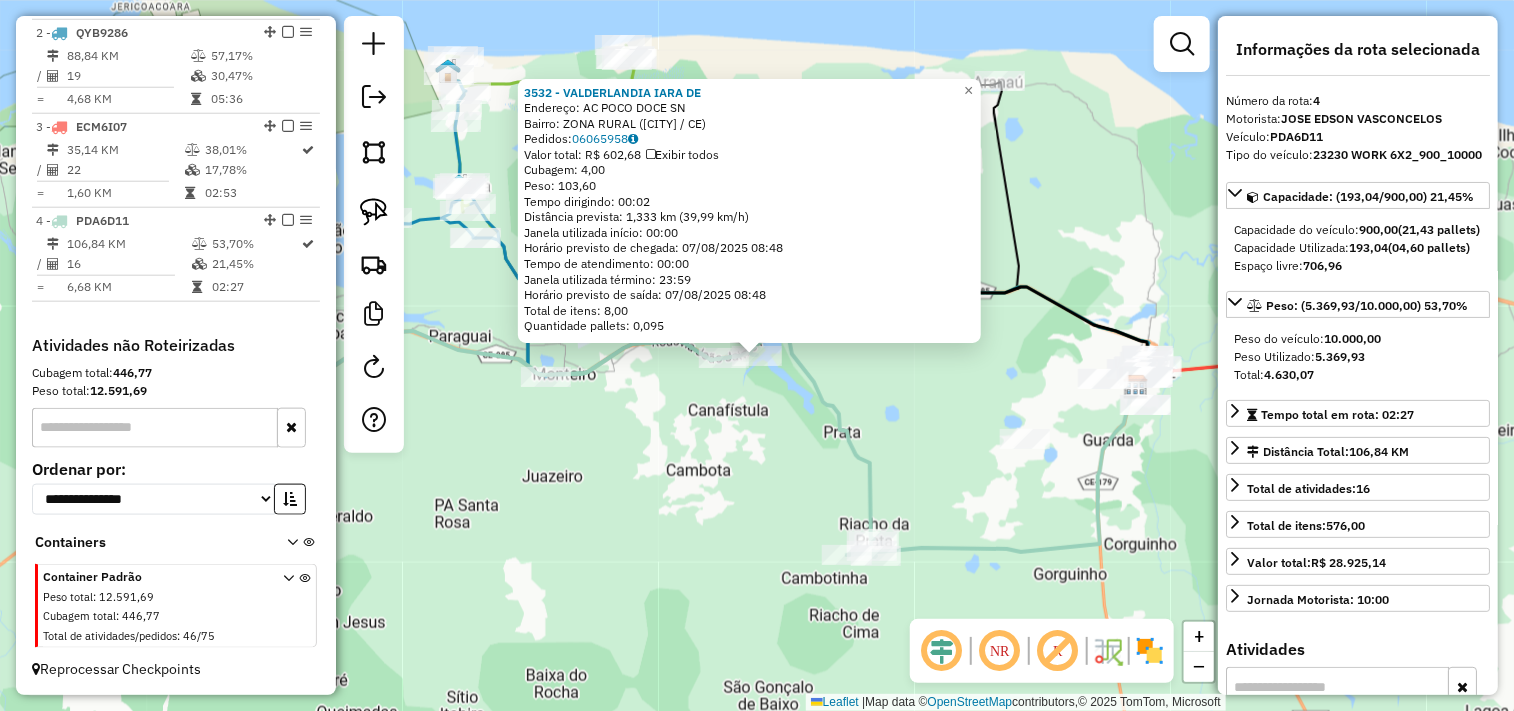 click on "3532 - VALDERLANDIA IARA DE  Endereço: AC  POCO DOCE                     SN   Bairro: ZONA RURAL ([CITY] / [STATE])   Pedidos:  [ORDER_ID]   Valor total: R$ 602,68   Exibir todos   Cubagem: 4,00  Peso: 103,60  Tempo dirigindo: 00:02   Distância prevista: 1,333 km (39,99 km/h)   Janela utilizada início: 00:00   Horário previsto de chegada: 07/08/2025 08:48   Tempo de atendimento: 00:00   Janela utilizada término: 23:59   Horário previsto de saída: 07/08/2025 08:48   Total de itens: 8,00   Quantidade pallets: 0,095  × Janela de atendimento Grade de atendimento Capacidade Transportadoras Veículos Cliente Pedidos  Rotas Selecione os dias de semana para filtrar as janelas de atendimento  Seg   Ter   Qua   Qui   Sex   Sáb   Dom  Informe o período da janela de atendimento: De: Até:  Filtrar exatamente a janela do cliente  Considerar janela de atendimento padrão  Selecione os dias de semana para filtrar as grades de atendimento  Seg   Ter   Qua   Qui   Sex   Sáb   Dom   Peso mínimo:   Peso máximo:   De:   De:" 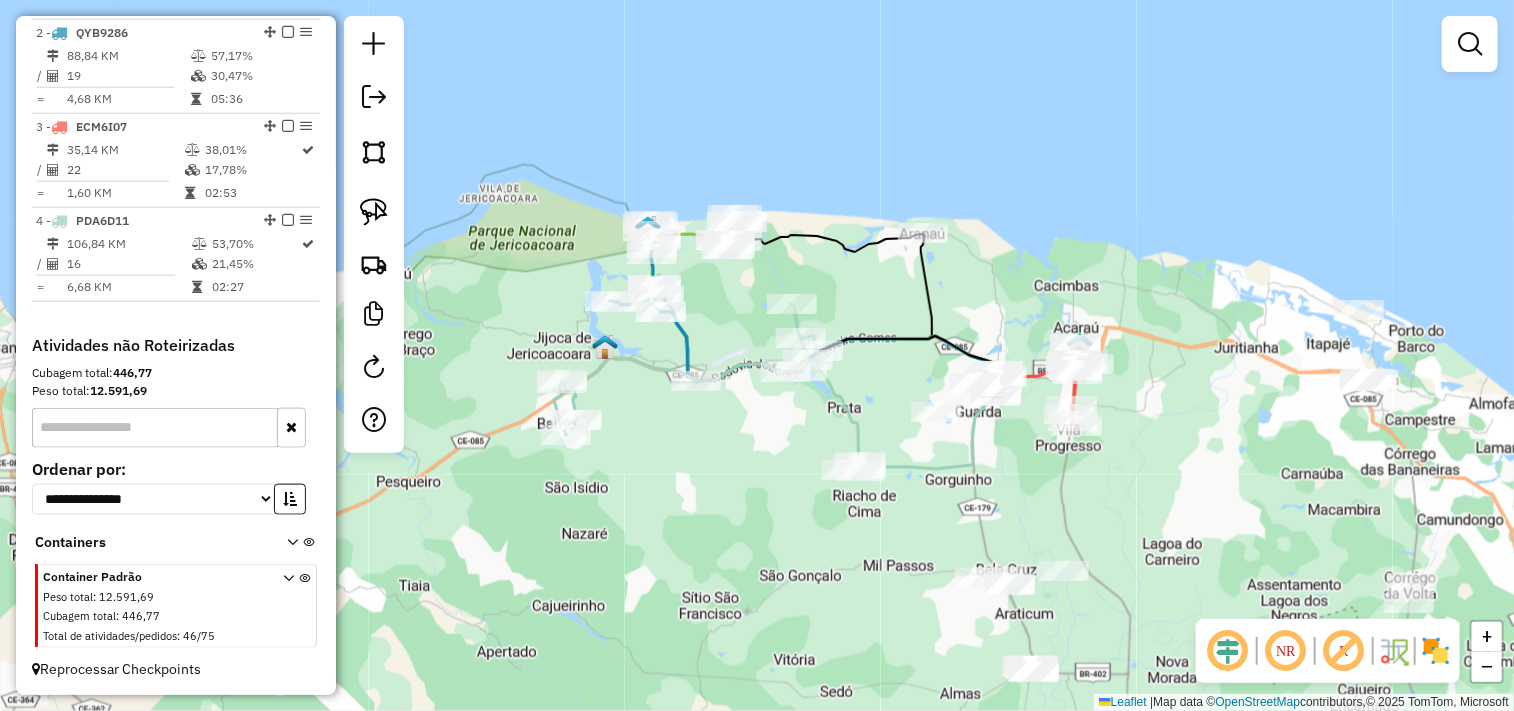 drag, startPoint x: 697, startPoint y: 546, endPoint x: 757, endPoint y: 470, distance: 96.82975 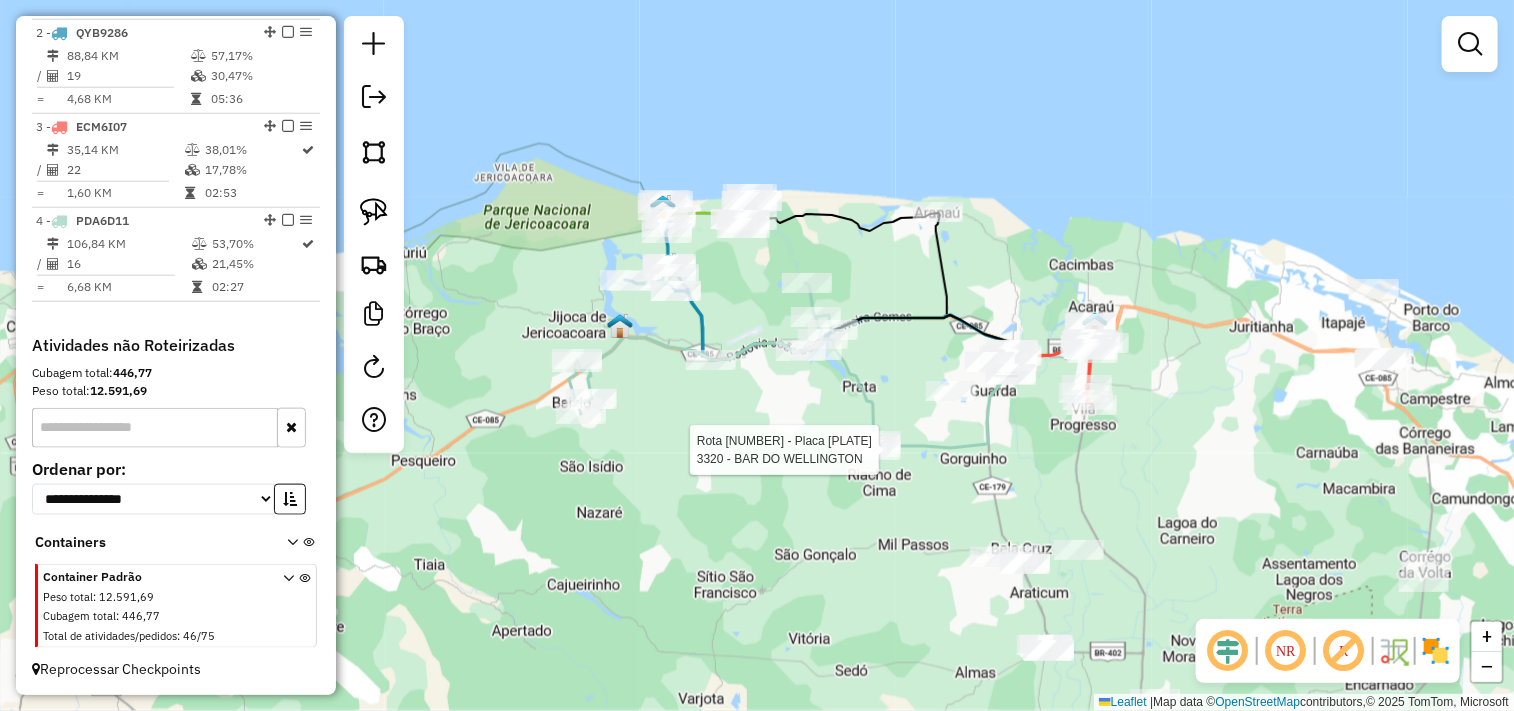 select on "**********" 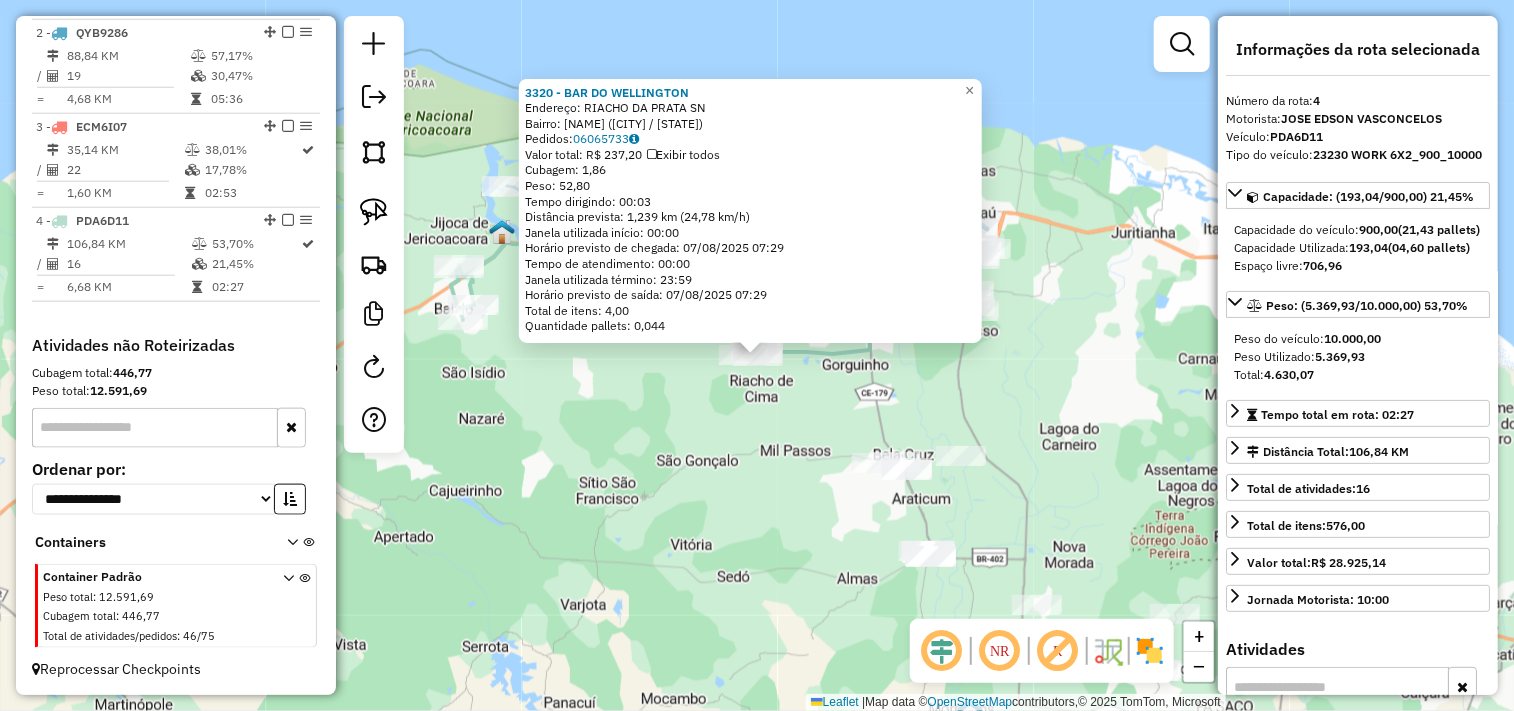 click on "[NUMBER] - [BRAND]  Endereço:  RIACHO DA PRATA SN   Bairro: RURAL ([CITY] / CE)   Pedidos:  [ORDER_ID]   Valor total: R$ [PRICE]   Exibir todos   Cubagem: [CUBAGE]  Peso: [WEIGHT]  Tempo dirigindo: [TIME]   Distância prevista: [DISTANCE] km ([SPEED])   Janela utilizada início: [TIME]   Horário previsto de chegada: [DATE] [TIME]   Tempo de atendimento: [TIME]   Janela utilizada término: [TIME]   Horário previsto de saída: [DATE] [TIME]   Total de itens: [ITEMS]   Quantidade pallets: [PALLETS]  × Janela de atendimento Grade de atendimento Capacidade Transportadoras Veículos Cliente Pedidos  Rotas Selecione os dias de semana para filtrar as janelas de atendimento  Seg   Ter   Qua   Qui   Sex   Sáb   Dom  Informe o período da janela de atendimento: De: [TIME] Até: [TIME]  Filtrar exatamente a janela do cliente  Considerar janela de atendimento padrão  Selecione os dias de semana para filtrar as grades de atendimento  Seg   Ter   Qua   Qui   Sex   Sáb   Dom   Considerar clientes sem dia de atendimento cadastrado  De: [TIME]   Até: [TIME]" 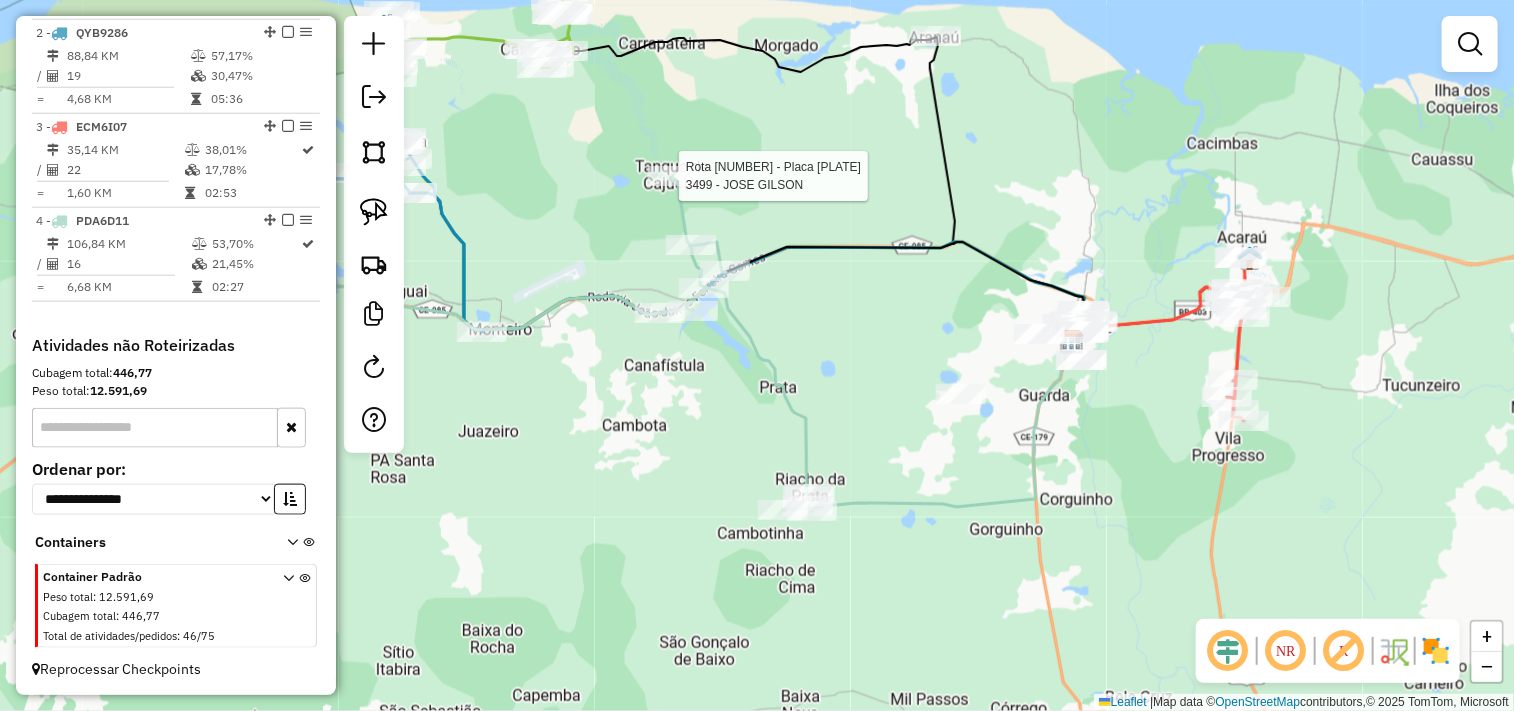 select on "**********" 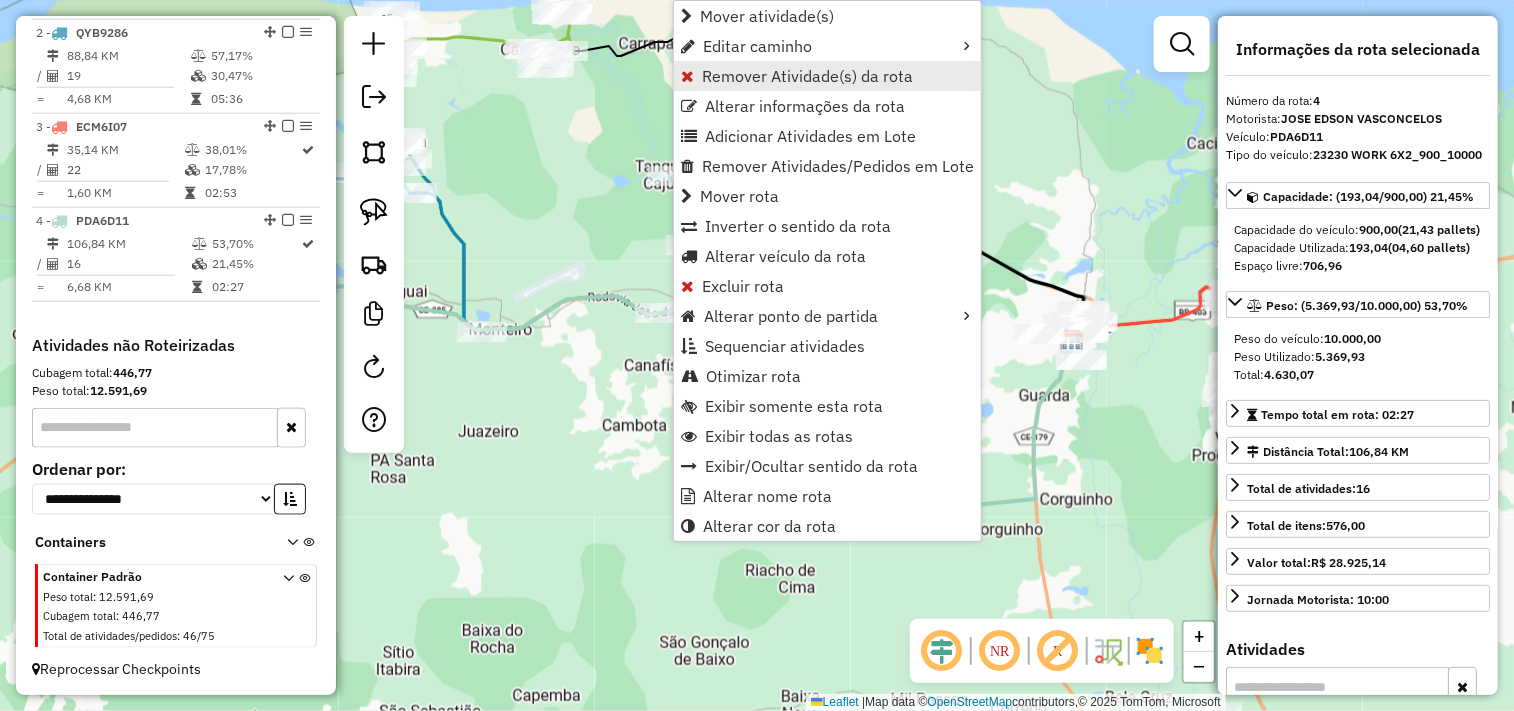 click on "Remover Atividade(s) da rota" at bounding box center [807, 76] 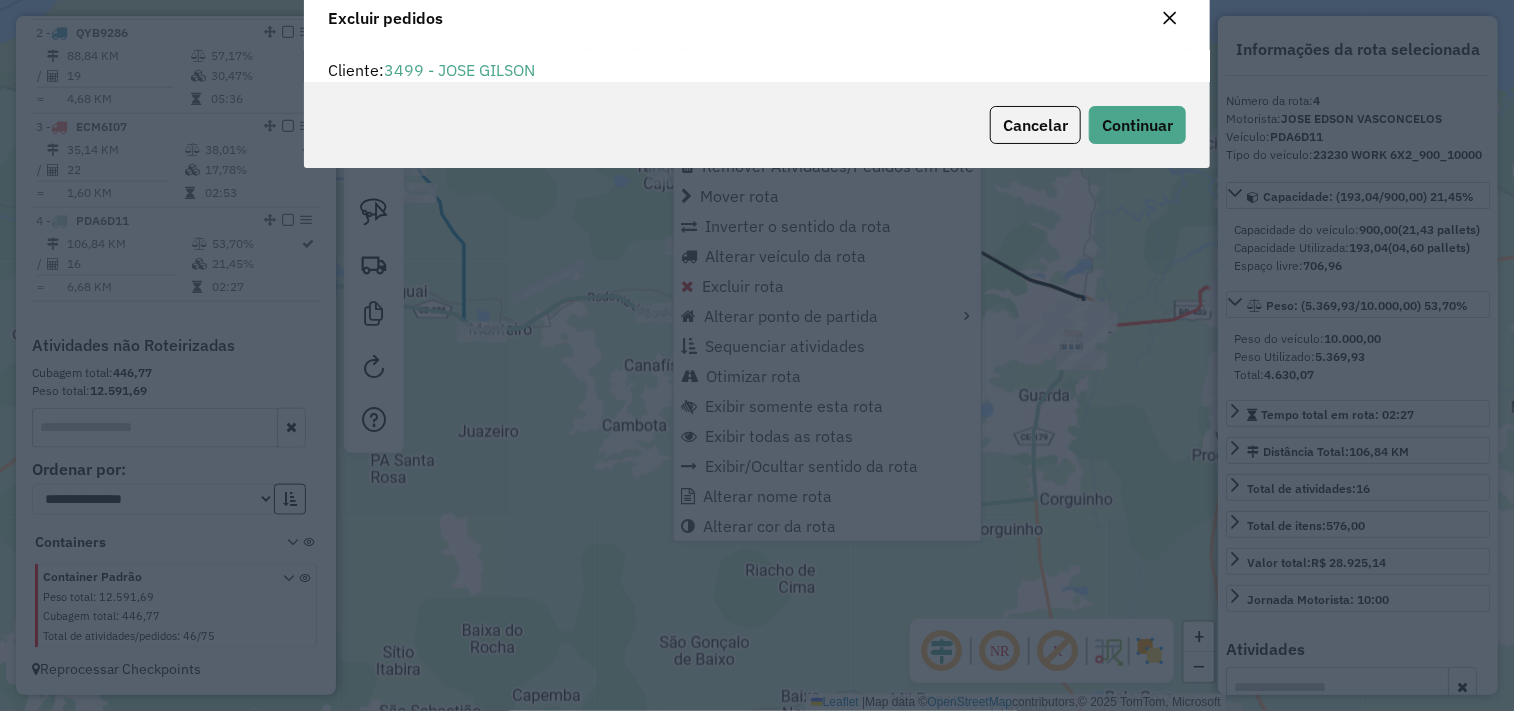 scroll, scrollTop: 68, scrollLeft: 0, axis: vertical 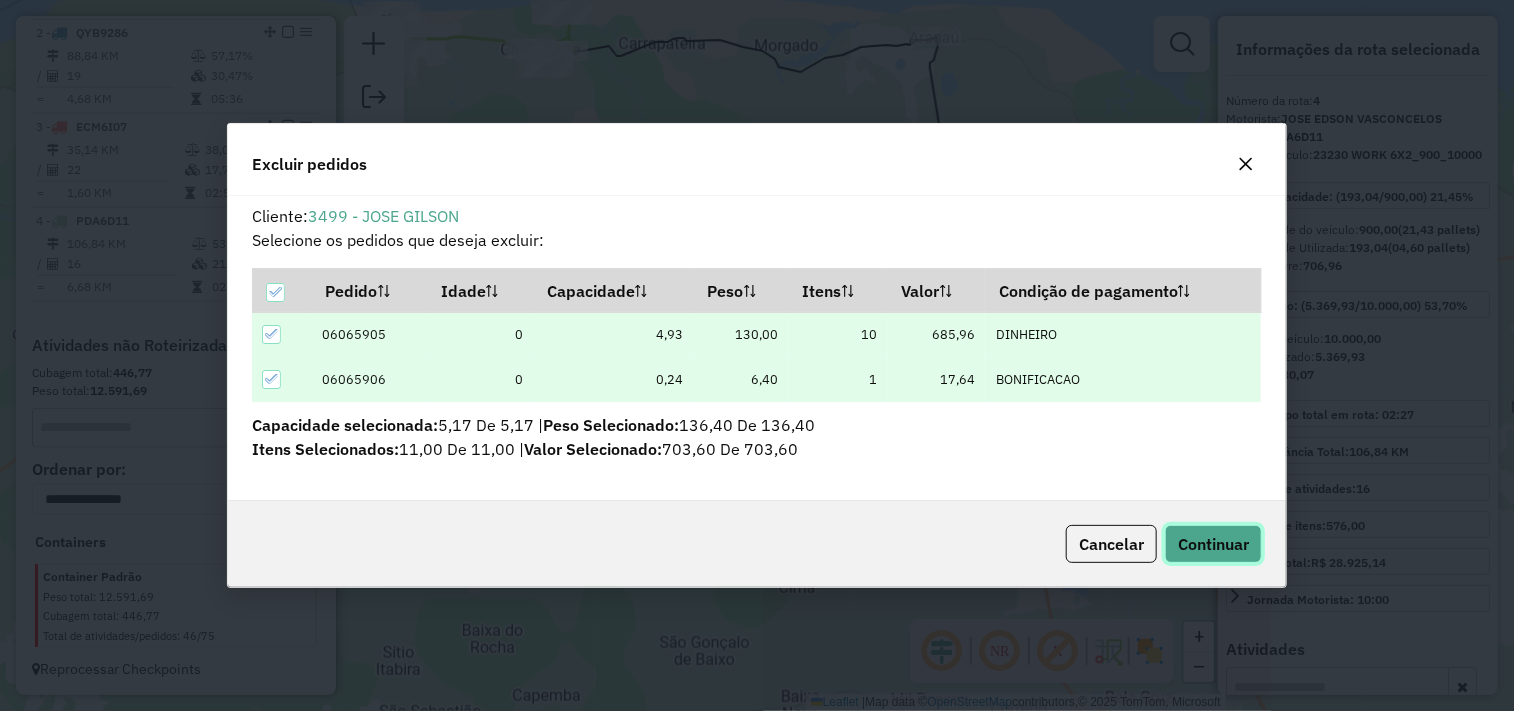 click on "Continuar" 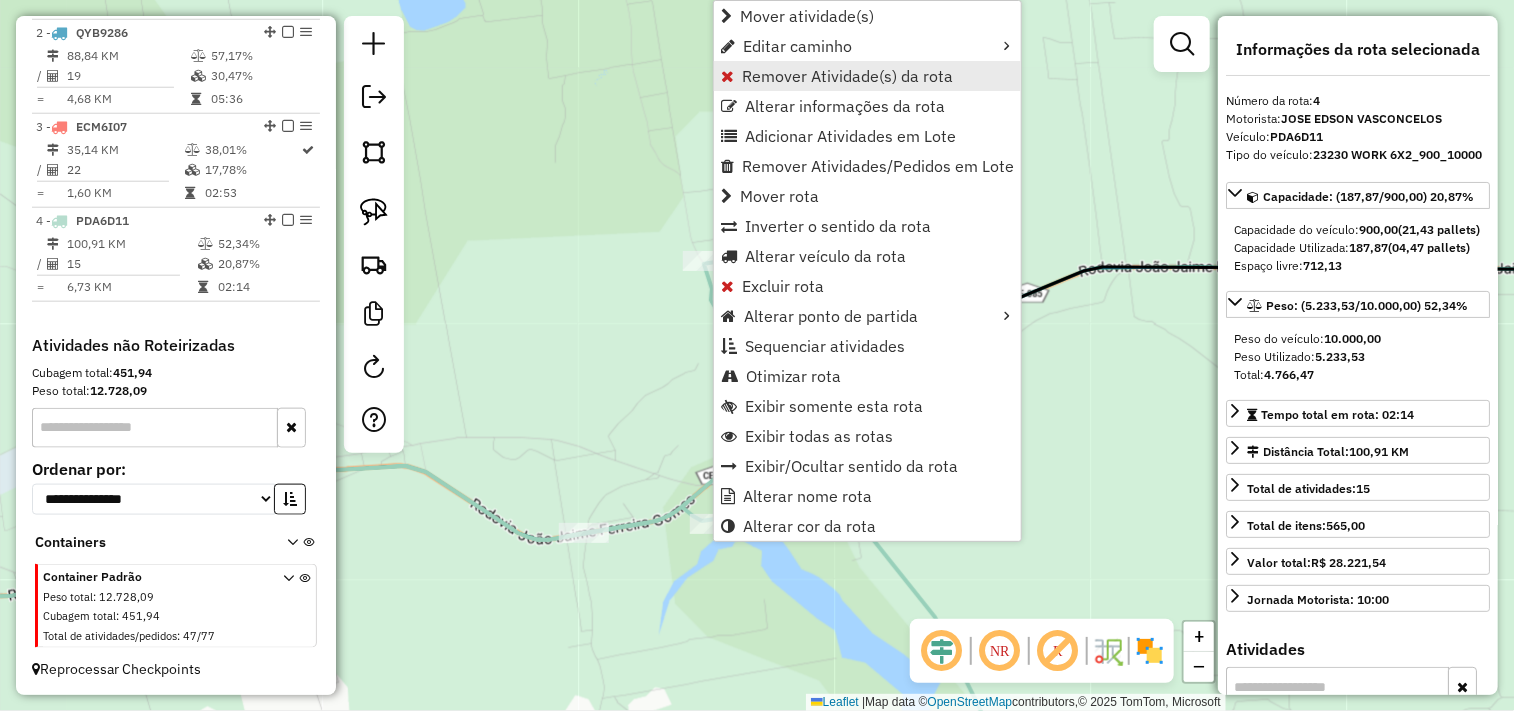 click on "Remover Atividade(s) da rota" at bounding box center [847, 76] 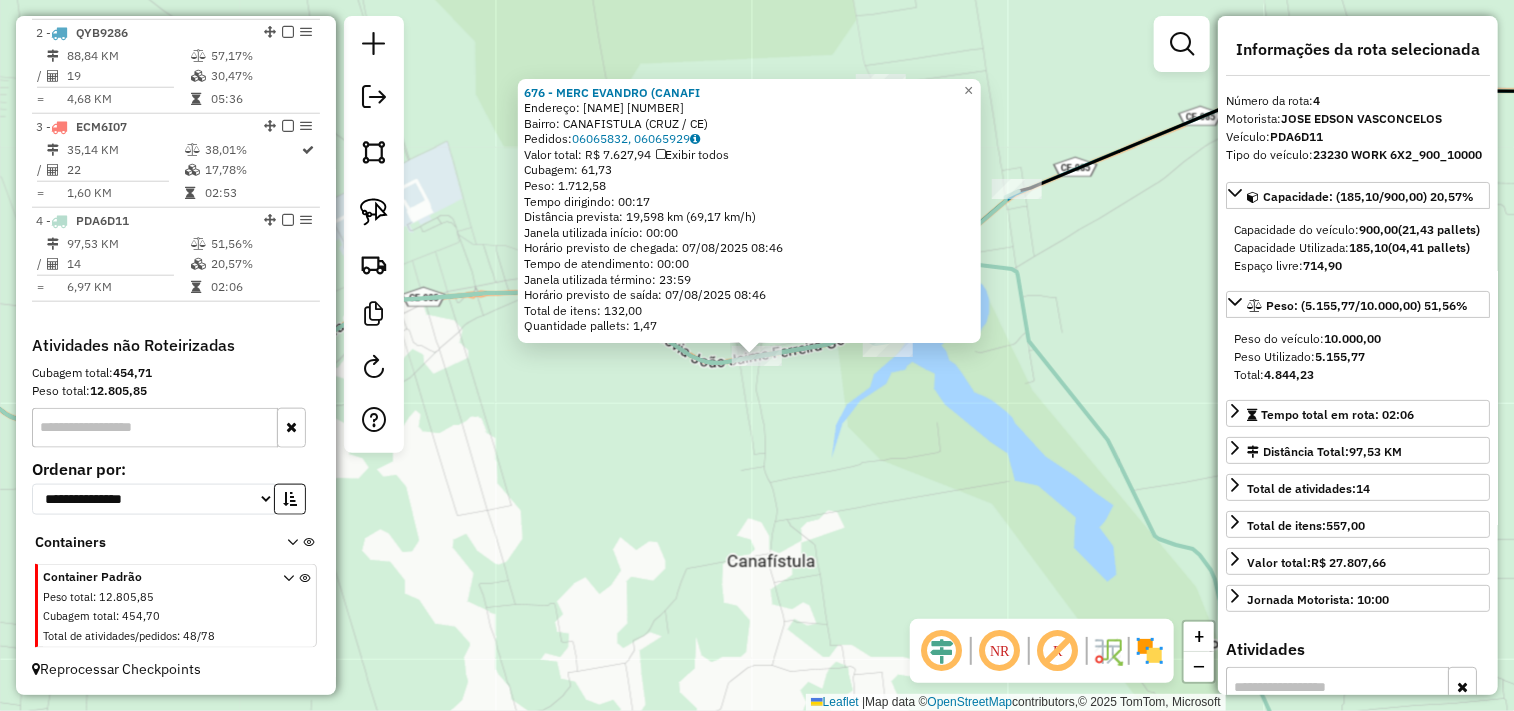 click on "676 - MERC EVANDRO (CANAFI  Endereço:  Canafistula 1   Bairro: CANAFISTULA (CRUZ / CE)   Pedidos:  06065832, 06065929   Valor total: R$ 7.627,94   Exibir todos   Cubagem: 61,73  Peso: 1.712,58  Tempo dirigindo: 00:17   Distância prevista: 19,598 km (69,17 km/h)   Janela utilizada início: 00:00   Horário previsto de chegada: 07/08/2025 08:46   Tempo de atendimento: 00:00   Janela utilizada término: 23:59   Horário previsto de saída: 07/08/2025 08:46   Total de itens: 132,00   Quantidade pallets: 1,47  × Janela de atendimento Grade de atendimento Capacidade Transportadoras Veículos Cliente Pedidos  Rotas Selecione os dias de semana para filtrar as janelas de atendimento  Seg   Ter   Qua   Qui   Sex   Sáb   Dom  Informe o período da janela de atendimento: De: Até:  Filtrar exatamente a janela do cliente  Considerar janela de atendimento padrão  Selecione os dias de semana para filtrar as grades de atendimento  Seg   Ter   Qua   Qui   Sex   Sáb   Dom   Clientes fora do dia de atendimento selecionado" 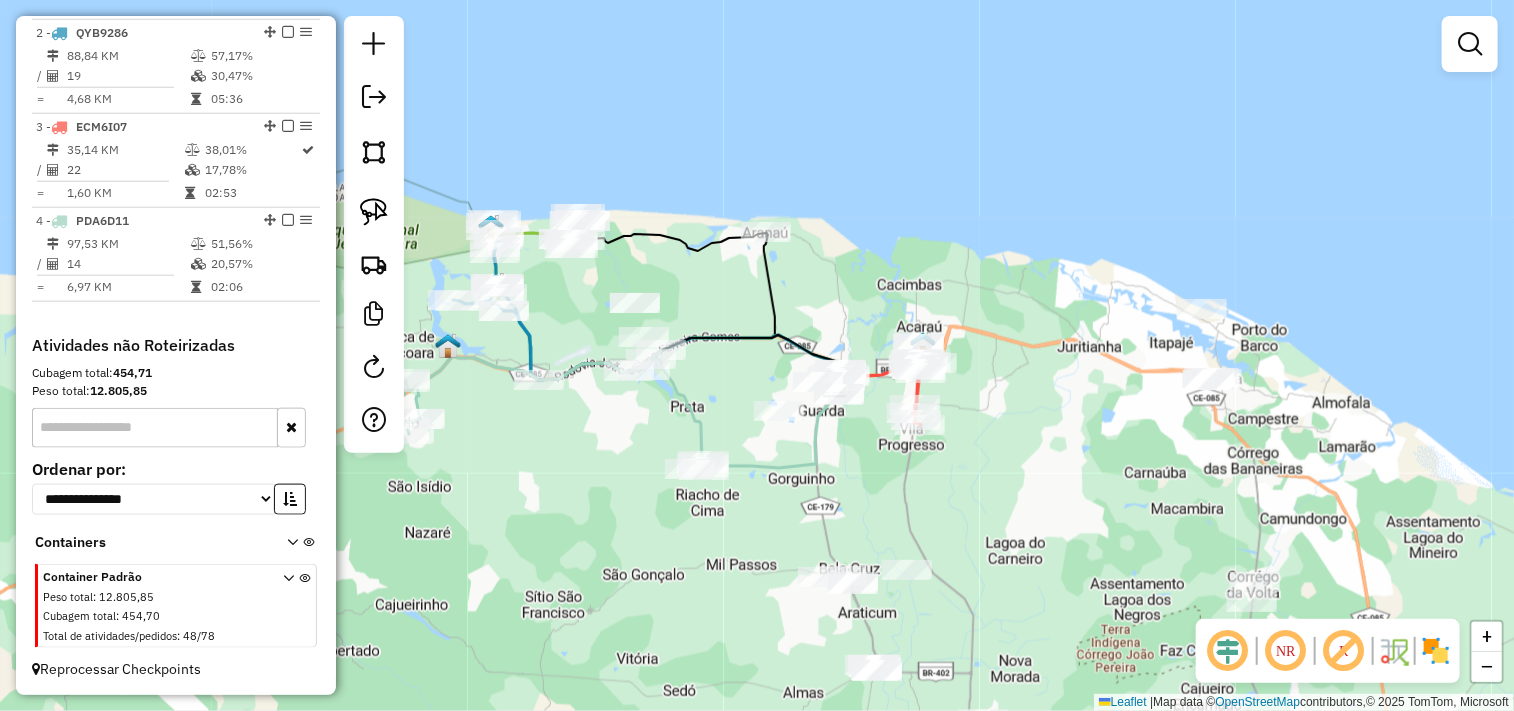 drag, startPoint x: 656, startPoint y: 531, endPoint x: 603, endPoint y: 458, distance: 90.21086 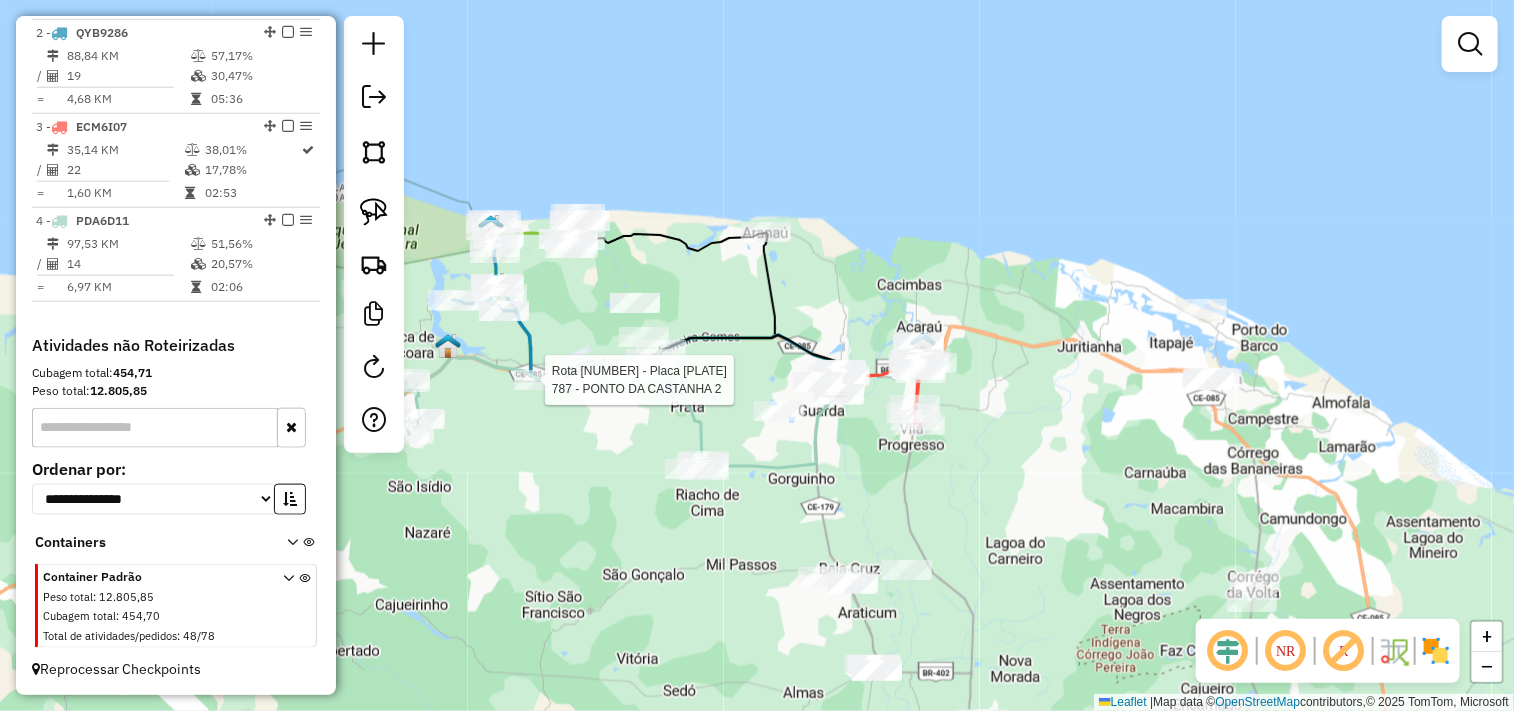 select on "**********" 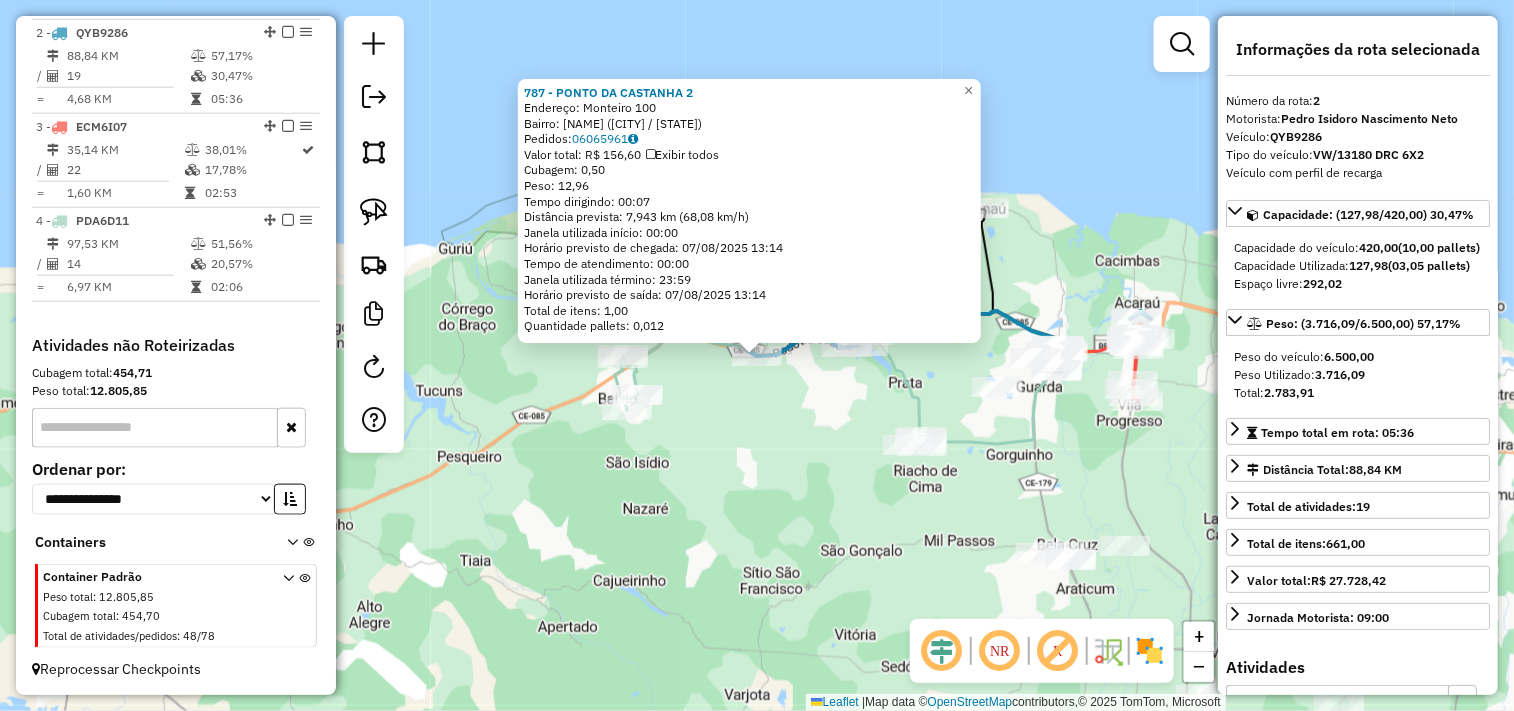 click on "787 - PONTO DA CASTANHA 2  Endereço:  Monteiro 100   Bairro: MONTEIROS (CRUZ / CE)   Pedidos:  06065961   Valor total: R$ 156,60   Exibir todos   Cubagem: 0,50  Peso: 12,96  Tempo dirigindo: 00:07   Distância prevista: 7,943 km (68,08 km/h)   Janela utilizada início: 00:00   Horário previsto de chegada: 07/08/2025 13:14   Tempo de atendimento: 00:00   Janela utilizada término: 23:59   Horário previsto de saída: 07/08/2025 13:14   Total de itens: 1,00   Quantidade pallets: 0,012  × Janela de atendimento Grade de atendimento Capacidade Transportadoras Veículos Cliente Pedidos  Rotas Selecione os dias de semana para filtrar as janelas de atendimento  Seg   Ter   Qua   Qui   Sex   Sáb   Dom  Informe o período da janela de atendimento: De: Até:  Filtrar exatamente a janela do cliente  Considerar janela de atendimento padrão  Selecione os dias de semana para filtrar as grades de atendimento  Seg   Ter   Qua   Qui   Sex   Sáb   Dom   Considerar clientes sem dia de atendimento cadastrado  Peso mínimo:" 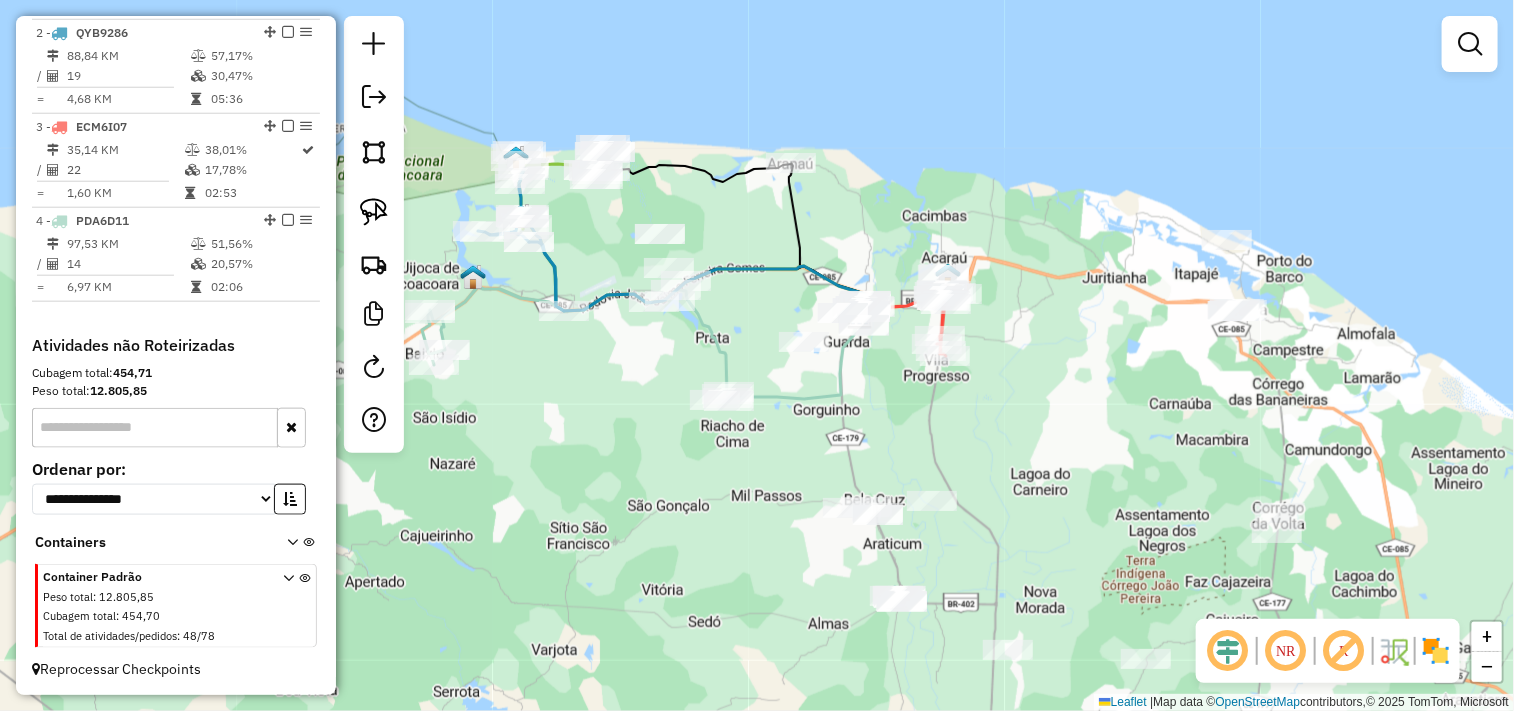 drag, startPoint x: 800, startPoint y: 457, endPoint x: 550, endPoint y: 390, distance: 258.82233 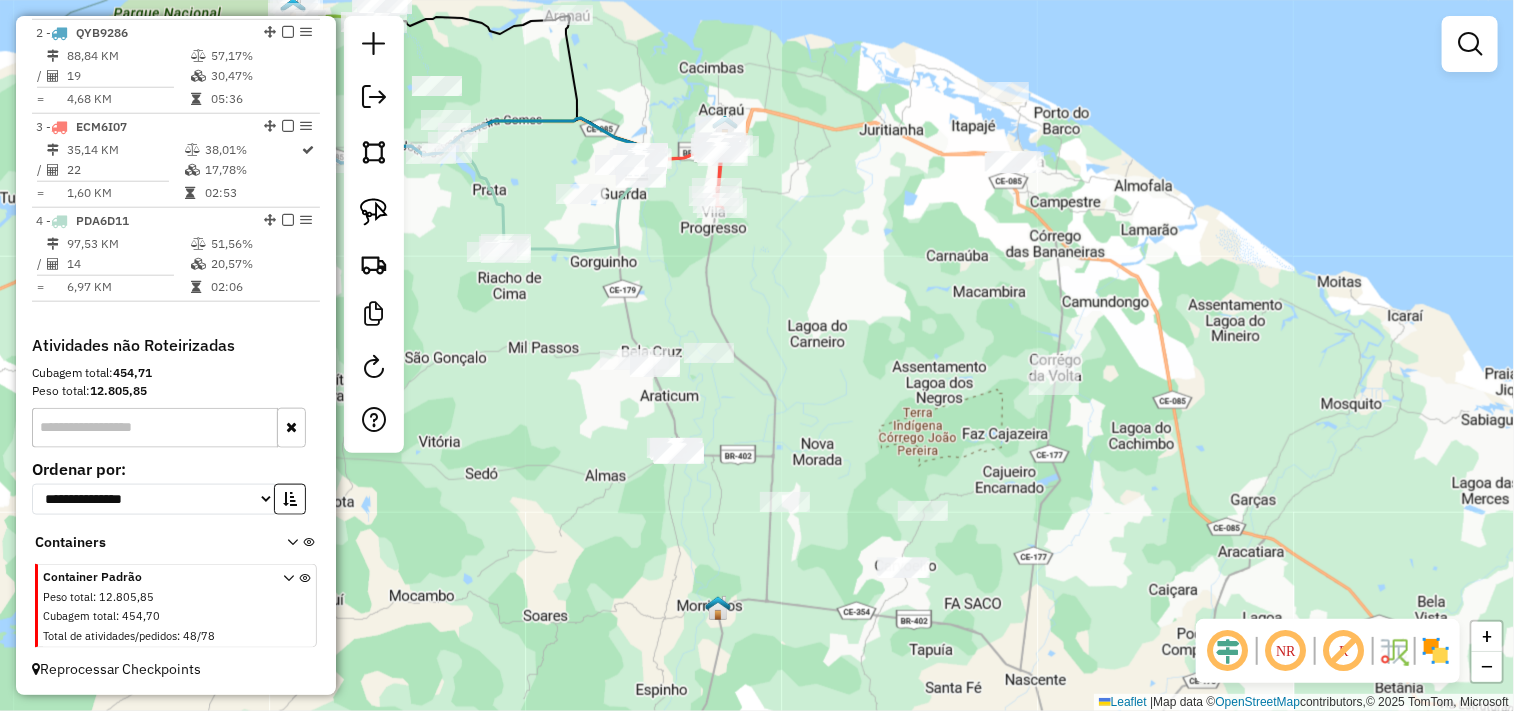 drag, startPoint x: 832, startPoint y: 430, endPoint x: 664, endPoint y: 303, distance: 210.60152 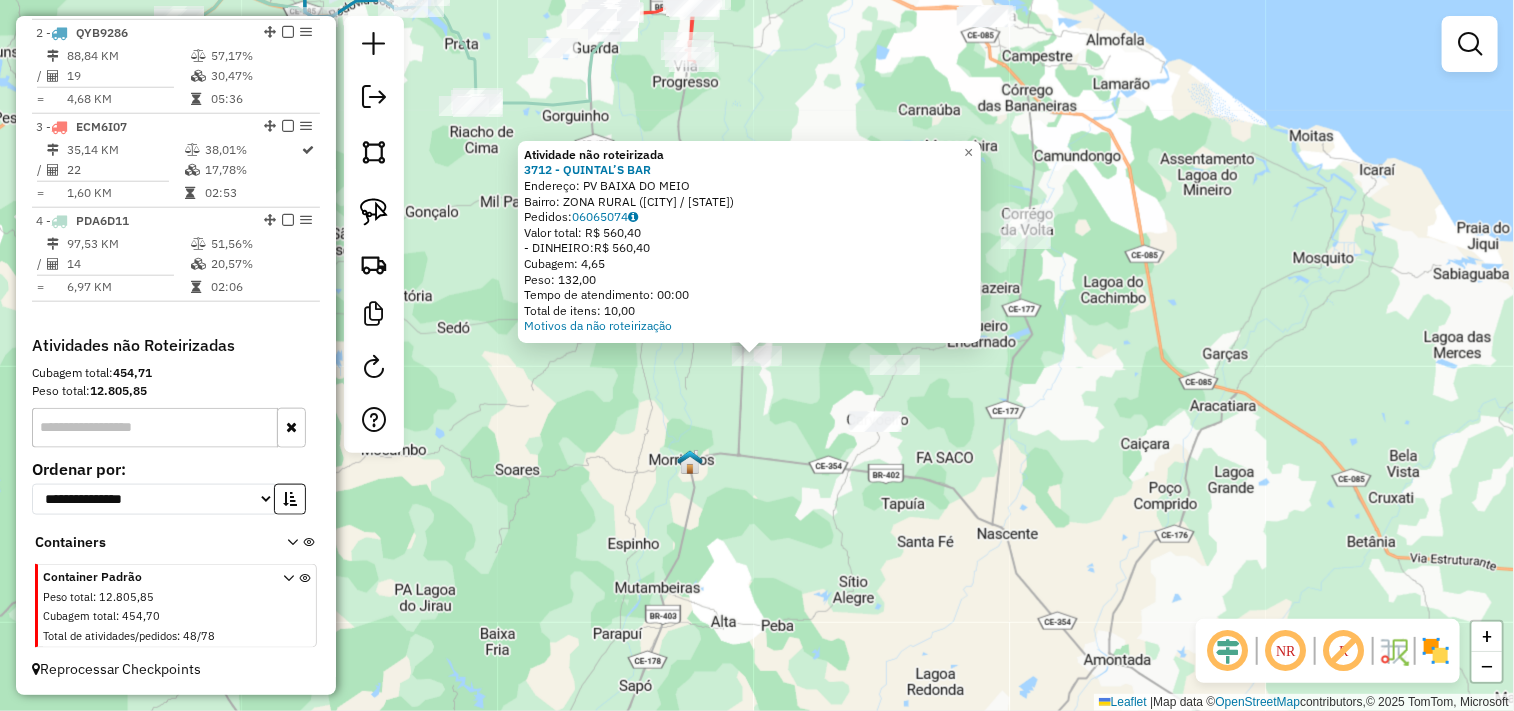 click on "Atividade não roteirizada 3712 - QUINTAL’S BAR  Endereço: PV BAIXA DO MEIO   Bairro: ZONA RURAL (MARCO / CE)   Pedidos:  06065074   Valor total: R$ 560,40   - DINHEIRO:  R$ 560,40   Cubagem: 4,65   Peso: 132,00   Tempo de atendimento: 00:00   Total de itens: 10,00  Motivos da não roteirização × Janela de atendimento Grade de atendimento Capacidade Transportadoras Veículos Cliente Pedidos  Rotas Selecione os dias de semana para filtrar as janelas de atendimento  Seg   Ter   Qua   Qui   Sex   Sáb   Dom  Informe o período da janela de atendimento: De: Até:  Filtrar exatamente a janela do cliente  Considerar janela de atendimento padrão  Selecione os dias de semana para filtrar as grades de atendimento  Seg   Ter   Qua   Qui   Sex   Sáb   Dom   Considerar clientes sem dia de atendimento cadastrado  Clientes fora do dia de atendimento selecionado Filtrar as atividades entre os valores definidos abaixo:  Peso mínimo:   Peso máximo:   Cubagem mínima:   Cubagem máxima:   De:   Até:   De:   Até:  +" 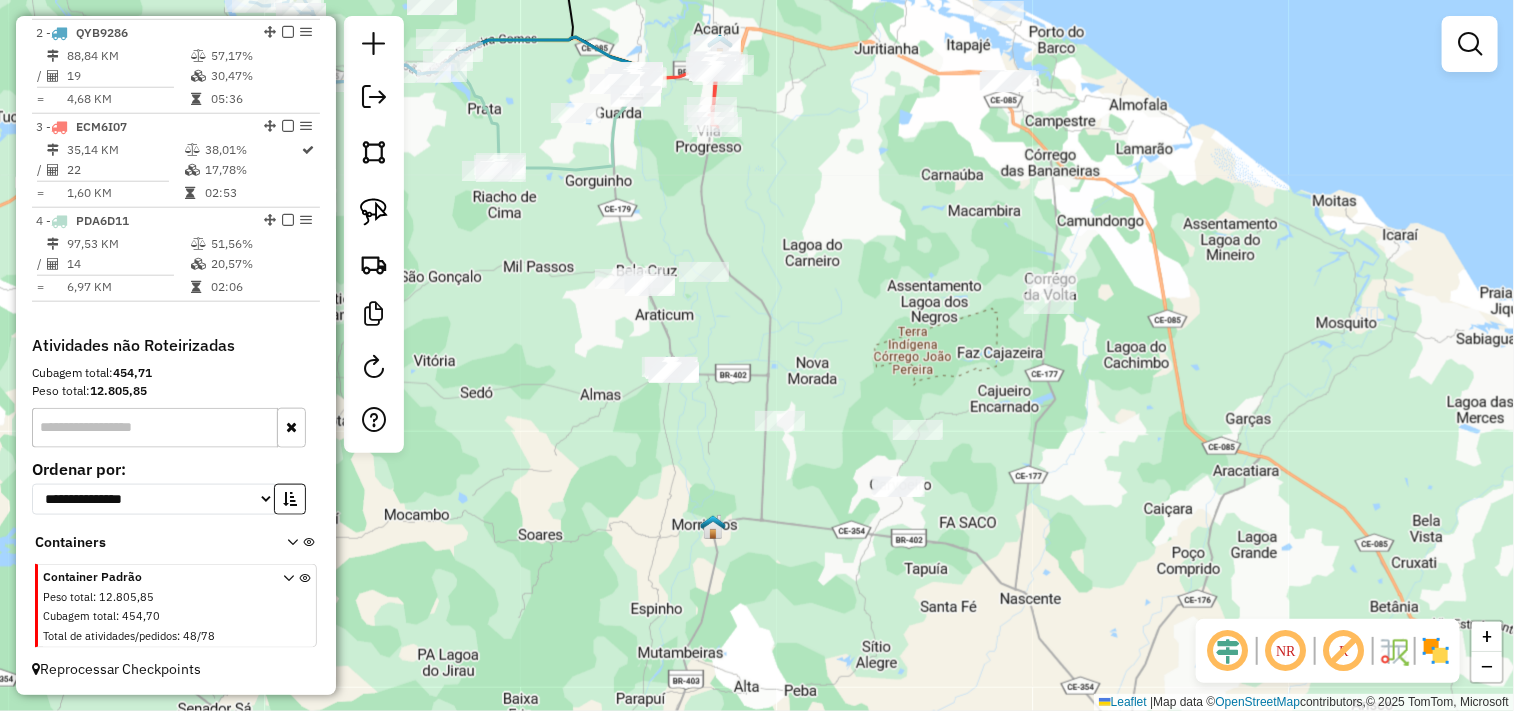 drag, startPoint x: 905, startPoint y: 274, endPoint x: 911, endPoint y: 285, distance: 12.529964 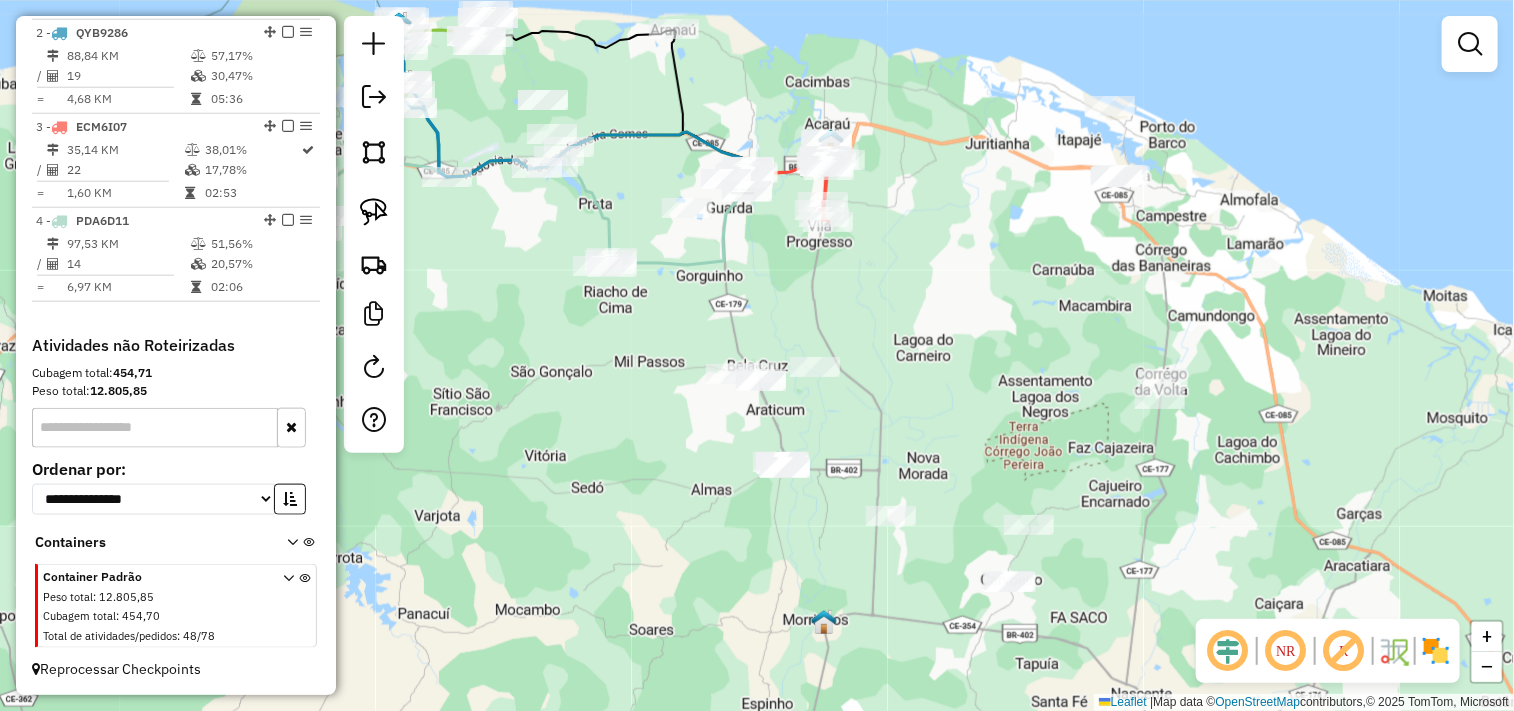 drag, startPoint x: 851, startPoint y: 210, endPoint x: 978, endPoint y: 336, distance: 178.89941 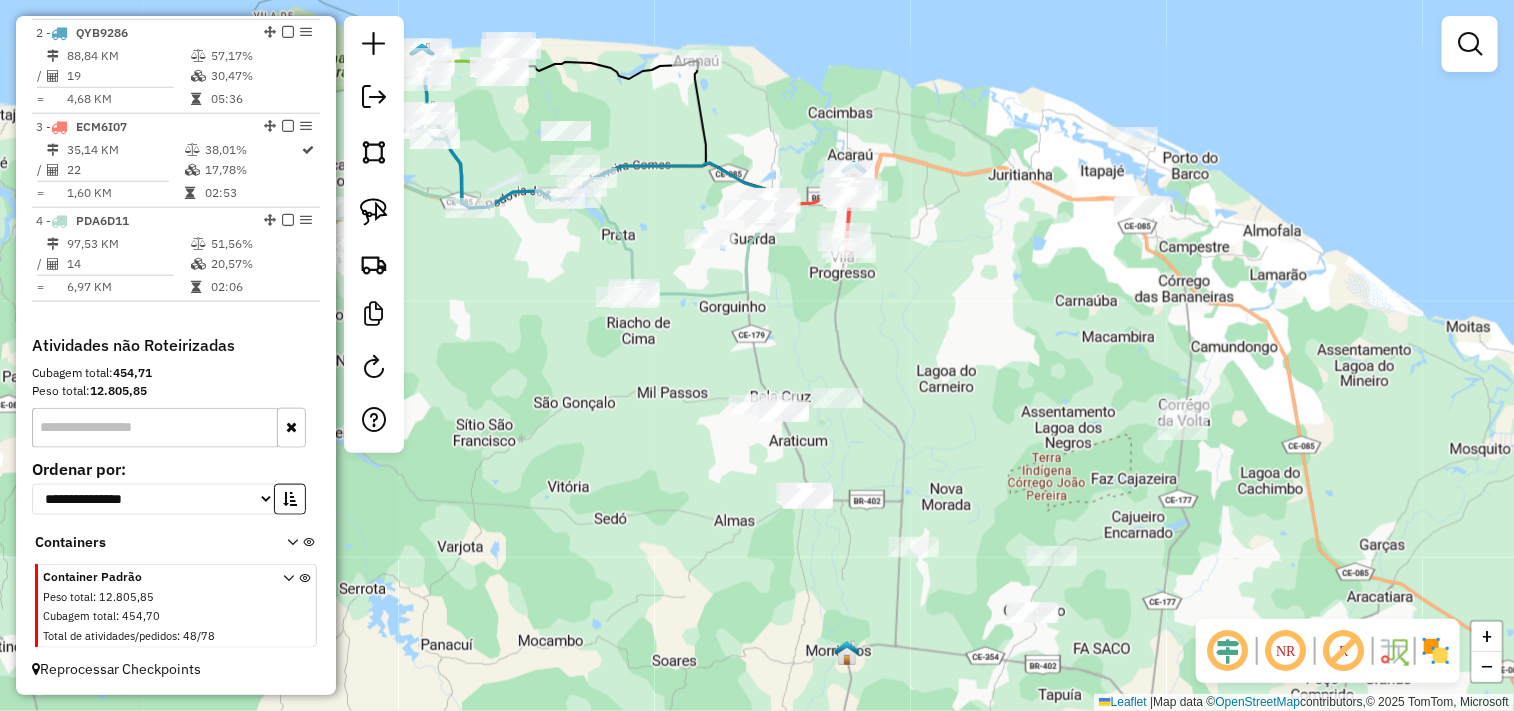 drag, startPoint x: 795, startPoint y: 324, endPoint x: 836, endPoint y: 306, distance: 44.777225 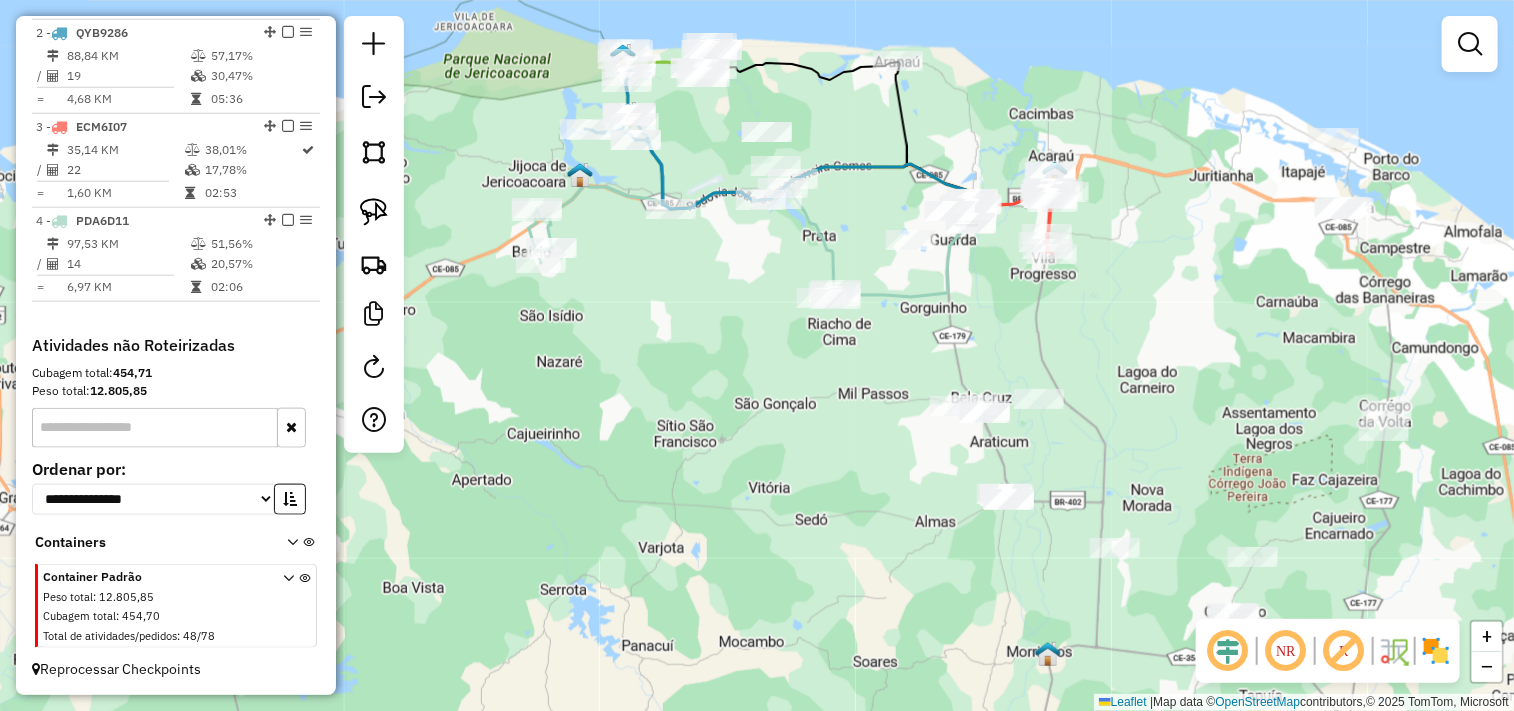 drag, startPoint x: 718, startPoint y: 358, endPoint x: 938, endPoint y: 377, distance: 220.81892 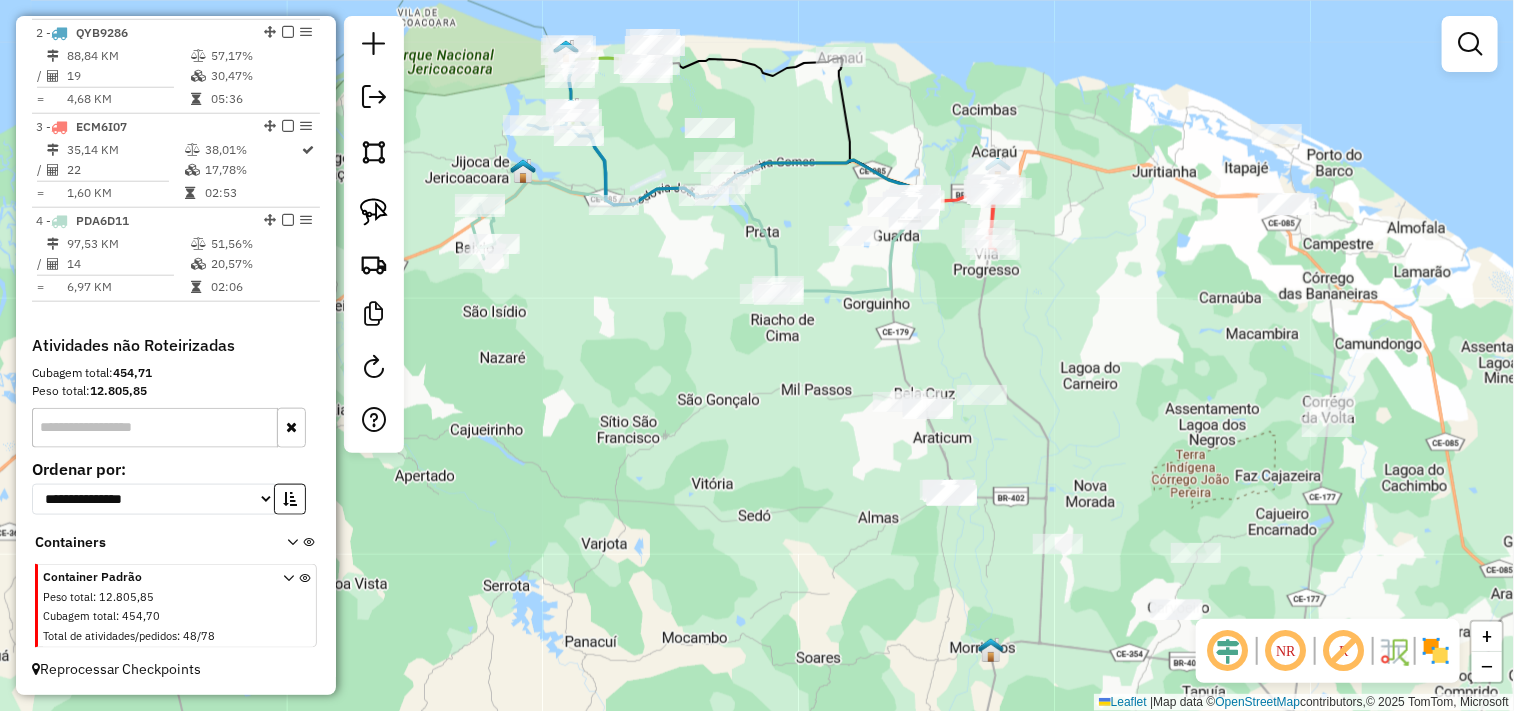 drag, startPoint x: 922, startPoint y: 420, endPoint x: 801, endPoint y: 416, distance: 121.0661 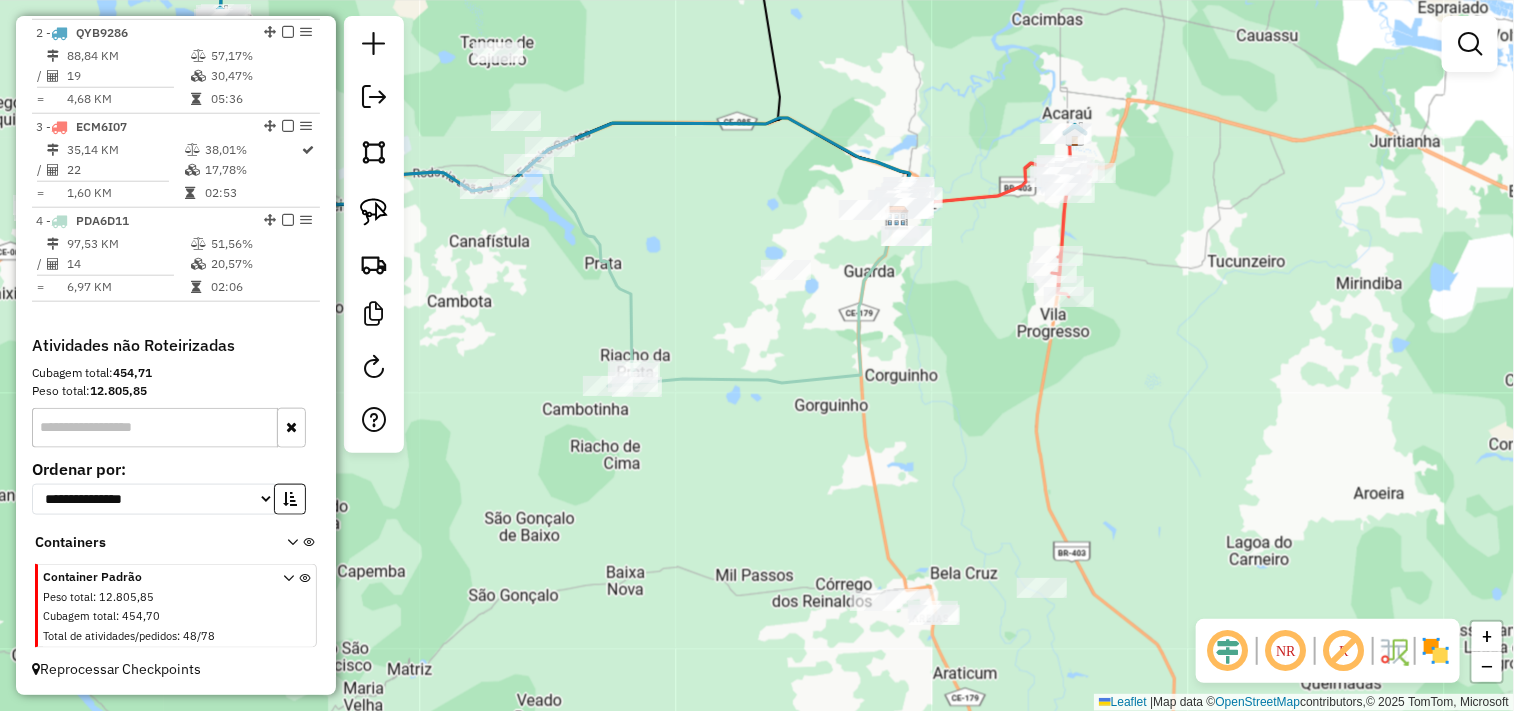 drag, startPoint x: 964, startPoint y: 335, endPoint x: 906, endPoint y: 324, distance: 59.03389 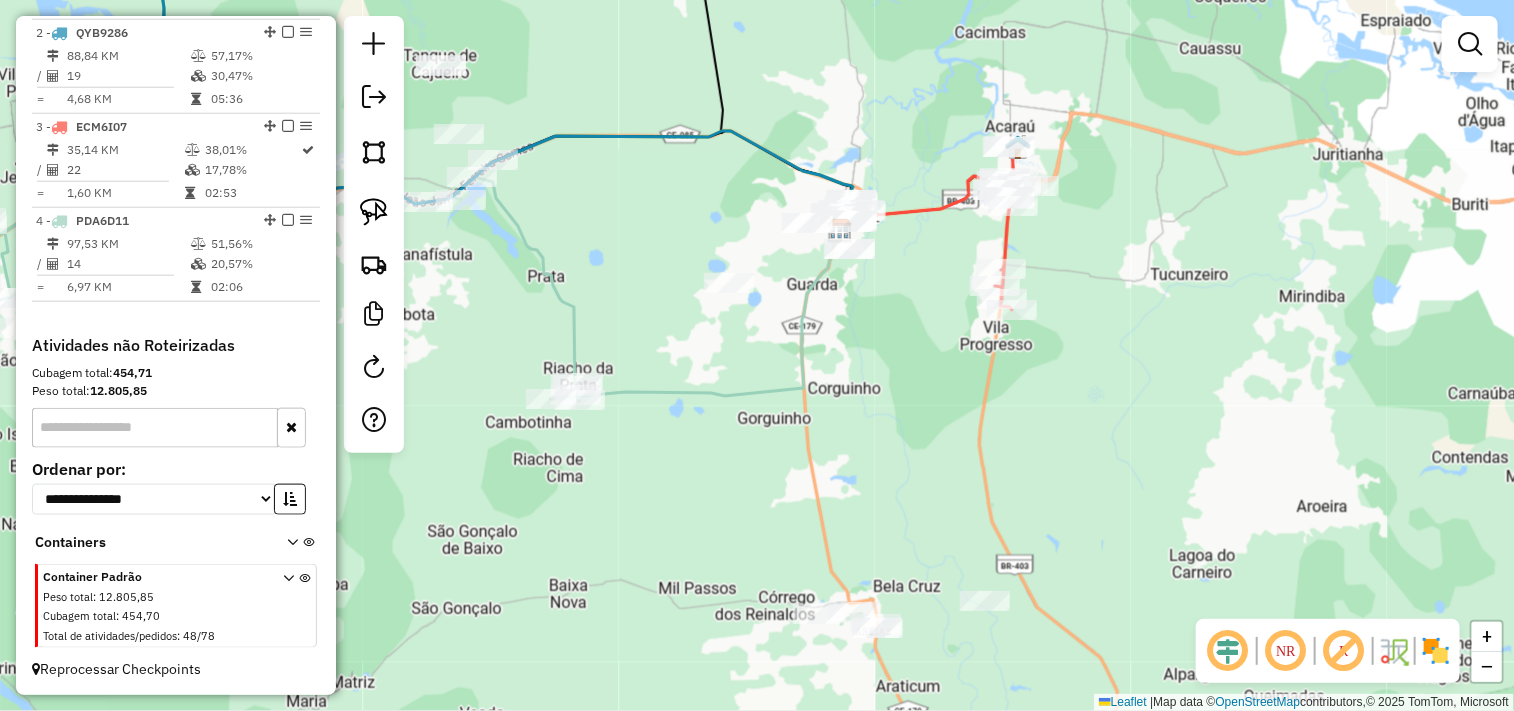 click 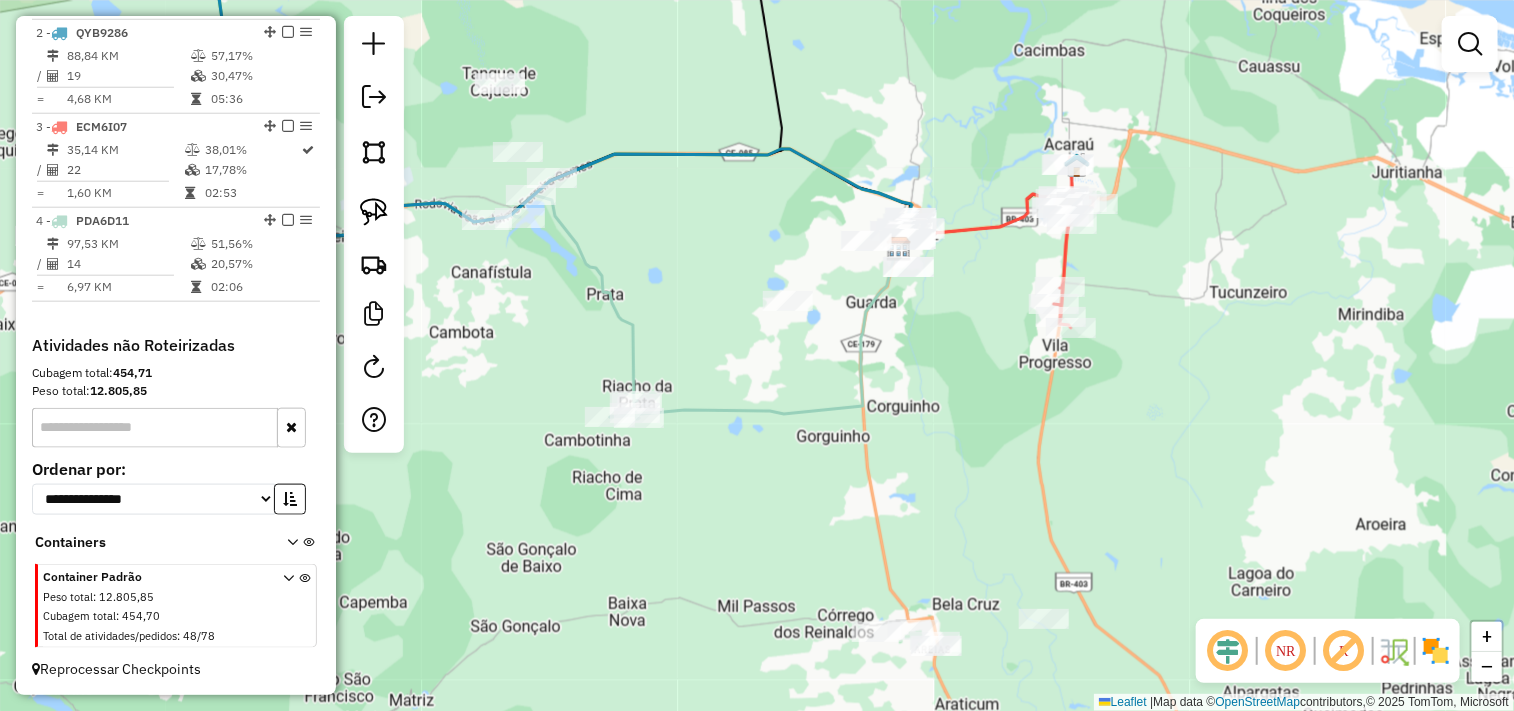drag, startPoint x: 701, startPoint y: 443, endPoint x: 716, endPoint y: 448, distance: 15.811388 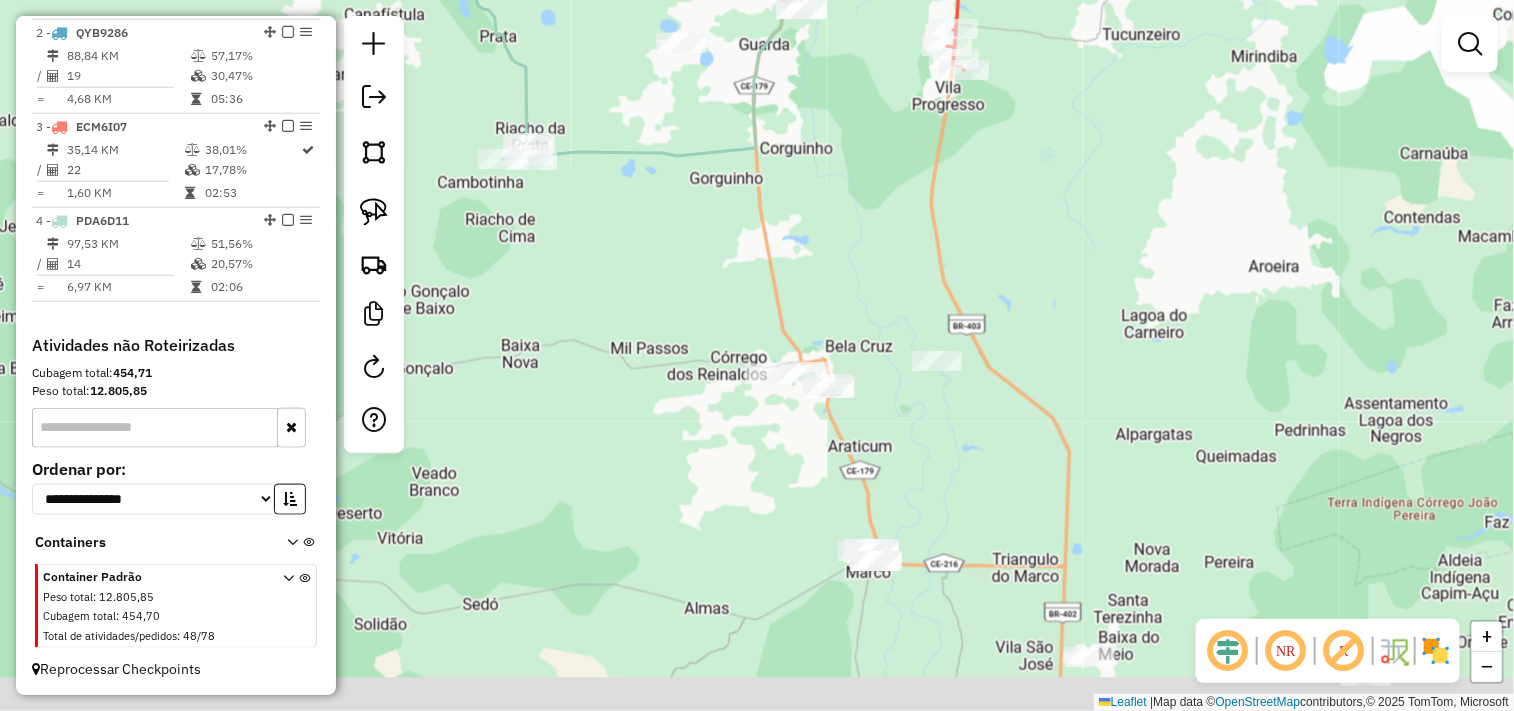 drag, startPoint x: 790, startPoint y: 512, endPoint x: 670, endPoint y: 200, distance: 334.2813 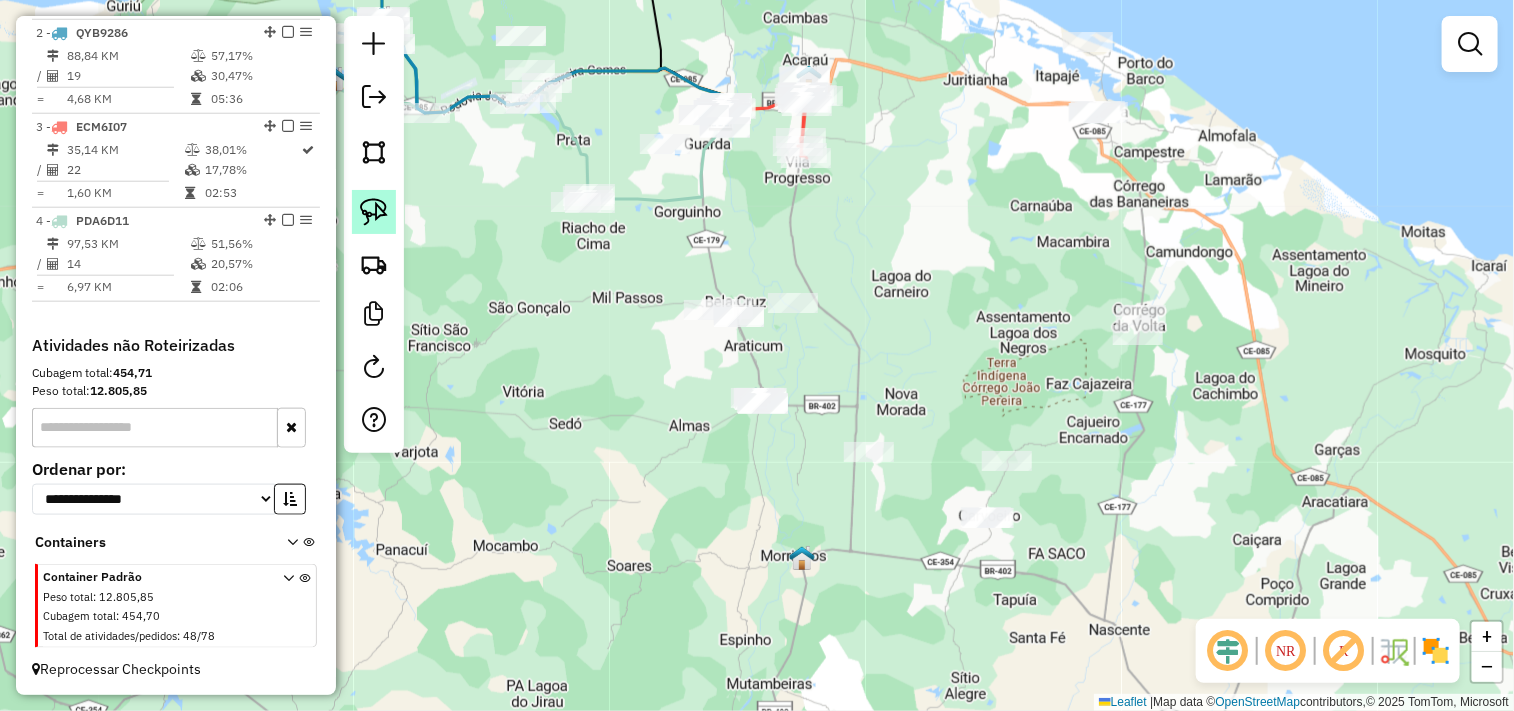 click 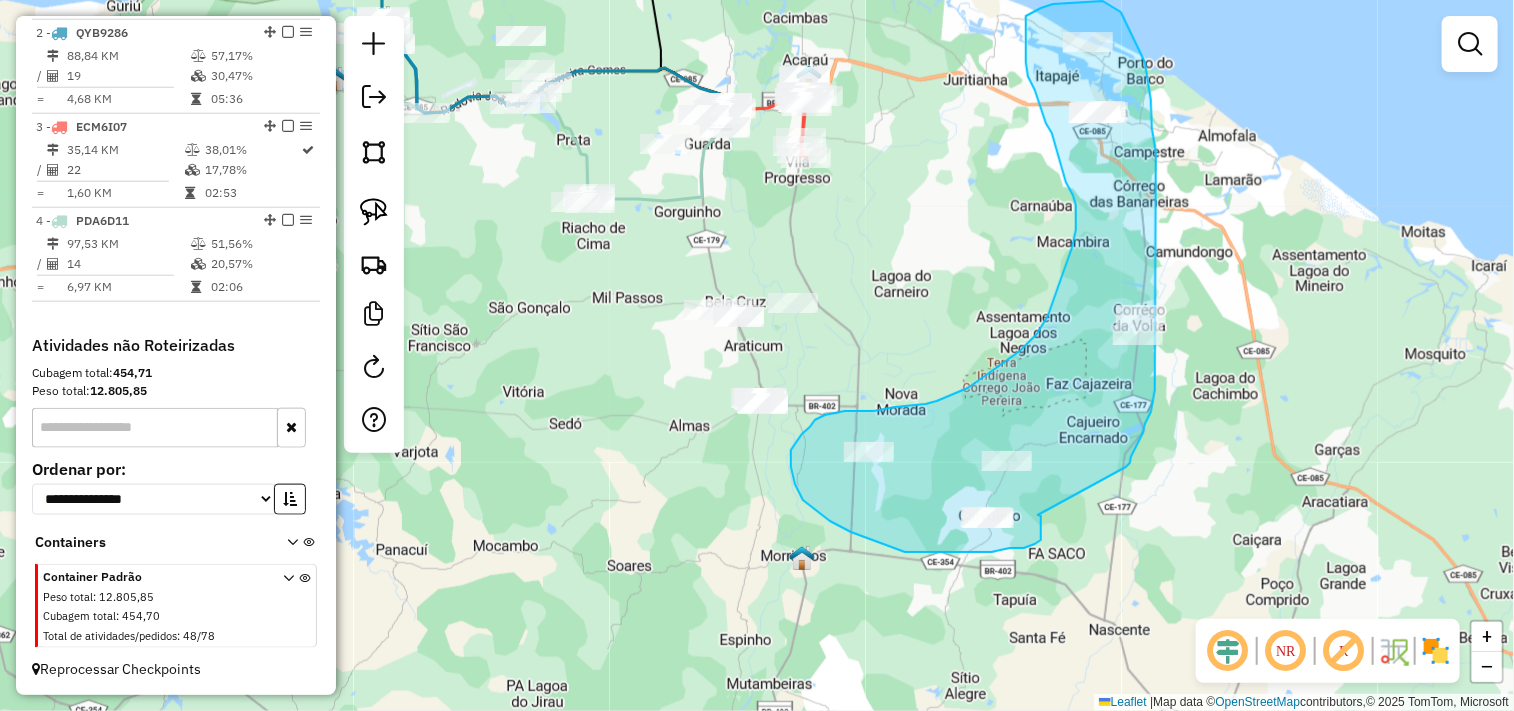 drag, startPoint x: 1041, startPoint y: 516, endPoint x: 1123, endPoint y: 472, distance: 93.05912 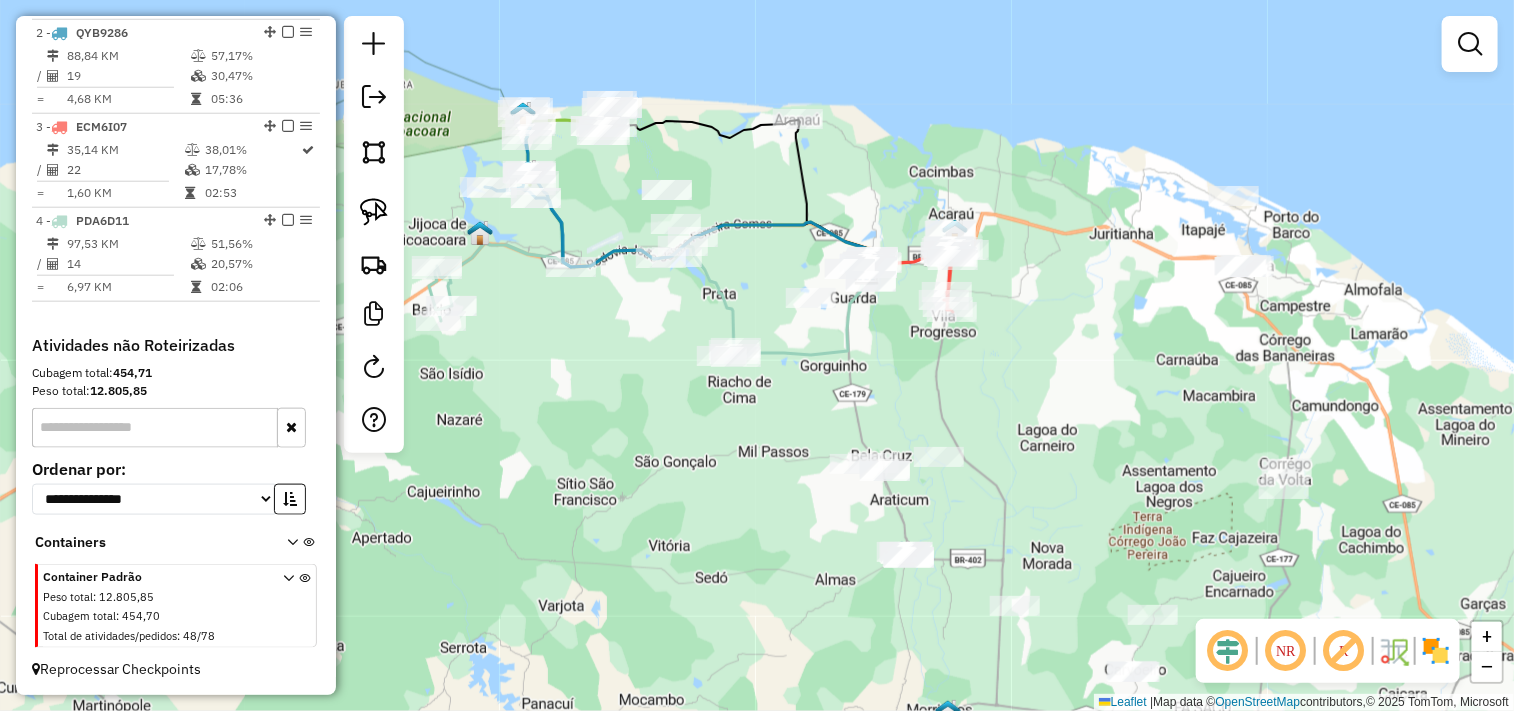 drag, startPoint x: 896, startPoint y: 294, endPoint x: 1036, endPoint y: 446, distance: 206.64946 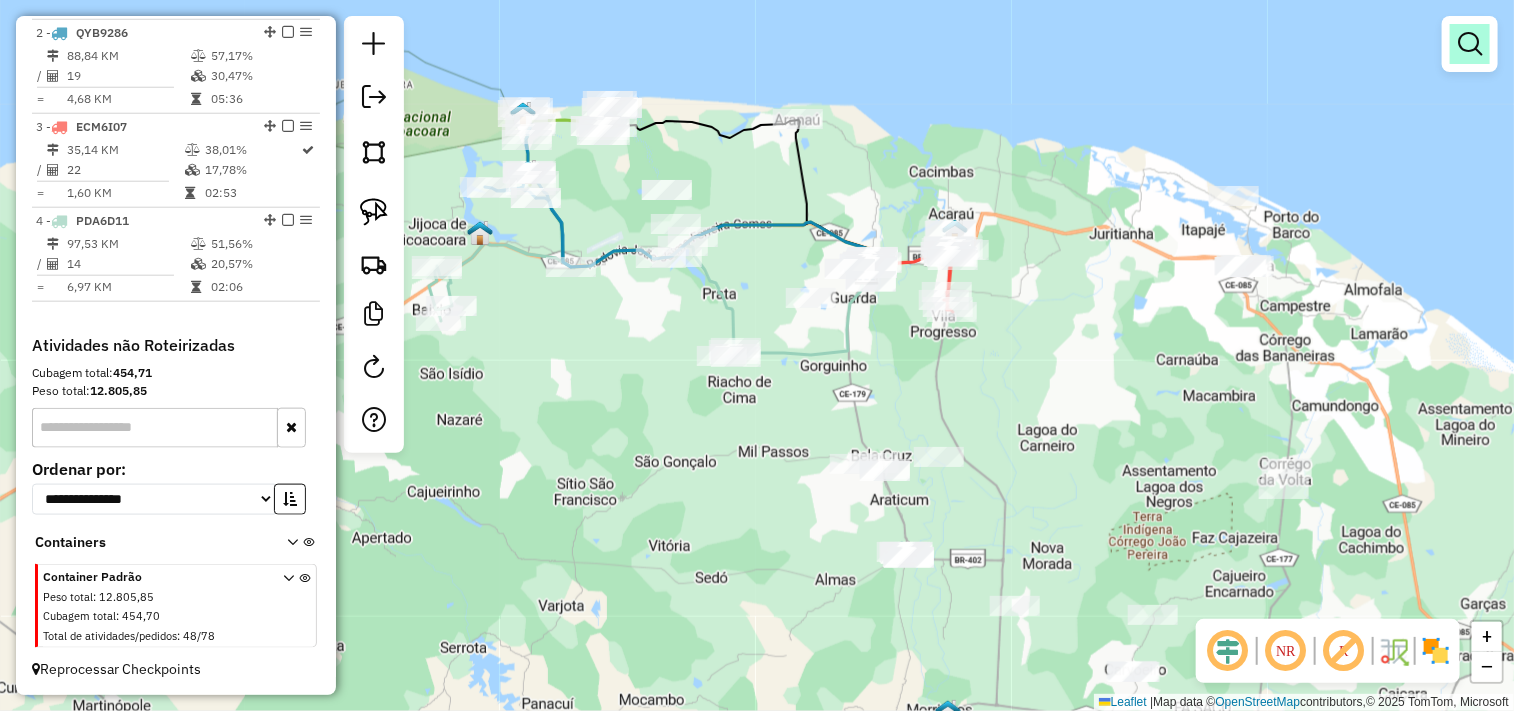 click at bounding box center (1470, 44) 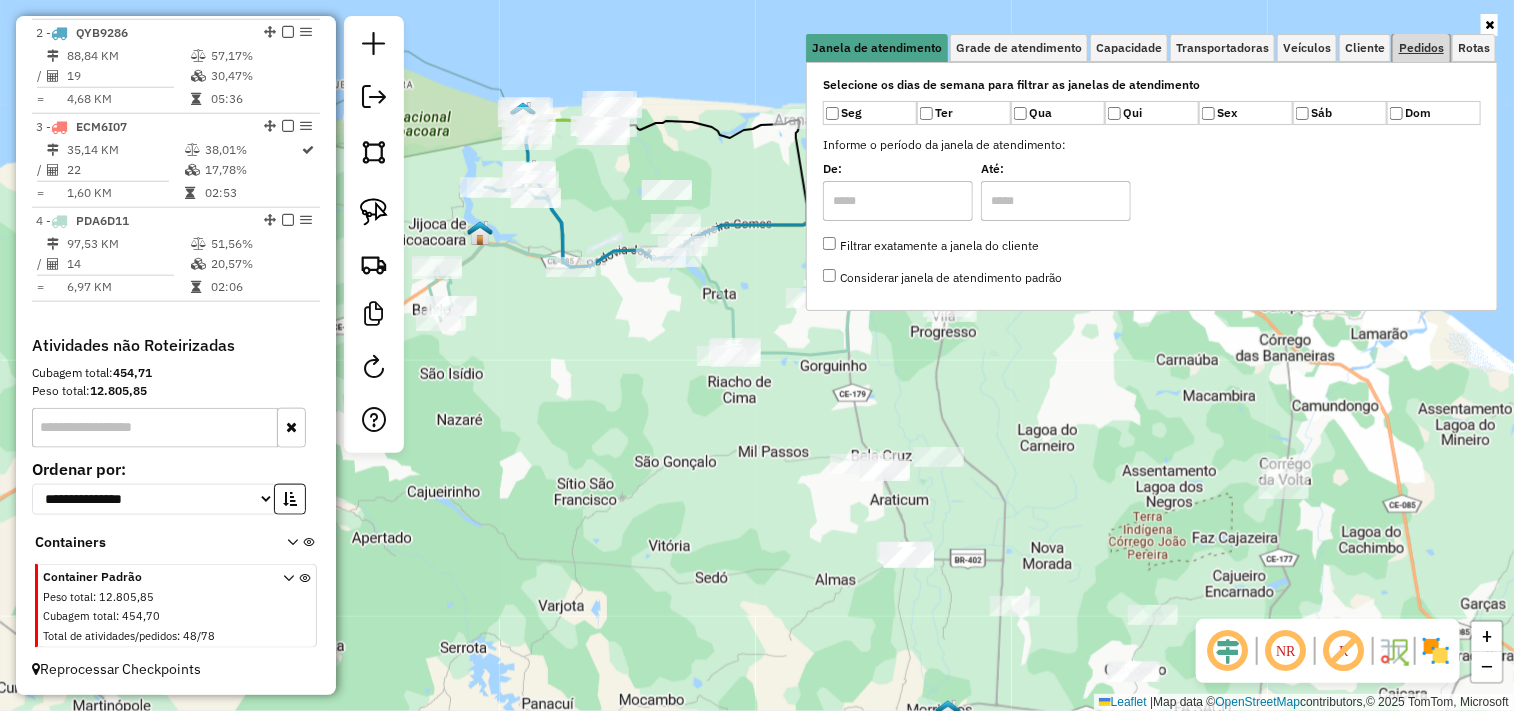 click on "Pedidos" at bounding box center [1421, 48] 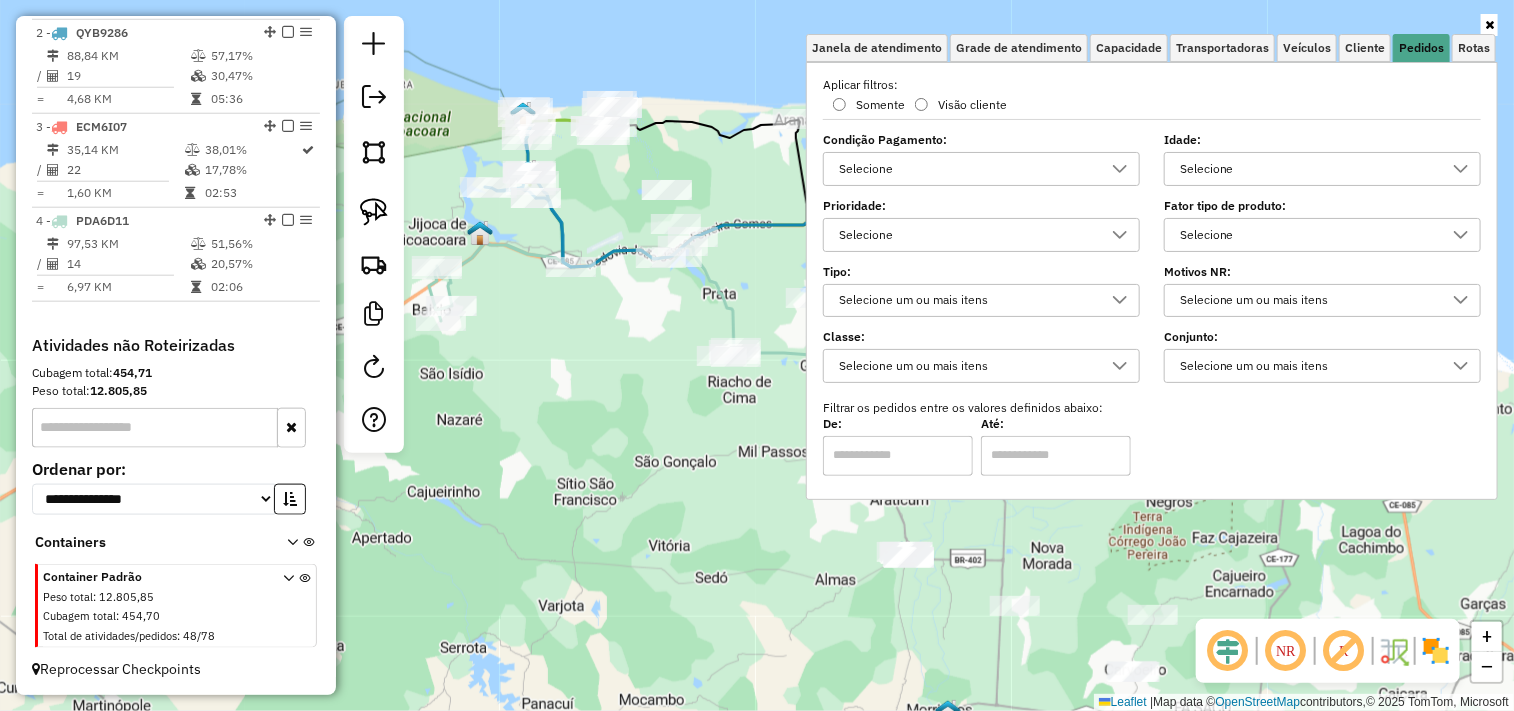 click on "Selecione" at bounding box center [1307, 169] 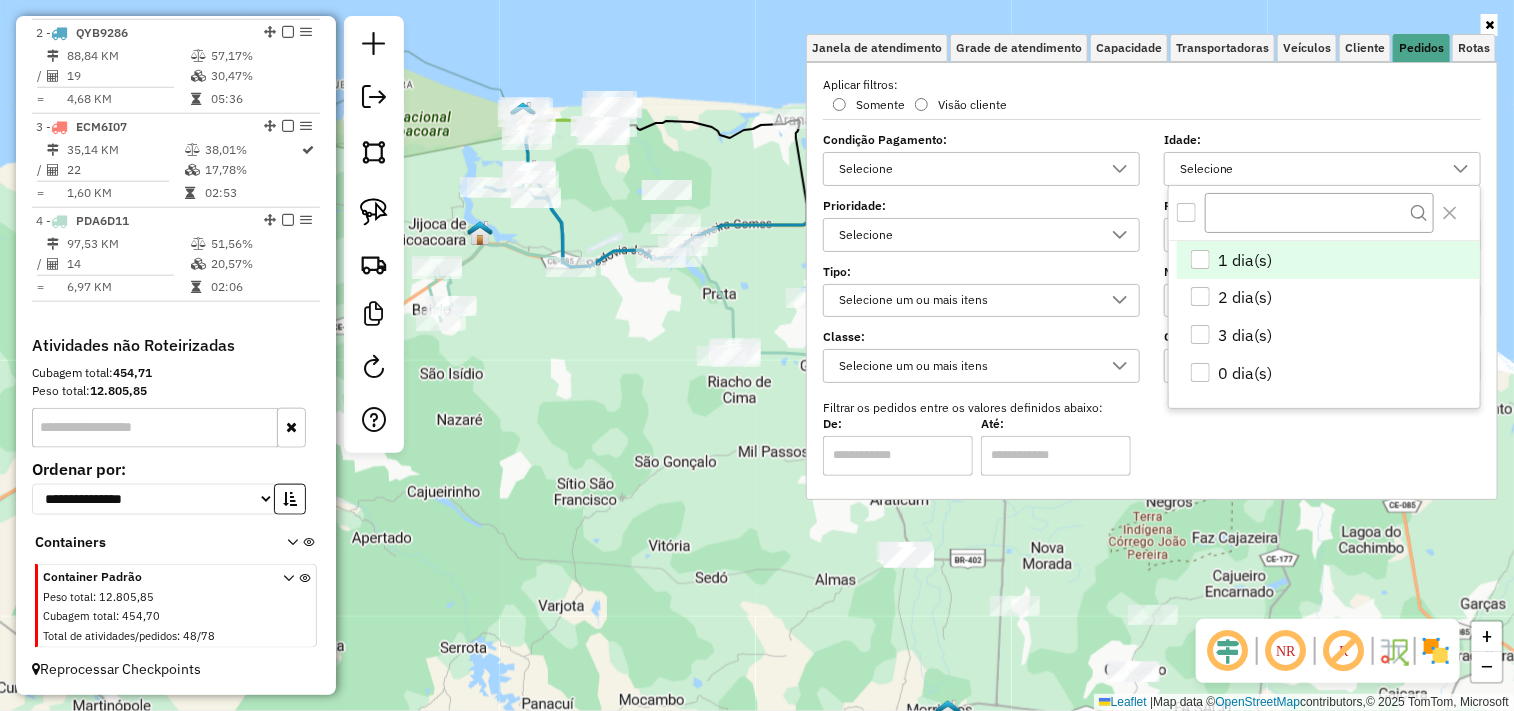 scroll, scrollTop: 11, scrollLeft: 67, axis: both 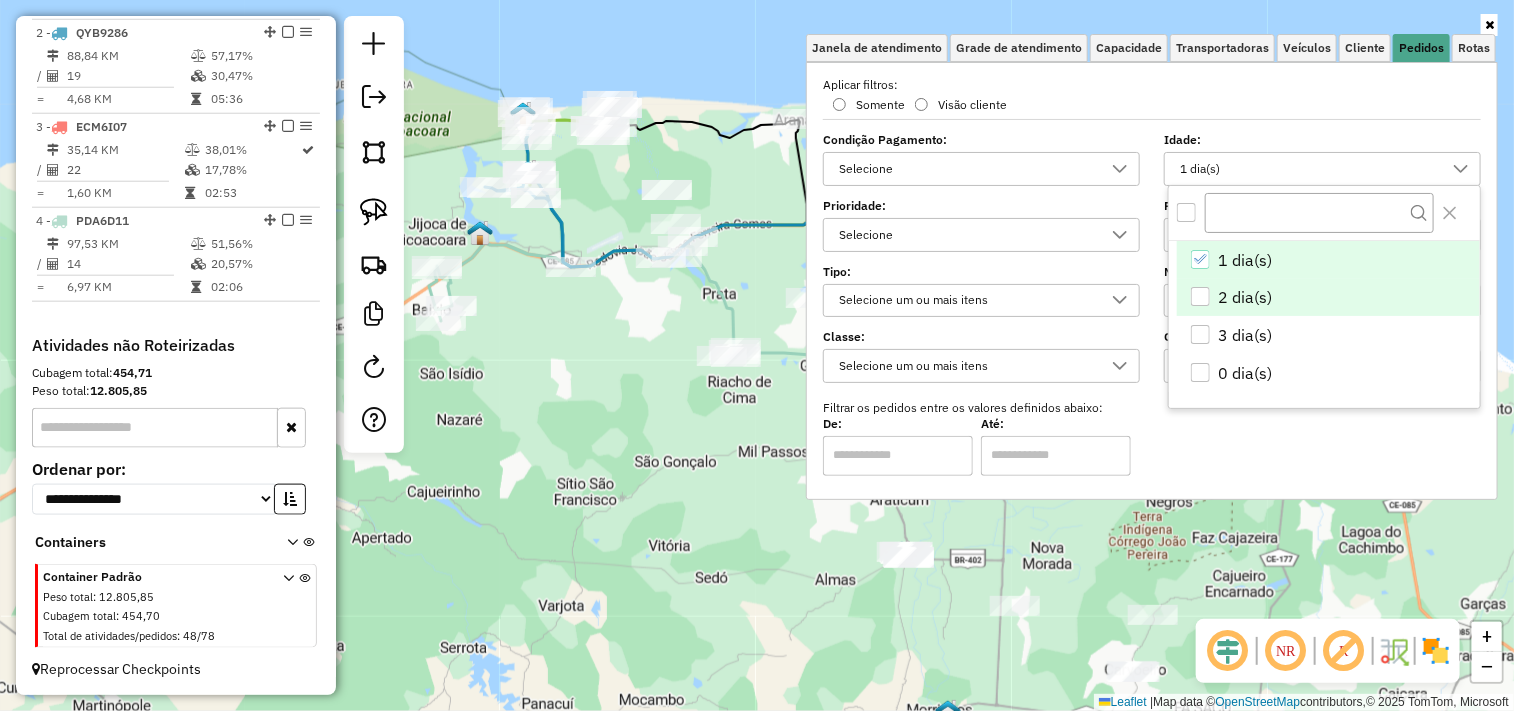 drag, startPoint x: 1193, startPoint y: 300, endPoint x: 1194, endPoint y: 330, distance: 30.016663 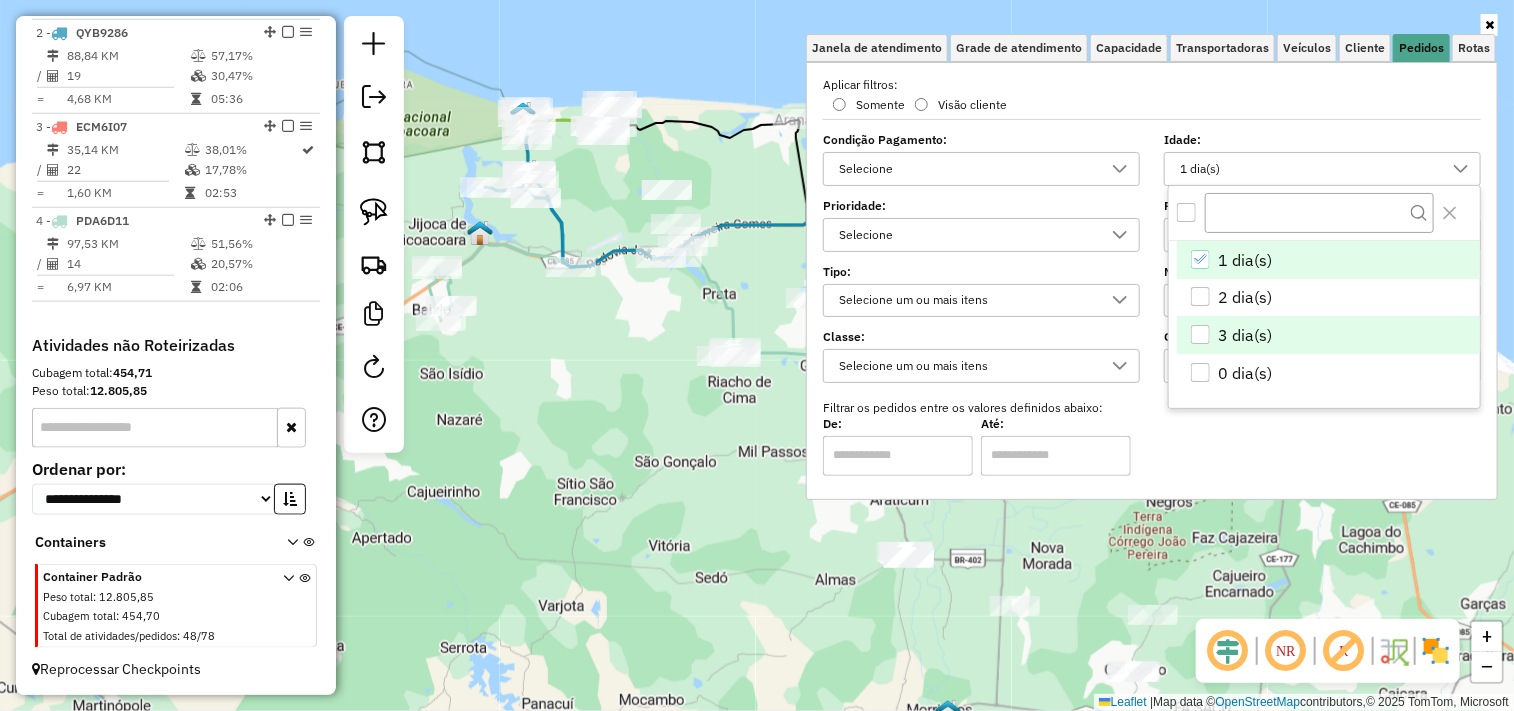click at bounding box center (1200, 296) 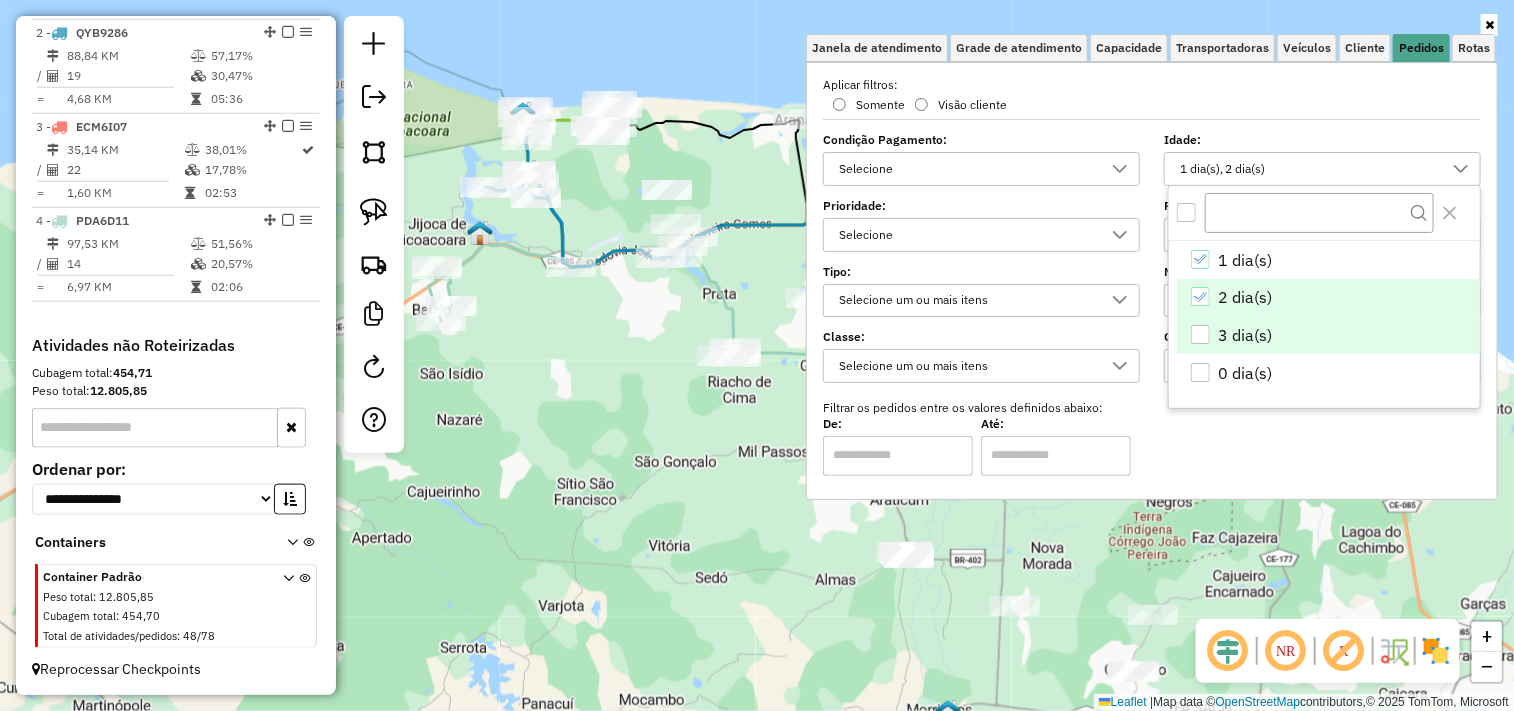 drag, startPoint x: 1194, startPoint y: 330, endPoint x: 1214, endPoint y: 382, distance: 55.713554 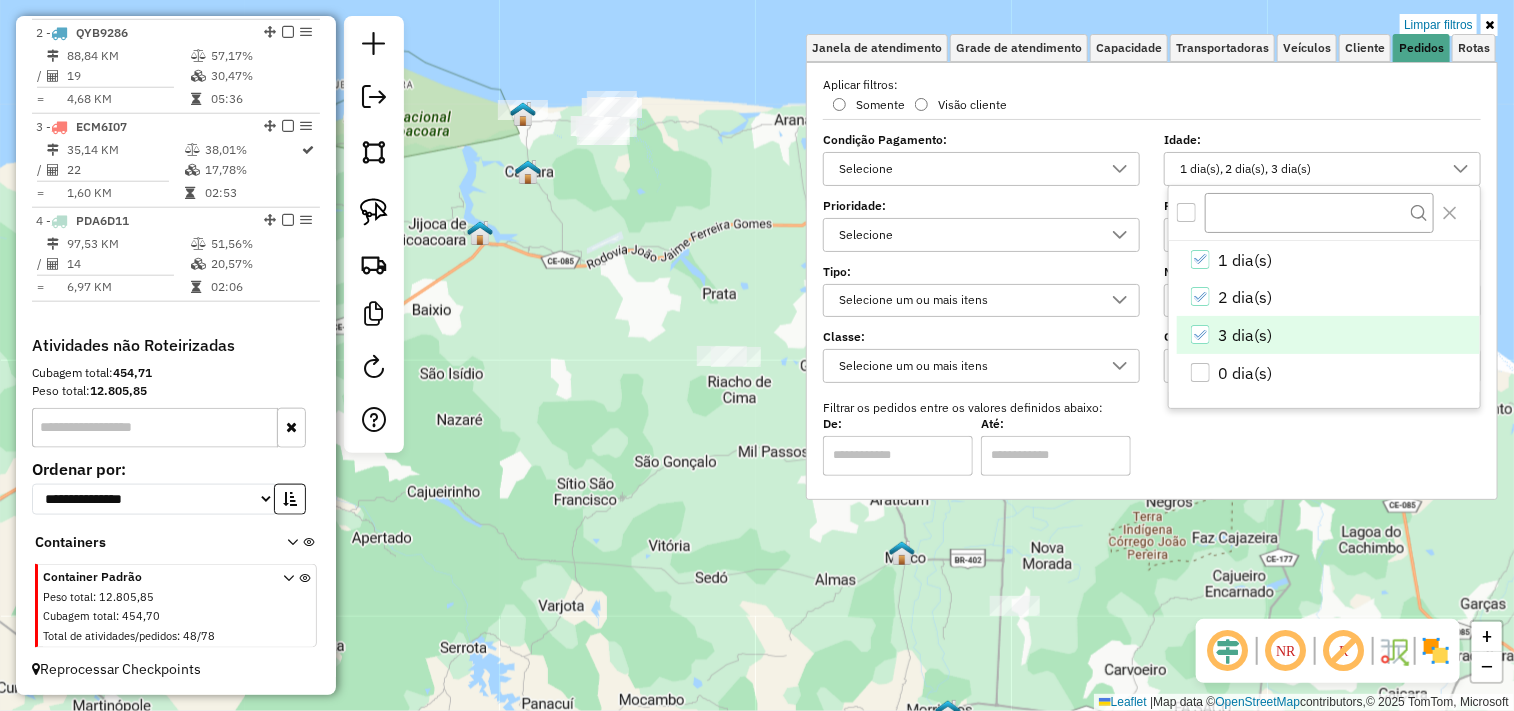 click on "Limpar filtros Janela de atendimento Grade de atendimento Capacidade Transportadoras Veículos Cliente Pedidos  Rotas Selecione os dias de semana para filtrar as janelas de atendimento  Seg   Ter   Qua   Qui   Sex   Sáb   Dom  Informe o período da janela de atendimento: De: Até:  Filtrar exatamente a janela do cliente  Considerar janela de atendimento padrão  Selecione os dias de semana para filtrar as grades de atendimento  Seg   Ter   Qua   Qui   Sex   Sáb   Dom   Considerar clientes sem dia de atendimento cadastrado  Clientes fora do dia de atendimento selecionado Filtrar as atividades entre os valores definidos abaixo:  Peso mínimo:   Peso máximo:   Cubagem mínima:   Cubagem máxima:   De:   Até:  Filtrar as atividades entre o tempo de atendimento definido abaixo:  De:   Até:   Considerar capacidade total dos clientes não roteirizados Transportadora: Selecione um ou mais itens Tipo de veículo: Selecione um ou mais itens Veículo: Selecione um ou mais itens Motorista: Selecione um ou mais itens" 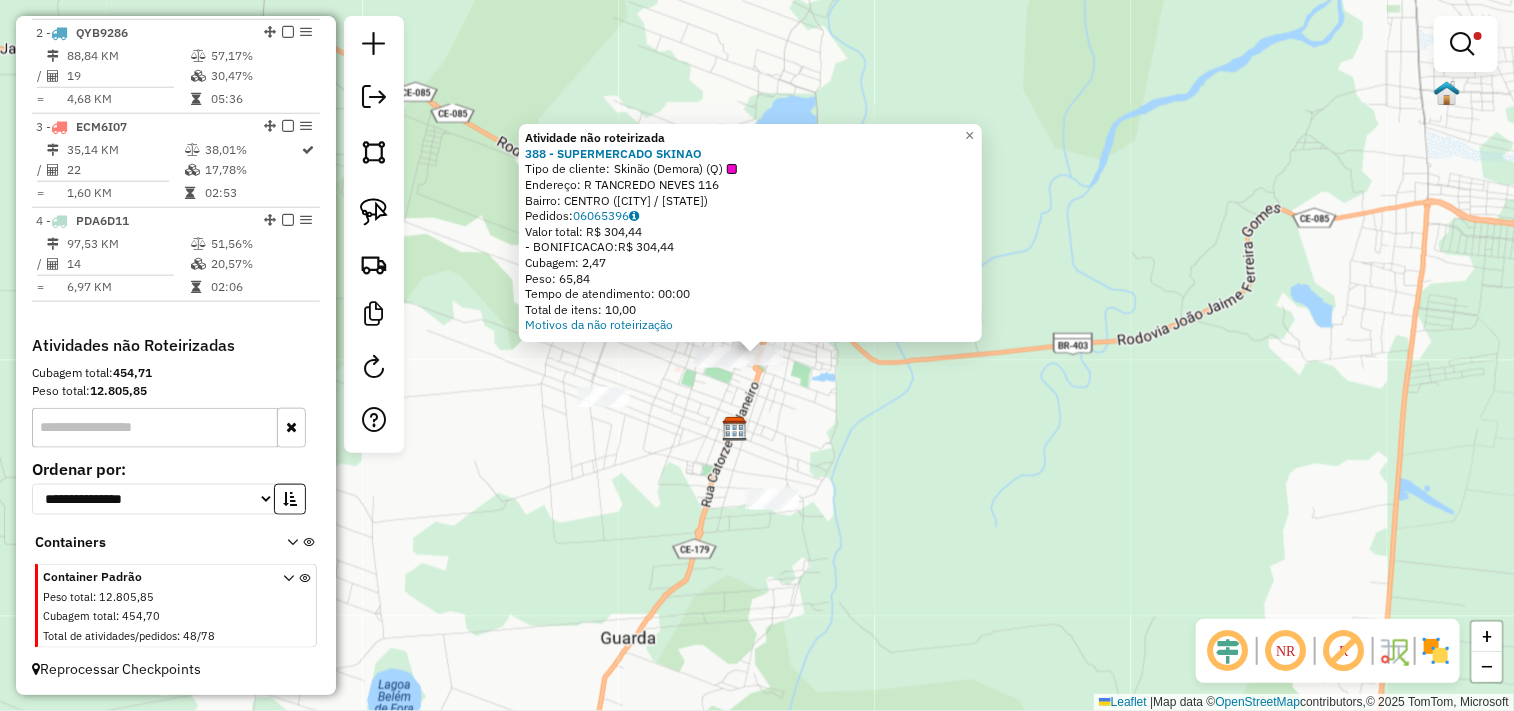 click on "Atividade não roteirizada 388 - SUPERMERCADO SKINAO  Tipo de cliente:   Skinão (Demora) (Q)   Endereço:  R TANCREDO NEVES 116   Bairro: CENTRO (CRUZ / CE)   Pedidos:  06065396   Valor total: R$ 304,44   - BONIFICACAO:  R$ 304,44   Cubagem: 2,47   Peso: 65,84   Tempo de atendimento: 00:00   Total de itens: 10,00  Motivos da não roteirização × Limpar filtros Janela de atendimento Grade de atendimento Capacidade Transportadoras Veículos Cliente Pedidos  Rotas Selecione os dias de semana para filtrar as janelas de atendimento  Seg   Ter   Qua   Qui   Sex   Sáb   Dom  Informe o período da janela de atendimento: De: Até:  Filtrar exatamente a janela do cliente  Considerar janela de atendimento padrão  Selecione os dias de semana para filtrar as grades de atendimento  Seg   Ter   Qua   Qui   Sex   Sáb   Dom   Considerar clientes sem dia de atendimento cadastrado  Clientes fora do dia de atendimento selecionado Filtrar as atividades entre os valores definidos abaixo:  Peso mínimo:   Peso máximo:   De:" 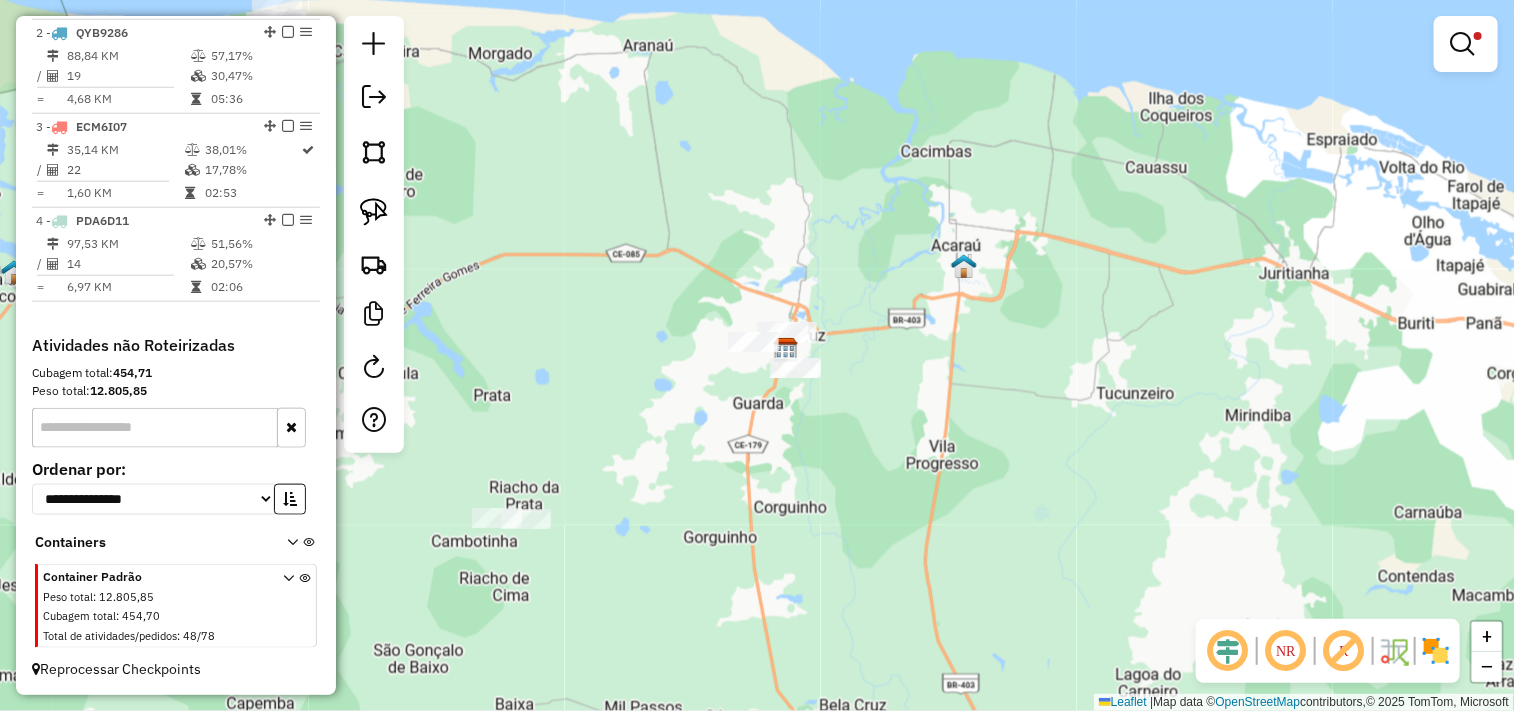 drag, startPoint x: 753, startPoint y: 473, endPoint x: 731, endPoint y: 397, distance: 79.12016 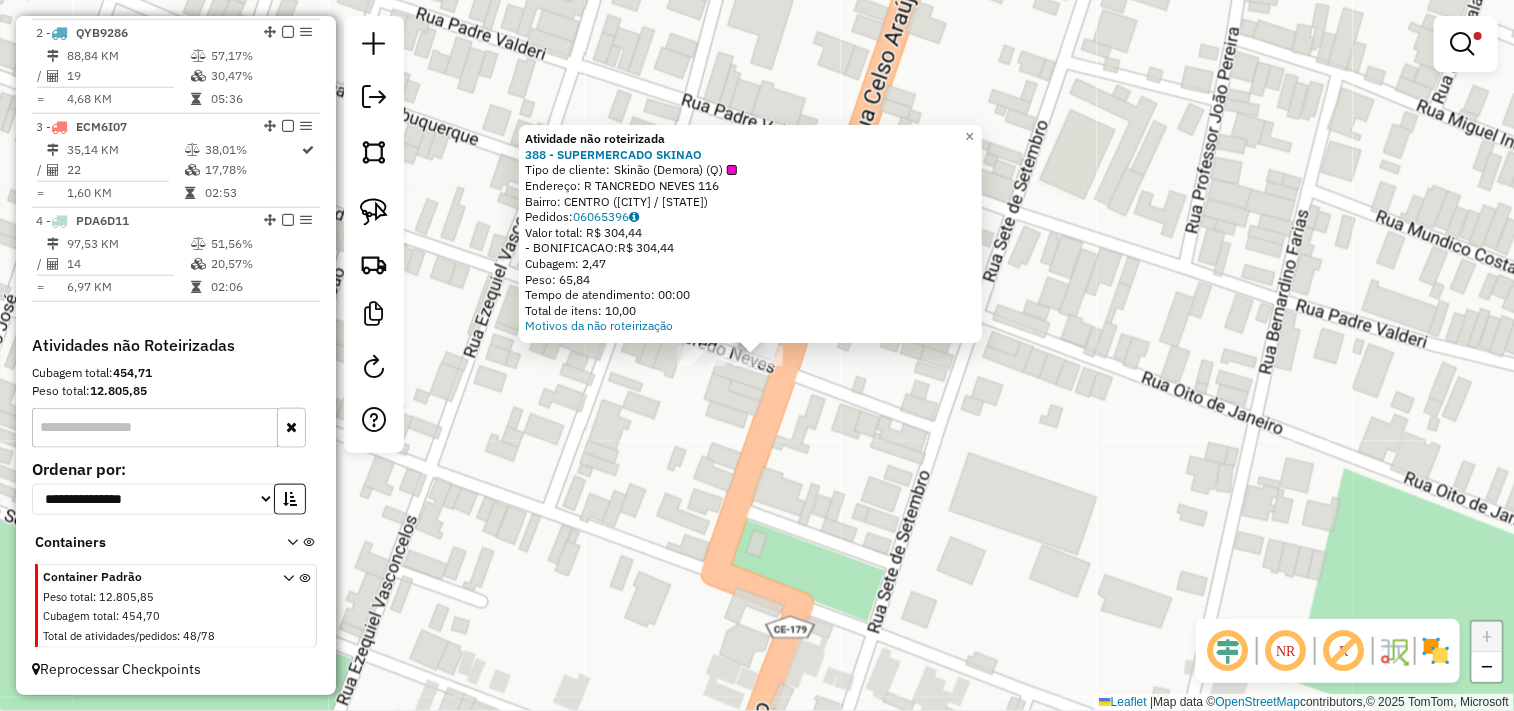 click on "Atividade não roteirizada 388 - SUPERMERCADO SKINAO  Tipo de cliente:   Skinão (Demora) (Q)   Endereço:  R TANCREDO NEVES 116   Bairro: CENTRO (CRUZ / CE)   Pedidos:  06065396   Valor total: R$ 304,44   - BONIFICACAO:  R$ 304,44   Cubagem: 2,47   Peso: 65,84   Tempo de atendimento: 00:00   Total de itens: 10,00  Motivos da não roteirização × Limpar filtros Janela de atendimento Grade de atendimento Capacidade Transportadoras Veículos Cliente Pedidos  Rotas Selecione os dias de semana para filtrar as janelas de atendimento  Seg   Ter   Qua   Qui   Sex   Sáb   Dom  Informe o período da janela de atendimento: De: Até:  Filtrar exatamente a janela do cliente  Considerar janela de atendimento padrão  Selecione os dias de semana para filtrar as grades de atendimento  Seg   Ter   Qua   Qui   Sex   Sáb   Dom   Considerar clientes sem dia de atendimento cadastrado  Clientes fora do dia de atendimento selecionado Filtrar as atividades entre os valores definidos abaixo:  Peso mínimo:   Peso máximo:   De:" 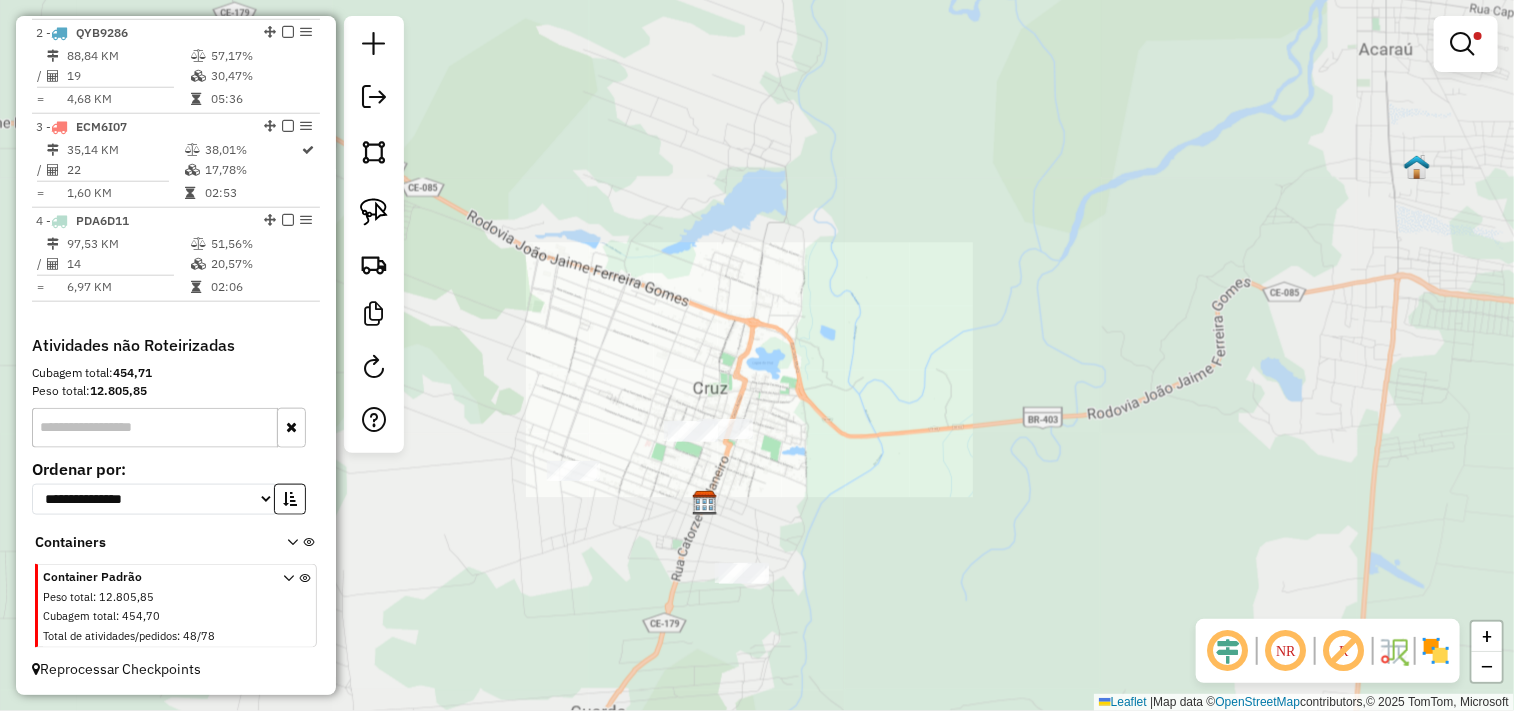 drag, startPoint x: 835, startPoint y: 516, endPoint x: 818, endPoint y: 428, distance: 89.62701 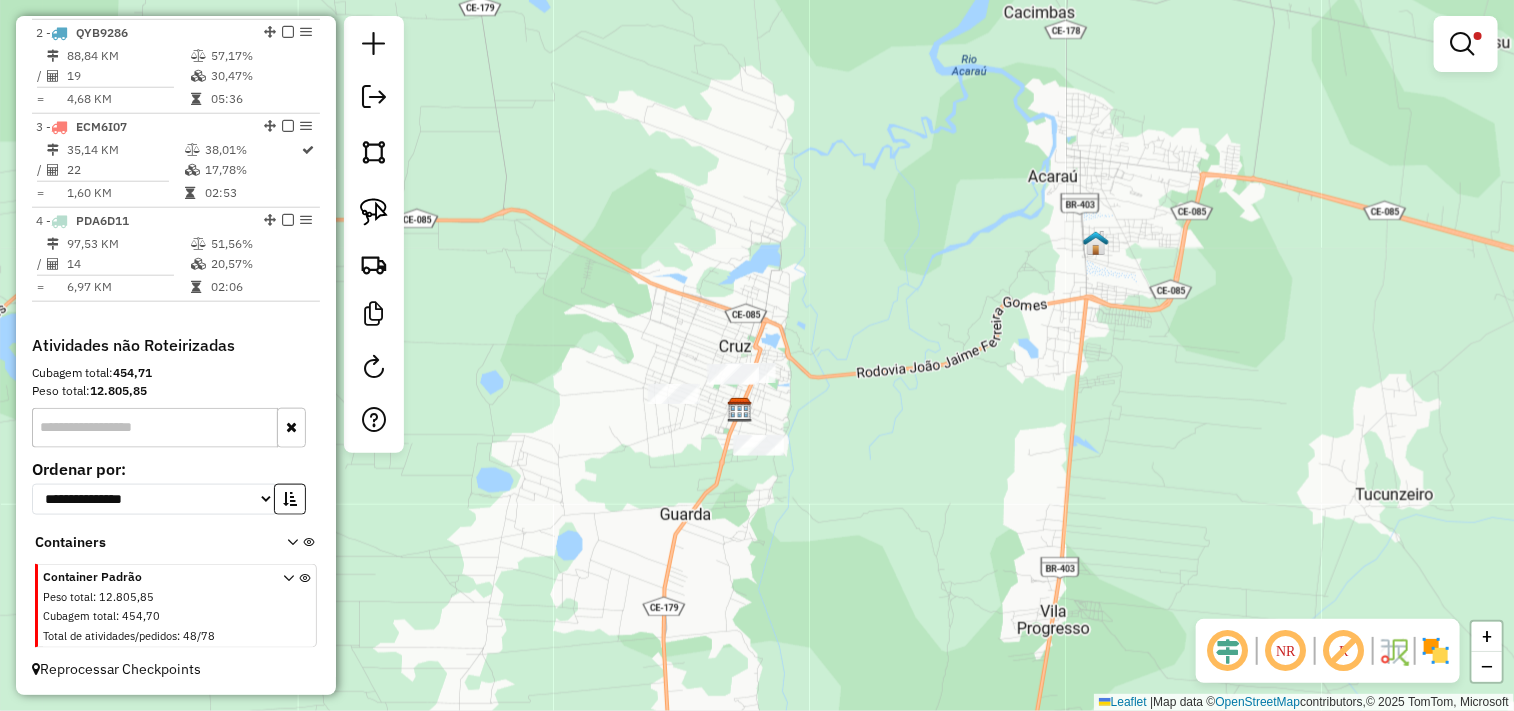 drag, startPoint x: 373, startPoint y: 217, endPoint x: 554, endPoint y: 391, distance: 251.0717 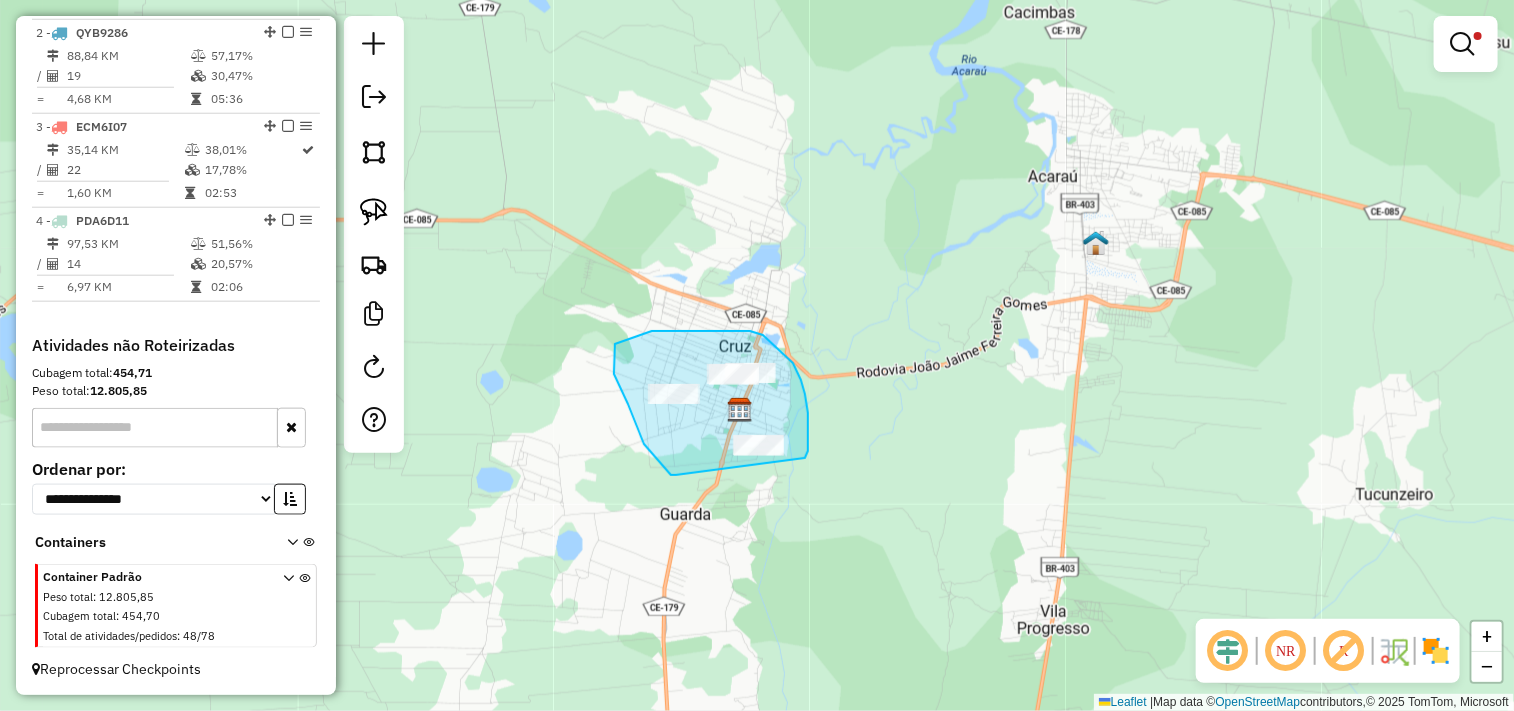 drag, startPoint x: 671, startPoint y: 475, endPoint x: 768, endPoint y: 486, distance: 97.62172 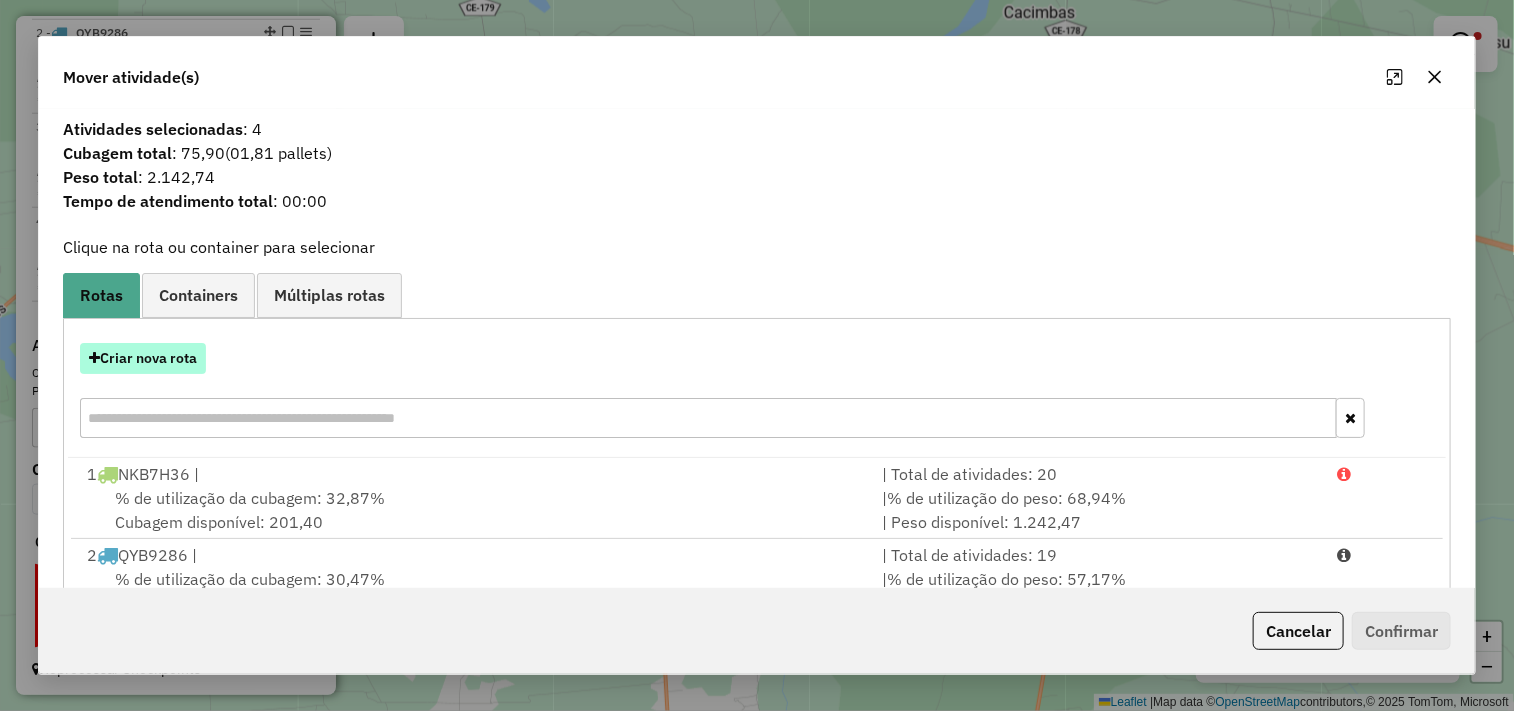 click on "Criar nova rota" at bounding box center (143, 358) 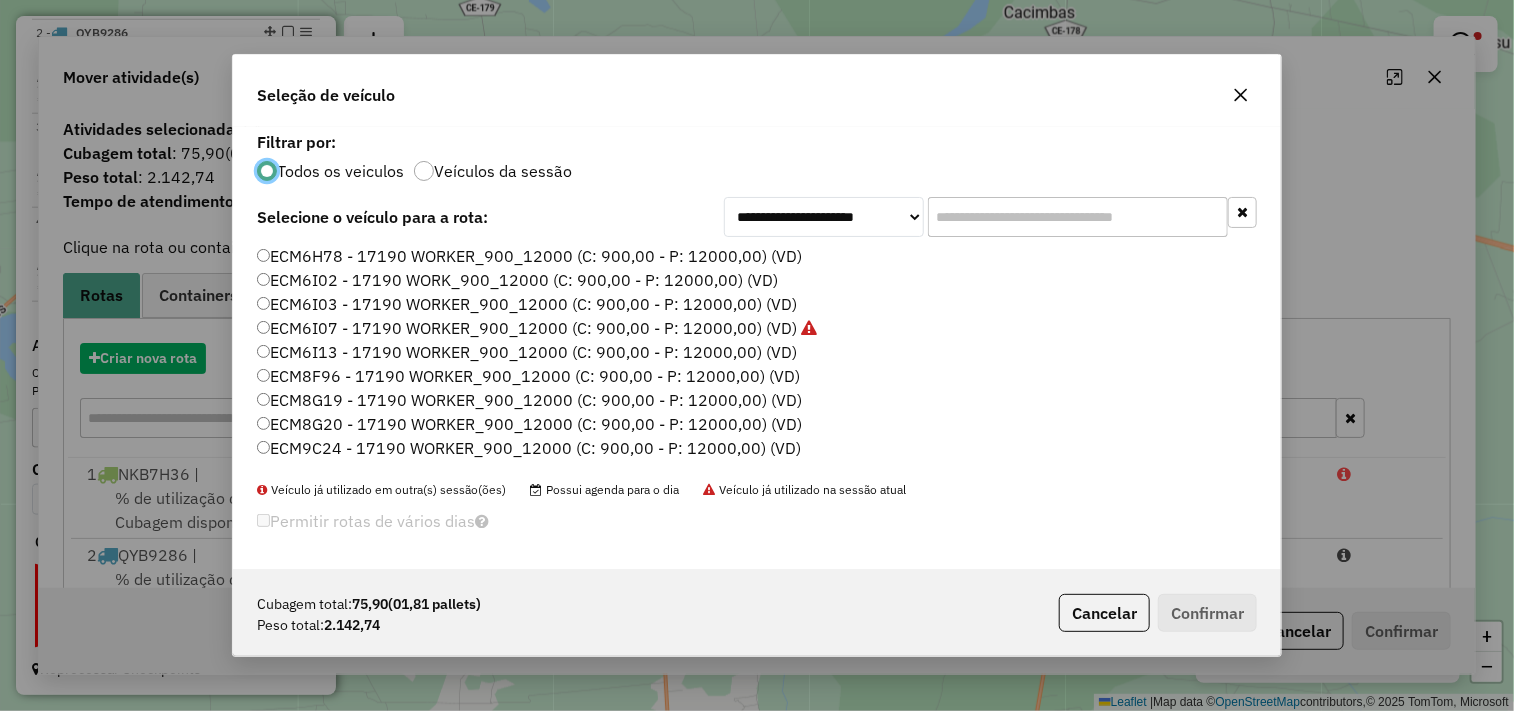 scroll, scrollTop: 11, scrollLeft: 5, axis: both 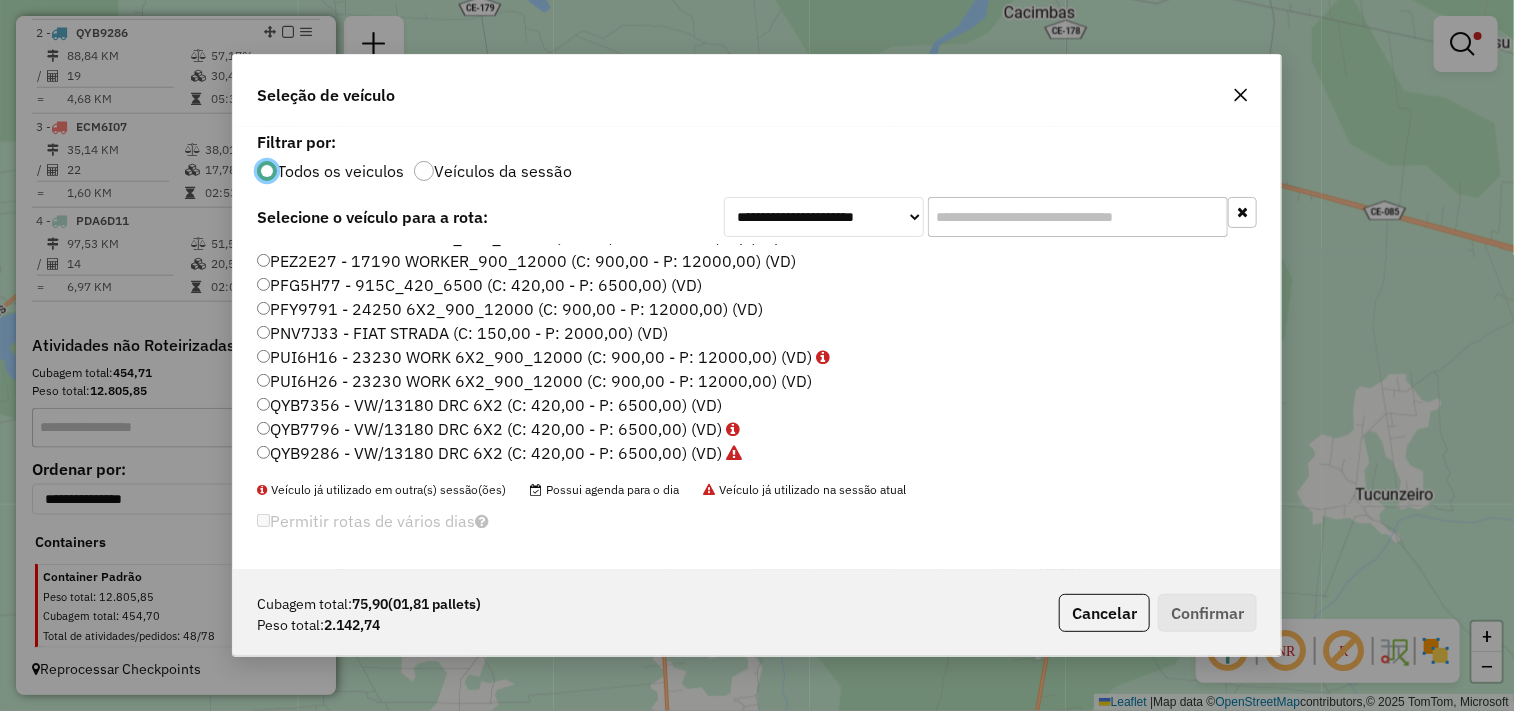 click on "QYB7356 - VW/13180 DRC 6X2 (C: 420,00 - P: 6500,00) (VD)" 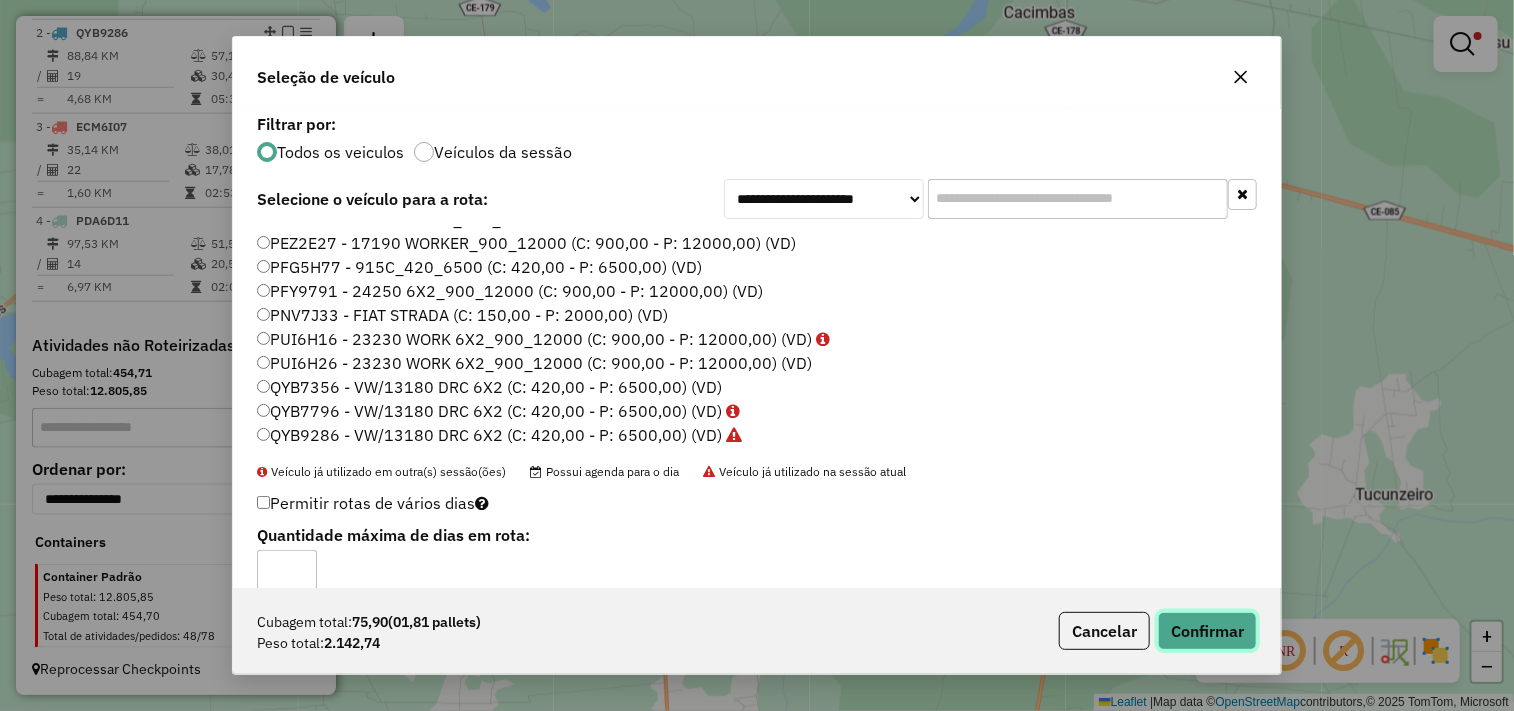click on "Confirmar" 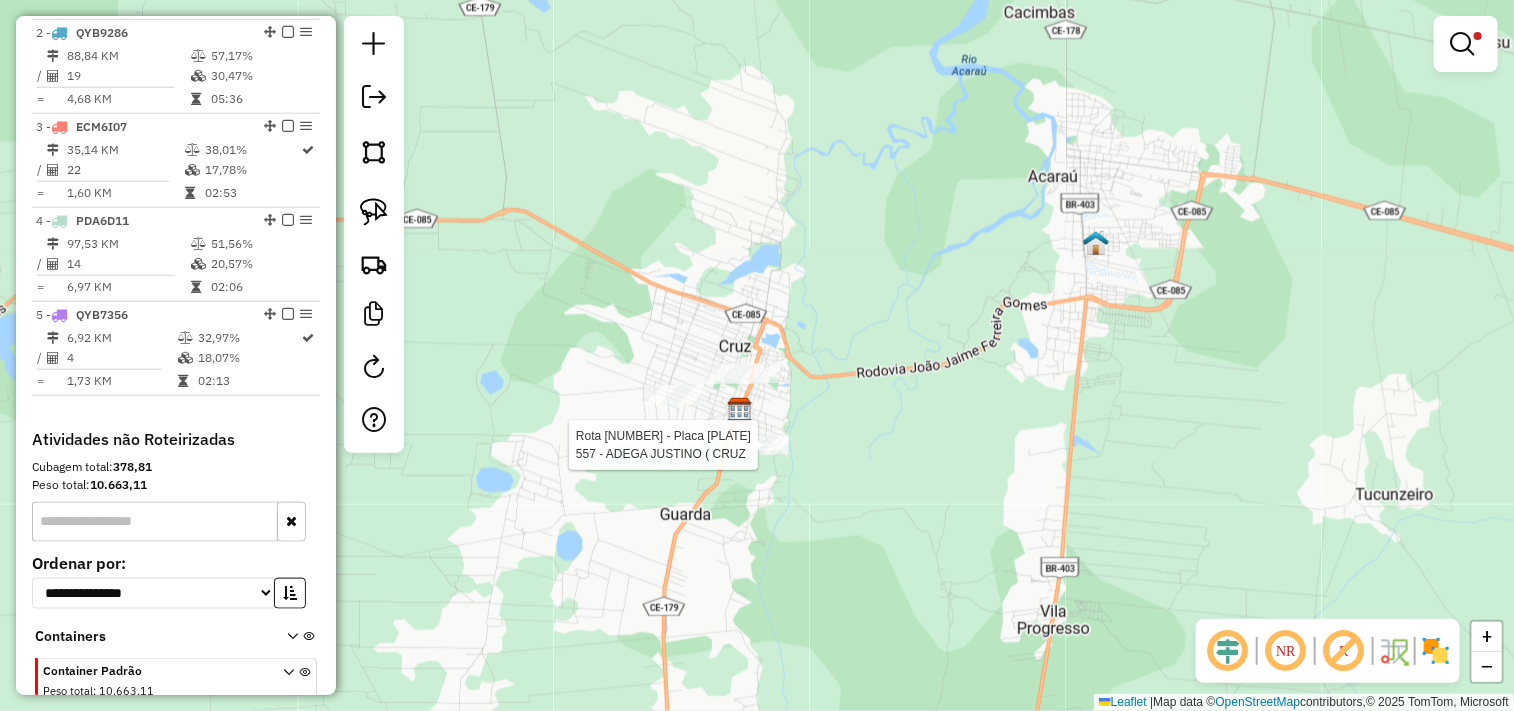 scroll, scrollTop: 957, scrollLeft: 0, axis: vertical 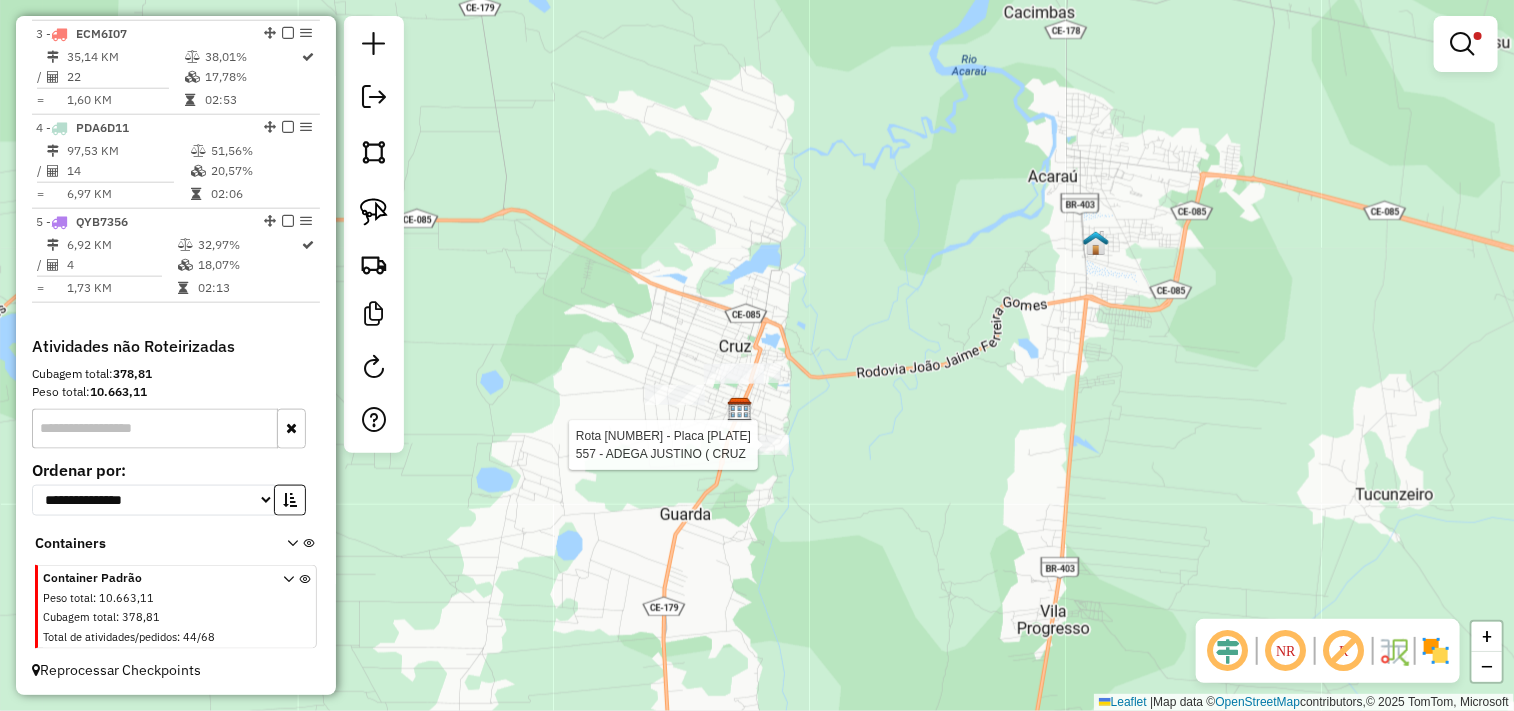 select on "**********" 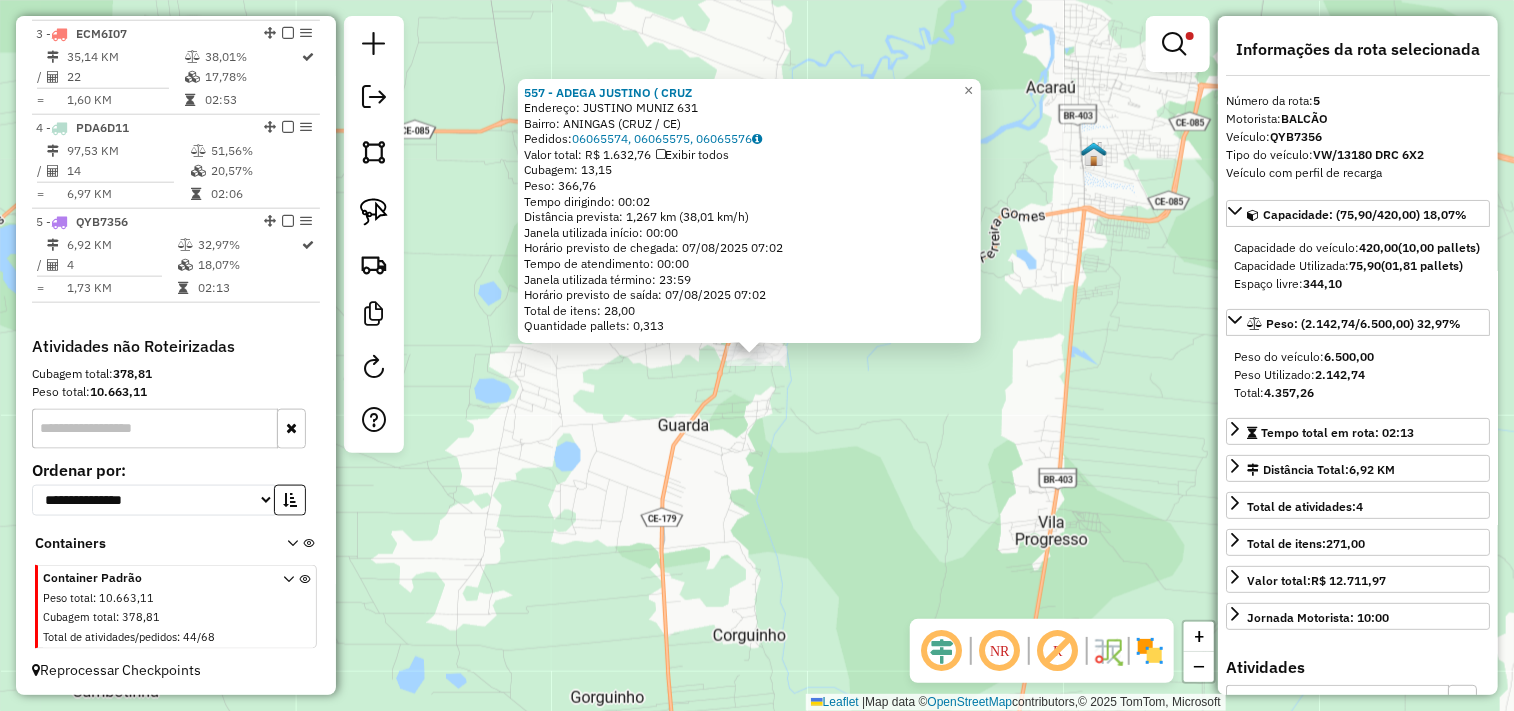 click on "557 - ADEGA JUSTINO ( CRUZ  Endereço:  JUSTINO MUNIZ 631   Bairro: ANINGAS (CRUZ / CE)   Pedidos:  06065574, 06065575, 06065576   Valor total: R$ 1.632,76   Exibir todos   Cubagem: 13,15  Peso: 366,76  Tempo dirigindo: 00:02   Distância prevista: 1,267 km (38,01 km/h)   Janela utilizada início: 00:00   Horário previsto de chegada: 07/08/2025 07:02   Tempo de atendimento: 00:00   Janela utilizada término: 23:59   Horário previsto de saída: 07/08/2025 07:02   Total de itens: 28,00   Quantidade pallets: 0,313  × Limpar filtros Janela de atendimento Grade de atendimento Capacidade Transportadoras Veículos Cliente Pedidos  Rotas Selecione os dias de semana para filtrar as janelas de atendimento  Seg   Ter   Qua   Qui   Sex   Sáb   Dom  Informe o período da janela de atendimento: De: Até:  Filtrar exatamente a janela do cliente  Considerar janela de atendimento padrão  Selecione os dias de semana para filtrar as grades de atendimento  Seg   Ter   Qua   Qui   Sex   Sáb   Dom   Peso mínimo:   De:  De:" 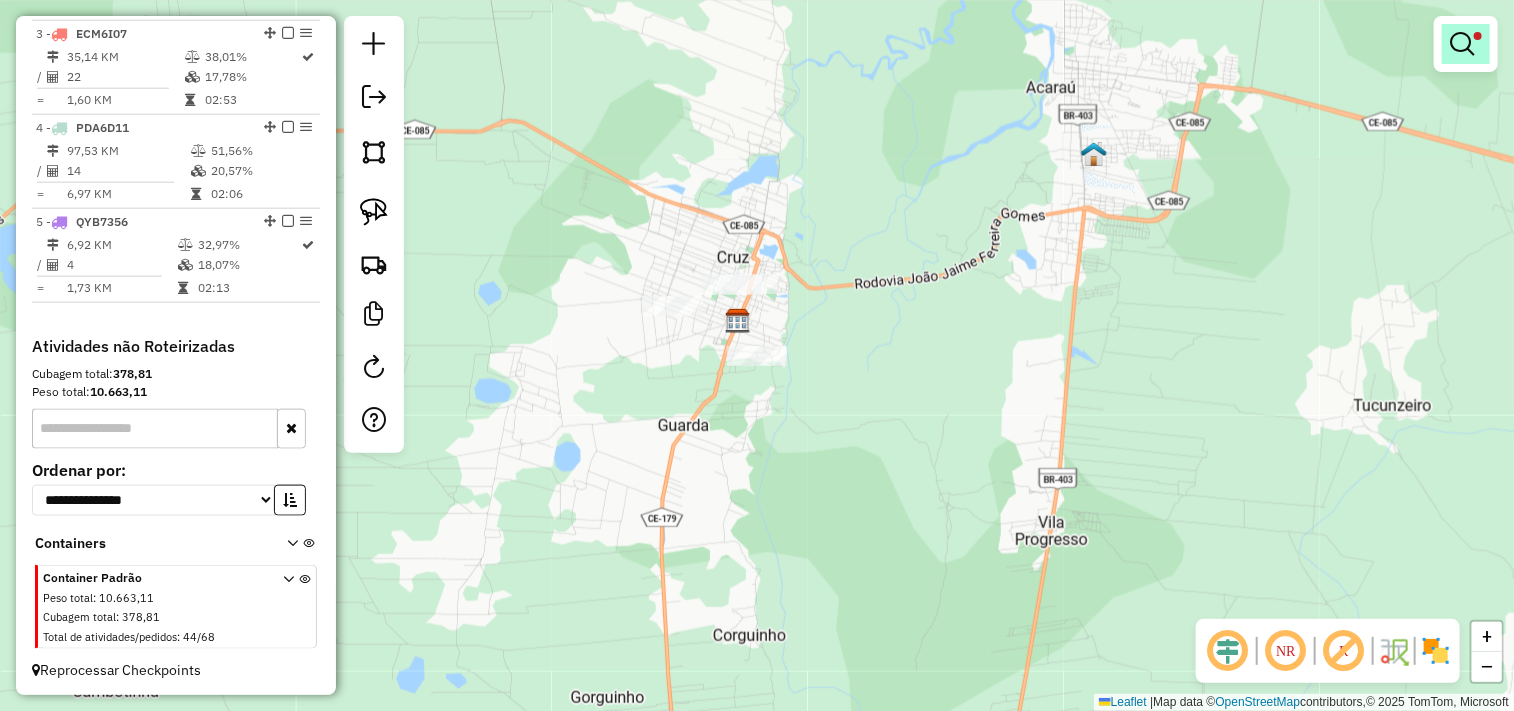 click at bounding box center (1466, 44) 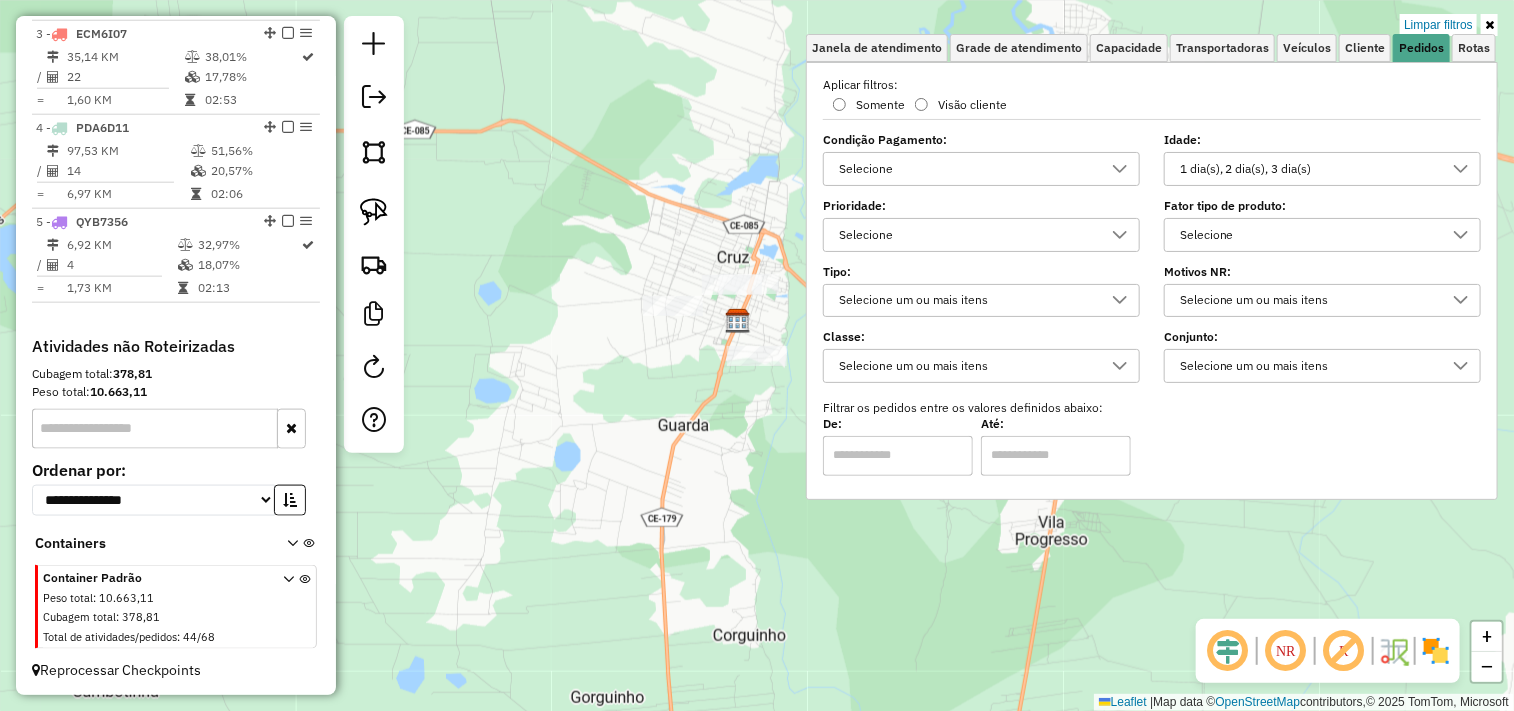click on "1 dia(s), 2 dia(s), 3 dia(s)" at bounding box center (1307, 169) 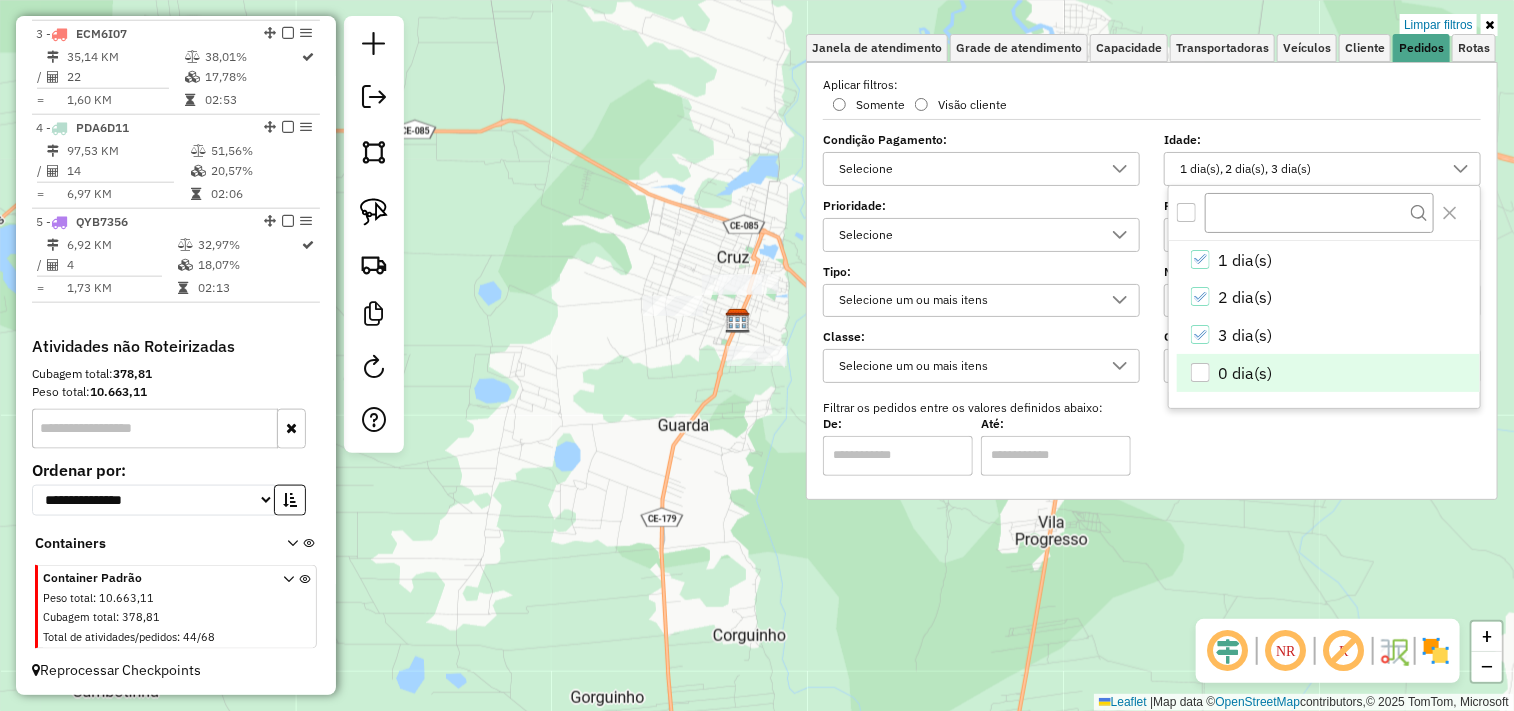 click at bounding box center [1200, 372] 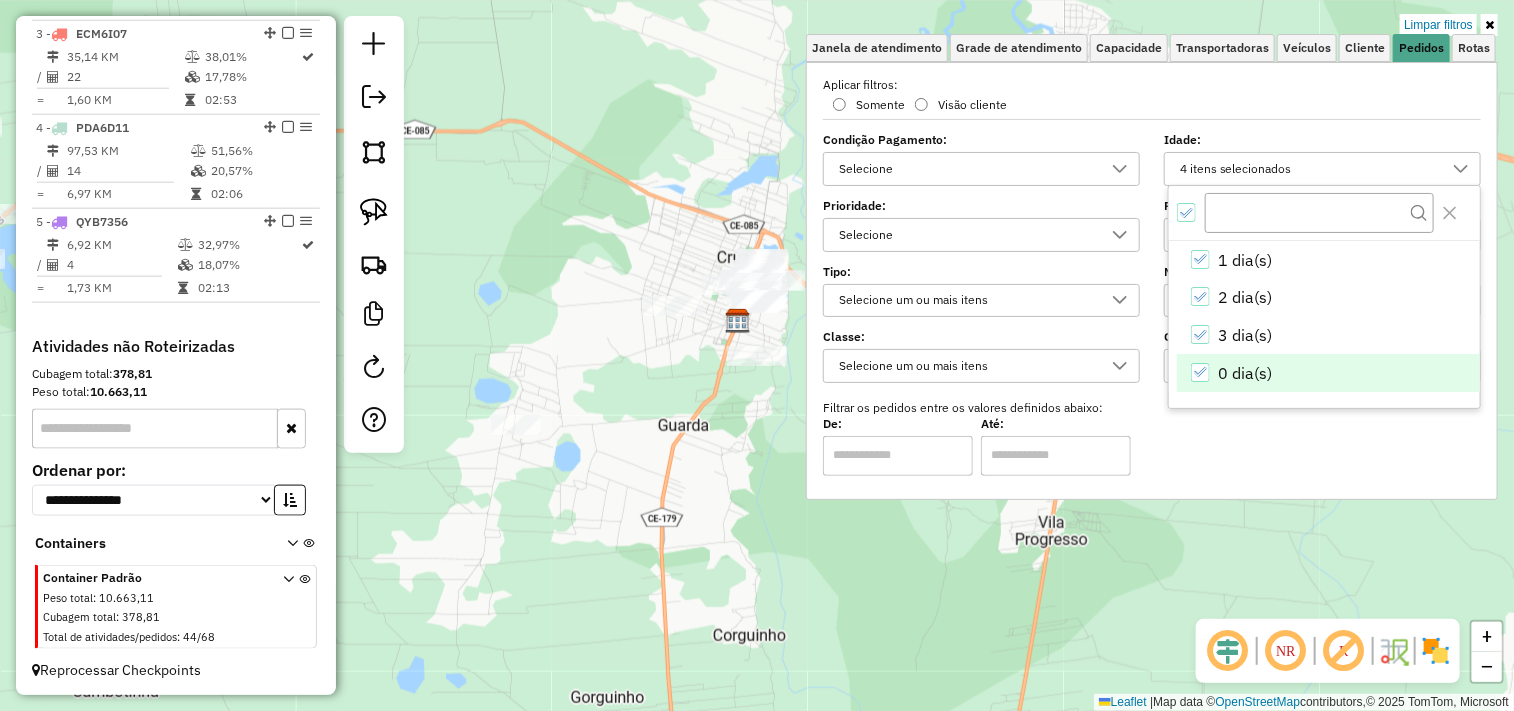 click on "Limpar filtros Janela de atendimento Grade de atendimento Capacidade Transportadoras Veículos Cliente Pedidos  Rotas Selecione os dias de semana para filtrar as janelas de atendimento  Seg   Ter   Qua   Qui   Sex   Sáb   Dom  Informe o período da janela de atendimento: De: Até:  Filtrar exatamente a janela do cliente  Considerar janela de atendimento padrão  Selecione os dias de semana para filtrar as grades de atendimento  Seg   Ter   Qua   Qui   Sex   Sáb   Dom   Considerar clientes sem dia de atendimento cadastrado  Clientes fora do dia de atendimento selecionado Filtrar as atividades entre os valores definidos abaixo:  Peso mínimo:   Peso máximo:   Cubagem mínima:   Cubagem máxima:   De:   Até:  Filtrar as atividades entre o tempo de atendimento definido abaixo:  De:   Até:   Considerar capacidade total dos clientes não roteirizados Transportadora: Selecione um ou mais itens Tipo de veículo: Selecione um ou mais itens Veículo: Selecione um ou mais itens Motorista: Selecione um ou mais itens" 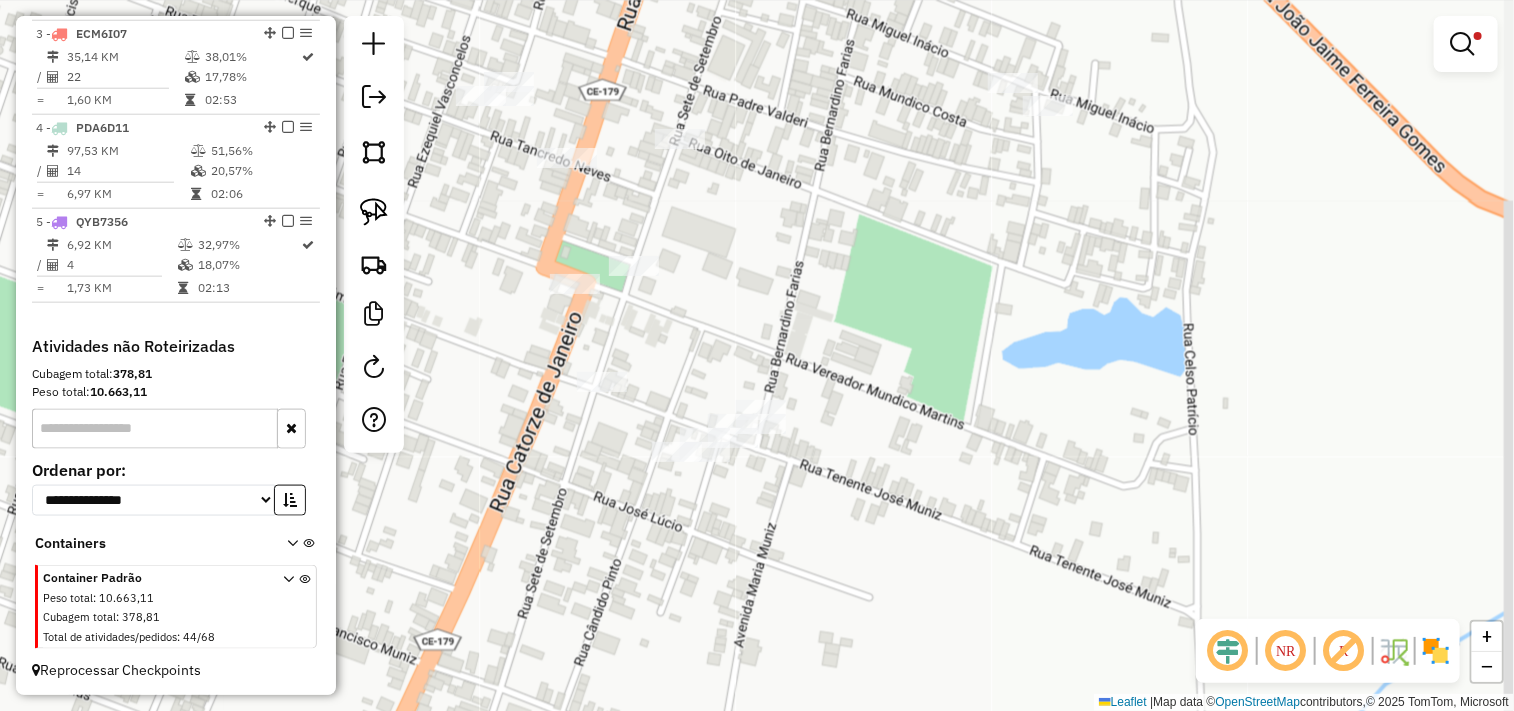 drag, startPoint x: 777, startPoint y: 521, endPoint x: 718, endPoint y: 504, distance: 61.400326 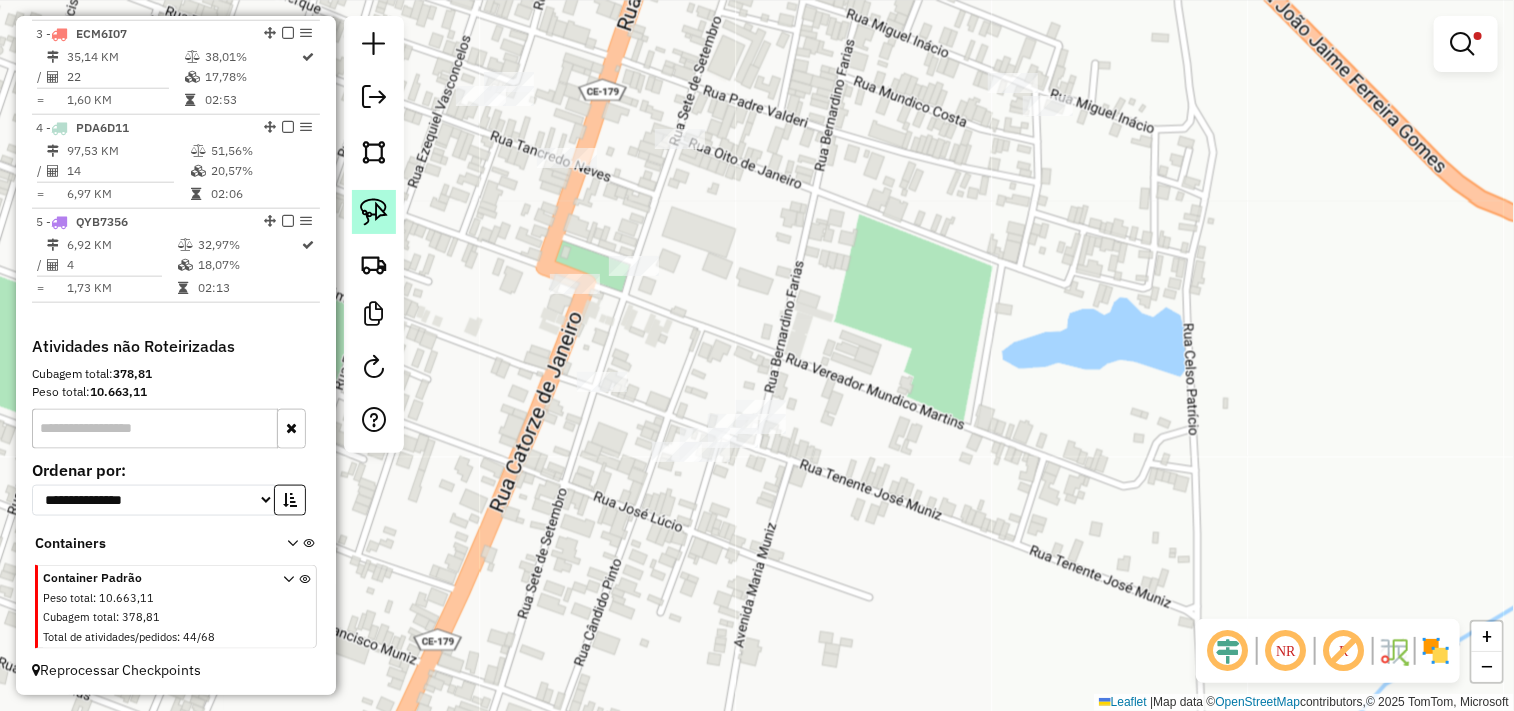 click 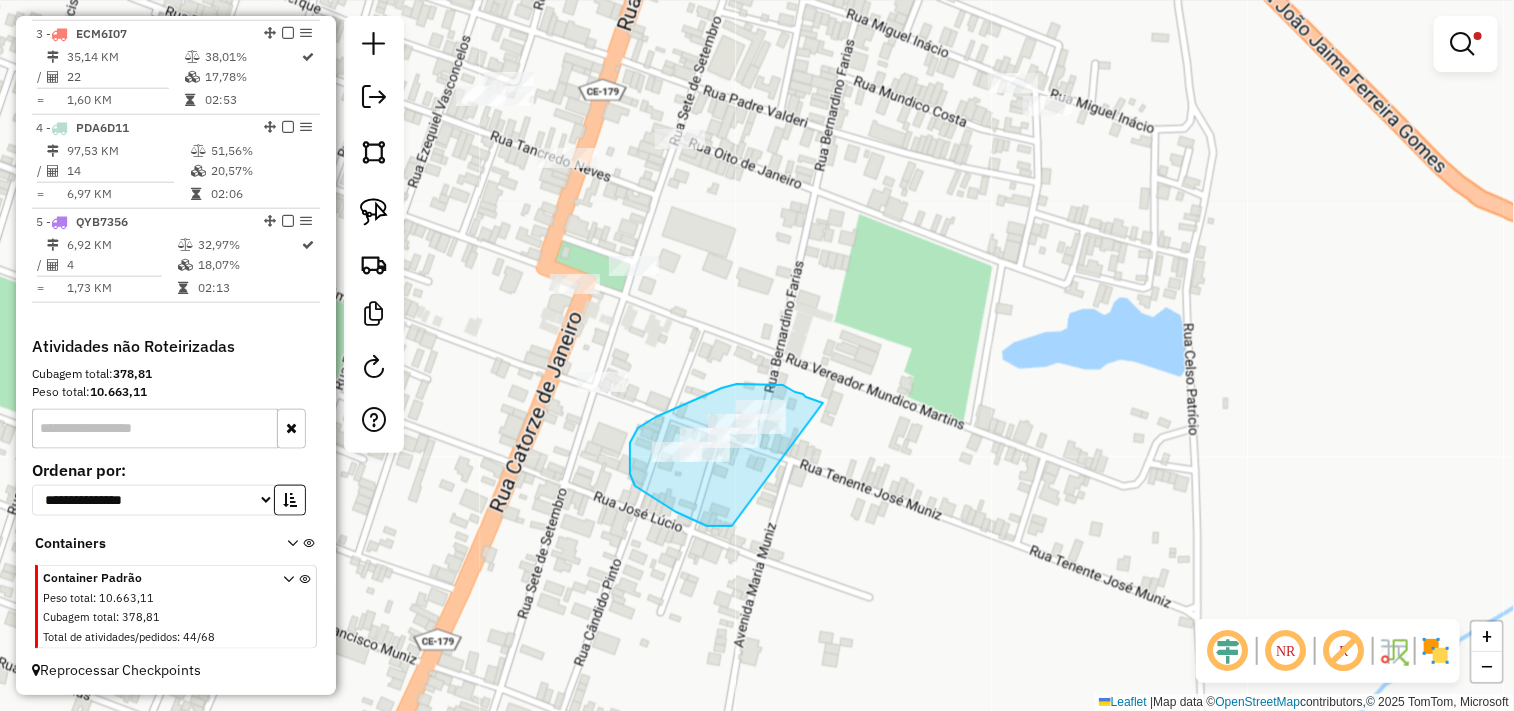 drag, startPoint x: 732, startPoint y: 526, endPoint x: 833, endPoint y: 404, distance: 158.38245 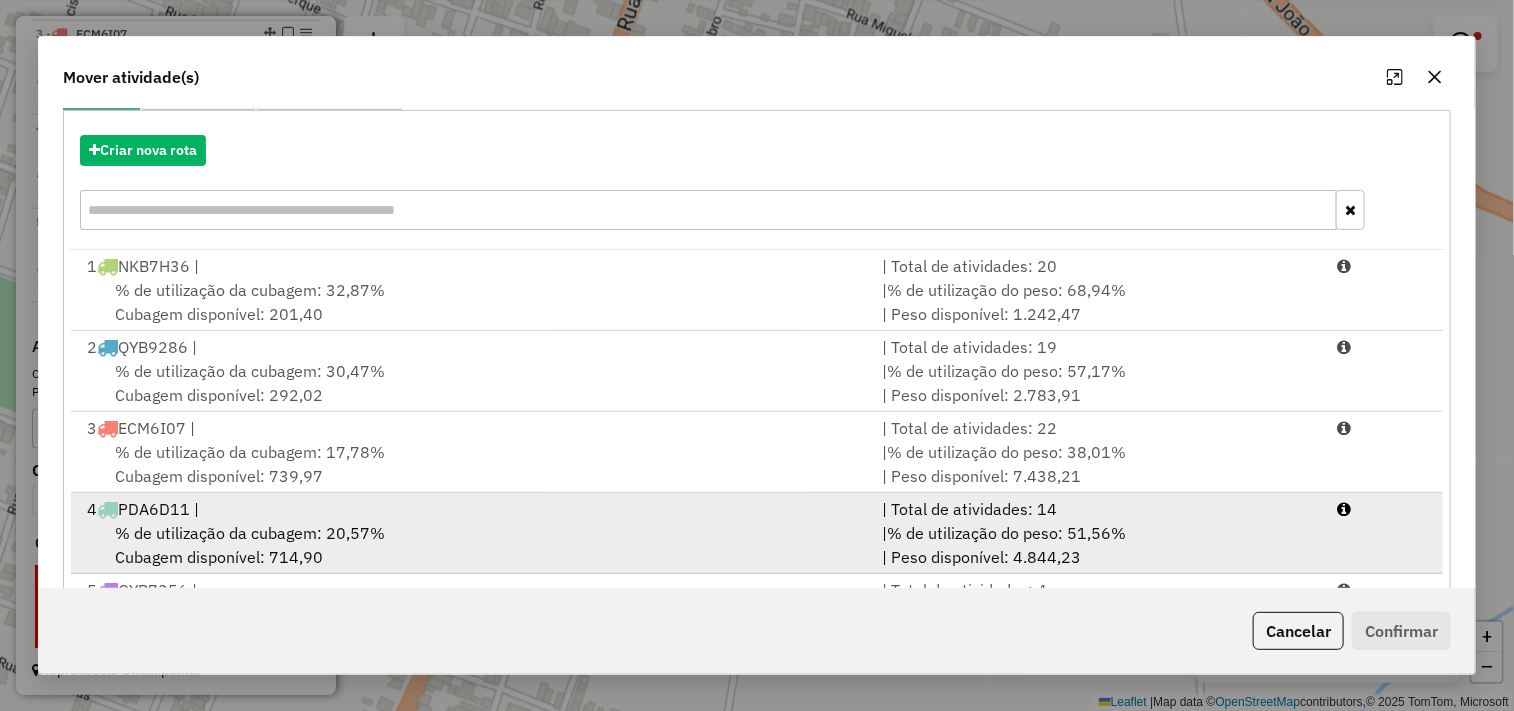 scroll, scrollTop: 303, scrollLeft: 0, axis: vertical 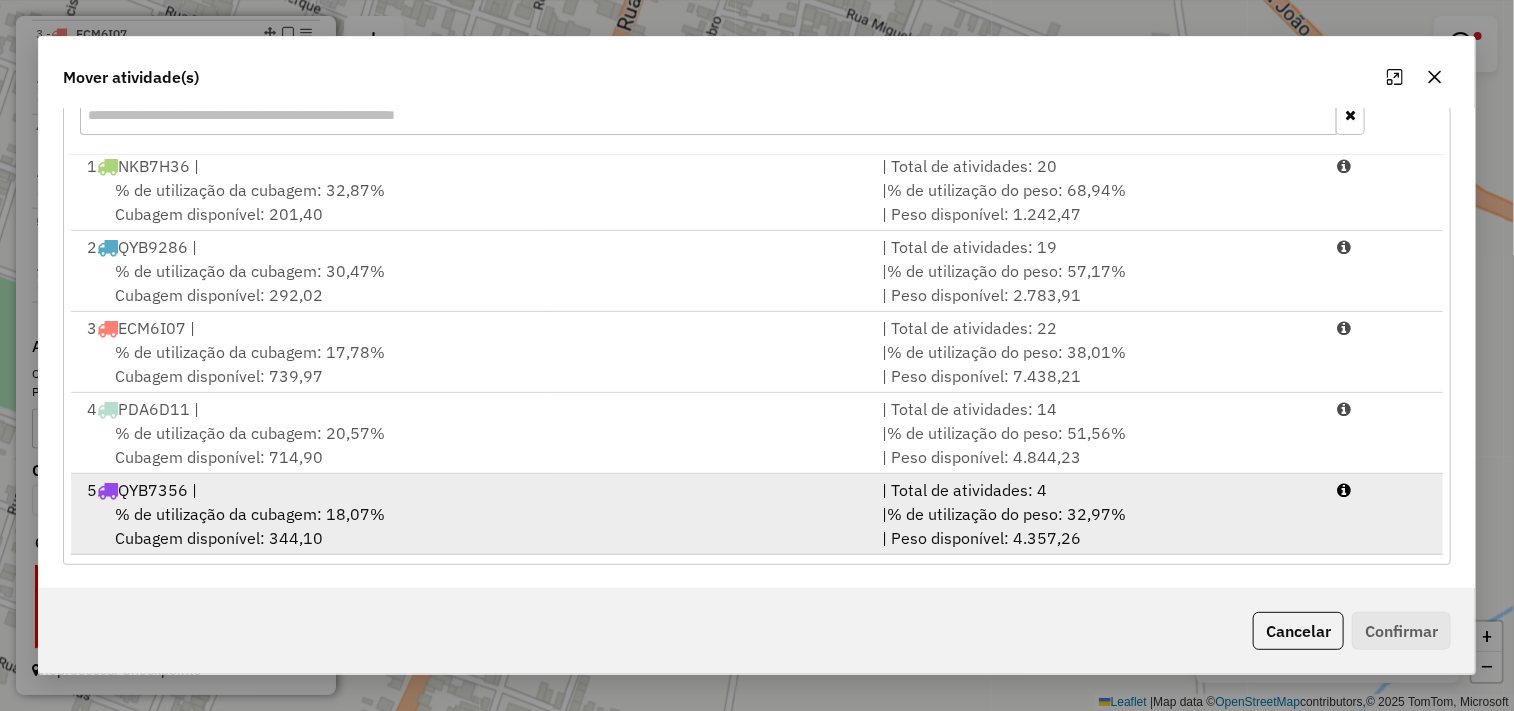 click on "% de utilização da cubagem: 18,07%  Cubagem disponível: 344,10" at bounding box center (473, 526) 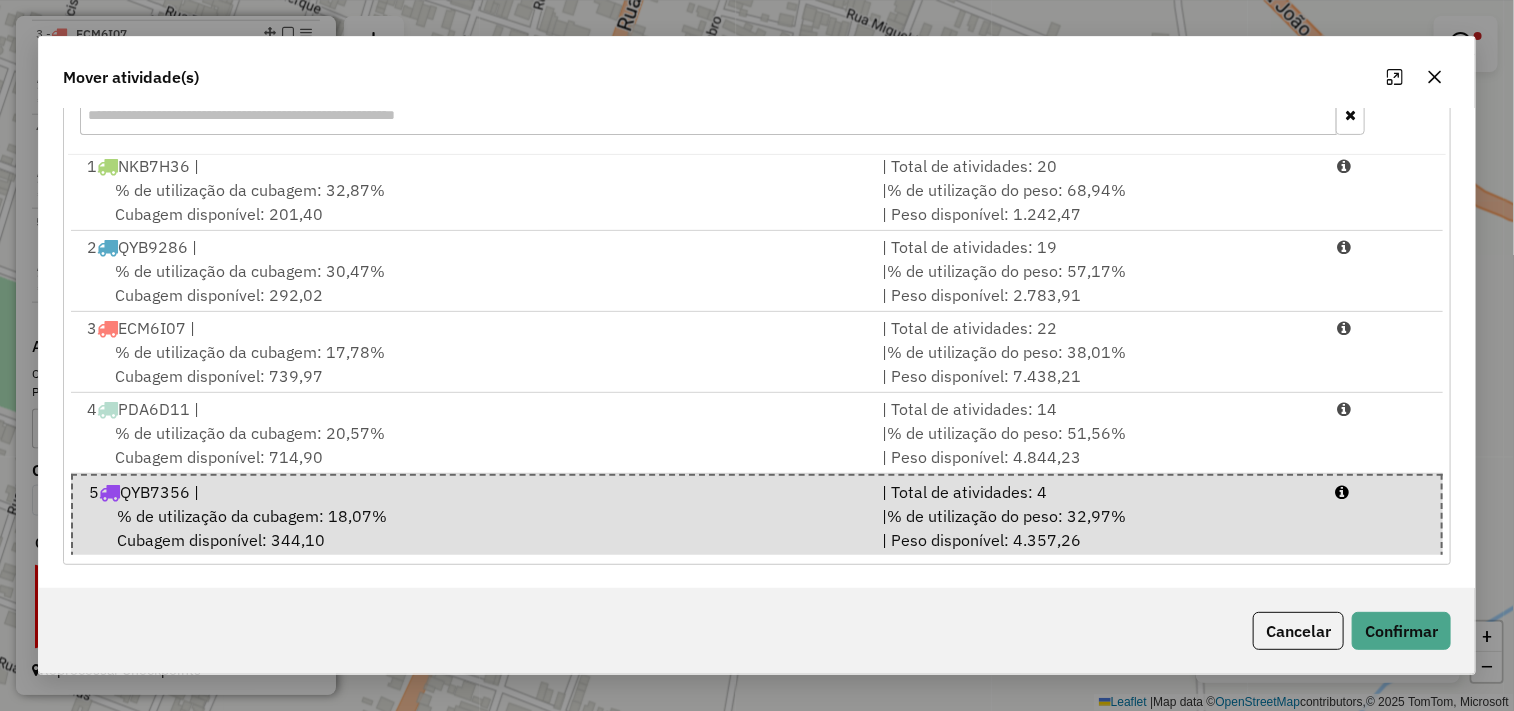 scroll, scrollTop: 6, scrollLeft: 0, axis: vertical 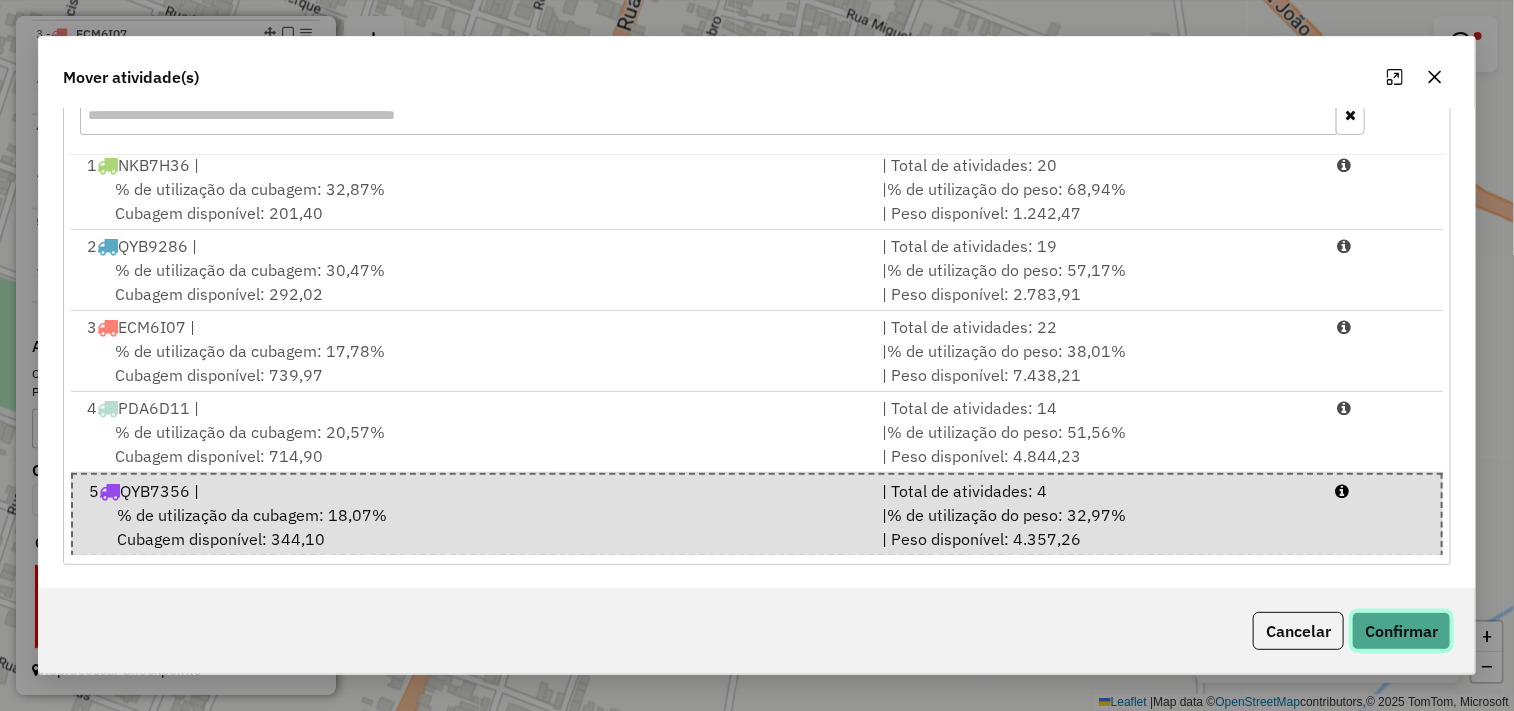 click on "Confirmar" 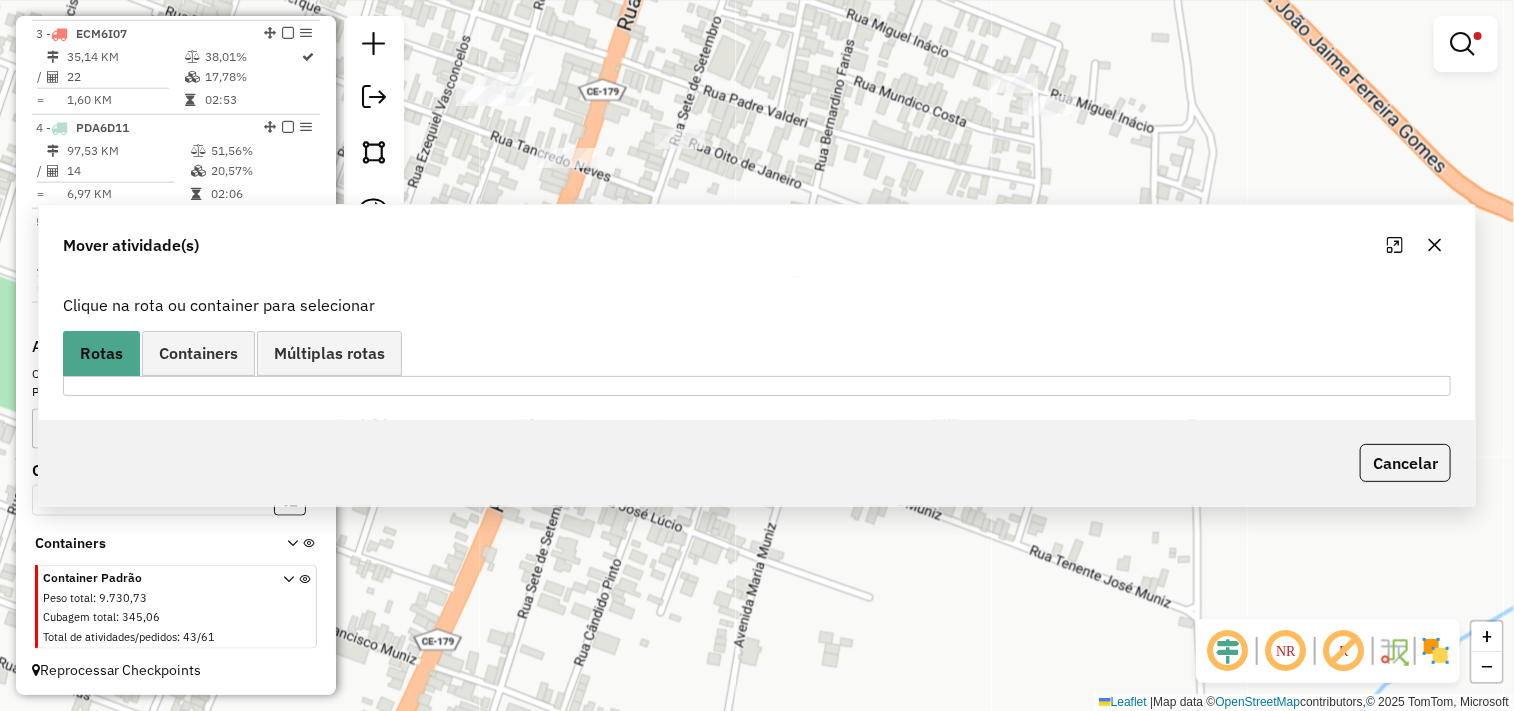 scroll, scrollTop: 0, scrollLeft: 0, axis: both 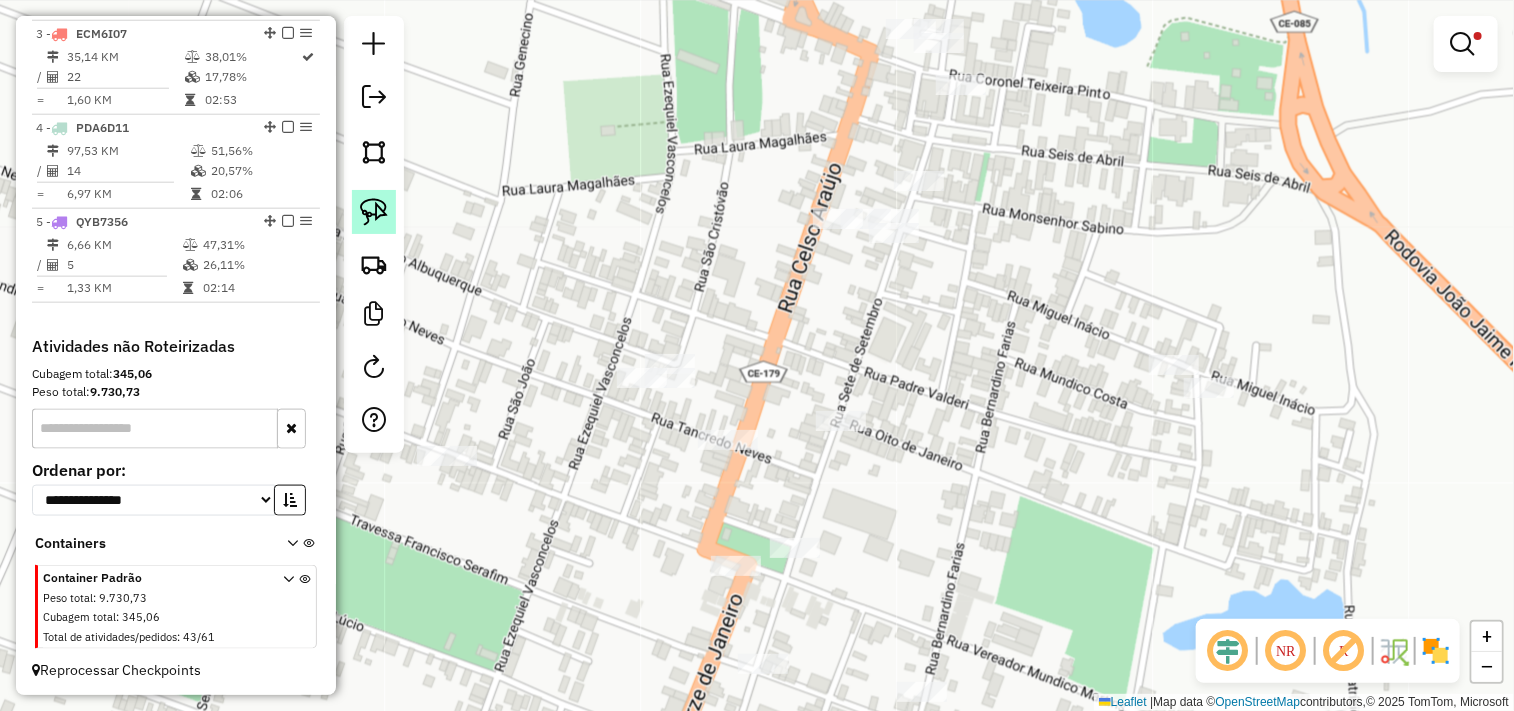 click 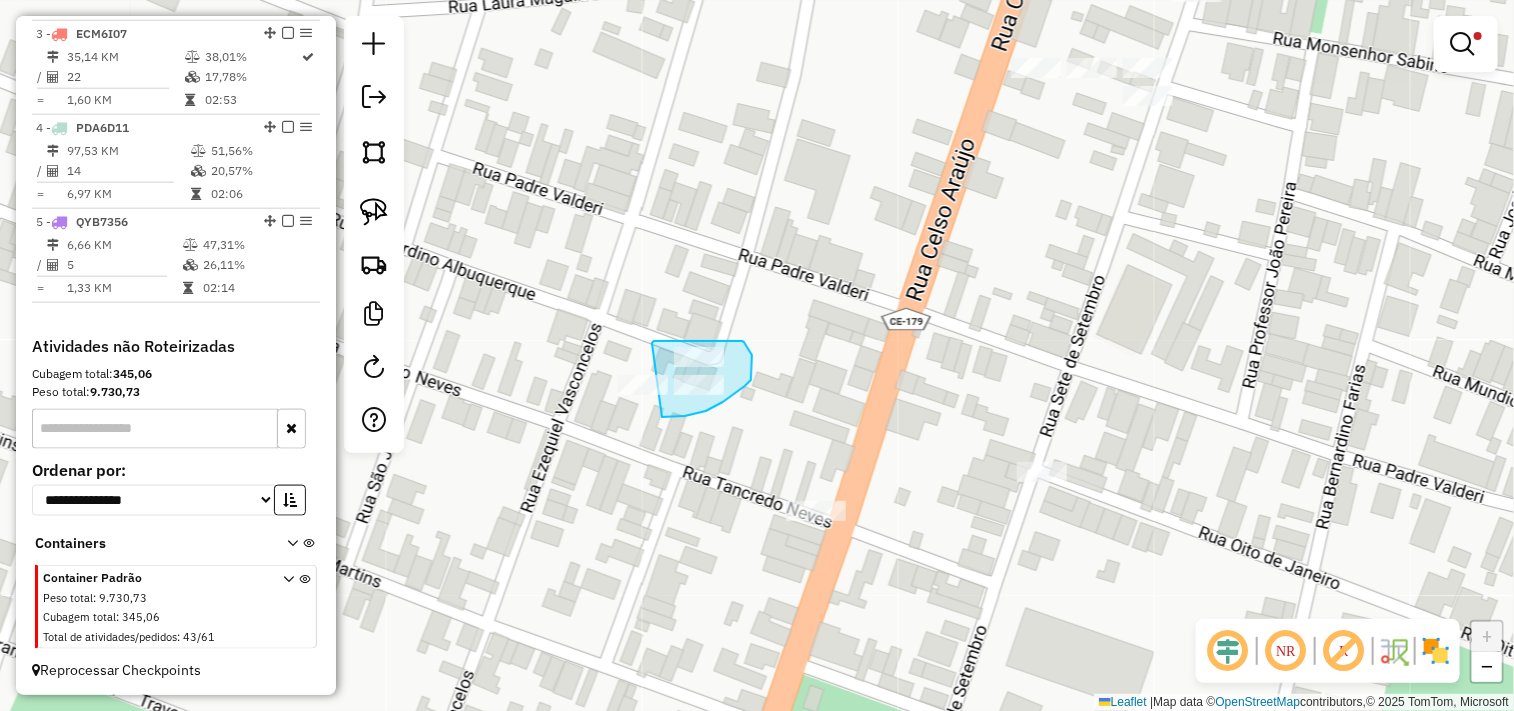 drag, startPoint x: 698, startPoint y: 341, endPoint x: 527, endPoint y: 400, distance: 180.89223 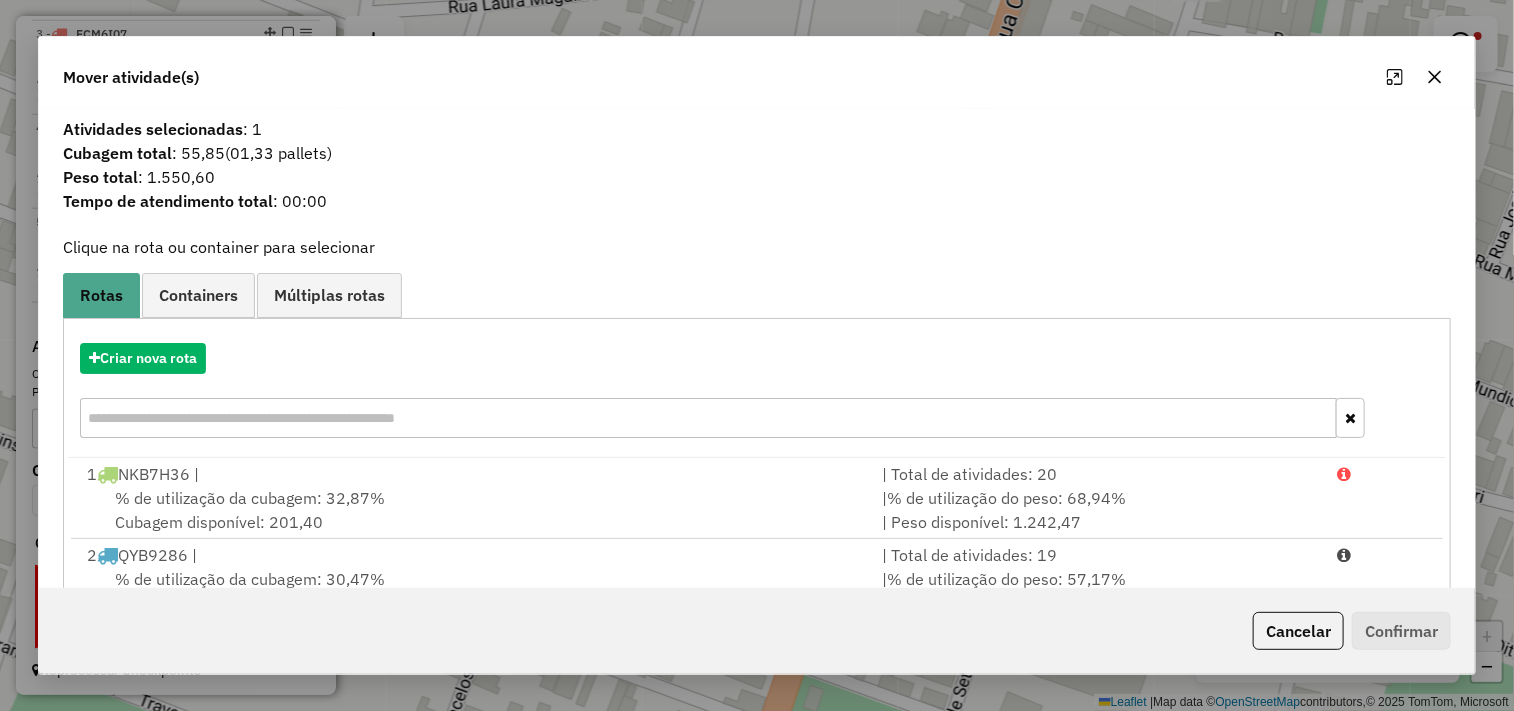 scroll, scrollTop: 303, scrollLeft: 0, axis: vertical 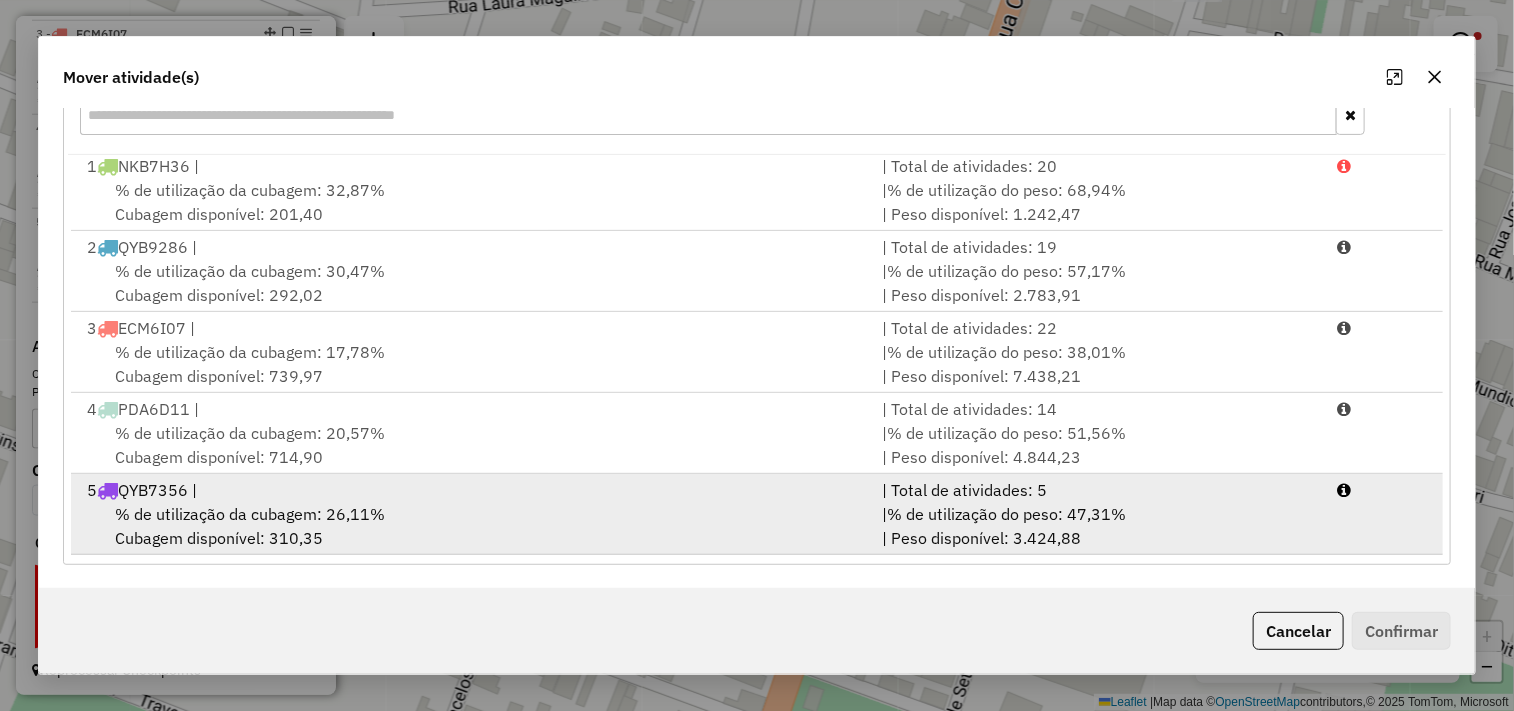 click on "% de utilização da cubagem: 26,11%" at bounding box center (250, 514) 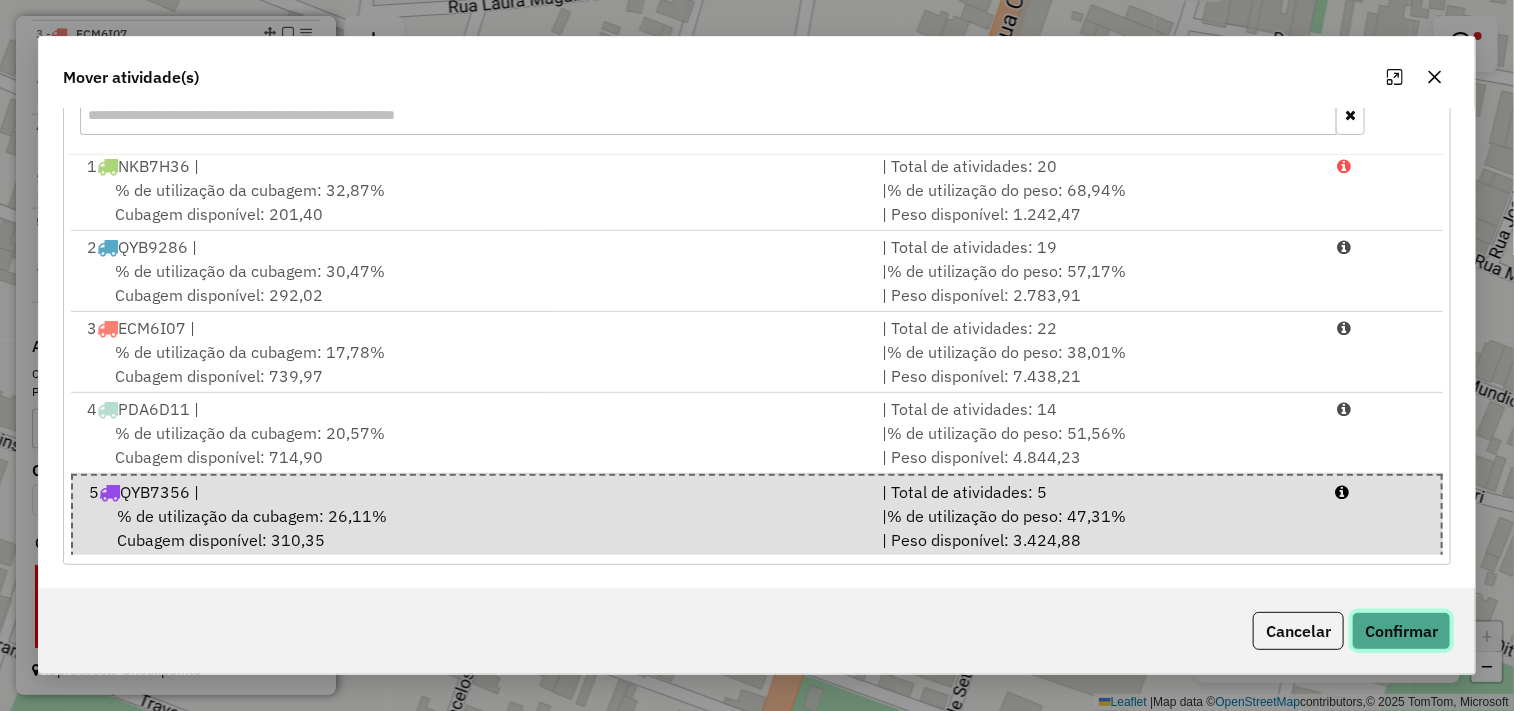 click on "Confirmar" 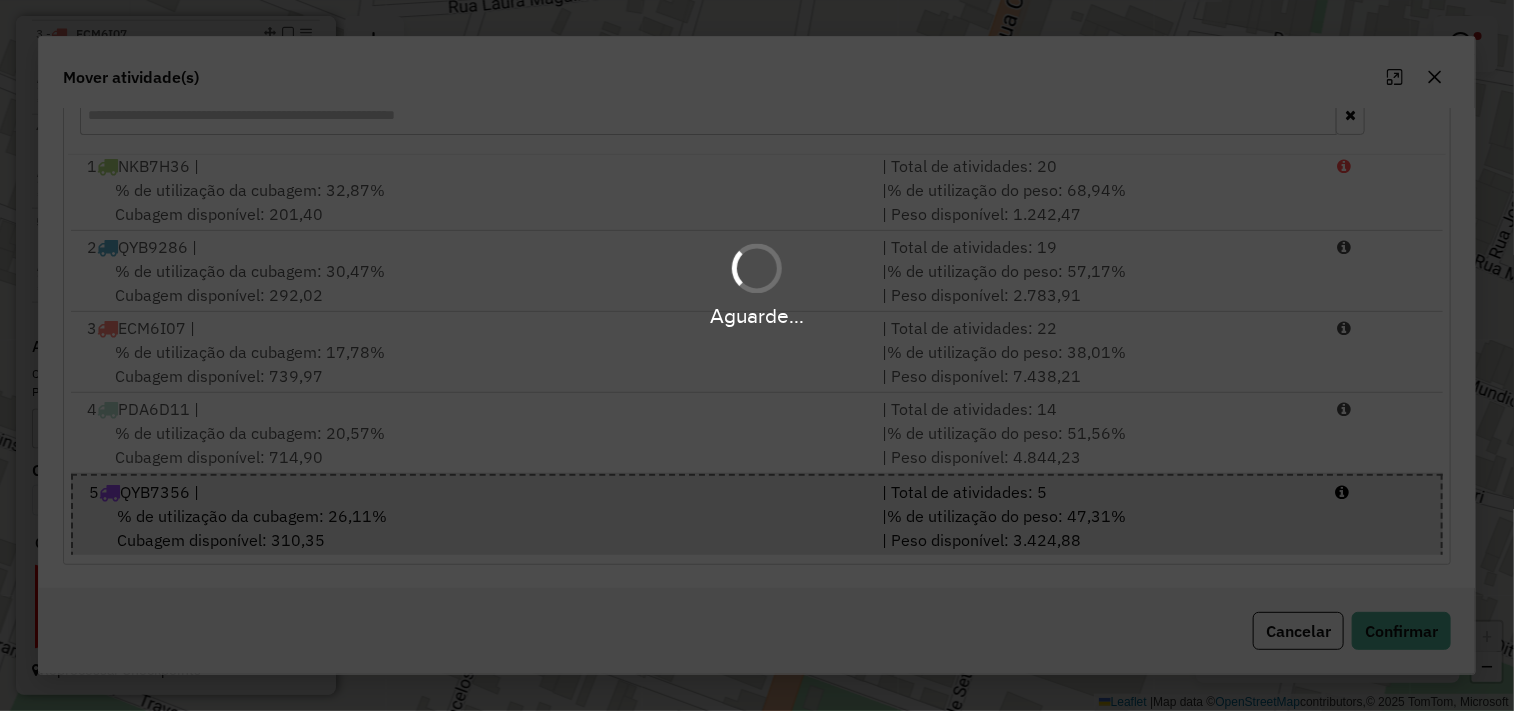 scroll, scrollTop: 0, scrollLeft: 0, axis: both 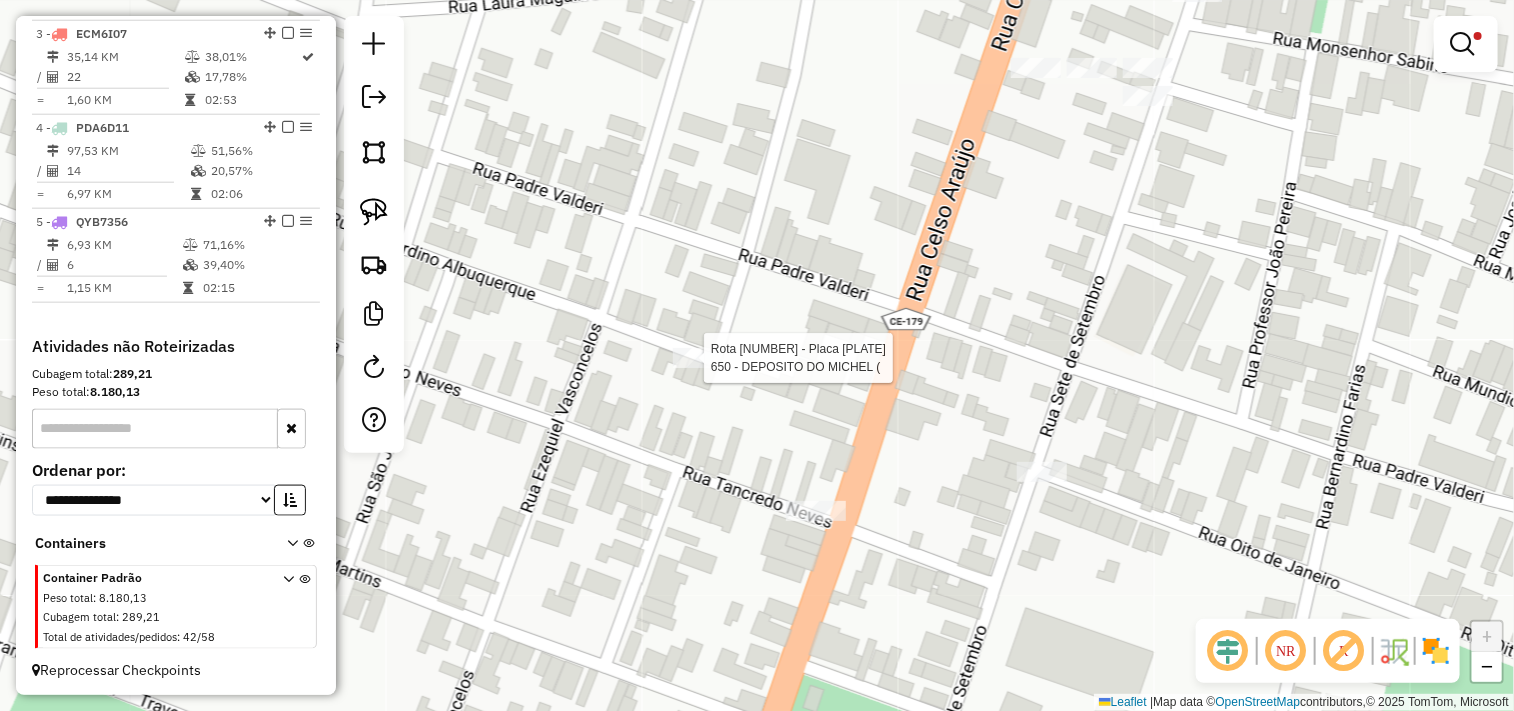 select on "**********" 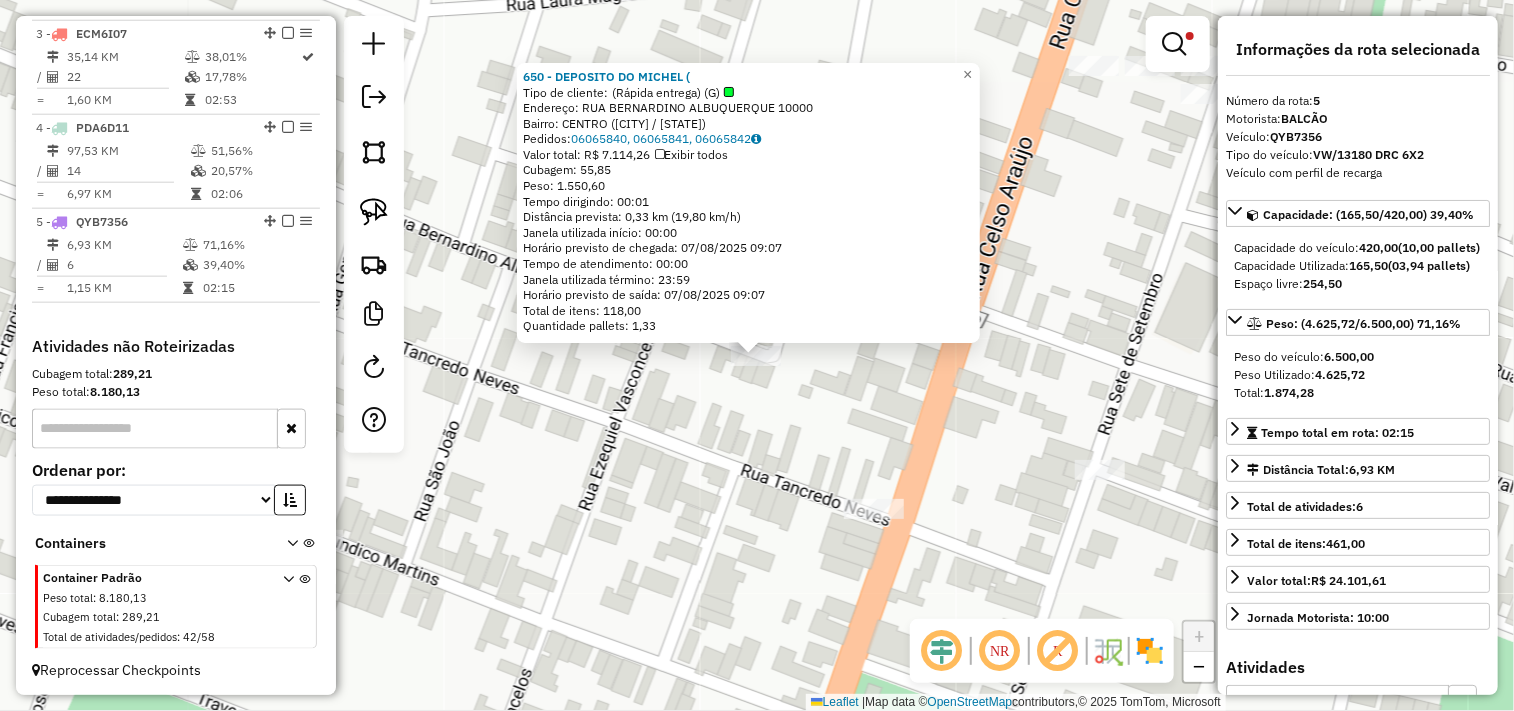 click on "650 - DEPOSITO DO MICHEL (  Tipo de cliente:   (Rápida entrega) (G)   Endereço:  RUA BERNARDINO ALBUQUERQUE 10000   Bairro: CENTRO (CRUZ / CE)   Pedidos:  06065840, 06065841, 06065842   Valor total: R$ 7.114,26   Exibir todos   Cubagem: 55,85  Peso: 1.550,60  Tempo dirigindo: 00:01   Distância prevista: 0,33 km (19,80 km/h)   Janela utilizada início: 00:00   Horário previsto de chegada: 07/08/2025 09:07   Tempo de atendimento: 00:00   Janela utilizada término: 23:59   Horário previsto de saída: 07/08/2025 09:07   Total de itens: 118,00   Quantidade pallets: 1,33  × Limpar filtros Janela de atendimento Grade de atendimento Capacidade Transportadoras Veículos Cliente Pedidos  Rotas Selecione os dias de semana para filtrar as janelas de atendimento  Seg   Ter   Qua   Qui   Sex   Sáb   Dom  Informe o período da janela de atendimento: De: Até:  Filtrar exatamente a janela do cliente  Considerar janela de atendimento padrão  Selecione os dias de semana para filtrar as grades de atendimento  Seg   Ter" 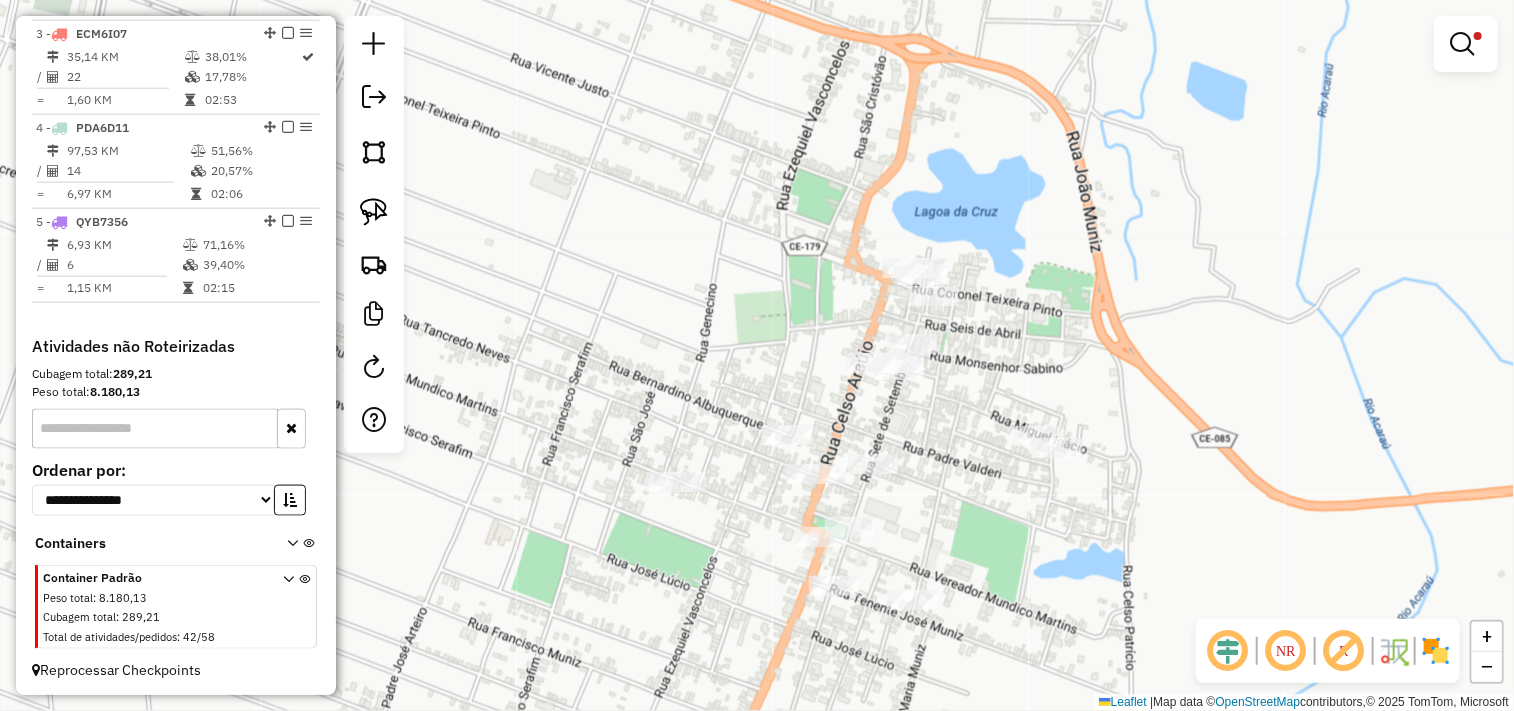 drag, startPoint x: 730, startPoint y: 523, endPoint x: 672, endPoint y: 446, distance: 96.40021 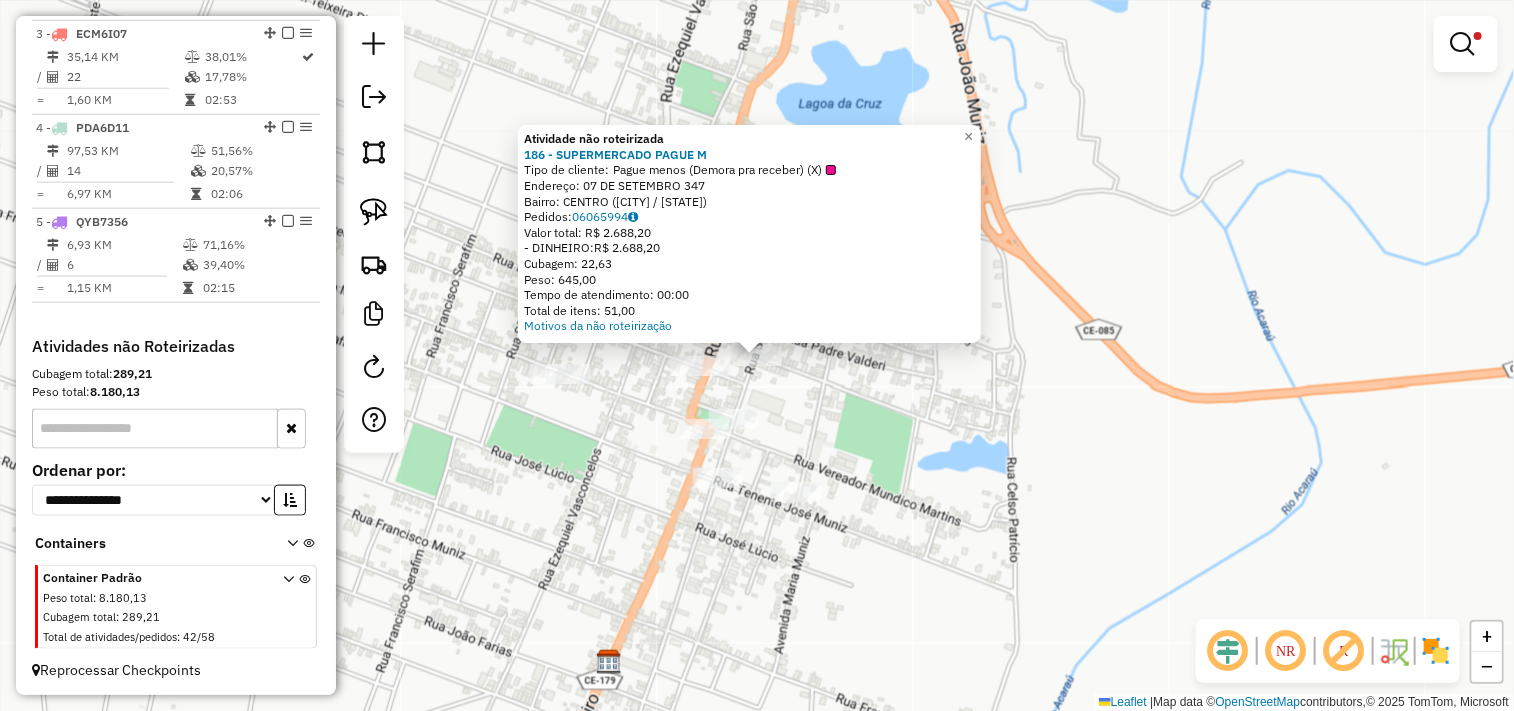 click on "Atividade não roteirizada 186 - SUPERMERCADO PAGUE M  Tipo de cliente:   Pague menos (Demora pra receber) (X)   Endereço:  07 DE SETEMBRO 347   Bairro: CENTRO (CRUZ / CE)   Pedidos:  06065994   Valor total: R$ 2.688,20   - DINHEIRO:  R$ 2.688,20   Cubagem: 22,63   Peso: 645,00   Tempo de atendimento: 00:00   Total de itens: 51,00  Motivos da não roteirização × Limpar filtros Janela de atendimento Grade de atendimento Capacidade Transportadoras Veículos Cliente Pedidos  Rotas Selecione os dias de semana para filtrar as janelas de atendimento  Seg   Ter   Qua   Qui   Sex   Sáb   Dom  Informe o período da janela de atendimento: De: Até:  Filtrar exatamente a janela do cliente  Considerar janela de atendimento padrão  Selecione os dias de semana para filtrar as grades de atendimento  Seg   Ter   Qua   Qui   Sex   Sáb   Dom   Considerar clientes sem dia de atendimento cadastrado  Clientes fora do dia de atendimento selecionado Filtrar as atividades entre os valores definidos abaixo:  Peso mínimo:  De:" 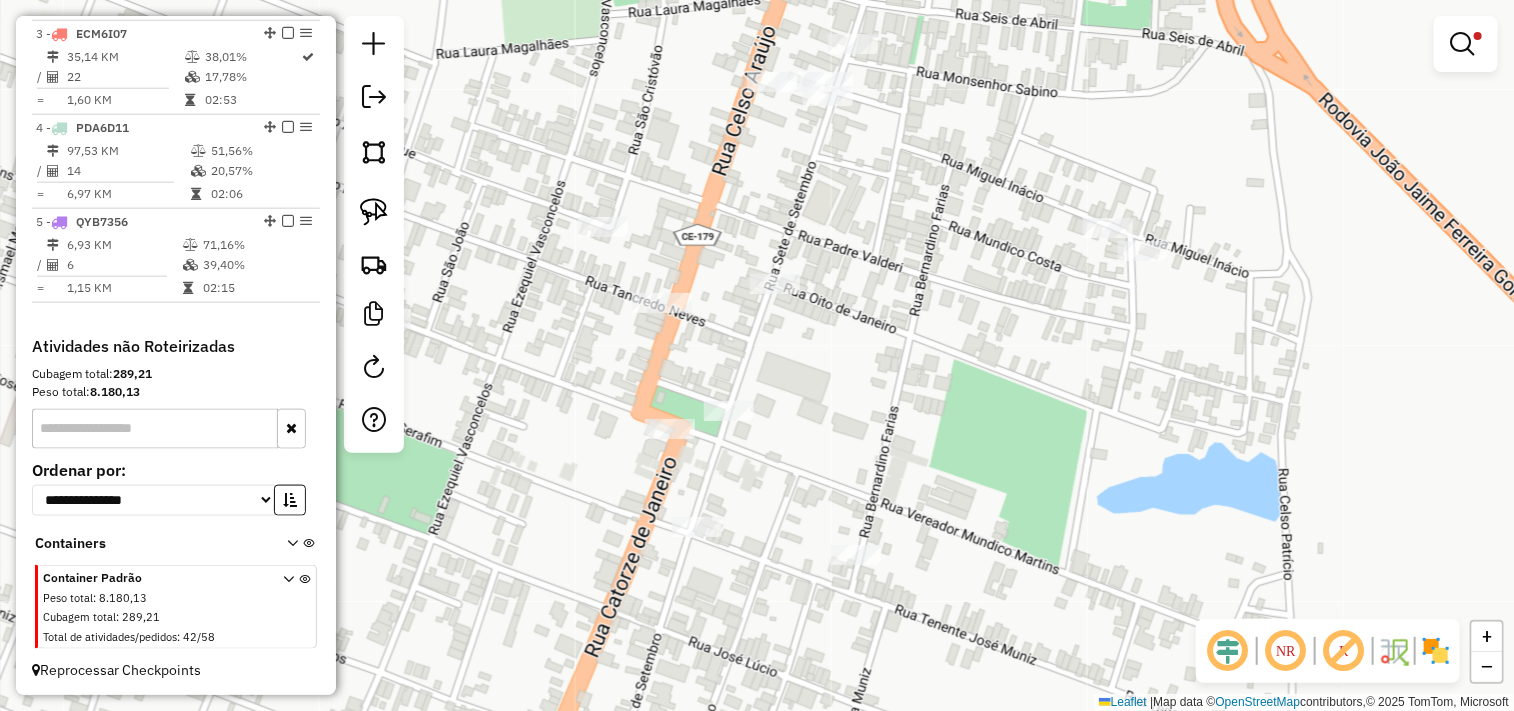 drag, startPoint x: 631, startPoint y: 513, endPoint x: 695, endPoint y: 513, distance: 64 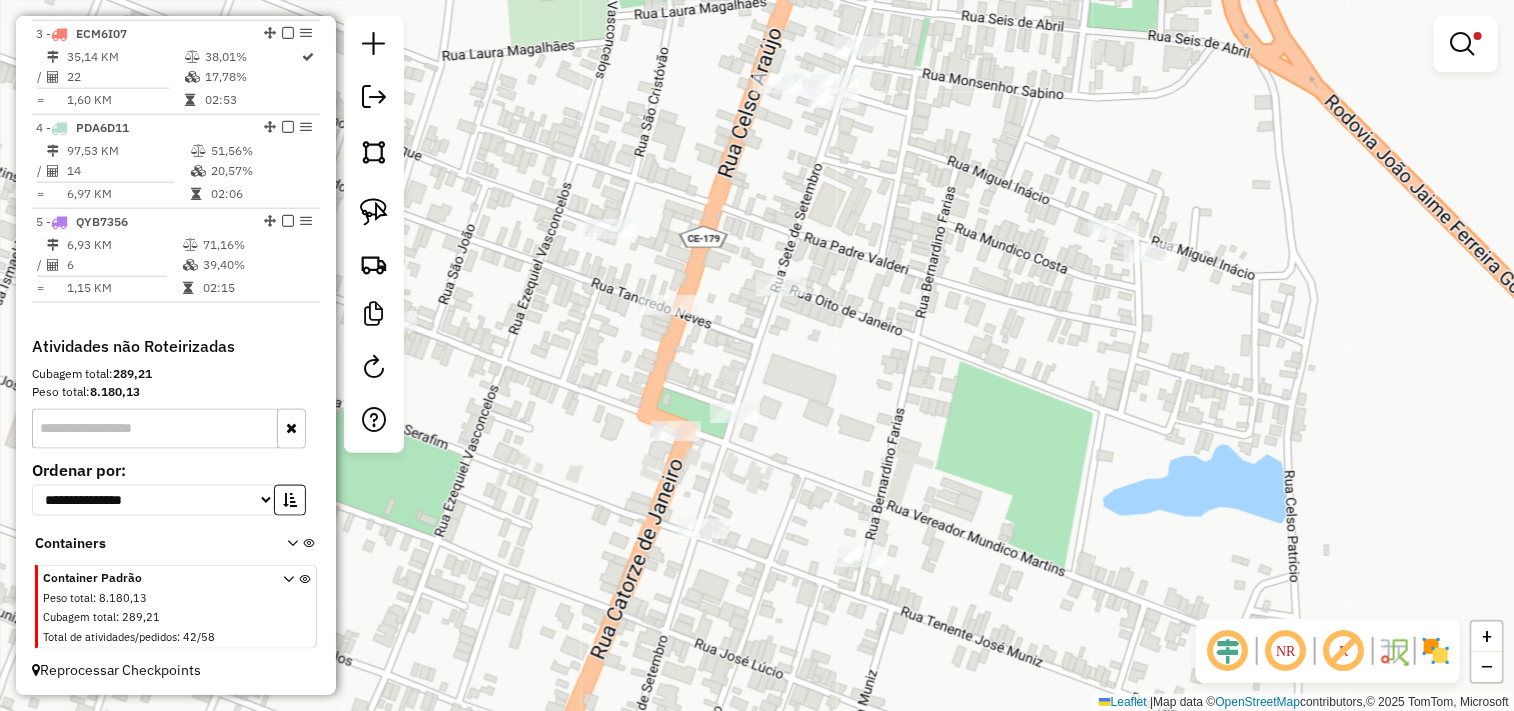 drag, startPoint x: 390, startPoint y: 234, endPoint x: 450, endPoint y: 327, distance: 110.6752 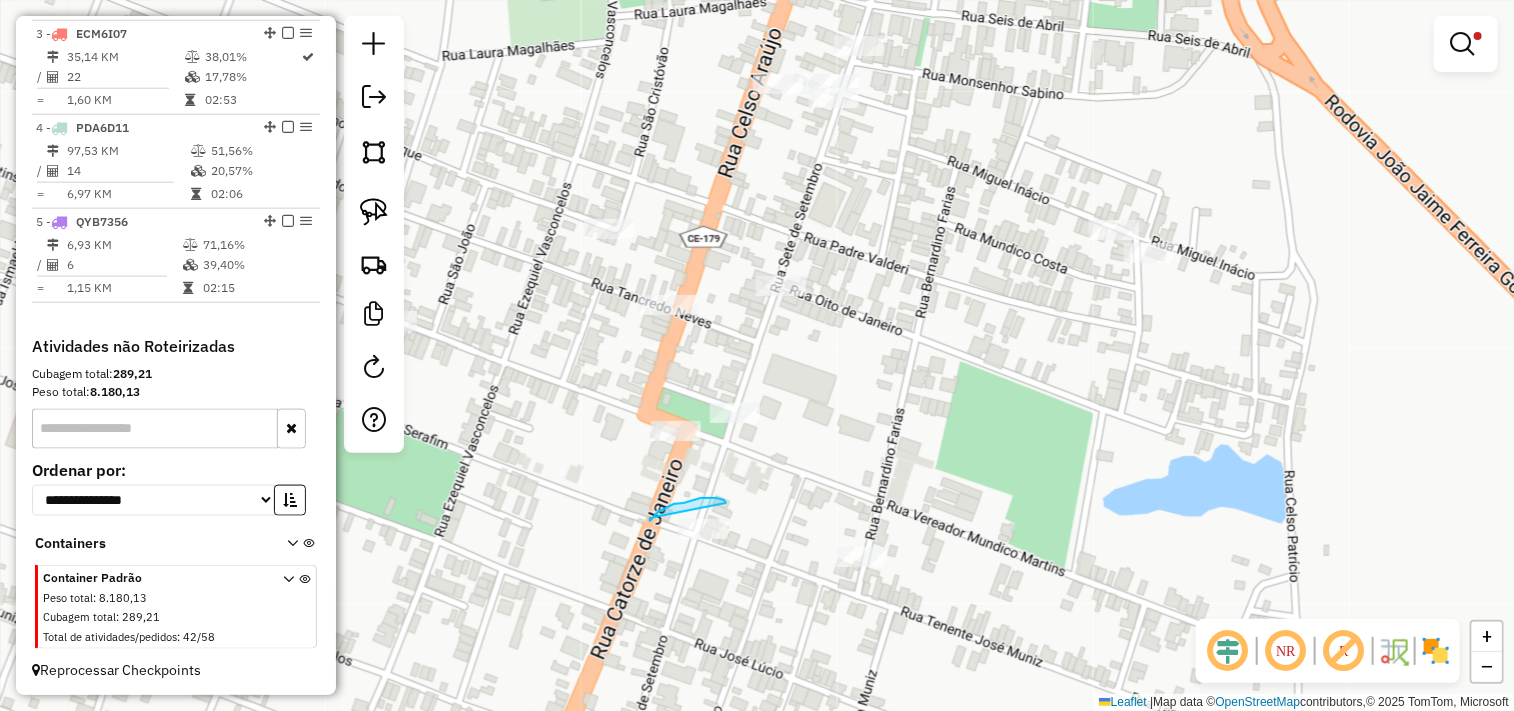 drag, startPoint x: 650, startPoint y: 518, endPoint x: 654, endPoint y: 553, distance: 35.22783 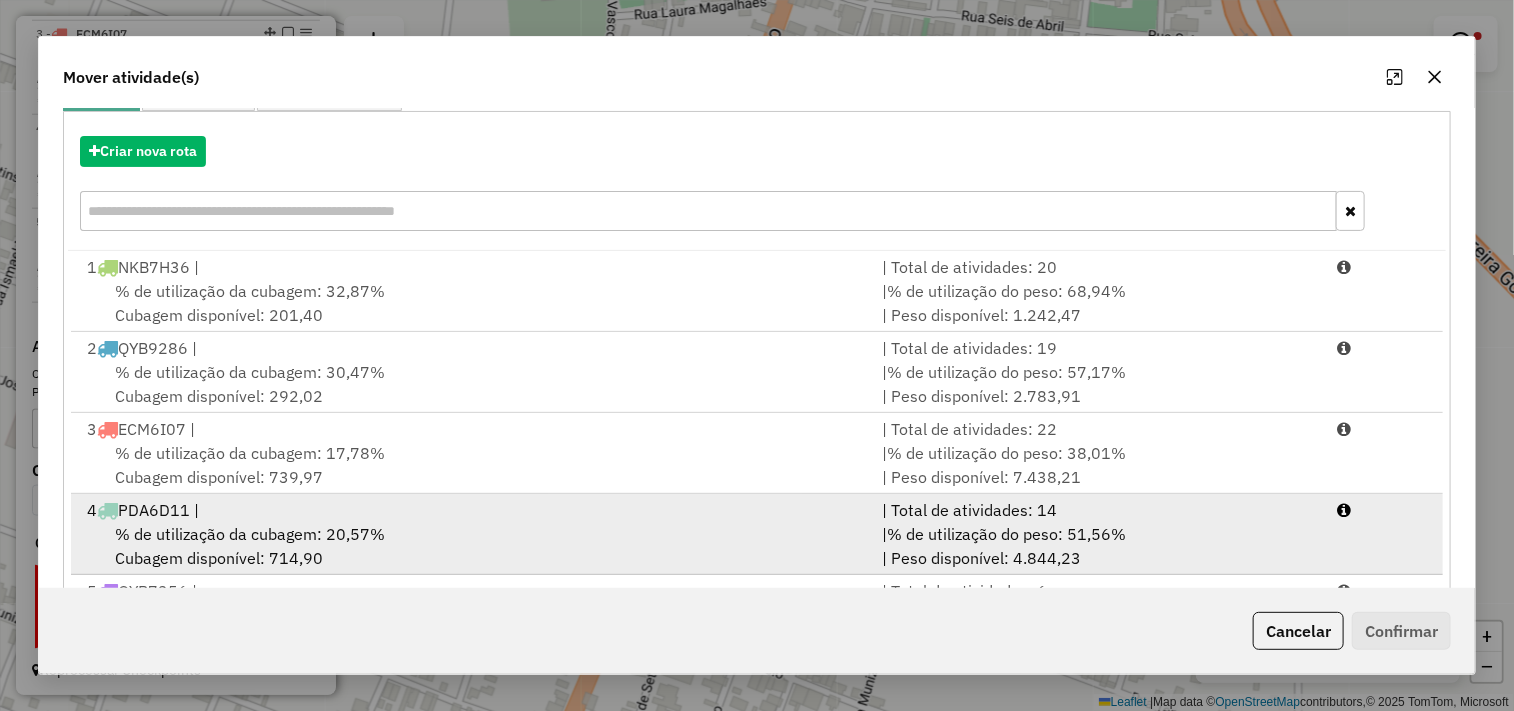 scroll, scrollTop: 303, scrollLeft: 0, axis: vertical 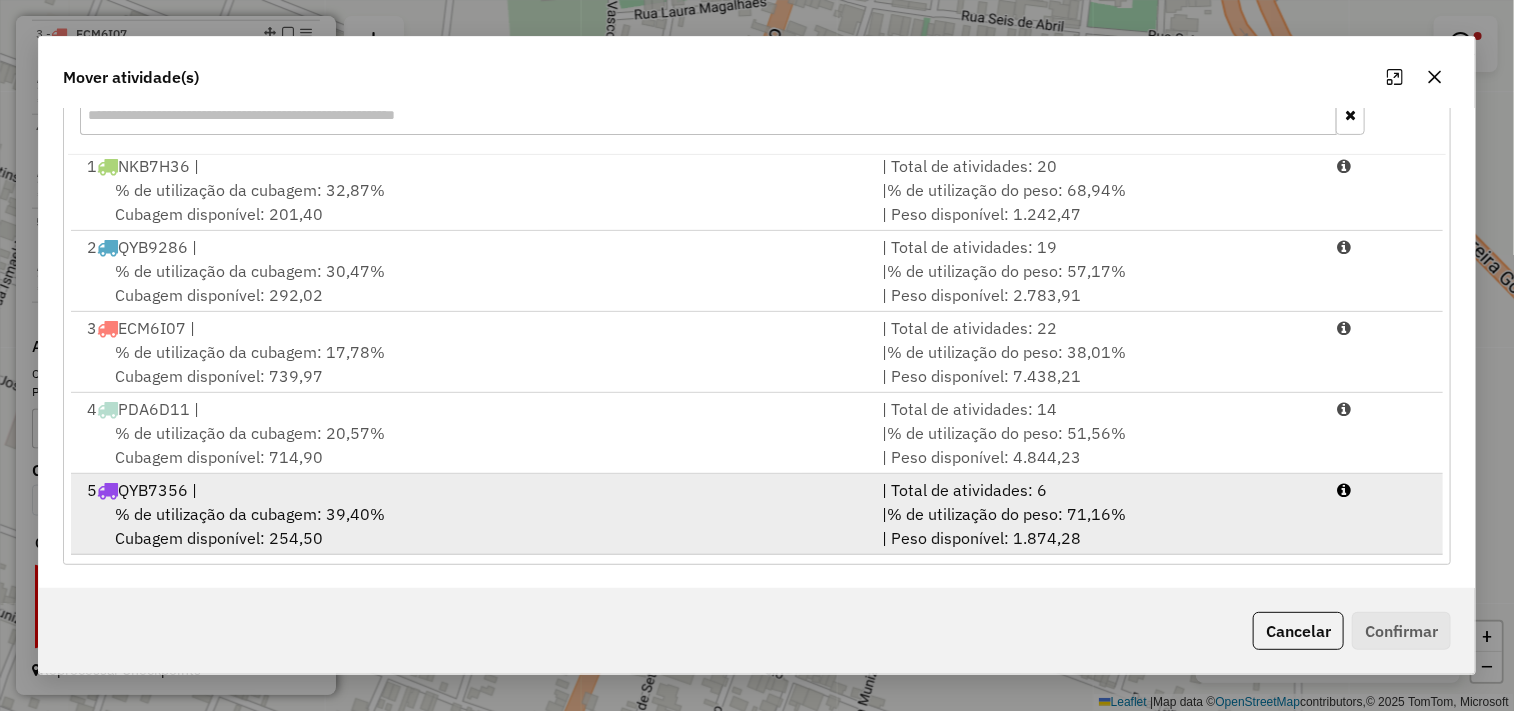 click on "% de utilização da cubagem: 39,40%" at bounding box center [250, 514] 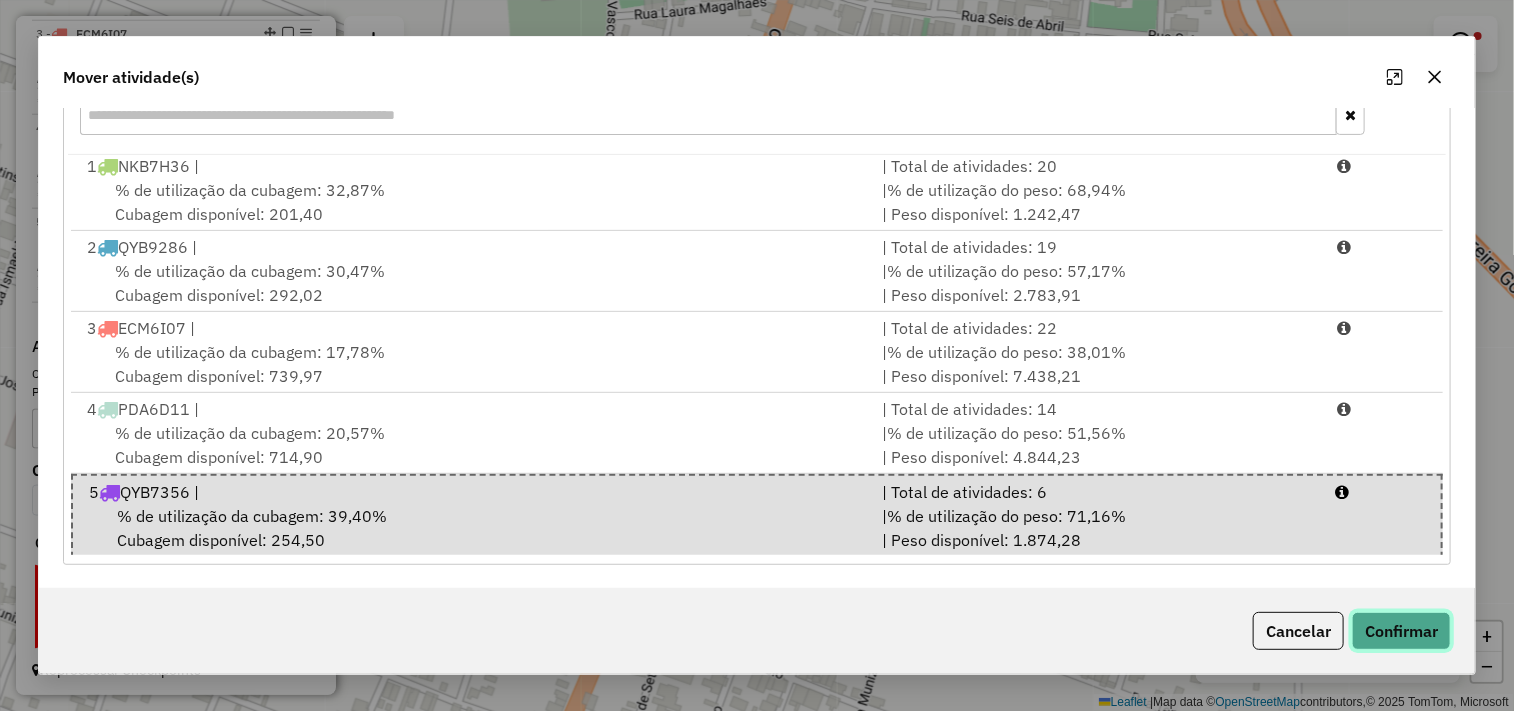 click on "Confirmar" 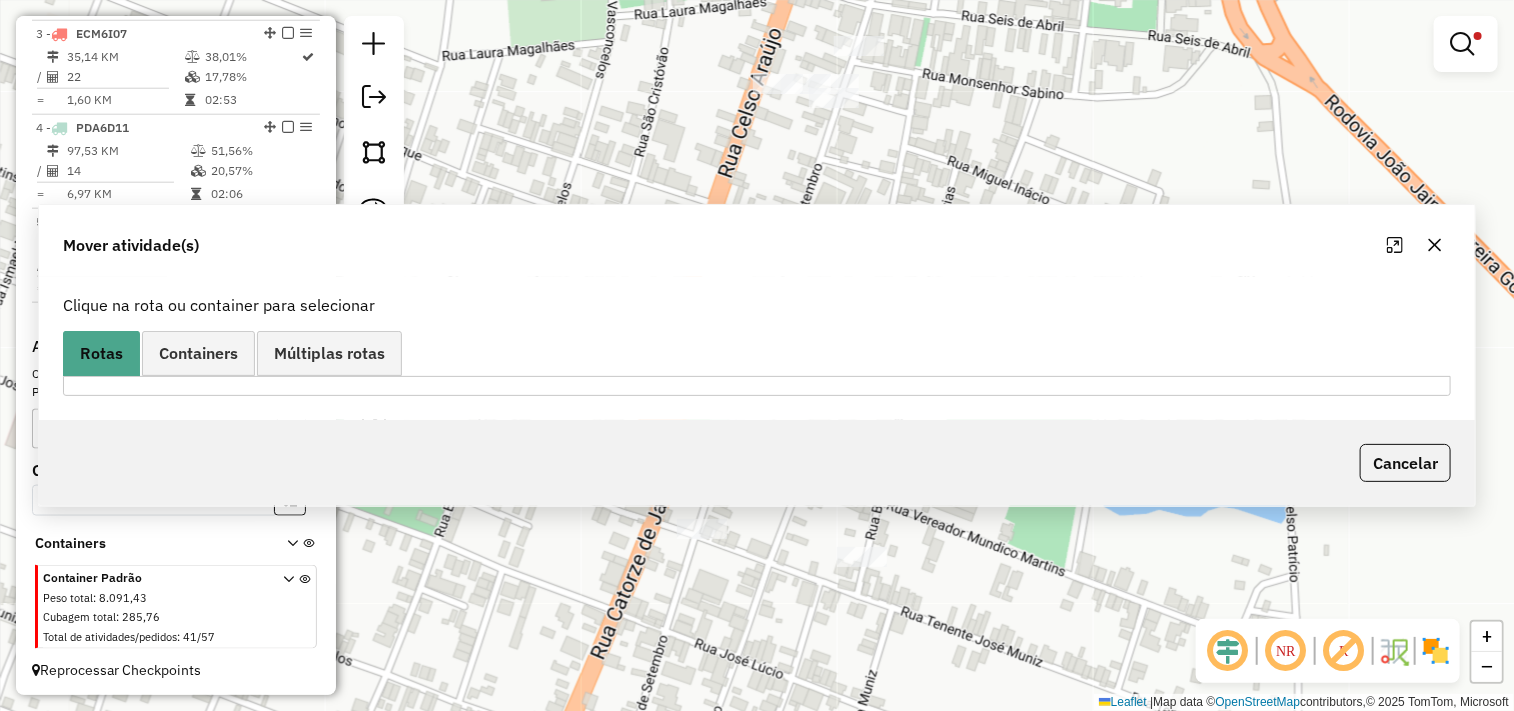 scroll, scrollTop: 0, scrollLeft: 0, axis: both 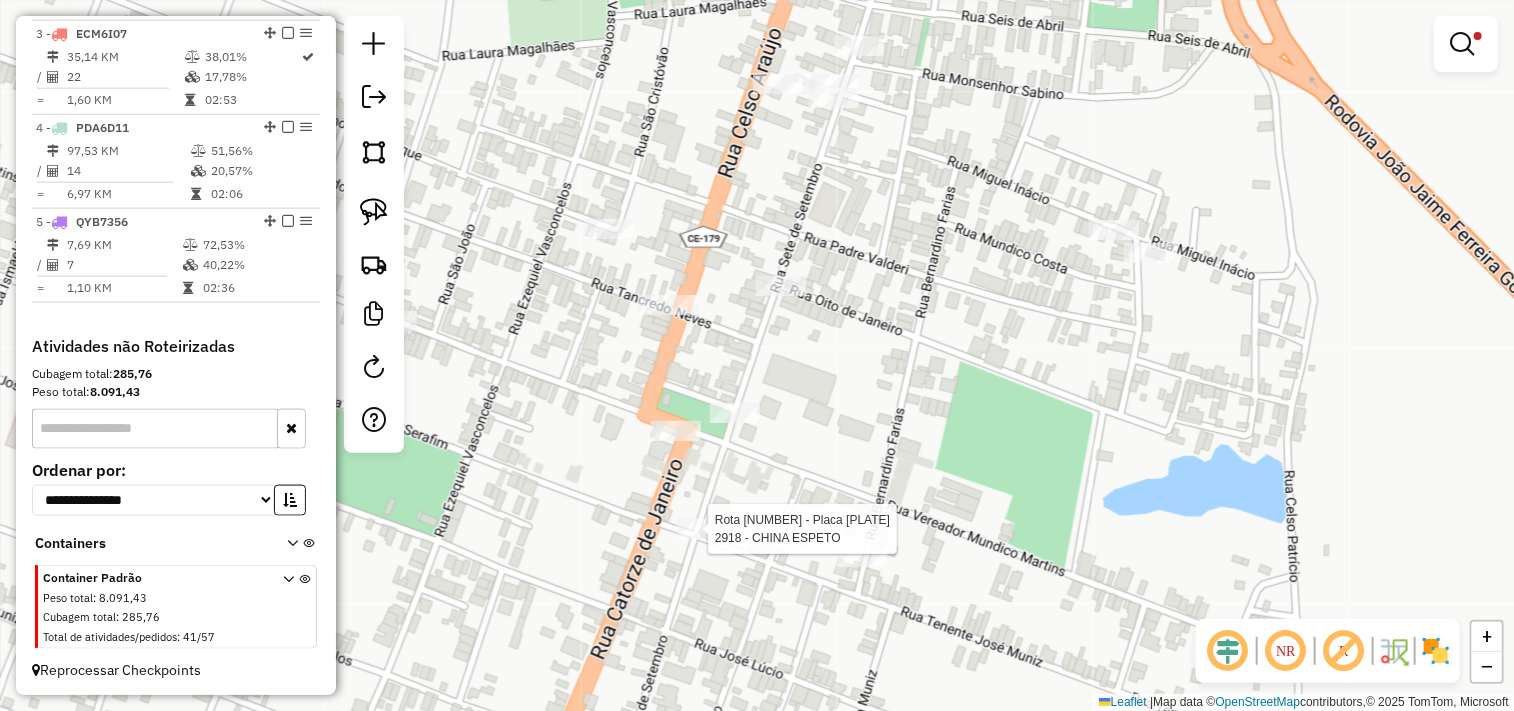 select on "**********" 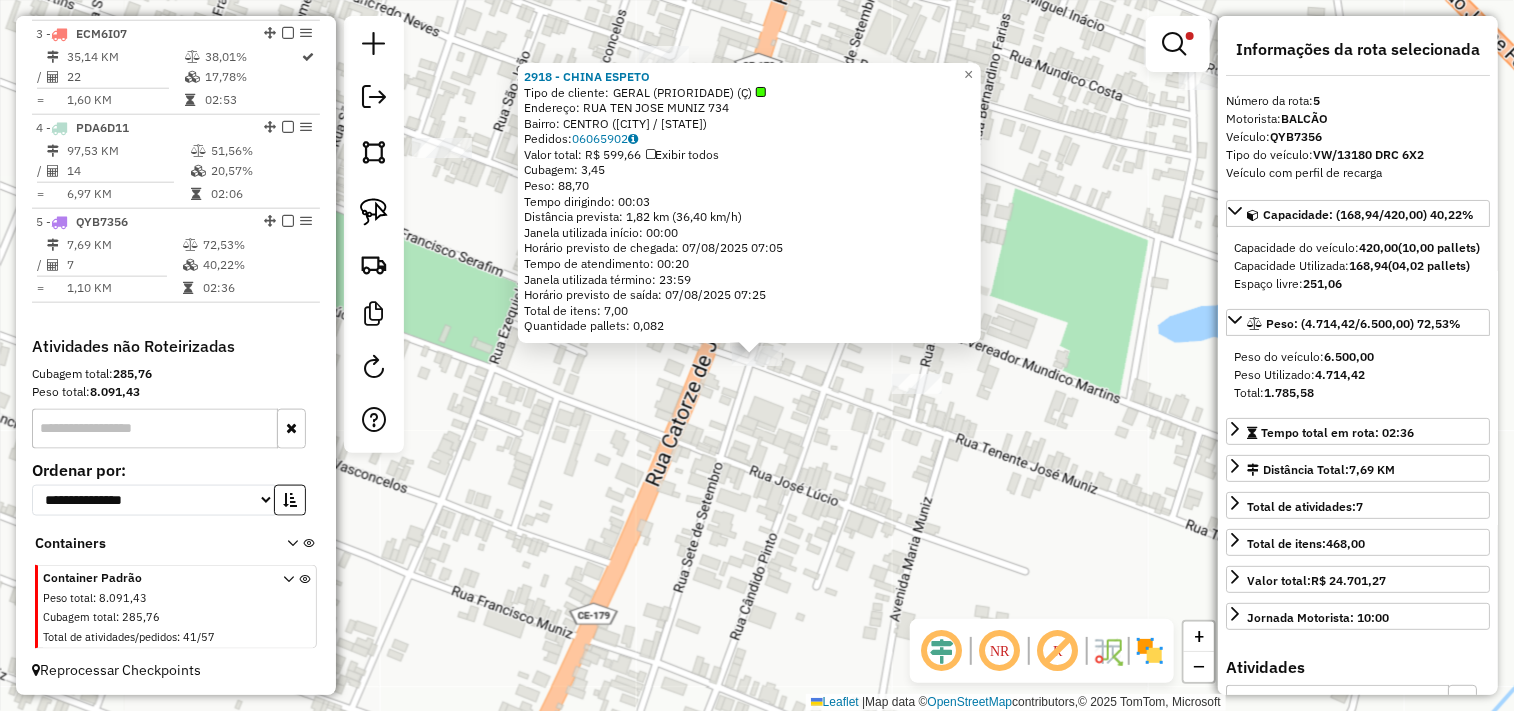 click on "2918 - CHINA ESPETO  Tipo de cliente:   GERAL (PRIORIDADE) (Ç)   Endereço:  RUA TEN JOSE MUNIZ 734   Bairro: CENTRO (CRUZ / CE)   Pedidos:  06065902   Valor total: R$ 599,66   Exibir todos   Cubagem: 3,45  Peso: 88,70  Tempo dirigindo: 00:03   Distância prevista: 1,82 km (36,40 km/h)   Janela utilizada início: 00:00   Horário previsto de chegada: 07/08/2025 07:05   Tempo de atendimento: 00:20   Janela utilizada término: 23:59   Horário previsto de saída: 07/08/2025 07:25   Total de itens: 7,00   Quantidade pallets: 0,082  × Limpar filtros Janela de atendimento Grade de atendimento Capacidade Transportadoras Veículos Cliente Pedidos  Rotas Selecione os dias de semana para filtrar as janelas de atendimento  Seg   Ter   Qua   Qui   Sex   Sáb   Dom  Informe o período da janela de atendimento: De: Até:  Filtrar exatamente a janela do cliente  Considerar janela de atendimento padrão  Selecione os dias de semana para filtrar as grades de atendimento  Seg   Ter   Qua   Qui   Sex   Sáb   Dom   De:  De:" 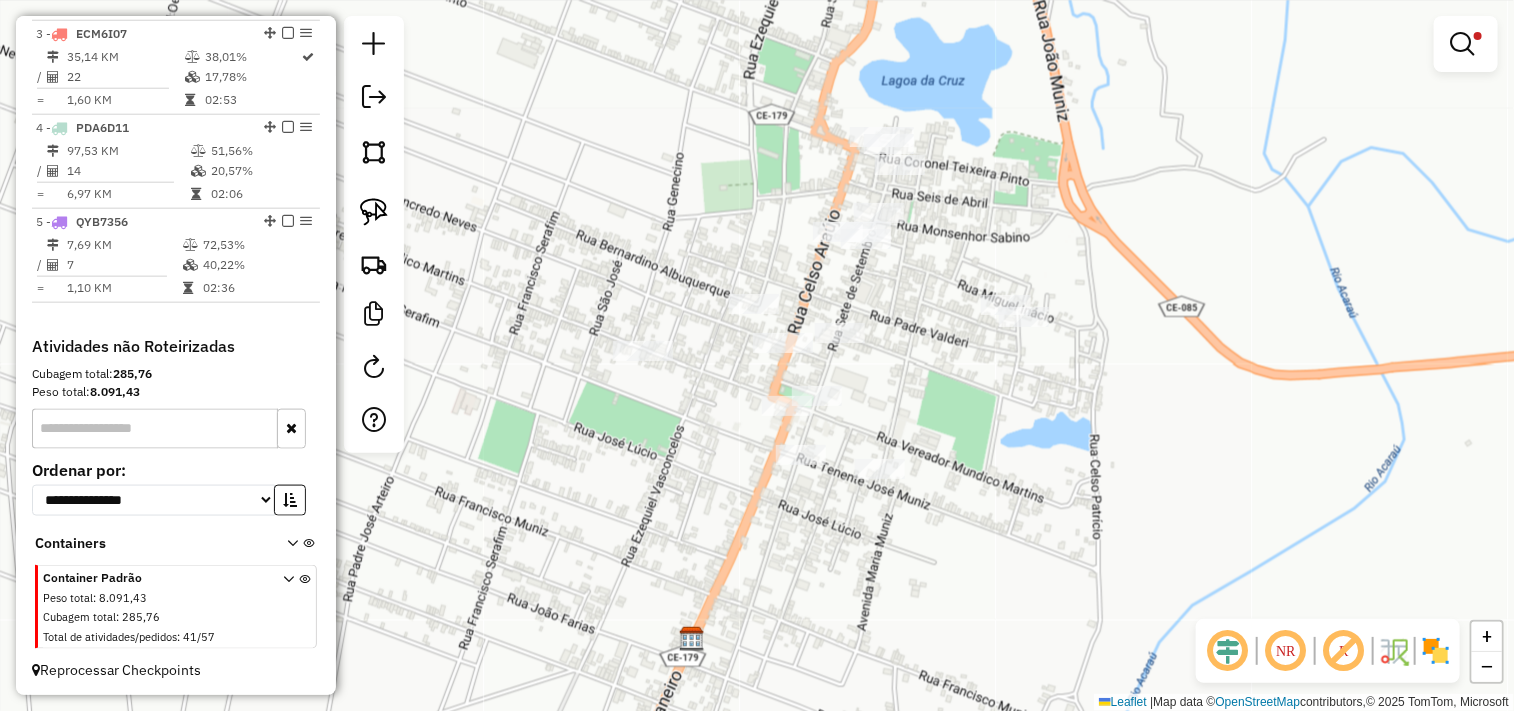 drag, startPoint x: 911, startPoint y: 272, endPoint x: 871, endPoint y: 356, distance: 93.03763 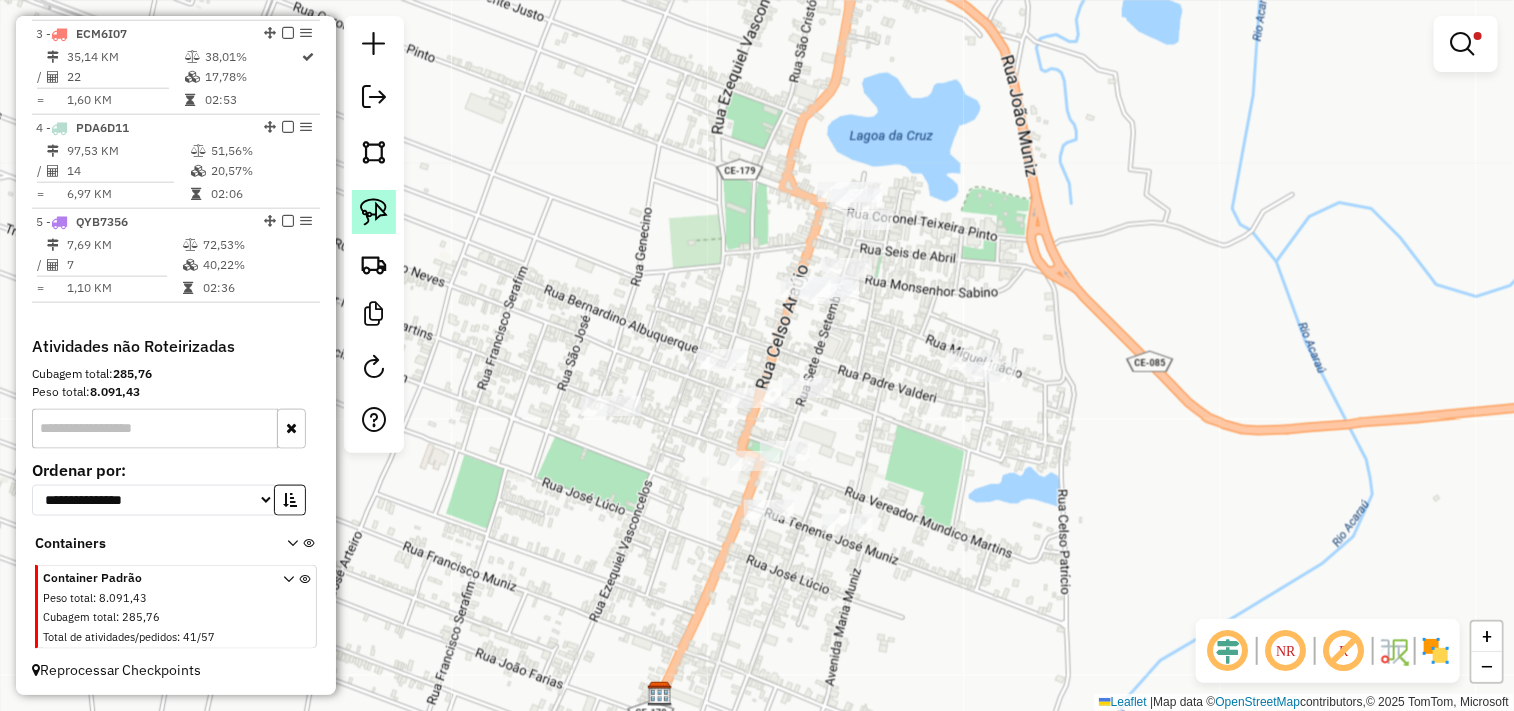 click 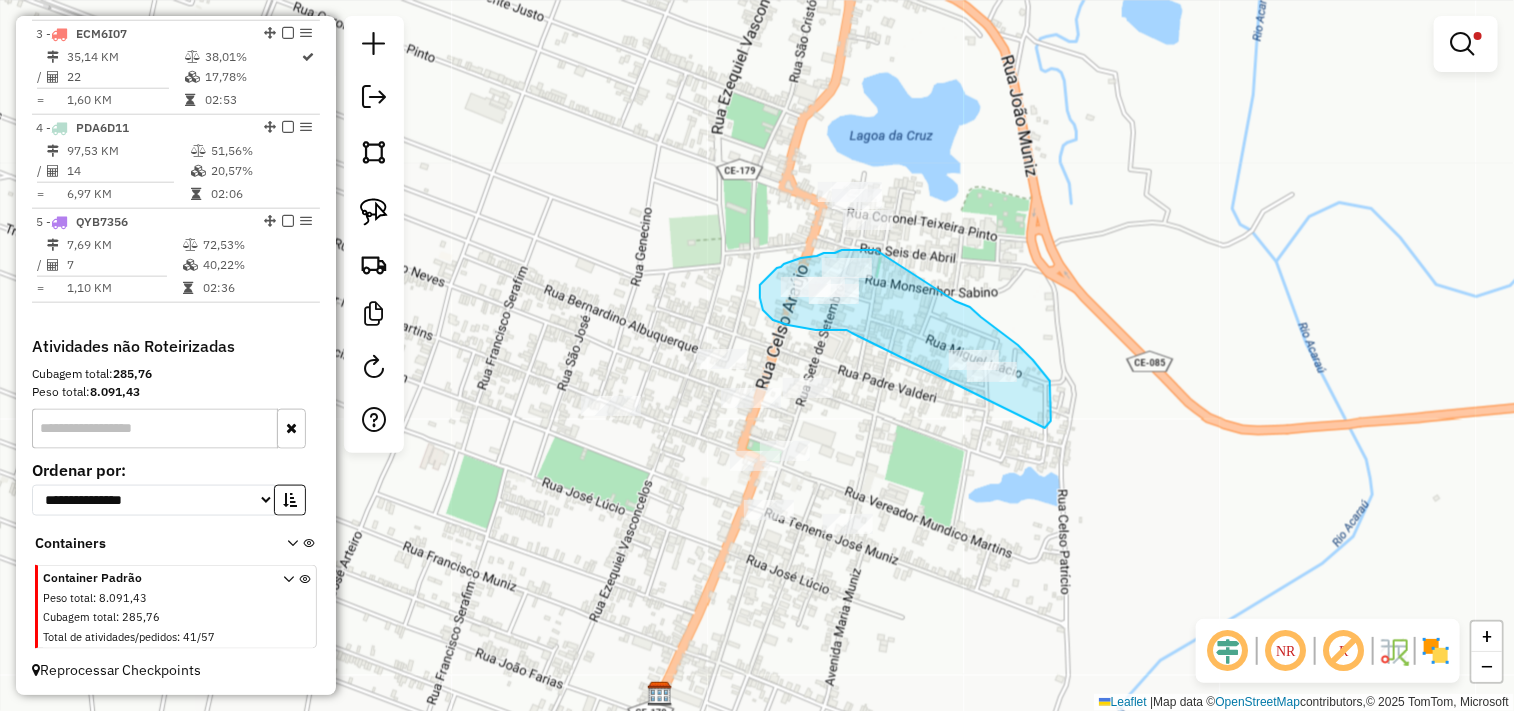 drag, startPoint x: 852, startPoint y: 333, endPoint x: 1012, endPoint y: 430, distance: 187.10692 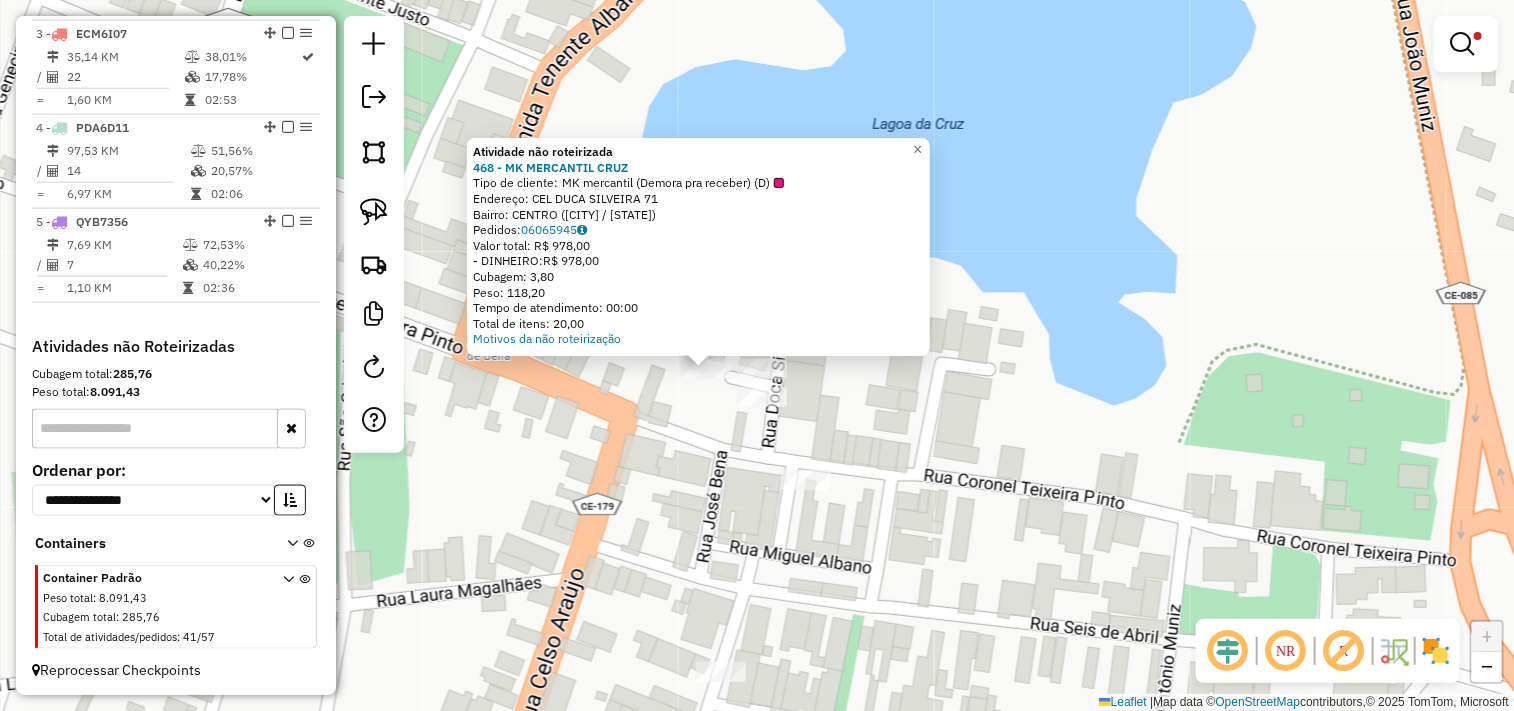 click on "Atividade não roteirizada 468 - MK MERCANTIL  CRUZ  Tipo de cliente:   MK mercantil (Demora pra receber) (D)   Endereço:  CEL DUCA SILVEIRA 71   Bairro: CENTRO (CRUZ / CE)   Pedidos:  06065945   Valor total: R$ 978,00   - DINHEIRO:  R$ 978,00   Cubagem: 3,80   Peso: 118,20   Tempo de atendimento: 00:00   Total de itens: 20,00  Motivos da não roteirização × Limpar filtros Janela de atendimento Grade de atendimento Capacidade Transportadoras Veículos Cliente Pedidos  Rotas Selecione os dias de semana para filtrar as janelas de atendimento  Seg   Ter   Qua   Qui   Sex   Sáb   Dom  Informe o período da janela de atendimento: De: Até:  Filtrar exatamente a janela do cliente  Considerar janela de atendimento padrão  Selecione os dias de semana para filtrar as grades de atendimento  Seg   Ter   Qua   Qui   Sex   Sáb   Dom   Considerar clientes sem dia de atendimento cadastrado  Clientes fora do dia de atendimento selecionado Filtrar as atividades entre os valores definidos abaixo:  Peso mínimo:   De:  +" 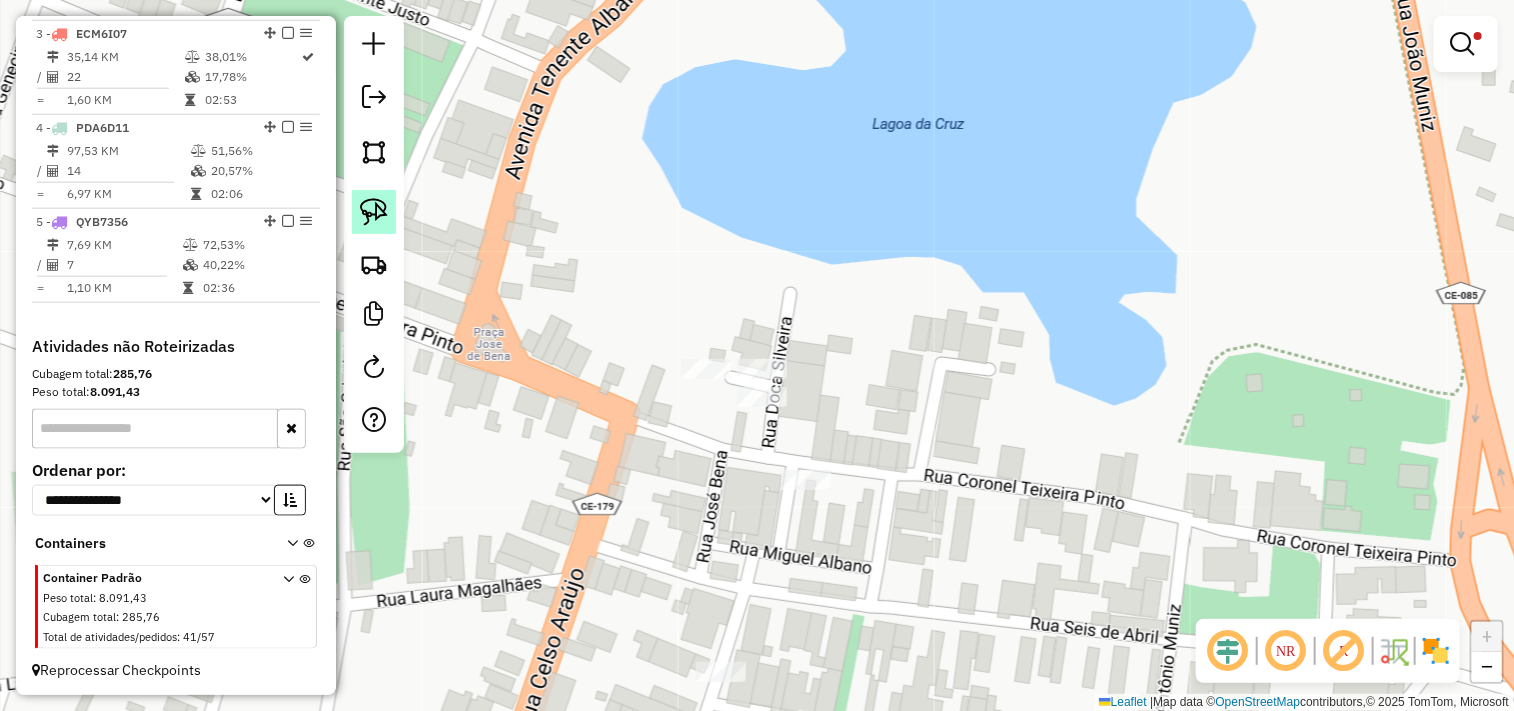 click 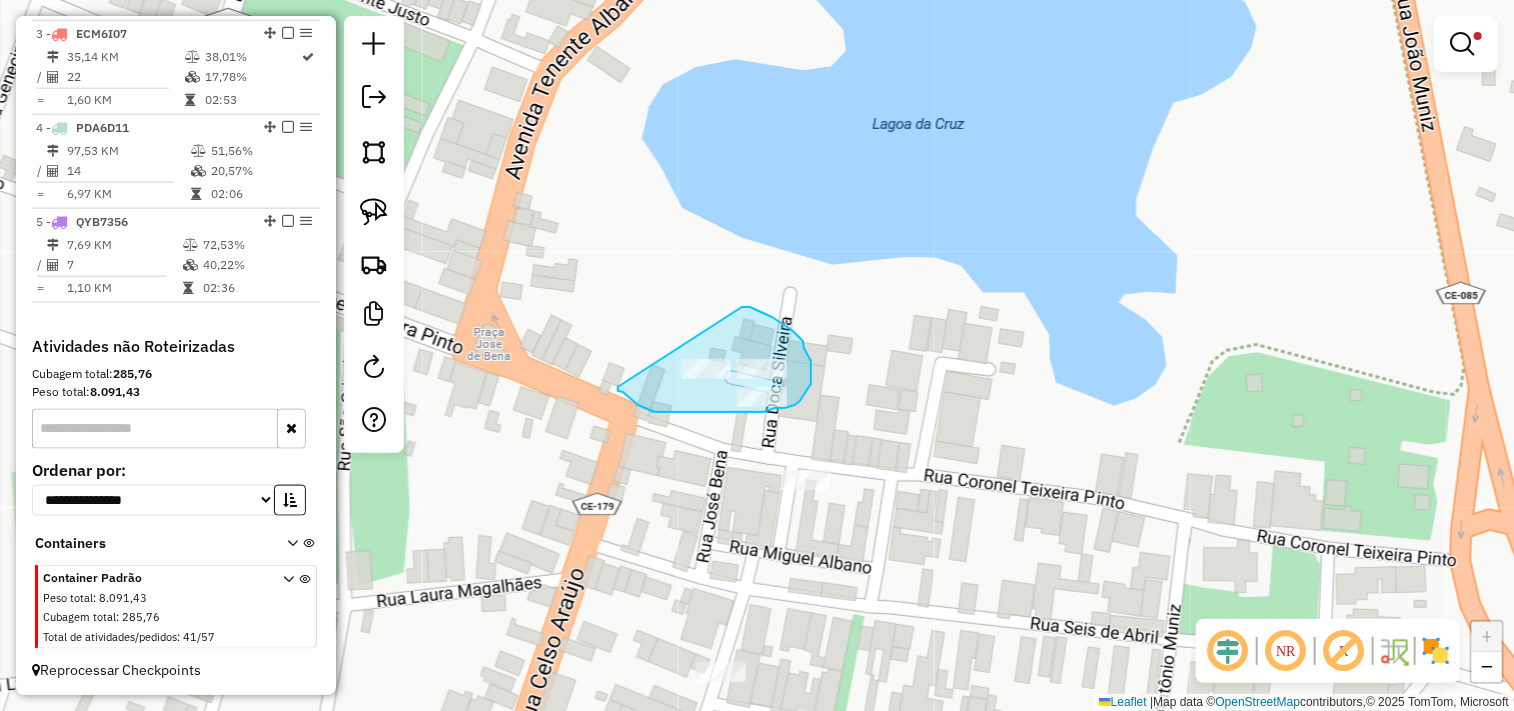 drag, startPoint x: 743, startPoint y: 307, endPoint x: 618, endPoint y: 383, distance: 146.2908 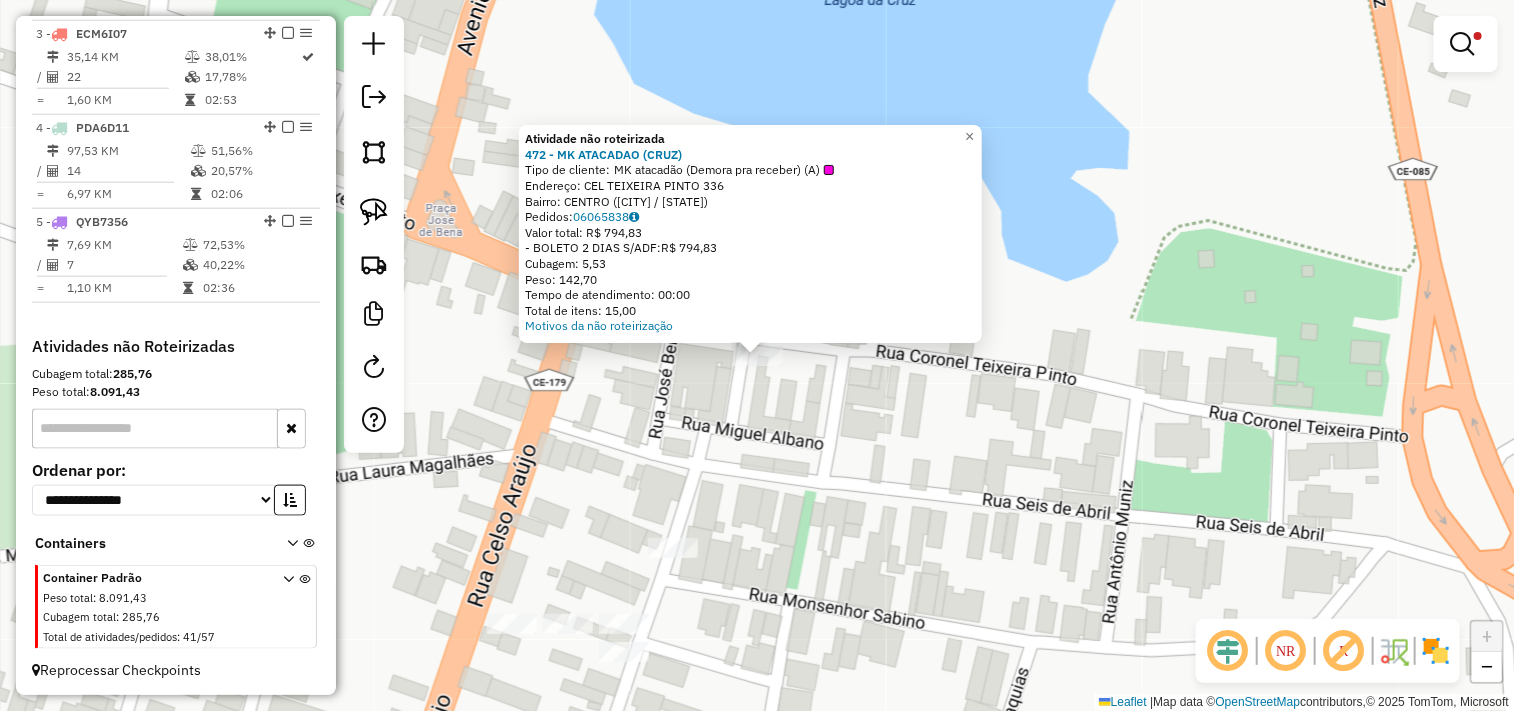 click on "Atividade não roteirizada 472 - MK ATACADAO (CRUZ)  Tipo de cliente:   MK atacadão (Demora pra receber) (A)   Endereço:  CEL TEIXEIRA PINTO 336   Bairro: CENTRO (CRUZ / CE)   Pedidos:  06065838   Valor total: R$ 794,83   - BOLETO 2 DIAS S/ADF:  R$ 794,83   Cubagem: 5,53   Peso: 142,70   Tempo de atendimento: 00:00   Total de itens: 15,00  Motivos da não roteirização × Limpar filtros Janela de atendimento Grade de atendimento Capacidade Transportadoras Veículos Cliente Pedidos  Rotas Selecione os dias de semana para filtrar as janelas de atendimento  Seg   Ter   Qua   Qui   Sex   Sáb   Dom  Informe o período da janela de atendimento: De: Até:  Filtrar exatamente a janela do cliente  Considerar janela de atendimento padrão  Selecione os dias de semana para filtrar as grades de atendimento  Seg   Ter   Qua   Qui   Sex   Sáb   Dom   Considerar clientes sem dia de atendimento cadastrado  Clientes fora do dia de atendimento selecionado Filtrar as atividades entre os valores definidos abaixo:  De:  De:" 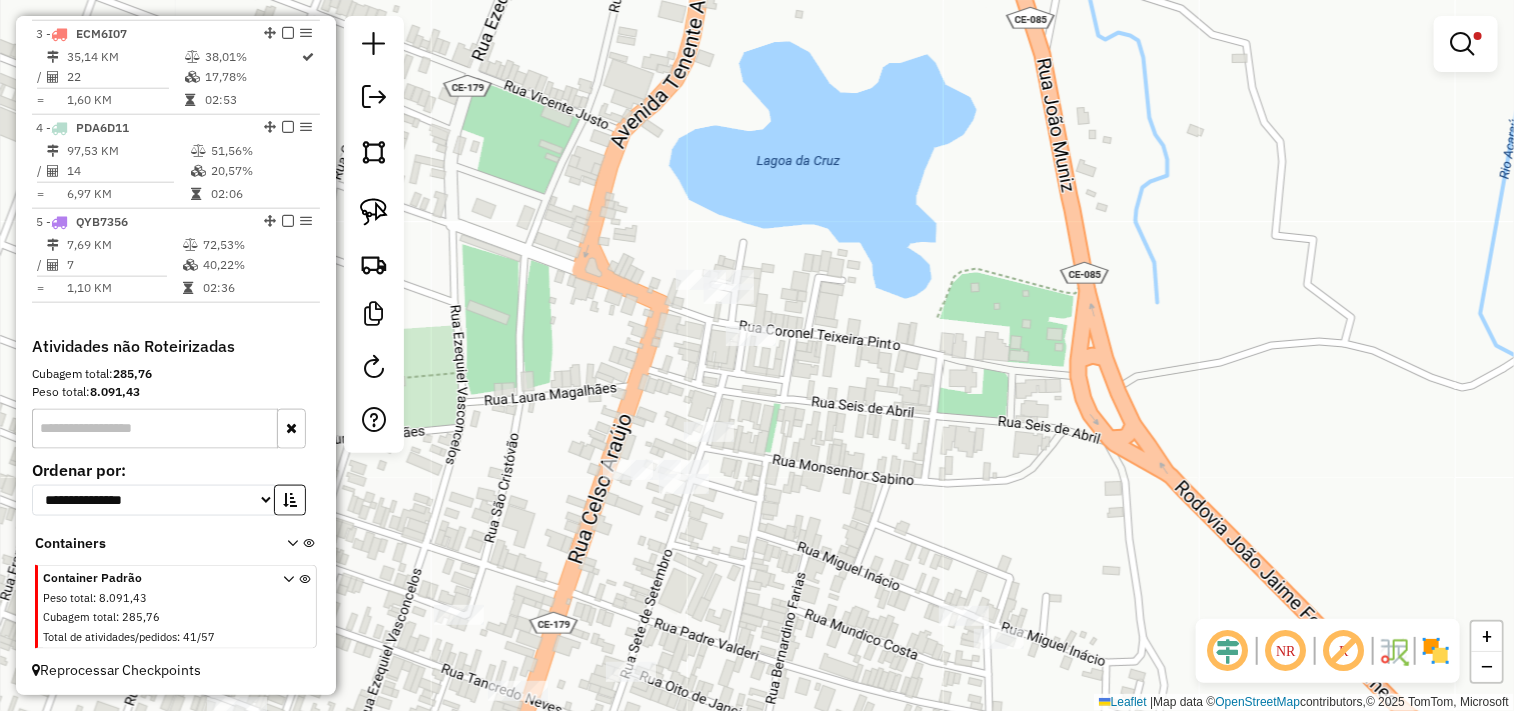 drag, startPoint x: 800, startPoint y: 514, endPoint x: 782, endPoint y: 454, distance: 62.641838 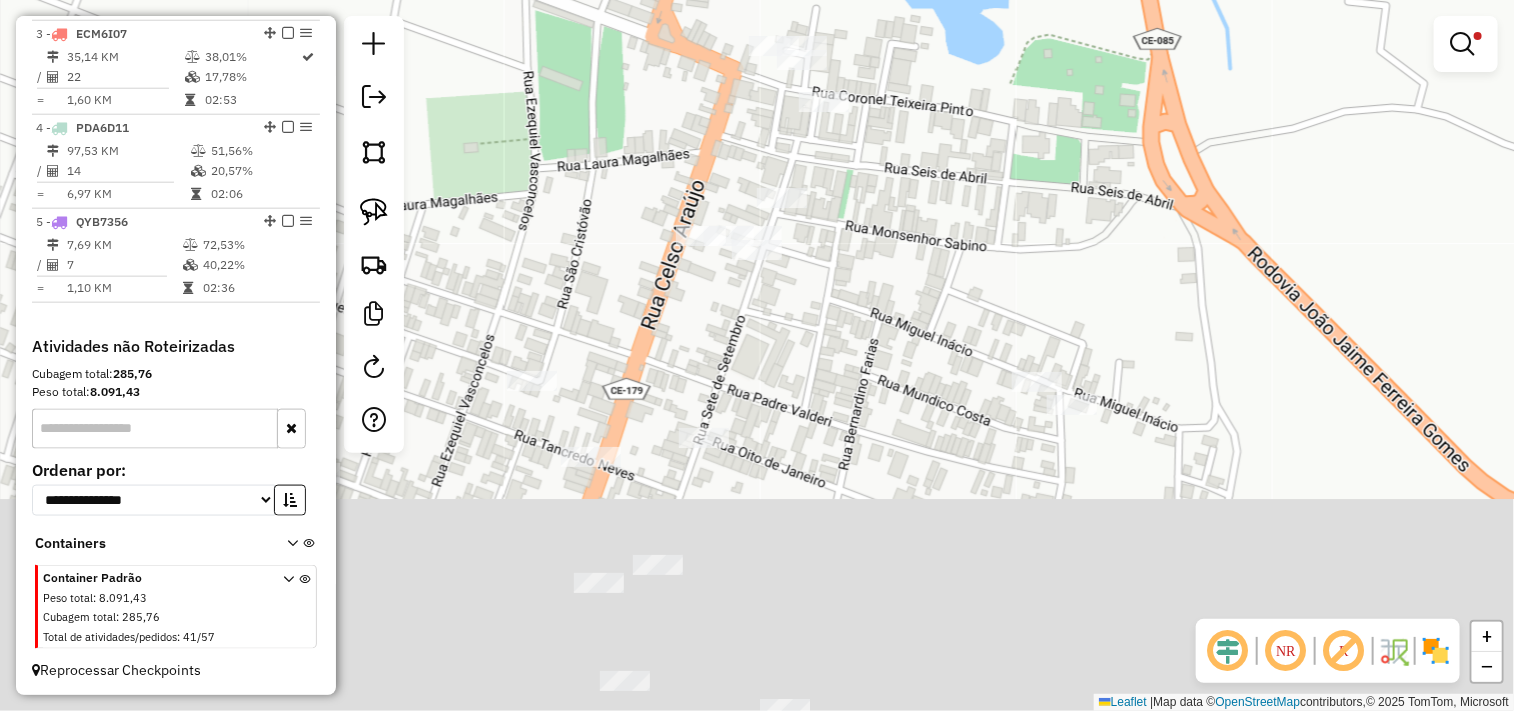 drag, startPoint x: 773, startPoint y: 544, endPoint x: 913, endPoint y: 303, distance: 278.7131 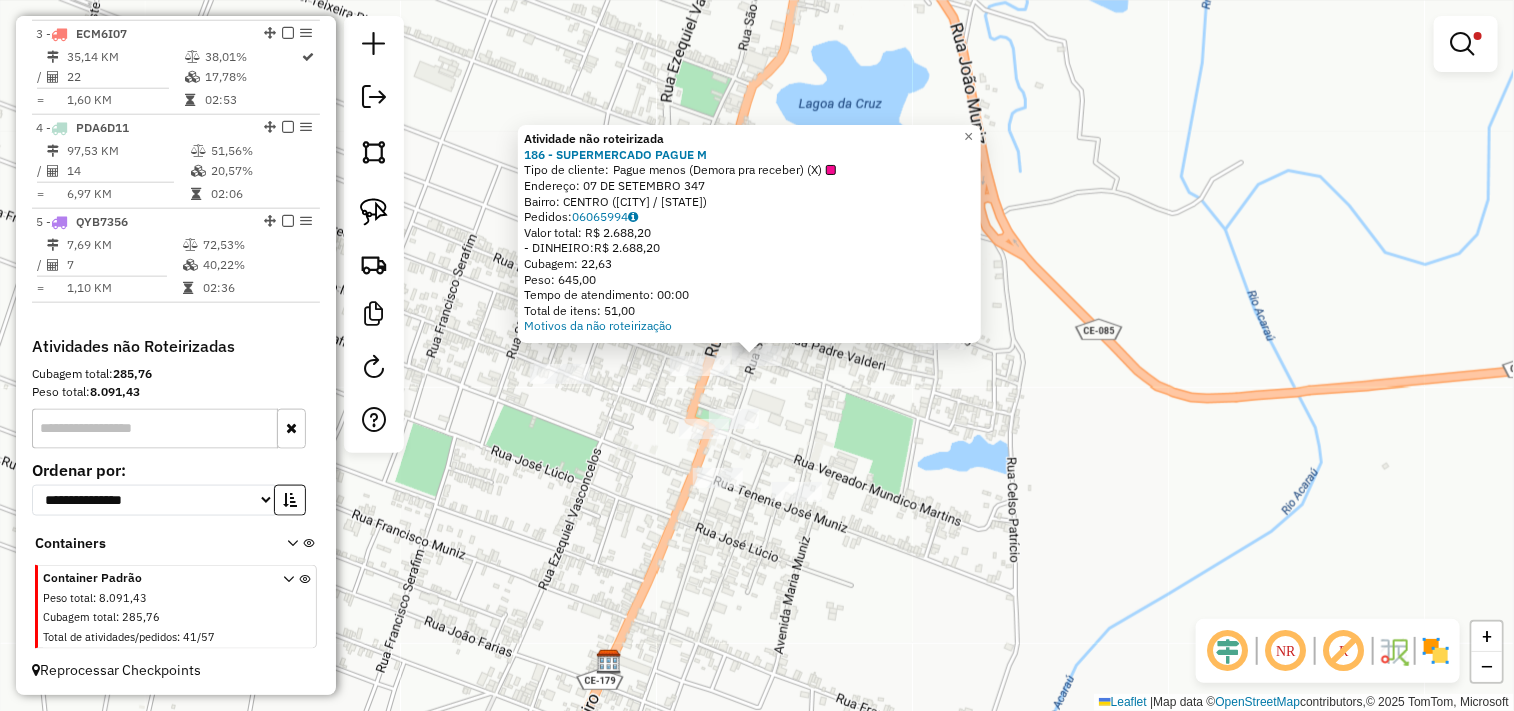click on "Atividade não roteirizada 186 - SUPERMERCADO PAGUE M  Tipo de cliente:   Pague menos (Demora pra receber) (X)   Endereço:  07 DE SETEMBRO 347   Bairro: CENTRO (CRUZ / CE)   Pedidos:  06065994   Valor total: R$ 2.688,20   - DINHEIRO:  R$ 2.688,20   Cubagem: 22,63   Peso: 645,00   Tempo de atendimento: 00:00   Total de itens: 51,00  Motivos da não roteirização × Limpar filtros Janela de atendimento Grade de atendimento Capacidade Transportadoras Veículos Cliente Pedidos  Rotas Selecione os dias de semana para filtrar as janelas de atendimento  Seg   Ter   Qua   Qui   Sex   Sáb   Dom  Informe o período da janela de atendimento: De: Até:  Filtrar exatamente a janela do cliente  Considerar janela de atendimento padrão  Selecione os dias de semana para filtrar as grades de atendimento  Seg   Ter   Qua   Qui   Sex   Sáb   Dom   Considerar clientes sem dia de atendimento cadastrado  Clientes fora do dia de atendimento selecionado Filtrar as atividades entre os valores definidos abaixo:  Peso mínimo:  De:" 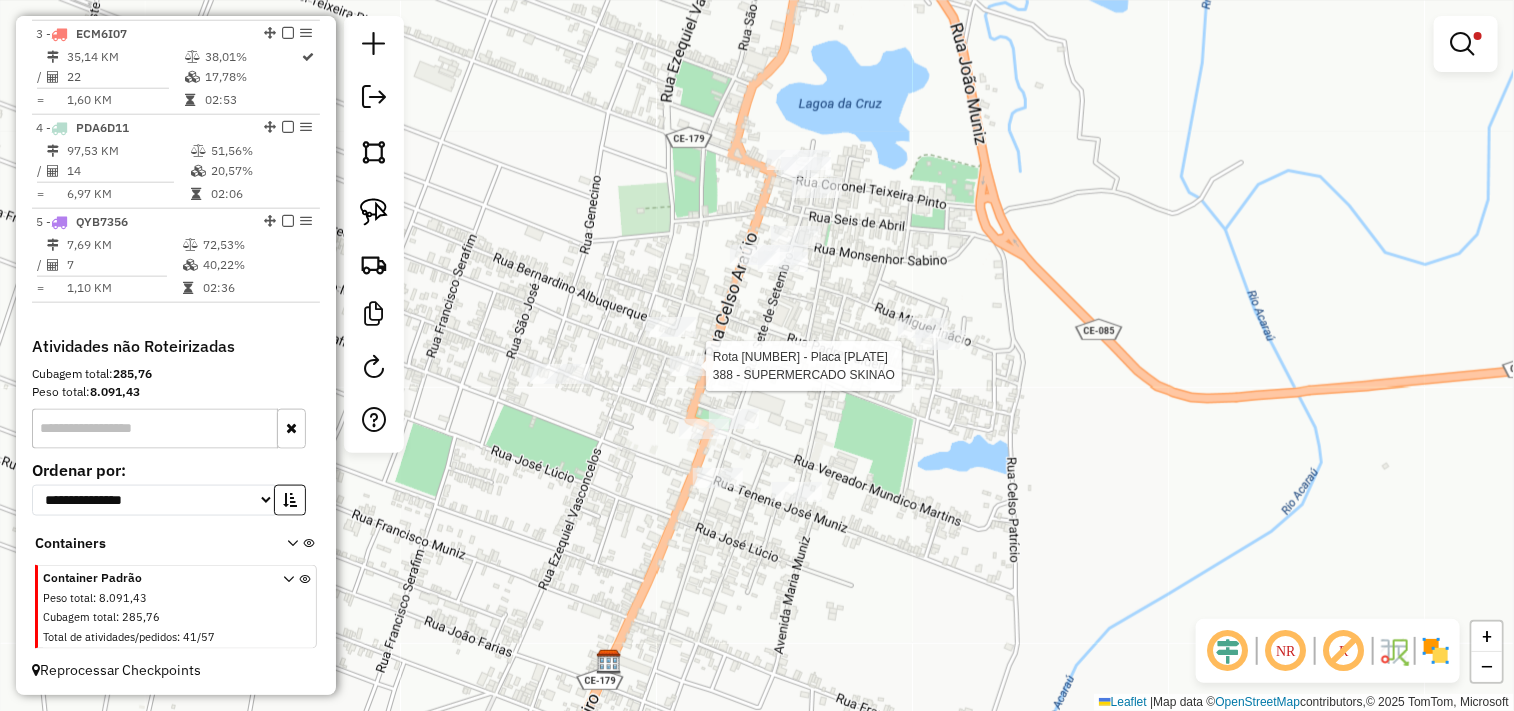select on "**********" 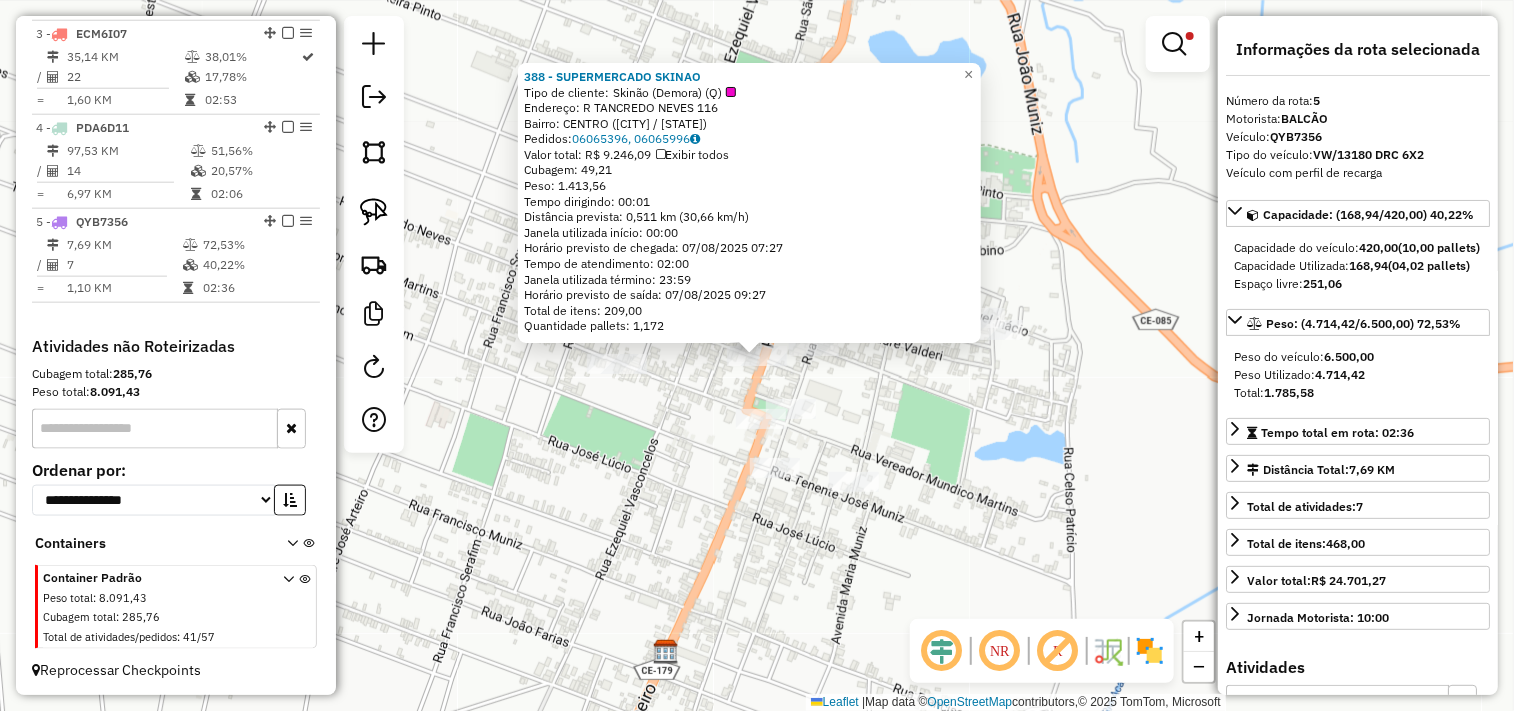 click on "388 - SUPERMERCADO SKINAO  Tipo de cliente:   Skinão (Demora) (Q)   Endereço:  R TANCREDO NEVES 116   Bairro: CENTRO (CRUZ / CE)   Pedidos:  06065396, 06065996   Valor total: R$ 9.246,09   Exibir todos   Cubagem: 49,21  Peso: 1.413,56  Tempo dirigindo: 00:01   Distância prevista: 0,511 km (30,66 km/h)   Janela utilizada início: 00:00   Horário previsto de chegada: 07/08/2025 07:27   Tempo de atendimento: 02:00   Janela utilizada término: 23:59   Horário previsto de saída: 07/08/2025 09:27   Total de itens: 209,00   Quantidade pallets: 1,172  × Limpar filtros Janela de atendimento Grade de atendimento Capacidade Transportadoras Veículos Cliente Pedidos  Rotas Selecione os dias de semana para filtrar as janelas de atendimento  Seg   Ter   Qua   Qui   Sex   Sáb   Dom  Informe o período da janela de atendimento: De: Até:  Filtrar exatamente a janela do cliente  Considerar janela de atendimento padrão  Selecione os dias de semana para filtrar as grades de atendimento  Seg   Ter   Qua   Qui   Sex  De:" 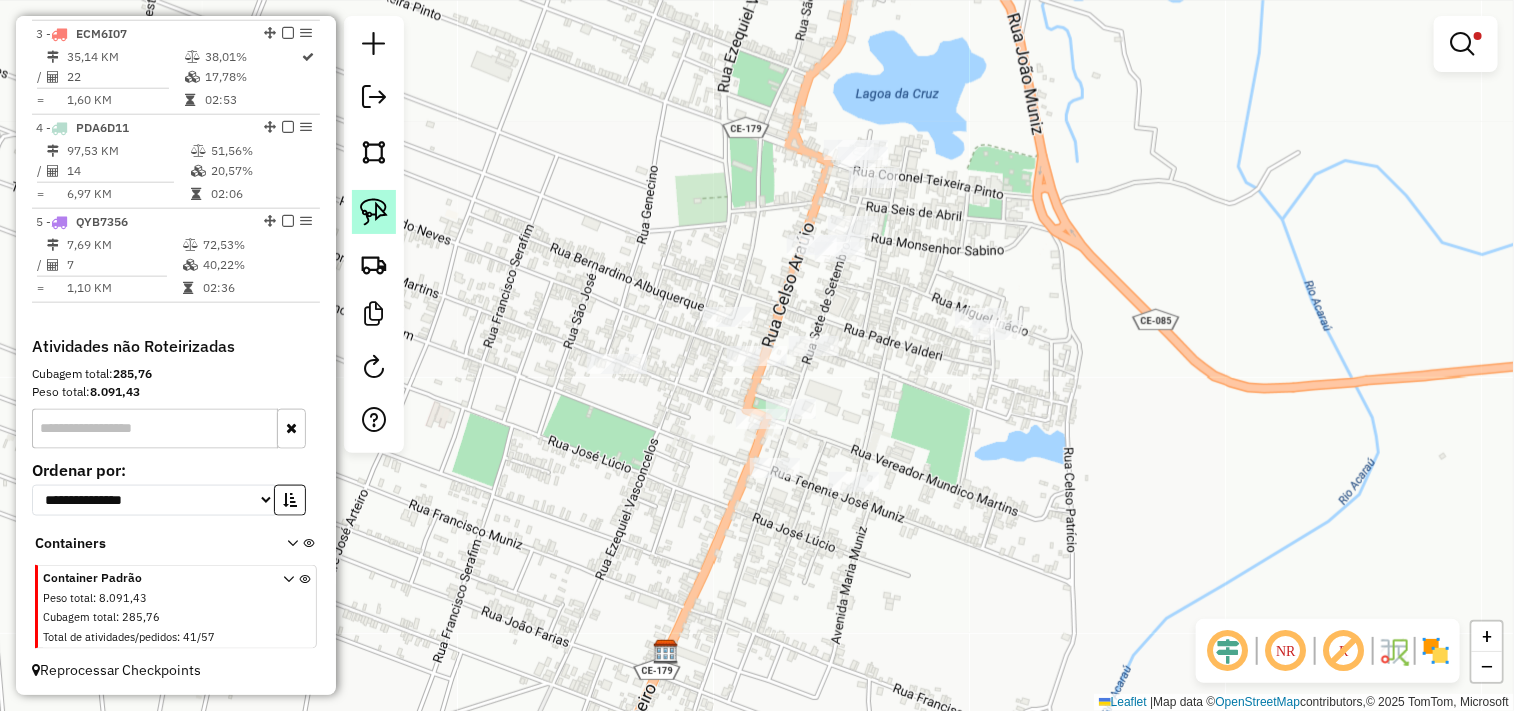 click 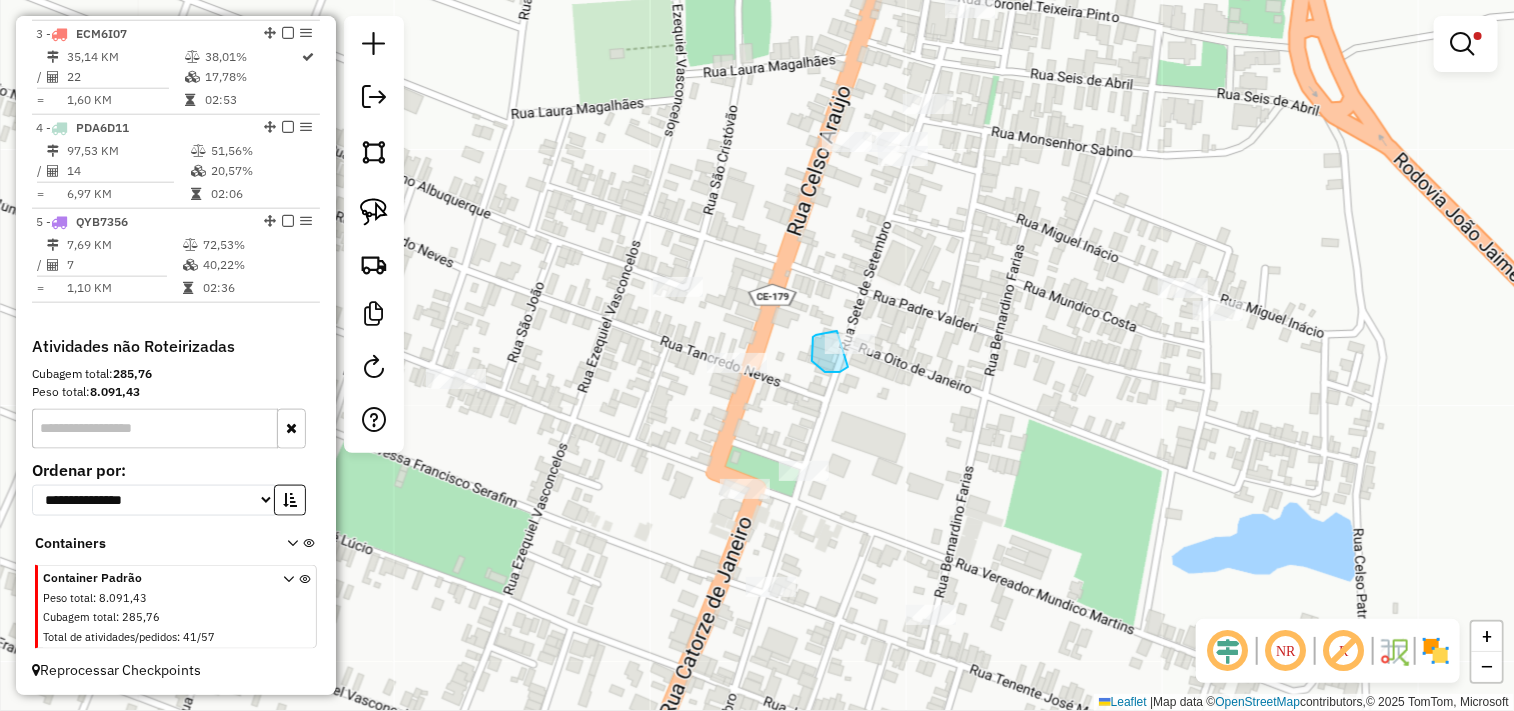 drag, startPoint x: 848, startPoint y: 367, endPoint x: 882, endPoint y: 365, distance: 34.058773 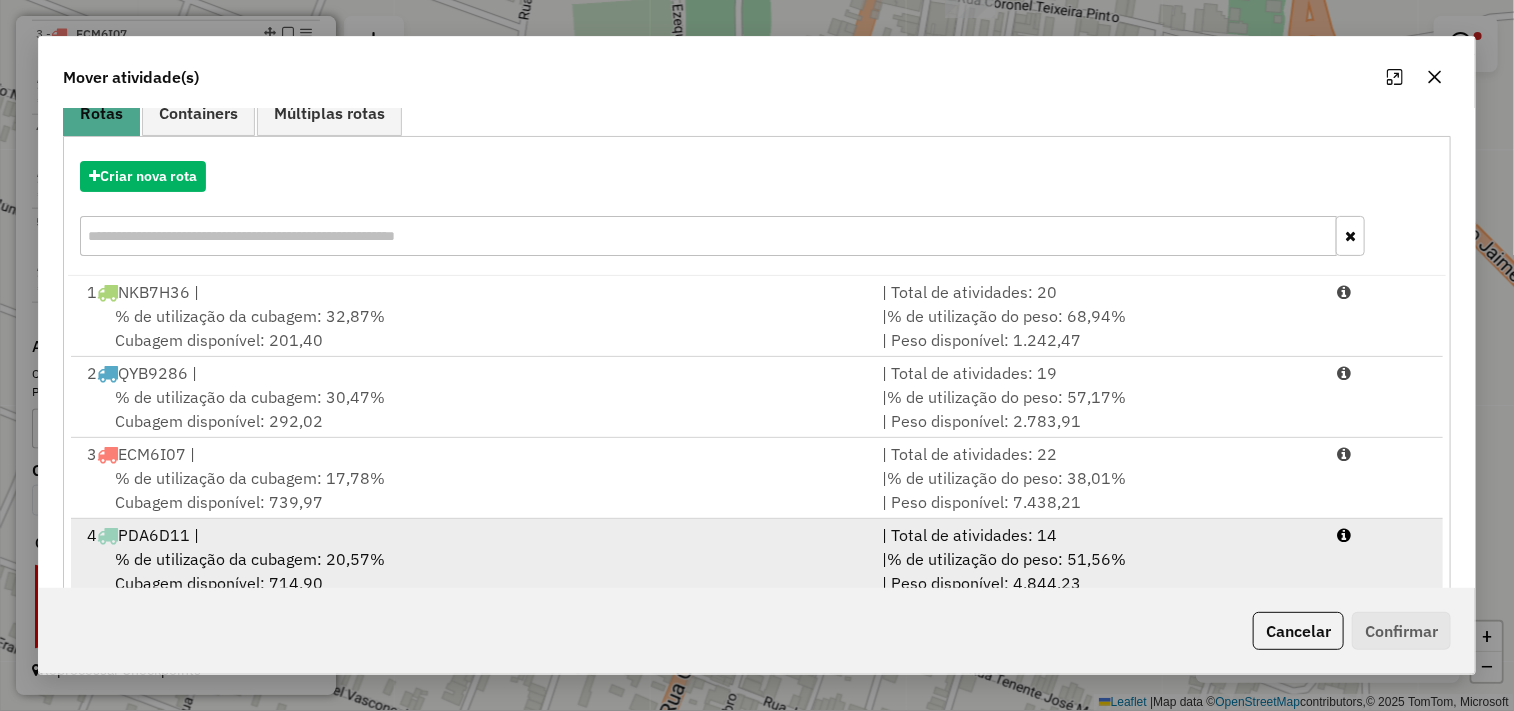 scroll, scrollTop: 303, scrollLeft: 0, axis: vertical 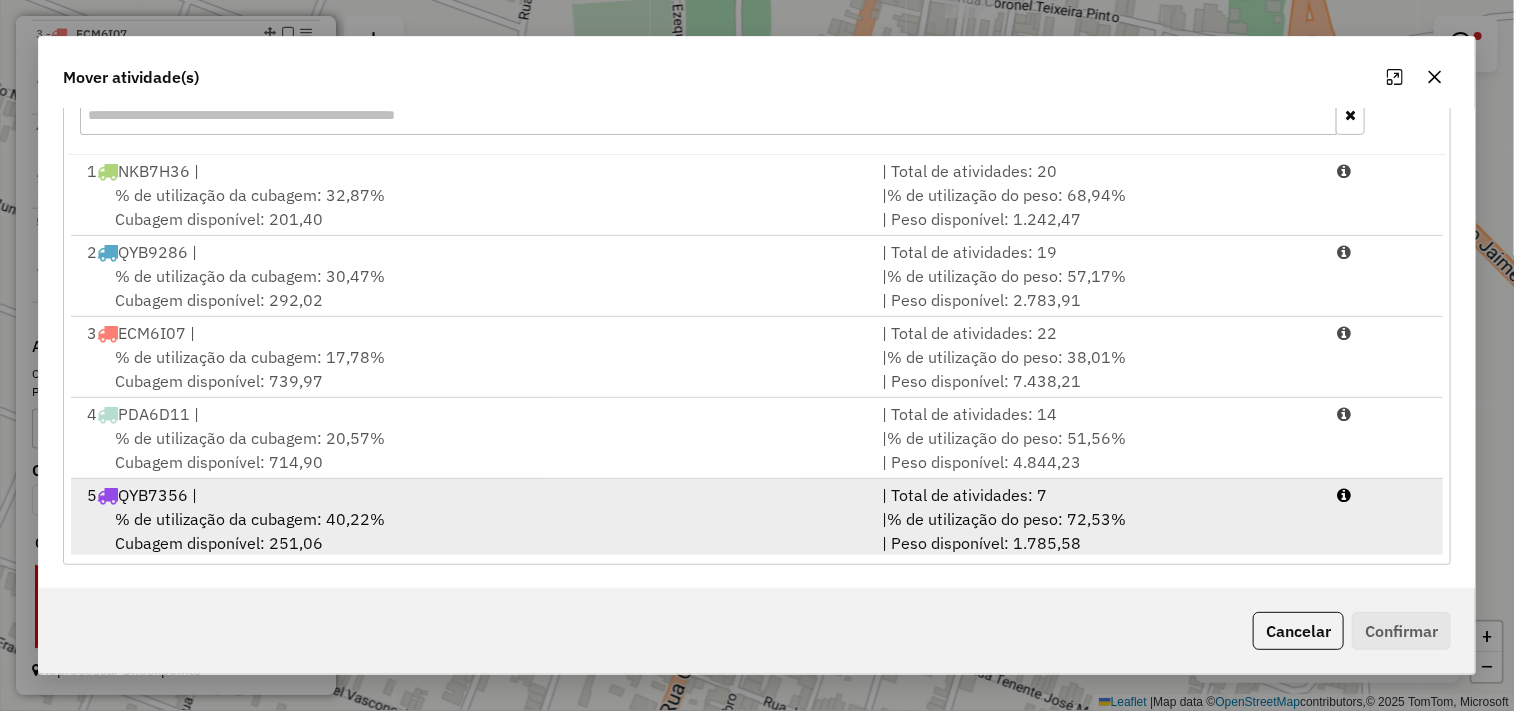 drag, startPoint x: 315, startPoint y: 510, endPoint x: 420, endPoint y: 510, distance: 105 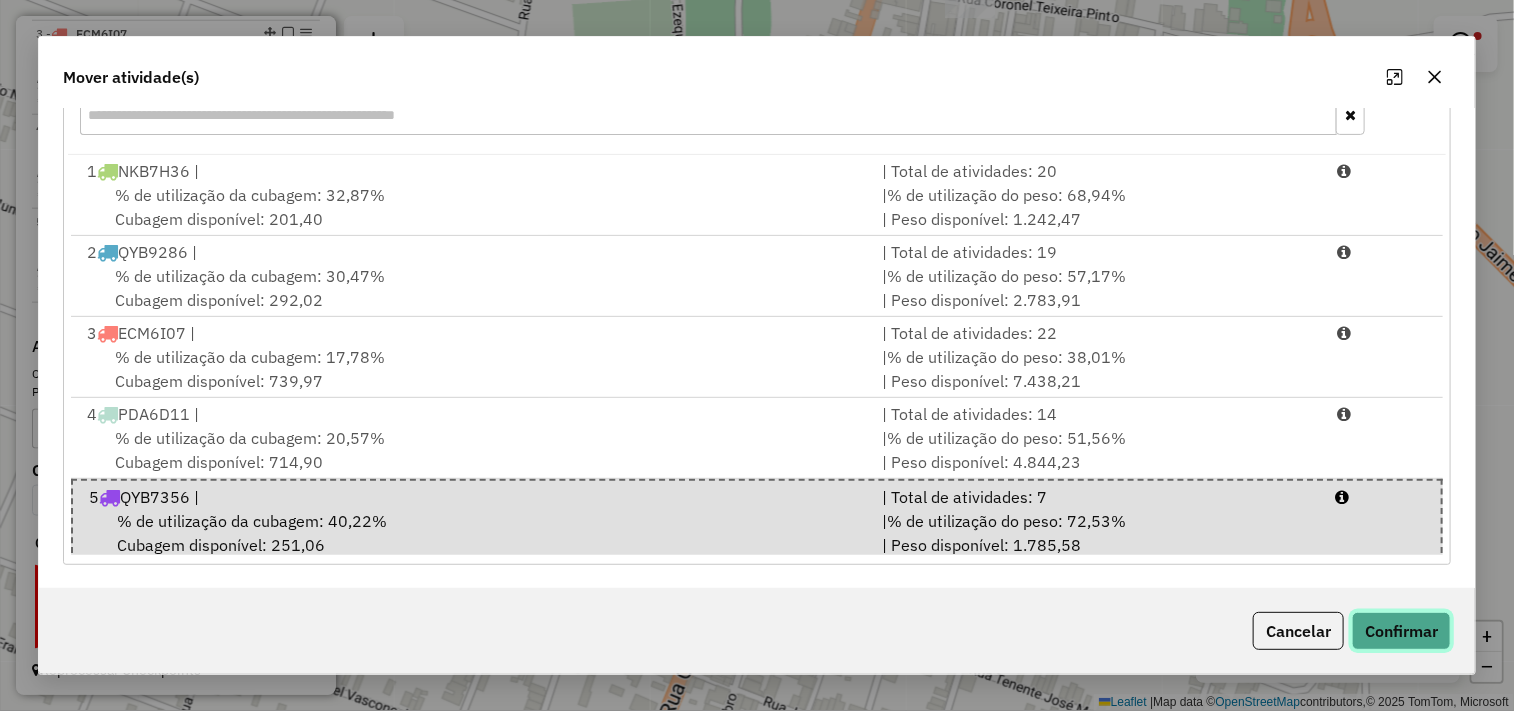 click on "Confirmar" 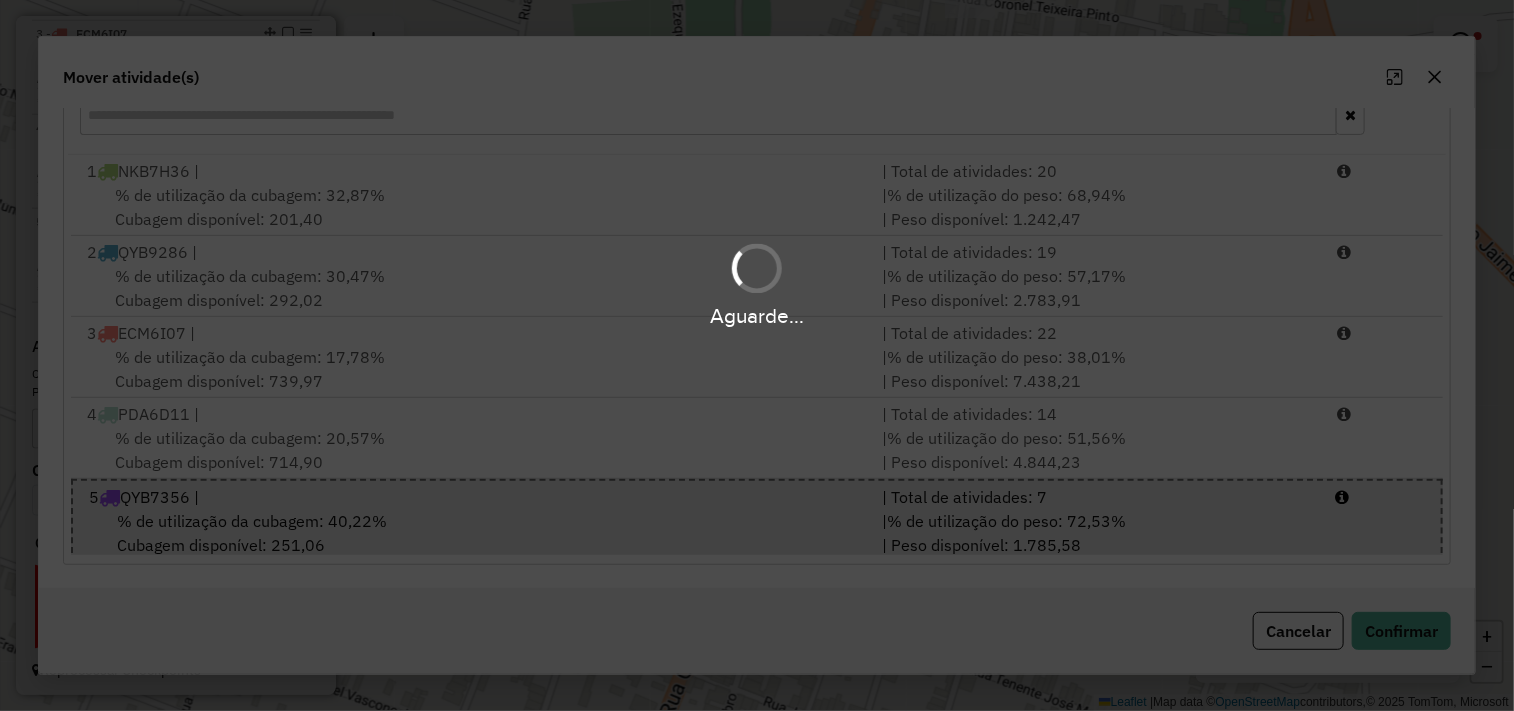 scroll, scrollTop: 0, scrollLeft: 0, axis: both 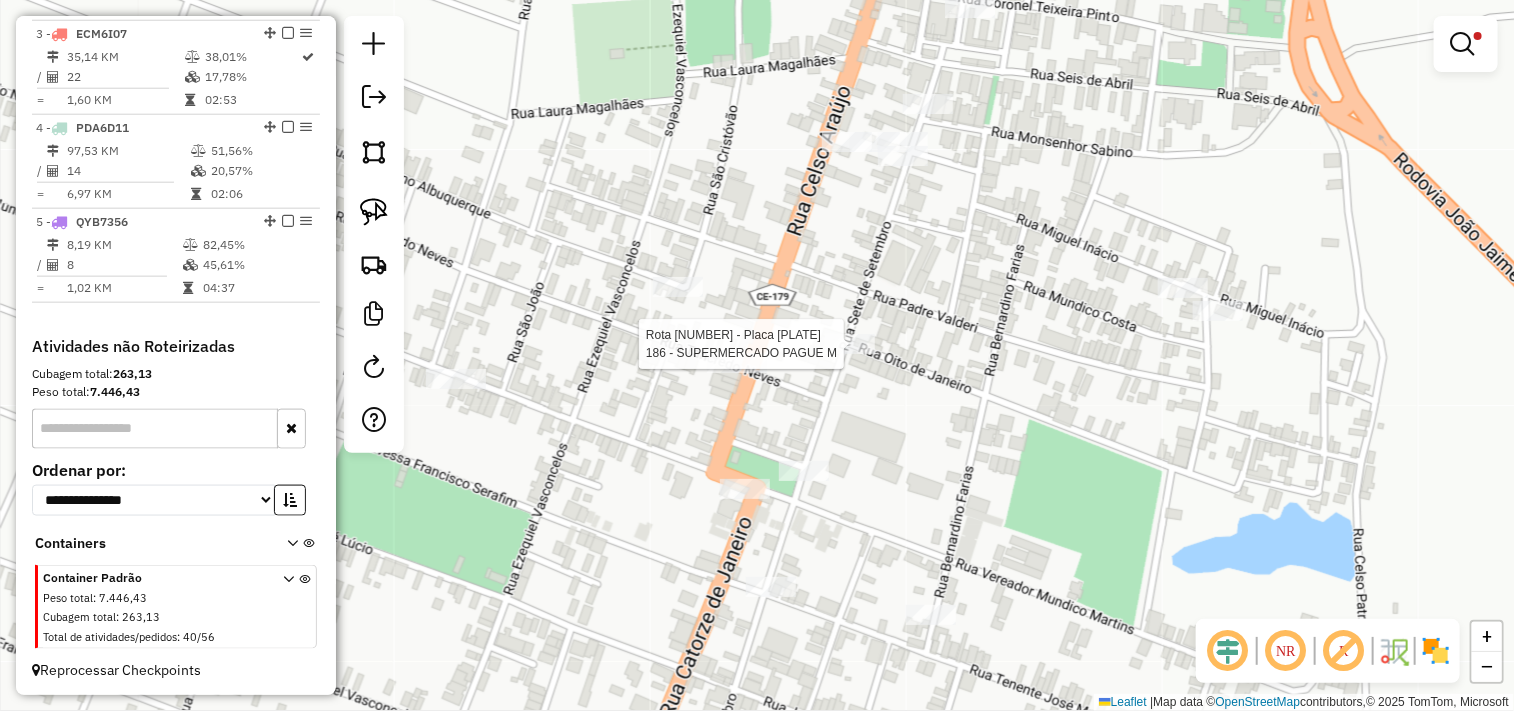 select on "**********" 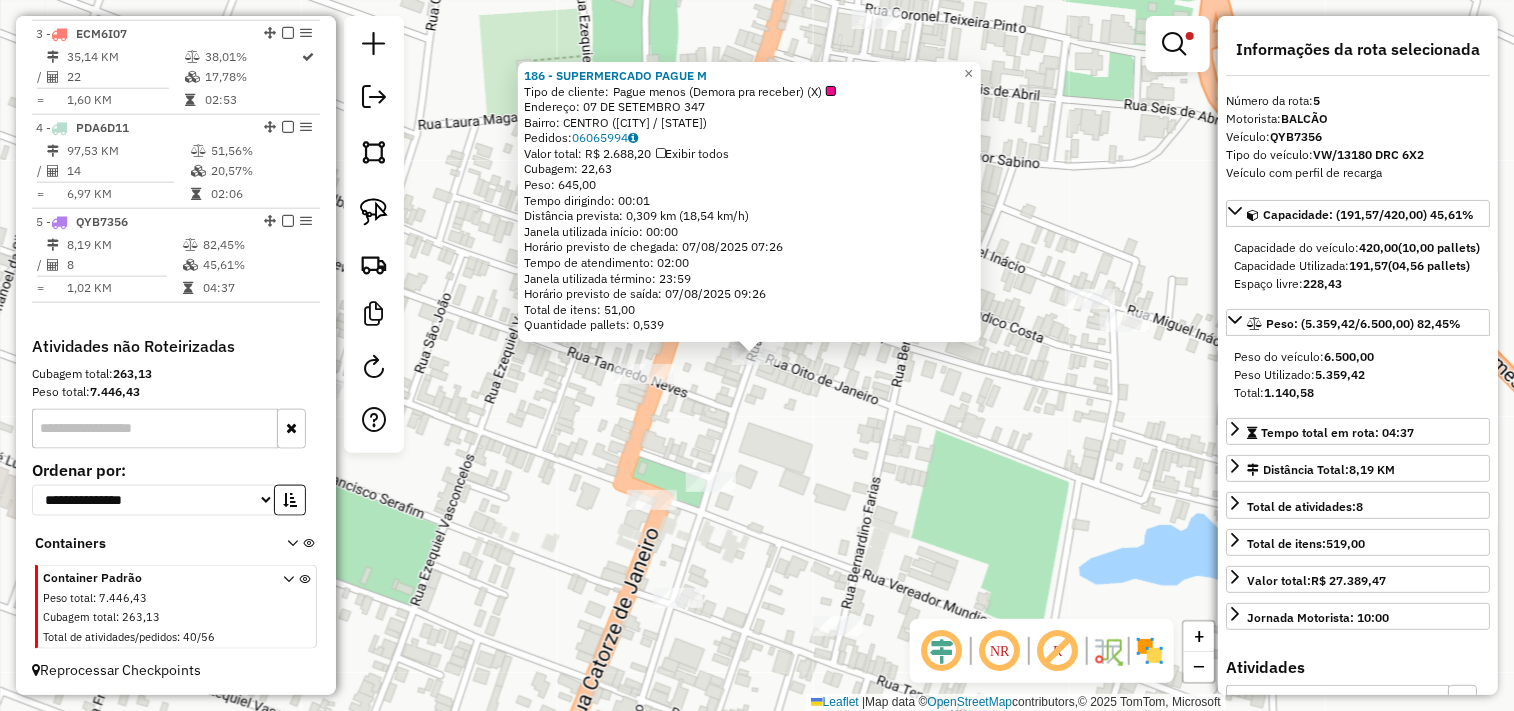 click on "186 - SUPERMERCADO PAGUE M  Tipo de cliente:   Pague menos (Demora pra receber) (X)   Endereço:  07 DE SETEMBRO 347   Bairro: CENTRO (CRUZ / CE)   Pedidos:  06065994   Valor total: R$ 2.688,20   Exibir todos   Cubagem: 22,63  Peso: 645,00  Tempo dirigindo: 00:01   Distância prevista: 0,309 km (18,54 km/h)   Janela utilizada início: 00:00   Horário previsto de chegada: 07/08/2025 07:26   Tempo de atendimento: 02:00   Janela utilizada término: 23:59   Horário previsto de saída: 07/08/2025 09:26   Total de itens: 51,00   Quantidade pallets: 0,539  × Limpar filtros Janela de atendimento Grade de atendimento Capacidade Transportadoras Veículos Cliente Pedidos  Rotas Selecione os dias de semana para filtrar as janelas de atendimento  Seg   Ter   Qua   Qui   Sex   Sáb   Dom  Informe o período da janela de atendimento: De: Até:  Filtrar exatamente a janela do cliente  Considerar janela de atendimento padrão  Selecione os dias de semana para filtrar as grades de atendimento  Seg   Ter   Qua   Qui   Sex  +" 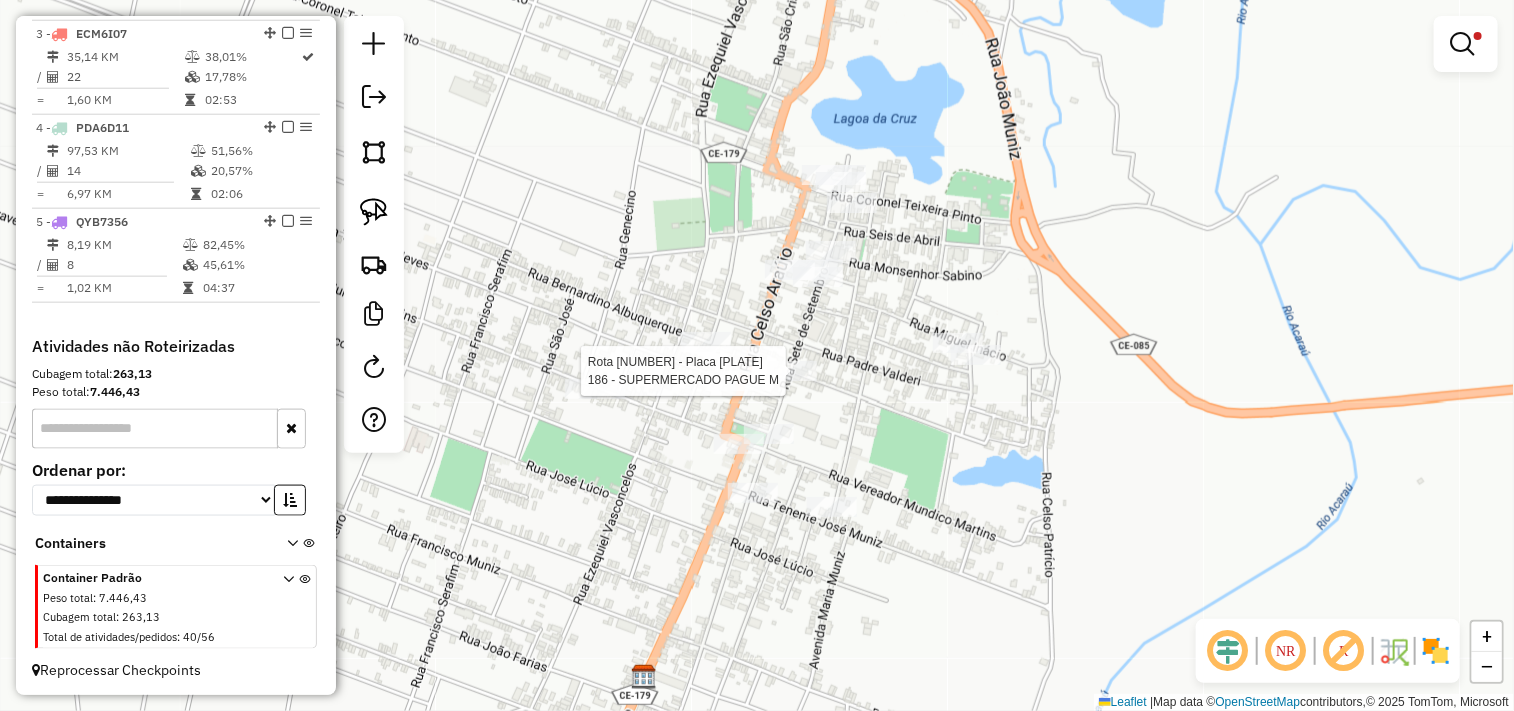 select on "**********" 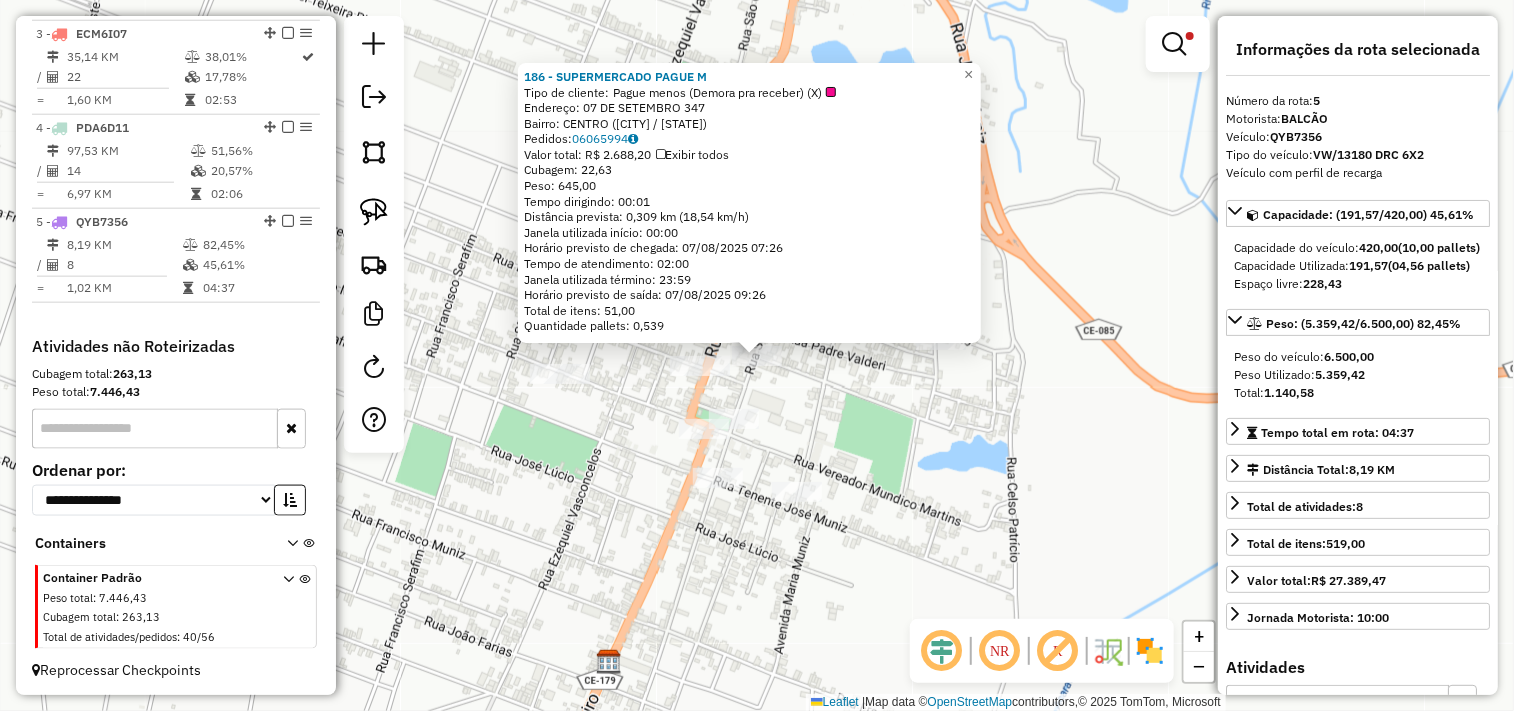 click on "186 - SUPERMERCADO PAGUE M  Tipo de cliente:   Pague menos (Demora pra receber) (X)   Endereço:  07 DE SETEMBRO 347   Bairro: CENTRO (CRUZ / CE)   Pedidos:  06065994   Valor total: R$ 2.688,20   Exibir todos   Cubagem: 22,63  Peso: 645,00  Tempo dirigindo: 00:01   Distância prevista: 0,309 km (18,54 km/h)   Janela utilizada início: 00:00   Horário previsto de chegada: 07/08/2025 07:26   Tempo de atendimento: 02:00   Janela utilizada término: 23:59   Horário previsto de saída: 07/08/2025 09:26   Total de itens: 51,00   Quantidade pallets: 0,539  × Limpar filtros Janela de atendimento Grade de atendimento Capacidade Transportadoras Veículos Cliente Pedidos  Rotas Selecione os dias de semana para filtrar as janelas de atendimento  Seg   Ter   Qua   Qui   Sex   Sáb   Dom  Informe o período da janela de atendimento: De: Até:  Filtrar exatamente a janela do cliente  Considerar janela de atendimento padrão  Selecione os dias de semana para filtrar as grades de atendimento  Seg   Ter   Qua   Qui   Sex  +" 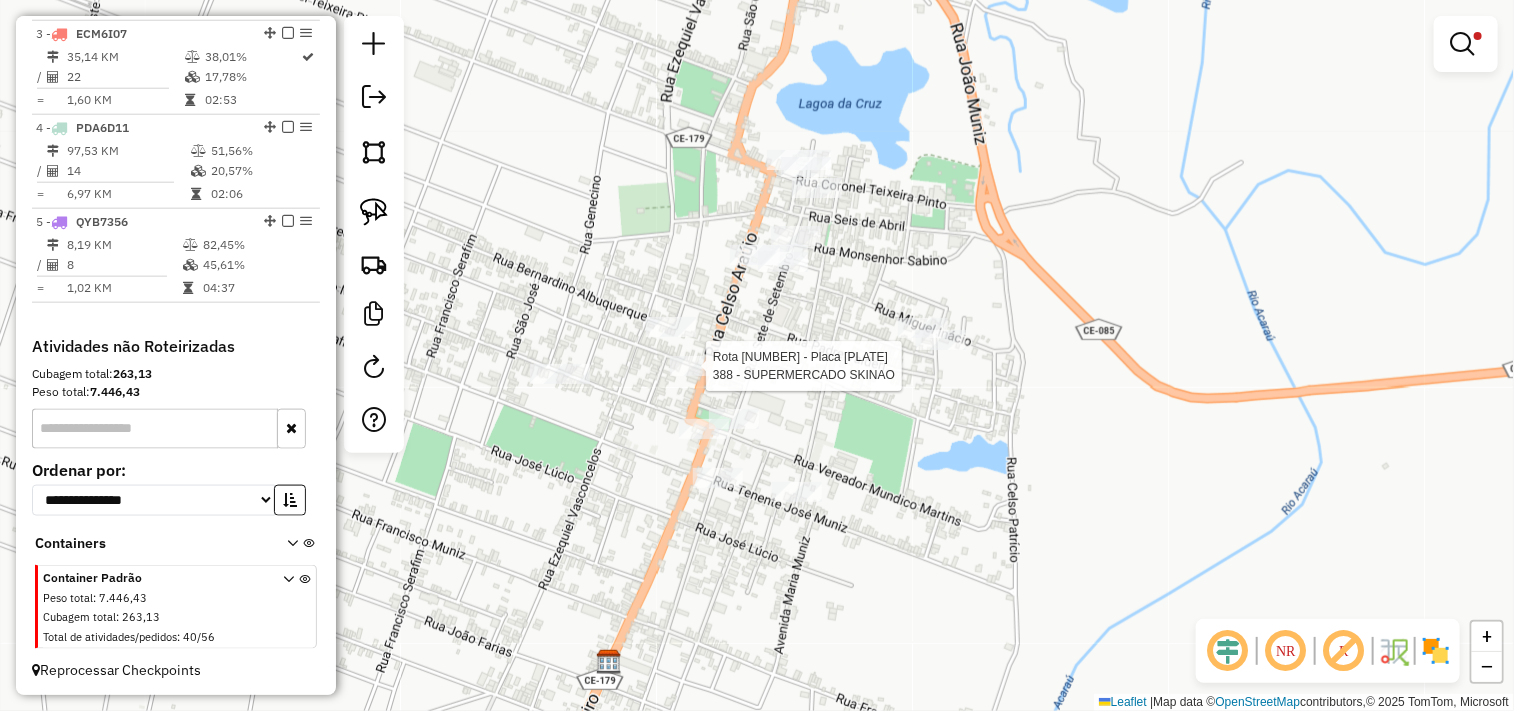 select on "**********" 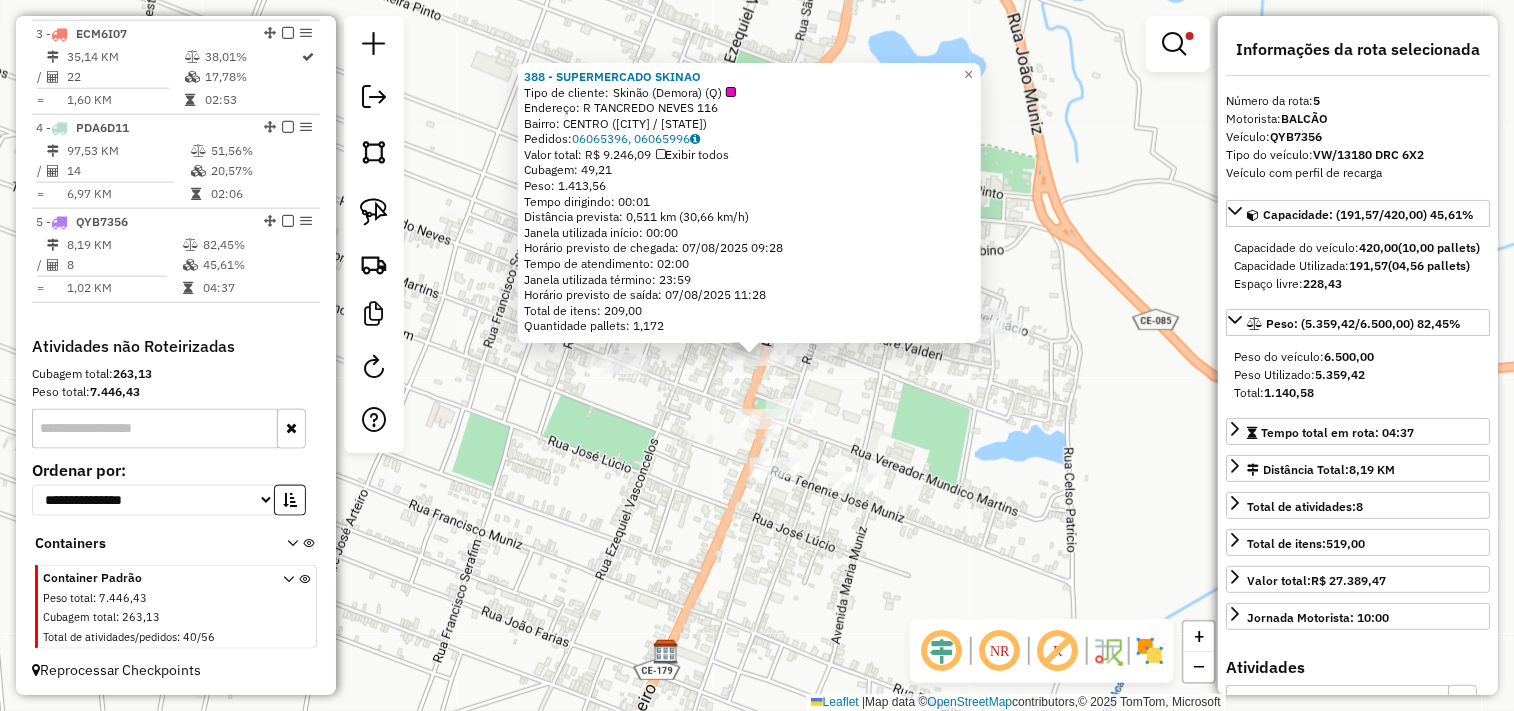 click on "388 - SUPERMERCADO SKINAO  Tipo de cliente:   Skinão (Demora) (Q)   Endereço:  R TANCREDO NEVES 116   Bairro: CENTRO (CRUZ / CE)   Pedidos:  06065396, 06065996   Valor total: R$ 9.246,09   Exibir todos   Cubagem: 49,21  Peso: 1.413,56  Tempo dirigindo: 00:01   Distância prevista: 0,511 km (30,66 km/h)   Janela utilizada início: 00:00   Horário previsto de chegada: 07/08/2025 09:28   Tempo de atendimento: 02:00   Janela utilizada término: 23:59   Horário previsto de saída: 07/08/2025 11:28   Total de itens: 209,00   Quantidade pallets: 1,172  × Limpar filtros Janela de atendimento Grade de atendimento Capacidade Transportadoras Veículos Cliente Pedidos  Rotas Selecione os dias de semana para filtrar as janelas de atendimento  Seg   Ter   Qua   Qui   Sex   Sáb   Dom  Informe o período da janela de atendimento: De: Até:  Filtrar exatamente a janela do cliente  Considerar janela de atendimento padrão  Selecione os dias de semana para filtrar as grades de atendimento  Seg   Ter   Qua   Qui   Sex  De:" 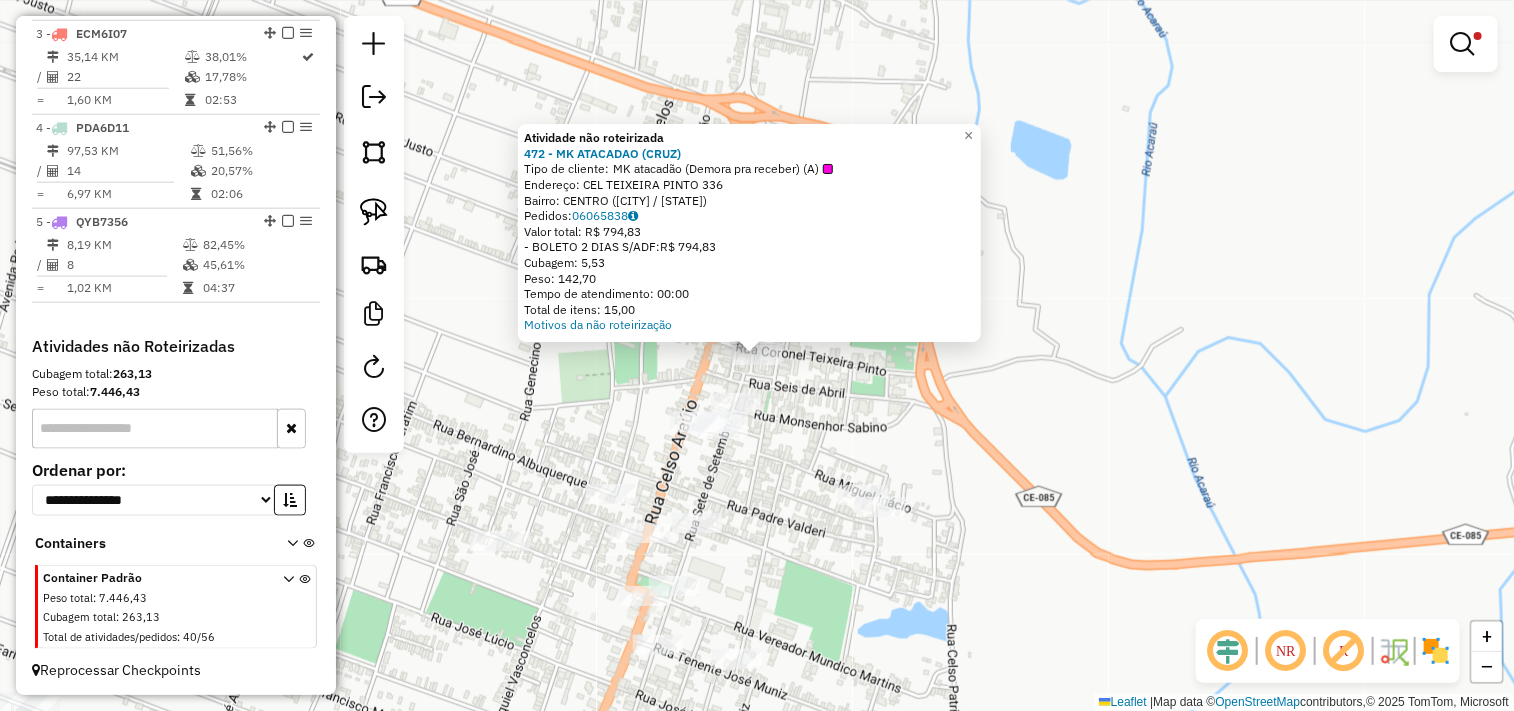 click on "Atividade não roteirizada 472 - MK ATACADAO (CRUZ)  Tipo de cliente:   MK atacadão (Demora pra receber) (A)   Endereço:  CEL TEIXEIRA PINTO 336   Bairro: CENTRO (CRUZ / CE)   Pedidos:  06065838   Valor total: R$ 794,83   - BOLETO 2 DIAS S/ADF:  R$ 794,83   Cubagem: 5,53   Peso: 142,70   Tempo de atendimento: 00:00   Total de itens: 15,00  Motivos da não roteirização × Limpar filtros Janela de atendimento Grade de atendimento Capacidade Transportadoras Veículos Cliente Pedidos  Rotas Selecione os dias de semana para filtrar as janelas de atendimento  Seg   Ter   Qua   Qui   Sex   Sáb   Dom  Informe o período da janela de atendimento: De: Até:  Filtrar exatamente a janela do cliente  Considerar janela de atendimento padrão  Selecione os dias de semana para filtrar as grades de atendimento  Seg   Ter   Qua   Qui   Sex   Sáb   Dom   Considerar clientes sem dia de atendimento cadastrado  Clientes fora do dia de atendimento selecionado Filtrar as atividades entre os valores definidos abaixo:  De:  De:" 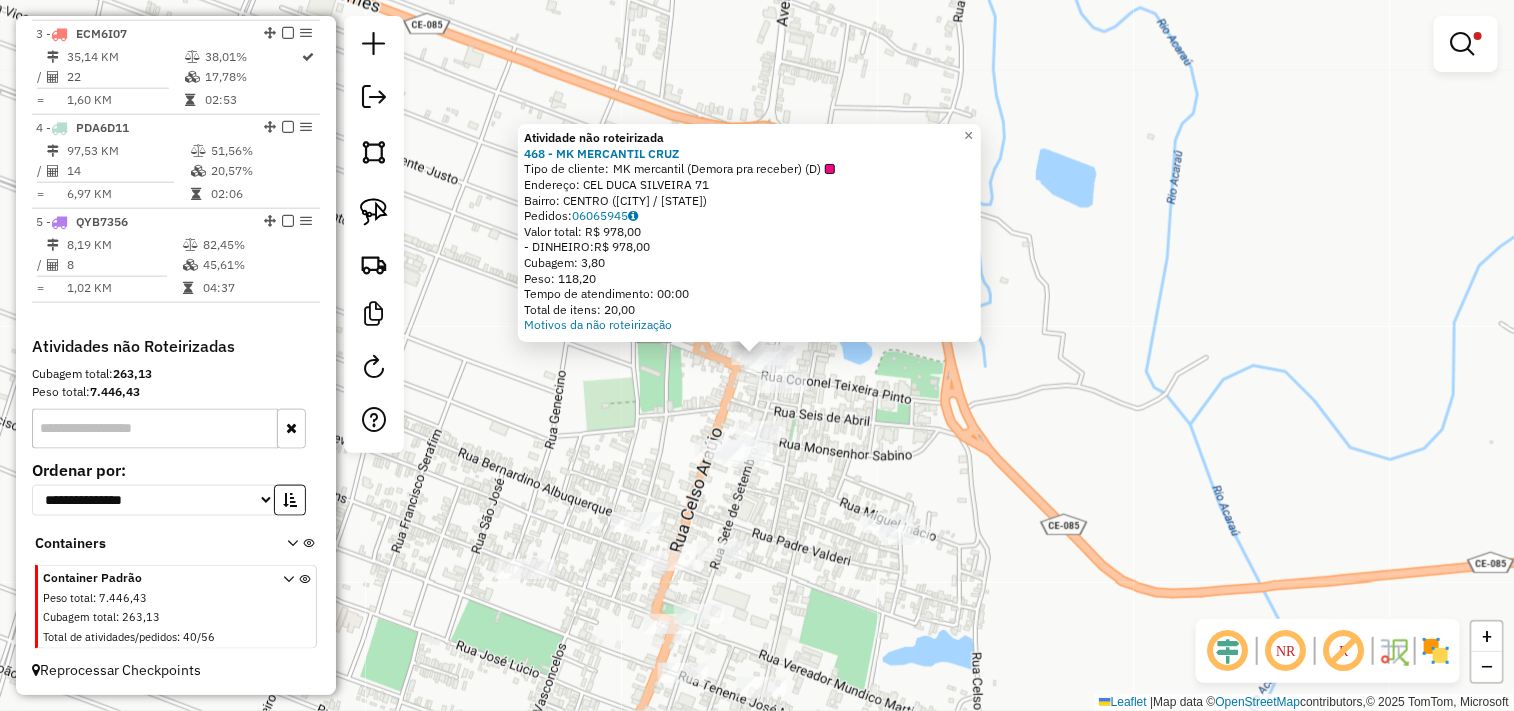 click on "Atividade não roteirizada 468 - MK MERCANTIL  CRUZ  Tipo de cliente:   MK mercantil (Demora pra receber) (D)   Endereço:  CEL DUCA SILVEIRA 71   Bairro: CENTRO (CRUZ / CE)   Pedidos:  06065945   Valor total: R$ 978,00   - DINHEIRO:  R$ 978,00   Cubagem: 3,80   Peso: 118,20   Tempo de atendimento: 00:00   Total de itens: 20,00  Motivos da não roteirização × Limpar filtros Janela de atendimento Grade de atendimento Capacidade Transportadoras Veículos Cliente Pedidos  Rotas Selecione os dias de semana para filtrar as janelas de atendimento  Seg   Ter   Qua   Qui   Sex   Sáb   Dom  Informe o período da janela de atendimento: De: Até:  Filtrar exatamente a janela do cliente  Considerar janela de atendimento padrão  Selecione os dias de semana para filtrar as grades de atendimento  Seg   Ter   Qua   Qui   Sex   Sáb   Dom   Considerar clientes sem dia de atendimento cadastrado  Clientes fora do dia de atendimento selecionado Filtrar as atividades entre os valores definidos abaixo:  Peso mínimo:   De:  +" 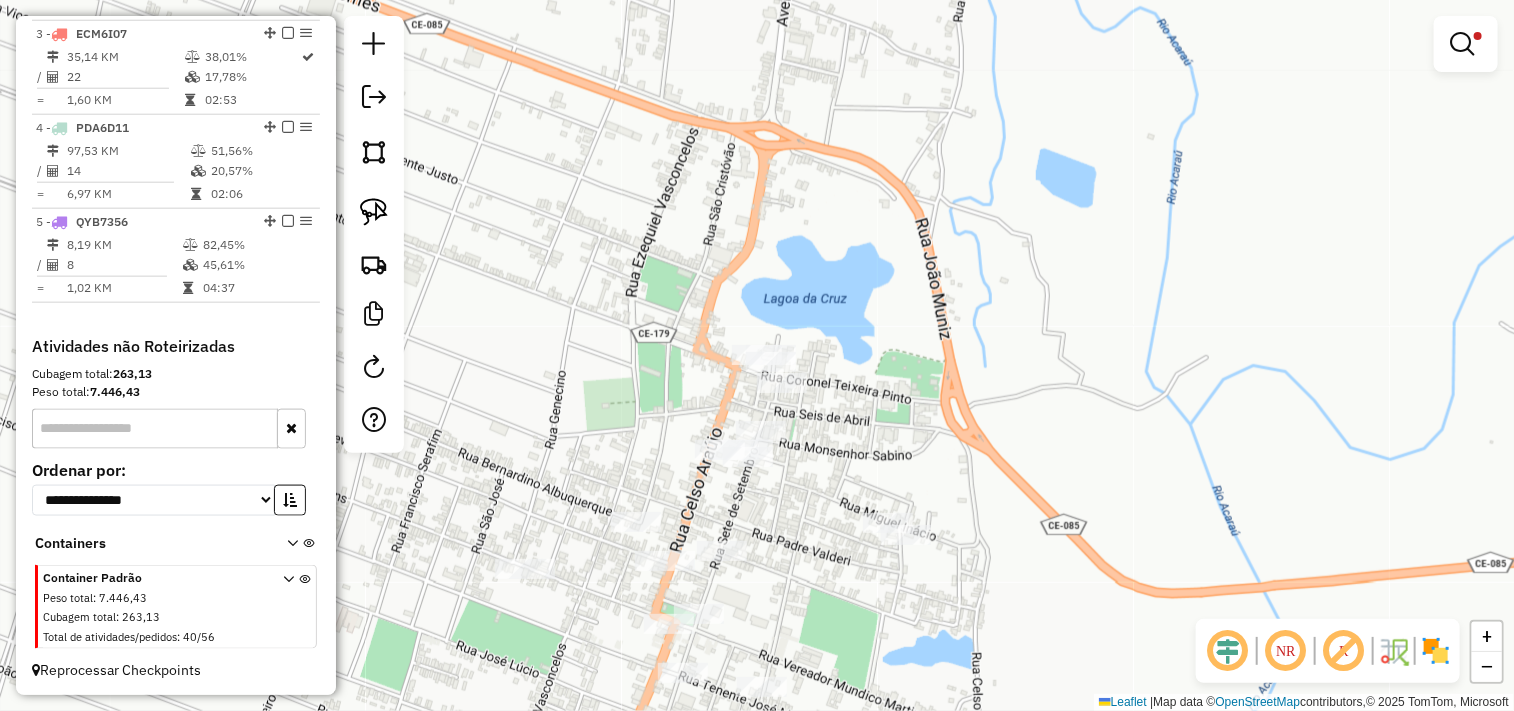 click on "Rota 5 - Placa QYB7356  388 - SUPERMERCADO SKINAO Rota 5 - Placa QYB7356  650 - DEPOSITO DO MICHEL ( Limpar filtros Janela de atendimento Grade de atendimento Capacidade Transportadoras Veículos Cliente Pedidos  Rotas Selecione os dias de semana para filtrar as janelas de atendimento  Seg   Ter   Qua   Qui   Sex   Sáb   Dom  Informe o período da janela de atendimento: De: Até:  Filtrar exatamente a janela do cliente  Considerar janela de atendimento padrão  Selecione os dias de semana para filtrar as grades de atendimento  Seg   Ter   Qua   Qui   Sex   Sáb   Dom   Considerar clientes sem dia de atendimento cadastrado  Clientes fora do dia de atendimento selecionado Filtrar as atividades entre os valores definidos abaixo:  Peso mínimo:   Peso máximo:   Cubagem mínima:   Cubagem máxima:   De:   Até:  Filtrar as atividades entre o tempo de atendimento definido abaixo:  De:   Até:   Considerar capacidade total dos clientes não roteirizados Transportadora: Selecione um ou mais itens Tipo de veículo:" 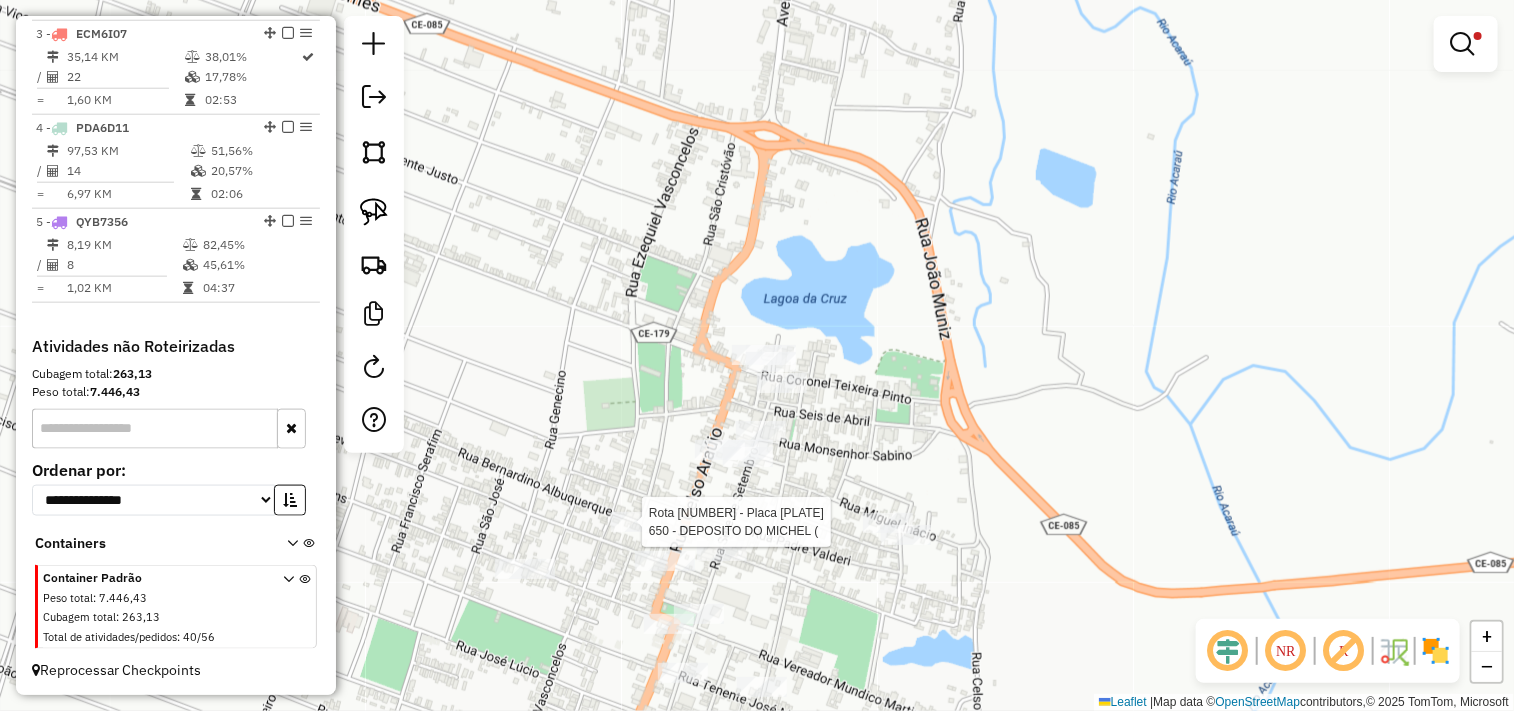 select on "**********" 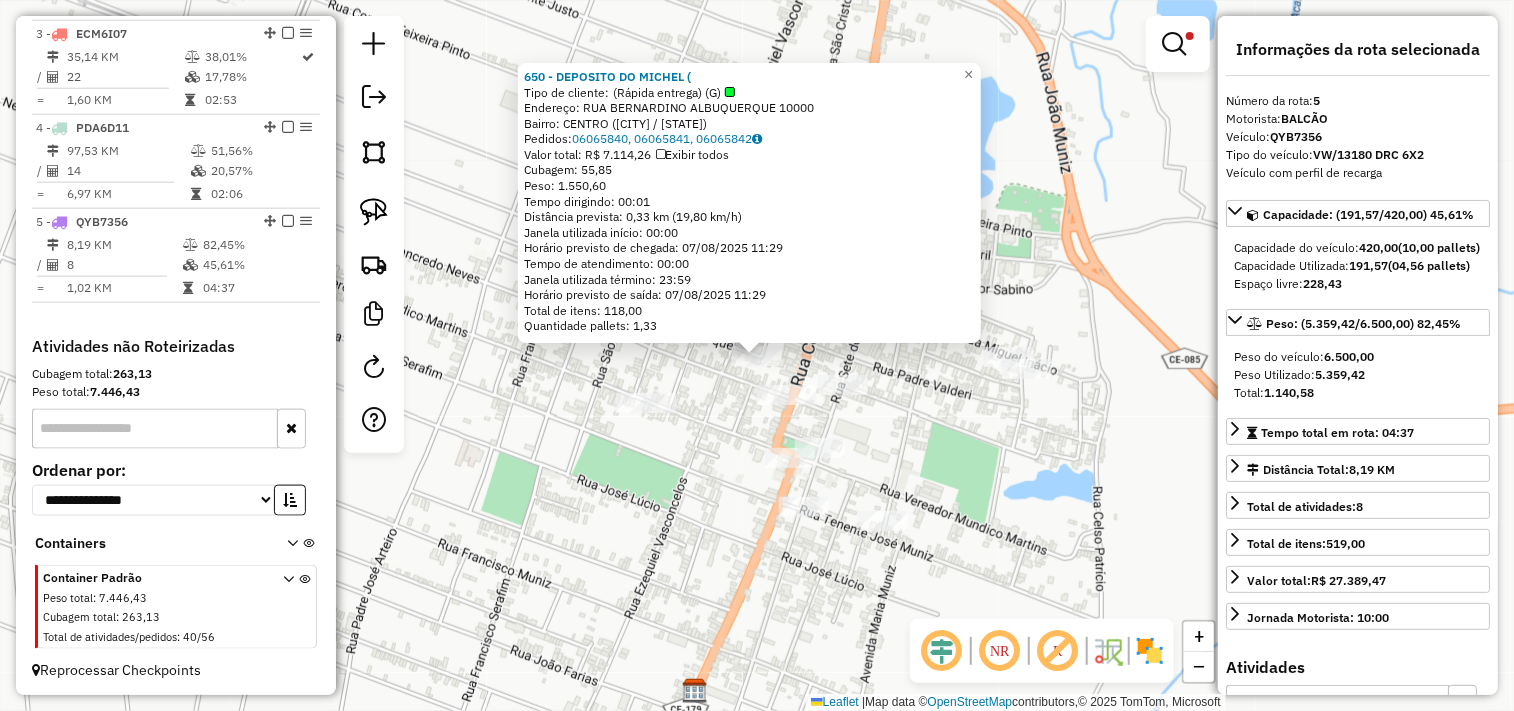 click on "650 - DEPOSITO DO MICHEL (  Tipo de cliente:   (Rápida entrega) (G)   Endereço:  RUA BERNARDINO ALBUQUERQUE 10000   Bairro: CENTRO (CRUZ / CE)   Pedidos:  06065840, 06065841, 06065842   Valor total: R$ 7.114,26   Exibir todos   Cubagem: 55,85  Peso: 1.550,60  Tempo dirigindo: 00:01   Distância prevista: 0,33 km (19,80 km/h)   Janela utilizada início: 00:00   Horário previsto de chegada: 07/08/2025 11:29   Tempo de atendimento: 00:00   Janela utilizada término: 23:59   Horário previsto de saída: 07/08/2025 11:29   Total de itens: 118,00   Quantidade pallets: 1,33  × Limpar filtros Janela de atendimento Grade de atendimento Capacidade Transportadoras Veículos Cliente Pedidos  Rotas Selecione os dias de semana para filtrar as janelas de atendimento  Seg   Ter   Qua   Qui   Sex   Sáb   Dom  Informe o período da janela de atendimento: De: Até:  Filtrar exatamente a janela do cliente  Considerar janela de atendimento padrão  Selecione os dias de semana para filtrar as grades de atendimento  Seg   Ter" 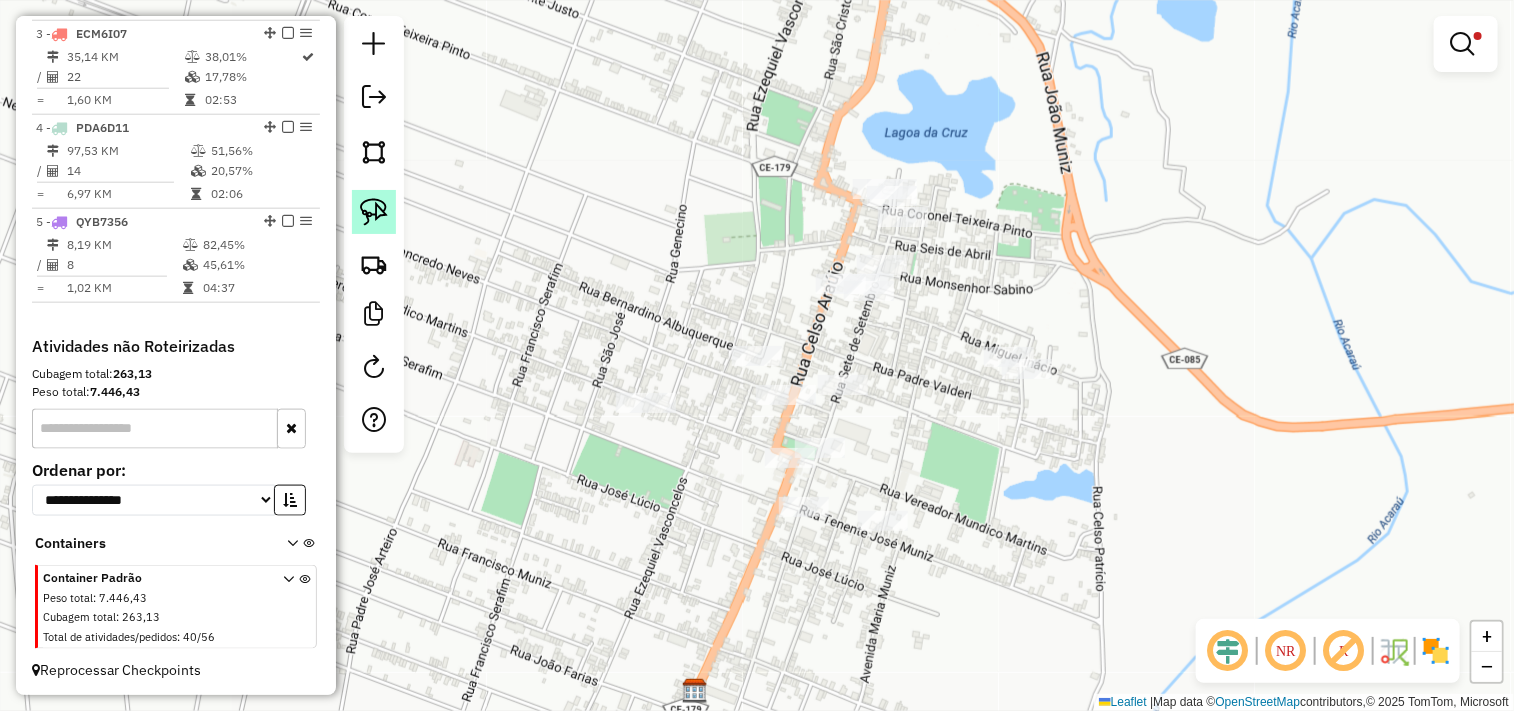 click 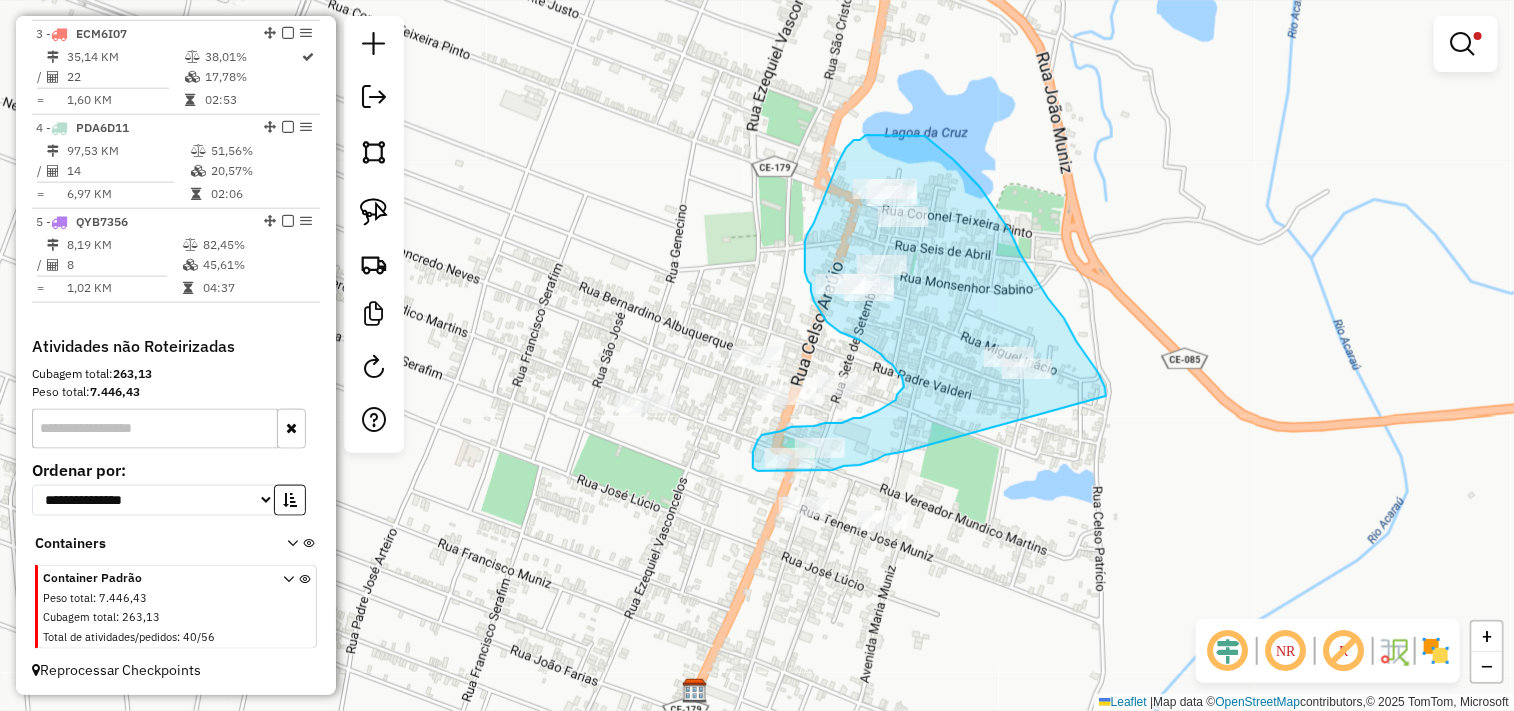 drag, startPoint x: 907, startPoint y: 451, endPoint x: 1106, endPoint y: 398, distance: 205.93689 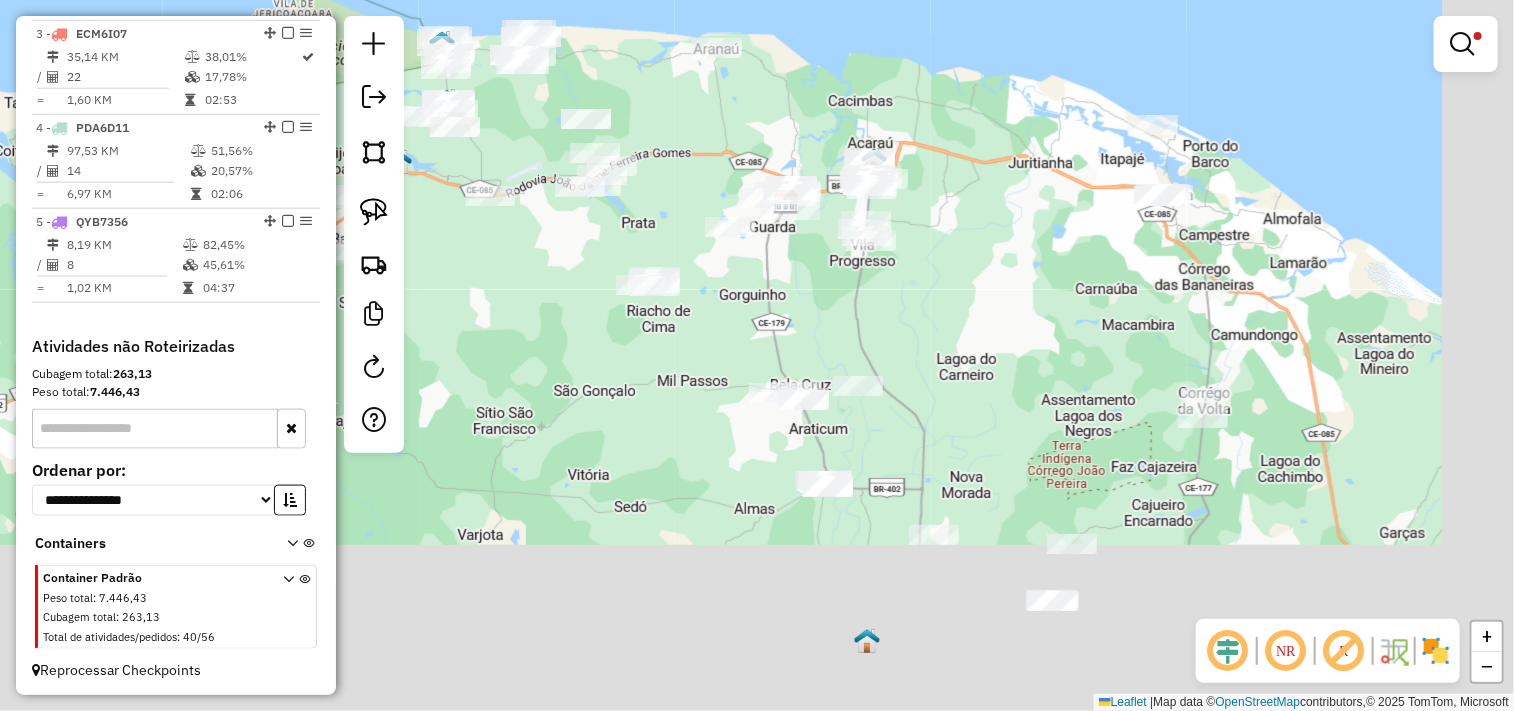 drag, startPoint x: 1075, startPoint y: 504, endPoint x: 732, endPoint y: 318, distance: 390.18585 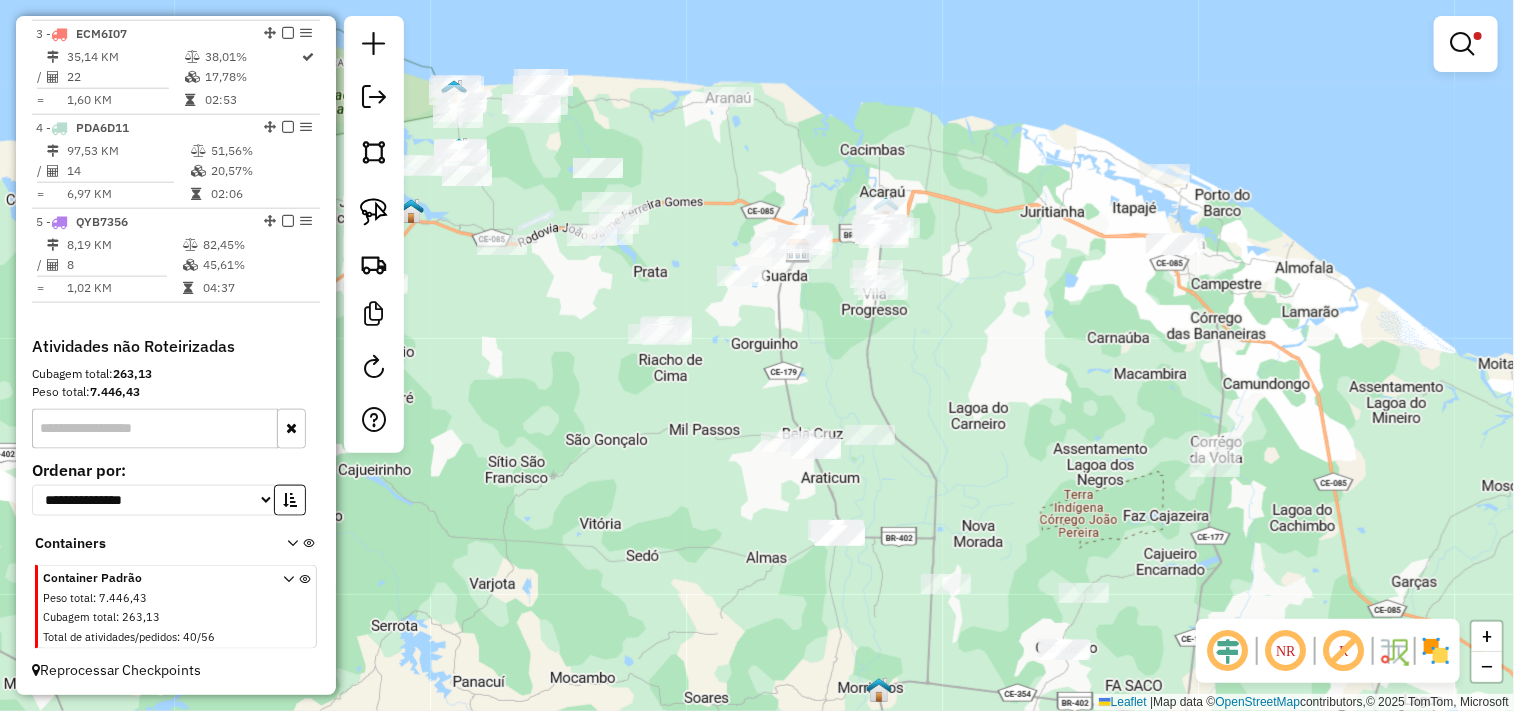 drag, startPoint x: 622, startPoint y: 504, endPoint x: 636, endPoint y: 523, distance: 23.600847 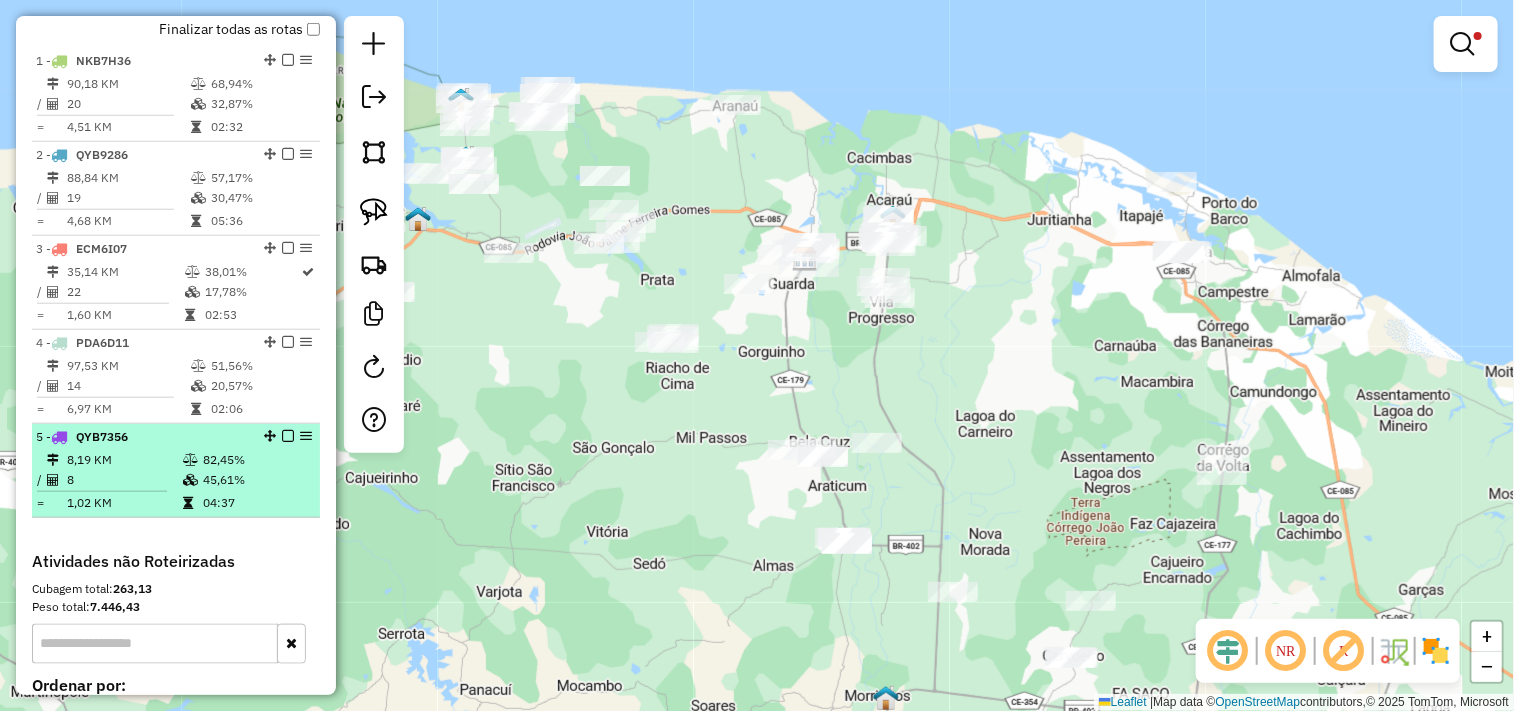 scroll, scrollTop: 513, scrollLeft: 0, axis: vertical 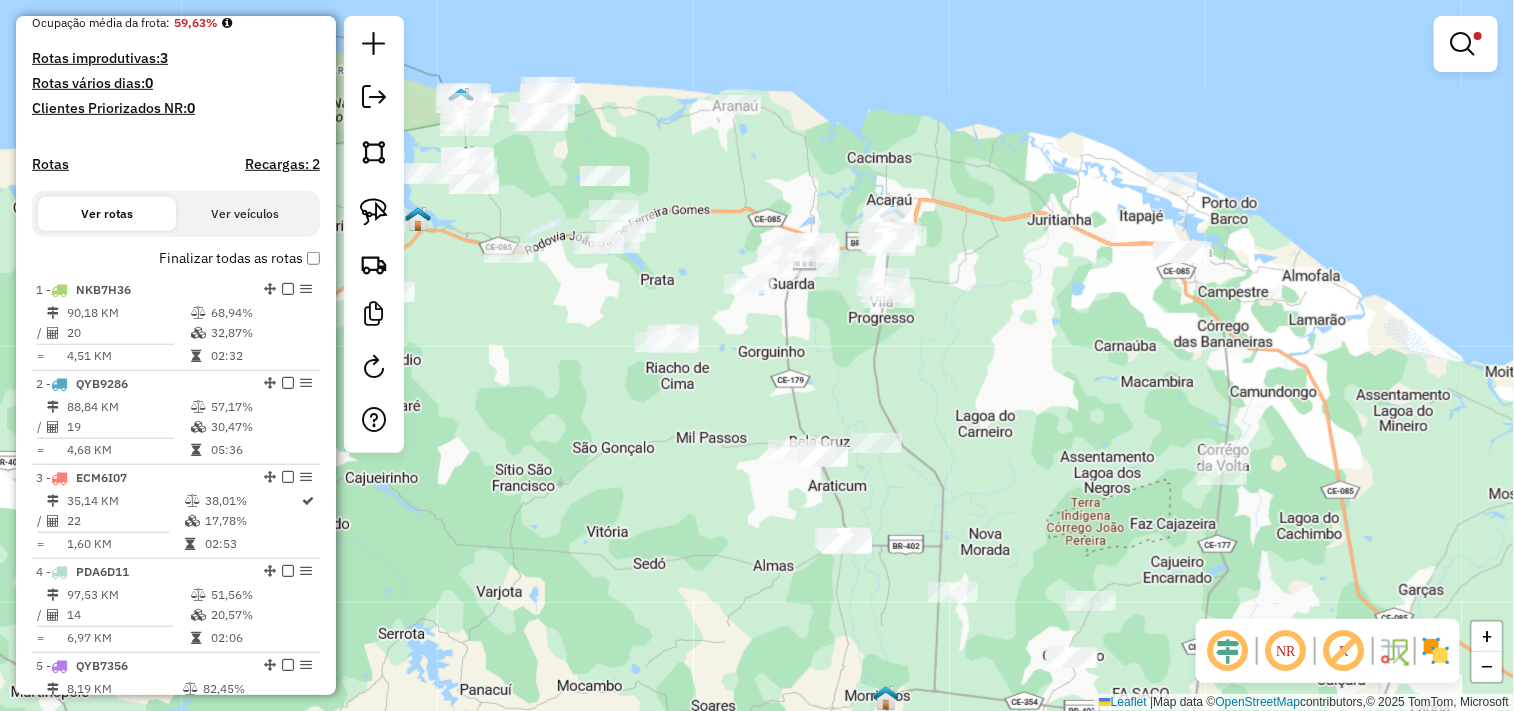 drag, startPoint x: 570, startPoint y: 347, endPoint x: 698, endPoint y: 477, distance: 182.43903 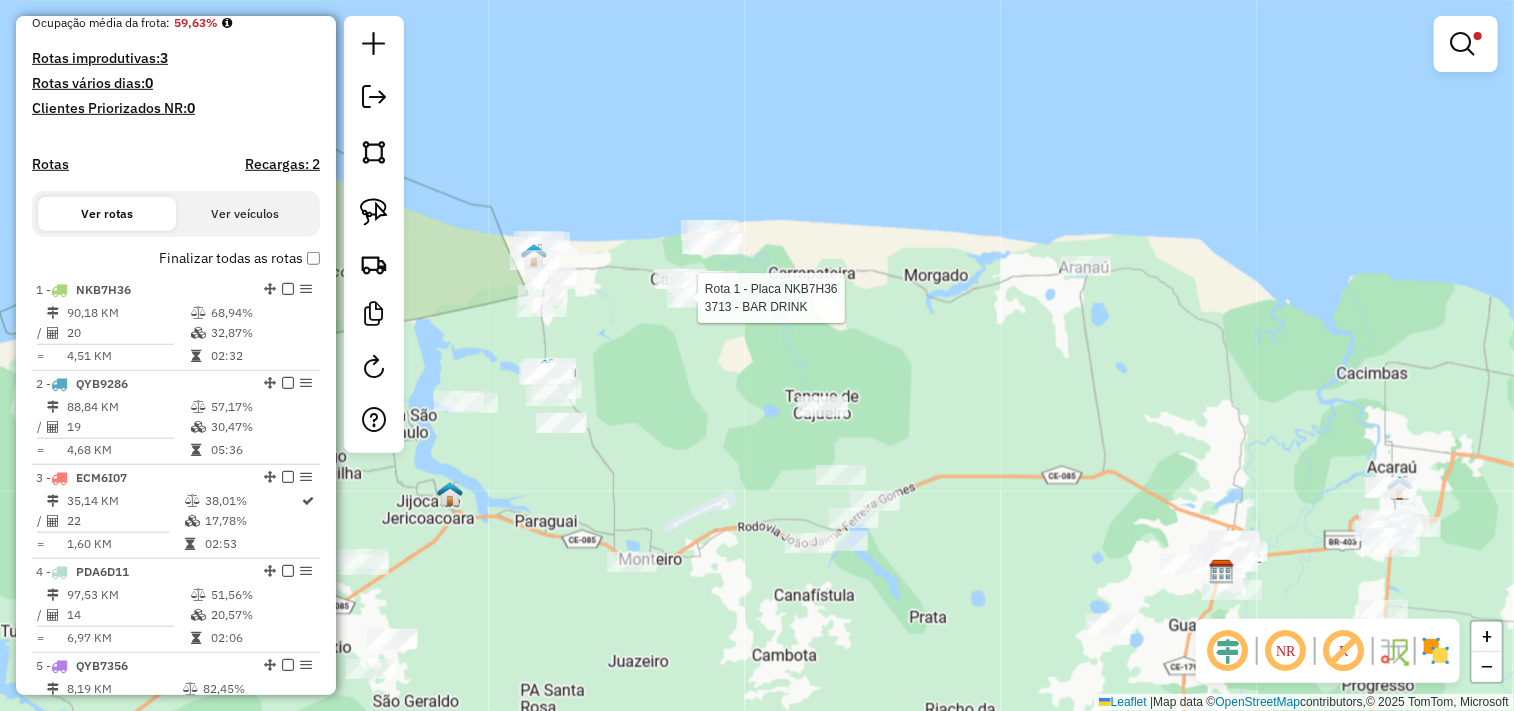 select on "**********" 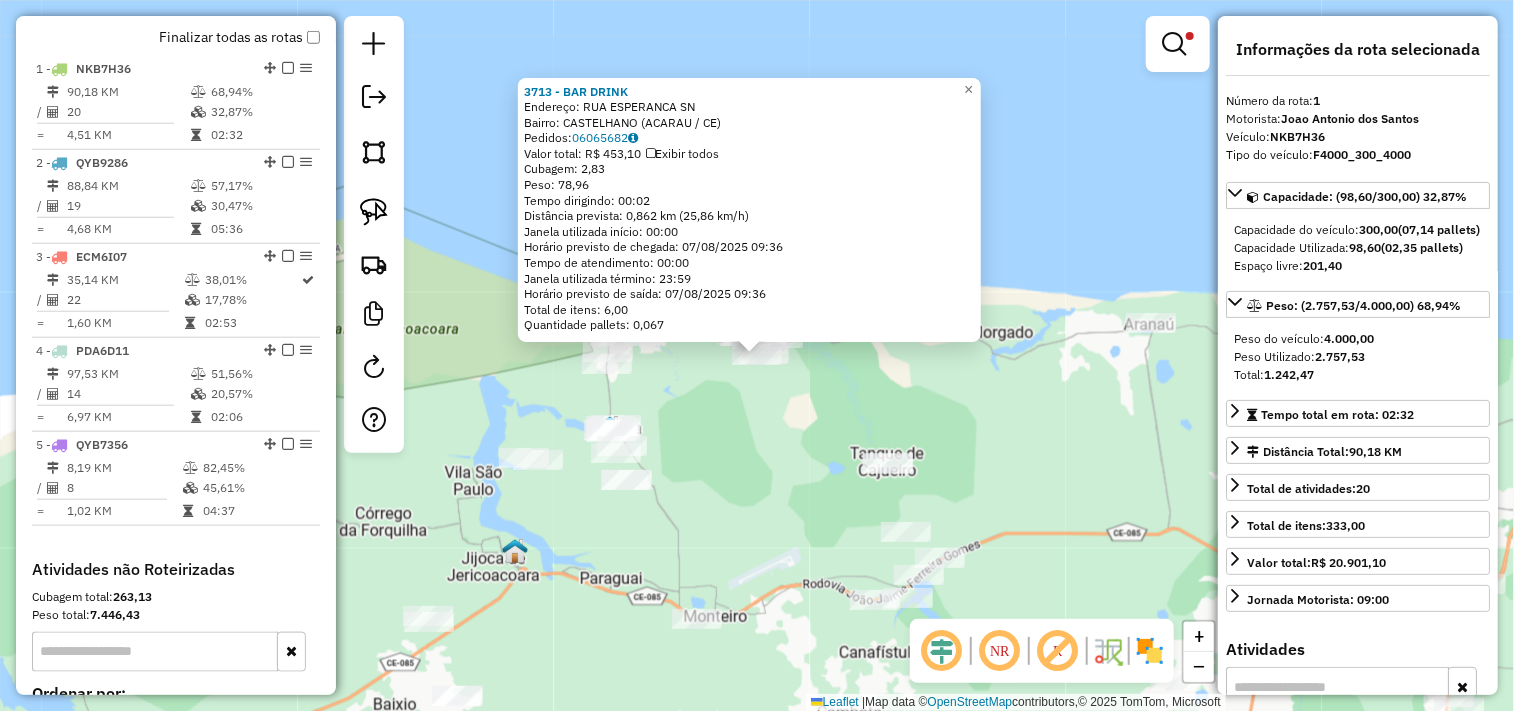 scroll, scrollTop: 773, scrollLeft: 0, axis: vertical 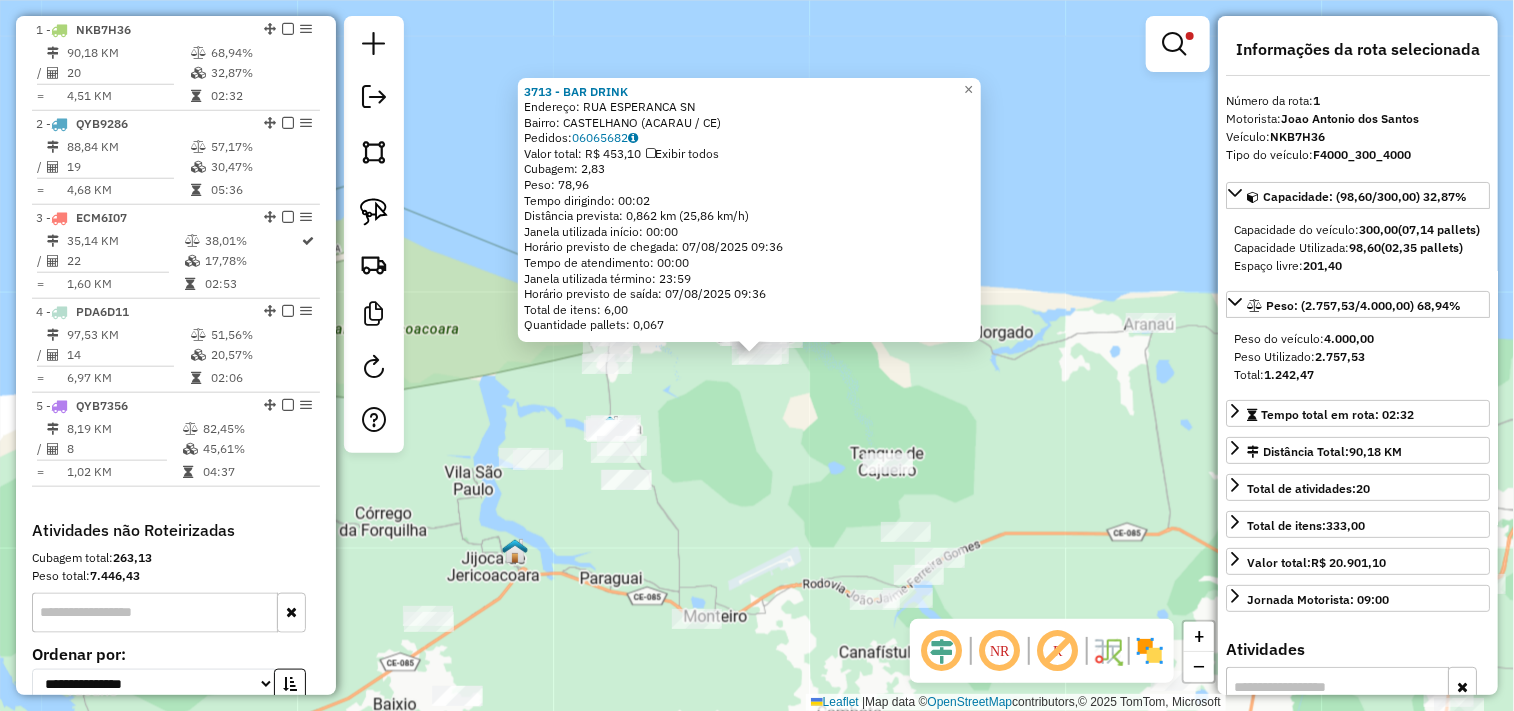 click on "3713 - BAR DRINK  Endereço:  RUA ESPERANCA SN   Bairro: CASTELHANO (ACARAU / CE)   Pedidos:  06065682   Valor total: R$ 453,10   Exibir todos   Cubagem: 2,83  Peso: 78,96  Tempo dirigindo: 00:02   Distância prevista: 0,862 km (25,86 km/h)   Janela utilizada início: 00:00   Horário previsto de chegada: 07/08/2025 09:36   Tempo de atendimento: 00:00   Janela utilizada término: 23:59   Horário previsto de saída: 07/08/2025 09:36   Total de itens: 6,00   Quantidade pallets: 0,067  × Limpar filtros Janela de atendimento Grade de atendimento Capacidade Transportadoras Veículos Cliente Pedidos  Rotas Selecione os dias de semana para filtrar as janelas de atendimento  Seg   Ter   Qua   Qui   Sex   Sáb   Dom  Informe o período da janela de atendimento: De: Até:  Filtrar exatamente a janela do cliente  Considerar janela de atendimento padrão  Selecione os dias de semana para filtrar as grades de atendimento  Seg   Ter   Qua   Qui   Sex   Sáb   Dom   Considerar clientes sem dia de atendimento cadastrado +" 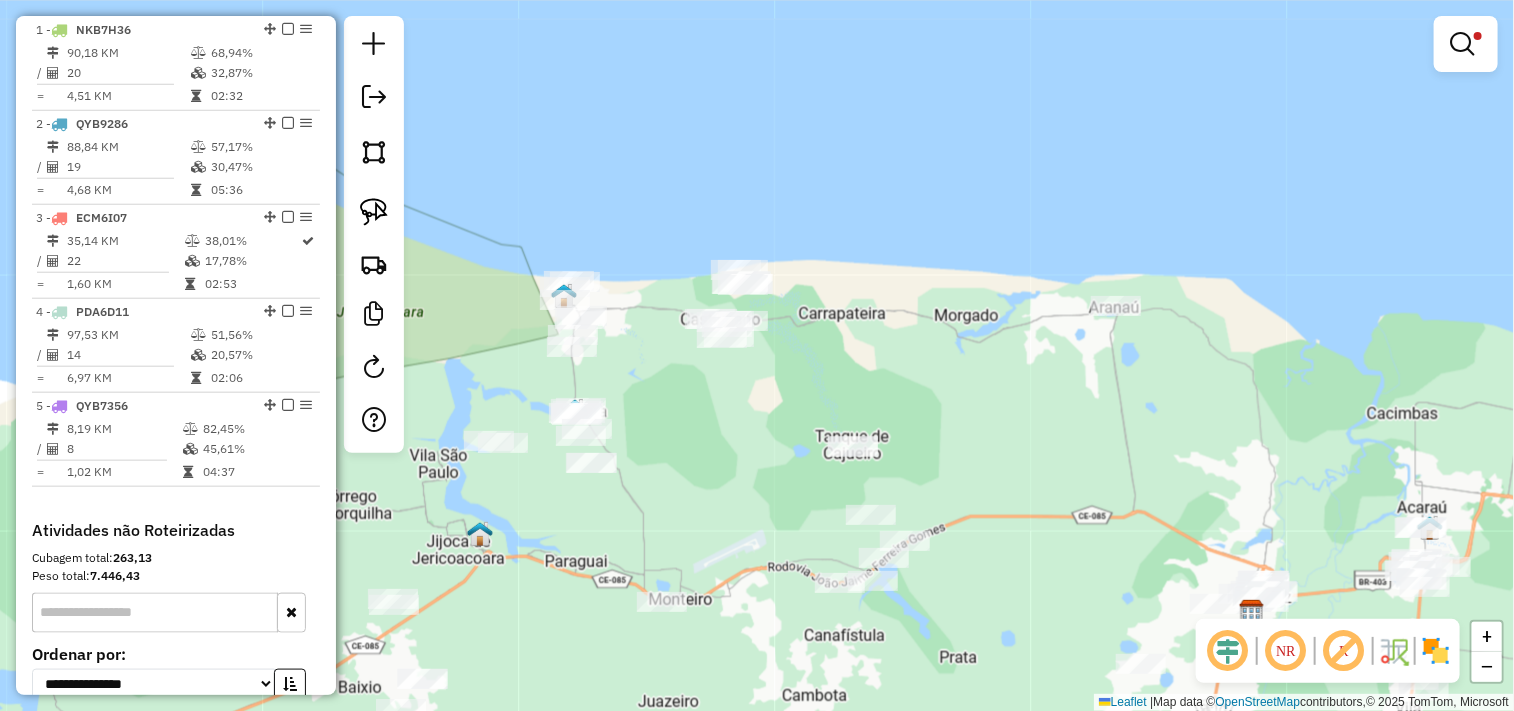 drag, startPoint x: 771, startPoint y: 501, endPoint x: 636, endPoint y: 356, distance: 198.11613 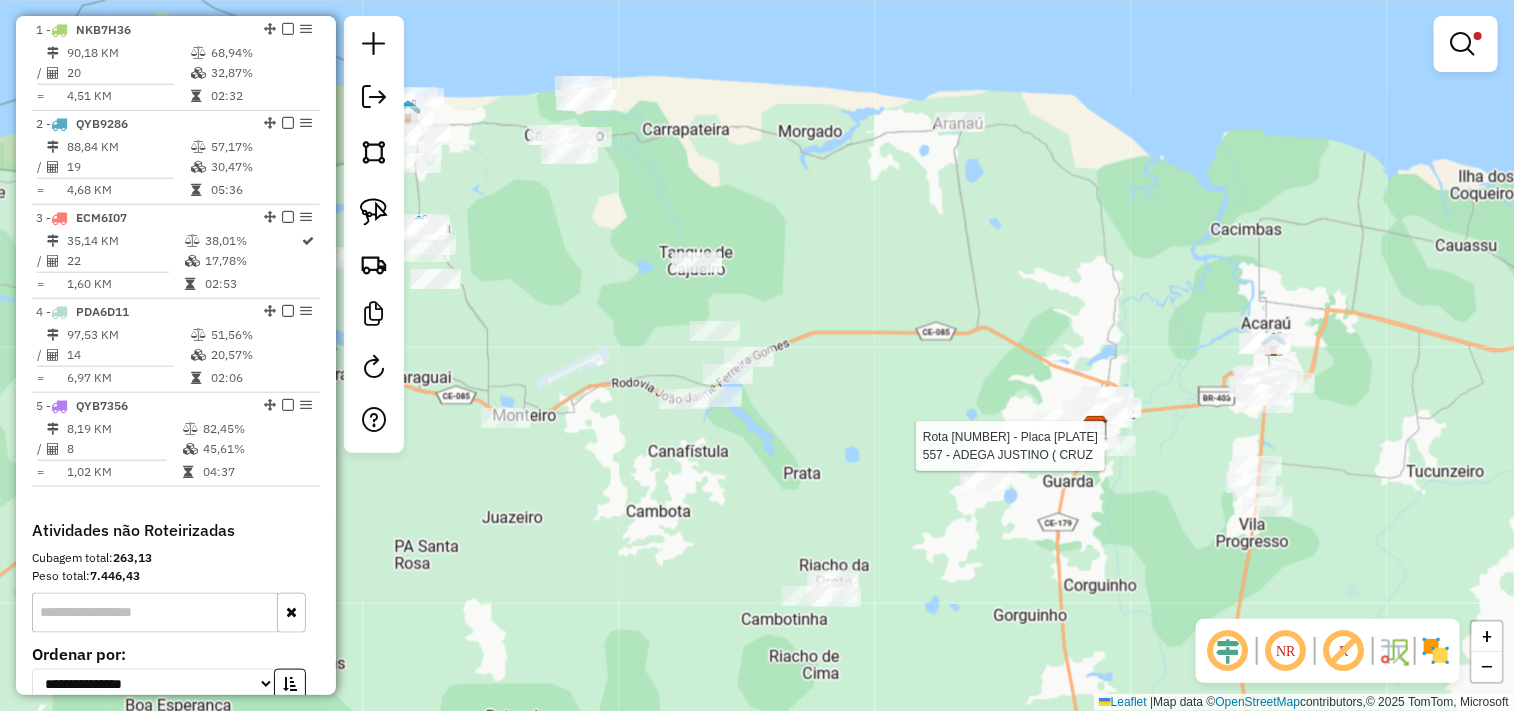 click 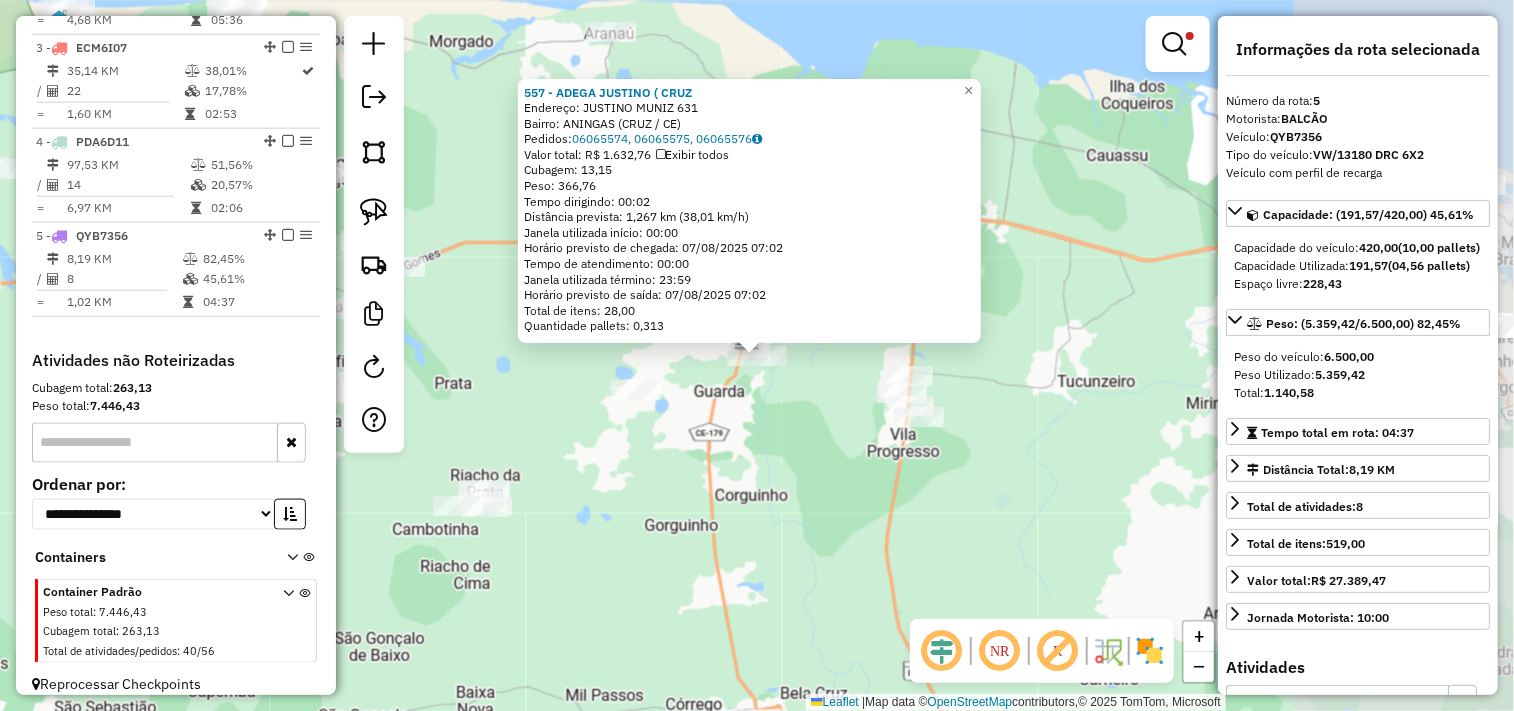 scroll, scrollTop: 957, scrollLeft: 0, axis: vertical 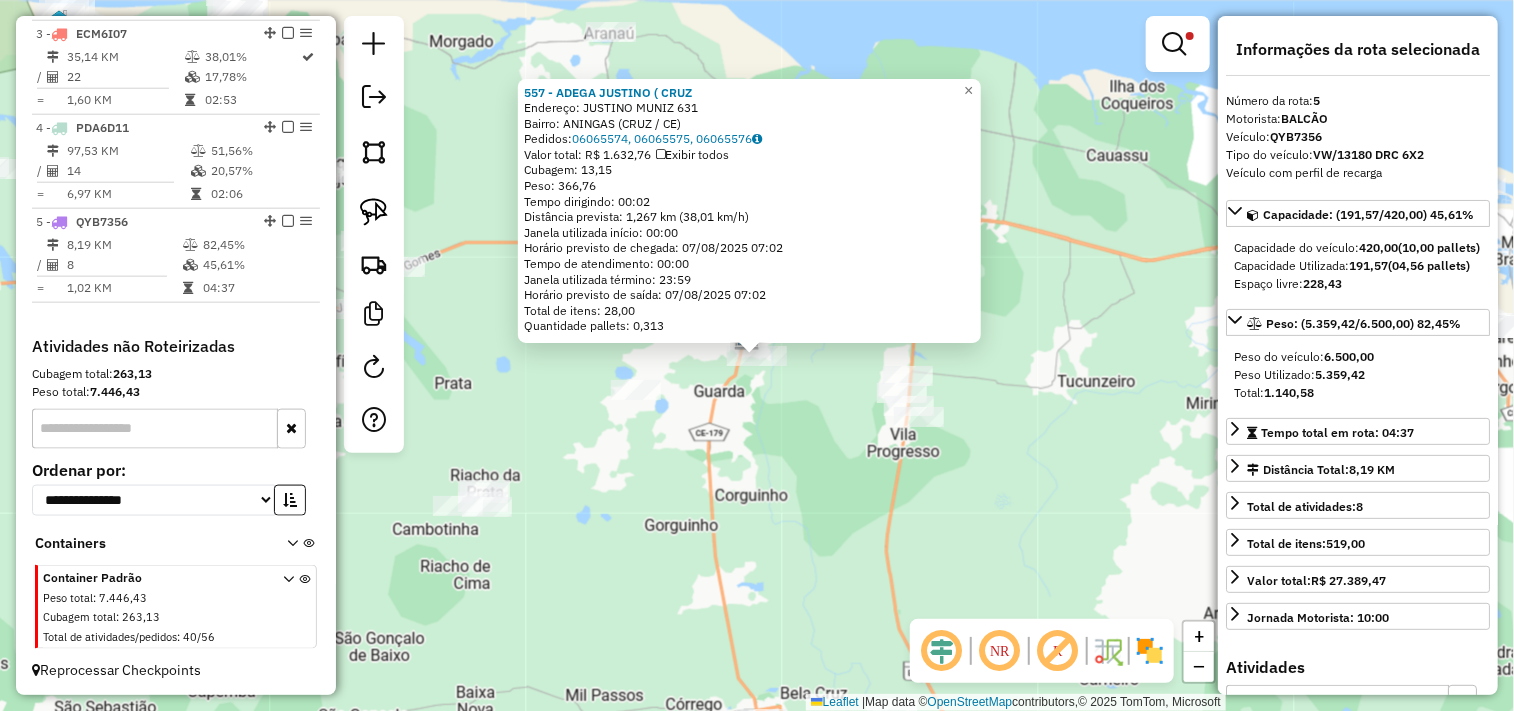 click on "557 - ADEGA JUSTINO ( CRUZ  Endereço:  JUSTINO MUNIZ 631   Bairro: ANINGAS (CRUZ / CE)   Pedidos:  06065574, 06065575, 06065576   Valor total: R$ 1.632,76   Exibir todos   Cubagem: 13,15  Peso: 366,76  Tempo dirigindo: 00:02   Distância prevista: 1,267 km (38,01 km/h)   Janela utilizada início: 00:00   Horário previsto de chegada: 07/08/2025 07:02   Tempo de atendimento: 00:00   Janela utilizada término: 23:59   Horário previsto de saída: 07/08/2025 07:02   Total de itens: 28,00   Quantidade pallets: 0,313  × Limpar filtros Janela de atendimento Grade de atendimento Capacidade Transportadoras Veículos Cliente Pedidos  Rotas Selecione os dias de semana para filtrar as janelas de atendimento  Seg   Ter   Qua   Qui   Sex   Sáb   Dom  Informe o período da janela de atendimento: De: Até:  Filtrar exatamente a janela do cliente  Considerar janela de atendimento padrão  Selecione os dias de semana para filtrar as grades de atendimento  Seg   Ter   Qua   Qui   Sex   Sáb   Dom   Peso mínimo:   De:  De:" 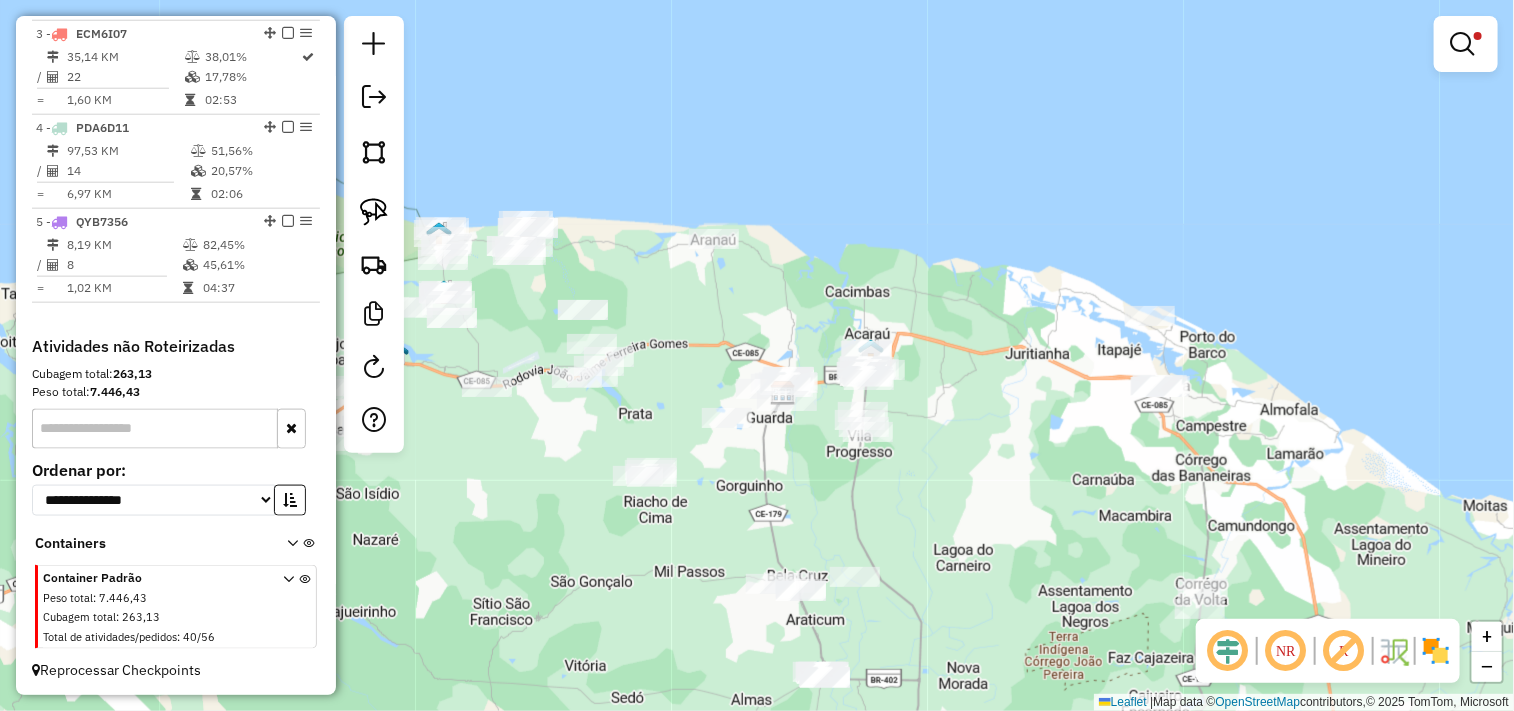 drag, startPoint x: 1025, startPoint y: 507, endPoint x: 945, endPoint y: 405, distance: 129.63025 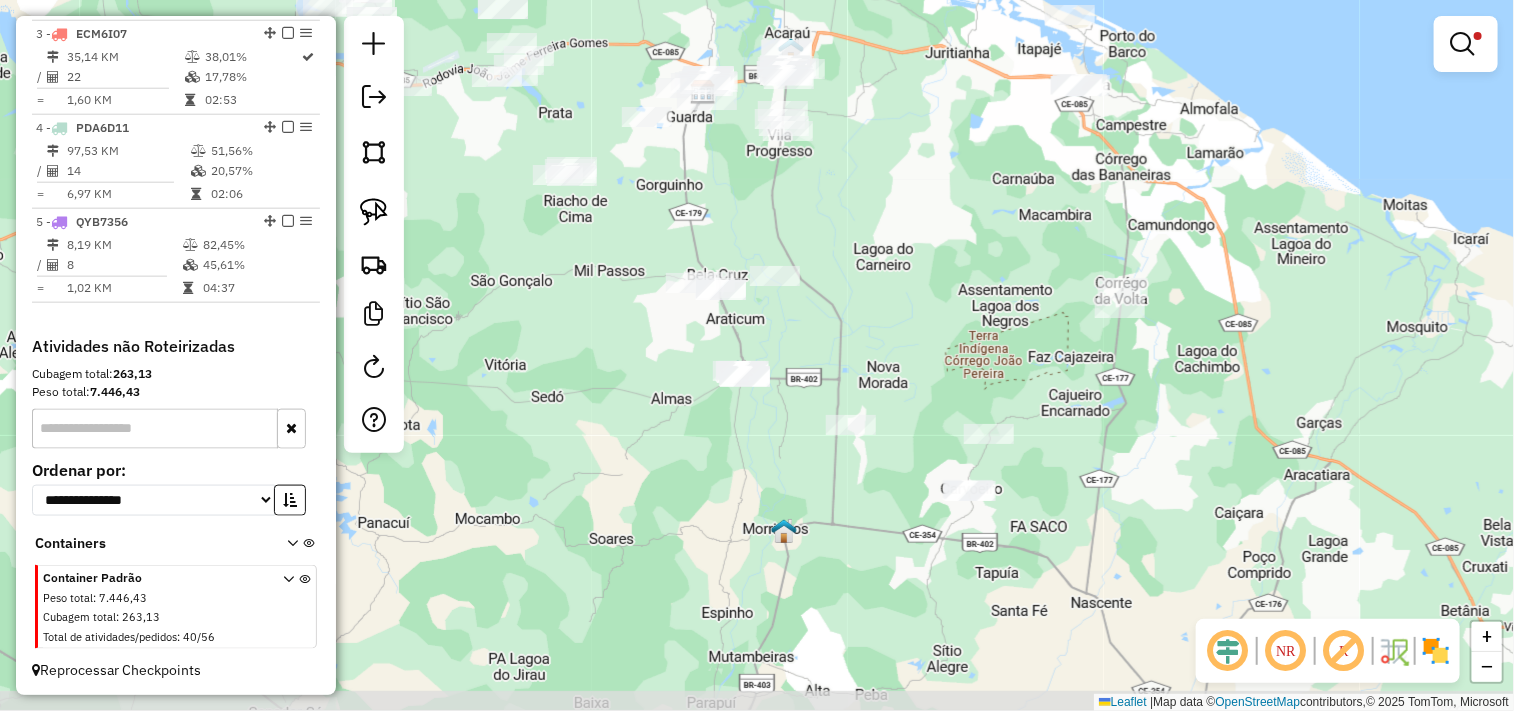 drag, startPoint x: 986, startPoint y: 472, endPoint x: 998, endPoint y: 227, distance: 245.2937 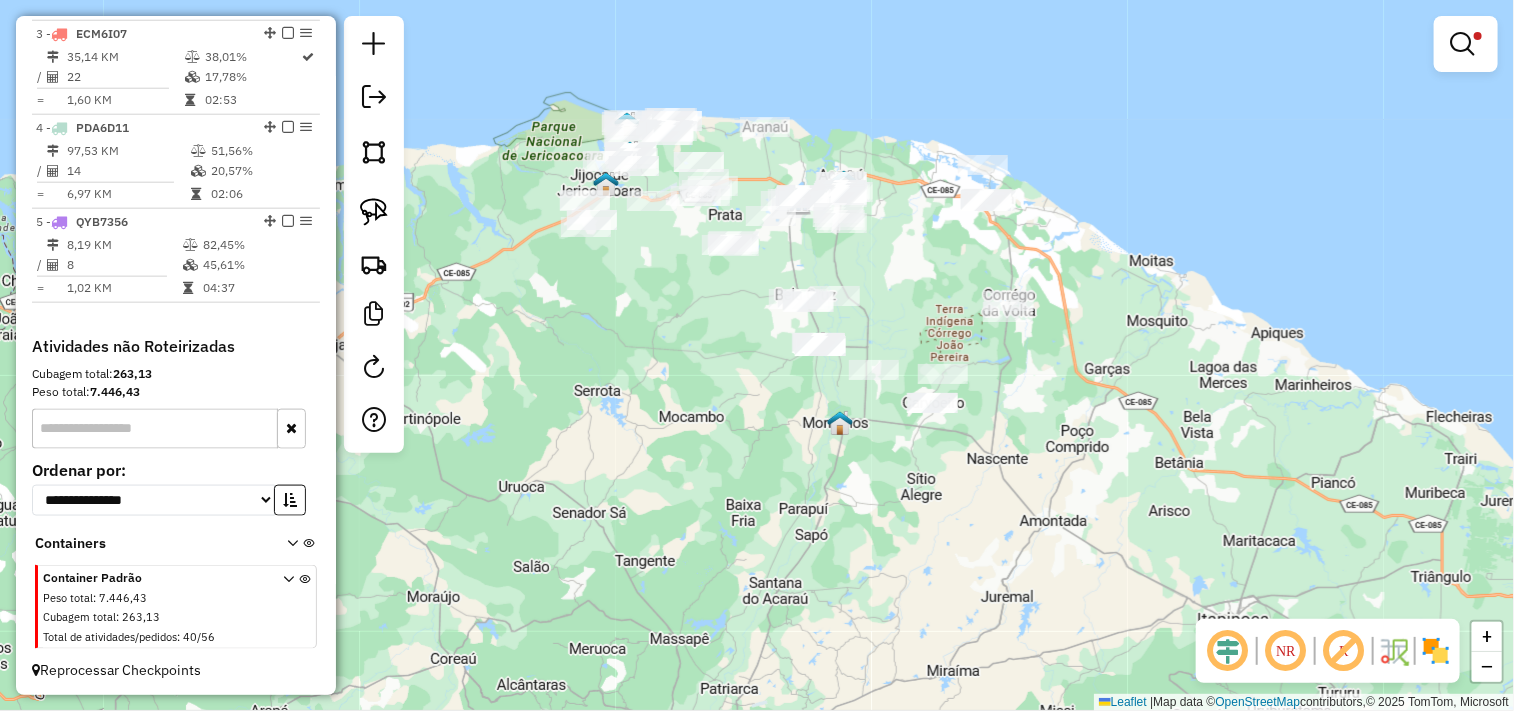 drag, startPoint x: 666, startPoint y: 406, endPoint x: 675, endPoint y: 453, distance: 47.853943 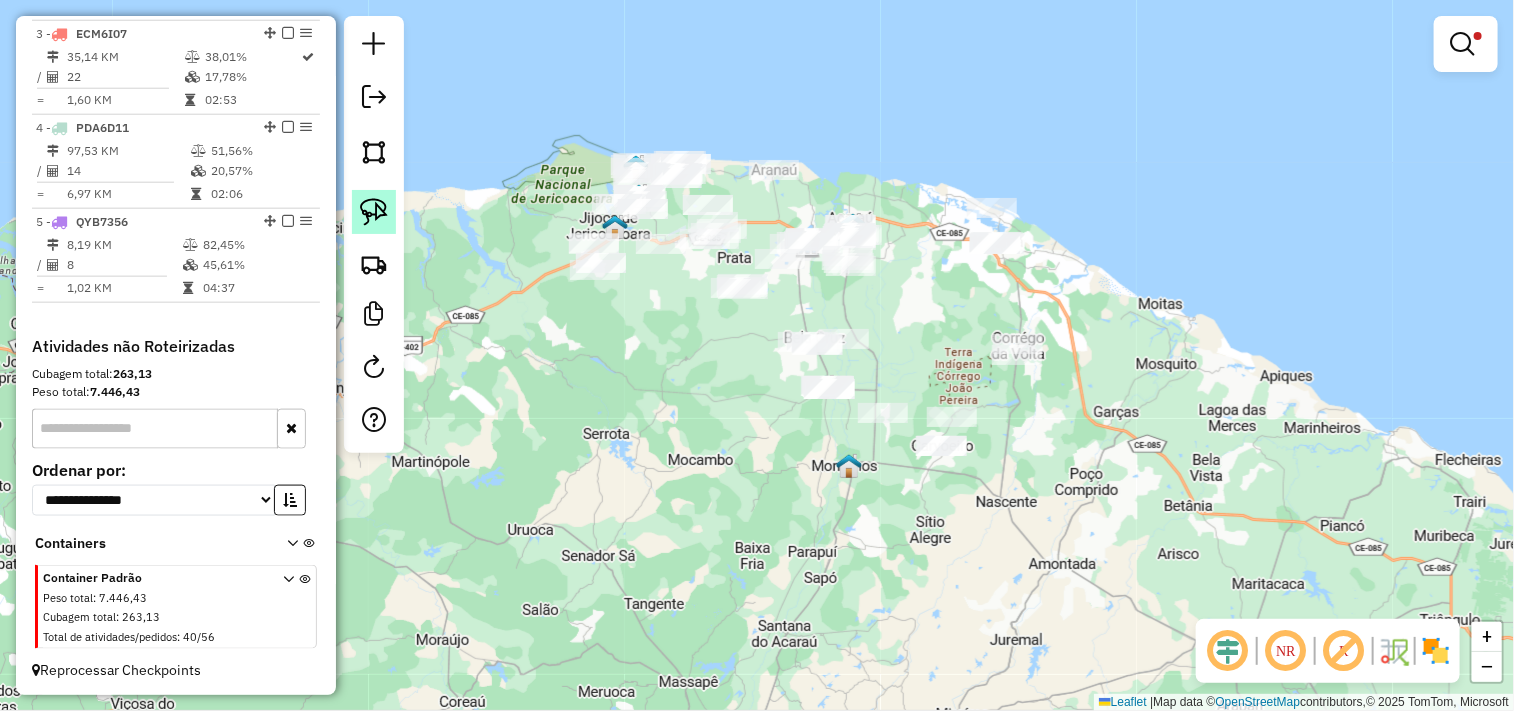 click 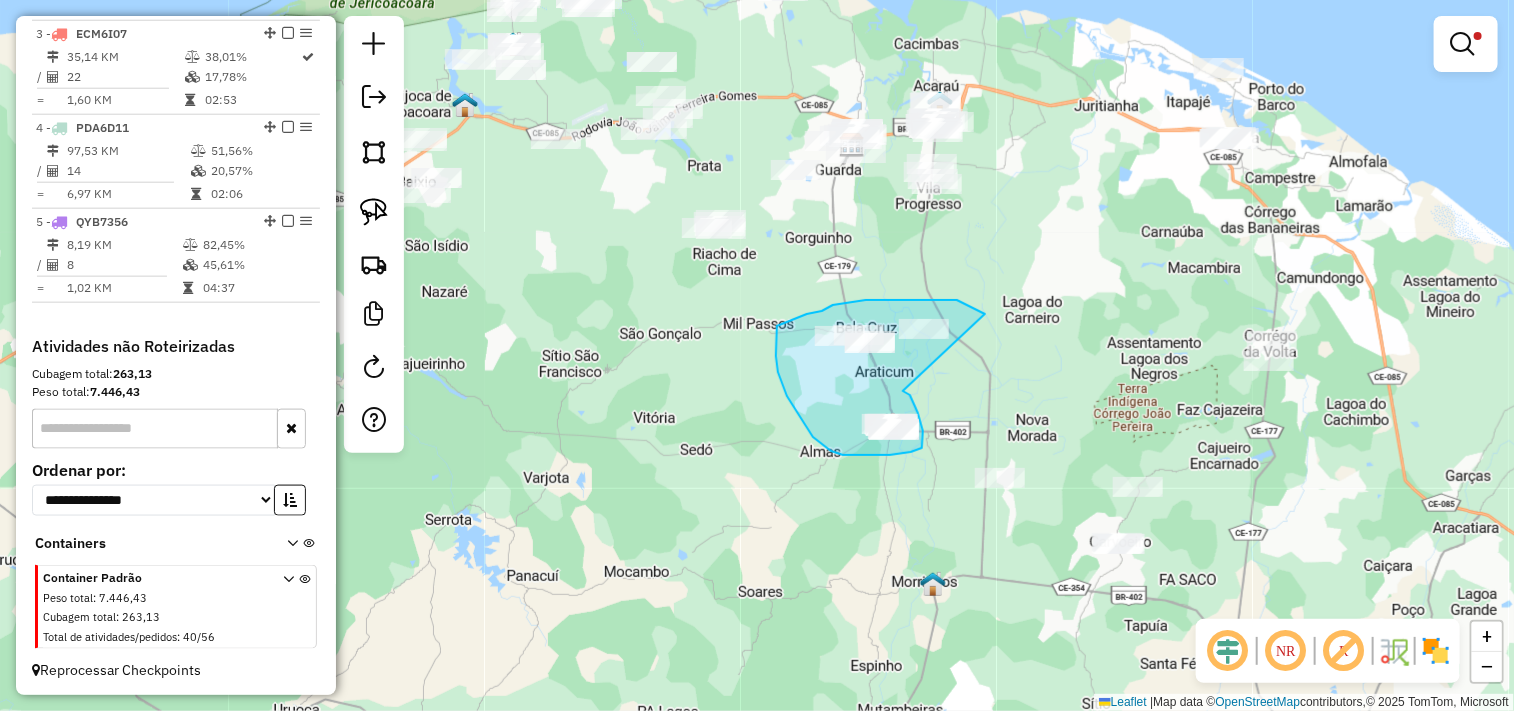 drag, startPoint x: 903, startPoint y: 391, endPoint x: 986, endPoint y: 314, distance: 113.216606 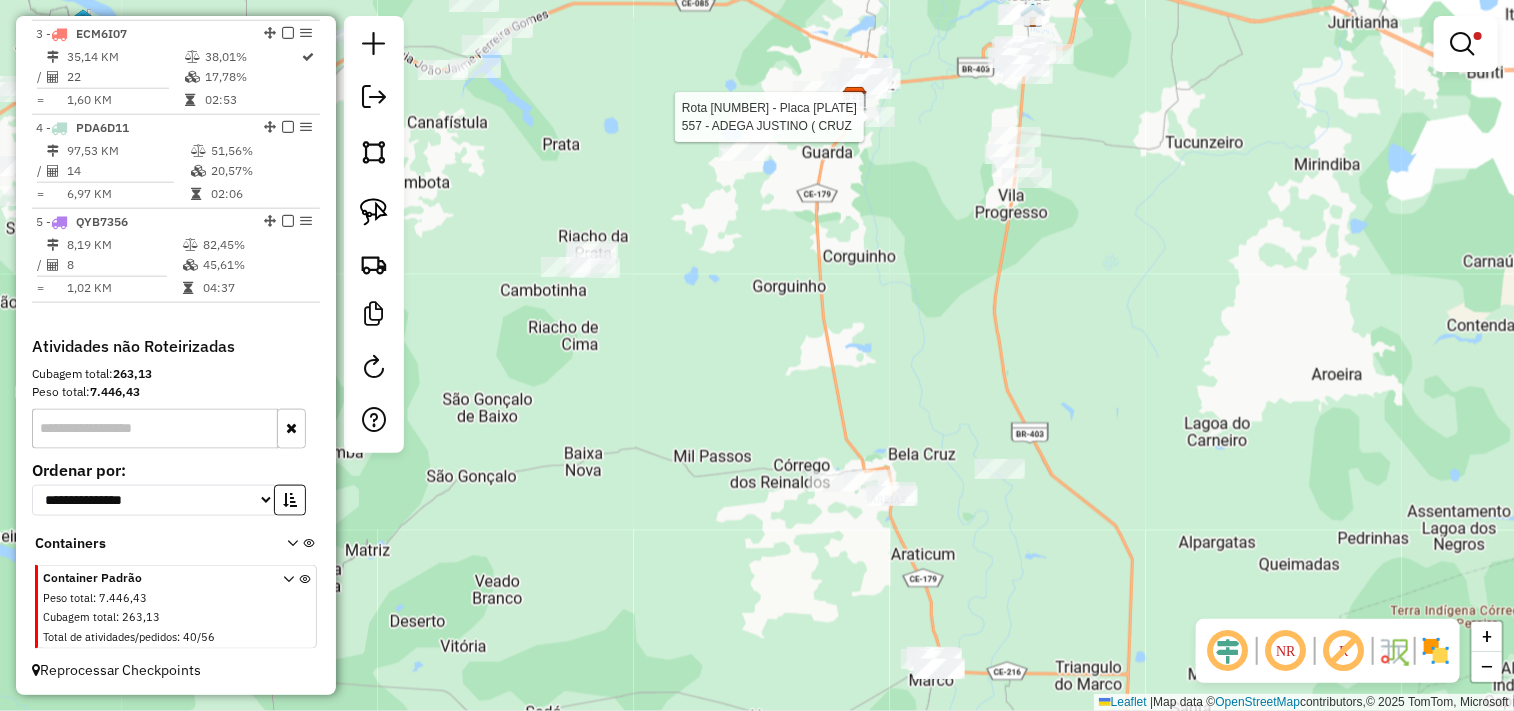 select on "**********" 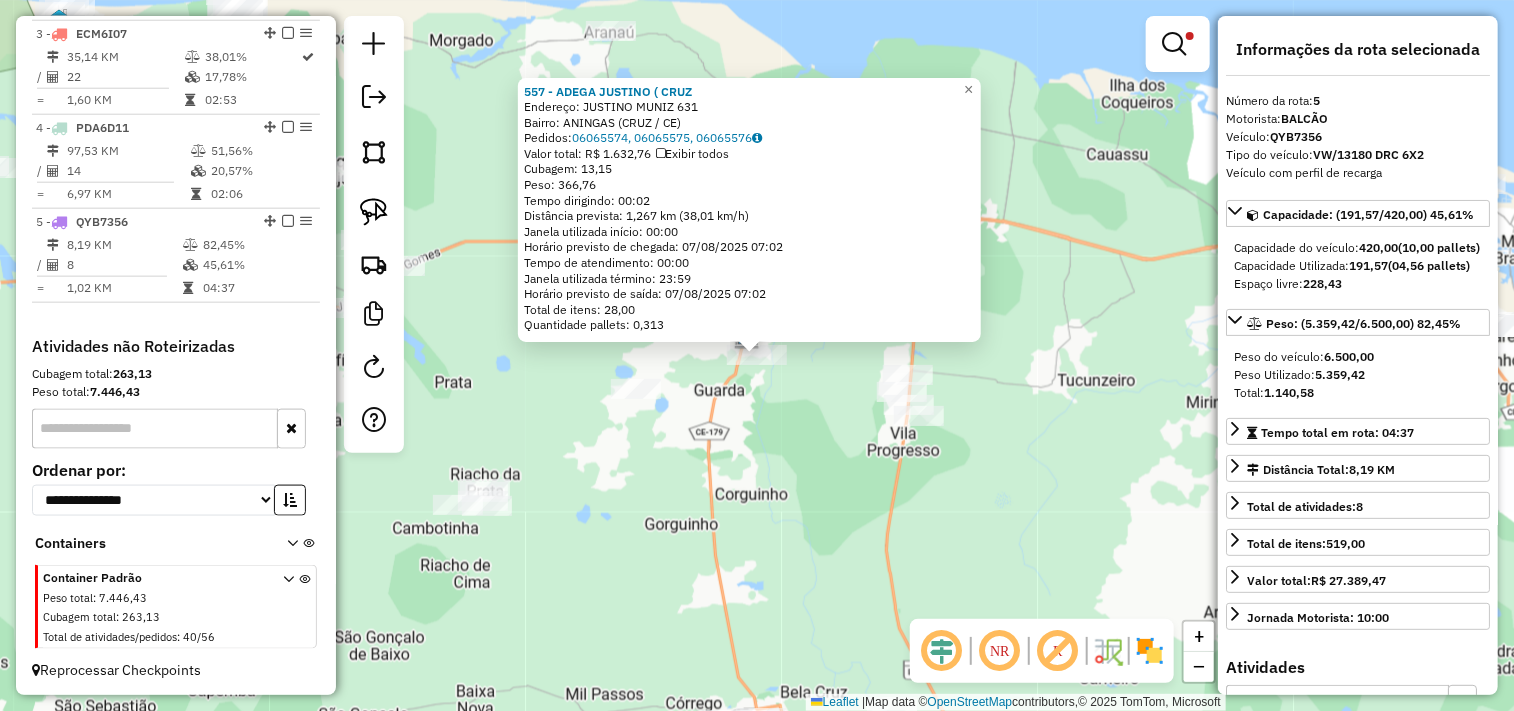 click on "557 - ADEGA JUSTINO ( CRUZ  Endereço:  JUSTINO MUNIZ 631   Bairro: ANINGAS (CRUZ / CE)   Pedidos:  06065574, 06065575, 06065576   Valor total: R$ 1.632,76   Exibir todos   Cubagem: 13,15  Peso: 366,76  Tempo dirigindo: 00:02   Distância prevista: 1,267 km (38,01 km/h)   Janela utilizada início: 00:00   Horário previsto de chegada: 07/08/2025 07:02   Tempo de atendimento: 00:00   Janela utilizada término: 23:59   Horário previsto de saída: 07/08/2025 07:02   Total de itens: 28,00   Quantidade pallets: 0,313  × Limpar filtros Janela de atendimento Grade de atendimento Capacidade Transportadoras Veículos Cliente Pedidos  Rotas Selecione os dias de semana para filtrar as janelas de atendimento  Seg   Ter   Qua   Qui   Sex   Sáb   Dom  Informe o período da janela de atendimento: De: Até:  Filtrar exatamente a janela do cliente  Considerar janela de atendimento padrão  Selecione os dias de semana para filtrar as grades de atendimento  Seg   Ter   Qua   Qui   Sex   Sáb   Dom   Peso mínimo:   De:  De:" 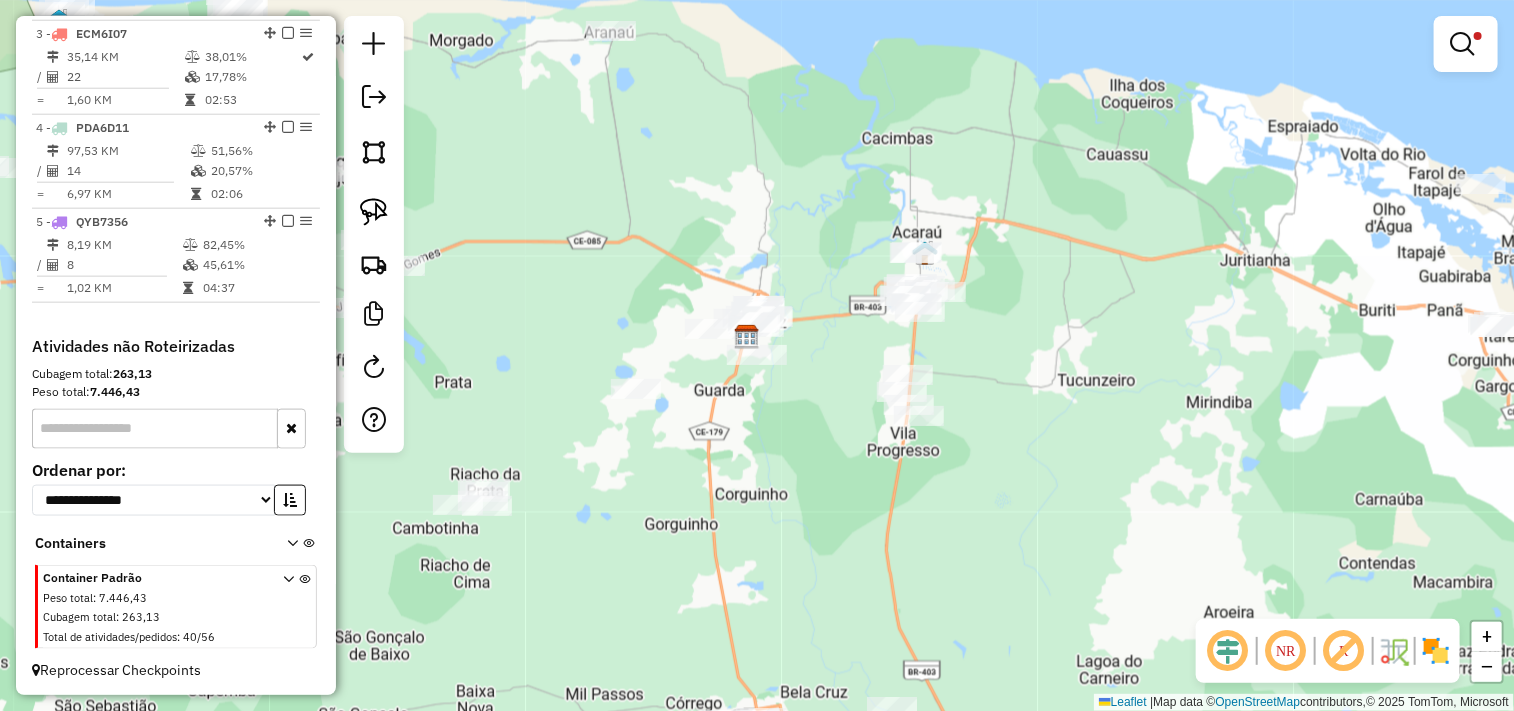 drag, startPoint x: 710, startPoint y: 551, endPoint x: 932, endPoint y: 458, distance: 240.69275 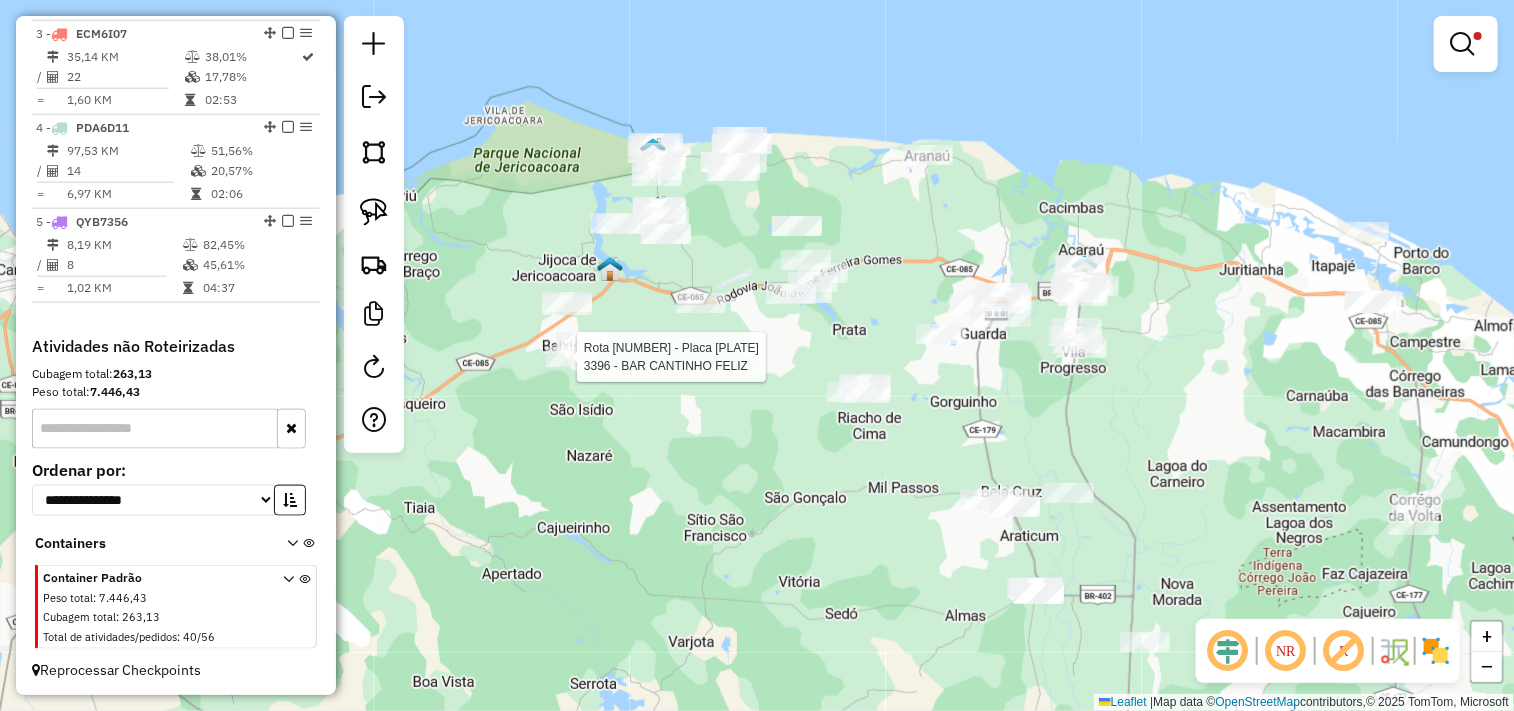 select on "**********" 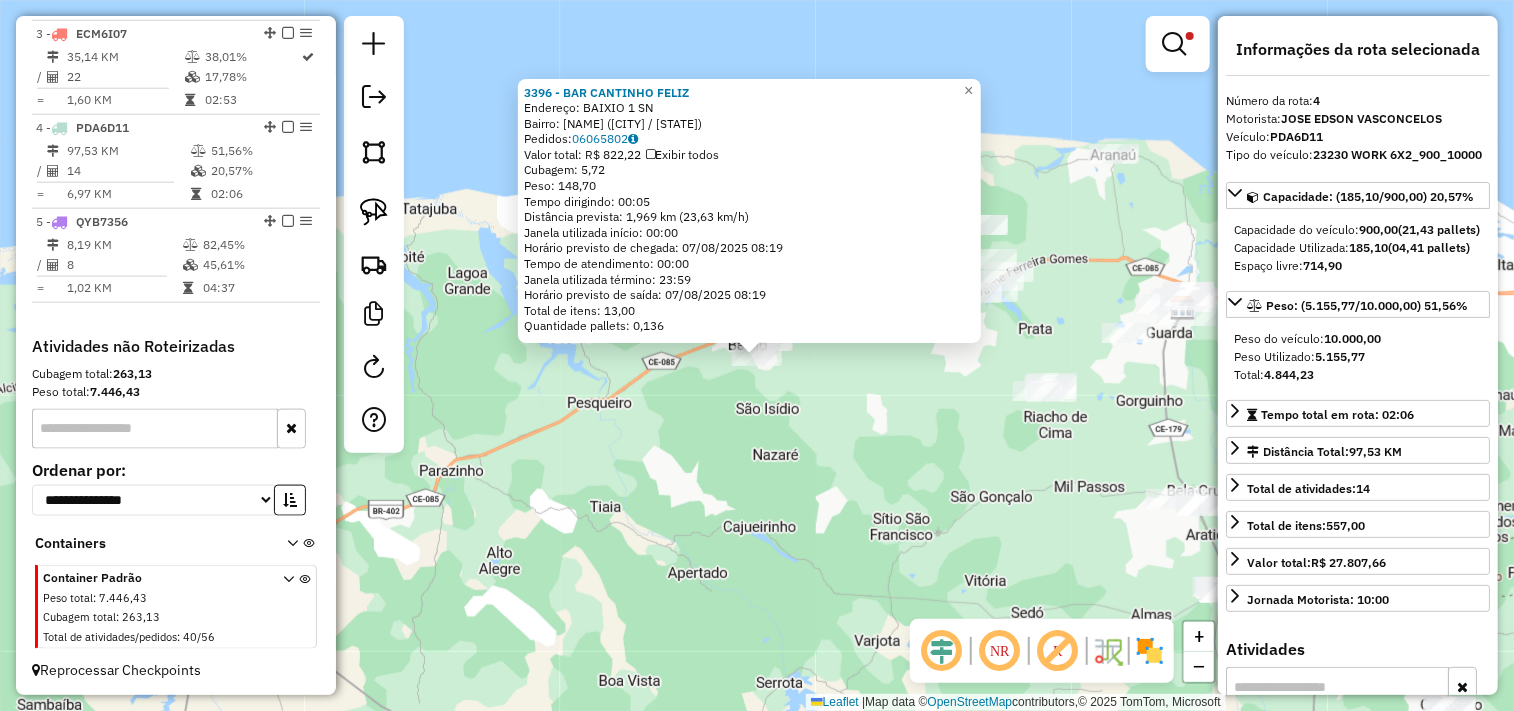 click on "3396 - BAR CANTINHO FELIZ  Endereço:  BAIXIO 1 SN   Bairro: PV BAIXIO 1 (JIJOCA DE JERICOACOARA / CE)   Pedidos:  06065802   Valor total: R$ 822,22   Exibir todos   Cubagem: 5,72  Peso: 148,70  Tempo dirigindo: 00:05   Distância prevista: 1,969 km (23,63 km/h)   Janela utilizada início: 00:00   Horário previsto de chegada: 07/08/2025 08:19   Tempo de atendimento: 00:00   Janela utilizada término: 23:59   Horário previsto de saída: 07/08/2025 08:19   Total de itens: 13,00   Quantidade pallets: 0,136  × Limpar filtros Janela de atendimento Grade de atendimento Capacidade Transportadoras Veículos Cliente Pedidos  Rotas Selecione os dias de semana para filtrar as janelas de atendimento  Seg   Ter   Qua   Qui   Sex   Sáb   Dom  Informe o período da janela de atendimento: De: Até:  Filtrar exatamente a janela do cliente  Considerar janela de atendimento padrão  Selecione os dias de semana para filtrar as grades de atendimento  Seg   Ter   Qua   Qui   Sex   Sáb   Dom   Peso mínimo:   Peso máximo:  +" 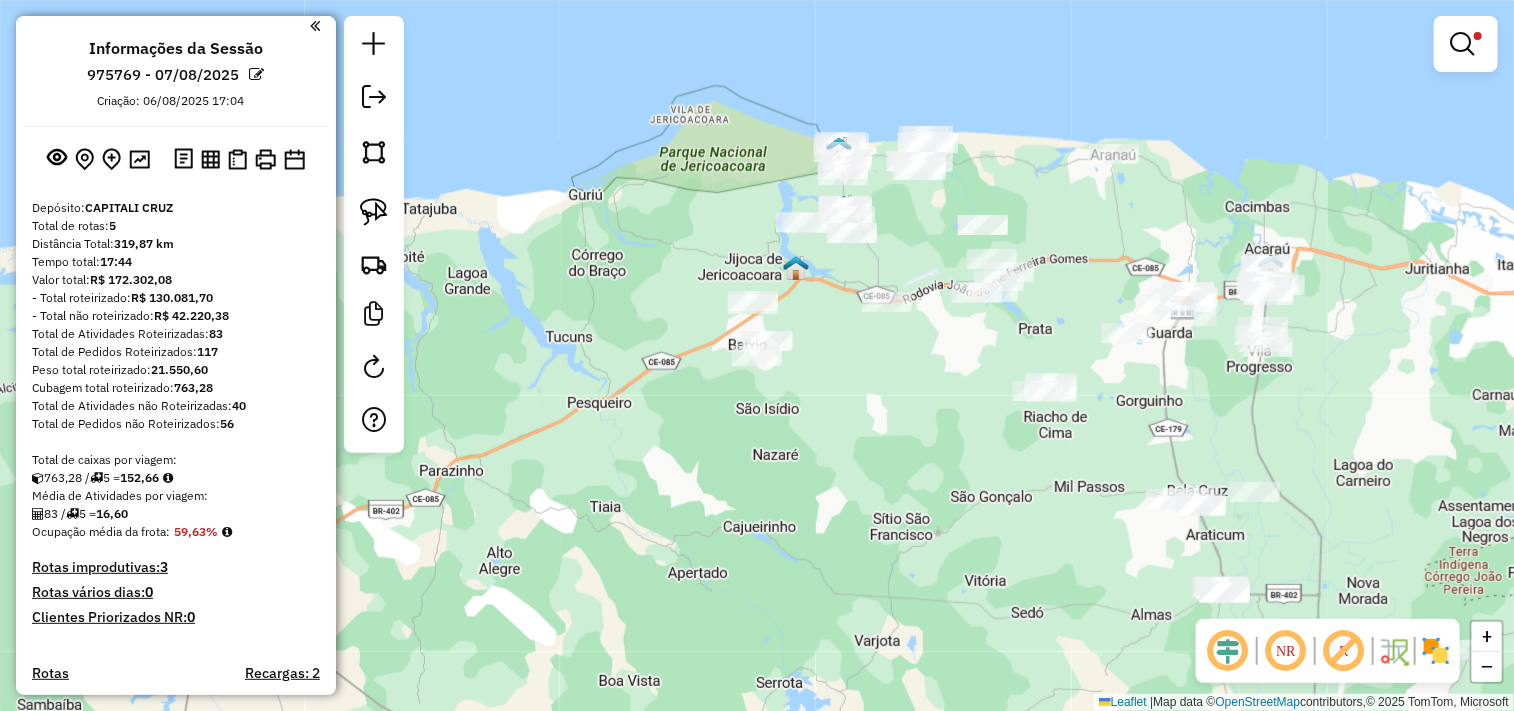 scroll, scrollTop: 0, scrollLeft: 0, axis: both 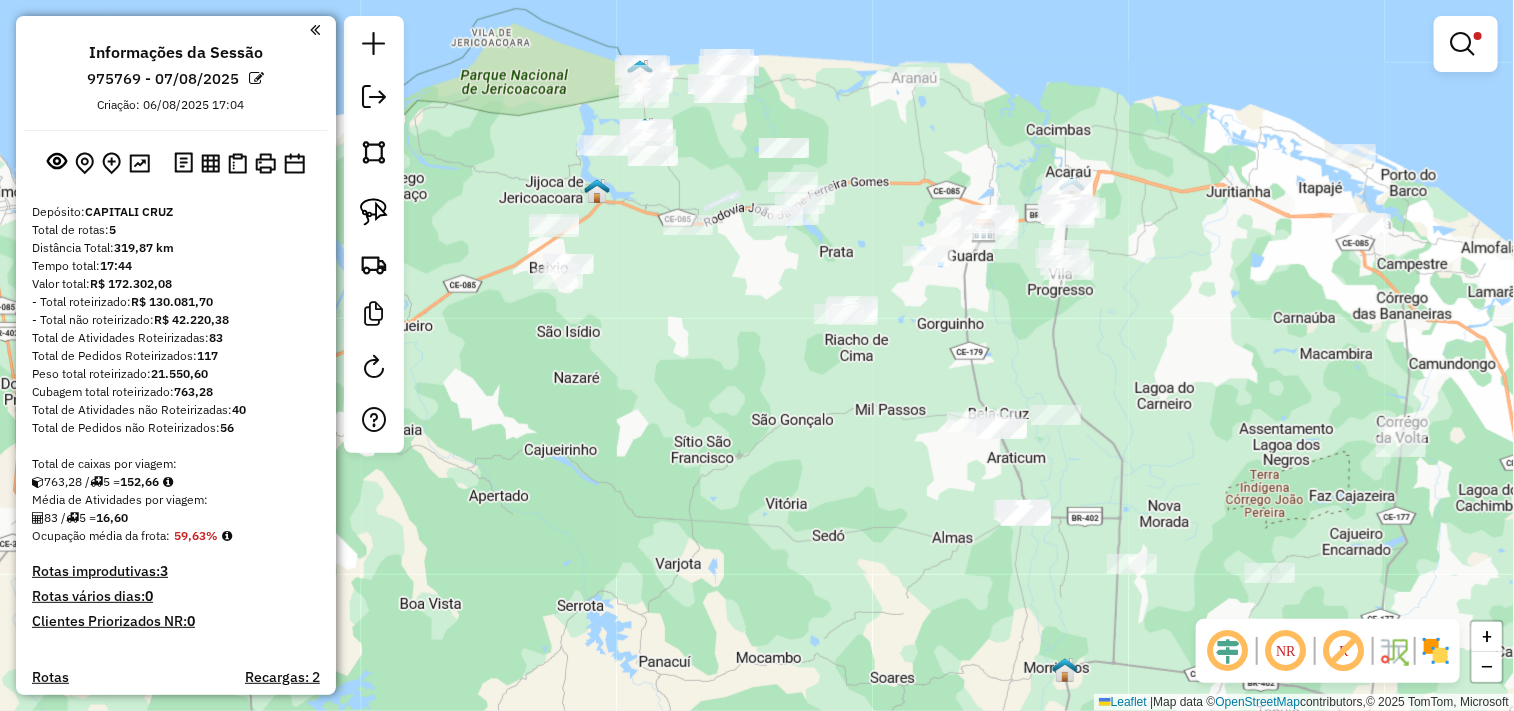 drag, startPoint x: 797, startPoint y: 500, endPoint x: 737, endPoint y: 462, distance: 71.021126 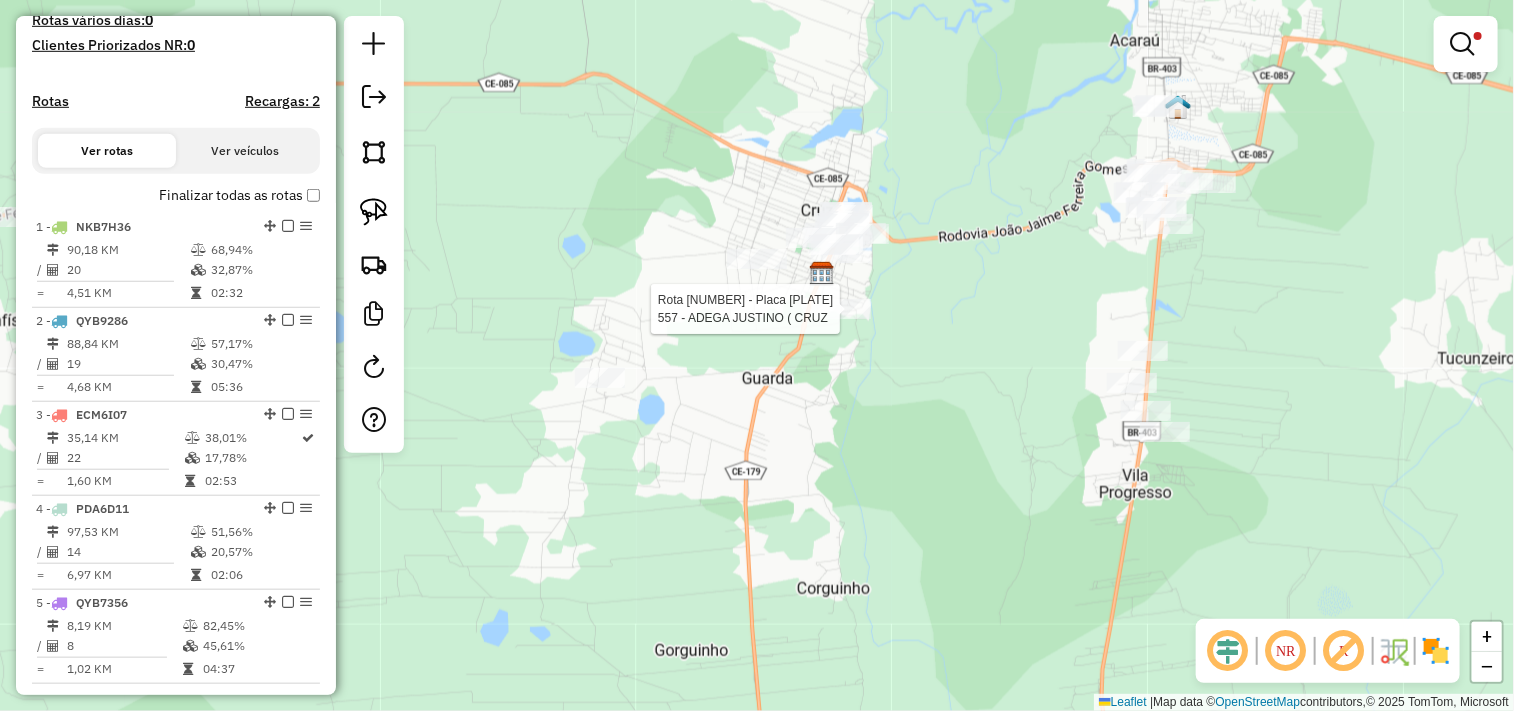 select on "**********" 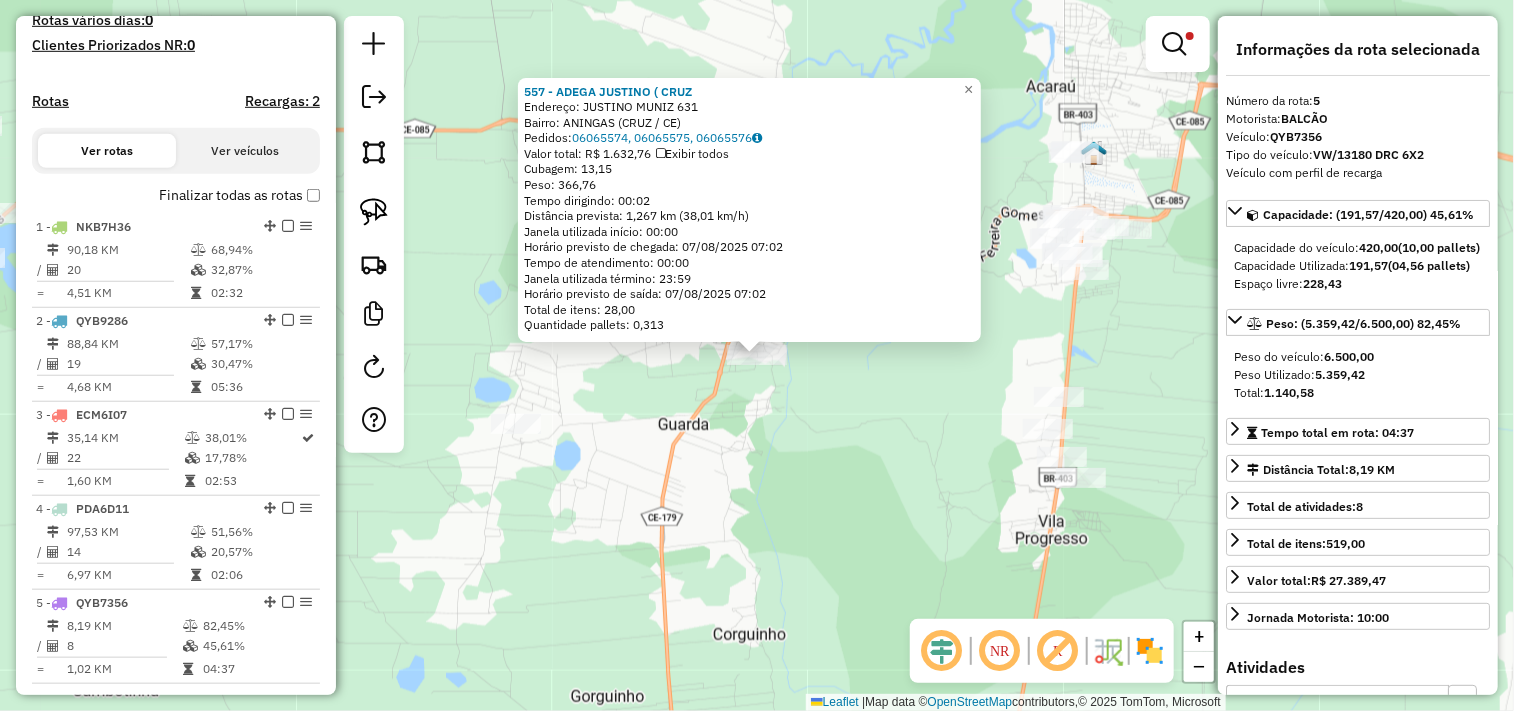 scroll, scrollTop: 957, scrollLeft: 0, axis: vertical 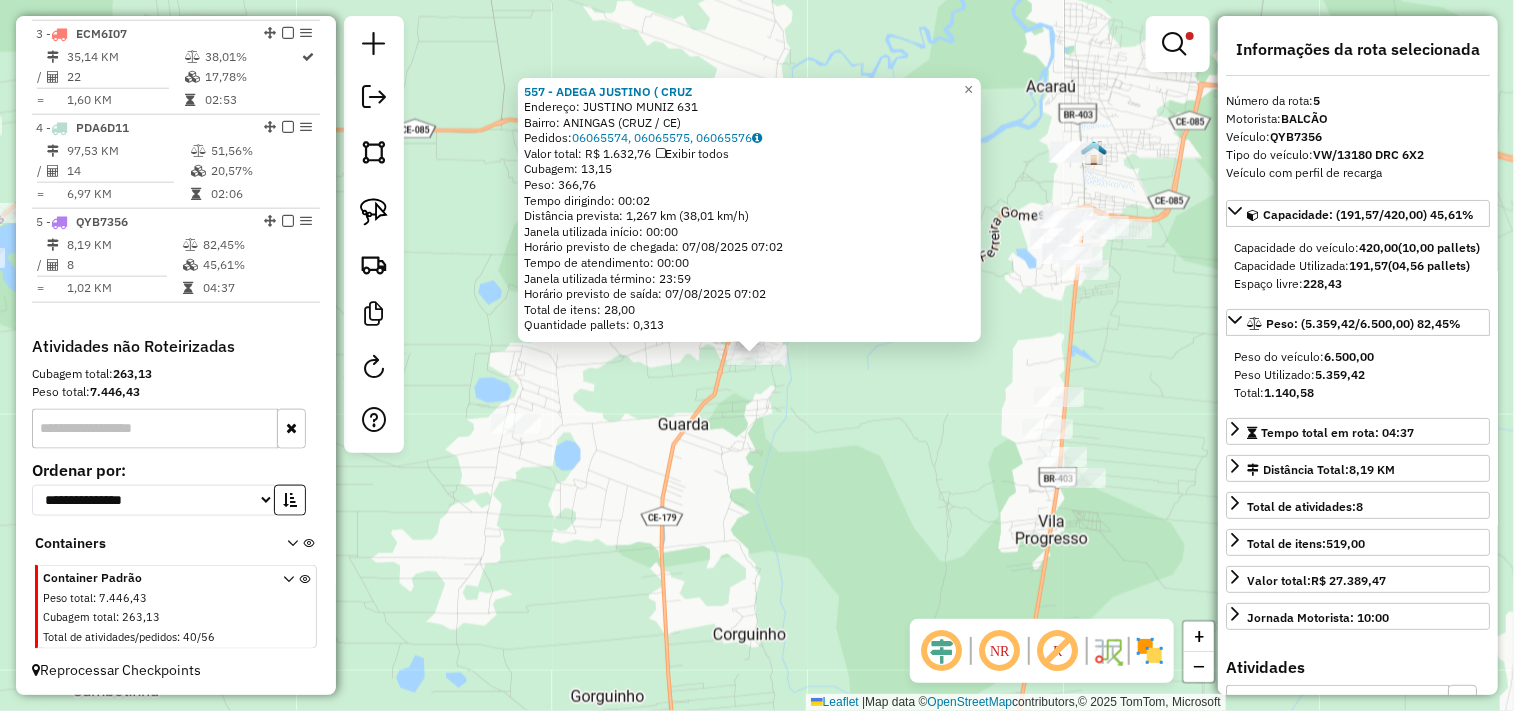 click on "557 - ADEGA JUSTINO ( CRUZ  Endereço:  JUSTINO MUNIZ 631   Bairro: ANINGAS (CRUZ / CE)   Pedidos:  06065574, 06065575, 06065576   Valor total: R$ 1.632,76   Exibir todos   Cubagem: 13,15  Peso: 366,76  Tempo dirigindo: 00:02   Distância prevista: 1,267 km (38,01 km/h)   Janela utilizada início: 00:00   Horário previsto de chegada: 07/08/2025 07:02   Tempo de atendimento: 00:00   Janela utilizada término: 23:59   Horário previsto de saída: 07/08/2025 07:02   Total de itens: 28,00   Quantidade pallets: 0,313  × Limpar filtros Janela de atendimento Grade de atendimento Capacidade Transportadoras Veículos Cliente Pedidos  Rotas Selecione os dias de semana para filtrar as janelas de atendimento  Seg   Ter   Qua   Qui   Sex   Sáb   Dom  Informe o período da janela de atendimento: De: Até:  Filtrar exatamente a janela do cliente  Considerar janela de atendimento padrão  Selecione os dias de semana para filtrar as grades de atendimento  Seg   Ter   Qua   Qui   Sex   Sáb   Dom   Peso mínimo:   De:  De:" 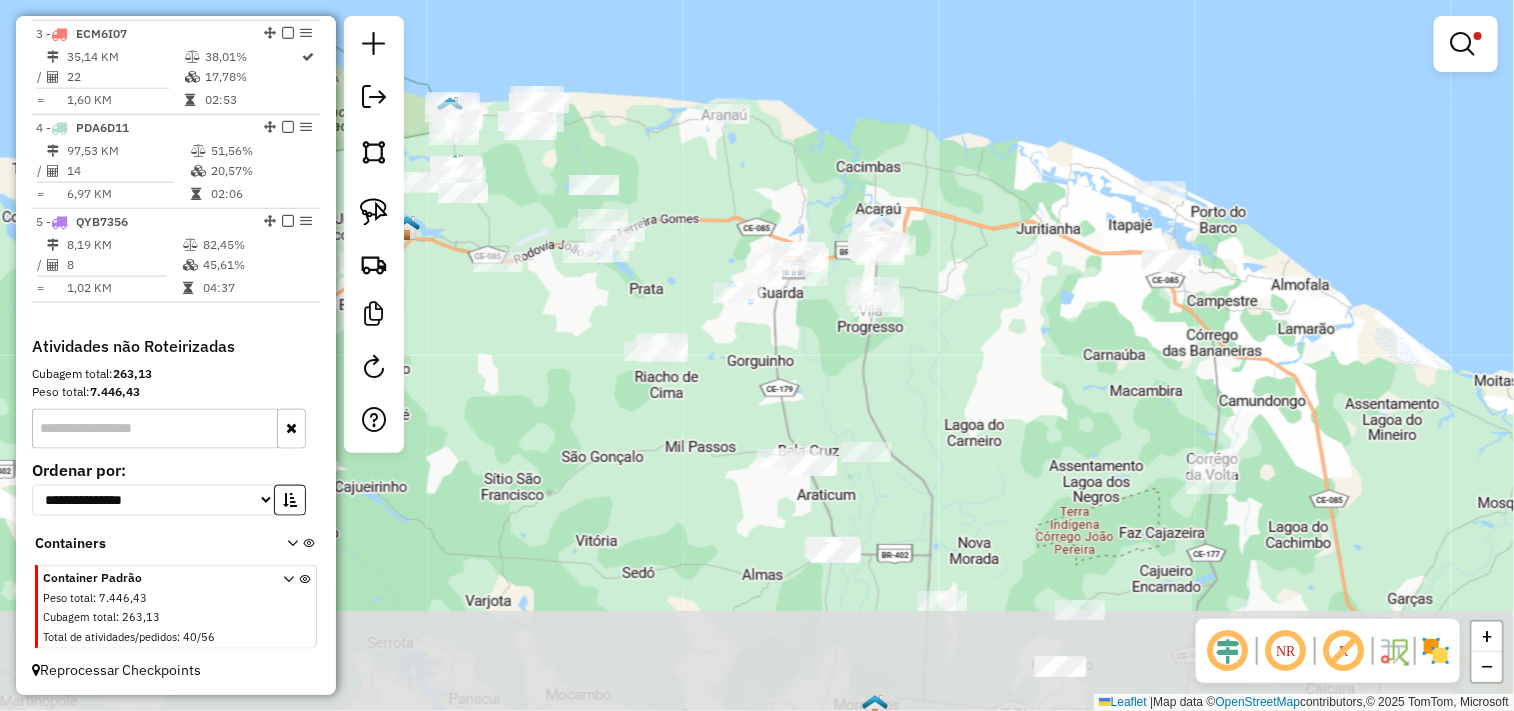 drag, startPoint x: 838, startPoint y: 465, endPoint x: 795, endPoint y: 263, distance: 206.52603 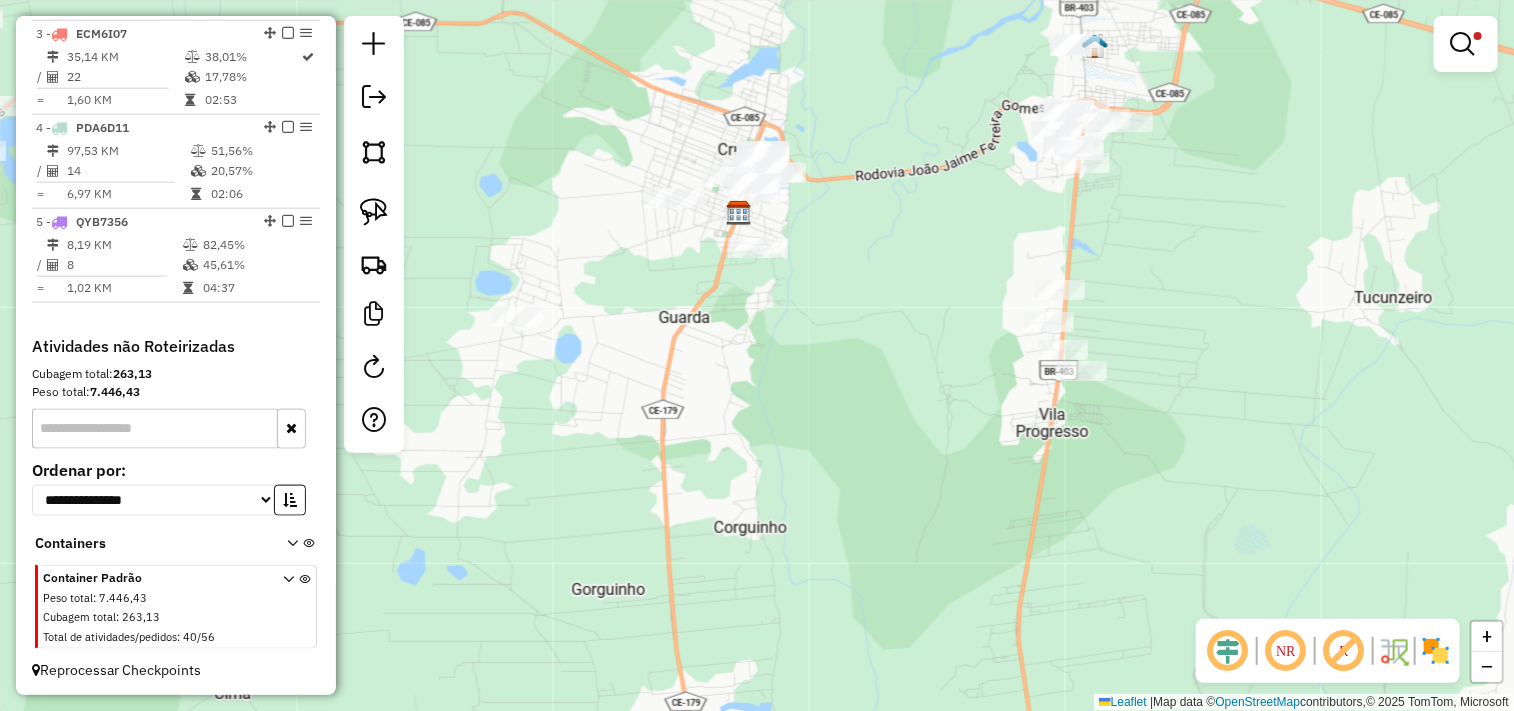 select on "**********" 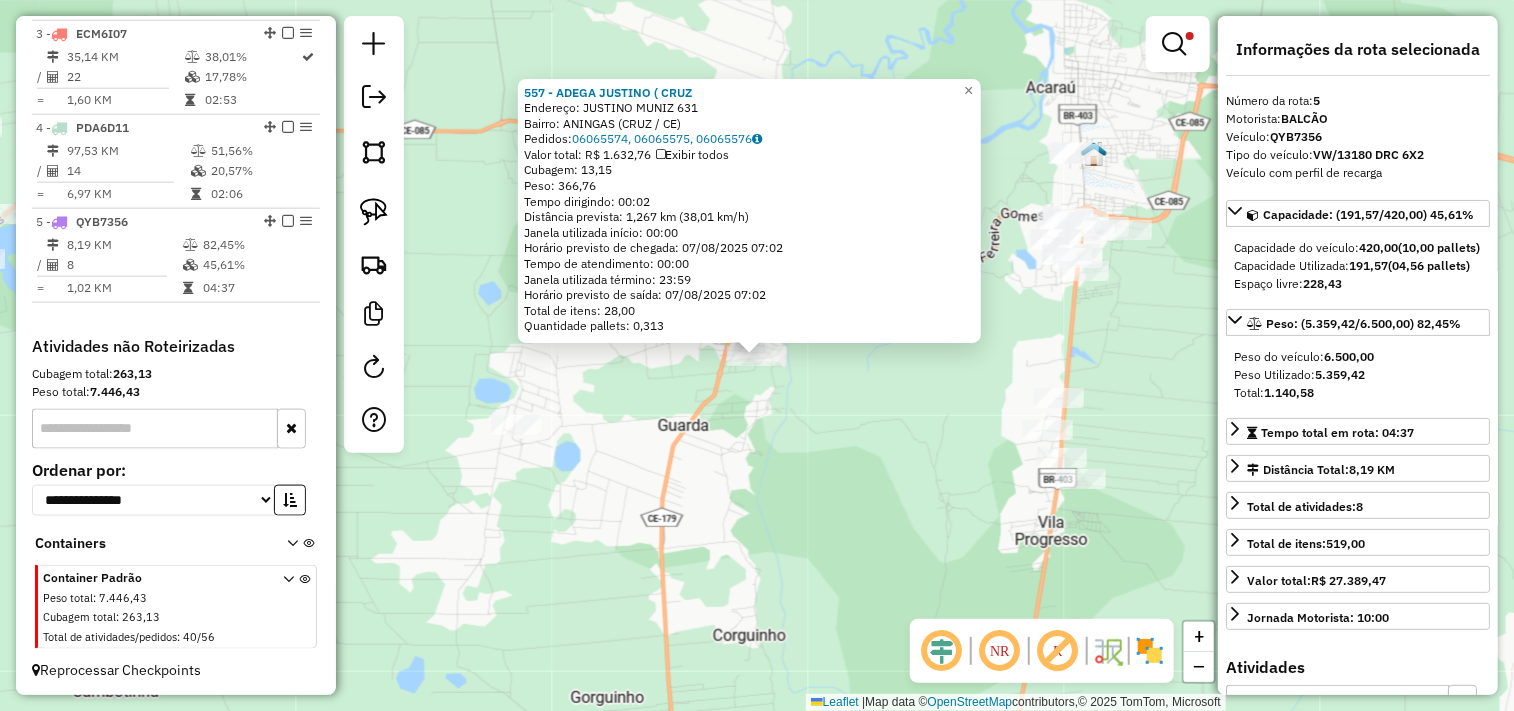 click on "557 - ADEGA JUSTINO ( CRUZ  Endereço:  JUSTINO MUNIZ 631   Bairro: ANINGAS (CRUZ / CE)   Pedidos:  06065574, 06065575, 06065576   Valor total: R$ 1.632,76   Exibir todos   Cubagem: 13,15  Peso: 366,76  Tempo dirigindo: 00:02   Distância prevista: 1,267 km (38,01 km/h)   Janela utilizada início: 00:00   Horário previsto de chegada: 07/08/2025 07:02   Tempo de atendimento: 00:00   Janela utilizada término: 23:59   Horário previsto de saída: 07/08/2025 07:02   Total de itens: 28,00   Quantidade pallets: 0,313  × Limpar filtros Janela de atendimento Grade de atendimento Capacidade Transportadoras Veículos Cliente Pedidos  Rotas Selecione os dias de semana para filtrar as janelas de atendimento  Seg   Ter   Qua   Qui   Sex   Sáb   Dom  Informe o período da janela de atendimento: De: Até:  Filtrar exatamente a janela do cliente  Considerar janela de atendimento padrão  Selecione os dias de semana para filtrar as grades de atendimento  Seg   Ter   Qua   Qui   Sex   Sáb   Dom   Peso mínimo:   De:  De:" 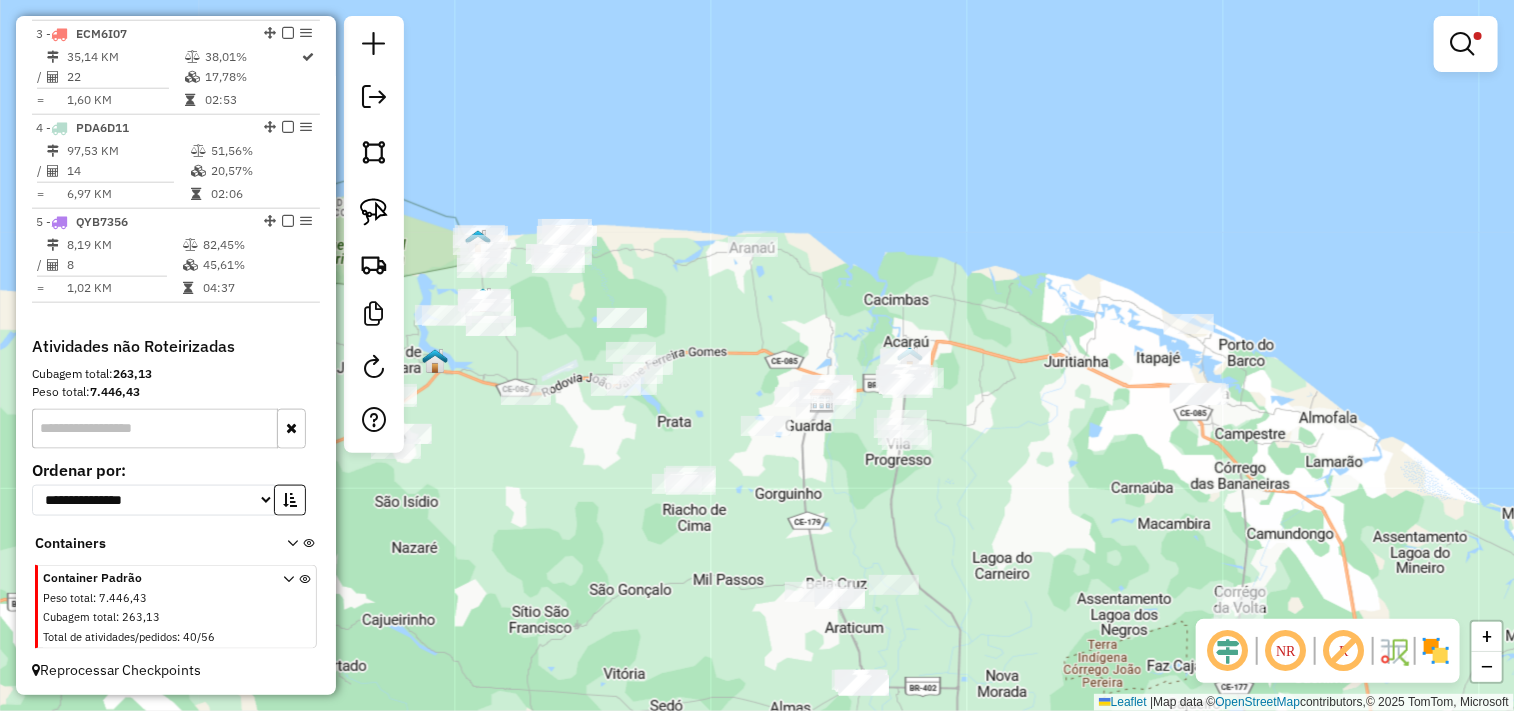 drag, startPoint x: 863, startPoint y: 495, endPoint x: 794, endPoint y: 337, distance: 172.4094 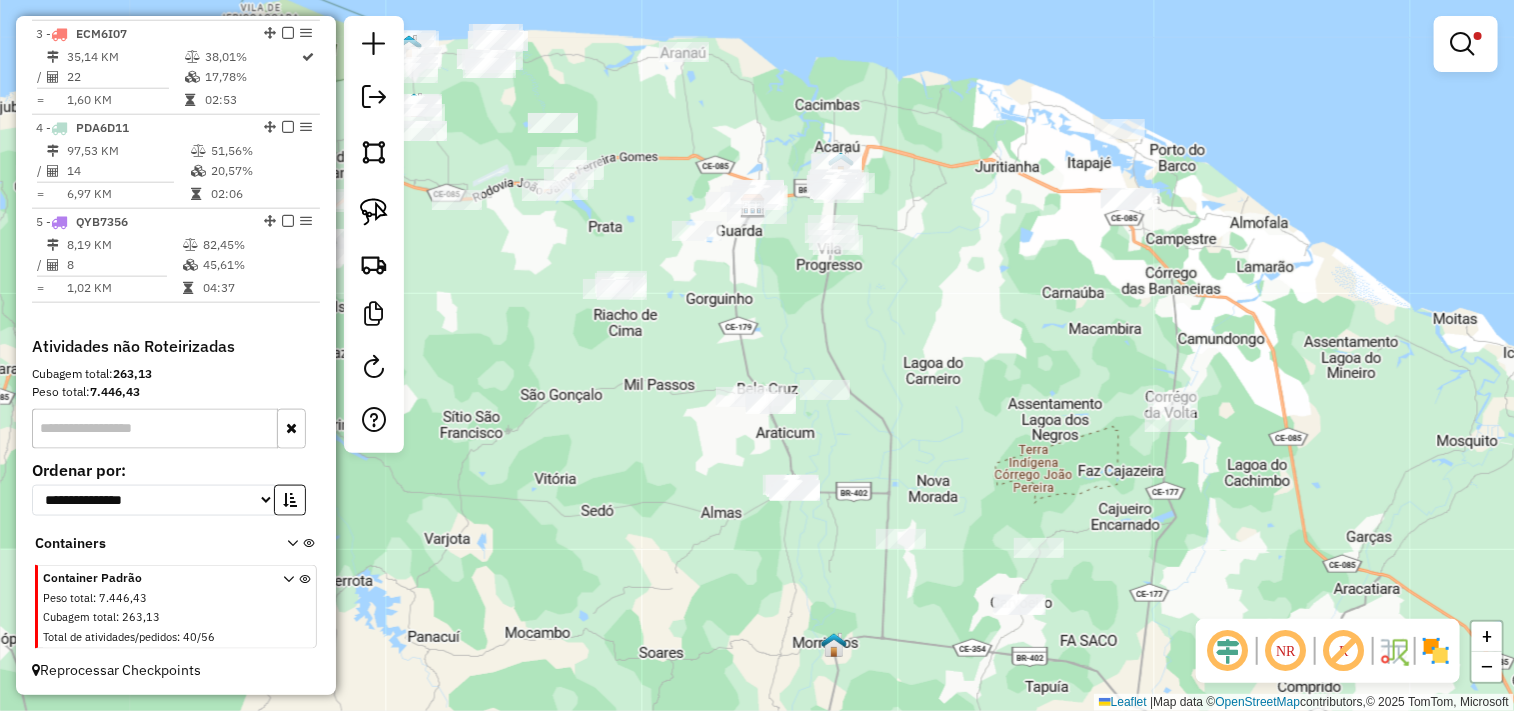 click 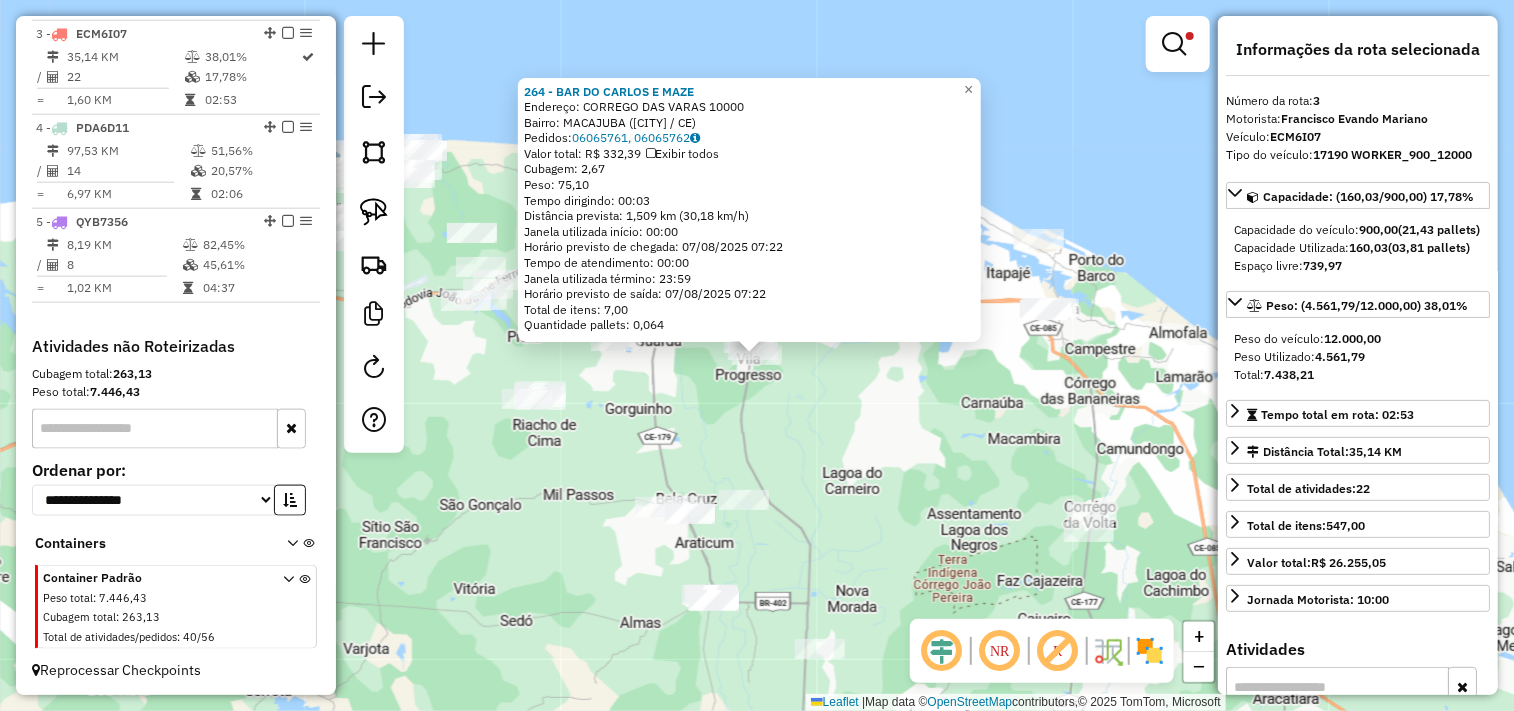 click on "264 - BAR DO CARLOS E MAZE  Endereço:  CORREGO DAS VARAS 10000   Bairro: MACAJUBA (ACARAU / CE)   Pedidos:  06065761, 06065762   Valor total: R$ 332,39   Exibir todos   Cubagem: 2,67  Peso: 75,10  Tempo dirigindo: 00:03   Distância prevista: 1,509 km (30,18 km/h)   Janela utilizada início: 00:00   Horário previsto de chegada: 07/08/2025 07:22   Tempo de atendimento: 00:00   Janela utilizada término: 23:59   Horário previsto de saída: 07/08/2025 07:22   Total de itens: 7,00   Quantidade pallets: 0,064  × Limpar filtros Janela de atendimento Grade de atendimento Capacidade Transportadoras Veículos Cliente Pedidos  Rotas Selecione os dias de semana para filtrar as janelas de atendimento  Seg   Ter   Qua   Qui   Sex   Sáb   Dom  Informe o período da janela de atendimento: De: Até:  Filtrar exatamente a janela do cliente  Considerar janela de atendimento padrão  Selecione os dias de semana para filtrar as grades de atendimento  Seg   Ter   Qua   Qui   Sex   Sáb   Dom   Peso mínimo:   Peso máximo:" 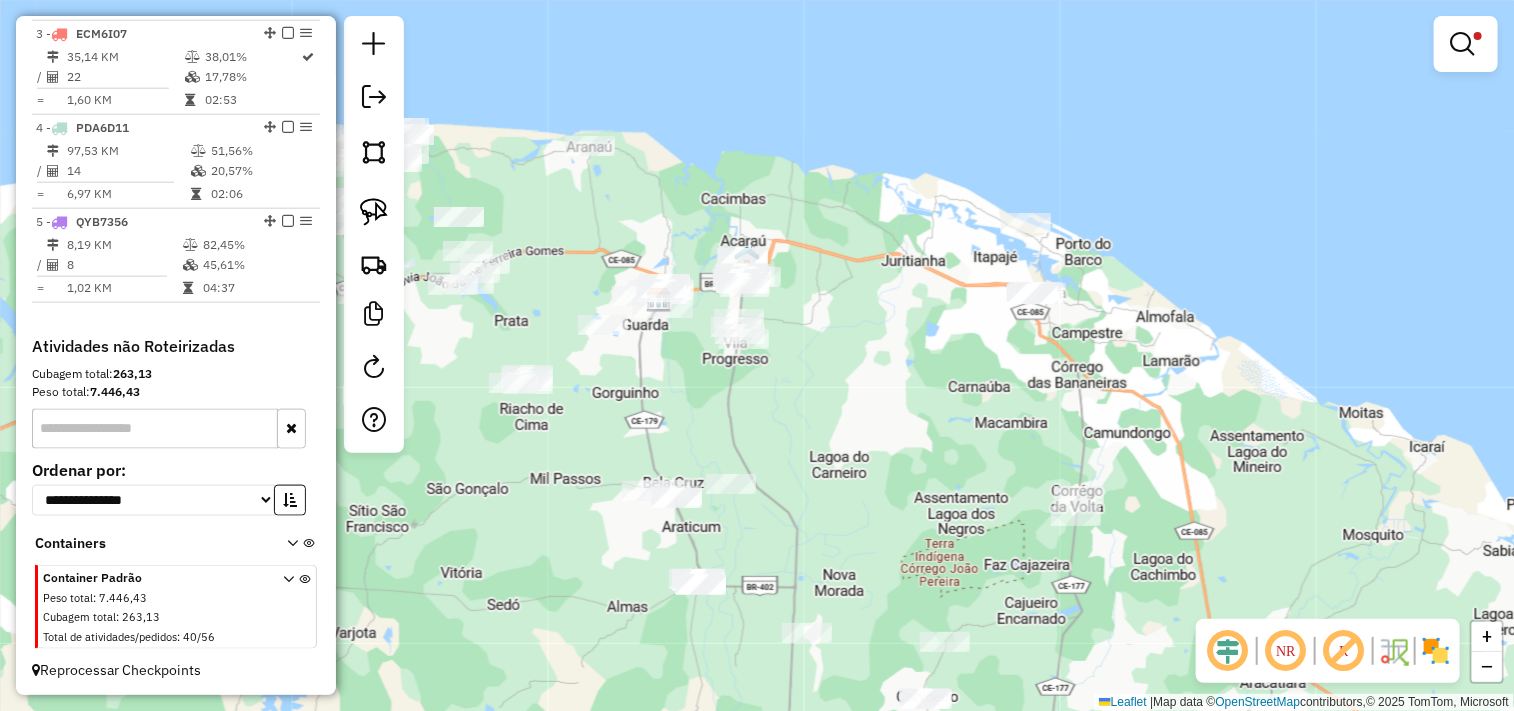 drag, startPoint x: 818, startPoint y: 462, endPoint x: 848, endPoint y: 342, distance: 123.69317 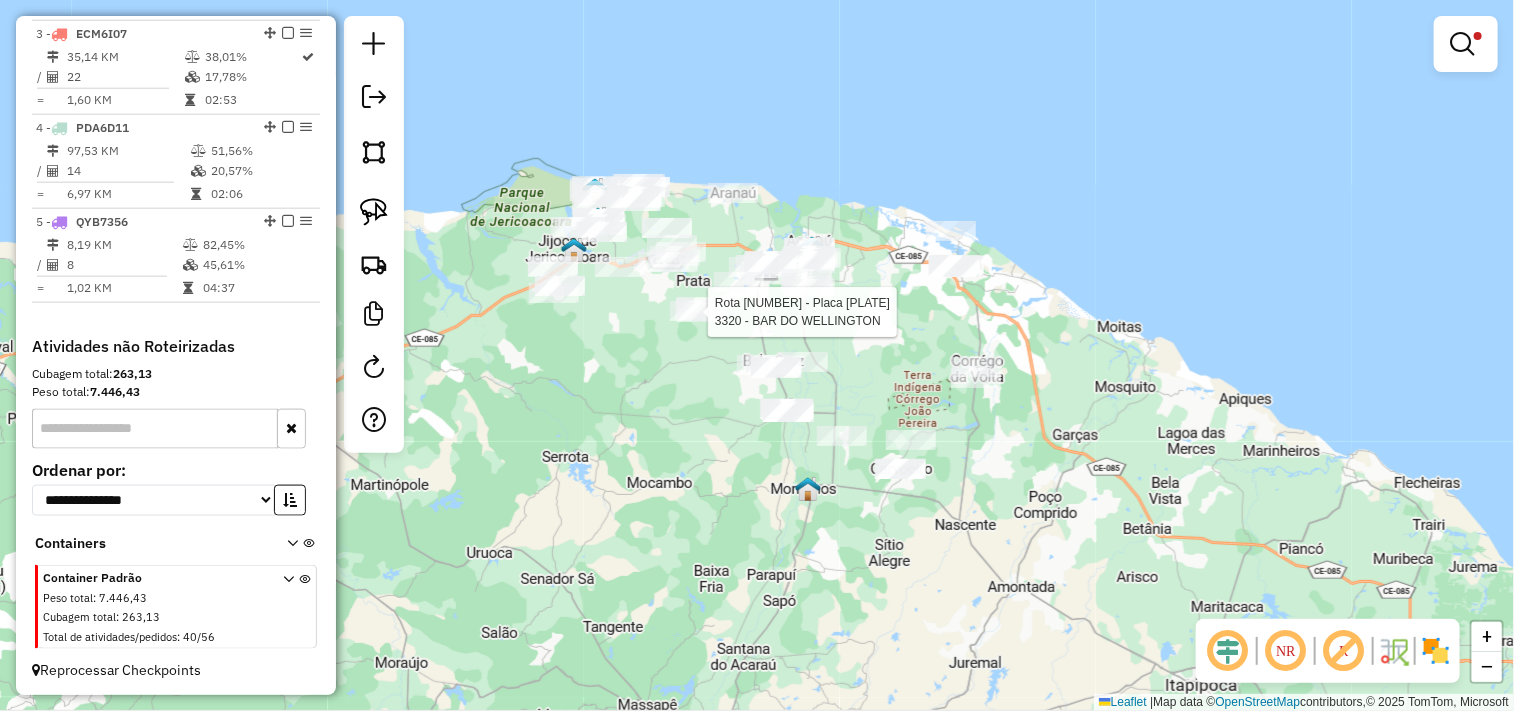 select on "**********" 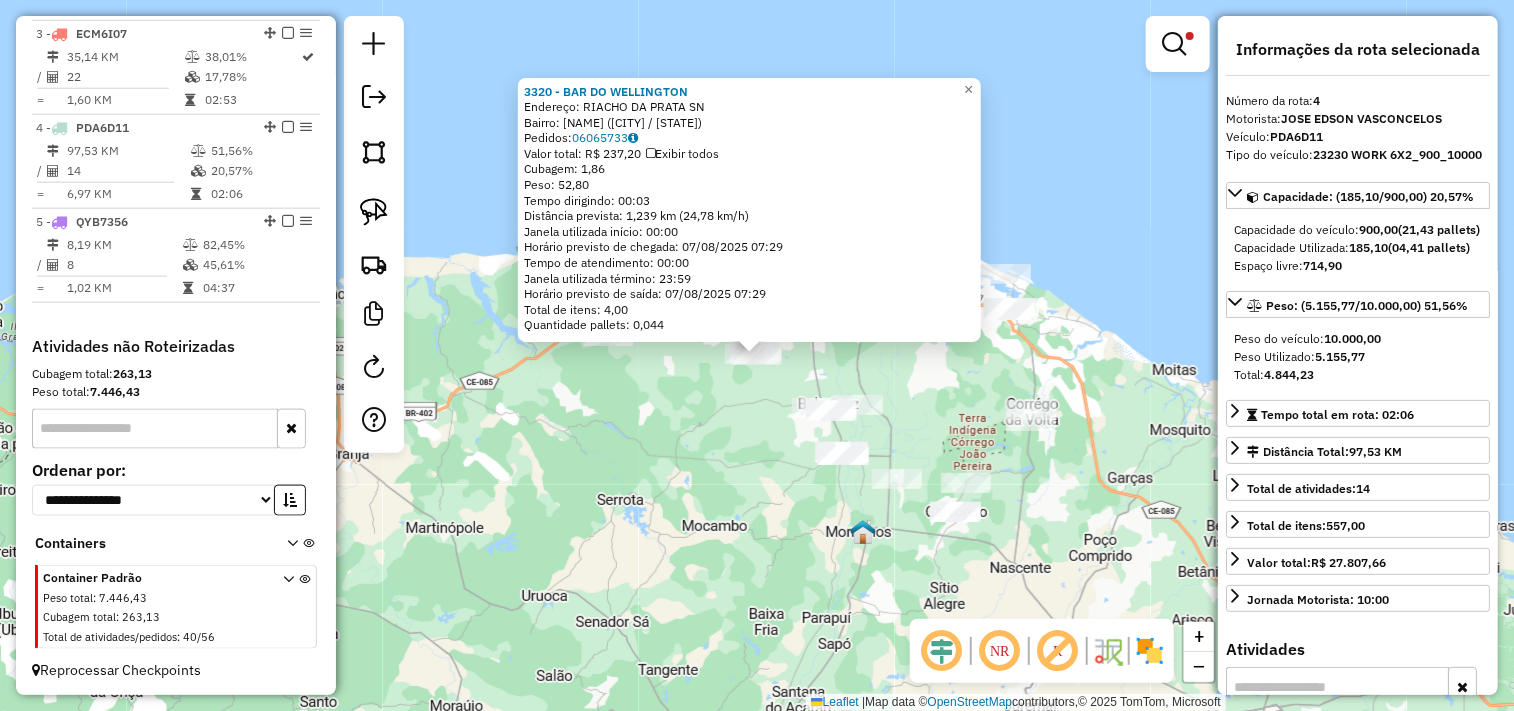 click on "3320 - BAR DO WELLINGTON  Endereço:  RIACHO DA PRATA SN   Bairro: RURAL (CRUZ / CE)   Pedidos:  06065733   Valor total: R$ 237,20   Exibir todos   Cubagem: 1,86  Peso: 52,80  Tempo dirigindo: 00:03   Distância prevista: 1,239 km (24,78 km/h)   Janela utilizada início: 00:00   Horário previsto de chegada: 07/08/2025 07:29   Tempo de atendimento: 00:00   Janela utilizada término: 23:59   Horário previsto de saída: 07/08/2025 07:29   Total de itens: 4,00   Quantidade pallets: 0,044  × Limpar filtros Janela de atendimento Grade de atendimento Capacidade Transportadoras Veículos Cliente Pedidos  Rotas Selecione os dias de semana para filtrar as janelas de atendimento  Seg   Ter   Qua   Qui   Sex   Sáb   Dom  Informe o período da janela de atendimento: De: Até:  Filtrar exatamente a janela do cliente  Considerar janela de atendimento padrão  Selecione os dias de semana para filtrar as grades de atendimento  Seg   Ter   Qua   Qui   Sex   Sáb   Dom   Considerar clientes sem dia de atendimento cadastrado" 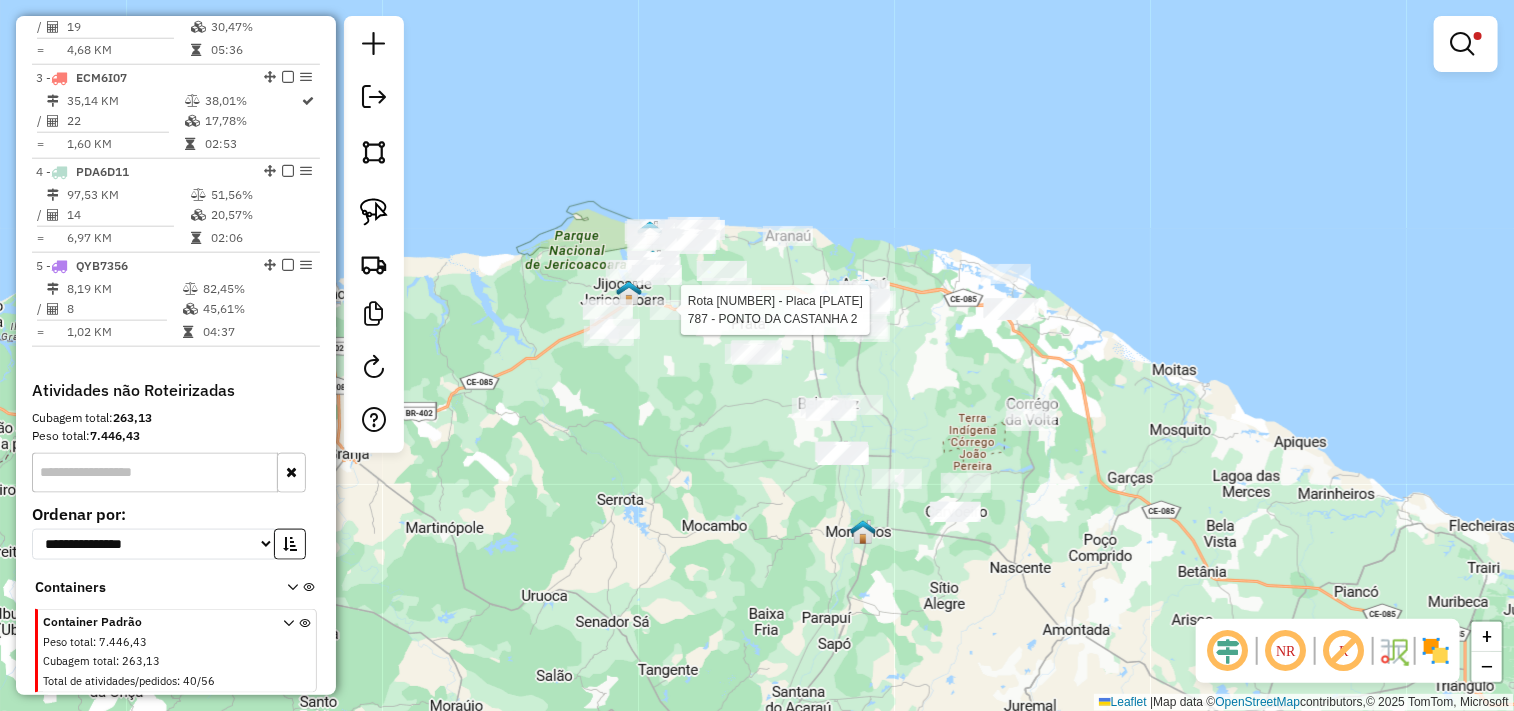 select on "**********" 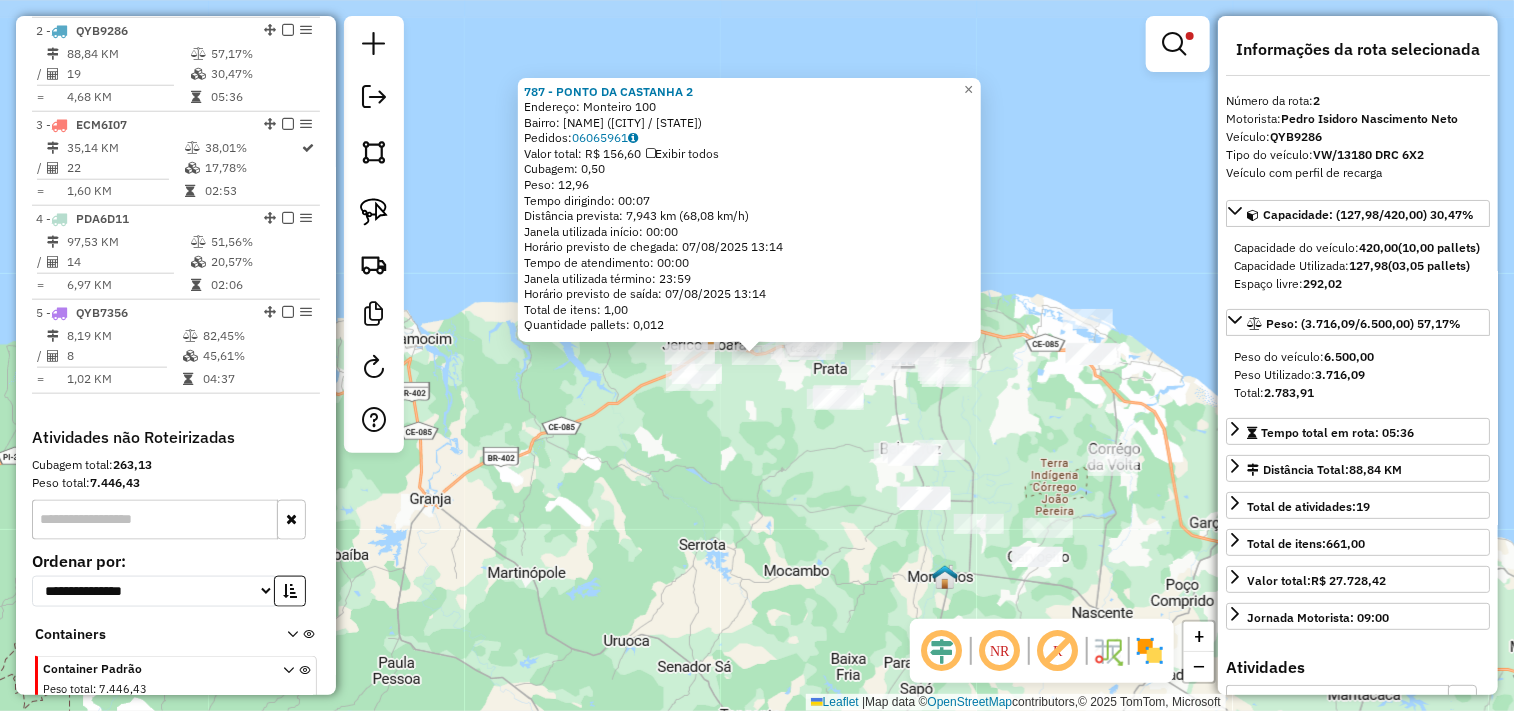 scroll, scrollTop: 866, scrollLeft: 0, axis: vertical 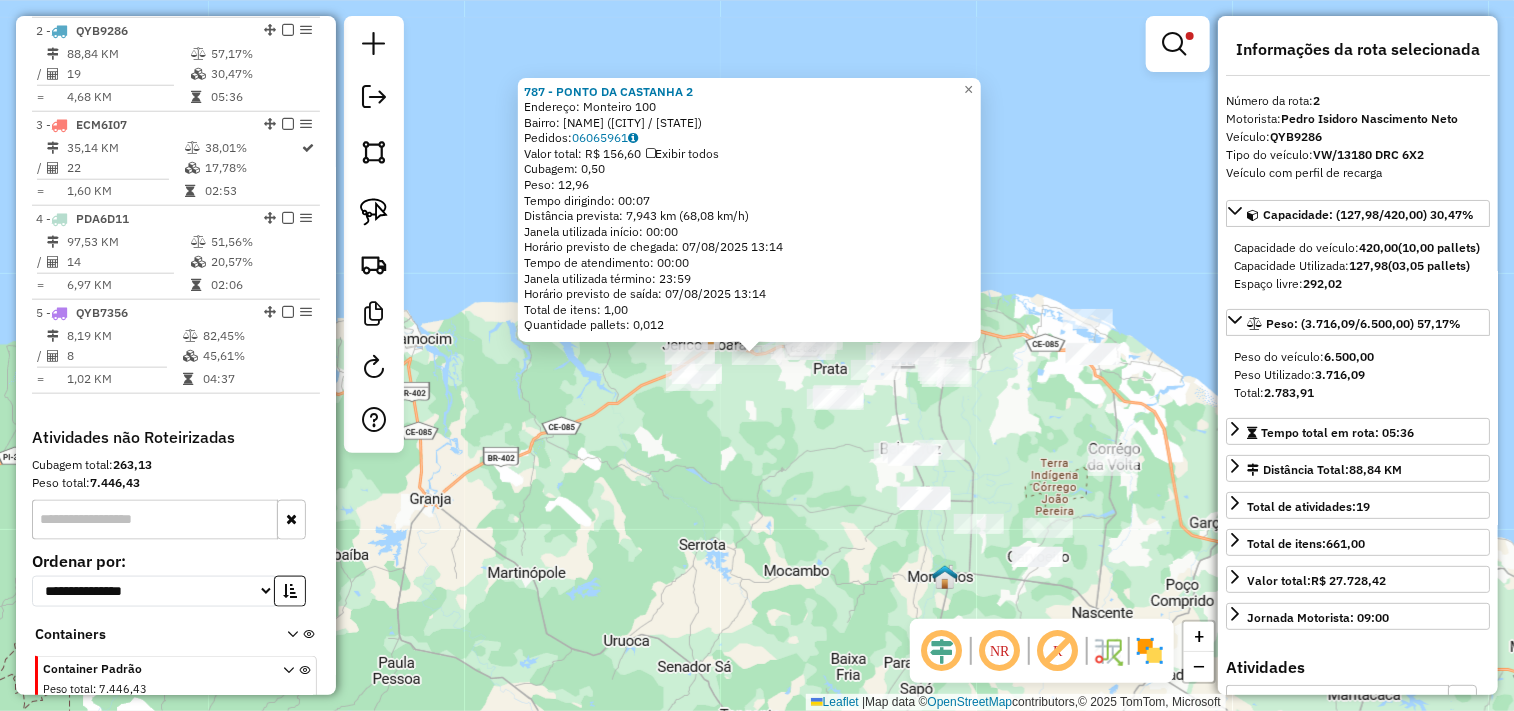 click on "787 - PONTO DA CASTANHA 2  Endereço:  Monteiro 100   Bairro: MONTEIROS (CRUZ / CE)   Pedidos:  06065961   Valor total: R$ 156,60   Exibir todos   Cubagem: 0,50  Peso: 12,96  Tempo dirigindo: 00:07   Distância prevista: 7,943 km (68,08 km/h)   Janela utilizada início: 00:00   Horário previsto de chegada: 07/08/2025 13:14   Tempo de atendimento: 00:00   Janela utilizada término: 23:59   Horário previsto de saída: 07/08/2025 13:14   Total de itens: 1,00   Quantidade pallets: 0,012  × Limpar filtros Janela de atendimento Grade de atendimento Capacidade Transportadoras Veículos Cliente Pedidos  Rotas Selecione os dias de semana para filtrar as janelas de atendimento  Seg   Ter   Qua   Qui   Sex   Sáb   Dom  Informe o período da janela de atendimento: De: Até:  Filtrar exatamente a janela do cliente  Considerar janela de atendimento padrão  Selecione os dias de semana para filtrar as grades de atendimento  Seg   Ter   Qua   Qui   Sex   Sáb   Dom   Considerar clientes sem dia de atendimento cadastrado" 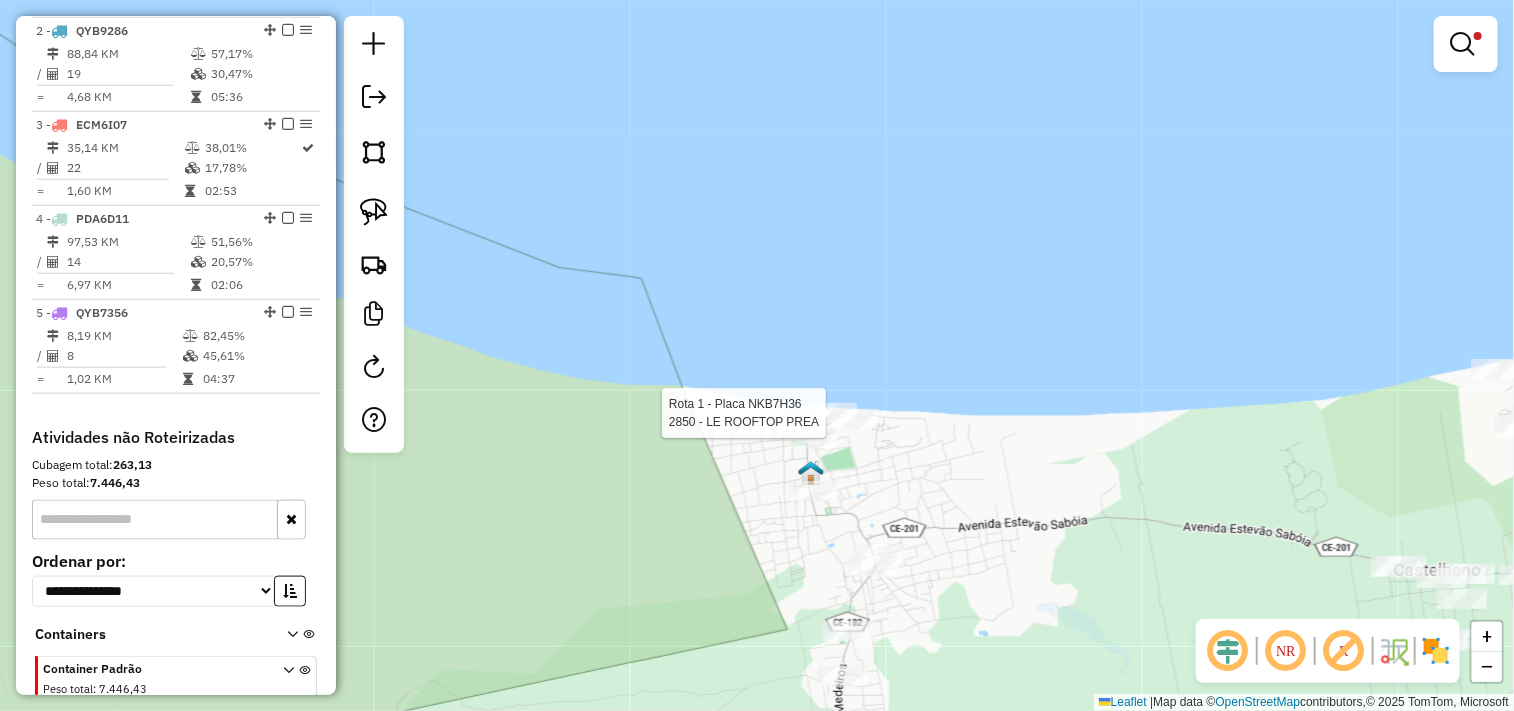 select on "**********" 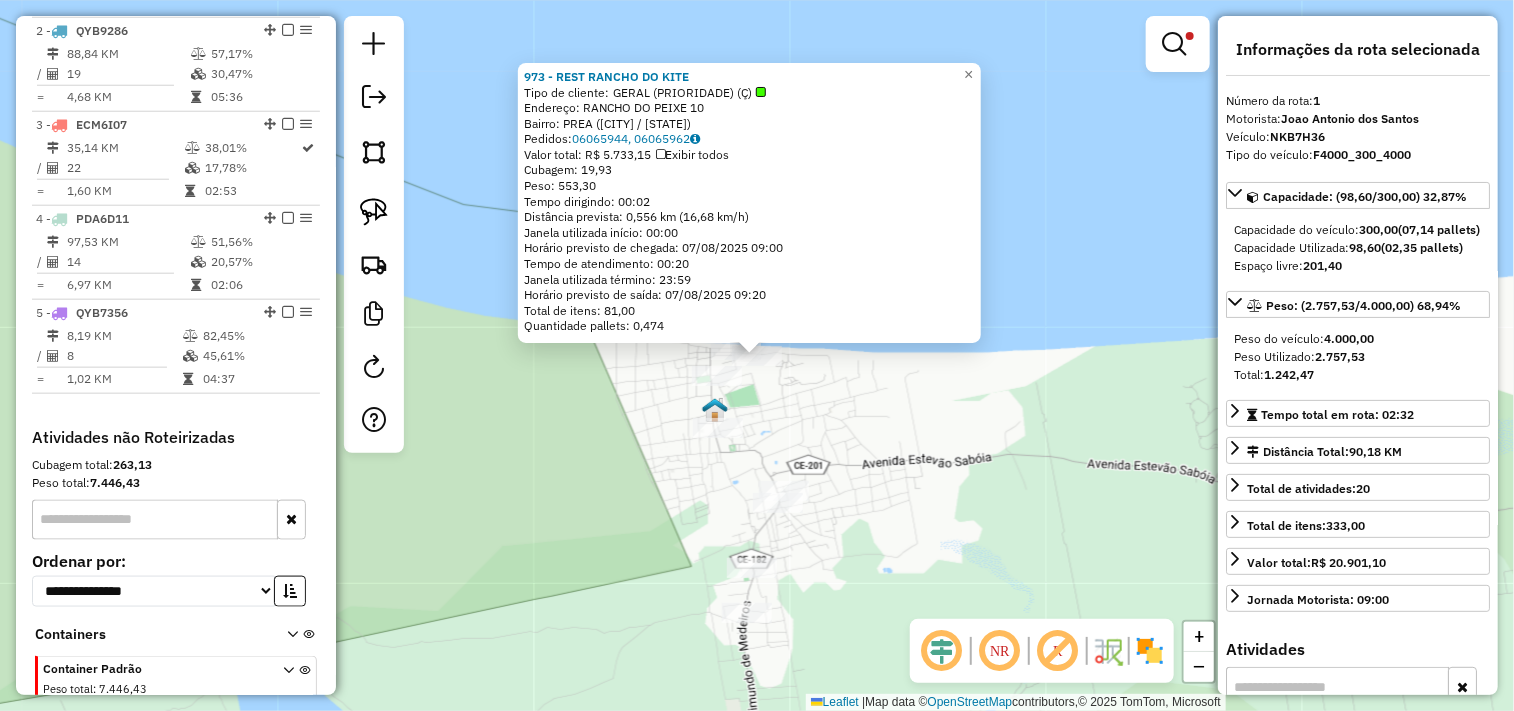 scroll, scrollTop: 773, scrollLeft: 0, axis: vertical 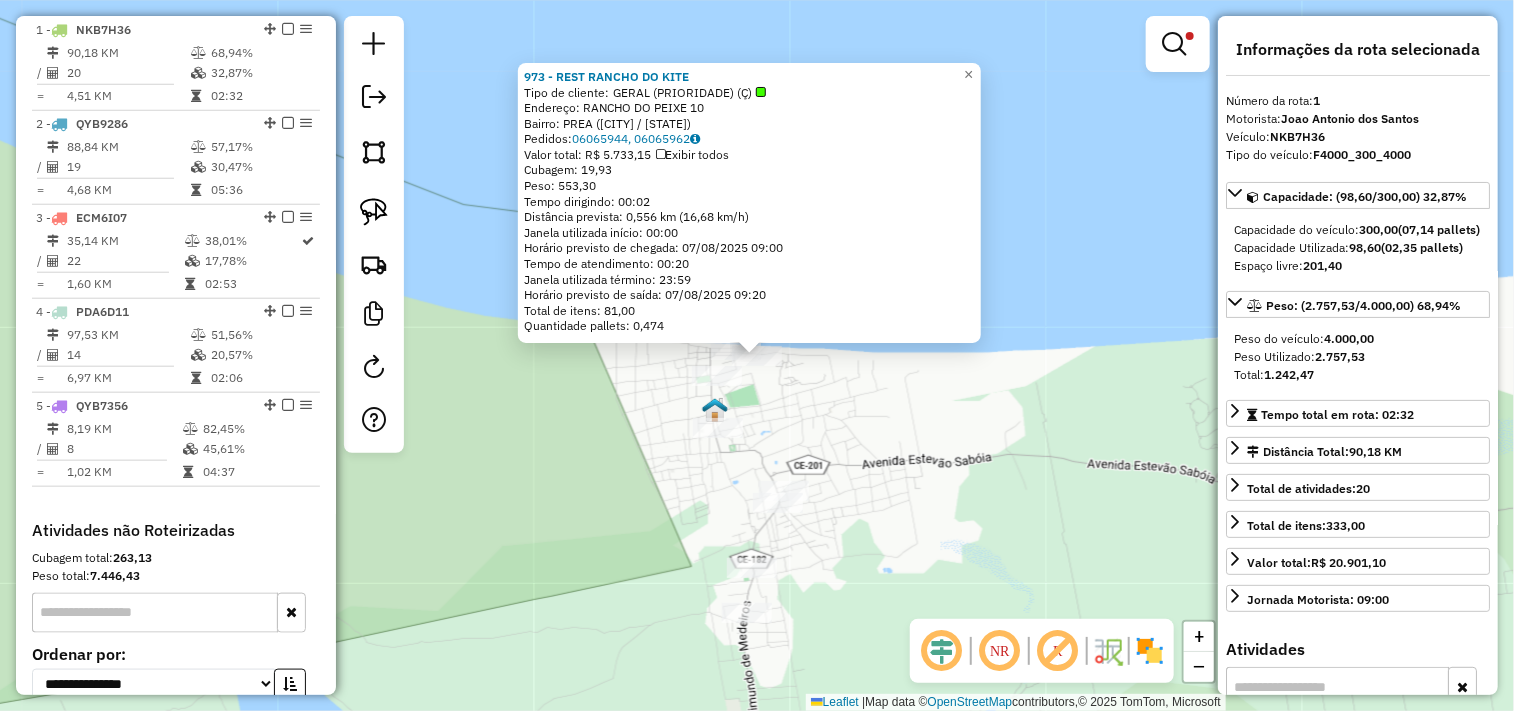 click on "973 - REST RANCHO DO KITE  Tipo de cliente:   GERAL (PRIORIDADE) (Ç)   Endereço:  RANCHO DO PEIXE 10   Bairro: PREA (CRUZ / CE)   Pedidos:  06065944, 06065962   Valor total: R$ 5.733,15   Exibir todos   Cubagem: 19,93  Peso: 553,30  Tempo dirigindo: 00:02   Distância prevista: 0,556 km (16,68 km/h)   Janela utilizada início: 00:00   Horário previsto de chegada: 07/08/2025 09:00   Tempo de atendimento: 00:20   Janela utilizada término: 23:59   Horário previsto de saída: 07/08/2025 09:20   Total de itens: 81,00   Quantidade pallets: 0,474  × Limpar filtros Janela de atendimento Grade de atendimento Capacidade Transportadoras Veículos Cliente Pedidos  Rotas Selecione os dias de semana para filtrar as janelas de atendimento  Seg   Ter   Qua   Qui   Sex   Sáb   Dom  Informe o período da janela de atendimento: De: Até:  Filtrar exatamente a janela do cliente  Considerar janela de atendimento padrão  Selecione os dias de semana para filtrar as grades de atendimento  Seg   Ter   Qua   Qui   Sex   Sáb" 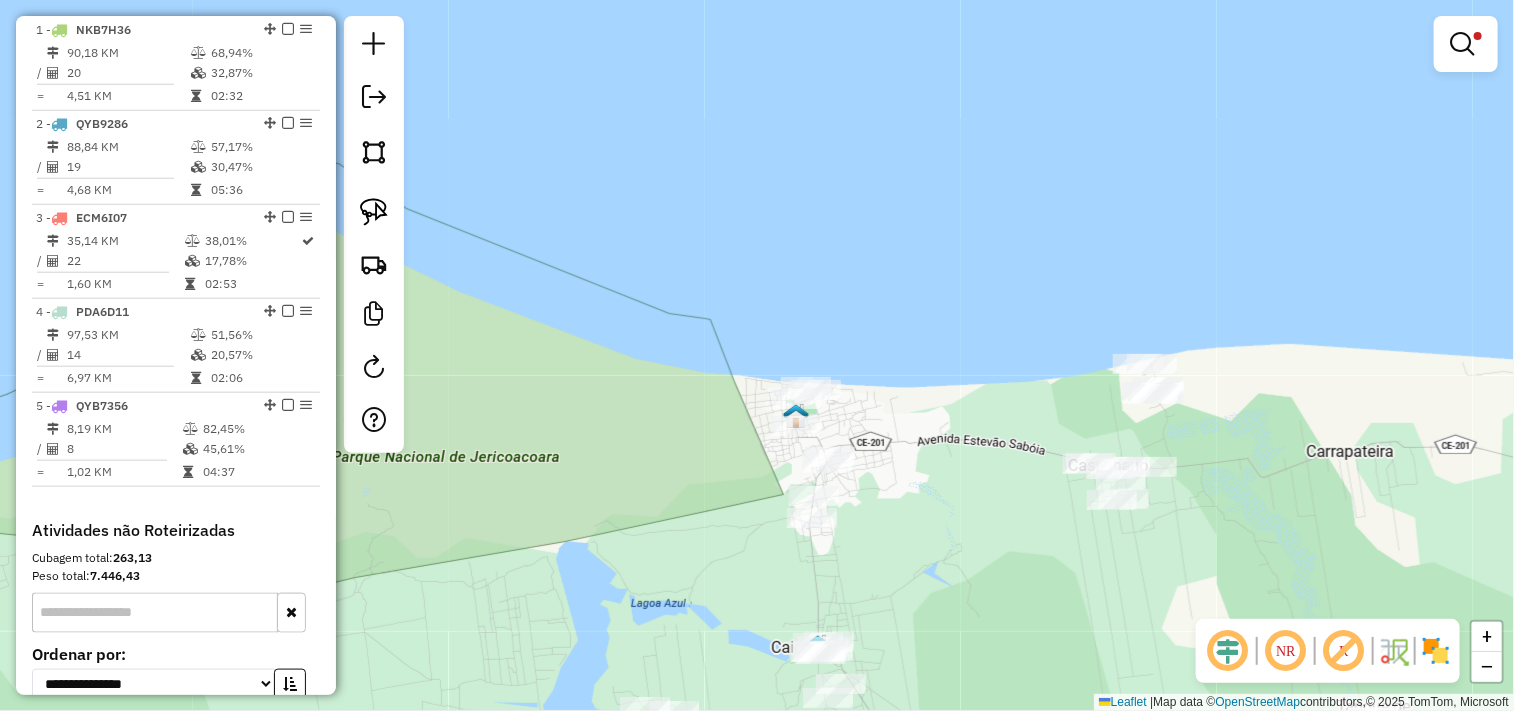 drag, startPoint x: 948, startPoint y: 512, endPoint x: 794, endPoint y: 322, distance: 244.5731 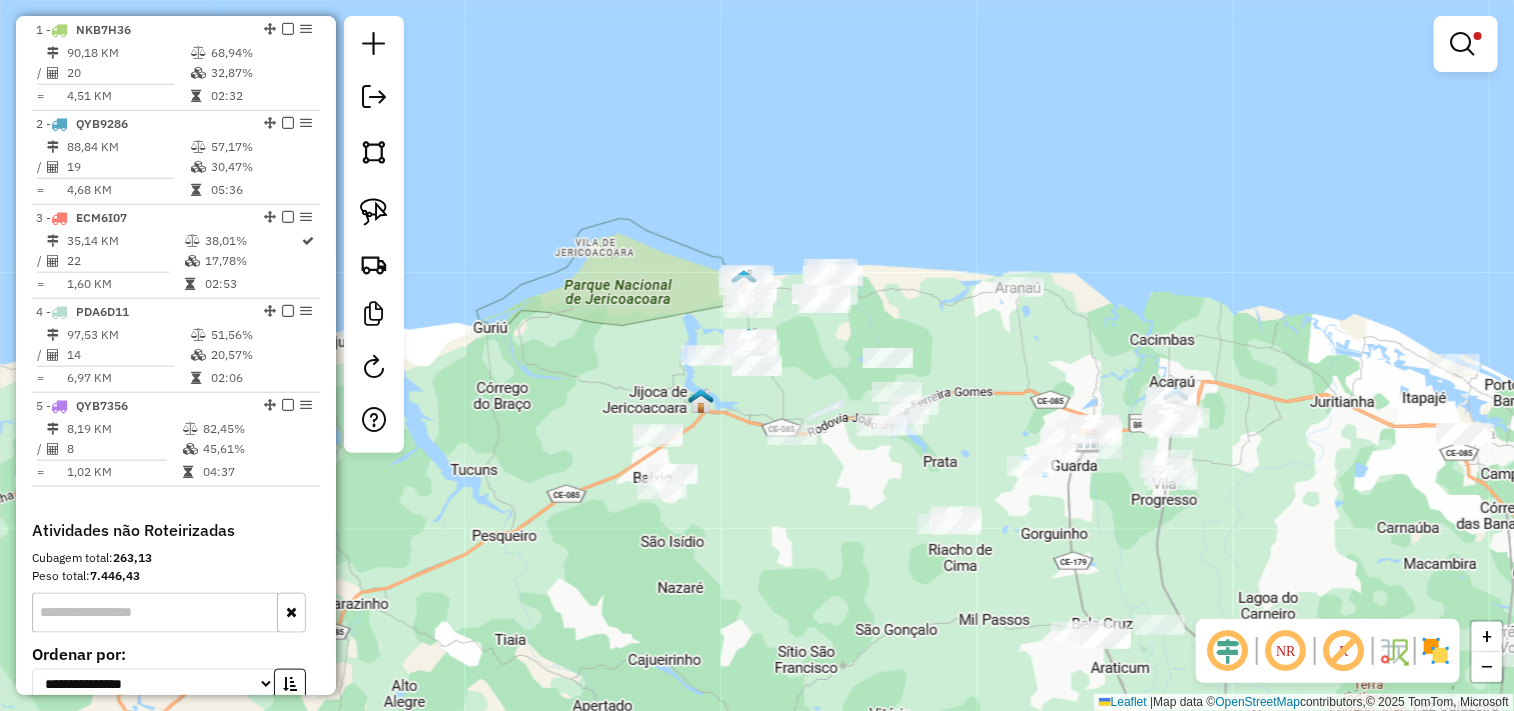 click on "Limpar filtros Janela de atendimento Grade de atendimento Capacidade Transportadoras Veículos Cliente Pedidos  Rotas Selecione os dias de semana para filtrar as janelas de atendimento  Seg   Ter   Qua   Qui   Sex   Sáb   Dom  Informe o período da janela de atendimento: De: Até:  Filtrar exatamente a janela do cliente  Considerar janela de atendimento padrão  Selecione os dias de semana para filtrar as grades de atendimento  Seg   Ter   Qua   Qui   Sex   Sáb   Dom   Considerar clientes sem dia de atendimento cadastrado  Clientes fora do dia de atendimento selecionado Filtrar as atividades entre os valores definidos abaixo:  Peso mínimo:   Peso máximo:   Cubagem mínima:   Cubagem máxima:   De:   Até:  Filtrar as atividades entre o tempo de atendimento definido abaixo:  De:   Até:   Considerar capacidade total dos clientes não roteirizados Transportadora: Selecione um ou mais itens Tipo de veículo: Selecione um ou mais itens Veículo: Selecione um ou mais itens Motorista: Selecione um ou mais itens" 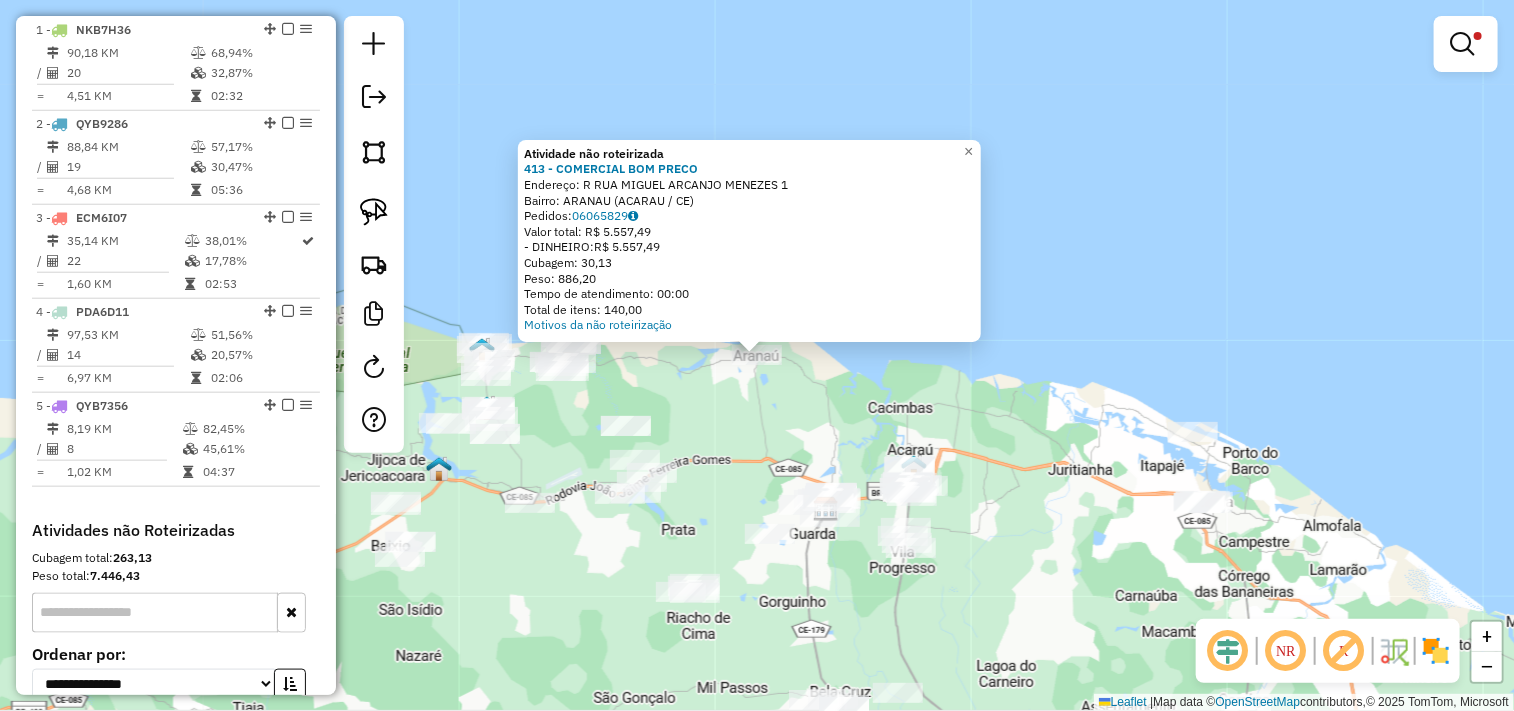 click on "Atividade não roteirizada 413 - COMERCIAL BOM PRECO  Endereço:  R RUA MIGUEL ARCANJO MENEZES 1   Bairro: ARANAU (ACARAU / CE)   Pedidos:  06065829   Valor total: R$ 5.557,49   - DINHEIRO:  R$ 5.557,49   Cubagem: 30,13   Peso: 886,20   Tempo de atendimento: 00:00   Total de itens: 140,00  Motivos da não roteirização × Limpar filtros Janela de atendimento Grade de atendimento Capacidade Transportadoras Veículos Cliente Pedidos  Rotas Selecione os dias de semana para filtrar as janelas de atendimento  Seg   Ter   Qua   Qui   Sex   Sáb   Dom  Informe o período da janela de atendimento: De: Até:  Filtrar exatamente a janela do cliente  Considerar janela de atendimento padrão  Selecione os dias de semana para filtrar as grades de atendimento  Seg   Ter   Qua   Qui   Sex   Sáb   Dom   Considerar clientes sem dia de atendimento cadastrado  Clientes fora do dia de atendimento selecionado Filtrar as atividades entre os valores definidos abaixo:  Peso mínimo:   Peso máximo:   Cubagem mínima:   De:   De:" 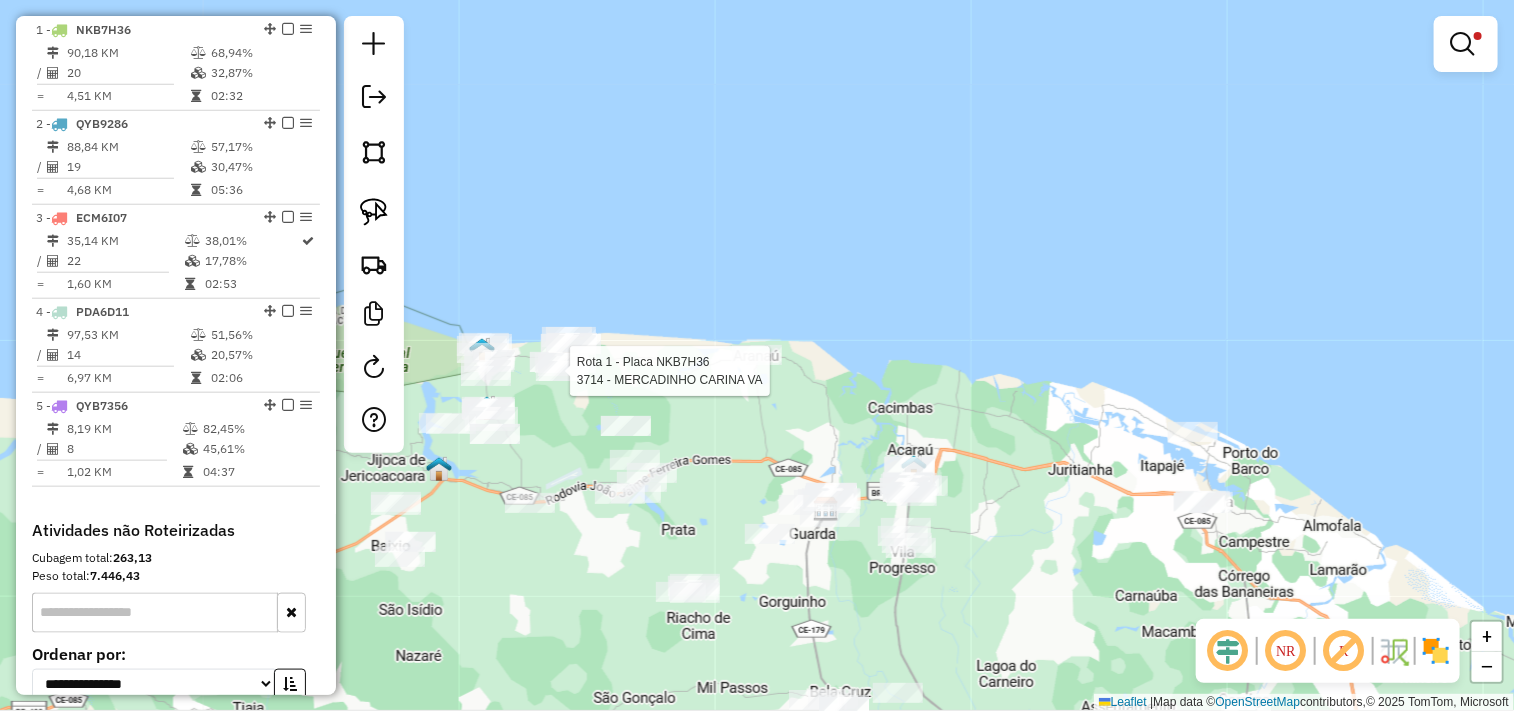 select on "**********" 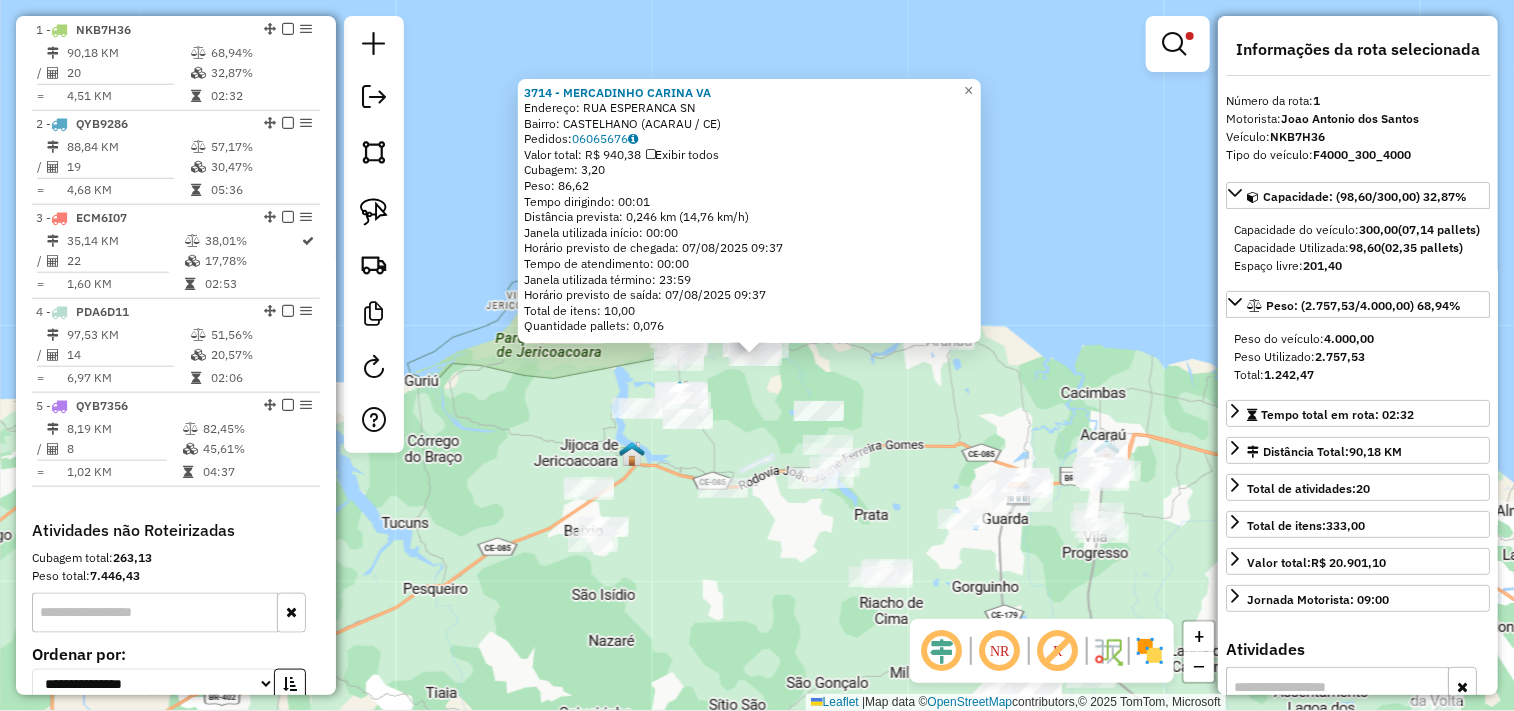 click on "3714 - MERCADINHO CARINA VA  Endereço:  RUA ESPERANCA SN   Bairro: CASTELHANO (ACARAU / CE)   Pedidos:  06065676   Valor total: R$ 940,38   Exibir todos   Cubagem: 3,20  Peso: 86,62  Tempo dirigindo: 00:01   Distância prevista: 0,246 km (14,76 km/h)   Janela utilizada início: 00:00   Horário previsto de chegada: 07/08/2025 09:37   Tempo de atendimento: 00:00   Janela utilizada término: 23:59   Horário previsto de saída: 07/08/2025 09:37   Total de itens: 10,00   Quantidade pallets: 0,076  × Limpar filtros Janela de atendimento Grade de atendimento Capacidade Transportadoras Veículos Cliente Pedidos  Rotas Selecione os dias de semana para filtrar as janelas de atendimento  Seg   Ter   Qua   Qui   Sex   Sáb   Dom  Informe o período da janela de atendimento: De: Até:  Filtrar exatamente a janela do cliente  Considerar janela de atendimento padrão  Selecione os dias de semana para filtrar as grades de atendimento  Seg   Ter   Qua   Qui   Sex   Sáb   Dom   Peso mínimo:   Peso máximo:   De:   Até:" 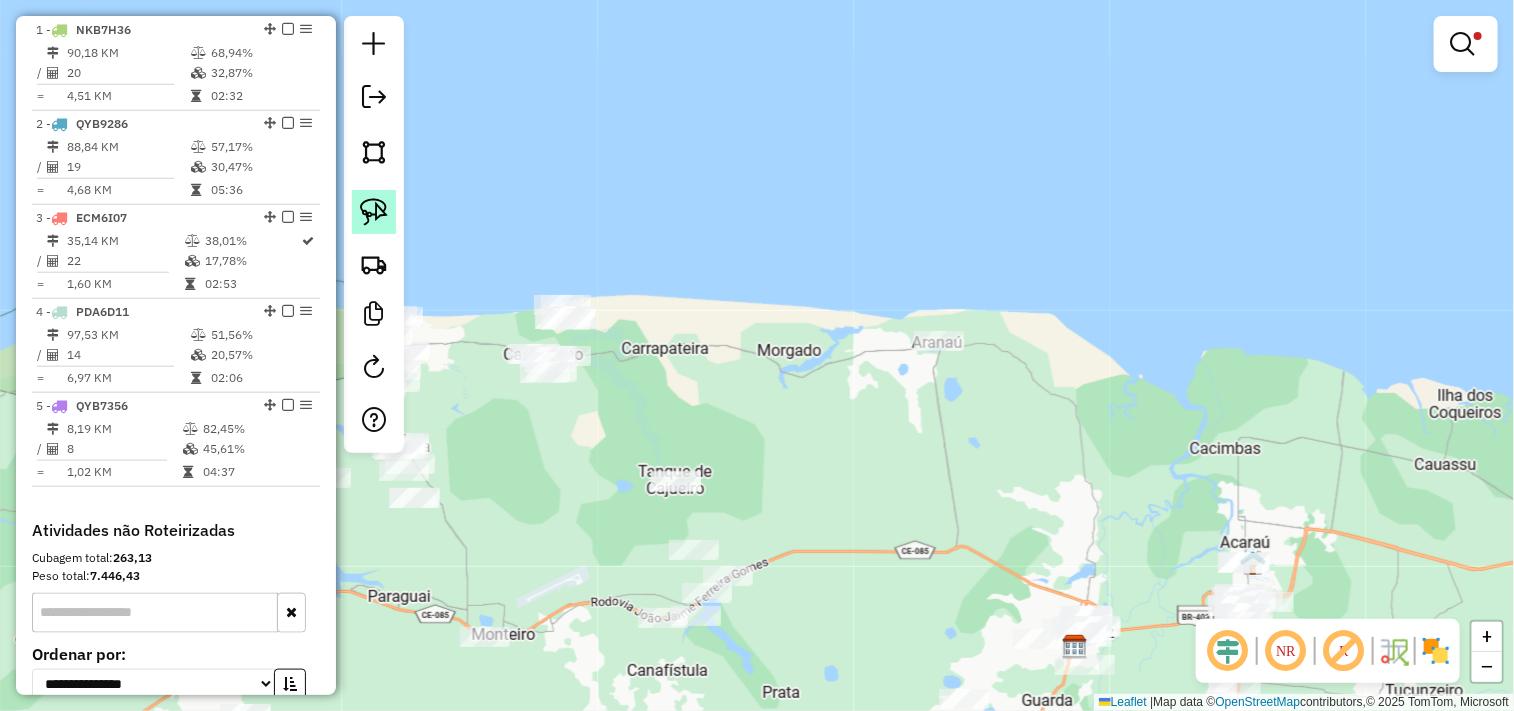 click 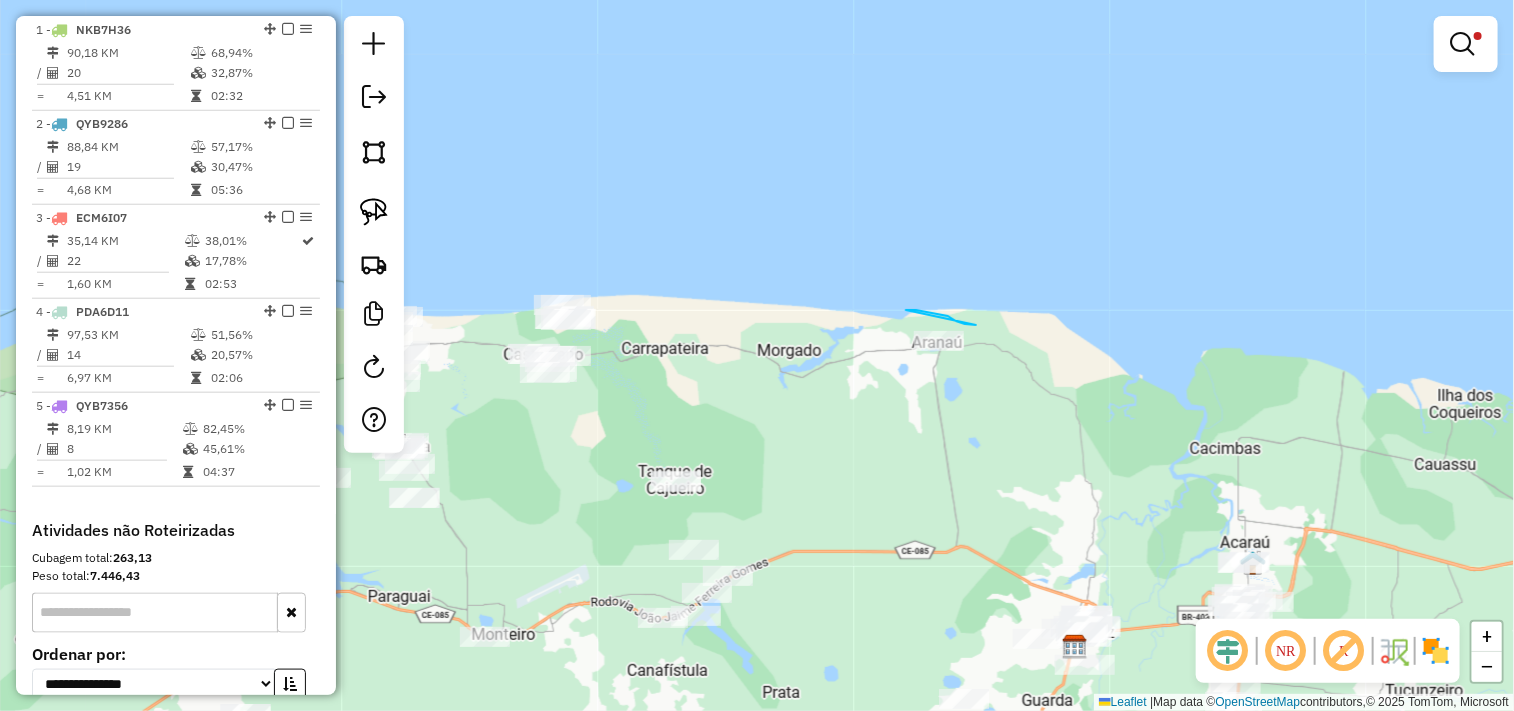 drag, startPoint x: 916, startPoint y: 310, endPoint x: 866, endPoint y: 374, distance: 81.21576 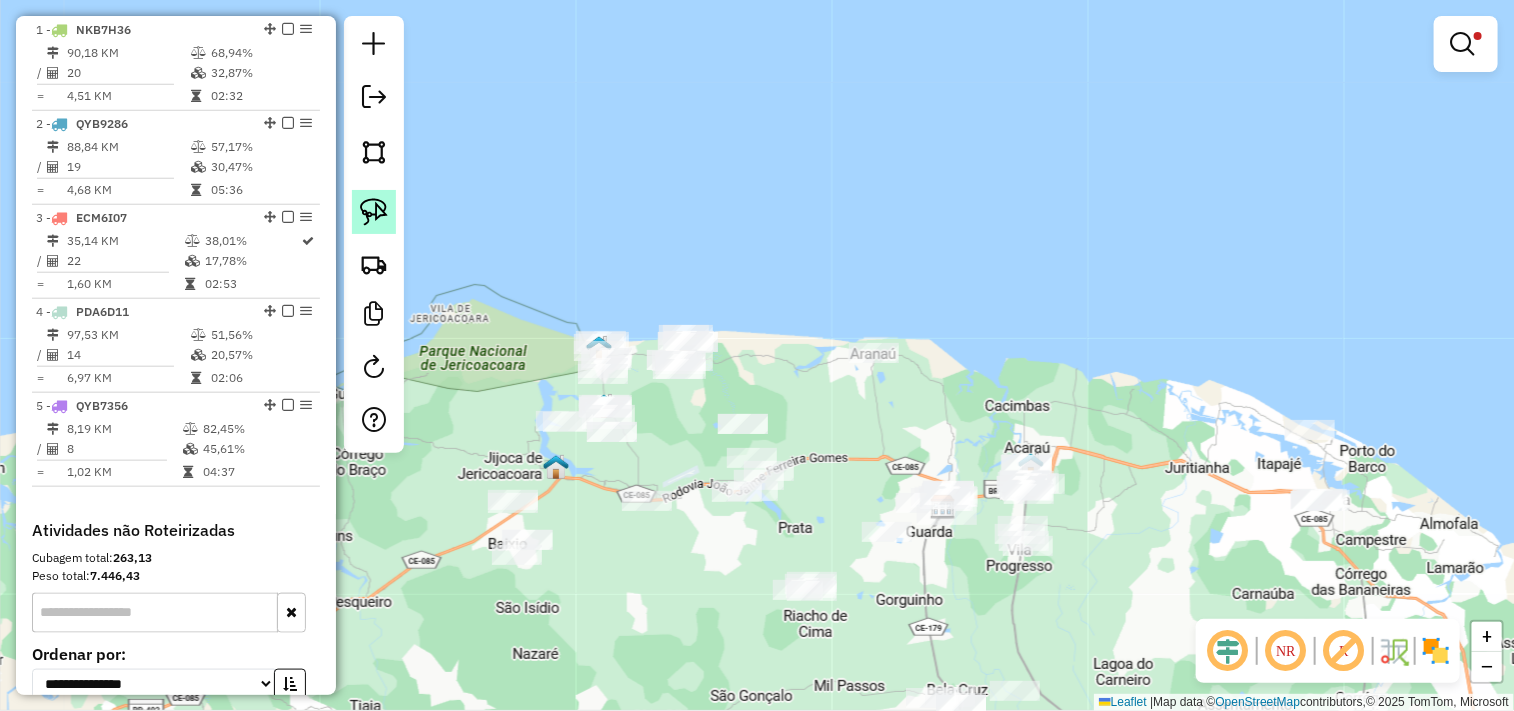 click 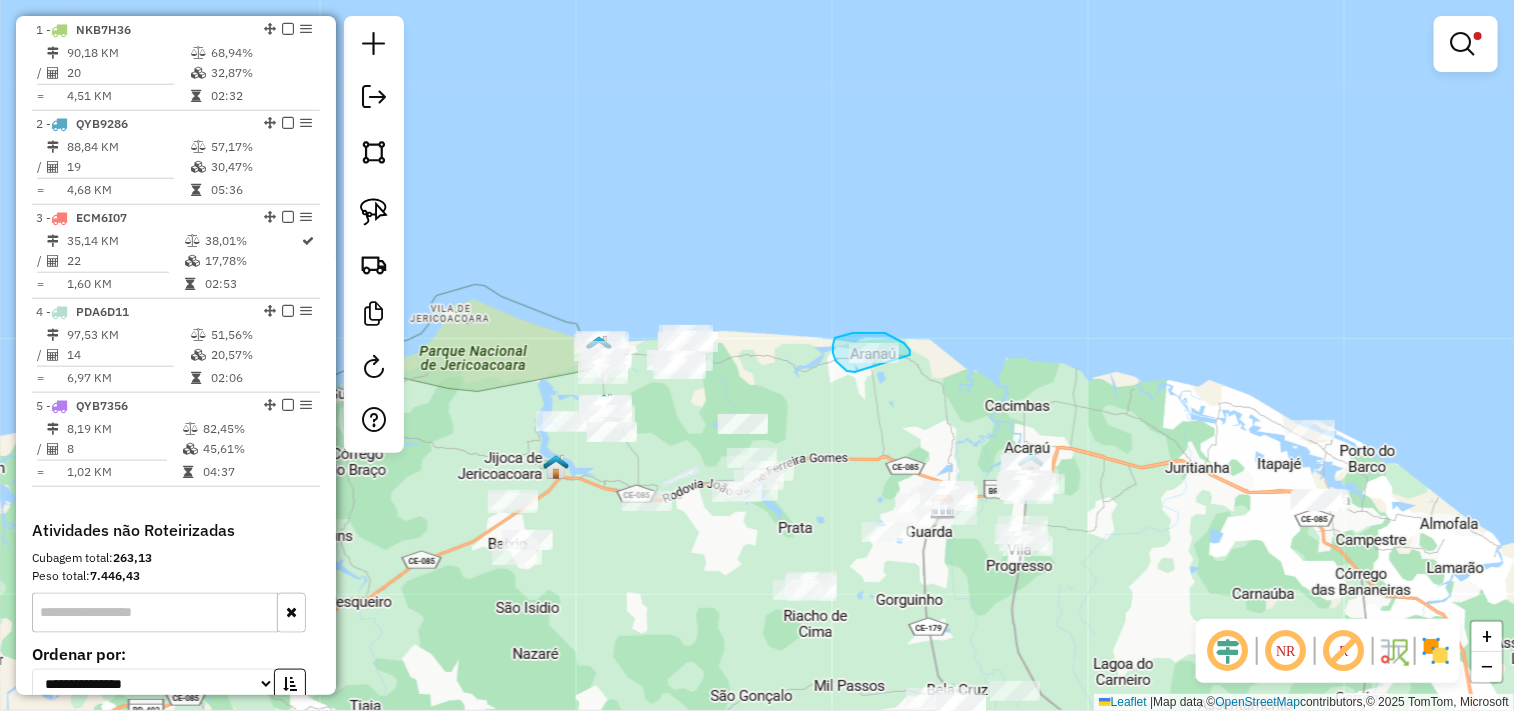 drag, startPoint x: 855, startPoint y: 372, endPoint x: 875, endPoint y: 365, distance: 21.189621 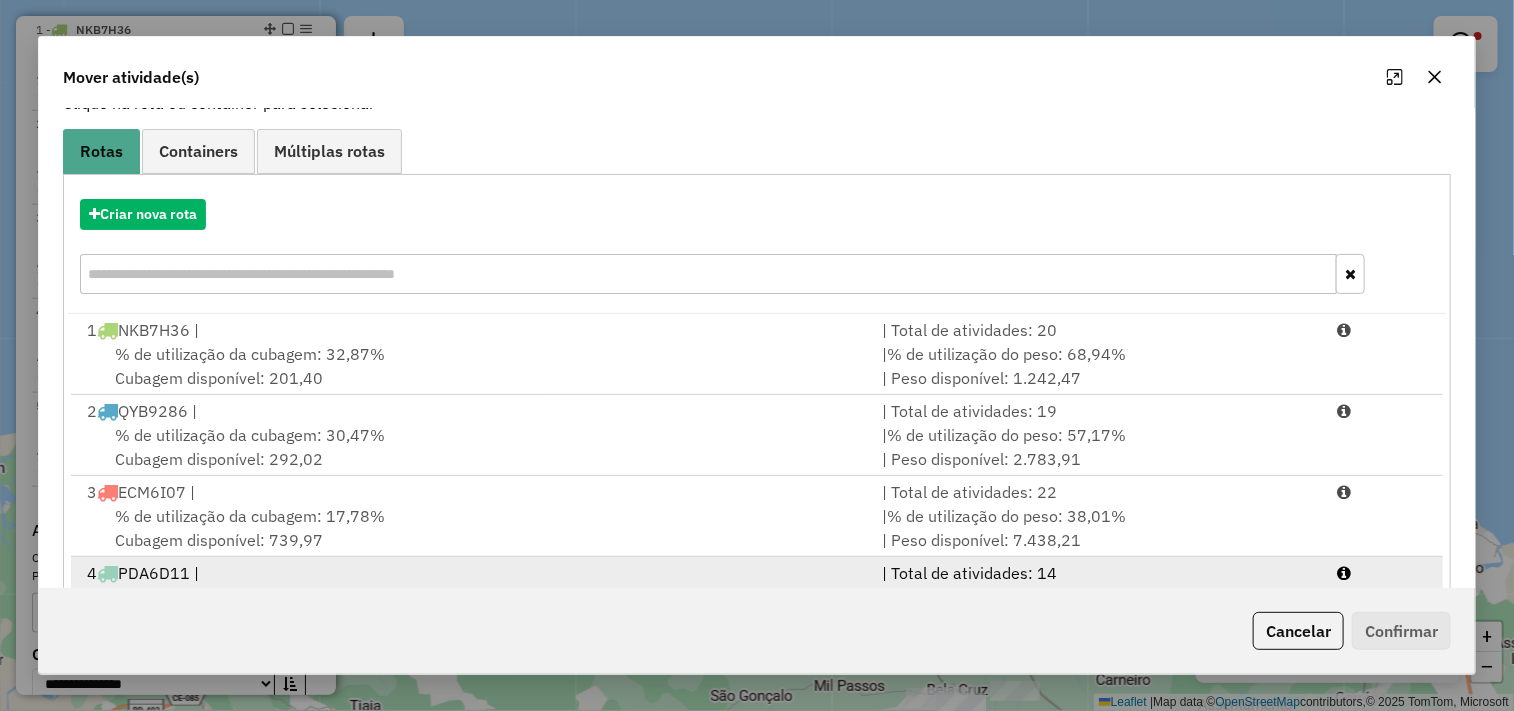 scroll, scrollTop: 303, scrollLeft: 0, axis: vertical 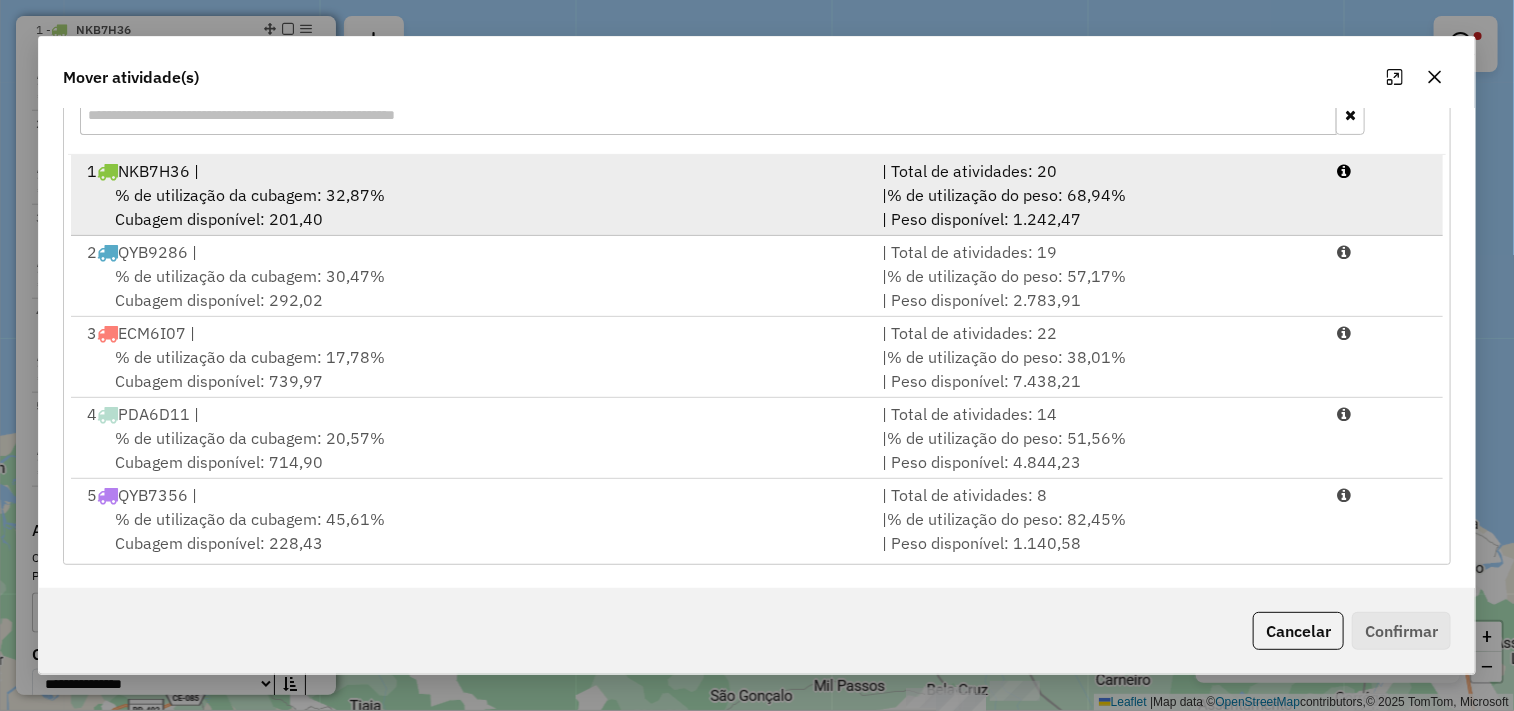 click on "% de utilização da cubagem: 32,87%  Cubagem disponível: 201,40" at bounding box center [473, 207] 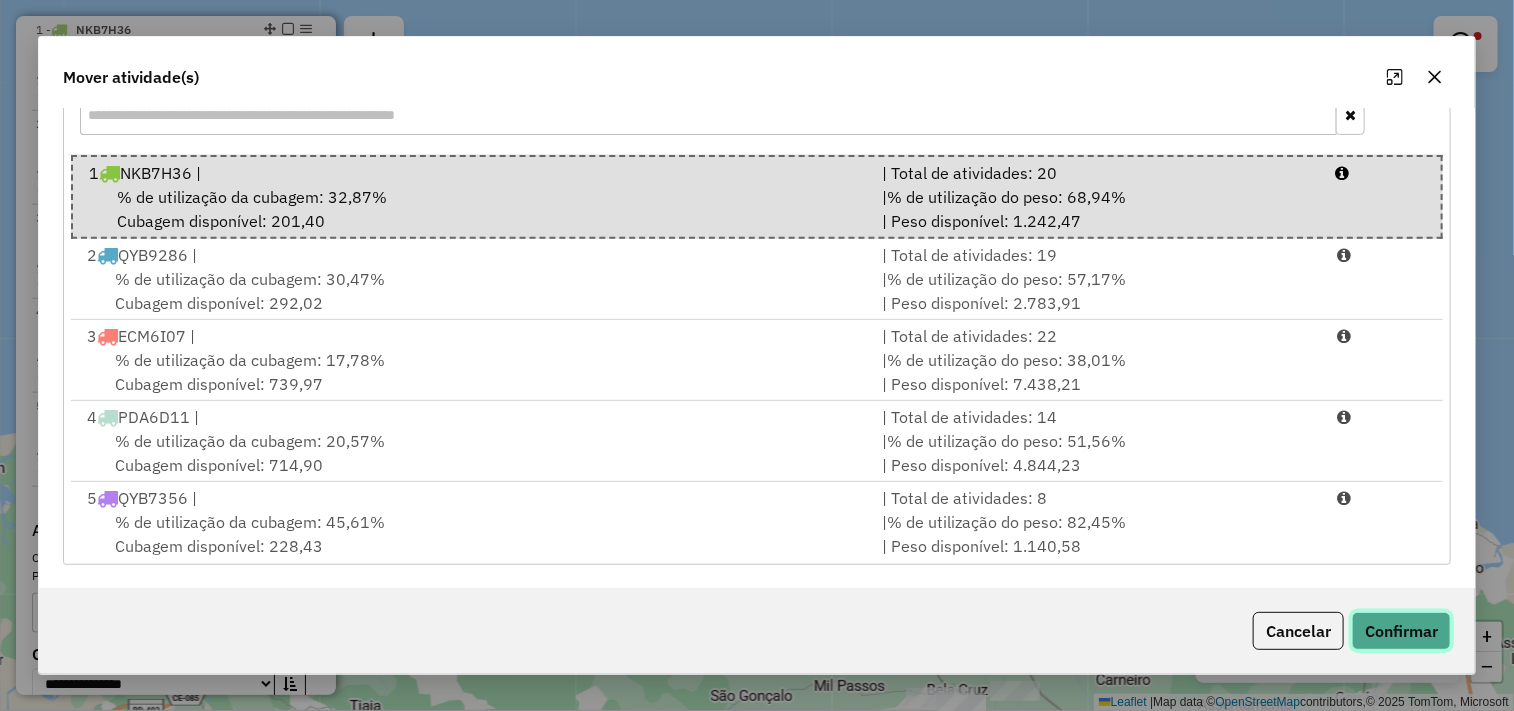 click on "Confirmar" 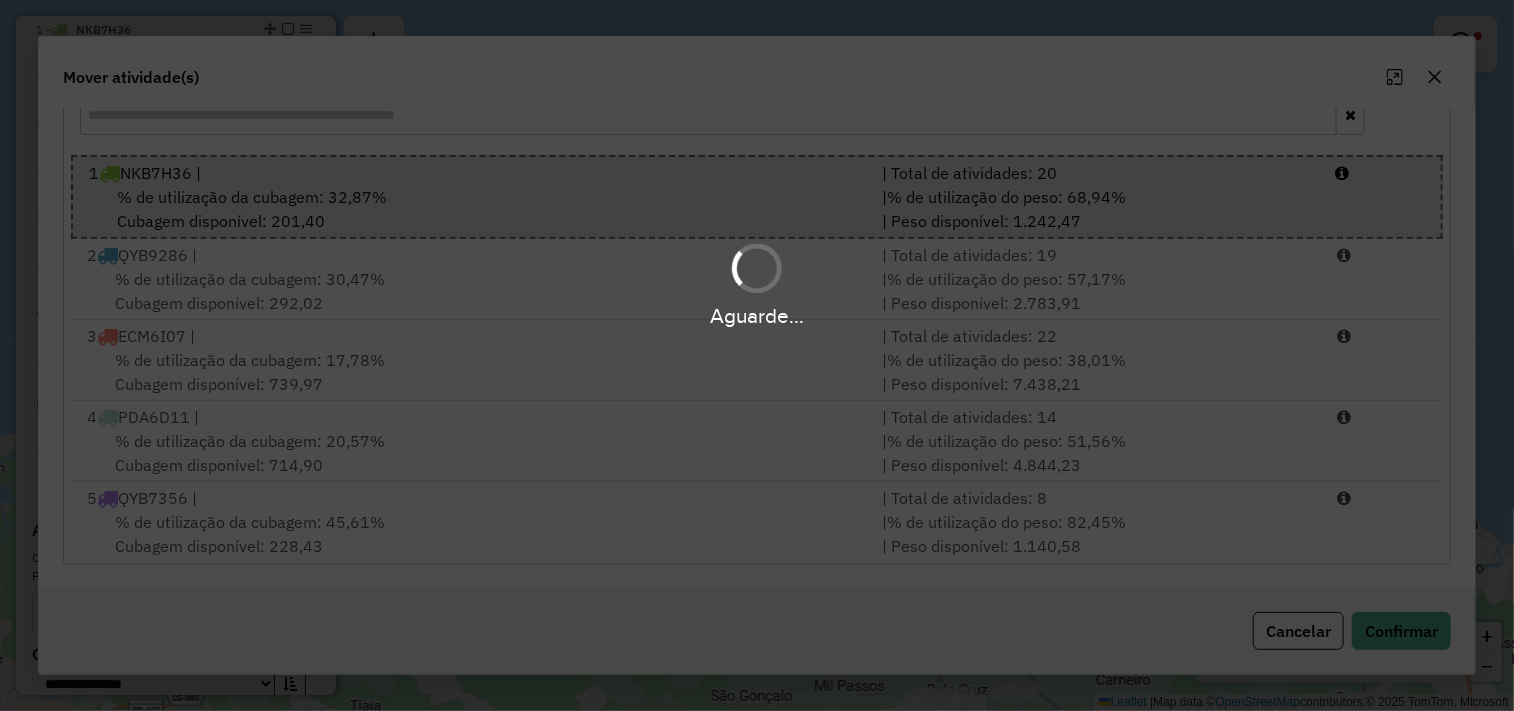 scroll, scrollTop: 0, scrollLeft: 0, axis: both 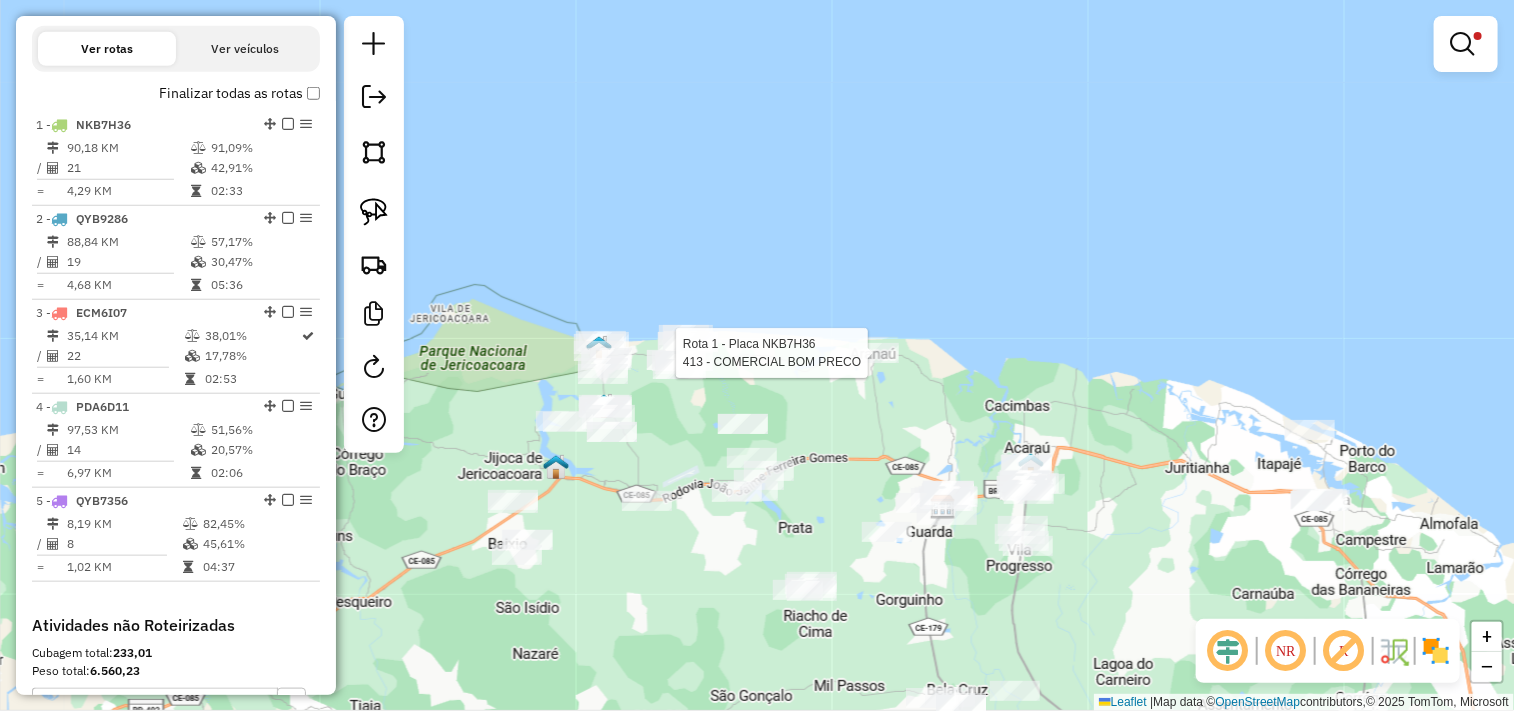 select on "**********" 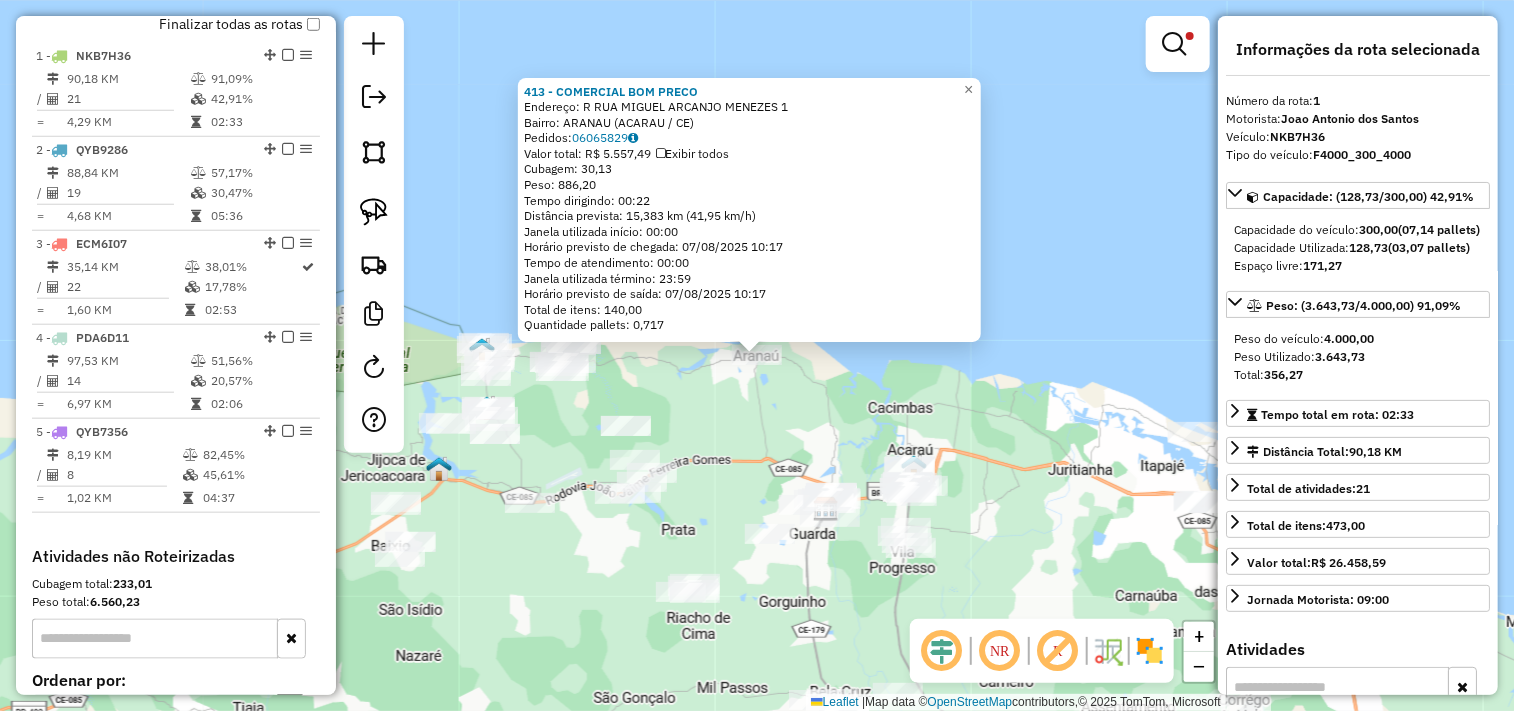 scroll, scrollTop: 773, scrollLeft: 0, axis: vertical 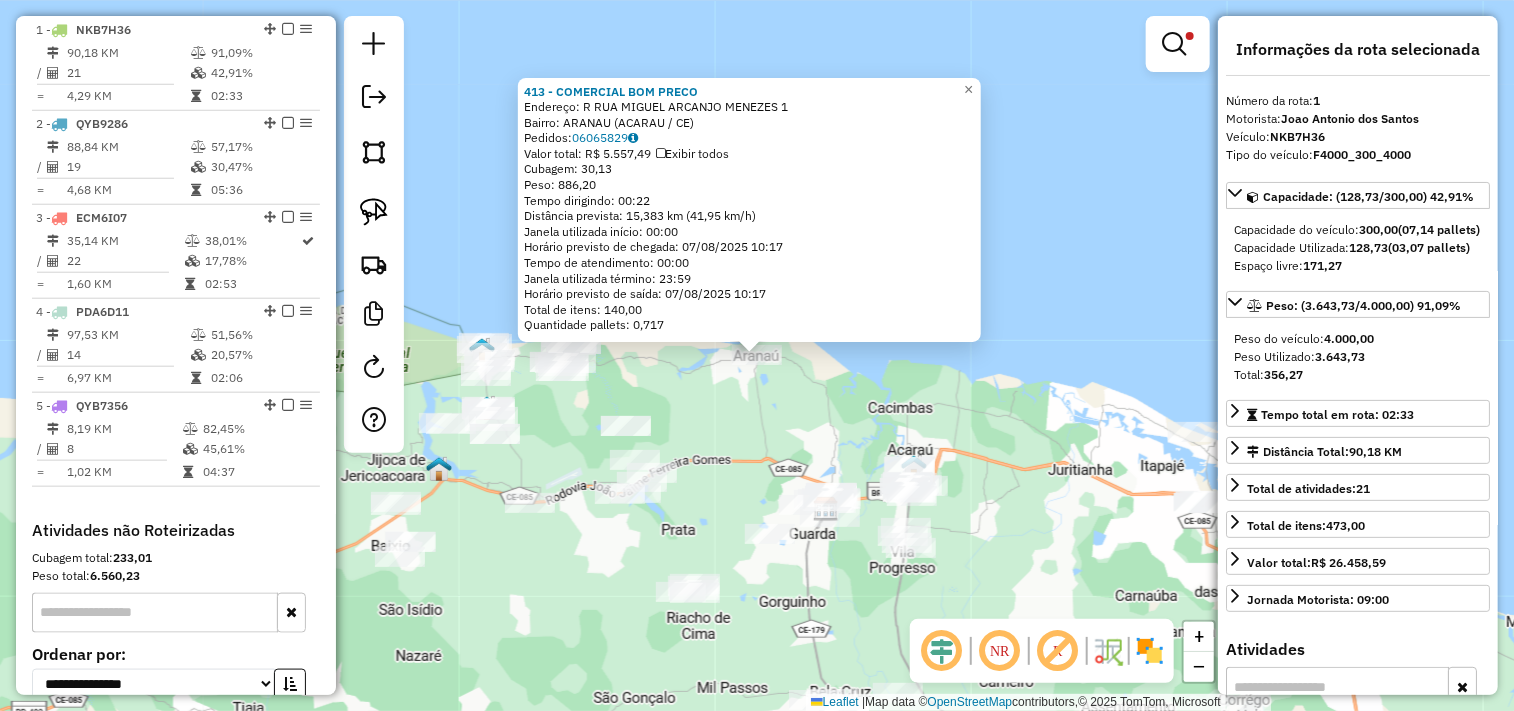 click on "413 - COMERCIAL BOM PRECO  Endereço:  R RUA MIGUEL ARCANJO MENEZES 1   Bairro: ARANAU (ACARAU / CE)   Pedidos:  06065829   Valor total: R$ 5.557,49   Exibir todos   Cubagem: 30,13  Peso: 886,20  Tempo dirigindo: 00:22   Distância prevista: 15,383 km (41,95 km/h)   Janela utilizada início: 00:00   Horário previsto de chegada: 07/08/2025 10:17   Tempo de atendimento: 00:00   Janela utilizada término: 23:59   Horário previsto de saída: 07/08/2025 10:17   Total de itens: 140,00   Quantidade pallets: 0,717  × Limpar filtros Janela de atendimento Grade de atendimento Capacidade Transportadoras Veículos Cliente Pedidos  Rotas Selecione os dias de semana para filtrar as janelas de atendimento  Seg   Ter   Qua   Qui   Sex   Sáb   Dom  Informe o período da janela de atendimento: De: Até:  Filtrar exatamente a janela do cliente  Considerar janela de atendimento padrão  Selecione os dias de semana para filtrar as grades de atendimento  Seg   Ter   Qua   Qui   Sex   Sáb   Dom   Peso mínimo:   Peso máximo:" 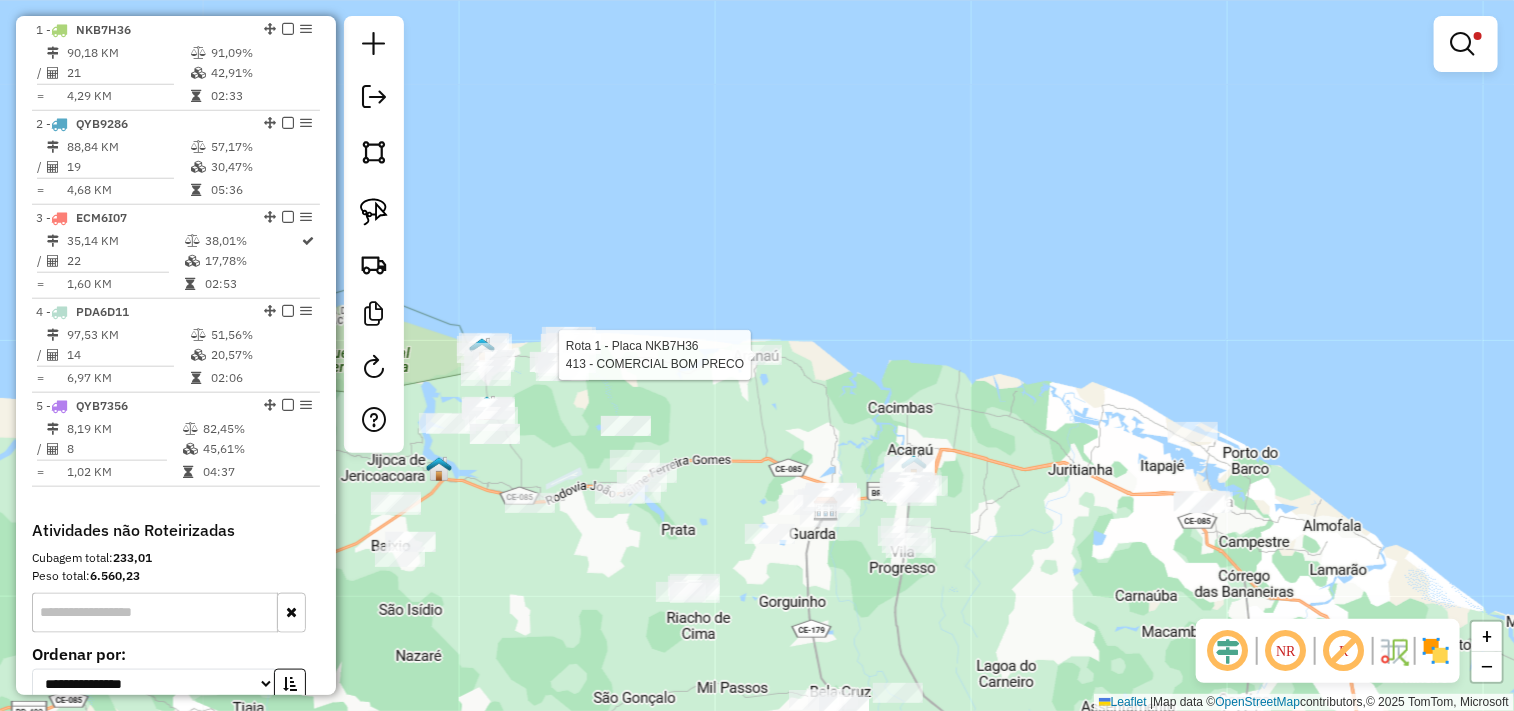 select on "**********" 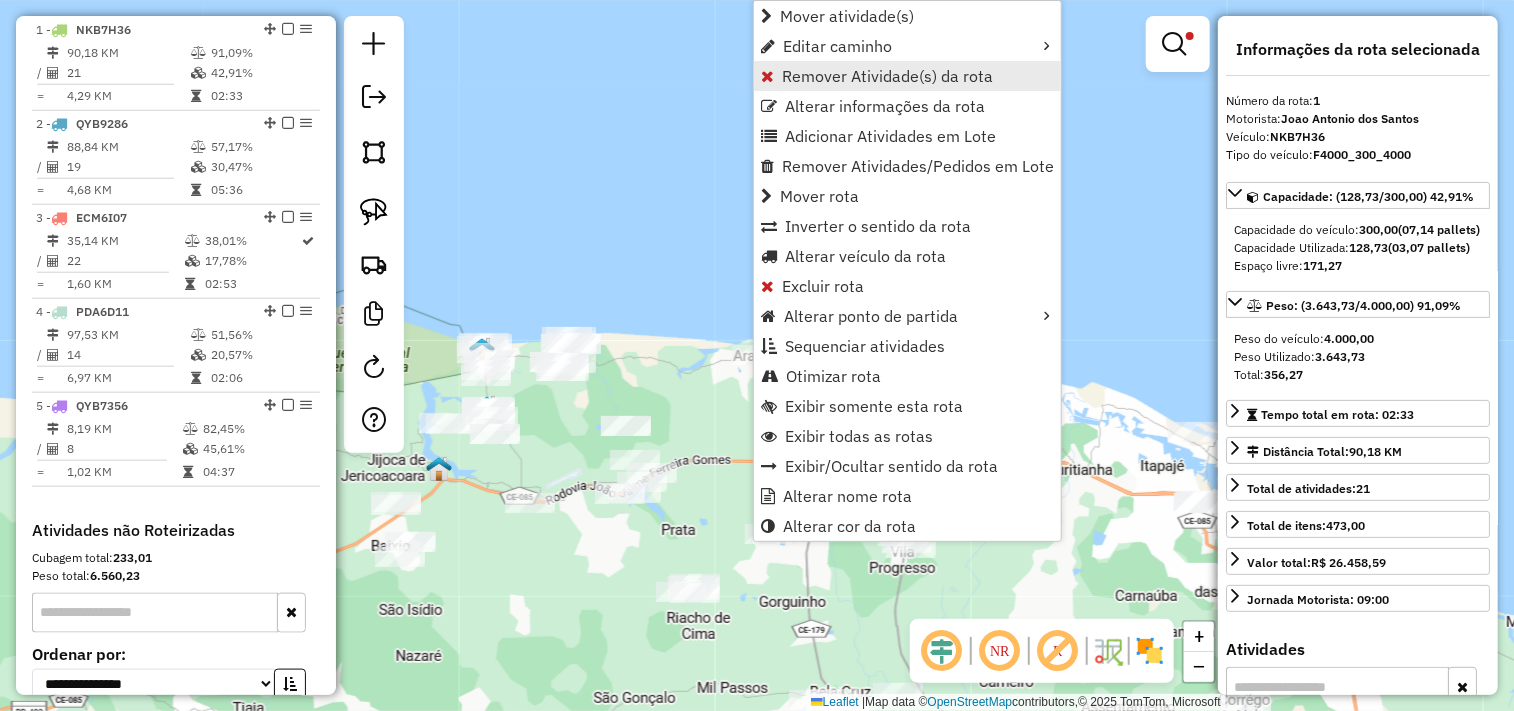click on "Remover Atividade(s) da rota" at bounding box center (887, 76) 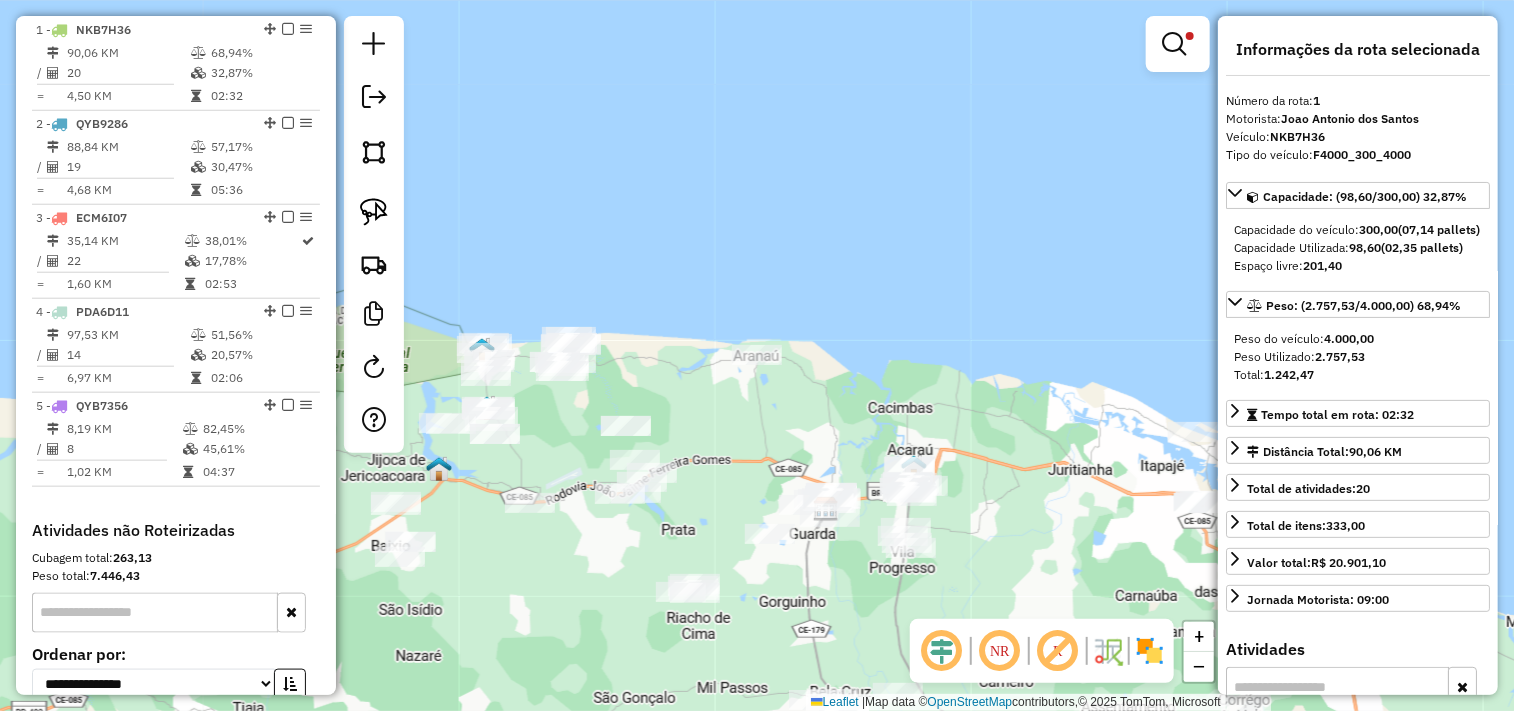 drag, startPoint x: 607, startPoint y: 558, endPoint x: 696, endPoint y: 492, distance: 110.80163 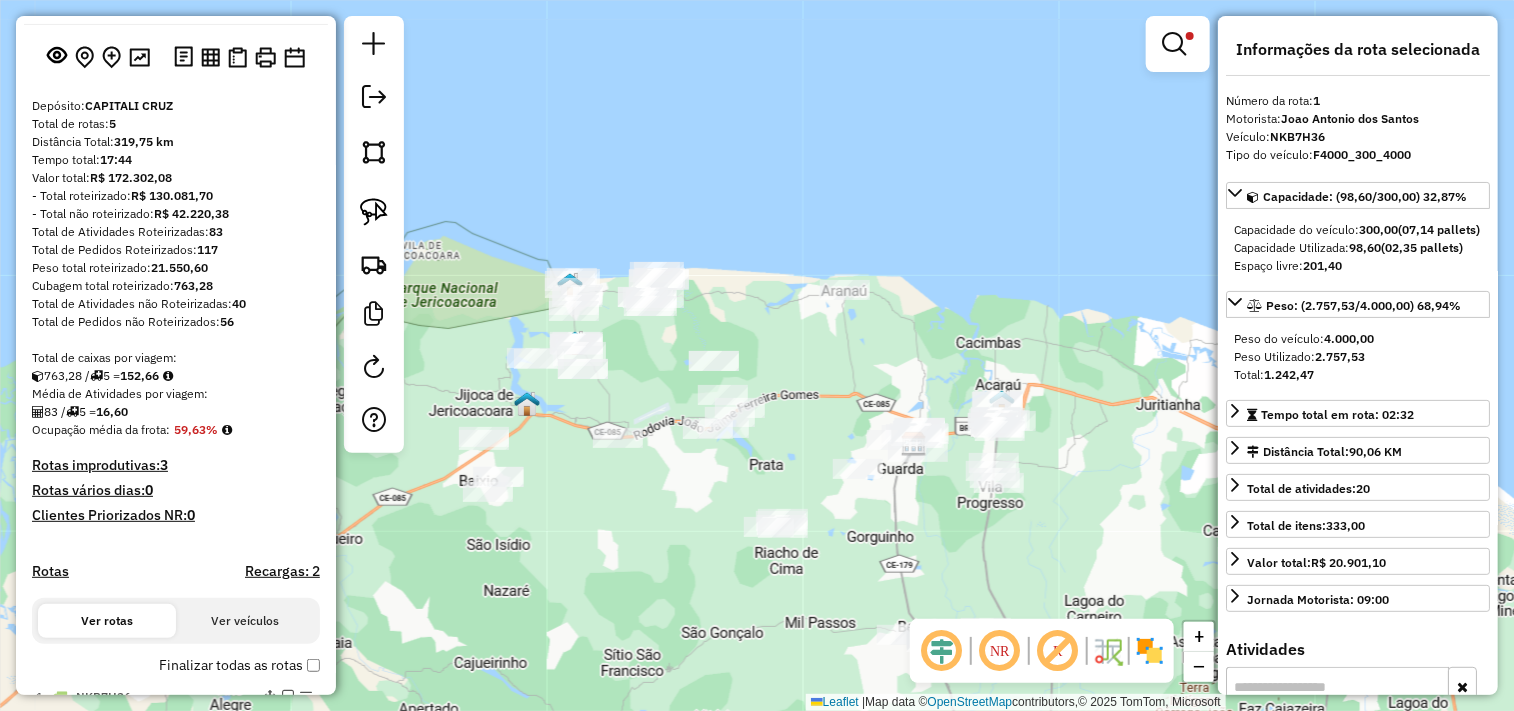 scroll, scrollTop: 0, scrollLeft: 0, axis: both 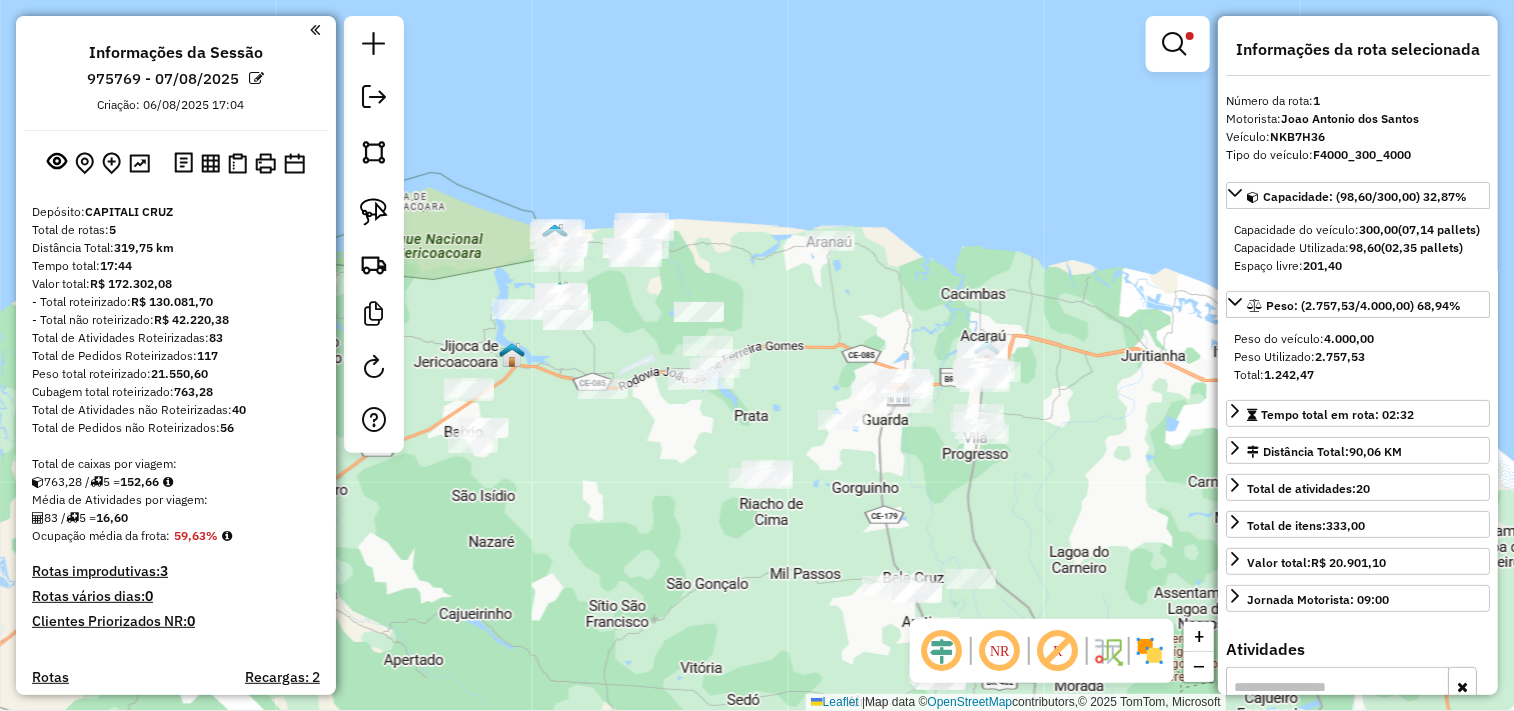 drag, startPoint x: 692, startPoint y: 605, endPoint x: 654, endPoint y: 373, distance: 235.09148 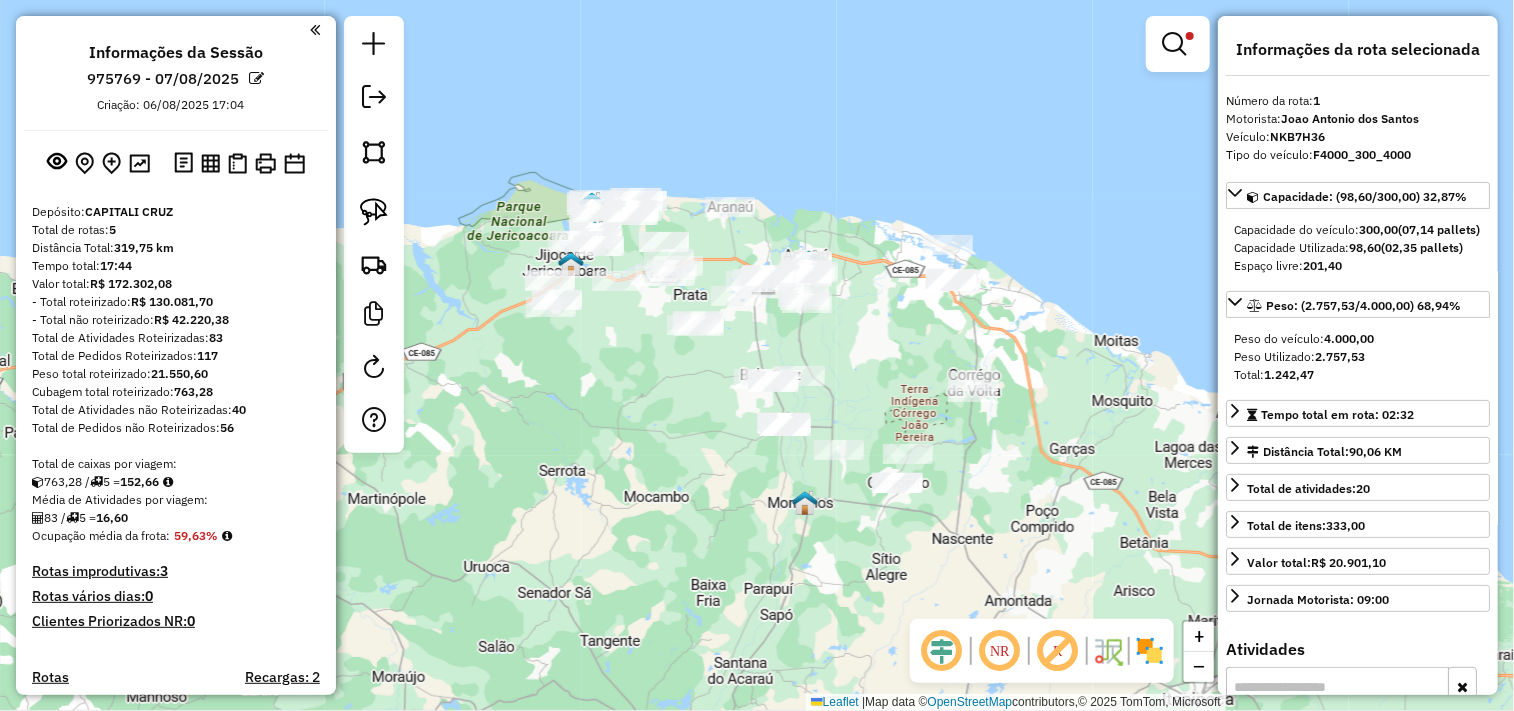 drag, startPoint x: 607, startPoint y: 405, endPoint x: 637, endPoint y: 330, distance: 80.77747 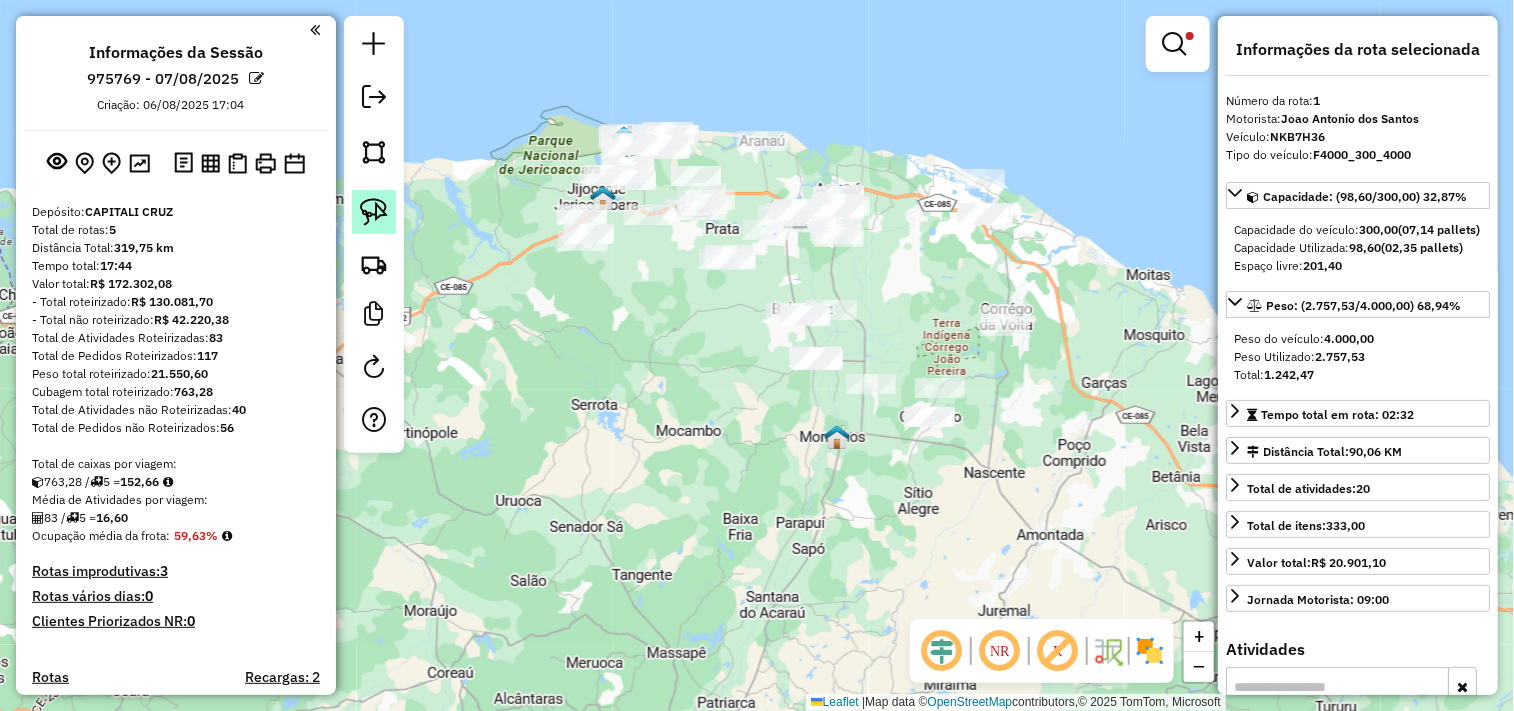 click 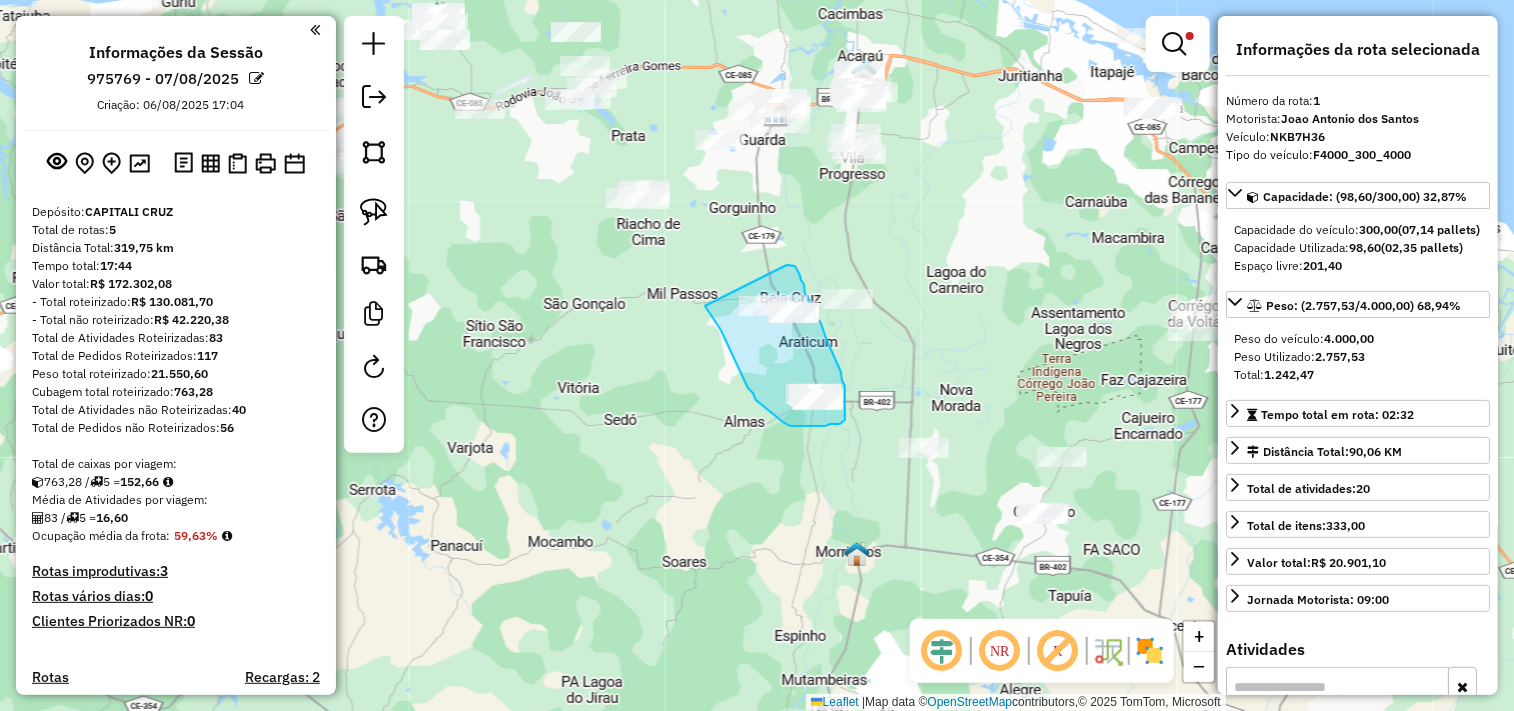 drag, startPoint x: 787, startPoint y: 265, endPoint x: 702, endPoint y: 300, distance: 91.92388 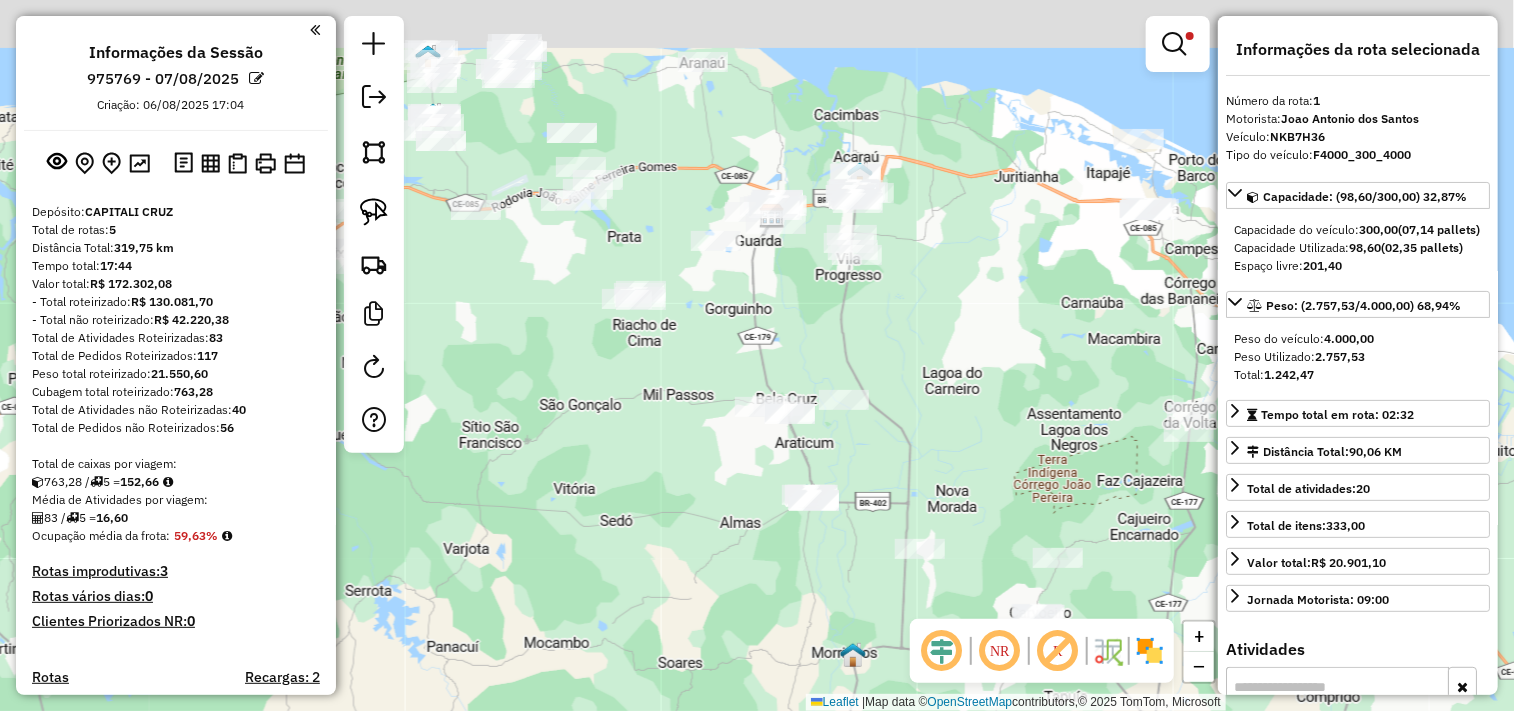 drag, startPoint x: 645, startPoint y: 307, endPoint x: 640, endPoint y: 407, distance: 100.12492 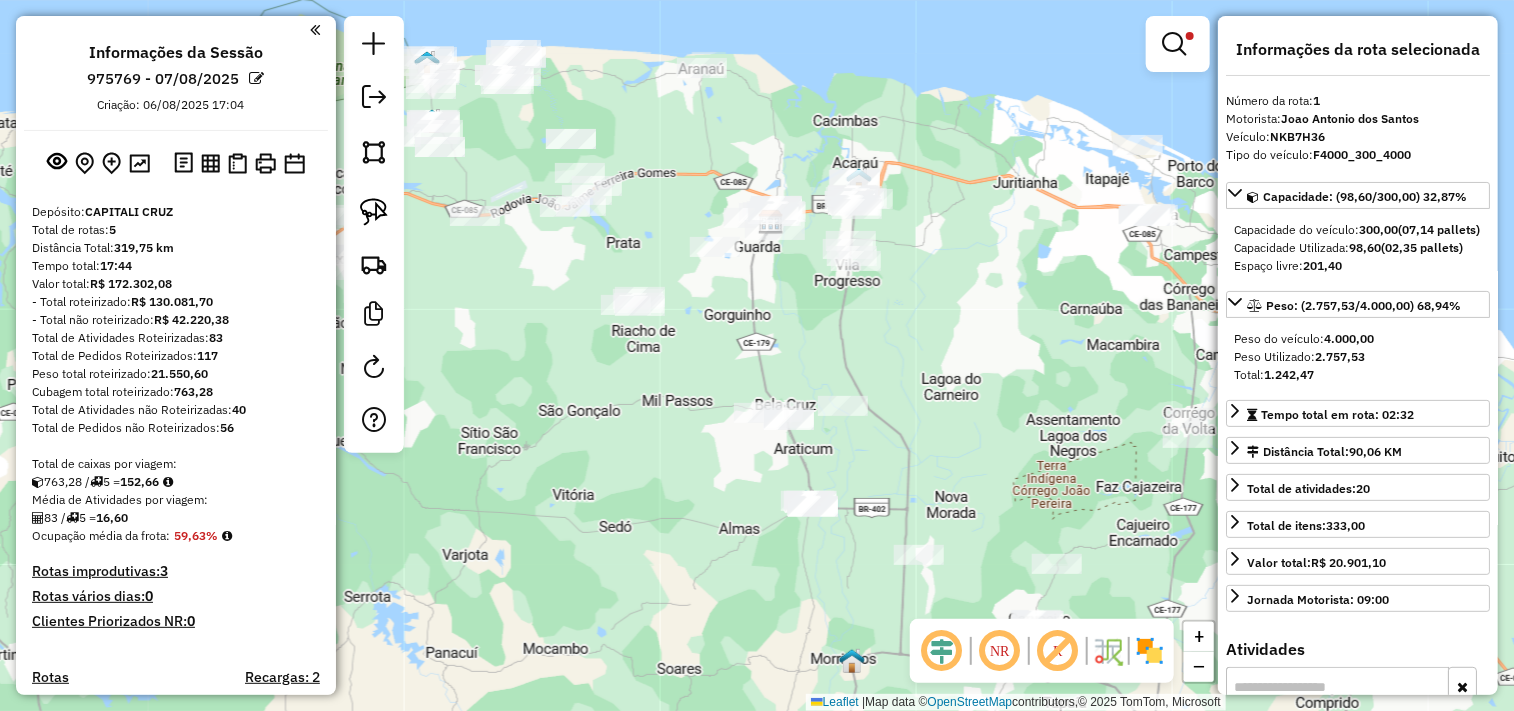 click 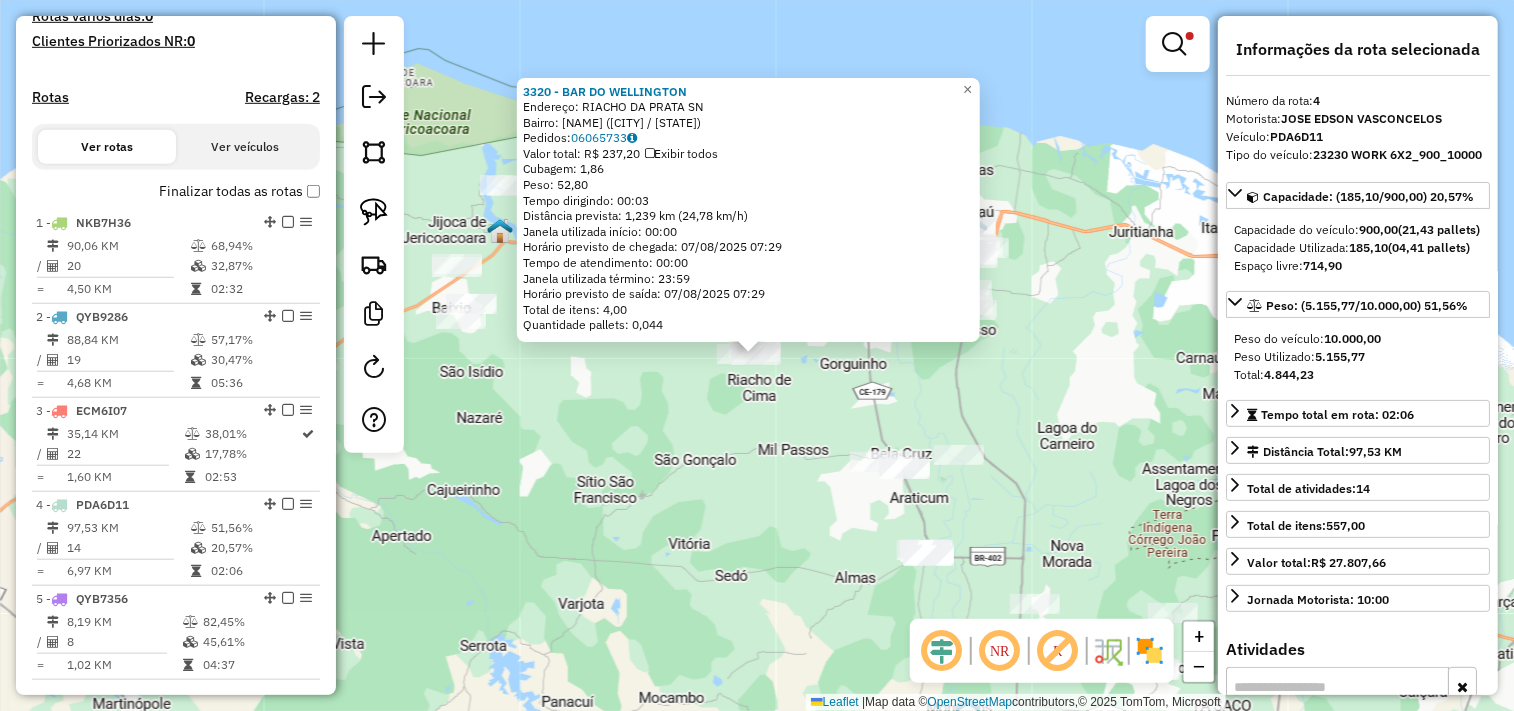 scroll, scrollTop: 957, scrollLeft: 0, axis: vertical 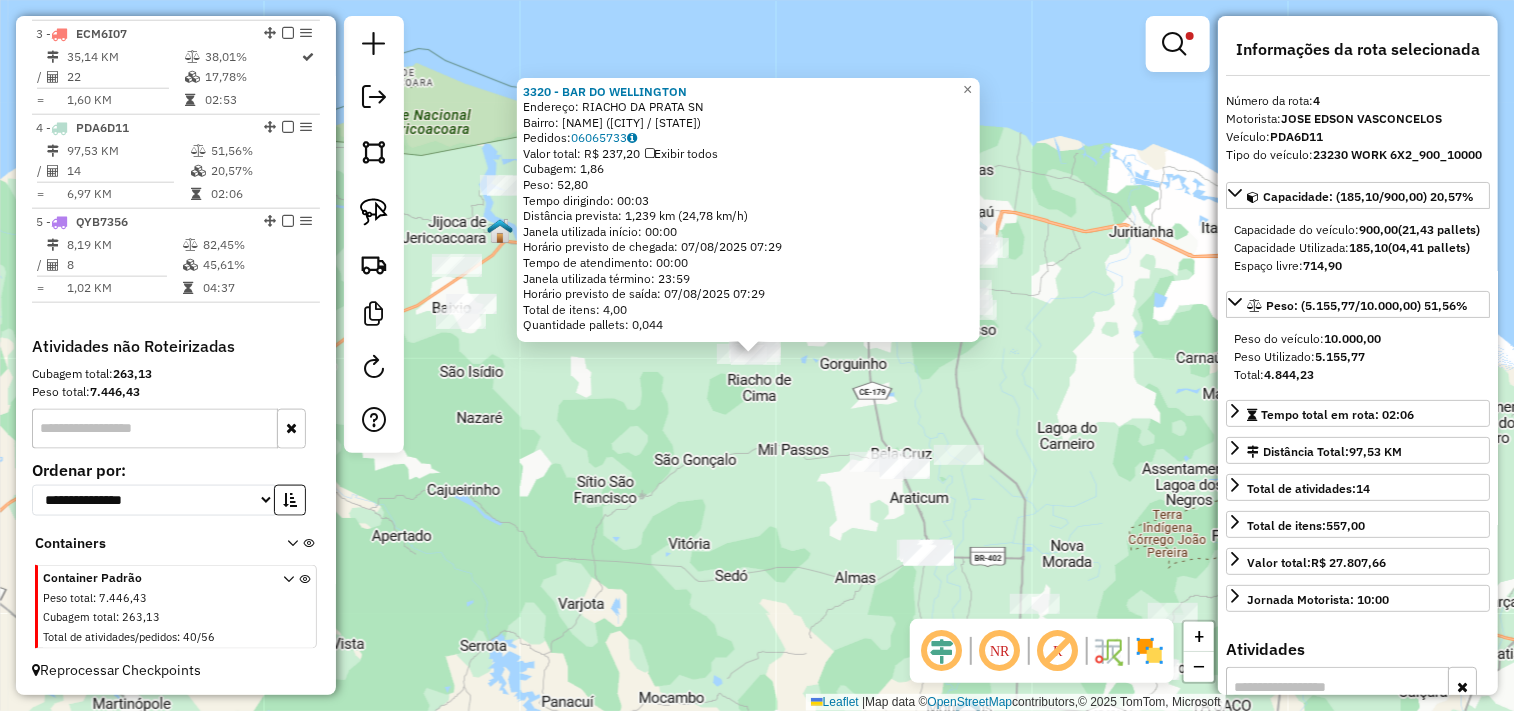 click on "3320 - BAR DO WELLINGTON  Endereço:  RIACHO DA PRATA SN   Bairro: RURAL (CRUZ / CE)   Pedidos:  06065733   Valor total: R$ 237,20   Exibir todos   Cubagem: 1,86  Peso: 52,80  Tempo dirigindo: 00:03   Distância prevista: 1,239 km (24,78 km/h)   Janela utilizada início: 00:00   Horário previsto de chegada: 07/08/2025 07:29   Tempo de atendimento: 00:00   Janela utilizada término: 23:59   Horário previsto de saída: 07/08/2025 07:29   Total de itens: 4,00   Quantidade pallets: 0,044  × Limpar filtros Janela de atendimento Grade de atendimento Capacidade Transportadoras Veículos Cliente Pedidos  Rotas Selecione os dias de semana para filtrar as janelas de atendimento  Seg   Ter   Qua   Qui   Sex   Sáb   Dom  Informe o período da janela de atendimento: De: Até:  Filtrar exatamente a janela do cliente  Considerar janela de atendimento padrão  Selecione os dias de semana para filtrar as grades de atendimento  Seg   Ter   Qua   Qui   Sex   Sáb   Dom   Considerar clientes sem dia de atendimento cadastrado" 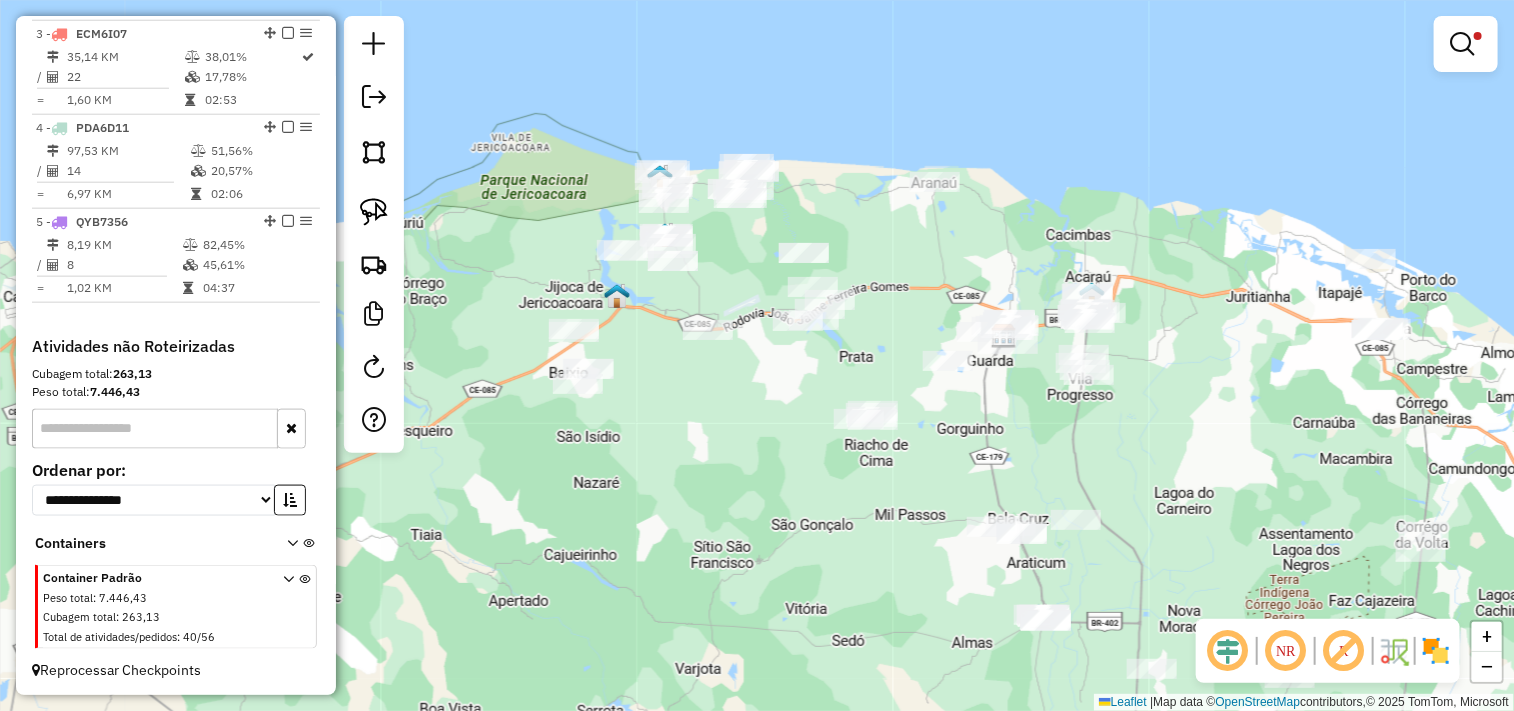 drag, startPoint x: 587, startPoint y: 407, endPoint x: 717, endPoint y: 477, distance: 147.64822 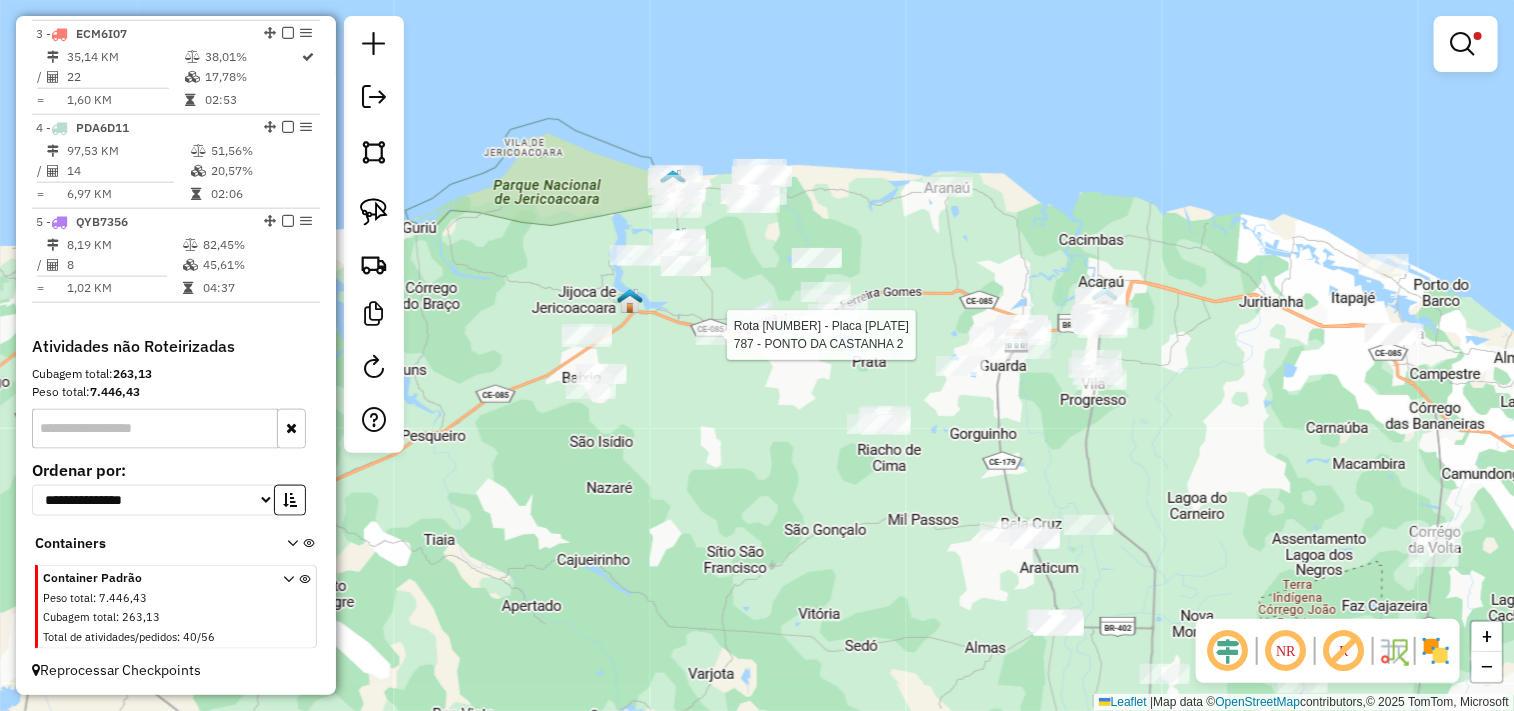 select on "**********" 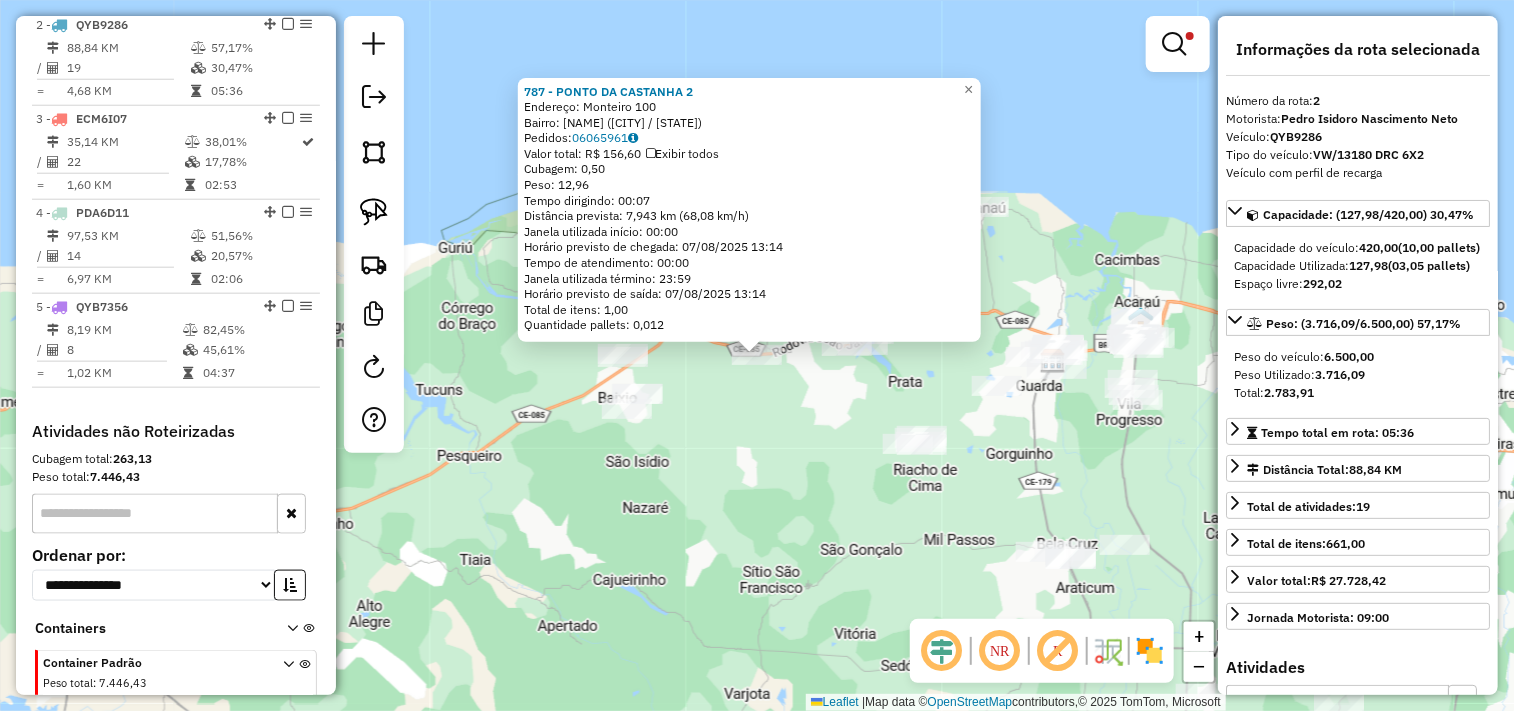 scroll, scrollTop: 866, scrollLeft: 0, axis: vertical 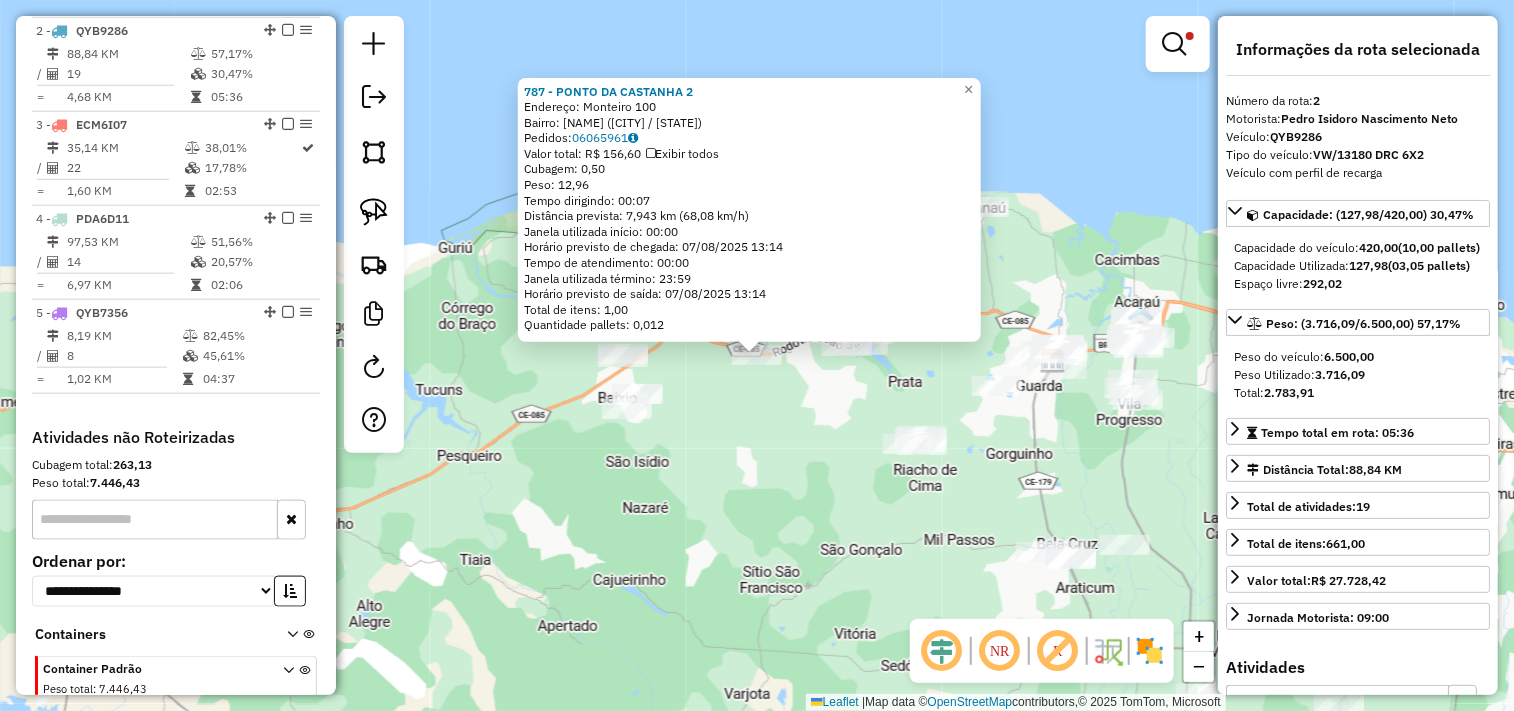 click on "787 - PONTO DA CASTANHA 2  Endereço:  Monteiro 100   Bairro: MONTEIROS (CRUZ / CE)   Pedidos:  06065961   Valor total: R$ 156,60   Exibir todos   Cubagem: 0,50  Peso: 12,96  Tempo dirigindo: 00:07   Distância prevista: 7,943 km (68,08 km/h)   Janela utilizada início: 00:00   Horário previsto de chegada: 07/08/2025 13:14   Tempo de atendimento: 00:00   Janela utilizada término: 23:59   Horário previsto de saída: 07/08/2025 13:14   Total de itens: 1,00   Quantidade pallets: 0,012  × Limpar filtros Janela de atendimento Grade de atendimento Capacidade Transportadoras Veículos Cliente Pedidos  Rotas Selecione os dias de semana para filtrar as janelas de atendimento  Seg   Ter   Qua   Qui   Sex   Sáb   Dom  Informe o período da janela de atendimento: De: Até:  Filtrar exatamente a janela do cliente  Considerar janela de atendimento padrão  Selecione os dias de semana para filtrar as grades de atendimento  Seg   Ter   Qua   Qui   Sex   Sáb   Dom   Considerar clientes sem dia de atendimento cadastrado" 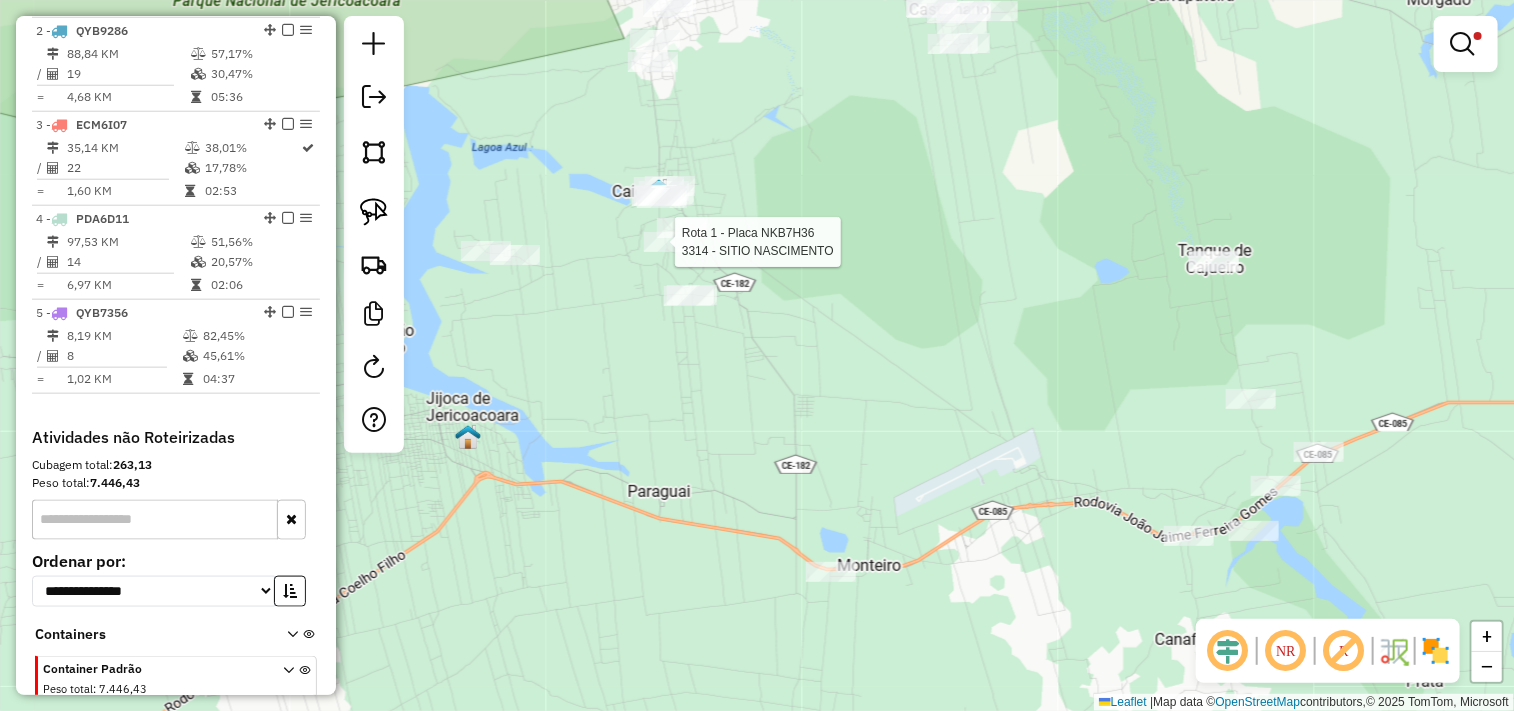 select on "**********" 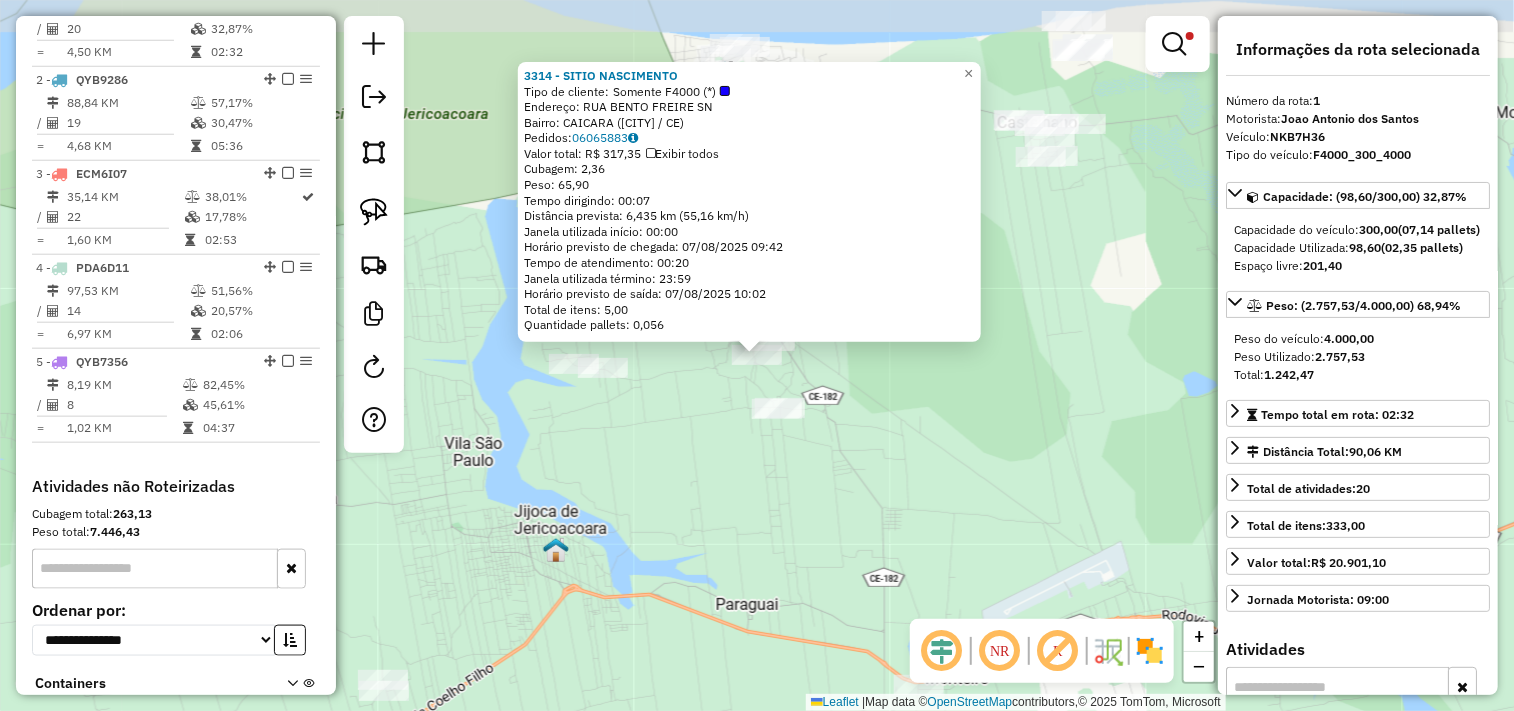 scroll, scrollTop: 773, scrollLeft: 0, axis: vertical 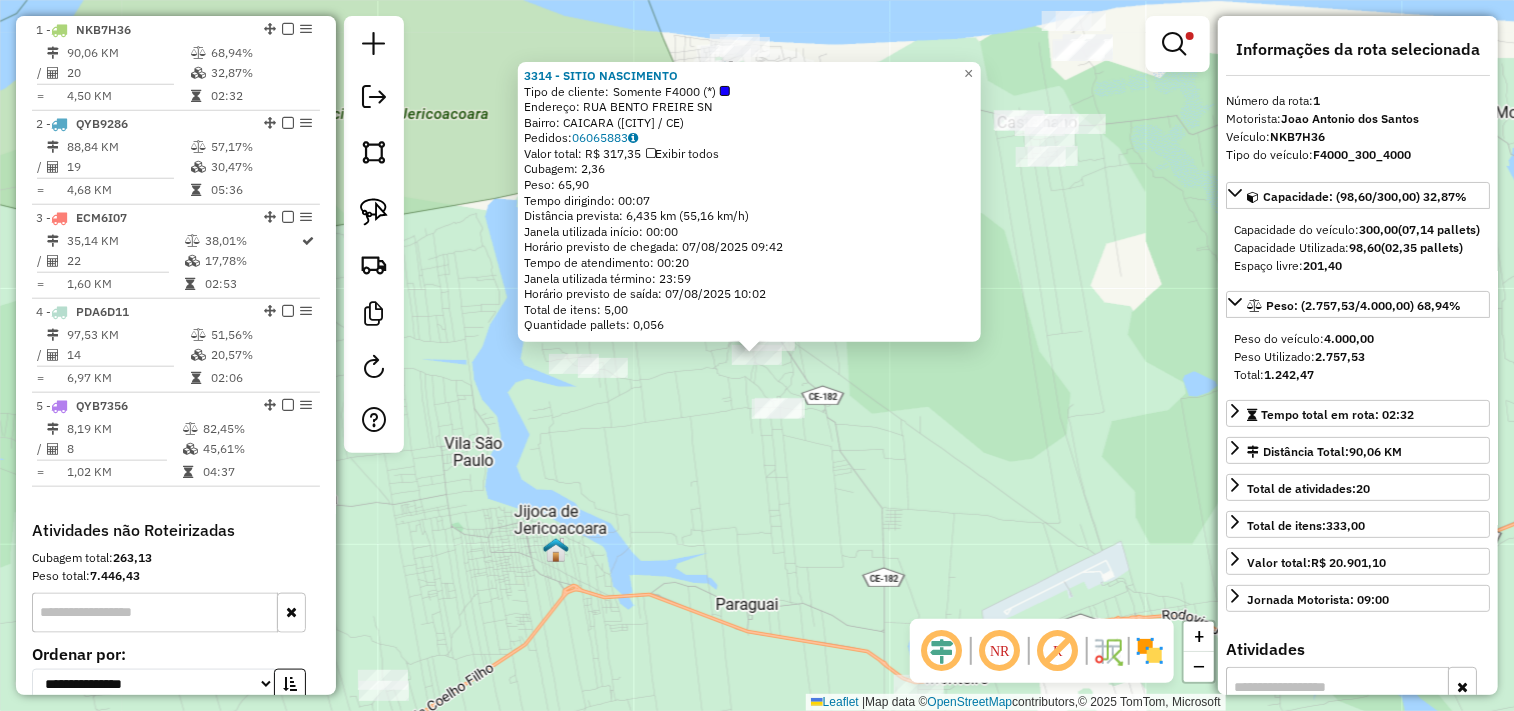 click on "3314 - SITIO NASCIMENTO  Tipo de cliente:   Somente F4000 (*)   Endereço:  RUA BENTO FREIRE SN   Bairro: CAICARA (CRUZ / CE)   Pedidos:  06065883   Valor total: R$ 317,35   Exibir todos   Cubagem: 2,36  Peso: 65,90  Tempo dirigindo: 00:07   Distância prevista: 6,435 km (55,16 km/h)   Janela utilizada início: 00:00   Horário previsto de chegada: 07/08/2025 09:42   Tempo de atendimento: 00:20   Janela utilizada término: 23:59   Horário previsto de saída: 07/08/2025 10:02   Total de itens: 5,00   Quantidade pallets: 0,056  × Limpar filtros Janela de atendimento Grade de atendimento Capacidade Transportadoras Veículos Cliente Pedidos  Rotas Selecione os dias de semana para filtrar as janelas de atendimento  Seg   Ter   Qua   Qui   Sex   Sáb   Dom  Informe o período da janela de atendimento: De: Até:  Filtrar exatamente a janela do cliente  Considerar janela de atendimento padrão  Selecione os dias de semana para filtrar as grades de atendimento  Seg   Ter   Qua   Qui   Sex   Sáb   Dom   De:   Até:" 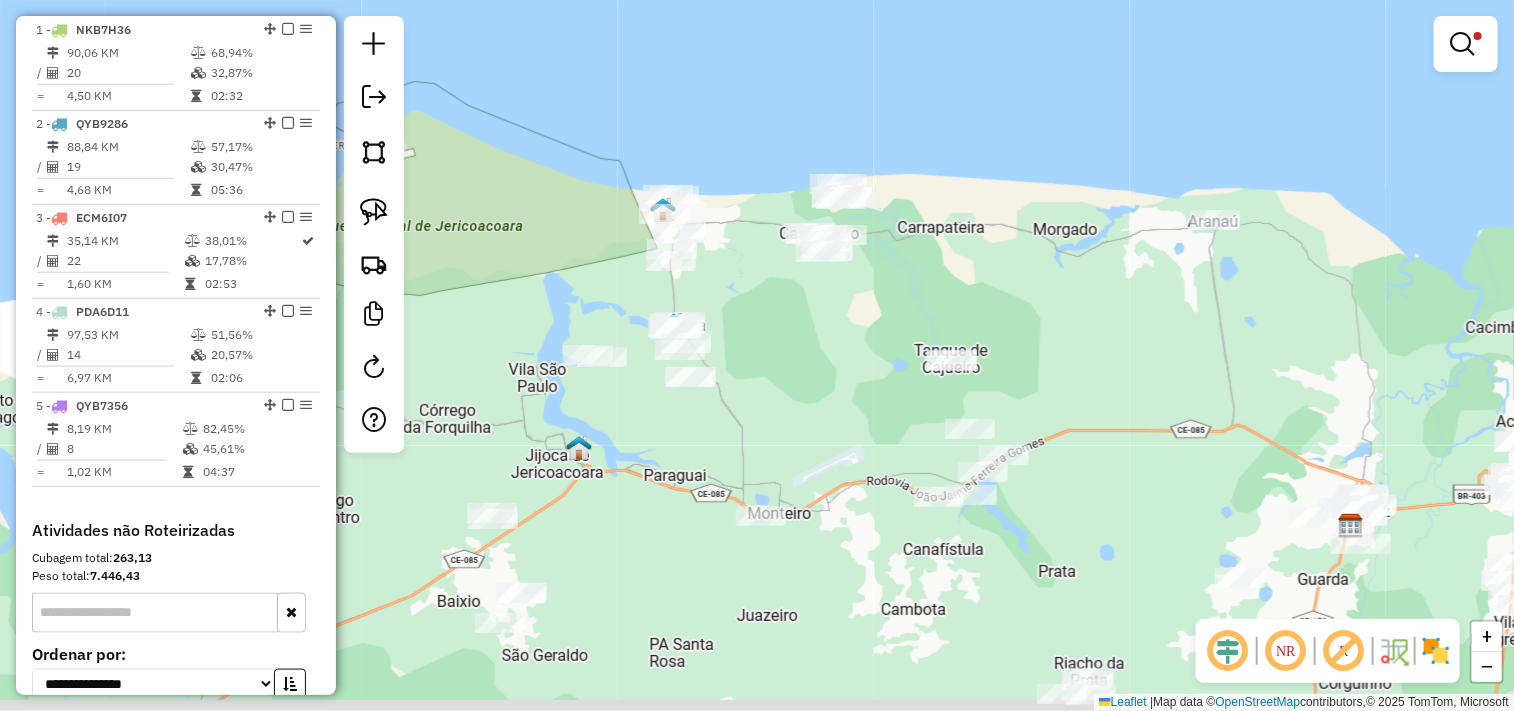 drag, startPoint x: 914, startPoint y: 446, endPoint x: 800, endPoint y: 316, distance: 172.9046 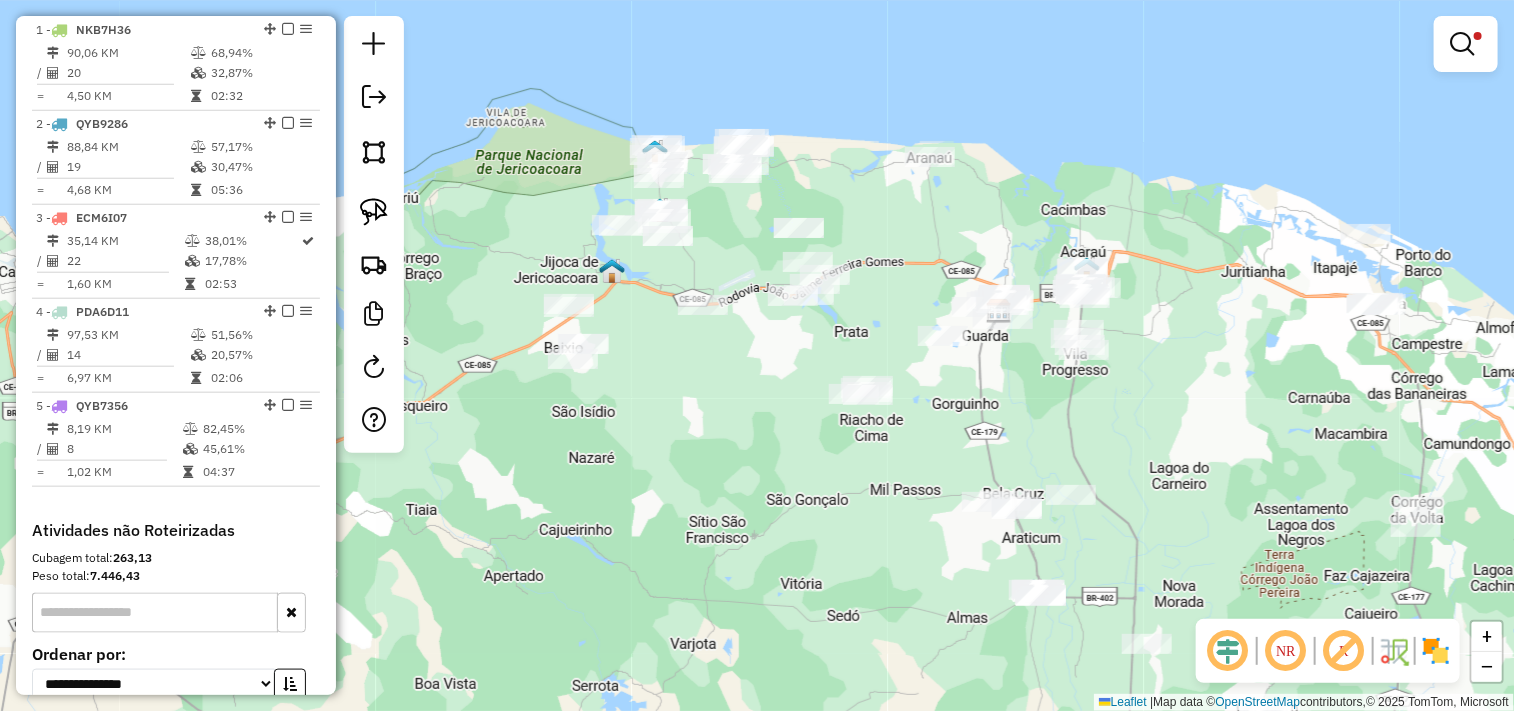 drag, startPoint x: 777, startPoint y: 458, endPoint x: 716, endPoint y: 416, distance: 74.06078 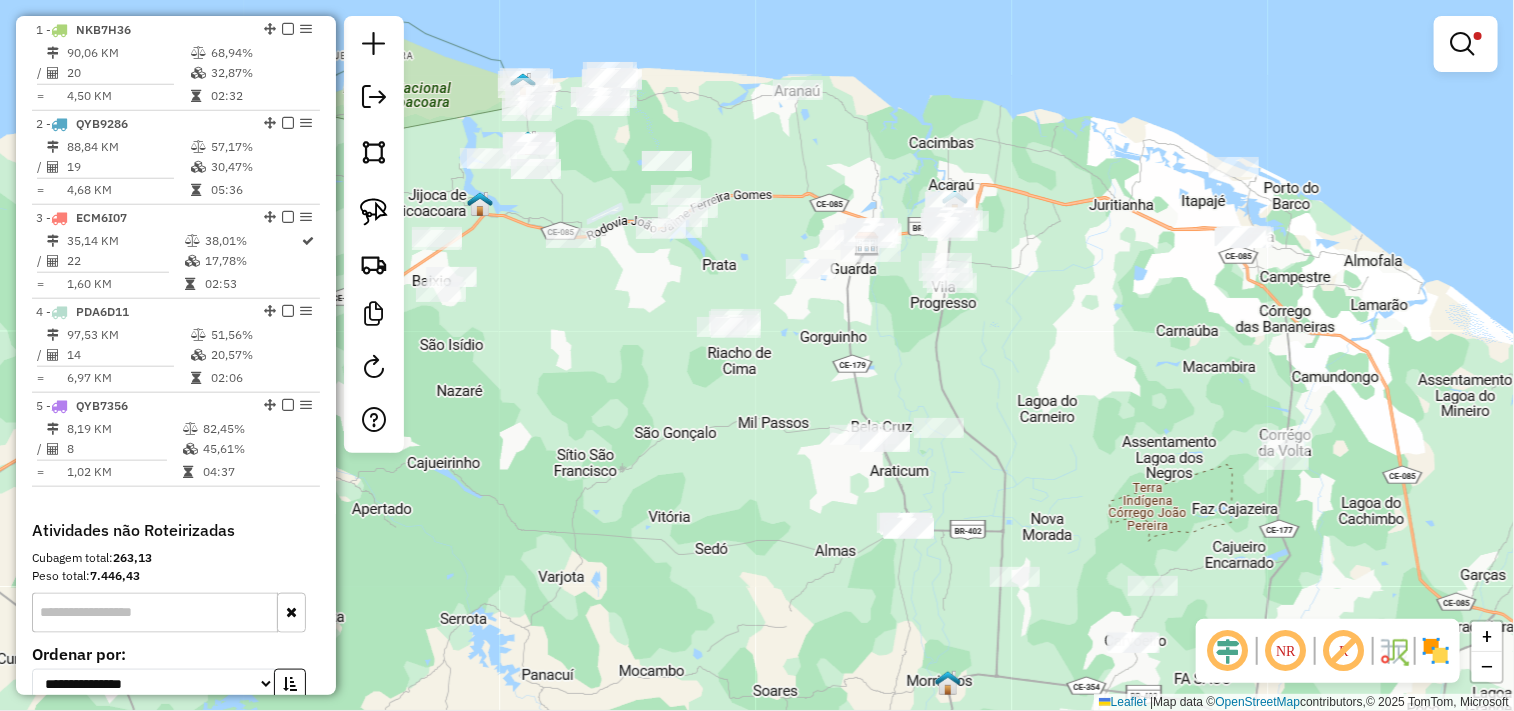 click on "Limpar filtros Janela de atendimento Grade de atendimento Capacidade Transportadoras Veículos Cliente Pedidos  Rotas Selecione os dias de semana para filtrar as janelas de atendimento  Seg   Ter   Qua   Qui   Sex   Sáb   Dom  Informe o período da janela de atendimento: De: Até:  Filtrar exatamente a janela do cliente  Considerar janela de atendimento padrão  Selecione os dias de semana para filtrar as grades de atendimento  Seg   Ter   Qua   Qui   Sex   Sáb   Dom   Considerar clientes sem dia de atendimento cadastrado  Clientes fora do dia de atendimento selecionado Filtrar as atividades entre os valores definidos abaixo:  Peso mínimo:   Peso máximo:   Cubagem mínima:   Cubagem máxima:   De:   Até:  Filtrar as atividades entre o tempo de atendimento definido abaixo:  De:   Até:   Considerar capacidade total dos clientes não roteirizados Transportadora: Selecione um ou mais itens Tipo de veículo: Selecione um ou mais itens Veículo: Selecione um ou mais itens Motorista: Selecione um ou mais itens" 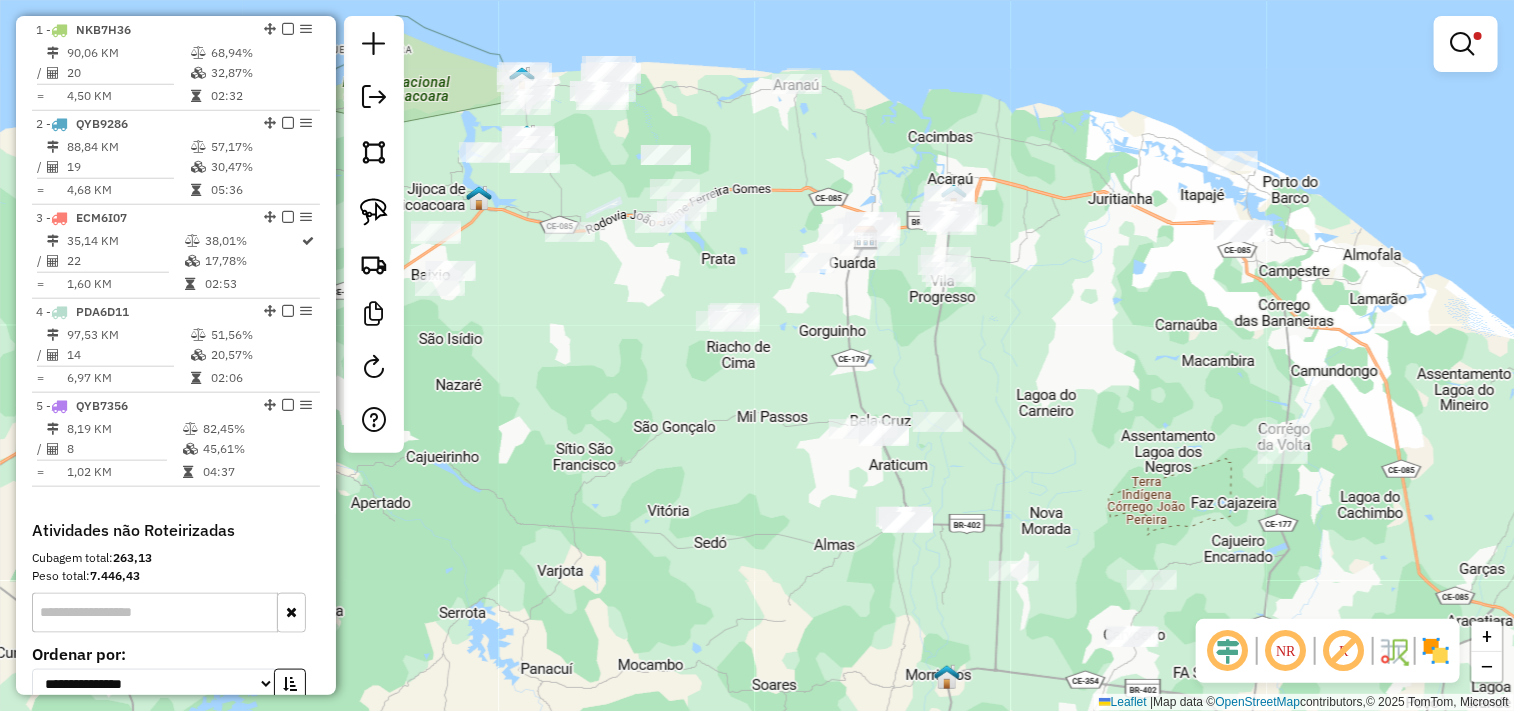 drag, startPoint x: 880, startPoint y: 333, endPoint x: 870, endPoint y: 303, distance: 31.622776 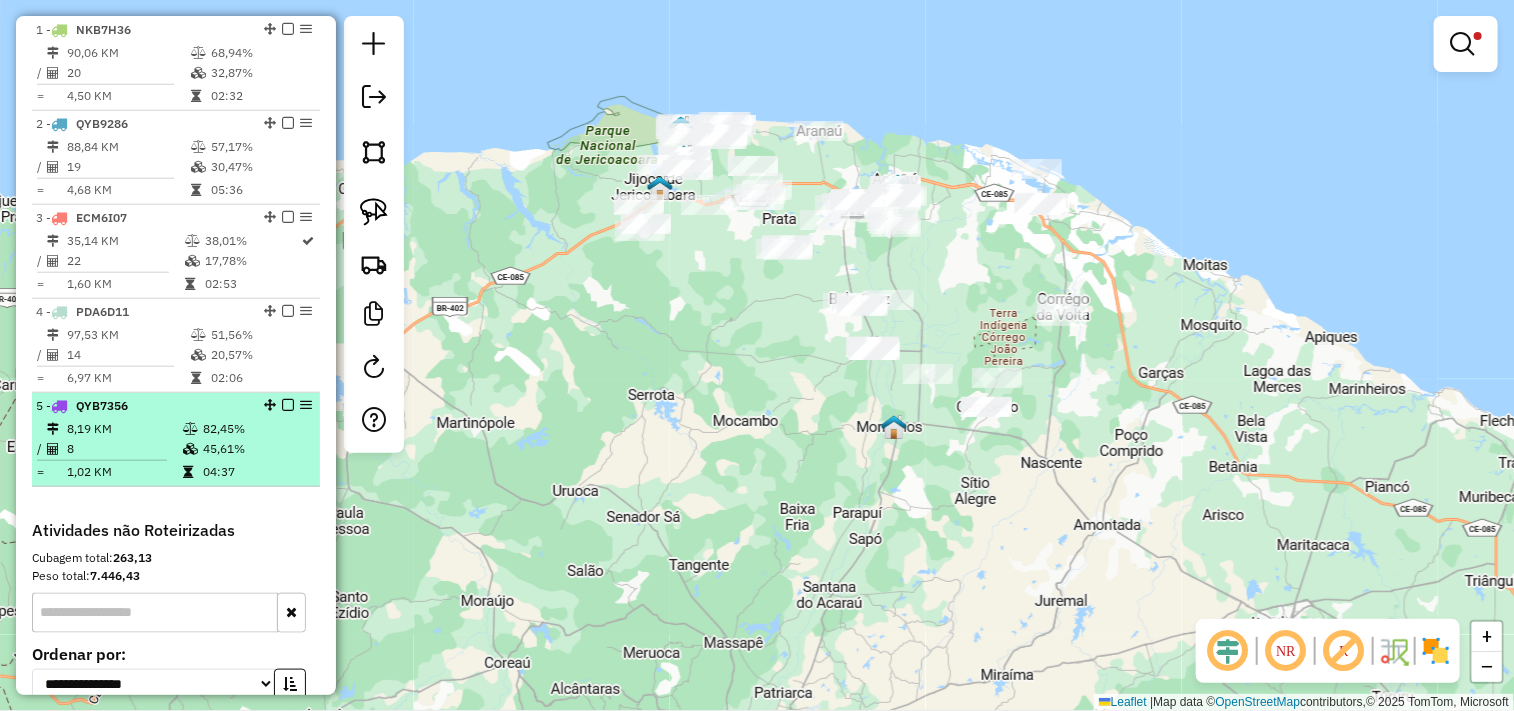 scroll, scrollTop: 662, scrollLeft: 0, axis: vertical 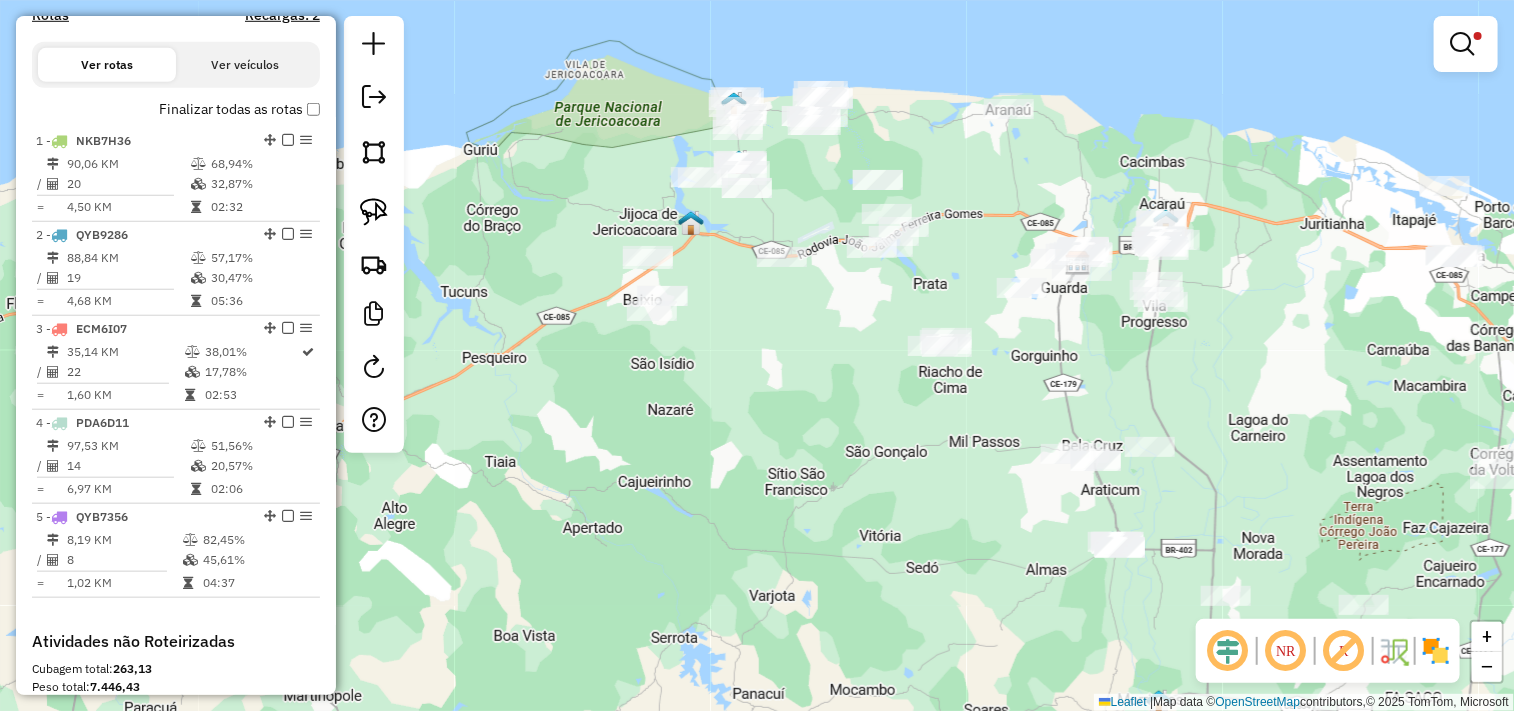drag, startPoint x: 746, startPoint y: 317, endPoint x: 775, endPoint y: 410, distance: 97.41663 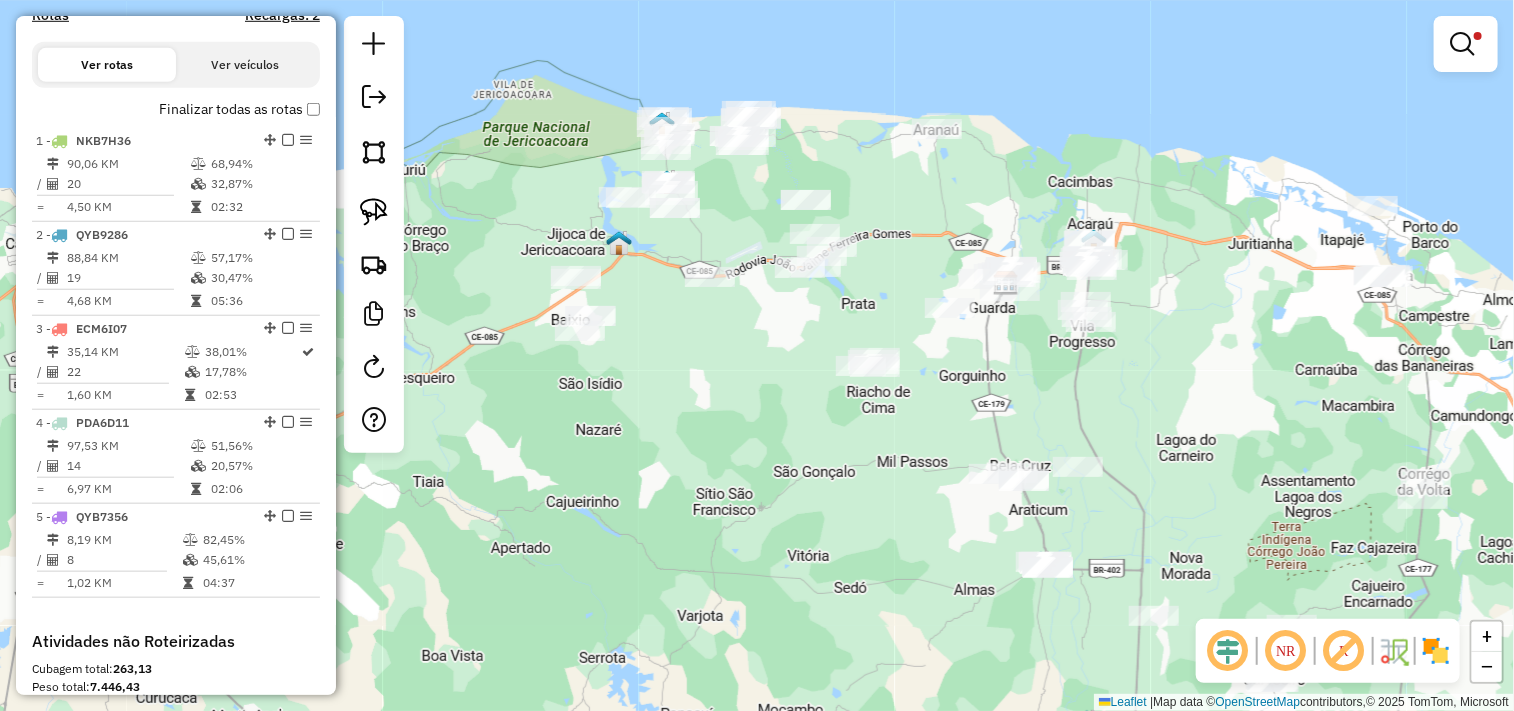 drag, startPoint x: 1012, startPoint y: 234, endPoint x: 817, endPoint y: 158, distance: 209.28688 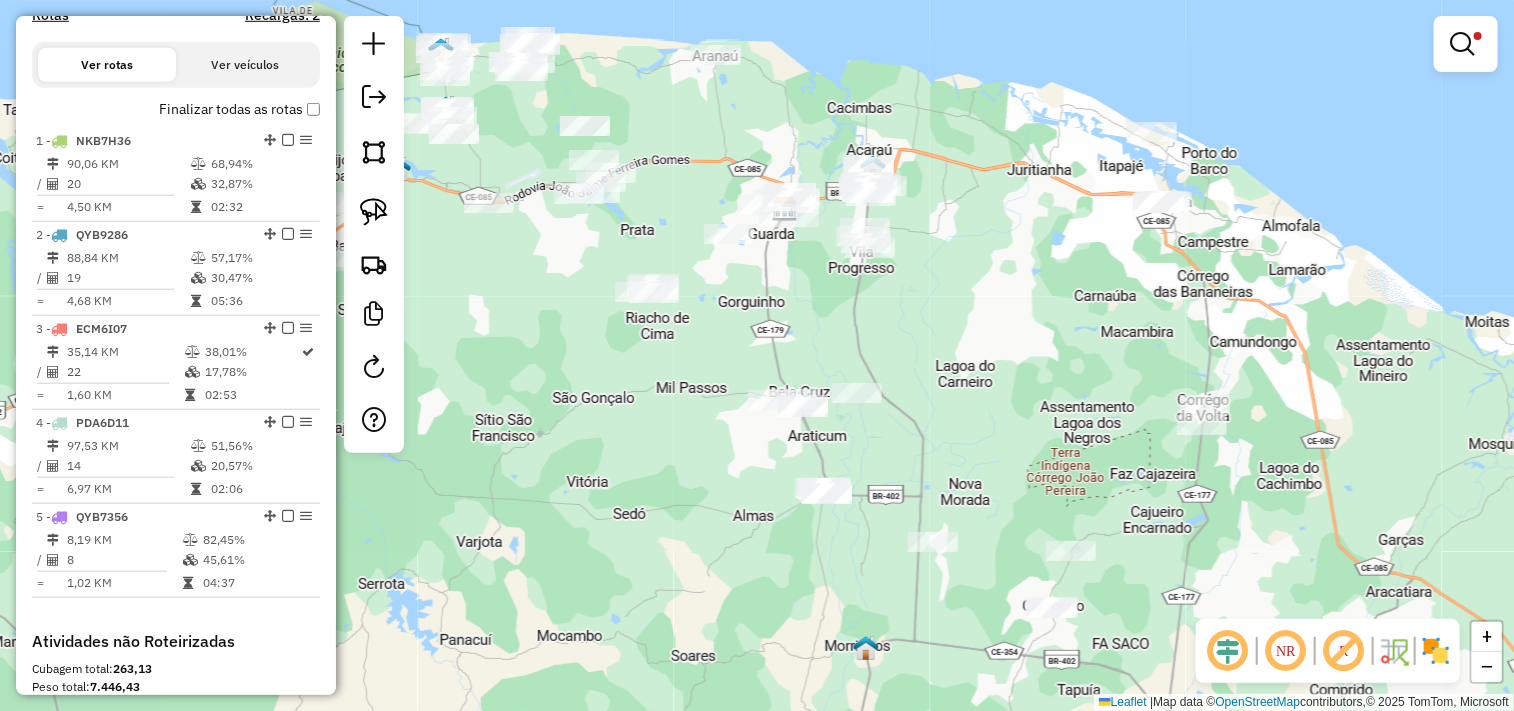 click on "Limpar filtros Janela de atendimento Grade de atendimento Capacidade Transportadoras Veículos Cliente Pedidos  Rotas Selecione os dias de semana para filtrar as janelas de atendimento  Seg   Ter   Qua   Qui   Sex   Sáb   Dom  Informe o período da janela de atendimento: De: Até:  Filtrar exatamente a janela do cliente  Considerar janela de atendimento padrão  Selecione os dias de semana para filtrar as grades de atendimento  Seg   Ter   Qua   Qui   Sex   Sáb   Dom   Considerar clientes sem dia de atendimento cadastrado  Clientes fora do dia de atendimento selecionado Filtrar as atividades entre os valores definidos abaixo:  Peso mínimo:   Peso máximo:   Cubagem mínima:   Cubagem máxima:   De:   Até:  Filtrar as atividades entre o tempo de atendimento definido abaixo:  De:   Até:   Considerar capacidade total dos clientes não roteirizados Transportadora: Selecione um ou mais itens Tipo de veículo: Selecione um ou mais itens Veículo: Selecione um ou mais itens Motorista: Selecione um ou mais itens" 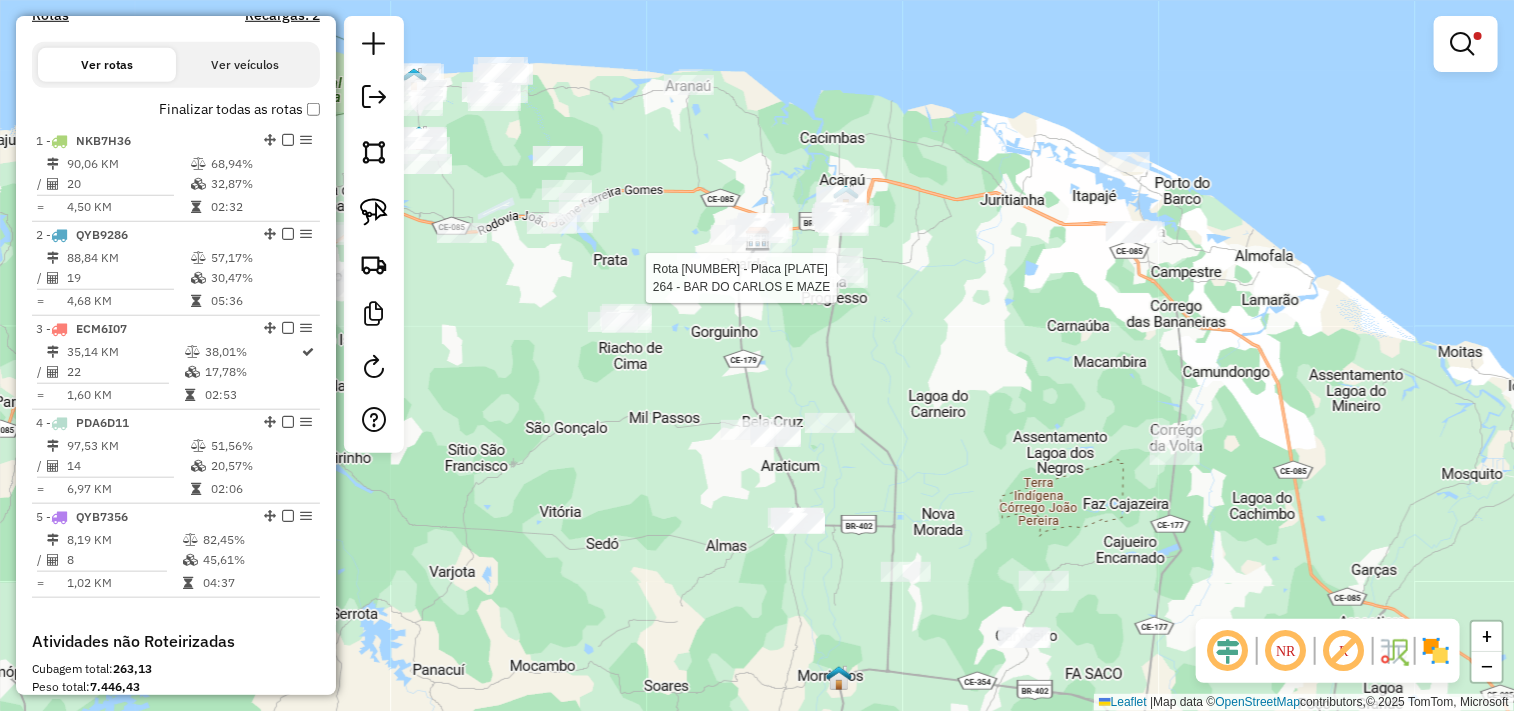 select on "**********" 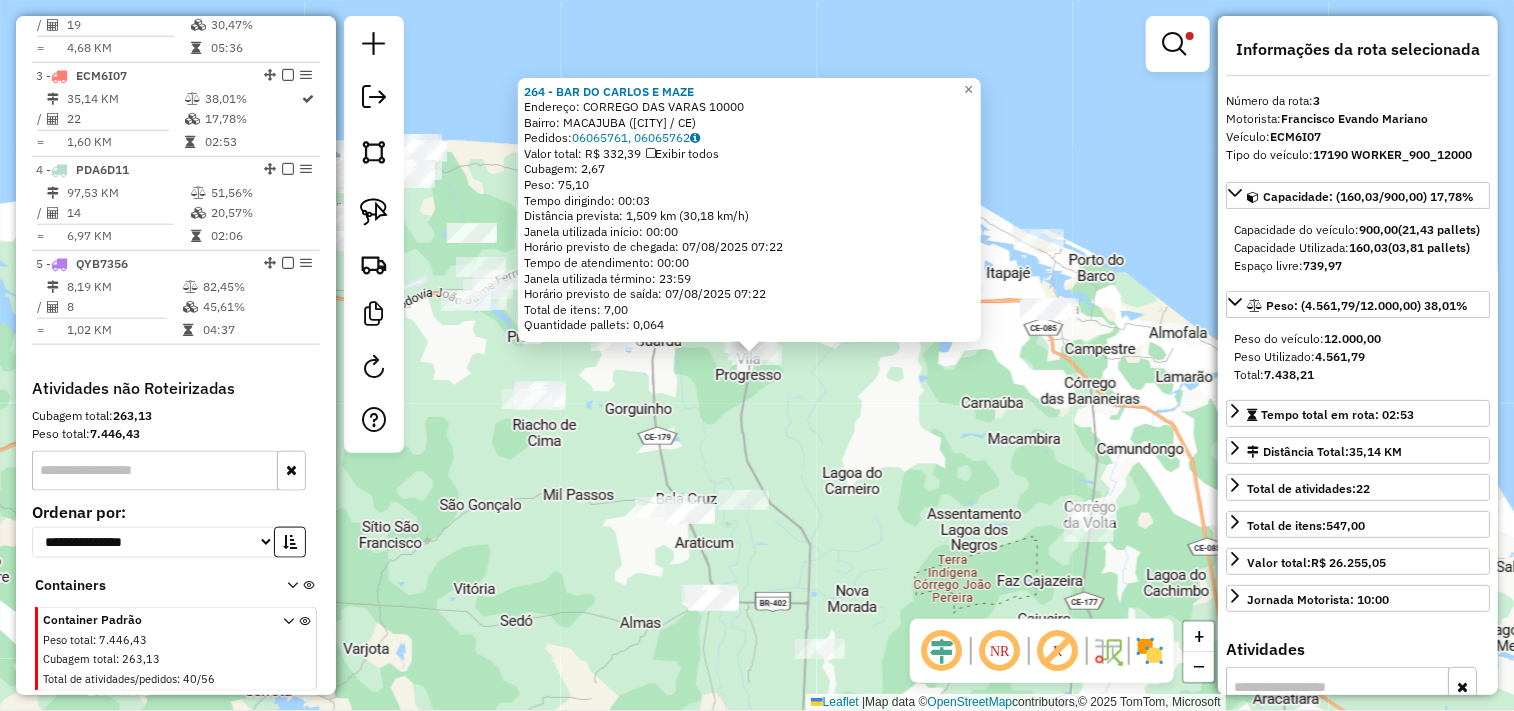 scroll, scrollTop: 957, scrollLeft: 0, axis: vertical 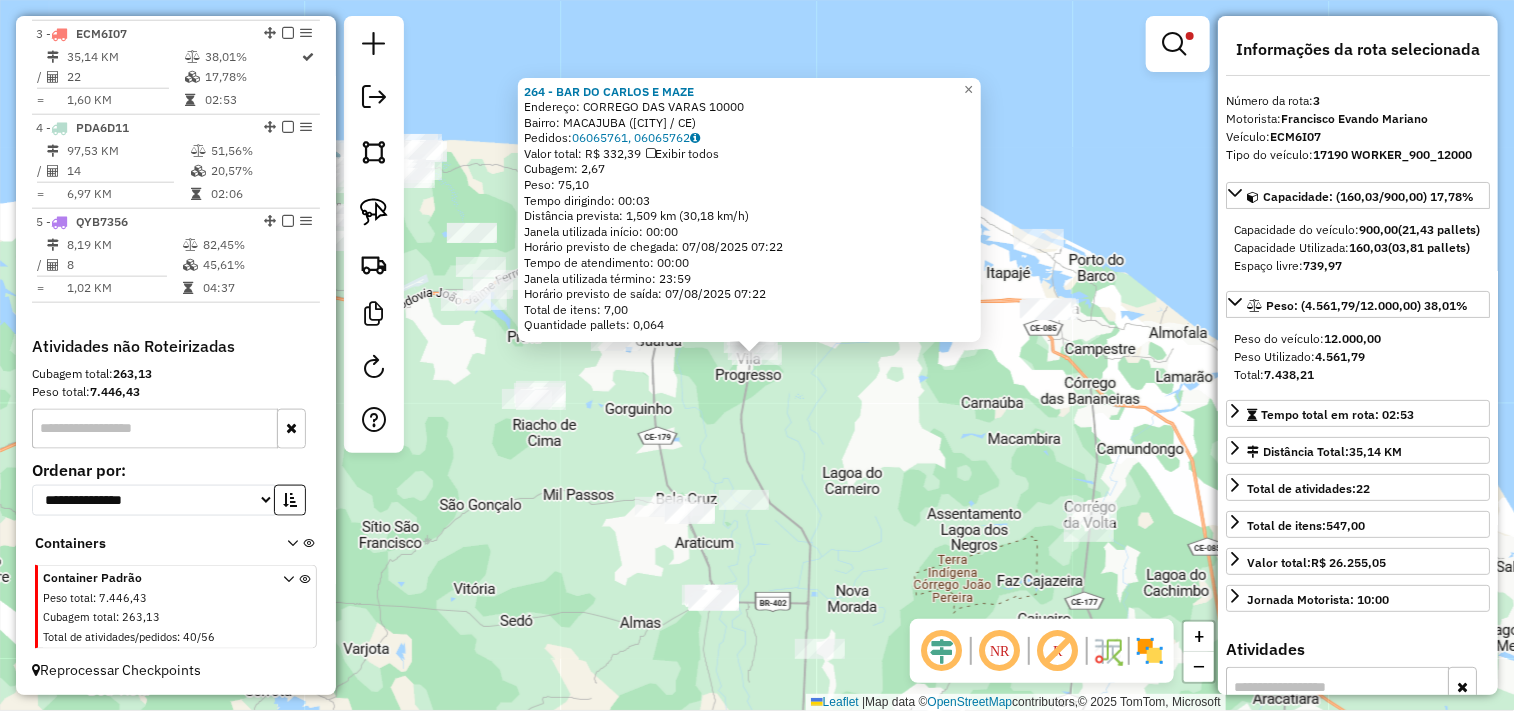 click on "264 - BAR DO CARLOS E MAZE  Endereço:  CORREGO DAS VARAS 10000   Bairro: MACAJUBA (ACARAU / CE)   Pedidos:  06065761, 06065762   Valor total: R$ 332,39   Exibir todos   Cubagem: 2,67  Peso: 75,10  Tempo dirigindo: 00:03   Distância prevista: 1,509 km (30,18 km/h)   Janela utilizada início: 00:00   Horário previsto de chegada: 07/08/2025 07:22   Tempo de atendimento: 00:00   Janela utilizada término: 23:59   Horário previsto de saída: 07/08/2025 07:22   Total de itens: 7,00   Quantidade pallets: 0,064  × Limpar filtros Janela de atendimento Grade de atendimento Capacidade Transportadoras Veículos Cliente Pedidos  Rotas Selecione os dias de semana para filtrar as janelas de atendimento  Seg   Ter   Qua   Qui   Sex   Sáb   Dom  Informe o período da janela de atendimento: De: Até:  Filtrar exatamente a janela do cliente  Considerar janela de atendimento padrão  Selecione os dias de semana para filtrar as grades de atendimento  Seg   Ter   Qua   Qui   Sex   Sáb   Dom   Peso mínimo:   Peso máximo:" 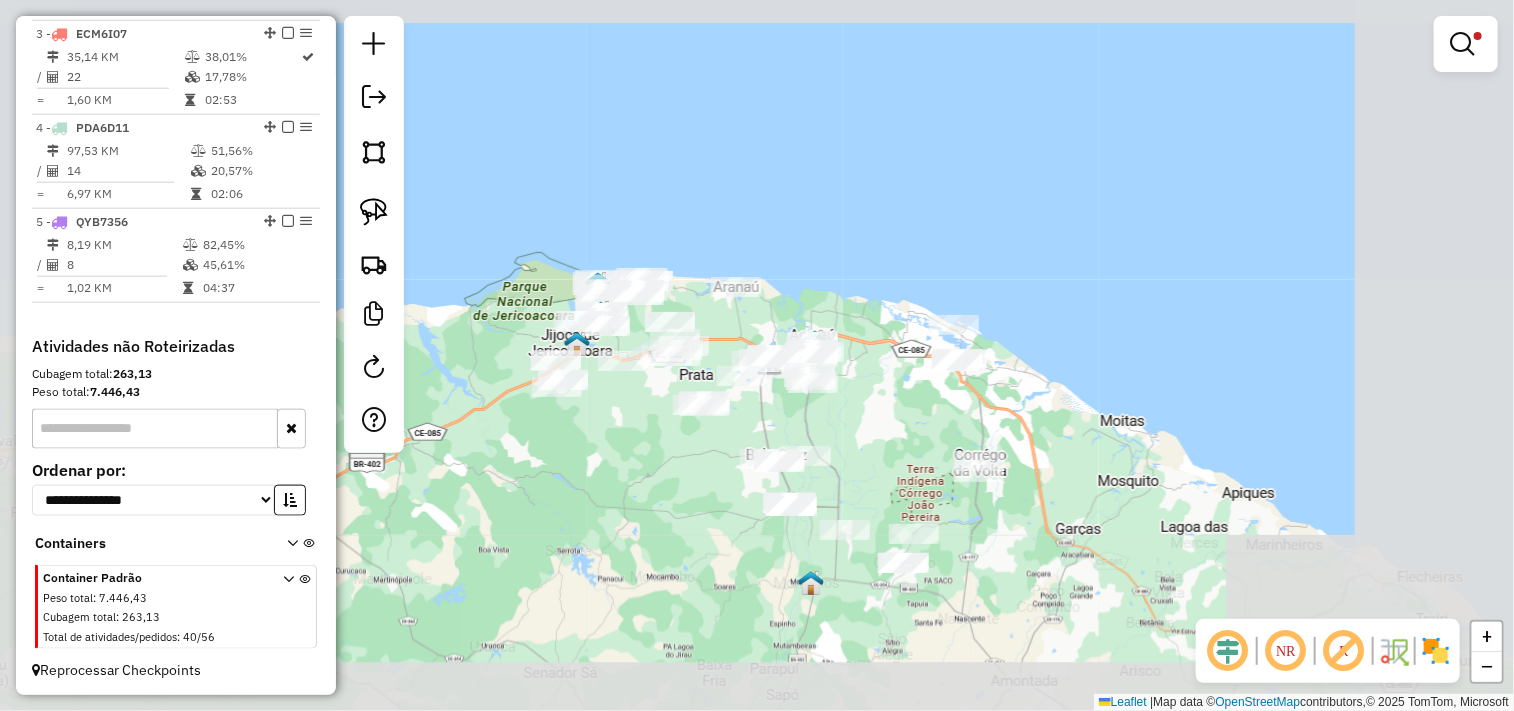 drag, startPoint x: 898, startPoint y: 405, endPoint x: 900, endPoint y: 393, distance: 12.165525 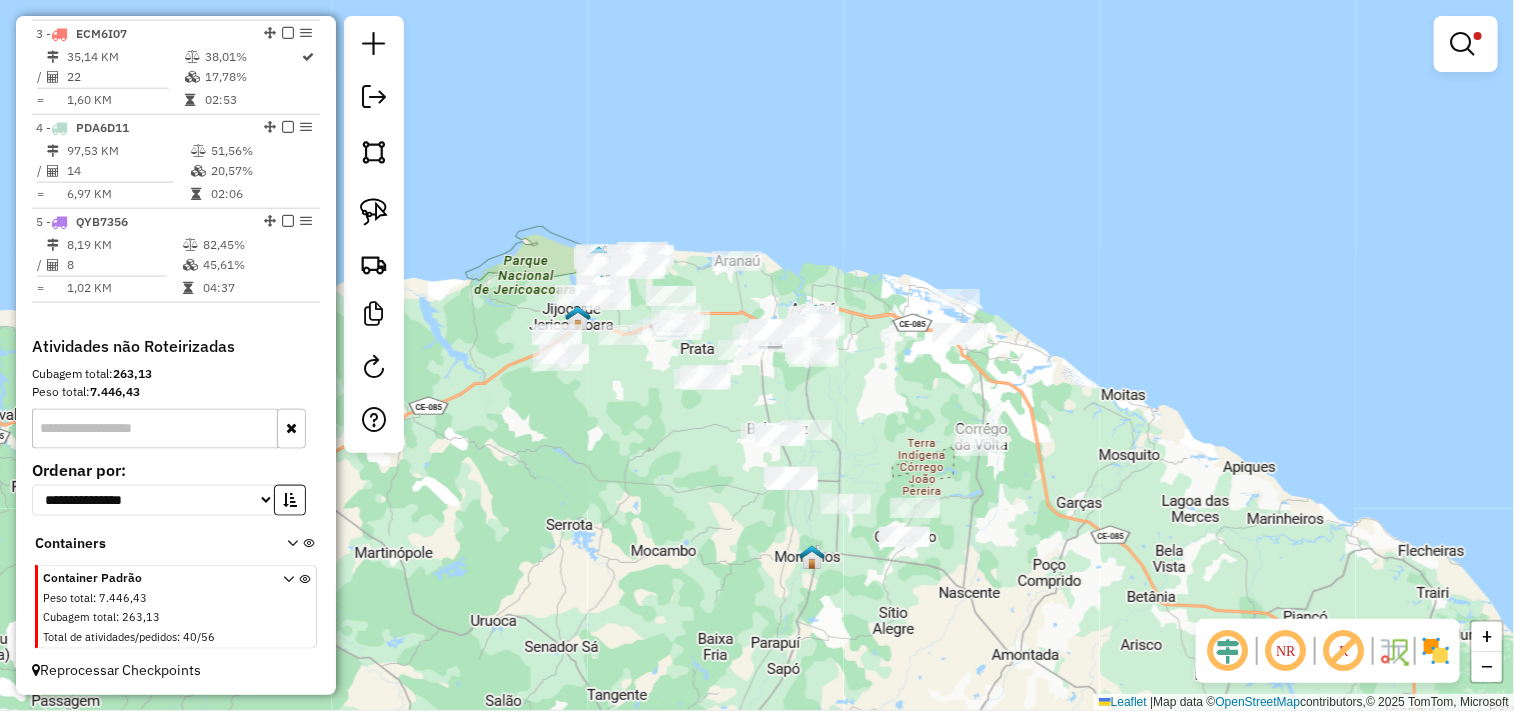 drag, startPoint x: 691, startPoint y: 477, endPoint x: 685, endPoint y: 465, distance: 13.416408 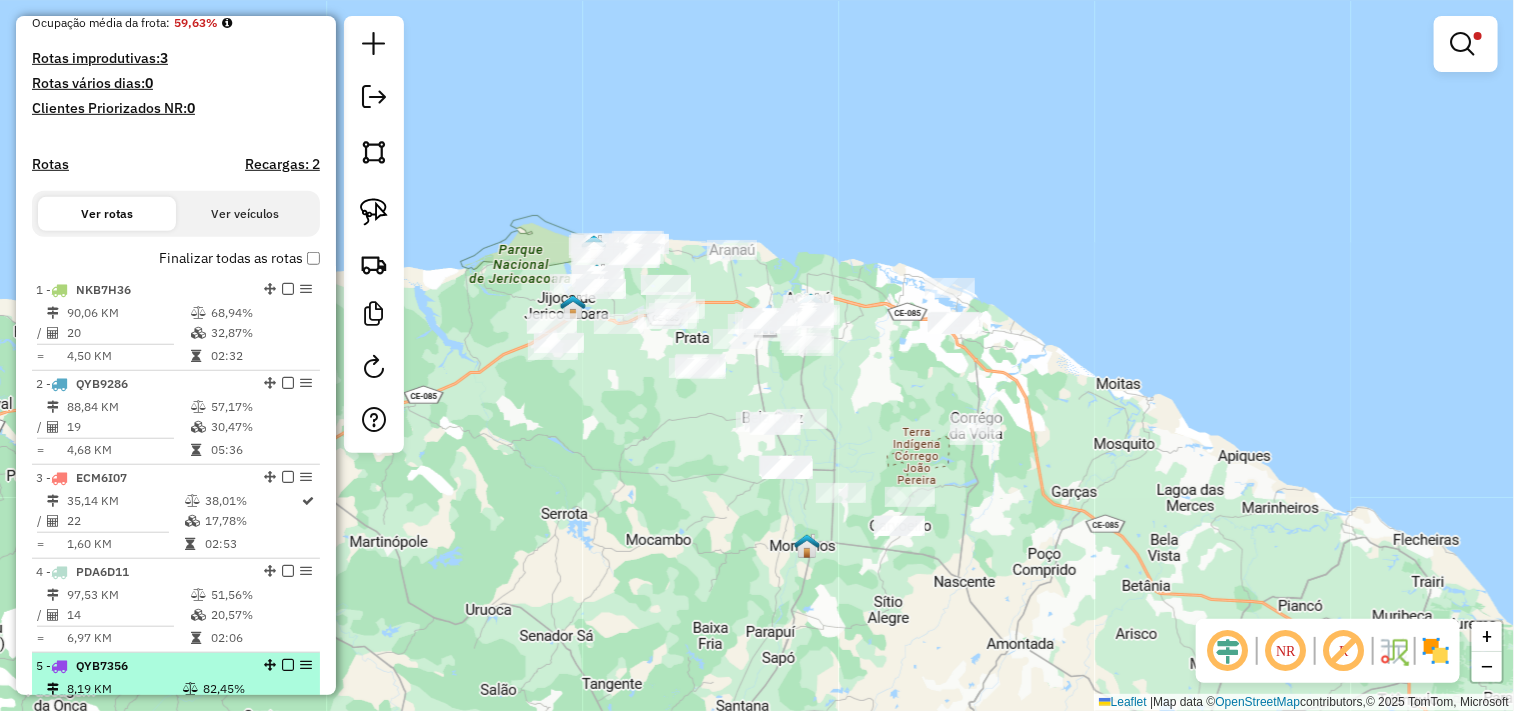 scroll, scrollTop: 735, scrollLeft: 0, axis: vertical 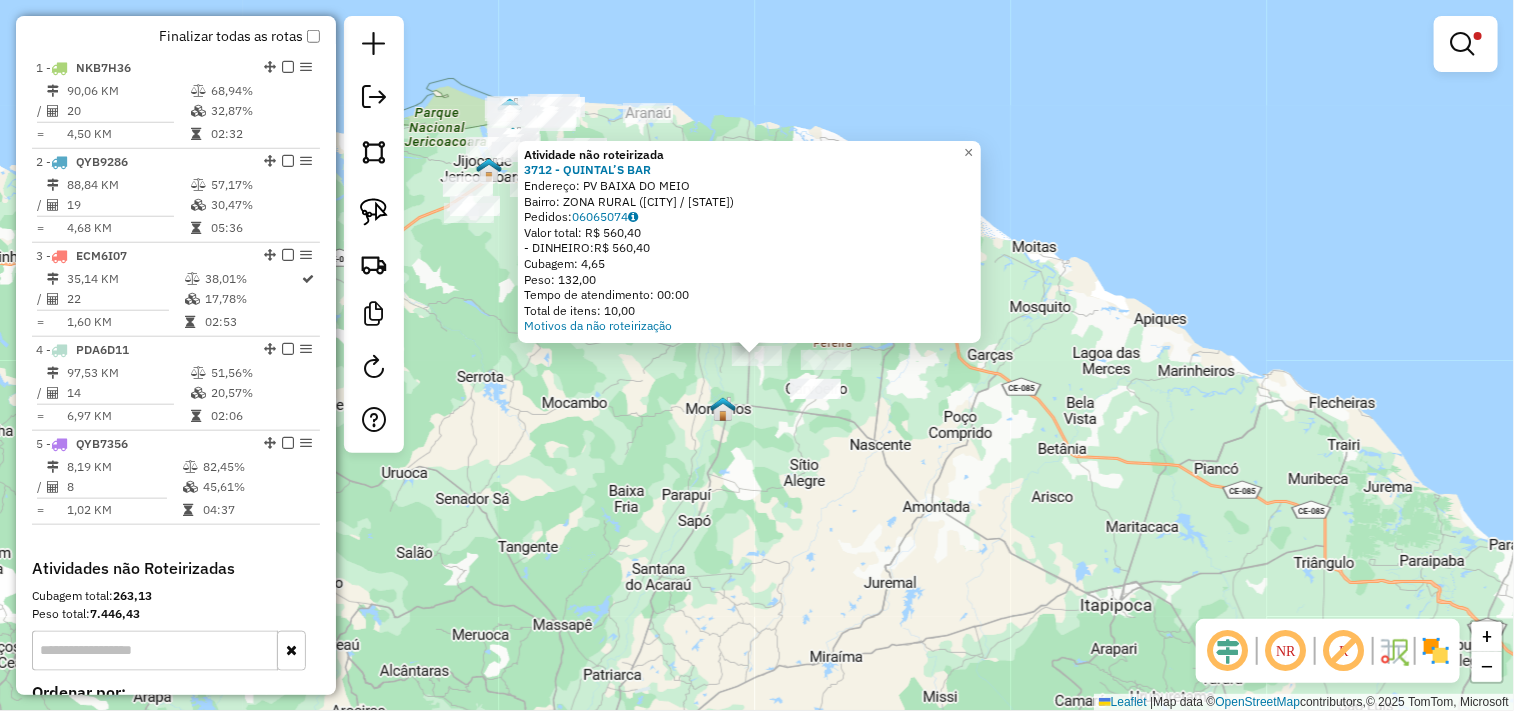 click on "Atividade não roteirizada 3712 - QUINTAL’S BAR  Endereço: PV BAIXA DO MEIO   Bairro: ZONA RURAL (MARCO / CE)   Pedidos:  06065074   Valor total: R$ 560,40   - DINHEIRO:  R$ 560,40   Cubagem: 4,65   Peso: 132,00   Tempo de atendimento: 00:00   Total de itens: 10,00  Motivos da não roteirização × Limpar filtros Janela de atendimento Grade de atendimento Capacidade Transportadoras Veículos Cliente Pedidos  Rotas Selecione os dias de semana para filtrar as janelas de atendimento  Seg   Ter   Qua   Qui   Sex   Sáb   Dom  Informe o período da janela de atendimento: De: Até:  Filtrar exatamente a janela do cliente  Considerar janela de atendimento padrão  Selecione os dias de semana para filtrar as grades de atendimento  Seg   Ter   Qua   Qui   Sex   Sáb   Dom   Considerar clientes sem dia de atendimento cadastrado  Clientes fora do dia de atendimento selecionado Filtrar as atividades entre os valores definidos abaixo:  Peso mínimo:   Peso máximo:   Cubagem mínima:   Cubagem máxima:   De:   Até:" 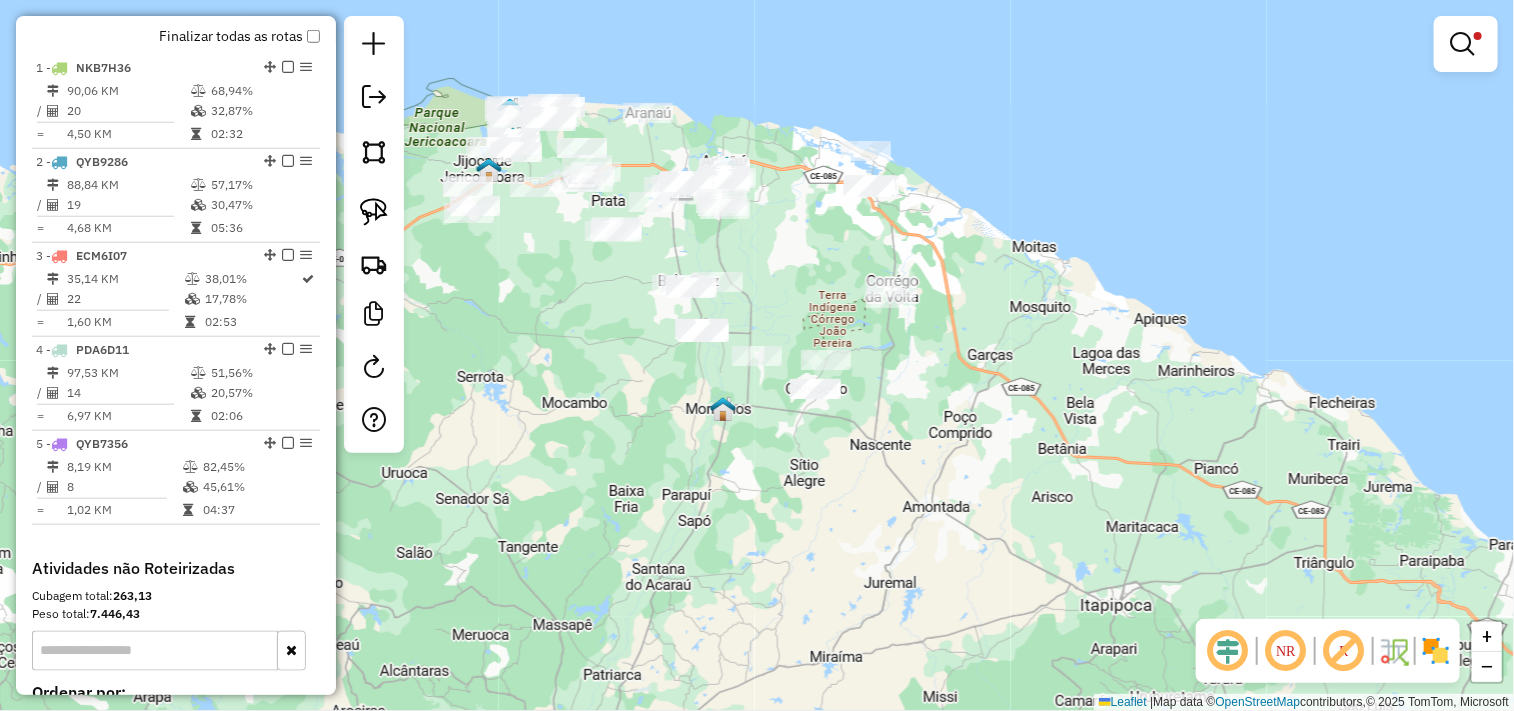 drag, startPoint x: 582, startPoint y: 374, endPoint x: 608, endPoint y: 407, distance: 42.0119 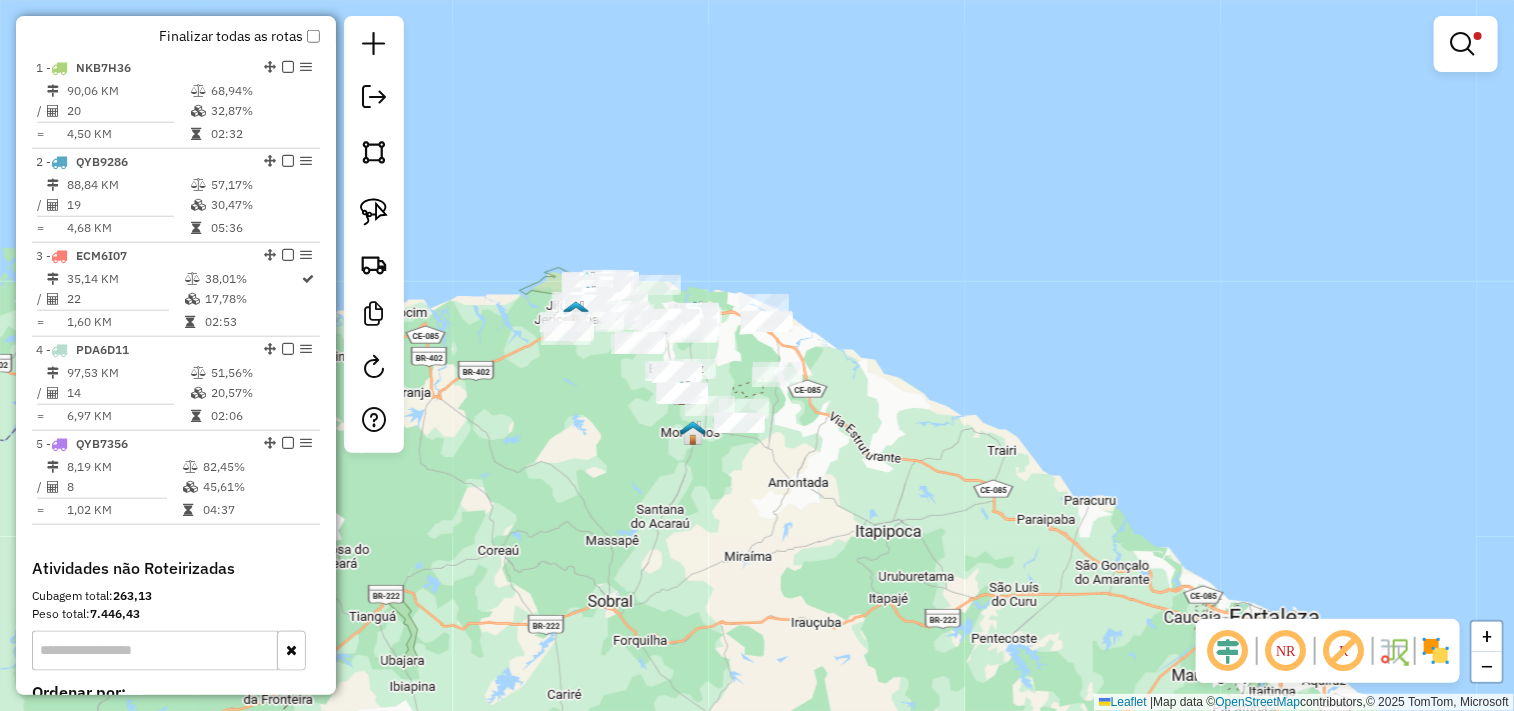 click on "Limpar filtros Janela de atendimento Grade de atendimento Capacidade Transportadoras Veículos Cliente Pedidos  Rotas Selecione os dias de semana para filtrar as janelas de atendimento  Seg   Ter   Qua   Qui   Sex   Sáb   Dom  Informe o período da janela de atendimento: De: Até:  Filtrar exatamente a janela do cliente  Considerar janela de atendimento padrão  Selecione os dias de semana para filtrar as grades de atendimento  Seg   Ter   Qua   Qui   Sex   Sáb   Dom   Considerar clientes sem dia de atendimento cadastrado  Clientes fora do dia de atendimento selecionado Filtrar as atividades entre os valores definidos abaixo:  Peso mínimo:   Peso máximo:   Cubagem mínima:   Cubagem máxima:   De:   Até:  Filtrar as atividades entre o tempo de atendimento definido abaixo:  De:   Até:   Considerar capacidade total dos clientes não roteirizados Transportadora: Selecione um ou mais itens Tipo de veículo: Selecione um ou mais itens Veículo: Selecione um ou mais itens Motorista: Selecione um ou mais itens" 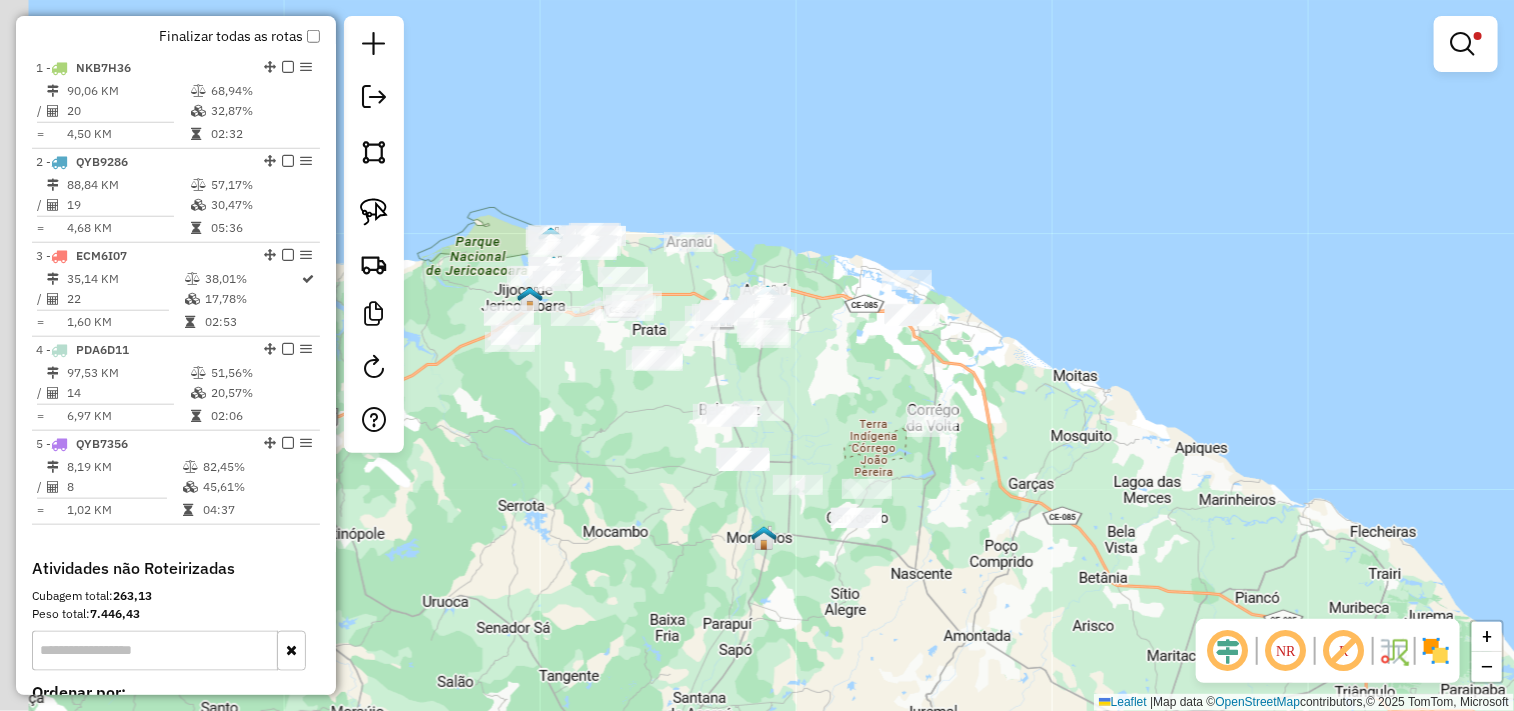 drag, startPoint x: 513, startPoint y: 467, endPoint x: 675, endPoint y: 422, distance: 168.13388 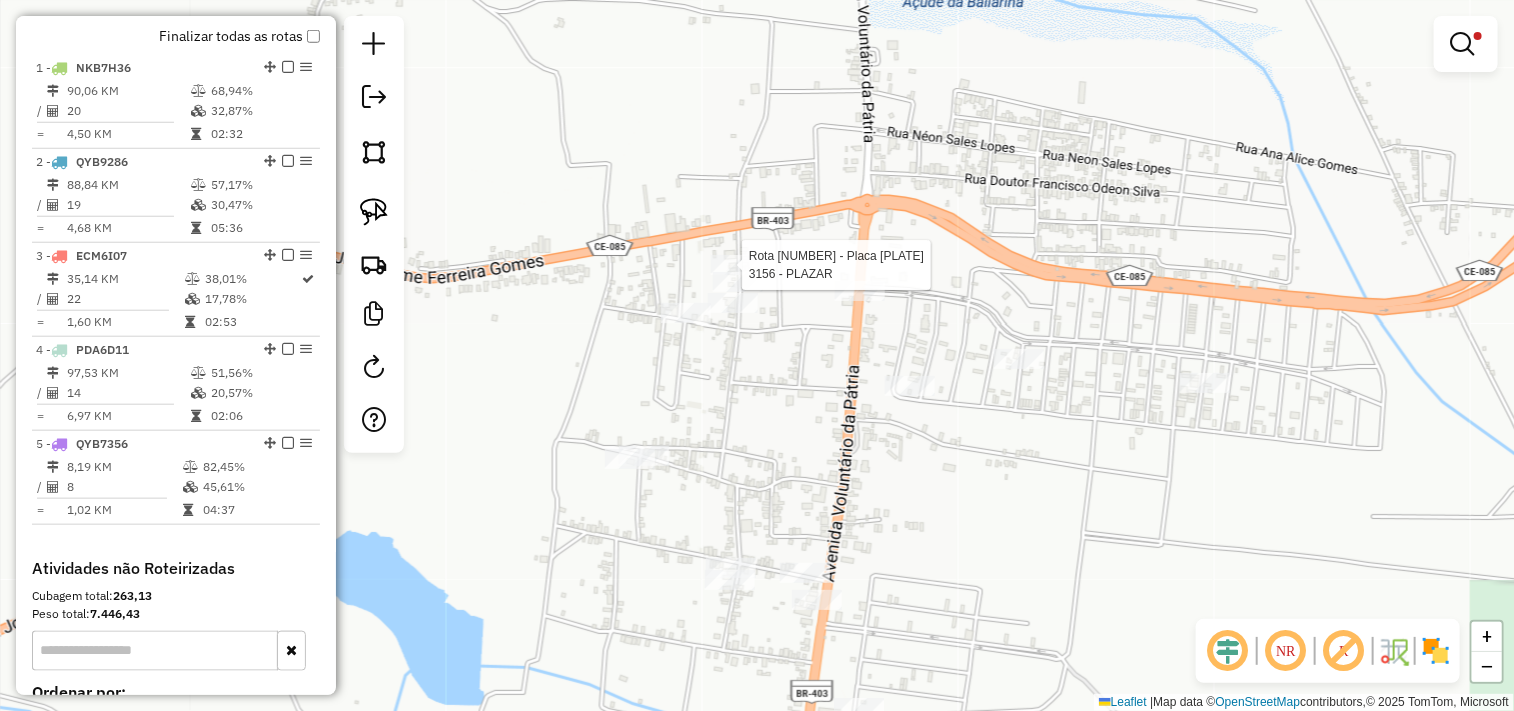 select on "**********" 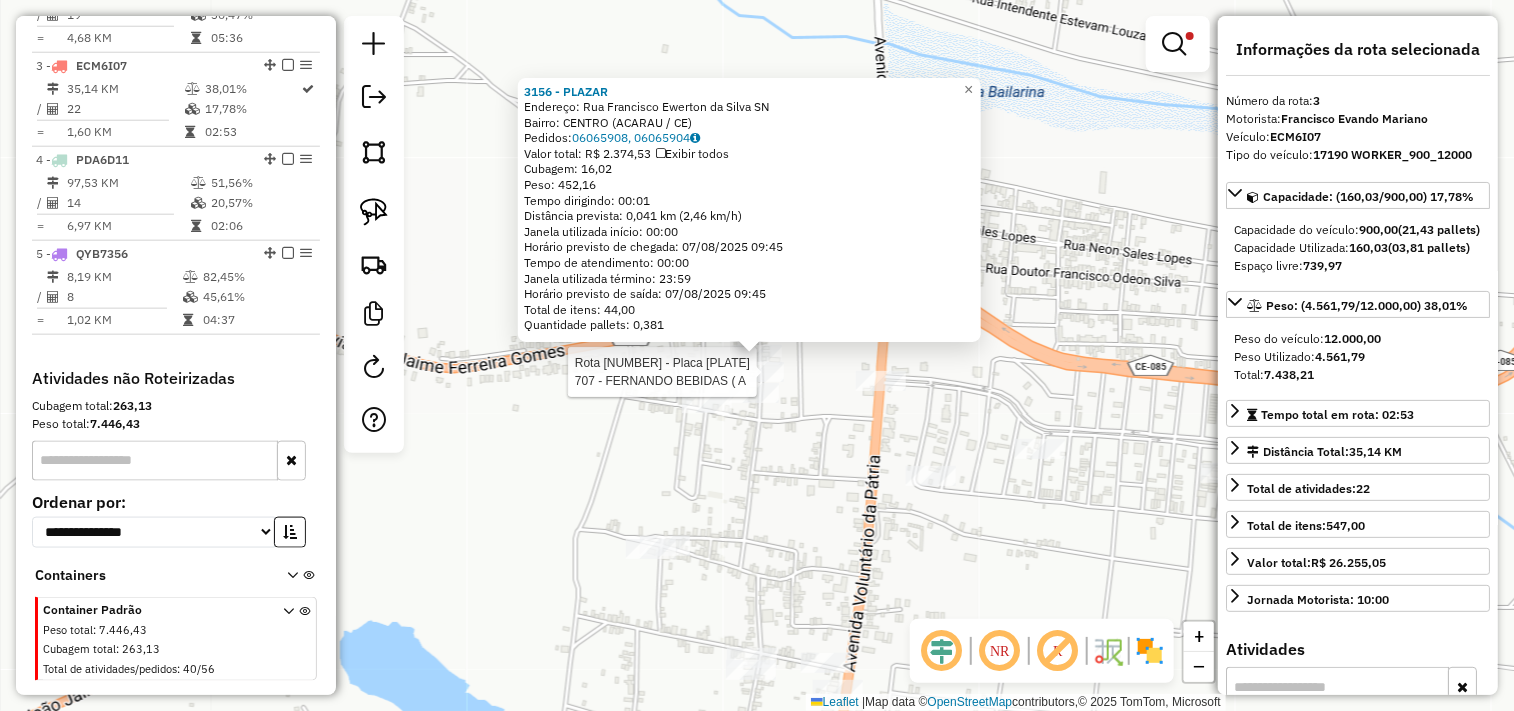 scroll, scrollTop: 957, scrollLeft: 0, axis: vertical 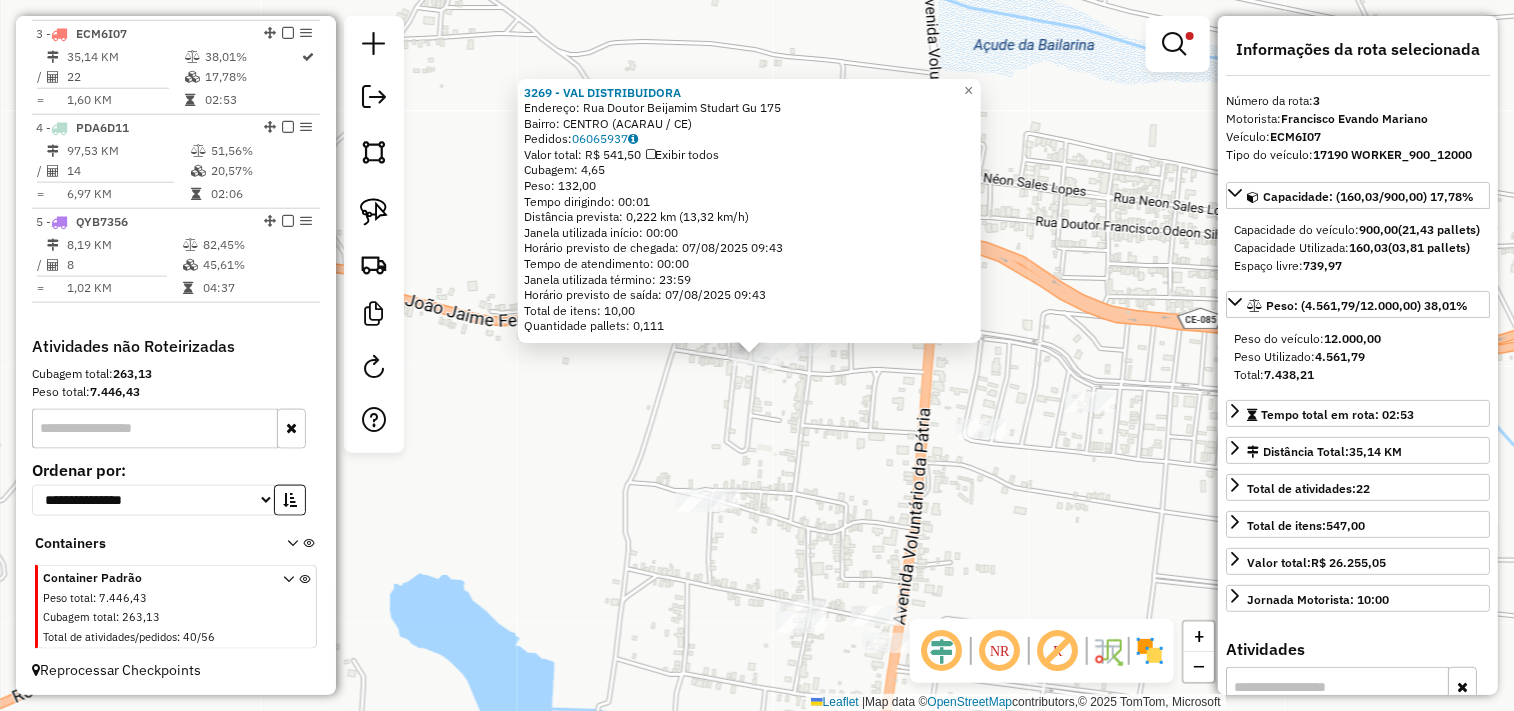 click on "3269 - VAL DISTRIBUIDORA  Endereço:  Rua Doutor Beijamim Studart Gu 175   Bairro: CENTRO (ACARAU / CE)   Pedidos:  06065937   Valor total: R$ 541,50   Exibir todos   Cubagem: 4,65  Peso: 132,00  Tempo dirigindo: 00:01   Distância prevista: 0,222 km (13,32 km/h)   Janela utilizada início: 00:00   Horário previsto de chegada: 07/08/2025 09:43   Tempo de atendimento: 00:00   Janela utilizada término: 23:59   Horário previsto de saída: 07/08/2025 09:43   Total de itens: 10,00   Quantidade pallets: 0,111  × Limpar filtros Janela de atendimento Grade de atendimento Capacidade Transportadoras Veículos Cliente Pedidos  Rotas Selecione os dias de semana para filtrar as janelas de atendimento  Seg   Ter   Qua   Qui   Sex   Sáb   Dom  Informe o período da janela de atendimento: De: Até:  Filtrar exatamente a janela do cliente  Considerar janela de atendimento padrão  Selecione os dias de semana para filtrar as grades de atendimento  Seg   Ter   Qua   Qui   Sex   Sáb   Dom   Peso mínimo:   Peso máximo:  +" 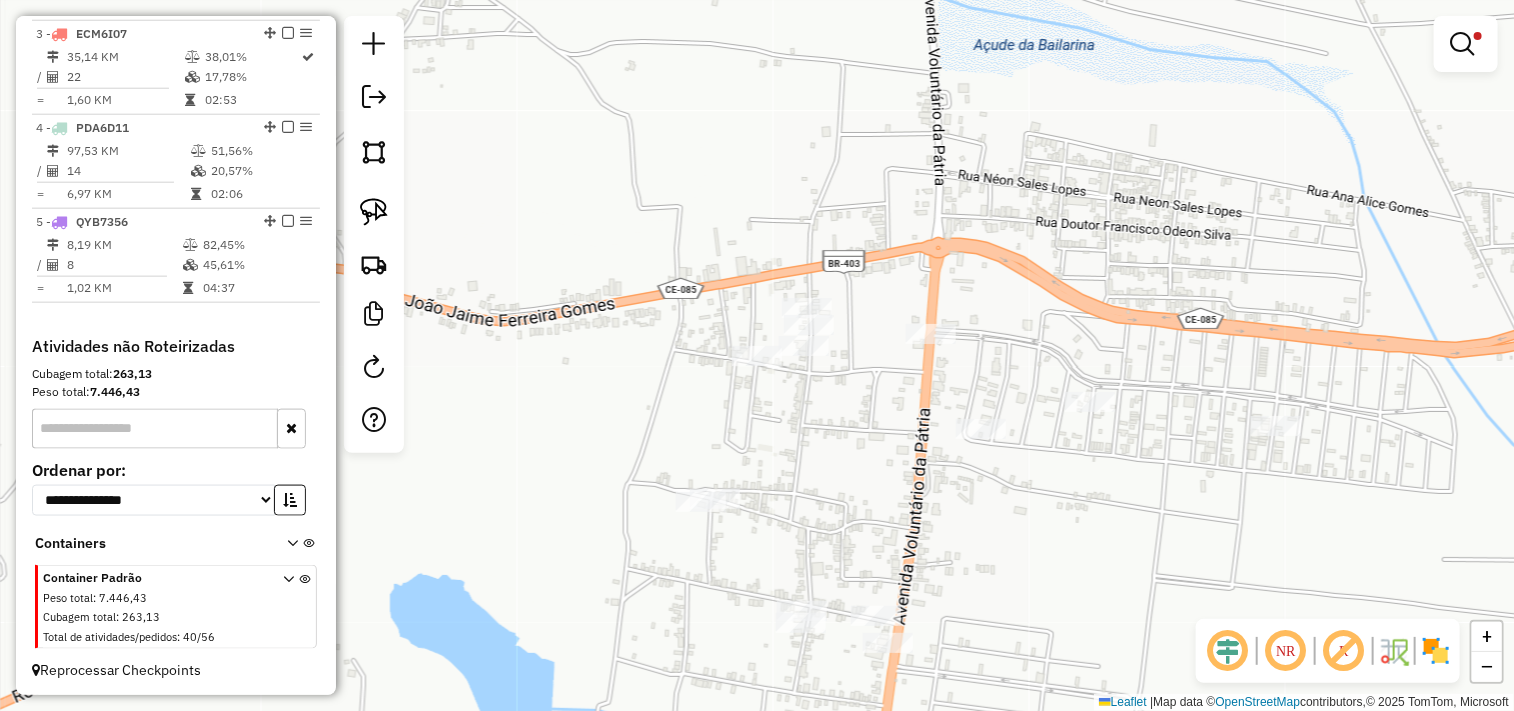 select on "**********" 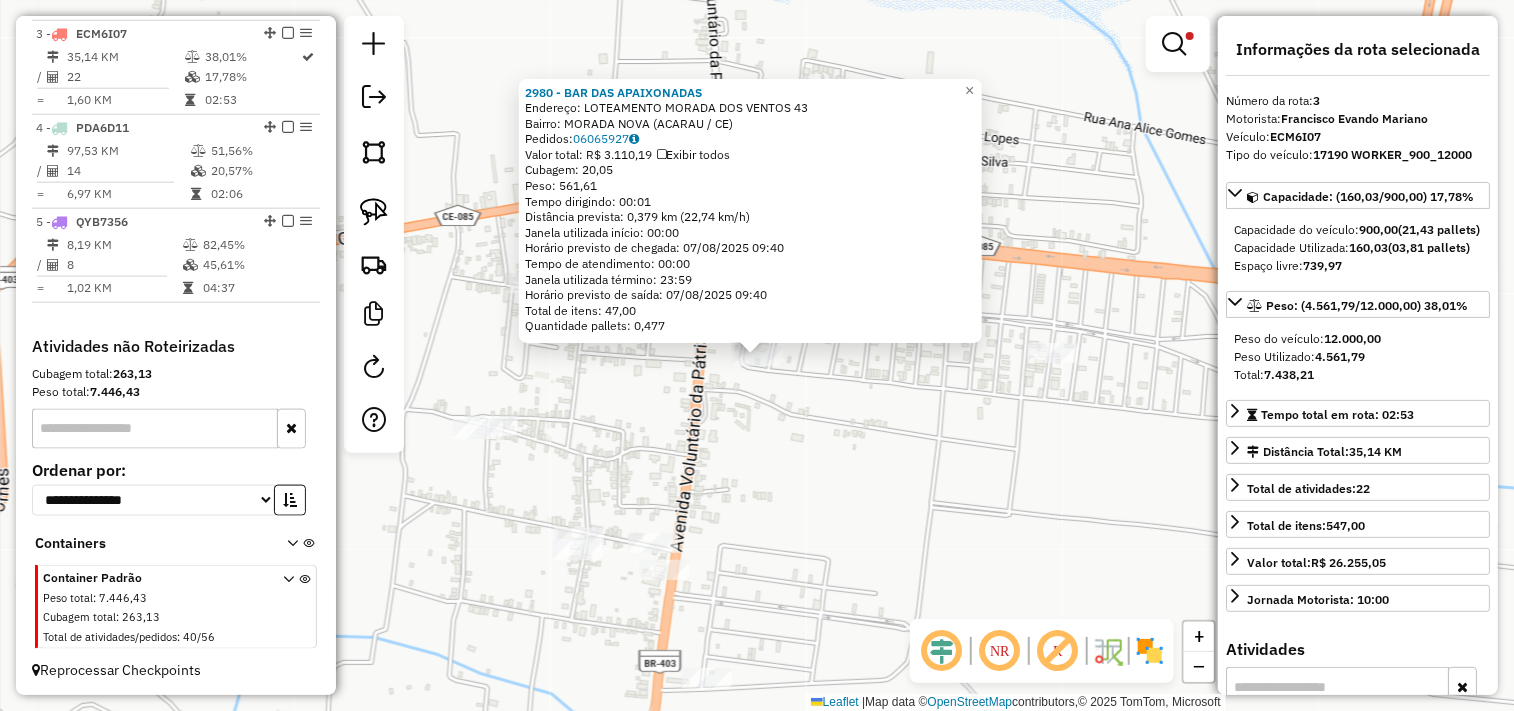 click on "2980 - BAR DAS APAIXONADAS  Endereço:  LOTEAMENTO MORADA DOS VENTOS 43   Bairro: MORADA NOVA (ACARAU / CE)   Pedidos:  06065927   Valor total: R$ 3.110,19   Exibir todos   Cubagem: 20,05  Peso: 561,61  Tempo dirigindo: 00:01   Distância prevista: 0,379 km (22,74 km/h)   Janela utilizada início: 00:00   Horário previsto de chegada: 07/08/2025 09:40   Tempo de atendimento: 00:00   Janela utilizada término: 23:59   Horário previsto de saída: 07/08/2025 09:40   Total de itens: 47,00   Quantidade pallets: 0,477  × Limpar filtros Janela de atendimento Grade de atendimento Capacidade Transportadoras Veículos Cliente Pedidos  Rotas Selecione os dias de semana para filtrar as janelas de atendimento  Seg   Ter   Qua   Qui   Sex   Sáb   Dom  Informe o período da janela de atendimento: De: Até:  Filtrar exatamente a janela do cliente  Considerar janela de atendimento padrão  Selecione os dias de semana para filtrar as grades de atendimento  Seg   Ter   Qua   Qui   Sex   Sáb   Dom   Peso mínimo:   De:  De:" 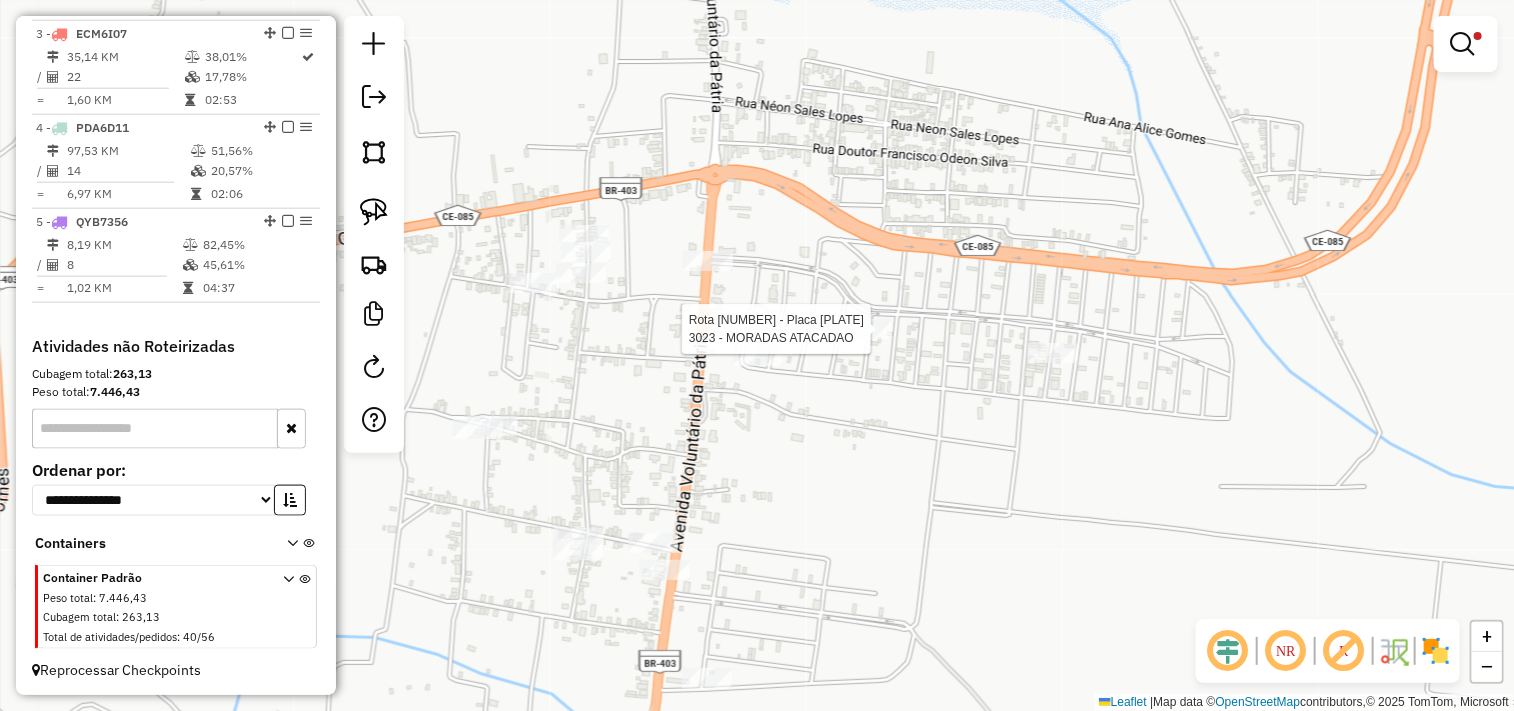 select on "**********" 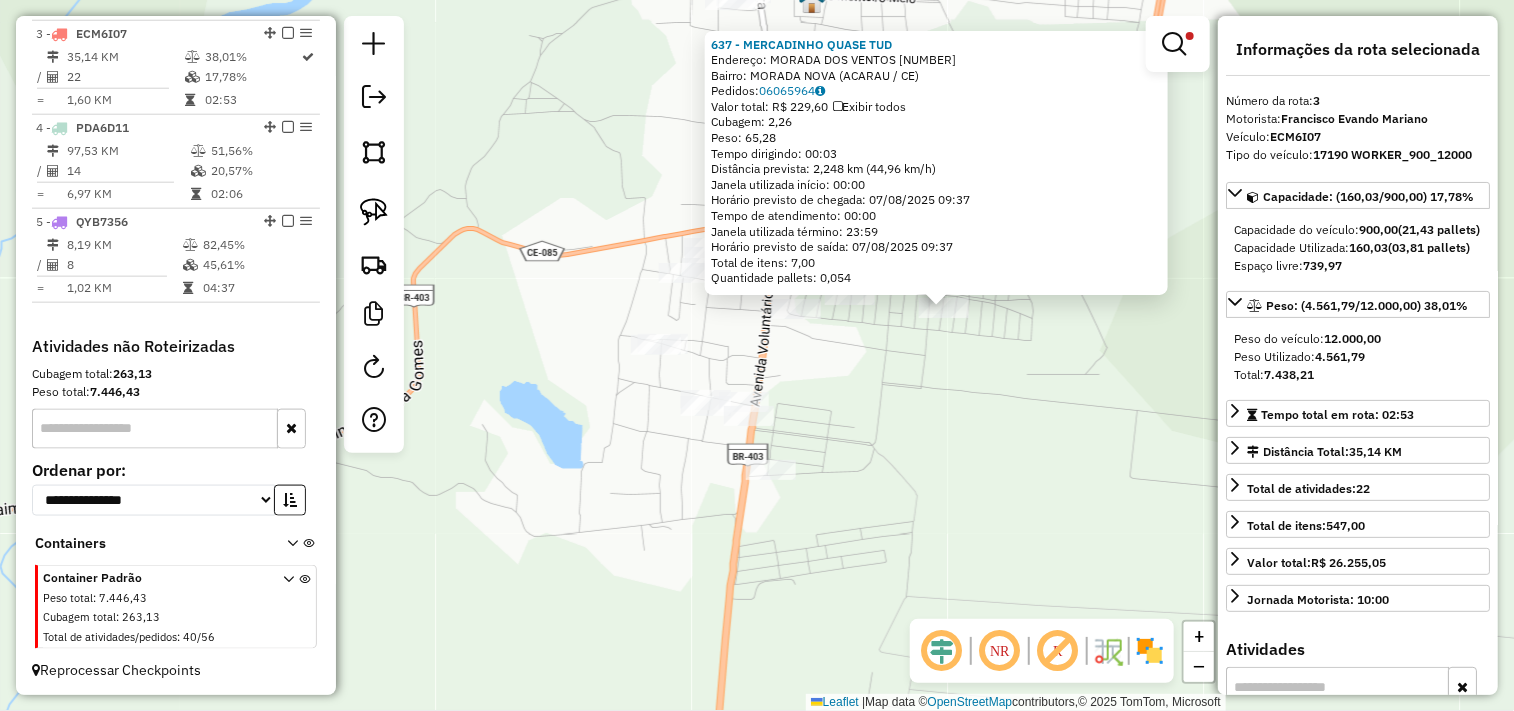drag, startPoint x: 700, startPoint y: 484, endPoint x: 826, endPoint y: 408, distance: 147.14618 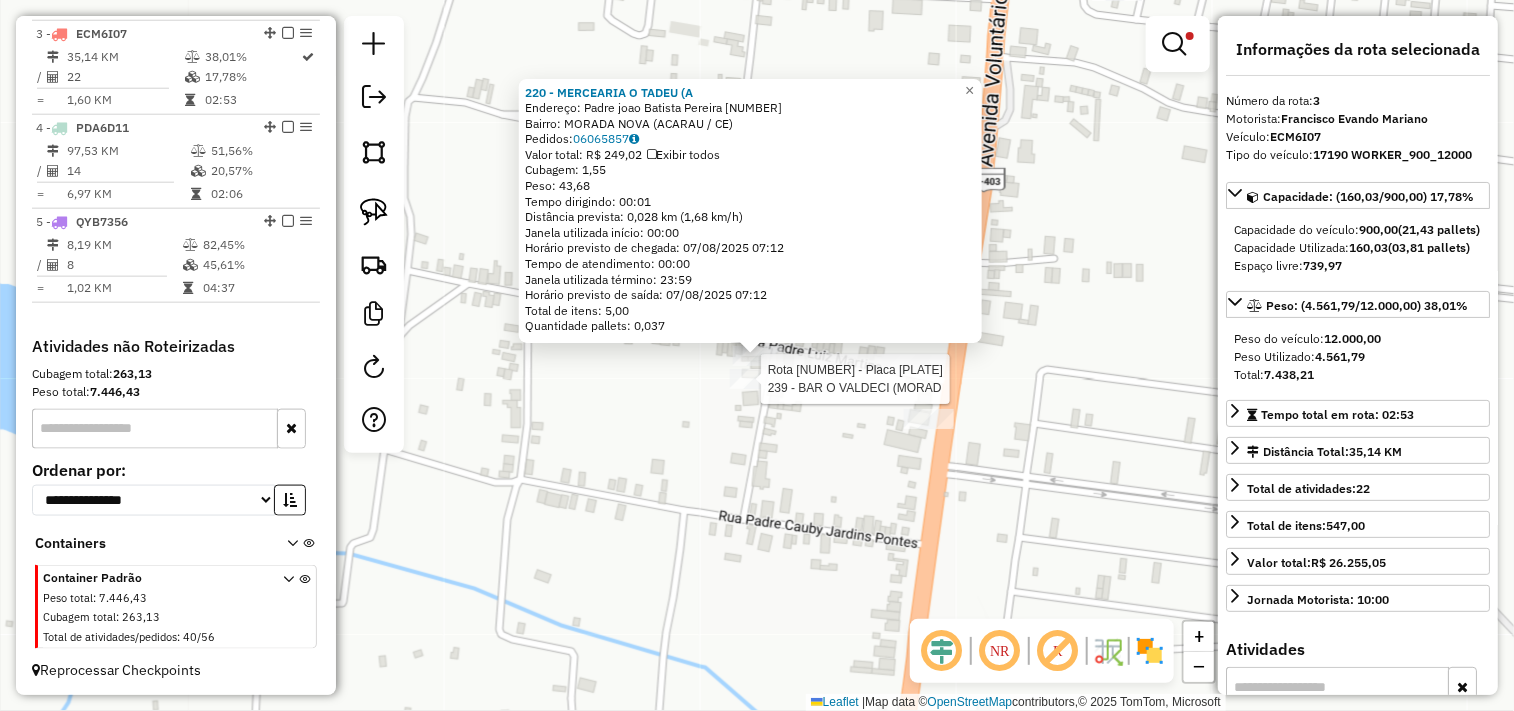 click 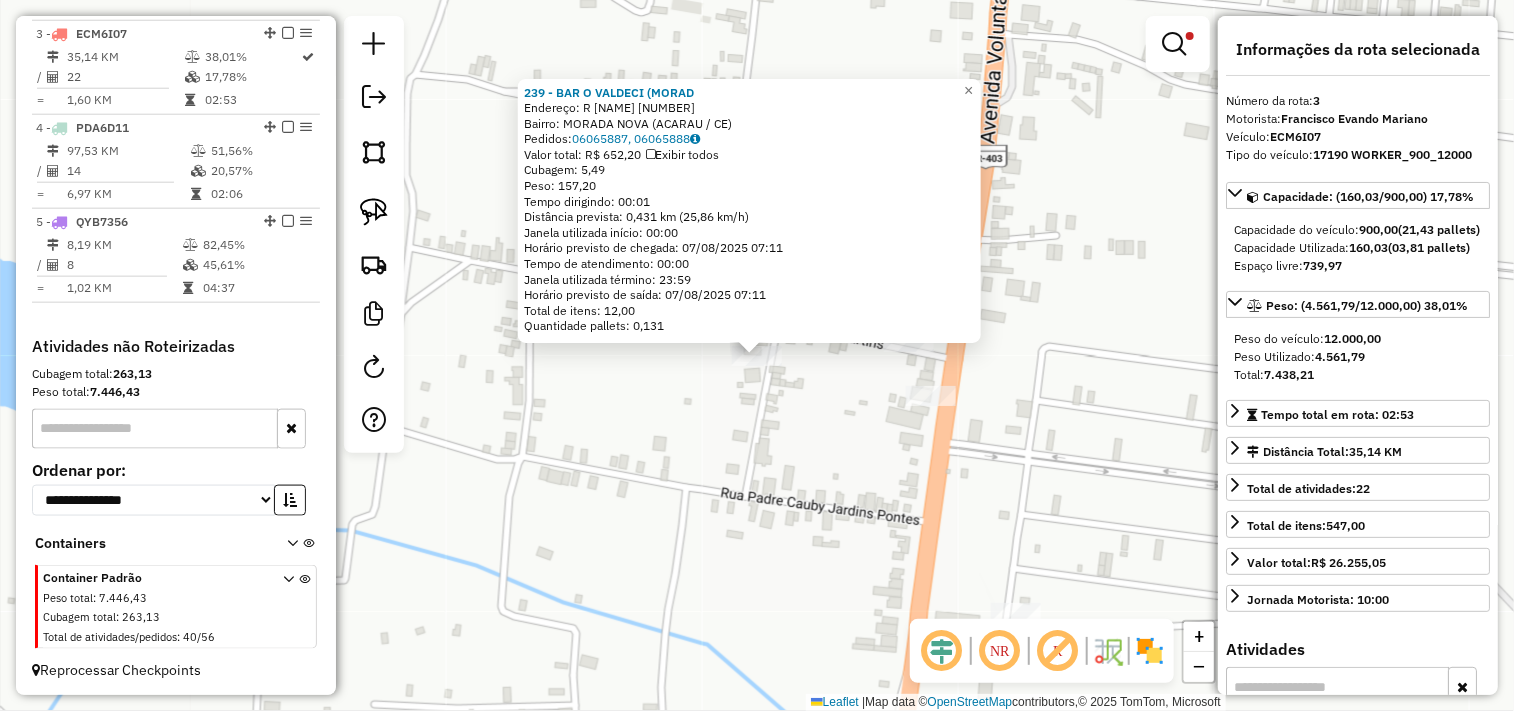 click on "239 - BAR O VALDECI (MORAD  Endereço:  PADRE LUIZ MARTINS 315   Bairro: MORADA NOVA (ACARAU / CE)   Pedidos:  06065887, 06065888   Valor total: R$ 652,20   Exibir todos   Cubagem: 5,49  Peso: 157,20  Tempo dirigindo: 00:01   Distância prevista: 0,431 km (25,86 km/h)   Janela utilizada início: 00:00   Horário previsto de chegada: 07/08/2025 07:11   Tempo de atendimento: 00:00   Janela utilizada término: 23:59   Horário previsto de saída: 07/08/2025 07:11   Total de itens: 12,00   Quantidade pallets: 0,131  × Limpar filtros Janela de atendimento Grade de atendimento Capacidade Transportadoras Veículos Cliente Pedidos  Rotas Selecione os dias de semana para filtrar as janelas de atendimento  Seg   Ter   Qua   Qui   Sex   Sáb   Dom  Informe o período da janela de atendimento: De: Até:  Filtrar exatamente a janela do cliente  Considerar janela de atendimento padrão  Selecione os dias de semana para filtrar as grades de atendimento  Seg   Ter   Qua   Qui   Sex   Sáb   Dom   Peso mínimo:   De:   De:" 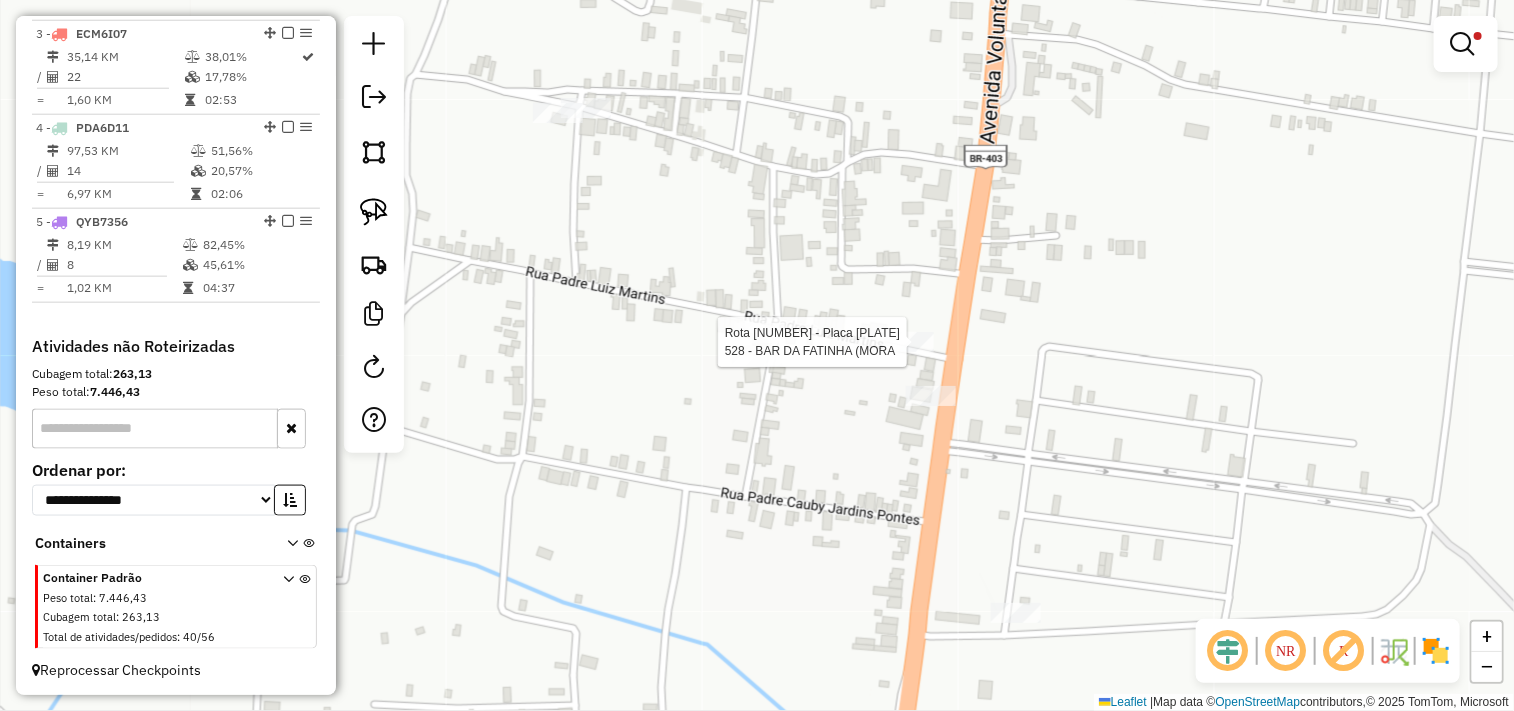 select on "**********" 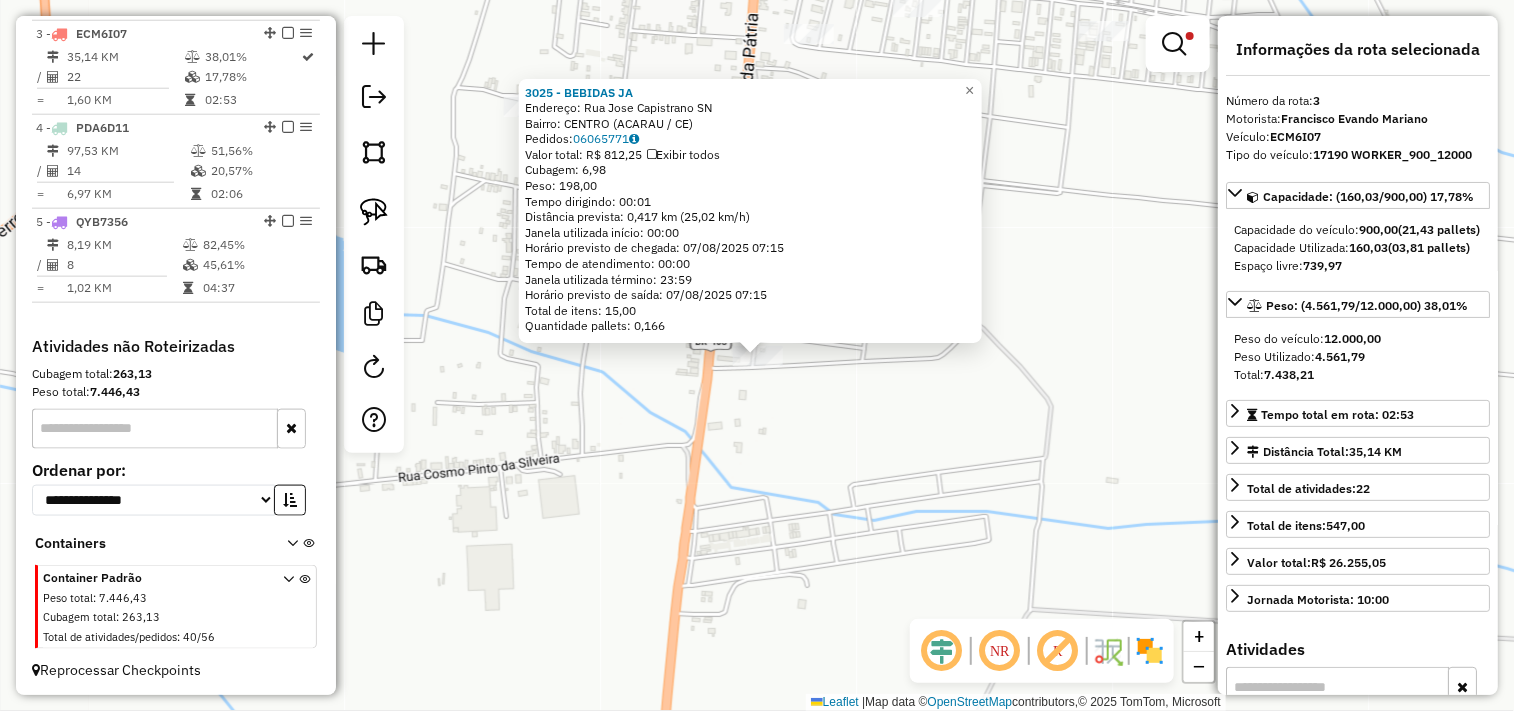 click on "3025 - BEBIDAS JA  Endereço:  Rua Jose Capistrano SN   Bairro: CENTRO (ACARAU / CE)   Pedidos:  06065771   Valor total: R$ 812,25   Exibir todos   Cubagem: 6,98  Peso: 198,00  Tempo dirigindo: 00:01   Distância prevista: 0,417 km (25,02 km/h)   Janela utilizada início: 00:00   Horário previsto de chegada: 07/08/2025 07:15   Tempo de atendimento: 00:00   Janela utilizada término: 23:59   Horário previsto de saída: 07/08/2025 07:15   Total de itens: 15,00   Quantidade pallets: 0,166  × Limpar filtros Janela de atendimento Grade de atendimento Capacidade Transportadoras Veículos Cliente Pedidos  Rotas Selecione os dias de semana para filtrar as janelas de atendimento  Seg   Ter   Qua   Qui   Sex   Sáb   Dom  Informe o período da janela de atendimento: De: Até:  Filtrar exatamente a janela do cliente  Considerar janela de atendimento padrão  Selecione os dias de semana para filtrar as grades de atendimento  Seg   Ter   Qua   Qui   Sex   Sáb   Dom   Clientes fora do dia de atendimento selecionado De:" 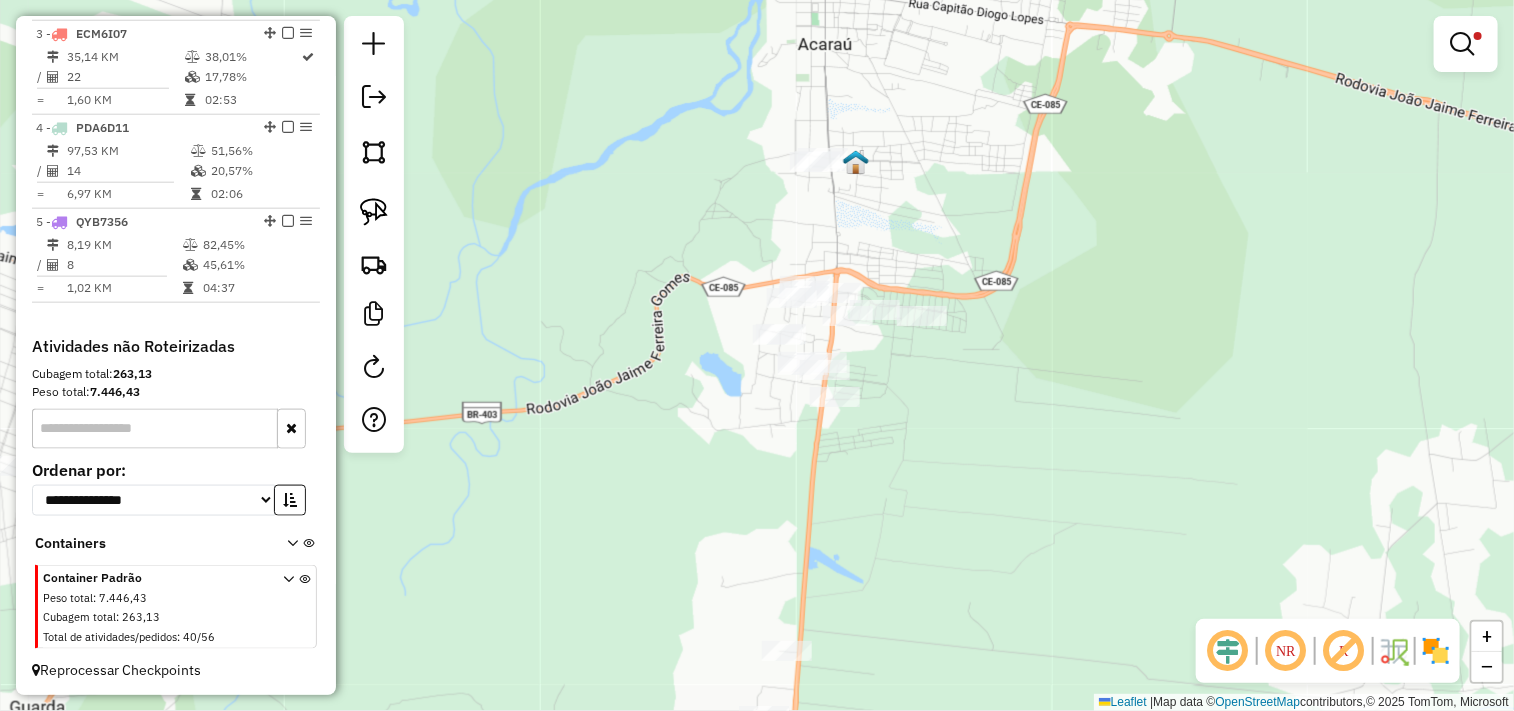 drag, startPoint x: 885, startPoint y: 476, endPoint x: 877, endPoint y: 407, distance: 69.46222 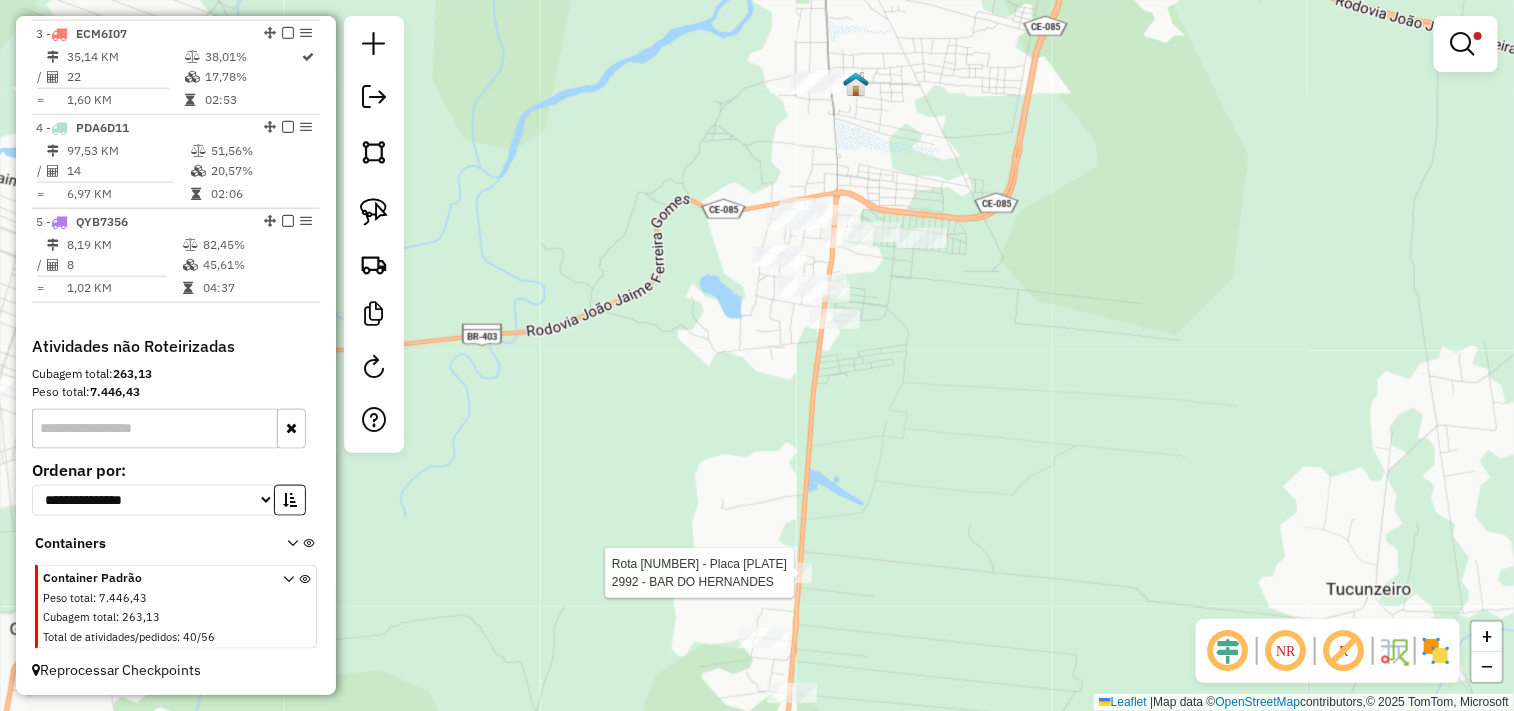 select on "**********" 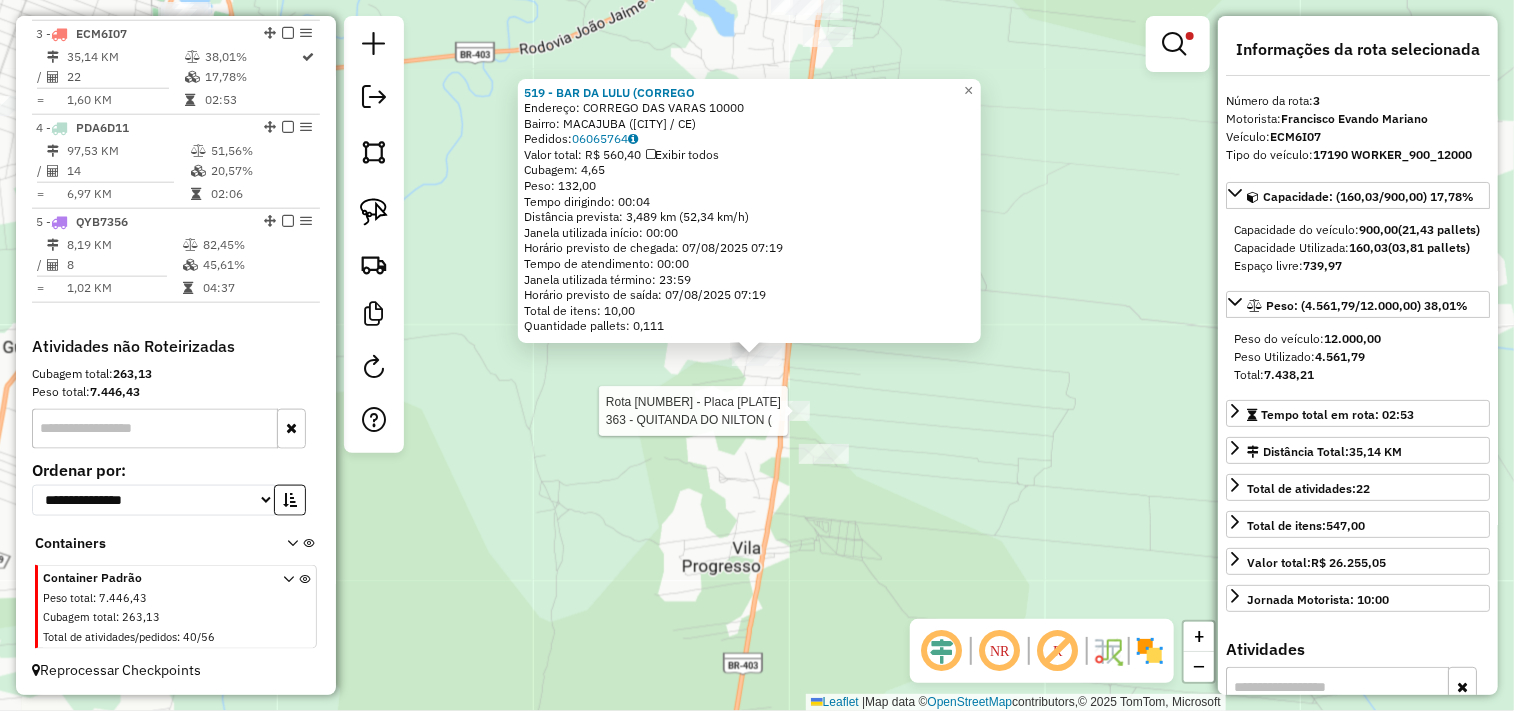 click 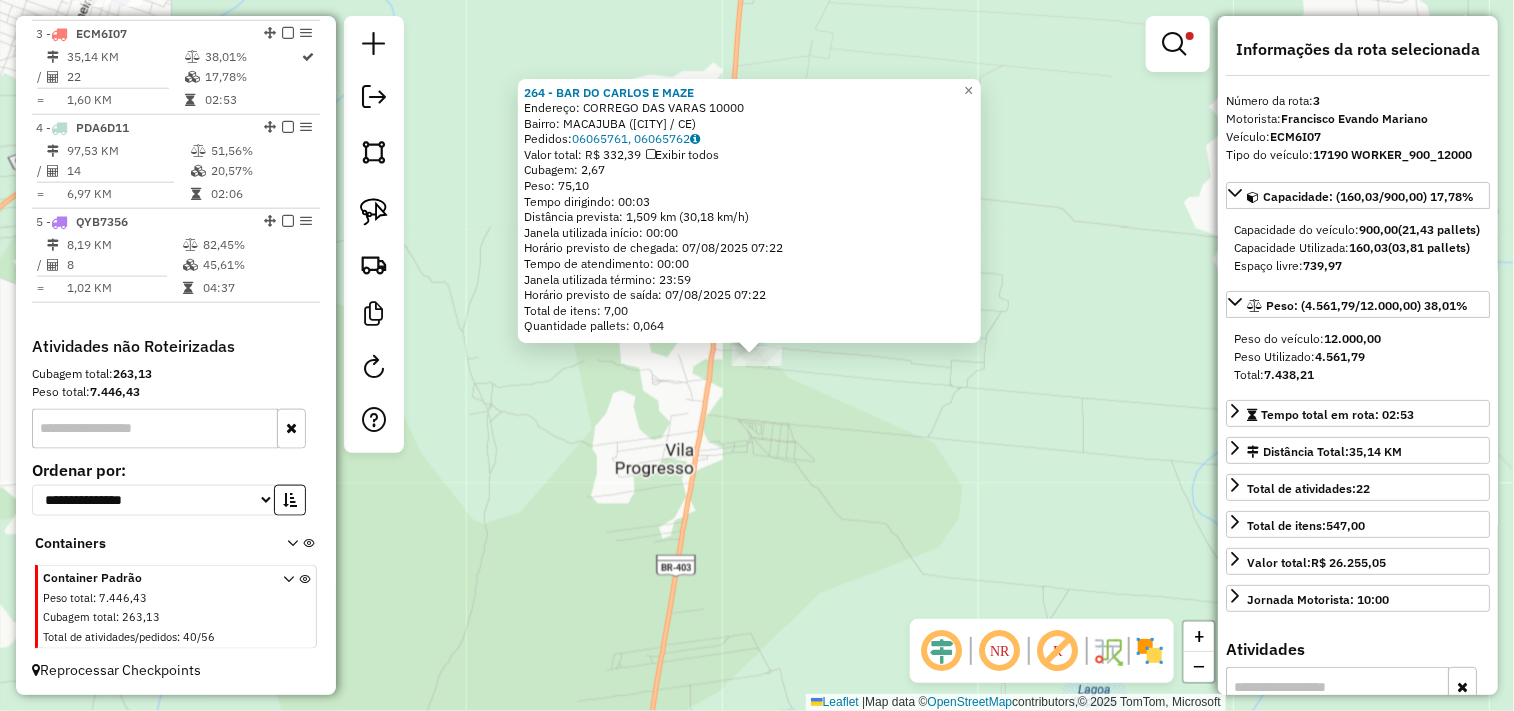 drag, startPoint x: 834, startPoint y: 472, endPoint x: 851, endPoint y: 462, distance: 19.723083 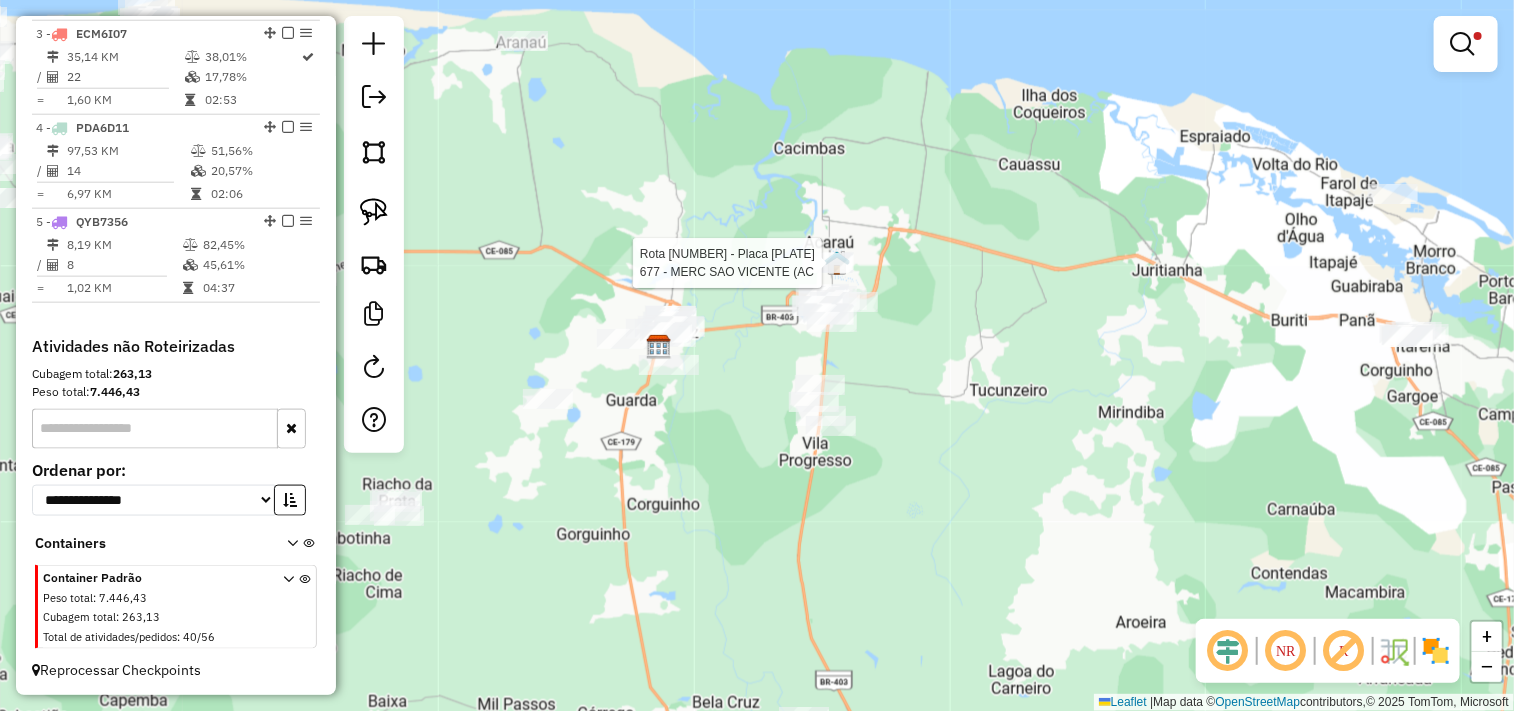 select on "**********" 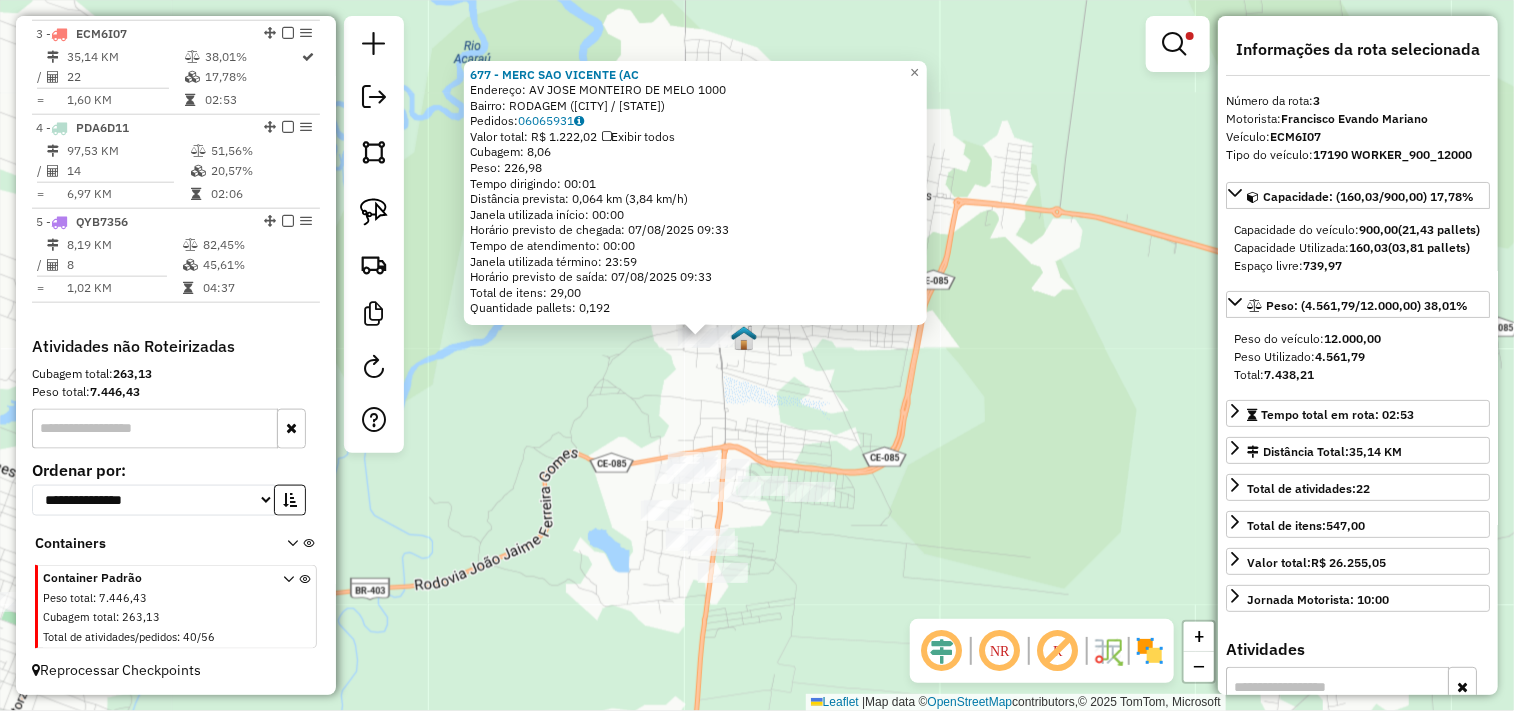 click on "677 - MERC SAO VICENTE (AC  Endereço:  AV JOSE MONTEIRO DE MELO 1000   Bairro: RODAGEM (ACARAU / CE)   Pedidos:  06065931   Valor total: R$ 1.222,02   Exibir todos   Cubagem: 8,06  Peso: 226,98  Tempo dirigindo: 00:01   Distância prevista: 0,064 km (3,84 km/h)   Janela utilizada início: 00:00   Horário previsto de chegada: 07/08/2025 09:33   Tempo de atendimento: 00:00   Janela utilizada término: 23:59   Horário previsto de saída: 07/08/2025 09:33   Total de itens: 29,00   Quantidade pallets: 0,192  × Limpar filtros Janela de atendimento Grade de atendimento Capacidade Transportadoras Veículos Cliente Pedidos  Rotas Selecione os dias de semana para filtrar as janelas de atendimento  Seg   Ter   Qua   Qui   Sex   Sáb   Dom  Informe o período da janela de atendimento: De: Até:  Filtrar exatamente a janela do cliente  Considerar janela de atendimento padrão  Selecione os dias de semana para filtrar as grades de atendimento  Seg   Ter   Qua   Qui   Sex   Sáb   Dom   Peso mínimo:   Peso máximo:  +" 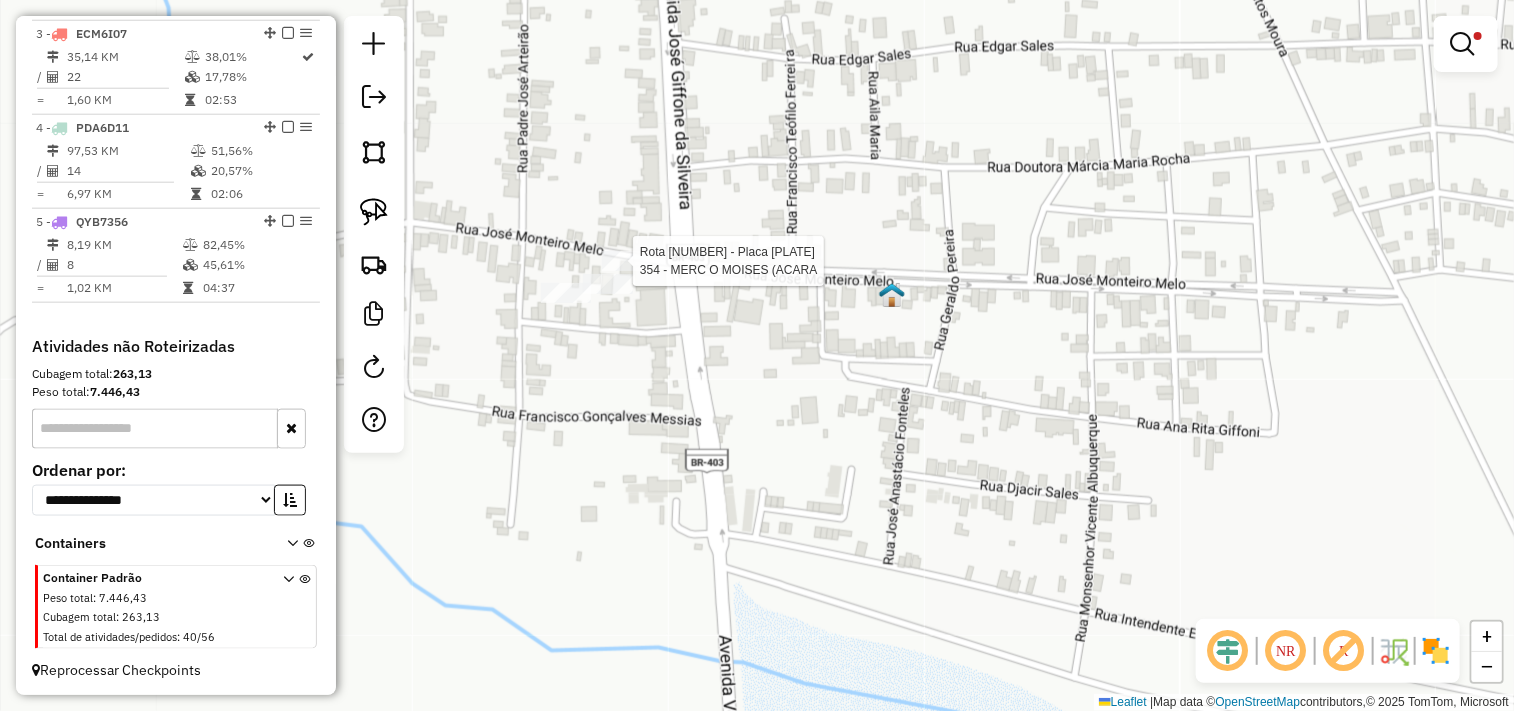 select on "**********" 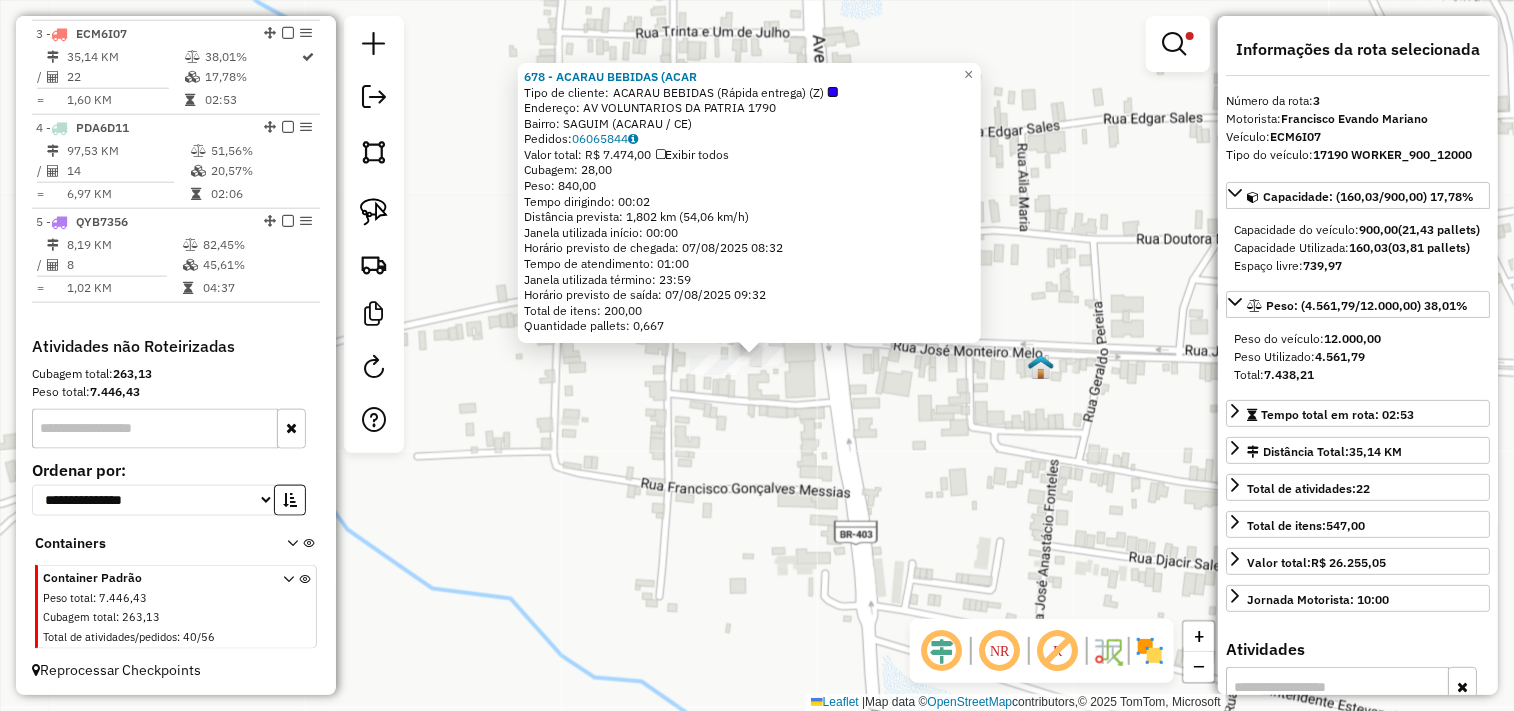 click on "678 - ACARAU BEBIDAS (ACAR  Tipo de cliente:   ACARAU BEBIDAS (Rápida entrega) (Z)   Endereço:  AV VOLUNTARIOS DA PATRIA 1790   Bairro: SAGUIM (ACARAU / CE)   Pedidos:  06065844   Valor total: R$ 7.474,00   Exibir todos   Cubagem: 28,00  Peso: 840,00  Tempo dirigindo: 00:02   Distância prevista: 1,802 km (54,06 km/h)   Janela utilizada início: 00:00   Horário previsto de chegada: 07/08/2025 08:32   Tempo de atendimento: 01:00   Janela utilizada término: 23:59   Horário previsto de saída: 07/08/2025 09:32   Total de itens: 200,00   Quantidade pallets: 0,667  × Limpar filtros Janela de atendimento Grade de atendimento Capacidade Transportadoras Veículos Cliente Pedidos  Rotas Selecione os dias de semana para filtrar as janelas de atendimento  Seg   Ter   Qua   Qui   Sex   Sáb   Dom  Informe o período da janela de atendimento: De: Até:  Filtrar exatamente a janela do cliente  Considerar janela de atendimento padrão  Selecione os dias de semana para filtrar as grades de atendimento  Seg   Ter   Qua" 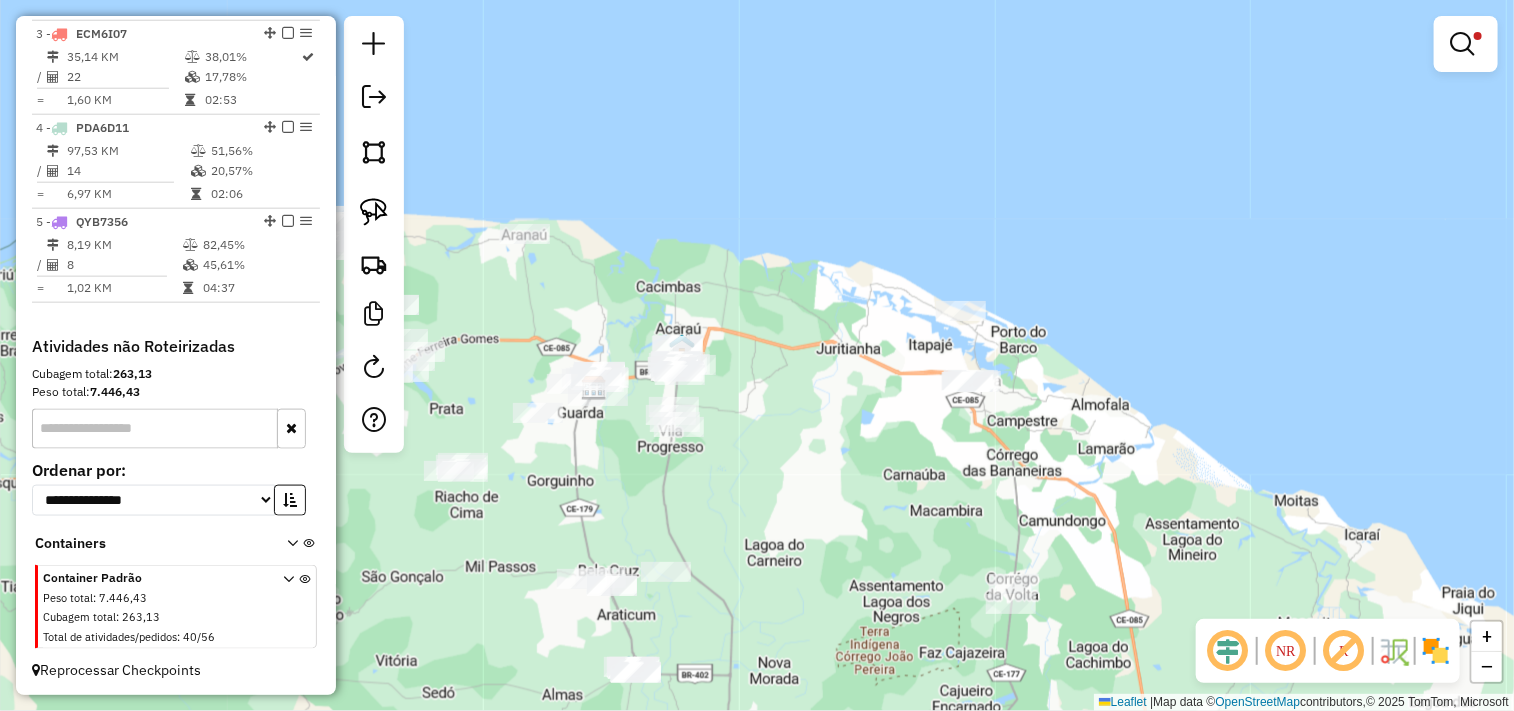 drag, startPoint x: 804, startPoint y: 434, endPoint x: 871, endPoint y: 355, distance: 103.58572 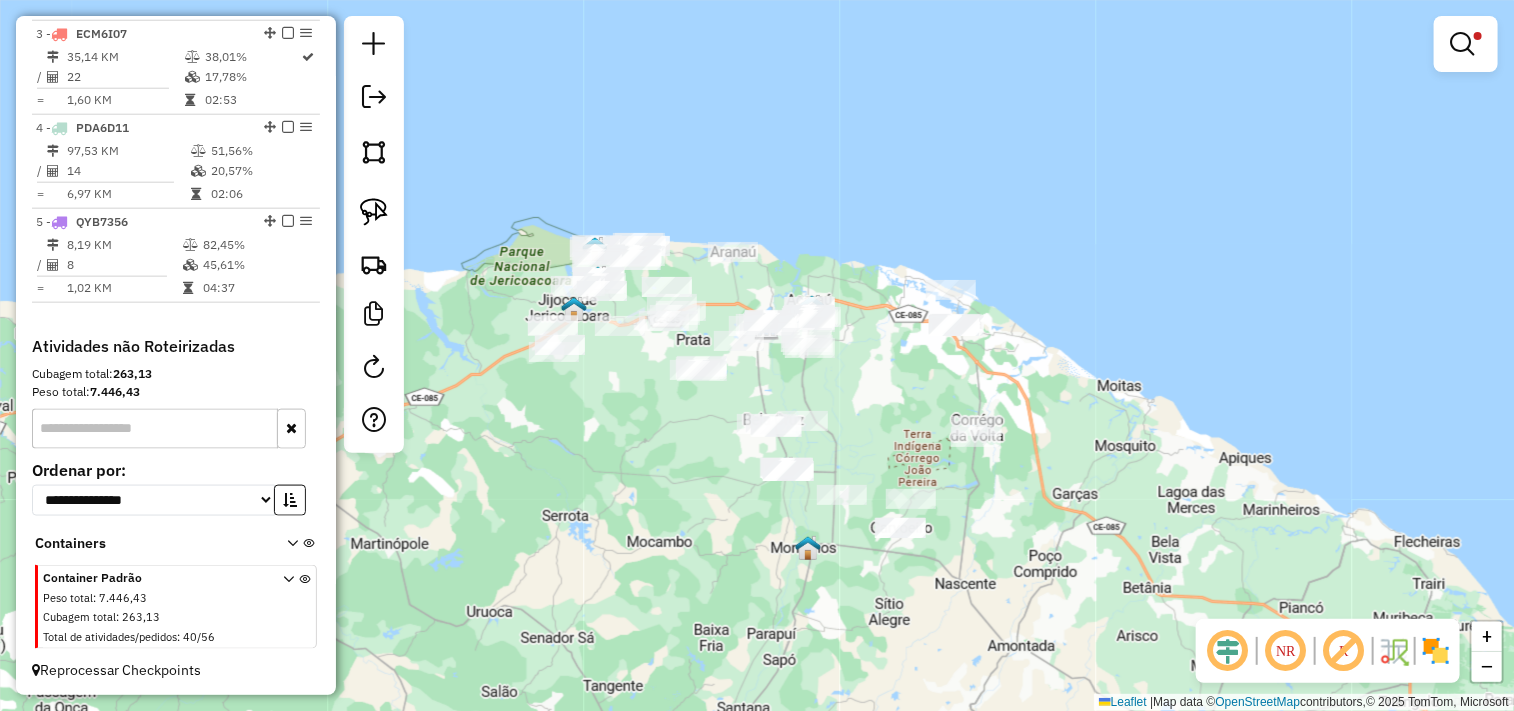 click on "Limpar filtros Janela de atendimento Grade de atendimento Capacidade Transportadoras Veículos Cliente Pedidos  Rotas Selecione os dias de semana para filtrar as janelas de atendimento  Seg   Ter   Qua   Qui   Sex   Sáb   Dom  Informe o período da janela de atendimento: De: Até:  Filtrar exatamente a janela do cliente  Considerar janela de atendimento padrão  Selecione os dias de semana para filtrar as grades de atendimento  Seg   Ter   Qua   Qui   Sex   Sáb   Dom   Considerar clientes sem dia de atendimento cadastrado  Clientes fora do dia de atendimento selecionado Filtrar as atividades entre os valores definidos abaixo:  Peso mínimo:   Peso máximo:   Cubagem mínima:   Cubagem máxima:   De:   Até:  Filtrar as atividades entre o tempo de atendimento definido abaixo:  De:   Até:   Considerar capacidade total dos clientes não roteirizados Transportadora: Selecione um ou mais itens Tipo de veículo: Selecione um ou mais itens Veículo: Selecione um ou mais itens Motorista: Selecione um ou mais itens" 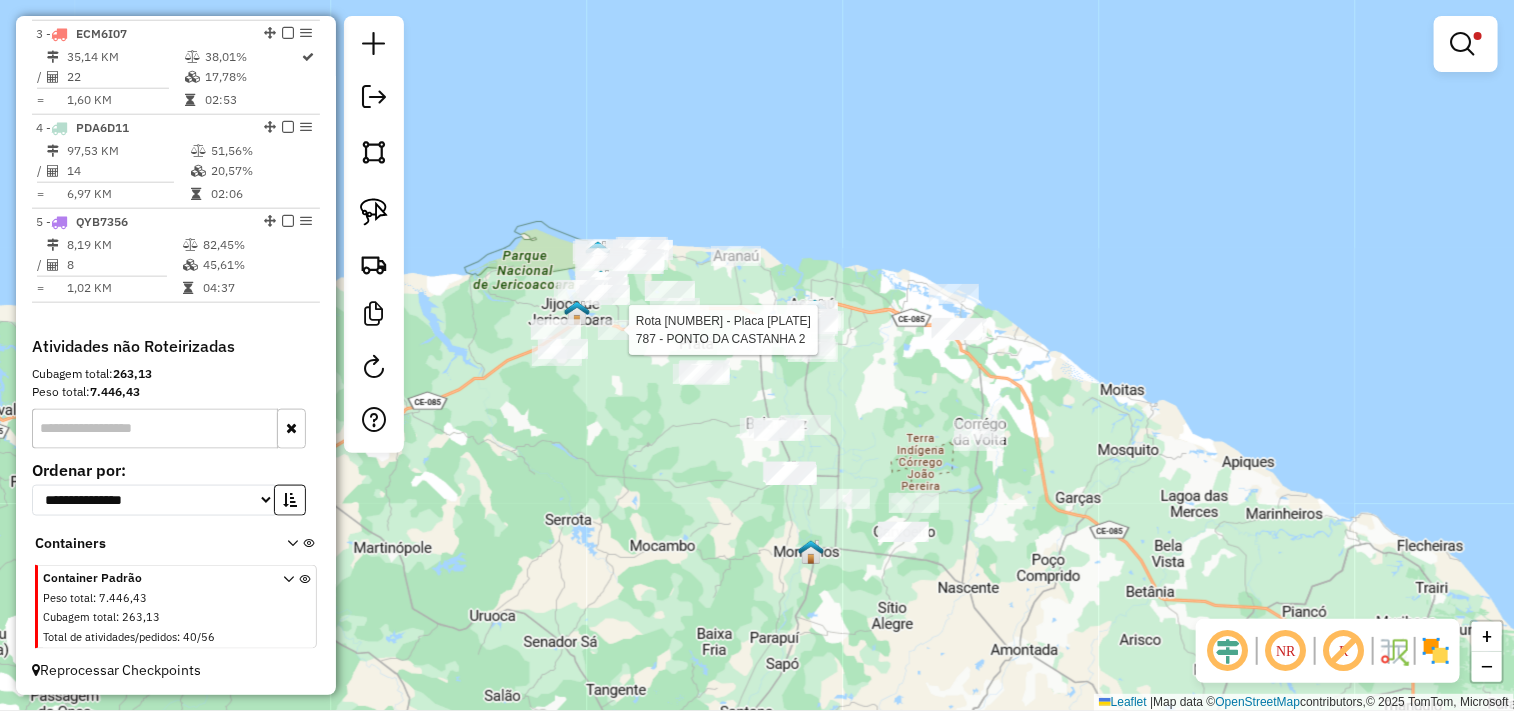 select on "**********" 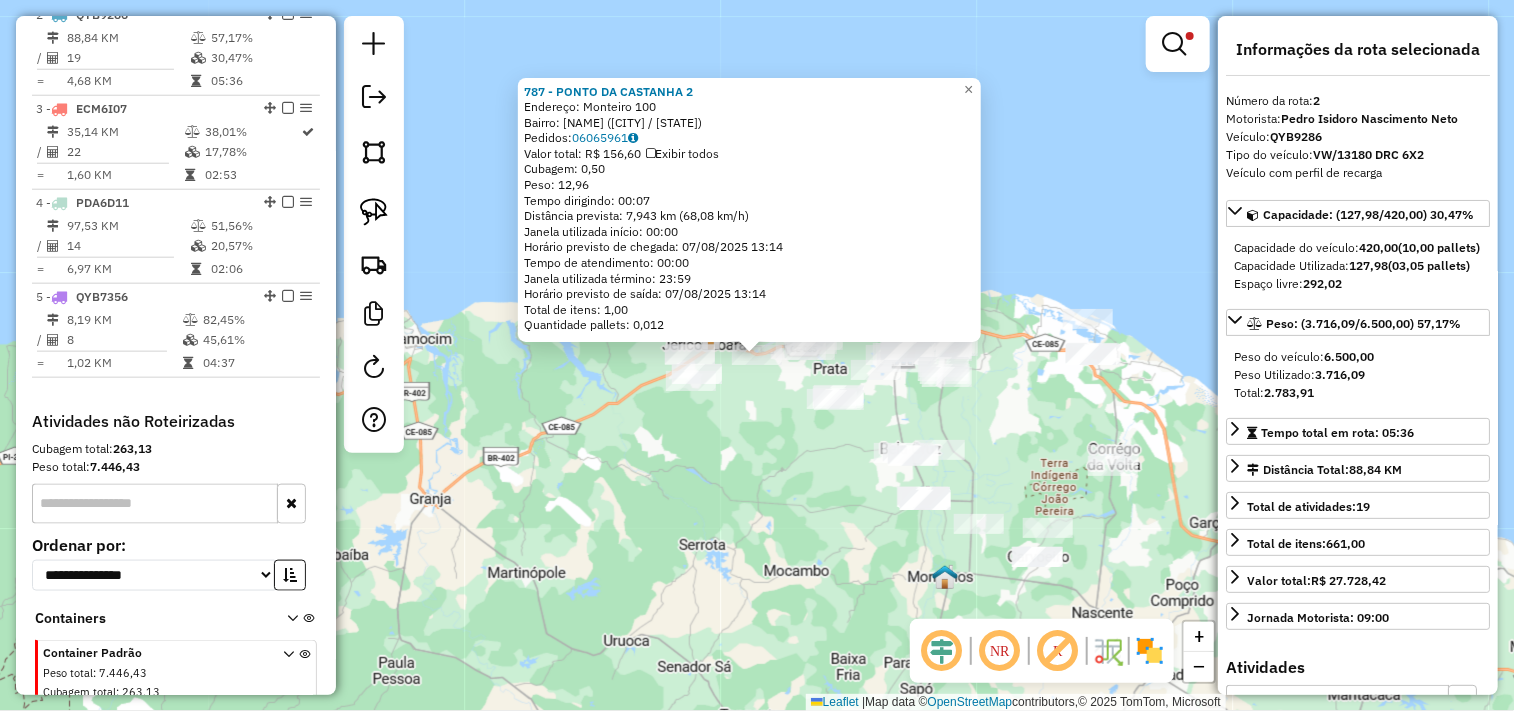 scroll, scrollTop: 866, scrollLeft: 0, axis: vertical 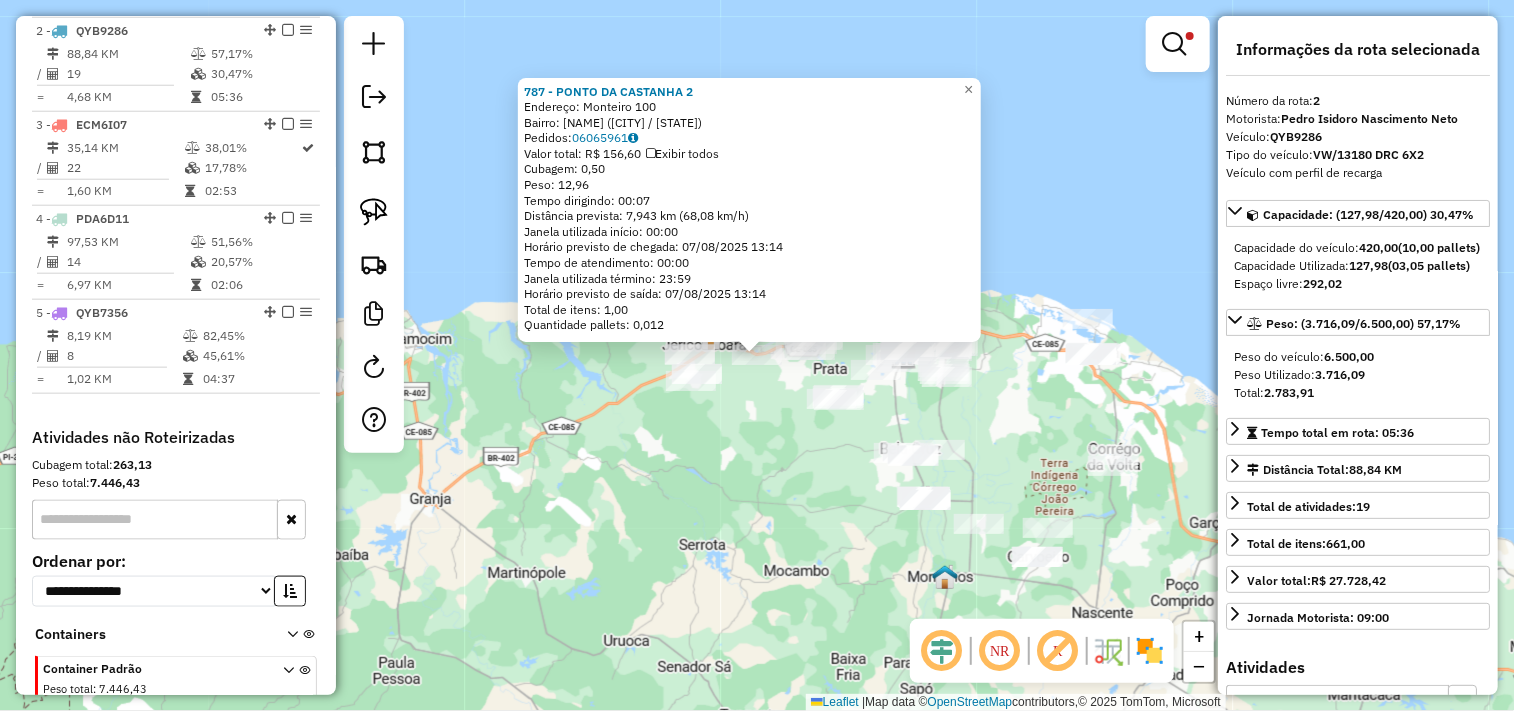 click on "787 - PONTO DA CASTANHA 2  Endereço:  Monteiro 100   Bairro: MONTEIROS (CRUZ / CE)   Pedidos:  06065961   Valor total: R$ 156,60   Exibir todos   Cubagem: 0,50  Peso: 12,96  Tempo dirigindo: 00:07   Distância prevista: 7,943 km (68,08 km/h)   Janela utilizada início: 00:00   Horário previsto de chegada: 07/08/2025 13:14   Tempo de atendimento: 00:00   Janela utilizada término: 23:59   Horário previsto de saída: 07/08/2025 13:14   Total de itens: 1,00   Quantidade pallets: 0,012  × Limpar filtros Janela de atendimento Grade de atendimento Capacidade Transportadoras Veículos Cliente Pedidos  Rotas Selecione os dias de semana para filtrar as janelas de atendimento  Seg   Ter   Qua   Qui   Sex   Sáb   Dom  Informe o período da janela de atendimento: De: Até:  Filtrar exatamente a janela do cliente  Considerar janela de atendimento padrão  Selecione os dias de semana para filtrar as grades de atendimento  Seg   Ter   Qua   Qui   Sex   Sáb   Dom   Considerar clientes sem dia de atendimento cadastrado" 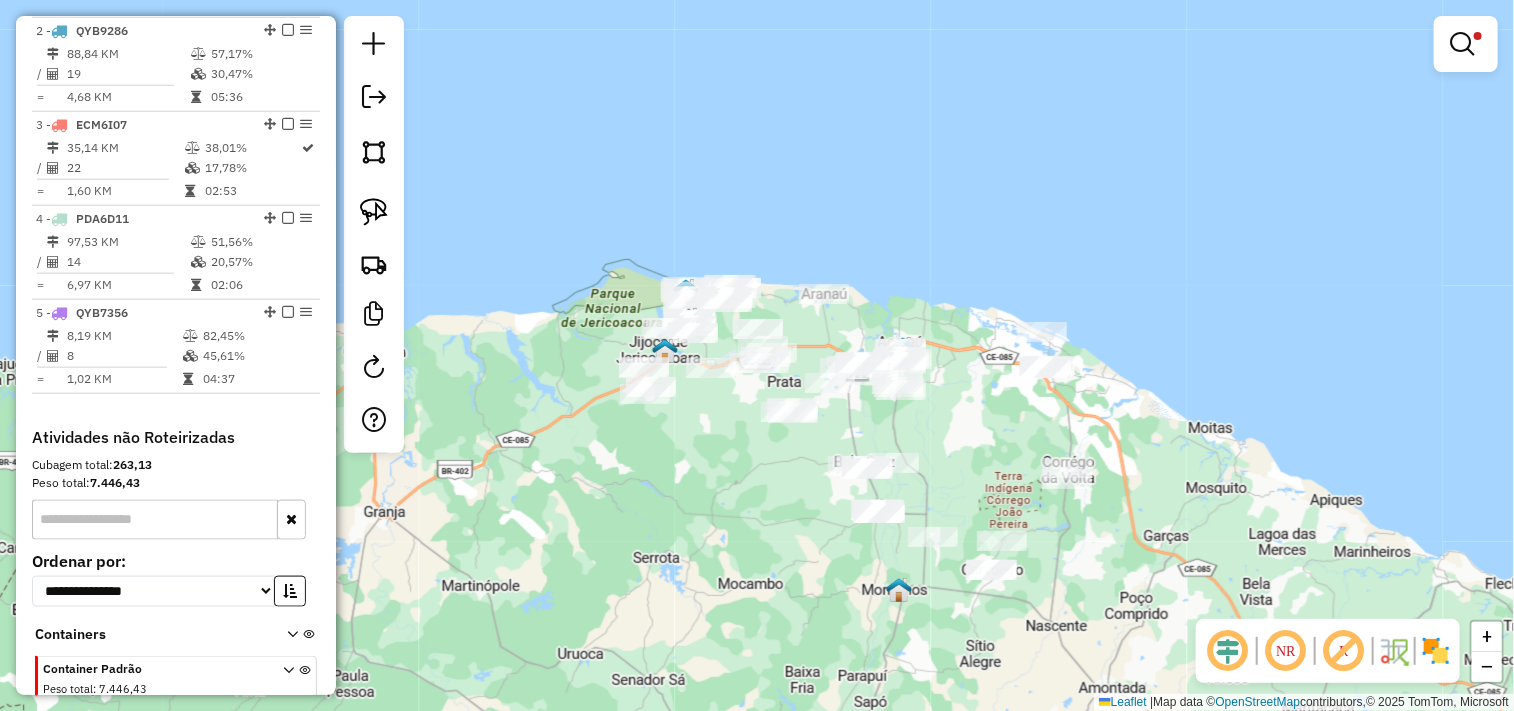 drag, startPoint x: 765, startPoint y: 491, endPoint x: 705, endPoint y: 503, distance: 61.188232 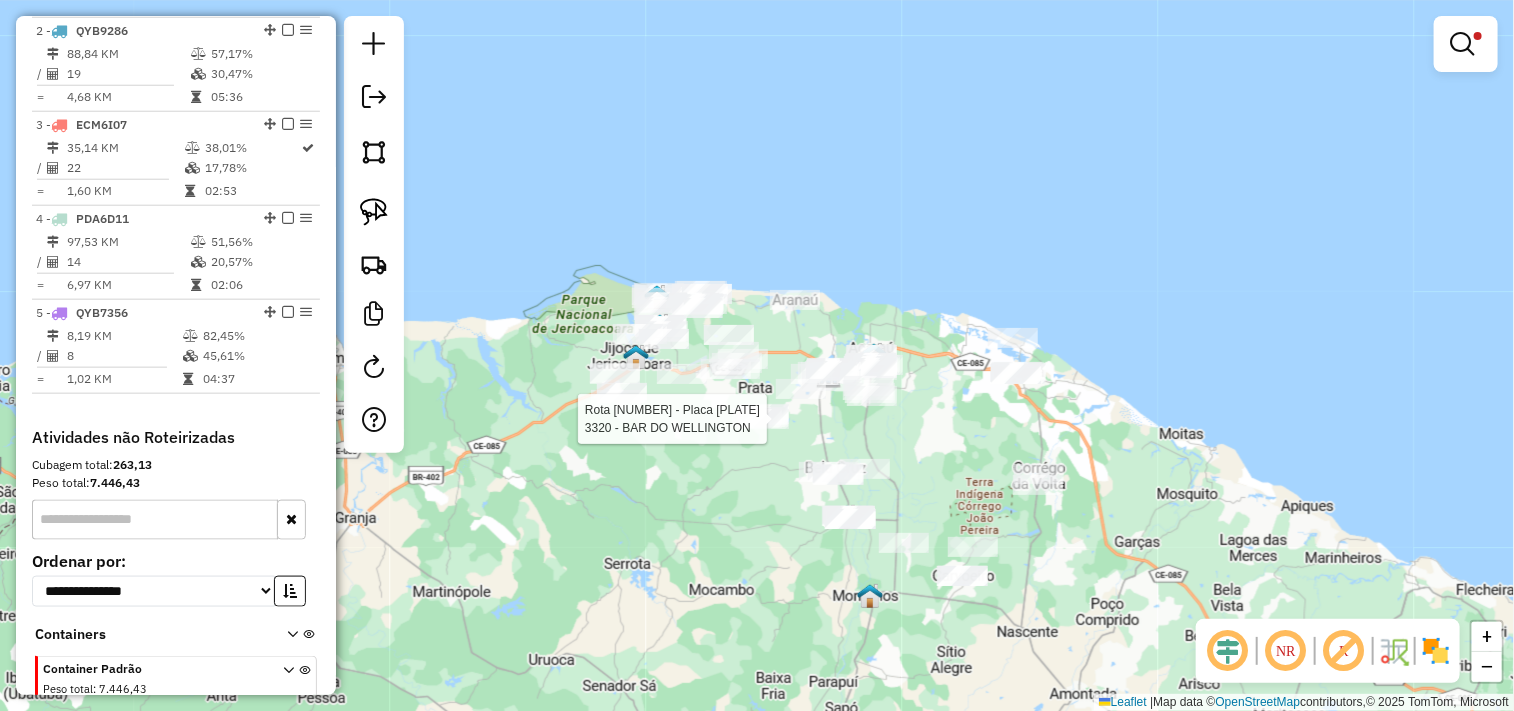 scroll, scrollTop: 957, scrollLeft: 0, axis: vertical 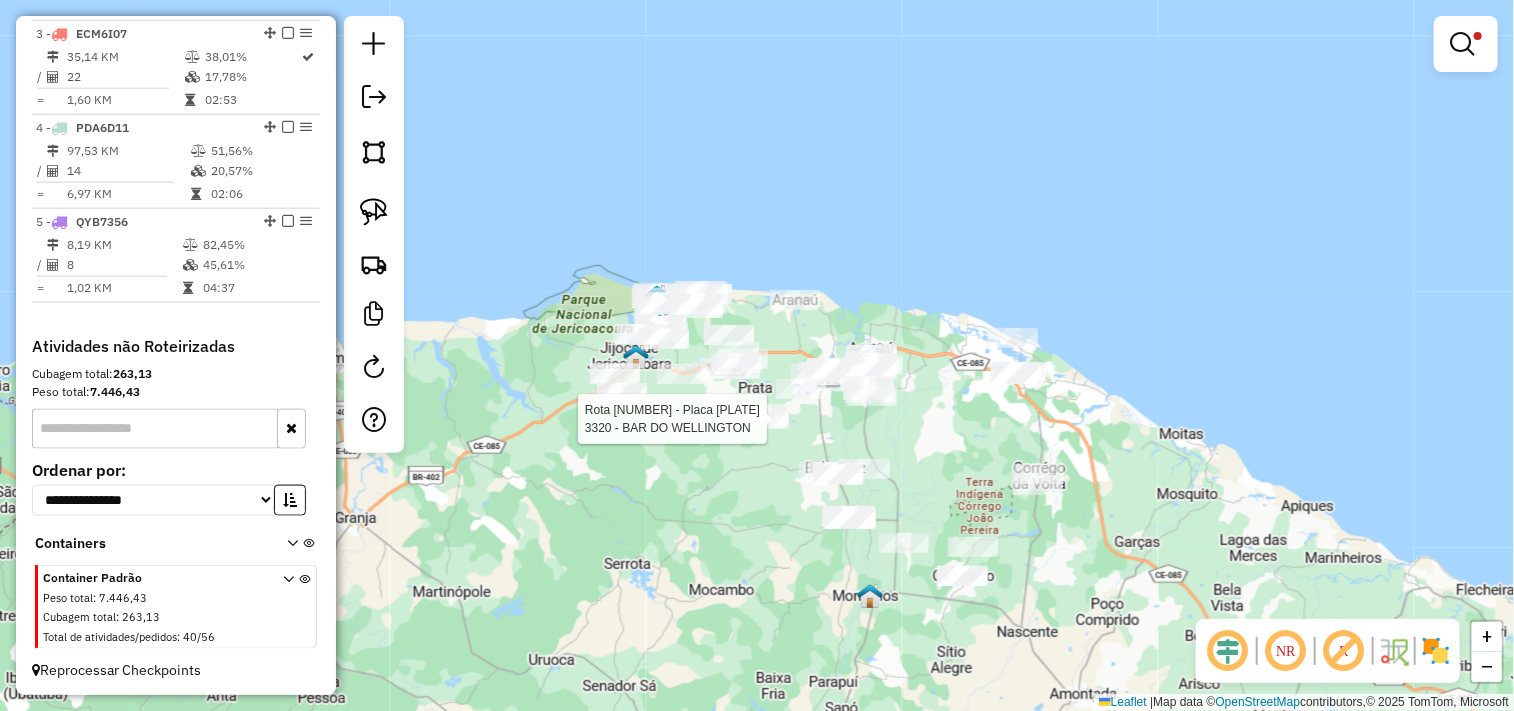 select on "**********" 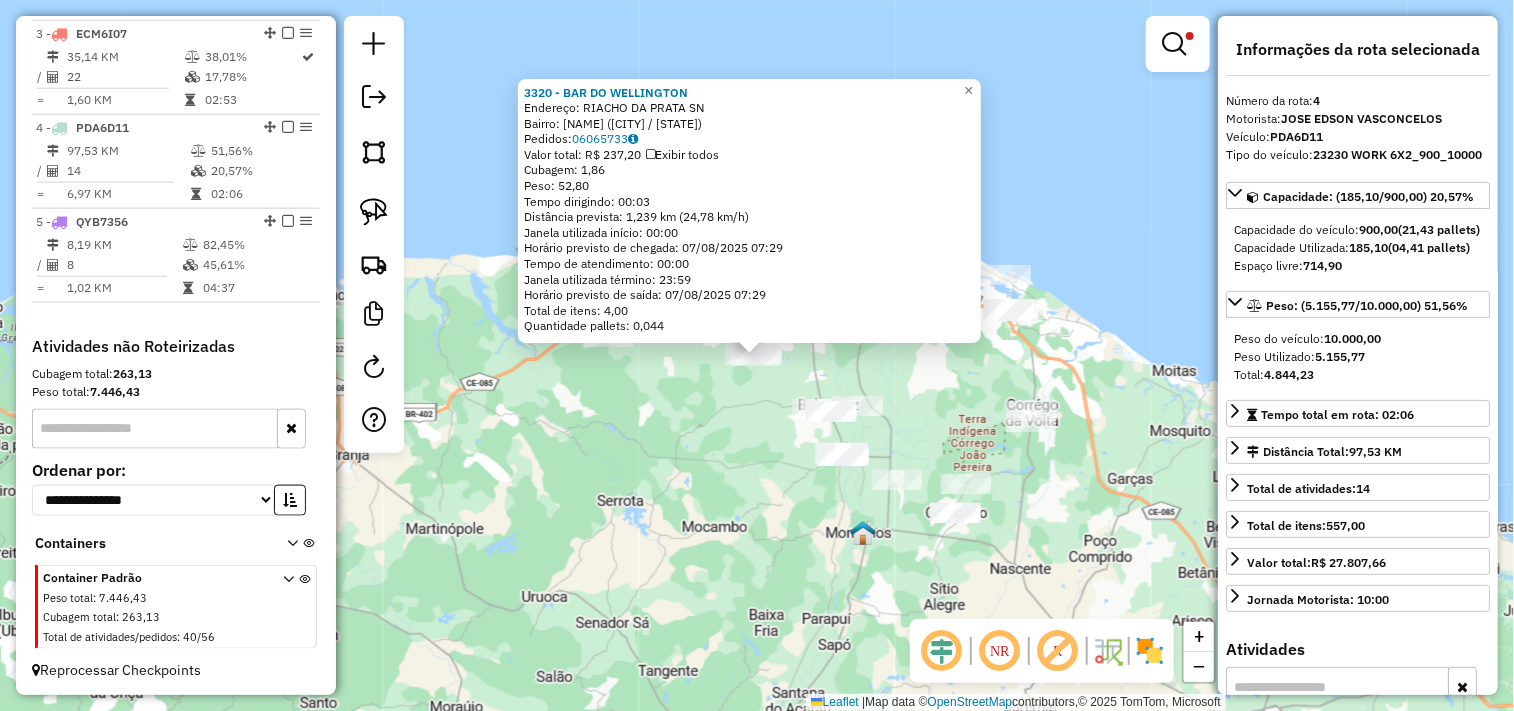 click on "3320 - BAR DO WELLINGTON  Endereço:  RIACHO DA PRATA SN   Bairro: RURAL (CRUZ / CE)   Pedidos:  06065733   Valor total: R$ 237,20   Exibir todos   Cubagem: 1,86  Peso: 52,80  Tempo dirigindo: 00:03   Distância prevista: 1,239 km (24,78 km/h)   Janela utilizada início: 00:00   Horário previsto de chegada: 07/08/2025 07:29   Tempo de atendimento: 00:00   Janela utilizada término: 23:59   Horário previsto de saída: 07/08/2025 07:29   Total de itens: 4,00   Quantidade pallets: 0,044  × Limpar filtros Janela de atendimento Grade de atendimento Capacidade Transportadoras Veículos Cliente Pedidos  Rotas Selecione os dias de semana para filtrar as janelas de atendimento  Seg   Ter   Qua   Qui   Sex   Sáb   Dom  Informe o período da janela de atendimento: De: Até:  Filtrar exatamente a janela do cliente  Considerar janela de atendimento padrão  Selecione os dias de semana para filtrar as grades de atendimento  Seg   Ter   Qua   Qui   Sex   Sáb   Dom   Considerar clientes sem dia de atendimento cadastrado" 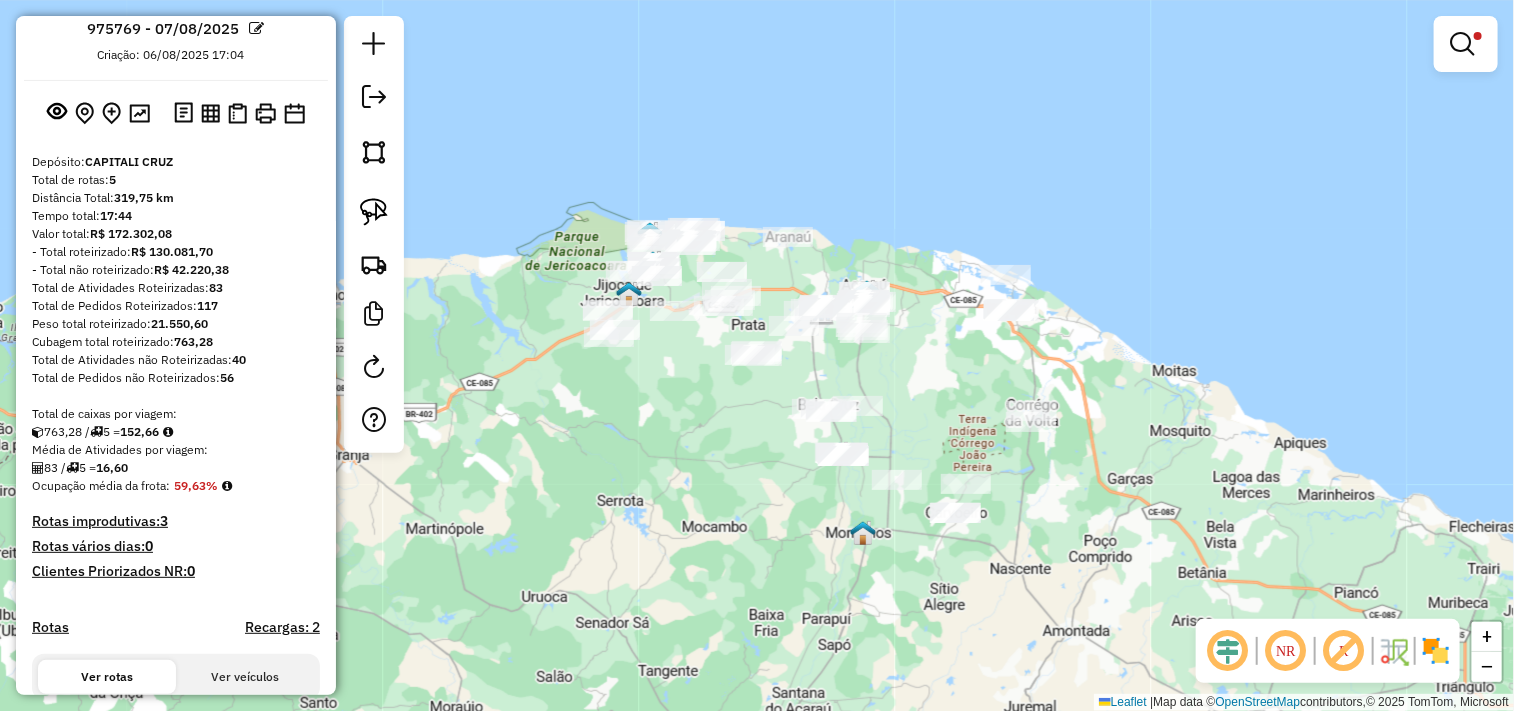 scroll, scrollTop: 0, scrollLeft: 0, axis: both 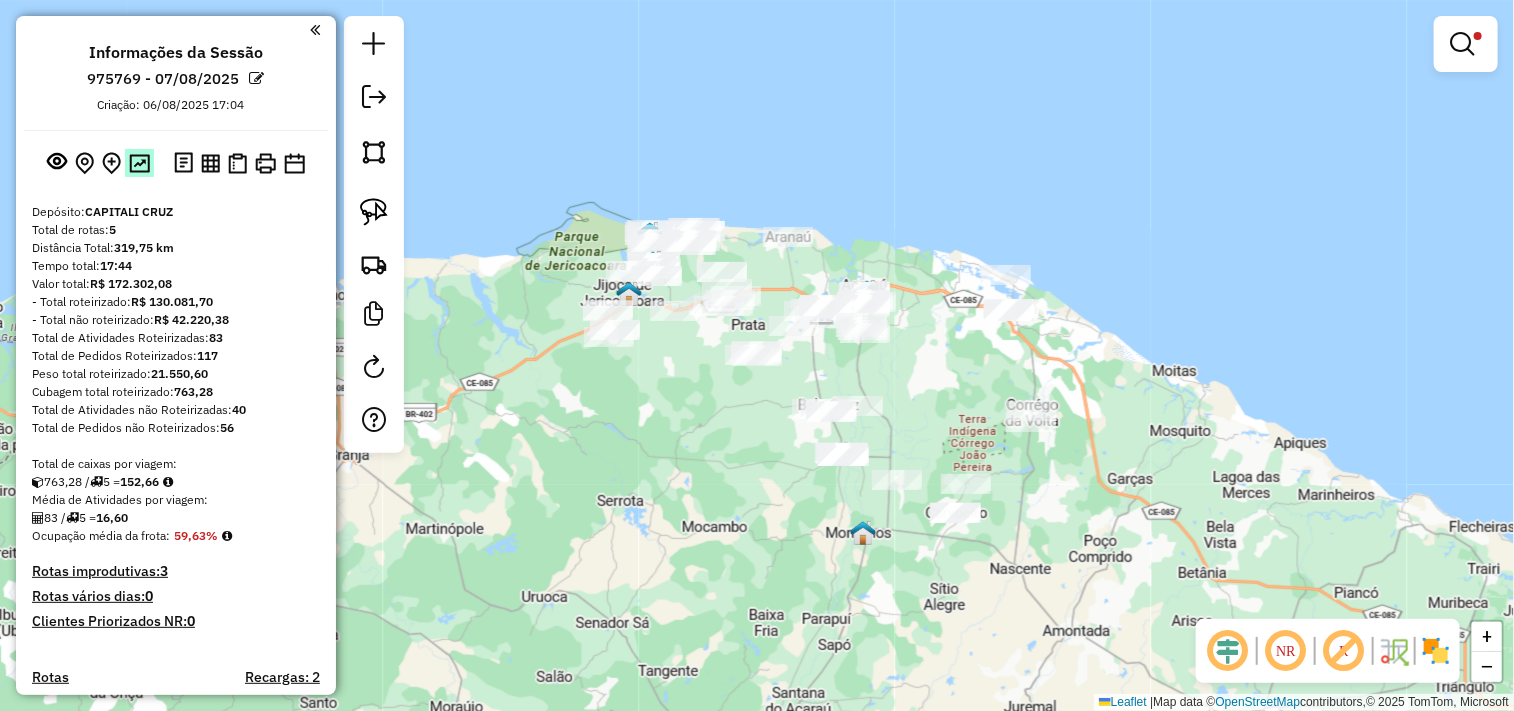 click at bounding box center [139, 163] 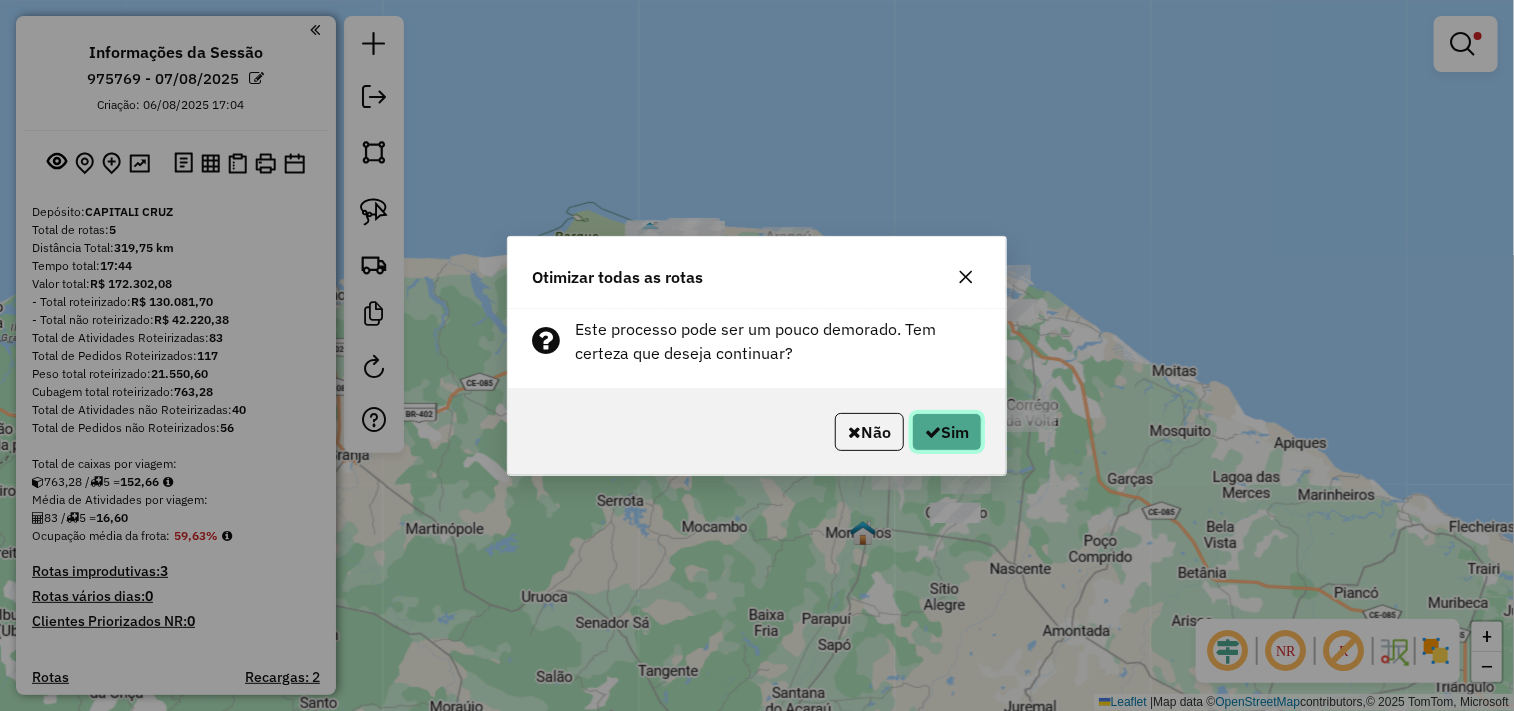 click on "Sim" 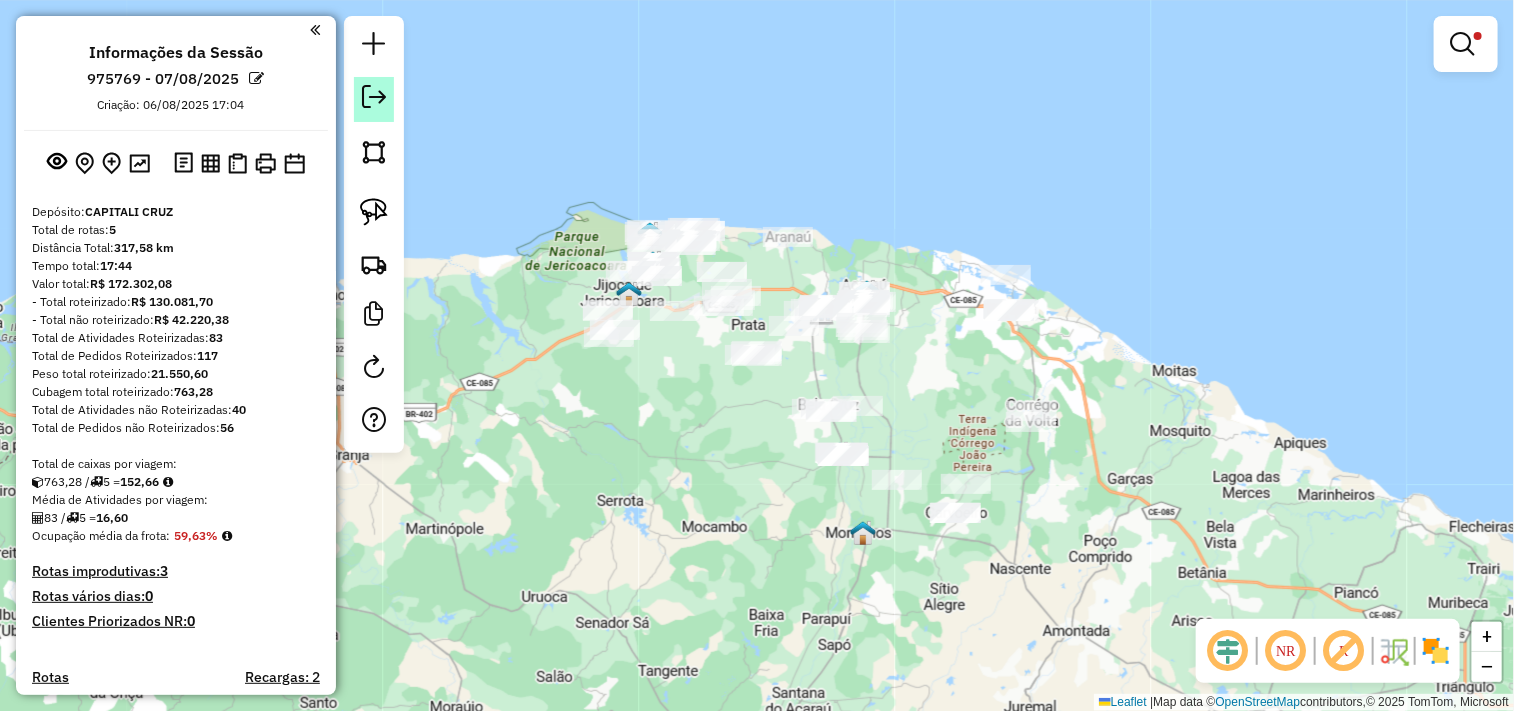 click 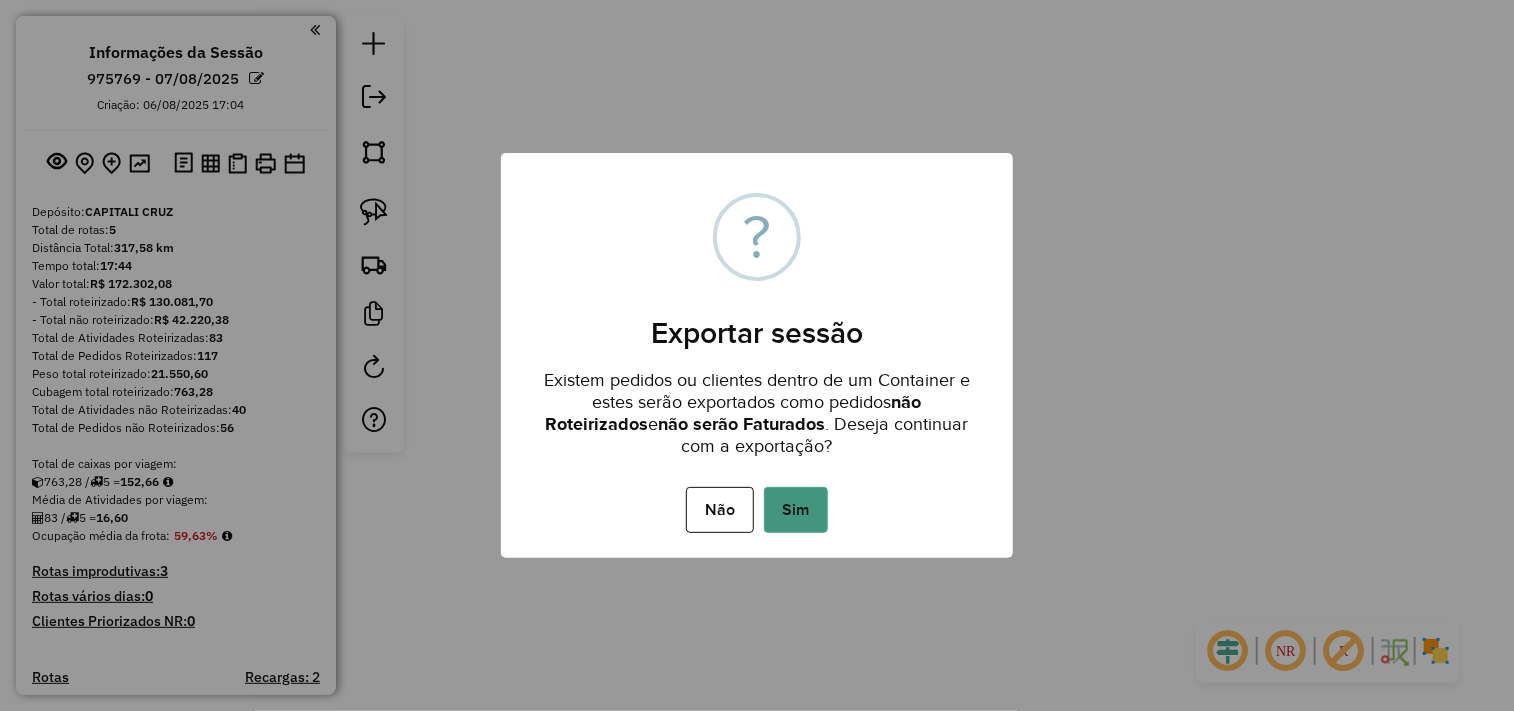 click on "Sim" at bounding box center [796, 510] 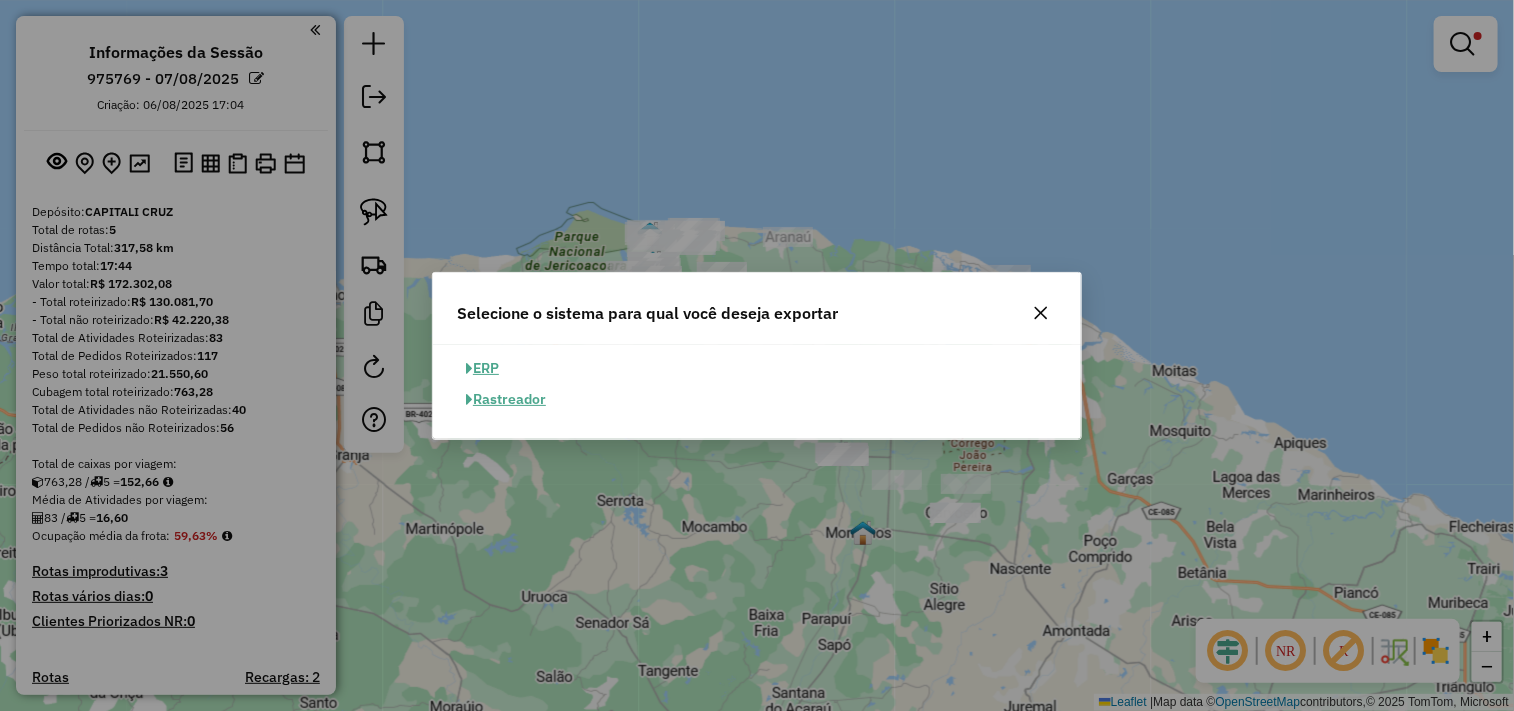click on "ERP" 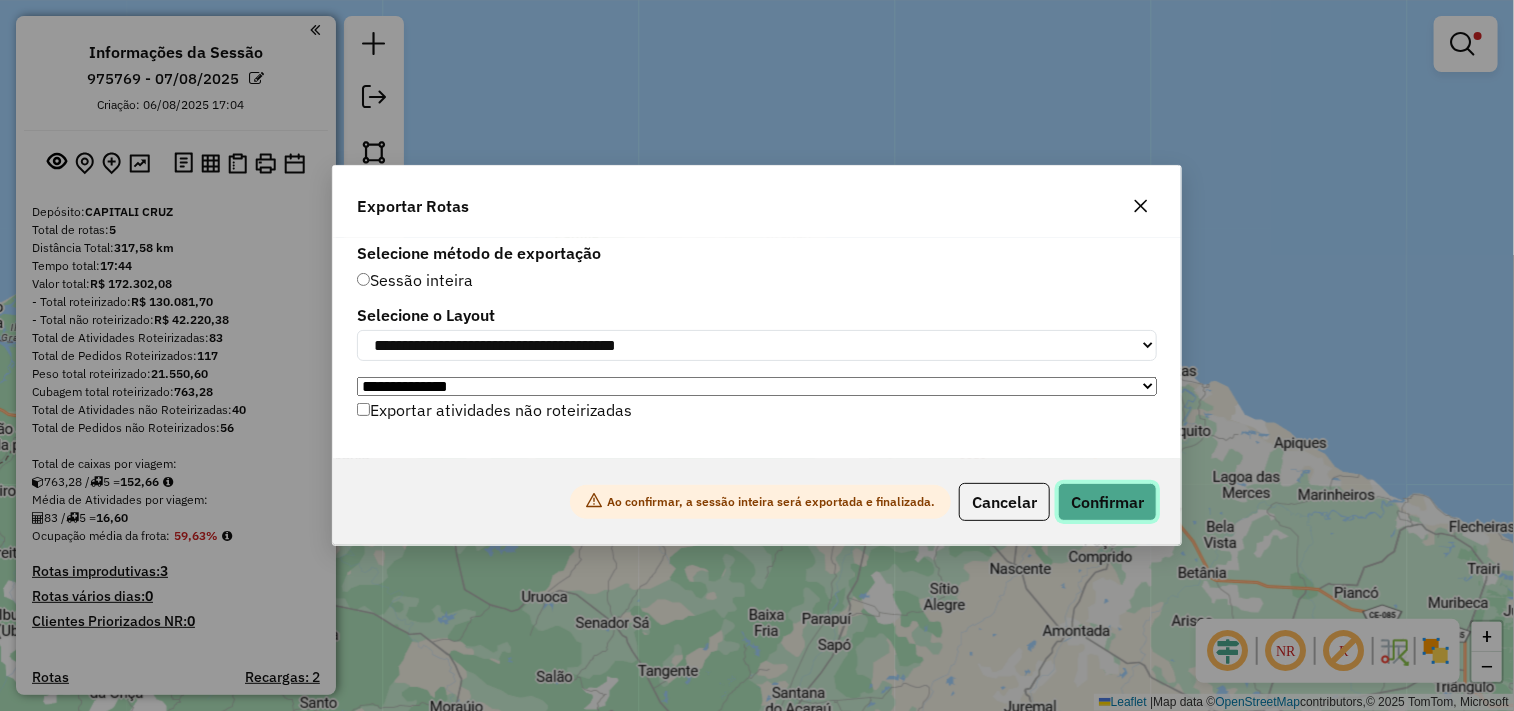 click on "Confirmar" 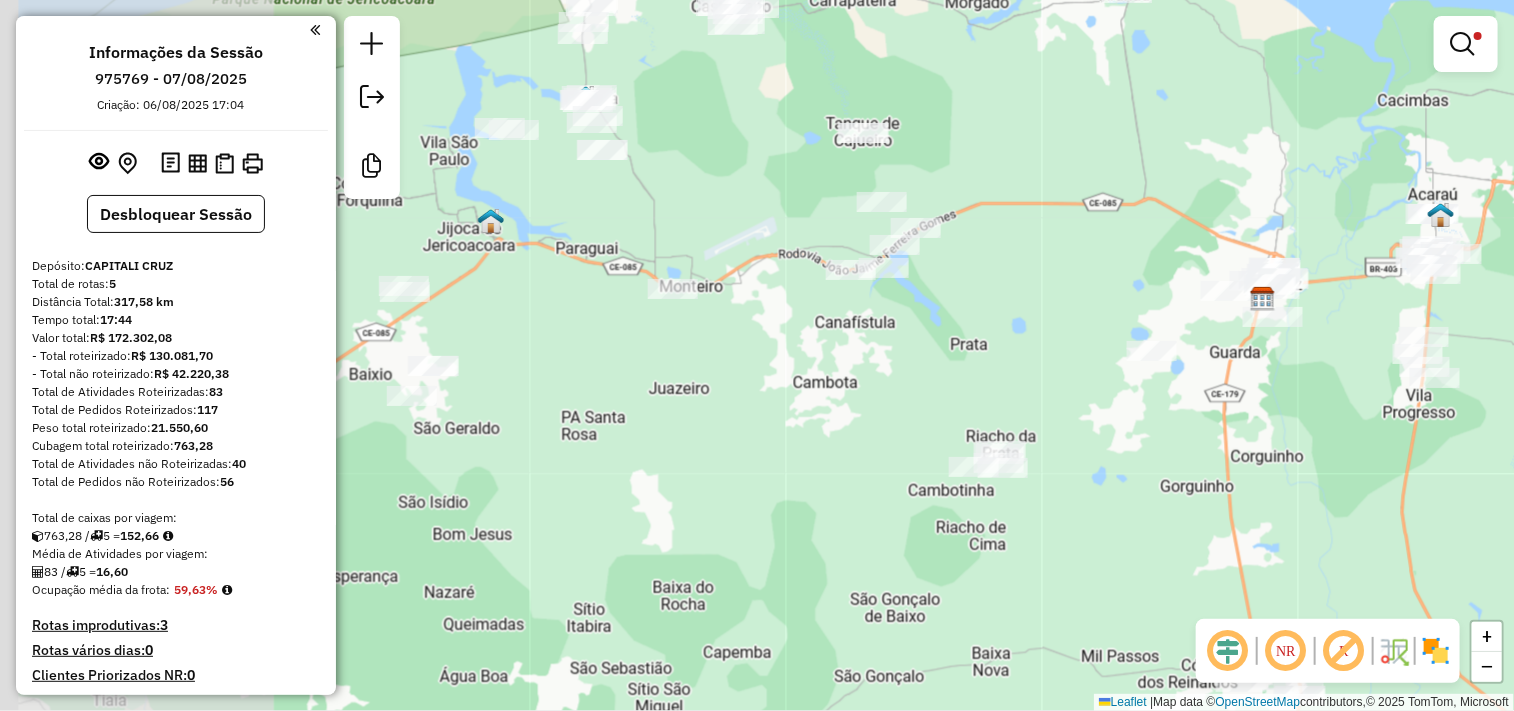 drag, startPoint x: 575, startPoint y: 338, endPoint x: 1040, endPoint y: 291, distance: 467.36923 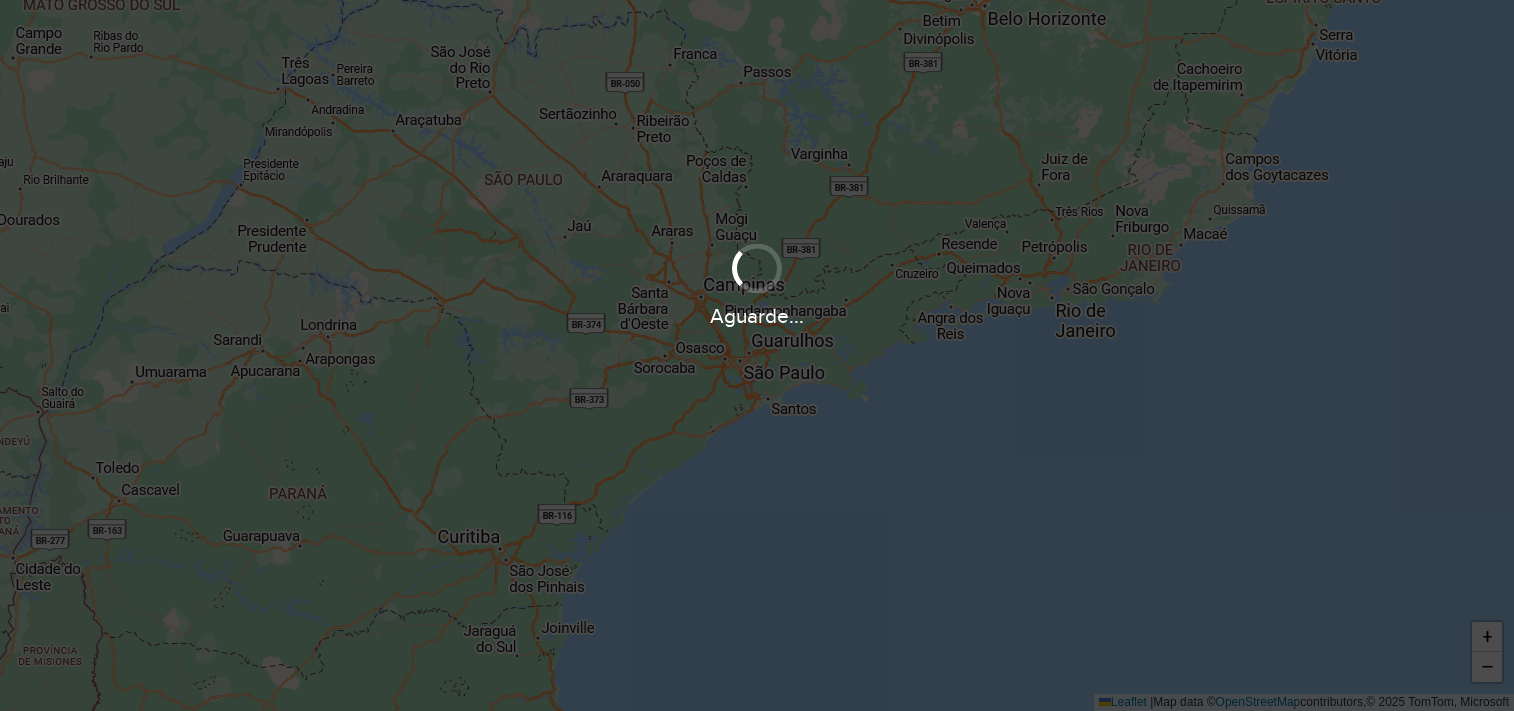 scroll, scrollTop: 0, scrollLeft: 0, axis: both 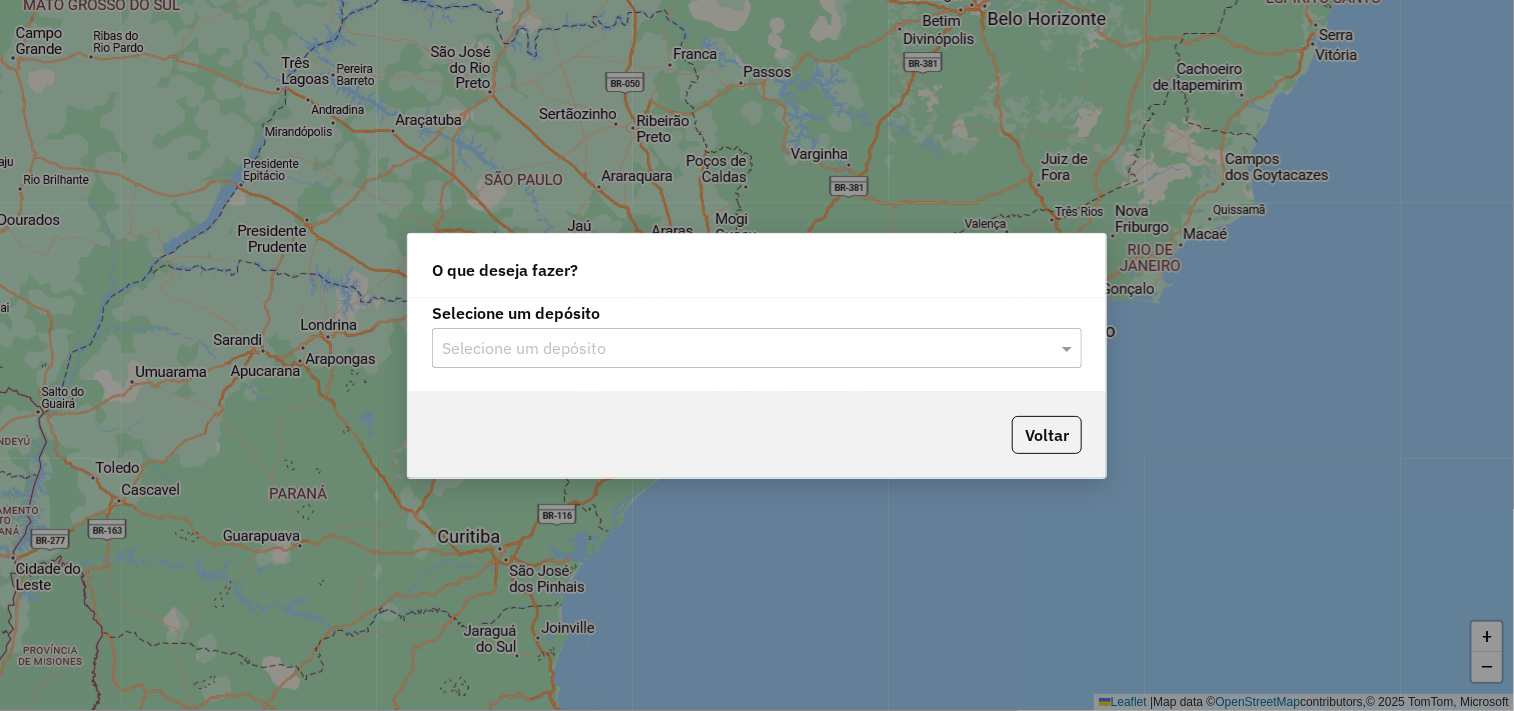 click on "Selecione um depósito" 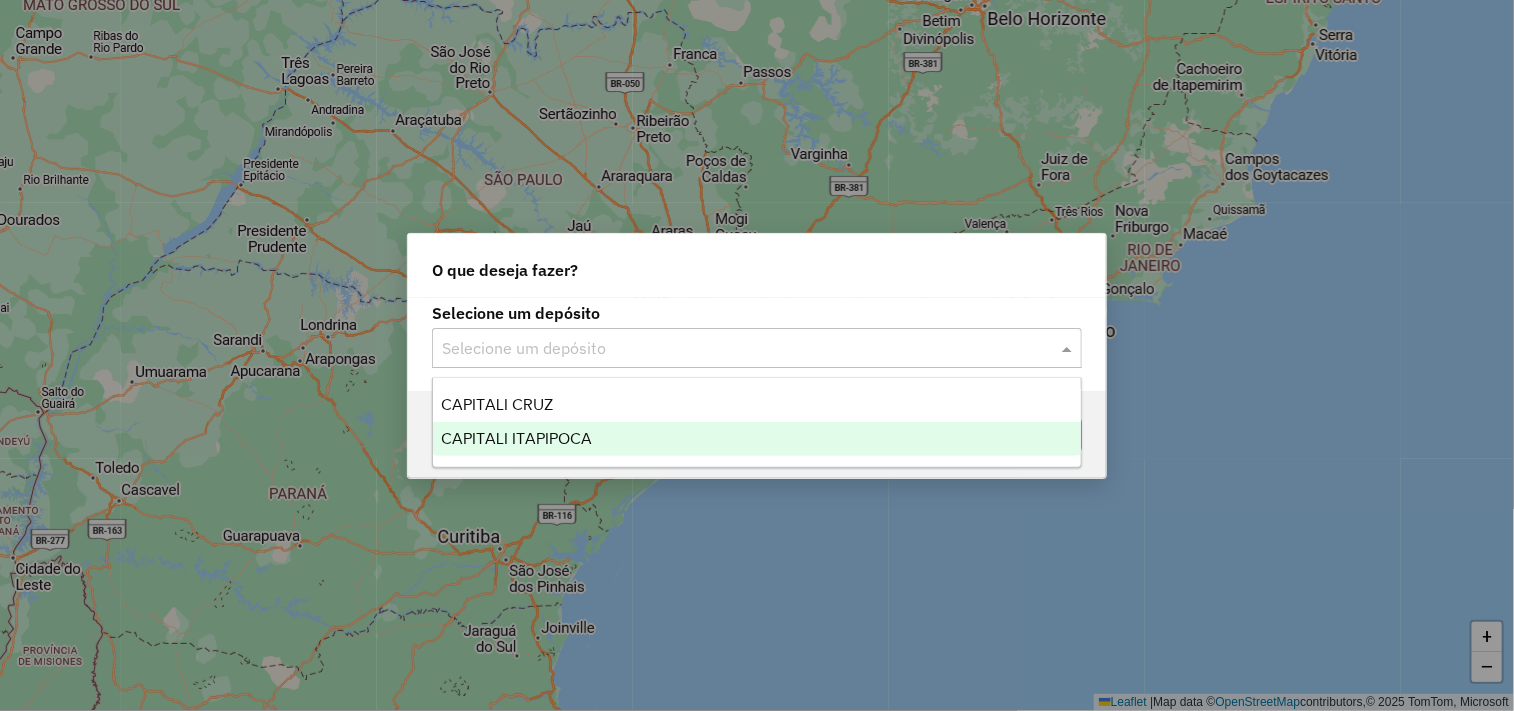 click on "CAPITALI ITAPIPOCA" at bounding box center (757, 439) 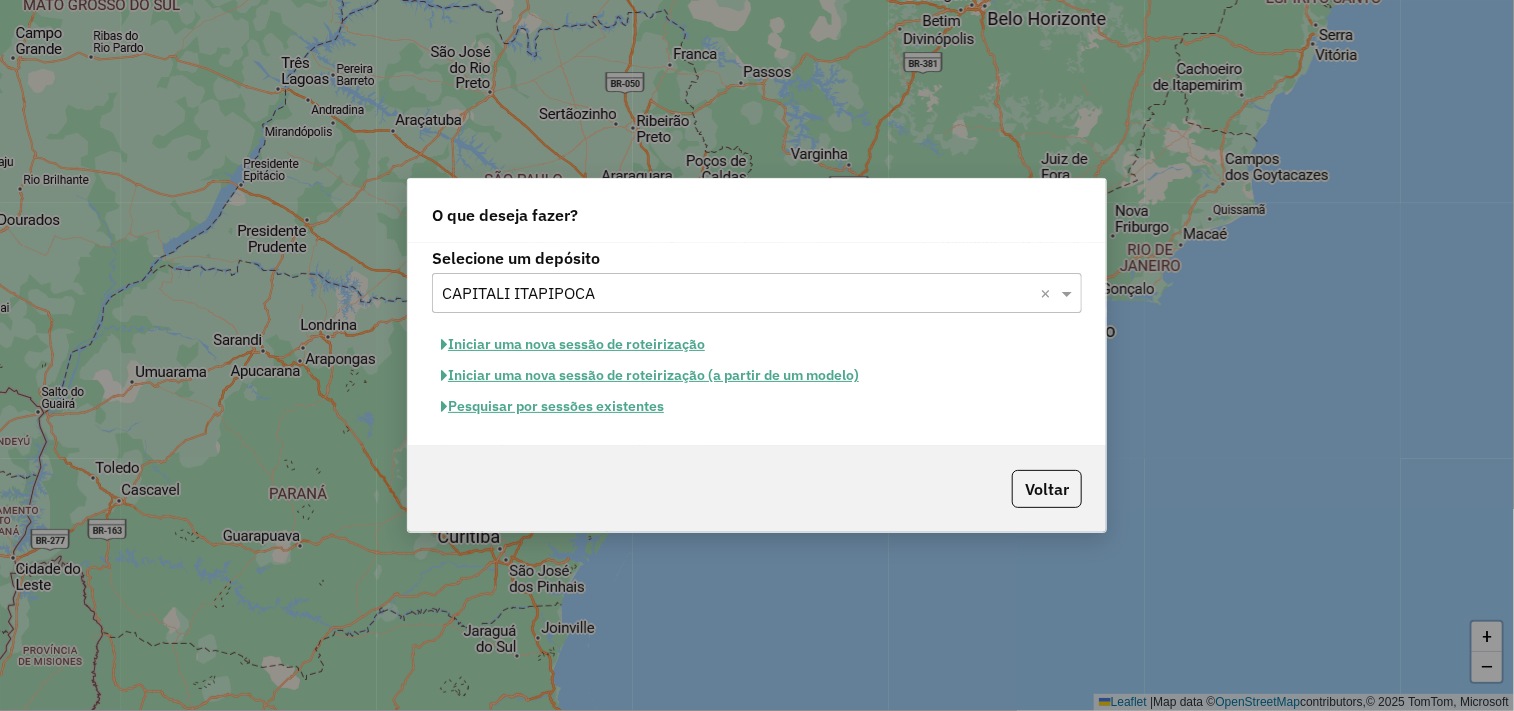 click on "Iniciar uma nova sessão de roteirização" 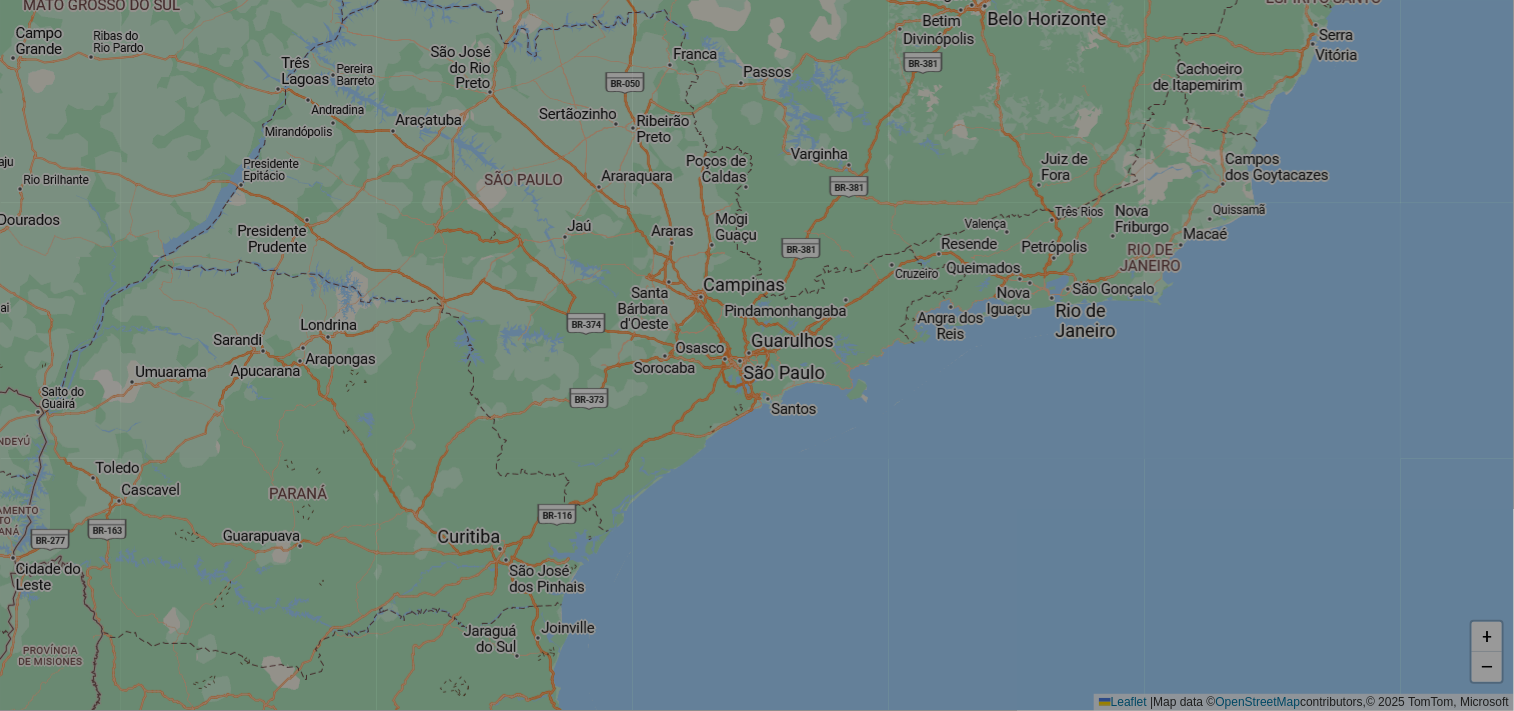 select on "*" 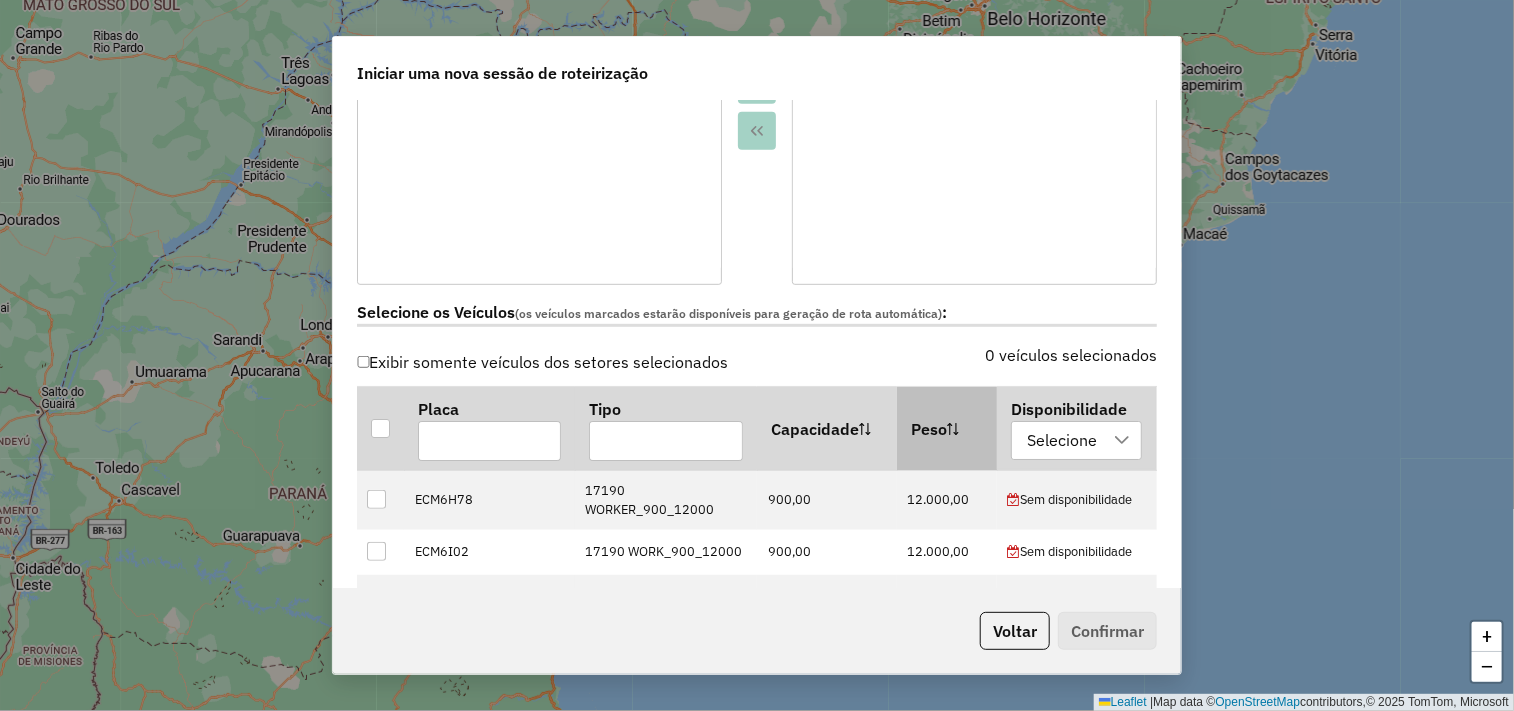 scroll, scrollTop: 555, scrollLeft: 0, axis: vertical 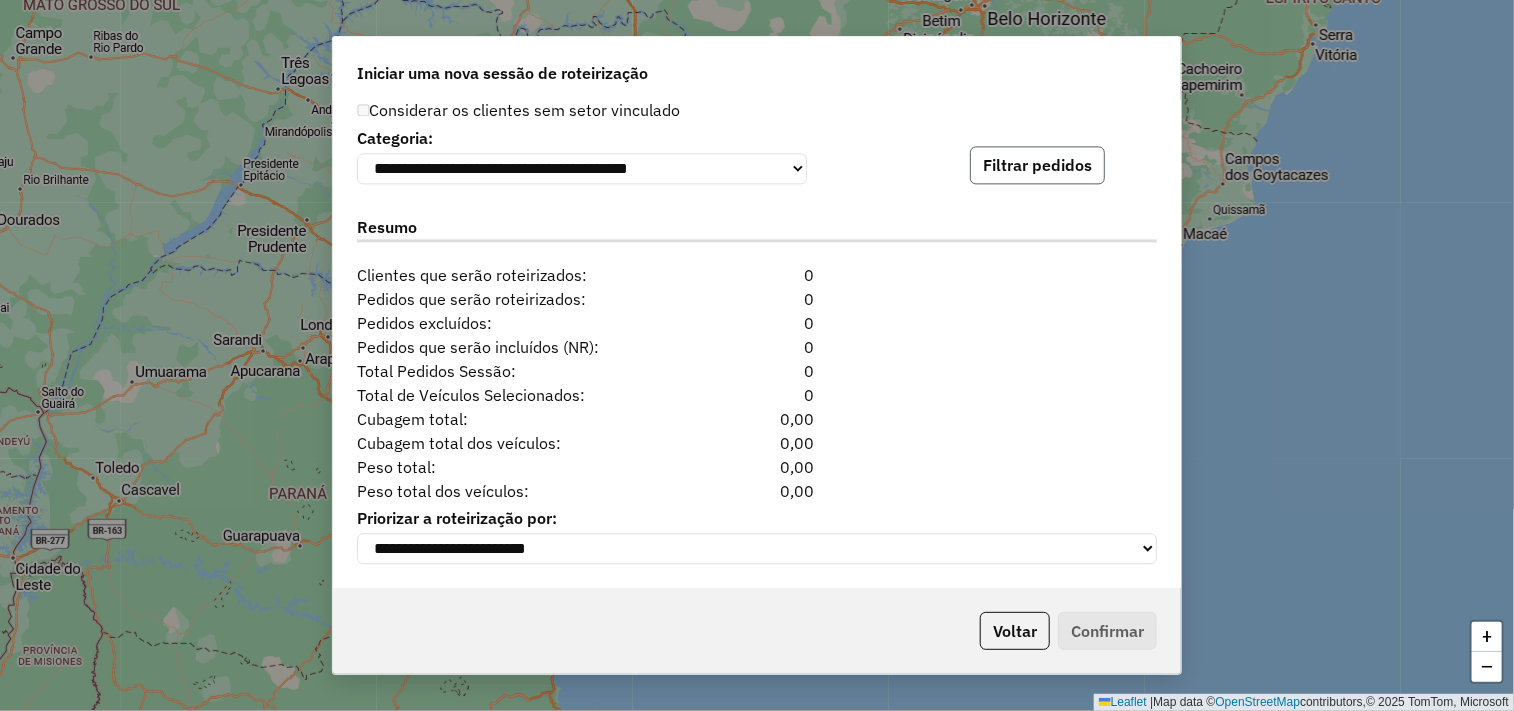 click on "Filtrar pedidos" 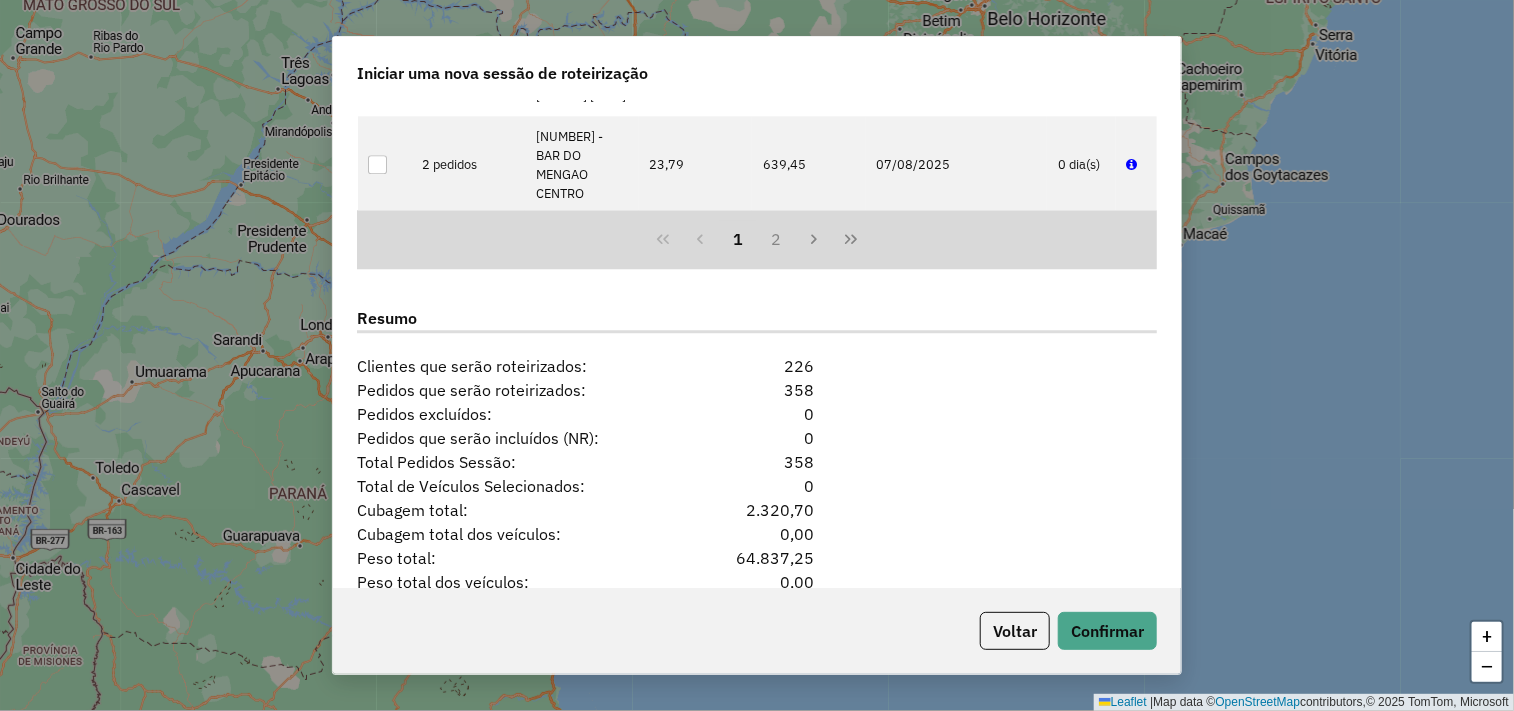 scroll, scrollTop: 2457, scrollLeft: 0, axis: vertical 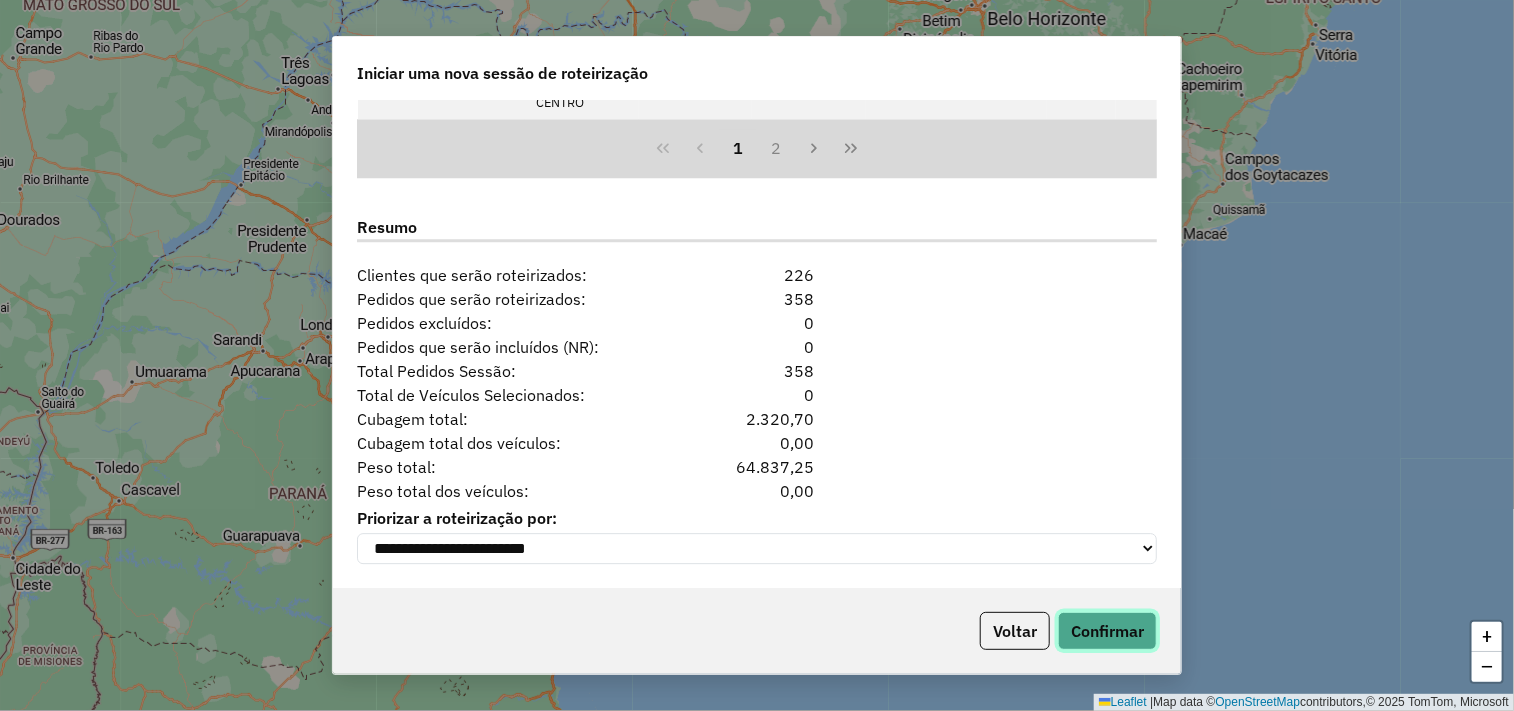 click on "Confirmar" 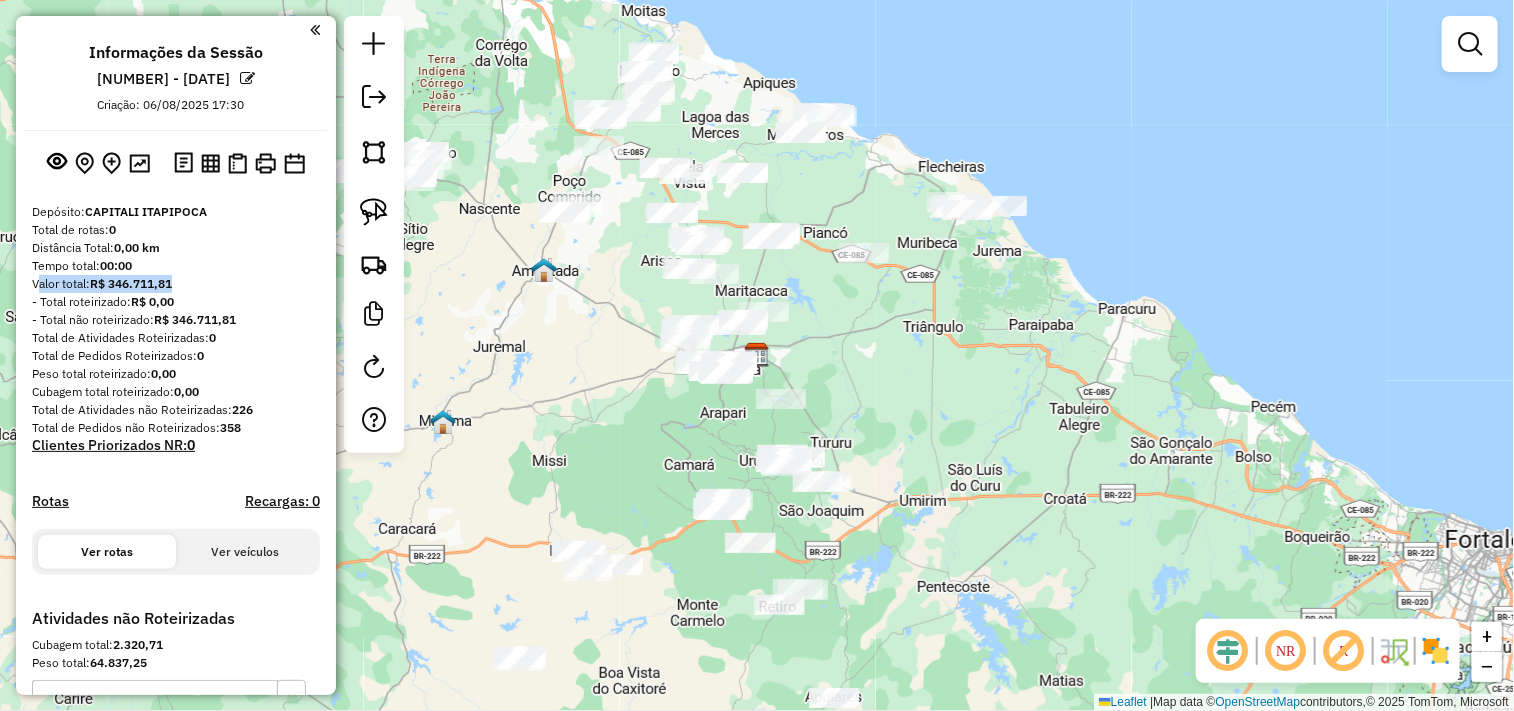 drag, startPoint x: 32, startPoint y: 281, endPoint x: 181, endPoint y: 288, distance: 149.16434 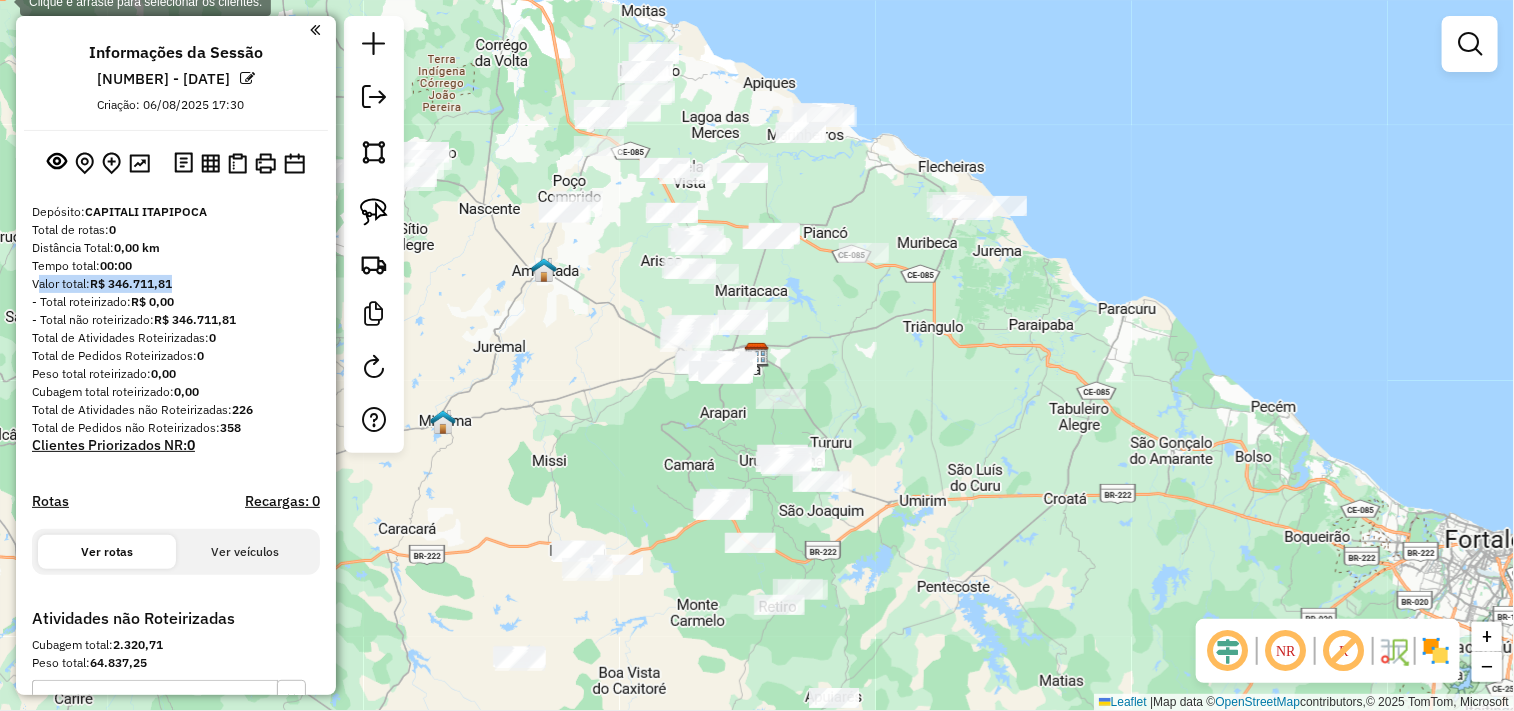 copy on "Valor total:  R$ 346.711,81" 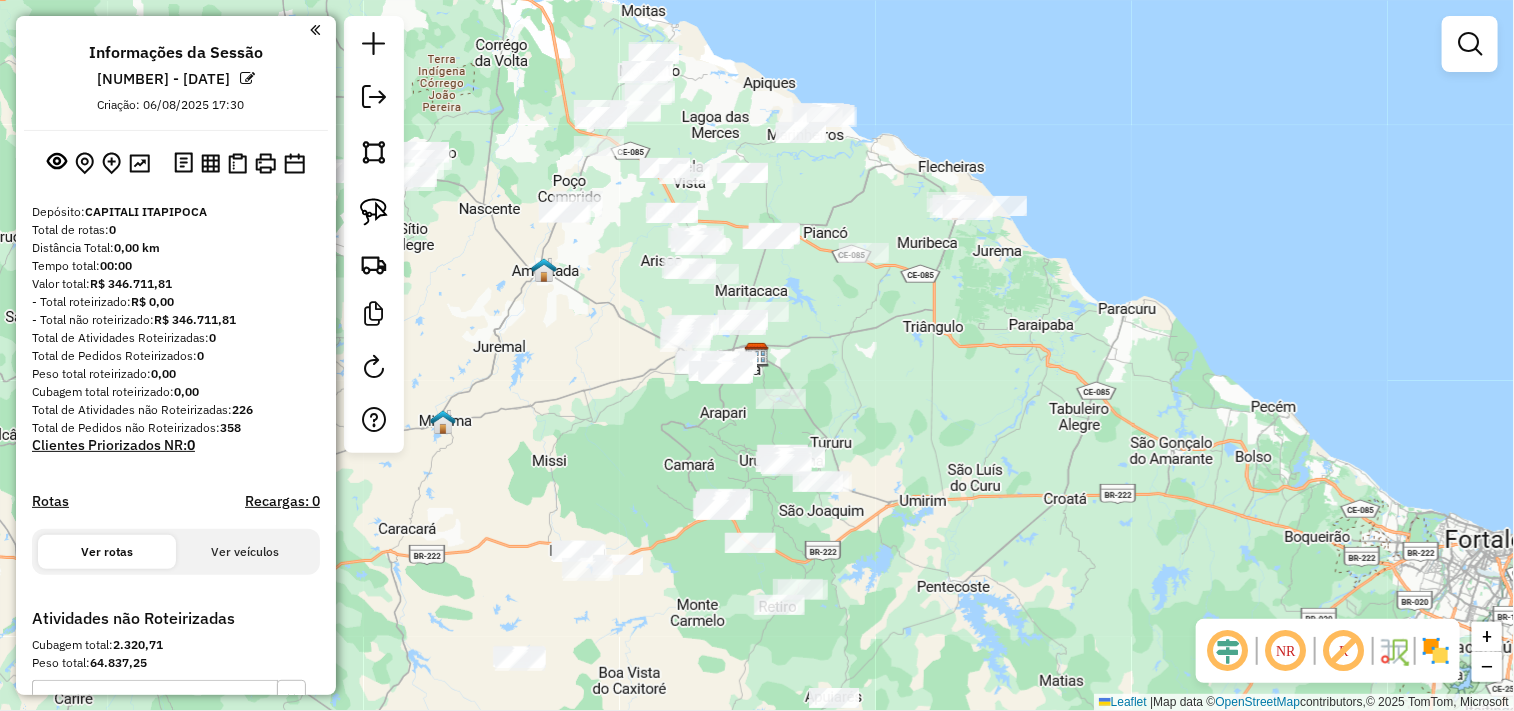 click on "Tempo total:  00:00" at bounding box center (176, 266) 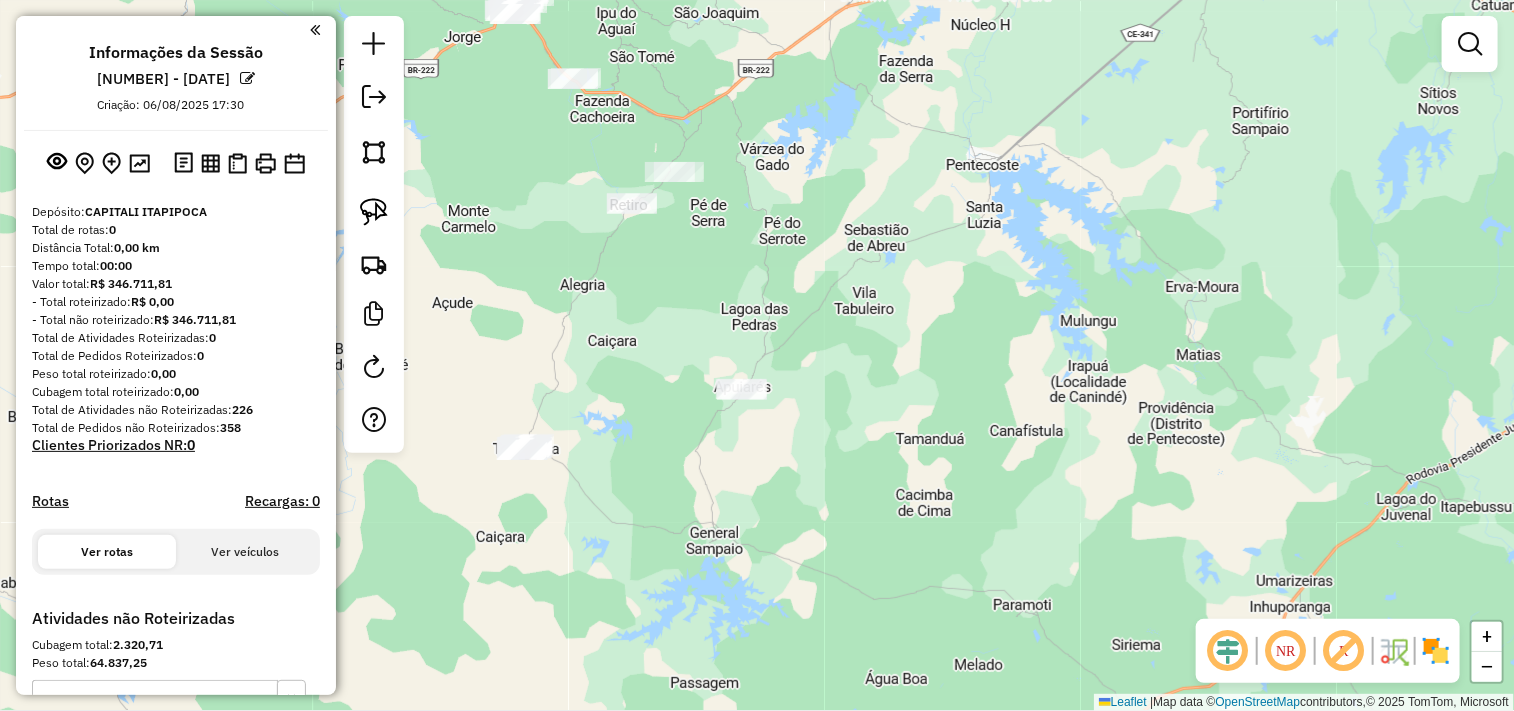 drag, startPoint x: 598, startPoint y: 504, endPoint x: 717, endPoint y: 407, distance: 153.52524 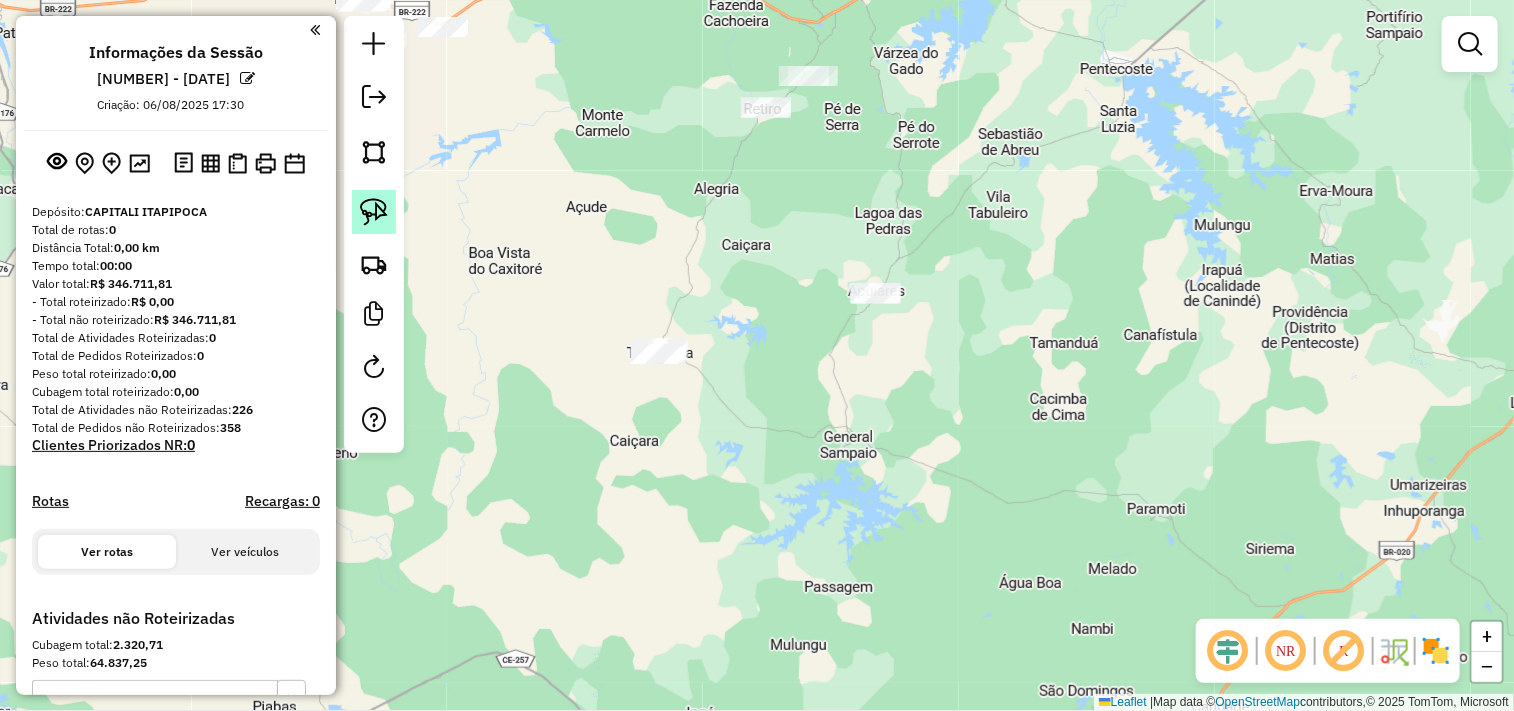 click 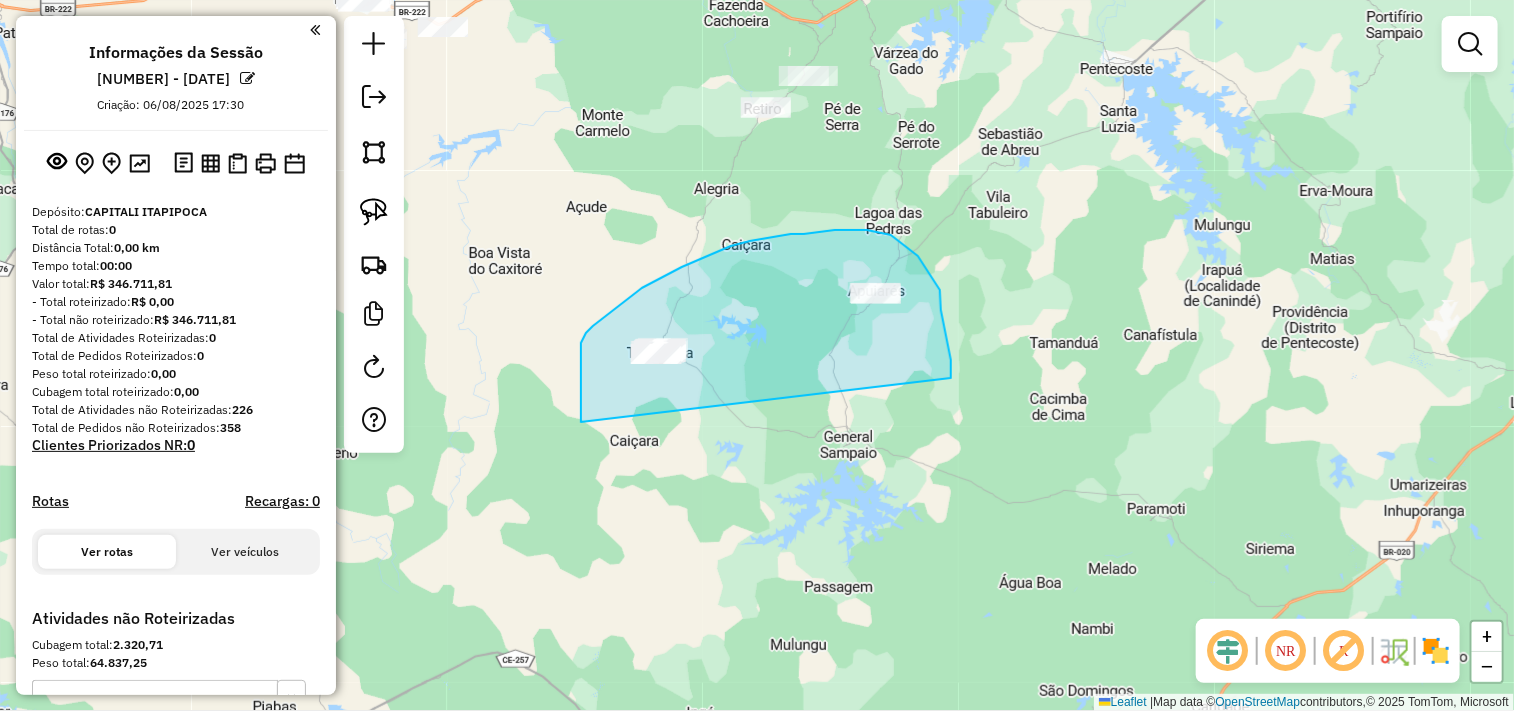 drag, startPoint x: 581, startPoint y: 422, endPoint x: 894, endPoint y: 455, distance: 314.7348 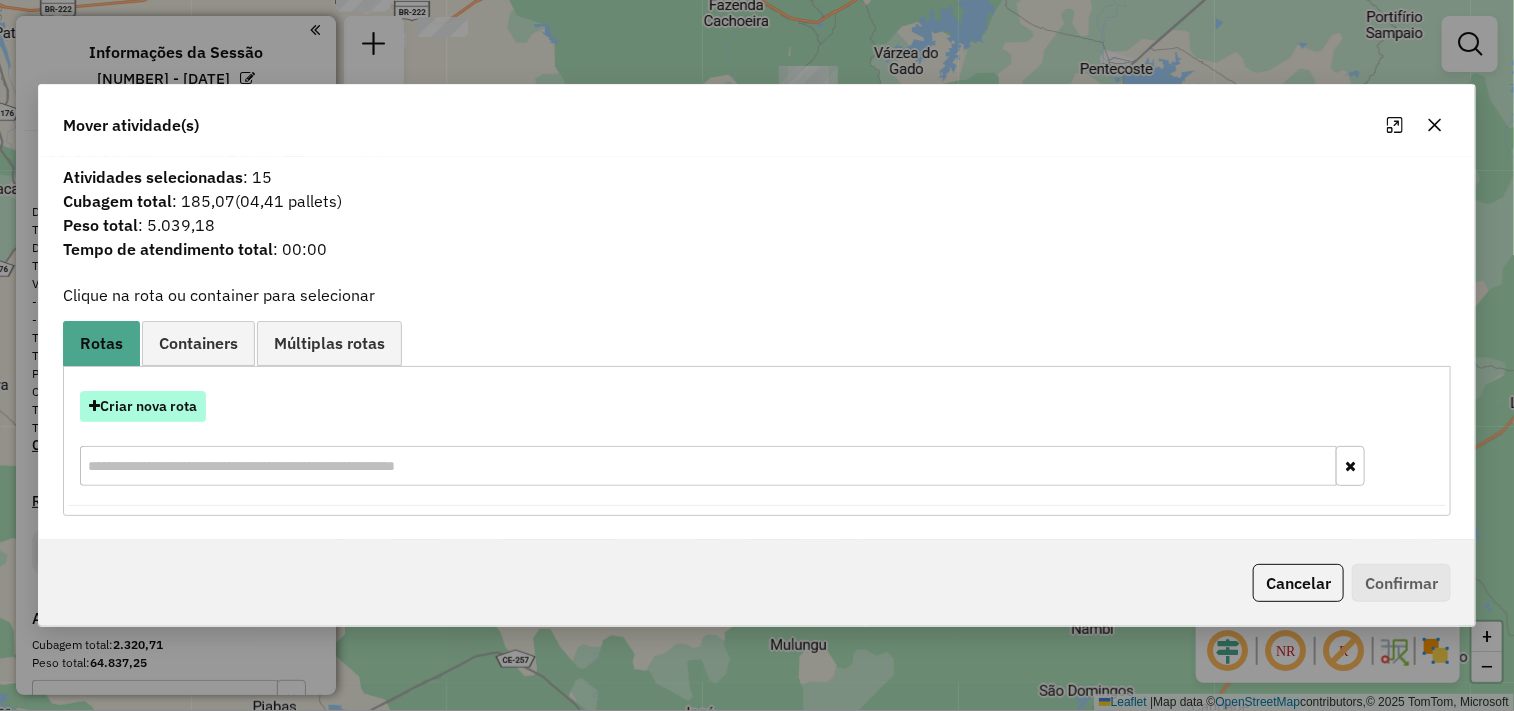 click on "Criar nova rota" at bounding box center [143, 406] 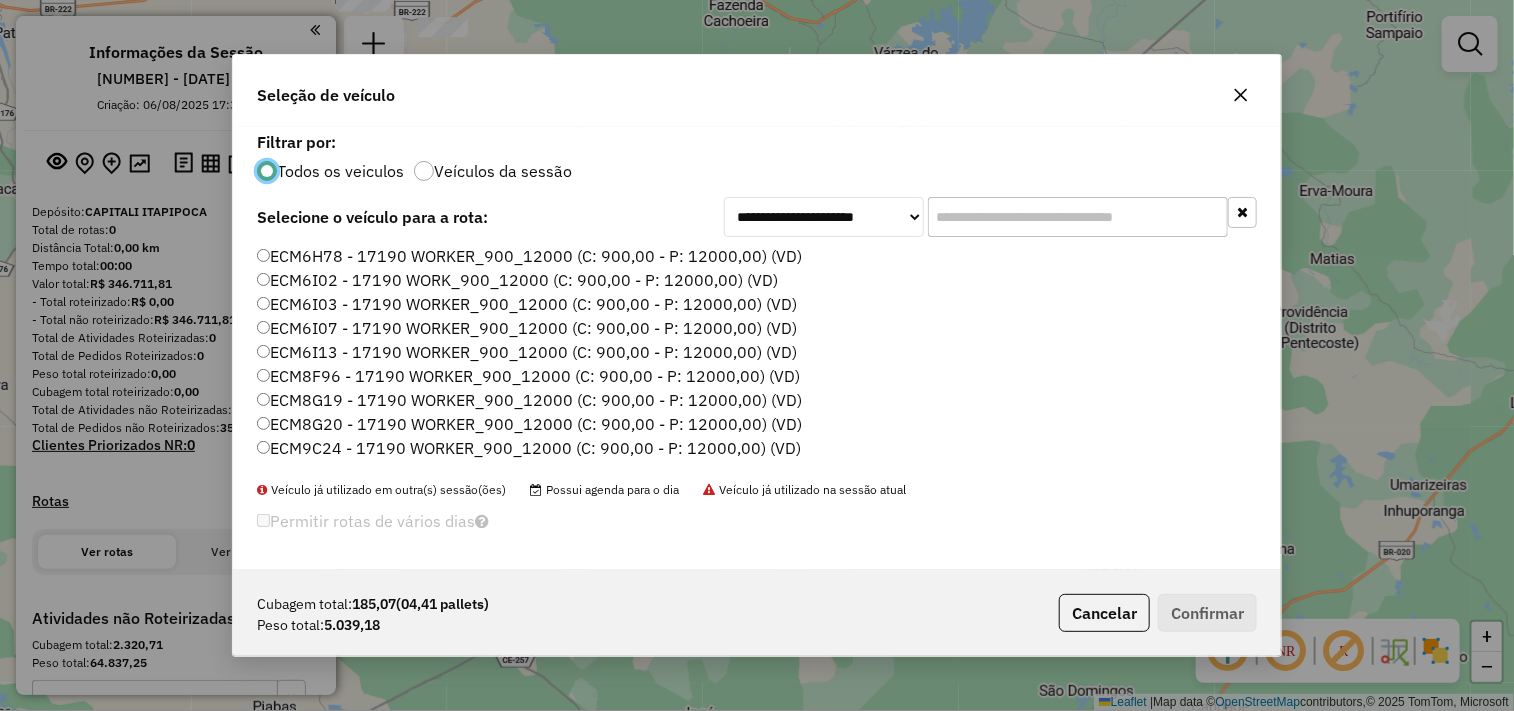 scroll, scrollTop: 11, scrollLeft: 5, axis: both 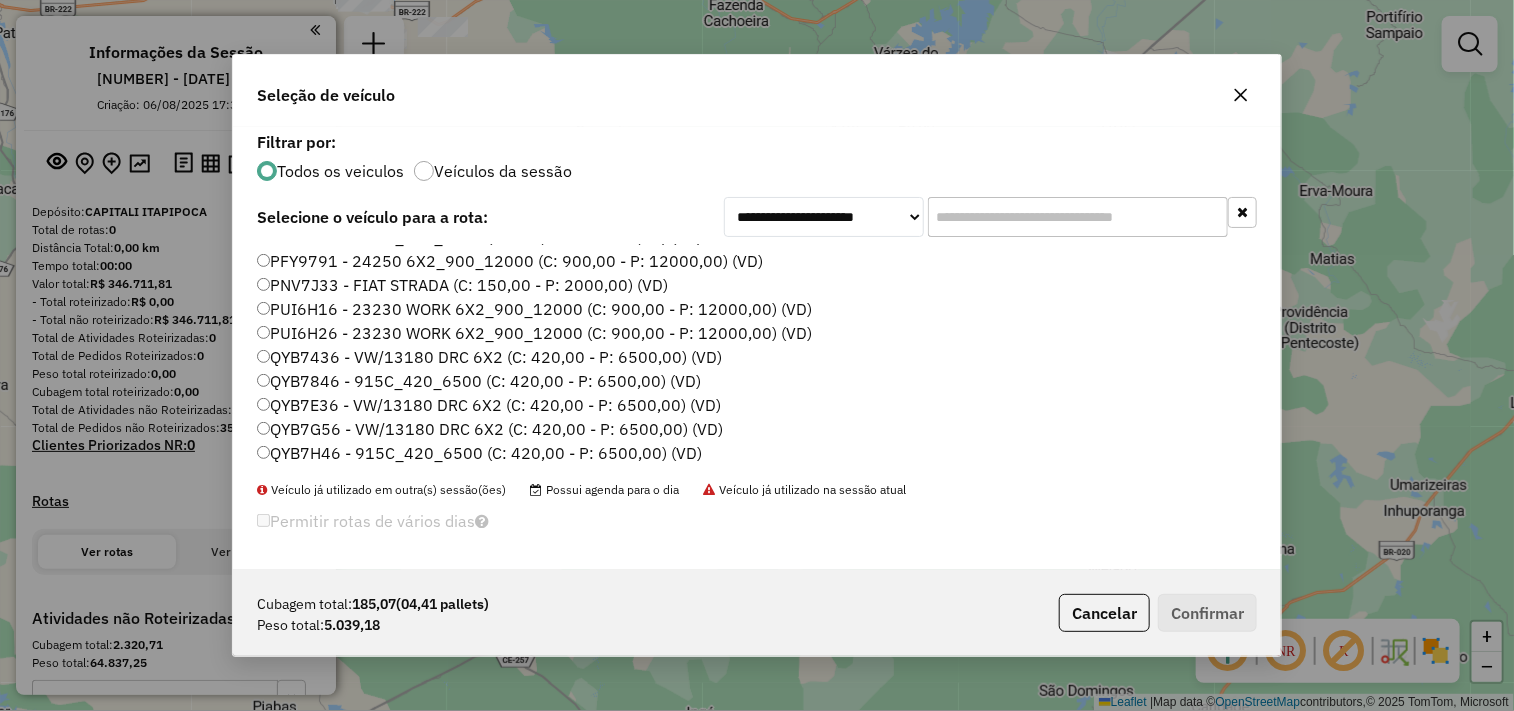 click on "QYB7H46 - 915C_420_6500 (C: 420,00 - P: 6500,00) (VD)" 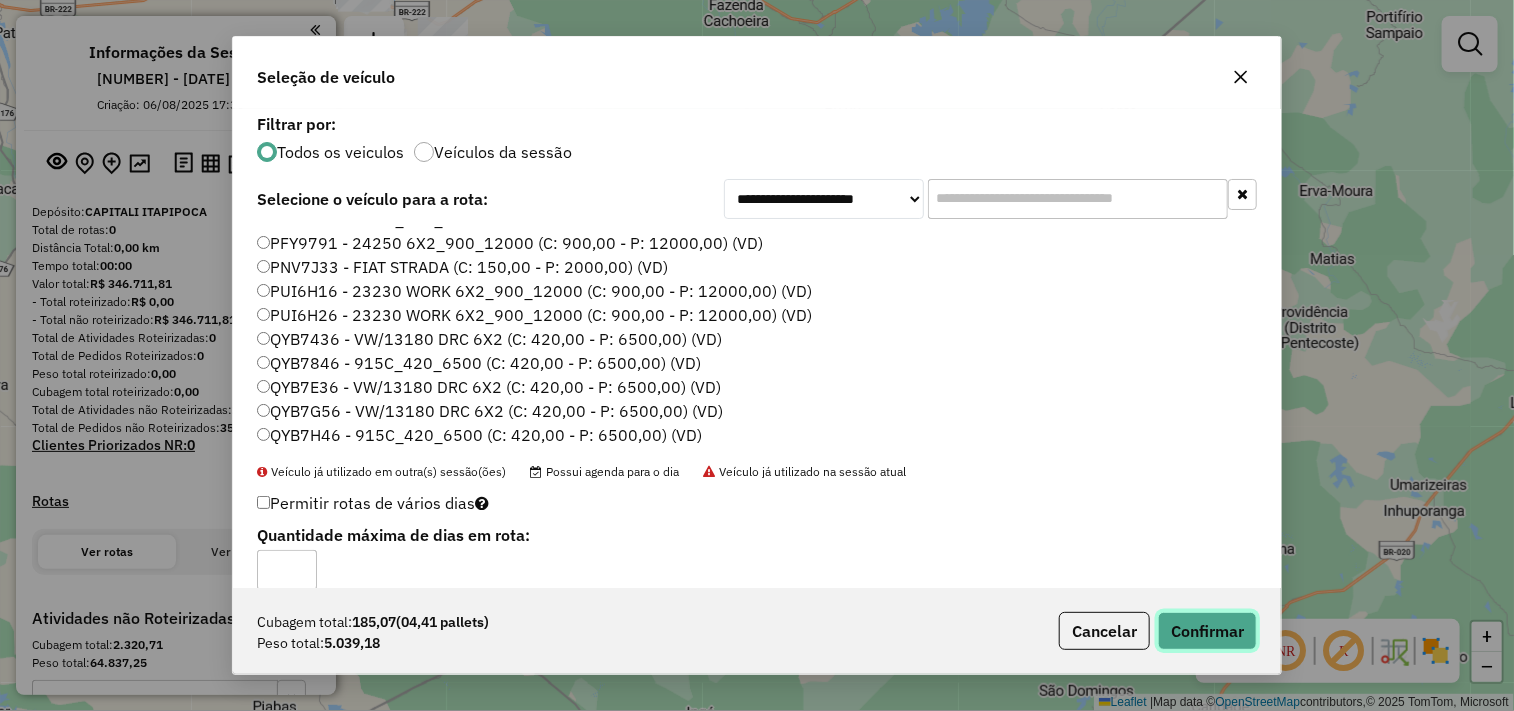 click on "Confirmar" 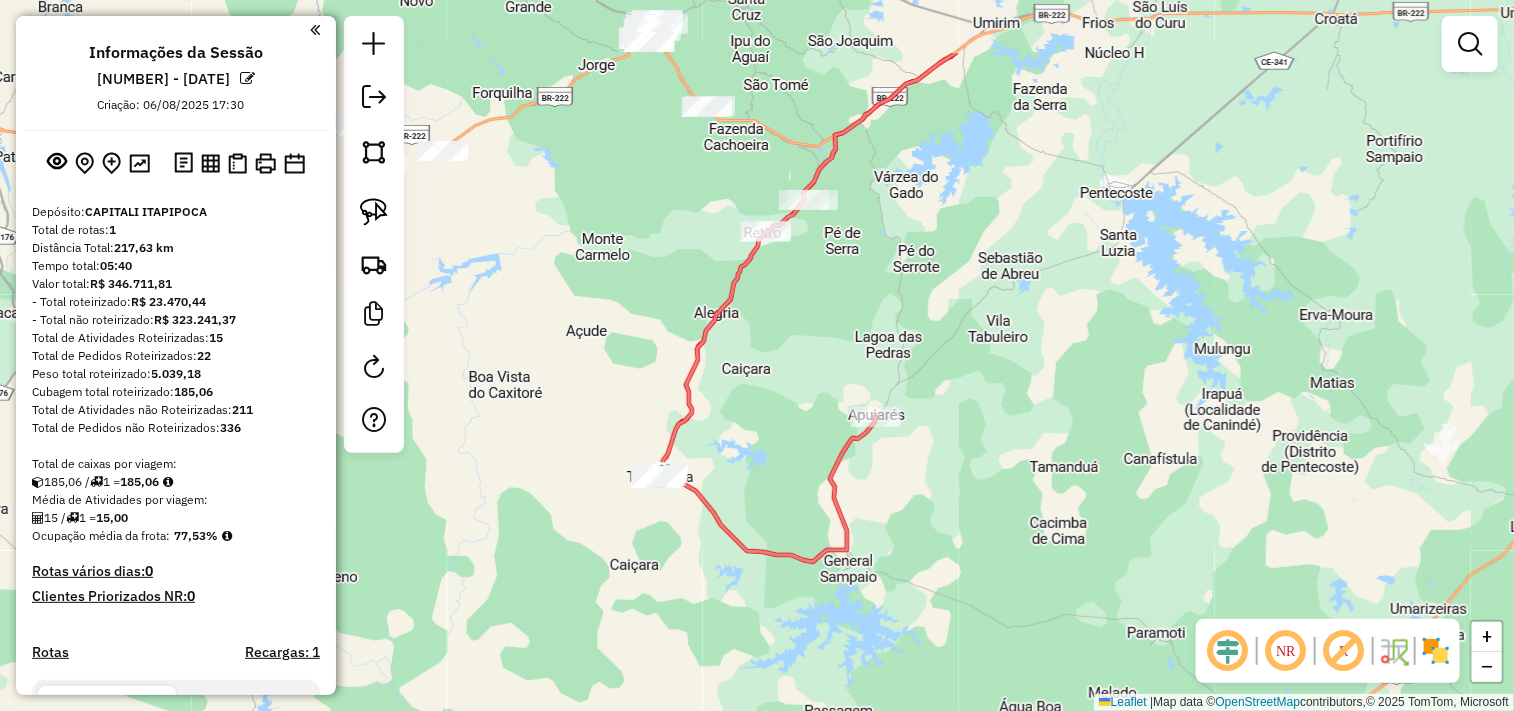 click on "Janela de atendimento Grade de atendimento Capacidade Transportadoras Veículos Cliente Pedidos  Rotas Selecione os dias de semana para filtrar as janelas de atendimento  Seg   Ter   Qua   Qui   Sex   Sáb   Dom  Informe o período da janela de atendimento: De: Até:  Filtrar exatamente a janela do cliente  Considerar janela de atendimento padrão  Selecione os dias de semana para filtrar as grades de atendimento  Seg   Ter   Qua   Qui   Sex   Sáb   Dom   Considerar clientes sem dia de atendimento cadastrado  Clientes fora do dia de atendimento selecionado Filtrar as atividades entre os valores definidos abaixo:  Peso mínimo:   Peso máximo:   Cubagem mínima:   Cubagem máxima:   De:   Até:  Filtrar as atividades entre o tempo de atendimento definido abaixo:  De:   Até:   Considerar capacidade total dos clientes não roteirizados Transportadora: Selecione um ou mais itens Tipo de veículo: Selecione um ou mais itens Veículo: Selecione um ou mais itens Motorista: Selecione um ou mais itens Nome: Rótulo:" 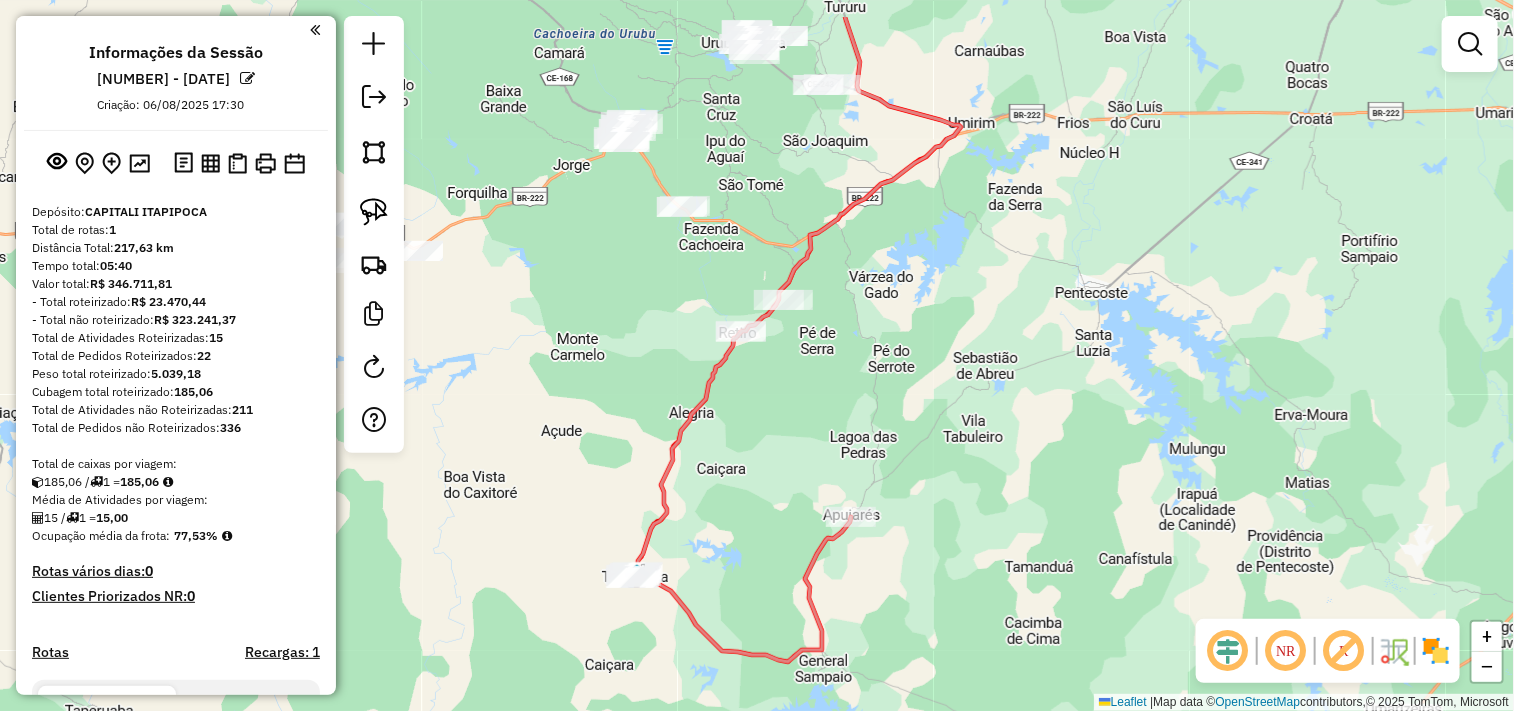 drag, startPoint x: 766, startPoint y: 450, endPoint x: 666, endPoint y: 386, distance: 118.72658 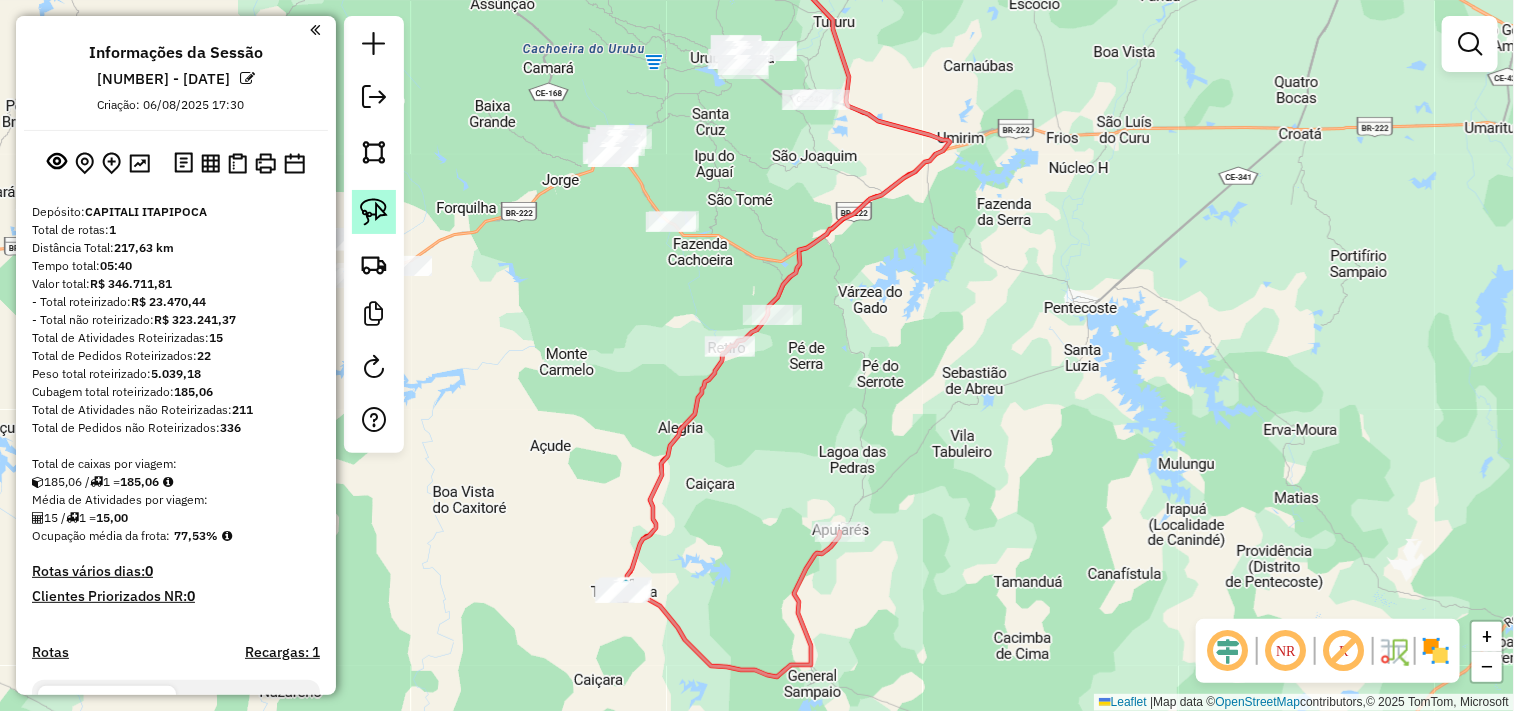 click 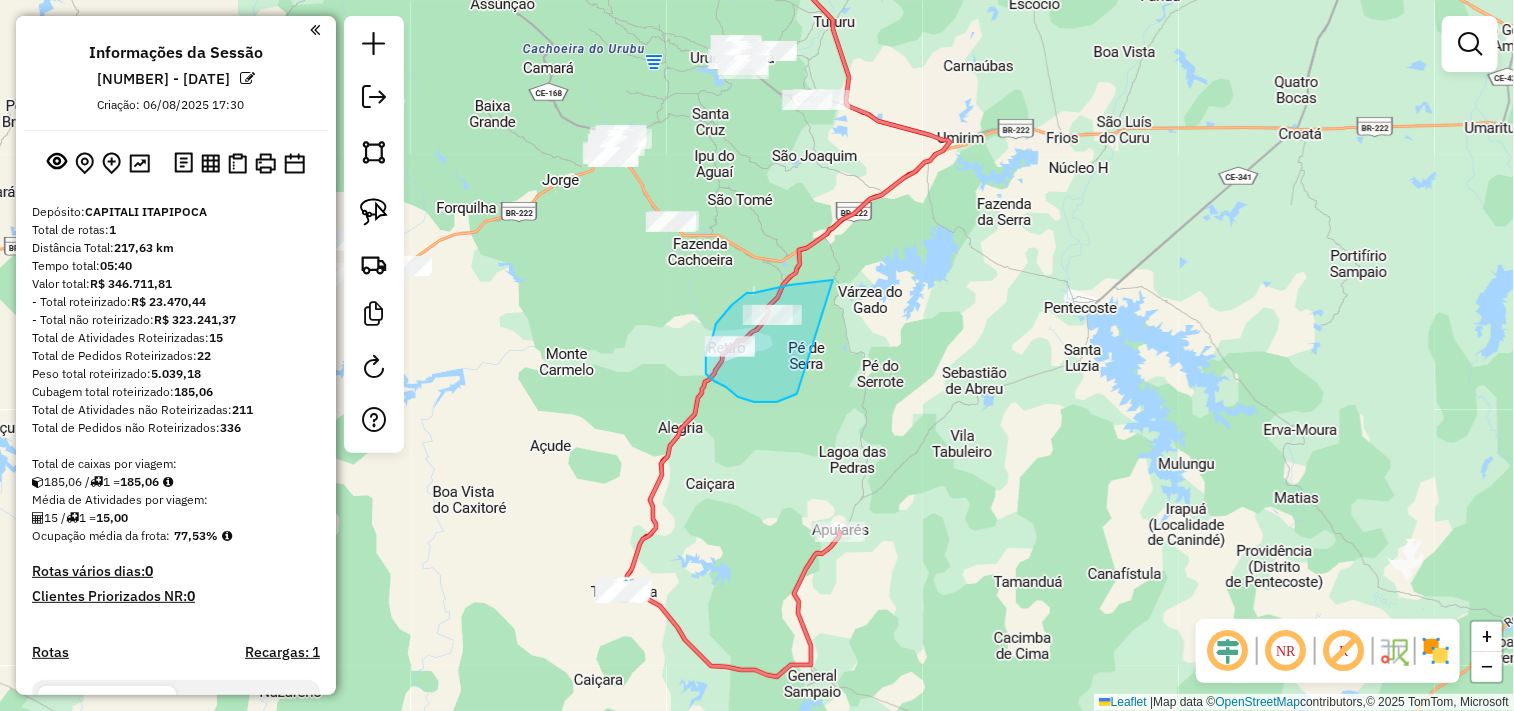 drag, startPoint x: 793, startPoint y: 395, endPoint x: 836, endPoint y: 280, distance: 122.77622 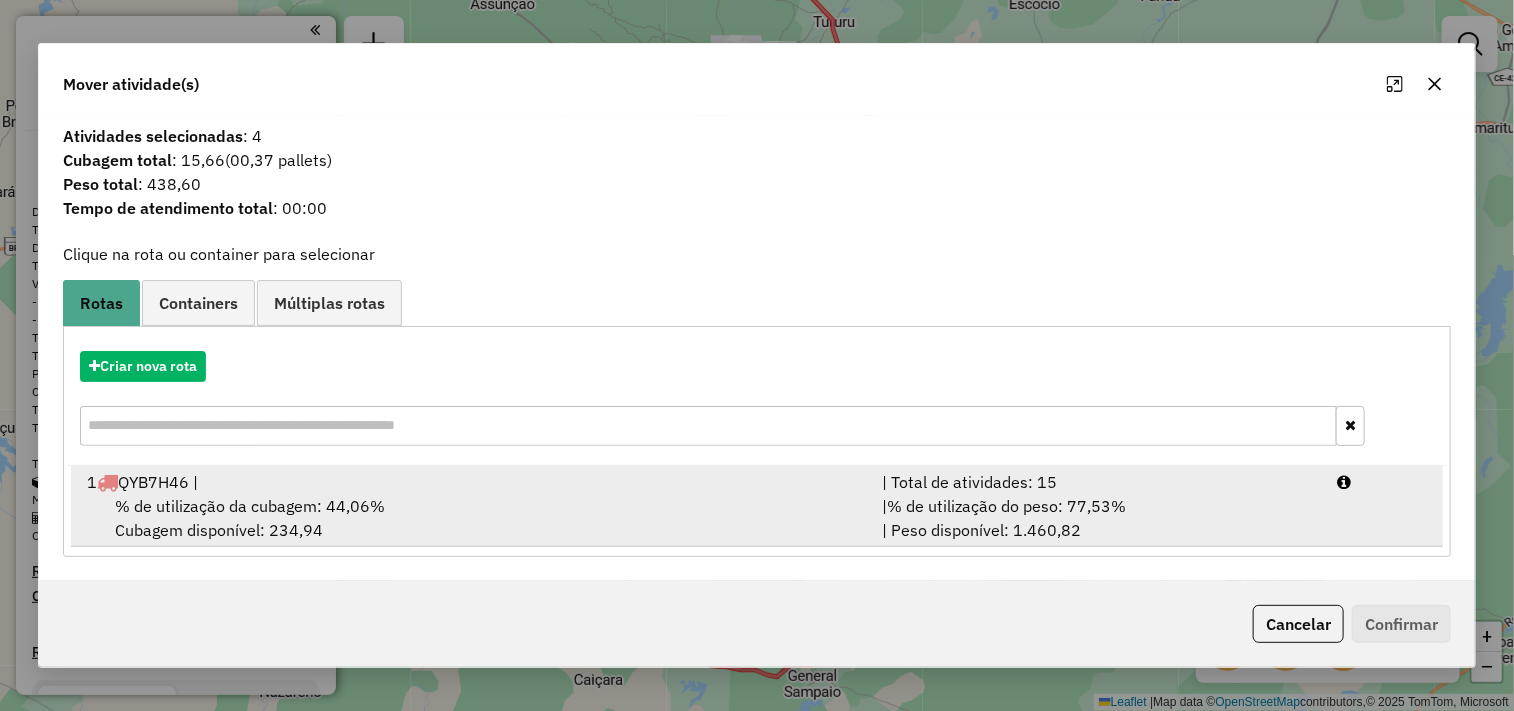 click on "% de utilização da cubagem: 44,06%" at bounding box center [250, 506] 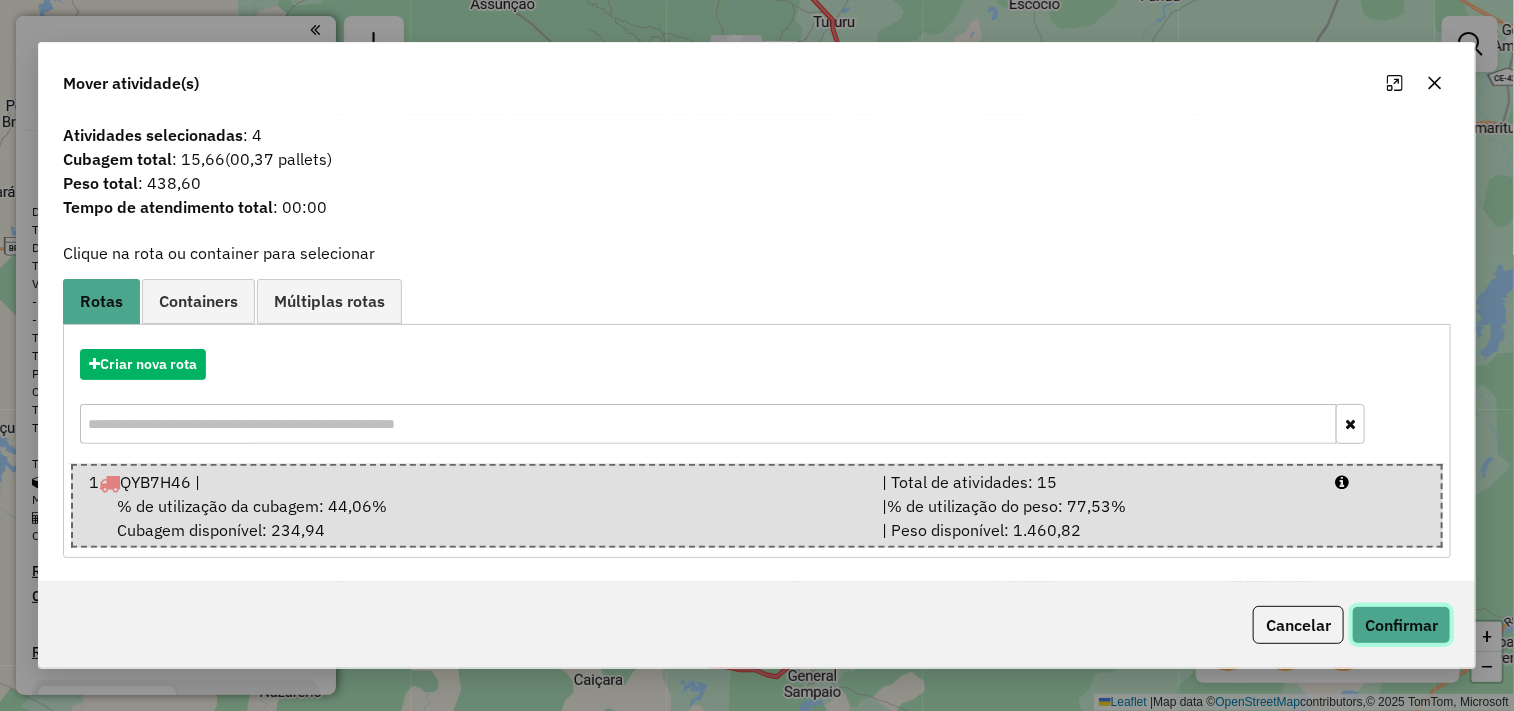 click on "Confirmar" 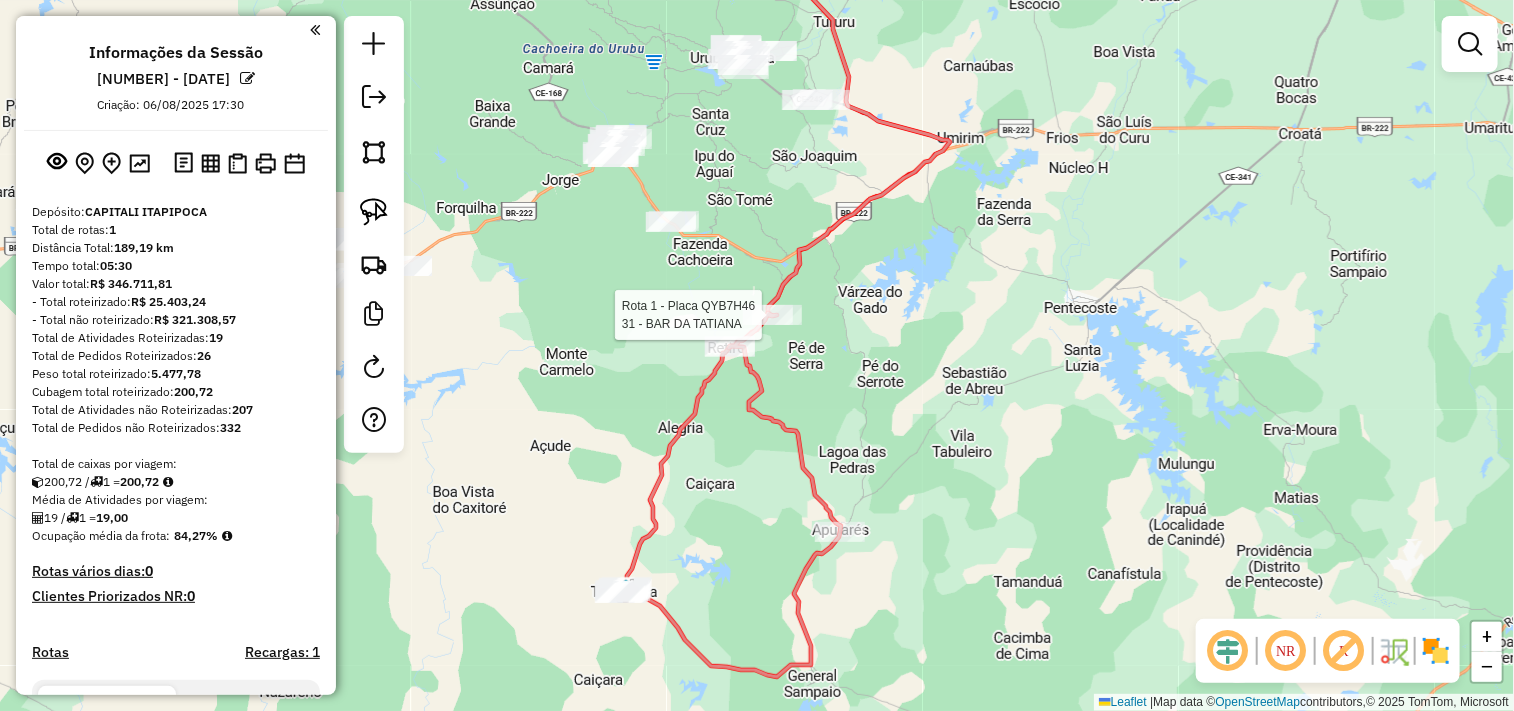 select on "**********" 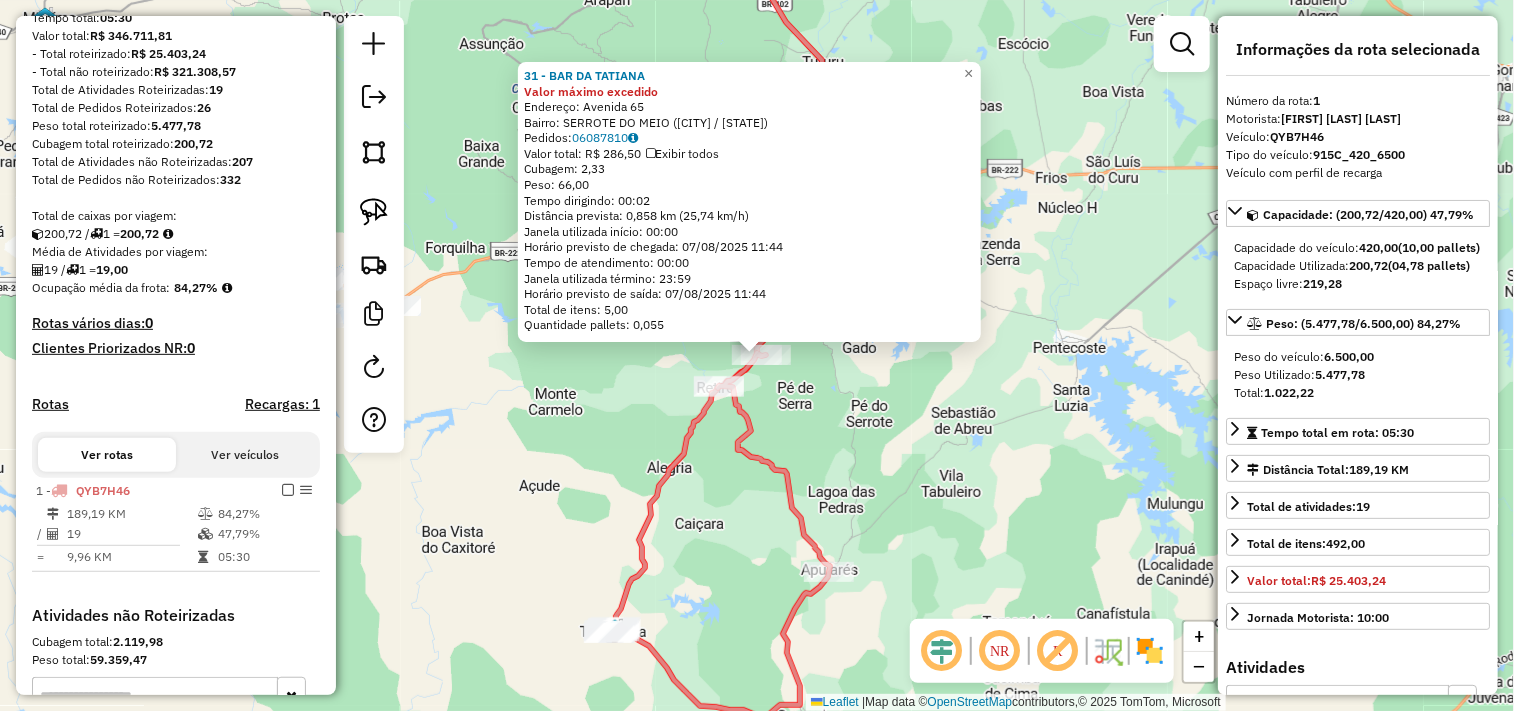 scroll, scrollTop: 517, scrollLeft: 0, axis: vertical 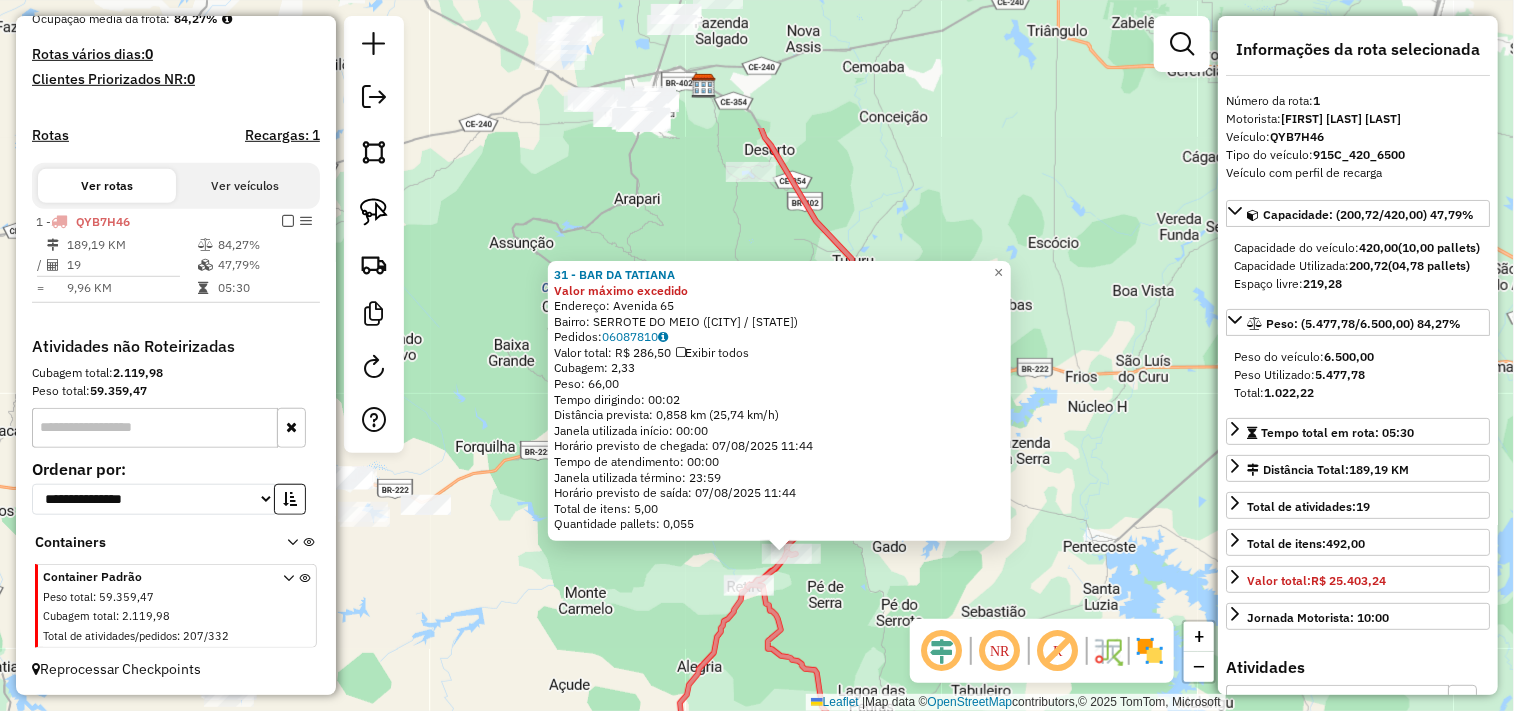 drag, startPoint x: 818, startPoint y: 446, endPoint x: 848, endPoint y: 645, distance: 201.2486 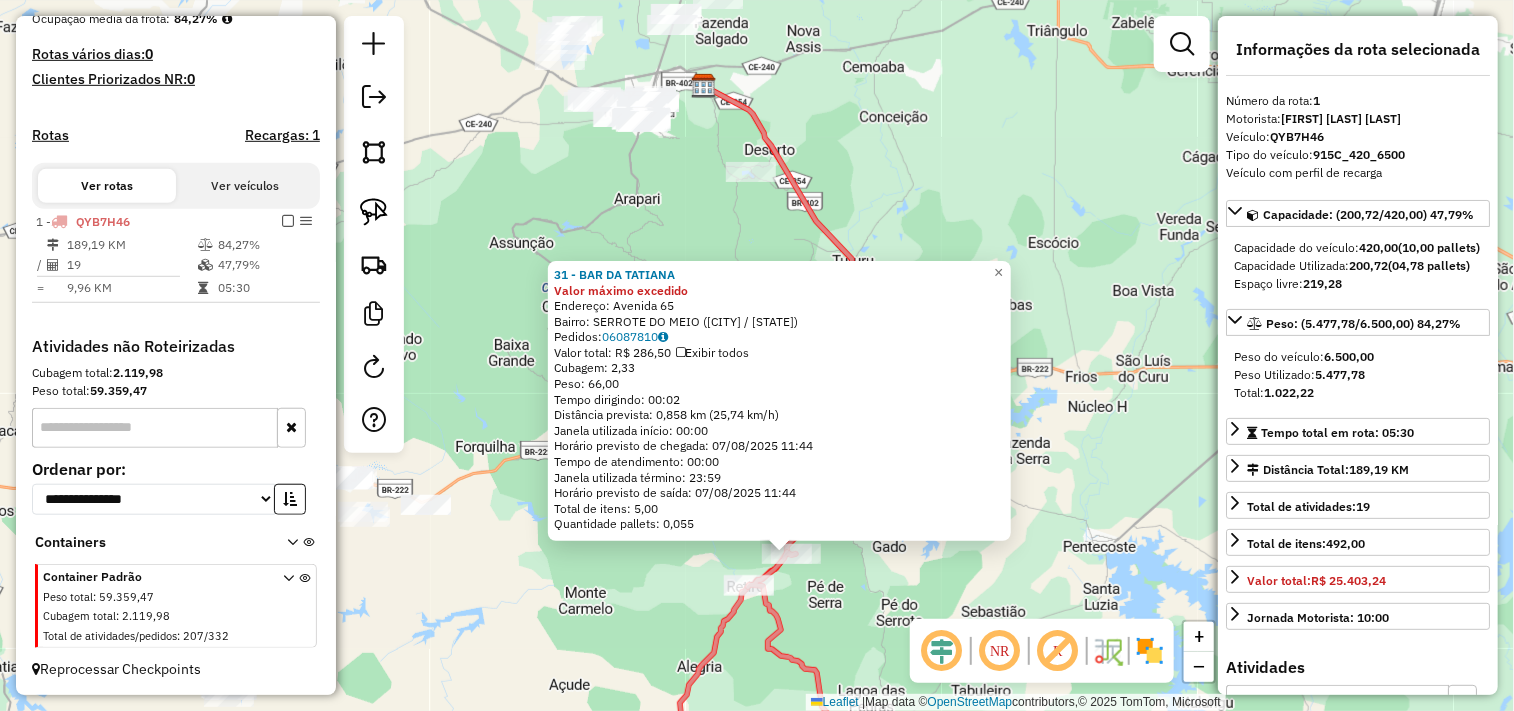 click on "31 - BAR DA TATIANA Valor máximo excedido  Endereço:  Avenida 65   Bairro: SERROTE DO MEIO (ITAPAJE / CE)   Pedidos:  06087810   Valor total: R$ 286,50   Exibir todos   Cubagem: 2,33  Peso: 66,00  Tempo dirigindo: 00:02   Distância prevista: 0,858 km (25,74 km/h)   Janela utilizada início: 00:00   Horário previsto de chegada: 07/08/2025 11:44   Tempo de atendimento: 00:00   Janela utilizada término: 23:59   Horário previsto de saída: 07/08/2025 11:44   Total de itens: 5,00   Quantidade pallets: 0,055  × Janela de atendimento Grade de atendimento Capacidade Transportadoras Veículos Cliente Pedidos  Rotas Selecione os dias de semana para filtrar as janelas de atendimento  Seg   Ter   Qua   Qui   Sex   Sáb   Dom  Informe o período da janela de atendimento: De: Até:  Filtrar exatamente a janela do cliente  Considerar janela de atendimento padrão  Selecione os dias de semana para filtrar as grades de atendimento  Seg   Ter   Qua   Qui   Sex   Sáb   Dom   Peso mínimo:   Peso máximo:   De:   Até:" 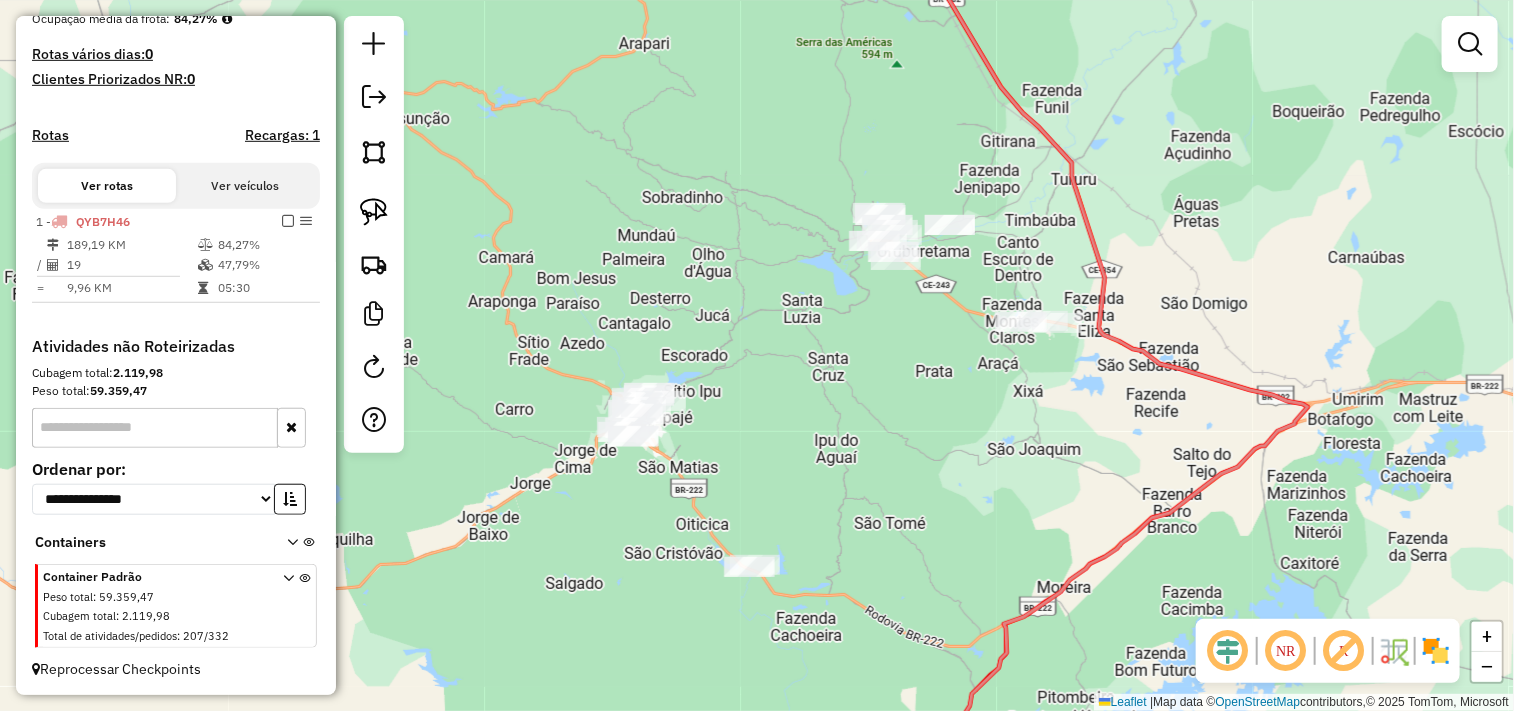 drag, startPoint x: 612, startPoint y: 551, endPoint x: 610, endPoint y: 521, distance: 30.066593 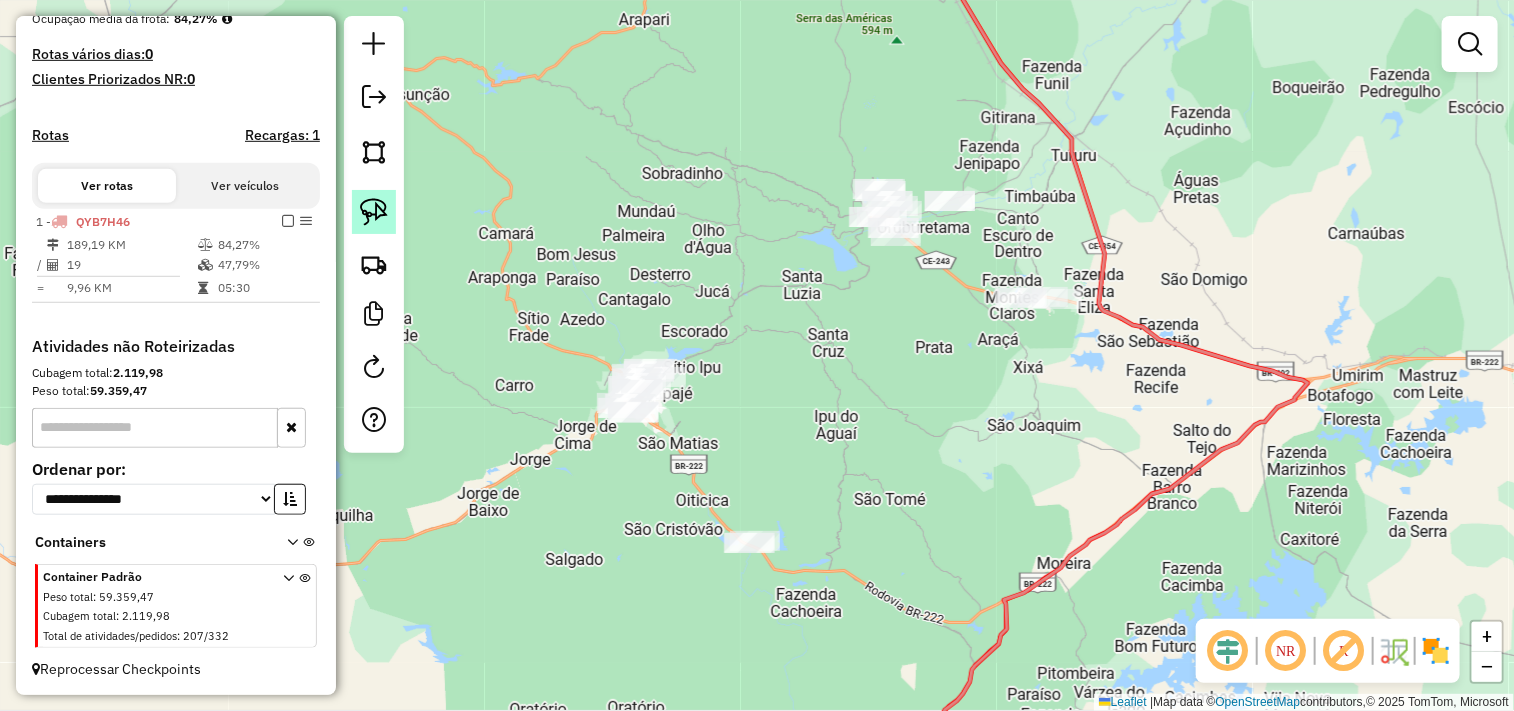 click 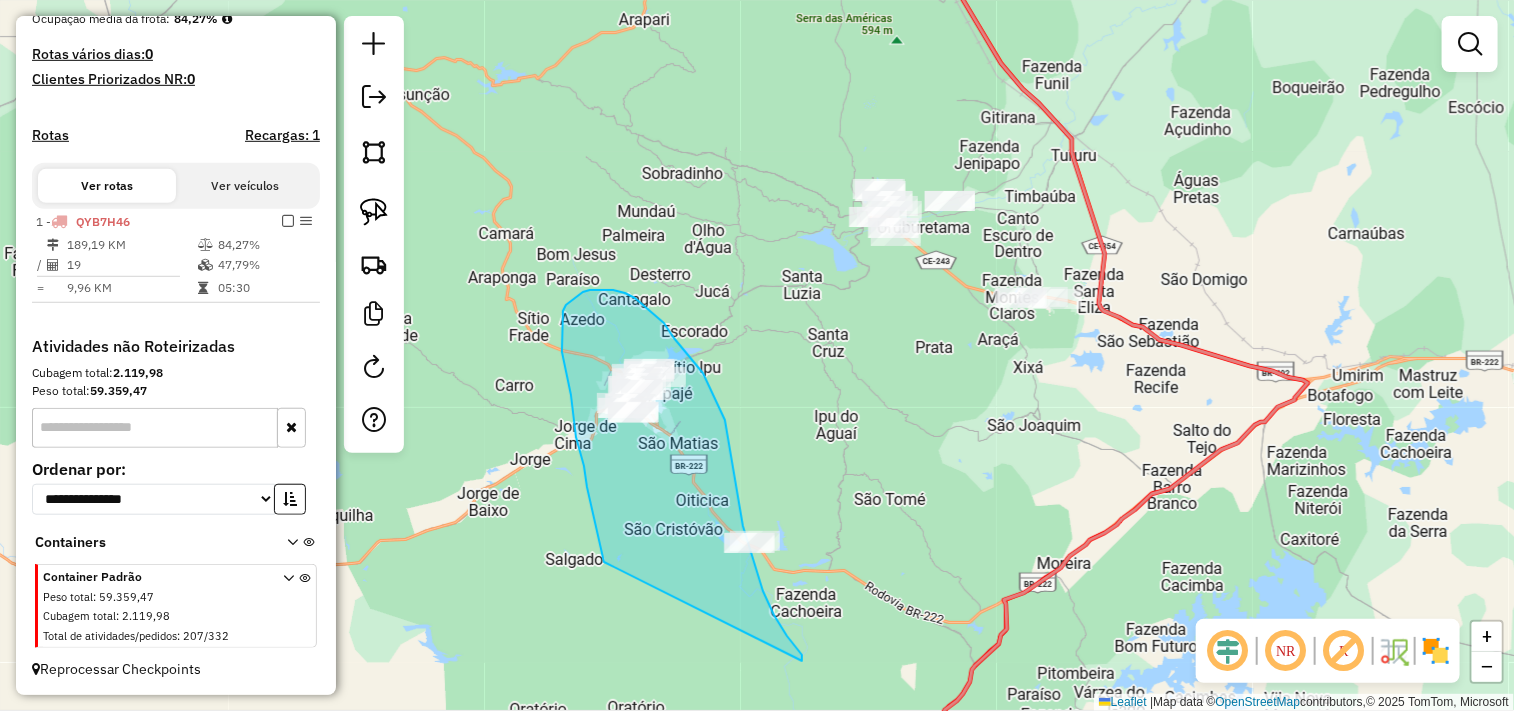 drag, startPoint x: 604, startPoint y: 562, endPoint x: 802, endPoint y: 661, distance: 221.37073 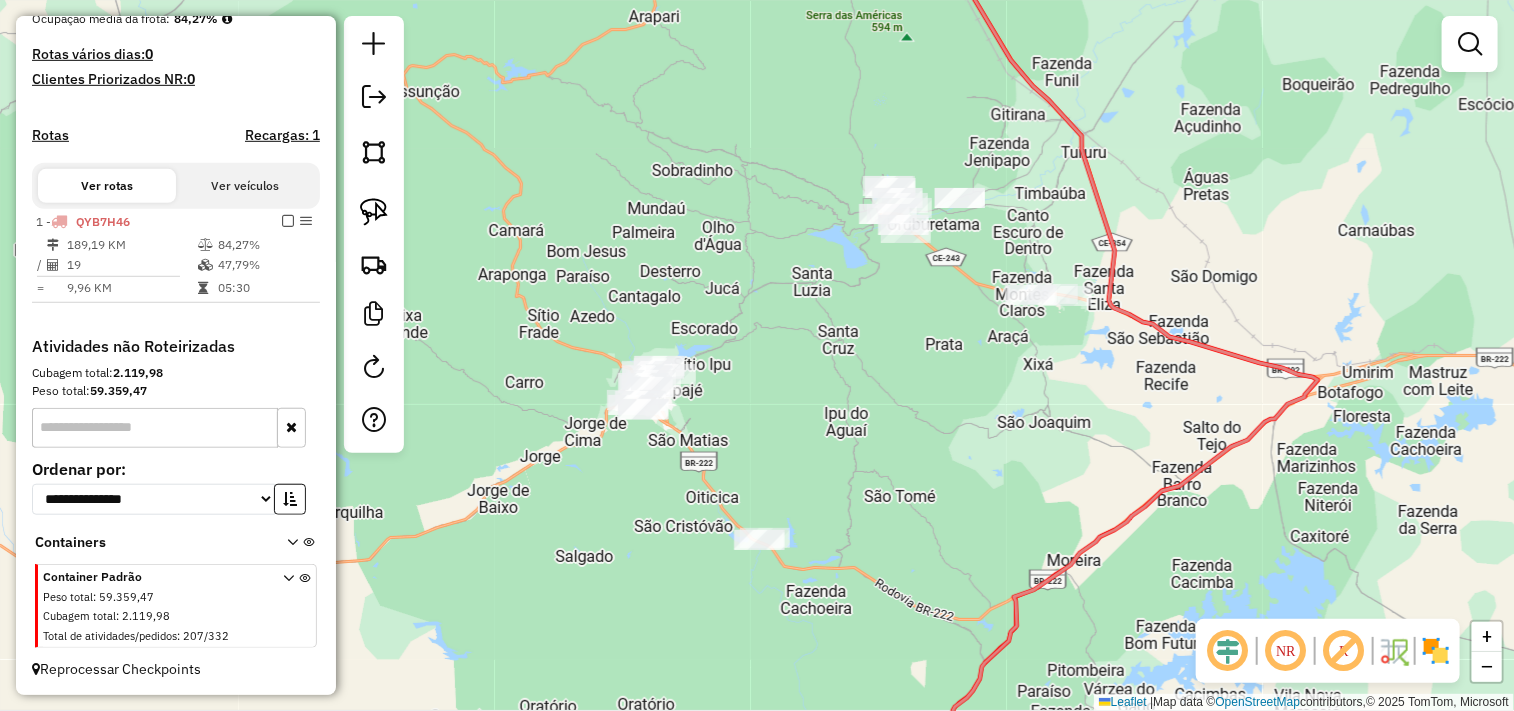 drag, startPoint x: 585, startPoint y: 532, endPoint x: 668, endPoint y: 460, distance: 109.877205 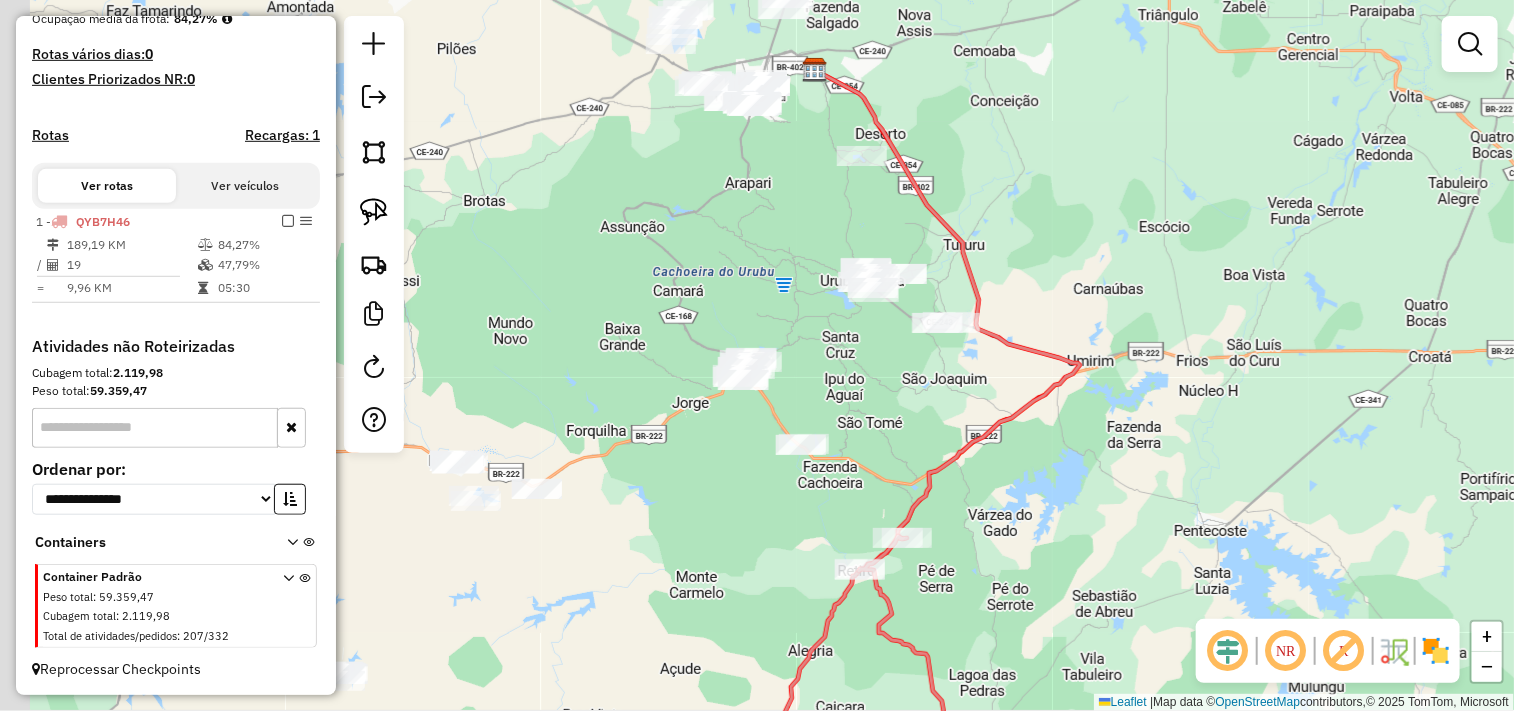 drag, startPoint x: 616, startPoint y: 525, endPoint x: 670, endPoint y: 502, distance: 58.694122 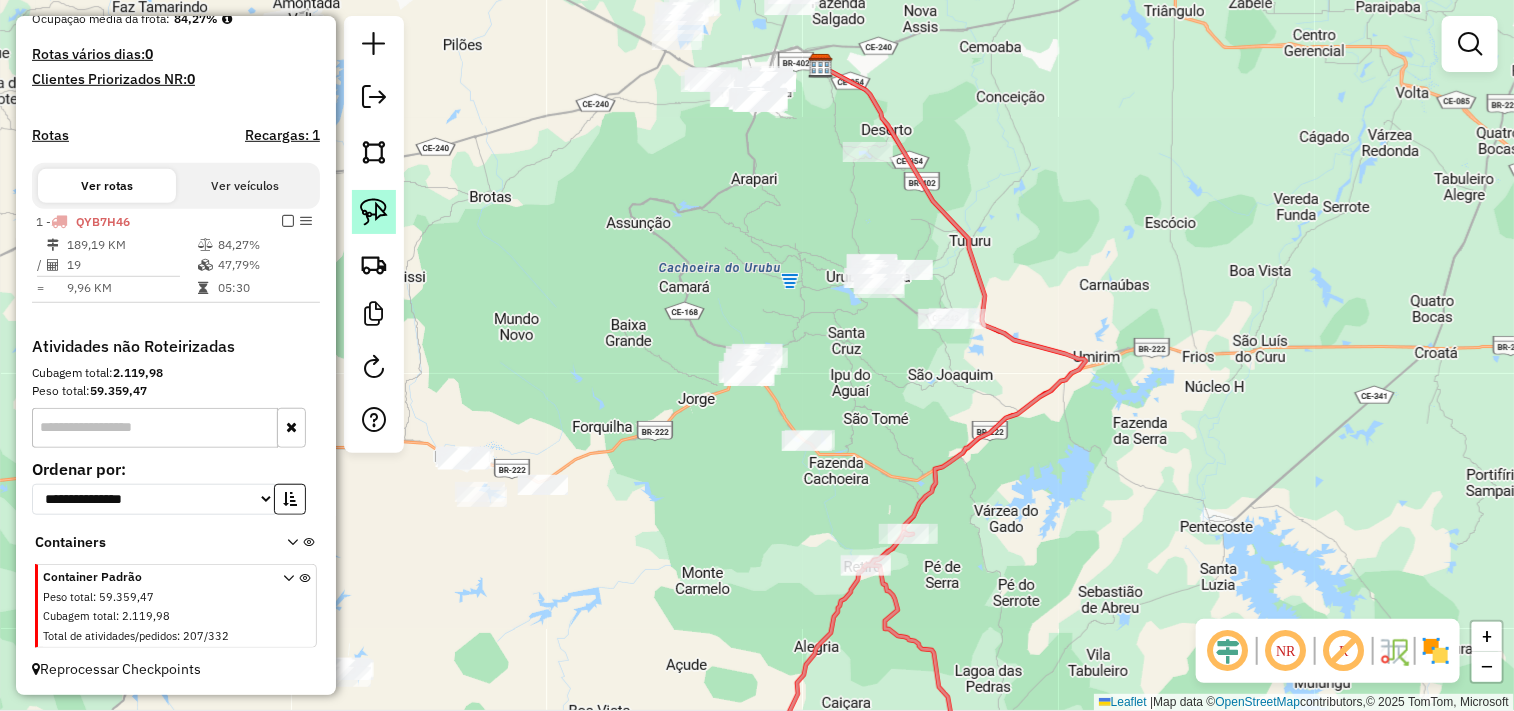 click 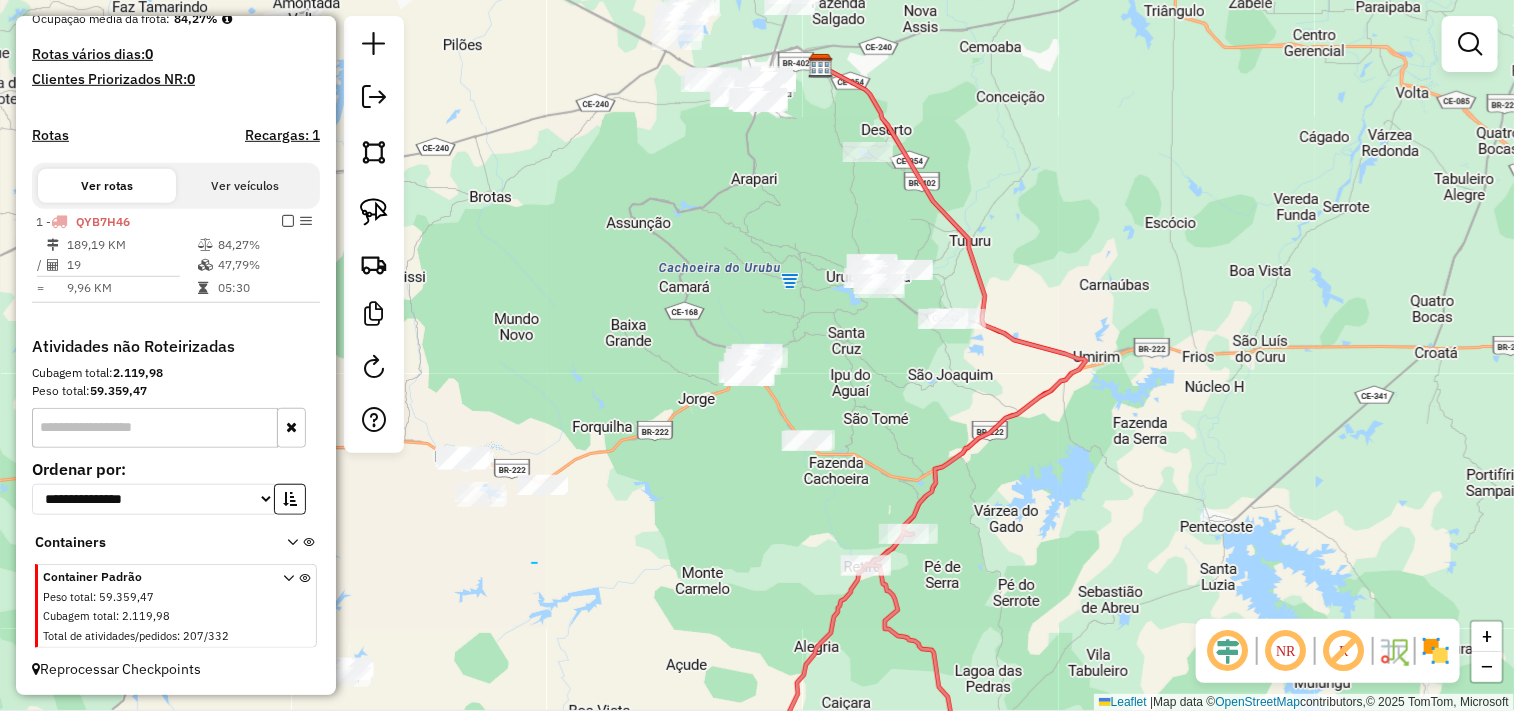 drag, startPoint x: 537, startPoint y: 563, endPoint x: 591, endPoint y: 535, distance: 60.827625 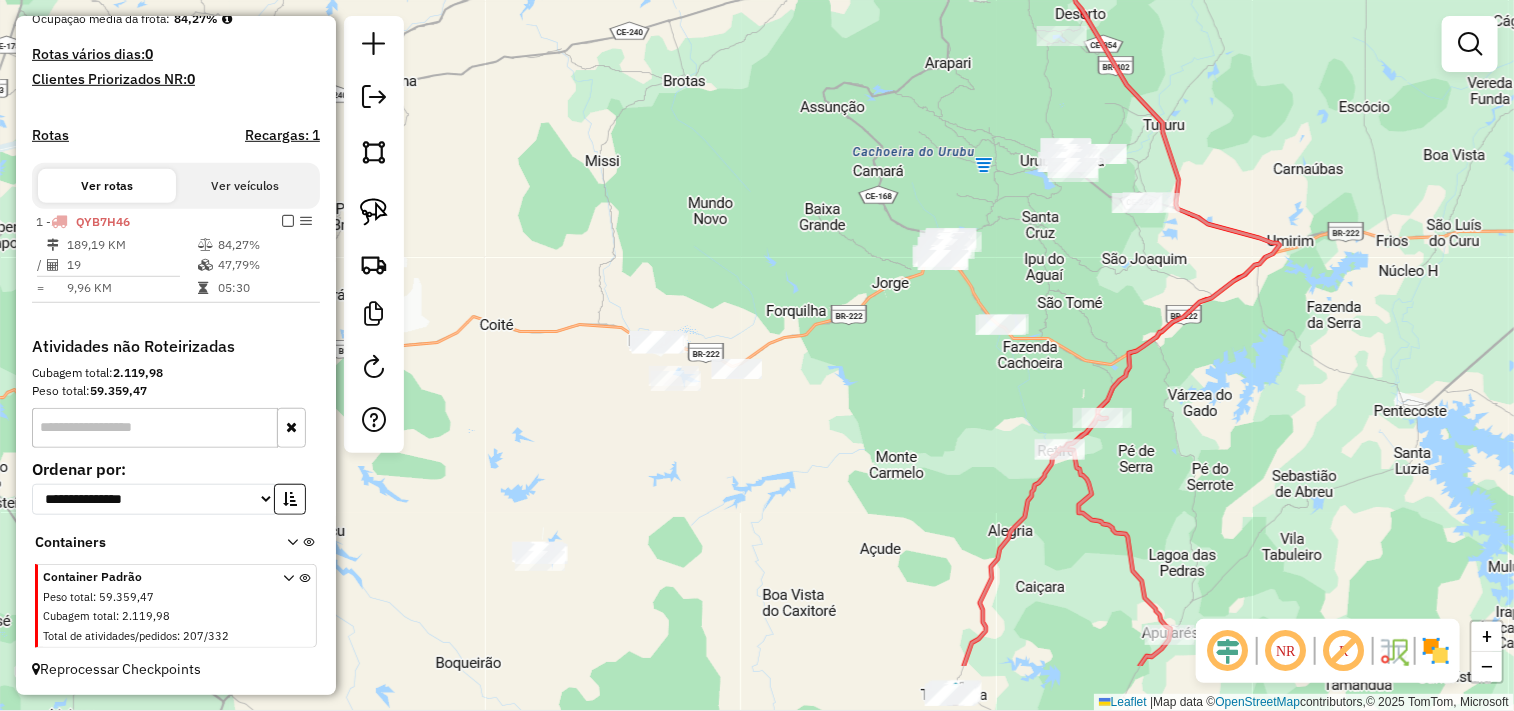 drag, startPoint x: 554, startPoint y: 574, endPoint x: 815, endPoint y: 397, distance: 315.35693 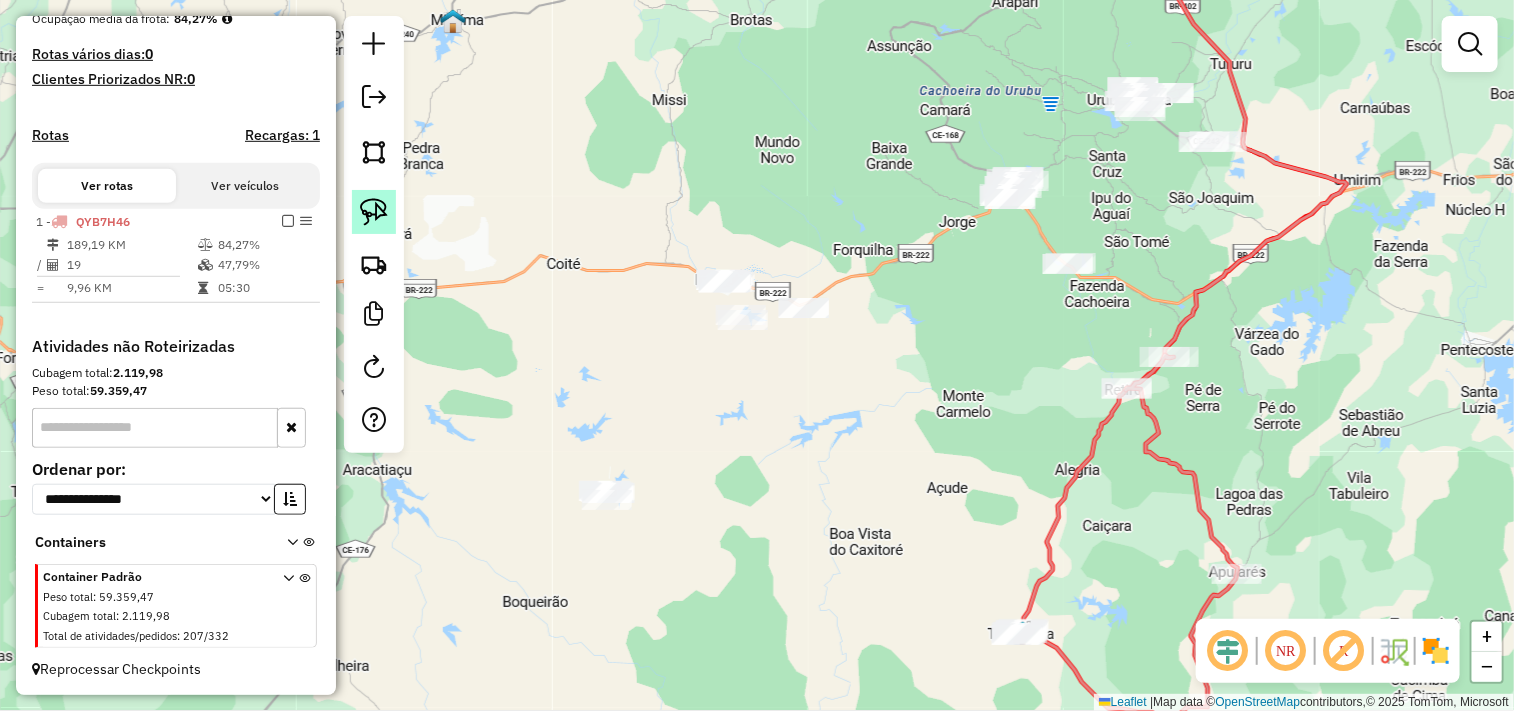click 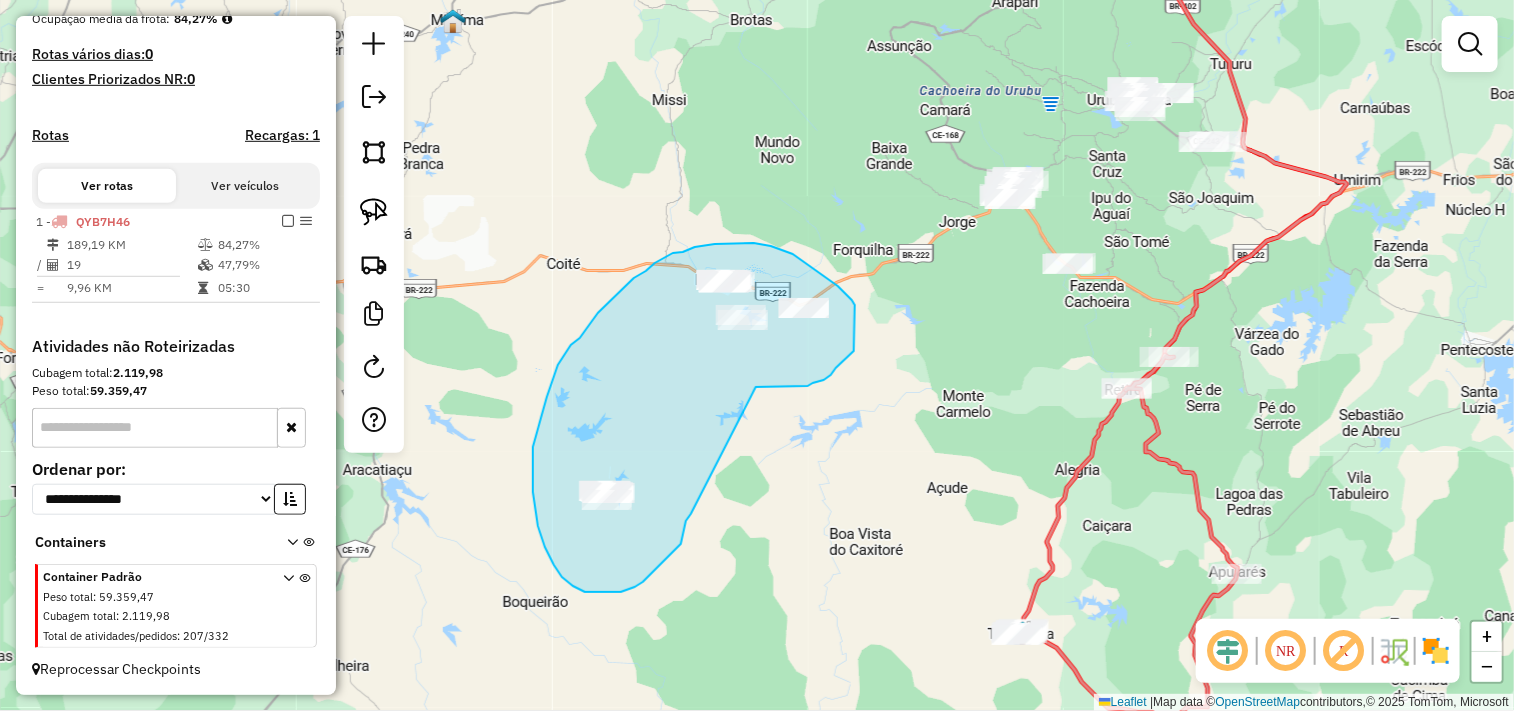 drag, startPoint x: 691, startPoint y: 514, endPoint x: 746, endPoint y: 386, distance: 139.3162 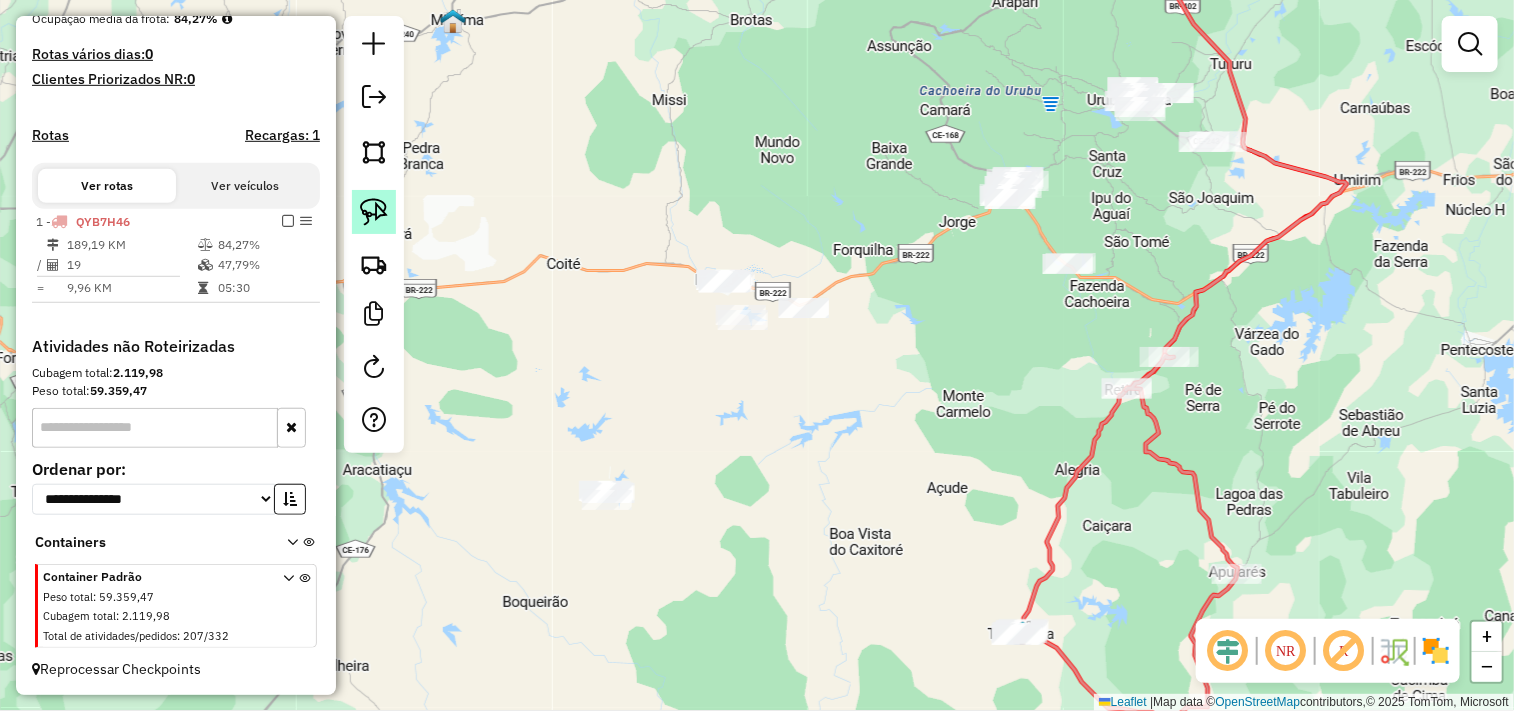 click 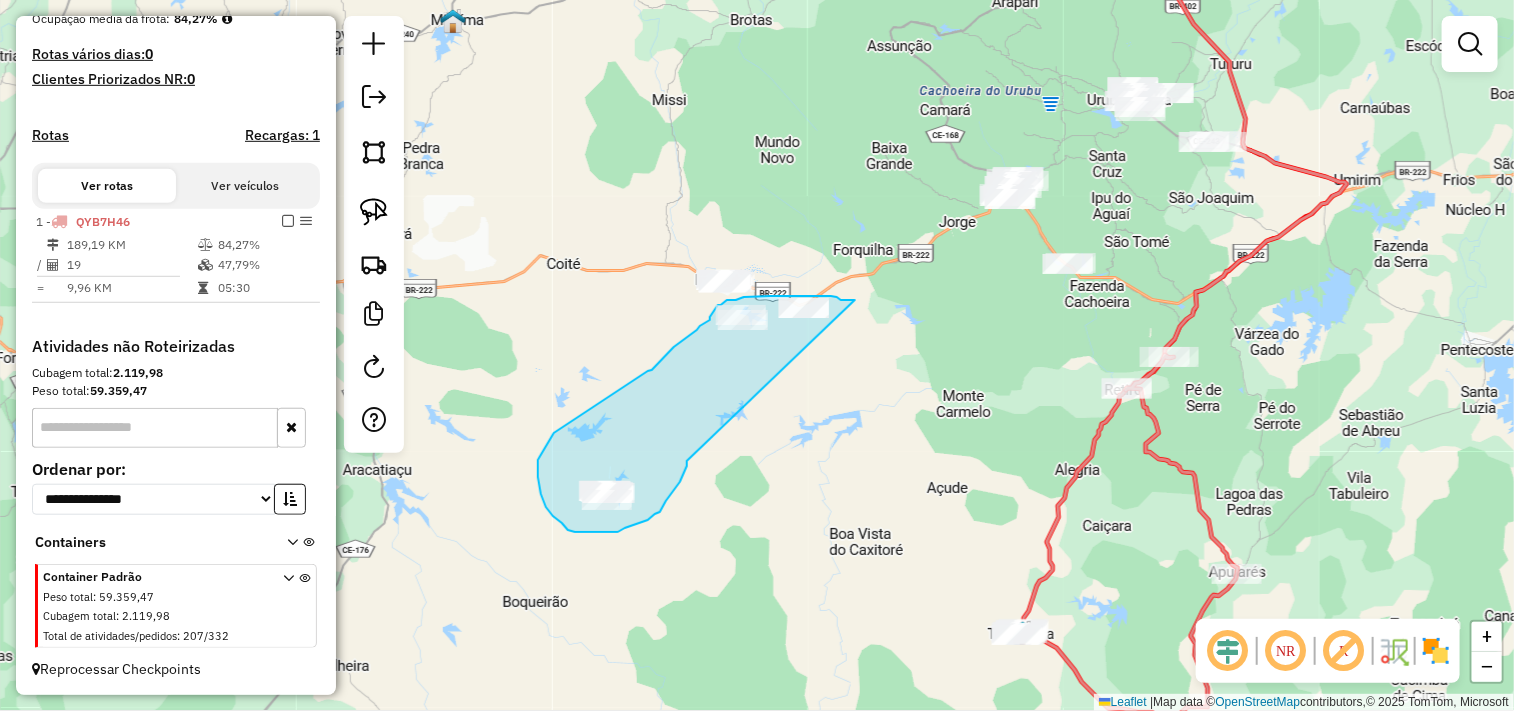 drag, startPoint x: 680, startPoint y: 482, endPoint x: 876, endPoint y: 303, distance: 265.43738 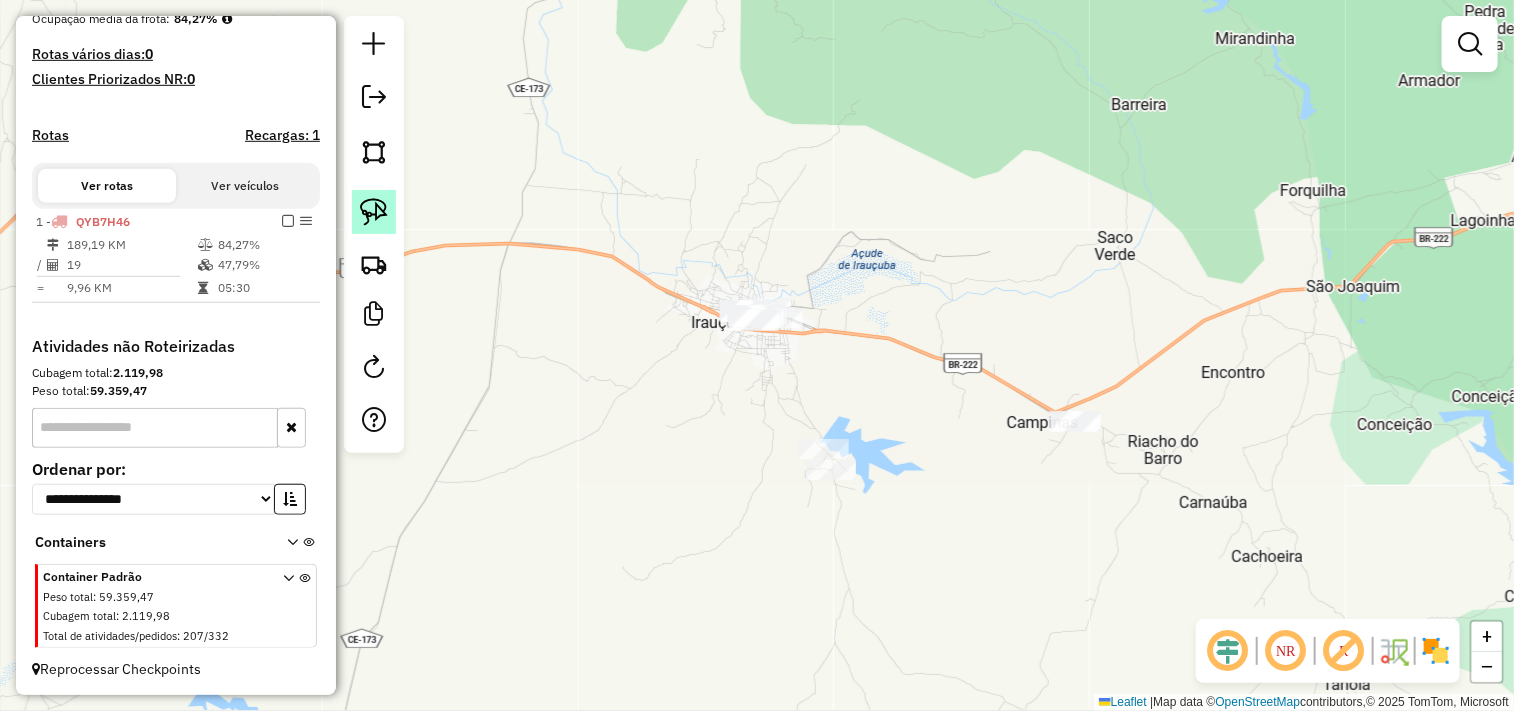 click 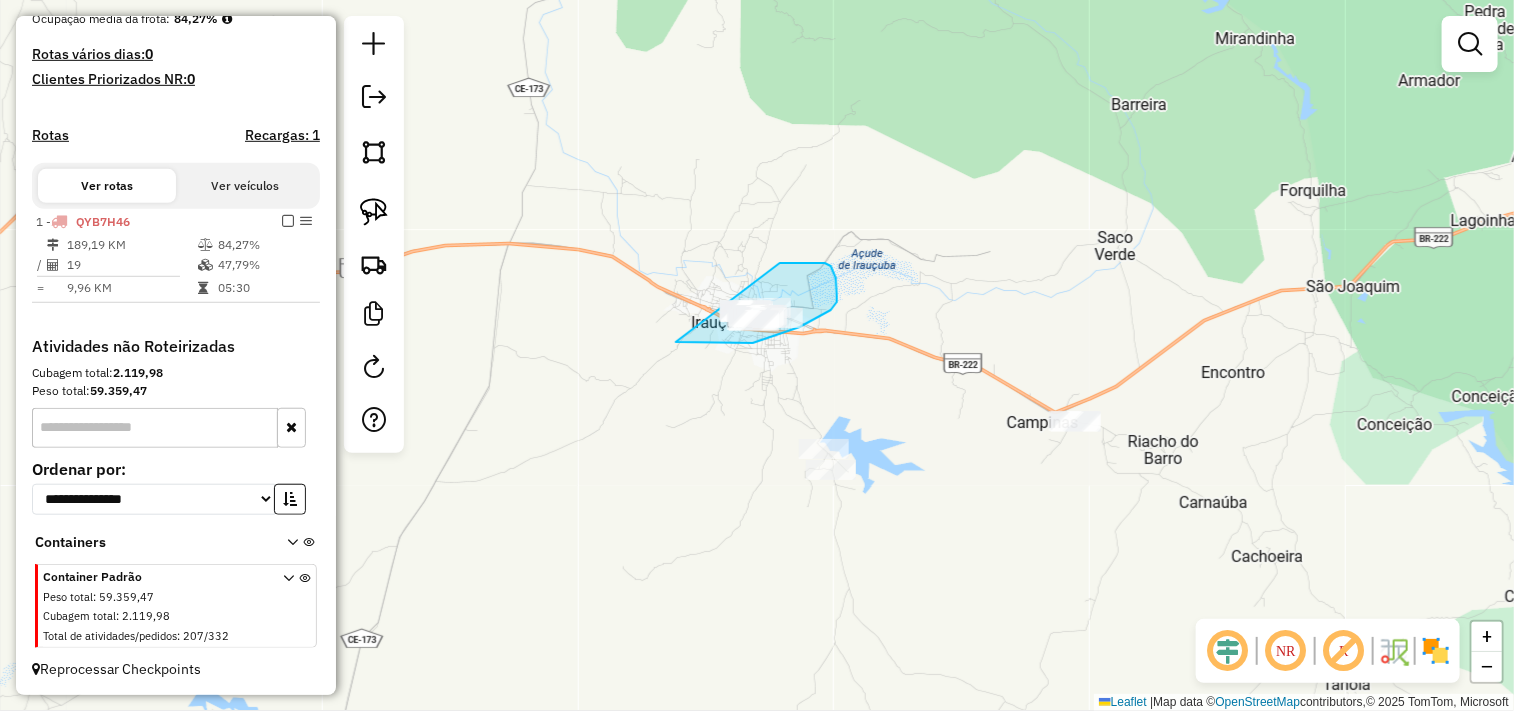 drag, startPoint x: 797, startPoint y: 263, endPoint x: 641, endPoint y: 313, distance: 163.81697 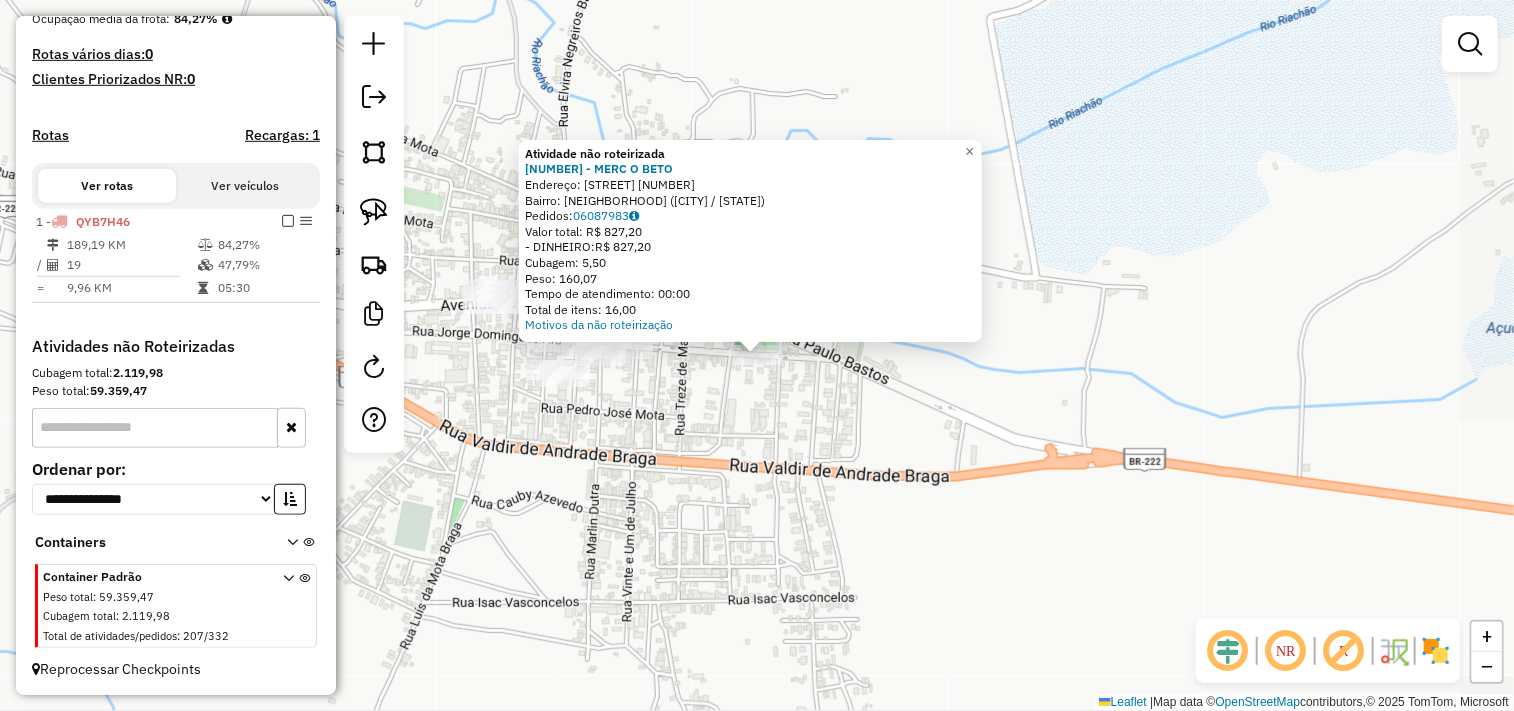 click on "Atividade não roteirizada 416 - MERC O BETO  Endereço:  JORGE DOMINGUES 1258   Bairro: CENTRO (IRAUCUBA / CE)   Pedidos:  06087983   Valor total: R$ 827,20   - DINHEIRO:  R$ 827,20   Cubagem: 5,50   Peso: 160,07   Tempo de atendimento: 00:00   Total de itens: 16,00  Motivos da não roteirização × Janela de atendimento Grade de atendimento Capacidade Transportadoras Veículos Cliente Pedidos  Rotas Selecione os dias de semana para filtrar as janelas de atendimento  Seg   Ter   Qua   Qui   Sex   Sáb   Dom  Informe o período da janela de atendimento: De: Até:  Filtrar exatamente a janela do cliente  Considerar janela de atendimento padrão  Selecione os dias de semana para filtrar as grades de atendimento  Seg   Ter   Qua   Qui   Sex   Sáb   Dom   Considerar clientes sem dia de atendimento cadastrado  Clientes fora do dia de atendimento selecionado Filtrar as atividades entre os valores definidos abaixo:  Peso mínimo:   Peso máximo:   Cubagem mínima:   Cubagem máxima:   De:   Até:   De:   Até:  +" 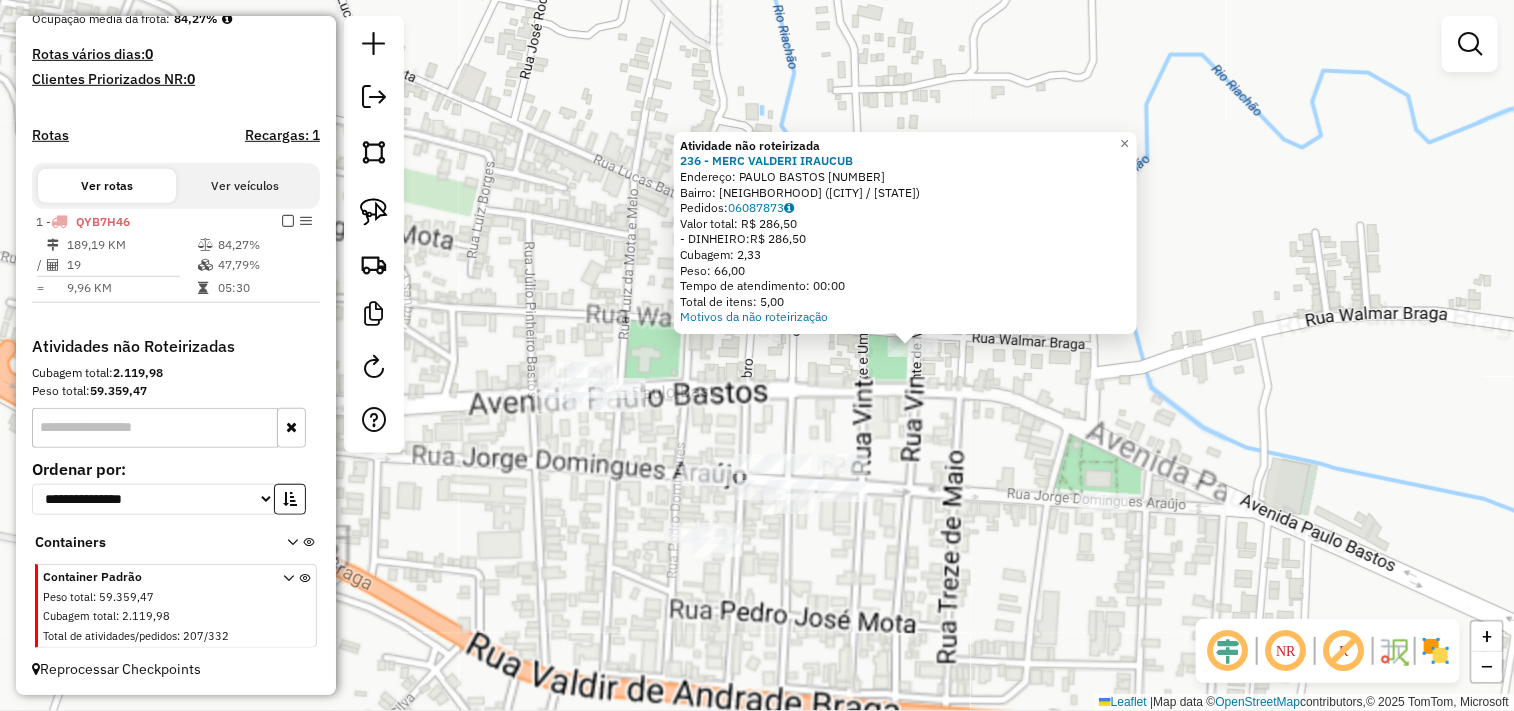 drag, startPoint x: 595, startPoint y: 467, endPoint x: 632, endPoint y: 412, distance: 66.287254 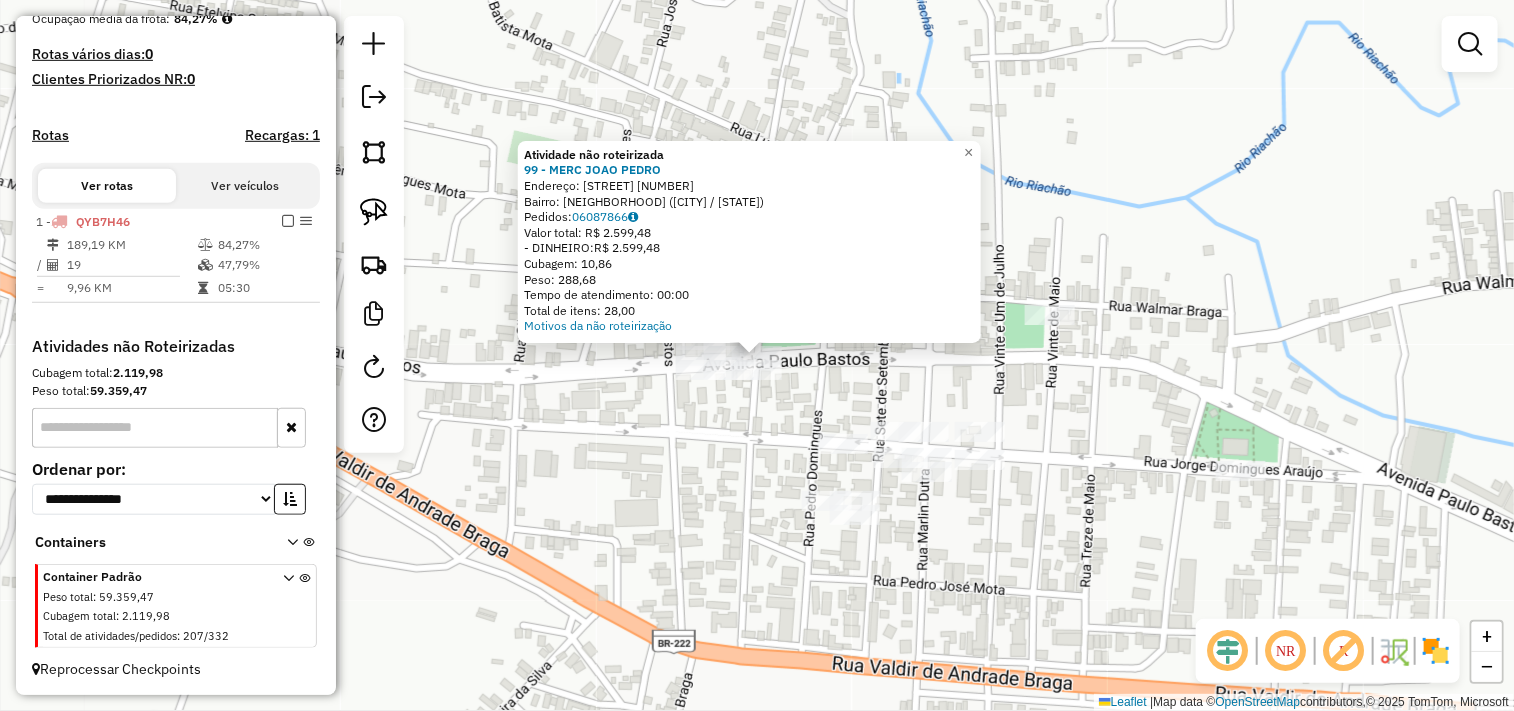 click on "Atividade não roteirizada 99 - MERC JOAO PEDRO  Endereço:  LUIZ DA MOTA E MELO 863   Bairro: CENTRO (IRAUCUBA / CE)   Pedidos:  06087866   Valor total: R$ 2.599,48   - DINHEIRO:  R$ 2.599,48   Cubagem: 10,86   Peso: 288,68   Tempo de atendimento: 00:00   Total de itens: 28,00  Motivos da não roteirização × Janela de atendimento Grade de atendimento Capacidade Transportadoras Veículos Cliente Pedidos  Rotas Selecione os dias de semana para filtrar as janelas de atendimento  Seg   Ter   Qua   Qui   Sex   Sáb   Dom  Informe o período da janela de atendimento: De: Até:  Filtrar exatamente a janela do cliente  Considerar janela de atendimento padrão  Selecione os dias de semana para filtrar as grades de atendimento  Seg   Ter   Qua   Qui   Sex   Sáb   Dom   Considerar clientes sem dia de atendimento cadastrado  Clientes fora do dia de atendimento selecionado Filtrar as atividades entre os valores definidos abaixo:  Peso mínimo:   Peso máximo:   Cubagem mínima:   Cubagem máxima:   De:   Até:   De:" 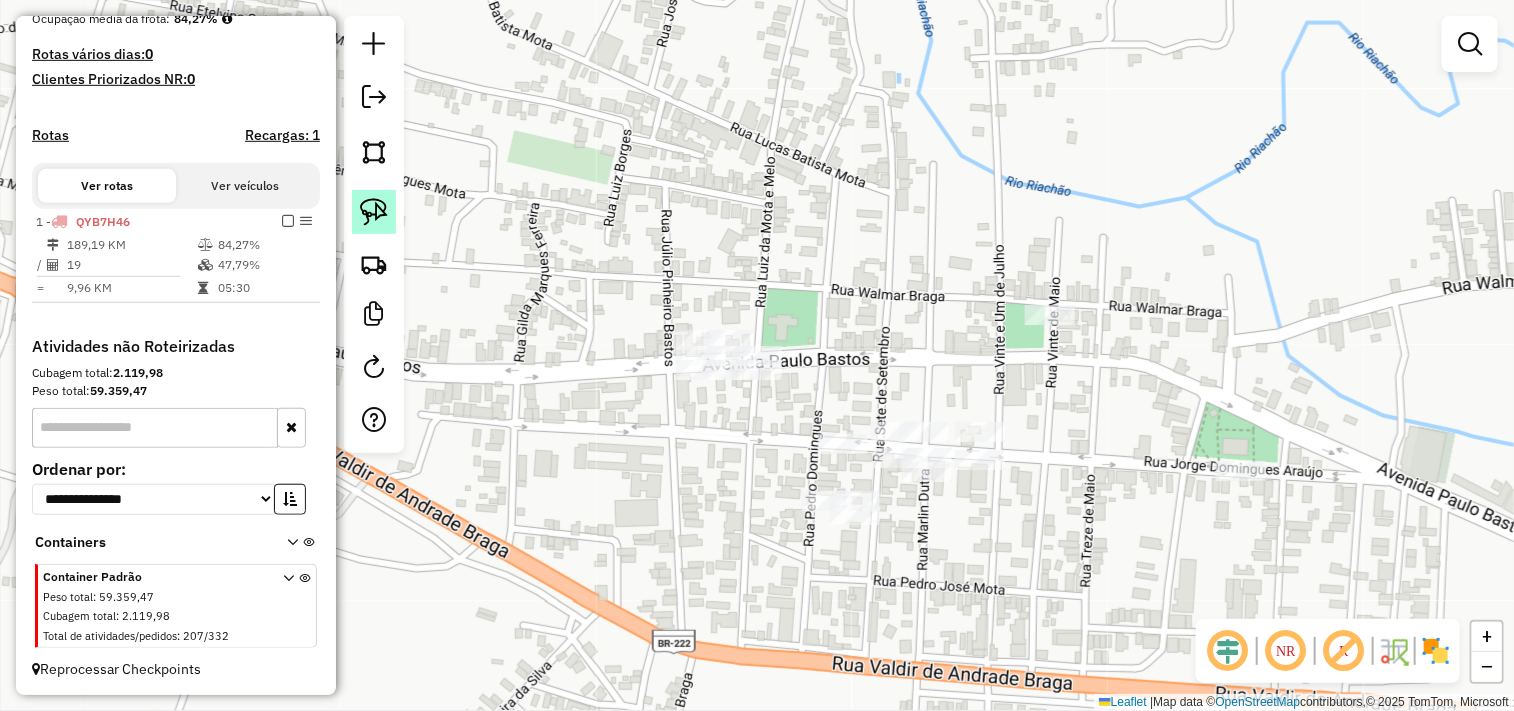 click 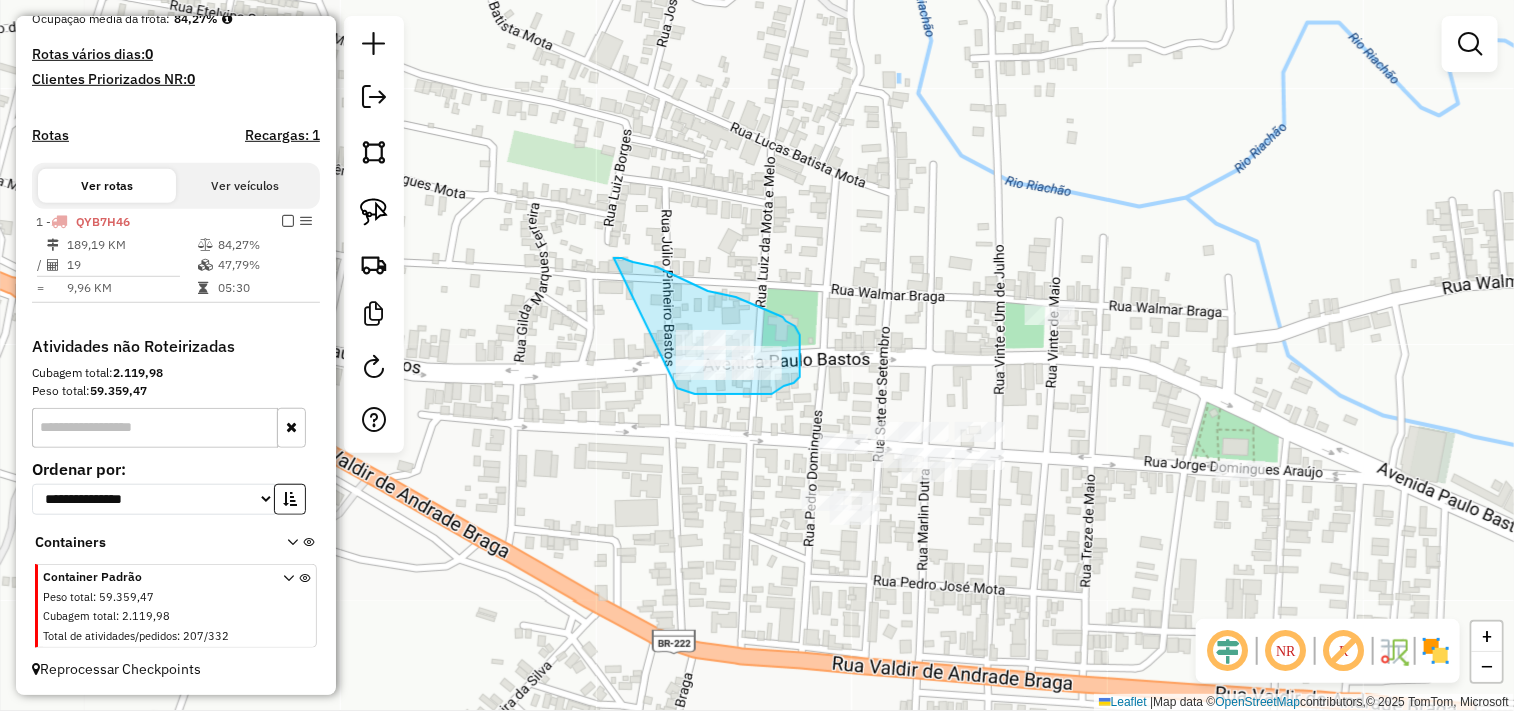 drag, startPoint x: 717, startPoint y: 292, endPoint x: 636, endPoint y: 374, distance: 115.260574 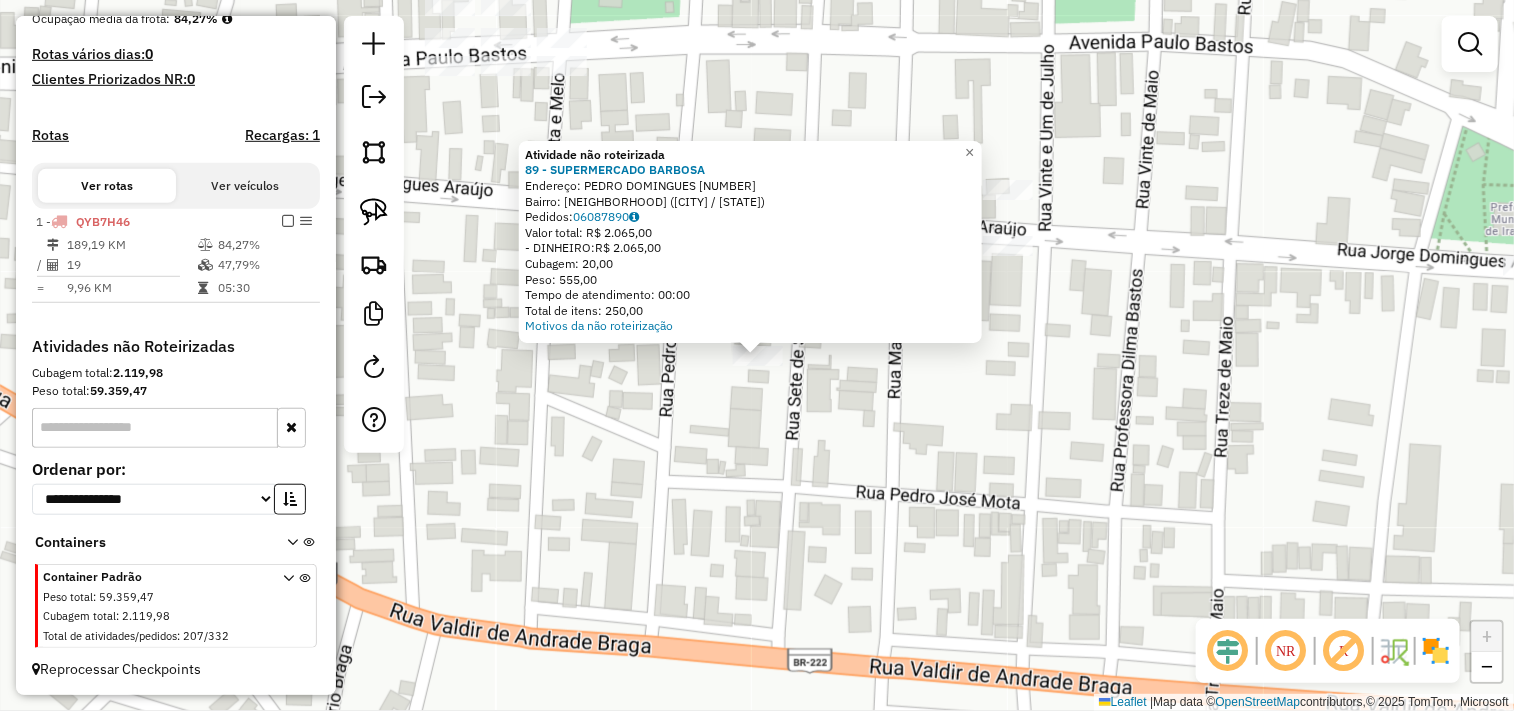 click on "Atividade não roteirizada 89 - SUPERMERCADO BARBOSA  Endereço:  PEDRO DOMINGUES 345   Bairro: CENTRO (IRAUCUBA / CE)   Pedidos:  06087890   Valor total: R$ 2.065,00   - DINHEIRO:  R$ 2.065,00   Cubagem: 20,00   Peso: 555,00   Tempo de atendimento: 00:00   Total de itens: 250,00  Motivos da não roteirização × Janela de atendimento Grade de atendimento Capacidade Transportadoras Veículos Cliente Pedidos  Rotas Selecione os dias de semana para filtrar as janelas de atendimento  Seg   Ter   Qua   Qui   Sex   Sáb   Dom  Informe o período da janela de atendimento: De: Até:  Filtrar exatamente a janela do cliente  Considerar janela de atendimento padrão  Selecione os dias de semana para filtrar as grades de atendimento  Seg   Ter   Qua   Qui   Sex   Sáb   Dom   Considerar clientes sem dia de atendimento cadastrado  Clientes fora do dia de atendimento selecionado Filtrar as atividades entre os valores definidos abaixo:  Peso mínimo:   Peso máximo:   Cubagem mínima:   Cubagem máxima:   De:   Até:  De:" 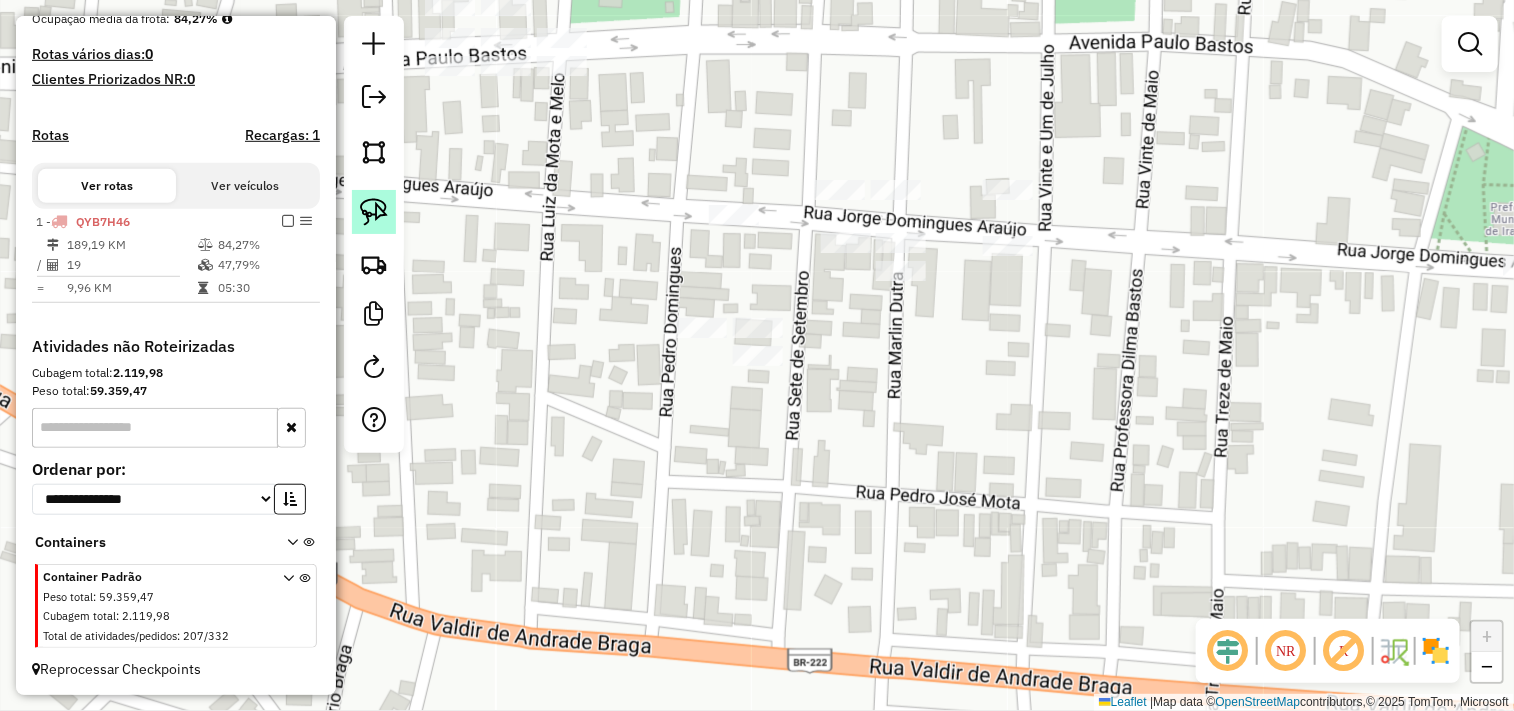 click 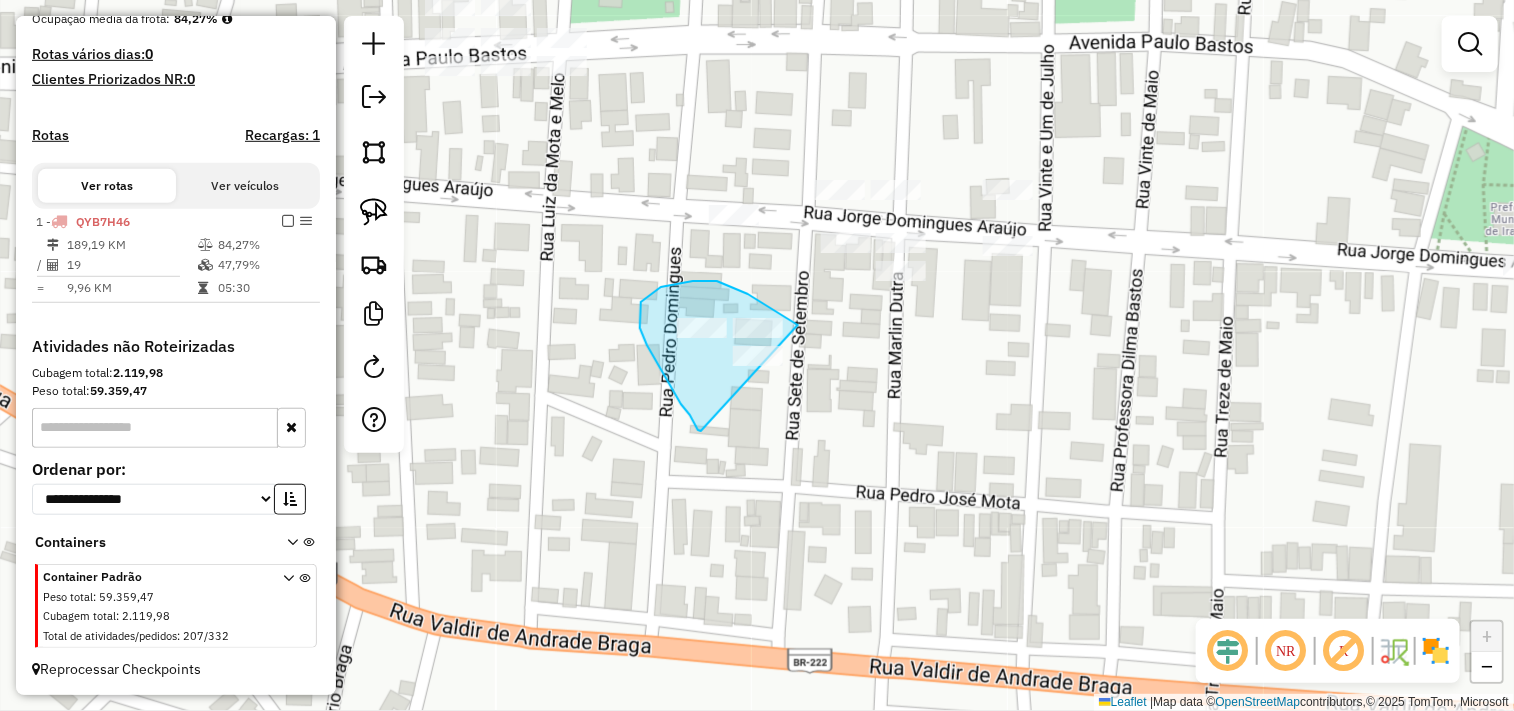 drag, startPoint x: 701, startPoint y: 431, endPoint x: 843, endPoint y: 422, distance: 142.28493 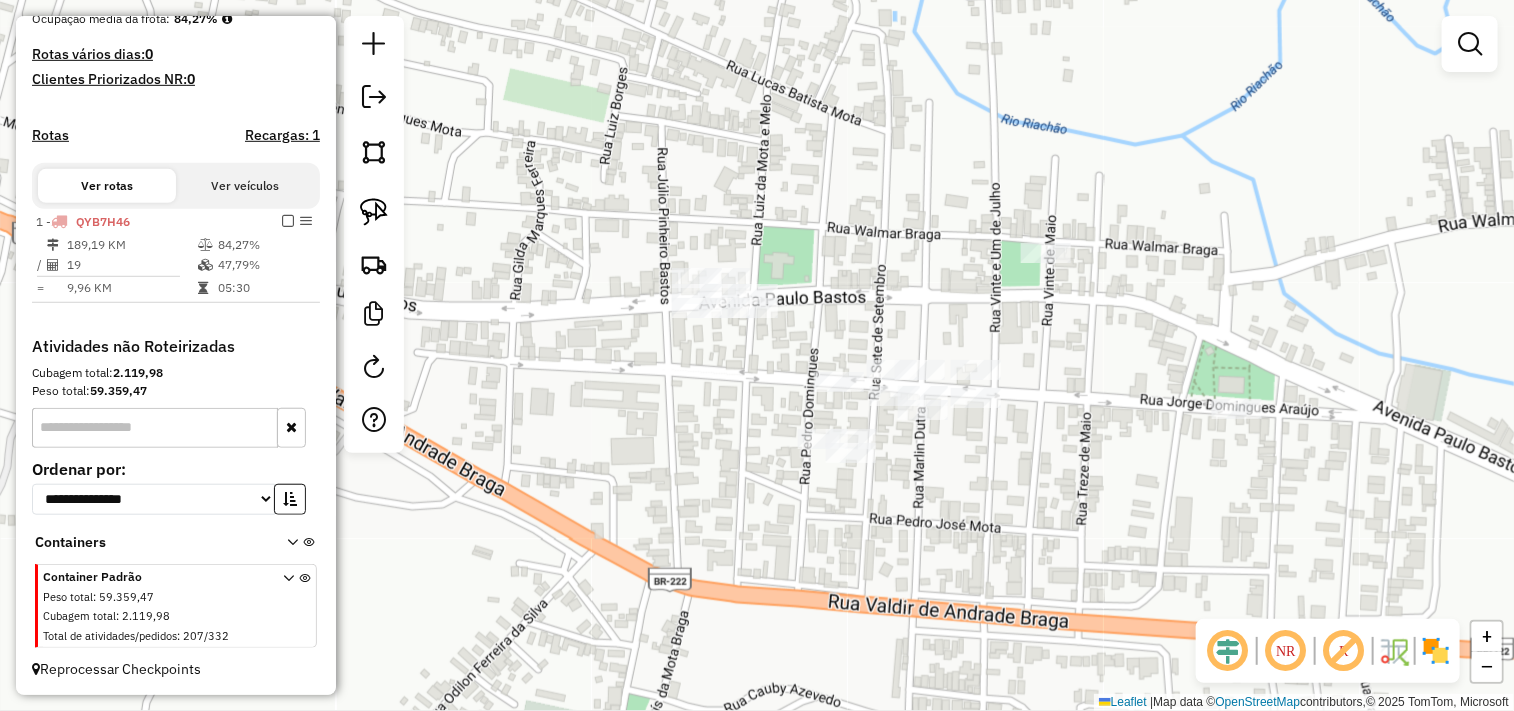 click 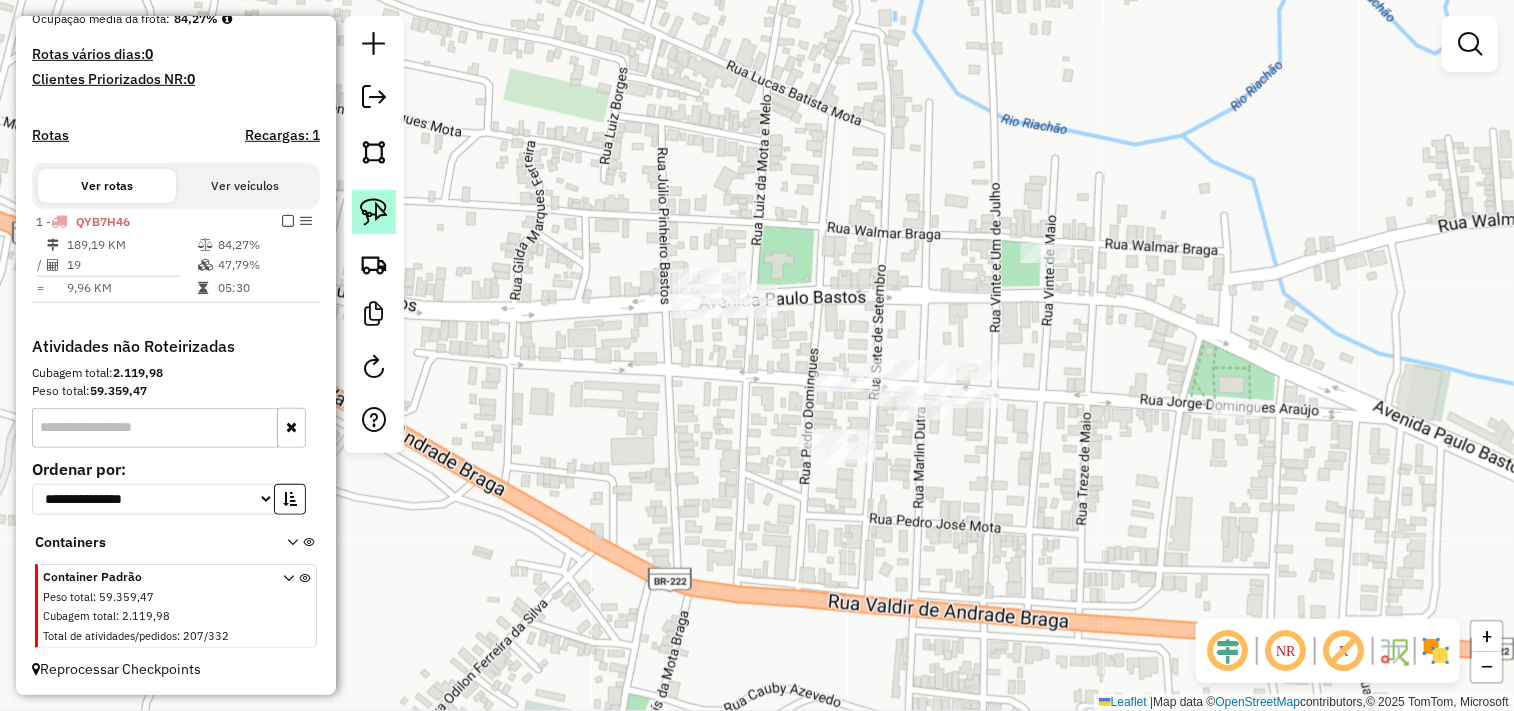 click 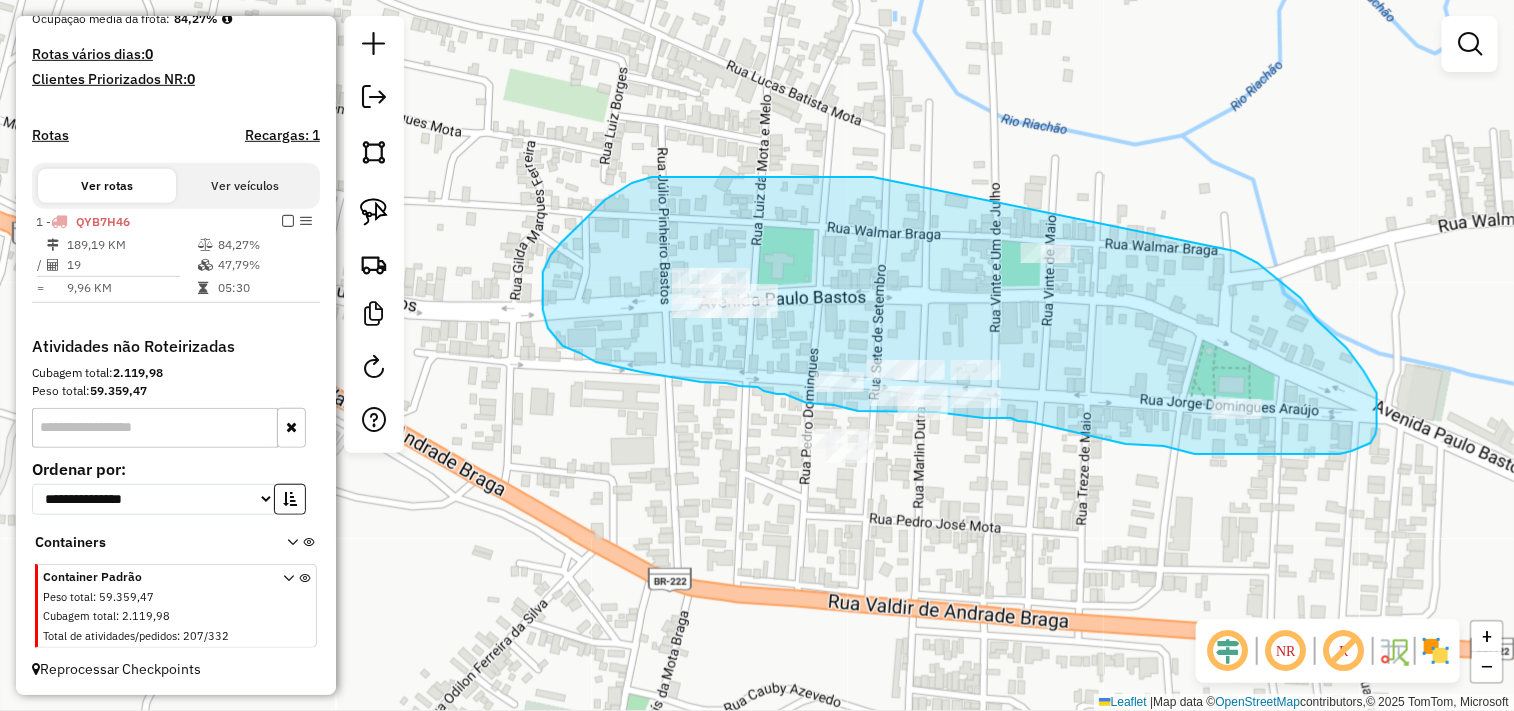 drag, startPoint x: 652, startPoint y: 177, endPoint x: 1218, endPoint y: 245, distance: 570.0702 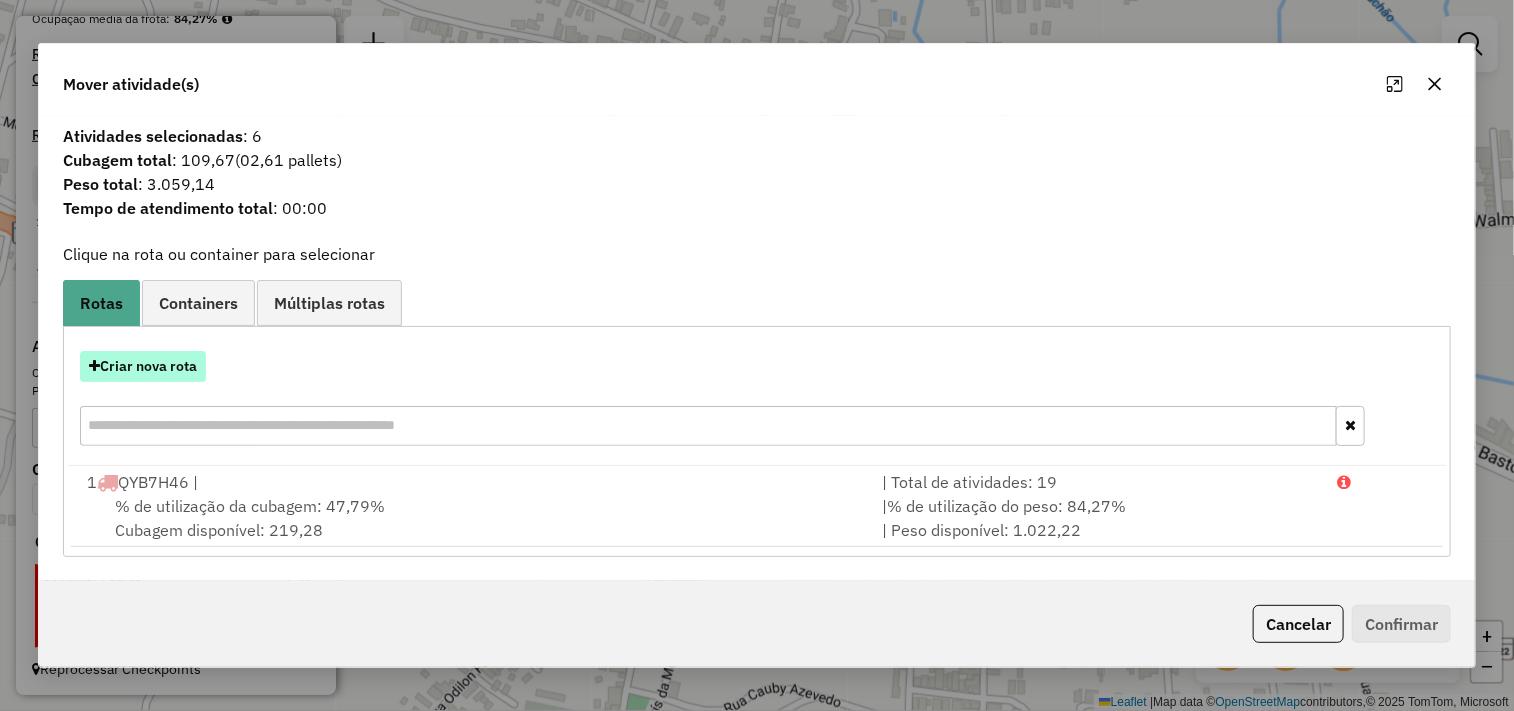 click on "Criar nova rota" at bounding box center [143, 366] 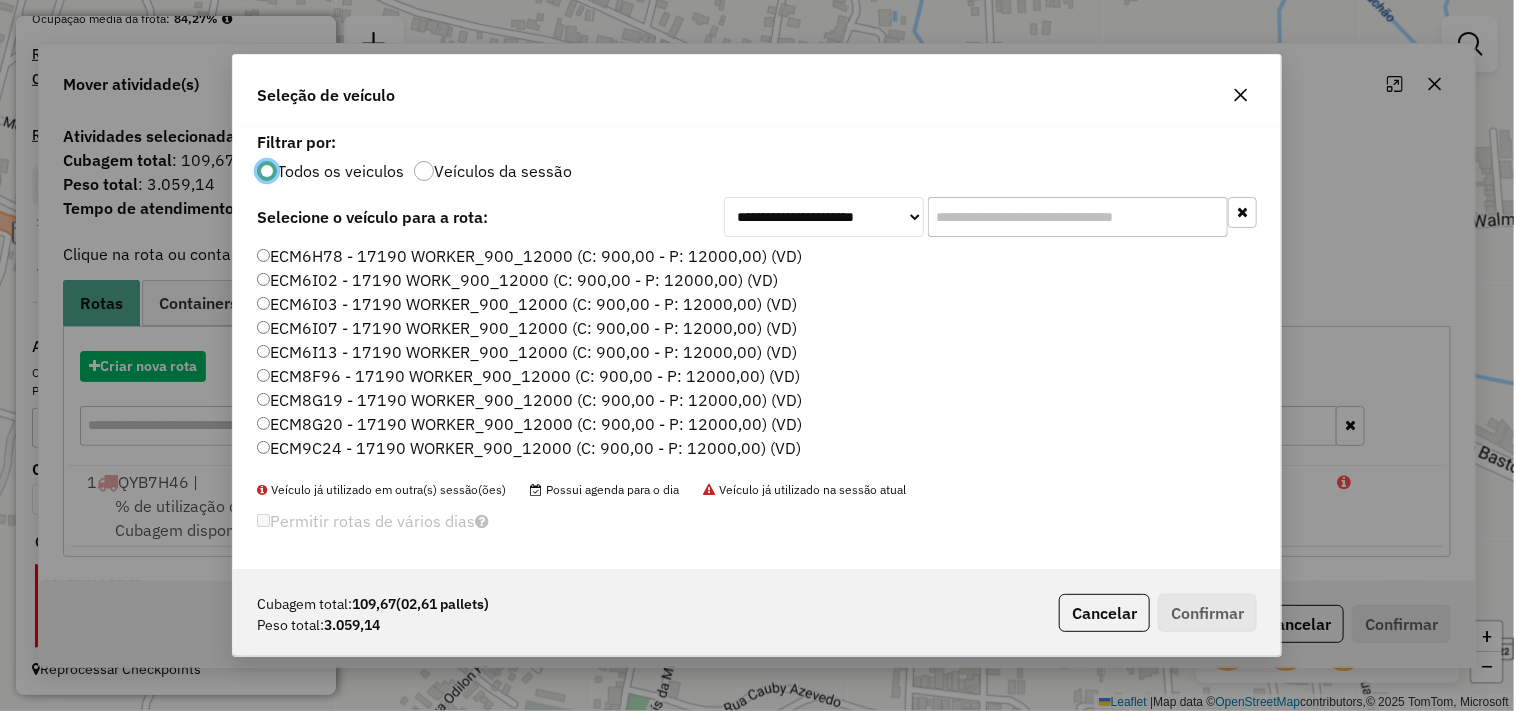 scroll, scrollTop: 11, scrollLeft: 5, axis: both 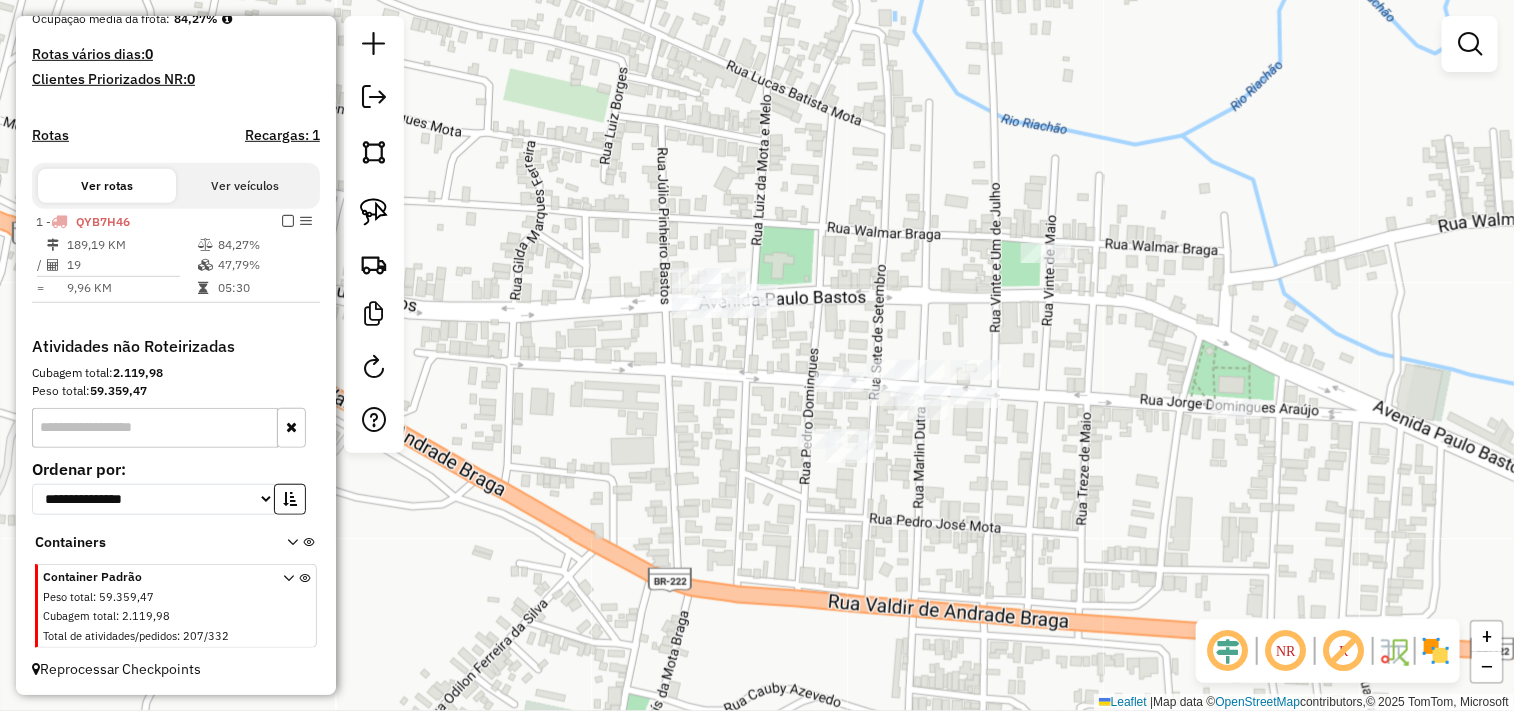 click 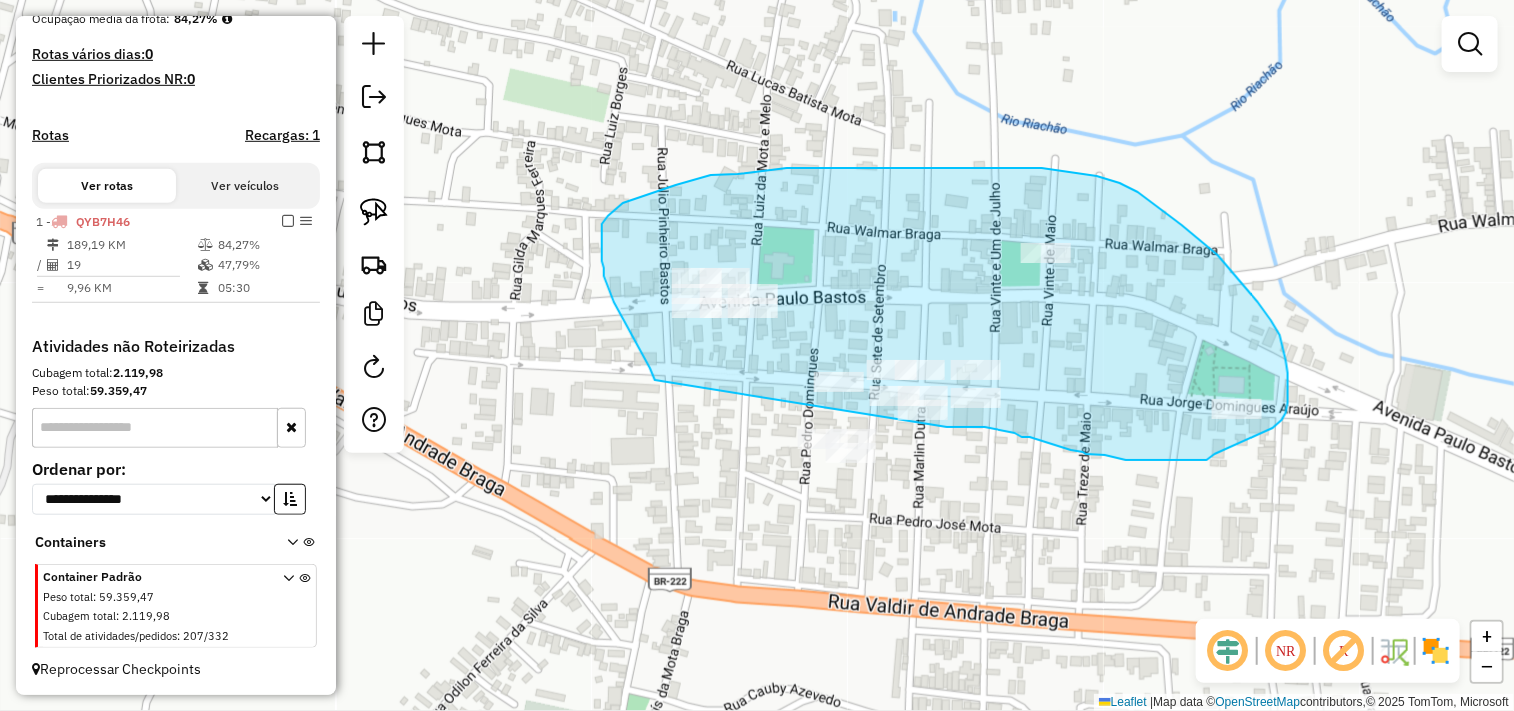 drag, startPoint x: 623, startPoint y: 320, endPoint x: 934, endPoint y: 427, distance: 328.8921 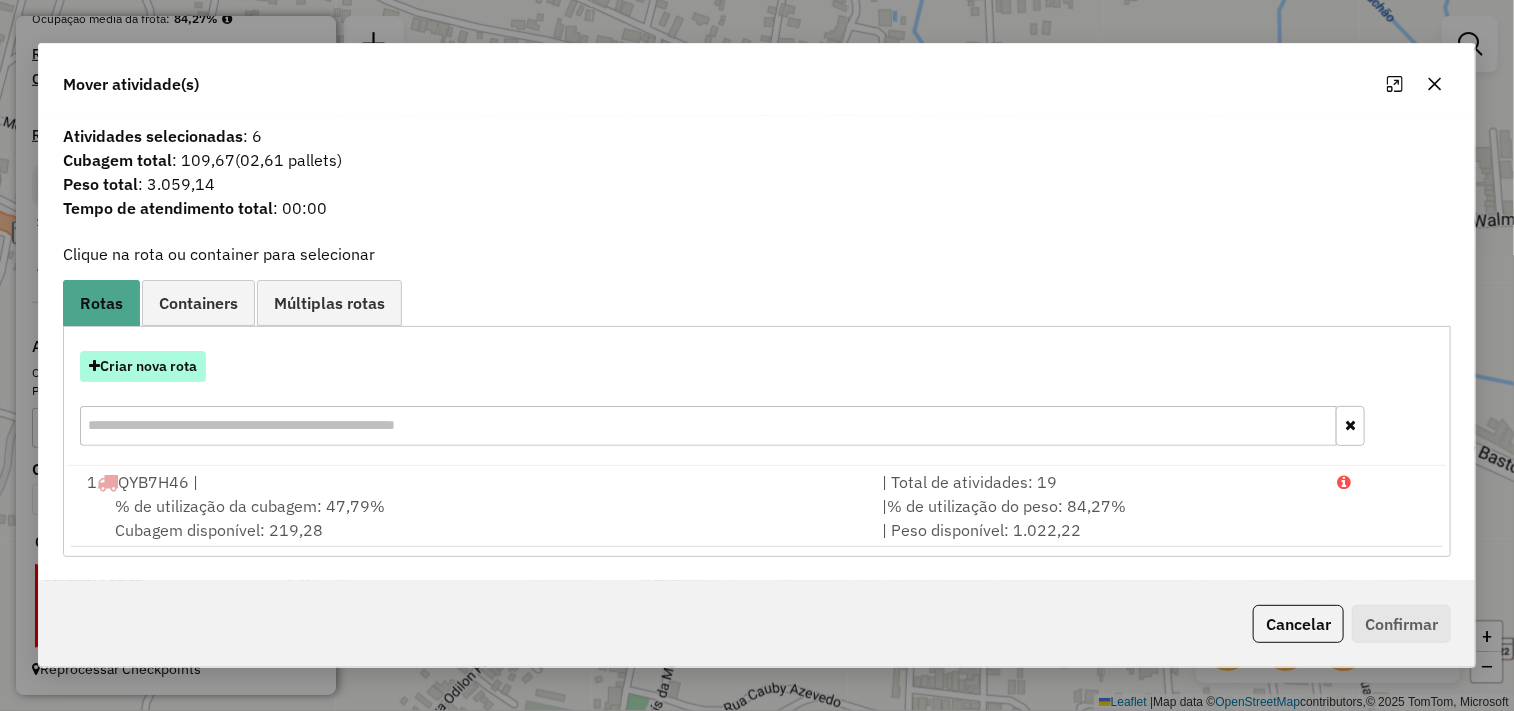 click on "Criar nova rota" at bounding box center (143, 366) 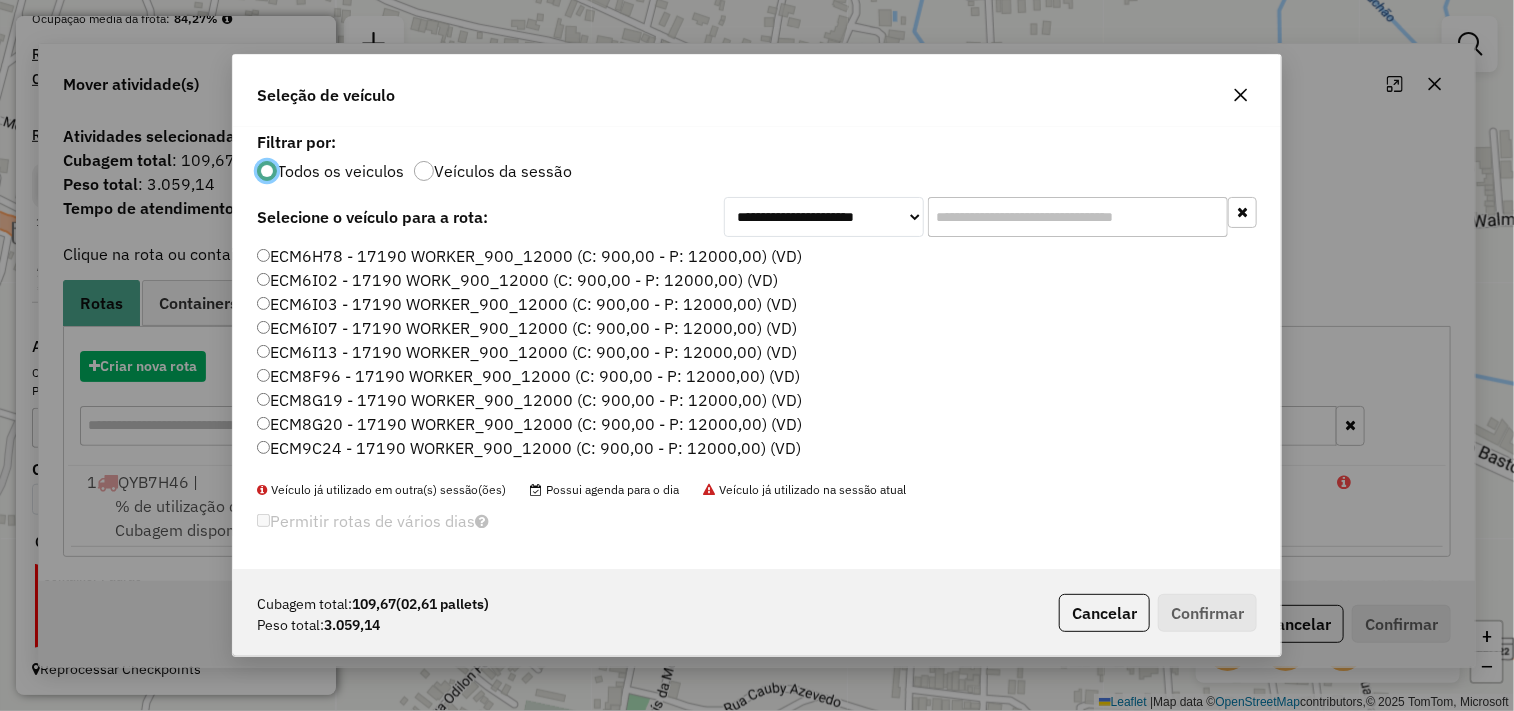 scroll, scrollTop: 11, scrollLeft: 5, axis: both 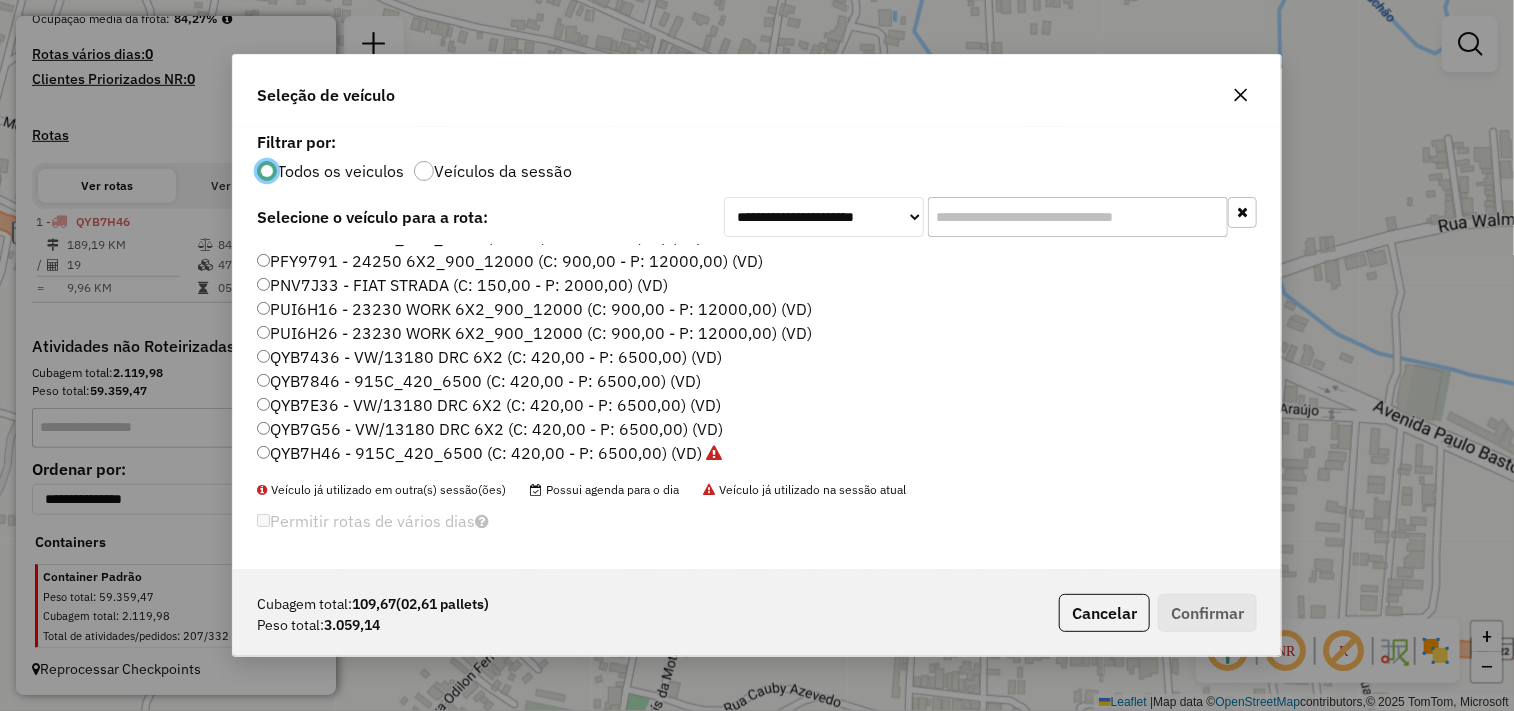 click on "QYB7G56 - VW/13180 DRC 6X2 (C: 420,00 - P: 6500,00) (VD)" 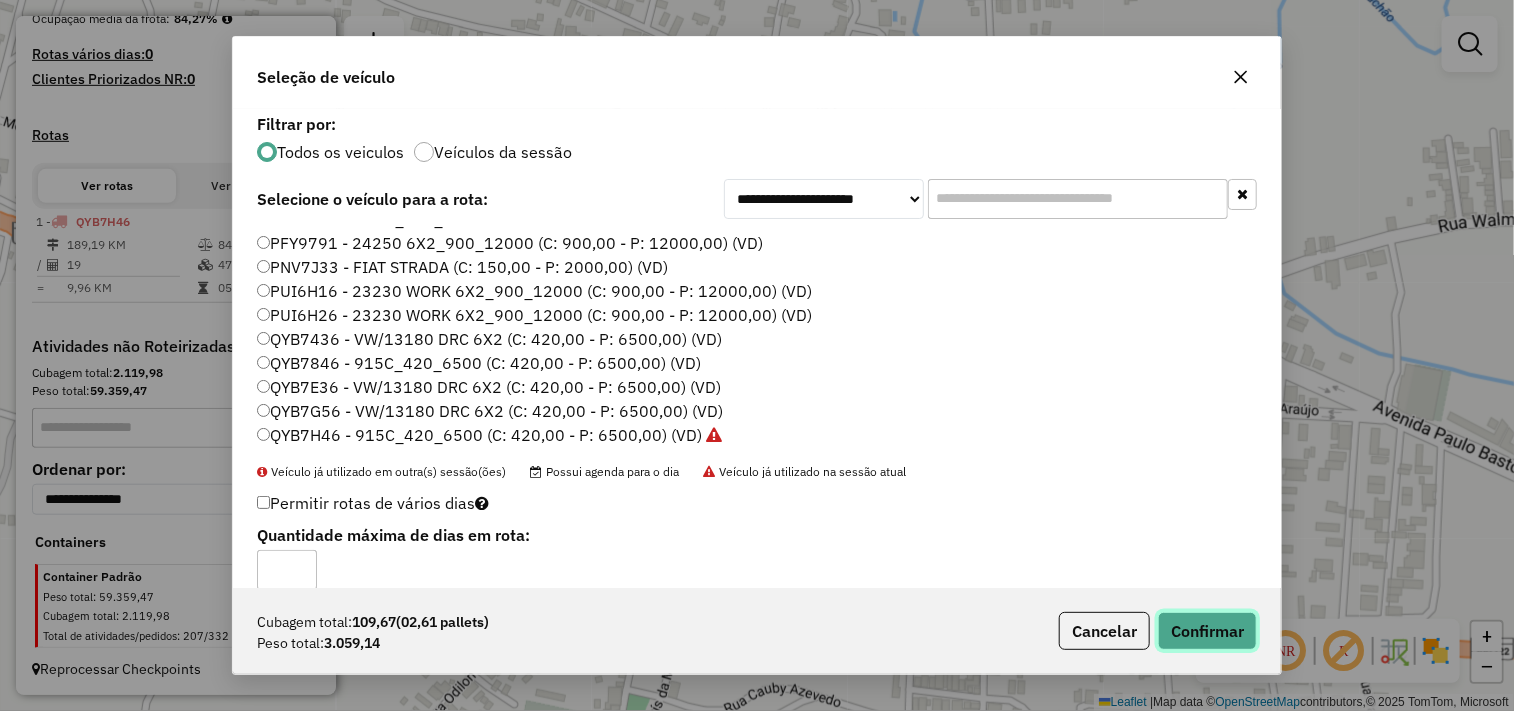 click on "Confirmar" 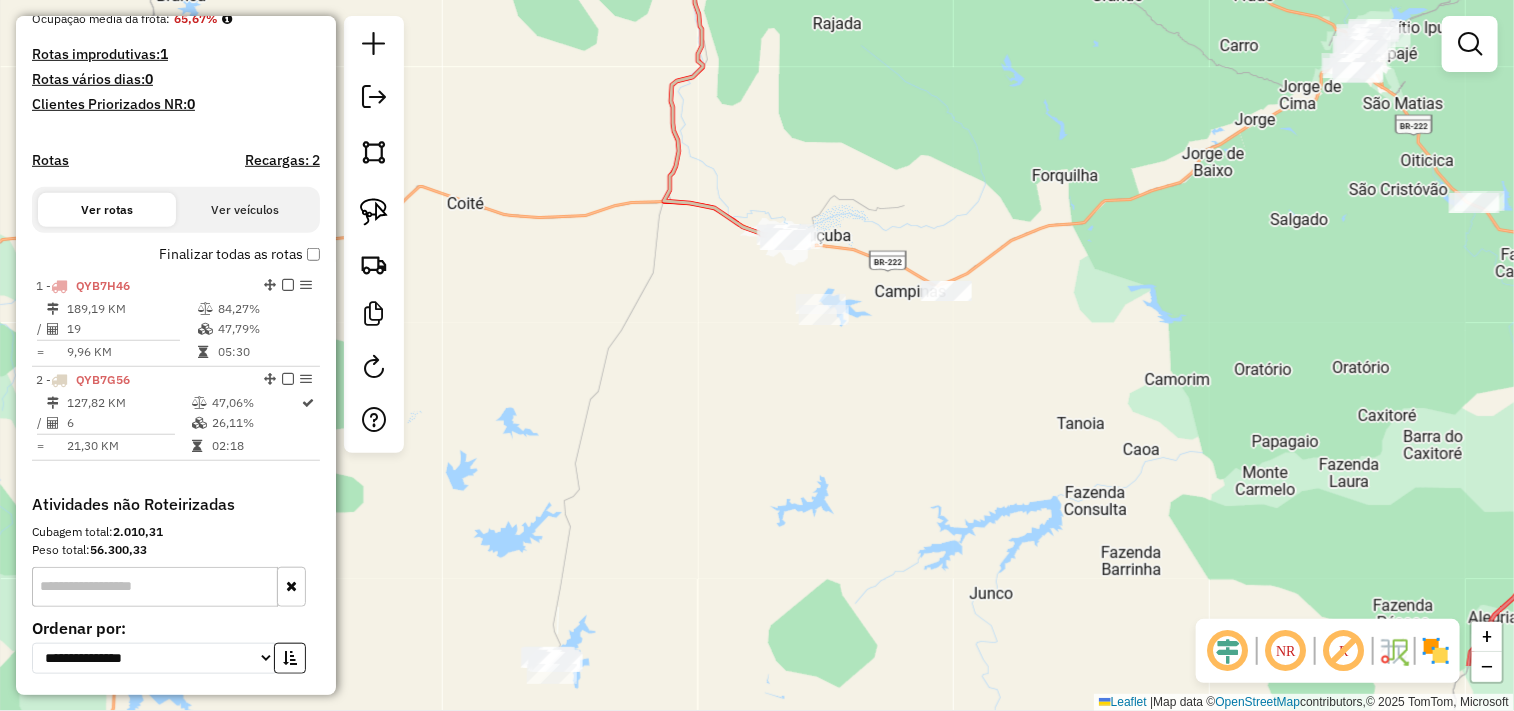 drag, startPoint x: 760, startPoint y: 534, endPoint x: 753, endPoint y: 405, distance: 129.18979 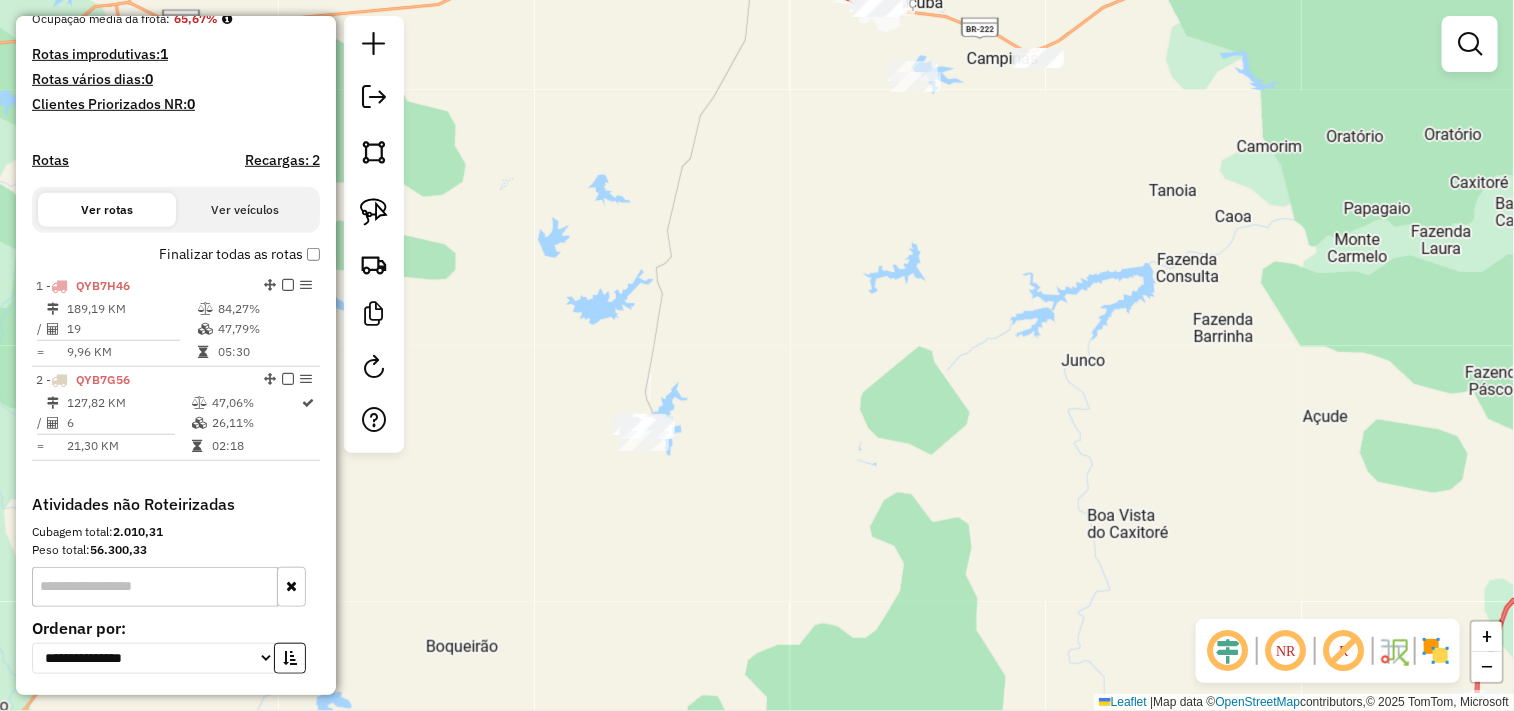 drag, startPoint x: 678, startPoint y: 597, endPoint x: 671, endPoint y: 525, distance: 72.33948 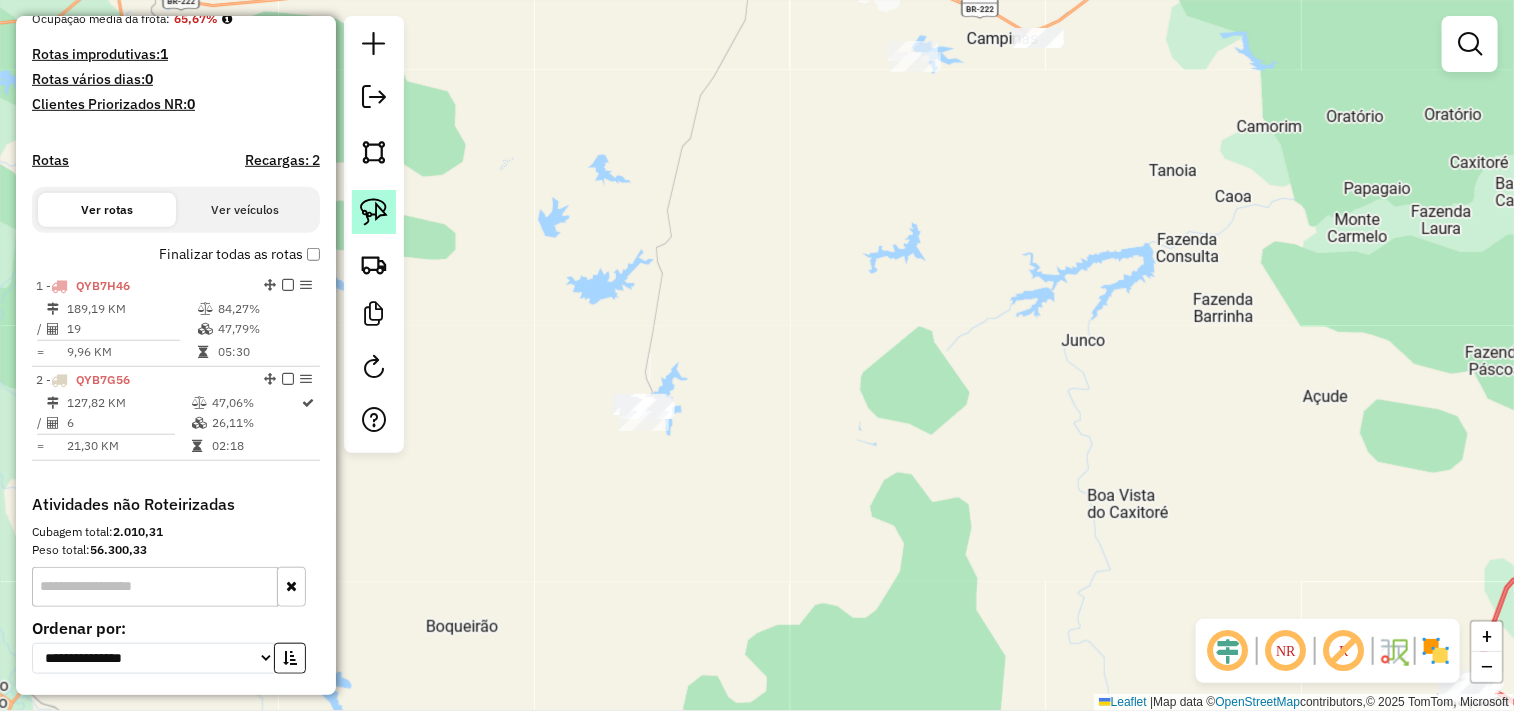 click 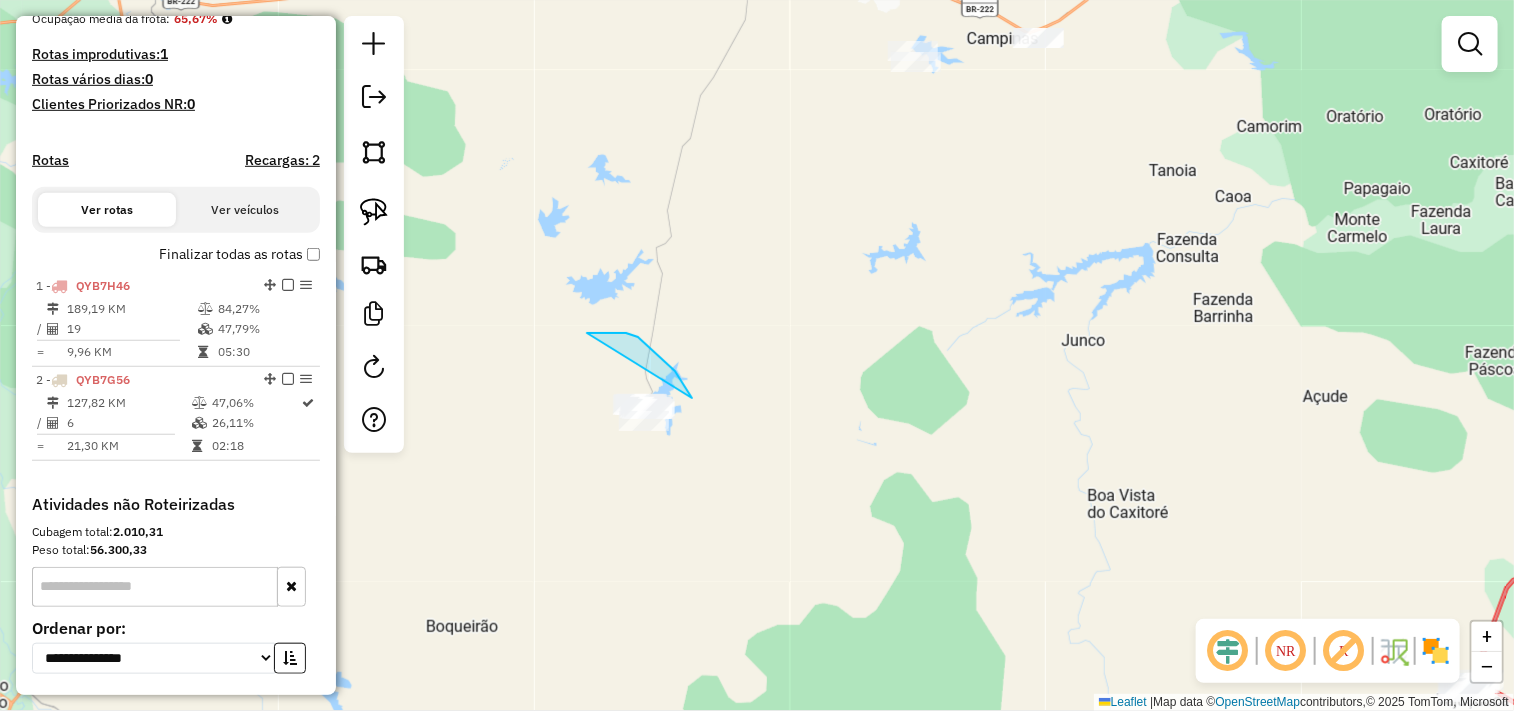 drag, startPoint x: 664, startPoint y: 360, endPoint x: 525, endPoint y: 493, distance: 192.37984 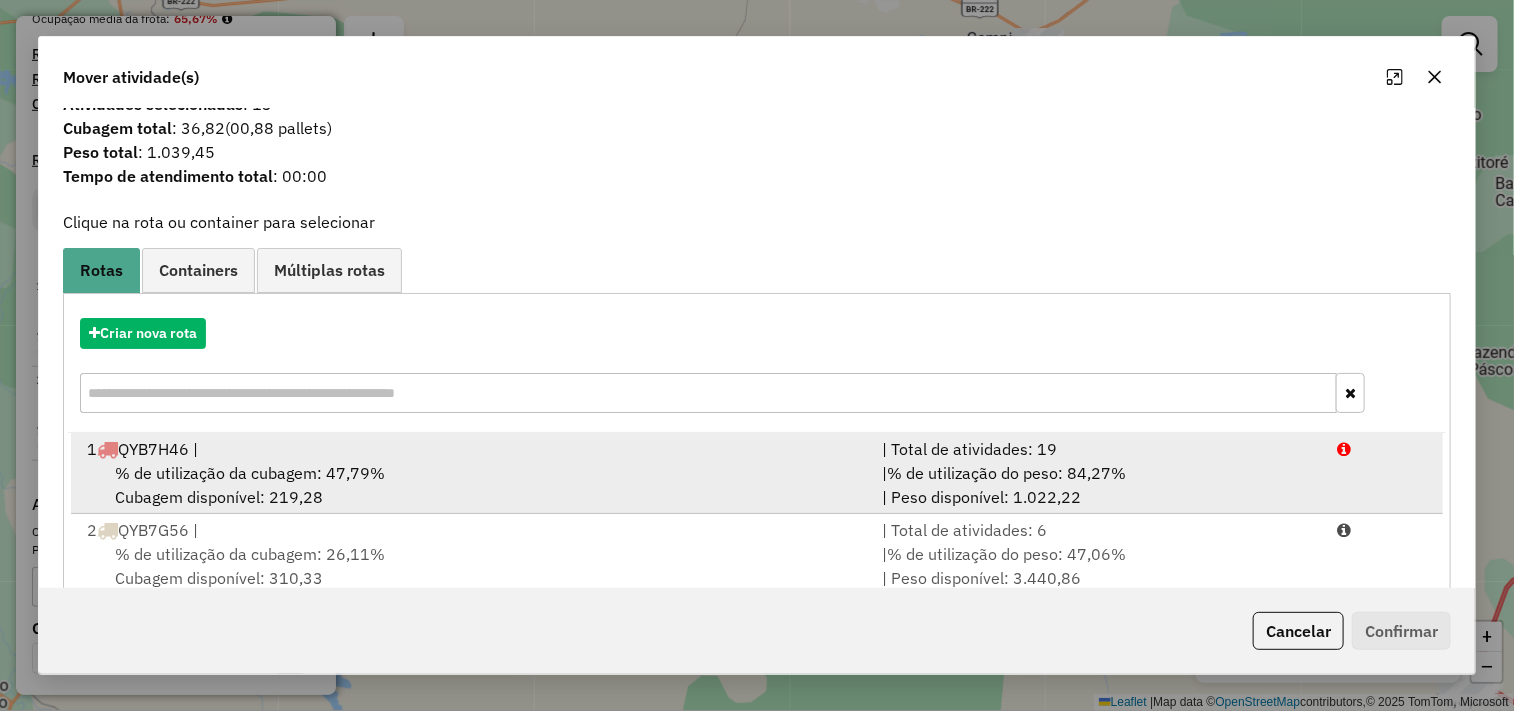 scroll, scrollTop: 65, scrollLeft: 0, axis: vertical 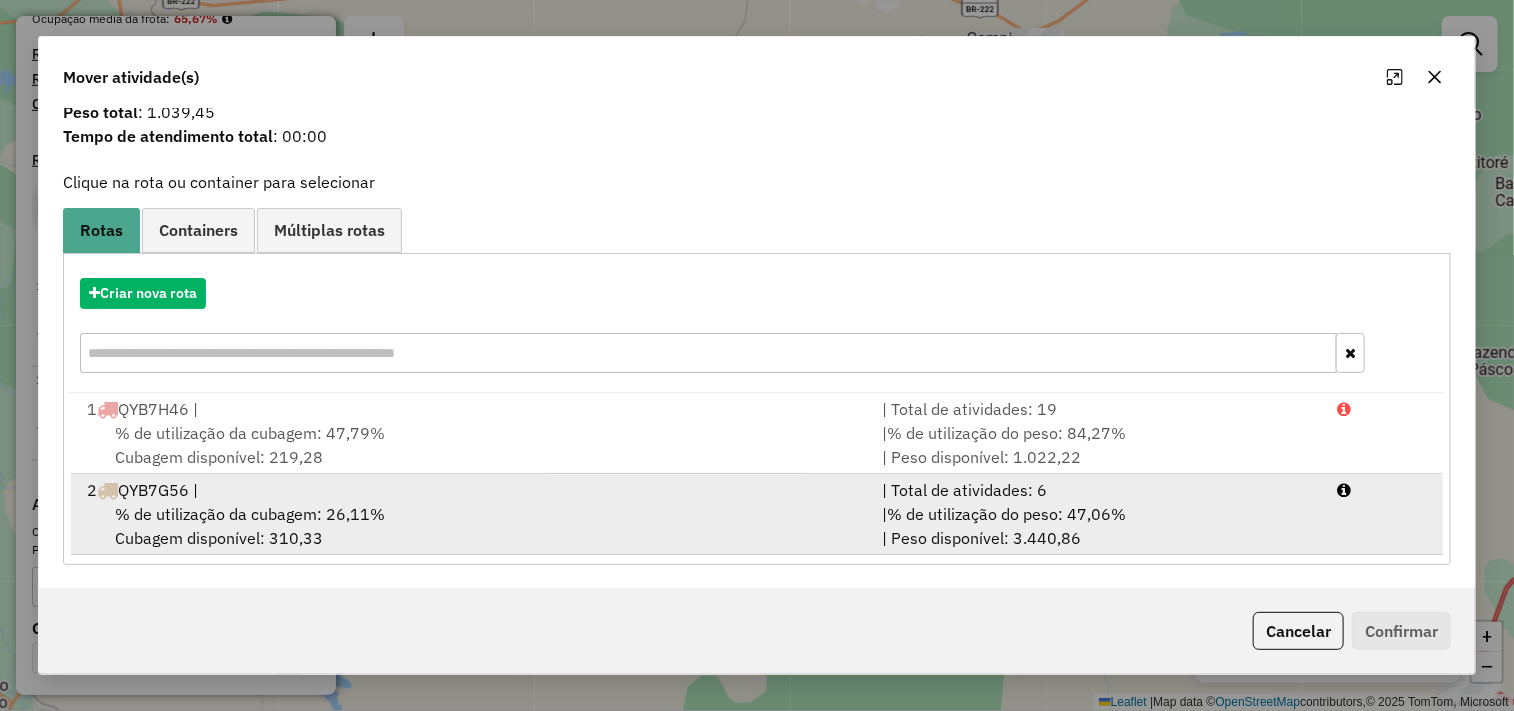 click on "% de utilização da cubagem: 26,11%  Cubagem disponível: 310,33" at bounding box center [473, 526] 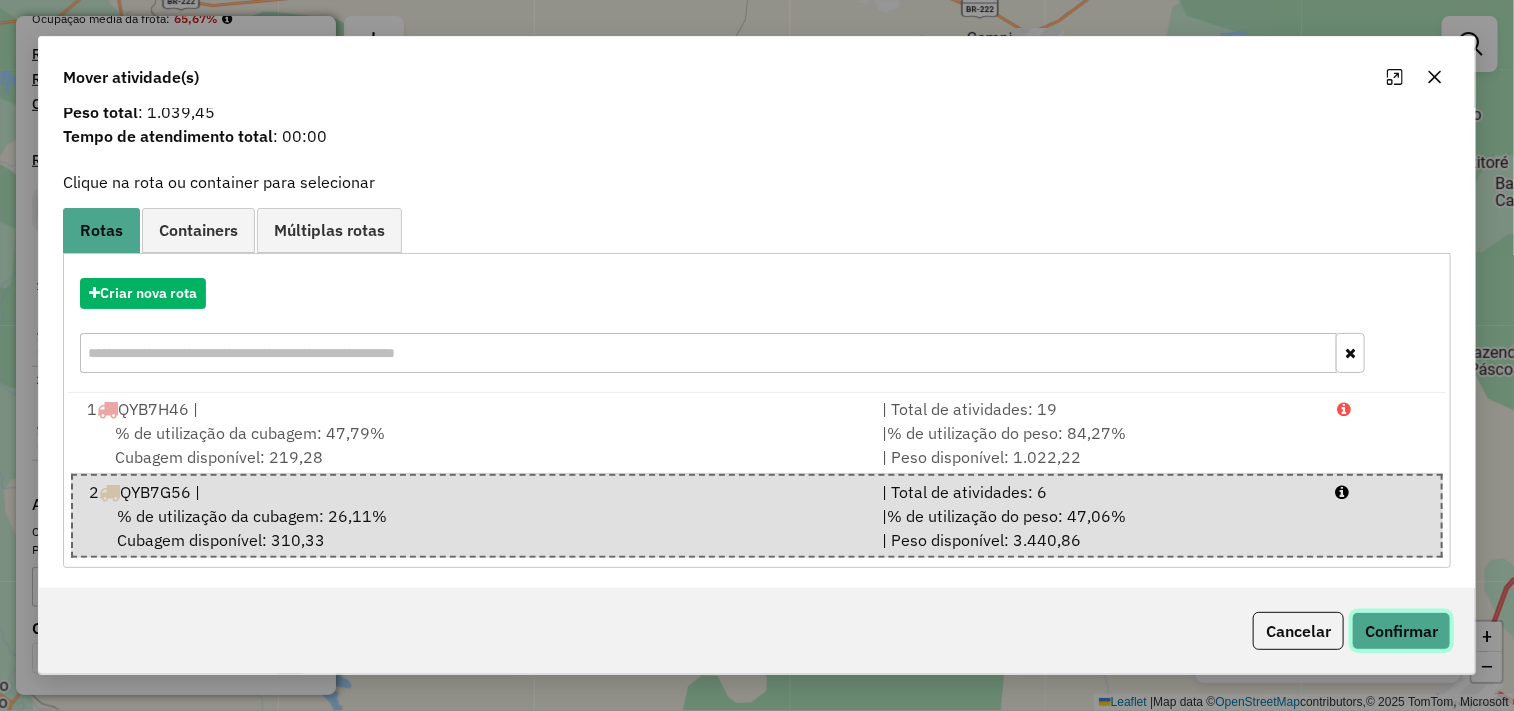 click on "Confirmar" 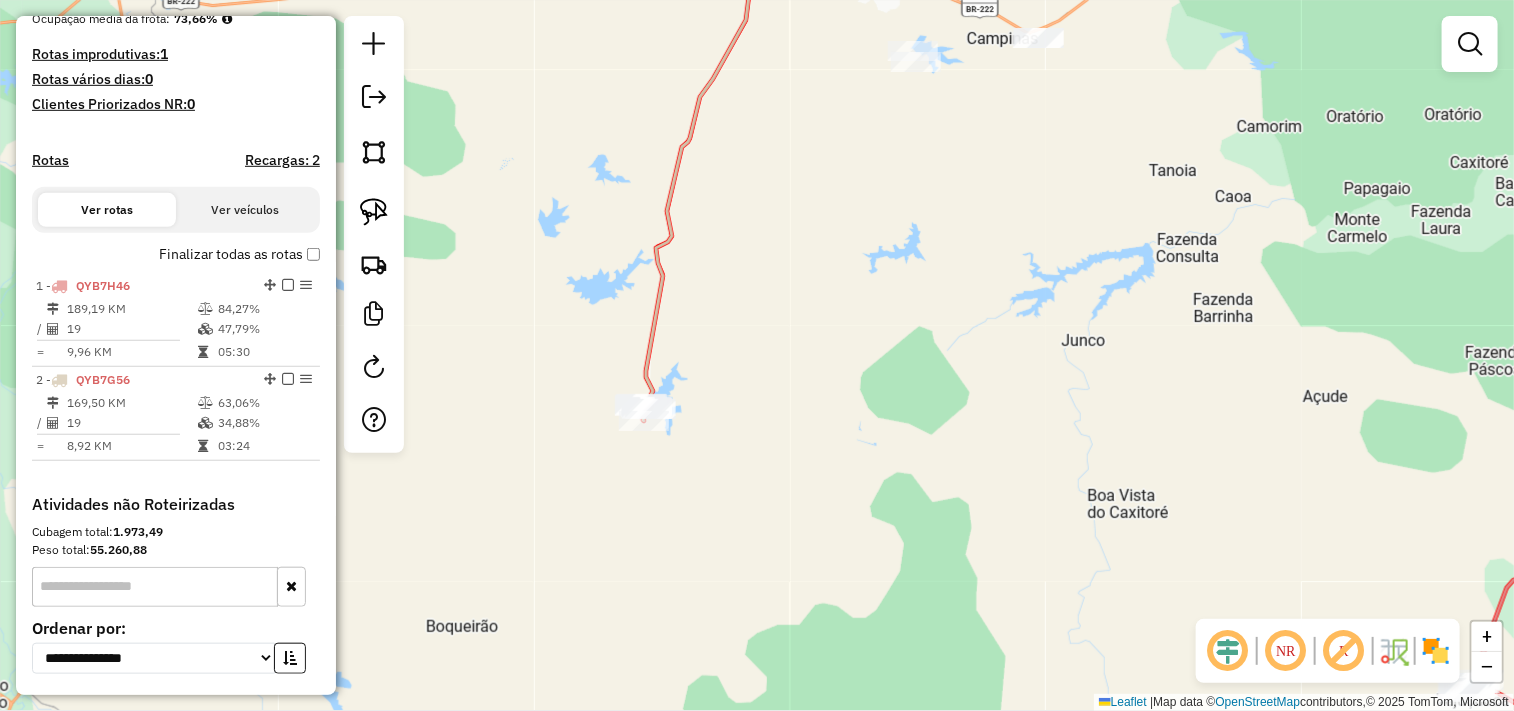 scroll, scrollTop: 0, scrollLeft: 0, axis: both 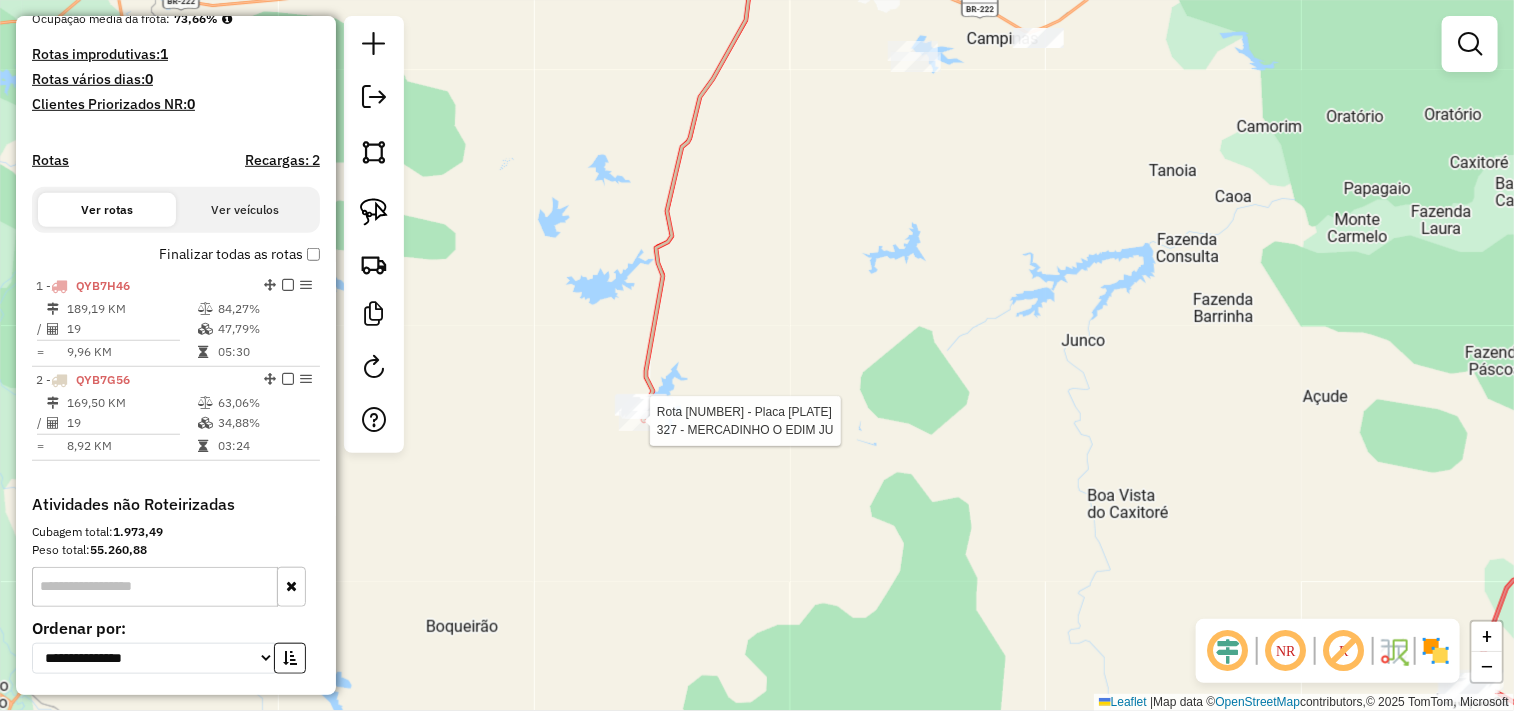 select on "**********" 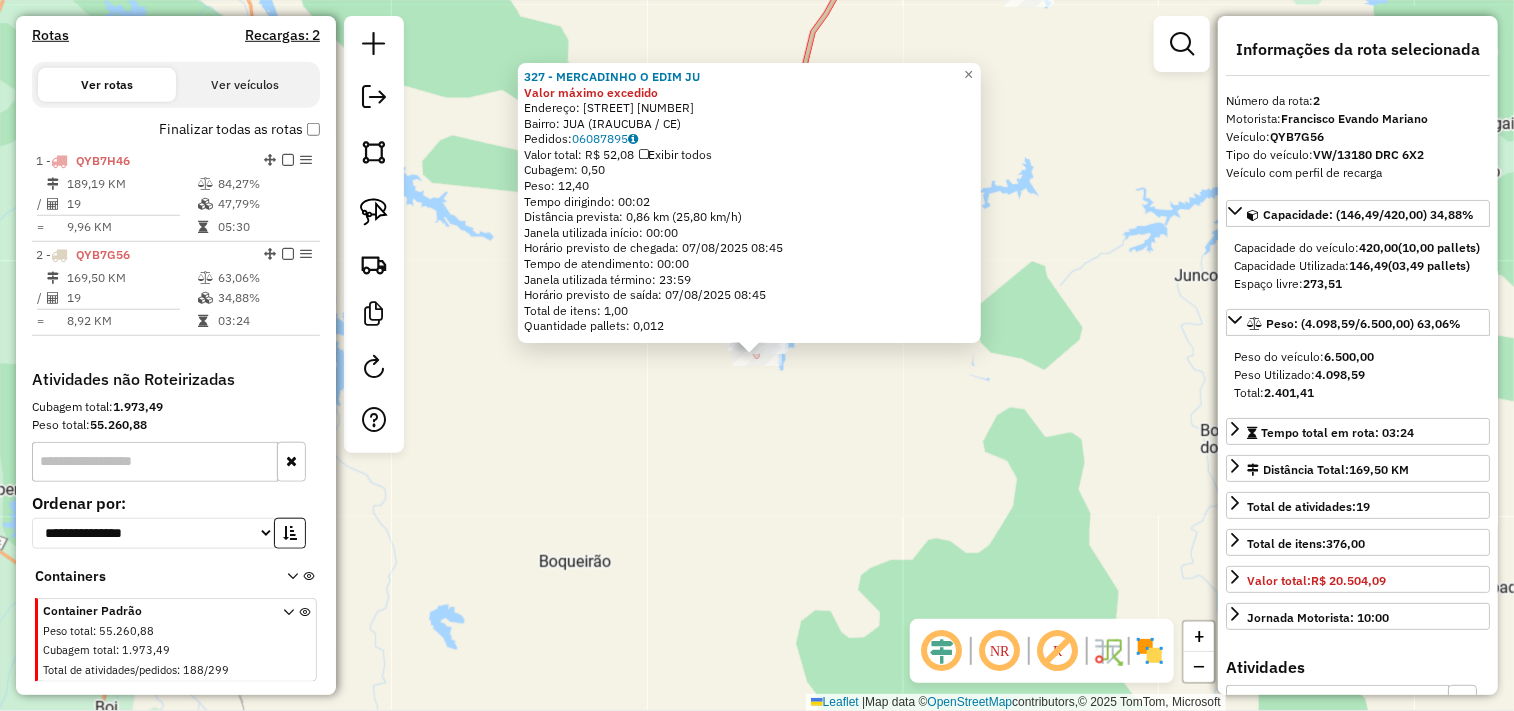scroll, scrollTop: 676, scrollLeft: 0, axis: vertical 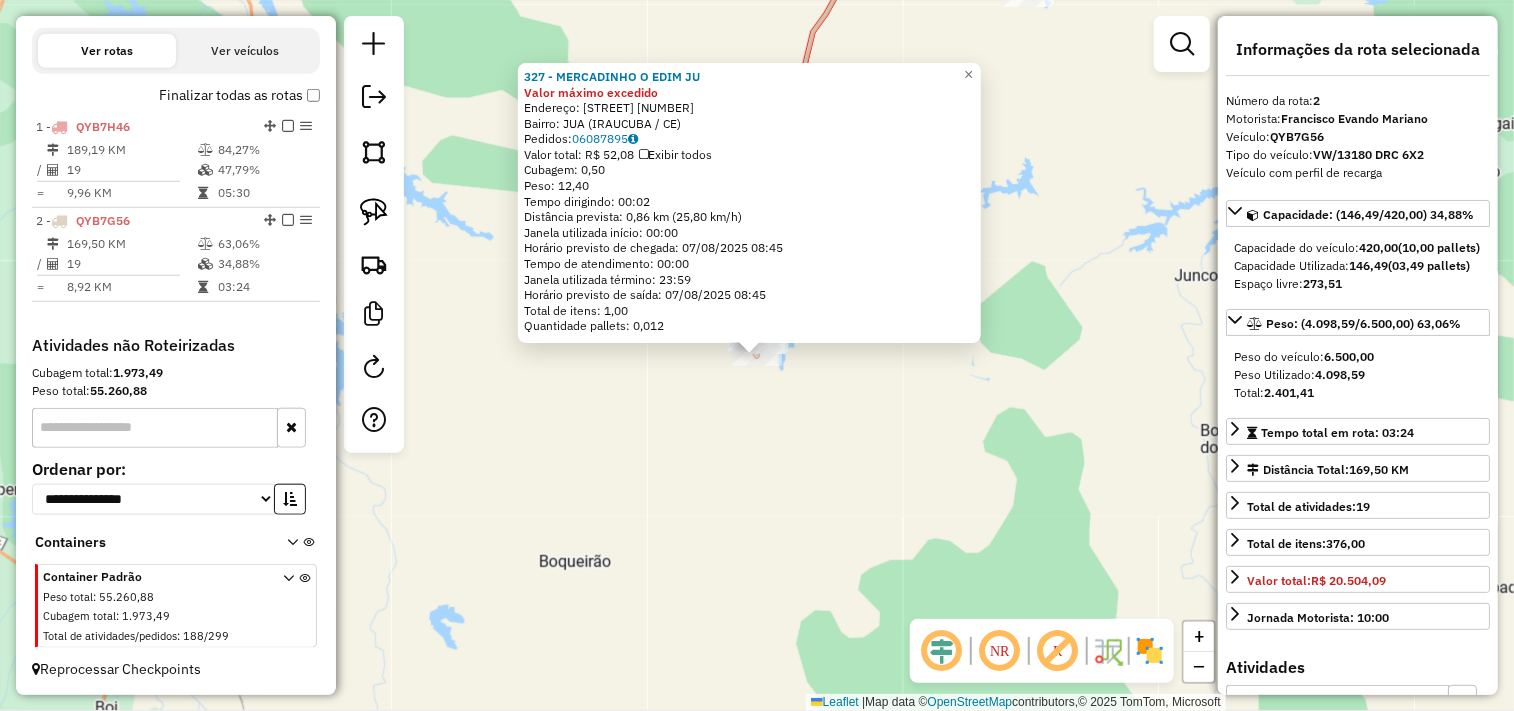 click on "[NUMBER] - [BRAND] Valor máximo excedido  Endereço:  [STREET] [NUMBER]   Bairro: [CITY] ([CITY] / CE)   Pedidos:  [ORDER_ID]   Valor total: R$ 52,08   Exibir todos   Cubagem: 0,50  Peso: 12,40  Tempo dirigindo: 00:02   Distância prevista: 0,86 km (25,80 km/h)   Janela utilizada início: 00:00   Horário previsto de chegada: 07/08/2025 08:45   Tempo de atendimento: 00:00   Janela utilizada término: 23:59   Horário previsto de saída: 07/08/2025 08:45   Total de itens: 1,00   Quantidade pallets: 0,012  × Janela de atendimento Grade de atendimento Capacidade Transportadoras Veículos Cliente Pedidos  Rotas Selecione os dias de semana para filtrar as janelas de atendimento  Seg   Ter   Qua   Qui   Sex   Sáb   Dom  Informe o período da janela de atendimento: De: Até:  Filtrar exatamente a janela do cliente  Considerar janela de atendimento padrão  Selecione os dias de semana para filtrar as grades de atendimento  Seg   Ter   Qua   Qui   Sex   Sáb   Dom   Clientes fora do dia de atendimento selecionado De:" 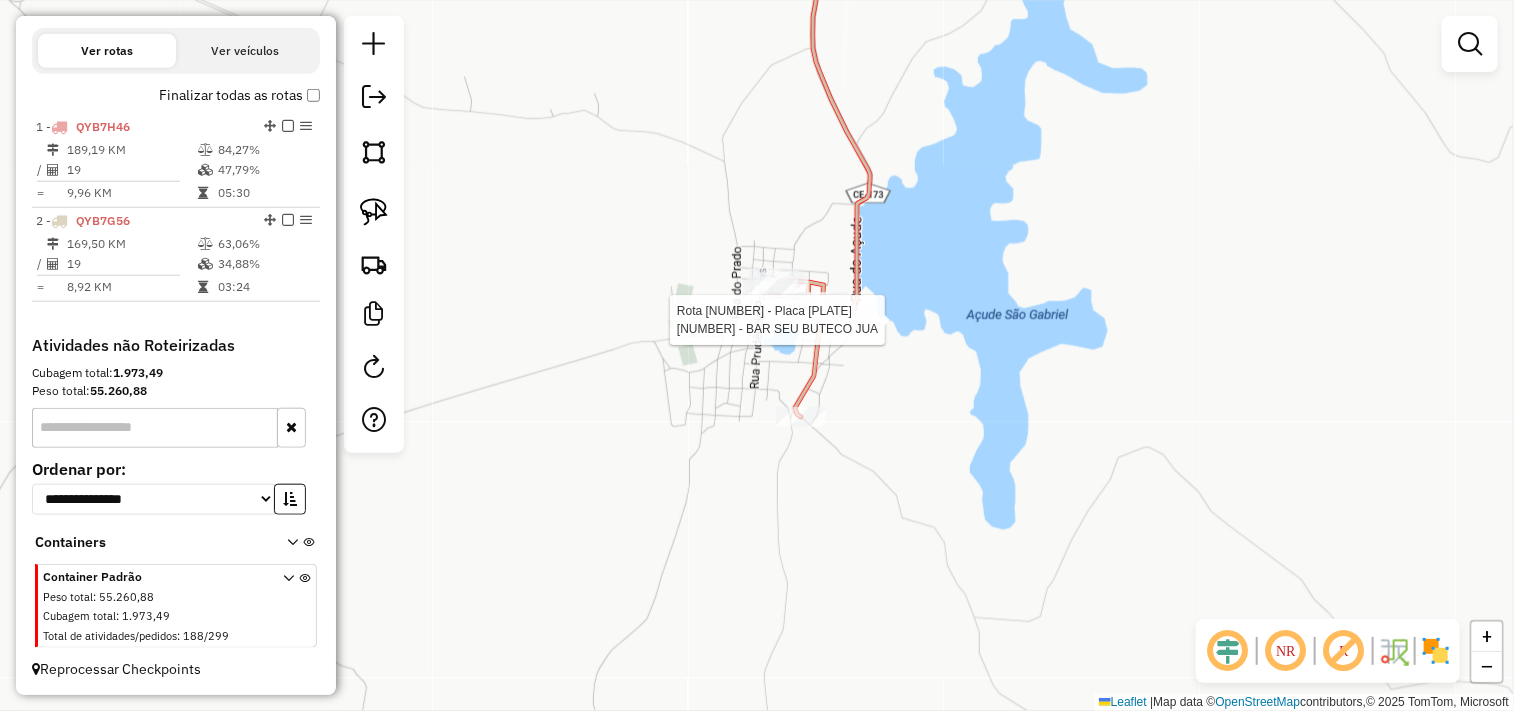 click 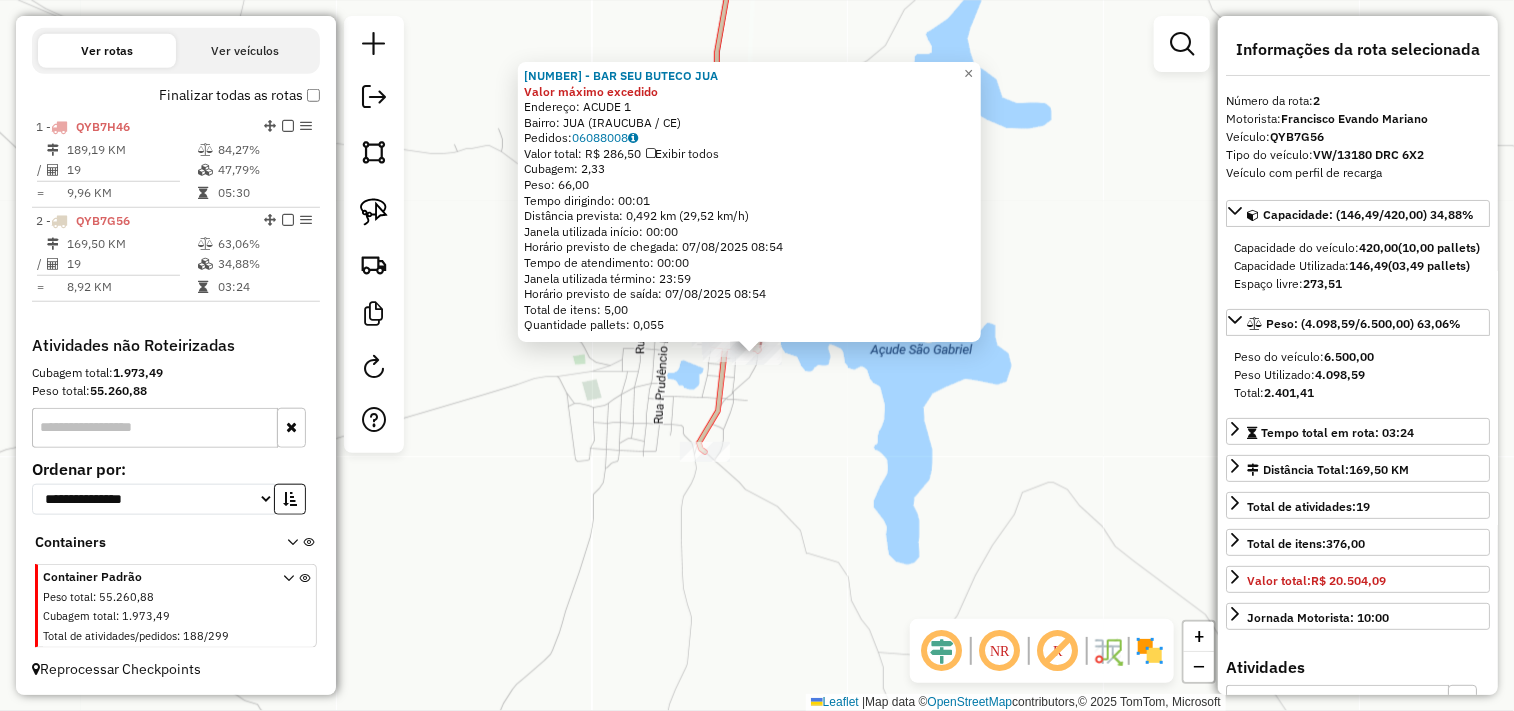 click on "371 - BAR SEU BUTECO JUA Valor máximo excedido  Endereço:  ACUDE 1   Bairro: JUA (IRAUCUBA / CE)   Pedidos:  06088008   Valor total: R$ 286,50   Exibir todos   Cubagem: 2,33  Peso: 66,00  Tempo dirigindo: 00:01   Distância prevista: 0,492 km (29,52 km/h)   Janela utilizada início: 00:00   Horário previsto de chegada: 07/08/2025 08:54   Tempo de atendimento: 00:00   Janela utilizada término: 23:59   Horário previsto de saída: 07/08/2025 08:54   Total de itens: 5,00   Quantidade pallets: 0,055  × Janela de atendimento Grade de atendimento Capacidade Transportadoras Veículos Cliente Pedidos  Rotas Selecione os dias de semana para filtrar as janelas de atendimento  Seg   Ter   Qua   Qui   Sex   Sáb   Dom  Informe o período da janela de atendimento: De: Até:  Filtrar exatamente a janela do cliente  Considerar janela de atendimento padrão  Selecione os dias de semana para filtrar as grades de atendimento  Seg   Ter   Qua   Qui   Sex   Sáb   Dom   Considerar clientes sem dia de atendimento cadastrado" 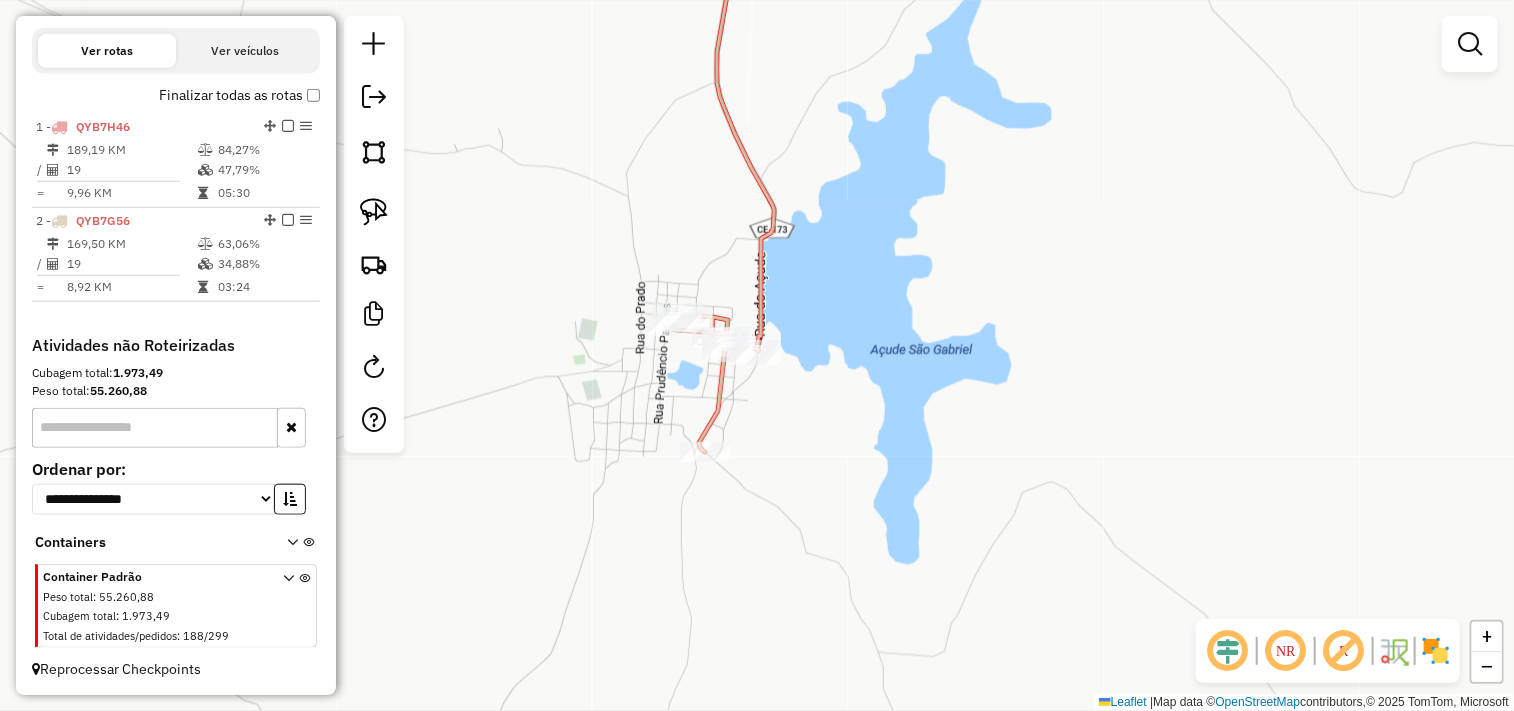 click on "Janela de atendimento Grade de atendimento Capacidade Transportadoras Veículos Cliente Pedidos  Rotas Selecione os dias de semana para filtrar as janelas de atendimento  Seg   Ter   Qua   Qui   Sex   Sáb   Dom  Informe o período da janela de atendimento: De: Até:  Filtrar exatamente a janela do cliente  Considerar janela de atendimento padrão  Selecione os dias de semana para filtrar as grades de atendimento  Seg   Ter   Qua   Qui   Sex   Sáb   Dom   Considerar clientes sem dia de atendimento cadastrado  Clientes fora do dia de atendimento selecionado Filtrar as atividades entre os valores definidos abaixo:  Peso mínimo:   Peso máximo:   Cubagem mínima:   Cubagem máxima:   De:   Até:  Filtrar as atividades entre o tempo de atendimento definido abaixo:  De:   Até:   Considerar capacidade total dos clientes não roteirizados Transportadora: Selecione um ou mais itens Tipo de veículo: Selecione um ou mais itens Veículo: Selecione um ou mais itens Motorista: Selecione um ou mais itens Nome: Rótulo:" 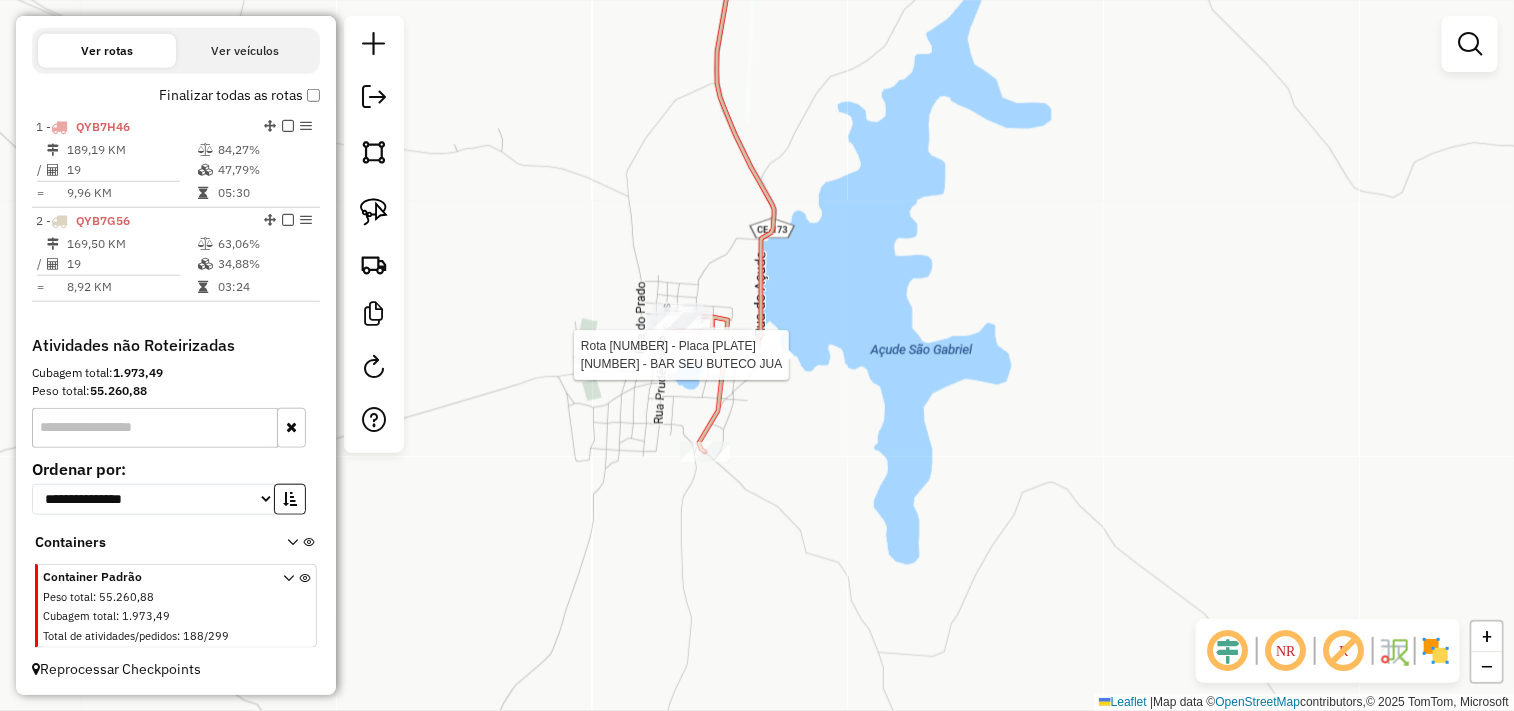 select on "**********" 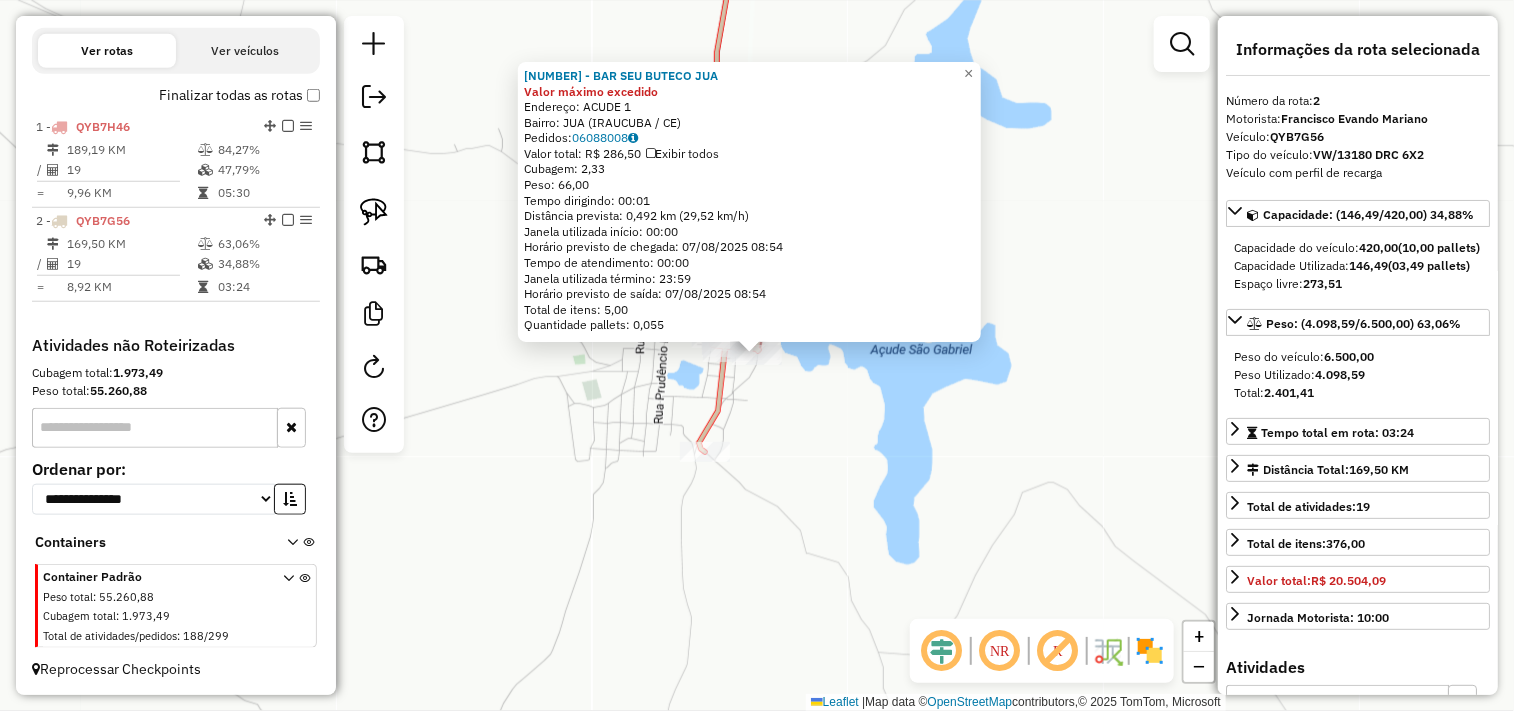 click on "371 - BAR SEU BUTECO JUA Valor máximo excedido  Endereço:  ACUDE 1   Bairro: JUA (IRAUCUBA / CE)   Pedidos:  06088008   Valor total: R$ 286,50   Exibir todos   Cubagem: 2,33  Peso: 66,00  Tempo dirigindo: 00:01   Distância prevista: 0,492 km (29,52 km/h)   Janela utilizada início: 00:00   Horário previsto de chegada: 07/08/2025 08:54   Tempo de atendimento: 00:00   Janela utilizada término: 23:59   Horário previsto de saída: 07/08/2025 08:54   Total de itens: 5,00   Quantidade pallets: 0,055  × Janela de atendimento Grade de atendimento Capacidade Transportadoras Veículos Cliente Pedidos  Rotas Selecione os dias de semana para filtrar as janelas de atendimento  Seg   Ter   Qua   Qui   Sex   Sáb   Dom  Informe o período da janela de atendimento: De: Até:  Filtrar exatamente a janela do cliente  Considerar janela de atendimento padrão  Selecione os dias de semana para filtrar as grades de atendimento  Seg   Ter   Qua   Qui   Sex   Sáb   Dom   Considerar clientes sem dia de atendimento cadastrado" 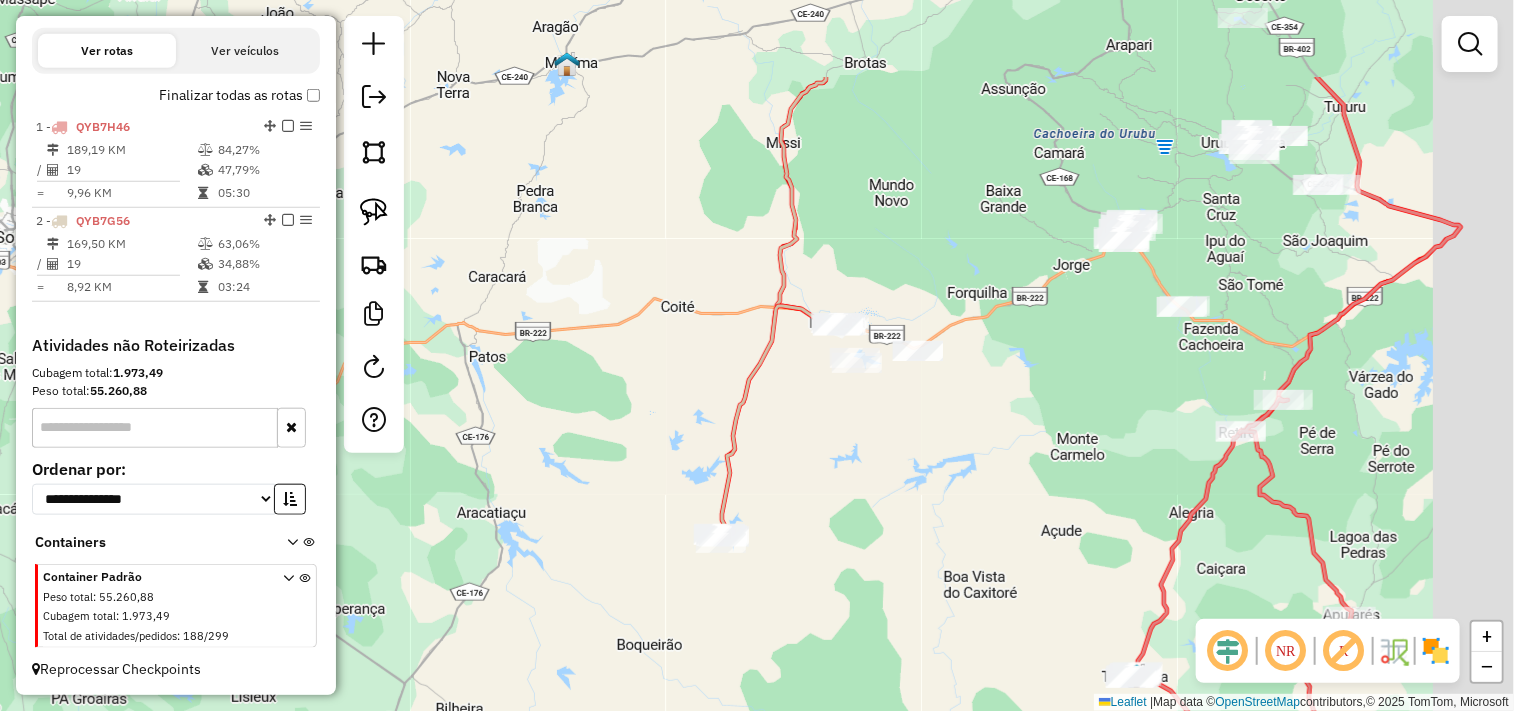 drag, startPoint x: 960, startPoint y: 312, endPoint x: 770, endPoint y: 507, distance: 272.25906 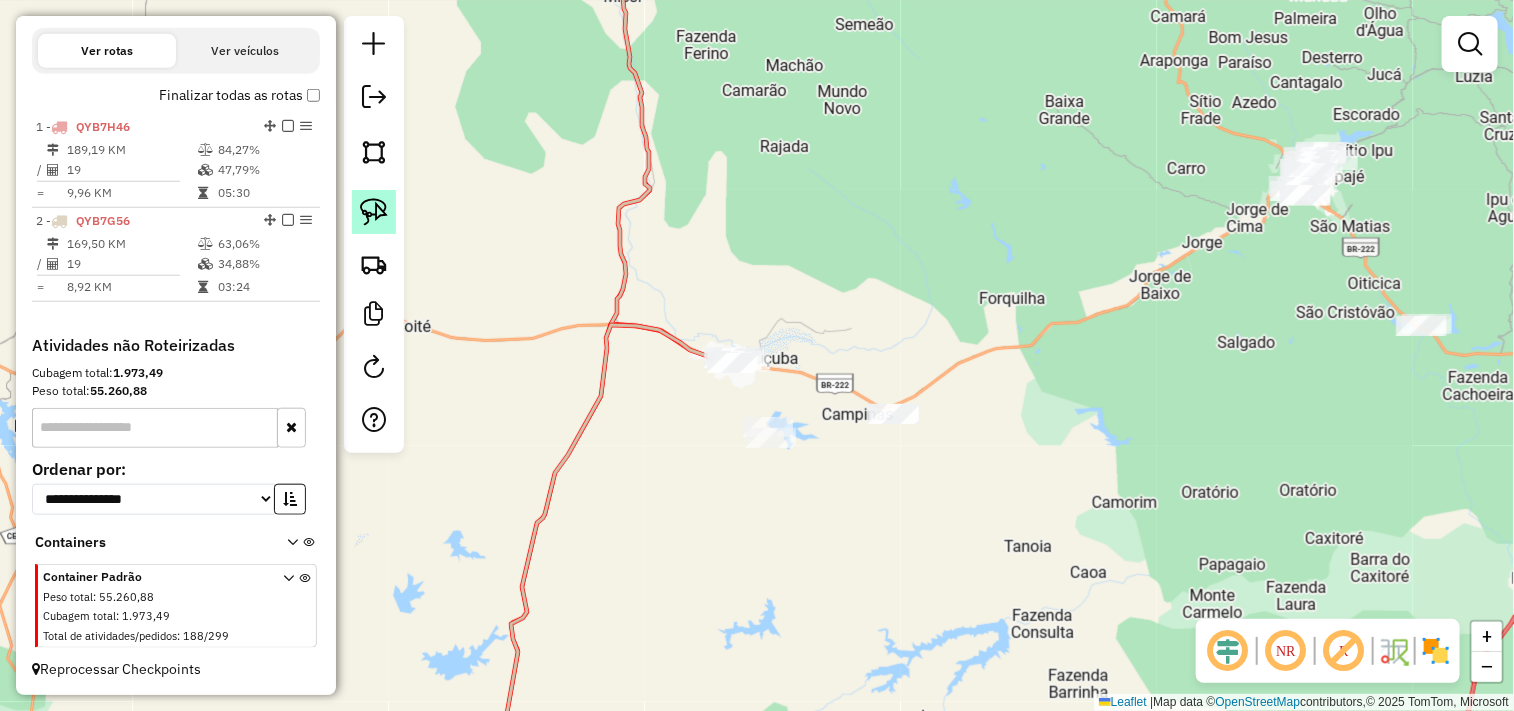 click 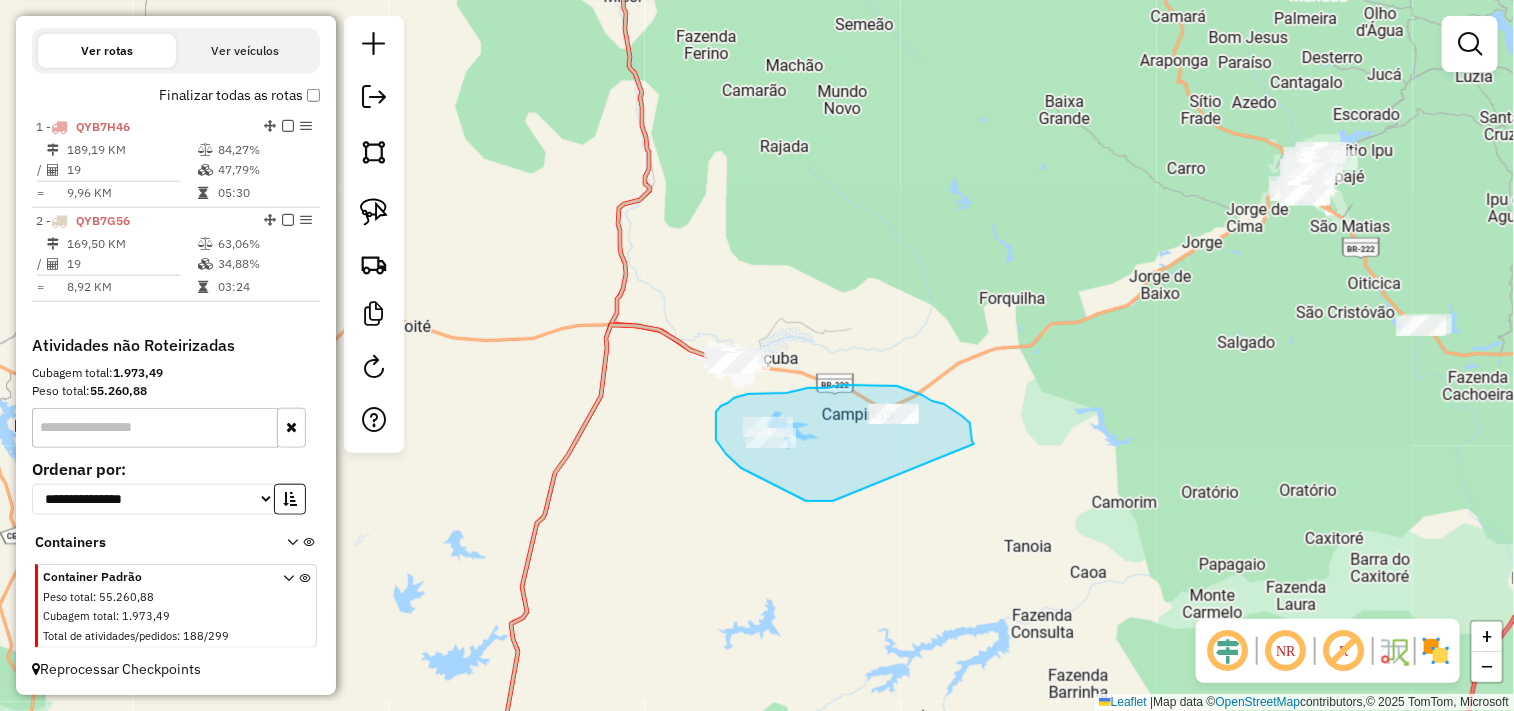 drag, startPoint x: 806, startPoint y: 501, endPoint x: 977, endPoint y: 460, distance: 175.84653 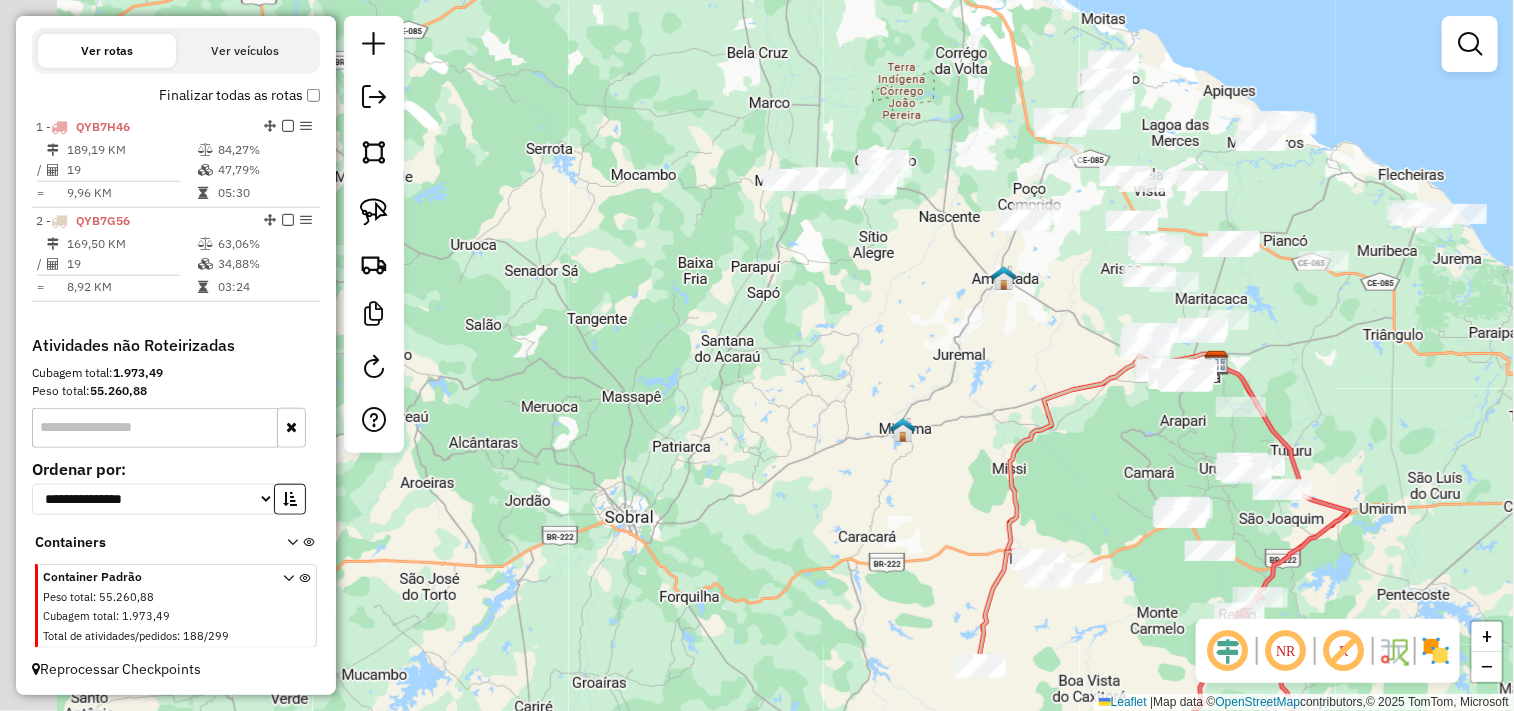 drag, startPoint x: 826, startPoint y: 526, endPoint x: 974, endPoint y: 592, distance: 162.04938 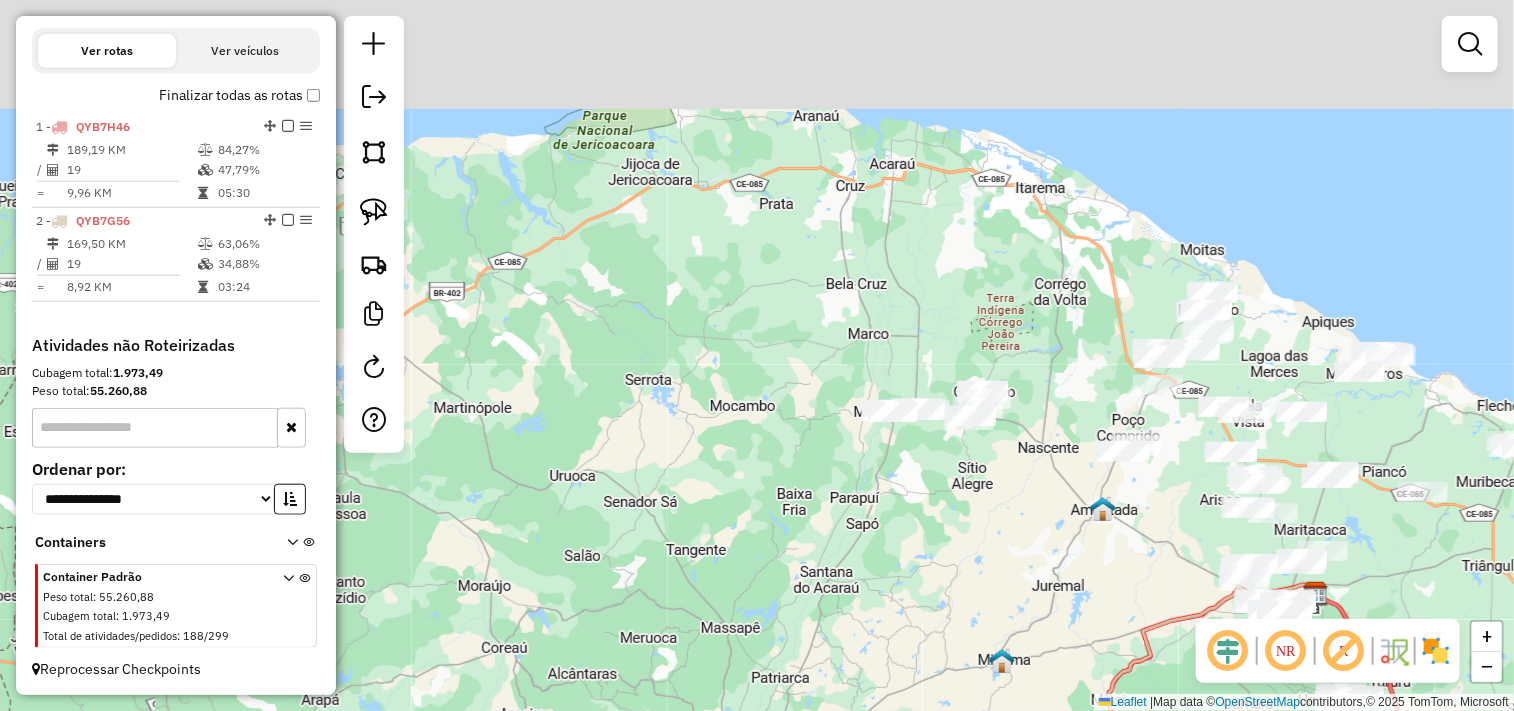 drag, startPoint x: 841, startPoint y: 538, endPoint x: 846, endPoint y: 551, distance: 13.928389 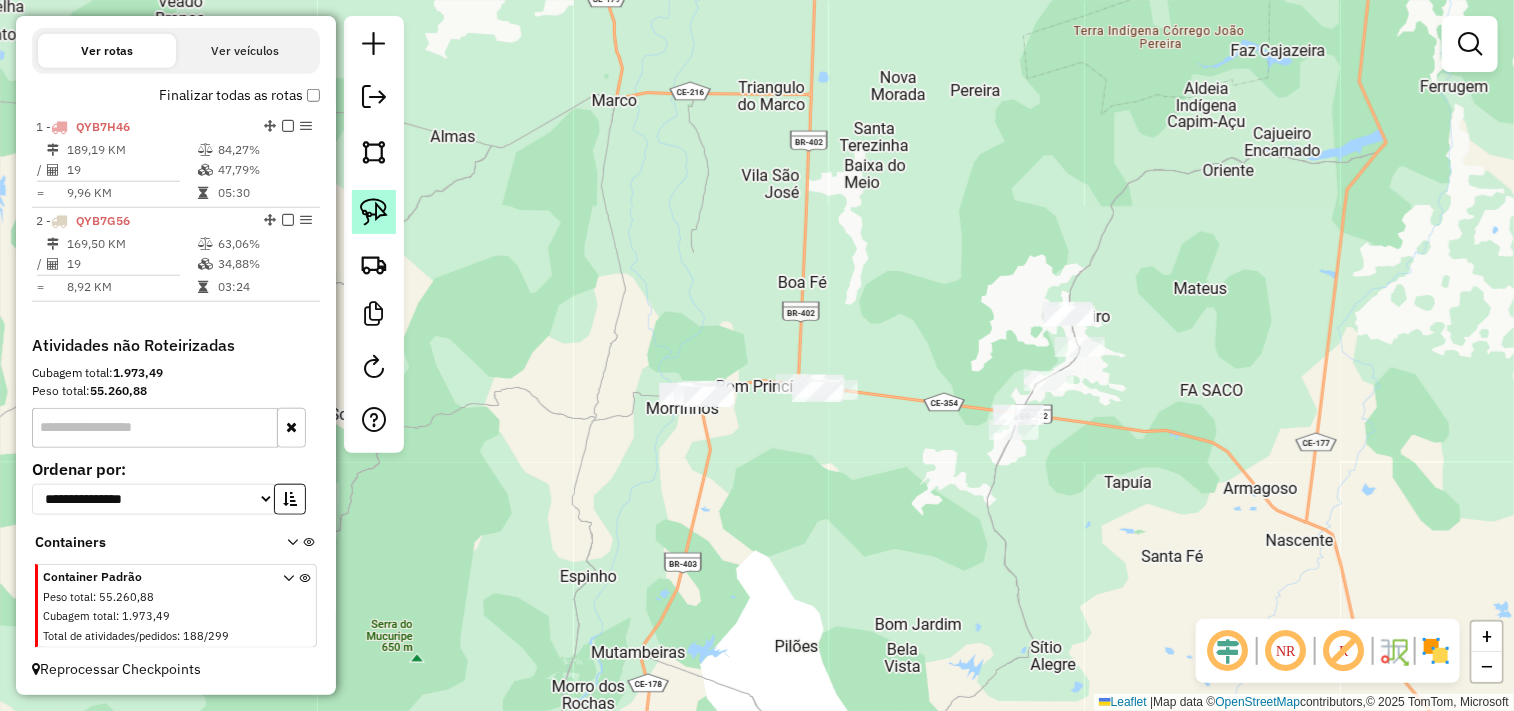 click 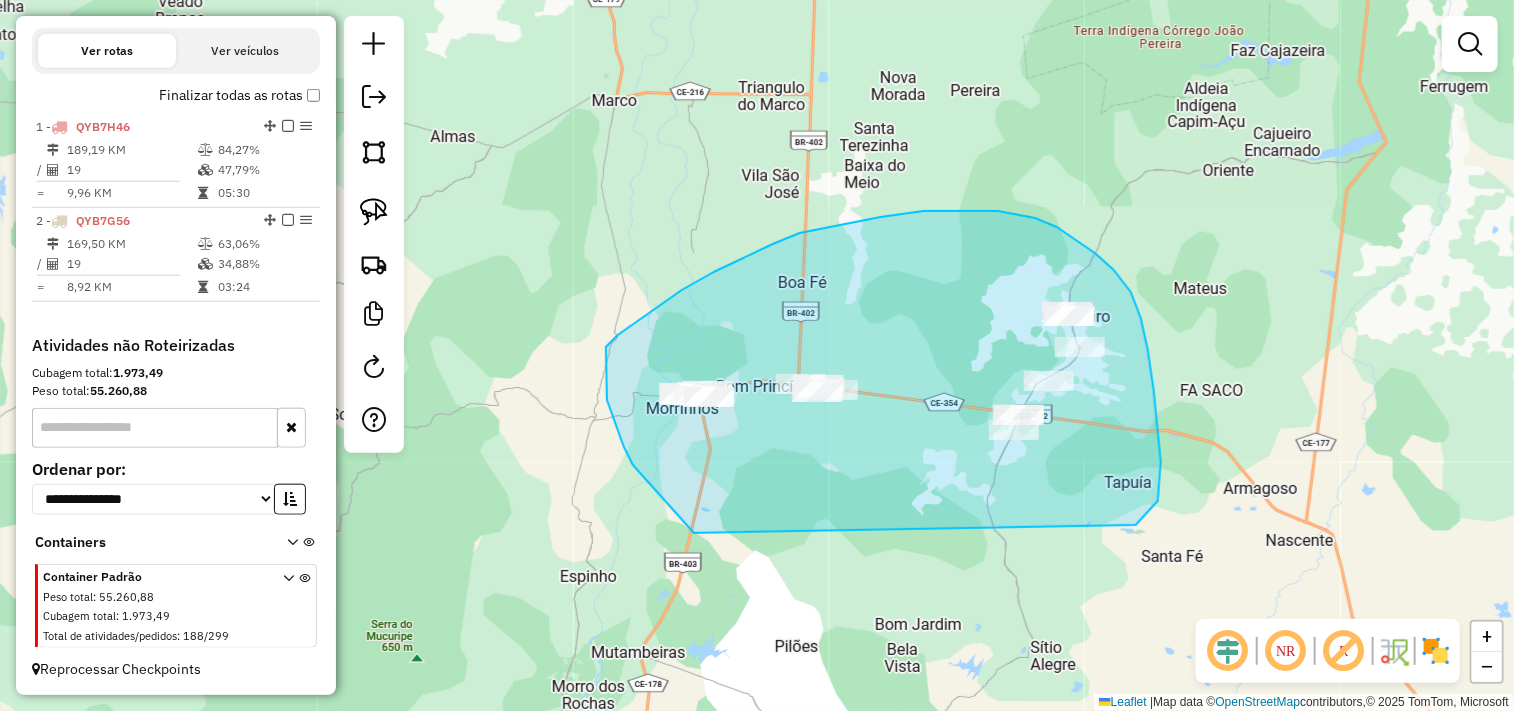 drag, startPoint x: 691, startPoint y: 530, endPoint x: 1092, endPoint y: 556, distance: 401.842 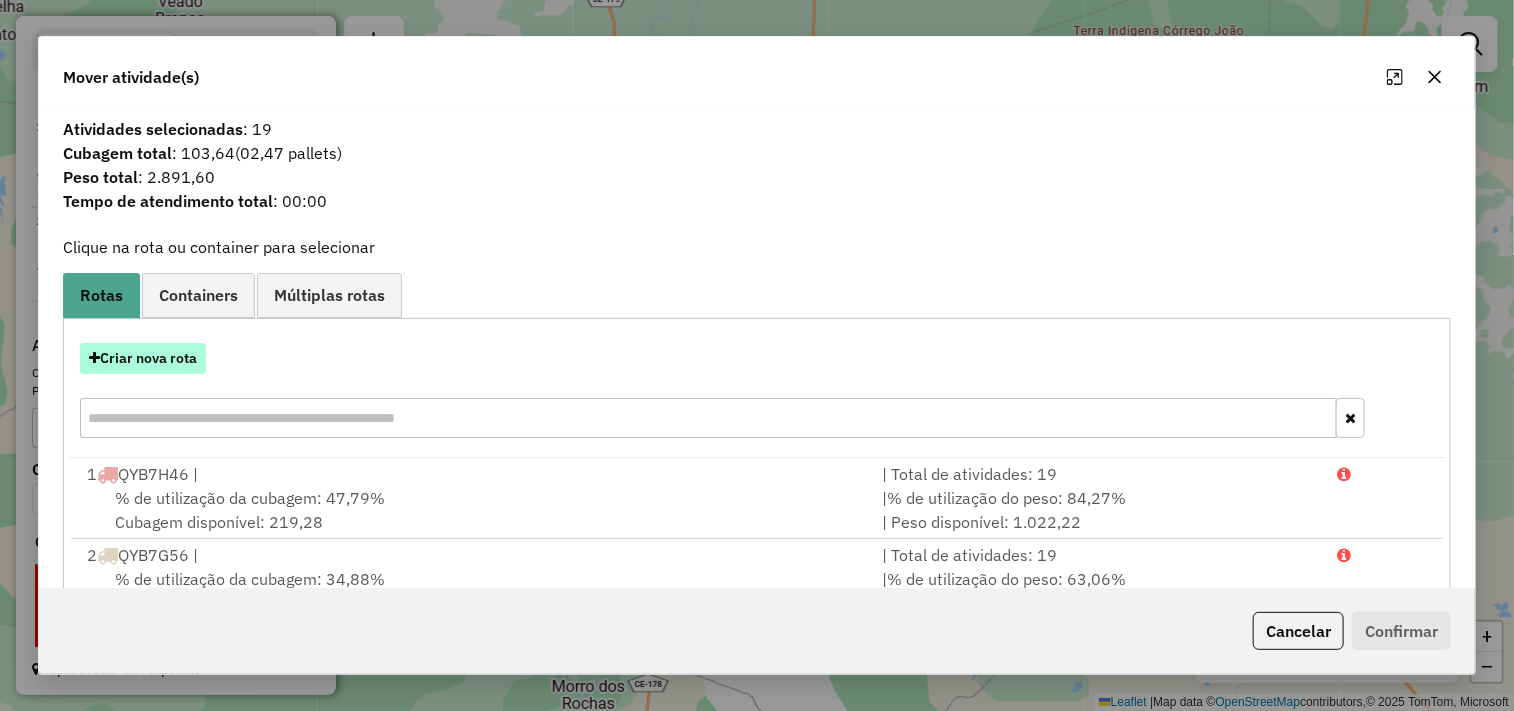 click on "Criar nova rota" at bounding box center (143, 358) 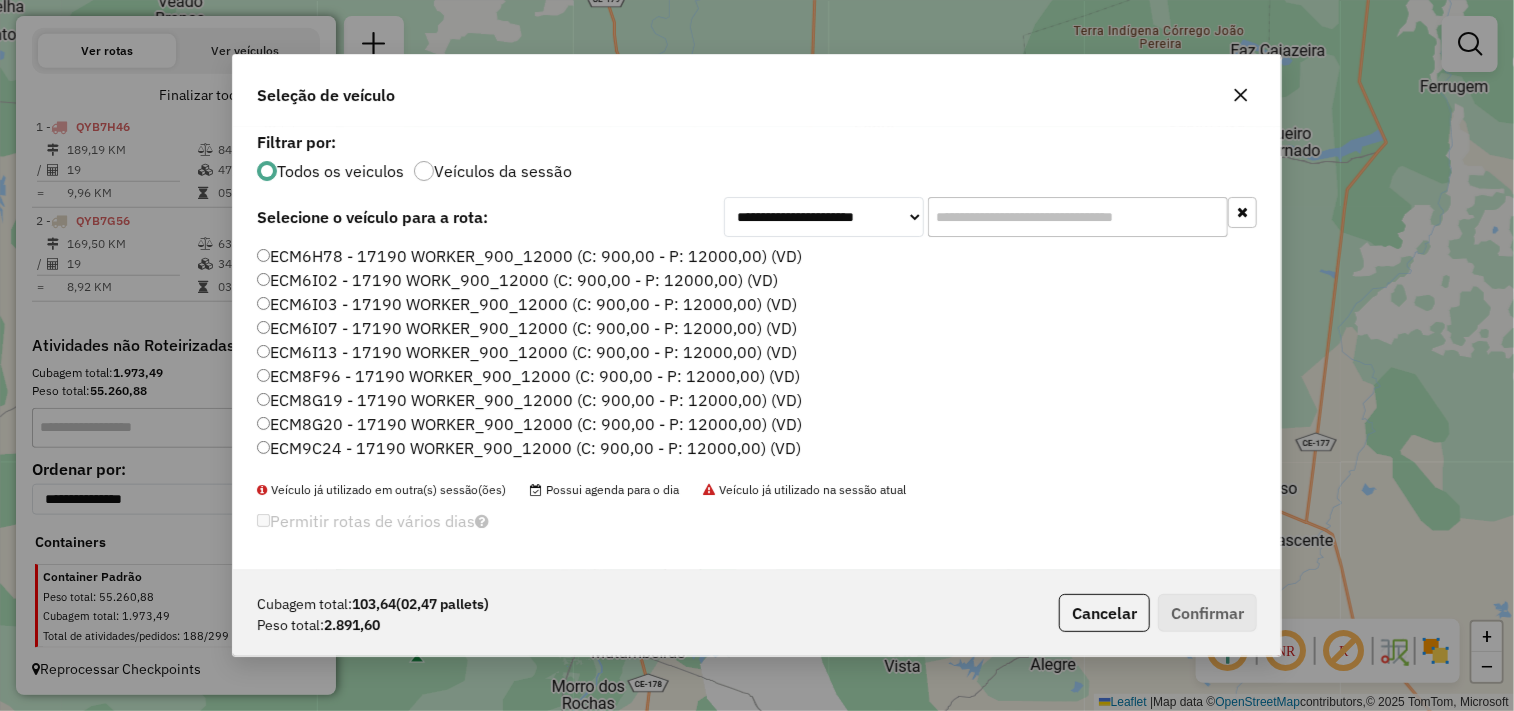 scroll, scrollTop: 11, scrollLeft: 5, axis: both 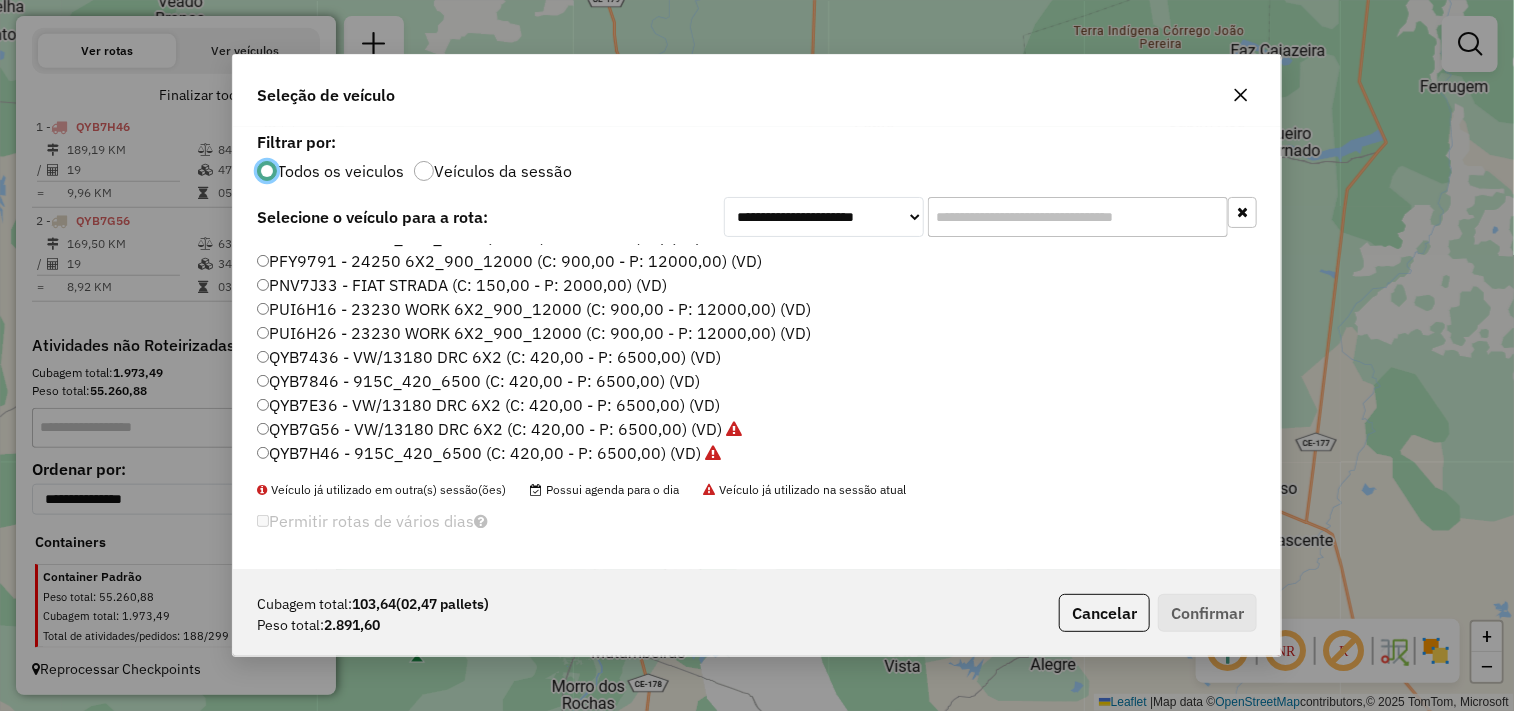 click on "QYB7E36 - VW/13180 DRC 6X2 (C: 420,00 - P: 6500,00) (VD)" 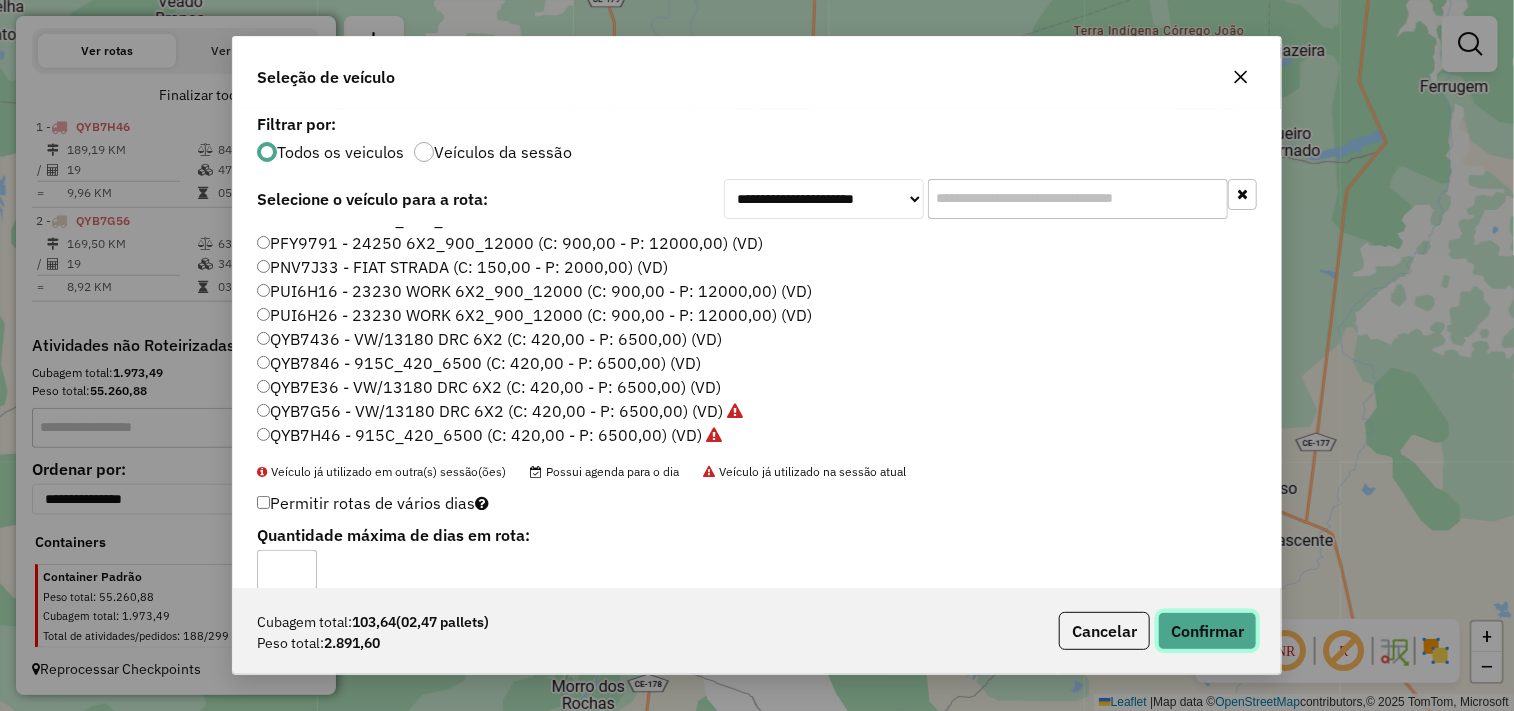 click on "Confirmar" 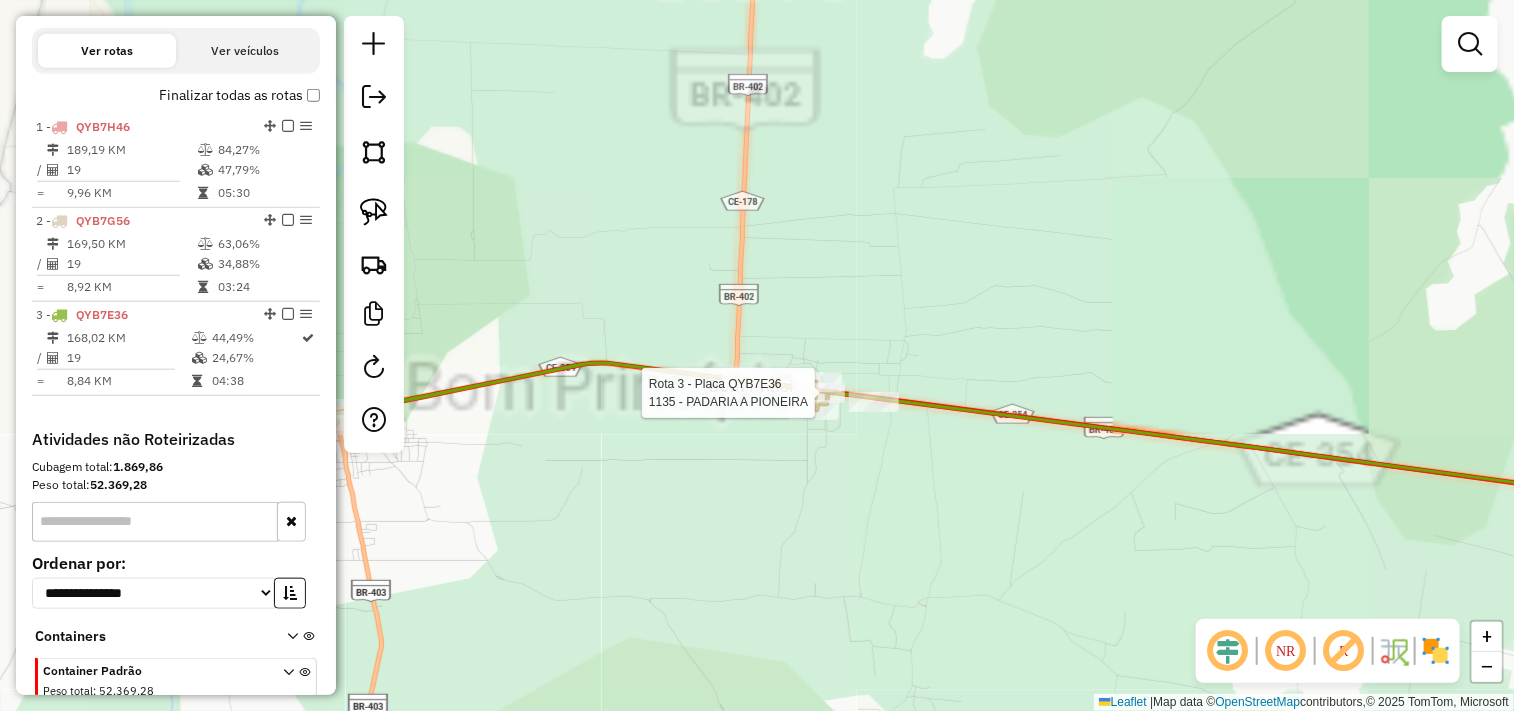 select on "**********" 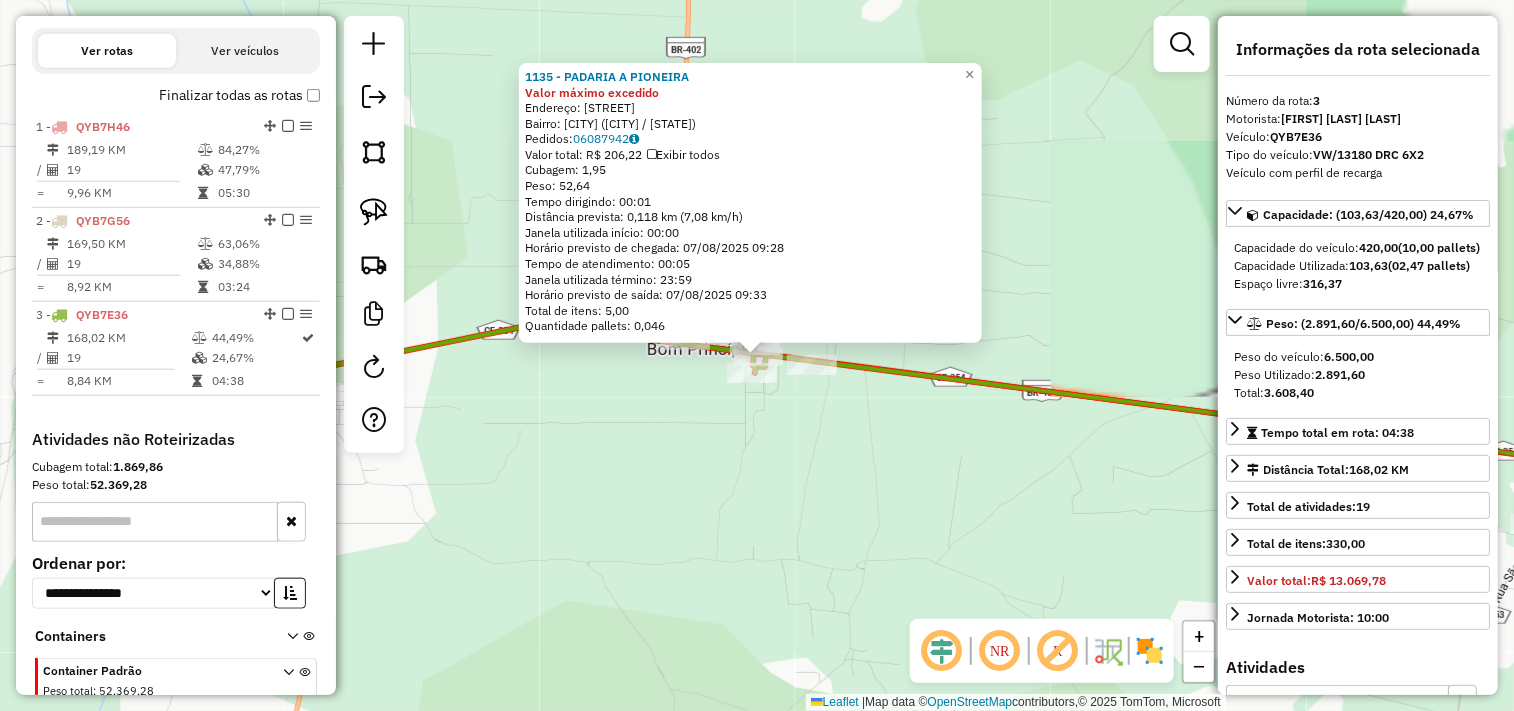 scroll, scrollTop: 770, scrollLeft: 0, axis: vertical 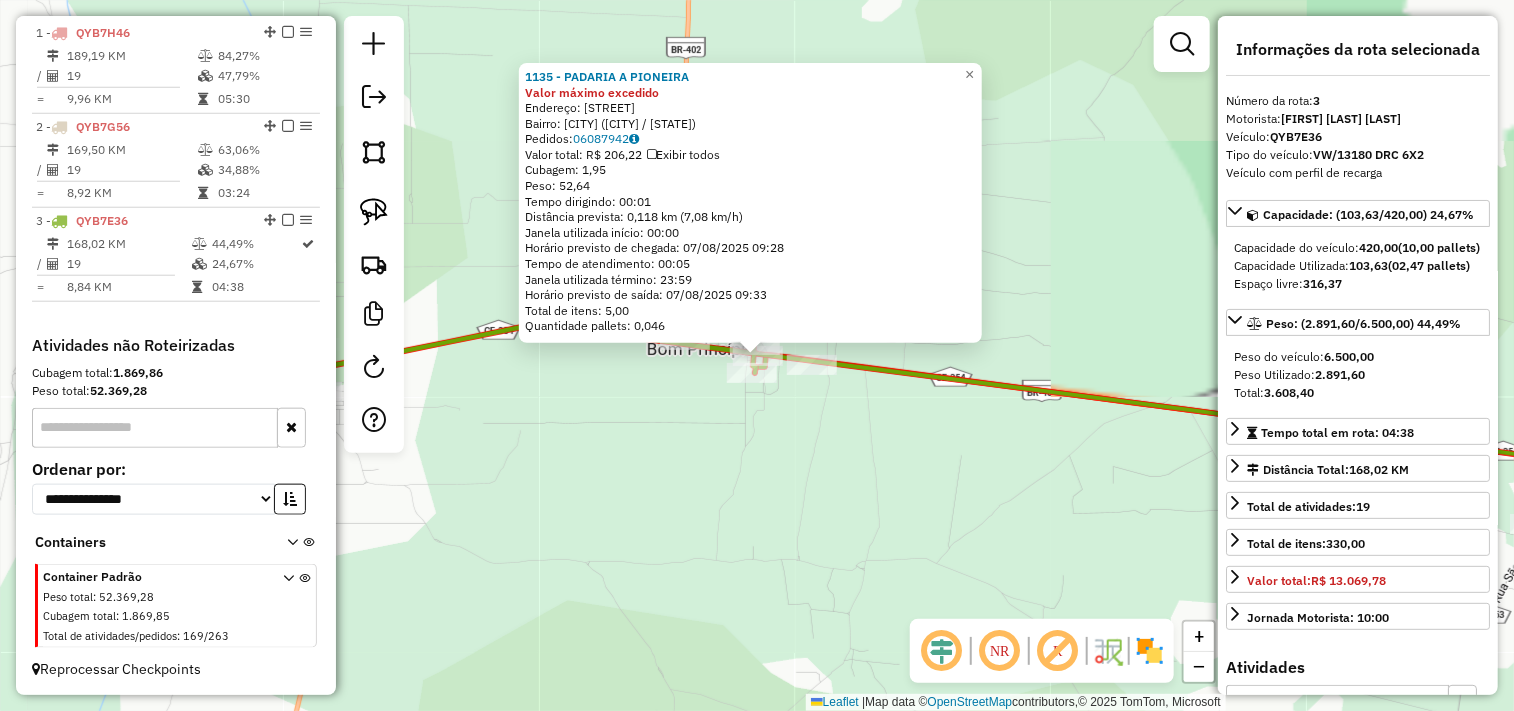click on "1135 - PADARIA A PIONEIRA Valor máximo excedido  Endereço: RUA FRANCISCO DUARTE   Bairro: BOM PRINCIPIO (MORRINHOS / CE)   Pedidos:  06087942   Valor total: R$ 206,22   Exibir todos   Cubagem: 1,95  Peso: 52,64  Tempo dirigindo: 00:01   Distância prevista: 0,118 km (7,08 km/h)   Janela utilizada início: 00:00   Horário previsto de chegada: 07/08/2025 09:28   Tempo de atendimento: 00:05   Janela utilizada término: 23:59   Horário previsto de saída: 07/08/2025 09:33   Total de itens: 5,00   Quantidade pallets: 0,046  × Janela de atendimento Grade de atendimento Capacidade Transportadoras Veículos Cliente Pedidos  Rotas Selecione os dias de semana para filtrar as janelas de atendimento  Seg   Ter   Qua   Qui   Sex   Sáb   Dom  Informe o período da janela de atendimento: De: Até:  Filtrar exatamente a janela do cliente  Considerar janela de atendimento padrão  Selecione os dias de semana para filtrar as grades de atendimento  Seg   Ter   Qua   Qui   Sex   Sáb   Dom   Peso mínimo:   Peso máximo:" 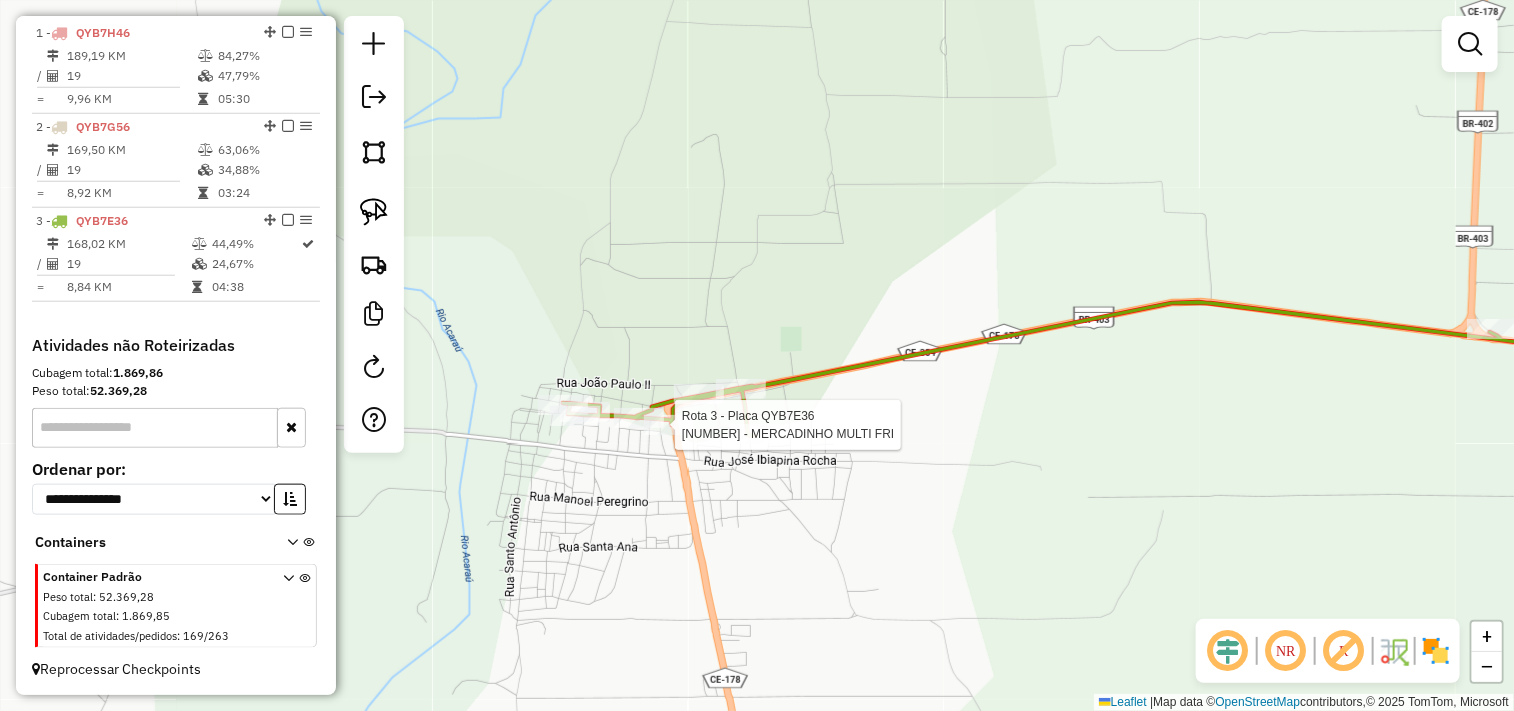 select on "**********" 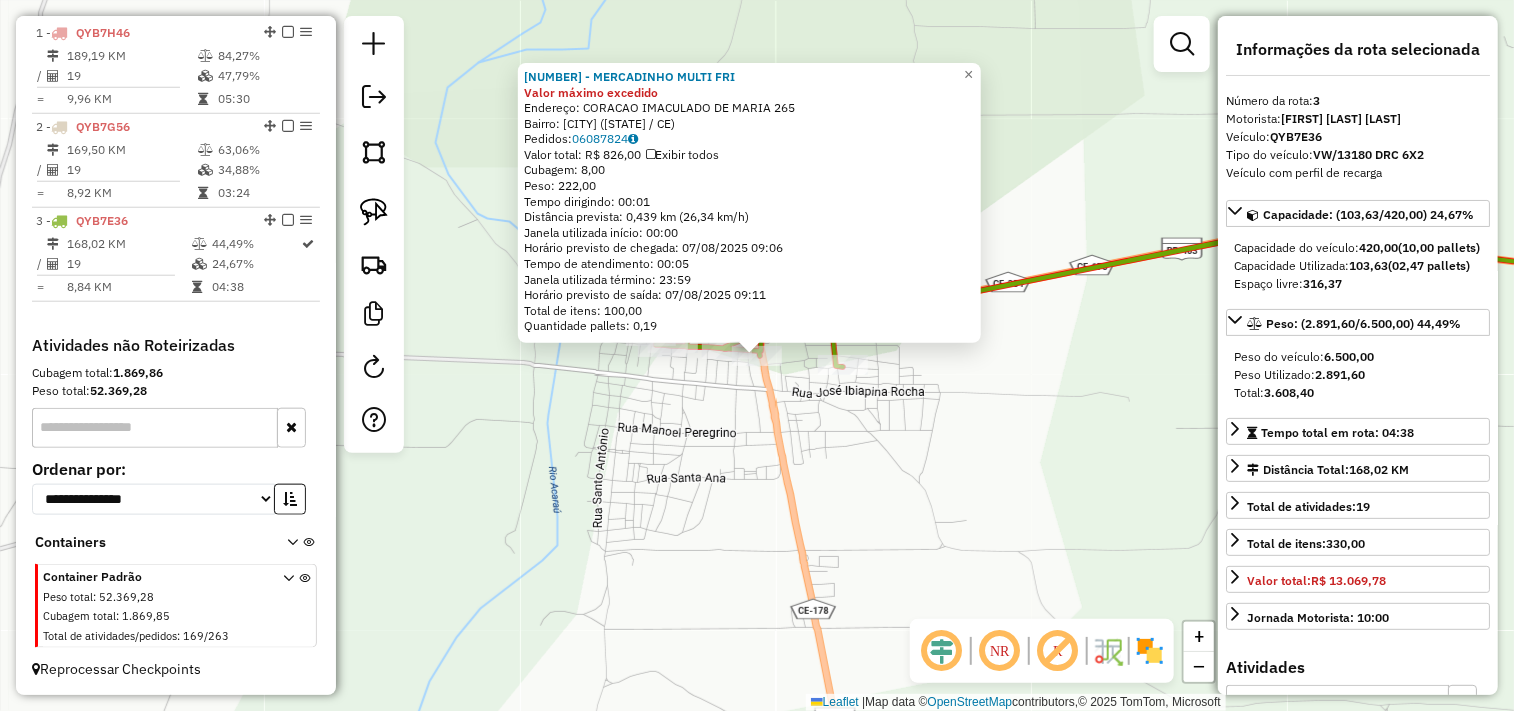 click on "1088 - MERCADINHO MULTI FRI Valor máximo excedido  Endereço:  CORACAO IMACULADO DE MARIA 265   Bairro: SAO LUIZ (MORRINHOS / CE)   Pedidos:  06087824   Valor total: R$ 826,00   Exibir todos   Cubagem: 8,00  Peso: 222,00  Tempo dirigindo: 00:01   Distância prevista: 0,439 km (26,34 km/h)   Janela utilizada início: 00:00   Horário previsto de chegada: 07/08/2025 09:06   Tempo de atendimento: 00:05   Janela utilizada término: 23:59   Horário previsto de saída: 07/08/2025 09:11   Total de itens: 100,00   Quantidade pallets: 0,19  × Janela de atendimento Grade de atendimento Capacidade Transportadoras Veículos Cliente Pedidos  Rotas Selecione os dias de semana para filtrar as janelas de atendimento  Seg   Ter   Qua   Qui   Sex   Sáb   Dom  Informe o período da janela de atendimento: De: Até:  Filtrar exatamente a janela do cliente  Considerar janela de atendimento padrão  Selecione os dias de semana para filtrar as grades de atendimento  Seg   Ter   Qua   Qui   Sex   Sáb   Dom   Peso mínimo:   De:" 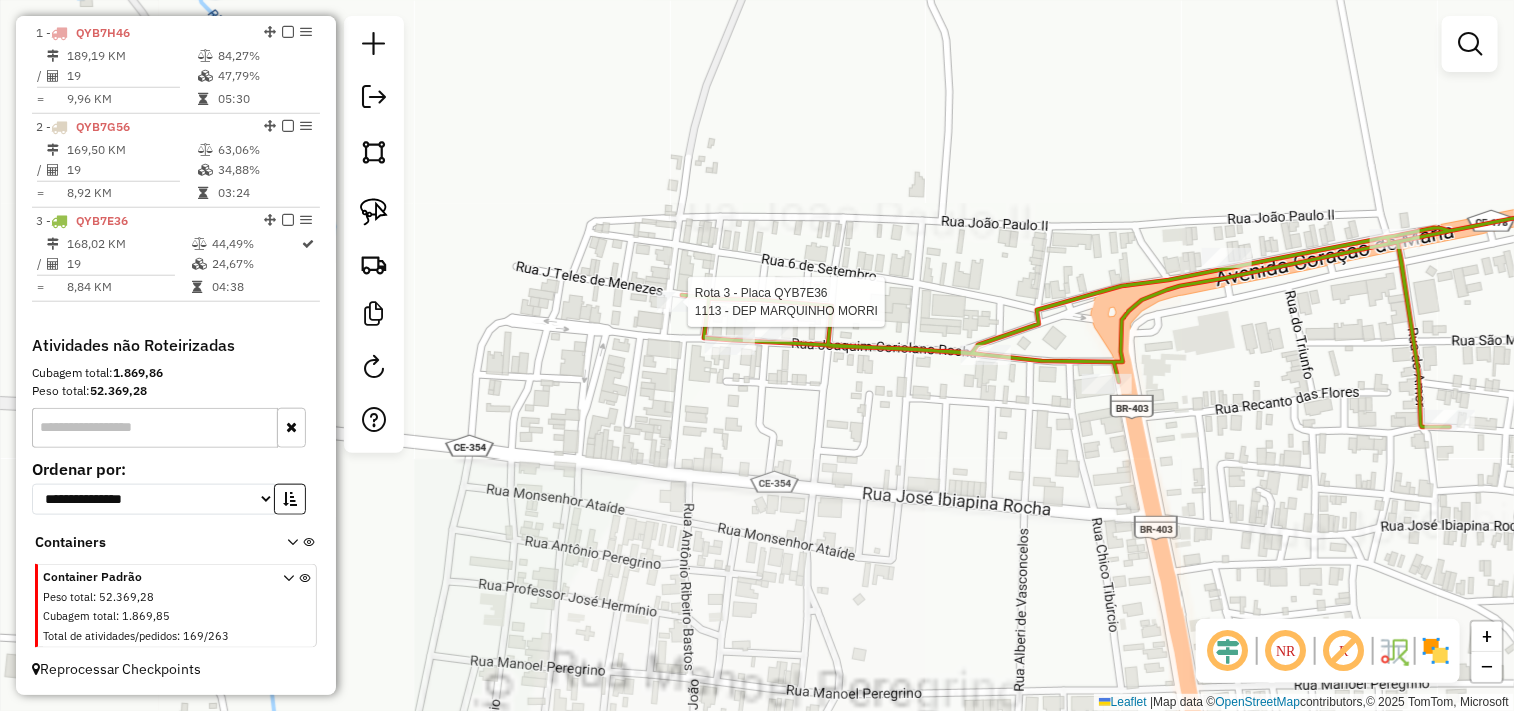 click 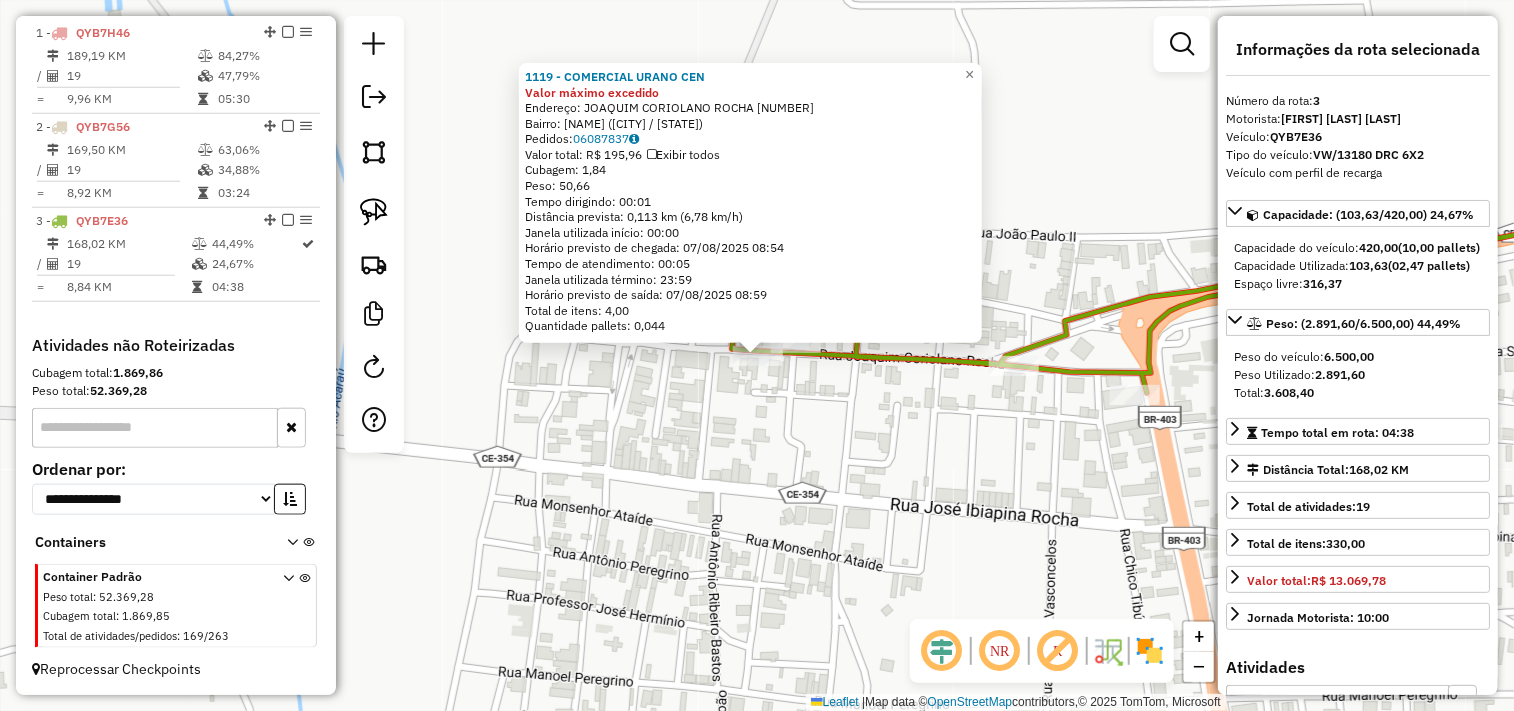 click on "1119 - COMERCIAL URANO  CEN Valor máximo excedido  Endereço:  JOAQUIM CORIOLANO ROCHA 1   Bairro: CENTRO (MORRINHOS / CE)   Pedidos:  06087837   Valor total: R$ 195,96   Exibir todos   Cubagem: 1,84  Peso: 50,66  Tempo dirigindo: 00:01   Distância prevista: 0,113 km (6,78 km/h)   Janela utilizada início: 00:00   Horário previsto de chegada: 07/08/2025 08:54   Tempo de atendimento: 00:05   Janela utilizada término: 23:59   Horário previsto de saída: 07/08/2025 08:59   Total de itens: 4,00   Quantidade pallets: 0,044  × Janela de atendimento Grade de atendimento Capacidade Transportadoras Veículos Cliente Pedidos  Rotas Selecione os dias de semana para filtrar as janelas de atendimento  Seg   Ter   Qua   Qui   Sex   Sáb   Dom  Informe o período da janela de atendimento: De: Até:  Filtrar exatamente a janela do cliente  Considerar janela de atendimento padrão  Selecione os dias de semana para filtrar as grades de atendimento  Seg   Ter   Qua   Qui   Sex   Sáb   Dom   Peso mínimo:   Peso máximo:" 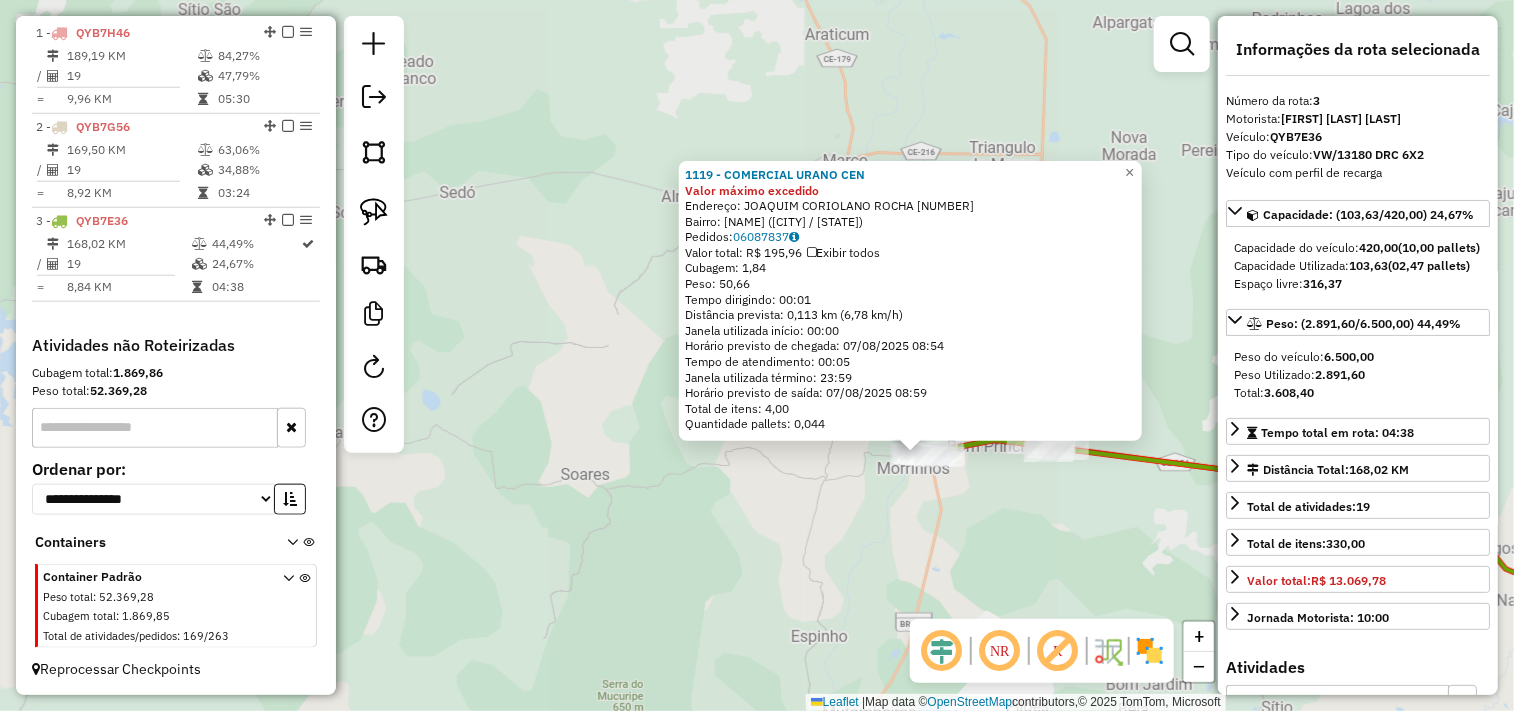click on "1119 - COMERCIAL URANO  CEN Valor máximo excedido  Endereço:  JOAQUIM CORIOLANO ROCHA 1   Bairro: CENTRO (MORRINHOS / CE)   Pedidos:  06087837   Valor total: R$ 195,96   Exibir todos   Cubagem: 1,84  Peso: 50,66  Tempo dirigindo: 00:01   Distância prevista: 0,113 km (6,78 km/h)   Janela utilizada início: 00:00   Horário previsto de chegada: 07/08/2025 08:54   Tempo de atendimento: 00:05   Janela utilizada término: 23:59   Horário previsto de saída: 07/08/2025 08:59   Total de itens: 4,00   Quantidade pallets: 0,044  × Janela de atendimento Grade de atendimento Capacidade Transportadoras Veículos Cliente Pedidos  Rotas Selecione os dias de semana para filtrar as janelas de atendimento  Seg   Ter   Qua   Qui   Sex   Sáb   Dom  Informe o período da janela de atendimento: De: Até:  Filtrar exatamente a janela do cliente  Considerar janela de atendimento padrão  Selecione os dias de semana para filtrar as grades de atendimento  Seg   Ter   Qua   Qui   Sex   Sáb   Dom   Peso mínimo:   Peso máximo:" 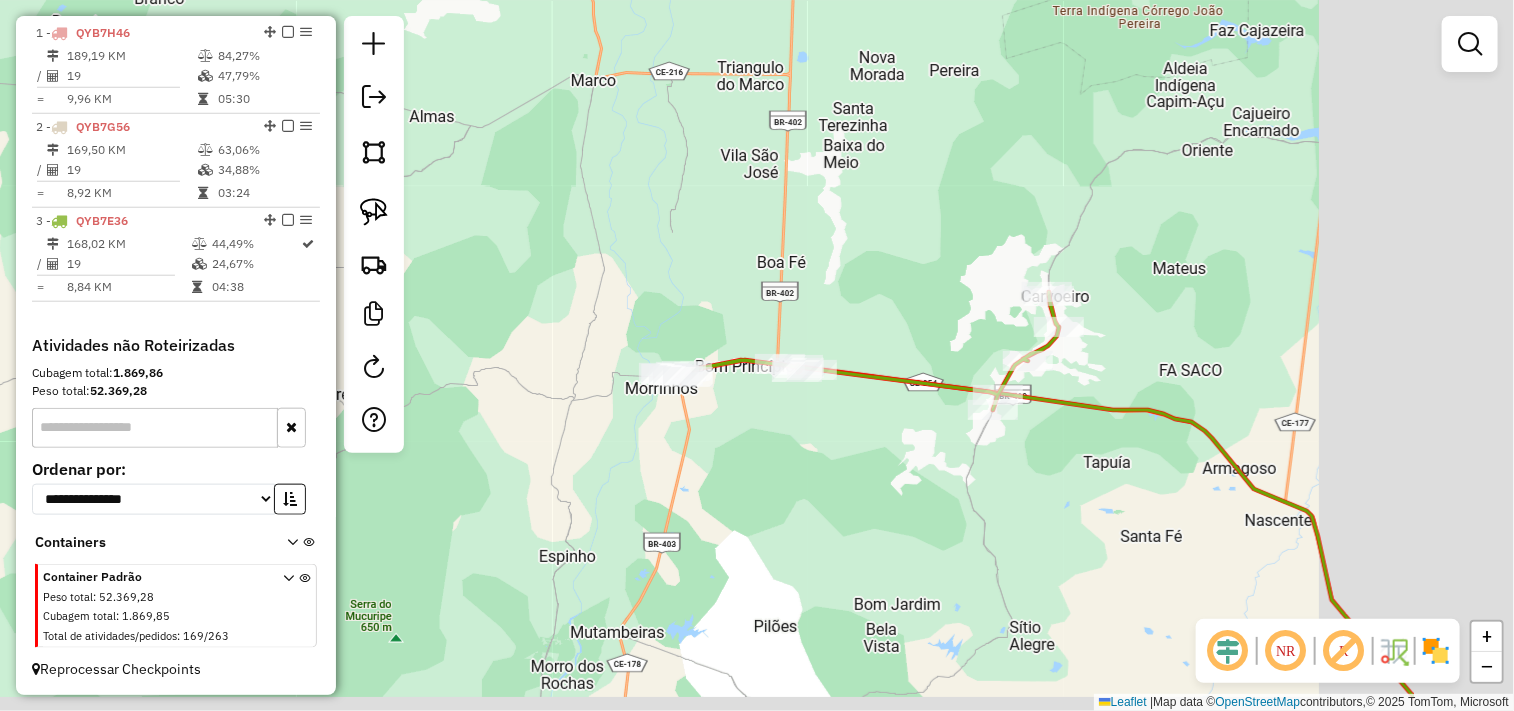 drag, startPoint x: 797, startPoint y: 431, endPoint x: 565, endPoint y: 340, distance: 249.20874 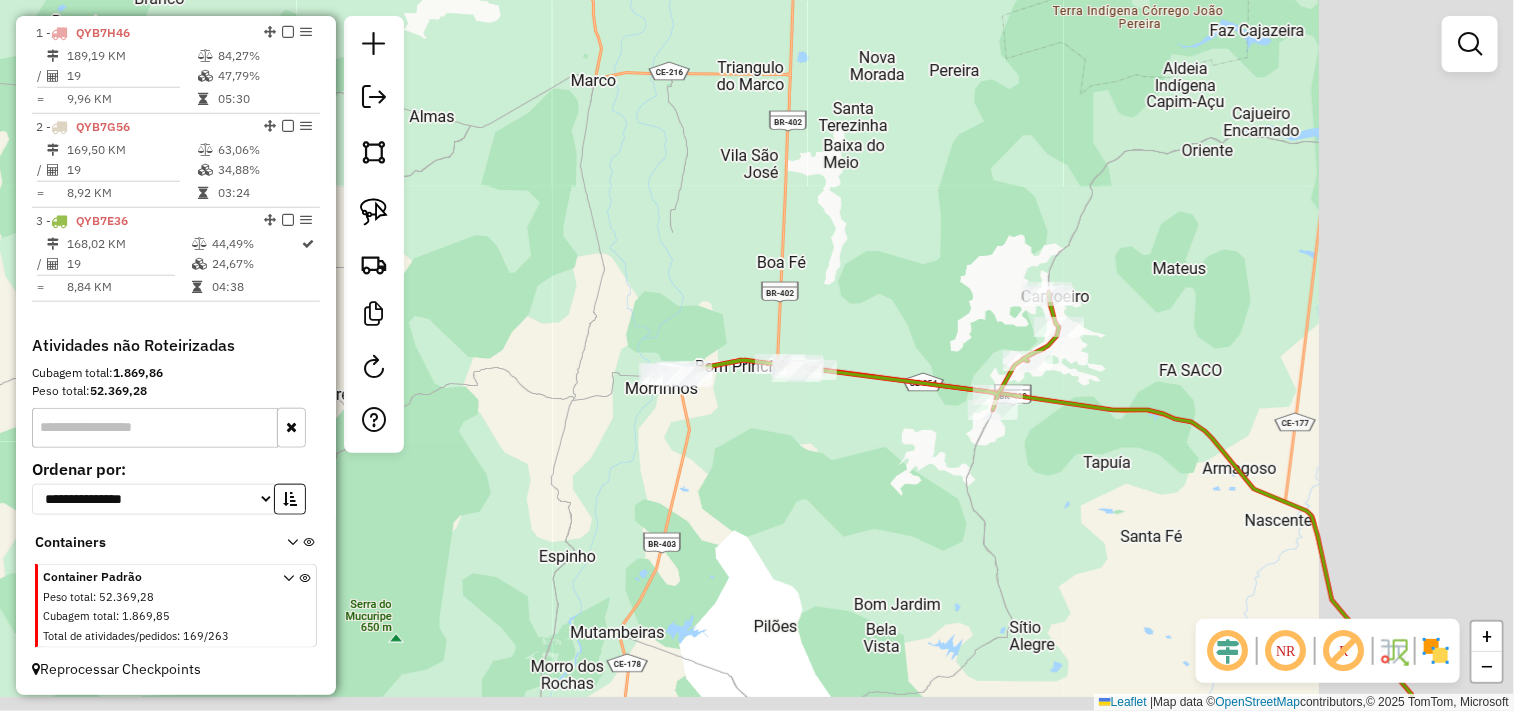 click on "Janela de atendimento Grade de atendimento Capacidade Transportadoras Veículos Cliente Pedidos  Rotas Selecione os dias de semana para filtrar as janelas de atendimento  Seg   Ter   Qua   Qui   Sex   Sáb   Dom  Informe o período da janela de atendimento: De: Até:  Filtrar exatamente a janela do cliente  Considerar janela de atendimento padrão  Selecione os dias de semana para filtrar as grades de atendimento  Seg   Ter   Qua   Qui   Sex   Sáb   Dom   Considerar clientes sem dia de atendimento cadastrado  Clientes fora do dia de atendimento selecionado Filtrar as atividades entre os valores definidos abaixo:  Peso mínimo:   Peso máximo:   Cubagem mínima:   Cubagem máxima:   De:   Até:  Filtrar as atividades entre o tempo de atendimento definido abaixo:  De:   Até:   Considerar capacidade total dos clientes não roteirizados Transportadora: Selecione um ou mais itens Tipo de veículo: Selecione um ou mais itens Veículo: Selecione um ou mais itens Motorista: Selecione um ou mais itens Nome: Rótulo:" 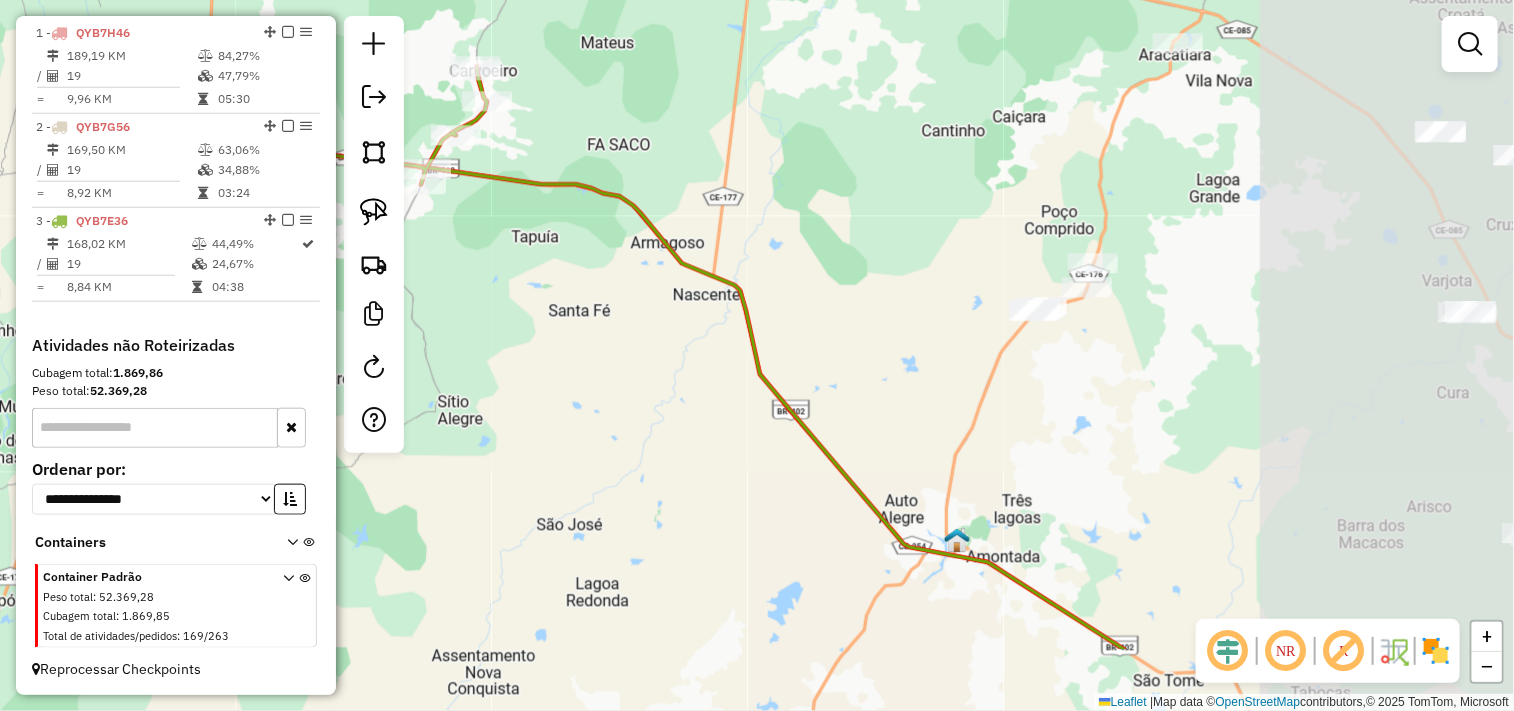 drag, startPoint x: 947, startPoint y: 434, endPoint x: 593, endPoint y: 295, distance: 380.3117 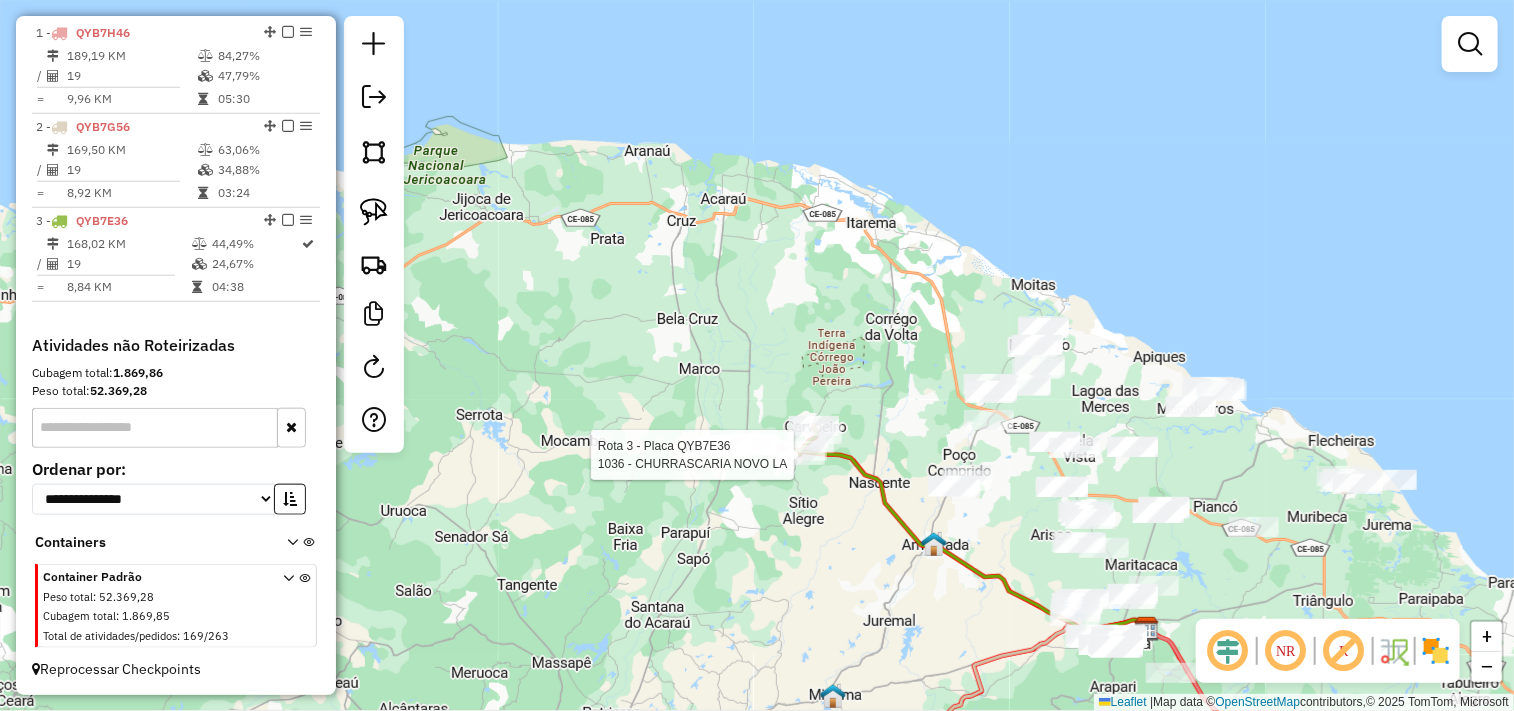 select on "**********" 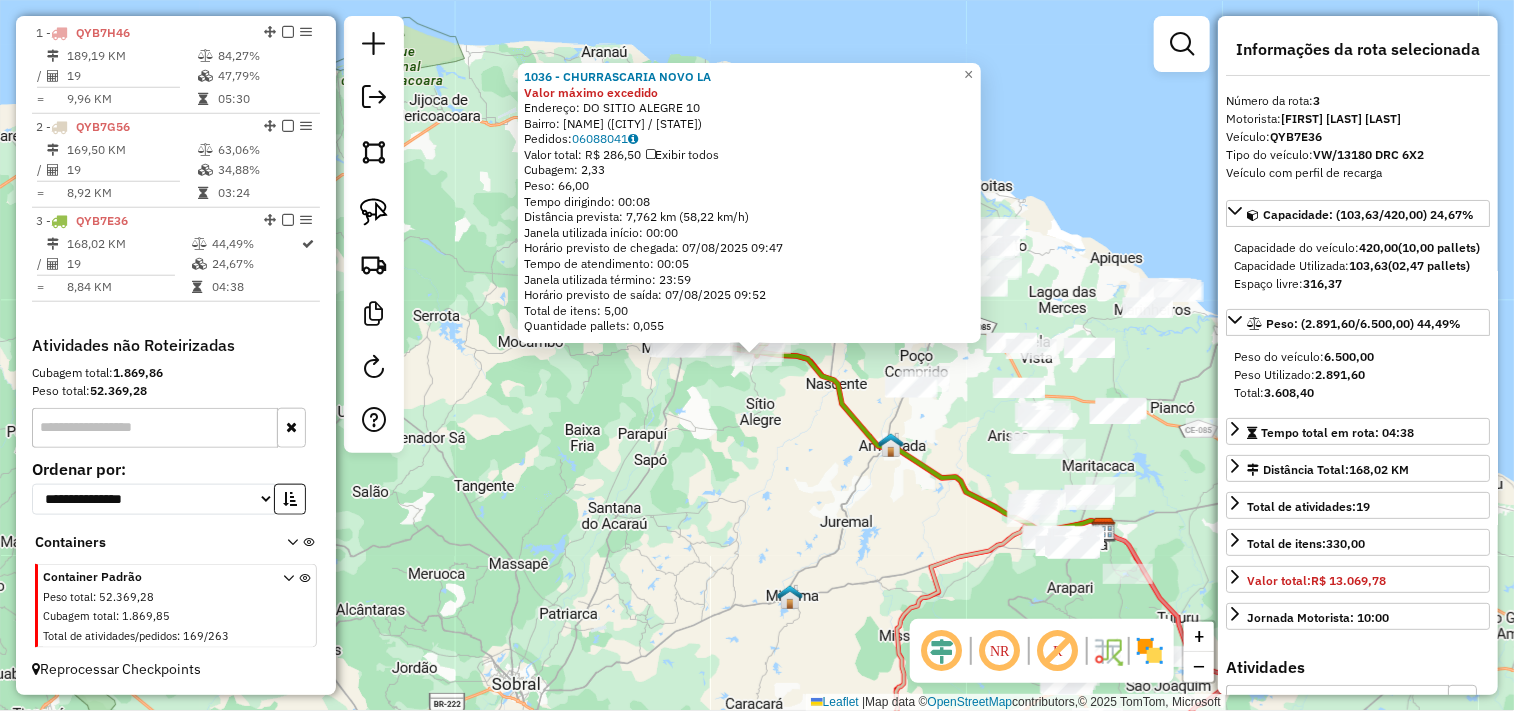click on "Valor máximo excedido Endereço: [STREET] [NUMBER] Bairro: [NEIGHBORHOOD] ([CITY] / [STATE]) Pedidos: [ORDER_ID] Valor total: [CURRENCY] [AMOUNT] Exibir todos Cubagem: [VOLUME] Peso: [WEIGHT] Tempo dirigindo: [TIME] Distância prevista: [DISTANCE] km ([SPEED] km/h) Janela utilizada início: [TIME] Horário previsto de chegada: [DATE] [TIME] Tempo de atendimento: [TIME] Janela utilizada término: [TIME] Horário previsto de saída: [DATE] [TIME] Total de itens: [ITEMS] Quantidade pallets: [PALLETS] × Janela de atendimento Grade de atendimento Capacidade Transportadoras Veículos Cliente Pedidos Rotas Selecione os dias de semana para filtrar as janelas de atendimento Seg Ter Qua Qui Sex Sáb Dom Informe o período da janela de atendimento: De: [TIME] Até: [TIME] Filtrar exatamente a janela do cliente Considerar janela de atendimento padrão Selecione os dias de semana para filtrar as grades de atendimento Seg Ter Qua Qui Sex Sáb Dom Peso mínimo: [WEIGHT] Peso máximo: [WEIGHT] De:" 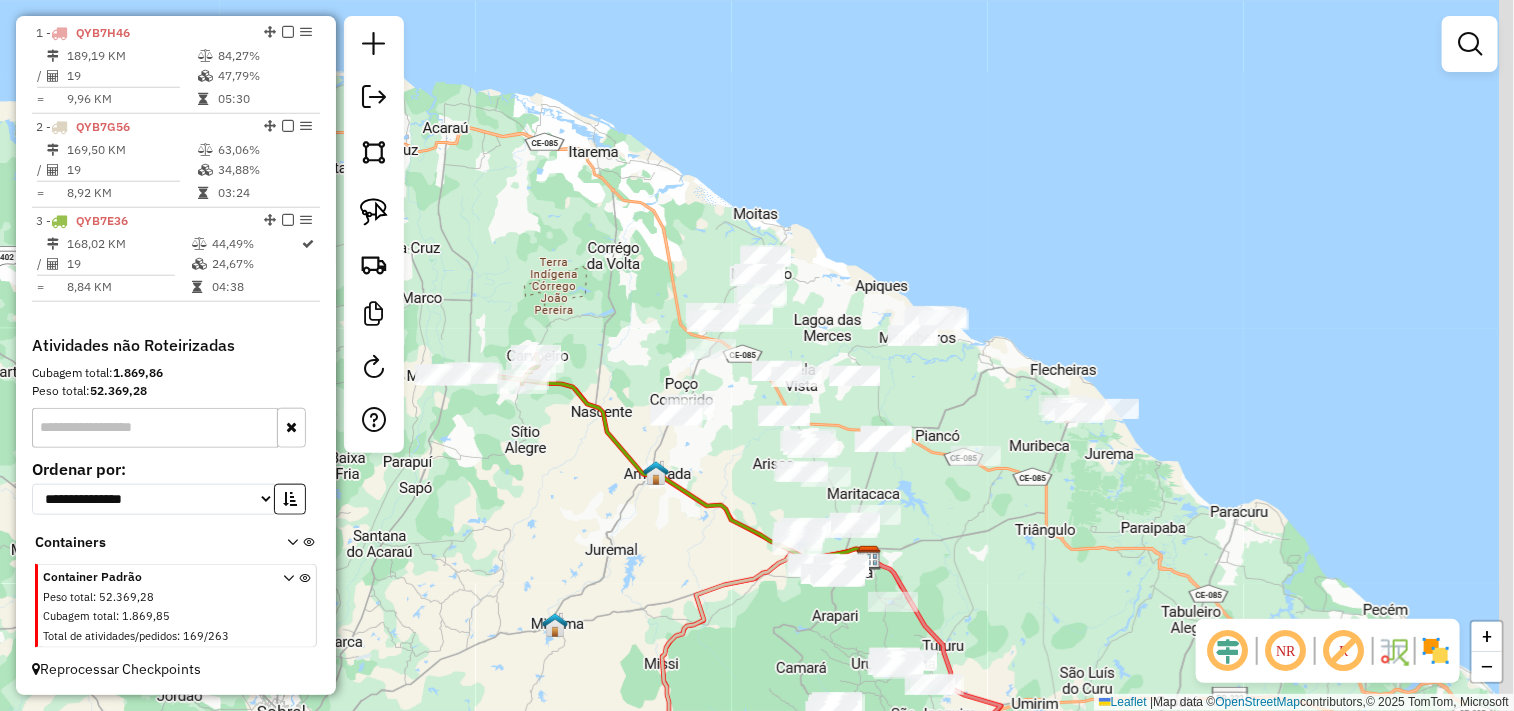 drag, startPoint x: 831, startPoint y: 494, endPoint x: 687, endPoint y: 521, distance: 146.50938 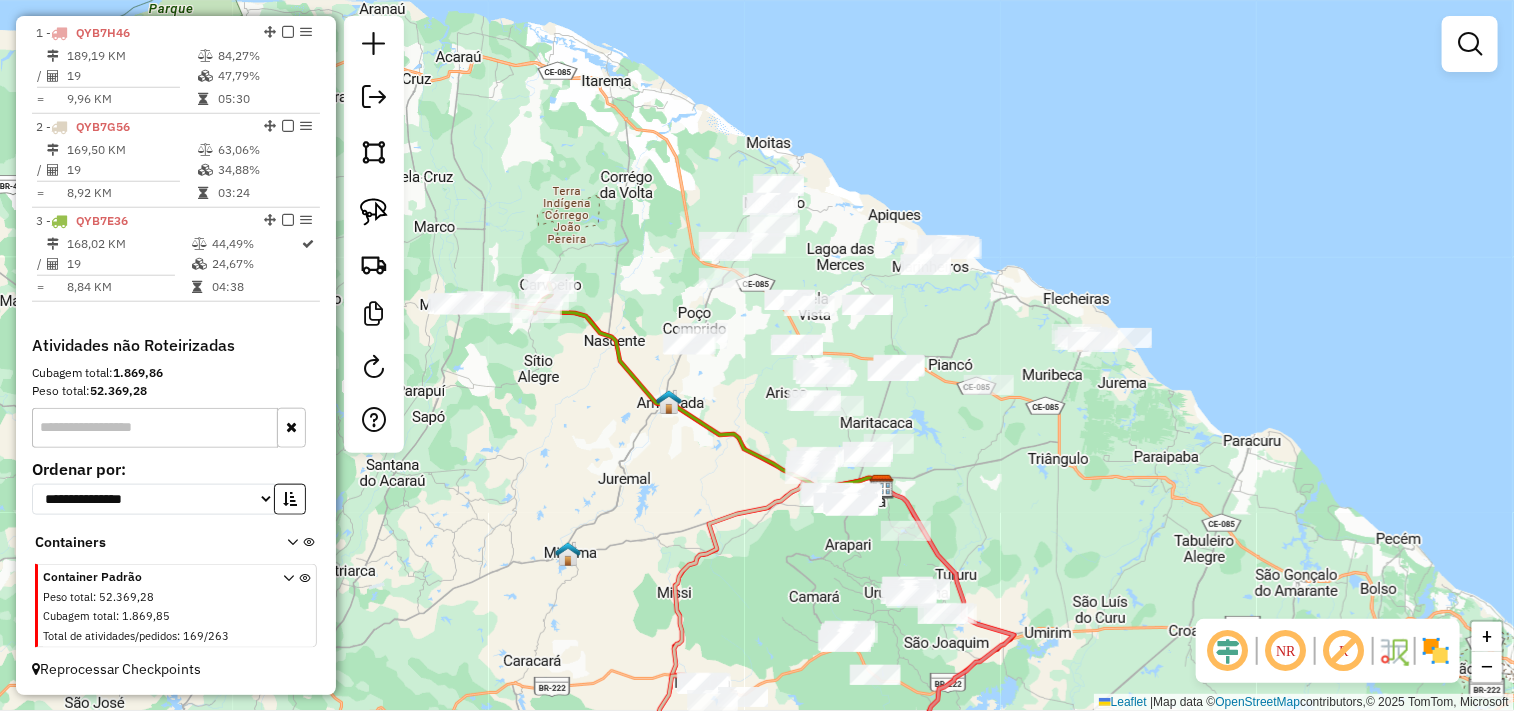 drag, startPoint x: 604, startPoint y: 611, endPoint x: 597, endPoint y: 268, distance: 343.0714 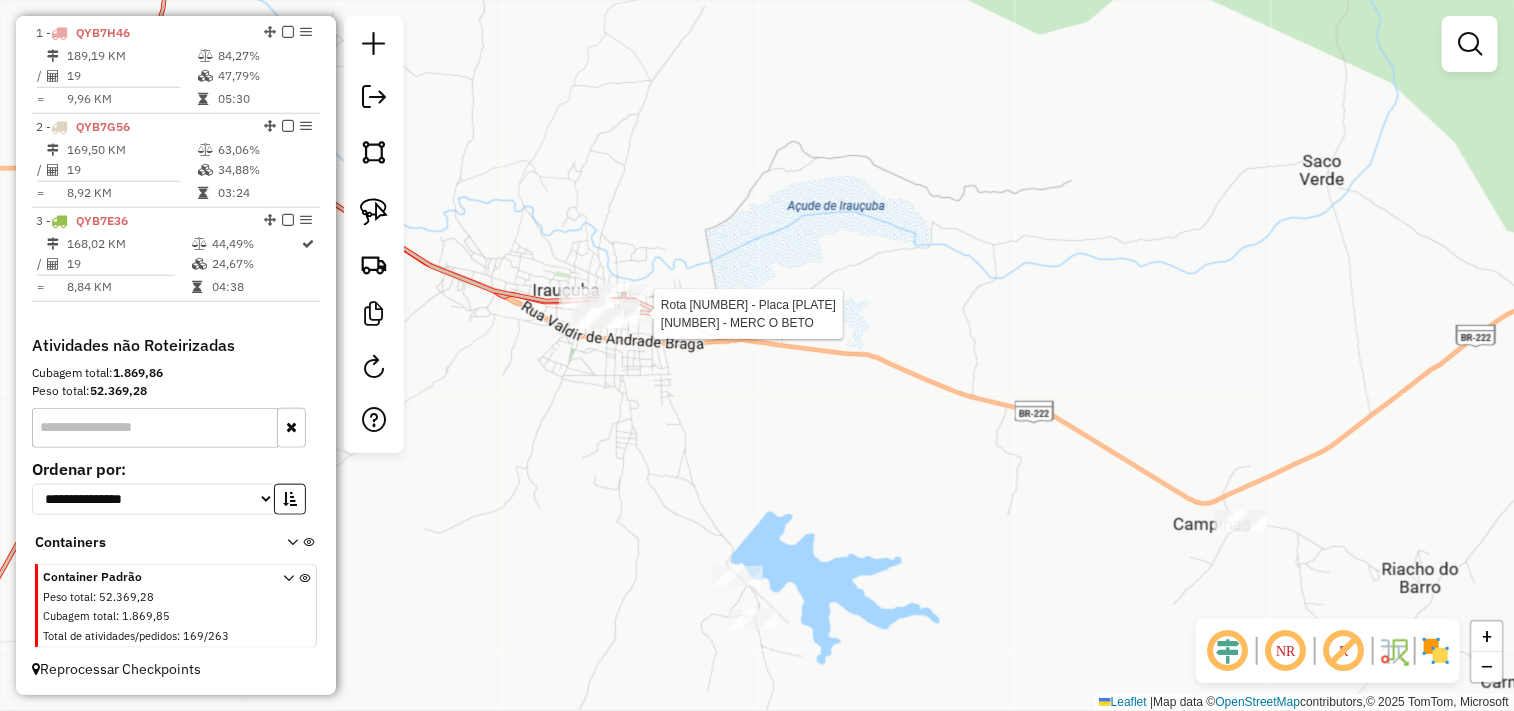 select on "**********" 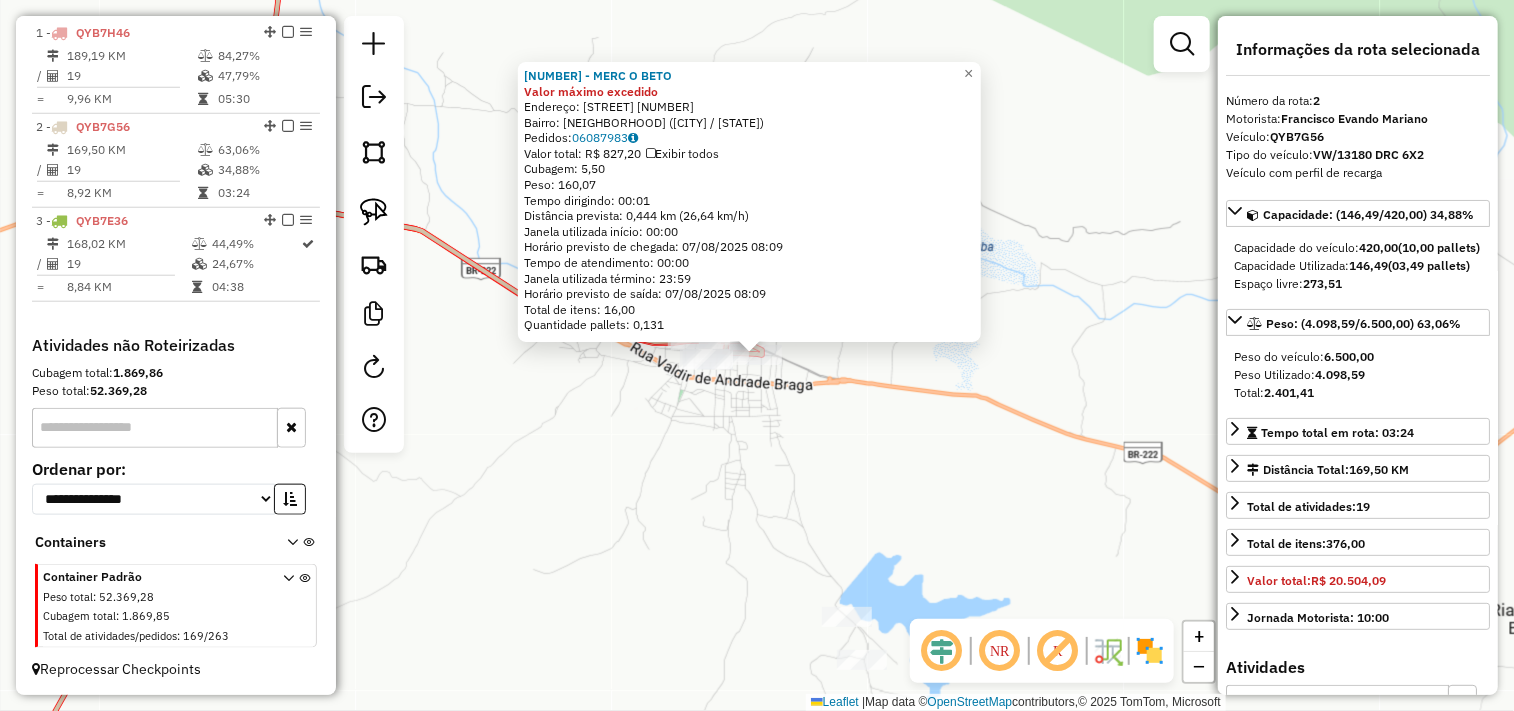 click on "416 - MERC O BETO Valor máximo excedido  Endereço:  JORGE DOMINGUES 1258   Bairro: CENTRO (IRAUCUBA / CE)   Pedidos:  06087983   Valor total: R$ 827,20   Exibir todos   Cubagem: 5,50  Peso: 160,07  Tempo dirigindo: 00:01   Distância prevista: 0,444 km (26,64 km/h)   Janela utilizada início: 00:00   Horário previsto de chegada: 07/08/2025 08:09   Tempo de atendimento: 00:00   Janela utilizada término: 23:59   Horário previsto de saída: 07/08/2025 08:09   Total de itens: 16,00   Quantidade pallets: 0,131  × Janela de atendimento Grade de atendimento Capacidade Transportadoras Veículos Cliente Pedidos  Rotas Selecione os dias de semana para filtrar as janelas de atendimento  Seg   Ter   Qua   Qui   Sex   Sáb   Dom  Informe o período da janela de atendimento: De: Até:  Filtrar exatamente a janela do cliente  Considerar janela de atendimento padrão  Selecione os dias de semana para filtrar as grades de atendimento  Seg   Ter   Qua   Qui   Sex   Sáb   Dom   Peso mínimo:   Peso máximo:   De:   De:" 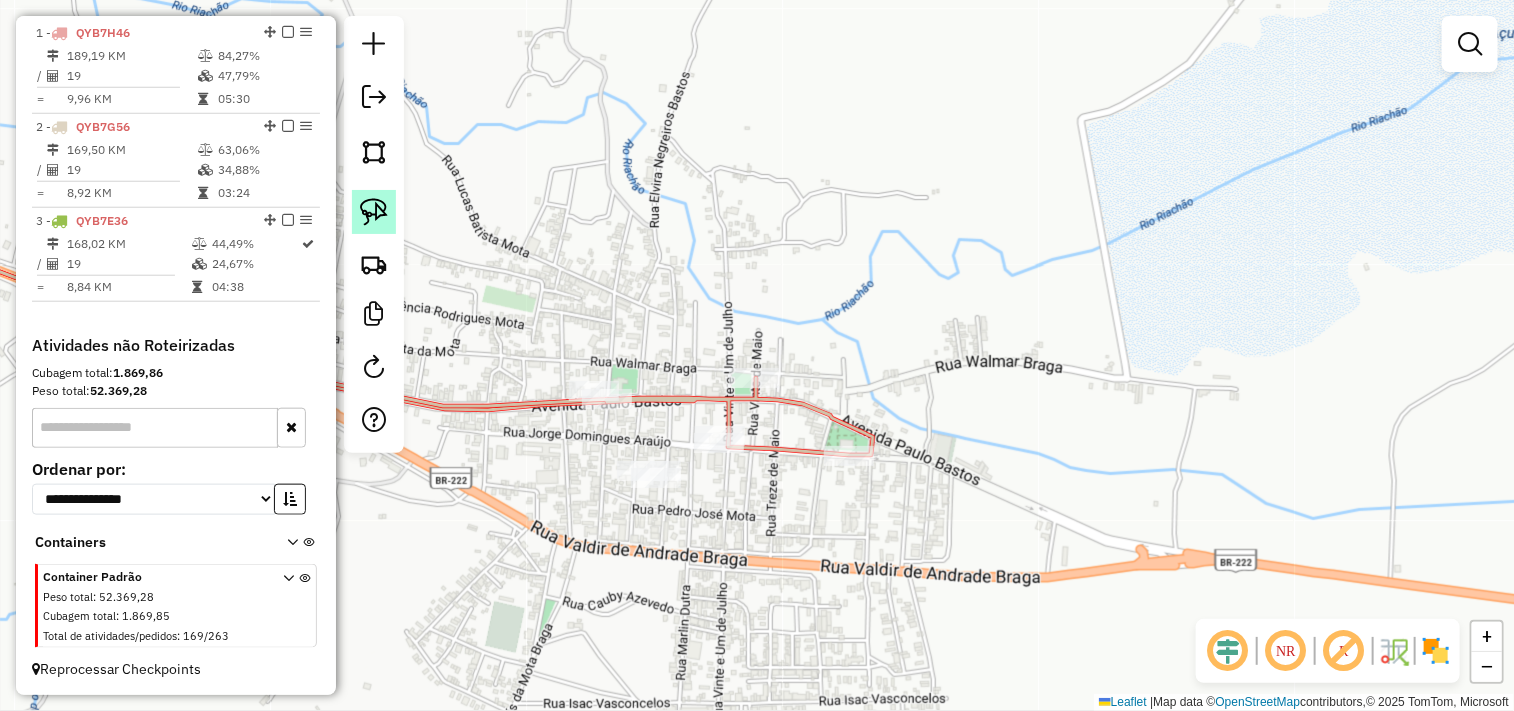 click 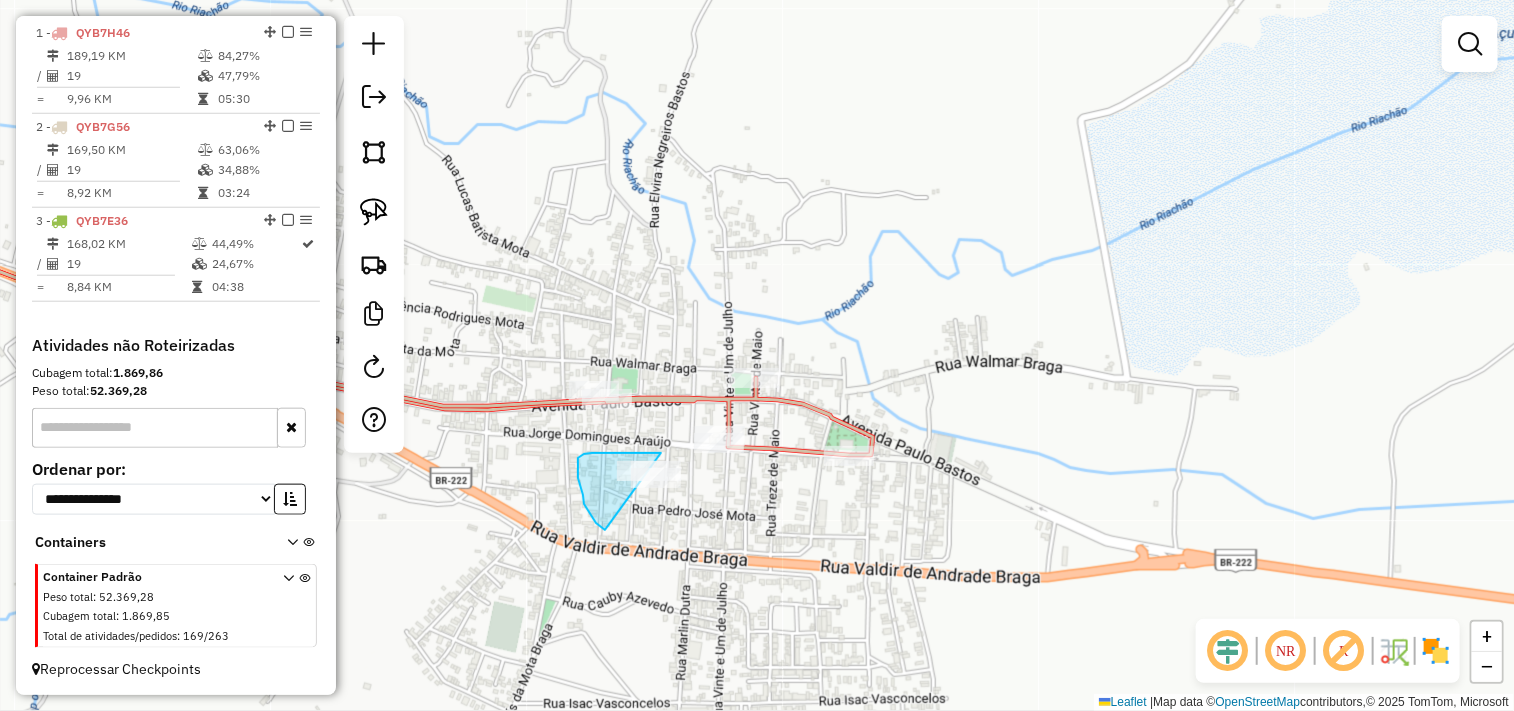 drag, startPoint x: 584, startPoint y: 504, endPoint x: 740, endPoint y: 553, distance: 163.51453 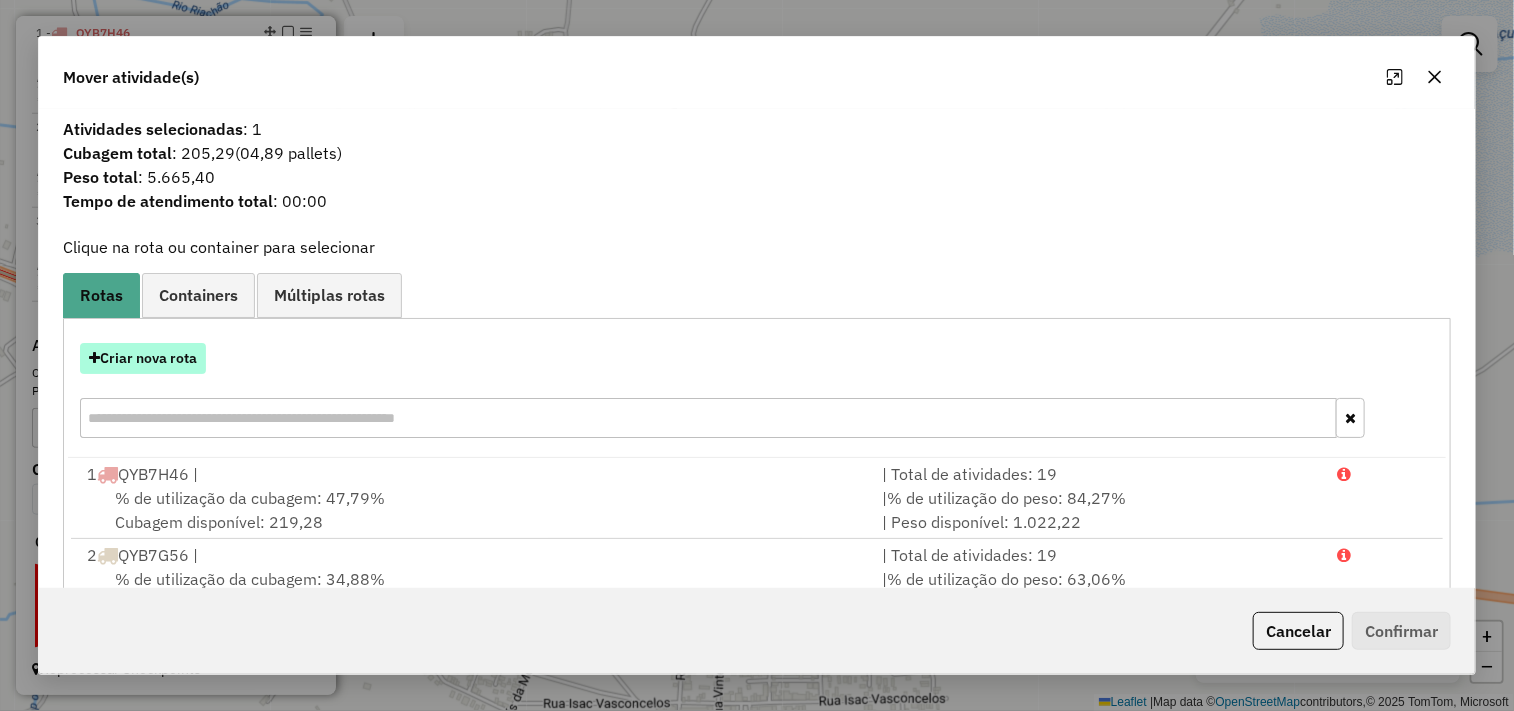 click on "Criar nova rota" at bounding box center [143, 358] 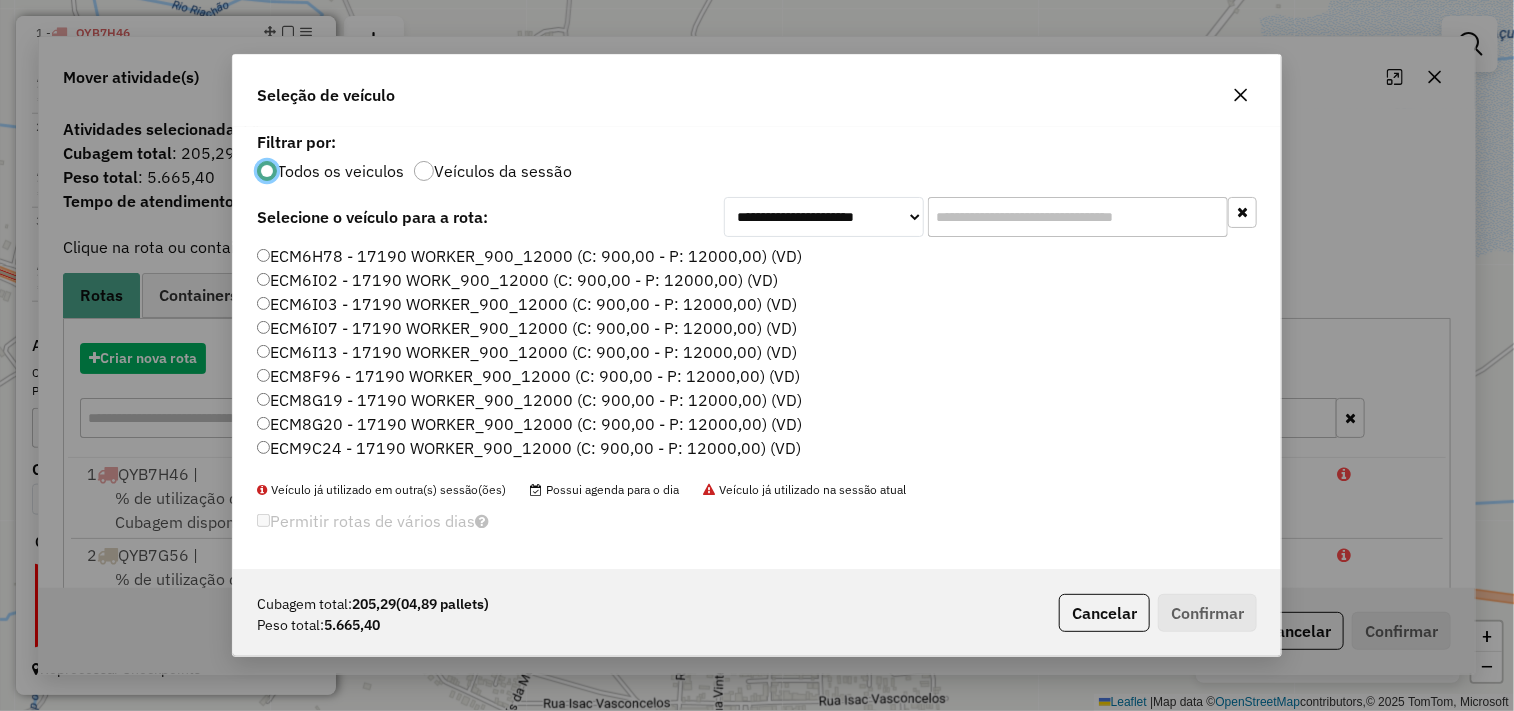 scroll, scrollTop: 11, scrollLeft: 5, axis: both 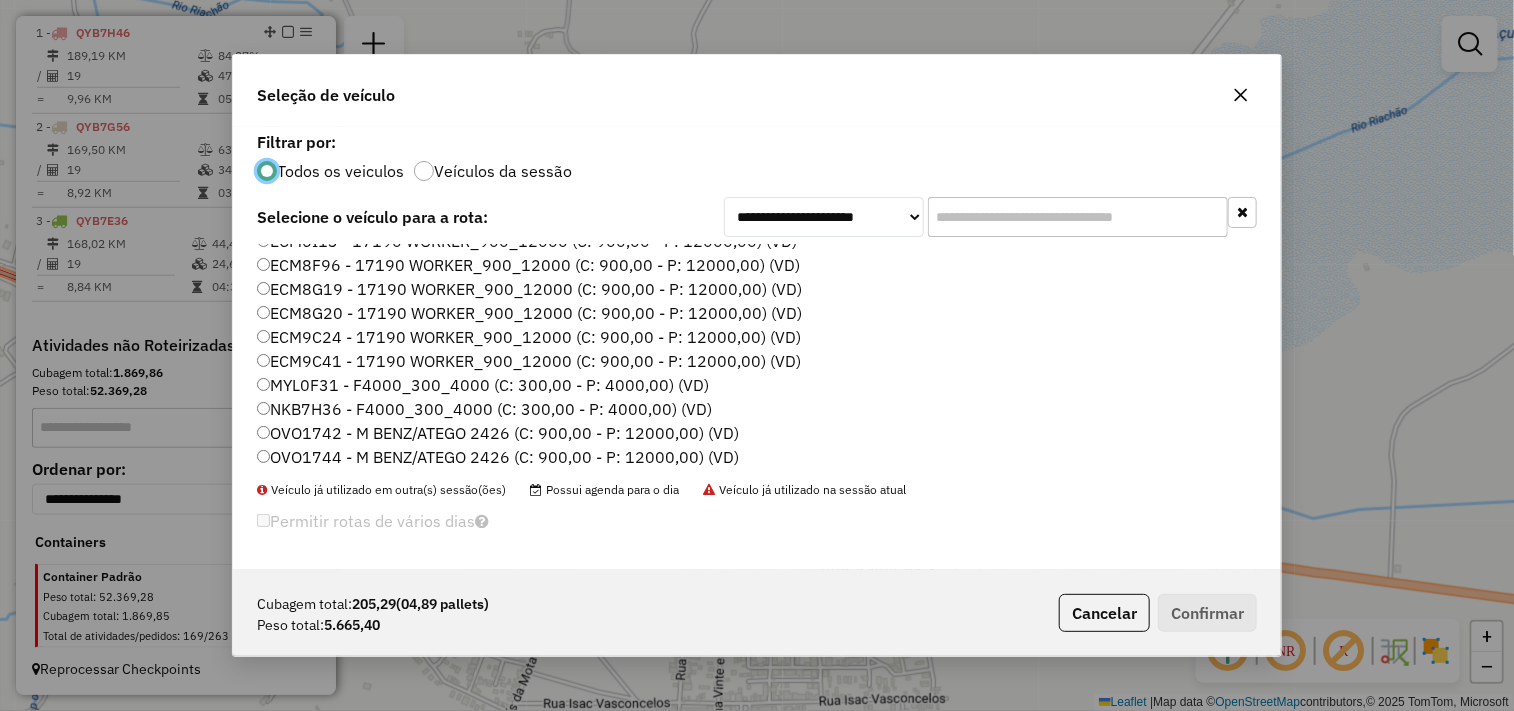 click on "ECM9C41 - 17190 WORKER_900_12000 (C: 900,00 - P: 12000,00) (VD)" 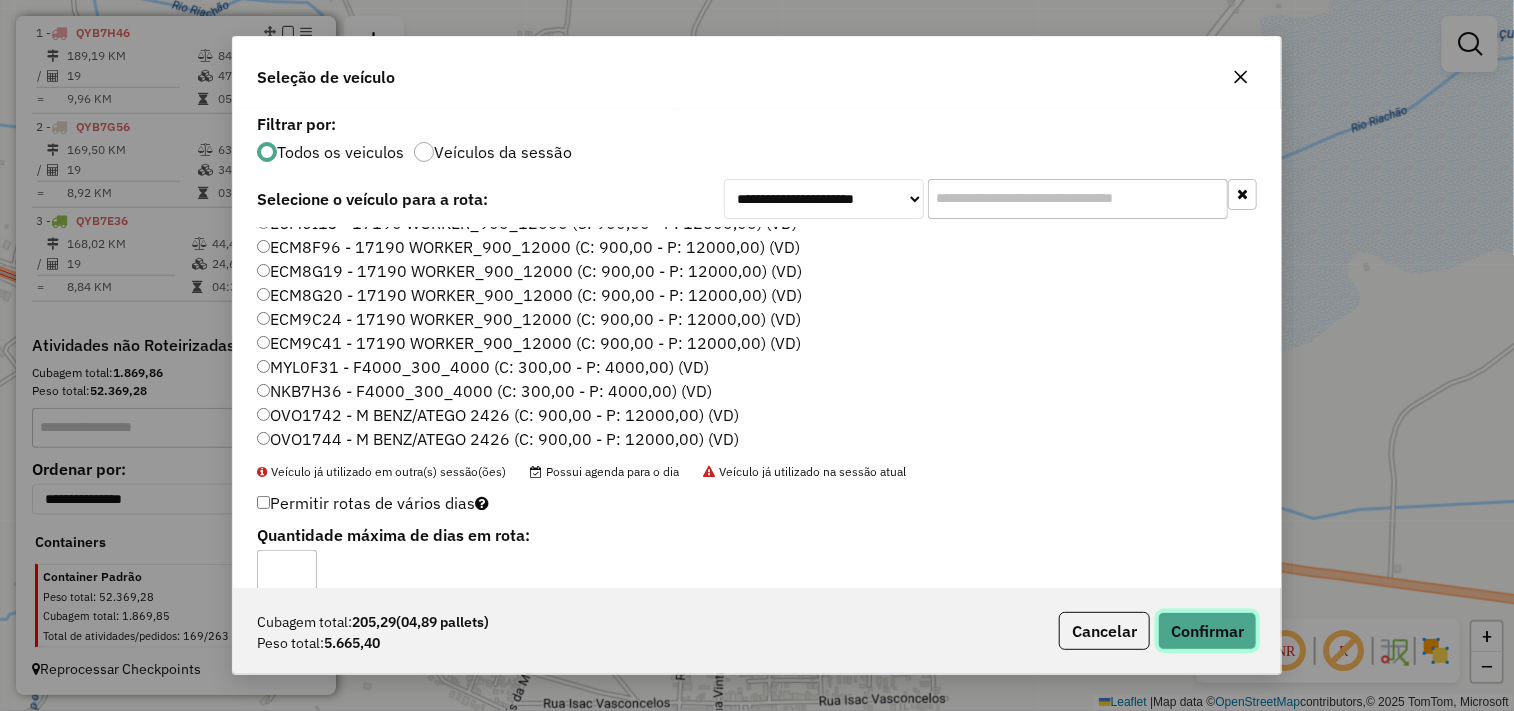 click on "Confirmar" 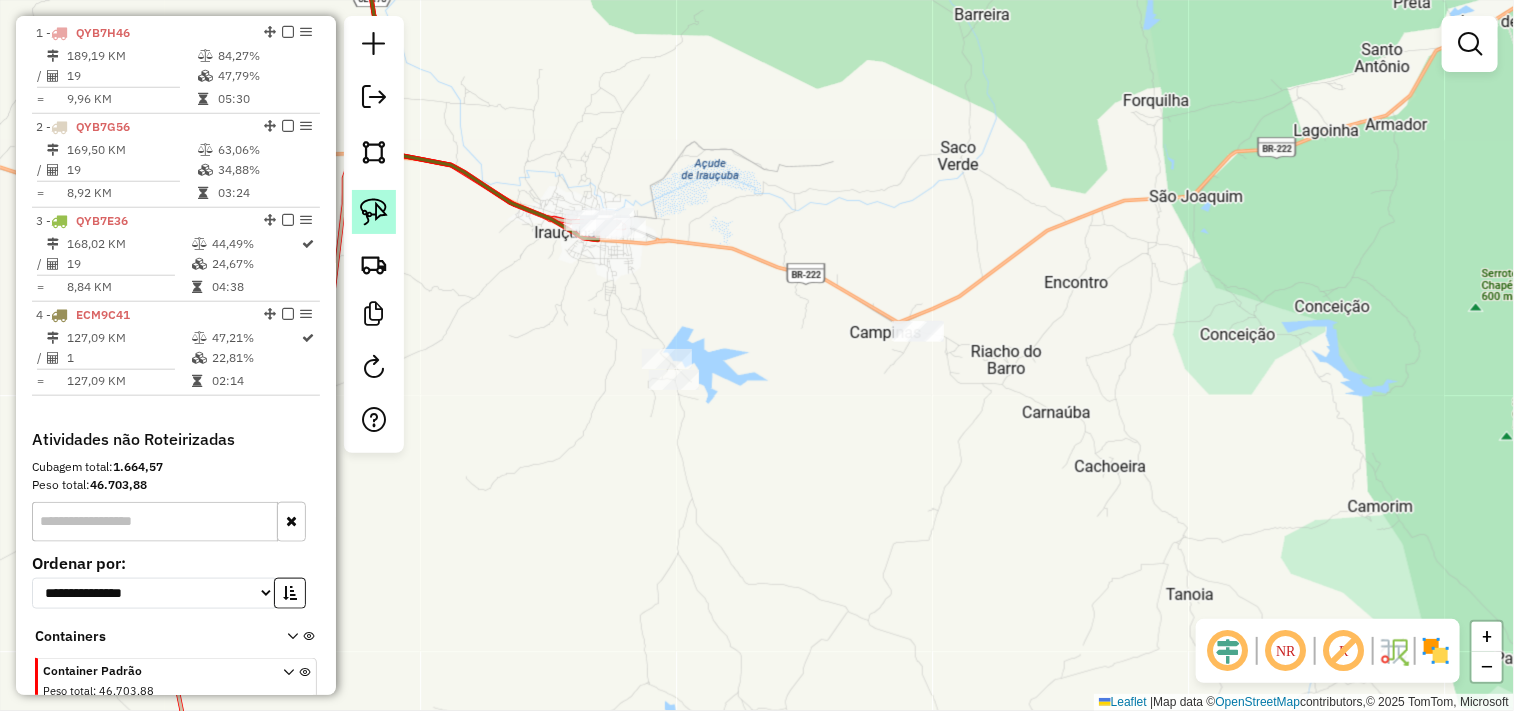 click 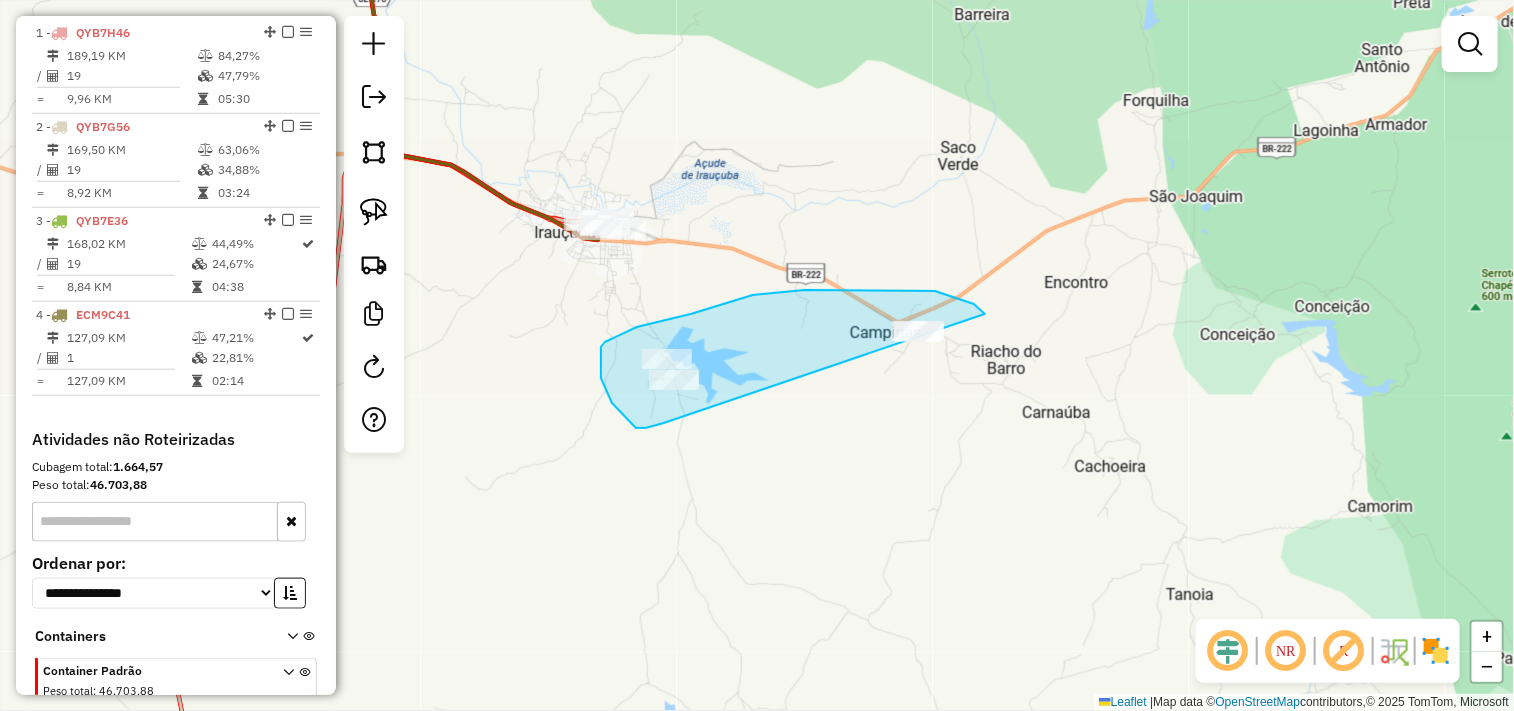 drag, startPoint x: 658, startPoint y: 424, endPoint x: 1012, endPoint y: 422, distance: 354.00565 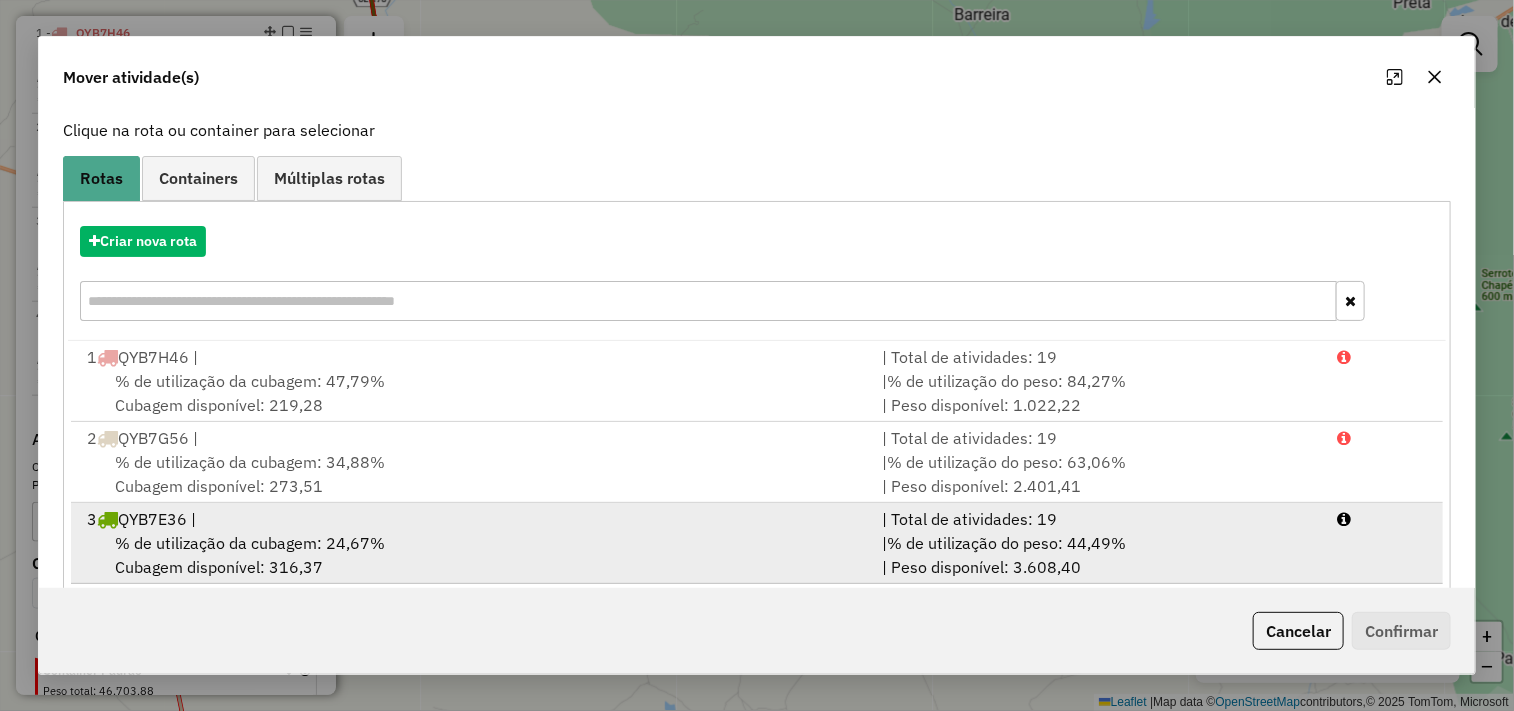 scroll, scrollTop: 227, scrollLeft: 0, axis: vertical 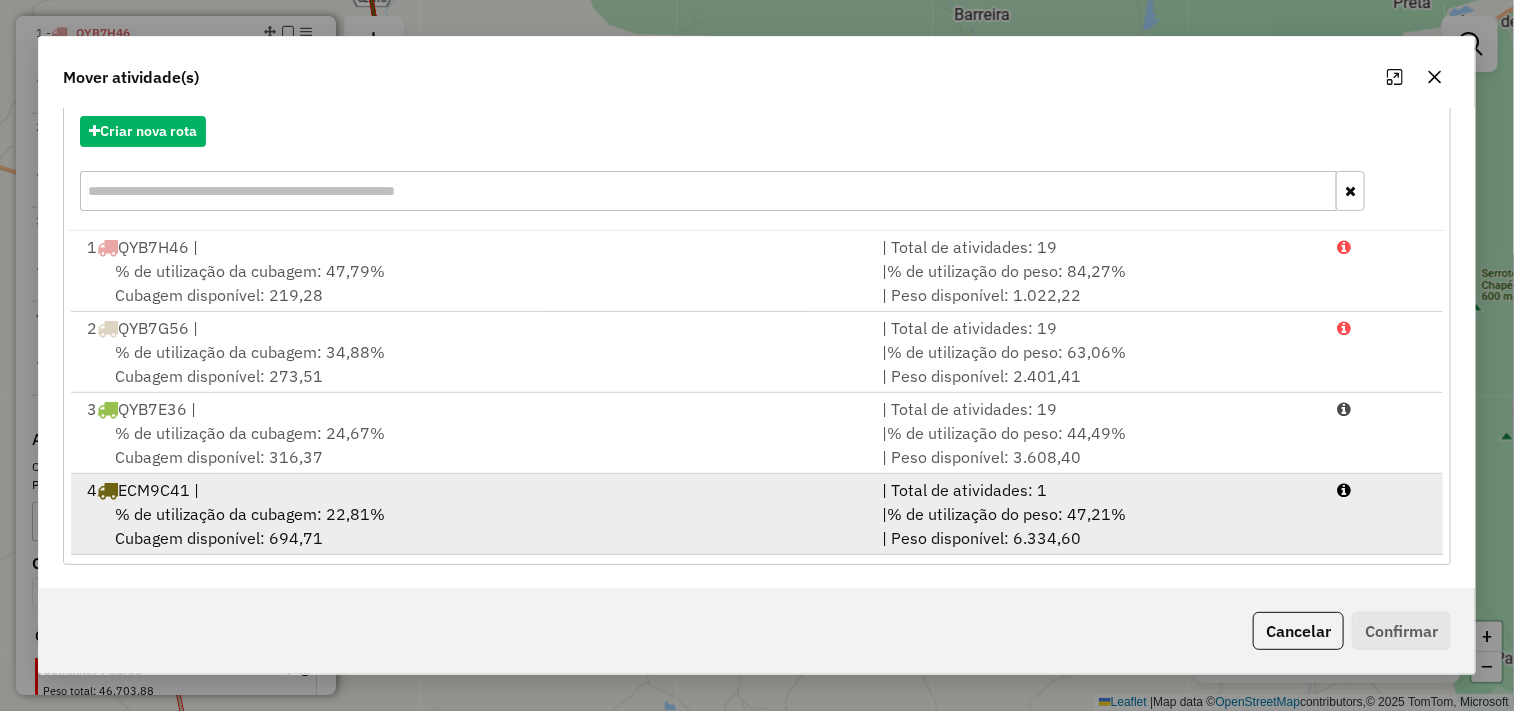 drag, startPoint x: 257, startPoint y: 505, endPoint x: 541, endPoint y: 502, distance: 284.01584 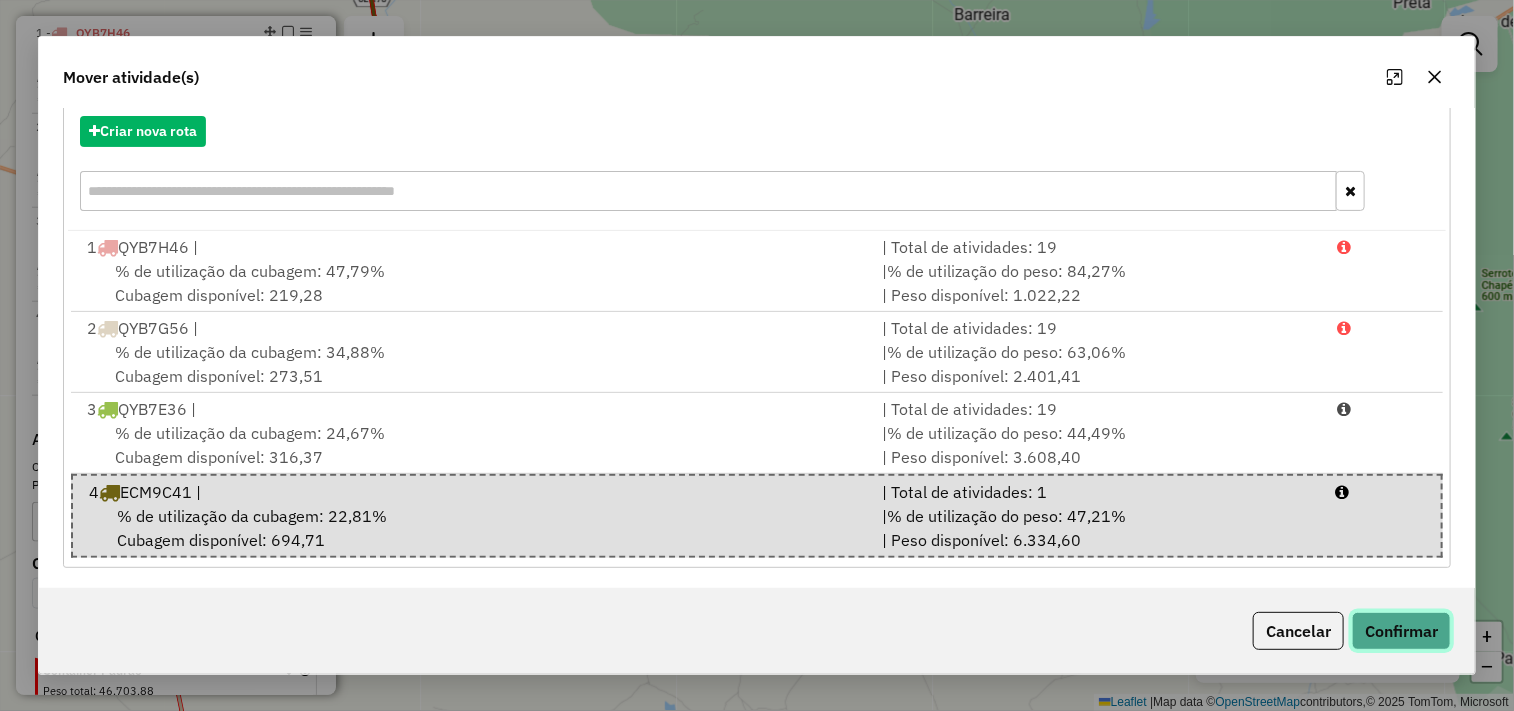 click on "Confirmar" 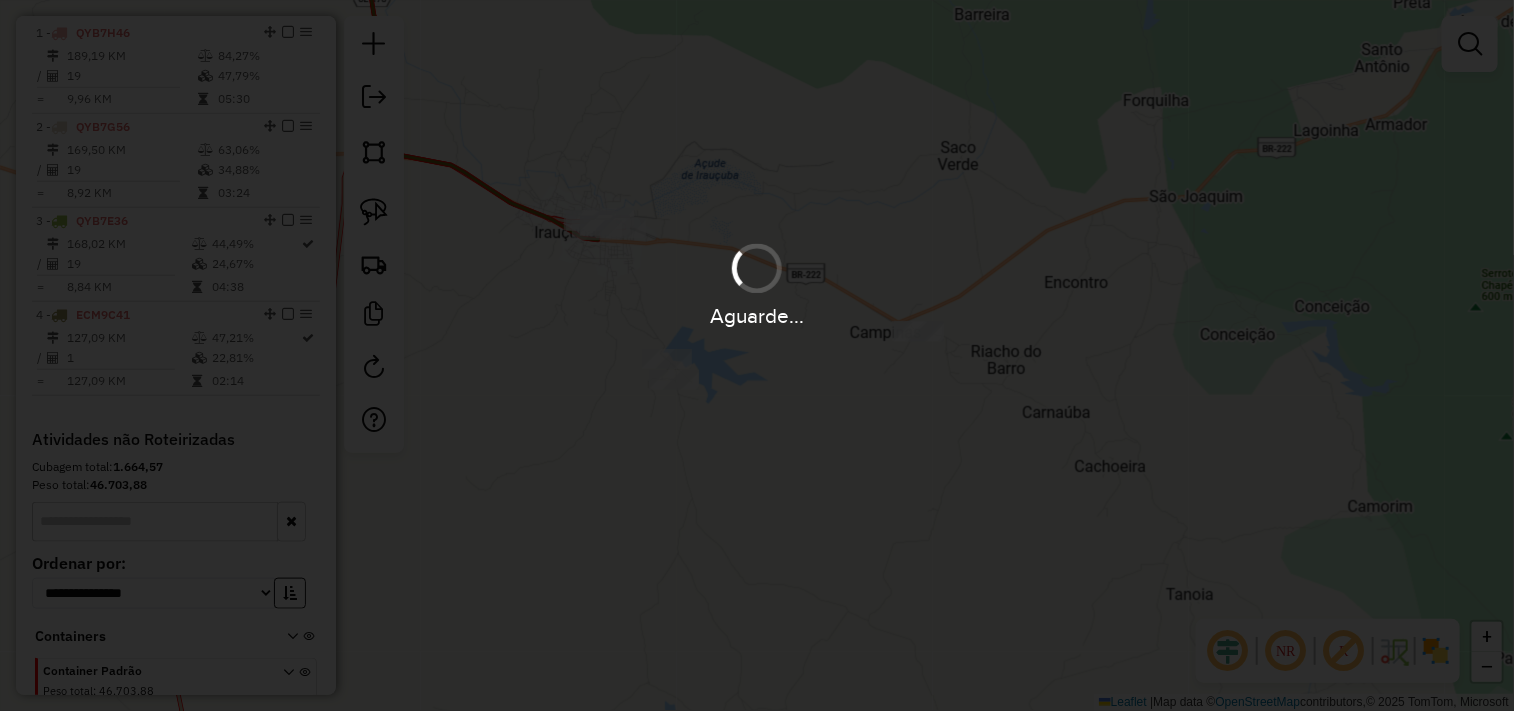 scroll, scrollTop: 0, scrollLeft: 0, axis: both 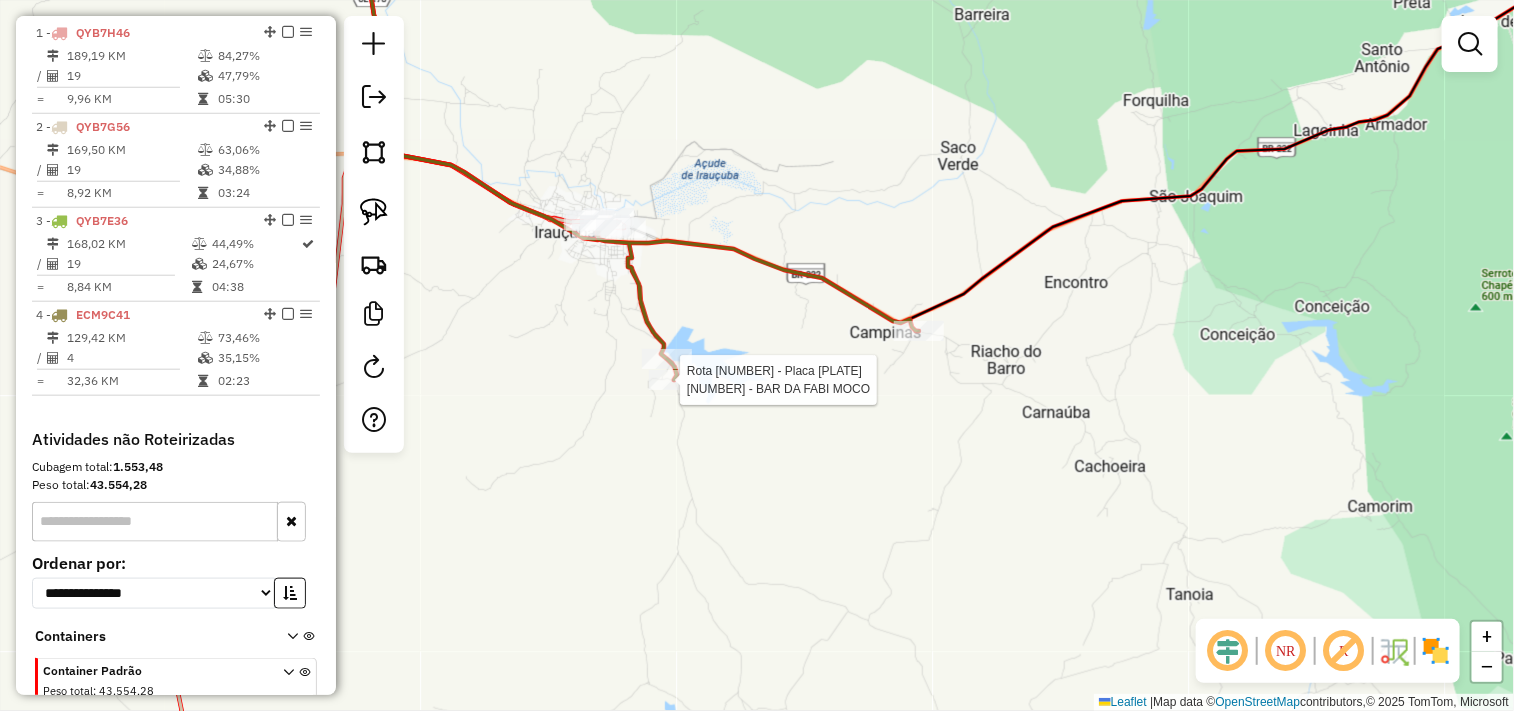 select on "**********" 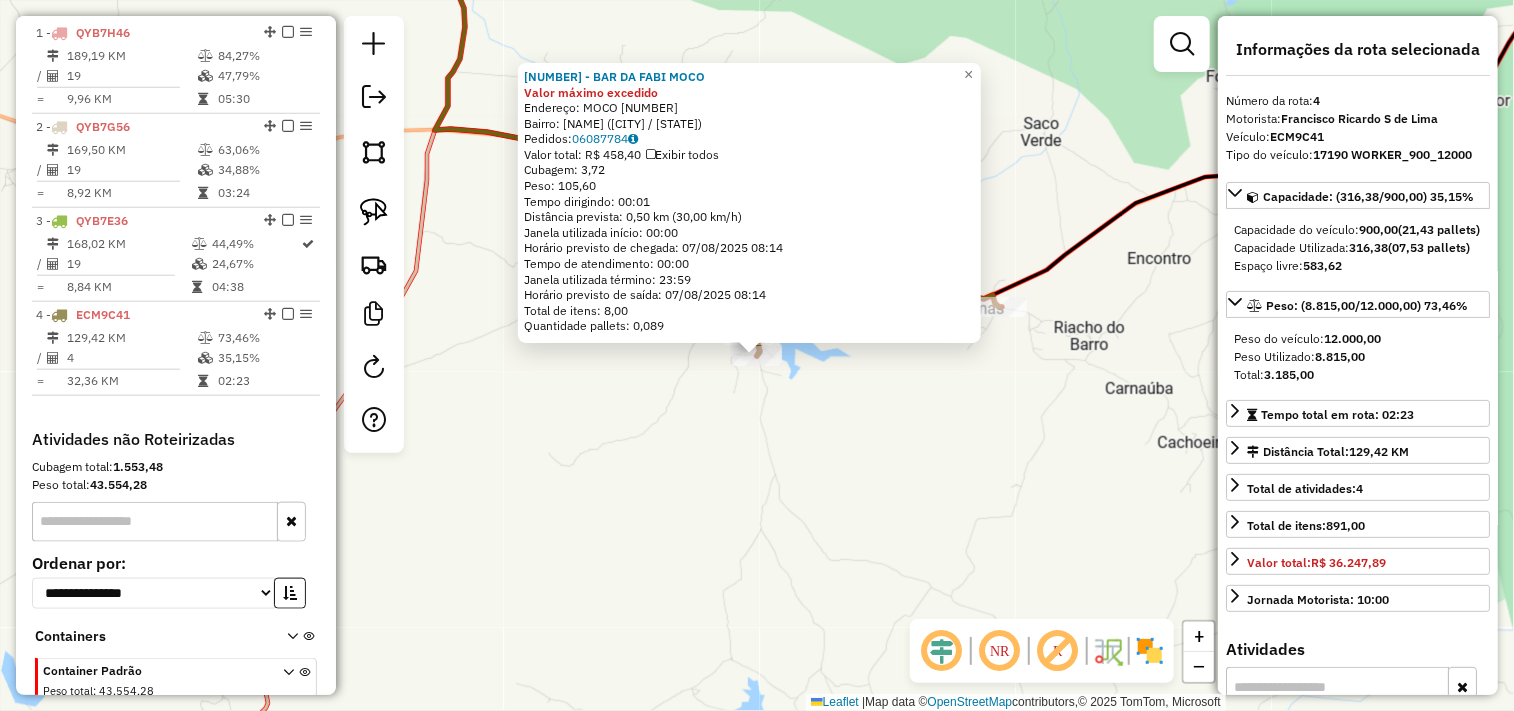 scroll, scrollTop: 864, scrollLeft: 0, axis: vertical 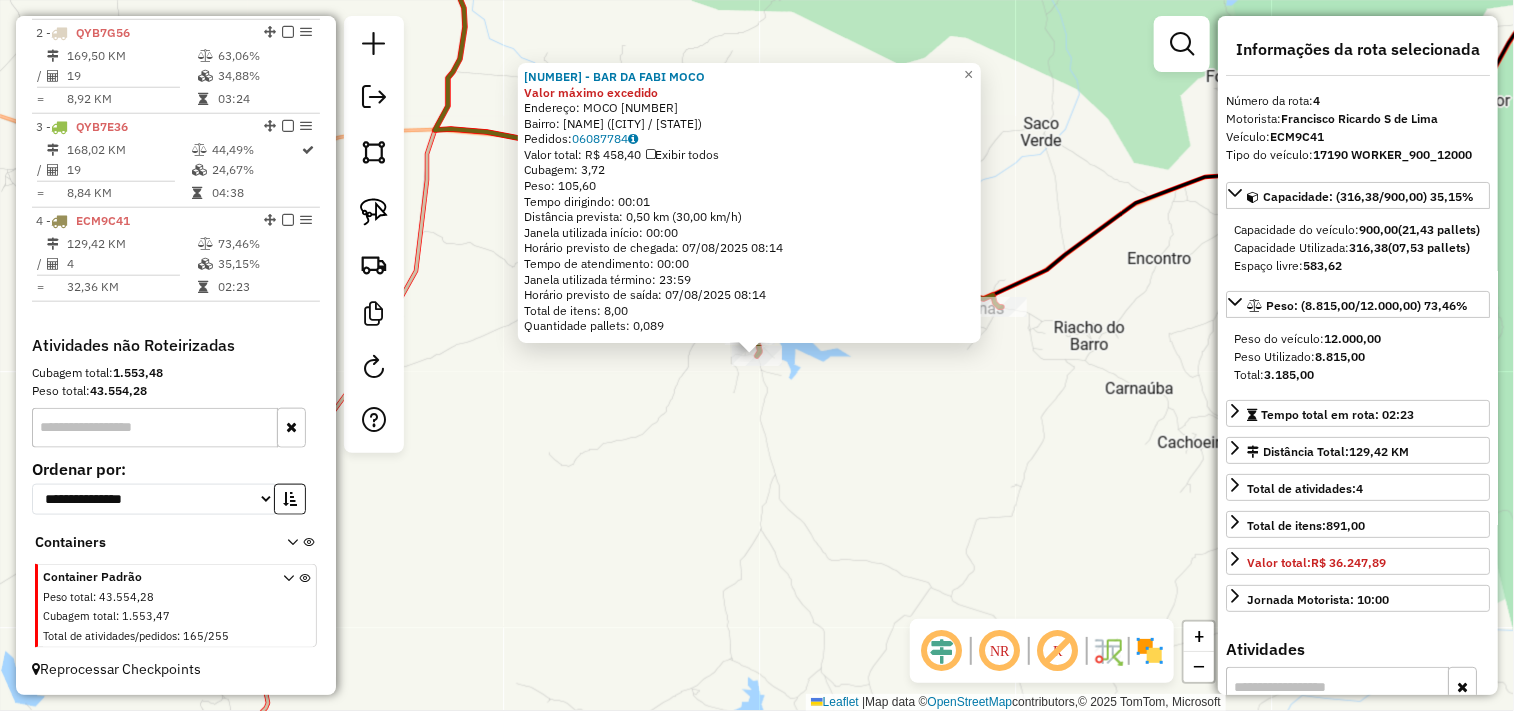 click on "478 - BAR DA FABI MOCO Valor máximo excedido Endereço: MOCO 10 Bairro: MOCO (IRAUCUBA / [STATE]) Pedidos: 06087784 Valor total: R$ 458,40 Exibir todos Cubagem: 3,72 Peso: 105,60 Tempo dirigindo: 00:01 Distância prevista: 0,50 km (30,00 km/h) Janela utilizada início: 00:00 Horário previsto de chegada: 07/08/2025 08:14 Tempo de atendimento: 00:00 Janela utilizada término: 23:59 Horário previsto de saída: 07/08/2025 08:14 Total de itens: 8,00 Quantidade pallets: 0,089 × Janela de atendimento Grade de atendimento Capacidade Transportadoras Veículos Cliente Pedidos Rotas Selecione os dias de semana para filtrar as janelas de atendimento Seg Ter Qua Qui Sex Sáb Dom Informe o período da janela de atendimento: De: Até: Filtrar exatamente a janela do cliente Considerar janela de atendimento padrão Selecione os dias de semana para filtrar as grades de atendimento Seg Ter Qua Qui Sex Sáb Dom Considerar clientes sem dia de atendimento cadastrado +" 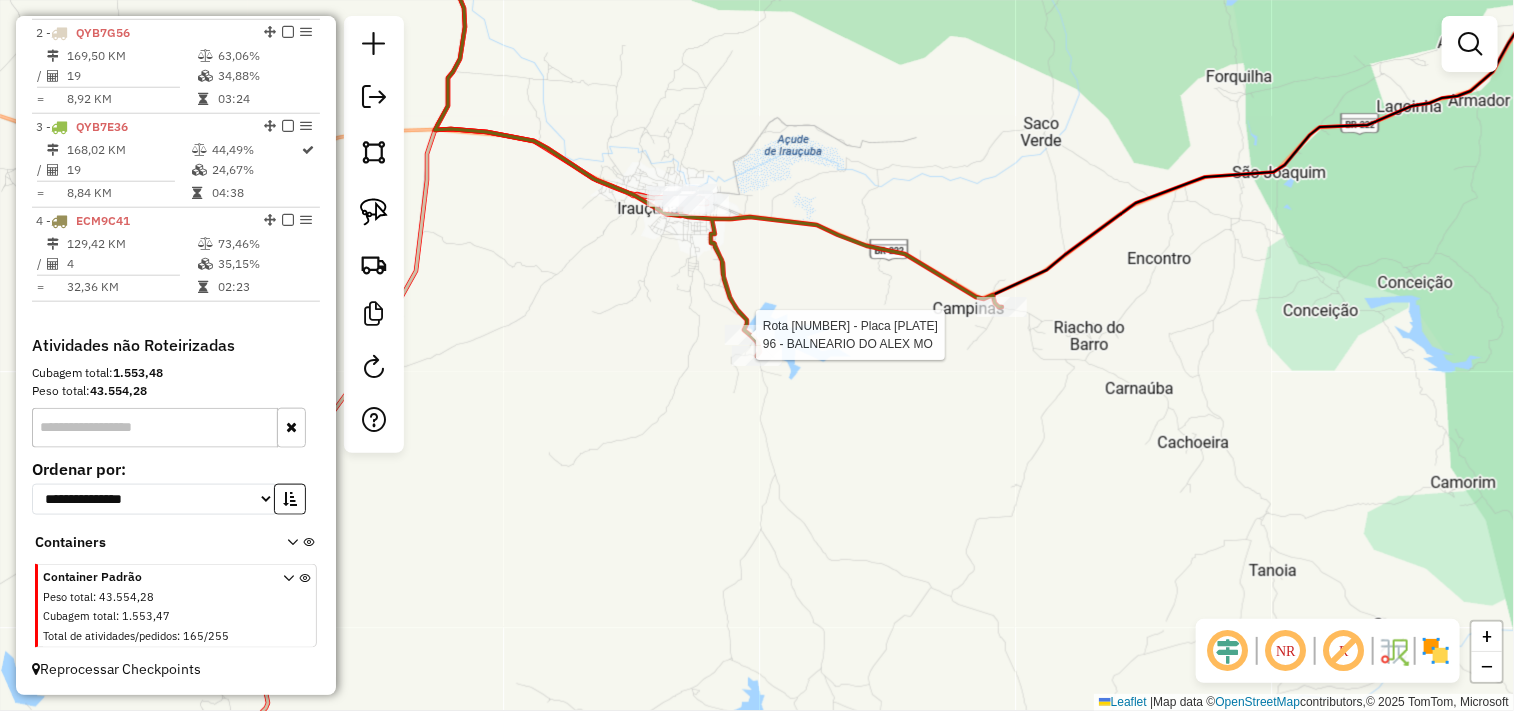 select on "**********" 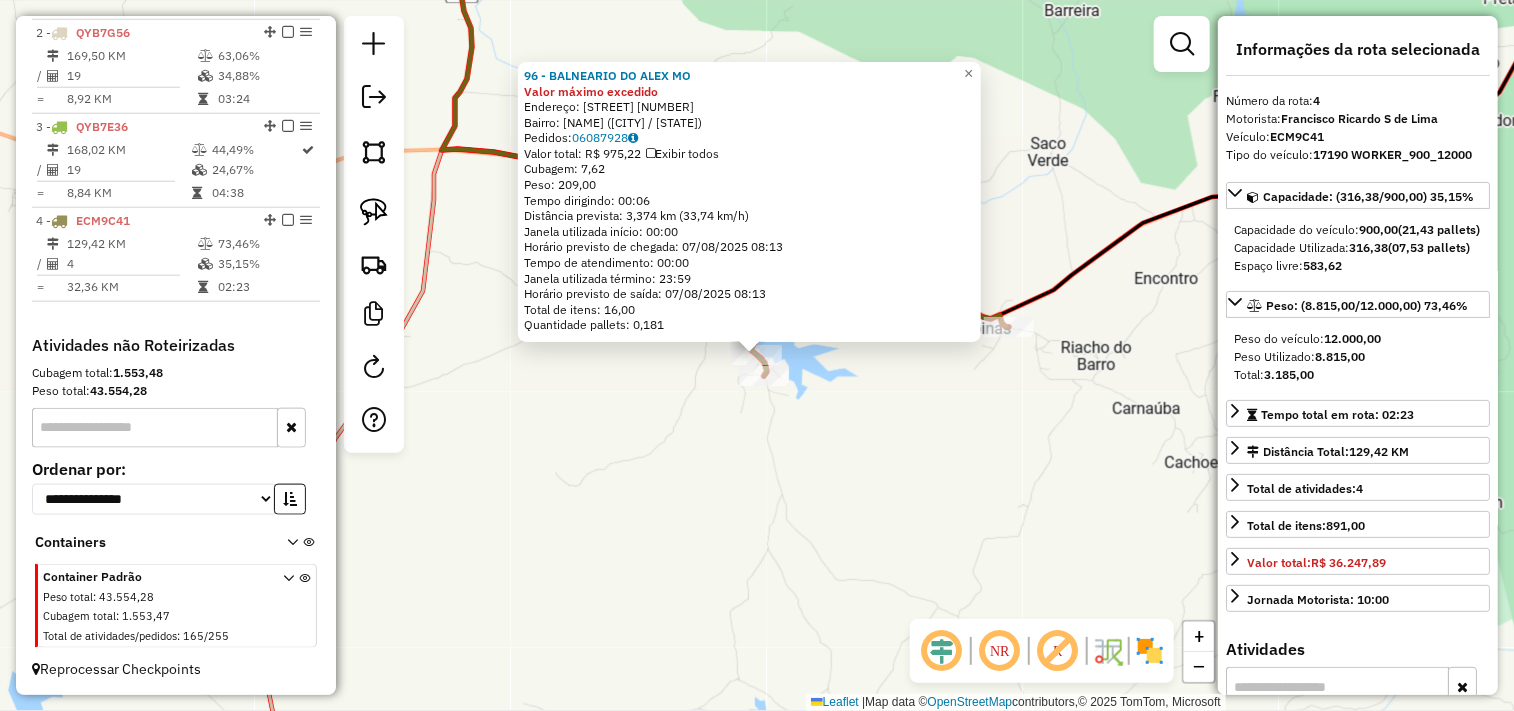 click on "96 - BALNEARIO DO ALEX MO Valor máximo excedido  Endereço:  MOCO 1   Bairro: MOCO ([CITY] / [STATE])   Pedidos:  06087928   Valor total: R$ 975,22   Exibir todos   Cubagem: 7,62  Peso: 209,00  Tempo dirigindo: 00:06   Distância prevista: 3,374 km (33,74 km/h)   Janela utilizada início: 00:00   Horário previsto de chegada: 07/08/2025 08:13   Tempo de atendimento: 00:00   Janela utilizada término: 23:59   Horário previsto de saída: 07/08/2025 08:13   Total de itens: 16,00   Quantidade pallets: 0,181  × Janela de atendimento Grade de atendimento Capacidade Transportadoras Veículos Cliente Pedidos  Rotas Selecione os dias de semana para filtrar as janelas de atendimento  Seg   Ter   Qua   Qui   Sex   Sáb   Dom  Informe o período da janela de atendimento: De: Até:  Filtrar exatamente a janela do cliente  Considerar janela de atendimento padrão  Selecione os dias de semana para filtrar as grades de atendimento  Seg   Ter   Qua   Qui   Sex   Sáb   Dom   Clientes fora do dia de atendimento selecionado De:  Até:  Filtrar as atividades entre os valores definidos abaixo:  Peso mínimo:   Peso máximo:   Cubagem mínima:   Cubagem máxima:   De:   Até:  Filtrar as atividades entre o tempo de atendimento definido abaixo:  De:   Até:   Considerar capacidade total dos clientes não roteirizados Transportadora: Selecione um ou mais itens Tipo de veículo: Selecione um ou mais itens Veículo: Selecione um ou mais itens Motorista:" 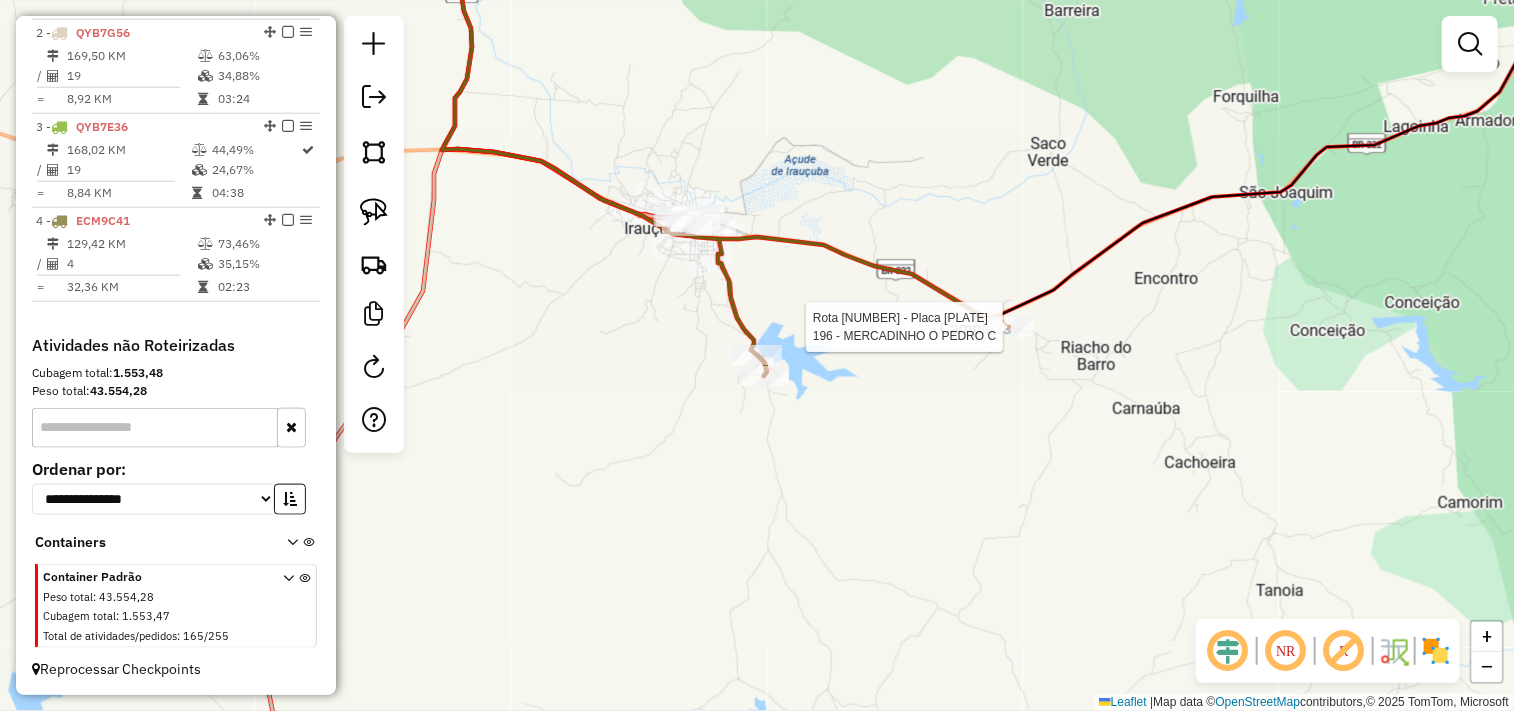select on "**********" 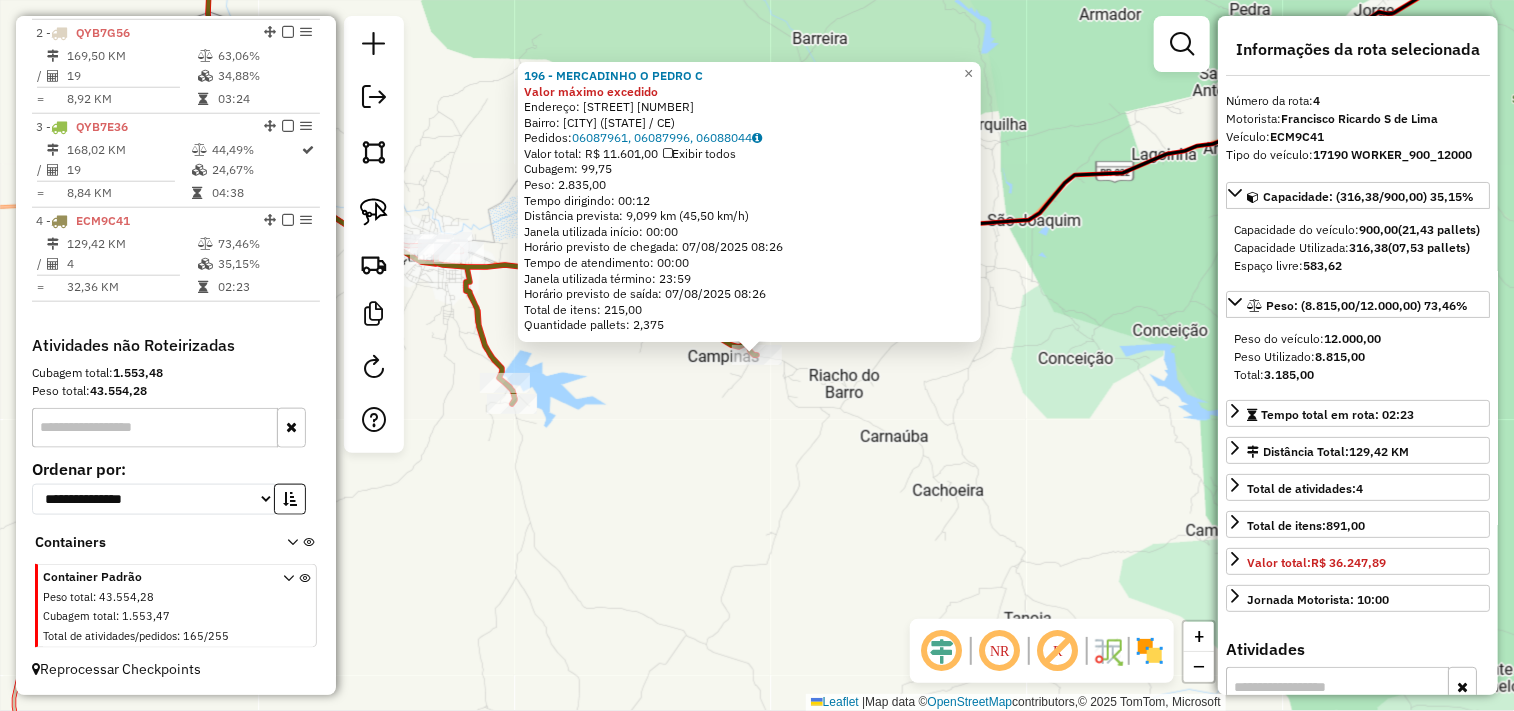 click on "196 - [CLIENTE] Valor máximo excedido  Endereço:  [STREET] [NUMBER]   Bairro: [NEIGHBORHOOD] ([CITY] / [STATE])   Pedidos:  06087961, 06087996, 06088044   Valor total: R$ 11.601,00   Exibir todos   Cubagem: 99,75  Peso: 2.835,00  Tempo dirigindo: 00:12   Distância prevista: 9,099 km (45,50 km/h)   Janela utilizada início: 00:00   Horário previsto de chegada: 07/08/2025 08:26   Tempo de atendimento: 00:00   Janela utilizada término: 23:59   Horário previsto de saída: 07/08/2025 08:26   Total de itens: 215,00   Quantidade pallets: 2,375  × Janela de atendimento Grade de atendimento Capacidade Transportadoras Veículos Cliente Pedidos  Rotas Selecione os dias de semana para filtrar as janelas de atendimento  Seg   Ter   Qua   Qui   Sex   Sáb   Dom  Informe o período da janela de atendimento: De: Até:  Filtrar exatamente a janela do cliente  Considerar janela de atendimento padrão  Selecione os dias de semana para filtrar as grades de atendimento  Seg   Ter   Qua   Qui   Sex   Sáb   Dom   De:   De:" 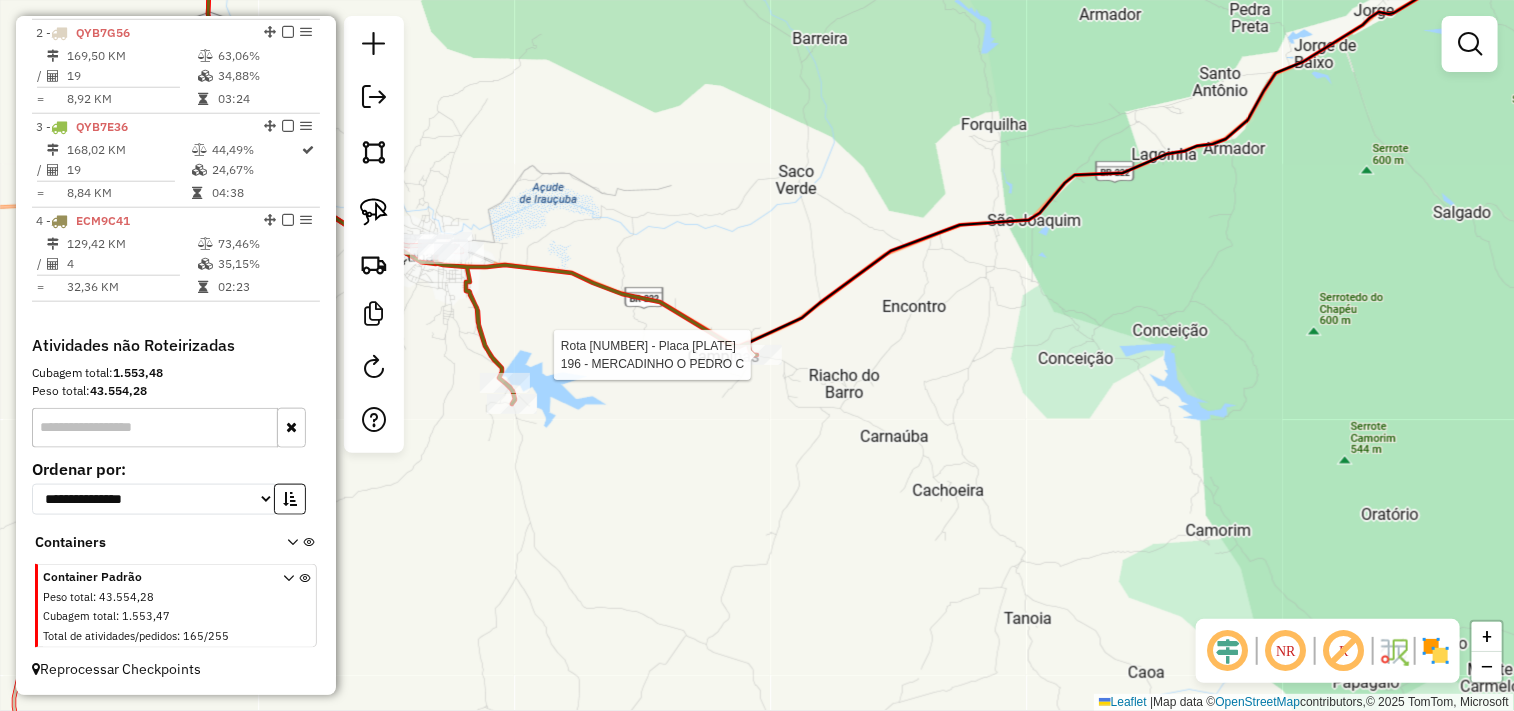 select on "**********" 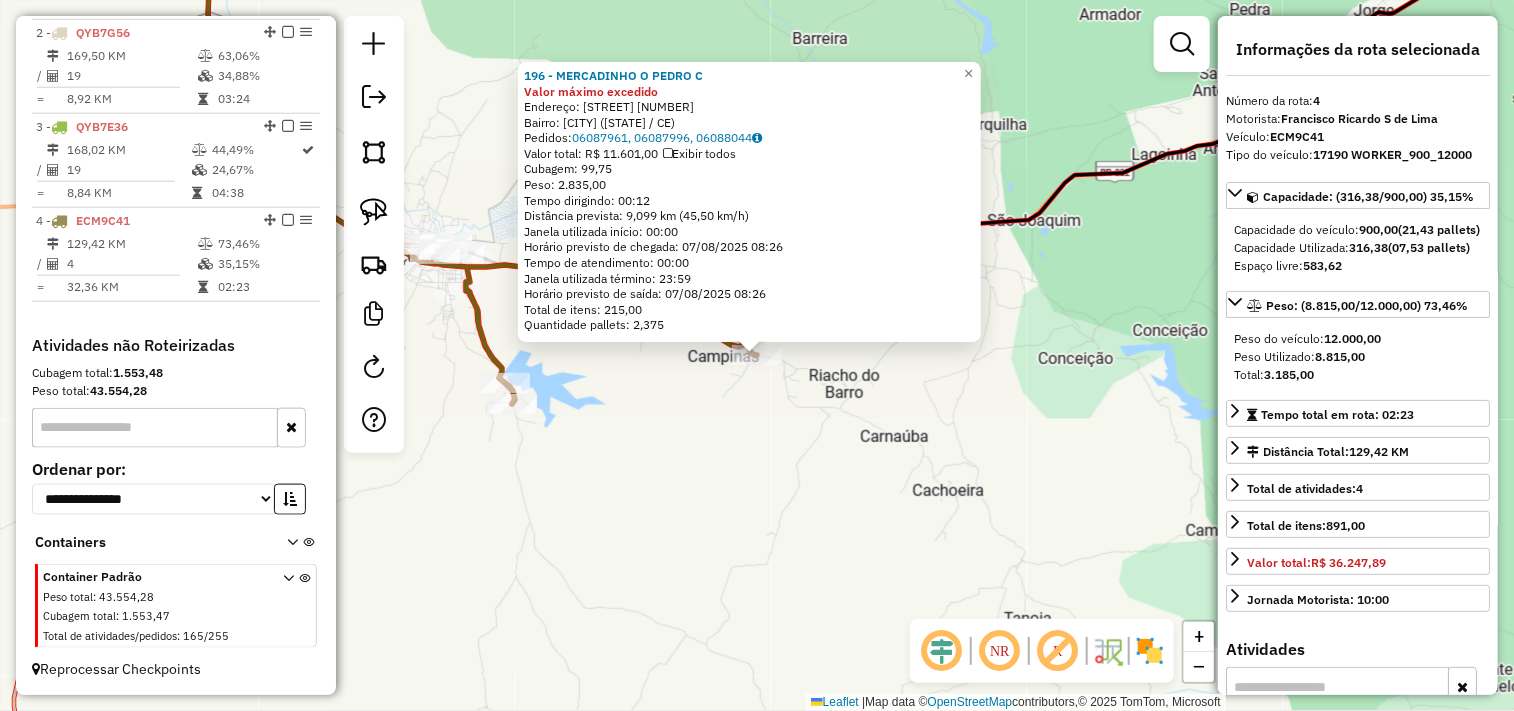 click on "196 - [CLIENTE] Valor máximo excedido  Endereço:  [STREET] [NUMBER]   Bairro: [NEIGHBORHOOD] ([CITY] / [STATE])   Pedidos:  06087961, 06087996, 06088044   Valor total: R$ 11.601,00   Exibir todos   Cubagem: 99,75  Peso: 2.835,00  Tempo dirigindo: 00:12   Distância prevista: 9,099 km (45,50 km/h)   Janela utilizada início: 00:00   Horário previsto de chegada: 07/08/2025 08:26   Tempo de atendimento: 00:00   Janela utilizada término: 23:59   Horário previsto de saída: 07/08/2025 08:26   Total de itens: 215,00   Quantidade pallets: 2,375  × Janela de atendimento Grade de atendimento Capacidade Transportadoras Veículos Cliente Pedidos  Rotas Selecione os dias de semana para filtrar as janelas de atendimento  Seg   Ter   Qua   Qui   Sex   Sáb   Dom  Informe o período da janela de atendimento: De: Até:  Filtrar exatamente a janela do cliente  Considerar janela de atendimento padrão  Selecione os dias de semana para filtrar as grades de atendimento  Seg   Ter   Qua   Qui   Sex   Sáb   Dom   De:   De:" 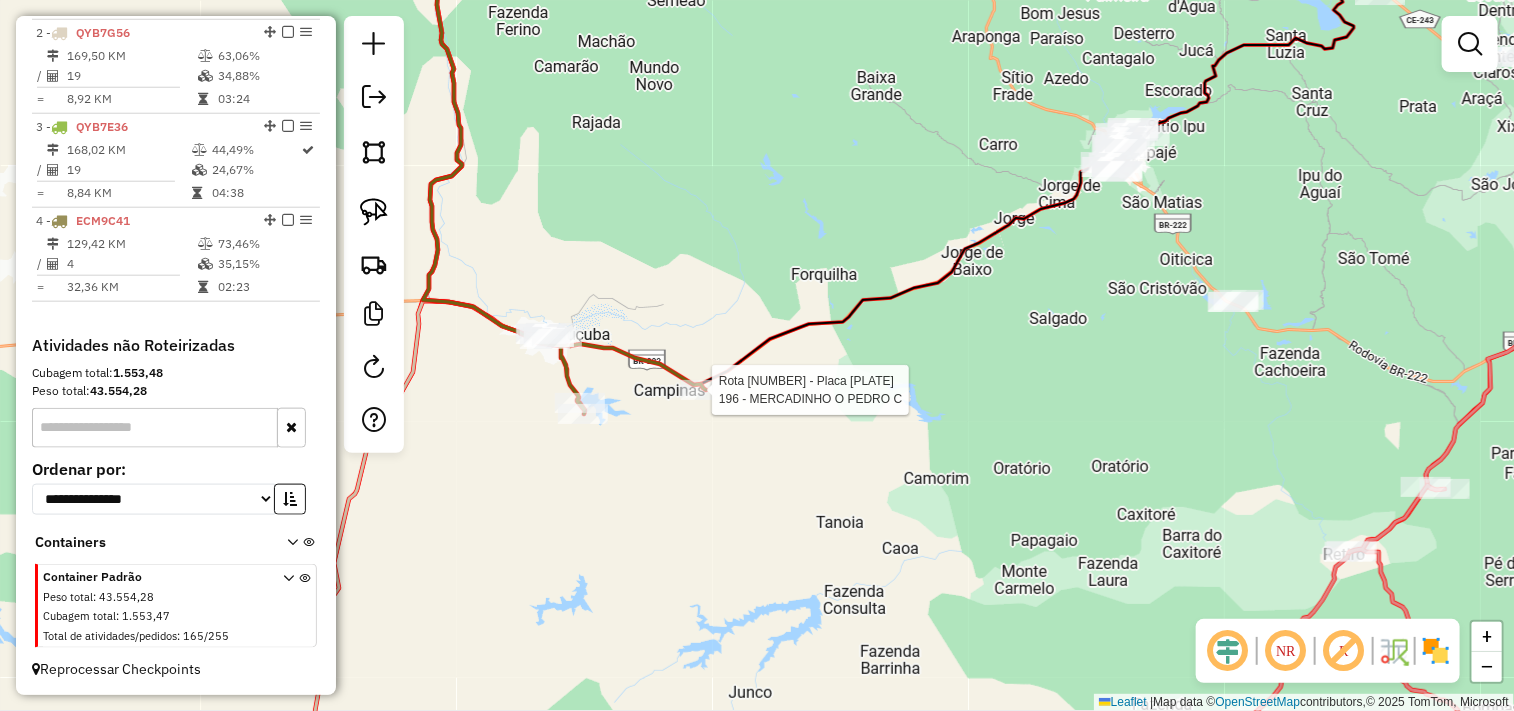 select on "**********" 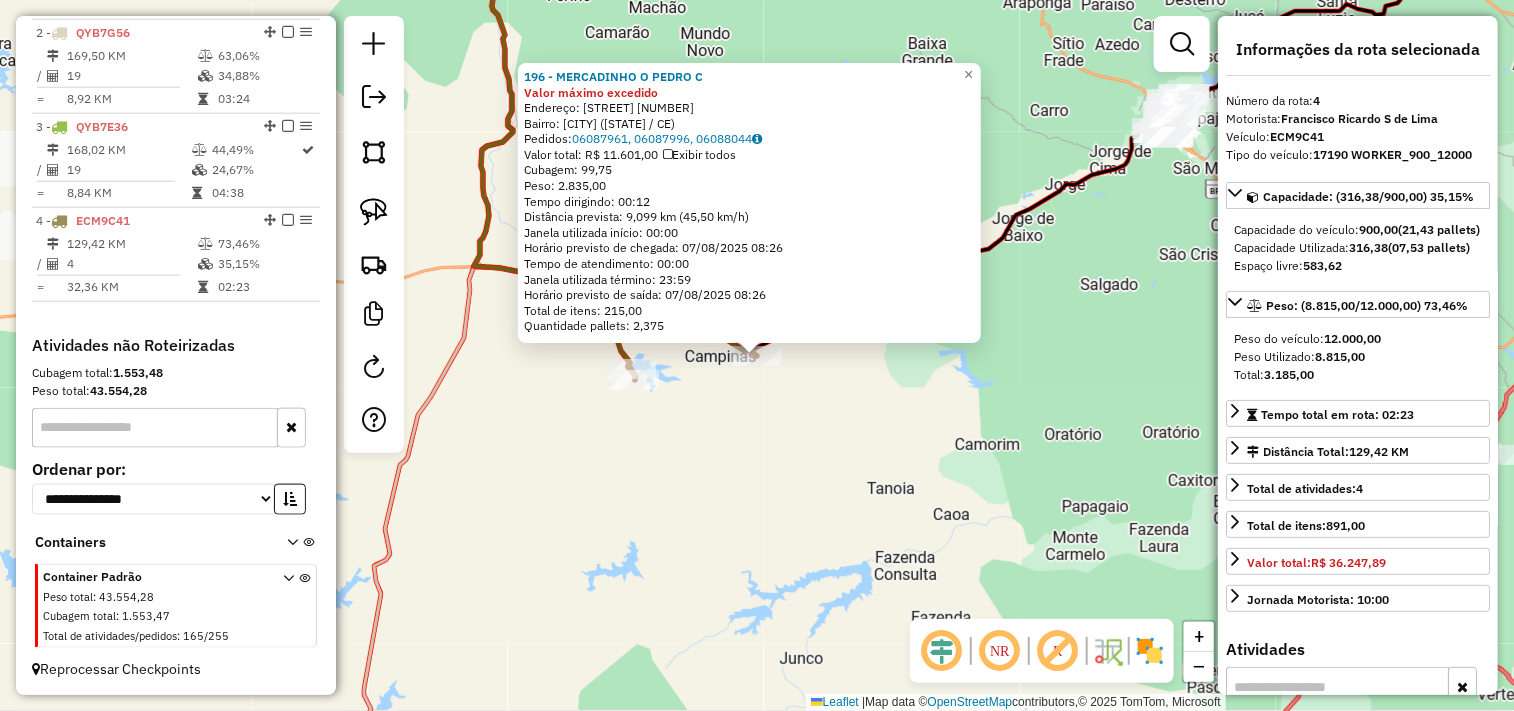 click on "196 - [CLIENTE] Valor máximo excedido  Endereço:  [STREET] [NUMBER]   Bairro: [NEIGHBORHOOD] ([CITY] / [STATE])   Pedidos:  06087961, 06087996, 06088044   Valor total: R$ 11.601,00   Exibir todos   Cubagem: 99,75  Peso: 2.835,00  Tempo dirigindo: 00:12   Distância prevista: 9,099 km (45,50 km/h)   Janela utilizada início: 00:00   Horário previsto de chegada: 07/08/2025 08:26   Tempo de atendimento: 00:00   Janela utilizada término: 23:59   Horário previsto de saída: 07/08/2025 08:26   Total de itens: 215,00   Quantidade pallets: 2,375  × Janela de atendimento Grade de atendimento Capacidade Transportadoras Veículos Cliente Pedidos  Rotas Selecione os dias de semana para filtrar as janelas de atendimento  Seg   Ter   Qua   Qui   Sex   Sáb   Dom  Informe o período da janela de atendimento: De: Até:  Filtrar exatamente a janela do cliente  Considerar janela de atendimento padrão  Selecione os dias de semana para filtrar as grades de atendimento  Seg   Ter   Qua   Qui   Sex   Sáb   Dom   De:   De:" 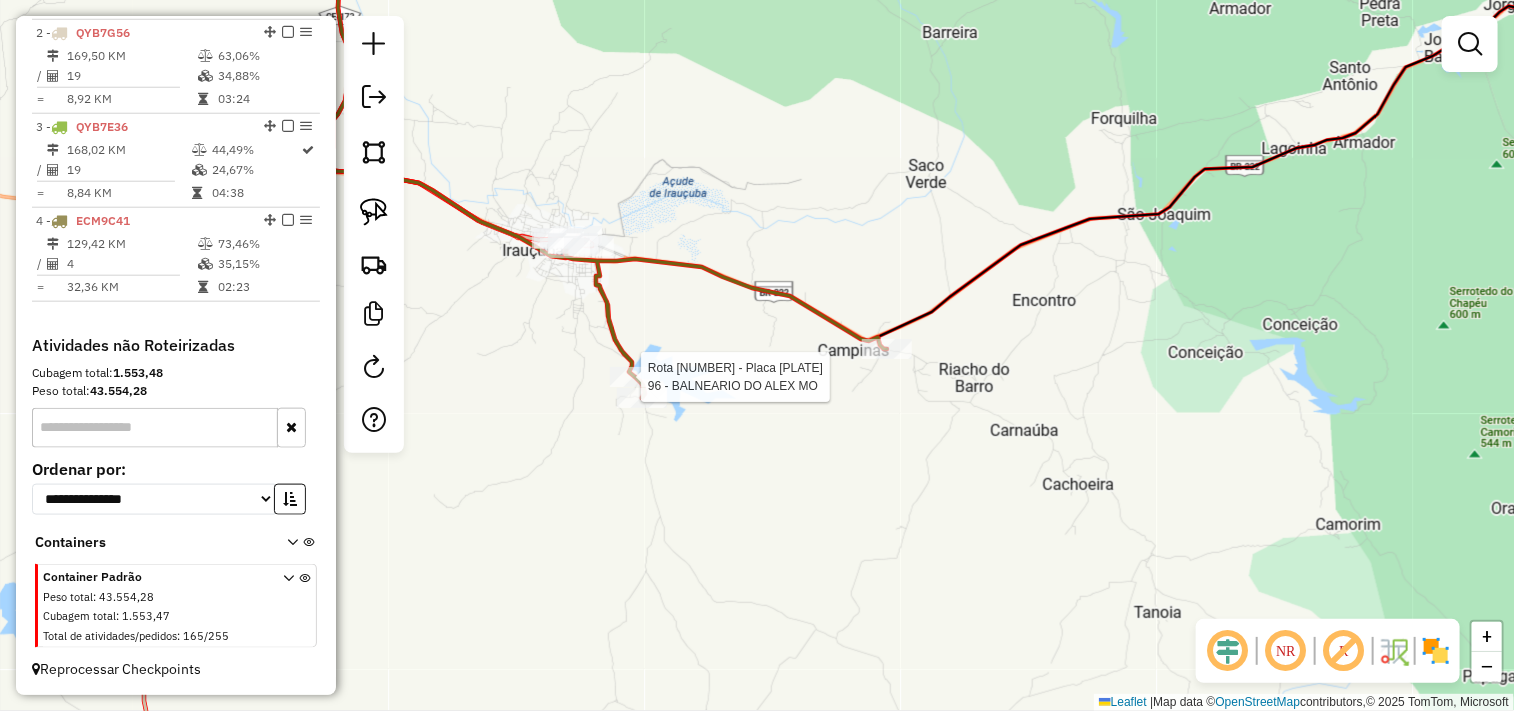 select on "**********" 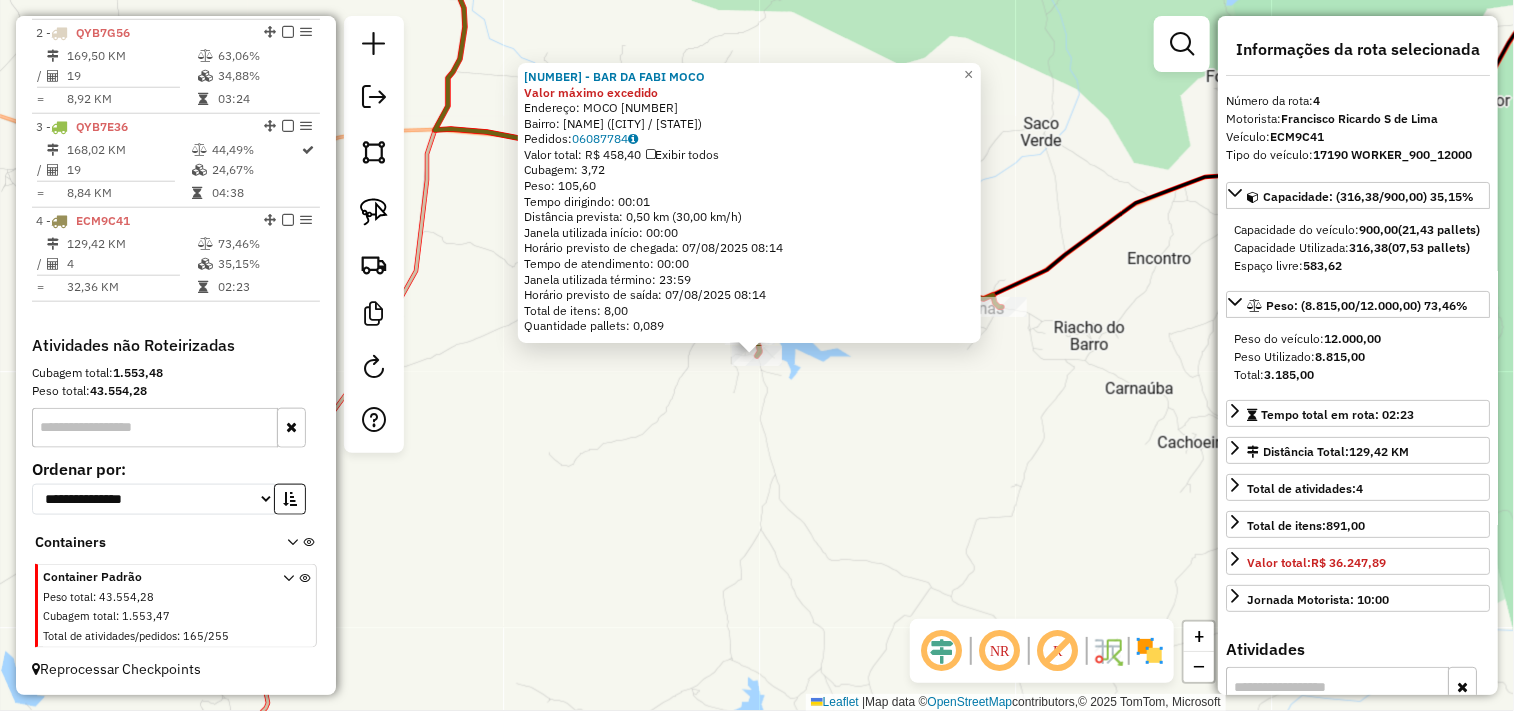 click on "478 - BAR DA FABI MOCO Valor máximo excedido Endereço: MOCO 10 Bairro: MOCO (IRAUCUBA / [STATE]) Pedidos: 06087784 Valor total: R$ 458,40 Exibir todos Cubagem: 3,72 Peso: 105,60 Tempo dirigindo: 00:01 Distância prevista: 0,50 km (30,00 km/h) Janela utilizada início: 00:00 Horário previsto de chegada: 07/08/2025 08:14 Tempo de atendimento: 00:00 Janela utilizada término: 23:59 Horário previsto de saída: 07/08/2025 08:14 Total de itens: 8,00 Quantidade pallets: 0,089 × Janela de atendimento Grade de atendimento Capacidade Transportadoras Veículos Cliente Pedidos Rotas Selecione os dias de semana para filtrar as janelas de atendimento Seg Ter Qua Qui Sex Sáb Dom Informe o período da janela de atendimento: De: Até: Filtrar exatamente a janela do cliente Considerar janela de atendimento padrão Selecione os dias de semana para filtrar as grades de atendimento Seg Ter Qua Qui Sex Sáb Dom Considerar clientes sem dia de atendimento cadastrado +" 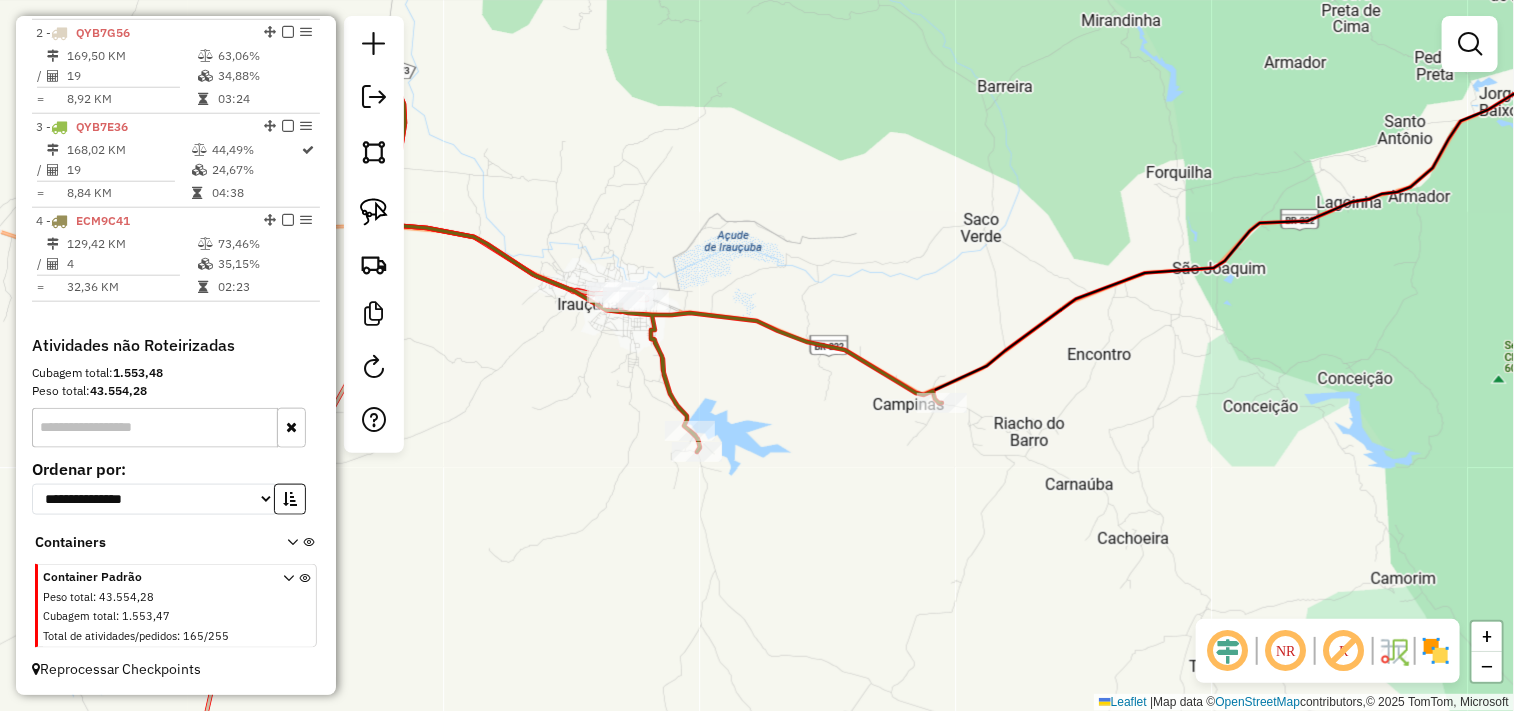 drag, startPoint x: 942, startPoint y: 376, endPoint x: 881, endPoint y: 473, distance: 114.58621 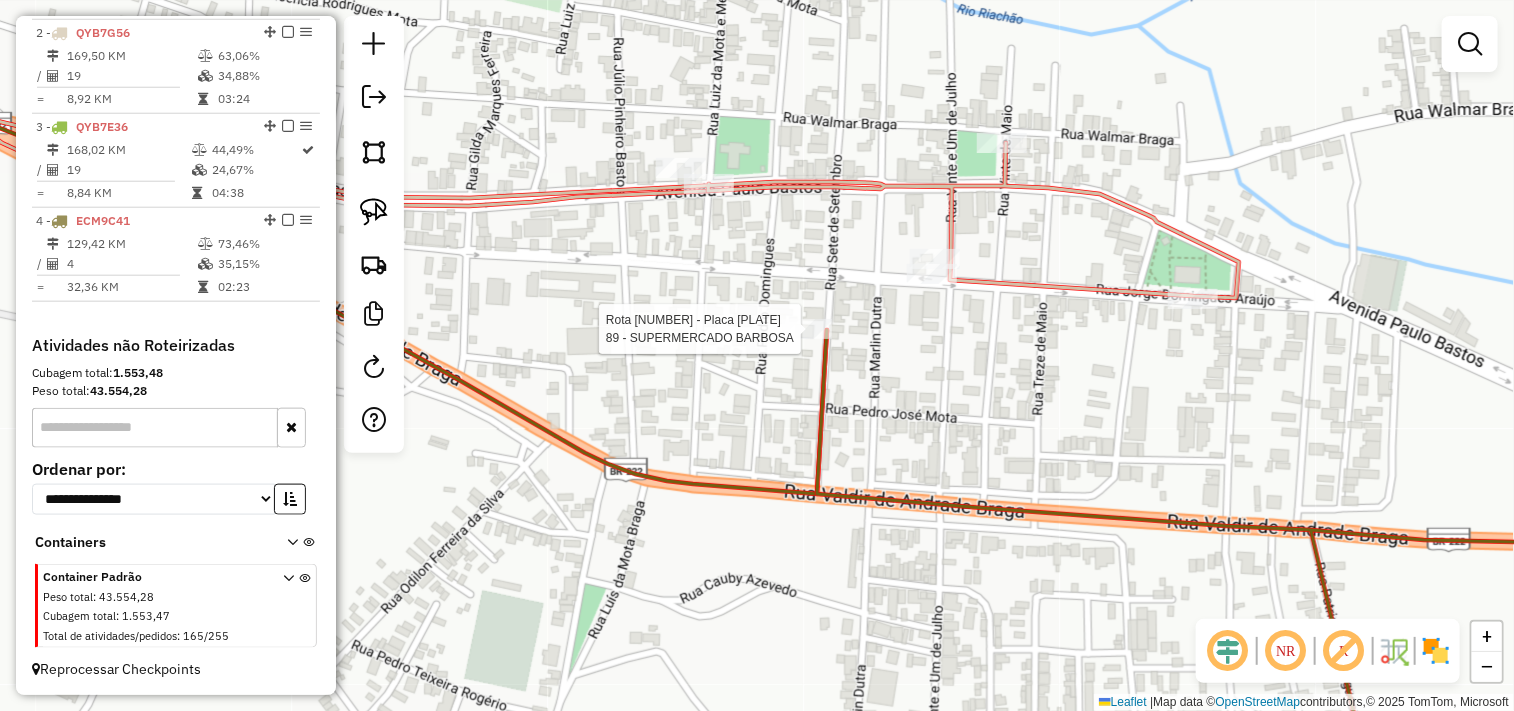 click 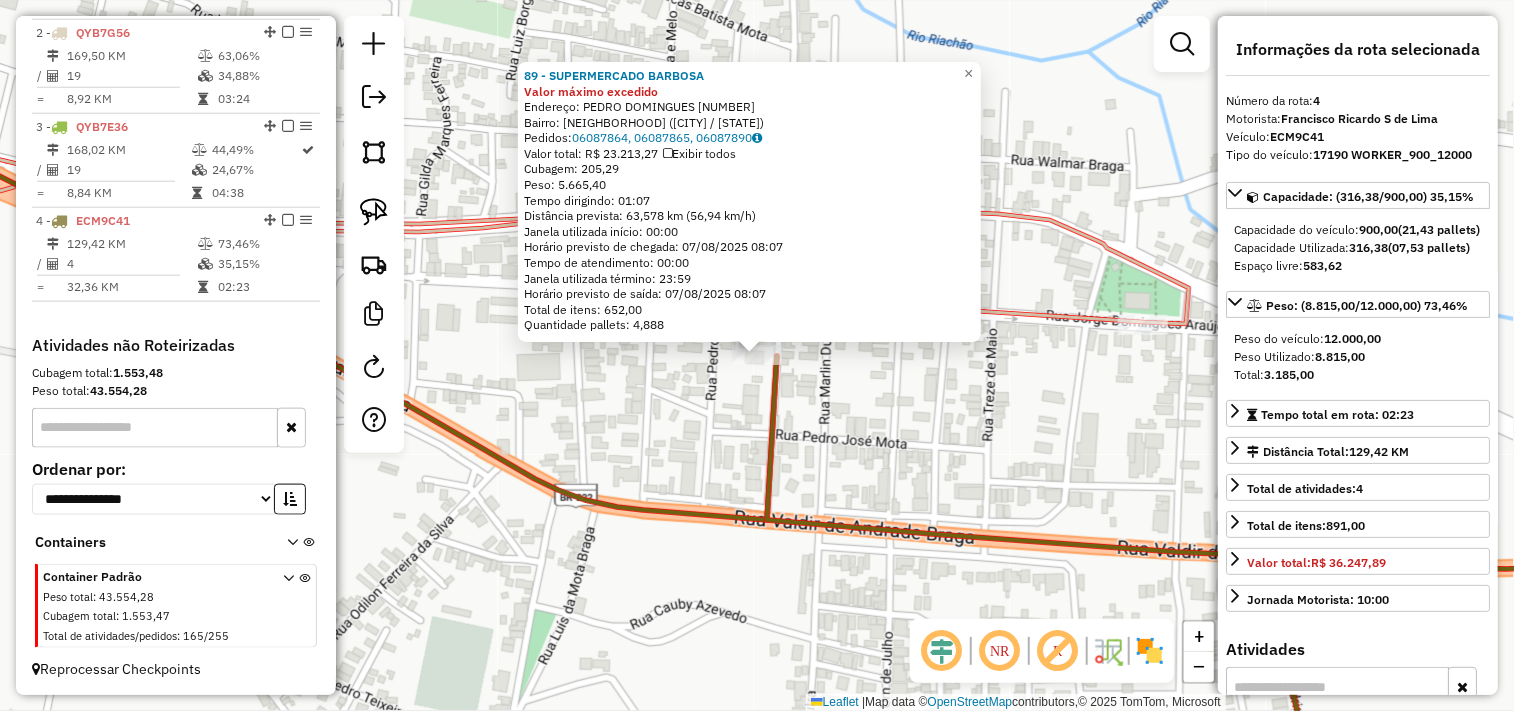 click on "[NUMBER] - SUPERMERCADO BARBOSA Valor máximo excedido  Endereço:  [STREET] [NUMBER]   Bairro: [CITY] ([CITY] / [STATE])   Pedidos:  06087864, 06087865, 06087890   Valor total: R$ 23.213,27   Exibir todos   Cubagem: 205,29  Peso: 5.665,40  Tempo dirigindo: 01:07   Distância prevista: 63,578 km (56,94 km/h)   Janela utilizada início: 00:00   Horário previsto de chegada: 07/08/2025 08:07   Tempo de atendimento: 00:00   Janela utilizada término: 23:59   Horário previsto de saída: 07/08/2025 08:07   Total de itens: 652,00   Quantidade pallets: 4,888  × Janela de atendimento Grade de atendimento Capacidade Transportadoras Veículos Cliente Pedidos  Rotas Selecione os dias de semana para filtrar as janelas de atendimento  Seg   Ter   Qua   Qui   Sex   Sáb   Dom  Informe o período da janela de atendimento: De: Até:  Filtrar exatamente a janela do cliente  Considerar janela de atendimento padrão  Selecione os dias de semana para filtrar as grades de atendimento  Seg   Ter   Qua   Qui   Sex   Sáb   Dom   De:  Até:  Filtrar as atividades entre os valores definidos abaixo:  Peso mínimo:   Peso máximo:   Cubagem mínima:   Cubagem máxima:   De:   Até:  Filtrar as atividades entre o tempo de atendimento definido abaixo:  De:   Até:   Considerar capacidade total dos clientes não roteirizados Transportadora: Selecione um ou mais itens Tipo de veículo: Selecione um ou mais itens Veículo: Selecione um ou mais itens Motorista:" 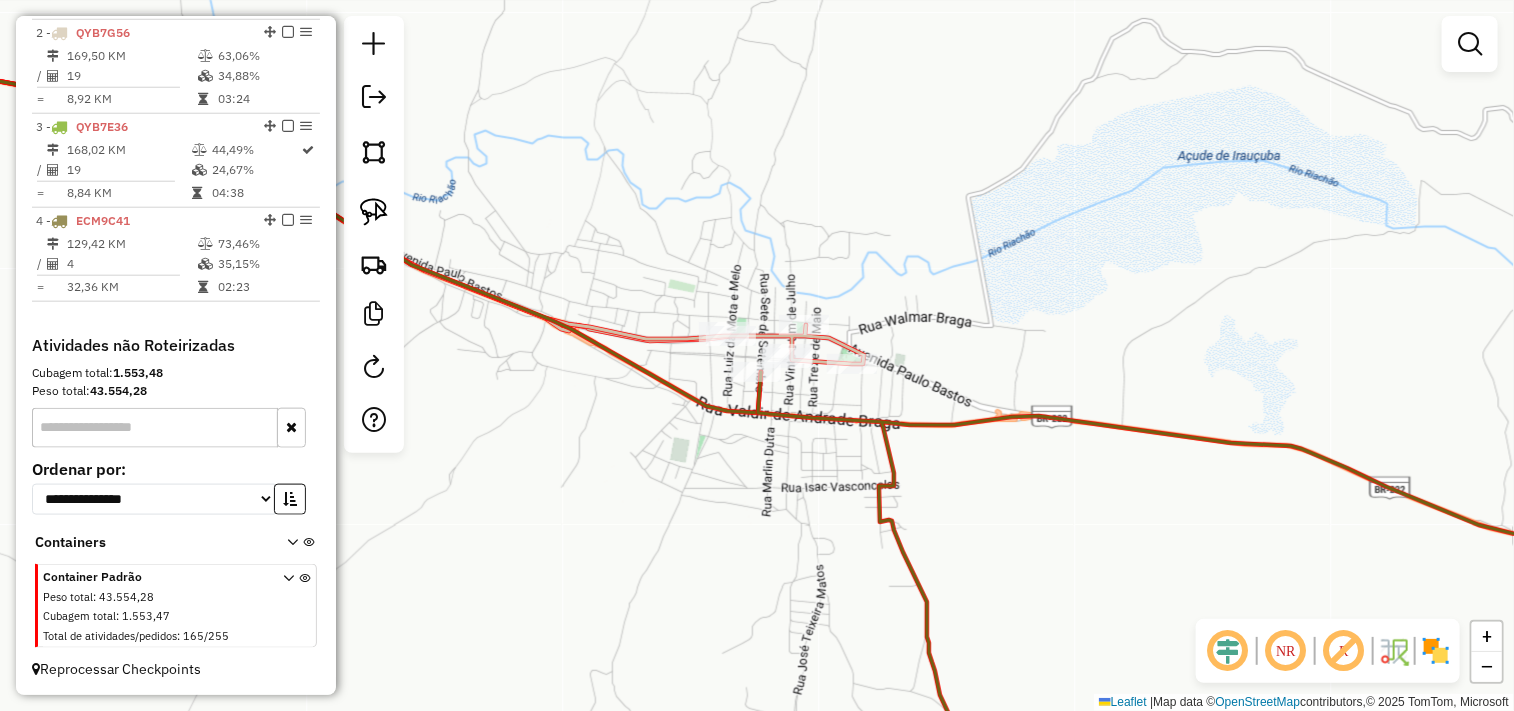 drag, startPoint x: 971, startPoint y: 506, endPoint x: 648, endPoint y: 341, distance: 362.70374 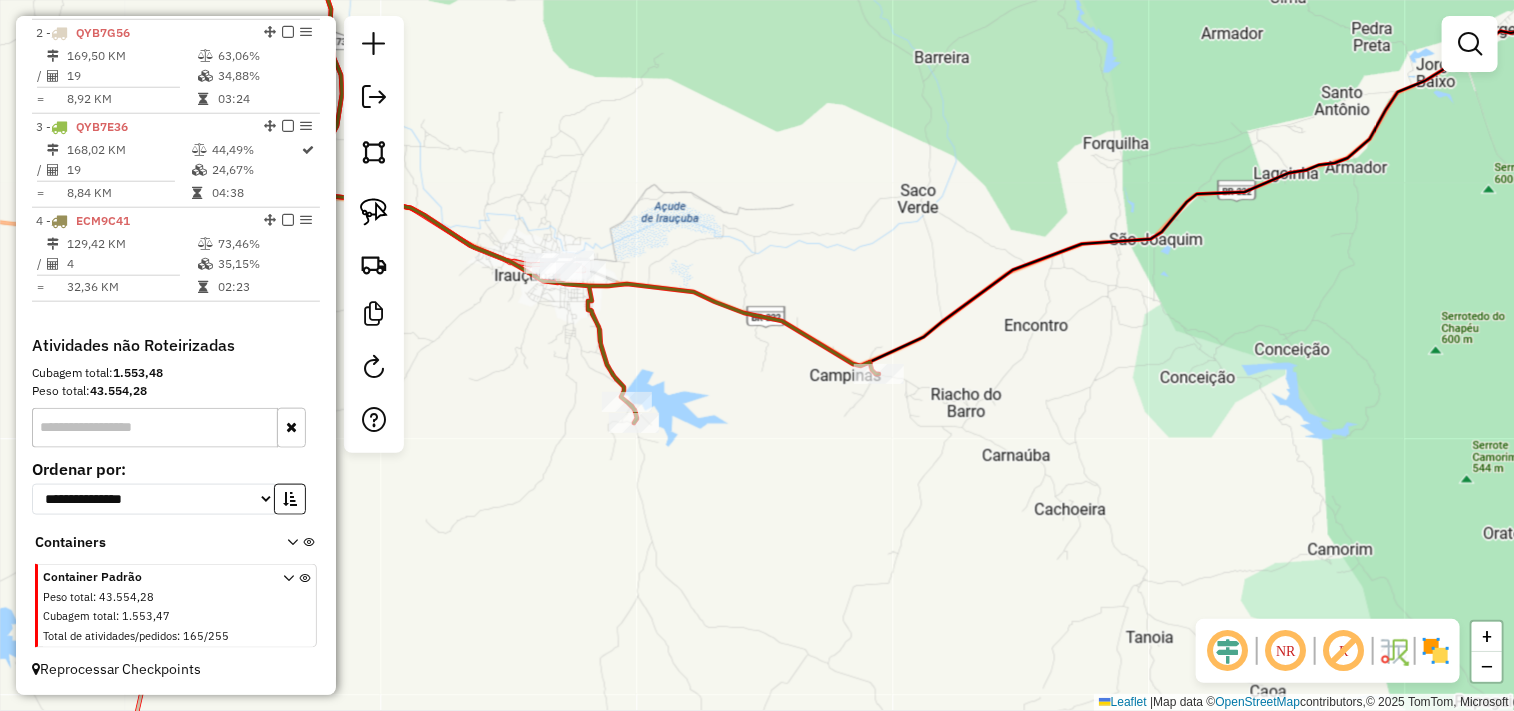 drag, startPoint x: 780, startPoint y: 446, endPoint x: 881, endPoint y: 220, distance: 247.54192 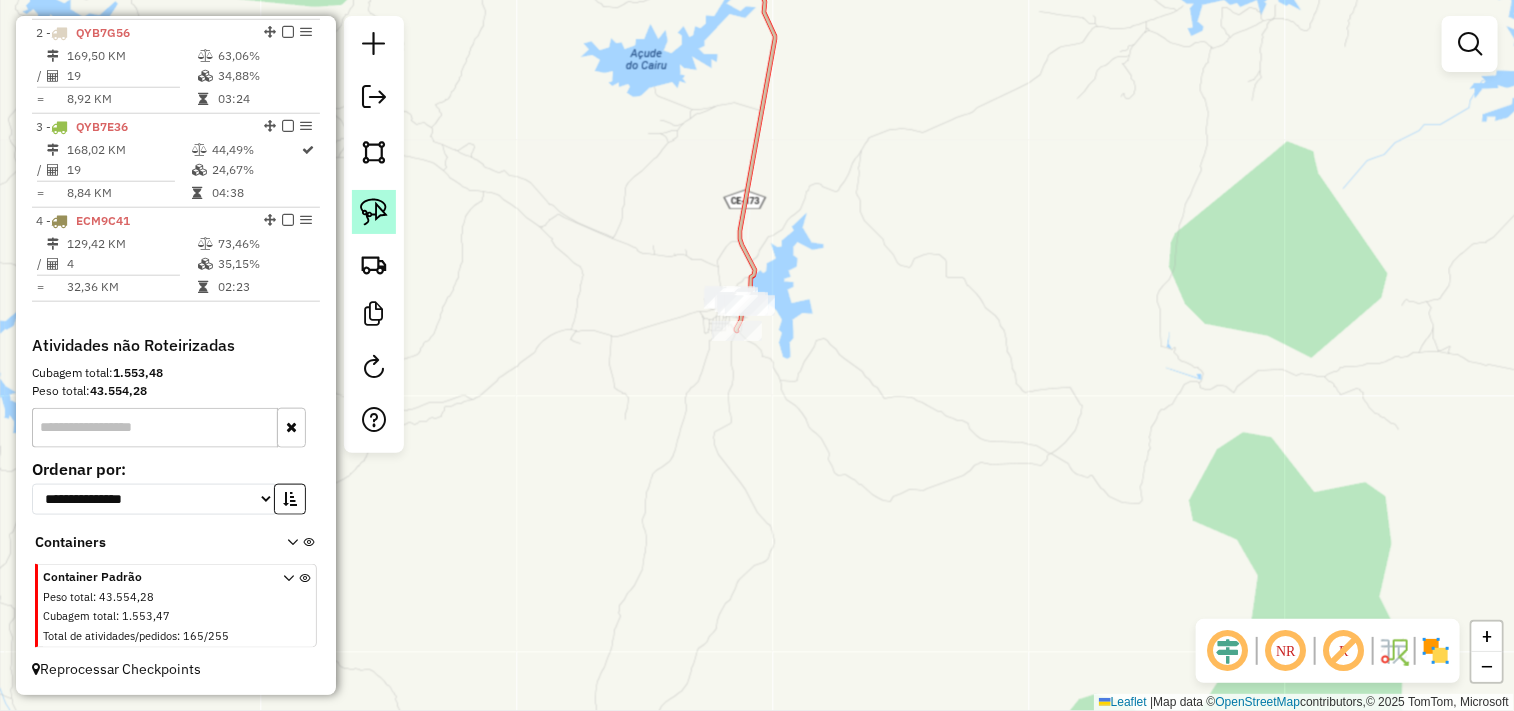 click 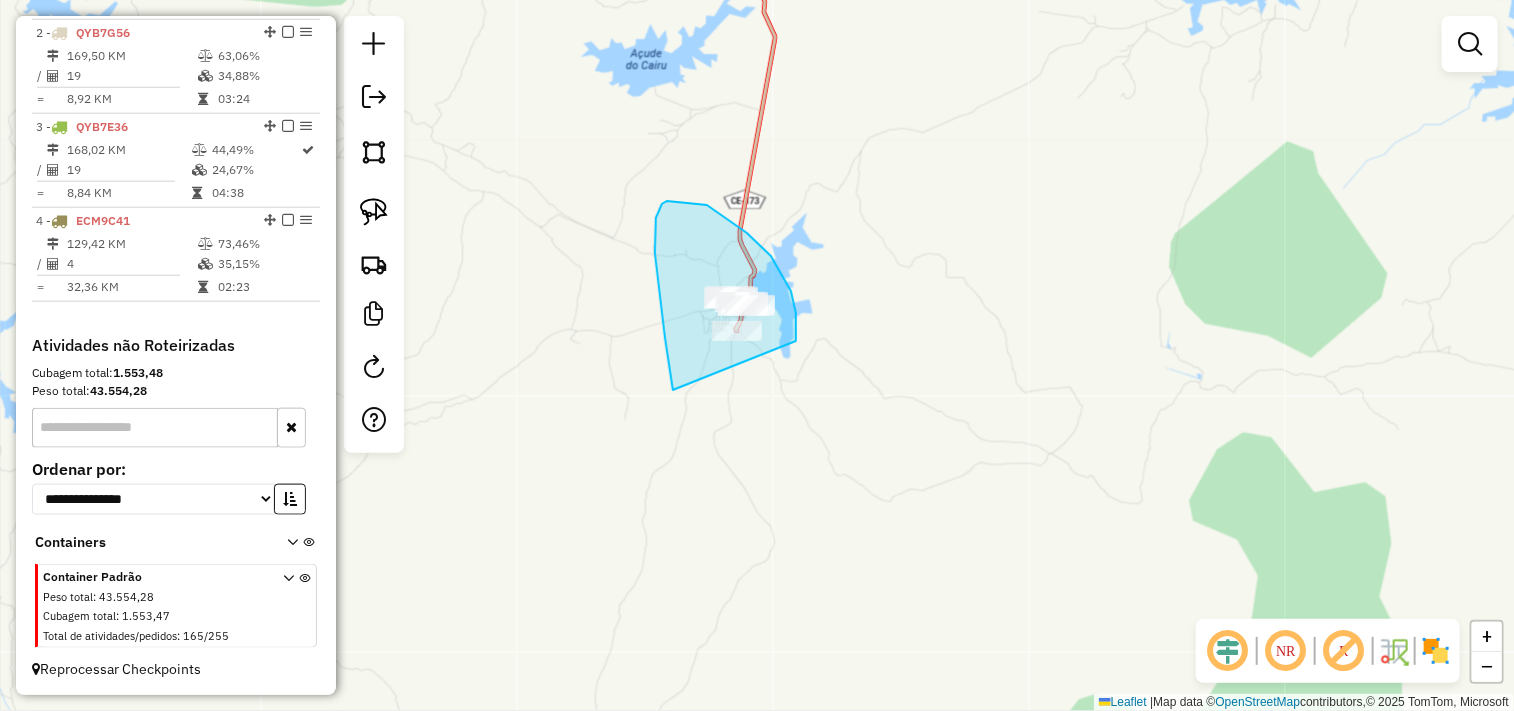 drag, startPoint x: 665, startPoint y: 337, endPoint x: 704, endPoint y: 412, distance: 84.53402 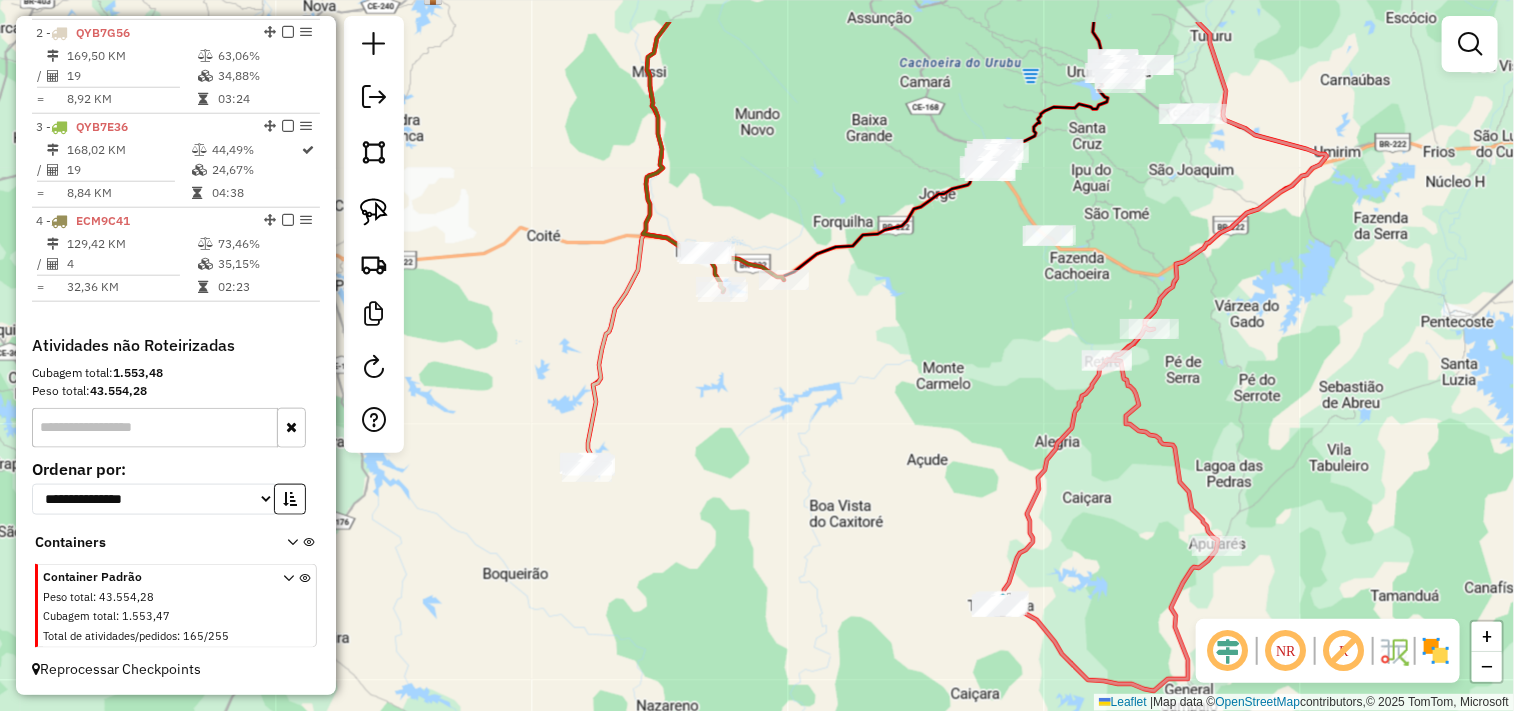 drag, startPoint x: 888, startPoint y: 330, endPoint x: 688, endPoint y: 442, distance: 229.22478 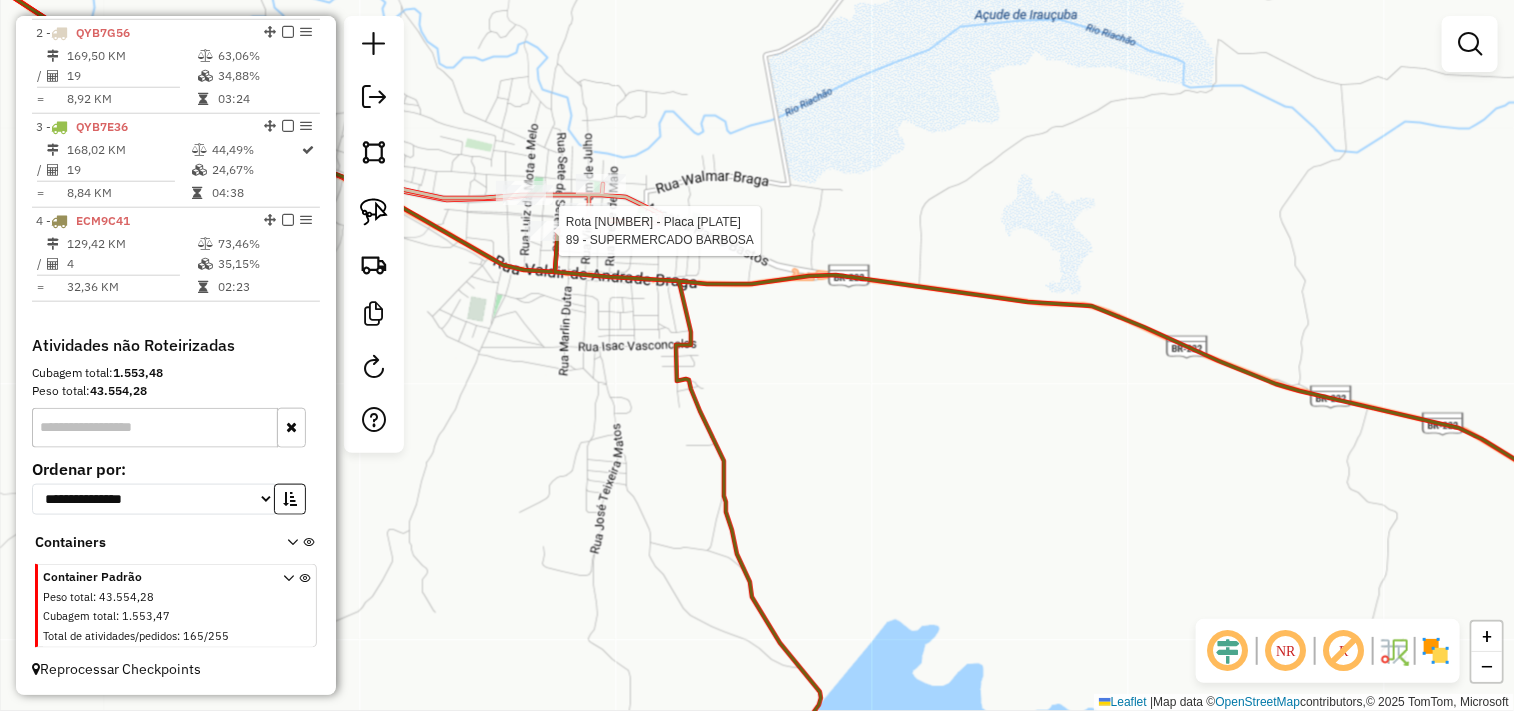 select on "**********" 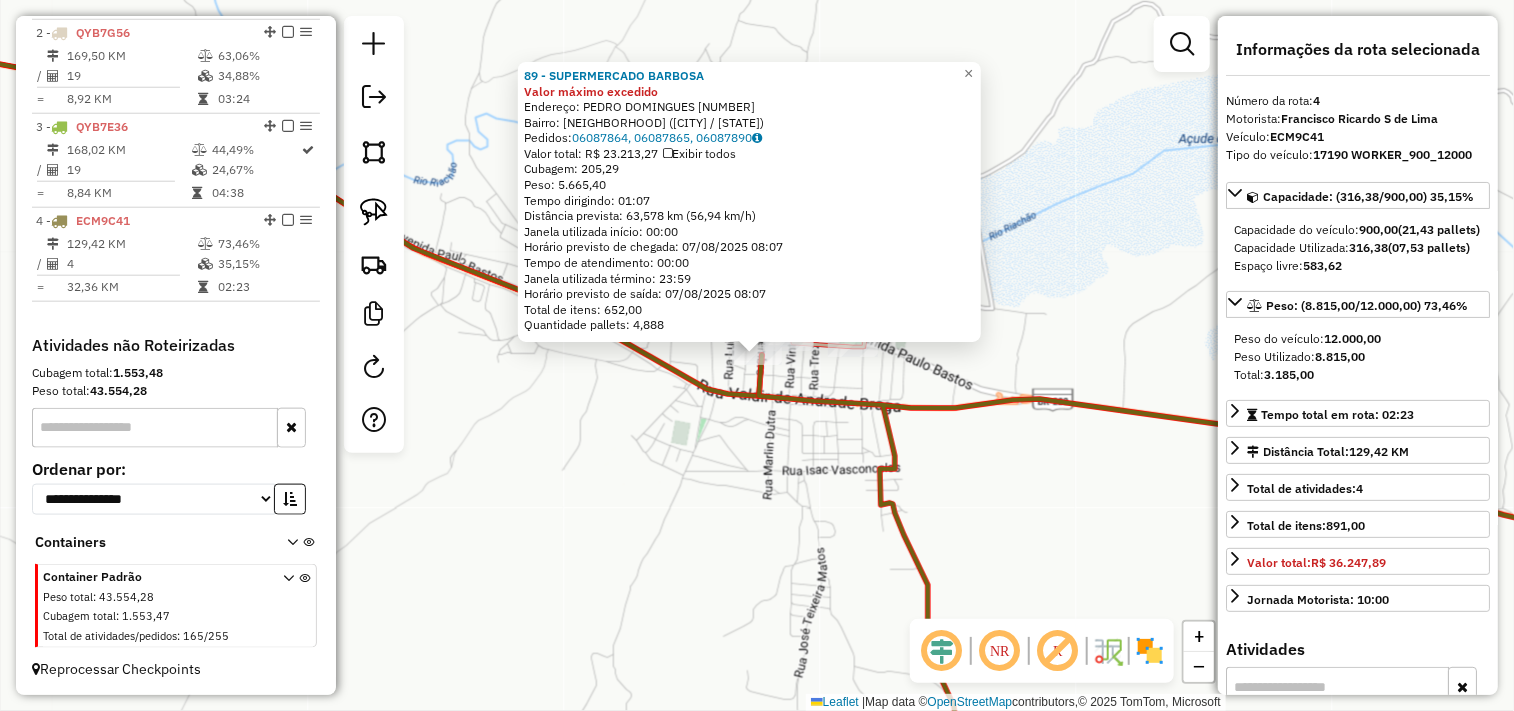 click on "[NUMBER] - SUPERMERCADO BARBOSA Valor máximo excedido  Endereço:  [STREET] [NUMBER]   Bairro: [CITY] ([CITY] / [STATE])   Pedidos:  06087864, 06087865, 06087890   Valor total: R$ 23.213,27   Exibir todos   Cubagem: 205,29  Peso: 5.665,40  Tempo dirigindo: 01:07   Distância prevista: 63,578 km (56,94 km/h)   Janela utilizada início: 00:00   Horário previsto de chegada: 07/08/2025 08:07   Tempo de atendimento: 00:00   Janela utilizada término: 23:59   Horário previsto de saída: 07/08/2025 08:07   Total de itens: 652,00   Quantidade pallets: 4,888  × Janela de atendimento Grade de atendimento Capacidade Transportadoras Veículos Cliente Pedidos  Rotas Selecione os dias de semana para filtrar as janelas de atendimento  Seg   Ter   Qua   Qui   Sex   Sáb   Dom  Informe o período da janela de atendimento: De: Até:  Filtrar exatamente a janela do cliente  Considerar janela de atendimento padrão  Selecione os dias de semana para filtrar as grades de atendimento  Seg   Ter   Qua   Qui   Sex   Sáb   Dom   De:  Até:  Filtrar as atividades entre os valores definidos abaixo:  Peso mínimo:   Peso máximo:   Cubagem mínima:   Cubagem máxima:   De:   Até:  Filtrar as atividades entre o tempo de atendimento definido abaixo:  De:   Até:   Considerar capacidade total dos clientes não roteirizados Transportadora: Selecione um ou mais itens Tipo de veículo: Selecione um ou mais itens Veículo: Selecione um ou mais itens Motorista:" 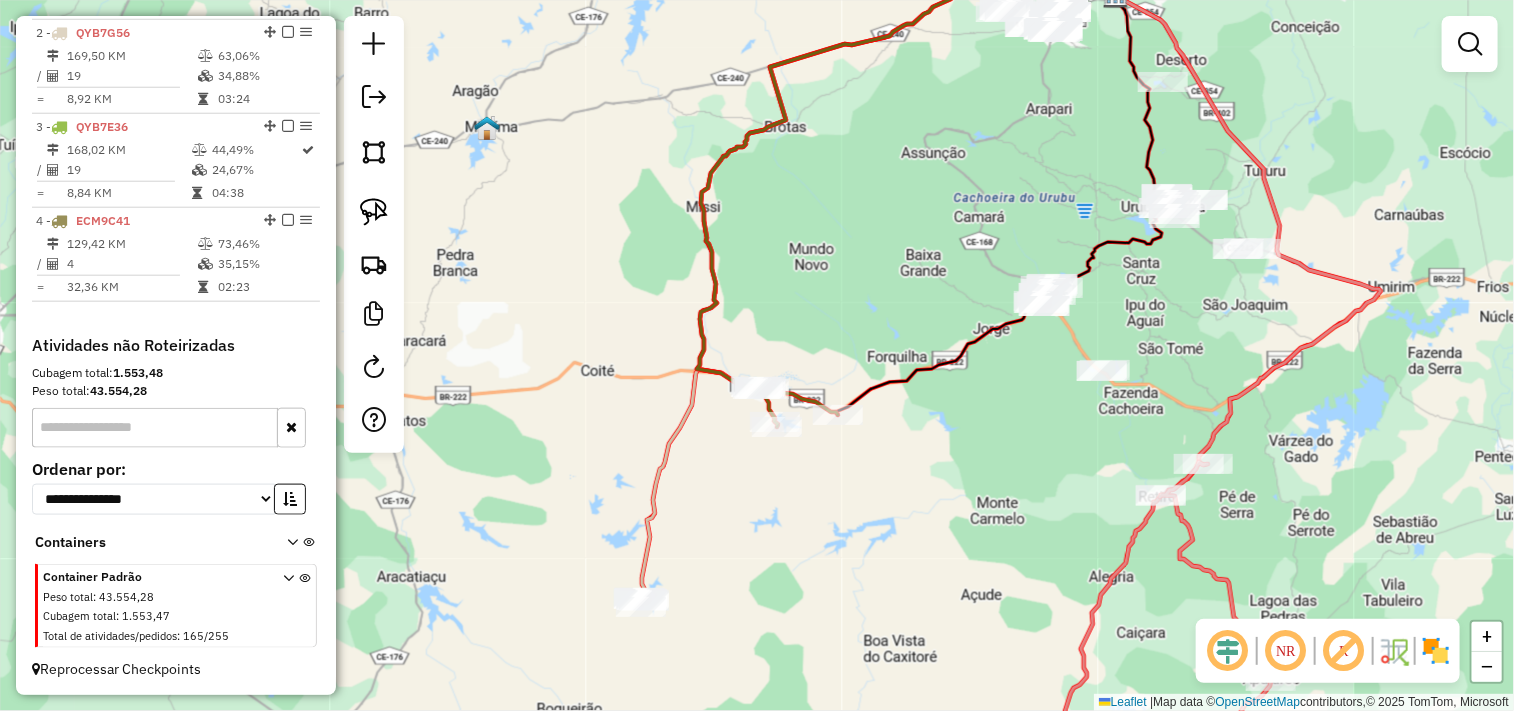 click on "Janela de atendimento Grade de atendimento Capacidade Transportadoras Veículos Cliente Pedidos  Rotas Selecione os dias de semana para filtrar as janelas de atendimento  Seg   Ter   Qua   Qui   Sex   Sáb   Dom  Informe o período da janela de atendimento: De: Até:  Filtrar exatamente a janela do cliente  Considerar janela de atendimento padrão  Selecione os dias de semana para filtrar as grades de atendimento  Seg   Ter   Qua   Qui   Sex   Sáb   Dom   Considerar clientes sem dia de atendimento cadastrado  Clientes fora do dia de atendimento selecionado Filtrar as atividades entre os valores definidos abaixo:  Peso mínimo:   Peso máximo:   Cubagem mínima:   Cubagem máxima:   De:   Até:  Filtrar as atividades entre o tempo de atendimento definido abaixo:  De:   Até:   Considerar capacidade total dos clientes não roteirizados Transportadora: Selecione um ou mais itens Tipo de veículo: Selecione um ou mais itens Veículo: Selecione um ou mais itens Motorista: Selecione um ou mais itens Nome: Rótulo:" 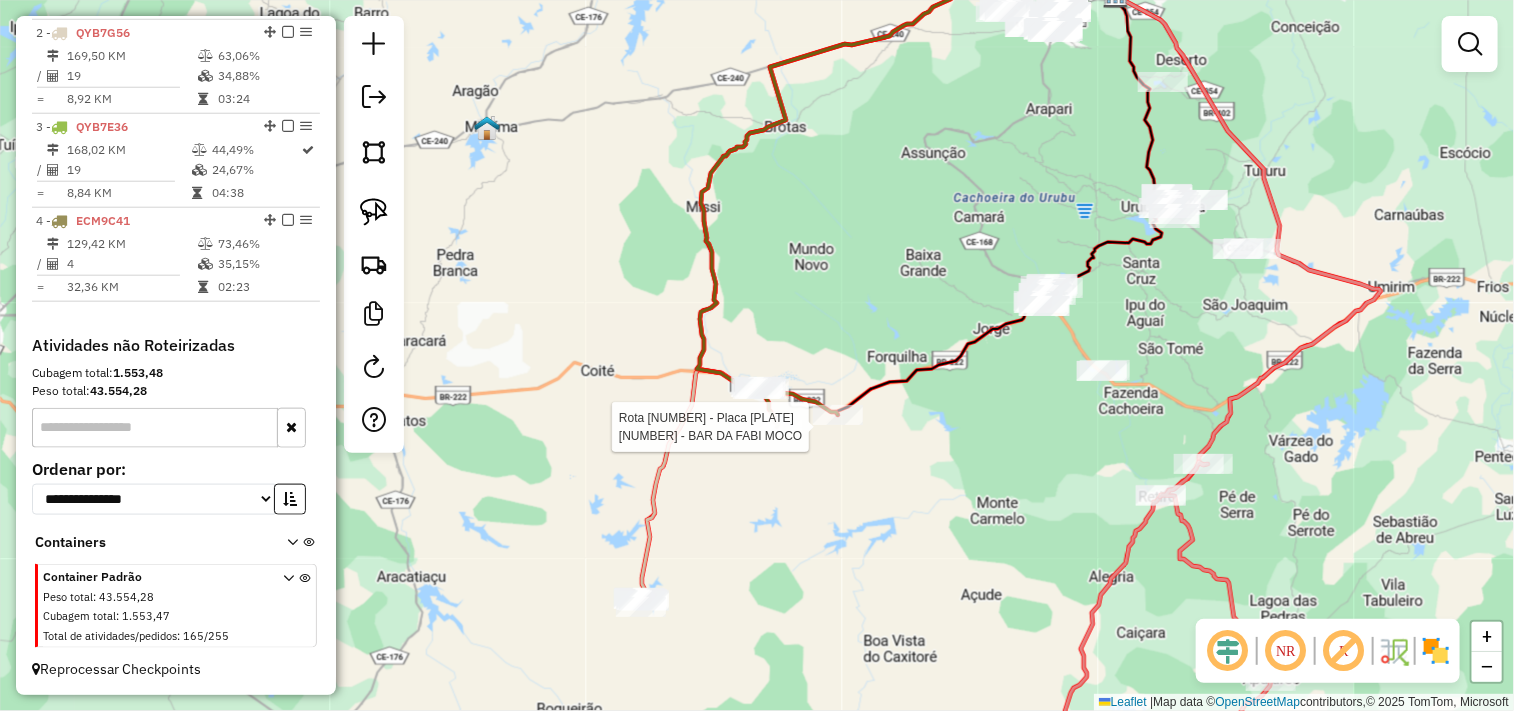 select on "**********" 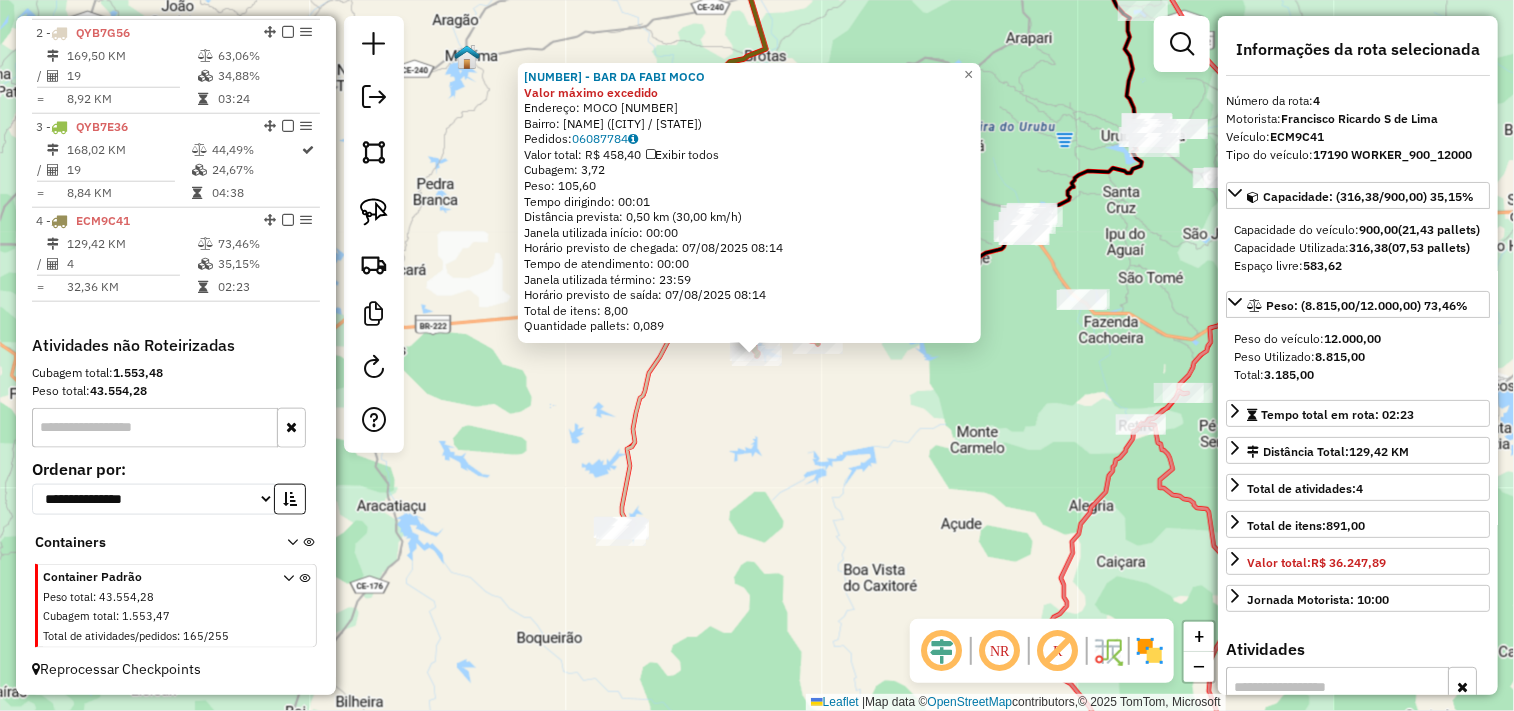 click on "478 - BAR DA FABI MOCO Valor máximo excedido Endereço: MOCO 10 Bairro: MOCO (IRAUCUBA / [STATE]) Pedidos: 06087784 Valor total: R$ 458,40 Exibir todos Cubagem: 3,72 Peso: 105,60 Tempo dirigindo: 00:01 Distância prevista: 0,50 km (30,00 km/h) Janela utilizada início: 00:00 Horário previsto de chegada: 07/08/2025 08:14 Tempo de atendimento: 00:00 Janela utilizada término: 23:59 Horário previsto de saída: 07/08/2025 08:14 Total de itens: 8,00 Quantidade pallets: 0,089 × Janela de atendimento Grade de atendimento Capacidade Transportadoras Veículos Cliente Pedidos Rotas Selecione os dias de semana para filtrar as janelas de atendimento Seg Ter Qua Qui Sex Sáb Dom Informe o período da janela de atendimento: De: Até: Filtrar exatamente a janela do cliente Considerar janela de atendimento padrão Selecione os dias de semana para filtrar as grades de atendimento Seg Ter Qua Qui Sex Sáb Dom Considerar clientes sem dia de atendimento cadastrado +" 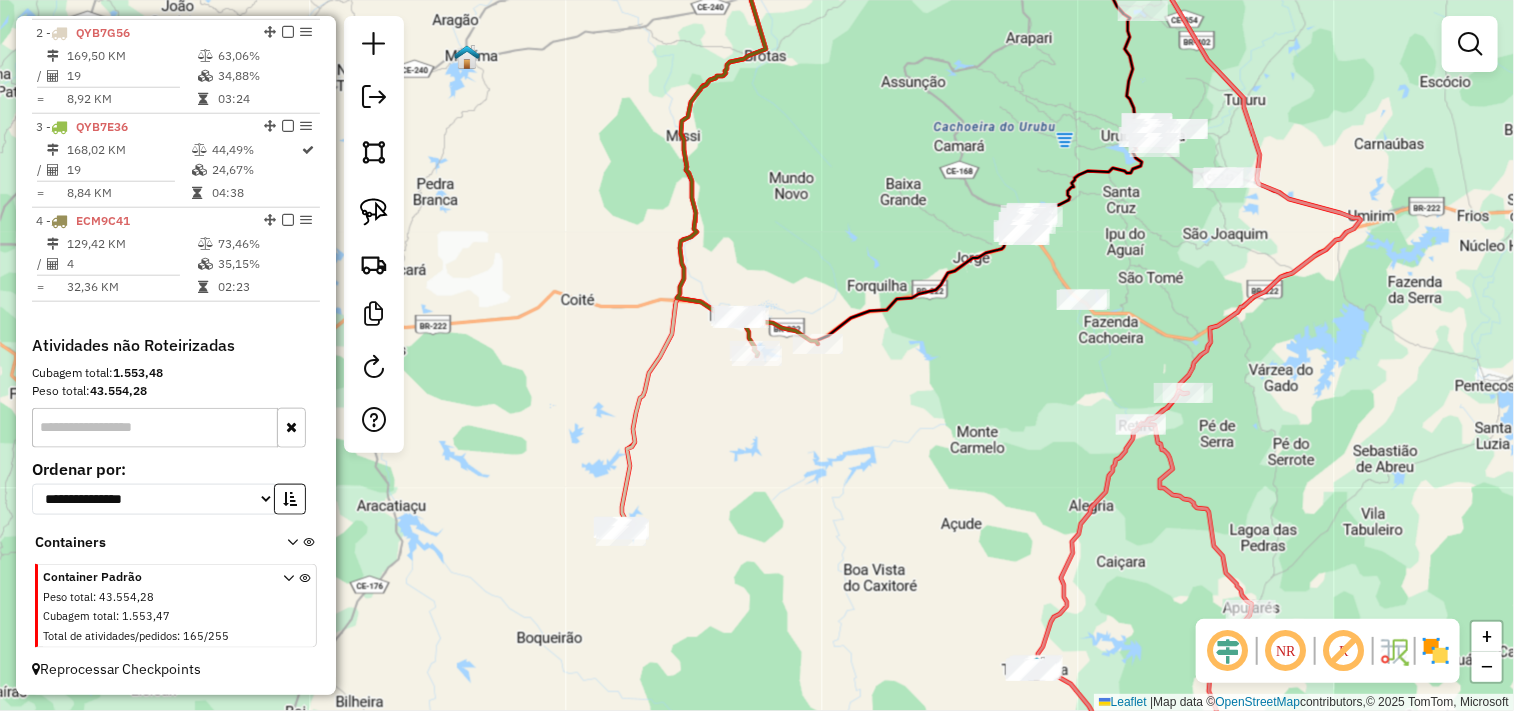 click 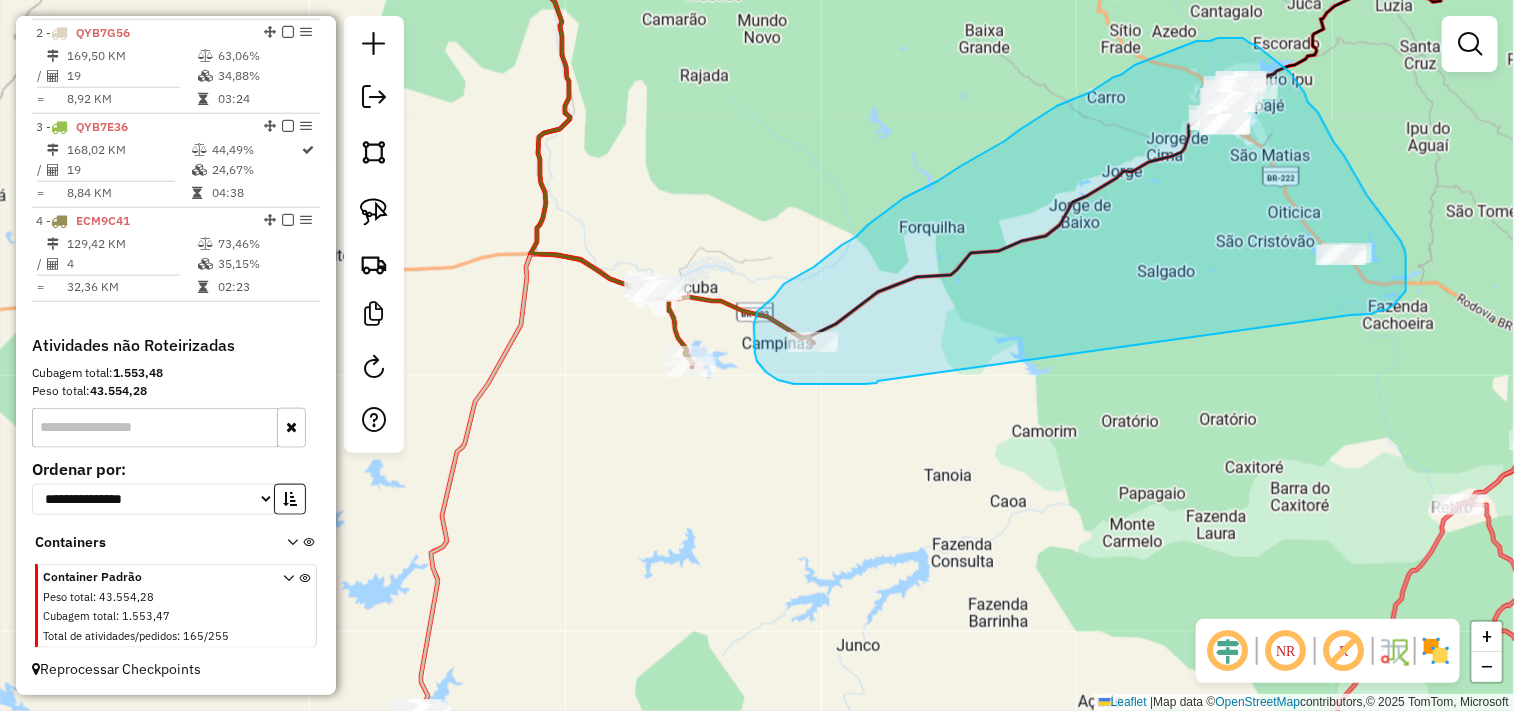 drag, startPoint x: 878, startPoint y: 381, endPoint x: 1175, endPoint y: 295, distance: 309.2006 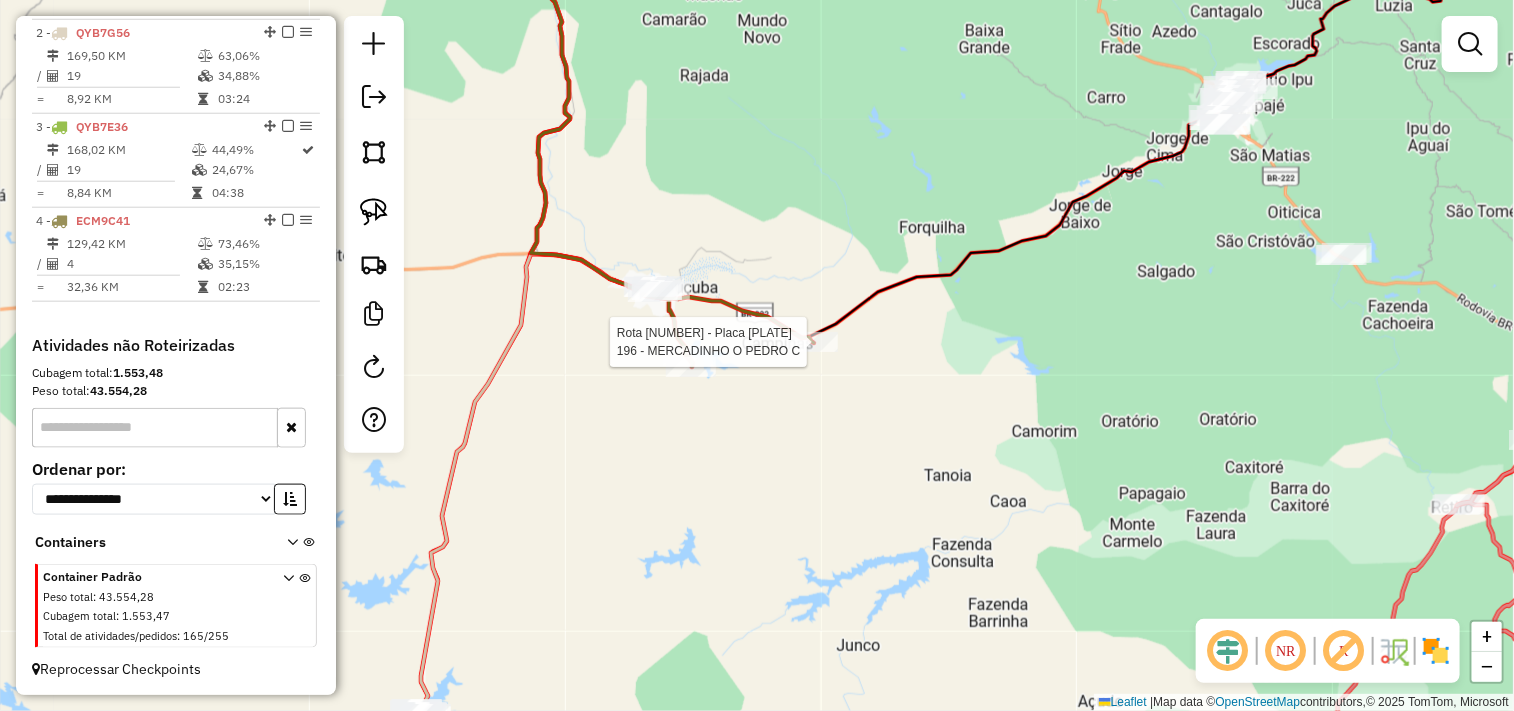 drag, startPoint x: 823, startPoint y: 352, endPoint x: 824, endPoint y: 376, distance: 24.020824 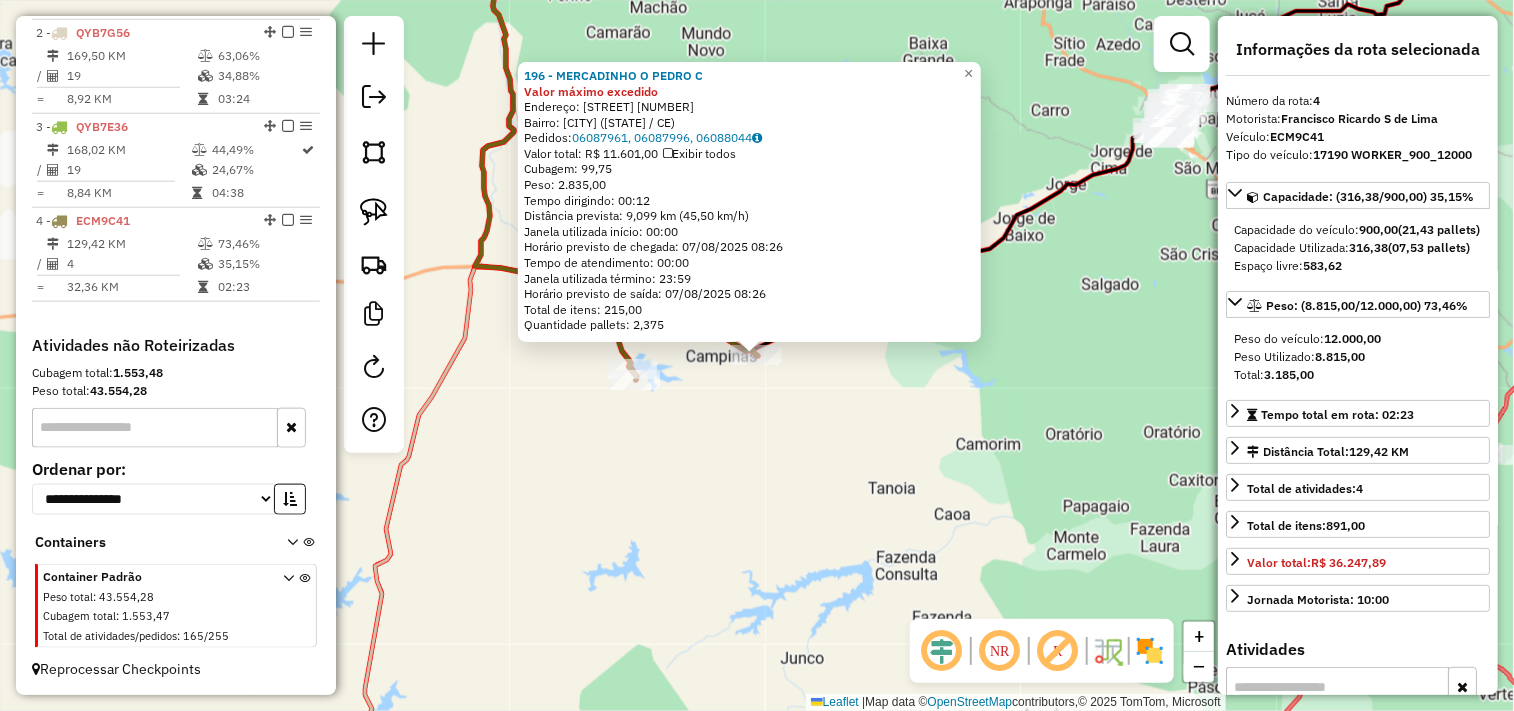 click on "196 - [CLIENTE] Valor máximo excedido  Endereço:  [STREET] [NUMBER]   Bairro: [NEIGHBORHOOD] ([CITY] / [STATE])   Pedidos:  06087961, 06087996, 06088044   Valor total: R$ 11.601,00   Exibir todos   Cubagem: 99,75  Peso: 2.835,00  Tempo dirigindo: 00:12   Distância prevista: 9,099 km (45,50 km/h)   Janela utilizada início: 00:00   Horário previsto de chegada: 07/08/2025 08:26   Tempo de atendimento: 00:00   Janela utilizada término: 23:59   Horário previsto de saída: 07/08/2025 08:26   Total de itens: 215,00   Quantidade pallets: 2,375  × Janela de atendimento Grade de atendimento Capacidade Transportadoras Veículos Cliente Pedidos  Rotas Selecione os dias de semana para filtrar as janelas de atendimento  Seg   Ter   Qua   Qui   Sex   Sáb   Dom  Informe o período da janela de atendimento: De: Até:  Filtrar exatamente a janela do cliente  Considerar janela de atendimento padrão  Selecione os dias de semana para filtrar as grades de atendimento  Seg   Ter   Qua   Qui   Sex   Sáb   Dom   De:   De:" 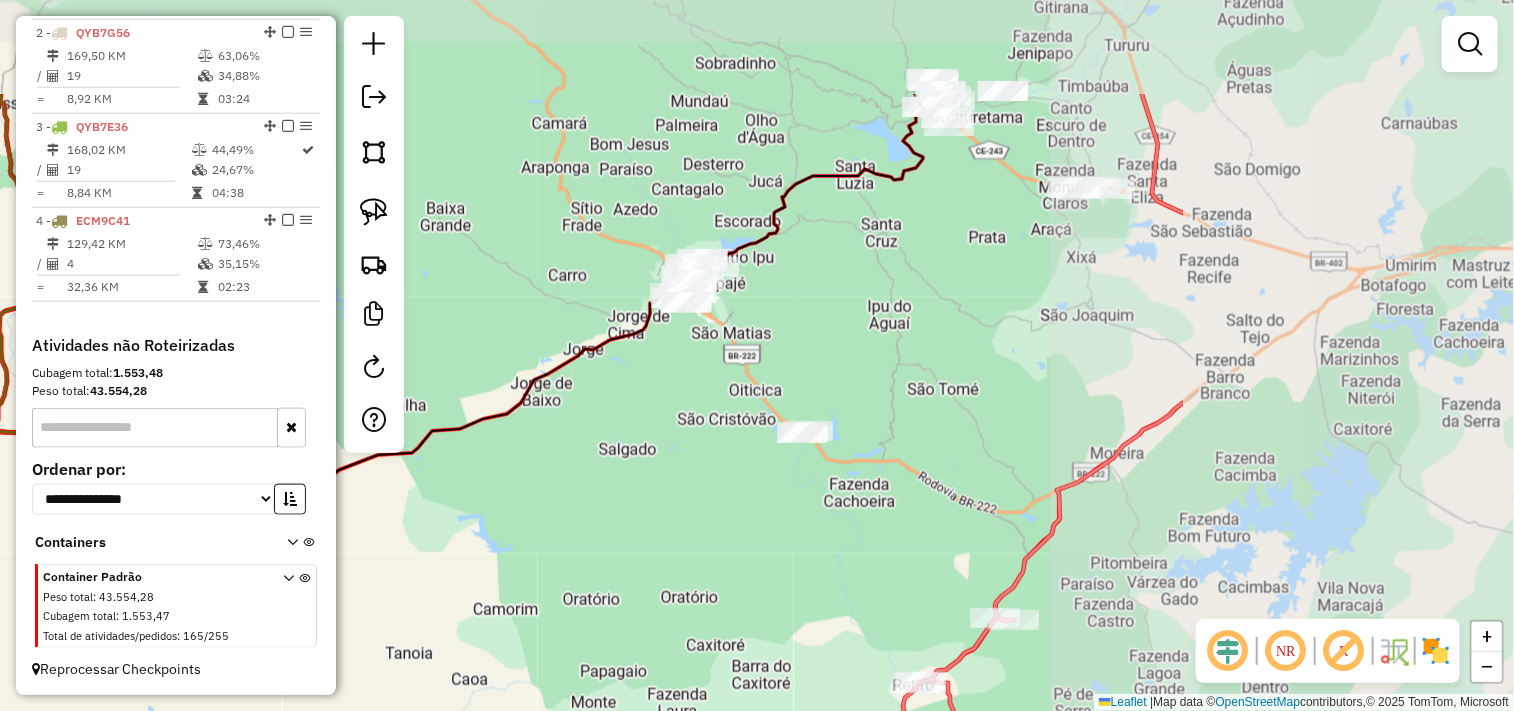 drag, startPoint x: 1164, startPoint y: 286, endPoint x: 683, endPoint y: 452, distance: 508.83887 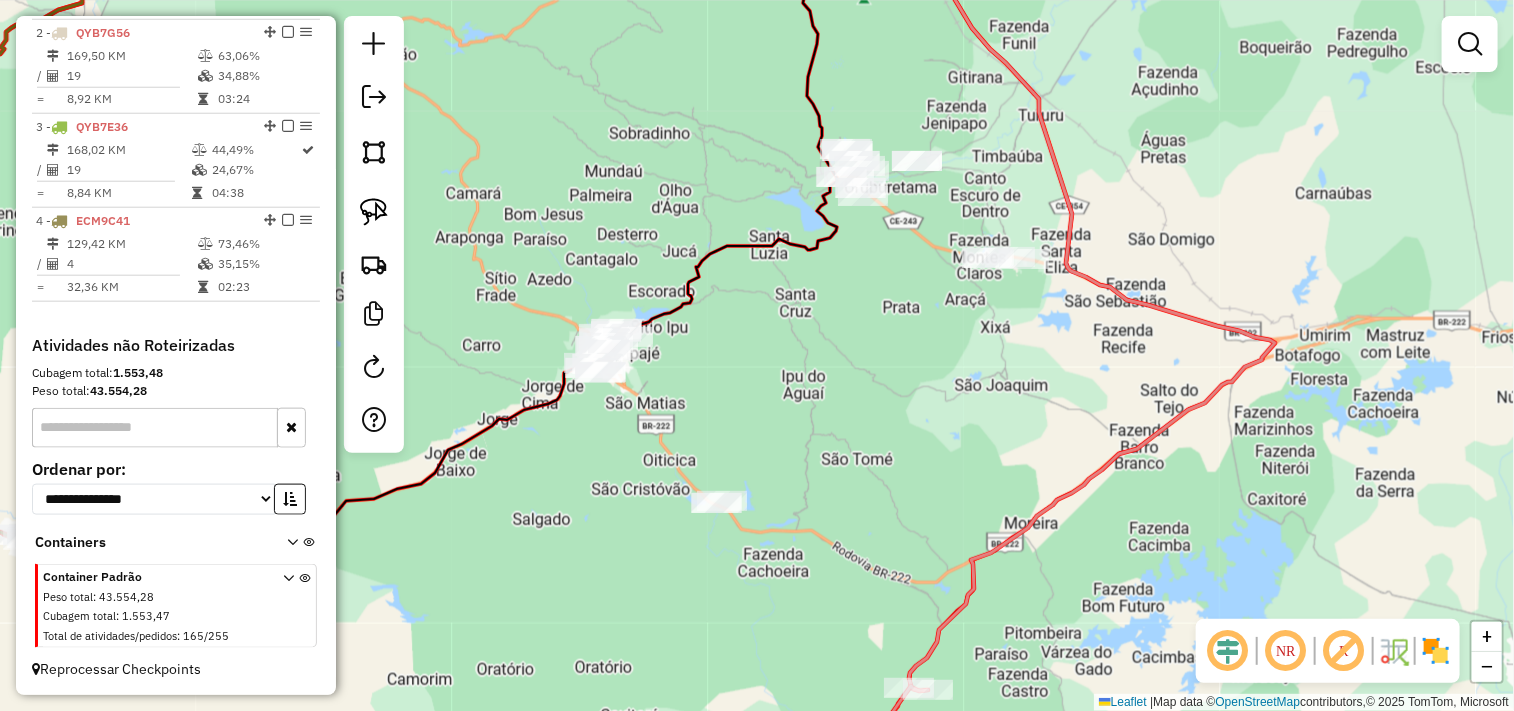 drag, startPoint x: 832, startPoint y: 304, endPoint x: 747, endPoint y: 373, distance: 109.48059 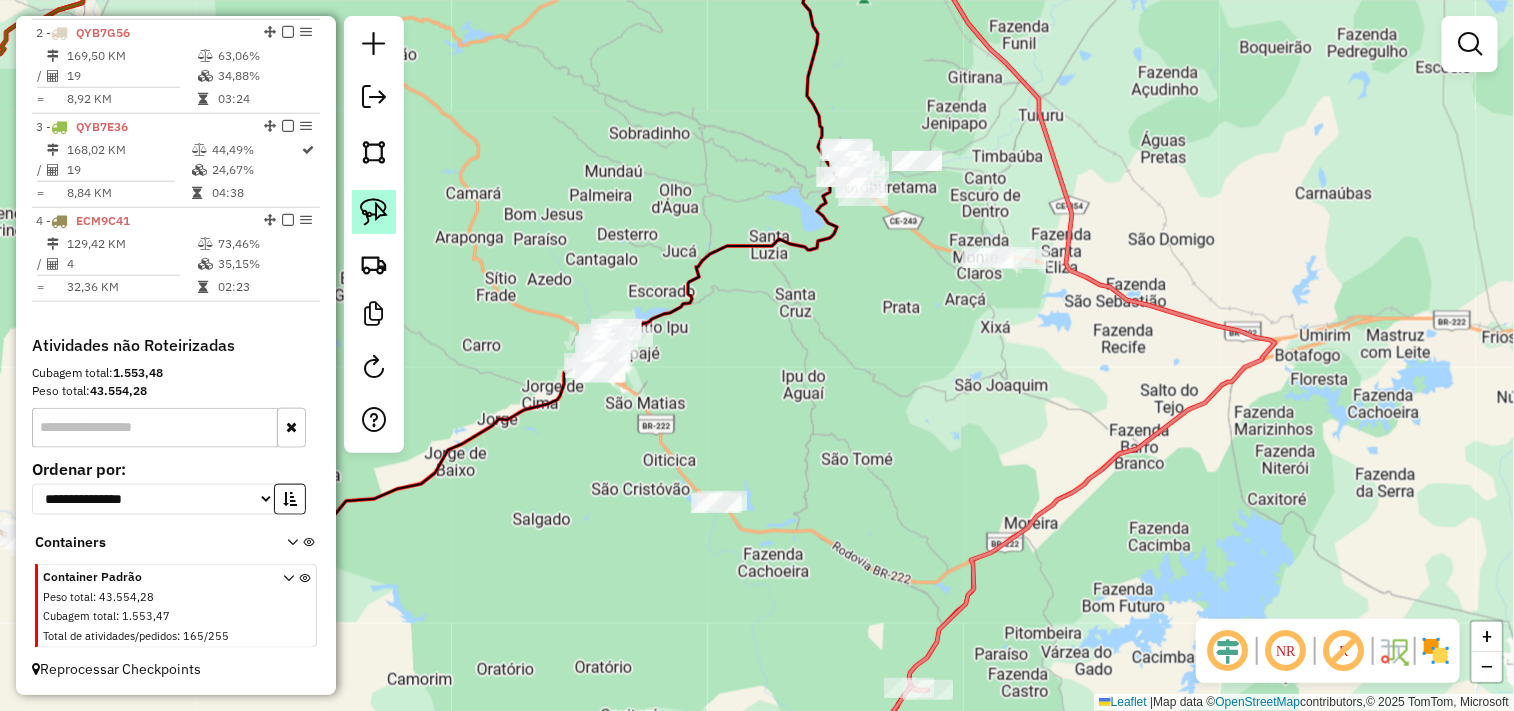 click 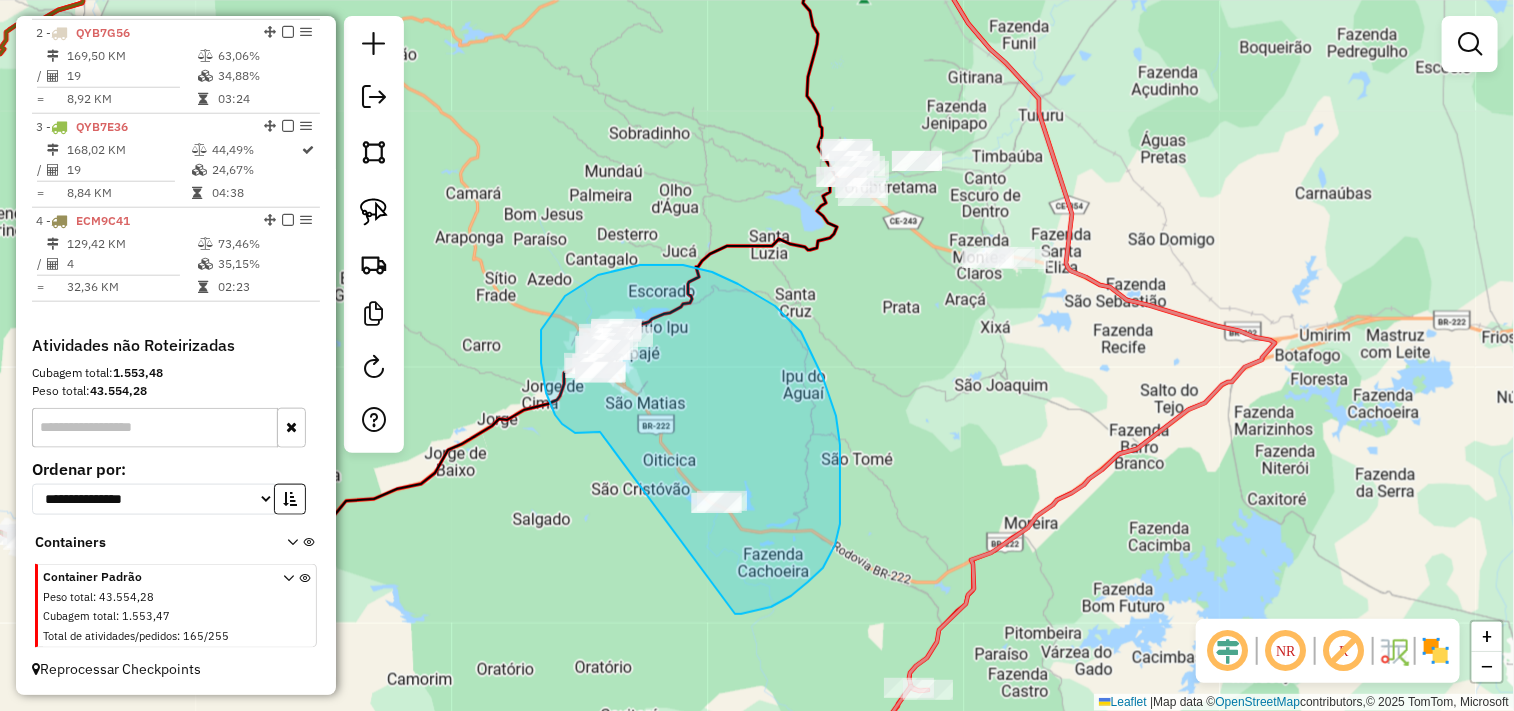 drag, startPoint x: 555, startPoint y: 415, endPoint x: 638, endPoint y: 586, distance: 190.07893 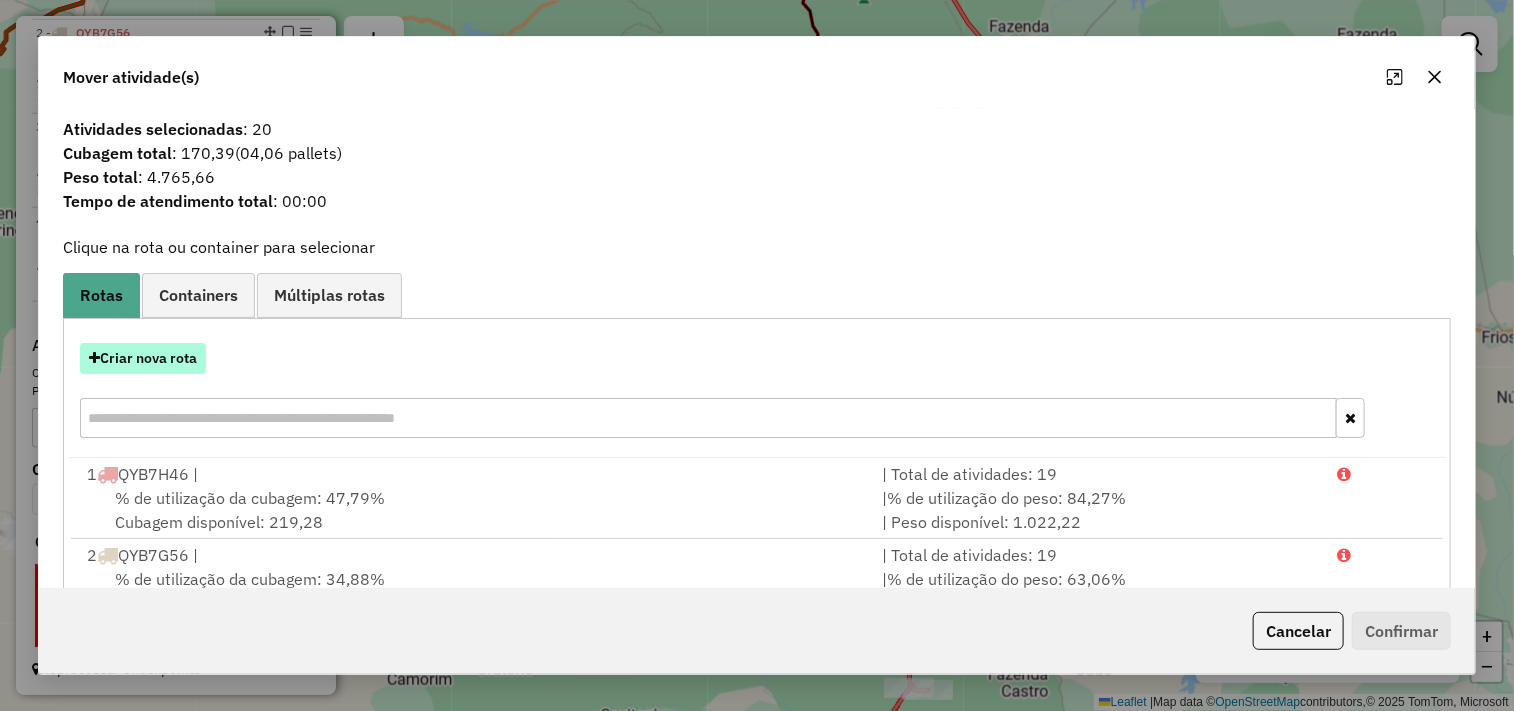 click on "Criar nova rota" at bounding box center (143, 358) 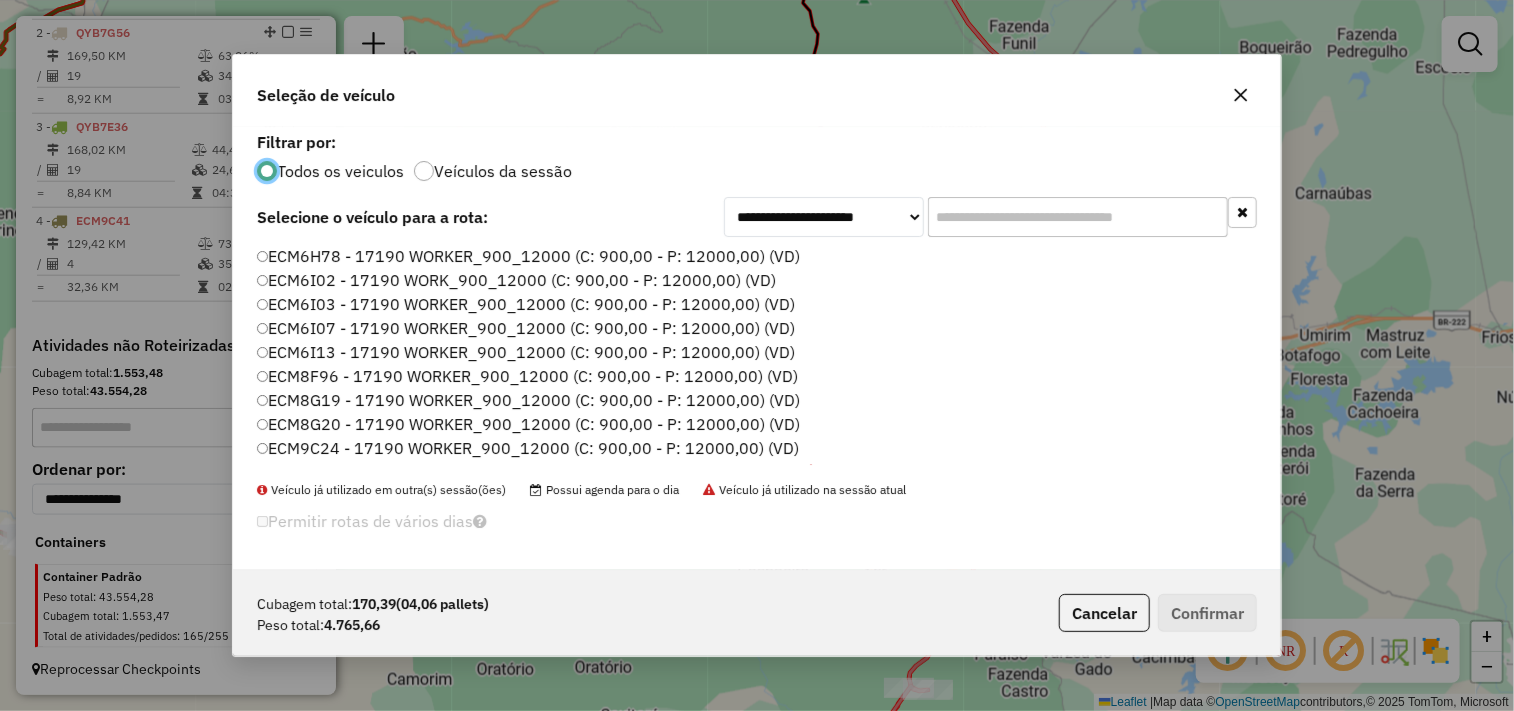 scroll, scrollTop: 11, scrollLeft: 5, axis: both 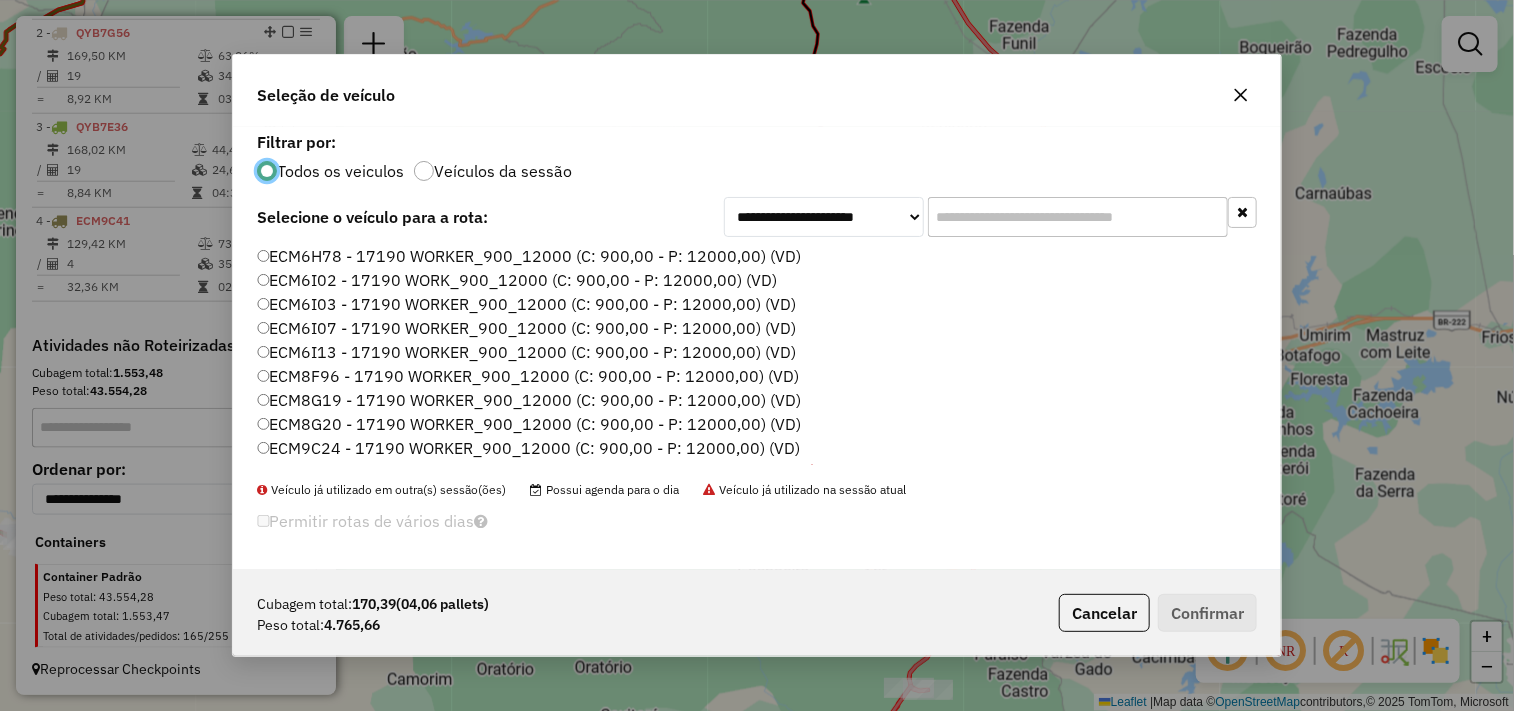 click on "ECM8F96 - 17190 WORKER_900_12000 (C: 900,00 - P: 12000,00) (VD)" 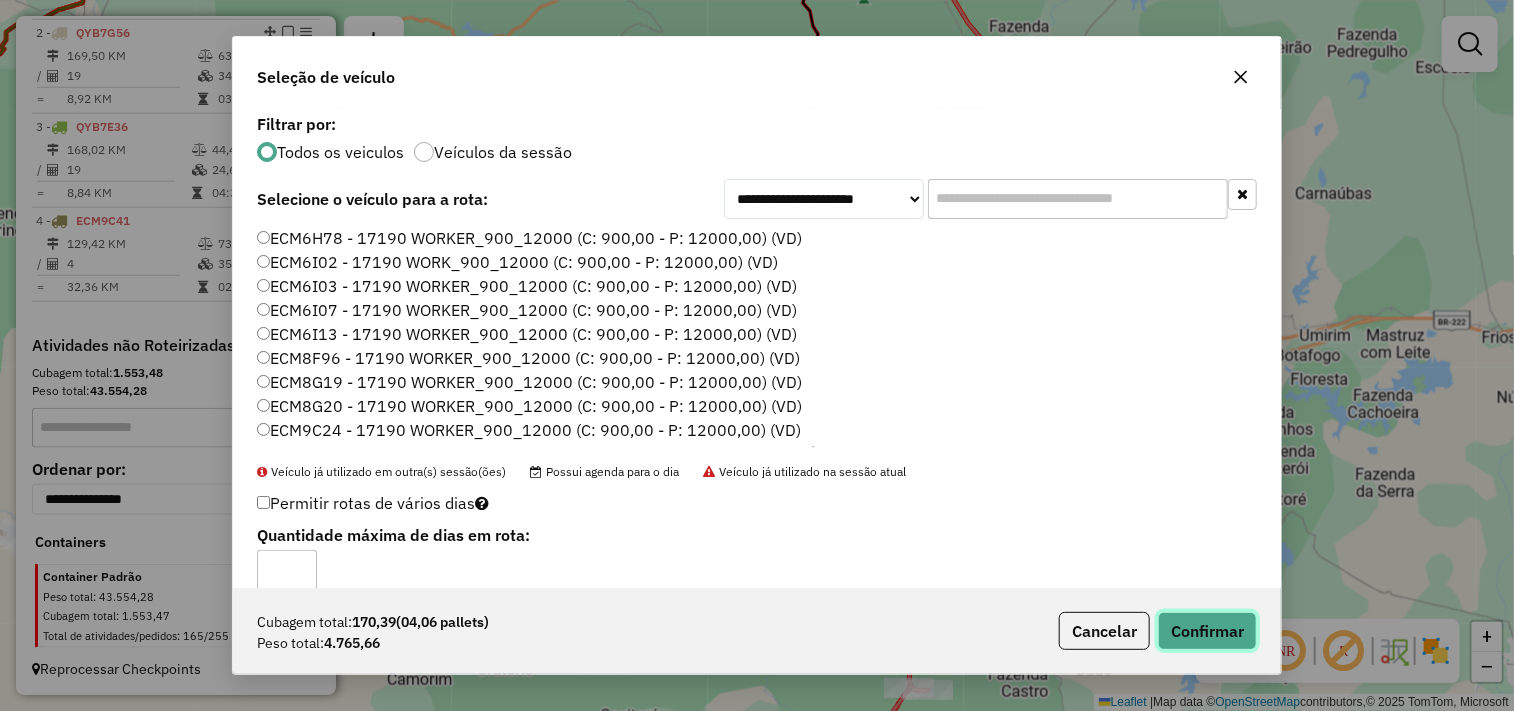 click on "Confirmar" 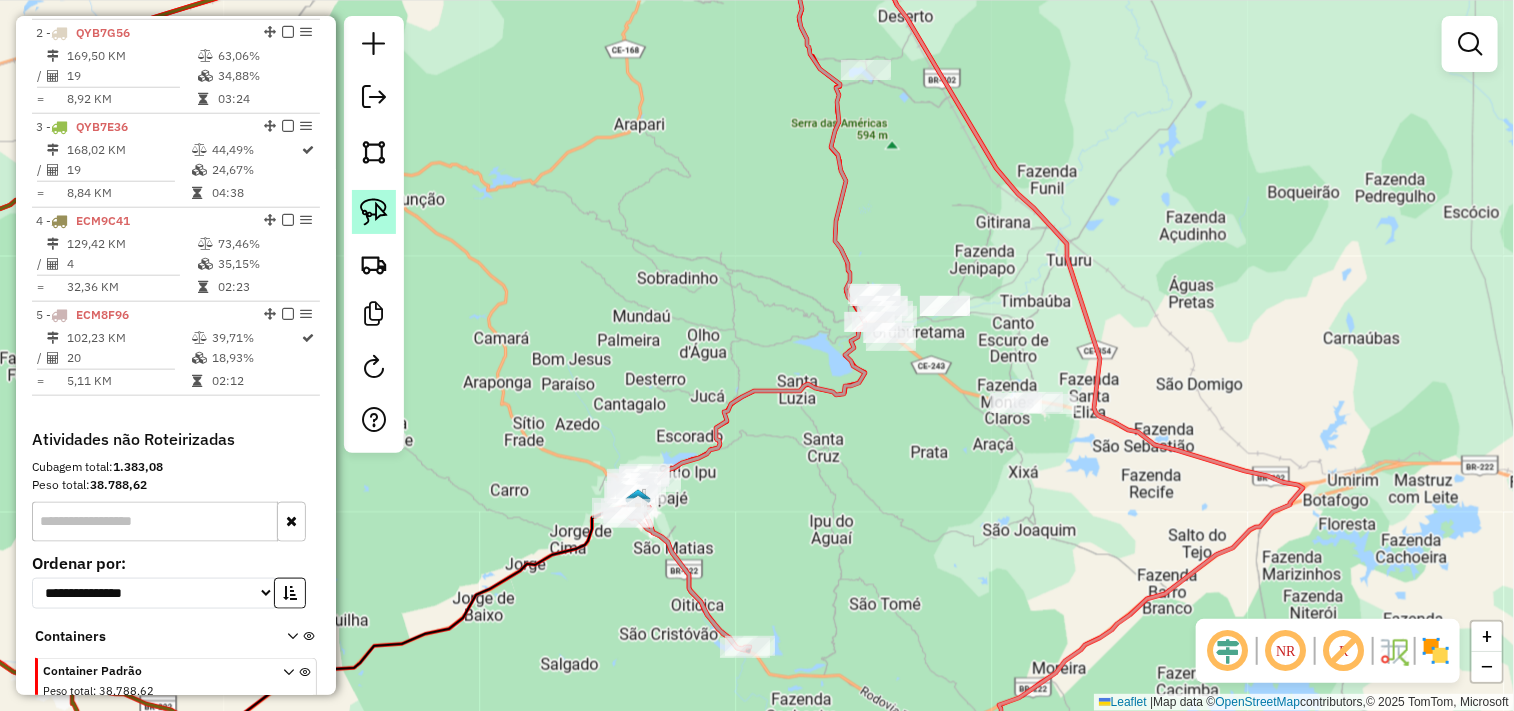 click 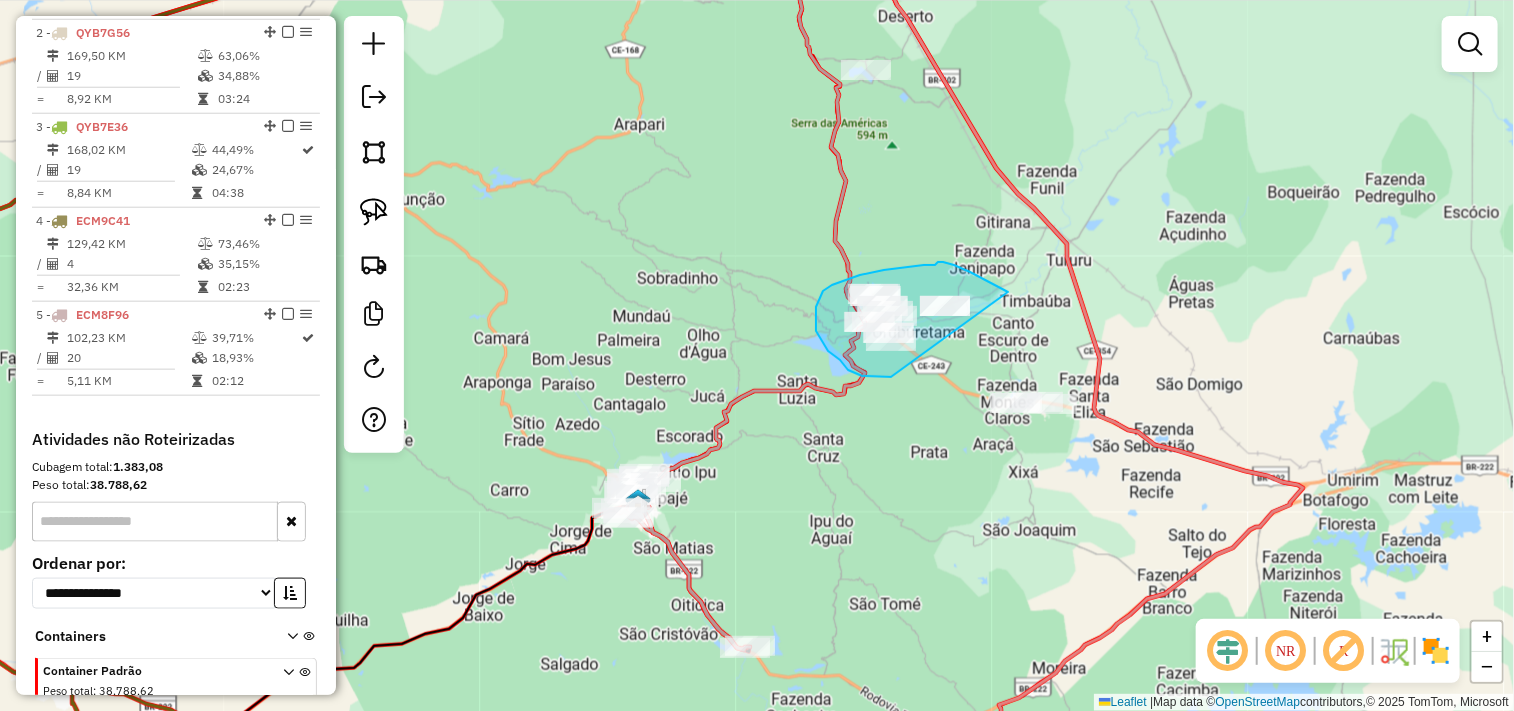 drag, startPoint x: 891, startPoint y: 377, endPoint x: 954, endPoint y: 355, distance: 66.730804 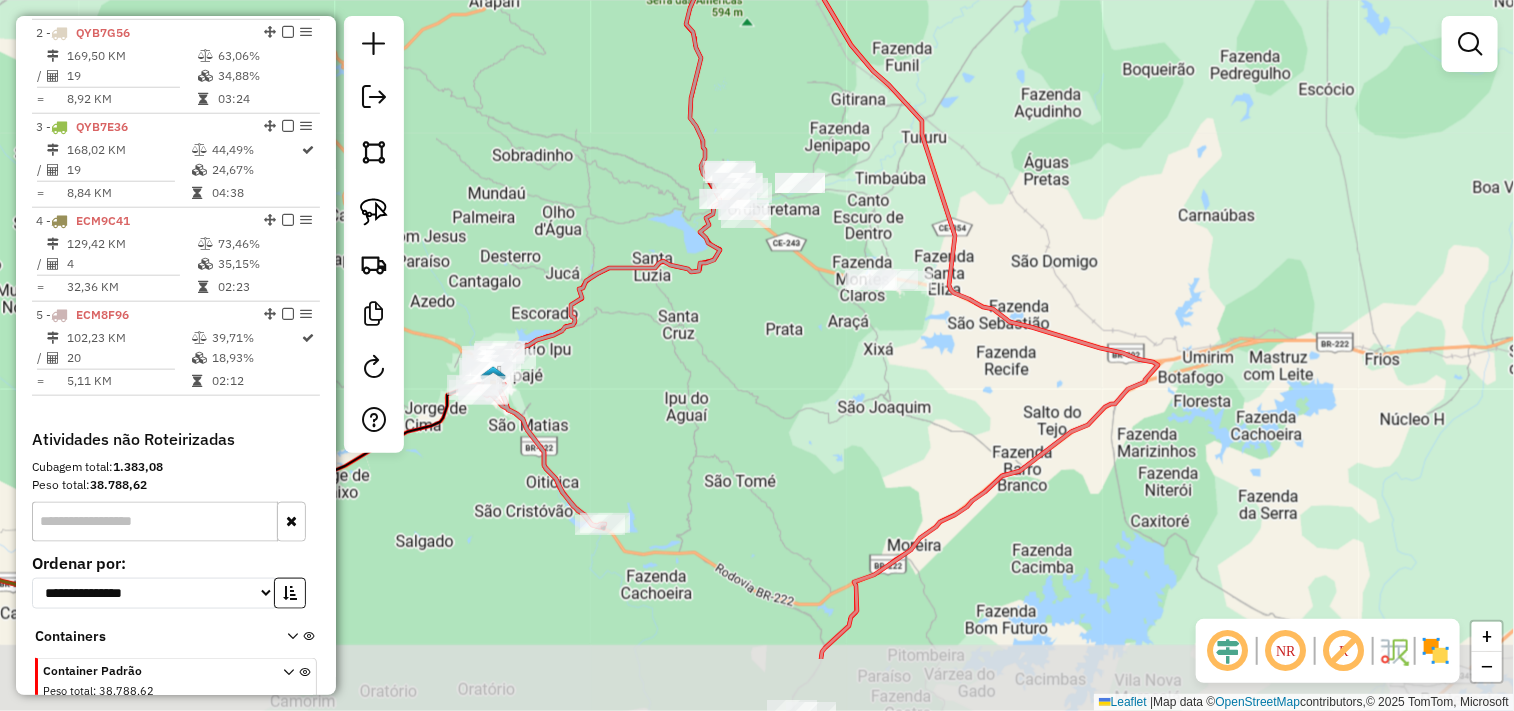 drag, startPoint x: 915, startPoint y: 426, endPoint x: 772, endPoint y: 293, distance: 195.28954 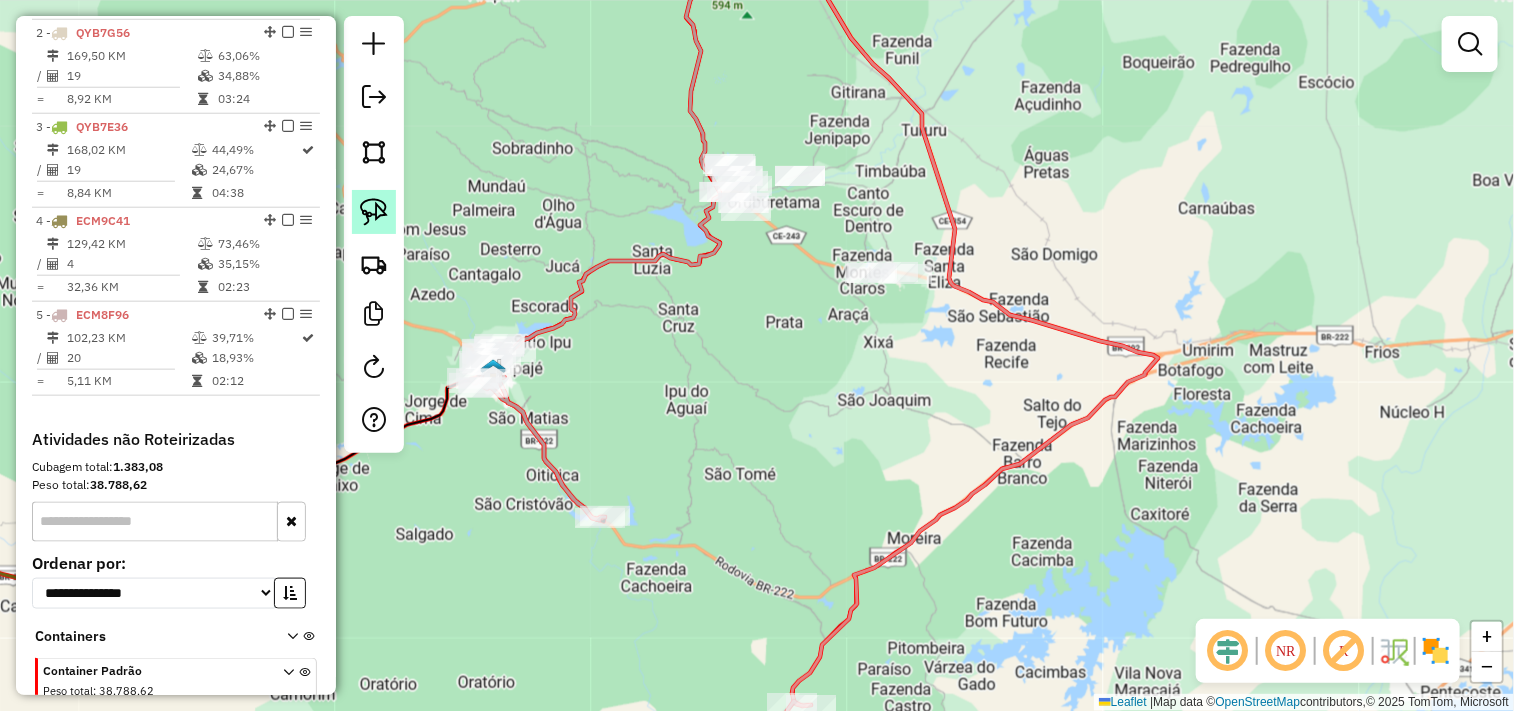 drag, startPoint x: 373, startPoint y: 214, endPoint x: 706, endPoint y: 305, distance: 345.21008 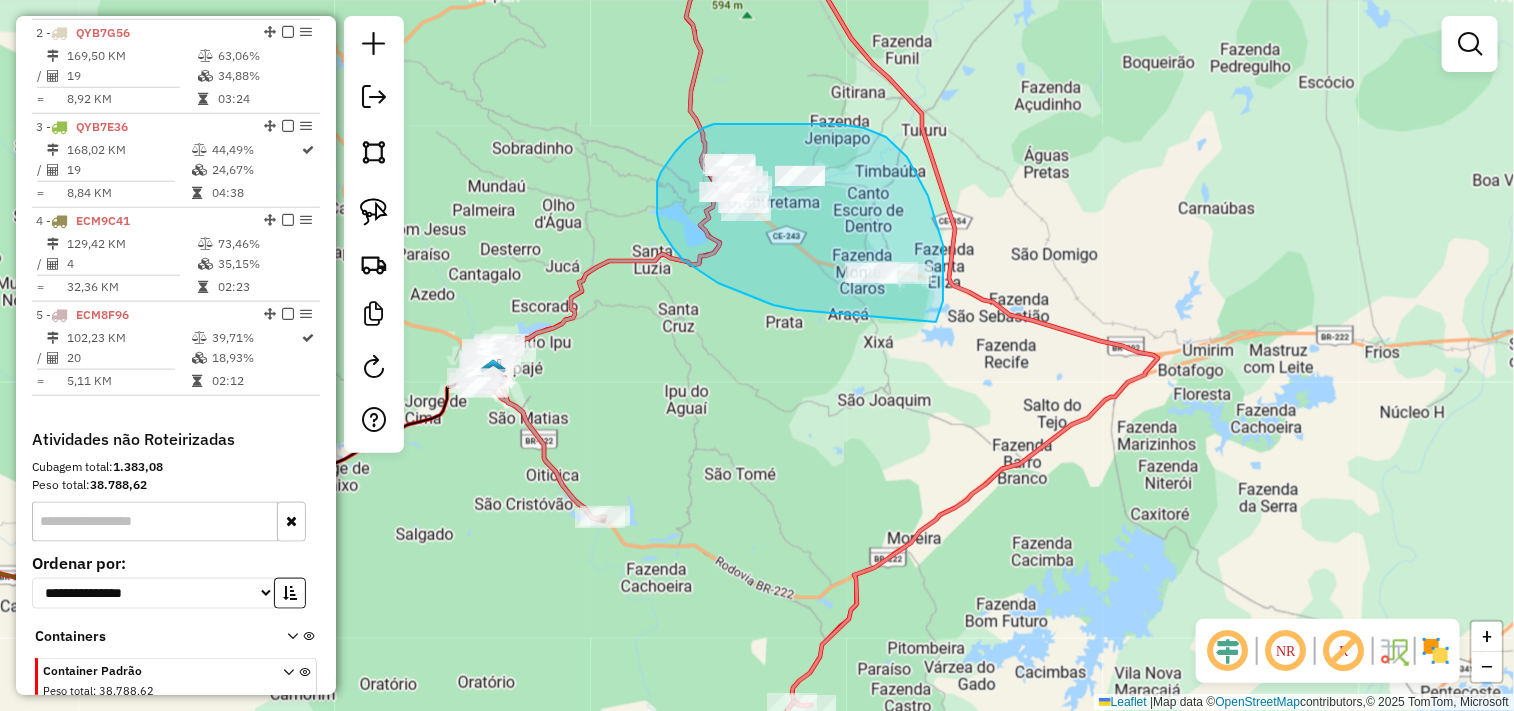 drag, startPoint x: 693, startPoint y: 267, endPoint x: 836, endPoint y: 355, distance: 167.90771 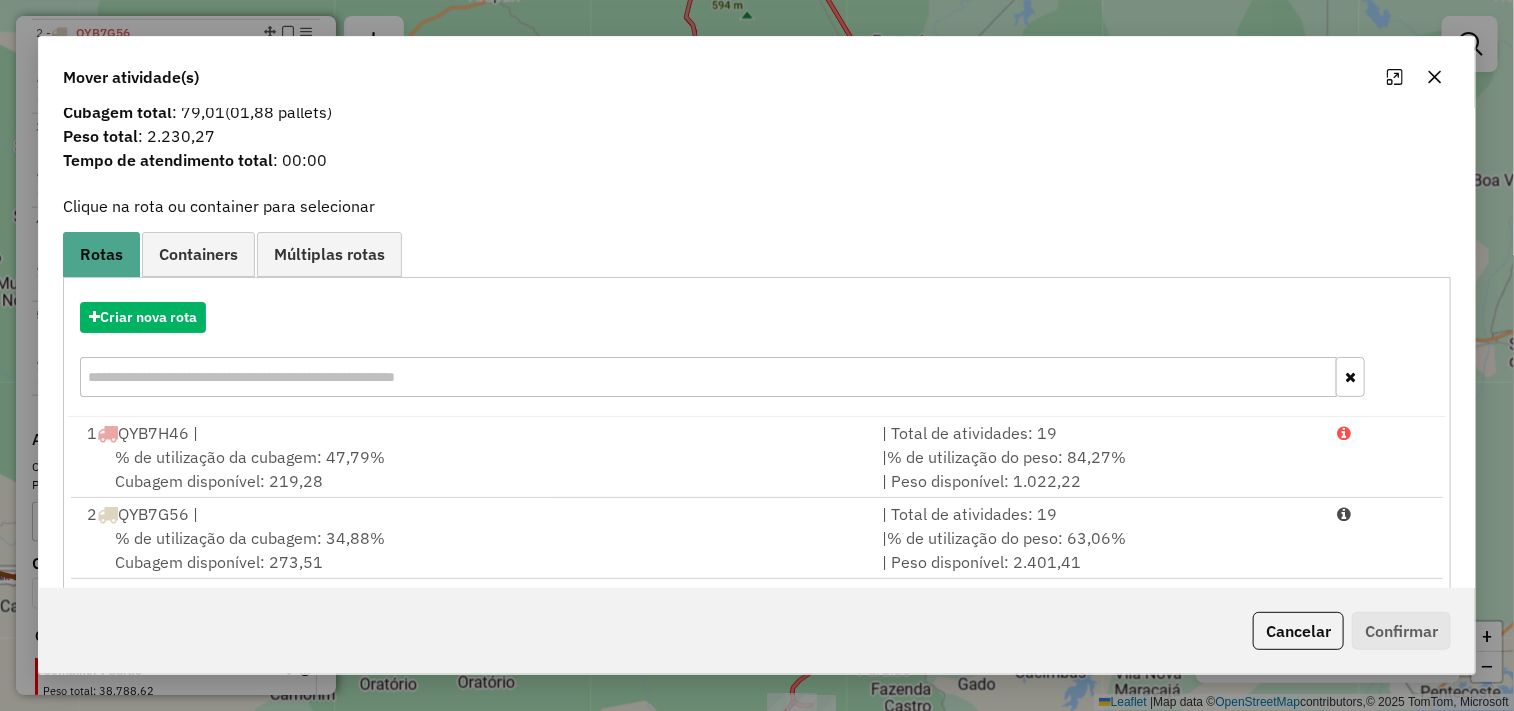 scroll, scrollTop: 0, scrollLeft: 0, axis: both 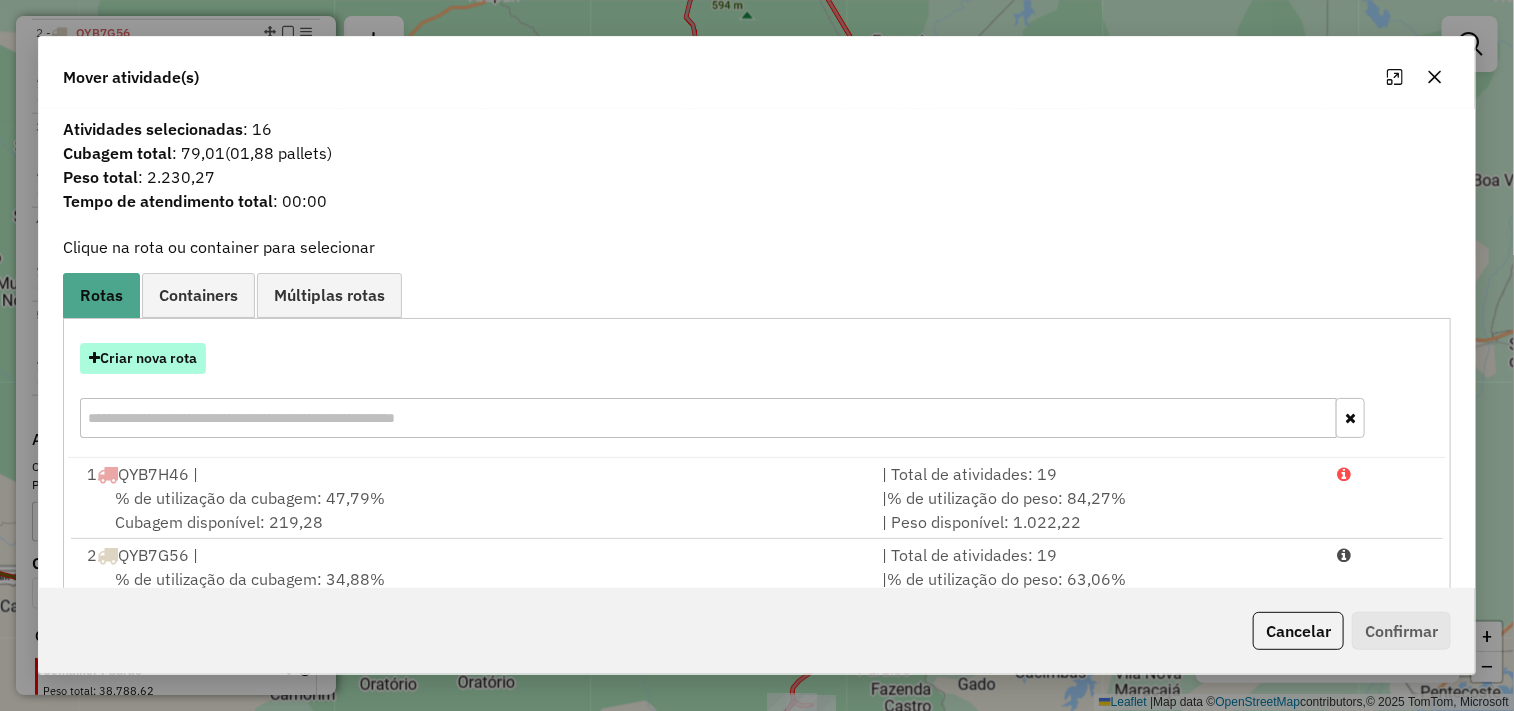 click on "Criar nova rota" at bounding box center [143, 358] 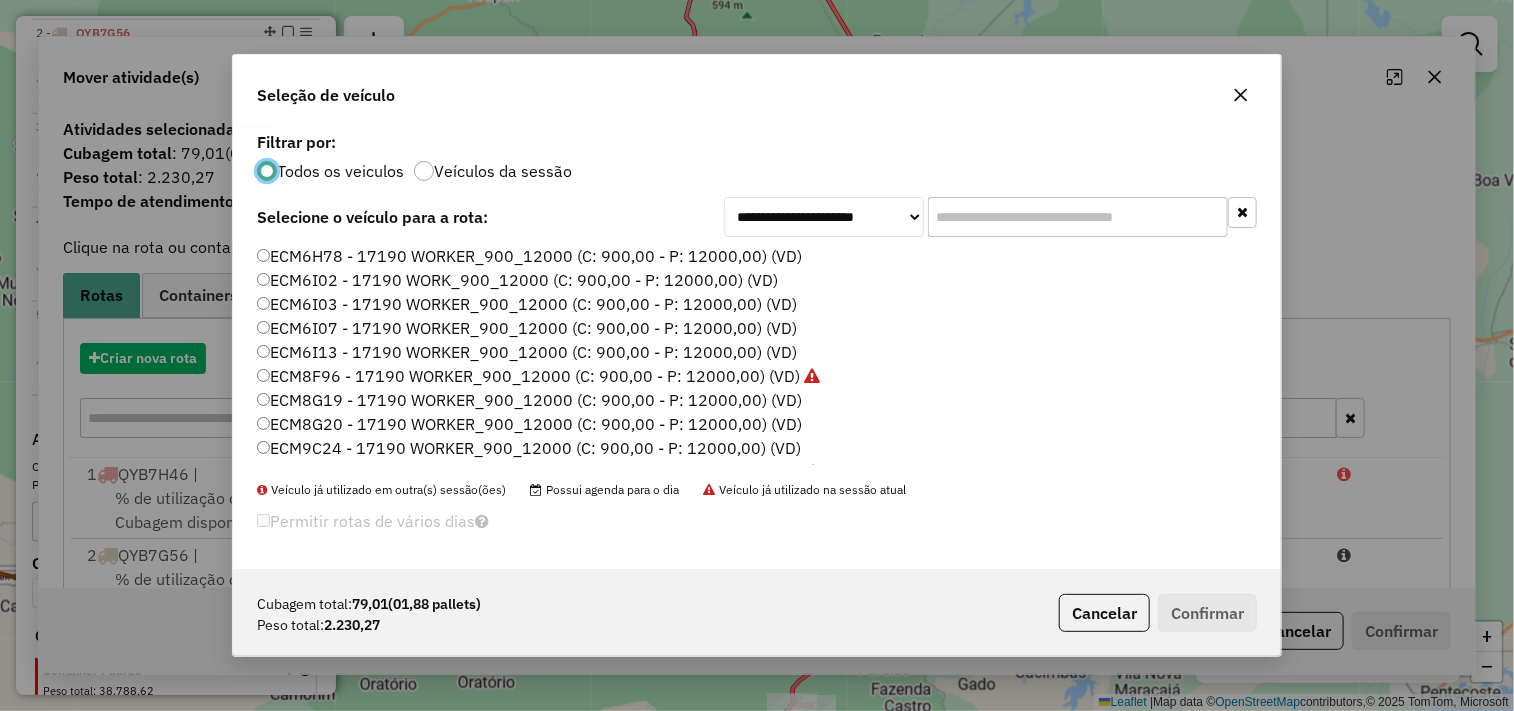 scroll, scrollTop: 11, scrollLeft: 5, axis: both 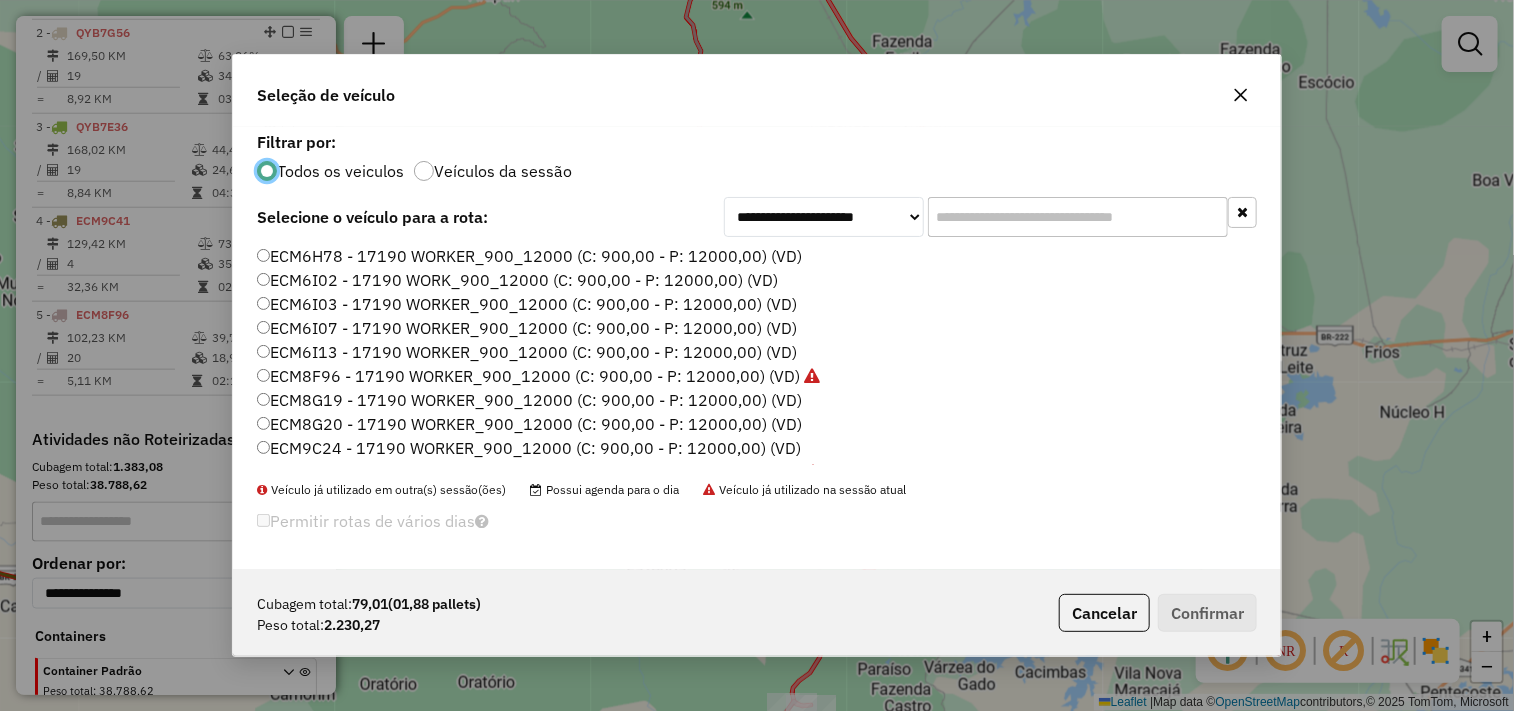 click on "ECM6I13 - 17190 WORKER_900_12000 (C: 900,00 - P: 12000,00) (VD)" 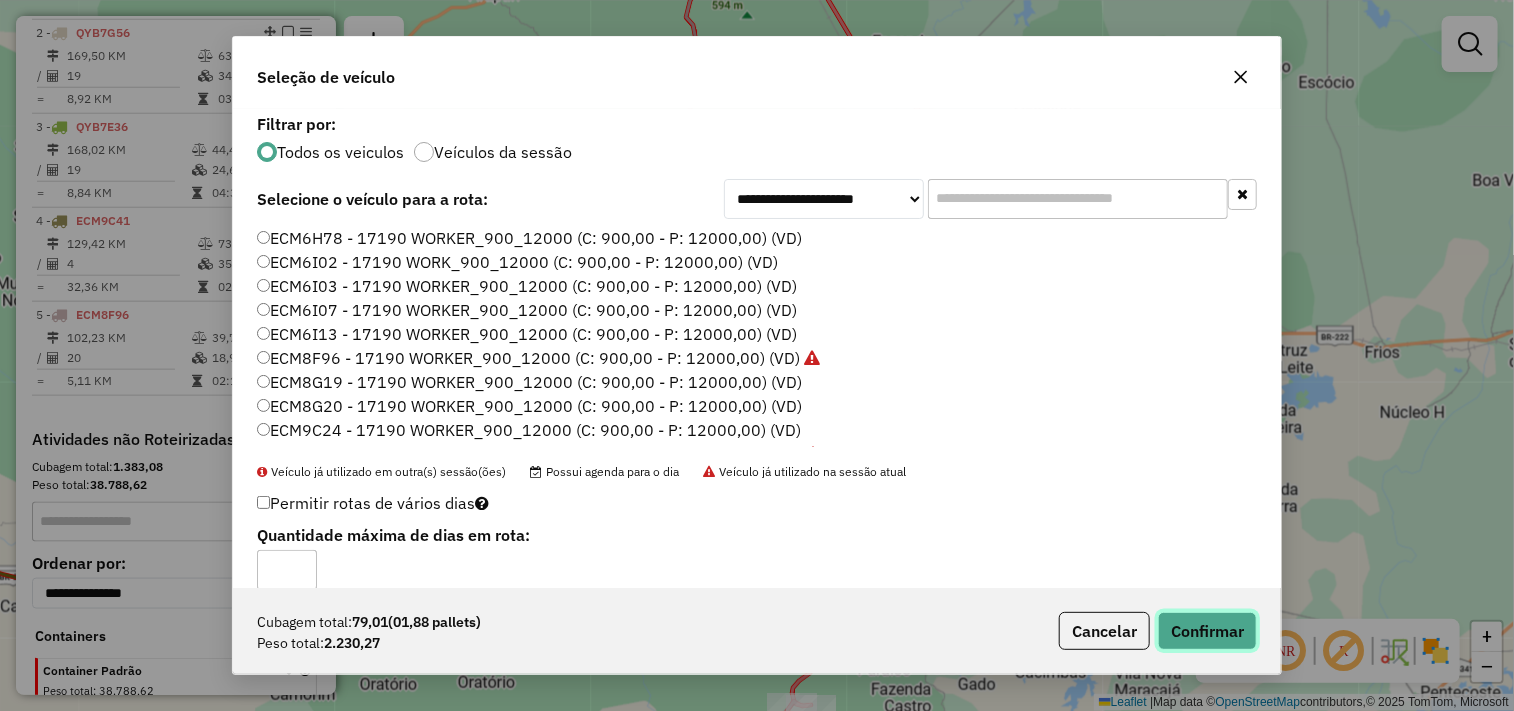 click on "Confirmar" 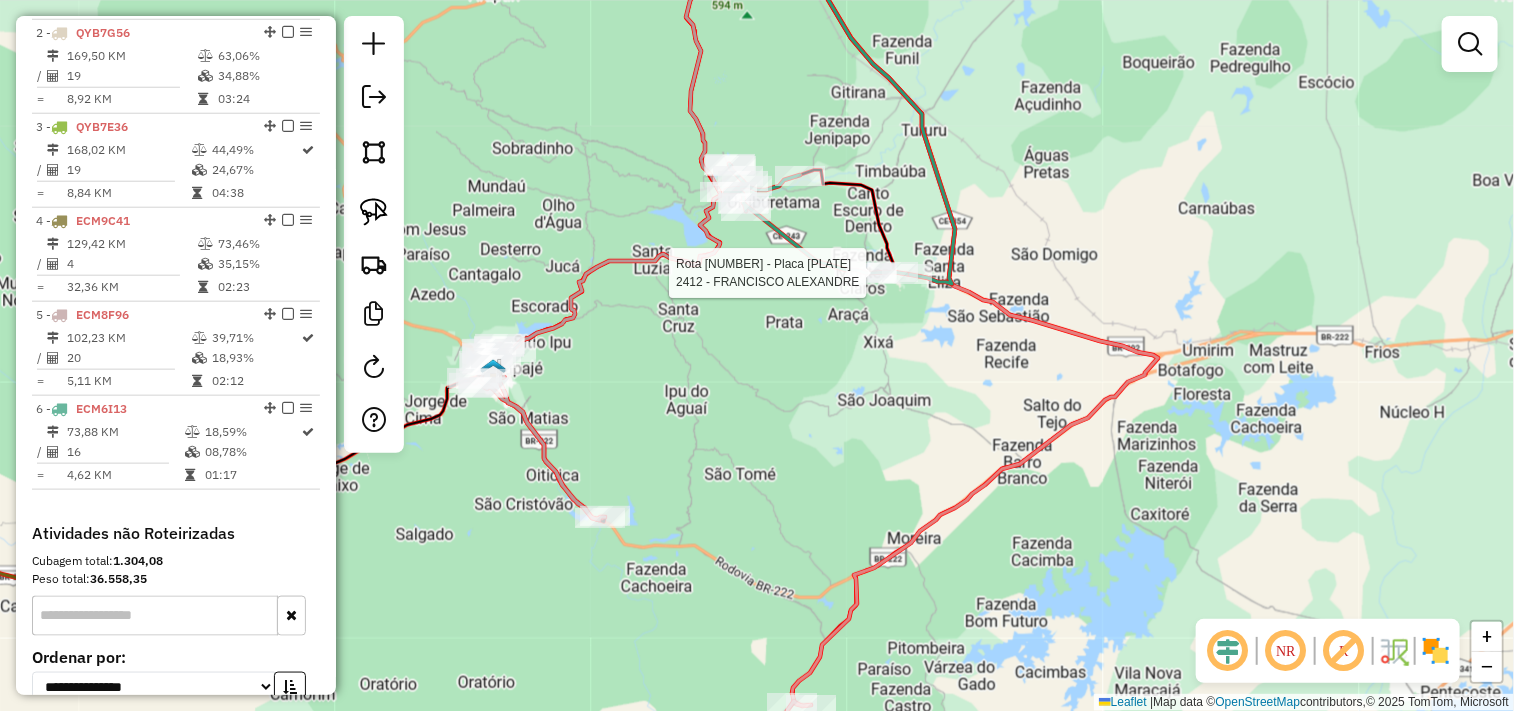 drag, startPoint x: 862, startPoint y: 284, endPoint x: 824, endPoint y: 343, distance: 70.178345 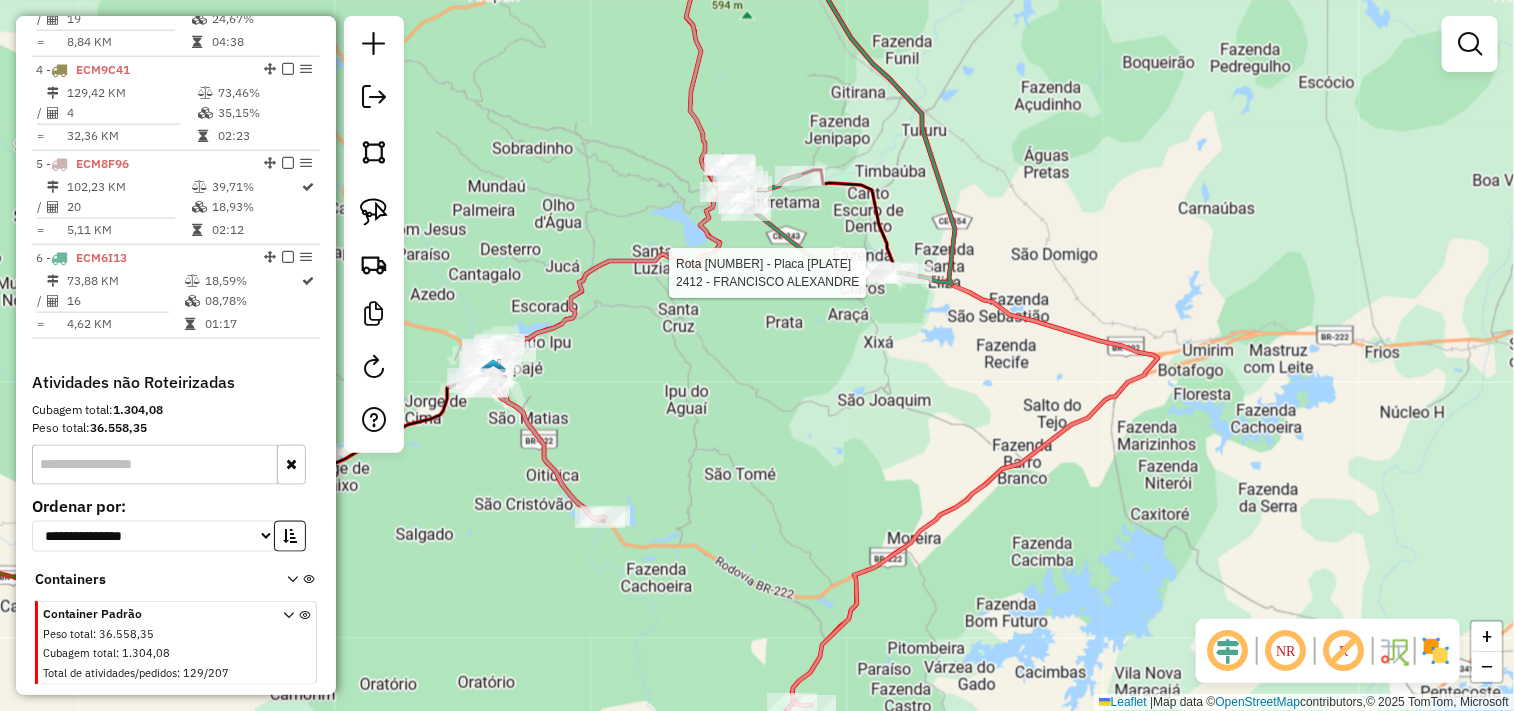 select on "**********" 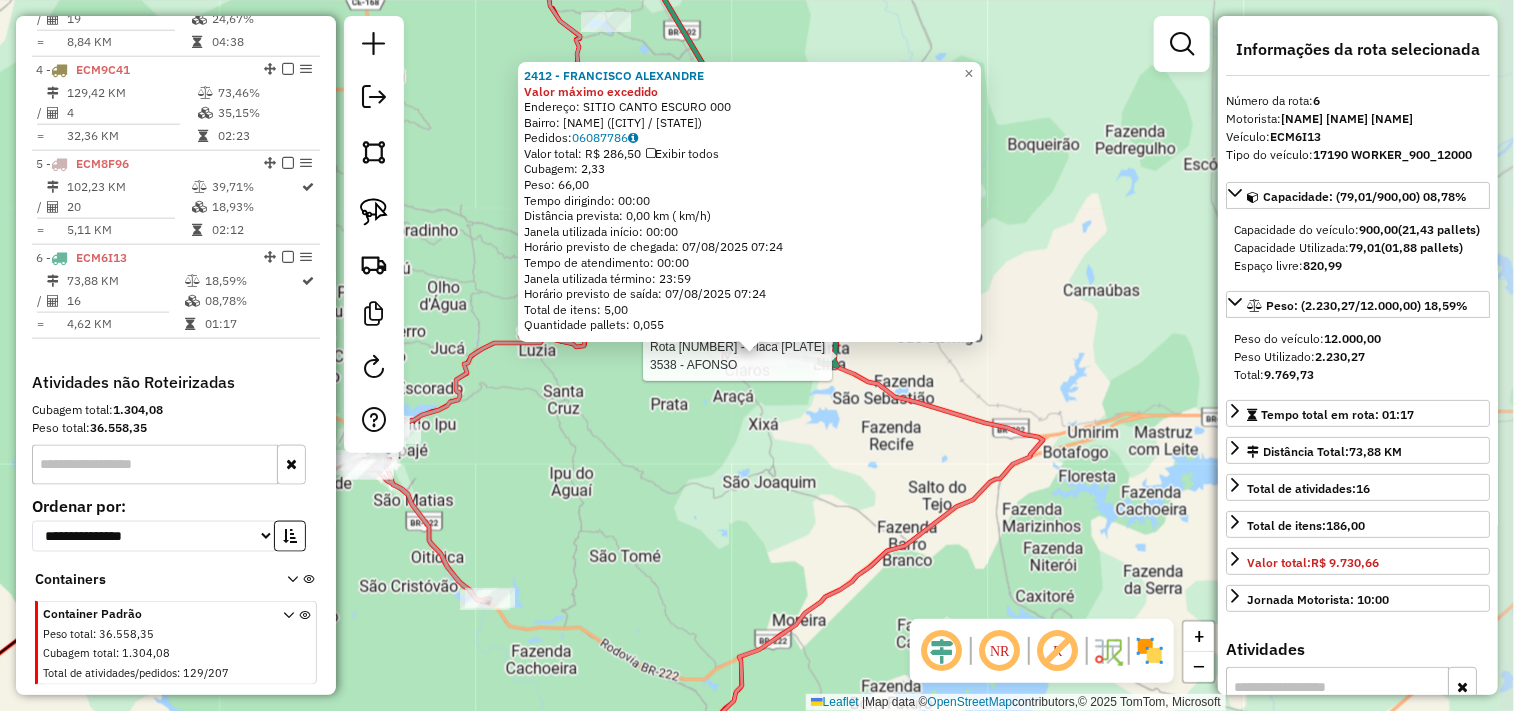 scroll, scrollTop: 1052, scrollLeft: 0, axis: vertical 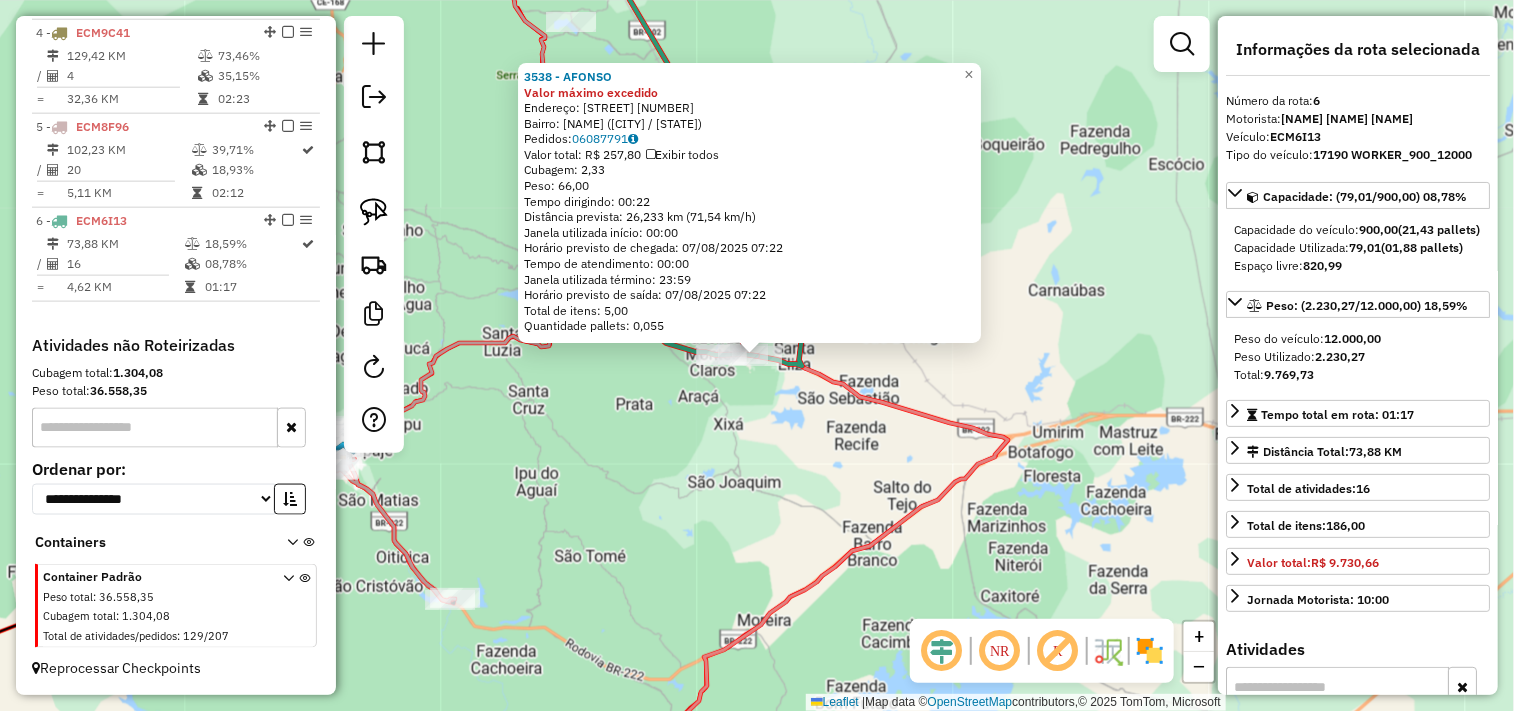 click on "3538 - AFONSO Valor máximo excedido  Endereço:  PV CANTO ESCURO SN   Bairro: CANTO ESCURO (URUBURETAMA / CE)   Pedidos:  06087791   Valor total: R$ 257,80   Exibir todos   Cubagem: 2,33  Peso: 66,00  Tempo dirigindo: 00:22   Distância prevista: 26,233 km (71,54 km/h)   Janela utilizada início: 00:00   Horário previsto de chegada: 07/08/2025 07:22   Tempo de atendimento: 00:00   Janela utilizada término: 23:59   Horário previsto de saída: 07/08/2025 07:22   Total de itens: 5,00   Quantidade pallets: 0,055  × Janela de atendimento Grade de atendimento Capacidade Transportadoras Veículos Cliente Pedidos  Rotas Selecione os dias de semana para filtrar as janelas de atendimento  Seg   Ter   Qua   Qui   Sex   Sáb   Dom  Informe o período da janela de atendimento: De: Até:  Filtrar exatamente a janela do cliente  Considerar janela de atendimento padrão  Selecione os dias de semana para filtrar as grades de atendimento  Seg   Ter   Qua   Qui   Sex   Sáb   Dom   Peso mínimo:   Peso máximo:   De:  De:" 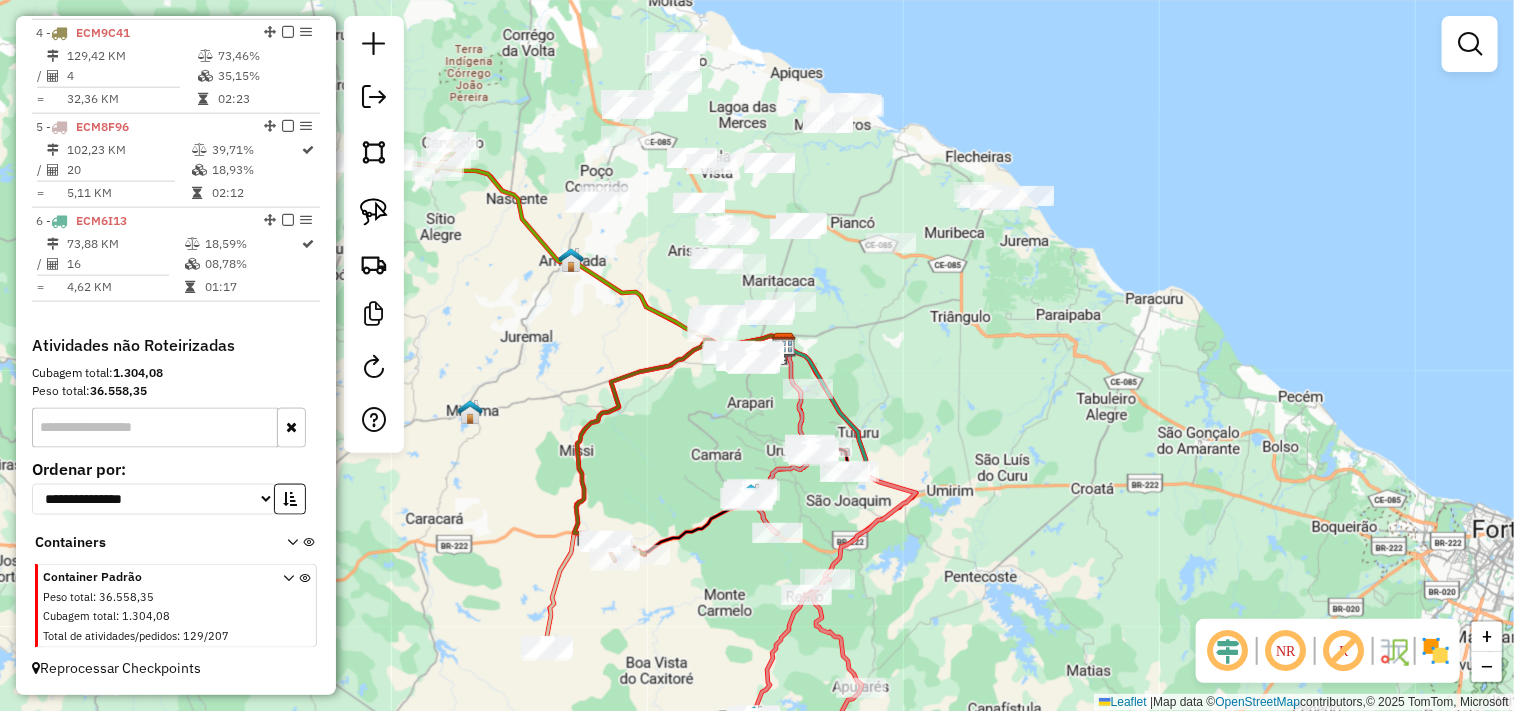 drag, startPoint x: 904, startPoint y: 512, endPoint x: 894, endPoint y: 524, distance: 15.6205 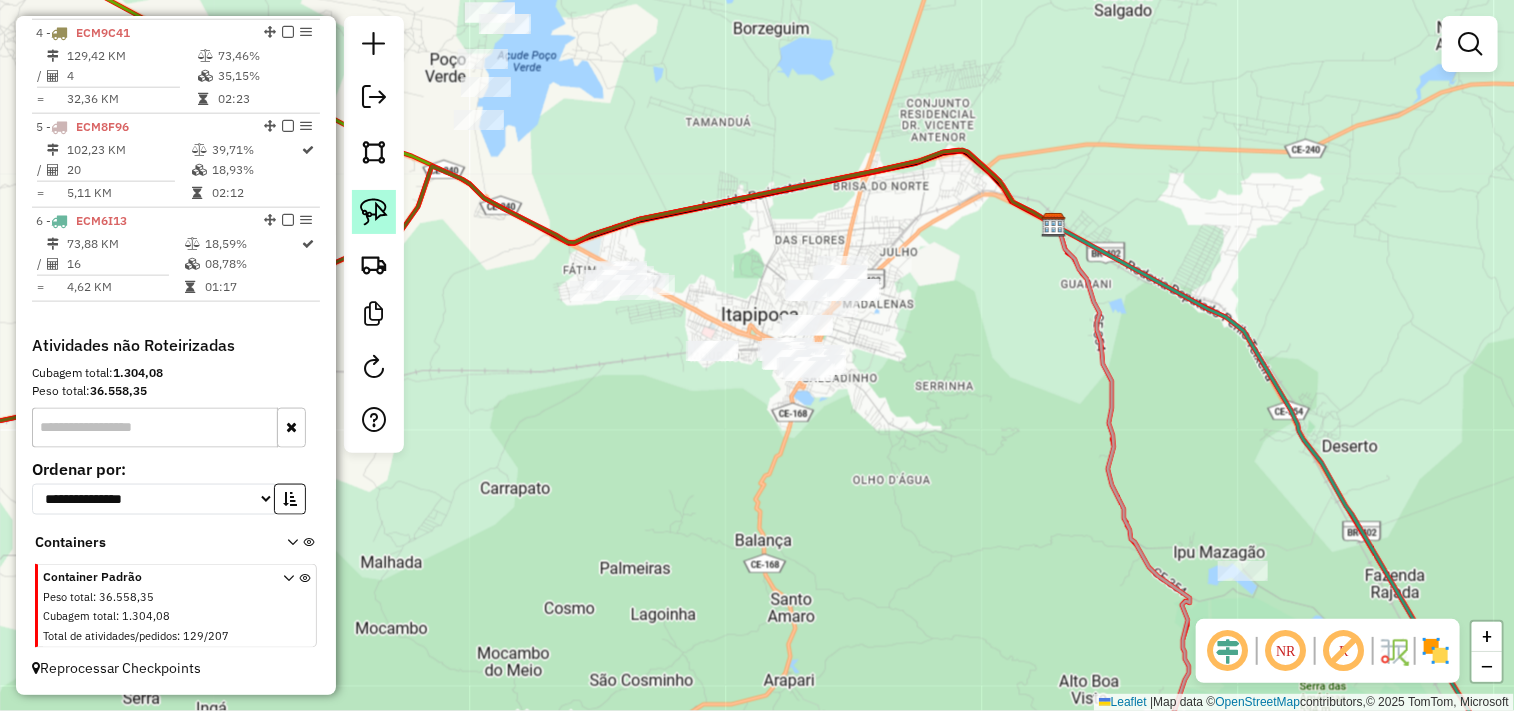 click 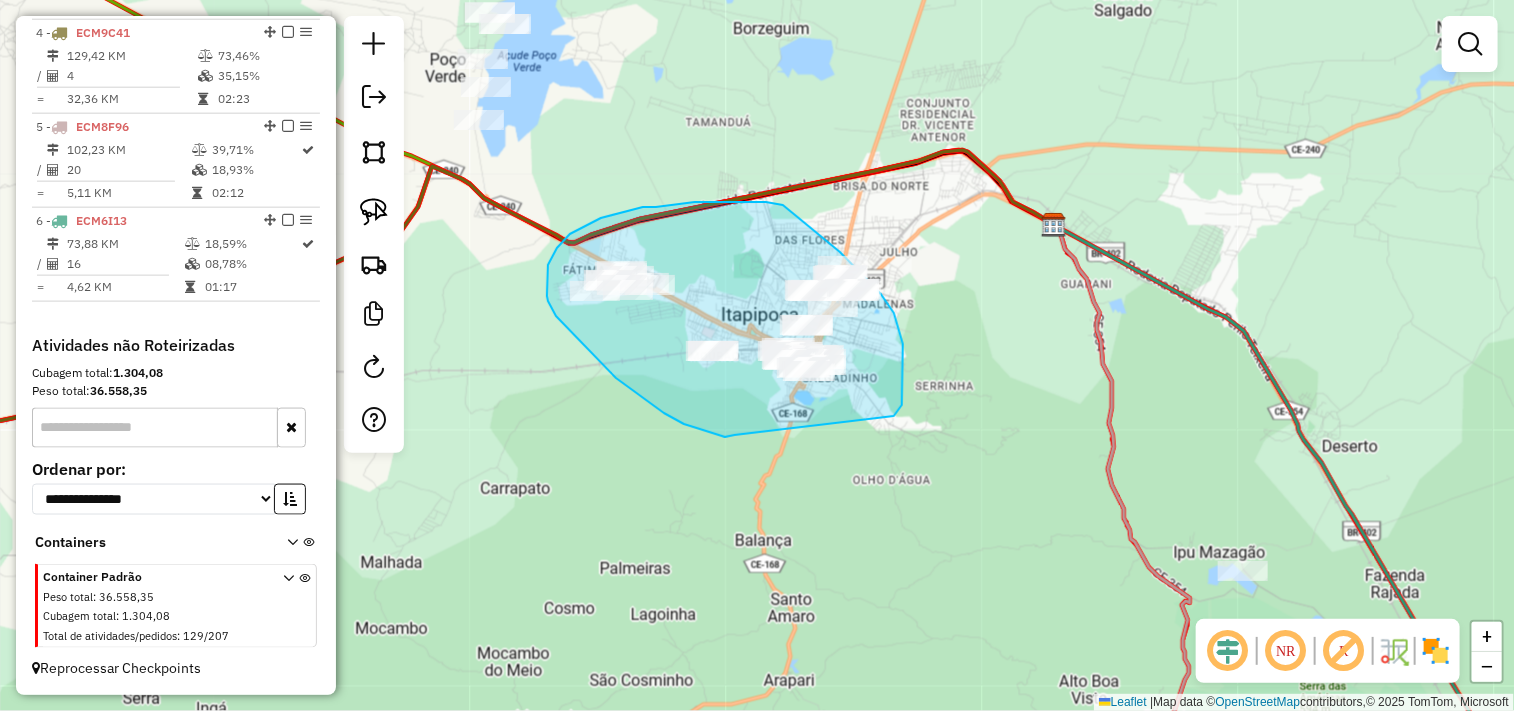 drag, startPoint x: 725, startPoint y: 437, endPoint x: 884, endPoint y: 433, distance: 159.05031 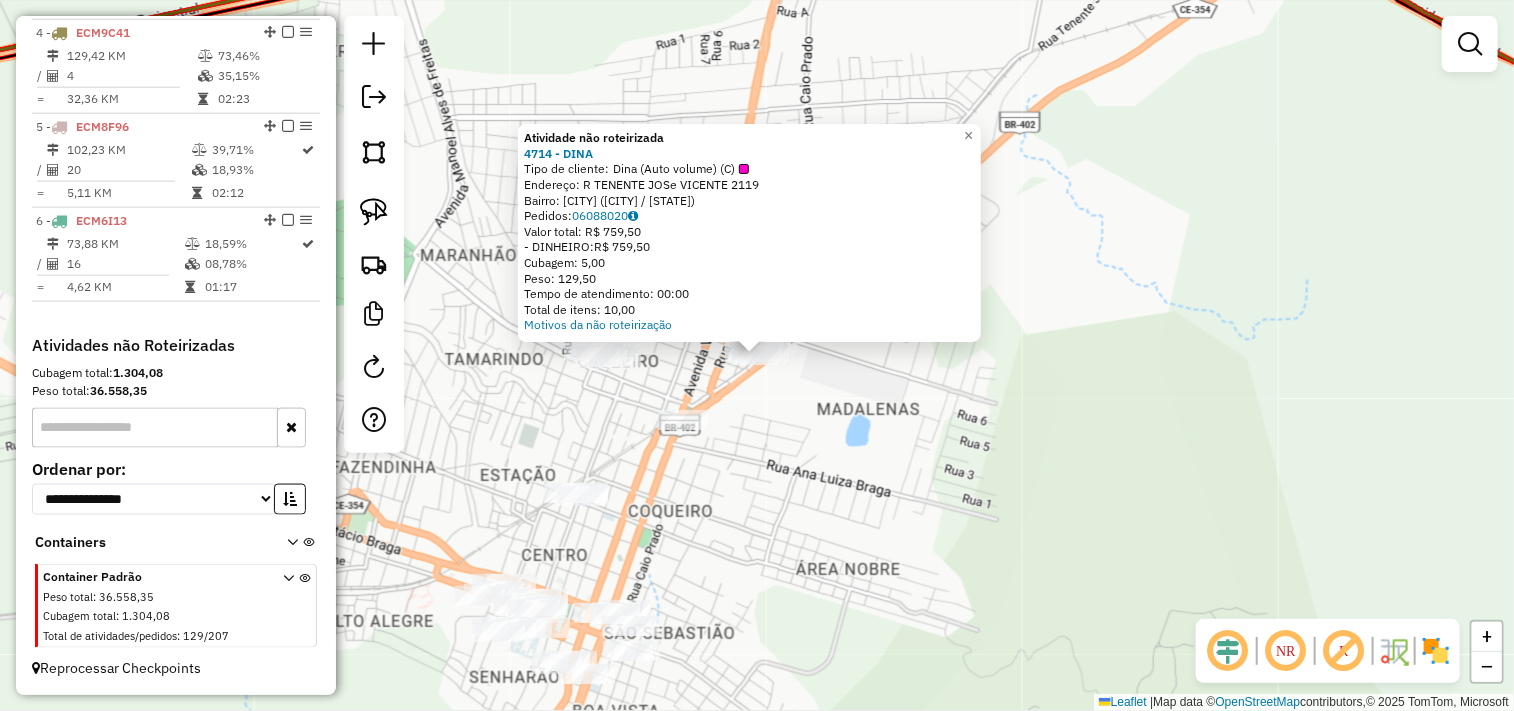 drag, startPoint x: 798, startPoint y: 408, endPoint x: 695, endPoint y: 408, distance: 103 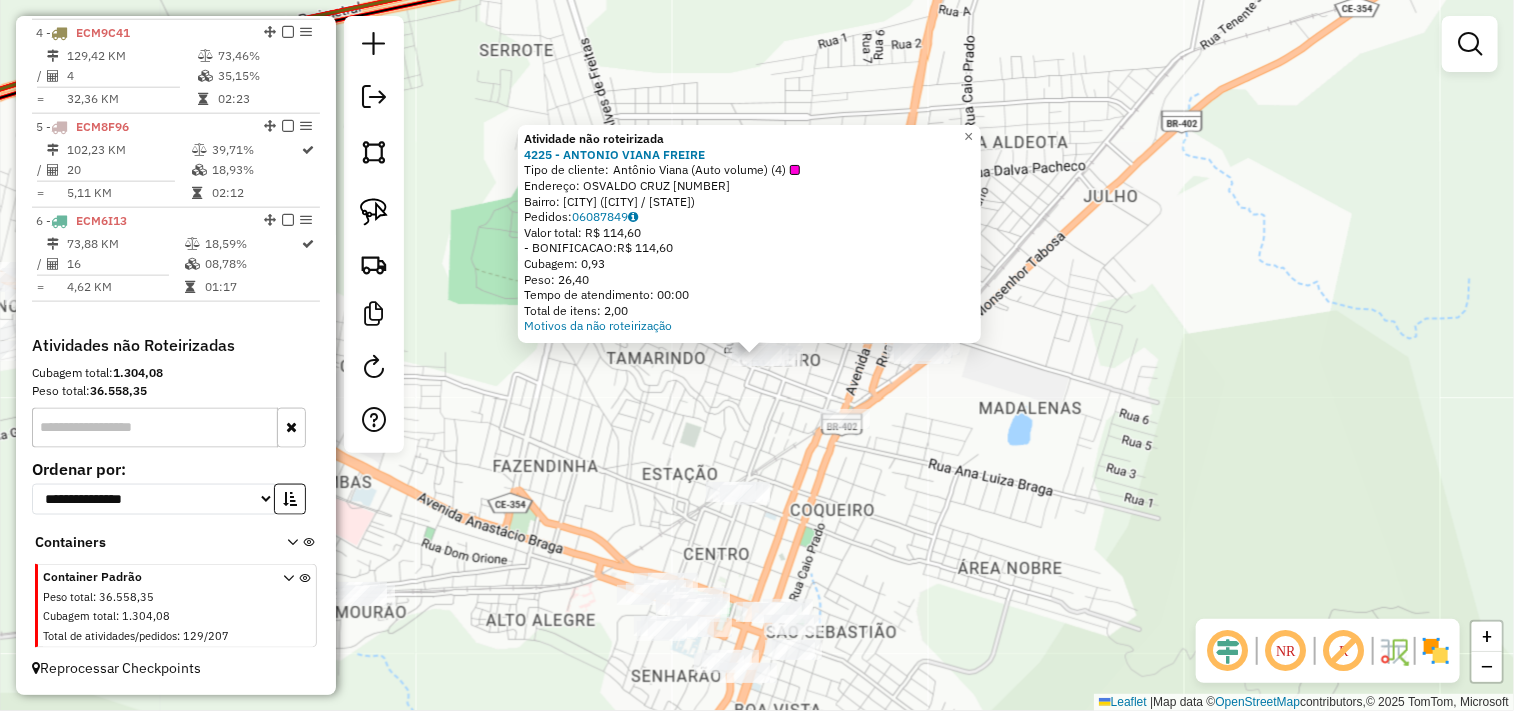 click on "Atividade não roteirizada 4225 - ANTONIO VIANA FREIRE  Tipo de cliente:   Antônio Viana (Auto volume) (4)   Endereço:  OSVALDO CRUZ 1420   Bairro: CRUZEIRO (ITAPIPOCA / CE)   Pedidos:  06087849   Valor total: R$ 114,60   - BONIFICACAO:  R$ 114,60   Cubagem: 0,93   Peso: 26,40   Tempo de atendimento: 00:00   Total de itens: 2,00  Motivos da não roteirização × Janela de atendimento Grade de atendimento Capacidade Transportadoras Veículos Cliente Pedidos  Rotas Selecione os dias de semana para filtrar as janelas de atendimento  Seg   Ter   Qua   Qui   Sex   Sáb   Dom  Informe o período da janela de atendimento: De: Até:  Filtrar exatamente a janela do cliente  Considerar janela de atendimento padrão  Selecione os dias de semana para filtrar as grades de atendimento  Seg   Ter   Qua   Qui   Sex   Sáb   Dom   Considerar clientes sem dia de atendimento cadastrado  Clientes fora do dia de atendimento selecionado Filtrar as atividades entre os valores definidos abaixo:  Peso mínimo:   Peso máximo:  De:" 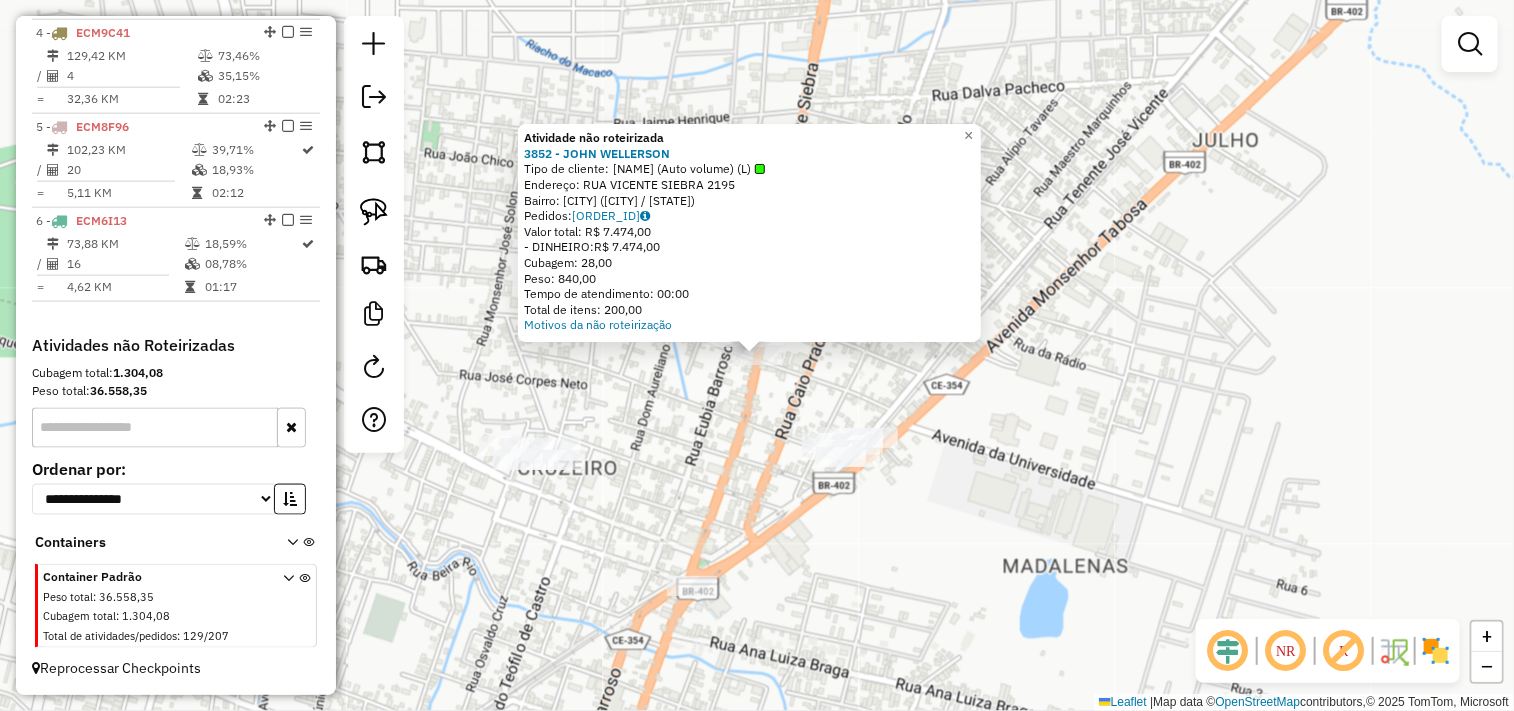 click on "Atividade não roteirizada 3852 - JOHN WELLERSON  Tipo de cliente:   JOHN WELLERSON (Auto volume) (L)   Endereço:  RUA VICENTE SIEBRA 2195   Bairro: VIOLETE (ITAPIPOCA / CE)   Pedidos:  06087847   Valor total: R$ 7.474,00   - DINHEIRO:  R$ 7.474,00   Cubagem: 28,00   Peso: 840,00   Tempo de atendimento: 00:00   Total de itens: 200,00  Motivos da não roteirização × Janela de atendimento Grade de atendimento Capacidade Transportadoras Veículos Cliente Pedidos  Rotas Selecione os dias de semana para filtrar as janelas de atendimento  Seg   Ter   Qua   Qui   Sex   Sáb   Dom  Informe o período da janela de atendimento: De: Até:  Filtrar exatamente a janela do cliente  Considerar janela de atendimento padrão  Selecione os dias de semana para filtrar as grades de atendimento  Seg   Ter   Qua   Qui   Sex   Sáb   Dom   Considerar clientes sem dia de atendimento cadastrado  Clientes fora do dia de atendimento selecionado Filtrar as atividades entre os valores definidos abaixo:  Peso mínimo:   Peso máximo:" 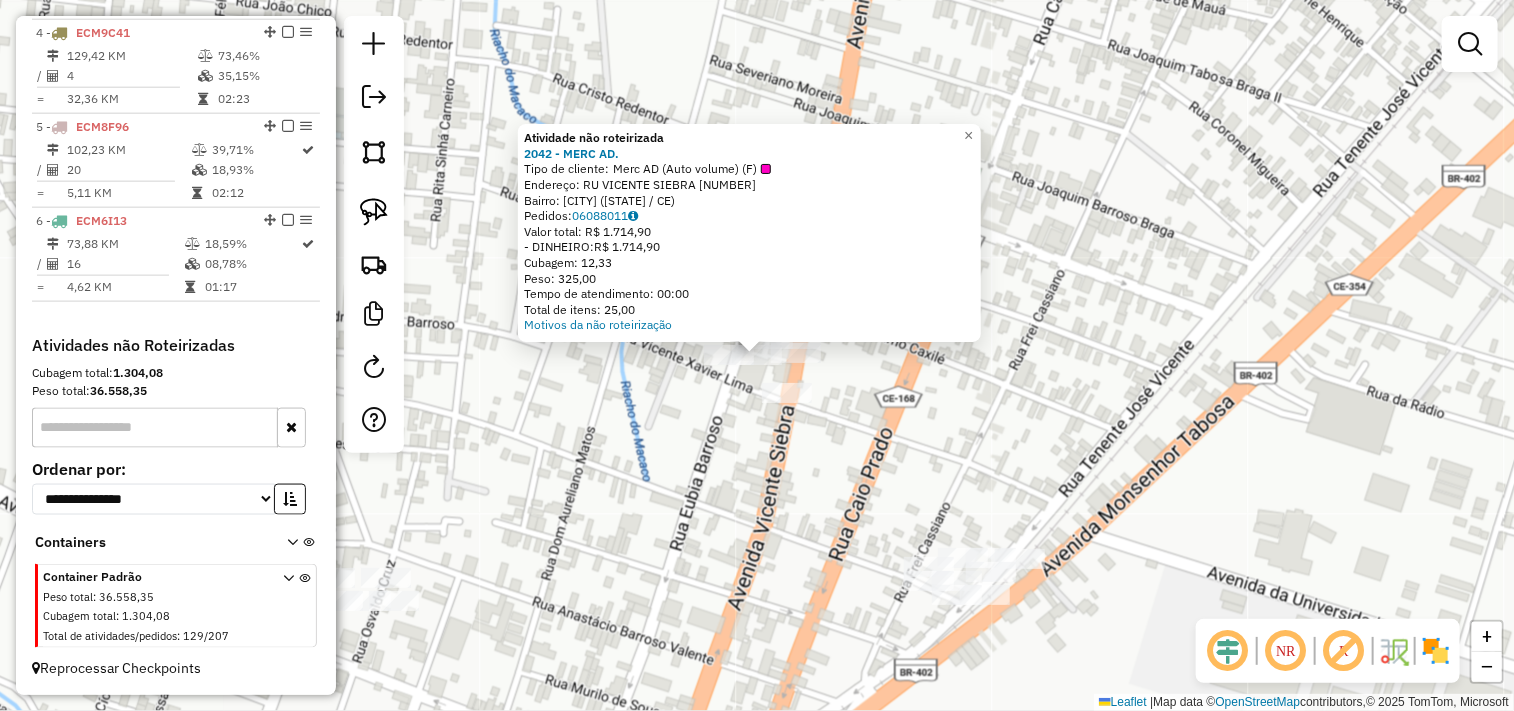 click on "Atividade não roteirizada 2042 - MERC AD.  Tipo de cliente:   Merc AD (Auto volume) (F)   Endereço:  RU VICENTE SIEBRA 2277   Bairro: VIOLETTE (ITAPIPOCA / CE)   Pedidos:  06088011   Valor total: R$ 1.714,90   - DINHEIRO:  R$ 1.714,90   Cubagem: 12,33   Peso: 325,00   Tempo de atendimento: 00:00   Total de itens: 25,00  Motivos da não roteirização × Janela de atendimento Grade de atendimento Capacidade Transportadoras Veículos Cliente Pedidos  Rotas Selecione os dias de semana para filtrar as janelas de atendimento  Seg   Ter   Qua   Qui   Sex   Sáb   Dom  Informe o período da janela de atendimento: De: Até:  Filtrar exatamente a janela do cliente  Considerar janela de atendimento padrão  Selecione os dias de semana para filtrar as grades de atendimento  Seg   Ter   Qua   Qui   Sex   Sáb   Dom   Considerar clientes sem dia de atendimento cadastrado  Clientes fora do dia de atendimento selecionado Filtrar as atividades entre os valores definidos abaixo:  Peso mínimo:   Peso máximo:   De:   Até:" 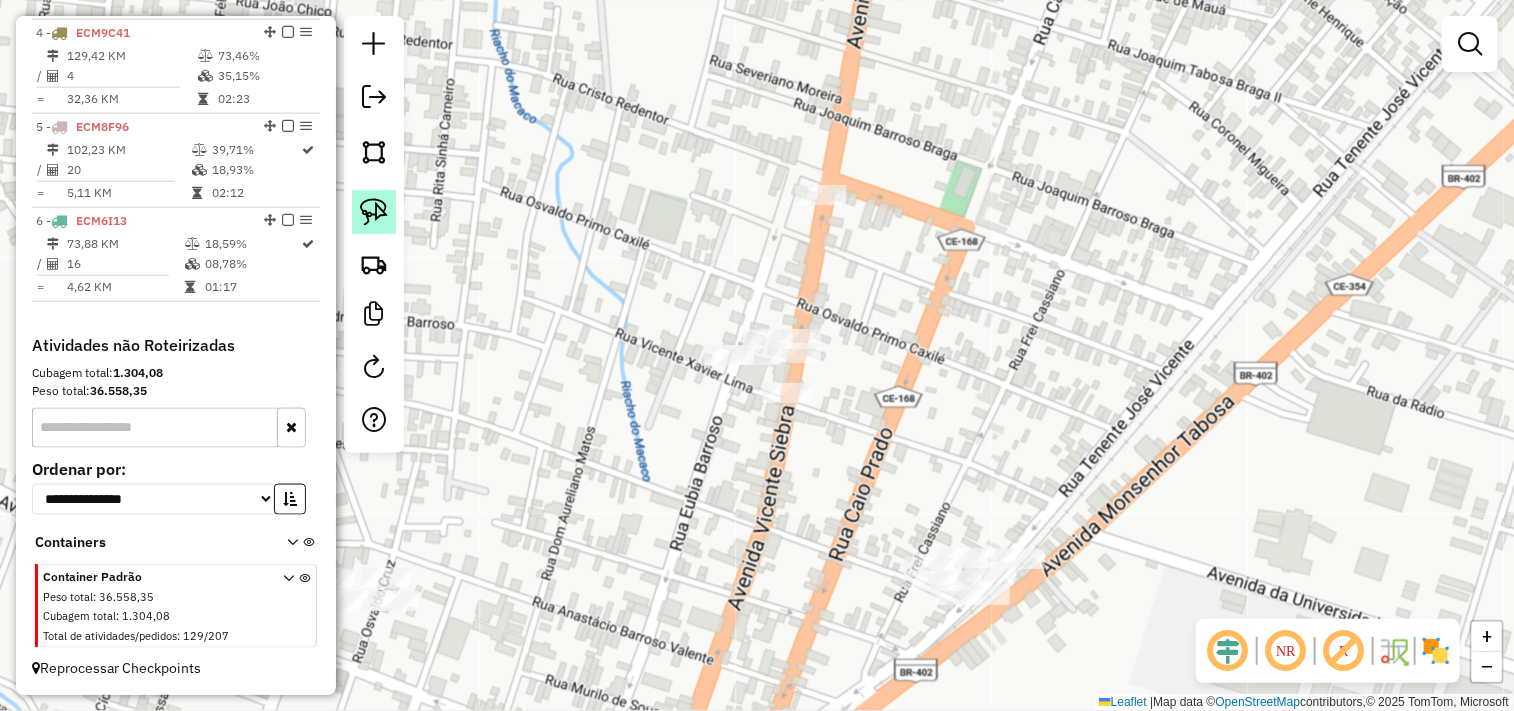 click 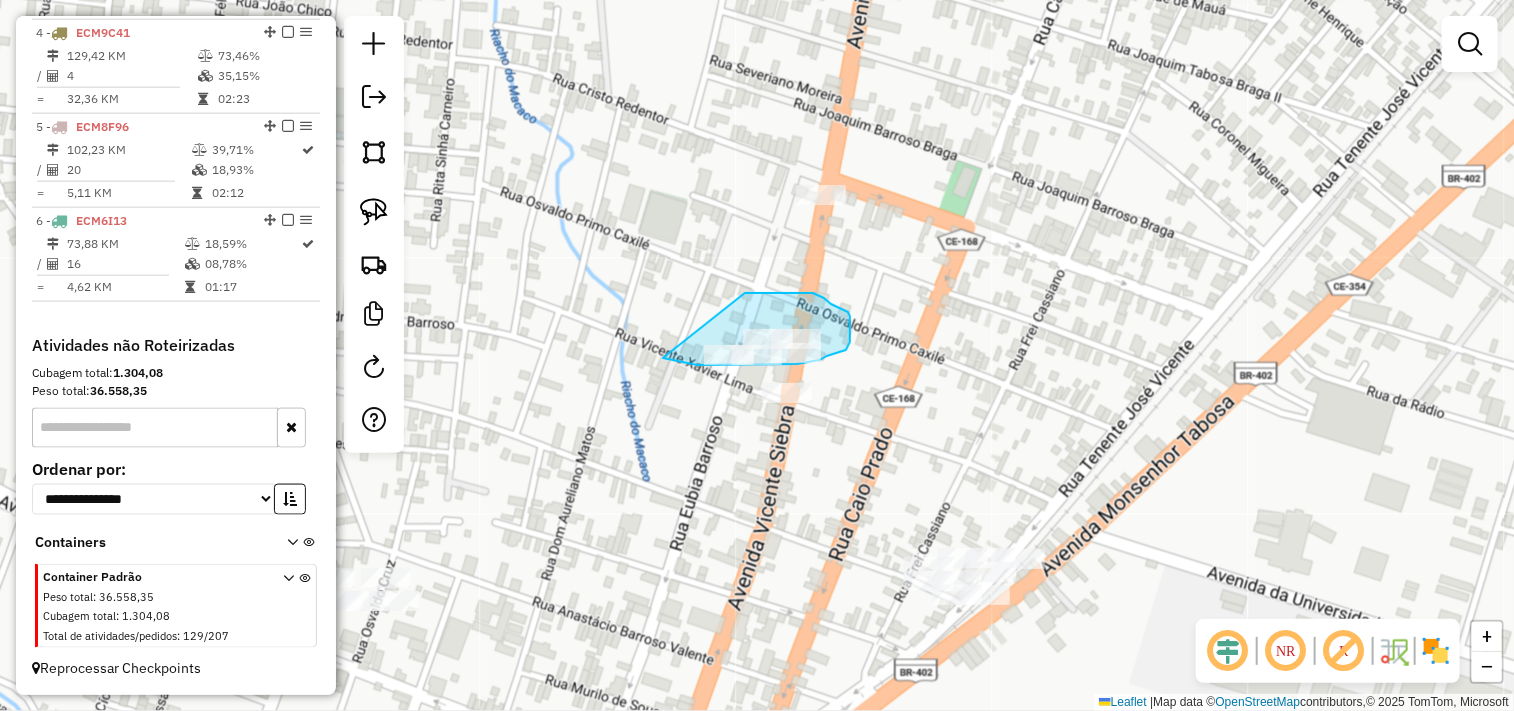 drag, startPoint x: 806, startPoint y: 293, endPoint x: 647, endPoint y: 354, distance: 170.29973 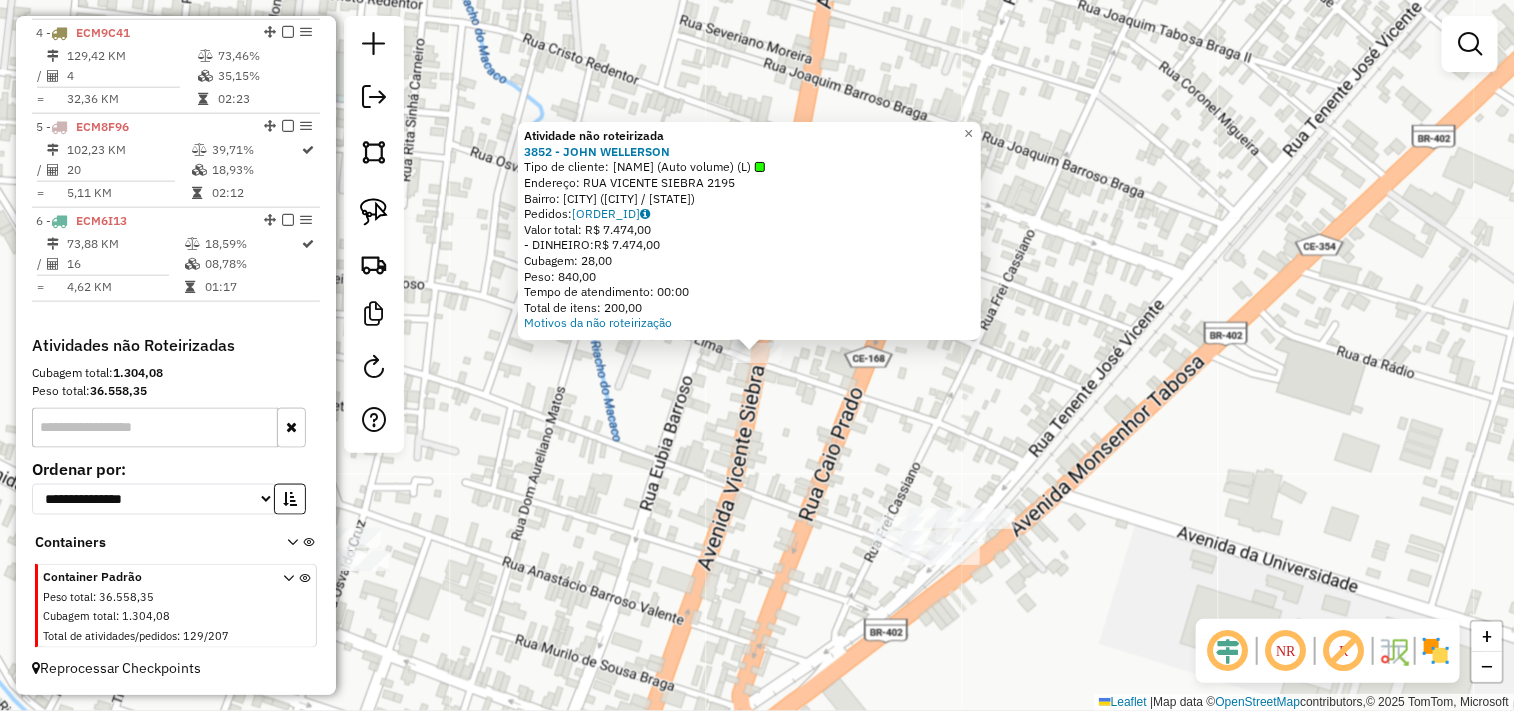 drag, startPoint x: 770, startPoint y: 528, endPoint x: 806, endPoint y: 425, distance: 109.11004 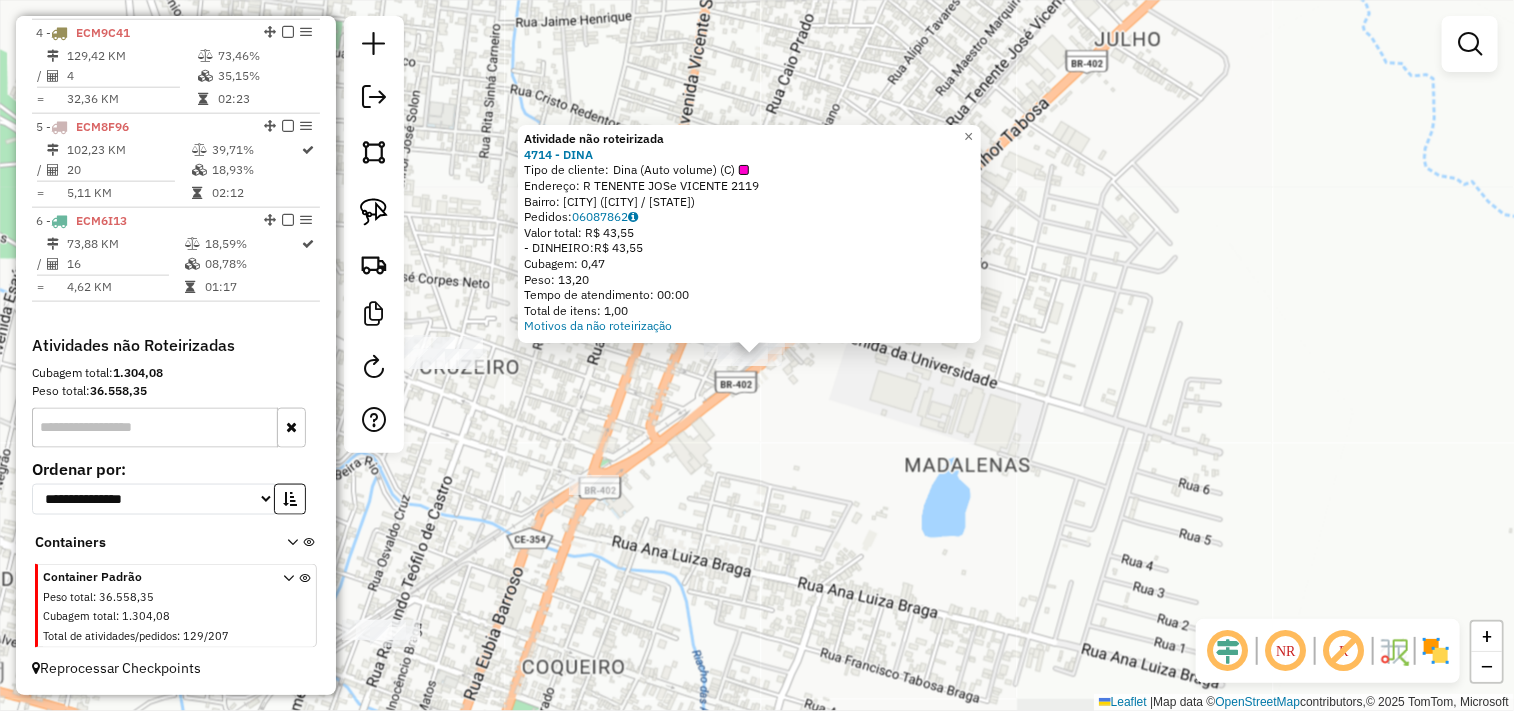 click on "Atividade não roteirizada 4714 - DINA  Tipo de cliente:   Dina (Auto volume) (C)   Endereço:  R TENENTE JOSe VICENTE 2119   Bairro: VIOLETE (ITAPIPOCA / CE)   Pedidos:  06087862   Valor total: R$ 43,55   - DINHEIRO:  R$ 43,55   Cubagem: 0,47   Peso: 13,20   Tempo de atendimento: 00:00   Total de itens: 1,00  Motivos da não roteirização × Janela de atendimento Grade de atendimento Capacidade Transportadoras Veículos Cliente Pedidos  Rotas Selecione os dias de semana para filtrar as janelas de atendimento  Seg   Ter   Qua   Qui   Sex   Sáb   Dom  Informe o período da janela de atendimento: De: Até:  Filtrar exatamente a janela do cliente  Considerar janela de atendimento padrão  Selecione os dias de semana para filtrar as grades de atendimento  Seg   Ter   Qua   Qui   Sex   Sáb   Dom   Considerar clientes sem dia de atendimento cadastrado  Clientes fora do dia de atendimento selecionado Filtrar as atividades entre os valores definidos abaixo:  Peso mínimo:   Peso máximo:   Cubagem mínima:   De:" 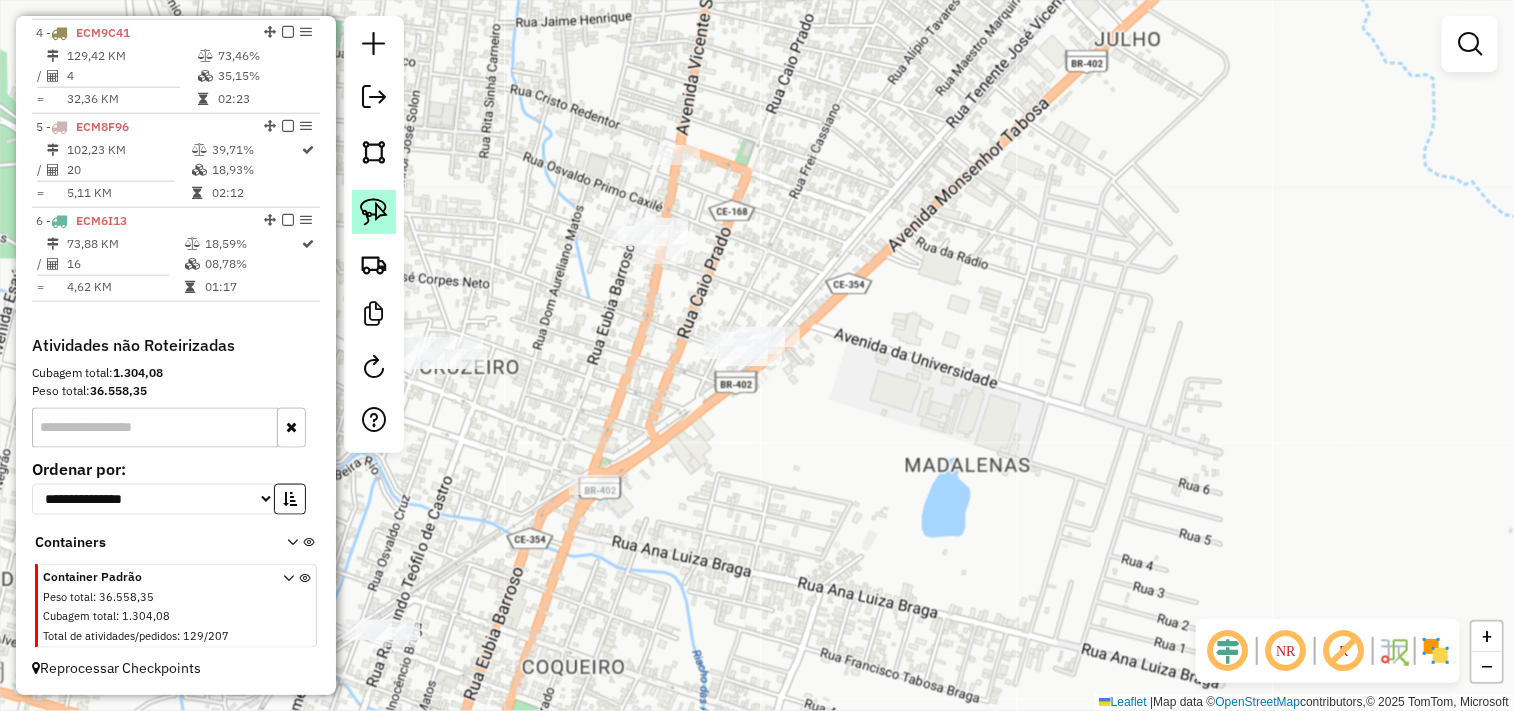 click 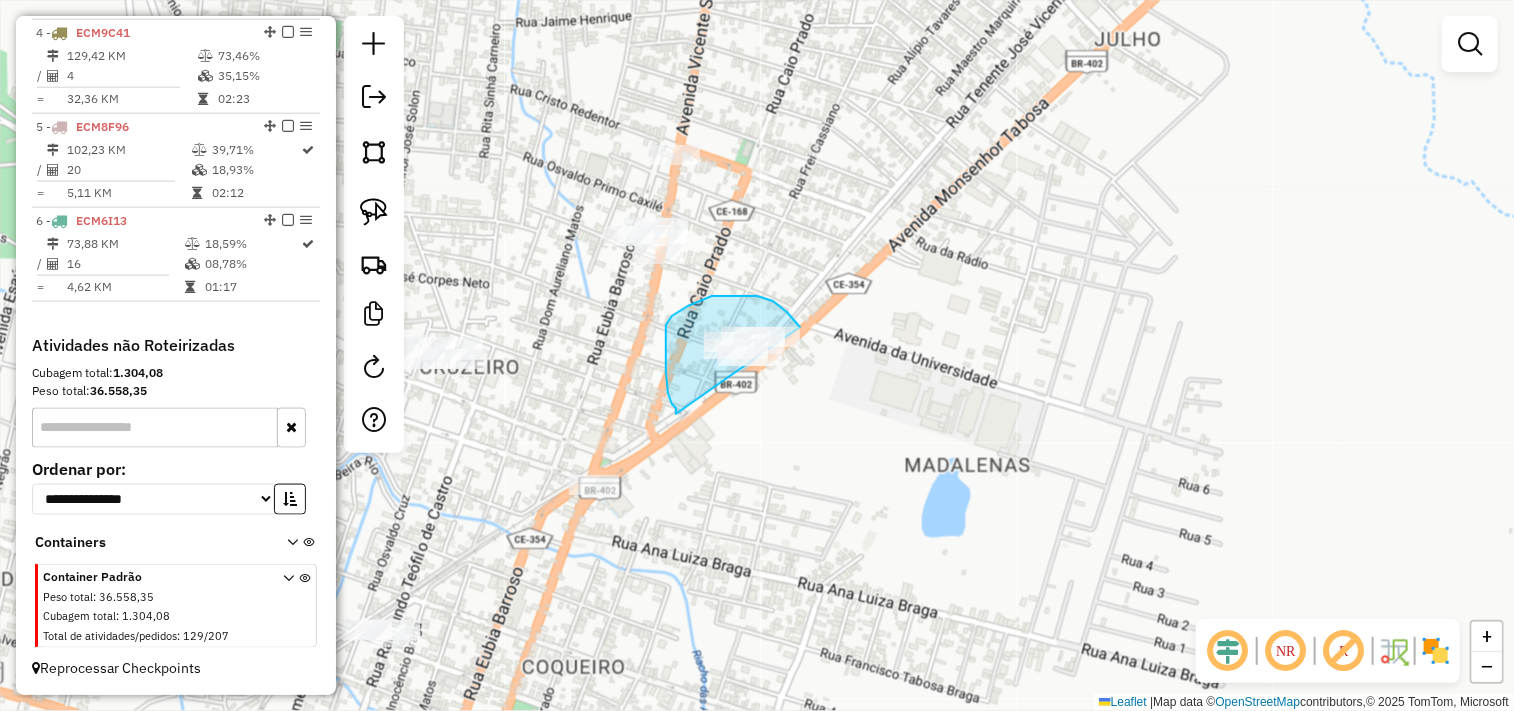 drag, startPoint x: 676, startPoint y: 414, endPoint x: 835, endPoint y: 403, distance: 159.38005 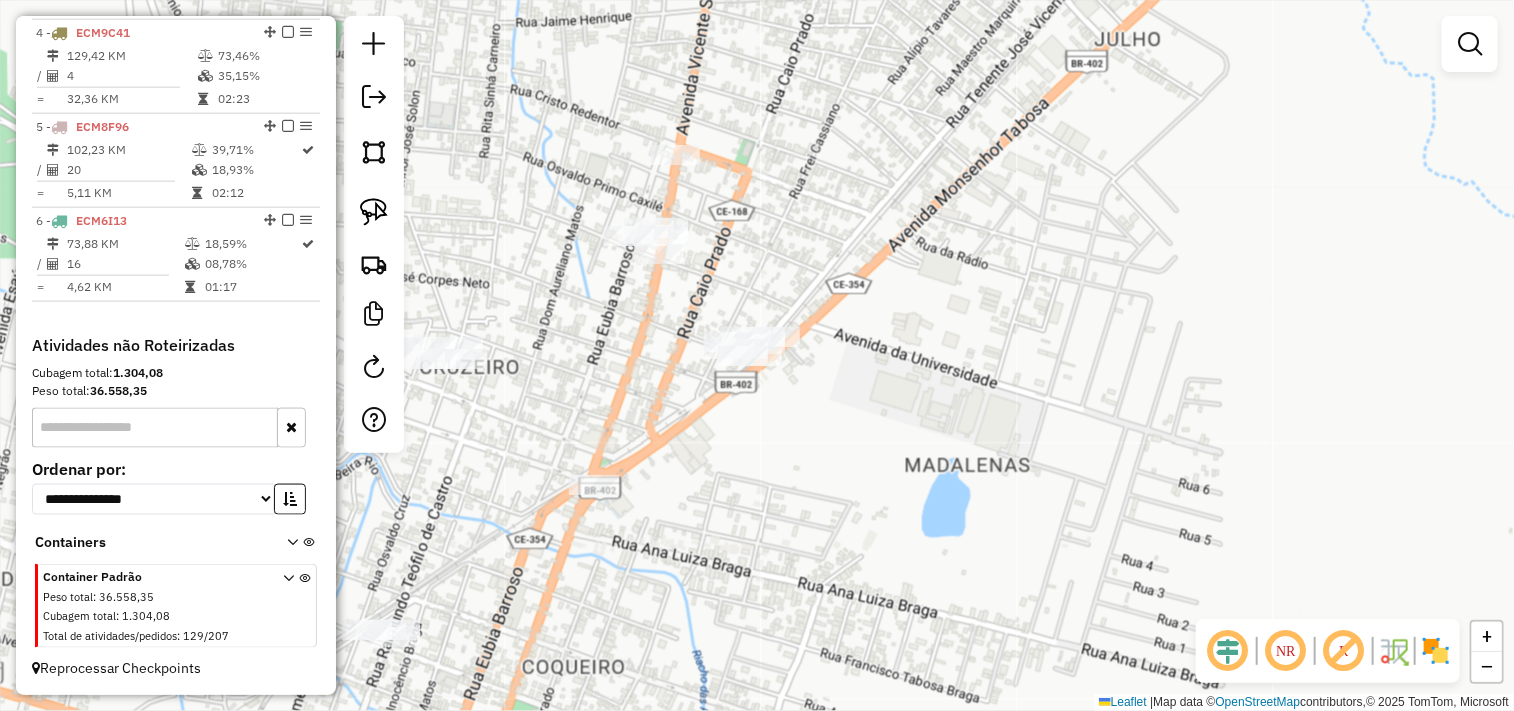 scroll, scrollTop: 0, scrollLeft: 0, axis: both 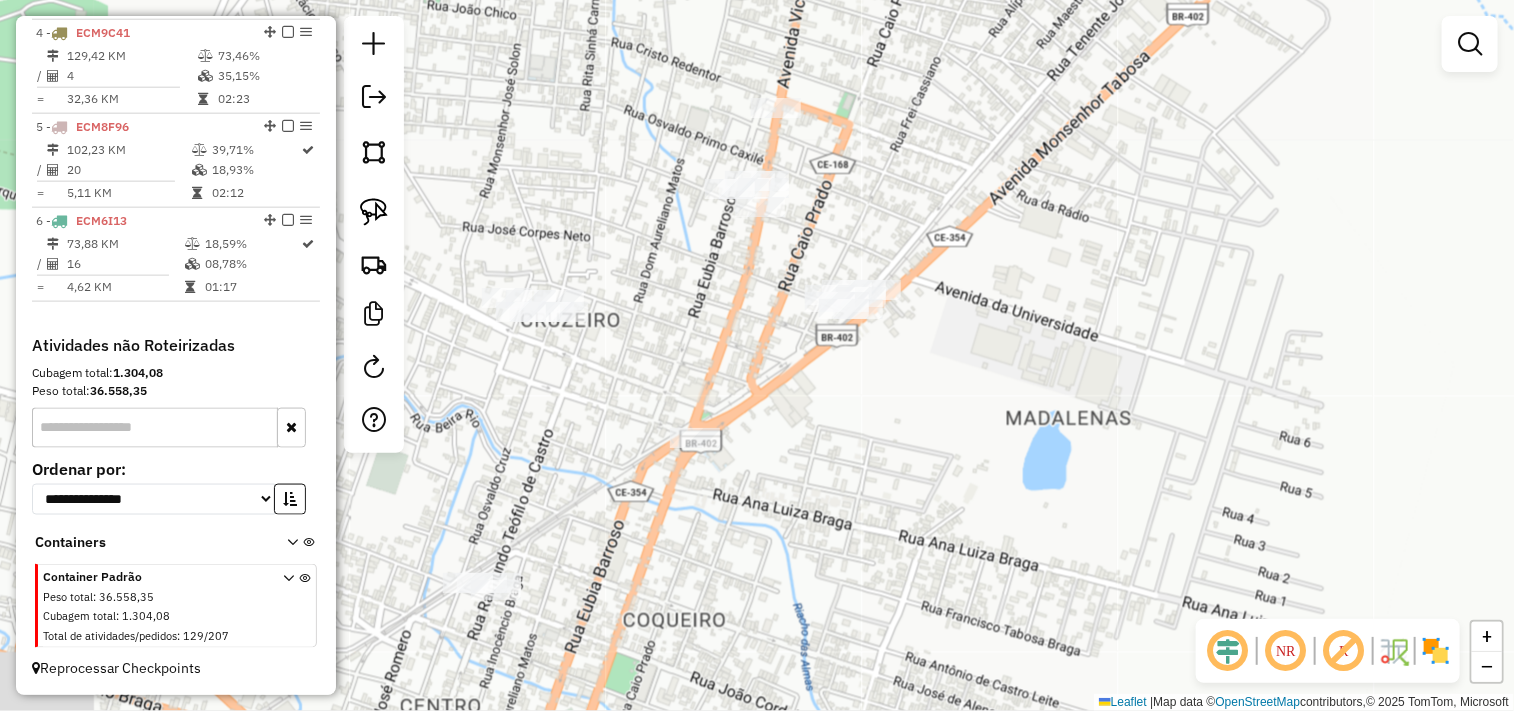 drag, startPoint x: 636, startPoint y: 336, endPoint x: 687, endPoint y: 298, distance: 63.600315 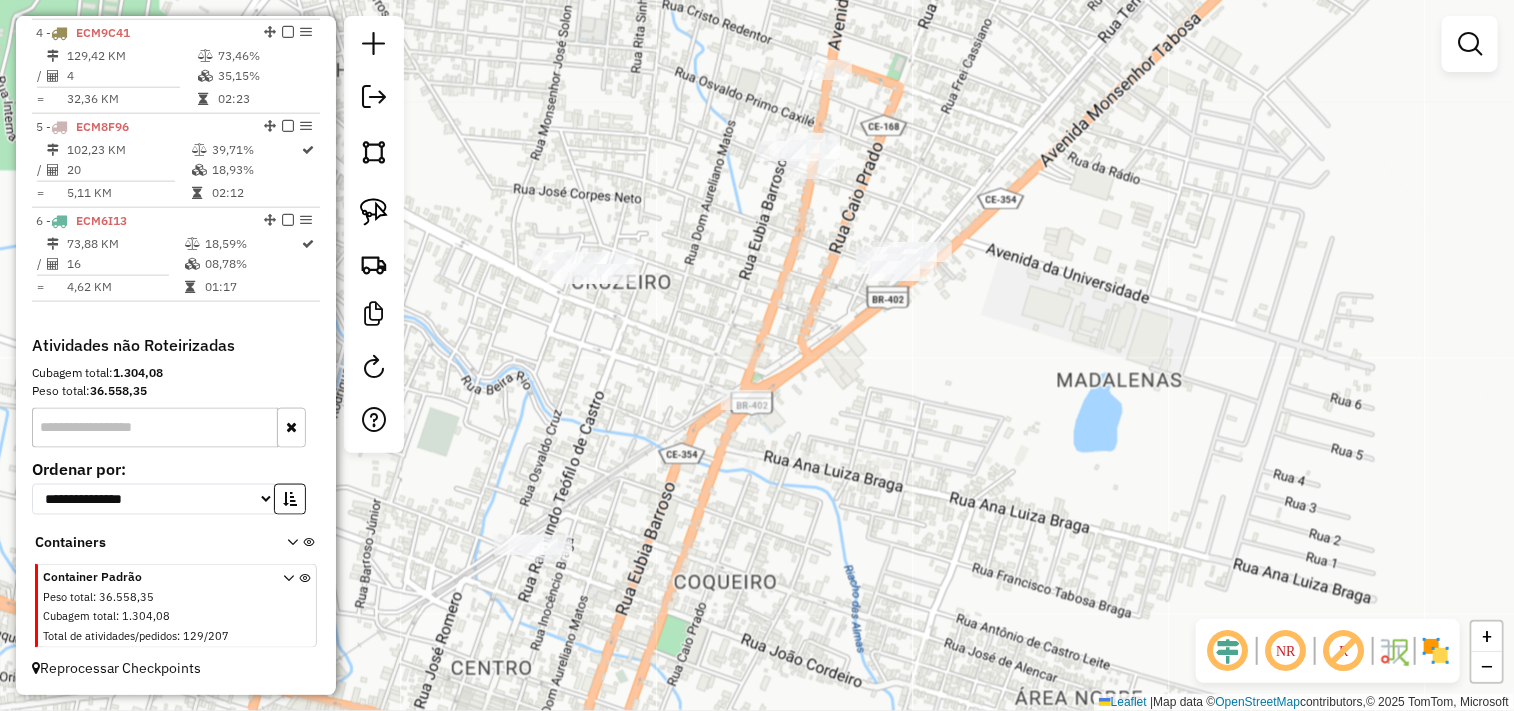 drag, startPoint x: 357, startPoint y: 214, endPoint x: 451, endPoint y: 278, distance: 113.71895 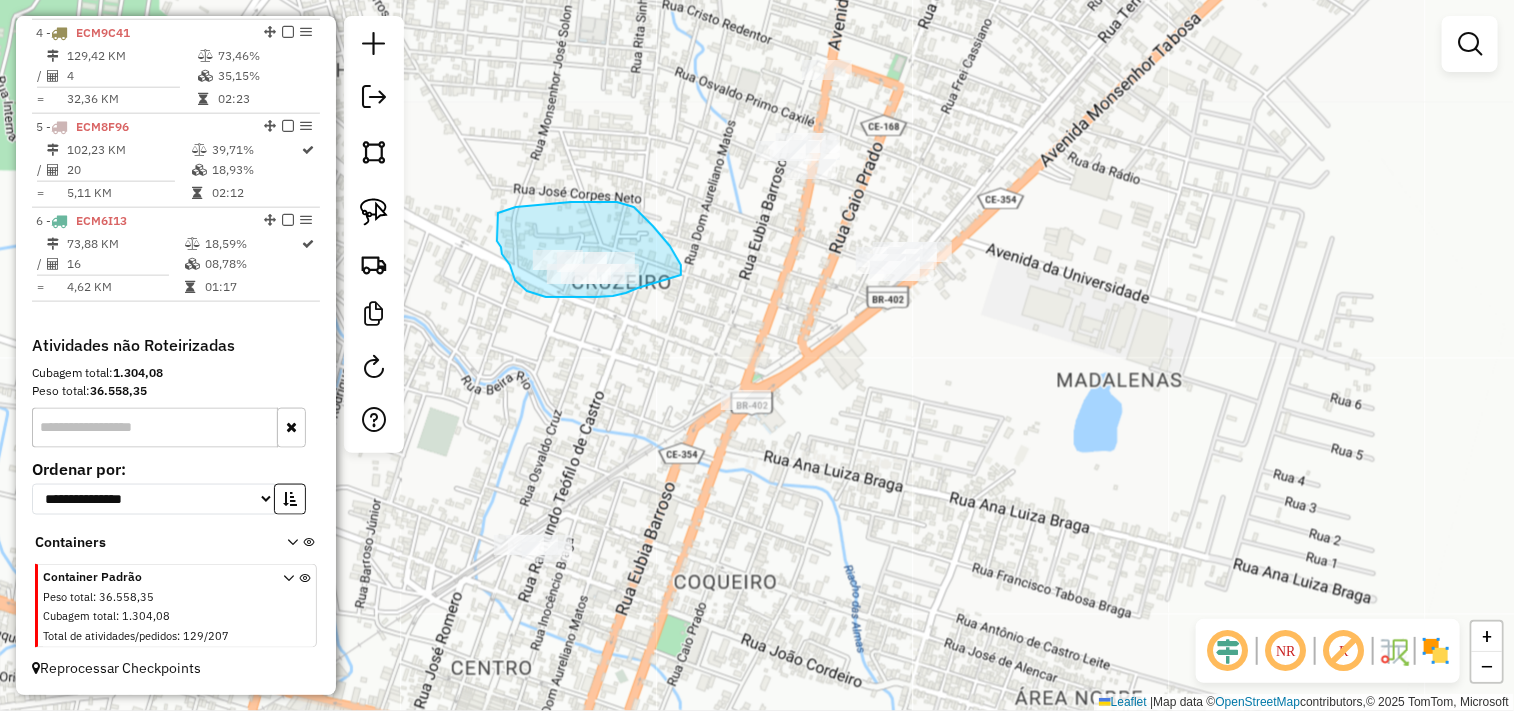 drag, startPoint x: 561, startPoint y: 297, endPoint x: 681, endPoint y: 275, distance: 122 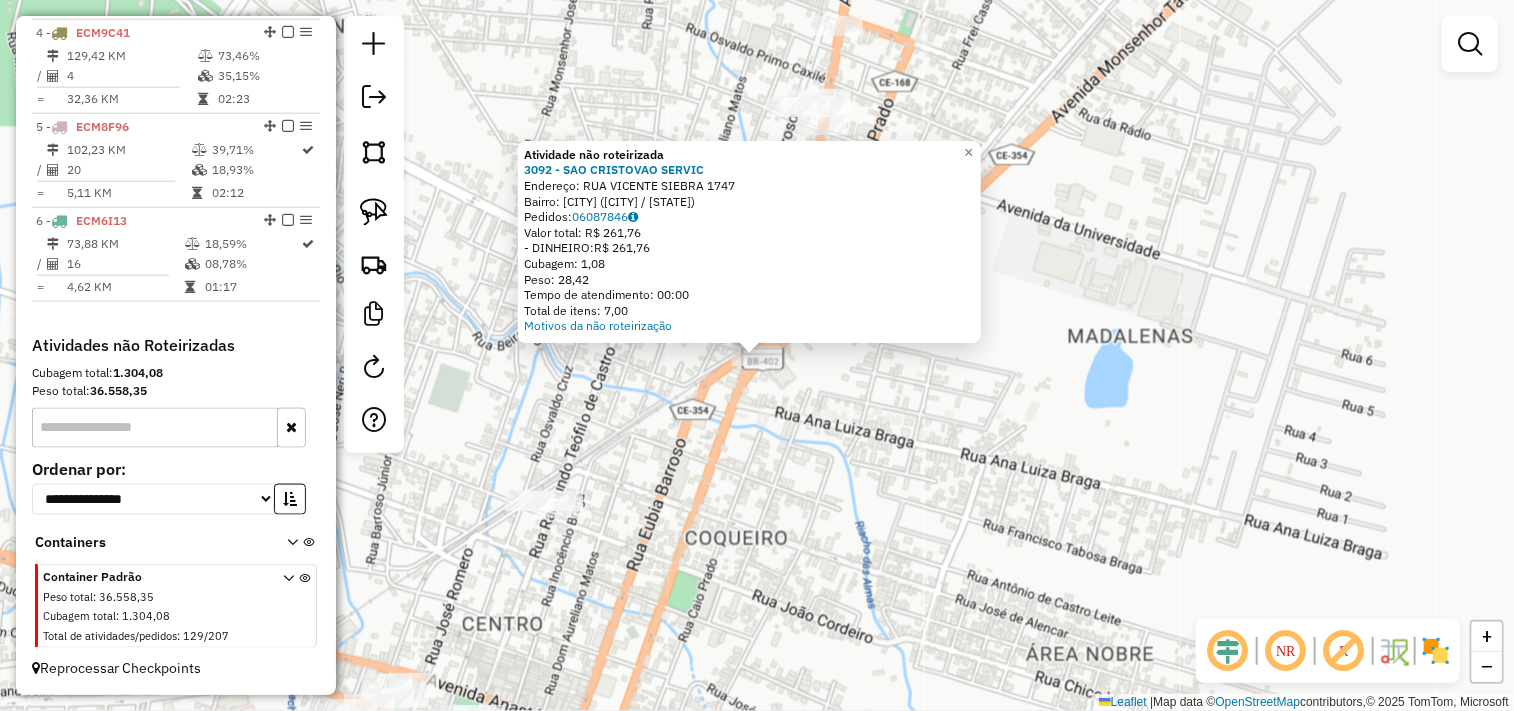 click on "Atividade não roteirizada 3092 - SAO CRISTOVAO SERVIC  Endereço:  RUA VICENTE SIEBRA 1747   Bairro: COQUEIRO (ITAPIPOCA / CE)   Pedidos:  06087846   Valor total: R$ 261,76   - DINHEIRO:  R$ 261,76   Cubagem: 1,08   Peso: 28,42   Tempo de atendimento: 00:00   Total de itens: 7,00  Motivos da não roteirização × Janela de atendimento Grade de atendimento Capacidade Transportadoras Veículos Cliente Pedidos  Rotas Selecione os dias de semana para filtrar as janelas de atendimento  Seg   Ter   Qua   Qui   Sex   Sáb   Dom  Informe o período da janela de atendimento: De: Até:  Filtrar exatamente a janela do cliente  Considerar janela de atendimento padrão  Selecione os dias de semana para filtrar as grades de atendimento  Seg   Ter   Qua   Qui   Sex   Sáb   Dom   Considerar clientes sem dia de atendimento cadastrado  Clientes fora do dia de atendimento selecionado Filtrar as atividades entre os valores definidos abaixo:  Peso mínimo:   Peso máximo:   Cubagem mínima:   Cubagem máxima:   De:   Até:  +" 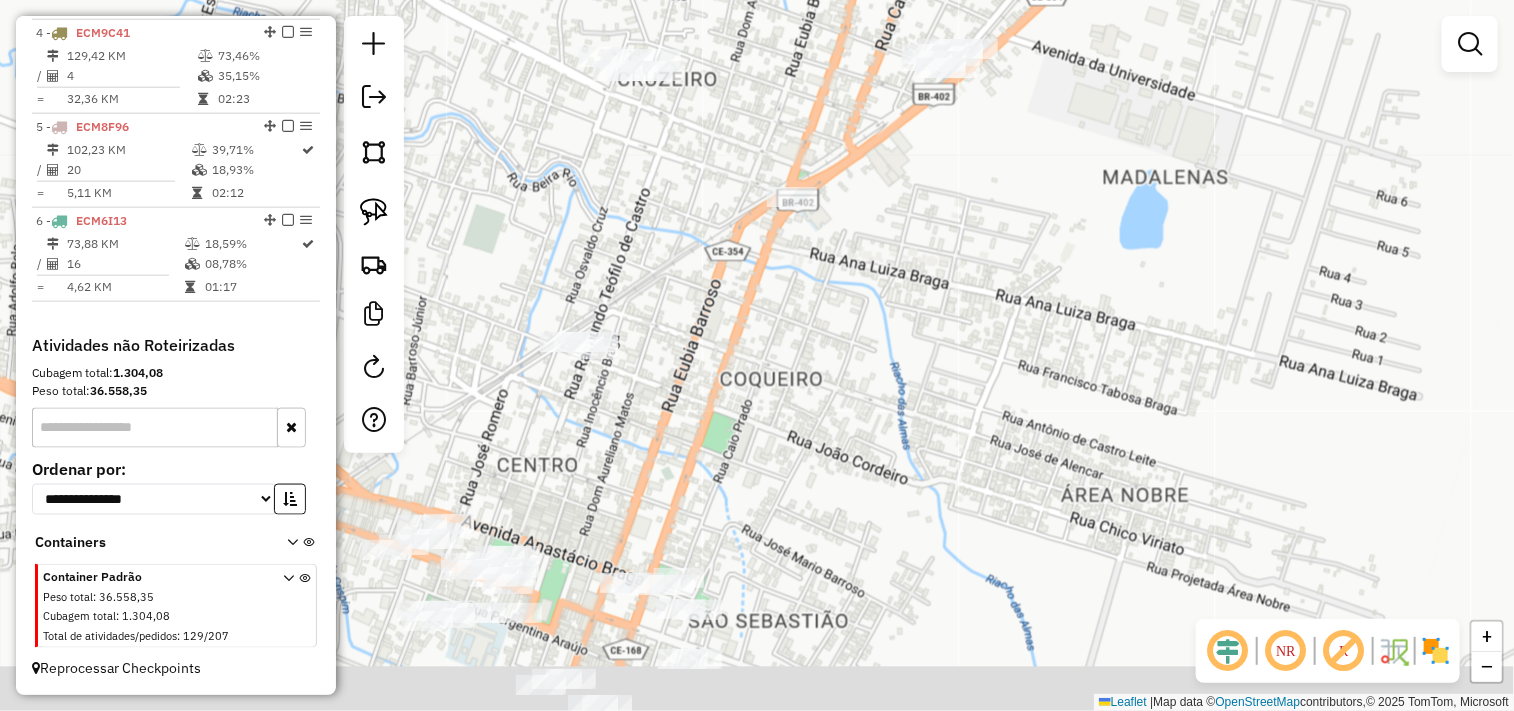 drag, startPoint x: 661, startPoint y: 457, endPoint x: 760, endPoint y: 161, distance: 312.11697 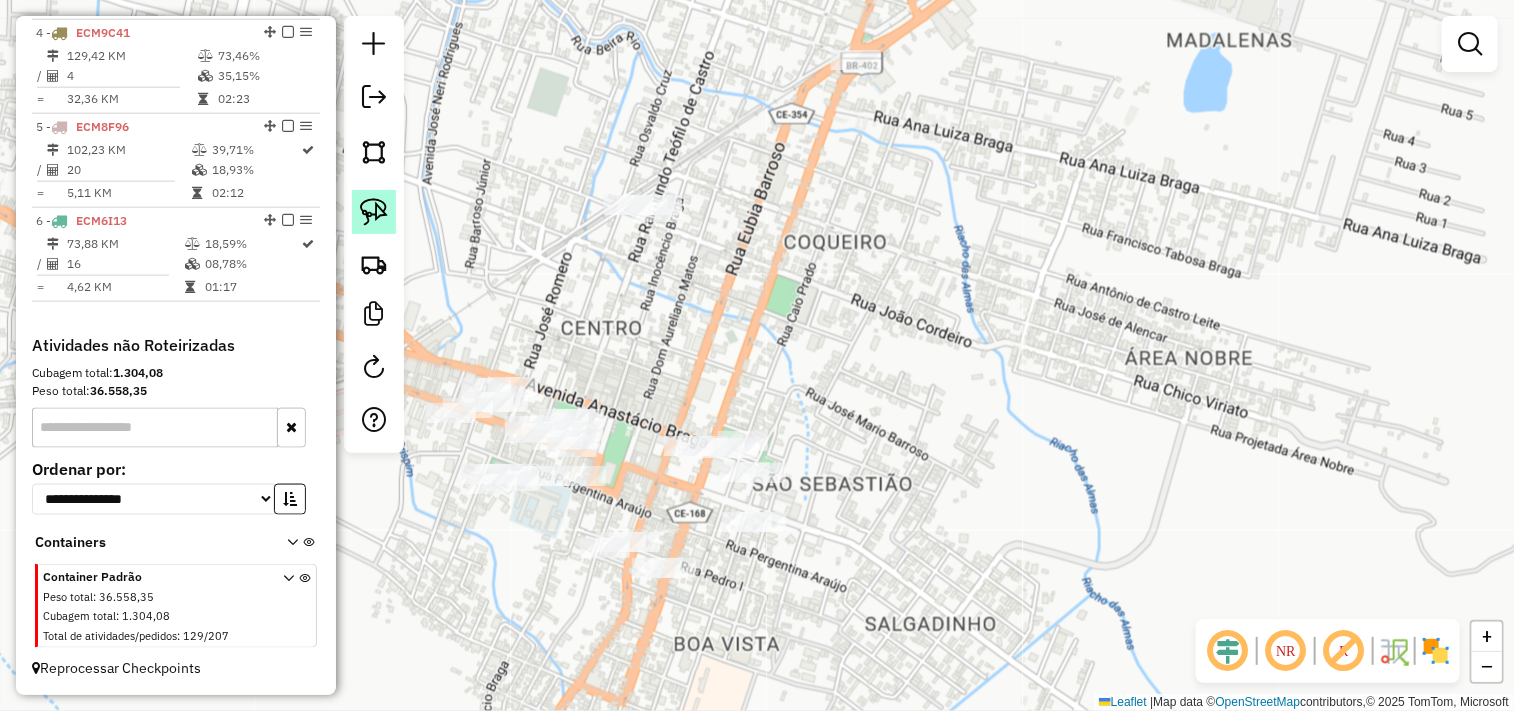 click 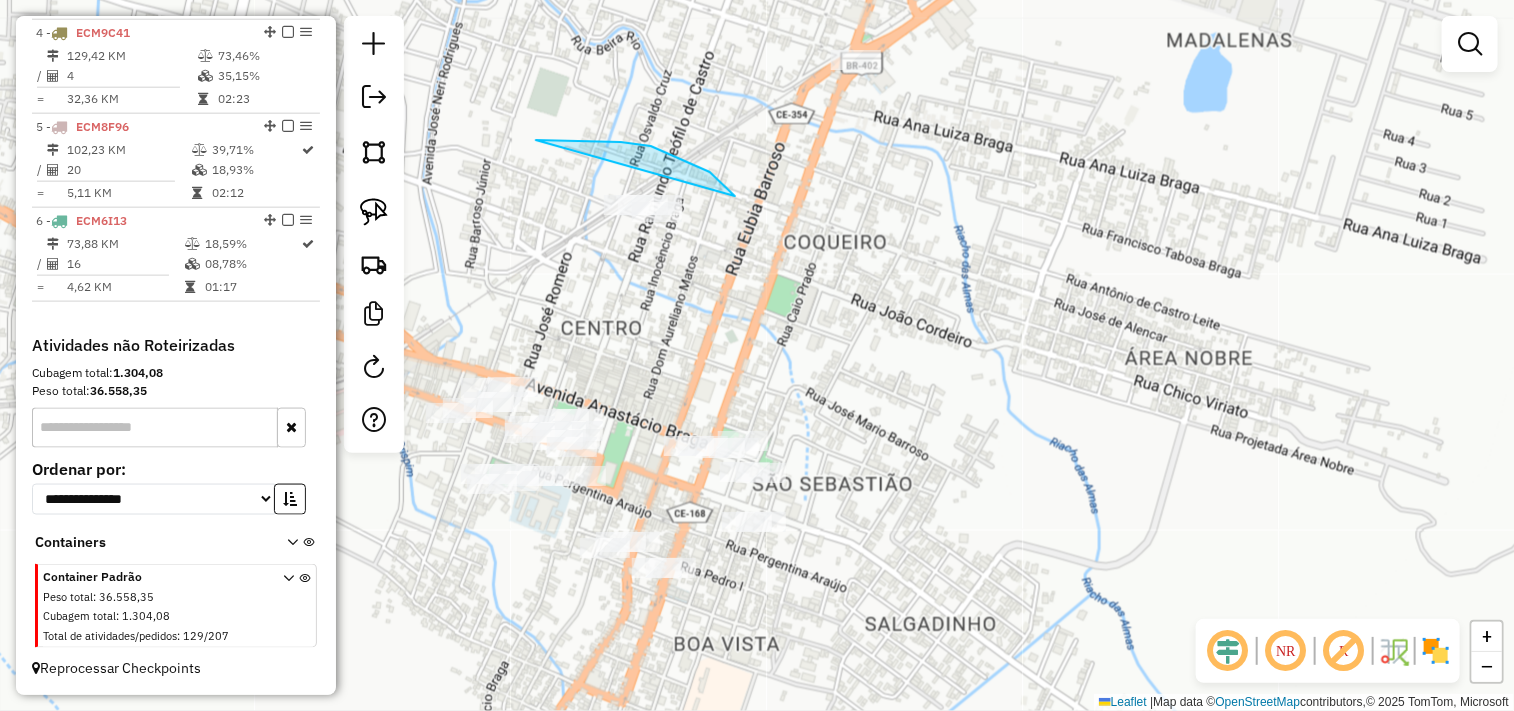 drag, startPoint x: 567, startPoint y: 140, endPoint x: 467, endPoint y: 250, distance: 148.66069 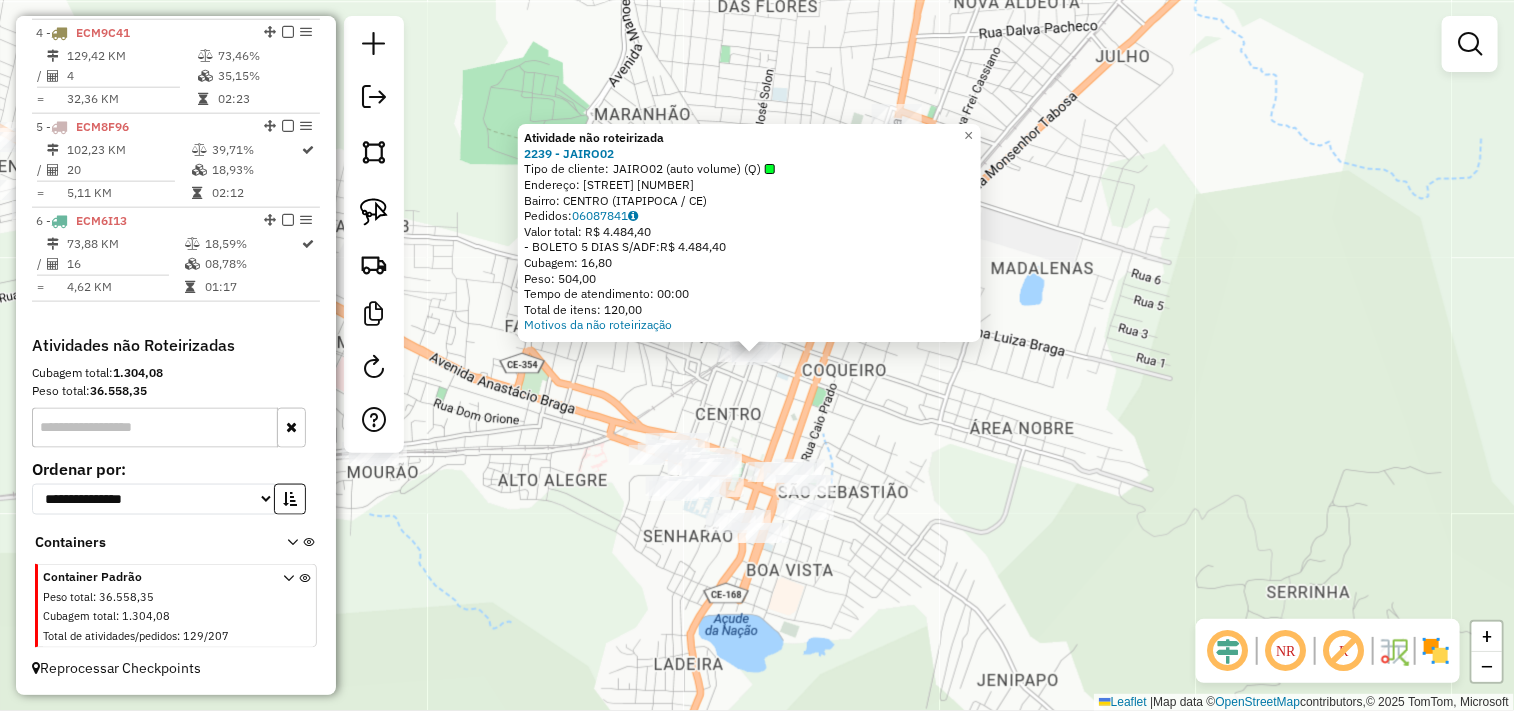 click on "Atividade não roteirizada 2239 - JAIRO02  Tipo de cliente:   JAIRO02 (auto volume) (Q)   Endereço:  RAIMUNDO DE CASRO 762   Bairro: CENTRO (ITAPIPOCA / CE)   Pedidos:  06087841   Valor total: R$ 4.484,40   - BOLETO 5 DIAS S/ADF:  R$ 4.484,40   Cubagem: 16,80   Peso: 504,00   Tempo de atendimento: 00:00   Total de itens: 120,00  Motivos da não roteirização × Janela de atendimento Grade de atendimento Capacidade Transportadoras Veículos Cliente Pedidos  Rotas Selecione os dias de semana para filtrar as janelas de atendimento  Seg   Ter   Qua   Qui   Sex   Sáb   Dom  Informe o período da janela de atendimento: De: Até:  Filtrar exatamente a janela do cliente  Considerar janela de atendimento padrão  Selecione os dias de semana para filtrar as grades de atendimento  Seg   Ter   Qua   Qui   Sex   Sáb   Dom   Considerar clientes sem dia de atendimento cadastrado  Clientes fora do dia de atendimento selecionado Filtrar as atividades entre os valores definidos abaixo:  Peso mínimo:   Peso máximo:   De:" 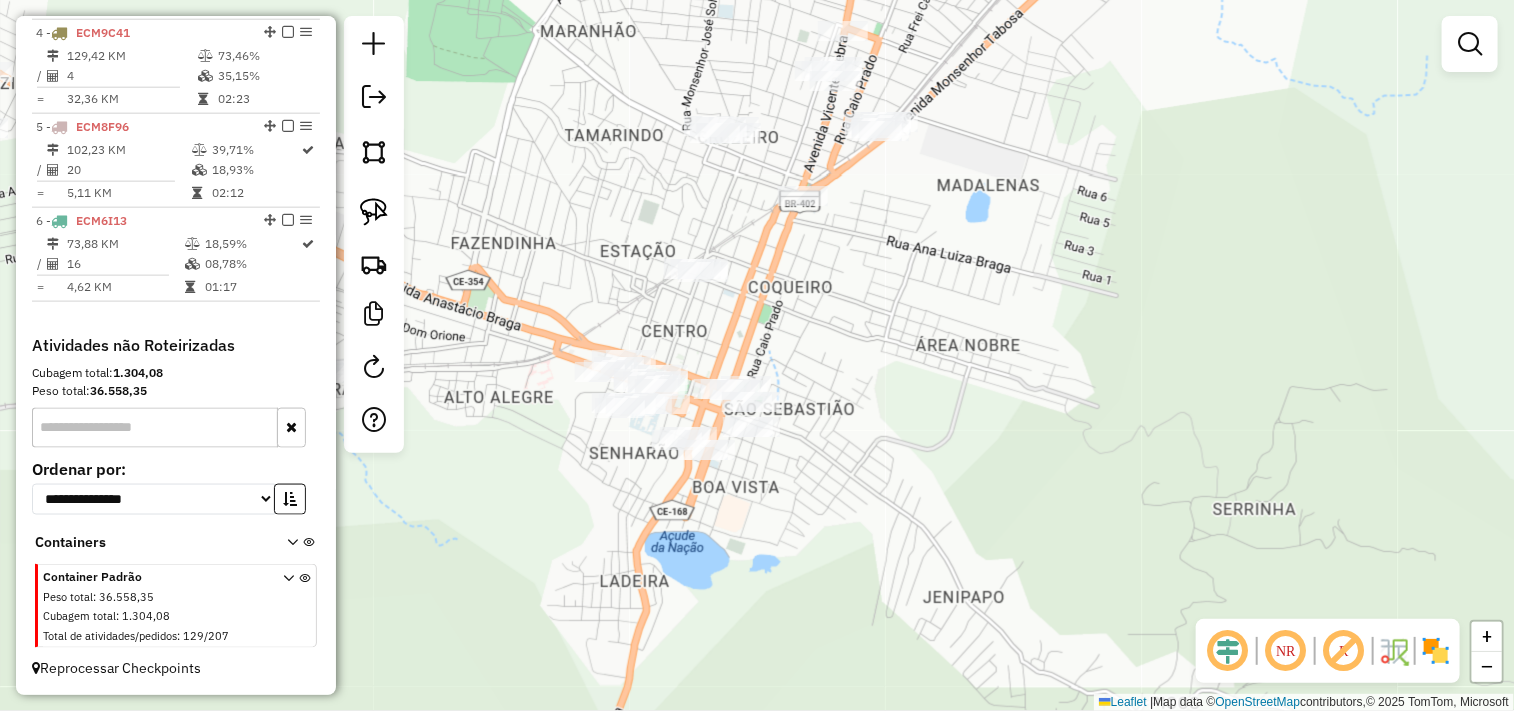 drag, startPoint x: 852, startPoint y: 355, endPoint x: 827, endPoint y: 275, distance: 83.81527 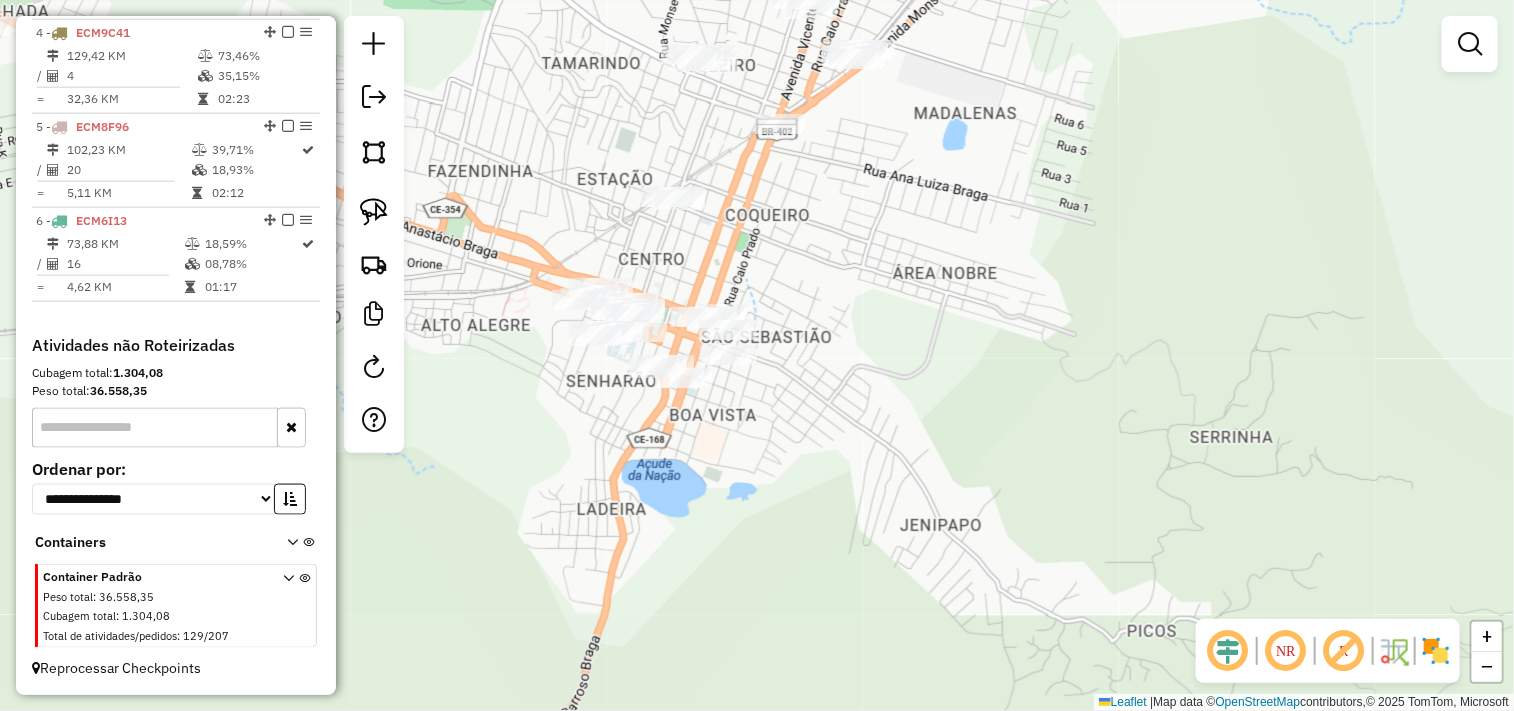 drag, startPoint x: 827, startPoint y: 273, endPoint x: 744, endPoint y: 315, distance: 93.0215 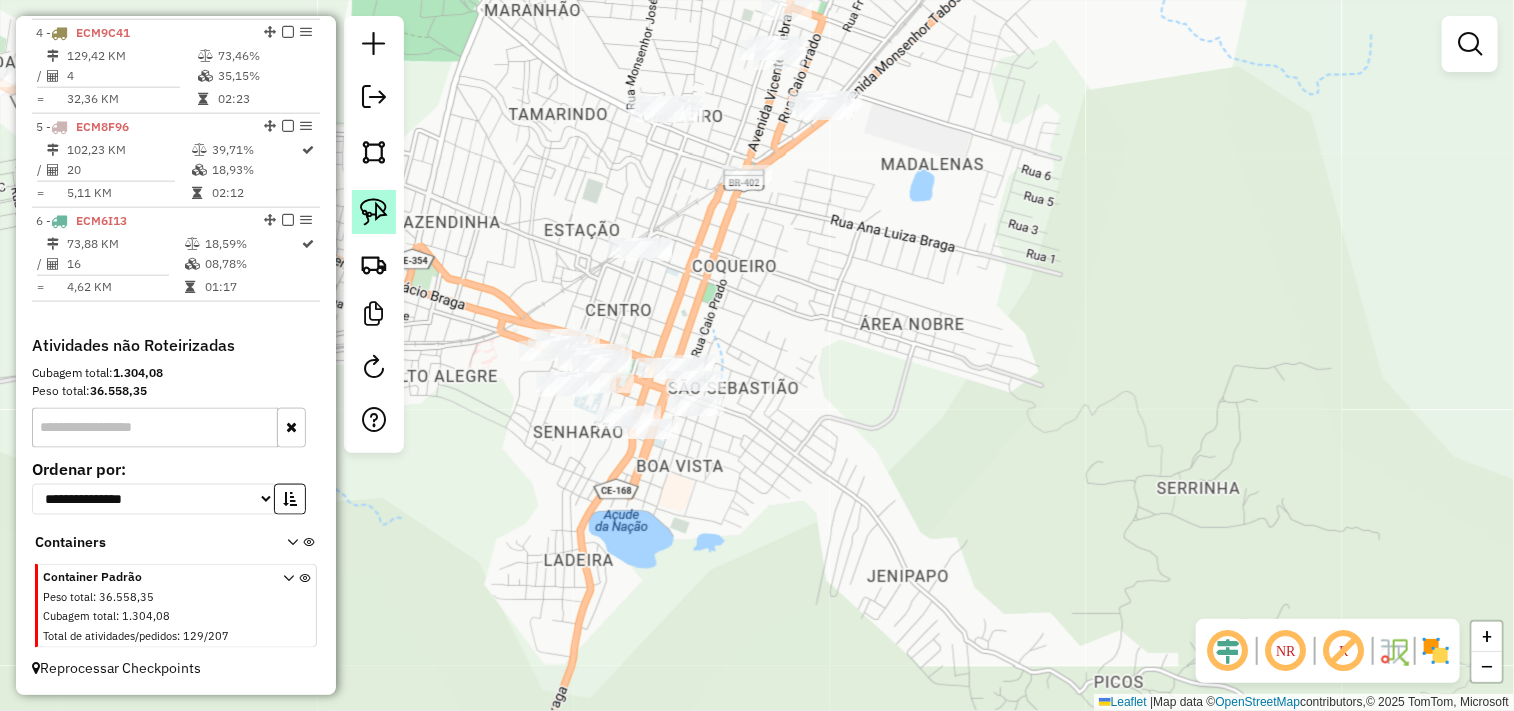 click 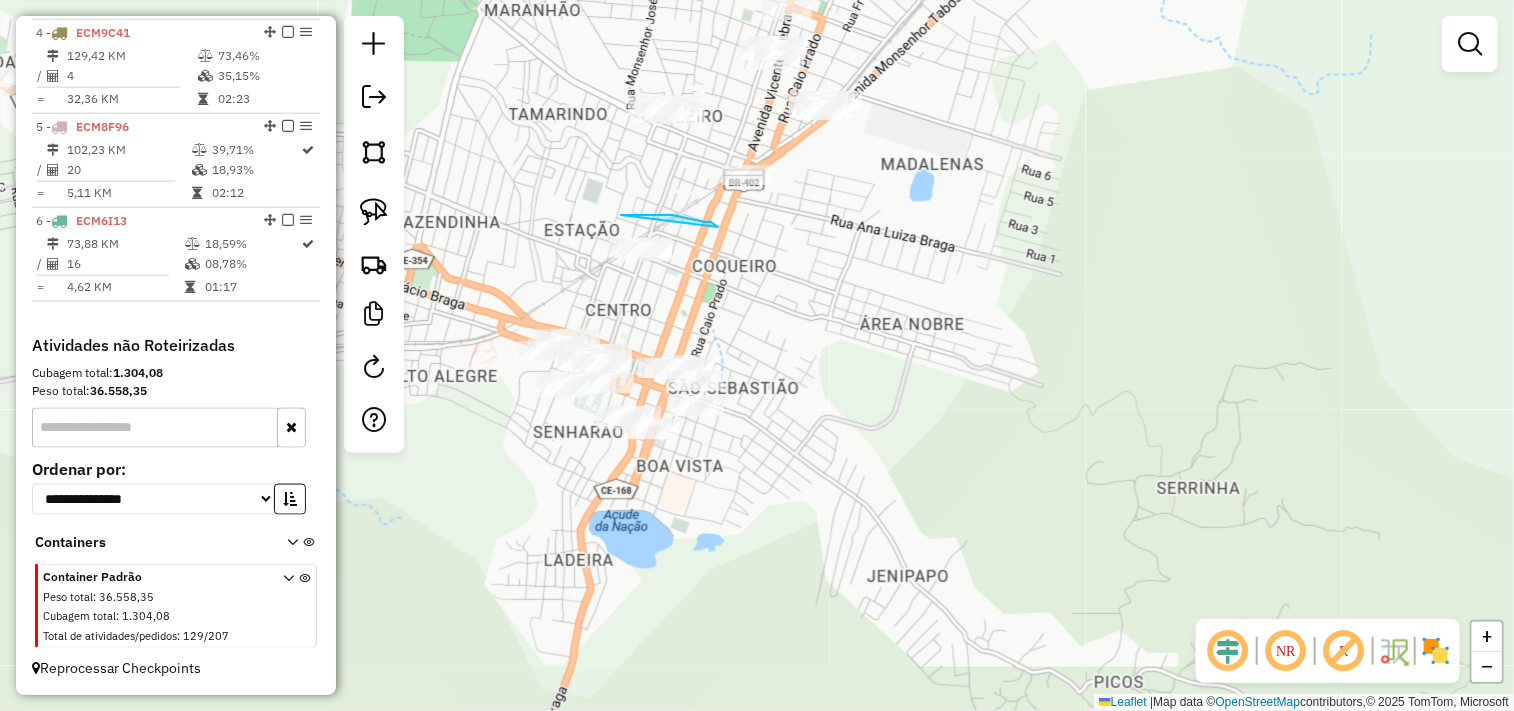 drag, startPoint x: 660, startPoint y: 215, endPoint x: 484, endPoint y: 287, distance: 190.15782 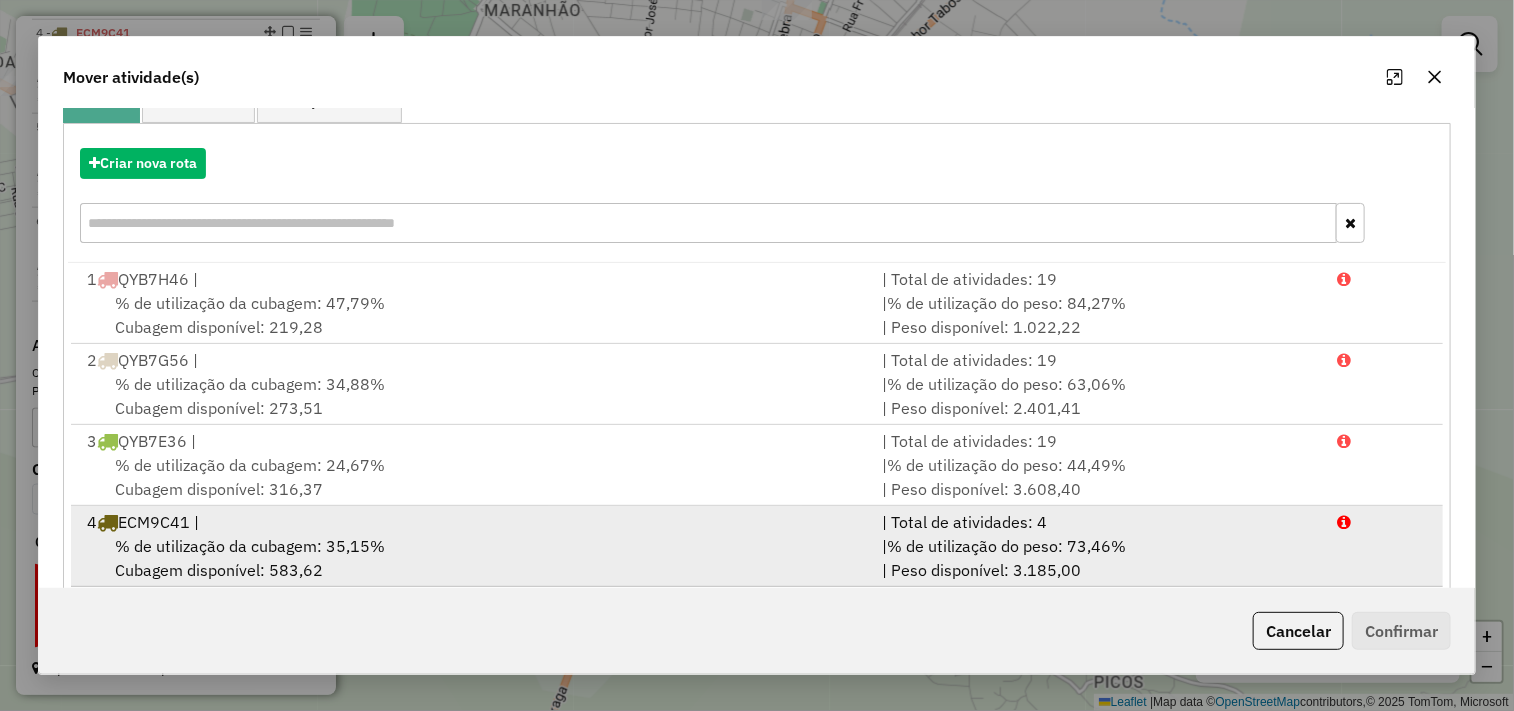 scroll, scrollTop: 303, scrollLeft: 0, axis: vertical 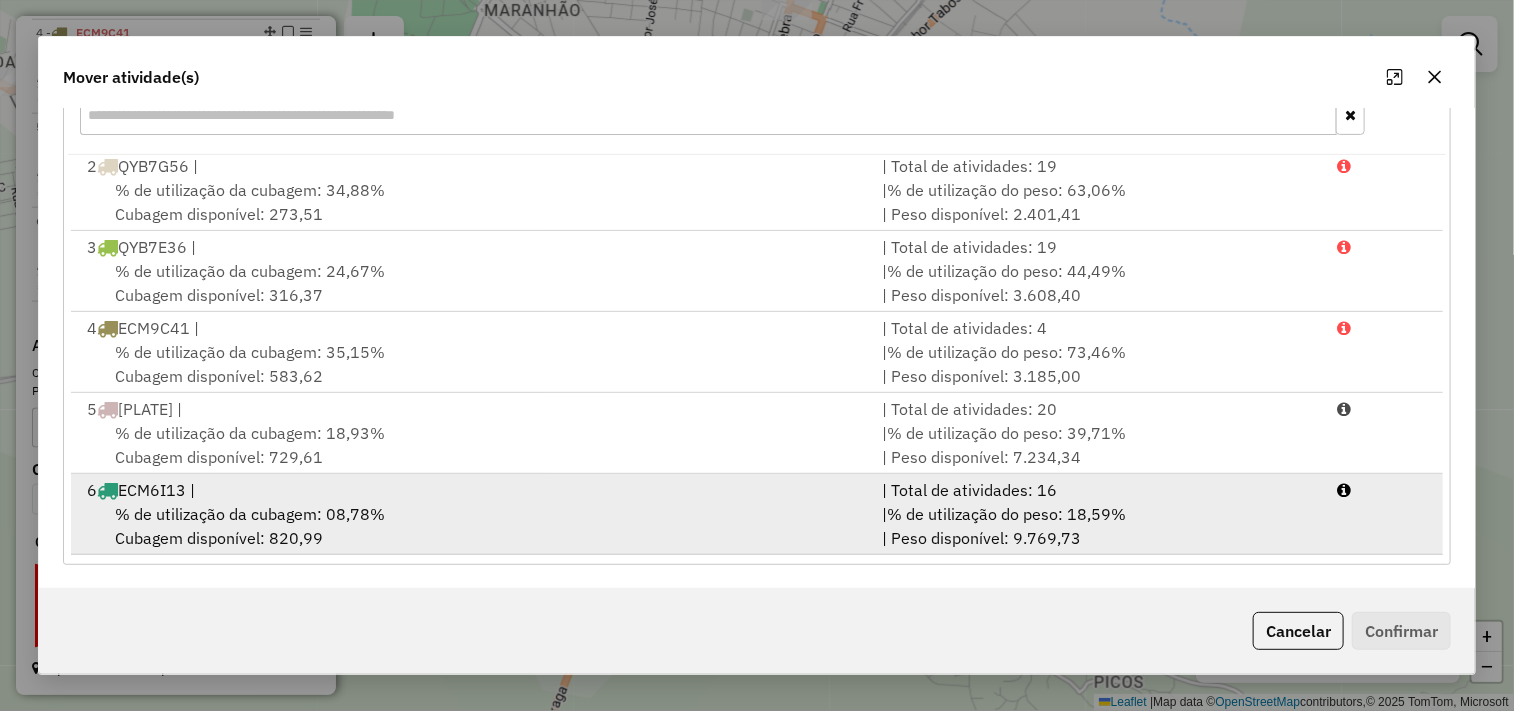 click on "6  ECM6I13 |" at bounding box center (473, 490) 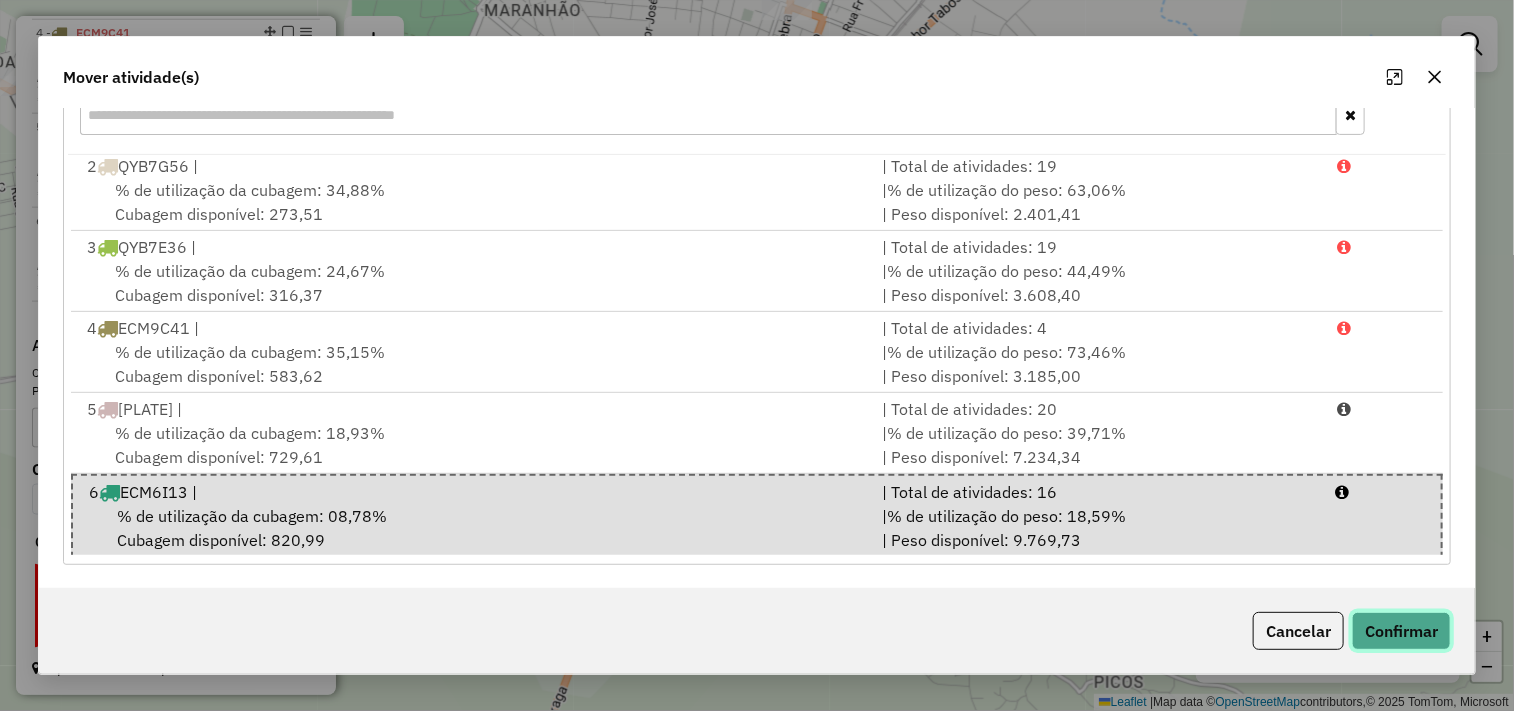 click on "Confirmar" 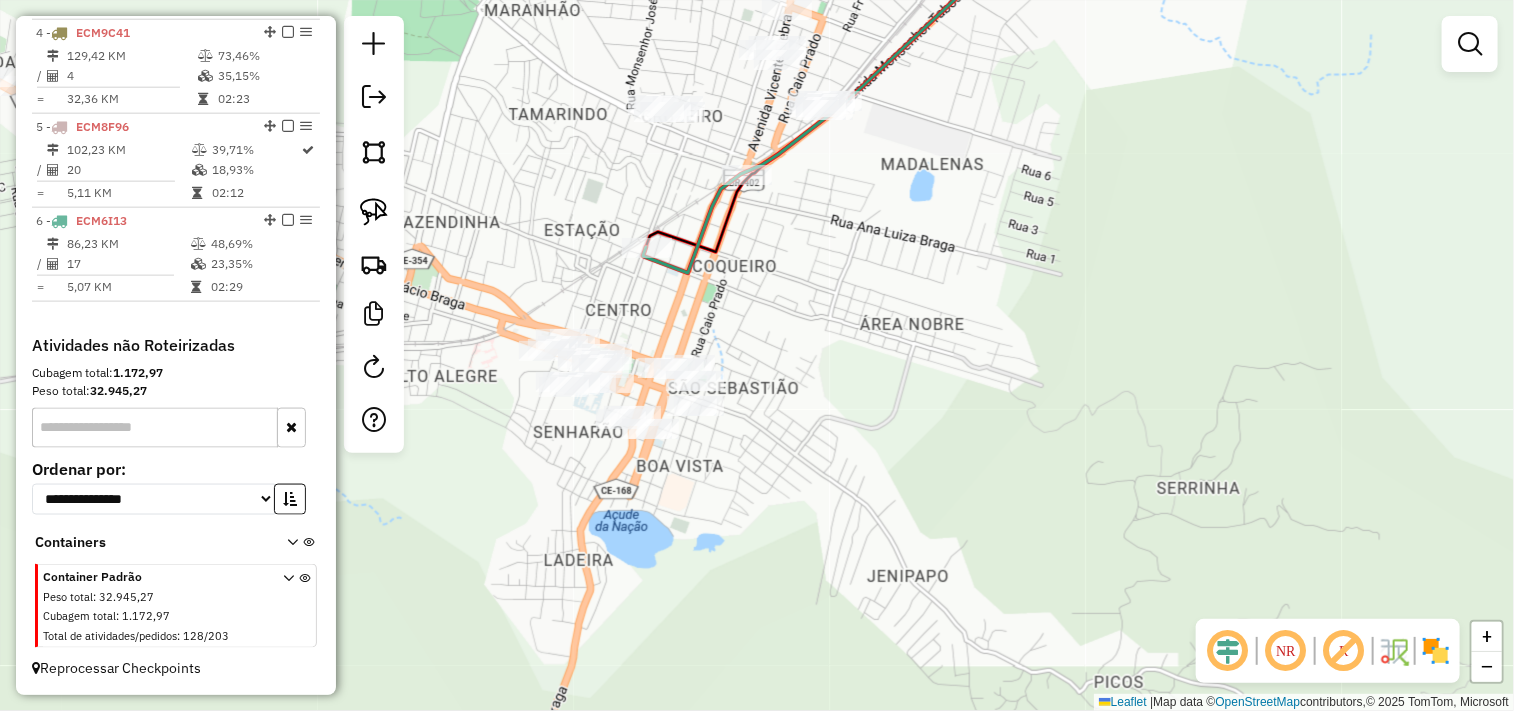 scroll, scrollTop: 0, scrollLeft: 0, axis: both 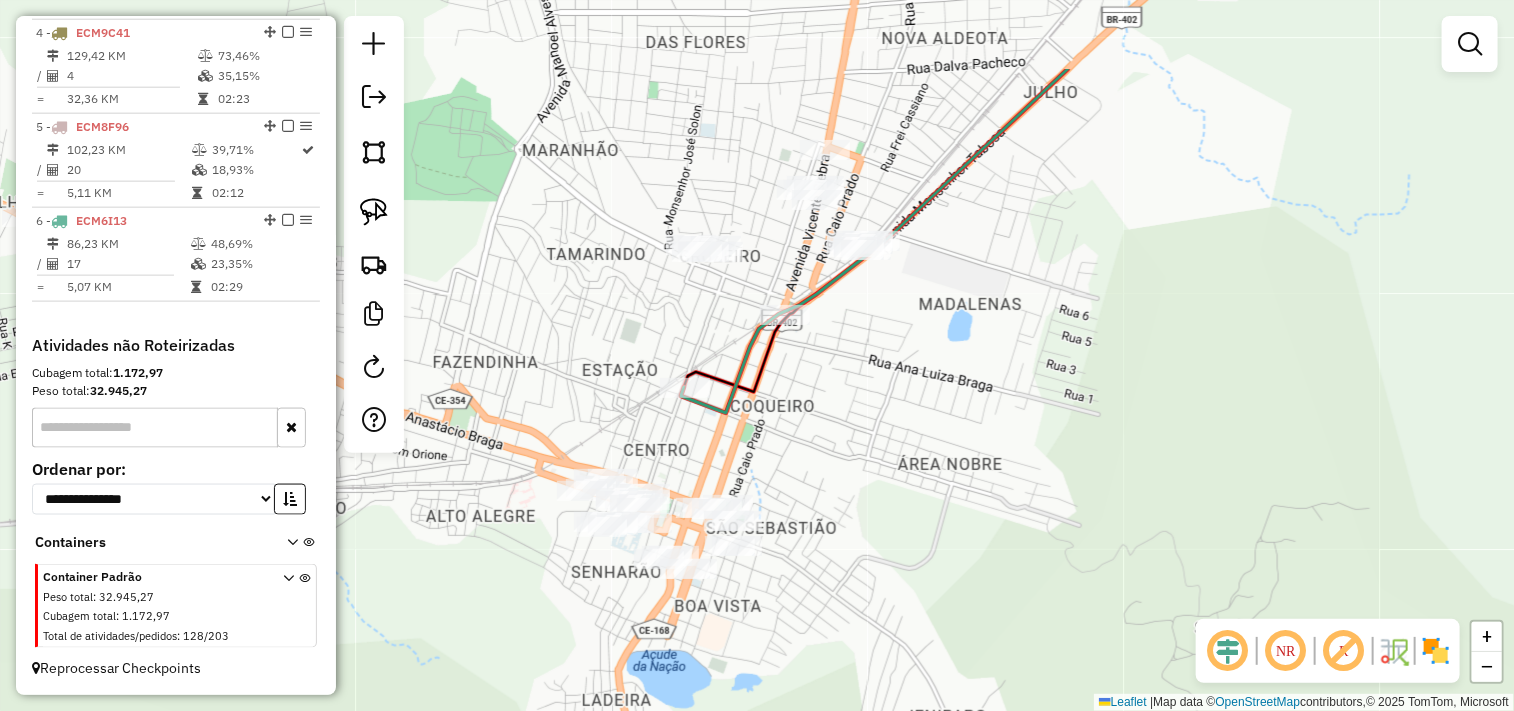 drag, startPoint x: 800, startPoint y: 292, endPoint x: 840, endPoint y: 435, distance: 148.48906 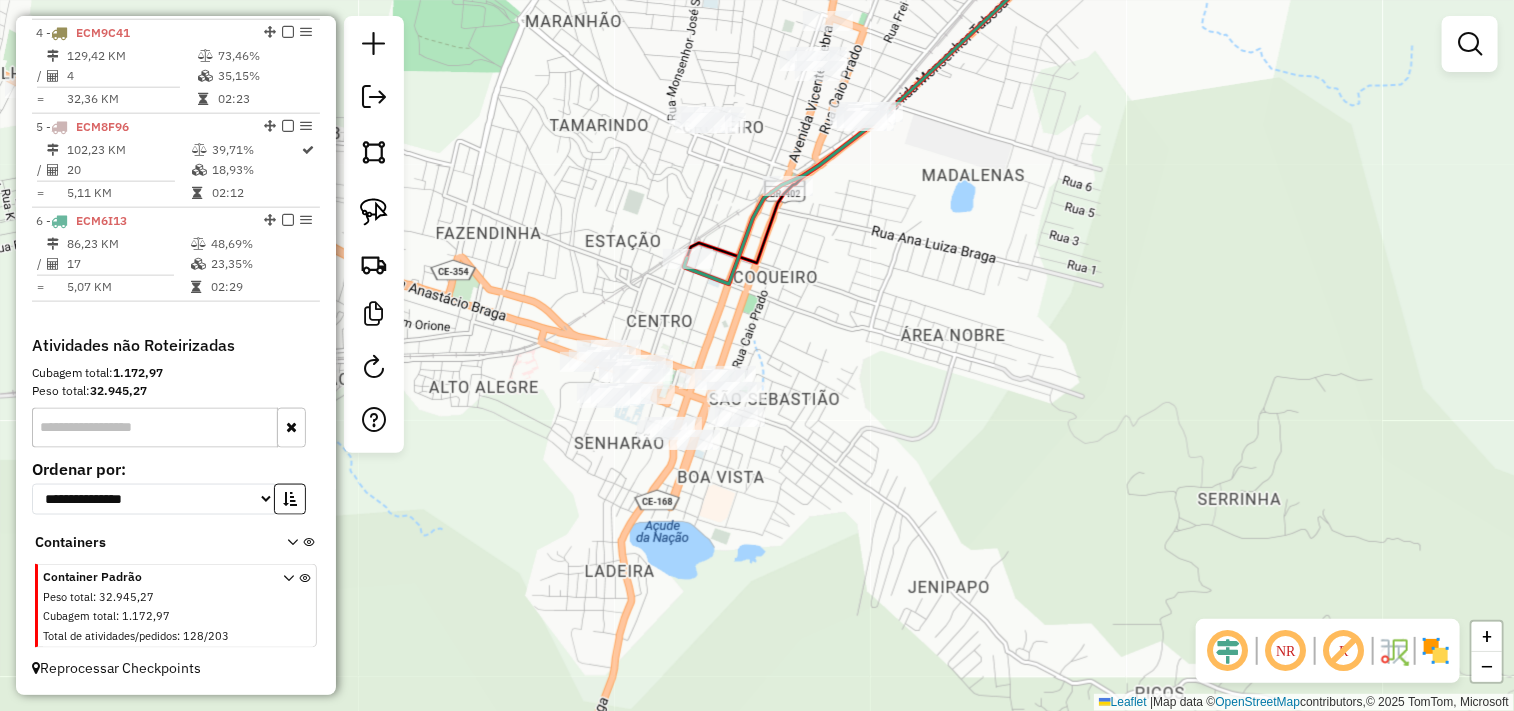 drag, startPoint x: 851, startPoint y: 470, endPoint x: 894, endPoint y: 288, distance: 187.0107 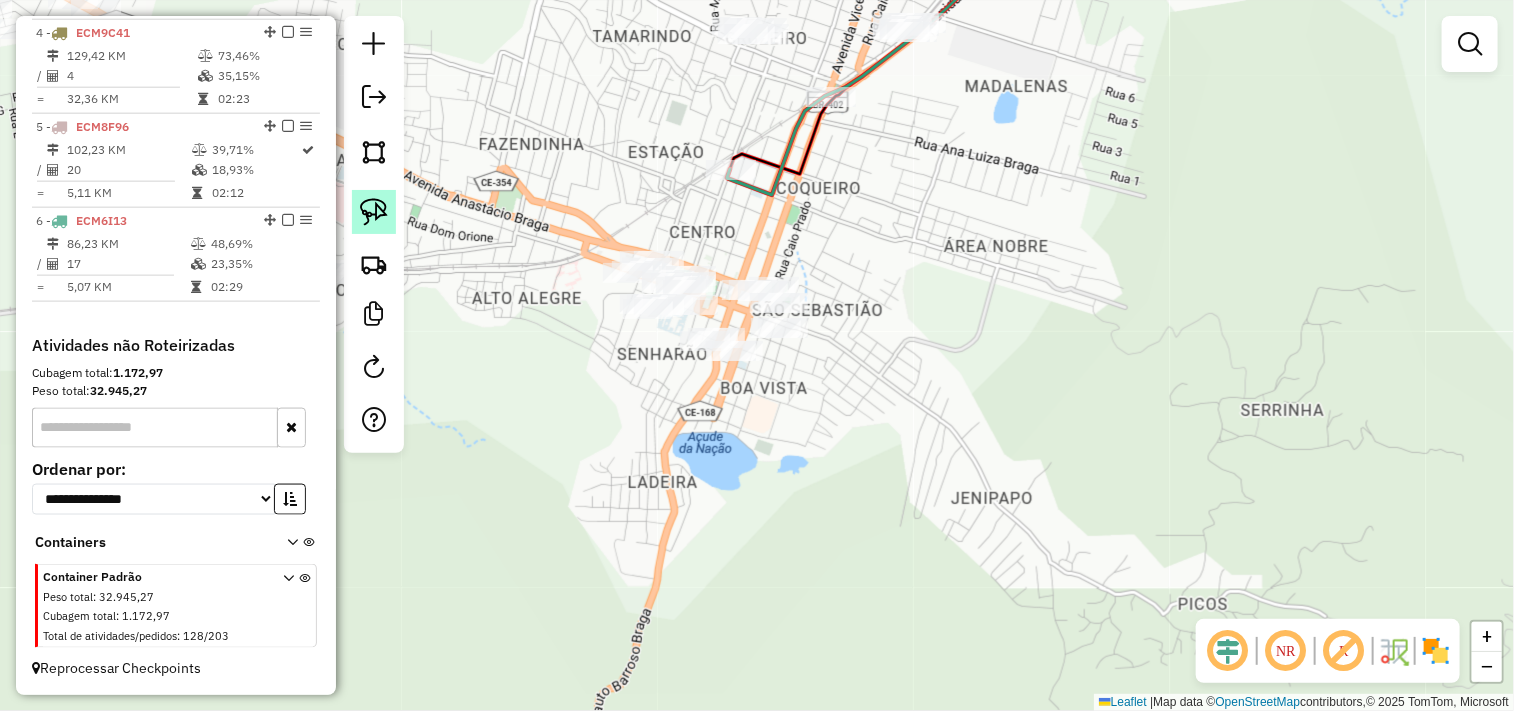click 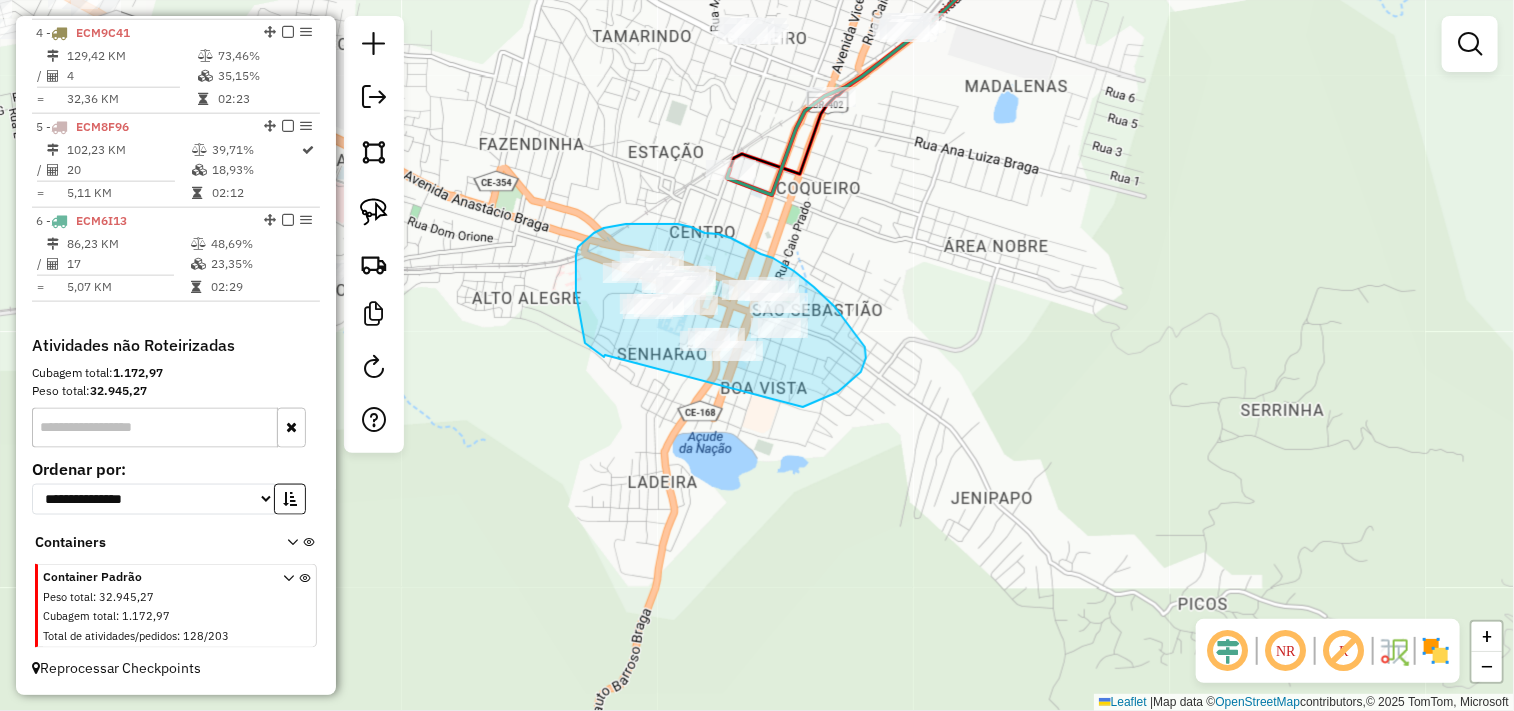 drag, startPoint x: 604, startPoint y: 357, endPoint x: 632, endPoint y: 412, distance: 61.7171 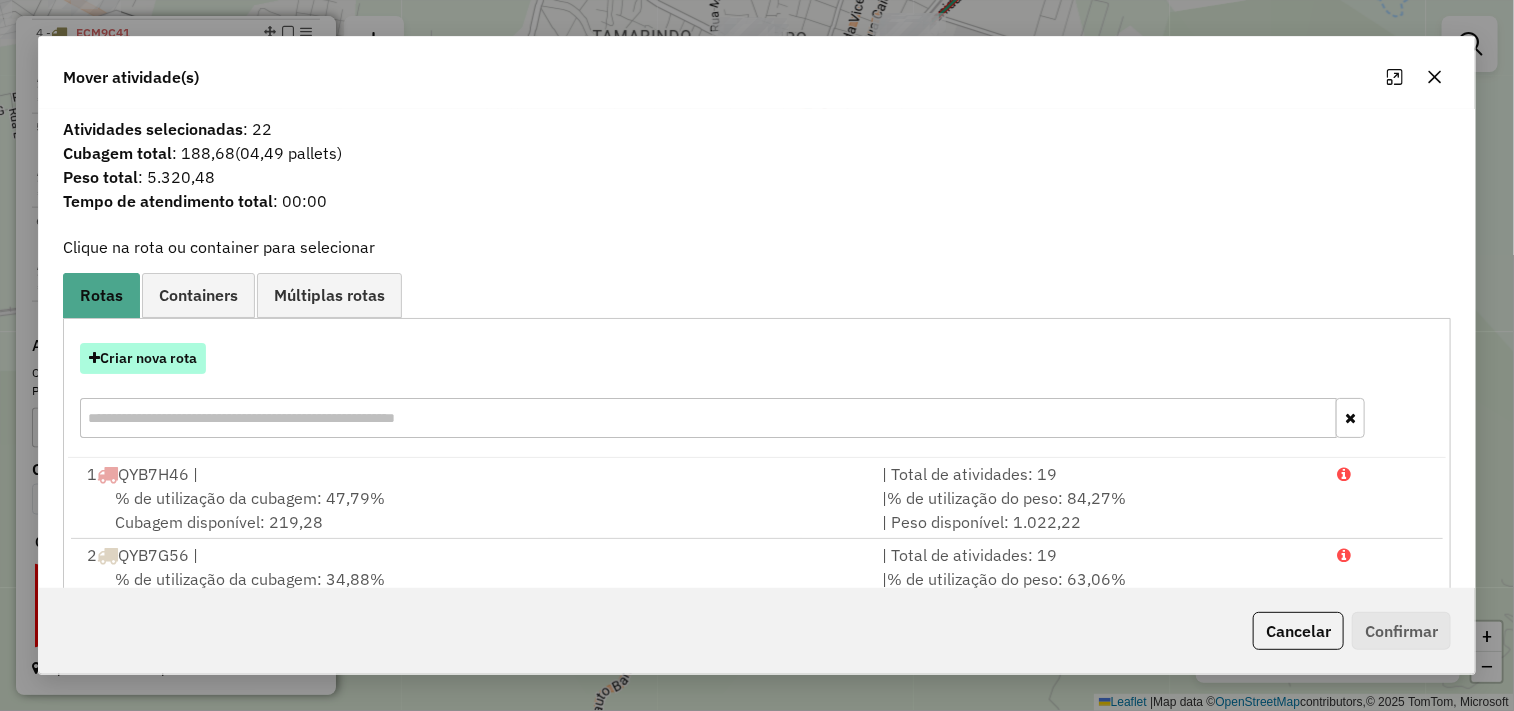 click on "Criar nova rota" at bounding box center (143, 358) 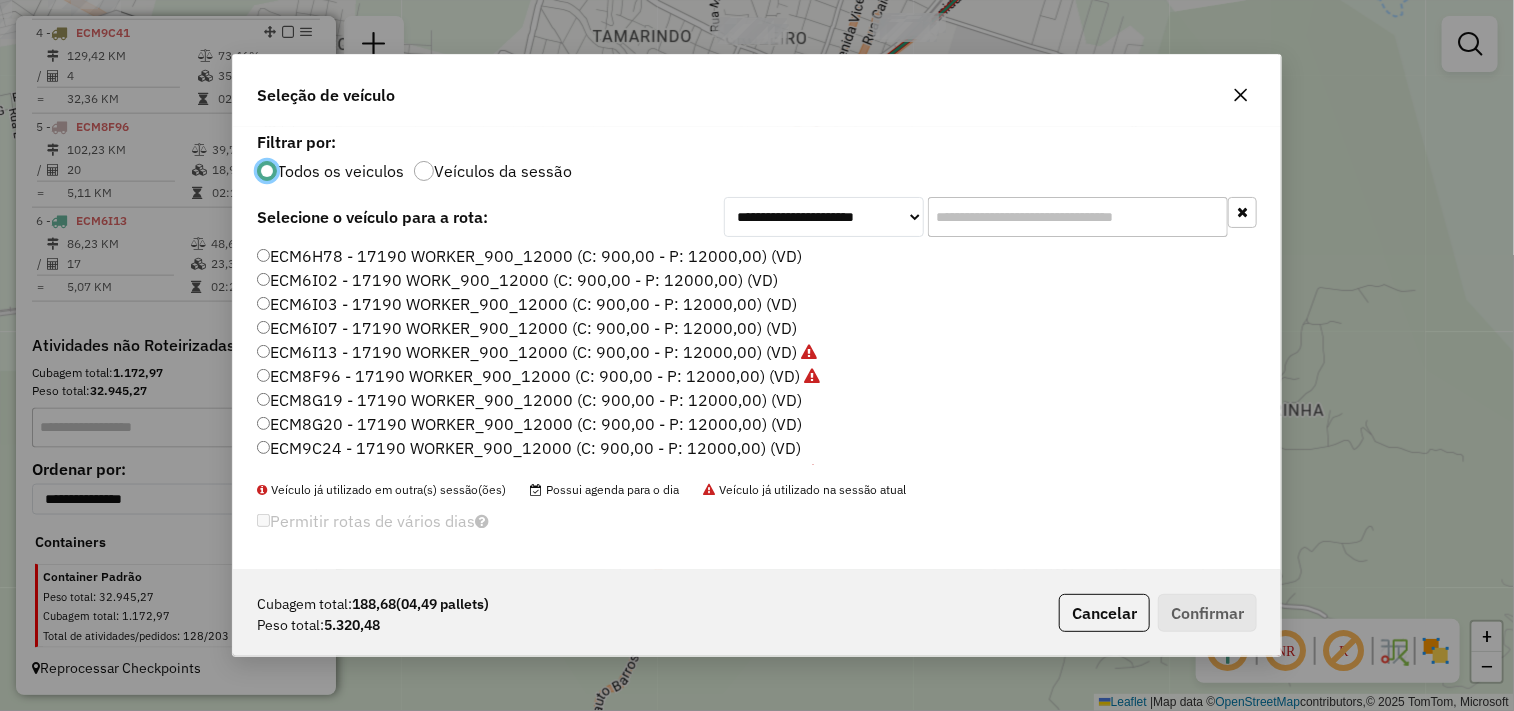 scroll, scrollTop: 11, scrollLeft: 5, axis: both 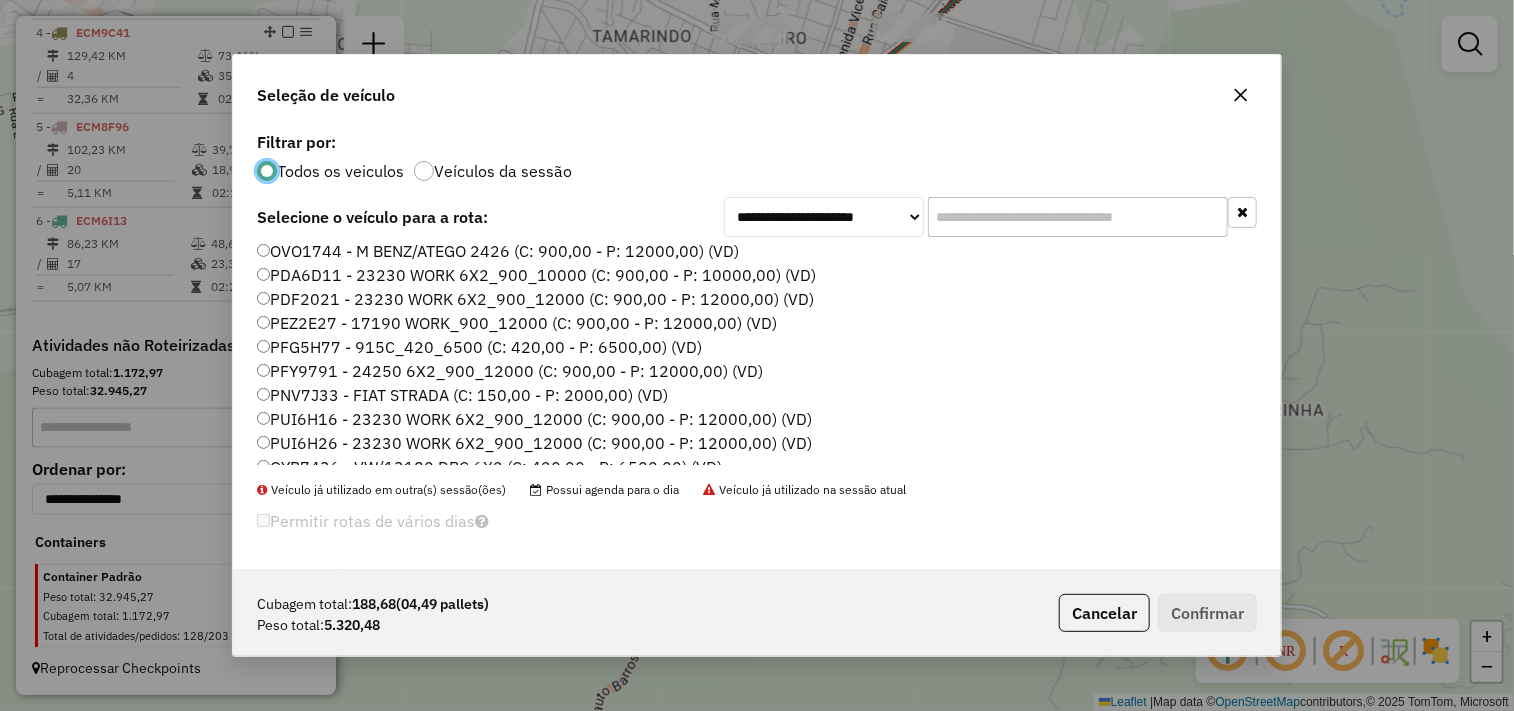 click on "PFG5H77 - 915C_420_6500 (C: 420,00 - P: 6500,00) (VD)" 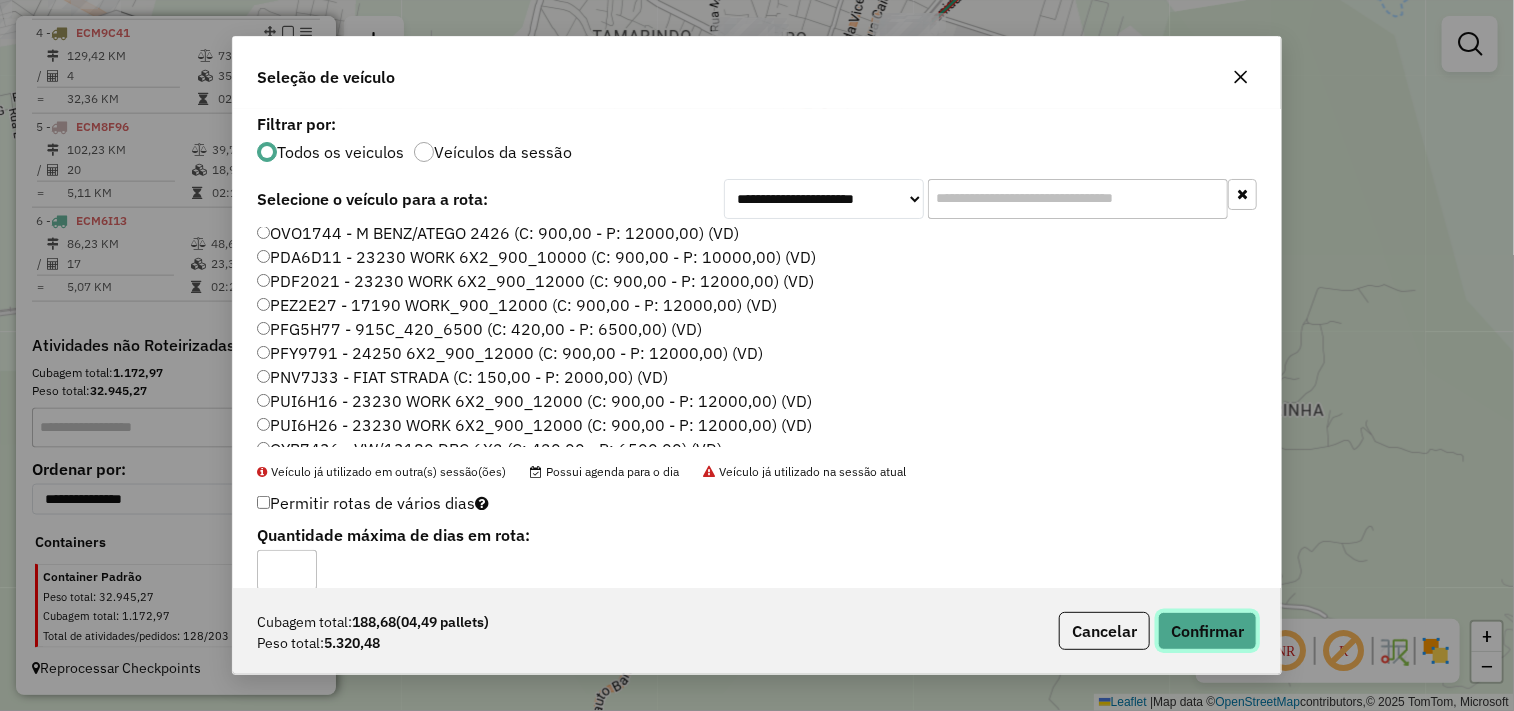 click on "Confirmar" 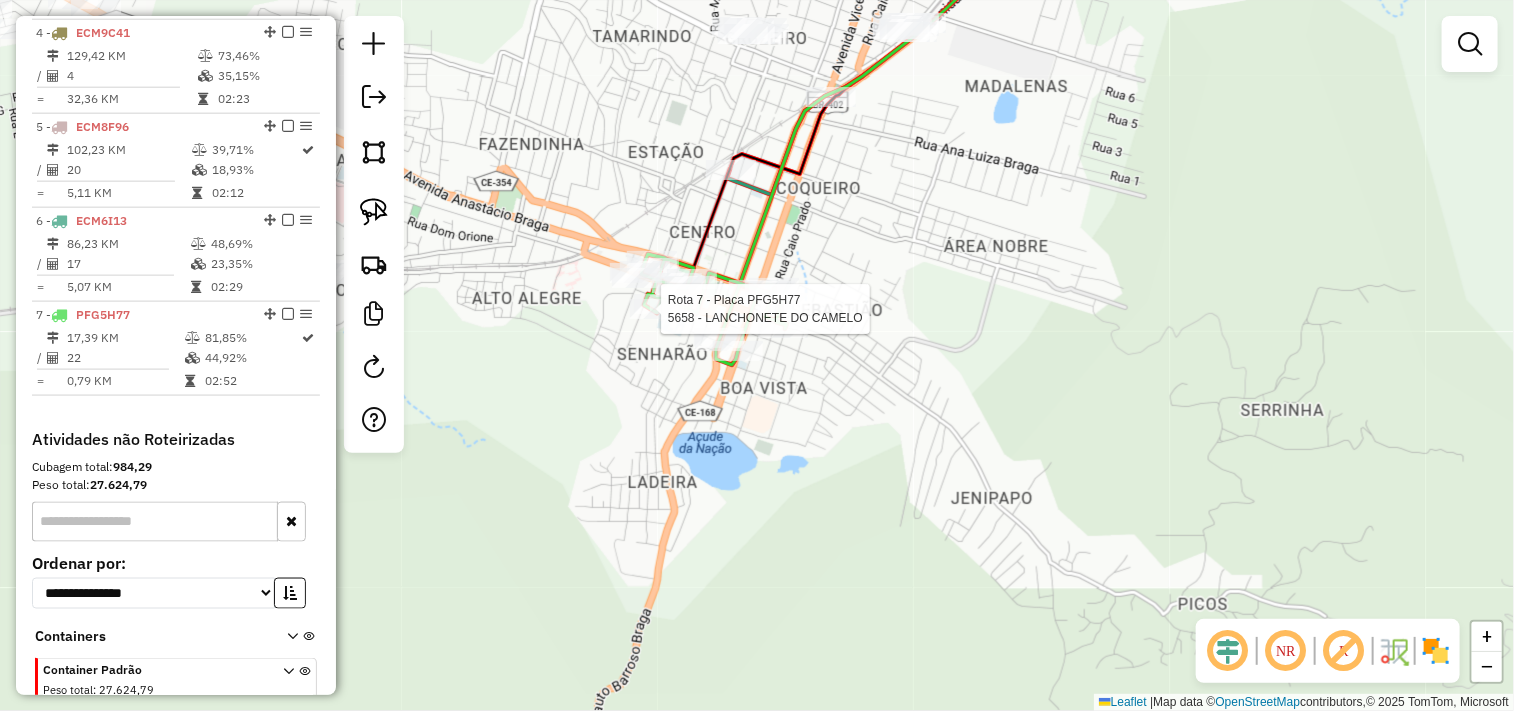 click 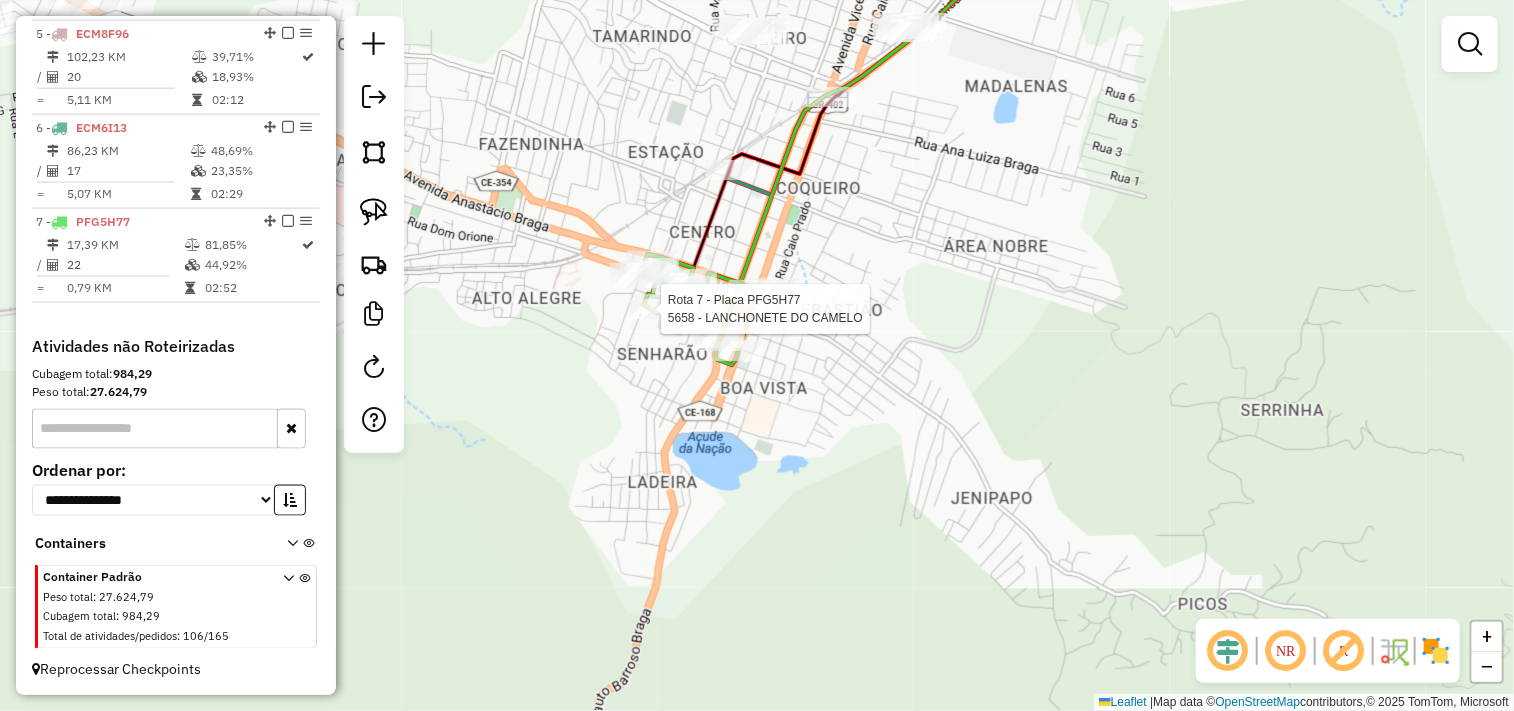 select on "**********" 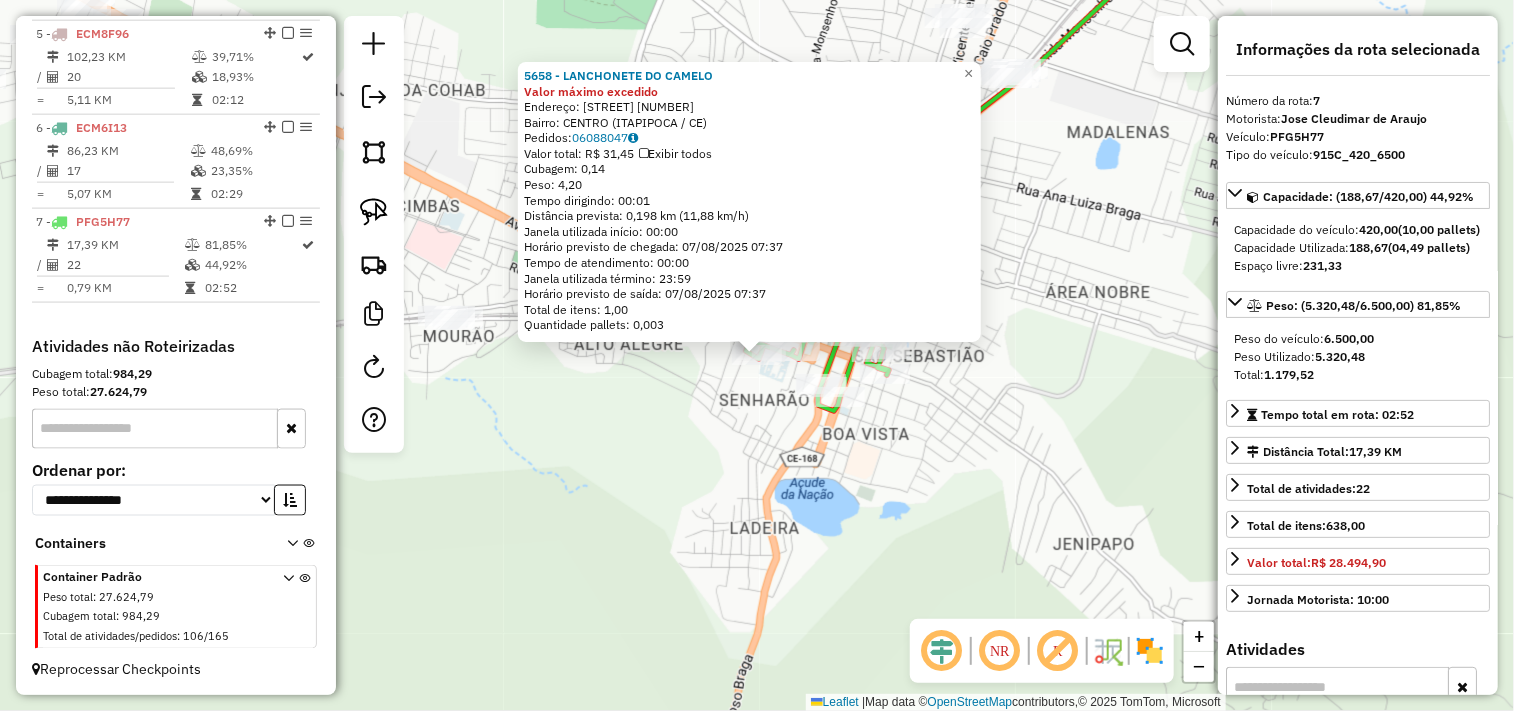 click on "5658 - LANCHONETE DO CAMELO Valor máximo excedido  Endereço:  Osvaldo Cruz 00635   Bairro: CENTRO (ITAPIPOCA / CE)   Pedidos:  06088047   Valor total: R$ 31,45   Exibir todos   Cubagem: 0,14  Peso: 4,20  Tempo dirigindo: 00:01   Distância prevista: 0,198 km (11,88 km/h)   Janela utilizada início: 00:00   Horário previsto de chegada: 07/08/2025 07:37   Tempo de atendimento: 00:00   Janela utilizada término: 23:59   Horário previsto de saída: 07/08/2025 07:37   Total de itens: 1,00   Quantidade pallets: 0,003  × Janela de atendimento Grade de atendimento Capacidade Transportadoras Veículos Cliente Pedidos  Rotas Selecione os dias de semana para filtrar as janelas de atendimento  Seg   Ter   Qua   Qui   Sex   Sáb   Dom  Informe o período da janela de atendimento: De: Até:  Filtrar exatamente a janela do cliente  Considerar janela de atendimento padrão  Selecione os dias de semana para filtrar as grades de atendimento  Seg   Ter   Qua   Qui   Sex   Sáb   Dom   Peso mínimo:   Peso máximo:   De:  +" 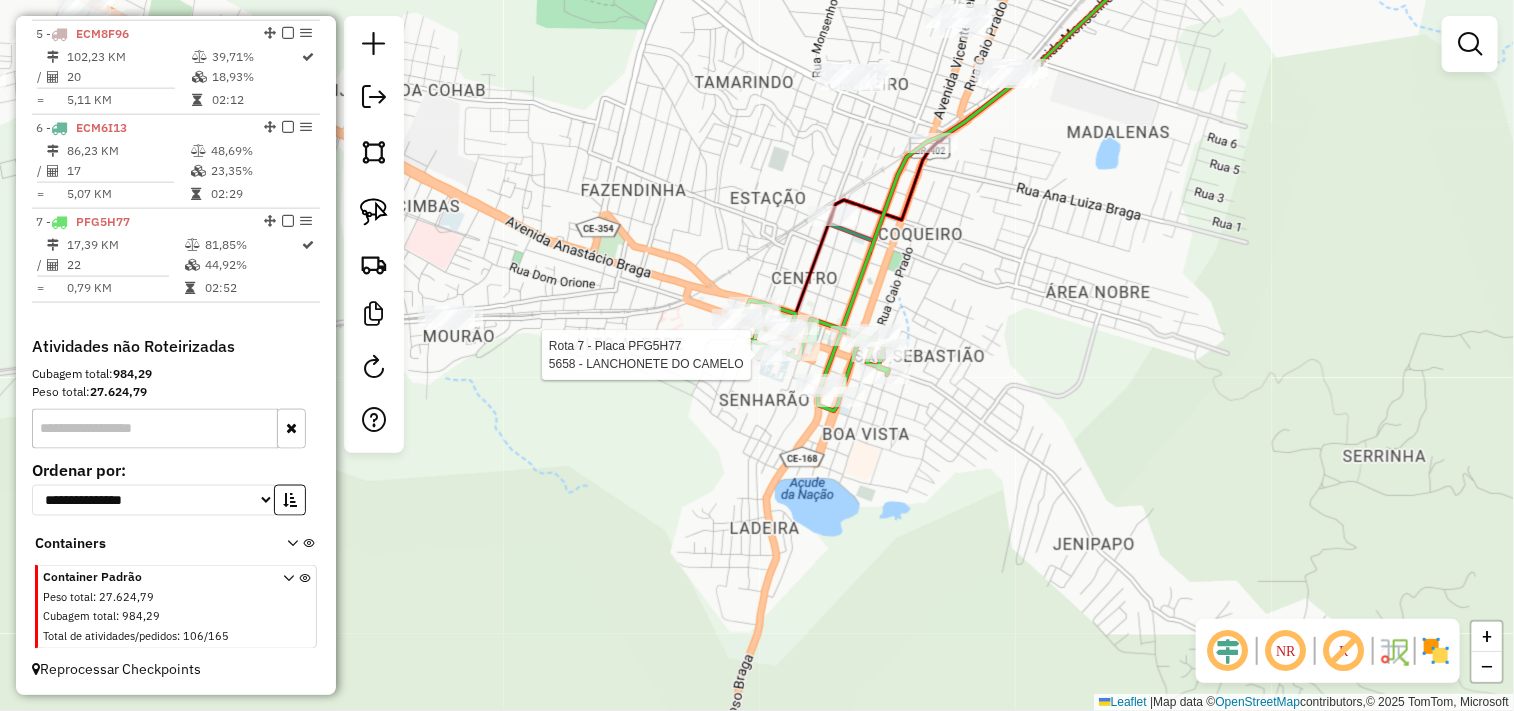 select on "**********" 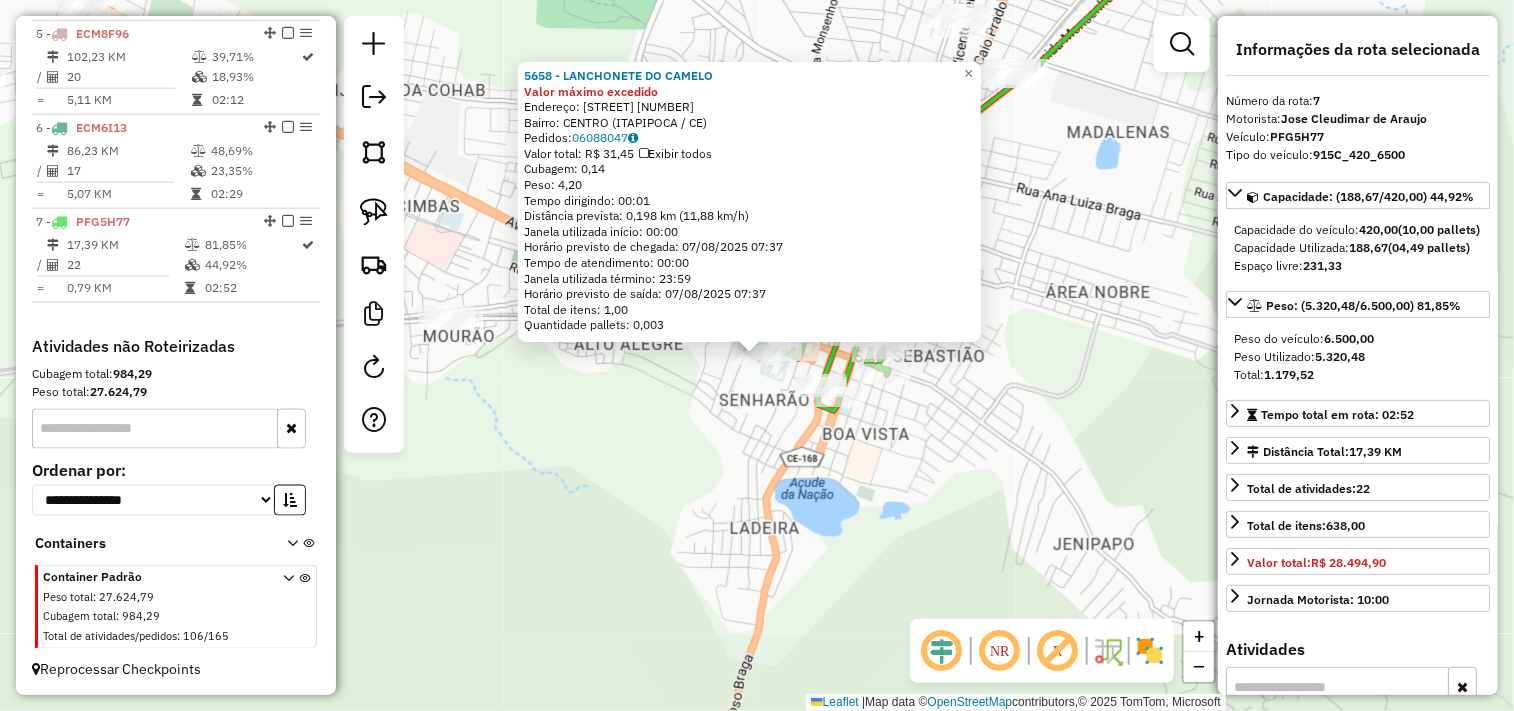 drag, startPoint x: 727, startPoint y: 458, endPoint x: 640, endPoint y: 463, distance: 87.14356 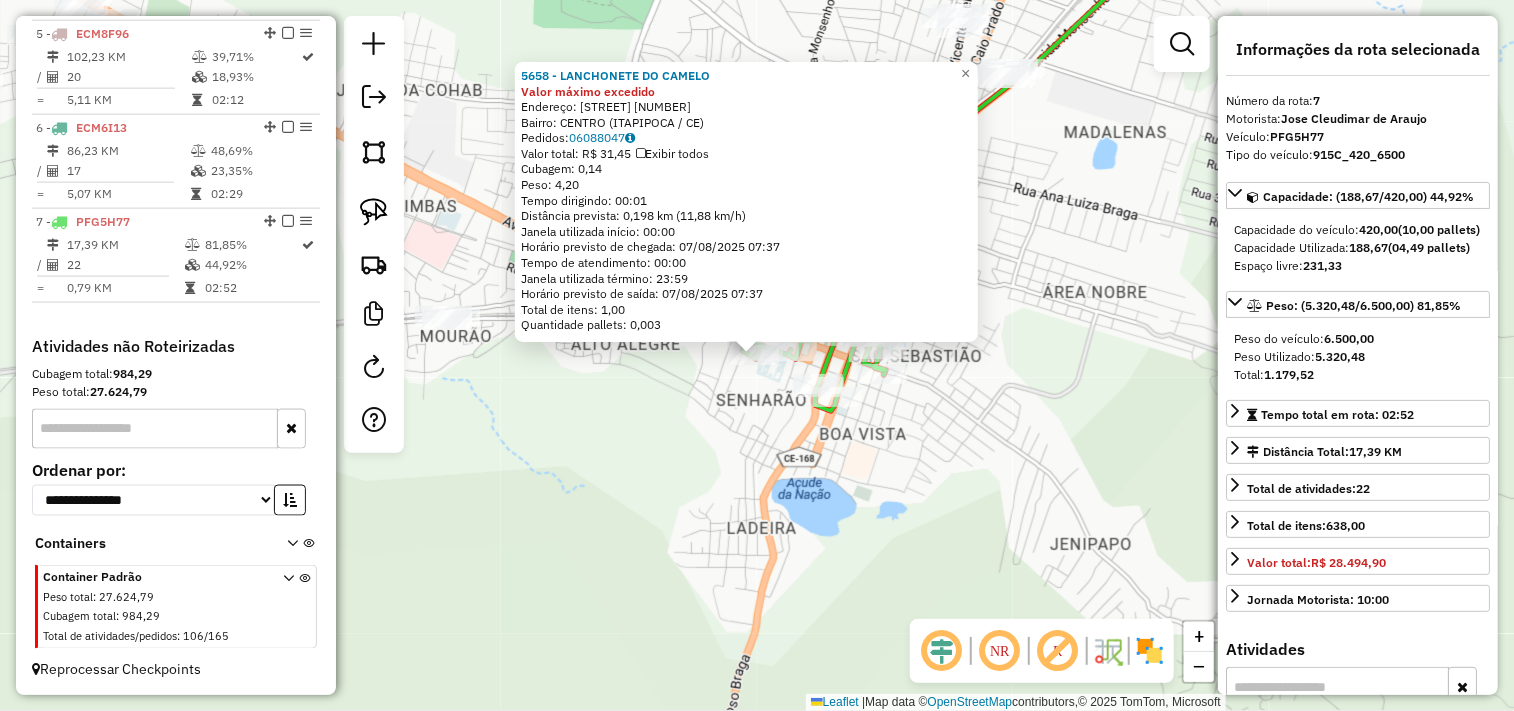 drag, startPoint x: 626, startPoint y: 463, endPoint x: 863, endPoint y: 415, distance: 241.8119 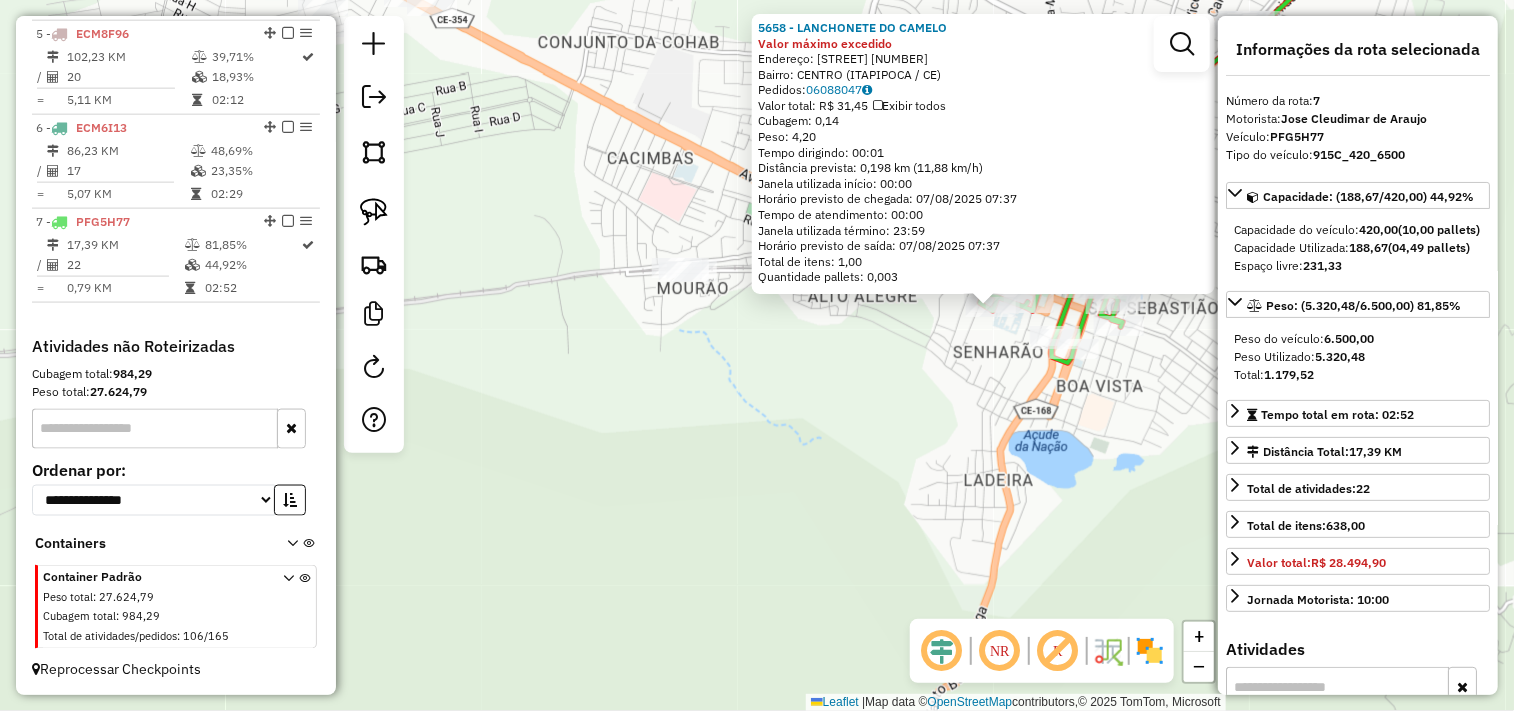 click on "5658 - LANCHONETE DO CAMELO Valor máximo excedido  Endereço:  Osvaldo Cruz 00635   Bairro: CENTRO (ITAPIPOCA / CE)   Pedidos:  06088047   Valor total: R$ 31,45   Exibir todos   Cubagem: 0,14  Peso: 4,20  Tempo dirigindo: 00:01   Distância prevista: 0,198 km (11,88 km/h)   Janela utilizada início: 00:00   Horário previsto de chegada: 07/08/2025 07:37   Tempo de atendimento: 00:00   Janela utilizada término: 23:59   Horário previsto de saída: 07/08/2025 07:37   Total de itens: 1,00   Quantidade pallets: 0,003  × Janela de atendimento Grade de atendimento Capacidade Transportadoras Veículos Cliente Pedidos  Rotas Selecione os dias de semana para filtrar as janelas de atendimento  Seg   Ter   Qua   Qui   Sex   Sáb   Dom  Informe o período da janela de atendimento: De: Até:  Filtrar exatamente a janela do cliente  Considerar janela de atendimento padrão  Selecione os dias de semana para filtrar as grades de atendimento  Seg   Ter   Qua   Qui   Sex   Sáb   Dom   Peso mínimo:   Peso máximo:   De:  +" 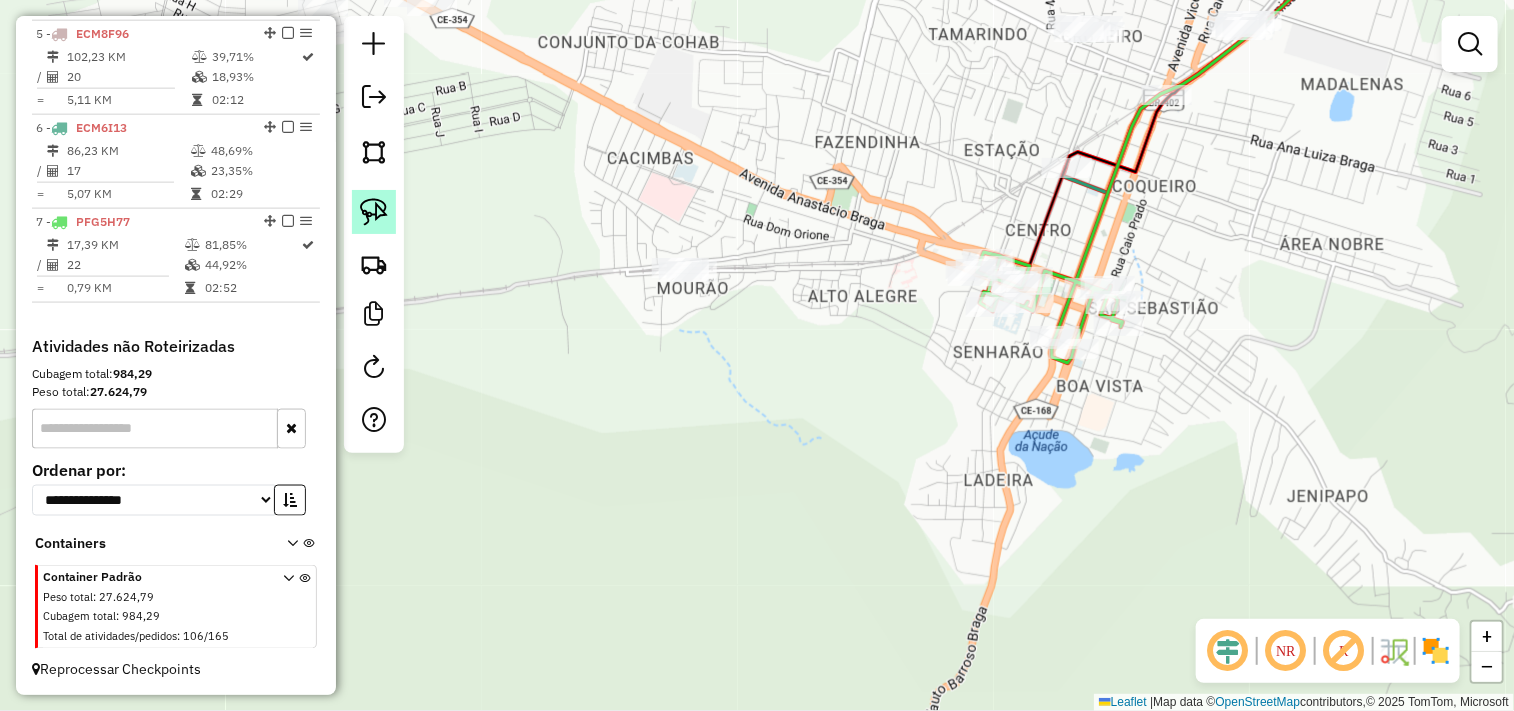 click 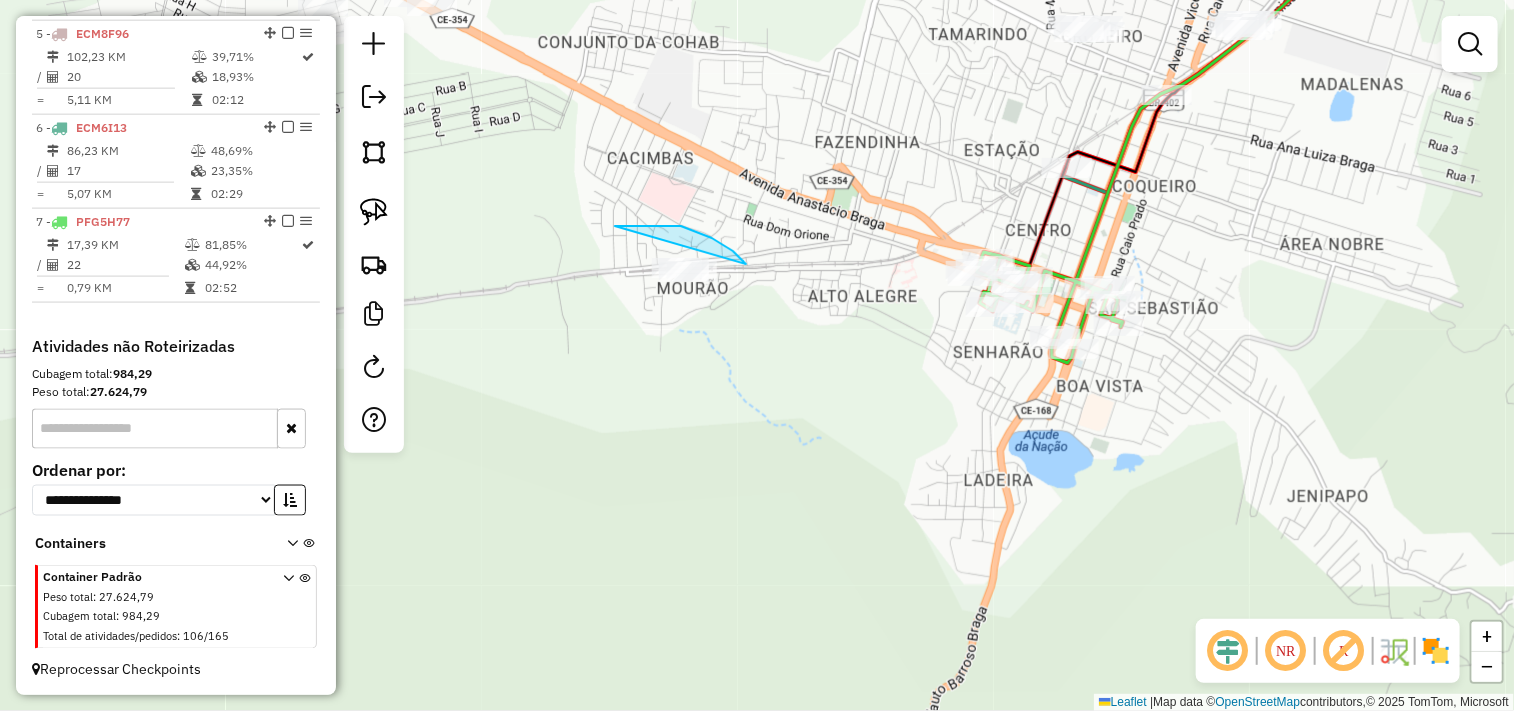 drag, startPoint x: 707, startPoint y: 236, endPoint x: 636, endPoint y: 294, distance: 91.67879 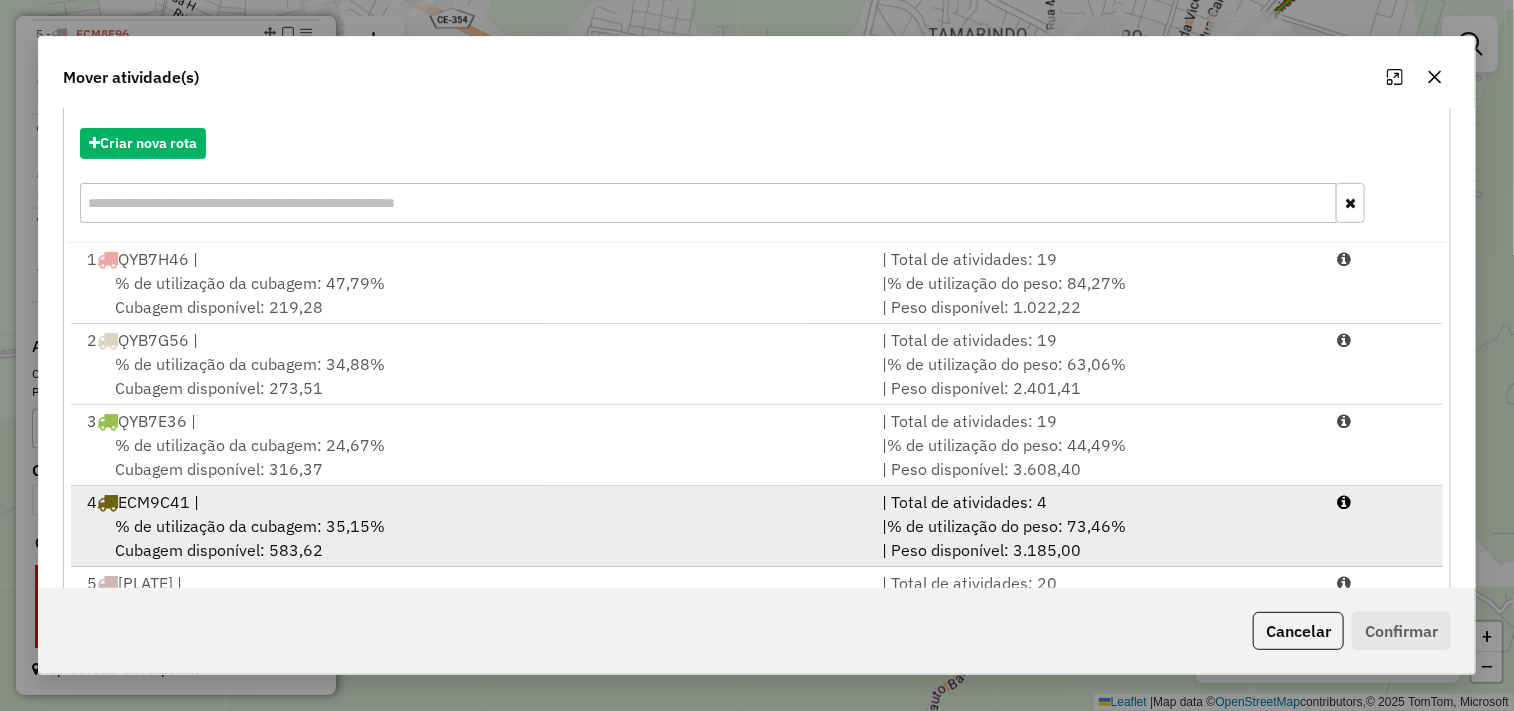 scroll, scrollTop: 303, scrollLeft: 0, axis: vertical 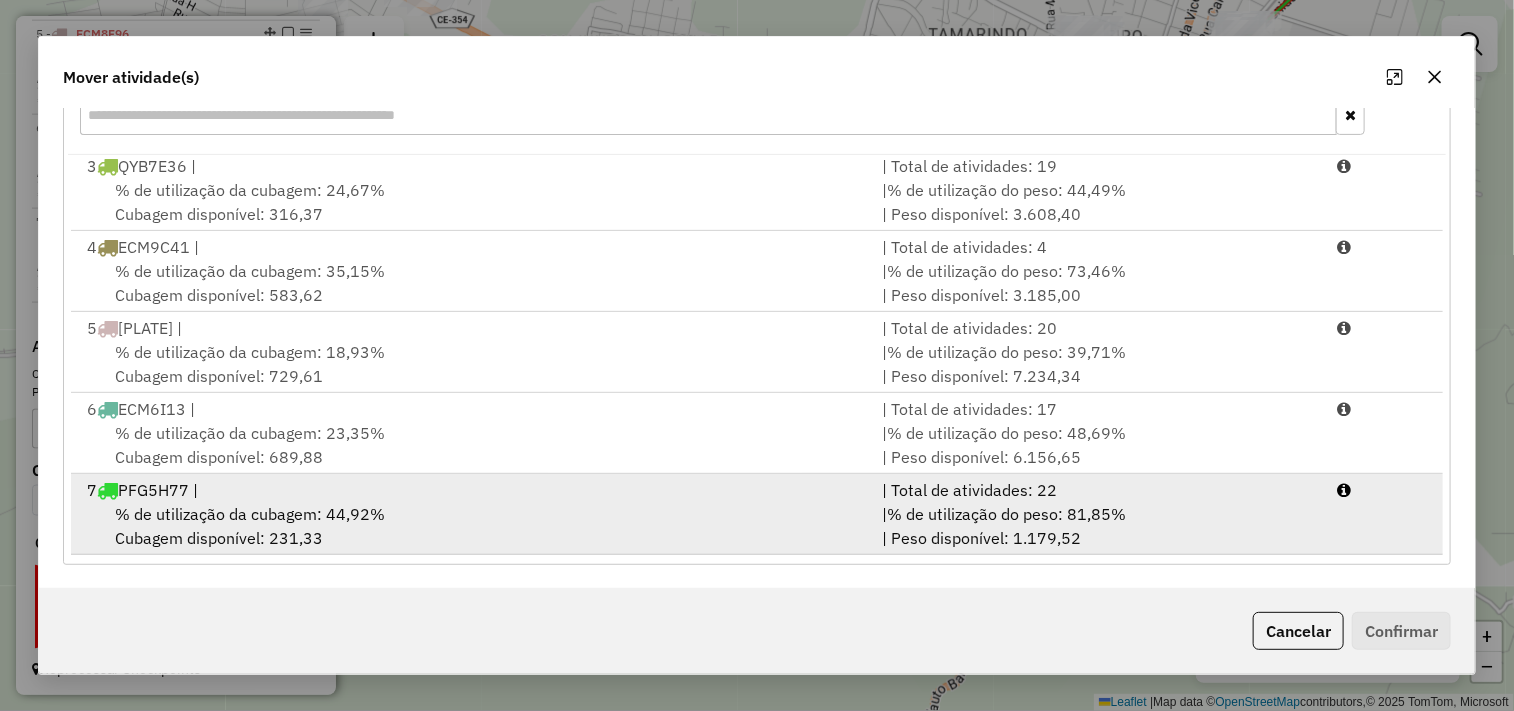 click on "7  PFG5H77 |" at bounding box center [473, 490] 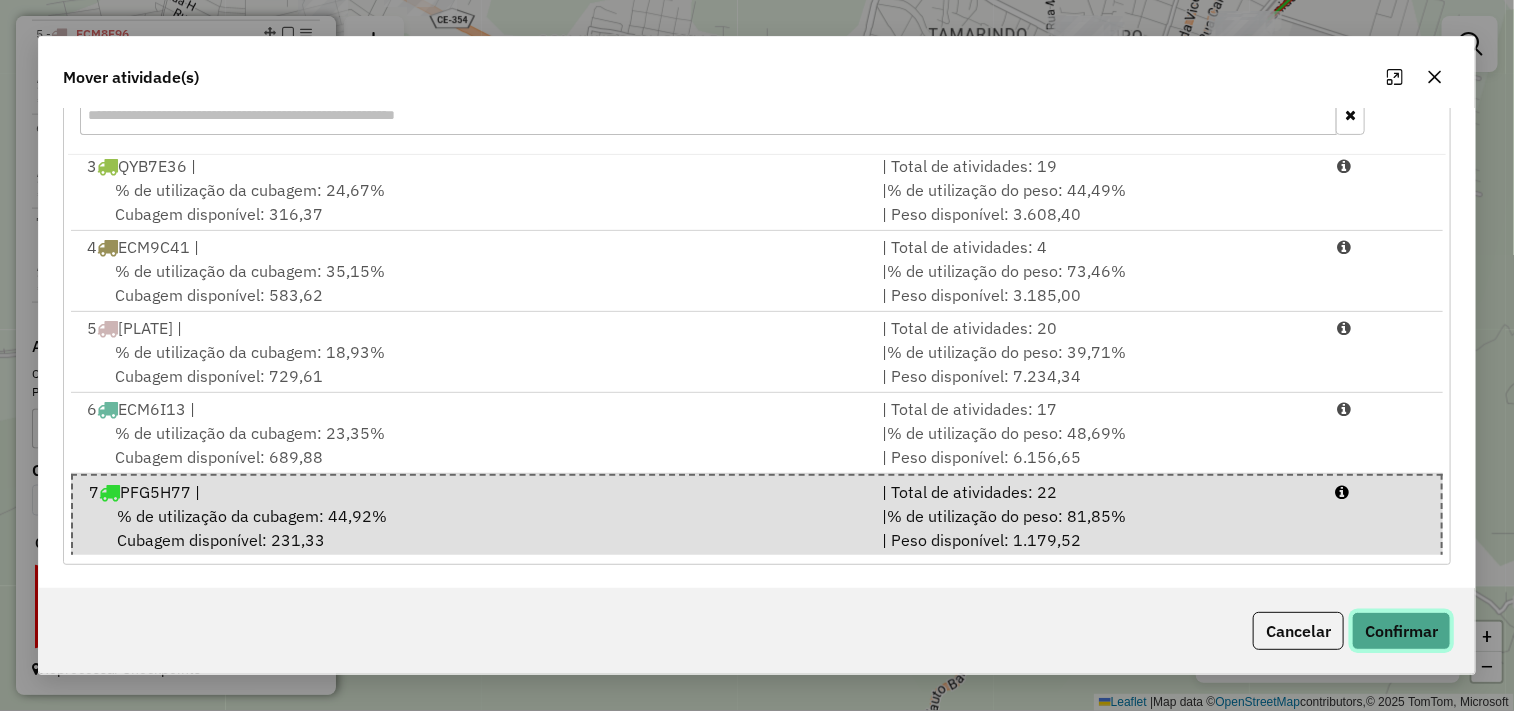 click on "Confirmar" 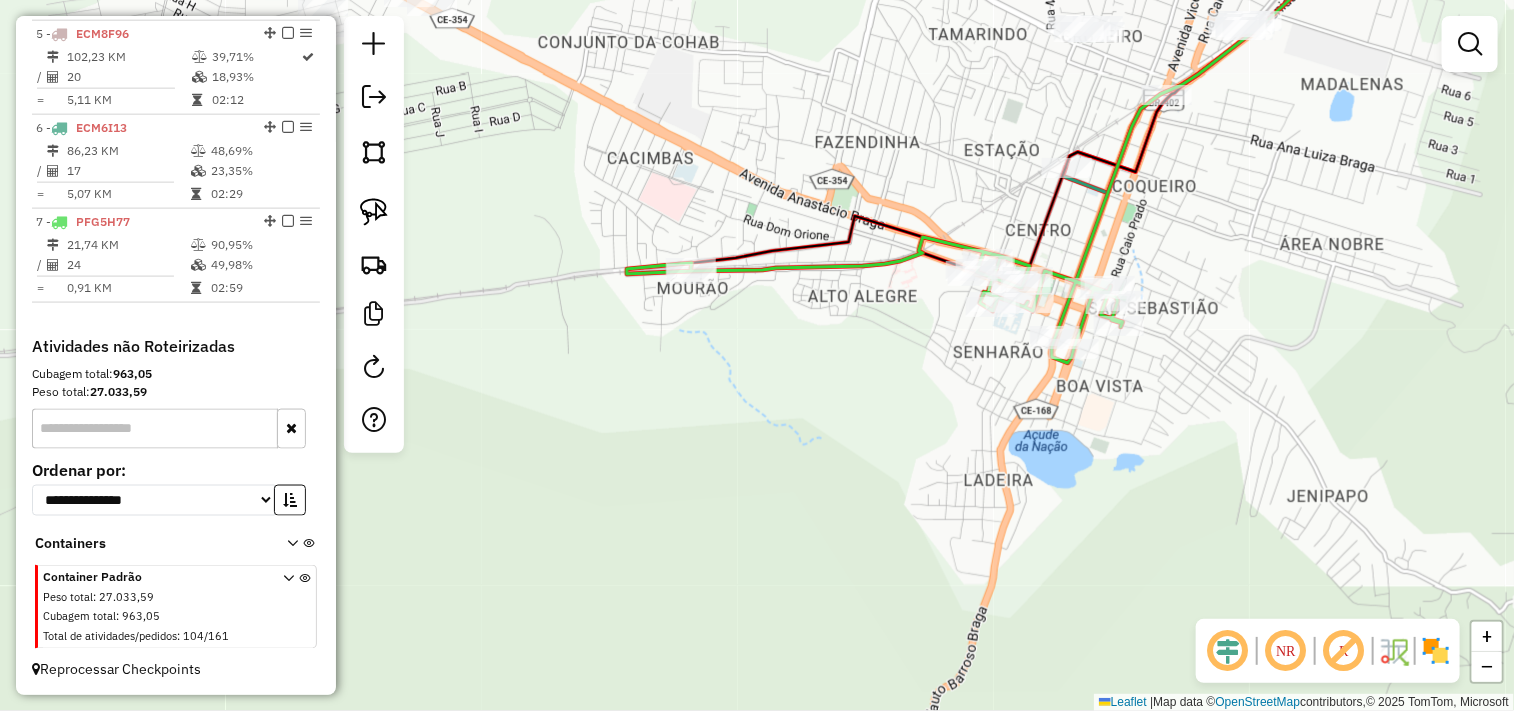 scroll, scrollTop: 0, scrollLeft: 0, axis: both 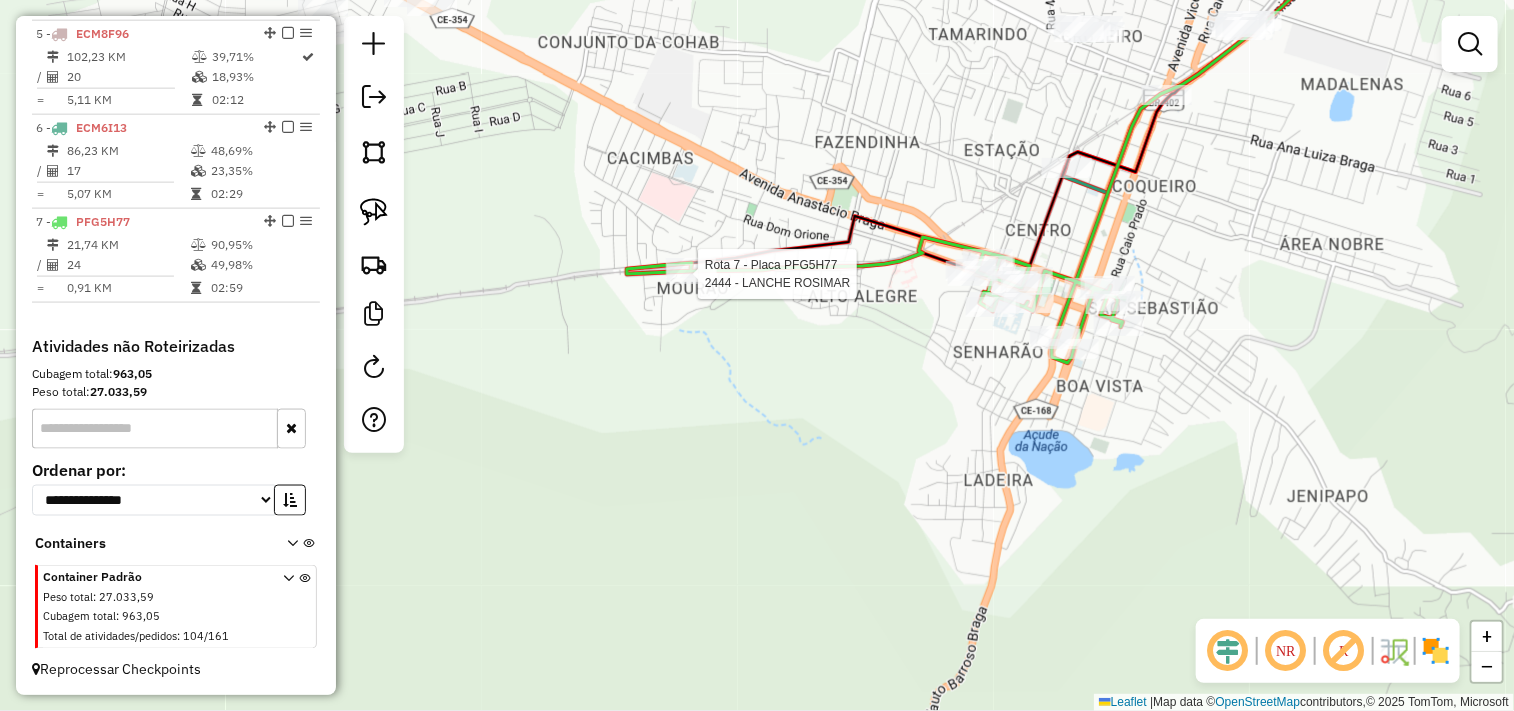 select on "**********" 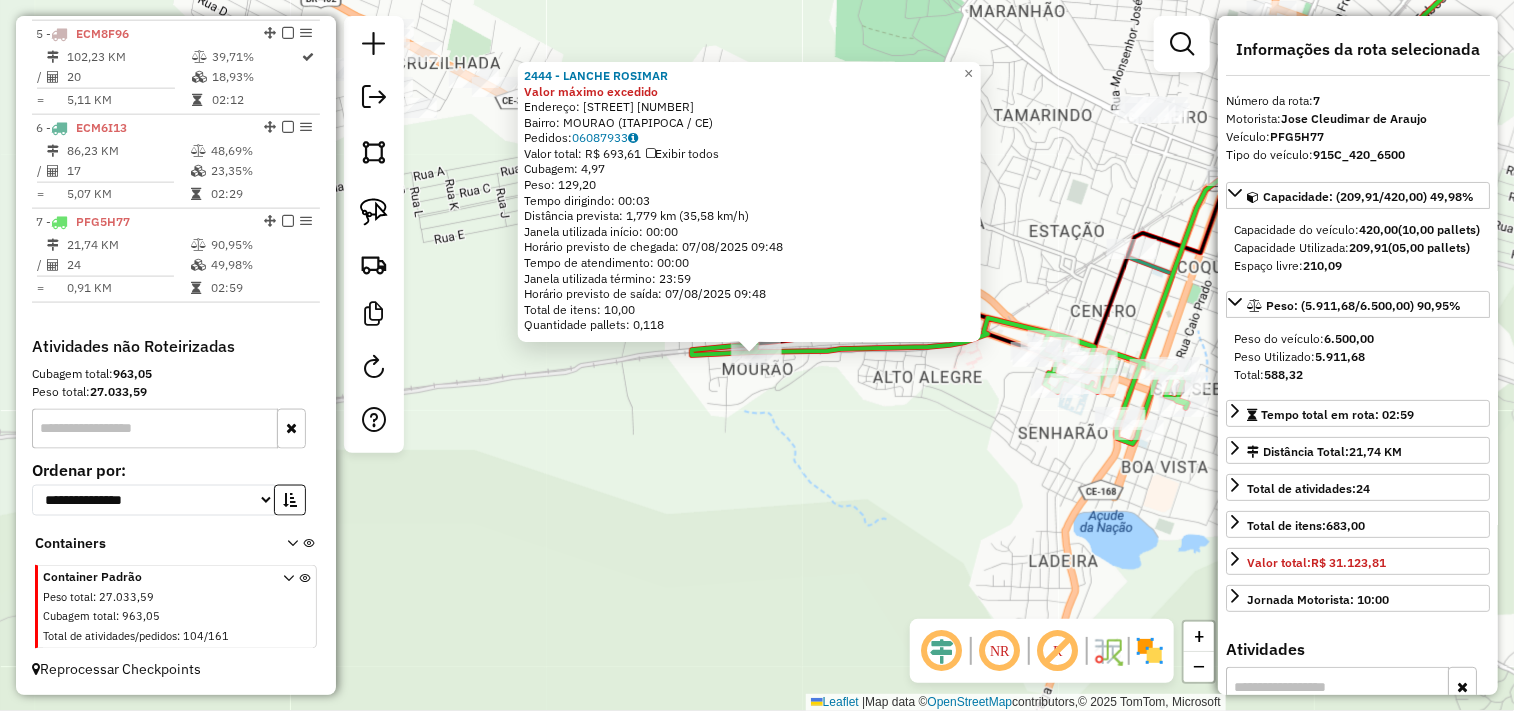 click on "2444 - LANCHE ROSIMAR Valor máximo excedido  Endereço:  RUA JOaO CANDIDO 1473   Bairro: MOURAO (ITAPIPOCA / CE)   Pedidos:  06087933   Valor total: R$ 693,61   Exibir todos   Cubagem: 4,97  Peso: 129,20  Tempo dirigindo: 00:03   Distância prevista: 1,779 km (35,58 km/h)   Janela utilizada início: 00:00   Horário previsto de chegada: 07/08/2025 09:48   Tempo de atendimento: 00:00   Janela utilizada término: 23:59   Horário previsto de saída: 07/08/2025 09:48   Total de itens: 10,00   Quantidade pallets: 0,118  × Janela de atendimento Grade de atendimento Capacidade Transportadoras Veículos Cliente Pedidos  Rotas Selecione os dias de semana para filtrar as janelas de atendimento  Seg   Ter   Qua   Qui   Sex   Sáb   Dom  Informe o período da janela de atendimento: De: Até:  Filtrar exatamente a janela do cliente  Considerar janela de atendimento padrão  Selecione os dias de semana para filtrar as grades de atendimento  Seg   Ter   Qua   Qui   Sex   Sáb   Dom   Peso mínimo:   Peso máximo:   De:" 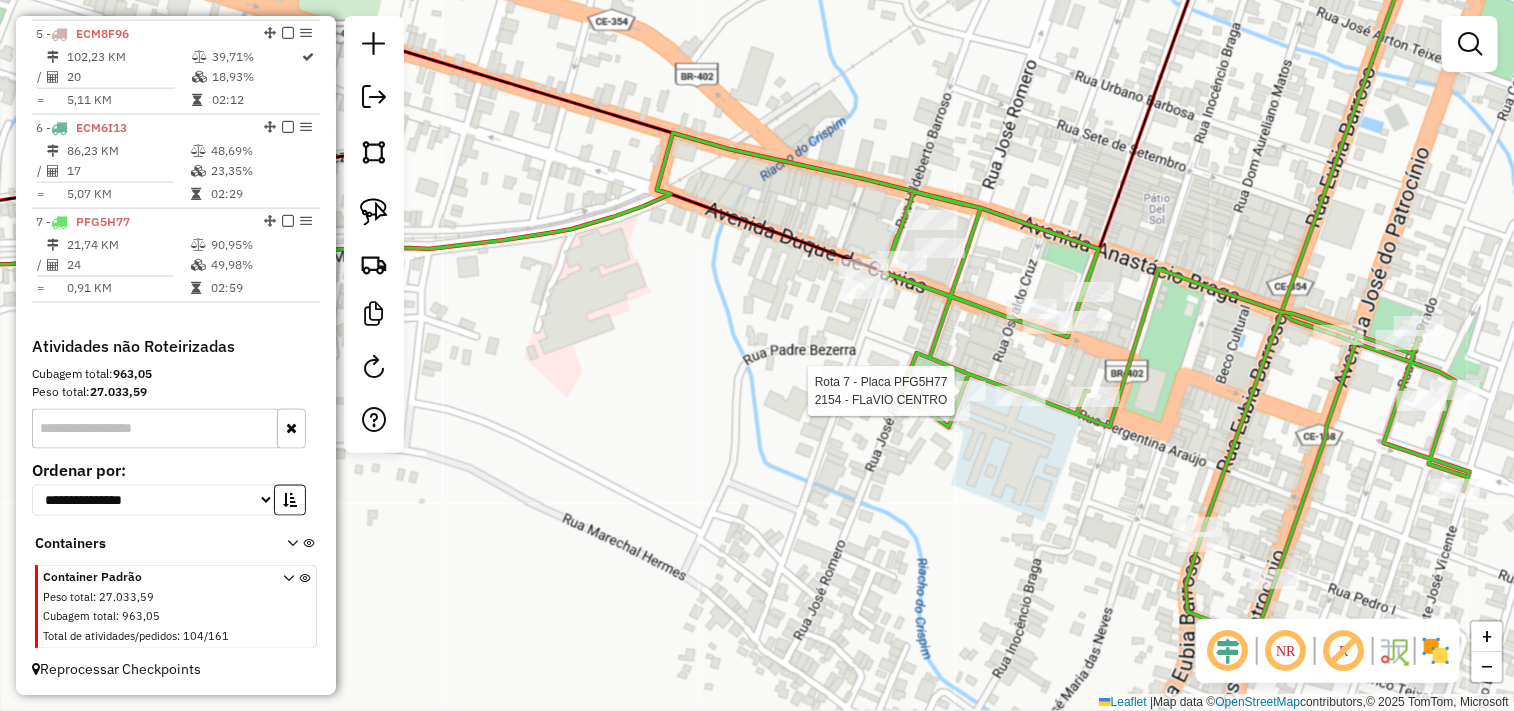 select on "**********" 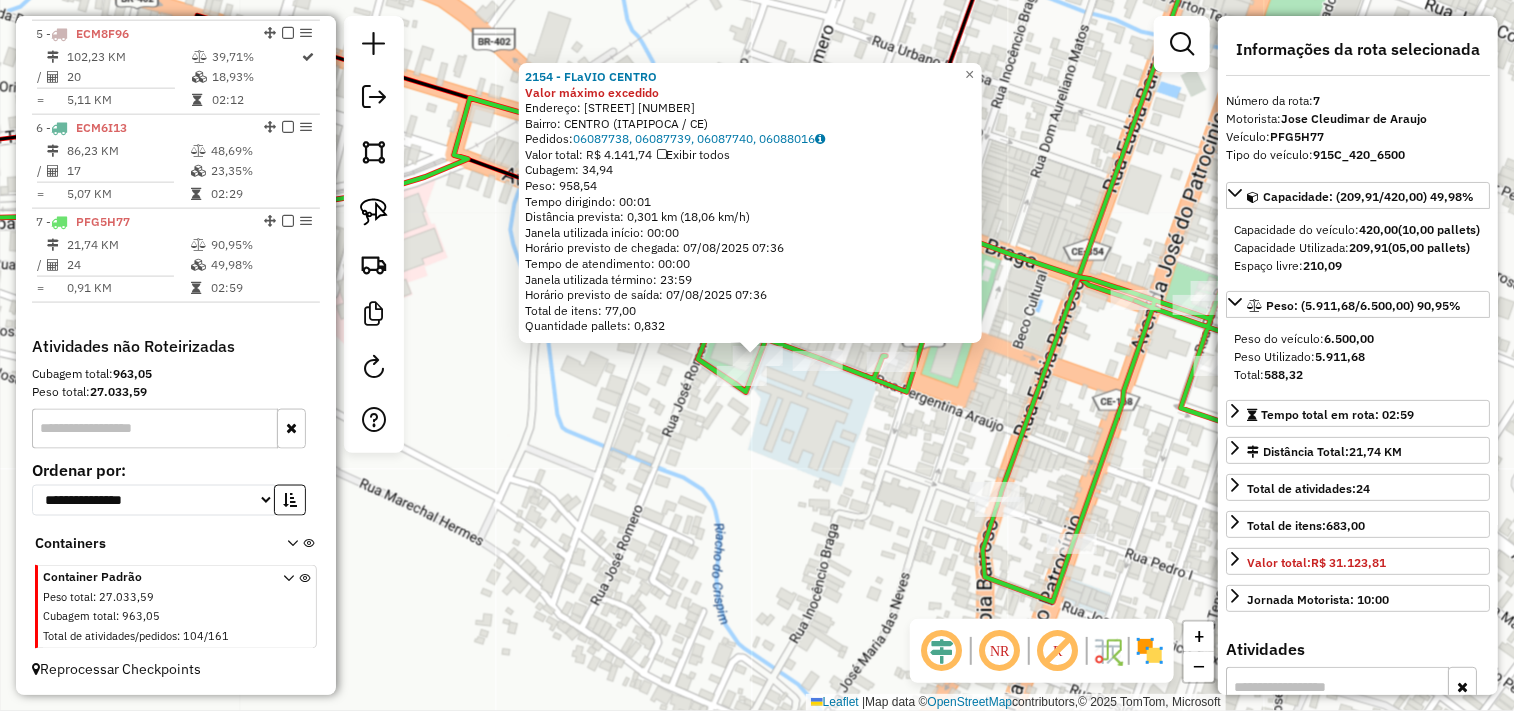 click on "2154 - FLaVIO CENTRO Valor máximo excedido  Endereço:  PERGENTINA ARAuJO 655   Bairro: CENTRO (ITAPIPOCA / CE)   Pedidos:  06087738, 06087739, 06087740, 06088016   Valor total: R$ 4.141,74   Exibir todos   Cubagem: 34,94  Peso: 958,54  Tempo dirigindo: 00:01   Distância prevista: 0,301 km (18,06 km/h)   Janela utilizada início: 00:00   Horário previsto de chegada: 07/08/2025 07:36   Tempo de atendimento: 00:00   Janela utilizada término: 23:59   Horário previsto de saída: 07/08/2025 07:36   Total de itens: 77,00   Quantidade pallets: 0,832  × Janela de atendimento Grade de atendimento Capacidade Transportadoras Veículos Cliente Pedidos  Rotas Selecione os dias de semana para filtrar as janelas de atendimento  Seg   Ter   Qua   Qui   Sex   Sáb   Dom  Informe o período da janela de atendimento: De: Até:  Filtrar exatamente a janela do cliente  Considerar janela de atendimento padrão  Selecione os dias de semana para filtrar as grades de atendimento  Seg   Ter   Qua   Qui   Sex   Sáb   Dom   De:" 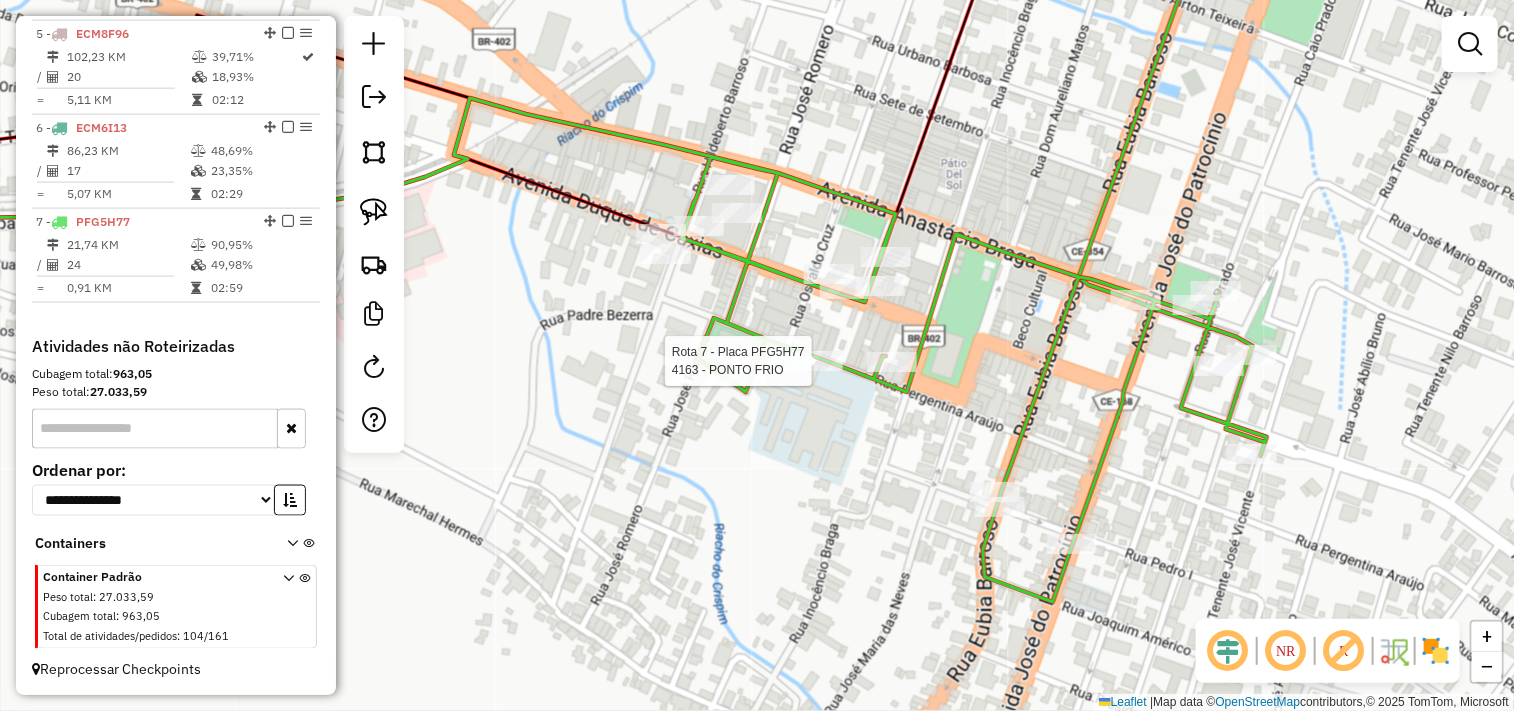 select on "**********" 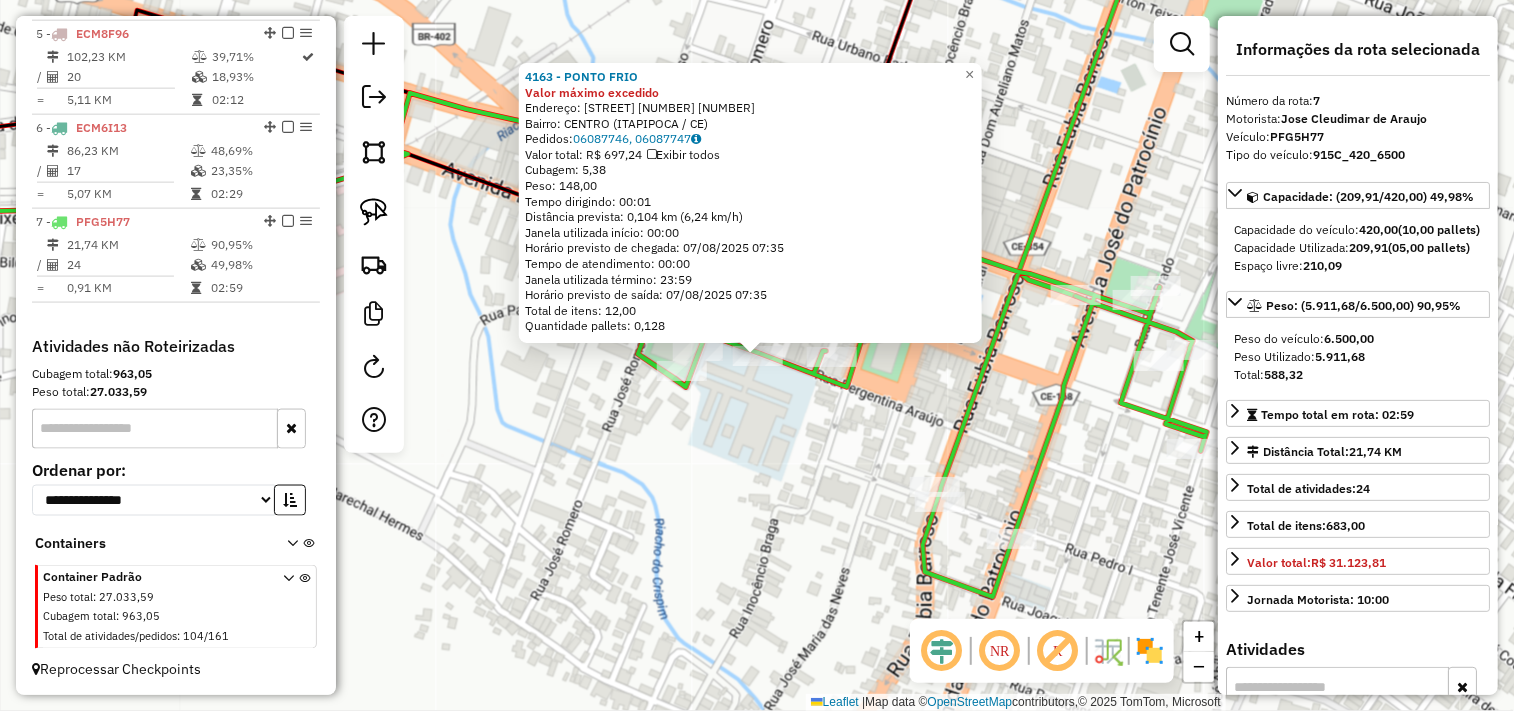 click on "4163 - PONTO FRIO Valor máximo excedido  Endereço:  RAIMUNDO DE CASTRO 202 202   Bairro: CENTRO (ITAPIPOCA / CE)   Pedidos:  06087746, 06087747   Valor total: R$ 697,24   Exibir todos   Cubagem: 5,38  Peso: 148,00  Tempo dirigindo: 00:01   Distância prevista: 0,104 km (6,24 km/h)   Janela utilizada início: 00:00   Horário previsto de chegada: 07/08/2025 07:35   Tempo de atendimento: 00:00   Janela utilizada término: 23:59   Horário previsto de saída: 07/08/2025 07:35   Total de itens: 12,00   Quantidade pallets: 0,128  × Janela de atendimento Grade de atendimento Capacidade Transportadoras Veículos Cliente Pedidos  Rotas Selecione os dias de semana para filtrar as janelas de atendimento  Seg   Ter   Qua   Qui   Sex   Sáb   Dom  Informe o período da janela de atendimento: De: Até:  Filtrar exatamente a janela do cliente  Considerar janela de atendimento padrão  Selecione os dias de semana para filtrar as grades de atendimento  Seg   Ter   Qua   Qui   Sex   Sáb   Dom   Peso mínimo:   De:   De:" 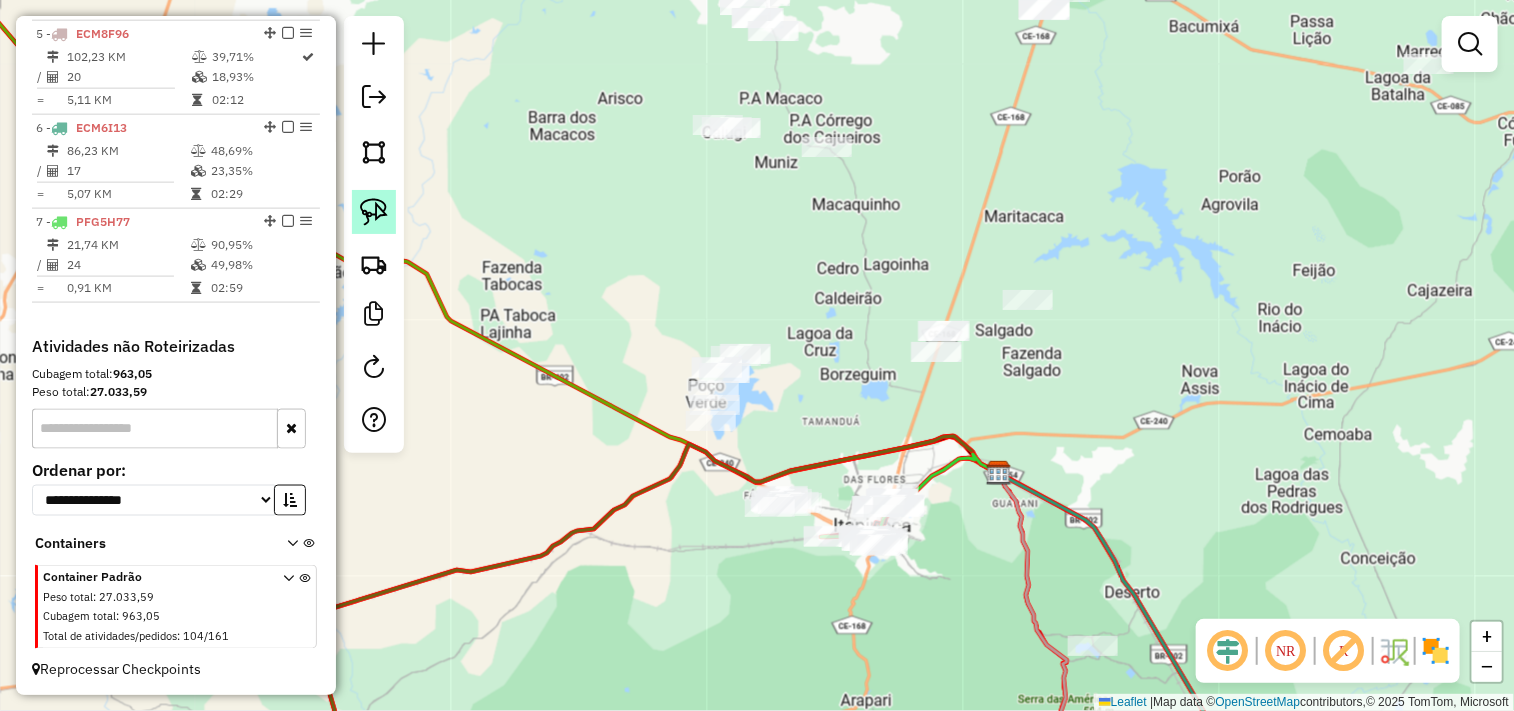 click 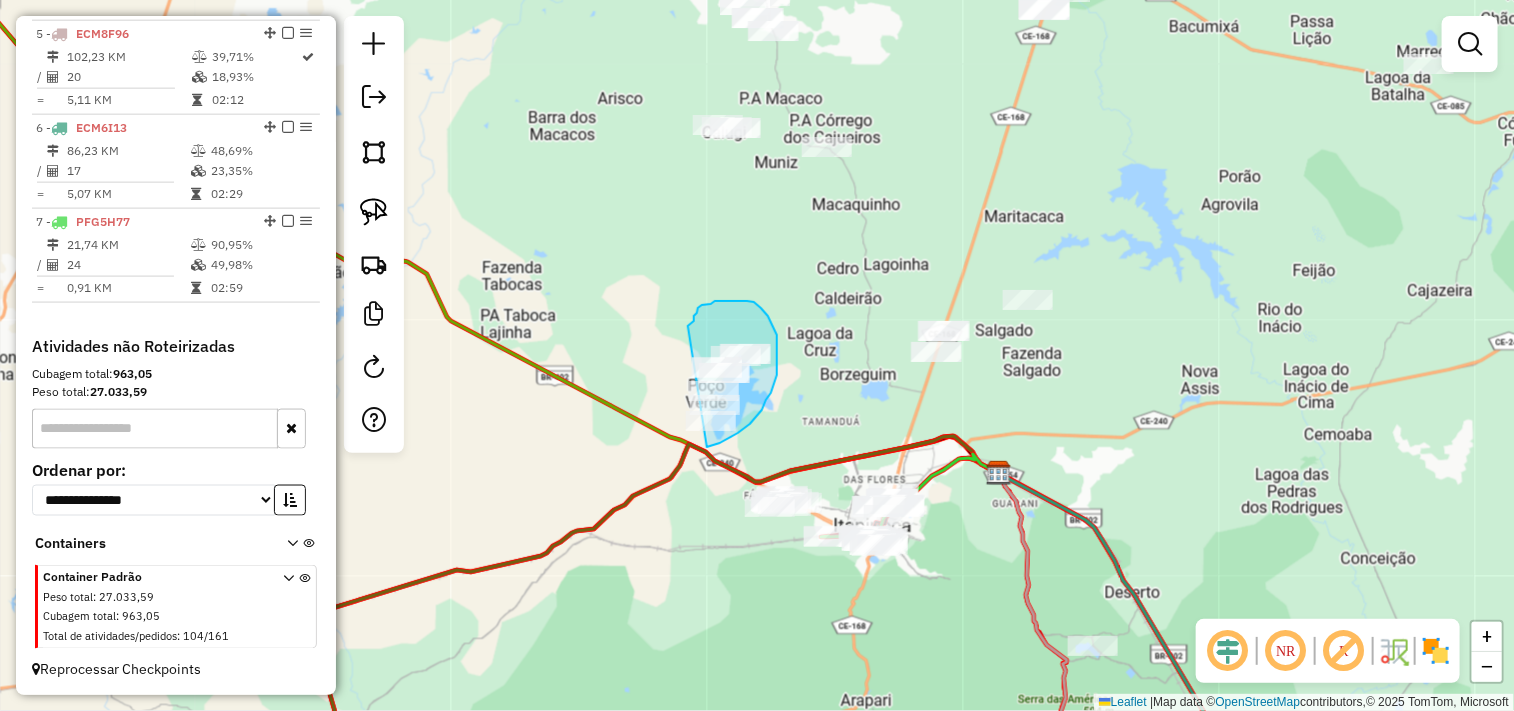 drag, startPoint x: 700, startPoint y: 307, endPoint x: 621, endPoint y: 443, distance: 157.28 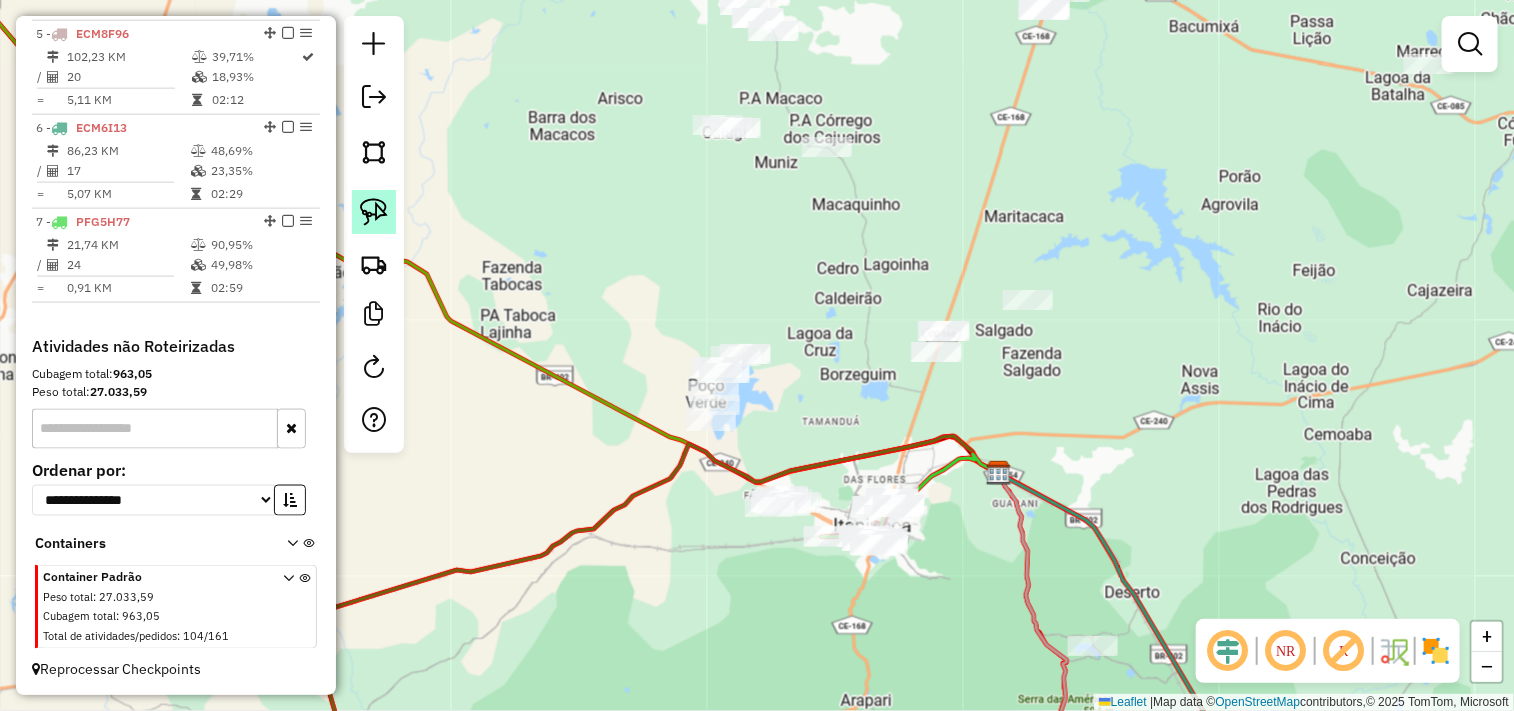 click 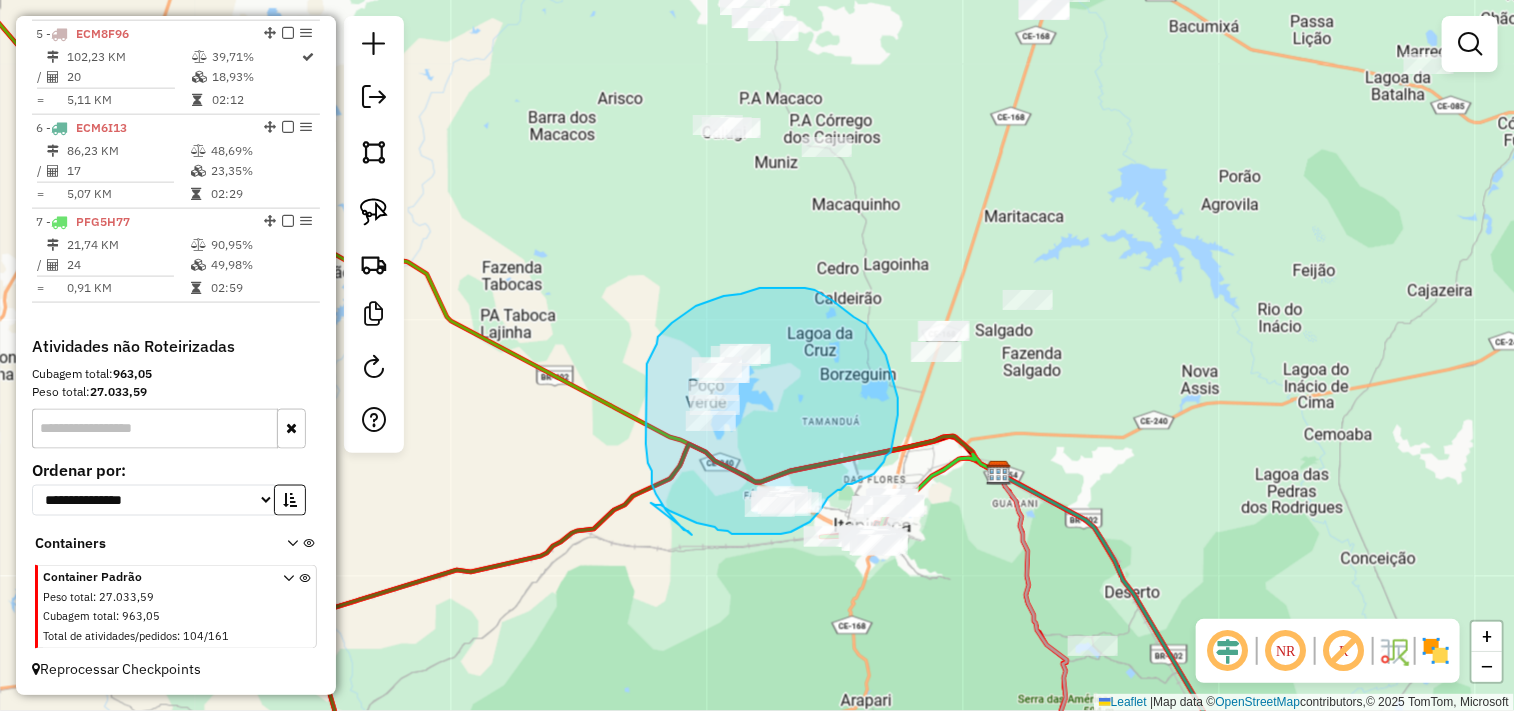 drag, startPoint x: 692, startPoint y: 535, endPoint x: 644, endPoint y: 498, distance: 60.60528 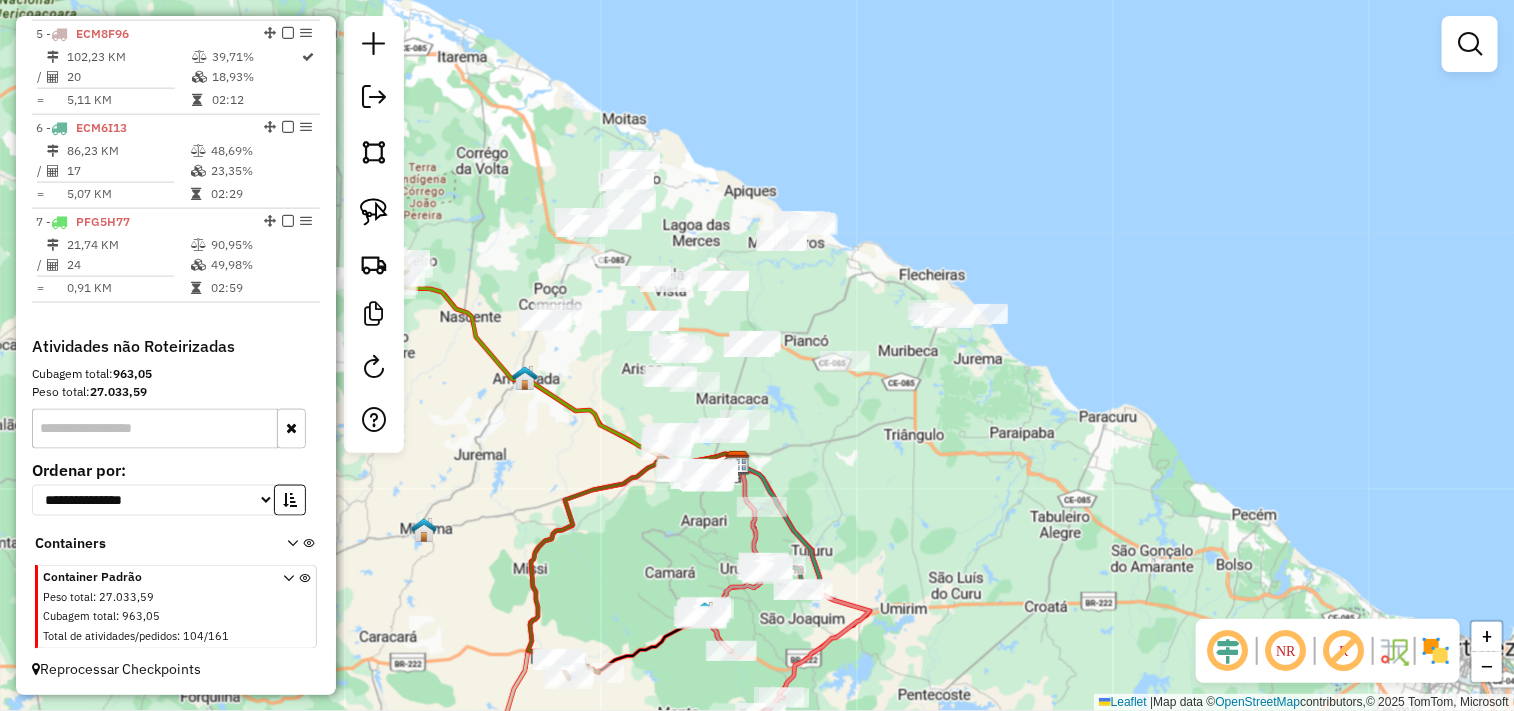 drag, startPoint x: 932, startPoint y: 486, endPoint x: 916, endPoint y: 490, distance: 16.492422 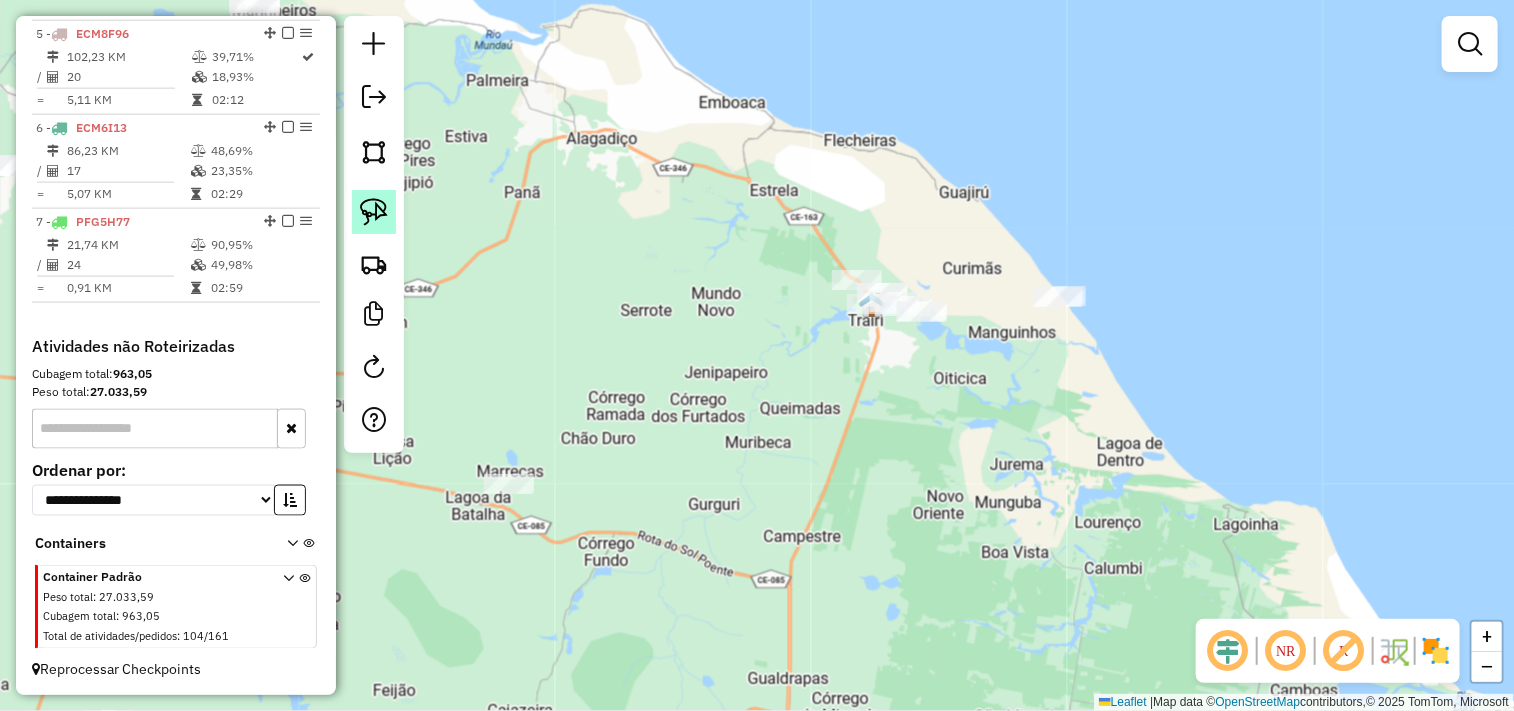 click 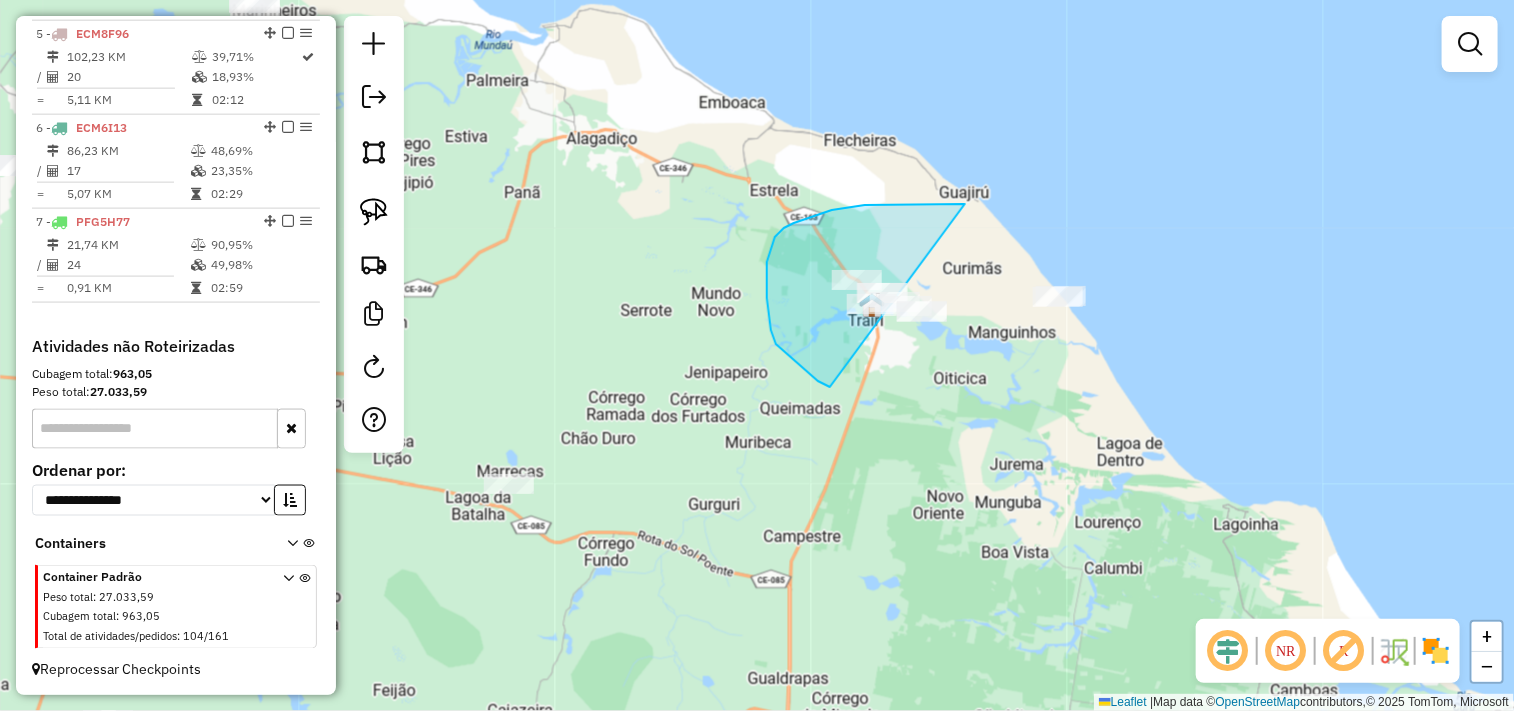 drag, startPoint x: 776, startPoint y: 344, endPoint x: 1182, endPoint y: 402, distance: 410.12195 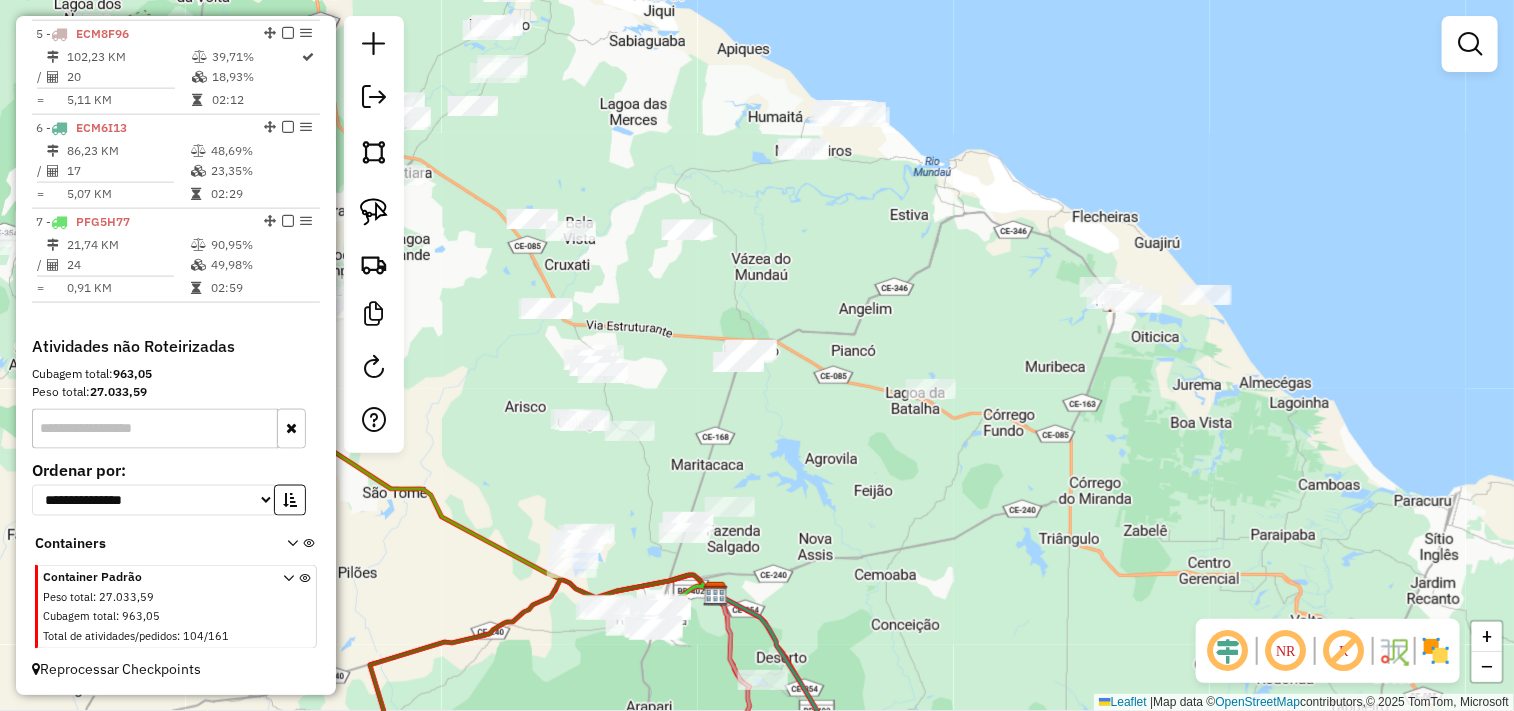 drag, startPoint x: 860, startPoint y: 475, endPoint x: 1070, endPoint y: 444, distance: 212.27576 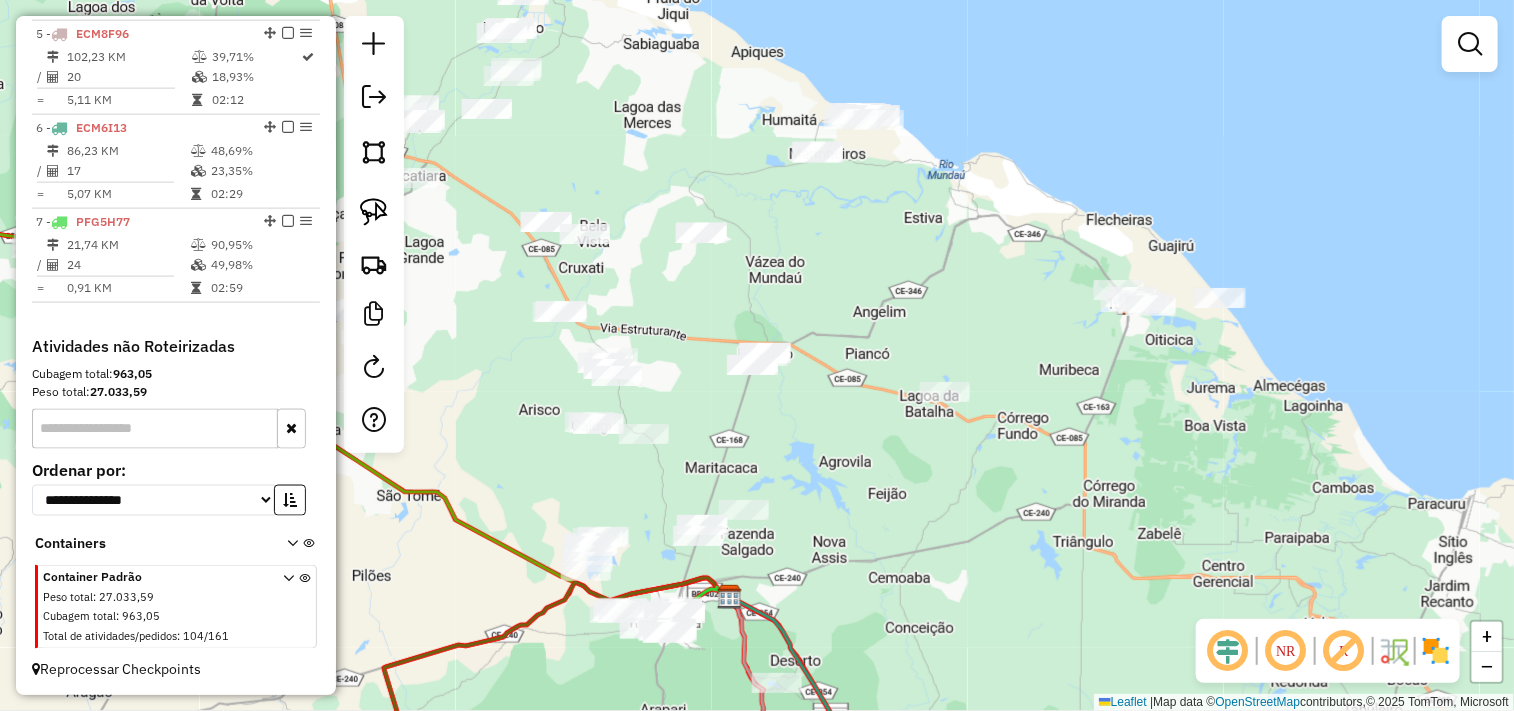 click 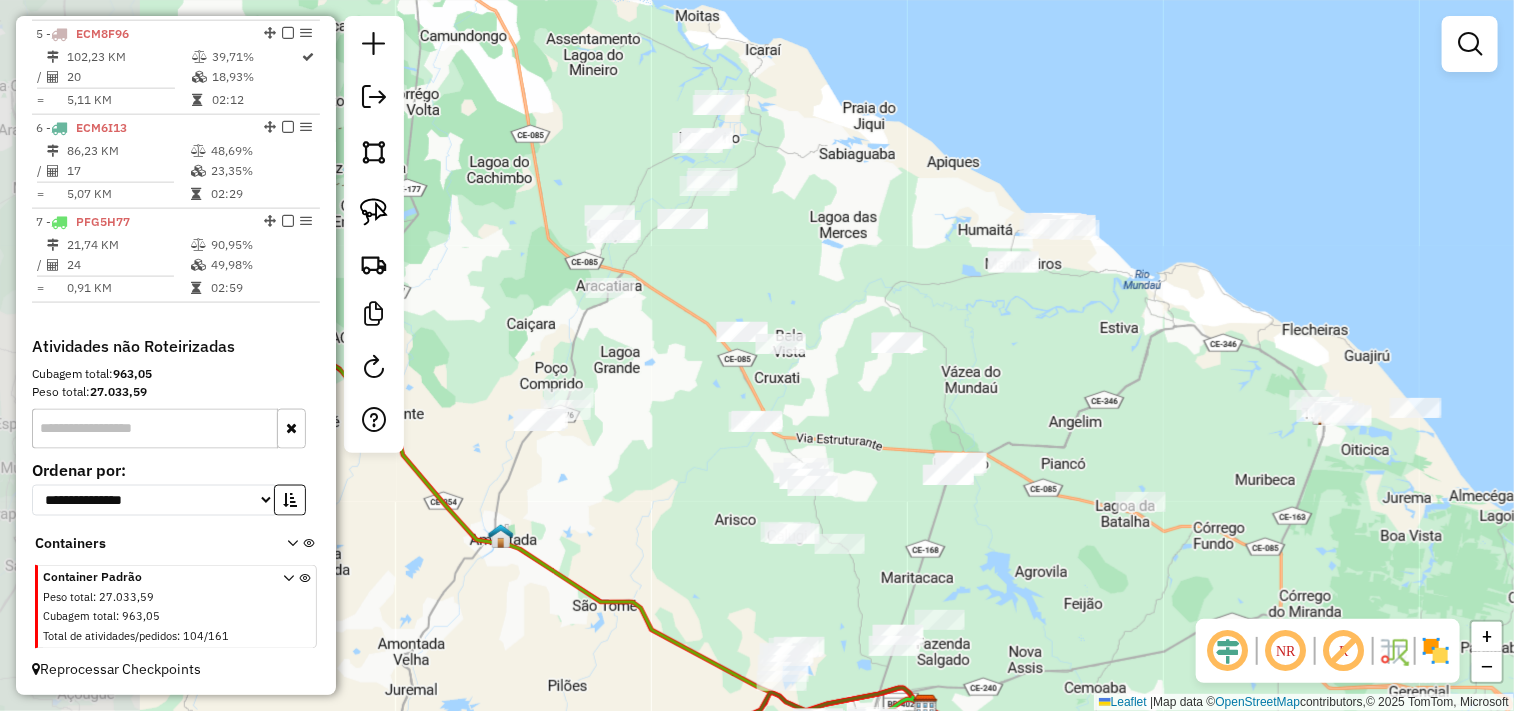 drag, startPoint x: 664, startPoint y: 183, endPoint x: 833, endPoint y: 278, distance: 193.8711 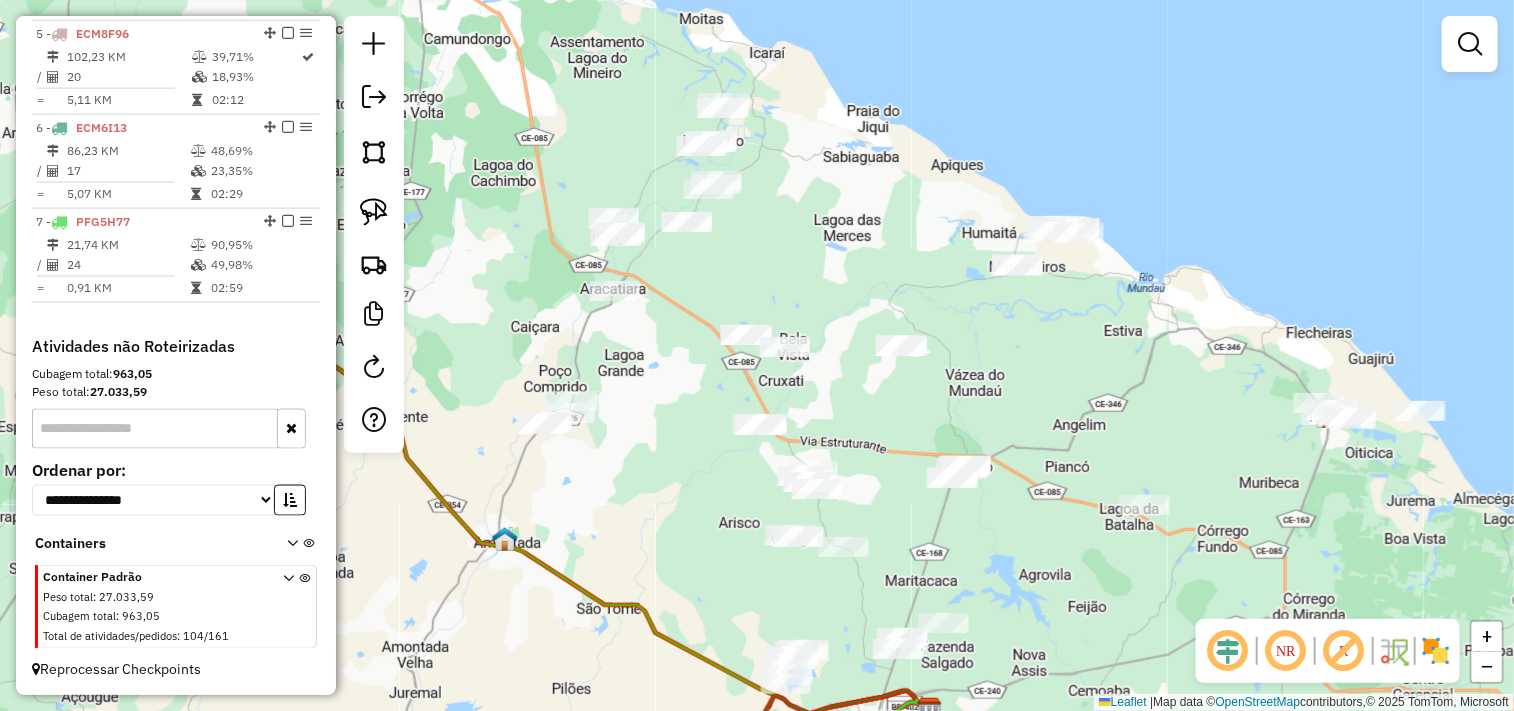 click on "Janela de atendimento Grade de atendimento Capacidade Transportadoras Veículos Cliente Pedidos  Rotas Selecione os dias de semana para filtrar as janelas de atendimento  Seg   Ter   Qua   Qui   Sex   Sáb   Dom  Informe o período da janela de atendimento: De: Até:  Filtrar exatamente a janela do cliente  Considerar janela de atendimento padrão  Selecione os dias de semana para filtrar as grades de atendimento  Seg   Ter   Qua   Qui   Sex   Sáb   Dom   Considerar clientes sem dia de atendimento cadastrado  Clientes fora do dia de atendimento selecionado Filtrar as atividades entre os valores definidos abaixo:  Peso mínimo:   Peso máximo:   Cubagem mínima:   Cubagem máxima:   De:   Até:  Filtrar as atividades entre o tempo de atendimento definido abaixo:  De:   Até:   Considerar capacidade total dos clientes não roteirizados Transportadora: Selecione um ou mais itens Tipo de veículo: Selecione um ou mais itens Veículo: Selecione um ou mais itens Motorista: Selecione um ou mais itens Nome: Rótulo:" 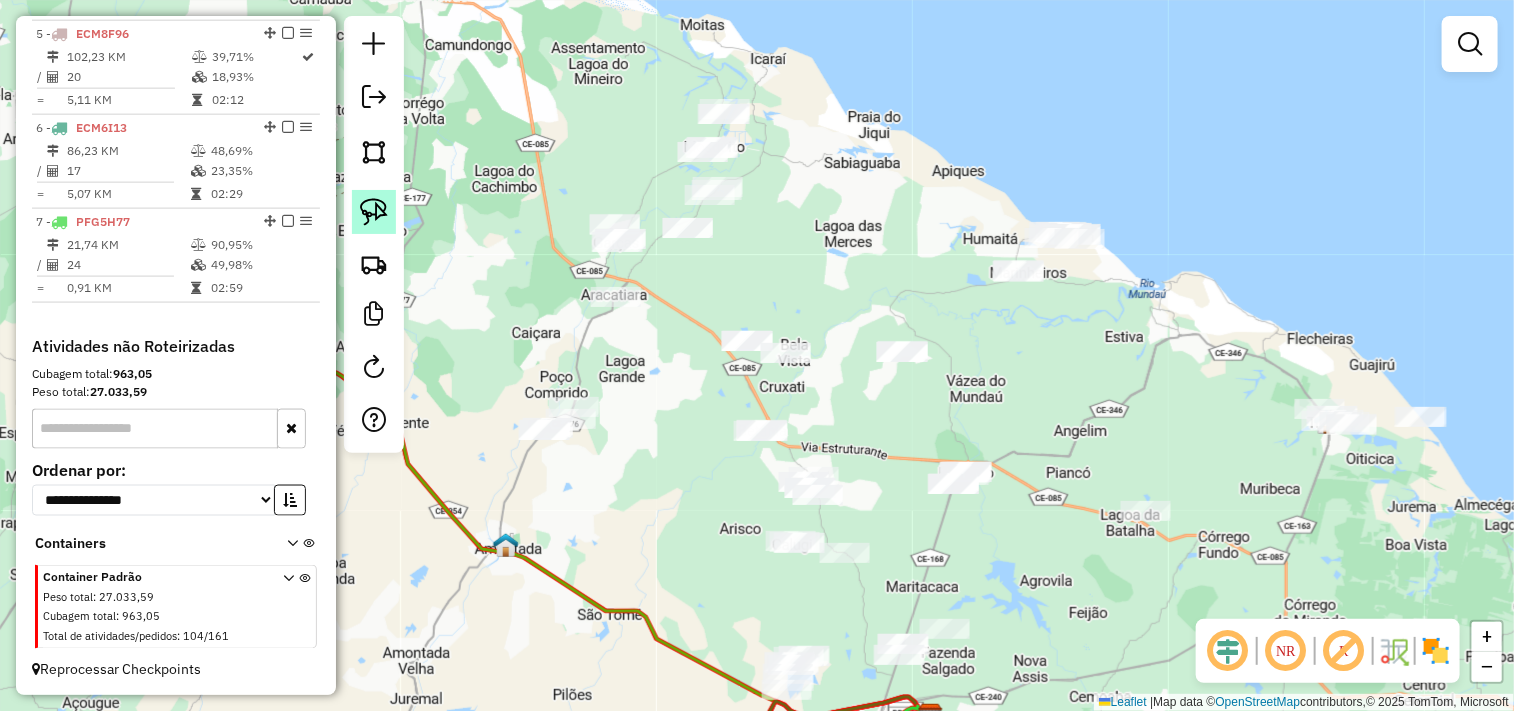 drag, startPoint x: 398, startPoint y: 215, endPoint x: 385, endPoint y: 215, distance: 13 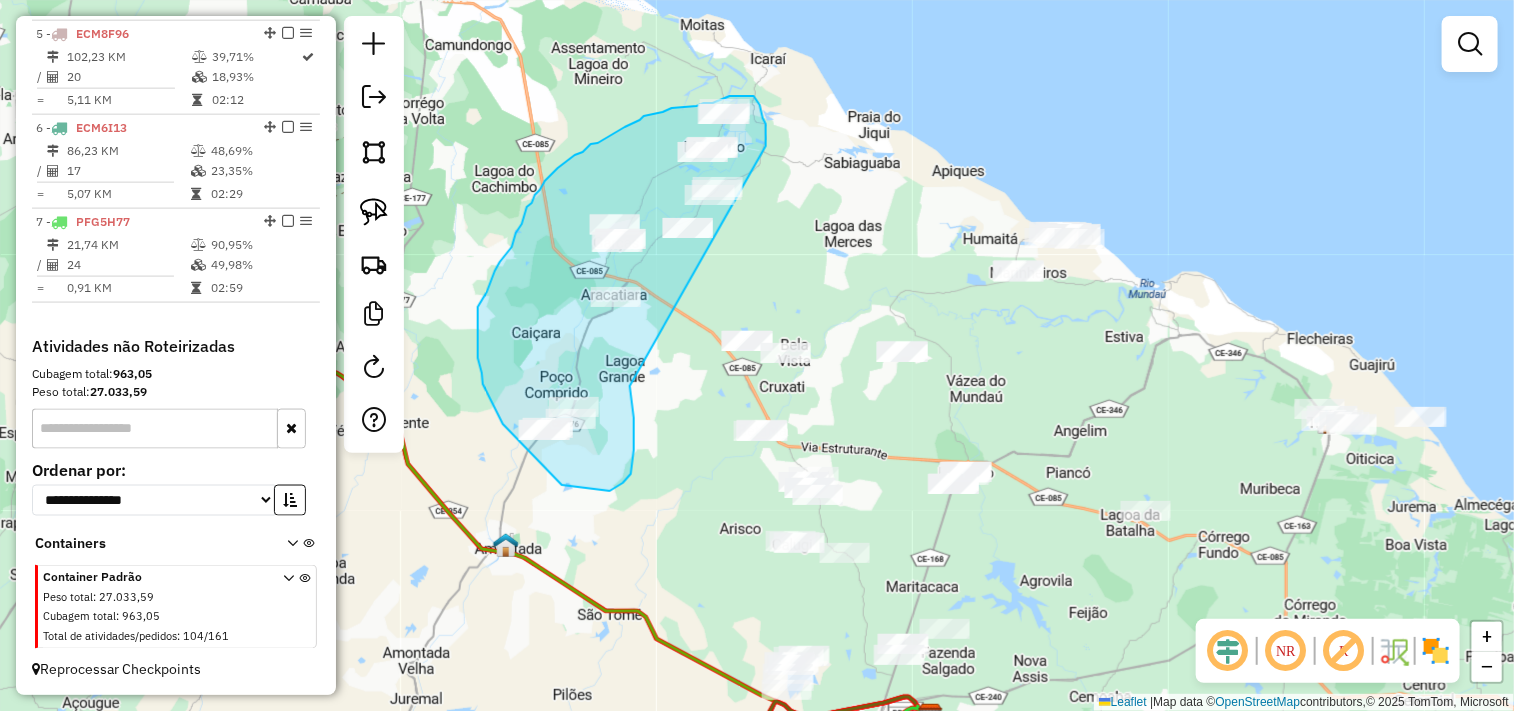 drag, startPoint x: 610, startPoint y: 491, endPoint x: 766, endPoint y: 158, distance: 367.72952 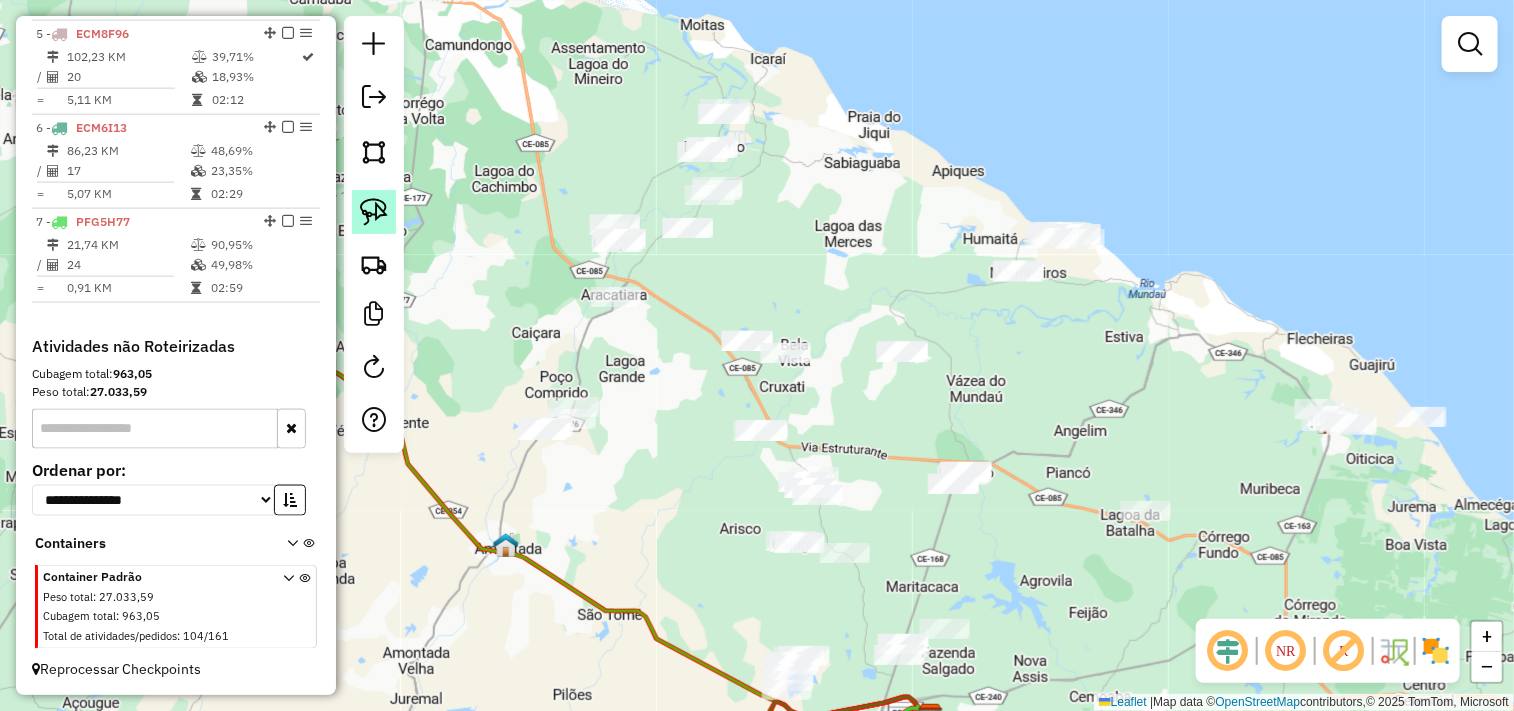 click 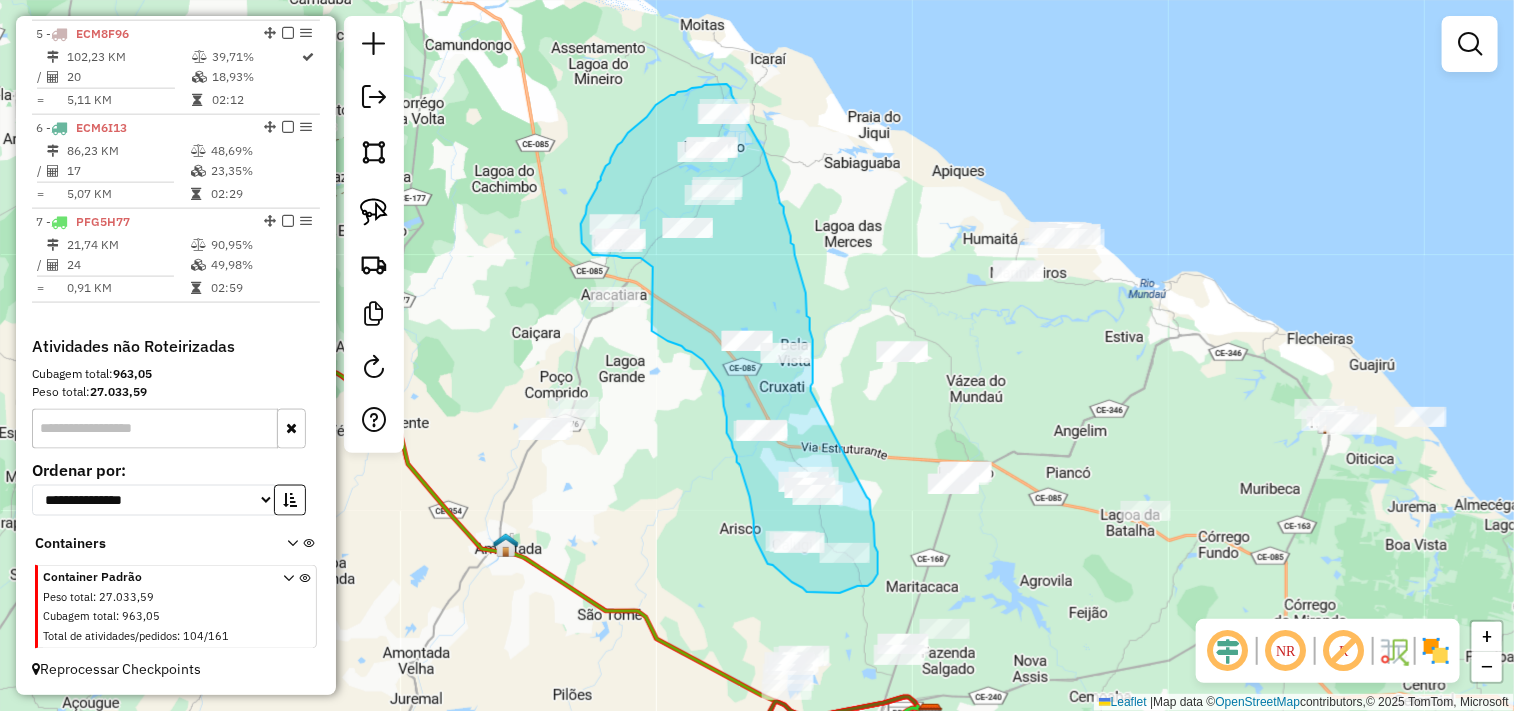 drag, startPoint x: 871, startPoint y: 510, endPoint x: 811, endPoint y: 391, distance: 133.2704 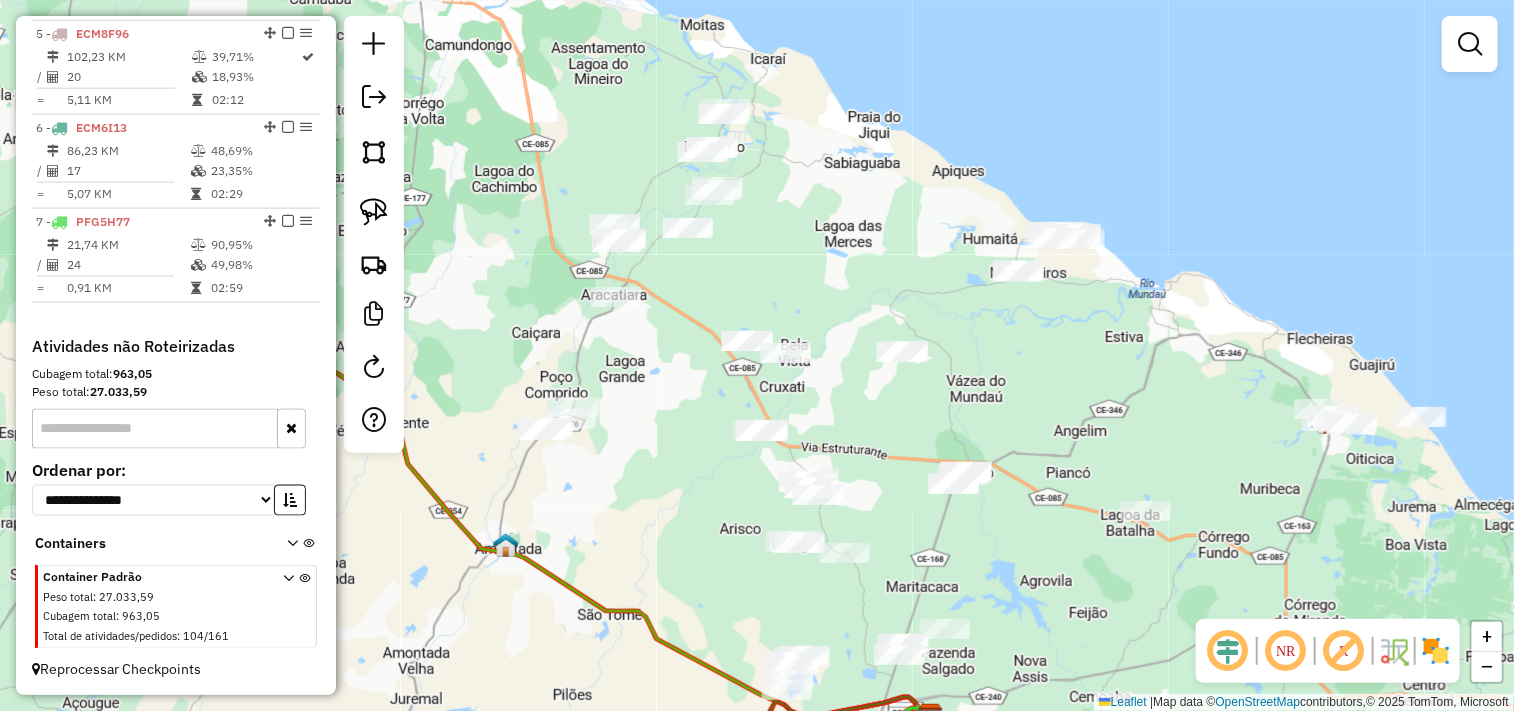drag, startPoint x: 383, startPoint y: 210, endPoint x: 477, endPoint y: 283, distance: 119.01681 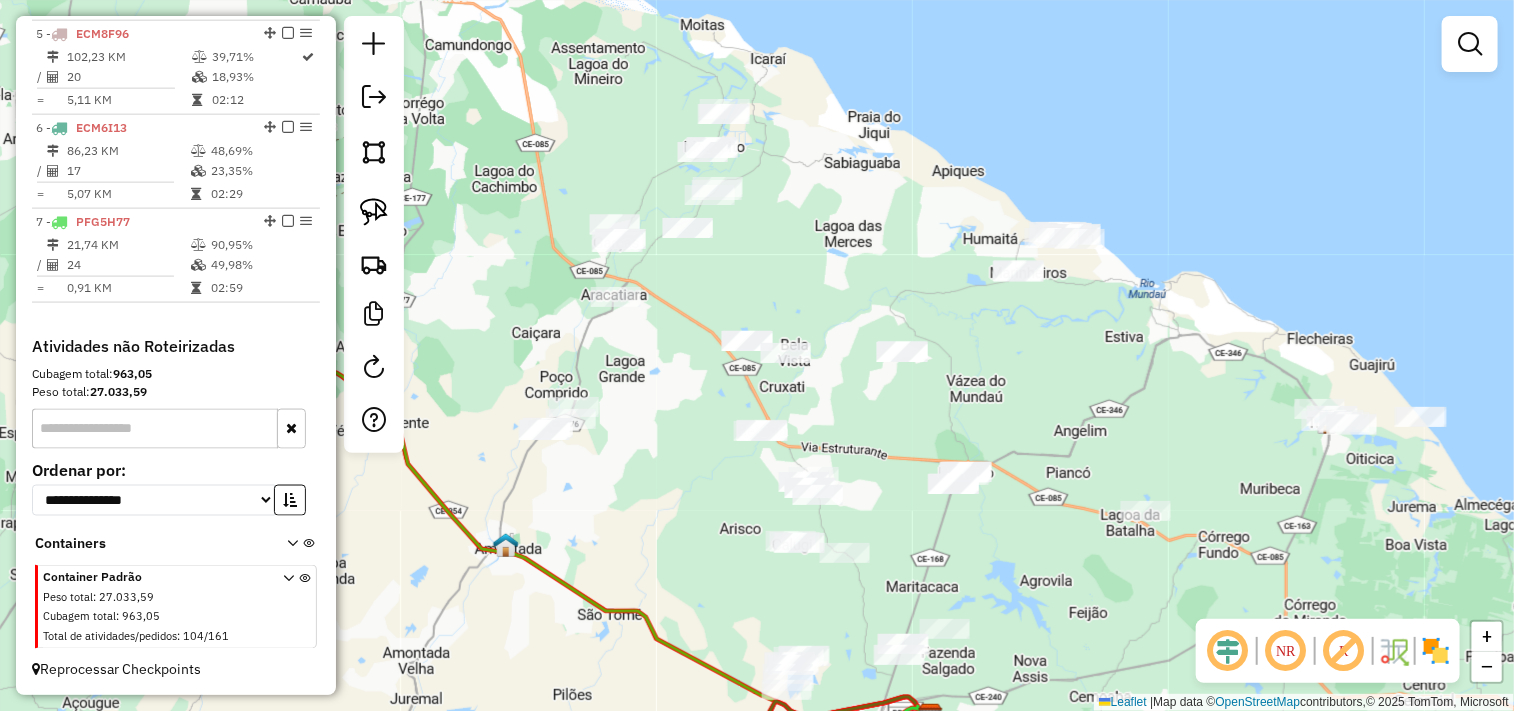 click 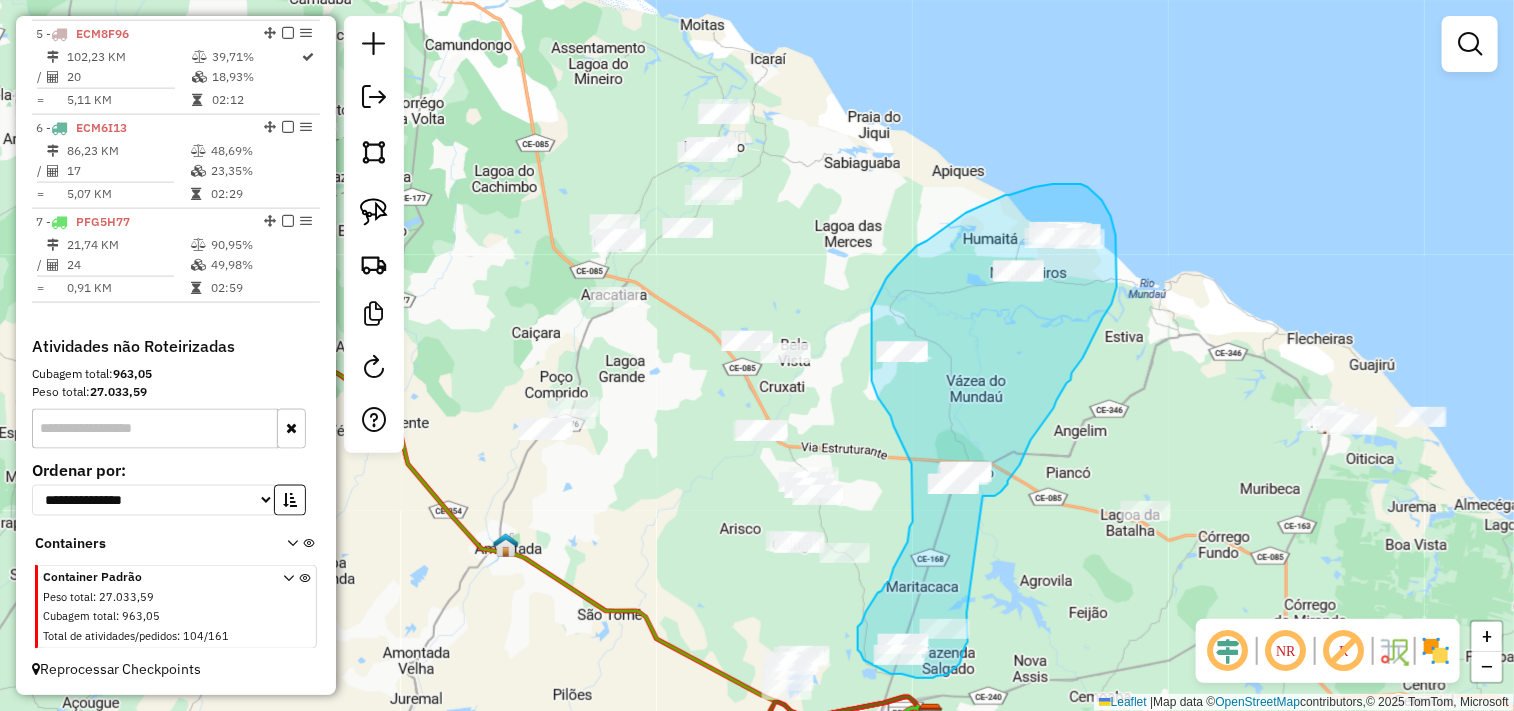 drag, startPoint x: 968, startPoint y: 616, endPoint x: 983, endPoint y: 496, distance: 120.93387 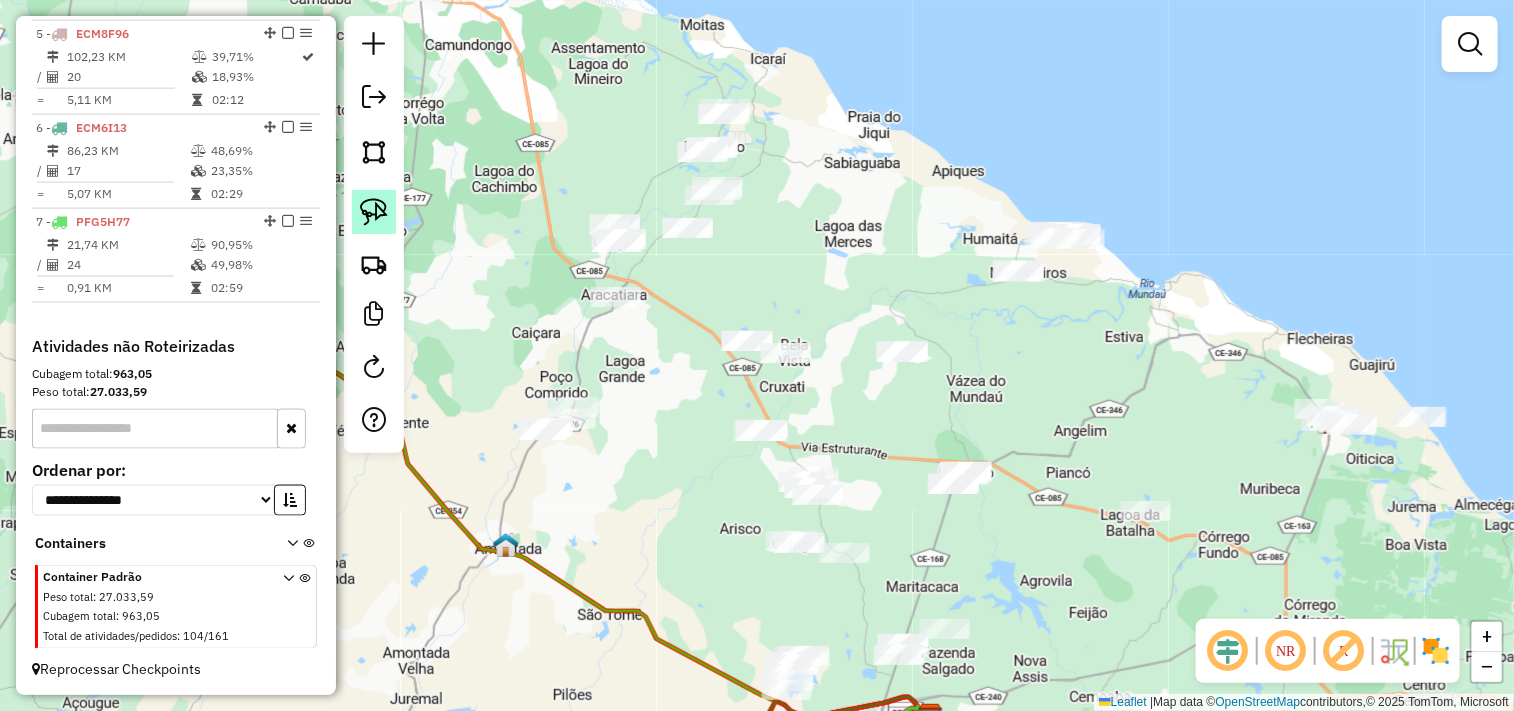 click 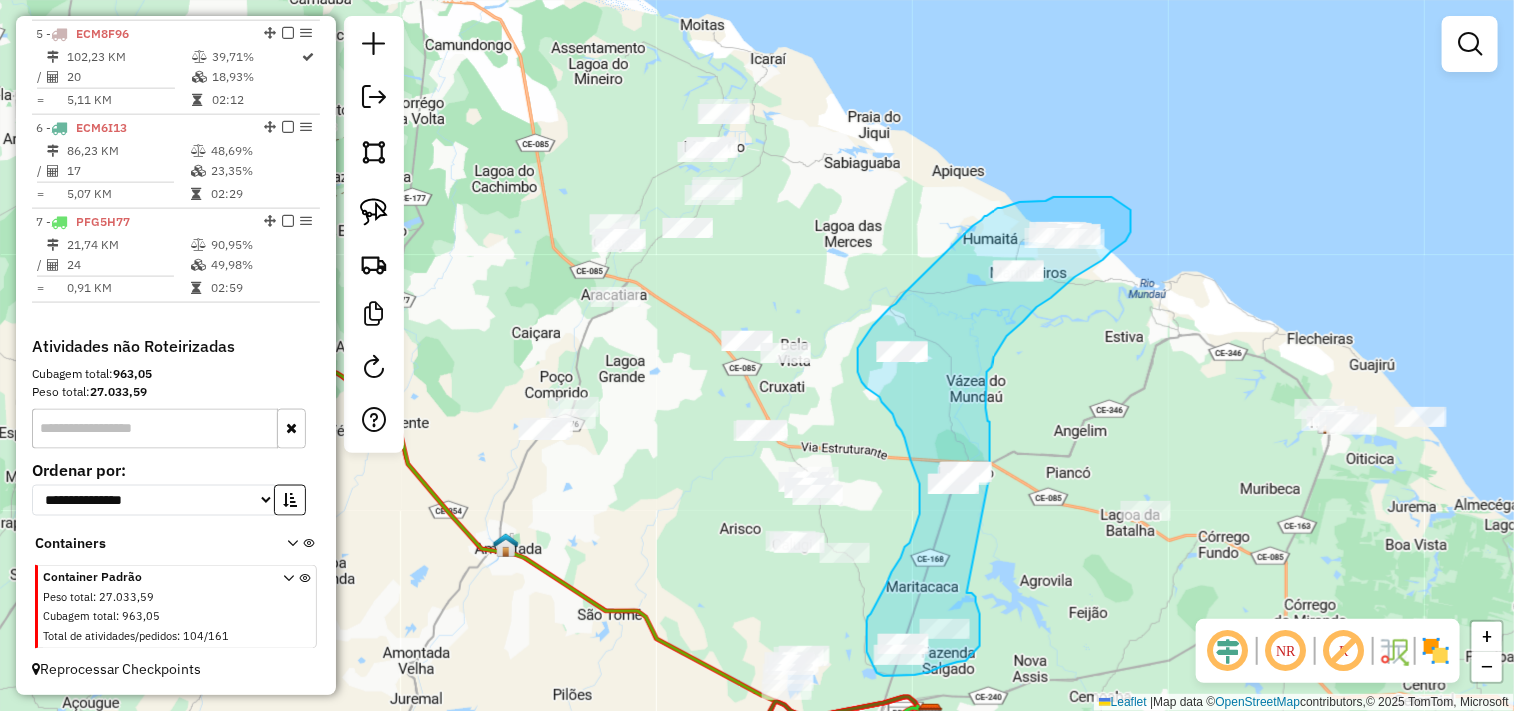 click on "Janela de atendimento Grade de atendimento Capacidade Transportadoras Veículos Cliente Pedidos  Rotas Selecione os dias de semana para filtrar as janelas de atendimento  Seg   Ter   Qua   Qui   Sex   Sáb   Dom  Informe o período da janela de atendimento: De: Até:  Filtrar exatamente a janela do cliente  Considerar janela de atendimento padrão  Selecione os dias de semana para filtrar as grades de atendimento  Seg   Ter   Qua   Qui   Sex   Sáb   Dom   Considerar clientes sem dia de atendimento cadastrado  Clientes fora do dia de atendimento selecionado Filtrar as atividades entre os valores definidos abaixo:  Peso mínimo:   Peso máximo:   Cubagem mínima:   Cubagem máxima:   De:   Até:  Filtrar as atividades entre o tempo de atendimento definido abaixo:  De:   Até:   Considerar capacidade total dos clientes não roteirizados Transportadora: Selecione um ou mais itens Tipo de veículo: Selecione um ou mais itens Veículo: Selecione um ou mais itens Motorista: Selecione um ou mais itens Nome: Rótulo:" 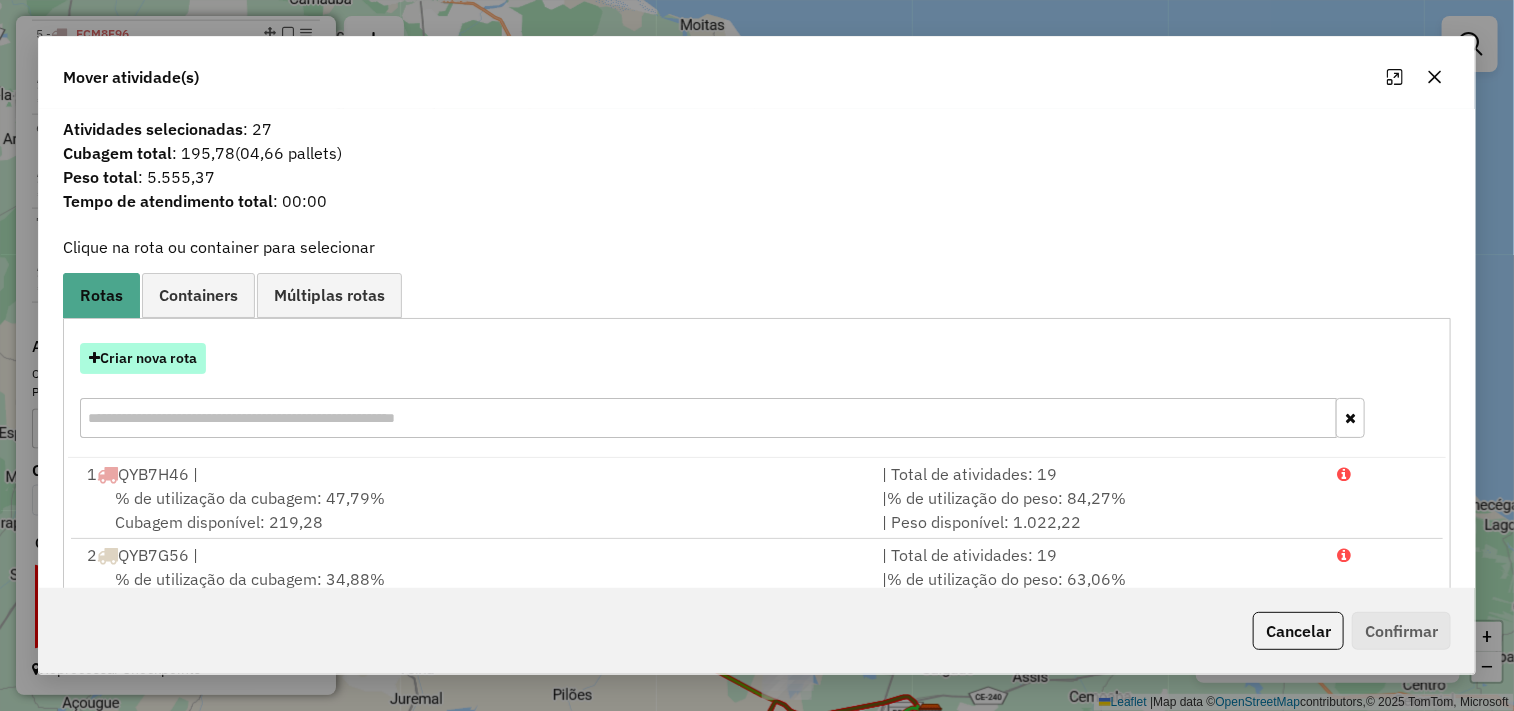 click on "Criar nova rota" at bounding box center (143, 358) 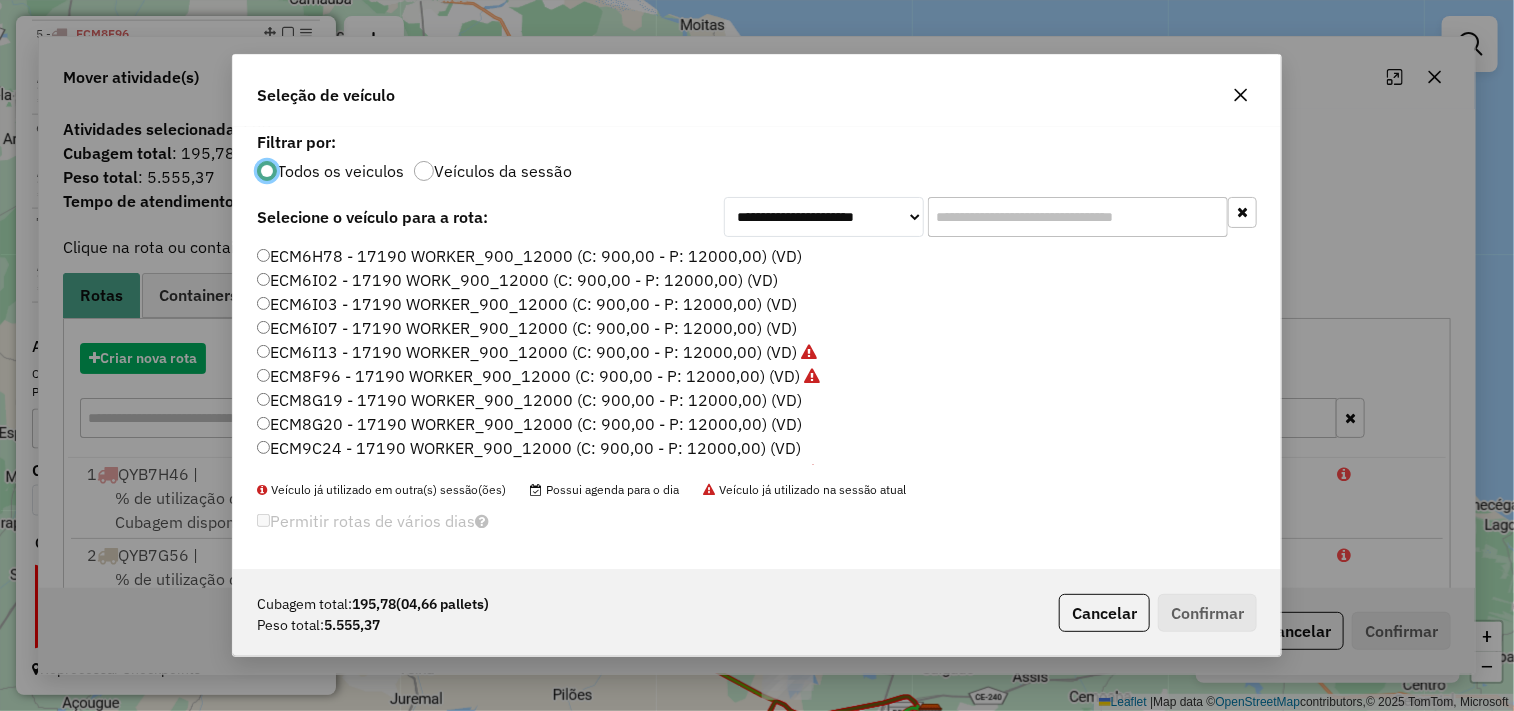 scroll, scrollTop: 11, scrollLeft: 5, axis: both 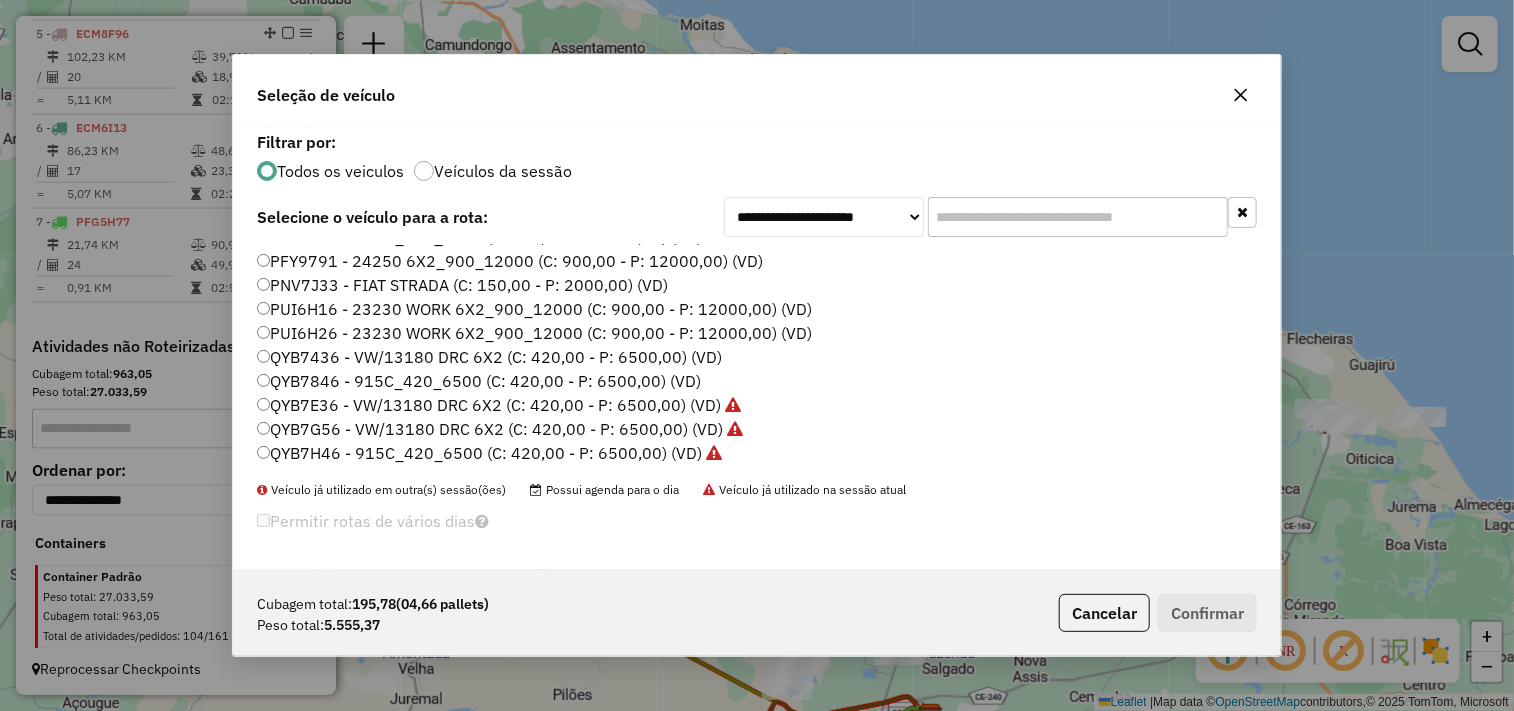 click on "QYB7846 - 915C_420_6500 (C: 420,00 - P: 6500,00) (VD)" 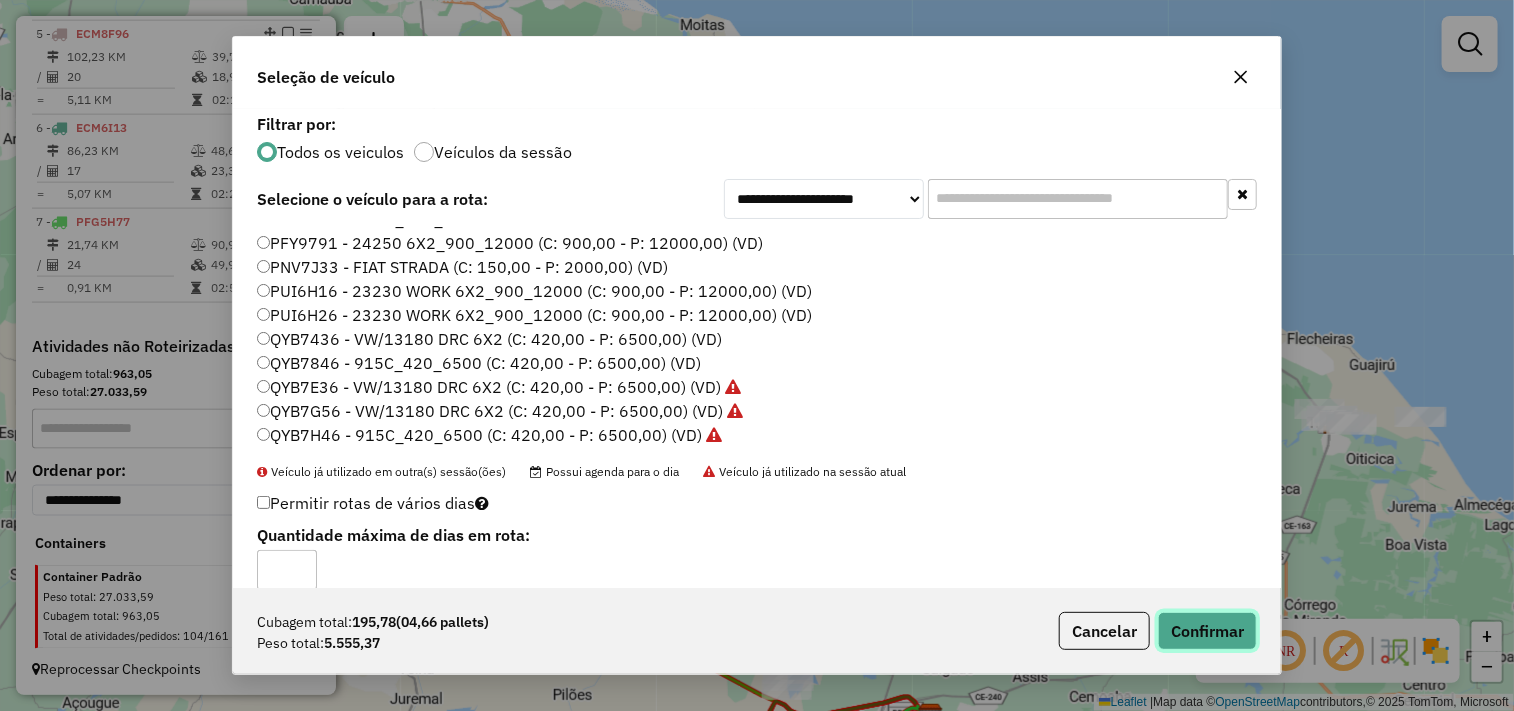 click on "Confirmar" 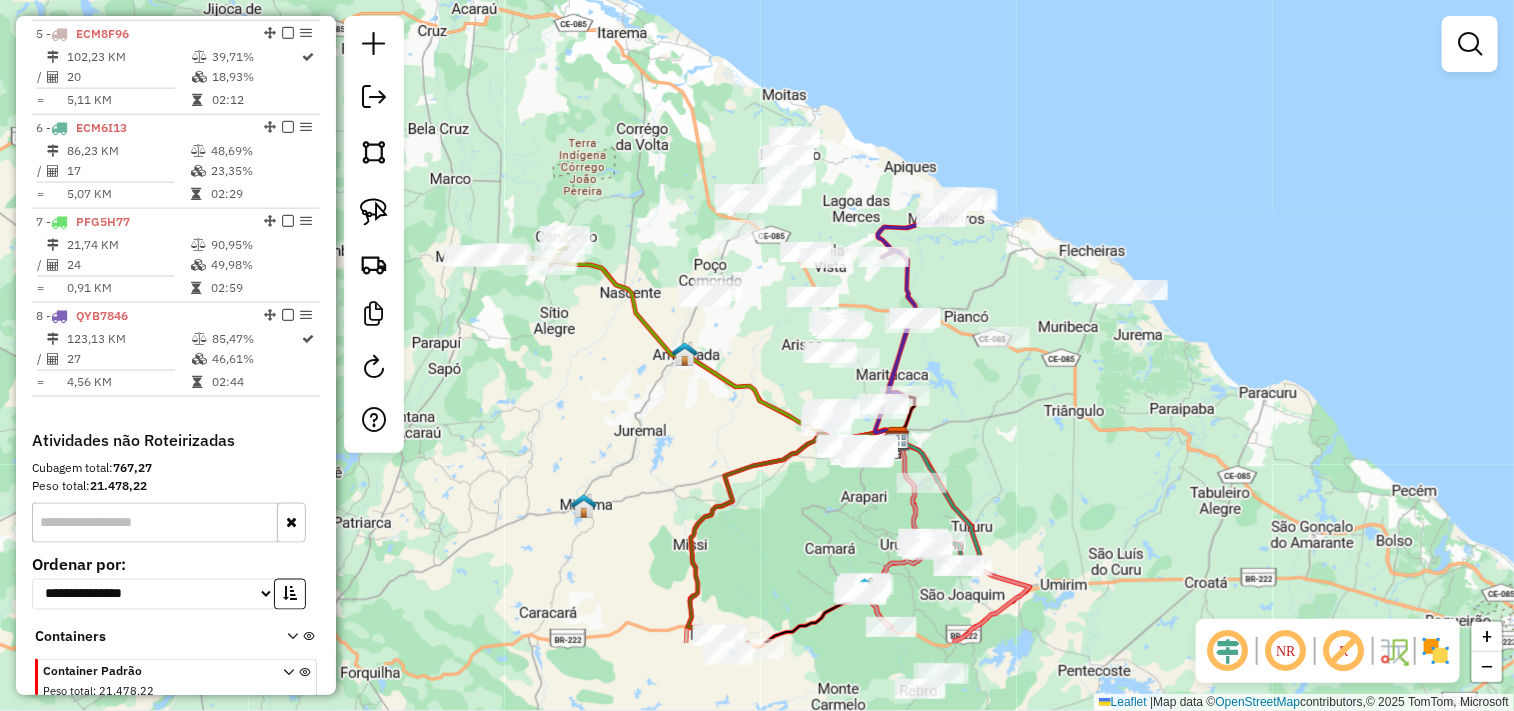 drag, startPoint x: 1037, startPoint y: 557, endPoint x: 971, endPoint y: 391, distance: 178.6393 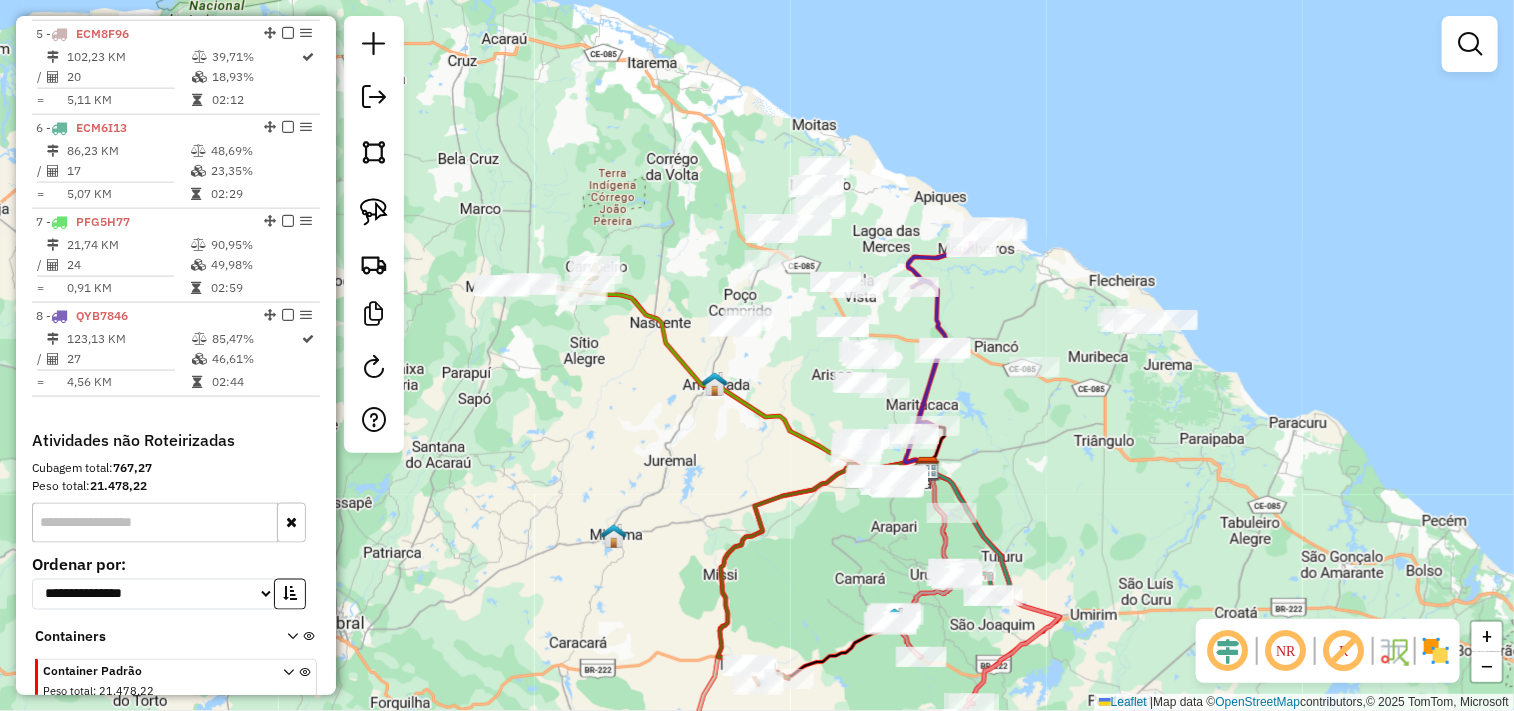 drag, startPoint x: 970, startPoint y: 368, endPoint x: 1006, endPoint y: 452, distance: 91.389275 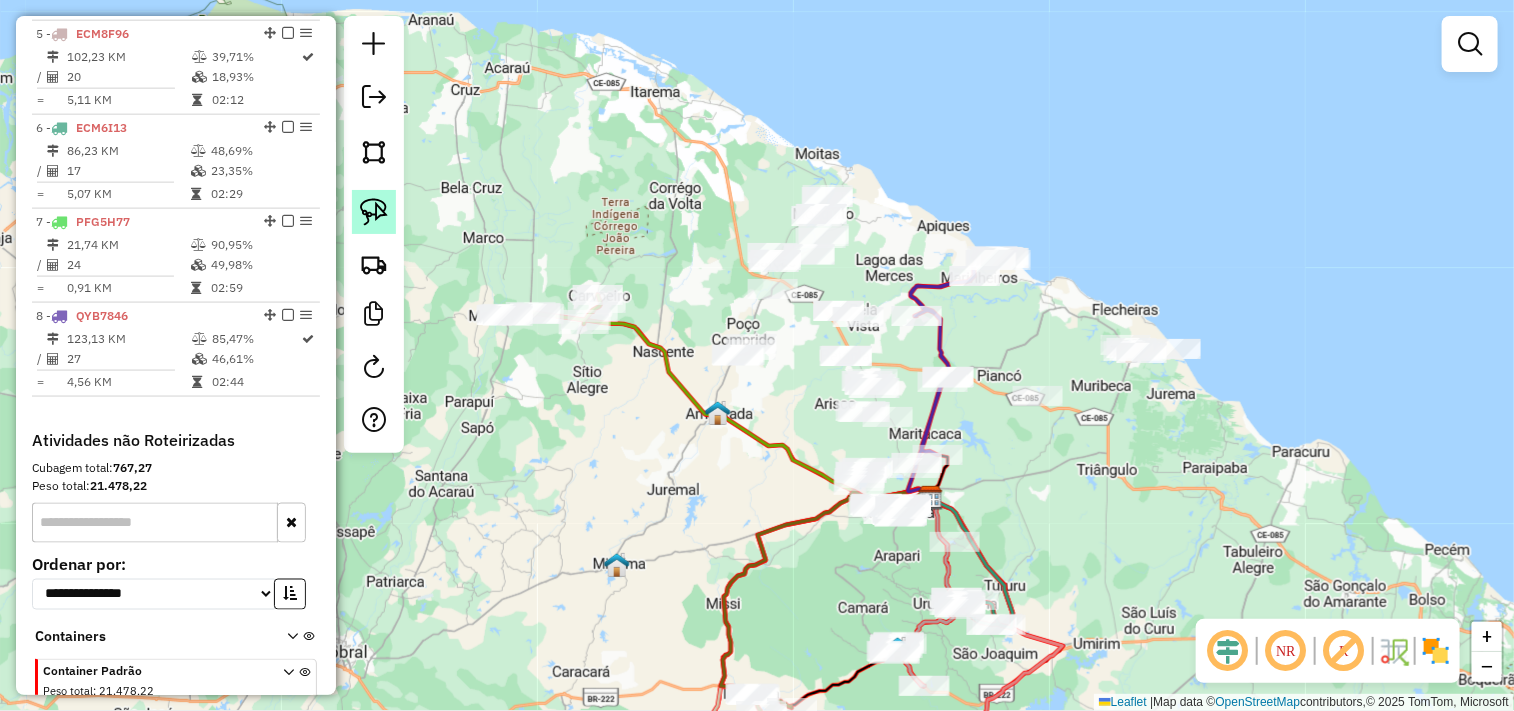 click 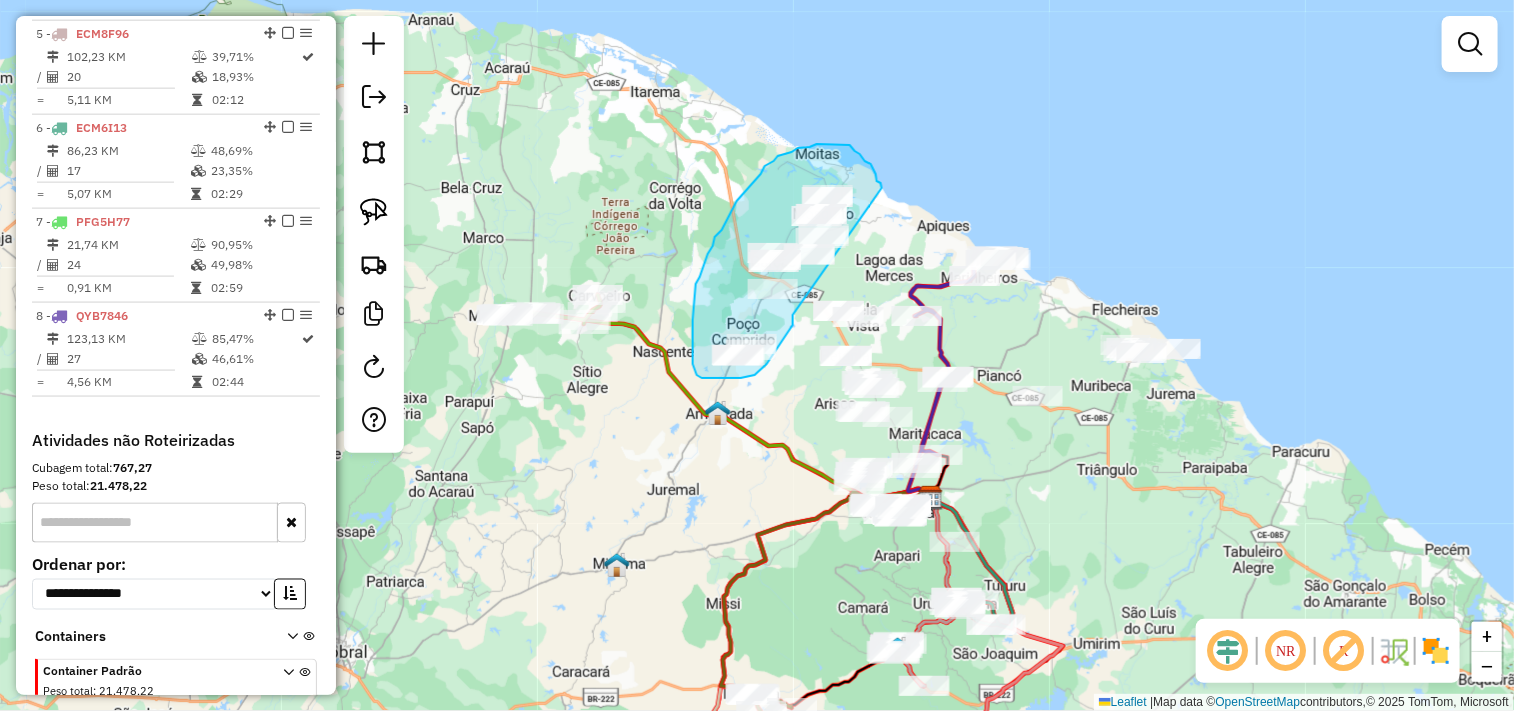 drag, startPoint x: 793, startPoint y: 315, endPoint x: 887, endPoint y: 211, distance: 140.1856 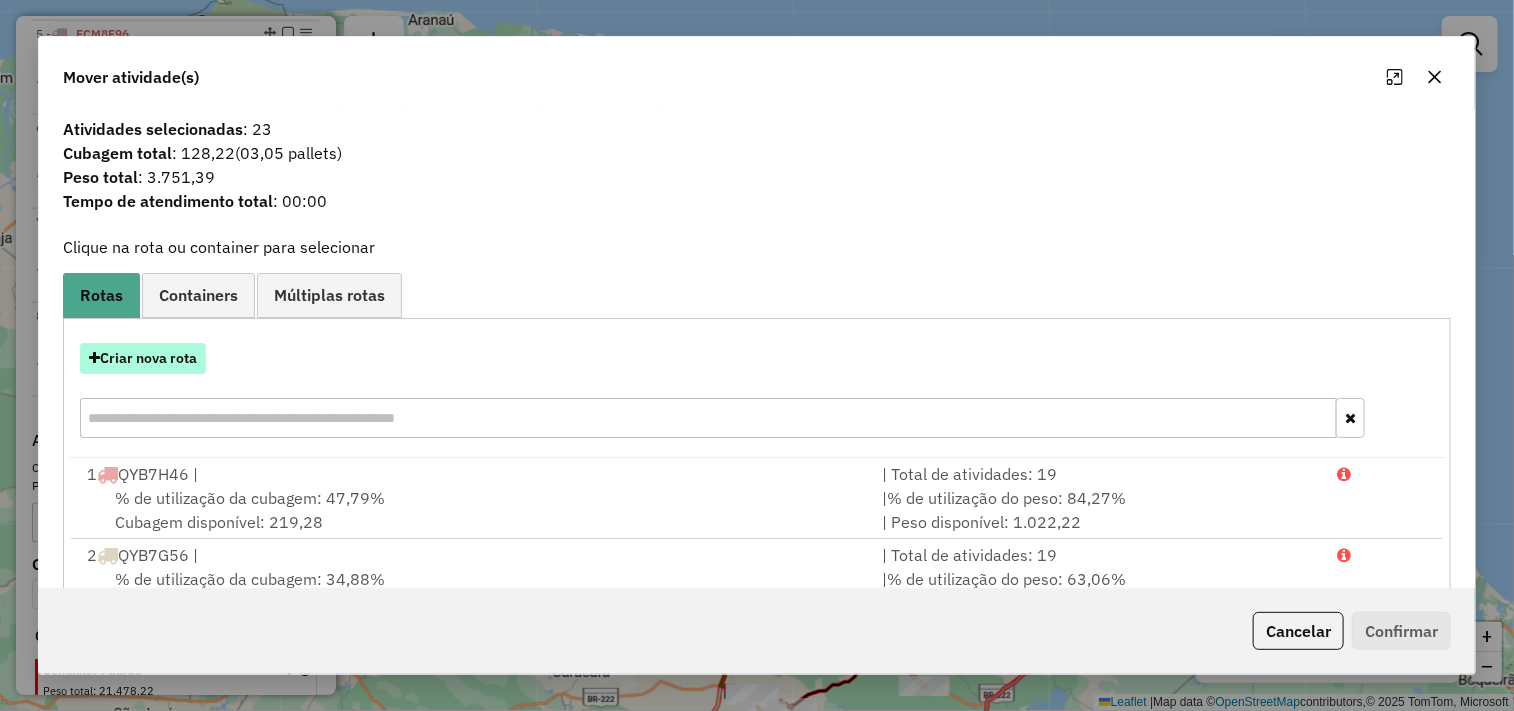 click on "Criar nova rota" at bounding box center (143, 358) 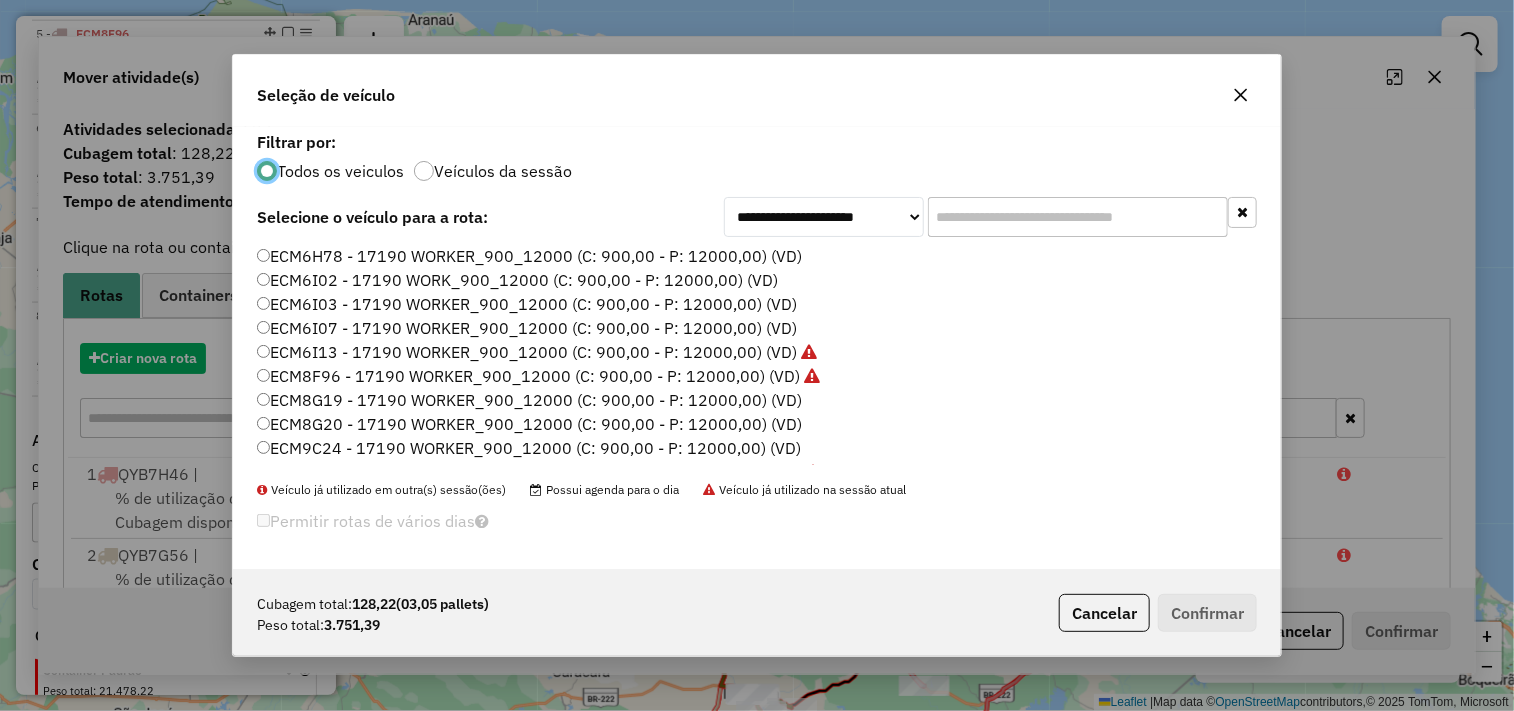 scroll, scrollTop: 11, scrollLeft: 5, axis: both 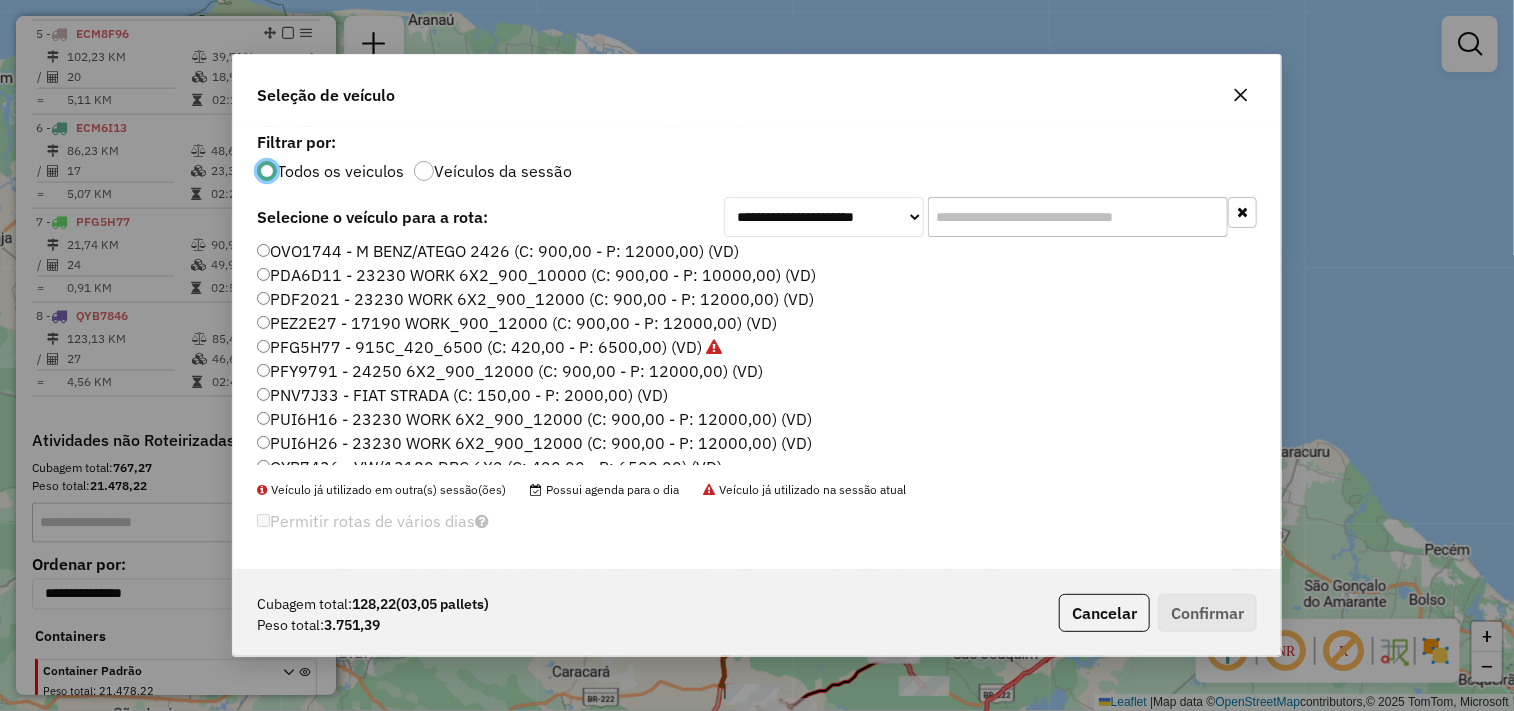 click on "PDF2021 - 23230 WORK 6X2_900_12000 (C: 900,00 - P: 12000,00) (VD)" 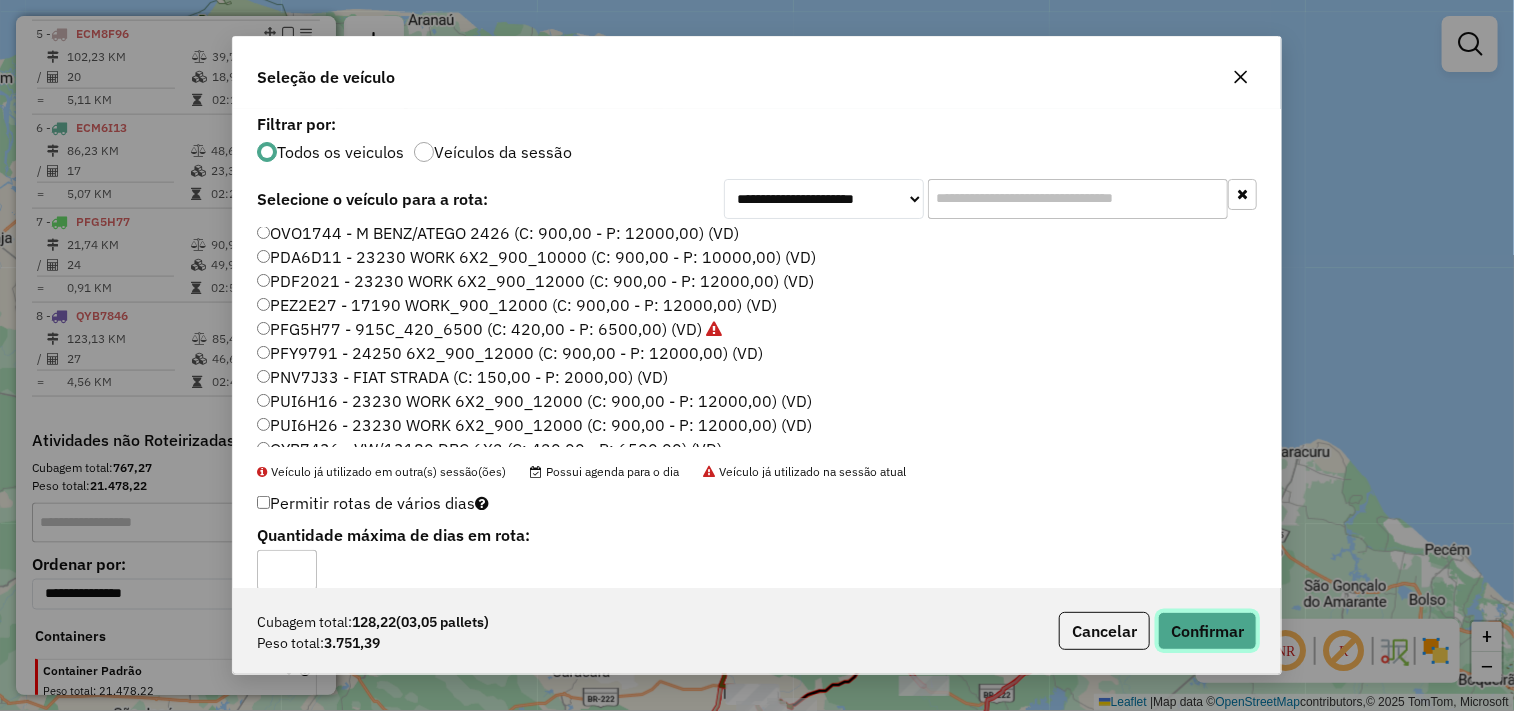 click on "Confirmar" 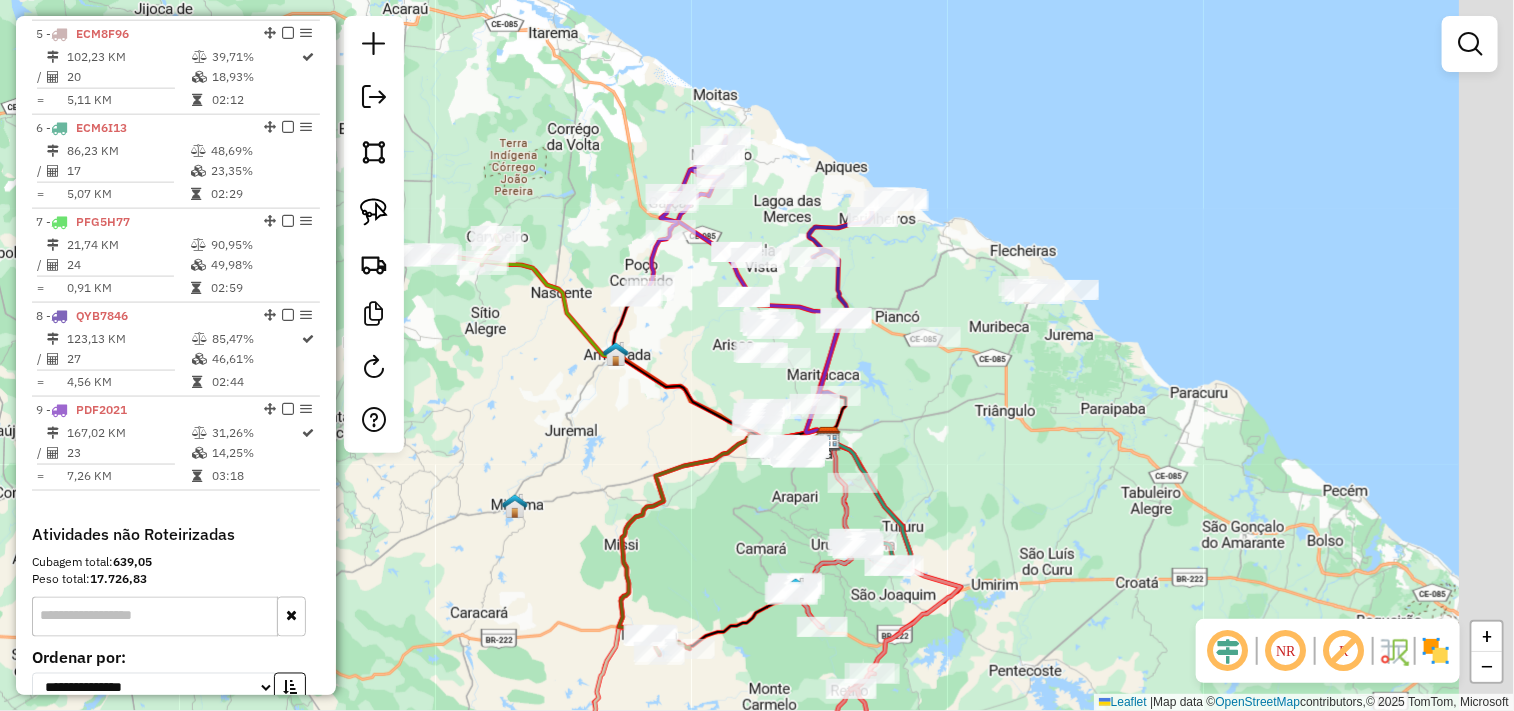 drag, startPoint x: 788, startPoint y: 412, endPoint x: 662, endPoint y: 324, distance: 153.68799 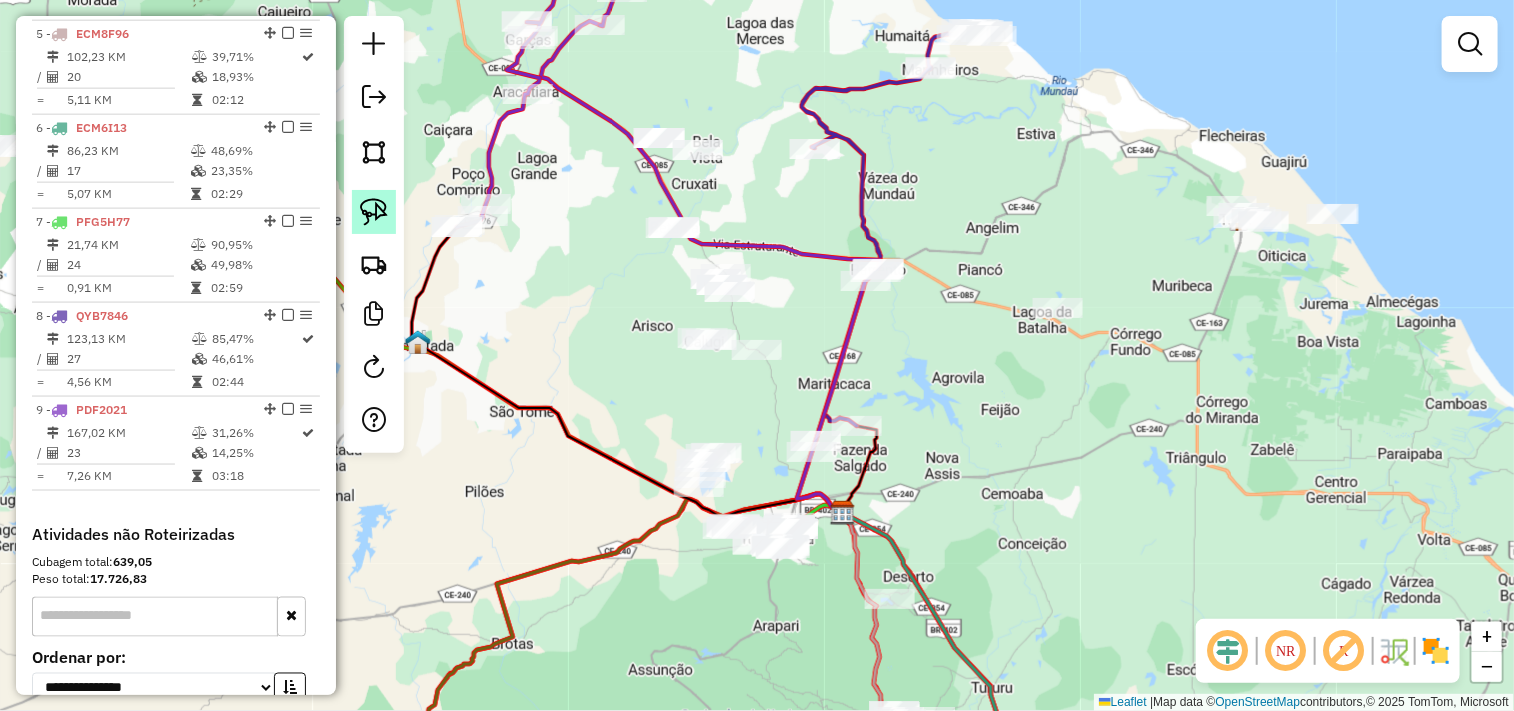 click 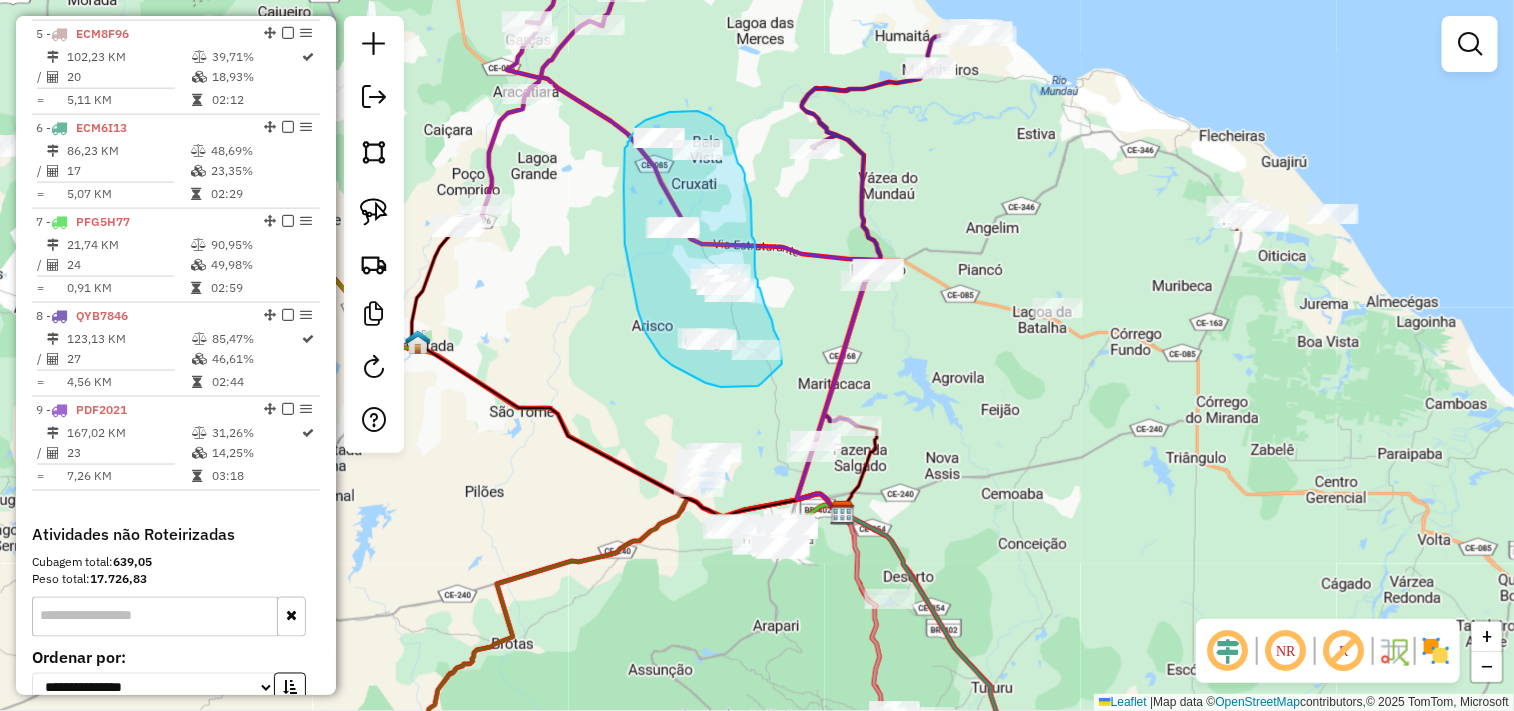 drag, startPoint x: 748, startPoint y: 386, endPoint x: 782, endPoint y: 364, distance: 40.496914 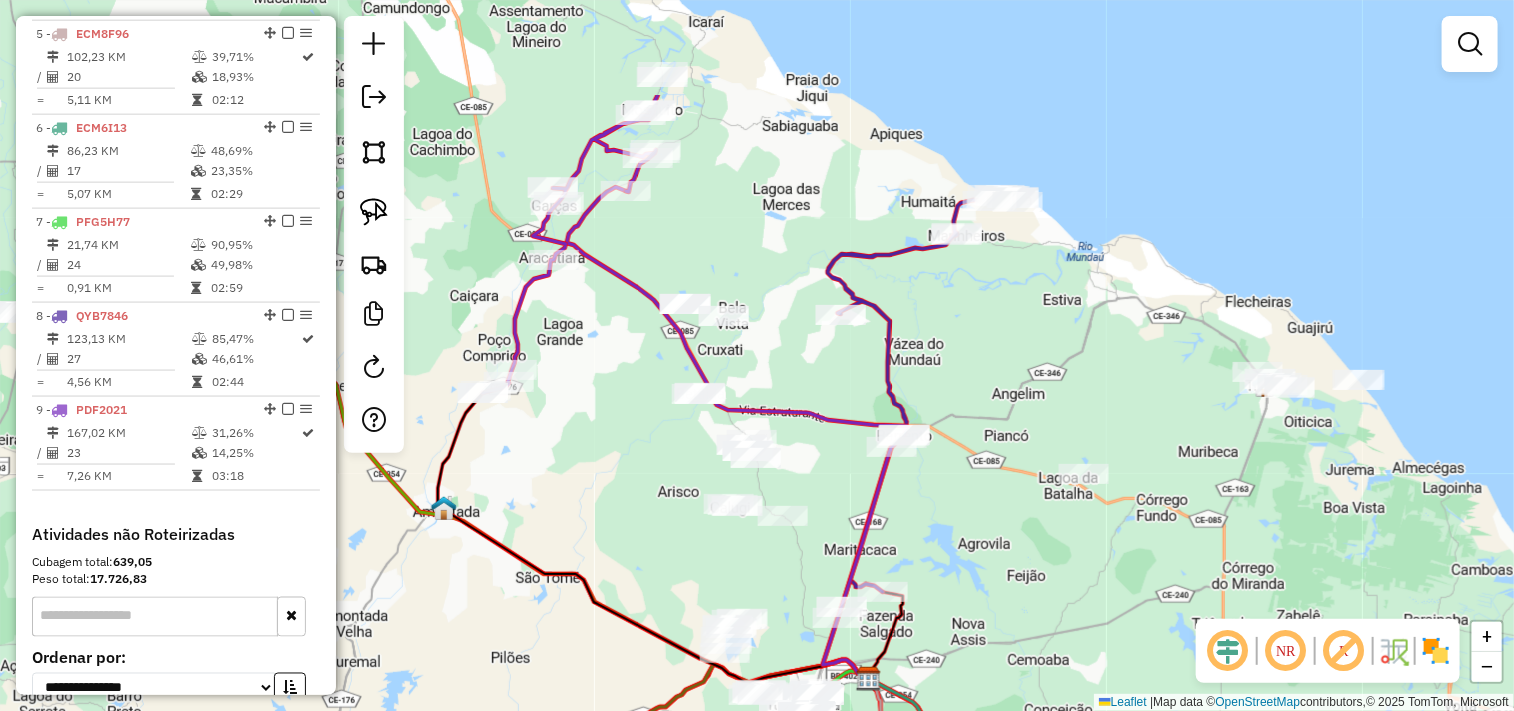 drag, startPoint x: 634, startPoint y: 206, endPoint x: 660, endPoint y: 362, distance: 158.15182 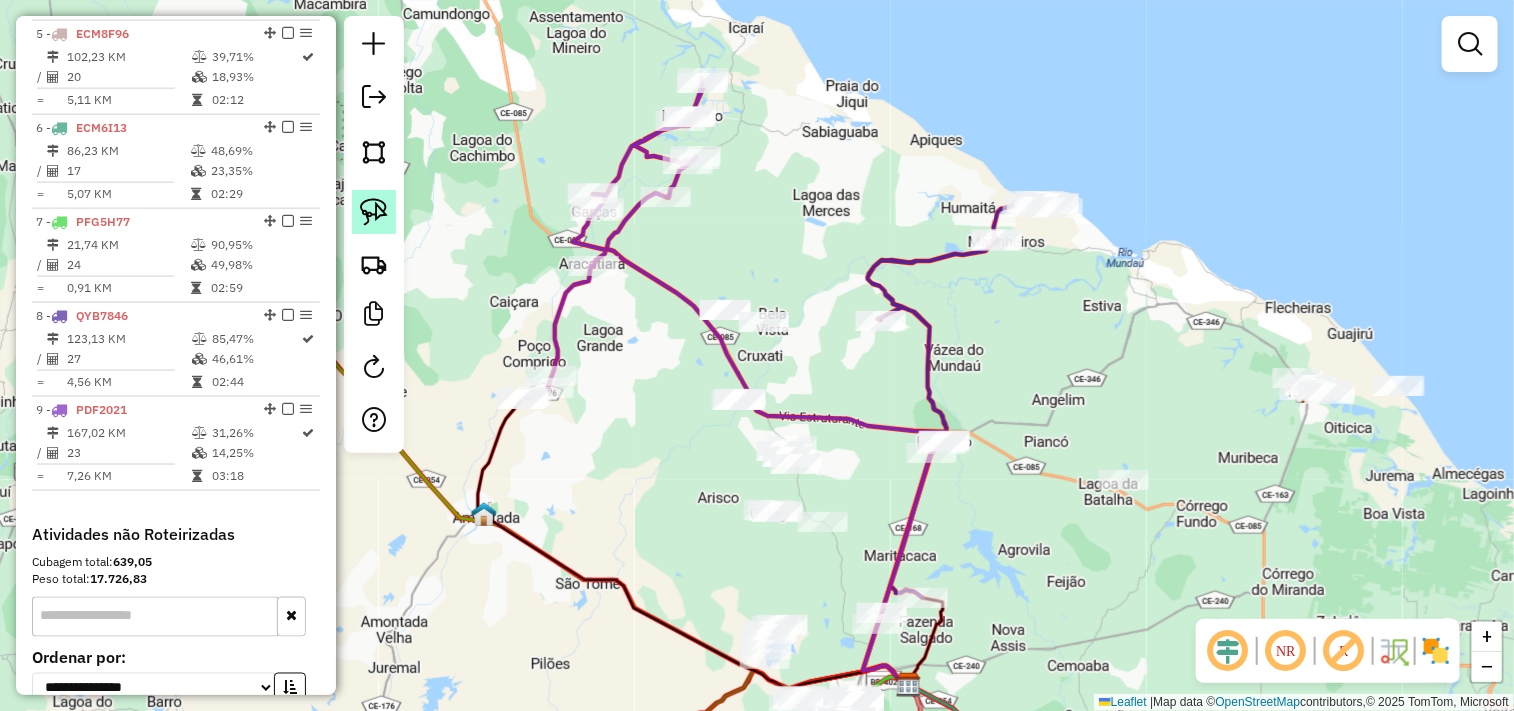 click 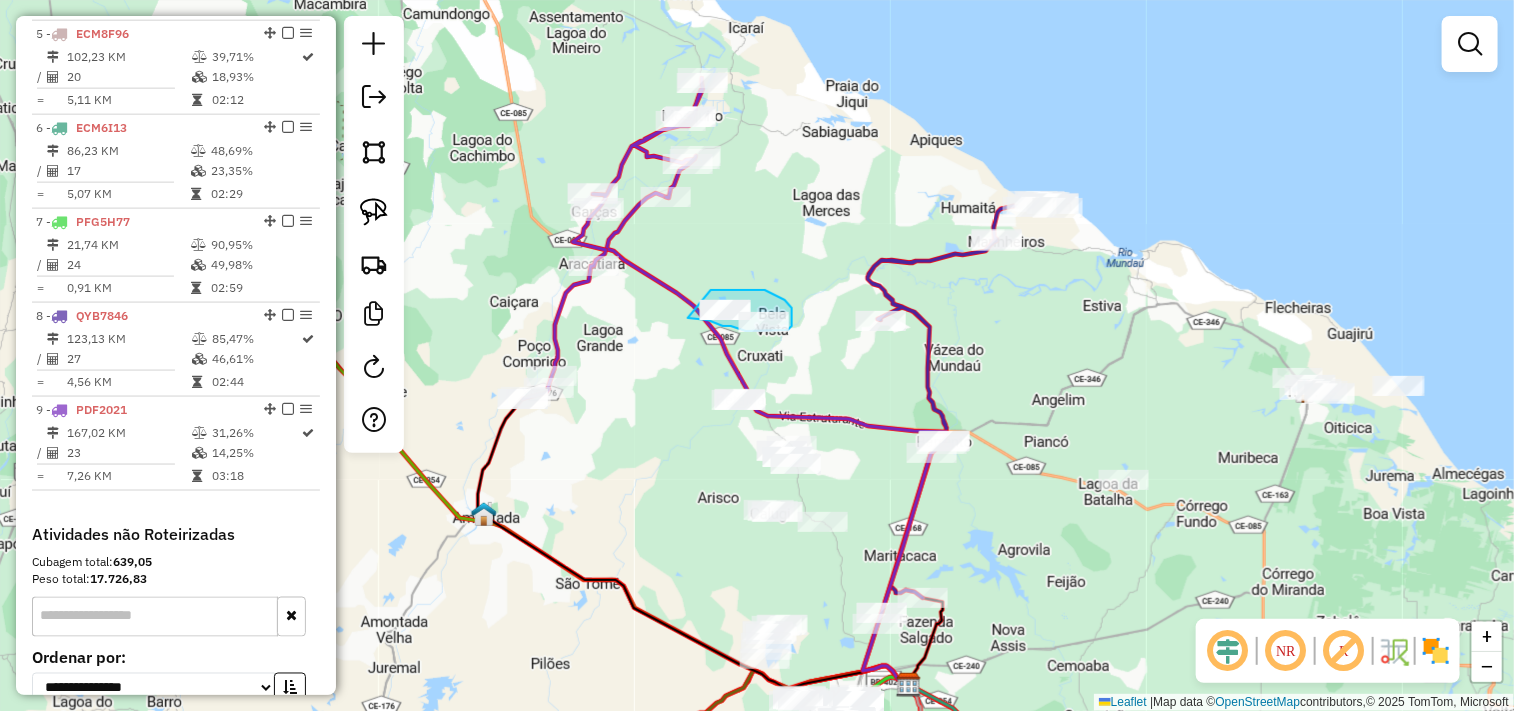 drag, startPoint x: 732, startPoint y: 290, endPoint x: 663, endPoint y: 315, distance: 73.38937 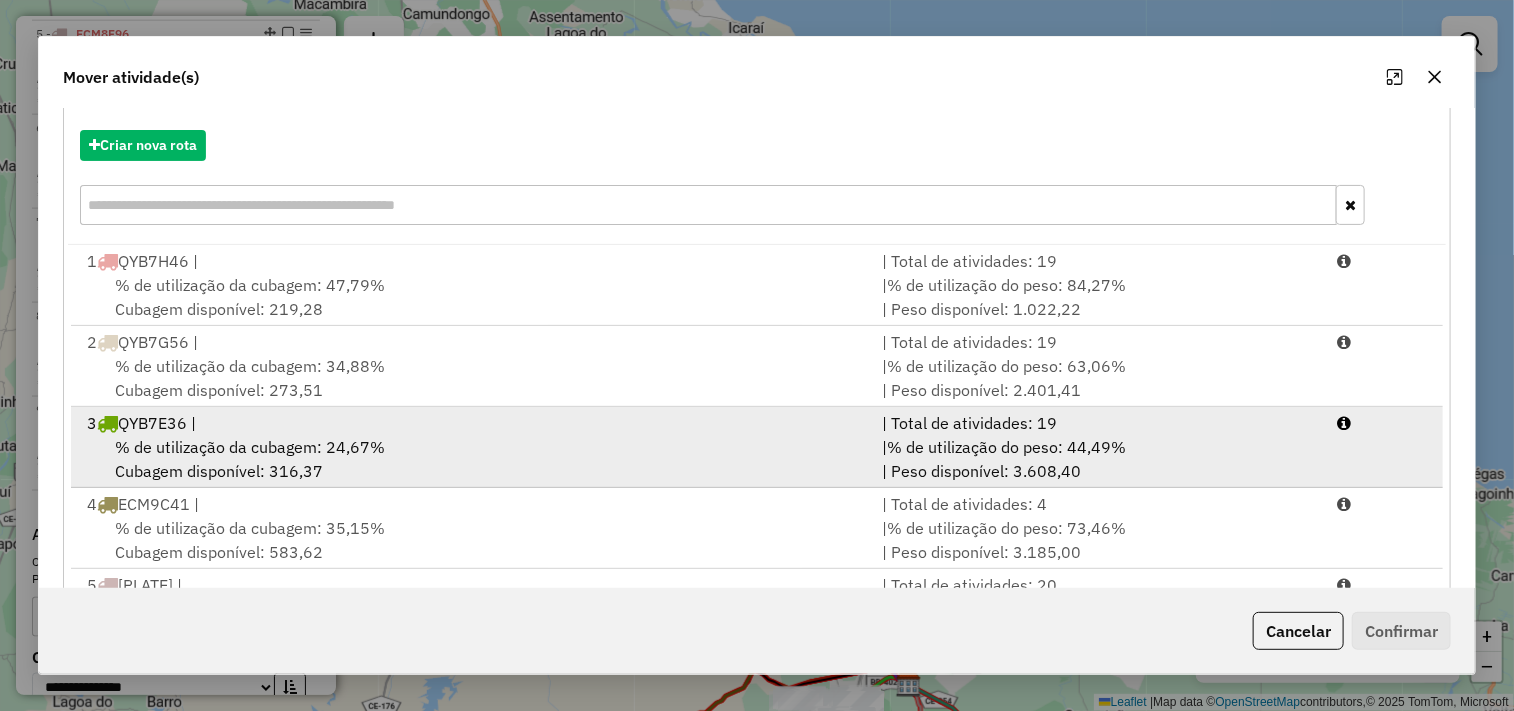 scroll, scrollTop: 303, scrollLeft: 0, axis: vertical 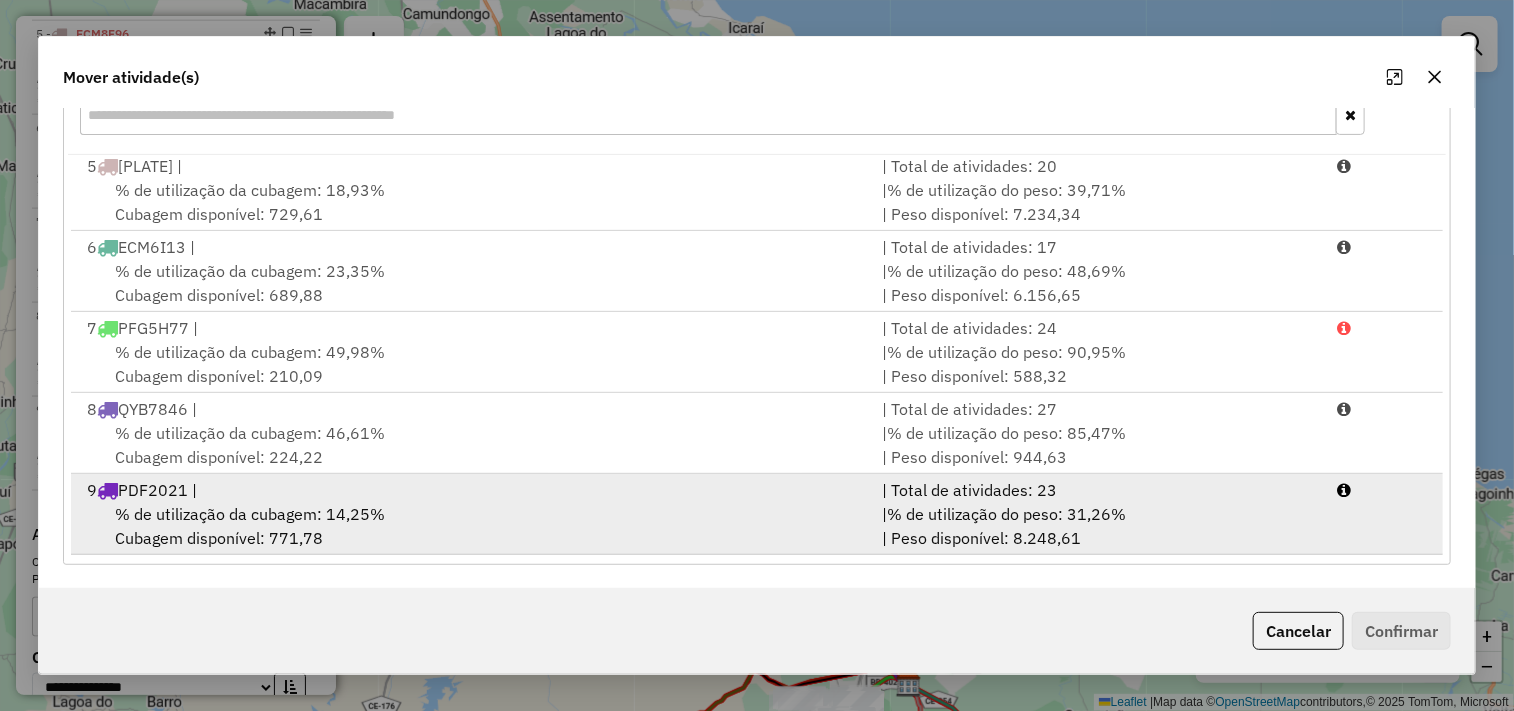 click on "9  PDF2021 |" at bounding box center (473, 490) 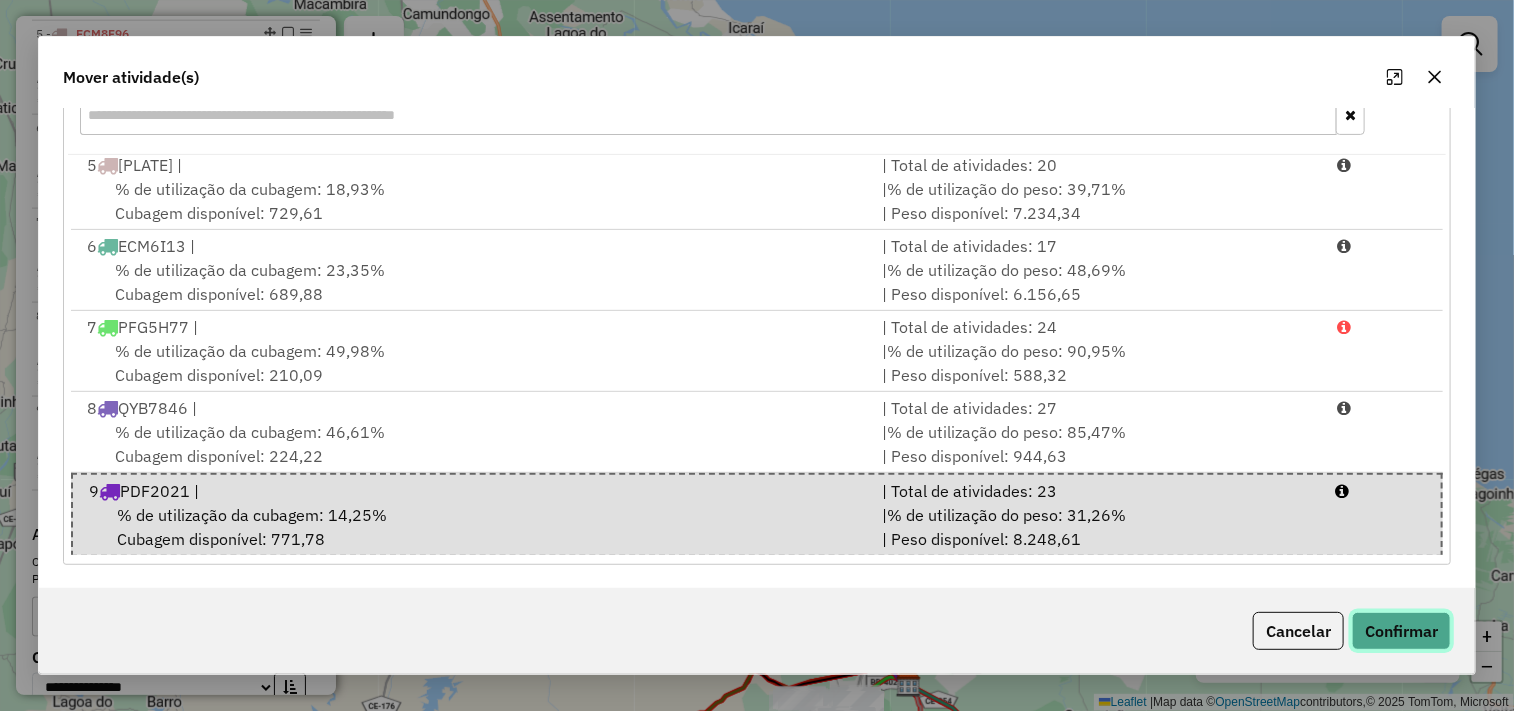 click on "Confirmar" 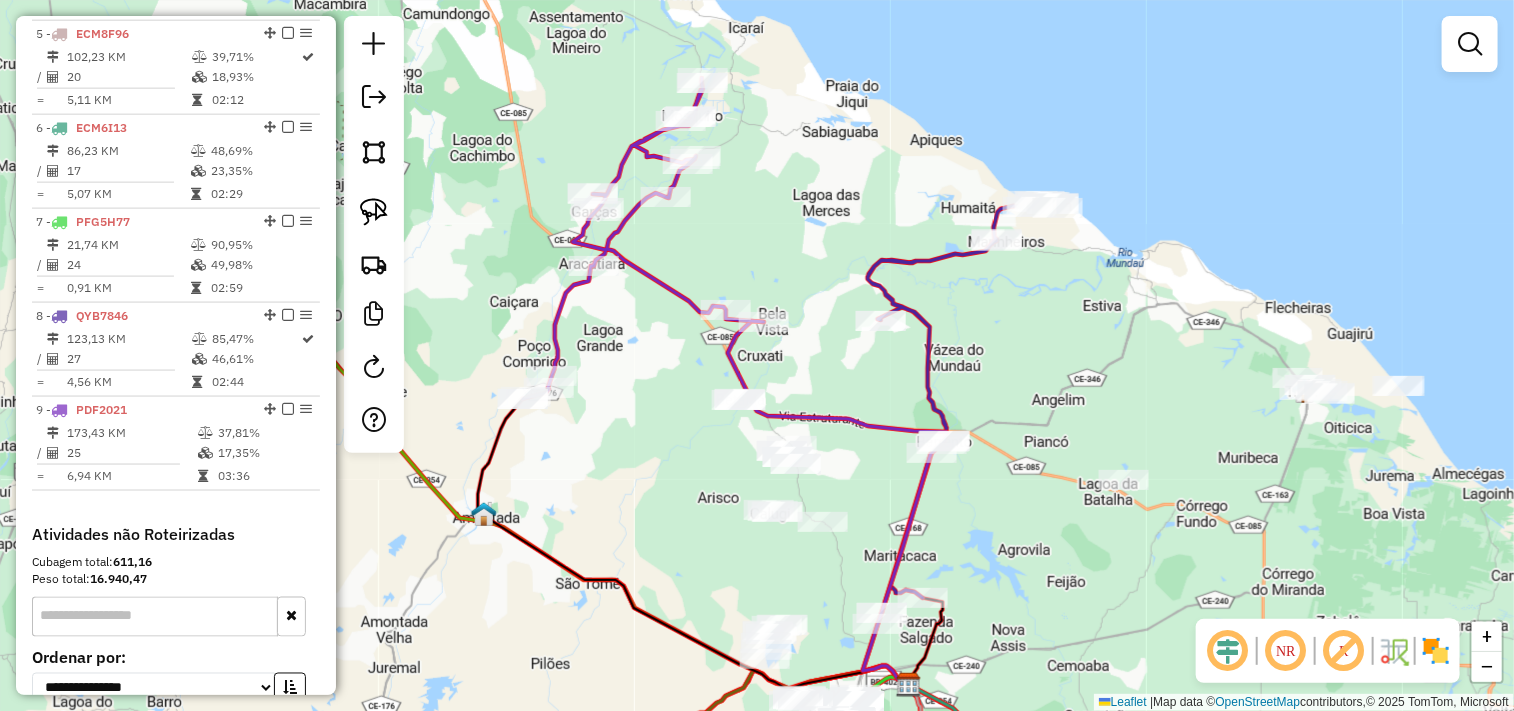 scroll, scrollTop: 0, scrollLeft: 0, axis: both 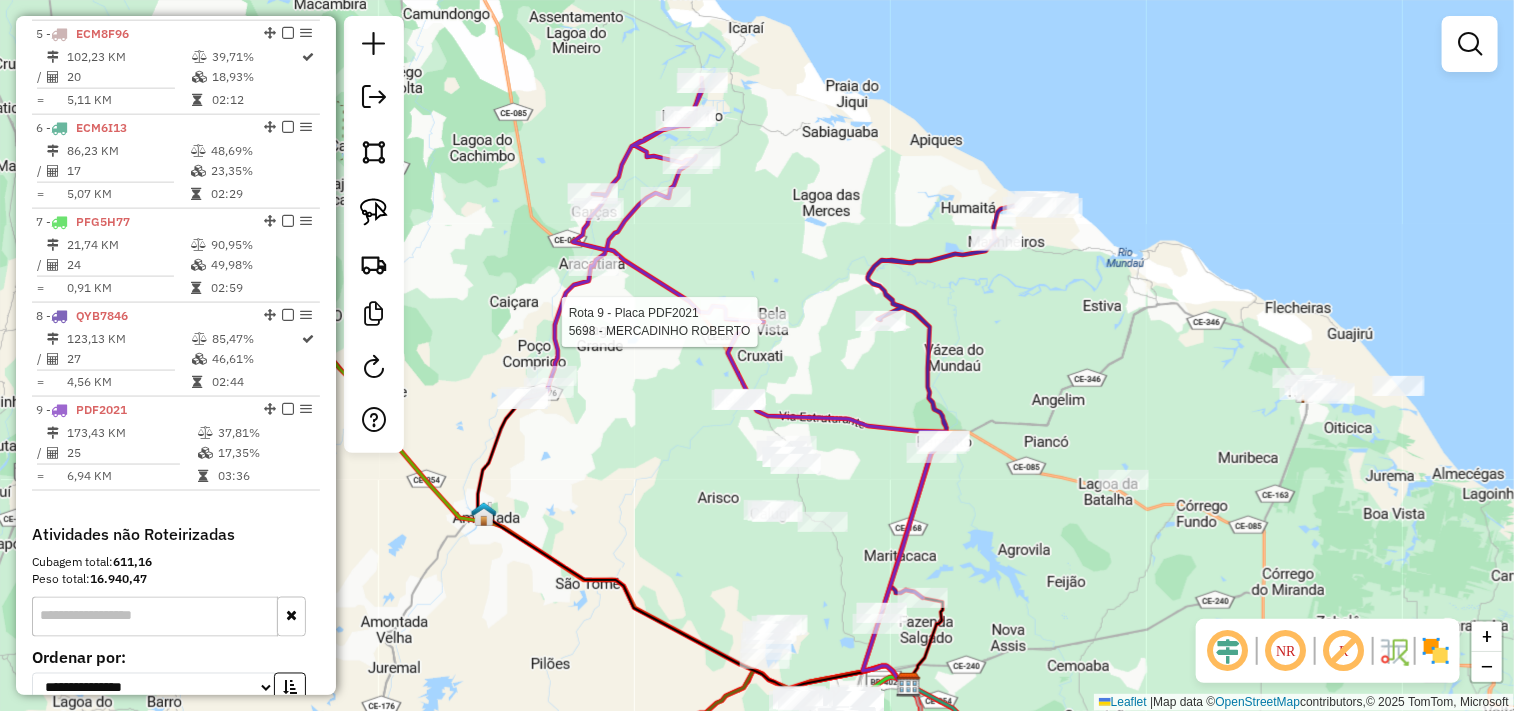click 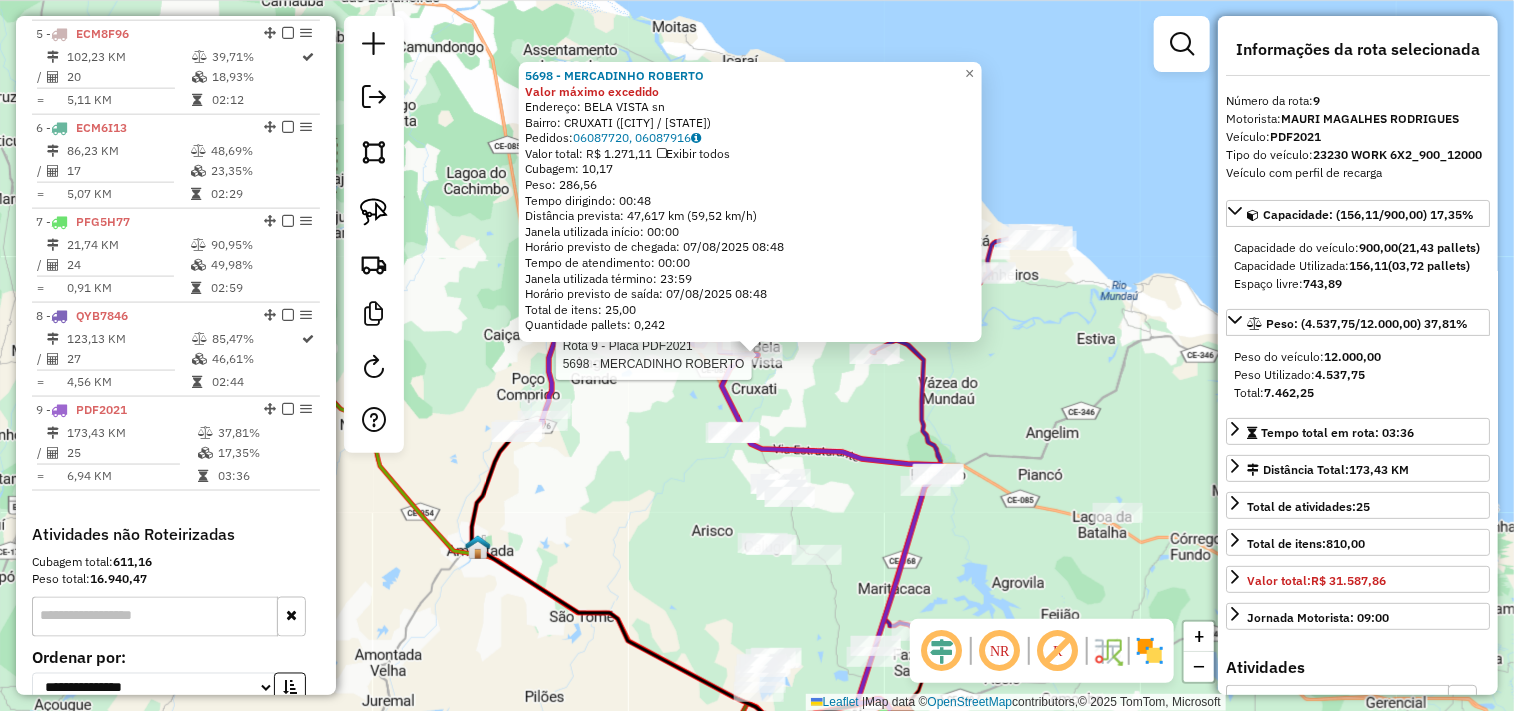 scroll, scrollTop: 1333, scrollLeft: 0, axis: vertical 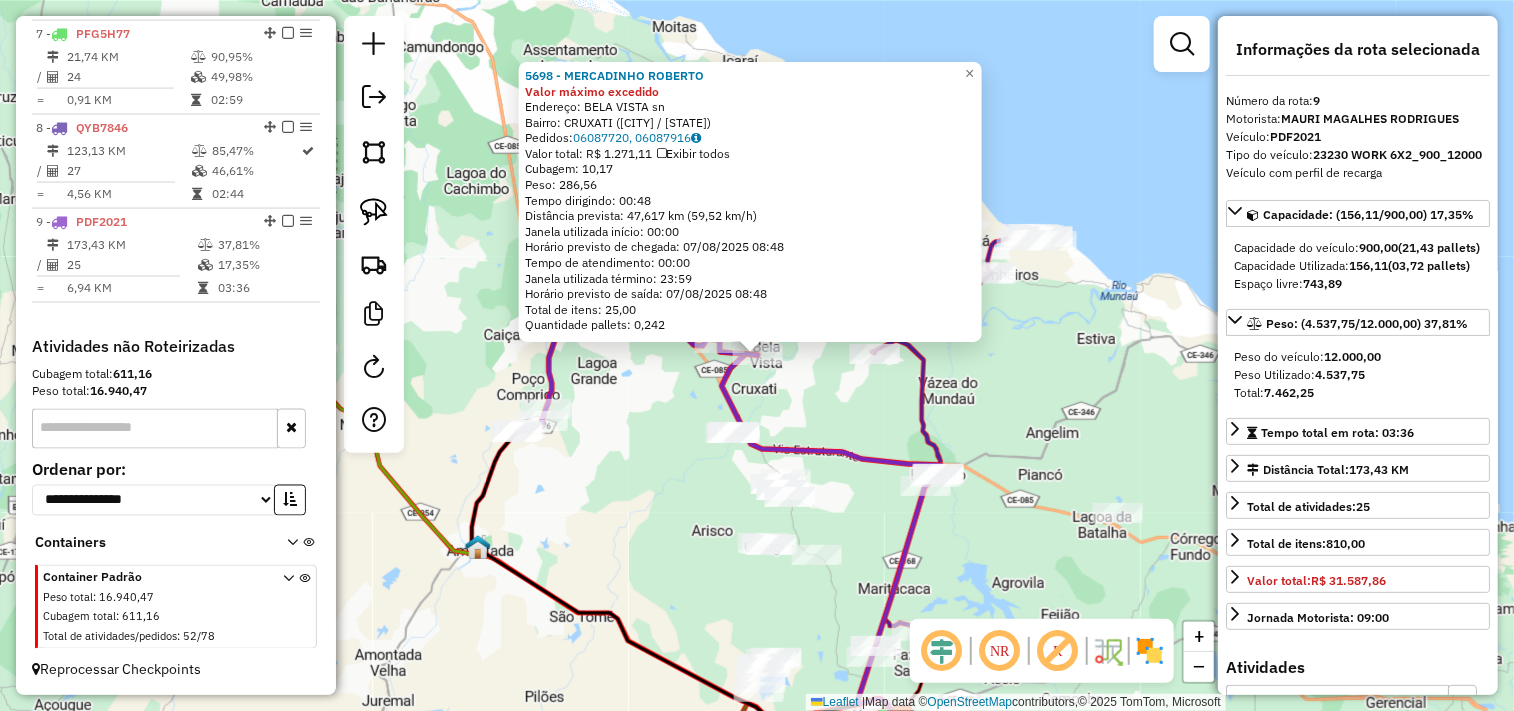 click on "5698 - MERCADINHO ROBERTO Valor máximo excedido  Endereço:  BELA VISTA sn   Bairro: CRUXATI (ITAPIPOCA / CE)   Pedidos:  06087720, 06087916   Valor total: R$ 1.271,11   Exibir todos   Cubagem: 10,17  Peso: 286,56  Tempo dirigindo: 00:48   Distância prevista: 47,617 km (59,52 km/h)   Janela utilizada início: 00:00   Horário previsto de chegada: 07/08/2025 08:48   Tempo de atendimento: 00:00   Janela utilizada término: 23:59   Horário previsto de saída: 07/08/2025 08:48   Total de itens: 25,00   Quantidade pallets: 0,242  × Janela de atendimento Grade de atendimento Capacidade Transportadoras Veículos Cliente Pedidos  Rotas Selecione os dias de semana para filtrar as janelas de atendimento  Seg   Ter   Qua   Qui   Sex   Sáb   Dom  Informe o período da janela de atendimento: De: Até:  Filtrar exatamente a janela do cliente  Considerar janela de atendimento padrão  Selecione os dias de semana para filtrar as grades de atendimento  Seg   Ter   Qua   Qui   Sex   Sáb   Dom   Peso mínimo:   De:   De:" 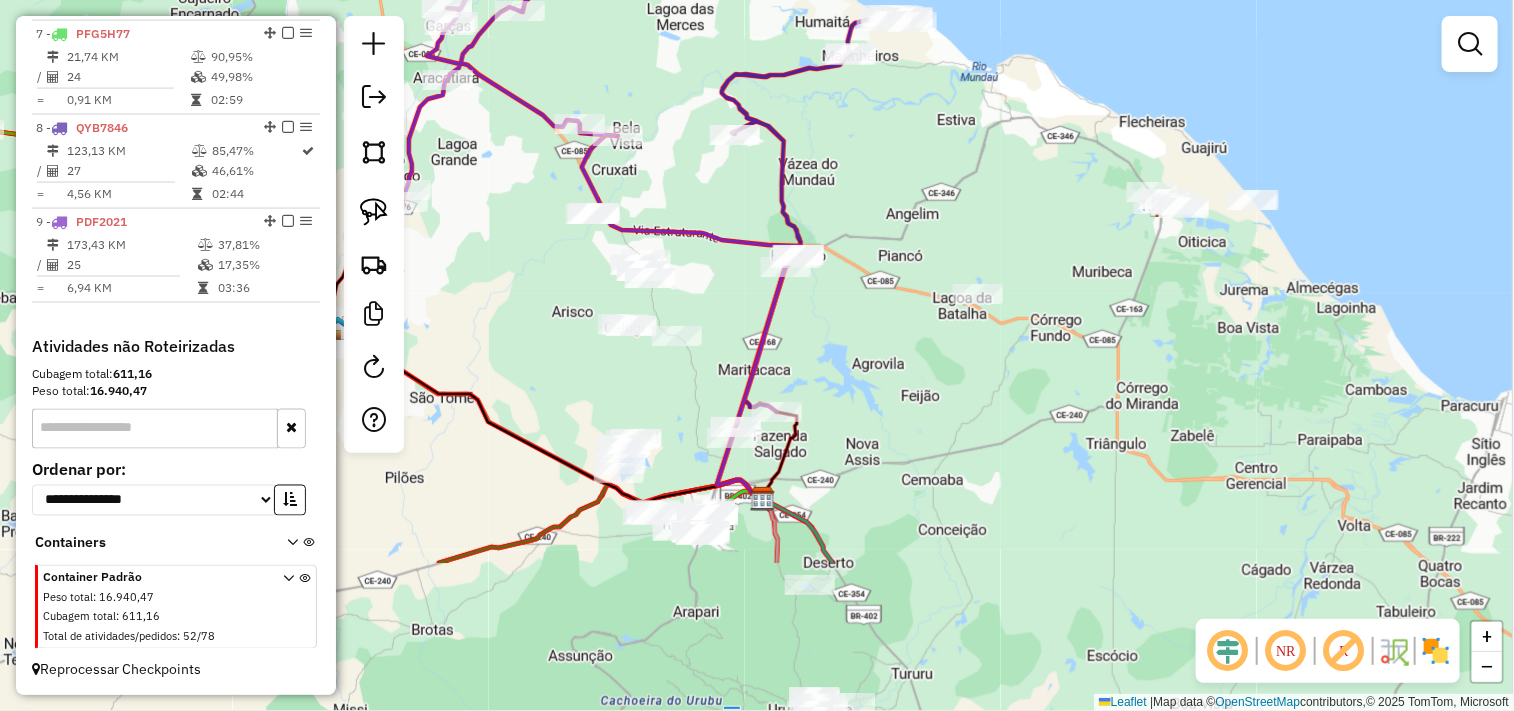 drag, startPoint x: 807, startPoint y: 424, endPoint x: 666, endPoint y: 204, distance: 261.30634 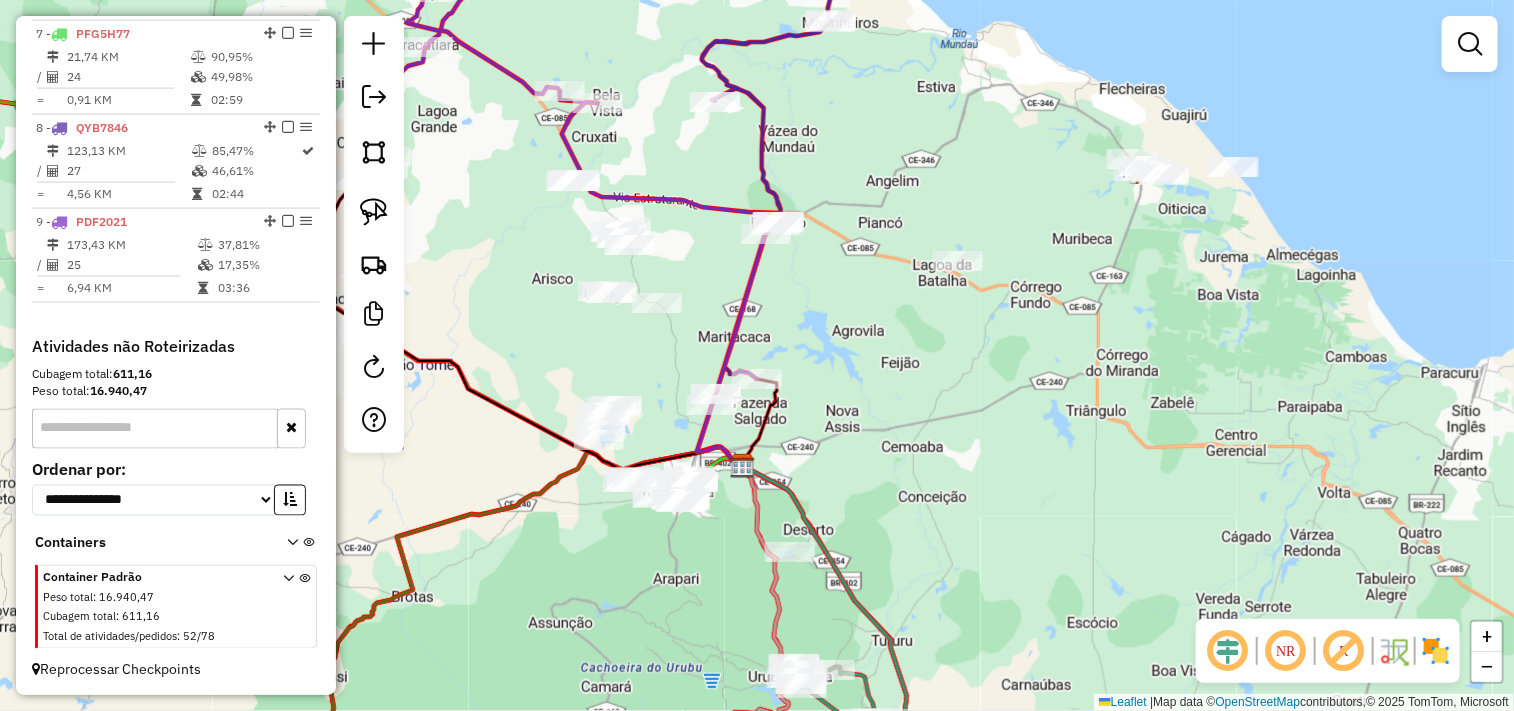 drag, startPoint x: 554, startPoint y: 382, endPoint x: 537, endPoint y: 337, distance: 48.104053 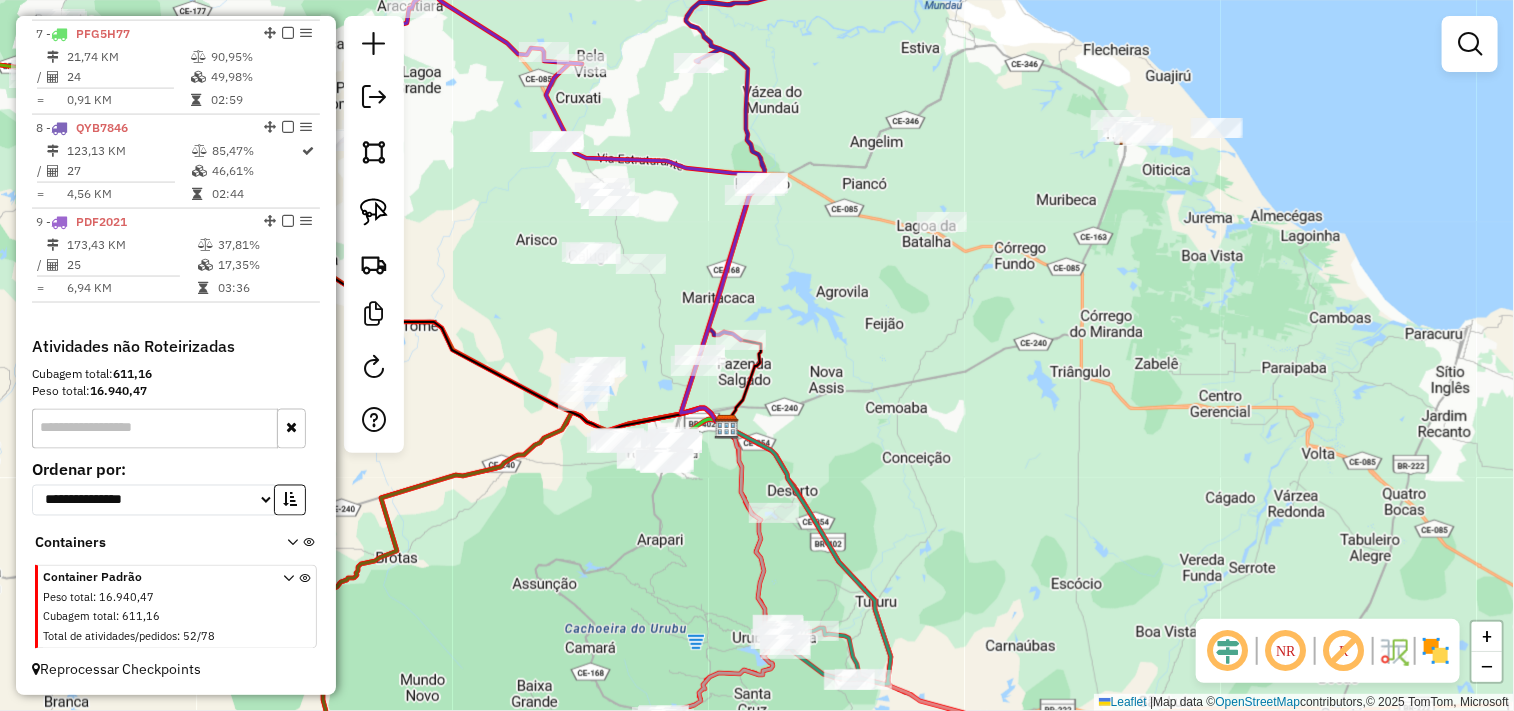drag, startPoint x: 384, startPoint y: 208, endPoint x: 491, endPoint y: 254, distance: 116.46888 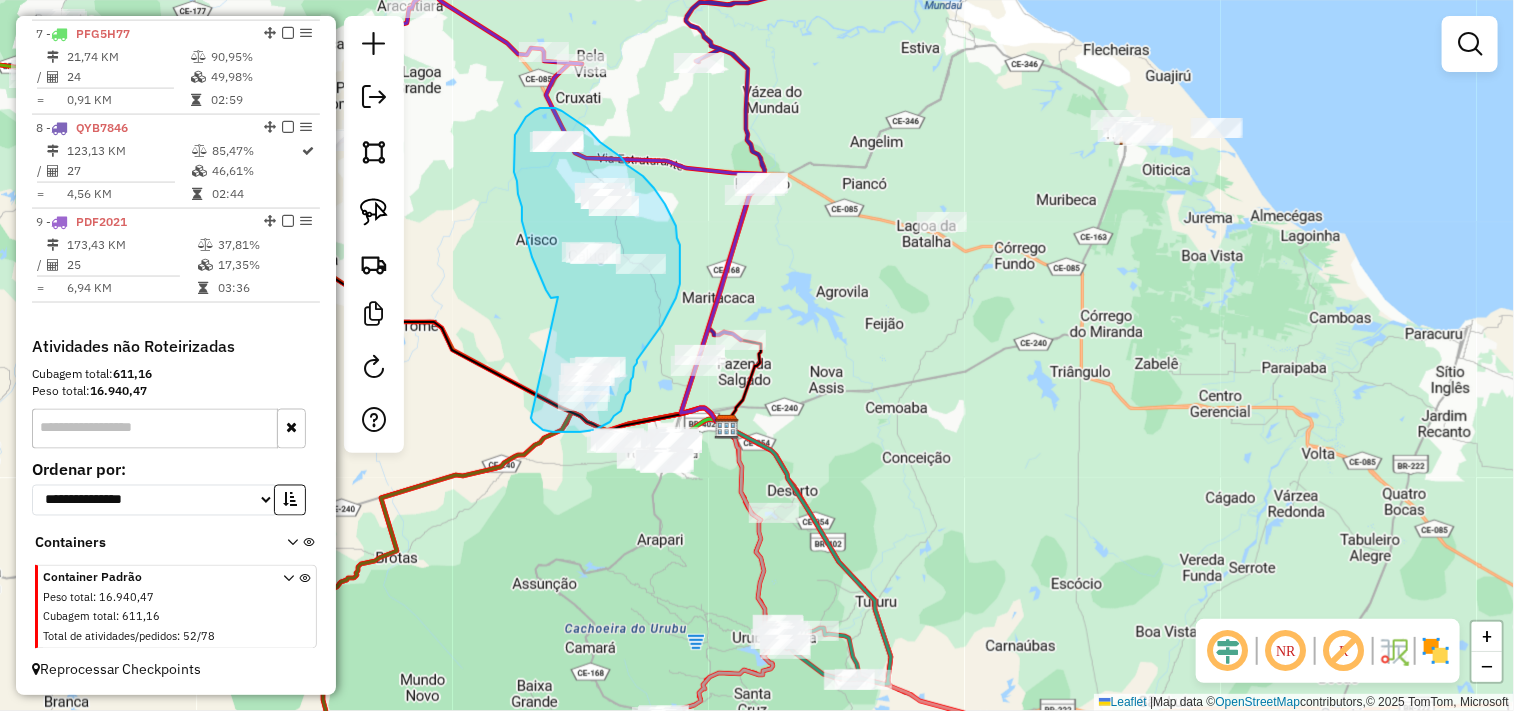 drag, startPoint x: 558, startPoint y: 297, endPoint x: 531, endPoint y: 415, distance: 121.049576 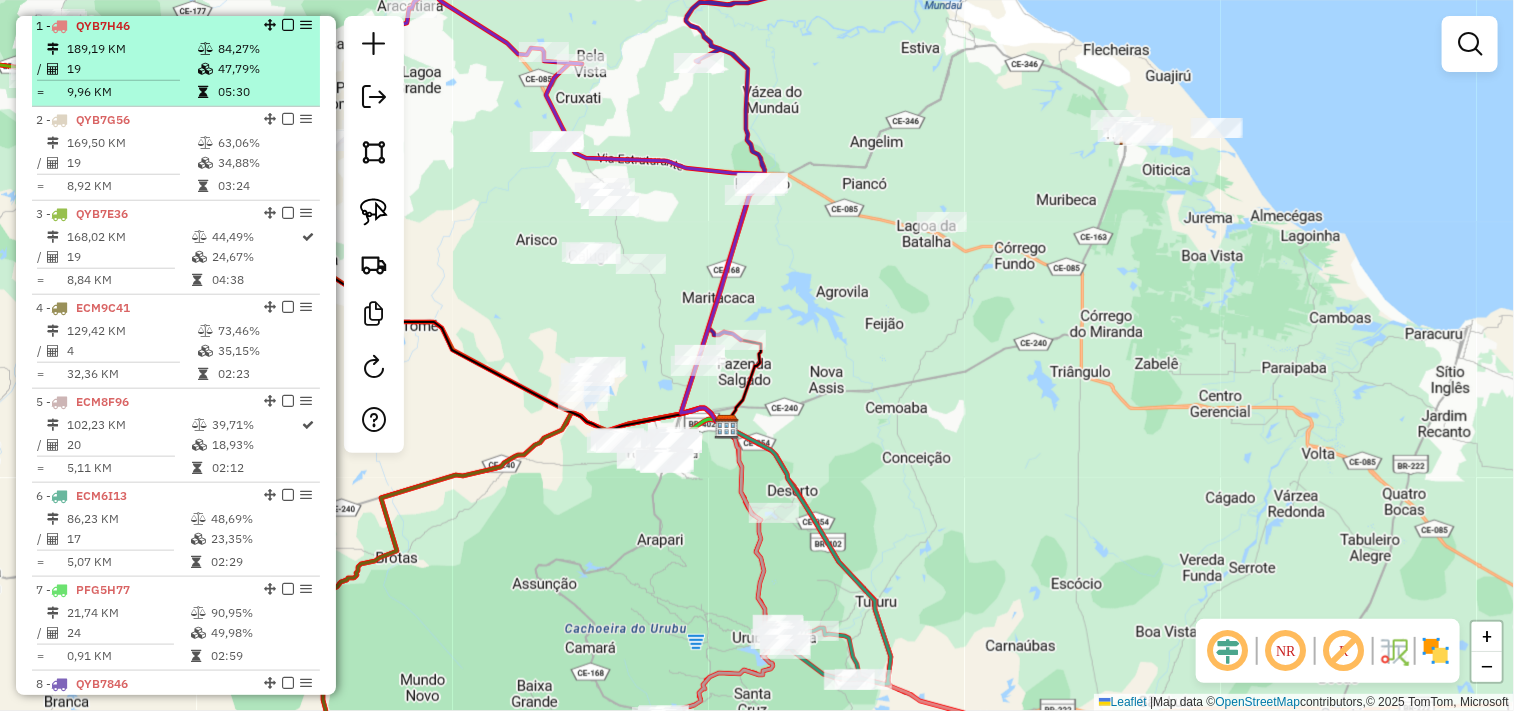scroll, scrollTop: 1333, scrollLeft: 0, axis: vertical 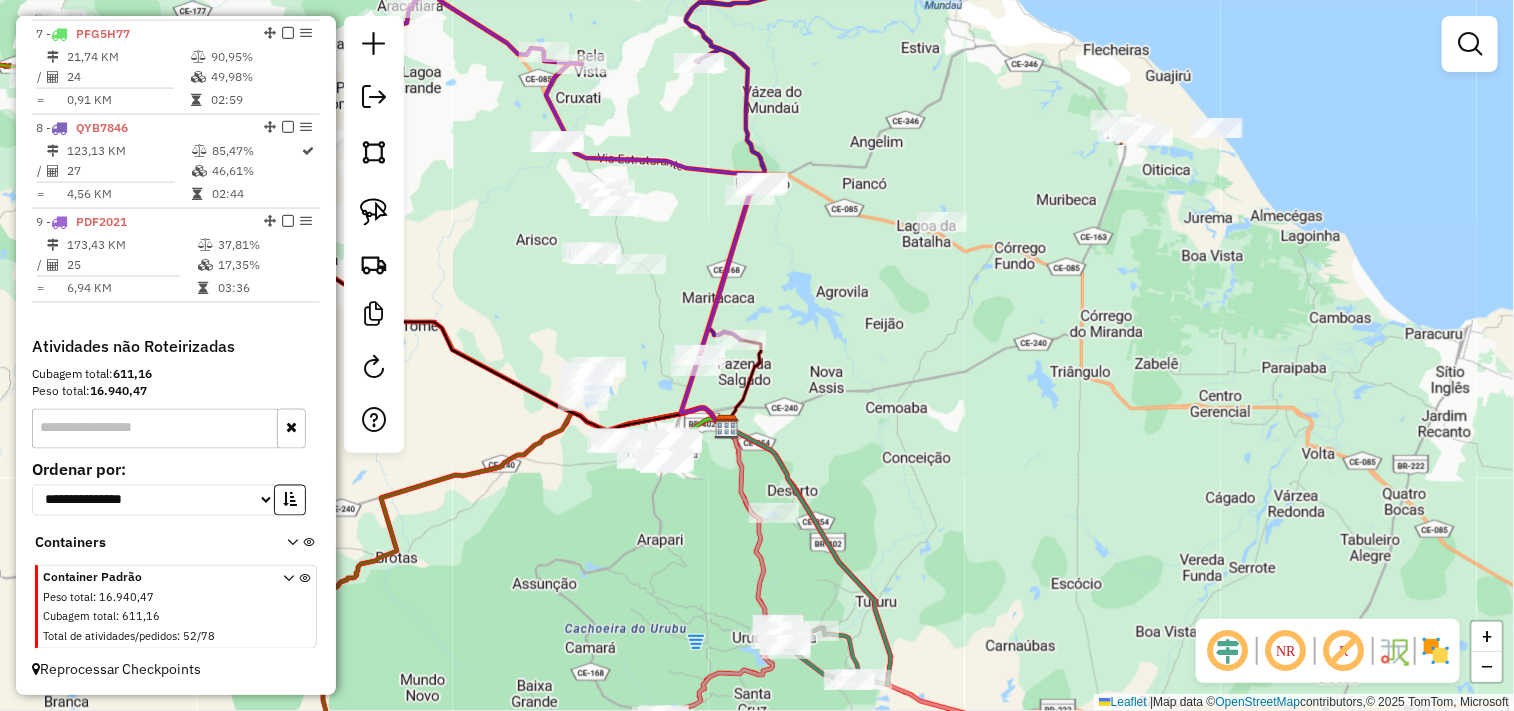 drag, startPoint x: 538, startPoint y: 272, endPoint x: 601, endPoint y: 272, distance: 63 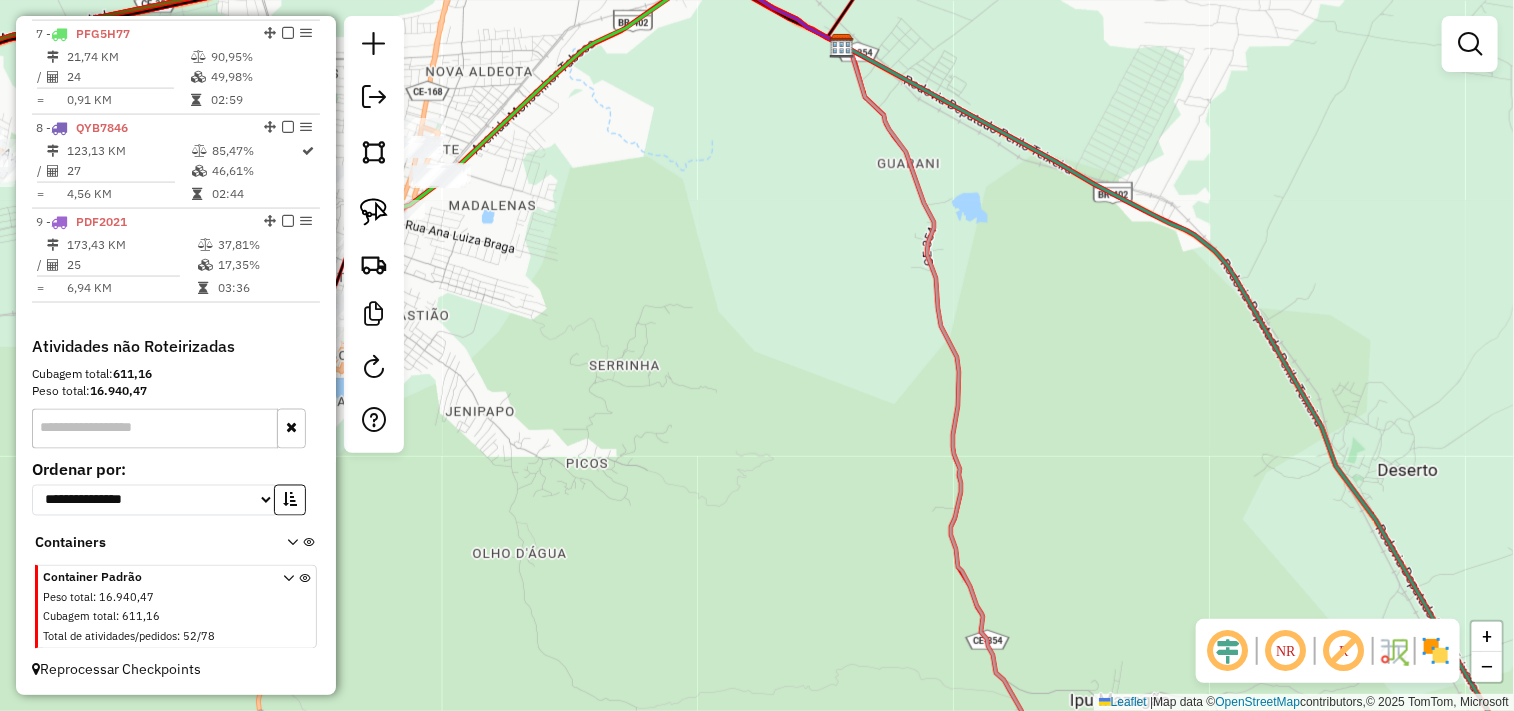 drag, startPoint x: 571, startPoint y: 290, endPoint x: 602, endPoint y: 303, distance: 33.61547 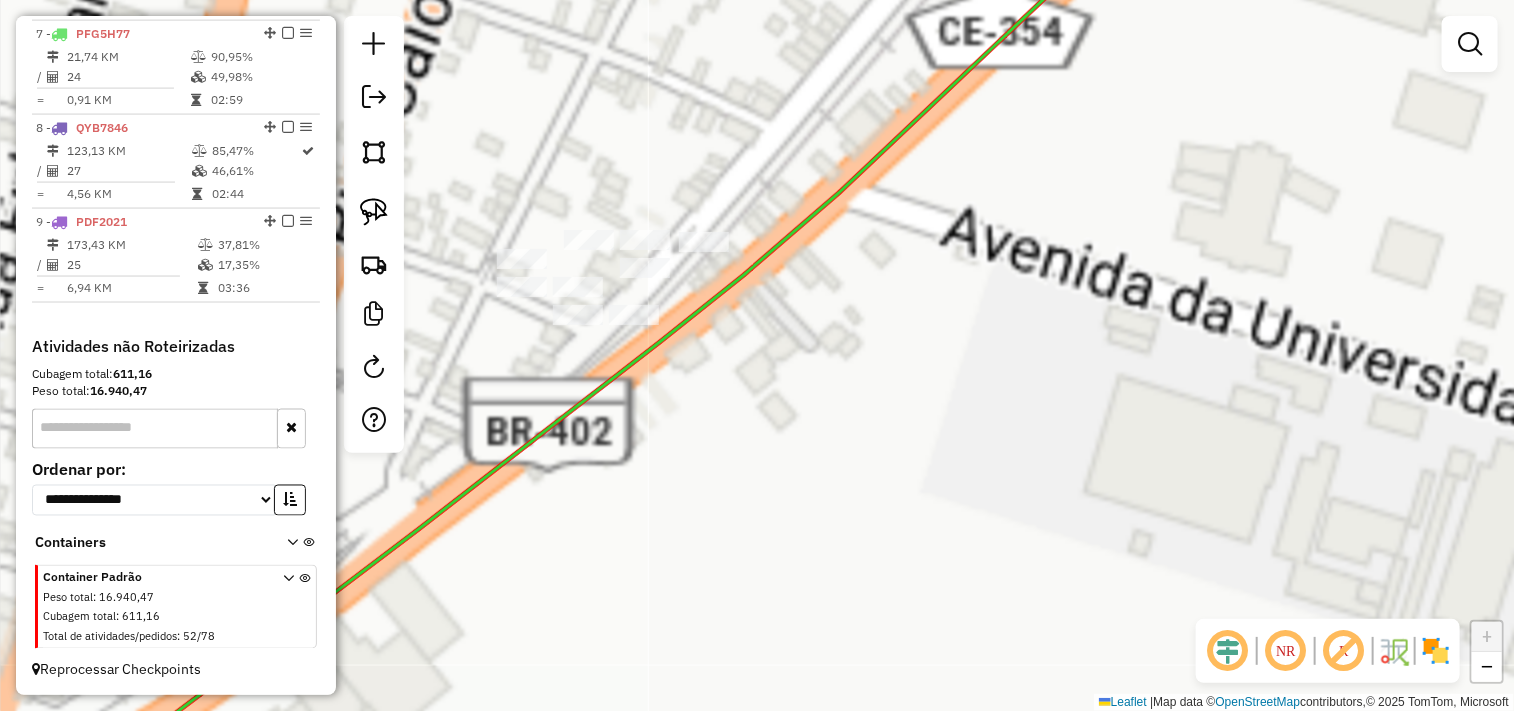 drag, startPoint x: 657, startPoint y: 458, endPoint x: 870, endPoint y: 470, distance: 213.33775 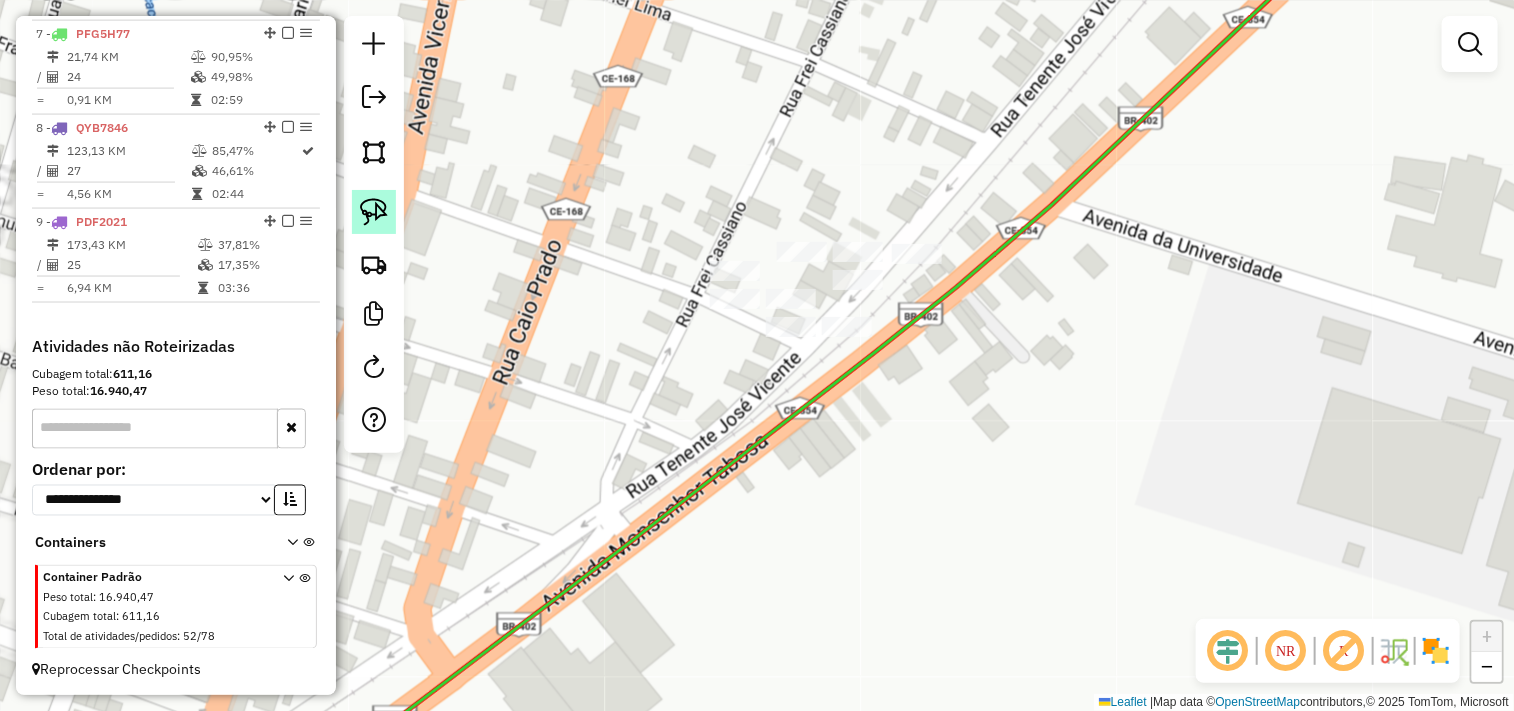 click 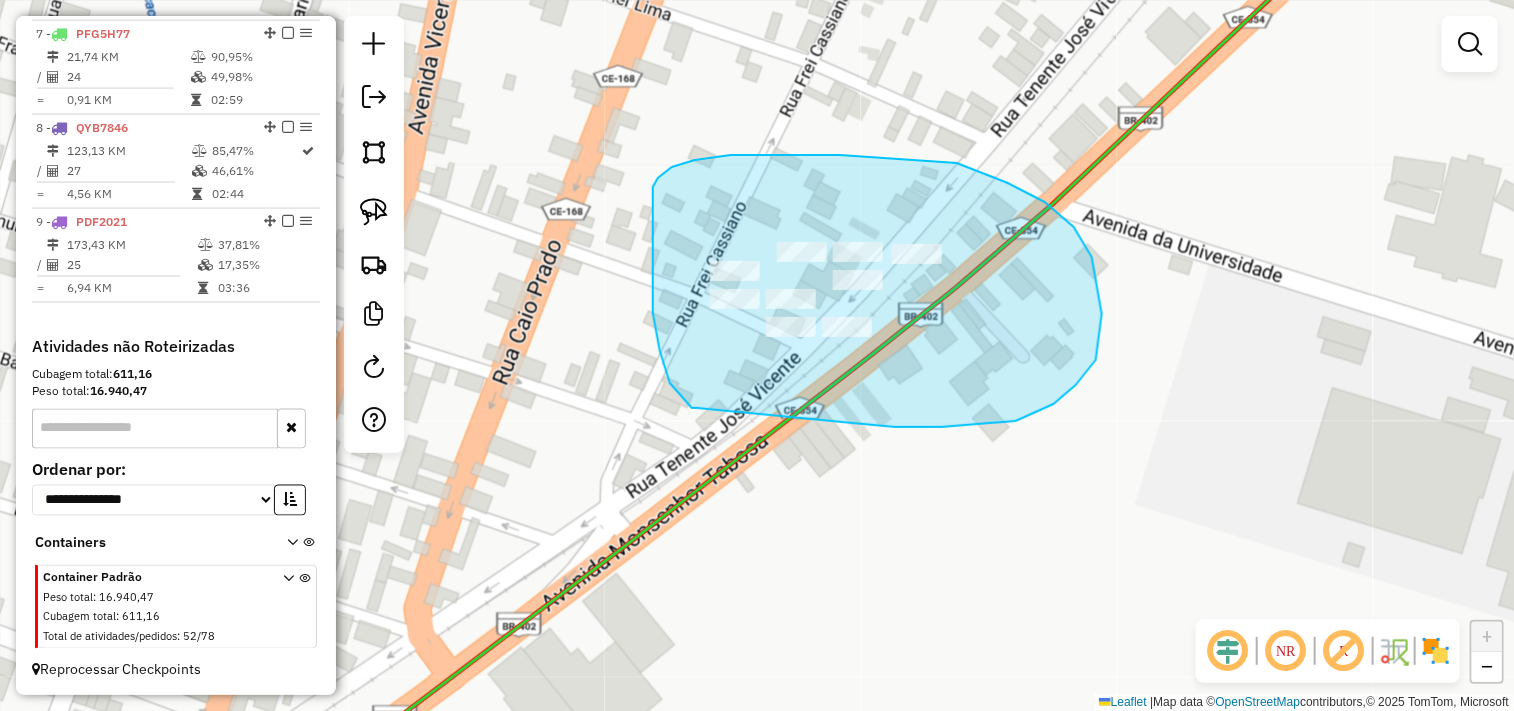 drag, startPoint x: 697, startPoint y: 408, endPoint x: 852, endPoint y: 423, distance: 155.72412 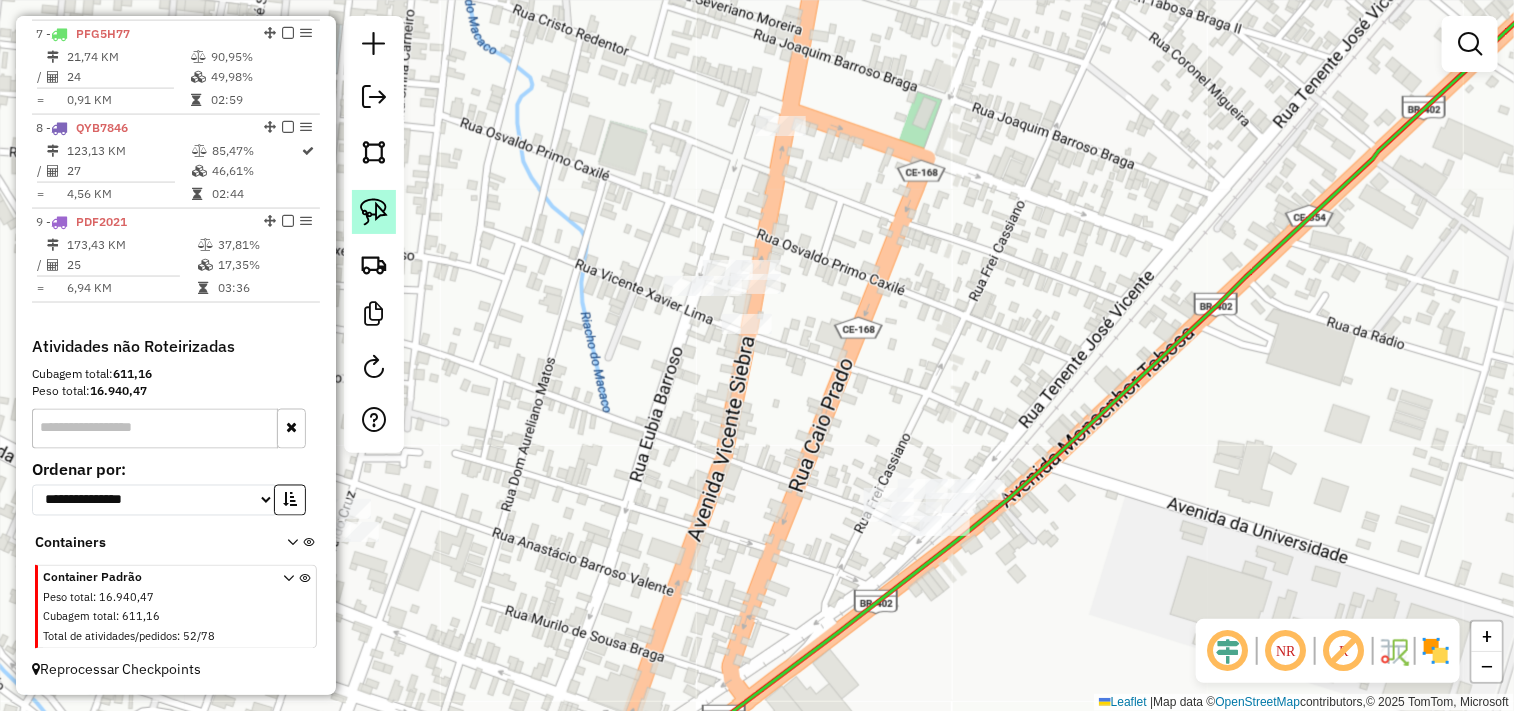 drag, startPoint x: 384, startPoint y: 216, endPoint x: 618, endPoint y: 283, distance: 243.40295 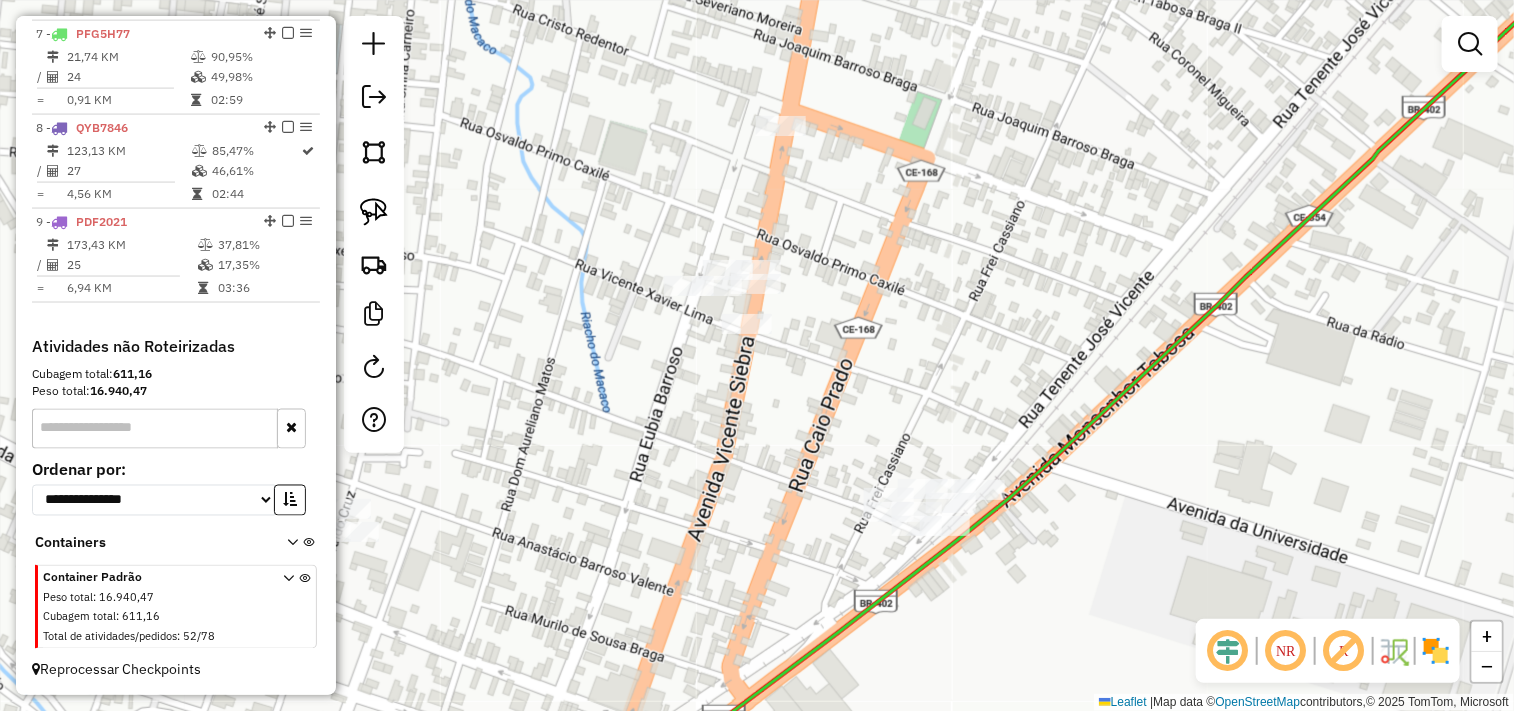 click 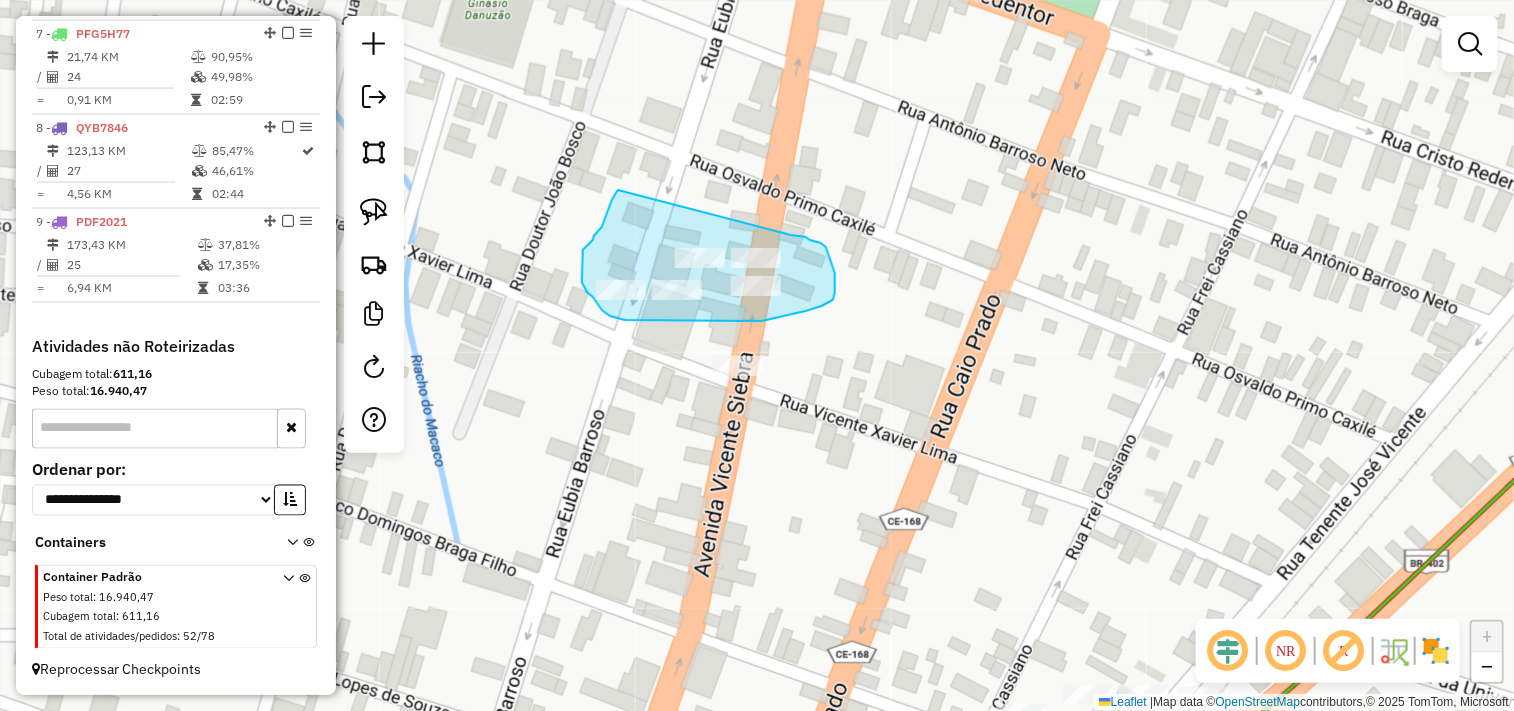 drag, startPoint x: 794, startPoint y: 235, endPoint x: 618, endPoint y: 190, distance: 181.66177 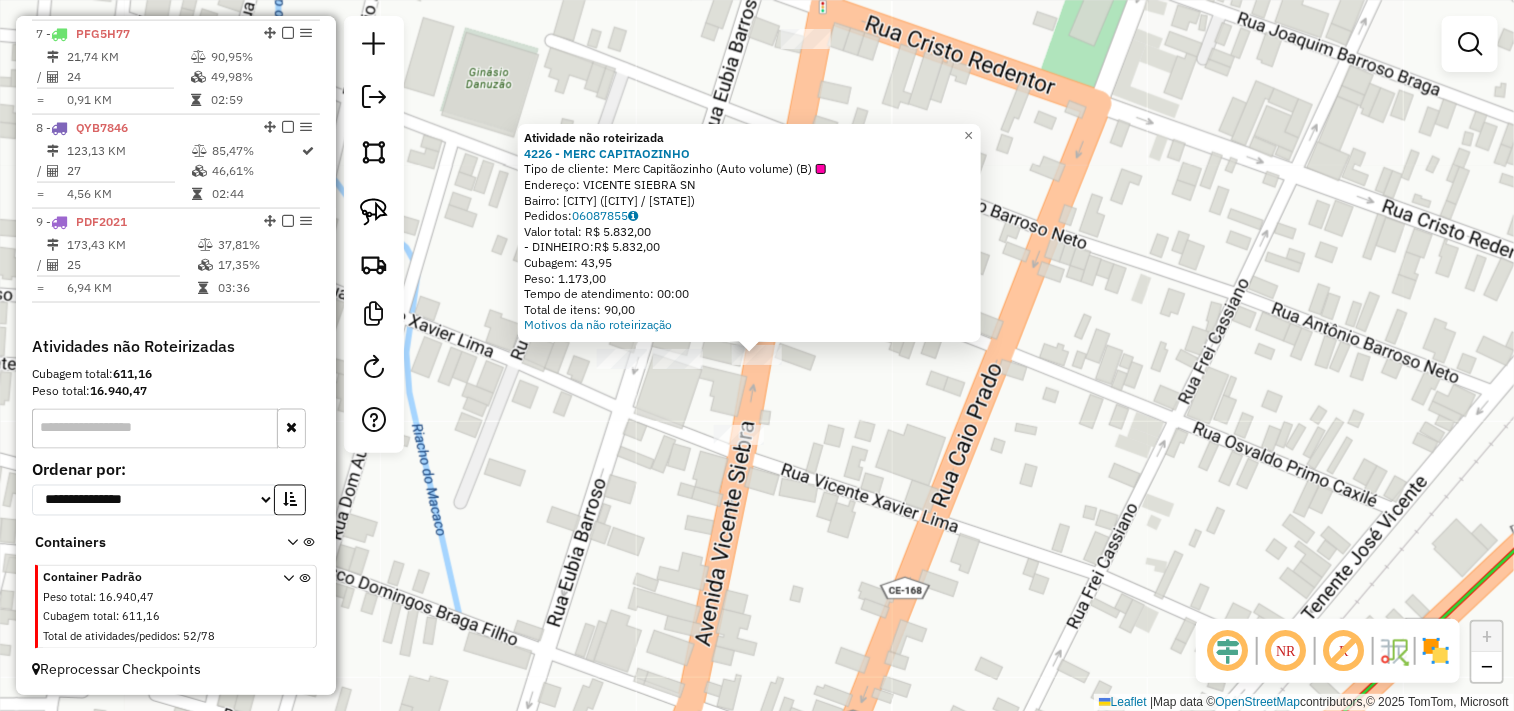click on "Atividade não roteirizada 4226 - MERC CAPITAOZINHO  Tipo de cliente:   Merc Capitãozinho (Auto volume) (B)   Endereço:  VICENTE SIEBRA SN   Bairro: VIOLETE (ITAPIPOCA / CE)   Pedidos:  06087855   Valor total: R$ 5.832,00   - DINHEIRO:  R$ 5.832,00   Cubagem: 43,95   Peso: 1.173,00   Tempo de atendimento: 00:00   Total de itens: 90,00  Motivos da não roteirização × Janela de atendimento Grade de atendimento Capacidade Transportadoras Veículos Cliente Pedidos  Rotas Selecione os dias de semana para filtrar as janelas de atendimento  Seg   Ter   Qua   Qui   Sex   Sáb   Dom  Informe o período da janela de atendimento: De: Até:  Filtrar exatamente a janela do cliente  Considerar janela de atendimento padrão  Selecione os dias de semana para filtrar as grades de atendimento  Seg   Ter   Qua   Qui   Sex   Sáb   Dom   Considerar clientes sem dia de atendimento cadastrado  Clientes fora do dia de atendimento selecionado Filtrar as atividades entre os valores definidos abaixo:  Peso mínimo:   De:   Até:" 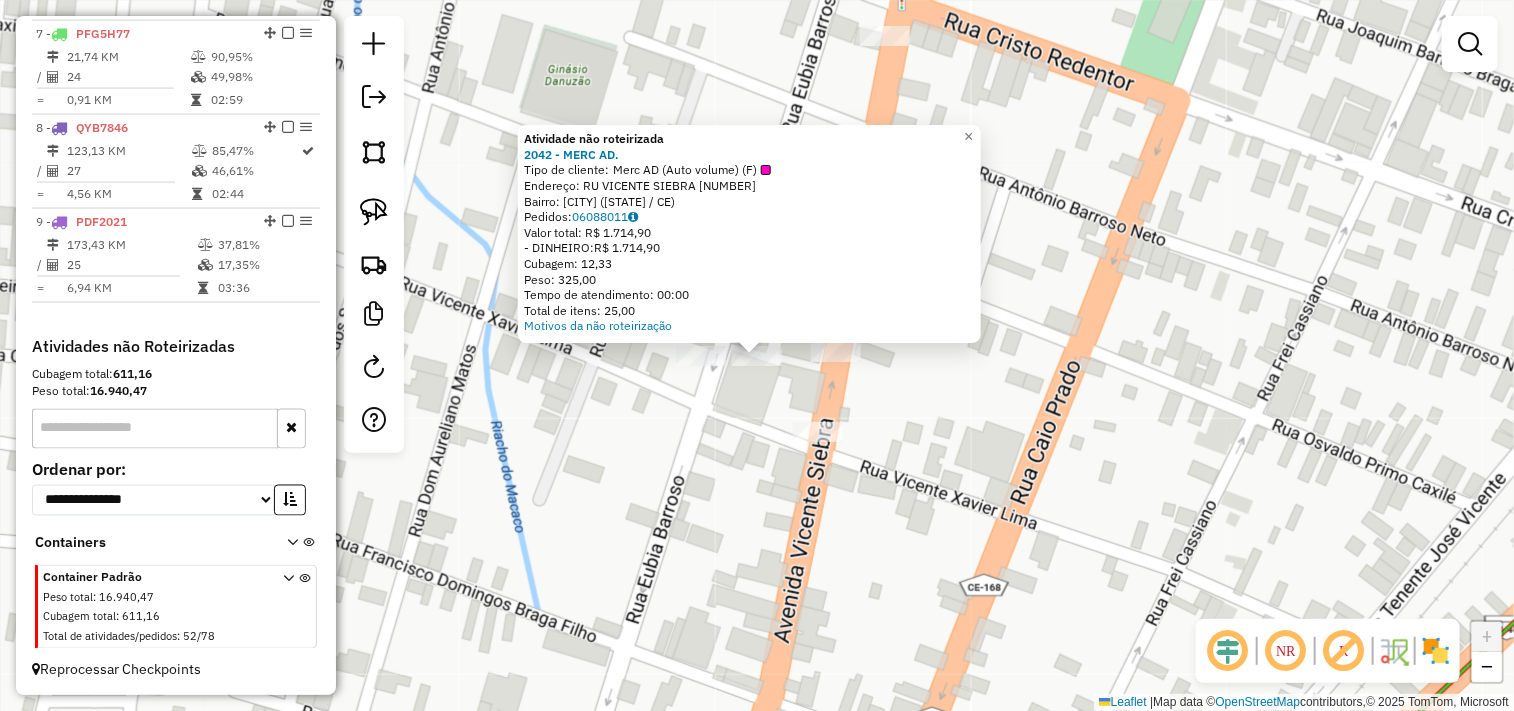 click on "Atividade não roteirizada 2042 - MERC AD.  Tipo de cliente:   Merc AD (Auto volume) (F)   Endereço:  RU VICENTE SIEBRA 2277   Bairro: VIOLETTE (ITAPIPOCA / CE)   Pedidos:  06088011   Valor total: R$ 1.714,90   - DINHEIRO:  R$ 1.714,90   Cubagem: 12,33   Peso: 325,00   Tempo de atendimento: 00:00   Total de itens: 25,00  Motivos da não roteirização × Janela de atendimento Grade de atendimento Capacidade Transportadoras Veículos Cliente Pedidos  Rotas Selecione os dias de semana para filtrar as janelas de atendimento  Seg   Ter   Qua   Qui   Sex   Sáb   Dom  Informe o período da janela de atendimento: De: Até:  Filtrar exatamente a janela do cliente  Considerar janela de atendimento padrão  Selecione os dias de semana para filtrar as grades de atendimento  Seg   Ter   Qua   Qui   Sex   Sáb   Dom   Considerar clientes sem dia de atendimento cadastrado  Clientes fora do dia de atendimento selecionado Filtrar as atividades entre os valores definidos abaixo:  Peso mínimo:   Peso máximo:   De:   Até:" 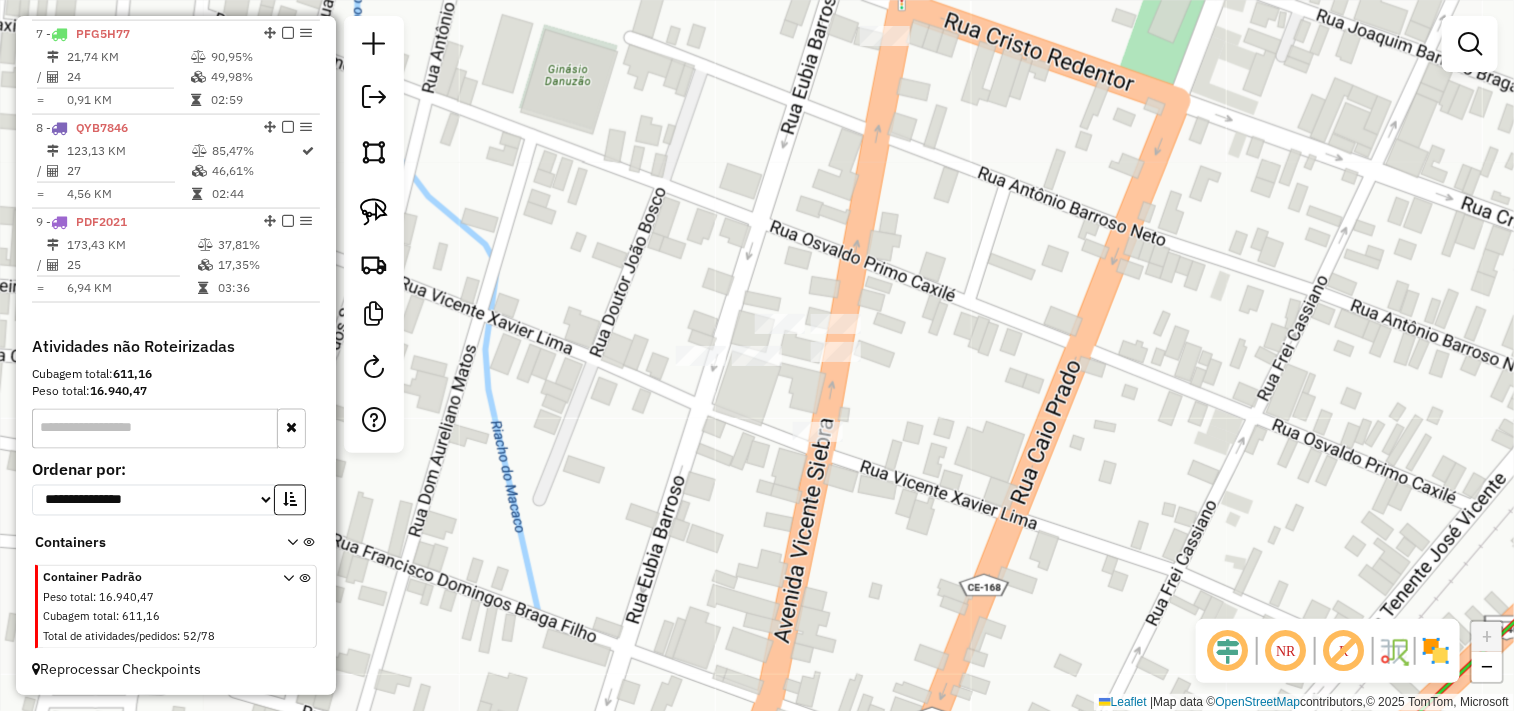 drag, startPoint x: 365, startPoint y: 218, endPoint x: 625, endPoint y: 356, distance: 294.35352 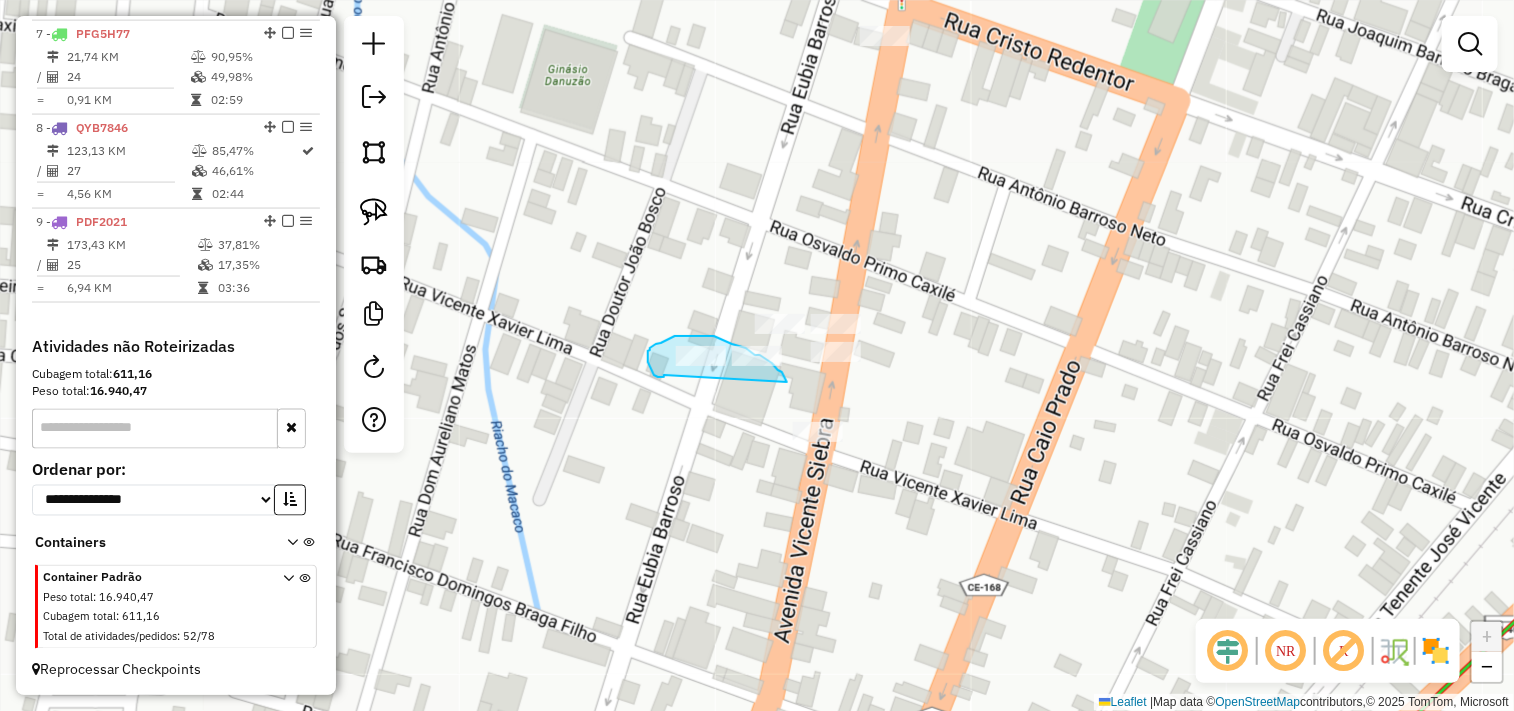 drag, startPoint x: 664, startPoint y: 375, endPoint x: 788, endPoint y: 385, distance: 124.40257 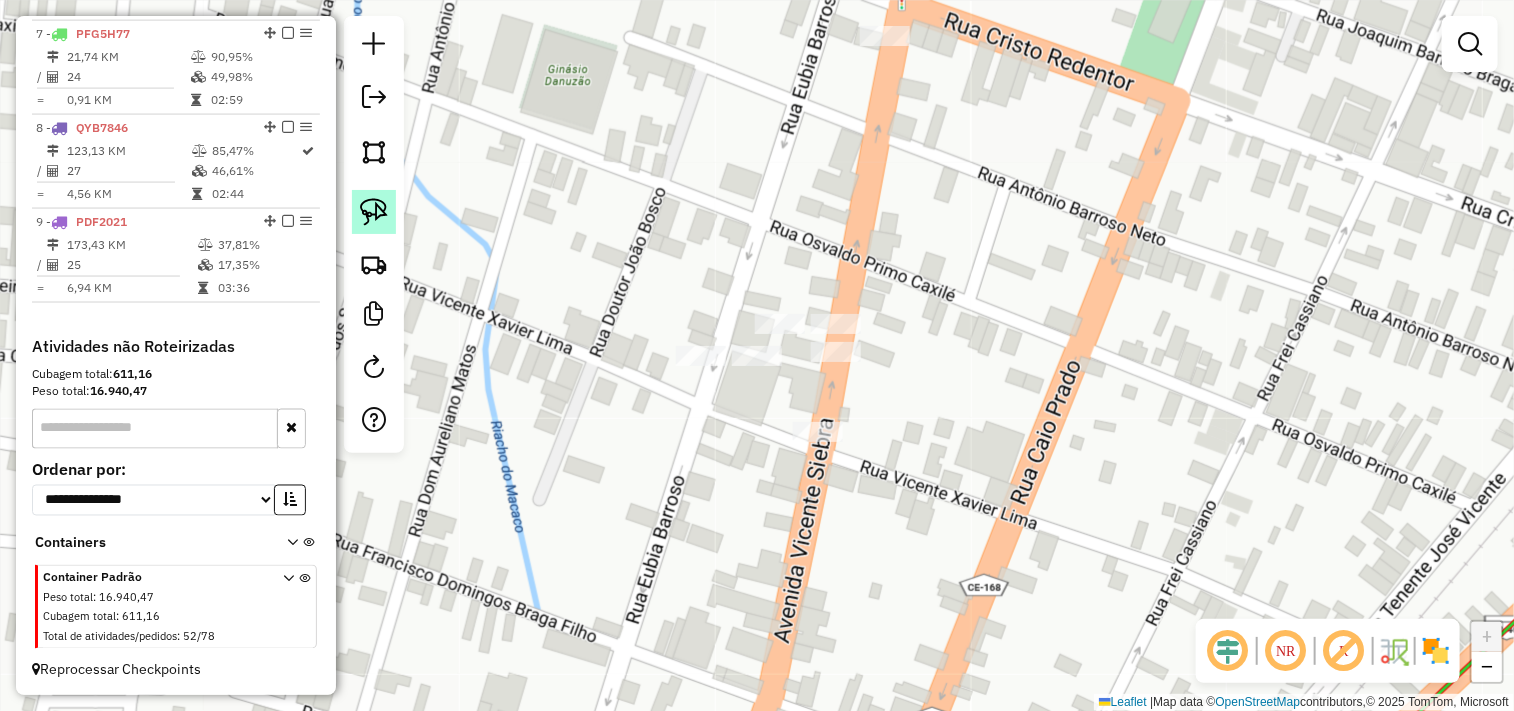 click 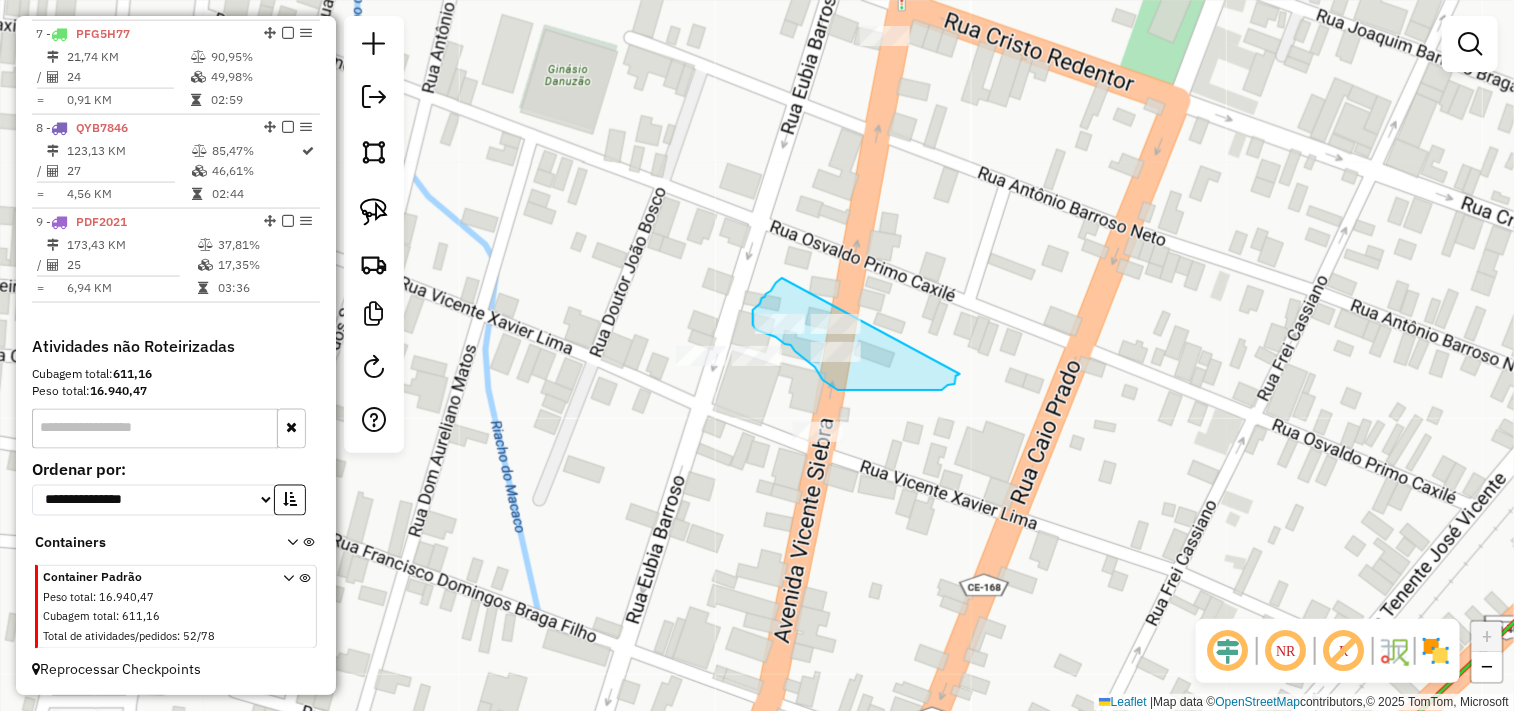 drag, startPoint x: 782, startPoint y: 278, endPoint x: 962, endPoint y: 368, distance: 201.24612 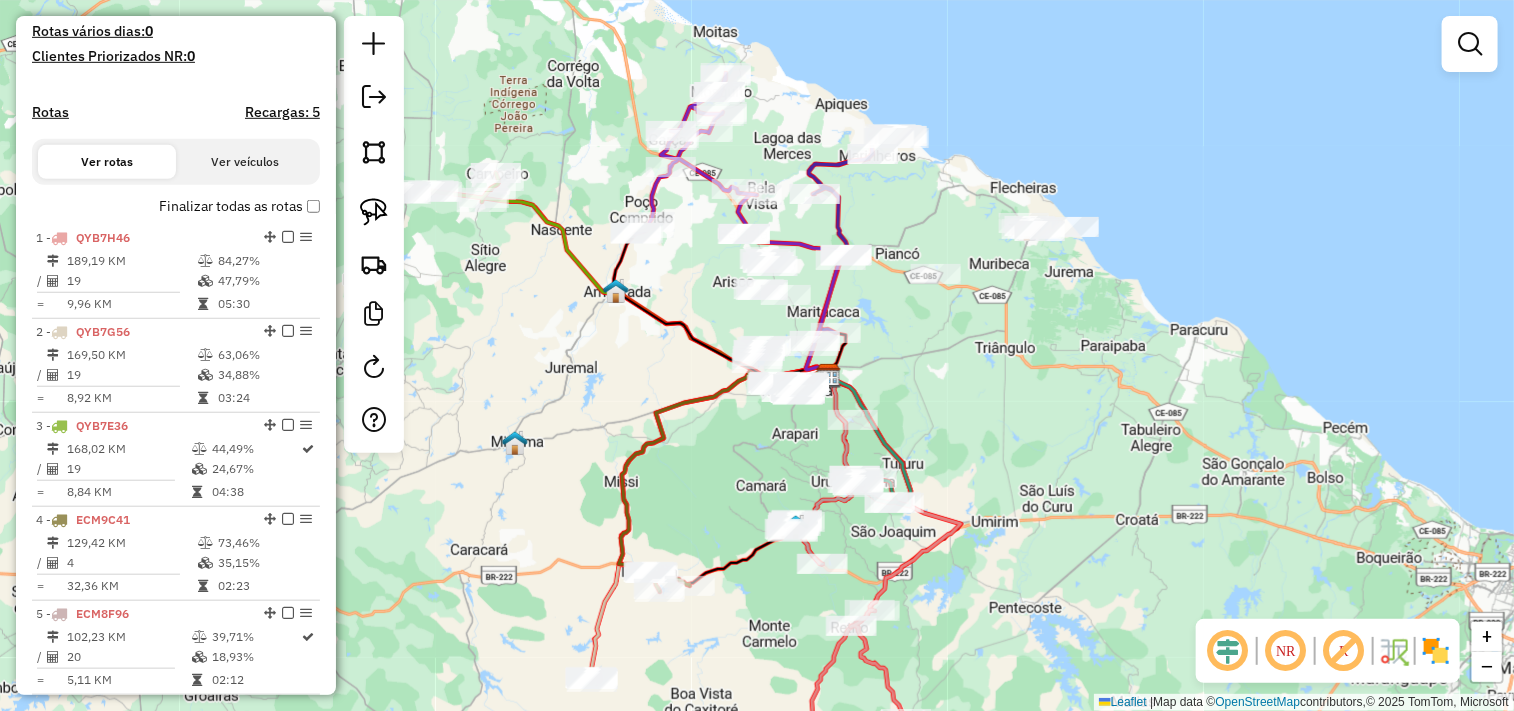 scroll, scrollTop: 555, scrollLeft: 0, axis: vertical 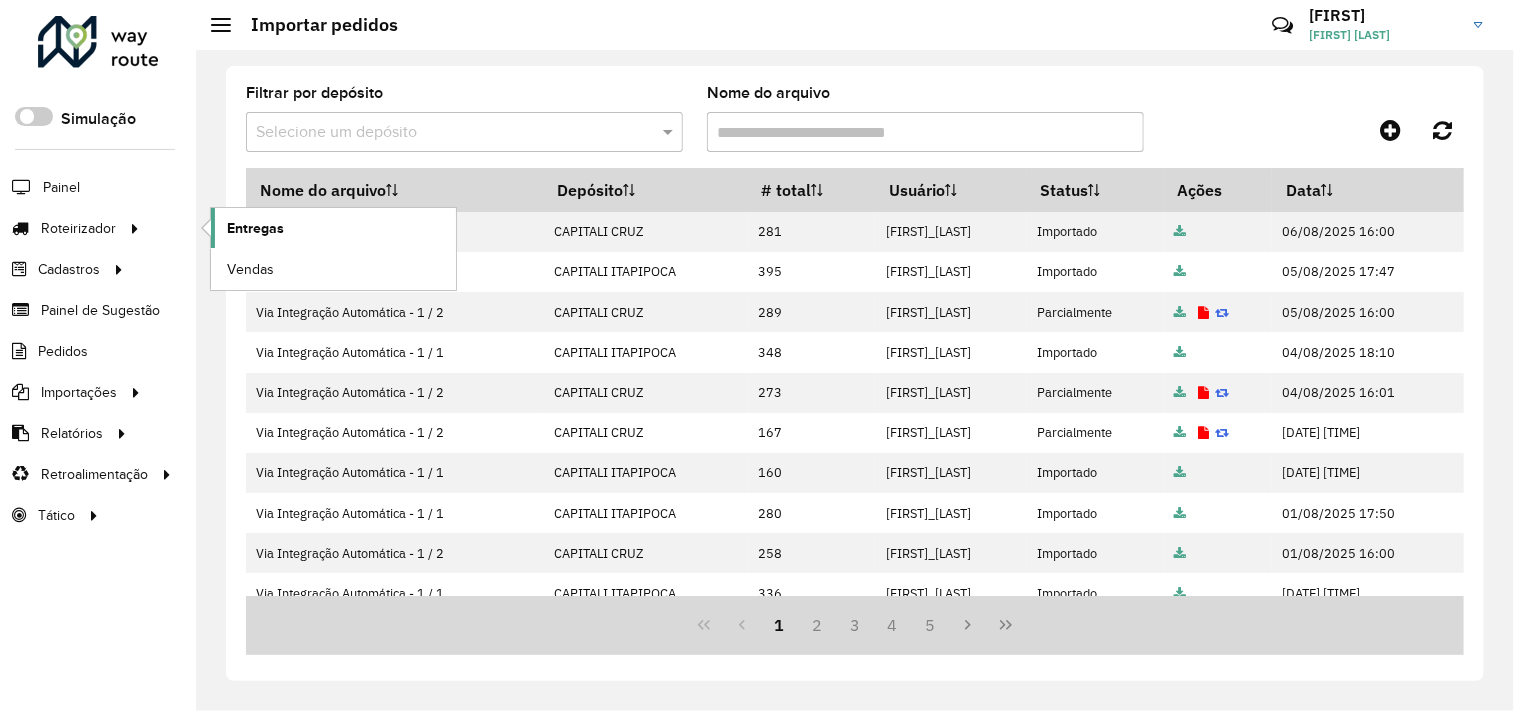 click on "Entregas" 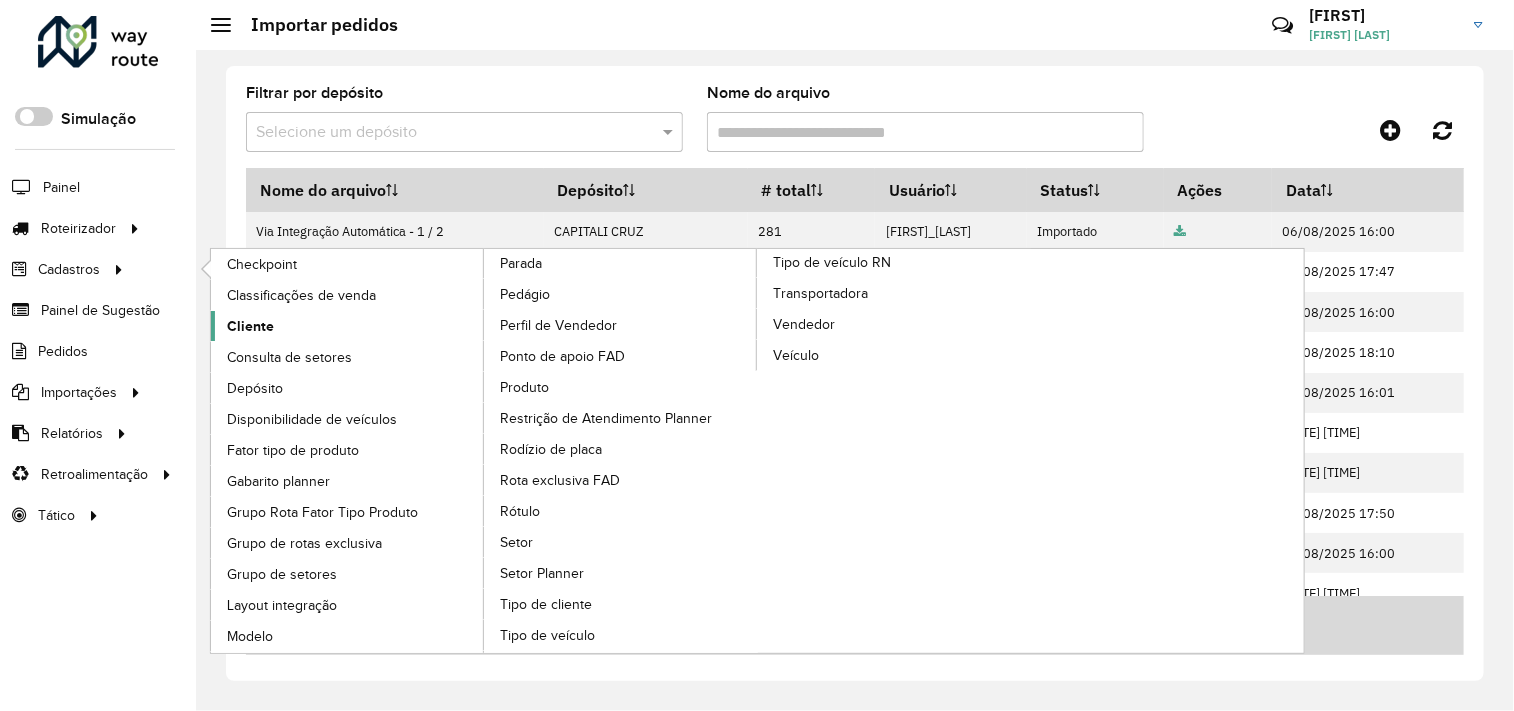 click on "Cliente" 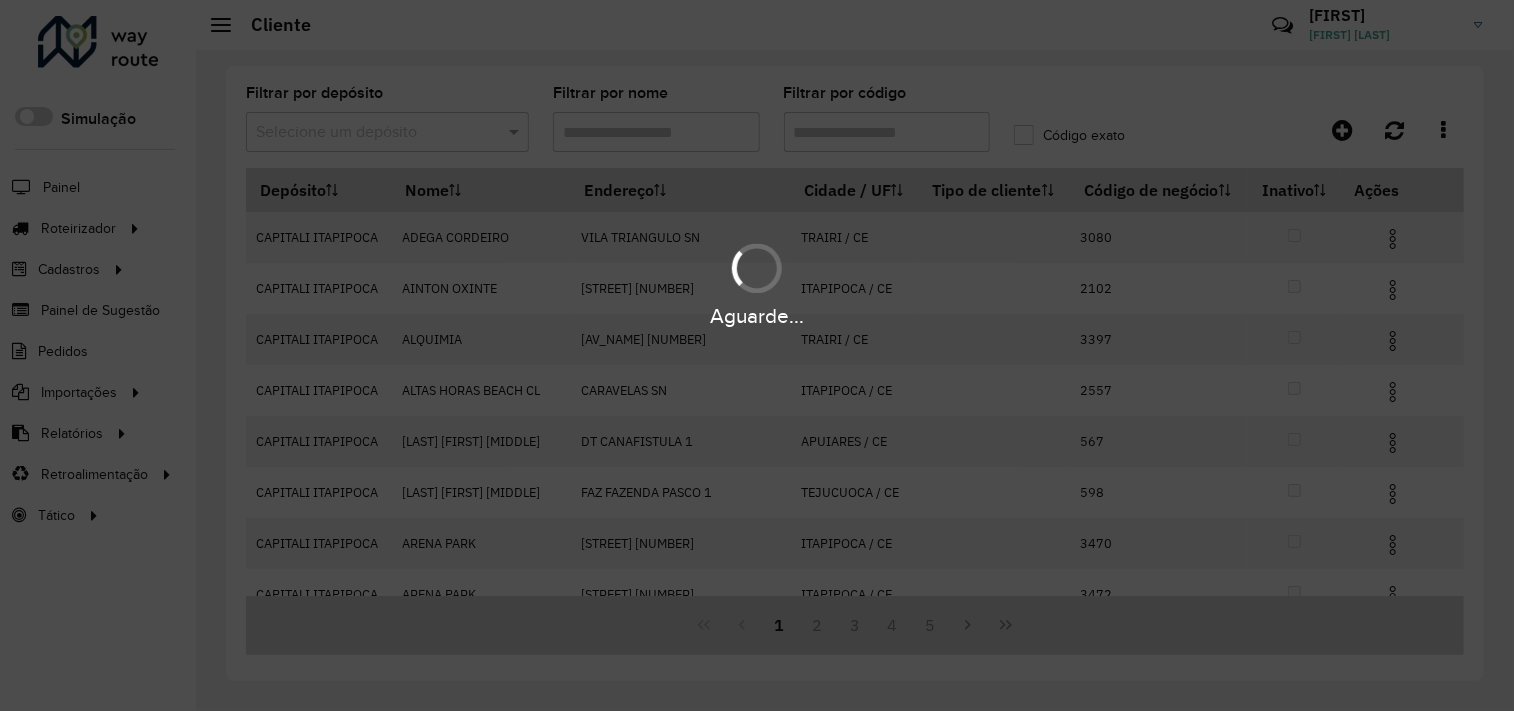 click on "Aguarde..." at bounding box center [757, 355] 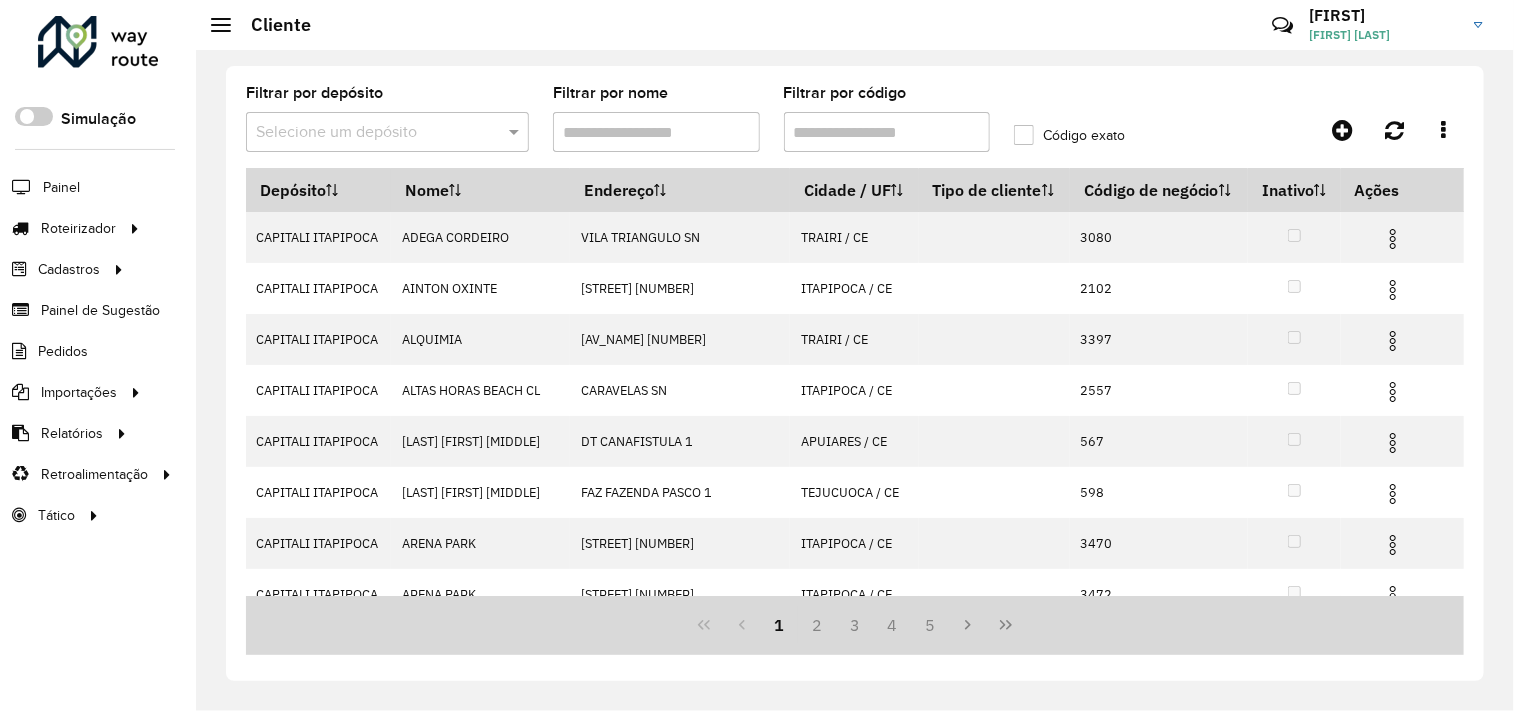 click at bounding box center (367, 133) 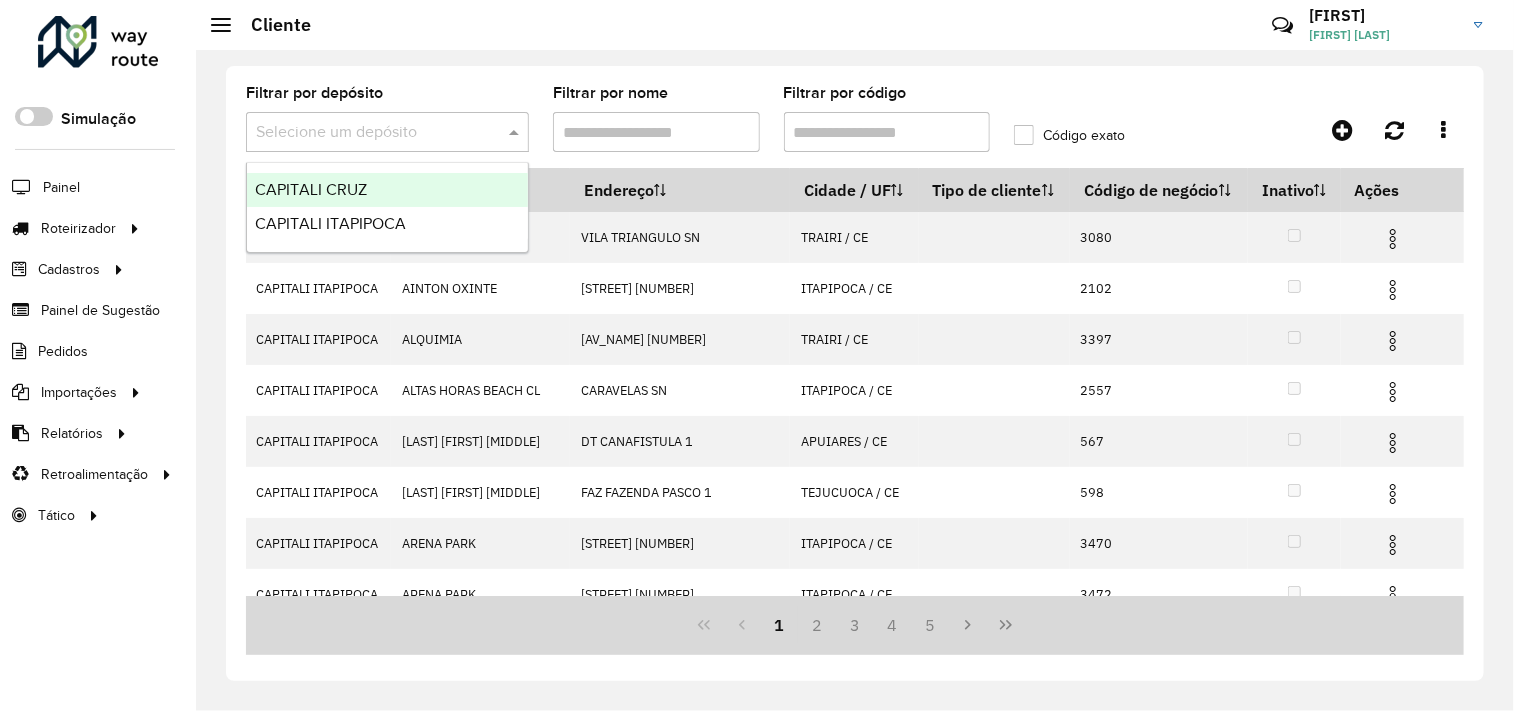 click on "CAPITALI CRUZ" at bounding box center [311, 189] 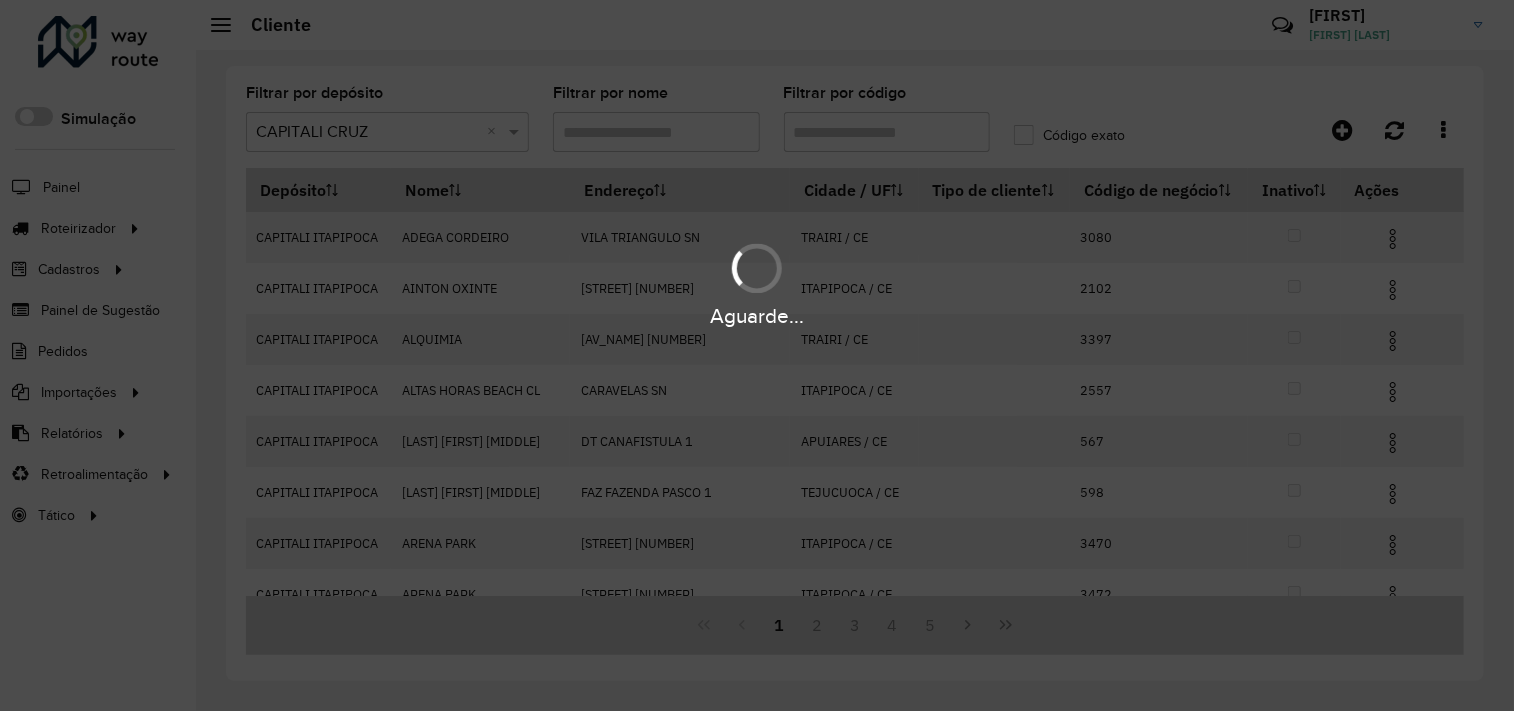 click on "Aguarde..." at bounding box center (757, 355) 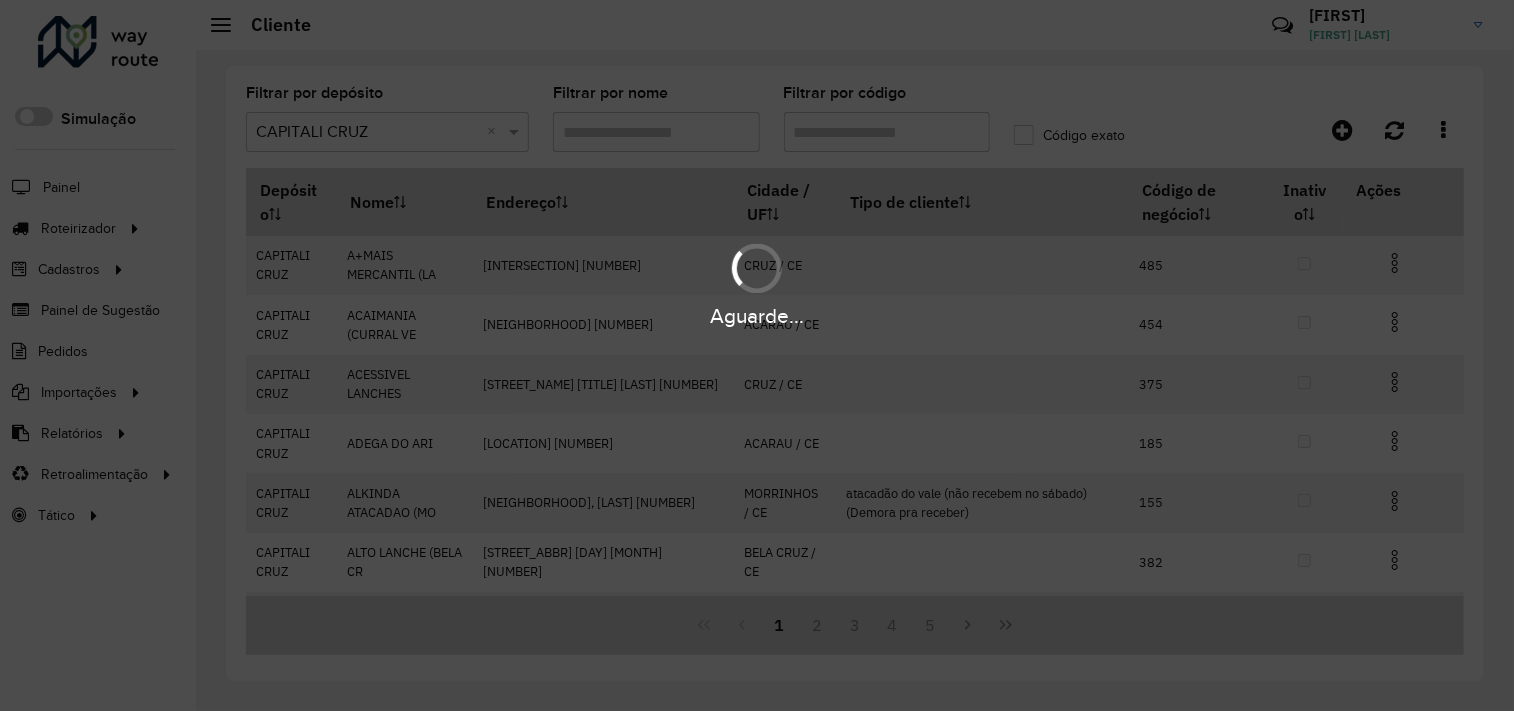 click on "Aguarde..." at bounding box center (757, 355) 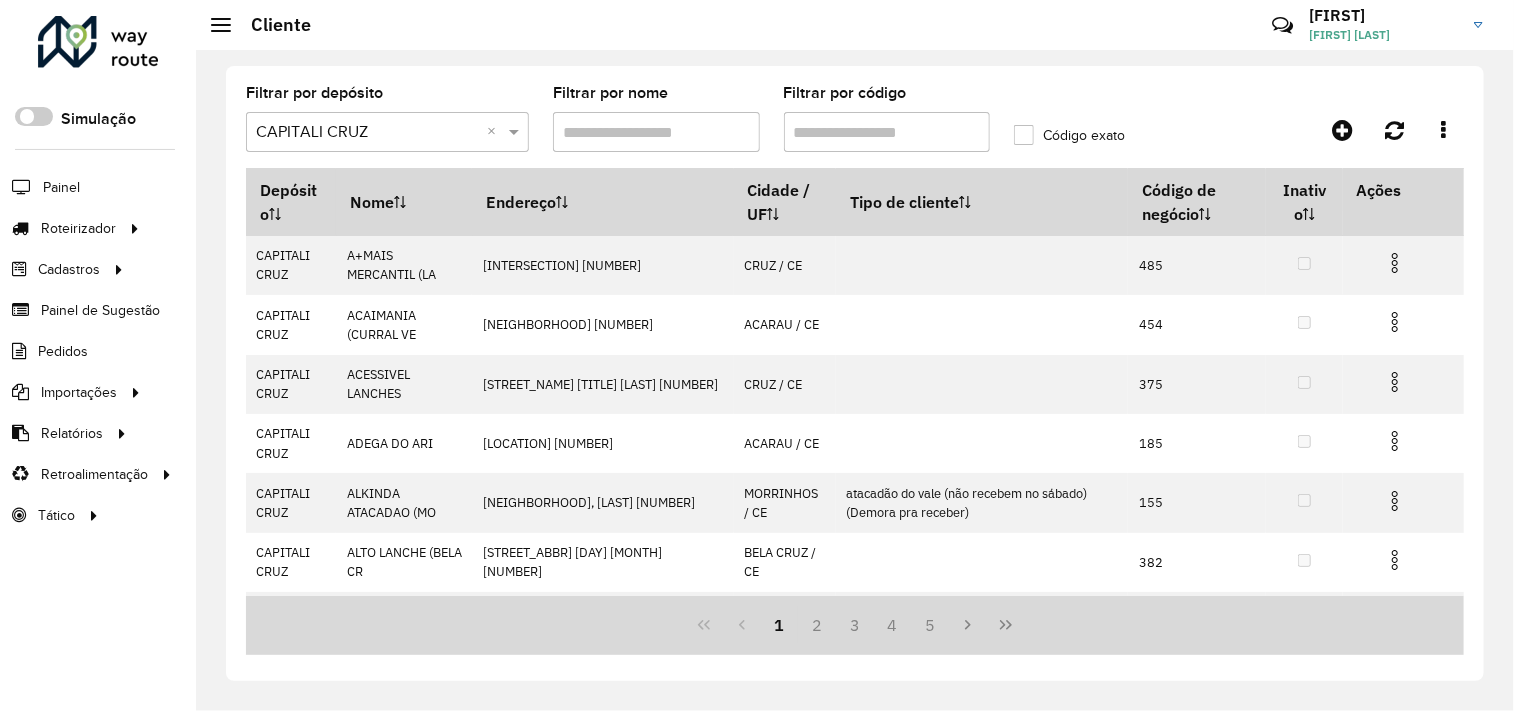 click on "Filtrar por código" at bounding box center [887, 132] 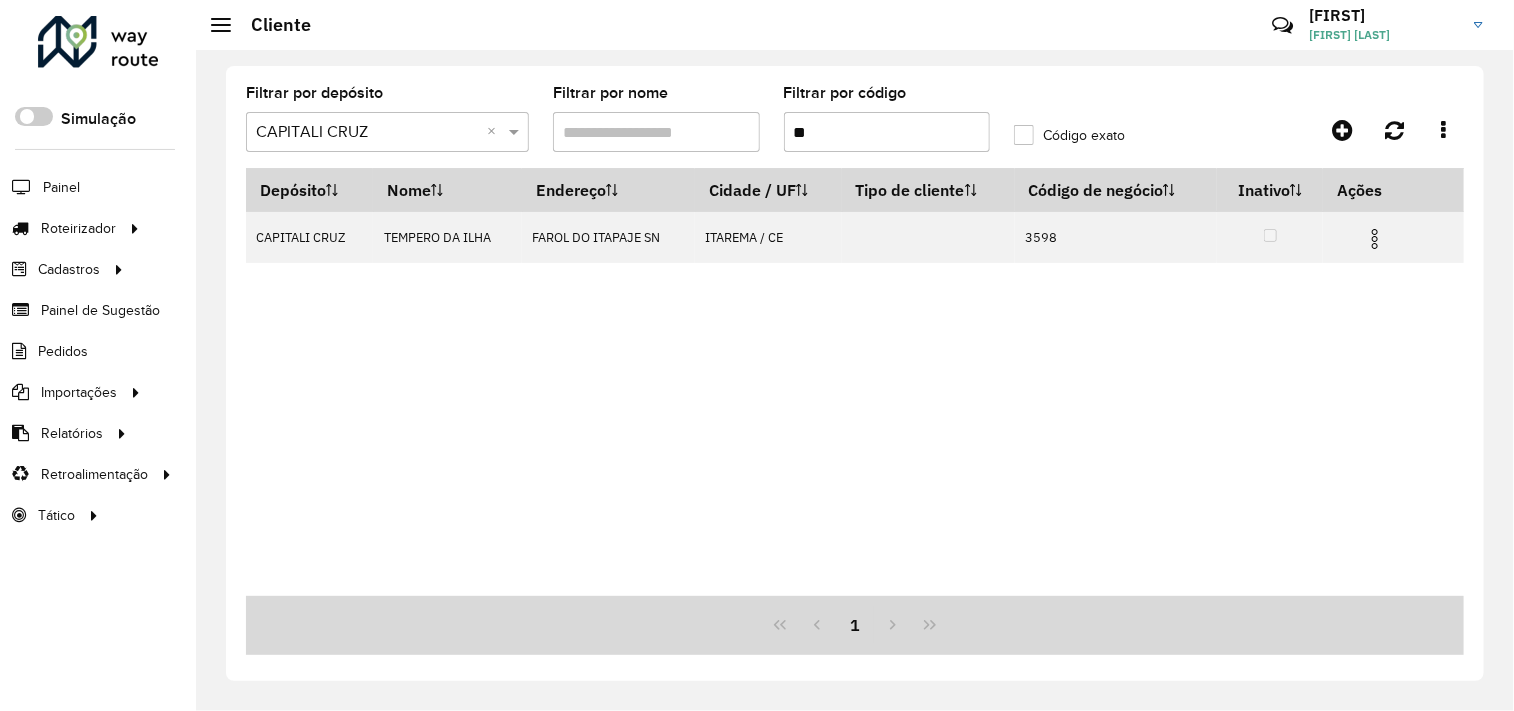 type on "*" 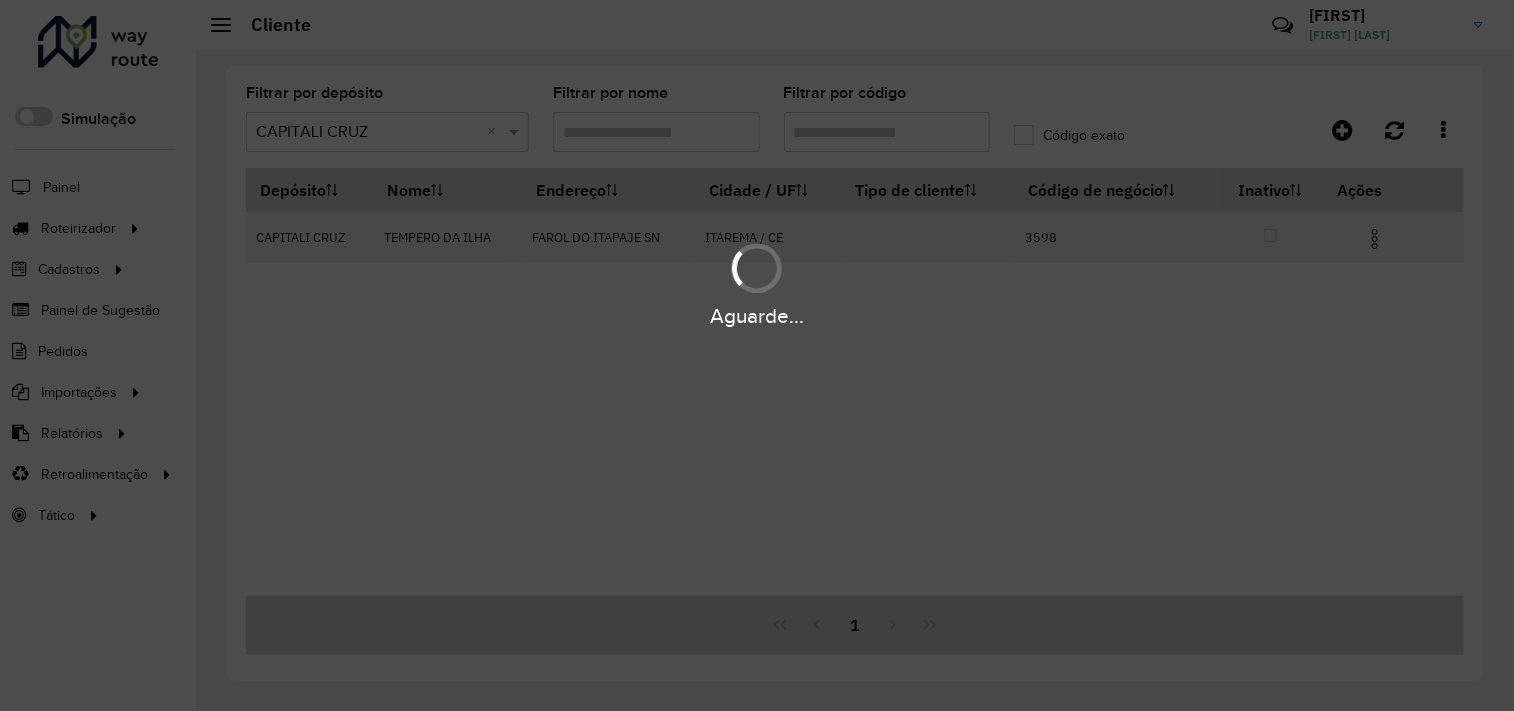 type 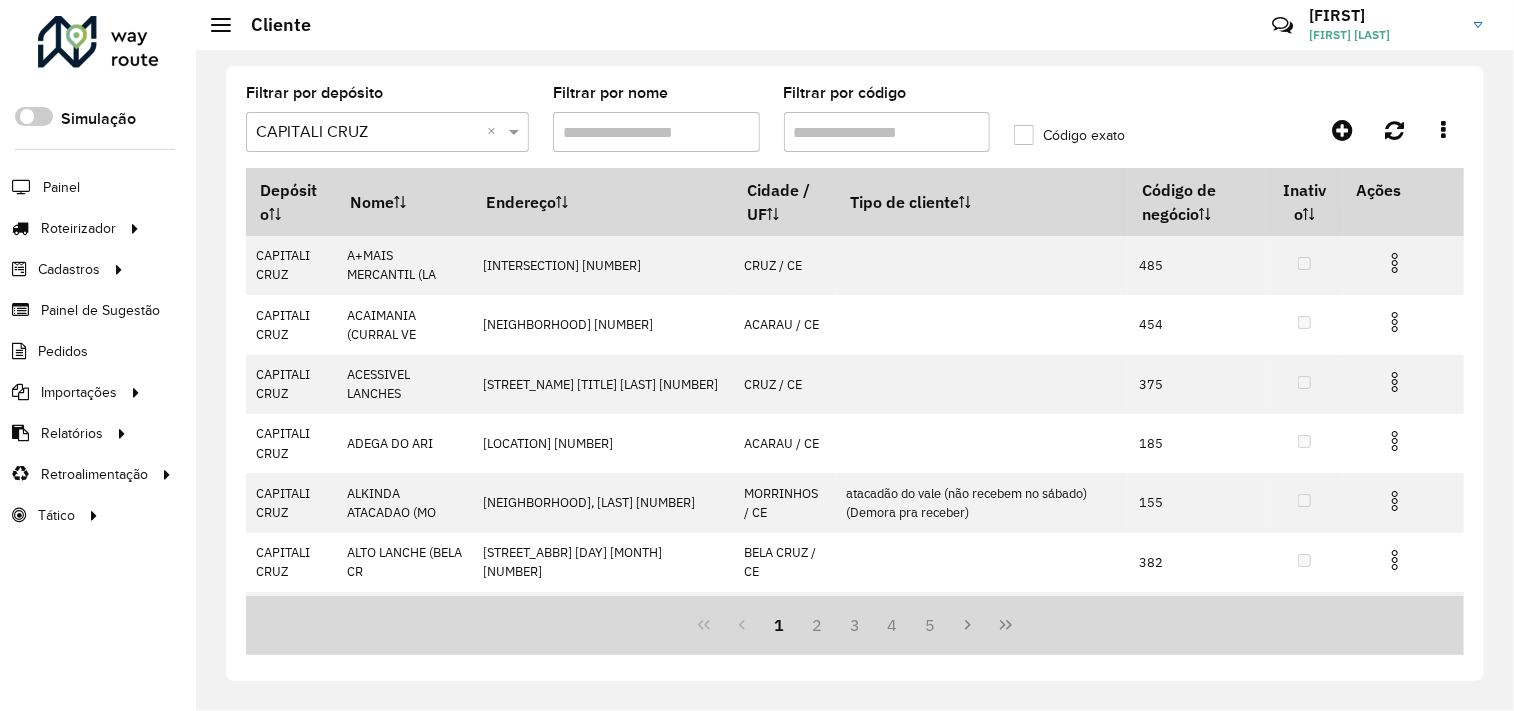 click on "Filtrar por nome" at bounding box center (656, 132) 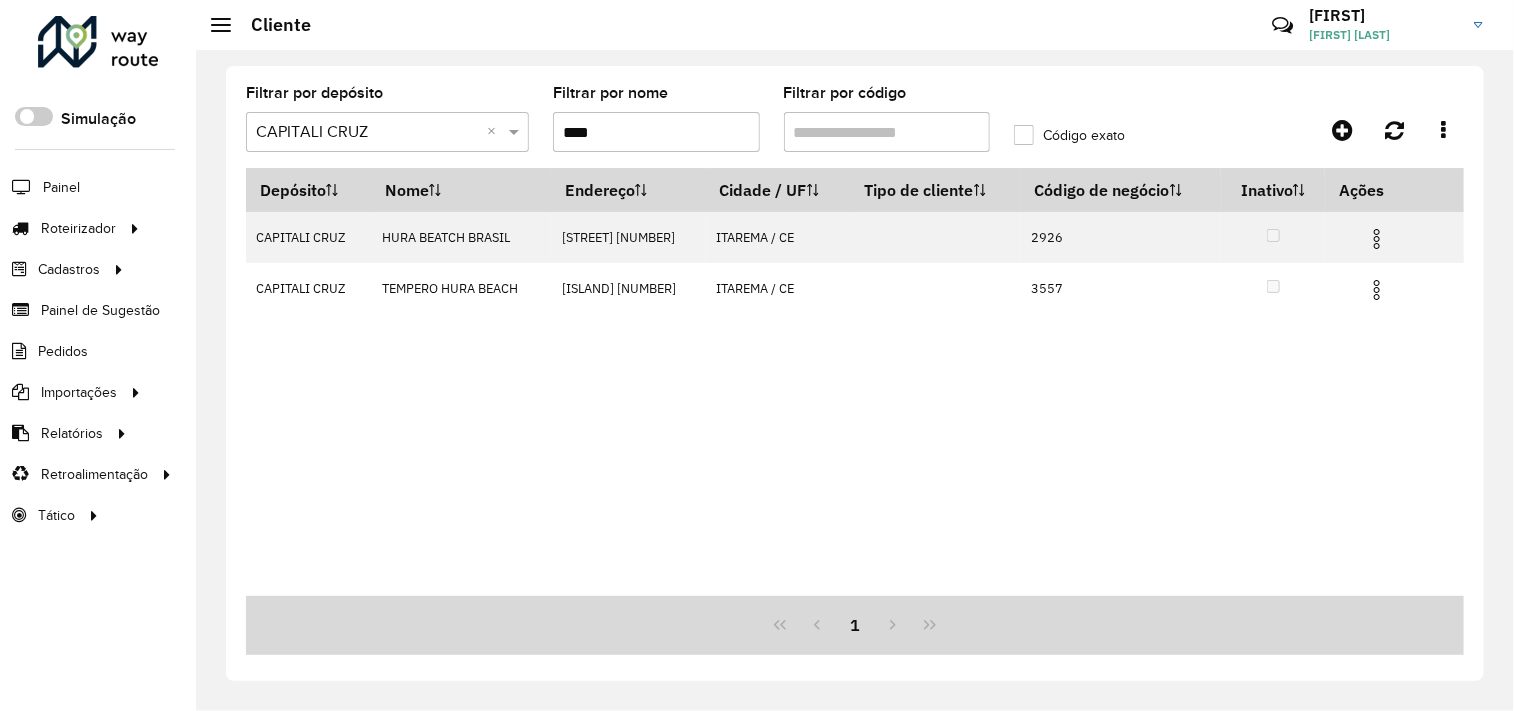type on "****" 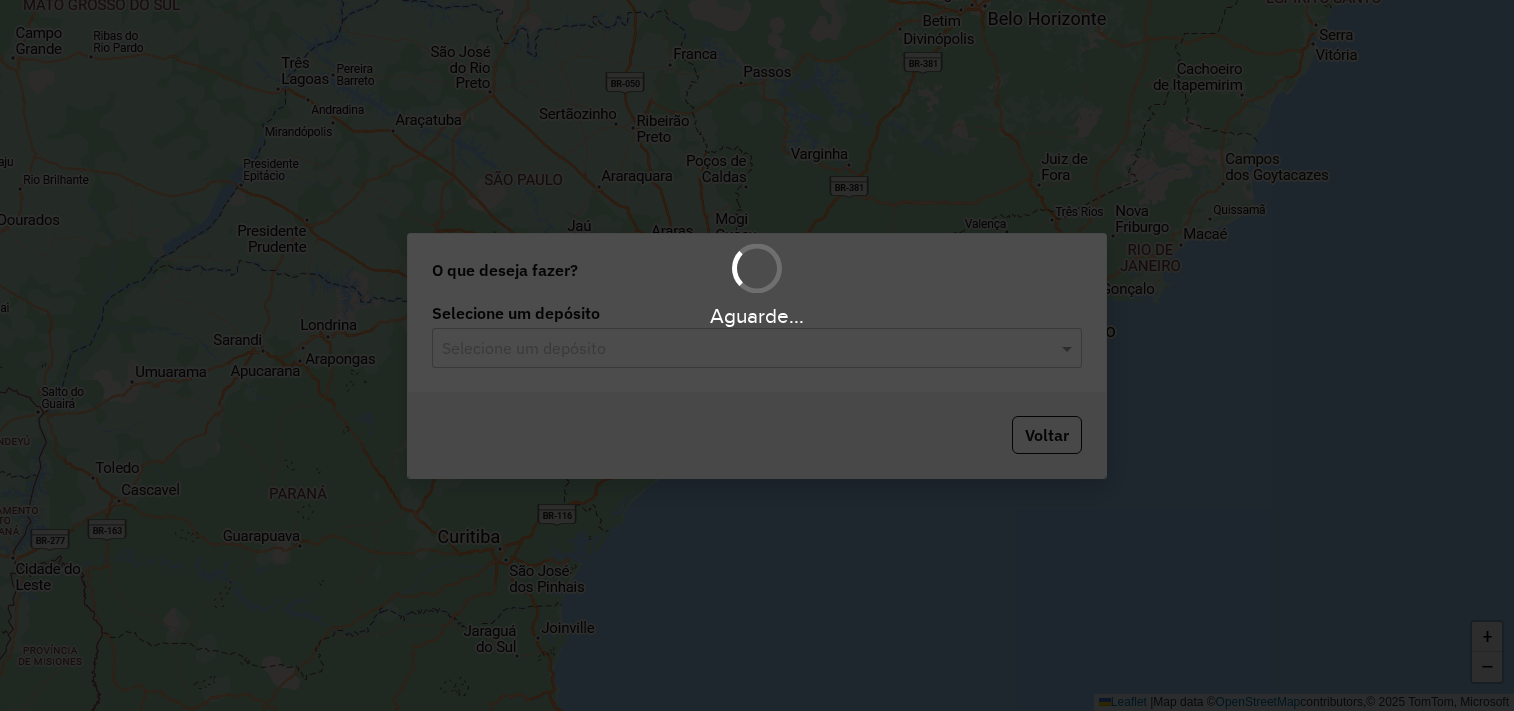 scroll, scrollTop: 0, scrollLeft: 0, axis: both 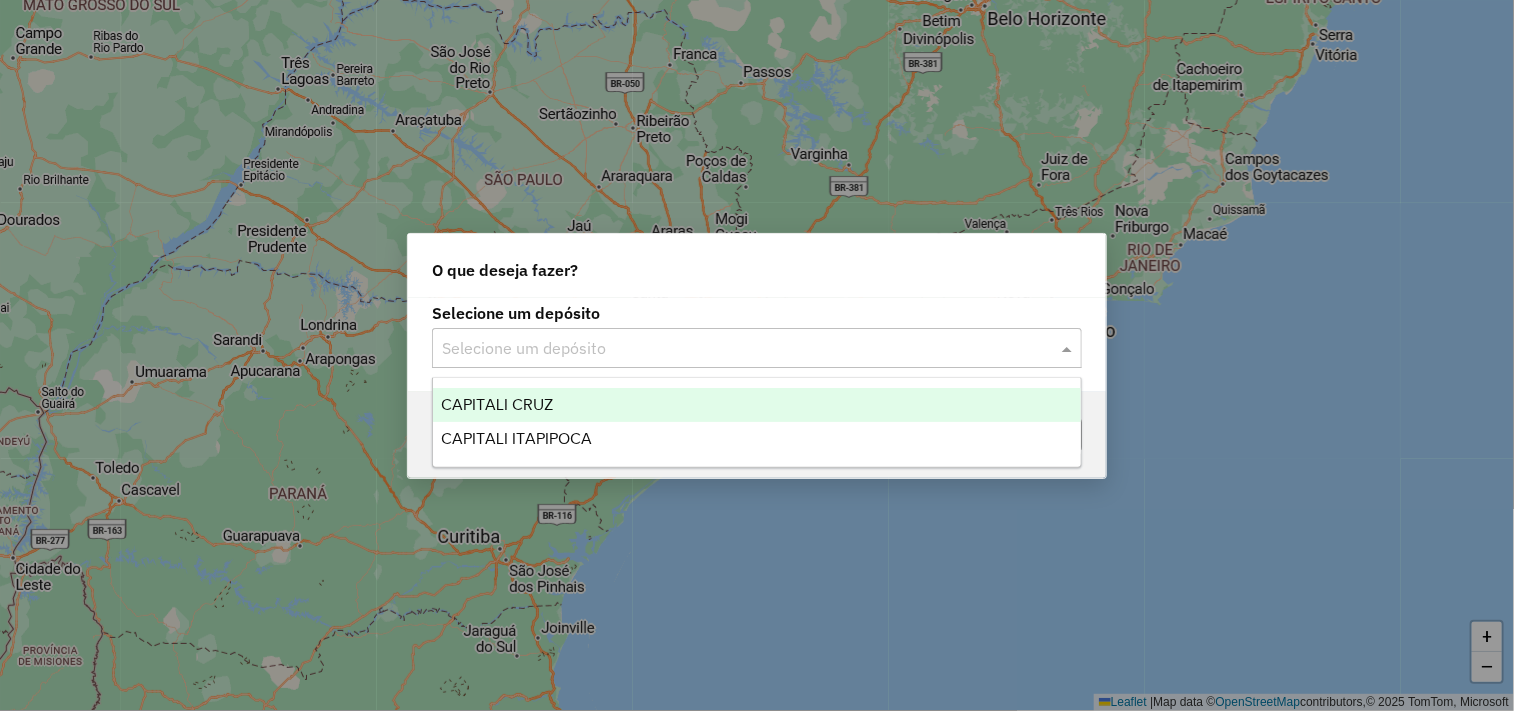 click 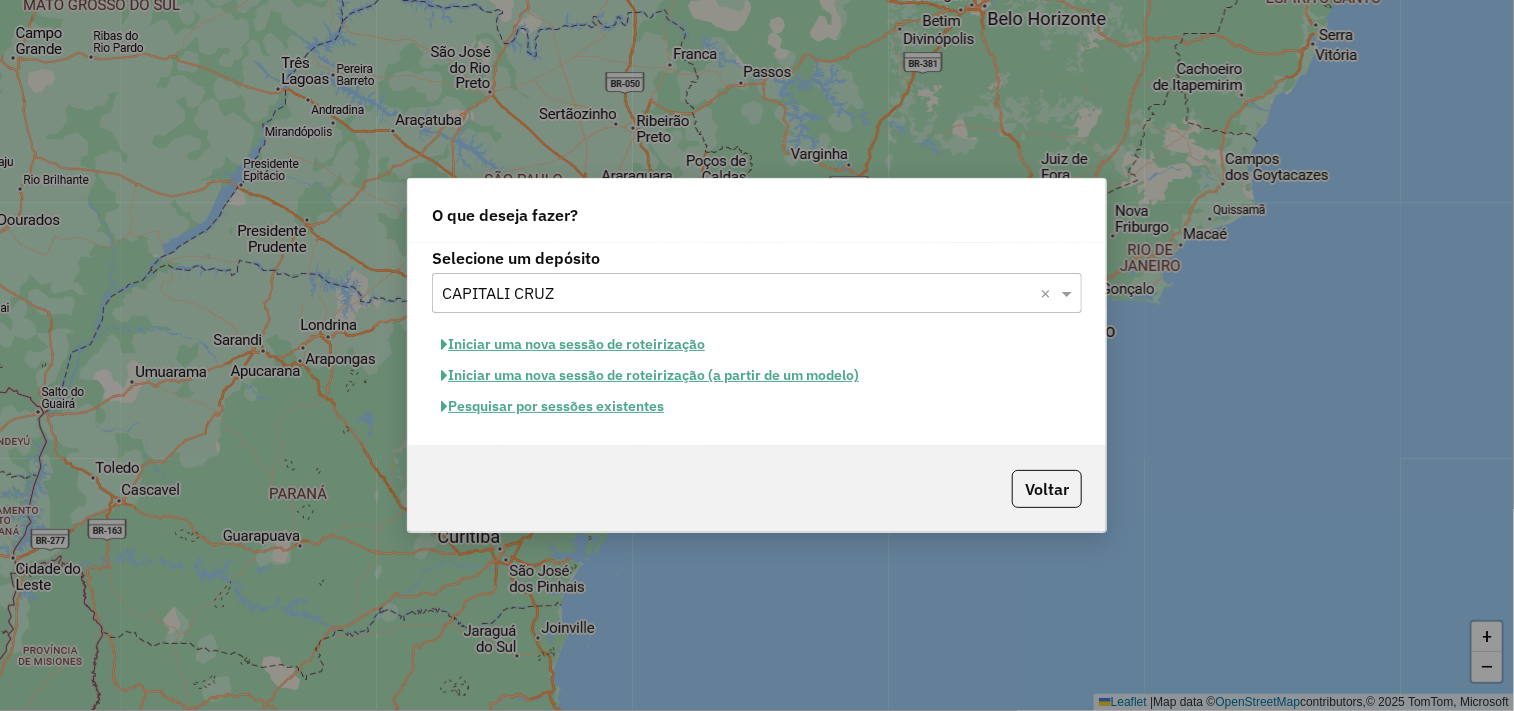 click on "Iniciar uma nova sessão de roteirização" 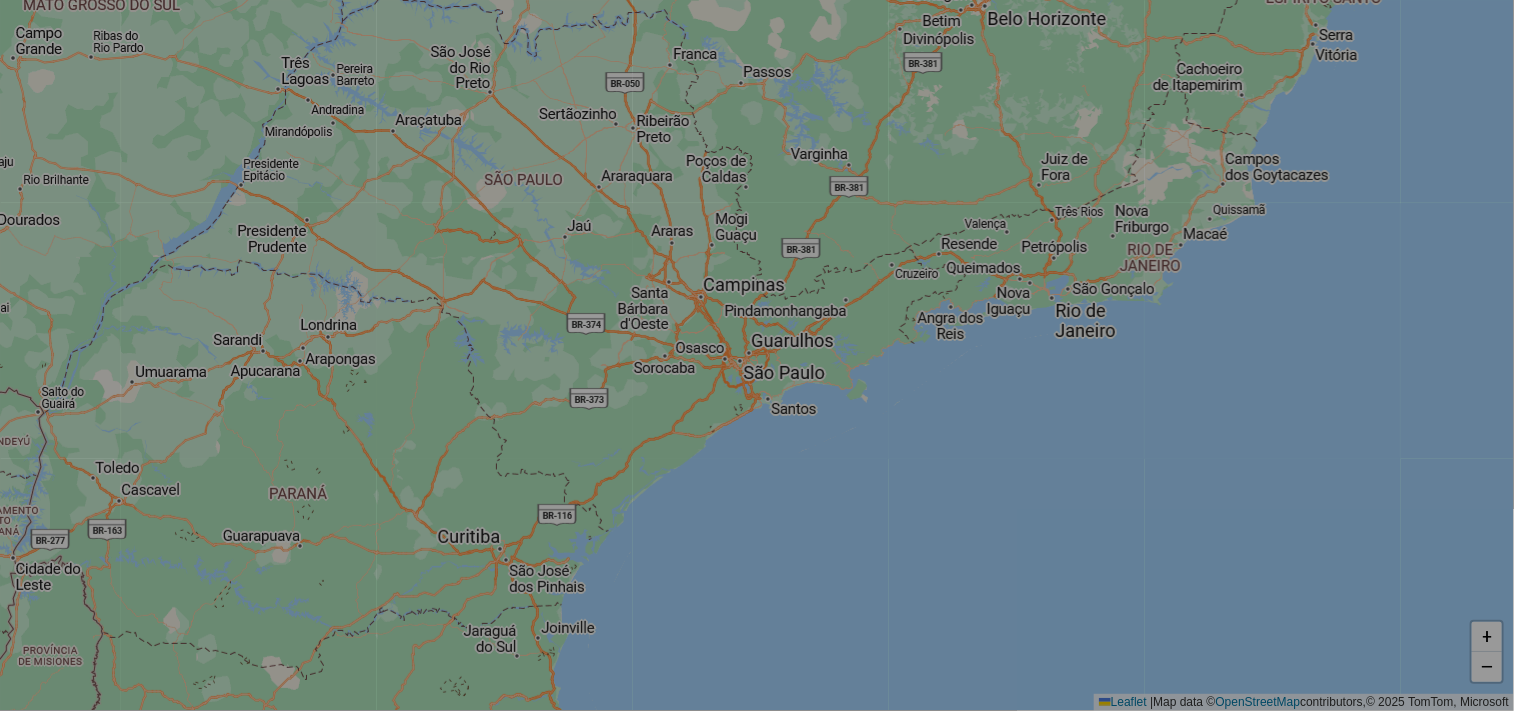 select on "*" 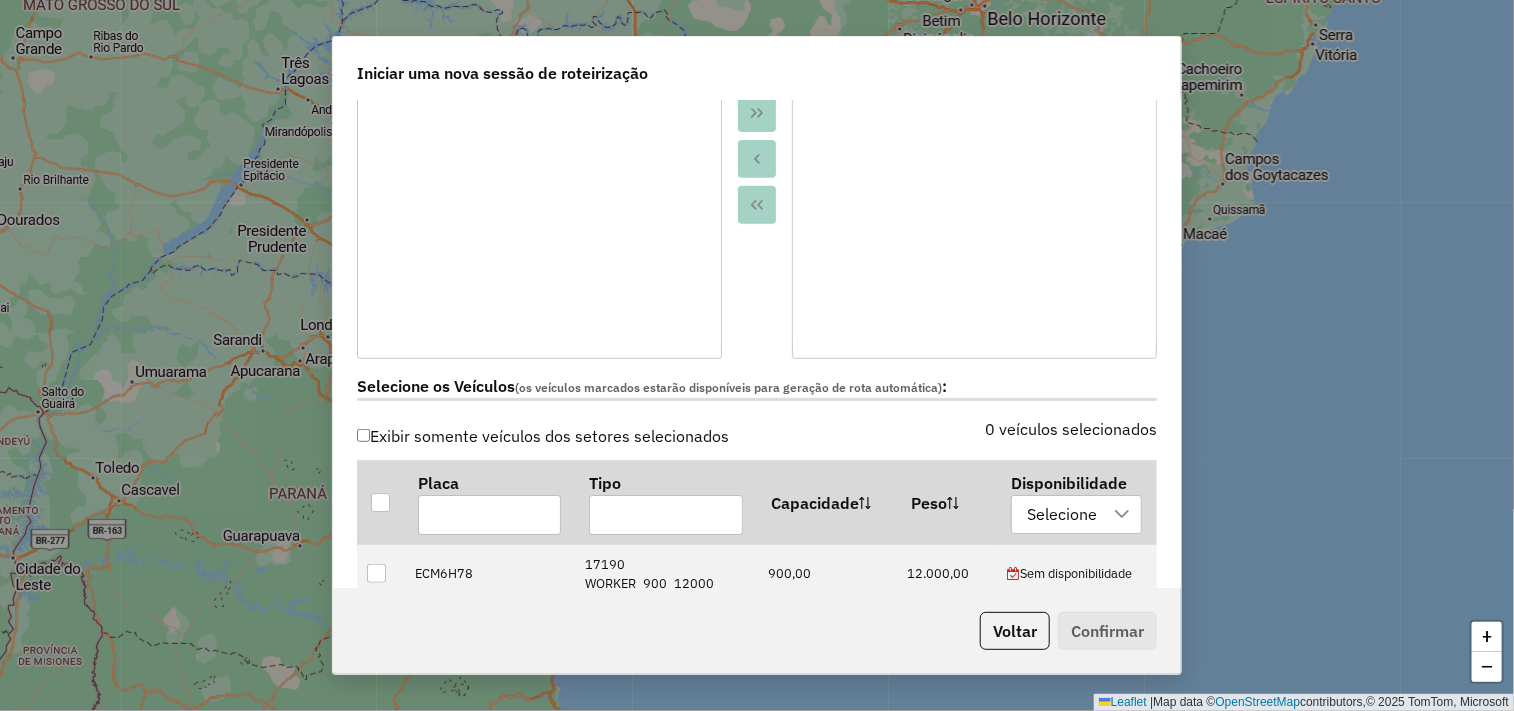 scroll, scrollTop: 666, scrollLeft: 0, axis: vertical 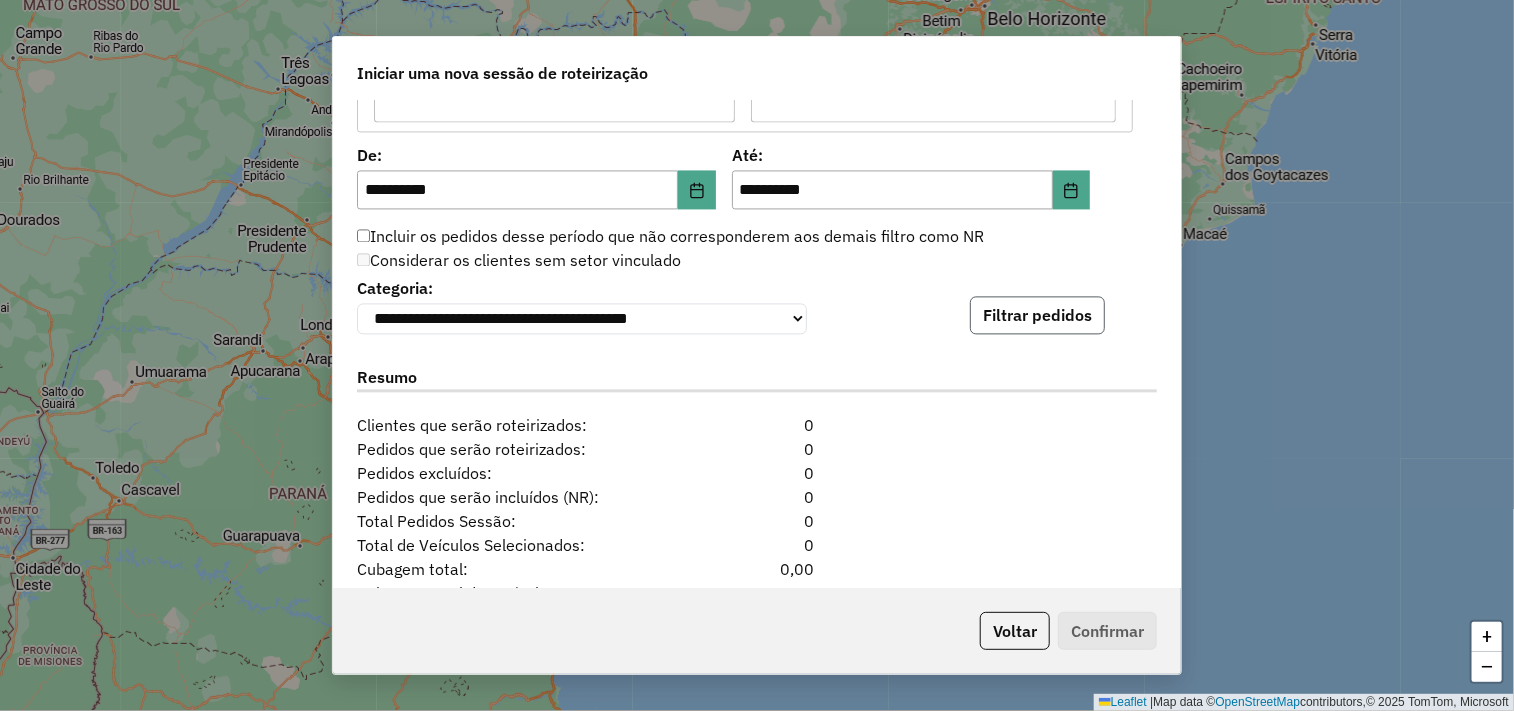 click on "Filtrar pedidos" 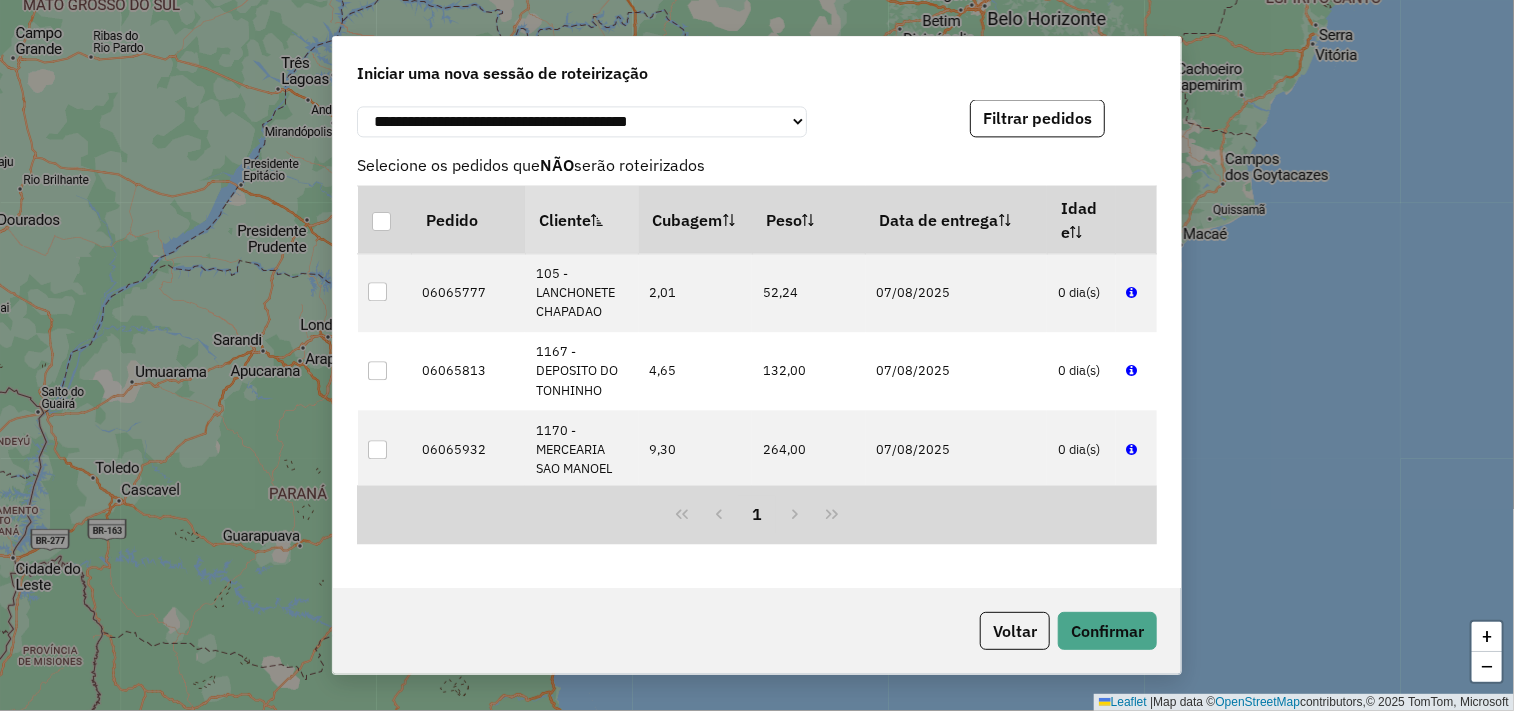 scroll, scrollTop: 2457, scrollLeft: 0, axis: vertical 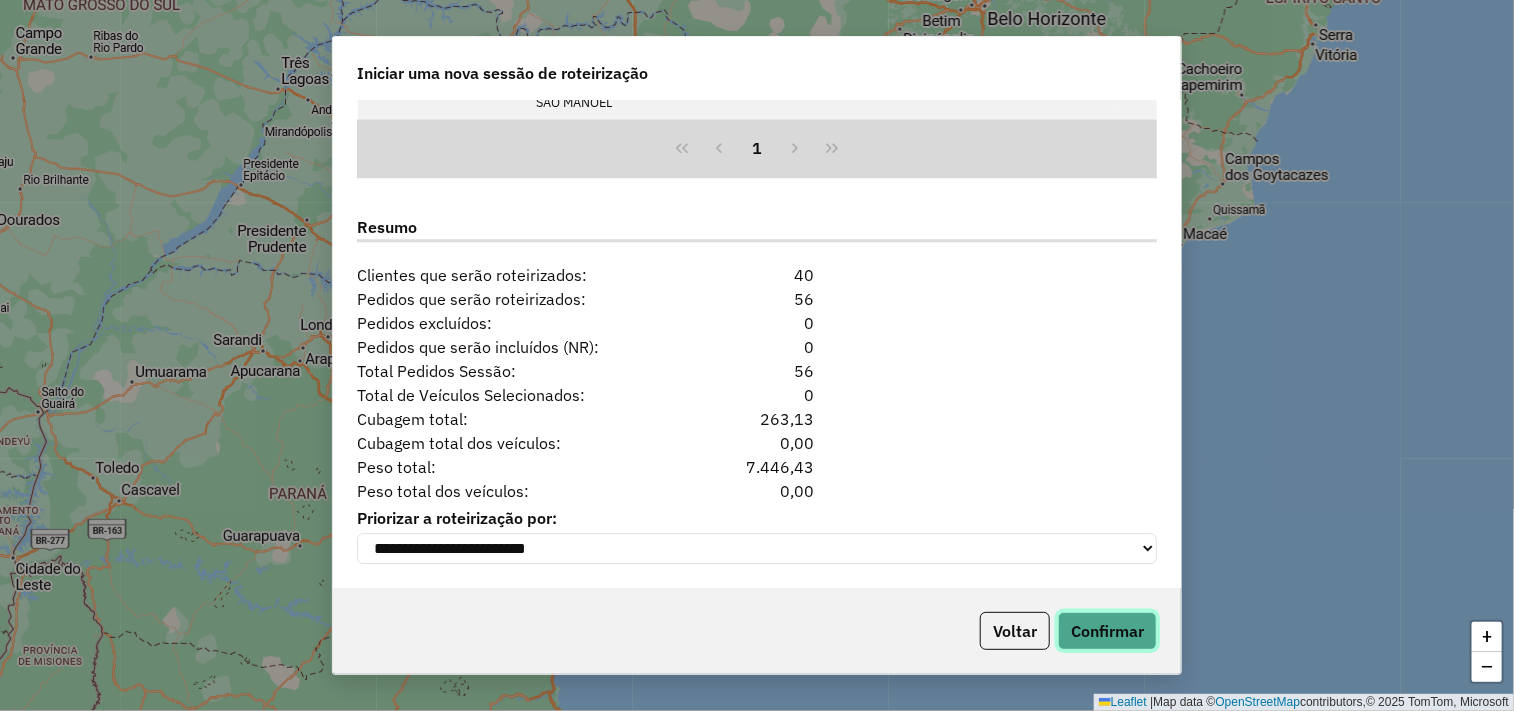 click on "Confirmar" 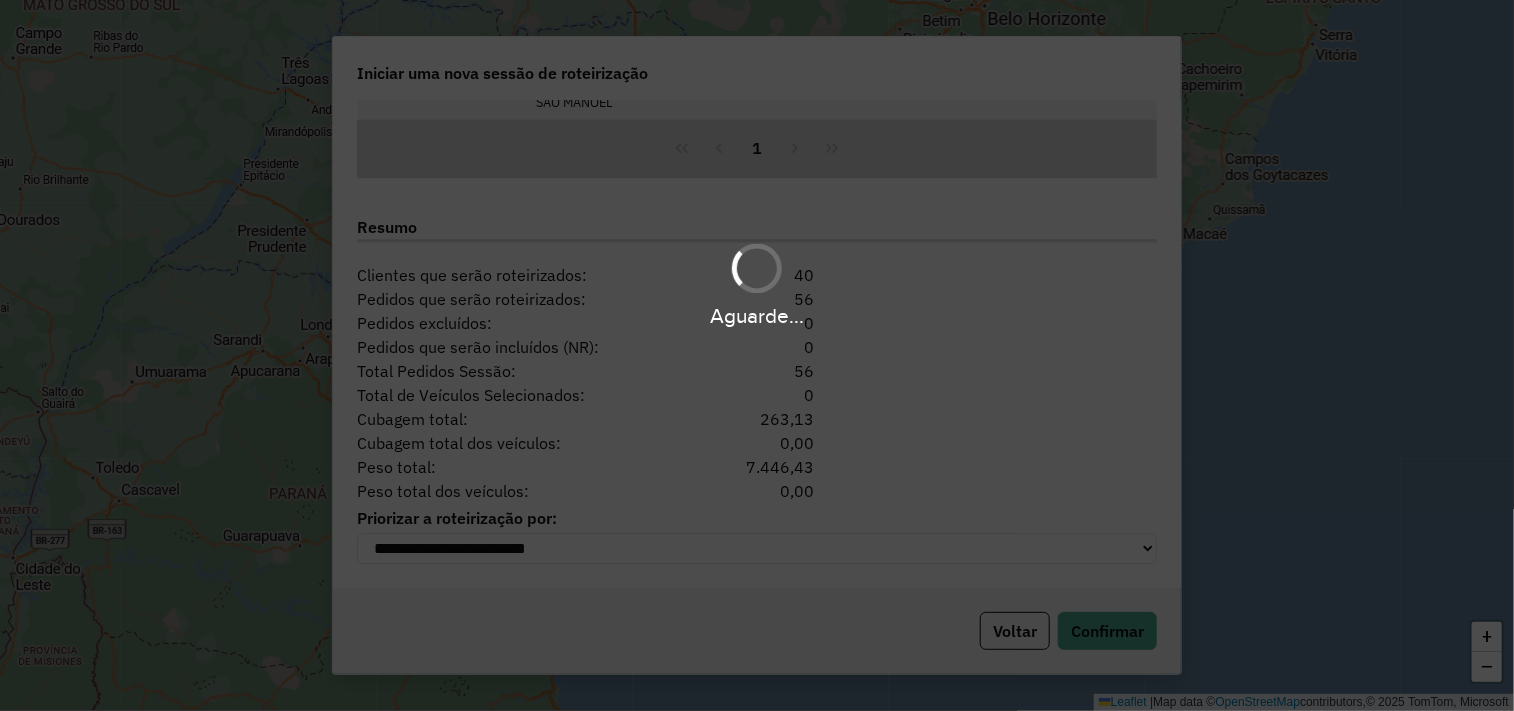click on "**********" at bounding box center (757, 355) 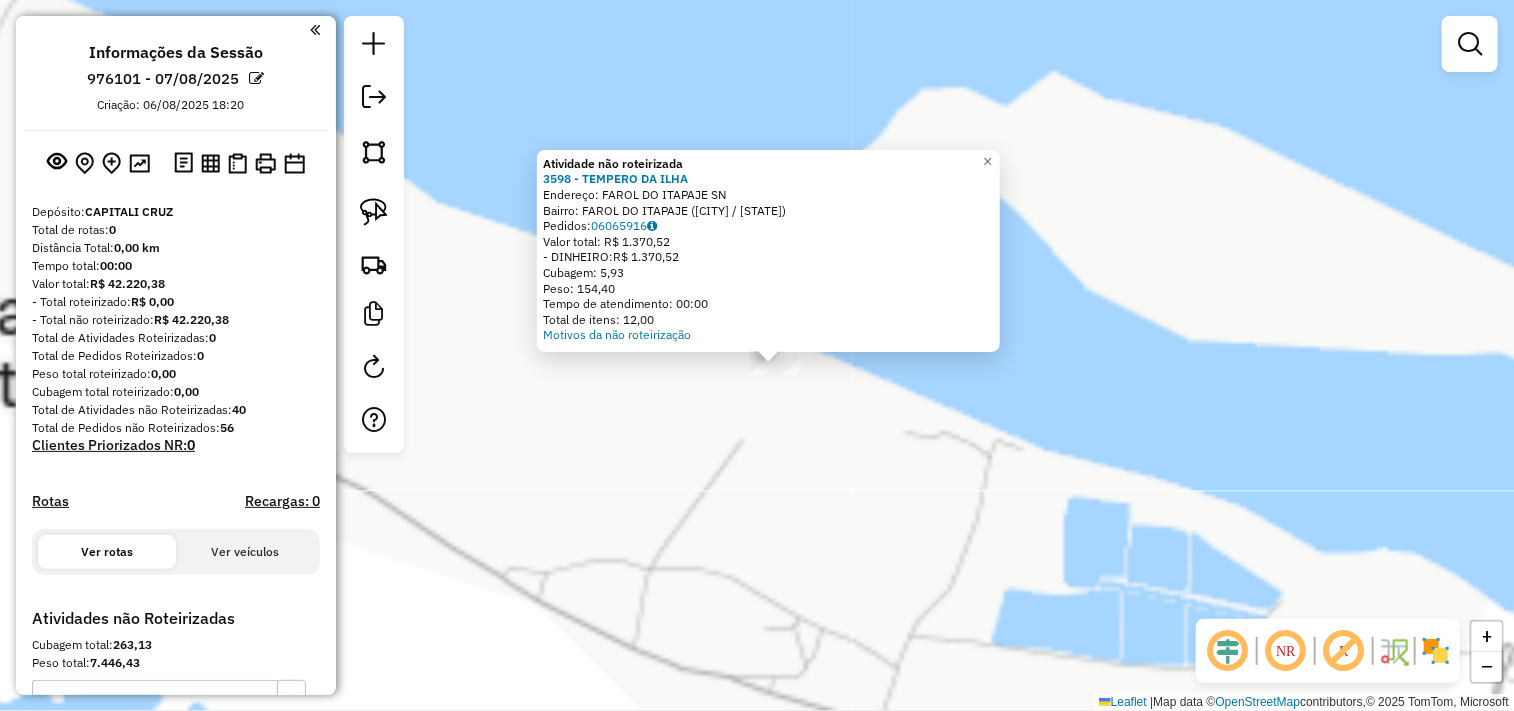 click on "Atividade não roteirizada 3598 - TEMPERO DA ILHA  Endereço:  FAROL DO ITAPAJE SN   Bairro: FAROL DO ITAPAJE ([CITY] / [STATE])   Pedidos:  06065916   Valor total: R$ 1.370,52   - DINHEIRO:  R$ 1.370,52   Cubagem: 5,93   Peso: 154,40   Tempo de atendimento: 00:00   Total de itens: 12,00  Motivos da não roteirização × Janela de atendimento Grade de atendimento Capacidade Transportadoras Veículos Cliente Pedidos  Rotas Selecione os dias de semana para filtrar as janelas de atendimento  Seg   Ter   Qua   Qui   Sex   Sáb   Dom  Informe o período da janela de atendimento: De: Até:  Filtrar exatamente a janela do cliente  Considerar janela de atendimento padrão  Selecione os dias de semana para filtrar as grades de atendimento  Seg   Ter   Qua   Qui   Sex   Sáb   Dom   Considerar clientes sem dia de atendimento cadastrado  Clientes fora do dia de atendimento selecionado Filtrar as atividades entre os valores definidos abaixo:  Peso mínimo:   Peso máximo:   Cubagem mínima:   Cubagem máxima:   De:   Até:" 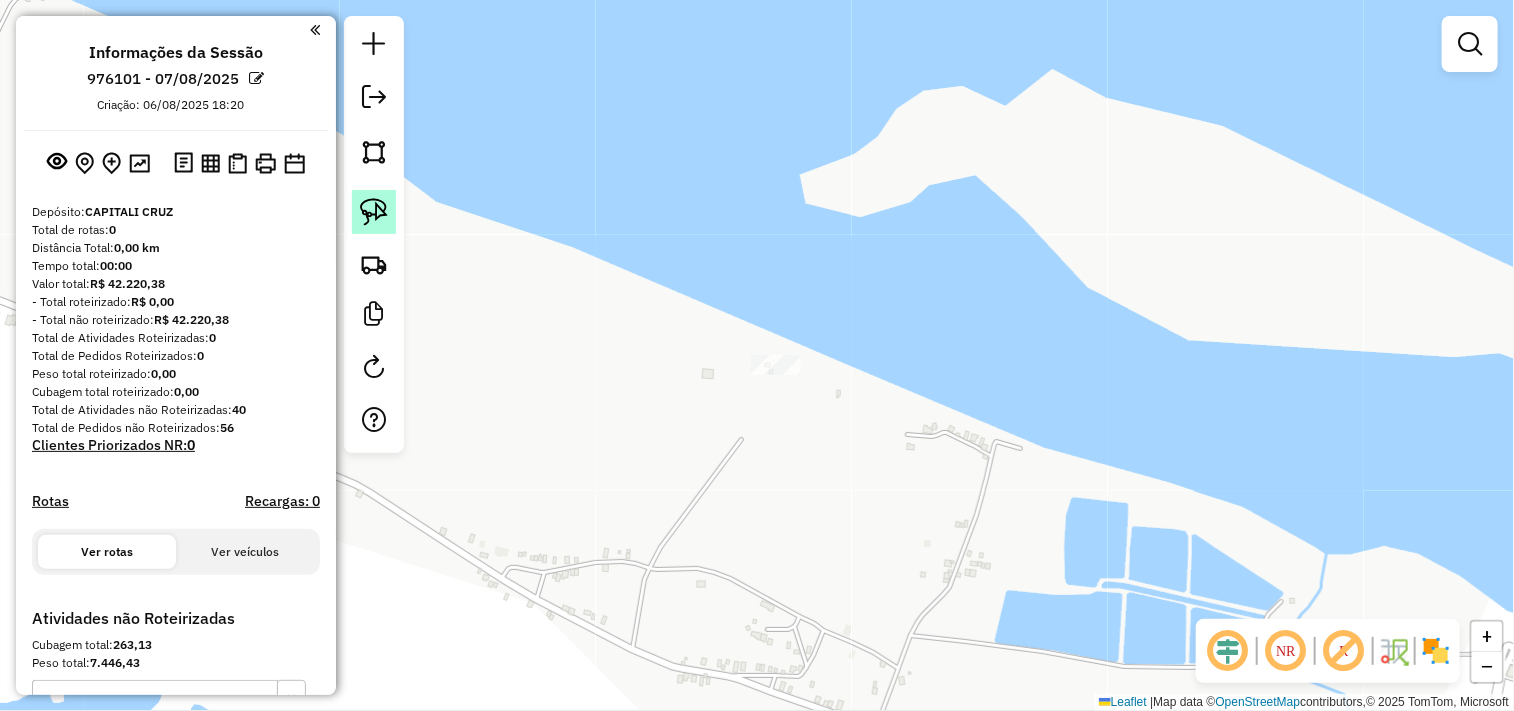 click 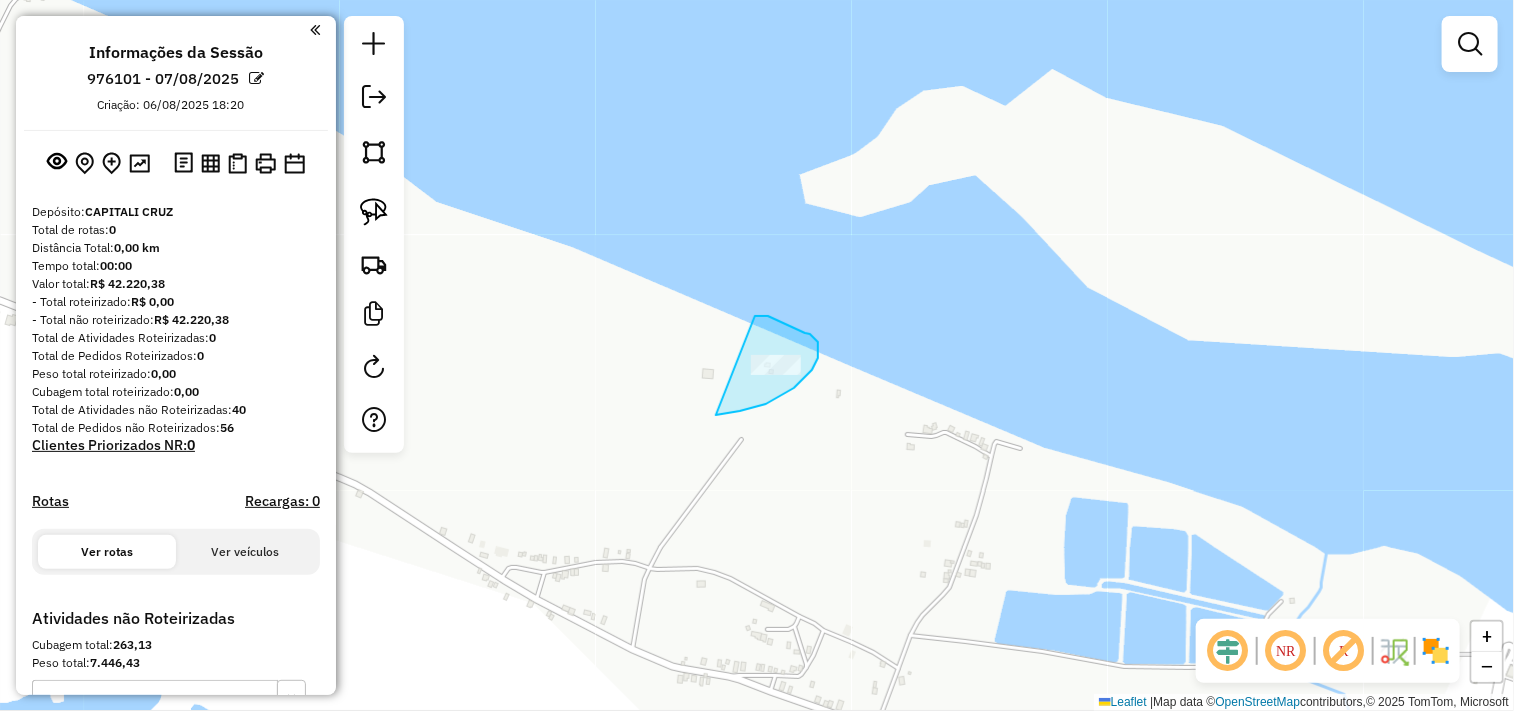 drag, startPoint x: 765, startPoint y: 316, endPoint x: 667, endPoint y: 412, distance: 137.186 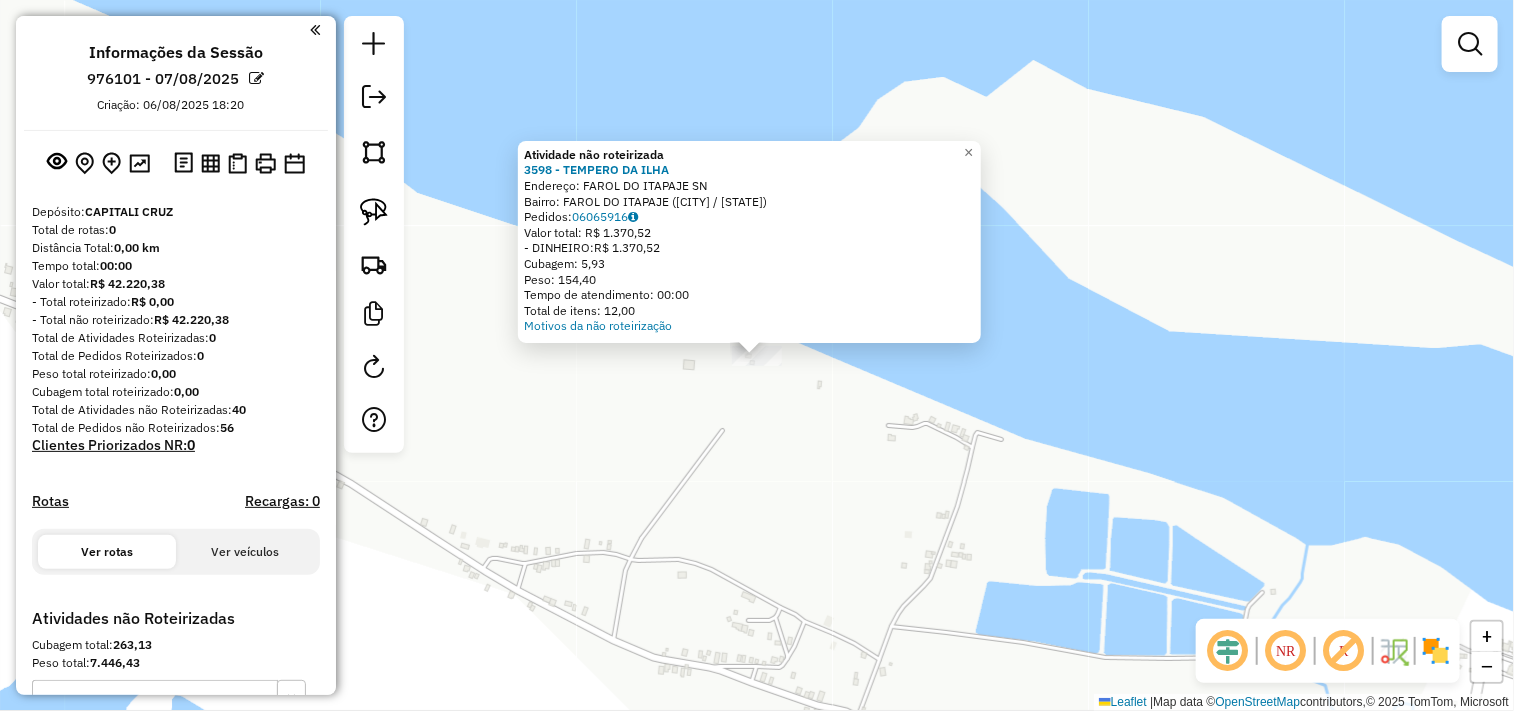 click on "Atividade não roteirizada 3598 - TEMPERO DA ILHA  Endereço:  FAROL DO ITAPAJE SN   Bairro: FAROL DO ITAPAJE ([CITY] / [STATE])   Pedidos:  06065916   Valor total: R$ 1.370,52   - DINHEIRO:  R$ 1.370,52   Cubagem: 5,93   Peso: 154,40   Tempo de atendimento: 00:00   Total de itens: 12,00  Motivos da não roteirização × Janela de atendimento Grade de atendimento Capacidade Transportadoras Veículos Cliente Pedidos  Rotas Selecione os dias de semana para filtrar as janelas de atendimento  Seg   Ter   Qua   Qui   Sex   Sáb   Dom  Informe o período da janela de atendimento: De: Até:  Filtrar exatamente a janela do cliente  Considerar janela de atendimento padrão  Selecione os dias de semana para filtrar as grades de atendimento  Seg   Ter   Qua   Qui   Sex   Sáb   Dom   Considerar clientes sem dia de atendimento cadastrado  Clientes fora do dia de atendimento selecionado Filtrar as atividades entre os valores definidos abaixo:  Peso mínimo:   Peso máximo:   Cubagem mínima:   Cubagem máxima:   De:   Até:" 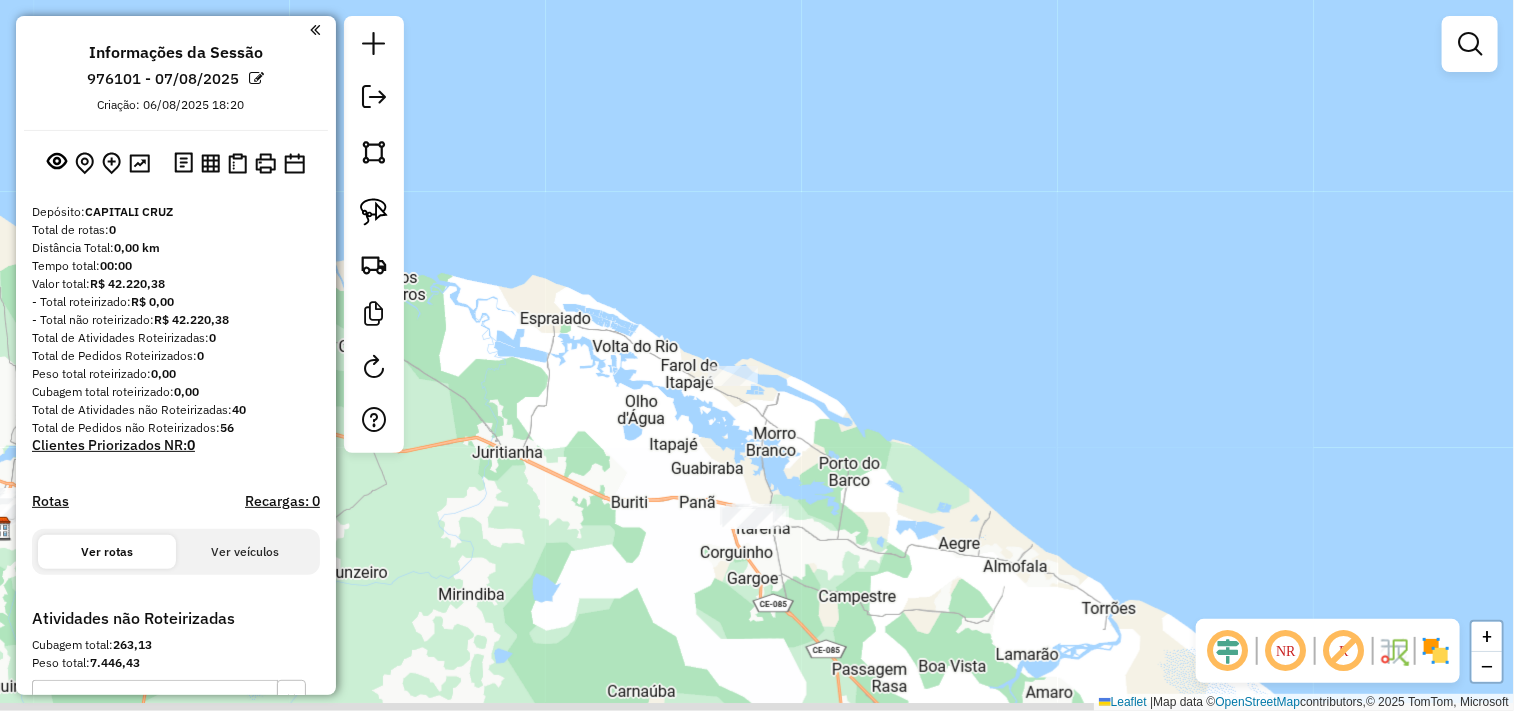 drag, startPoint x: 802, startPoint y: 551, endPoint x: 768, endPoint y: 414, distance: 141.15594 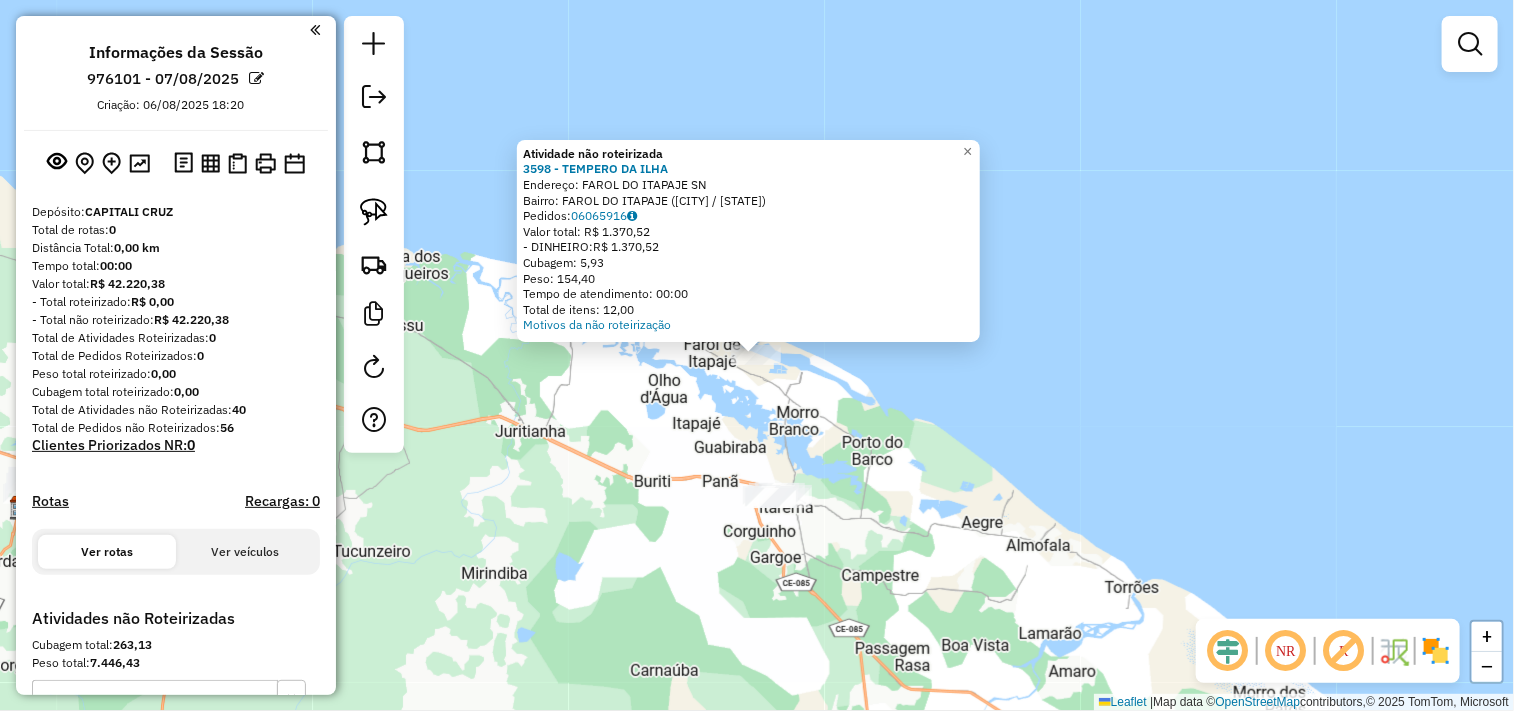 click on "Atividade não roteirizada 3598 - TEMPERO DA ILHA  Endereço:  FAROL DO ITAPAJE SN   Bairro: FAROL DO ITAPAJE ([CITY] / [STATE])   Pedidos:  06065916   Valor total: R$ 1.370,52   - DINHEIRO:  R$ 1.370,52   Cubagem: 5,93   Peso: 154,40   Tempo de atendimento: 00:00   Total de itens: 12,00  Motivos da não roteirização × Janela de atendimento Grade de atendimento Capacidade Transportadoras Veículos Cliente Pedidos  Rotas Selecione os dias de semana para filtrar as janelas de atendimento  Seg   Ter   Qua   Qui   Sex   Sáb   Dom  Informe o período da janela de atendimento: De: Até:  Filtrar exatamente a janela do cliente  Considerar janela de atendimento padrão  Selecione os dias de semana para filtrar as grades de atendimento  Seg   Ter   Qua   Qui   Sex   Sáb   Dom   Considerar clientes sem dia de atendimento cadastrado  Clientes fora do dia de atendimento selecionado Filtrar as atividades entre os valores definidos abaixo:  Peso mínimo:   Peso máximo:   Cubagem mínima:   Cubagem máxima:   De:   Até:" 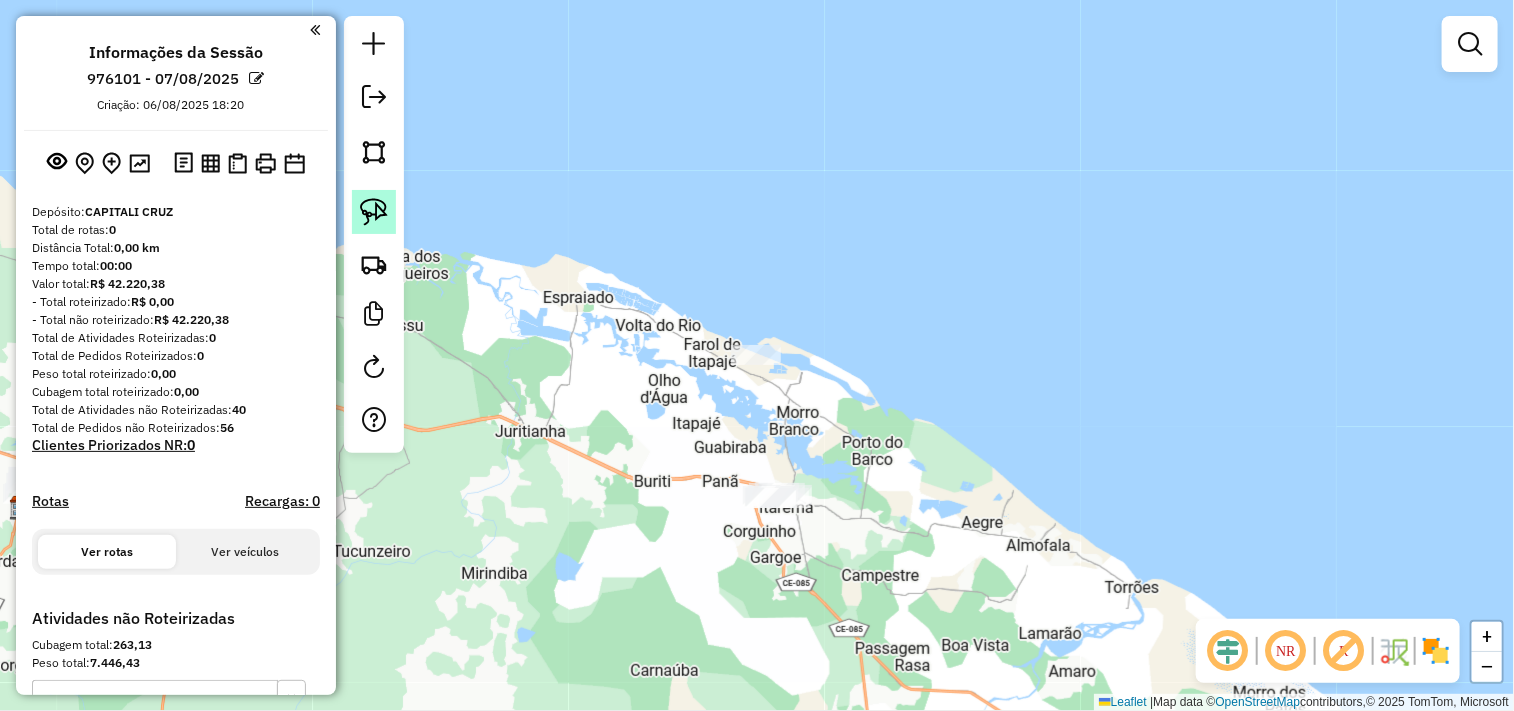 click 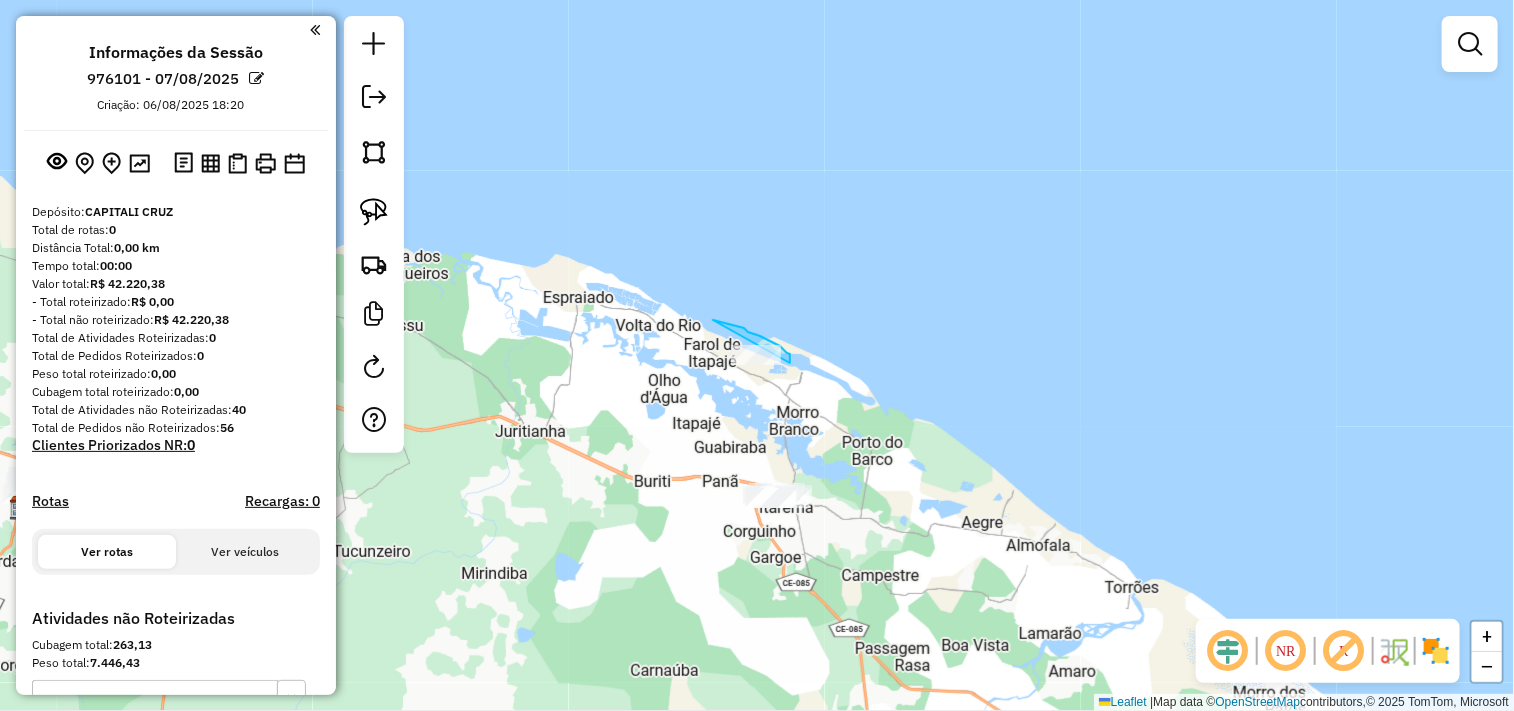 drag, startPoint x: 753, startPoint y: 333, endPoint x: 683, endPoint y: 385, distance: 87.20092 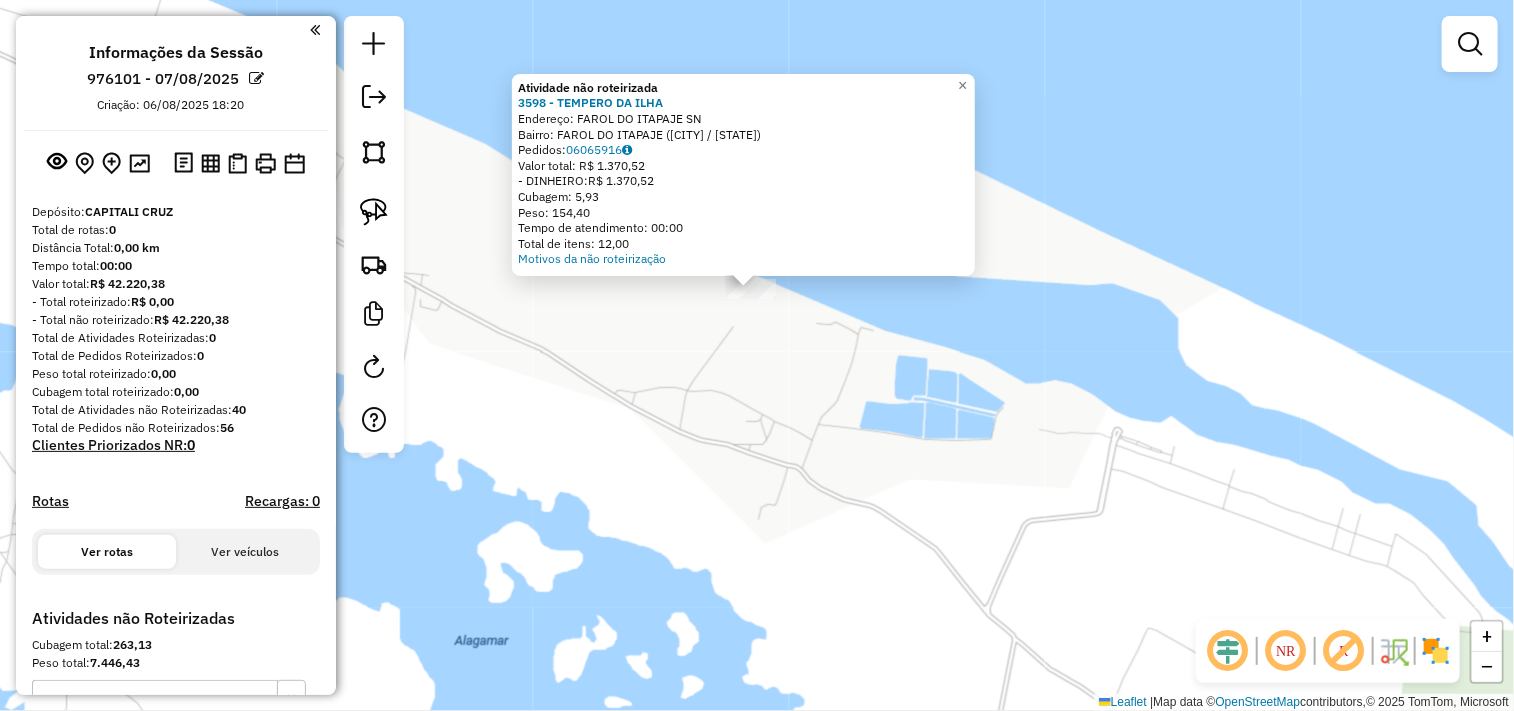 click on "Atividade não roteirizada 3598 - TEMPERO DA ILHA  Endereço:  FAROL DO ITAPAJE SN   Bairro: FAROL DO ITAPAJE ([CITY] / [STATE])   Pedidos:  06065916   Valor total: R$ 1.370,52   - DINHEIRO:  R$ 1.370,52   Cubagem: 5,93   Peso: 154,40   Tempo de atendimento: 00:00   Total de itens: 12,00  Motivos da não roteirização × Janela de atendimento Grade de atendimento Capacidade Transportadoras Veículos Cliente Pedidos  Rotas Selecione os dias de semana para filtrar as janelas de atendimento  Seg   Ter   Qua   Qui   Sex   Sáb   Dom  Informe o período da janela de atendimento: De: Até:  Filtrar exatamente a janela do cliente  Considerar janela de atendimento padrão  Selecione os dias de semana para filtrar as grades de atendimento  Seg   Ter   Qua   Qui   Sex   Sáb   Dom   Considerar clientes sem dia de atendimento cadastrado  Clientes fora do dia de atendimento selecionado Filtrar as atividades entre os valores definidos abaixo:  Peso mínimo:   Peso máximo:   Cubagem mínima:   Cubagem máxima:   De:   Até:" 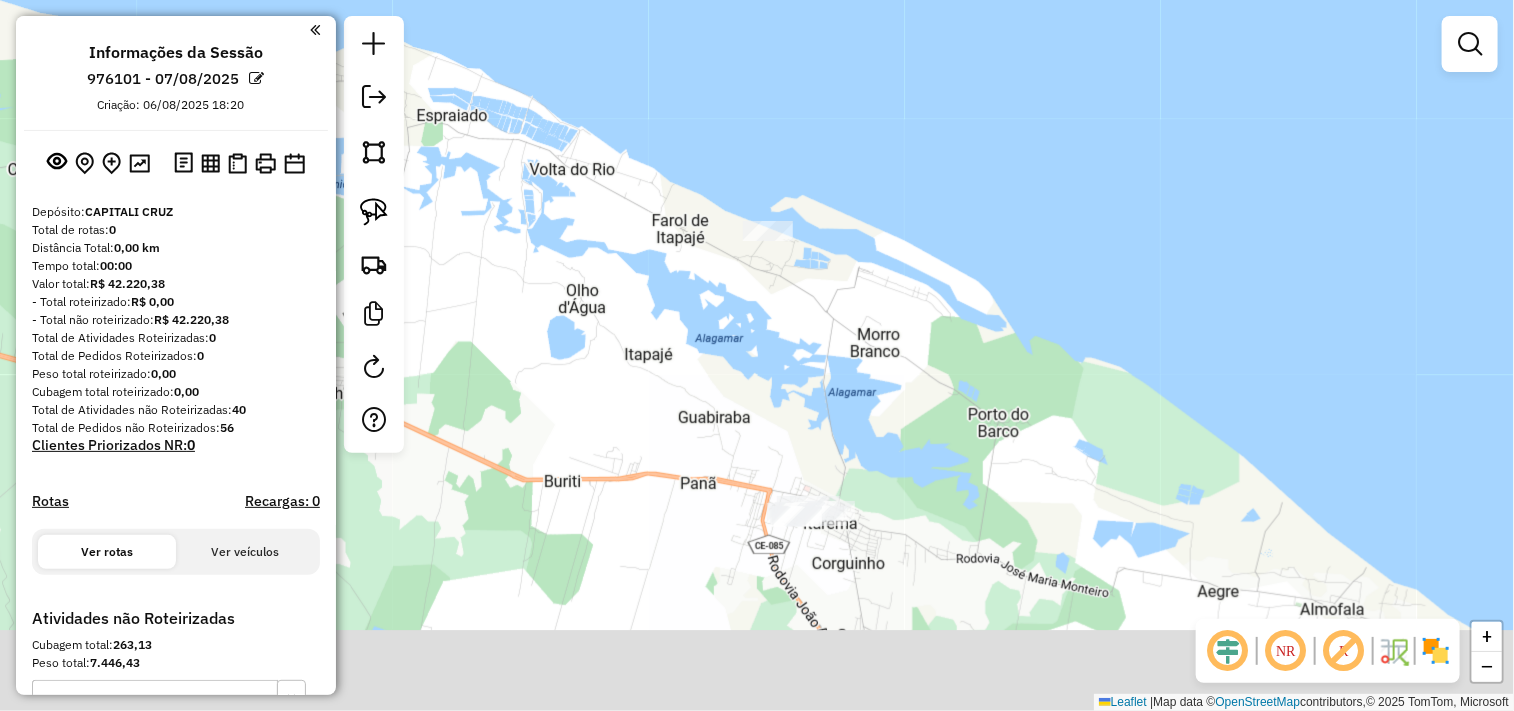 drag, startPoint x: 806, startPoint y: 582, endPoint x: 814, endPoint y: 372, distance: 210.15233 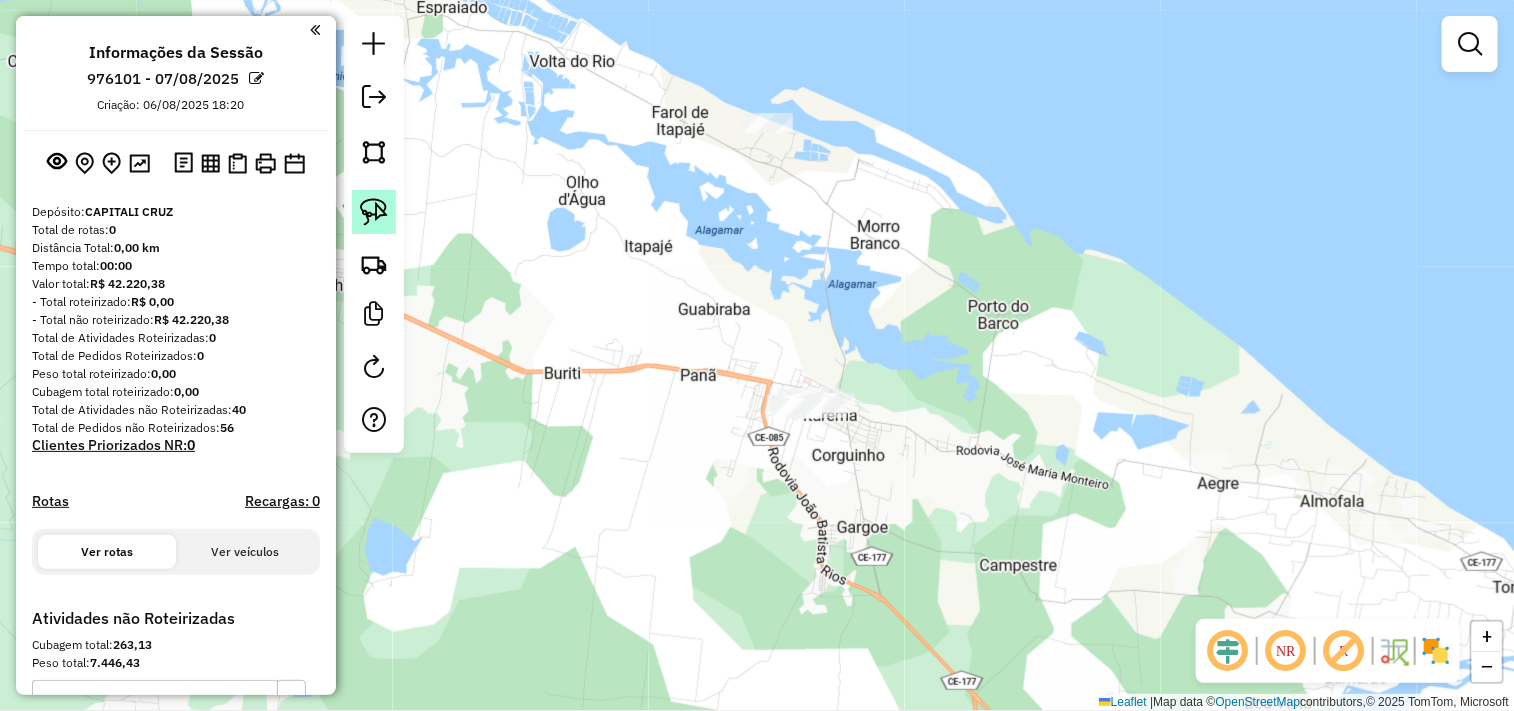 click 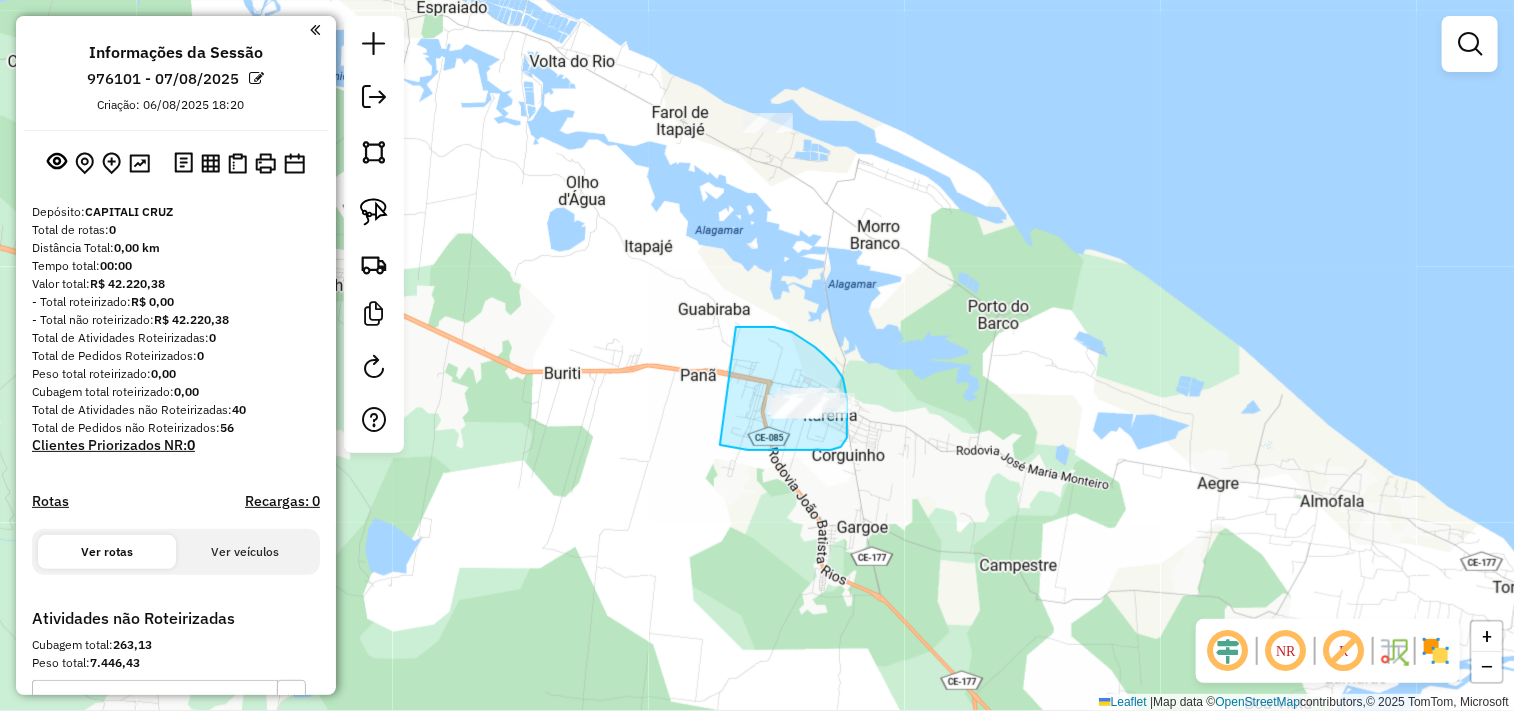 drag, startPoint x: 792, startPoint y: 332, endPoint x: 688, endPoint y: 430, distance: 142.89856 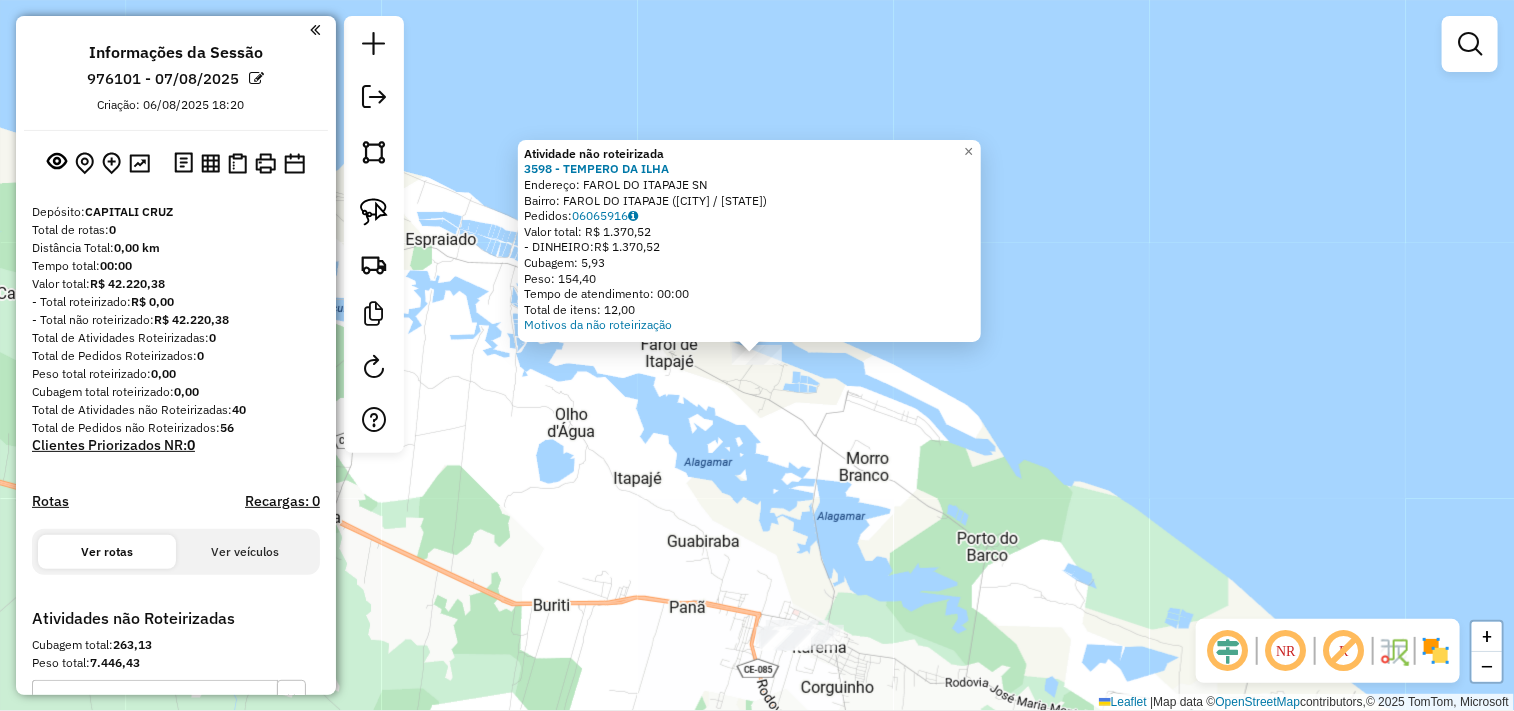 click on "Atividade não roteirizada 3598 - TEMPERO DA ILHA  Endereço:  FAROL DO ITAPAJE SN   Bairro: FAROL DO ITAPAJE ([CITY] / [STATE])   Pedidos:  06065916   Valor total: R$ 1.370,52   - DINHEIRO:  R$ 1.370,52   Cubagem: 5,93   Peso: 154,40   Tempo de atendimento: 00:00   Total de itens: 12,00  Motivos da não roteirização × Janela de atendimento Grade de atendimento Capacidade Transportadoras Veículos Cliente Pedidos  Rotas Selecione os dias de semana para filtrar as janelas de atendimento  Seg   Ter   Qua   Qui   Sex   Sáb   Dom  Informe o período da janela de atendimento: De: Até:  Filtrar exatamente a janela do cliente  Considerar janela de atendimento padrão  Selecione os dias de semana para filtrar as grades de atendimento  Seg   Ter   Qua   Qui   Sex   Sáb   Dom   Considerar clientes sem dia de atendimento cadastrado  Clientes fora do dia de atendimento selecionado Filtrar as atividades entre os valores definidos abaixo:  Peso mínimo:   Peso máximo:   Cubagem mínima:   Cubagem máxima:   De:   Até:" 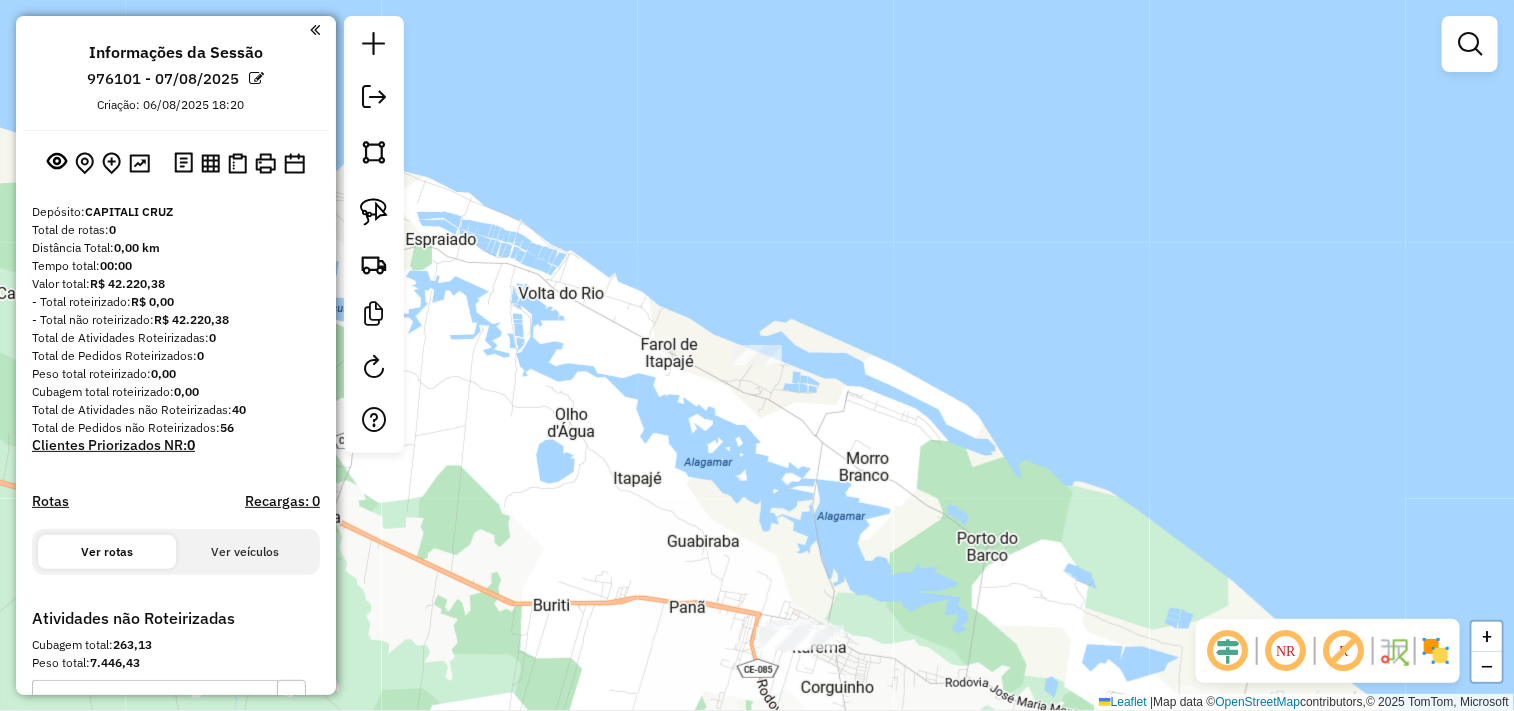 drag, startPoint x: 1058, startPoint y: 432, endPoint x: 1031, endPoint y: 284, distance: 150.44267 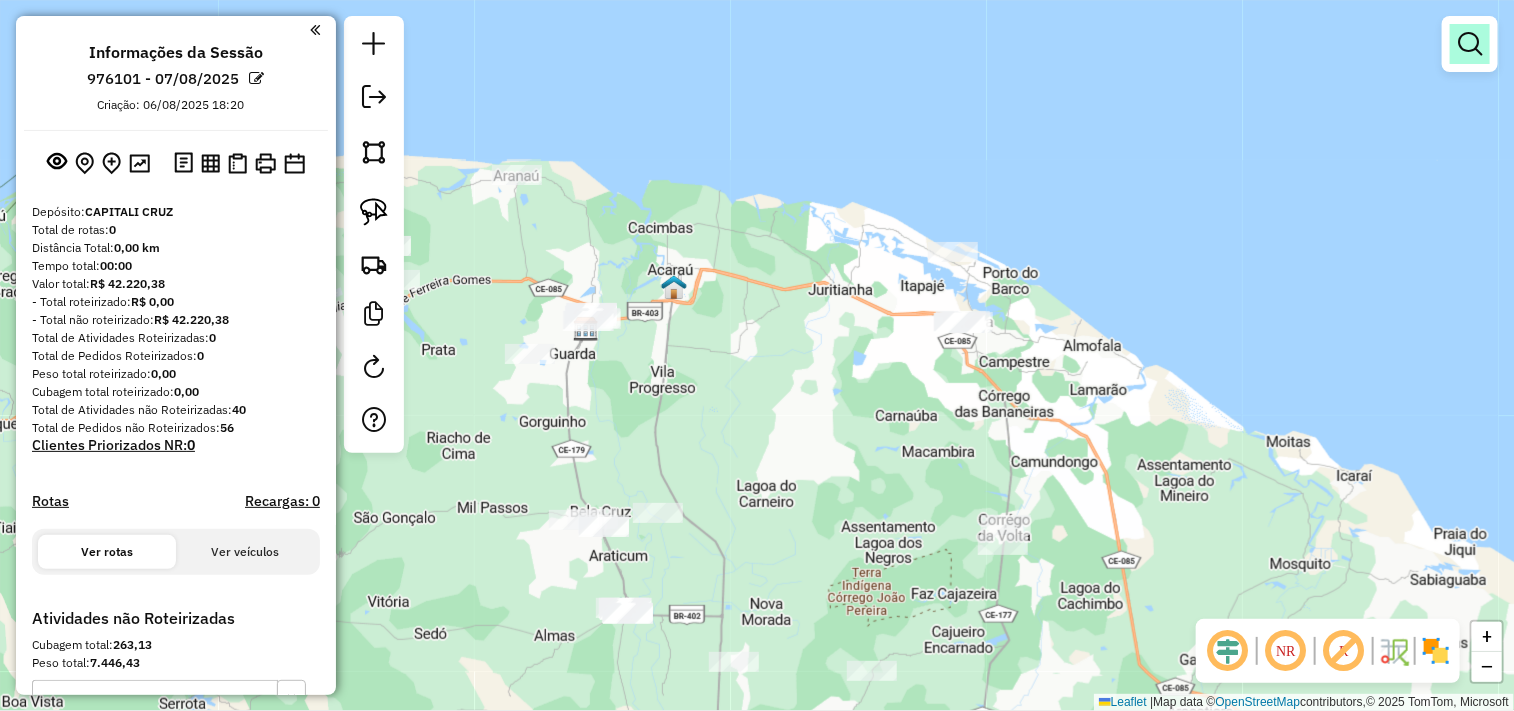 click at bounding box center [1470, 44] 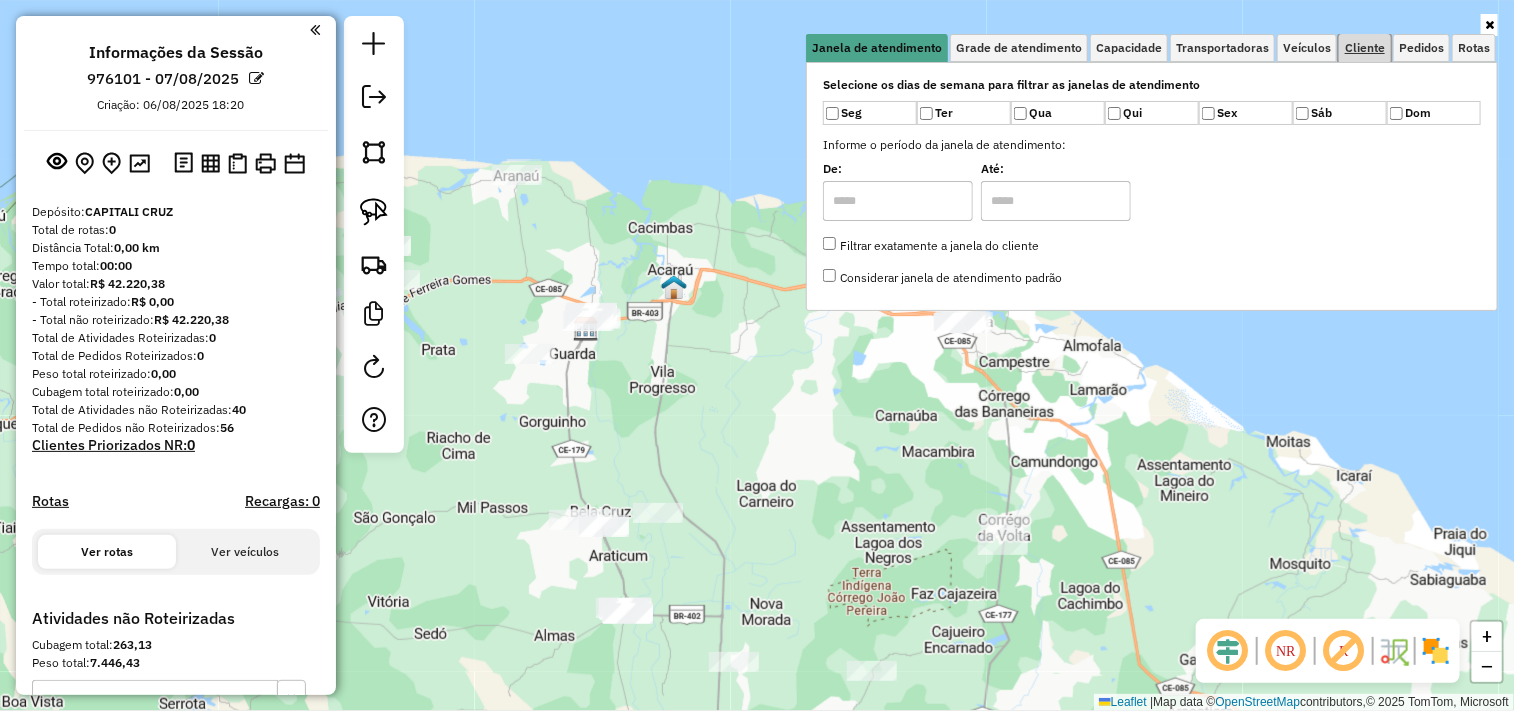 click on "Cliente" at bounding box center [1365, 48] 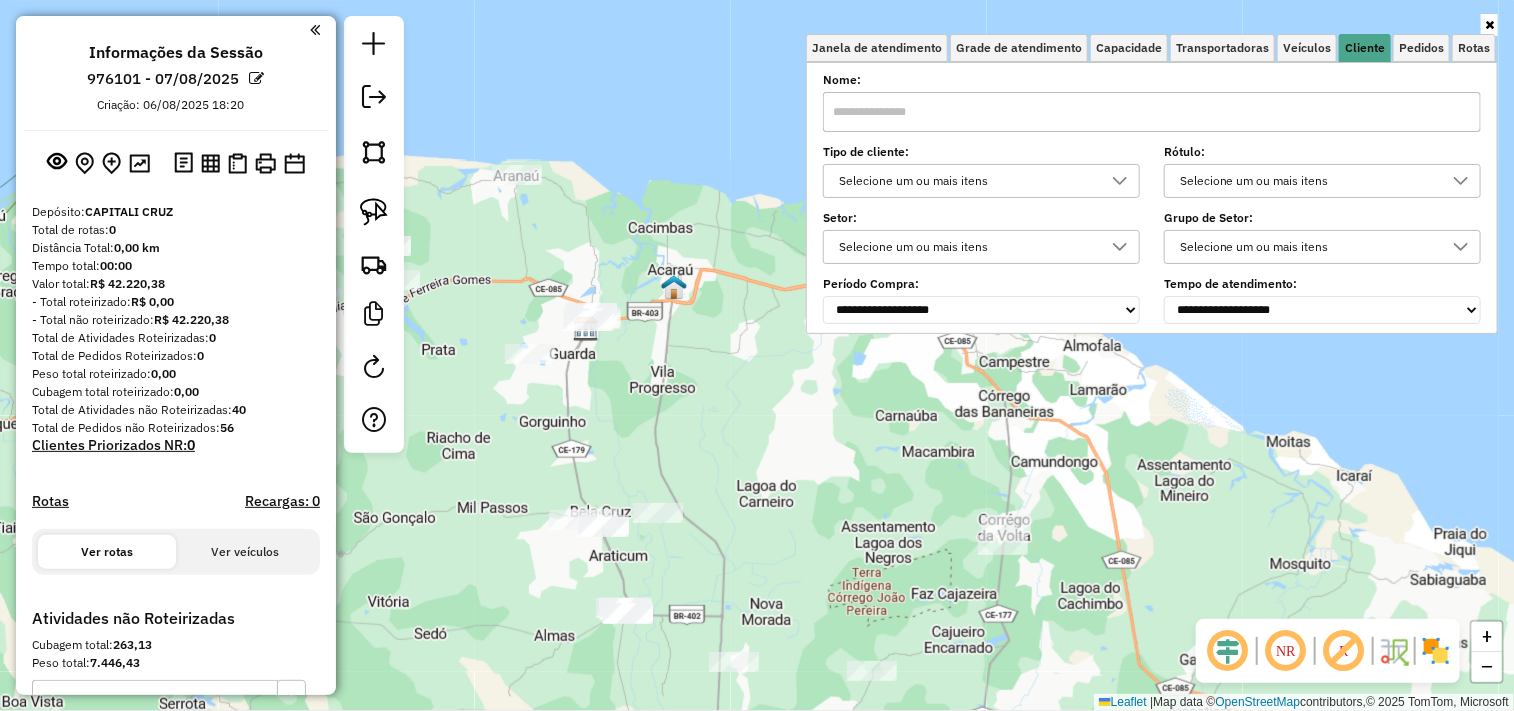 click at bounding box center [1152, 112] 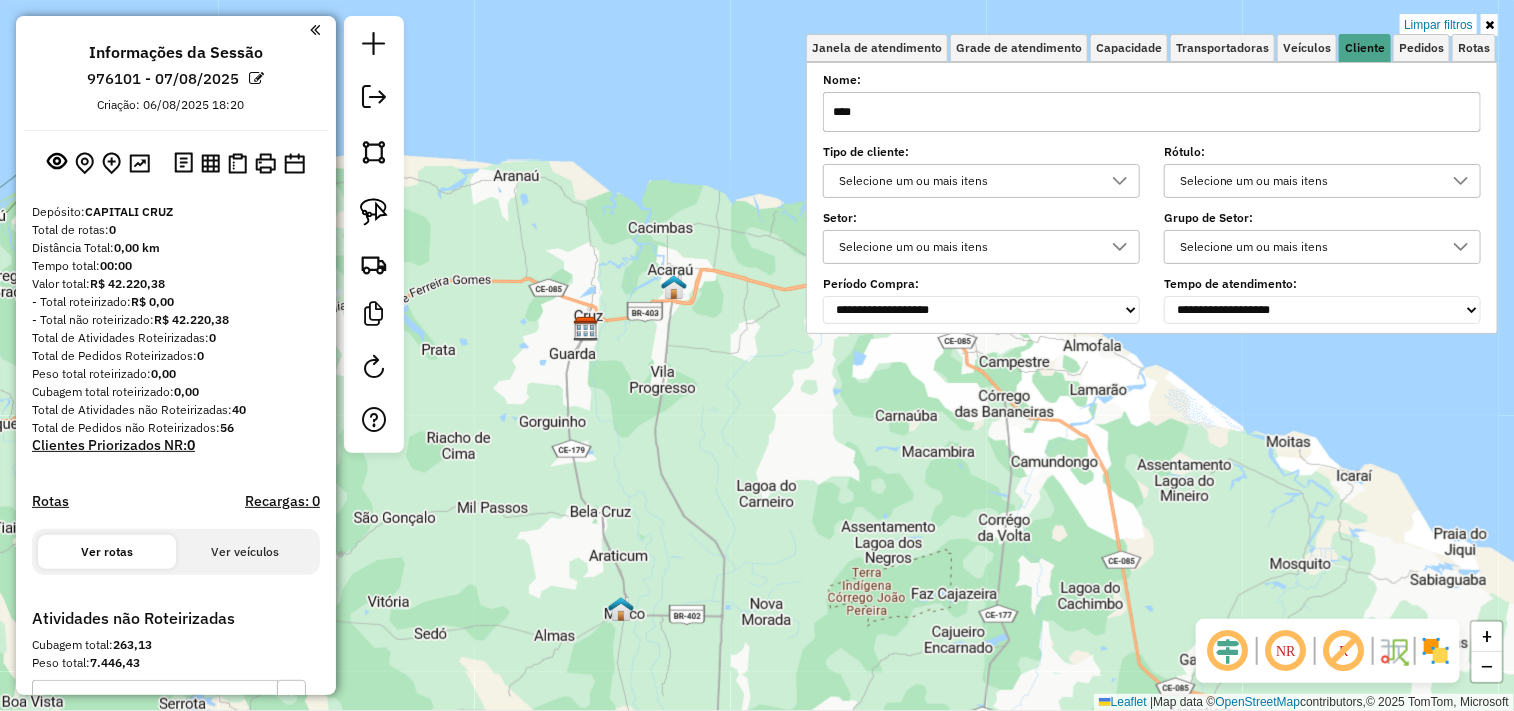 click on "Limpar filtros Janela de atendimento Grade de atendimento Capacidade Transportadoras Veículos Cliente Pedidos  Rotas Selecione os dias de semana para filtrar as janelas de atendimento  Seg   Ter   Qua   Qui   Sex   Sáb   Dom  Informe o período da janela de atendimento: De: Até:  Filtrar exatamente a janela do cliente  Considerar janela de atendimento padrão  Selecione os dias de semana para filtrar as grades de atendimento  Seg   Ter   Qua   Qui   Sex   Sáb   Dom   Considerar clientes sem dia de atendimento cadastrado  Clientes fora do dia de atendimento selecionado Filtrar as atividades entre os valores definidos abaixo:  Peso mínimo:   Peso máximo:   Cubagem mínima:   Cubagem máxima:   De:   Até:  Filtrar as atividades entre o tempo de atendimento definido abaixo:  De:   Até:   Considerar capacidade total dos clientes não roteirizados Transportadora: Selecione um ou mais itens Tipo de veículo: Selecione um ou mais itens Veículo: Selecione um ou mais itens Motorista: Selecione um ou mais itens" 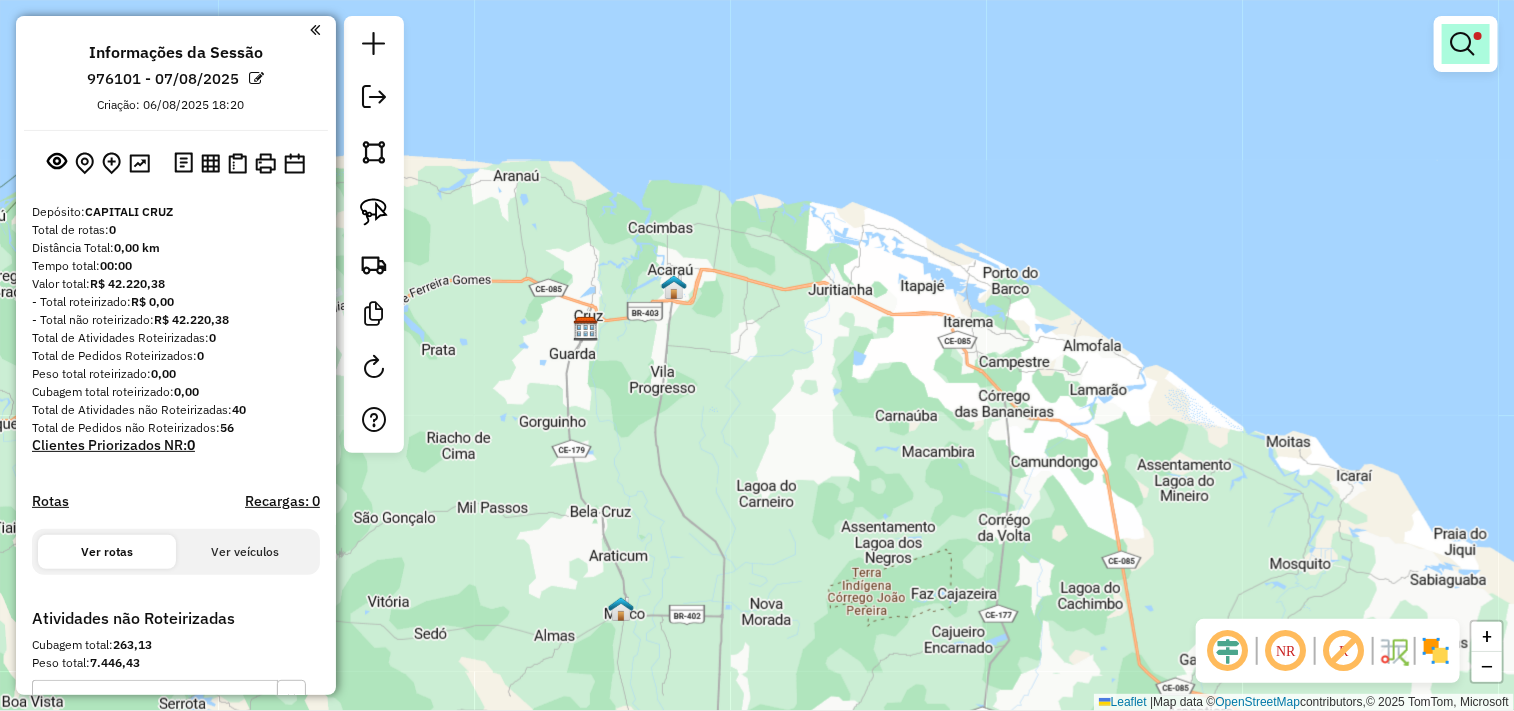 click at bounding box center (1462, 44) 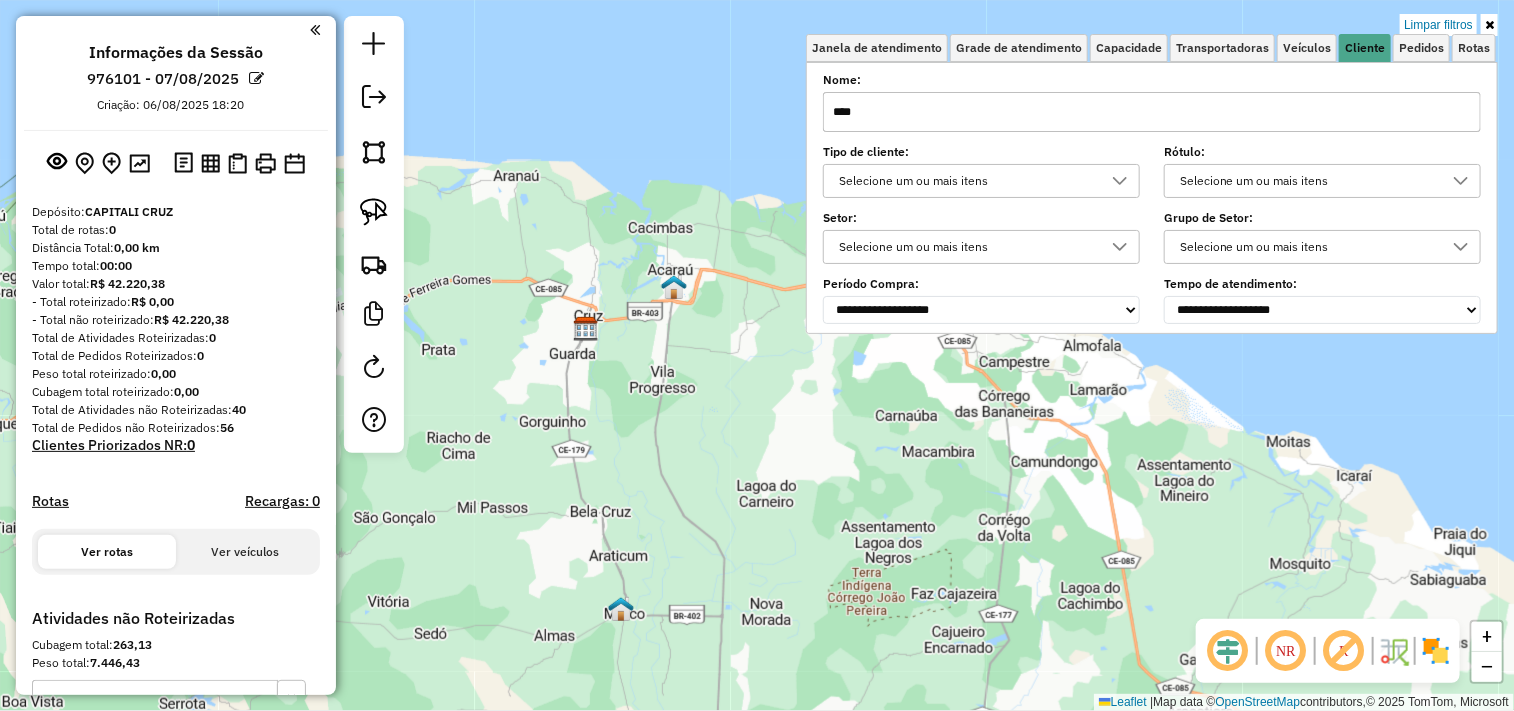 click on "****" at bounding box center (1152, 112) 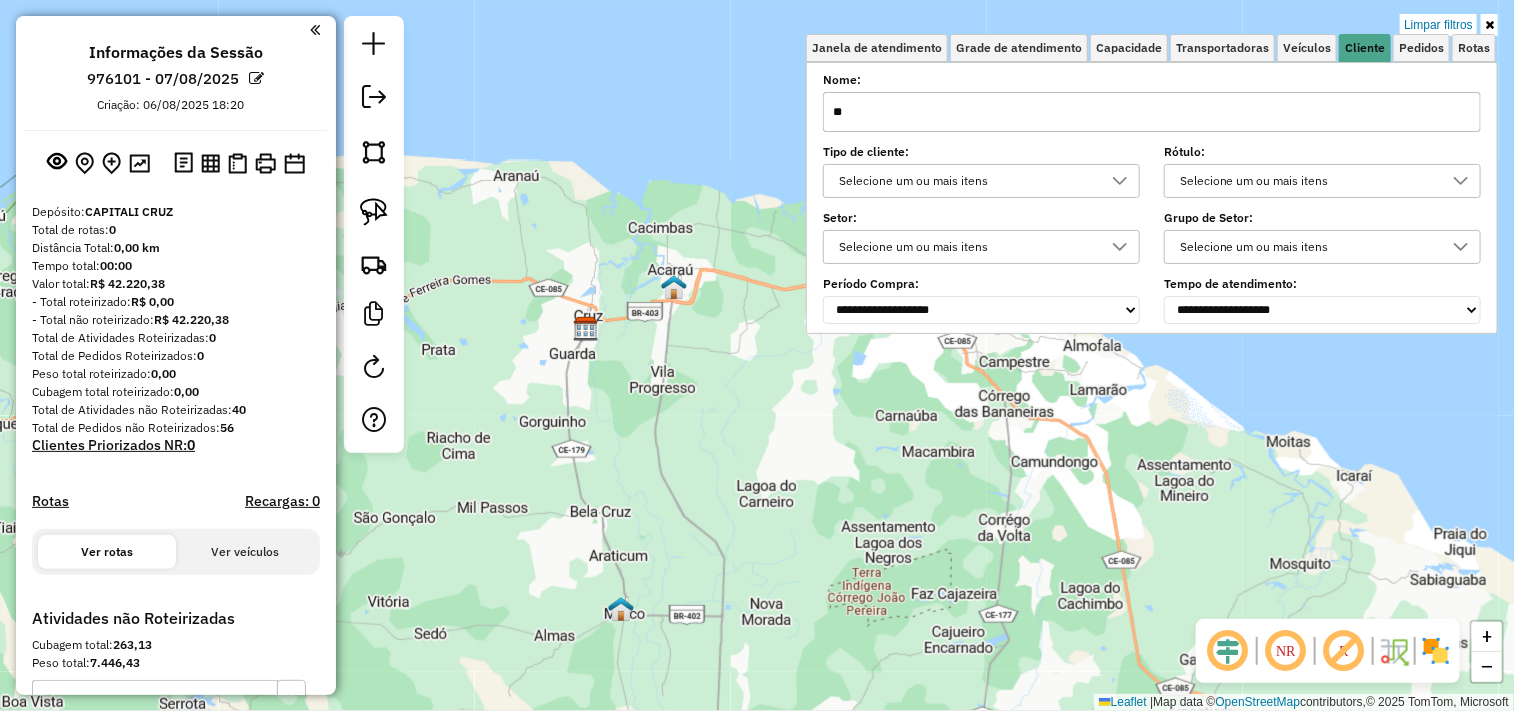 type on "*" 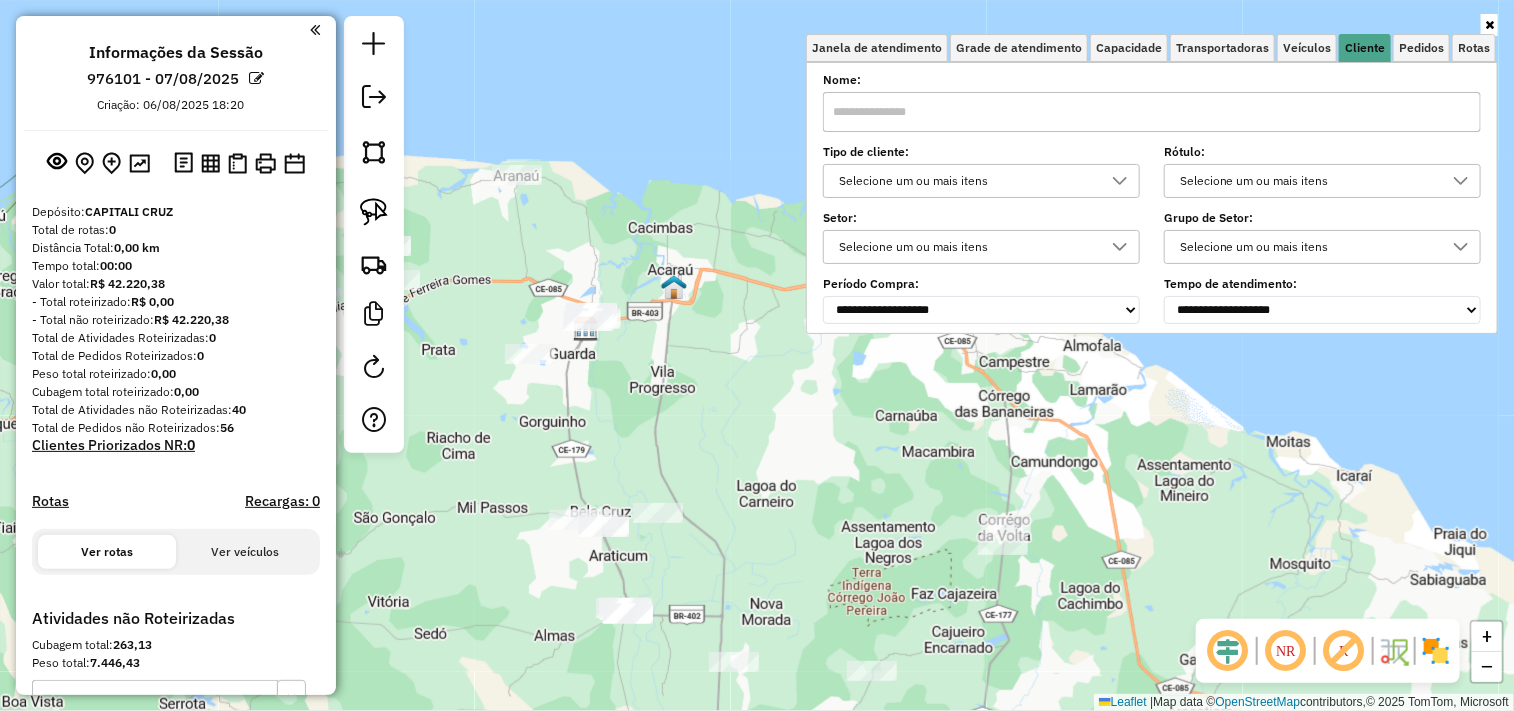 type 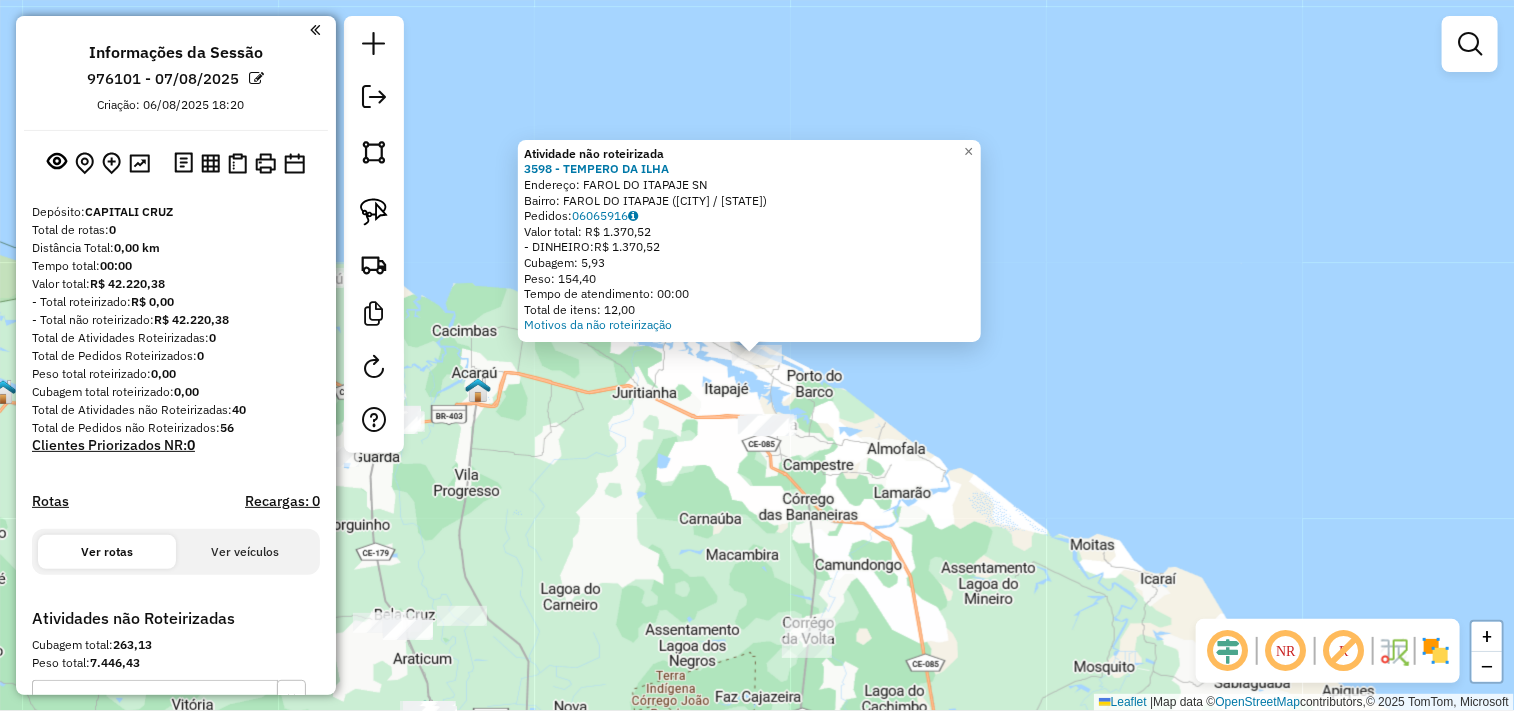 click on "Atividade não roteirizada 3598 - TEMPERO DA ILHA  Endereço:  FAROL DO ITAPAJE SN   Bairro: FAROL DO ITAPAJE ([CITY] / [STATE])   Pedidos:  06065916   Valor total: R$ 1.370,52   - DINHEIRO:  R$ 1.370,52   Cubagem: 5,93   Peso: 154,40   Tempo de atendimento: 00:00   Total de itens: 12,00  Motivos da não roteirização × Janela de atendimento Grade de atendimento Capacidade Transportadoras Veículos Cliente Pedidos  Rotas Selecione os dias de semana para filtrar as janelas de atendimento  Seg   Ter   Qua   Qui   Sex   Sáb   Dom  Informe o período da janela de atendimento: De: Até:  Filtrar exatamente a janela do cliente  Considerar janela de atendimento padrão  Selecione os dias de semana para filtrar as grades de atendimento  Seg   Ter   Qua   Qui   Sex   Sáb   Dom   Considerar clientes sem dia de atendimento cadastrado  Clientes fora do dia de atendimento selecionado Filtrar as atividades entre os valores definidos abaixo:  Peso mínimo:   Peso máximo:   Cubagem mínima:   Cubagem máxima:   De:   Até:" 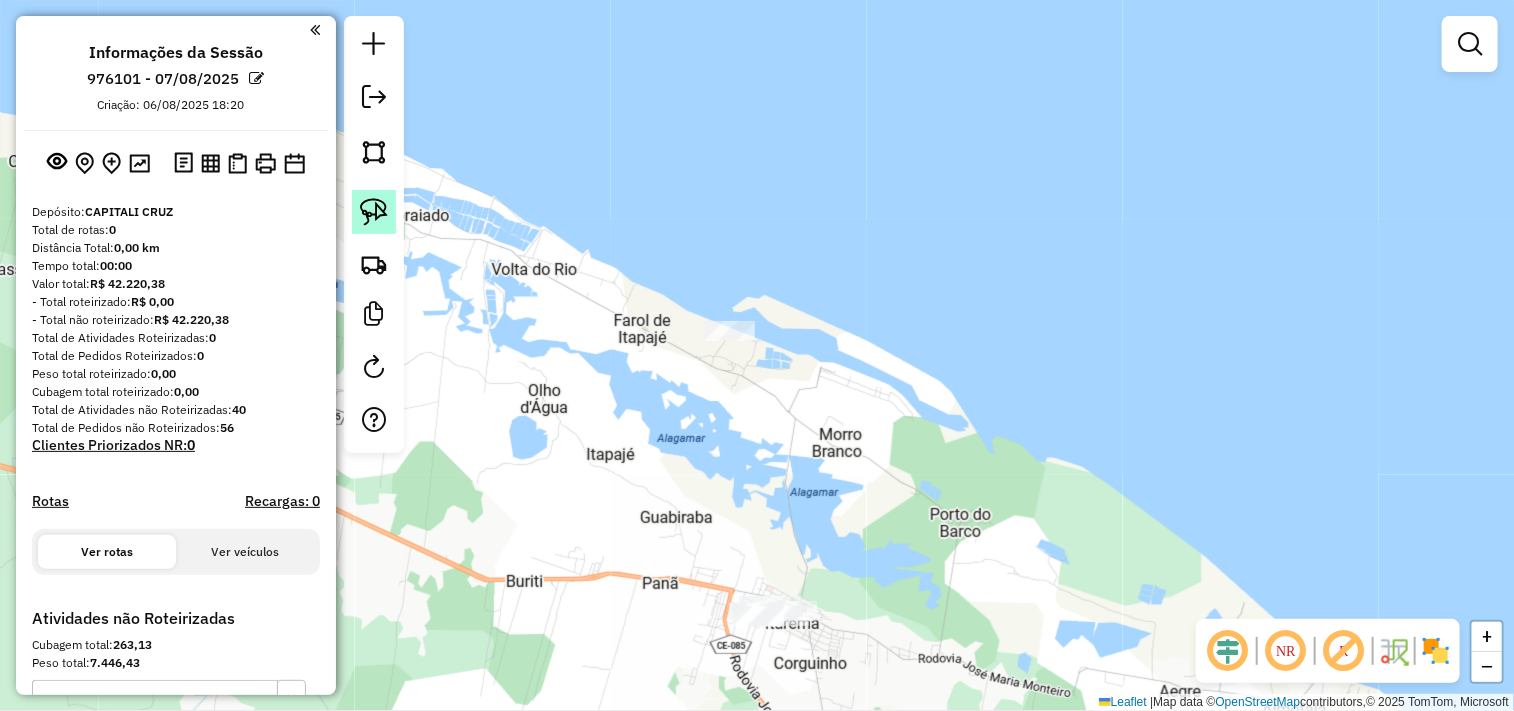 click 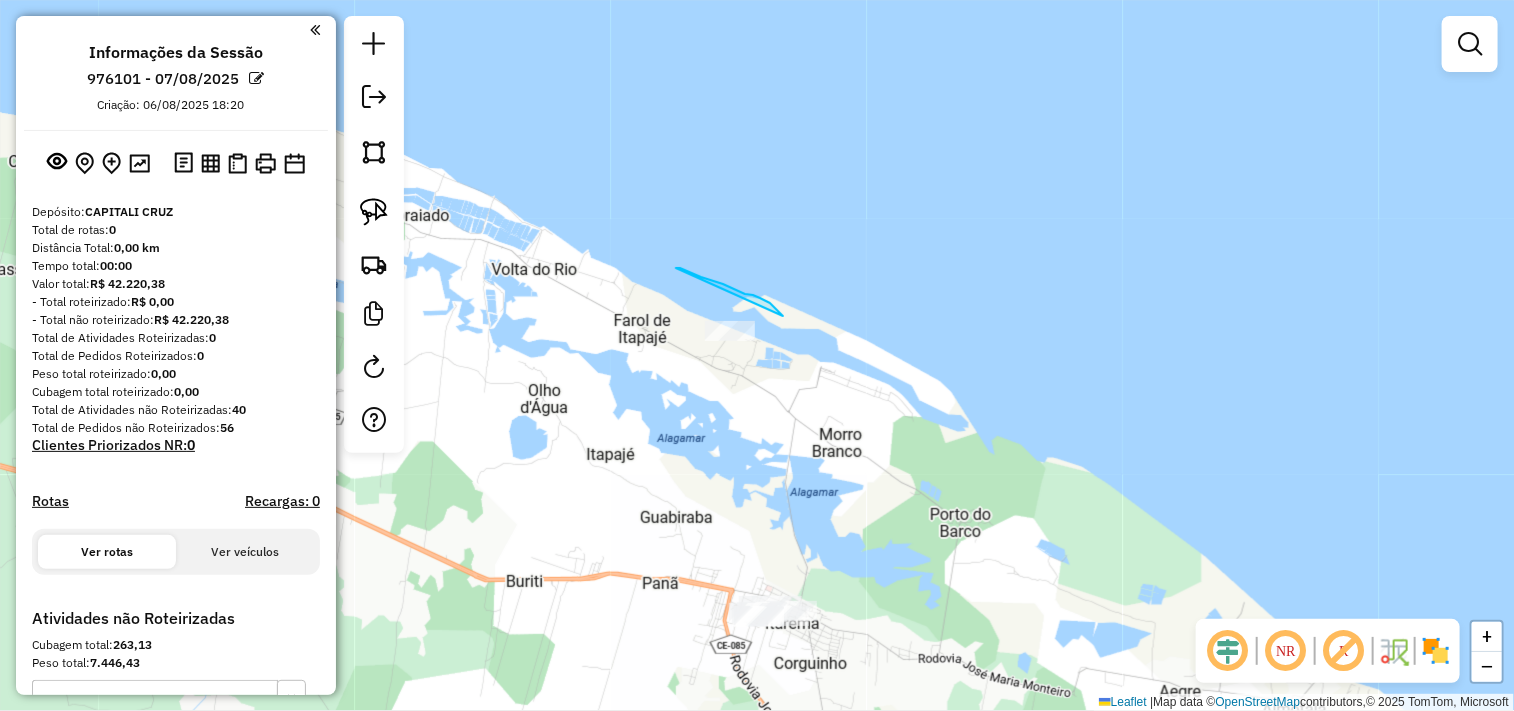 drag, startPoint x: 701, startPoint y: 277, endPoint x: 638, endPoint y: 381, distance: 121.59358 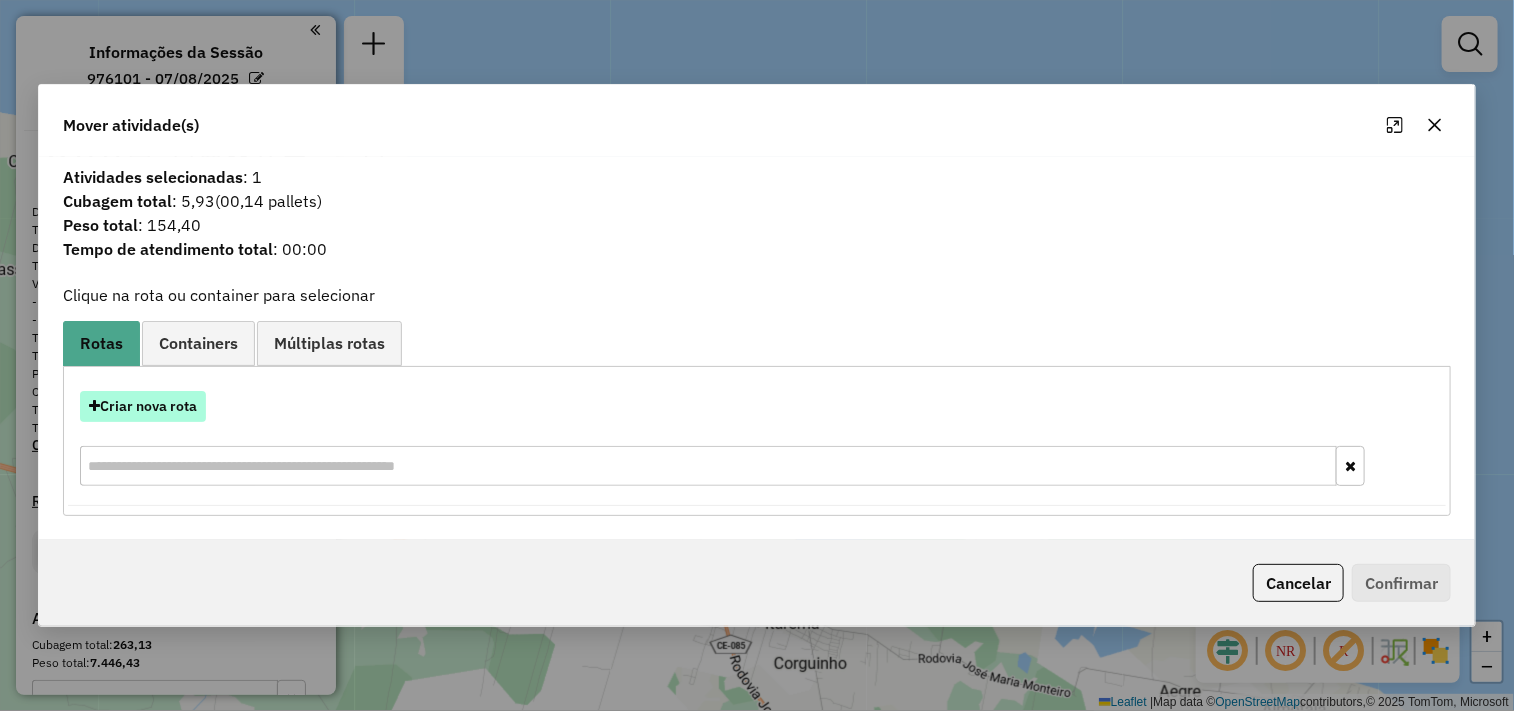click on "Criar nova rota" at bounding box center [143, 406] 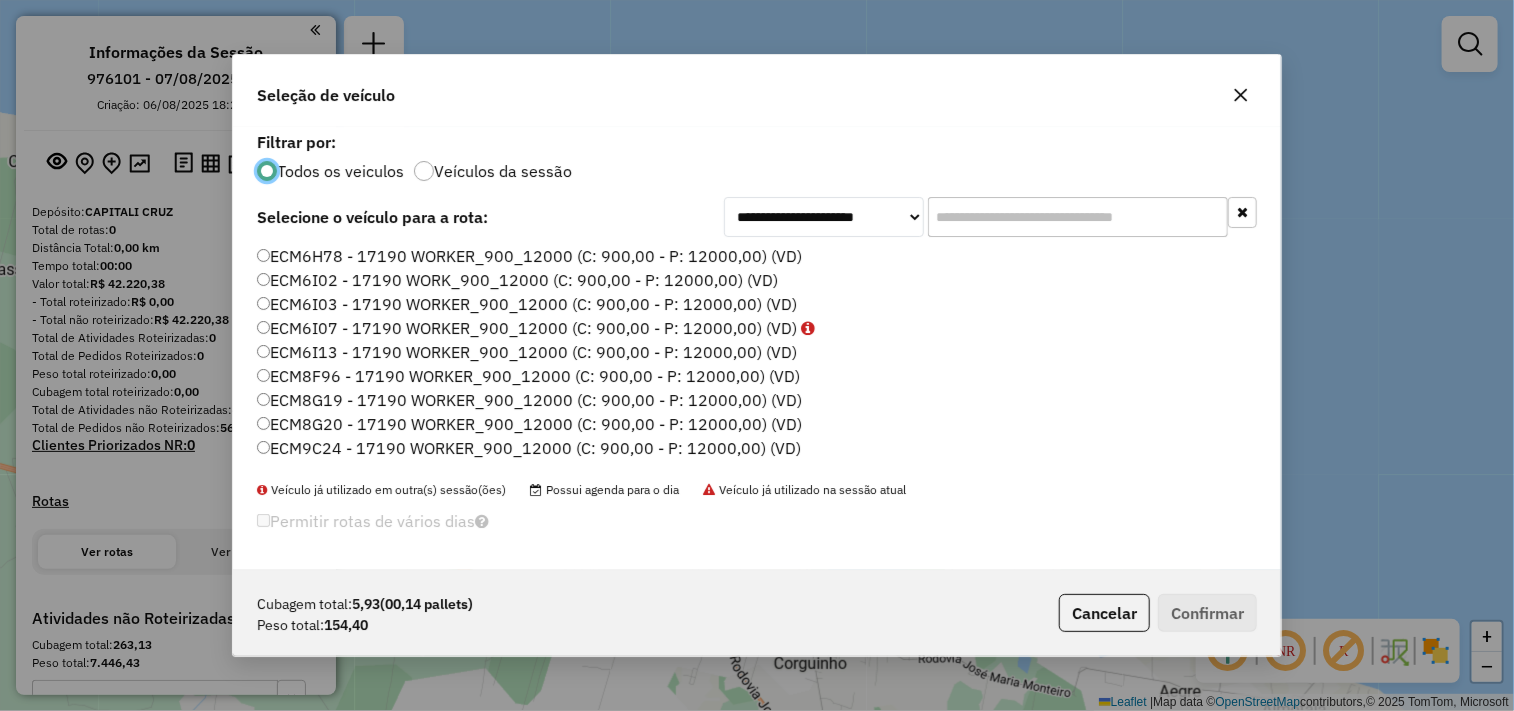 scroll, scrollTop: 11, scrollLeft: 5, axis: both 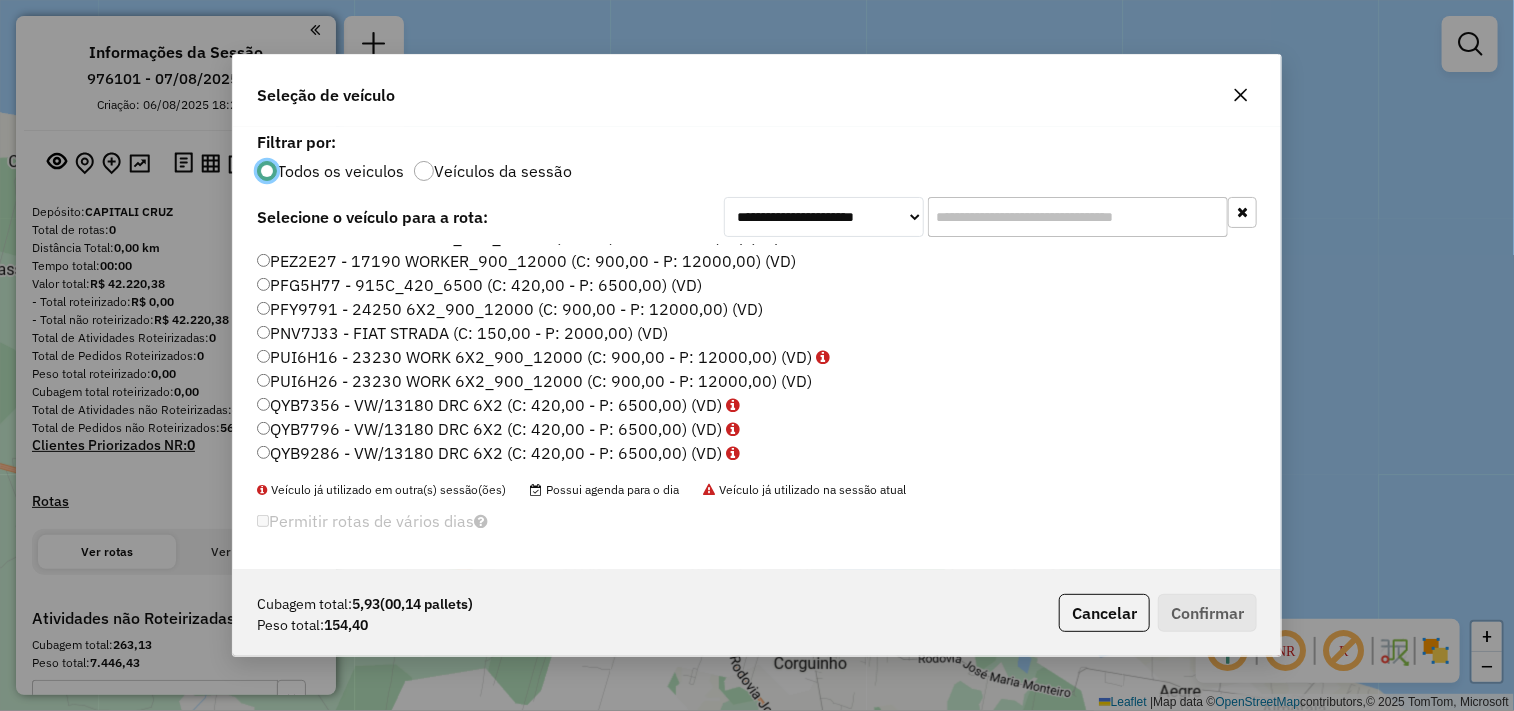 click on "PNV7J33 - FIAT STRADA (C: 150,00 - P: 2000,00) (VD)" 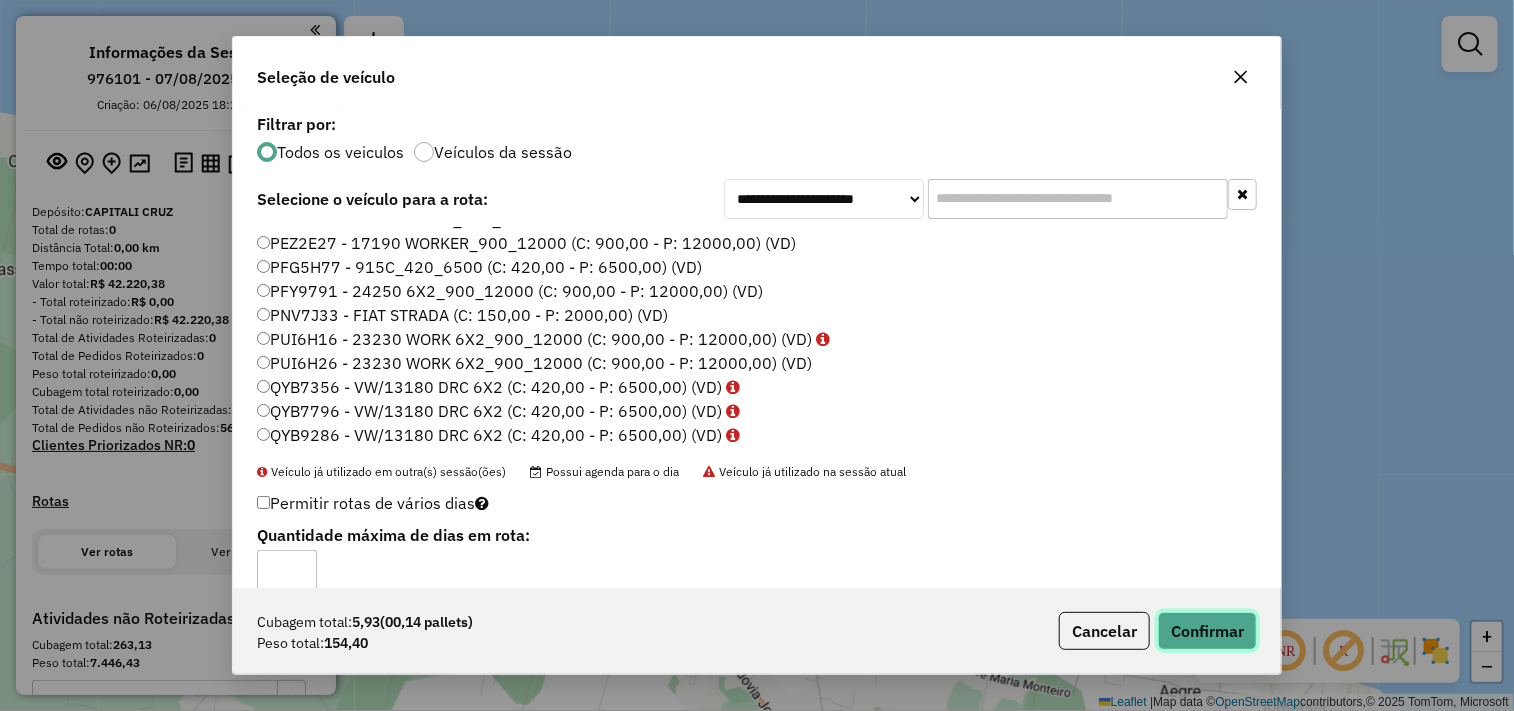 click on "Confirmar" 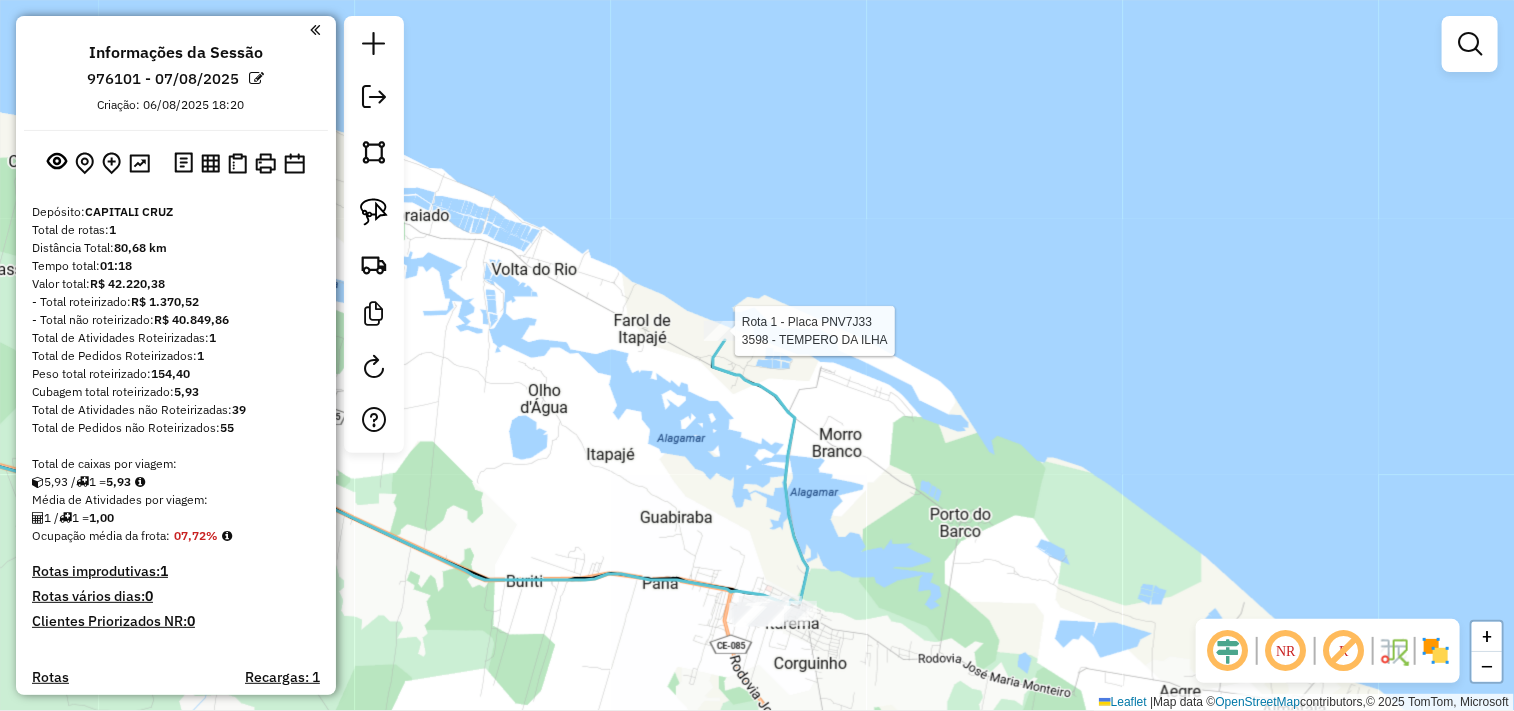 select on "**********" 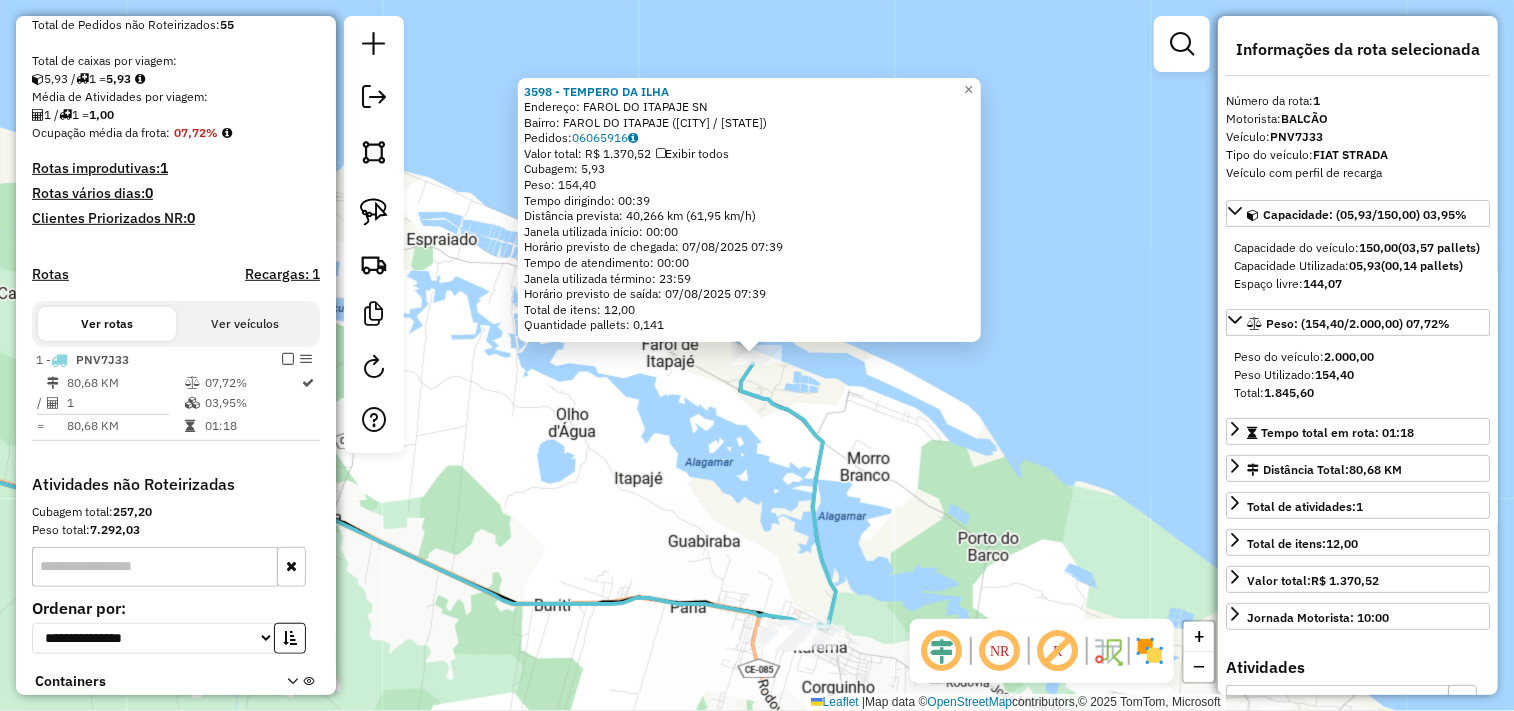 scroll, scrollTop: 542, scrollLeft: 0, axis: vertical 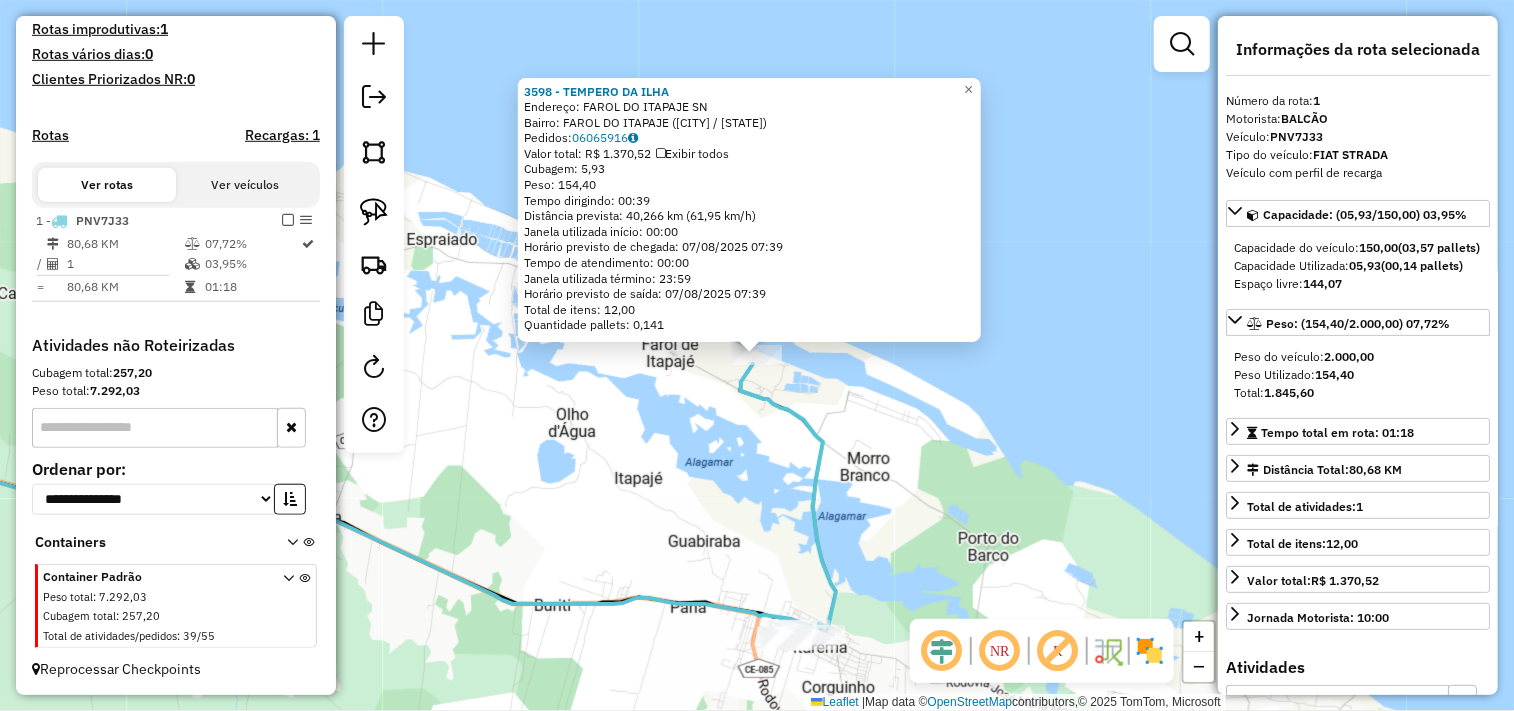 click on "3598 - TEMPERO DA ILHA  Endereço:  FAROL DO ITAPAJE SN   Bairro: FAROL DO ITAPAJE ([CITY] / [STATE])   Pedidos:  06065916   Valor total: R$ 1.370,52   Exibir todos   Cubagem: 5,93  Peso: 154,40  Tempo dirigindo: 00:39   Distância prevista: 40,266 km (61,95 km/h)   Janela utilizada início: 00:00   Horário previsto de chegada: 07/08/2025 07:39   Tempo de atendimento: 00:00   Janela utilizada término: 23:59   Horário previsto de saída: 07/08/2025 07:39   Total de itens: 12,00   Quantidade pallets: 0,141  × Janela de atendimento Grade de atendimento Capacidade Transportadoras Veículos Cliente Pedidos  Rotas Selecione os dias de semana para filtrar as janelas de atendimento  Seg   Ter   Qua   Qui   Sex   Sáb   Dom  Informe o período da janela de atendimento: De: Até:  Filtrar exatamente a janela do cliente  Considerar janela de atendimento padrão  Selecione os dias de semana para filtrar as grades de atendimento  Seg   Ter   Qua   Qui   Sex   Sáb   Dom   Clientes fora do dia de atendimento selecionado +" 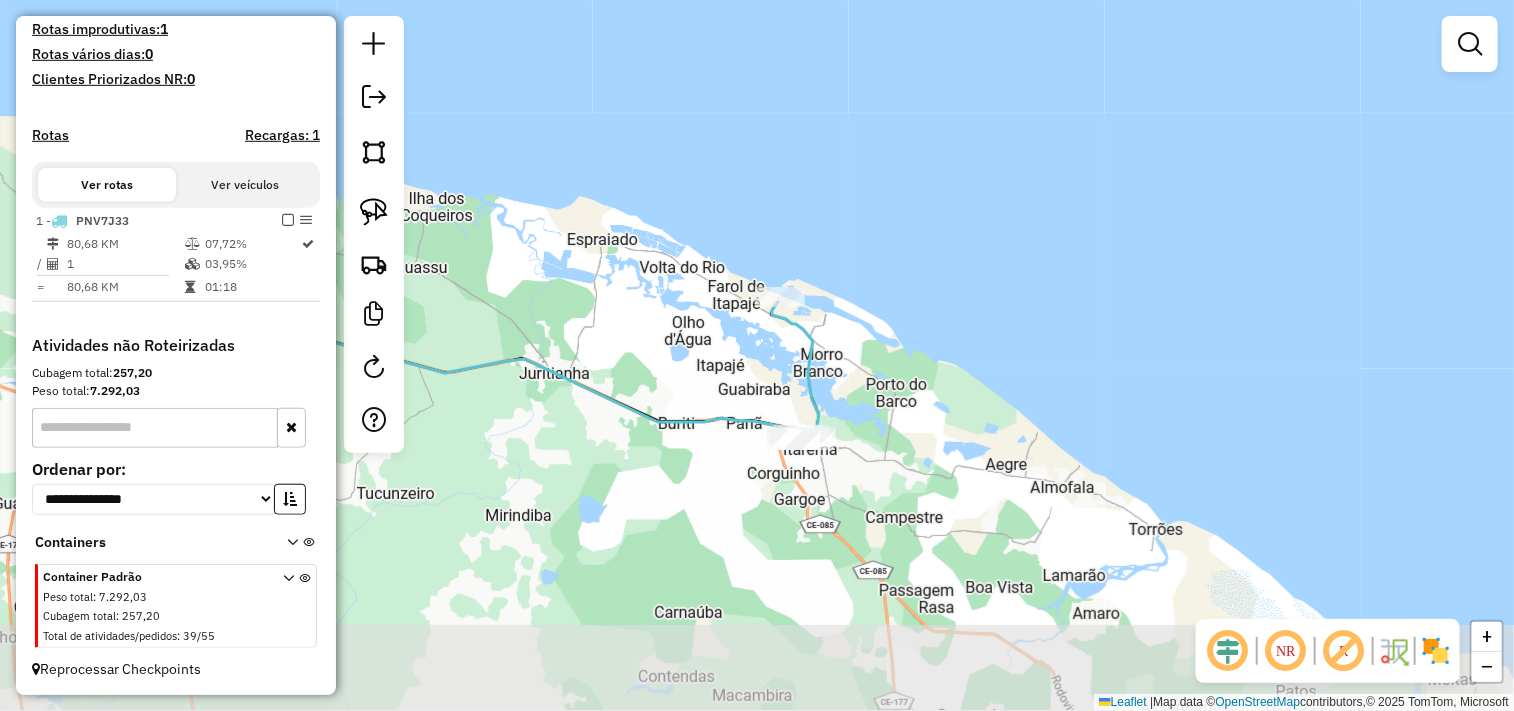 drag, startPoint x: 576, startPoint y: 576, endPoint x: 646, endPoint y: 451, distance: 143.26549 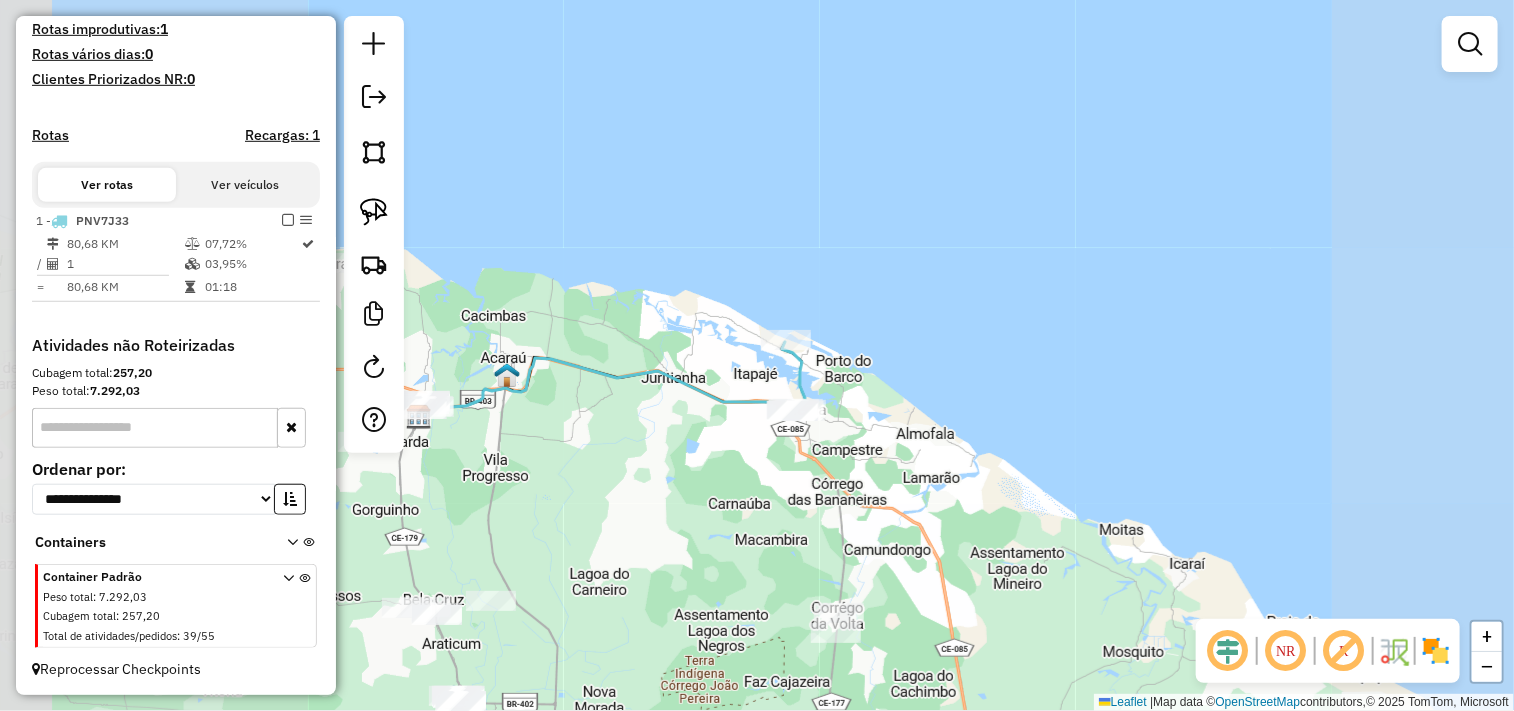 drag, startPoint x: 646, startPoint y: 497, endPoint x: 841, endPoint y: 477, distance: 196.02296 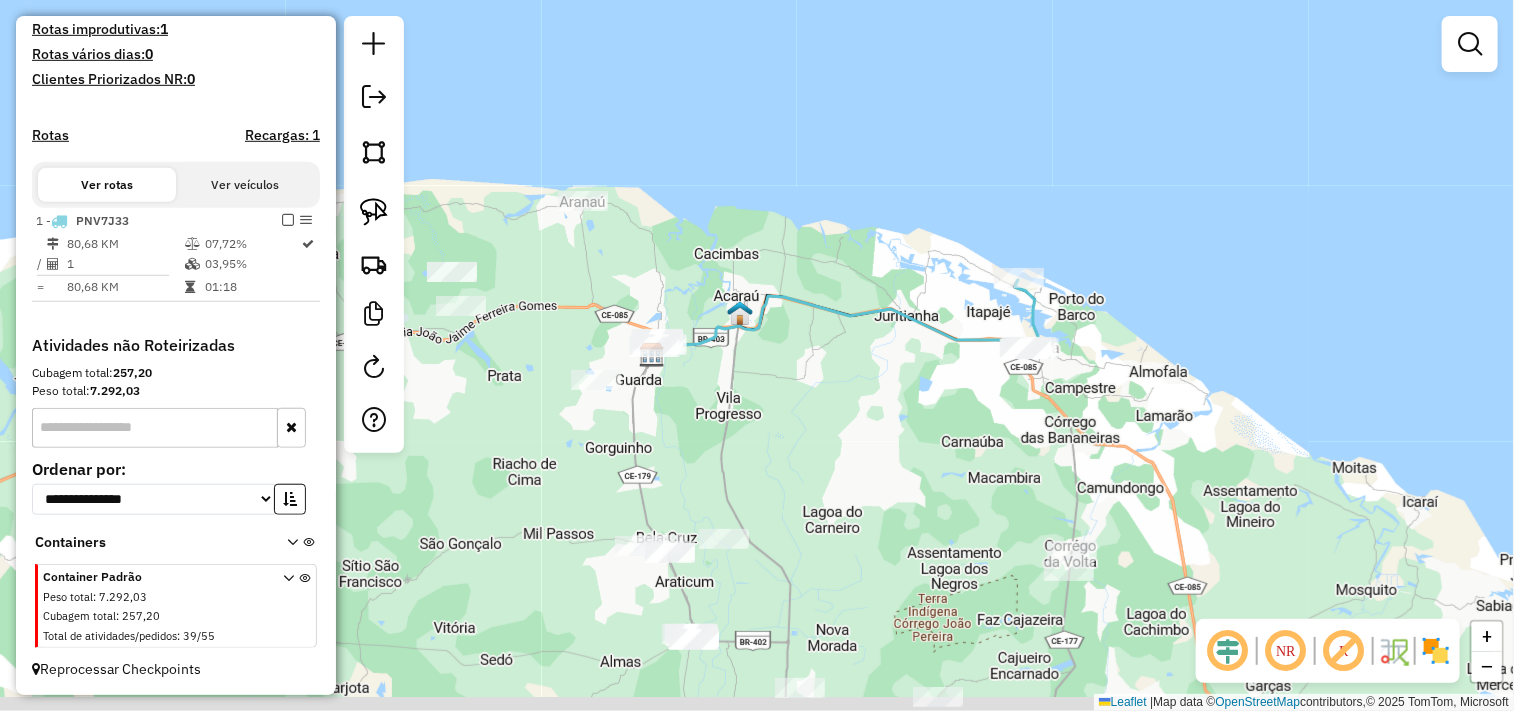 drag, startPoint x: 1078, startPoint y: 487, endPoint x: 624, endPoint y: 380, distance: 466.43863 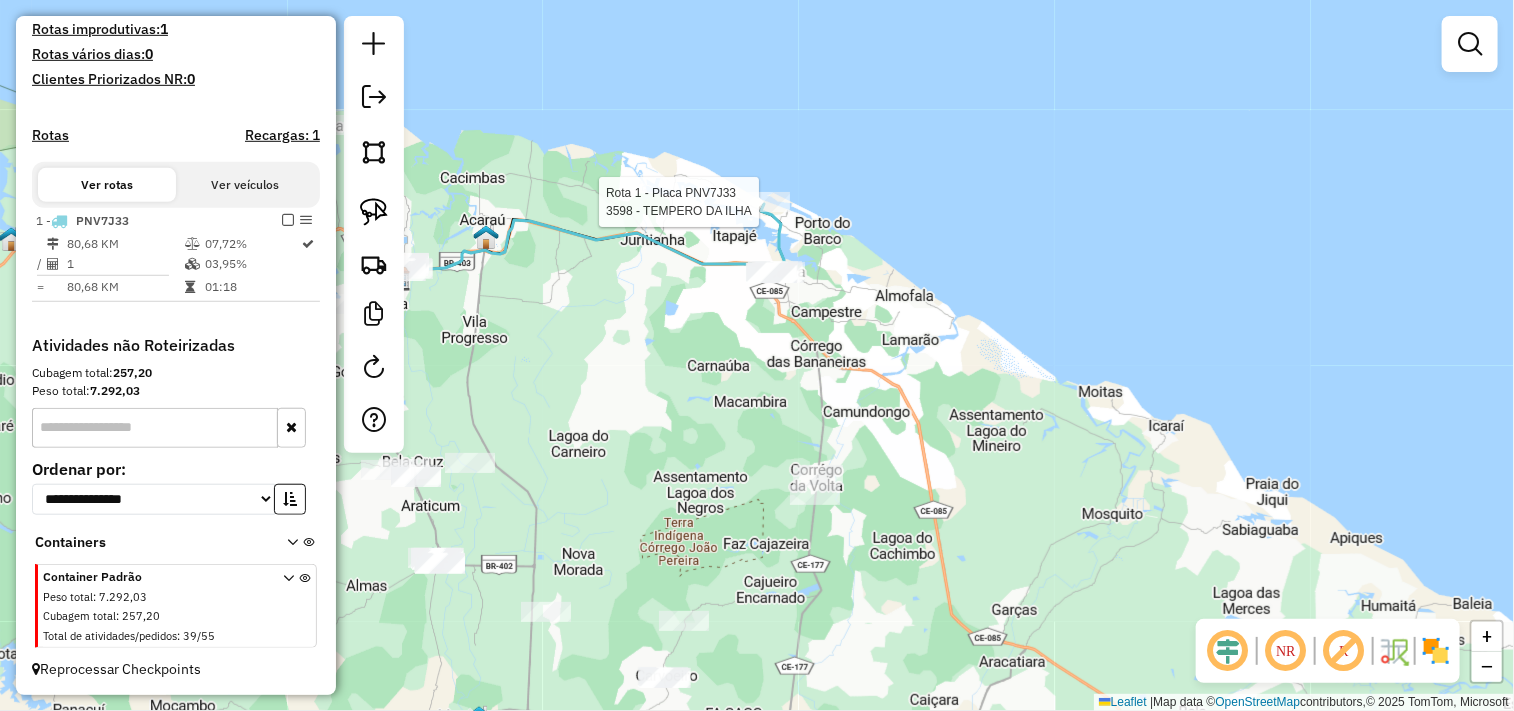 click 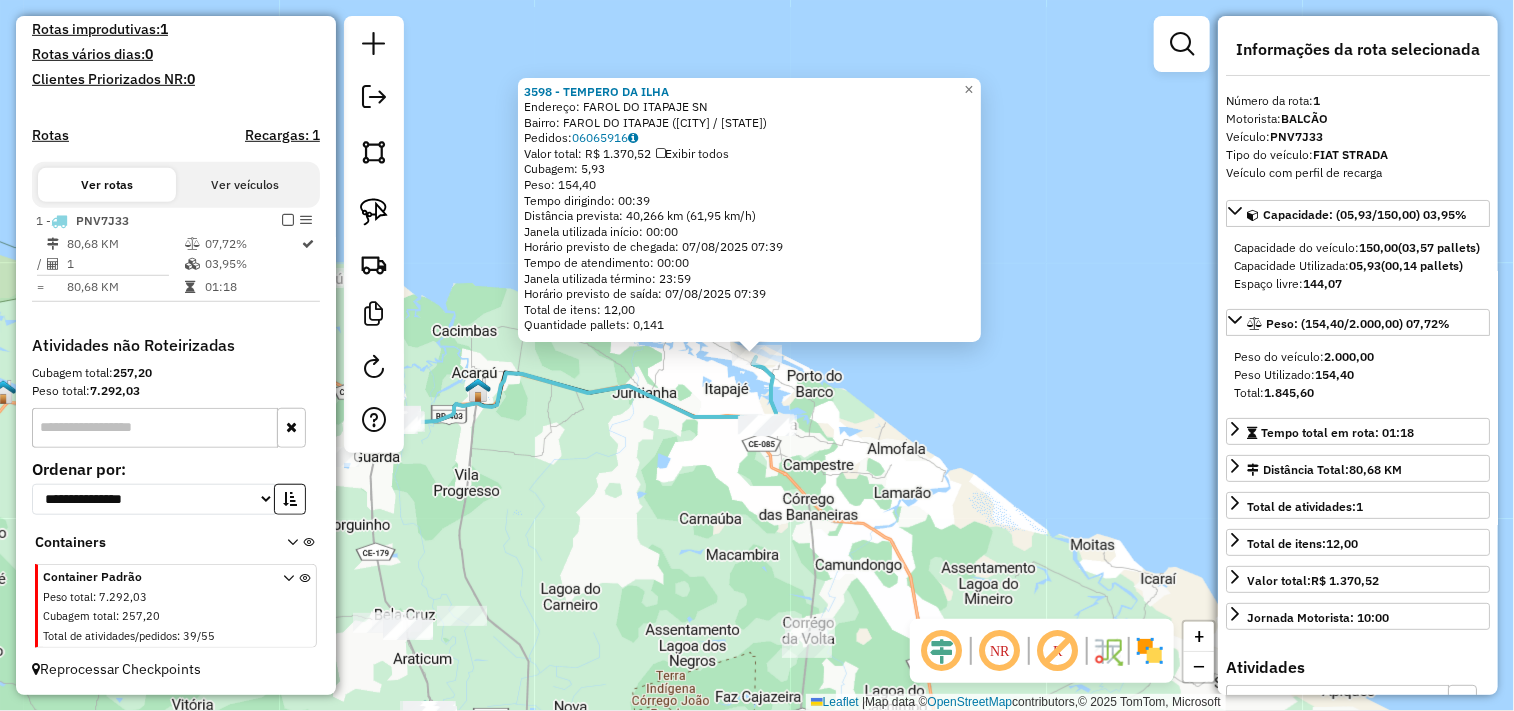 click on "3598 - TEMPERO DA ILHA  Endereço:  FAROL DO ITAPAJE SN   Bairro: FAROL DO ITAPAJE ([CITY] / [STATE])   Pedidos:  06065916   Valor total: R$ 1.370,52   Exibir todos   Cubagem: 5,93  Peso: 154,40  Tempo dirigindo: 00:39   Distância prevista: 40,266 km (61,95 km/h)   Janela utilizada início: 00:00   Horário previsto de chegada: 07/08/2025 07:39   Tempo de atendimento: 00:00   Janela utilizada término: 23:59   Horário previsto de saída: 07/08/2025 07:39   Total de itens: 12,00   Quantidade pallets: 0,141  × Janela de atendimento Grade de atendimento Capacidade Transportadoras Veículos Cliente Pedidos  Rotas Selecione os dias de semana para filtrar as janelas de atendimento  Seg   Ter   Qua   Qui   Sex   Sáb   Dom  Informe o período da janela de atendimento: De: Até:  Filtrar exatamente a janela do cliente  Considerar janela de atendimento padrão  Selecione os dias de semana para filtrar as grades de atendimento  Seg   Ter   Qua   Qui   Sex   Sáb   Dom   Clientes fora do dia de atendimento selecionado +" 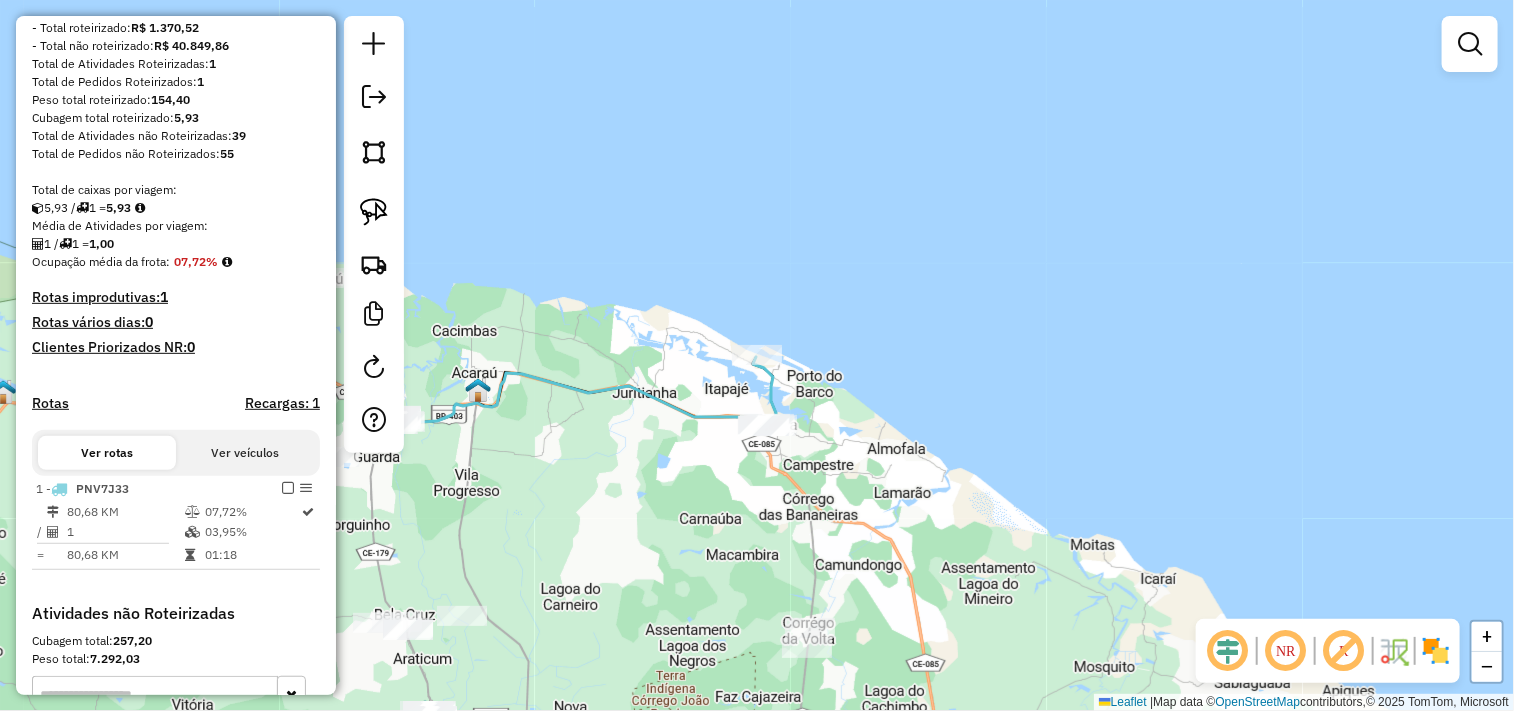 scroll, scrollTop: 0, scrollLeft: 0, axis: both 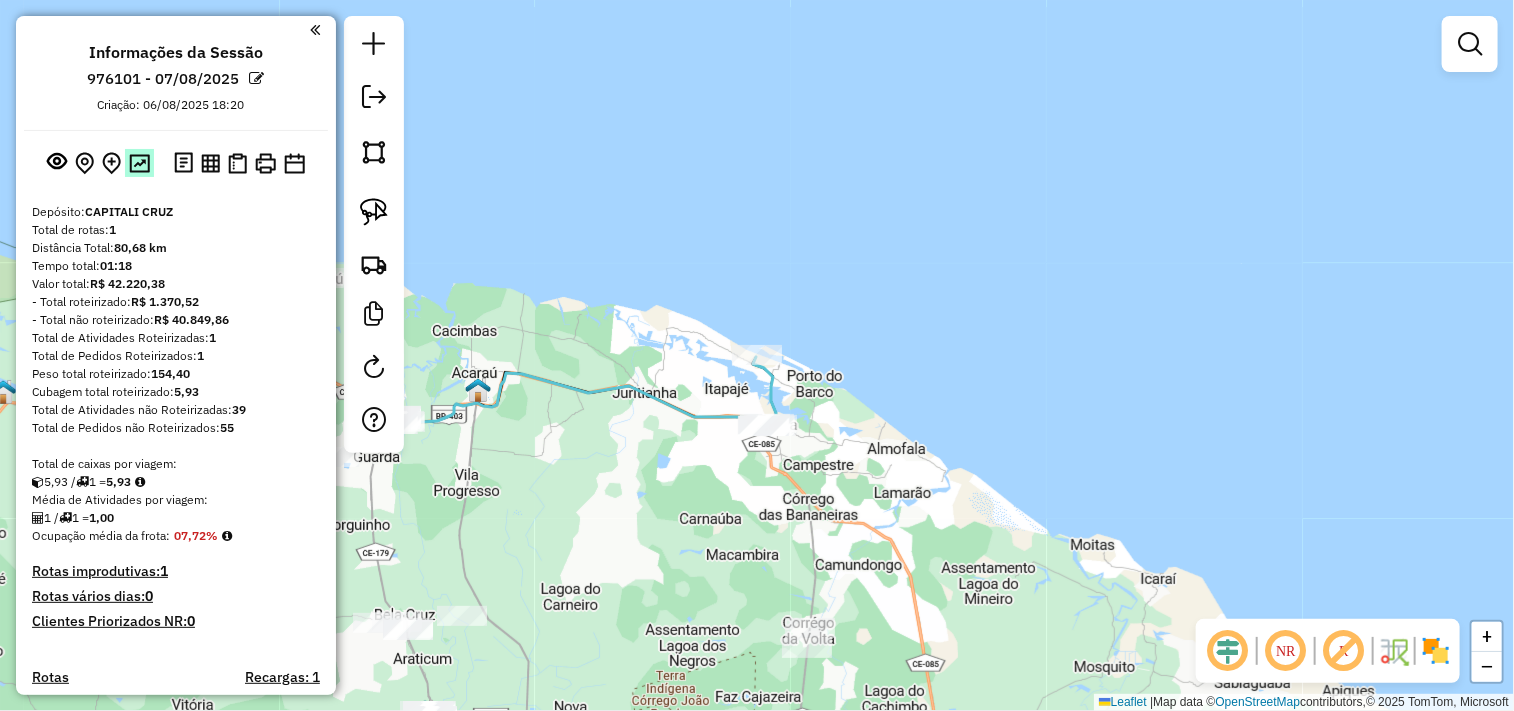 click at bounding box center [139, 163] 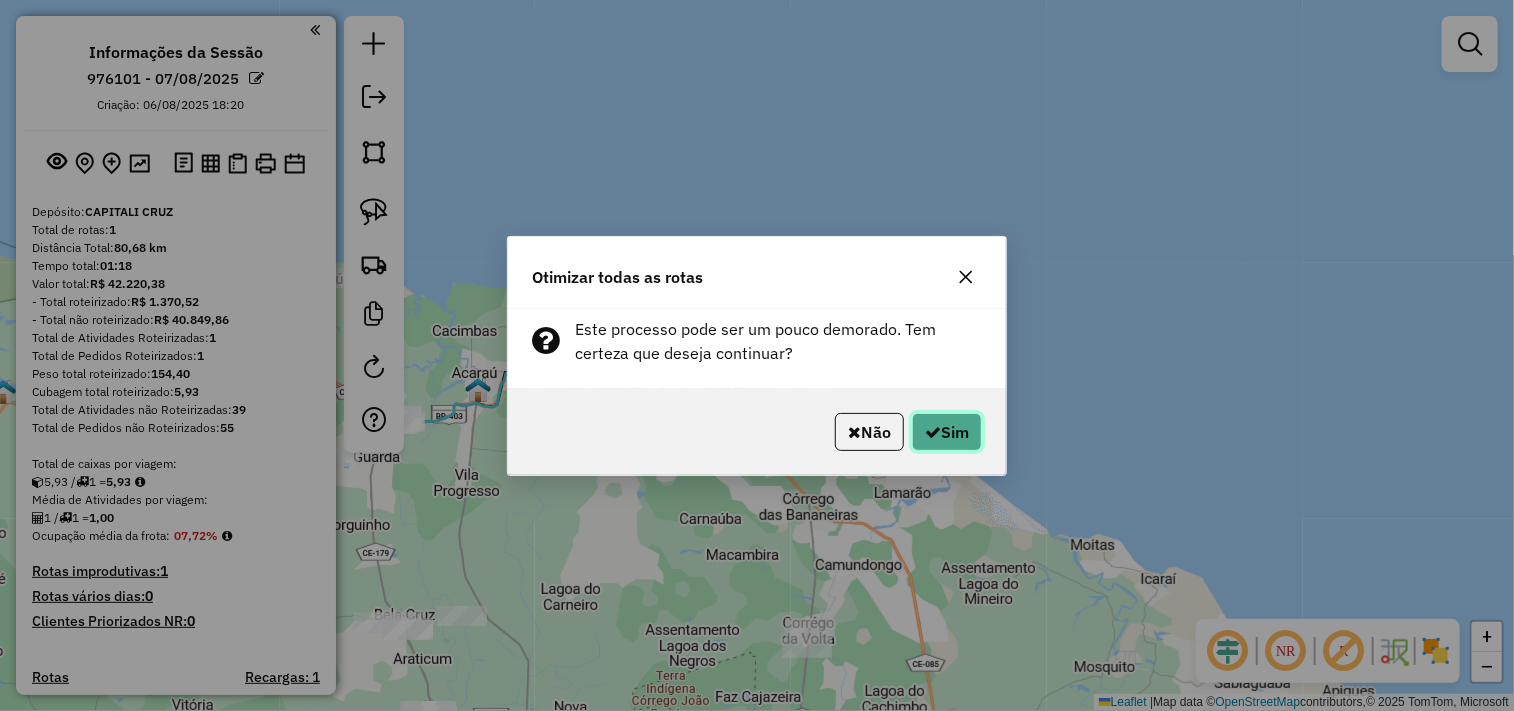 click 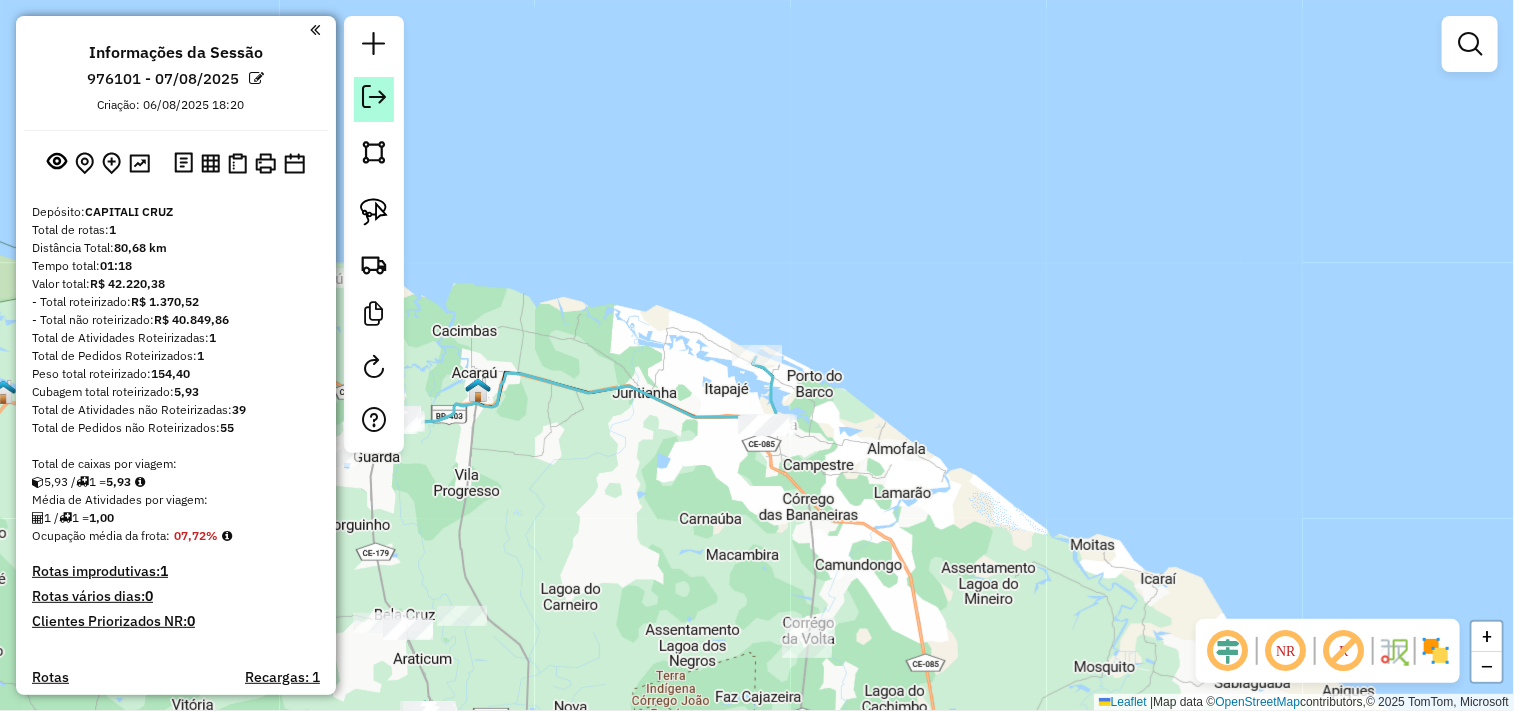click 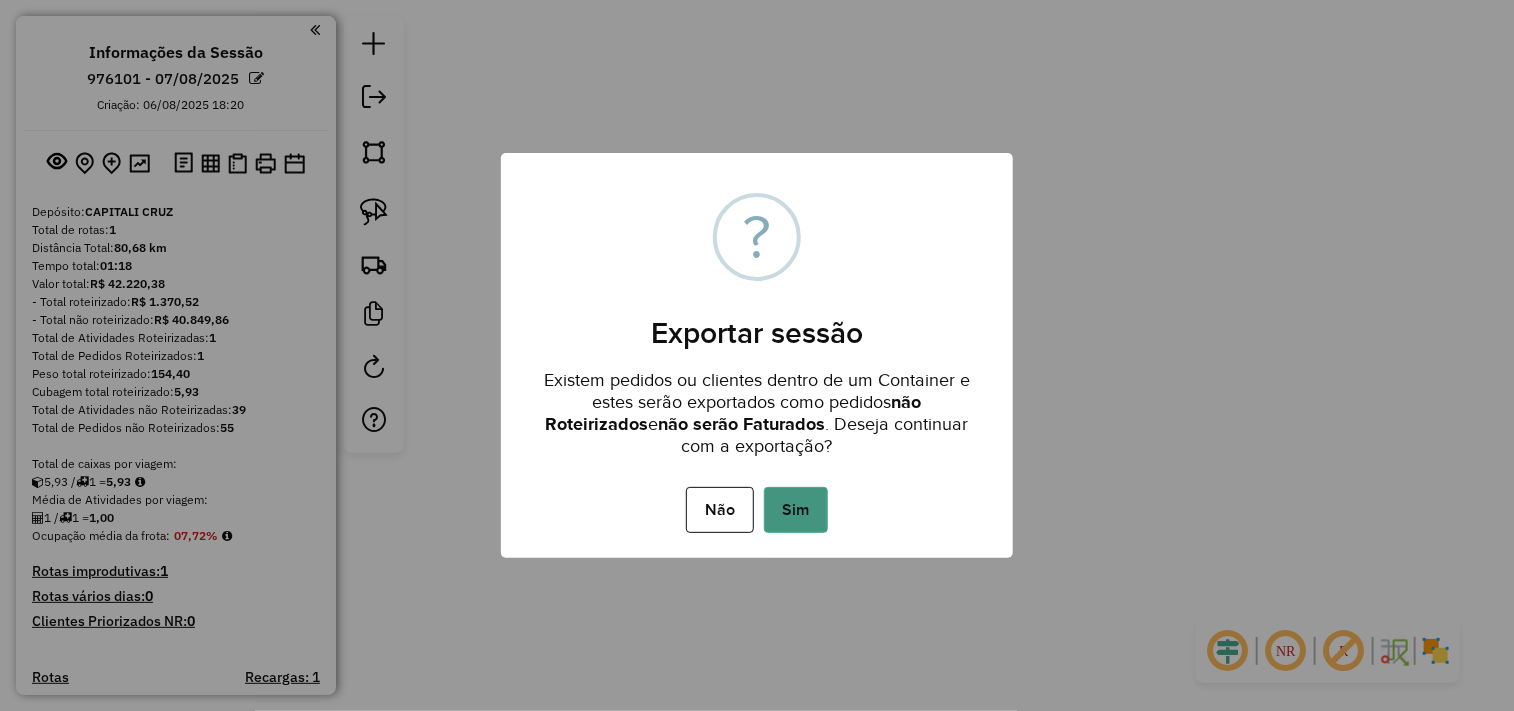 click on "Sim" at bounding box center (796, 510) 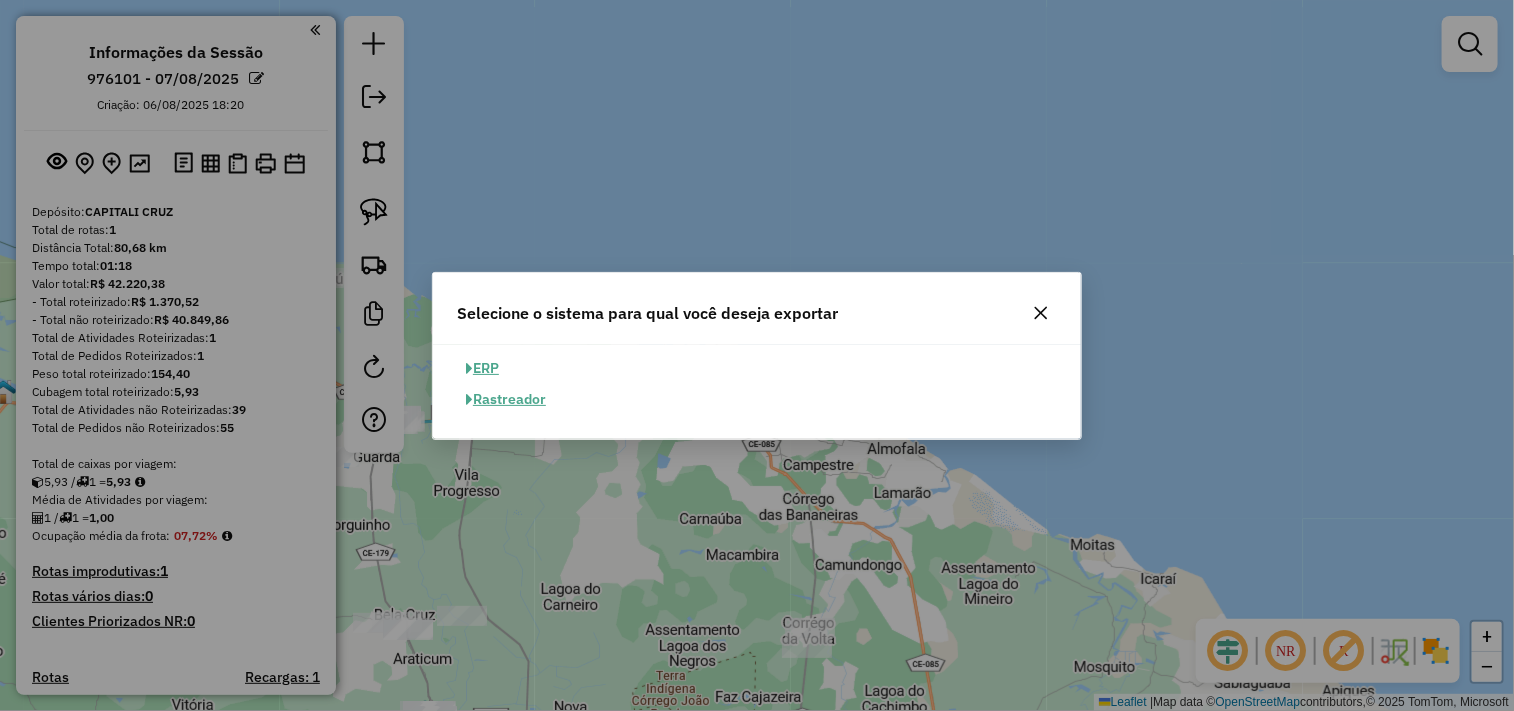click on "ERP" 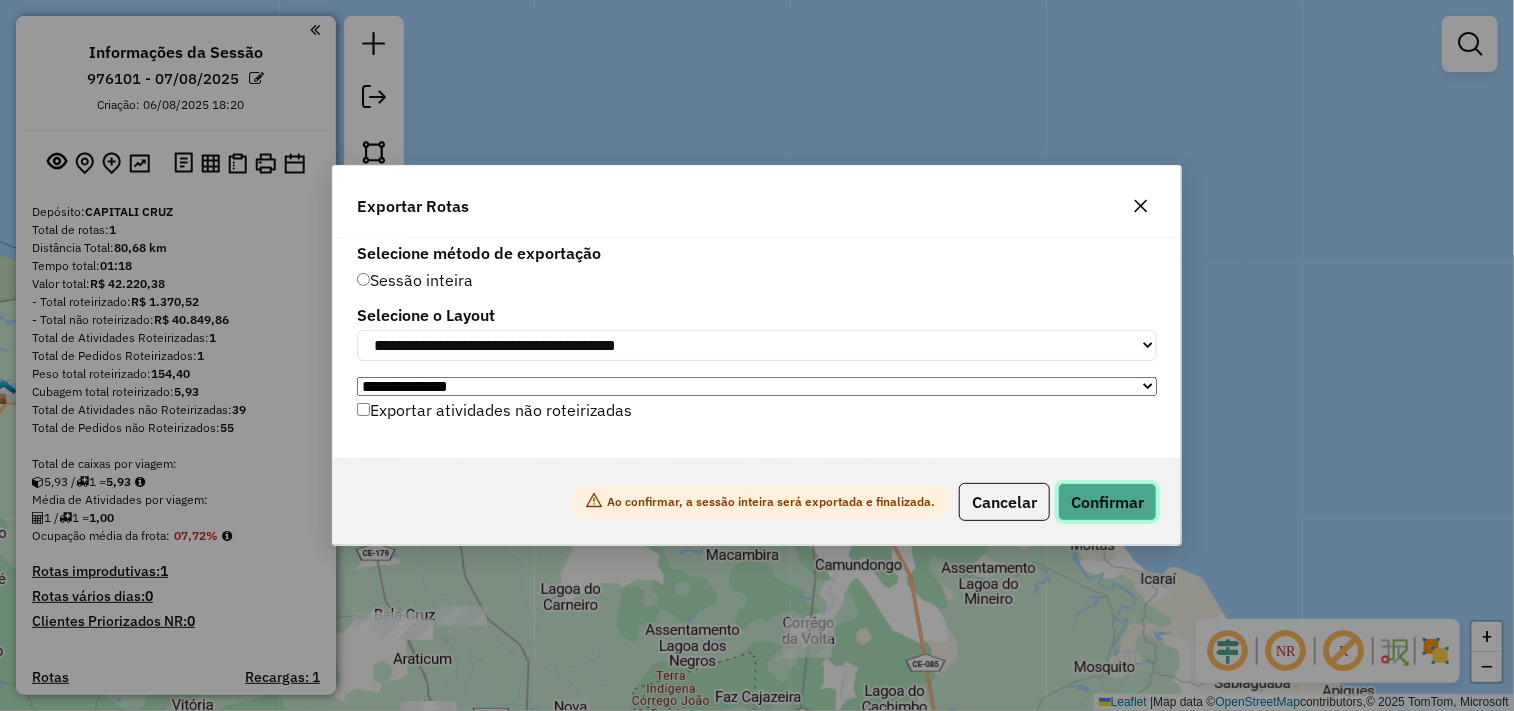 click on "Confirmar" 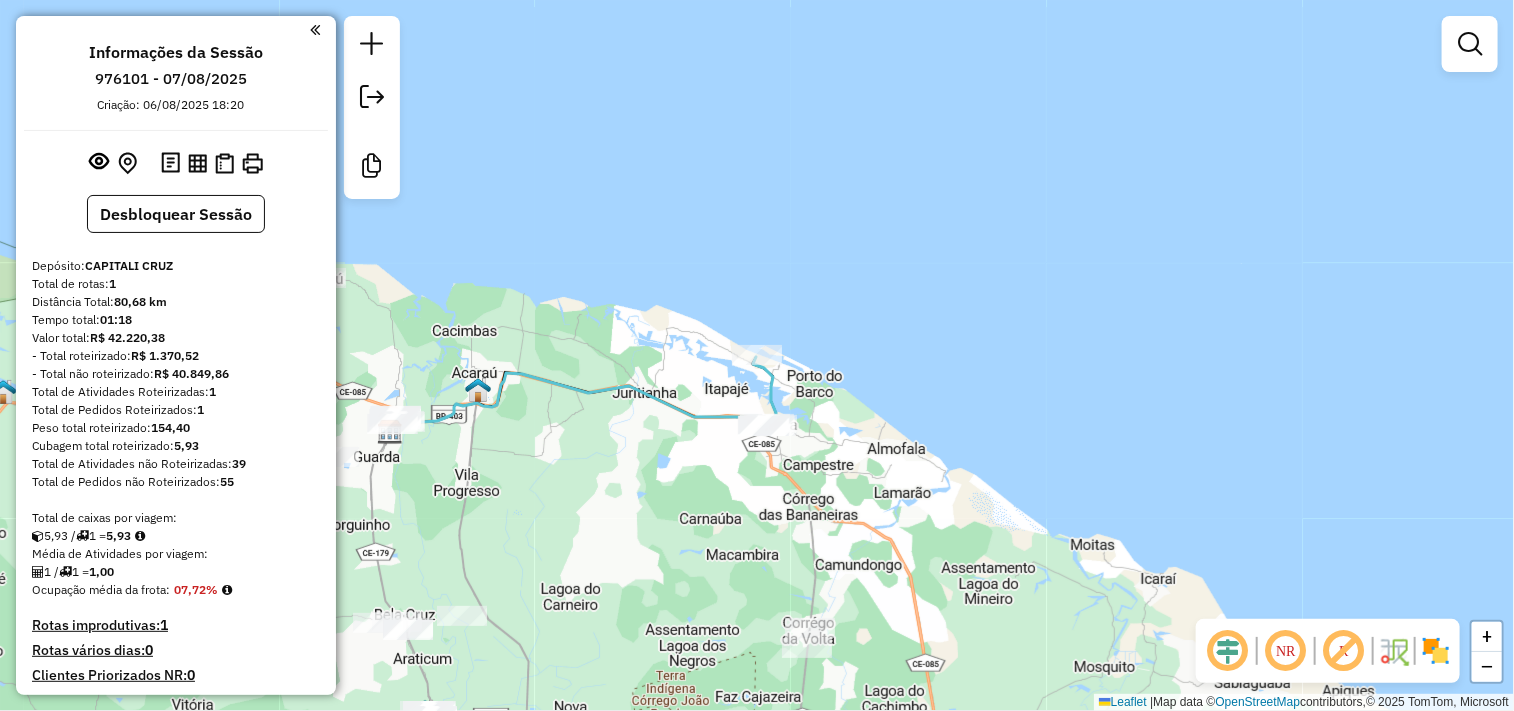 drag, startPoint x: 598, startPoint y: 446, endPoint x: 731, endPoint y: 327, distance: 178.46568 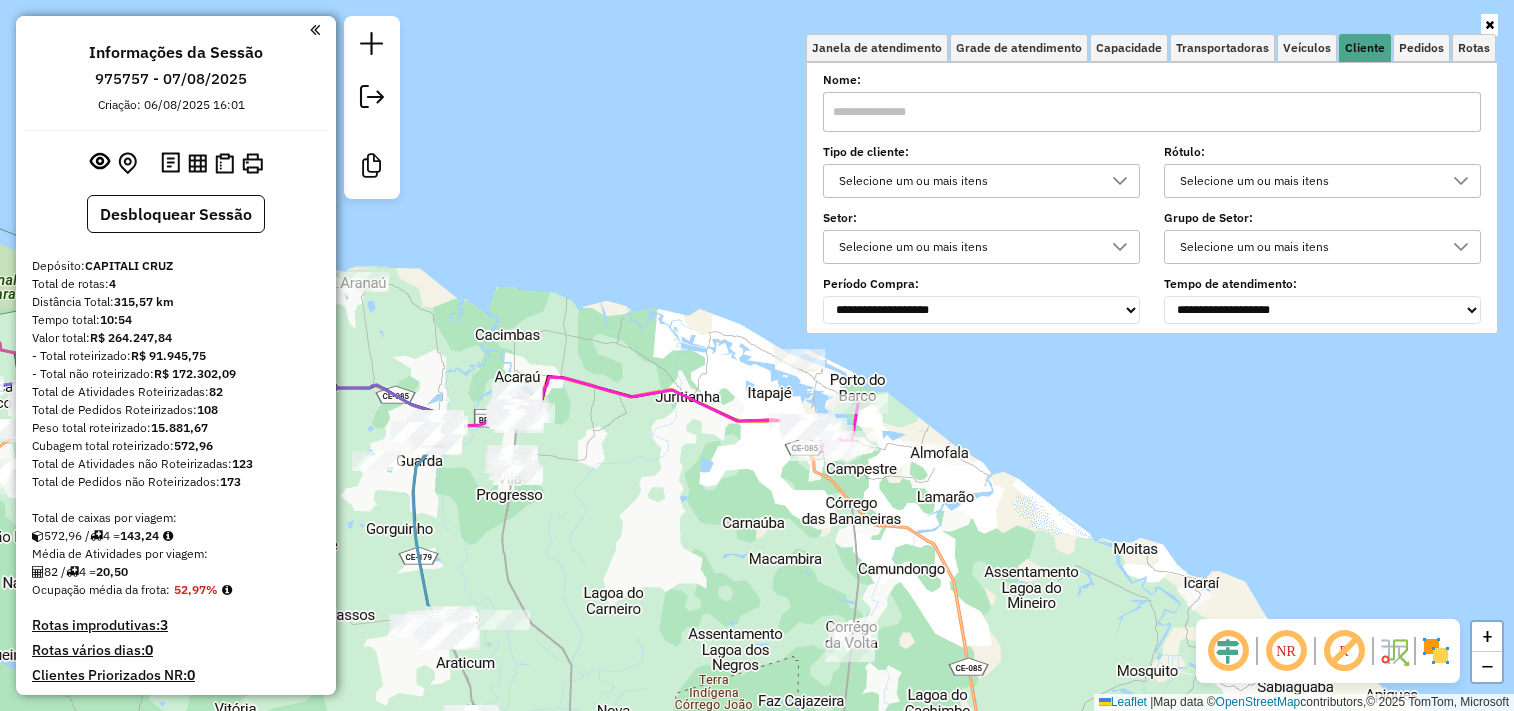 scroll, scrollTop: 0, scrollLeft: 0, axis: both 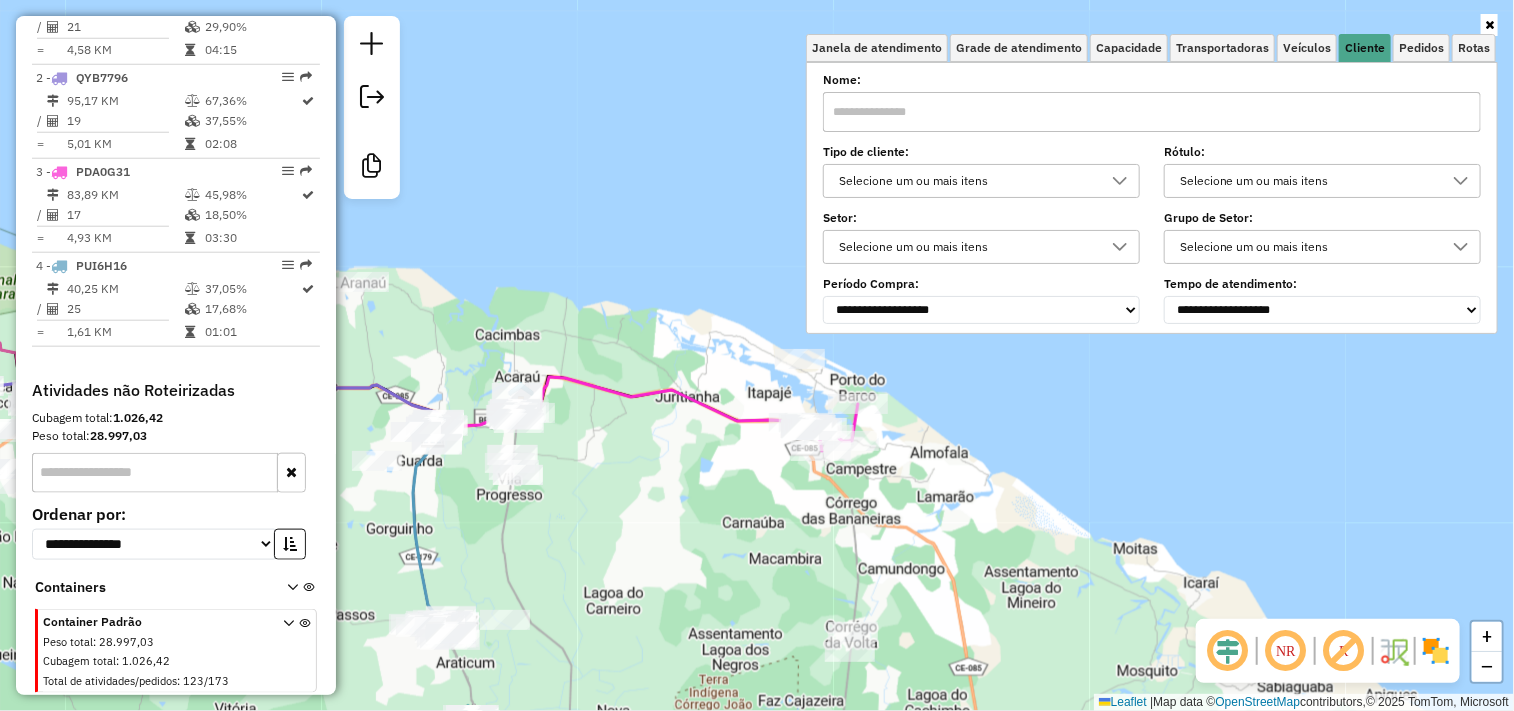 click on "Janela de atendimento Grade de atendimento Capacidade Transportadoras Veículos Cliente Pedidos  Rotas Selecione os dias de semana para filtrar as janelas de atendimento  Seg   Ter   Qua   Qui   Sex   Sáb   Dom  Informe o período da janela de atendimento: De: Até:  Filtrar exatamente a janela do cliente  Considerar janela de atendimento padrão  Selecione os dias de semana para filtrar as grades de atendimento  Seg   Ter   Qua   Qui   Sex   Sáb   Dom   Considerar clientes sem dia de atendimento cadastrado  Clientes fora do dia de atendimento selecionado Filtrar as atividades entre os valores definidos abaixo:  Peso mínimo:   Peso máximo:   Cubagem mínima:   Cubagem máxima:   De:   Até:  Filtrar as atividades entre o tempo de atendimento definido abaixo:  De:   Até:   Considerar capacidade total dos clientes não roteirizados Transportadora: Selecione um ou mais itens Tipo de veículo: Selecione um ou mais itens Veículo: Selecione um ou mais itens Motorista: Selecione um ou mais itens Nome: Rótulo:" 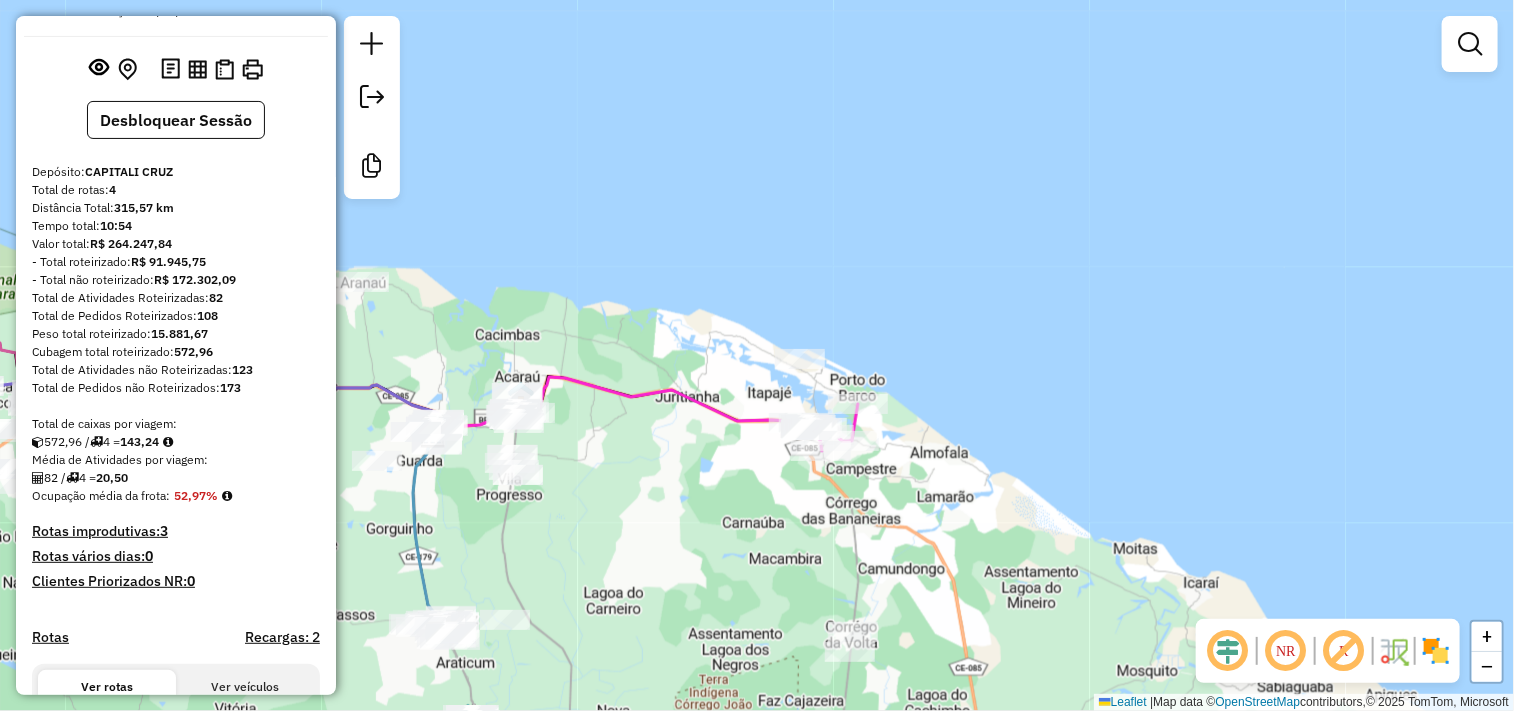 scroll, scrollTop: 55, scrollLeft: 0, axis: vertical 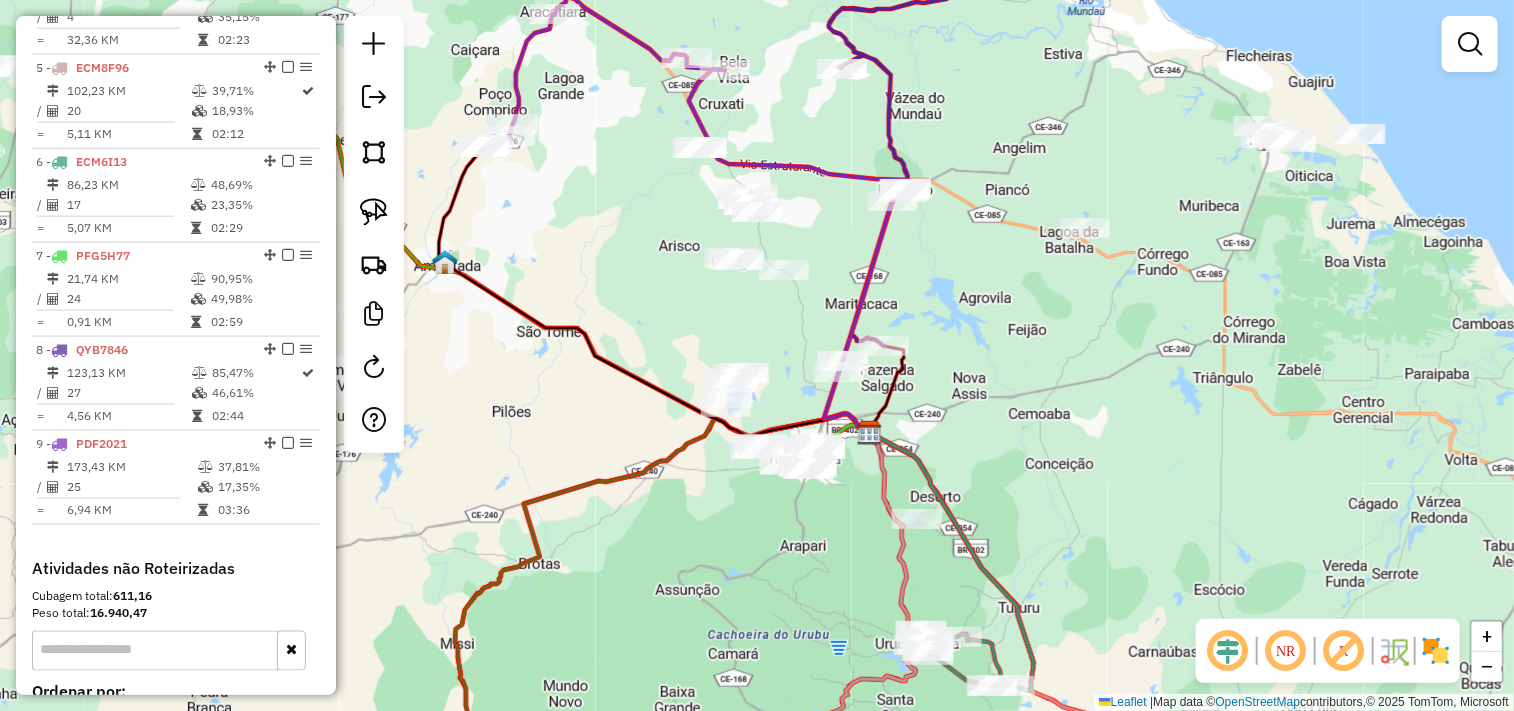 click 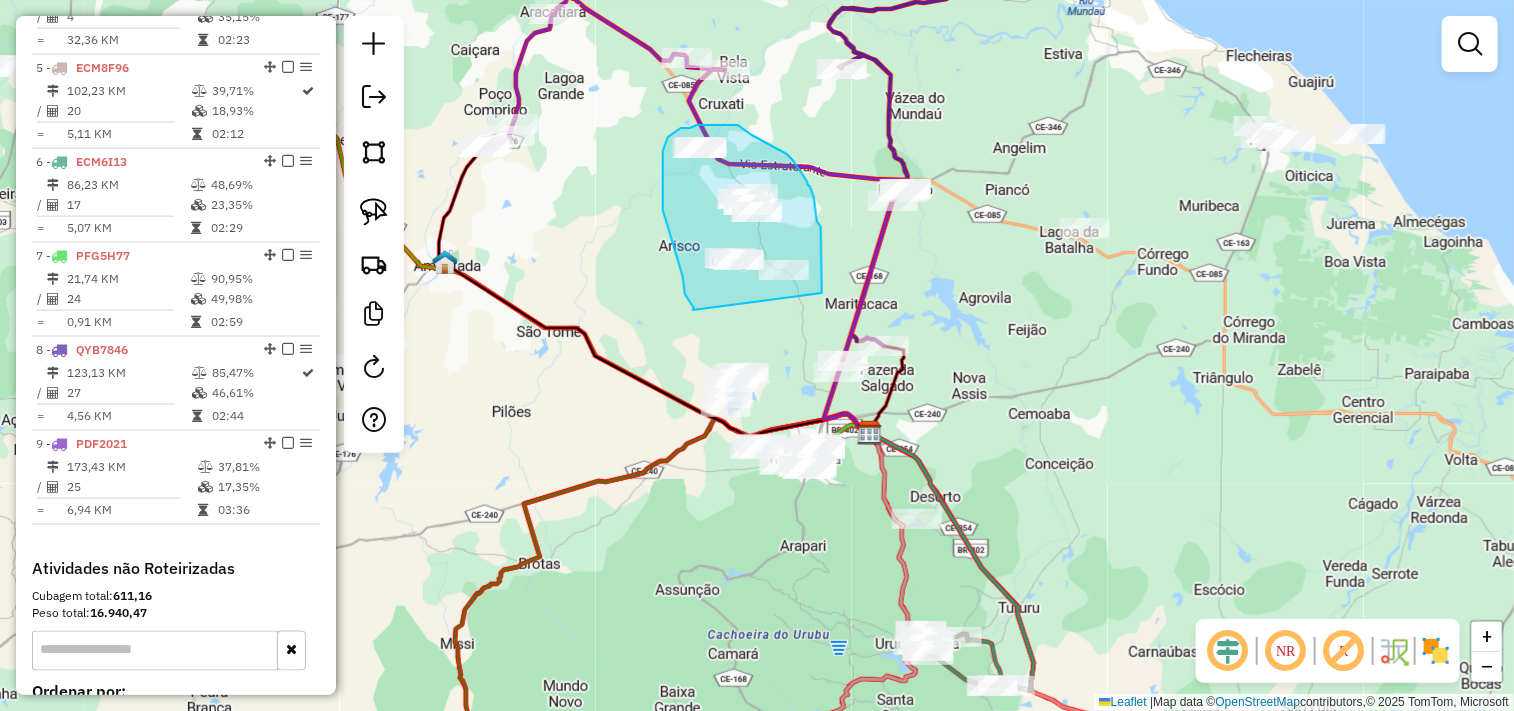 drag, startPoint x: 693, startPoint y: 310, endPoint x: 822, endPoint y: 293, distance: 130.11533 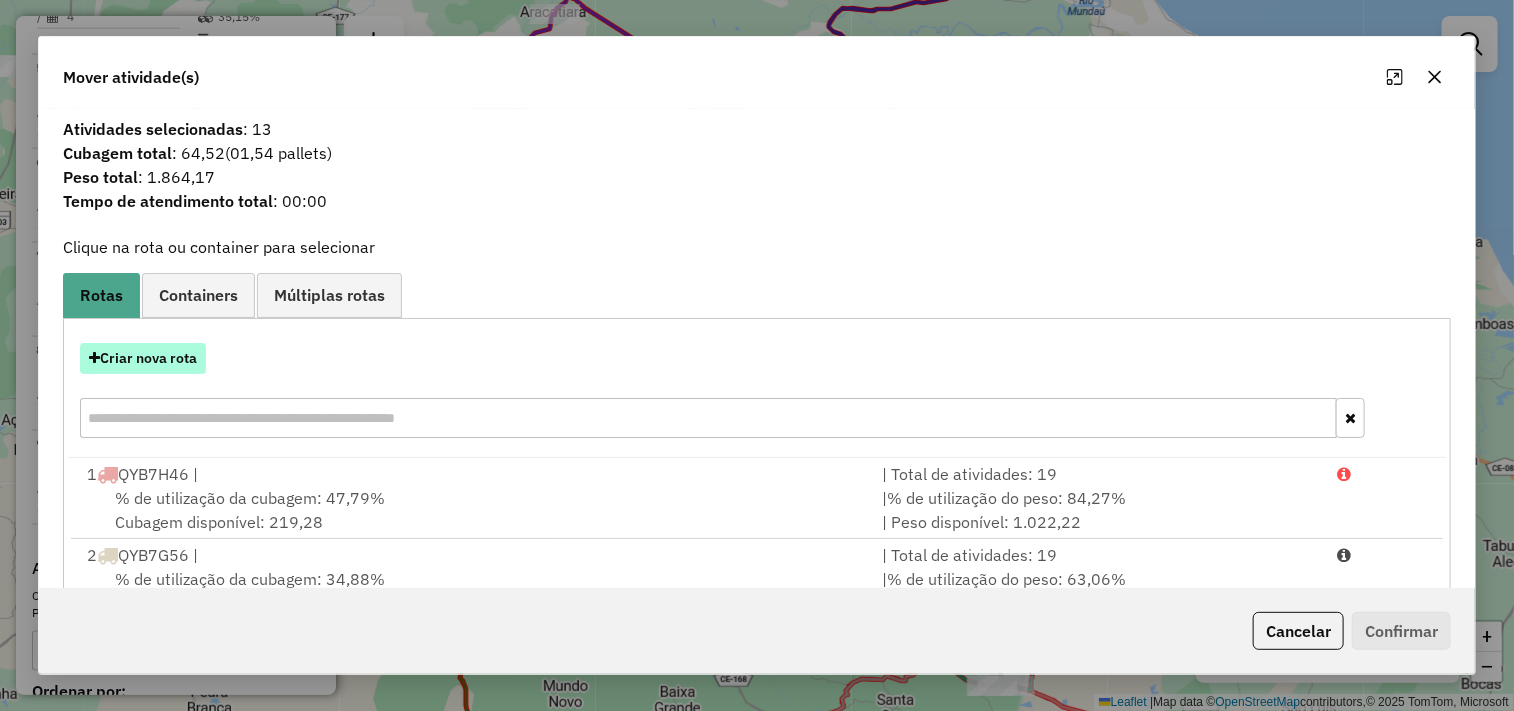 click on "Criar nova rota" at bounding box center [143, 358] 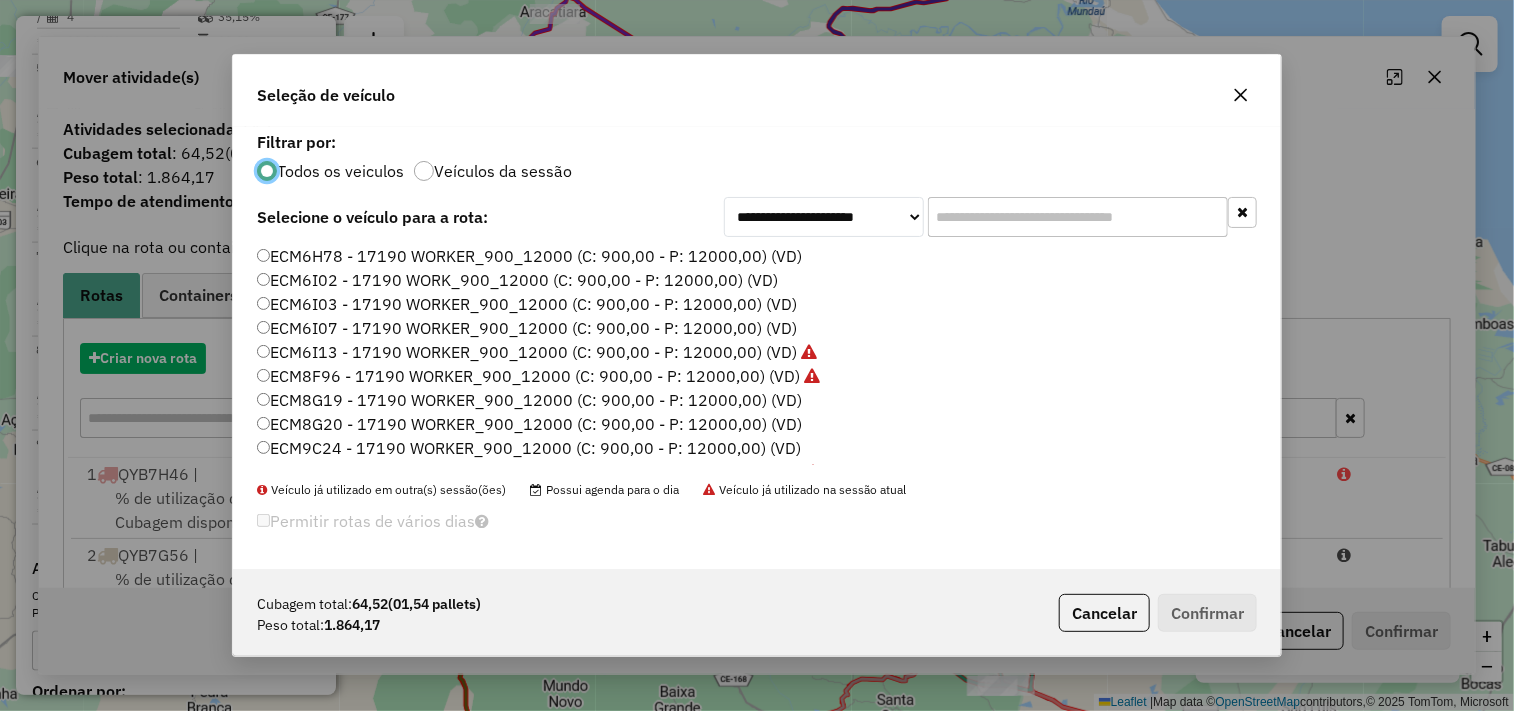scroll, scrollTop: 11, scrollLeft: 5, axis: both 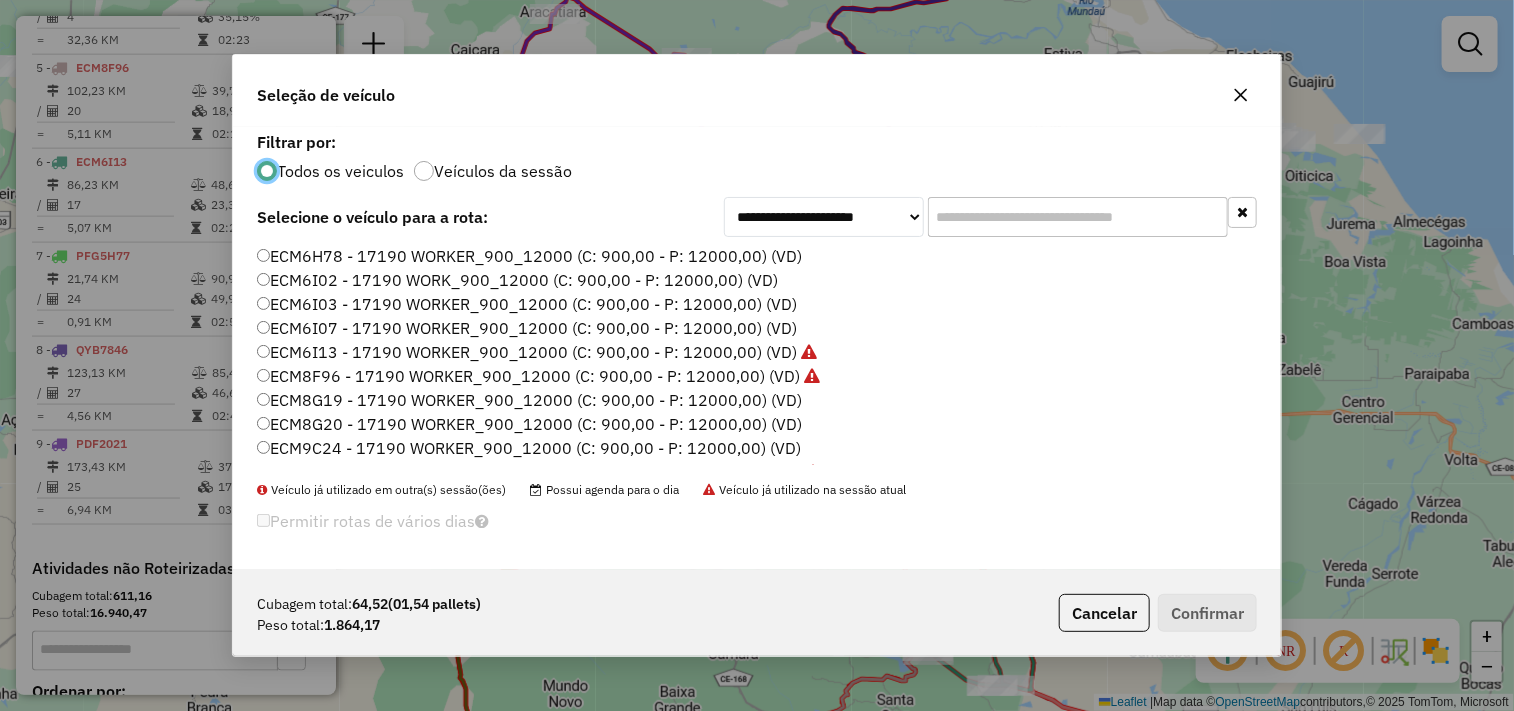 click on "ECM9C24 - 17190 WORKER_900_12000 (C: 900,00 - P: 12000,00) (VD)" 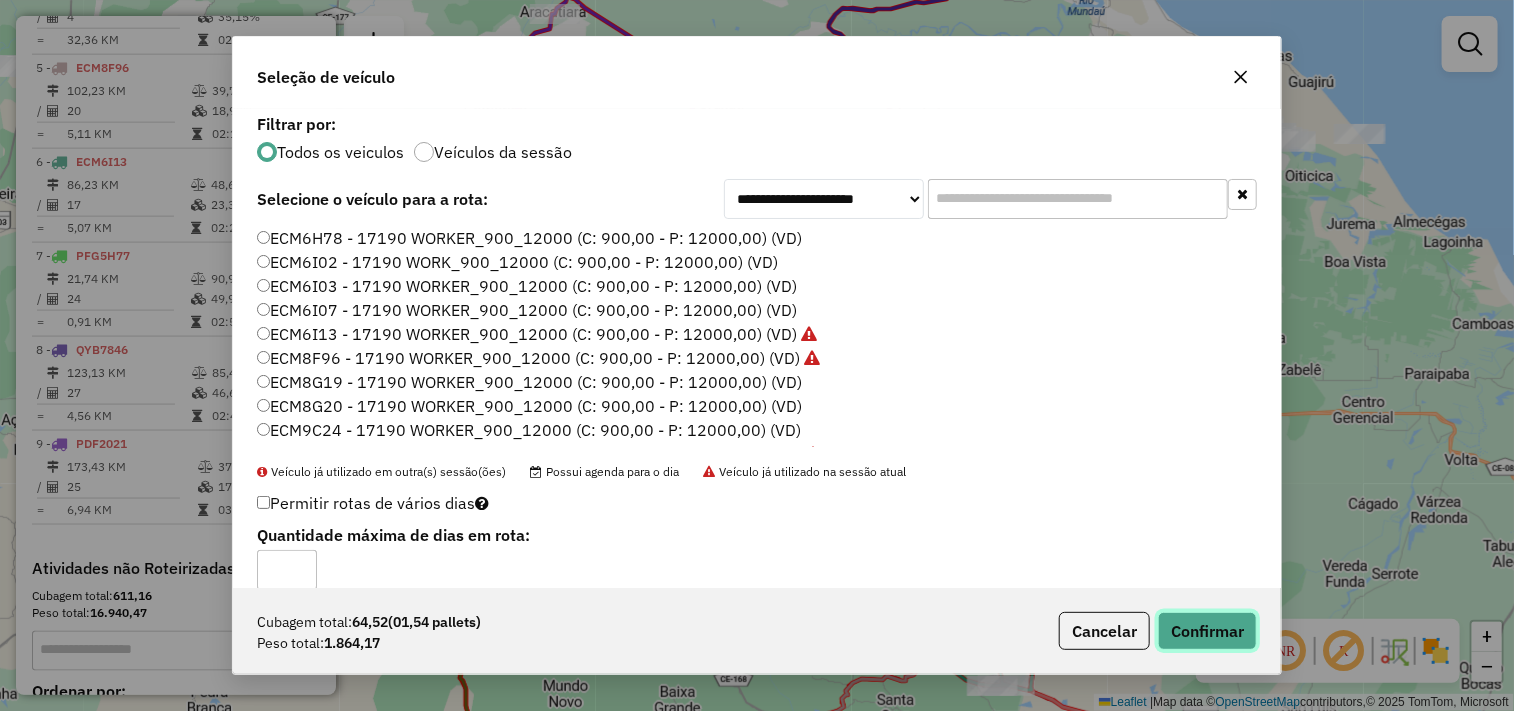 click on "Confirmar" 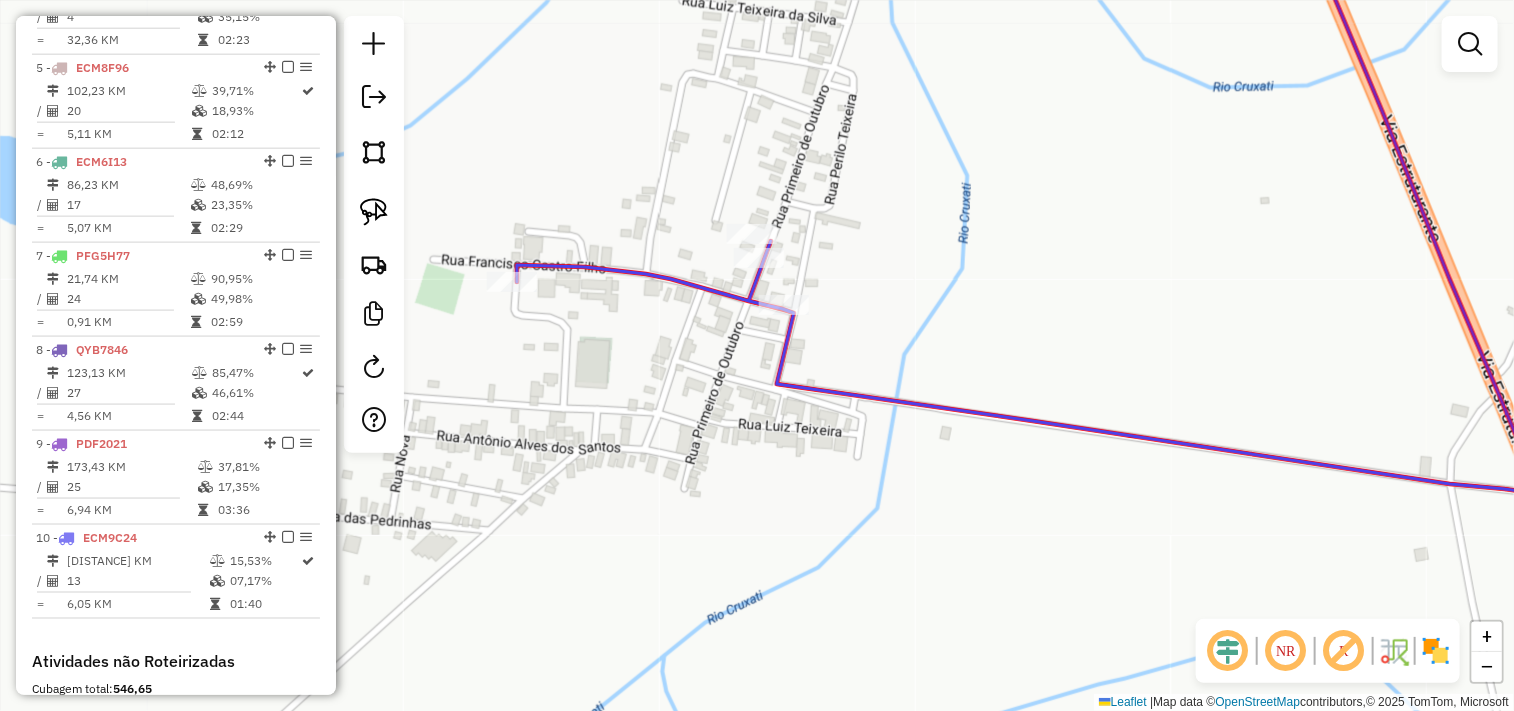 drag, startPoint x: 374, startPoint y: 205, endPoint x: 550, endPoint y: 380, distance: 248.19548 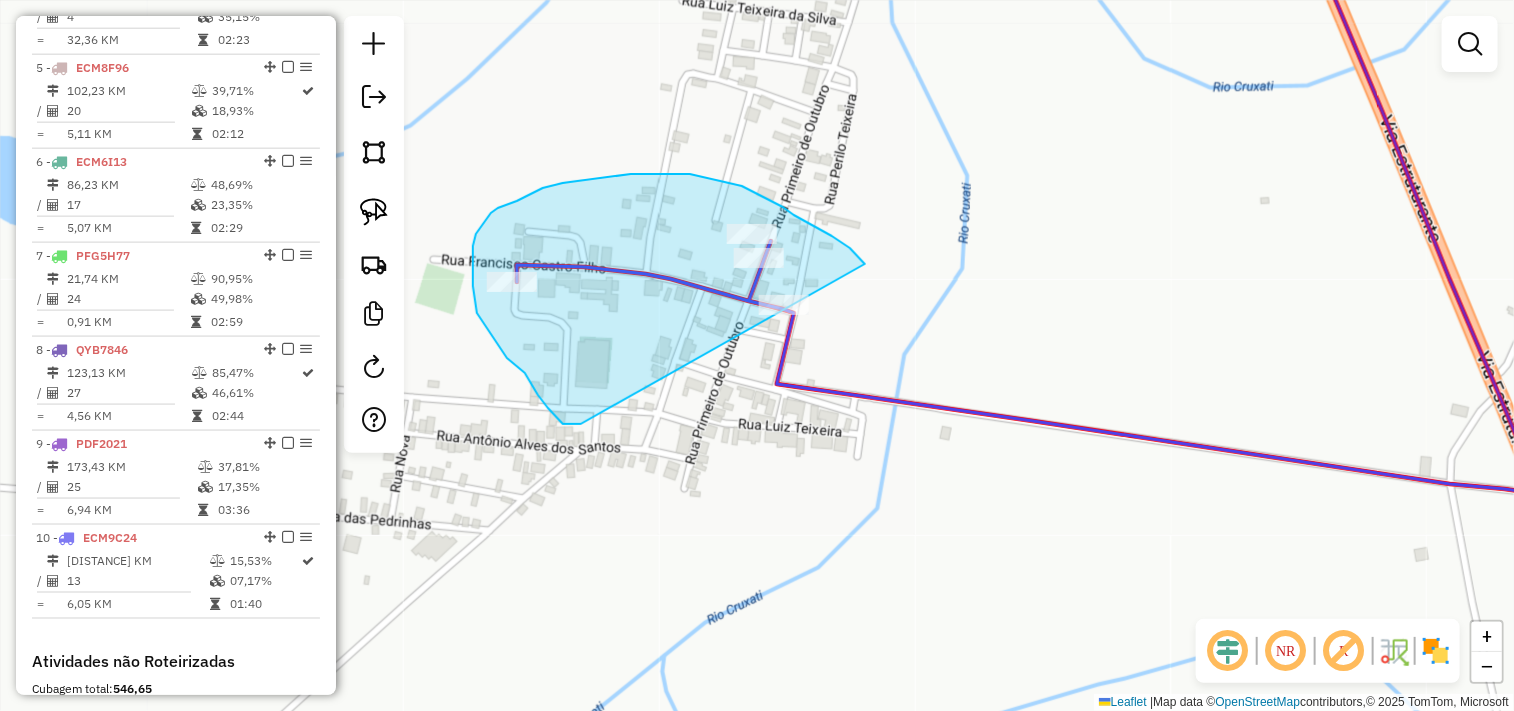 drag, startPoint x: 581, startPoint y: 424, endPoint x: 880, endPoint y: 296, distance: 325.24606 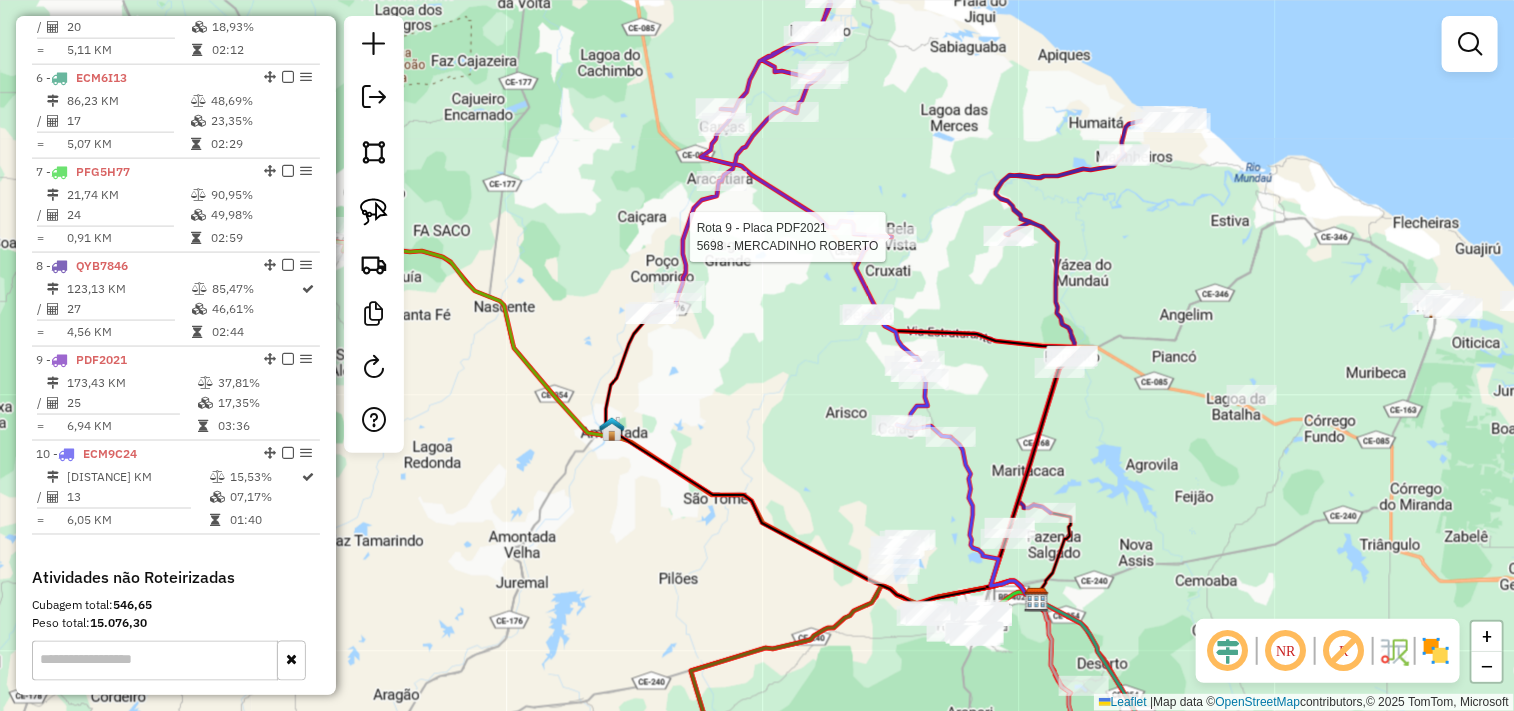 select on "**********" 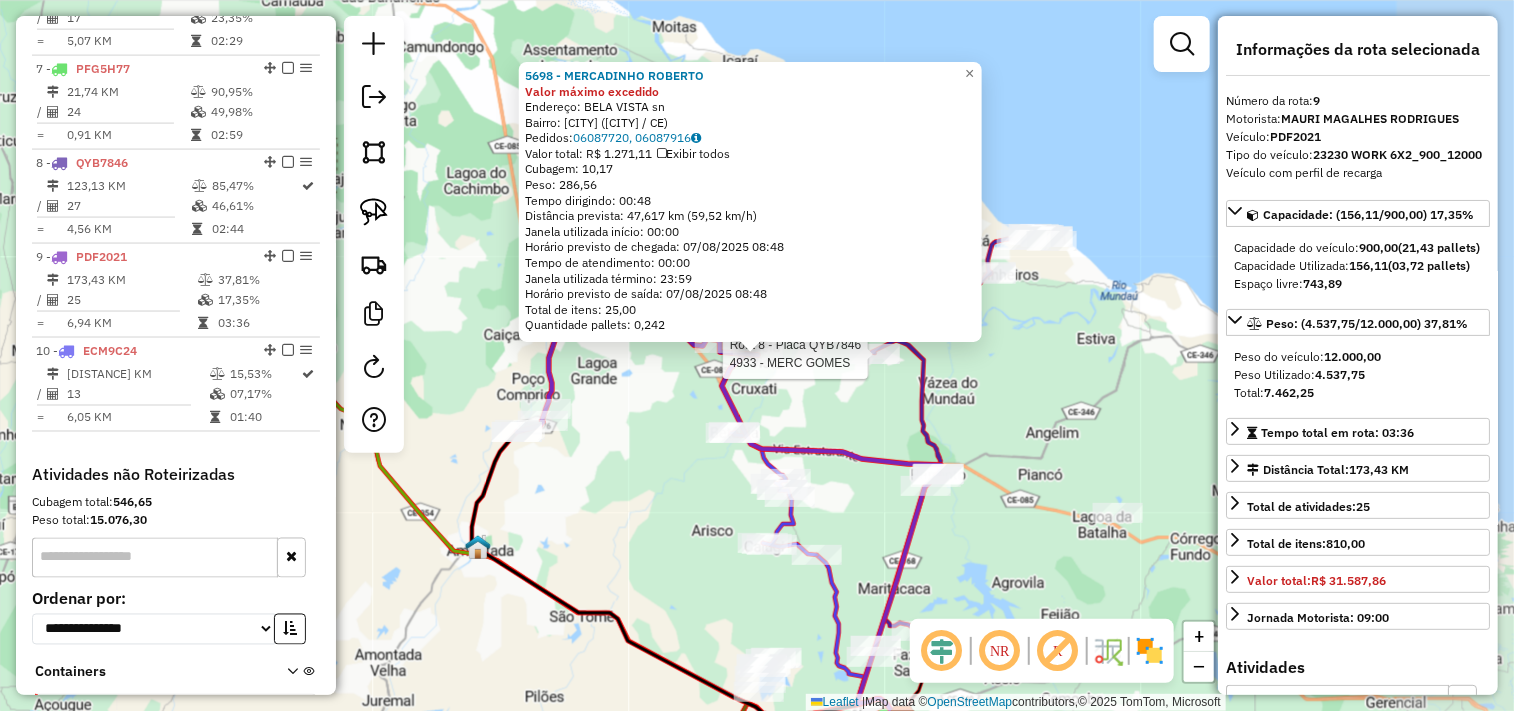 scroll, scrollTop: 1427, scrollLeft: 0, axis: vertical 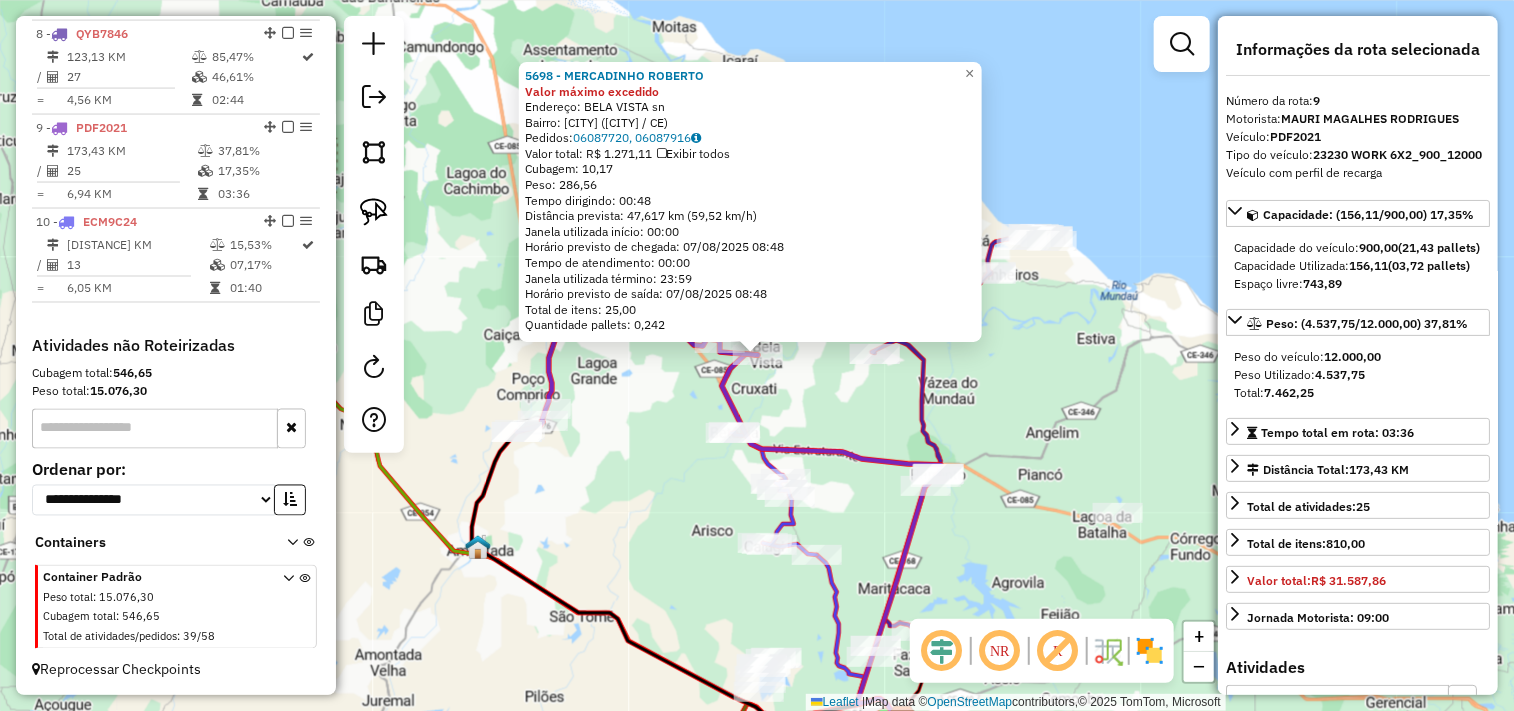 click on "[NUMBER] - [BRAND] Valor máximo excedido  Endereço:  [STREET] sn   Bairro: [CITY] ([CITY] / CE)   Pedidos:  [ORDER_ID], [ORDER_ID]   Valor total: R$ 1.271,11   Exibir todos   Cubagem: 10,17  Peso: 286,56  Tempo dirigindo: 00:48   Distância prevista: 47,617 km (59,52 km/h)   Janela utilizada início: 00:00   Horário previsto de chegada: 07/08/2025 08:48   Tempo de atendimento: 00:00   Janela utilizada término: 23:59   Horário previsto de saída: 07/08/2025 08:48   Total de itens: 25,00   Quantidade pallets: 0,242  × Janela de atendimento Grade de atendimento Capacidade Transportadoras Veículos Cliente Pedidos  Rotas Selecione os dias de semana para filtrar as janelas de atendimento  Seg   Ter   Qua   Qui   Sex   Sáb   Dom  Informe o período da janela de atendimento: De: Até:  Filtrar exatamente a janela do cliente  Considerar janela de atendimento padrão  Selecione os dias de semana para filtrar as grades de atendimento  Seg   Ter   Qua   Qui   Sex   Sáb   Dom   Peso mínimo:   De:   De:" 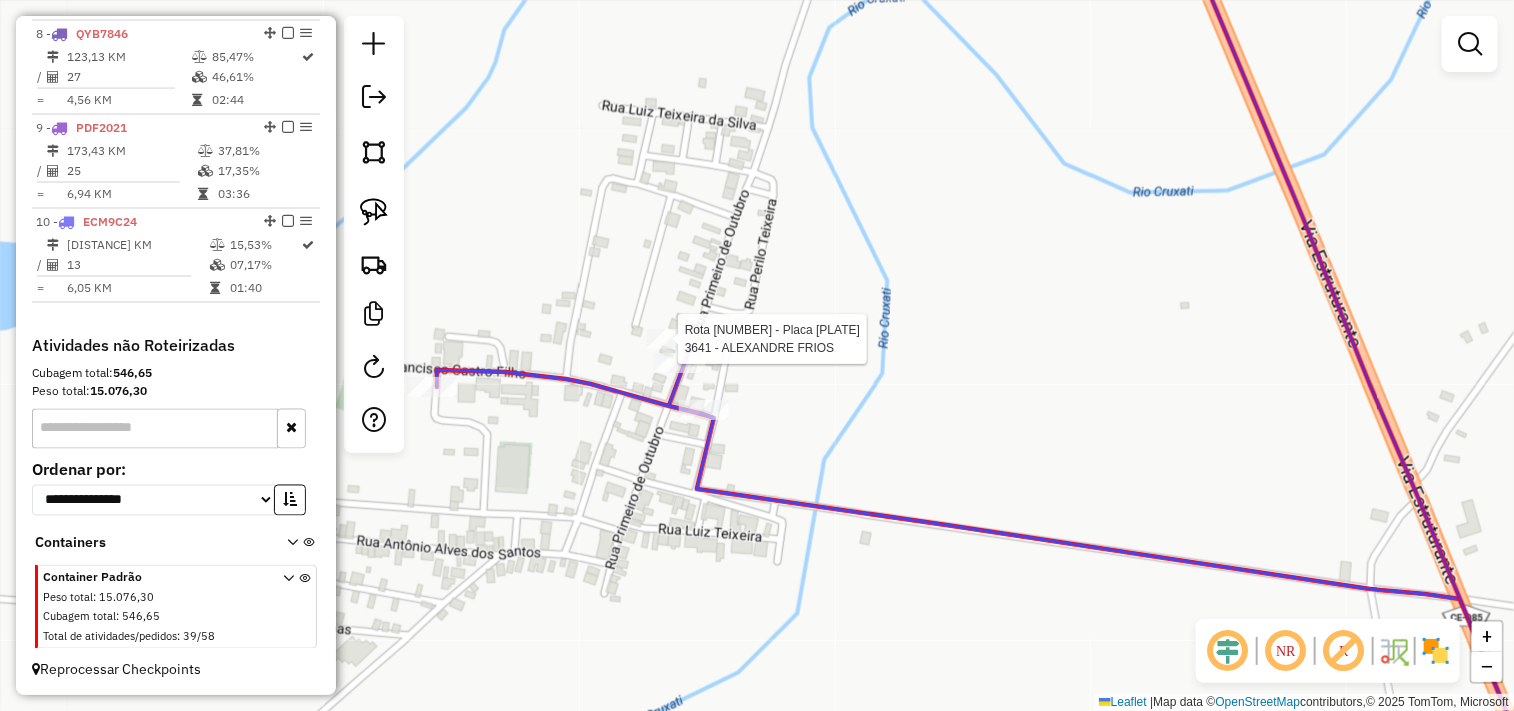 select on "**********" 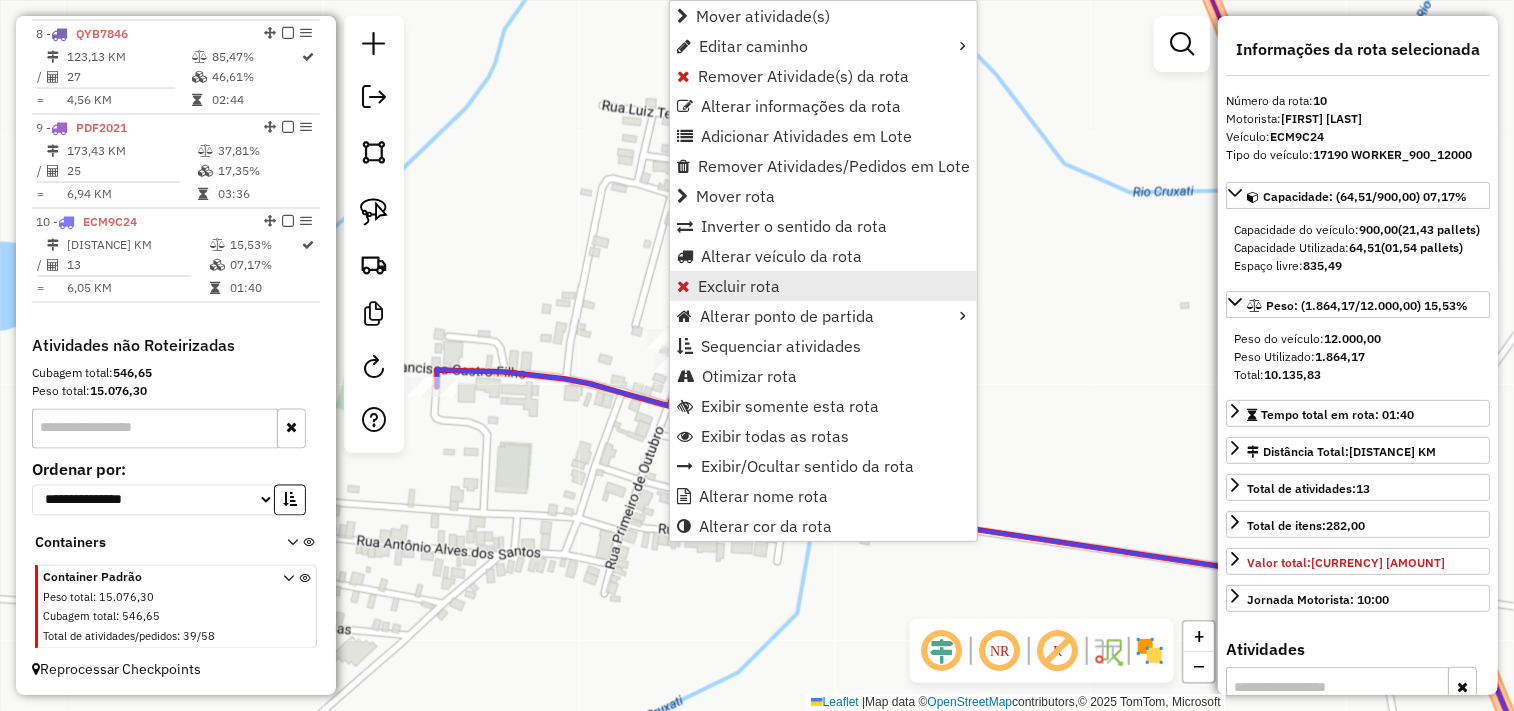 click on "Excluir rota" at bounding box center (739, 286) 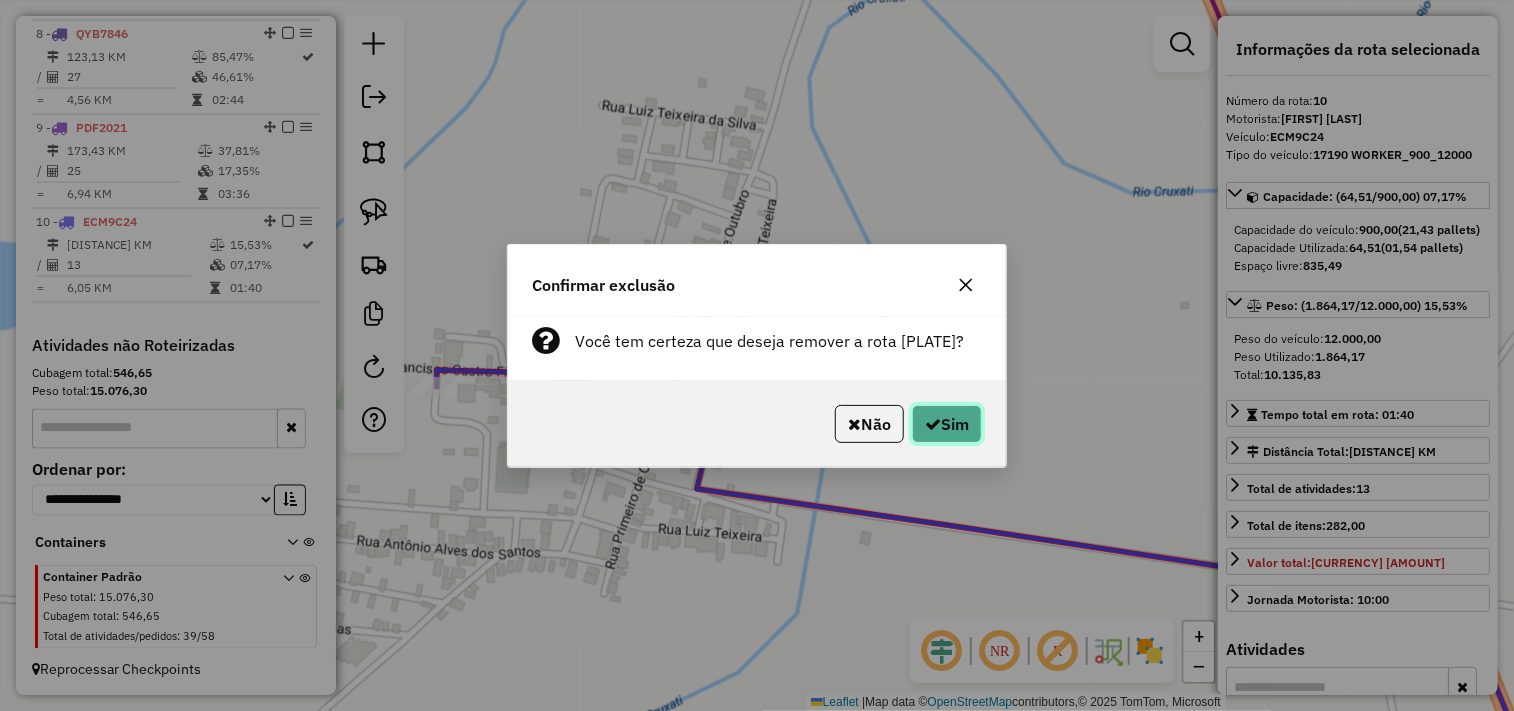 click on "Sim" 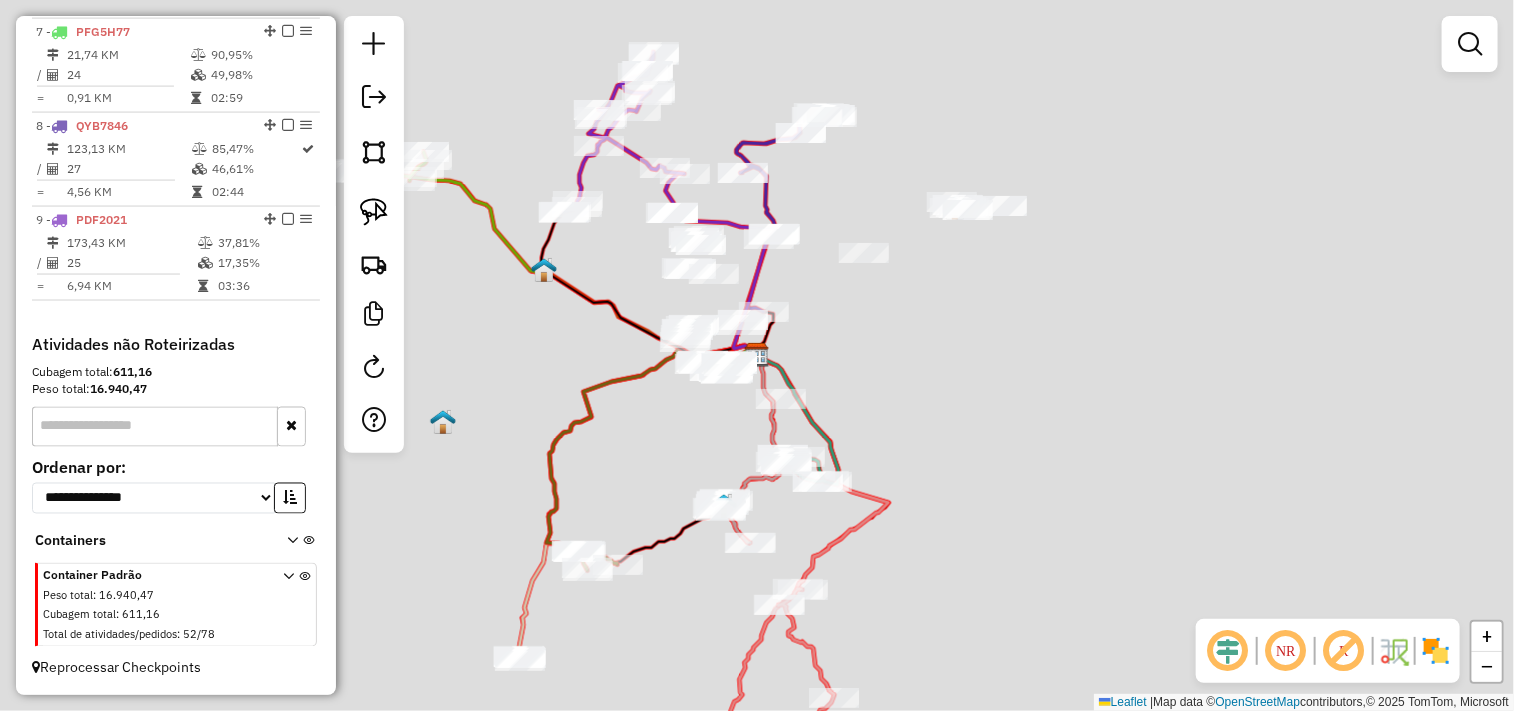 scroll, scrollTop: 1333, scrollLeft: 0, axis: vertical 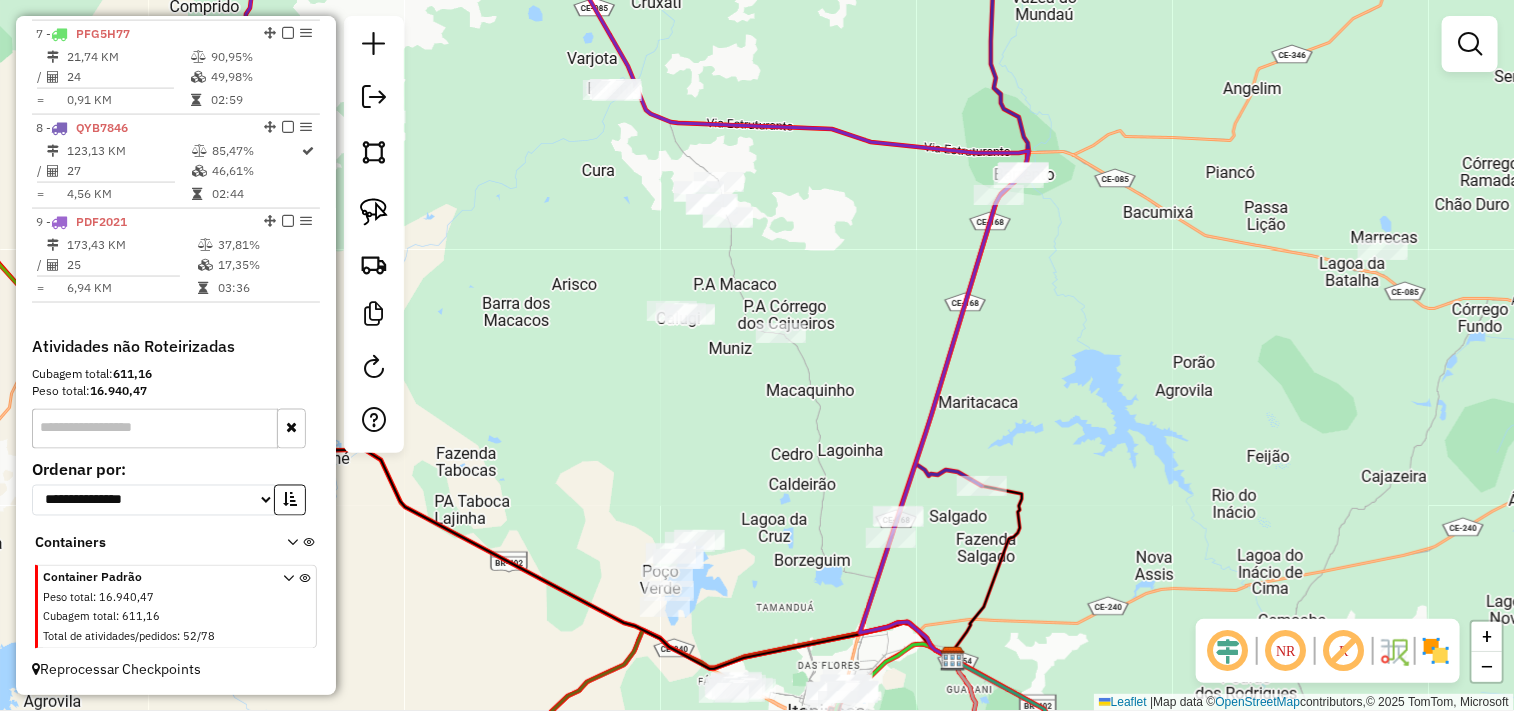 drag, startPoint x: 538, startPoint y: 332, endPoint x: 460, endPoint y: 323, distance: 78.51752 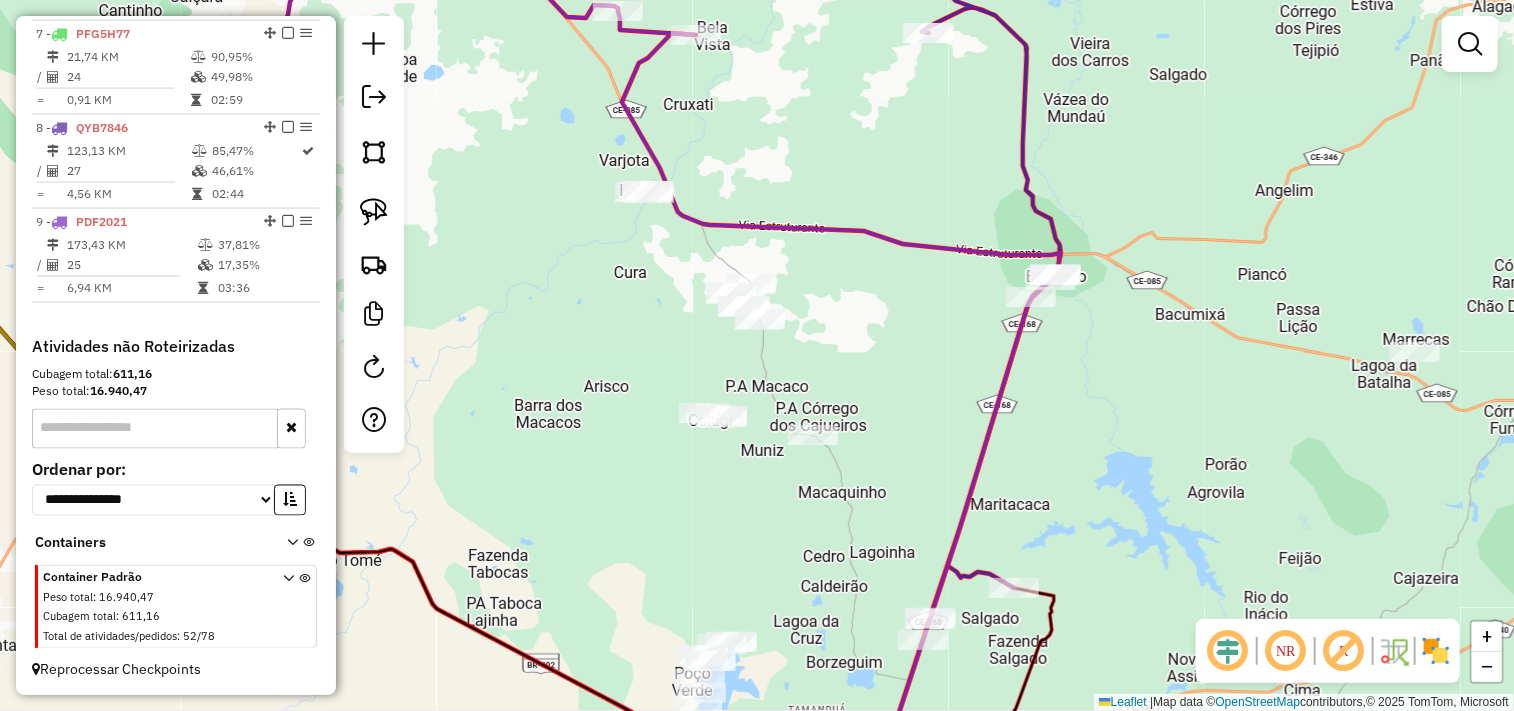 drag, startPoint x: 363, startPoint y: 218, endPoint x: 437, endPoint y: 281, distance: 97.18539 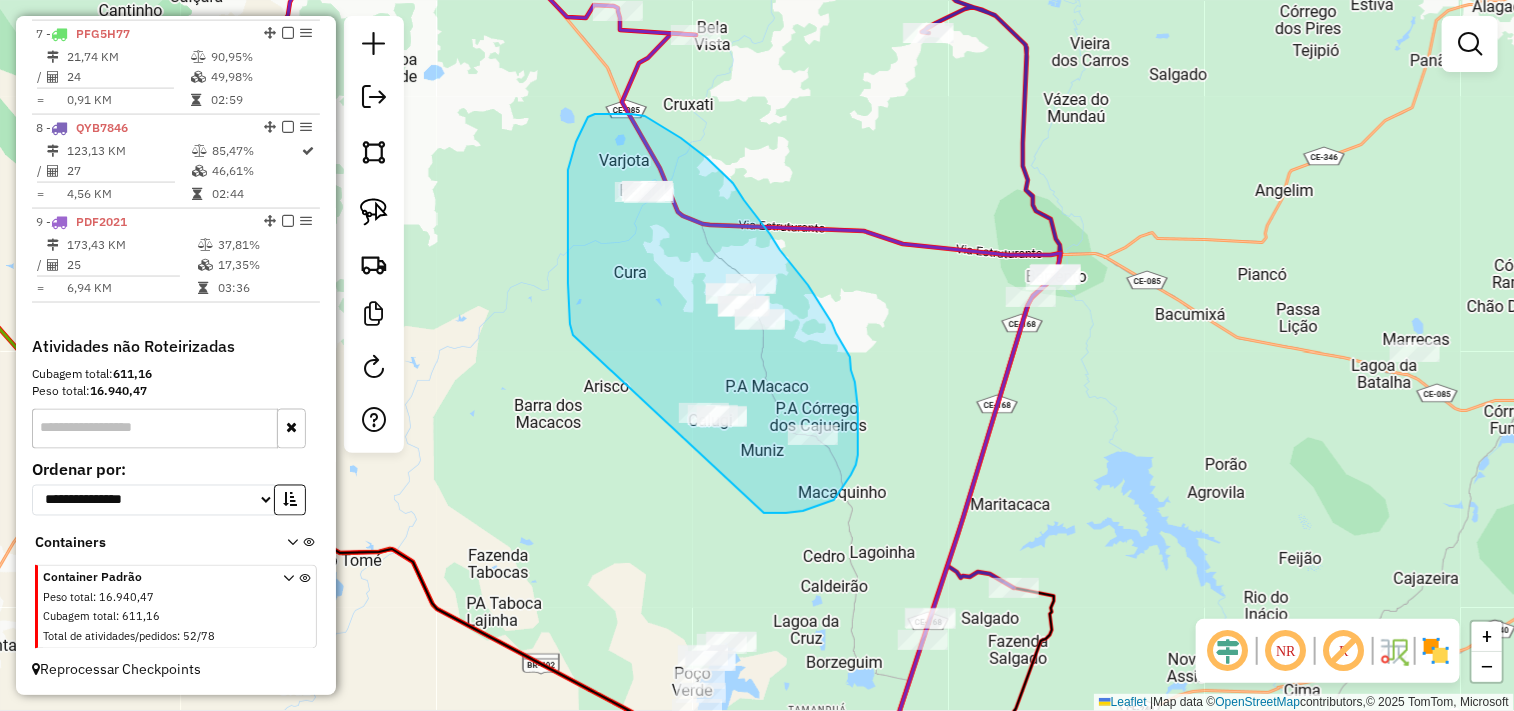 drag, startPoint x: 573, startPoint y: 335, endPoint x: 577, endPoint y: 448, distance: 113.07078 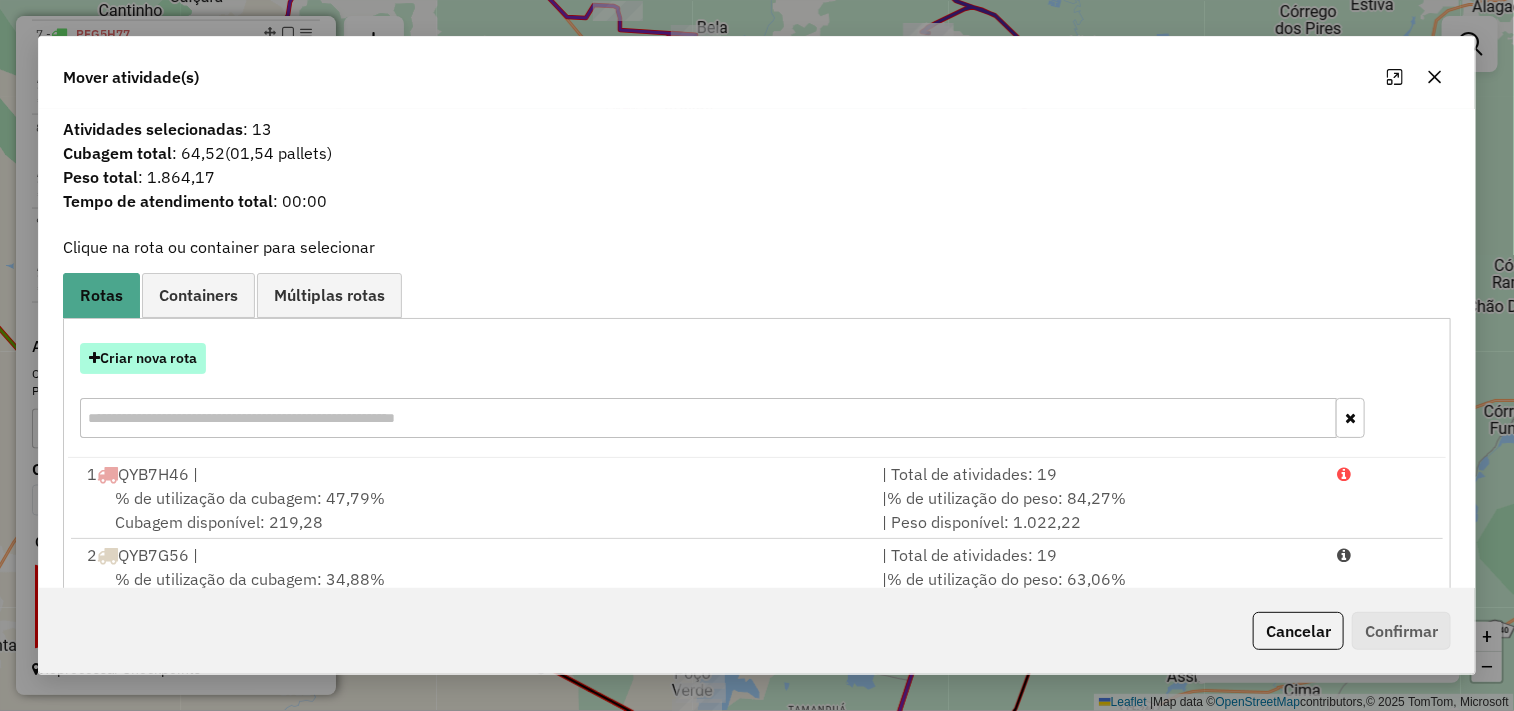 click on "Criar nova rota" at bounding box center (143, 358) 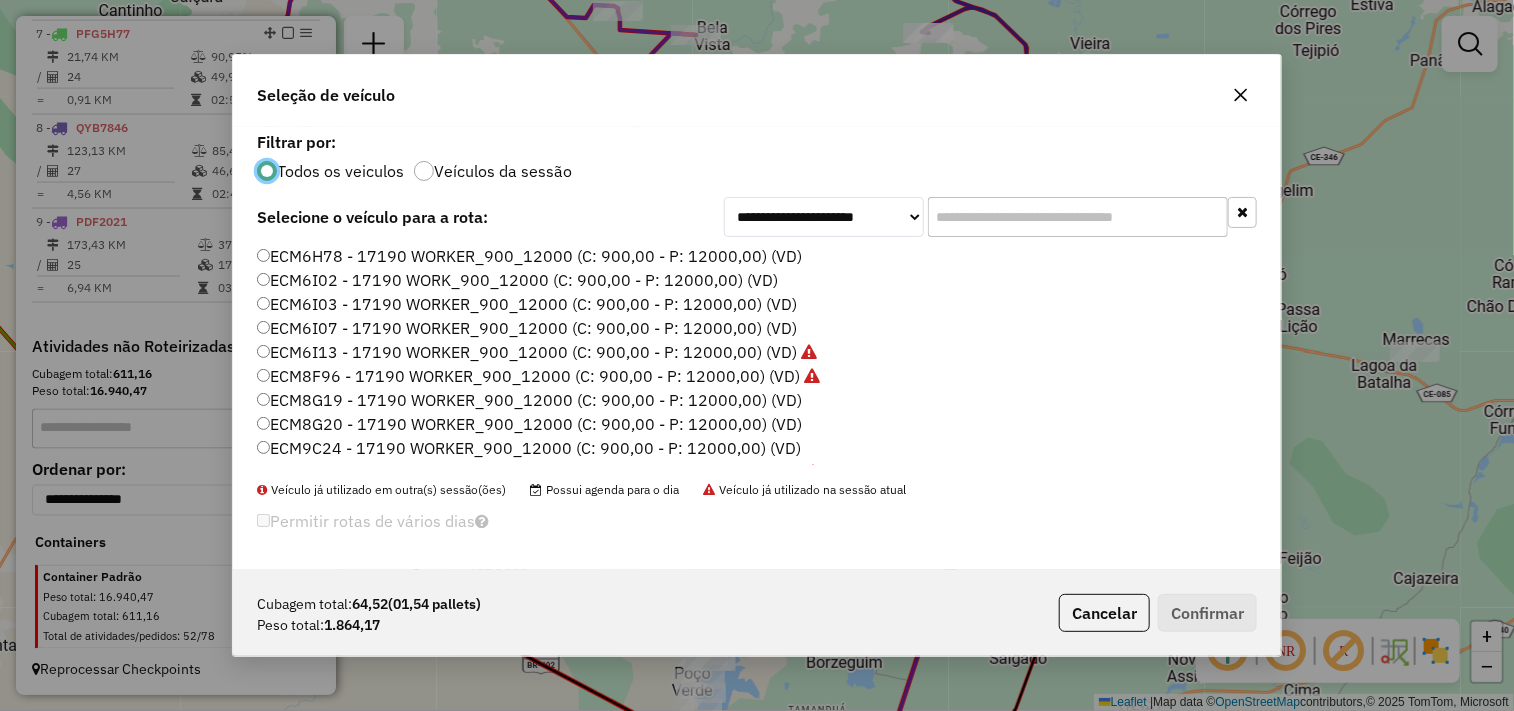 scroll, scrollTop: 11, scrollLeft: 5, axis: both 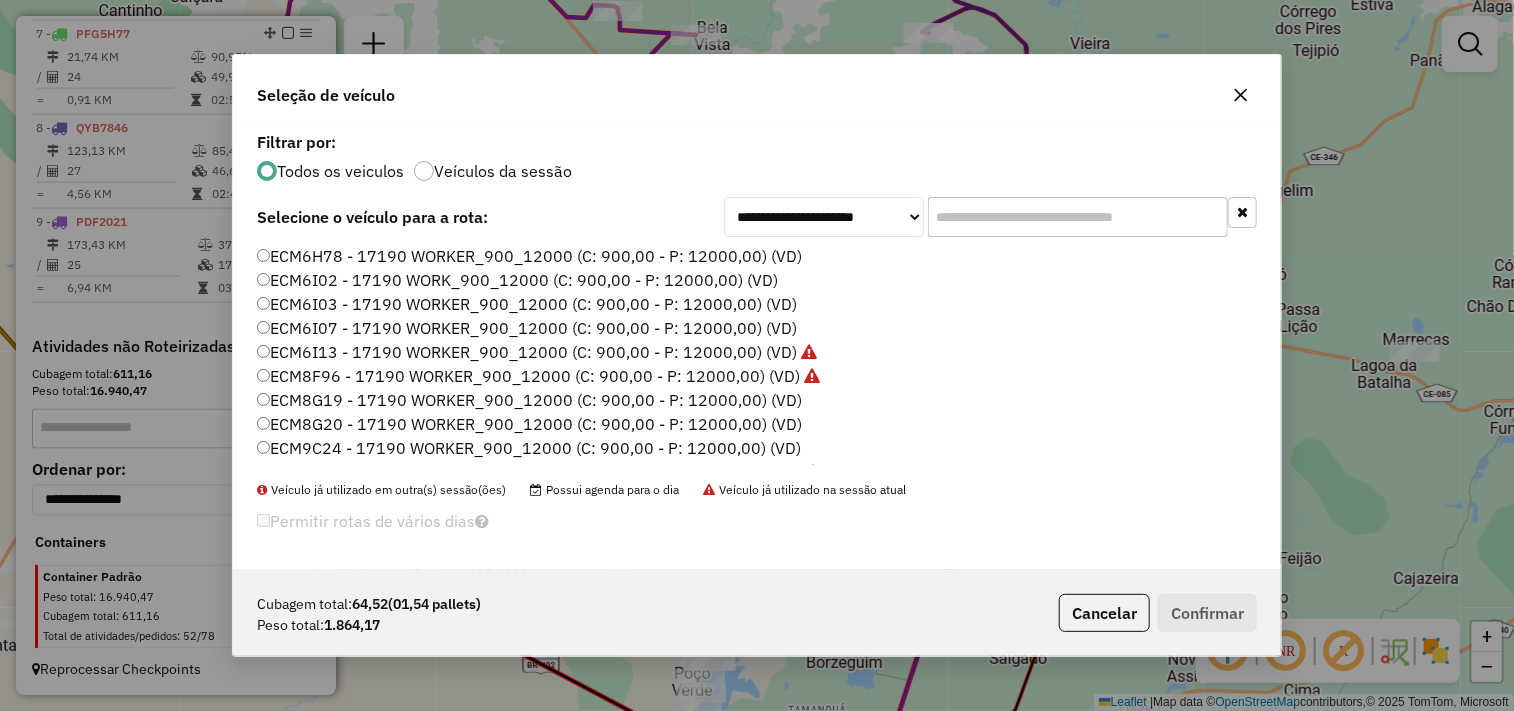 drag, startPoint x: 323, startPoint y: 435, endPoint x: 475, endPoint y: 446, distance: 152.3975 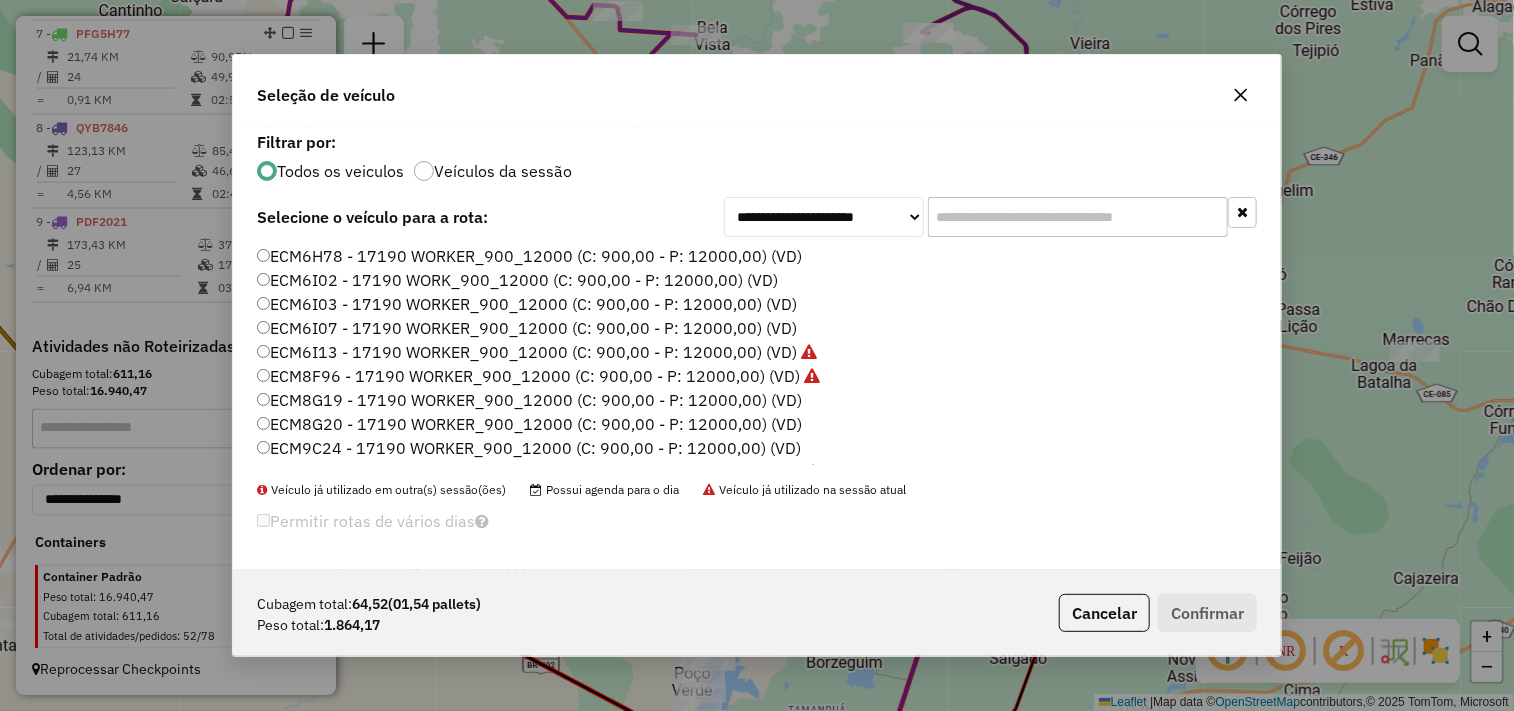 click on "ECM9C24 - 17190 WORKER_900_12000 (C: 900,00 - P: 12000,00) (VD)" 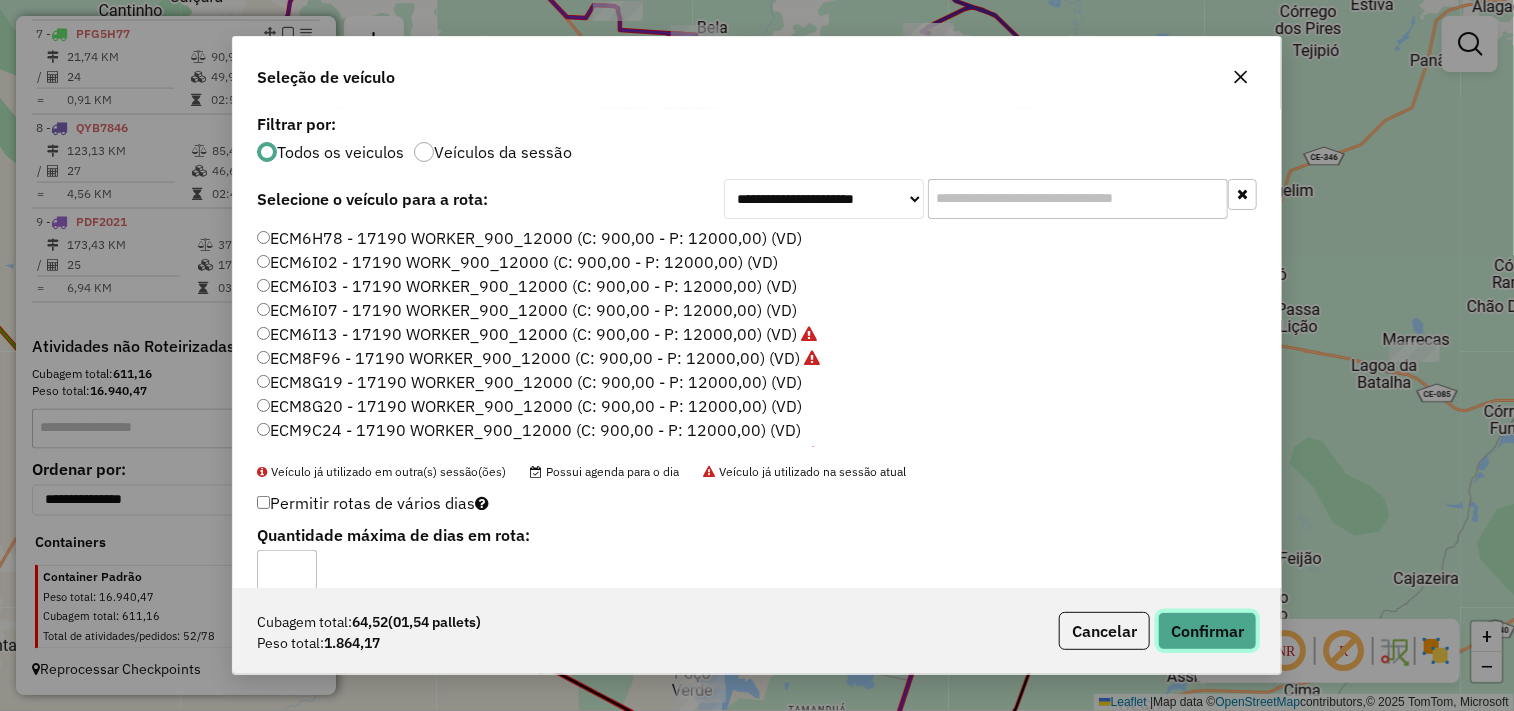 click on "Confirmar" 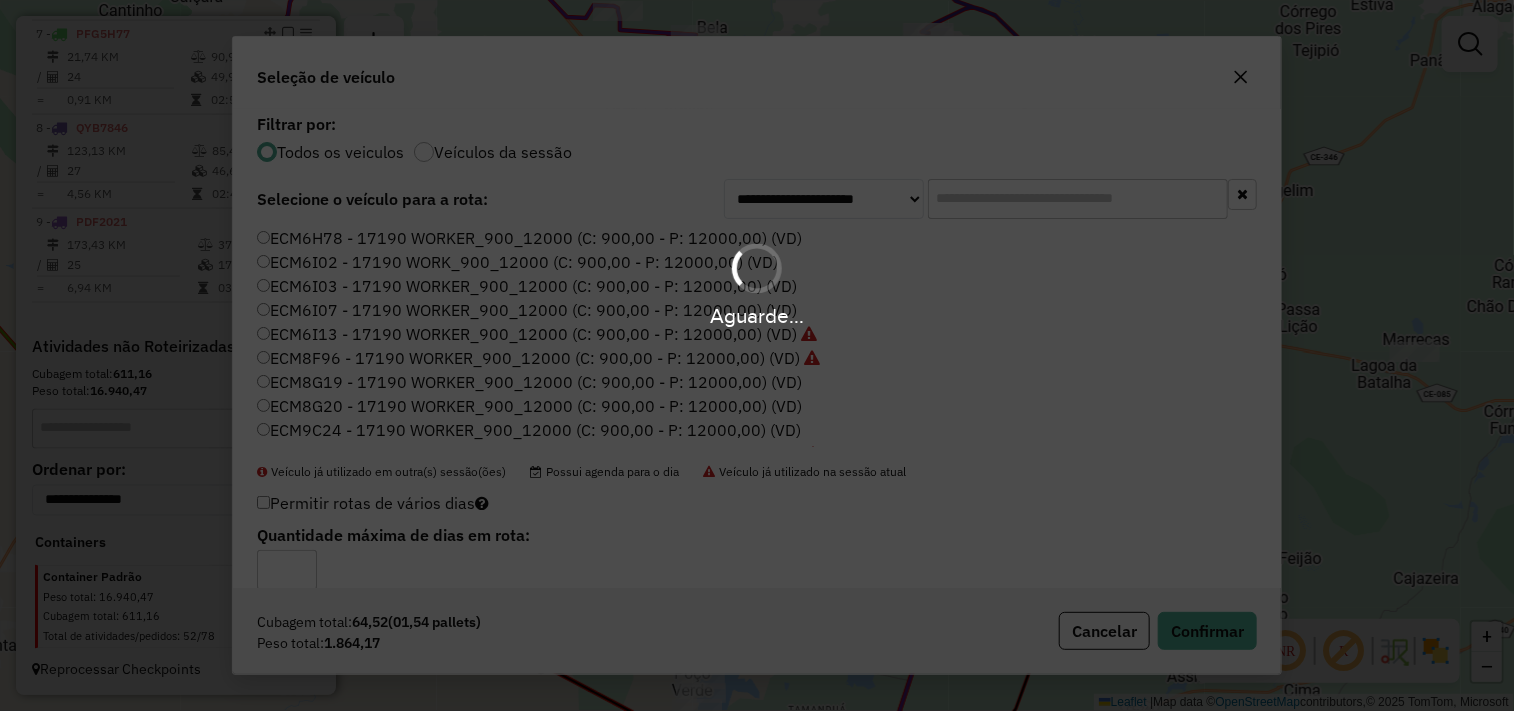 scroll, scrollTop: 1427, scrollLeft: 0, axis: vertical 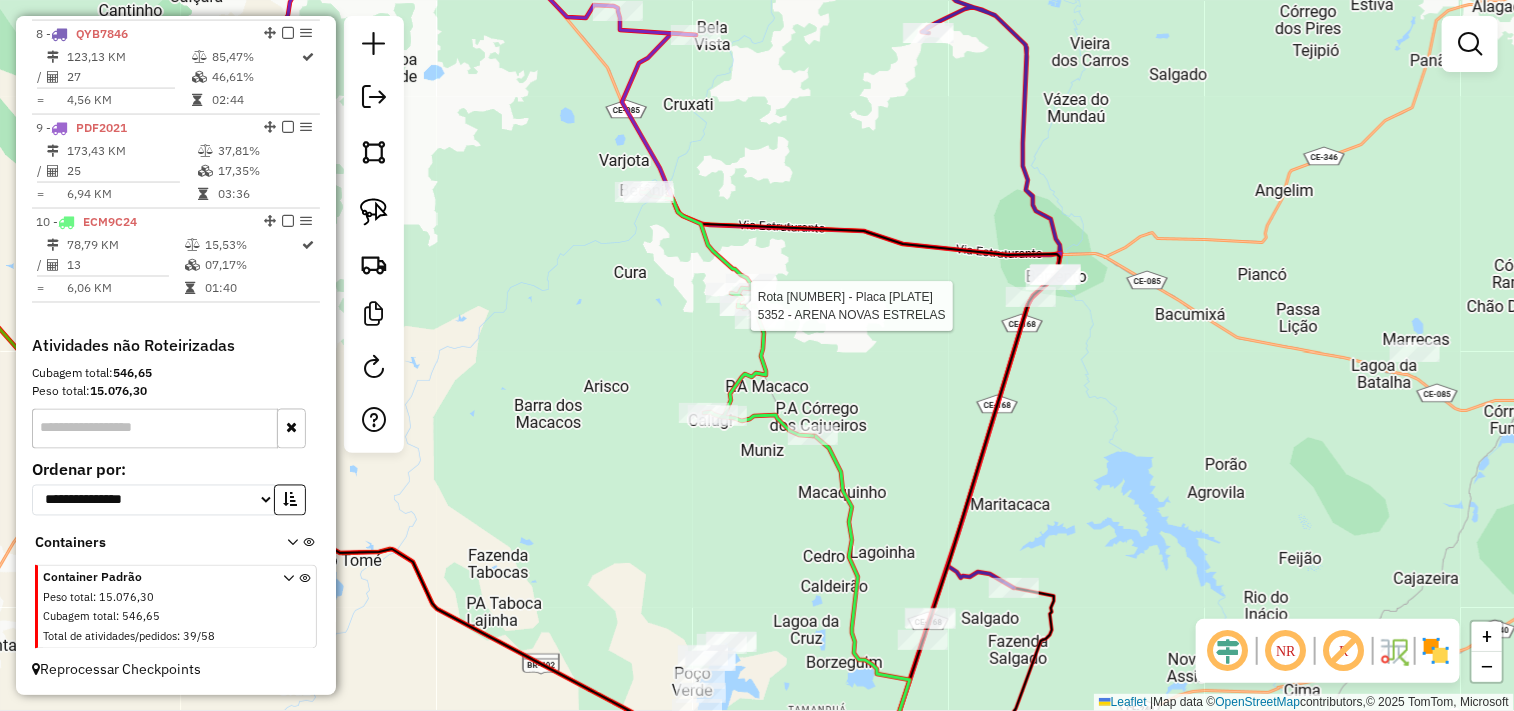 select on "**********" 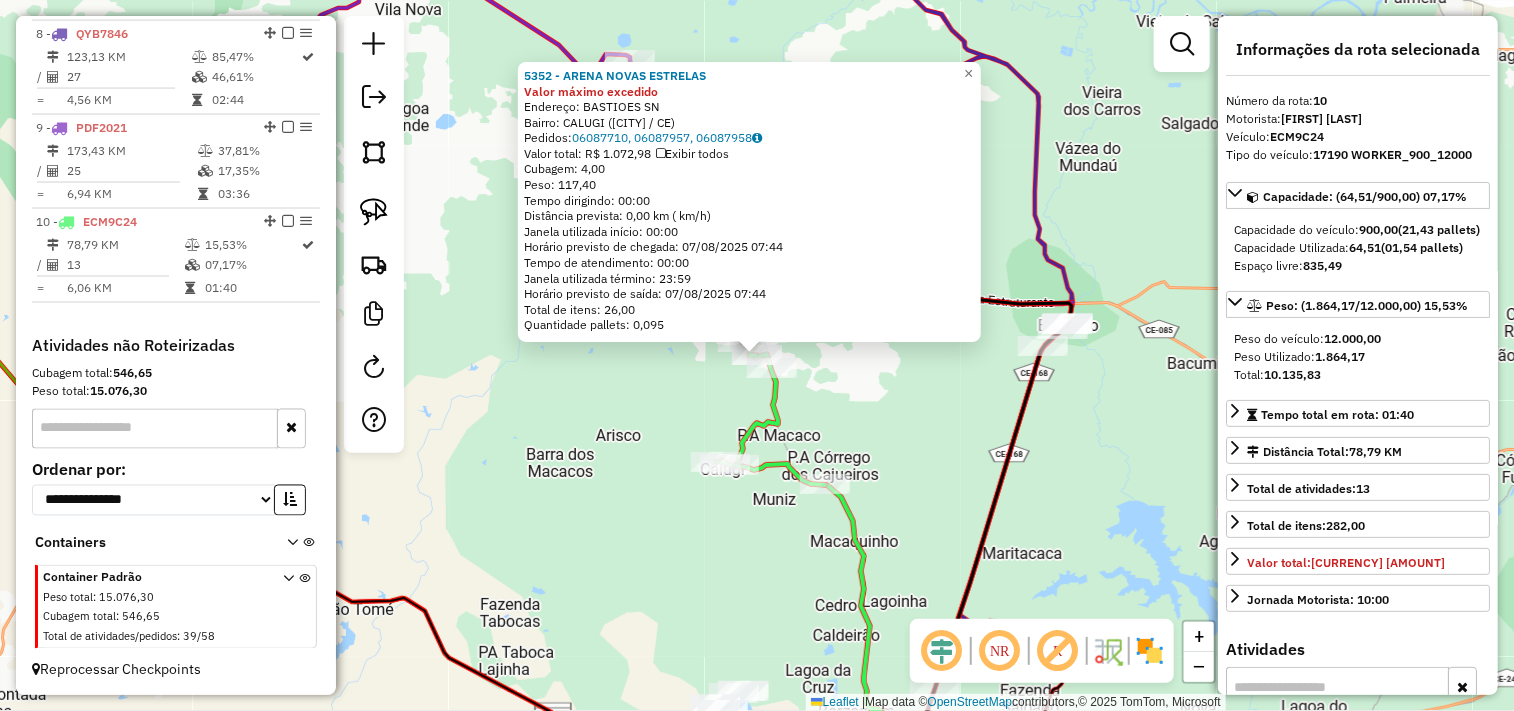 click on "5352 - ARENA NOVAS ESTRELAS Valor máximo excedido  Endereço:  [STREET] [NUMBER]   Bairro: [NEIGHBORHOOD] ([CITY] / CE)   Pedidos:  [ORDER_ID], [ORDER_ID], [ORDER_ID]   Valor total: R$ 1.072,98   Exibir todos   Cubagem: 4,00  Peso: 117,40  Tempo dirigindo: 00:00   Distância prevista: 0,00 km ( km/h)   Janela utilizada início: 00:00   Horário previsto de chegada: 07/08/2025 07:44   Tempo de atendimento: 00:00   Janela utilizada término: 23:59   Horário previsto de saída: 07/08/2025 07:44   Total de itens: 26,00   Quantidade pallets: 0,095  × Janela de atendimento Grade de atendimento Capacidade Transportadoras Veículos Cliente Pedidos  Rotas Selecione os dias de semana para filtrar as janelas de atendimento  Seg   Ter   Qua   Qui   Sex   Sáb   Dom  Informe o período da janela de atendimento: De: Até:  Filtrar exatamente a janela do cliente  Considerar janela de atendimento padrão  Selecione os dias de semana para filtrar as grades de atendimento  Seg   Ter   Qua   Qui   Sex   Sáb   Dom   Peso mínimo:   De:  De:" 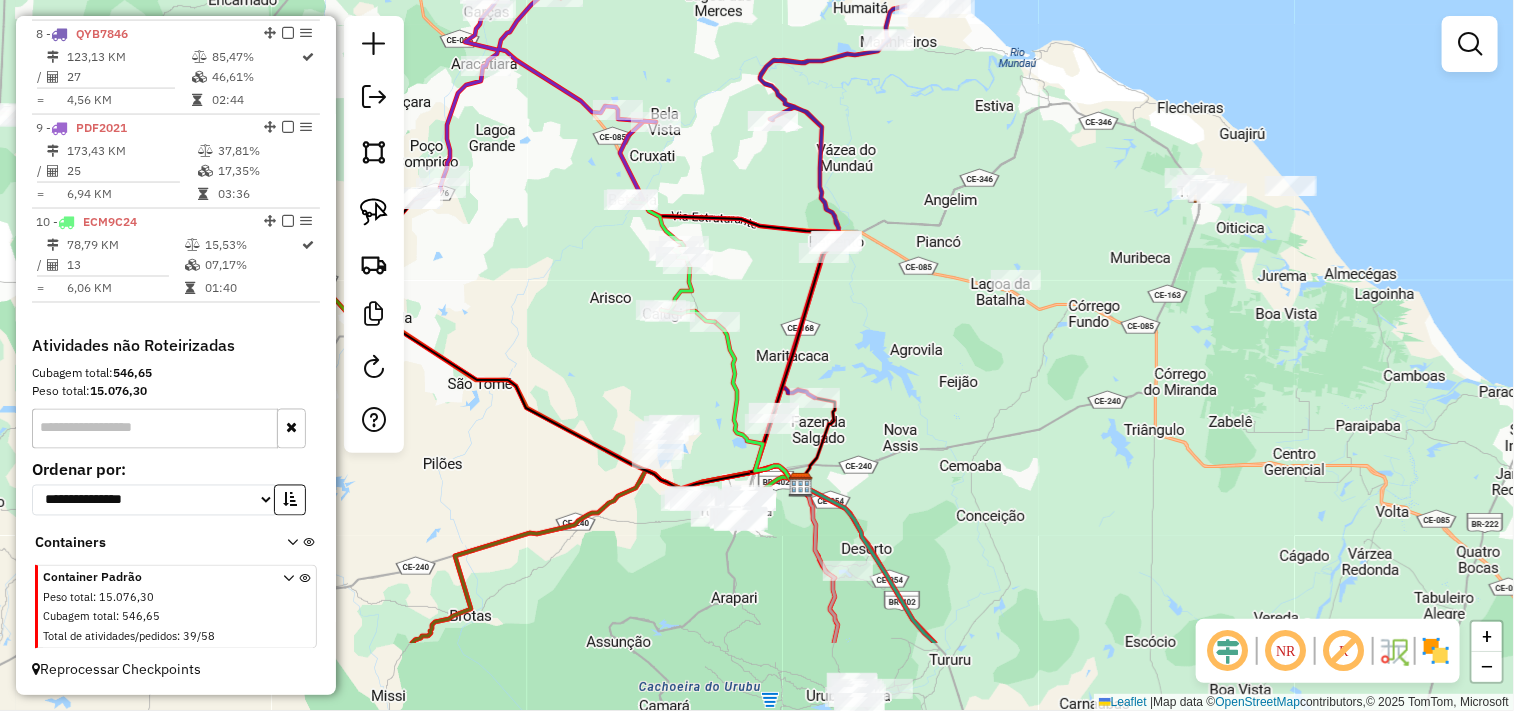 drag, startPoint x: 1118, startPoint y: 552, endPoint x: 983, endPoint y: 413, distance: 193.7679 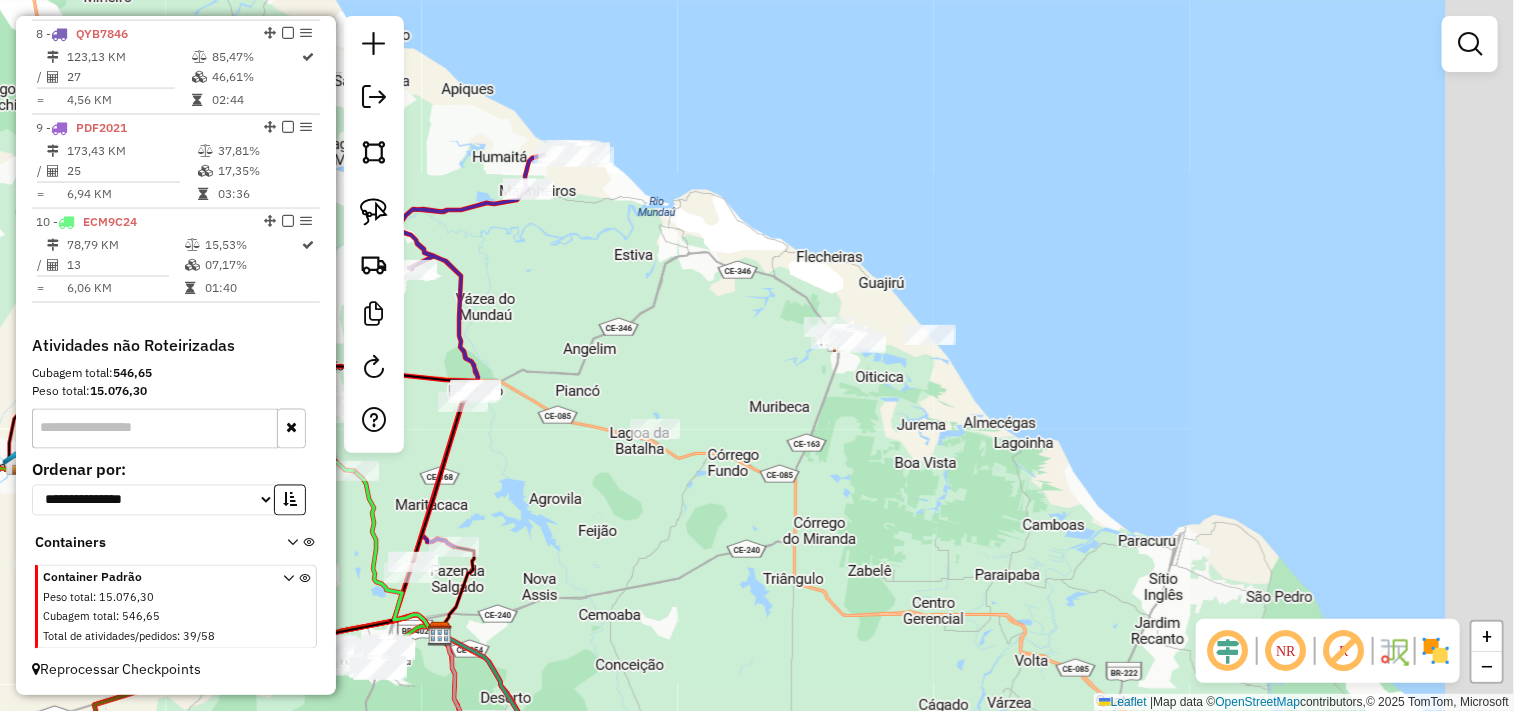 drag, startPoint x: 921, startPoint y: 377, endPoint x: 573, endPoint y: 483, distance: 363.78564 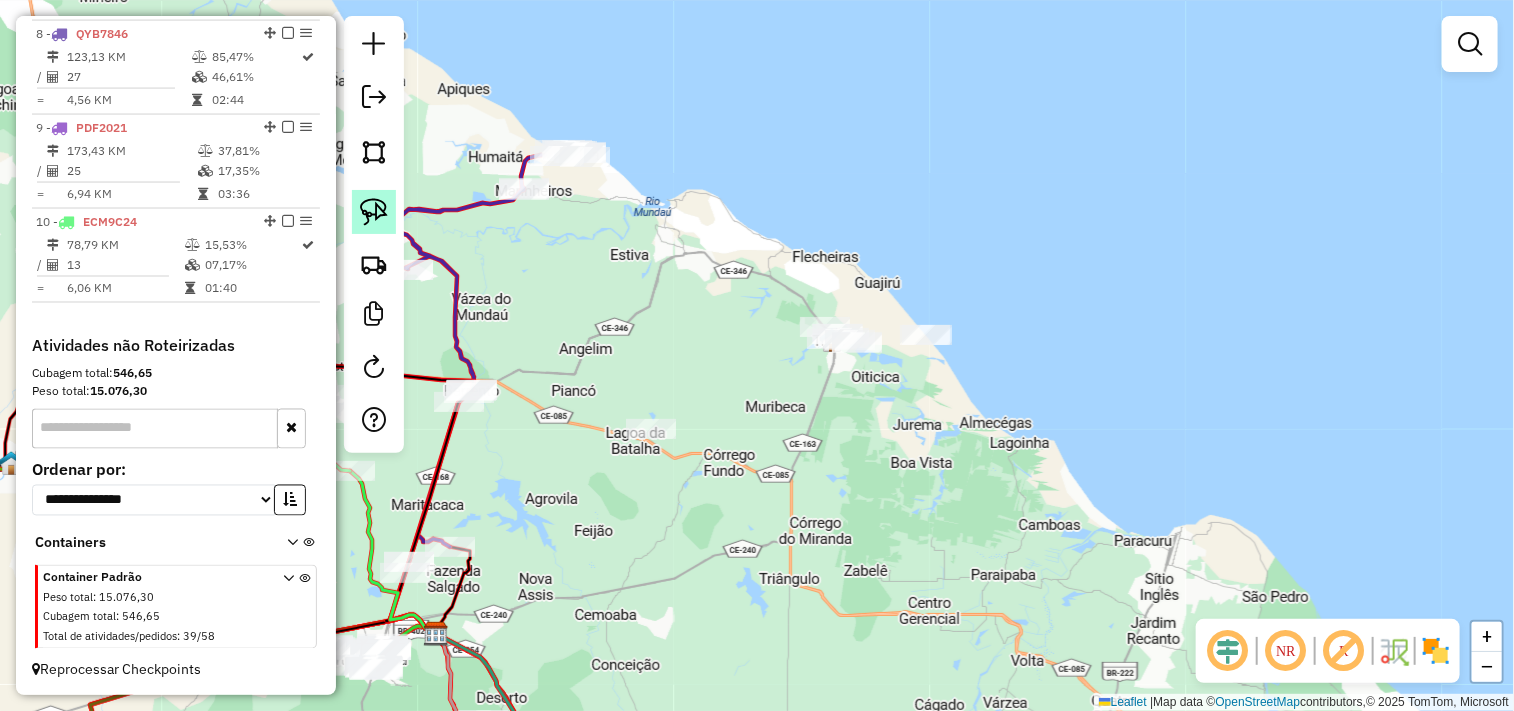click 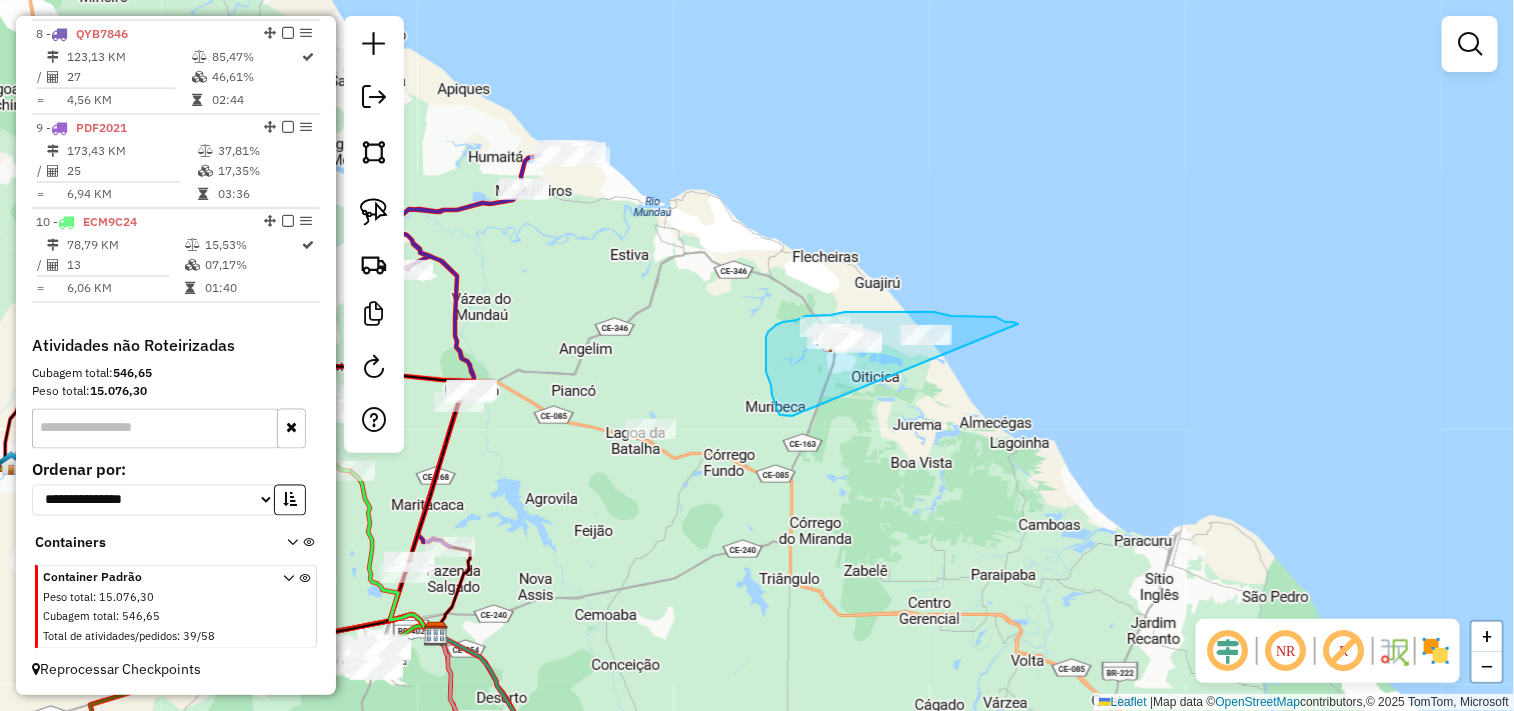 drag, startPoint x: 780, startPoint y: 415, endPoint x: 1368, endPoint y: 391, distance: 588.48956 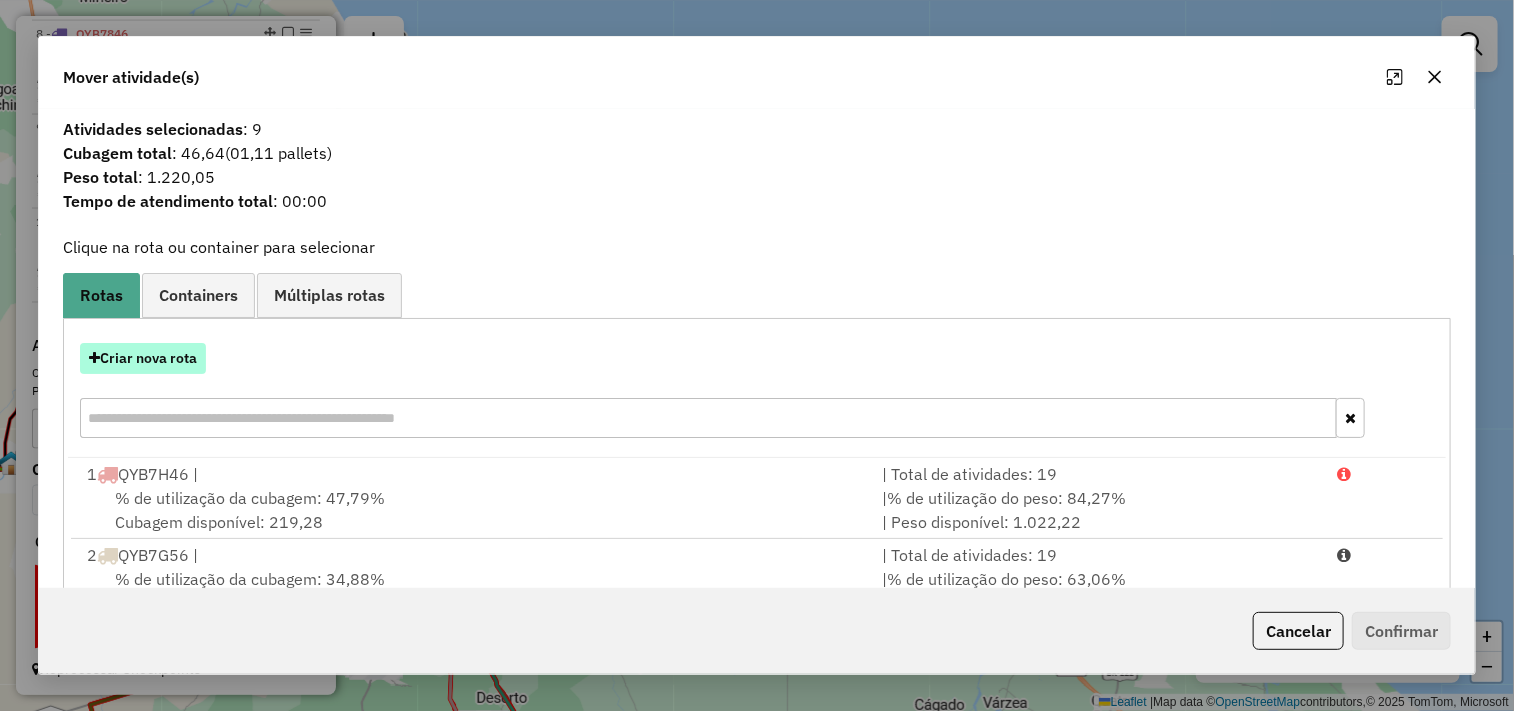 click on "Criar nova rota" at bounding box center [143, 358] 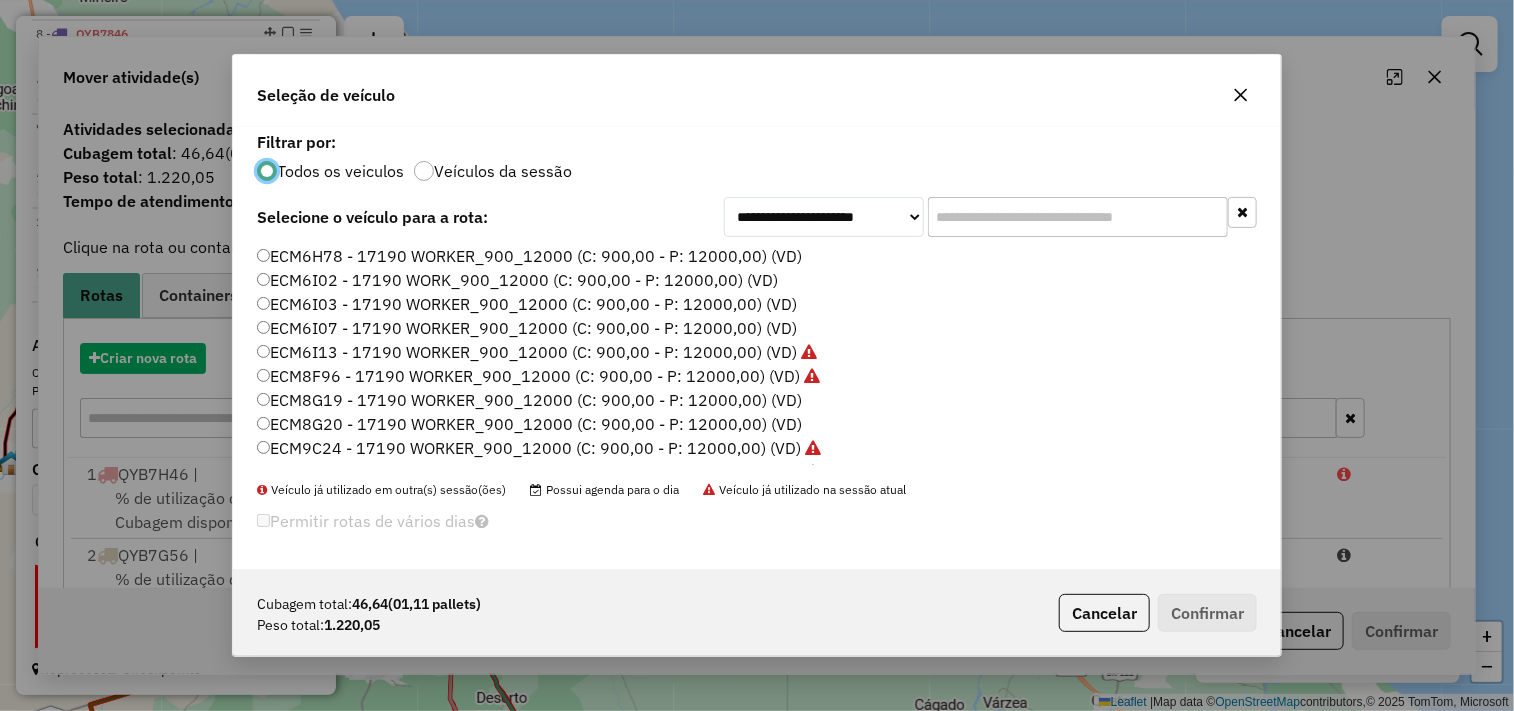 scroll, scrollTop: 11, scrollLeft: 5, axis: both 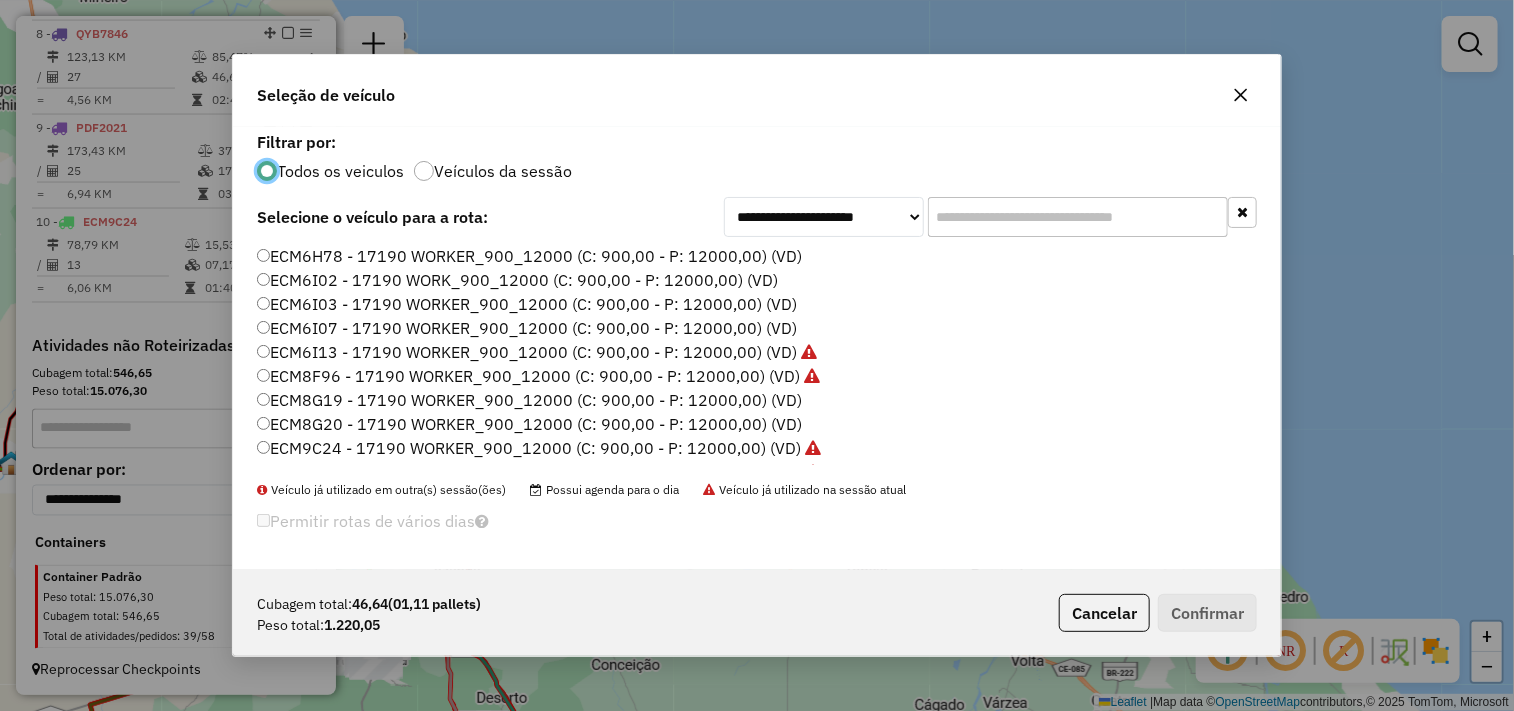 drag, startPoint x: 342, startPoint y: 395, endPoint x: 543, endPoint y: 435, distance: 204.94145 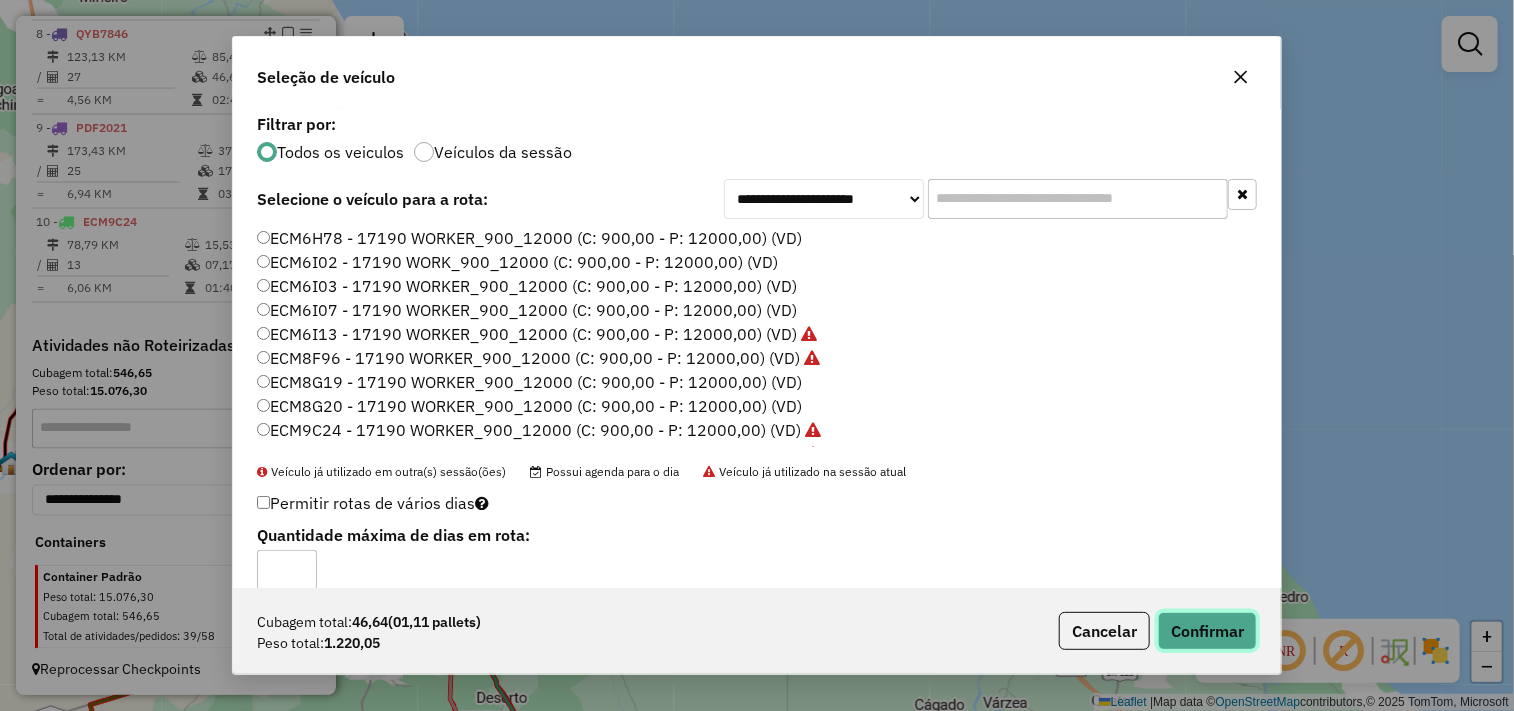 click on "Confirmar" 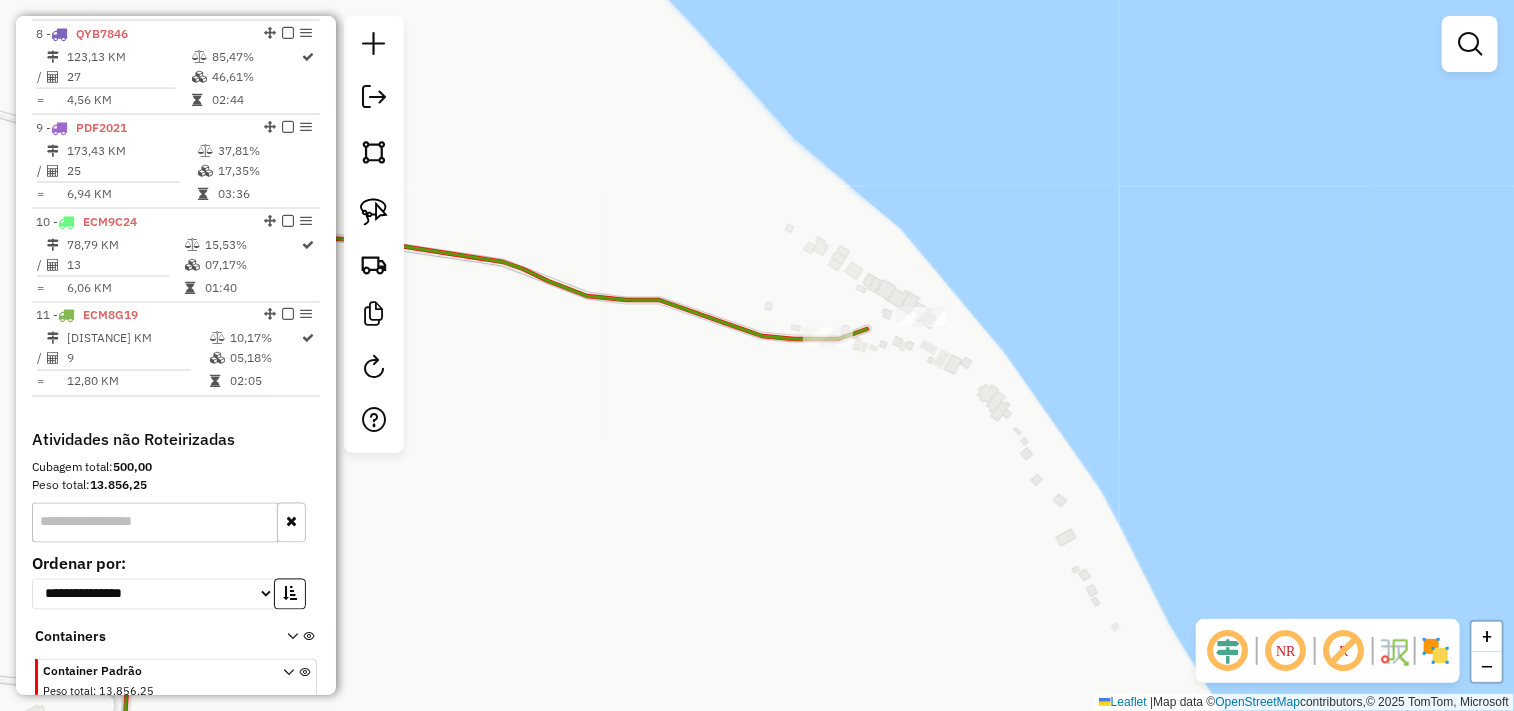click on "Janela de atendimento Grade de atendimento Capacidade Transportadoras Veículos Cliente Pedidos  Rotas Selecione os dias de semana para filtrar as janelas de atendimento  Seg   Ter   Qua   Qui   Sex   Sáb   Dom  Informe o período da janela de atendimento: De: Até:  Filtrar exatamente a janela do cliente  Considerar janela de atendimento padrão  Selecione os dias de semana para filtrar as grades de atendimento  Seg   Ter   Qua   Qui   Sex   Sáb   Dom   Considerar clientes sem dia de atendimento cadastrado  Clientes fora do dia de atendimento selecionado Filtrar as atividades entre os valores definidos abaixo:  Peso mínimo:   Peso máximo:   Cubagem mínima:   Cubagem máxima:   De:   Até:  Filtrar as atividades entre o tempo de atendimento definido abaixo:  De:   Até:   Considerar capacidade total dos clientes não roteirizados Transportadora: Selecione um ou mais itens Tipo de veículo: Selecione um ou mais itens Veículo: Selecione um ou mais itens Motorista: Selecione um ou mais itens Nome: Rótulo:" 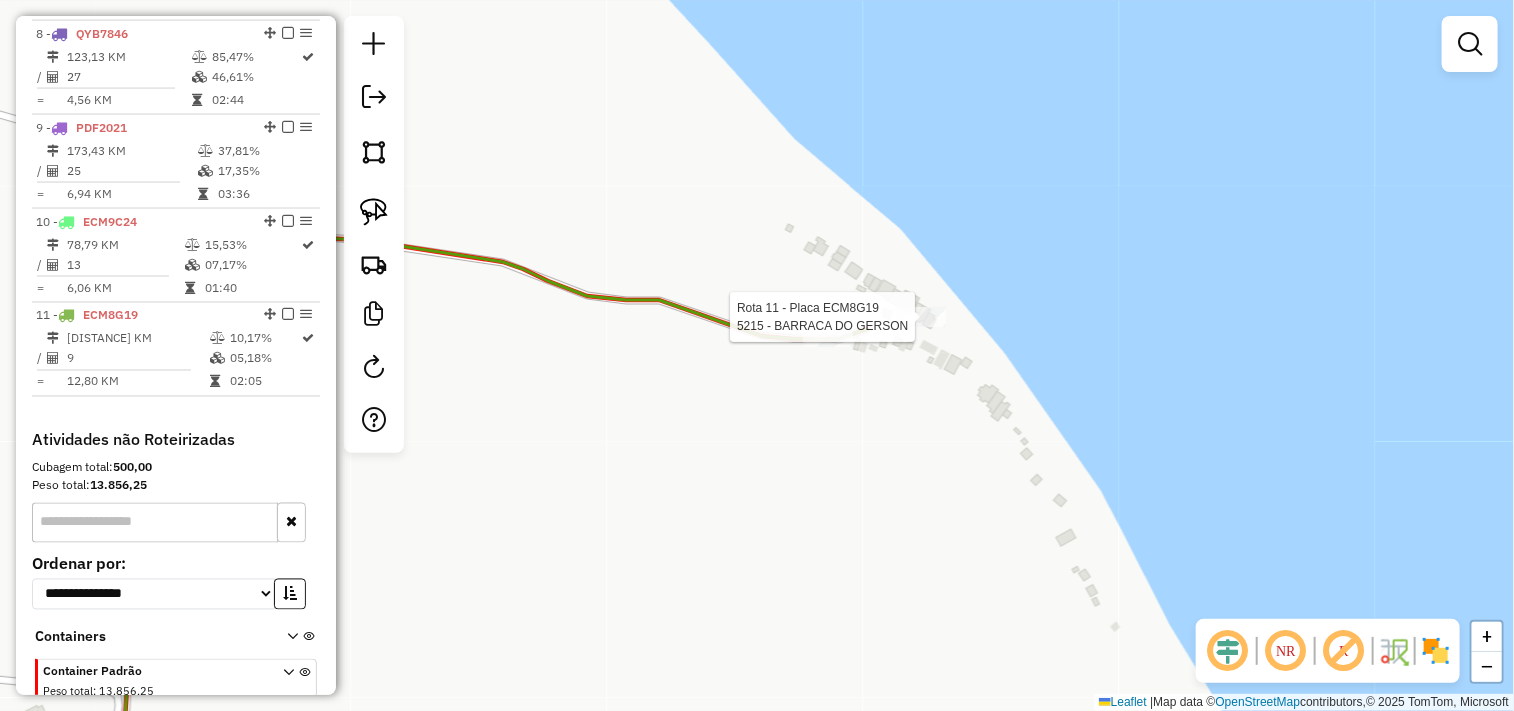 scroll, scrollTop: 1521, scrollLeft: 0, axis: vertical 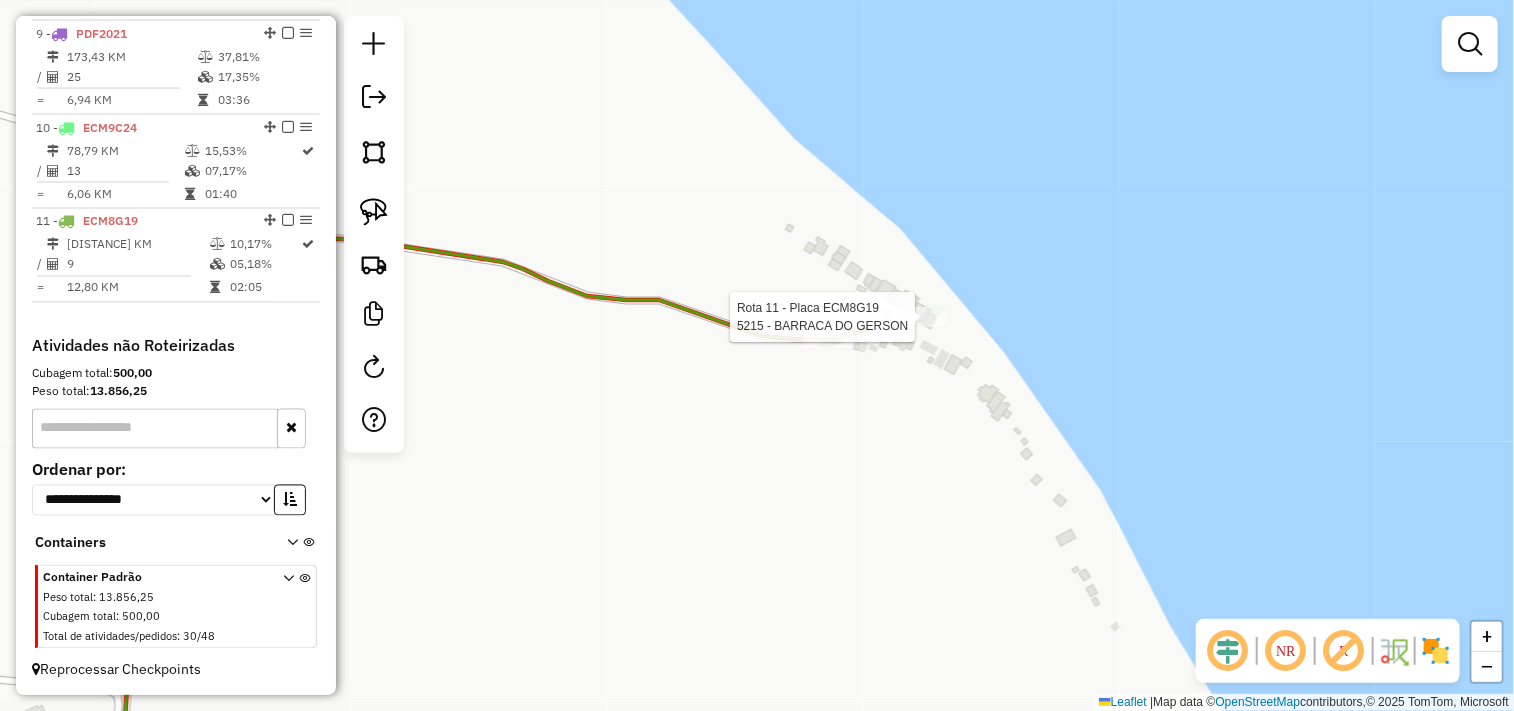 select on "**********" 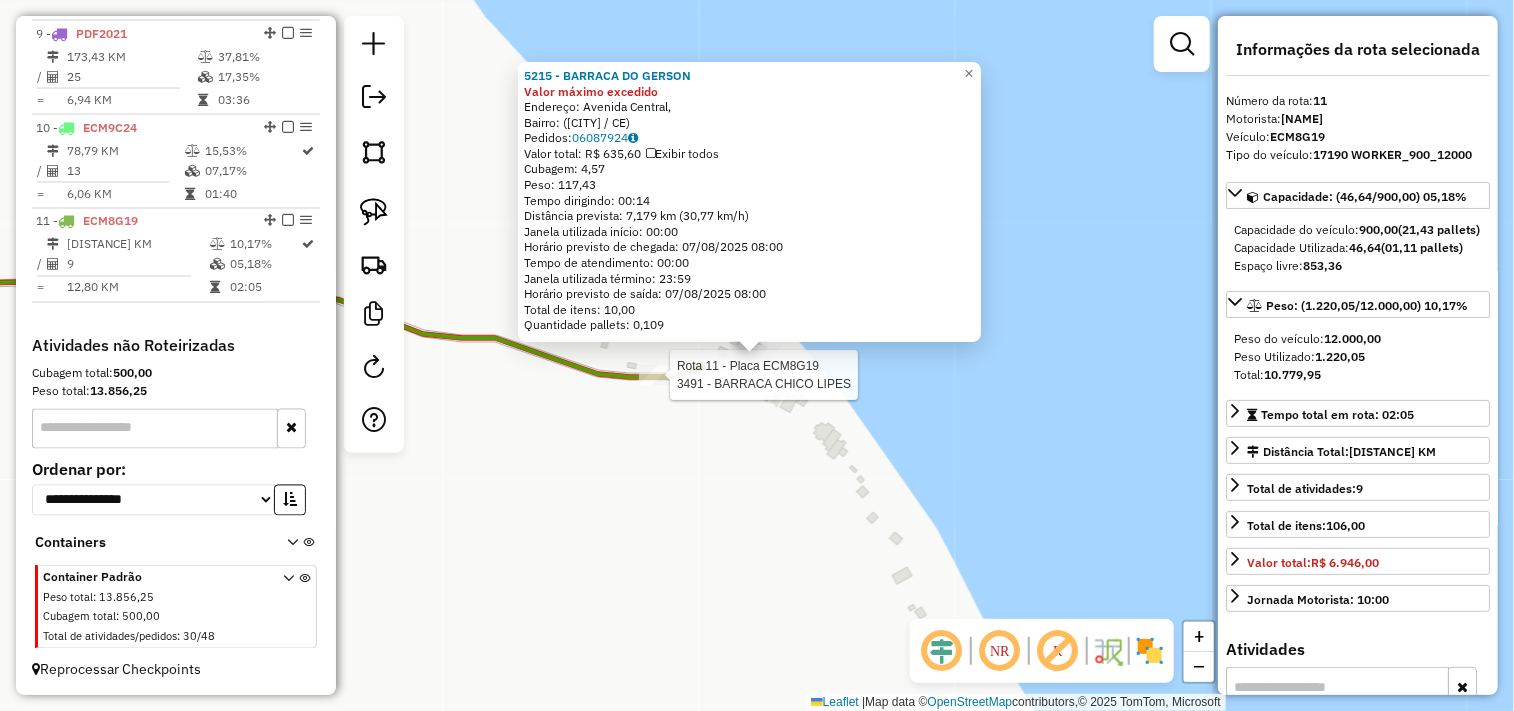 click 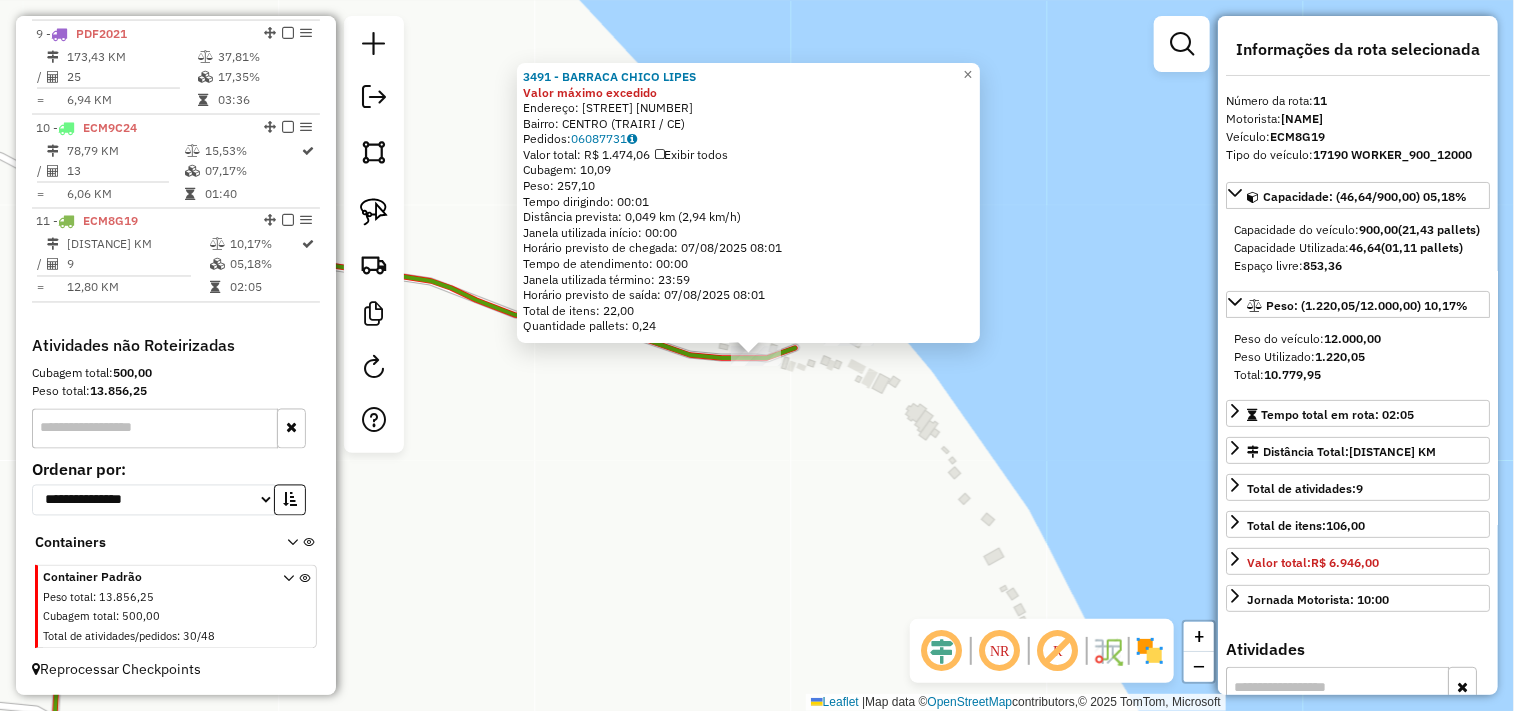 click on "3491 - BARRACA CHICO LIPES Valor máximo excedido  Endereço:  [STREET] [NUMBER]   Bairro: [NEIGHBORHOOD] ([CITY] / CE)   Pedidos:  [ORDER_ID]   Valor total: R$ 1.474,06   Exibir todos   Cubagem: 10,09  Peso: 257,10  Tempo dirigindo: 00:01   Distância prevista: 0,049 km (2,94 km/h)   Janela utilizada início: 00:00   Horário previsto de chegada: 07/08/2025 08:01   Tempo de atendimento: 00:00   Janela utilizada término: 23:59   Horário previsto de saída: 07/08/2025 08:01   Total de itens: 22,00   Quantidade pallets: 0,24  × Janela de atendimento Grade de atendimento Capacidade Transportadoras Veículos Cliente Pedidos  Rotas Selecione os dias de semana para filtrar as janelas de atendimento  Seg   Ter   Qua   Qui   Sex   Sáb   Dom  Informe o período da janela de atendimento: De: Até:  Filtrar exatamente a janela do cliente  Considerar janela de atendimento padrão  Selecione os dias de semana para filtrar as grades de atendimento  Seg   Ter   Qua   Qui   Sex   Sáb   Dom   Peso mínimo:   Peso máximo:  De:" 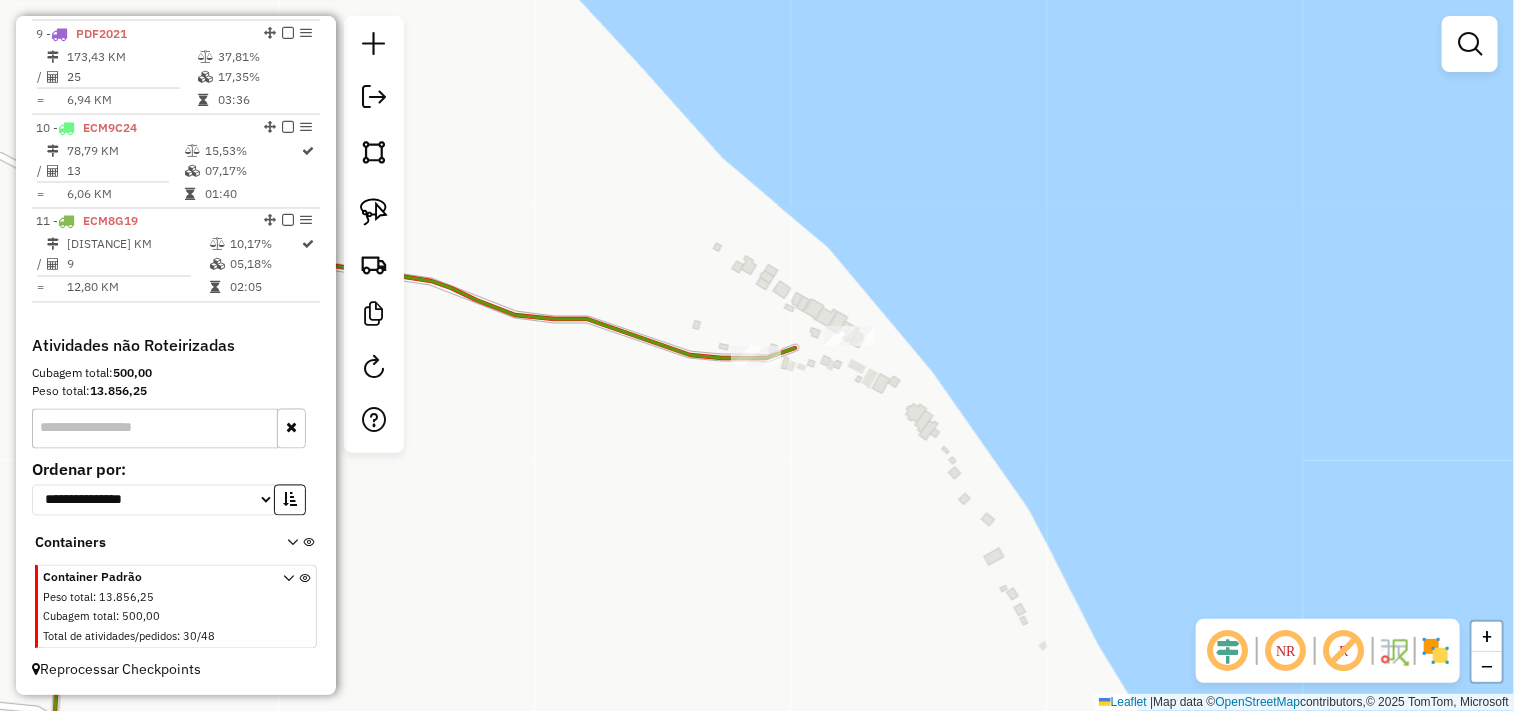 click 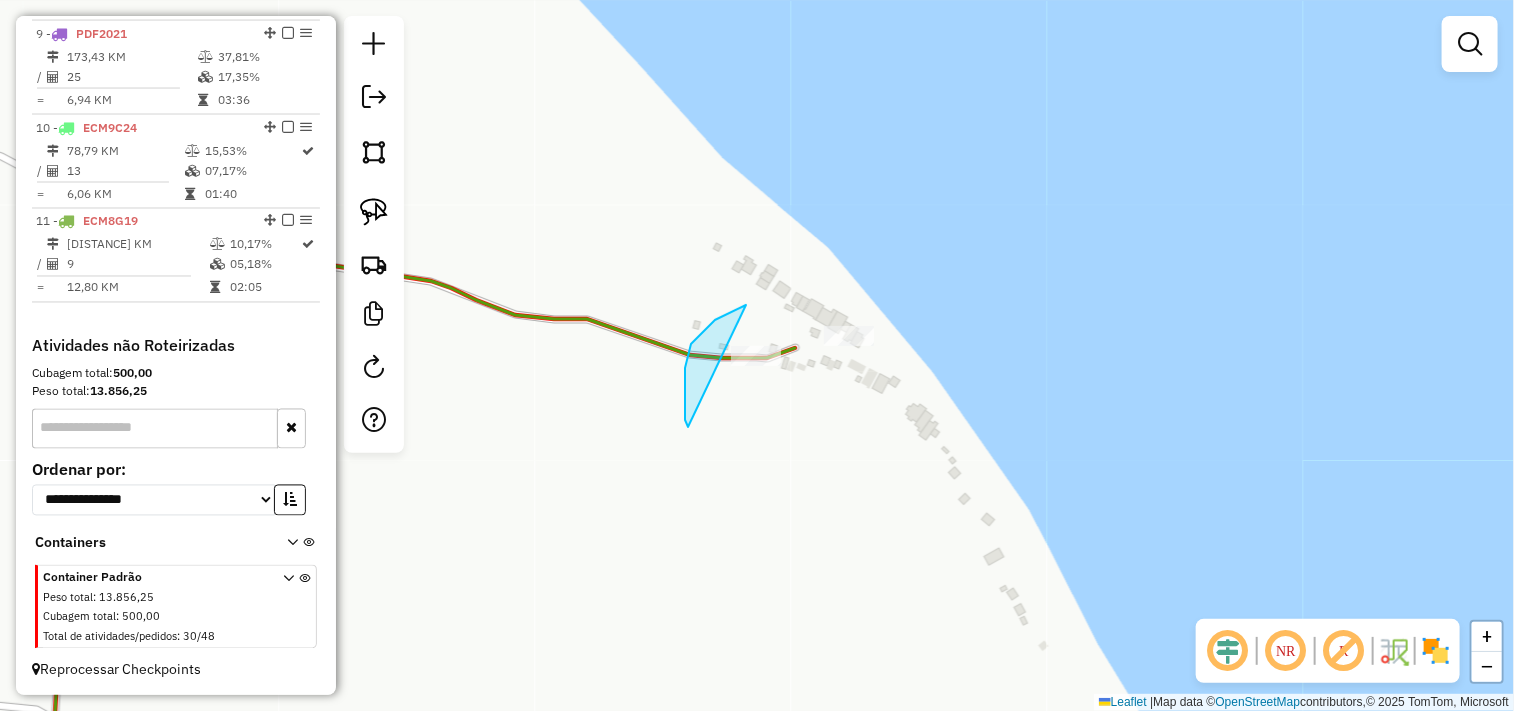 drag, startPoint x: 688, startPoint y: 427, endPoint x: 962, endPoint y: 386, distance: 277.05054 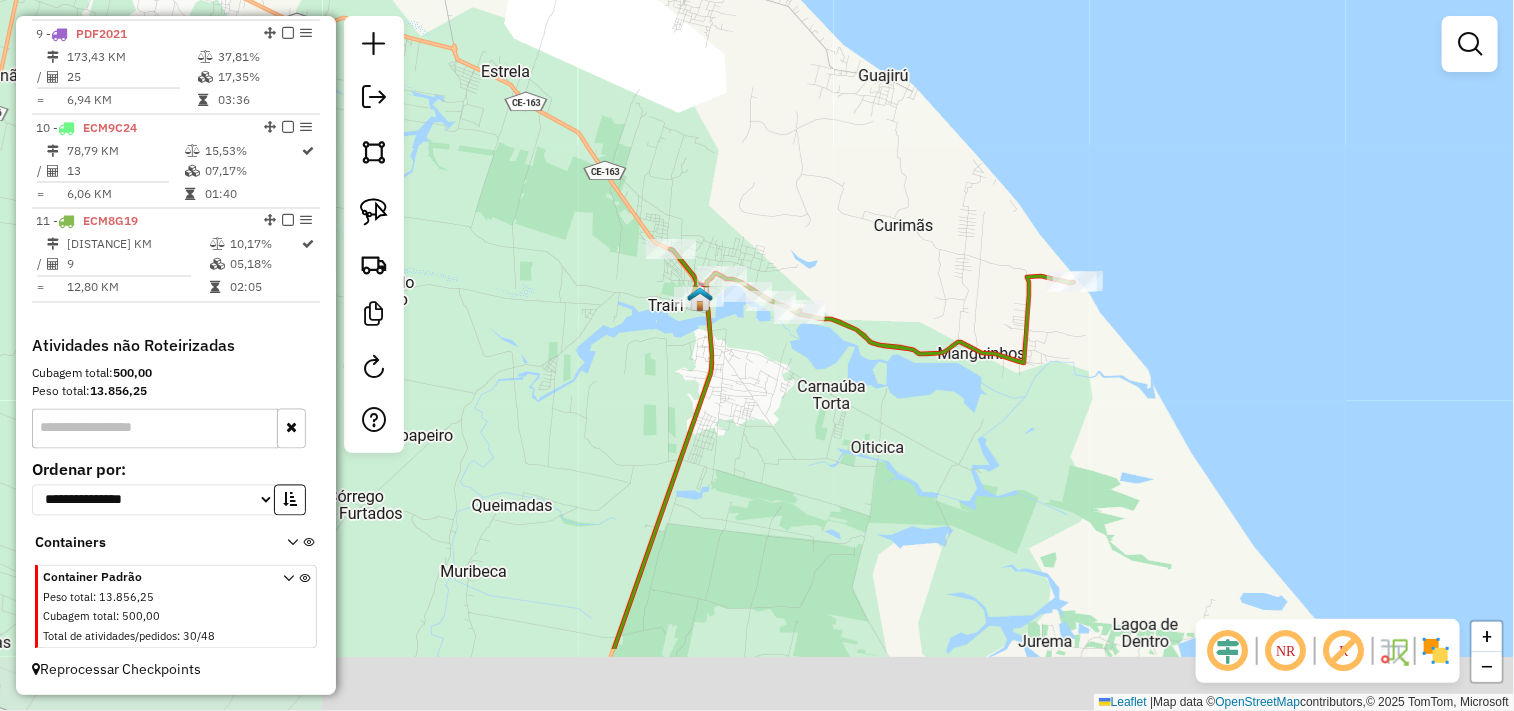 drag, startPoint x: 654, startPoint y: 545, endPoint x: 957, endPoint y: 374, distance: 347.9224 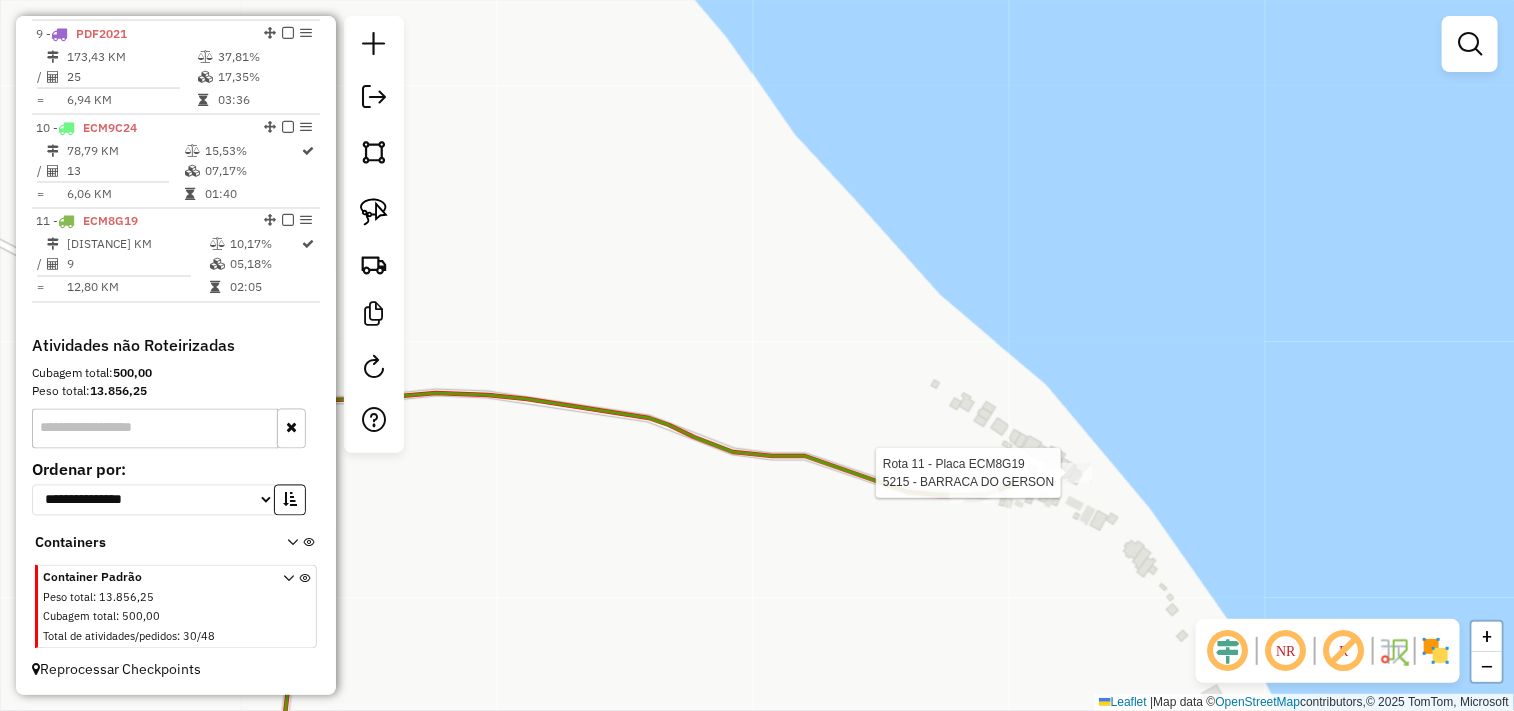 select on "**********" 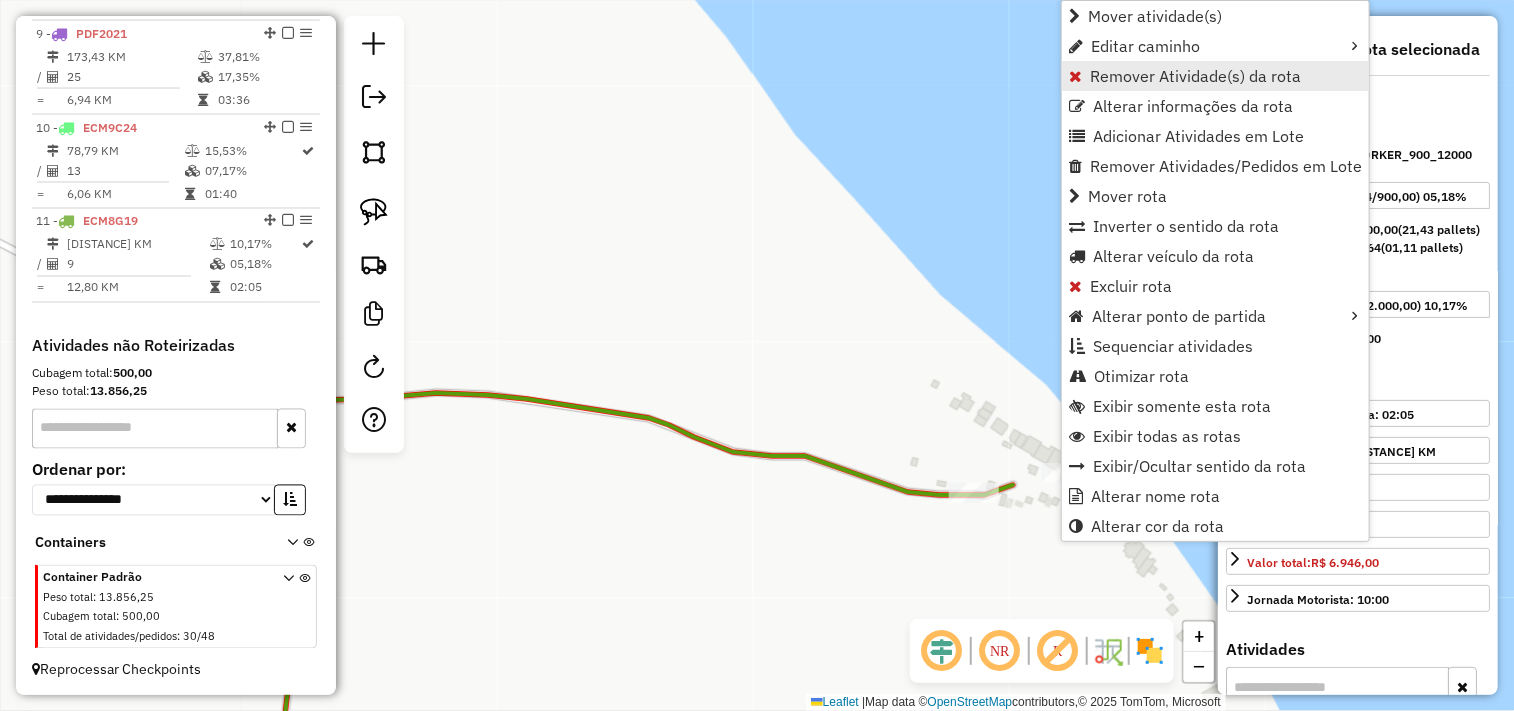 click on "Remover Atividade(s) da rota" at bounding box center (1195, 76) 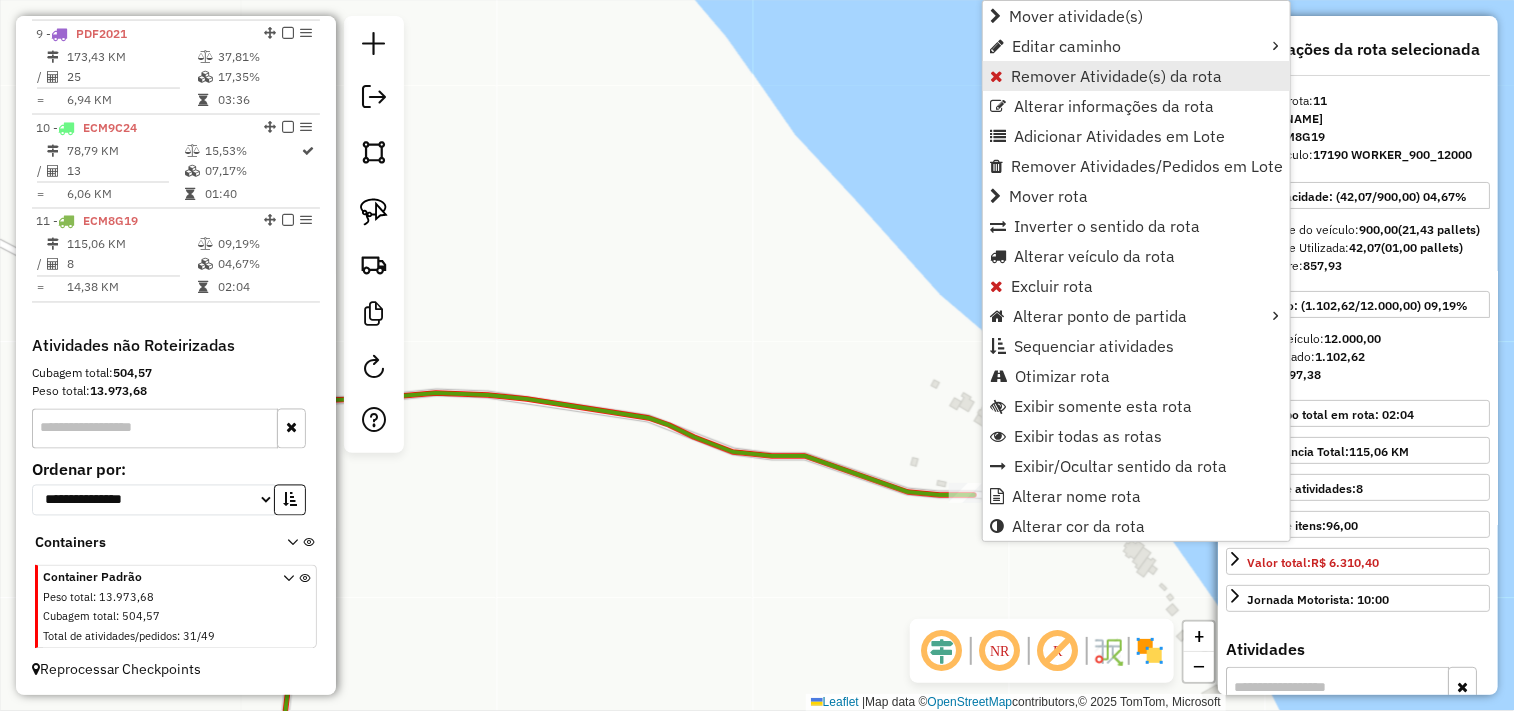 click on "Remover Atividade(s) da rota" at bounding box center [1116, 76] 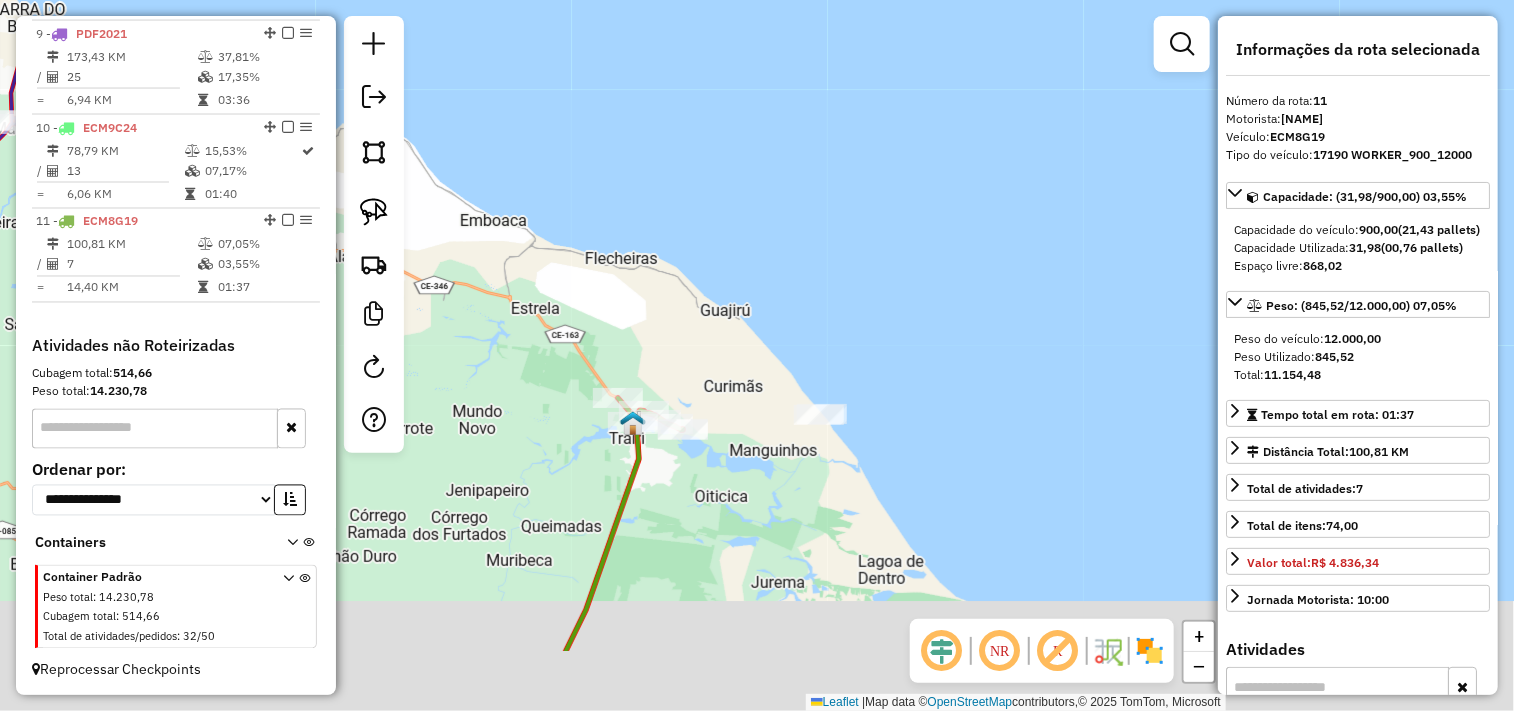 drag, startPoint x: 694, startPoint y: 635, endPoint x: 788, endPoint y: 410, distance: 243.84627 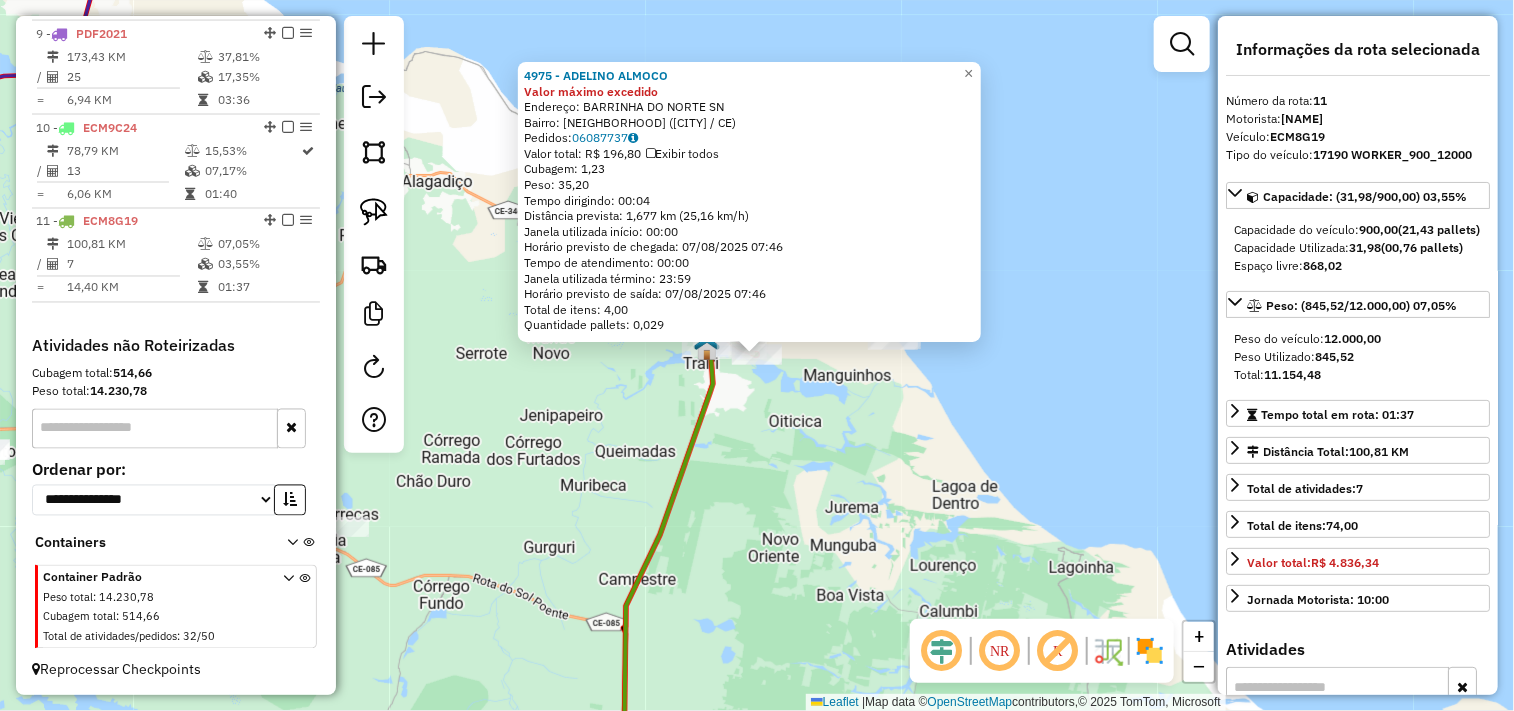 click on "[NUMBER] - [BRAND] Valor máximo excedido  Endereço:  [STREET] SN   Bairro: [CITY] ([TRAIRI] / CE)   Pedidos:  [ORDER_ID]   Valor total: R$ 196,80   Exibir todos   Cubagem: 1,23  Peso: 35,20  Tempo dirigindo: 00:04   Distância prevista: 1,677 km (25,16 km/h)   Janela utilizada início: 00:00   Horário previsto de chegada: 07/08/2025 07:46   Tempo de atendimento: 00:00   Janela utilizada término: 23:59   Horário previsto de saída: 07/08/2025 07:46   Total de itens: 4,00   Quantidade pallets: 0,029  × Janela de atendimento Grade de atendimento Capacidade Transportadoras Veículos Cliente Pedidos  Rotas Selecione os dias de semana para filtrar as janelas de atendimento  Seg   Ter   Qua   Qui   Sex   Sáb   Dom  Informe o período da janela de atendimento: De: Até:  Filtrar exatamente a janela do cliente  Considerar janela de atendimento padrão  Selecione os dias de semana para filtrar as grades de atendimento  Seg   Ter   Qua   Qui   Sex   Sáb   Dom   Peso mínimo:   Peso máximo:   De:  De:" 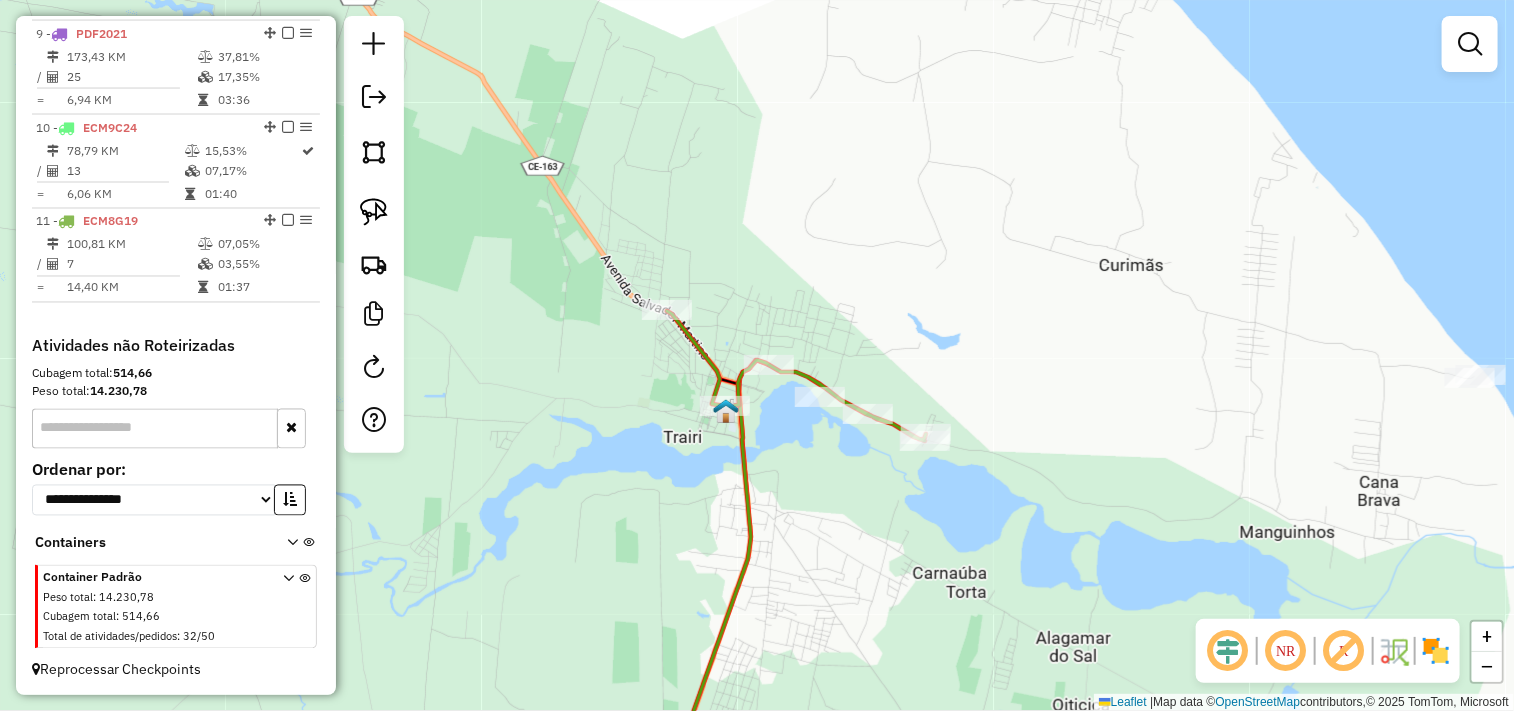 click 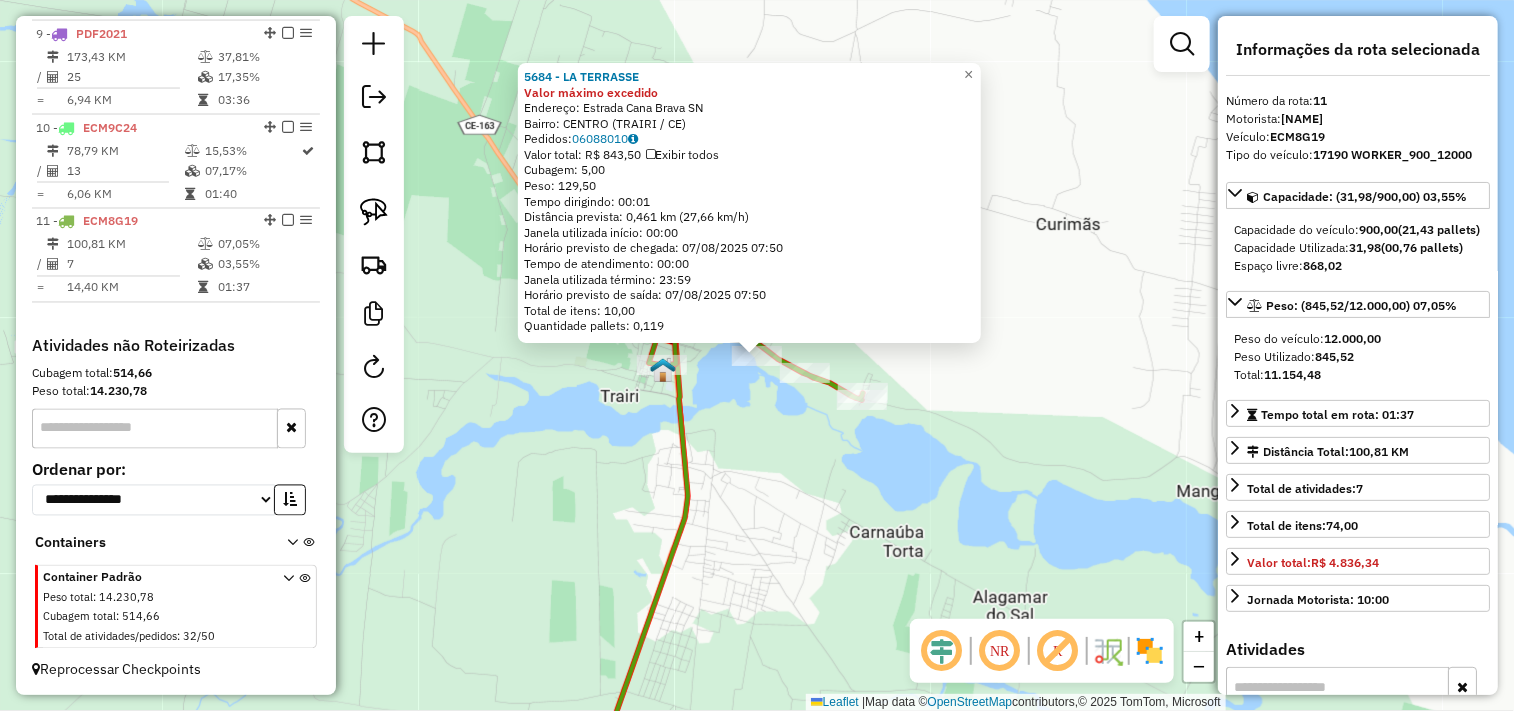click on "[NUMBER] - LA TERRASSE Valor máximo excedido  Endereço:  Estrada Cana Brava SN   Bairro: CENTRO ([CITY] / CE)   Pedidos:  [ORDER_ID]   Valor total: R$ 843,50   Exibir todos   Cubagem: 5,00  Peso: 129,50  Tempo dirigindo: 00:01   Distância prevista: 0,461 km (27,66 km/h)   Janela utilizada início: 00:00   Horário previsto de chegada: 07/08/2025 07:50   Tempo de atendimento: 00:00   Janela utilizada término: 23:59   Horário previsto de saída: 07/08/2025 07:50   Total de itens: 10,00   Quantidade pallets: 0,119  × Janela de atendimento Grade de atendimento Capacidade Transportadoras Veículos Cliente Pedidos  Rotas Selecione os dias de semana para filtrar as janelas de atendimento  Seg   Ter   Qua   Qui   Sex   Sáb   Dom  Informe o período da janela de atendimento: De: Até:  Filtrar exatamente a janela do cliente  Considerar janela de atendimento padrão  Selecione os dias de semana para filtrar as grades de atendimento  Seg   Ter   Qua   Qui   Sex   Sáb   Dom   Peso mínimo:   Peso máximo:   De:   De:" 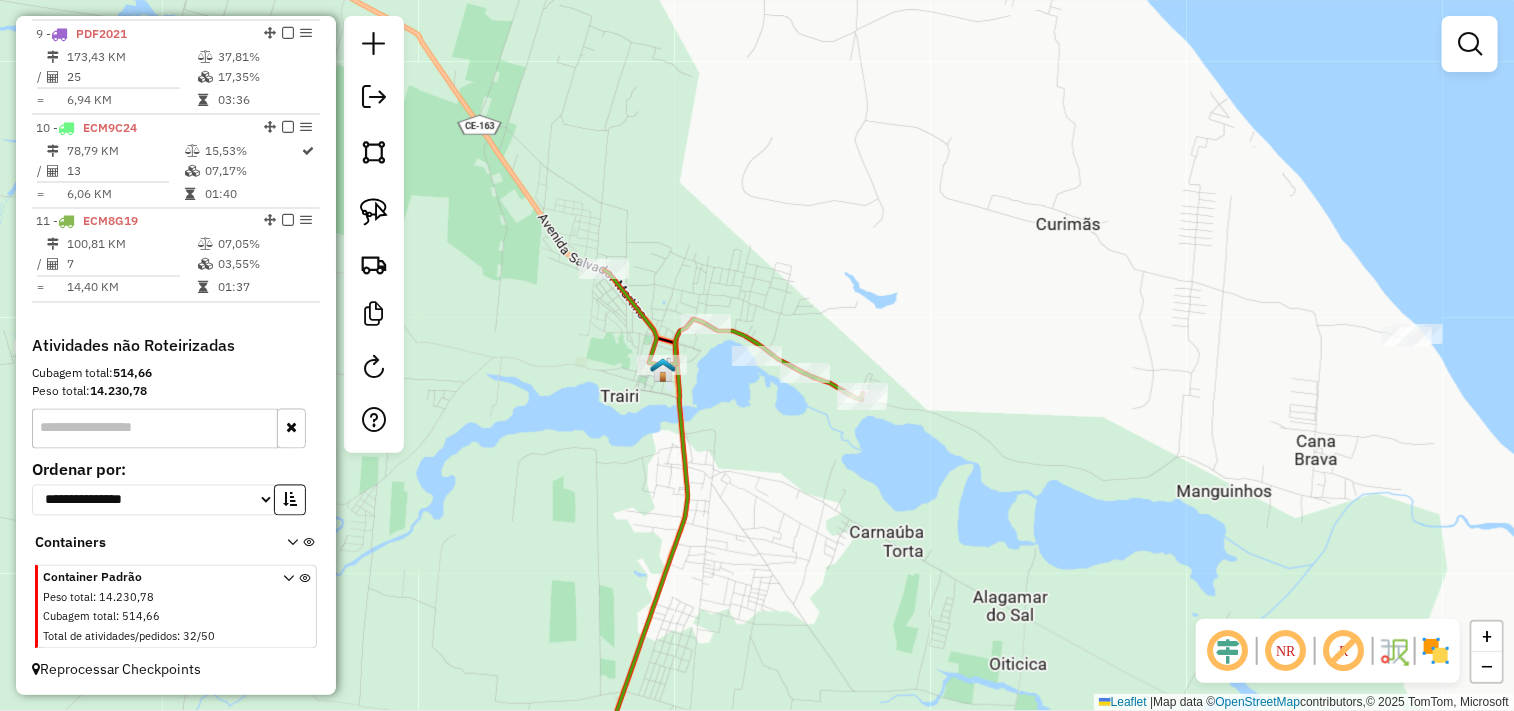 drag, startPoint x: 1024, startPoint y: 408, endPoint x: 847, endPoint y: 387, distance: 178.24141 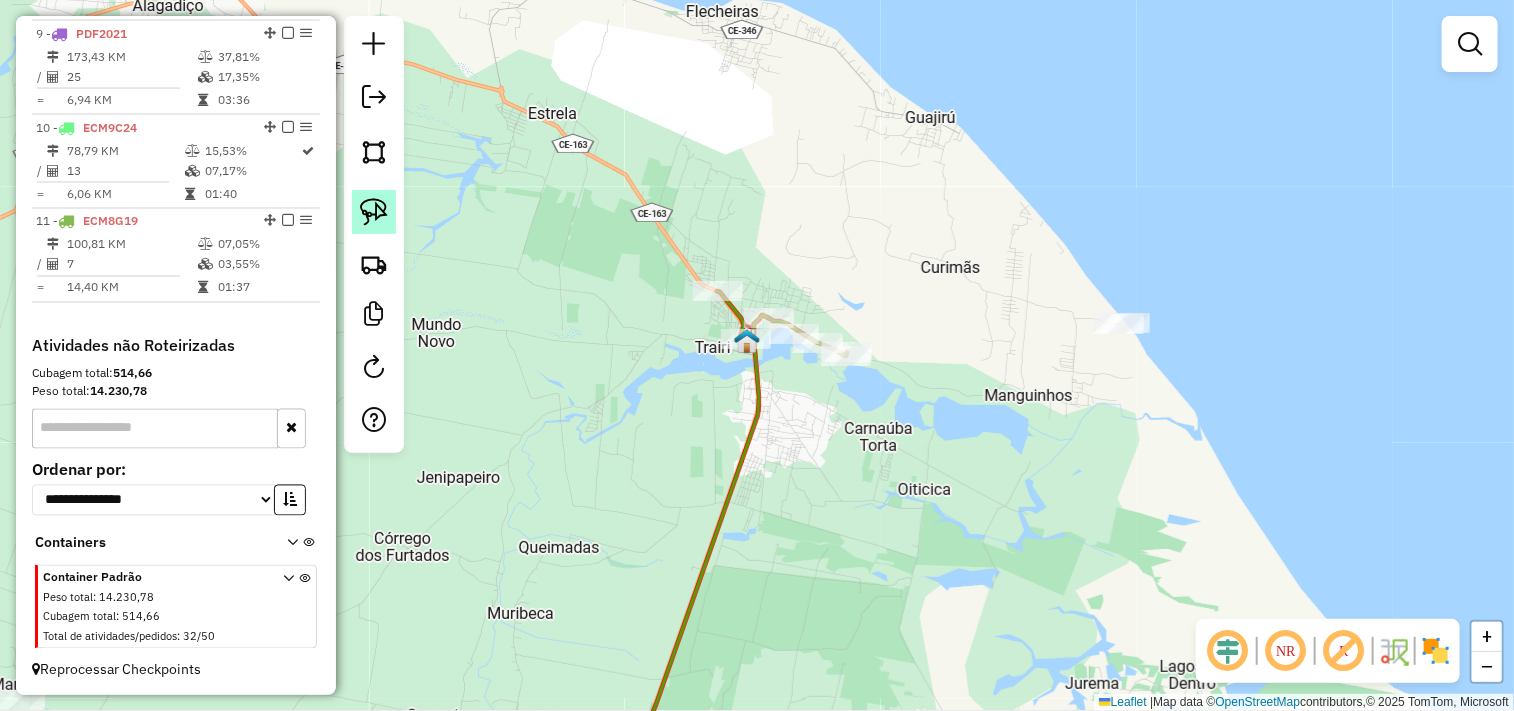 click 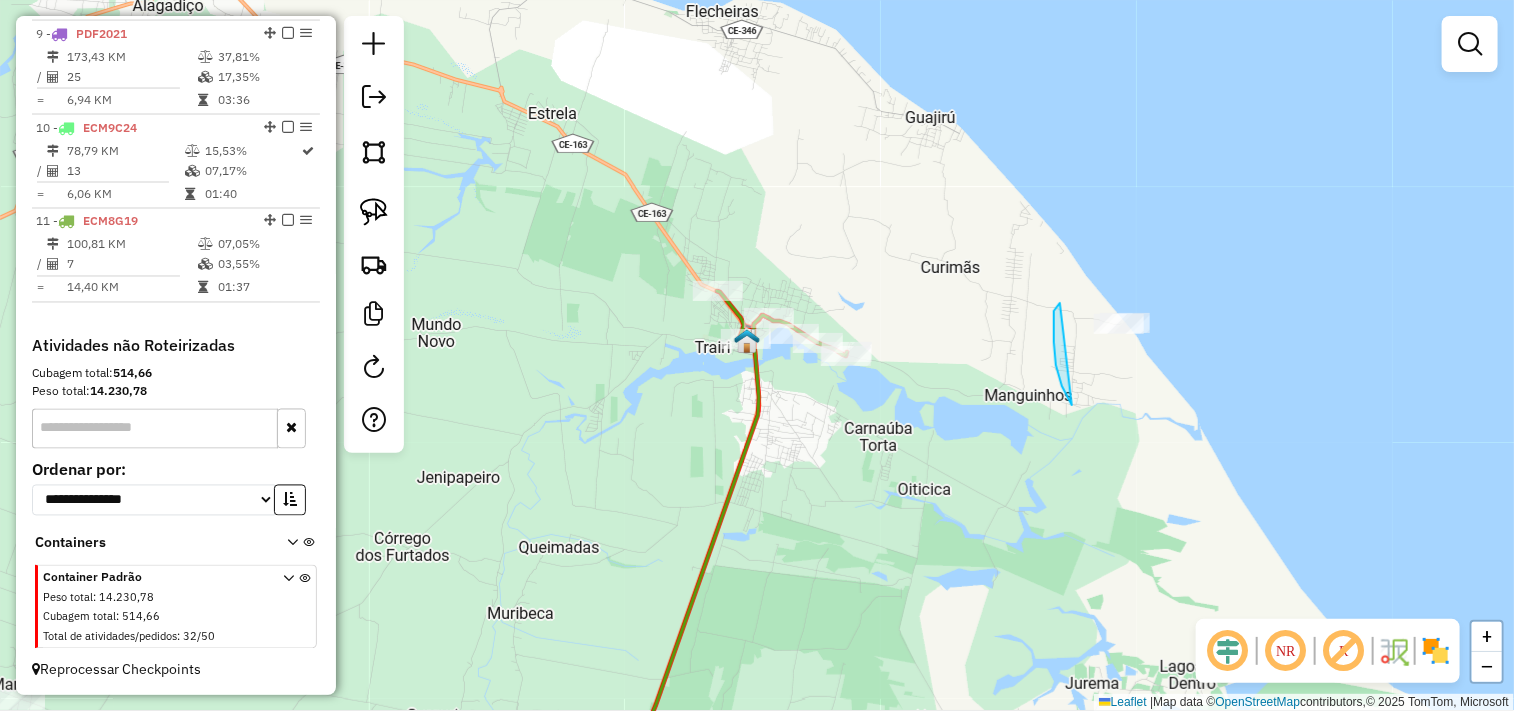drag, startPoint x: 1054, startPoint y: 328, endPoint x: 1411, endPoint y: 278, distance: 360.4844 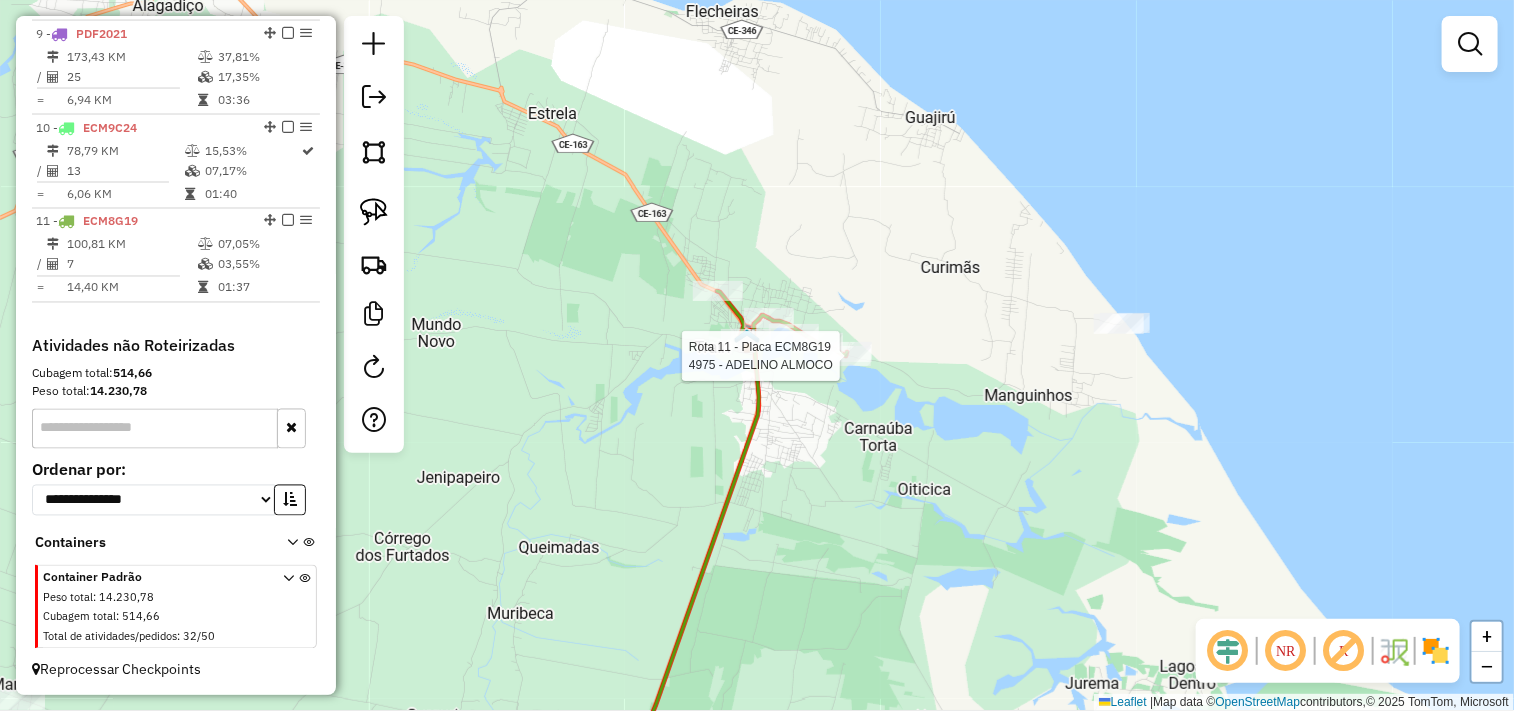 select on "**********" 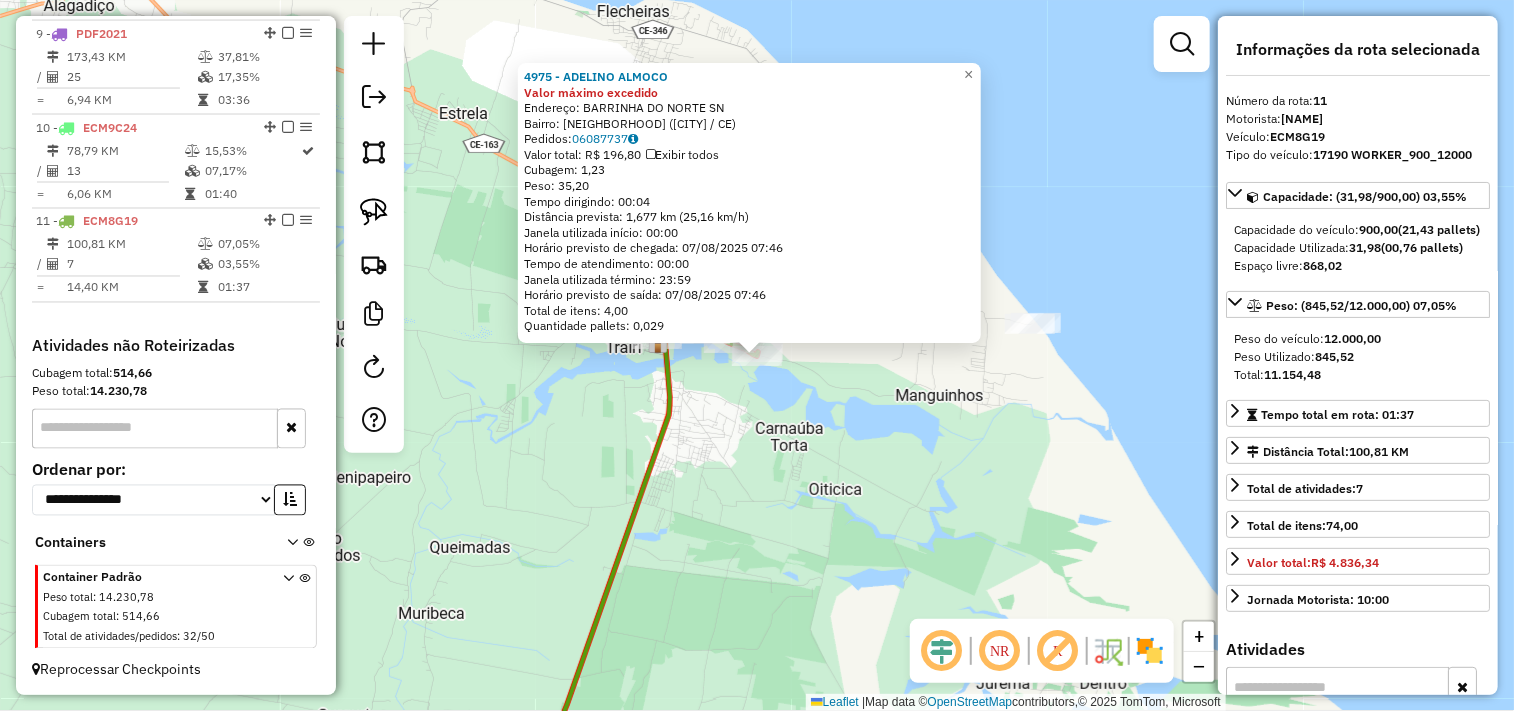 click on "[NUMBER] - [BRAND] Valor máximo excedido  Endereço:  [STREET] SN   Bairro: [CITY] ([TRAIRI] / CE)   Pedidos:  [ORDER_ID]   Valor total: R$ 196,80   Exibir todos   Cubagem: 1,23  Peso: 35,20  Tempo dirigindo: 00:04   Distância prevista: 1,677 km (25,16 km/h)   Janela utilizada início: 00:00   Horário previsto de chegada: 07/08/2025 07:46   Tempo de atendimento: 00:00   Janela utilizada término: 23:59   Horário previsto de saída: 07/08/2025 07:46   Total de itens: 4,00   Quantidade pallets: 0,029  × Janela de atendimento Grade de atendimento Capacidade Transportadoras Veículos Cliente Pedidos  Rotas Selecione os dias de semana para filtrar as janelas de atendimento  Seg   Ter   Qua   Qui   Sex   Sáb   Dom  Informe o período da janela de atendimento: De: Até:  Filtrar exatamente a janela do cliente  Considerar janela de atendimento padrão  Selecione os dias de semana para filtrar as grades de atendimento  Seg   Ter   Qua   Qui   Sex   Sáb   Dom   Peso mínimo:   Peso máximo:   De:  De:" 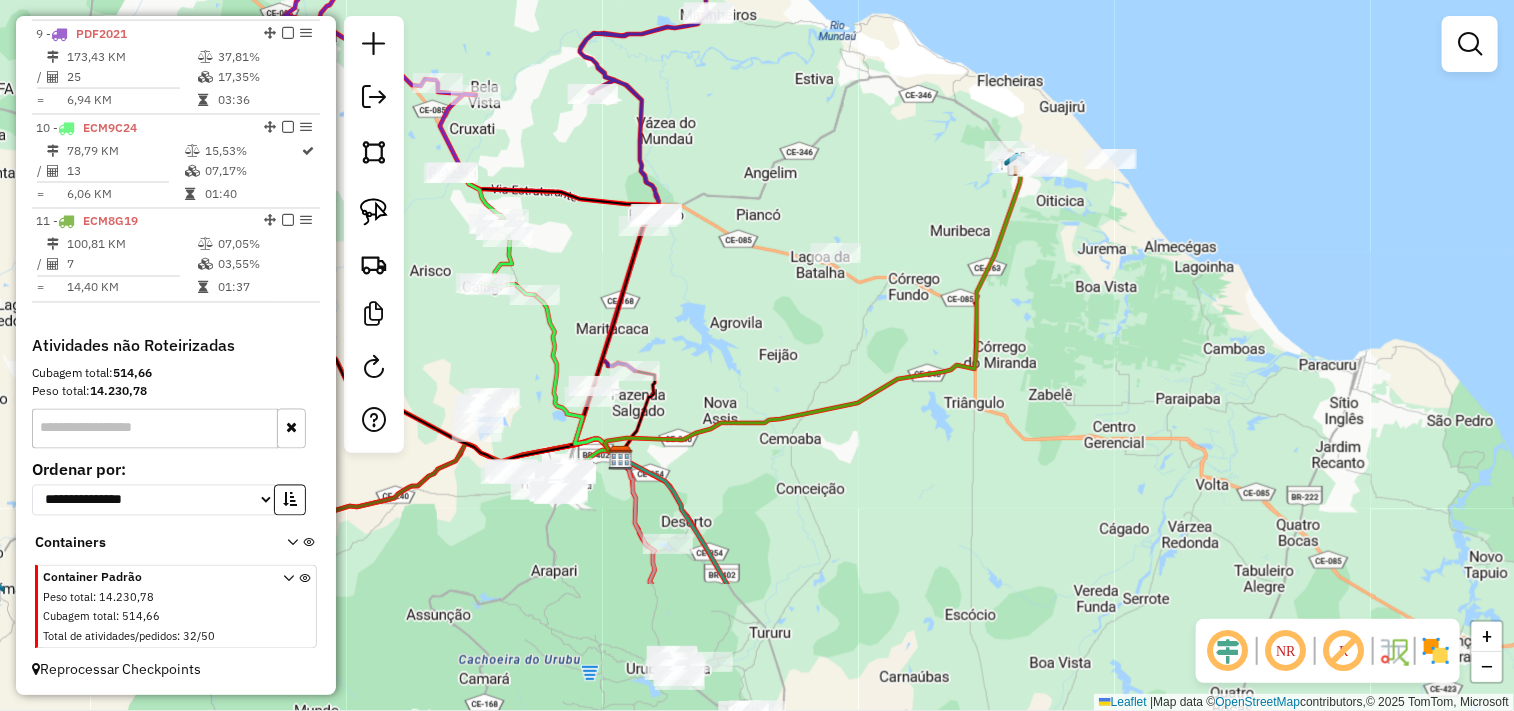 drag, startPoint x: 693, startPoint y: 556, endPoint x: 1051, endPoint y: 353, distance: 411.5495 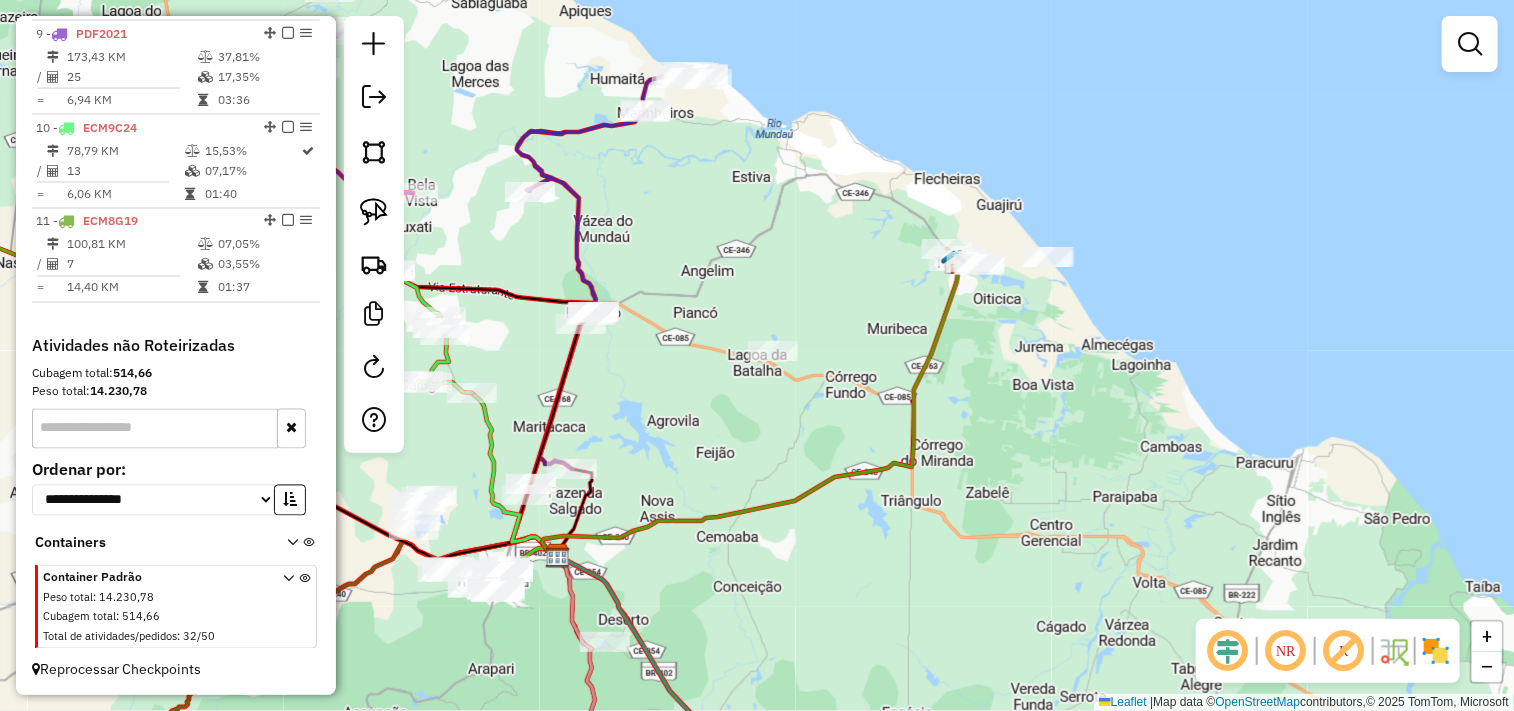 drag, startPoint x: 1103, startPoint y: 303, endPoint x: 1015, endPoint y: 394, distance: 126.58989 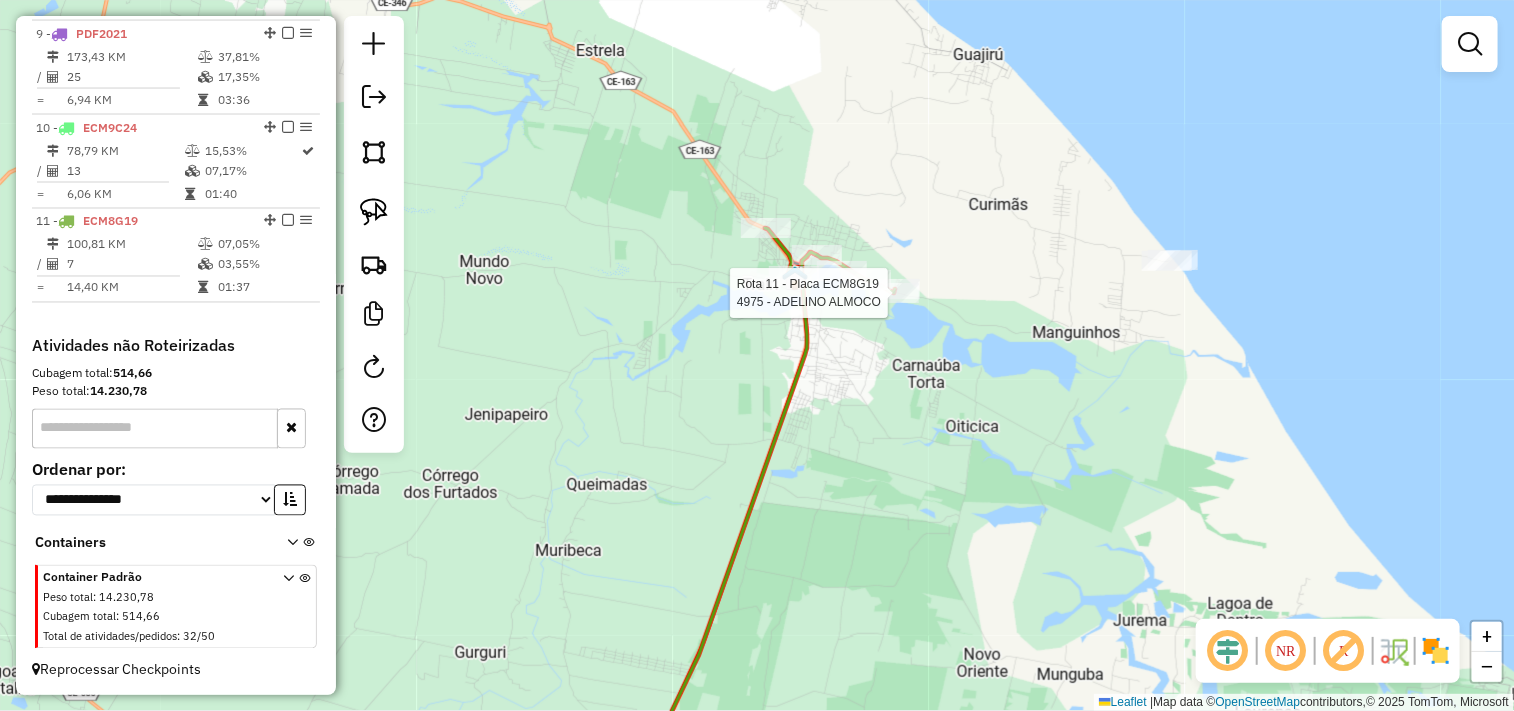 select on "**********" 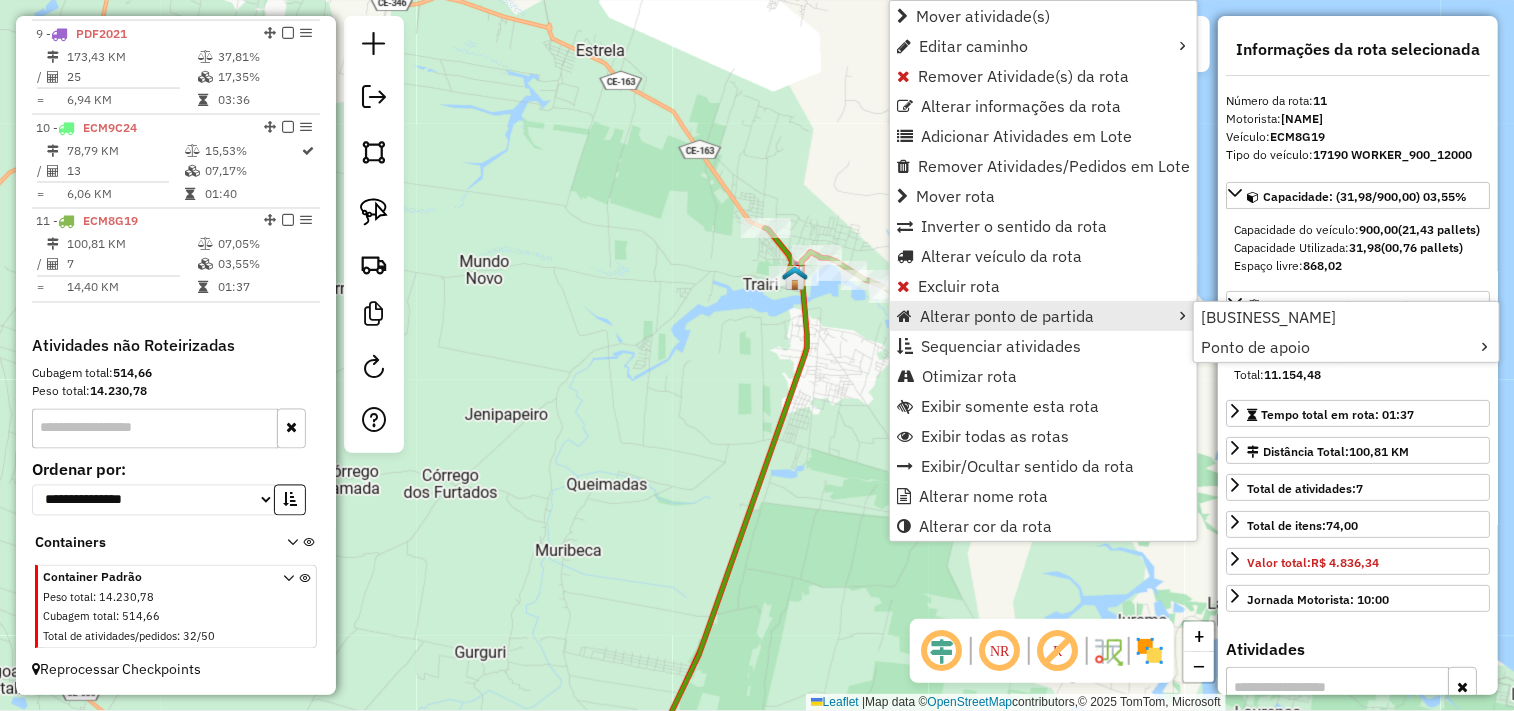 click on "Janela de atendimento Grade de atendimento Capacidade Transportadoras Veículos Cliente Pedidos  Rotas Selecione os dias de semana para filtrar as janelas de atendimento  Seg   Ter   Qua   Qui   Sex   Sáb   Dom  Informe o período da janela de atendimento: De: Até:  Filtrar exatamente a janela do cliente  Considerar janela de atendimento padrão  Selecione os dias de semana para filtrar as grades de atendimento  Seg   Ter   Qua   Qui   Sex   Sáb   Dom   Considerar clientes sem dia de atendimento cadastrado  Clientes fora do dia de atendimento selecionado Filtrar as atividades entre os valores definidos abaixo:  Peso mínimo:   Peso máximo:   Cubagem mínima:   Cubagem máxima:   De:   Até:  Filtrar as atividades entre o tempo de atendimento definido abaixo:  De:   Até:   Considerar capacidade total dos clientes não roteirizados Transportadora: Selecione um ou mais itens Tipo de veículo: Selecione um ou mais itens Veículo: Selecione um ou mais itens Motorista: Selecione um ou mais itens Nome: Rótulo:" 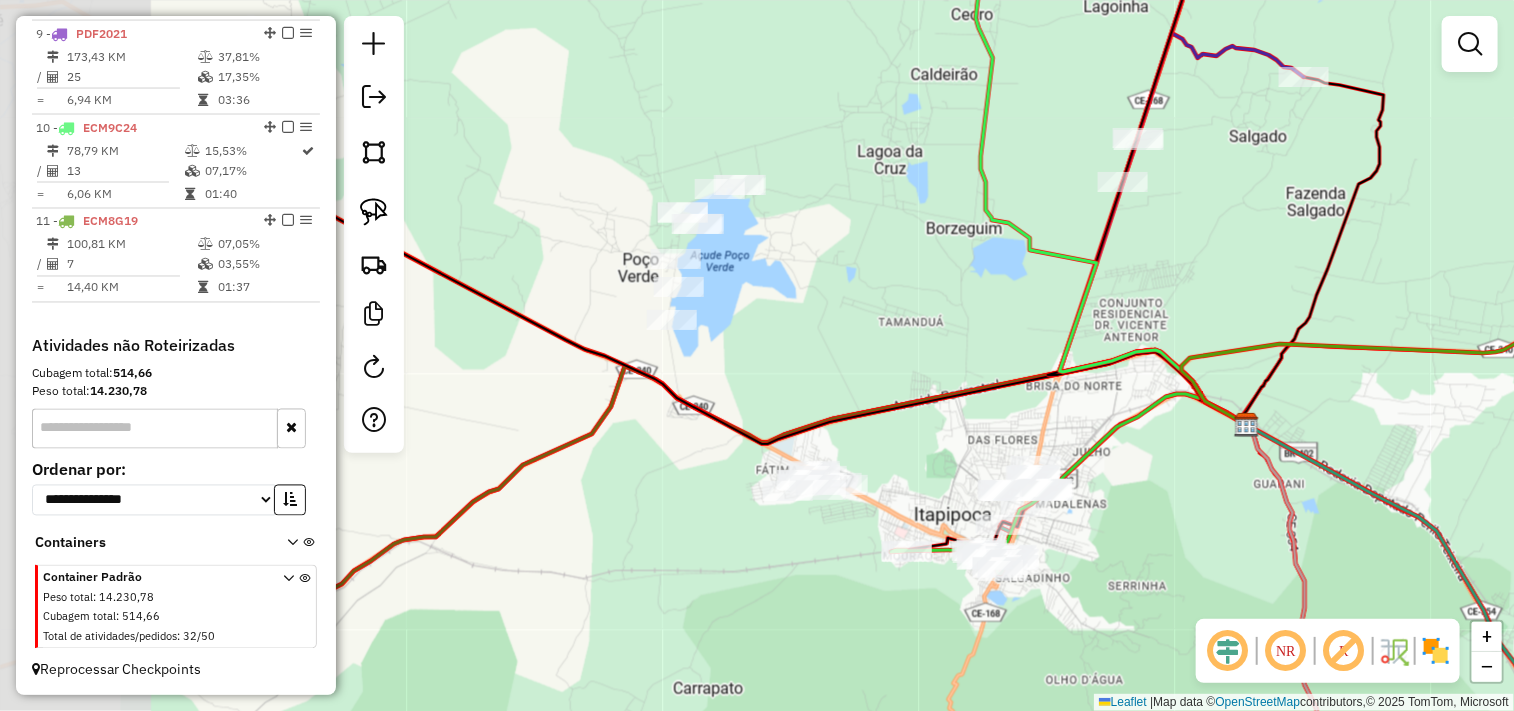 drag, startPoint x: 481, startPoint y: 551, endPoint x: 823, endPoint y: 575, distance: 342.84106 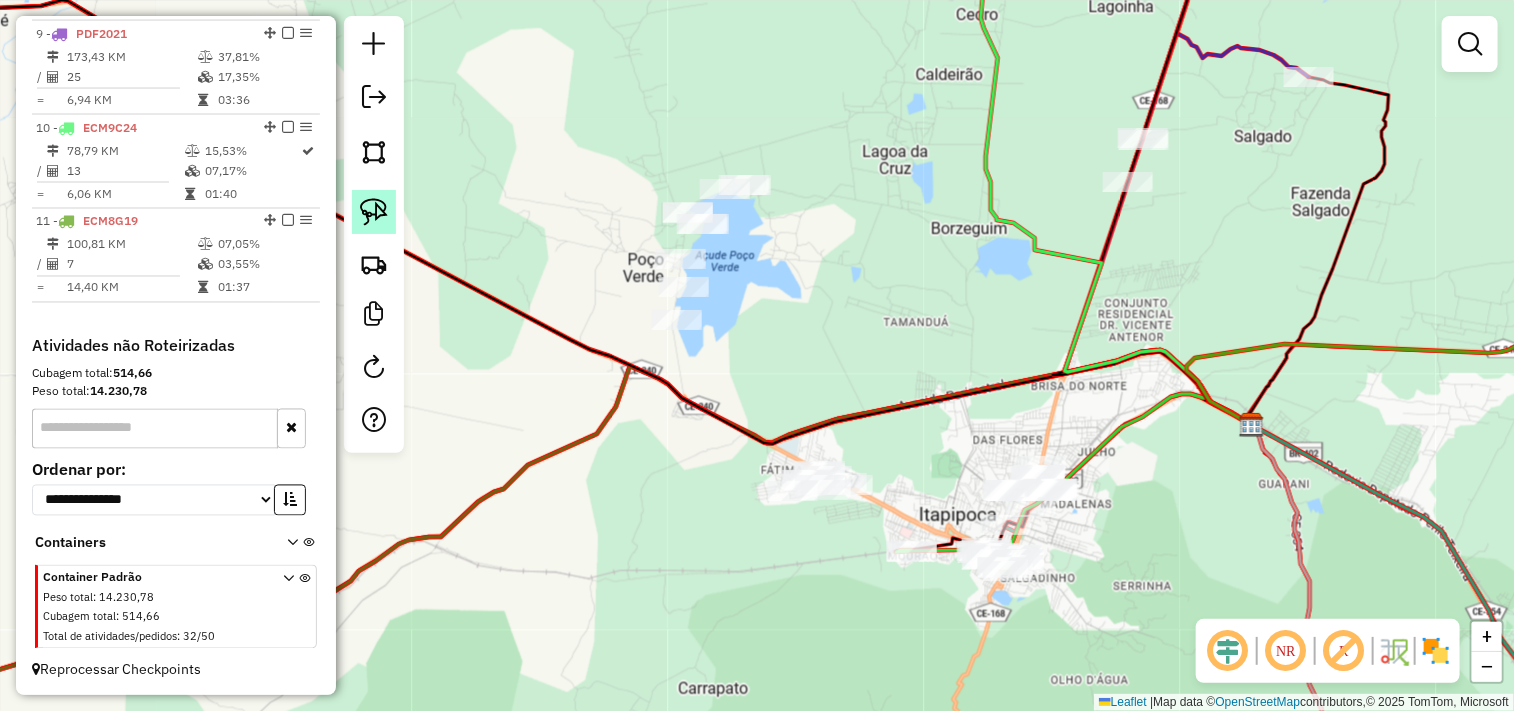 click 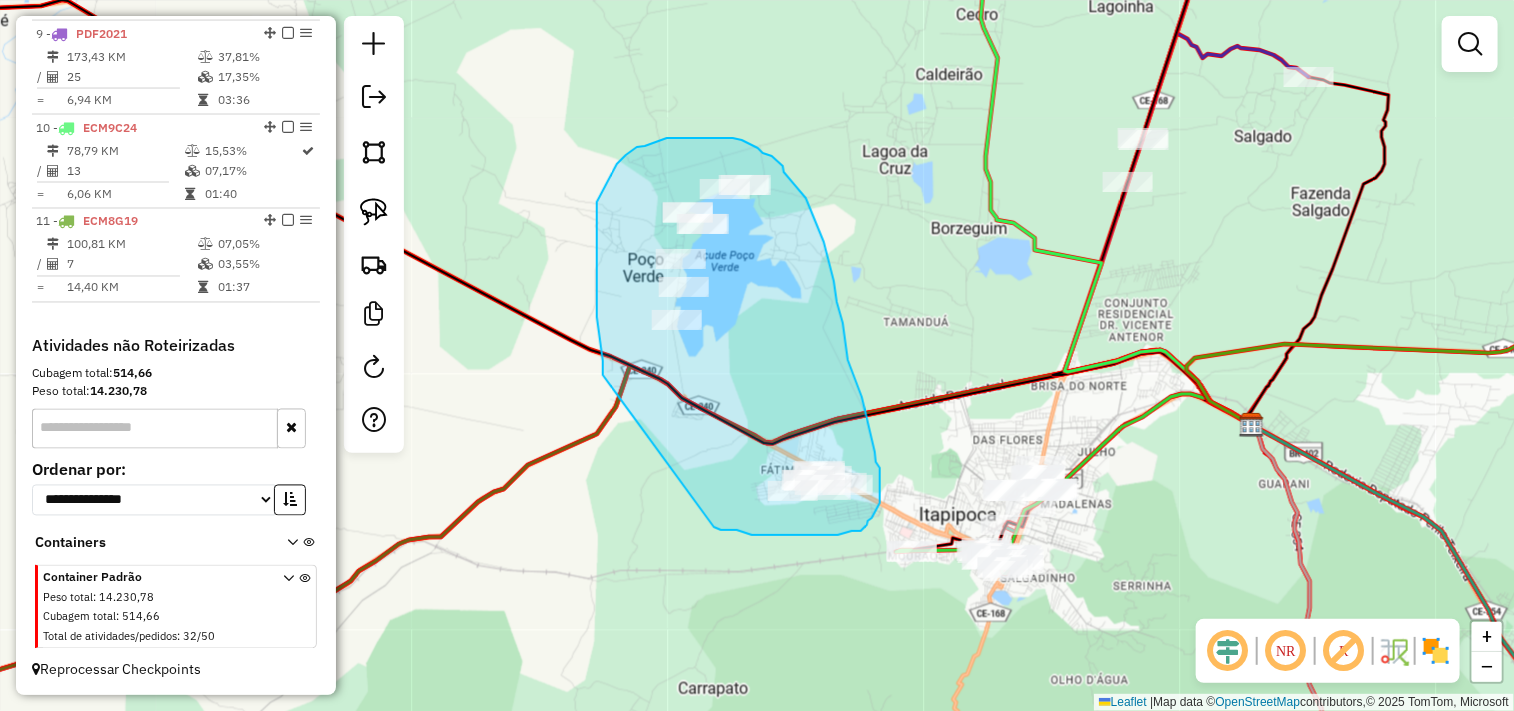 drag, startPoint x: 597, startPoint y: 317, endPoint x: 714, endPoint y: 527, distance: 240.39343 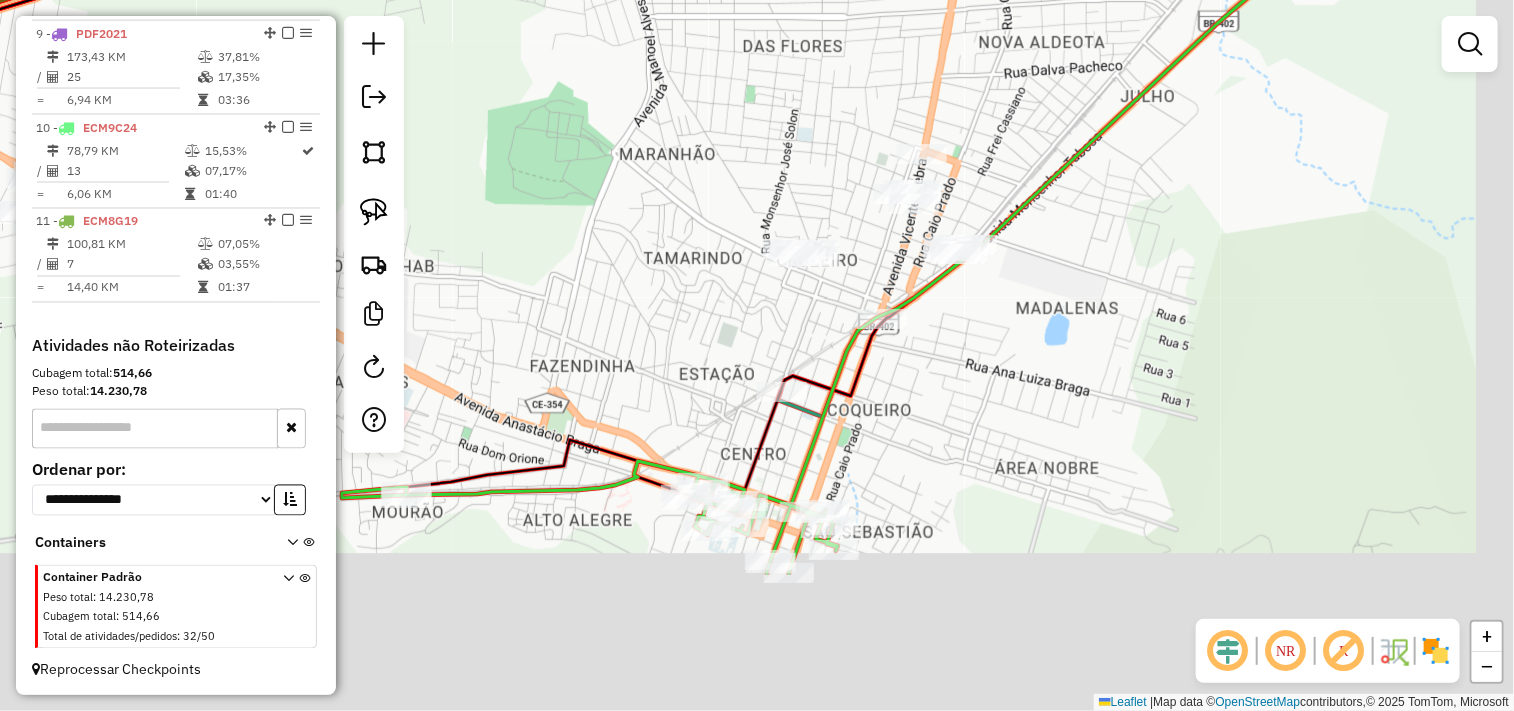 drag, startPoint x: 743, startPoint y: 388, endPoint x: 680, endPoint y: 284, distance: 121.59358 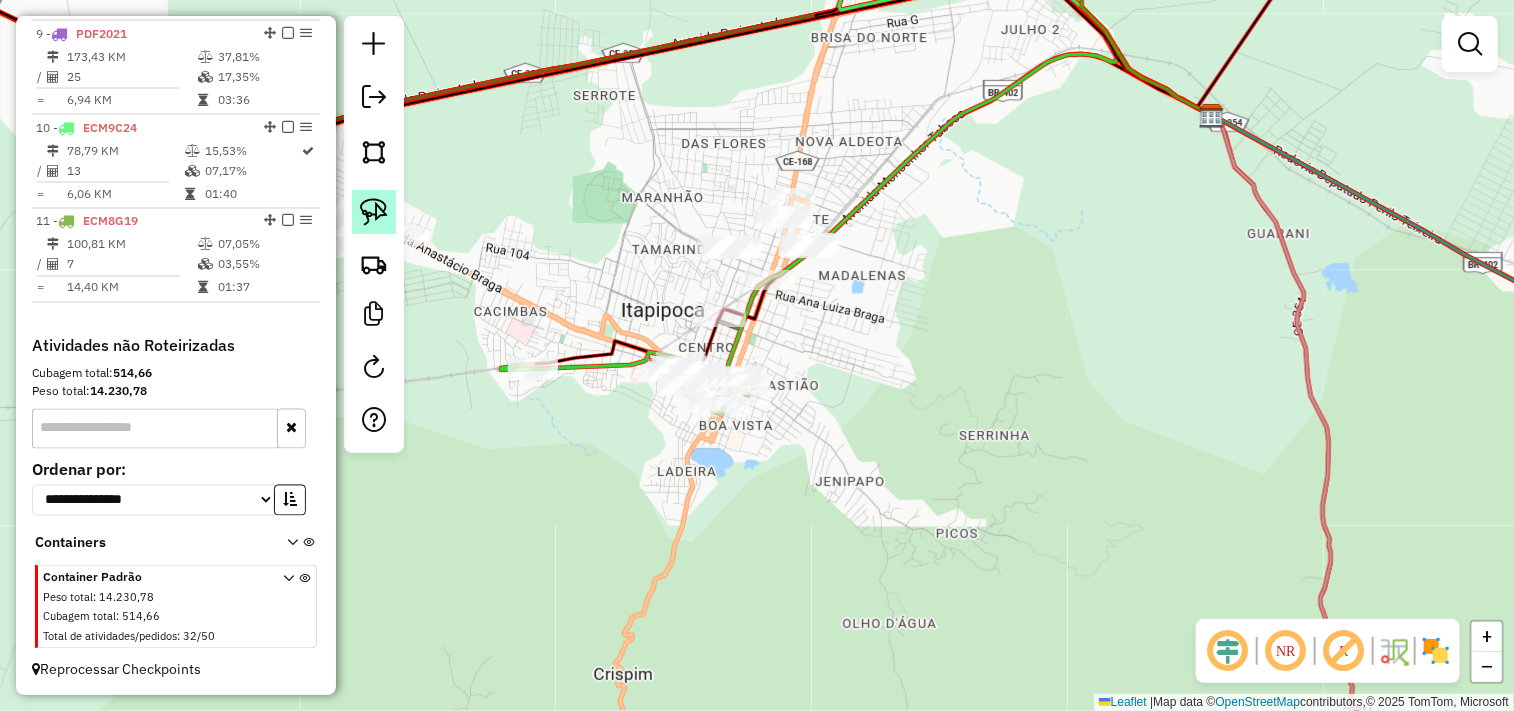 click 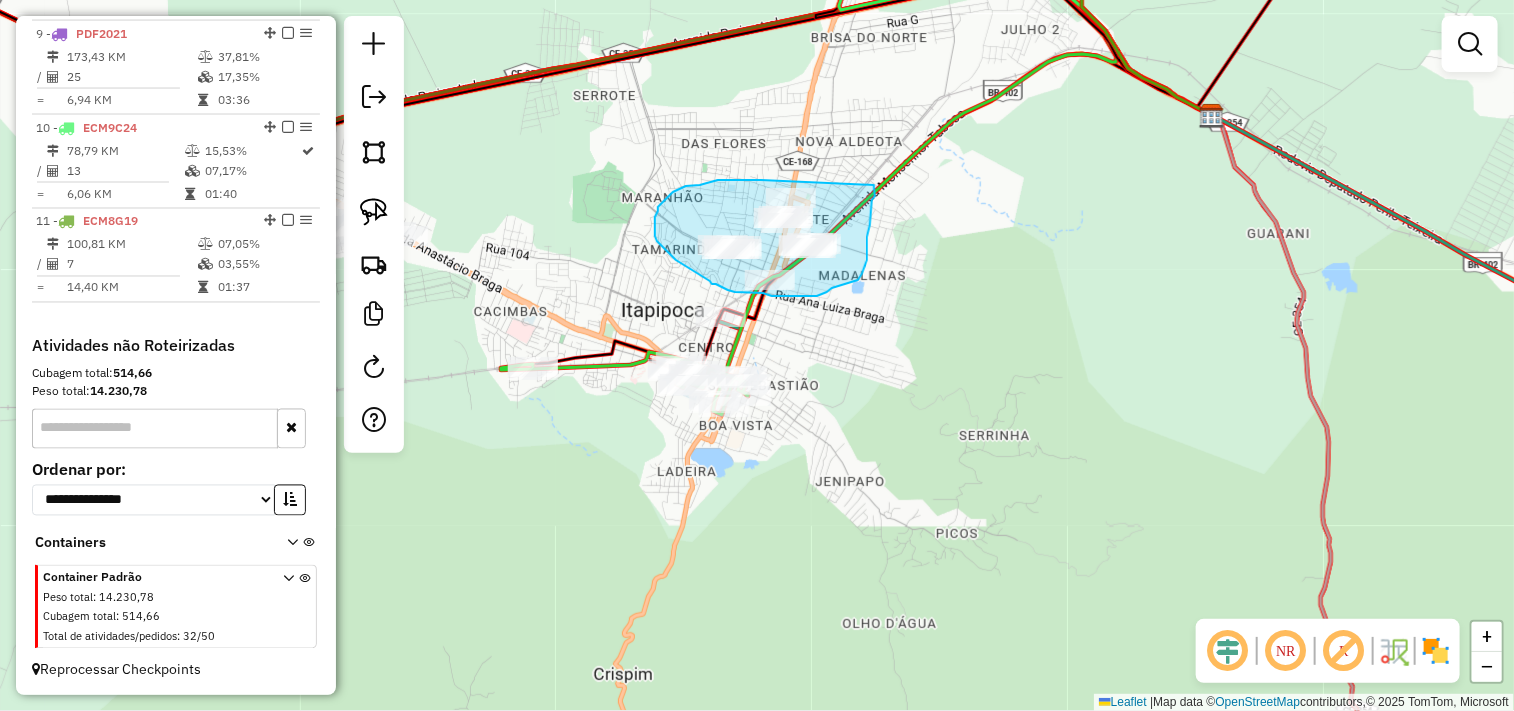 drag, startPoint x: 761, startPoint y: 180, endPoint x: 873, endPoint y: 185, distance: 112.11155 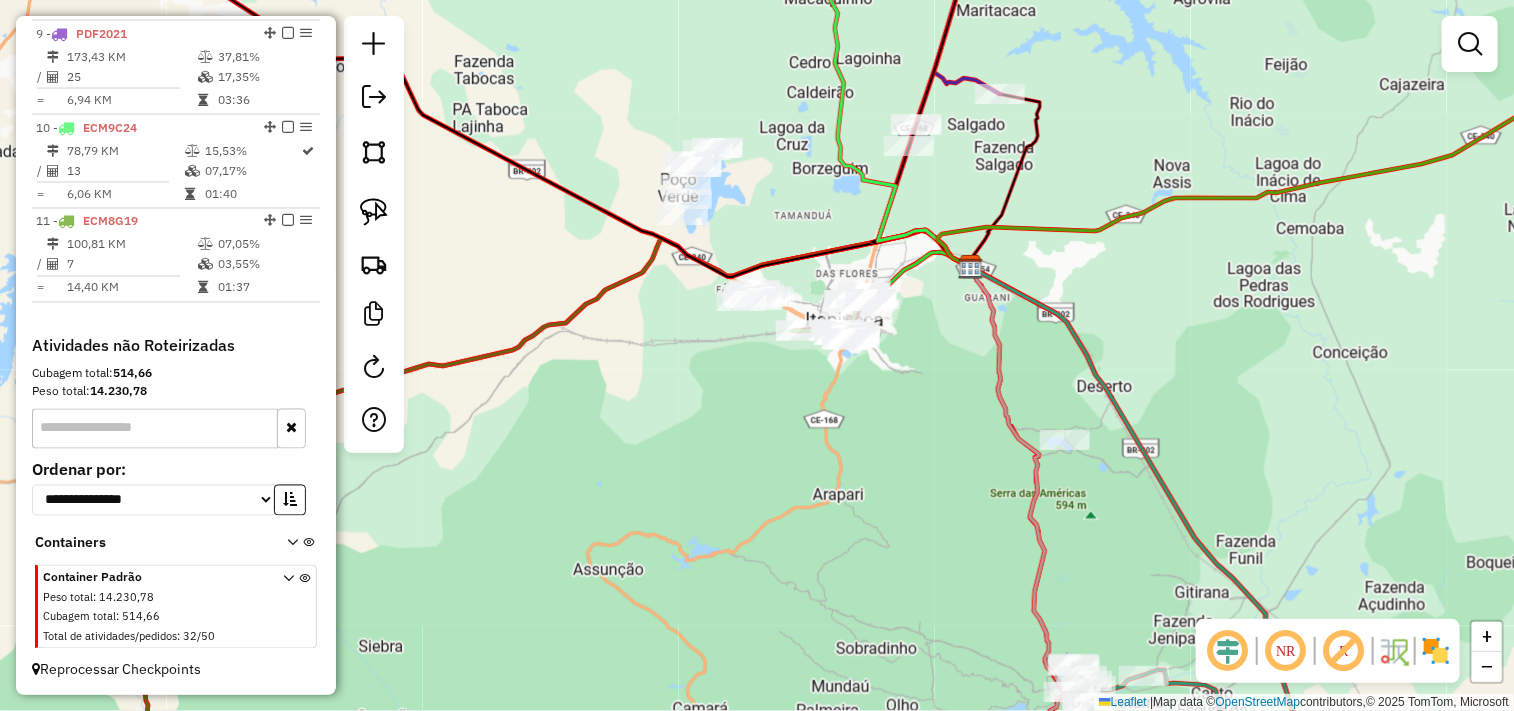 drag, startPoint x: 742, startPoint y: 170, endPoint x: 672, endPoint y: 264, distance: 117.20068 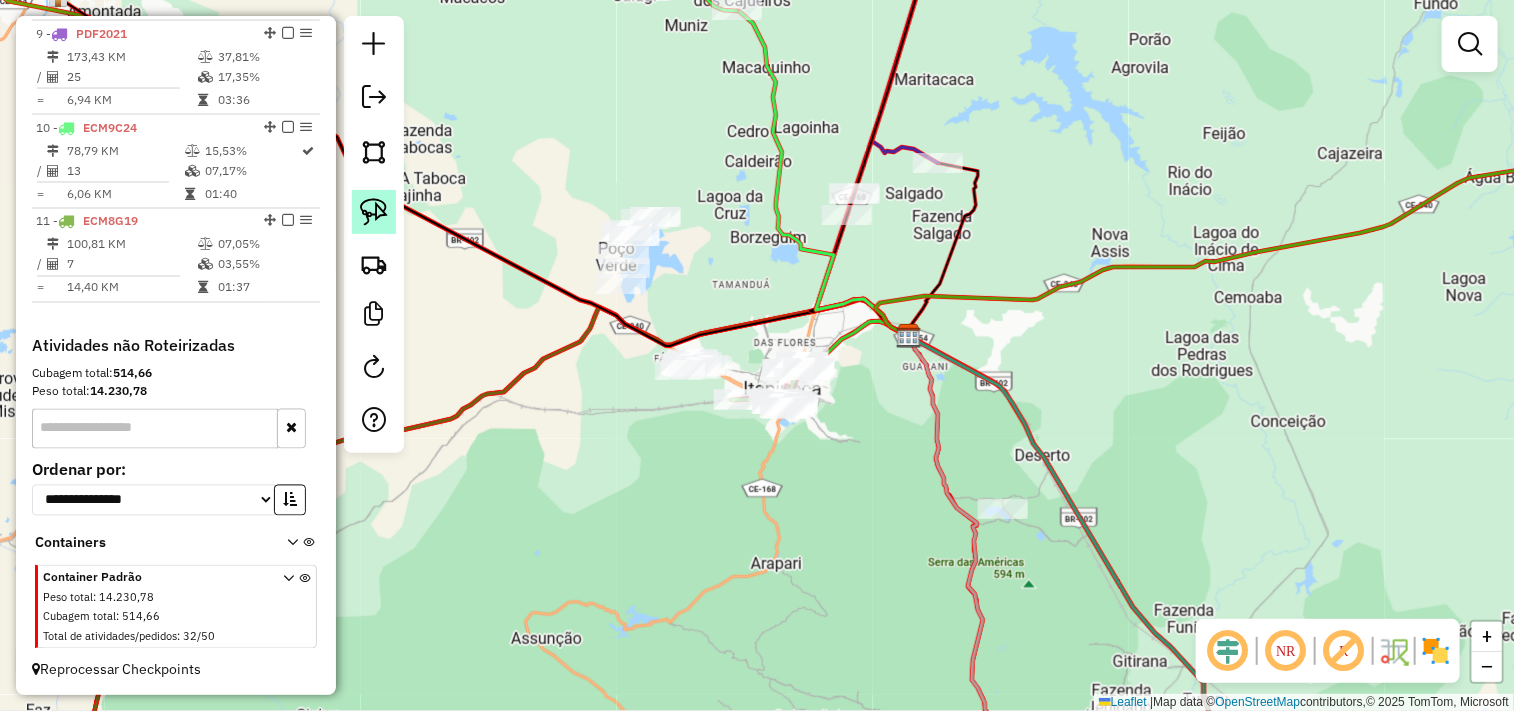 click 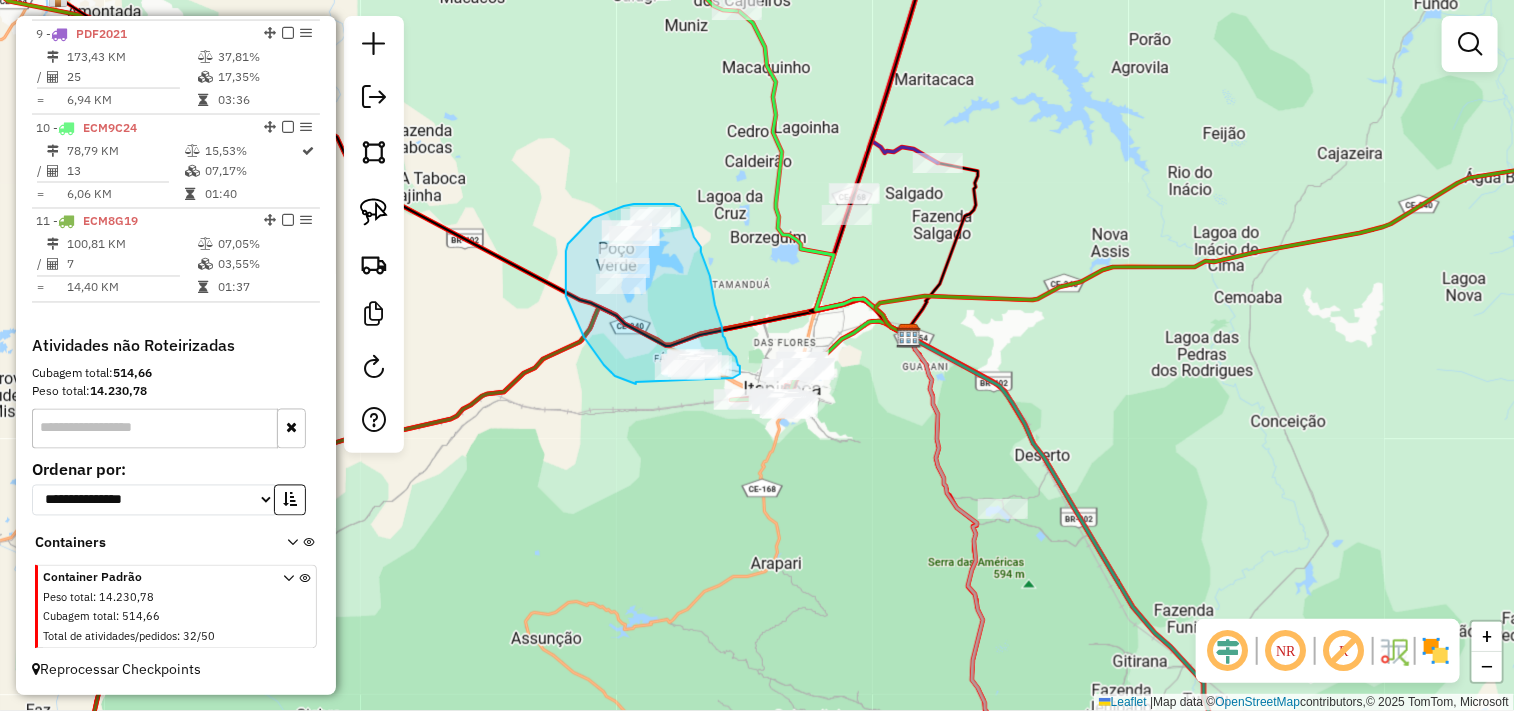 drag, startPoint x: 636, startPoint y: 382, endPoint x: 645, endPoint y: 387, distance: 10.29563 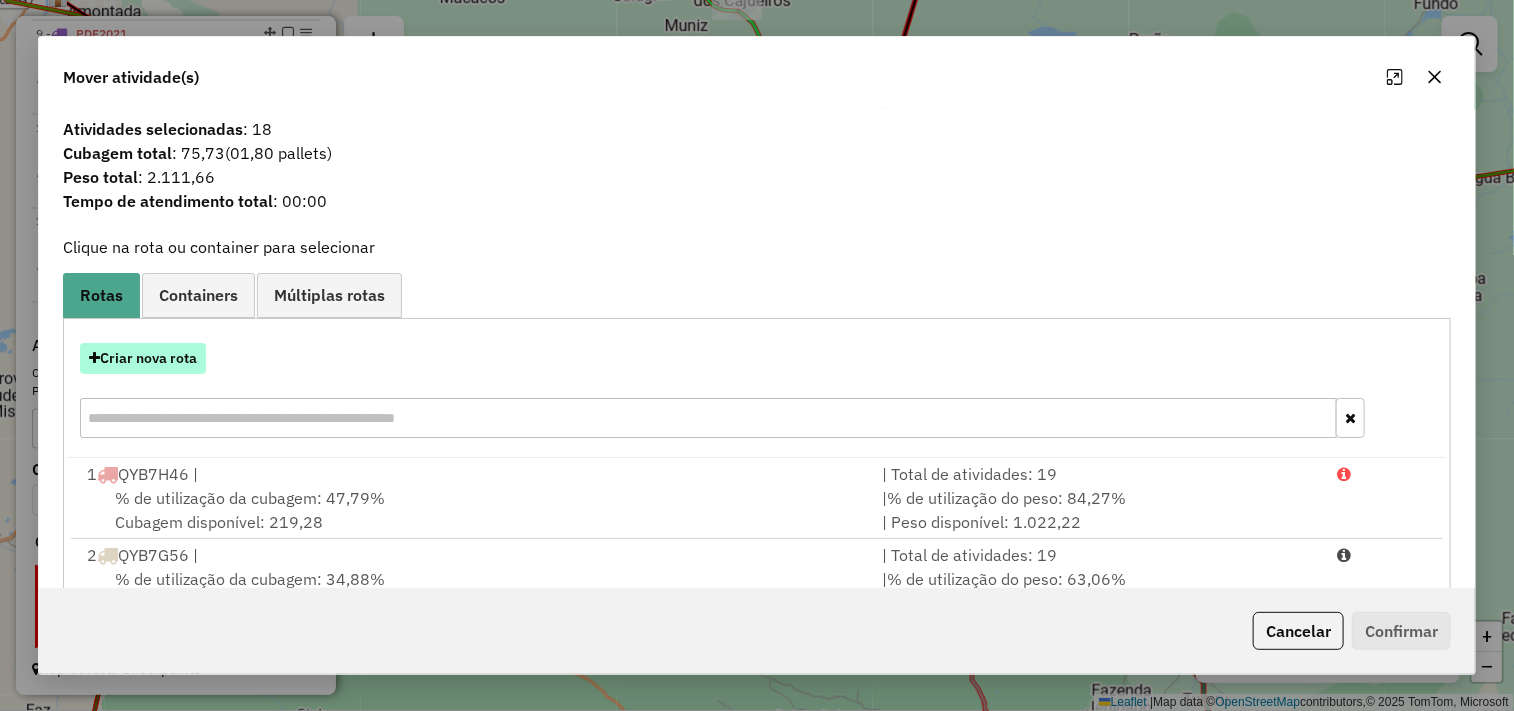 click on "Criar nova rota" at bounding box center (143, 358) 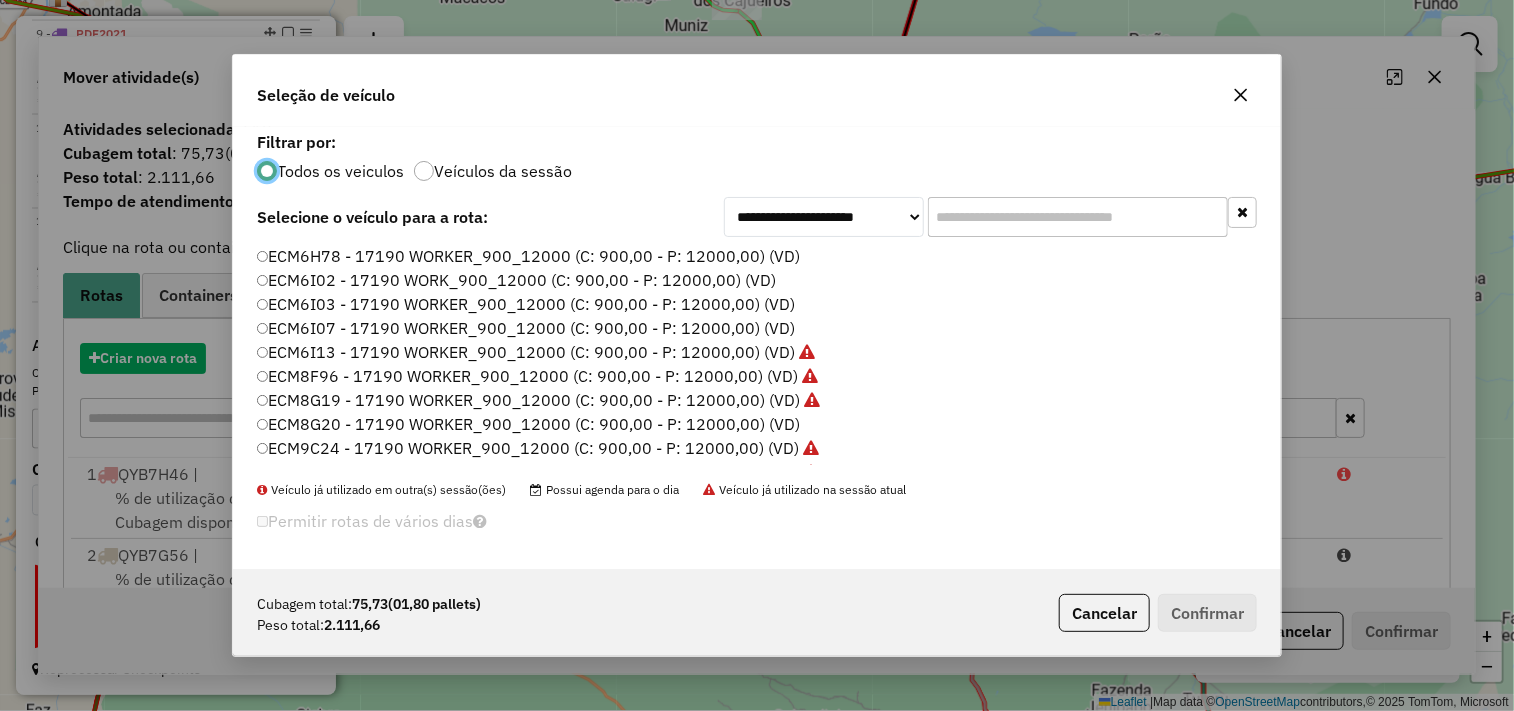 scroll, scrollTop: 11, scrollLeft: 5, axis: both 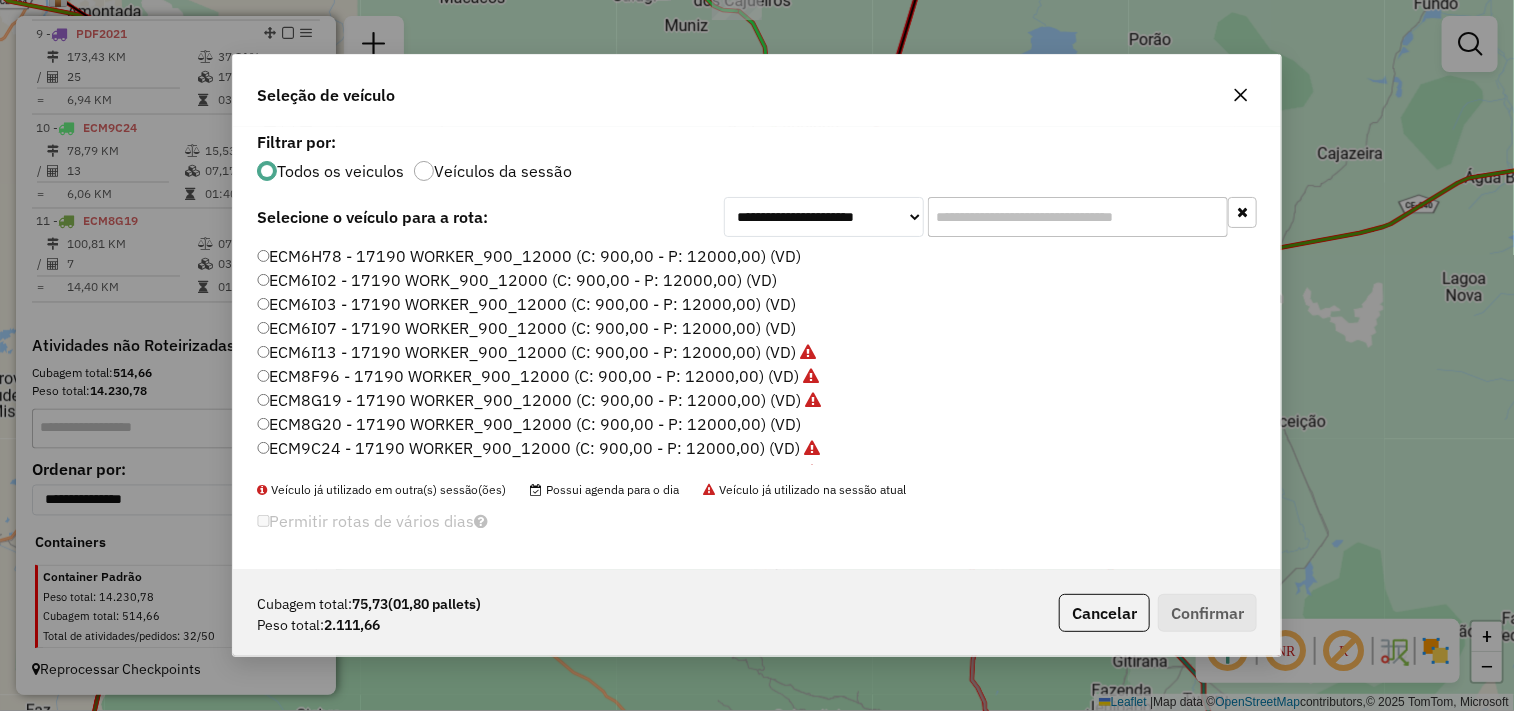 click on "ECM8G19 - 17190 WORKER_900_12000 (C: 900,00 - P: 12000,00) (VD)" 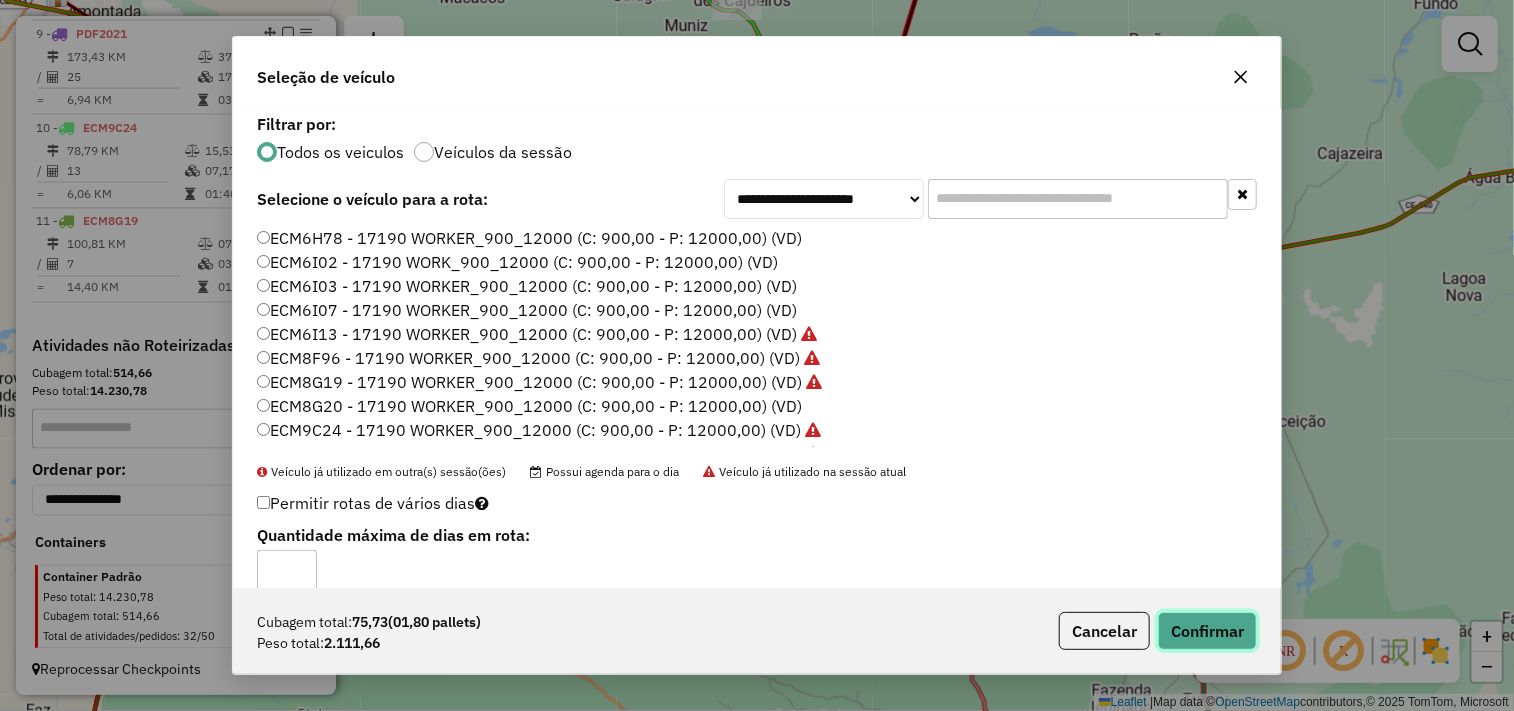 click on "Confirmar" 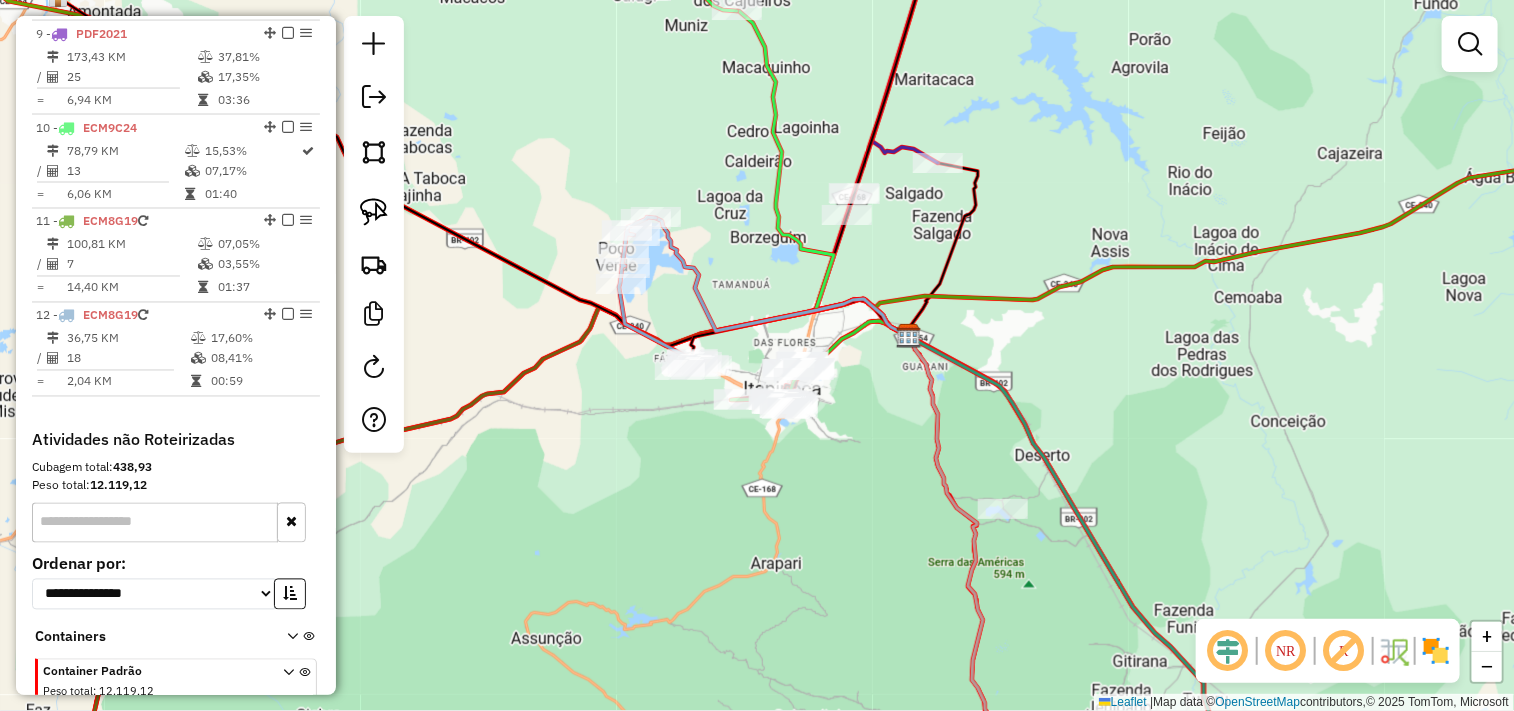 drag, startPoint x: 1072, startPoint y: 263, endPoint x: 793, endPoint y: 323, distance: 285.3787 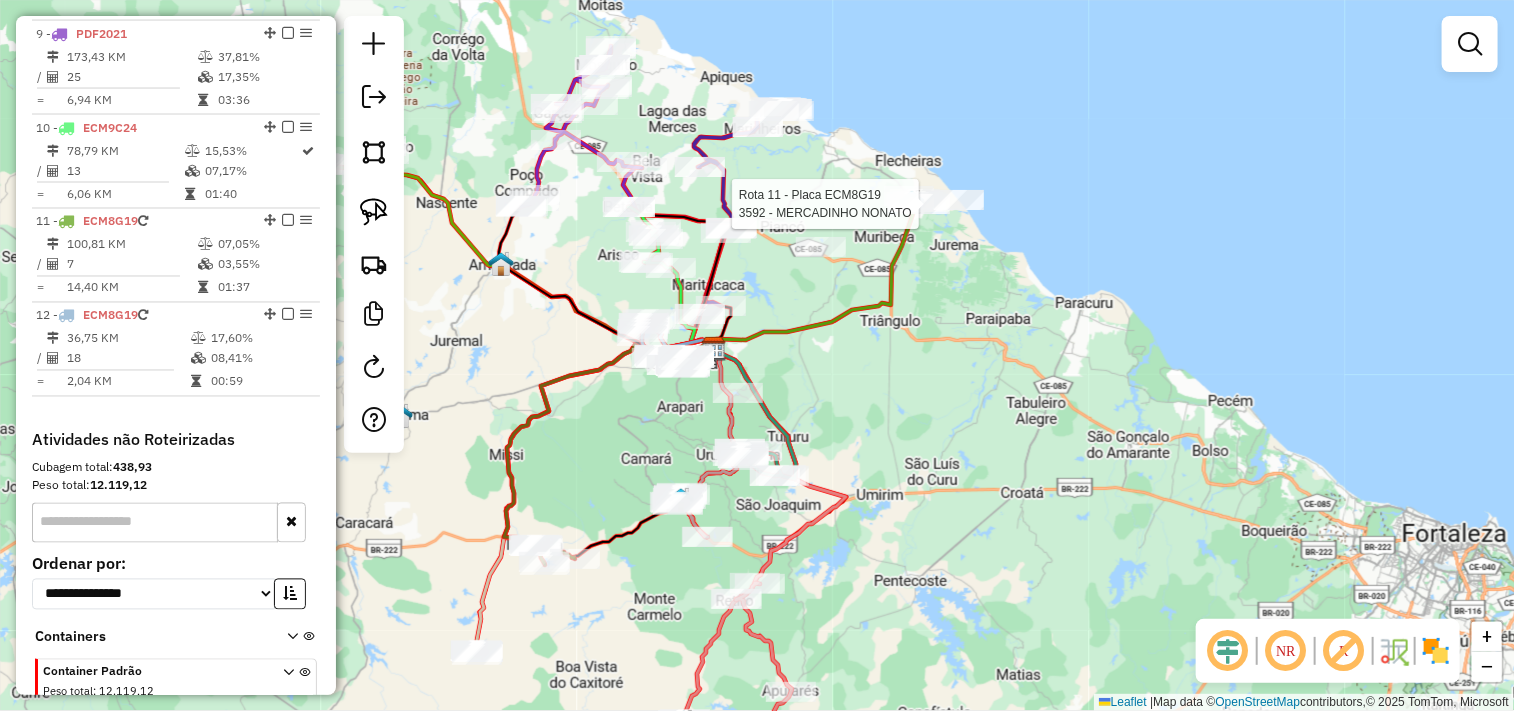 select on "**********" 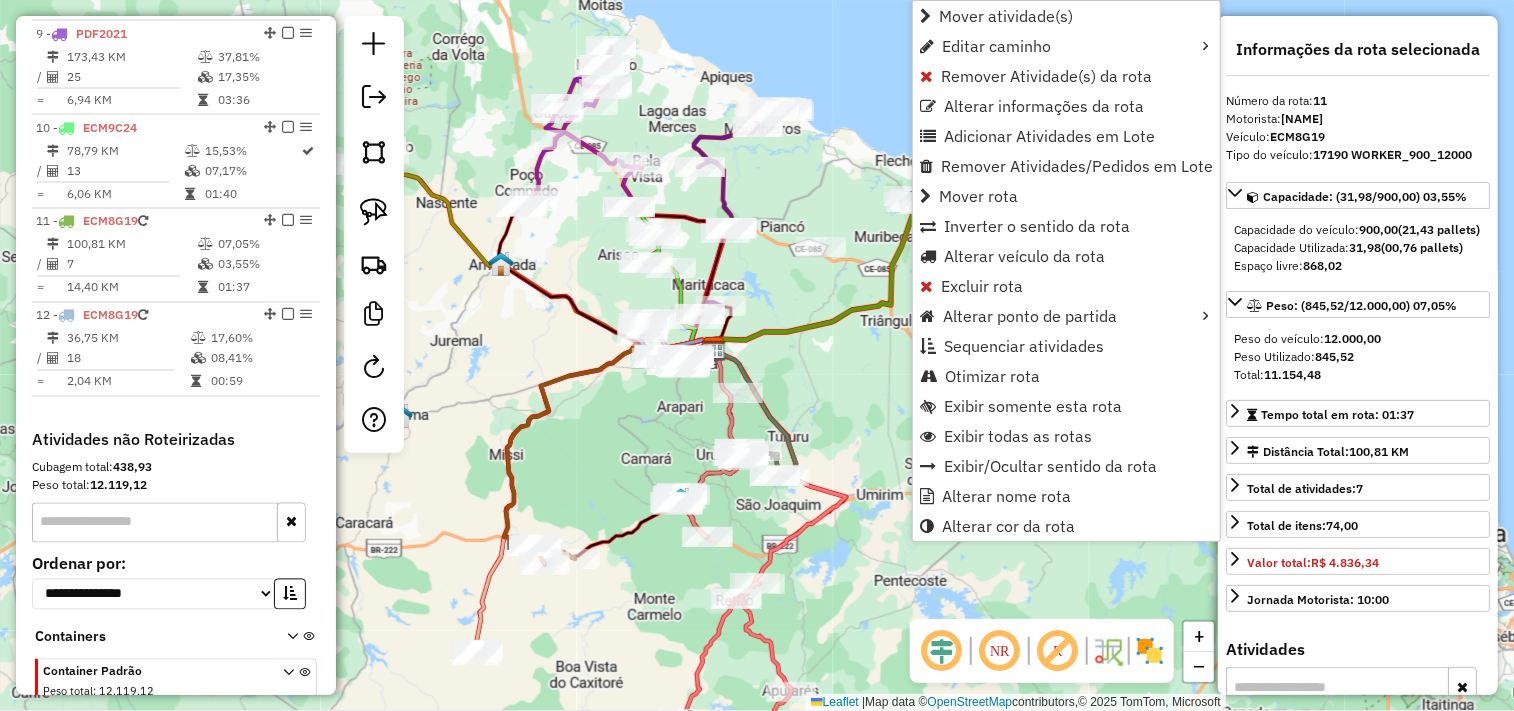 scroll, scrollTop: 1615, scrollLeft: 0, axis: vertical 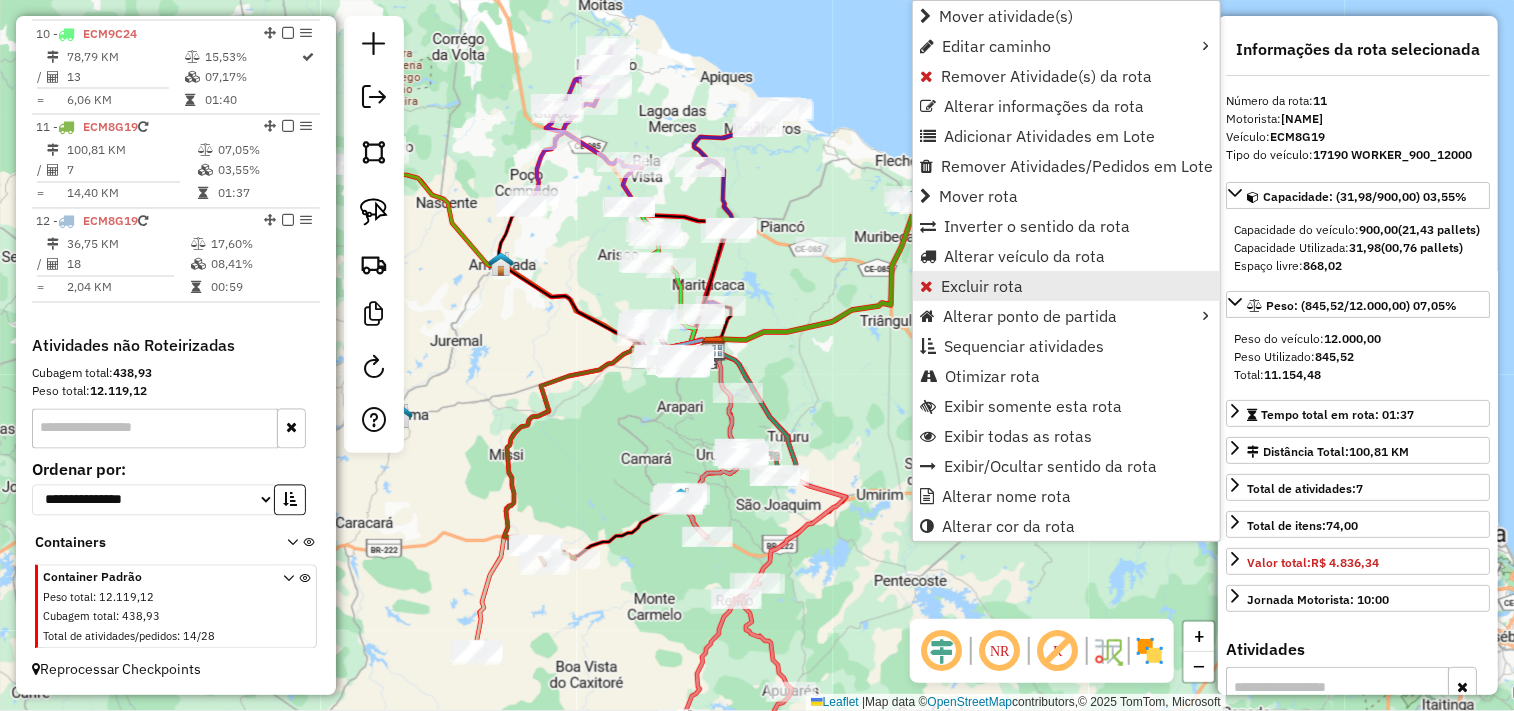 click on "Excluir rota" at bounding box center (982, 286) 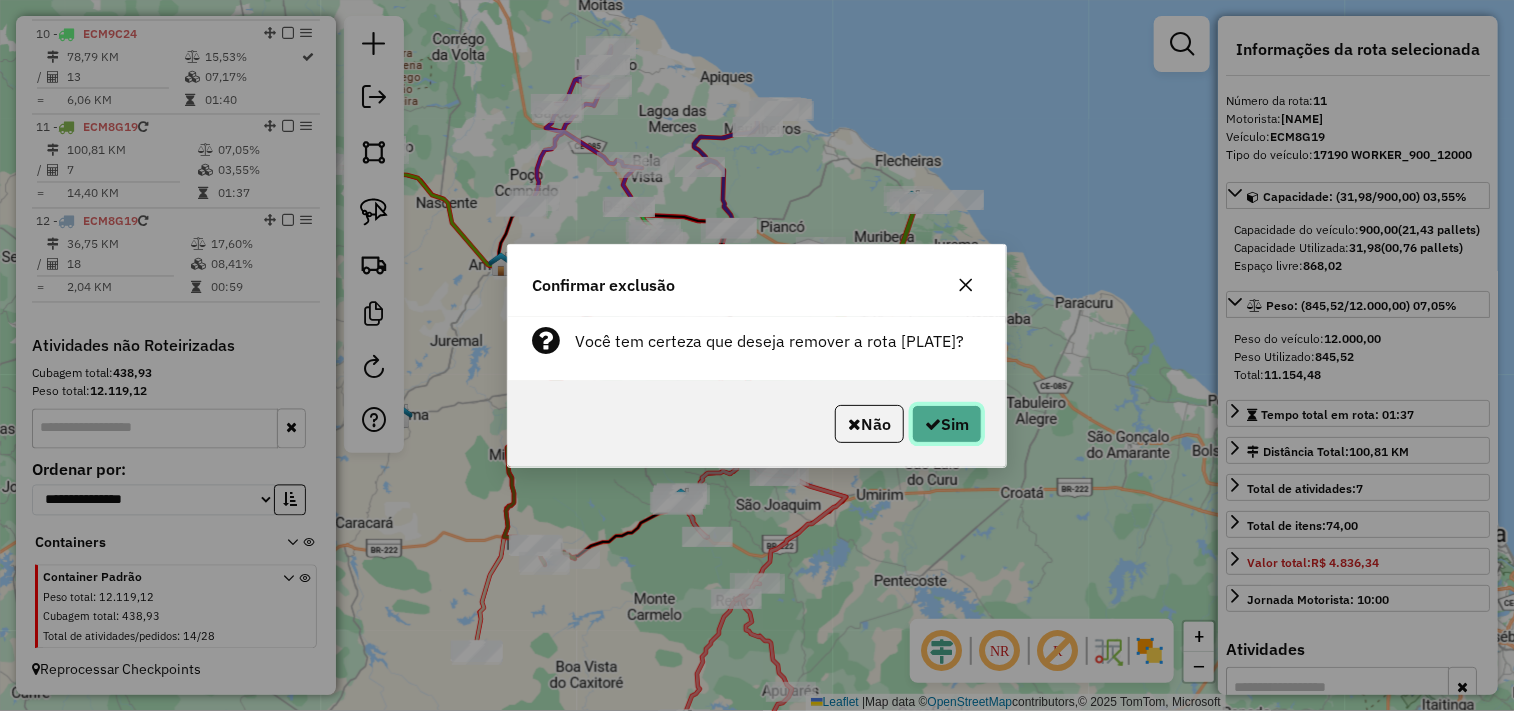 click on "Sim" 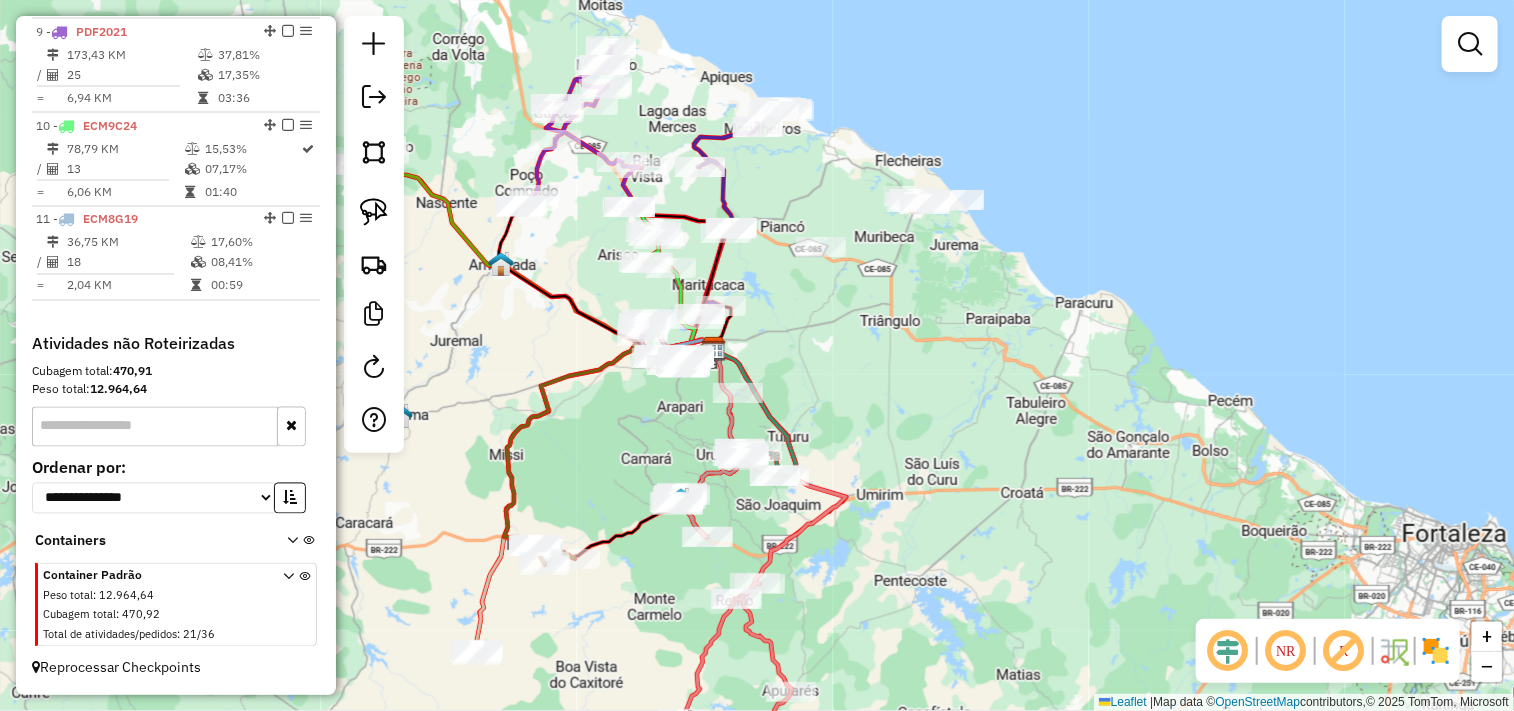 scroll, scrollTop: 1521, scrollLeft: 0, axis: vertical 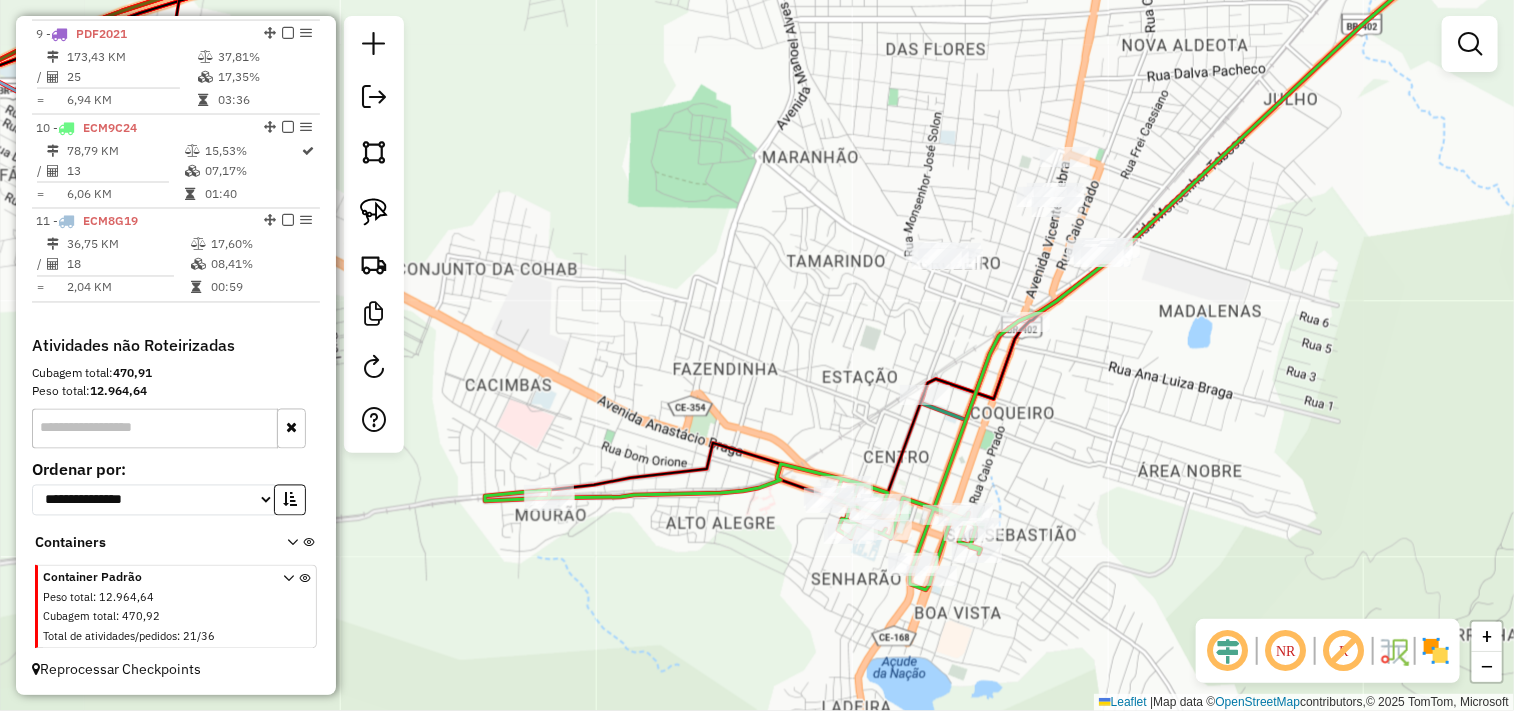 drag, startPoint x: 1111, startPoint y: 441, endPoint x: 1088, endPoint y: 450, distance: 24.698177 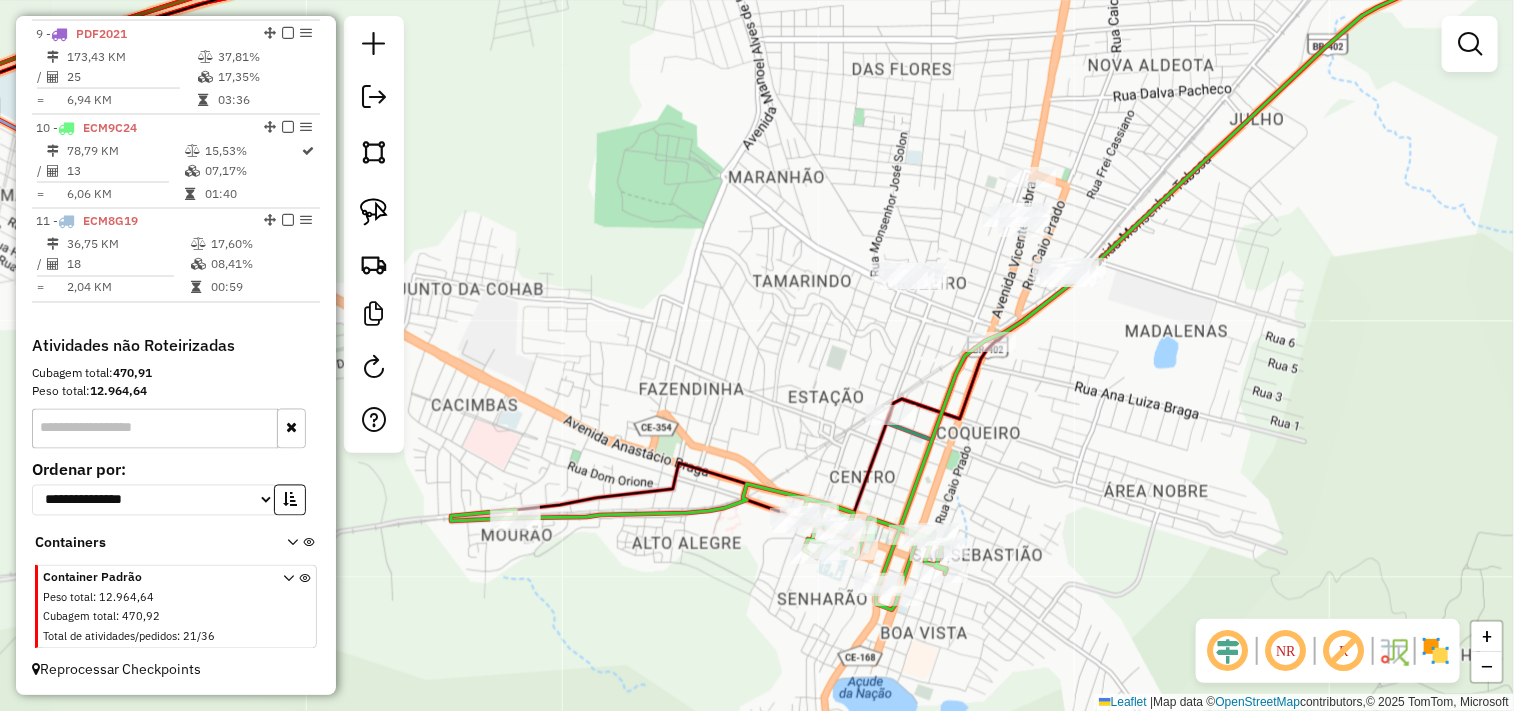 drag, startPoint x: 1224, startPoint y: 328, endPoint x: 1154, endPoint y: 361, distance: 77.388626 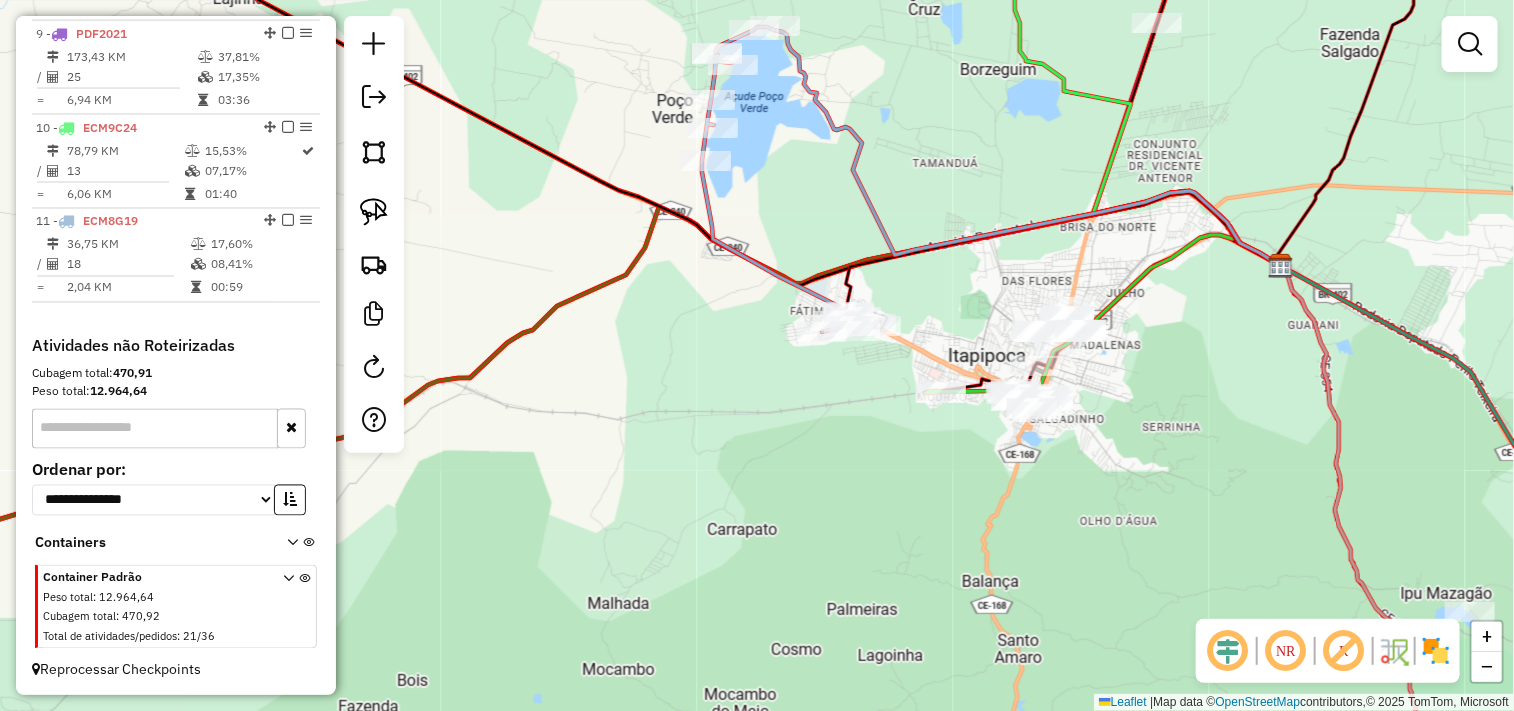 drag, startPoint x: 1094, startPoint y: 410, endPoint x: 1040, endPoint y: 387, distance: 58.694122 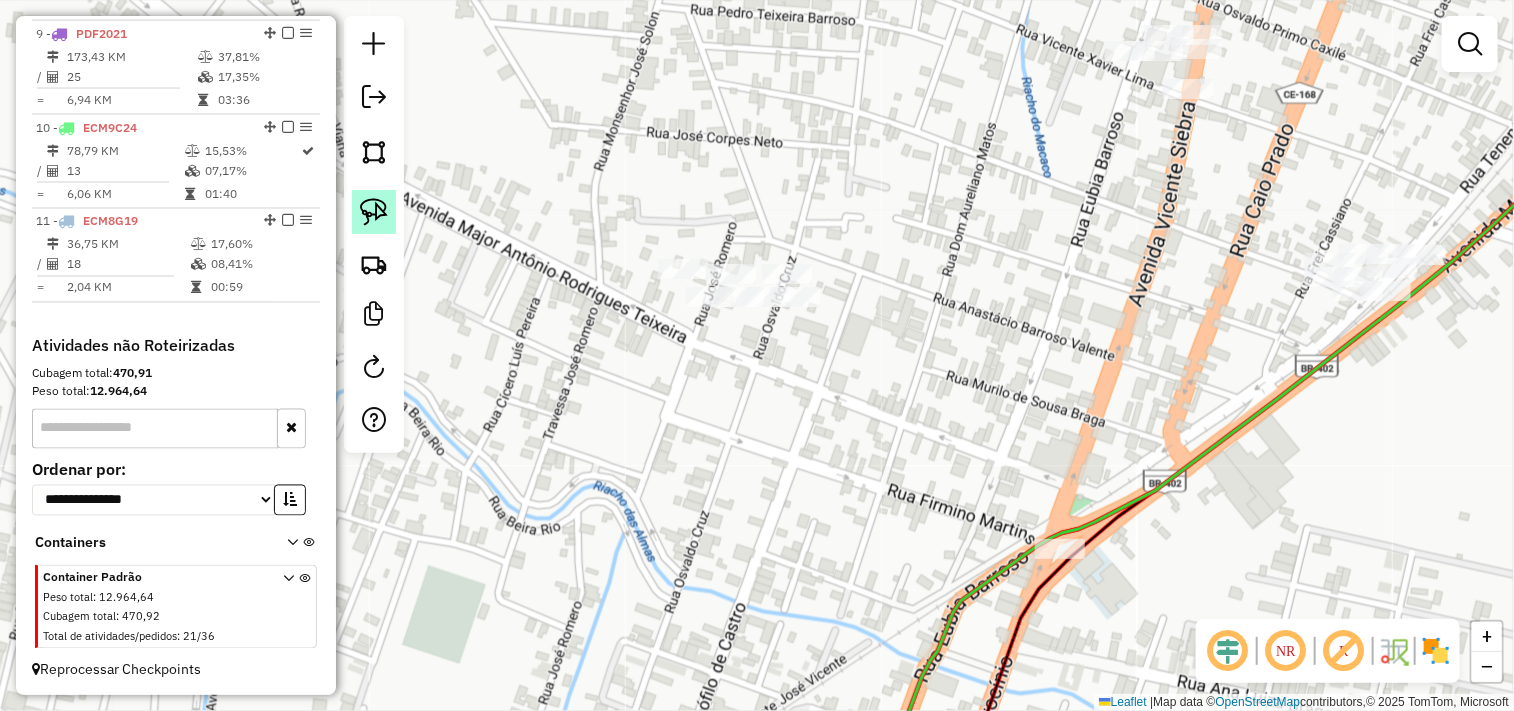 click 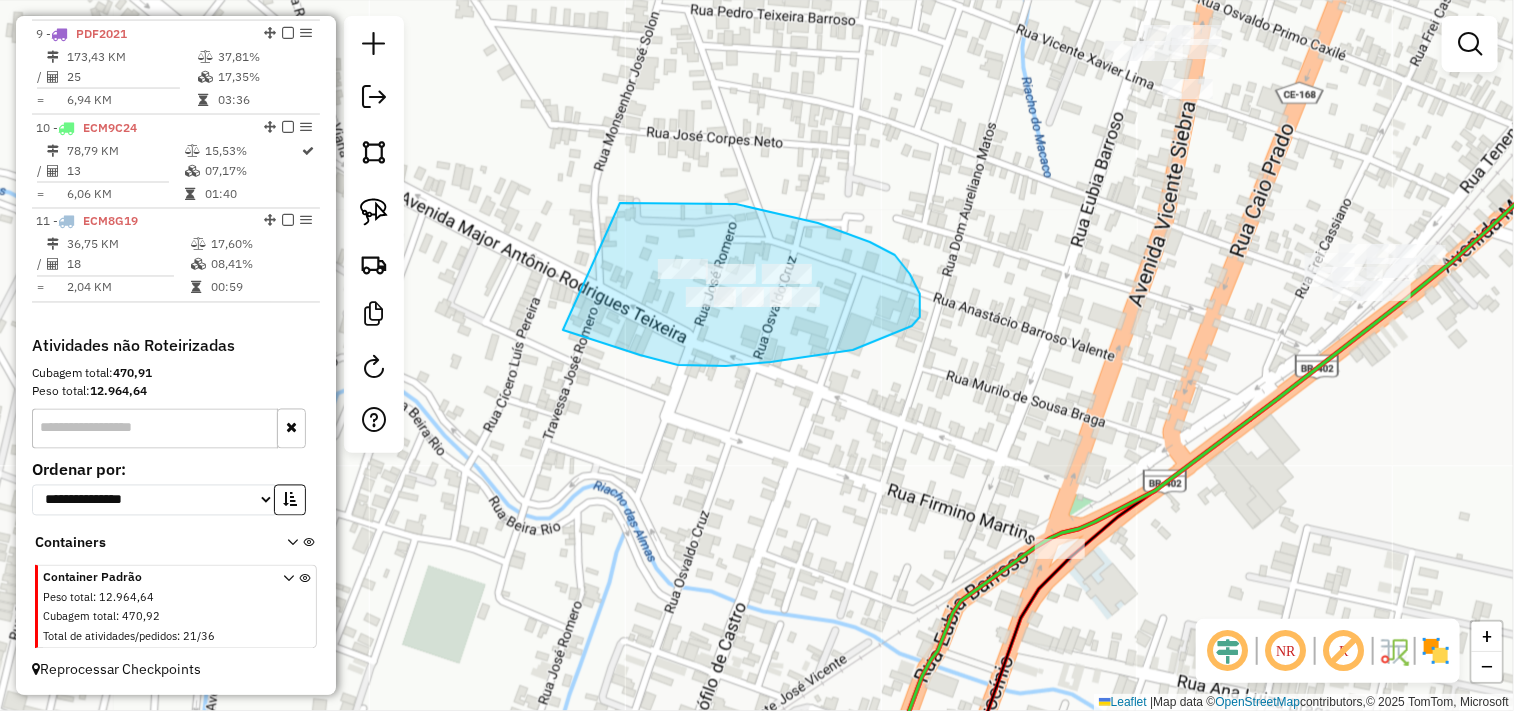 drag, startPoint x: 782, startPoint y: 215, endPoint x: 488, endPoint y: 304, distance: 307.17584 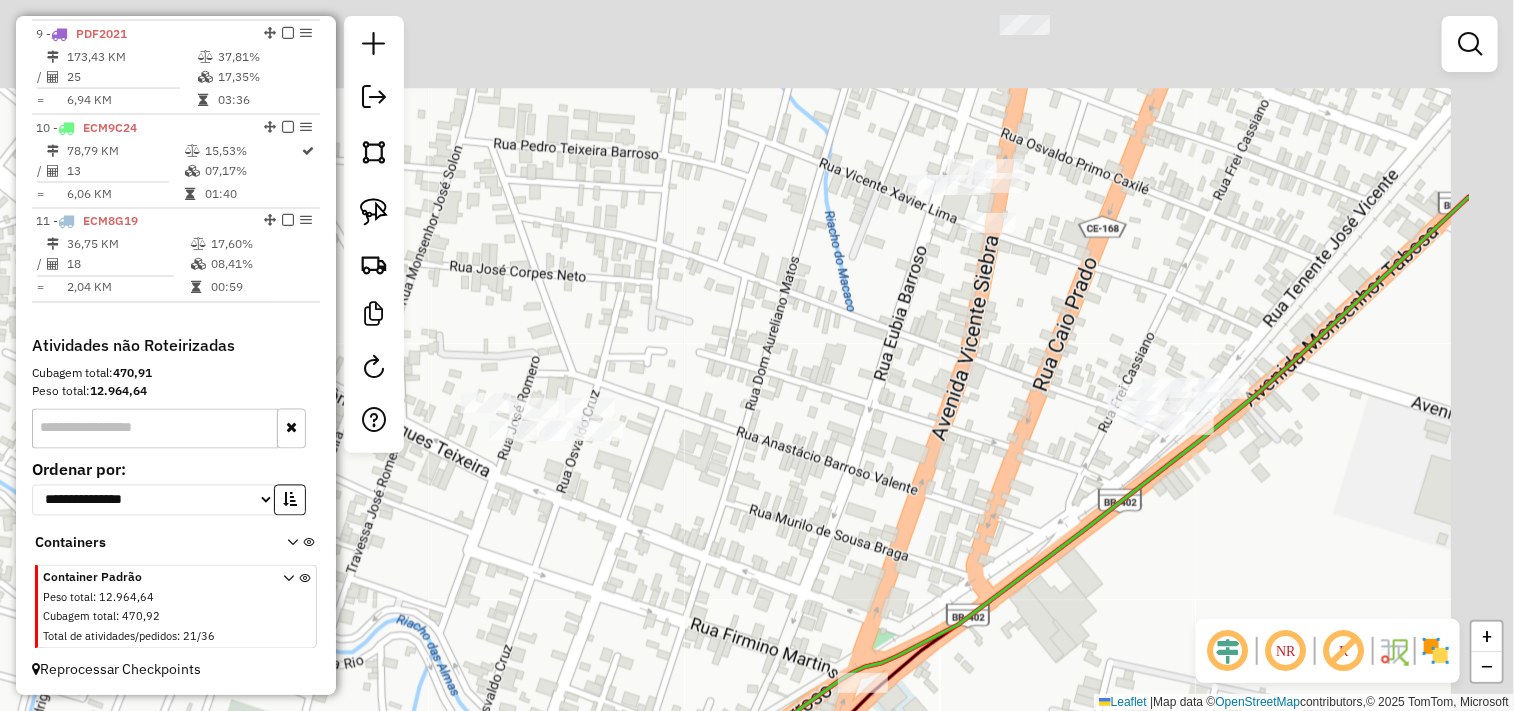drag, startPoint x: 921, startPoint y: 354, endPoint x: 822, endPoint y: 434, distance: 127.28315 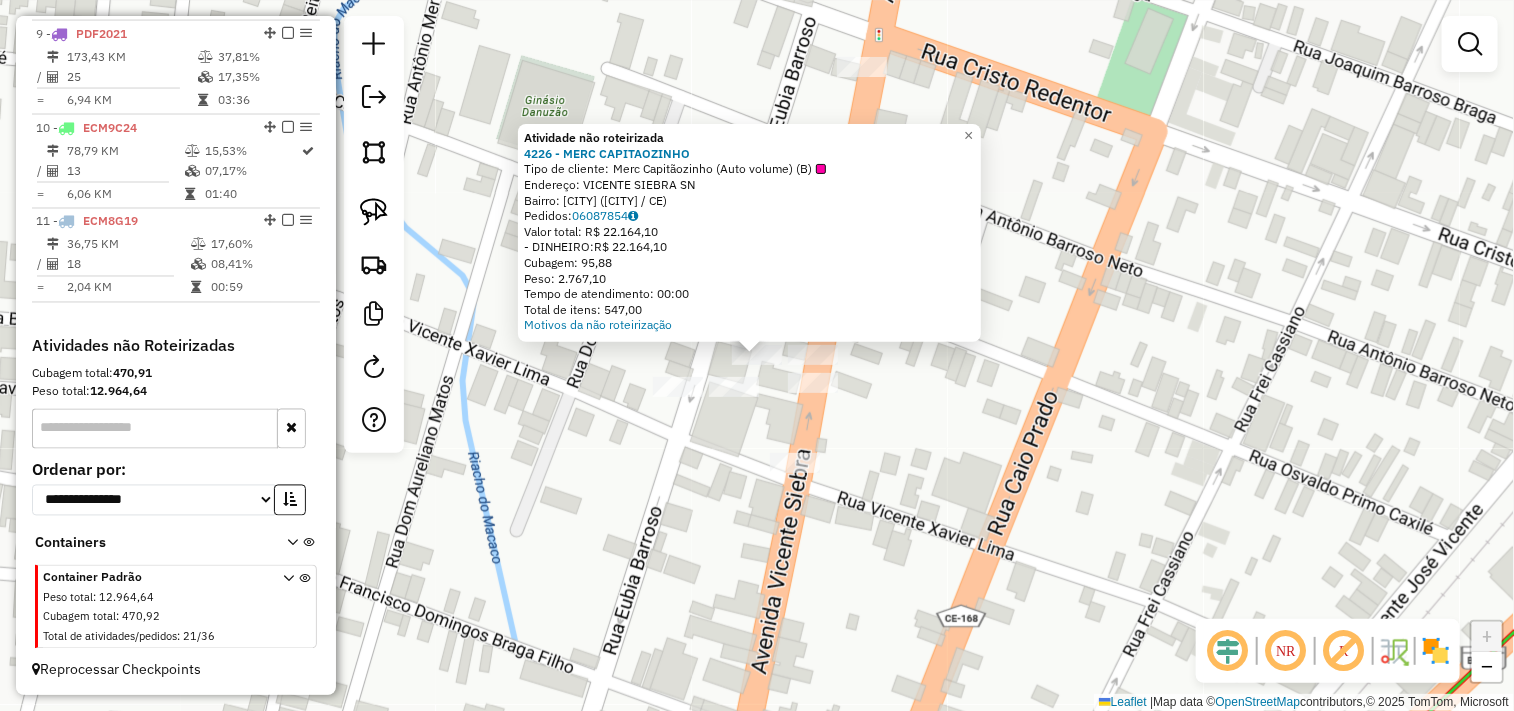 click on "Atividade não roteirizada [NUMBER] - [BRAND]  Tipo de cliente:   [BRAND] (Auto volume) (B)   Endereço:  [STREET] SN   Bairro: [CITY] ([CITY] / CE)   Pedidos:  [ORDER_ID]   Valor total: R$ 22.164,10   - DINHEIRO:  R$ 22.164,10   Cubagem: 95,88   Peso: 2.767,10   Tempo de atendimento: 00:00   Total de itens: 547,00  Motivos da não roteirização × Janela de atendimento Grade de atendimento Capacidade Transportadoras Veículos Cliente Pedidos  Rotas Selecione os dias de semana para filtrar as janelas de atendimento  Seg   Ter   Qua   Qui   Sex   Sáb   Dom  Informe o período da janela de atendimento: De: Até:  Filtrar exatamente a janela do cliente  Considerar janela de atendimento padrão  Selecione os dias de semana para filtrar as grades de atendimento  Seg   Ter   Qua   Qui   Sex   Sáb   Dom   Considerar clientes sem dia de atendimento cadastrado  Clientes fora do dia de atendimento selecionado Filtrar as atividades entre os valores definidos abaixo:  Peso mínimo:   De:  De:" 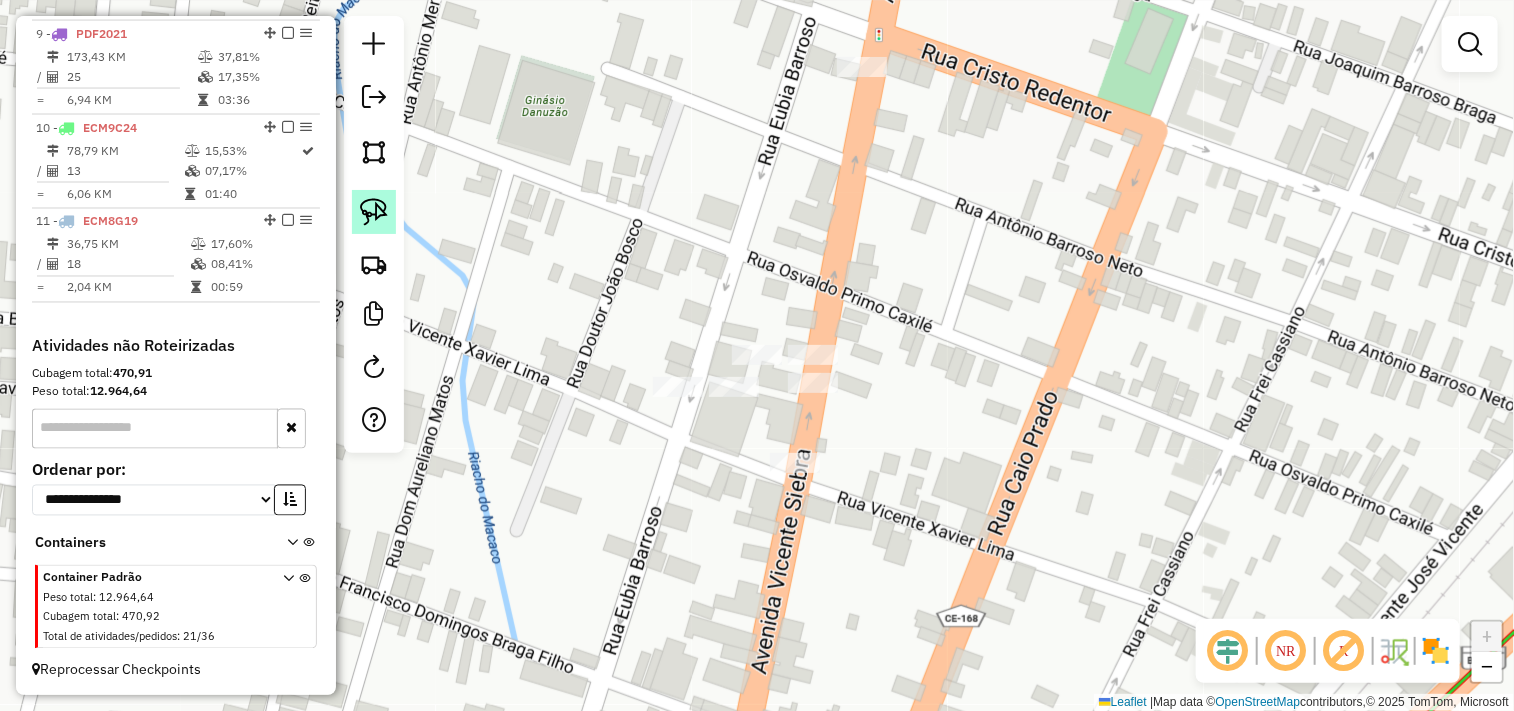 click 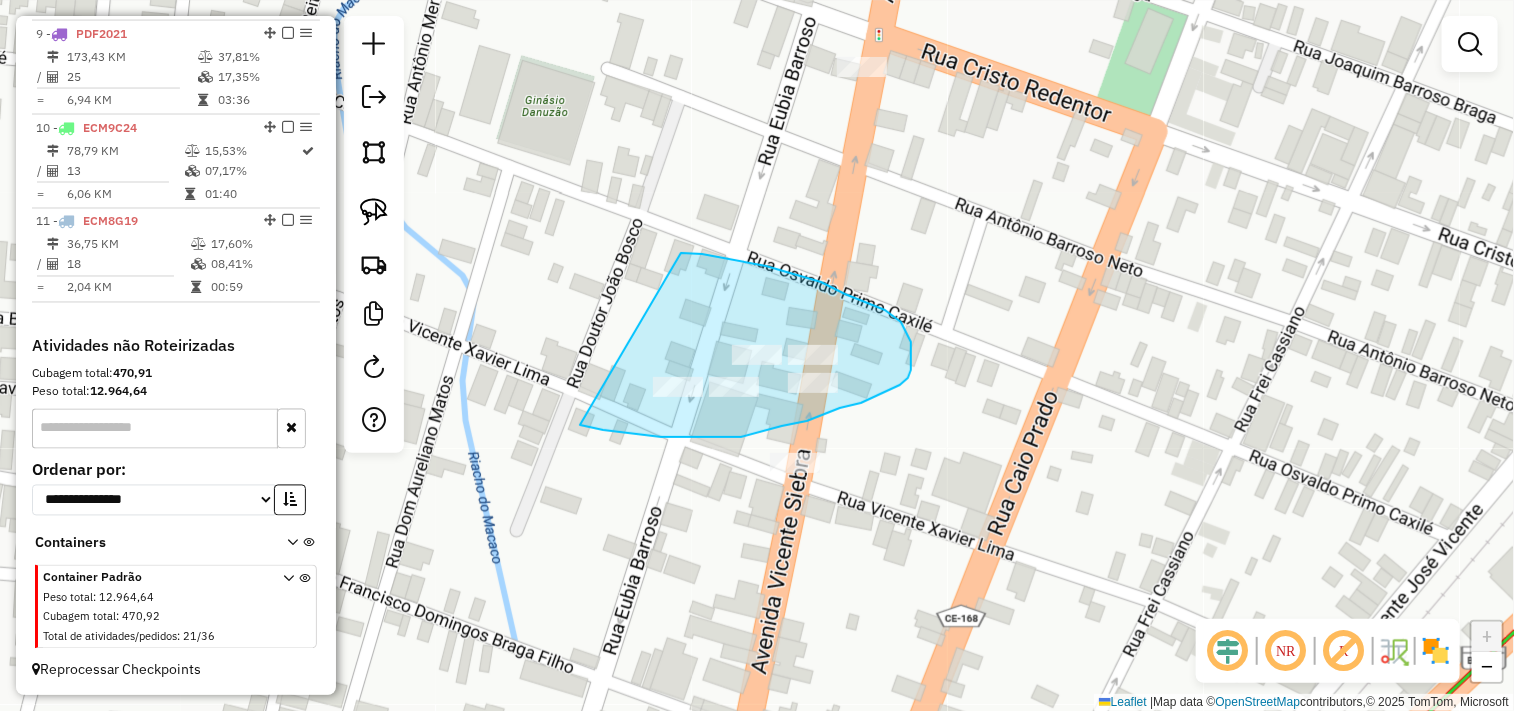 drag, startPoint x: 702, startPoint y: 254, endPoint x: 580, endPoint y: 425, distance: 210.05951 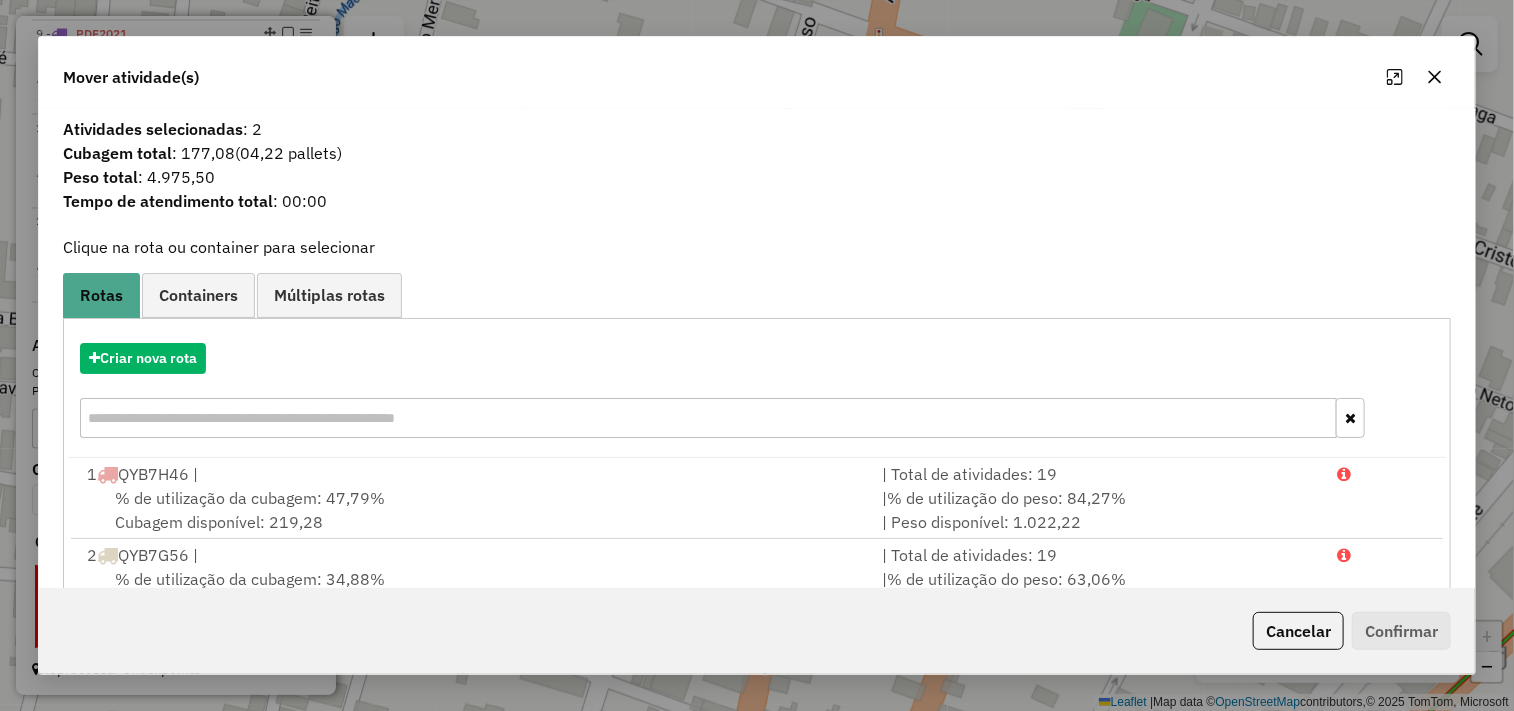 scroll, scrollTop: 303, scrollLeft: 0, axis: vertical 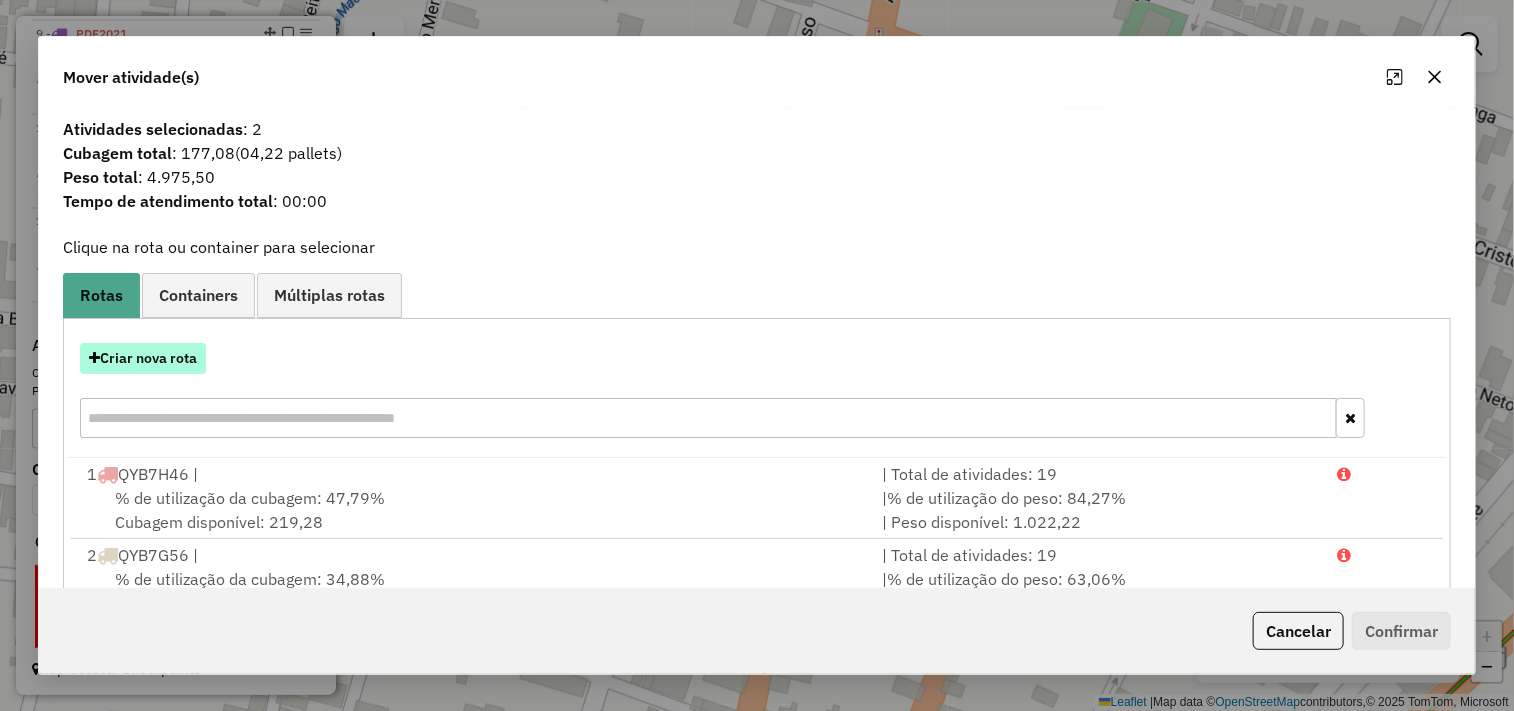 click on "Criar nova rota" at bounding box center [143, 358] 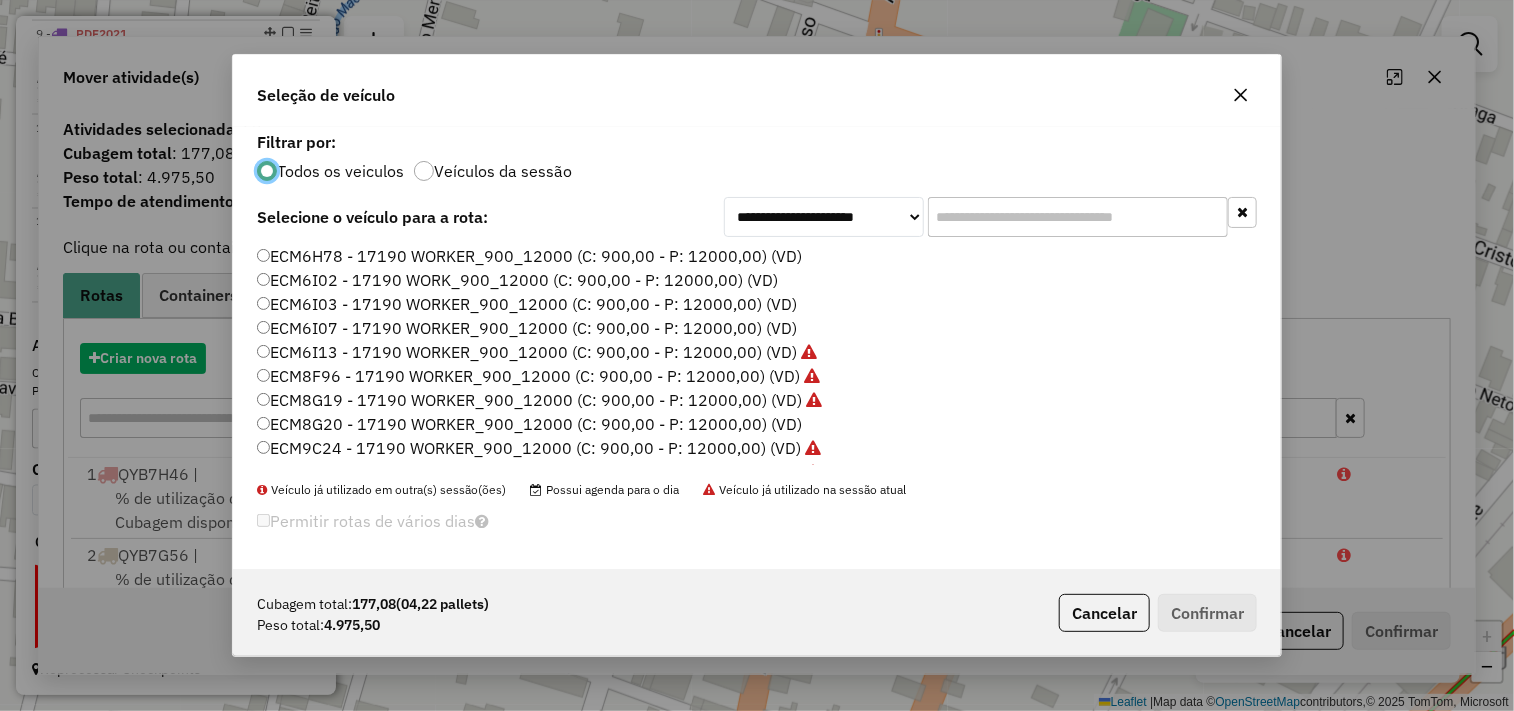 scroll, scrollTop: 11, scrollLeft: 5, axis: both 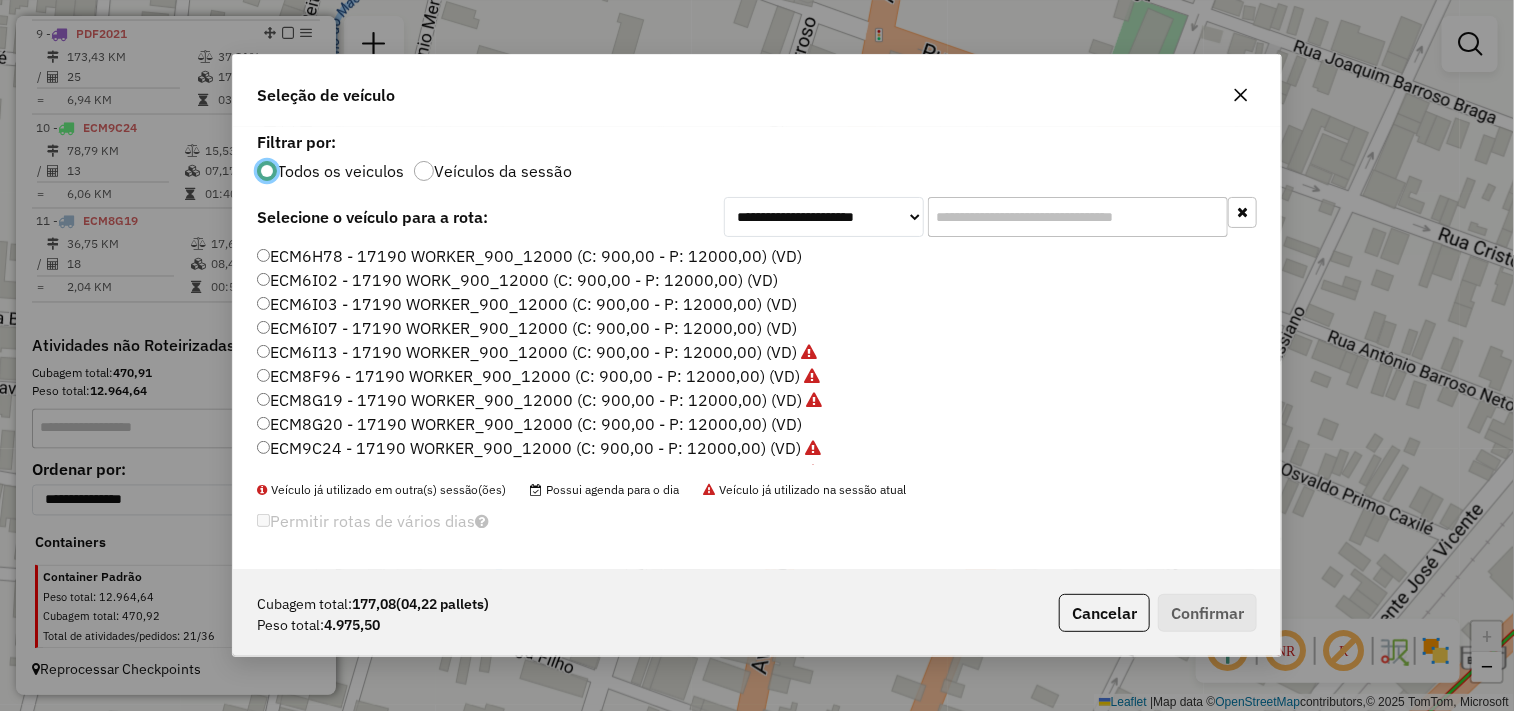 click on "ECM8G20 - 17190 WORKER_900_12000 (C: 900,00 - P: 12000,00) (VD)" 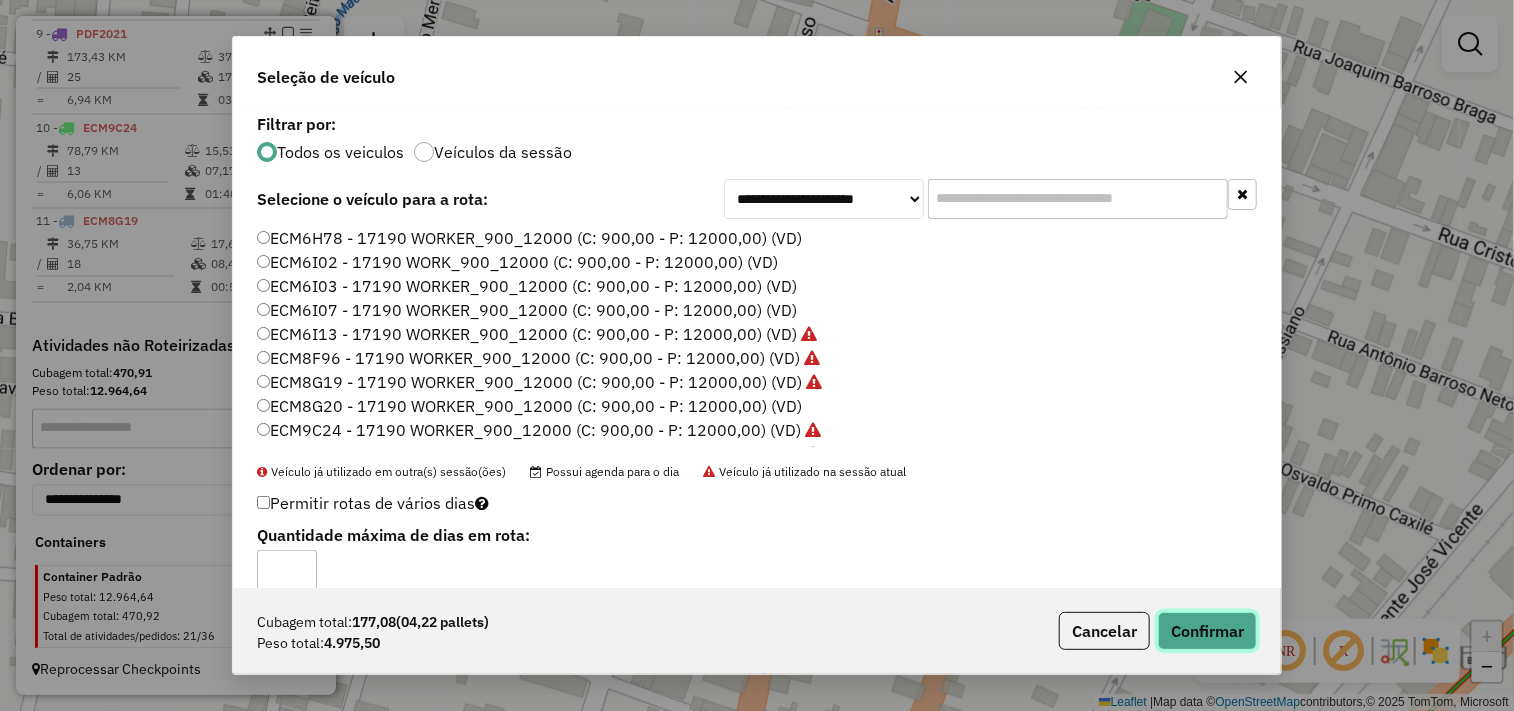 click on "Confirmar" 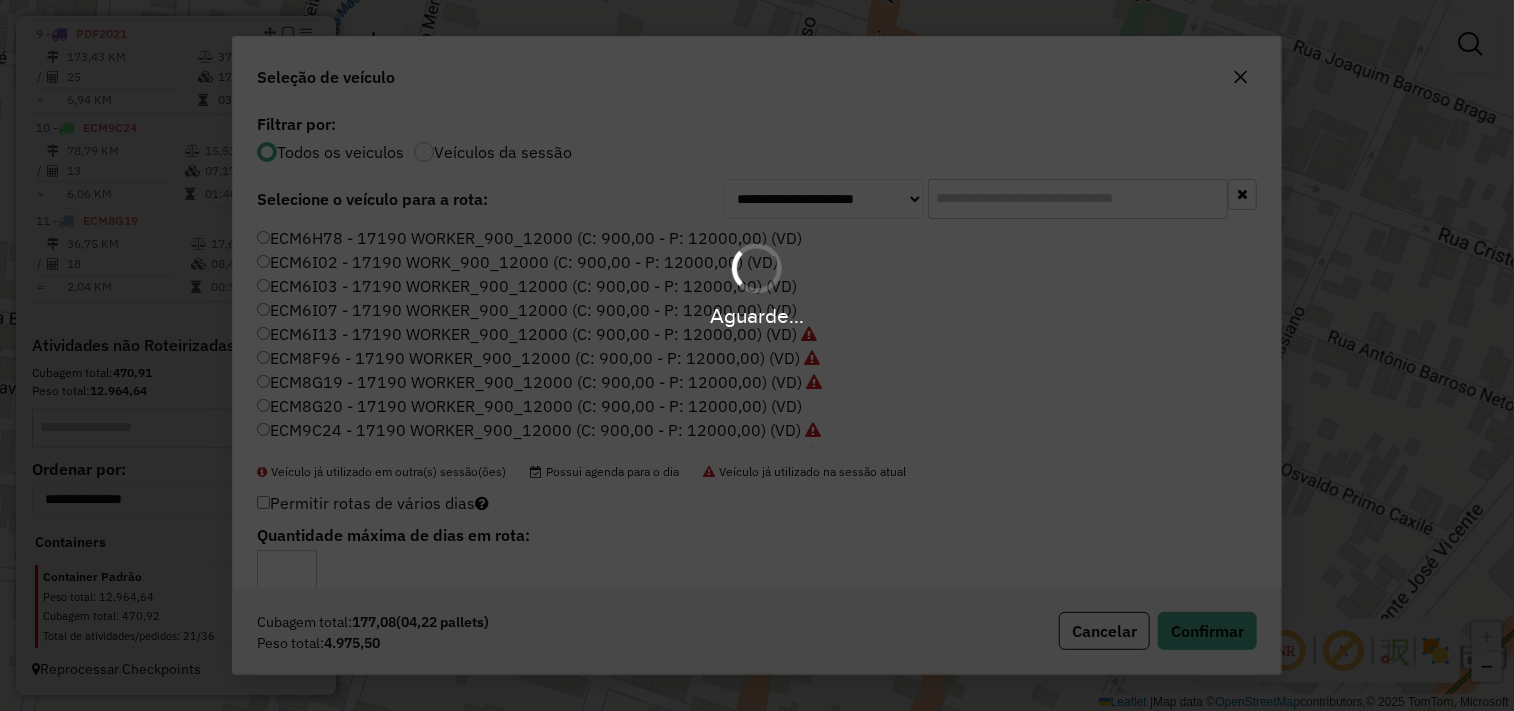 scroll, scrollTop: 1615, scrollLeft: 0, axis: vertical 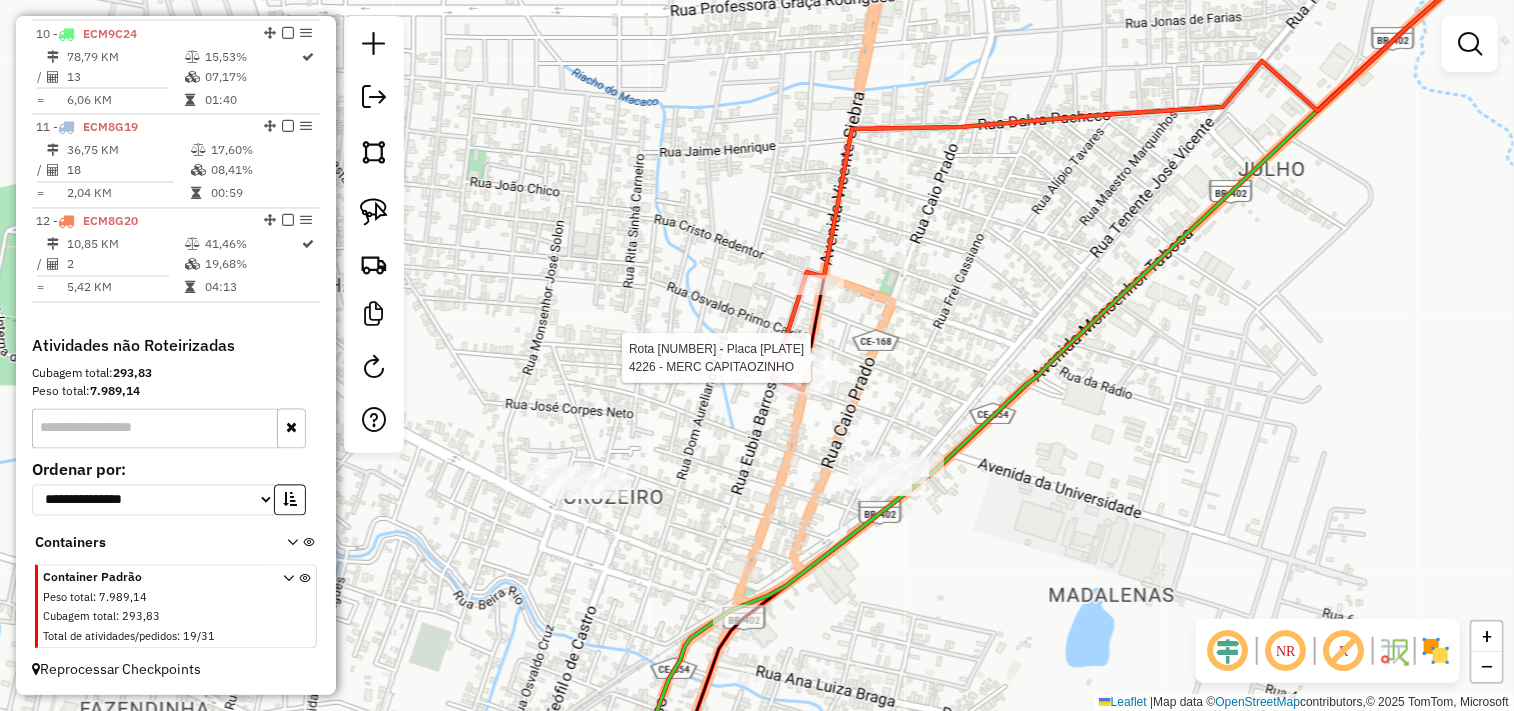 select on "**********" 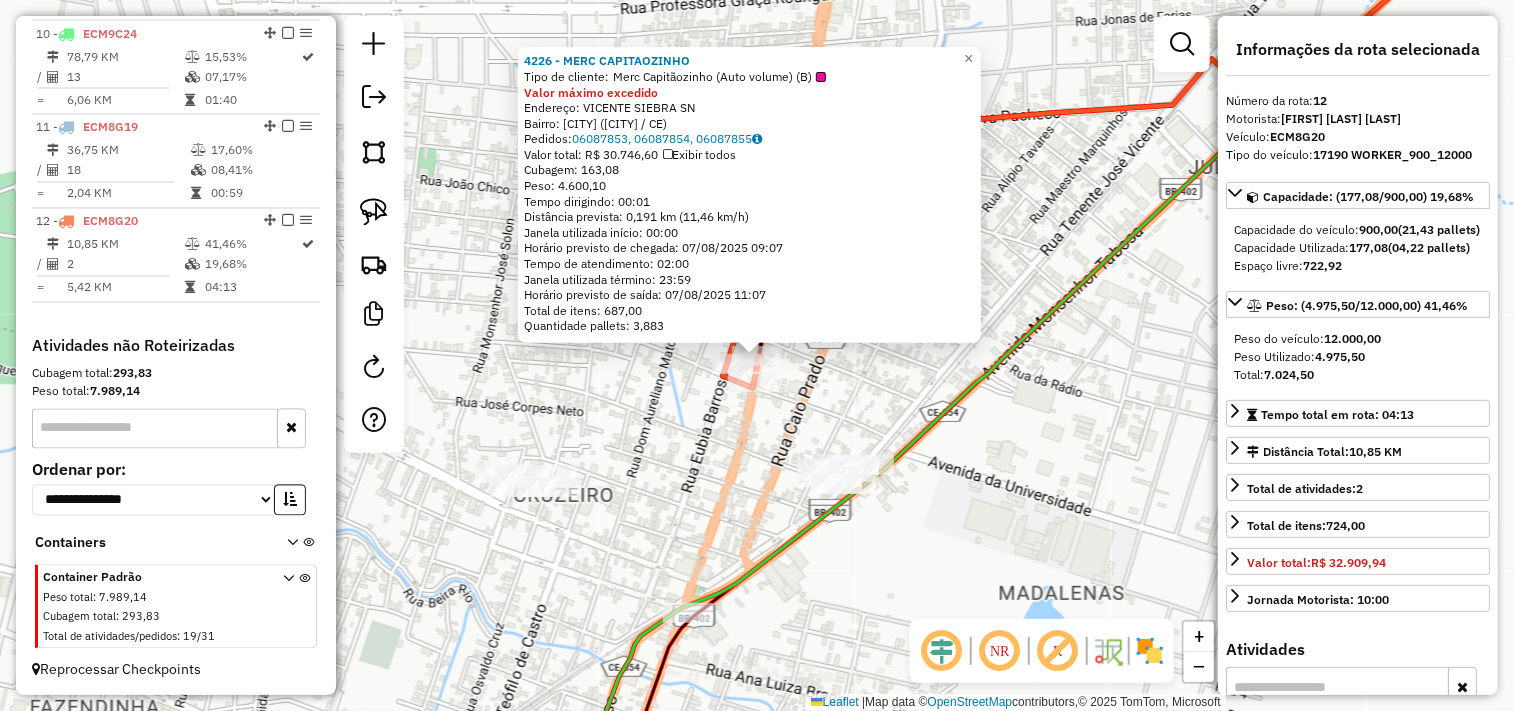 click on "[NUMBER] - [BRAND]  Tipo de cliente:   [BRAND] (Auto volume) (B)  Valor máximo excedido  Endereço:  [STREET] SN   Bairro: [CITY] ([CITY] / CE)   Pedidos:  [ORDER_ID], [ORDER_ID], [ORDER_ID]   Valor total: R$ 30.746,60   Exibir todos   Cubagem: 163,08  Peso: 4.600,10  Tempo dirigindo: 00:01   Distância prevista: 0,191 km (11,46 km/h)   Janela utilizada início: 00:00   Horário previsto de chegada: 07/08/2025 09:07   Tempo de atendimento: 02:00   Janela utilizada término: 23:59   Horário previsto de saída: 07/08/2025 11:07   Total de itens: 687,00   Quantidade pallets: 3,883  × Janela de atendimento Grade de atendimento Capacidade Transportadoras Veículos Cliente Pedidos  Rotas Selecione os dias de semana para filtrar as janelas de atendimento  Seg   Ter   Qua   Qui   Sex   Sáb   Dom  Informe o período da janela de atendimento: De: Até:  Filtrar exatamente a janela do cliente  Considerar janela de atendimento padrão   Seg   Ter   Qua   Qui   Sex   Sáb   Dom   Peso mínimo:  +" 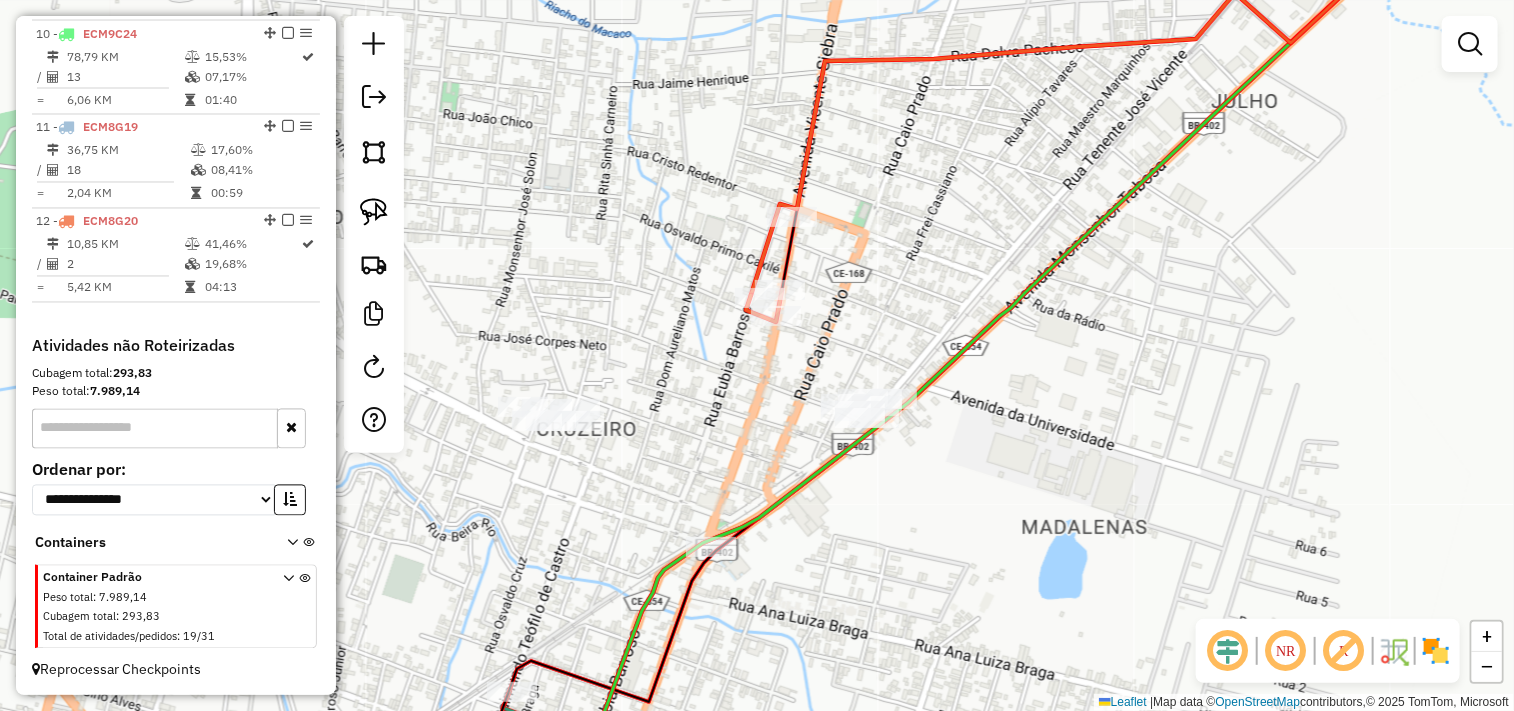 drag, startPoint x: 693, startPoint y: 463, endPoint x: 758, endPoint y: 366, distance: 116.76472 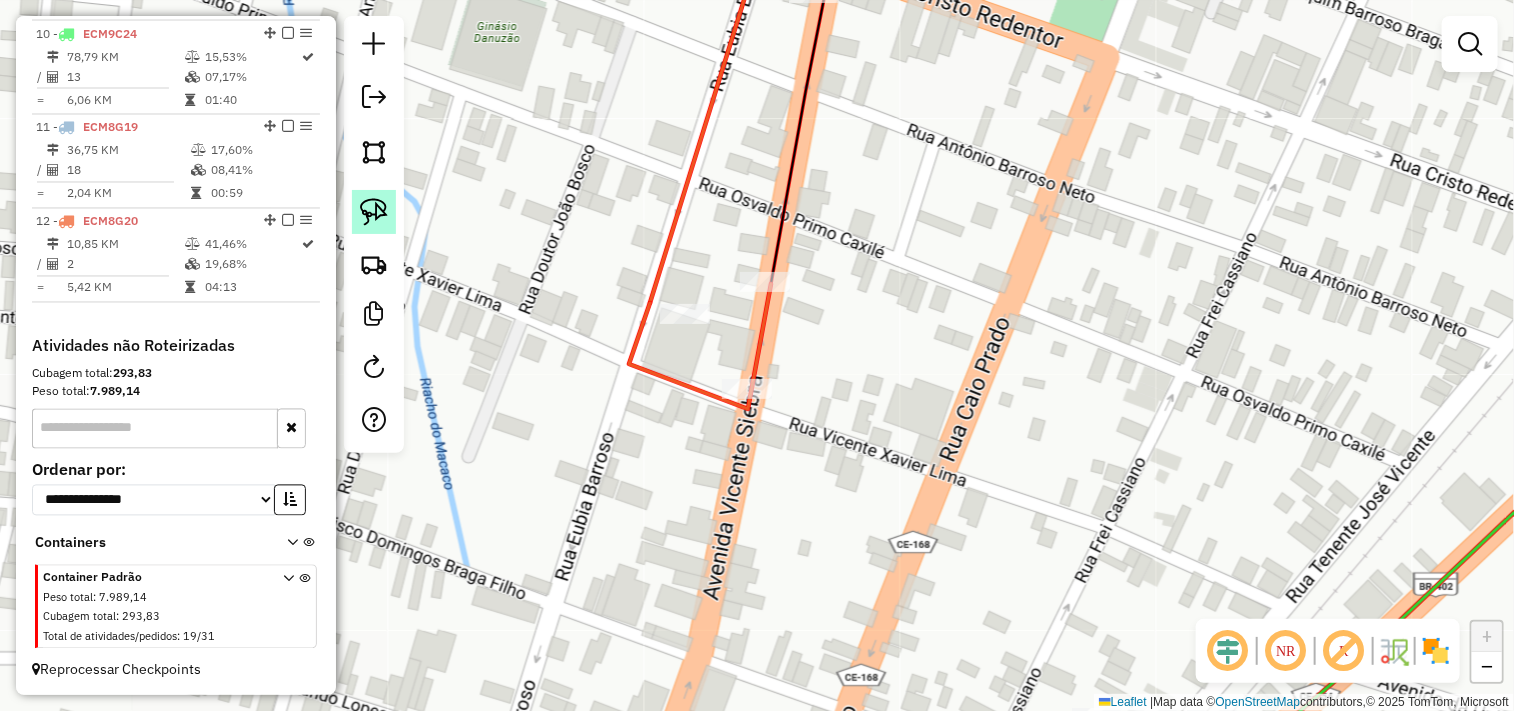 click 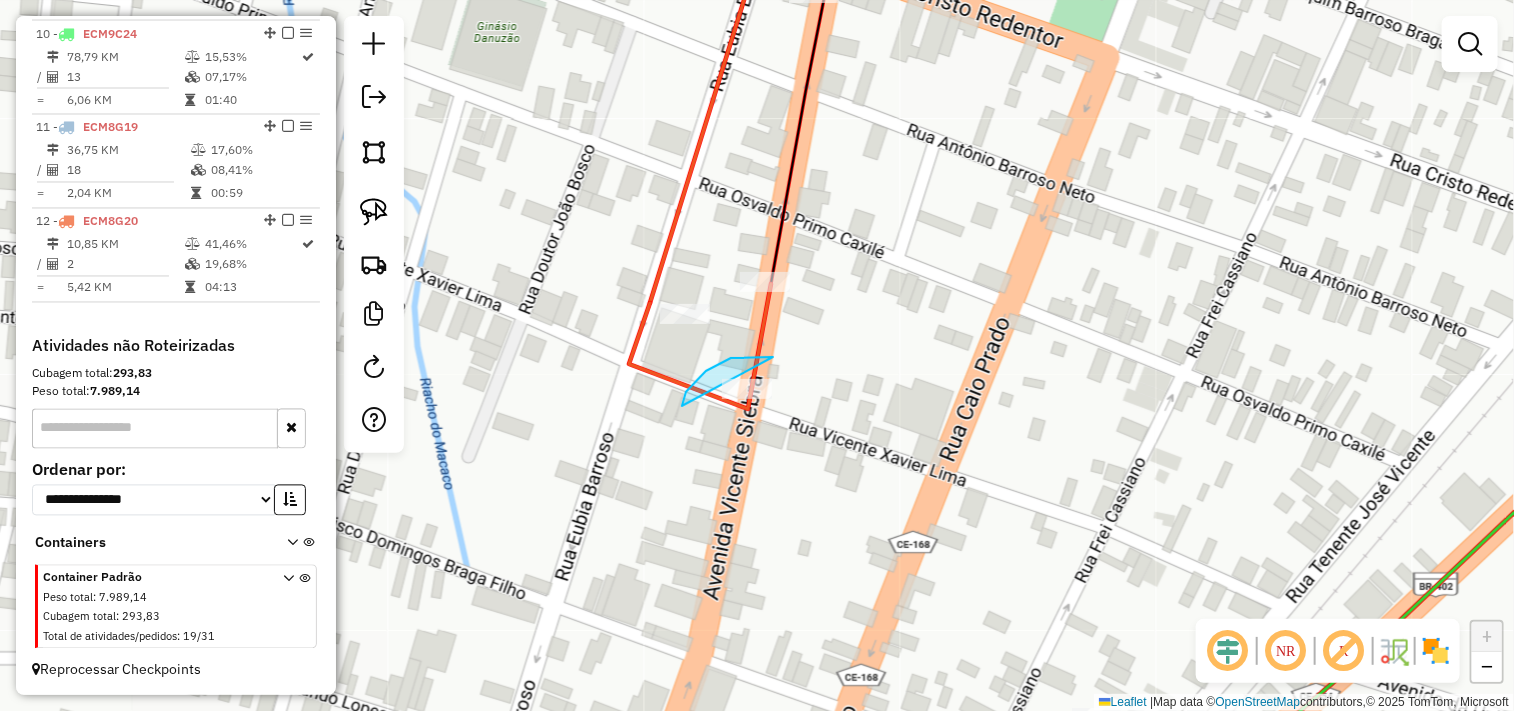 drag, startPoint x: 682, startPoint y: 406, endPoint x: 862, endPoint y: 412, distance: 180.09998 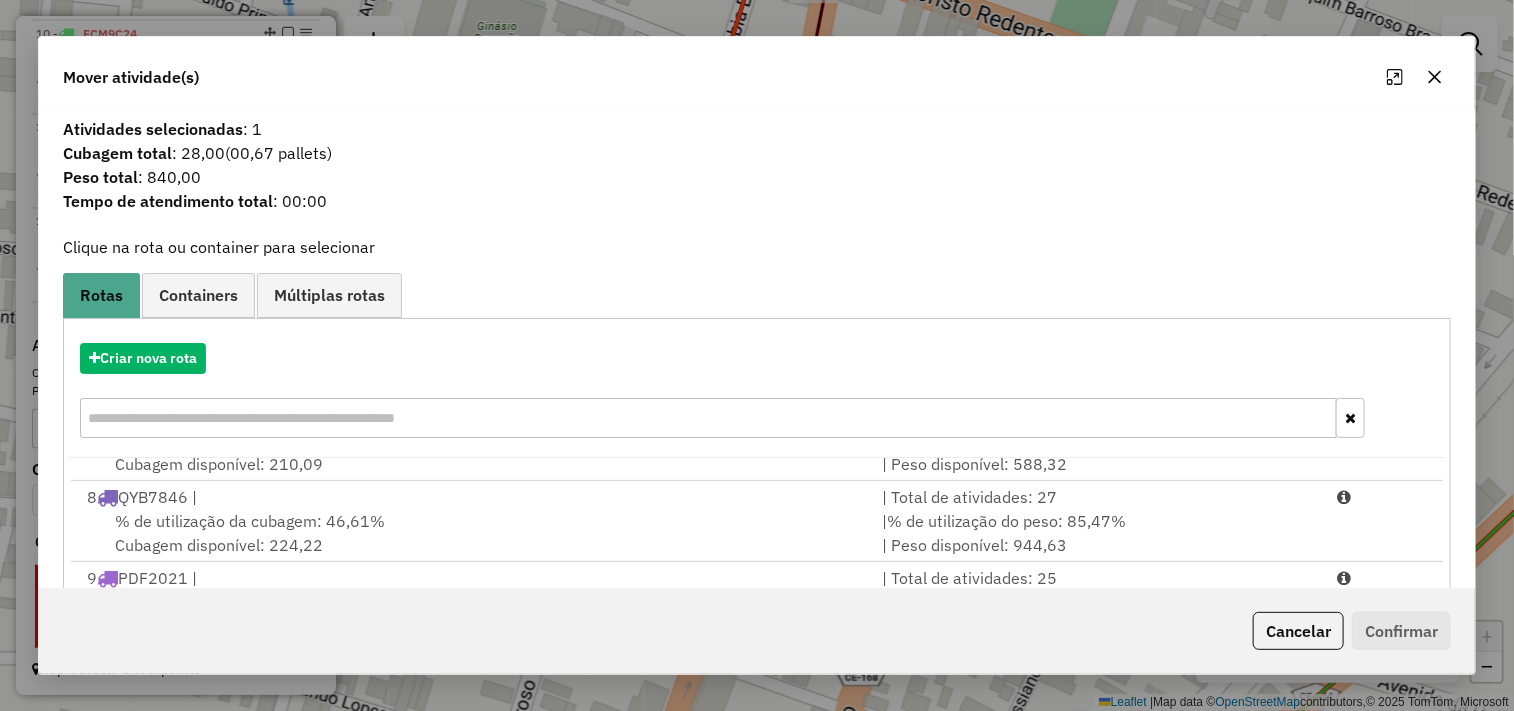 scroll, scrollTop: 573, scrollLeft: 0, axis: vertical 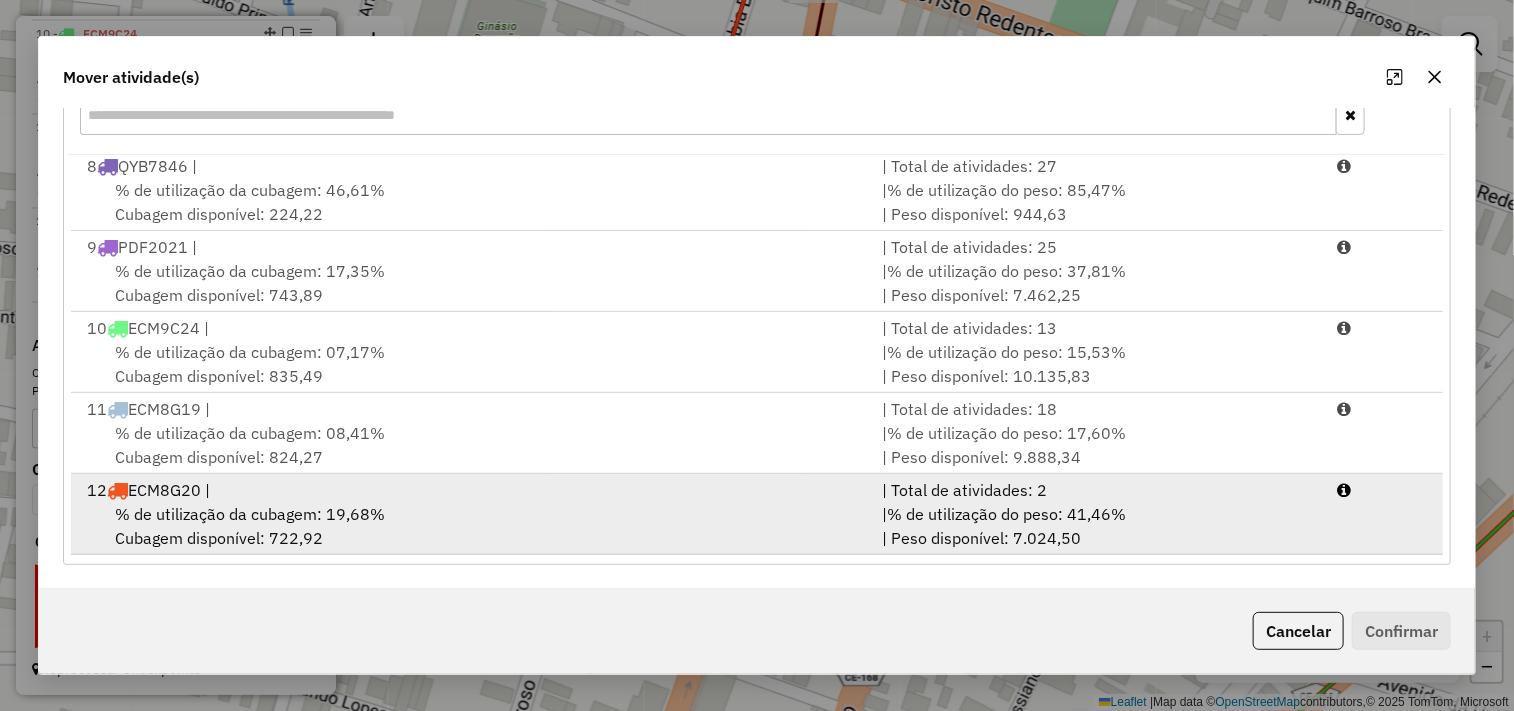 click on "% de utilização da cubagem: 19,68%" at bounding box center (250, 514) 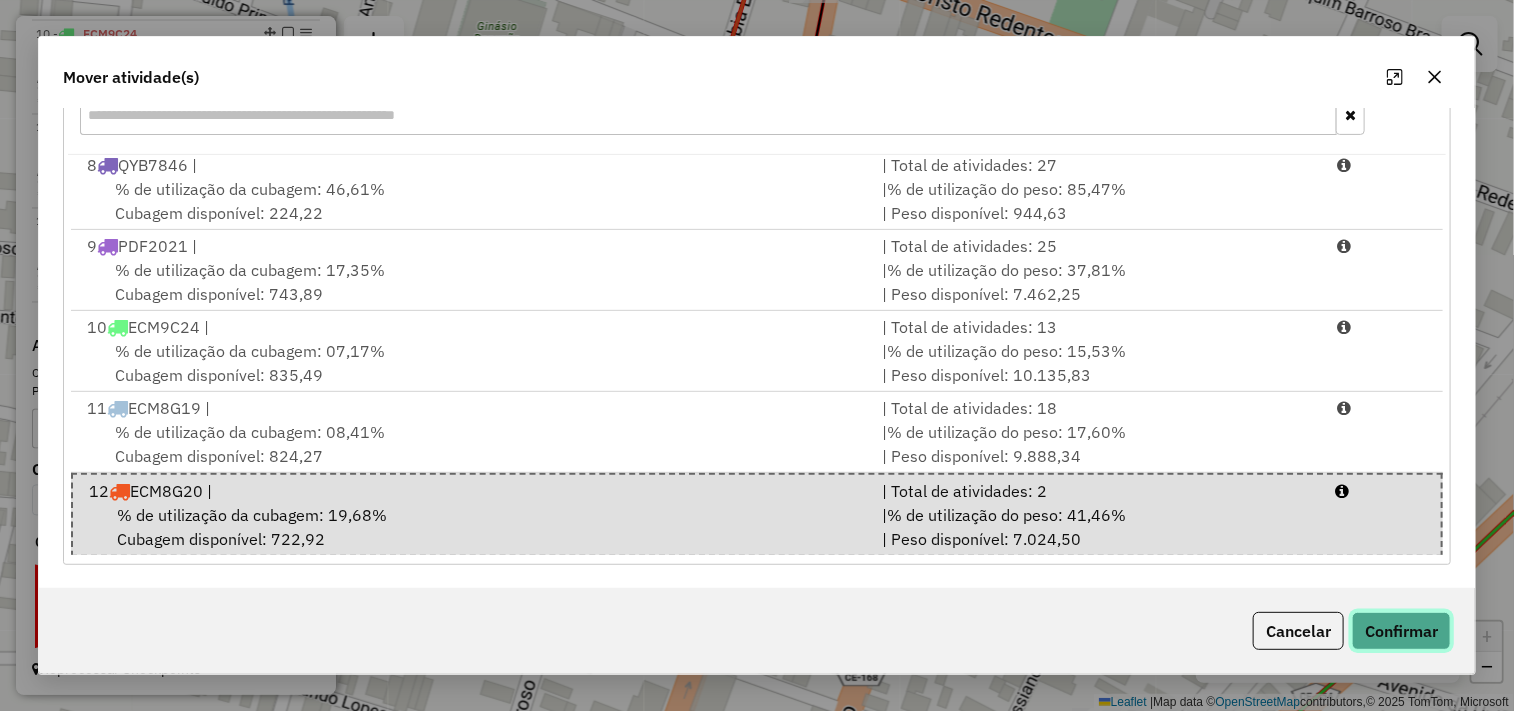 click on "Confirmar" 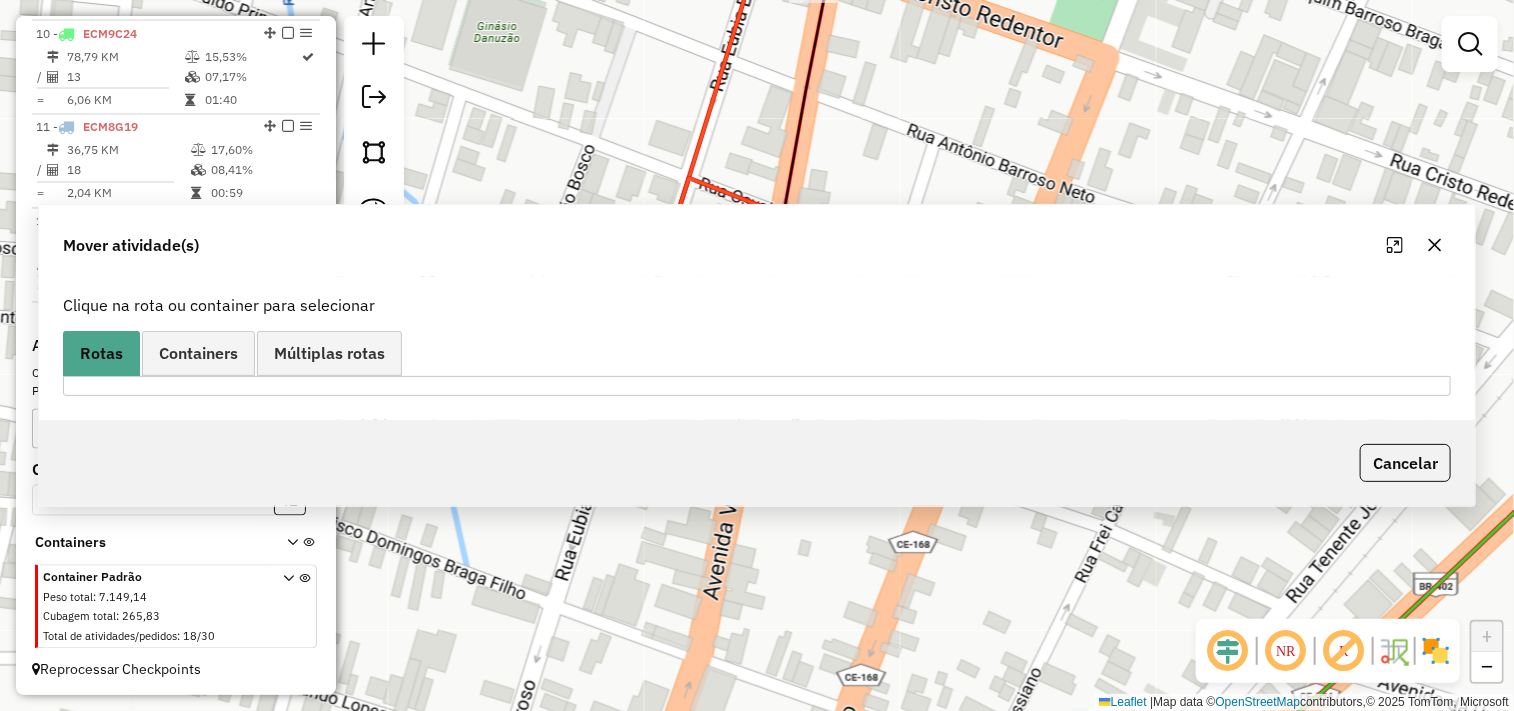 scroll, scrollTop: 0, scrollLeft: 0, axis: both 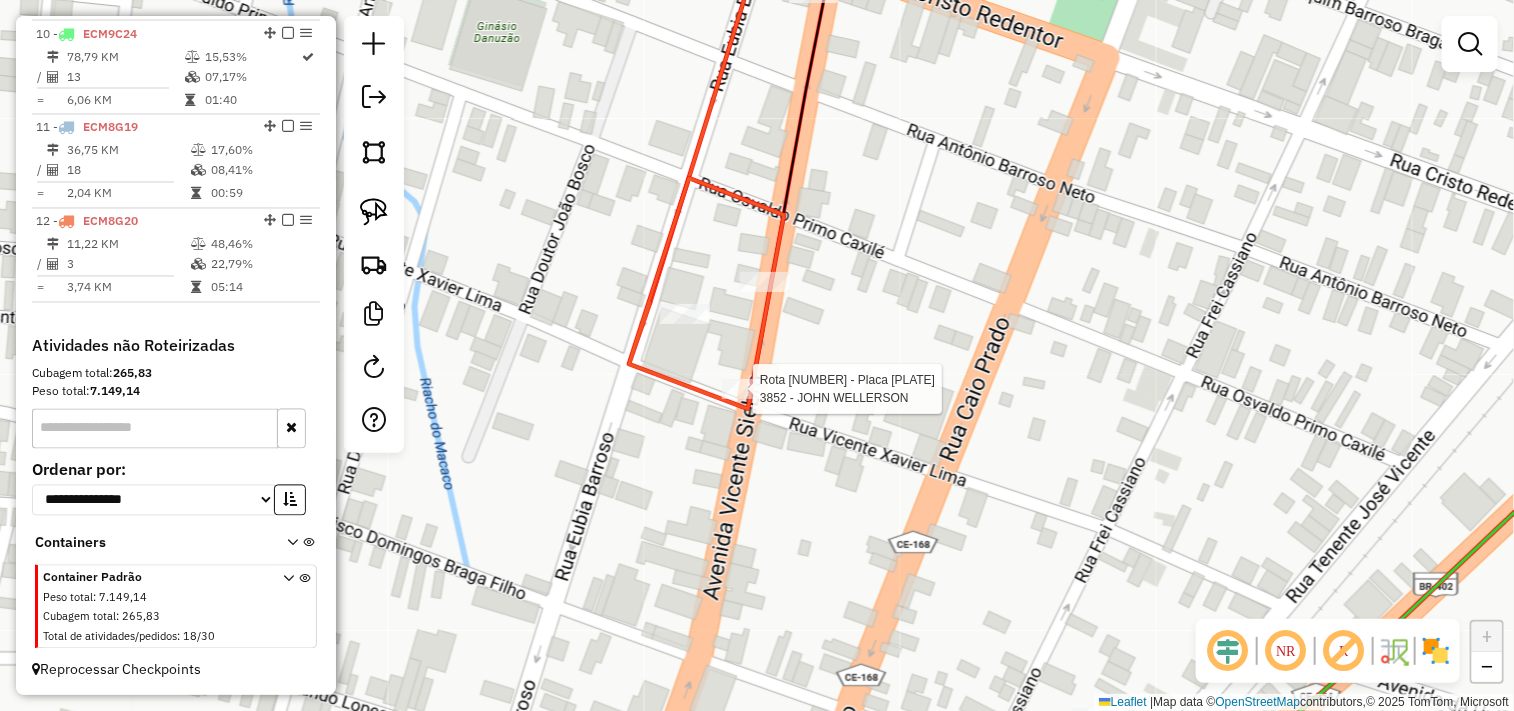 select on "**********" 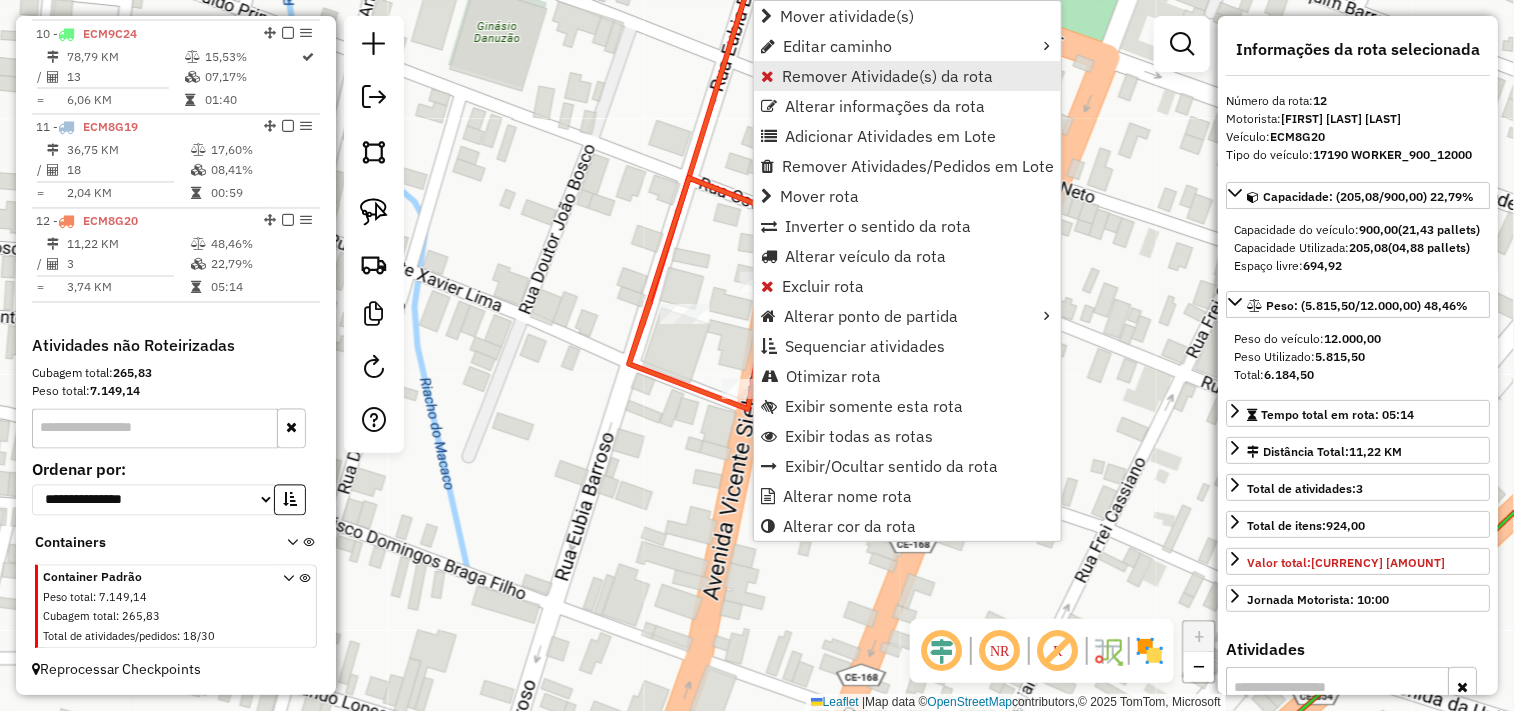 click on "Remover Atividade(s) da rota" at bounding box center [887, 76] 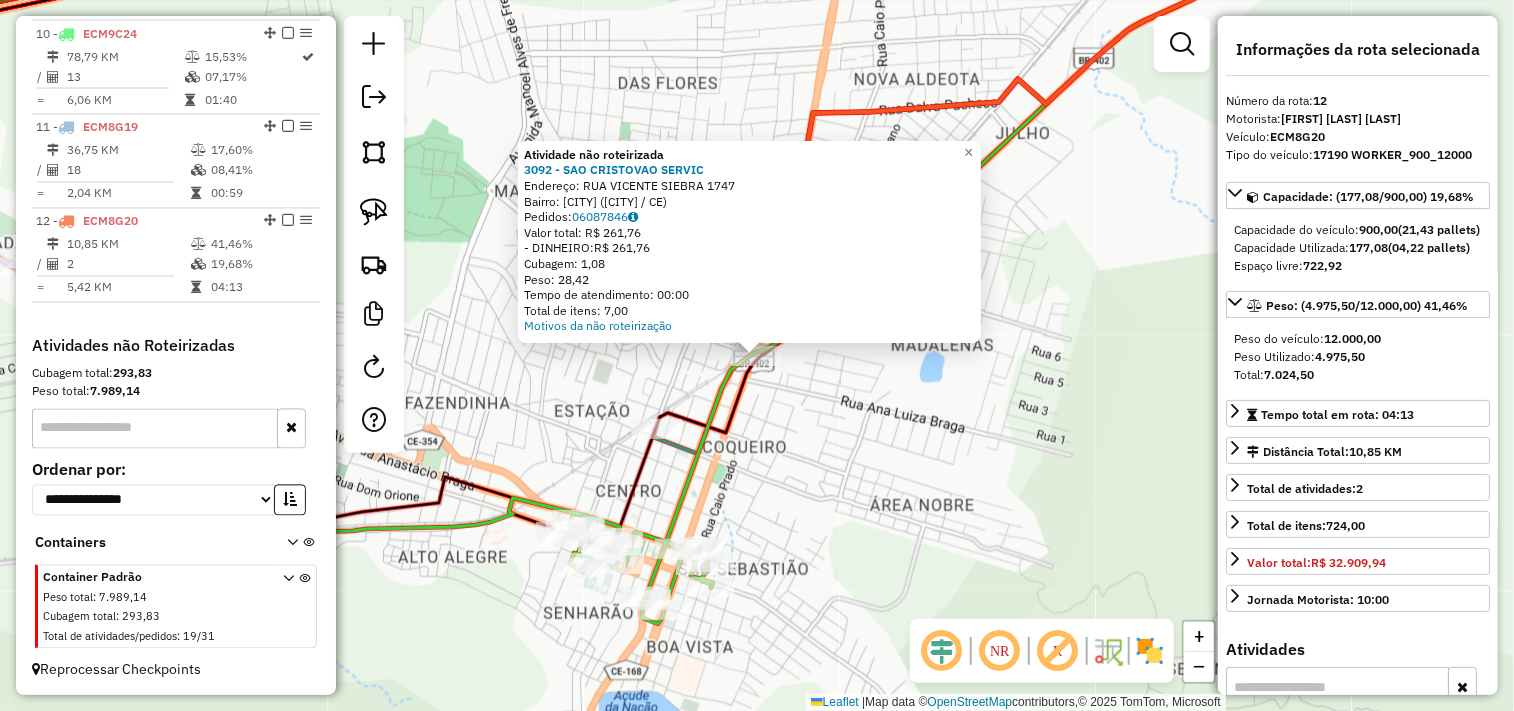 click on "Atividade não roteirizada 3092 - SAO CRISTOVAO SERVIC  Endereço:  [STREET] [NUMBER]   Bairro: [NEIGHBORHOOD] ([CITY] / CE)   Pedidos:  [ORDER_ID]   Valor total: R$ 261,76   - DINHEIRO:  R$ 261,76   Cubagem: 1,08   Peso: 28,42   Tempo de atendimento: 00:00   Total de itens: 7,00  Motivos da não roteirização × Janela de atendimento Grade de atendimento Capacidade Transportadoras Veículos Cliente Pedidos  Rotas Selecione os dias de semana para filtrar as janelas de atendimento  Seg   Ter   Qua   Qui   Sex   Sáb   Dom  Informe o período da janela de atendimento: De: Até:  Filtrar exatamente a janela do cliente  Considerar janela de atendimento padrão  Selecione os dias de semana para filtrar as grades de atendimento  Seg   Ter   Qua   Qui   Sex   Sáb   Dom   Considerar clientes sem dia de atendimento cadastrado  Clientes fora do dia de atendimento selecionado Filtrar as atividades entre os valores definidos abaixo:  Peso mínimo:   Peso máximo:   Cubagem mínima:   Cubagem máxima:   De:   Até:  +" 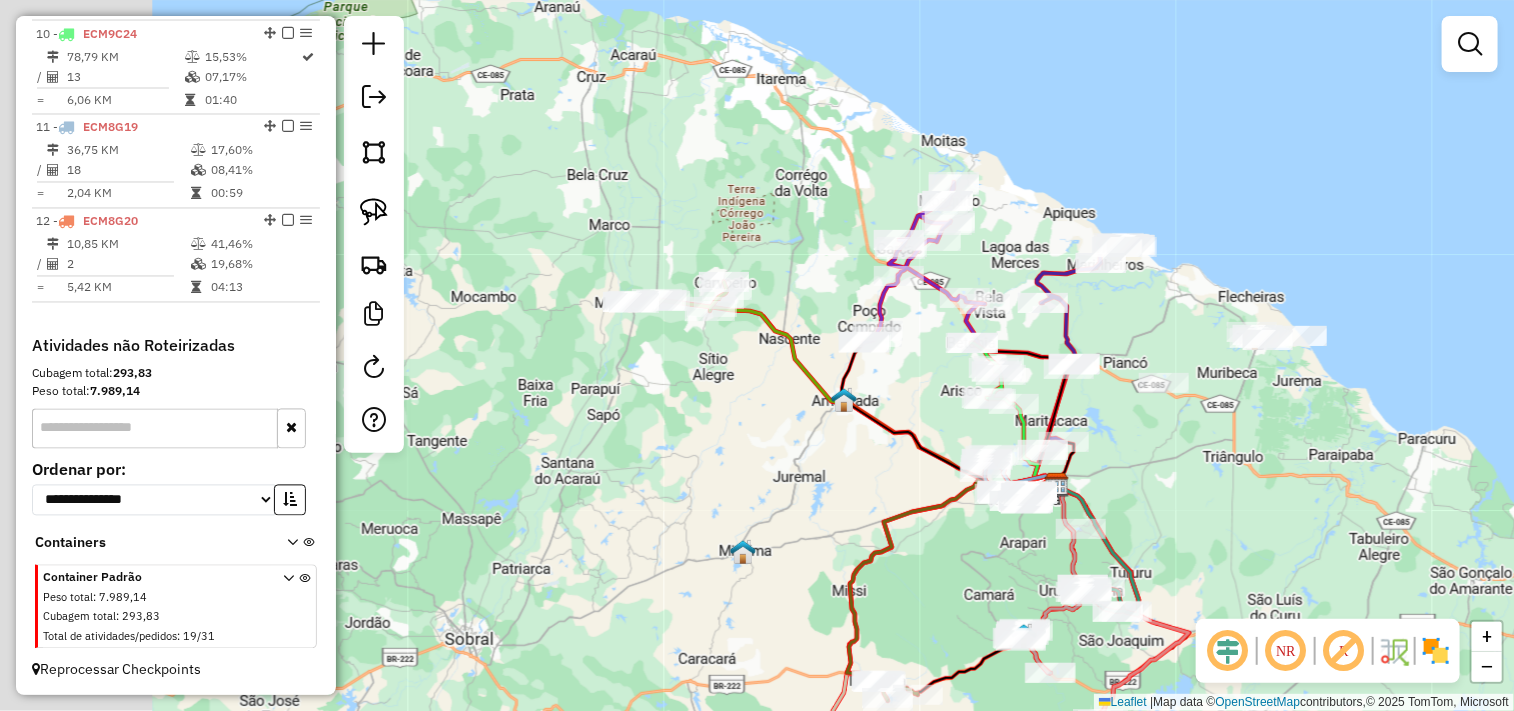 drag, startPoint x: 536, startPoint y: 365, endPoint x: 704, endPoint y: 370, distance: 168.07439 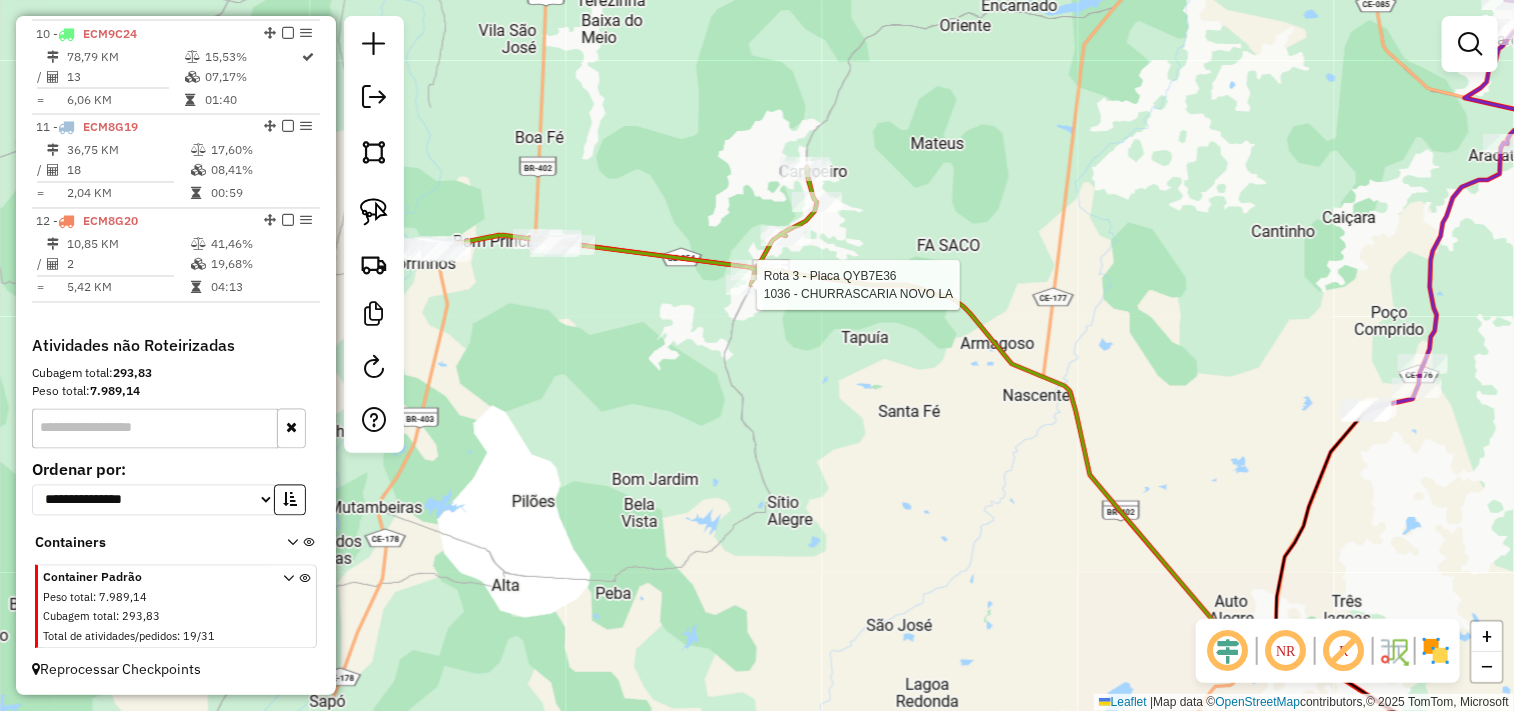 select on "**********" 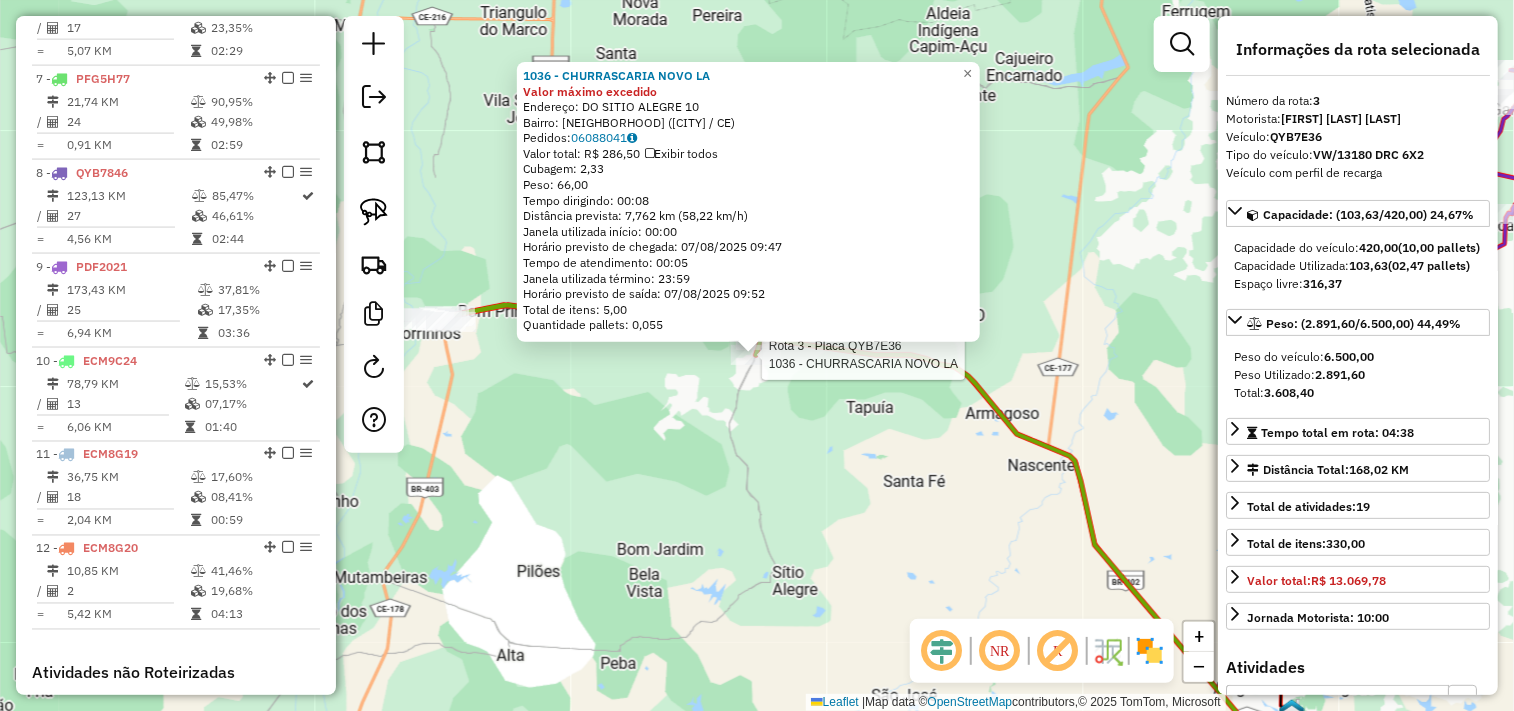 scroll, scrollTop: 961, scrollLeft: 0, axis: vertical 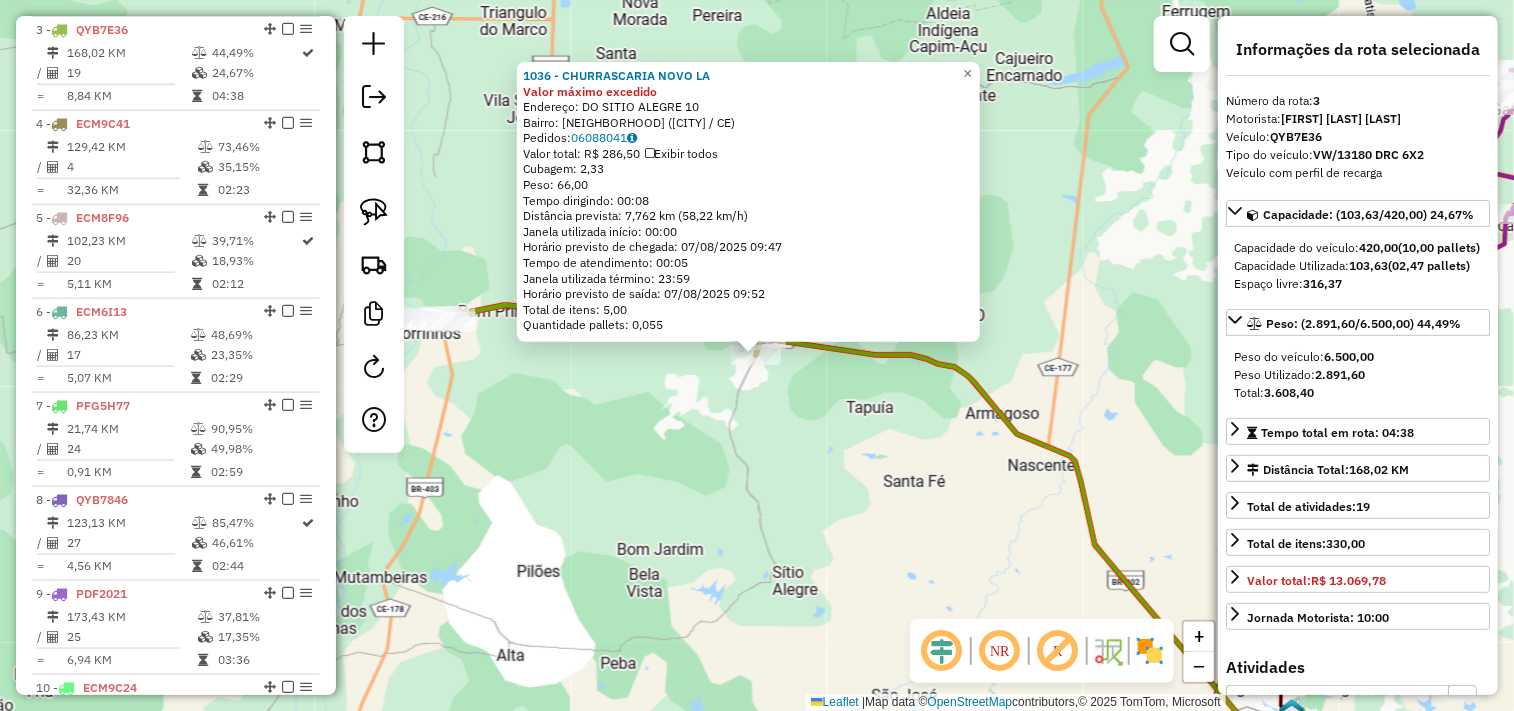 click on "Valor máximo excedido Endereço: [STREET] [NUMBER] Bairro: [NEIGHBORHOOD] ([CITY] / [STATE]) Pedidos: [ORDER_ID] Valor total: [CURRENCY] [AMOUNT] Exibir todos Cubagem: [VOLUME] Peso: [WEIGHT] Tempo dirigindo: [TIME] Distância prevista: [DISTANCE] km ([SPEED] km/h) Janela utilizada início: [TIME] Horário previsto de chegada: [DATE] [TIME] Tempo de atendimento: [TIME] Janela utilizada término: [TIME] Horário previsto de saída: [DATE] [TIME] Total de itens: [ITEMS] Quantidade pallets: [PALLETS] × Janela de atendimento Grade de atendimento Capacidade Transportadoras Veículos Cliente Pedidos Rotas Selecione os dias de semana para filtrar as janelas de atendimento Seg Ter Qua Qui Sex Sáb Dom Informe o período da janela de atendimento: De: [TIME] Até: [TIME] Filtrar exatamente a janela do cliente Considerar janela de atendimento padrão Selecione os dias de semana para filtrar as grades de atendimento Seg Ter Qua Qui Sex Sáb Dom Peso mínimo: [WEIGHT] Peso máximo: [WEIGHT] De:" 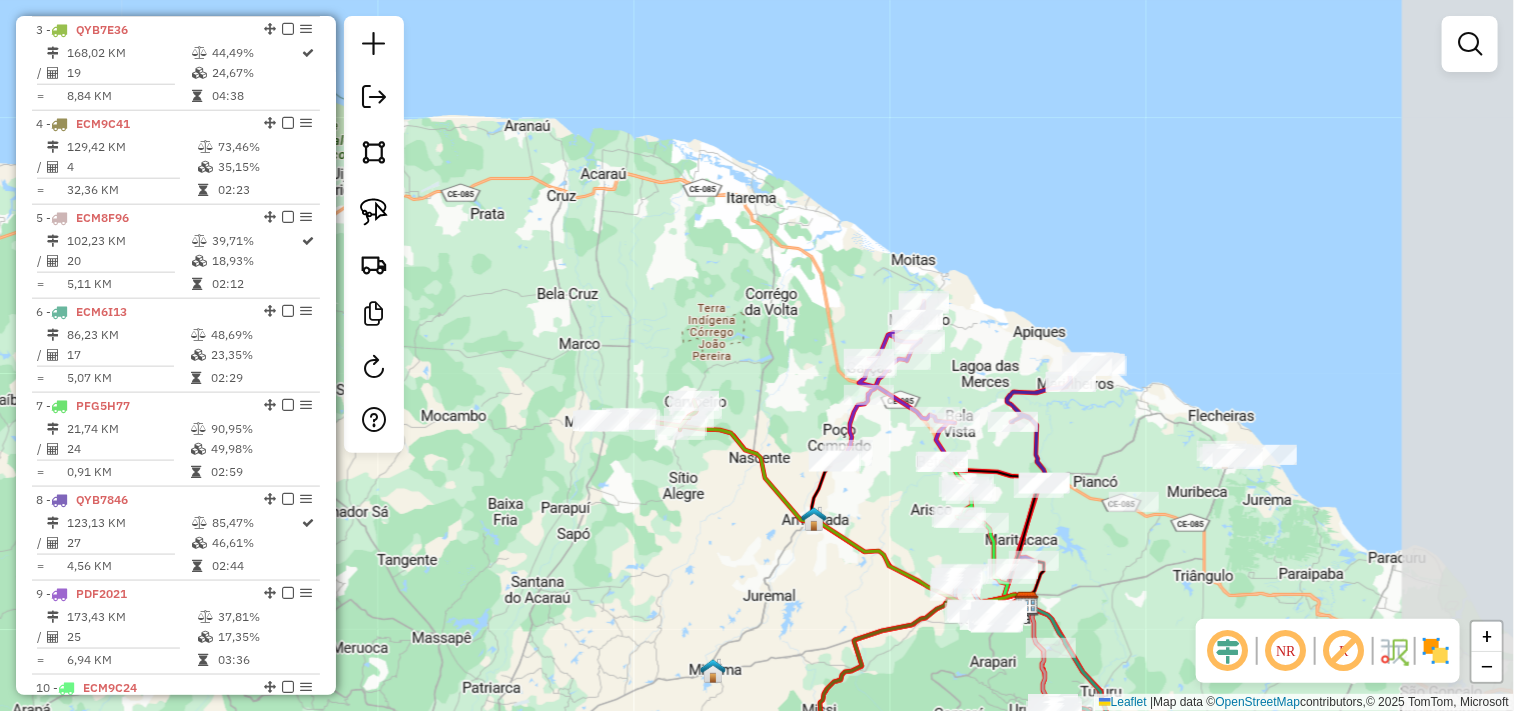 drag, startPoint x: 926, startPoint y: 373, endPoint x: 686, endPoint y: 373, distance: 240 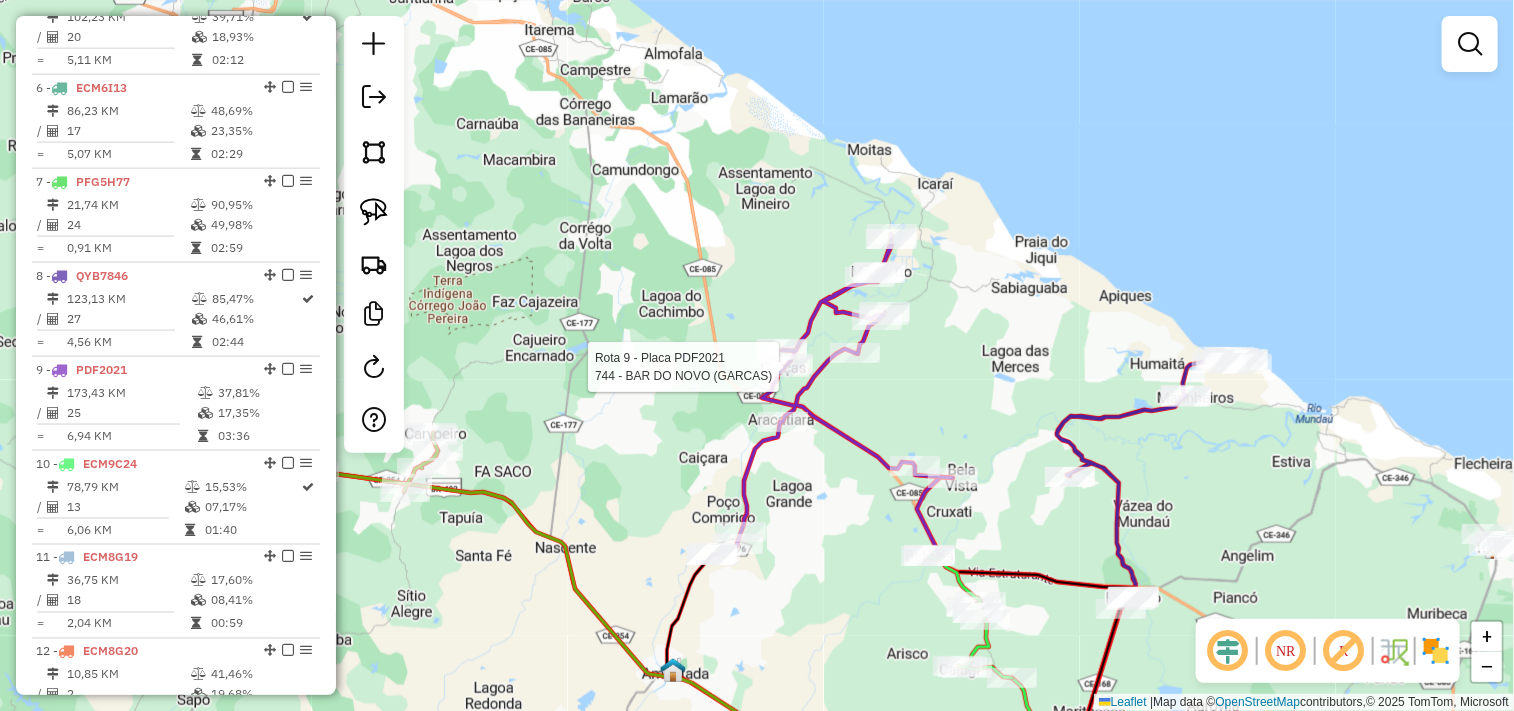 select on "**********" 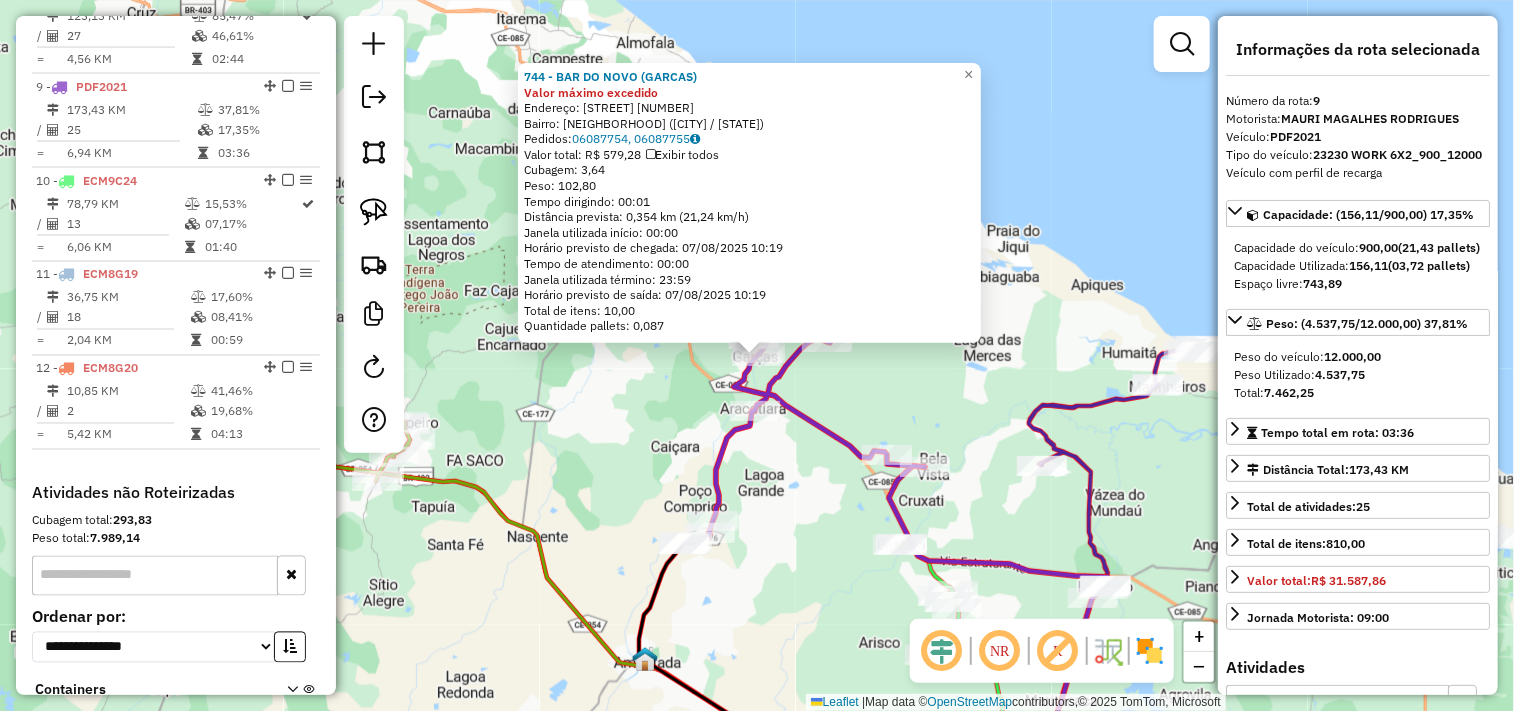 scroll, scrollTop: 1525, scrollLeft: 0, axis: vertical 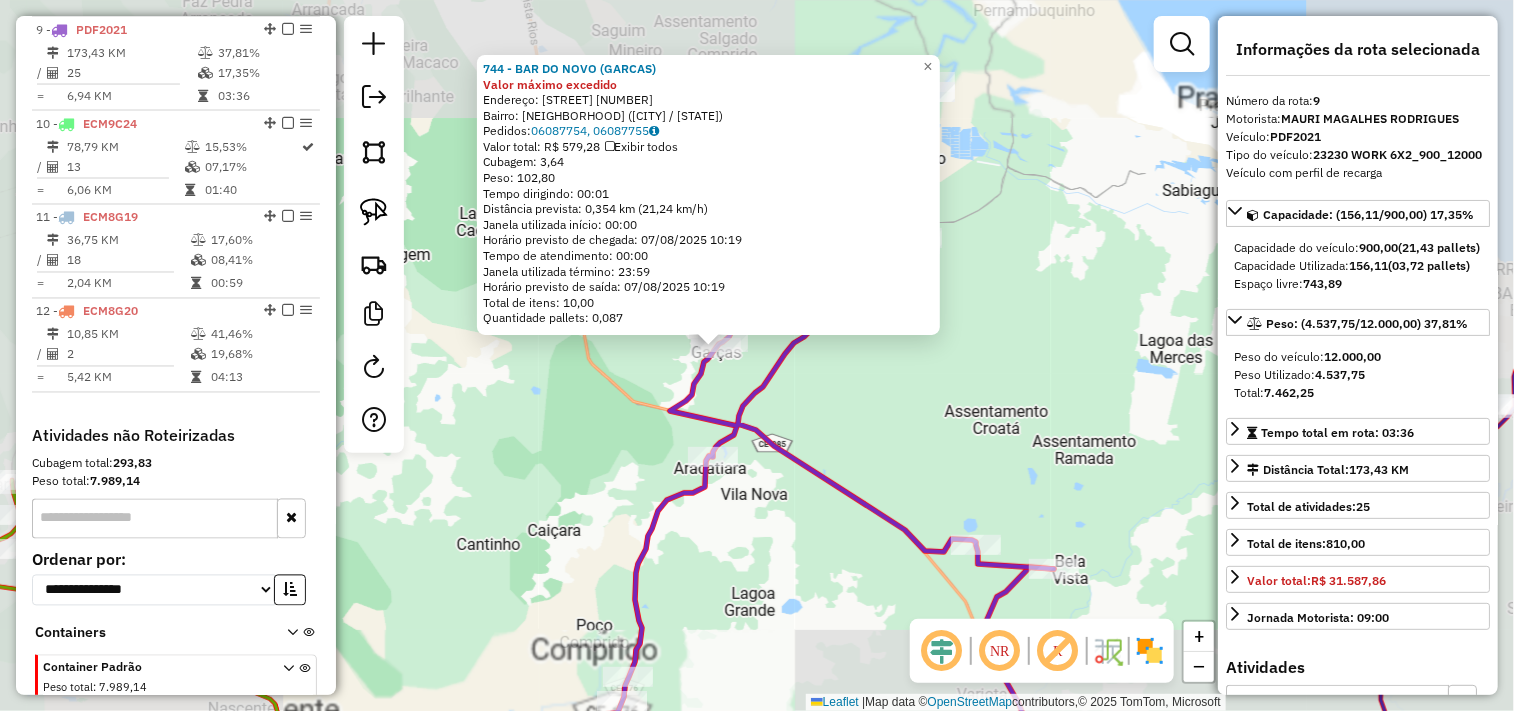 click on "744 - BAR DO NOVO (GARCAS) Valor máximo excedido  Endereço:  [STREET] [NUMBER]   Bairro: [NEIGHBORHOOD] ([CITY] / CE)   Pedidos:  [ORDER_ID], [ORDER_ID]   Valor total: R$ 579,28   Exibir todos   Cubagem: 3,64  Peso: 102,80  Tempo dirigindo: 00:01   Distância prevista: 0,354 km (21,24 km/h)   Janela utilizada início: 00:00   Horário previsto de chegada: 07/08/2025 10:19   Tempo de atendimento: 00:00   Janela utilizada término: 23:59   Horário previsto de saída: 07/08/2025 10:19   Total de itens: 10,00   Quantidade pallets: 0,087  × Janela de atendimento Grade de atendimento Capacidade Transportadoras Veículos Cliente Pedidos  Rotas Selecione os dias de semana para filtrar as janelas de atendimento  Seg   Ter   Qua   Qui   Sex   Sáb   Dom  Informe o período da janela de atendimento: De: Até:  Filtrar exatamente a janela do cliente  Considerar janela de atendimento padrão  Selecione os dias de semana para filtrar as grades de atendimento  Seg   Ter   Qua   Qui   Sex   Sáb   Dom   Peso mínimo:   De:  De:" 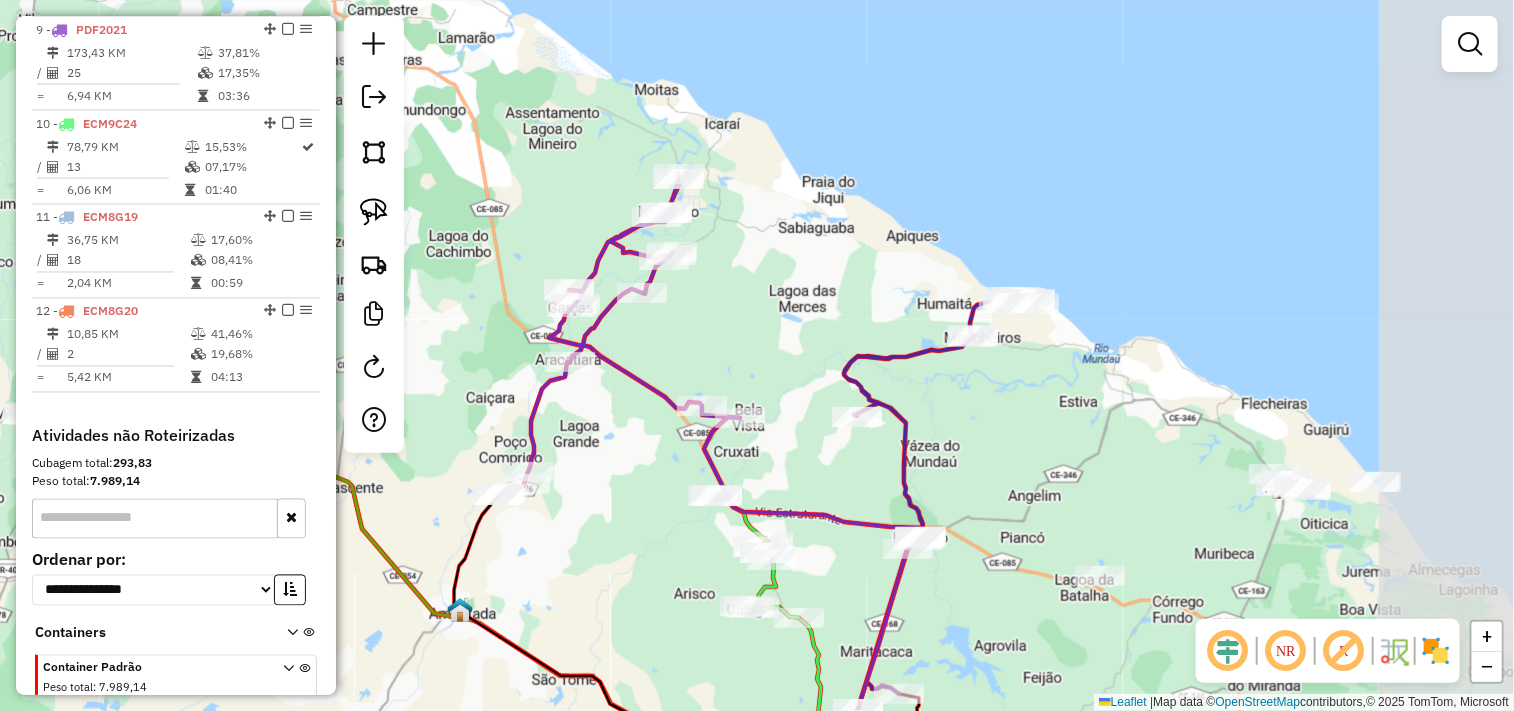 drag, startPoint x: 898, startPoint y: 381, endPoint x: 623, endPoint y: 317, distance: 282.34906 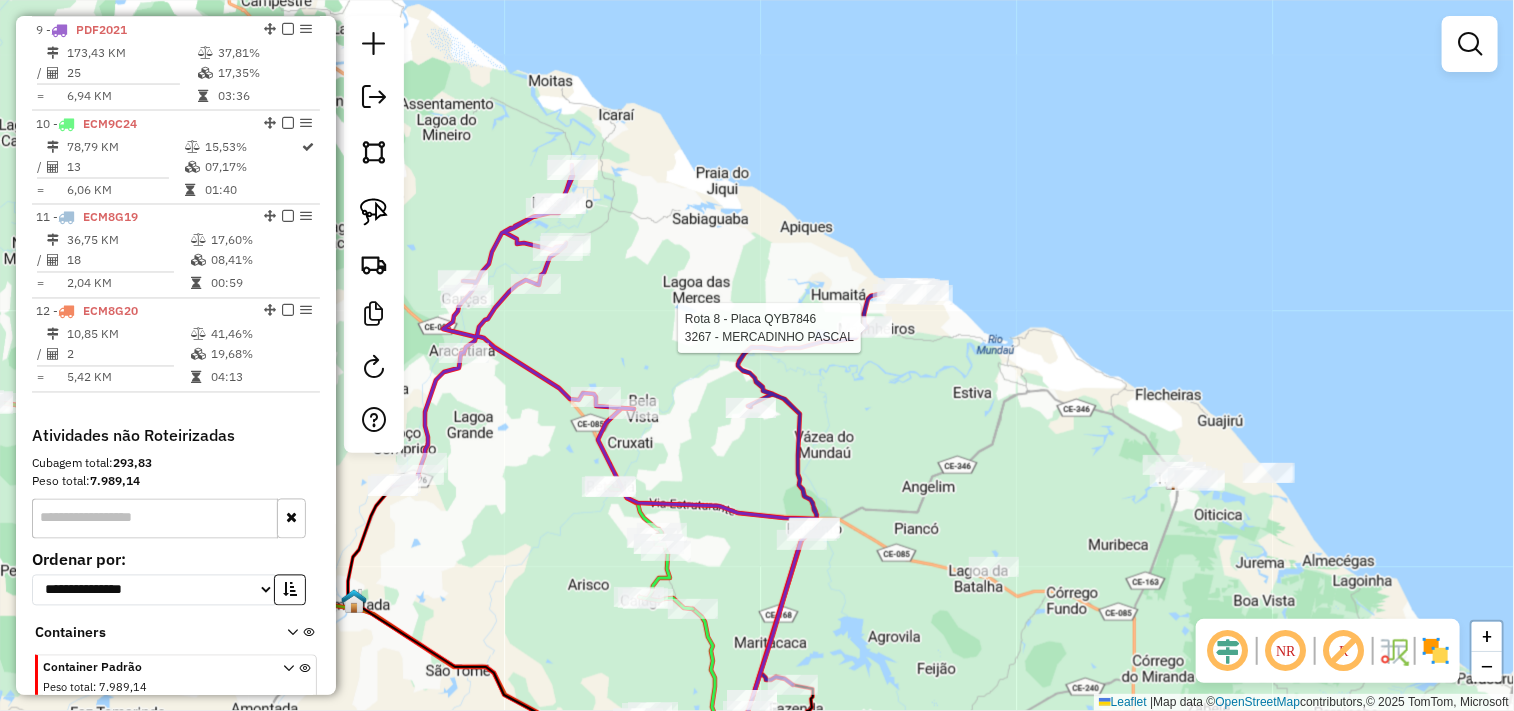 select on "**********" 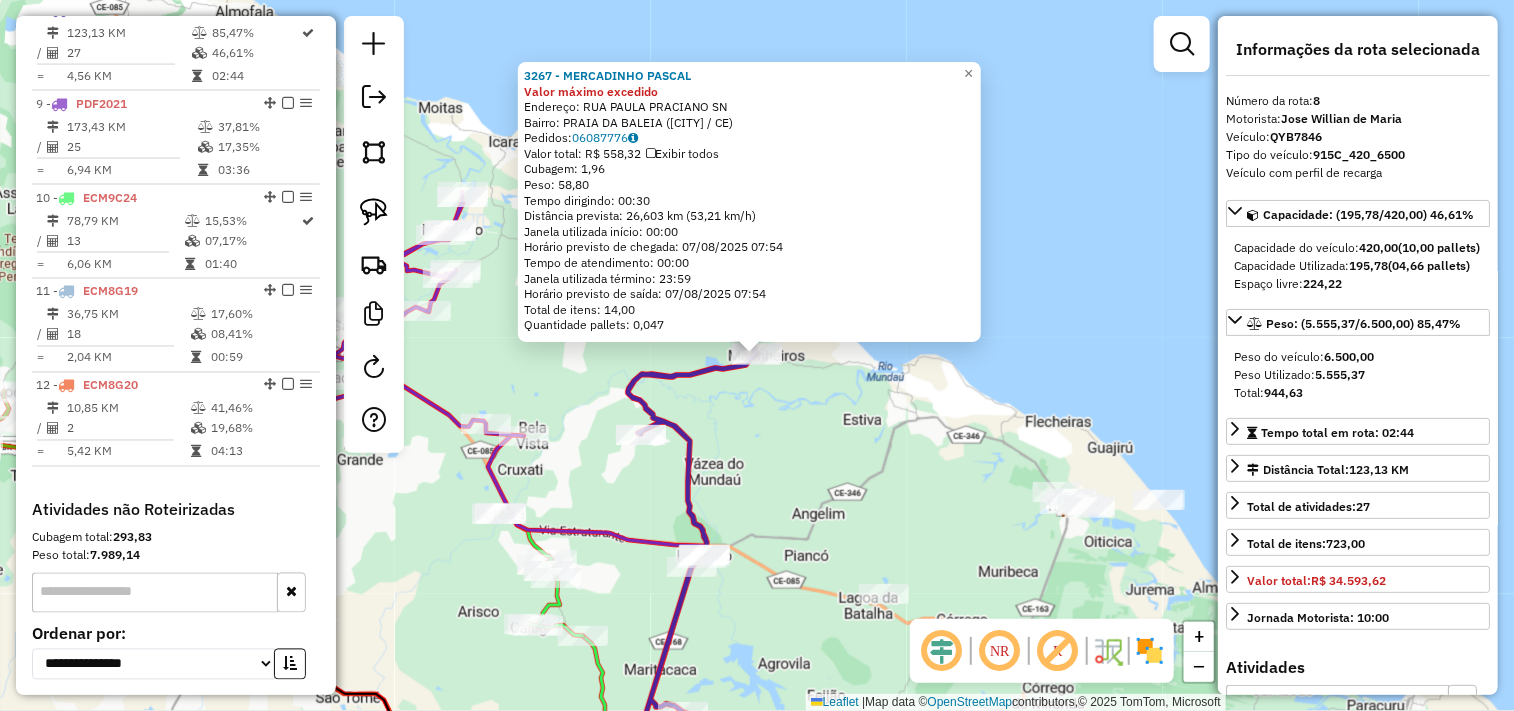 scroll, scrollTop: 1431, scrollLeft: 0, axis: vertical 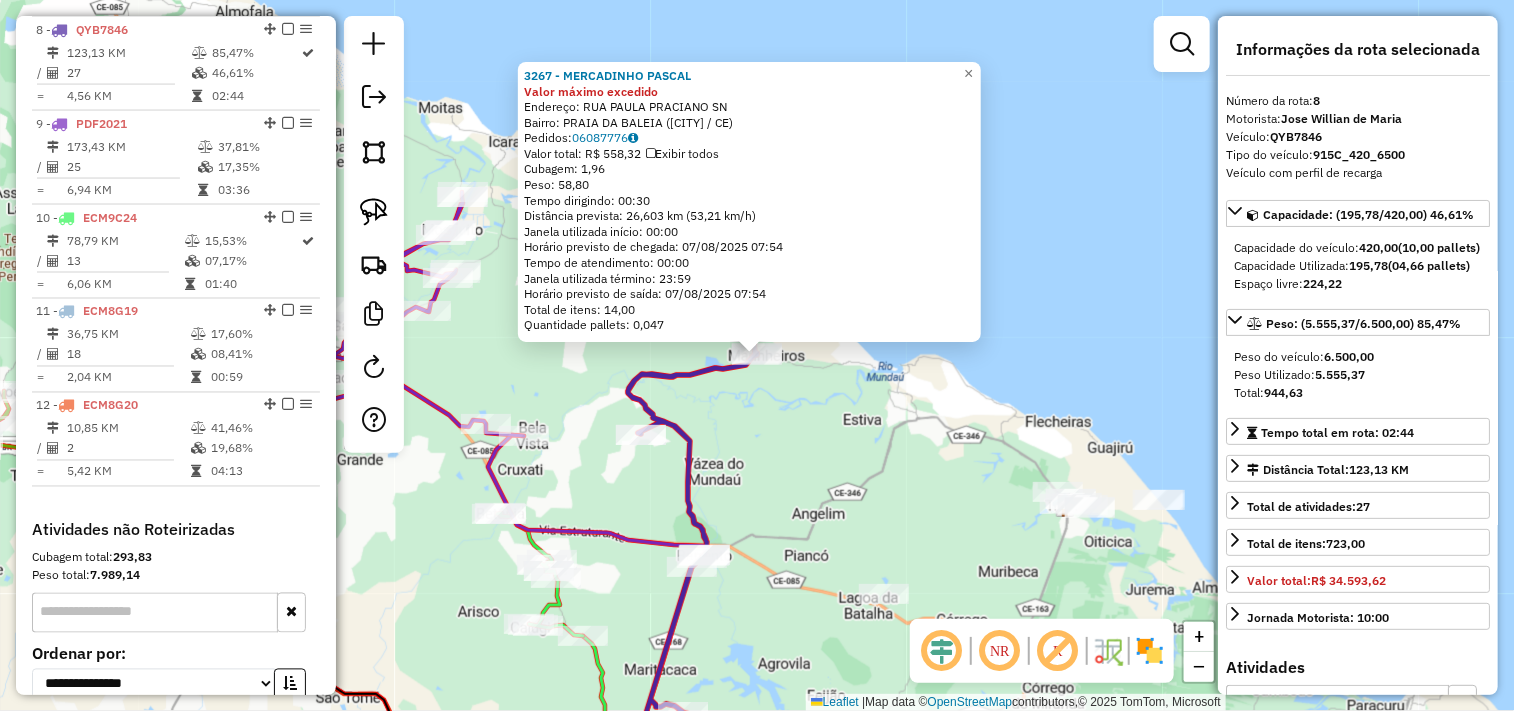 click on "3267 - MERCADINHO PASCAL Valor máximo excedido  Endereço:  RUA PAULA PRACIANO SN   Bairro: PRAIA DA BALEIA (ITAPIPOCA / CE)   Pedidos:  06087776   Valor total: R$ 558,32   Exibir todos   Cubagem: 1,96  Peso: 58,80  Tempo dirigindo: 00:30   Distância prevista: 26,603 km (53,21 km/h)   Janela utilizada início: 00:00   Horário previsto de chegada: 07/08/2025 07:54   Tempo de atendimento: 00:00   Janela utilizada término: 23:59   Horário previsto de saída: 07/08/2025 07:54   Total de itens: 14,00   Quantidade pallets: 0,047  × Janela de atendimento Grade de atendimento Capacidade Transportadoras Veículos Cliente Pedidos  Rotas Selecione os dias de semana para filtrar as janelas de atendimento  Seg   Ter   Qua   Qui   Sex   Sáb   Dom  Informe o período da janela de atendimento: De: Até:  Filtrar exatamente a janela do cliente  Considerar janela de atendimento padrão  Selecione os dias de semana para filtrar as grades de atendimento  Seg   Ter   Qua   Qui   Sex   Sáb   Dom   Peso mínimo:   De:  De:" 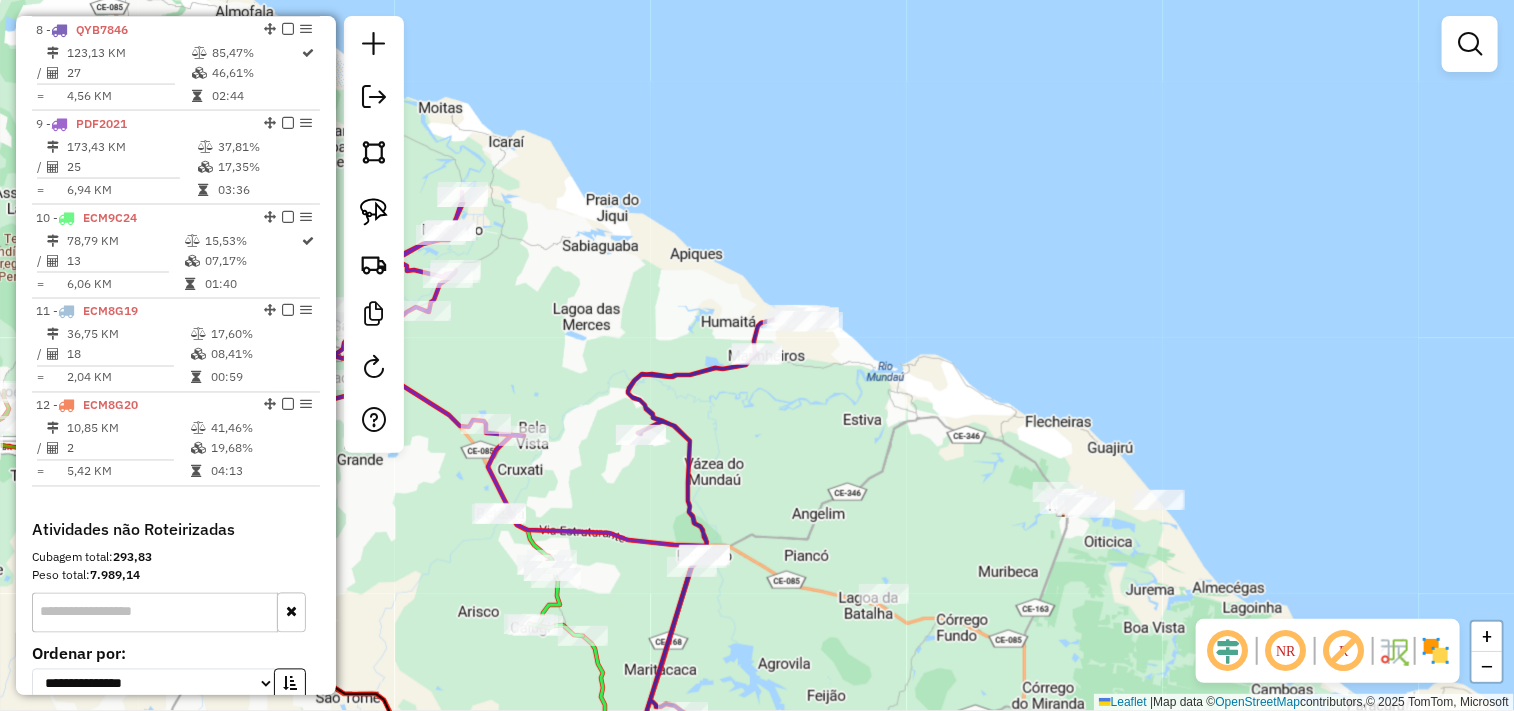 click 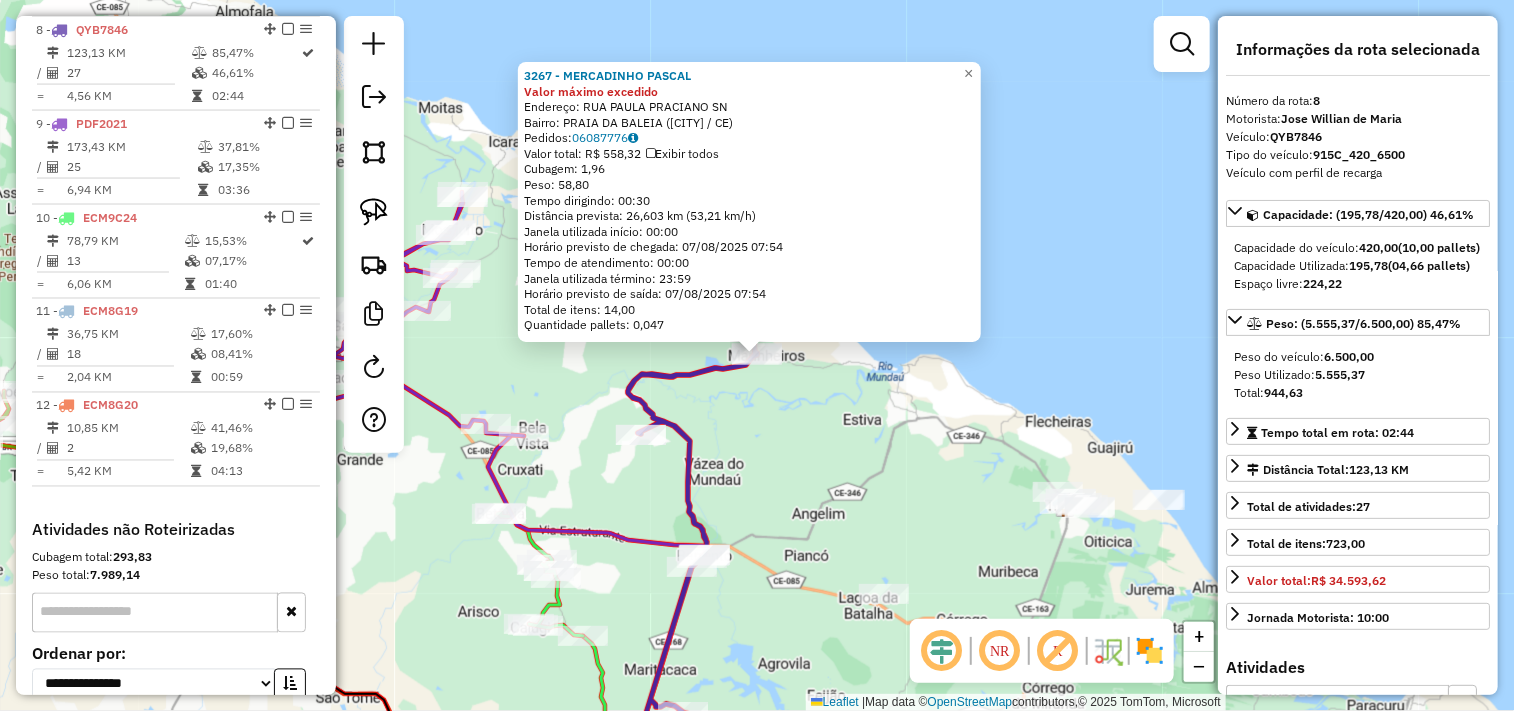click on "3267 - MERCADINHO PASCAL Valor máximo excedido  Endereço:  RUA PAULA PRACIANO SN   Bairro: PRAIA DA BALEIA (ITAPIPOCA / CE)   Pedidos:  06087776   Valor total: R$ 558,32   Exibir todos   Cubagem: 1,96  Peso: 58,80  Tempo dirigindo: 00:30   Distância prevista: 26,603 km (53,21 km/h)   Janela utilizada início: 00:00   Horário previsto de chegada: 07/08/2025 07:54   Tempo de atendimento: 00:00   Janela utilizada término: 23:59   Horário previsto de saída: 07/08/2025 07:54   Total de itens: 14,00   Quantidade pallets: 0,047  × Janela de atendimento Grade de atendimento Capacidade Transportadoras Veículos Cliente Pedidos  Rotas Selecione os dias de semana para filtrar as janelas de atendimento  Seg   Ter   Qua   Qui   Sex   Sáb   Dom  Informe o período da janela de atendimento: De: Até:  Filtrar exatamente a janela do cliente  Considerar janela de atendimento padrão  Selecione os dias de semana para filtrar as grades de atendimento  Seg   Ter   Qua   Qui   Sex   Sáb   Dom   Peso mínimo:   De:  De:" 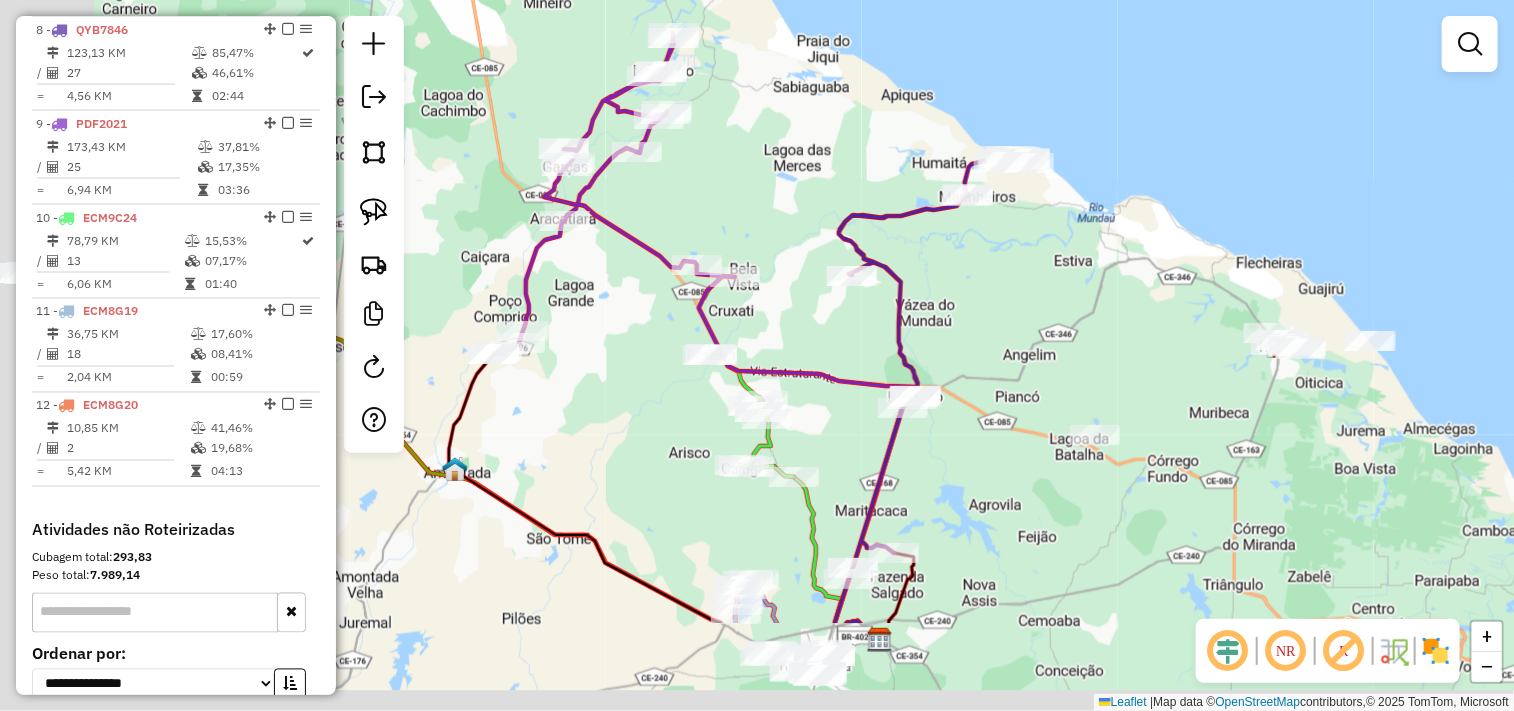 drag, startPoint x: 780, startPoint y: 470, endPoint x: 985, endPoint y: 295, distance: 269.53665 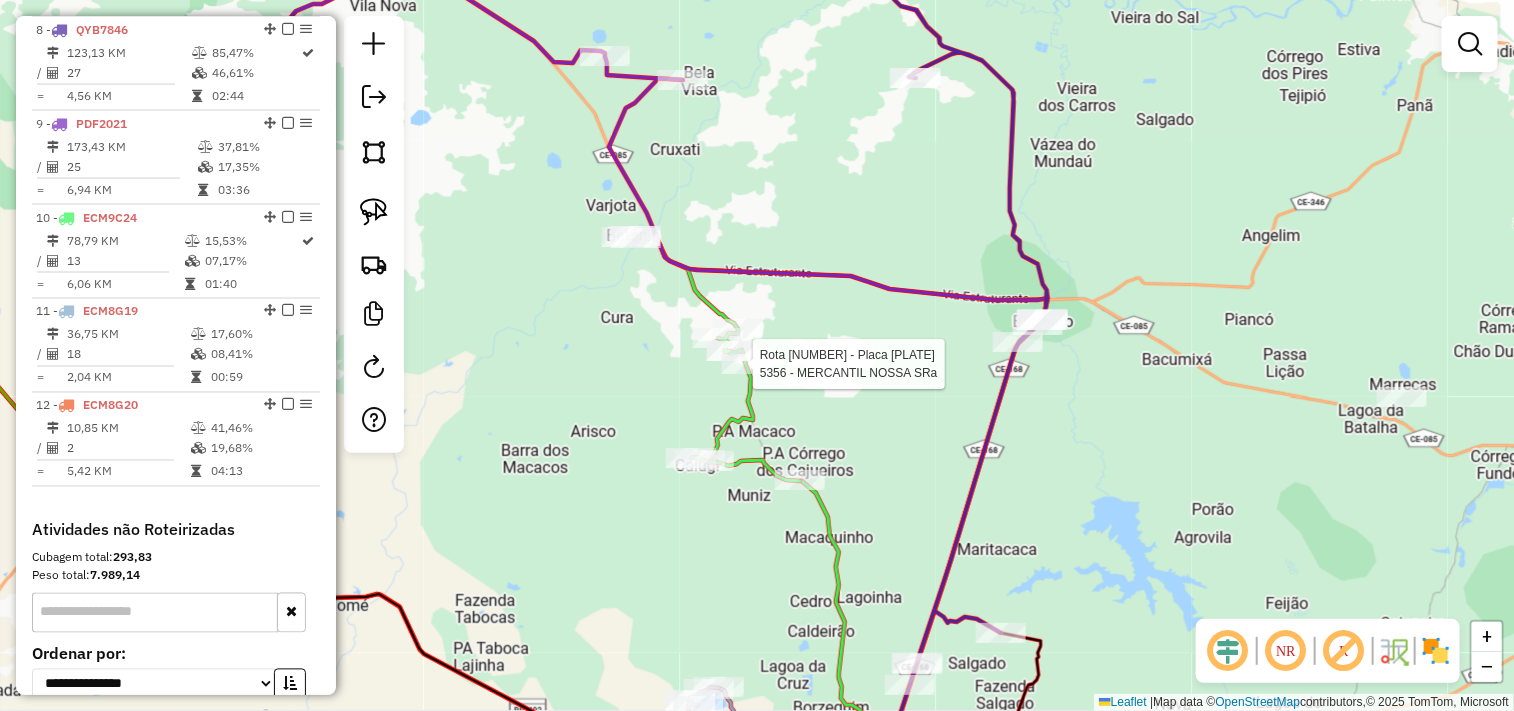 select on "**********" 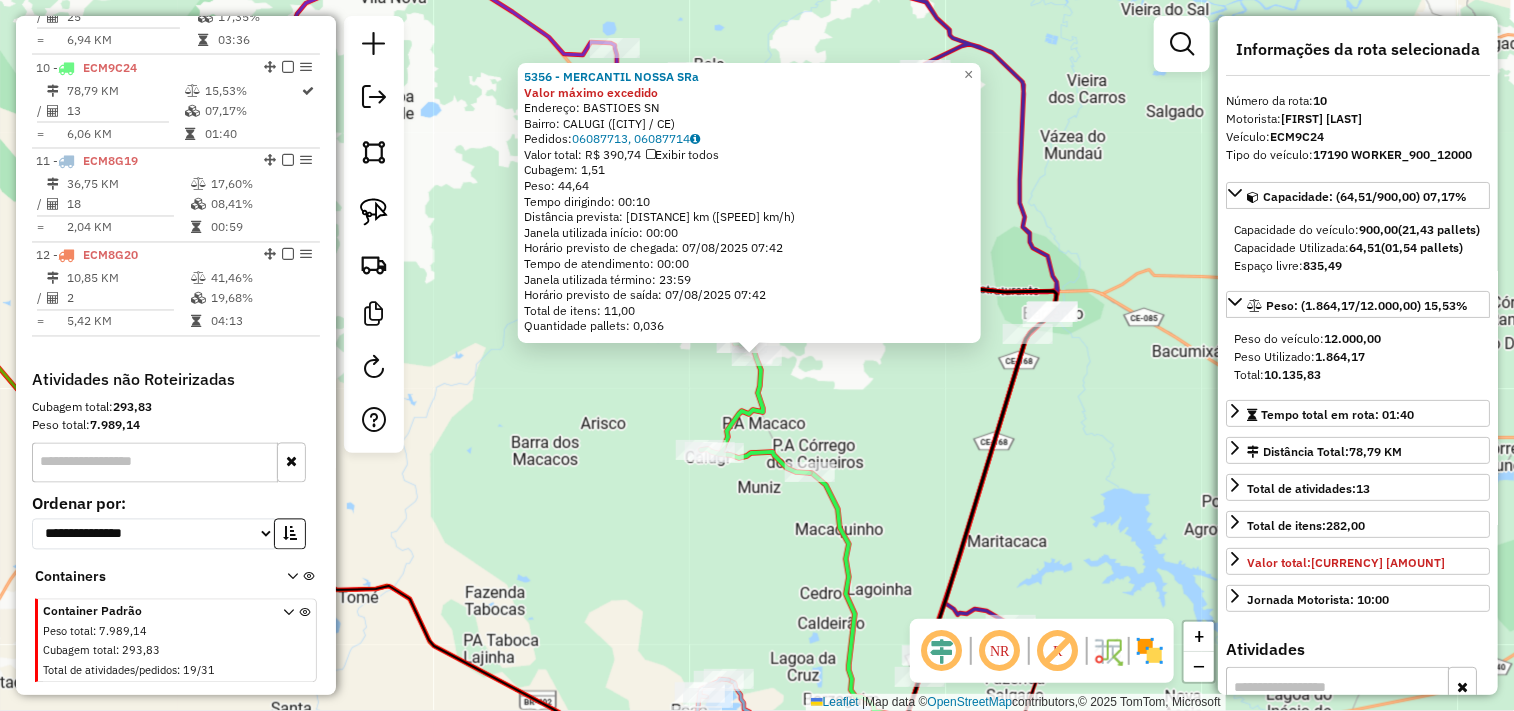 scroll, scrollTop: 1615, scrollLeft: 0, axis: vertical 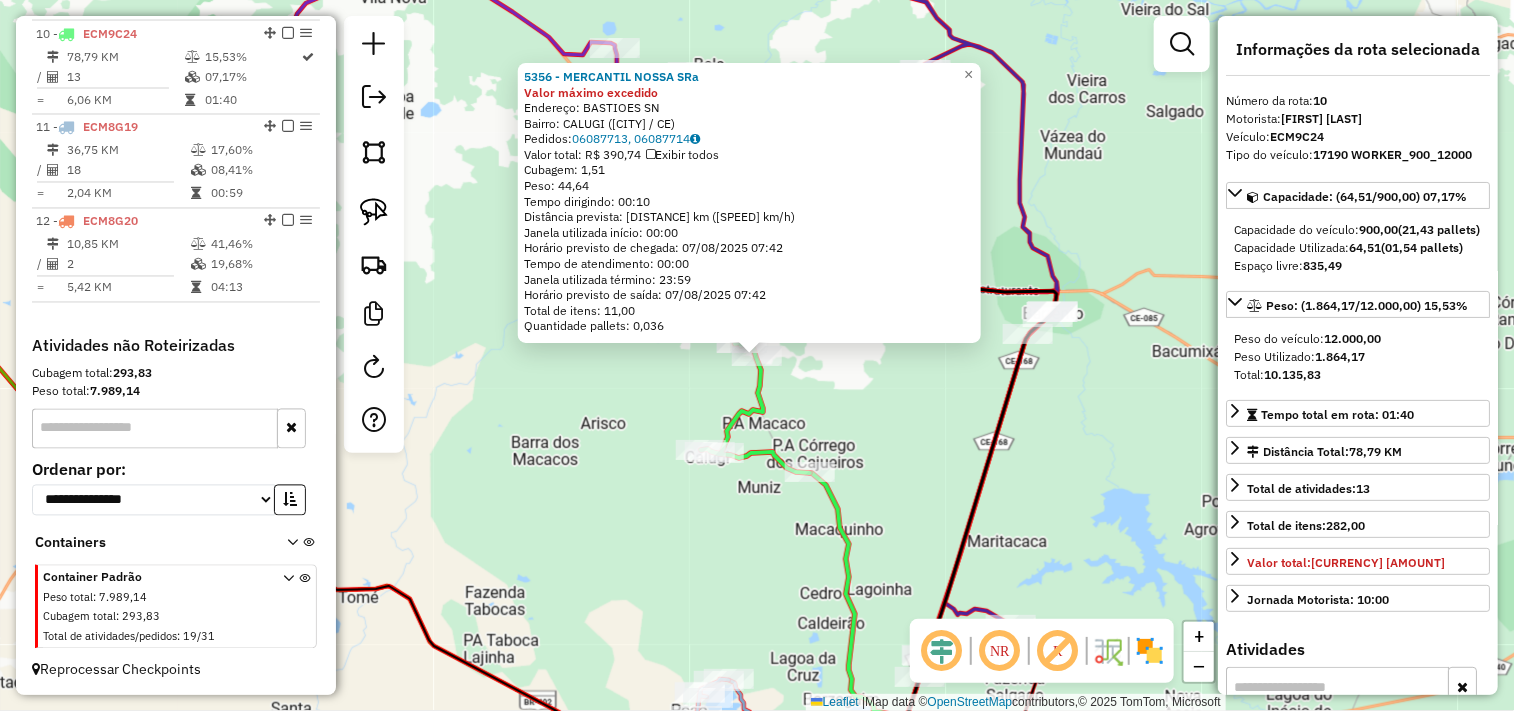 click on "5356 - [CLIENTE] Valor máximo excedido  Endereço:  [STREET] [NUMBER]   Bairro: [NEIGHBORHOOD] ([CITY] / [STATE])   Pedidos:  06087713, 06087714   Valor total: R$ 390,74   Exibir todos   Cubagem: 1,51  Peso: 44,64  Tempo dirigindo: 00:10   Distância prevista: 5,745 km (34,47 km/h)   Janela utilizada início: 00:00   Horário previsto de chegada: 07/08/2025 07:42   Tempo de atendimento: 00:00   Janela utilizada término: 23:59   Horário previsto de saída: 07/08/2025 07:42   Total de itens: 11,00   Quantidade pallets: 0,036  × Janela de atendimento Grade de atendimento Capacidade Transportadoras Veículos Cliente Pedidos  Rotas Selecione os dias de semana para filtrar as janelas de atendimento  Seg   Ter   Qua   Qui   Sex   Sáb   Dom  Informe o período da janela de atendimento: De: Até:  Filtrar exatamente a janela do cliente  Considerar janela de atendimento padrão  Selecione os dias de semana para filtrar as grades de atendimento  Seg   Ter   Qua   Qui   Sex   Sáb   Dom   Peso mínimo:   Peso máximo:  +" 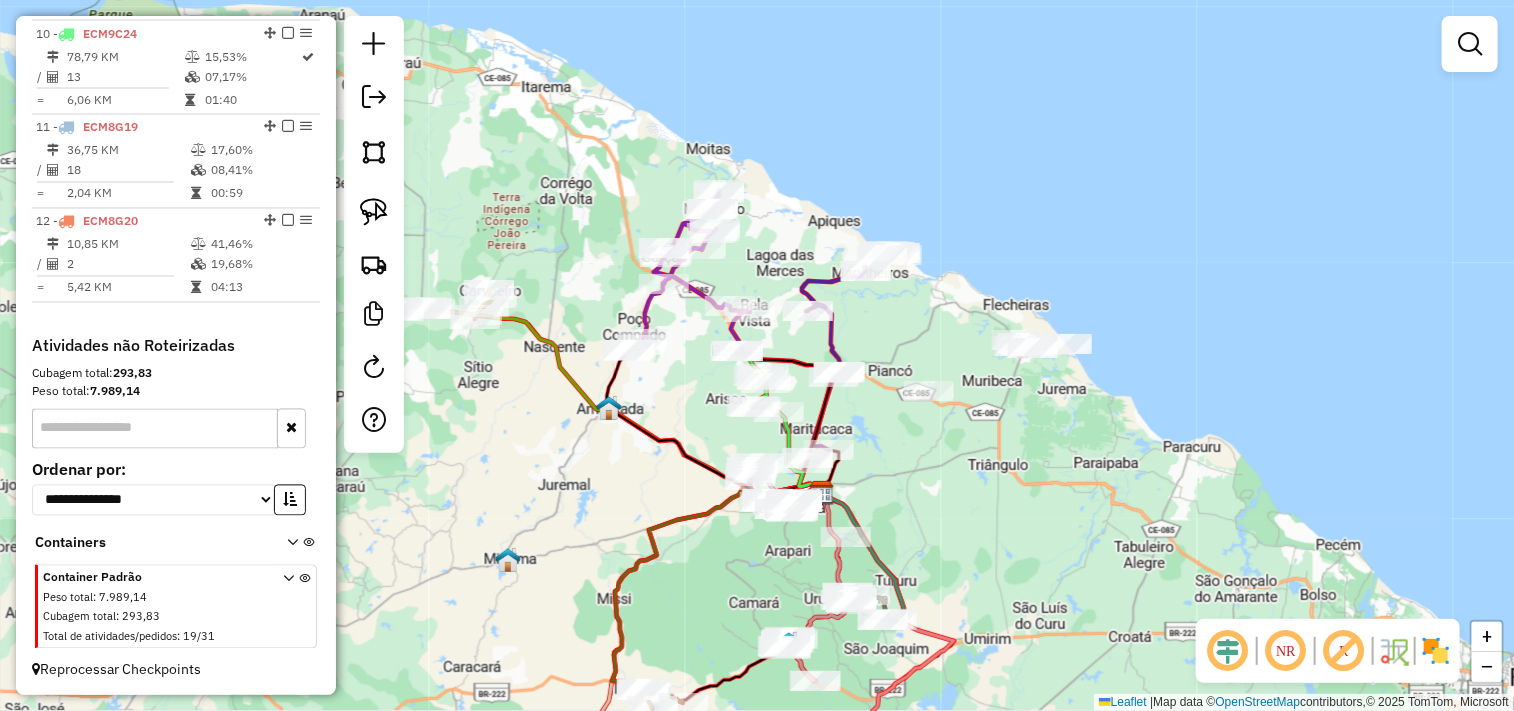 drag, startPoint x: 900, startPoint y: 477, endPoint x: 923, endPoint y: 391, distance: 89.02247 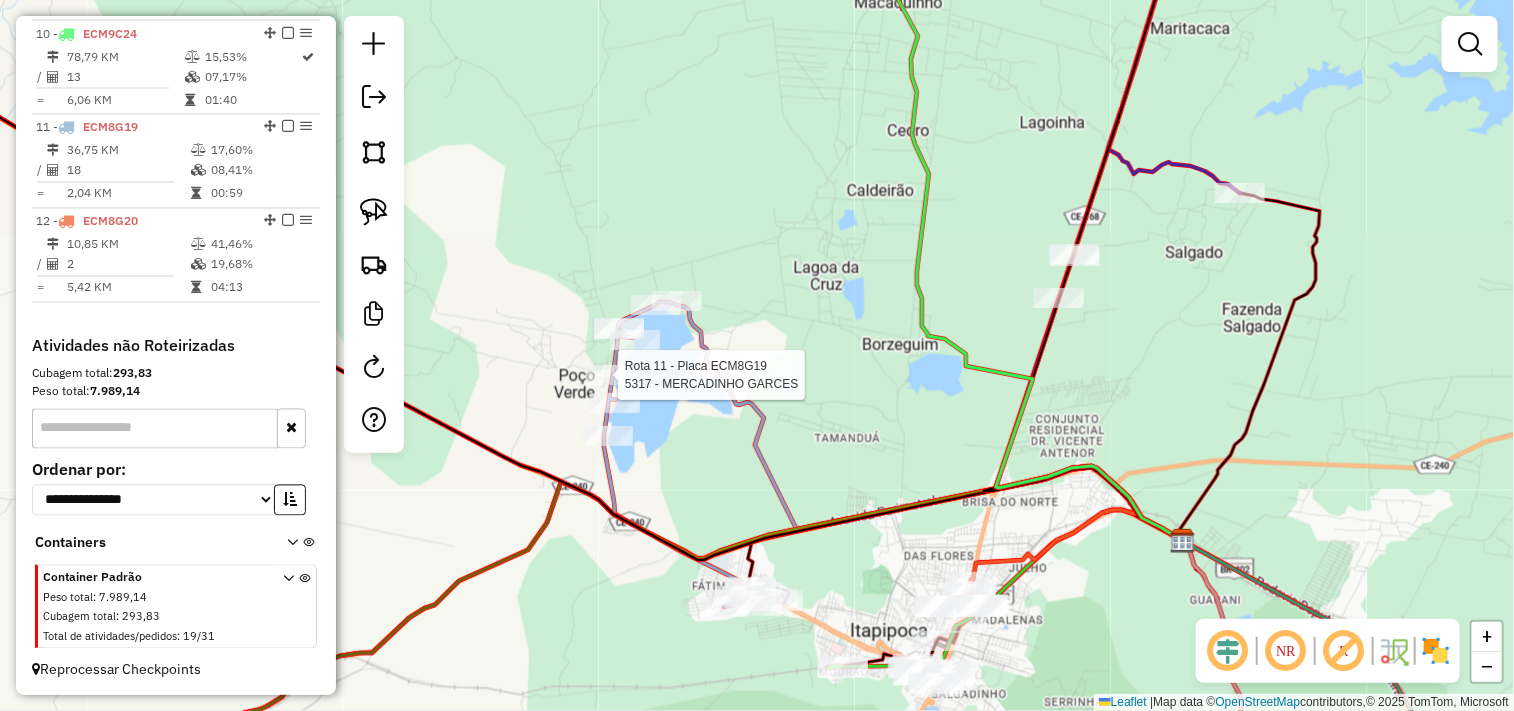 select on "**********" 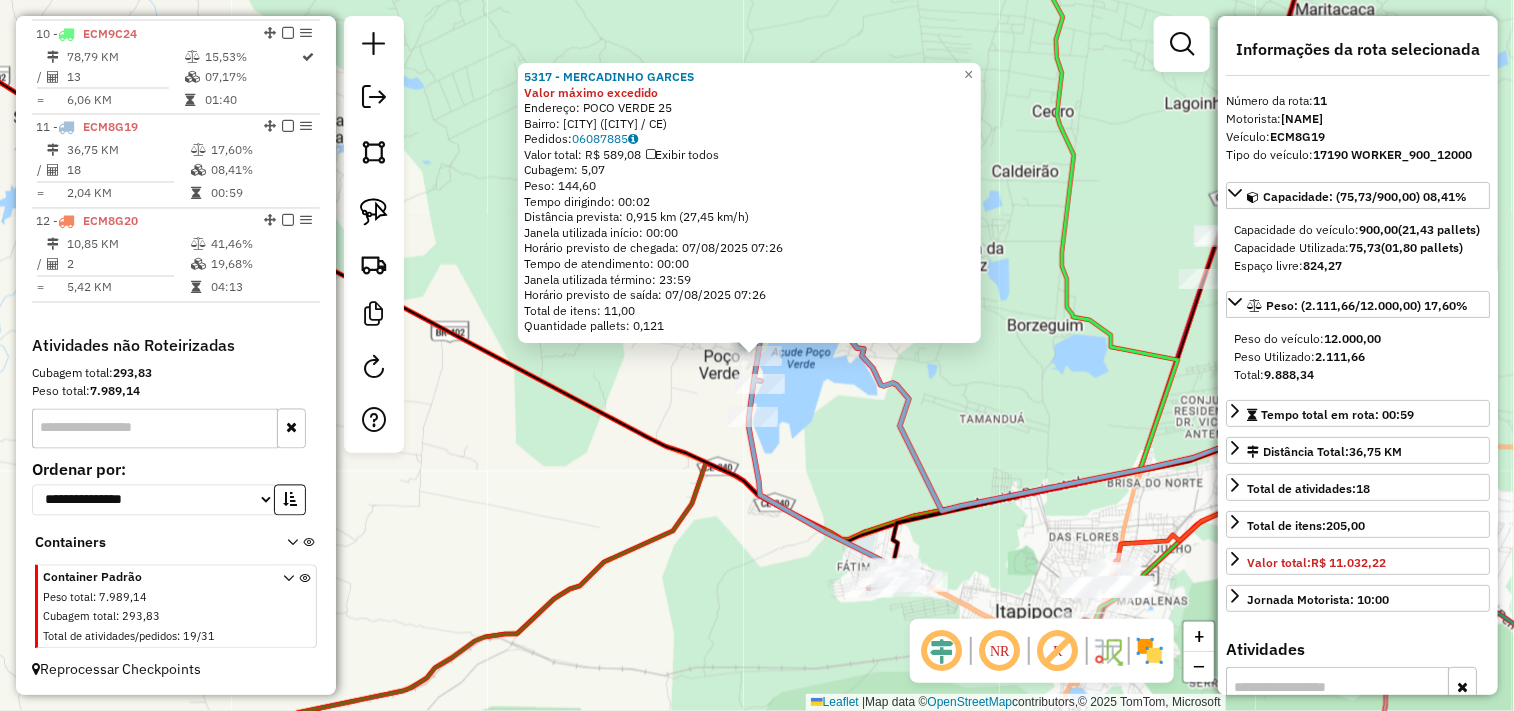 click on "5317 - [CLIENTE] Valor máximo excedido  Endereço:  [STREET] [NUMBER]   Bairro: [NEIGHBORHOOD] ([CITY] / [STATE])   Pedidos:  06087885   Valor total: R$ 589,08   Exibir todos   Cubagem: 5,07  Peso: 144,60  Tempo dirigindo: 00:02   Distância prevista: 0,915 km (27,45 km/h)   Janela utilizada início: 00:00   Horário previsto de chegada: 07/08/2025 07:26   Tempo de atendimento: 00:00   Janela utilizada término: 23:59   Horário previsto de saída: 07/08/2025 07:26   Total de itens: 11,00   Quantidade pallets: 0,121  × Janela de atendimento Grade de atendimento Capacidade Transportadoras Veículos Cliente Pedidos  Rotas Selecione os dias de semana para filtrar as janelas de atendimento  Seg   Ter   Qua   Qui   Sex   Sáb   Dom  Informe o período da janela de atendimento: De: Até:  Filtrar exatamente a janela do cliente  Considerar janela de atendimento padrão  Selecione os dias de semana para filtrar as grades de atendimento  Seg   Ter   Qua   Qui   Sex   Sáb   Dom   Peso mínimo:   Peso máximo:   De:  +" 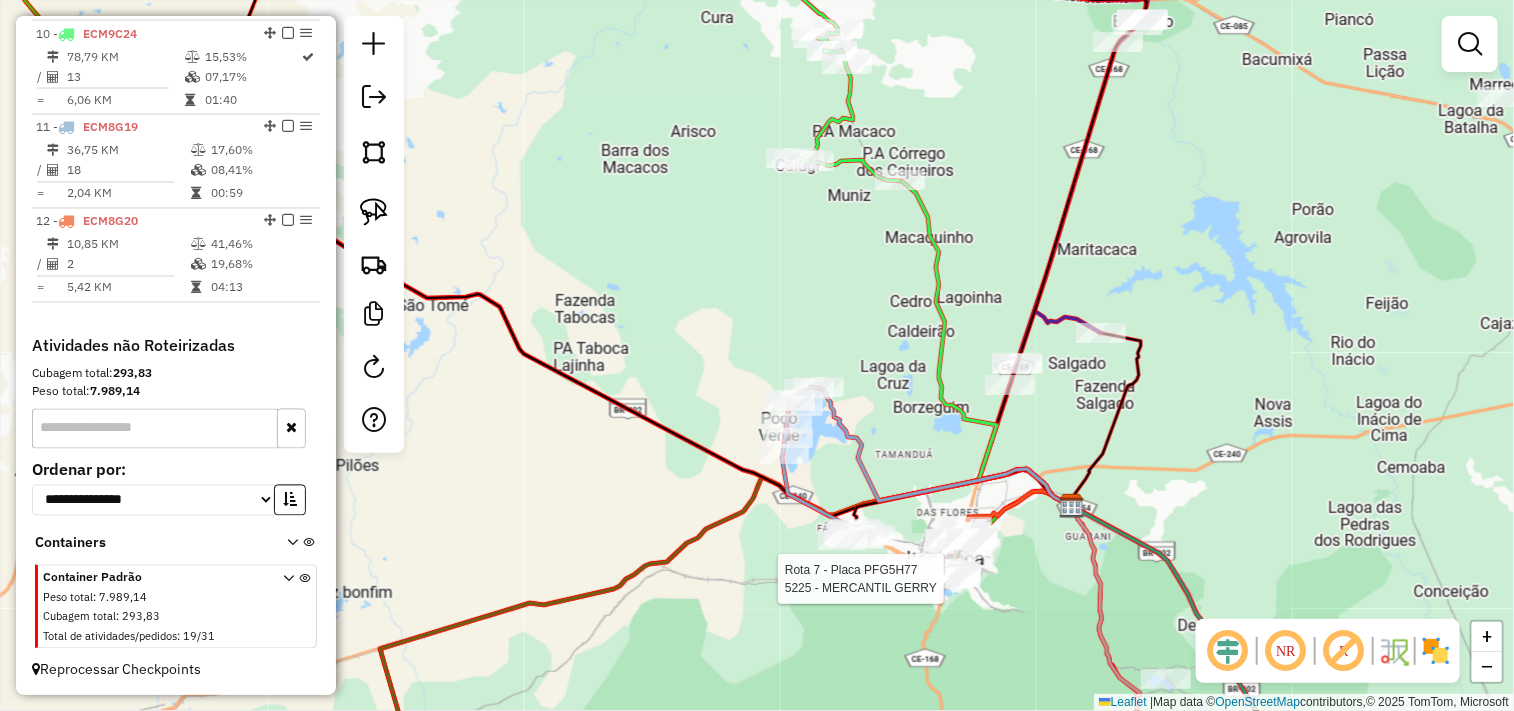 click 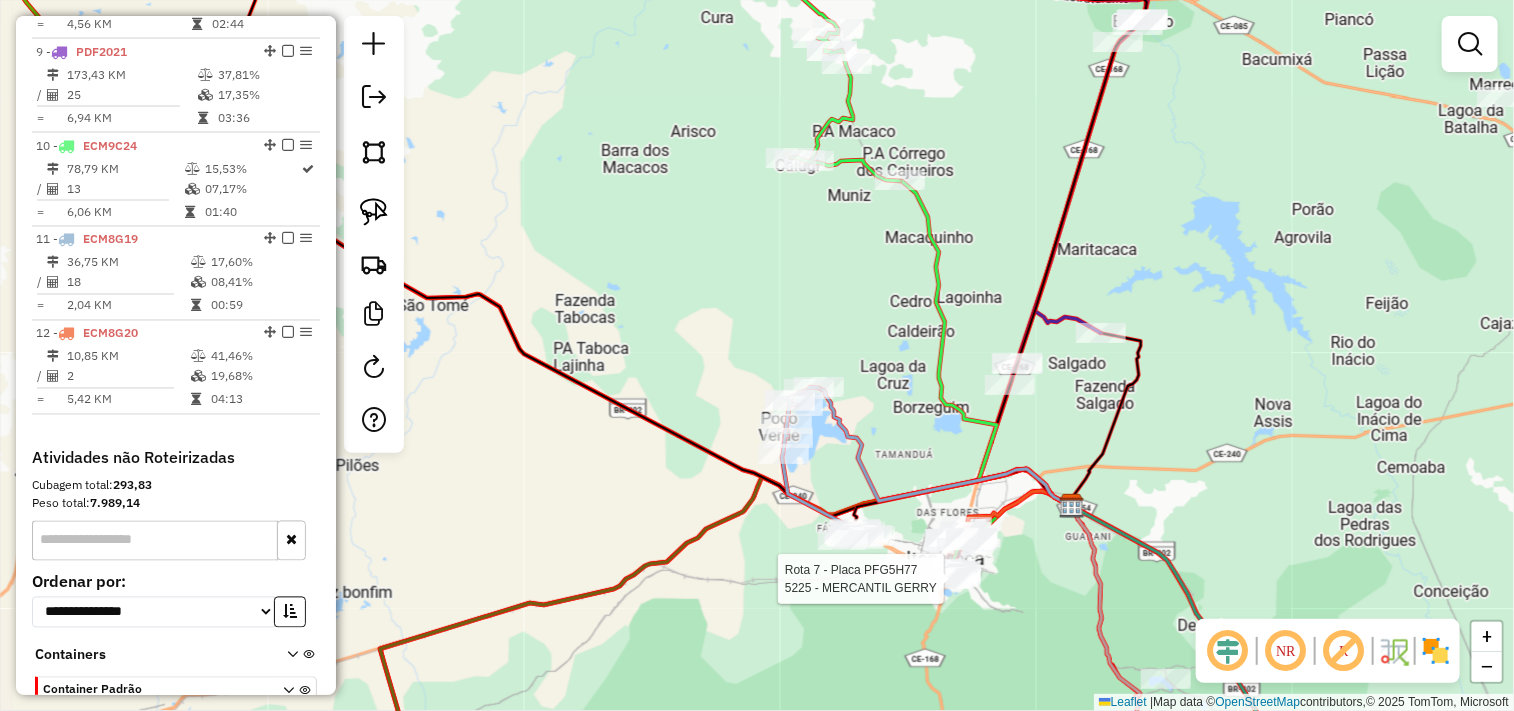 select on "**********" 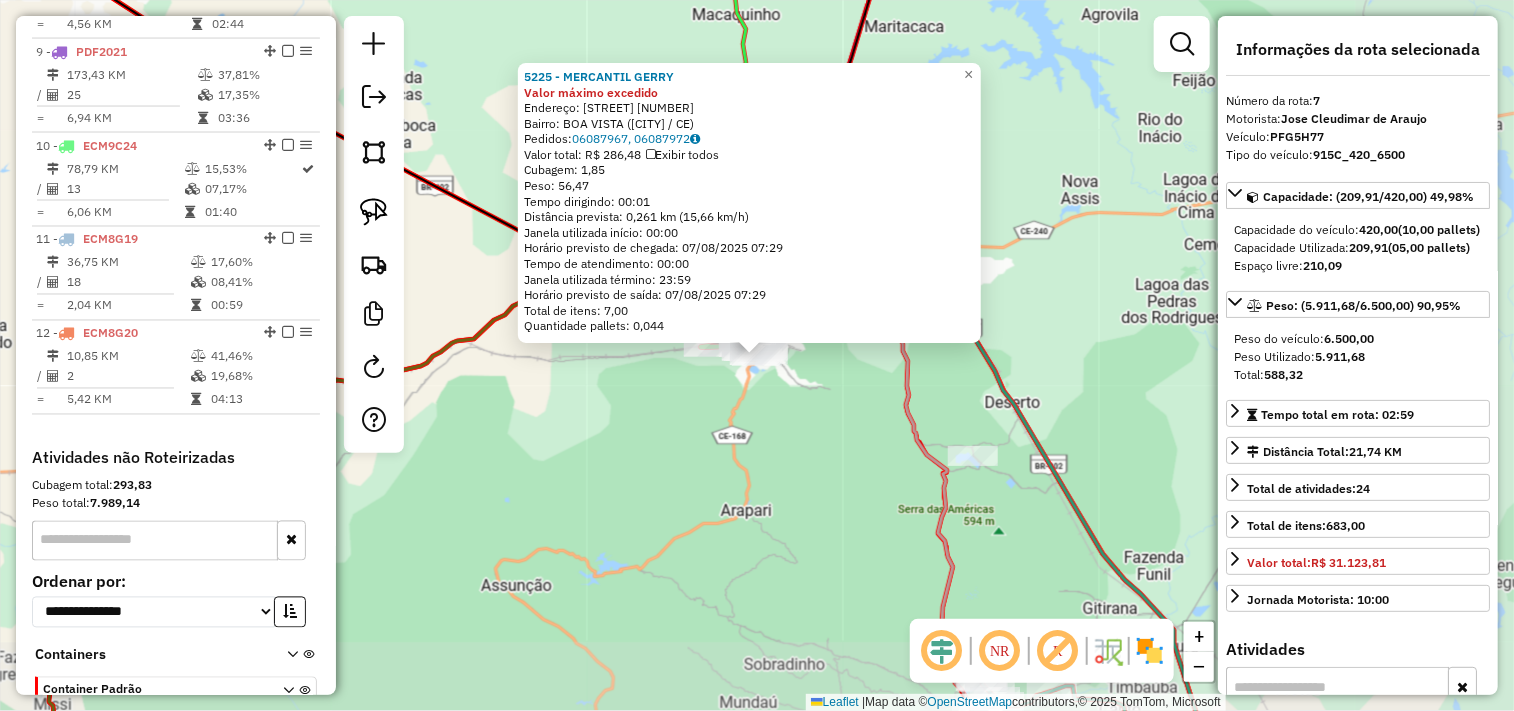 scroll, scrollTop: 1336, scrollLeft: 0, axis: vertical 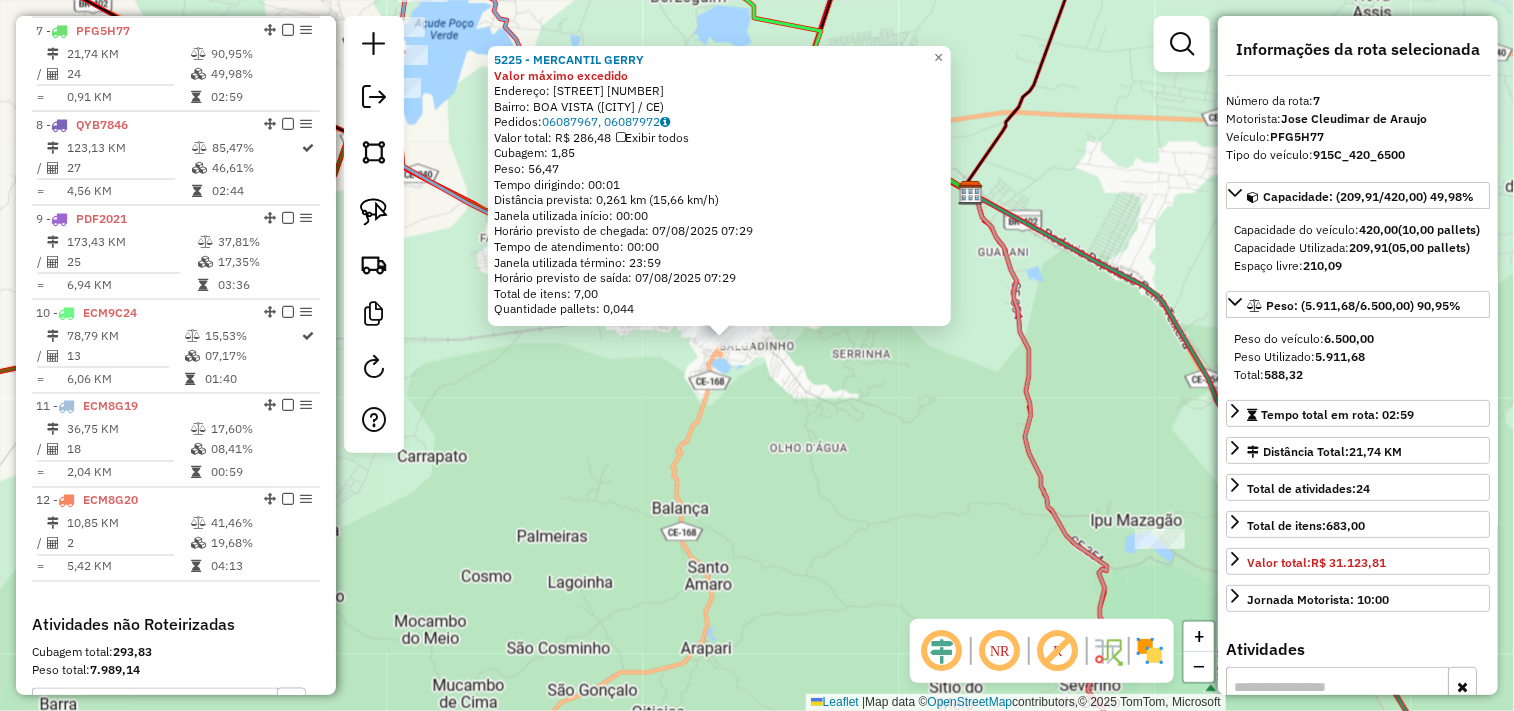 click on "5225 - MERCANTIL GERRY Valor máximo excedido  Endereço:  [STREET] [NUMBER]   Bairro: [CITY] ([CITY] / [STATE])   Pedidos:  06087967, 06087972   Valor total: R$ 286,48   Exibir todos   Cubagem: 1,85  Peso: 56,47  Tempo dirigindo: 00:01   Distância prevista: 0,261 km (15,66 km/h)   Janela utilizada início: 00:00   Horário previsto de chegada: 07/08/2025 07:29   Tempo de atendimento: 00:00   Janela utilizada término: 23:59   Horário previsto de saída: 07/08/2025 07:29   Total de itens: 7,00   Quantidade pallets: 0,044  × Janela de atendimento Grade de atendimento Capacidade Transportadoras Veículos Cliente Pedidos  Rotas Selecione os dias de semana para filtrar as janelas de atendimento  Seg   Ter   Qua   Qui   Sex   Sáb   Dom  Informe o período da janela de atendimento: De: Até:  Filtrar exatamente a janela do cliente  Considerar janela de atendimento padrão  Selecione os dias de semana para filtrar as grades de atendimento  Seg   Ter   Qua   Qui   Sex   Sáb   Dom   Peso mínimo:   De:  Até:  Filtrar as atividades entre os valores definidos abaixo:  Peso mínimo:   Peso máximo:   Cubagem mínima:   Cubagem máxima:   De:   Até:  Filtrar as atividades entre o tempo de atendimento definido abaixo:  De:   Até:   Considerar capacidade total dos clientes não roteirizados Transportadora: Selecione um ou mais itens Tipo de veículo: Selecione um ou mais itens Veículo: Selecione um ou mais itens Motorista:" 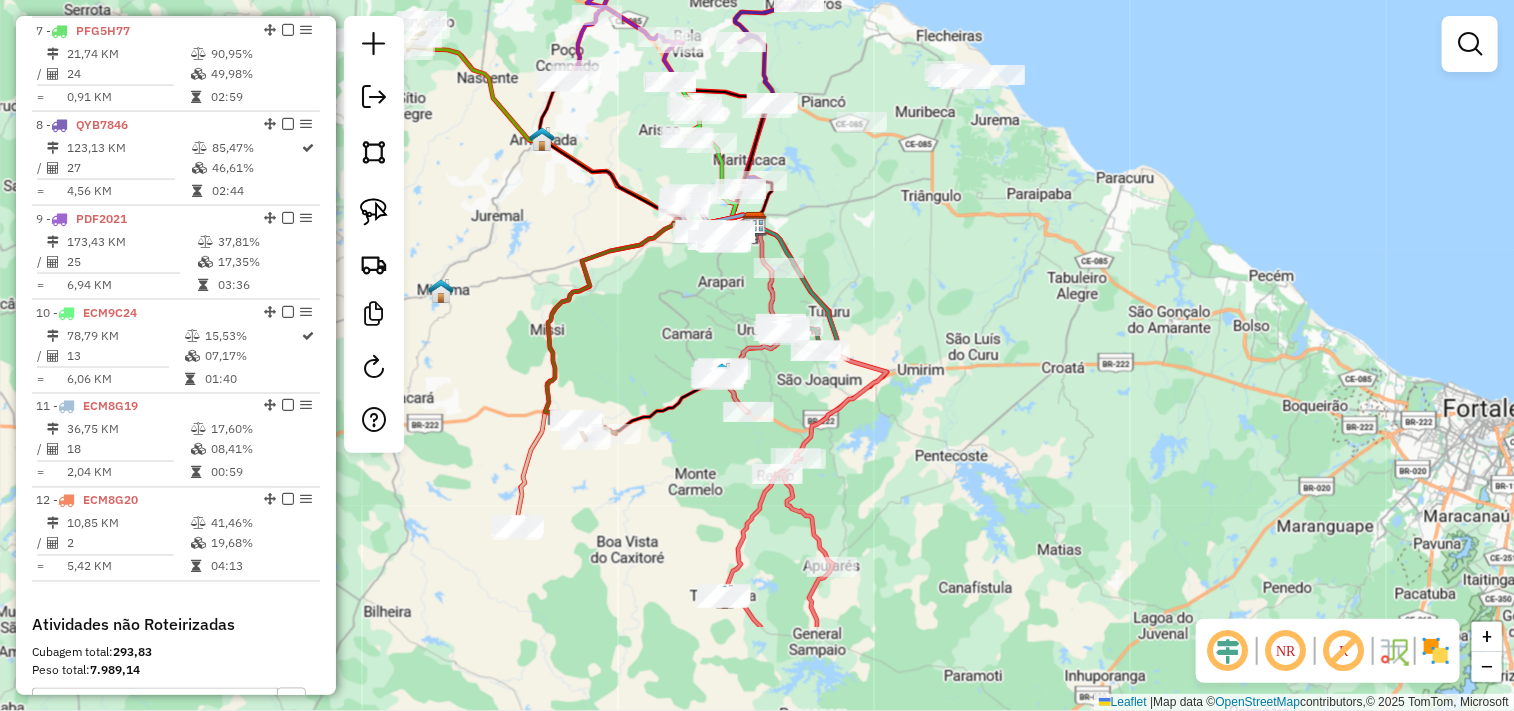 drag, startPoint x: 718, startPoint y: 493, endPoint x: 717, endPoint y: 318, distance: 175.00285 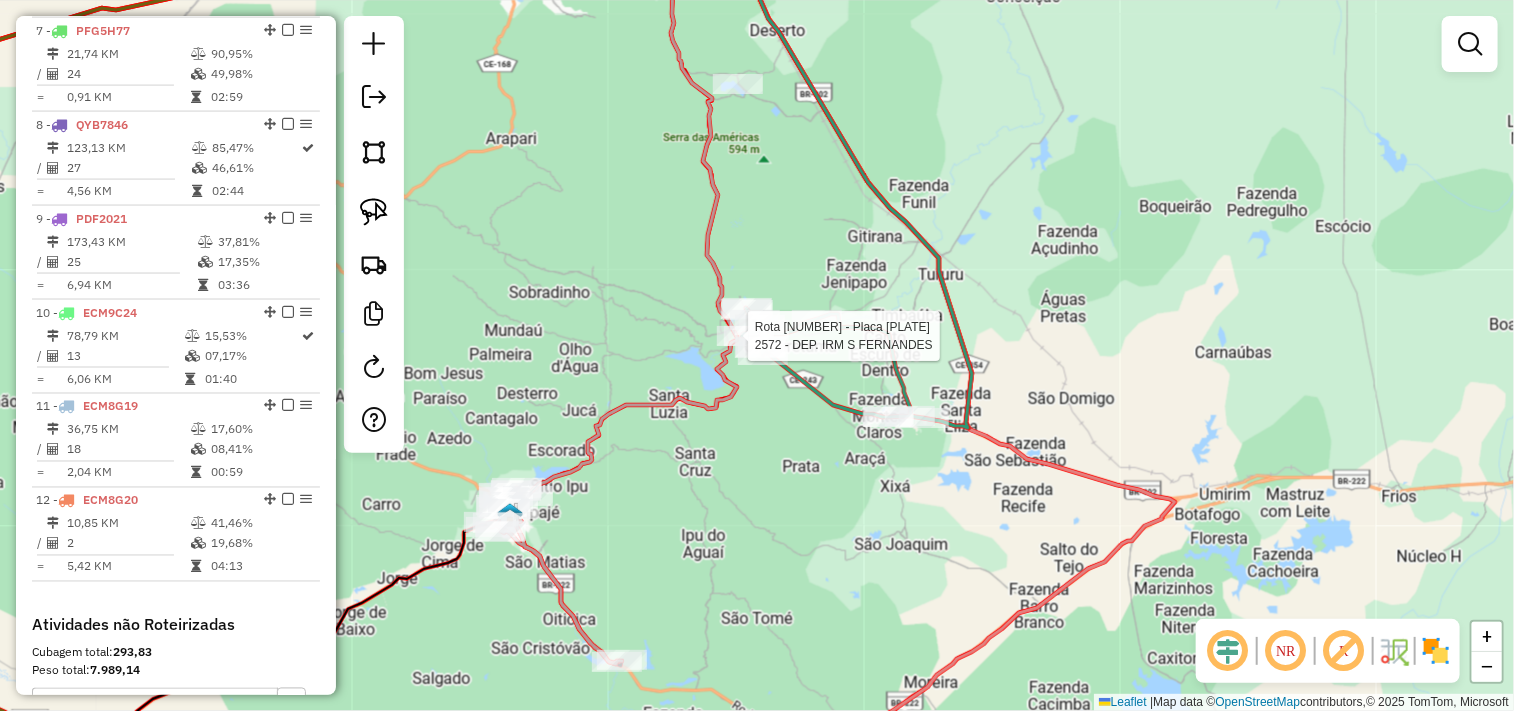 select on "**********" 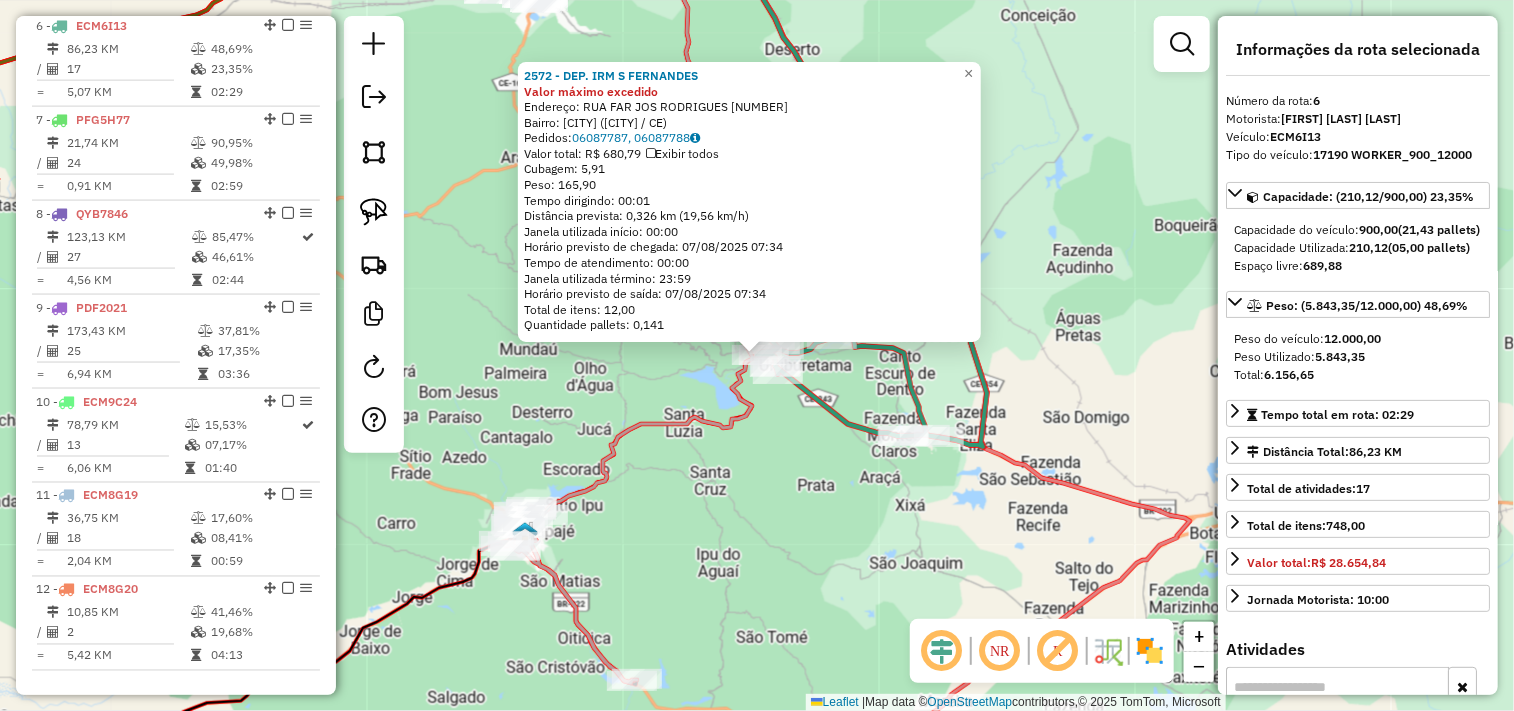 scroll, scrollTop: 1243, scrollLeft: 0, axis: vertical 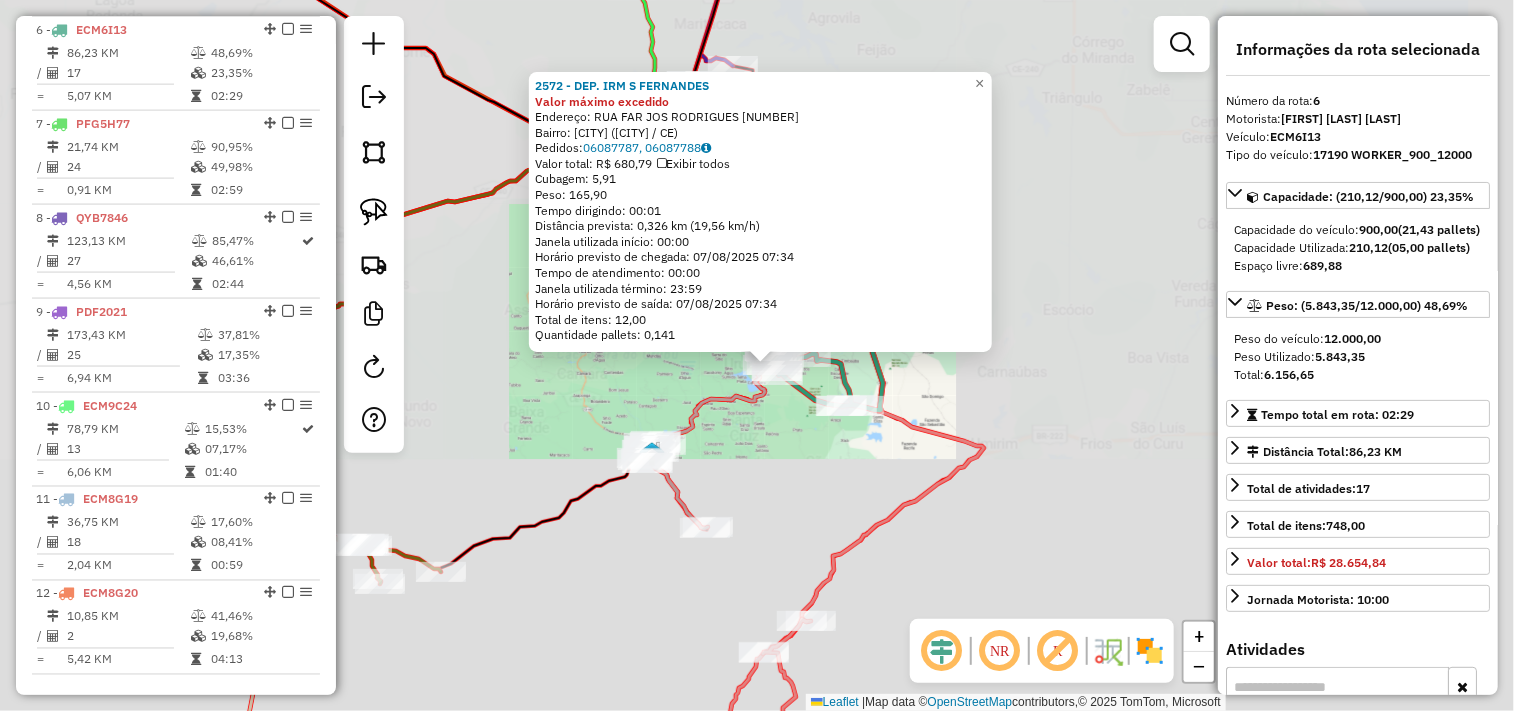 click on "2572 - DEP. IRM S FERNANDES Valor máximo excedido  Endereço:  RUA FAR JOS  RODRIGUES 937   Bairro: CENTRO (URUBURETAMA / CE)   Pedidos:  06087787, 06087788   Valor total: R$ 680,79   Exibir todos   Cubagem: 5,91  Peso: 165,90  Tempo dirigindo: 00:01   Distância prevista: 0,326 km (19,56 km/h)   Janela utilizada início: 00:00   Horário previsto de chegada: 07/08/2025 07:34   Tempo de atendimento: 00:00   Janela utilizada término: 23:59   Horário previsto de saída: 07/08/2025 07:34   Total de itens: 12,00   Quantidade pallets: 0,141  × Janela de atendimento Grade de atendimento Capacidade Transportadoras Veículos Cliente Pedidos  Rotas Selecione os dias de semana para filtrar as janelas de atendimento  Seg   Ter   Qua   Qui   Sex   Sáb   Dom  Informe o período da janela de atendimento: De: Até:  Filtrar exatamente a janela do cliente  Considerar janela de atendimento padrão  Selecione os dias de semana para filtrar as grades de atendimento  Seg   Ter   Qua   Qui   Sex   Sáb   Dom   Peso mínimo:" 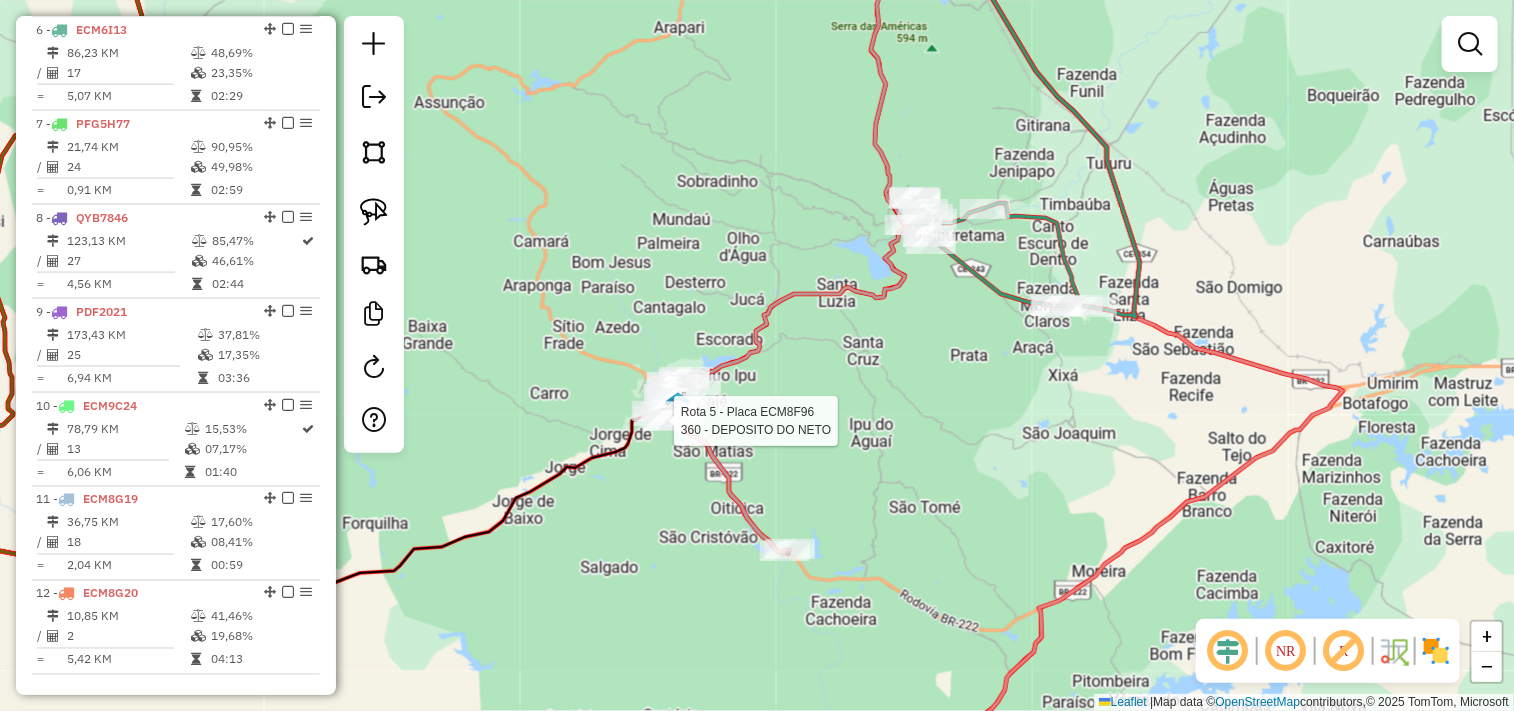 select on "**********" 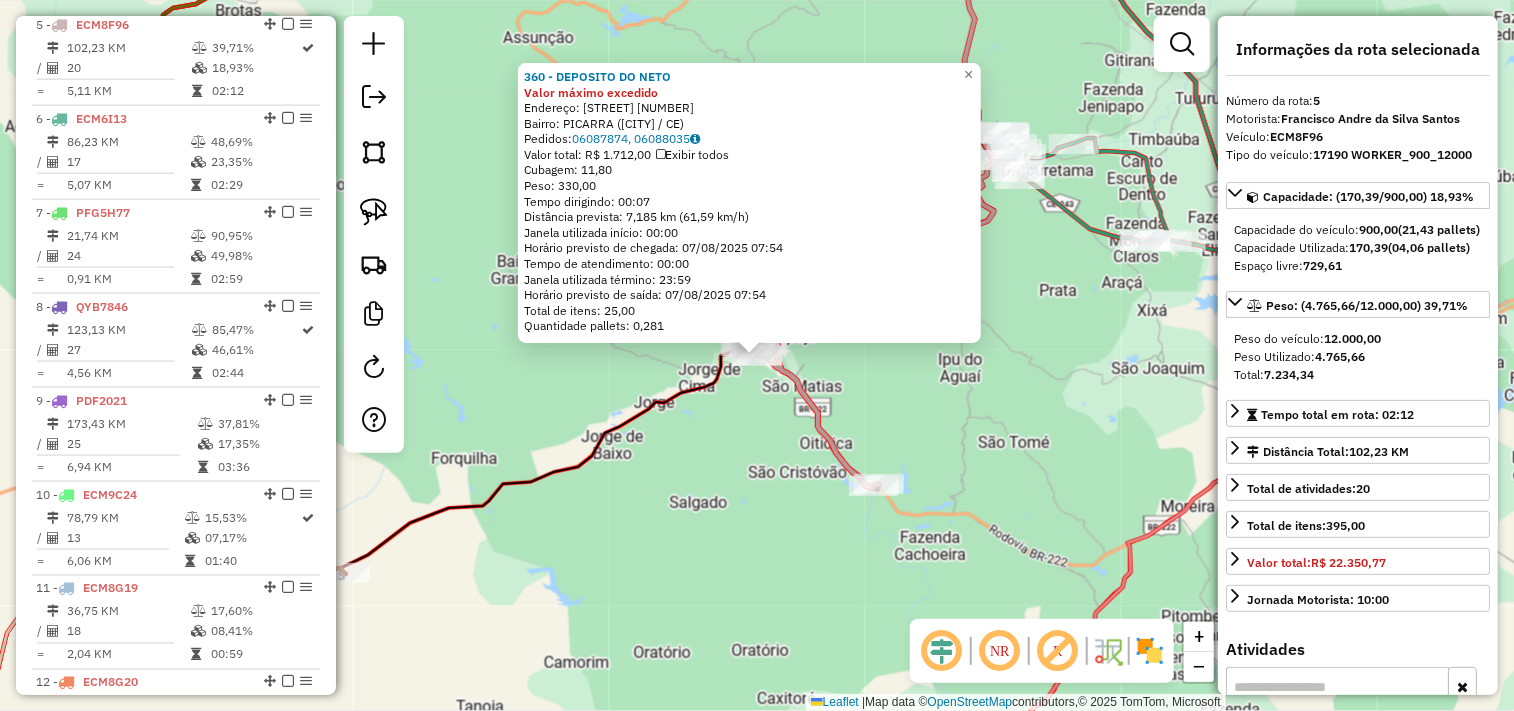 scroll, scrollTop: 1148, scrollLeft: 0, axis: vertical 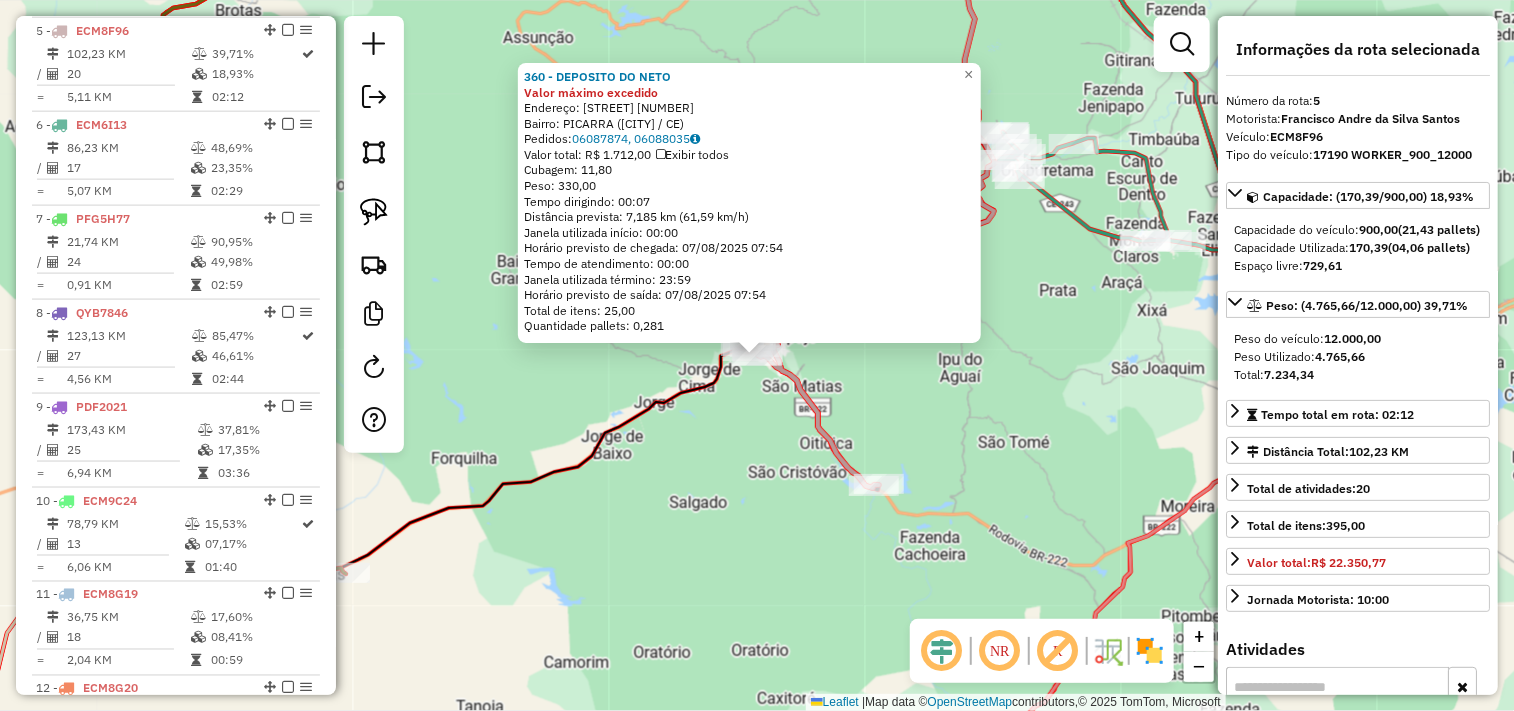 click on "360 - DEPOSITO DO NETO Valor máximo excedido Endereço: JOSE MONTEIRO FILHO 69 Bairro: PICARRA (ITAPAJE / [STATE]) Pedidos: 06087874, 06088035 Valor total: R$ 1.712,00 Exibir todos Cubagem: 11,80 Peso: 330,00 Tempo dirigindo: 00:07 Distância prevista: 7,185 km (61,59 km/h) Janela utilizada início: 00:00 Horário previsto de chegada: 07/08/2025 07:54 Tempo de atendimento: 00:00 Janela utilizada término: 23:59 Horário previsto de saída: 07/08/2025 07:54 Total de itens: 25,00 Quantidade pallets: 0,281 × Janela de atendimento Grade de atendimento Capacidade Transportadoras Veículos Cliente Pedidos Rotas Selecione os dias de semana para filtrar as janelas de atendimento Seg Ter Qua Qui Sex Sáb Dom Informe o período da janela de atendimento: De: Até: Filtrar exatamente a janela do cliente Considerar janela de atendimento padrão Selecione os dias de semana para filtrar as grades de atendimento Seg Ter Qua Qui Sex Sáb Dom Peso mínimo: De: +" 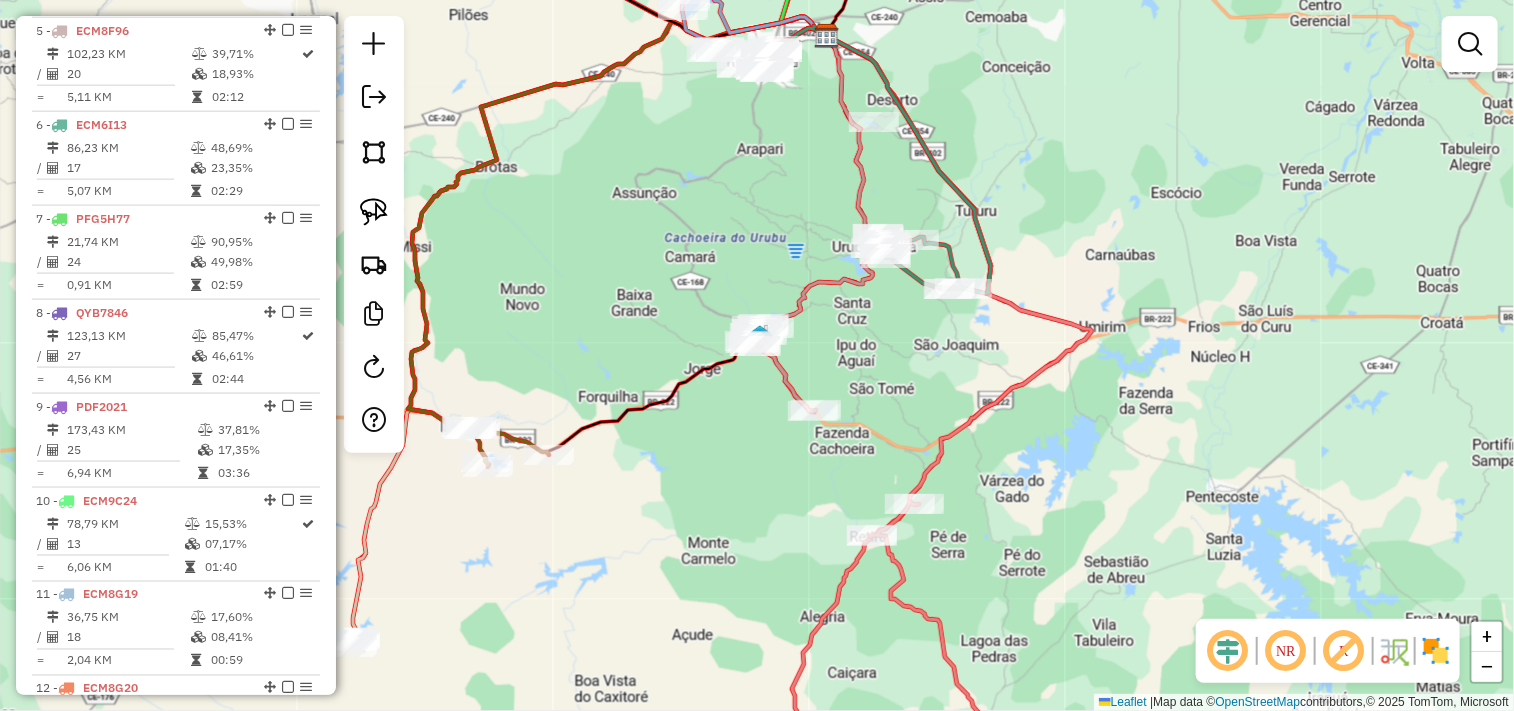 drag, startPoint x: 755, startPoint y: 537, endPoint x: 774, endPoint y: 335, distance: 202.8916 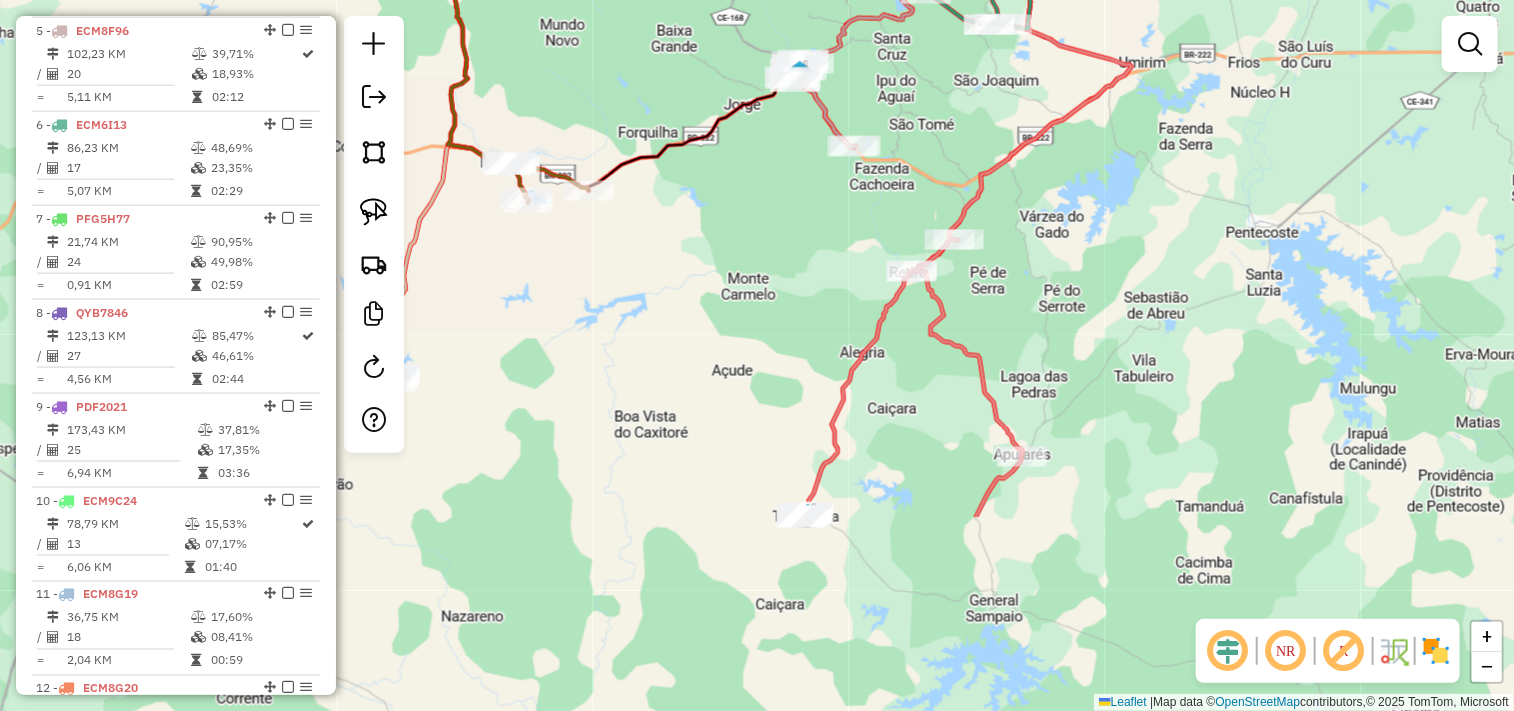 click on "Janela de atendimento Grade de atendimento Capacidade Transportadoras Veículos Cliente Pedidos  Rotas Selecione os dias de semana para filtrar as janelas de atendimento  Seg   Ter   Qua   Qui   Sex   Sáb   Dom  Informe o período da janela de atendimento: De: Até:  Filtrar exatamente a janela do cliente  Considerar janela de atendimento padrão  Selecione os dias de semana para filtrar as grades de atendimento  Seg   Ter   Qua   Qui   Sex   Sáb   Dom   Considerar clientes sem dia de atendimento cadastrado  Clientes fora do dia de atendimento selecionado Filtrar as atividades entre os valores definidos abaixo:  Peso mínimo:   Peso máximo:   Cubagem mínima:   Cubagem máxima:   De:   Até:  Filtrar as atividades entre o tempo de atendimento definido abaixo:  De:   Até:   Considerar capacidade total dos clientes não roteirizados Transportadora: Selecione um ou mais itens Tipo de veículo: Selecione um ou mais itens Veículo: Selecione um ou mais itens Motorista: Selecione um ou mais itens Nome: Rótulo:" 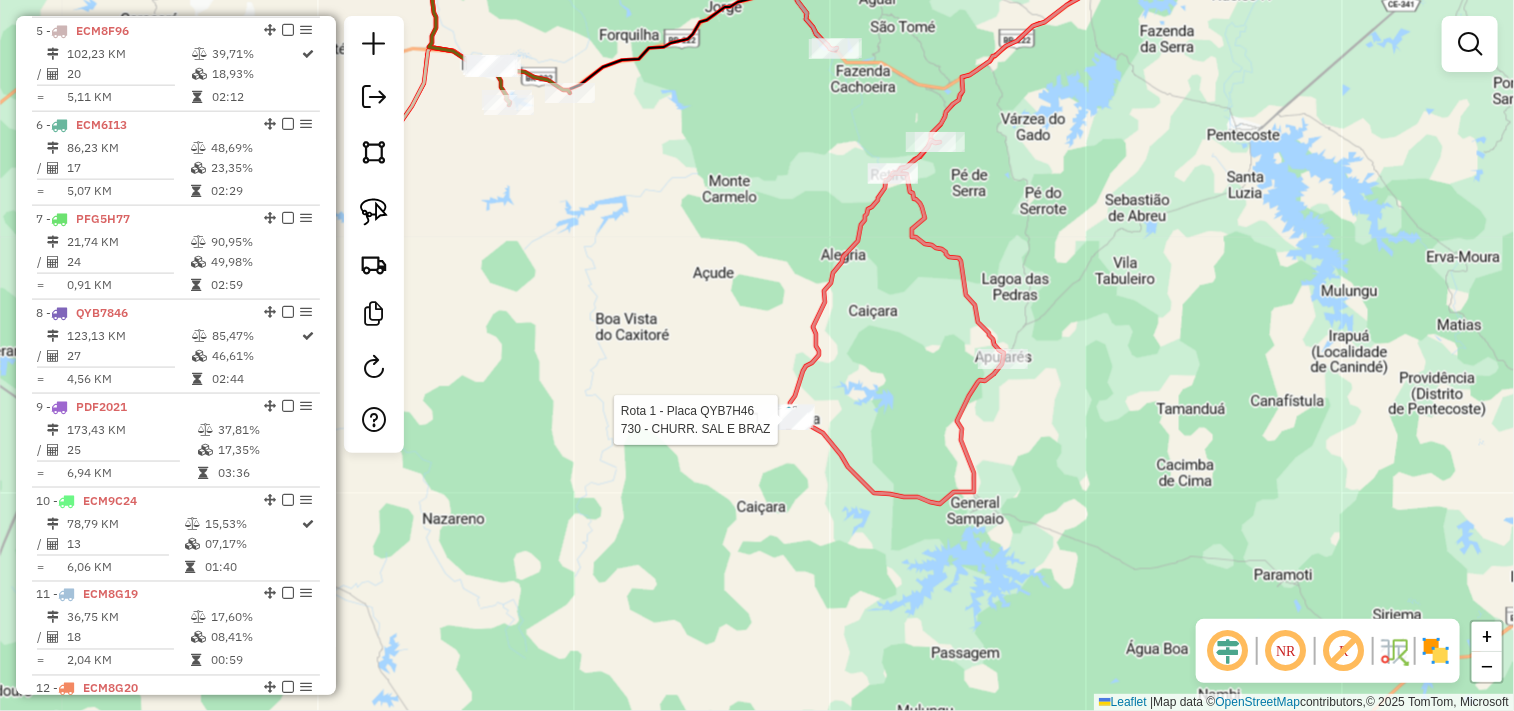 select on "**********" 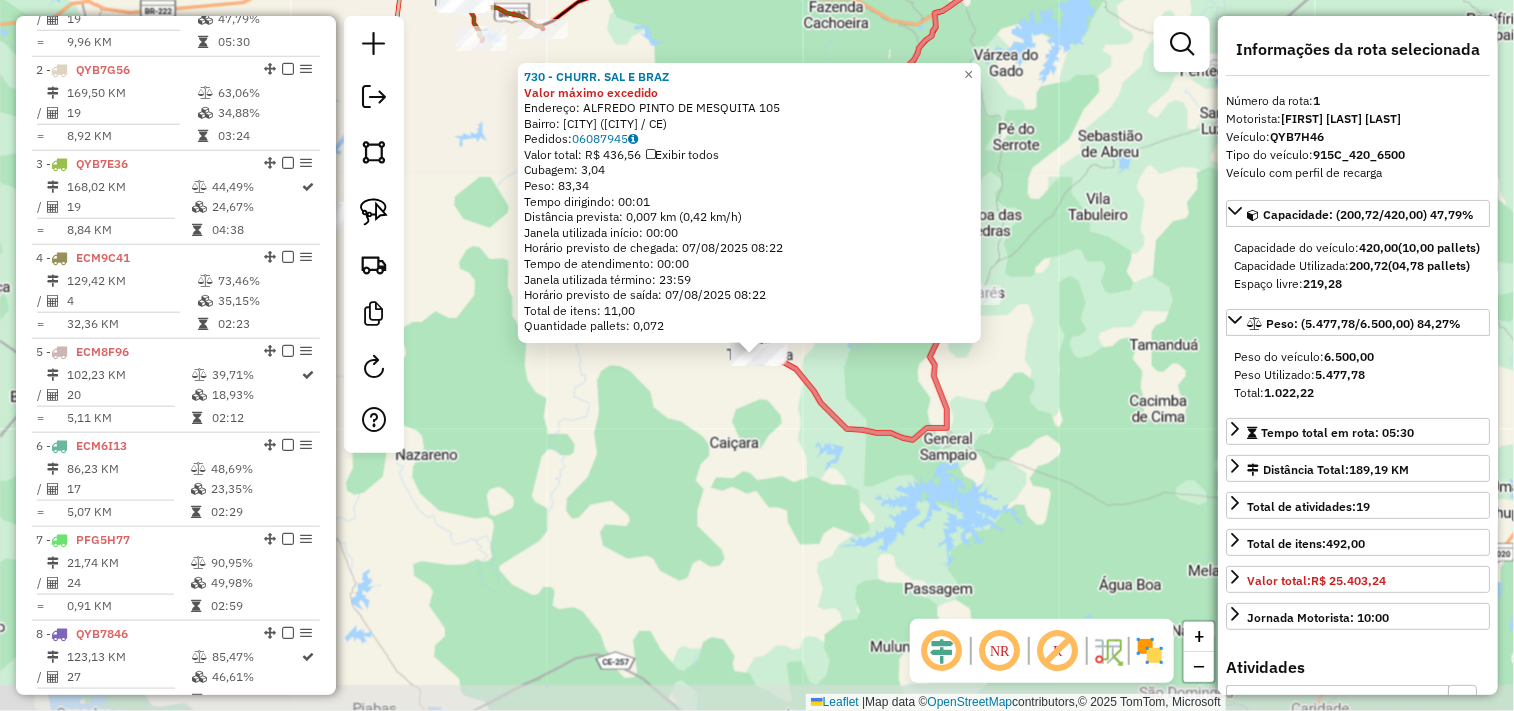 scroll, scrollTop: 773, scrollLeft: 0, axis: vertical 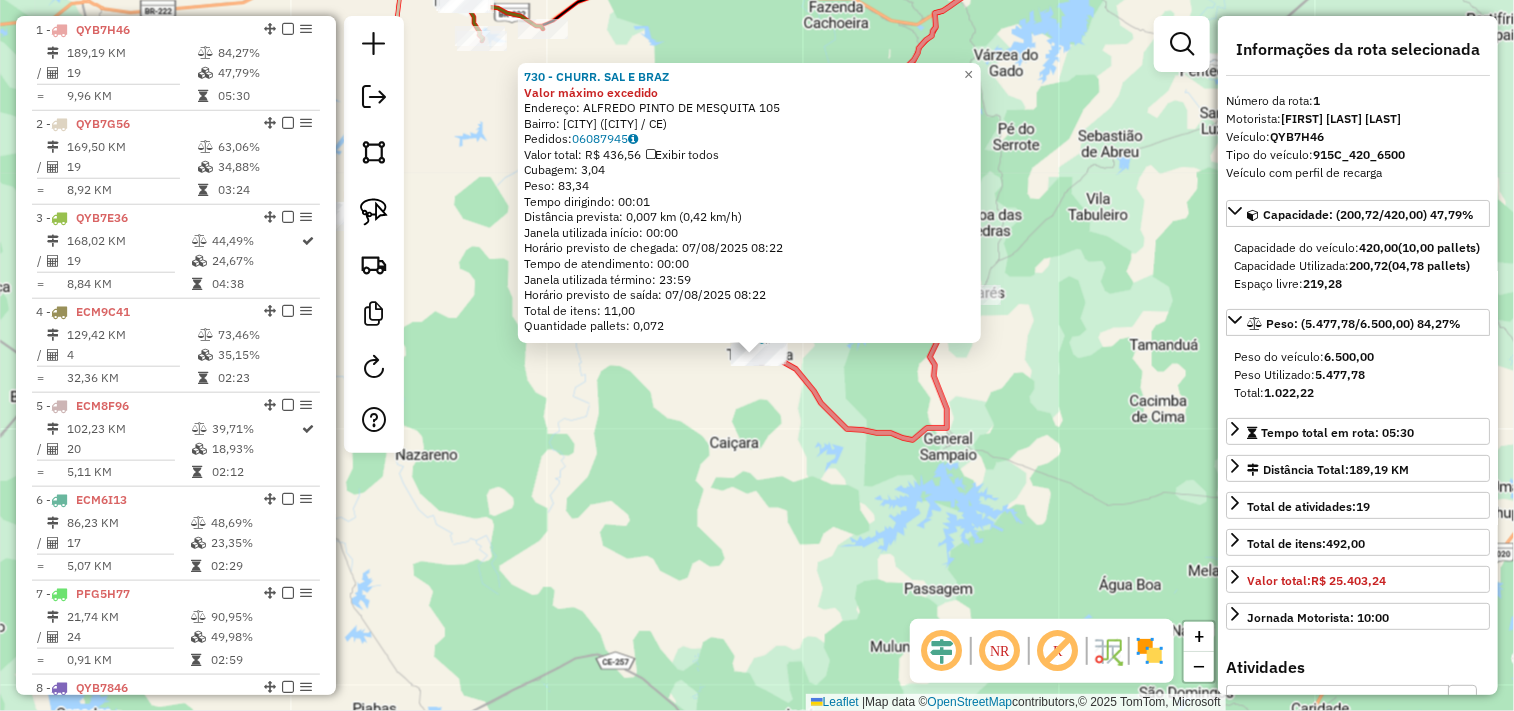click on "730 - CHURR. SAL  E   BRAZ Valor máximo excedido  Endereço:  ALFREDO   PINTO  DE   MESQUITA 105   Bairro: CENTRO (TEJUCUOCA / CE)   Pedidos:  06087945   Valor total: R$ 436,56   Exibir todos   Cubagem: 3,04  Peso: 83,34  Tempo dirigindo: 00:01   Distância prevista: 0,007 km (0,42 km/h)   Janela utilizada início: 00:00   Horário previsto de chegada: 07/08/2025 08:22   Tempo de atendimento: 00:00   Janela utilizada término: 23:59   Horário previsto de saída: 07/08/2025 08:22   Total de itens: 11,00   Quantidade pallets: 0,072  × Janela de atendimento Grade de atendimento Capacidade Transportadoras Veículos Cliente Pedidos  Rotas Selecione os dias de semana para filtrar as janelas de atendimento  Seg   Ter   Qua   Qui   Sex   Sáb   Dom  Informe o período da janela de atendimento: De: Até:  Filtrar exatamente a janela do cliente  Considerar janela de atendimento padrão  Selecione os dias de semana para filtrar as grades de atendimento  Seg   Ter   Qua   Qui   Sex   Sáb   Dom   Peso mínimo:   De:" 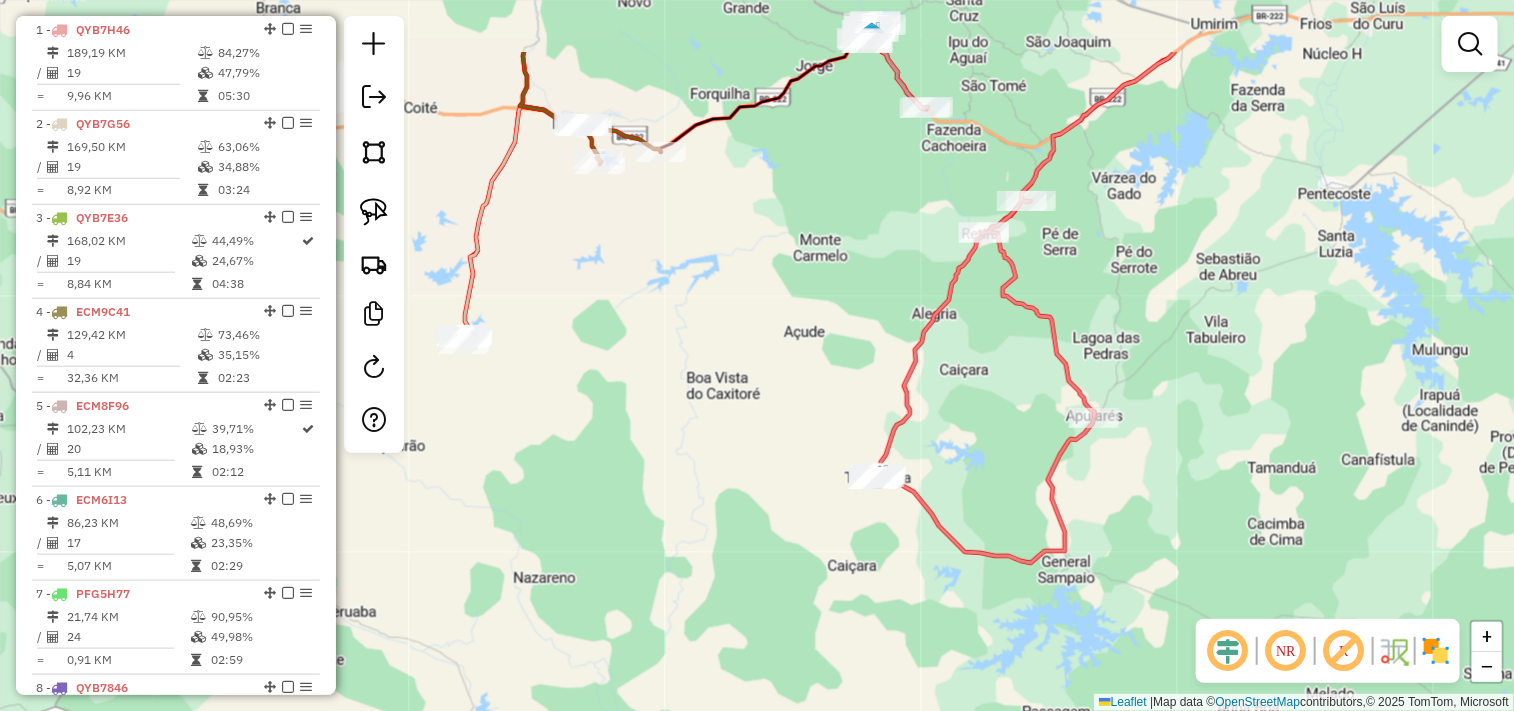 drag, startPoint x: 831, startPoint y: 370, endPoint x: 898, endPoint y: 430, distance: 89.938866 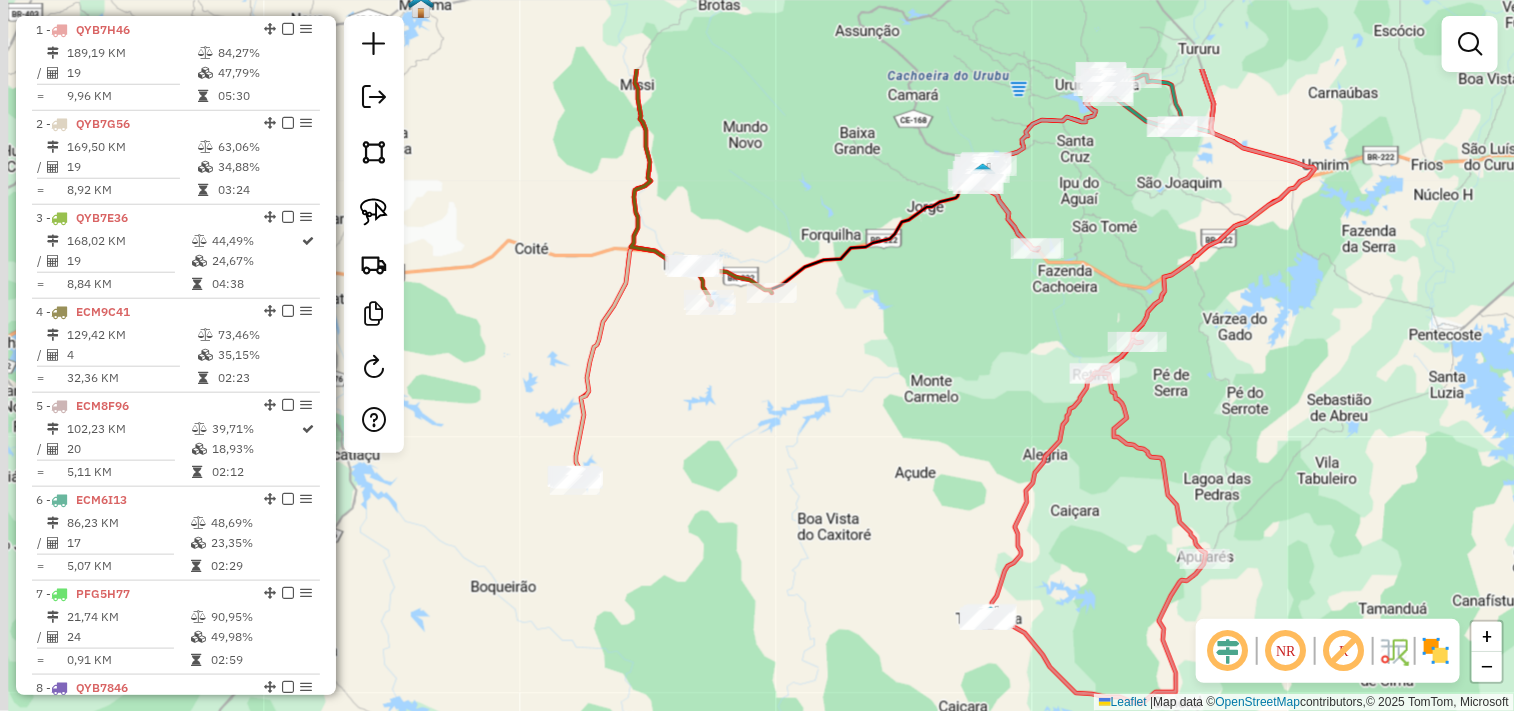 drag, startPoint x: 897, startPoint y: 480, endPoint x: 907, endPoint y: 494, distance: 17.20465 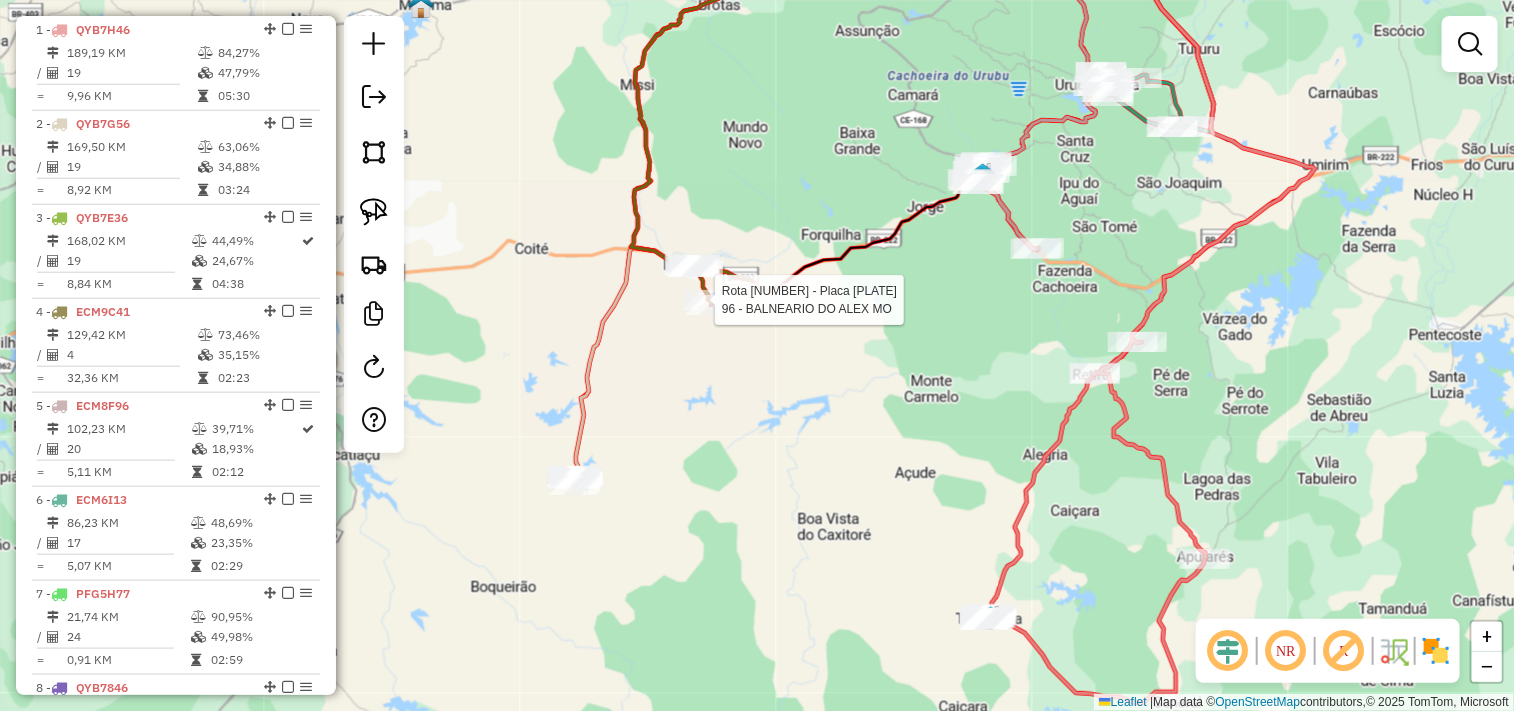 select on "**********" 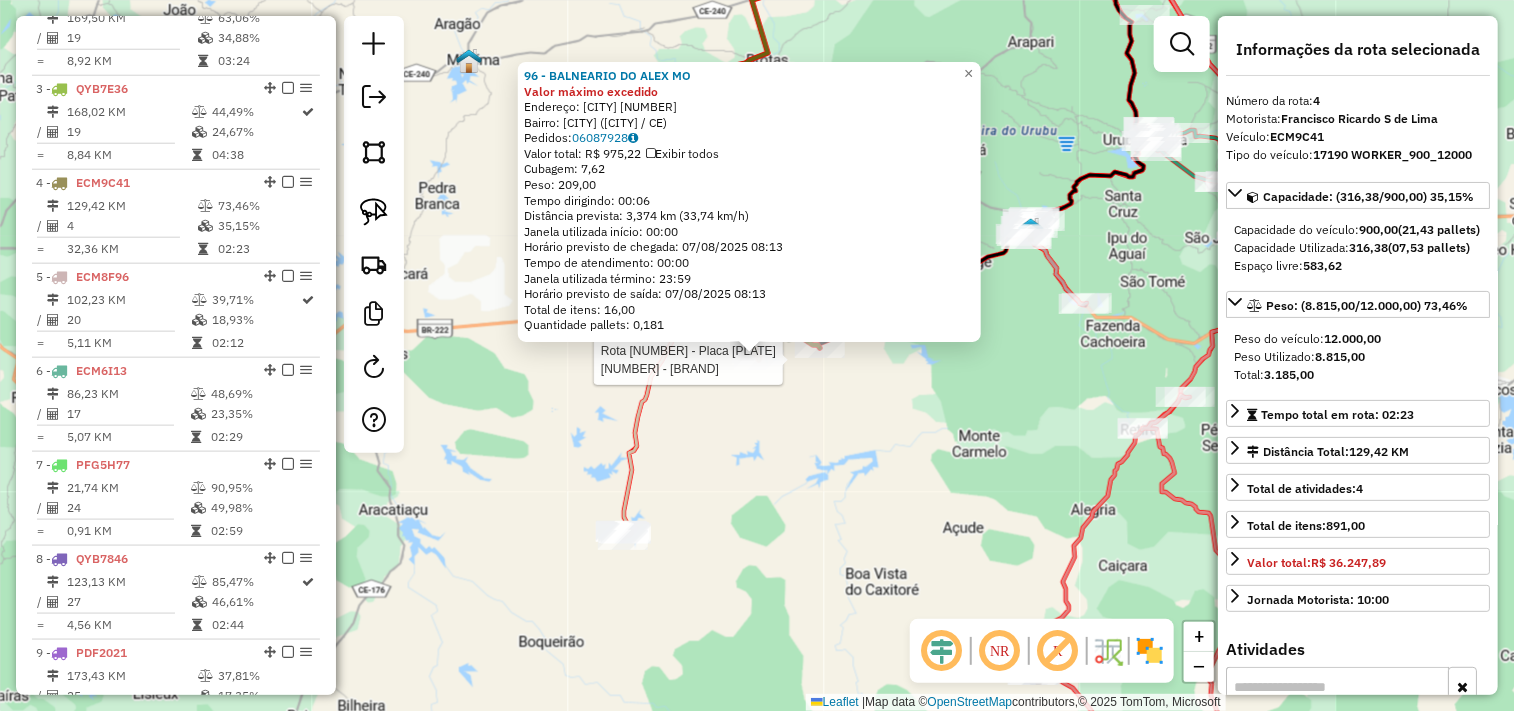scroll, scrollTop: 1055, scrollLeft: 0, axis: vertical 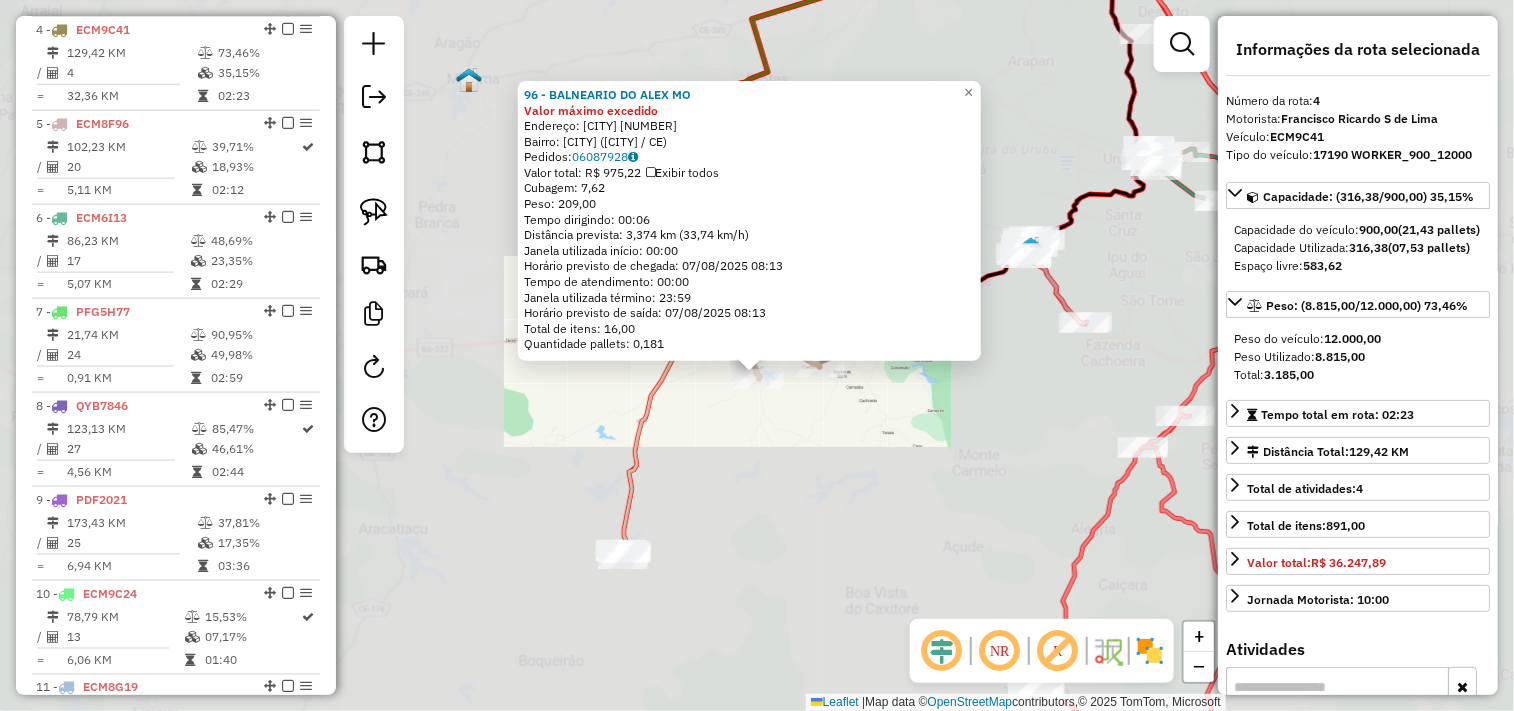click on "96 - BALNEARIO DO ALEX MO Valor máximo excedido  Endereço:  MOCO 1   Bairro: MOCO ([CITY] / [STATE])   Pedidos:  06087928   Valor total: R$ 975,22   Exibir todos   Cubagem: 7,62  Peso: 209,00  Tempo dirigindo: 00:06   Distância prevista: 3,374 km (33,74 km/h)   Janela utilizada início: 00:00   Horário previsto de chegada: 07/08/2025 08:13   Tempo de atendimento: 00:00   Janela utilizada término: 23:59   Horário previsto de saída: 07/08/2025 08:13   Total de itens: 16,00   Quantidade pallets: 0,181  × Janela de atendimento Grade de atendimento Capacidade Transportadoras Veículos Cliente Pedidos  Rotas Selecione os dias de semana para filtrar as janelas de atendimento  Seg   Ter   Qua   Qui   Sex   Sáb   Dom  Informe o período da janela de atendimento: De: Até:  Filtrar exatamente a janela do cliente  Considerar janela de atendimento padrão  Selecione os dias de semana para filtrar as grades de atendimento  Seg   Ter   Qua   Qui   Sex   Sáb   Dom   Clientes fora do dia de atendimento selecionado De:  Até:  Filtrar as atividades entre os valores definidos abaixo:  Peso mínimo:   Peso máximo:   Cubagem mínima:   Cubagem máxima:   De:   Até:  Filtrar as atividades entre o tempo de atendimento definido abaixo:  De:   Até:   Considerar capacidade total dos clientes não roteirizados Transportadora: Selecione um ou mais itens Tipo de veículo: Selecione um ou mais itens Veículo: Selecione um ou mais itens Motorista:" 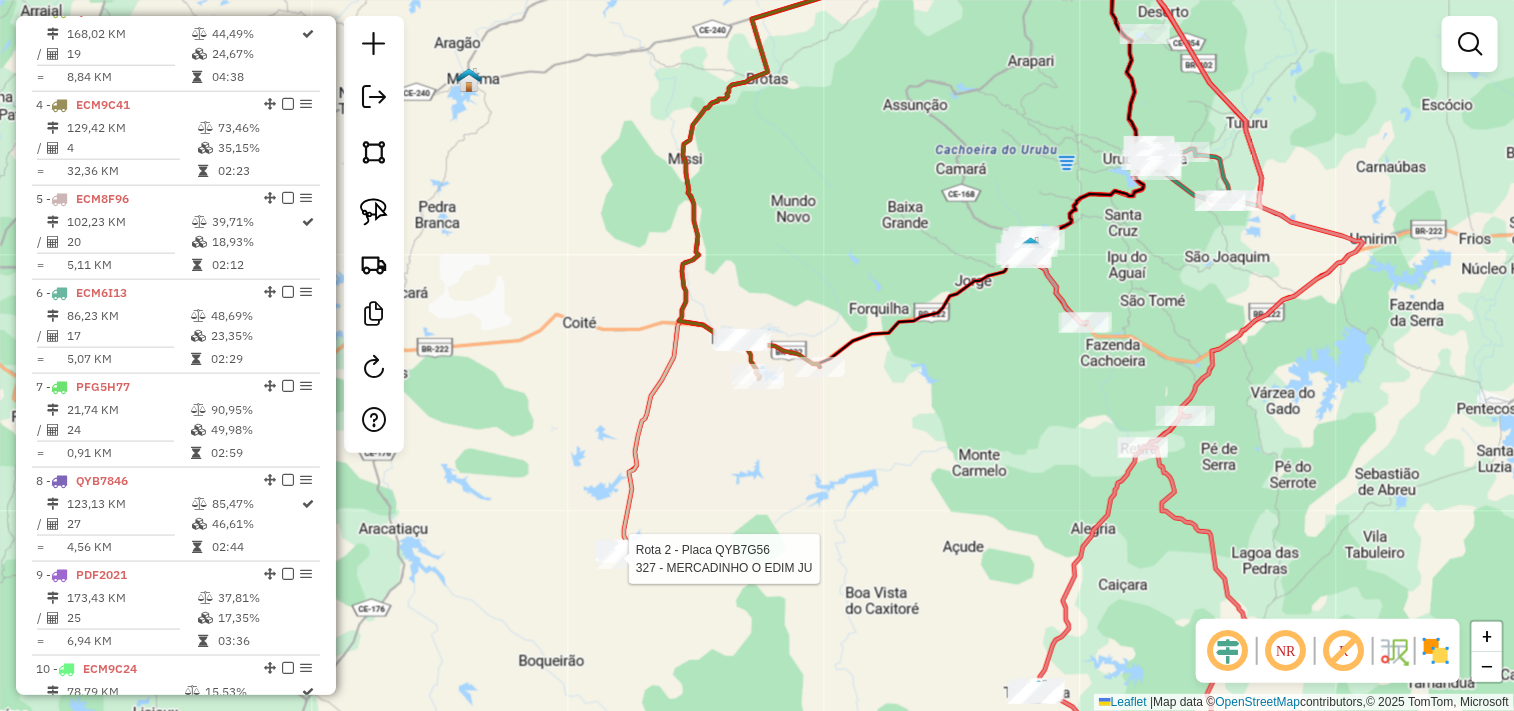 select on "**********" 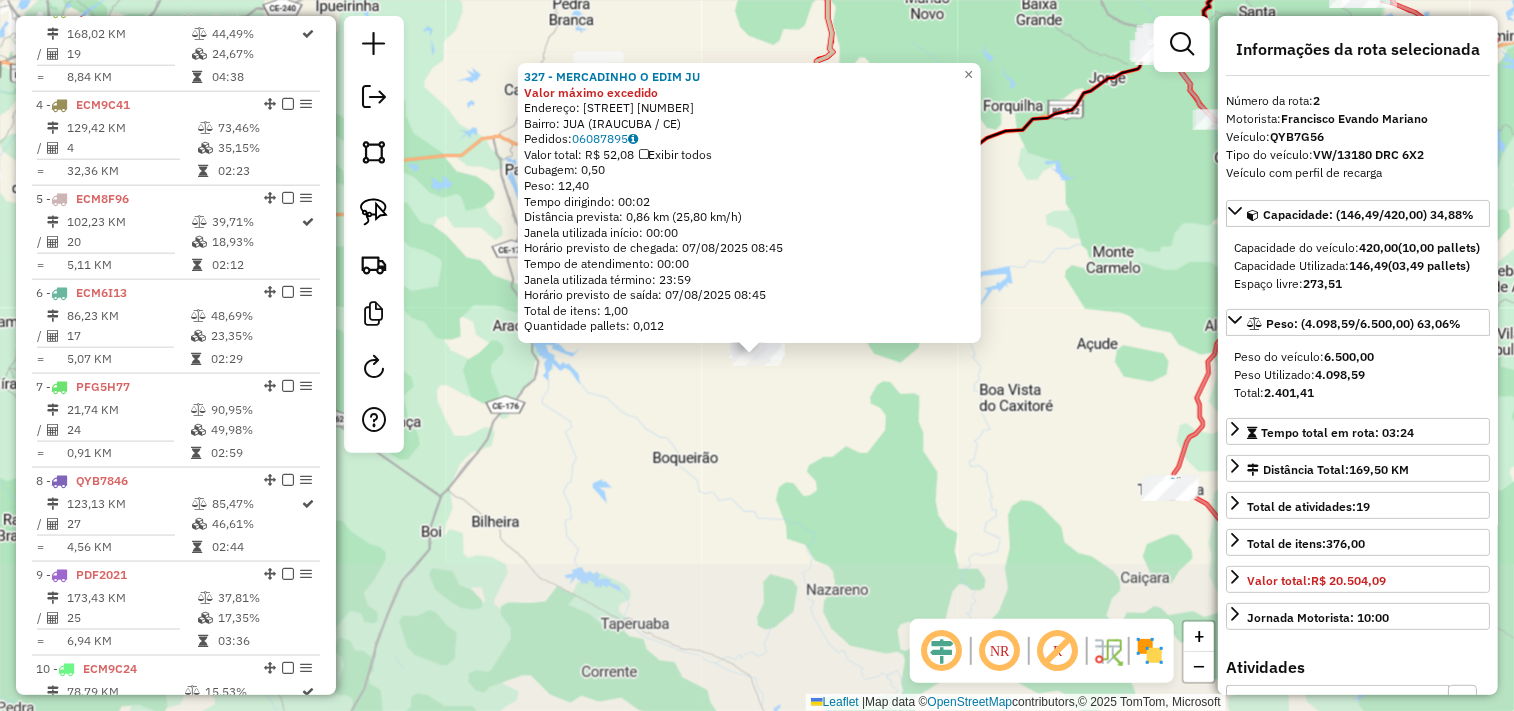 scroll, scrollTop: 866, scrollLeft: 0, axis: vertical 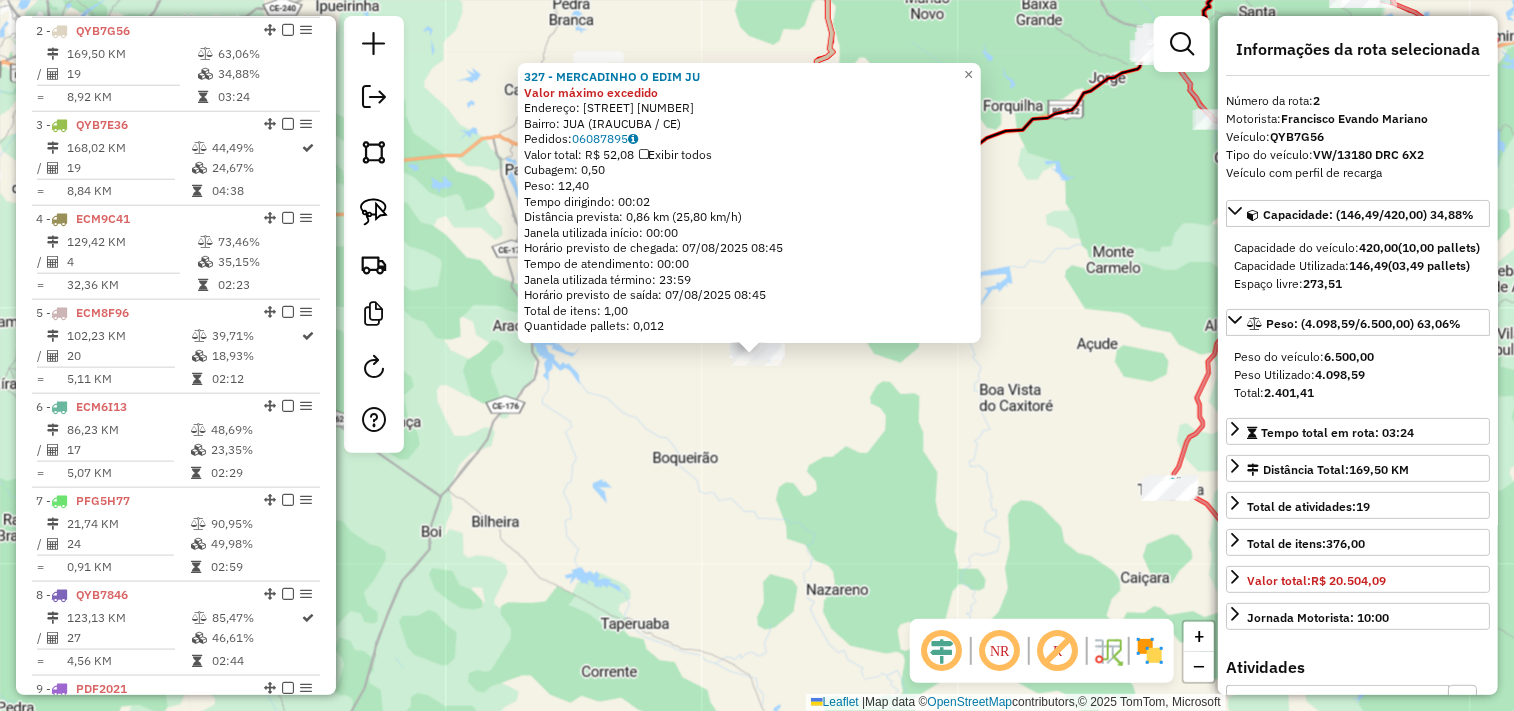 click on "327 - [CLIENTE] Valor máximo excedido  Endereço:  [STREET] [NUMBER]   Bairro: [NEIGHBORHOOD] ([CITY] / [STATE])   Pedidos:  06087895   Valor total: R$ 52,08   Exibir todos   Cubagem: 0,50  Peso: 12,40  Tempo dirigindo: 00:02   Distância prevista: 0,86 km (25,80 km/h)   Janela utilizada início: 00:00   Horário previsto de chegada: 07/08/2025 08:45   Tempo de atendimento: 00:00   Janela utilizada término: 23:59   Horário previsto de saída: 07/08/2025 08:45   Total de itens: 1,00   Quantidade pallets: 0,012  × Janela de atendimento Grade de atendimento Capacidade Transportadoras Veículos Cliente Pedidos  Rotas Selecione os dias de semana para filtrar as janelas de atendimento  Seg   Ter   Qua   Qui   Sex   Sáb   Dom  Informe o período da janela de atendimento: De: Até:  Filtrar exatamente a janela do cliente  Considerar janela de atendimento padrão  Selecione os dias de semana para filtrar as grades de atendimento  Seg   Ter   Qua   Qui   Sex   Sáb   Dom   Clientes fora do dia de atendimento selecionado De:" 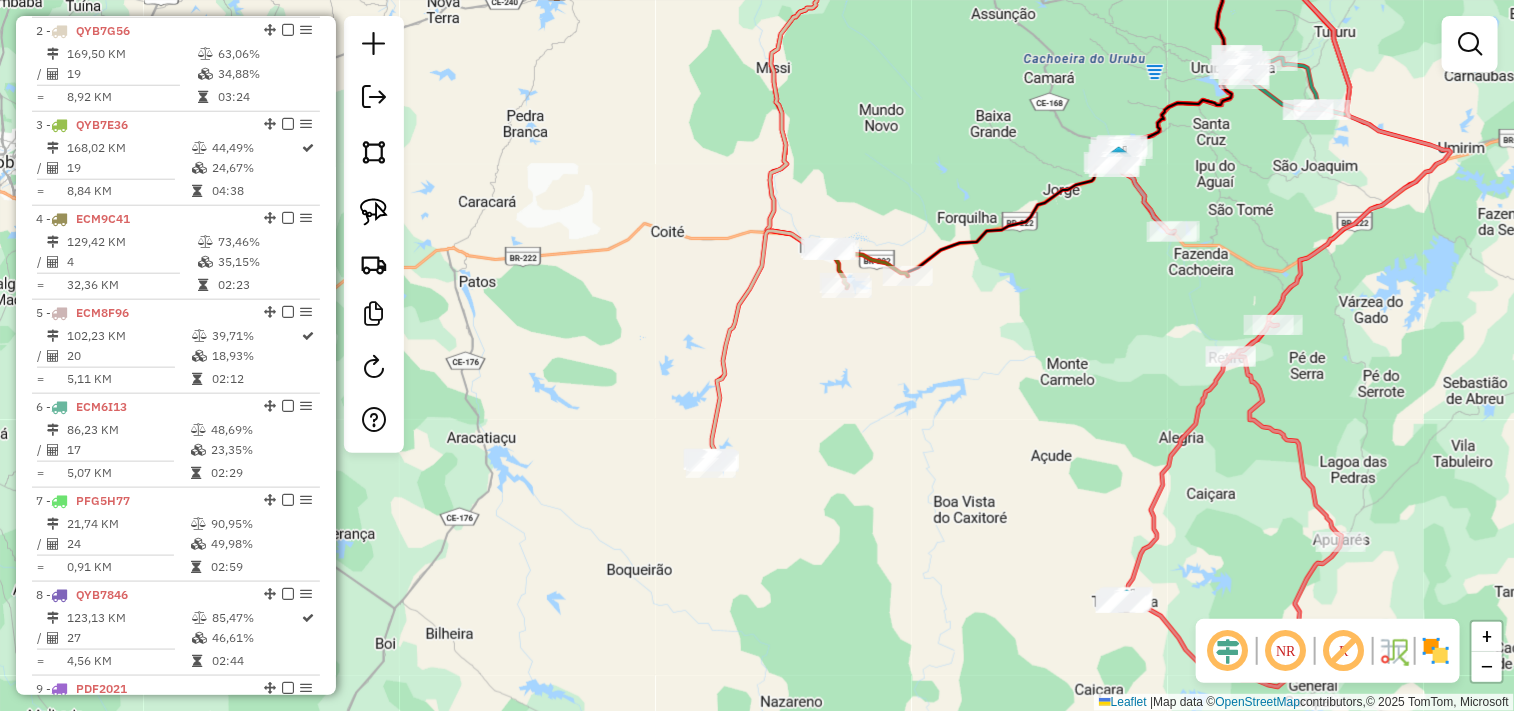 drag, startPoint x: 771, startPoint y: 331, endPoint x: 773, endPoint y: 402, distance: 71.02816 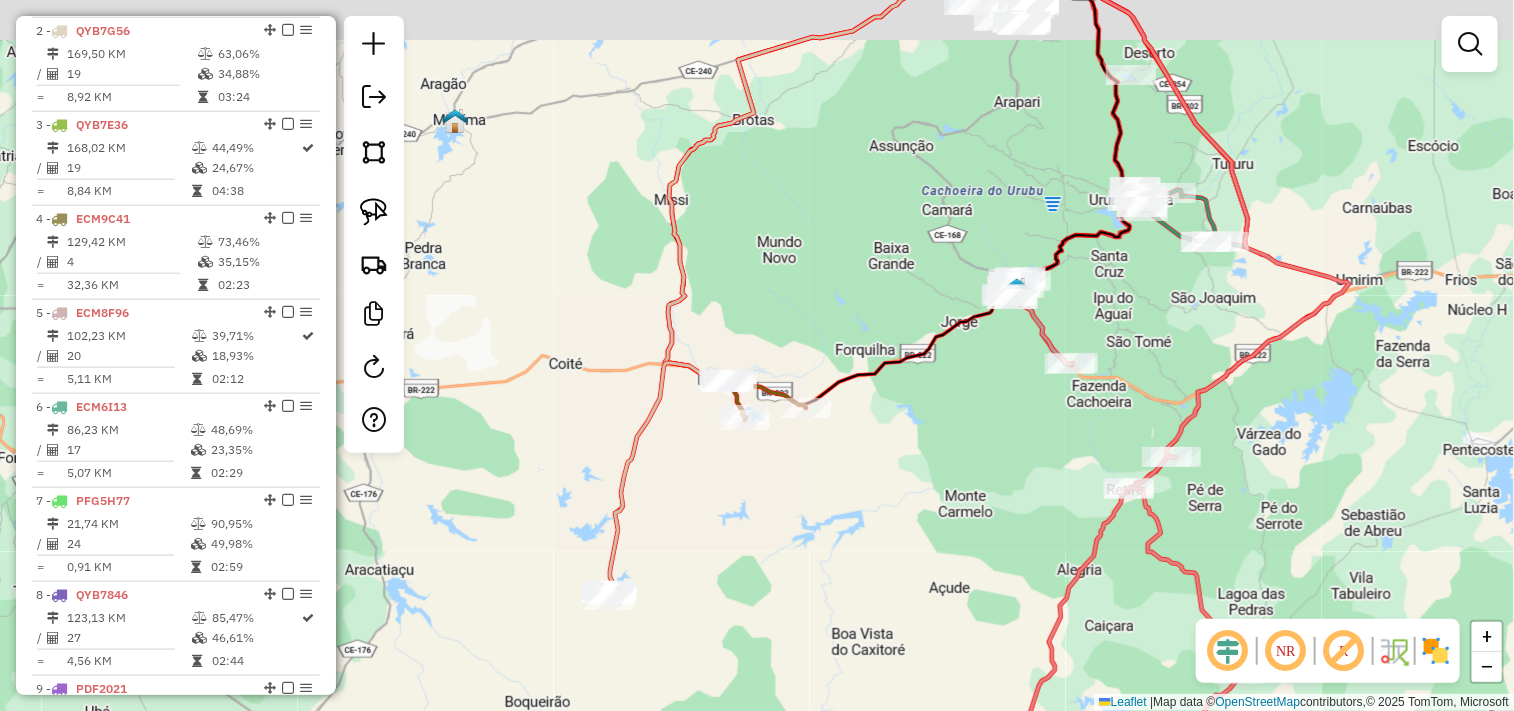 drag, startPoint x: 952, startPoint y: 403, endPoint x: 854, endPoint y: 442, distance: 105.47511 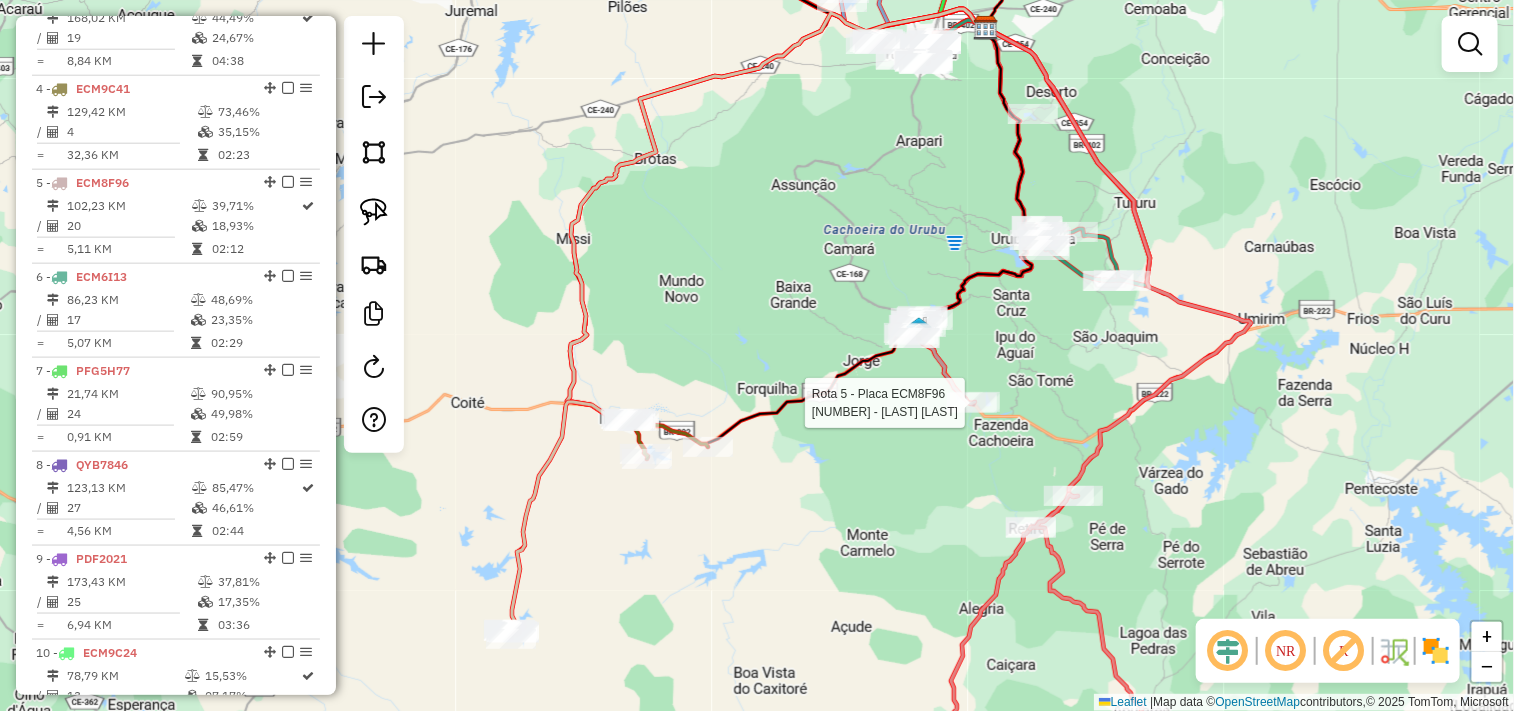 select on "**********" 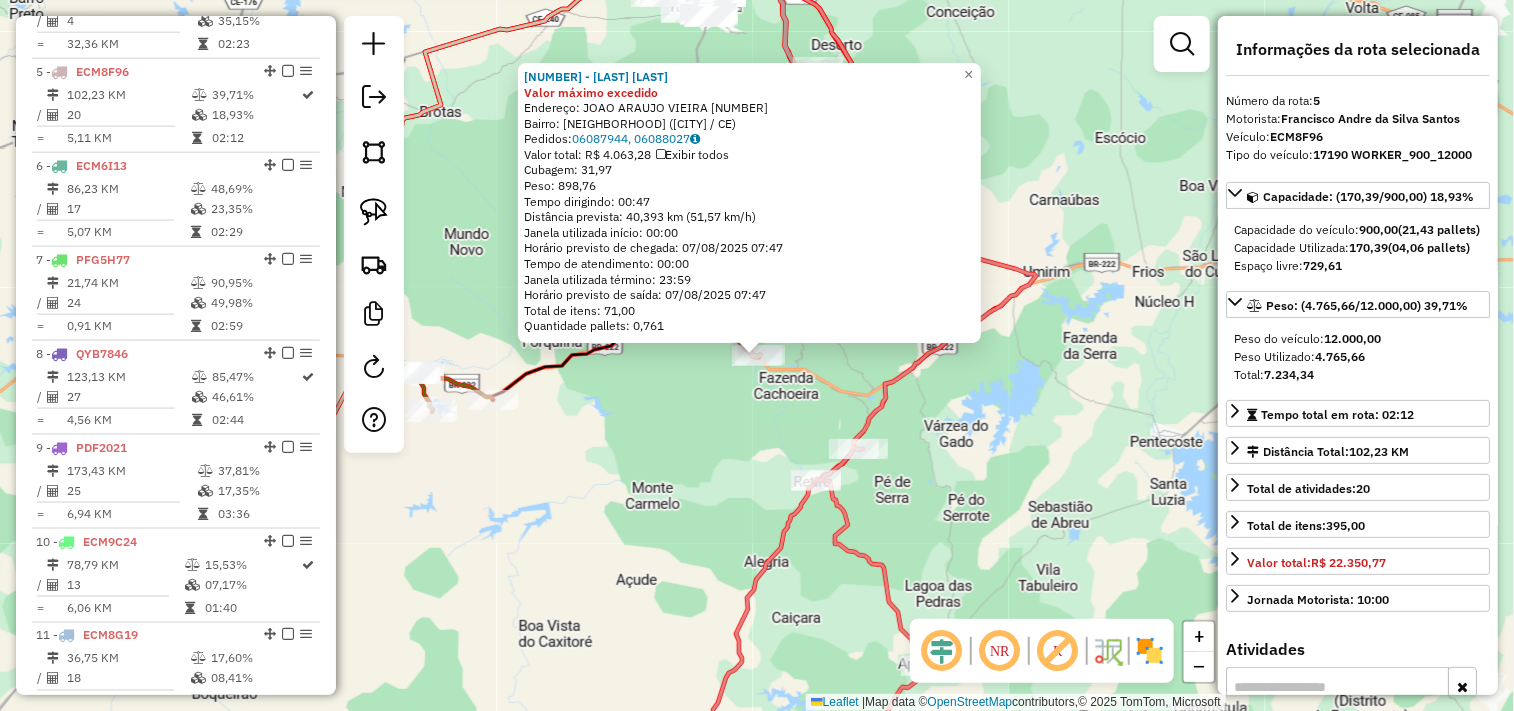 scroll, scrollTop: 1148, scrollLeft: 0, axis: vertical 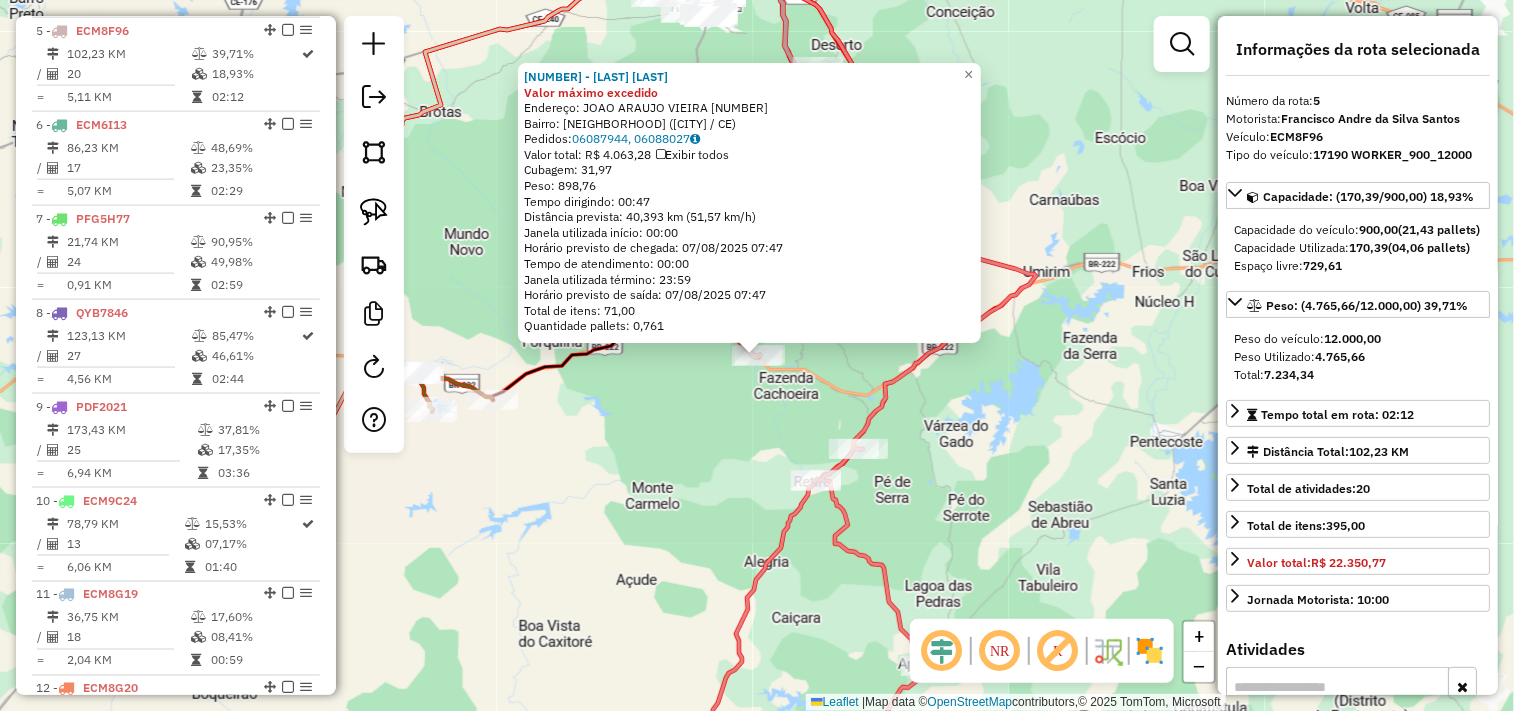 click on "46 - BAR DO CHICO JUCA Valor máximo excedido  Endereço:  JOAO ARAUJO VIEIRA 92   Bairro: SAO MIGUEL (ITAPAJE / CE)   Pedidos:  06087944, 06088027   Valor total: R$ 4.063,28   Exibir todos   Cubagem: 31,97  Peso: 898,76  Tempo dirigindo: 00:47   Distância prevista: 40,393 km (51,57 km/h)   Janela utilizada início: 00:00   Horário previsto de chegada: 07/08/2025 07:47   Tempo de atendimento: 00:00   Janela utilizada término: 23:59   Horário previsto de saída: 07/08/2025 07:47   Total de itens: 71,00   Quantidade pallets: 0,761  × Janela de atendimento Grade de atendimento Capacidade Transportadoras Veículos Cliente Pedidos  Rotas Selecione os dias de semana para filtrar as janelas de atendimento  Seg   Ter   Qua   Qui   Sex   Sáb   Dom  Informe o período da janela de atendimento: De: Até:  Filtrar exatamente a janela do cliente  Considerar janela de atendimento padrão  Selecione os dias de semana para filtrar as grades de atendimento  Seg   Ter   Qua   Qui   Sex   Sáb   Dom   Peso mínimo:   De:" 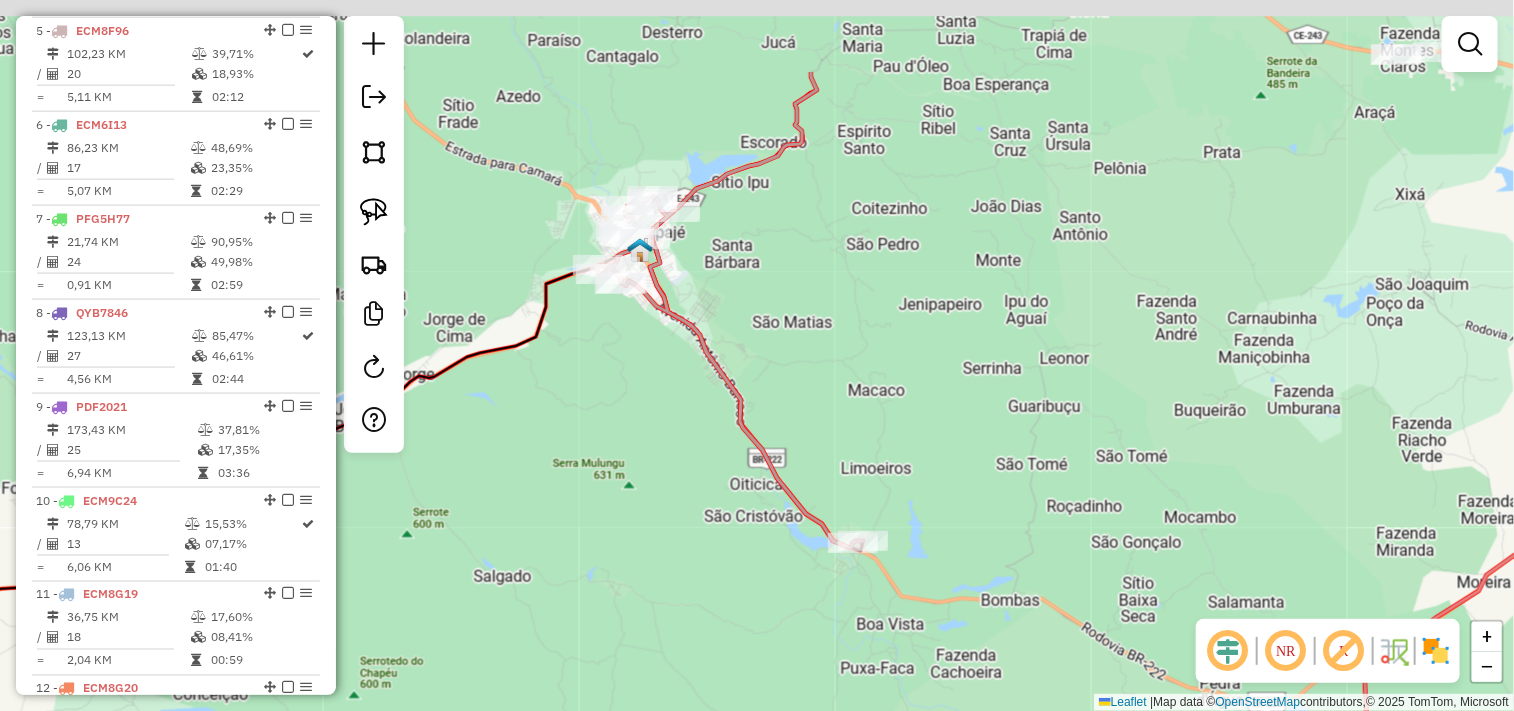 drag, startPoint x: 637, startPoint y: 368, endPoint x: 673, endPoint y: 460, distance: 98.79271 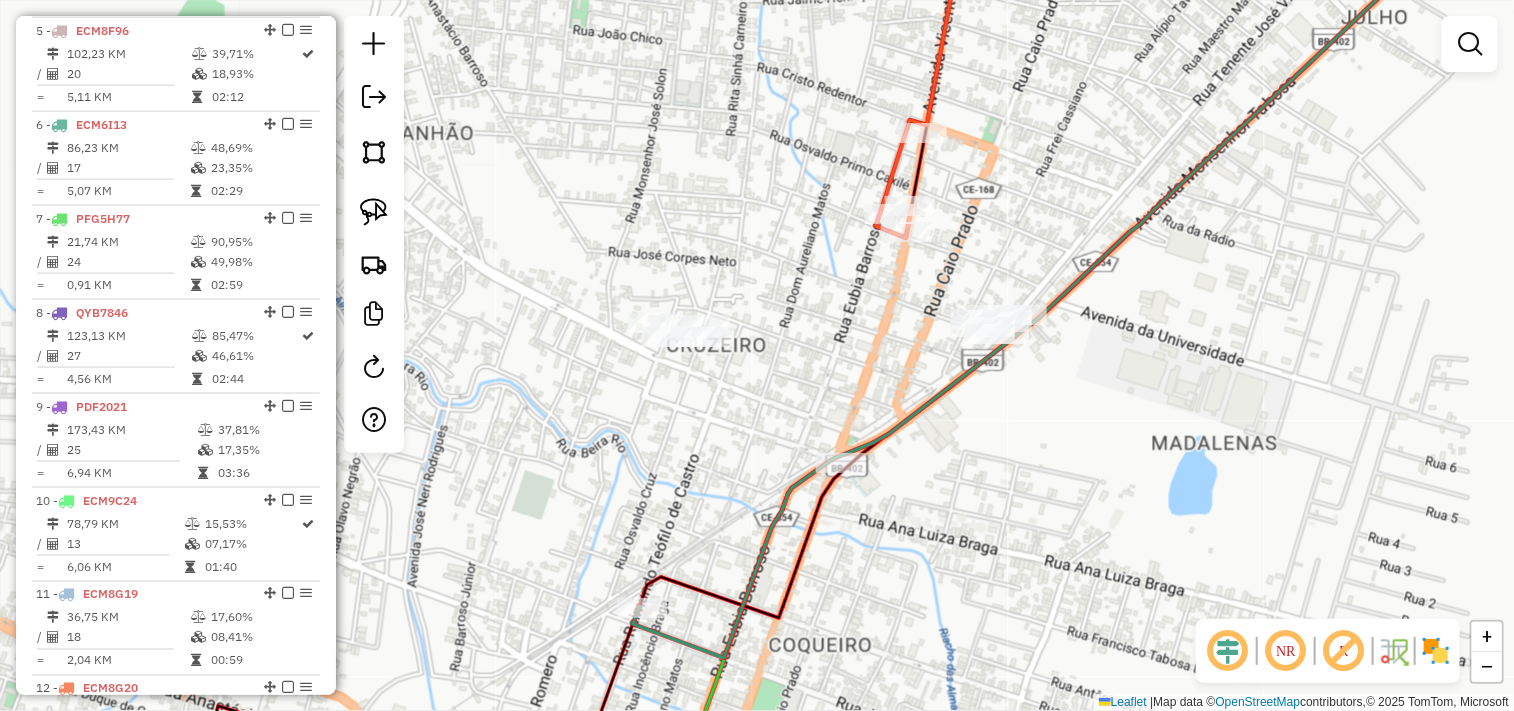 drag, startPoint x: 911, startPoint y: 451, endPoint x: 965, endPoint y: 451, distance: 54 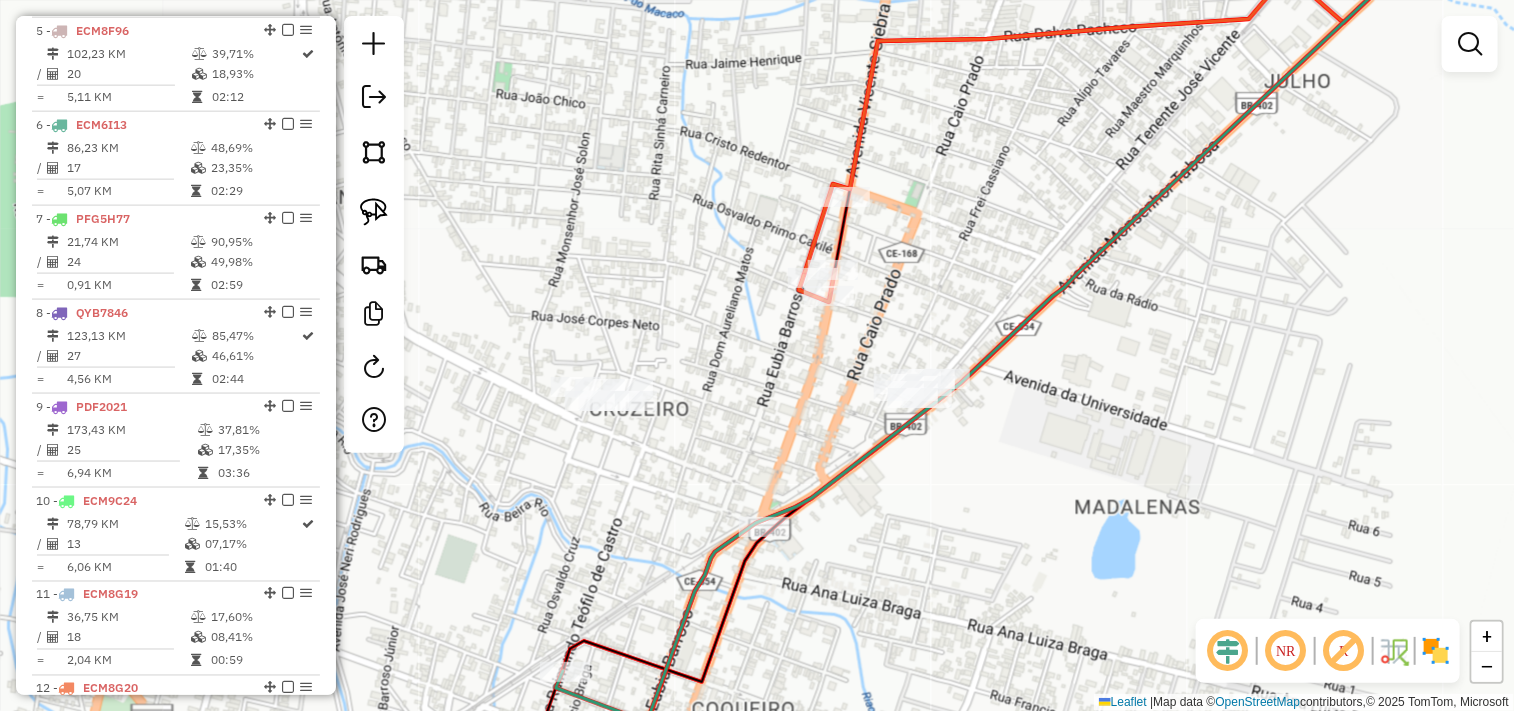 drag, startPoint x: 933, startPoint y: 221, endPoint x: 856, endPoint y: 285, distance: 100.12492 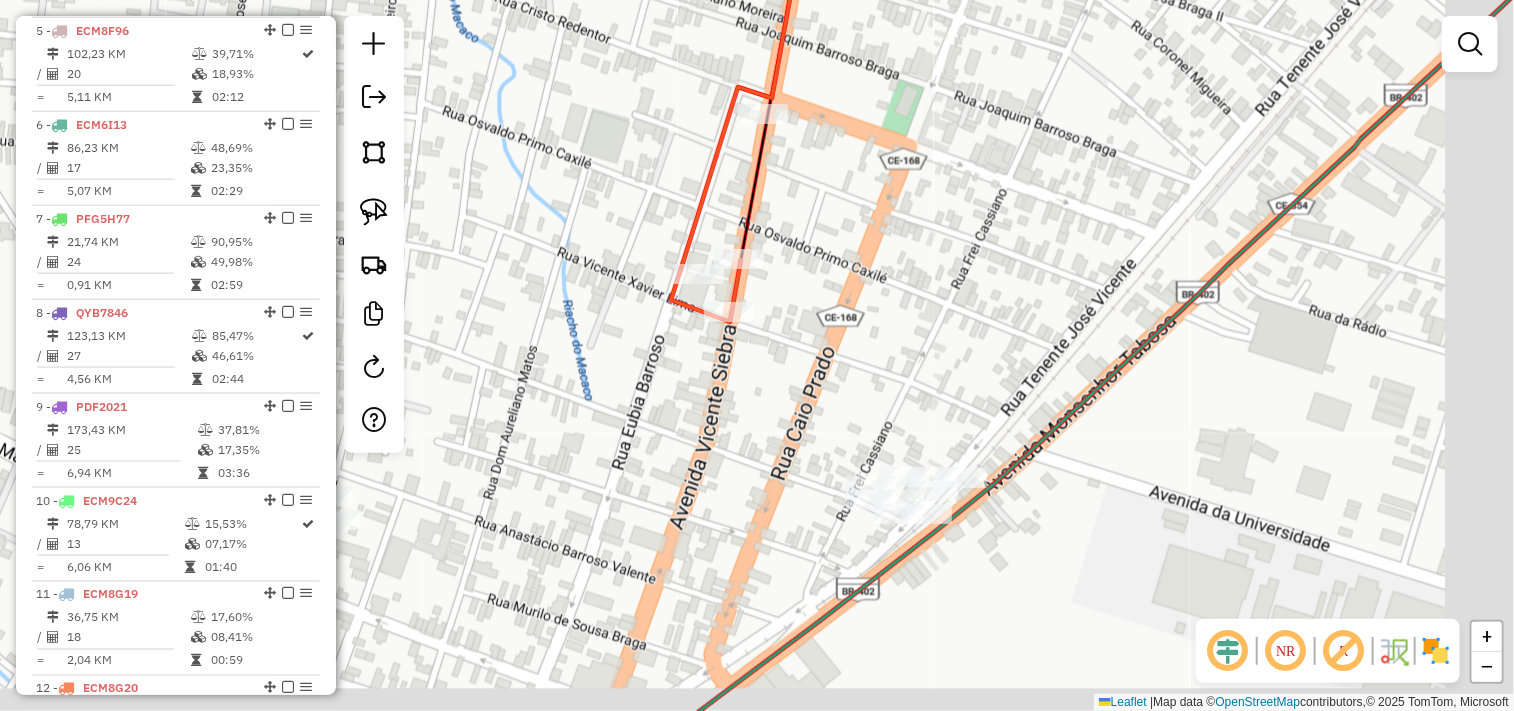 drag, startPoint x: 778, startPoint y: 395, endPoint x: 767, endPoint y: 368, distance: 29.15476 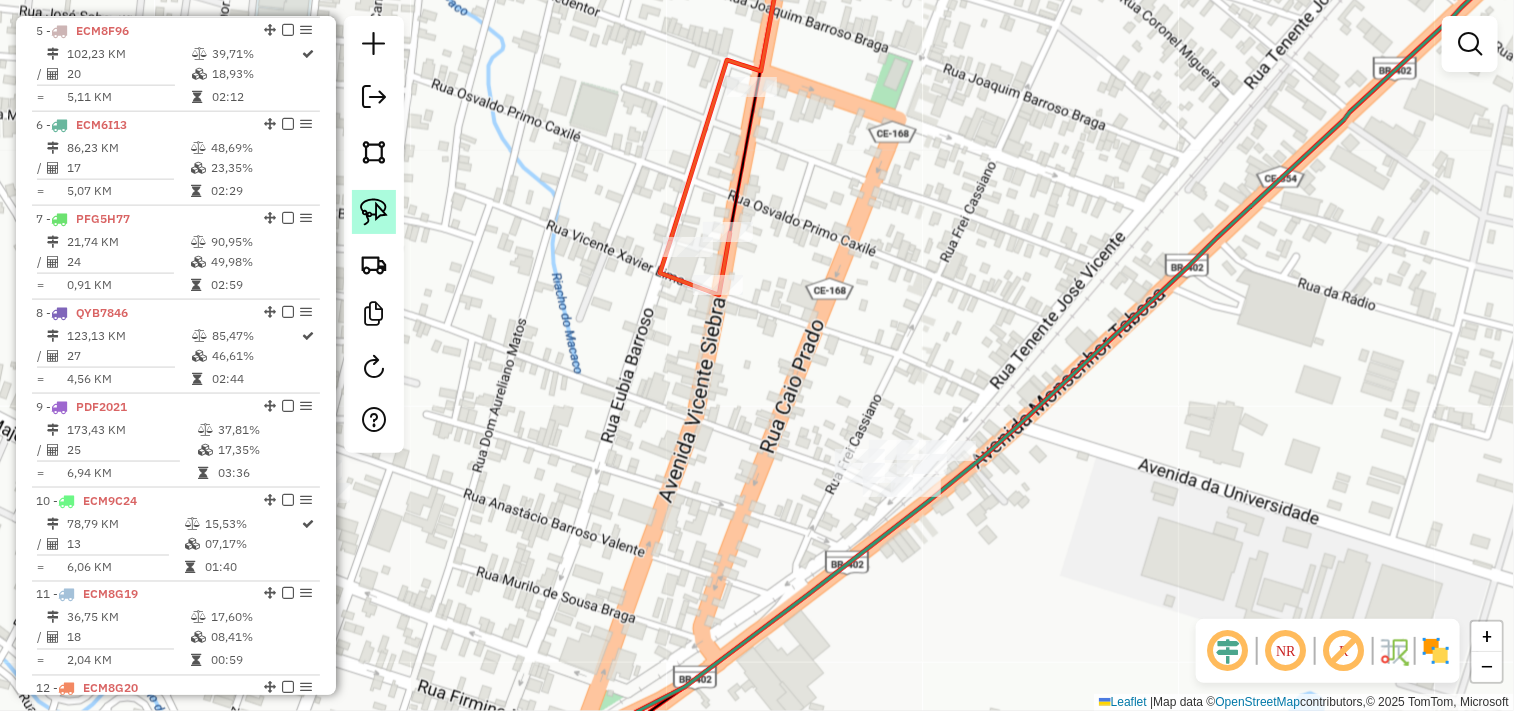 click 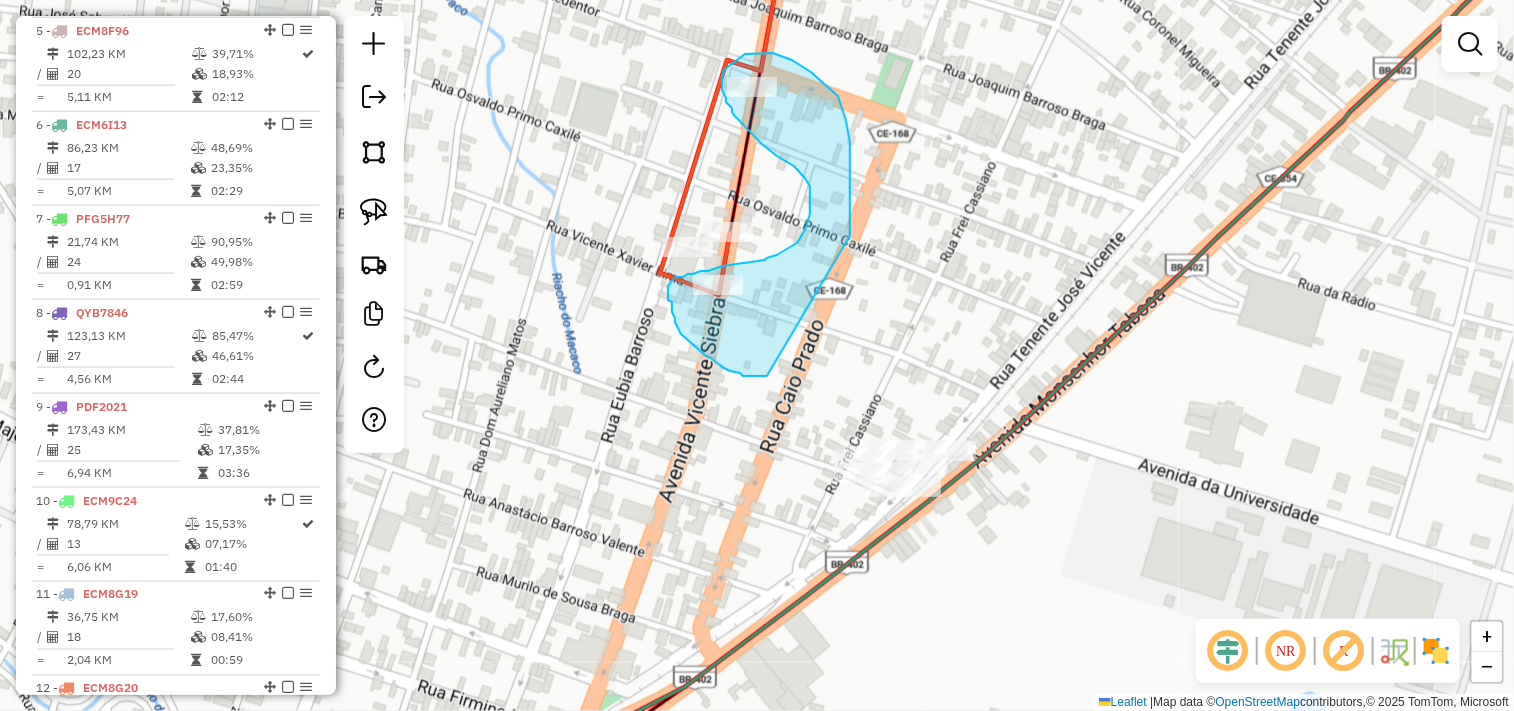 drag, startPoint x: 758, startPoint y: 377, endPoint x: 850, endPoint y: 265, distance: 144.94136 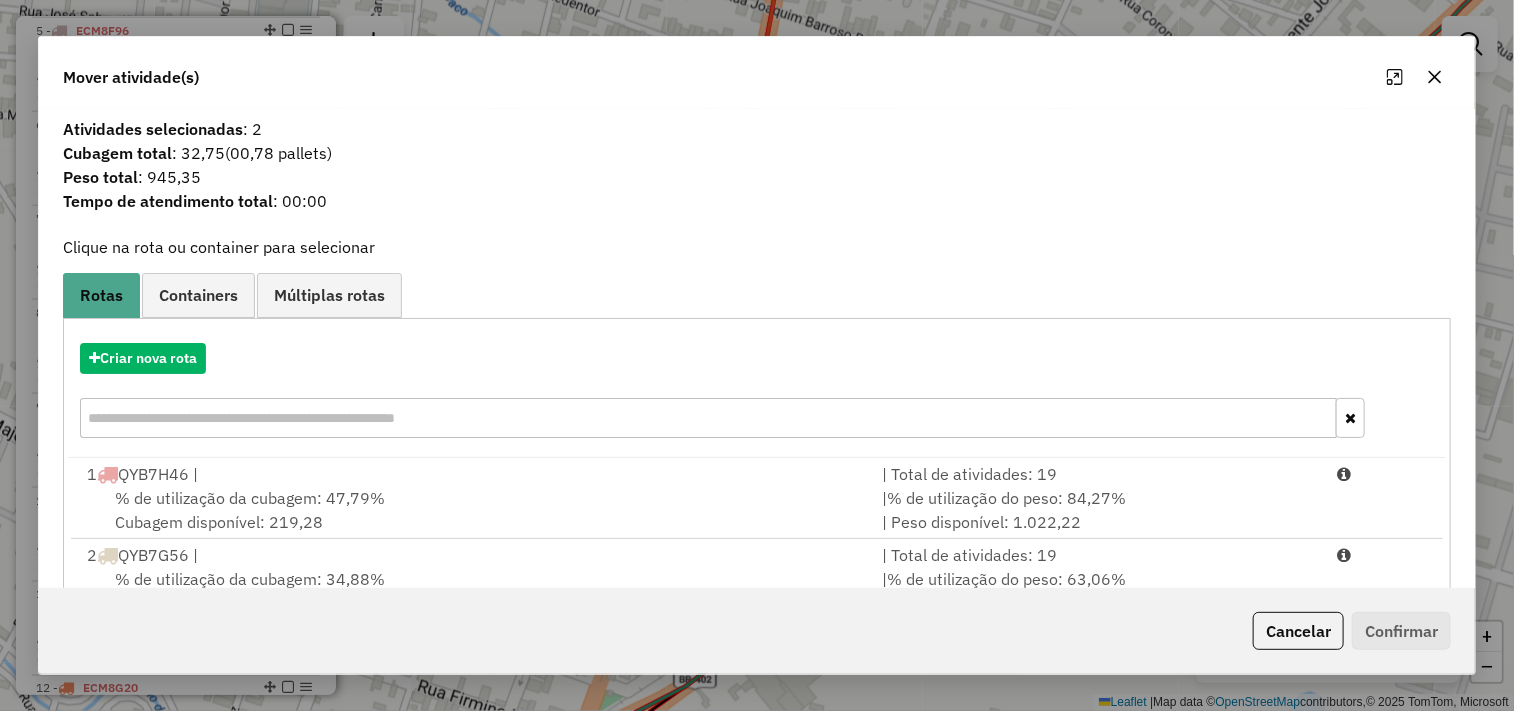 scroll, scrollTop: 303, scrollLeft: 0, axis: vertical 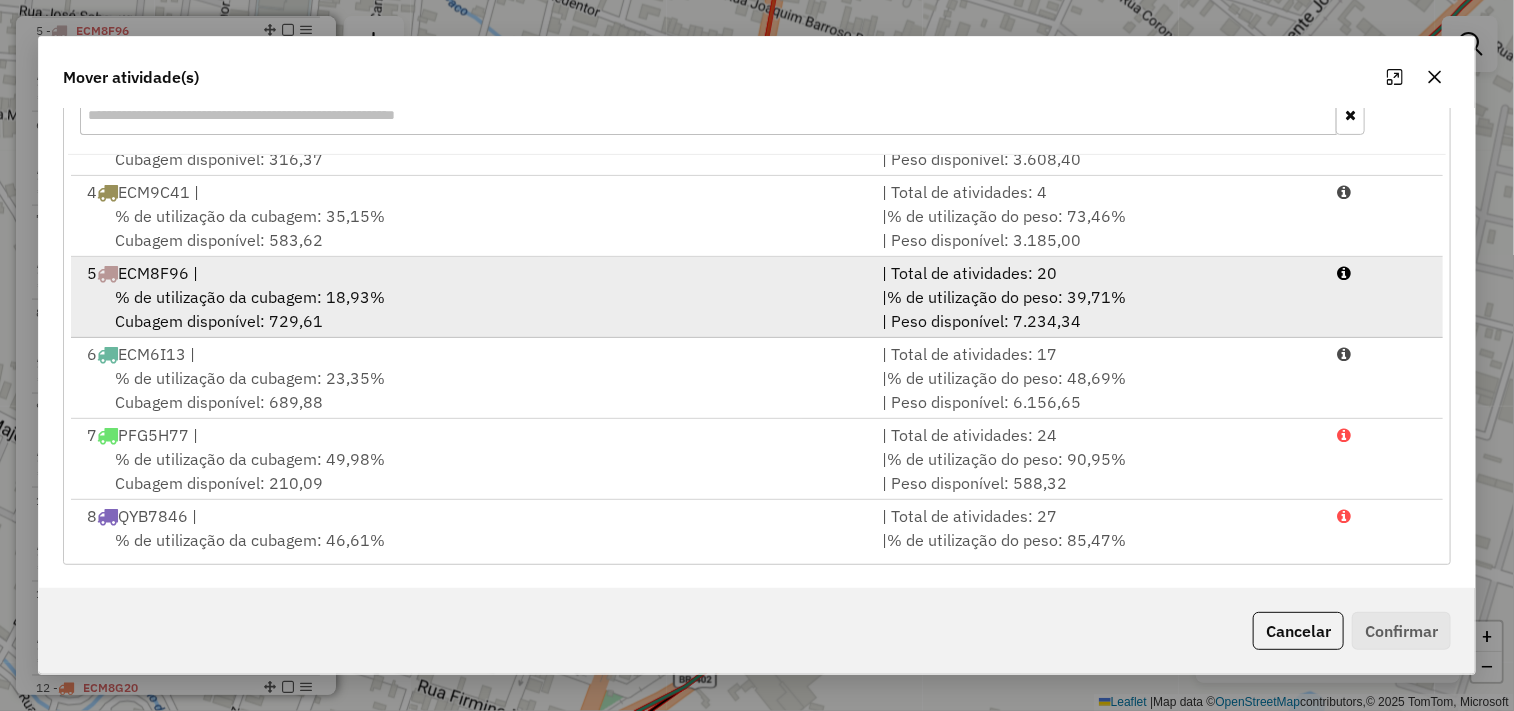 click on "% de utilização da cubagem: 18,93%" at bounding box center [250, 297] 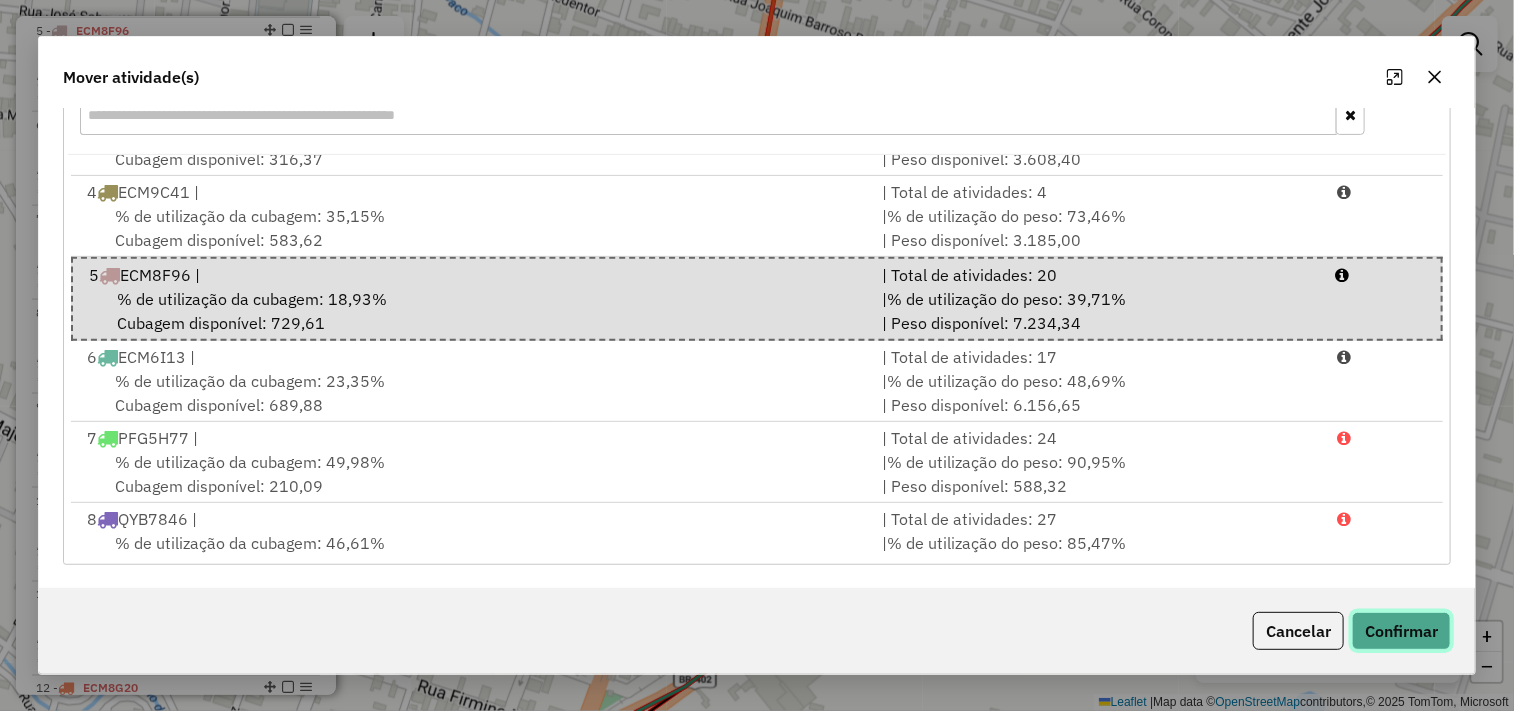click on "Confirmar" 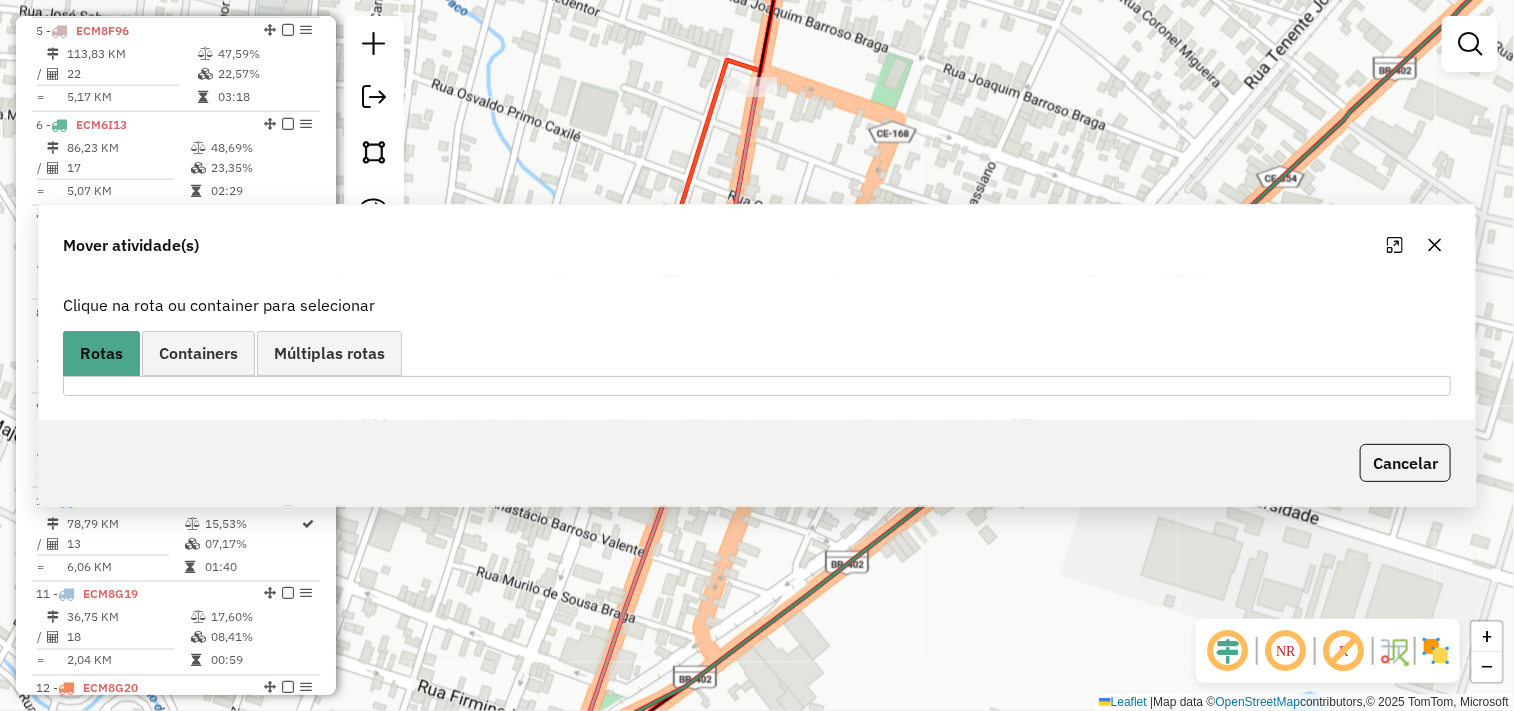 scroll, scrollTop: 0, scrollLeft: 0, axis: both 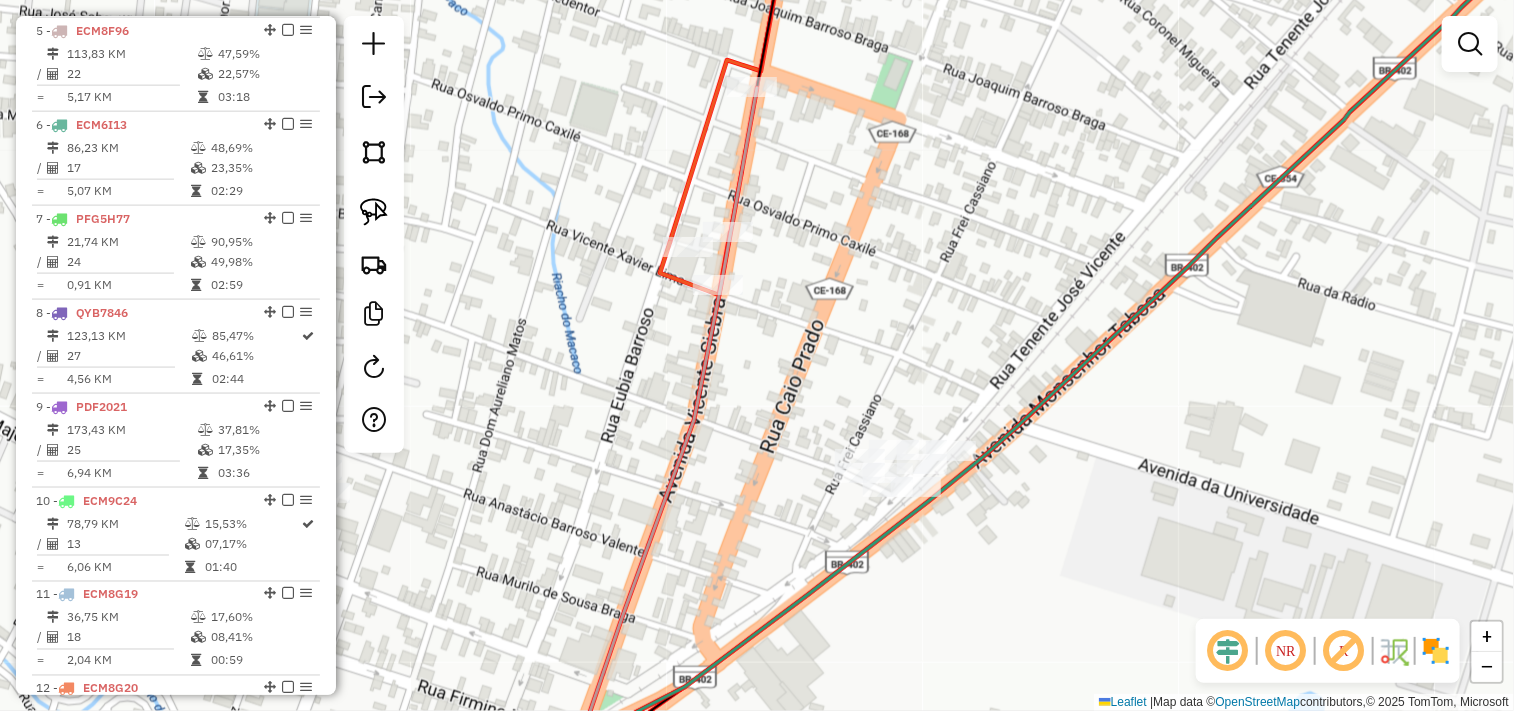 click on "Rota 5 - Placa ECM8F96  3852 - JOHN WELLERSON Janela de atendimento Grade de atendimento Capacidade Transportadoras Veículos Cliente Pedidos  Rotas Selecione os dias de semana para filtrar as janelas de atendimento  Seg   Ter   Qua   Qui   Sex   Sáb   Dom  Informe o período da janela de atendimento: De: Até:  Filtrar exatamente a janela do cliente  Considerar janela de atendimento padrão  Selecione os dias de semana para filtrar as grades de atendimento  Seg   Ter   Qua   Qui   Sex   Sáb   Dom   Considerar clientes sem dia de atendimento cadastrado  Clientes fora do dia de atendimento selecionado Filtrar as atividades entre os valores definidos abaixo:  Peso mínimo:   Peso máximo:   Cubagem mínima:   Cubagem máxima:   De:   Até:  Filtrar as atividades entre o tempo de atendimento definido abaixo:  De:   Até:   Considerar capacidade total dos clientes não roteirizados Transportadora: Selecione um ou mais itens Tipo de veículo: Selecione um ou mais itens Veículo: Selecione um ou mais itens Nome:" 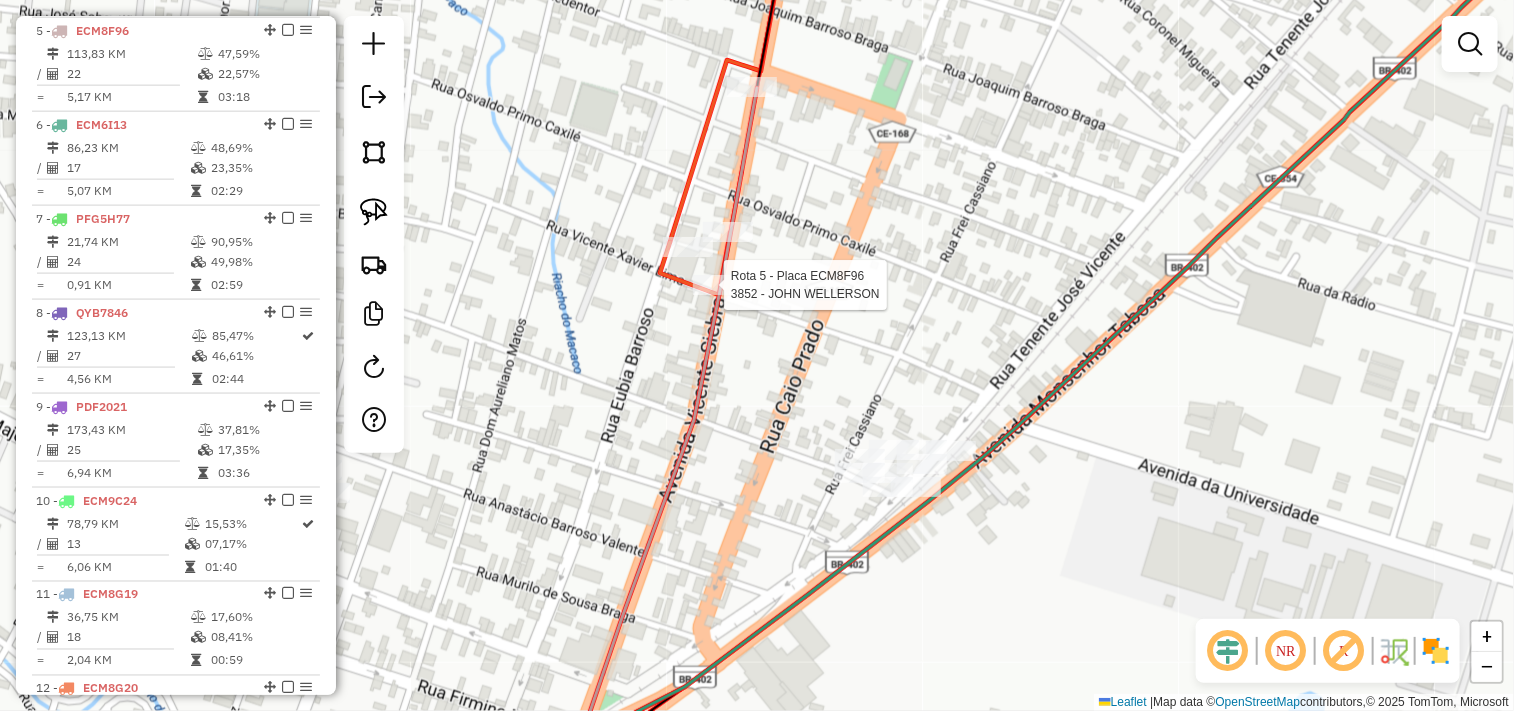 select on "**********" 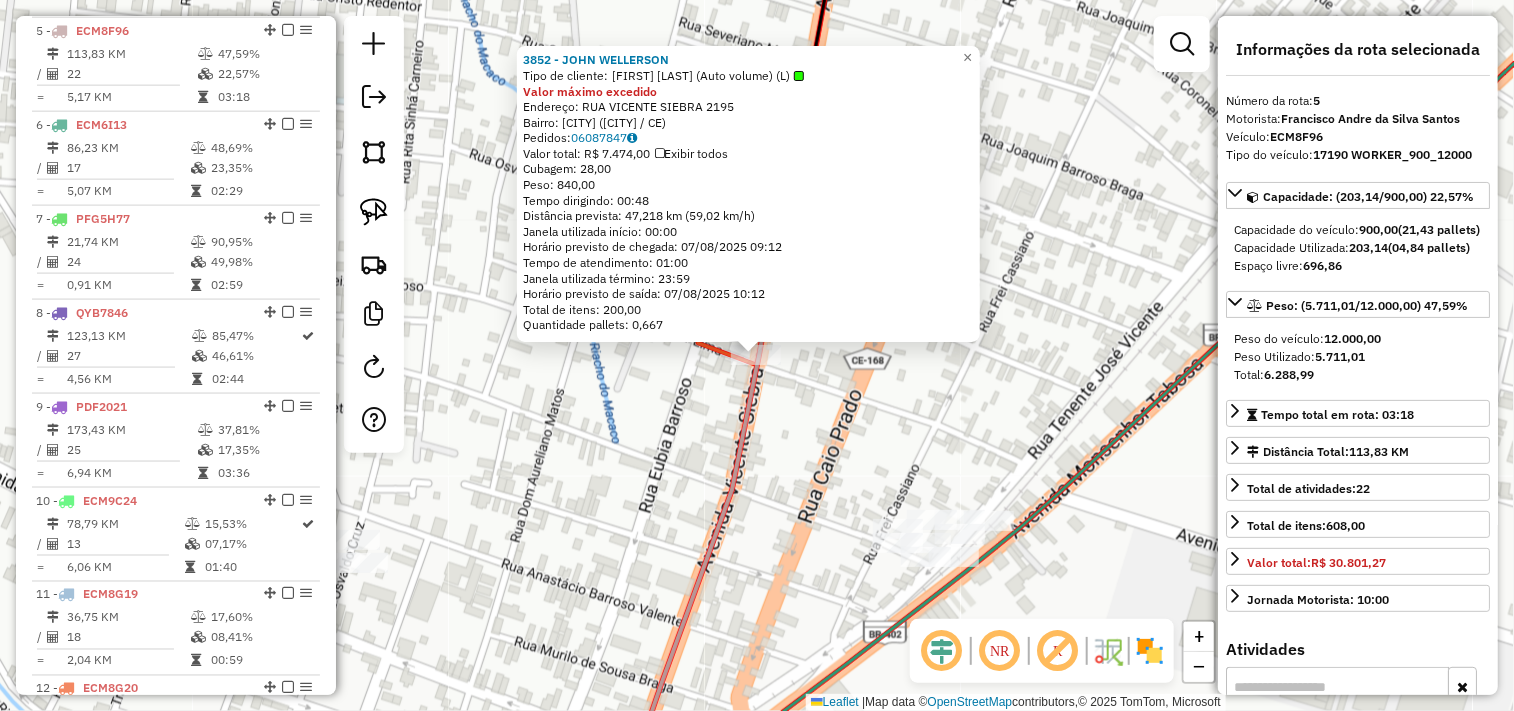 click on "3852 - [FIRST] [LAST]  Tipo de cliente:   [FIRST] [LAST] (Auto volume) (L)  Valor máximo excedido  Endereço:  [STREET] [NUMBER]   Bairro: [CITY] ([CITY] / [STATE])   Pedidos:  06087847   Valor total: R$ 7.474,00   Exibir todos   Cubagem: 28,00  Peso: 840,00  Tempo dirigindo: 00:48   Distância prevista: 47,218 km (59,02 km/h)   Janela utilizada início: 00:00   Horário previsto de chegada: 07/08/2025 09:12   Tempo de atendimento: 01:00   Janela utilizada término: 23:59   Horário previsto de saída: 07/08/2025 10:12   Total de itens: 200,00   Quantidade pallets: 0,667  × Janela de atendimento Grade de atendimento Capacidade Transportadoras Veículos Cliente Pedidos  Rotas Selecione os dias de semana para filtrar as janelas de atendimento  Seg   Ter   Qua   Qui   Sex   Sáb   Dom  Informe o período da janela de atendimento: De: Até:  Filtrar exatamente a janela do cliente  Considerar janela de atendimento padrão  Selecione os dias de semana para filtrar as grades de atendimento  Seg   Ter   Qua  Até:  Filtrar as atividades entre os valores definidos abaixo:  Peso mínimo:   Peso máximo:   Cubagem mínima:   Cubagem máxima:   De:   Até:  Filtrar as atividades entre o tempo de atendimento definido abaixo:  De:   Até:   Considerar capacidade total dos clientes não roteirizados Transportadora: Selecione um ou mais itens Tipo de veículo: Selecione um ou mais itens Veículo: Selecione um ou mais itens Motorista:" 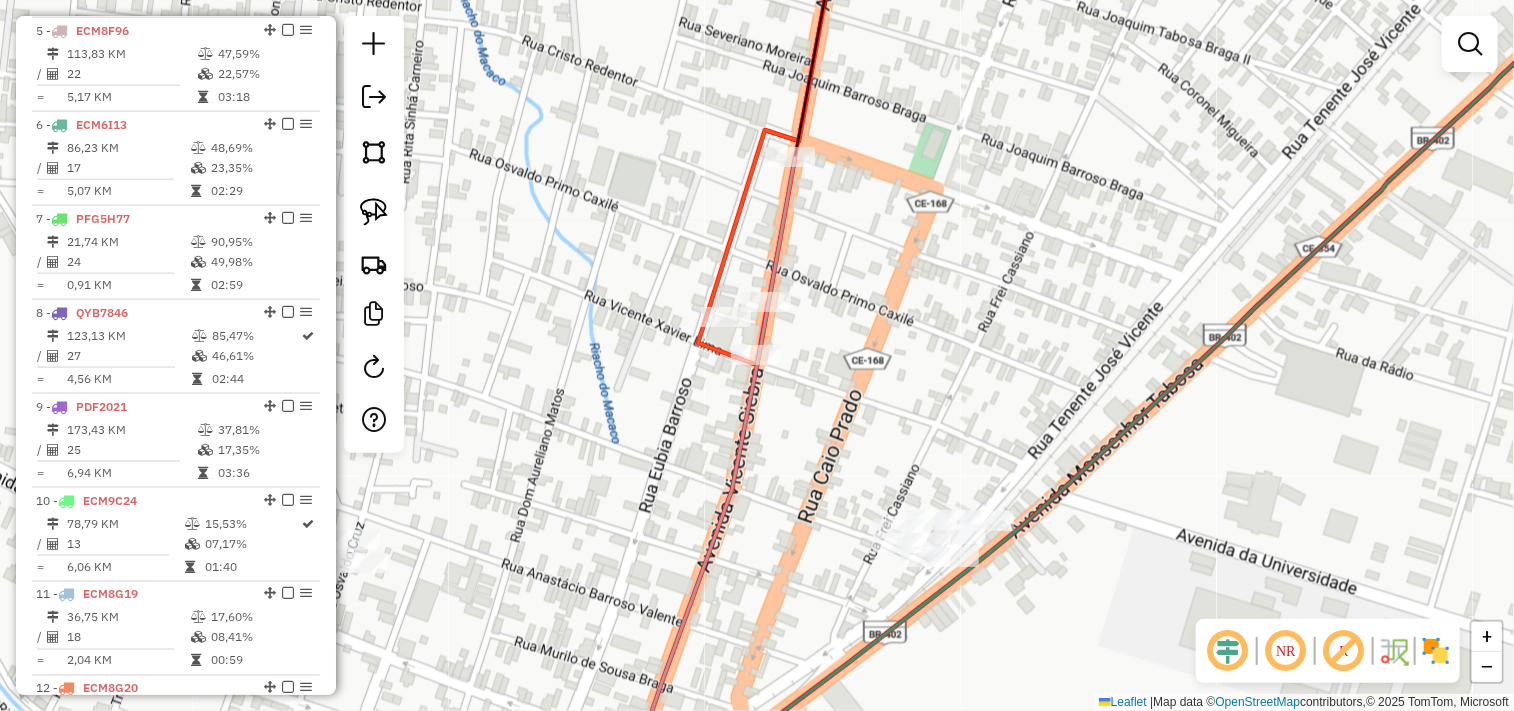 click 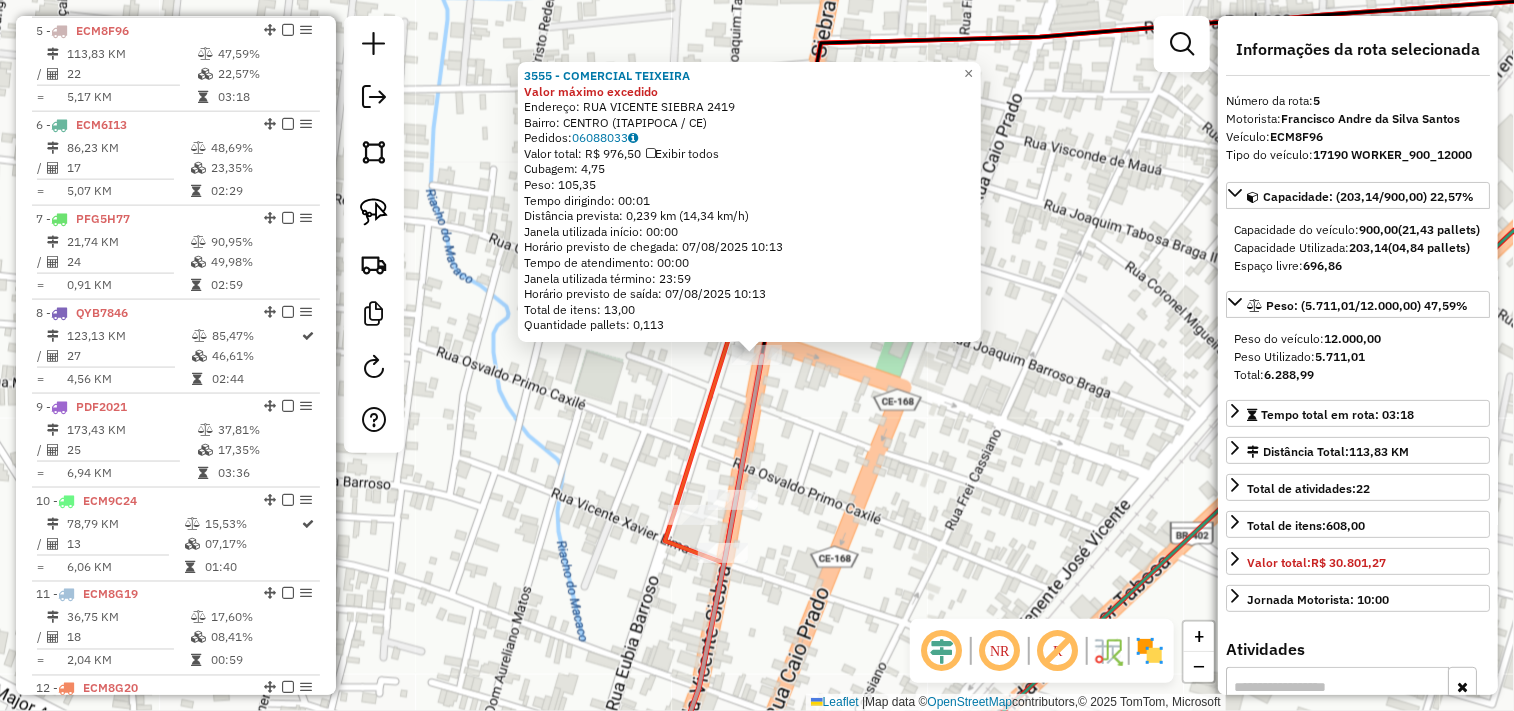 click on "3555 - COMERCIAL TEIXEIRA Valor máximo excedido  Endereço:  RUA VICENTE SIEBRA 2419   Bairro: [NEIGHBORHOOD] ([CITY] / [STATE])   Pedidos:  06088033   Valor total: R$ 976,50   Exibir todos   Cubagem: 4,75  Peso: 105,35  Tempo dirigindo: 00:01   Distância prevista: 0,239 km (14,34 km/h)   Janela utilizada início: 00:00   Horário previsto de chegada: 07/08/2025 10:13   Tempo de atendimento: 00:00   Janela utilizada término: 23:59   Horário previsto de saída: 07/08/2025 10:13   Total de itens: 13,00   Quantidade pallets: 0,113  × Janela de atendimento Grade de atendimento Capacidade Transportadoras Veículos Cliente Pedidos  Rotas Selecione os dias de semana para filtrar as janelas de atendimento  Seg   Ter   Qua   Qui   Sex   Sáb   Dom  Informe o período da janela de atendimento: De: Até:  Filtrar exatamente a janela do cliente  Considerar janela de atendimento padrão  Selecione os dias de semana para filtrar as grades de atendimento  Seg   Ter   Qua   Qui   Sex   Sáb   Dom   Peso mínimo:   Peso máximo:" 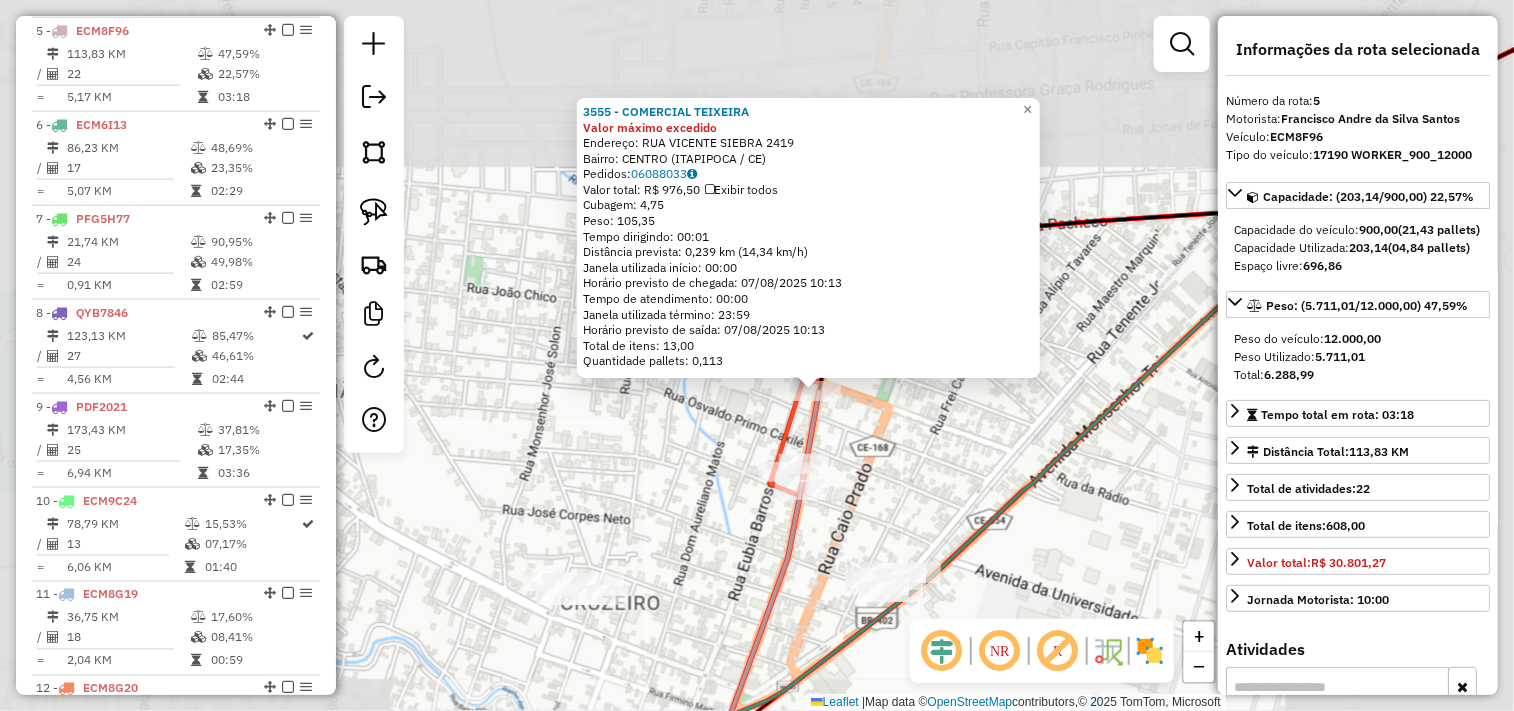 click on "3555 - COMERCIAL TEIXEIRA Valor máximo excedido  Endereço:  RUA VICENTE SIEBRA 2419   Bairro: [NEIGHBORHOOD] ([CITY] / [STATE])   Pedidos:  06088033   Valor total: R$ 976,50   Exibir todos   Cubagem: 4,75  Peso: 105,35  Tempo dirigindo: 00:01   Distância prevista: 0,239 km (14,34 km/h)   Janela utilizada início: 00:00   Horário previsto de chegada: 07/08/2025 10:13   Tempo de atendimento: 00:00   Janela utilizada término: 23:59   Horário previsto de saída: 07/08/2025 10:13   Total de itens: 13,00   Quantidade pallets: 0,113  × Janela de atendimento Grade de atendimento Capacidade Transportadoras Veículos Cliente Pedidos  Rotas Selecione os dias de semana para filtrar as janelas de atendimento  Seg   Ter   Qua   Qui   Sex   Sáb   Dom  Informe o período da janela de atendimento: De: Até:  Filtrar exatamente a janela do cliente  Considerar janela de atendimento padrão  Selecione os dias de semana para filtrar as grades de atendimento  Seg   Ter   Qua   Qui   Sex   Sáb   Dom   Peso mínimo:   Peso máximo:" 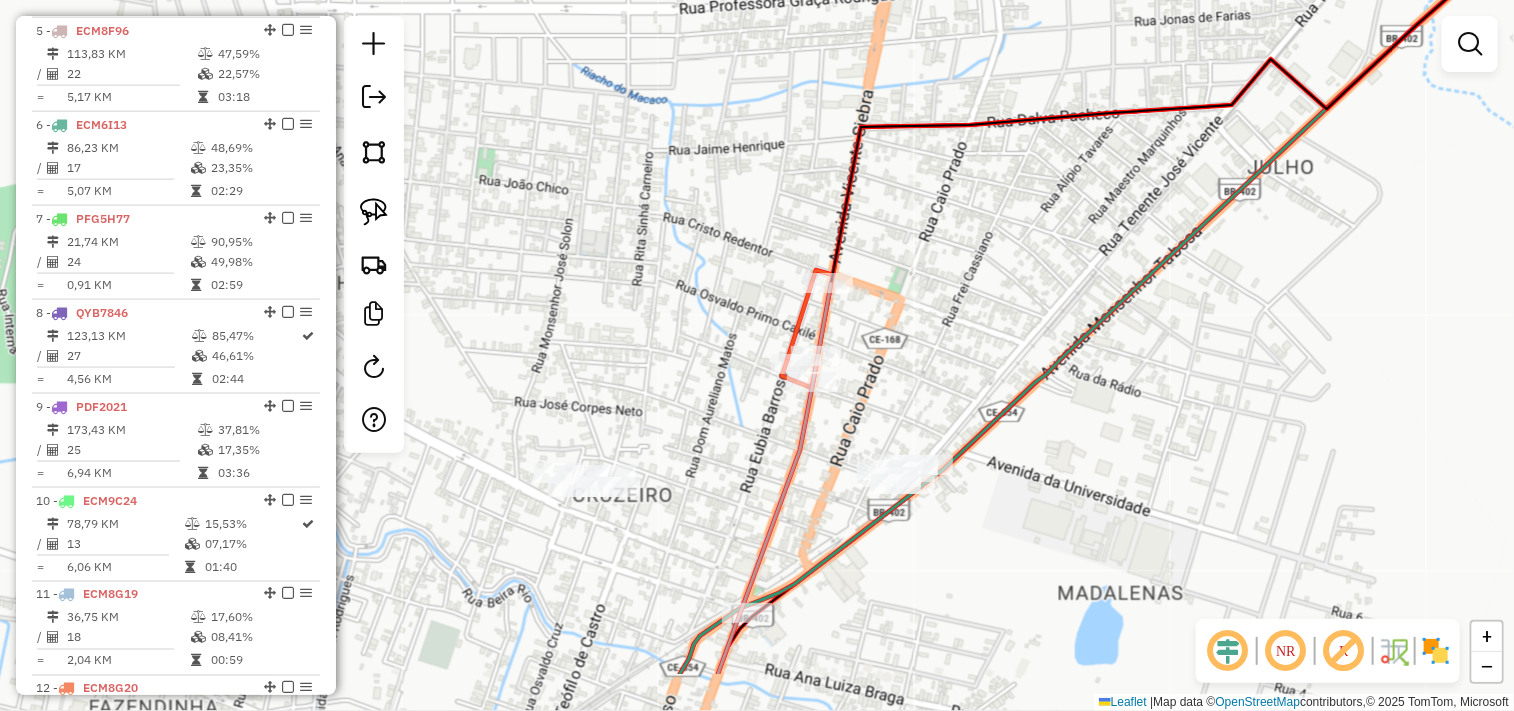 drag, startPoint x: 884, startPoint y: 495, endPoint x: 905, endPoint y: 270, distance: 225.97787 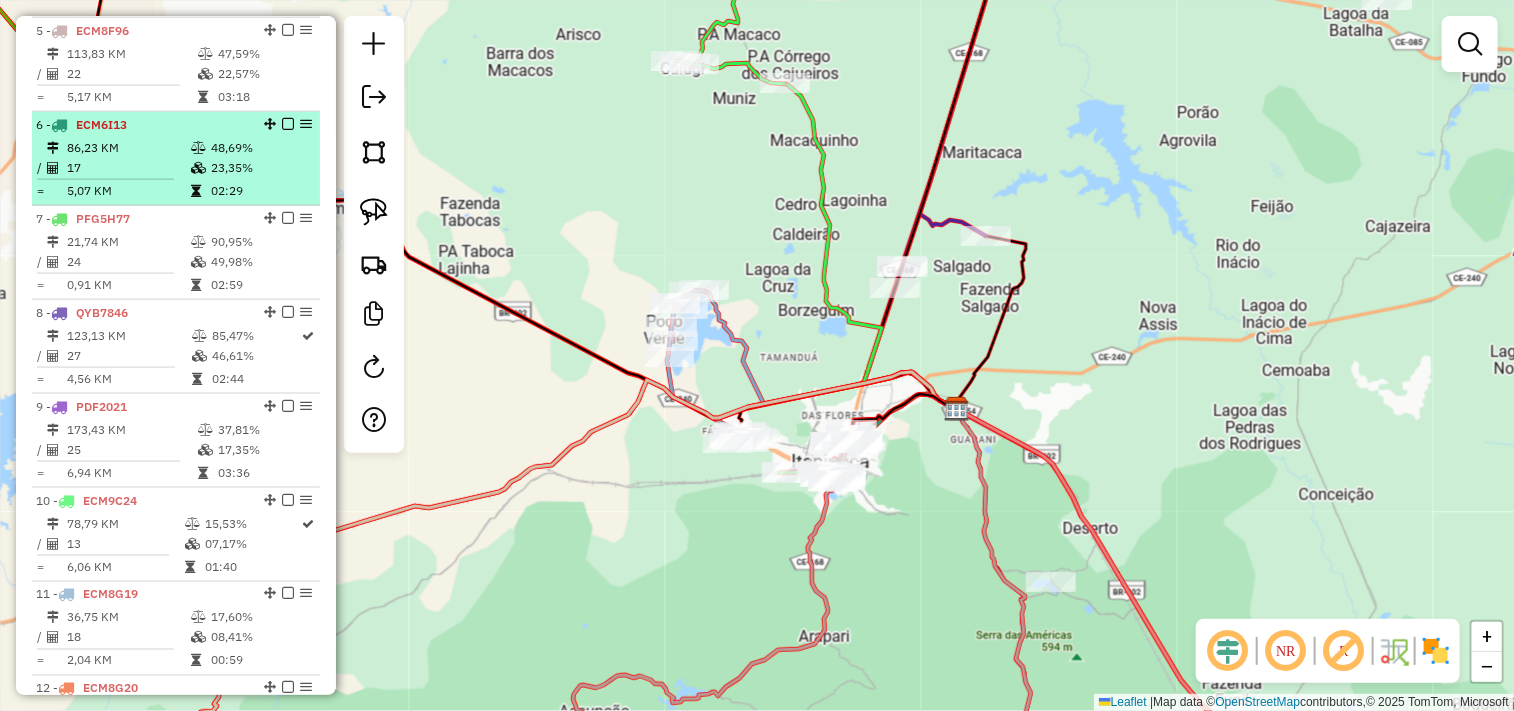 click on "86,23 KM" at bounding box center [128, 148] 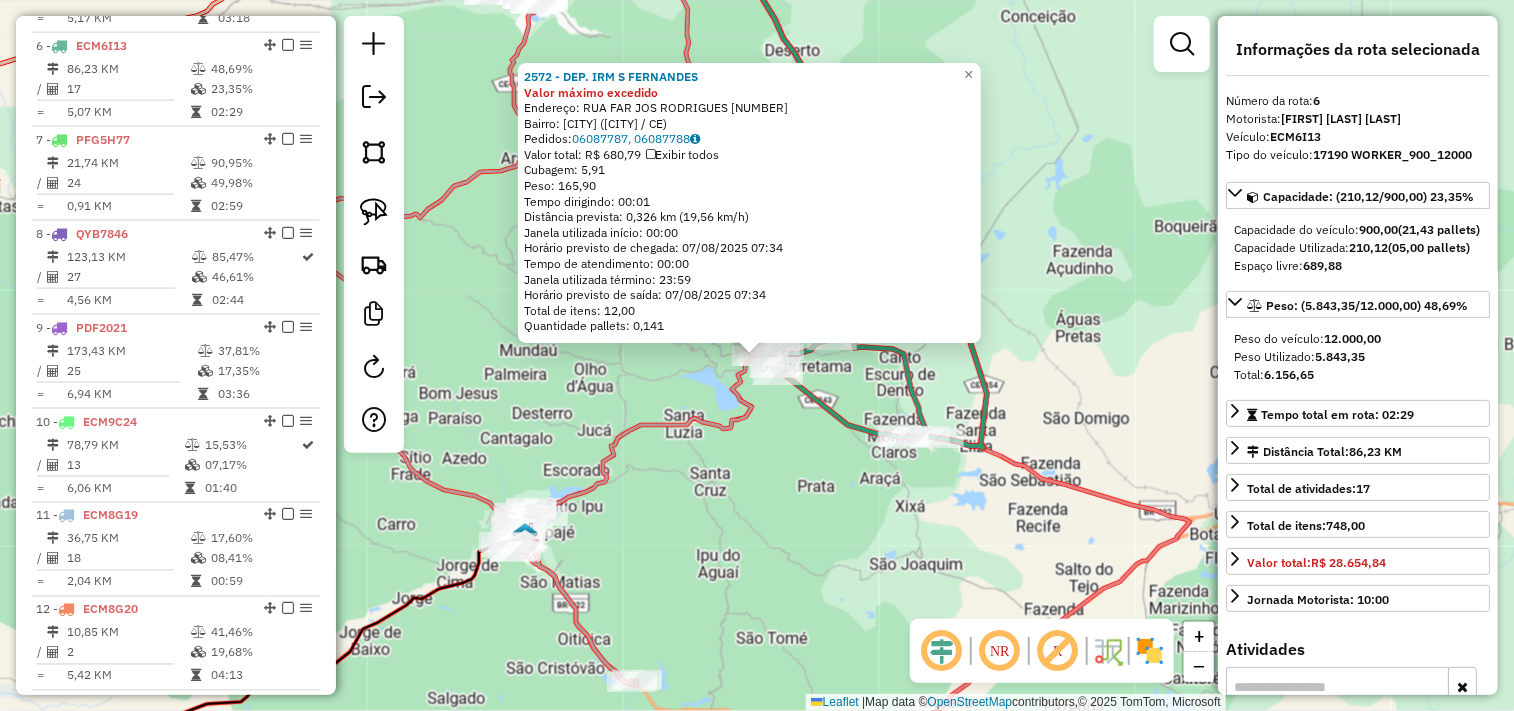 scroll, scrollTop: 1243, scrollLeft: 0, axis: vertical 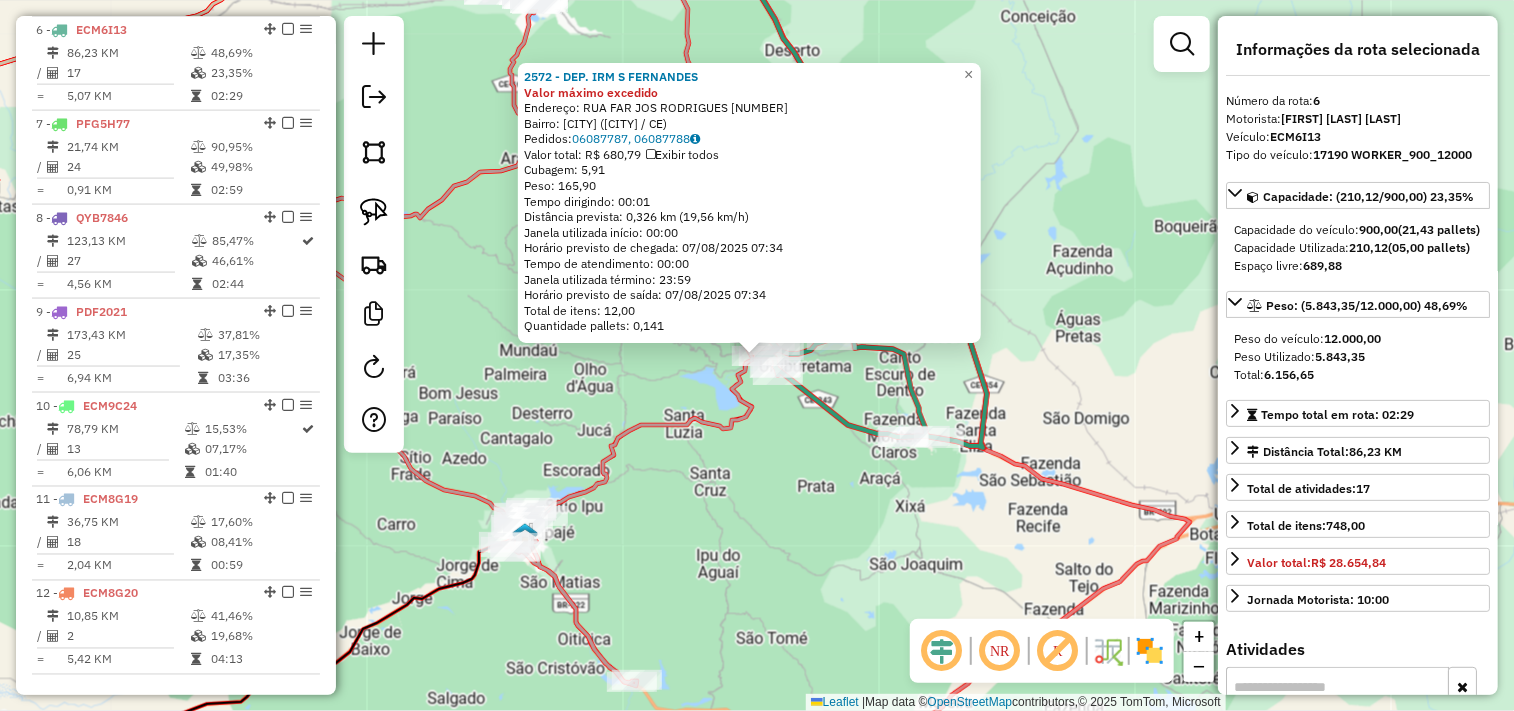 click on "2572 - DEP. IRM S FERNANDES Valor máximo excedido  Endereço:  RUA FAR JOS  RODRIGUES 937   Bairro: CENTRO (URUBURETAMA / CE)   Pedidos:  06087787, 06087788   Valor total: R$ 680,79   Exibir todos   Cubagem: 5,91  Peso: 165,90  Tempo dirigindo: 00:01   Distância prevista: 0,326 km (19,56 km/h)   Janela utilizada início: 00:00   Horário previsto de chegada: 07/08/2025 07:34   Tempo de atendimento: 00:00   Janela utilizada término: 23:59   Horário previsto de saída: 07/08/2025 07:34   Total de itens: 12,00   Quantidade pallets: 0,141  × Janela de atendimento Grade de atendimento Capacidade Transportadoras Veículos Cliente Pedidos  Rotas Selecione os dias de semana para filtrar as janelas de atendimento  Seg   Ter   Qua   Qui   Sex   Sáb   Dom  Informe o período da janela de atendimento: De: Até:  Filtrar exatamente a janela do cliente  Considerar janela de atendimento padrão  Selecione os dias de semana para filtrar as grades de atendimento  Seg   Ter   Qua   Qui   Sex   Sáb   Dom   Peso mínimo:" 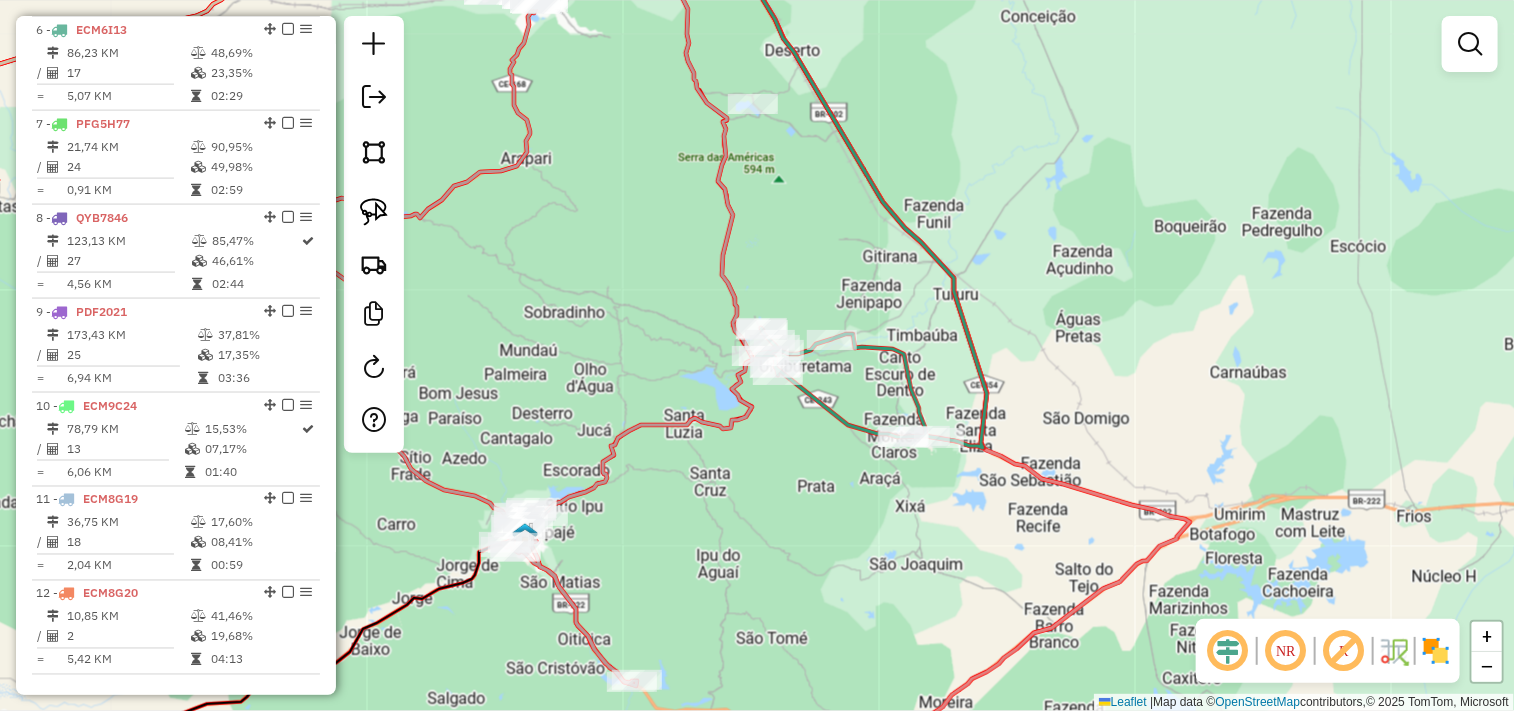 drag, startPoint x: 766, startPoint y: 494, endPoint x: 882, endPoint y: 557, distance: 132.00378 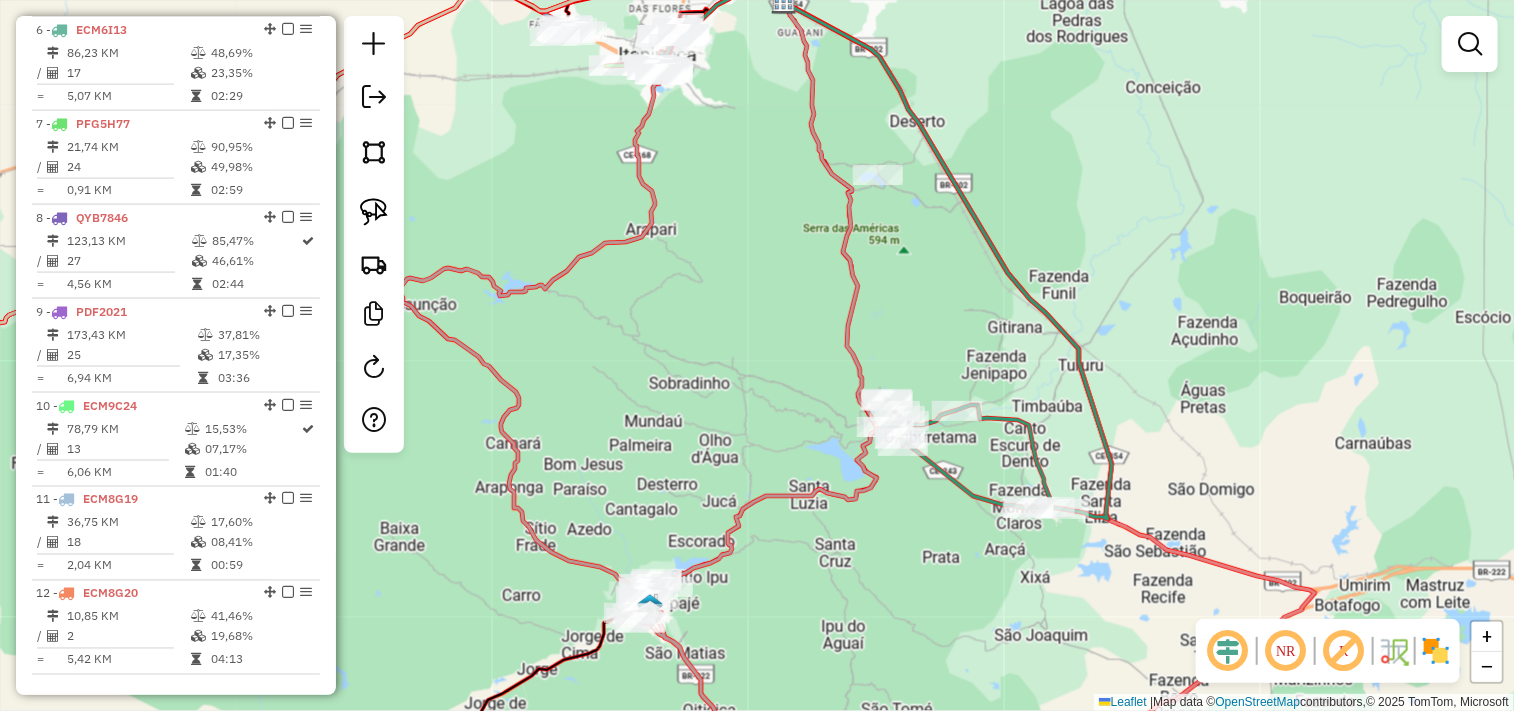 drag, startPoint x: 804, startPoint y: 544, endPoint x: 813, endPoint y: 591, distance: 47.853943 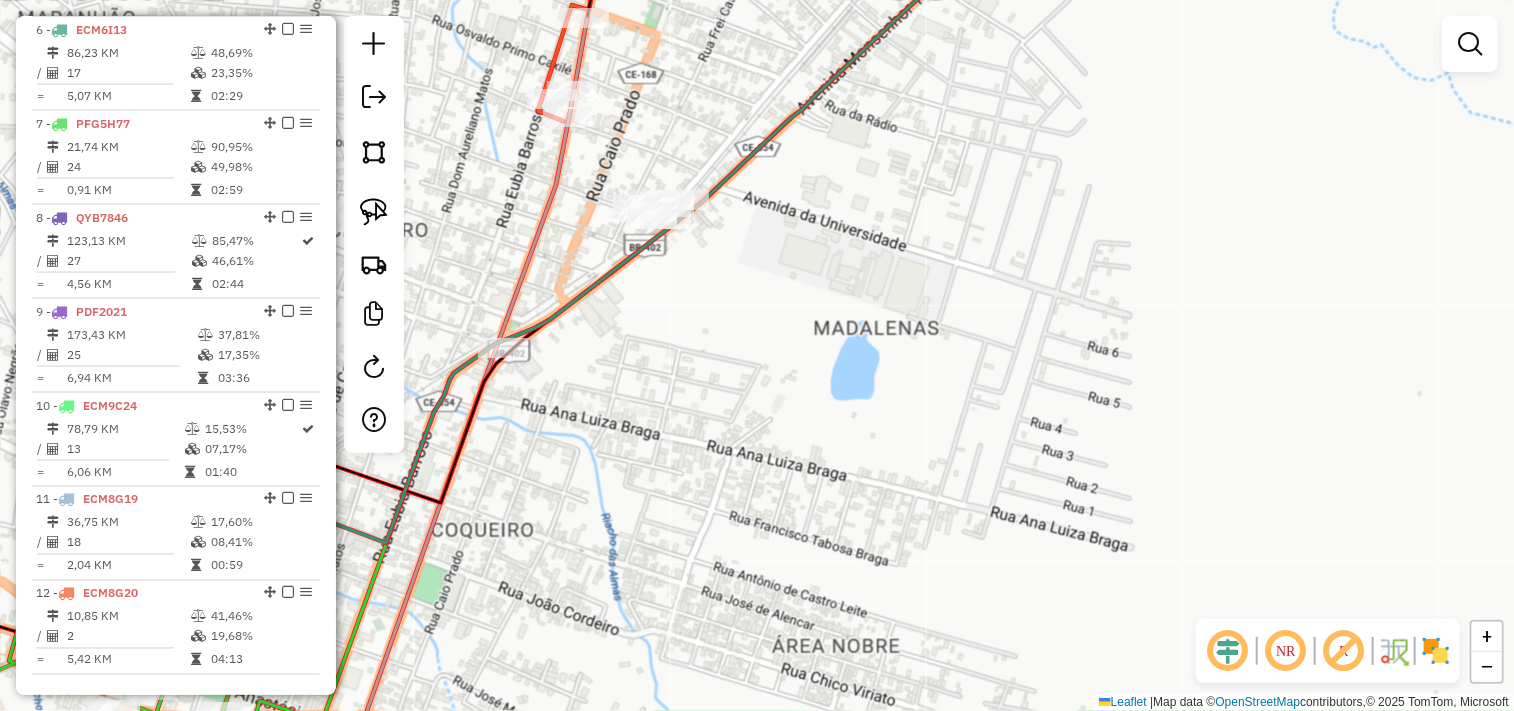 drag, startPoint x: 774, startPoint y: 481, endPoint x: 790, endPoint y: 513, distance: 35.77709 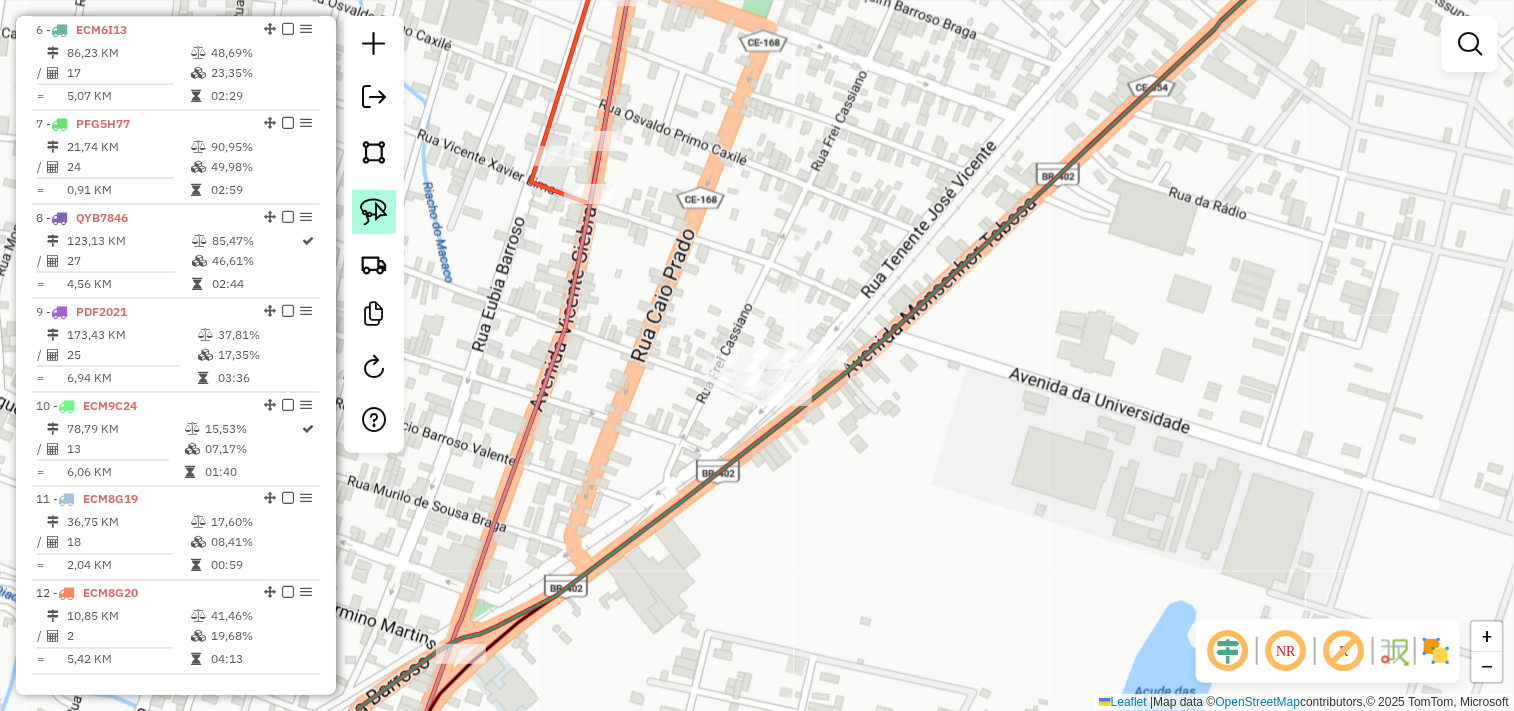 click 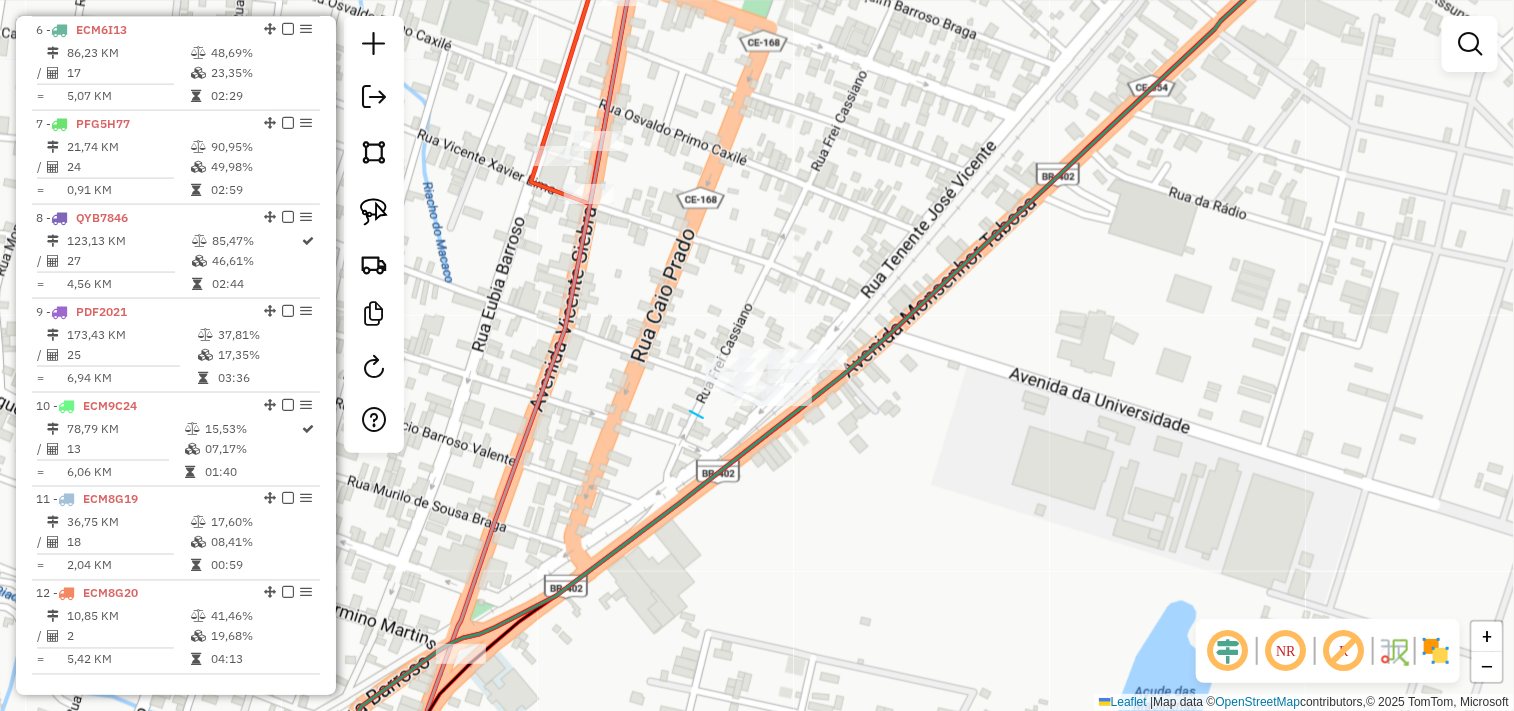 drag, startPoint x: 703, startPoint y: 418, endPoint x: 741, endPoint y: 450, distance: 49.67897 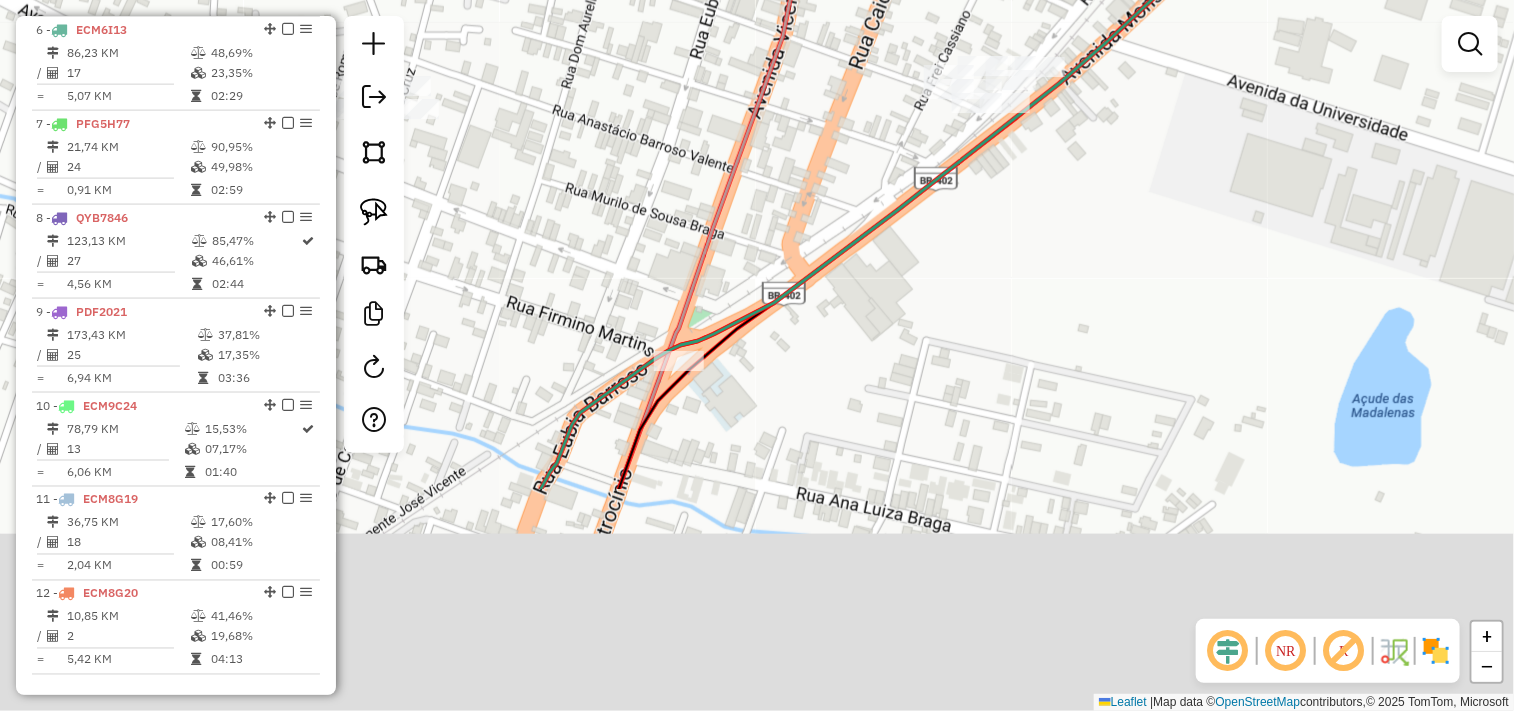 drag, startPoint x: 624, startPoint y: 534, endPoint x: 842, endPoint y: 241, distance: 365.2027 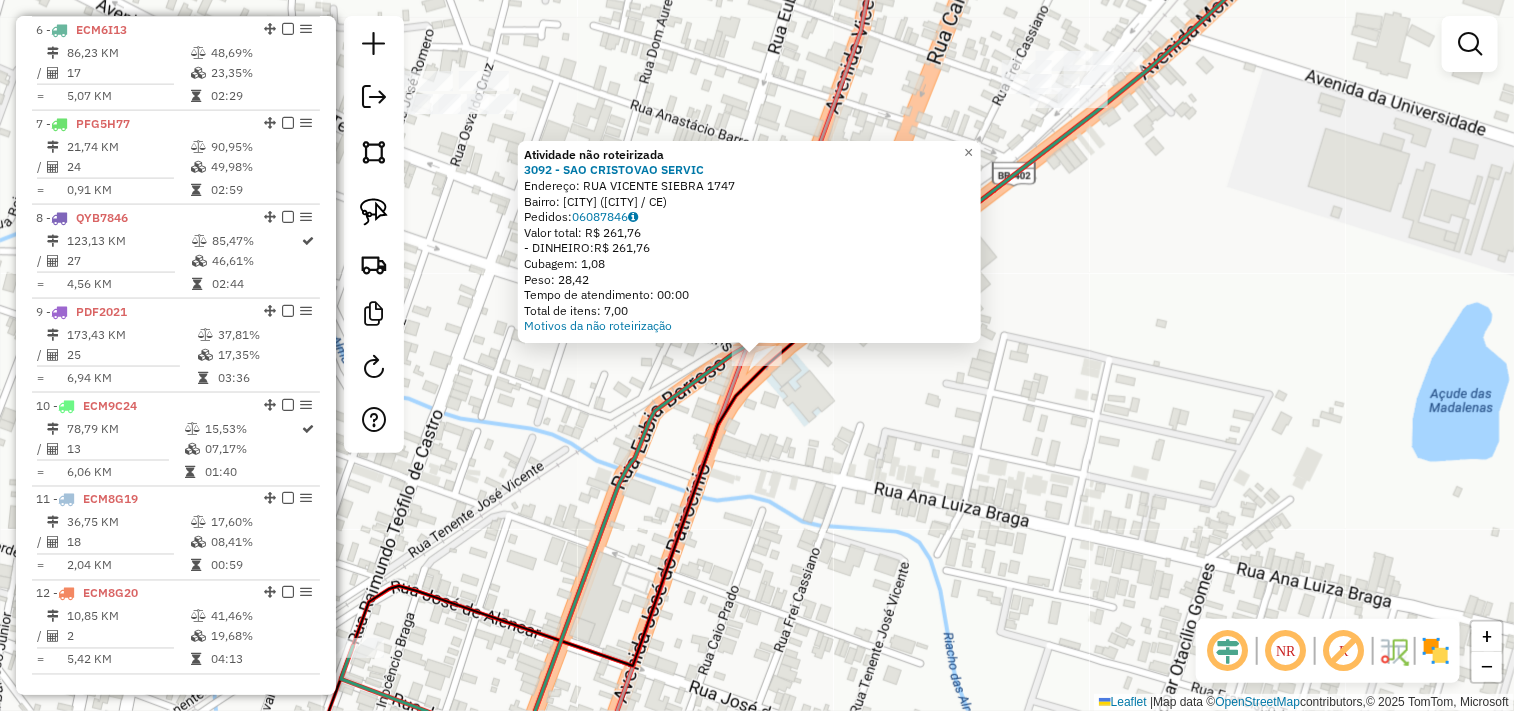 click on "Atividade não roteirizada 3092 - SAO CRISTOVAO SERVIC  Endereço:  RUA VICENTE SIEBRA 1747   Bairro: COQUEIRO (ITAPIPOCA / CE)   Pedidos:  06087846   Valor total: R$ 261,76   - DINHEIRO:  R$ 261,76   Cubagem: 1,08   Peso: 28,42   Tempo de atendimento: 00:00   Total de itens: 7,00  Motivos da não roteirização × Janela de atendimento Grade de atendimento Capacidade Transportadoras Veículos Cliente Pedidos  Rotas Selecione os dias de semana para filtrar as janelas de atendimento  Seg   Ter   Qua   Qui   Sex   Sáb   Dom  Informe o período da janela de atendimento: De: Até:  Filtrar exatamente a janela do cliente  Considerar janela de atendimento padrão  Selecione os dias de semana para filtrar as grades de atendimento  Seg   Ter   Qua   Qui   Sex   Sáb   Dom   Considerar clientes sem dia de atendimento cadastrado  Clientes fora do dia de atendimento selecionado Filtrar as atividades entre os valores definidos abaixo:  Peso mínimo:   Peso máximo:   Cubagem mínima:   Cubagem máxima:   De:   Até:  +" 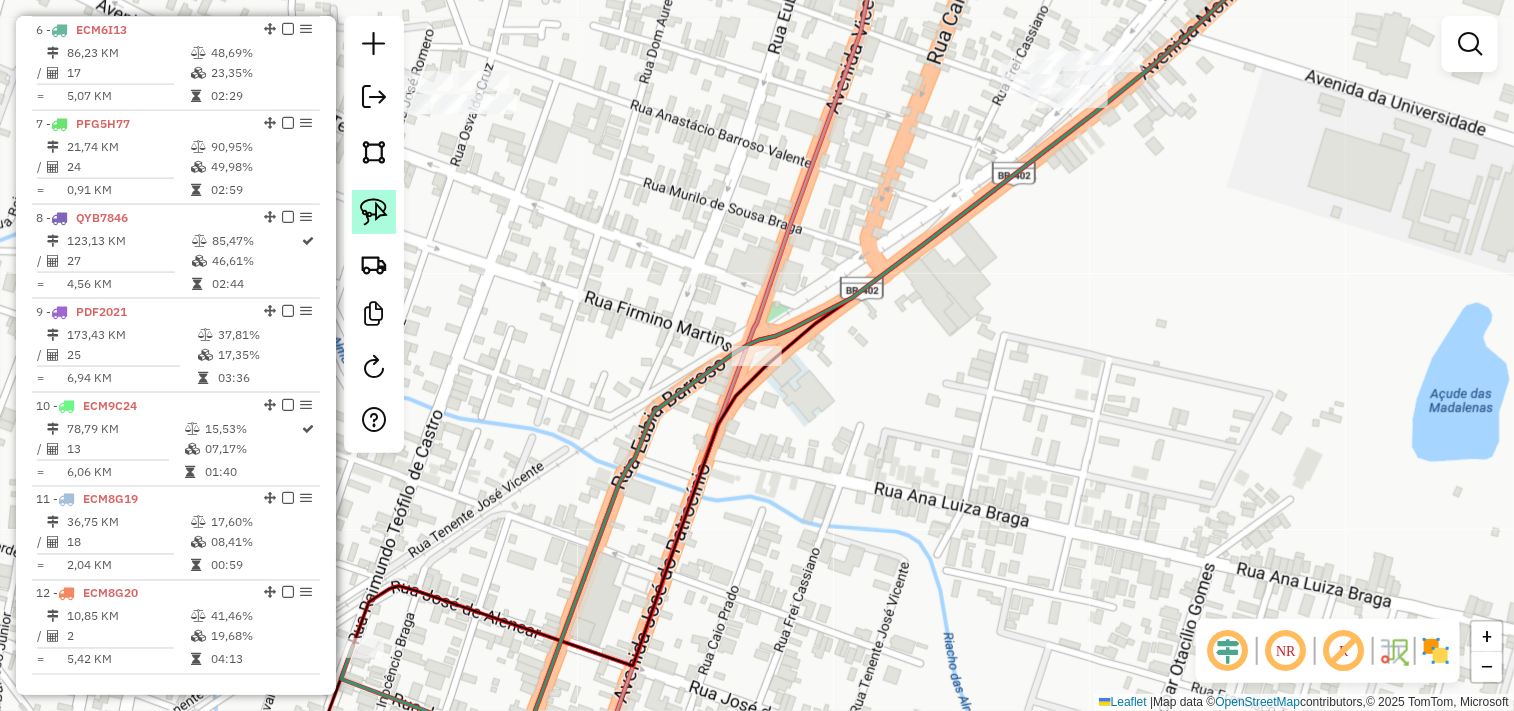 click 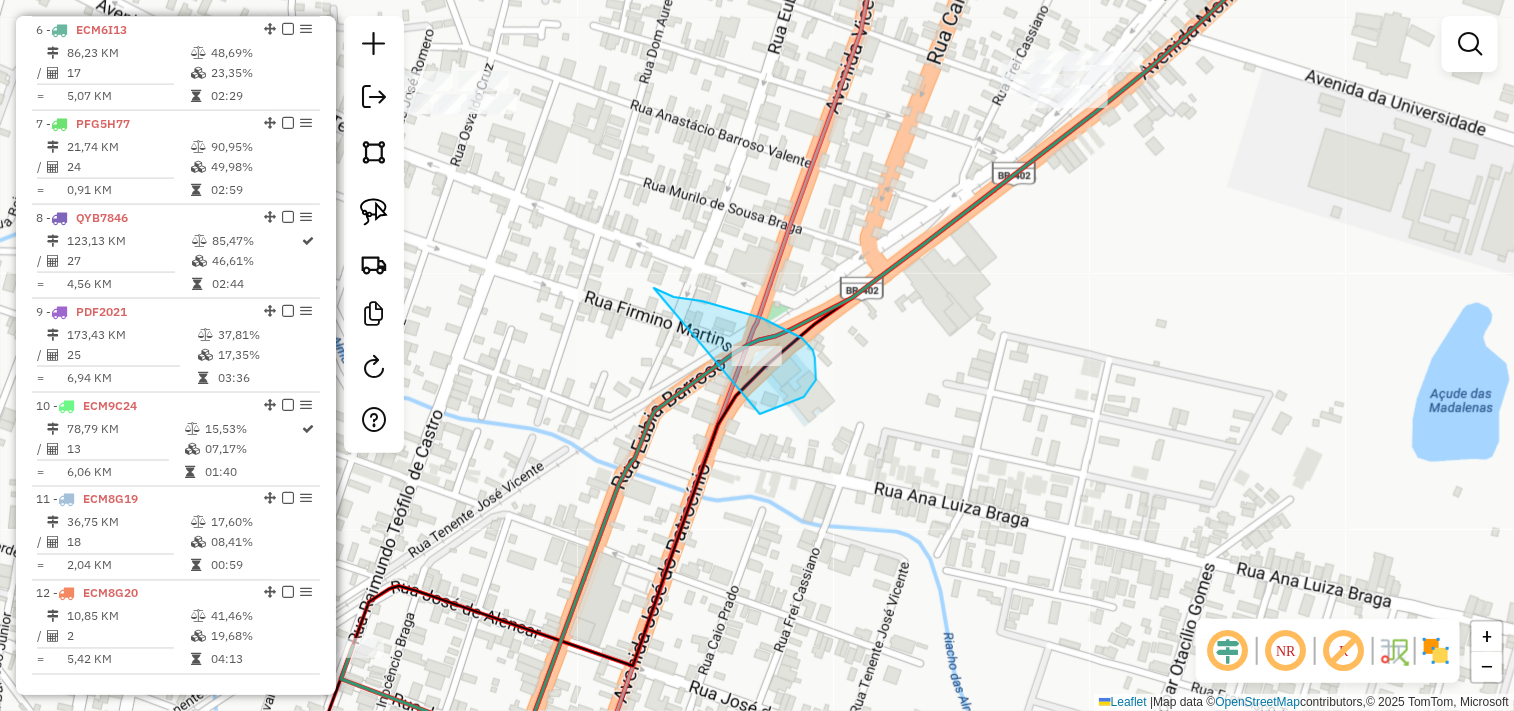 drag, startPoint x: 702, startPoint y: 301, endPoint x: 703, endPoint y: 410, distance: 109.004585 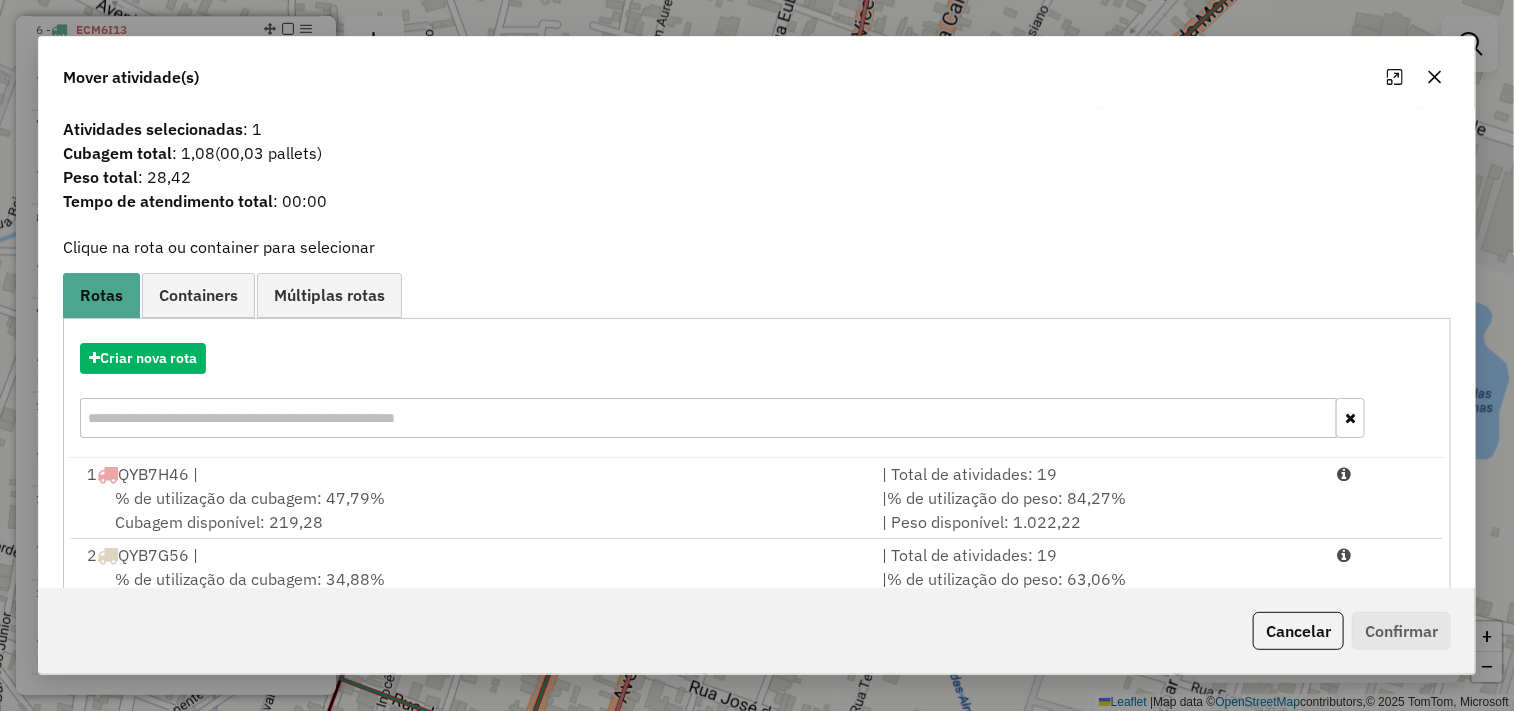 scroll, scrollTop: 303, scrollLeft: 0, axis: vertical 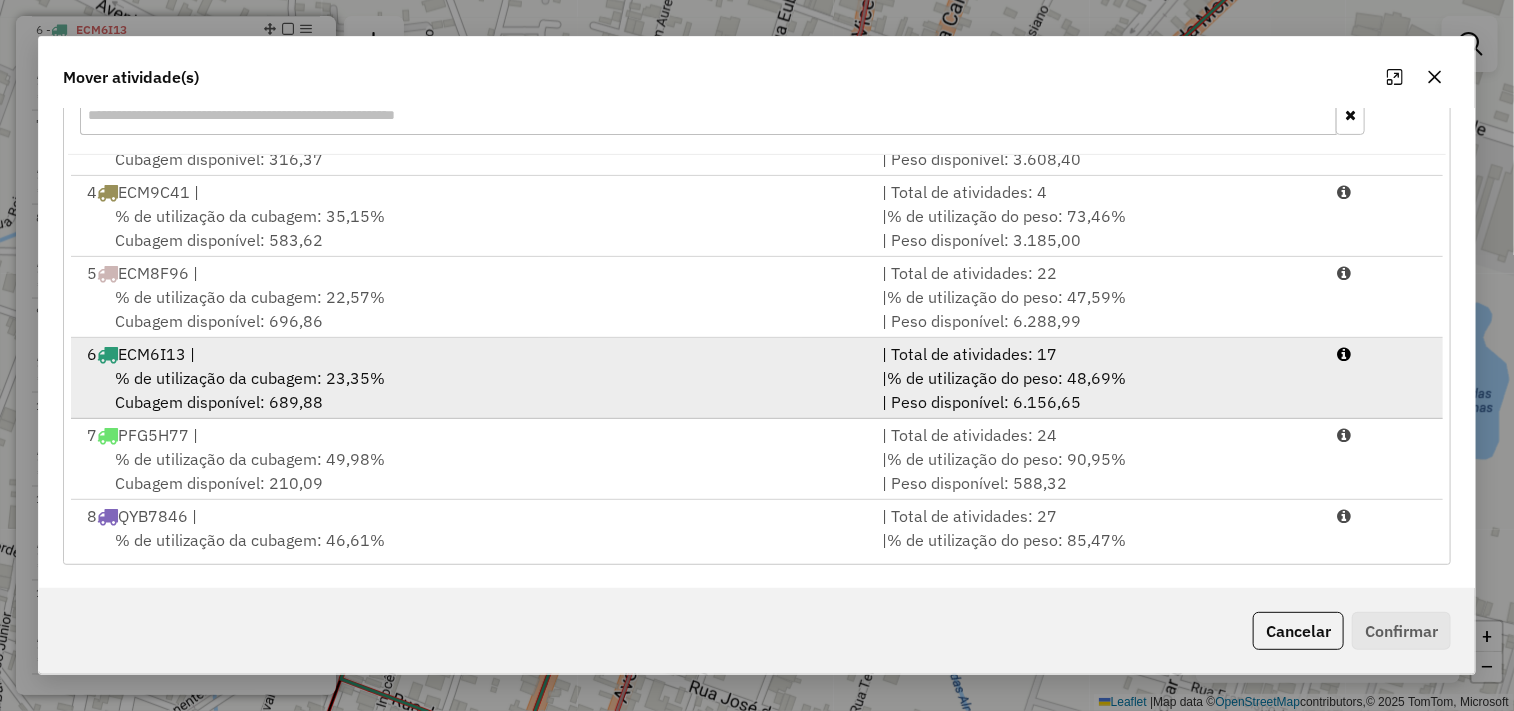 click on "% de utilização da cubagem: 23,35%  Cubagem disponível: 689,88" at bounding box center (473, 390) 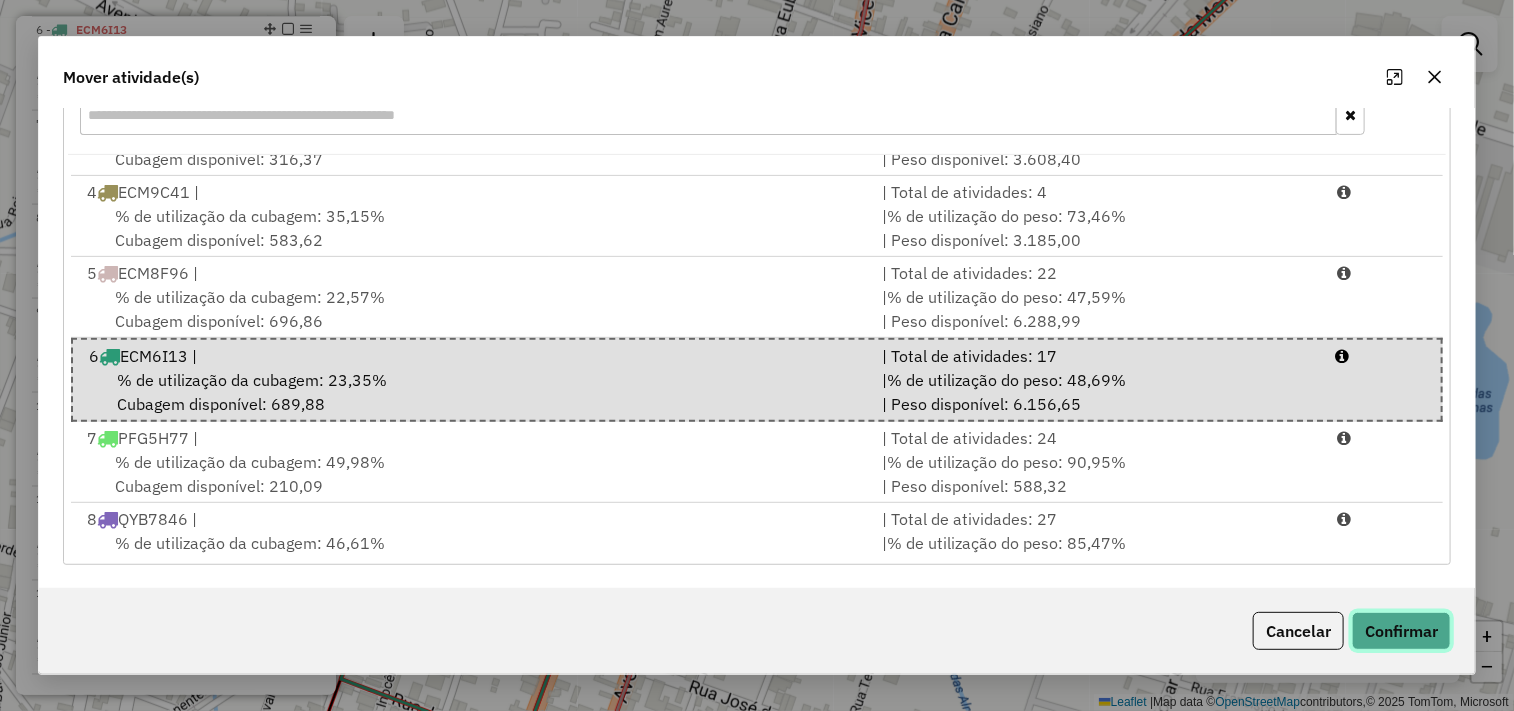 click on "Confirmar" 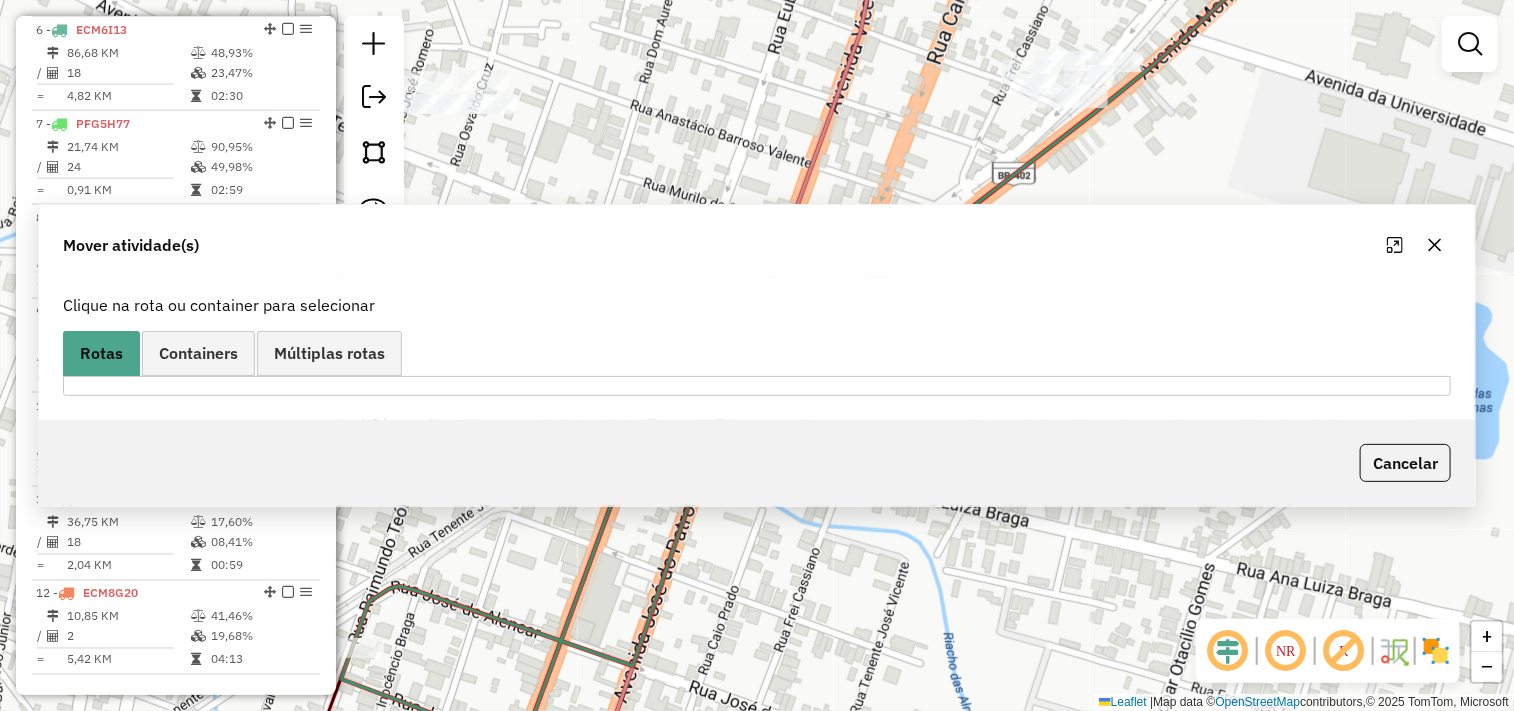 scroll, scrollTop: 0, scrollLeft: 0, axis: both 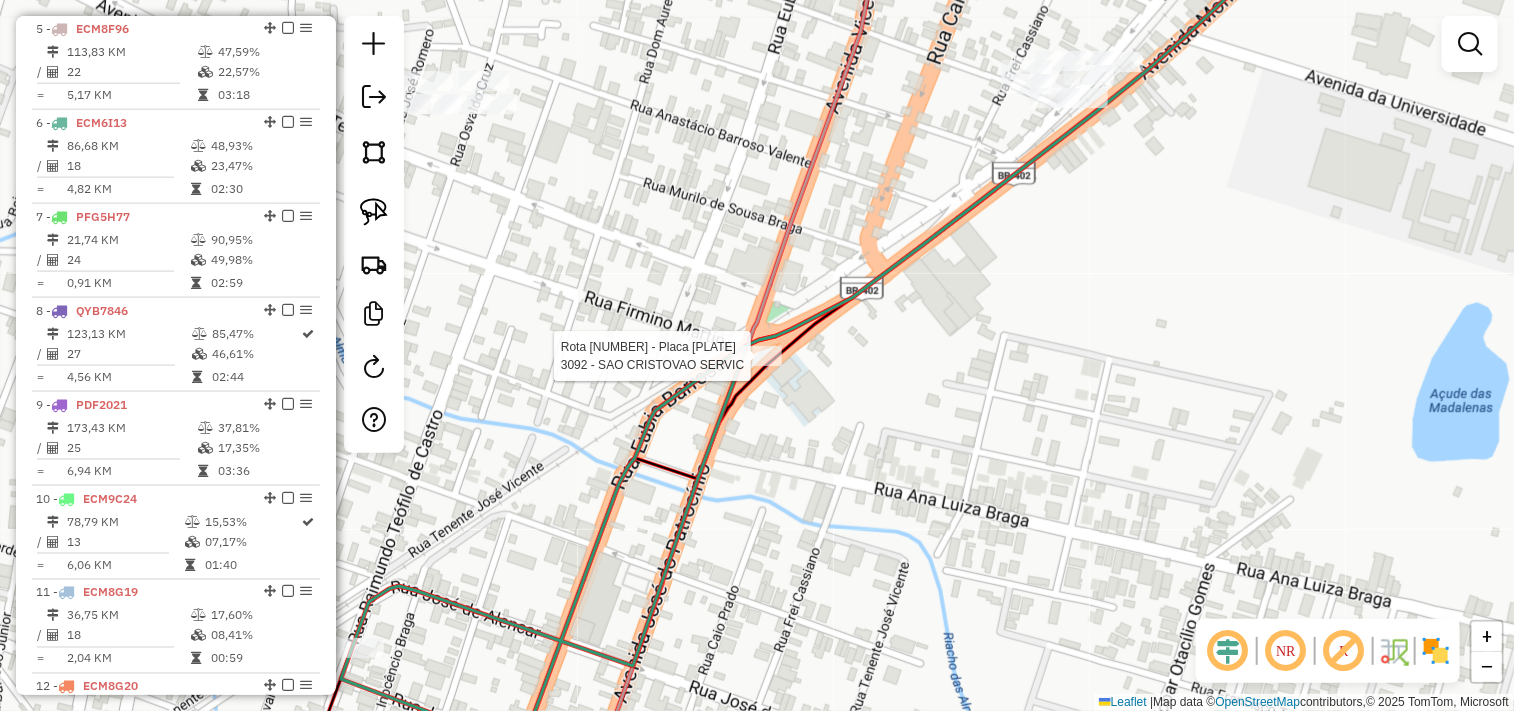 select on "**********" 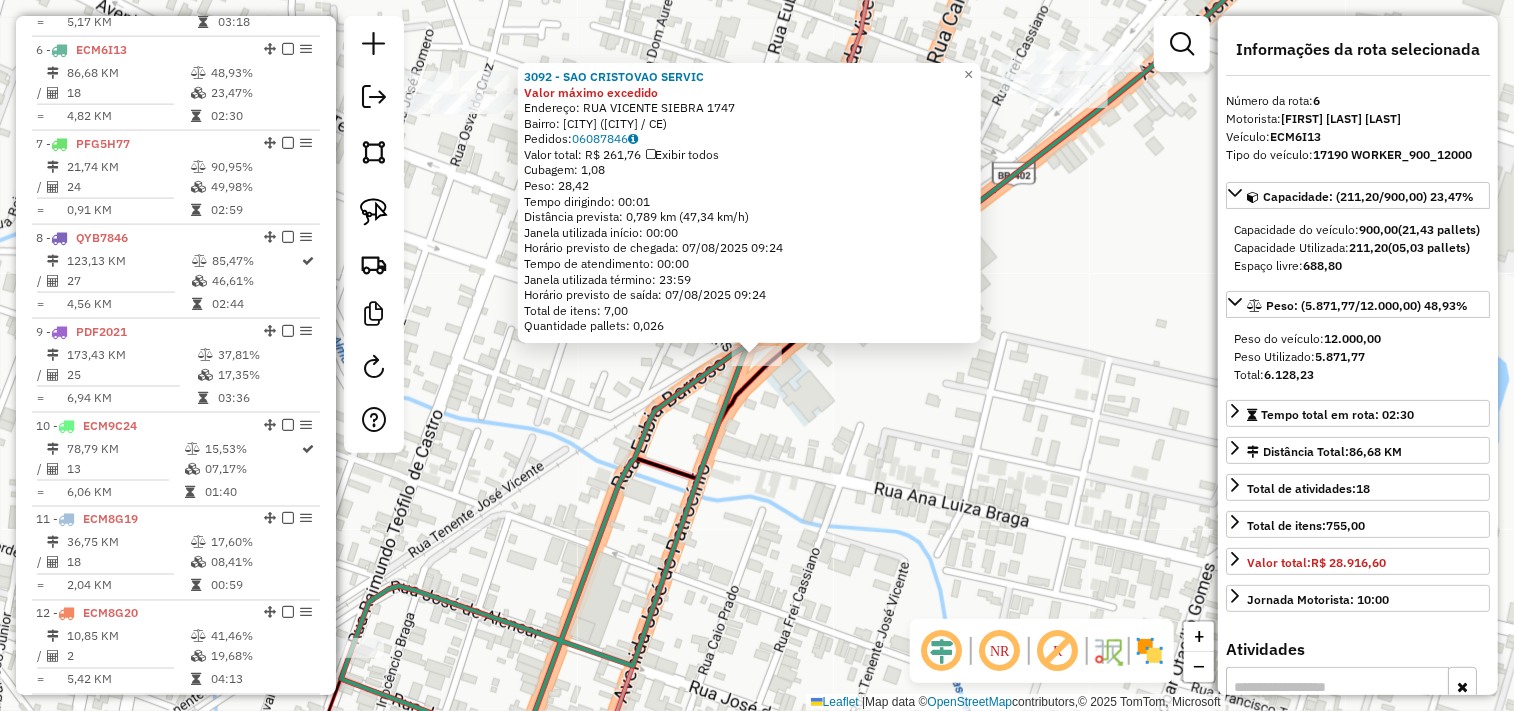 scroll, scrollTop: 1243, scrollLeft: 0, axis: vertical 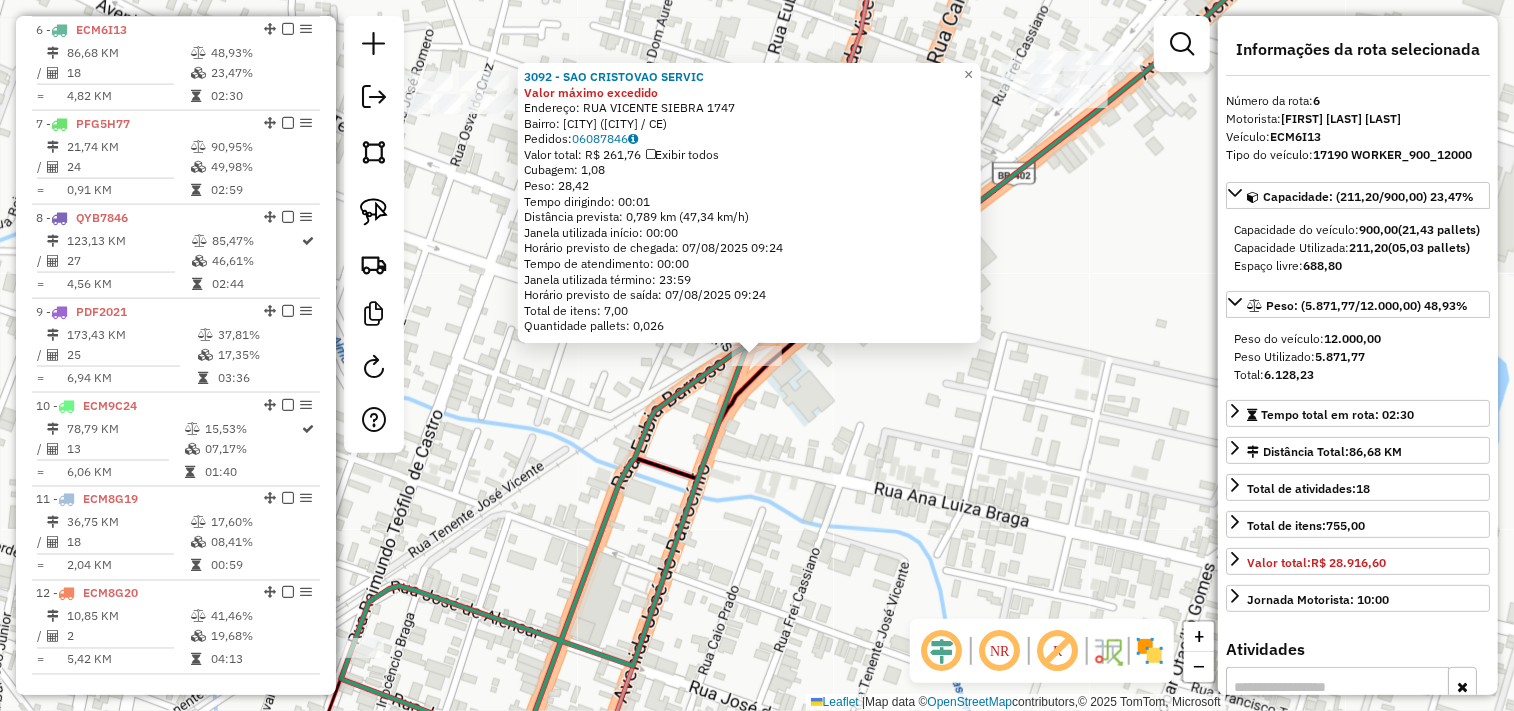 click on "3092 - SAO CRISTOVAO SERVIC Valor máximo excedido  Endereço:  RUA VICENTE SIEBRA 1747   Bairro: COQUEIRO (ITAPIPOCA / CE)   Pedidos:  06087846   Valor total: R$ 261,76   Exibir todos   Cubagem: 1,08  Peso: 28,42  Tempo dirigindo: 00:01   Distância prevista: 0,789 km (47,34 km/h)   Janela utilizada início: 00:00   Horário previsto de chegada: 07/08/2025 09:24   Tempo de atendimento: 00:00   Janela utilizada término: 23:59   Horário previsto de saída: 07/08/2025 09:24   Total de itens: 7,00   Quantidade pallets: 0,026  × Janela de atendimento Grade de atendimento Capacidade Transportadoras Veículos Cliente Pedidos  Rotas Selecione os dias de semana para filtrar as janelas de atendimento  Seg   Ter   Qua   Qui   Sex   Sáb   Dom  Informe o período da janela de atendimento: De: Até:  Filtrar exatamente a janela do cliente  Considerar janela de atendimento padrão  Selecione os dias de semana para filtrar as grades de atendimento  Seg   Ter   Qua   Qui   Sex   Sáb   Dom   Peso mínimo:   De:   Até:" 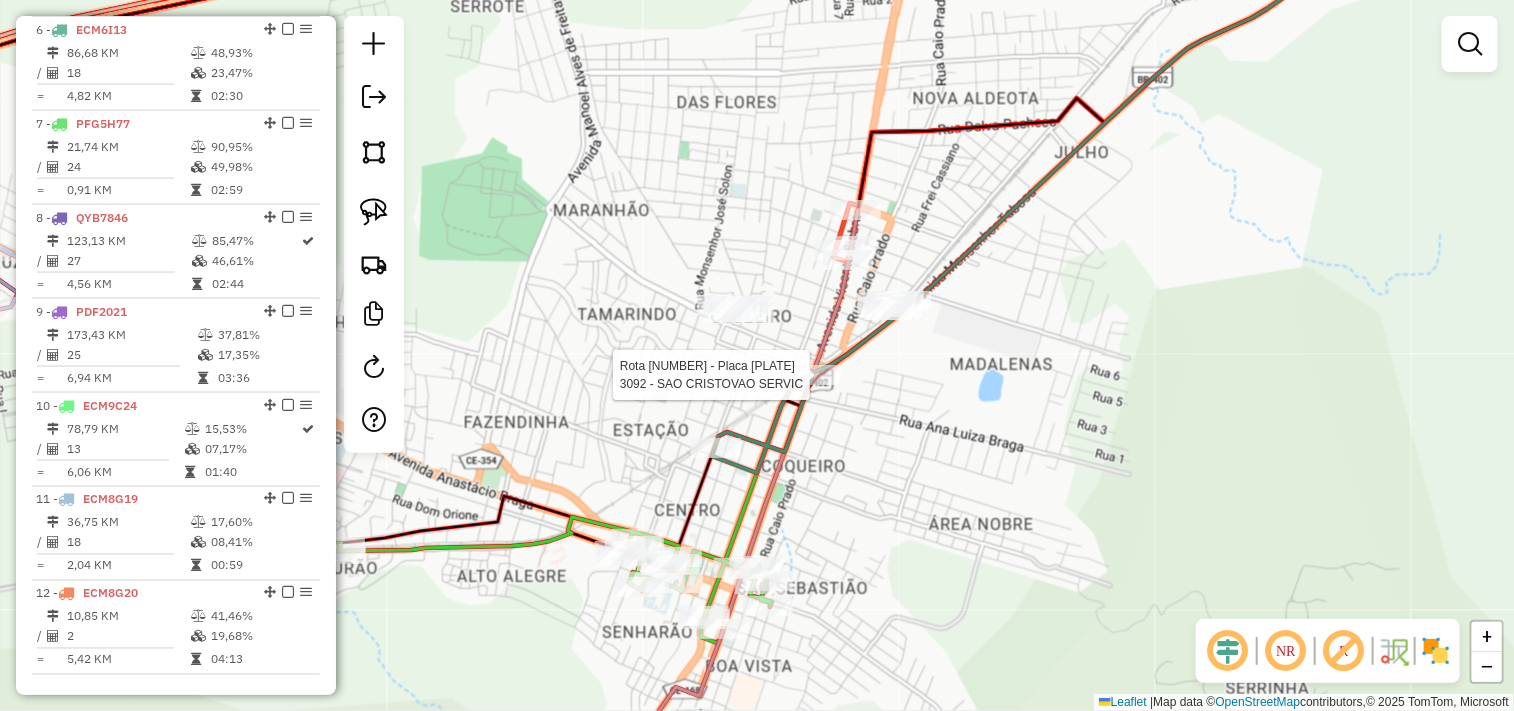select on "**********" 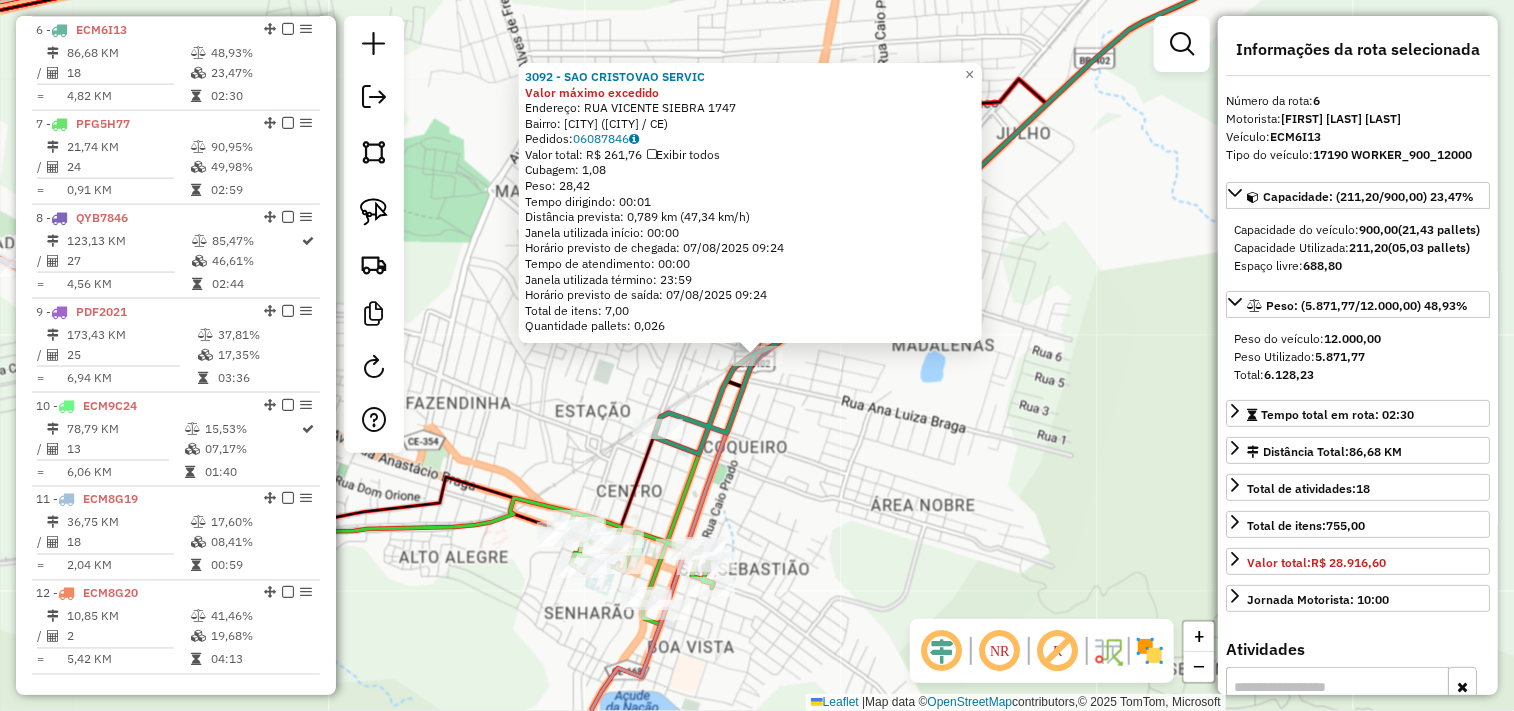 click on "3092 - SAO CRISTOVAO SERVIC Valor máximo excedido  Endereço:  RUA VICENTE SIEBRA 1747   Bairro: COQUEIRO (ITAPIPOCA / CE)   Pedidos:  06087846   Valor total: R$ 261,76   Exibir todos   Cubagem: 1,08  Peso: 28,42  Tempo dirigindo: 00:01   Distância prevista: 0,789 km (47,34 km/h)   Janela utilizada início: 00:00   Horário previsto de chegada: 07/08/2025 09:24   Tempo de atendimento: 00:00   Janela utilizada término: 23:59   Horário previsto de saída: 07/08/2025 09:24   Total de itens: 7,00   Quantidade pallets: 0,026  × Janela de atendimento Grade de atendimento Capacidade Transportadoras Veículos Cliente Pedidos  Rotas Selecione os dias de semana para filtrar as janelas de atendimento  Seg   Ter   Qua   Qui   Sex   Sáb   Dom  Informe o período da janela de atendimento: De: Até:  Filtrar exatamente a janela do cliente  Considerar janela de atendimento padrão  Selecione os dias de semana para filtrar as grades de atendimento  Seg   Ter   Qua   Qui   Sex   Sáb   Dom   Peso mínimo:   De:   Até:" 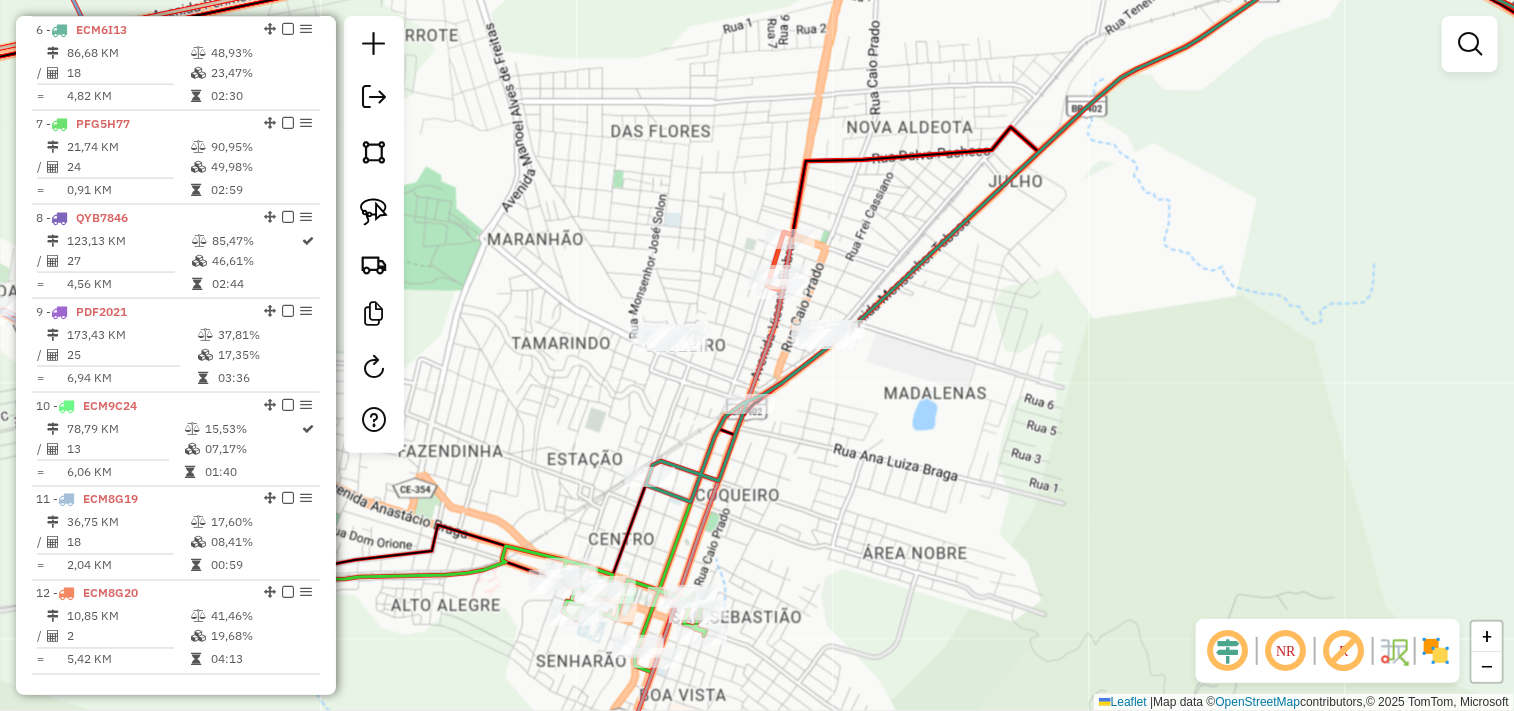 drag, startPoint x: 833, startPoint y: 400, endPoint x: 905, endPoint y: 628, distance: 239.09831 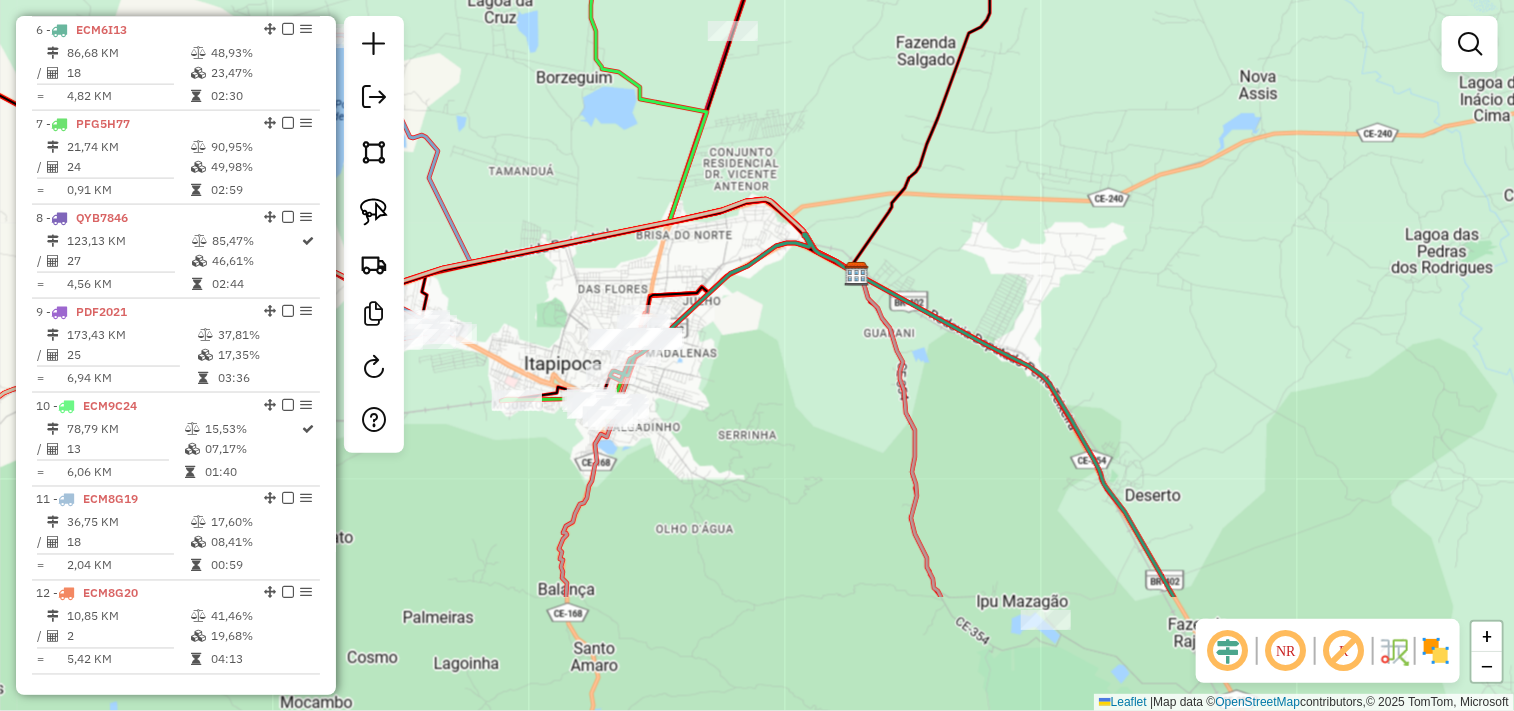 drag, startPoint x: 925, startPoint y: 498, endPoint x: 752, endPoint y: 346, distance: 230.28896 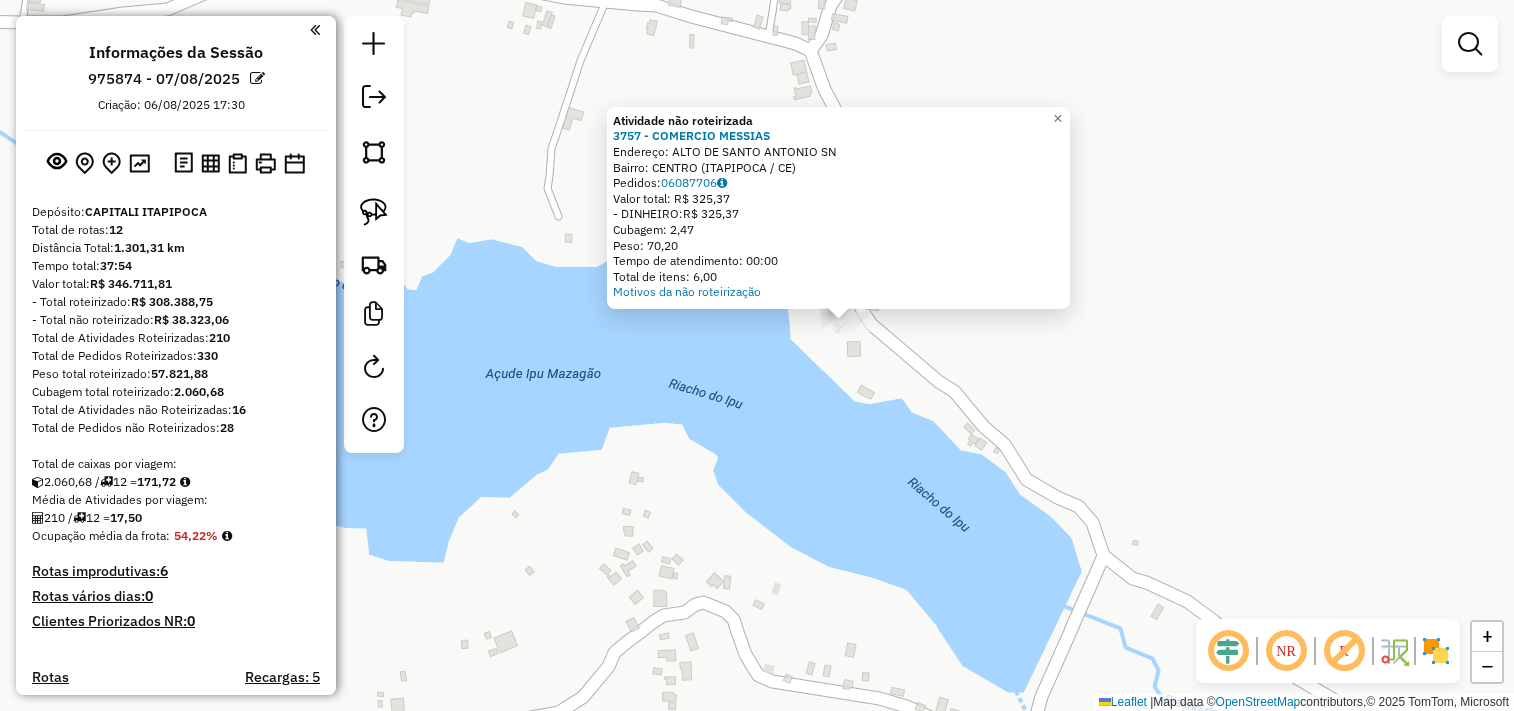 scroll, scrollTop: 0, scrollLeft: 0, axis: both 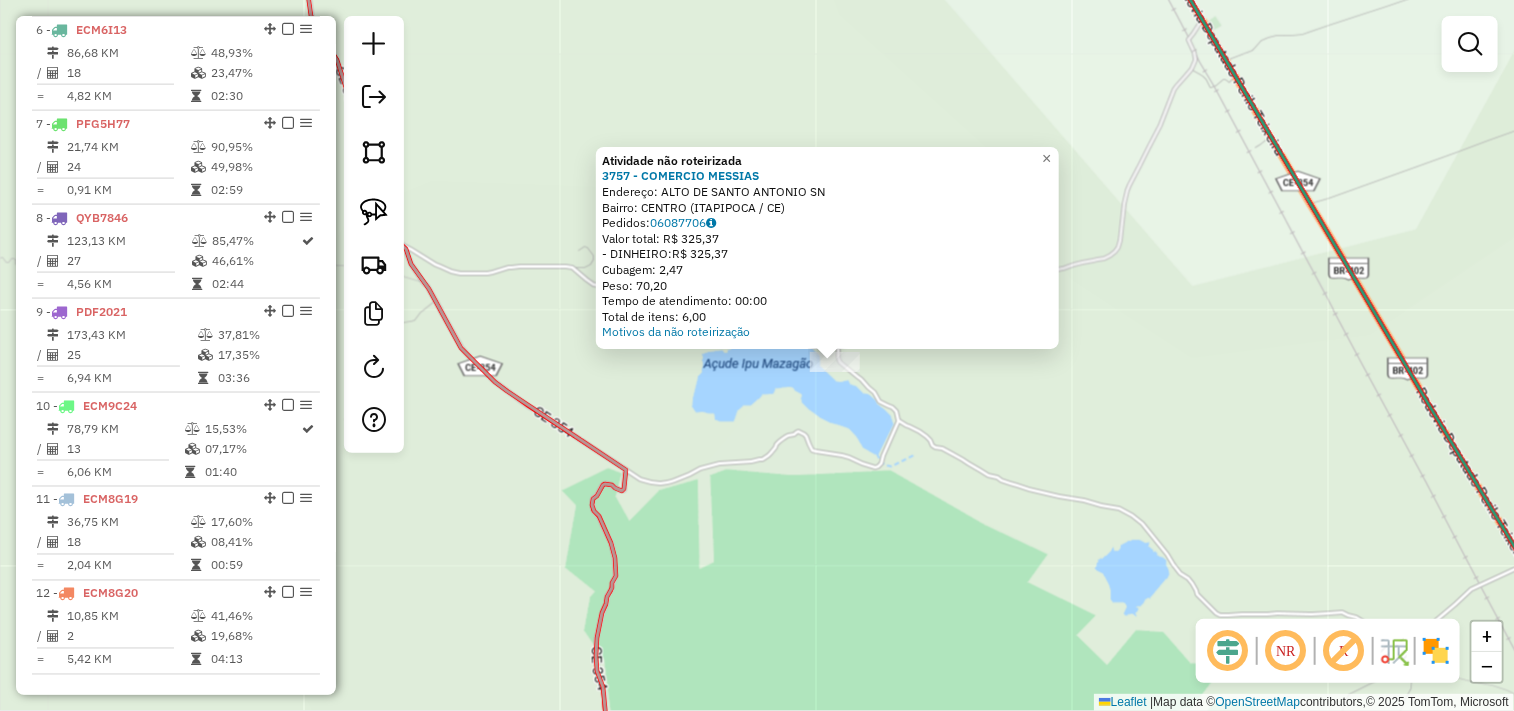 click on "Atividade não roteirizada 3757 - [CLIENTE]  Endereço:  [STREET] [NUMBER]   Bairro: [NEIGHBORHOOD] ([CITY] / [STATE])   Pedidos:  06087706   Valor total: R$ 325,37   - DINHEIRO:  R$ 325,37   Cubagem: 2,47   Peso: 70,20   Tempo de atendimento: 00:00   Total de itens: 6,00  Motivos da não roteirização × Janela de atendimento Grade de atendimento Capacidade Transportadoras Veículos Cliente Pedidos  Rotas Selecione os dias de semana para filtrar as janelas de atendimento  Seg   Ter   Qua   Qui   Sex   Sáb   Dom  Informe o período da janela de atendimento: De: Até:  Filtrar exatamente a janela do cliente  Considerar janela de atendimento padrão  Selecione os dias de semana para filtrar as grades de atendimento  Seg   Ter   Qua   Qui   Sex   Sáb   Dom   Considerar clientes sem dia de atendimento cadastrado  Clientes fora do dia de atendimento selecionado Filtrar as atividades entre os valores definidos abaixo:  Peso mínimo:   Peso máximo:   Cubagem mínima:   Cubagem máxima:   De:   Até:   De:  +" 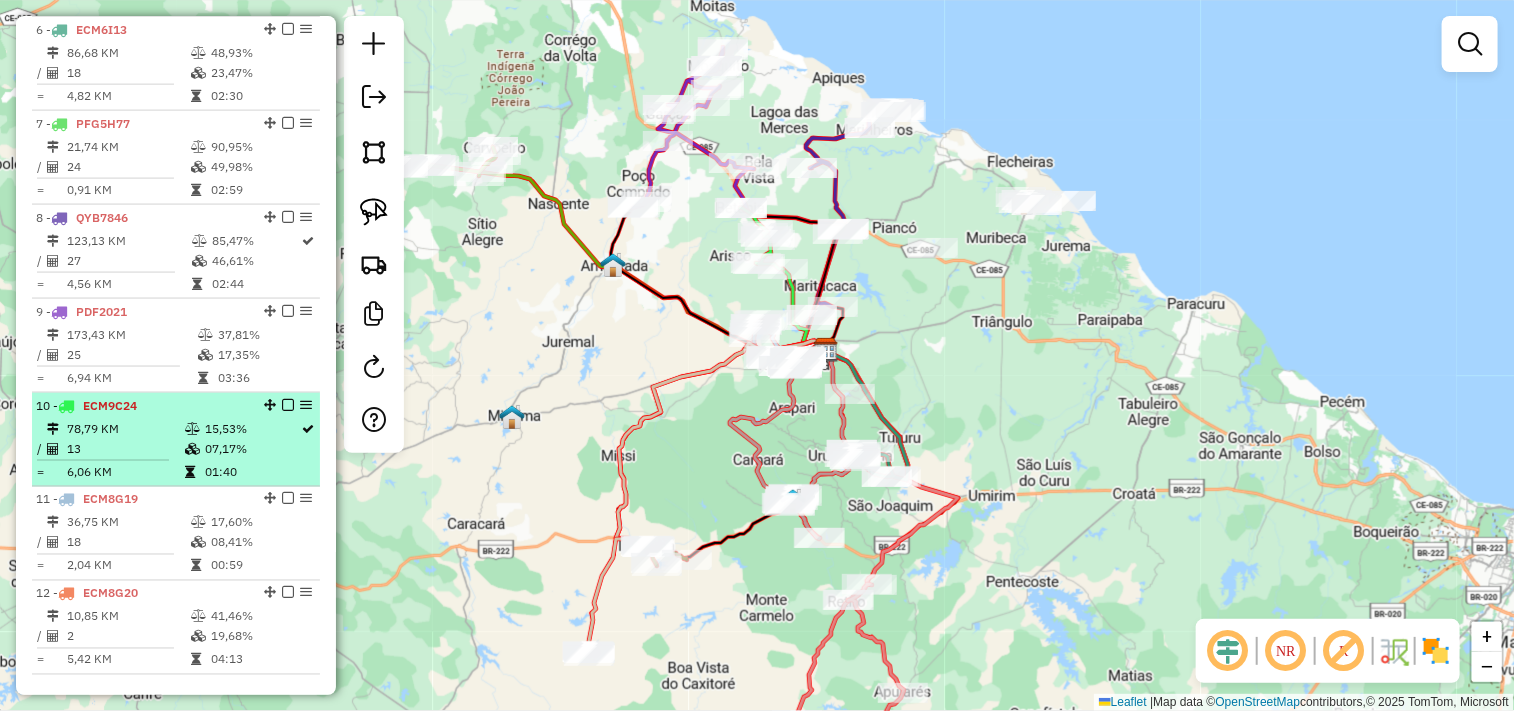 click on "10 -       ECM9C24" at bounding box center (142, 406) 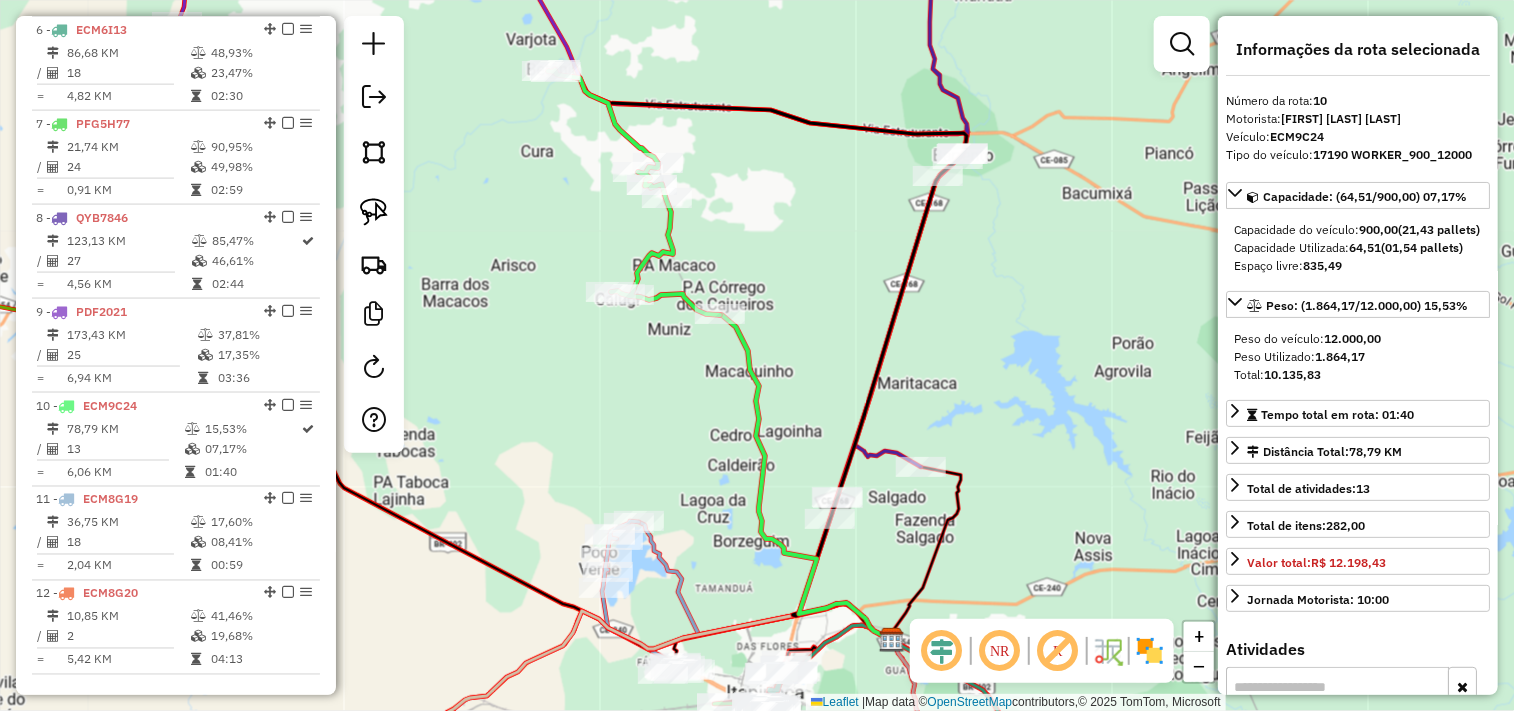 click on "Janela de atendimento Grade de atendimento Capacidade Transportadoras Veículos Cliente Pedidos  Rotas Selecione os dias de semana para filtrar as janelas de atendimento  Seg   Ter   Qua   Qui   Sex   Sáb   Dom  Informe o período da janela de atendimento: De: Até:  Filtrar exatamente a janela do cliente  Considerar janela de atendimento padrão  Selecione os dias de semana para filtrar as grades de atendimento  Seg   Ter   Qua   Qui   Sex   Sáb   Dom   Considerar clientes sem dia de atendimento cadastrado  Clientes fora do dia de atendimento selecionado Filtrar as atividades entre os valores definidos abaixo:  Peso mínimo:   Peso máximo:   Cubagem mínima:   Cubagem máxima:   De:   Até:  Filtrar as atividades entre o tempo de atendimento definido abaixo:  De:   Até:   Considerar capacidade total dos clientes não roteirizados Transportadora: Selecione um ou mais itens Tipo de veículo: Selecione um ou mais itens Veículo: Selecione um ou mais itens Motorista: Selecione um ou mais itens Nome: Rótulo:" 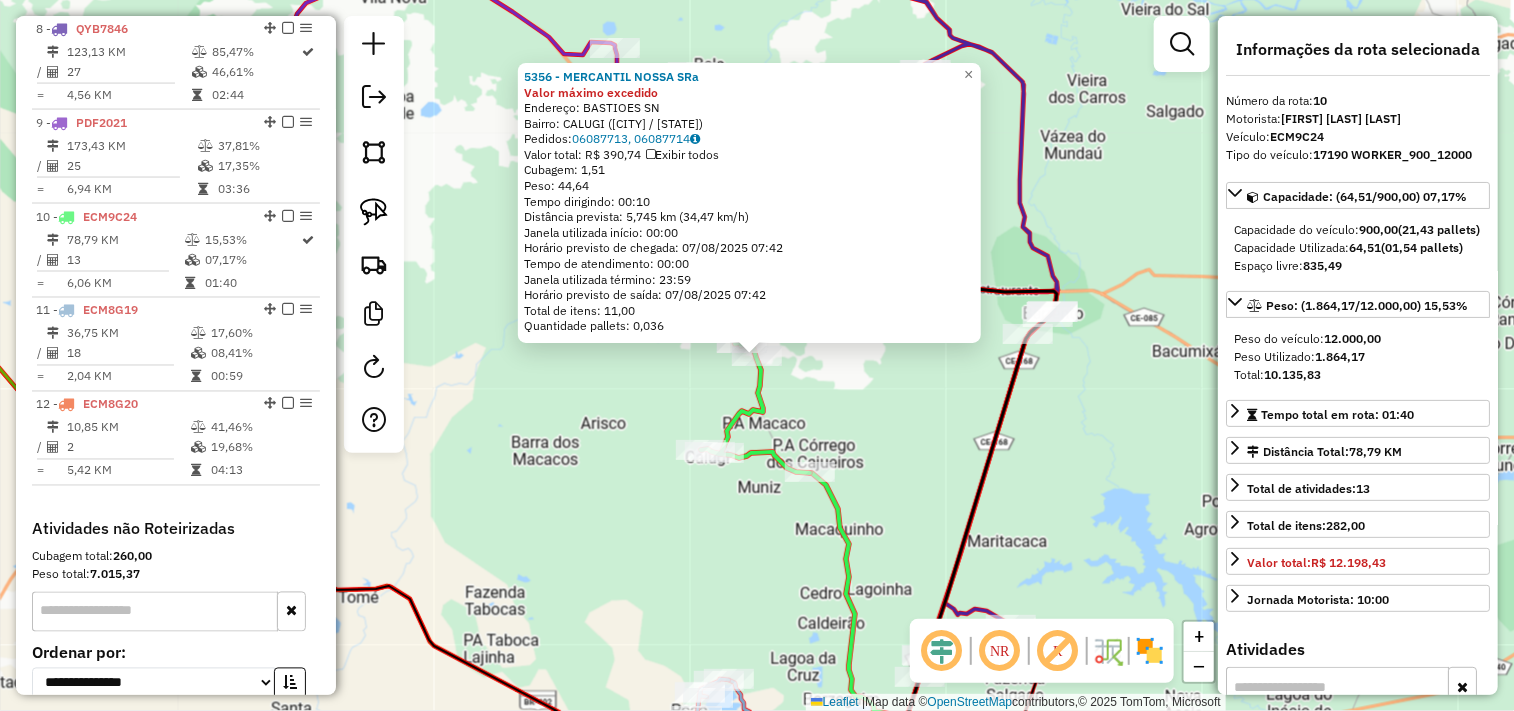 scroll, scrollTop: 1615, scrollLeft: 0, axis: vertical 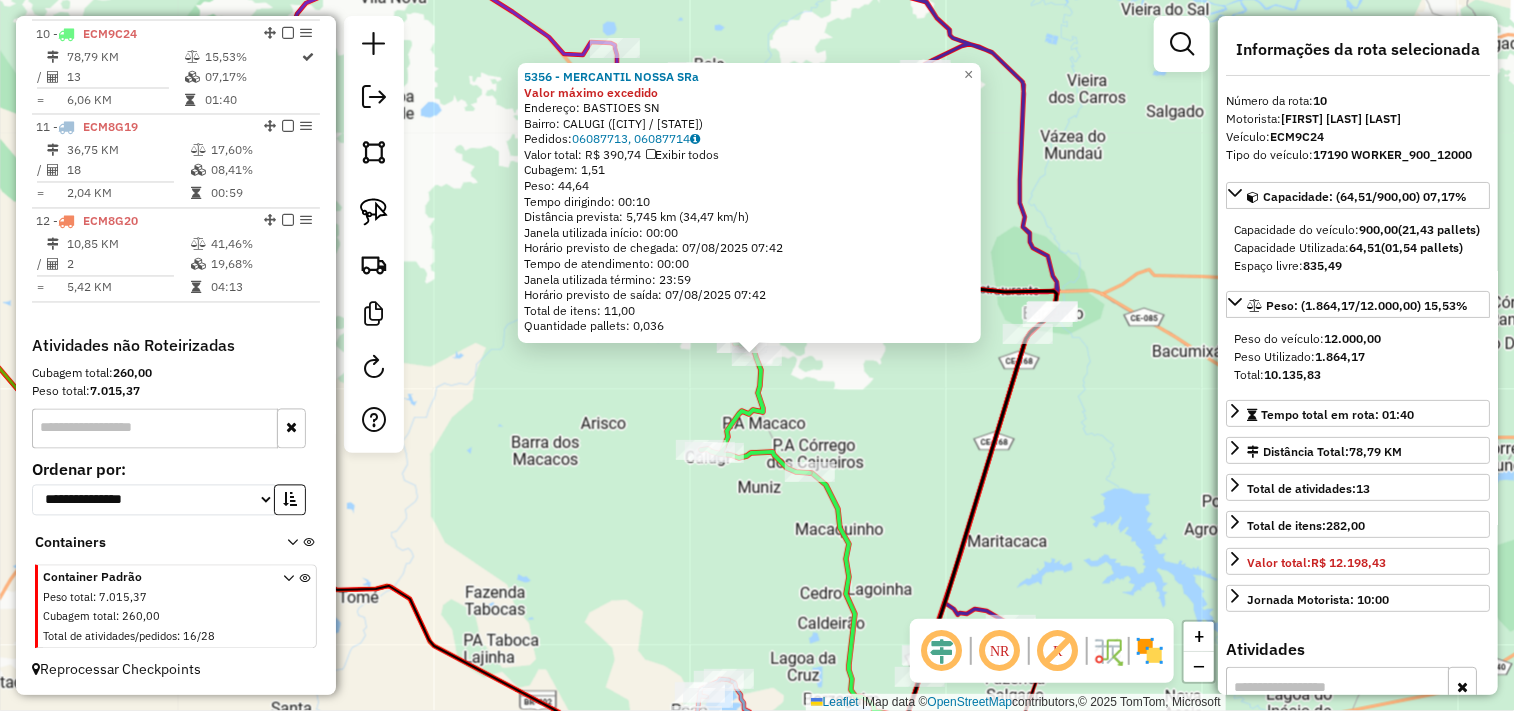 click on "5356 - [CLIENTE] Valor máximo excedido  Endereço:  [STREET] [NUMBER]   Bairro: [NEIGHBORHOOD] ([CITY] / [STATE])   Pedidos:  06087713, 06087714   Valor total: R$ 390,74   Exibir todos   Cubagem: 1,51  Peso: 44,64  Tempo dirigindo: 00:10   Distância prevista: 5,745 km (34,47 km/h)   Janela utilizada início: 00:00   Horário previsto de chegada: 07/08/2025 07:42   Tempo de atendimento: 00:00   Janela utilizada término: 23:59   Horário previsto de saída: 07/08/2025 07:42   Total de itens: 11,00   Quantidade pallets: 0,036  × Janela de atendimento Grade de atendimento Capacidade Transportadoras Veículos Cliente Pedidos  Rotas Selecione os dias de semana para filtrar as janelas de atendimento  Seg   Ter   Qua   Qui   Sex   Sáb   Dom  Informe o período da janela de atendimento: De: Até:  Filtrar exatamente a janela do cliente  Considerar janela de atendimento padrão  Selecione os dias de semana para filtrar as grades de atendimento  Seg   Ter   Qua   Qui   Sex   Sáb   Dom   Peso mínimo:   Peso máximo:  +" 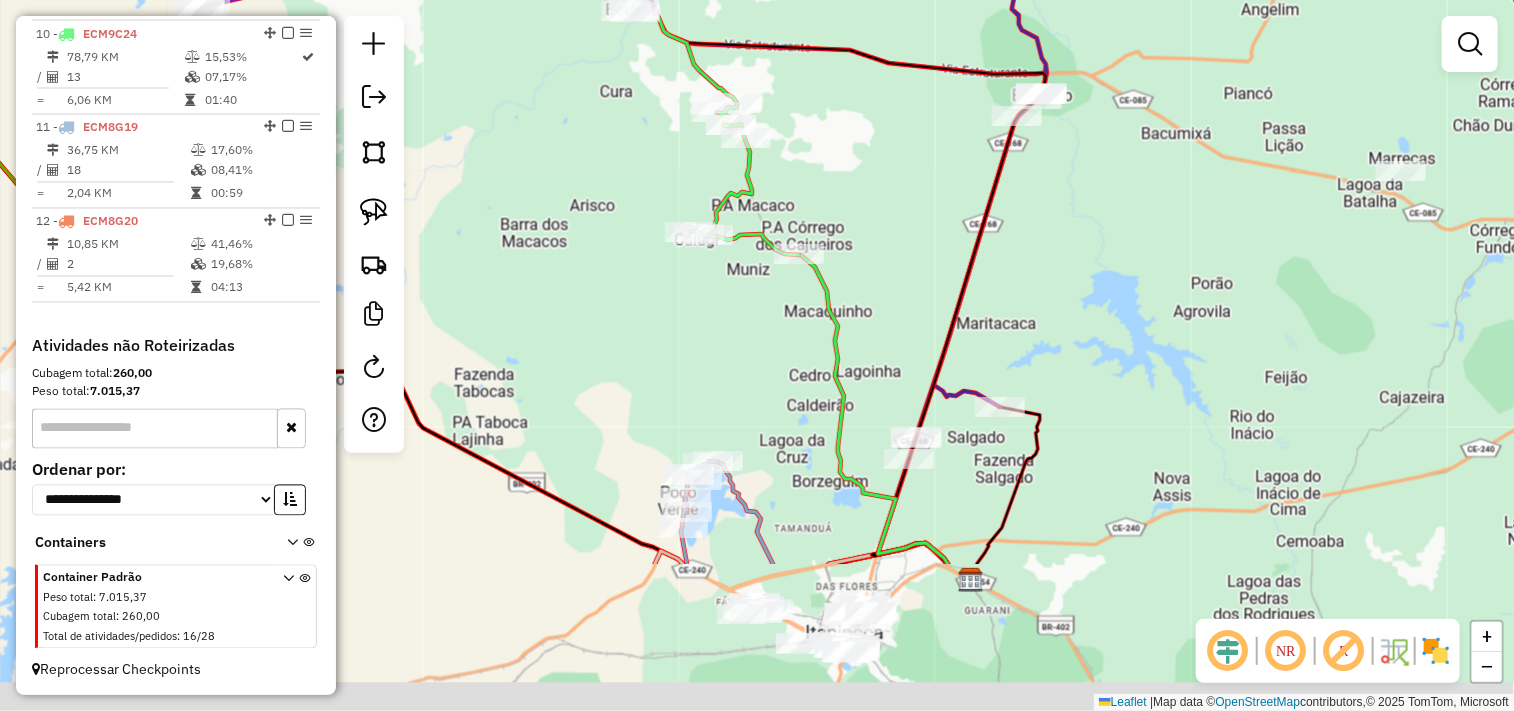 drag, startPoint x: 872, startPoint y: 474, endPoint x: 861, endPoint y: 225, distance: 249.24286 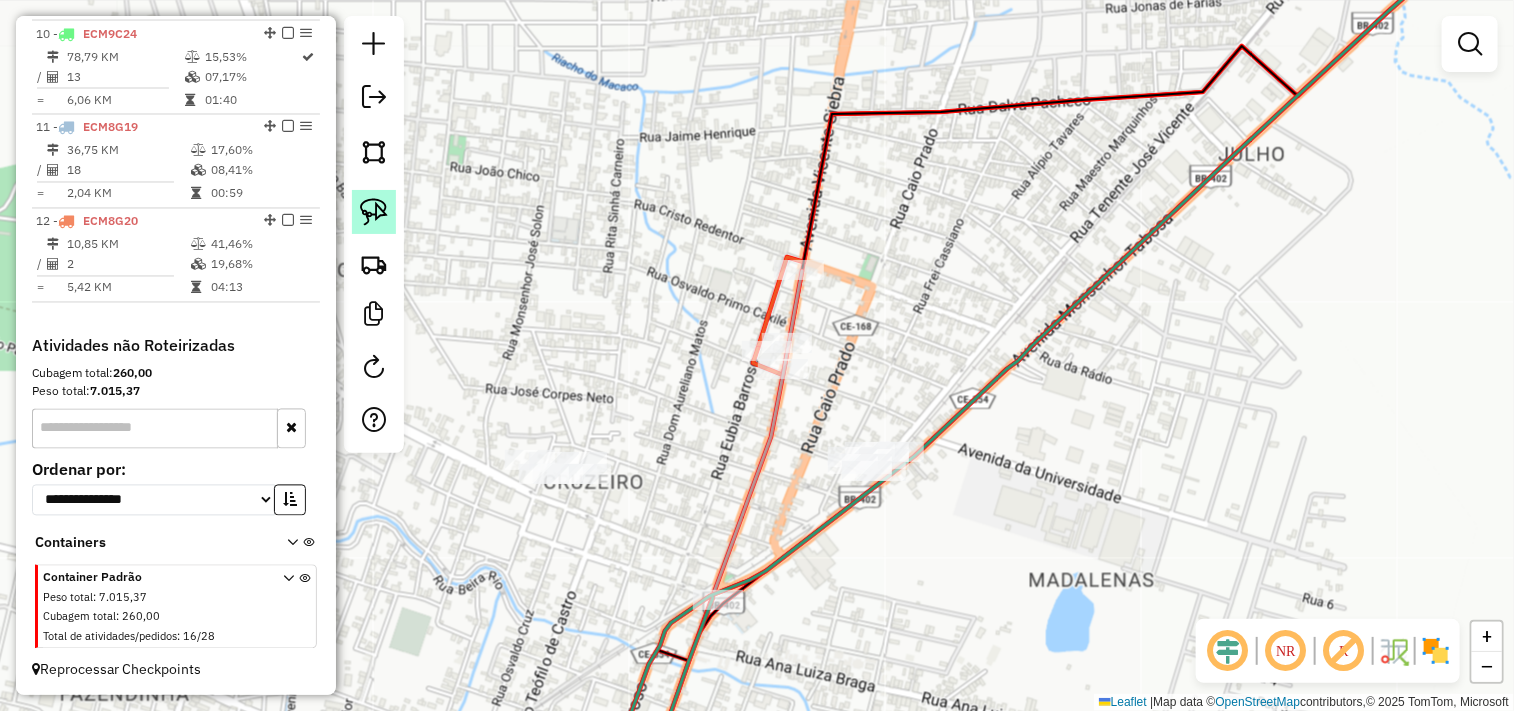 click 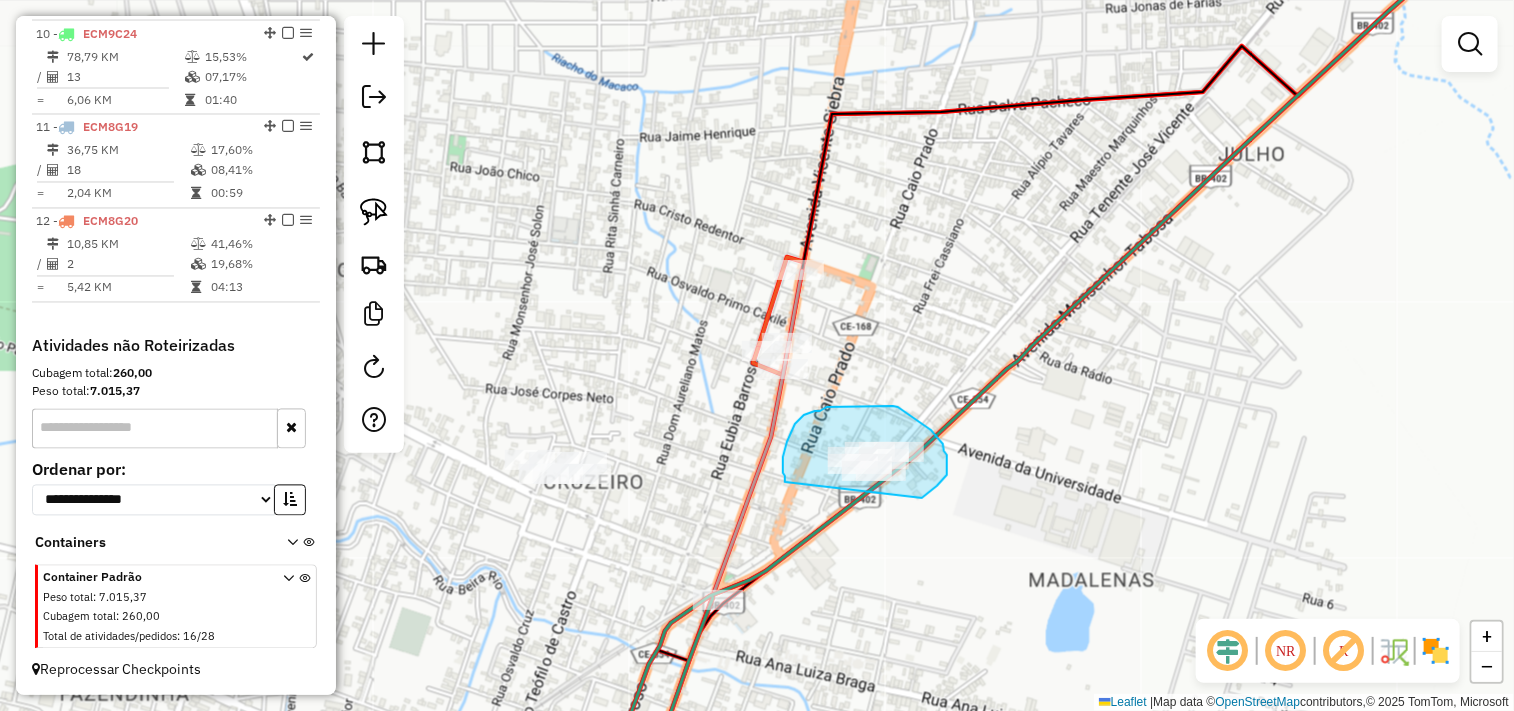 drag, startPoint x: 783, startPoint y: 473, endPoint x: 830, endPoint y: 501, distance: 54.708317 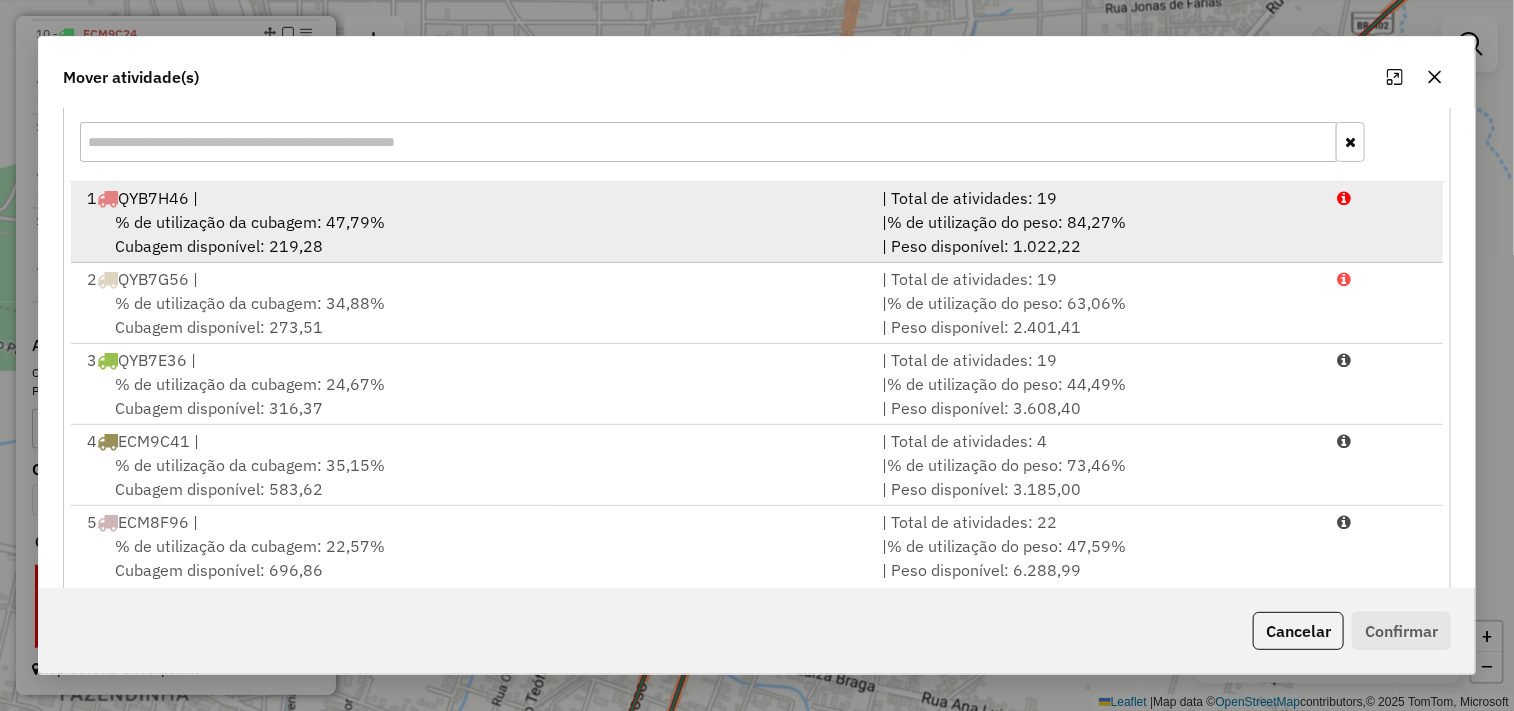 scroll, scrollTop: 303, scrollLeft: 0, axis: vertical 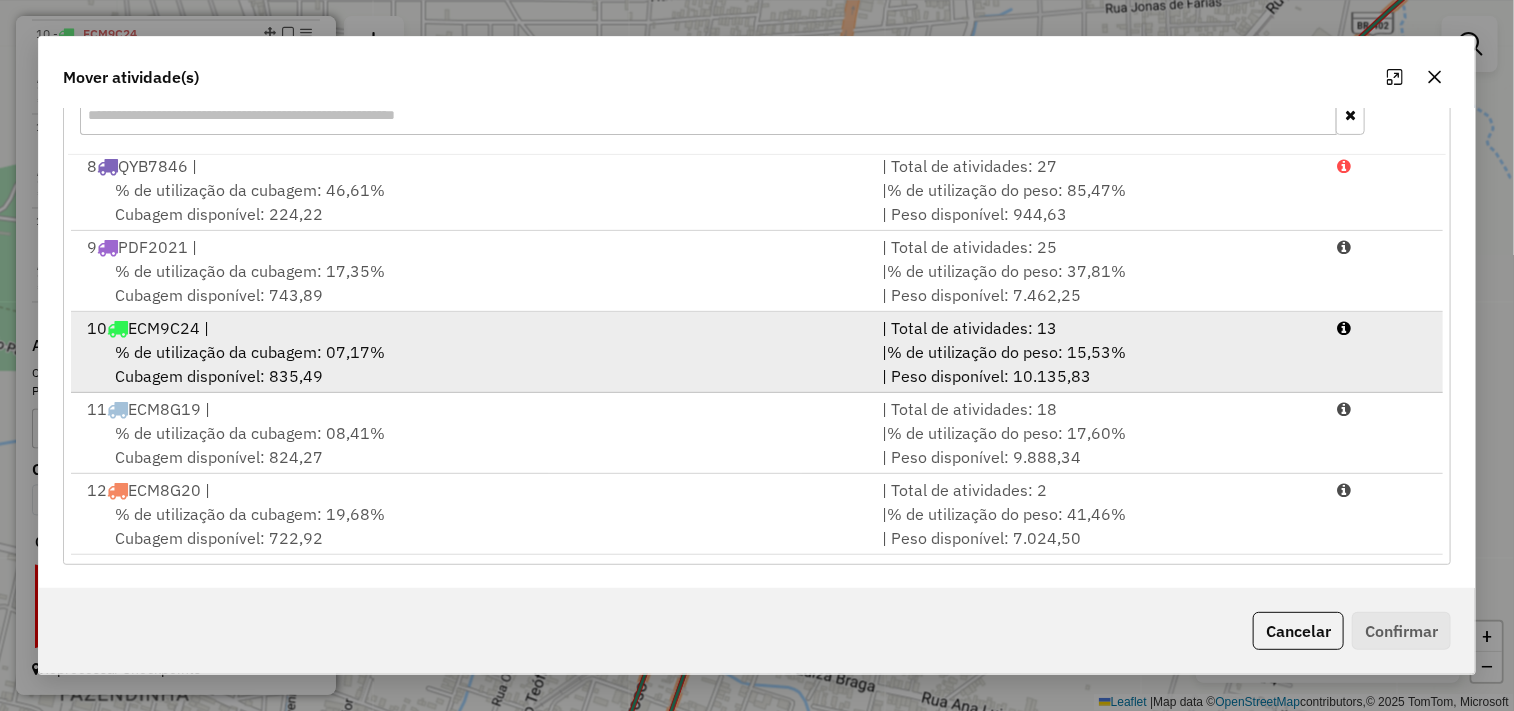 click on "% de utilização da cubagem: 07,17%" at bounding box center (250, 352) 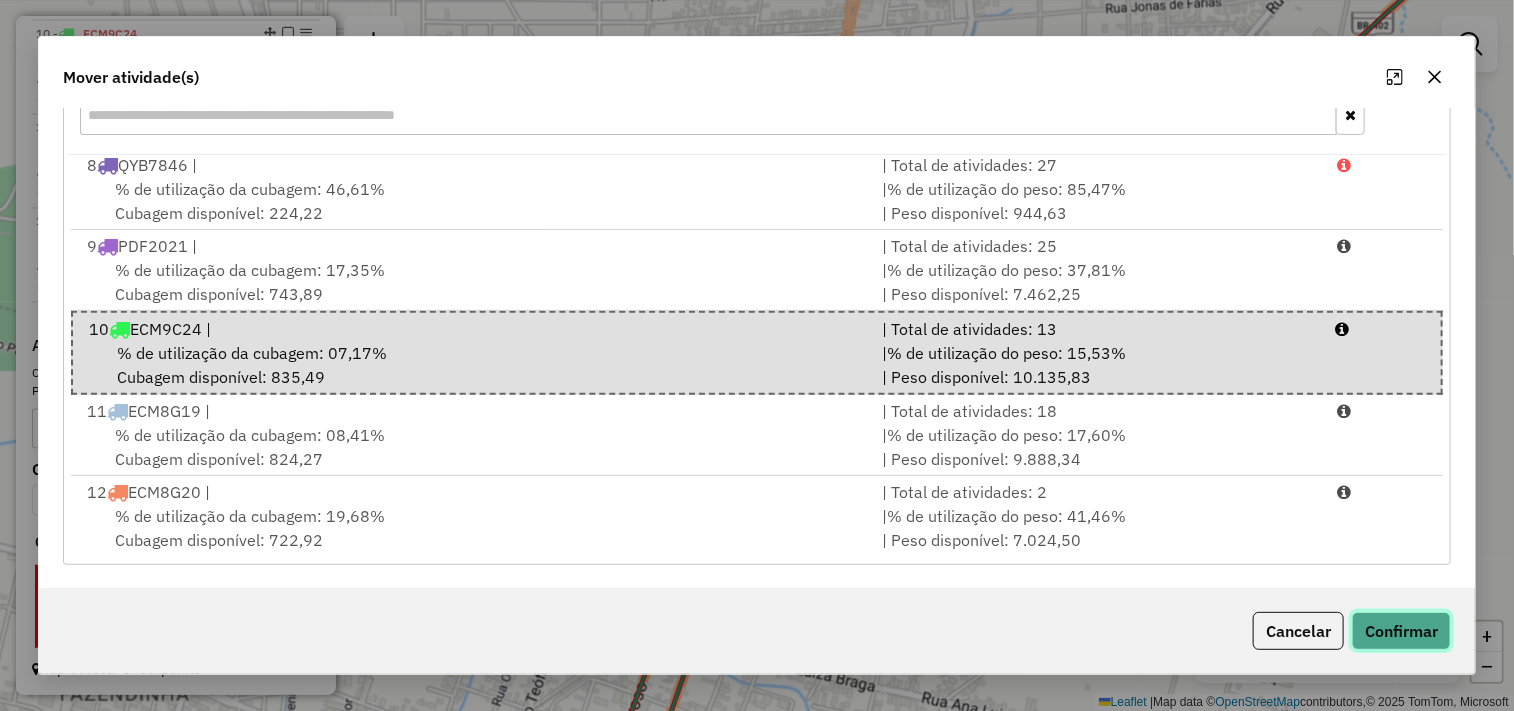 click on "Confirmar" 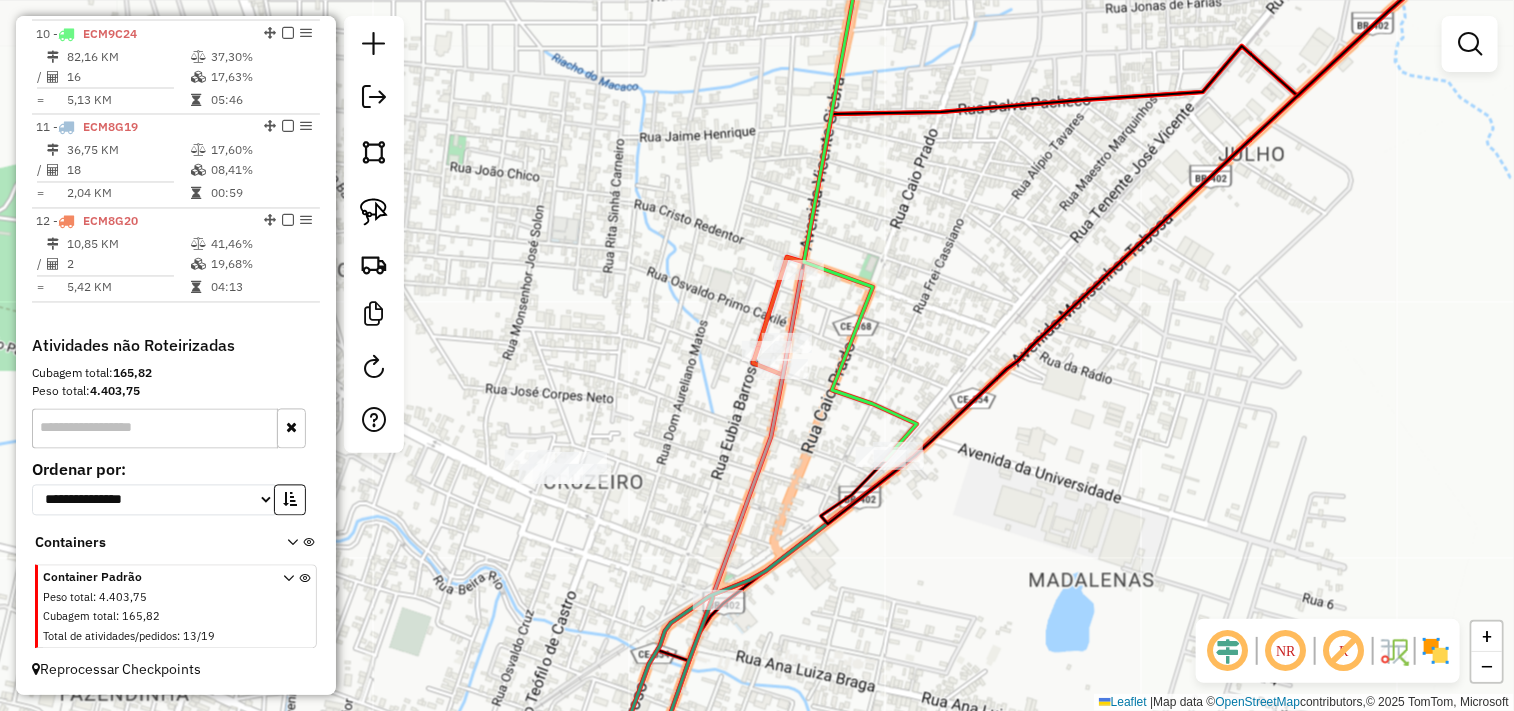 scroll, scrollTop: 0, scrollLeft: 0, axis: both 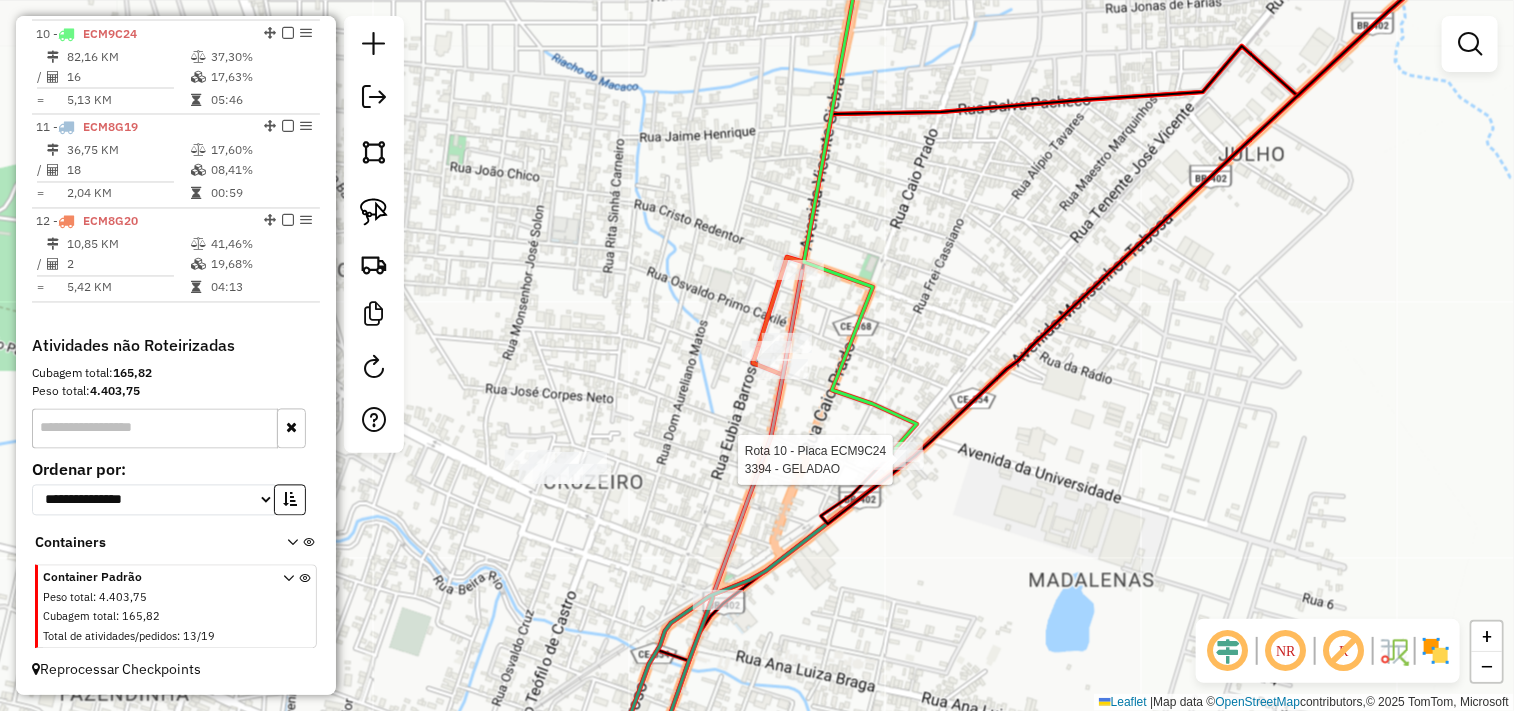 select on "**********" 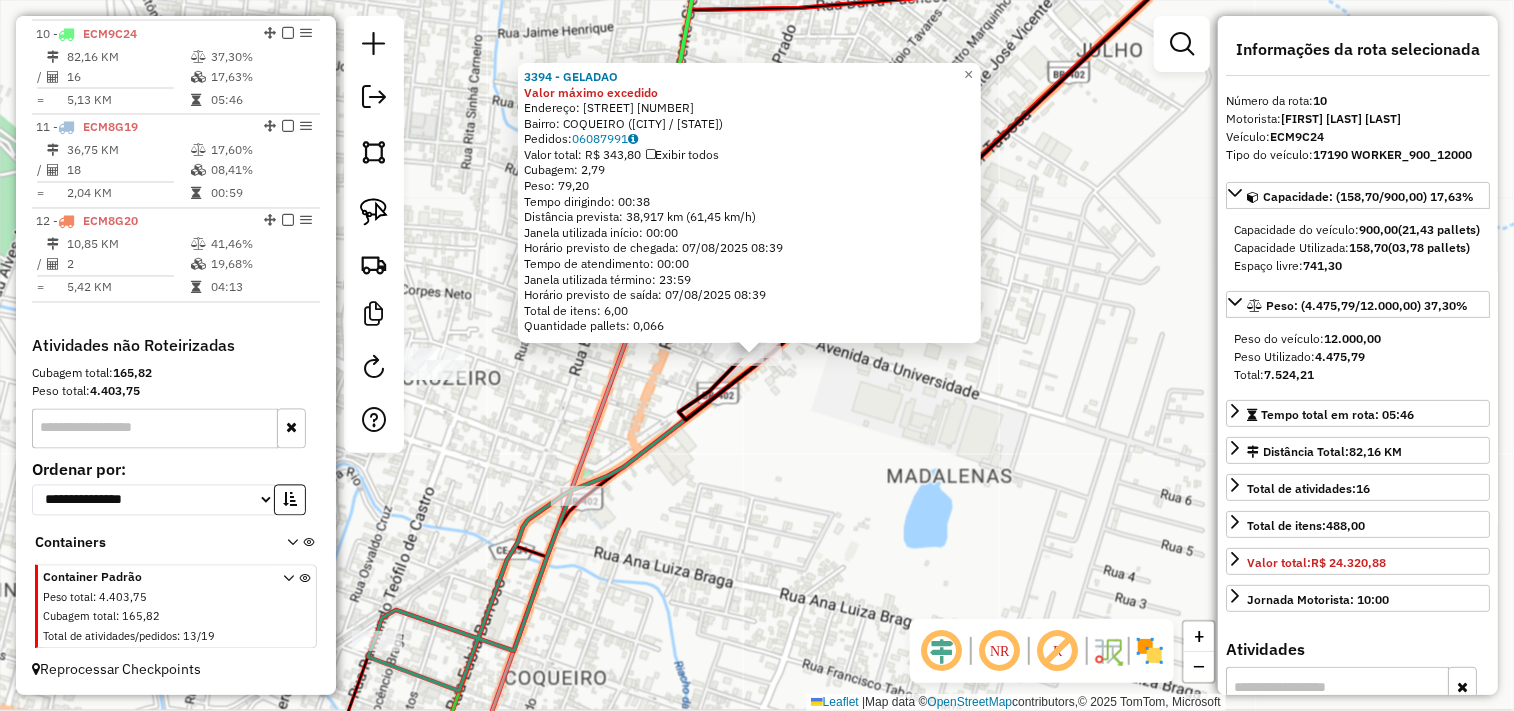 click on "3394 - GELADAO Valor máximo excedido  Endereço:  [STREET] [NUMBER]   Bairro: [NEIGHBORHOOD] ([CITY] / [STATE])   Pedidos:  06087991   Valor total: R$ 343,80   Exibir todos   Cubagem: 2,79  Peso: 79,20  Tempo dirigindo: 00:38   Distância prevista: 38,917 km (61,45 km/h)   Janela utilizada início: 00:00   Horário previsto de chegada: 07/08/2025 08:39   Tempo de atendimento: 00:00   Janela utilizada término: 23:59   Horário previsto de saída: 07/08/2025 08:39   Total de itens: 6,00   Quantidade pallets: 0,066  × Janela de atendimento Grade de atendimento Capacidade Transportadoras Veículos Cliente Pedidos  Rotas Selecione os dias de semana para filtrar as janelas de atendimento  Seg   Ter   Qua   Qui   Sex   Sáb   Dom  Informe o período da janela de atendimento: De: Até:  Filtrar exatamente a janela do cliente  Considerar janela de atendimento padrão  Selecione os dias de semana para filtrar as grades de atendimento  Seg   Ter   Qua   Qui   Sex   Sáb   Dom   Peso mínimo:   Peso máximo:  De:" 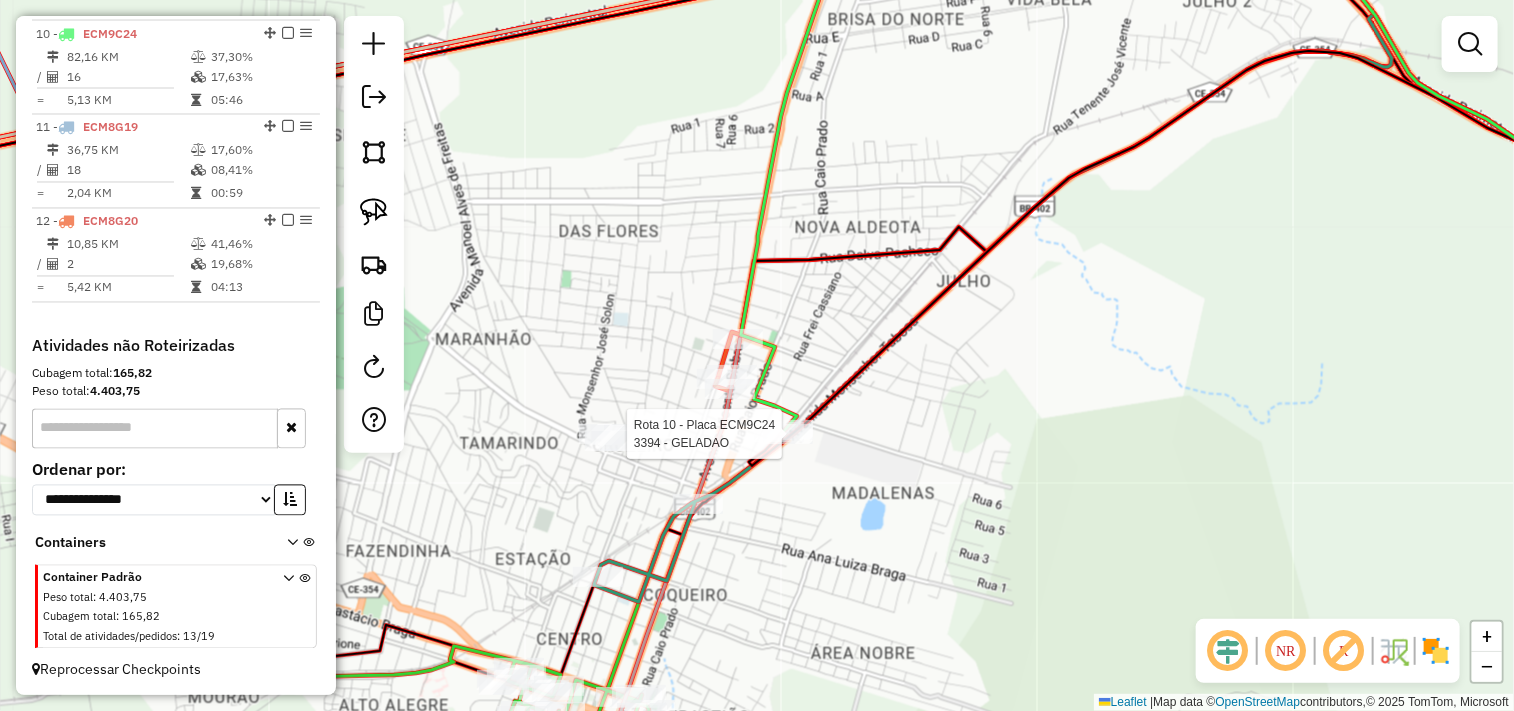select on "**********" 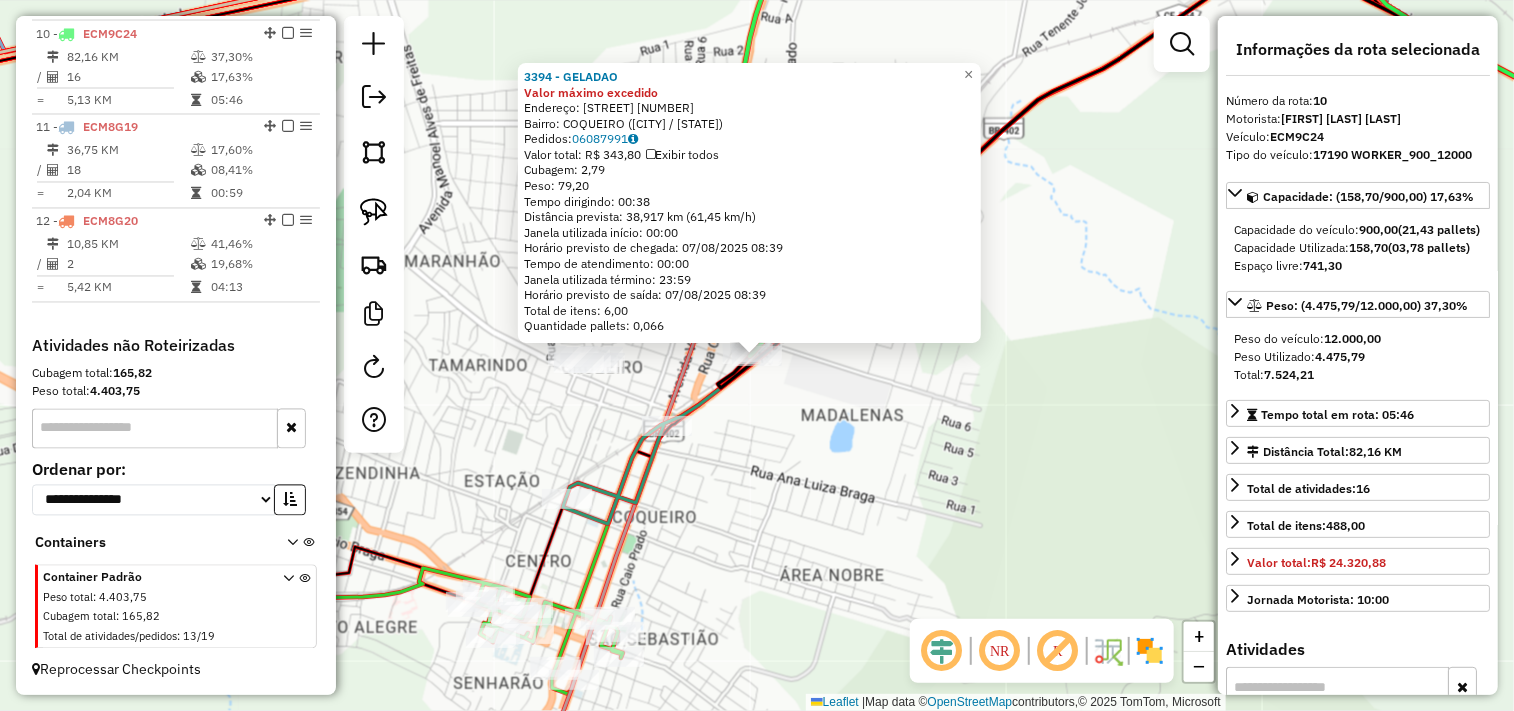 click on "3394 - GELADAO Valor máximo excedido  Endereço:  [STREET] [NUMBER]   Bairro: [NEIGHBORHOOD] ([CITY] / [STATE])   Pedidos:  06087991   Valor total: R$ 343,80   Exibir todos   Cubagem: 2,79  Peso: 79,20  Tempo dirigindo: 00:38   Distância prevista: 38,917 km (61,45 km/h)   Janela utilizada início: 00:00   Horário previsto de chegada: 07/08/2025 08:39   Tempo de atendimento: 00:00   Janela utilizada término: 23:59   Horário previsto de saída: 07/08/2025 08:39   Total de itens: 6,00   Quantidade pallets: 0,066  × Janela de atendimento Grade de atendimento Capacidade Transportadoras Veículos Cliente Pedidos  Rotas Selecione os dias de semana para filtrar as janelas de atendimento  Seg   Ter   Qua   Qui   Sex   Sáb   Dom  Informe o período da janela de atendimento: De: Até:  Filtrar exatamente a janela do cliente  Considerar janela de atendimento padrão  Selecione os dias de semana para filtrar as grades de atendimento  Seg   Ter   Qua   Qui   Sex   Sáb   Dom   Peso mínimo:   Peso máximo:  De:" 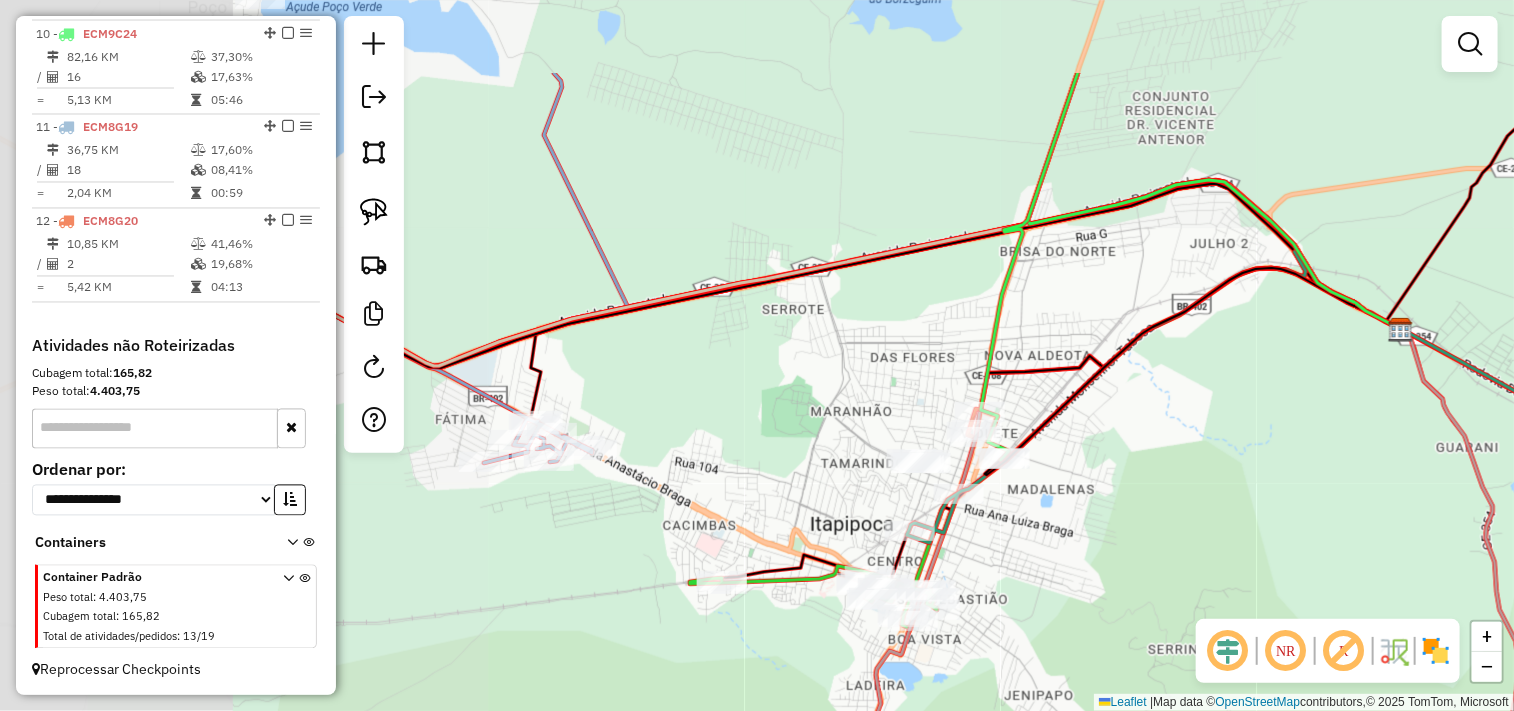 drag, startPoint x: 1011, startPoint y: 546, endPoint x: 1016, endPoint y: 533, distance: 13.928389 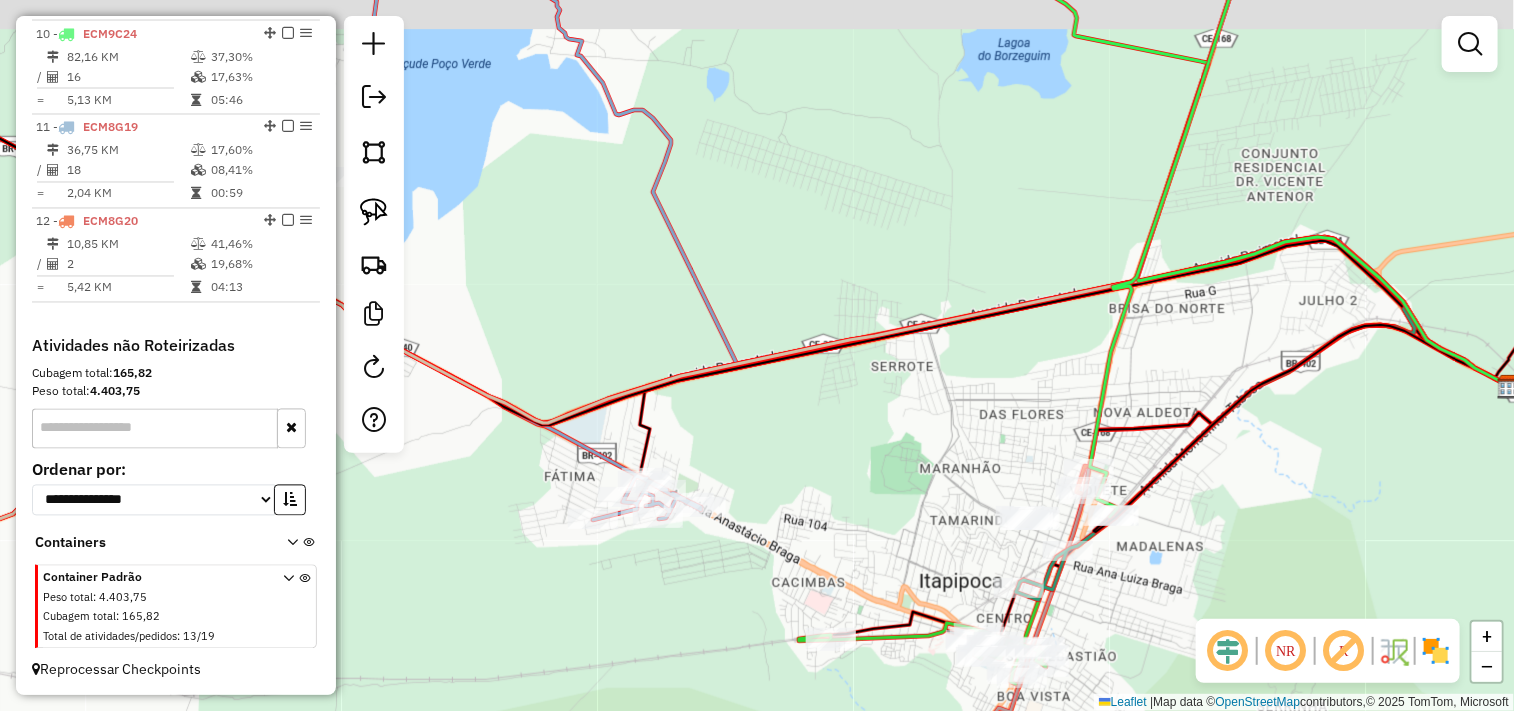 drag, startPoint x: 832, startPoint y: 433, endPoint x: 902, endPoint y: 475, distance: 81.63332 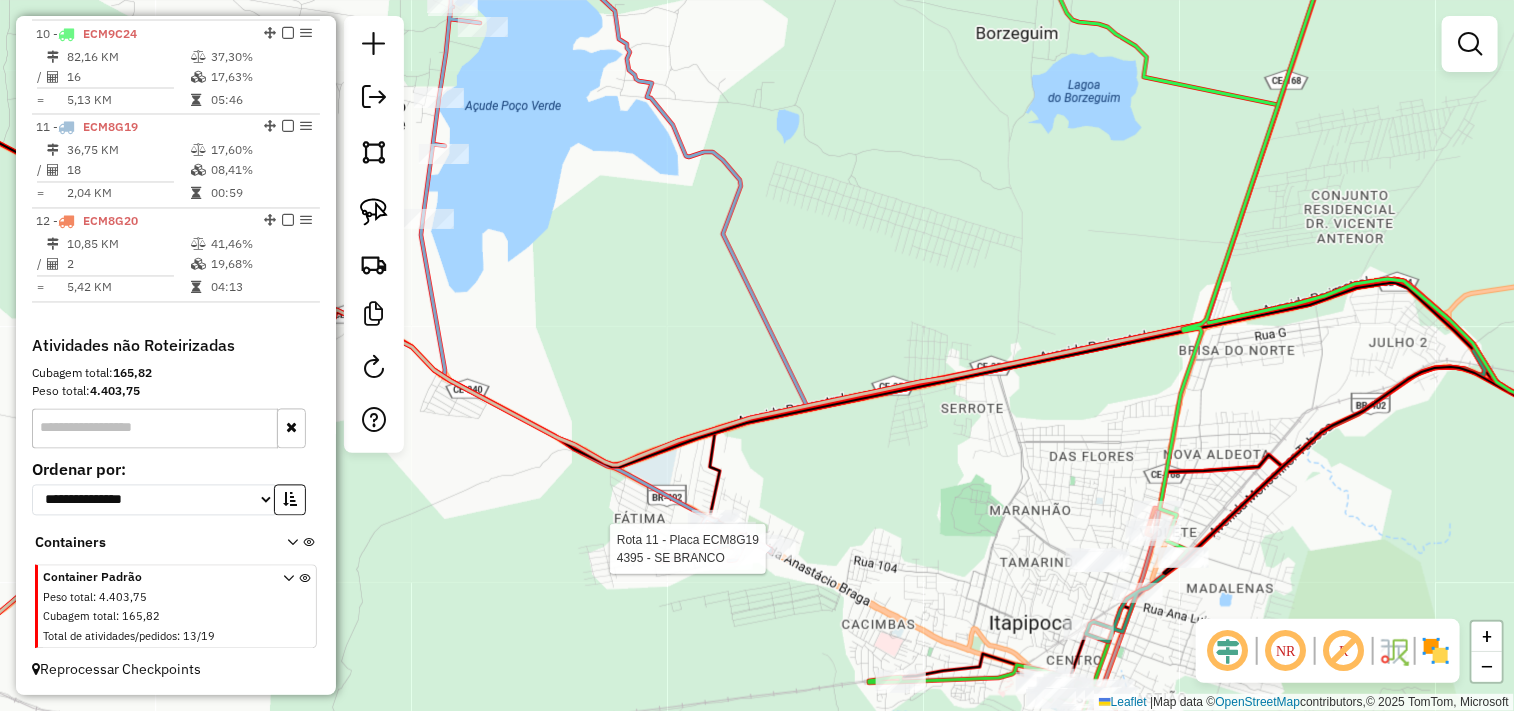 select on "**********" 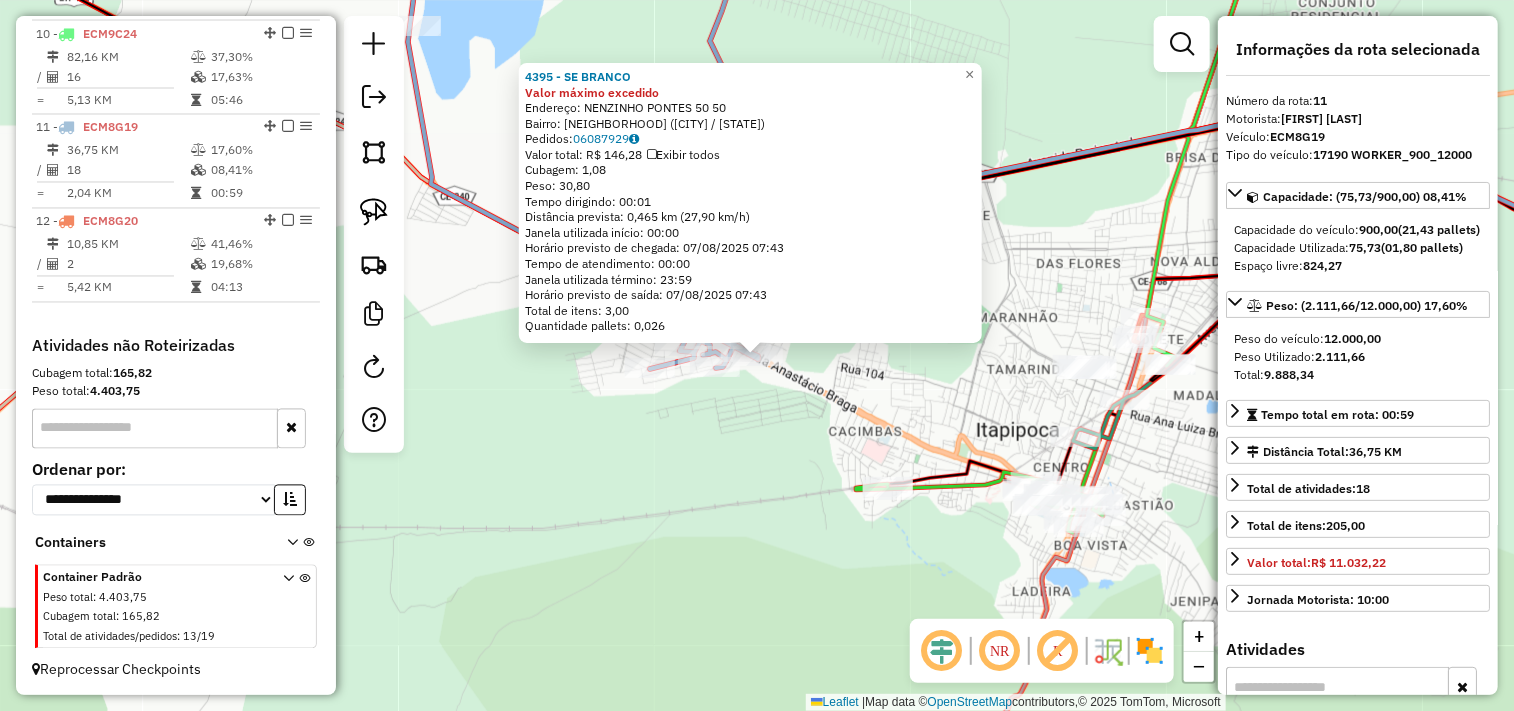 click 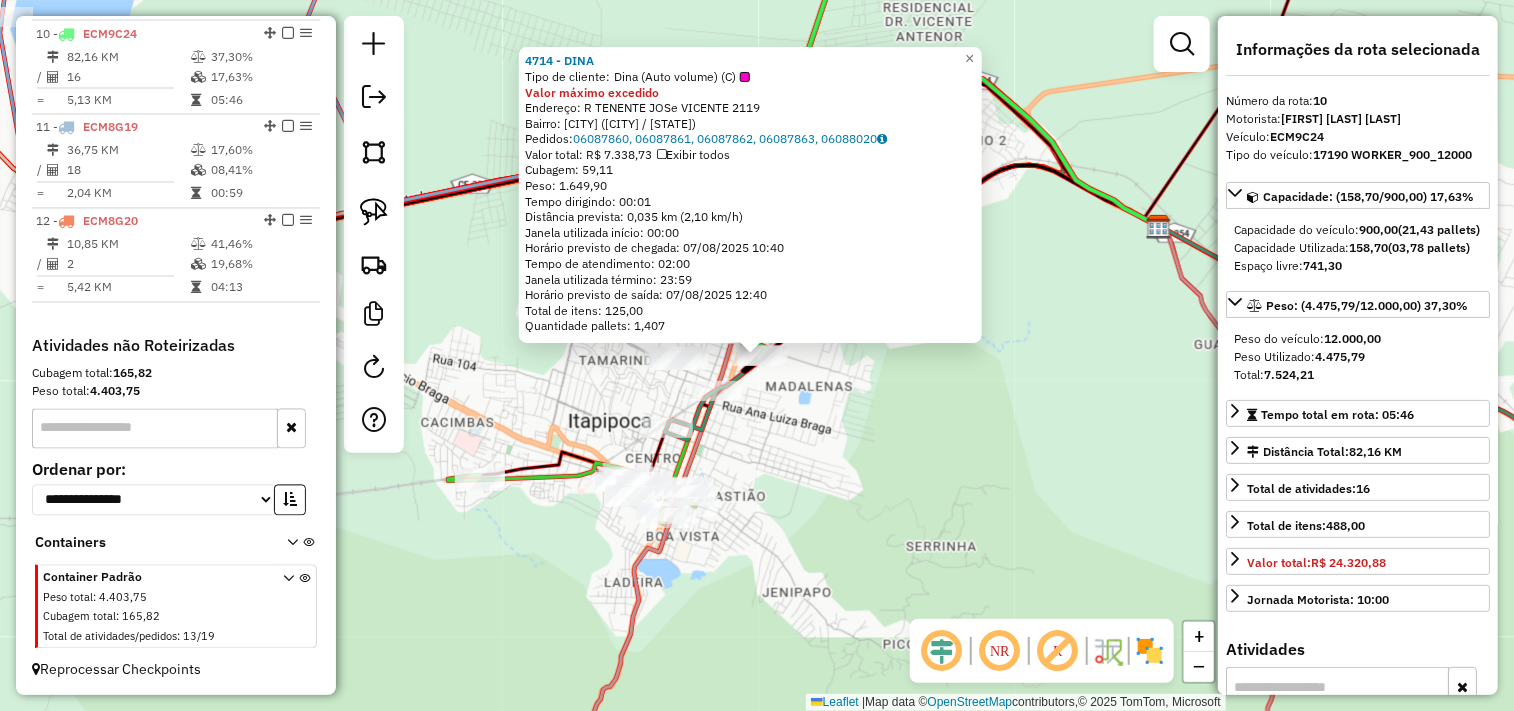 click on "4714 - DINA  Tipo de cliente:   Dina (Auto volume) (C)  Valor máximo excedido  Endereço:  [STREET] [NUMBER]   Bairro: [NEIGHBORHOOD] ([CITY] / [STATE])   Pedidos:  06087860, 06087861, 06087862, 06087863, 06088020   Valor total: R$ 7.338,73   Exibir todos   Cubagem: 59,11  Peso: 1.649,90  Tempo dirigindo: 00:01   Distância prevista: 0,035 km (2,10 km/h)   Janela utilizada início: 00:00   Horário previsto de chegada: 07/08/2025 10:40   Tempo de atendimento: 02:00   Janela utilizada término: 23:59   Horário previsto de saída: 07/08/2025 12:40   Total de itens: 125,00   Quantidade pallets: 1,407  × Janela de atendimento Grade de atendimento Capacidade Transportadoras Veículos Cliente Pedidos  Rotas Selecione os dias de semana para filtrar as janelas de atendimento  Seg   Ter   Qua   Qui   Sex   Sáb   Dom  Informe o período da janela de atendimento: De: Até:  Filtrar exatamente a janela do cliente  Considerar janela de atendimento padrão   Seg   Ter   Qua   Qui   Sex   Sáb   Dom   Peso mínimo:  +" 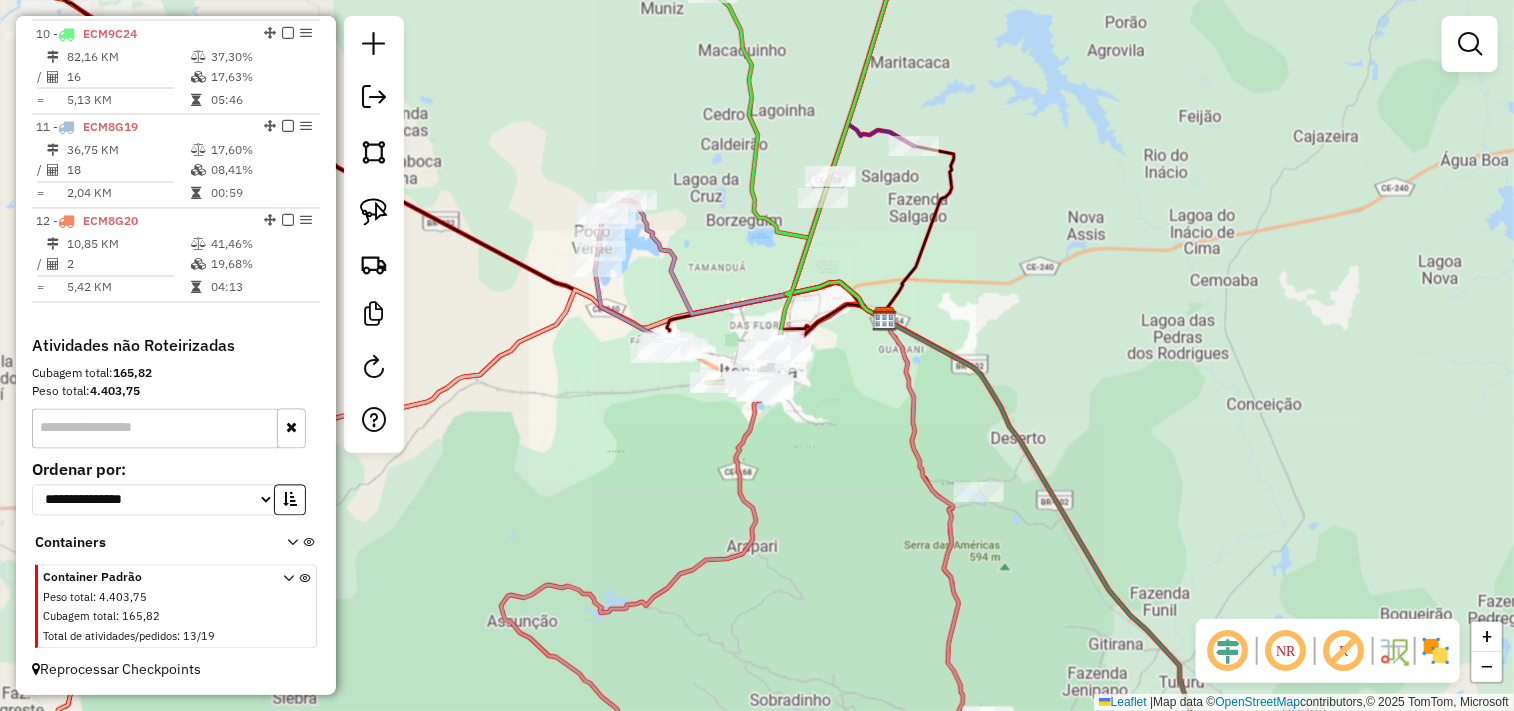 click on "Rota 12 - Placa ECM8G20  4226 - MERC CAPITAOZINHO Janela de atendimento Grade de atendimento Capacidade Transportadoras Veículos Cliente Pedidos  Rotas Selecione os dias de semana para filtrar as janelas de atendimento  Seg   Ter   Qua   Qui   Sex   Sáb   Dom  Informe o período da janela de atendimento: De: Até:  Filtrar exatamente a janela do cliente  Considerar janela de atendimento padrão  Selecione os dias de semana para filtrar as grades de atendimento  Seg   Ter   Qua   Qui   Sex   Sáb   Dom   Considerar clientes sem dia de atendimento cadastrado  Clientes fora do dia de atendimento selecionado Filtrar as atividades entre os valores definidos abaixo:  Peso mínimo:   Peso máximo:   Cubagem mínima:   Cubagem máxima:   De:   Até:  Filtrar as atividades entre o tempo de atendimento definido abaixo:  De:   Até:   Considerar capacidade total dos clientes não roteirizados Transportadora: Selecione um ou mais itens Tipo de veículo: Selecione um ou mais itens Veículo: Selecione um ou mais itens +" 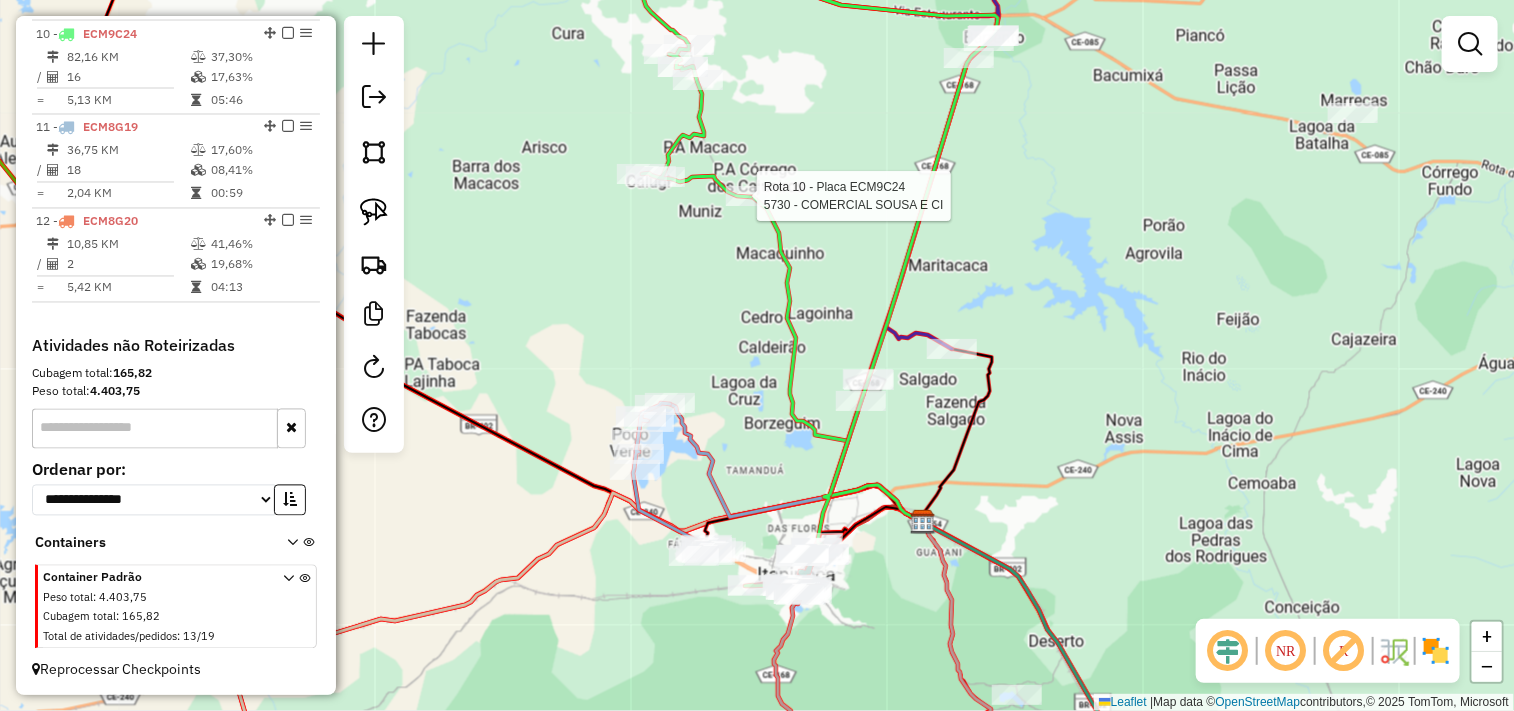 click 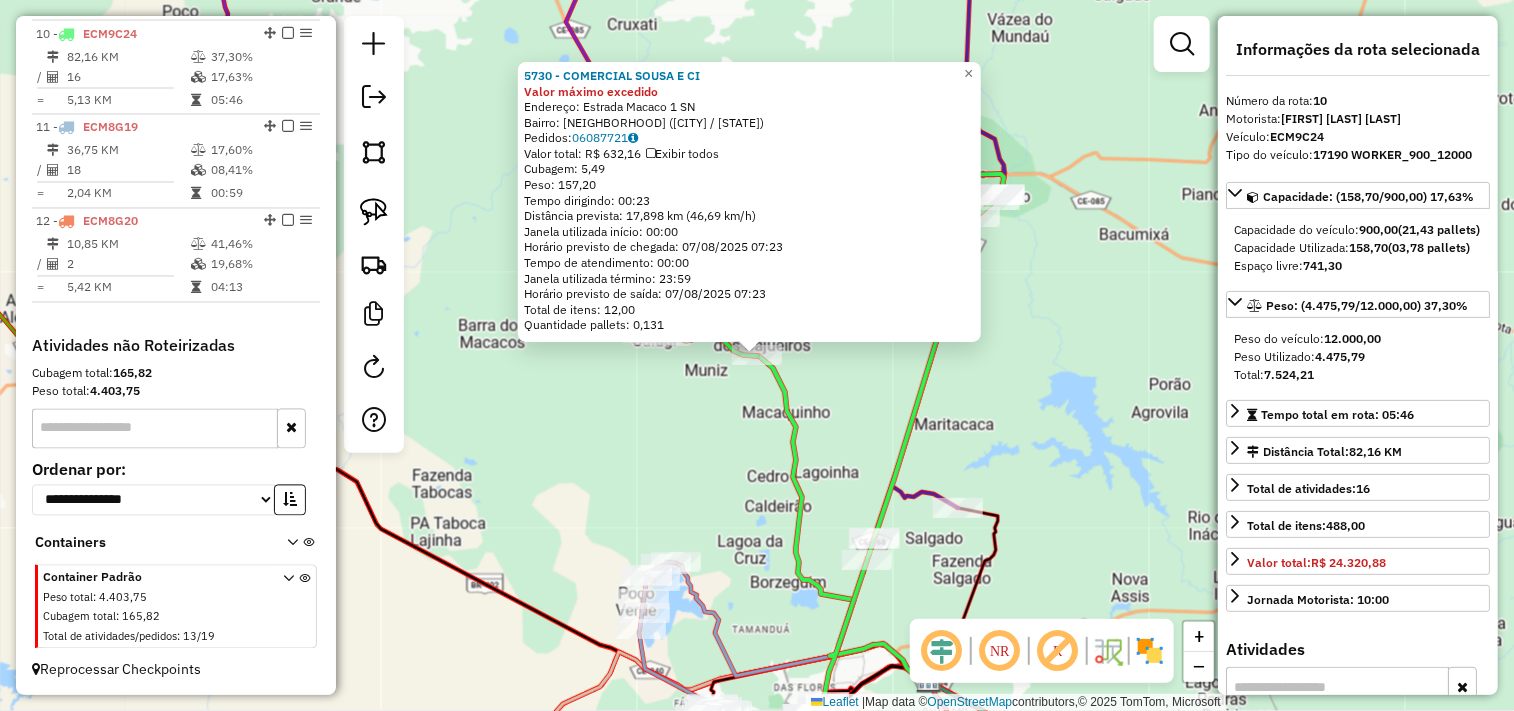 click on "5730 - COMERCIAL SOUSA E CI Valor máximo excedido  Endereço:  Estrada Macaco 1 SN   Bairro: [CITY] ([CITY] / [STATE])   Pedidos:  06087721   Valor total: R$ 632,16   Exibir todos   Cubagem: 5,49  Peso: 157,20  Tempo dirigindo: 00:23   Distância prevista: 17,898 km (46,69 km/h)   Janela utilizada início: 00:00   Horário previsto de chegada: 07/08/2025 07:23   Tempo de atendimento: 00:00   Janela utilizada término: 23:59   Horário previsto de saída: 07/08/2025 07:23   Total de itens: 12,00   Quantidade pallets: 0,131  × Janela de atendimento Grade de atendimento Capacidade Transportadoras Veículos Cliente Pedidos  Rotas Selecione os dias de semana para filtrar as janelas de atendimento  Seg   Ter   Qua   Qui   Sex   Sáb   Dom  Informe o período da janela de atendimento: De: Até:  Filtrar exatamente a janela do cliente  Considerar janela de atendimento padrão  Selecione os dias de semana para filtrar as grades de atendimento  Seg   Ter   Qua   Qui   Sex   Sáb   Dom   Peso mínimo:   Peso máximo:" 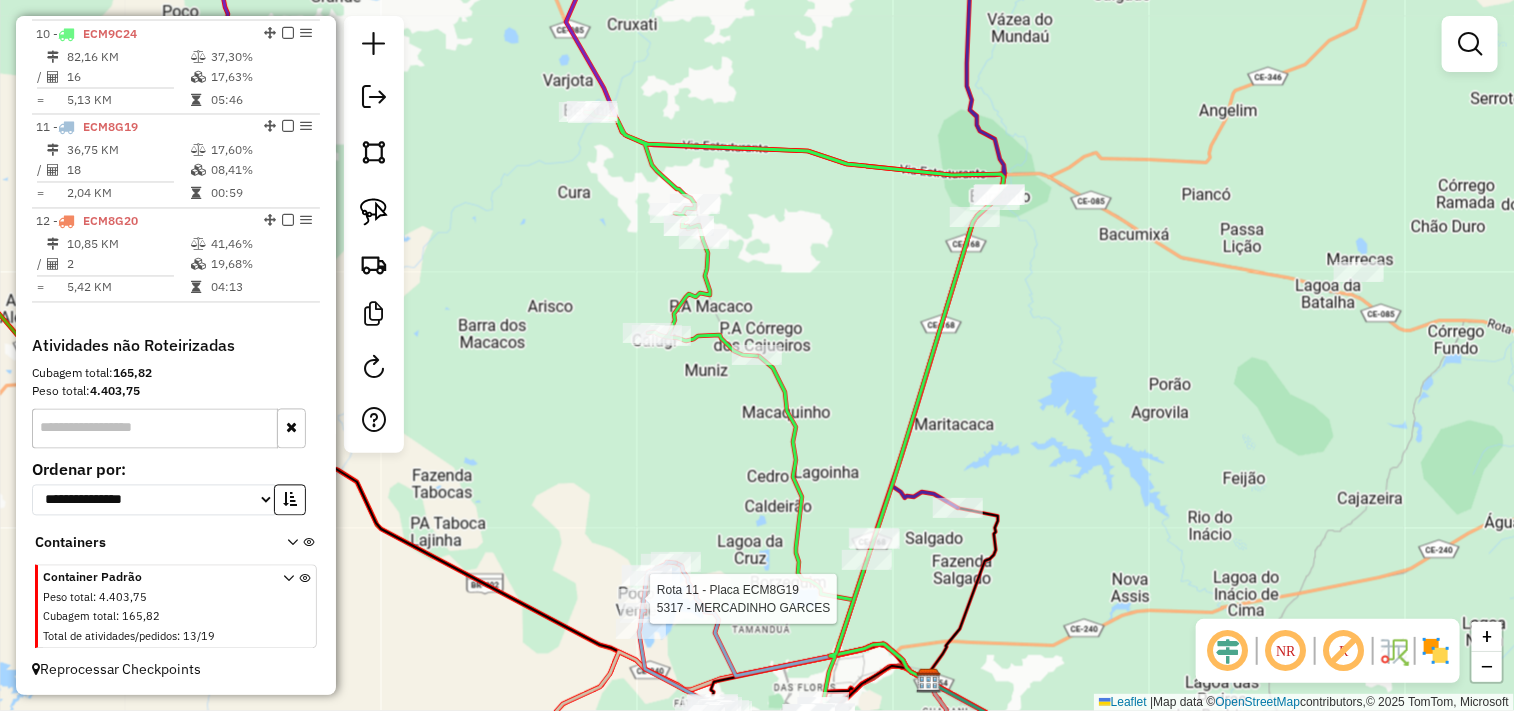select on "**********" 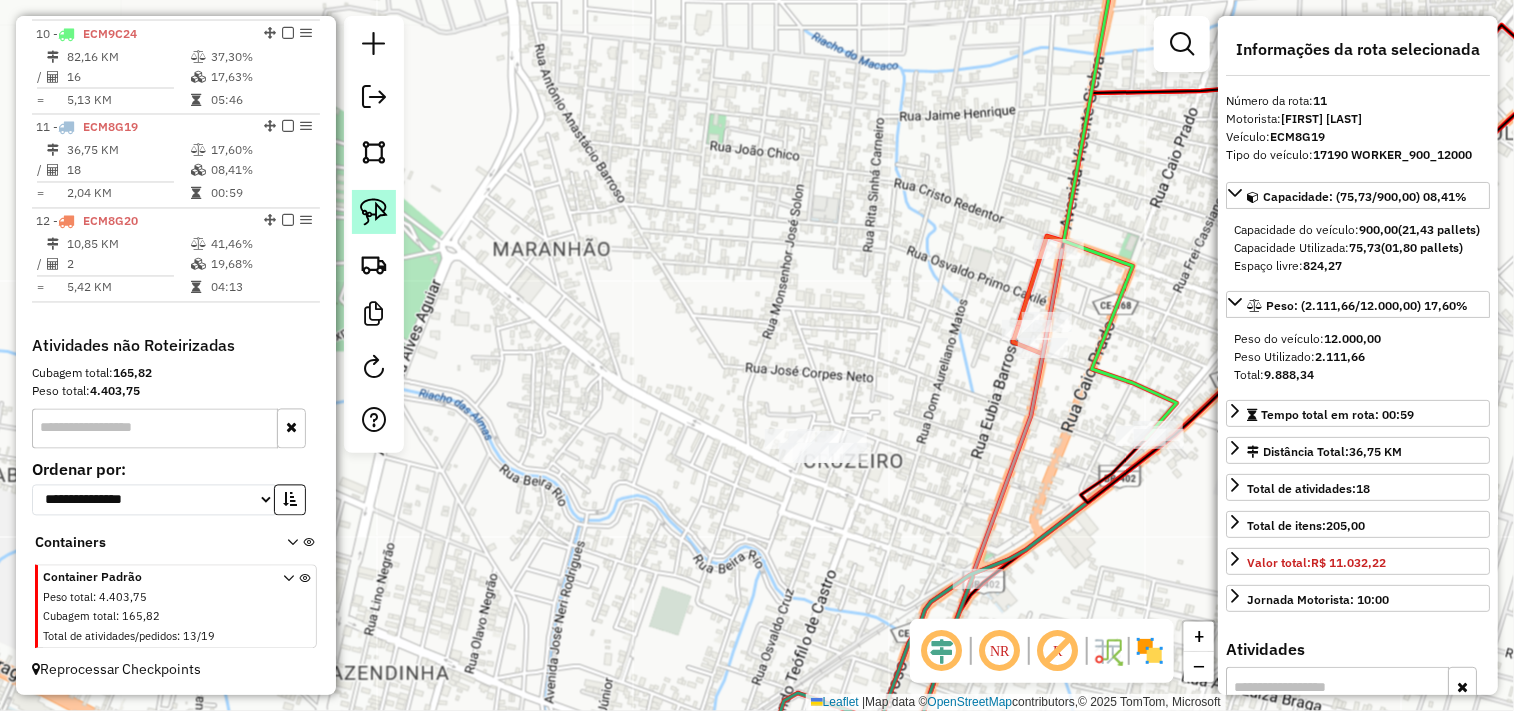 click 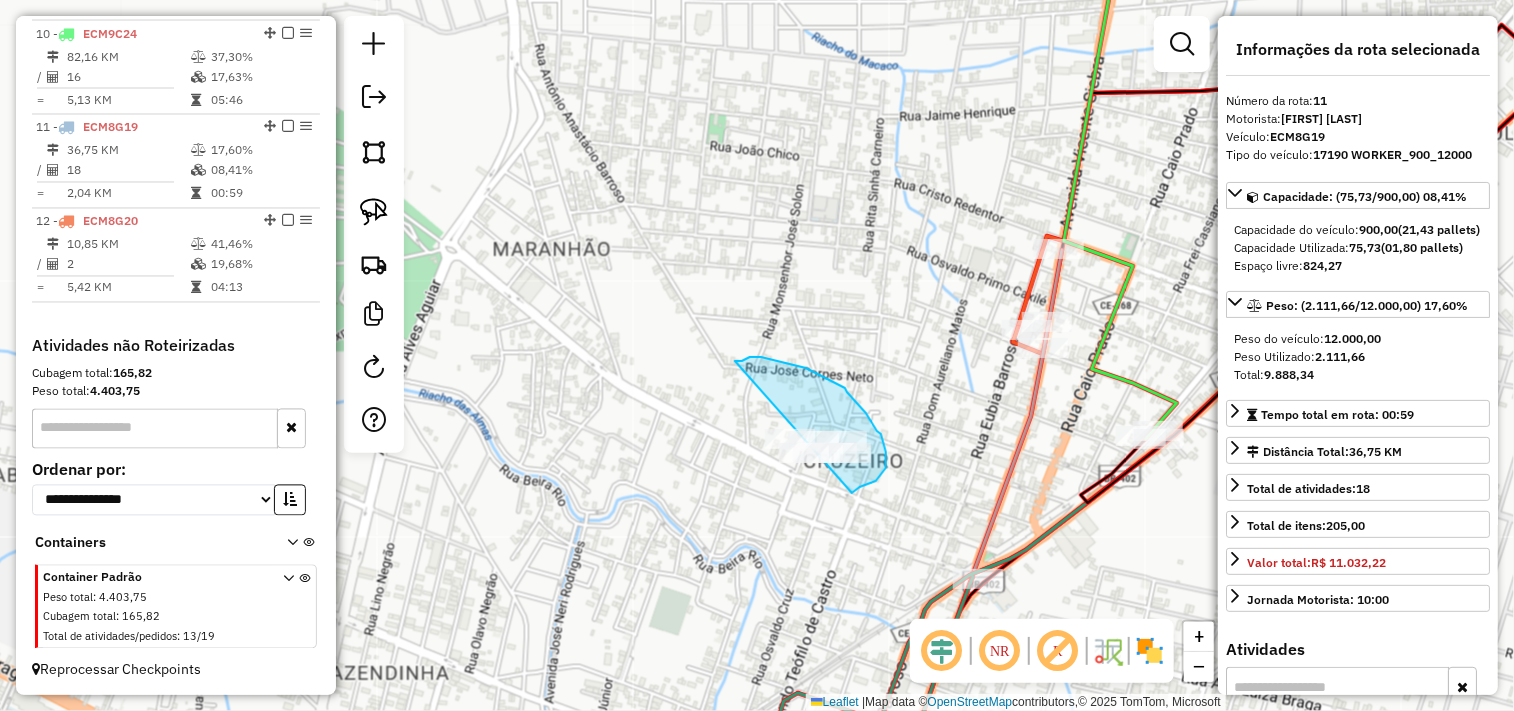 drag, startPoint x: 761, startPoint y: 357, endPoint x: 730, endPoint y: 487, distance: 133.64505 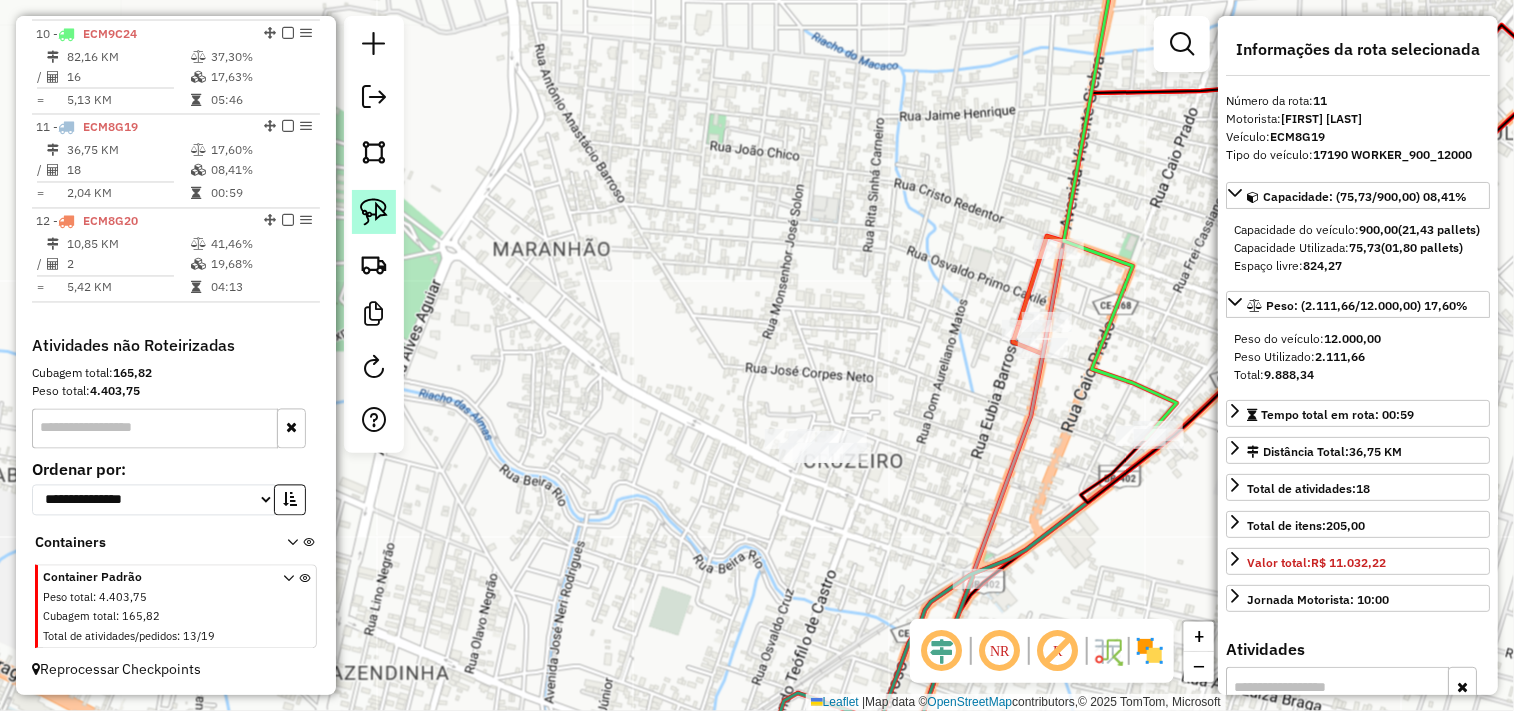 click 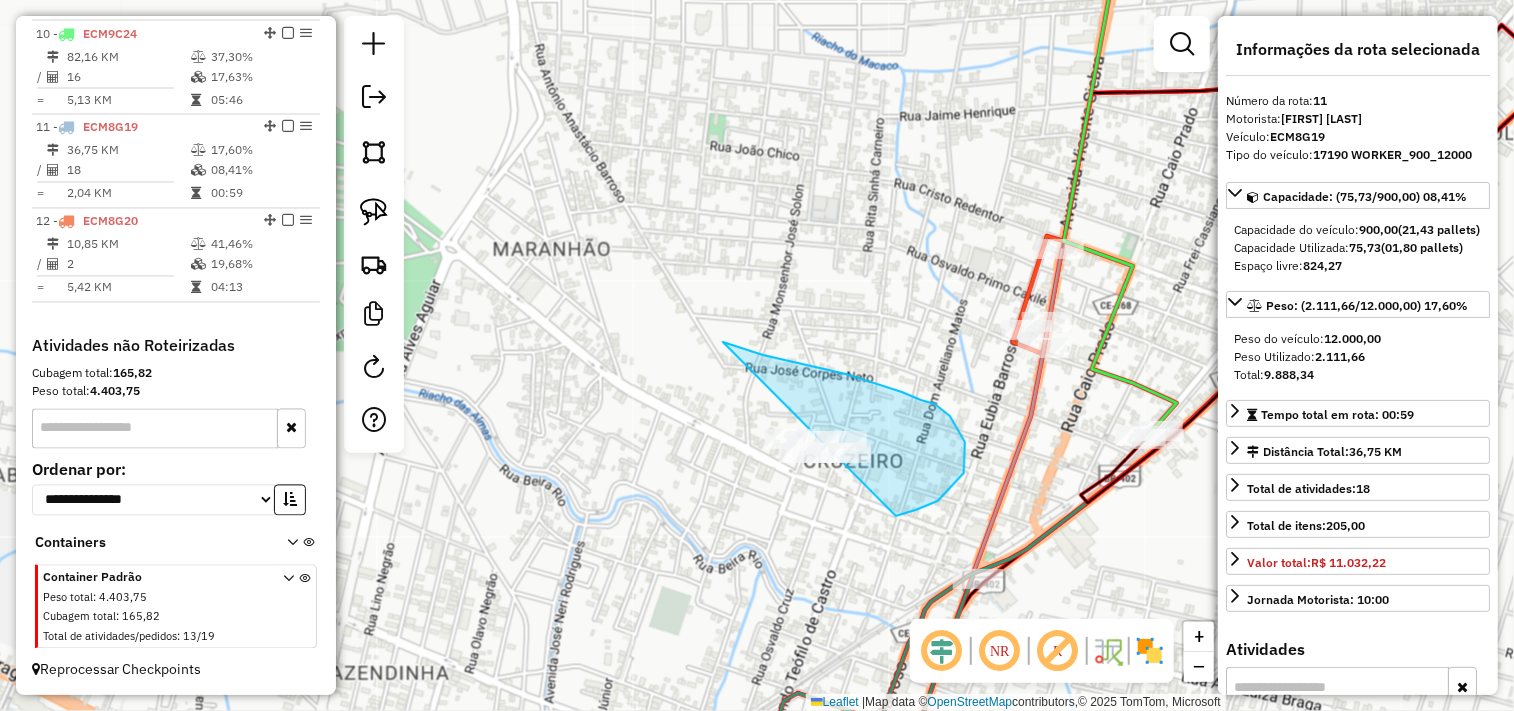 drag, startPoint x: 796, startPoint y: 362, endPoint x: 667, endPoint y: 498, distance: 187.44865 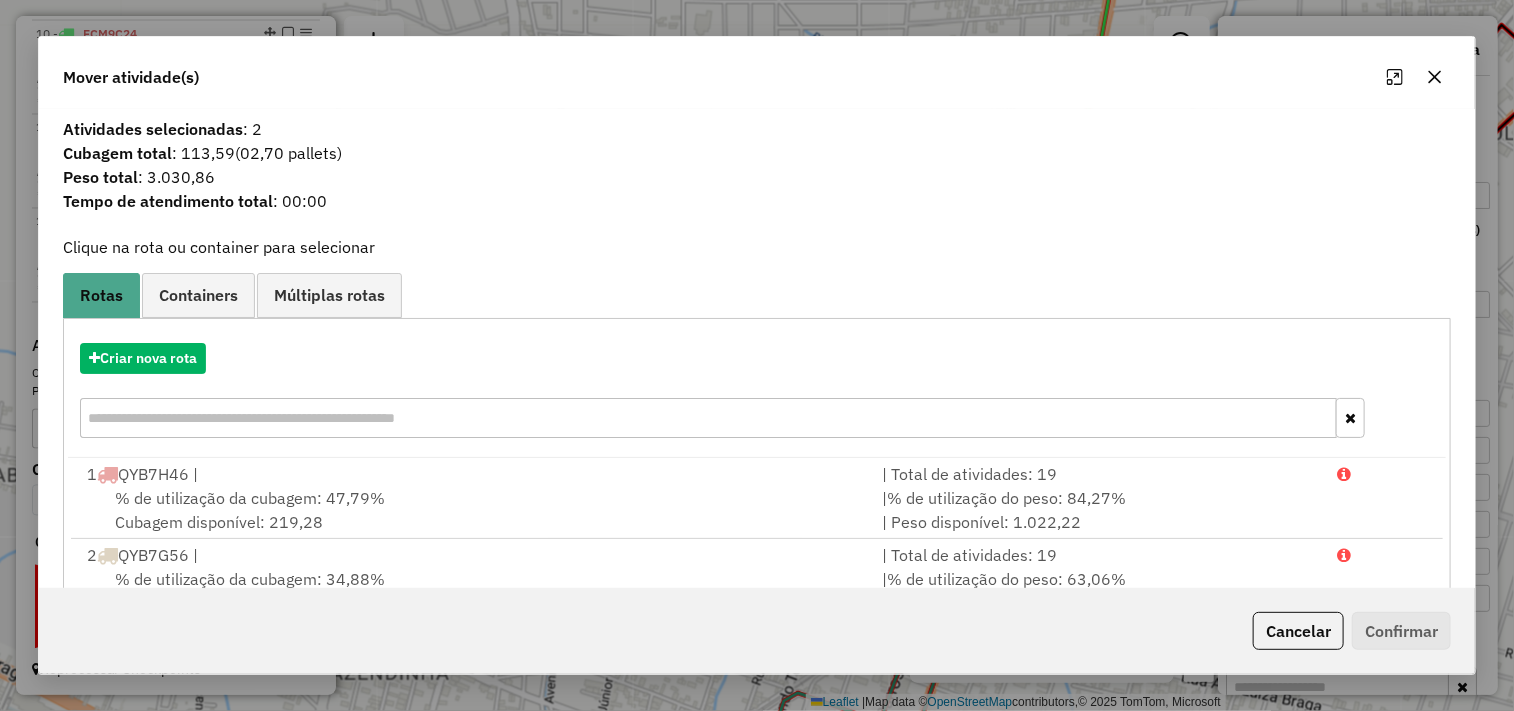 scroll, scrollTop: 573, scrollLeft: 0, axis: vertical 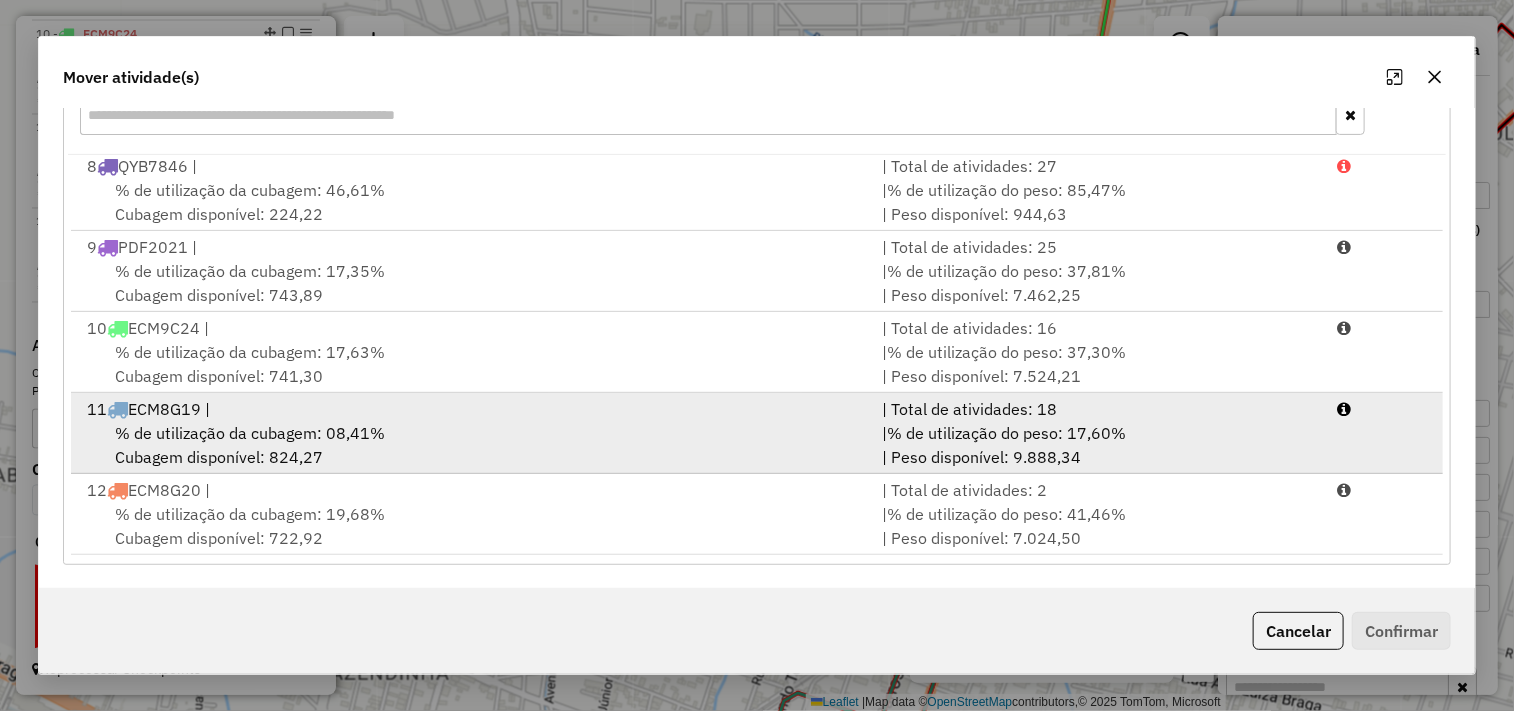 click on "% de utilização da cubagem: 08,41%" at bounding box center [250, 433] 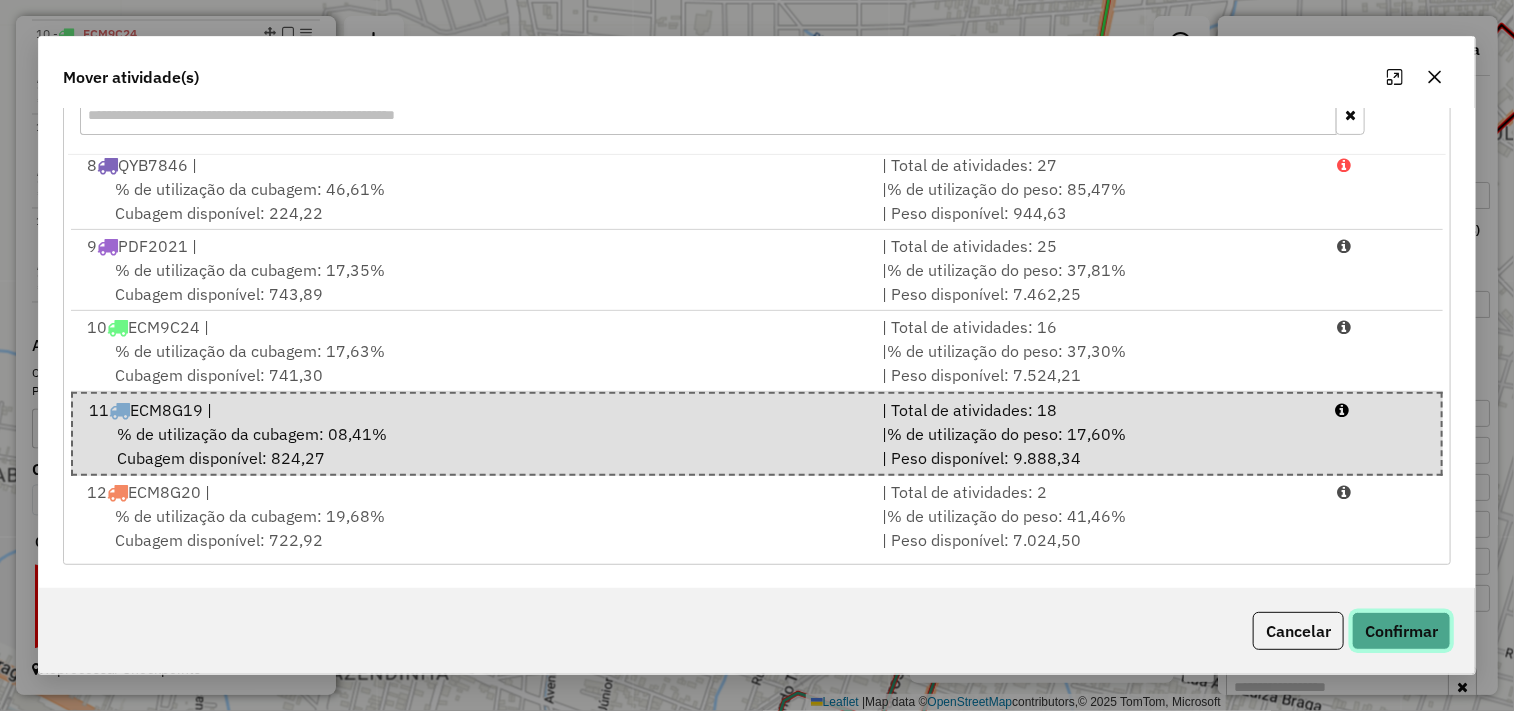 click on "Confirmar" 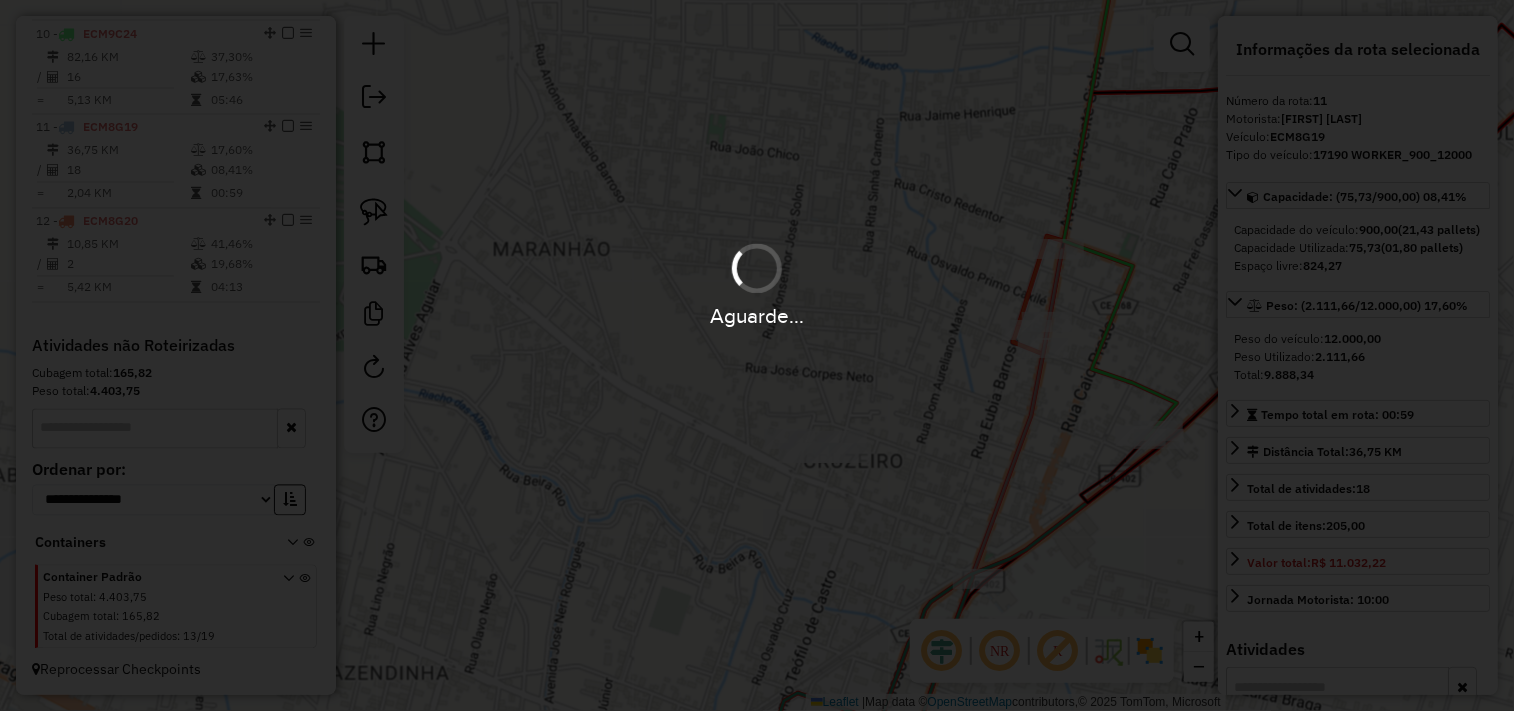 scroll, scrollTop: 0, scrollLeft: 0, axis: both 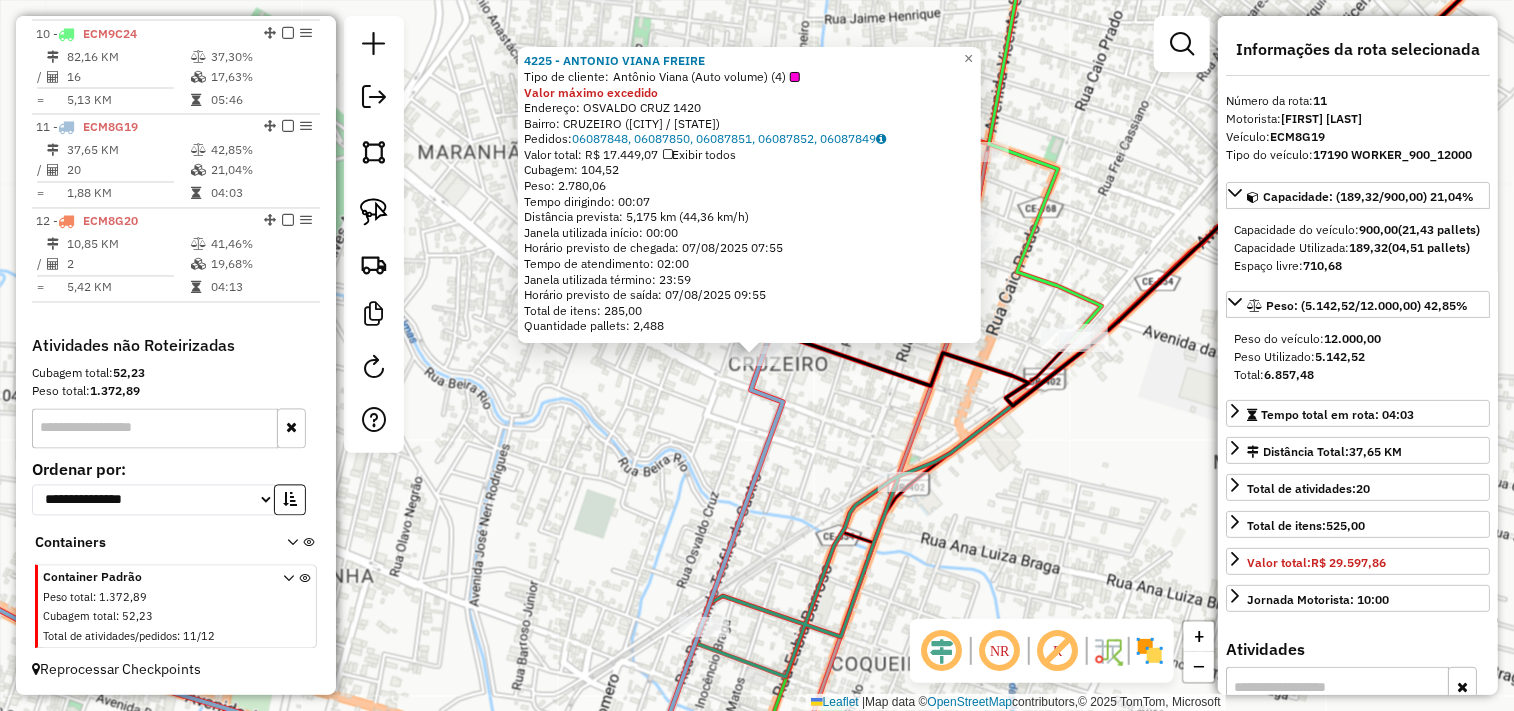click on "4225 - ANTONIO VIANA FREIRE Tipo de cliente: [NAME] (Auto volume) (4) Valor máximo excedido Endereço: OSVALDO CRUZ 1420 Bairro: CRUZEIRO (ITAPIPOCA / [STATE]) Pedidos: 06087848, 06087850, 06087851, 06087852, 06087849 Valor total: R$ 17.449,07 Exibir todos Cubagem: 104,52 Peso: 2.780,06 Tempo dirigindo: 00:07 Distância prevista: 5,175 km (44,36 km/h) Janela utilizada início: 00:00 Horário previsto de chegada: 07/08/2025 07:55 Tempo de atendimento: 02:00 Janela utilizada término: 23:59 Horário previsto de saída: 07/08/2025 09:55 Total de itens: 285,00 Quantidade pallets: 2,488 × Janela de atendimento Grade de atendimento Capacidade Transportadoras Veículos Cliente Pedidos Rotas Selecione os dias de semana para filtrar as janelas de atendimento Seg Ter Qua Qui Sex Sáb Dom Informe o período da janela de atendimento: De: Até: Filtrar exatamente a janela do cliente Considerar janela de atendimento padrão Seg Ter Qua Qui Sex Sáb De:" 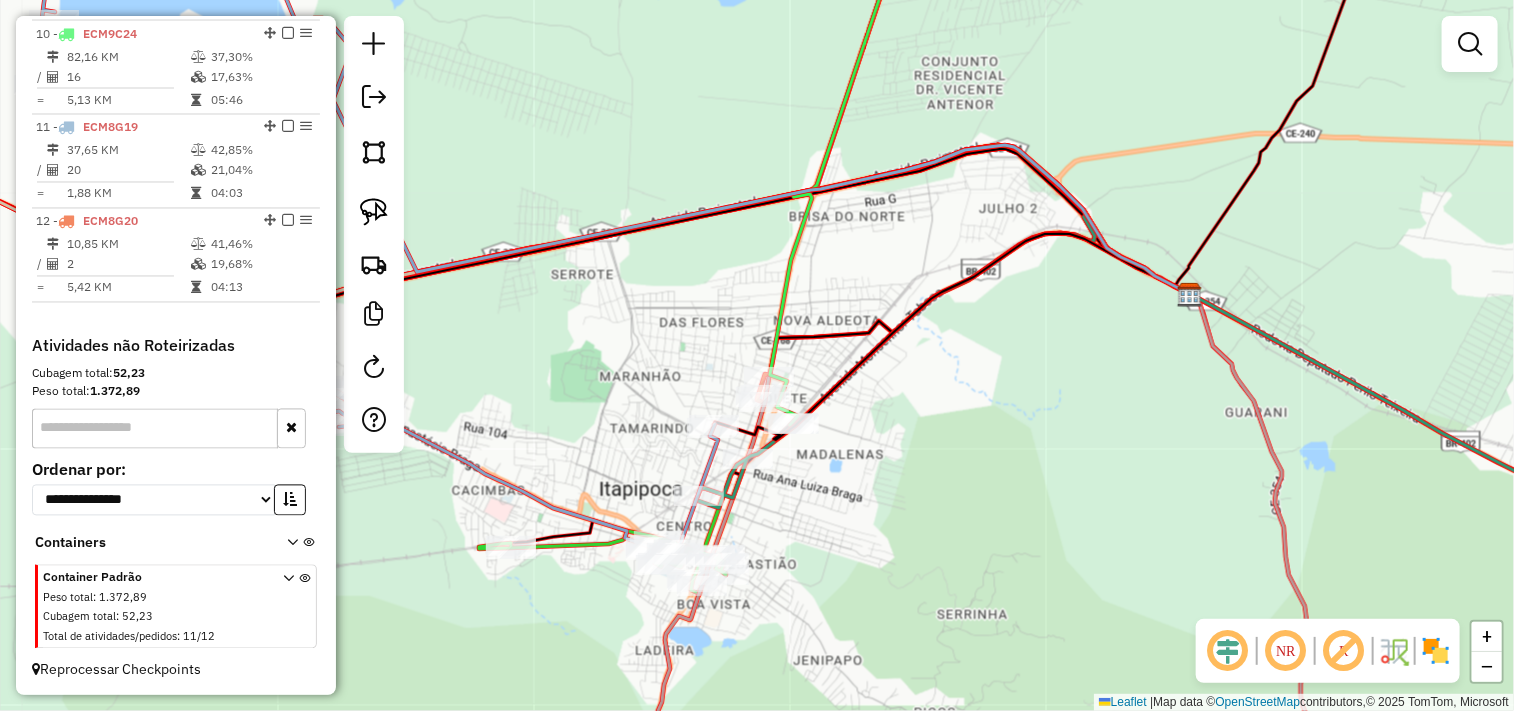 click 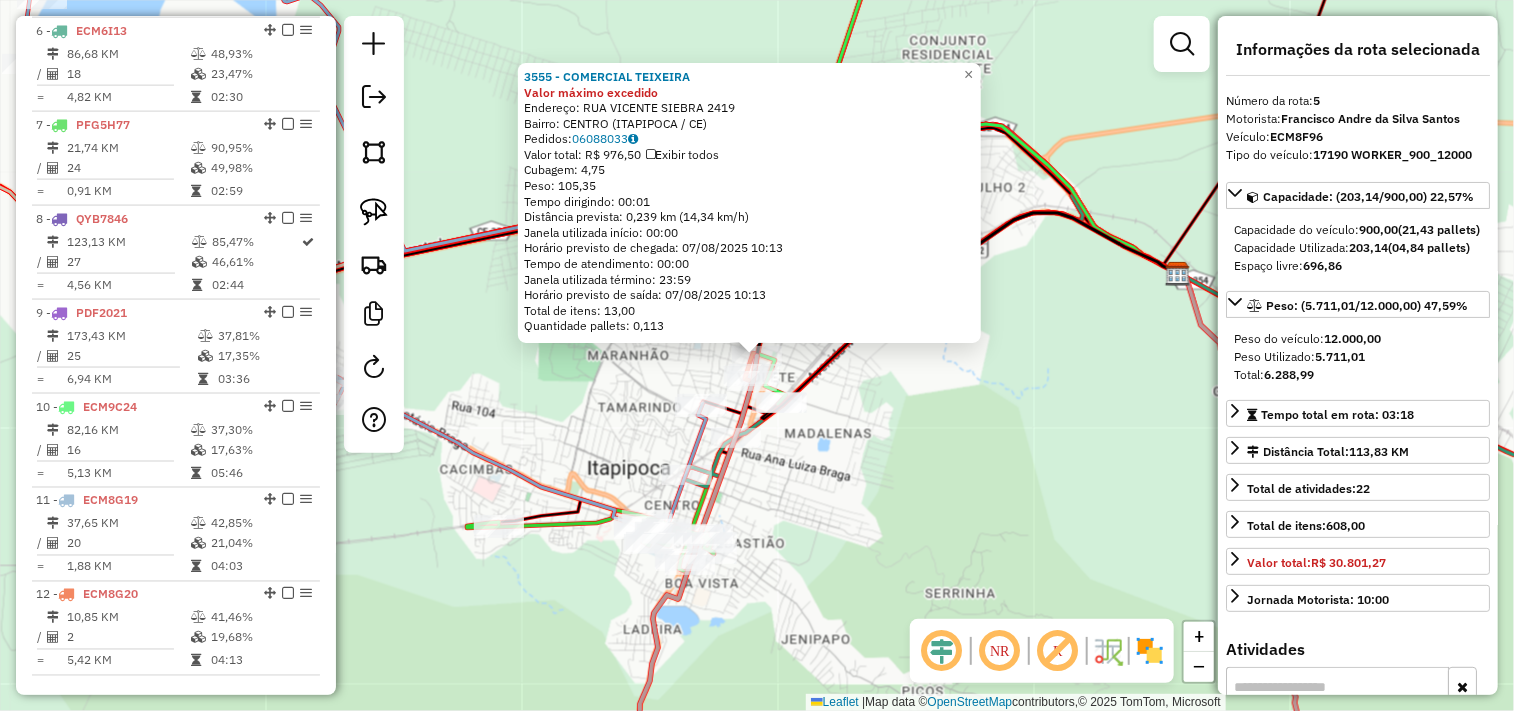 scroll, scrollTop: 1148, scrollLeft: 0, axis: vertical 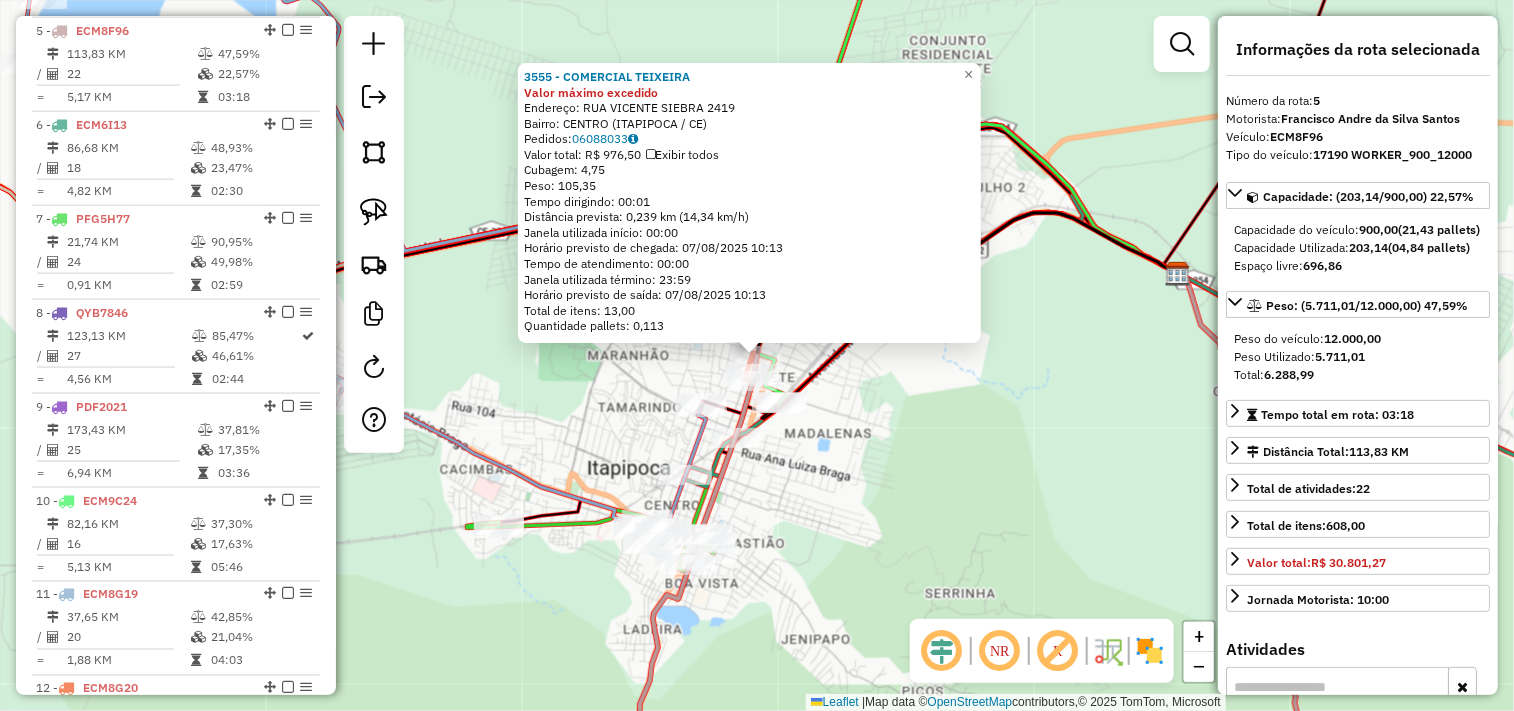 click on "3555 - COMERCIAL TEIXEIRA Valor máximo excedido  Endereço:  RUA VICENTE SIEBRA 2419   Bairro: [NEIGHBORHOOD] ([CITY] / [STATE])   Pedidos:  06088033   Valor total: R$ 976,50   Exibir todos   Cubagem: 4,75  Peso: 105,35  Tempo dirigindo: 00:01   Distância prevista: 0,239 km (14,34 km/h)   Janela utilizada início: 00:00   Horário previsto de chegada: 07/08/2025 10:13   Tempo de atendimento: 00:00   Janela utilizada término: 23:59   Horário previsto de saída: 07/08/2025 10:13   Total de itens: 13,00   Quantidade pallets: 0,113  × Janela de atendimento Grade de atendimento Capacidade Transportadoras Veículos Cliente Pedidos  Rotas Selecione os dias de semana para filtrar as janelas de atendimento  Seg   Ter   Qua   Qui   Sex   Sáb   Dom  Informe o período da janela de atendimento: De: Até:  Filtrar exatamente a janela do cliente  Considerar janela de atendimento padrão  Selecione os dias de semana para filtrar as grades de atendimento  Seg   Ter   Qua   Qui   Sex   Sáb   Dom   Peso mínimo:   Peso máximo:" 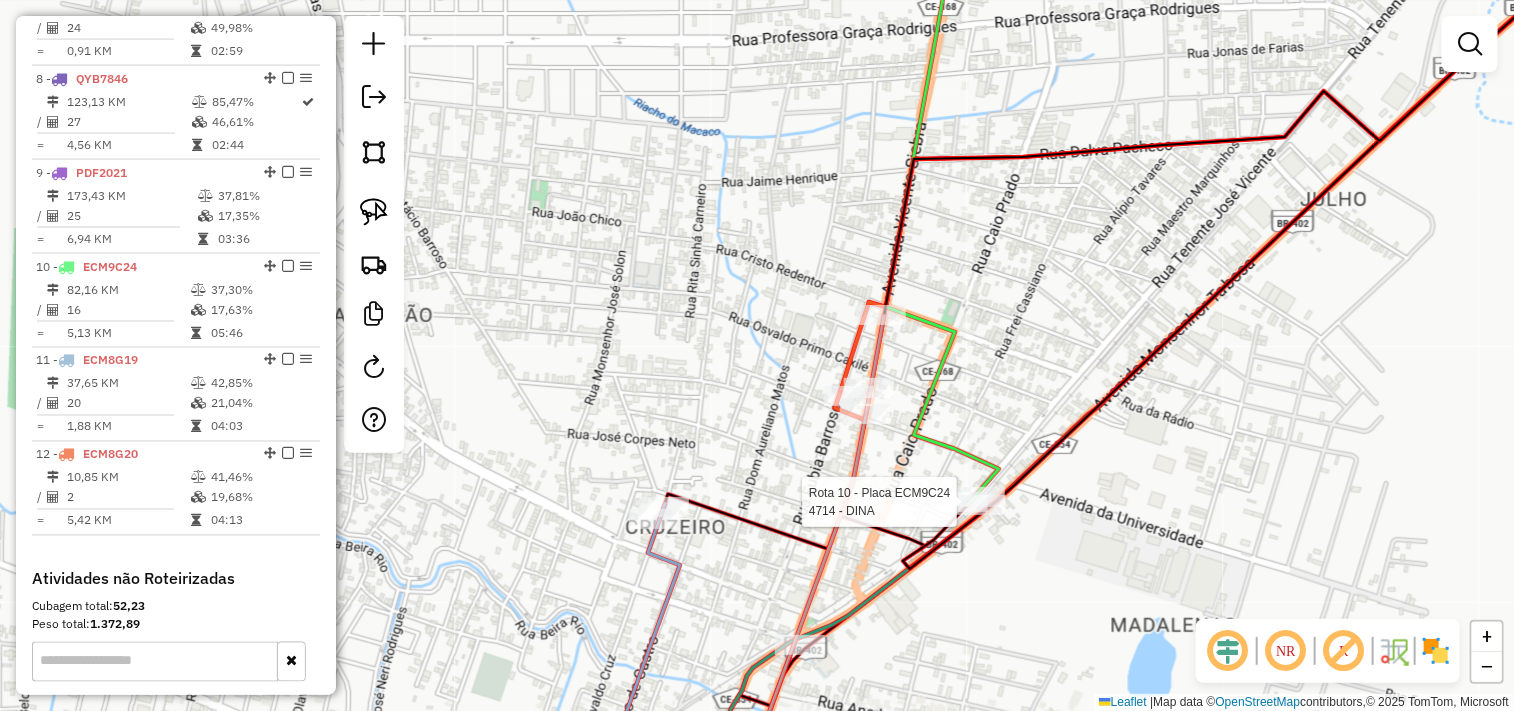 select on "**********" 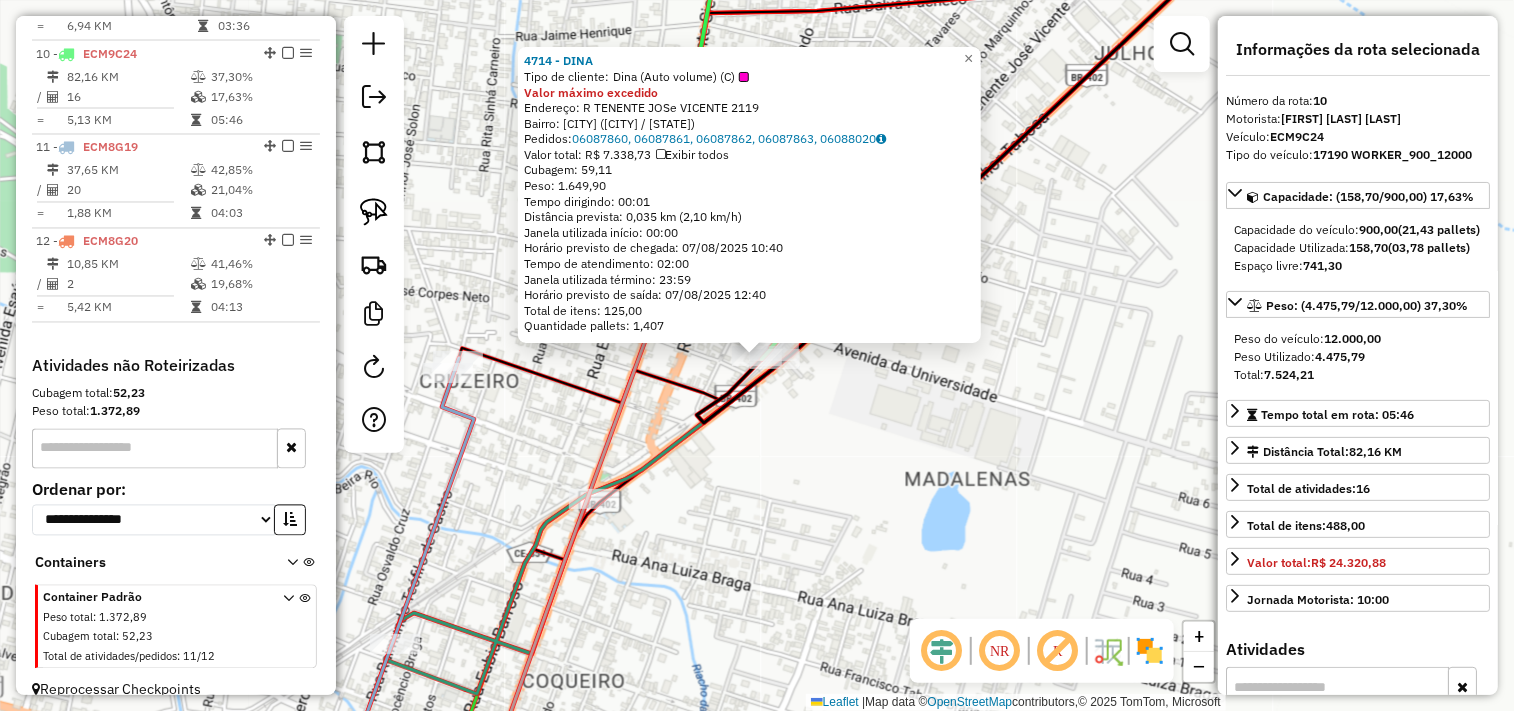 scroll, scrollTop: 1615, scrollLeft: 0, axis: vertical 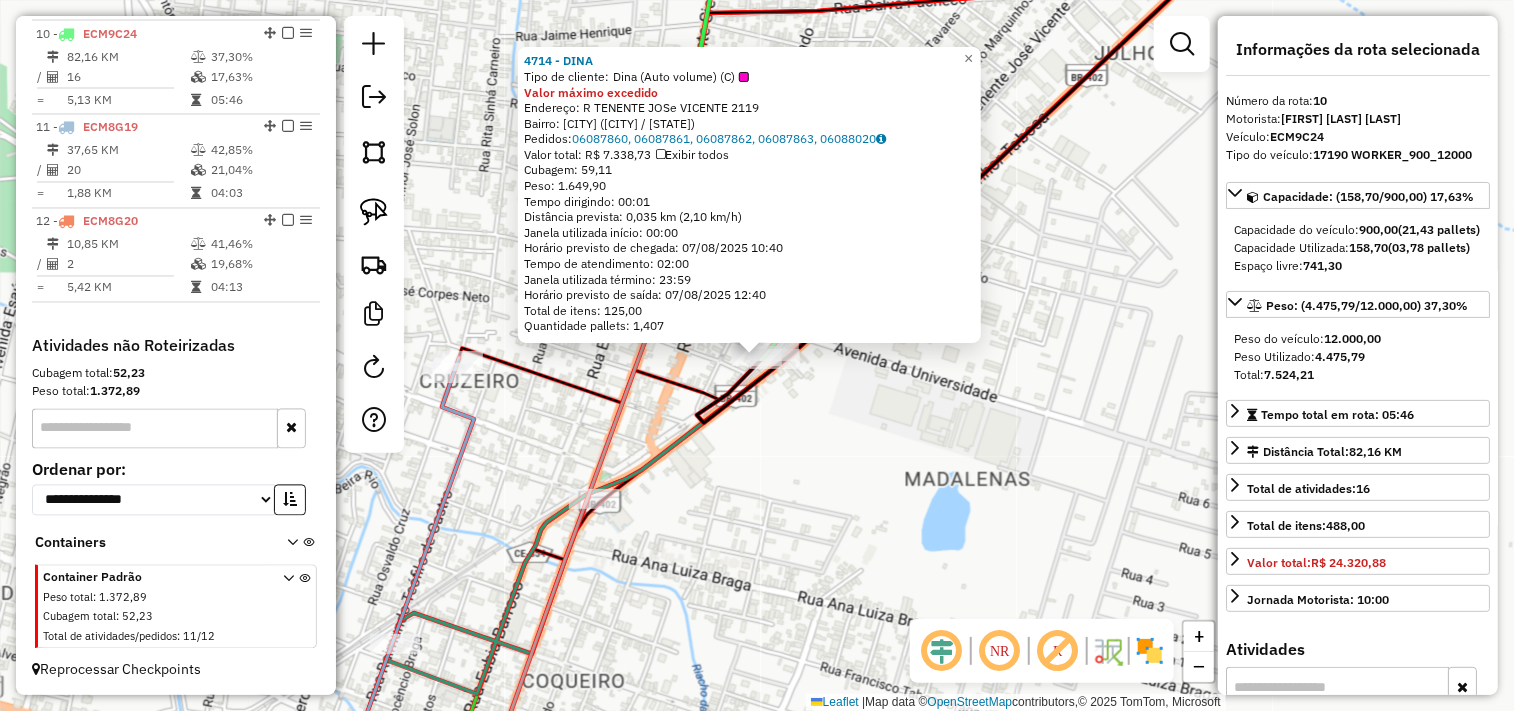 click on "4714 - DINA  Tipo de cliente:   Dina (Auto volume) (C)  Valor máximo excedido  Endereço:  [STREET] [NUMBER]   Bairro: [NEIGHBORHOOD] ([CITY] / [STATE])   Pedidos:  06087860, 06087861, 06087862, 06087863, 06088020   Valor total: R$ 7.338,73   Exibir todos   Cubagem: 59,11  Peso: 1.649,90  Tempo dirigindo: 00:01   Distância prevista: 0,035 km (2,10 km/h)   Janela utilizada início: 00:00   Horário previsto de chegada: 07/08/2025 10:40   Tempo de atendimento: 02:00   Janela utilizada término: 23:59   Horário previsto de saída: 07/08/2025 12:40   Total de itens: 125,00   Quantidade pallets: 1,407  × Janela de atendimento Grade de atendimento Capacidade Transportadoras Veículos Cliente Pedidos  Rotas Selecione os dias de semana para filtrar as janelas de atendimento  Seg   Ter   Qua   Qui   Sex   Sáb   Dom  Informe o período da janela de atendimento: De: Até:  Filtrar exatamente a janela do cliente  Considerar janela de atendimento padrão   Seg   Ter   Qua   Qui   Sex   Sáb   Dom   Peso mínimo:  +" 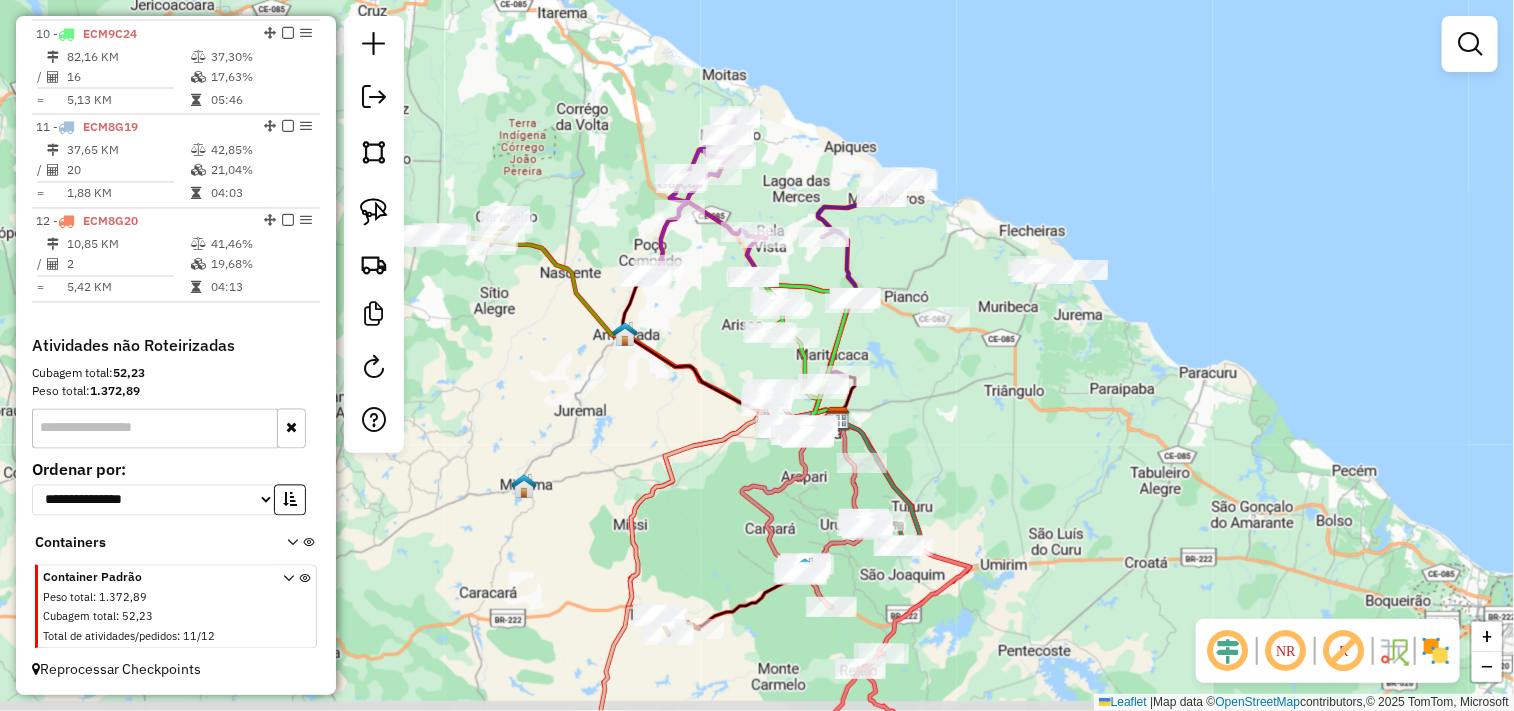 drag, startPoint x: 855, startPoint y: 550, endPoint x: 813, endPoint y: 507, distance: 60.108234 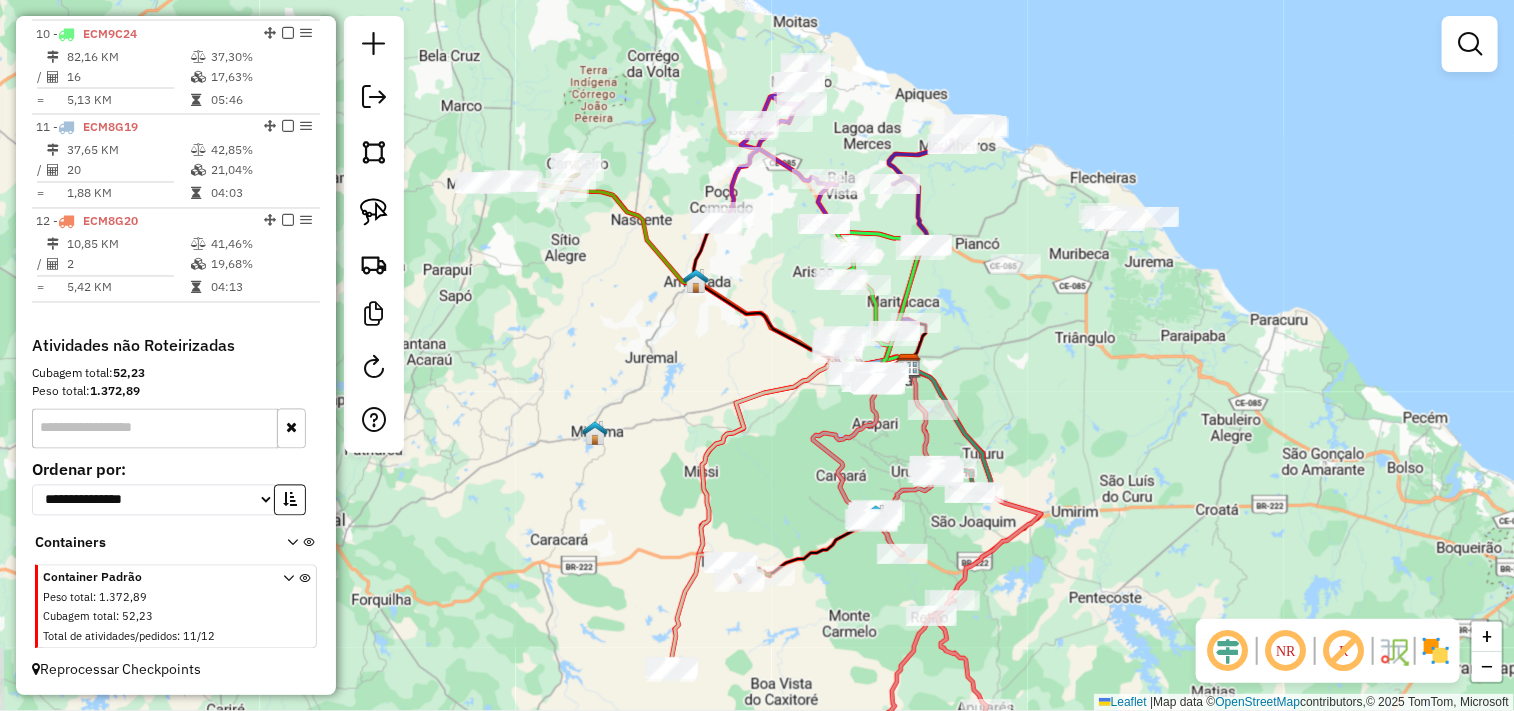 drag, startPoint x: 913, startPoint y: 433, endPoint x: 978, endPoint y: 371, distance: 89.827614 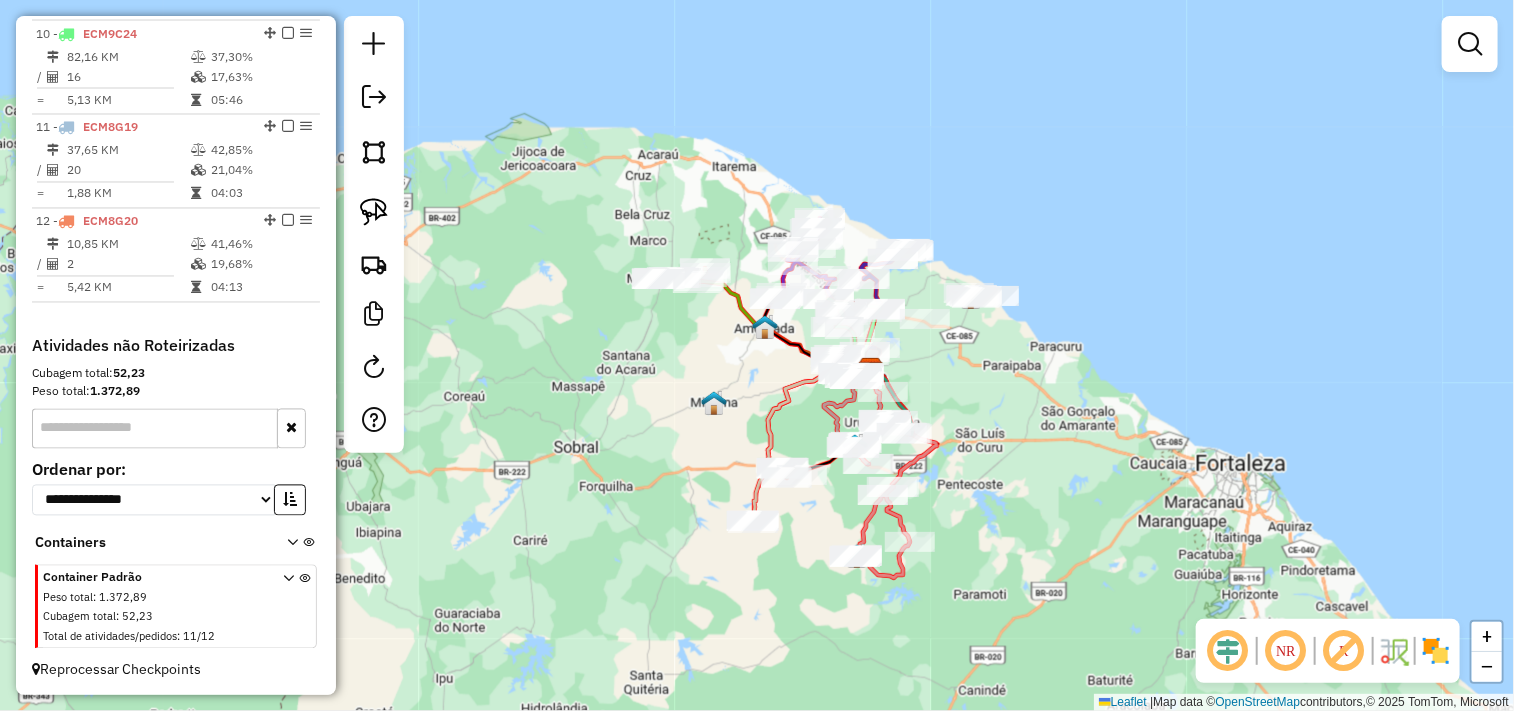 drag, startPoint x: 1045, startPoint y: 407, endPoint x: 975, endPoint y: 416, distance: 70.5762 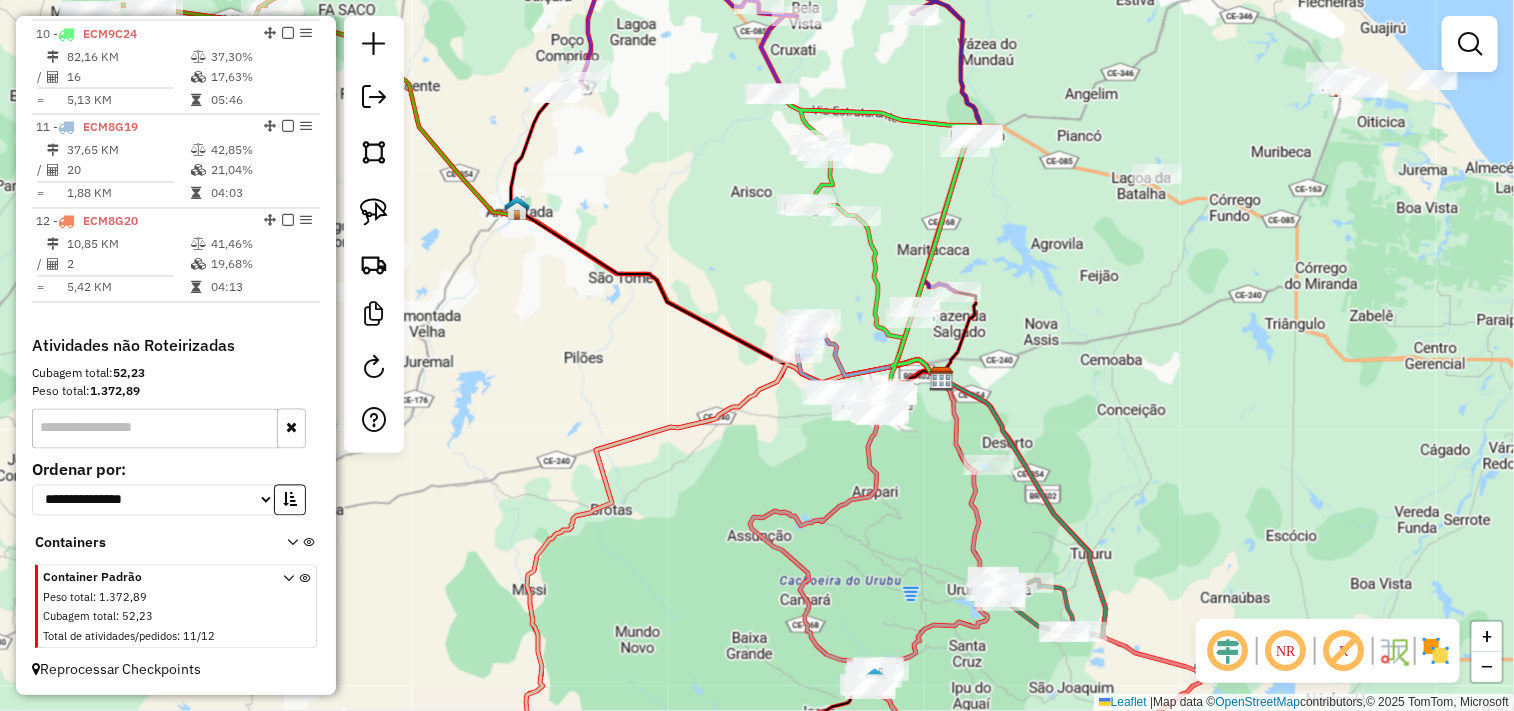click on "Janela de atendimento Grade de atendimento Capacidade Transportadoras Veículos Cliente Pedidos  Rotas Selecione os dias de semana para filtrar as janelas de atendimento  Seg   Ter   Qua   Qui   Sex   Sáb   Dom  Informe o período da janela de atendimento: De: Até:  Filtrar exatamente a janela do cliente  Considerar janela de atendimento padrão  Selecione os dias de semana para filtrar as grades de atendimento  Seg   Ter   Qua   Qui   Sex   Sáb   Dom   Considerar clientes sem dia de atendimento cadastrado  Clientes fora do dia de atendimento selecionado Filtrar as atividades entre os valores definidos abaixo:  Peso mínimo:   Peso máximo:   Cubagem mínima:   Cubagem máxima:   De:   Até:  Filtrar as atividades entre o tempo de atendimento definido abaixo:  De:   Até:   Considerar capacidade total dos clientes não roteirizados Transportadora: Selecione um ou mais itens Tipo de veículo: Selecione um ou mais itens Veículo: Selecione um ou mais itens Motorista: Selecione um ou mais itens Nome: Rótulo:" 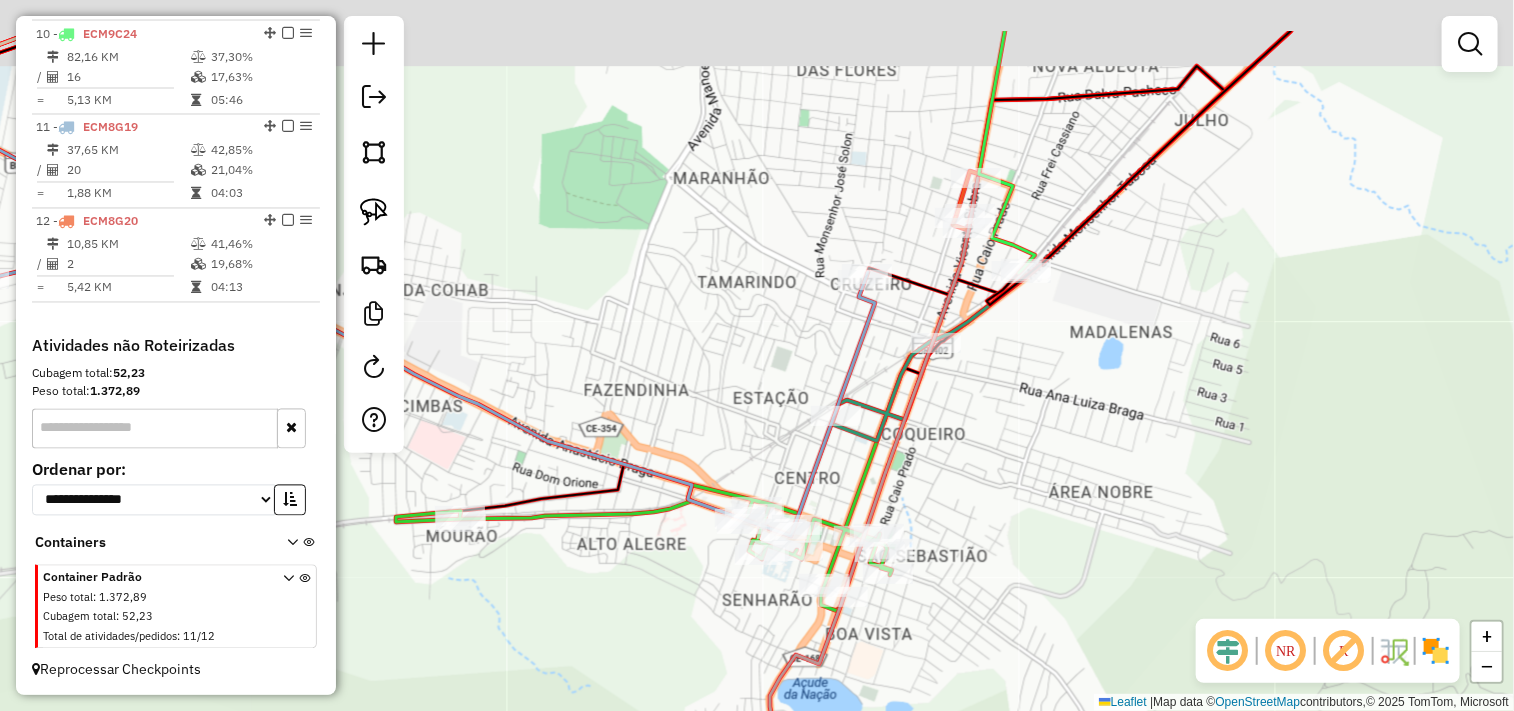 drag, startPoint x: 930, startPoint y: 350, endPoint x: 951, endPoint y: 453, distance: 105.11898 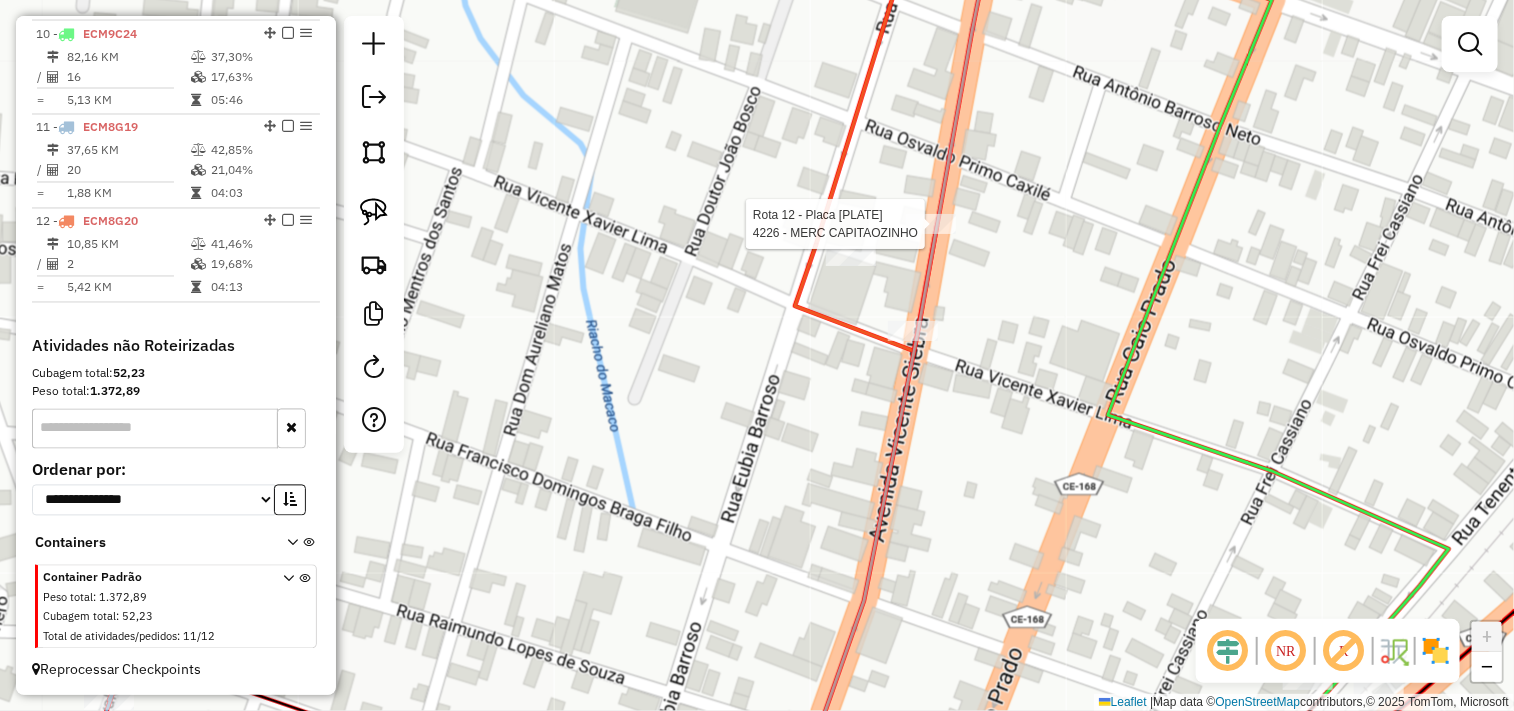 select on "**********" 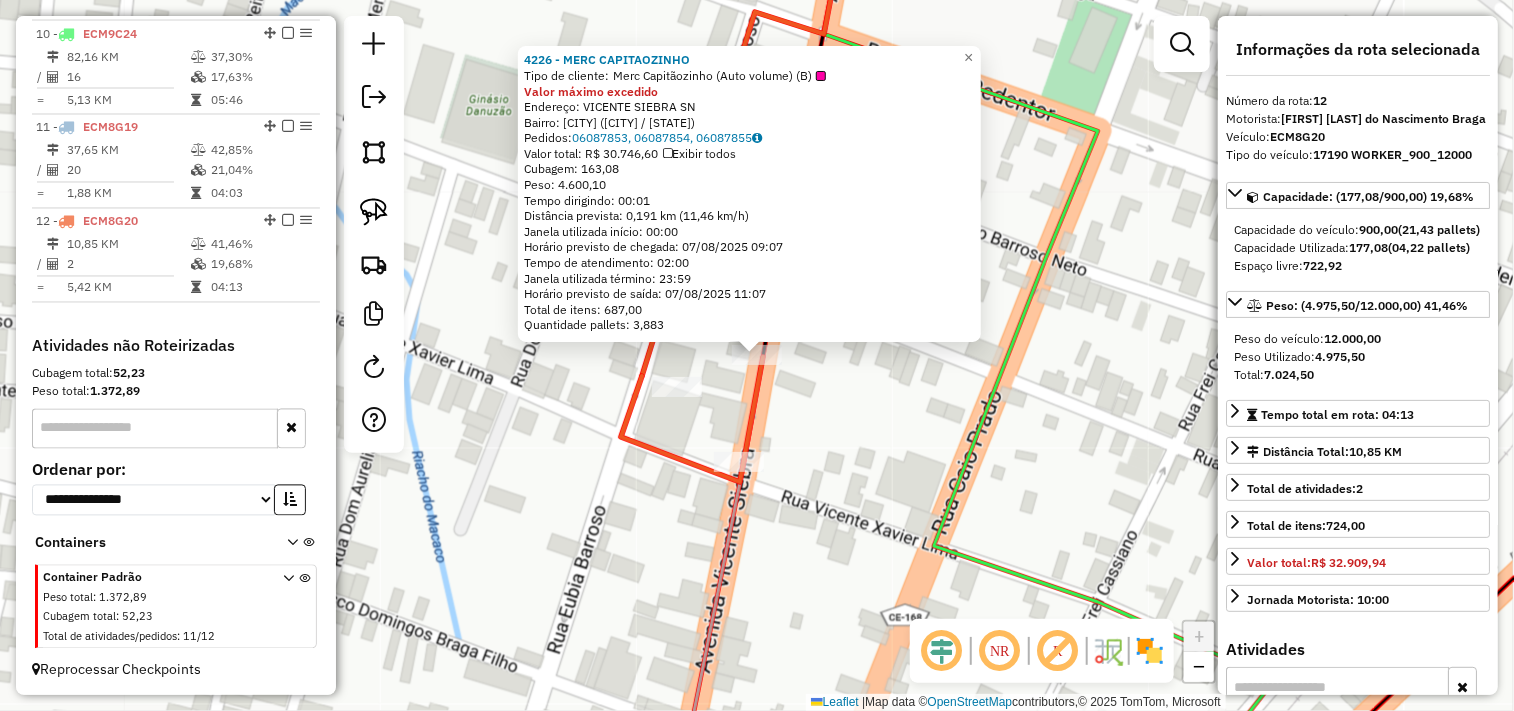 click on "4226 - MERC CAPITAOZINHO  Tipo de cliente:   Merc Capitãozinho (Auto volume) (B)  Valor máximo excedido  Endereço:  VICENTE SIEBRA SN   Bairro: VIOLETE (ITAPIPOCA / CE)   Pedidos:  06087853, 06087854, 06087855   Valor total: R$ 30.746,60   Exibir todos   Cubagem: 163,08  Peso: 4.600,10  Tempo dirigindo: 00:01   Distância prevista: 0,191 km (11,46 km/h)   Janela utilizada início: 00:00   Horário previsto de chegada: 07/08/2025 09:07   Tempo de atendimento: 02:00   Janela utilizada término: 23:59   Horário previsto de saída: 07/08/2025 11:07   Total de itens: 687,00   Quantidade pallets: 3,883  × Janela de atendimento Grade de atendimento Capacidade Transportadoras Veículos Cliente Pedidos  Rotas Selecione os dias de semana para filtrar as janelas de atendimento  Seg   Ter   Qua   Qui   Sex   Sáb   Dom  Informe o período da janela de atendimento: De: Até:  Filtrar exatamente a janela do cliente  Considerar janela de atendimento padrão   Seg   Ter   Qua   Qui   Sex   Sáb   Dom   Peso mínimo:  +" 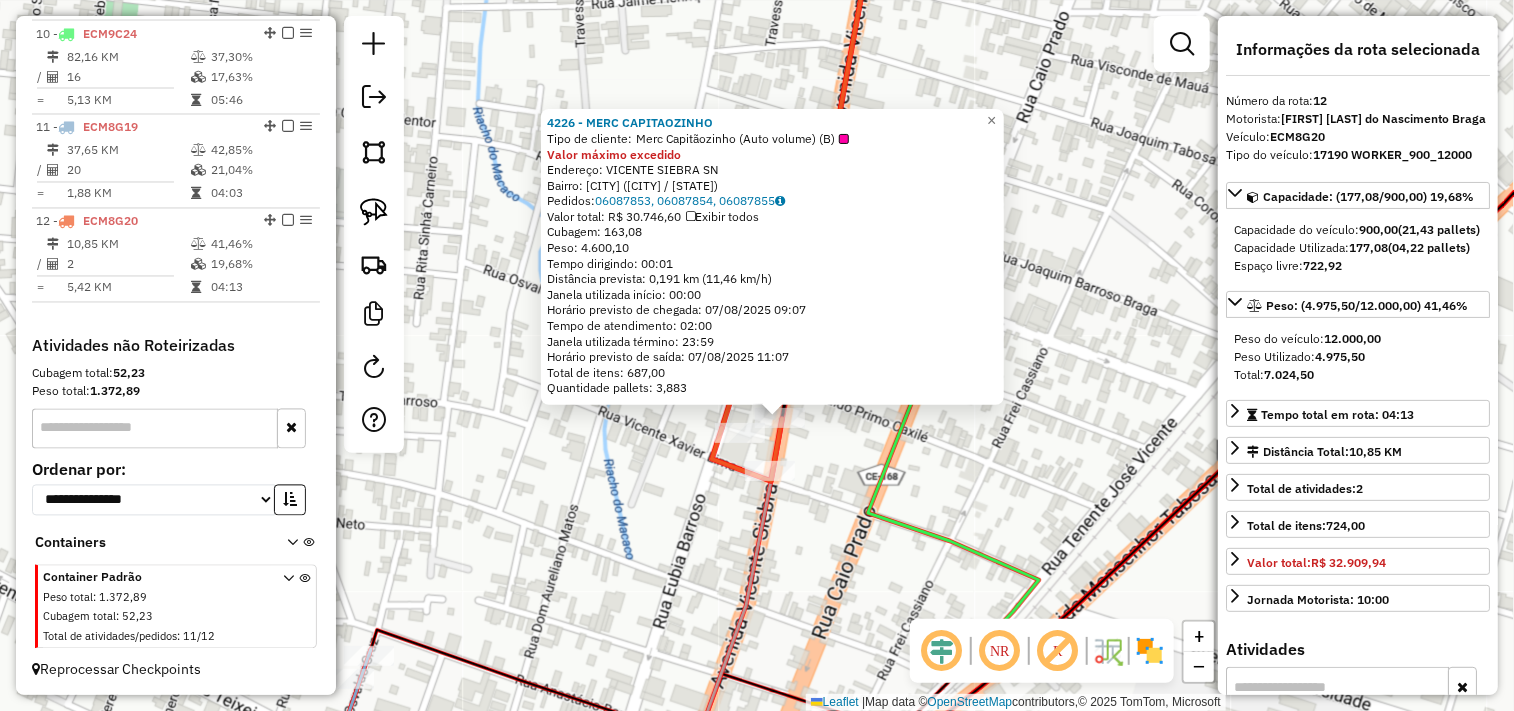 click on "4226 - MERC CAPITAOZINHO  Tipo de cliente:   Merc Capitãozinho (Auto volume) (B)  Valor máximo excedido  Endereço:  VICENTE SIEBRA SN   Bairro: VIOLETE (ITAPIPOCA / CE)   Pedidos:  06087853, 06087854, 06087855   Valor total: R$ 30.746,60   Exibir todos   Cubagem: 163,08  Peso: 4.600,10  Tempo dirigindo: 00:01   Distância prevista: 0,191 km (11,46 km/h)   Janela utilizada início: 00:00   Horário previsto de chegada: 07/08/2025 09:07   Tempo de atendimento: 02:00   Janela utilizada término: 23:59   Horário previsto de saída: 07/08/2025 11:07   Total de itens: 687,00   Quantidade pallets: 3,883  × Janela de atendimento Grade de atendimento Capacidade Transportadoras Veículos Cliente Pedidos  Rotas Selecione os dias de semana para filtrar as janelas de atendimento  Seg   Ter   Qua   Qui   Sex   Sáb   Dom  Informe o período da janela de atendimento: De: Até:  Filtrar exatamente a janela do cliente  Considerar janela de atendimento padrão   Seg   Ter   Qua   Qui   Sex   Sáb   Dom   Peso mínimo:  +" 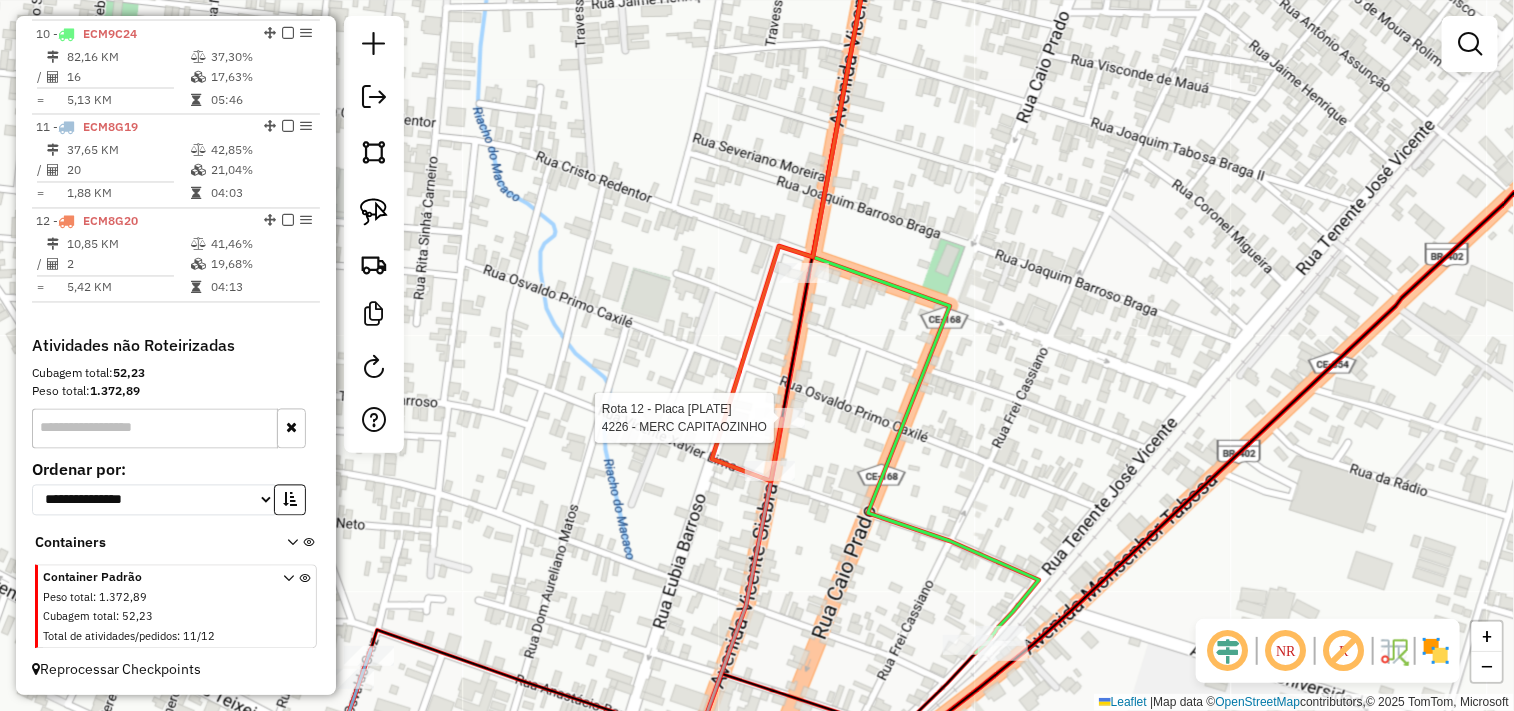 select on "**********" 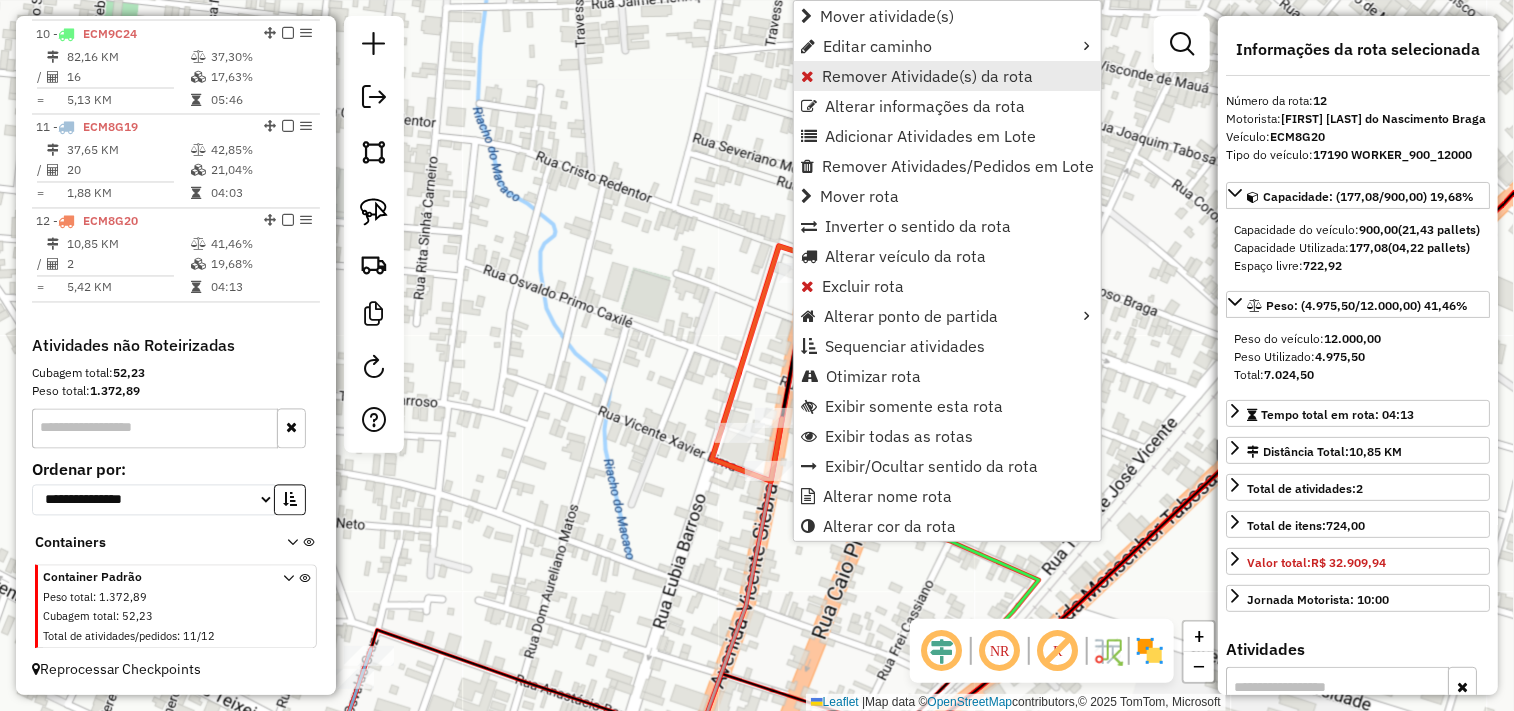 click on "Remover Atividade(s) da rota" at bounding box center [947, 76] 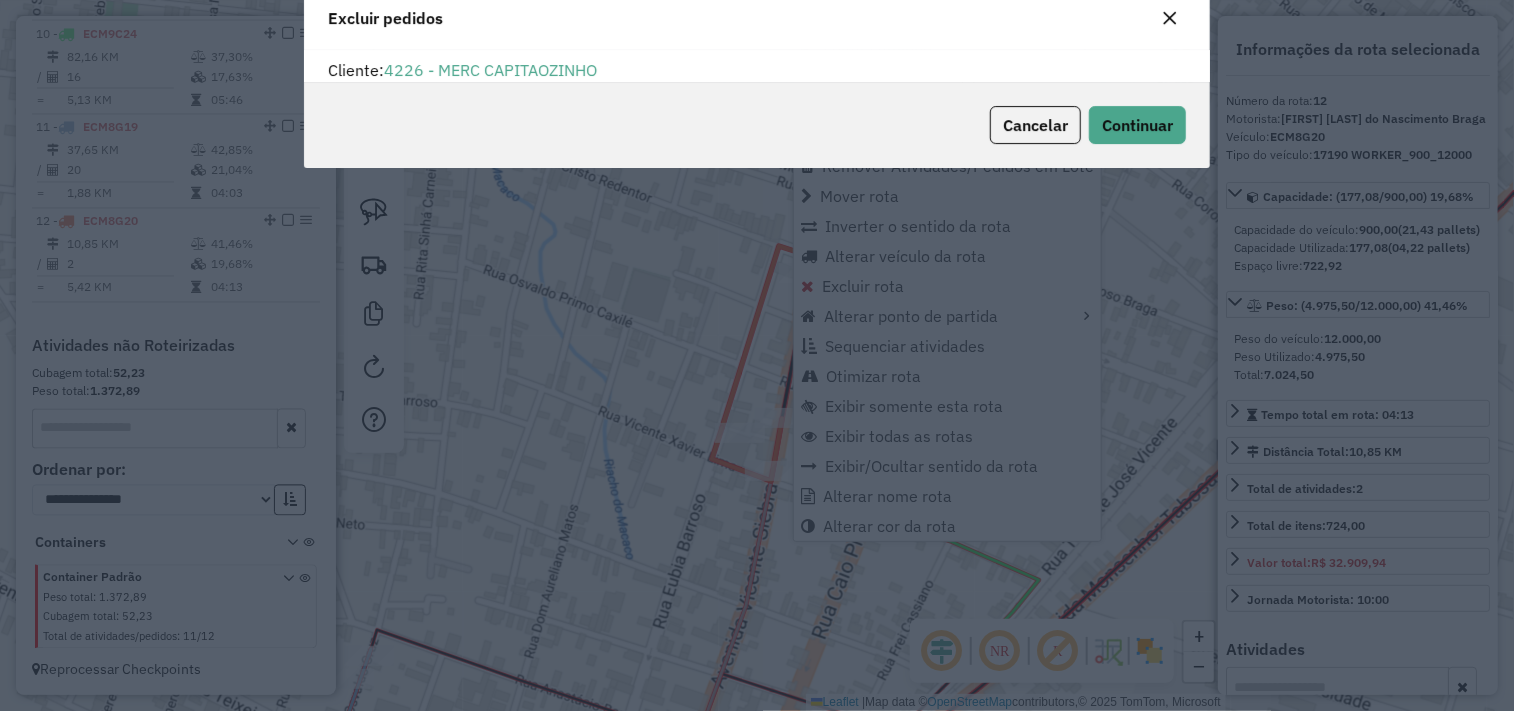 scroll, scrollTop: 68, scrollLeft: 0, axis: vertical 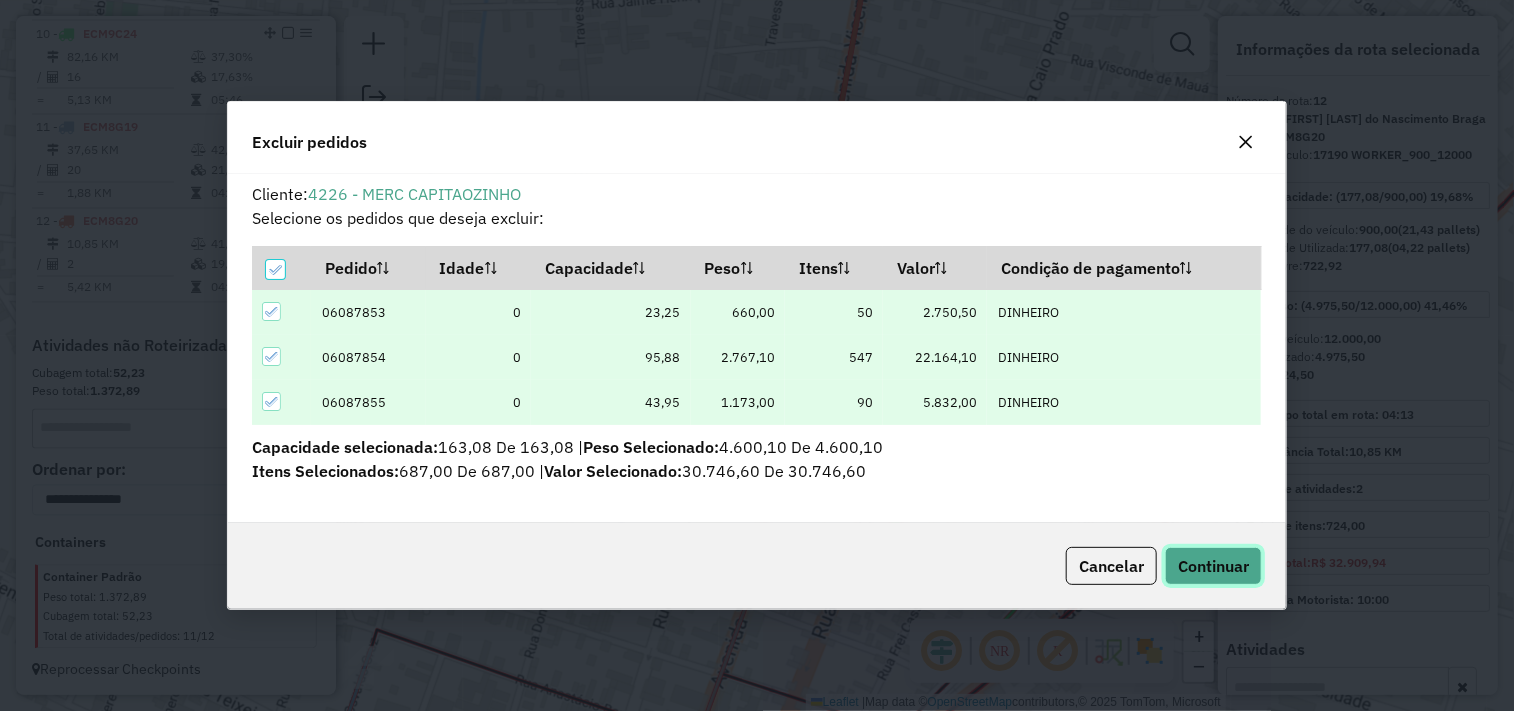 click on "Continuar" 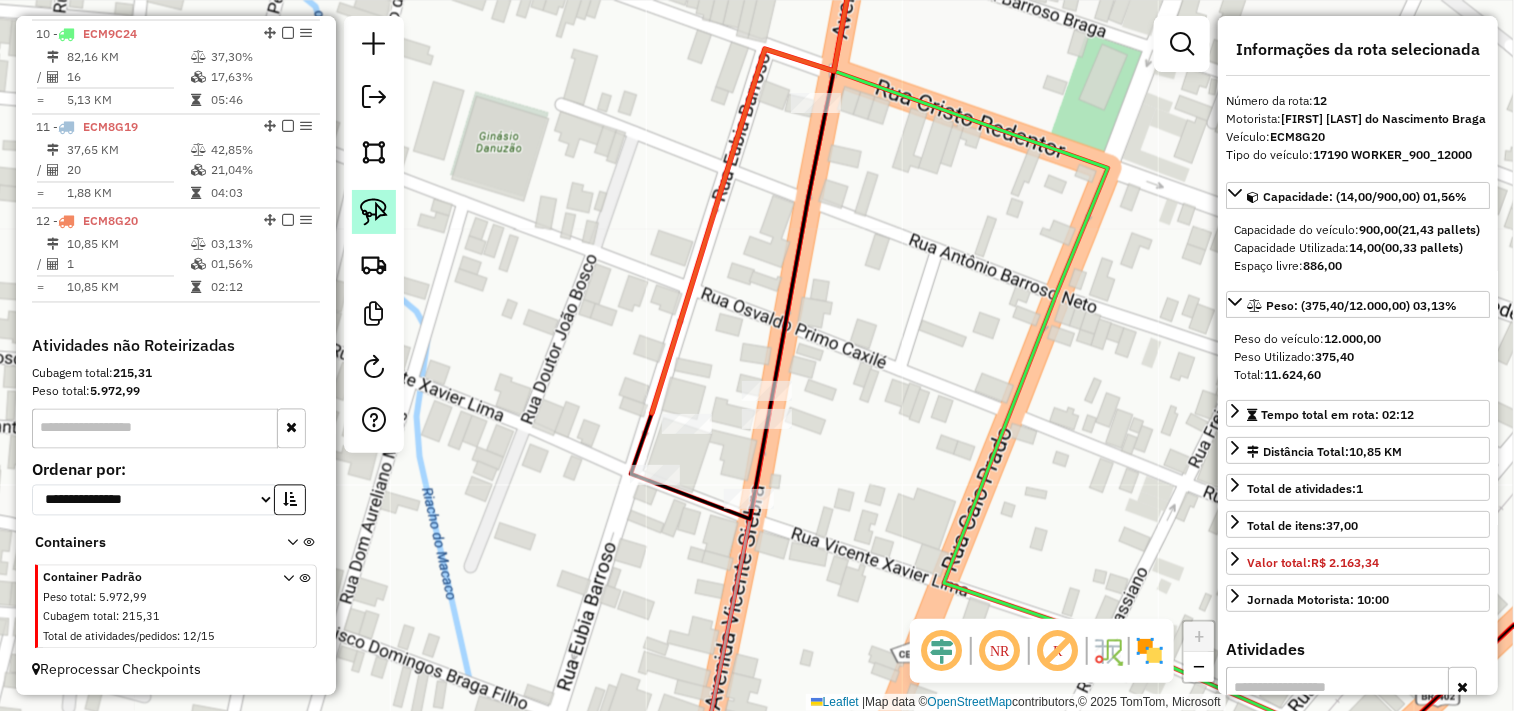 click 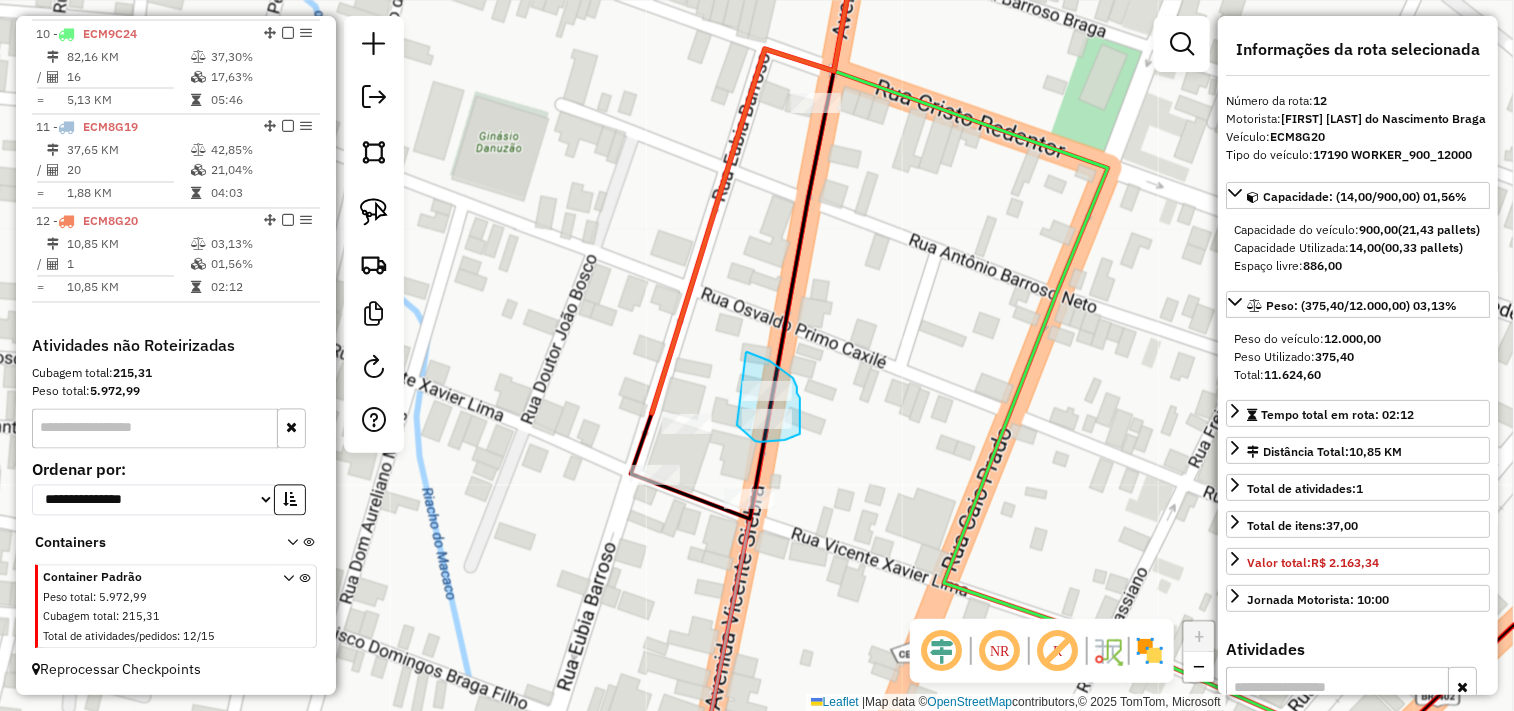 drag, startPoint x: 791, startPoint y: 377, endPoint x: 717, endPoint y: 400, distance: 77.491936 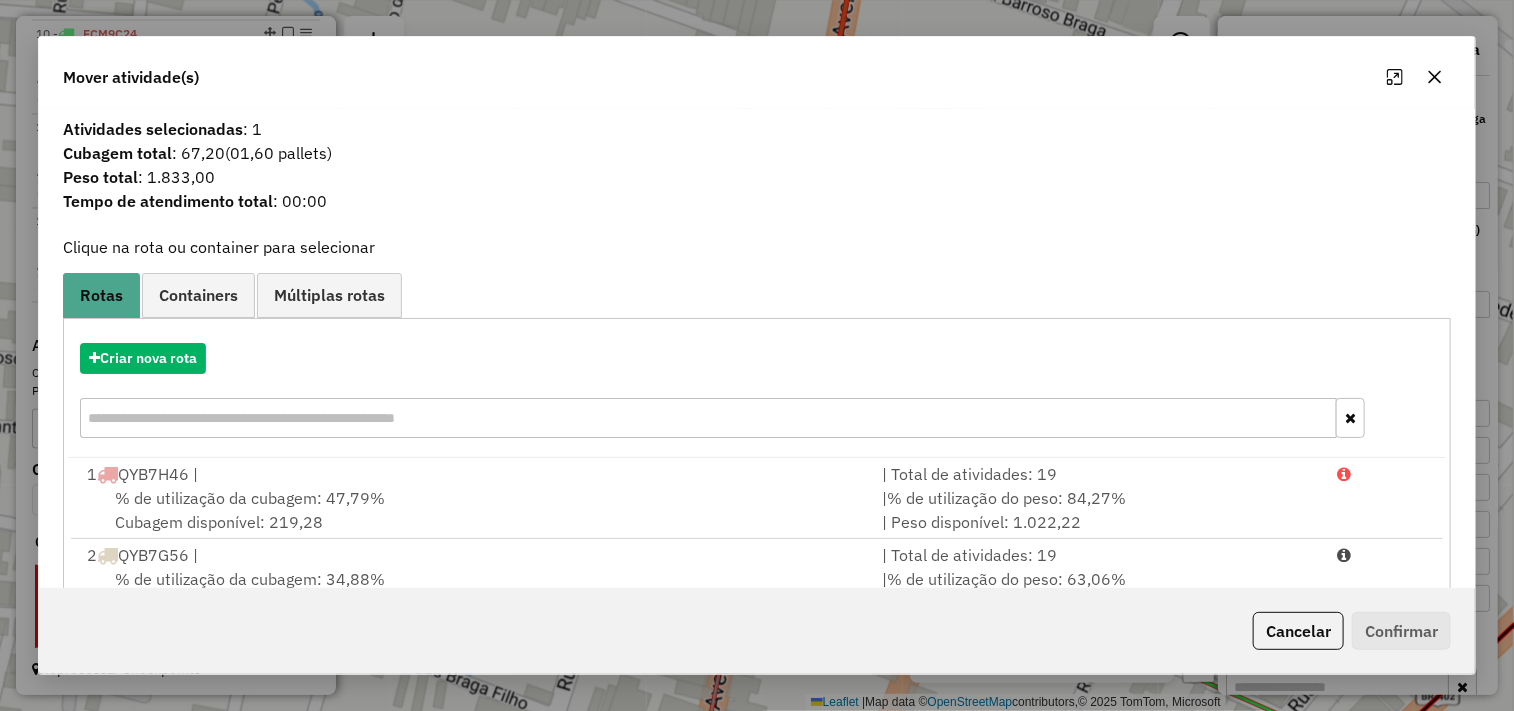 scroll, scrollTop: 303, scrollLeft: 0, axis: vertical 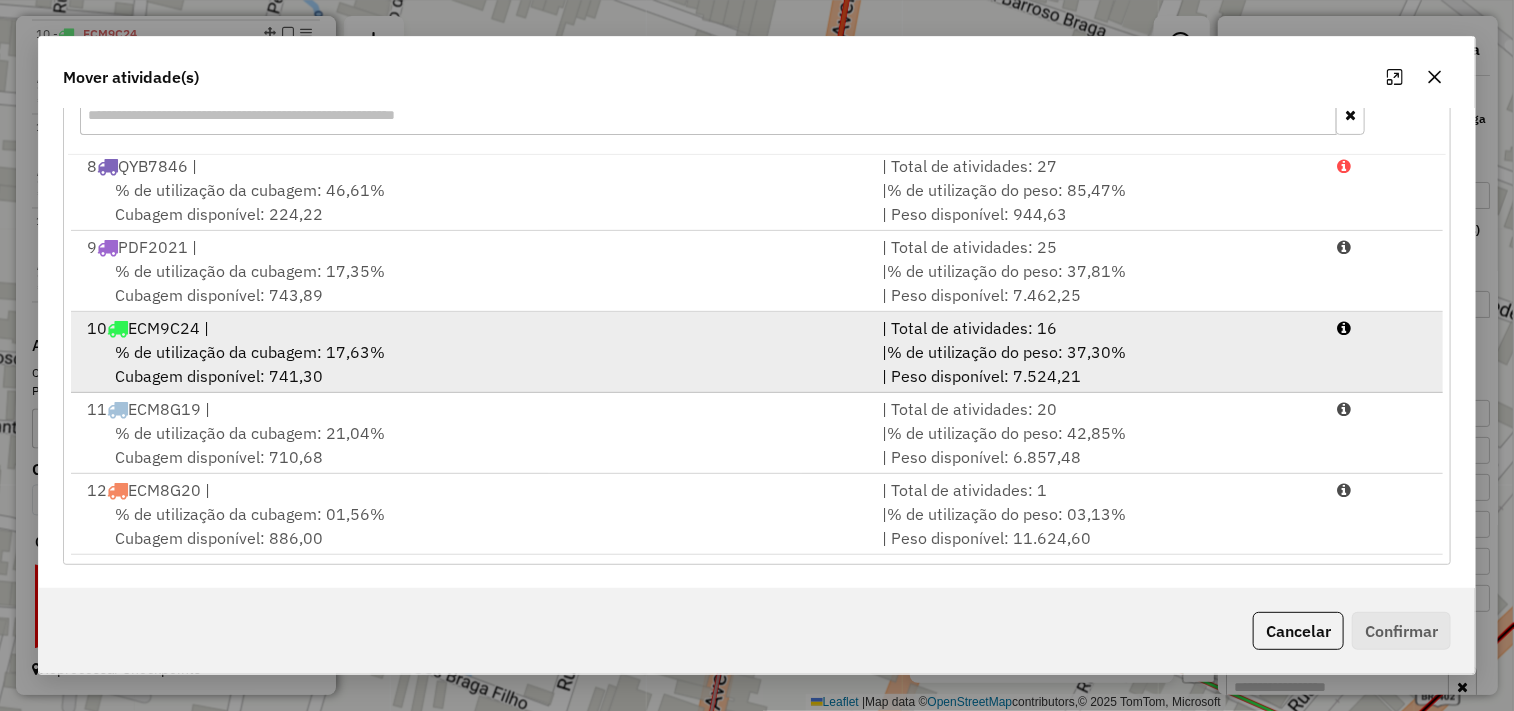 click on "10  ECM9C24 |" at bounding box center [473, 328] 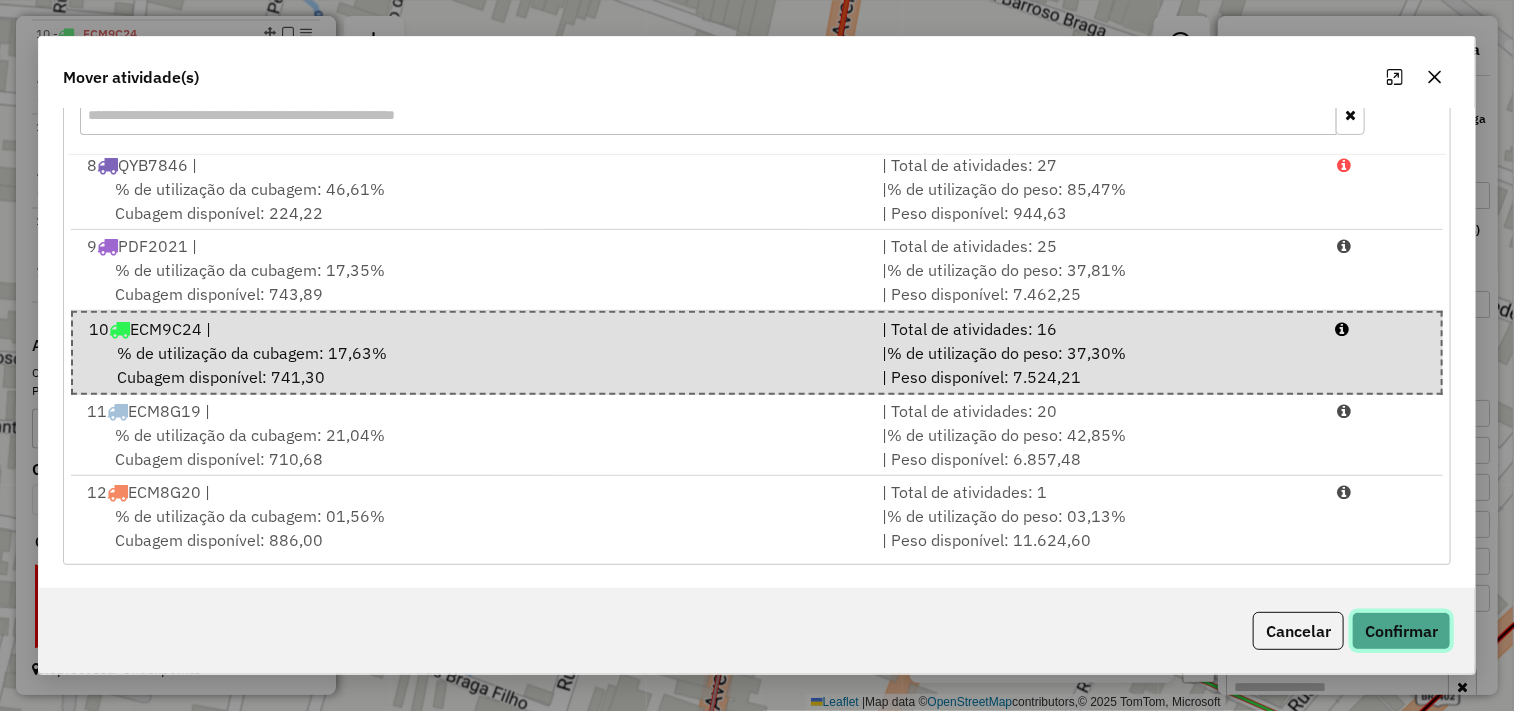 click on "Confirmar" 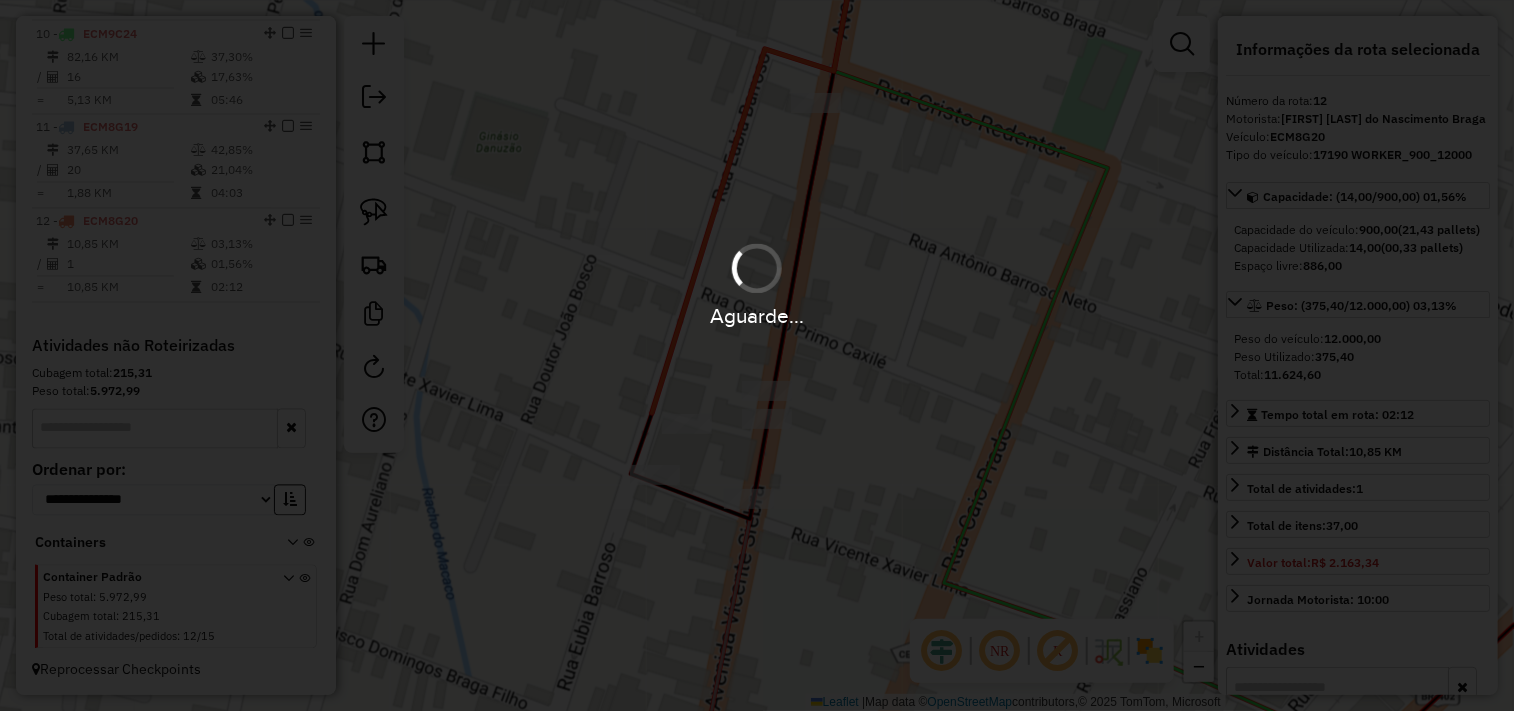 scroll, scrollTop: 0, scrollLeft: 0, axis: both 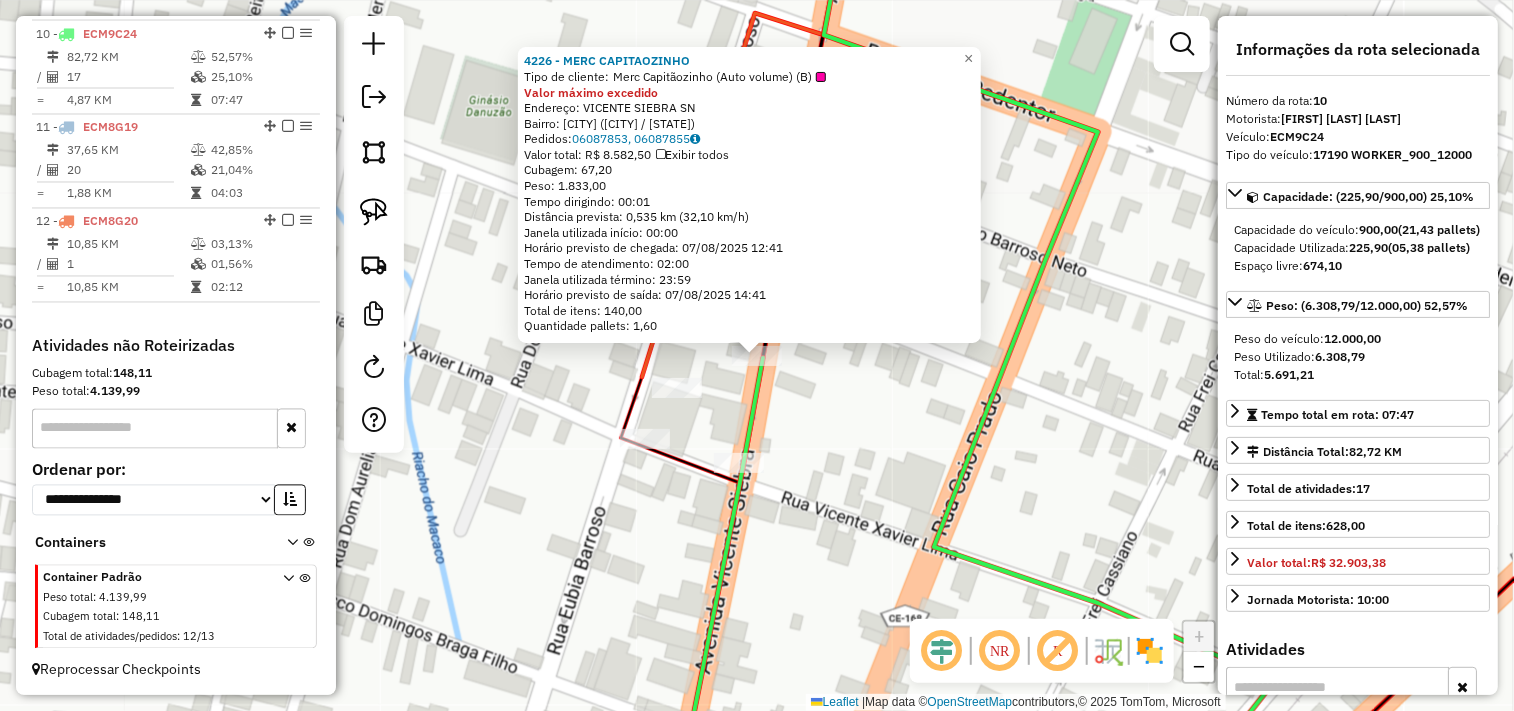 click on "4226 - MERC CAPITAOZINHO  Tipo de cliente:   Merc Capitãozinho (Auto volume) (B)  Valor máximo excedido  Endereço:  VICENTE SIEBRA SN   Bairro: VIOLETE (ITAPIPOCA / CE)   Pedidos:  06087853, 06087855   Valor total: R$ 8.582,50   Exibir todos   Cubagem: 67,20  Peso: 1.833,00  Tempo dirigindo: 00:01   Distância prevista: 0,535 km (32,10 km/h)   Janela utilizada início: 00:00   Horário previsto de chegada: 07/08/2025 12:41   Tempo de atendimento: 02:00   Janela utilizada término: 23:59   Horário previsto de saída: 07/08/2025 14:41   Total de itens: 140,00   Quantidade pallets: 1,60  × Janela de atendimento Grade de atendimento Capacidade Transportadoras Veículos Cliente Pedidos  Rotas Selecione os dias de semana para filtrar as janelas de atendimento  Seg   Ter   Qua   Qui   Sex   Sáb   Dom  Informe o período da janela de atendimento: De: Até:  Filtrar exatamente a janela do cliente  Considerar janela de atendimento padrão  Selecione os dias de semana para filtrar as grades de atendimento  Seg  +" 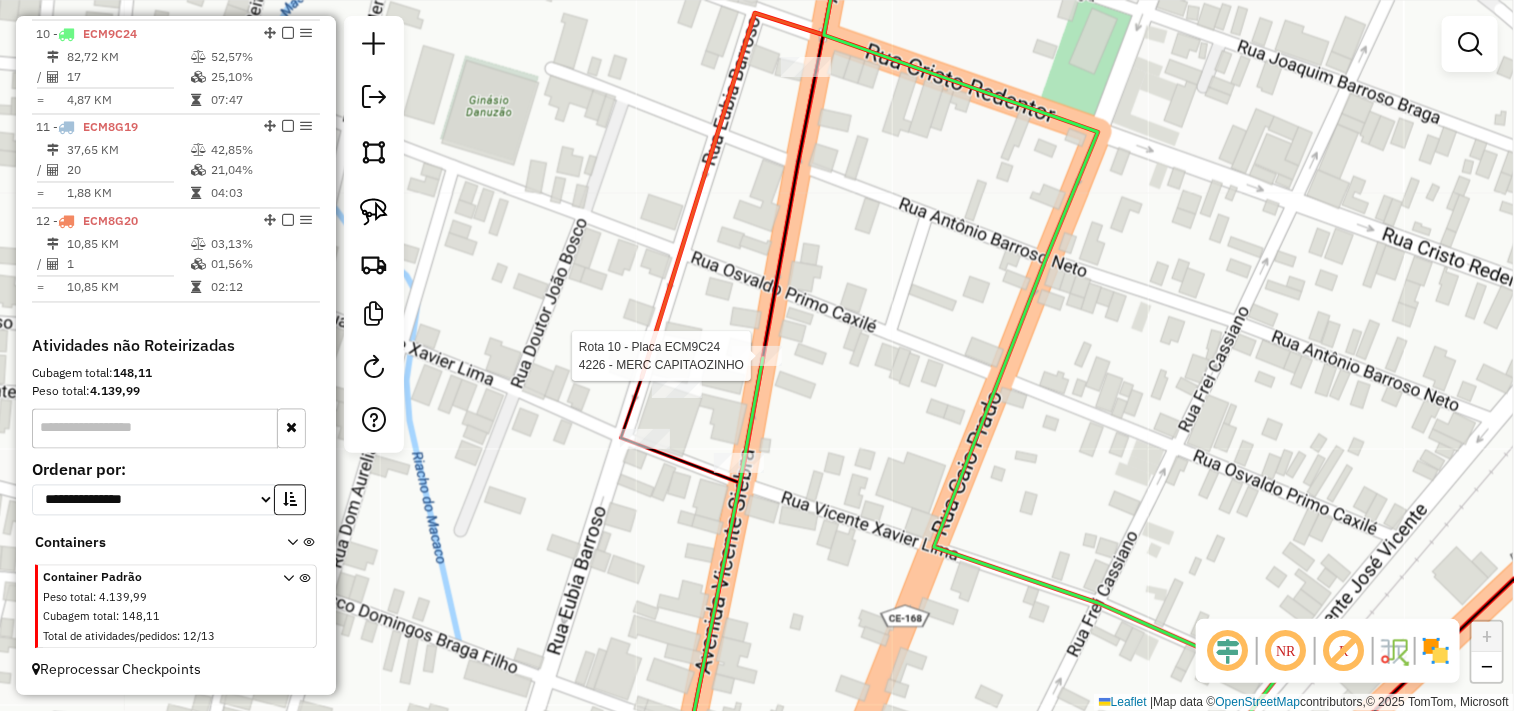 select on "**********" 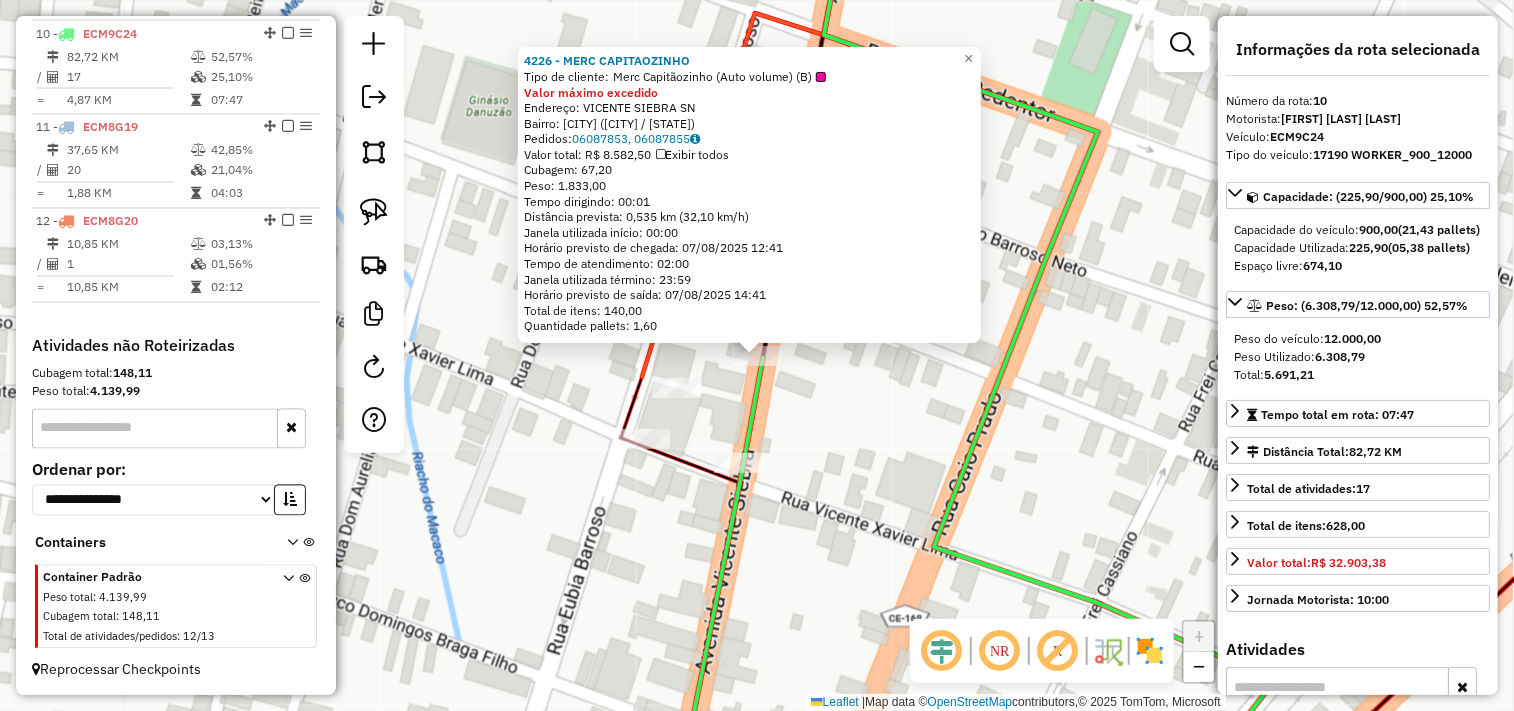 click on "4226 - MERC CAPITAOZINHO  Tipo de cliente:   Merc Capitãozinho (Auto volume) (B)  Valor máximo excedido  Endereço:  VICENTE SIEBRA SN   Bairro: VIOLETE (ITAPIPOCA / CE)   Pedidos:  06087853, 06087855   Valor total: R$ 8.582,50   Exibir todos   Cubagem: 67,20  Peso: 1.833,00  Tempo dirigindo: 00:01   Distância prevista: 0,535 km (32,10 km/h)   Janela utilizada início: 00:00   Horário previsto de chegada: 07/08/2025 12:41   Tempo de atendimento: 02:00   Janela utilizada término: 23:59   Horário previsto de saída: 07/08/2025 14:41   Total de itens: 140,00   Quantidade pallets: 1,60  × Janela de atendimento Grade de atendimento Capacidade Transportadoras Veículos Cliente Pedidos  Rotas Selecione os dias de semana para filtrar as janelas de atendimento  Seg   Ter   Qua   Qui   Sex   Sáb   Dom  Informe o período da janela de atendimento: De: Até:  Filtrar exatamente a janela do cliente  Considerar janela de atendimento padrão  Selecione os dias de semana para filtrar as grades de atendimento  Seg  +" 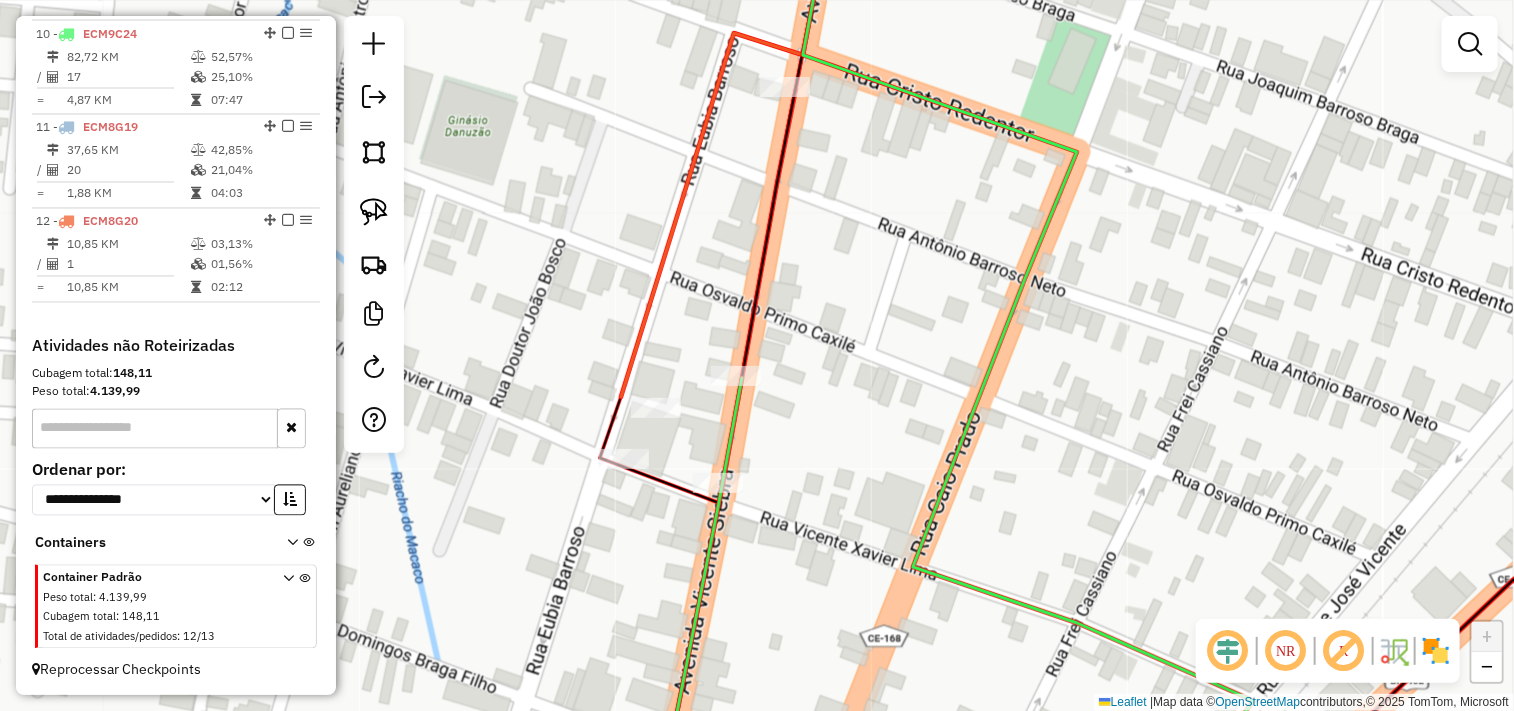 click on "Janela de atendimento Grade de atendimento Capacidade Transportadoras Veículos Cliente Pedidos  Rotas Selecione os dias de semana para filtrar as janelas de atendimento  Seg   Ter   Qua   Qui   Sex   Sáb   Dom  Informe o período da janela de atendimento: De: Até:  Filtrar exatamente a janela do cliente  Considerar janela de atendimento padrão  Selecione os dias de semana para filtrar as grades de atendimento  Seg   Ter   Qua   Qui   Sex   Sáb   Dom   Considerar clientes sem dia de atendimento cadastrado  Clientes fora do dia de atendimento selecionado Filtrar as atividades entre os valores definidos abaixo:  Peso mínimo:   Peso máximo:   Cubagem mínima:   Cubagem máxima:   De:   Até:  Filtrar as atividades entre o tempo de atendimento definido abaixo:  De:   Até:   Considerar capacidade total dos clientes não roteirizados Transportadora: Selecione um ou mais itens Tipo de veículo: Selecione um ou mais itens Veículo: Selecione um ou mais itens Motorista: Selecione um ou mais itens Nome: Rótulo:" 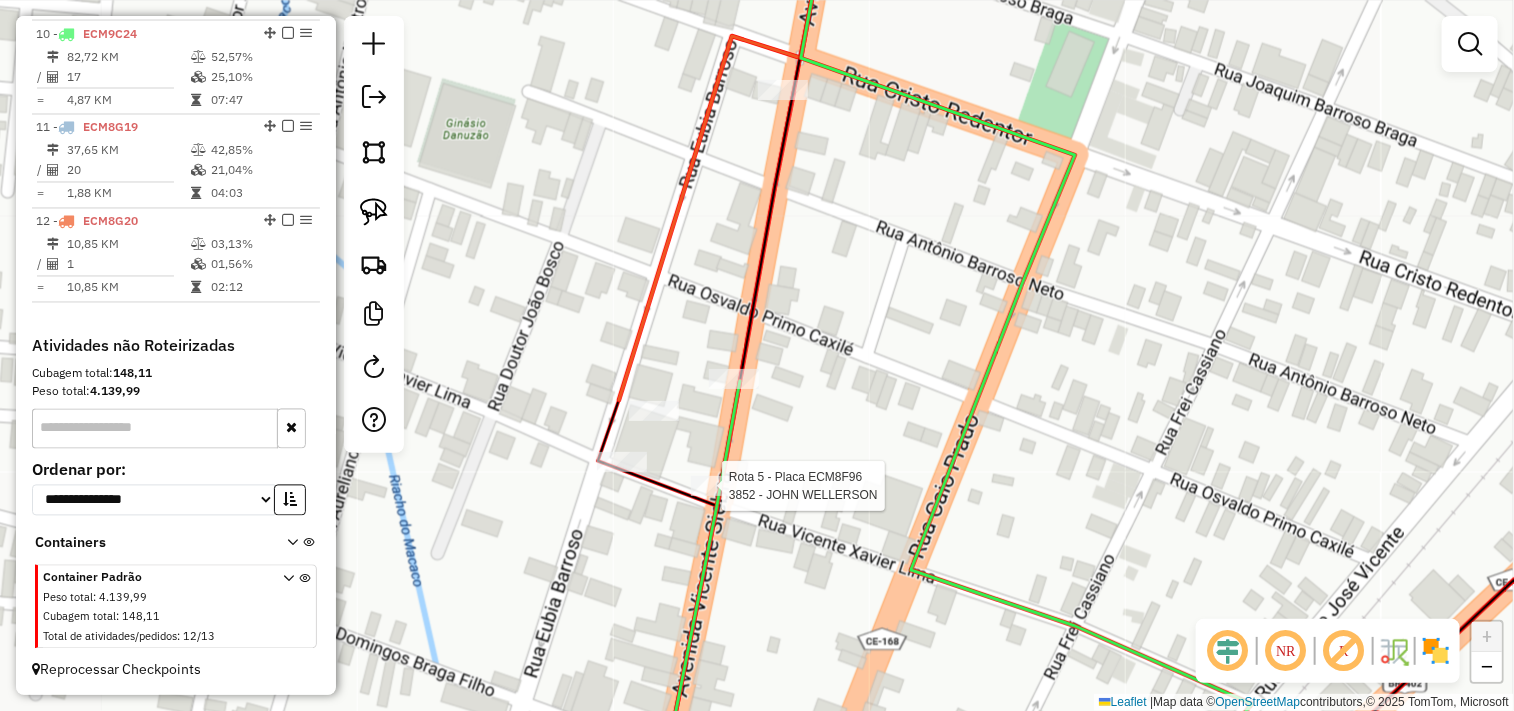select on "**********" 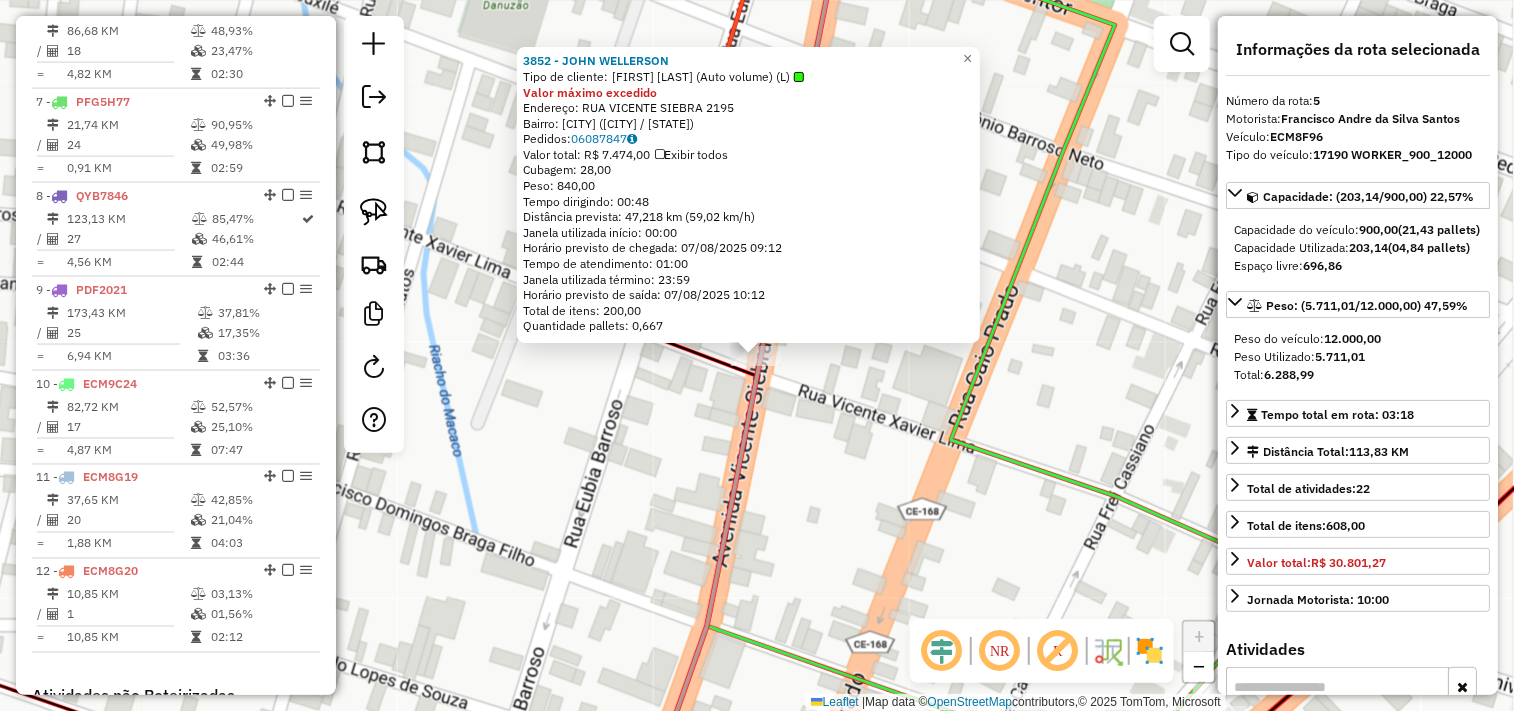 scroll, scrollTop: 1148, scrollLeft: 0, axis: vertical 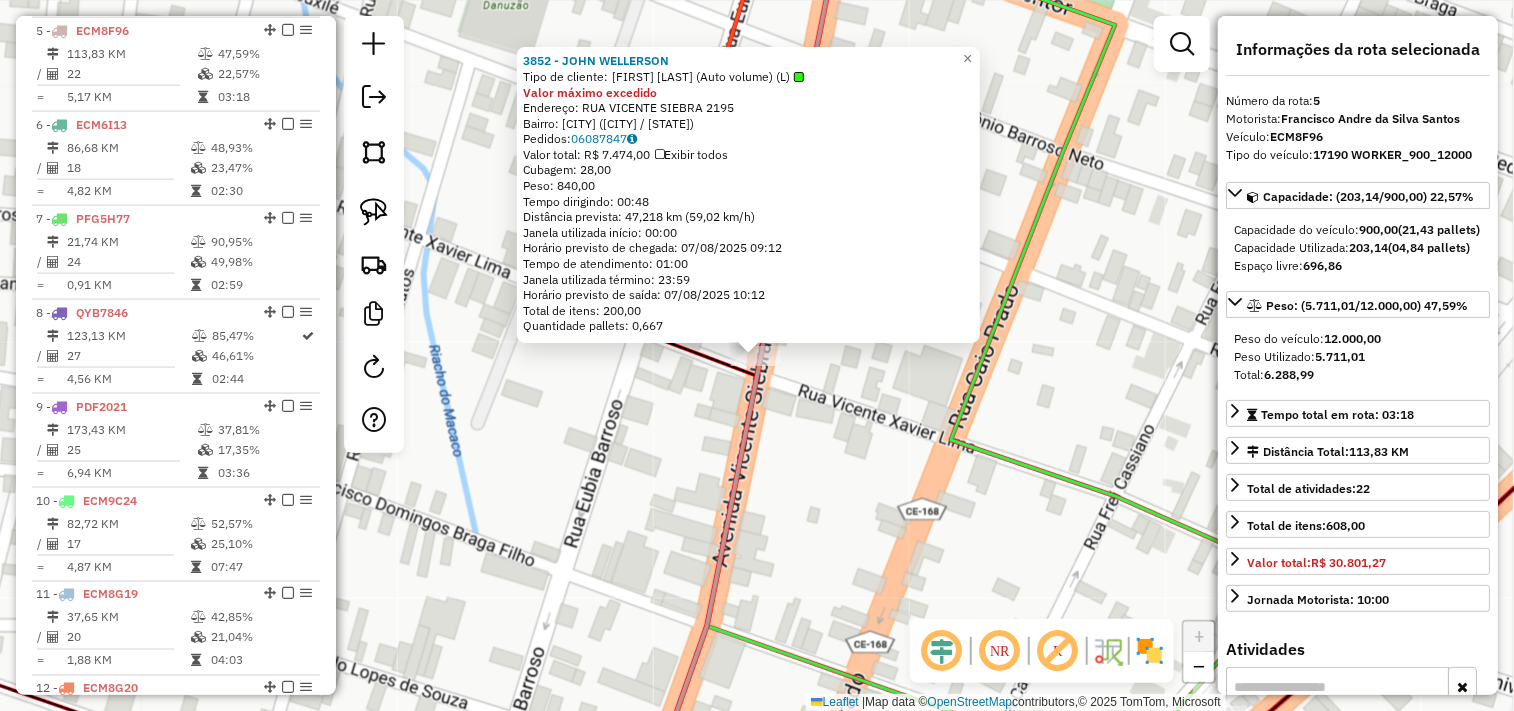 click on "3852 - JOHN WELLERSON  Tipo de cliente:   JOHN WELLERSON (Auto volume) (L)  Valor máximo excedido  Endereço:  RUA VICENTE SIEBRA 2195   Bairro: VIOLETE (ITAPIPOCA / CE)   Pedidos:  06087847   Valor total: R$ 7.474,00   Exibir todos   Cubagem: 28,00  Peso: 840,00  Tempo dirigindo: 00:48   Distância prevista: 47,218 km (59,02 km/h)   Janela utilizada início: 00:00   Horário previsto de chegada: 07/08/2025 09:12   Tempo de atendimento: 01:00   Janela utilizada término: 23:59   Horário previsto de saída: 07/08/2025 10:12   Total de itens: 200,00   Quantidade pallets: 0,667  × Janela de atendimento Grade de atendimento Capacidade Transportadoras Veículos Cliente Pedidos  Rotas Selecione os dias de semana para filtrar as janelas de atendimento  Seg   Ter   Qua   Qui   Sex   Sáb   Dom  Informe o período da janela de atendimento: De: Até:  Filtrar exatamente a janela do cliente  Considerar janela de atendimento padrão  Selecione os dias de semana para filtrar as grades de atendimento  Seg   Ter   Qua  +" 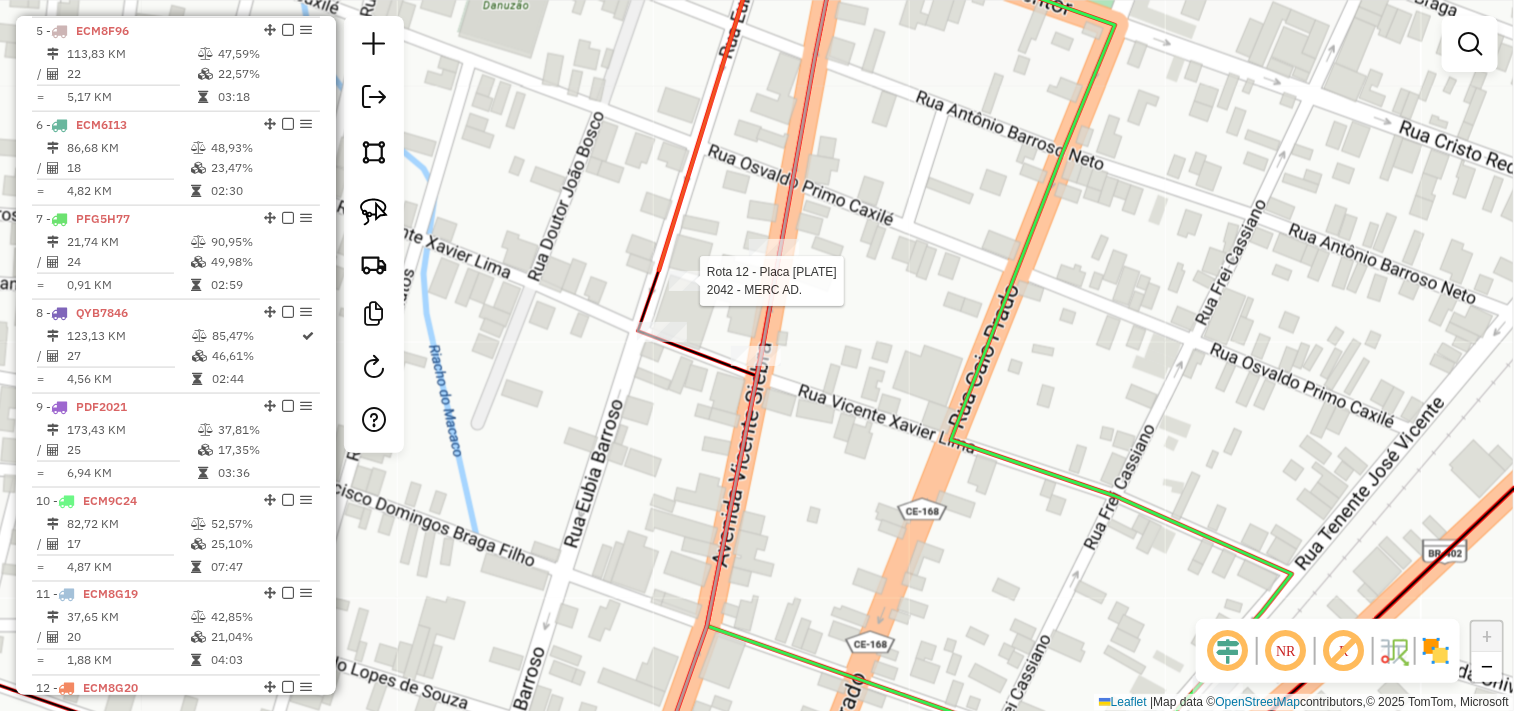 select on "**********" 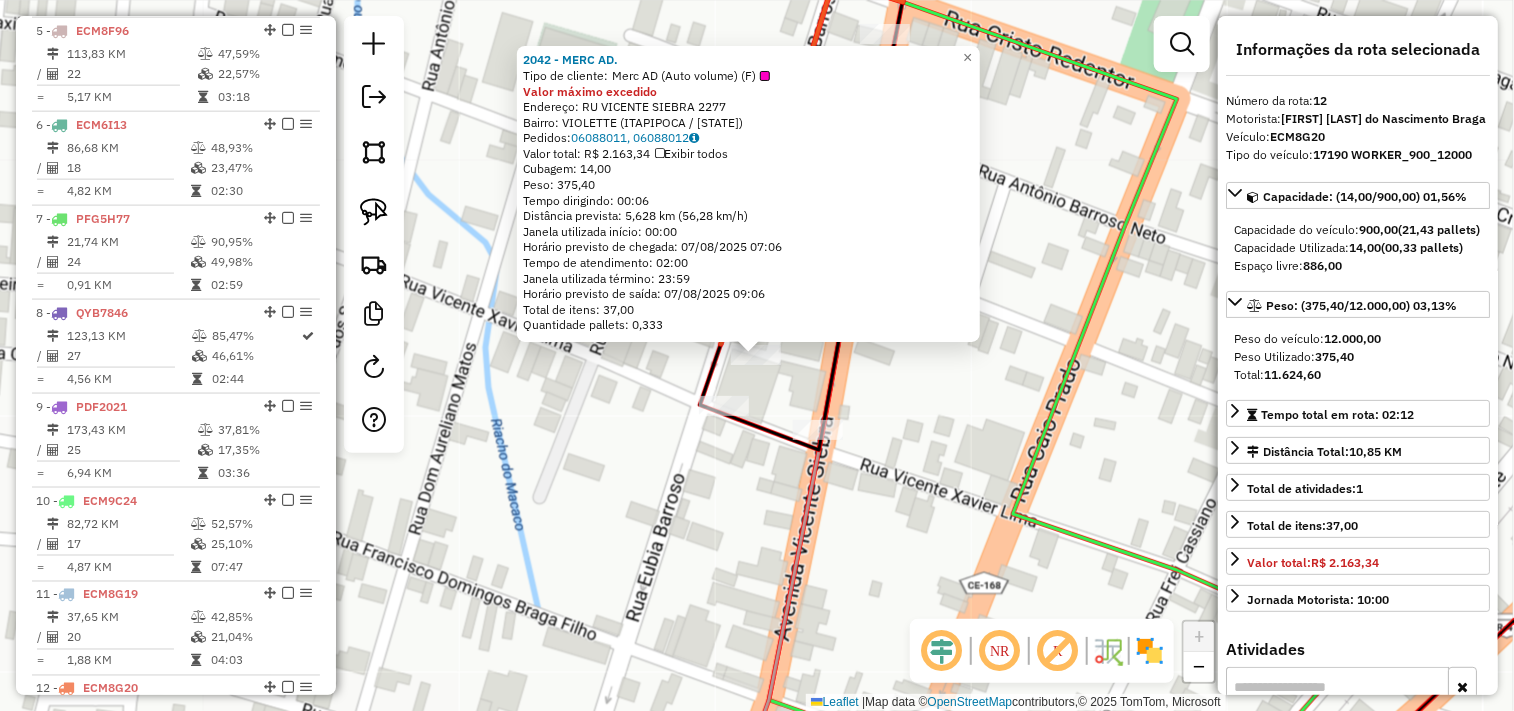 scroll, scrollTop: 1615, scrollLeft: 0, axis: vertical 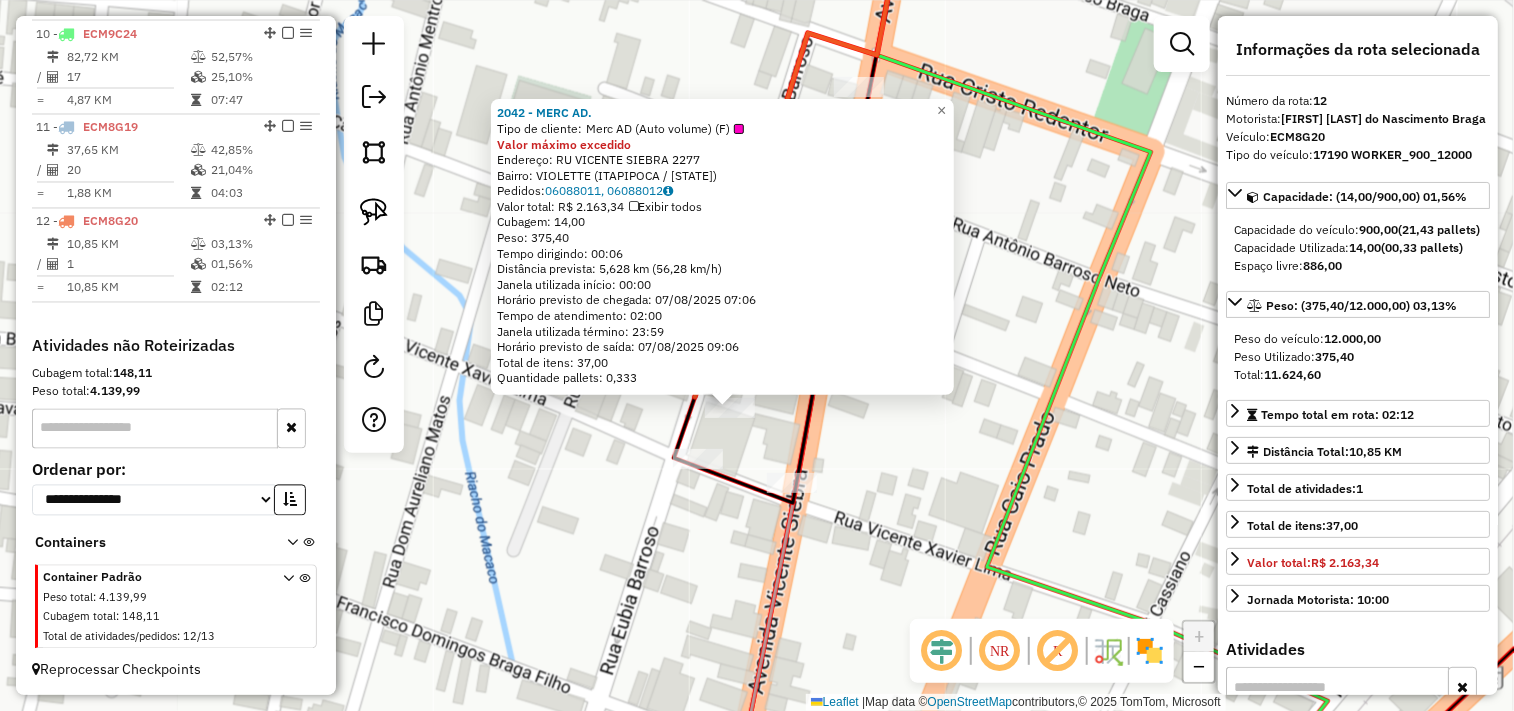 drag, startPoint x: 723, startPoint y: 487, endPoint x: 696, endPoint y: 541, distance: 60.373837 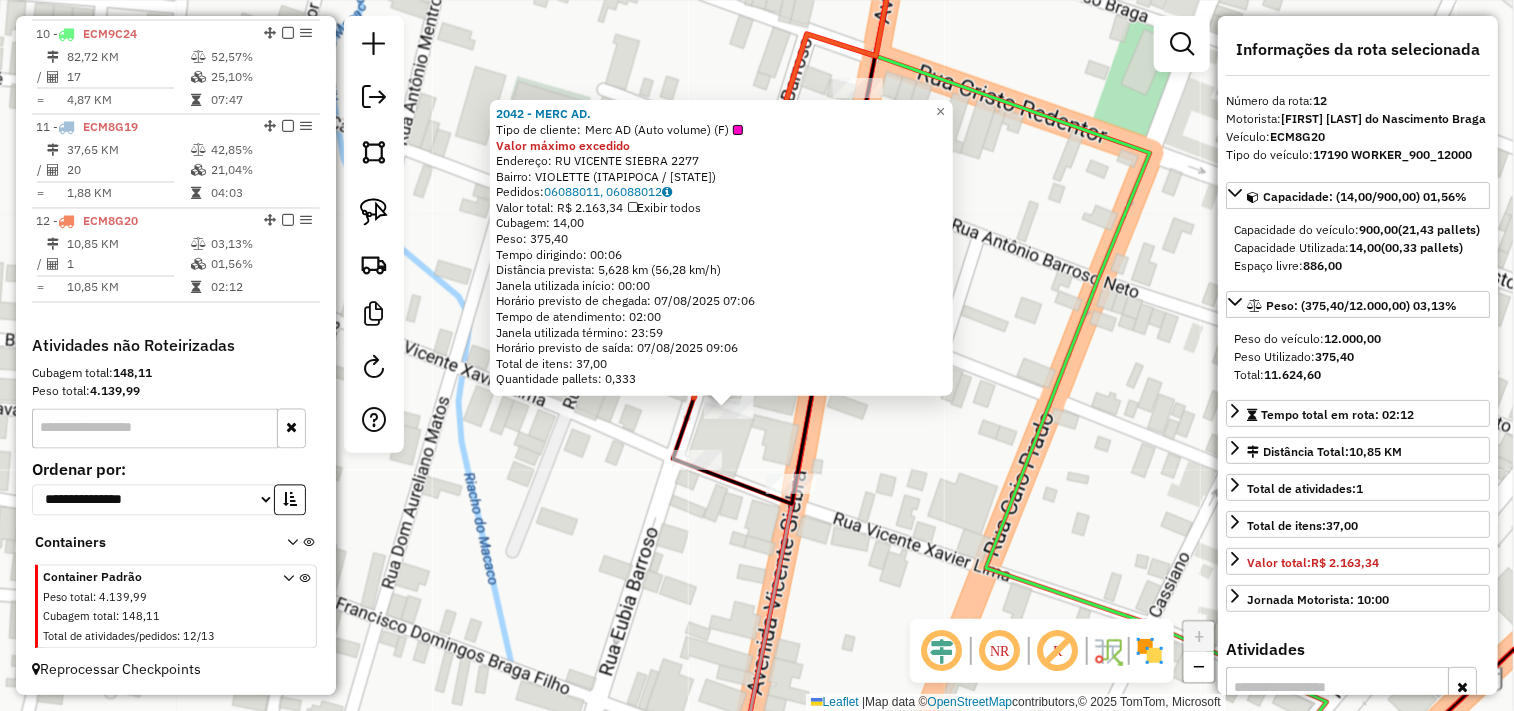 click 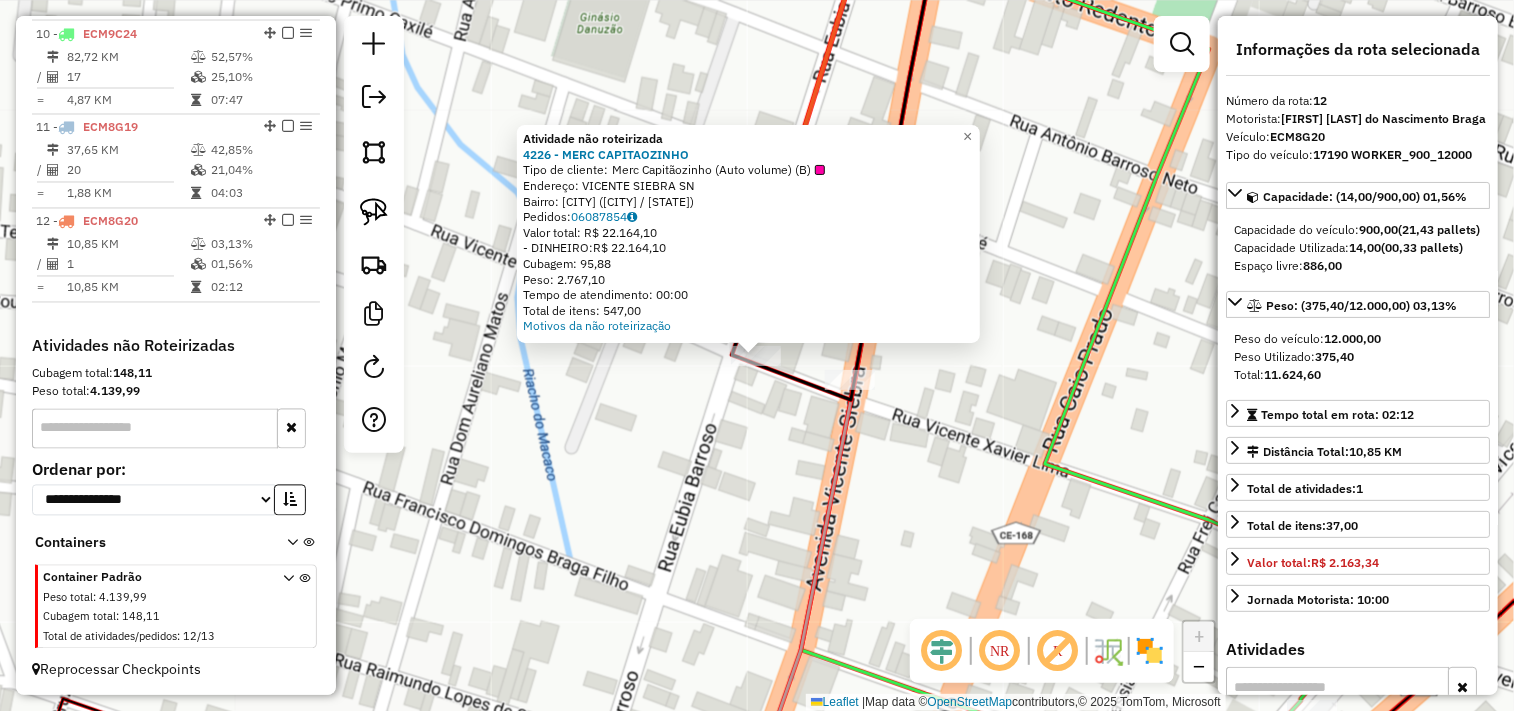 click on "Atividade não roteirizada 4226 - MERC CAPITAOZINHO  Tipo de cliente:   Merc Capitãozinho (Auto volume) (B)   Endereço:  VICENTE SIEBRA SN   Bairro: VIOLETE (ITAPIPOCA / CE)   Pedidos:  06087854   Valor total: R$ 22.164,10   - DINHEIRO:  R$ 22.164,10   Cubagem: 95,88   Peso: 2.767,10   Tempo de atendimento: 00:00   Total de itens: 547,00  Motivos da não roteirização × Janela de atendimento Grade de atendimento Capacidade Transportadoras Veículos Cliente Pedidos  Rotas Selecione os dias de semana para filtrar as janelas de atendimento  Seg   Ter   Qua   Qui   Sex   Sáb   Dom  Informe o período da janela de atendimento: De: Até:  Filtrar exatamente a janela do cliente  Considerar janela de atendimento padrão  Selecione os dias de semana para filtrar as grades de atendimento  Seg   Ter   Qua   Qui   Sex   Sáb   Dom   Considerar clientes sem dia de atendimento cadastrado  Clientes fora do dia de atendimento selecionado Filtrar as atividades entre os valores definidos abaixo:  Peso mínimo:   De:  De:" 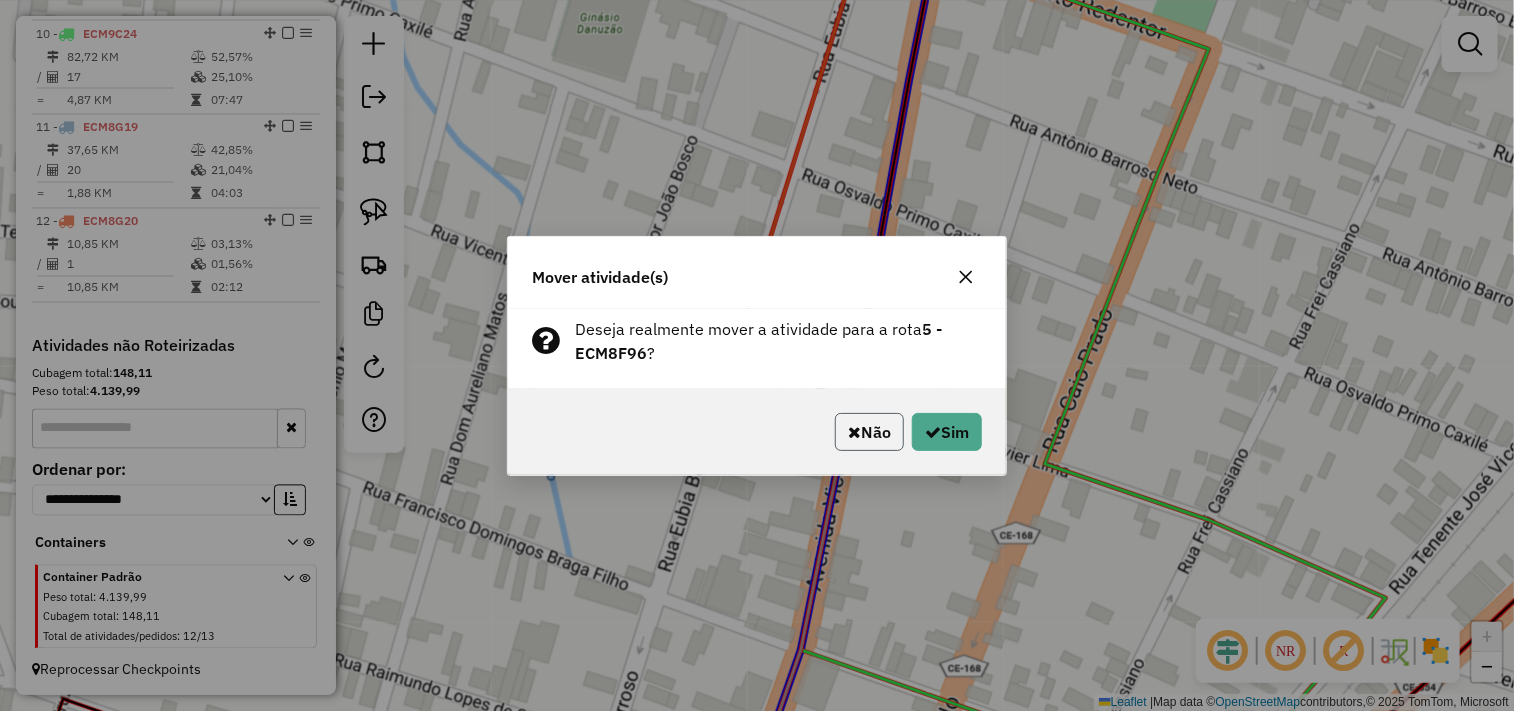 click 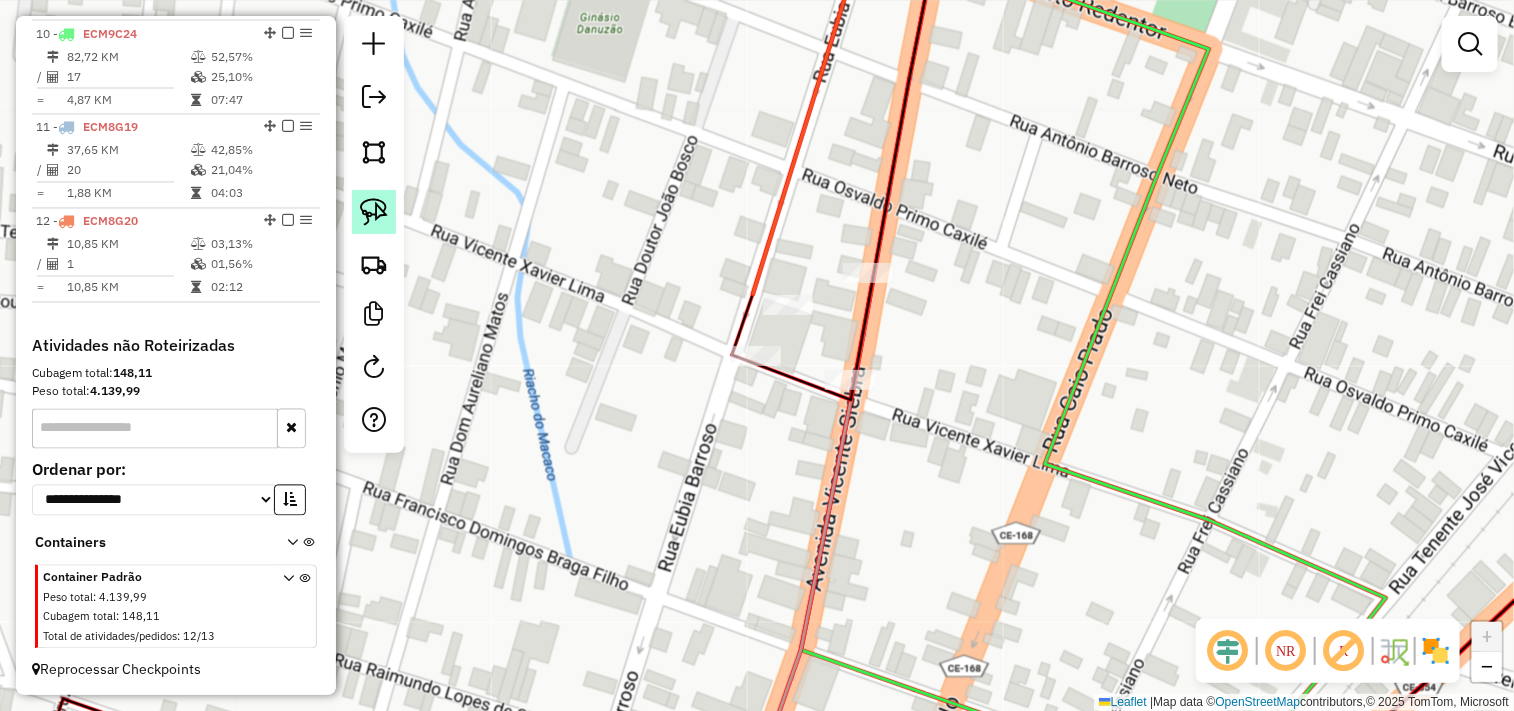 click 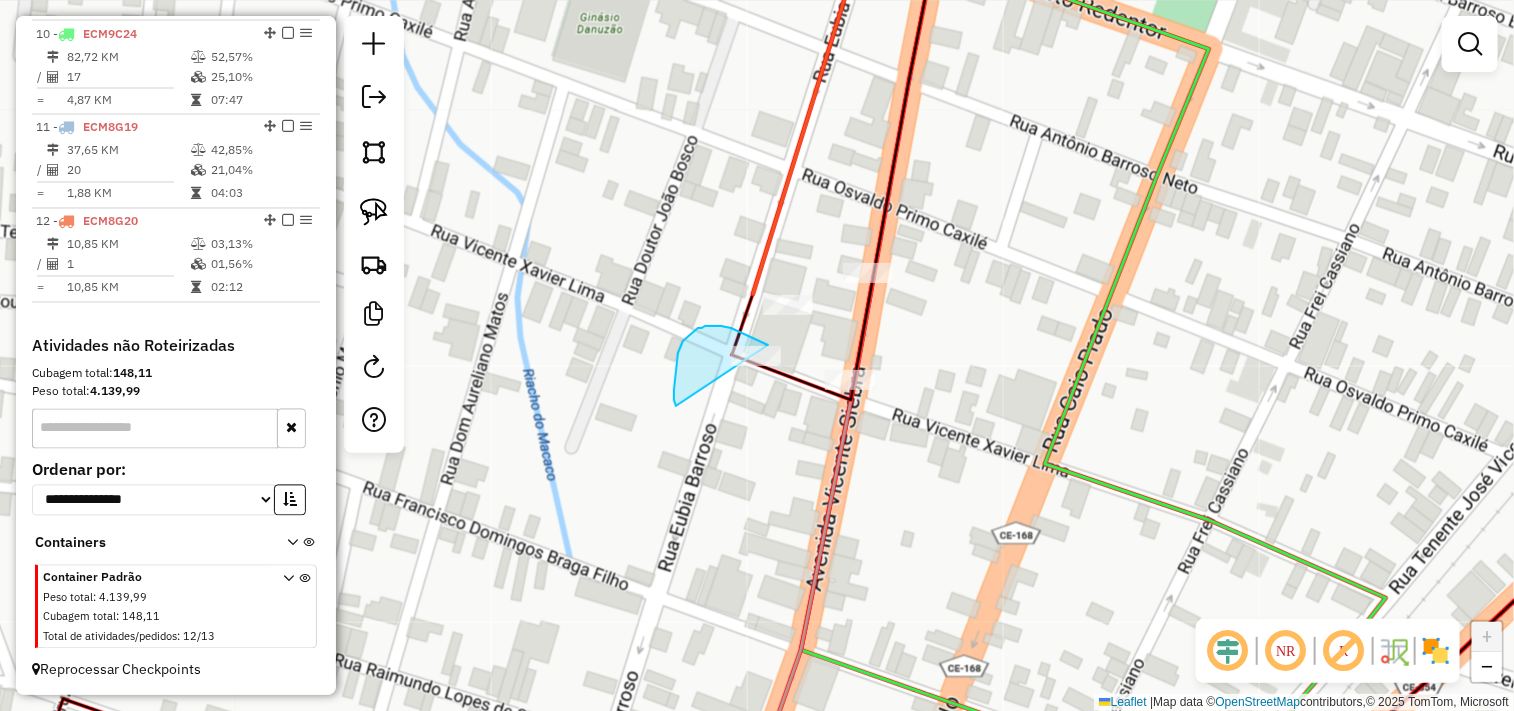 drag, startPoint x: 676, startPoint y: 406, endPoint x: 803, endPoint y: 385, distance: 128.72452 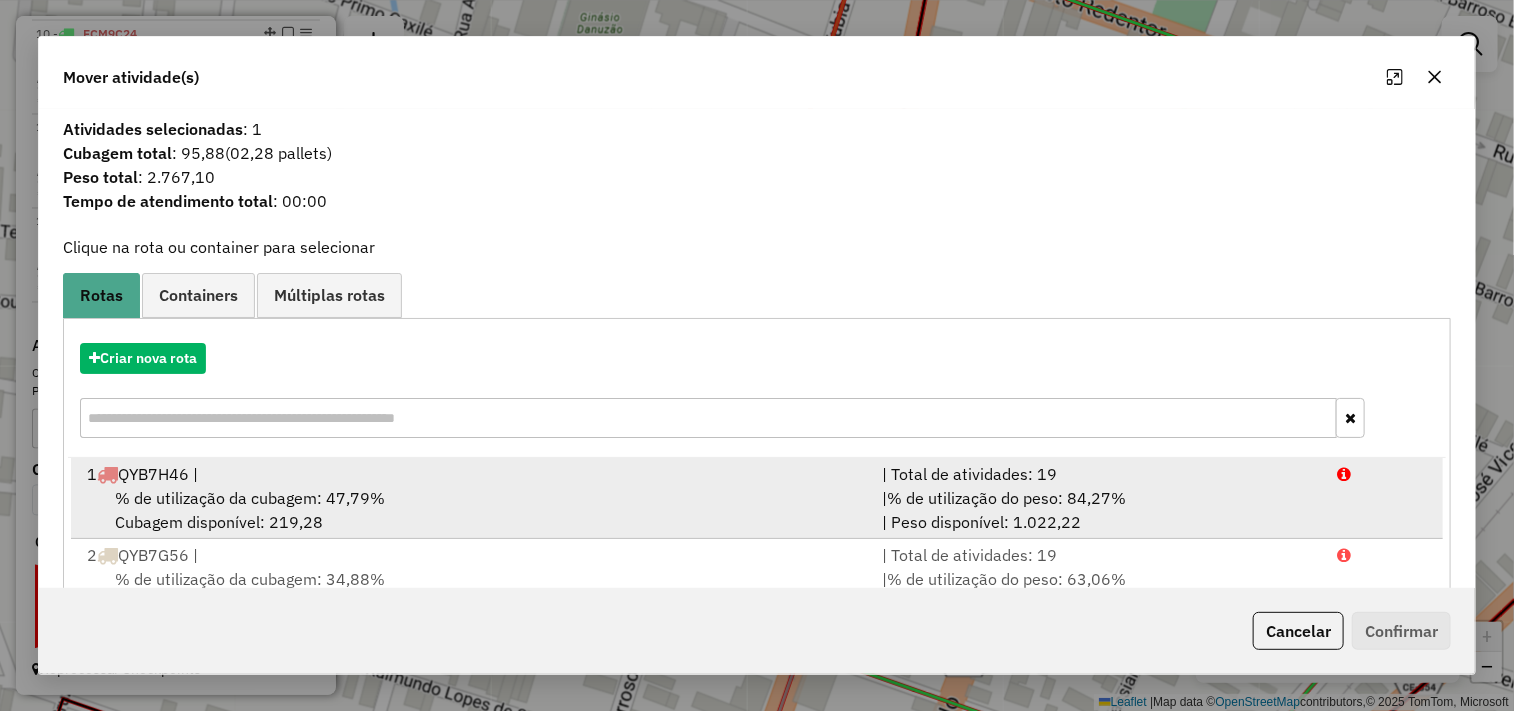 scroll, scrollTop: 573, scrollLeft: 0, axis: vertical 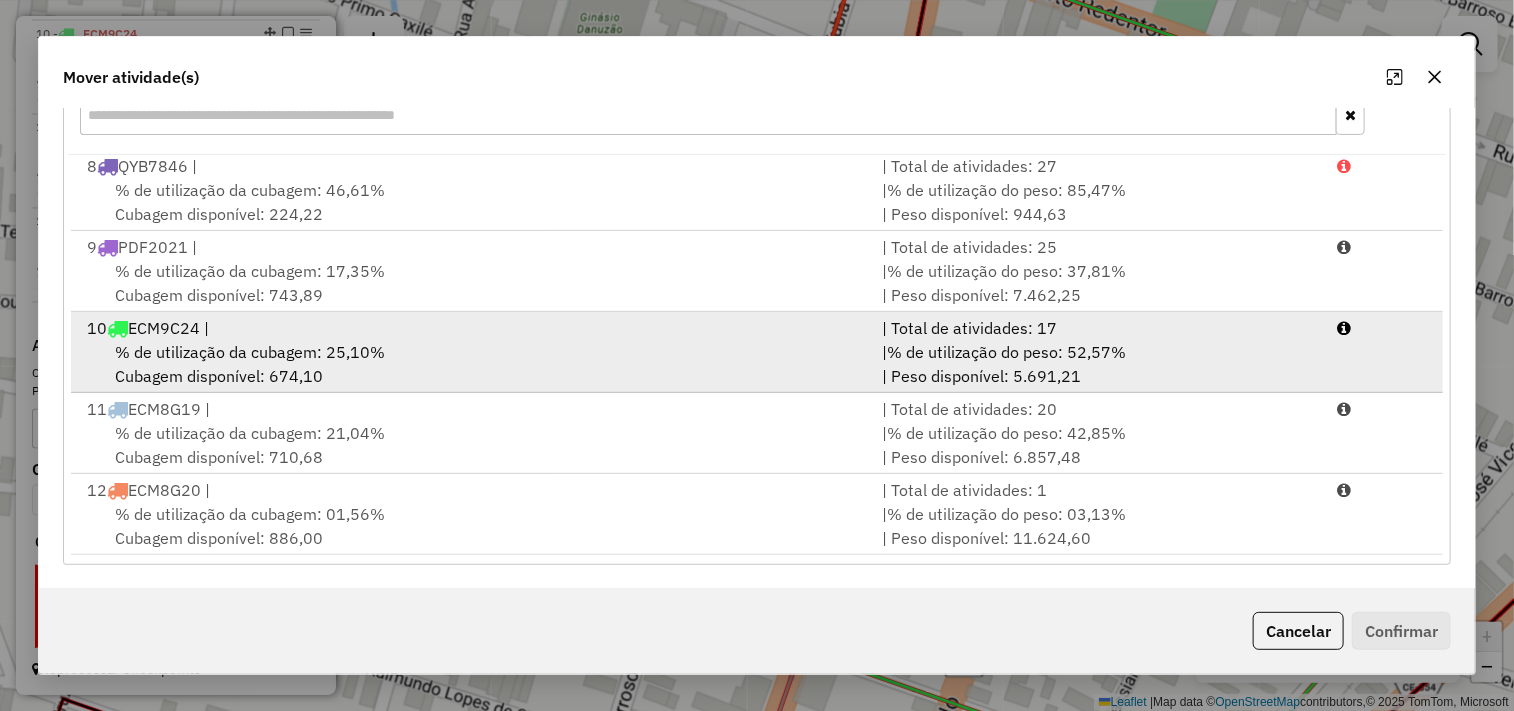 click on "% de utilização da cubagem: 25,10%  Cubagem disponível: 674,10" at bounding box center (473, 364) 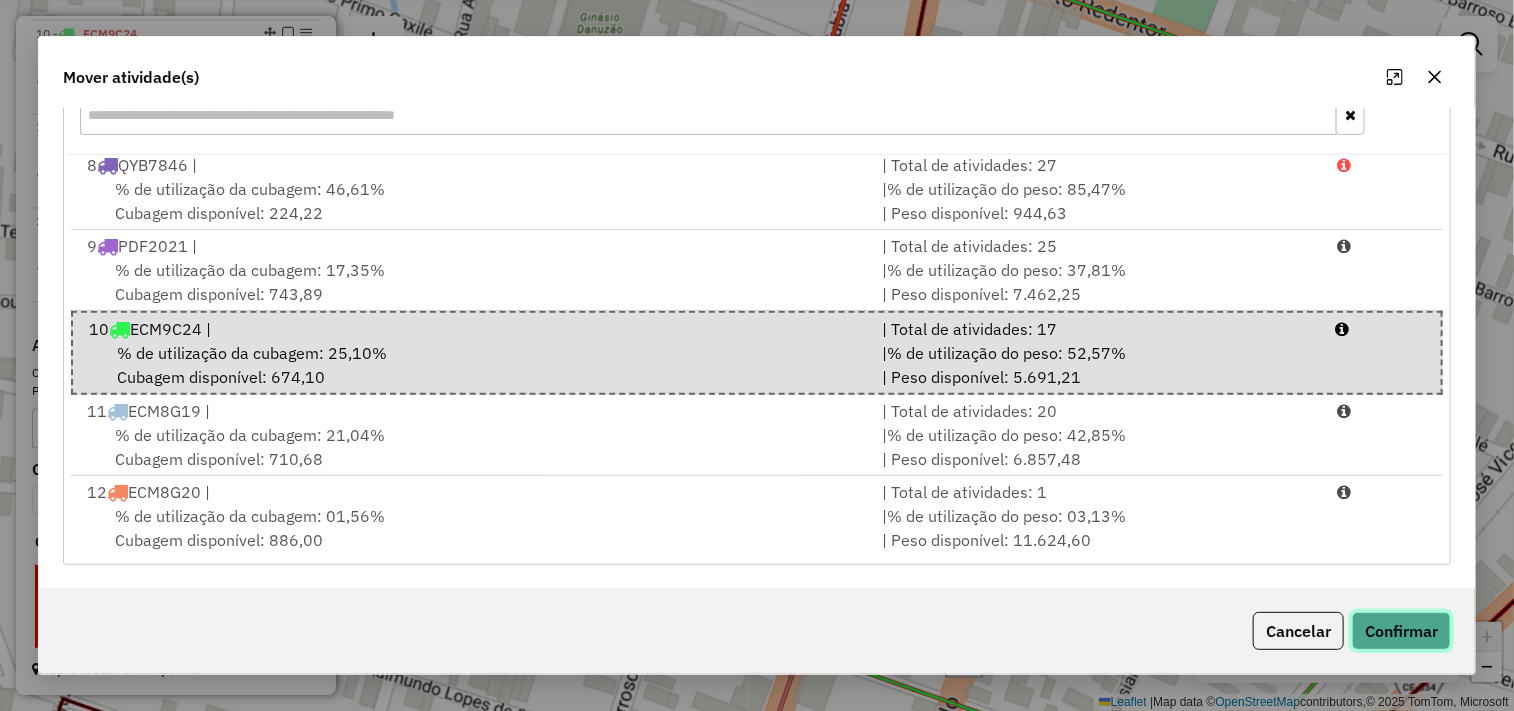 click on "Confirmar" 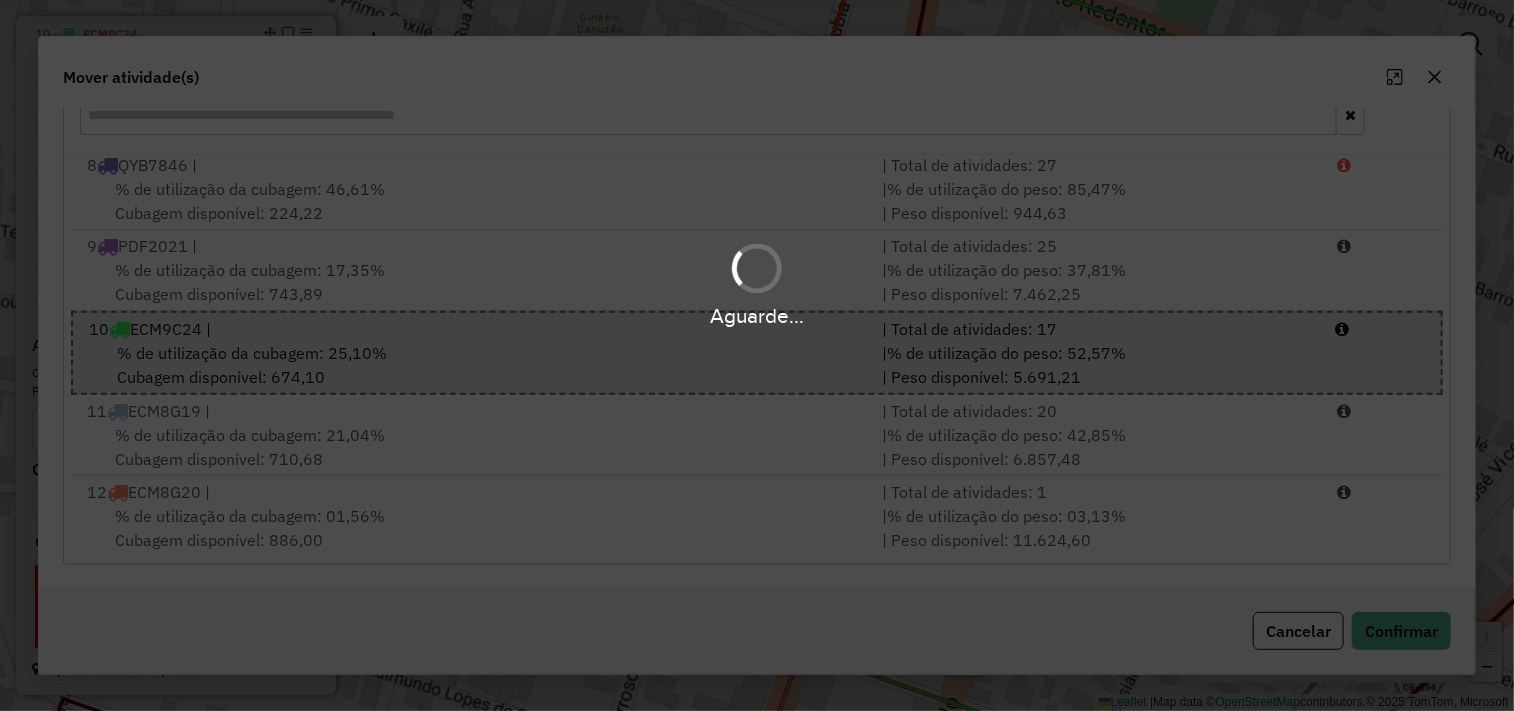 scroll, scrollTop: 0, scrollLeft: 0, axis: both 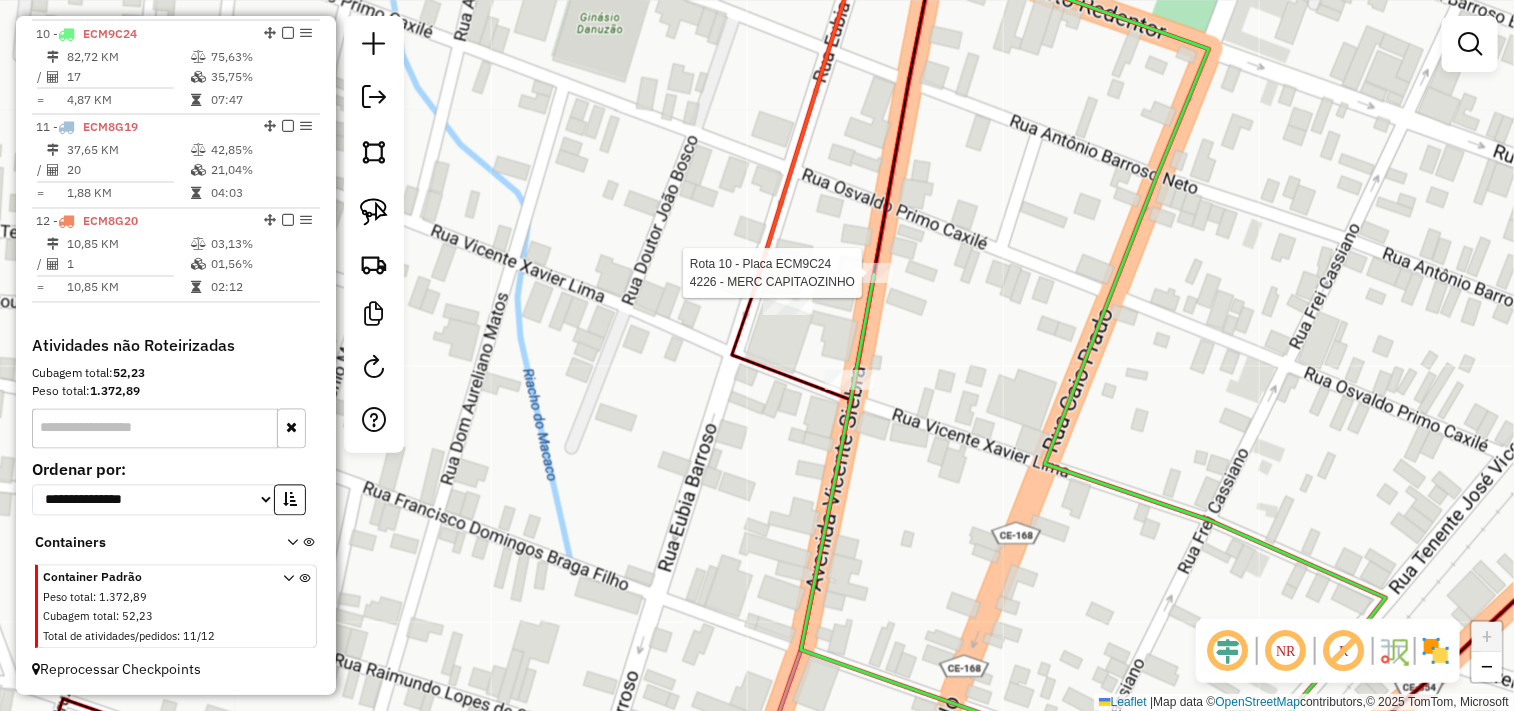 select on "**********" 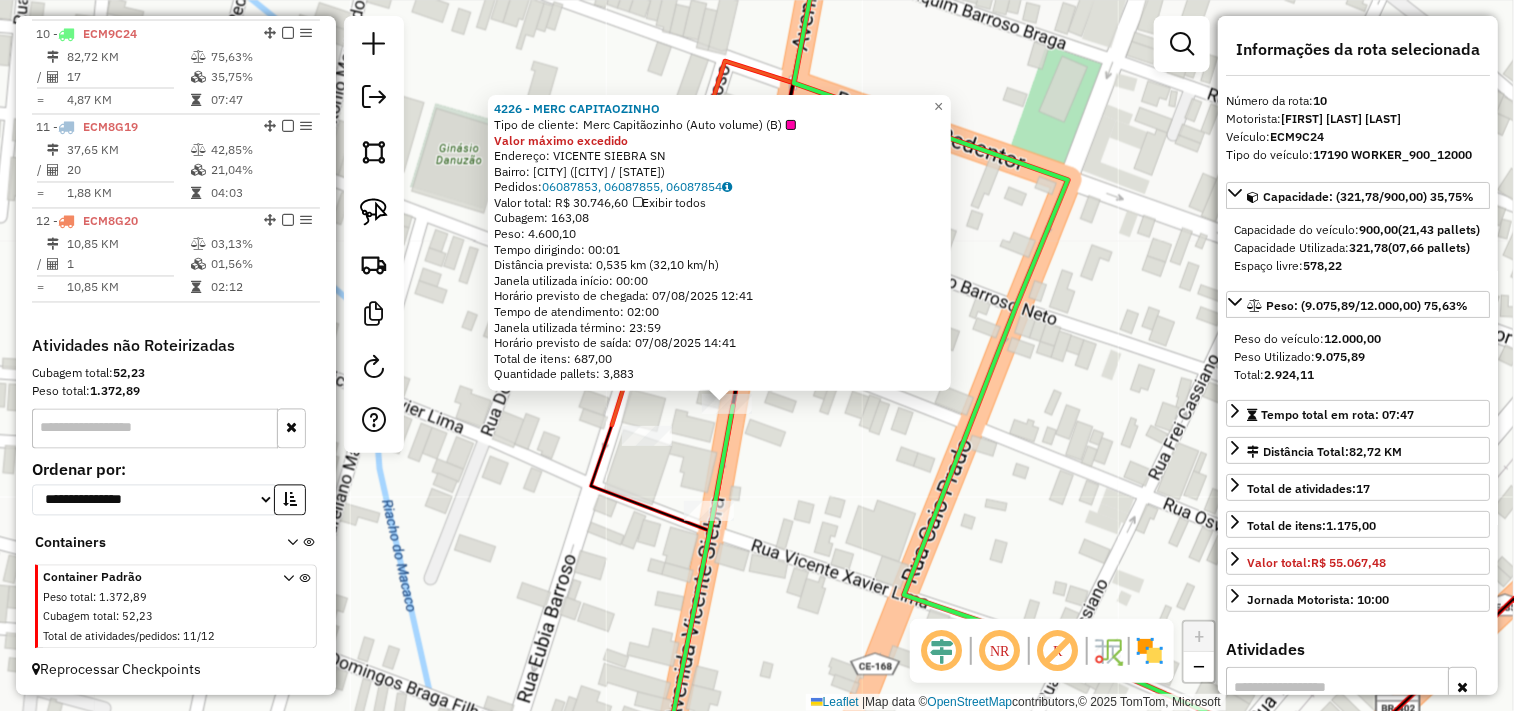 drag, startPoint x: 816, startPoint y: 460, endPoint x: 800, endPoint y: 491, distance: 34.88553 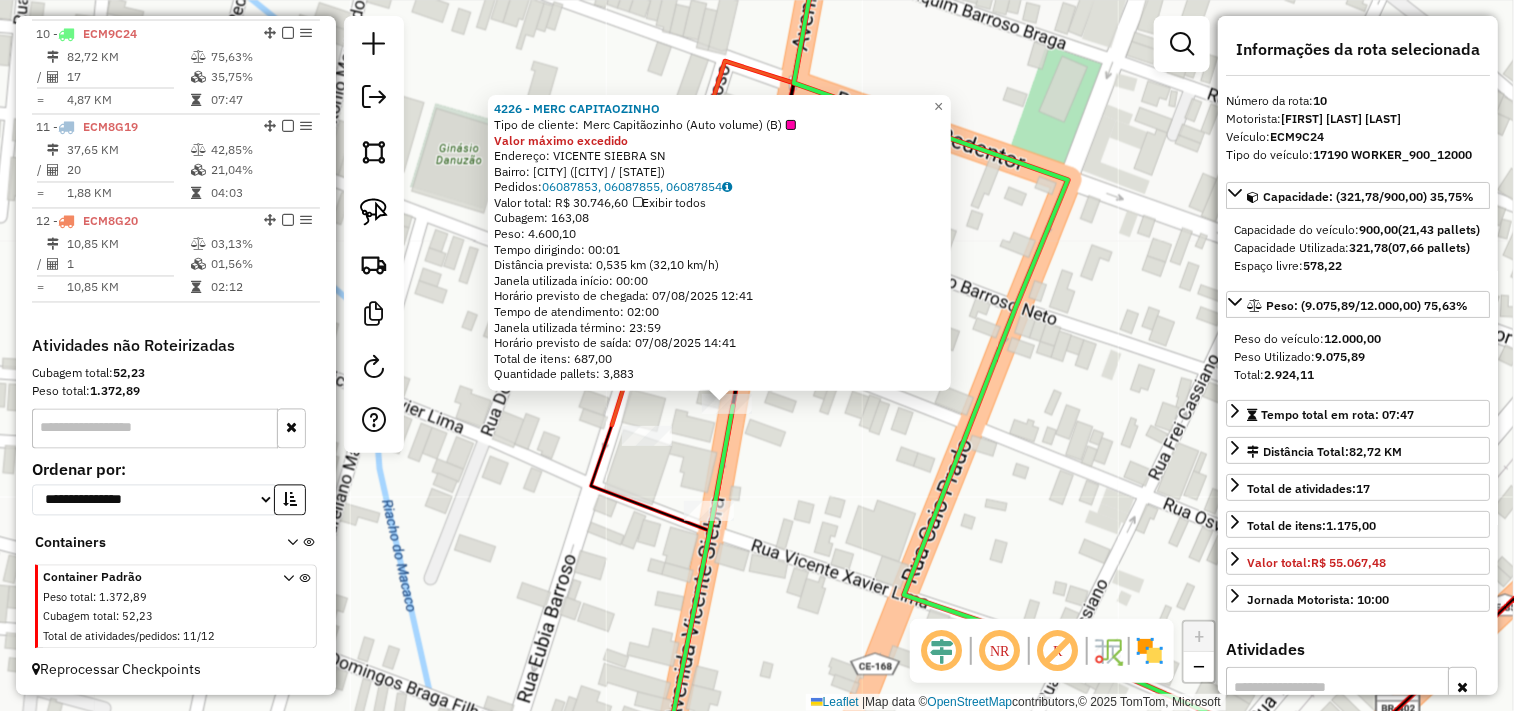 click on "4226 - MERC CAPITAOZINHO  Tipo de cliente:   Merc Capitãozinho (Auto volume) (B)  Valor máximo excedido  Endereço:  VICENTE SIEBRA SN   Bairro: VIOLETE (ITAPIPOCA / CE)   Pedidos:  06087853, 06087855, 06087854   Valor total: R$ 30.746,60   Exibir todos   Cubagem: 163,08  Peso: 4.600,10  Tempo dirigindo: 00:01   Distância prevista: 0,535 km (32,10 km/h)   Janela utilizada início: 00:00   Horário previsto de chegada: 07/08/2025 12:41   Tempo de atendimento: 02:00   Janela utilizada término: 23:59   Horário previsto de saída: 07/08/2025 14:41   Total de itens: 687,00   Quantidade pallets: 3,883  × Janela de atendimento Grade de atendimento Capacidade Transportadoras Veículos Cliente Pedidos  Rotas Selecione os dias de semana para filtrar as janelas de atendimento  Seg   Ter   Qua   Qui   Sex   Sáb   Dom  Informe o período da janela de atendimento: De: Até:  Filtrar exatamente a janela do cliente  Considerar janela de atendimento padrão   Seg   Ter   Qua   Qui   Sex   Sáb   Dom   Peso mínimo:  +" 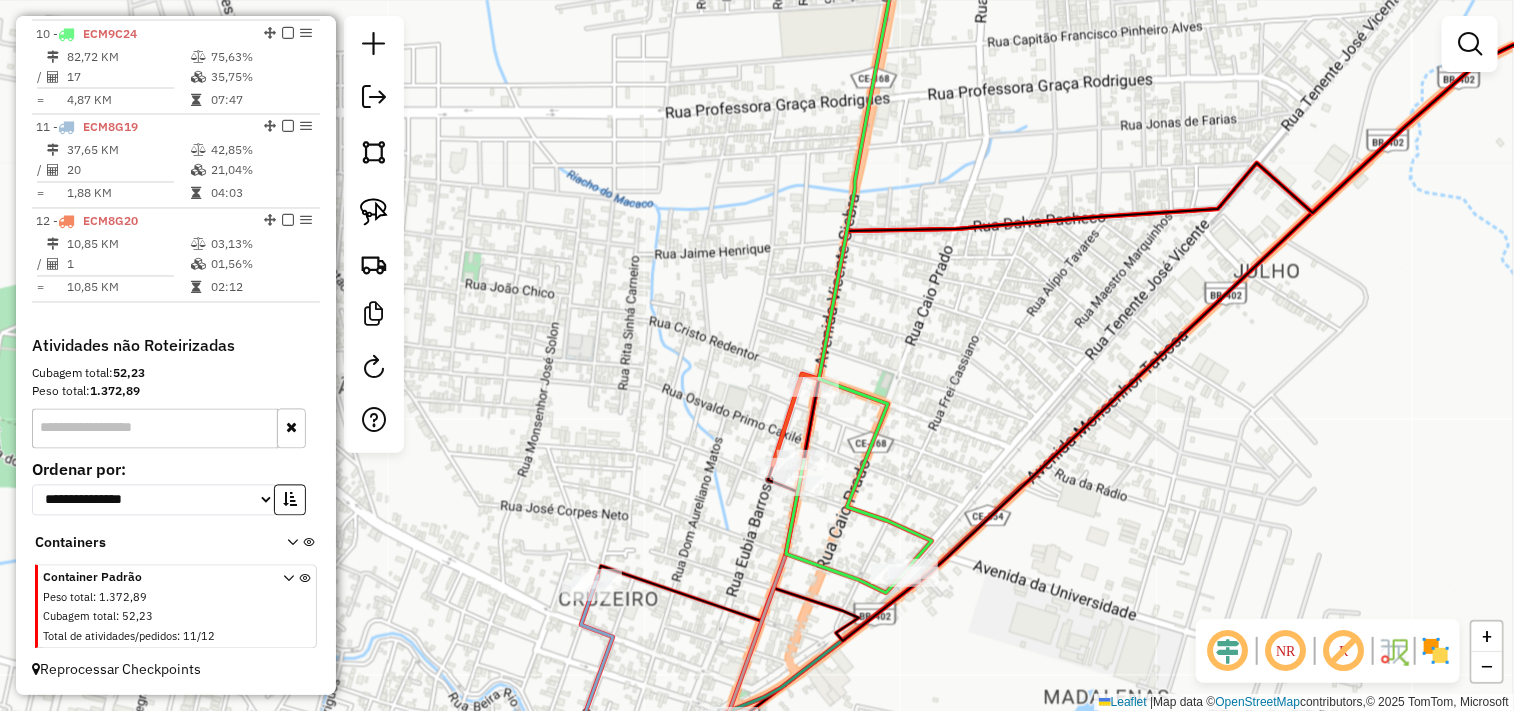 drag, startPoint x: 947, startPoint y: 522, endPoint x: 751, endPoint y: 406, distance: 227.75426 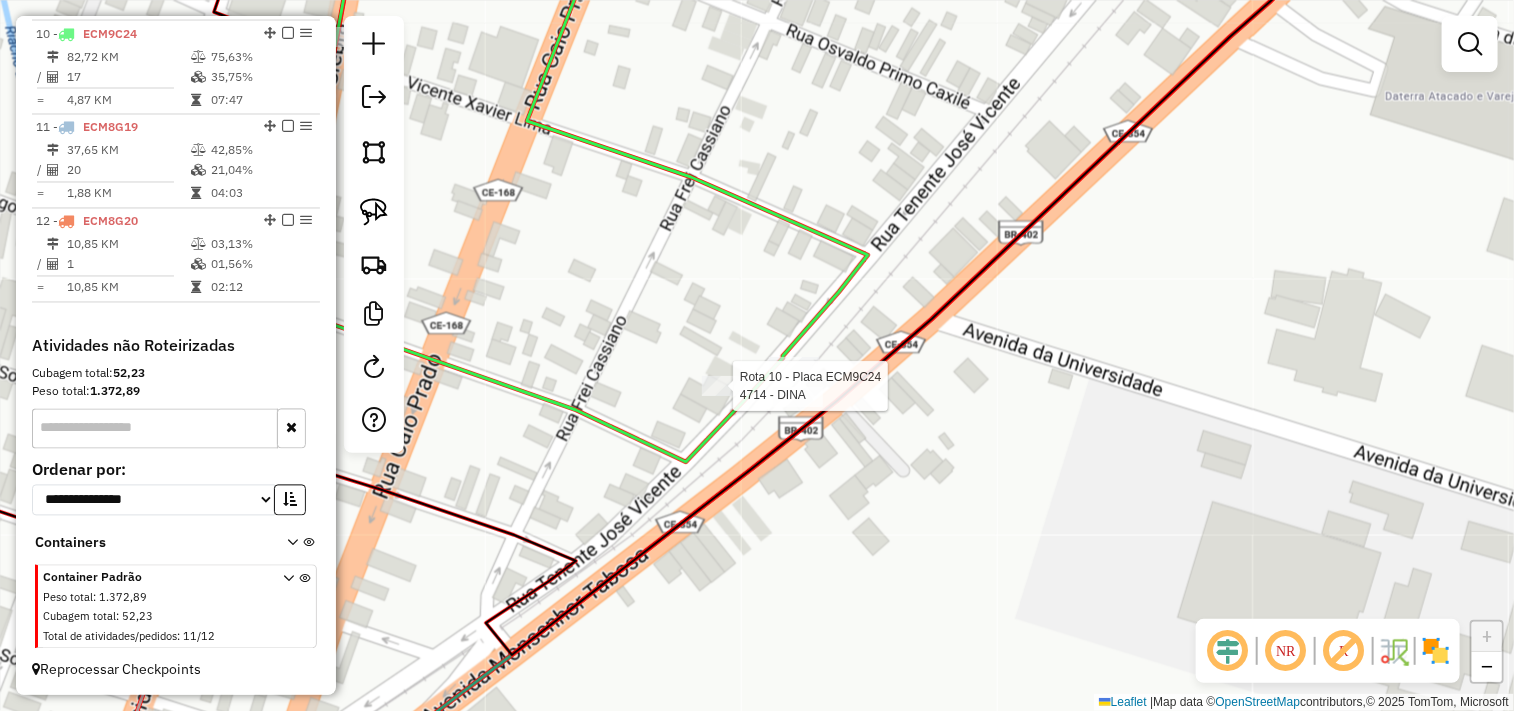 select on "**********" 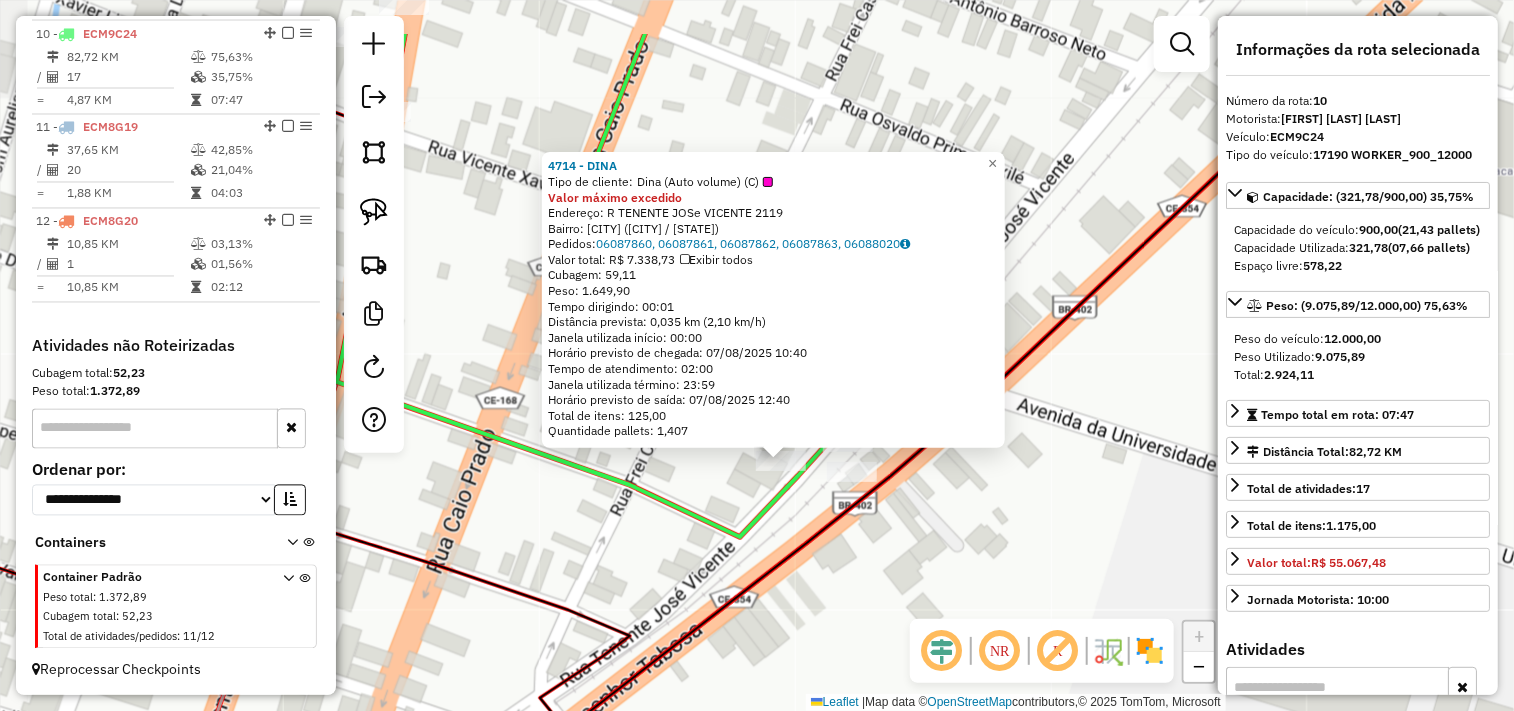 drag, startPoint x: 782, startPoint y: 447, endPoint x: 806, endPoint y: 552, distance: 107.70794 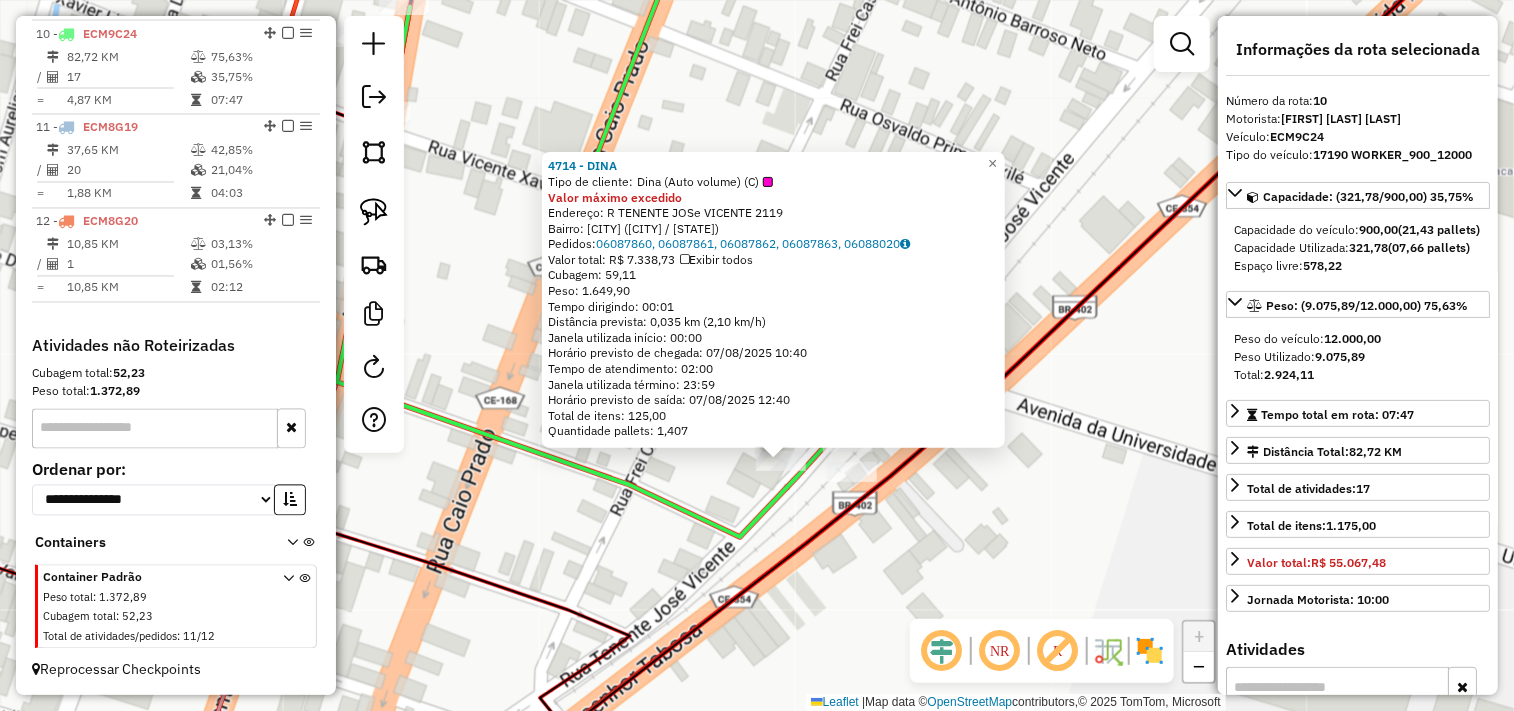 click 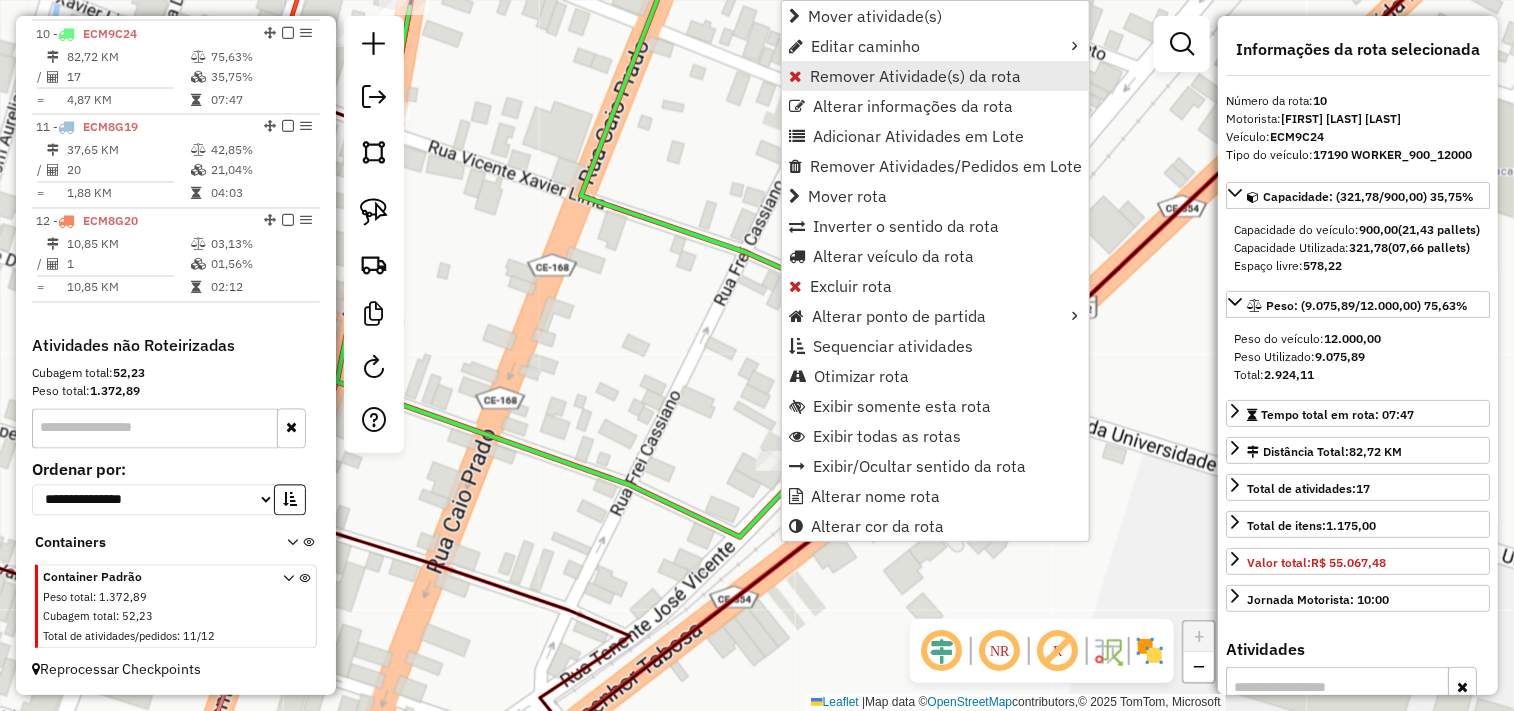 click on "Remover Atividade(s) da rota" at bounding box center [935, 76] 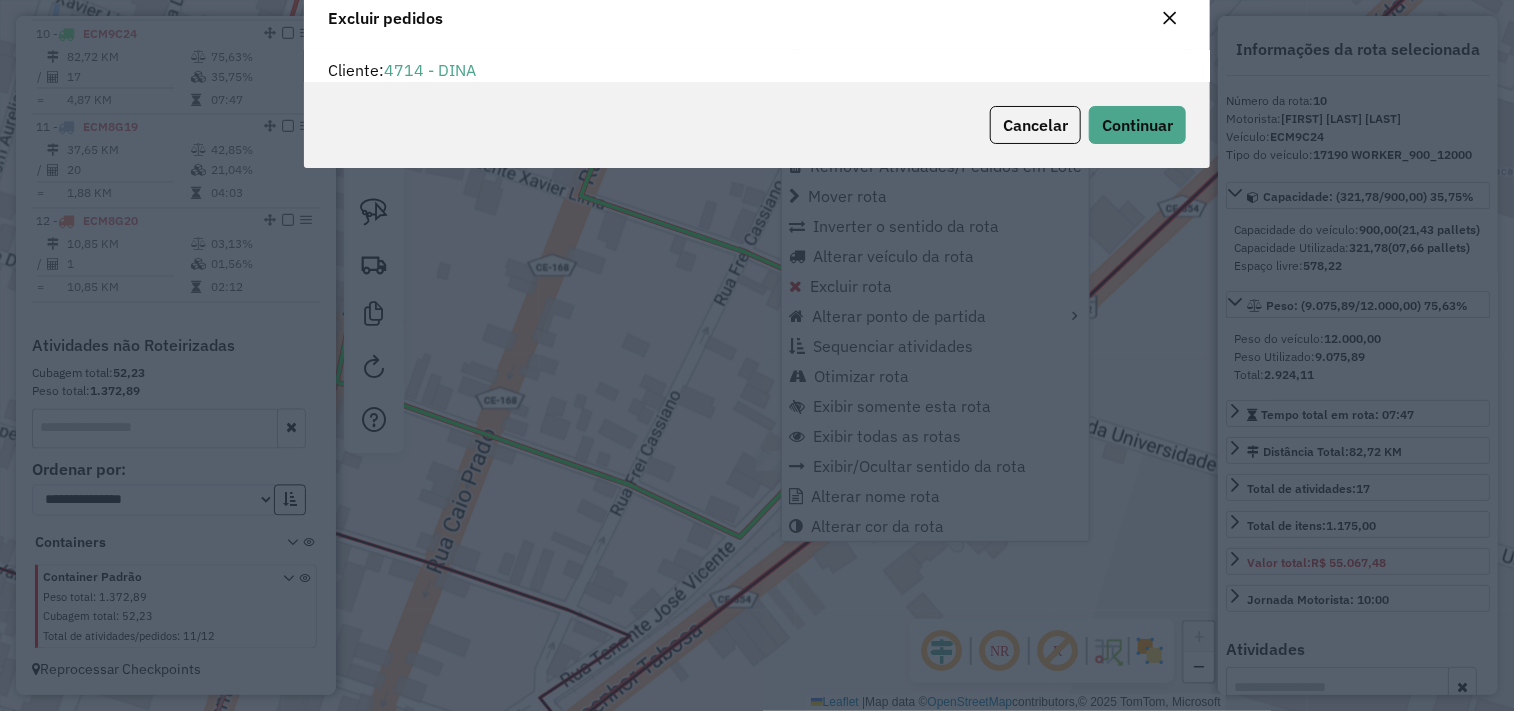 scroll, scrollTop: 11, scrollLeft: 5, axis: both 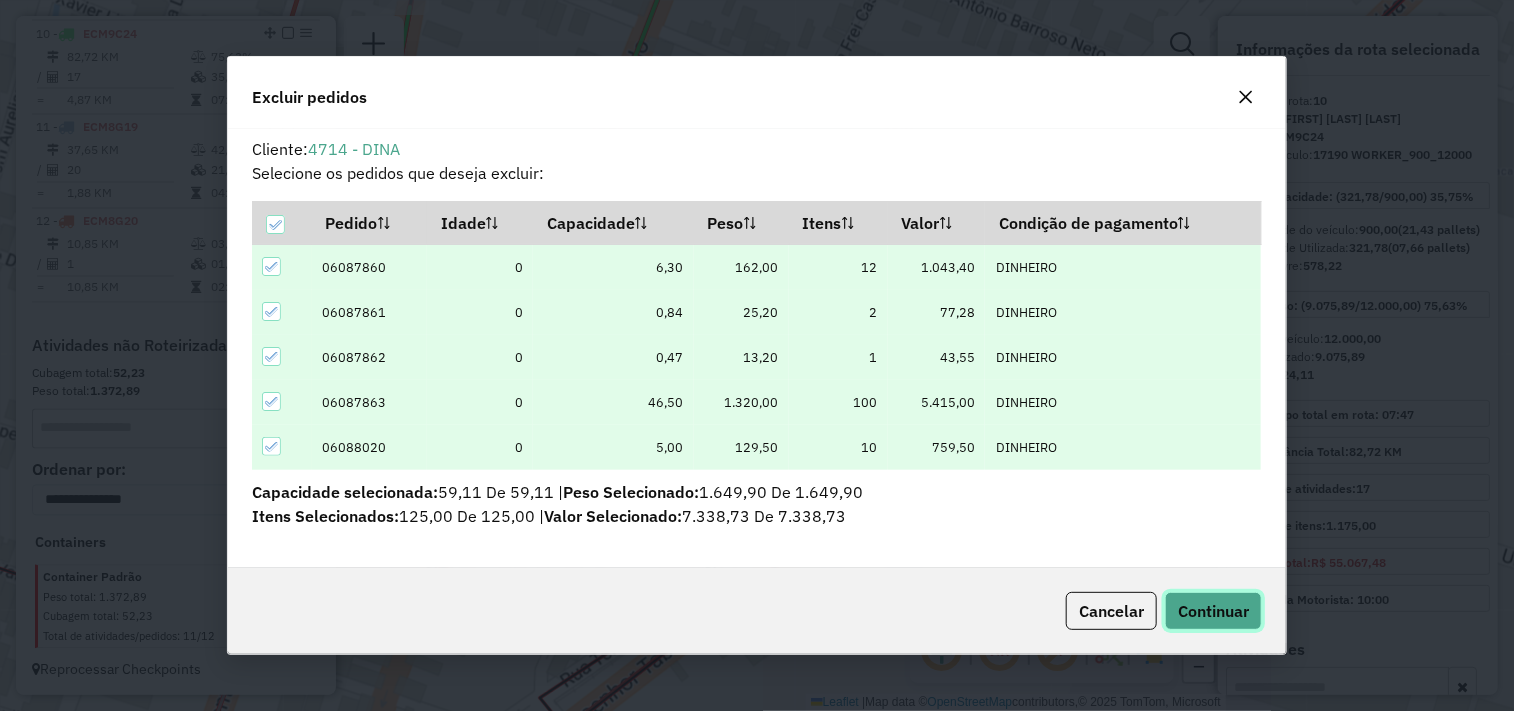 click on "Continuar" 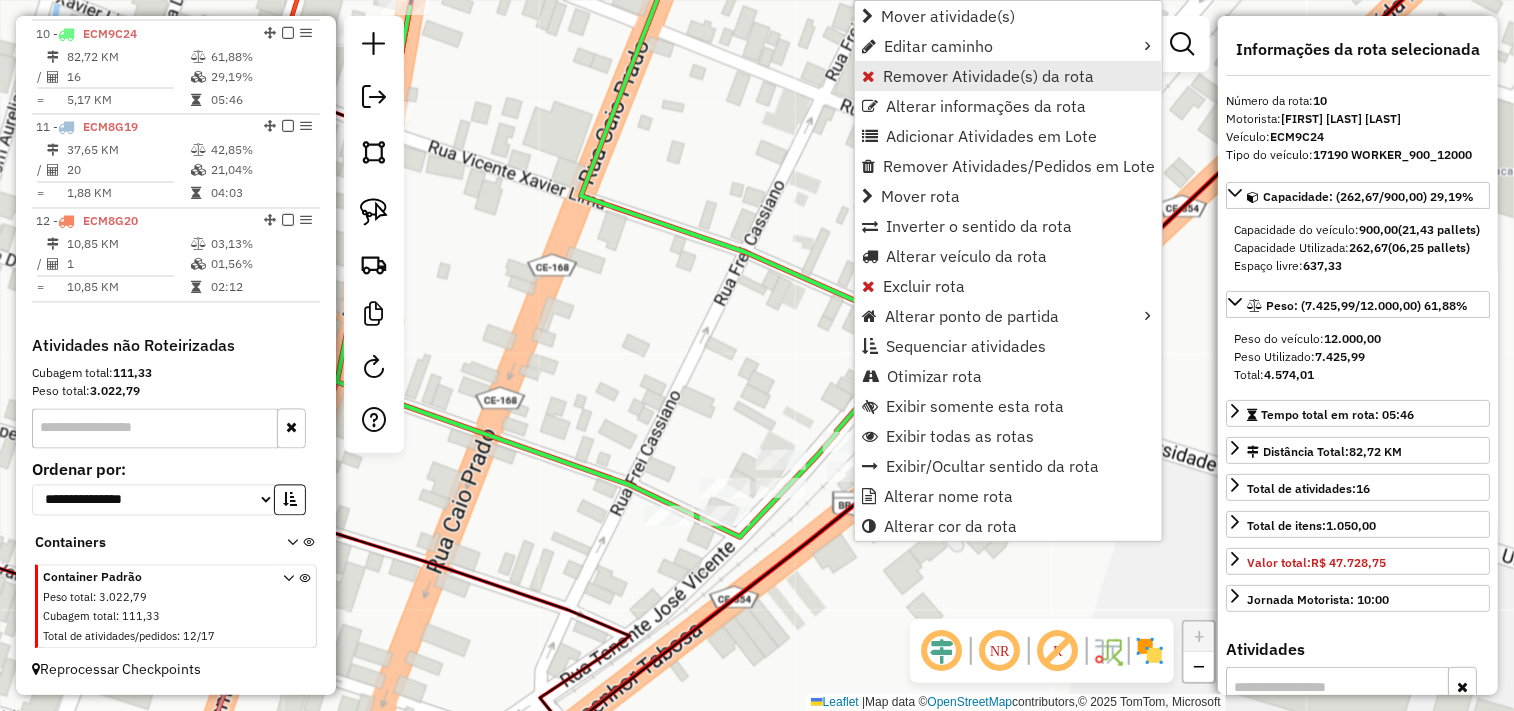 click on "Remover Atividade(s) da rota" at bounding box center (988, 76) 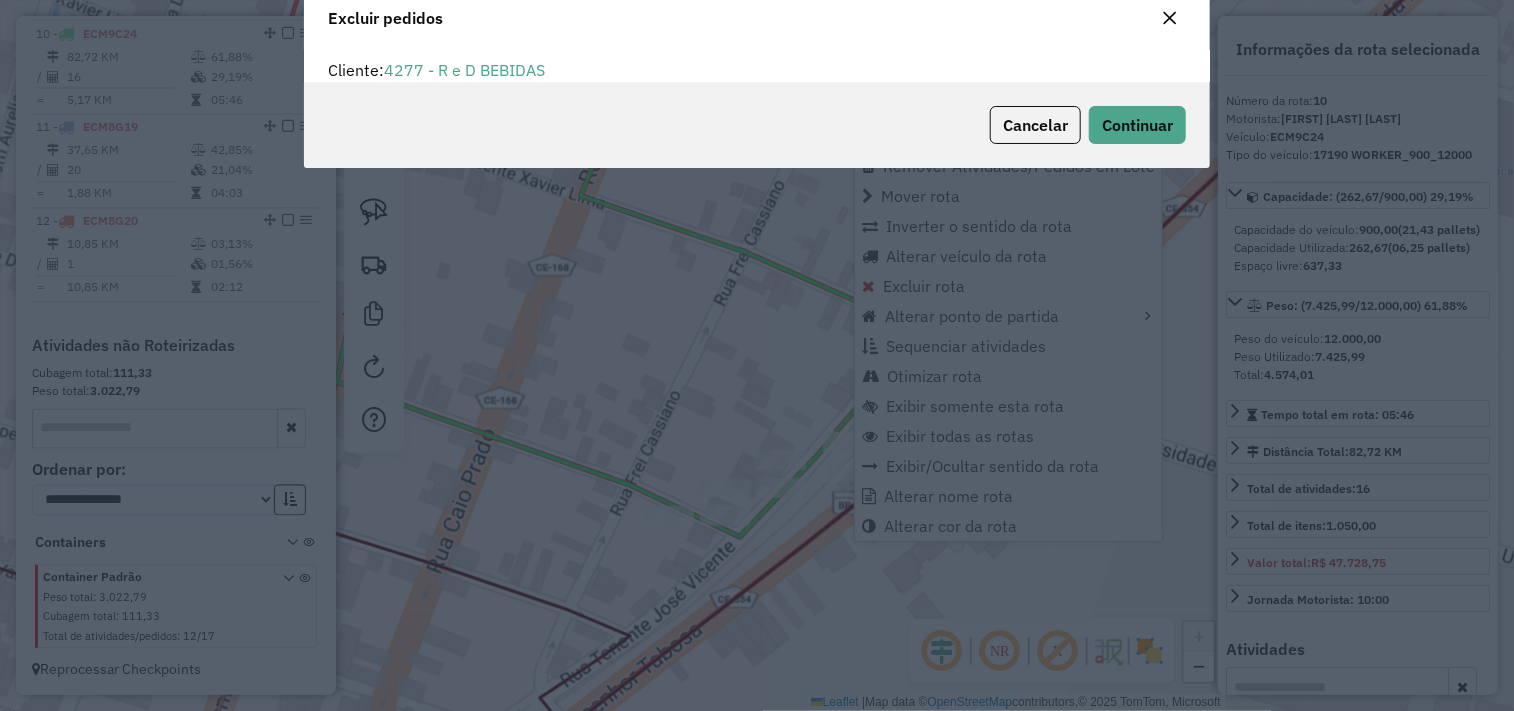 scroll, scrollTop: 68, scrollLeft: 0, axis: vertical 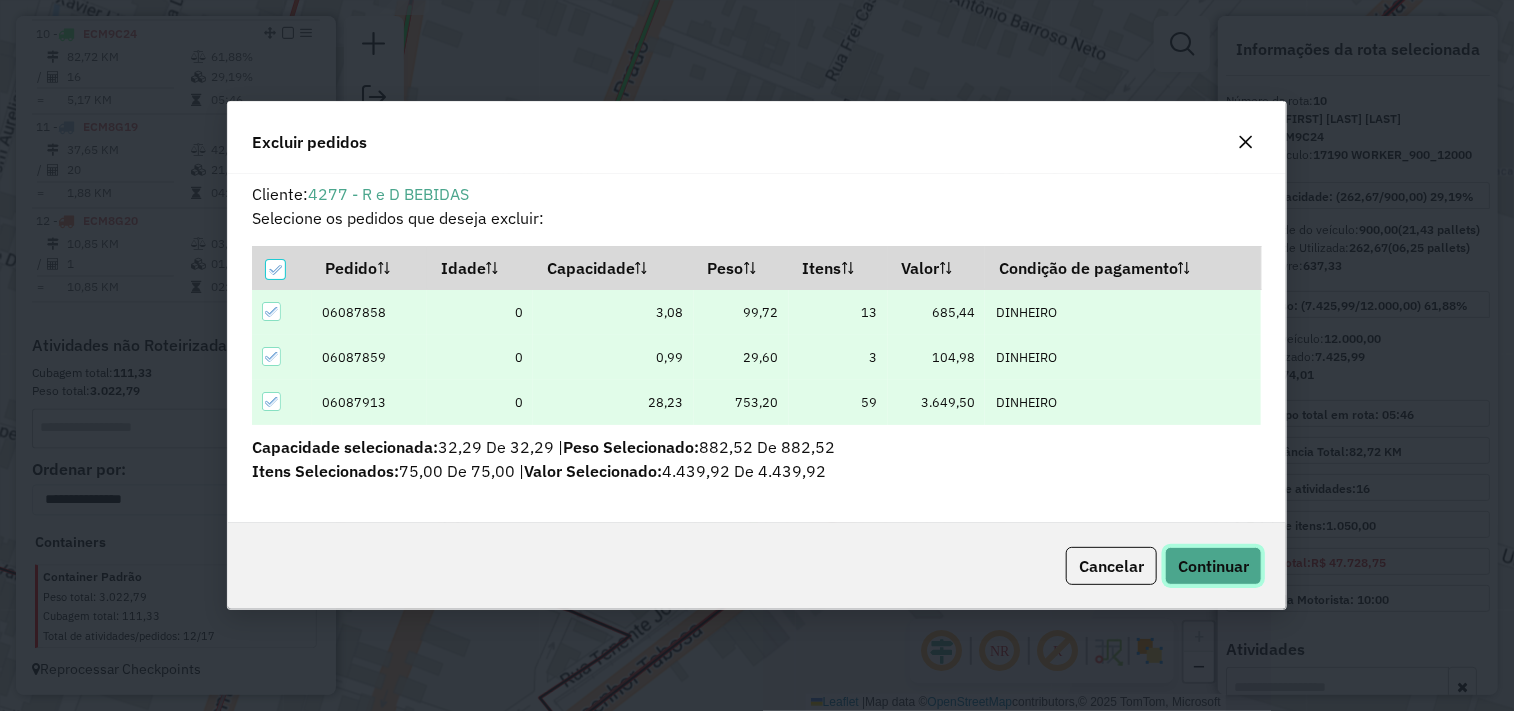 click on "Continuar" 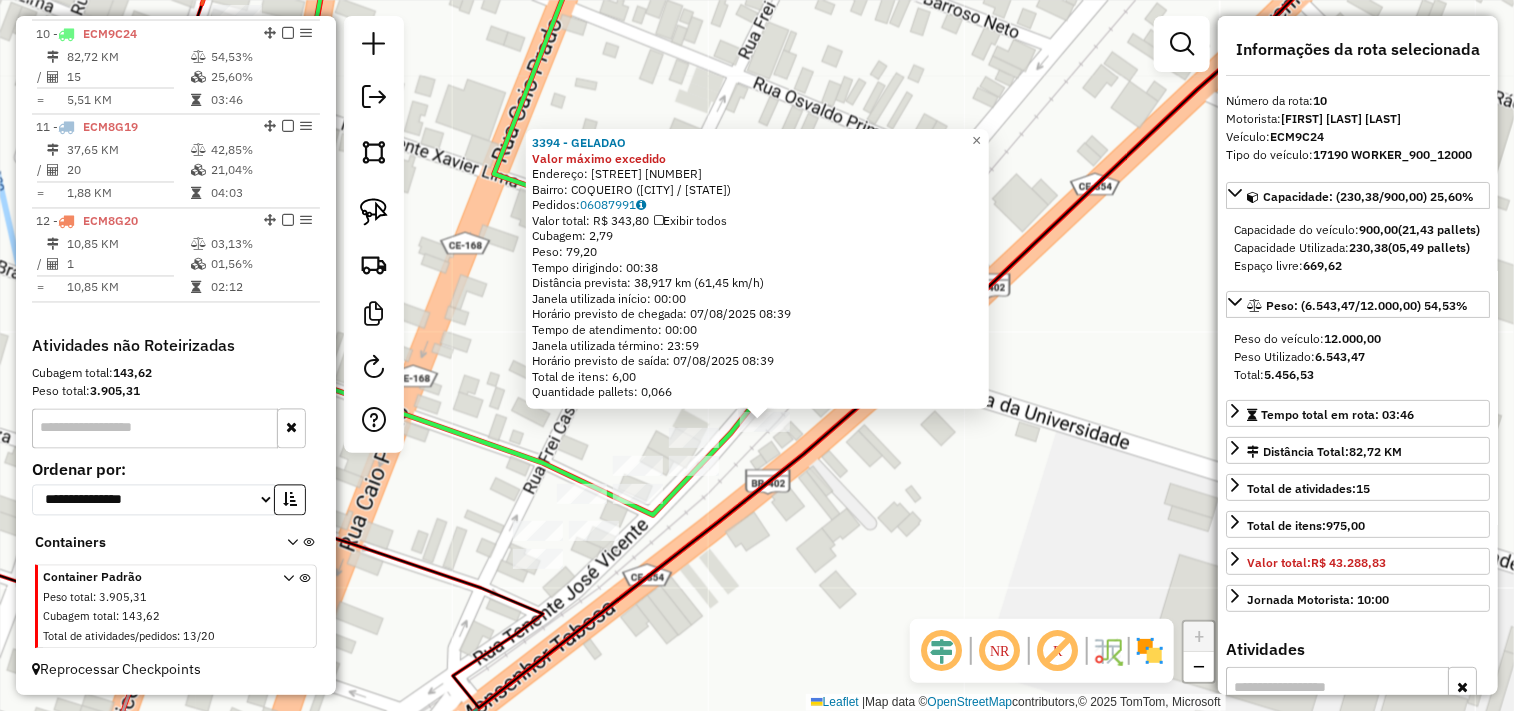drag, startPoint x: 860, startPoint y: 476, endPoint x: 871, endPoint y: 498, distance: 24.596748 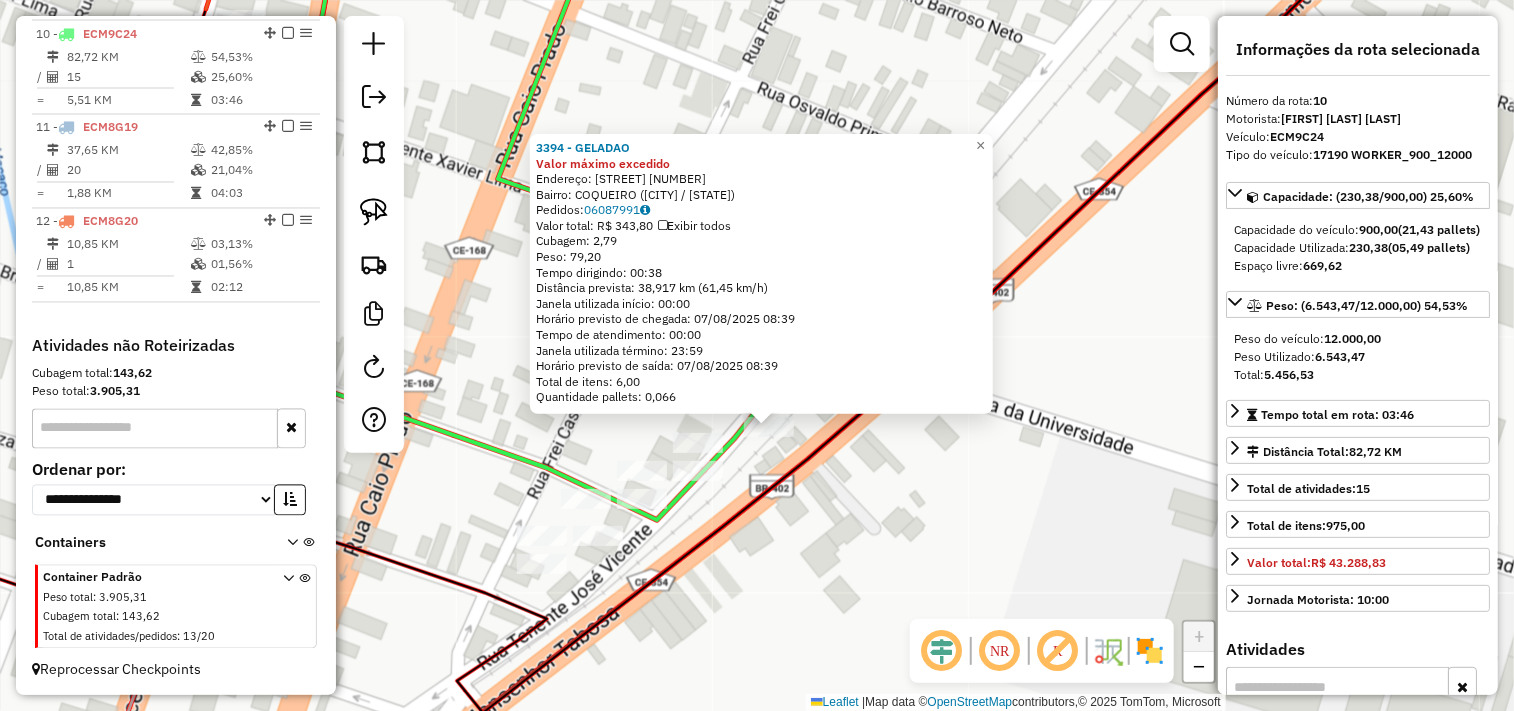 click on "3394 - GELADAO Valor máximo excedido  Endereço:  AVENIDA MONSENHOR TABOSA 2169   Bairro: COQUEIRO (ITAPIPOCA / CE)   Pedidos:  06087991   Valor total: R$ 343,80   Exibir todos   Cubagem: 2,79  Peso: 79,20  Tempo dirigindo: 00:38   Distância prevista: 38,917 km (61,45 km/h)   Janela utilizada início: 00:00   Horário previsto de chegada: 07/08/2025 08:39   Tempo de atendimento: 00:00   Janela utilizada término: 23:59   Horário previsto de saída: 07/08/2025 08:39   Total de itens: 6,00   Quantidade pallets: 0,066  × Janela de atendimento Grade de atendimento Capacidade Transportadoras Veículos Cliente Pedidos  Rotas Selecione os dias de semana para filtrar as janelas de atendimento  Seg   Ter   Qua   Qui   Sex   Sáb   Dom  Informe o período da janela de atendimento: De: Até:  Filtrar exatamente a janela do cliente  Considerar janela de atendimento padrão  Selecione os dias de semana para filtrar as grades de atendimento  Seg   Ter   Qua   Qui   Sex   Sáb   Dom   Peso mínimo:   Peso máximo:  De:" 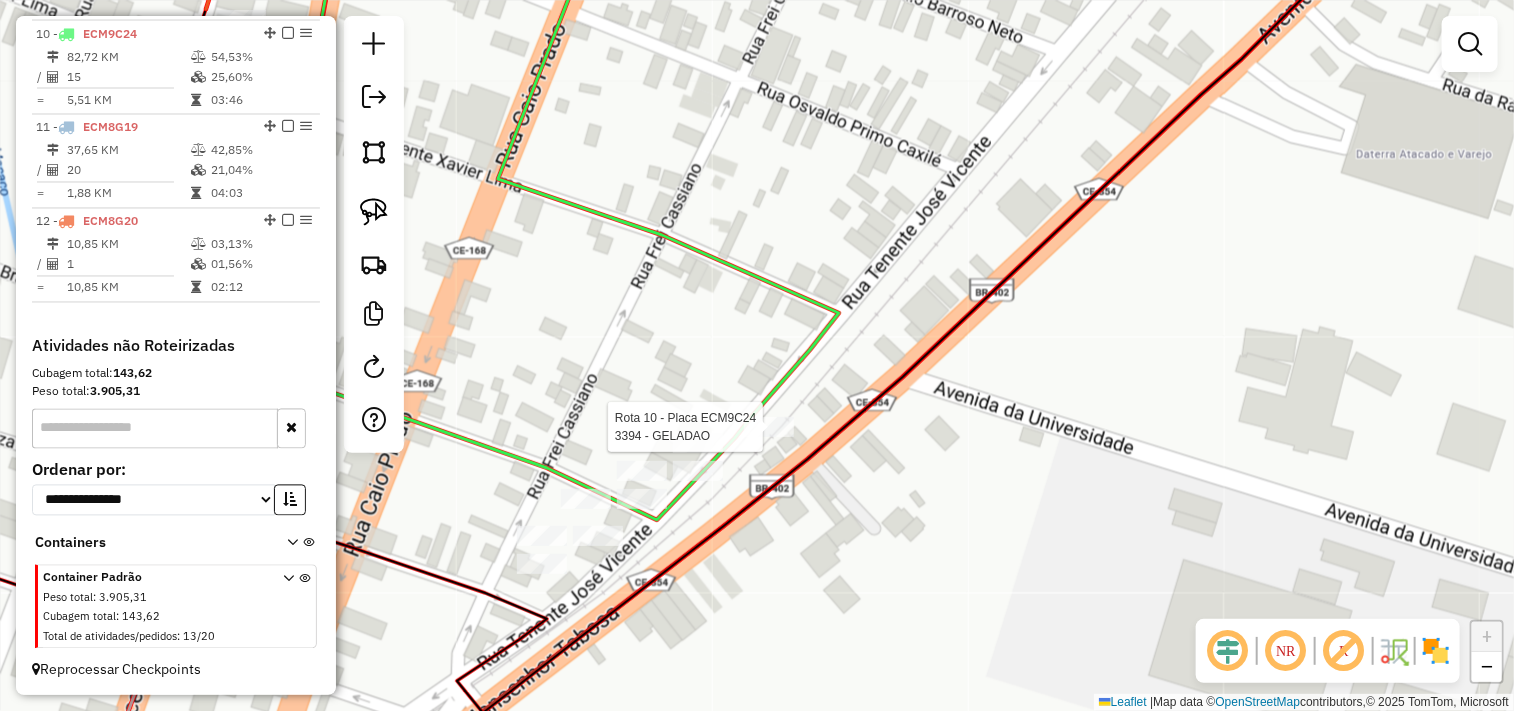 select on "**********" 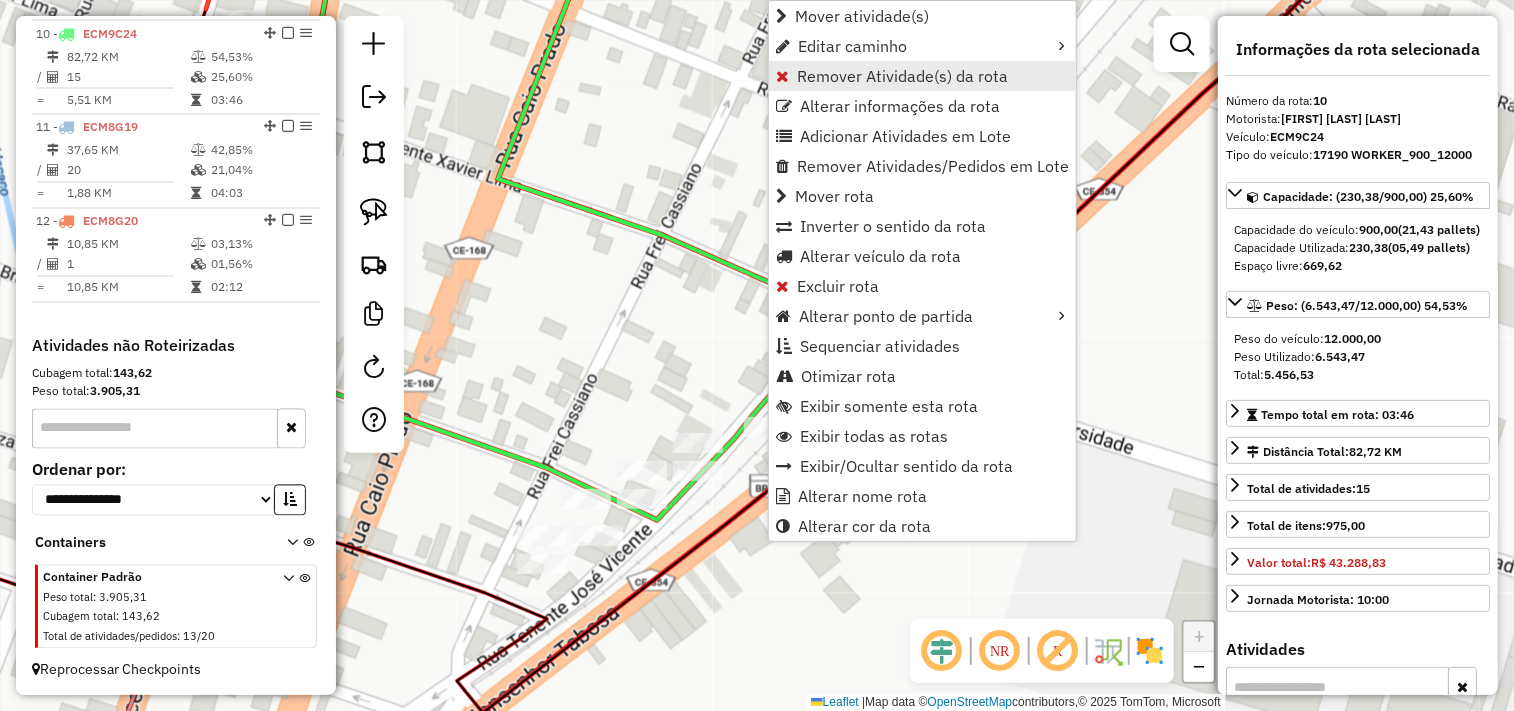 click on "Remover Atividade(s) da rota" at bounding box center [902, 76] 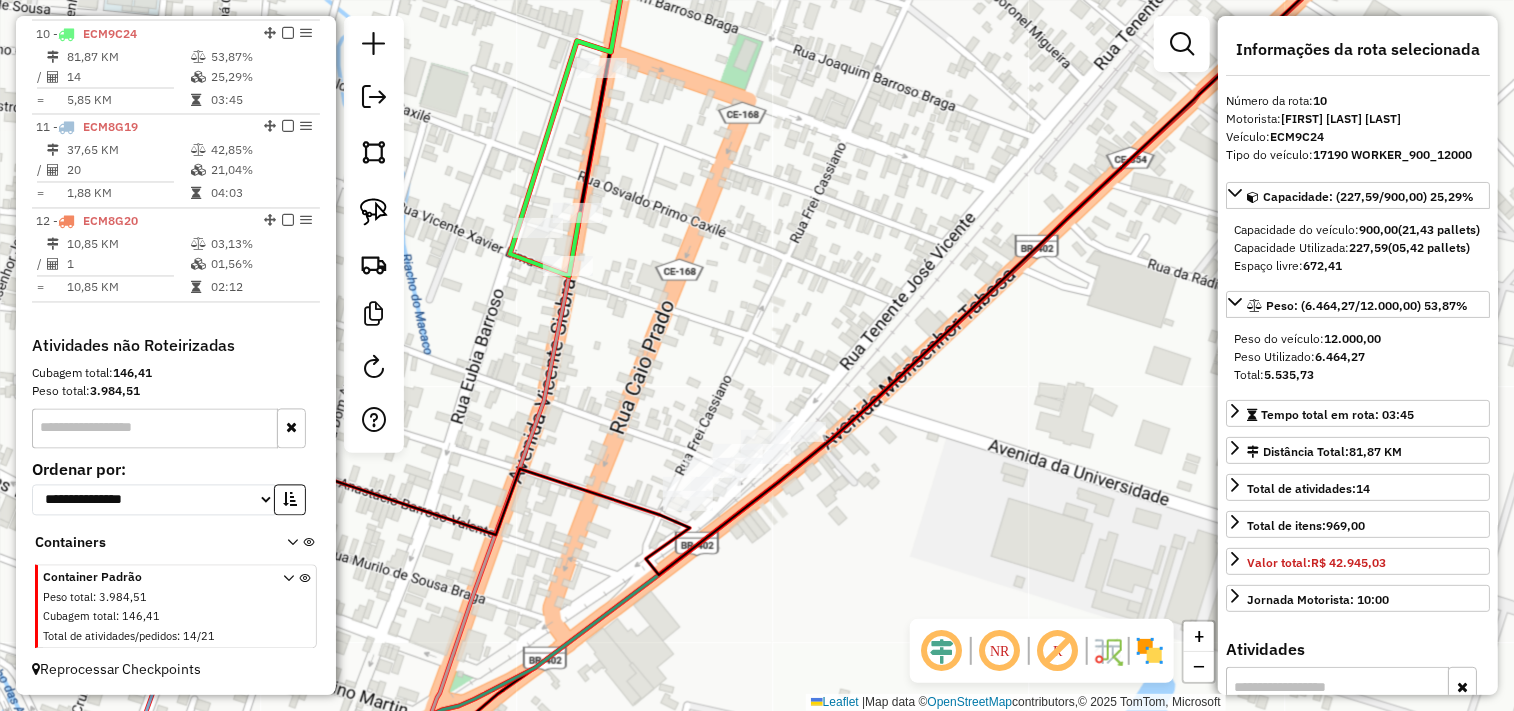 click on "Janela de atendimento Grade de atendimento Capacidade Transportadoras Veículos Cliente Pedidos  Rotas Selecione os dias de semana para filtrar as janelas de atendimento  Seg   Ter   Qua   Qui   Sex   Sáb   Dom  Informe o período da janela de atendimento: De: Até:  Filtrar exatamente a janela do cliente  Considerar janela de atendimento padrão  Selecione os dias de semana para filtrar as grades de atendimento  Seg   Ter   Qua   Qui   Sex   Sáb   Dom   Considerar clientes sem dia de atendimento cadastrado  Clientes fora do dia de atendimento selecionado Filtrar as atividades entre os valores definidos abaixo:  Peso mínimo:   Peso máximo:   Cubagem mínima:   Cubagem máxima:   De:   Até:  Filtrar as atividades entre o tempo de atendimento definido abaixo:  De:   Até:   Considerar capacidade total dos clientes não roteirizados Transportadora: Selecione um ou mais itens Tipo de veículo: Selecione um ou mais itens Veículo: Selecione um ou mais itens Motorista: Selecione um ou mais itens Nome: Rótulo:" 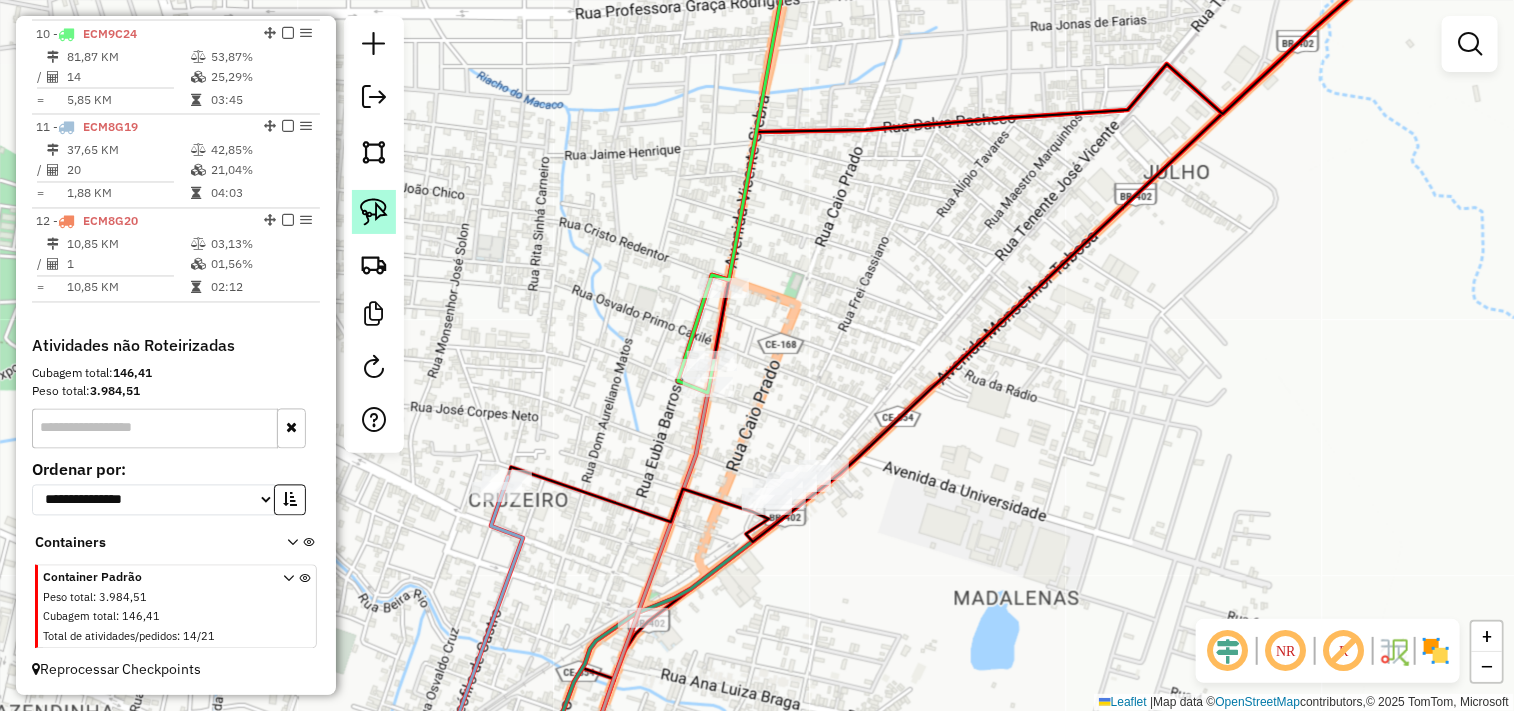 click 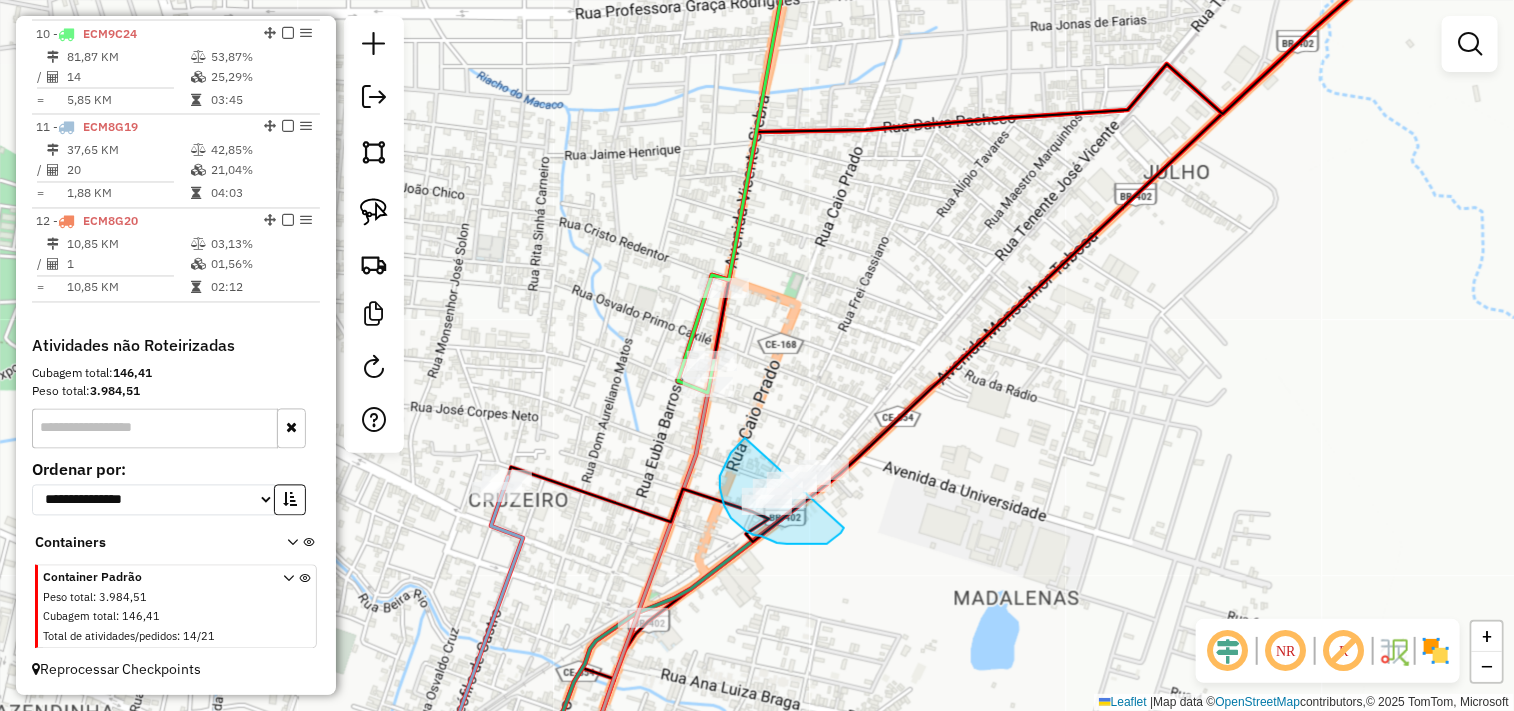 drag, startPoint x: 841, startPoint y: 533, endPoint x: 911, endPoint y: 448, distance: 110.11358 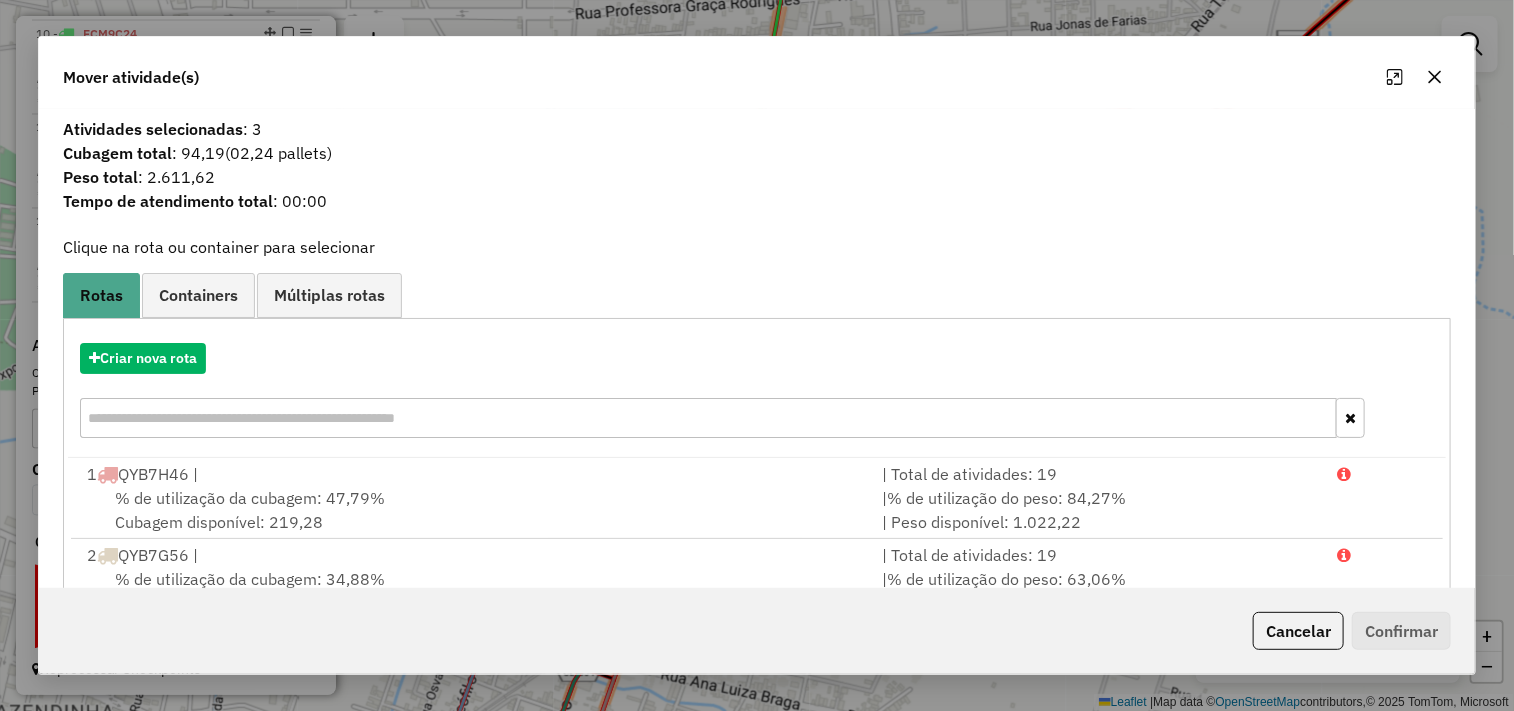 scroll, scrollTop: 303, scrollLeft: 0, axis: vertical 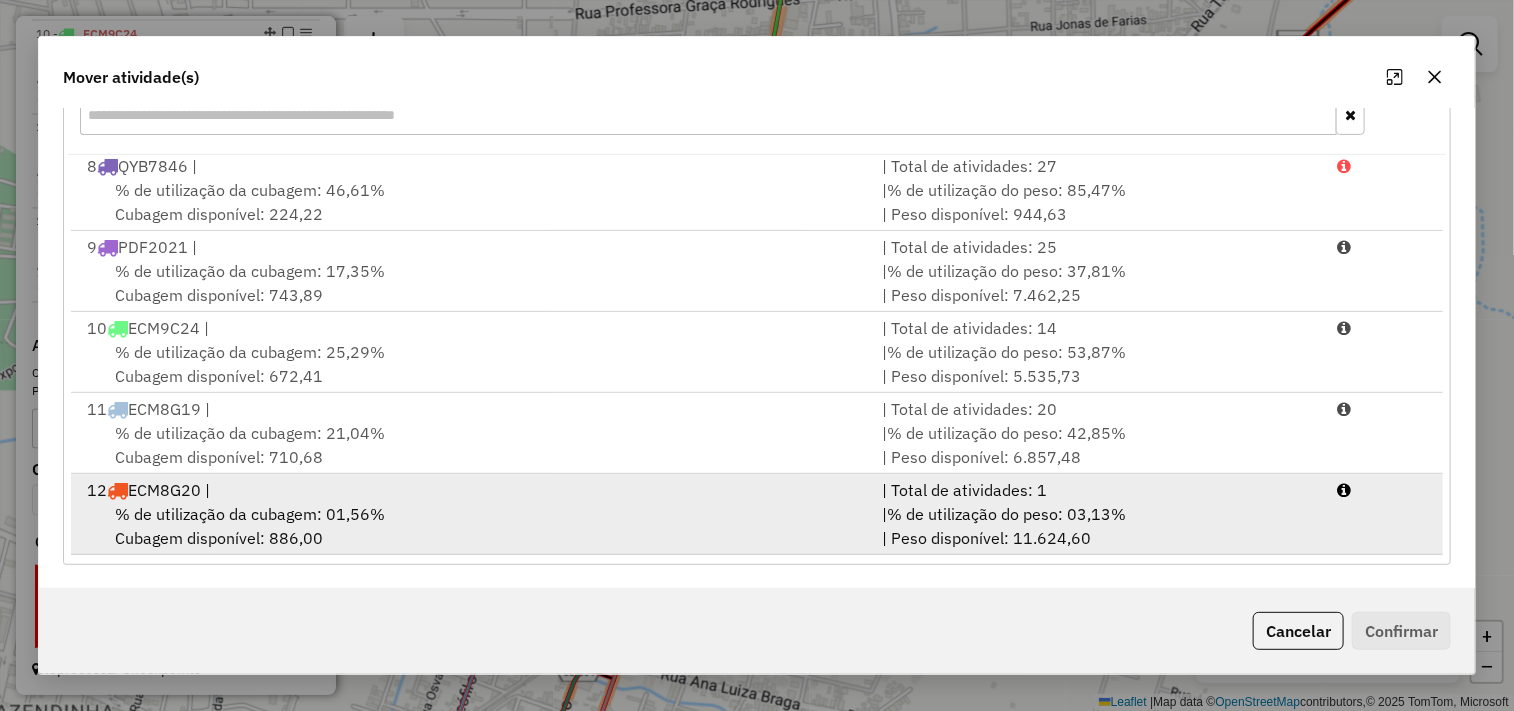 click on "% de utilização da cubagem: 01,56%" at bounding box center [250, 514] 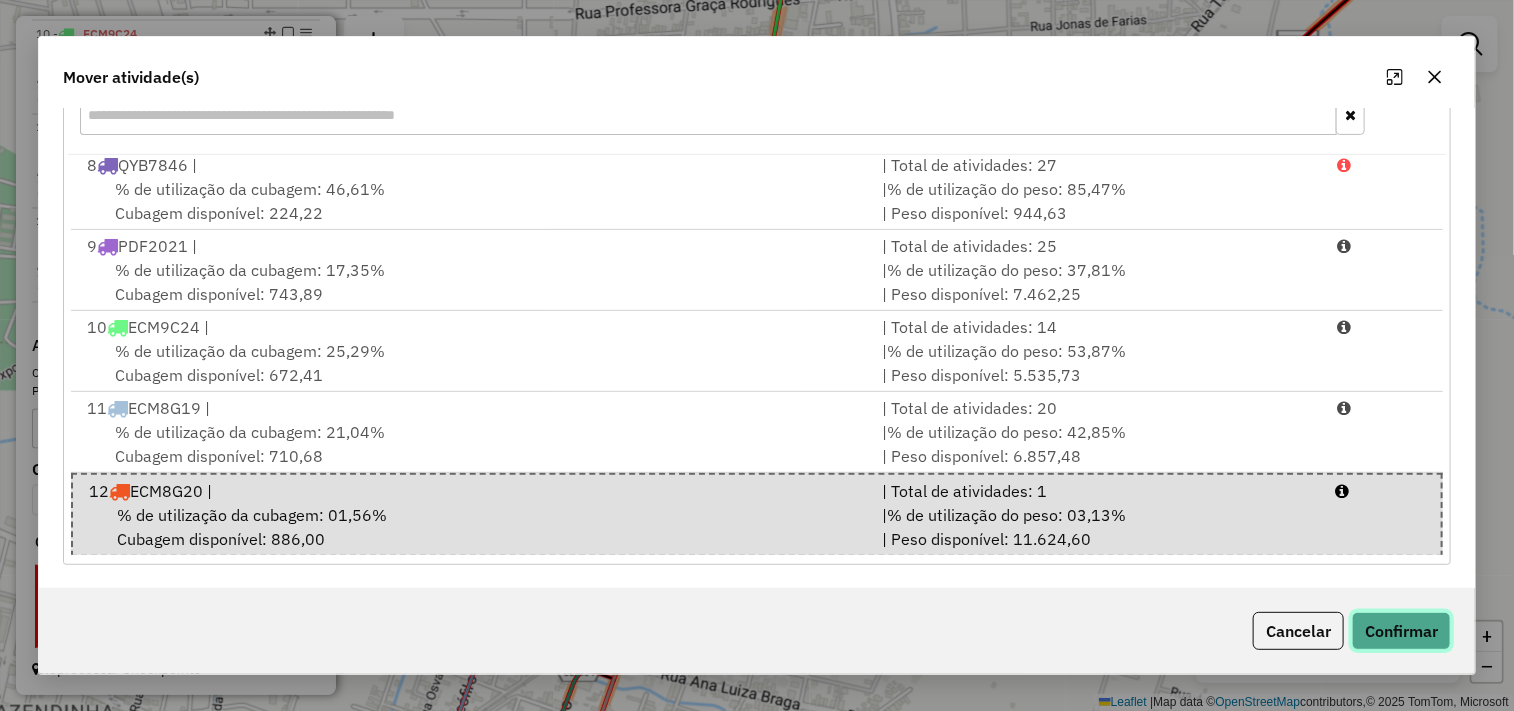 click on "Confirmar" 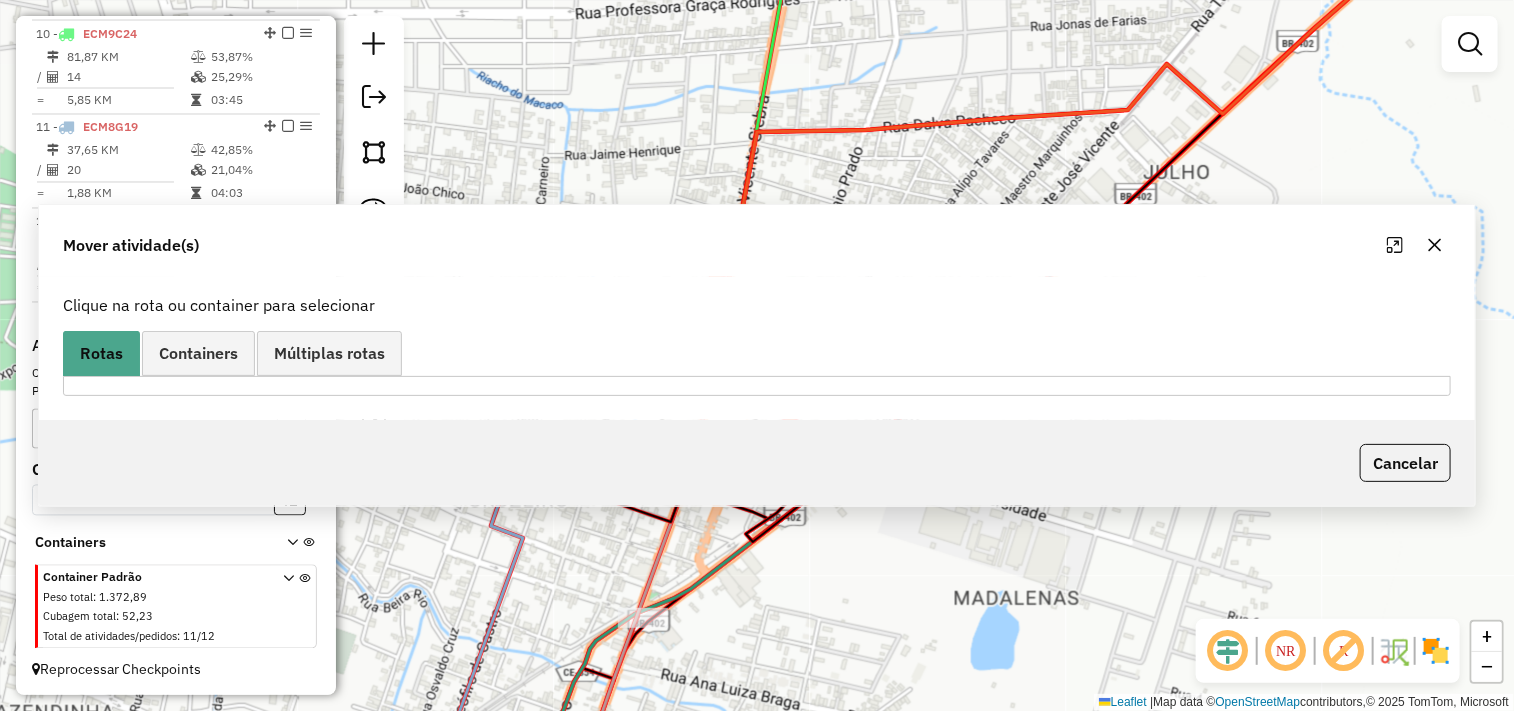 scroll, scrollTop: 0, scrollLeft: 0, axis: both 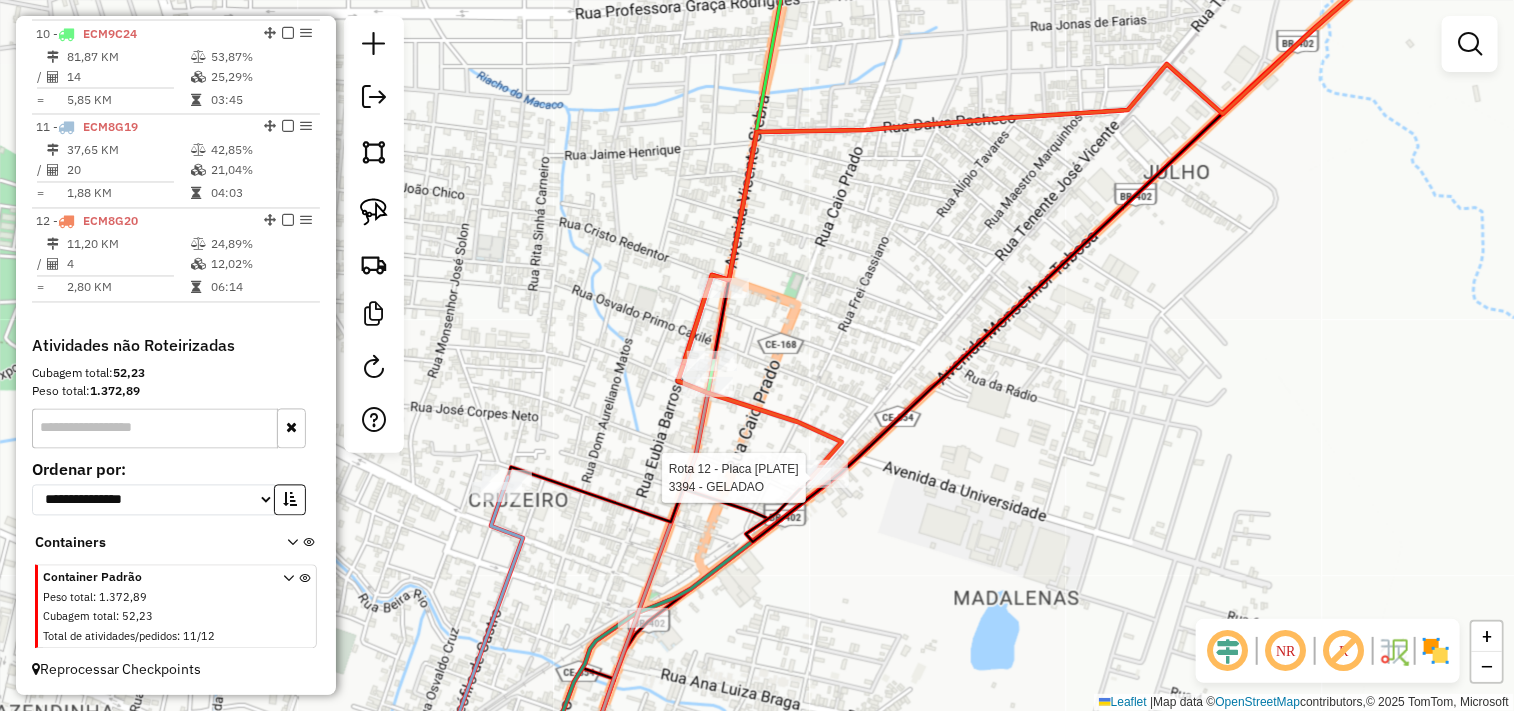 select on "**********" 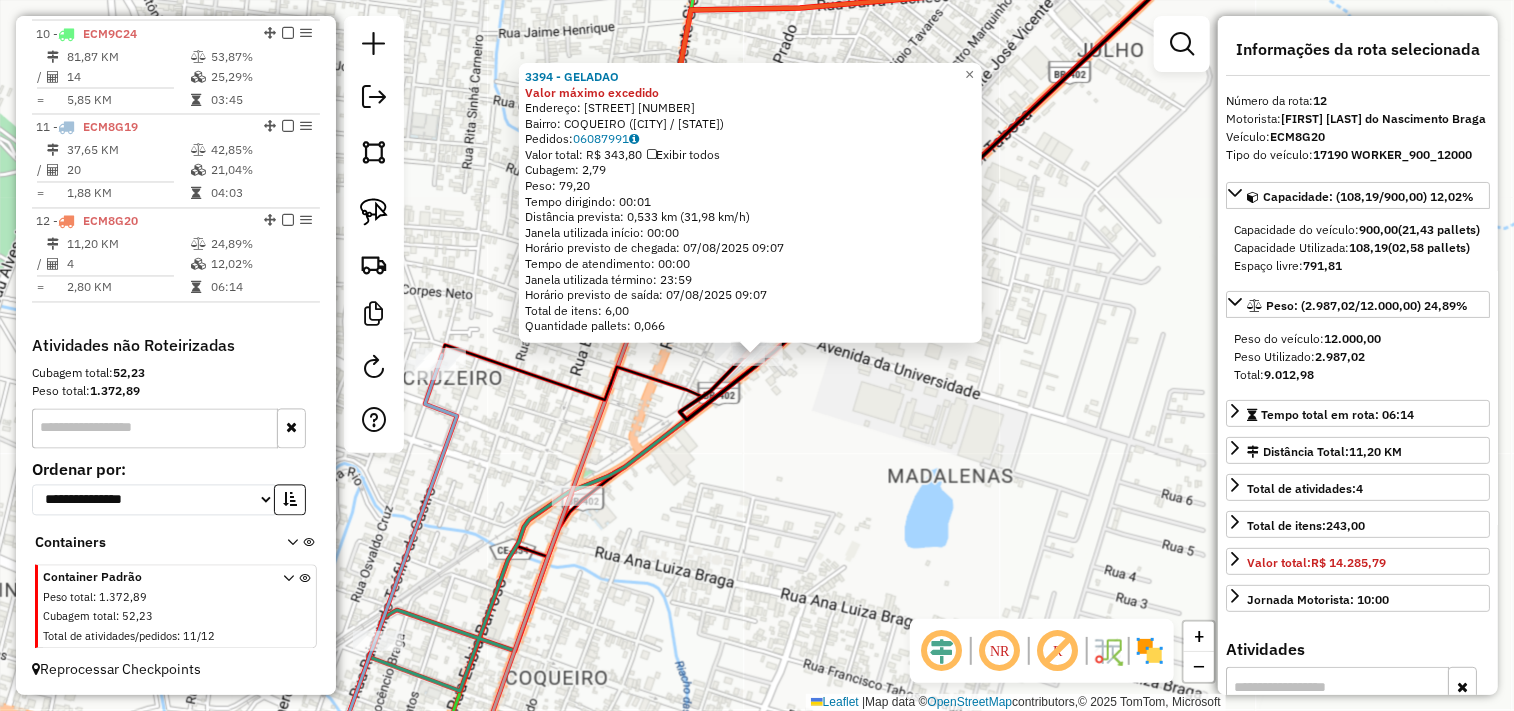 click on "3394 - GELADAO Valor máximo excedido  Endereço:  AVENIDA MONSENHOR TABOSA 2169   Bairro: COQUEIRO (ITAPIPOCA / CE)   Pedidos:  06087991   Valor total: R$ 343,80   Exibir todos   Cubagem: 2,79  Peso: 79,20  Tempo dirigindo: 00:01   Distância prevista: 0,533 km (31,98 km/h)   Janela utilizada início: 00:00   Horário previsto de chegada: 07/08/2025 09:07   Tempo de atendimento: 00:00   Janela utilizada término: 23:59   Horário previsto de saída: 07/08/2025 09:07   Total de itens: 6,00   Quantidade pallets: 0,066  × Janela de atendimento Grade de atendimento Capacidade Transportadoras Veículos Cliente Pedidos  Rotas Selecione os dias de semana para filtrar as janelas de atendimento  Seg   Ter   Qua   Qui   Sex   Sáb   Dom  Informe o período da janela de atendimento: De: Até:  Filtrar exatamente a janela do cliente  Considerar janela de atendimento padrão  Selecione os dias de semana para filtrar as grades de atendimento  Seg   Ter   Qua   Qui   Sex   Sáb   Dom   Peso mínimo:   Peso máximo:   De:" 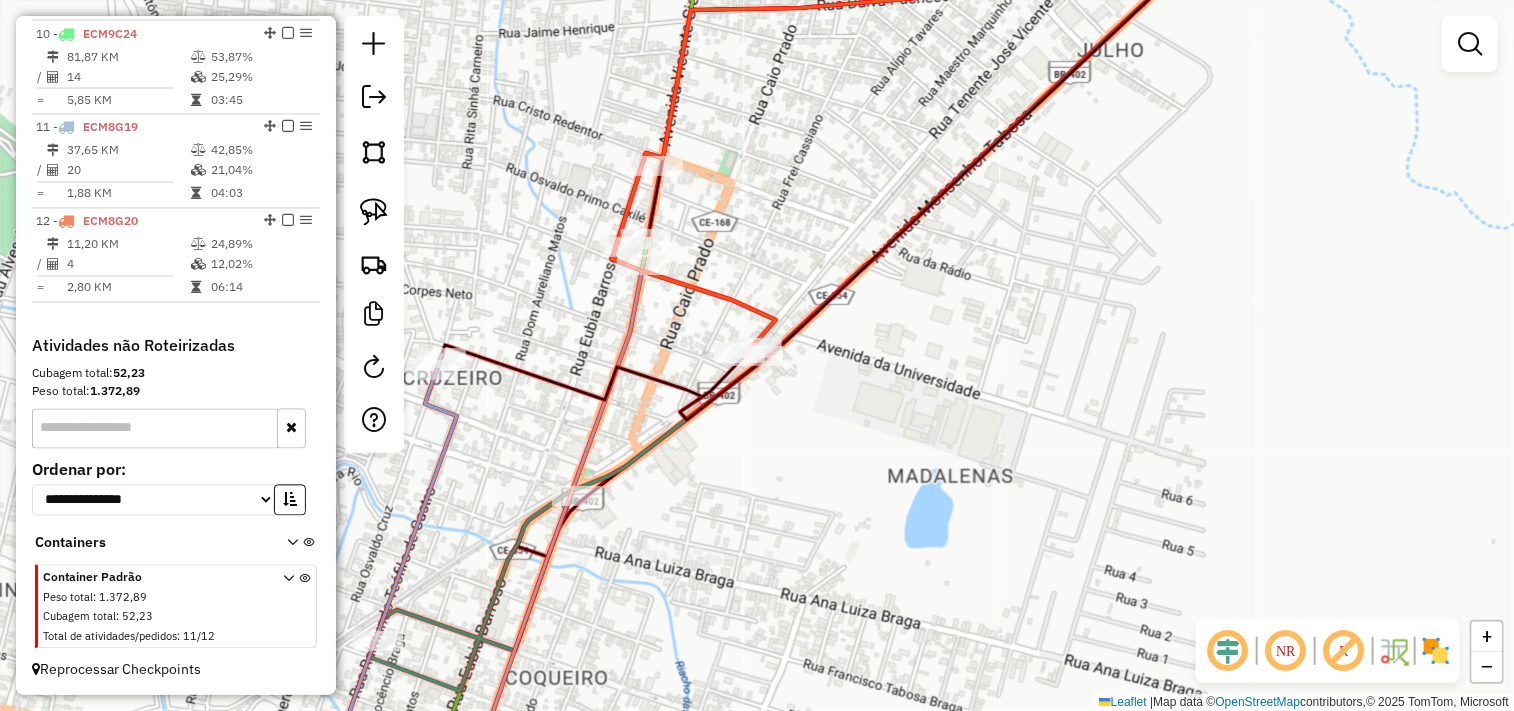 click on "Janela de atendimento Grade de atendimento Capacidade Transportadoras Veículos Cliente Pedidos  Rotas Selecione os dias de semana para filtrar as janelas de atendimento  Seg   Ter   Qua   Qui   Sex   Sáb   Dom  Informe o período da janela de atendimento: De: Até:  Filtrar exatamente a janela do cliente  Considerar janela de atendimento padrão  Selecione os dias de semana para filtrar as grades de atendimento  Seg   Ter   Qua   Qui   Sex   Sáb   Dom   Considerar clientes sem dia de atendimento cadastrado  Clientes fora do dia de atendimento selecionado Filtrar as atividades entre os valores definidos abaixo:  Peso mínimo:   Peso máximo:   Cubagem mínima:   Cubagem máxima:   De:   Até:  Filtrar as atividades entre o tempo de atendimento definido abaixo:  De:   Até:   Considerar capacidade total dos clientes não roteirizados Transportadora: Selecione um ou mais itens Tipo de veículo: Selecione um ou mais itens Veículo: Selecione um ou mais itens Motorista: Selecione um ou mais itens Nome: Rótulo:" 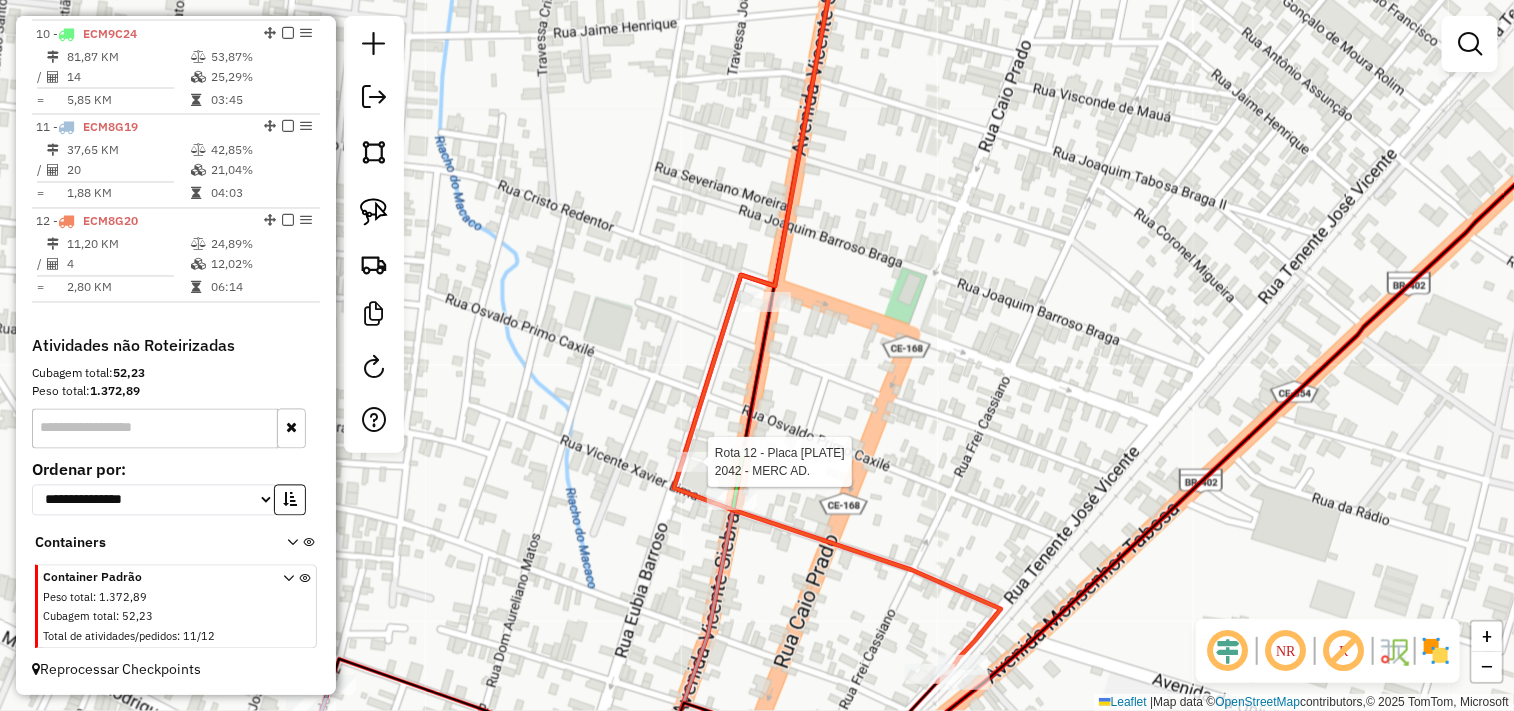 select on "**********" 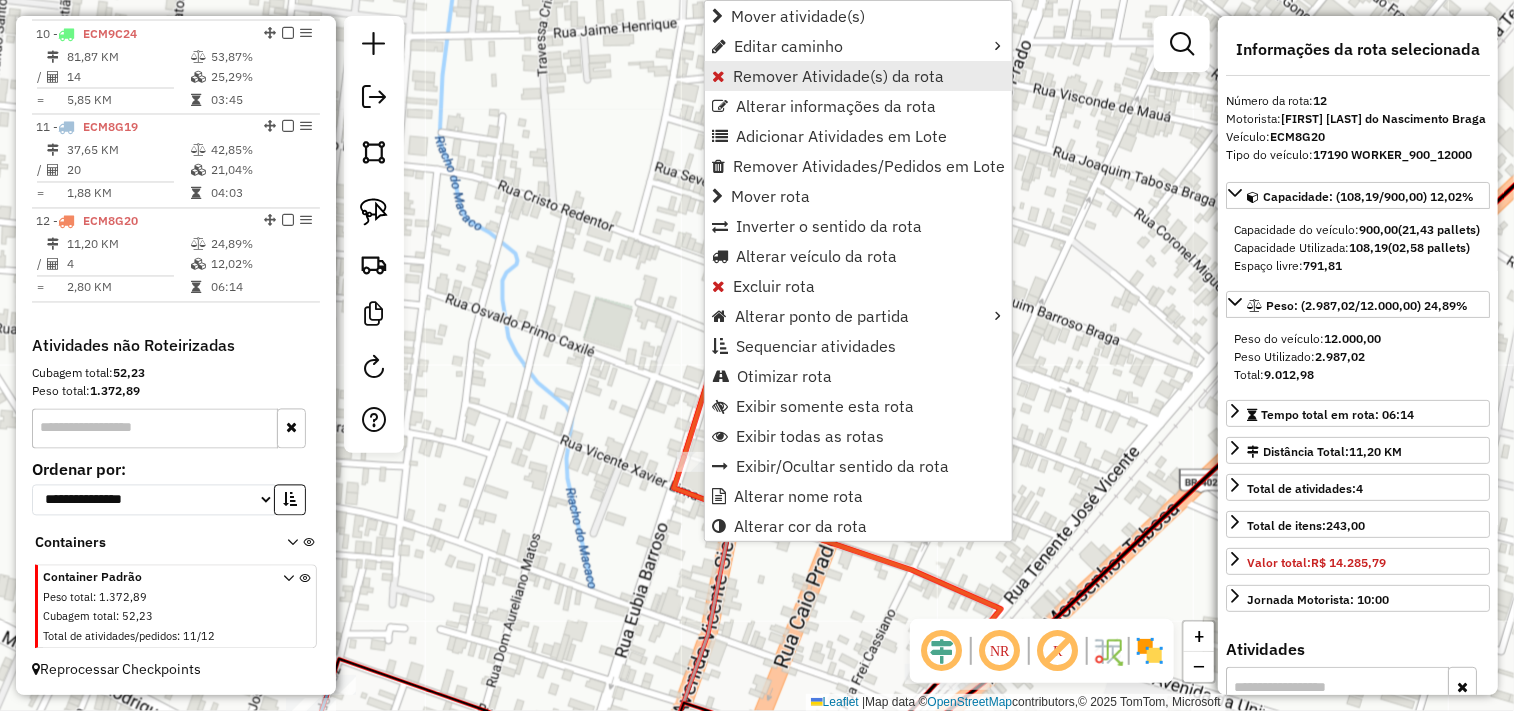 click on "Remover Atividade(s) da rota" at bounding box center (838, 76) 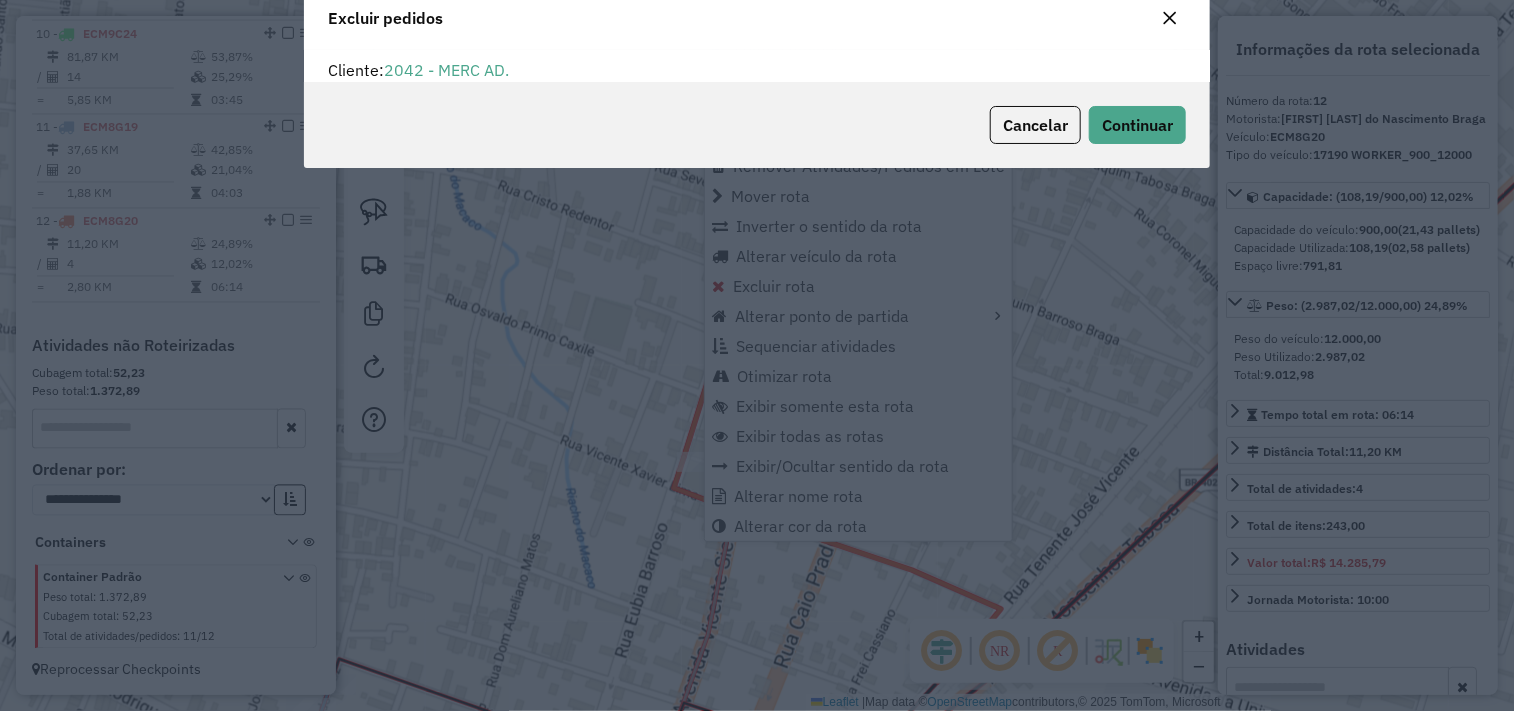 scroll, scrollTop: 11, scrollLeft: 5, axis: both 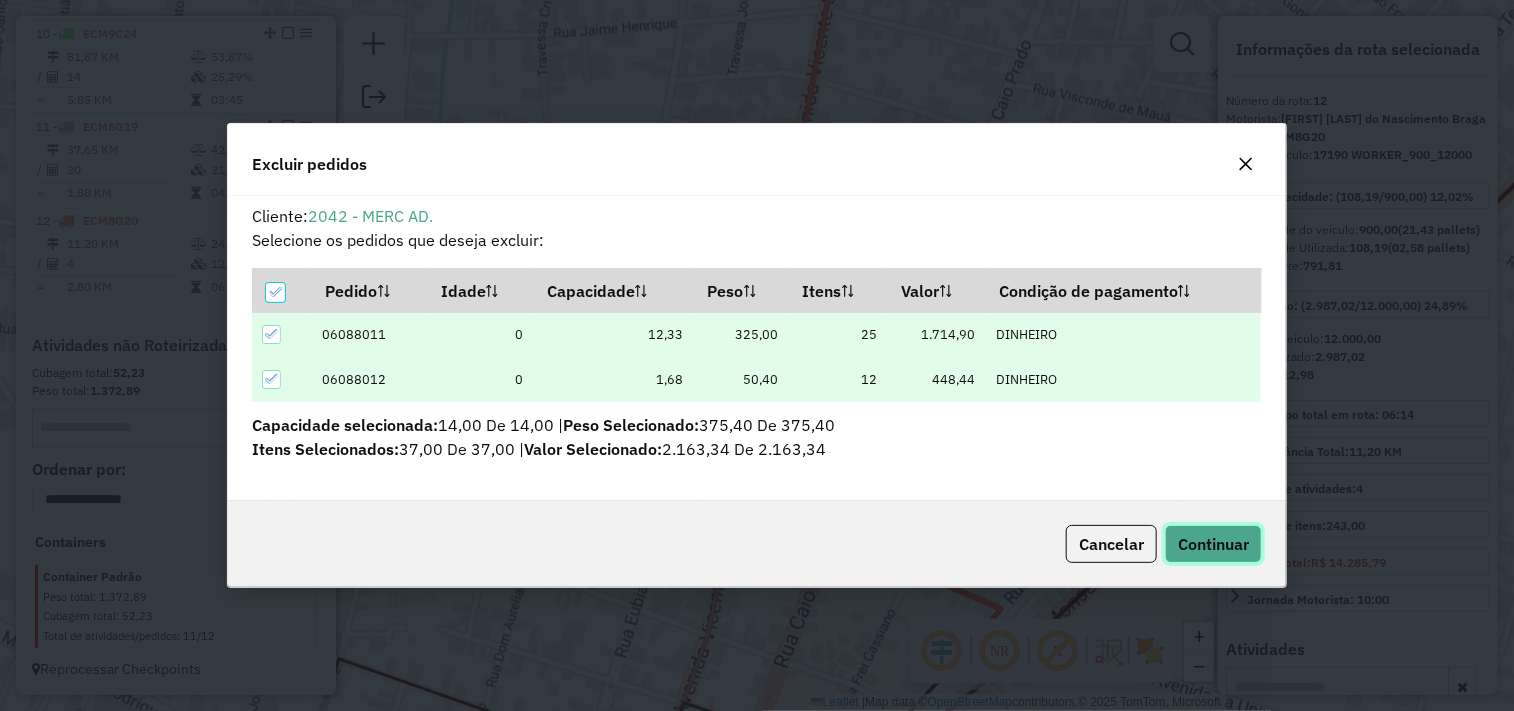 click on "Continuar" 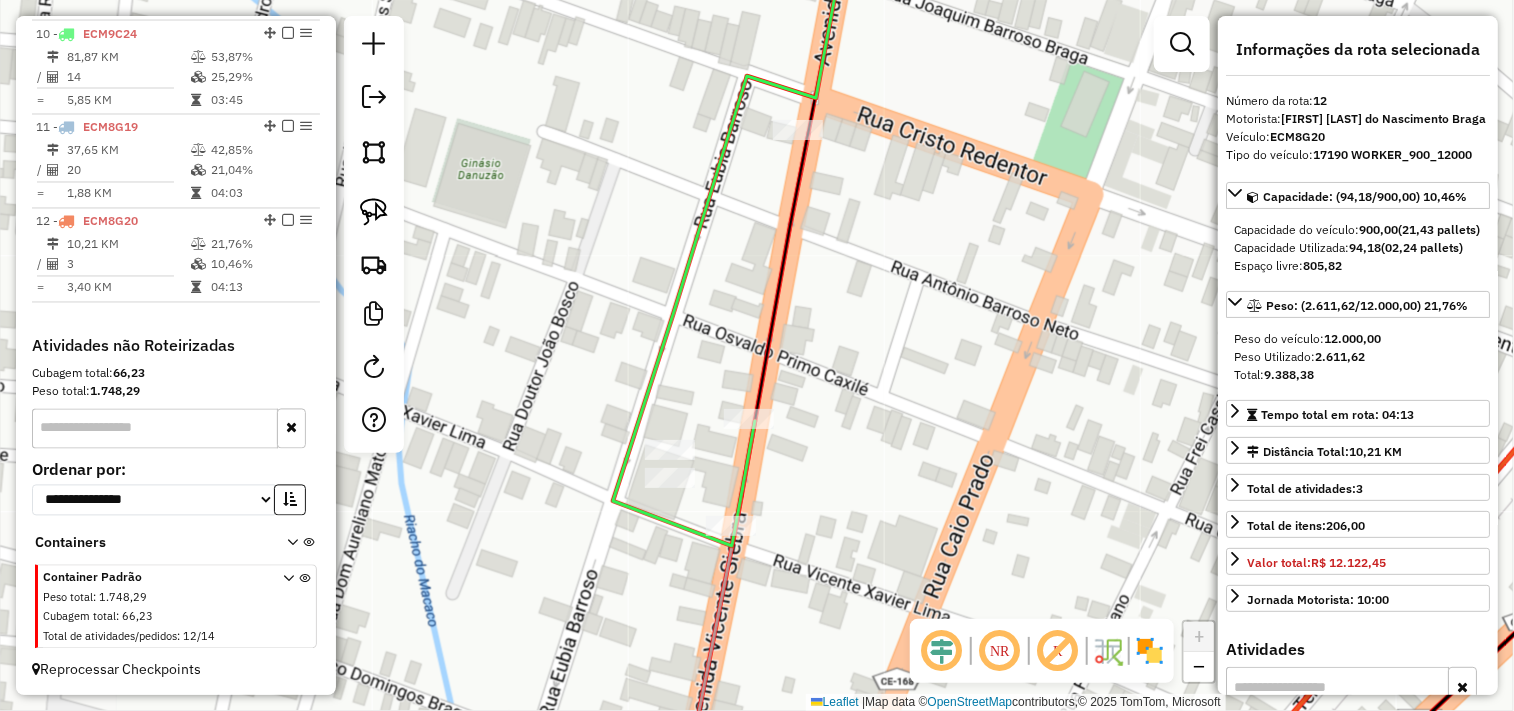 click 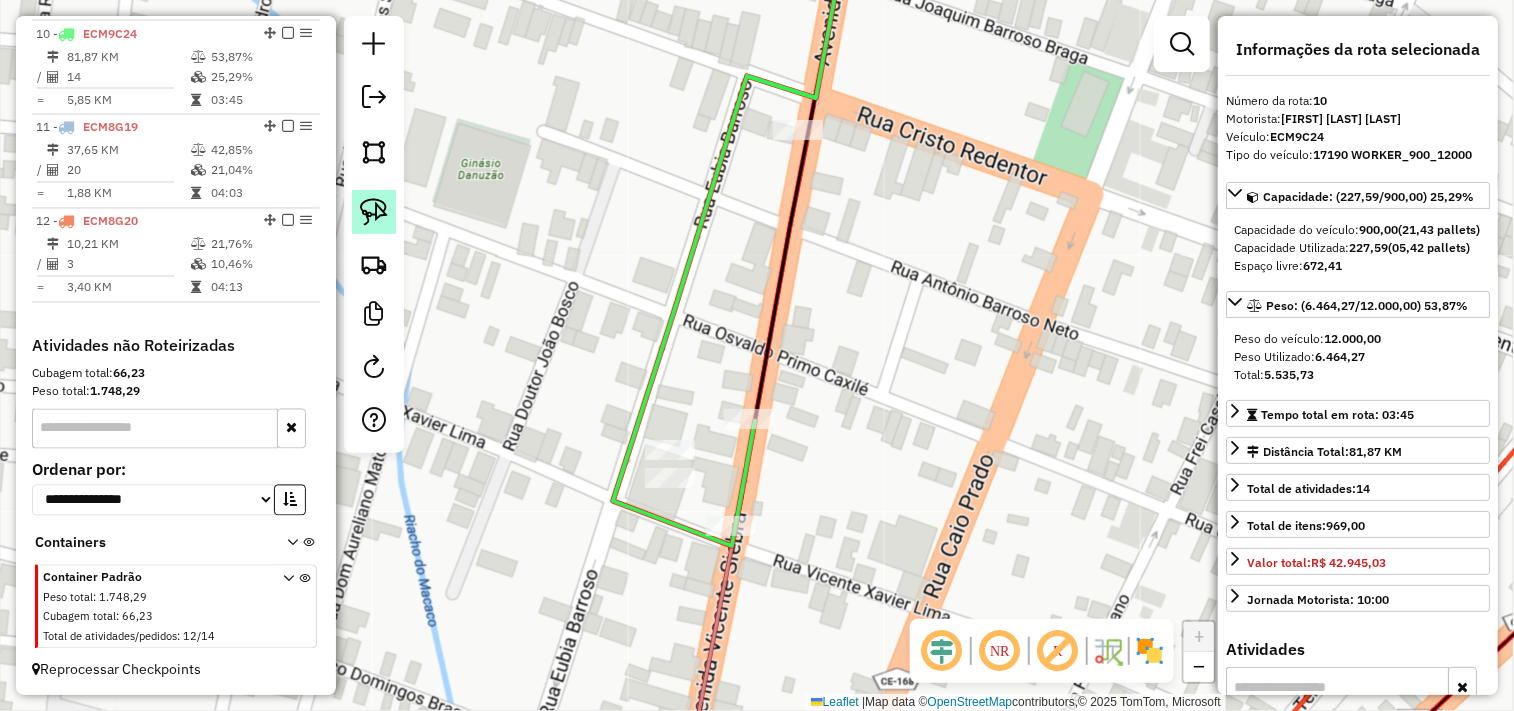 click 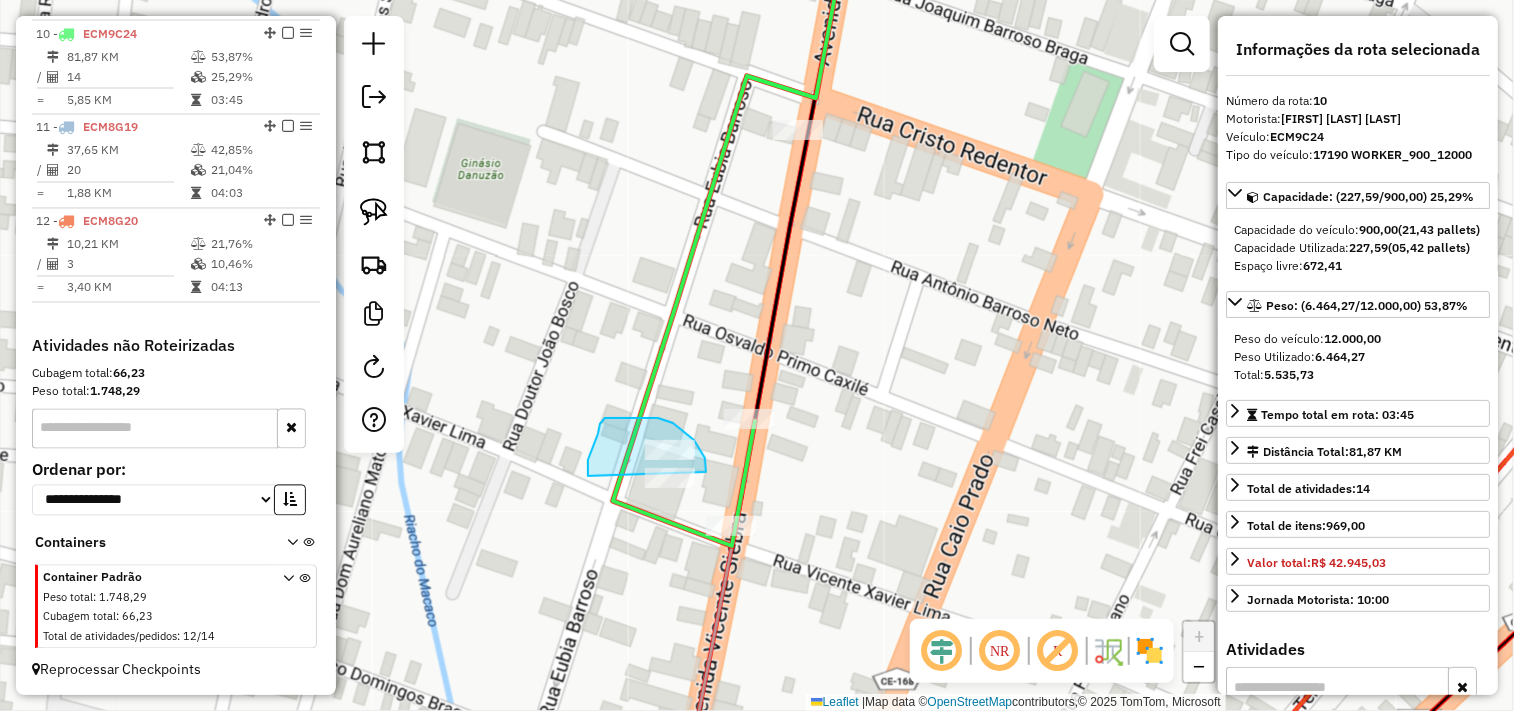 drag, startPoint x: 600, startPoint y: 424, endPoint x: 650, endPoint y: 527, distance: 114.494545 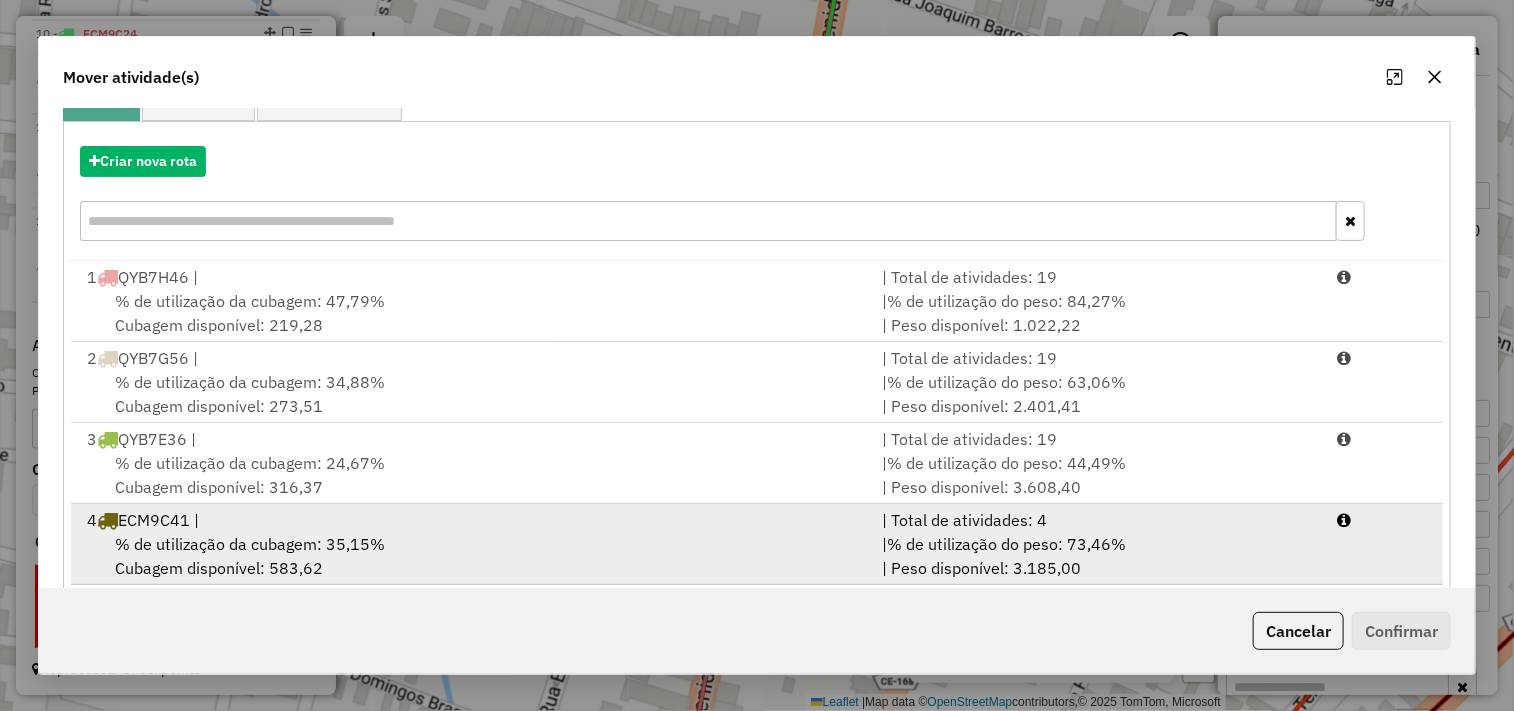 scroll, scrollTop: 303, scrollLeft: 0, axis: vertical 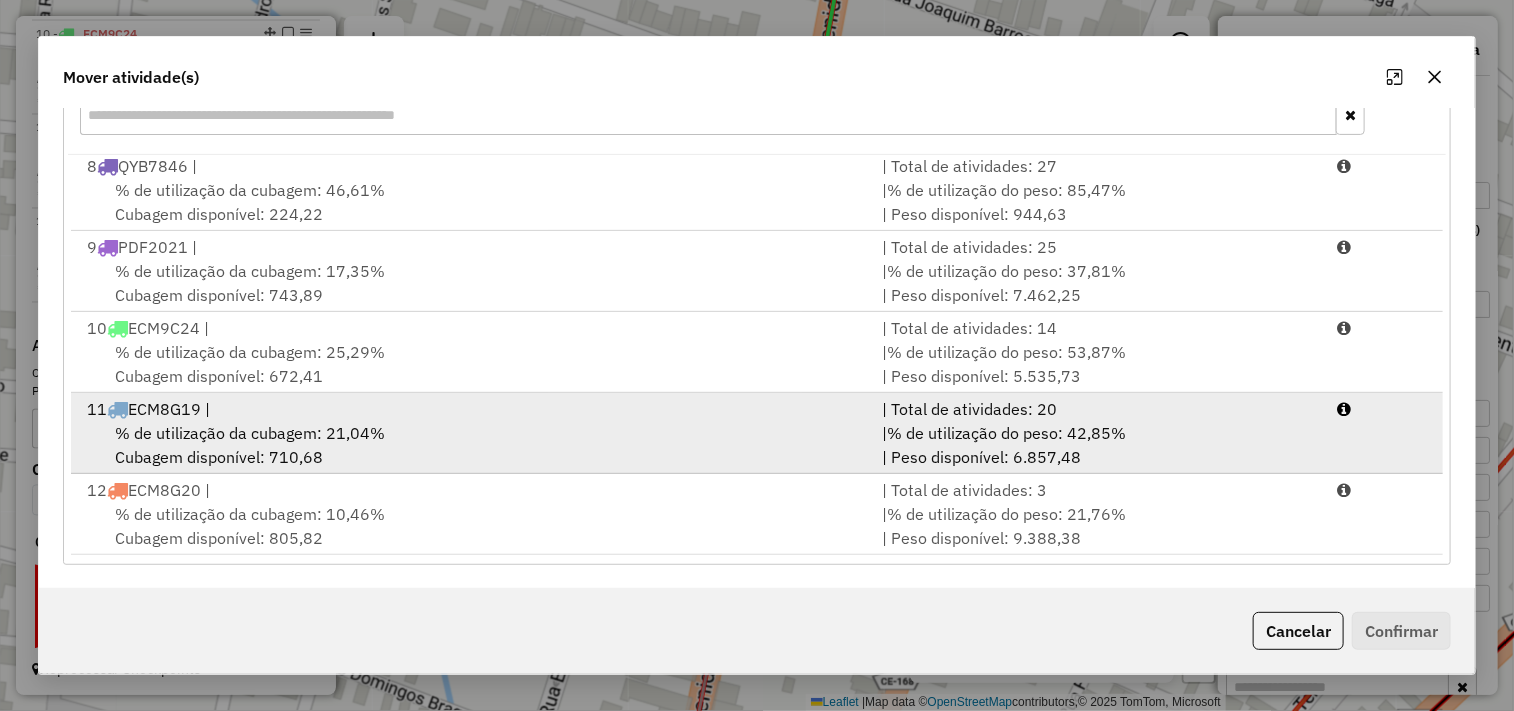 click on "% de utilização da cubagem: 21,04%" at bounding box center (250, 433) 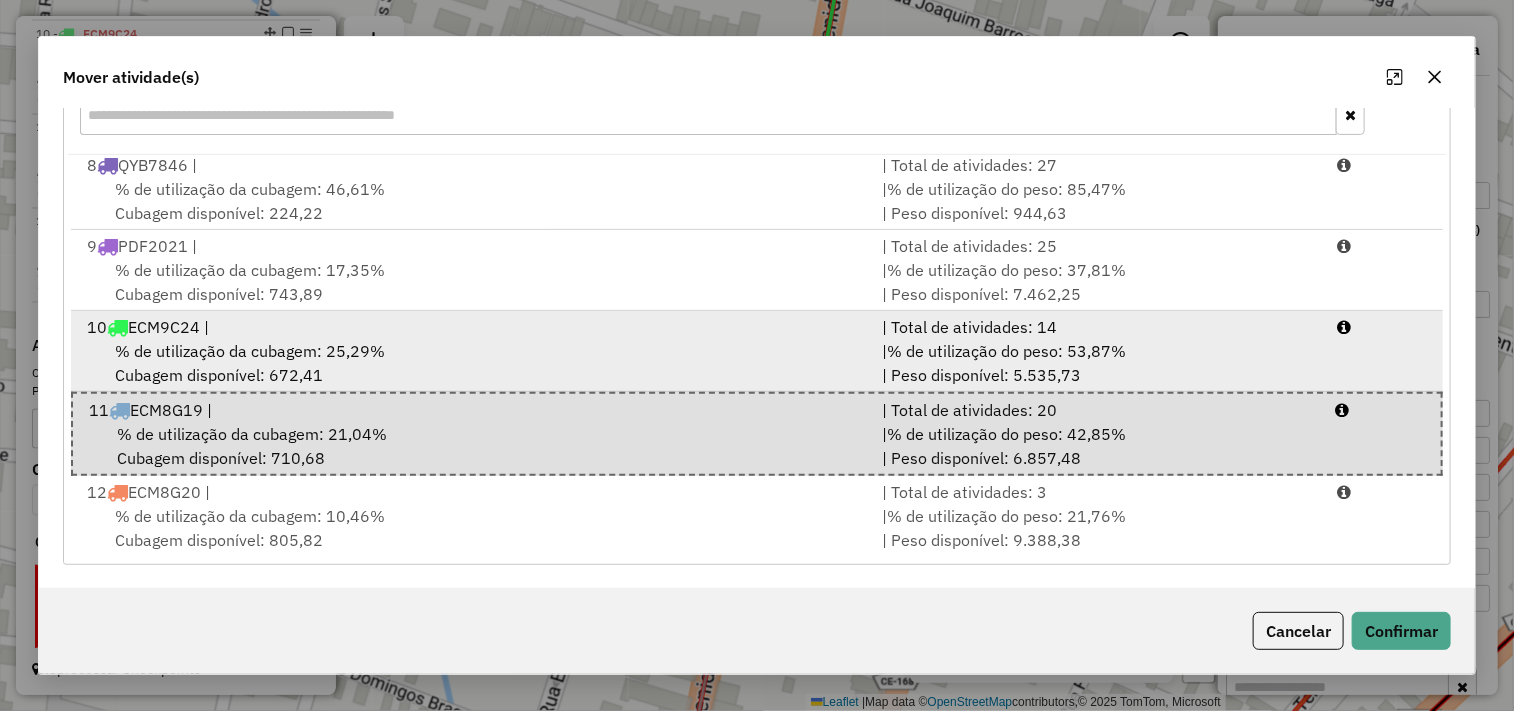 click on "% de utilização da cubagem: 25,29%  Cubagem disponível: 672,41" at bounding box center (473, 363) 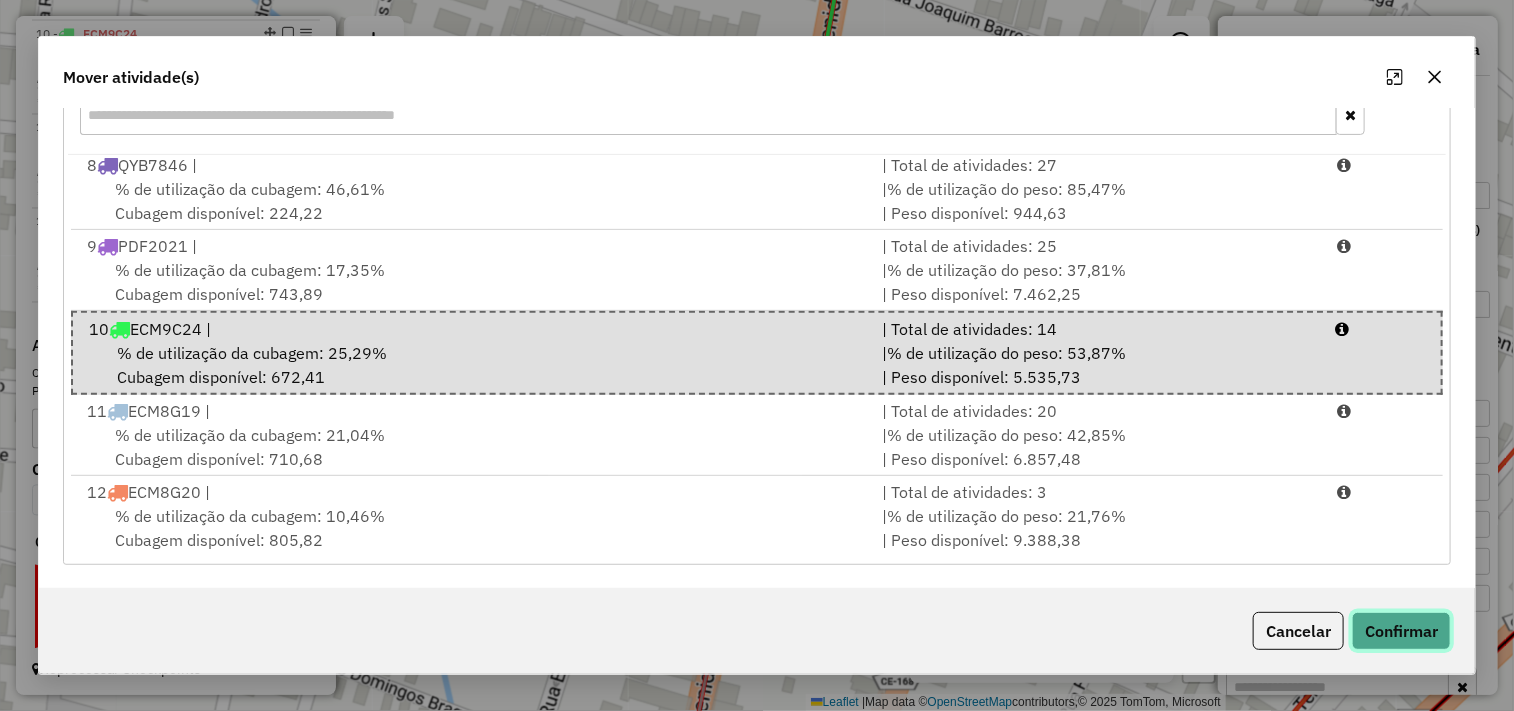 click on "Confirmar" 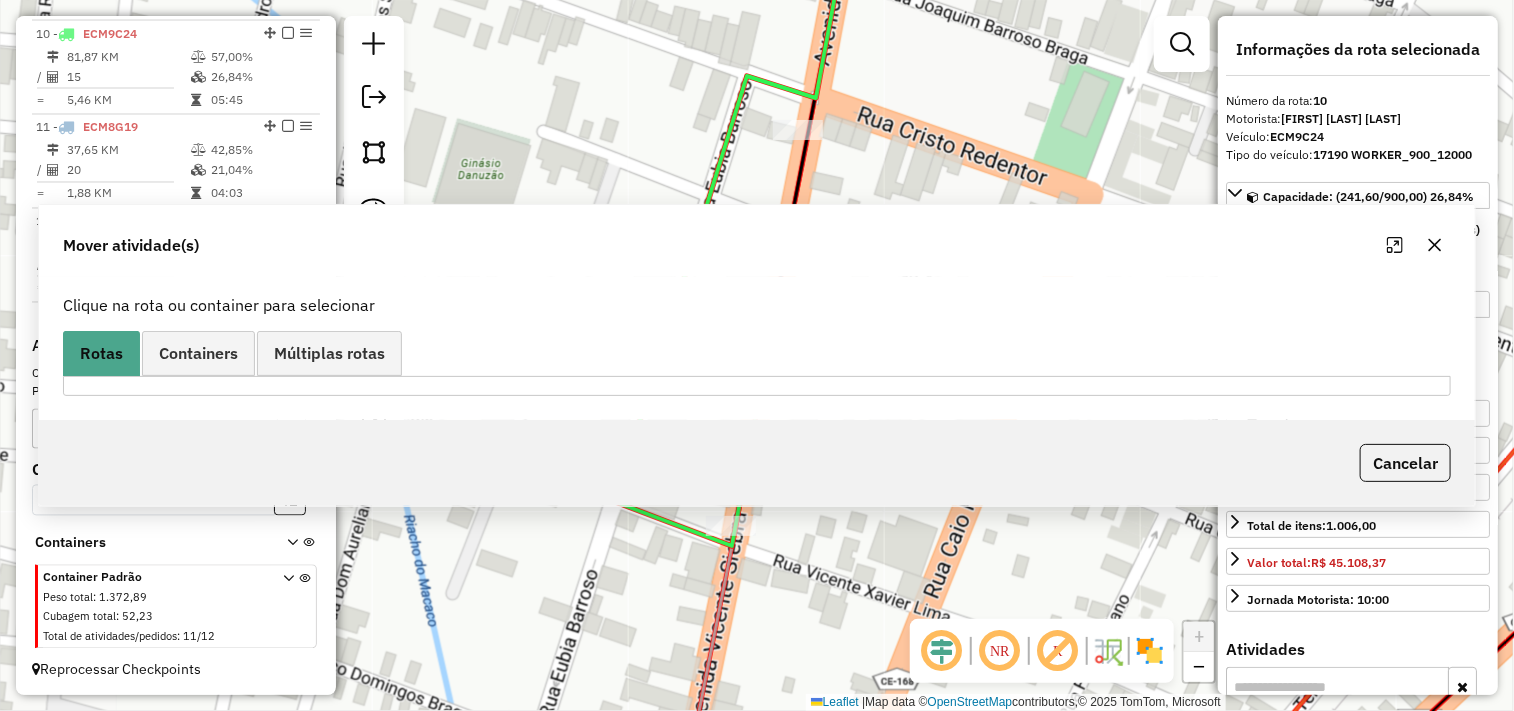 scroll, scrollTop: 0, scrollLeft: 0, axis: both 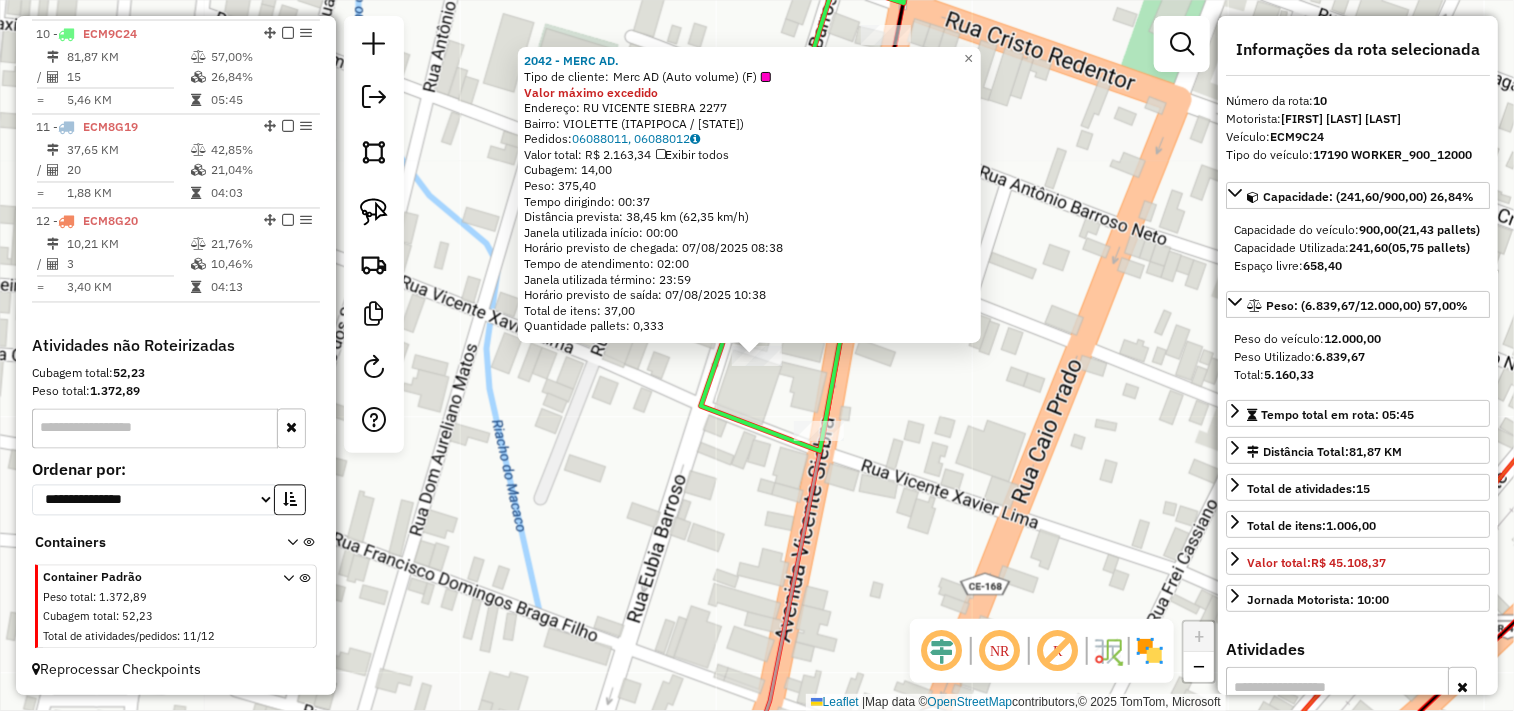 click on "2042 - MERC AD.  Tipo de cliente:   Merc AD (Auto volume) (F)  Valor máximo excedido  Endereço:  RU VICENTE SIEBRA 2277   Bairro: VIOLETTE (ITAPIPOCA / CE)   Pedidos:  06088011, 06088012   Valor total: R$ 2.163,34   Exibir todos   Cubagem: 14,00  Peso: 375,40  Tempo dirigindo: 00:37   Distância prevista: 38,45 km (62,35 km/h)   Janela utilizada início: 00:00   Horário previsto de chegada: 07/08/2025 08:38   Tempo de atendimento: 02:00   Janela utilizada término: 23:59   Horário previsto de saída: 07/08/2025 10:38   Total de itens: 37,00   Quantidade pallets: 0,333  × Janela de atendimento Grade de atendimento Capacidade Transportadoras Veículos Cliente Pedidos  Rotas Selecione os dias de semana para filtrar as janelas de atendimento  Seg   Ter   Qua   Qui   Sex   Sáb   Dom  Informe o período da janela de atendimento: De: Até:  Filtrar exatamente a janela do cliente  Considerar janela de atendimento padrão  Selecione os dias de semana para filtrar as grades de atendimento  Seg   Ter   Qua   Qui" 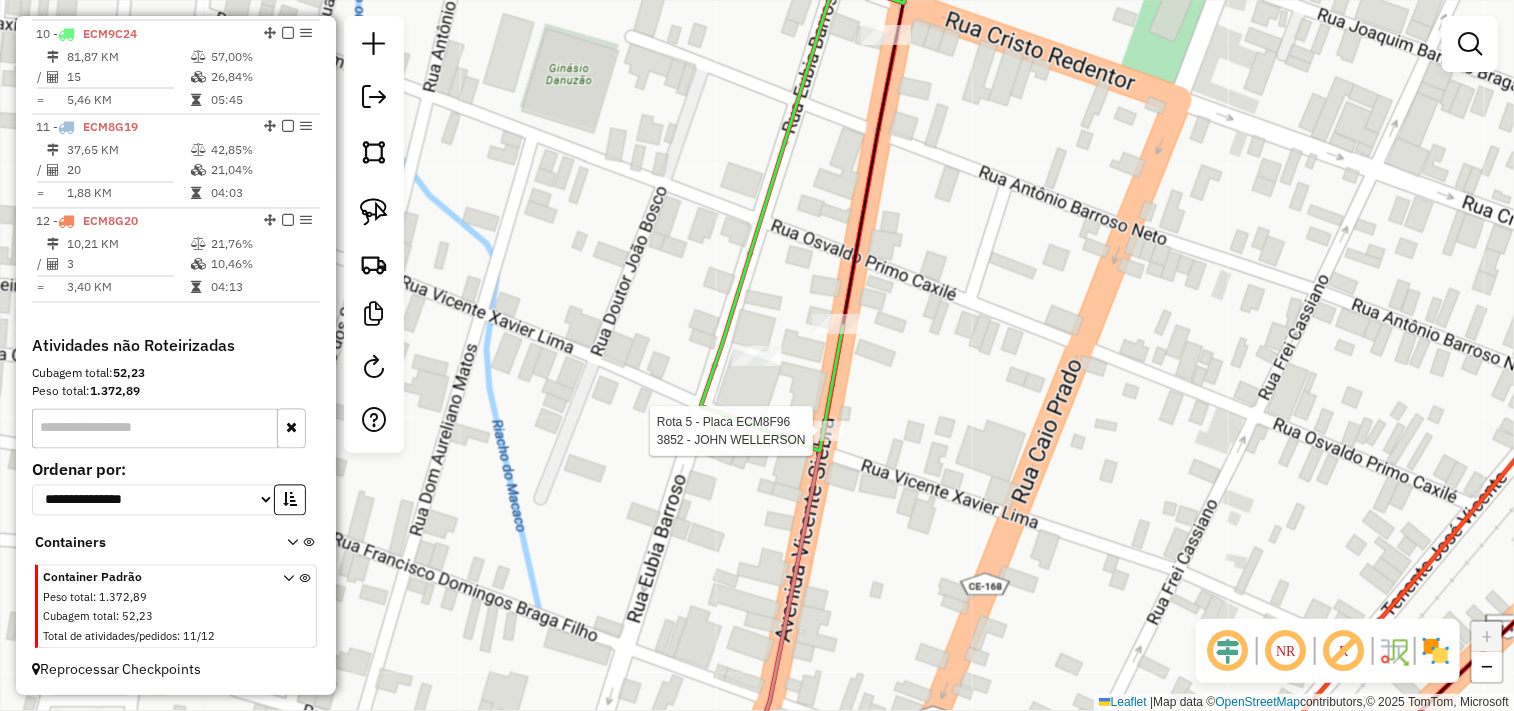 select on "**********" 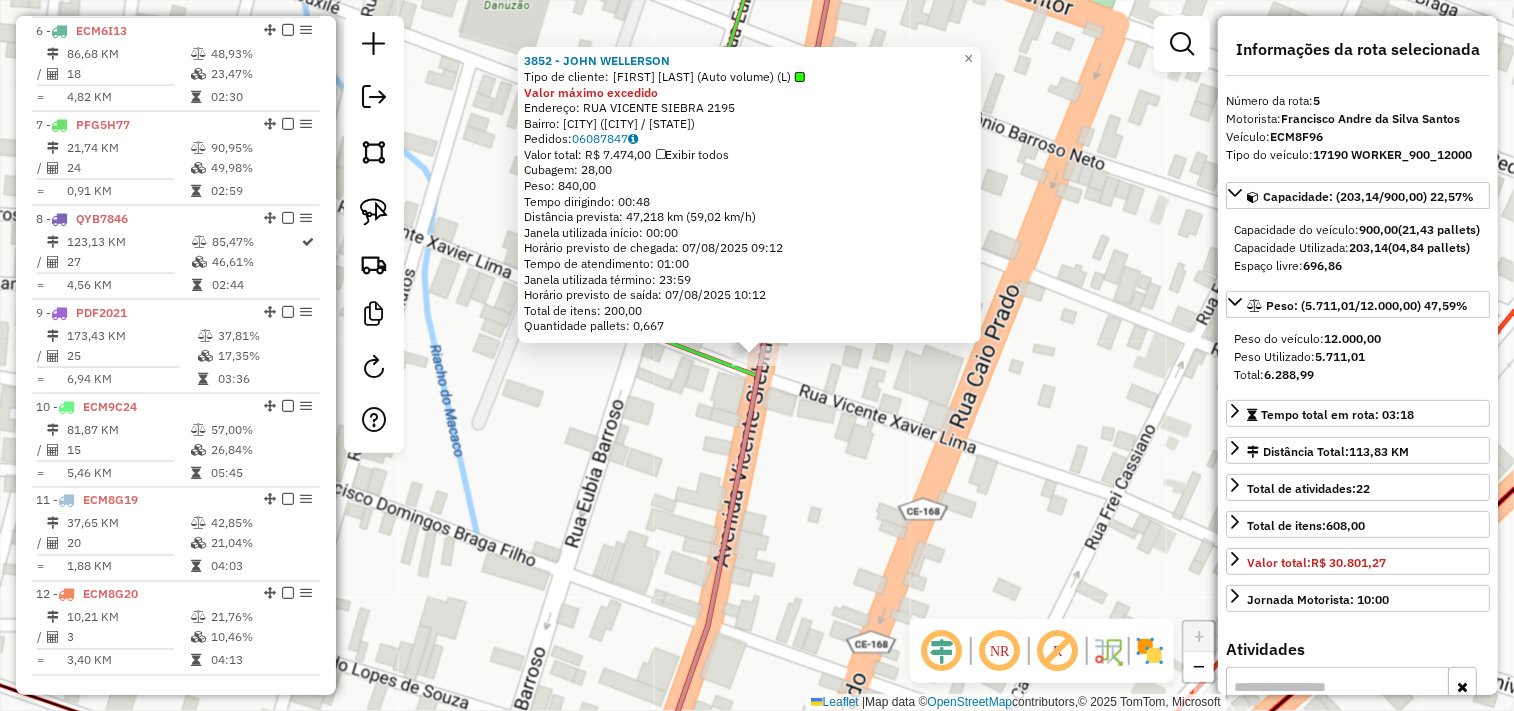 scroll, scrollTop: 1148, scrollLeft: 0, axis: vertical 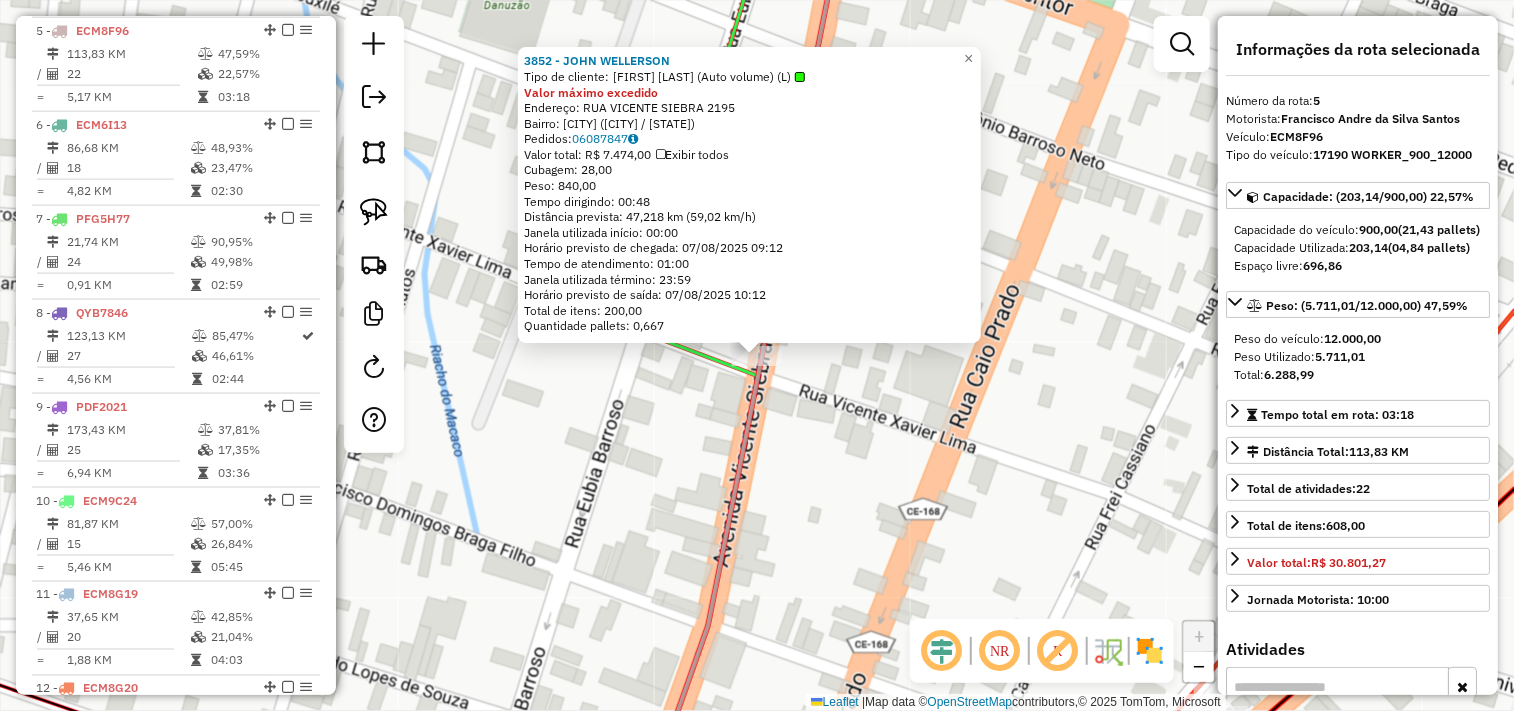 click on "3852 - JOHN WELLERSON  Tipo de cliente:   JOHN WELLERSON (Auto volume) (L)  Valor máximo excedido  Endereço:  RUA VICENTE SIEBRA 2195   Bairro: VIOLETE (ITAPIPOCA / CE)   Pedidos:  06087847   Valor total: R$ 7.474,00   Exibir todos   Cubagem: 28,00  Peso: 840,00  Tempo dirigindo: 00:48   Distância prevista: 47,218 km (59,02 km/h)   Janela utilizada início: 00:00   Horário previsto de chegada: 07/08/2025 09:12   Tempo de atendimento: 01:00   Janela utilizada término: 23:59   Horário previsto de saída: 07/08/2025 10:12   Total de itens: 200,00   Quantidade pallets: 0,667  × Janela de atendimento Grade de atendimento Capacidade Transportadoras Veículos Cliente Pedidos  Rotas Selecione os dias de semana para filtrar as janelas de atendimento  Seg   Ter   Qua   Qui   Sex   Sáb   Dom  Informe o período da janela de atendimento: De: Até:  Filtrar exatamente a janela do cliente  Considerar janela de atendimento padrão  Selecione os dias de semana para filtrar as grades de atendimento  Seg   Ter   Qua  +" 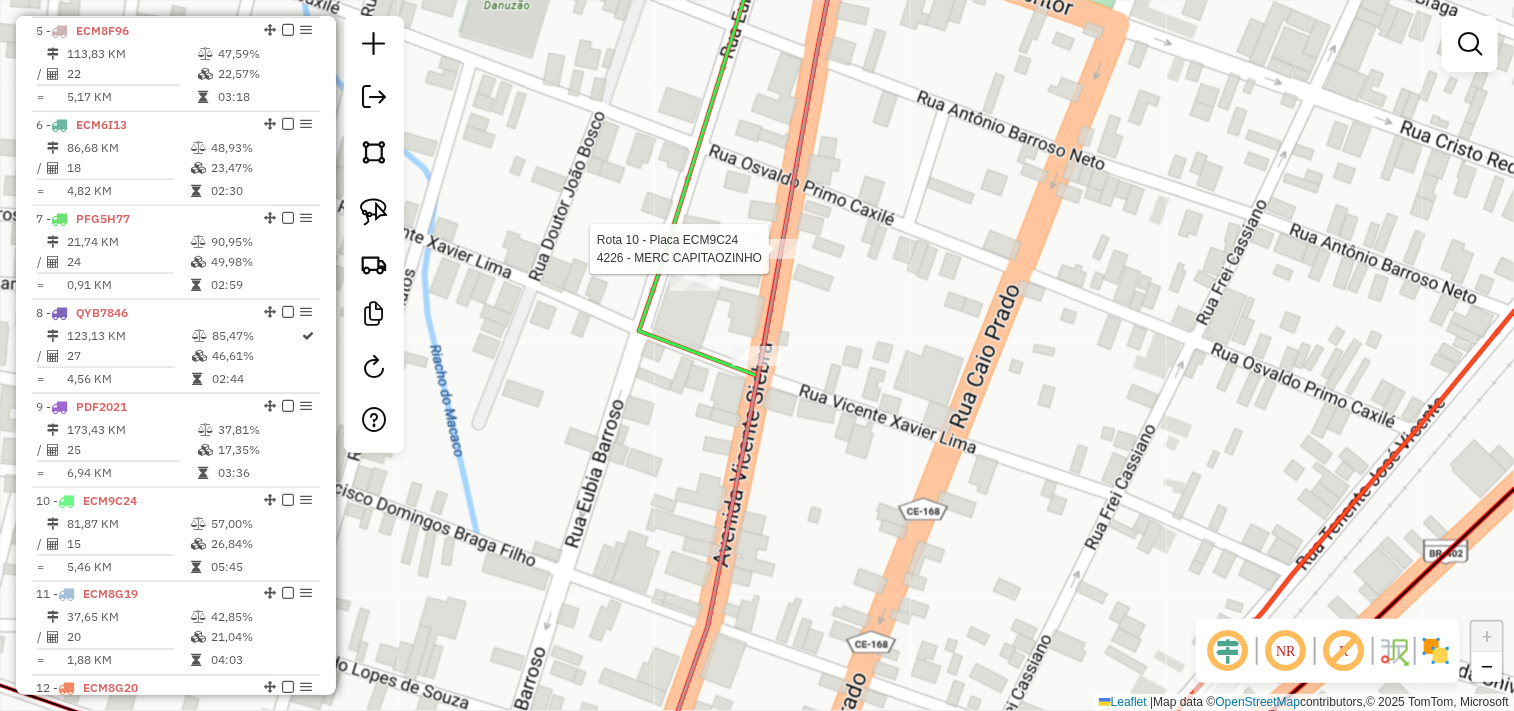select on "**********" 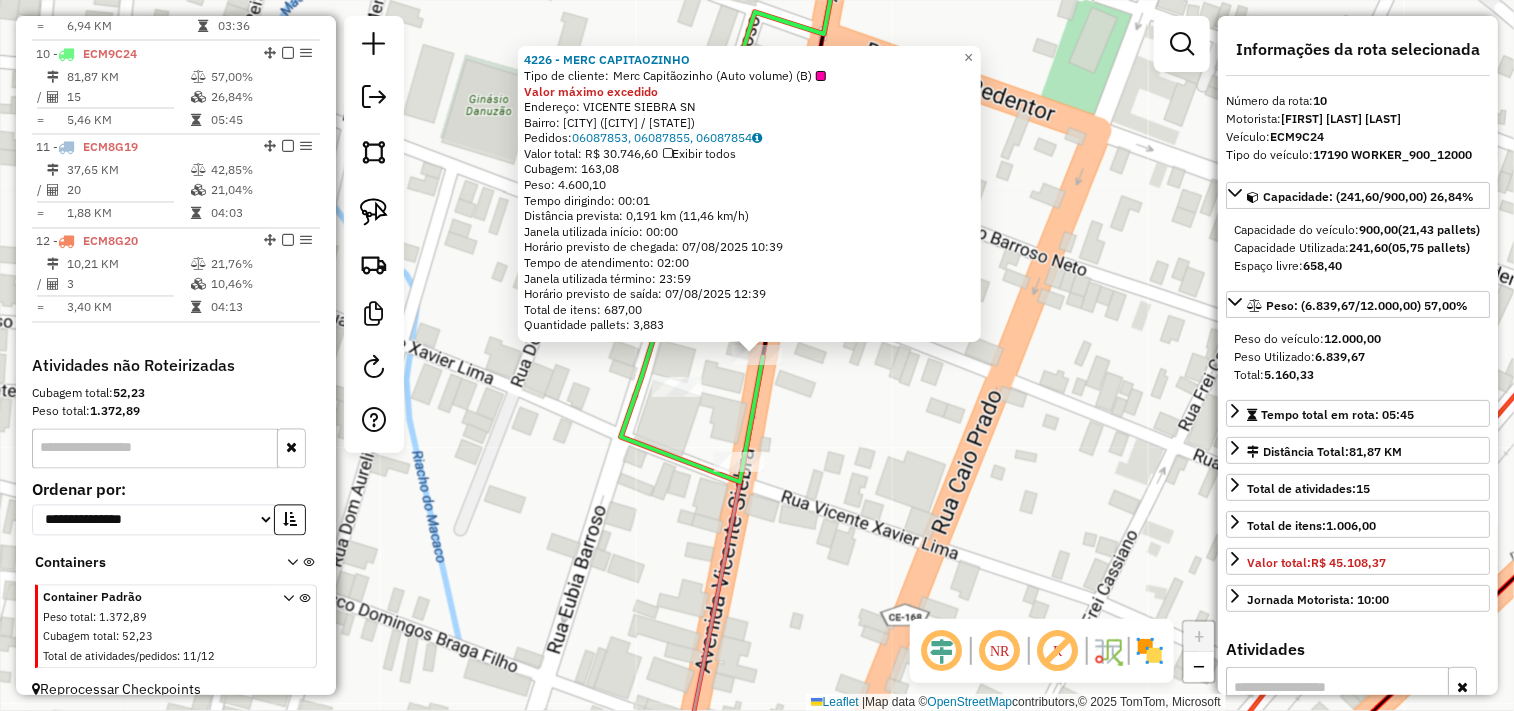 scroll, scrollTop: 1615, scrollLeft: 0, axis: vertical 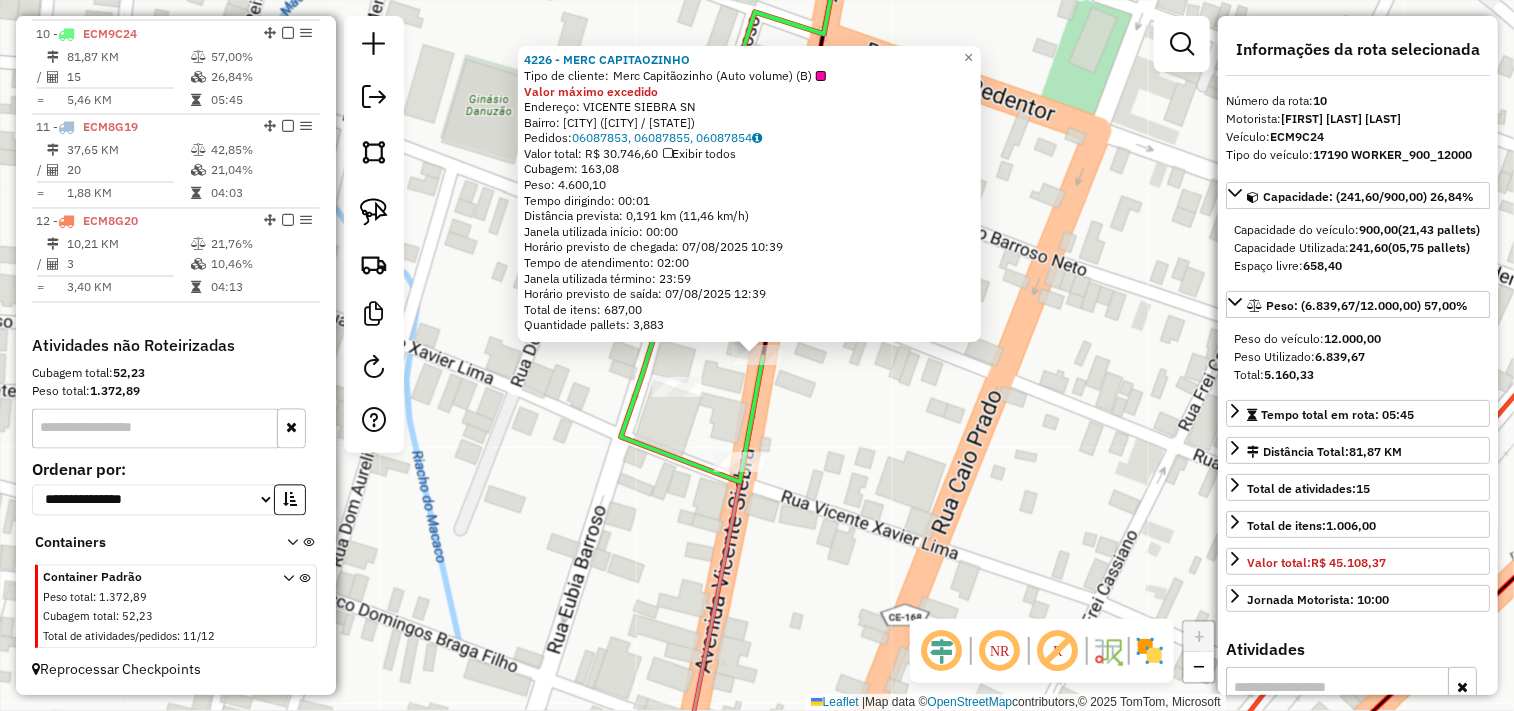 click on "4226 - MERC CAPITAOZINHO  Tipo de cliente:   Merc Capitãozinho (Auto volume) (B)  Valor máximo excedido  Endereço:  VICENTE SIEBRA SN   Bairro: VIOLETE (ITAPIPOCA / CE)   Pedidos:  06087853, 06087855, 06087854   Valor total: R$ 30.746,60   Exibir todos   Cubagem: 163,08  Peso: 4.600,10  Tempo dirigindo: 00:01   Distância prevista: 0,191 km (11,46 km/h)   Janela utilizada início: 00:00   Horário previsto de chegada: 07/08/2025 10:39   Tempo de atendimento: 02:00   Janela utilizada término: 23:59   Horário previsto de saída: 07/08/2025 12:39   Total de itens: 687,00   Quantidade pallets: 3,883  × Janela de atendimento Grade de atendimento Capacidade Transportadoras Veículos Cliente Pedidos  Rotas Selecione os dias de semana para filtrar as janelas de atendimento  Seg   Ter   Qua   Qui   Sex   Sáb   Dom  Informe o período da janela de atendimento: De: Até:  Filtrar exatamente a janela do cliente  Considerar janela de atendimento padrão   Seg   Ter   Qua   Qui   Sex   Sáb   Dom   Peso mínimo:  +" 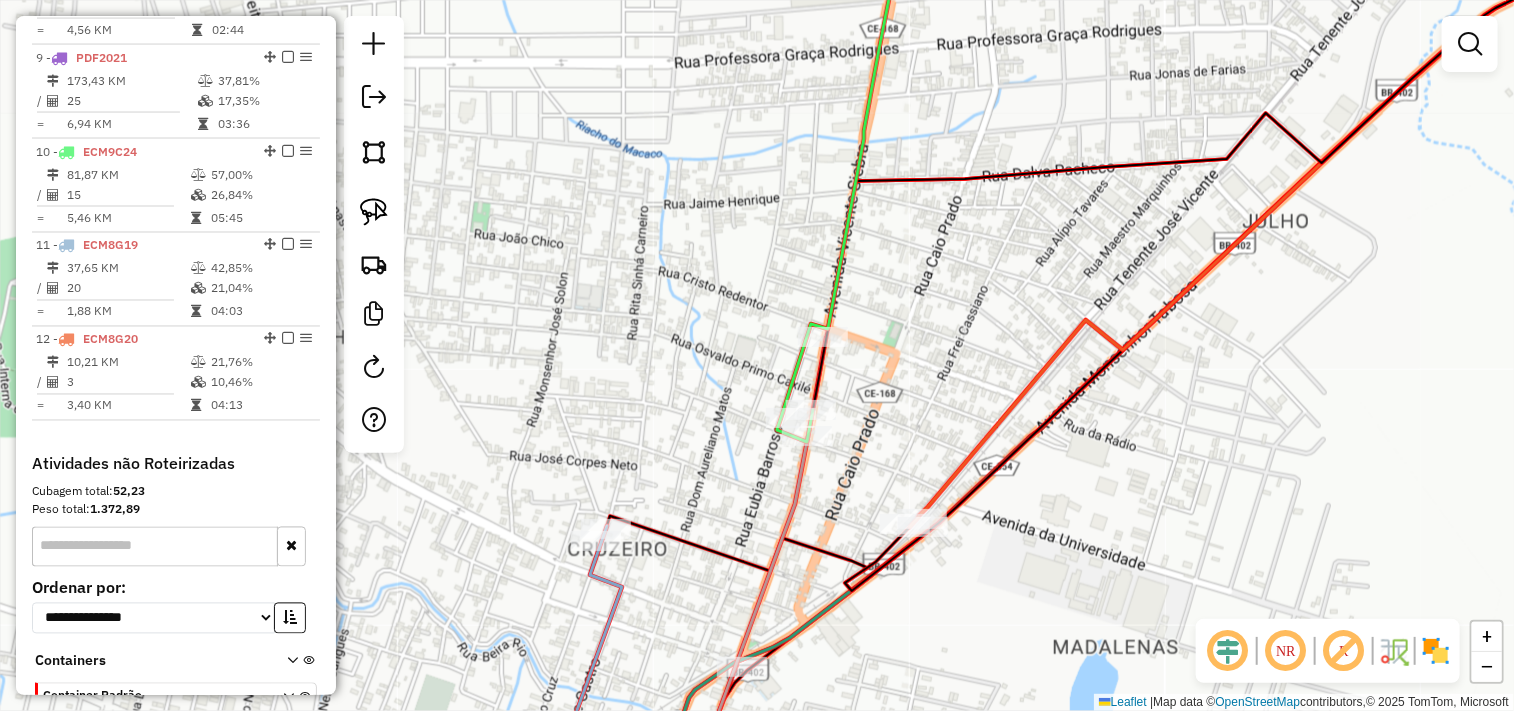 scroll, scrollTop: 1393, scrollLeft: 0, axis: vertical 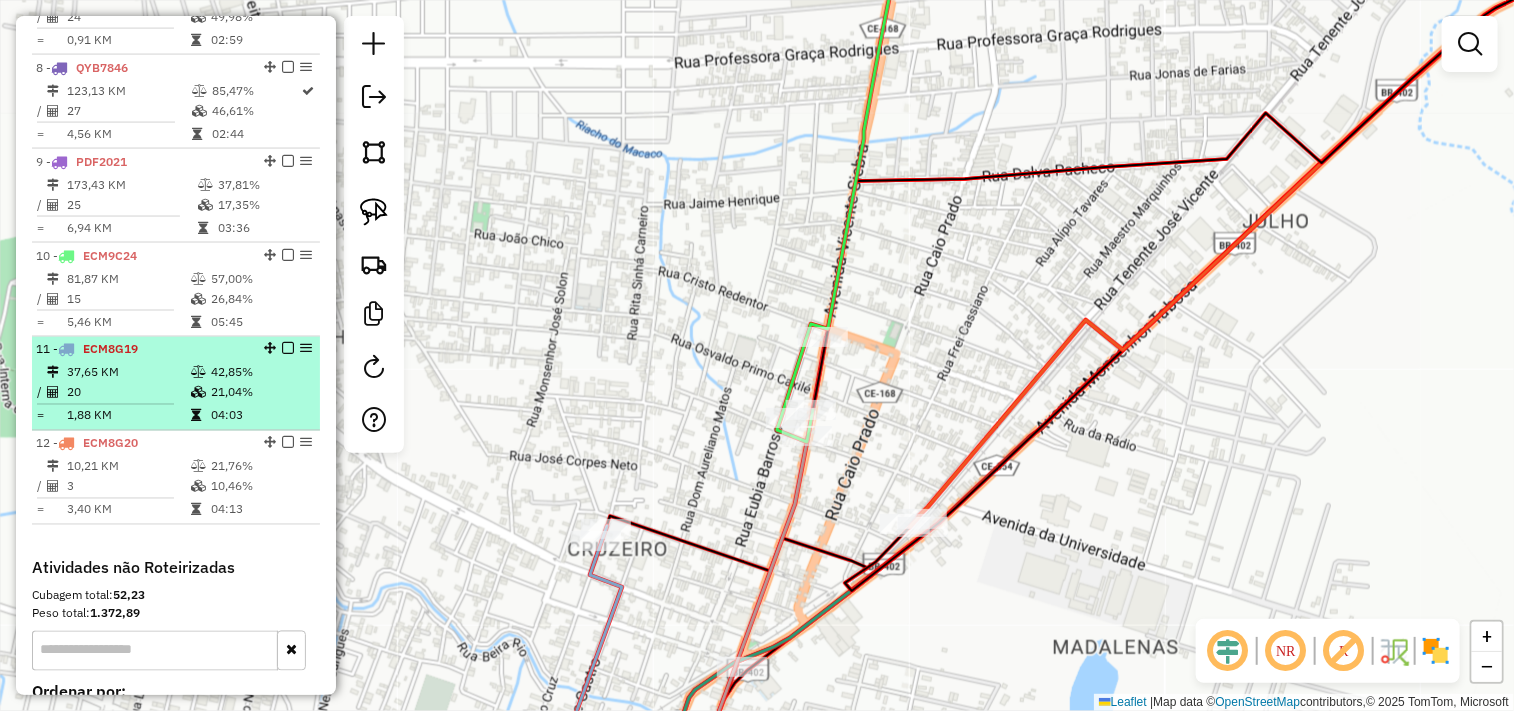 click on "37,65 KM" at bounding box center [128, 373] 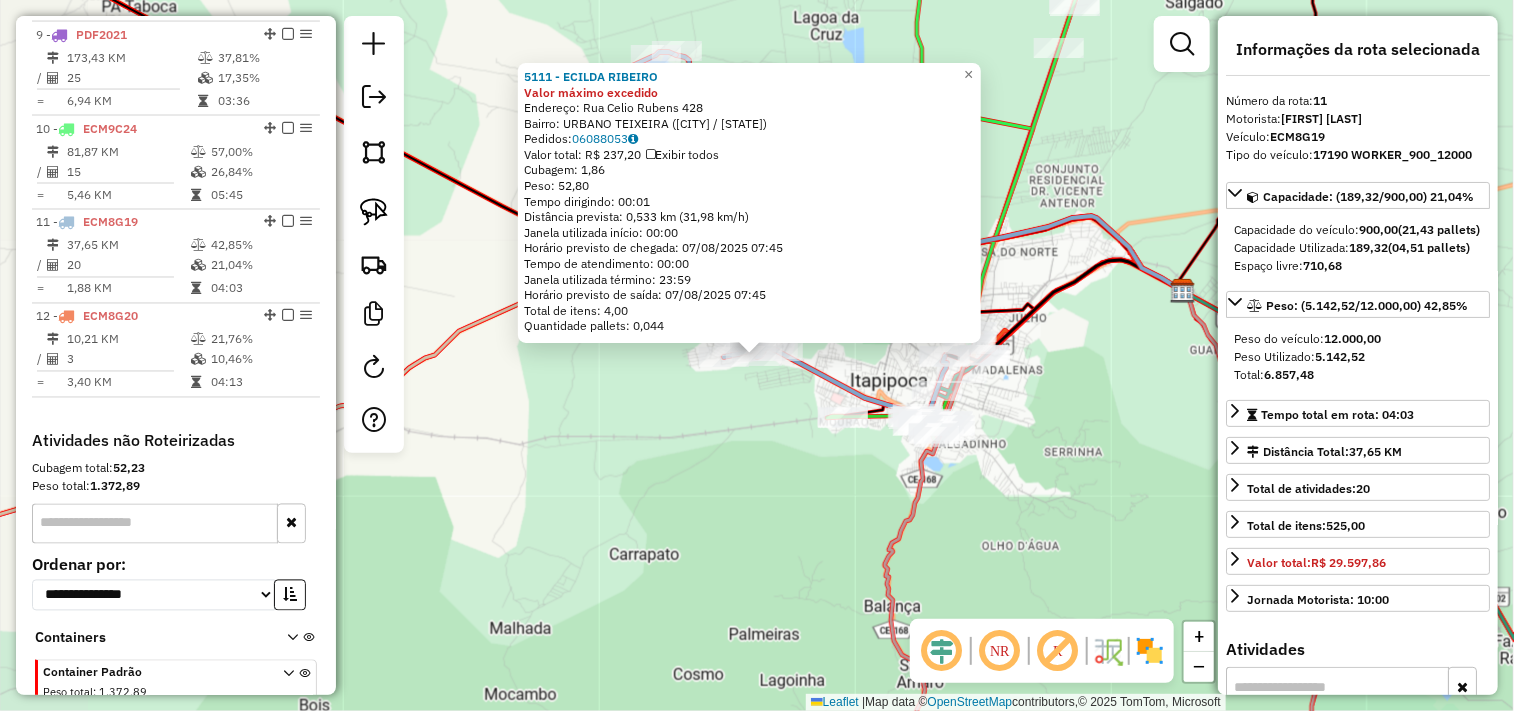scroll, scrollTop: 1615, scrollLeft: 0, axis: vertical 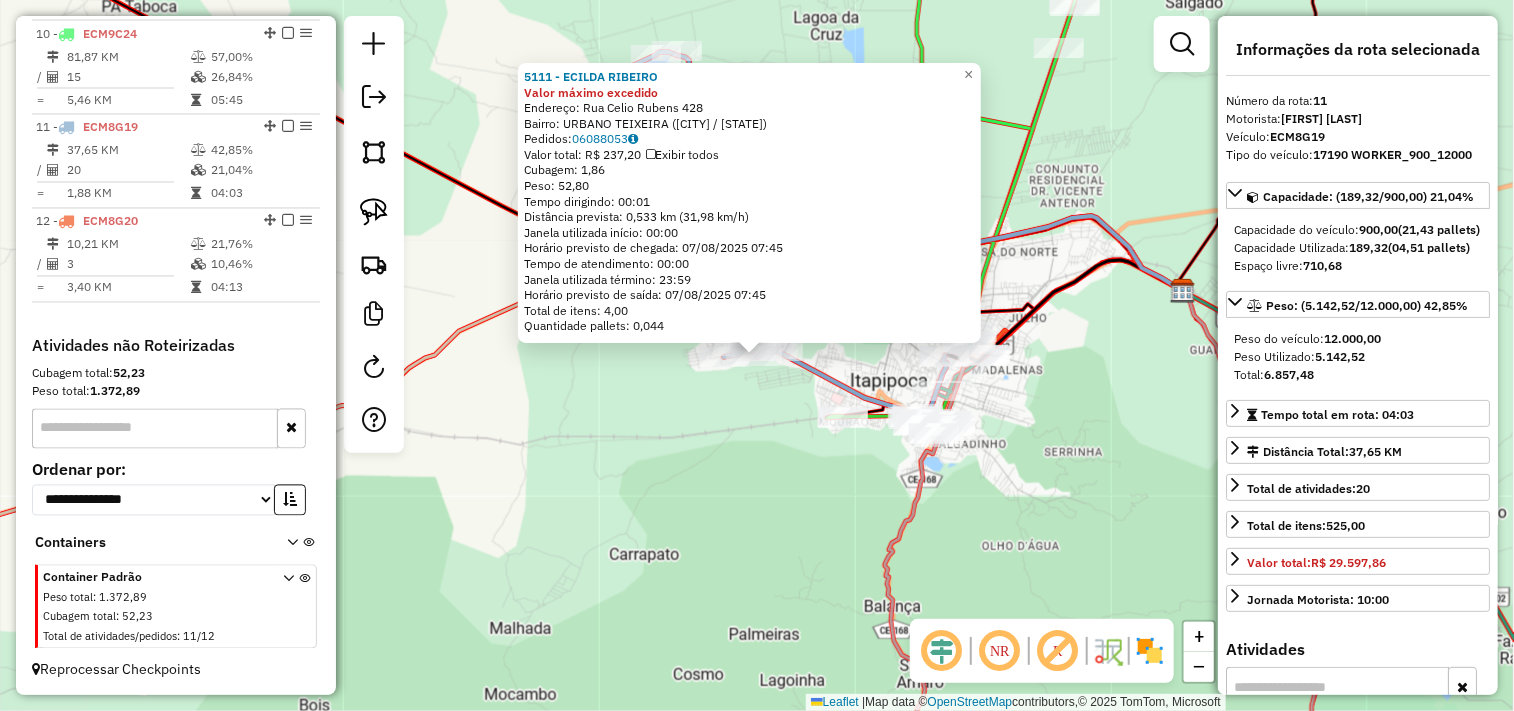 click on "5111 - ECILDA RIBEIRO Valor máximo excedido  Endereço:  Rua Celio Rubens 428   Bairro: URBANO TEIXEIRA (ITAPIPOCA / CE)   Pedidos:  06088053   Valor total: R$ 237,20   Exibir todos   Cubagem: 1,86  Peso: 52,80  Tempo dirigindo: 00:01   Distância prevista: 0,533 km (31,98 km/h)   Janela utilizada início: 00:00   Horário previsto de chegada: 07/08/2025 07:45   Tempo de atendimento: 00:00   Janela utilizada término: 23:59   Horário previsto de saída: 07/08/2025 07:45   Total de itens: 4,00   Quantidade pallets: 0,044  × Janela de atendimento Grade de atendimento Capacidade Transportadoras Veículos Cliente Pedidos  Rotas Selecione os dias de semana para filtrar as janelas de atendimento  Seg   Ter   Qua   Qui   Sex   Sáb   Dom  Informe o período da janela de atendimento: De: Até:  Filtrar exatamente a janela do cliente  Considerar janela de atendimento padrão  Selecione os dias de semana para filtrar as grades de atendimento  Seg   Ter   Qua   Qui   Sex   Sáb   Dom   Peso mínimo:   Peso máximo:" 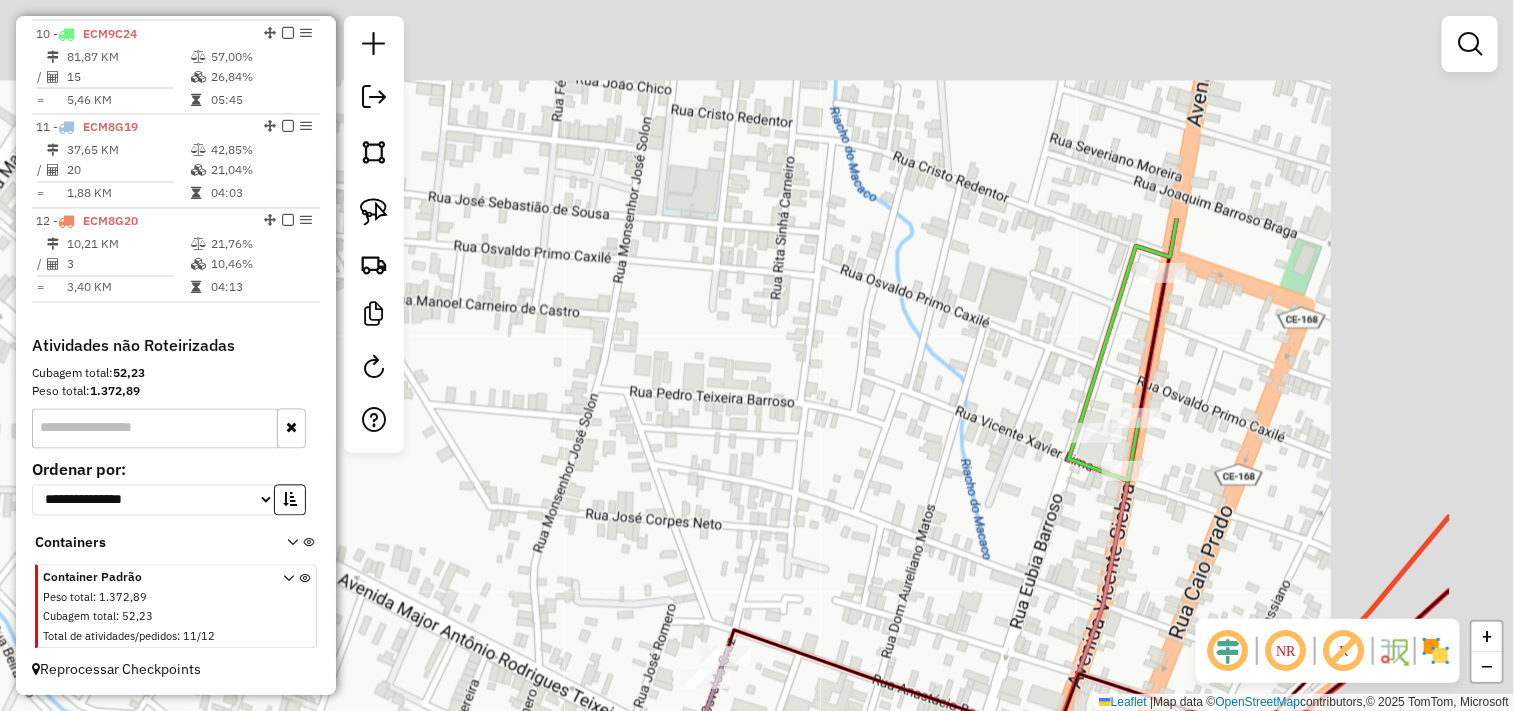 drag, startPoint x: 1092, startPoint y: 296, endPoint x: 970, endPoint y: 574, distance: 303.59183 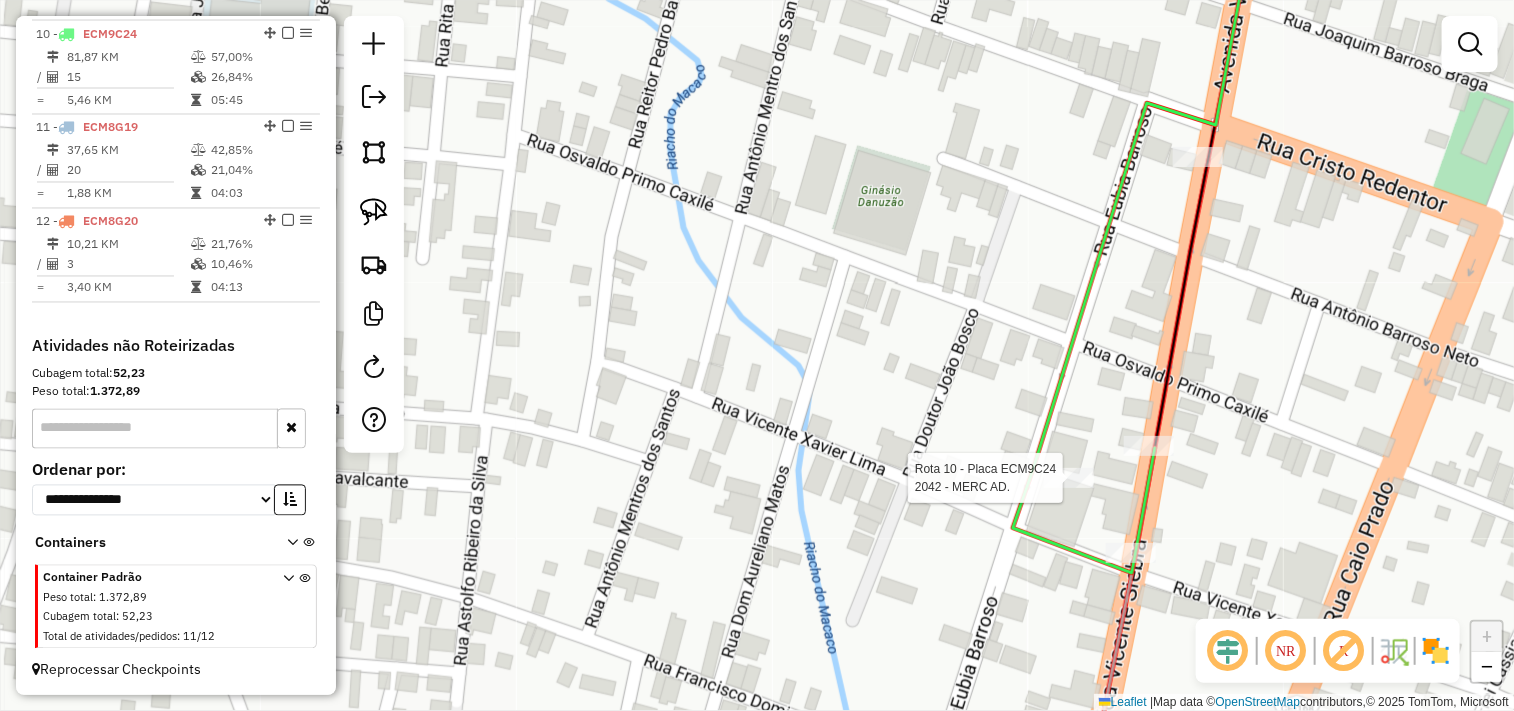 select on "**********" 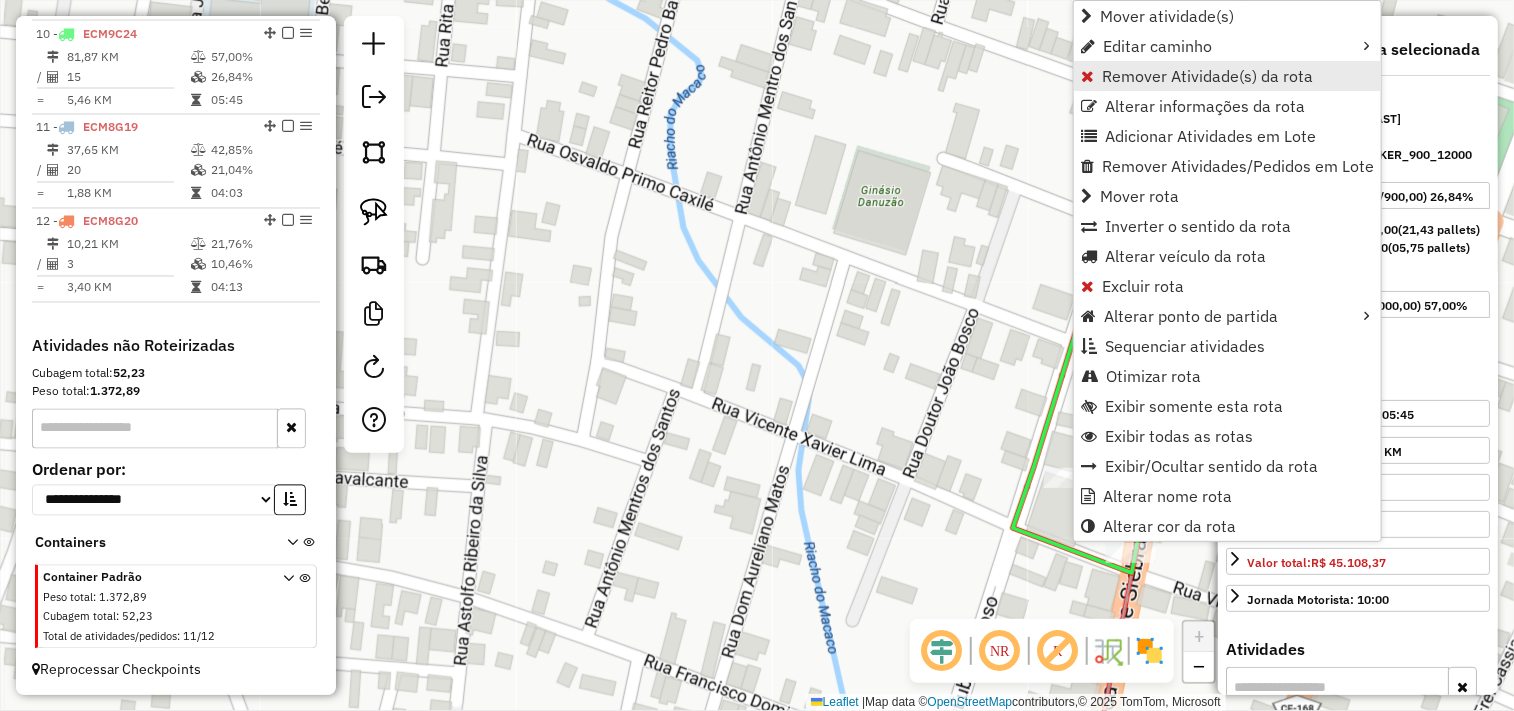 click on "Remover Atividade(s) da rota" at bounding box center [1207, 76] 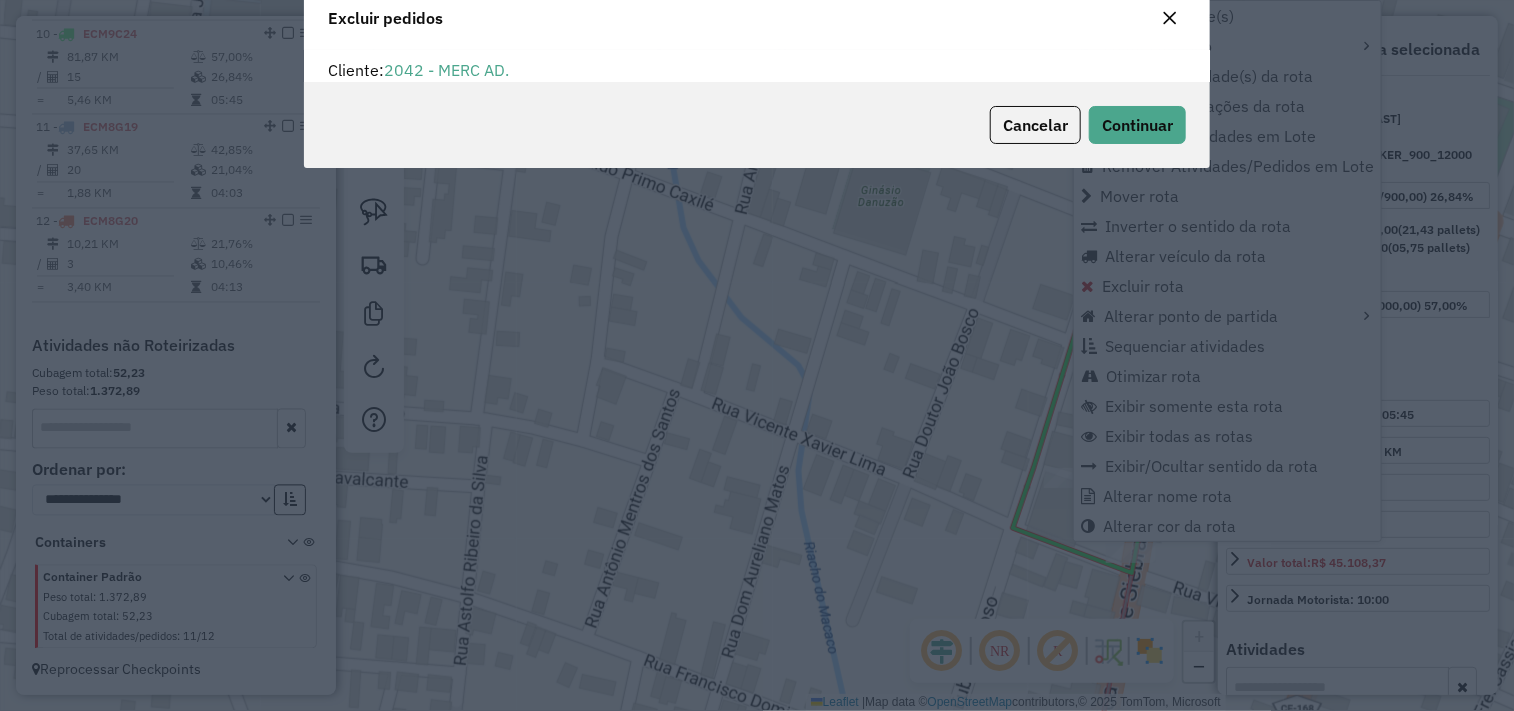scroll, scrollTop: 68, scrollLeft: 0, axis: vertical 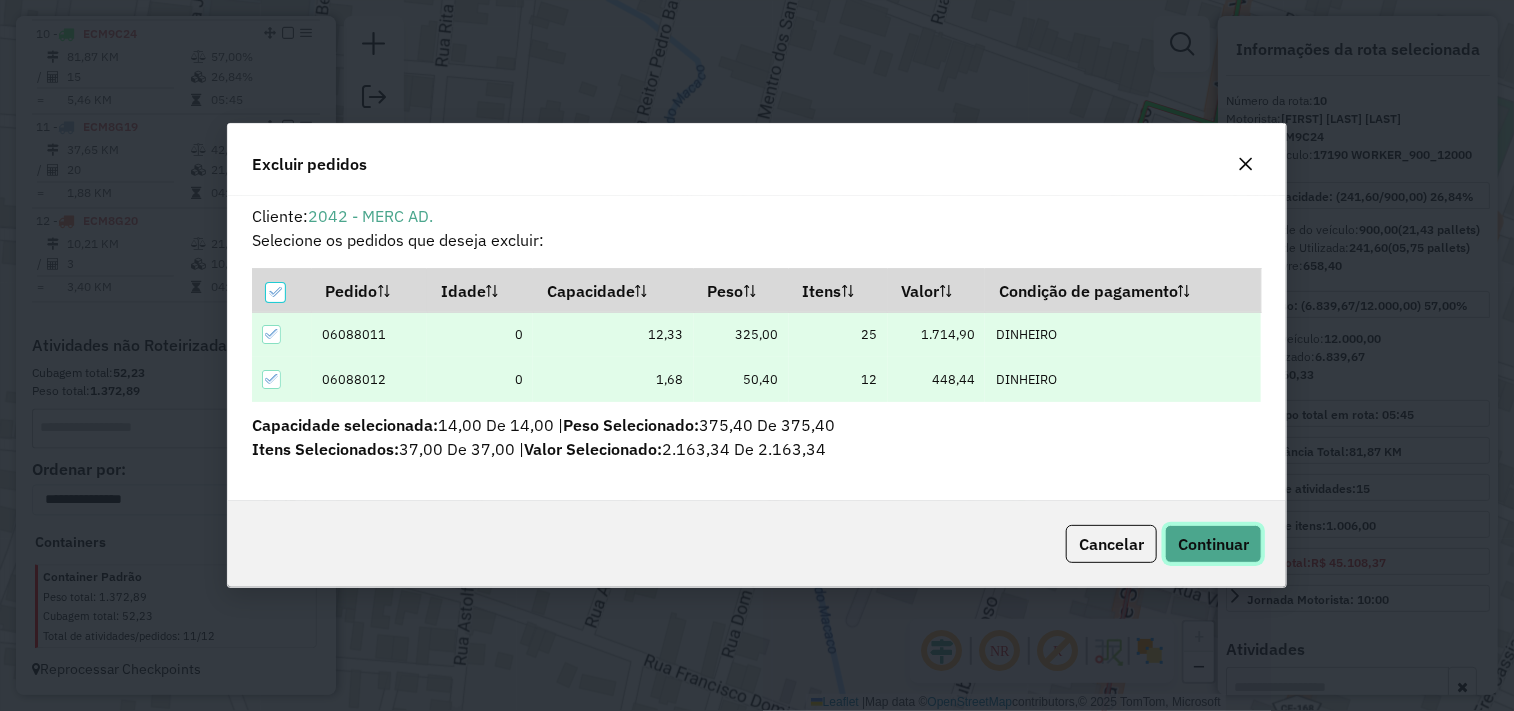 click on "Continuar" 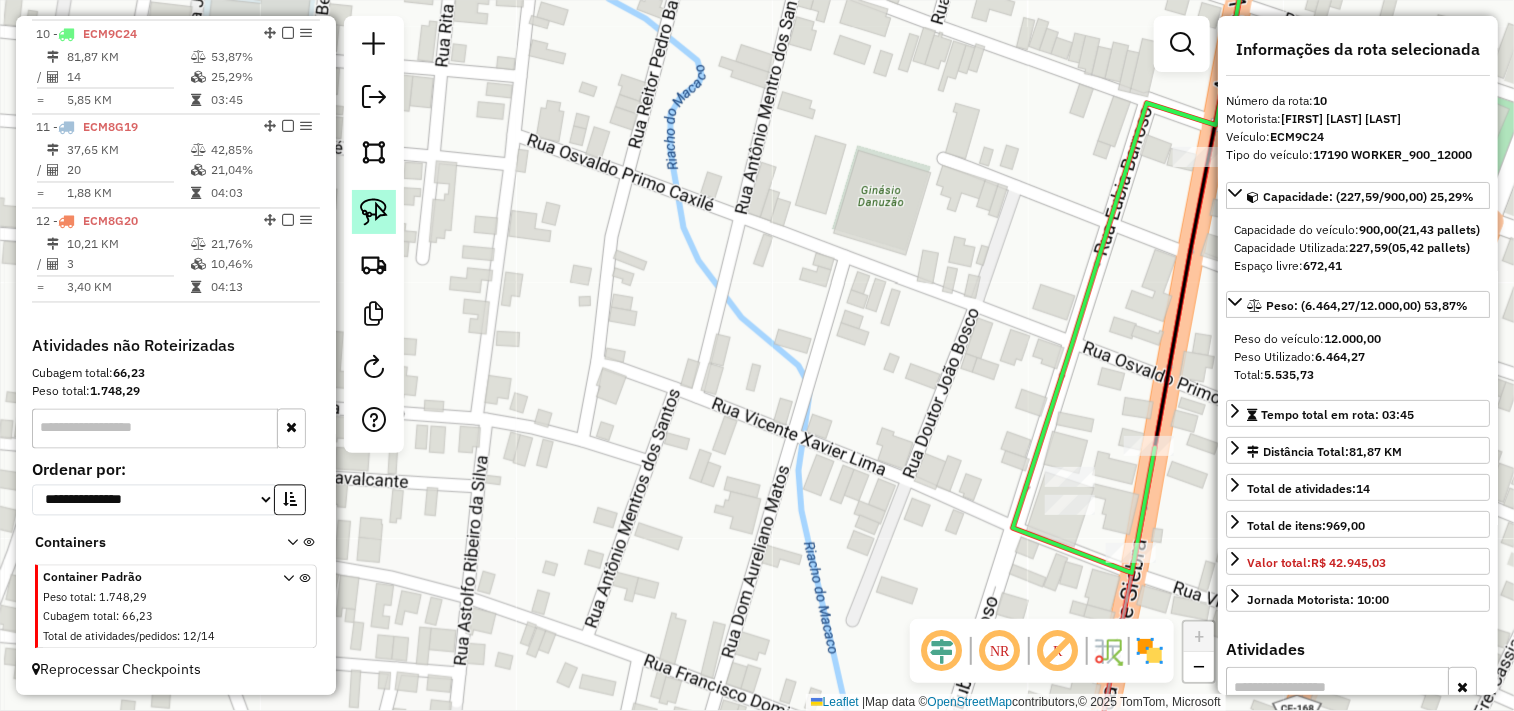 click 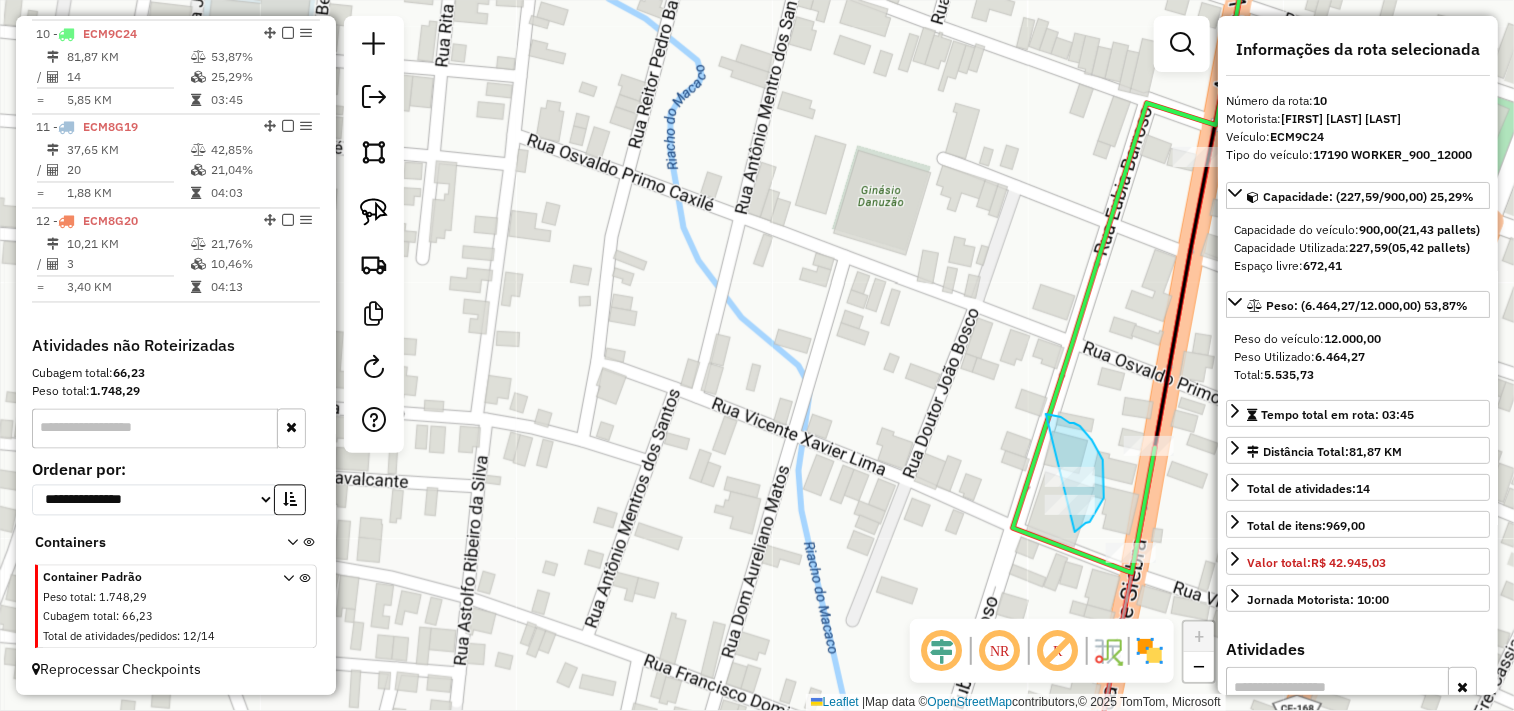 drag, startPoint x: 1070, startPoint y: 423, endPoint x: 893, endPoint y: 500, distance: 193.02332 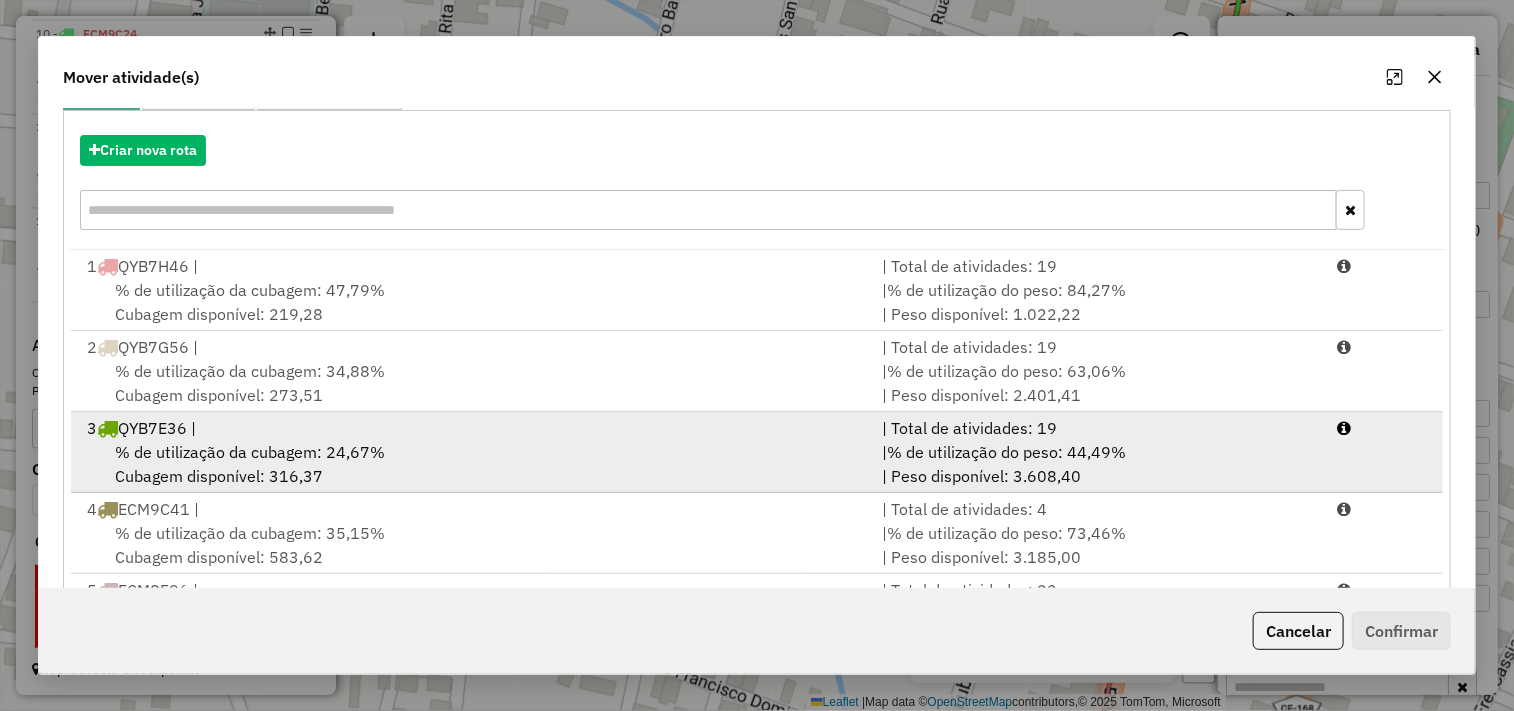 scroll, scrollTop: 303, scrollLeft: 0, axis: vertical 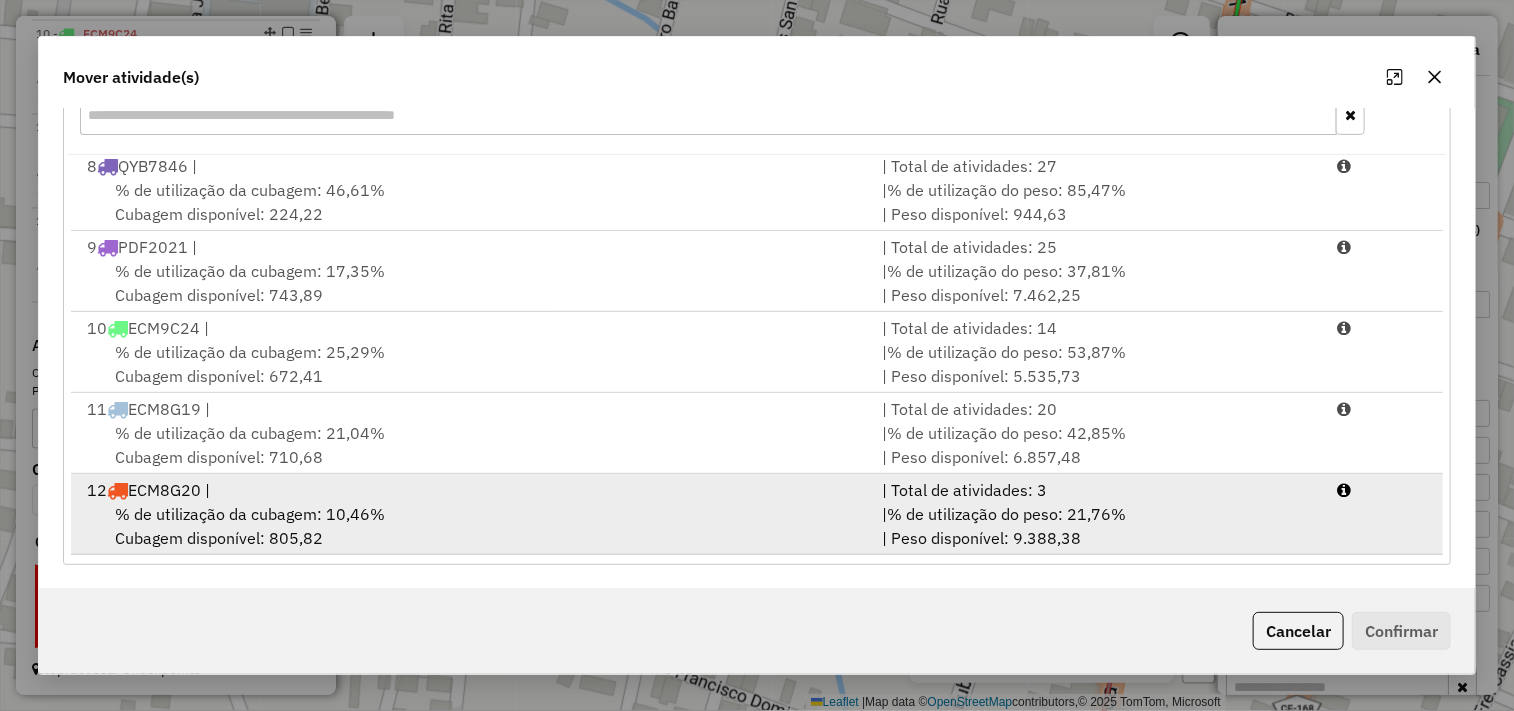 click on "12  ECM8G20 |" at bounding box center [473, 490] 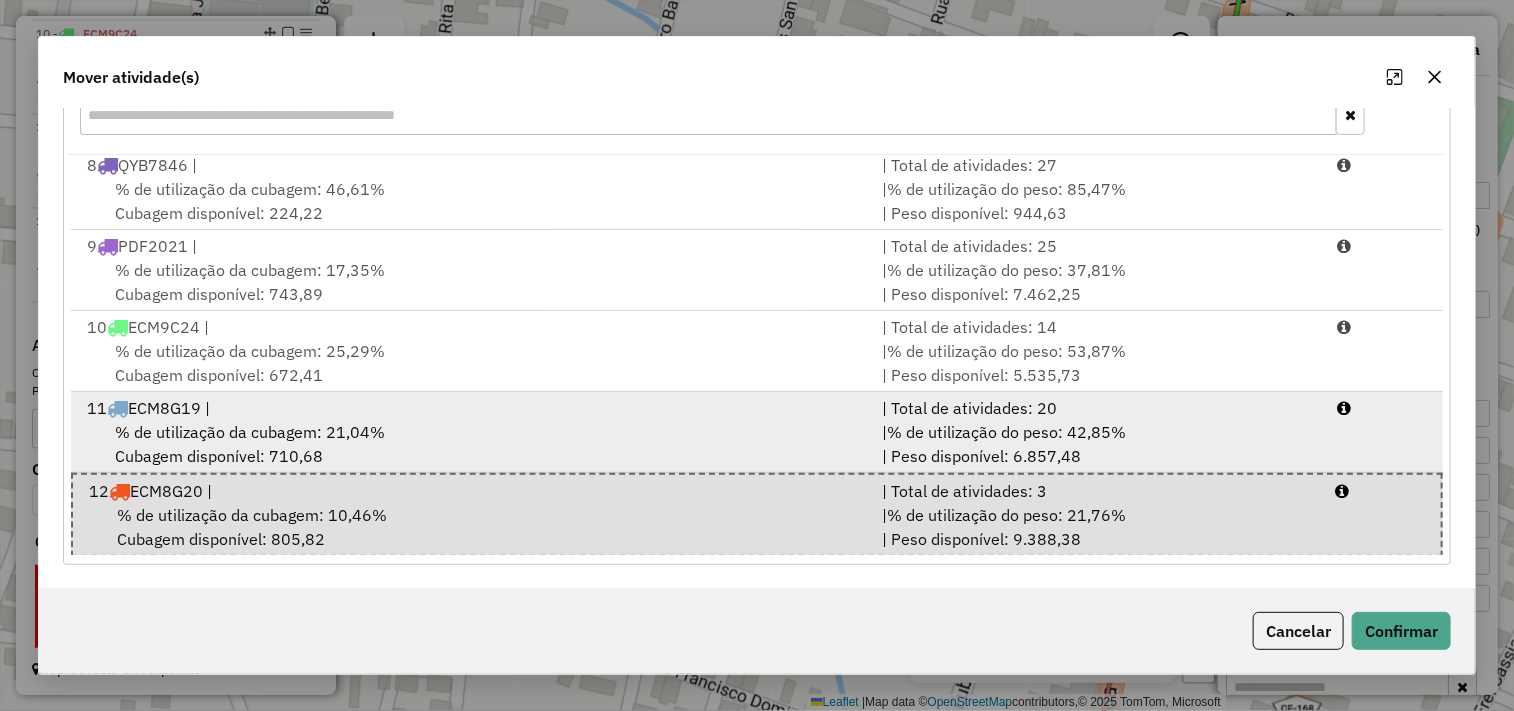 click on "11  ECM8G19 |   | Total de atividades: 20  % de utilização da cubagem: 21,04%  Cubagem disponível: 710,68   |  % de utilização do peso: 42,85%  | Peso disponível: 6.857,48" at bounding box center [757, 432] 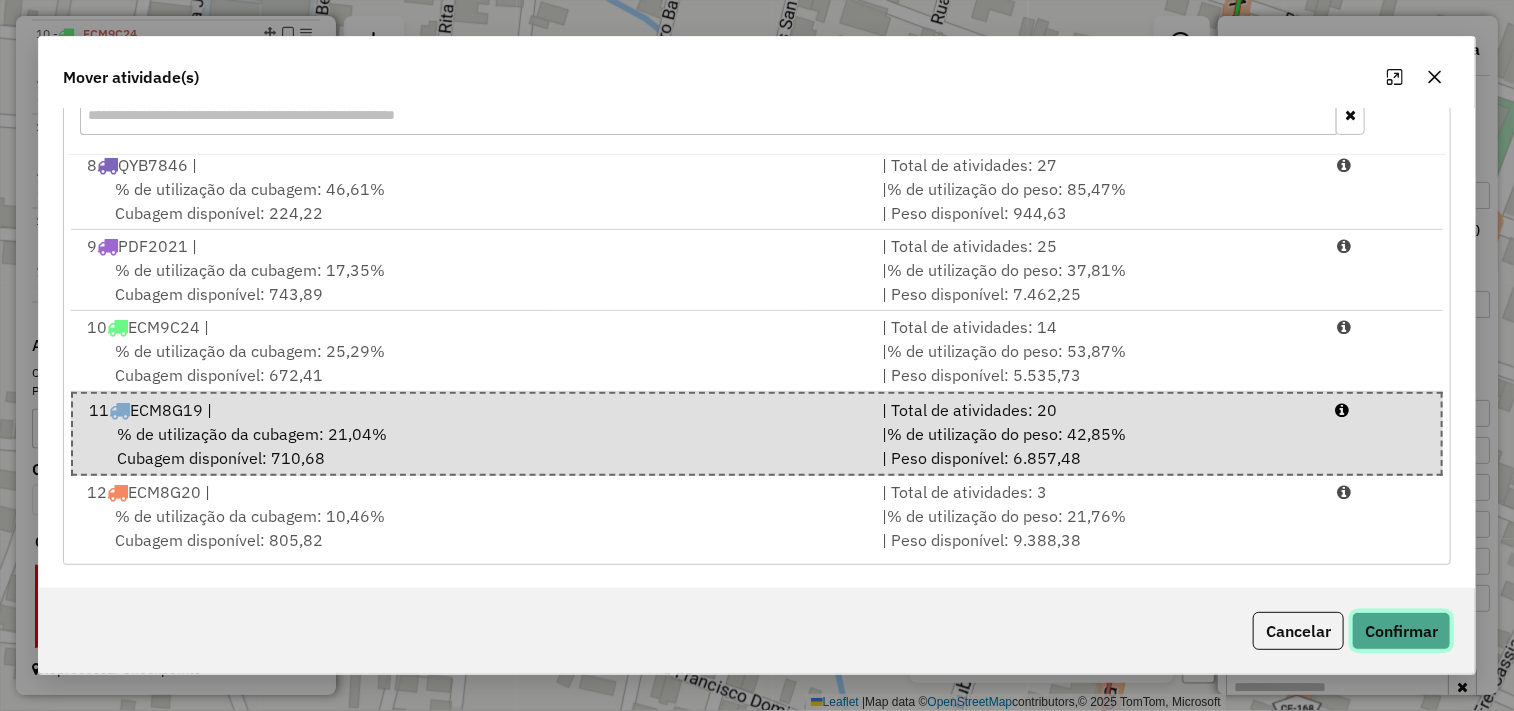 click on "Confirmar" 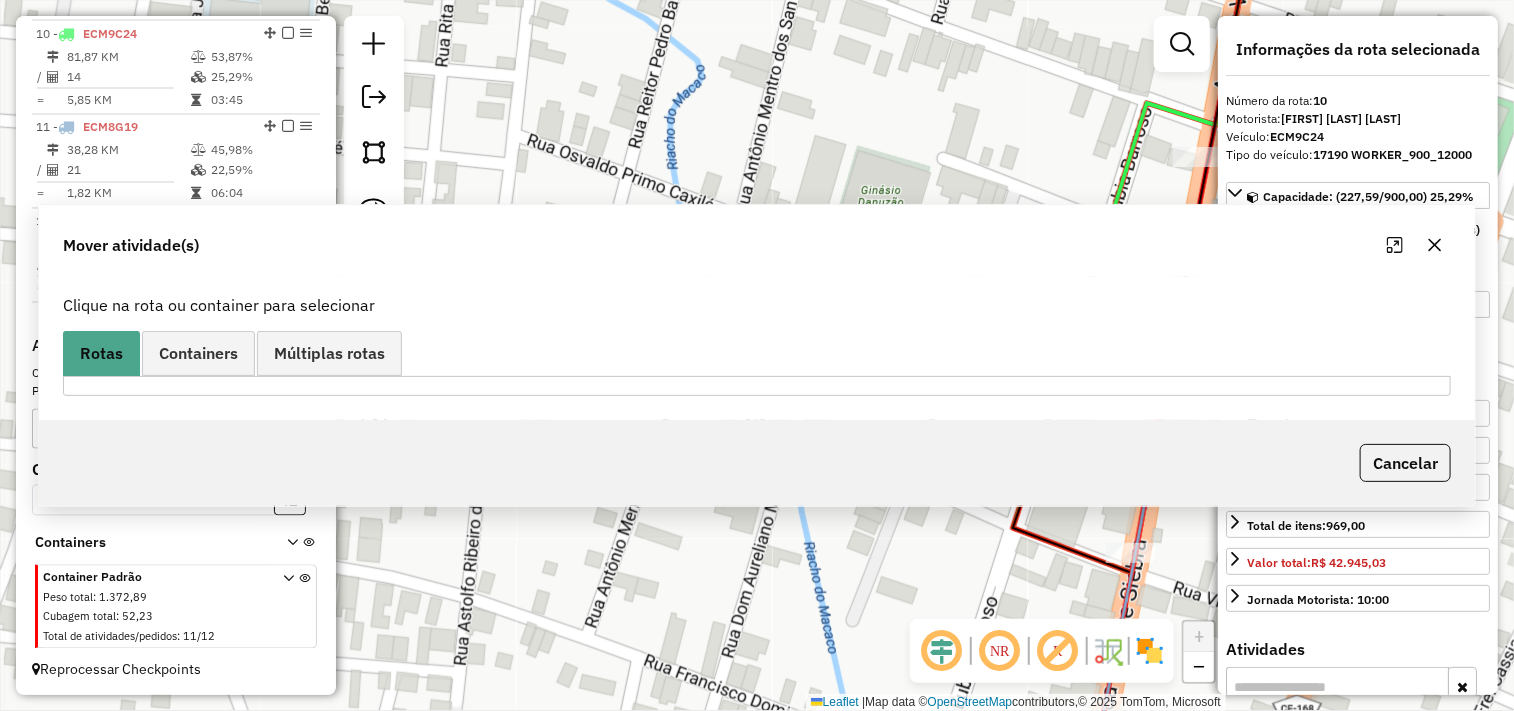 scroll, scrollTop: 0, scrollLeft: 0, axis: both 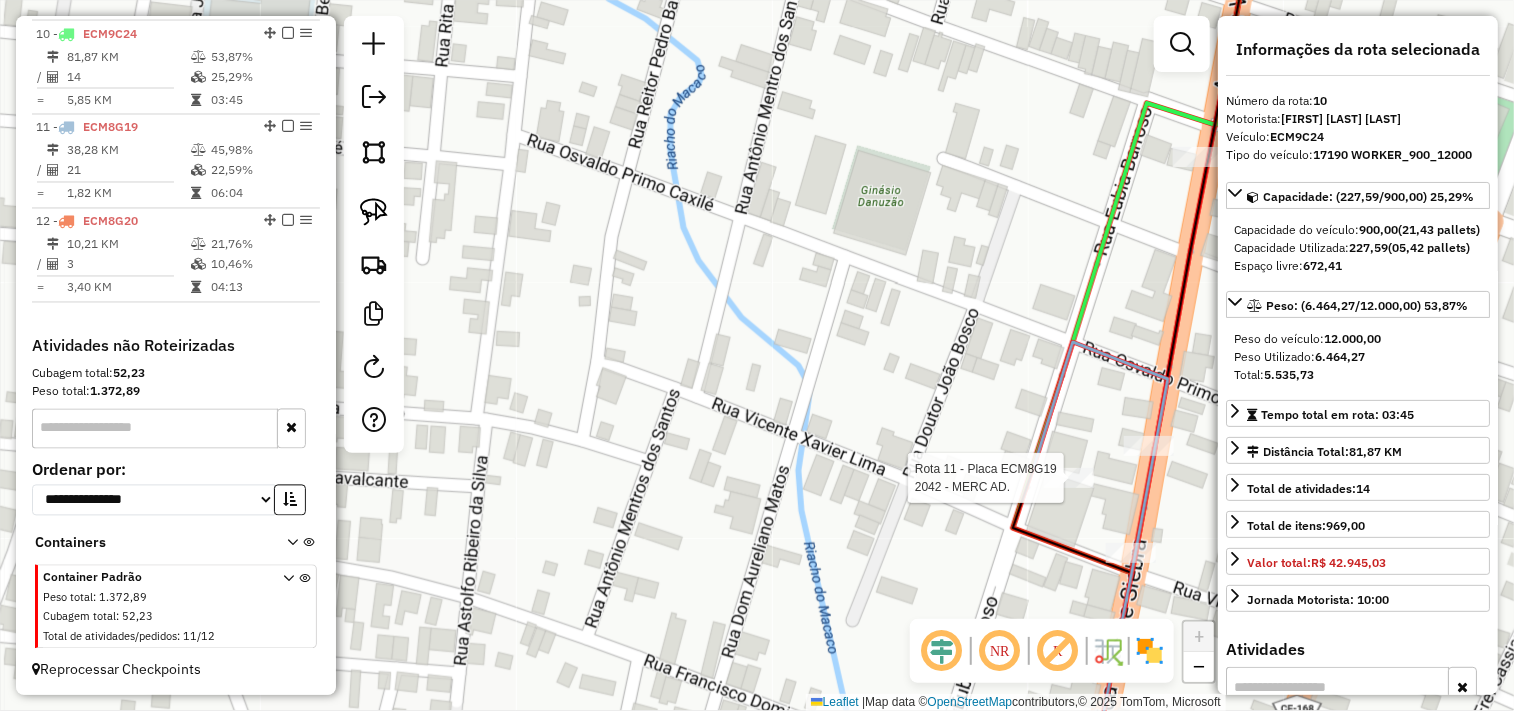 click 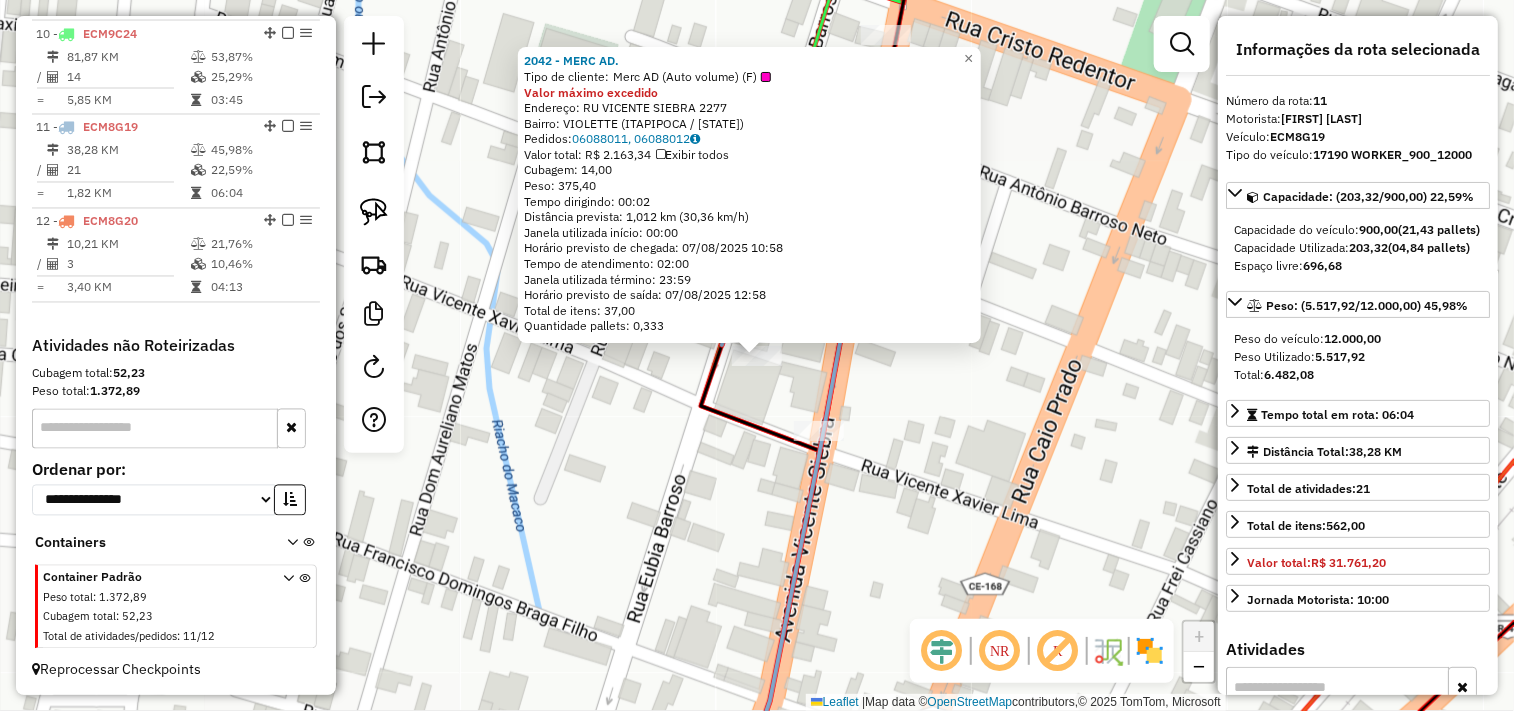 click on "2042 - MERC AD.  Tipo de cliente:   Merc AD (Auto volume) (F)  Valor máximo excedido  Endereço:  RU VICENTE SIEBRA 2277   Bairro: VIOLETTE (ITAPIPOCA / CE)   Pedidos:  06088011, 06088012   Valor total: R$ 2.163,34   Exibir todos   Cubagem: 14,00  Peso: 375,40  Tempo dirigindo: 00:02   Distância prevista: 1,012 km (30,36 km/h)   Janela utilizada início: 00:00   Horário previsto de chegada: 07/08/2025 10:58   Tempo de atendimento: 02:00   Janela utilizada término: 23:59   Horário previsto de saída: 07/08/2025 12:58   Total de itens: 37,00   Quantidade pallets: 0,333  × Janela de atendimento Grade de atendimento Capacidade Transportadoras Veículos Cliente Pedidos  Rotas Selecione os dias de semana para filtrar as janelas de atendimento  Seg   Ter   Qua   Qui   Sex   Sáb   Dom  Informe o período da janela de atendimento: De: Até:  Filtrar exatamente a janela do cliente  Considerar janela de atendimento padrão  Selecione os dias de semana para filtrar as grades de atendimento  Seg   Ter   Qua   Qui" 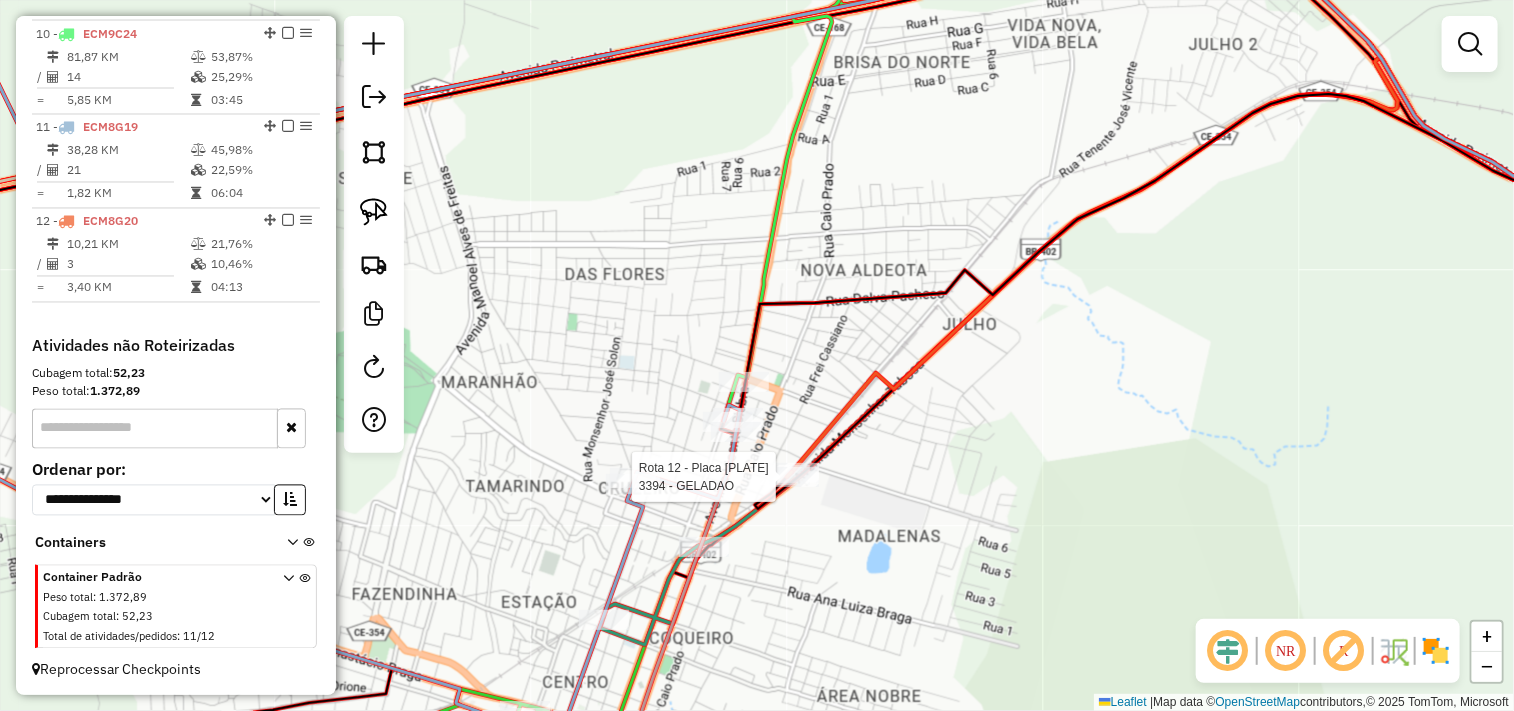 select on "**********" 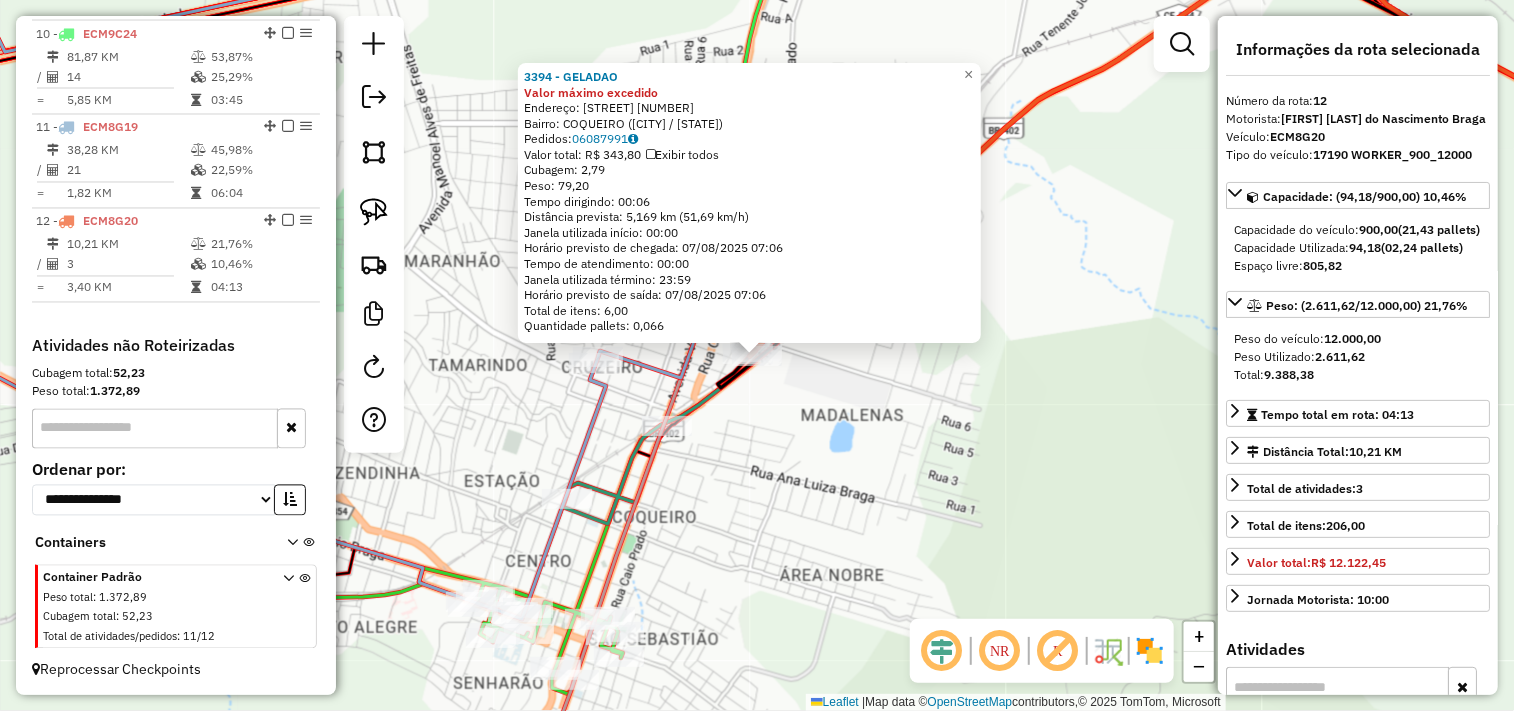 click on "3394 - GELADAO Valor máximo excedido  Endereço:  AVENIDA MONSENHOR TABOSA 2169   Bairro: COQUEIRO (ITAPIPOCA / CE)   Pedidos:  06087991   Valor total: R$ 343,80   Exibir todos   Cubagem: 2,79  Peso: 79,20  Tempo dirigindo: 00:06   Distância prevista: 5,169 km (51,69 km/h)   Janela utilizada início: 00:00   Horário previsto de chegada: 07/08/2025 07:06   Tempo de atendimento: 00:00   Janela utilizada término: 23:59   Horário previsto de saída: 07/08/2025 07:06   Total de itens: 6,00   Quantidade pallets: 0,066  × Janela de atendimento Grade de atendimento Capacidade Transportadoras Veículos Cliente Pedidos  Rotas Selecione os dias de semana para filtrar as janelas de atendimento  Seg   Ter   Qua   Qui   Sex   Sáb   Dom  Informe o período da janela de atendimento: De: Até:  Filtrar exatamente a janela do cliente  Considerar janela de atendimento padrão  Selecione os dias de semana para filtrar as grades de atendimento  Seg   Ter   Qua   Qui   Sex   Sáb   Dom   Peso mínimo:   Peso máximo:   De:" 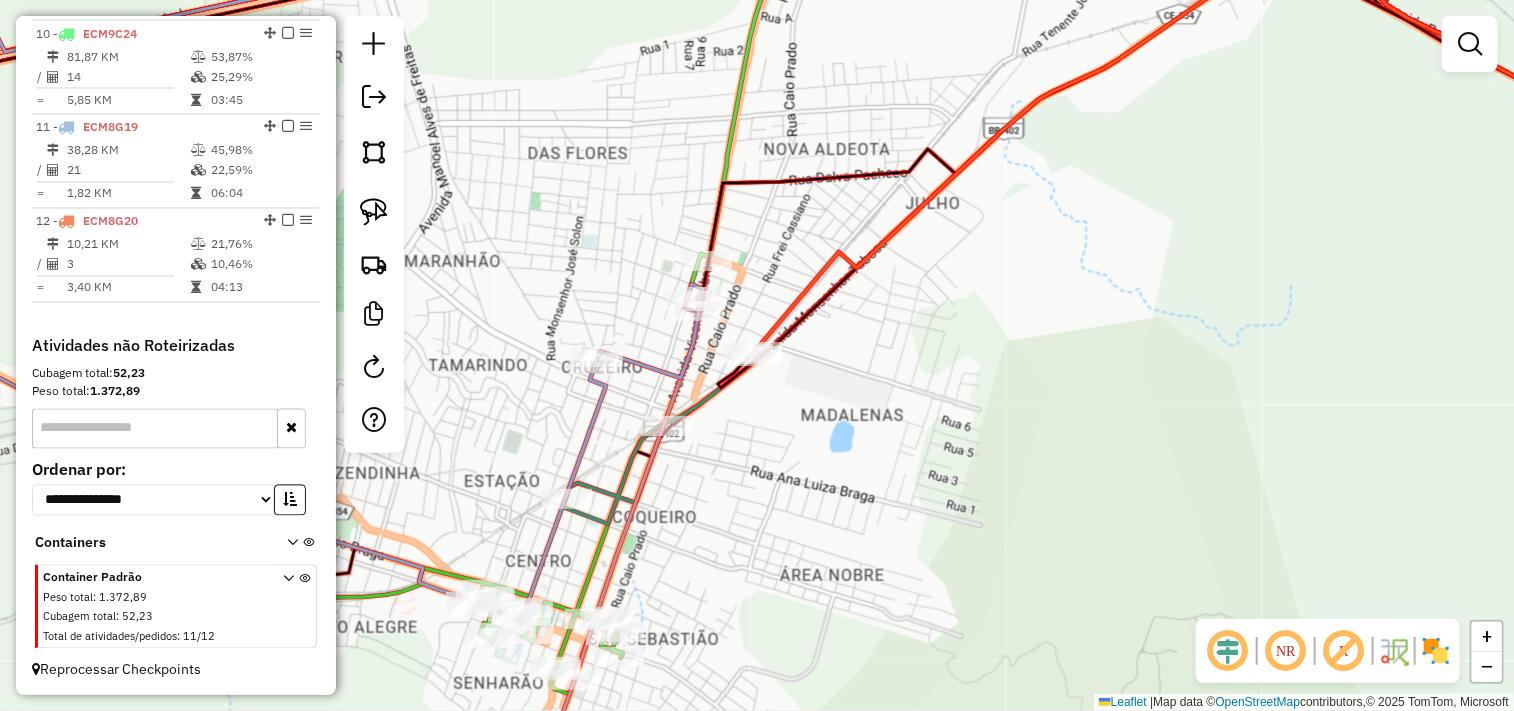 click on "Rota 12 - Placa ECM8G20  3394 - GELADAO Janela de atendimento Grade de atendimento Capacidade Transportadoras Veículos Cliente Pedidos  Rotas Selecione os dias de semana para filtrar as janelas de atendimento  Seg   Ter   Qua   Qui   Sex   Sáb   Dom  Informe o período da janela de atendimento: De: Até:  Filtrar exatamente a janela do cliente  Considerar janela de atendimento padrão  Selecione os dias de semana para filtrar as grades de atendimento  Seg   Ter   Qua   Qui   Sex   Sáb   Dom   Considerar clientes sem dia de atendimento cadastrado  Clientes fora do dia de atendimento selecionado Filtrar as atividades entre os valores definidos abaixo:  Peso mínimo:   Peso máximo:   Cubagem mínima:   Cubagem máxima:   De:   Até:  Filtrar as atividades entre o tempo de atendimento definido abaixo:  De:   Até:   Considerar capacidade total dos clientes não roteirizados Transportadora: Selecione um ou mais itens Tipo de veículo: Selecione um ou mais itens Veículo: Selecione um ou mais itens Motorista: +" 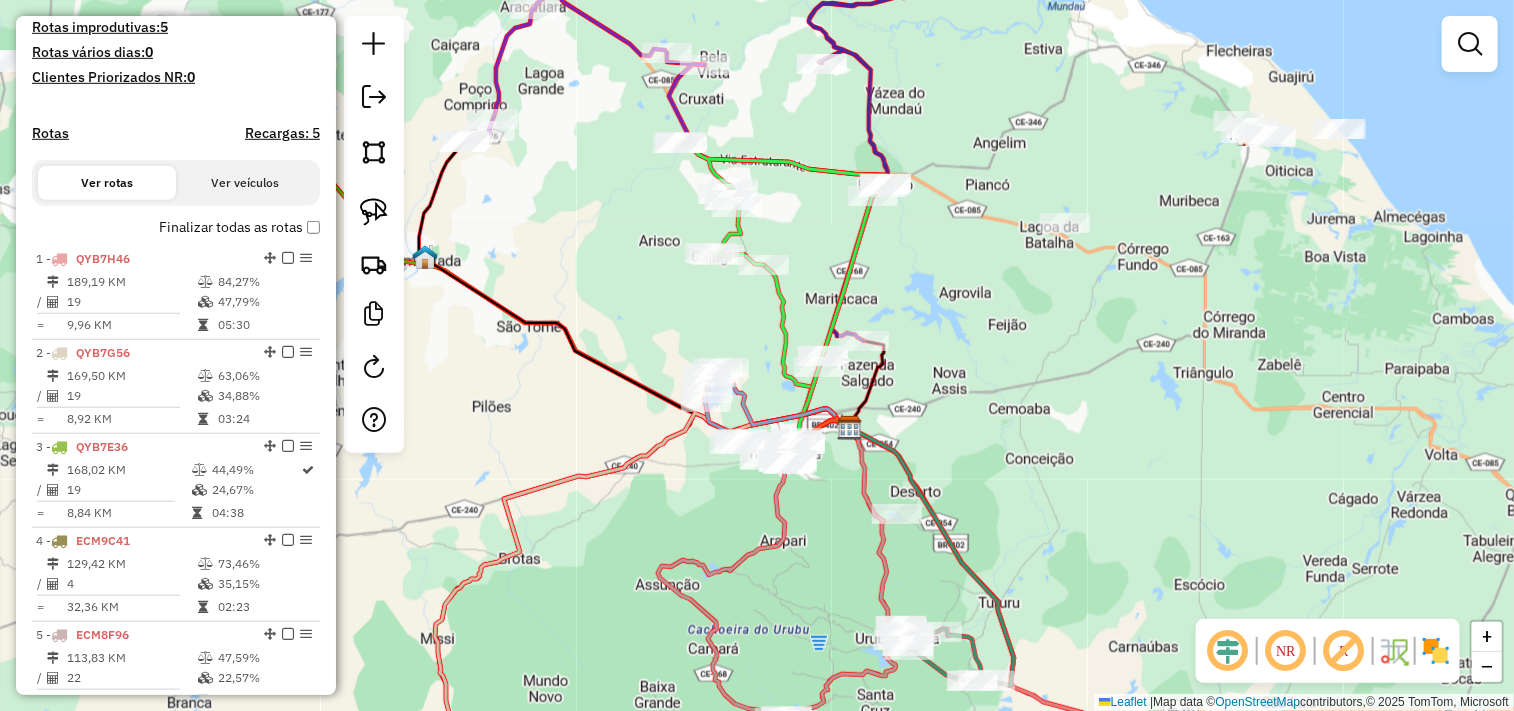 scroll, scrollTop: 504, scrollLeft: 0, axis: vertical 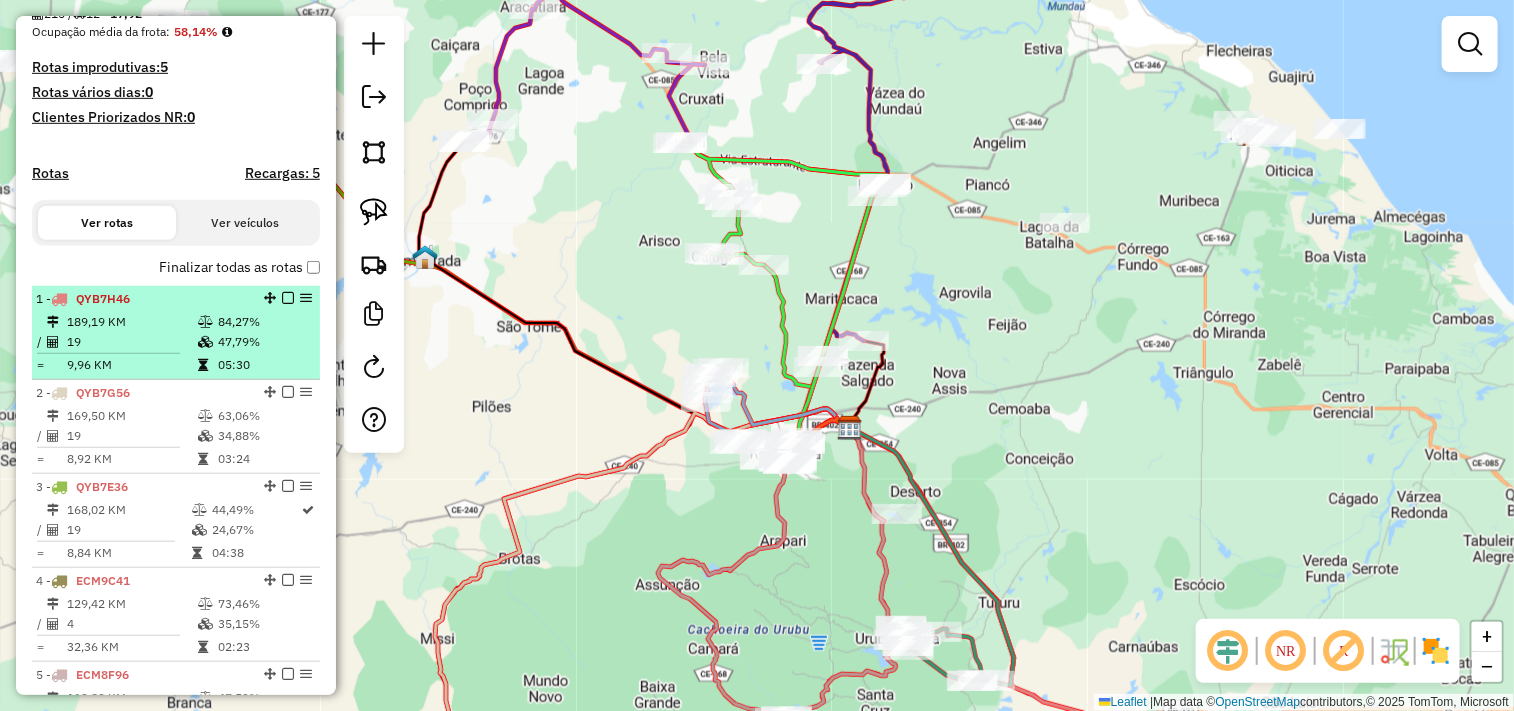 click on "QYB7H46" at bounding box center (103, 298) 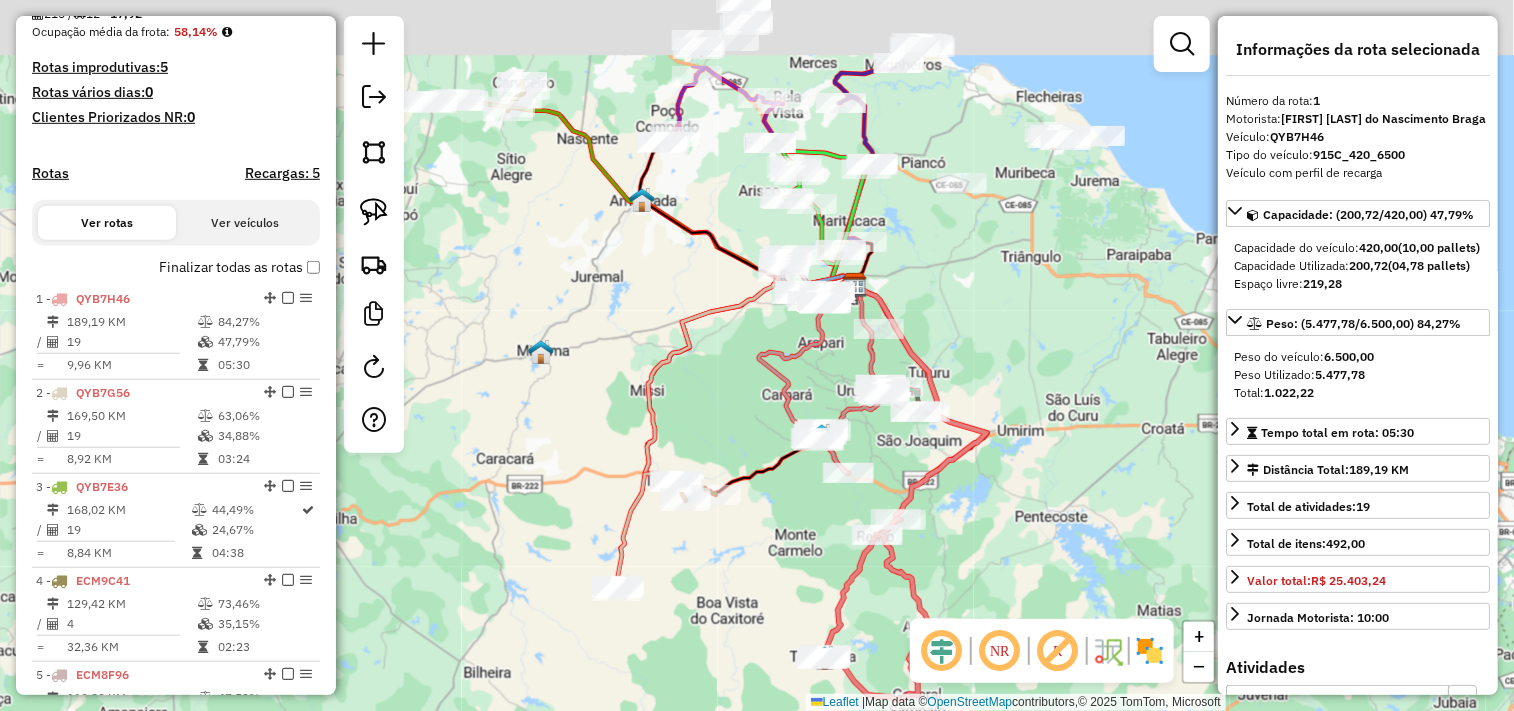 drag, startPoint x: 700, startPoint y: 604, endPoint x: 671, endPoint y: 532, distance: 77.62087 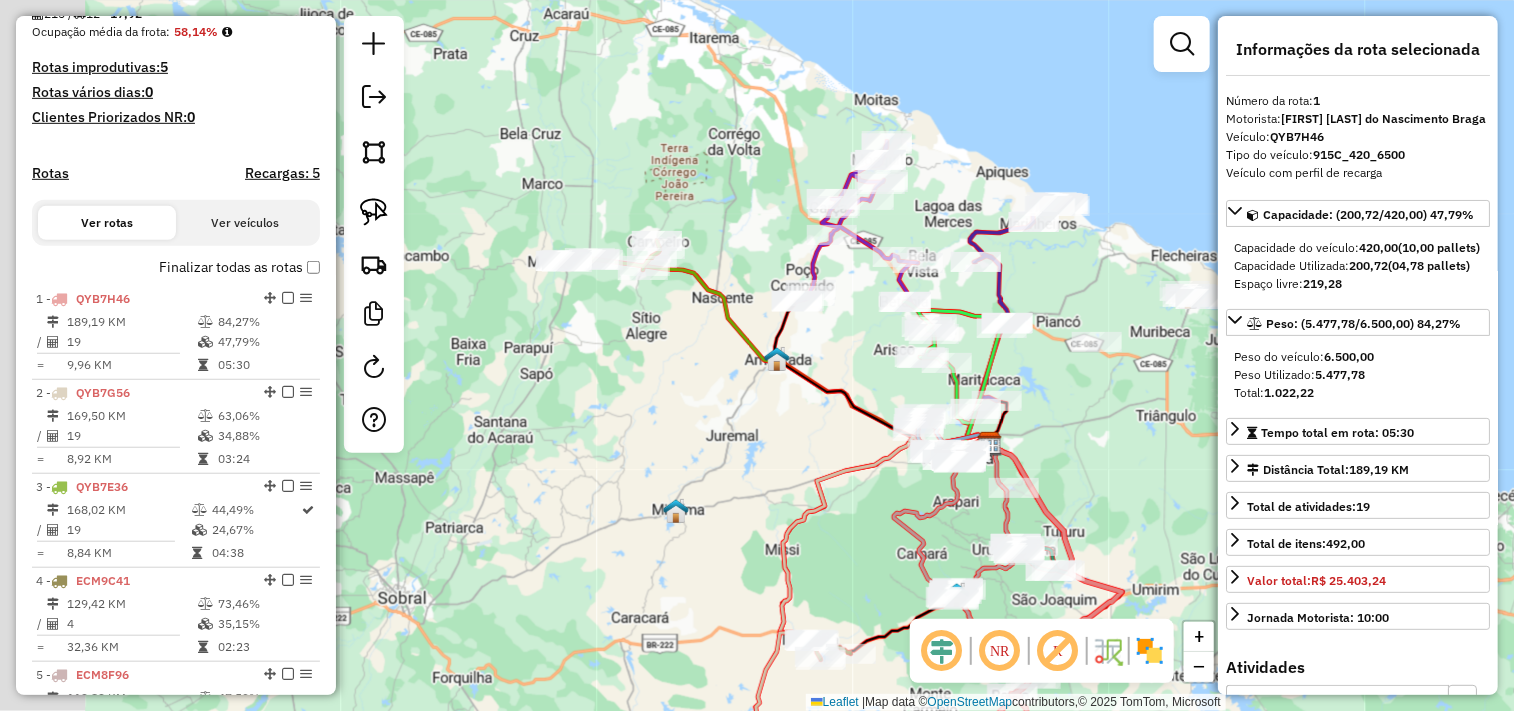 drag, startPoint x: 586, startPoint y: 384, endPoint x: 621, endPoint y: 407, distance: 41.880783 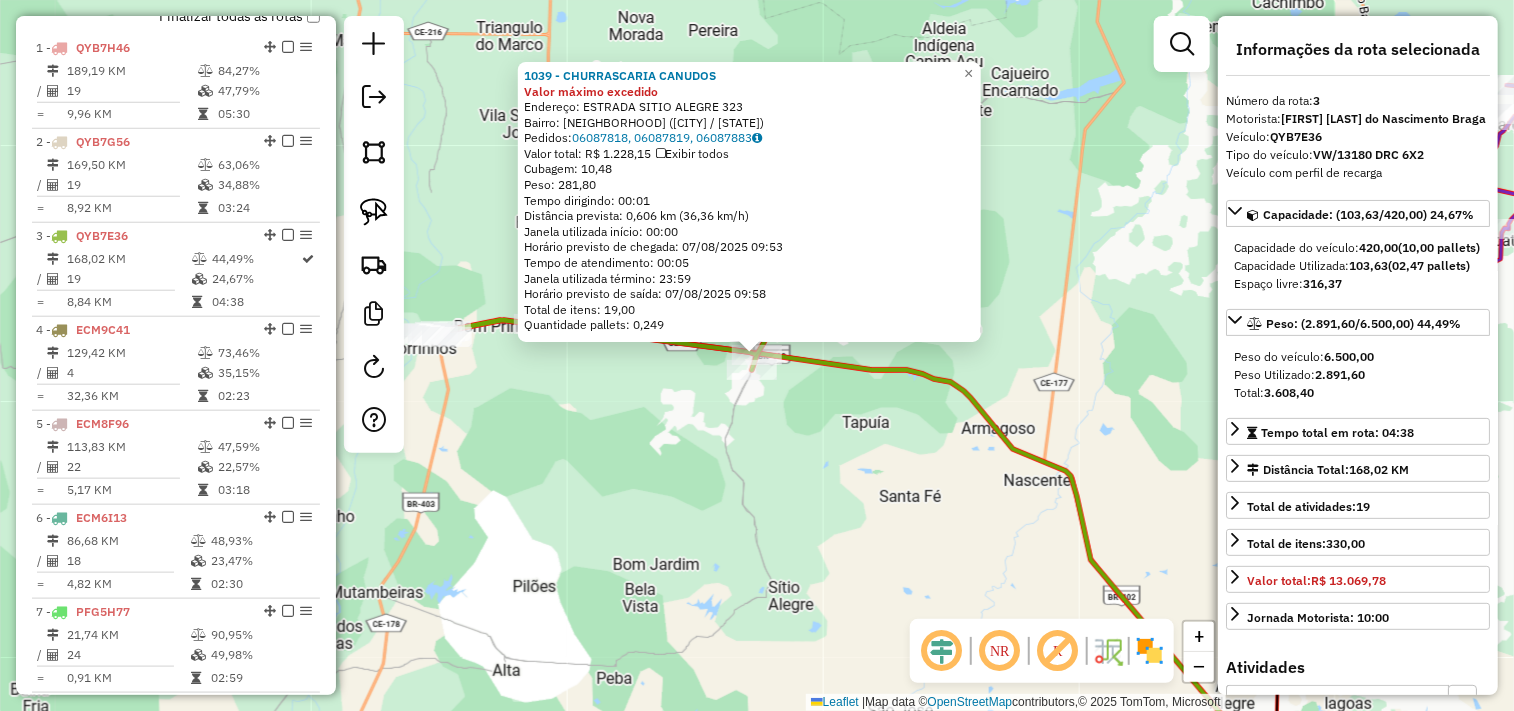 scroll, scrollTop: 961, scrollLeft: 0, axis: vertical 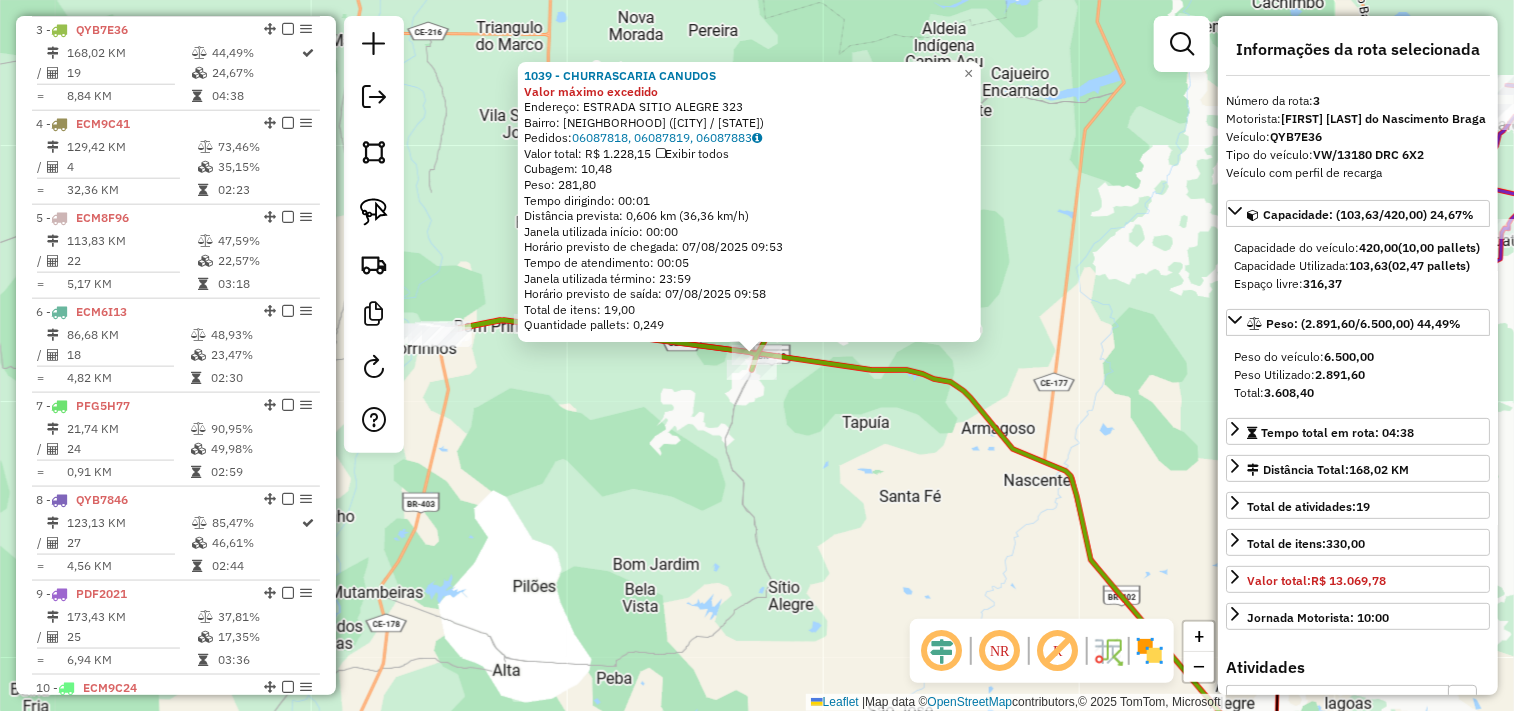 click on "1039 - CHURRASCARIA CANUDOS Valor máximo excedido  Endereço:  ESTRADA SITIO ALEGRE 323   Bairro: CANUDOS (MORRINHOS / CE)   Pedidos:  06087818, 06087819, 06087883   Valor total: R$ 1.228,15   Exibir todos   Cubagem: 10,48  Peso: 281,80  Tempo dirigindo: 00:01   Distância prevista: 0,606 km (36,36 km/h)   Janela utilizada início: 00:00   Horário previsto de chegada: 07/08/2025 09:53   Tempo de atendimento: 00:05   Janela utilizada término: 23:59   Horário previsto de saída: 07/08/2025 09:58   Total de itens: 19,00   Quantidade pallets: 0,249  × Janela de atendimento Grade de atendimento Capacidade Transportadoras Veículos Cliente Pedidos  Rotas Selecione os dias de semana para filtrar as janelas de atendimento  Seg   Ter   Qua   Qui   Sex   Sáb   Dom  Informe o período da janela de atendimento: De: Até:  Filtrar exatamente a janela do cliente  Considerar janela de atendimento padrão  Selecione os dias de semana para filtrar as grades de atendimento  Seg   Ter   Qua   Qui   Sex   Sáb   Dom   De:" 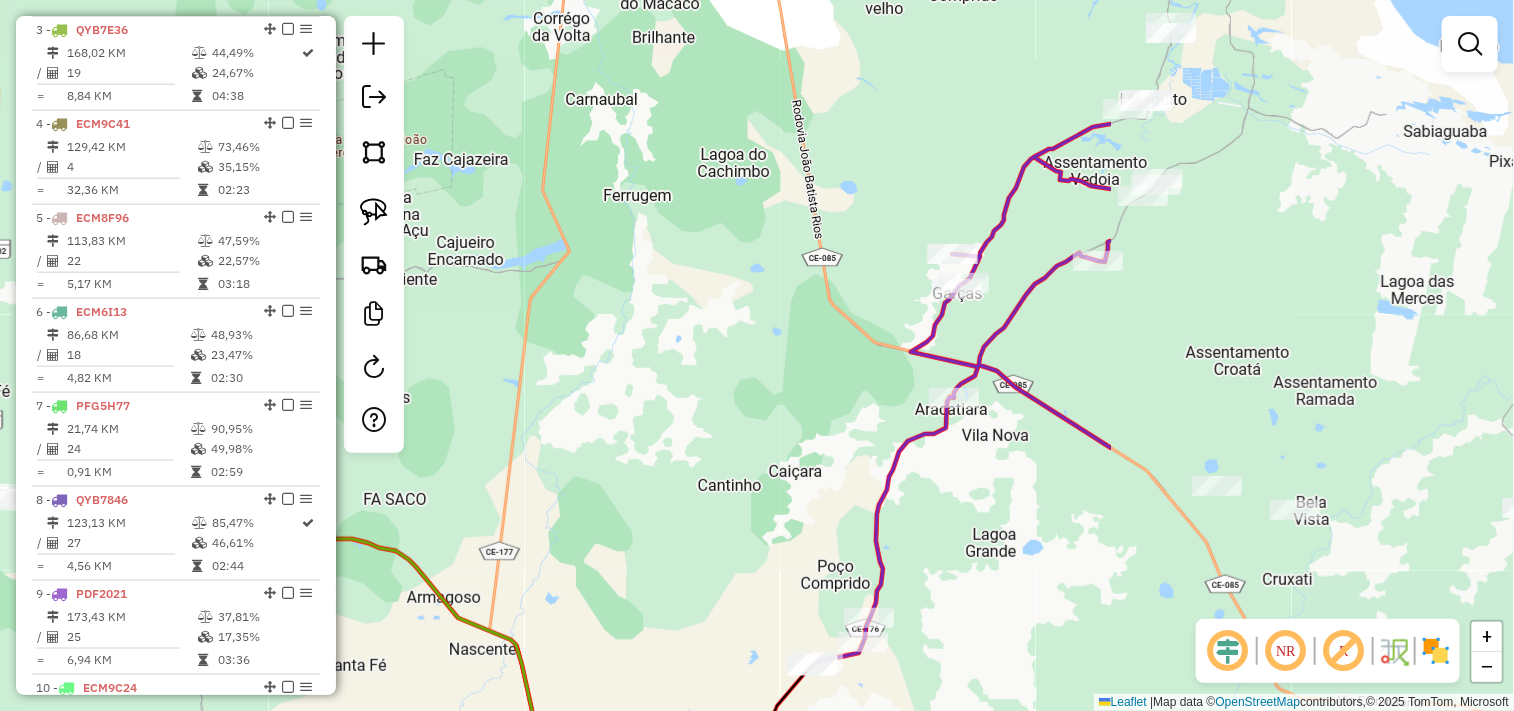 drag, startPoint x: 1191, startPoint y: 345, endPoint x: 550, endPoint y: 508, distance: 661.4 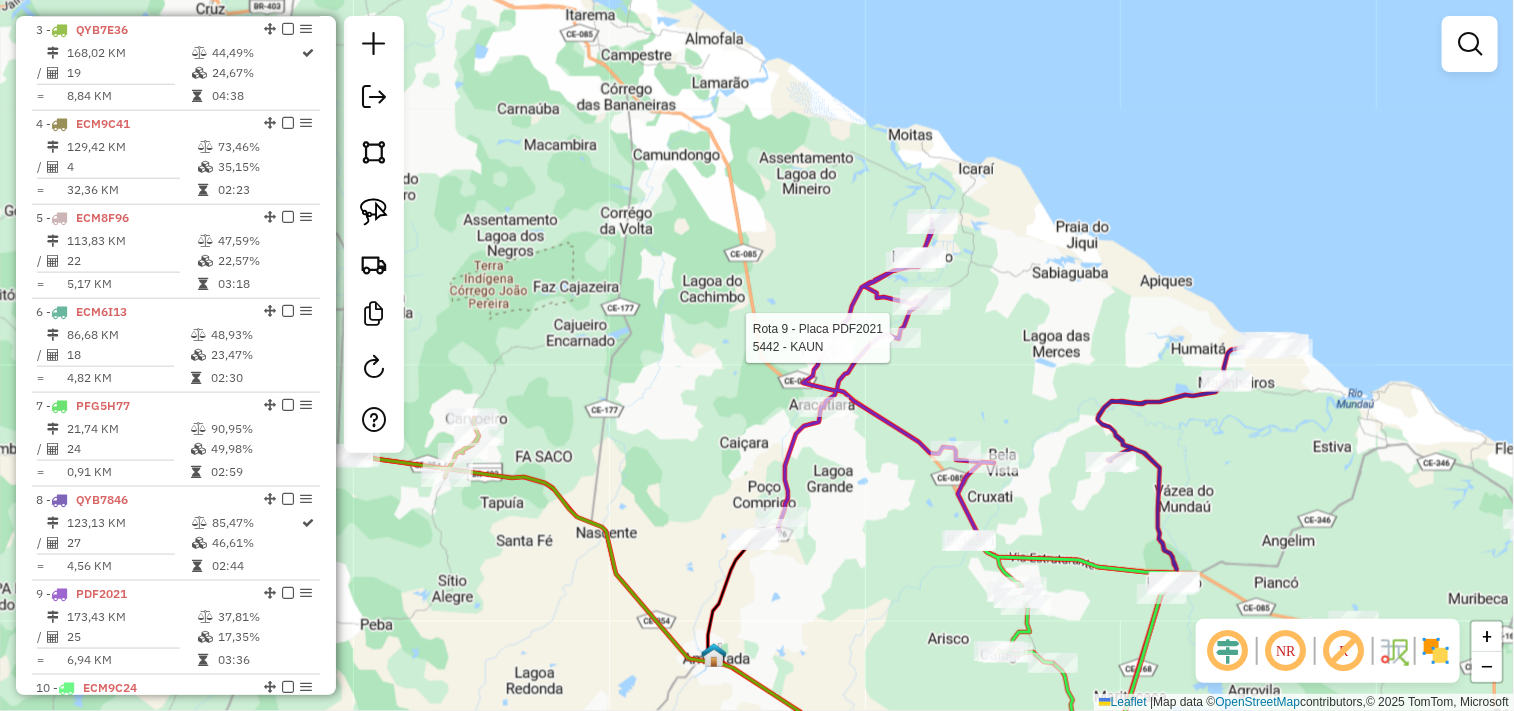 select on "**********" 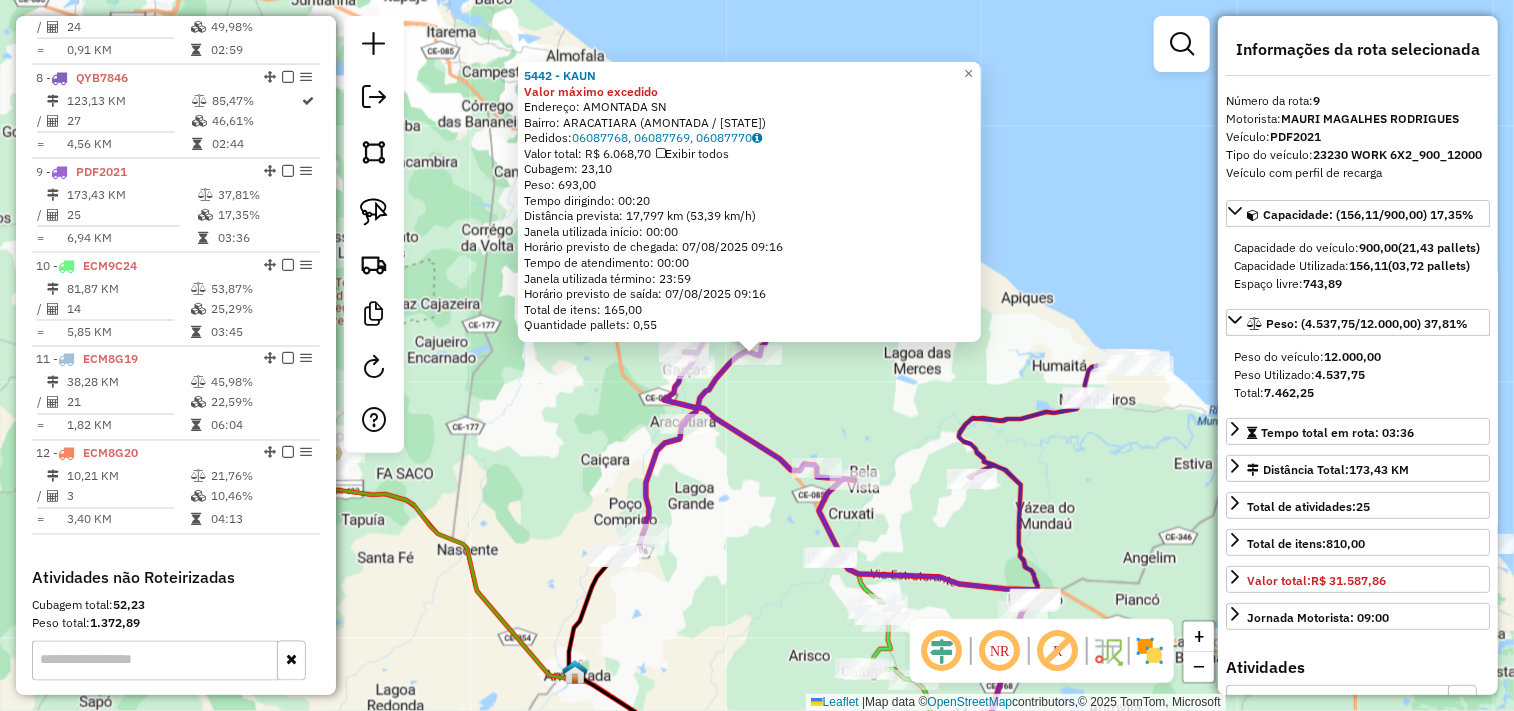 scroll, scrollTop: 1525, scrollLeft: 0, axis: vertical 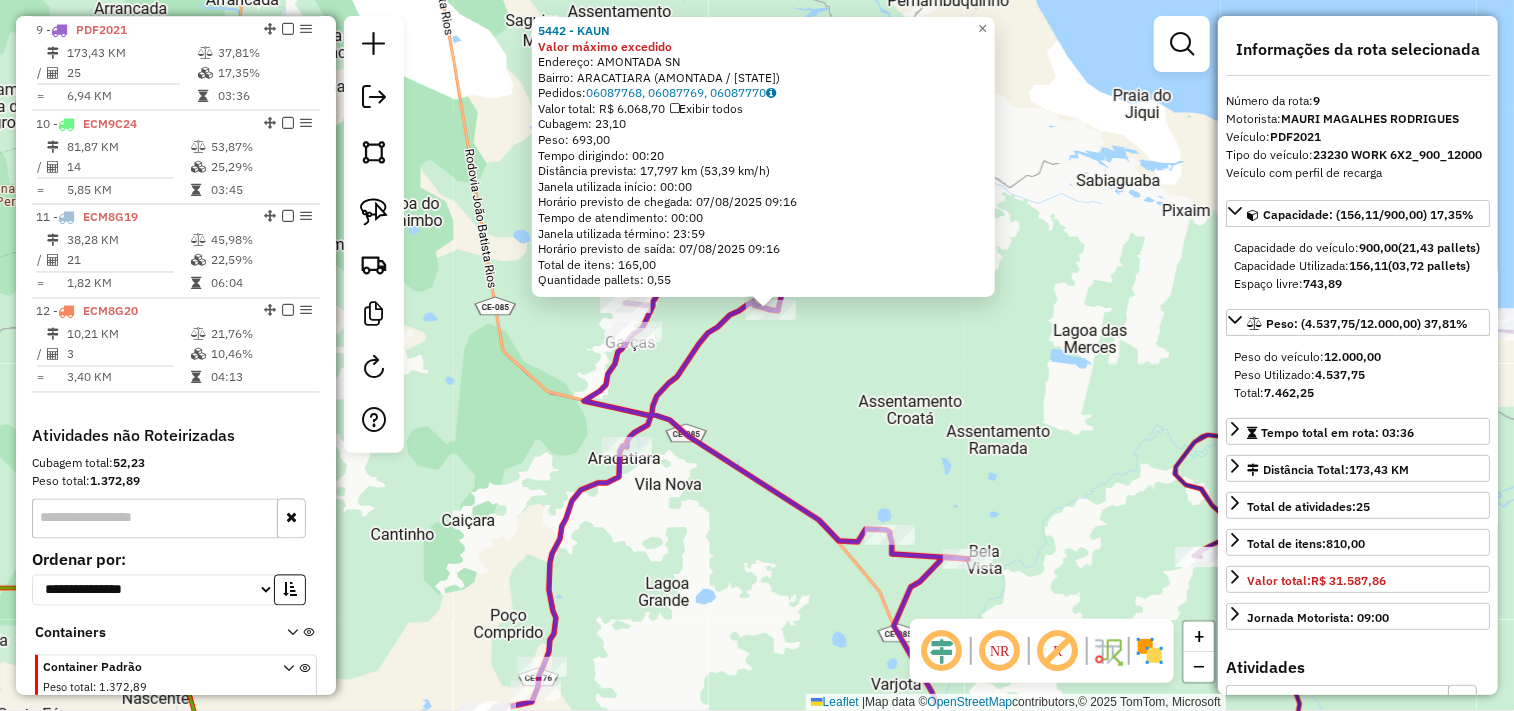 click on "5442 - KAUN Valor máximo excedido  Endereço:  AMONTADA SN   Bairro: ARACATIARA (AMONTADA / CE)   Pedidos:  06087768, 06087769, 06087770   Valor total: R$ 6.068,70   Exibir todos   Cubagem: 23,10  Peso: 693,00  Tempo dirigindo: 00:20   Distância prevista: 17,797 km (53,39 km/h)   Janela utilizada início: 00:00   Horário previsto de chegada: 07/08/2025 09:16   Tempo de atendimento: 00:00   Janela utilizada término: 23:59   Horário previsto de saída: 07/08/2025 09:16   Total de itens: 165,00   Quantidade pallets: 0,55  × Janela de atendimento Grade de atendimento Capacidade Transportadoras Veículos Cliente Pedidos  Rotas Selecione os dias de semana para filtrar as janelas de atendimento  Seg   Ter   Qua   Qui   Sex   Sáb   Dom  Informe o período da janela de atendimento: De: Até:  Filtrar exatamente a janela do cliente  Considerar janela de atendimento padrão  Selecione os dias de semana para filtrar as grades de atendimento  Seg   Ter   Qua   Qui   Sex   Sáb   Dom   Peso mínimo:   Peso máximo:" 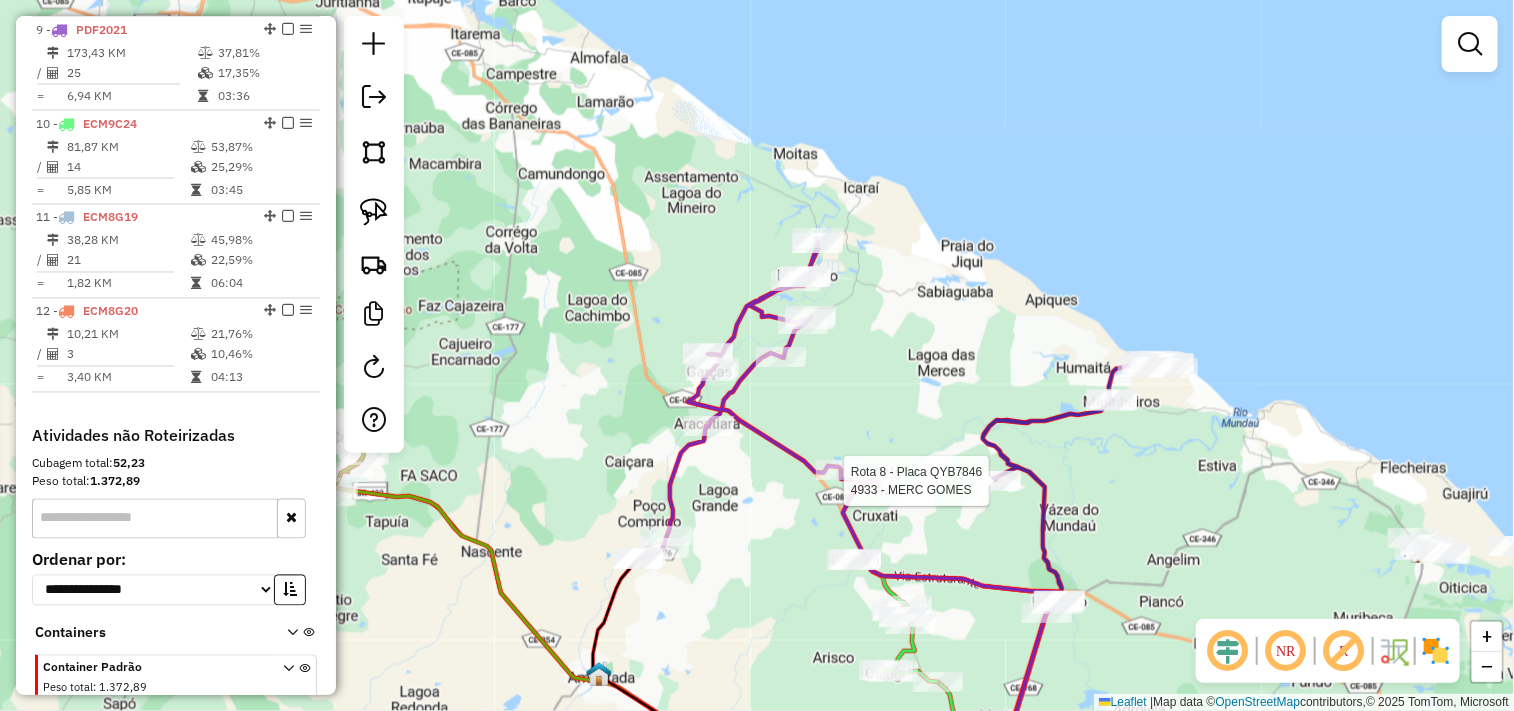 click 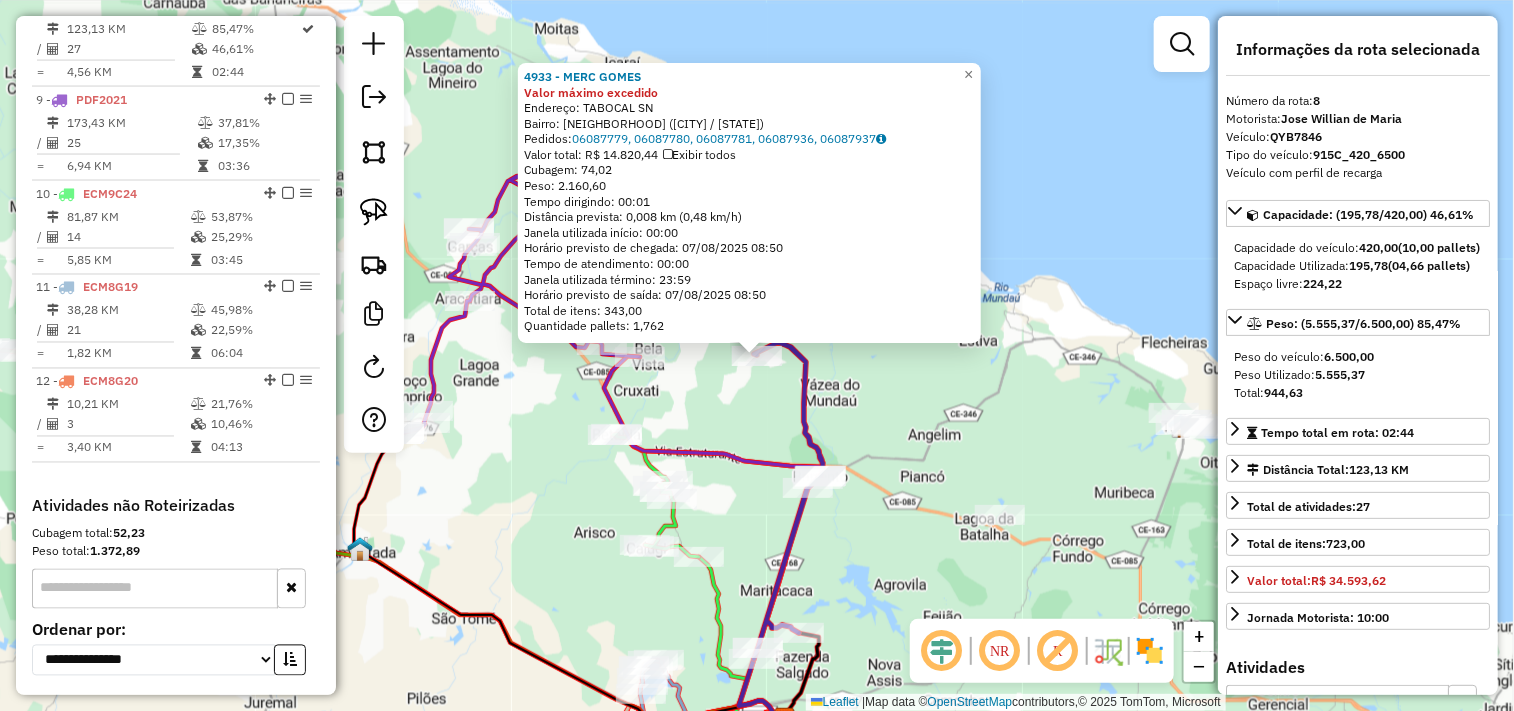 scroll, scrollTop: 1431, scrollLeft: 0, axis: vertical 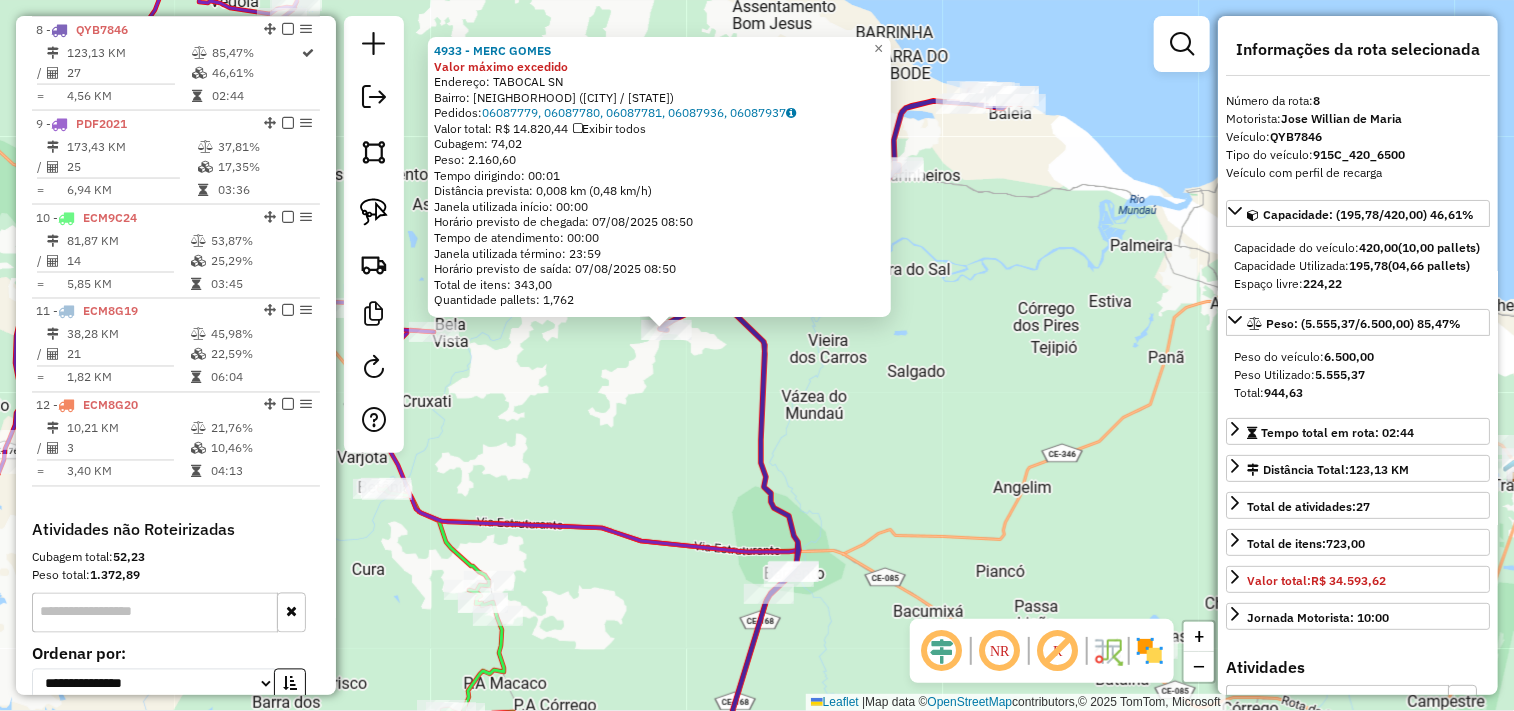 click on "4933 - MERC GOMES Valor máximo excedido  Endereço:  TABOCAL SN   Bairro: BARRENTO (ITAPIPOCA / CE)   Pedidos:  06087779, 06087780, 06087781, 06087936, 06087937   Valor total: R$ 14.820,44   Exibir todos   Cubagem: 74,02  Peso: 2.160,60  Tempo dirigindo: 00:01   Distância prevista: 0,008 km (0,48 km/h)   Janela utilizada início: 00:00   Horário previsto de chegada: 07/08/2025 08:50   Tempo de atendimento: 00:00   Janela utilizada término: 23:59   Horário previsto de saída: 07/08/2025 08:50   Total de itens: 343,00   Quantidade pallets: 1,762  × Janela de atendimento Grade de atendimento Capacidade Transportadoras Veículos Cliente Pedidos  Rotas Selecione os dias de semana para filtrar as janelas de atendimento  Seg   Ter   Qua   Qui   Sex   Sáb   Dom  Informe o período da janela de atendimento: De: Até:  Filtrar exatamente a janela do cliente  Considerar janela de atendimento padrão  Selecione os dias de semana para filtrar as grades de atendimento  Seg   Ter   Qua   Qui   Sex   Sáb   Dom   De:" 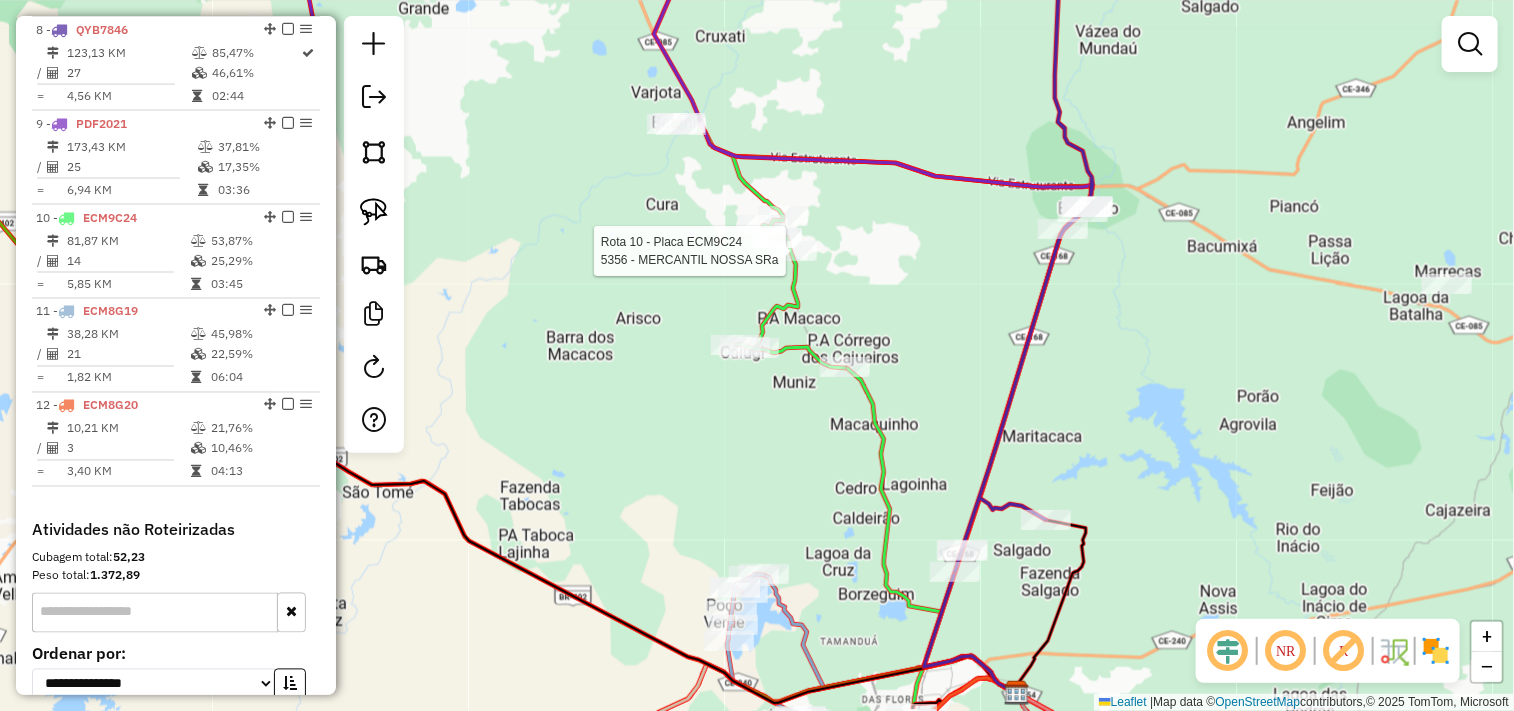 select on "**********" 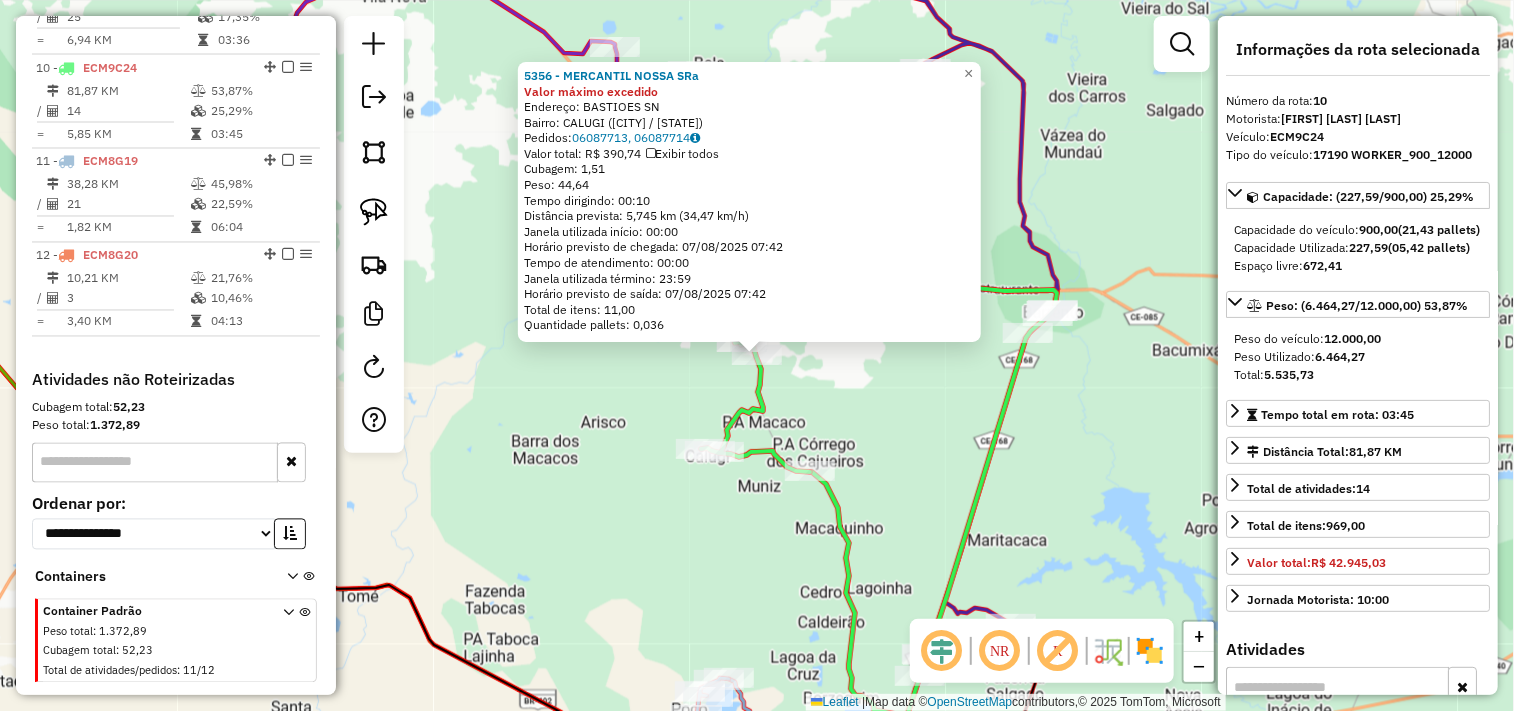 scroll, scrollTop: 1615, scrollLeft: 0, axis: vertical 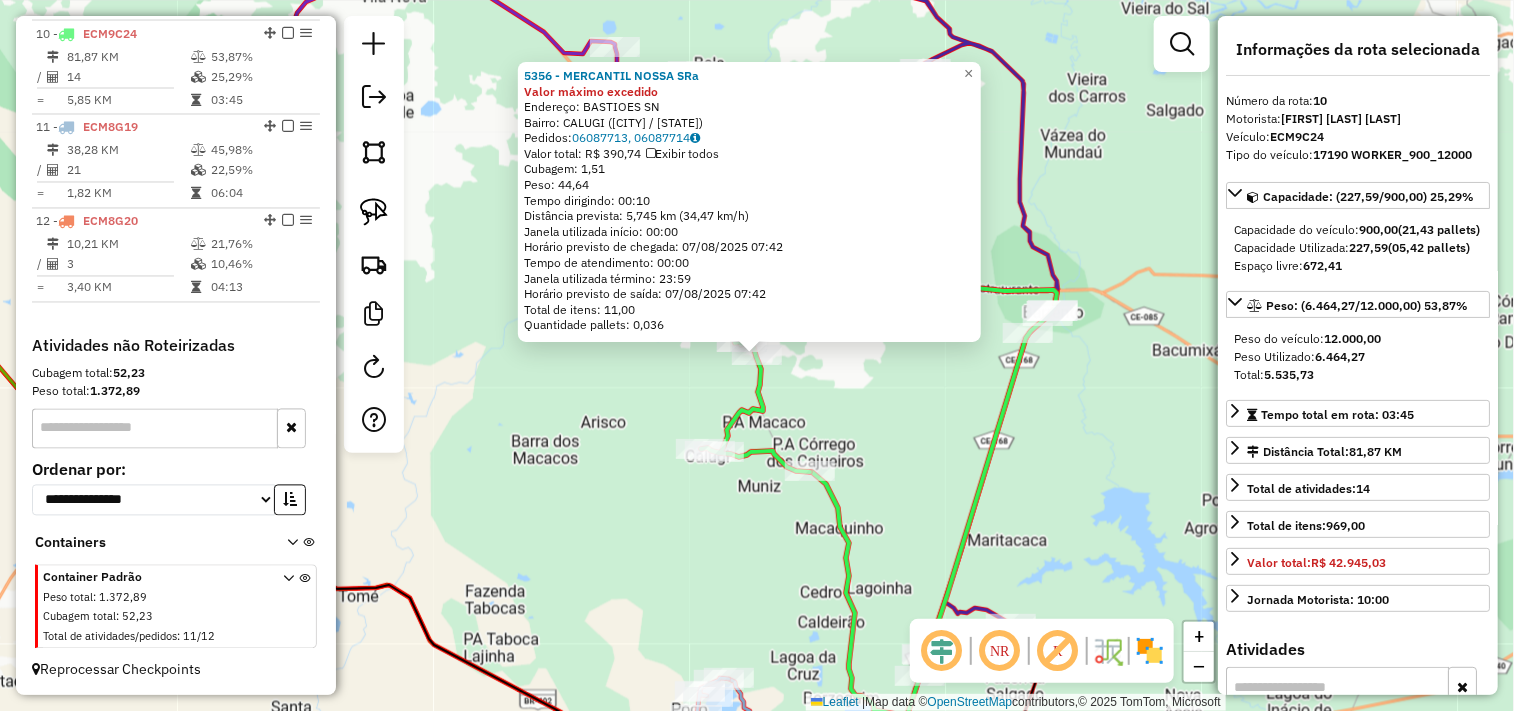 click on "5356 - MERCANTIL NOSSA SRa Valor máximo excedido  Endereço:  BASTIOES SN   Bairro: CALUGI (ITAPIPOCA / CE)   Pedidos:  06087713, 06087714   Valor total: R$ 390,74   Exibir todos   Cubagem: 1,51  Peso: 44,64  Tempo dirigindo: 00:10   Distância prevista: 5,745 km (34,47 km/h)   Janela utilizada início: 00:00   Horário previsto de chegada: 07/08/2025 07:42   Tempo de atendimento: 00:00   Janela utilizada término: 23:59   Horário previsto de saída: 07/08/2025 07:42   Total de itens: 11,00   Quantidade pallets: 0,036  × Janela de atendimento Grade de atendimento Capacidade Transportadoras Veículos Cliente Pedidos  Rotas Selecione os dias de semana para filtrar as janelas de atendimento  Seg   Ter   Qua   Qui   Sex   Sáb   Dom  Informe o período da janela de atendimento: De: Até:  Filtrar exatamente a janela do cliente  Considerar janela de atendimento padrão  Selecione os dias de semana para filtrar as grades de atendimento  Seg   Ter   Qua   Qui   Sex   Sáb   Dom   Peso mínimo:   Peso máximo:  +" 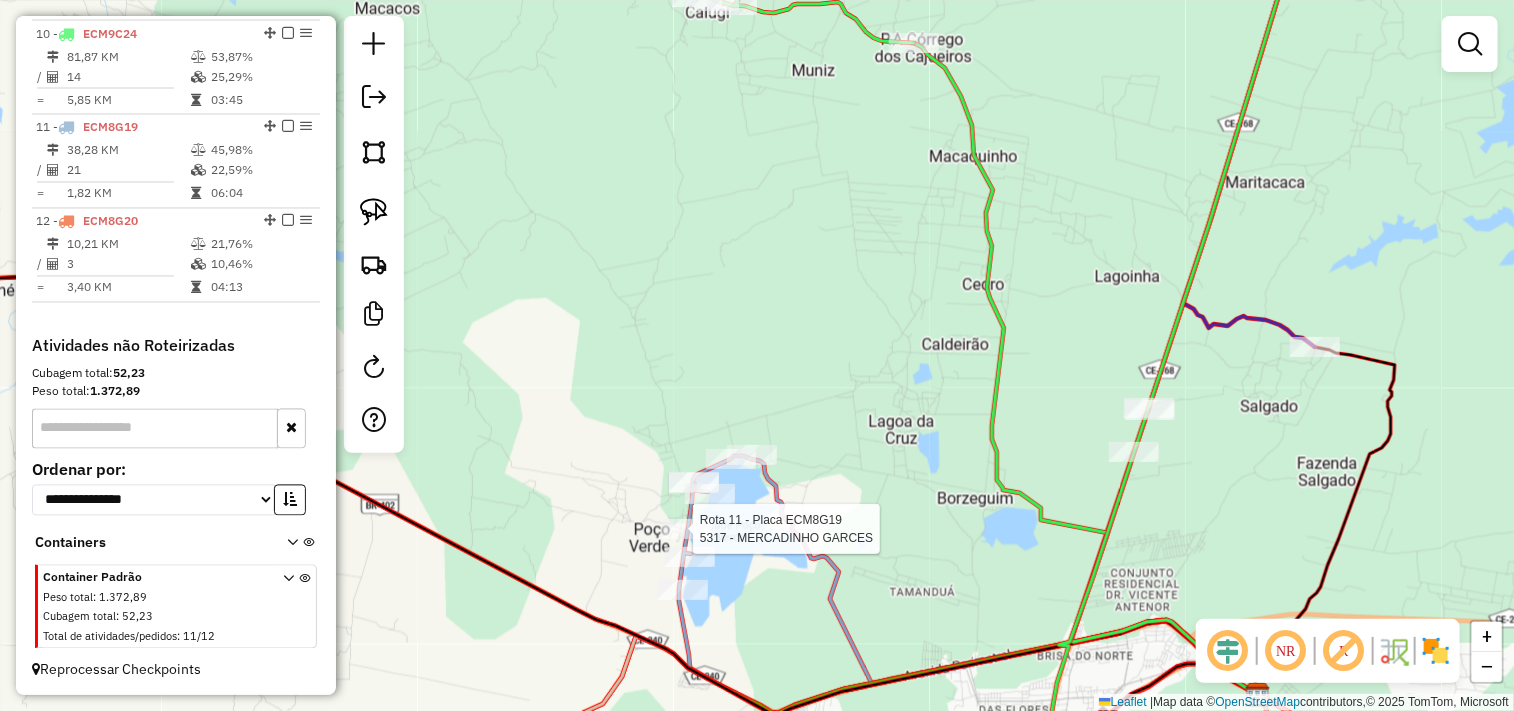select on "**********" 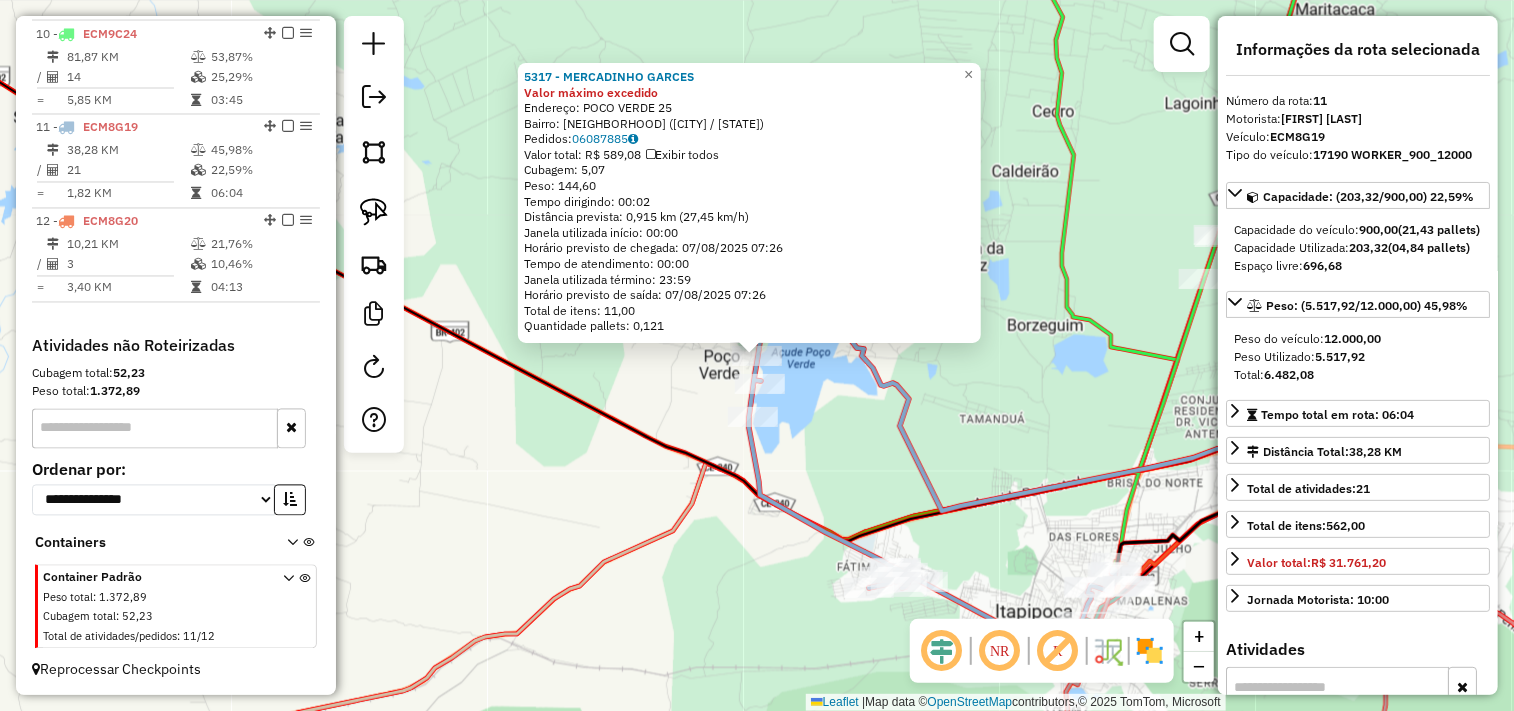 click on "5317 - MERCADINHO GARCES Valor máximo excedido  Endereço:  POCO VERDE 25   Bairro: POCO VERDE (ITAPIPOCA / CE)   Pedidos:  06087885   Valor total: R$ 589,08   Exibir todos   Cubagem: 5,07  Peso: 144,60  Tempo dirigindo: 00:02   Distância prevista: 0,915 km (27,45 km/h)   Janela utilizada início: 00:00   Horário previsto de chegada: 07/08/2025 07:26   Tempo de atendimento: 00:00   Janela utilizada término: 23:59   Horário previsto de saída: 07/08/2025 07:26   Total de itens: 11,00   Quantidade pallets: 0,121  × Janela de atendimento Grade de atendimento Capacidade Transportadoras Veículos Cliente Pedidos  Rotas Selecione os dias de semana para filtrar as janelas de atendimento  Seg   Ter   Qua   Qui   Sex   Sáb   Dom  Informe o período da janela de atendimento: De: Até:  Filtrar exatamente a janela do cliente  Considerar janela de atendimento padrão  Selecione os dias de semana para filtrar as grades de atendimento  Seg   Ter   Qua   Qui   Sex   Sáb   Dom   Peso mínimo:   Peso máximo:   De:  +" 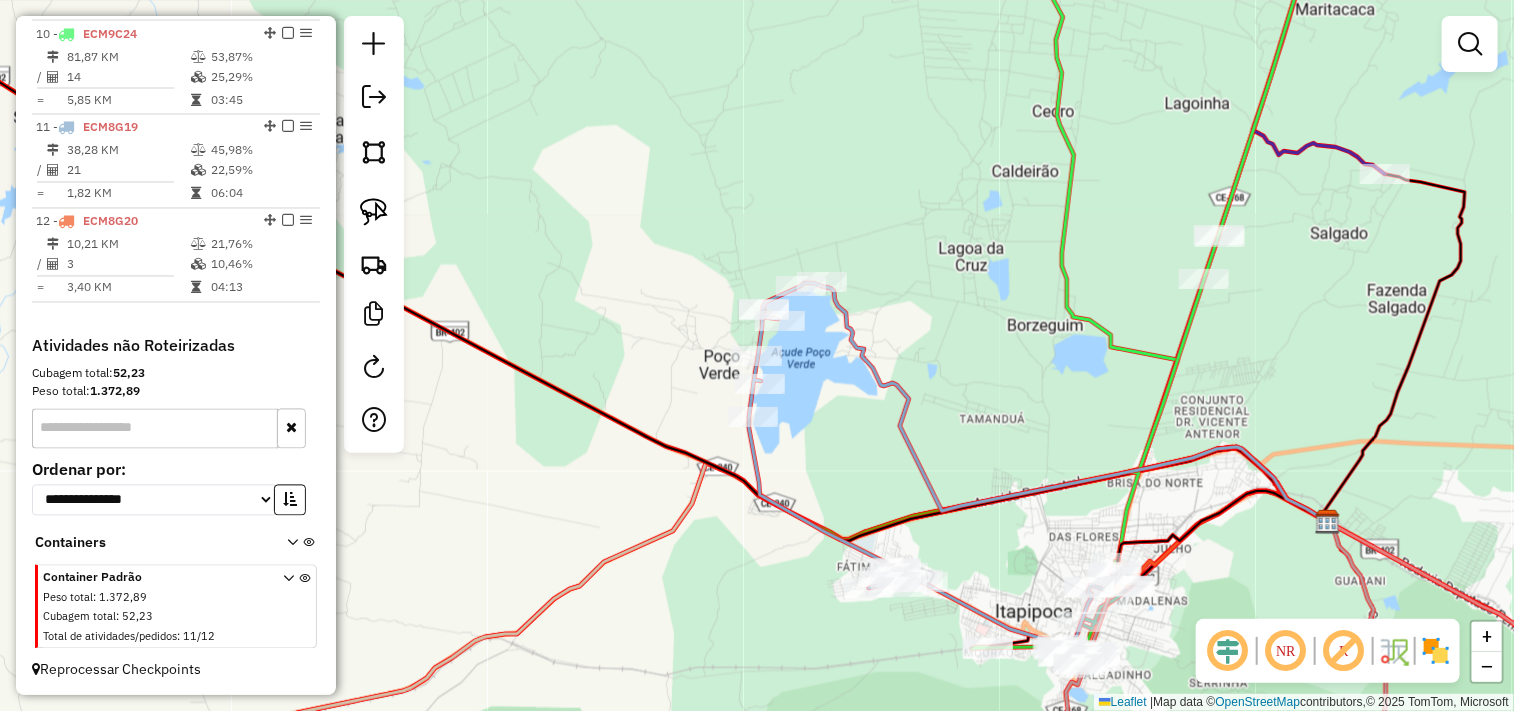 click on "Janela de atendimento Grade de atendimento Capacidade Transportadoras Veículos Cliente Pedidos  Rotas Selecione os dias de semana para filtrar as janelas de atendimento  Seg   Ter   Qua   Qui   Sex   Sáb   Dom  Informe o período da janela de atendimento: De: Até:  Filtrar exatamente a janela do cliente  Considerar janela de atendimento padrão  Selecione os dias de semana para filtrar as grades de atendimento  Seg   Ter   Qua   Qui   Sex   Sáb   Dom   Considerar clientes sem dia de atendimento cadastrado  Clientes fora do dia de atendimento selecionado Filtrar as atividades entre os valores definidos abaixo:  Peso mínimo:   Peso máximo:   Cubagem mínima:   Cubagem máxima:   De:   Até:  Filtrar as atividades entre o tempo de atendimento definido abaixo:  De:   Até:   Considerar capacidade total dos clientes não roteirizados Transportadora: Selecione um ou mais itens Tipo de veículo: Selecione um ou mais itens Veículo: Selecione um ou mais itens Motorista: Selecione um ou mais itens Nome: Rótulo:" 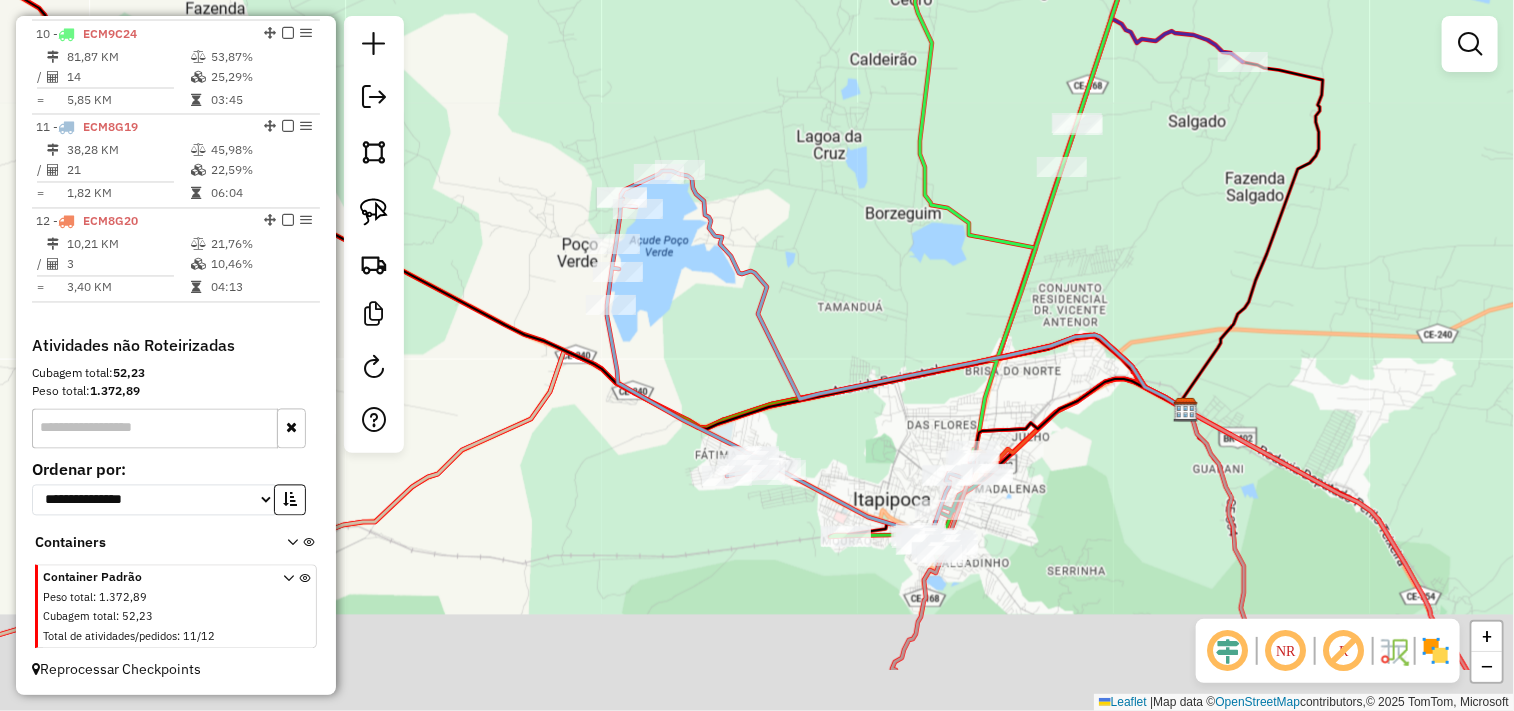 drag, startPoint x: 700, startPoint y: 374, endPoint x: 592, endPoint y: 294, distance: 134.40237 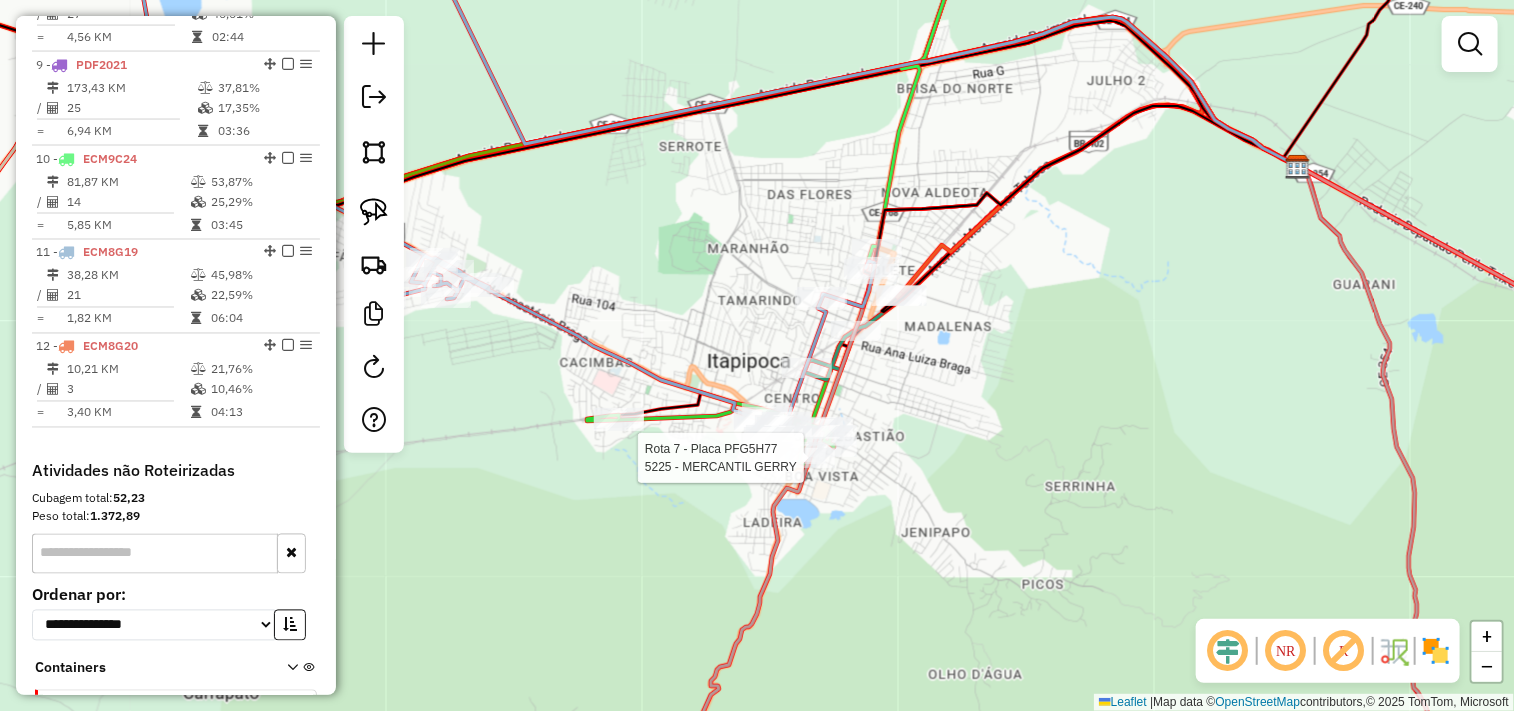 select on "**********" 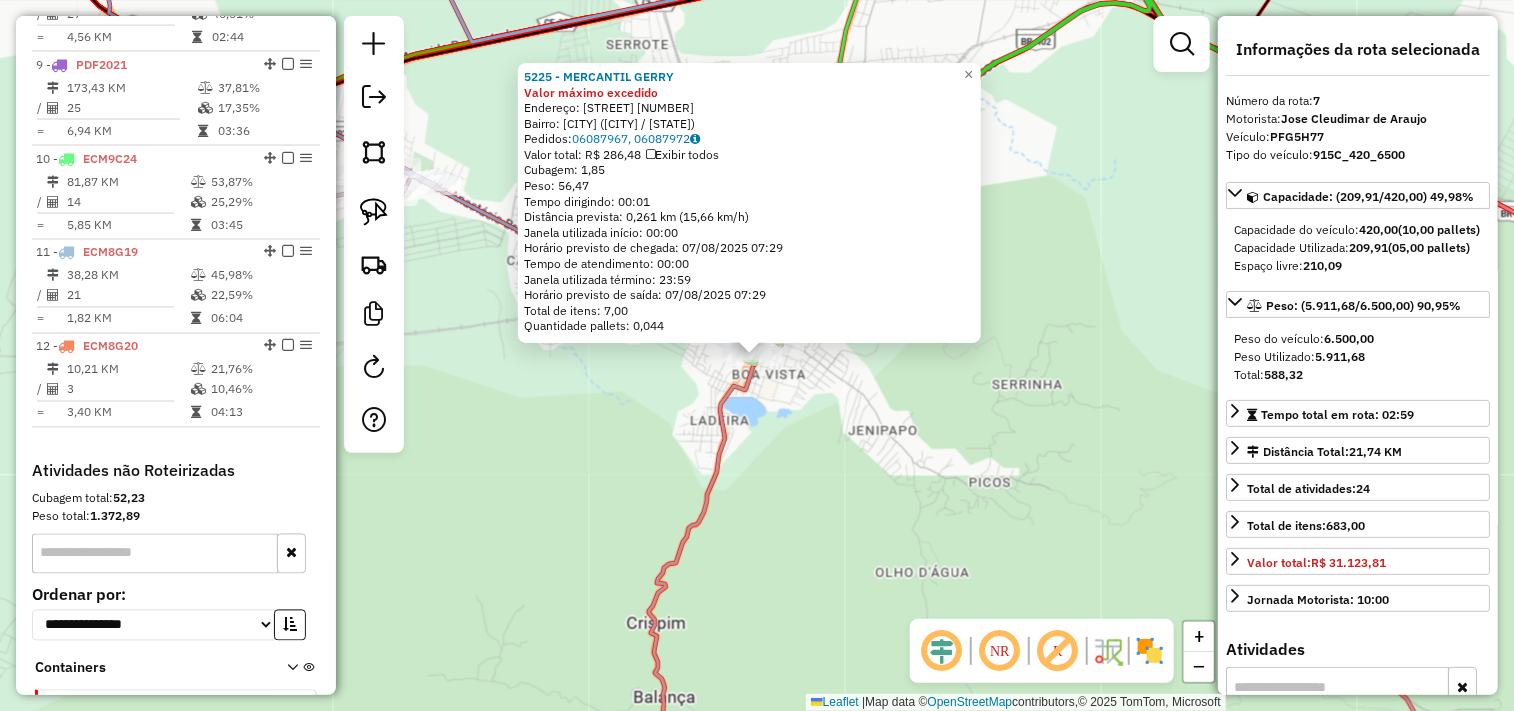 scroll, scrollTop: 1336, scrollLeft: 0, axis: vertical 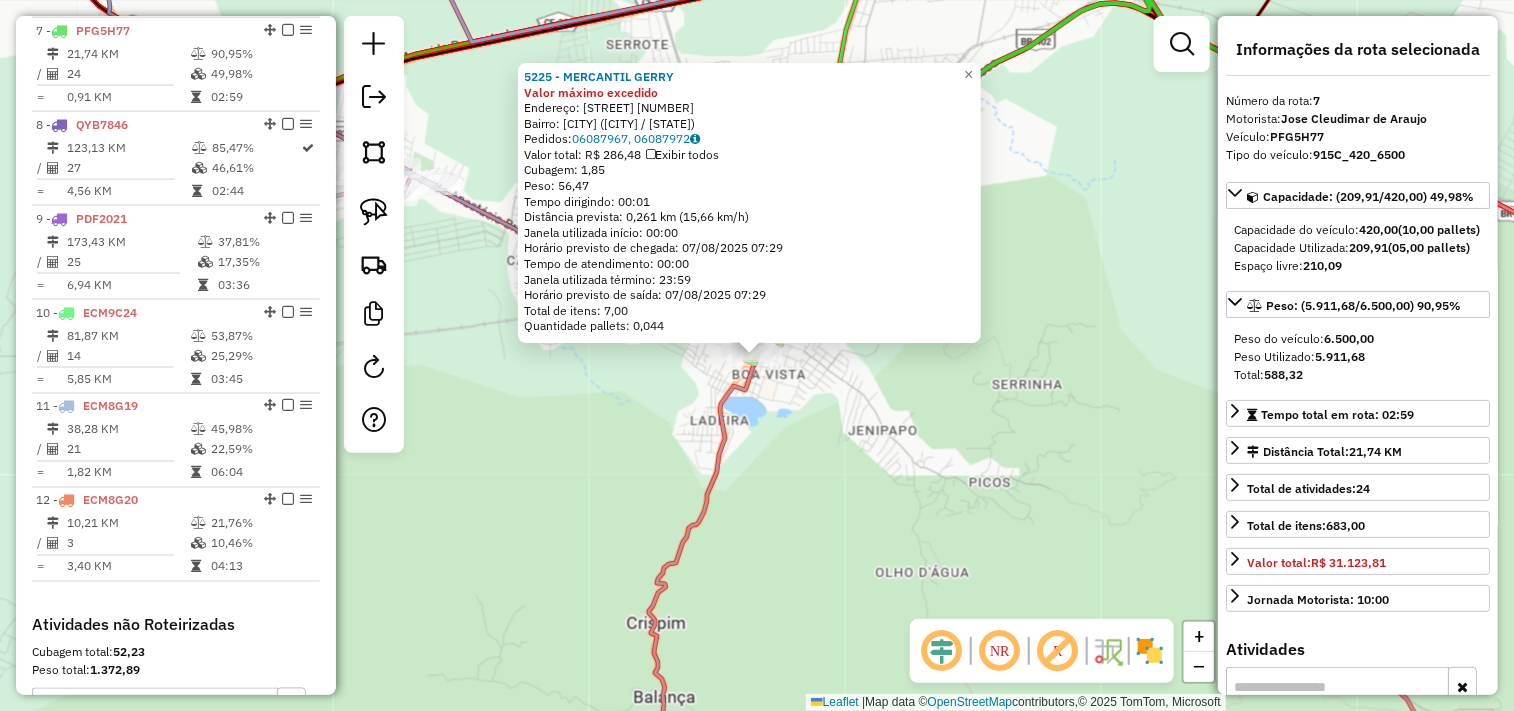 click on "5225 - MERCANTIL GERRY Valor máximo excedido  Endereço:  JOSE DO PATROCINIO 406   Bairro: BOA VISTA (ITAPIPOCA / CE)   Pedidos:  06087967, 06087972   Valor total: R$ 286,48   Exibir todos   Cubagem: 1,85  Peso: 56,47  Tempo dirigindo: 00:01   Distância prevista: 0,261 km (15,66 km/h)   Janela utilizada início: 00:00   Horário previsto de chegada: 07/08/2025 07:29   Tempo de atendimento: 00:00   Janela utilizada término: 23:59   Horário previsto de saída: 07/08/2025 07:29   Total de itens: 7,00   Quantidade pallets: 0,044  × Janela de atendimento Grade de atendimento Capacidade Transportadoras Veículos Cliente Pedidos  Rotas Selecione os dias de semana para filtrar as janelas de atendimento  Seg   Ter   Qua   Qui   Sex   Sáb   Dom  Informe o período da janela de atendimento: De: Até:  Filtrar exatamente a janela do cliente  Considerar janela de atendimento padrão  Selecione os dias de semana para filtrar as grades de atendimento  Seg   Ter   Qua   Qui   Sex   Sáb   Dom   Peso mínimo:   De:  De:" 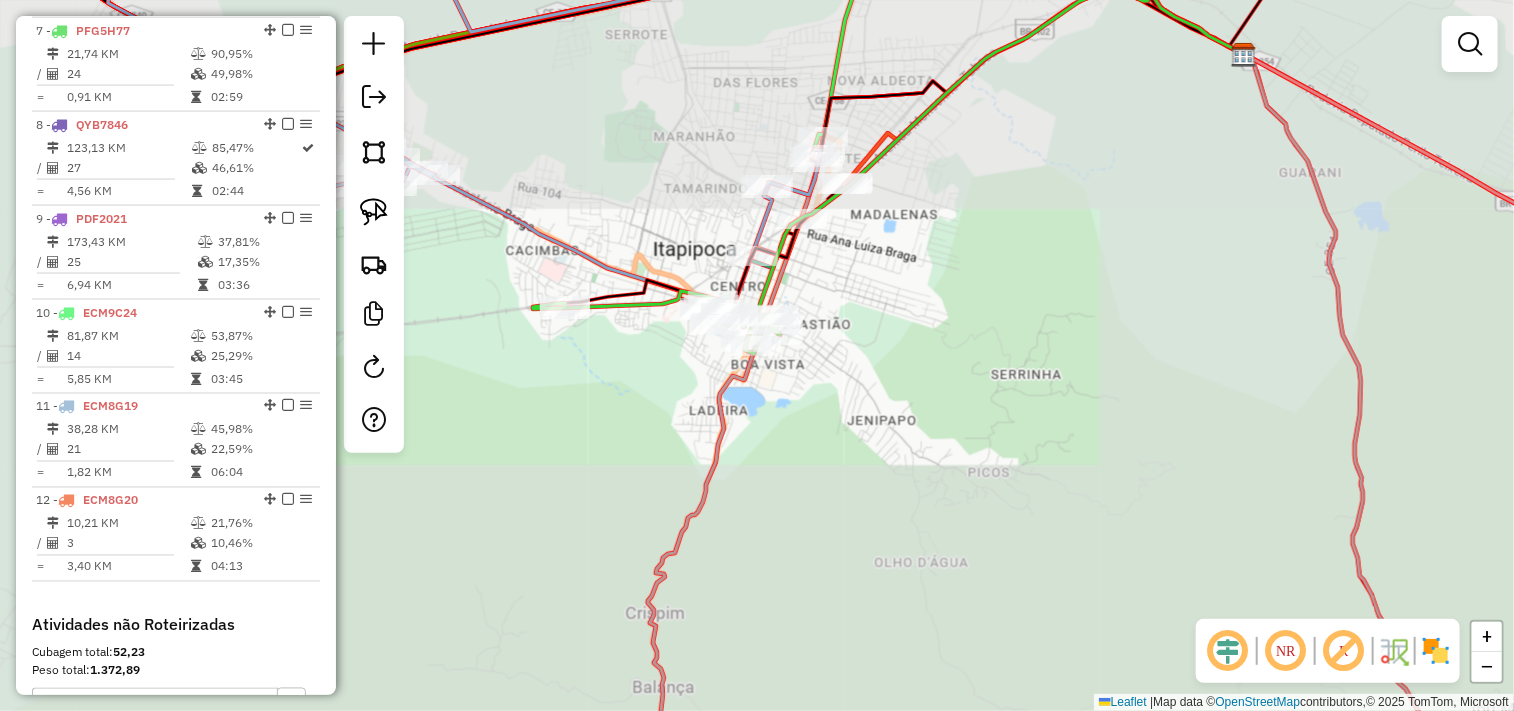 drag, startPoint x: 854, startPoint y: 331, endPoint x: 878, endPoint y: 427, distance: 98.95454 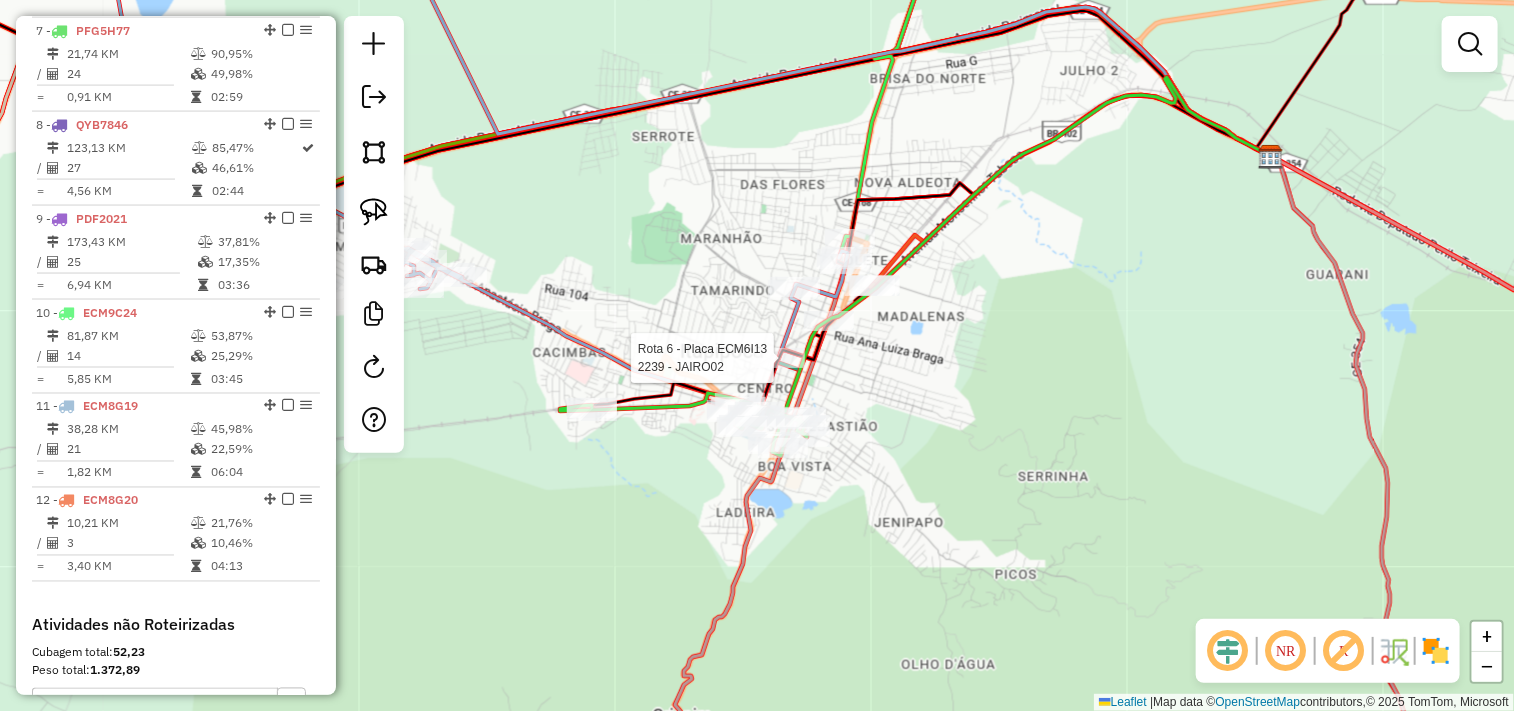 select on "**********" 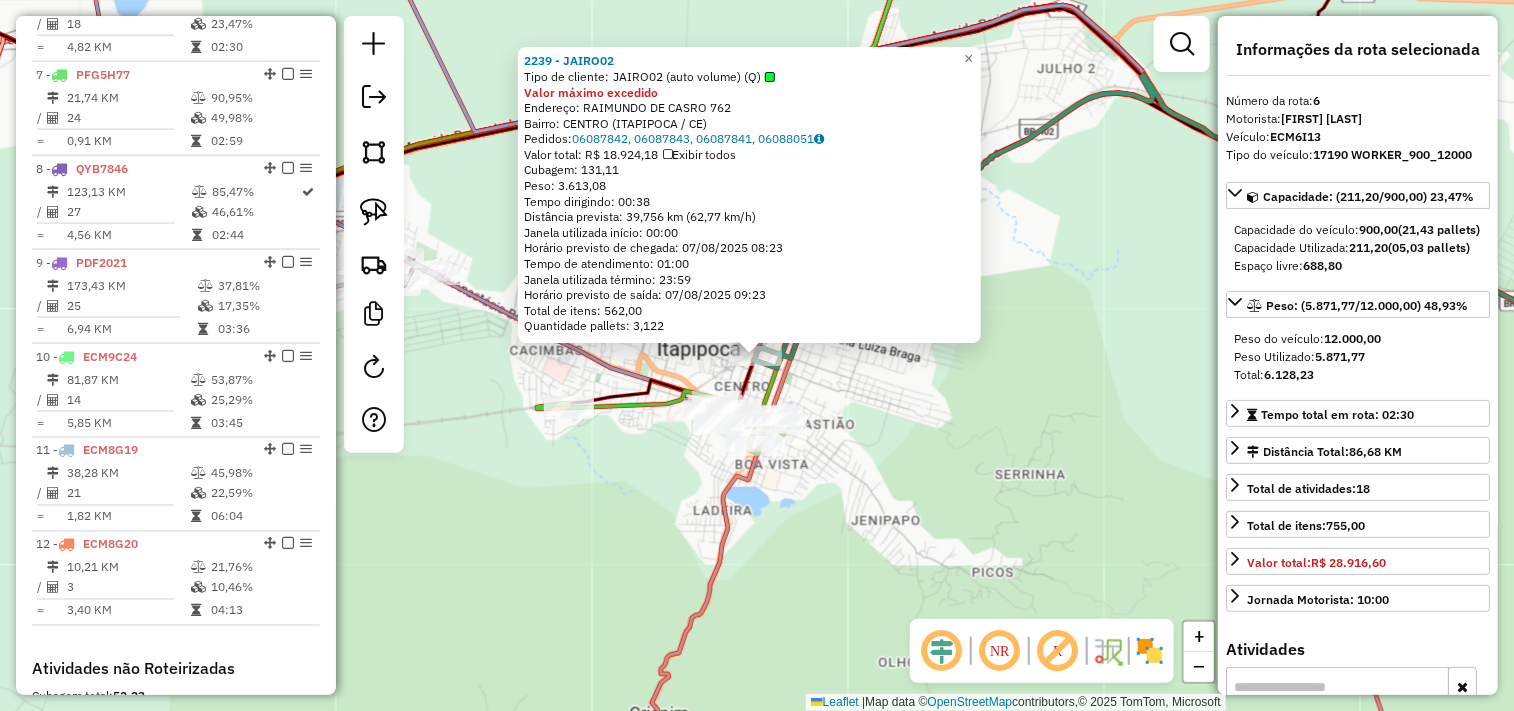 scroll, scrollTop: 1243, scrollLeft: 0, axis: vertical 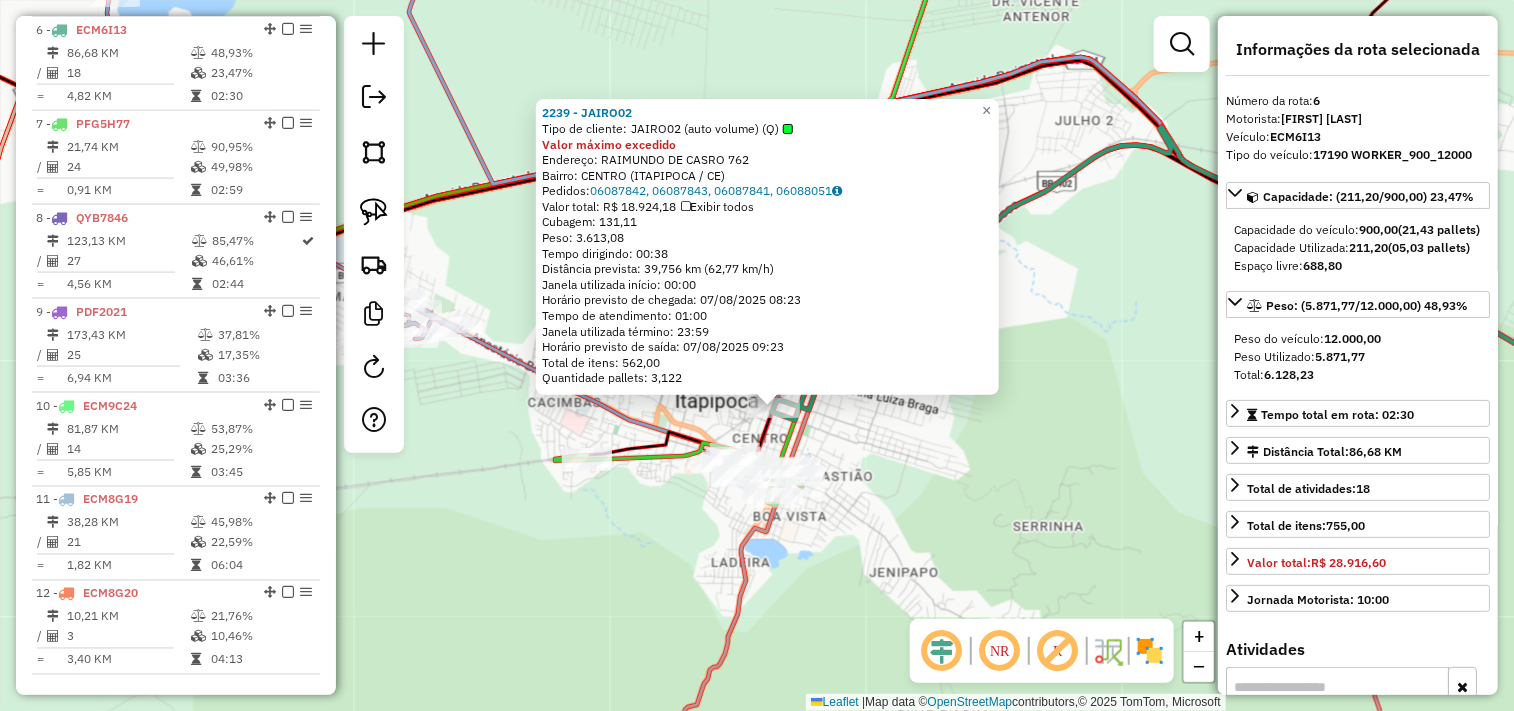 drag, startPoint x: 838, startPoint y: 403, endPoint x: 857, endPoint y: 461, distance: 61.03278 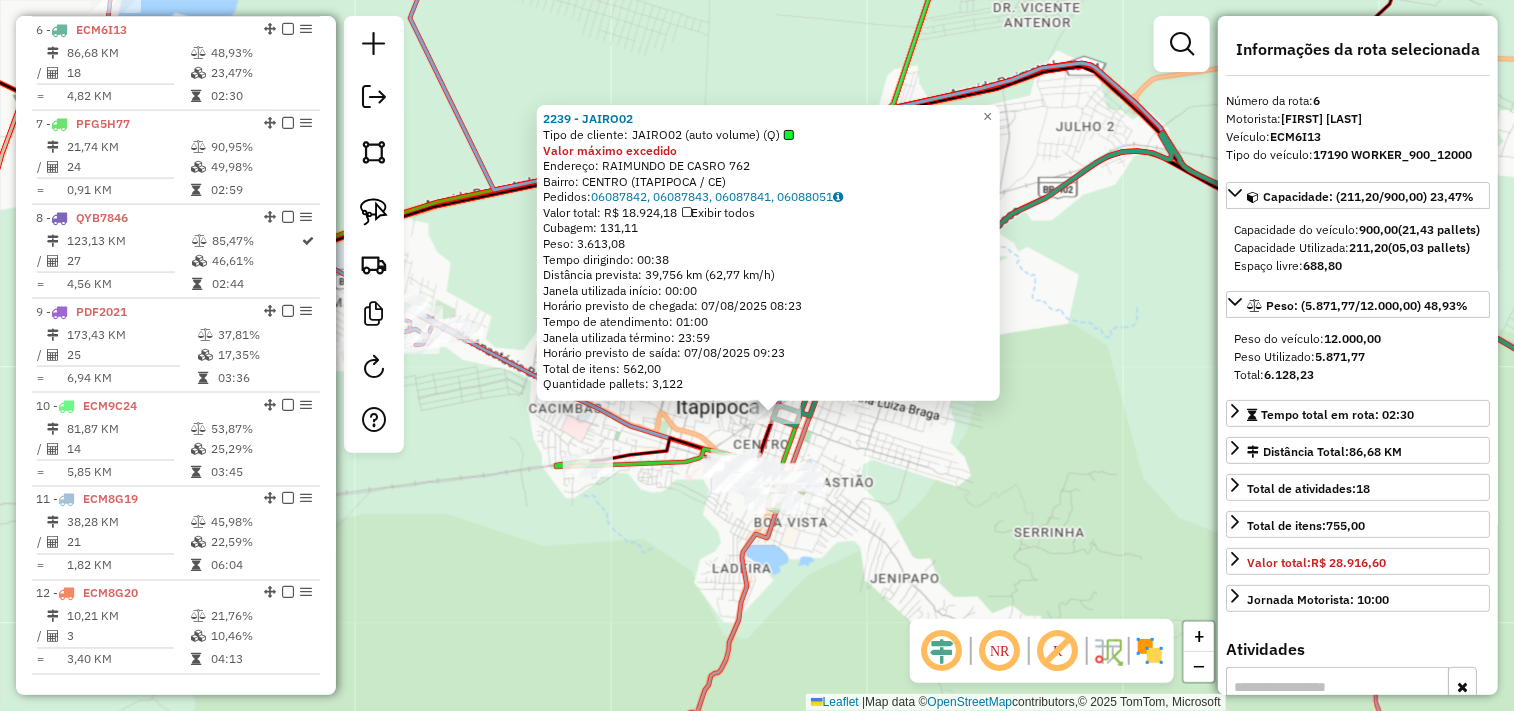 click on "2239 - JAIRO02  Tipo de cliente:   JAIRO02 (auto volume) (Q)  Valor máximo excedido  Endereço:  RAIMUNDO DE CASRO 762   Bairro: CENTRO (ITAPIPOCA / CE)   Pedidos:  06087842, 06087843, 06087841, 06088051   Valor total: R$ 18.924,18   Exibir todos   Cubagem: 131,11  Peso: 3.613,08  Tempo dirigindo: 00:38   Distância prevista: 39,756 km (62,77 km/h)   Janela utilizada início: 00:00   Horário previsto de chegada: 07/08/2025 08:23   Tempo de atendimento: 01:00   Janela utilizada término: 23:59   Horário previsto de saída: 07/08/2025 09:23   Total de itens: 562,00   Quantidade pallets: 3,122  × Janela de atendimento Grade de atendimento Capacidade Transportadoras Veículos Cliente Pedidos  Rotas Selecione os dias de semana para filtrar as janelas de atendimento  Seg   Ter   Qua   Qui   Sex   Sáb   Dom  Informe o período da janela de atendimento: De: Até:  Filtrar exatamente a janela do cliente  Considerar janela de atendimento padrão  Selecione os dias de semana para filtrar as grades de atendimento +" 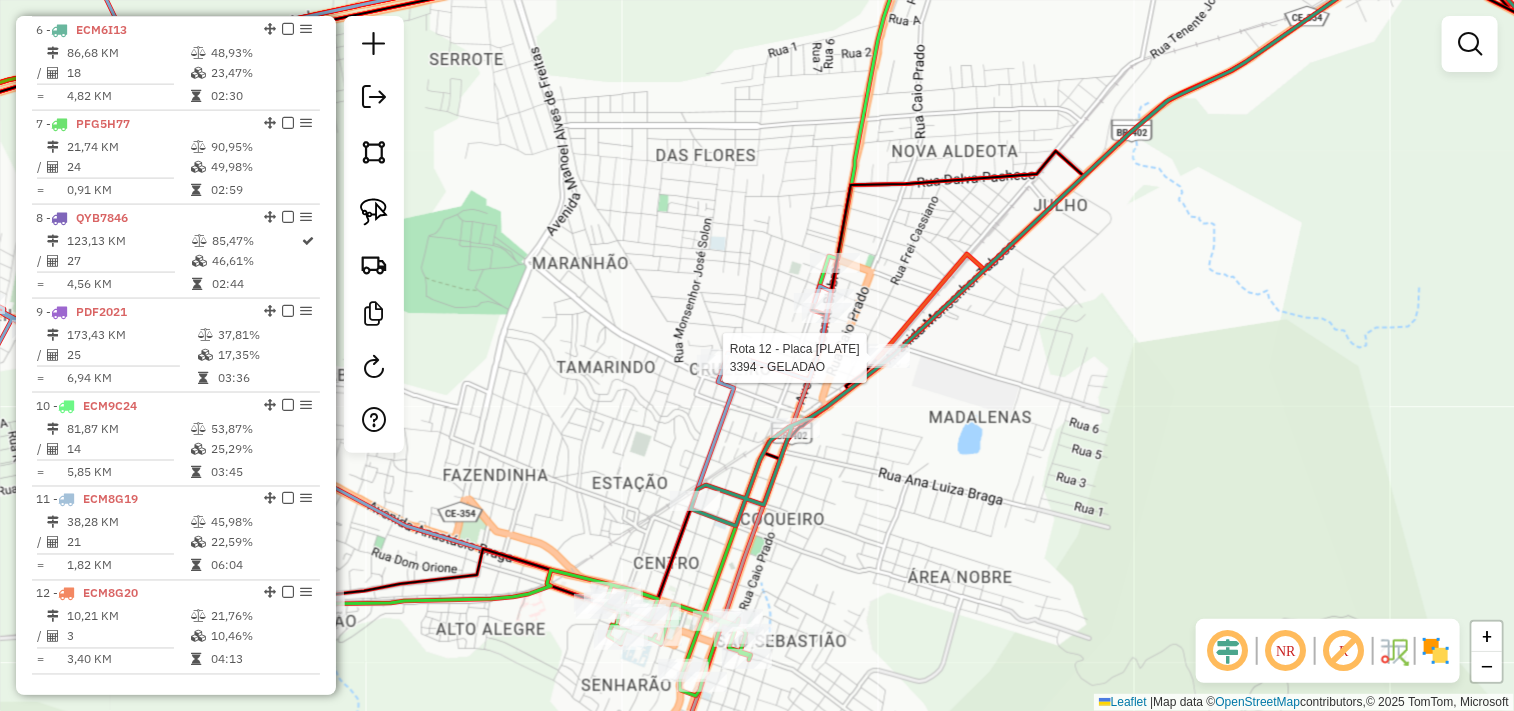 select on "**********" 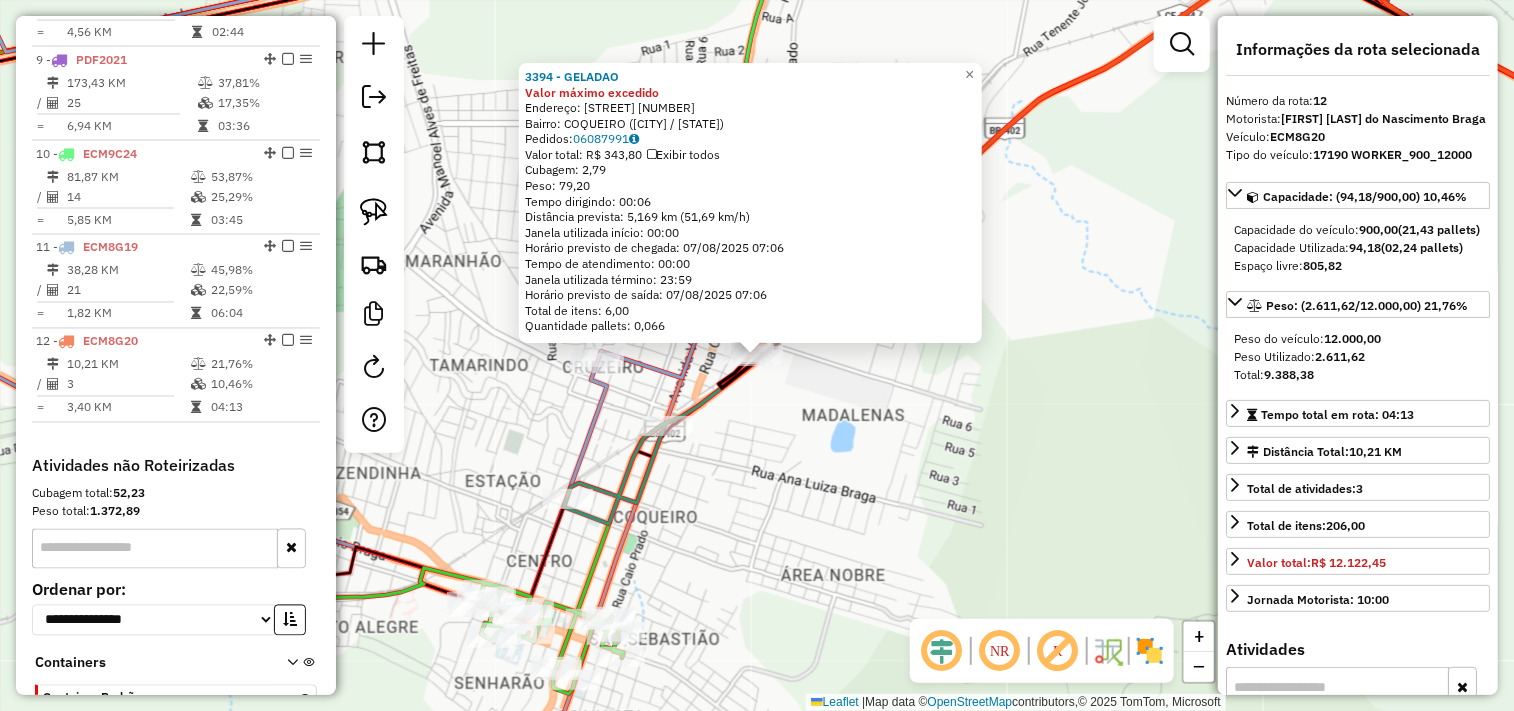 scroll, scrollTop: 1615, scrollLeft: 0, axis: vertical 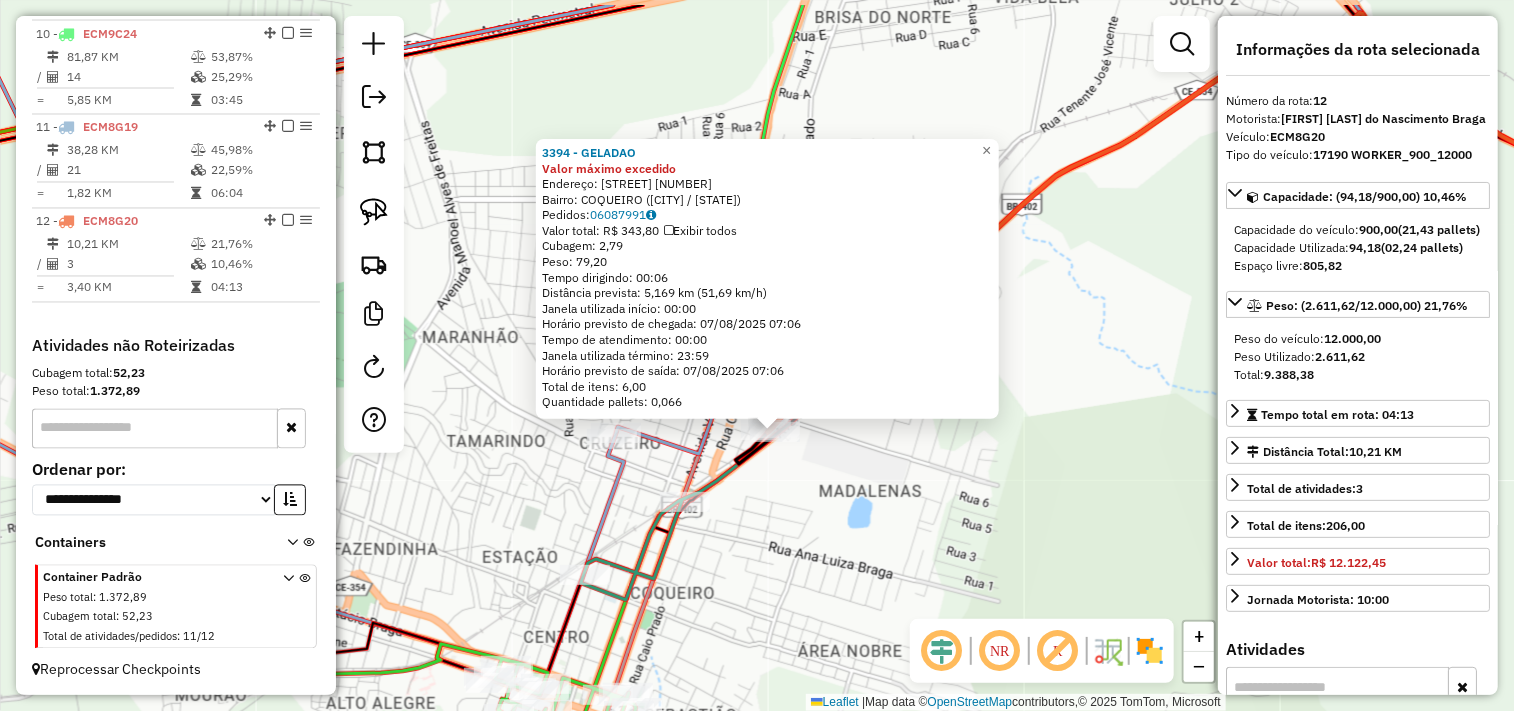 drag, startPoint x: 825, startPoint y: 430, endPoint x: 842, endPoint y: 507, distance: 78.854294 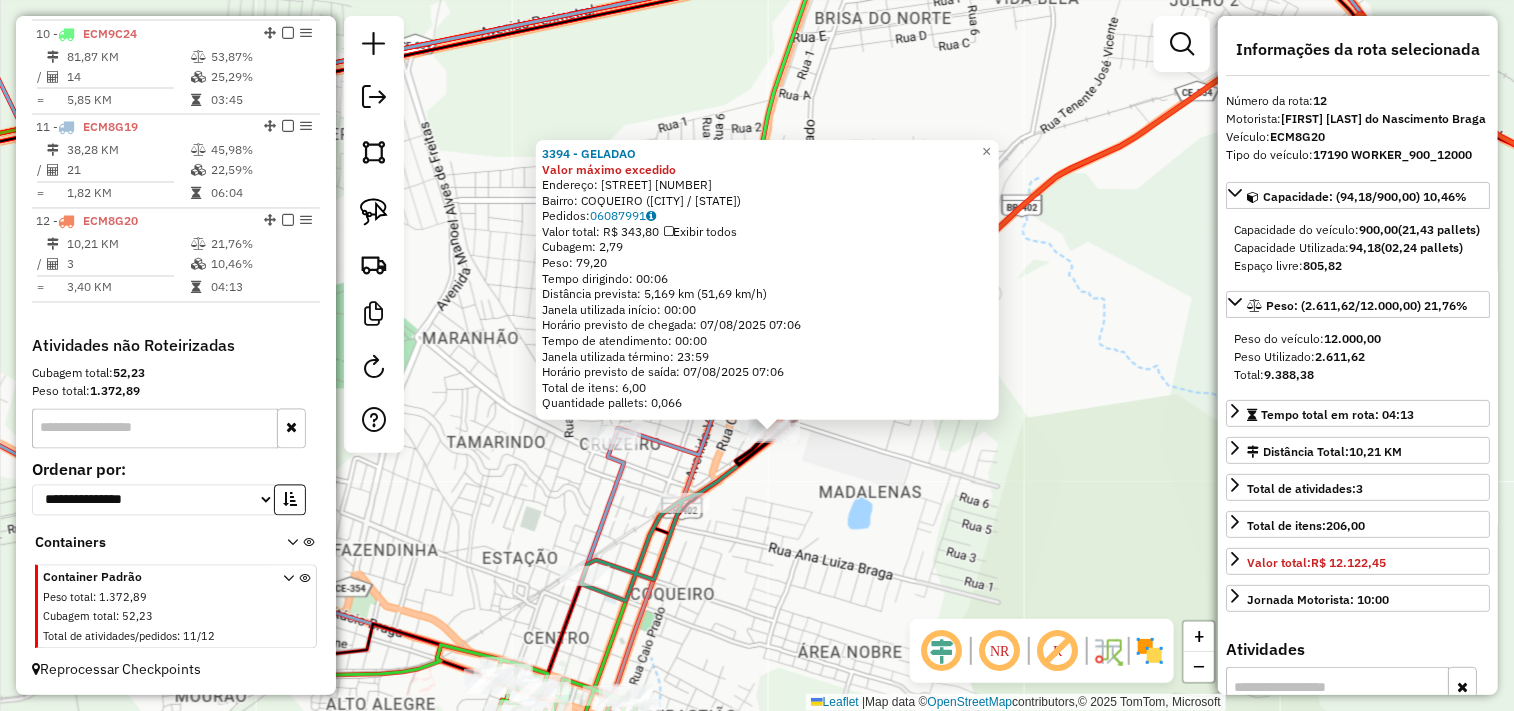 click on "3394 - GELADAO Valor máximo excedido  Endereço:  AVENIDA MONSENHOR TABOSA 2169   Bairro: COQUEIRO (ITAPIPOCA / CE)   Pedidos:  06087991   Valor total: R$ 343,80   Exibir todos   Cubagem: 2,79  Peso: 79,20  Tempo dirigindo: 00:06   Distância prevista: 5,169 km (51,69 km/h)   Janela utilizada início: 00:00   Horário previsto de chegada: 07/08/2025 07:06   Tempo de atendimento: 00:00   Janela utilizada término: 23:59   Horário previsto de saída: 07/08/2025 07:06   Total de itens: 6,00   Quantidade pallets: 0,066  × Janela de atendimento Grade de atendimento Capacidade Transportadoras Veículos Cliente Pedidos  Rotas Selecione os dias de semana para filtrar as janelas de atendimento  Seg   Ter   Qua   Qui   Sex   Sáb   Dom  Informe o período da janela de atendimento: De: Até:  Filtrar exatamente a janela do cliente  Considerar janela de atendimento padrão  Selecione os dias de semana para filtrar as grades de atendimento  Seg   Ter   Qua   Qui   Sex   Sáb   Dom   Peso mínimo:   Peso máximo:   De:" 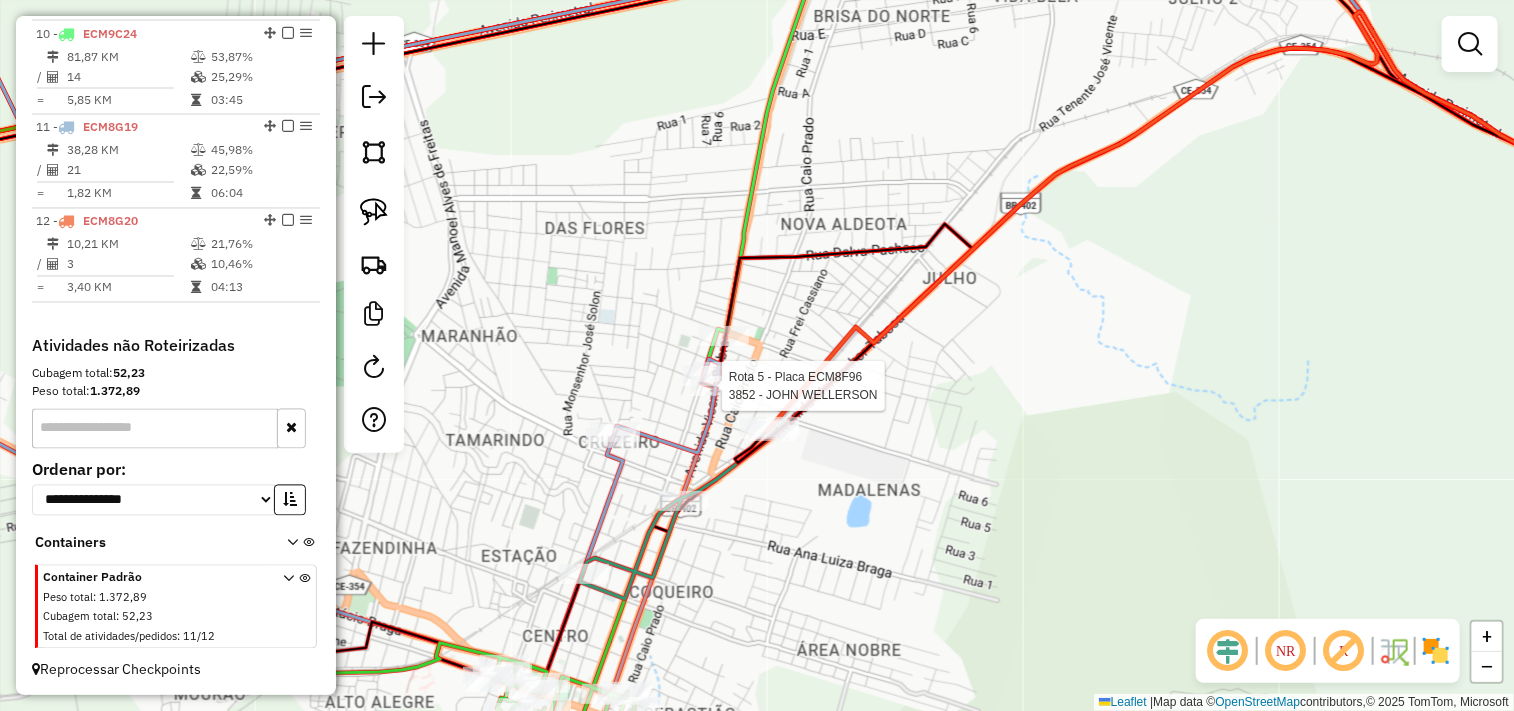 select on "**********" 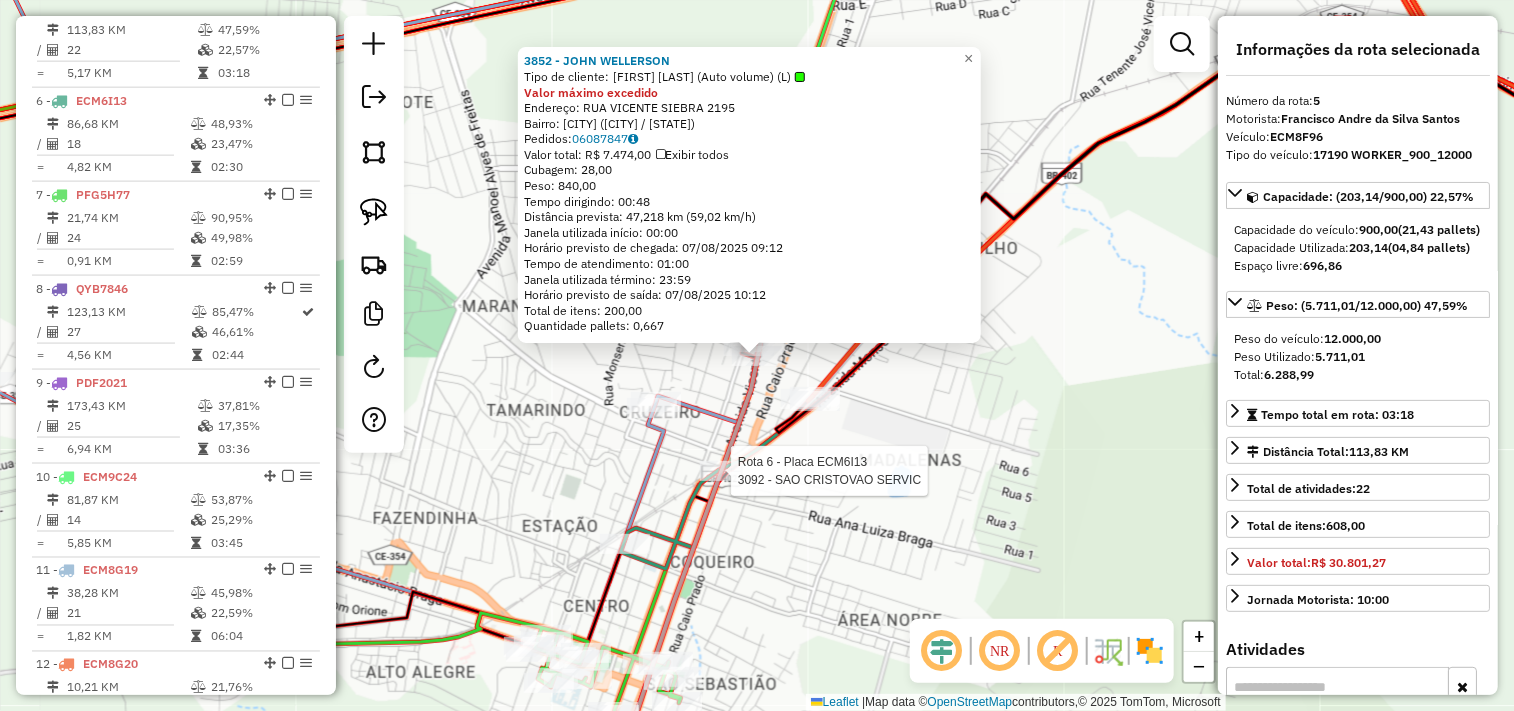 scroll, scrollTop: 1148, scrollLeft: 0, axis: vertical 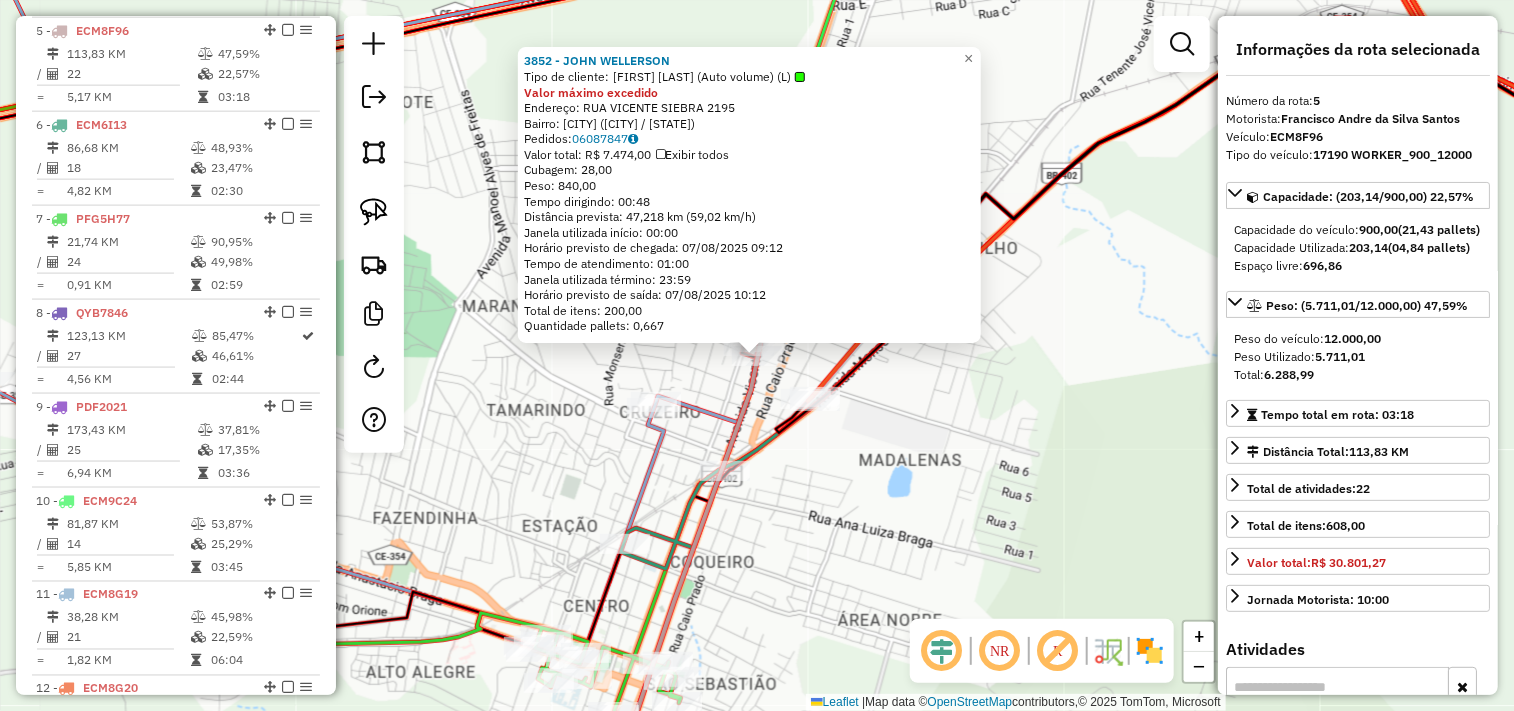 click on "3852 - JOHN WELLERSON  Tipo de cliente:   JOHN WELLERSON (Auto volume) (L)  Valor máximo excedido  Endereço:  RUA VICENTE SIEBRA 2195   Bairro: VIOLETE (ITAPIPOCA / CE)   Pedidos:  06087847   Valor total: R$ 7.474,00   Exibir todos   Cubagem: 28,00  Peso: 840,00  Tempo dirigindo: 00:48   Distância prevista: 47,218 km (59,02 km/h)   Janela utilizada início: 00:00   Horário previsto de chegada: 07/08/2025 09:12   Tempo de atendimento: 01:00   Janela utilizada término: 23:59   Horário previsto de saída: 07/08/2025 10:12   Total de itens: 200,00   Quantidade pallets: 0,667  × Janela de atendimento Grade de atendimento Capacidade Transportadoras Veículos Cliente Pedidos  Rotas Selecione os dias de semana para filtrar as janelas de atendimento  Seg   Ter   Qua   Qui   Sex   Sáb   Dom  Informe o período da janela de atendimento: De: Até:  Filtrar exatamente a janela do cliente  Considerar janela de atendimento padrão  Selecione os dias de semana para filtrar as grades de atendimento  Seg   Ter   Qua  +" 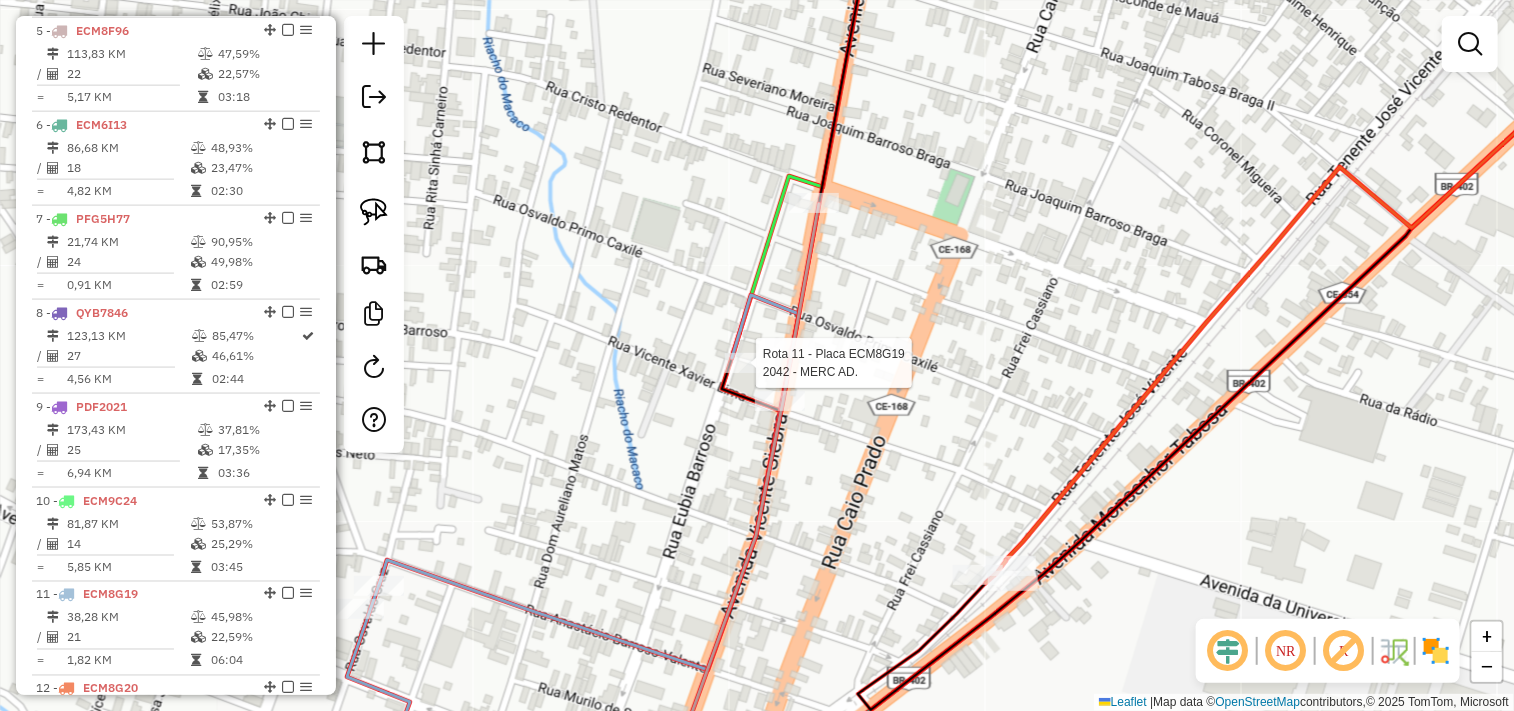 select on "**********" 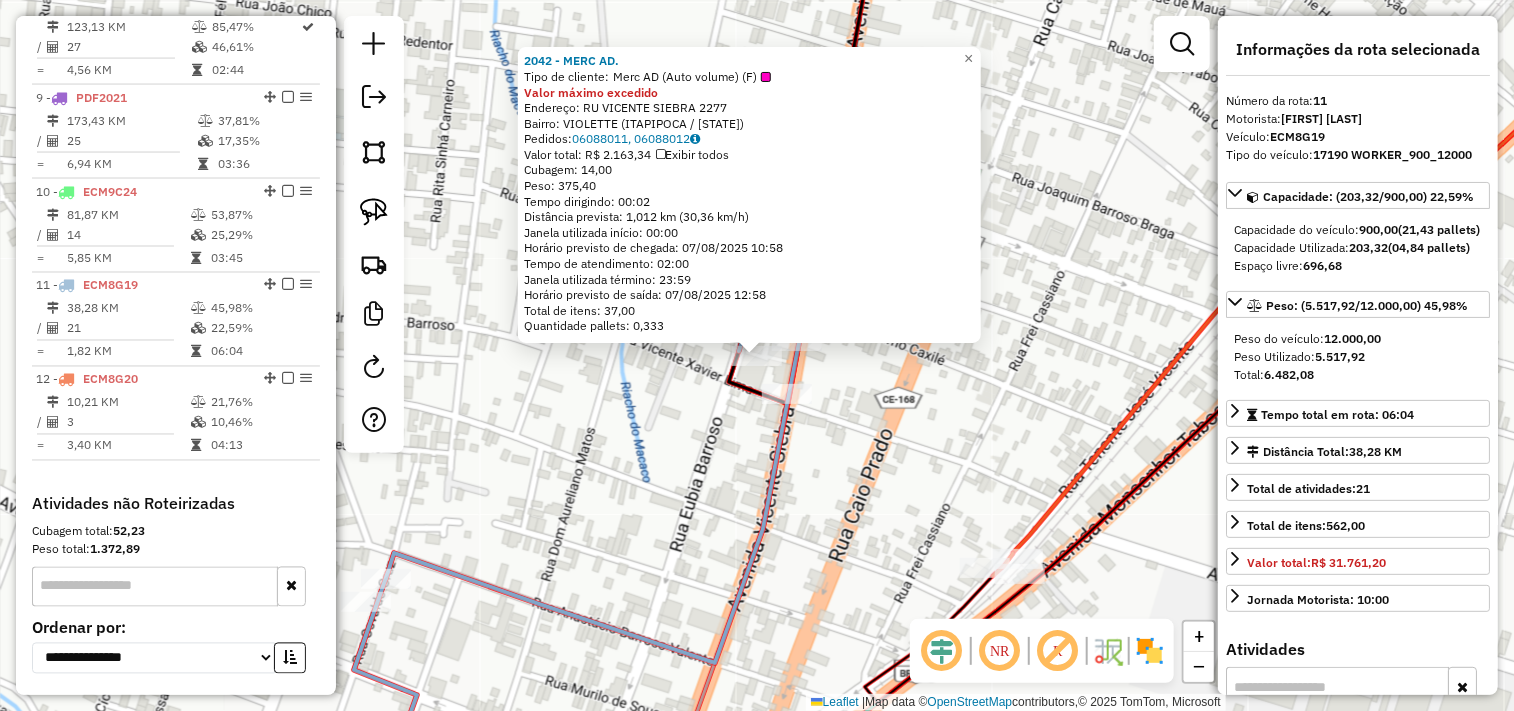 scroll, scrollTop: 1615, scrollLeft: 0, axis: vertical 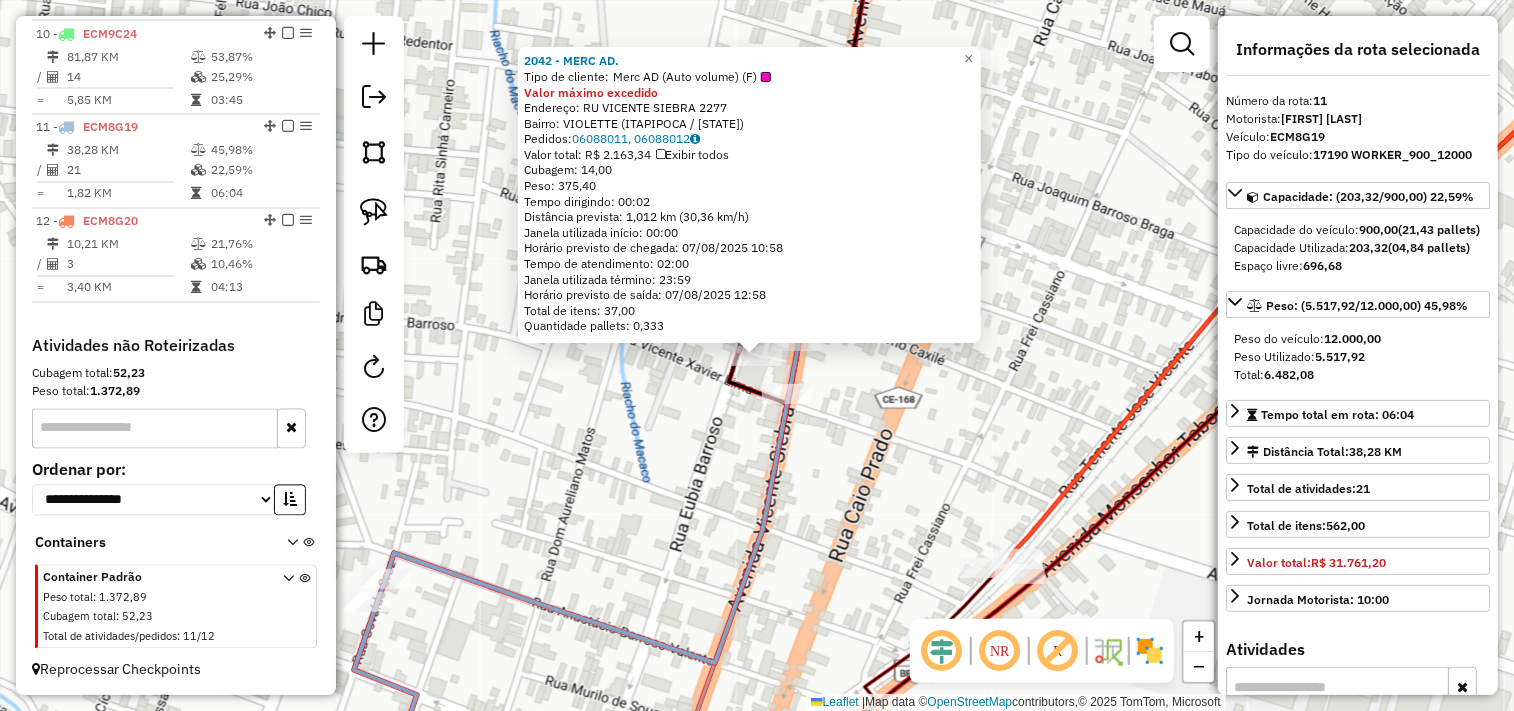 drag, startPoint x: 727, startPoint y: 444, endPoint x: 705, endPoint y: 491, distance: 51.894123 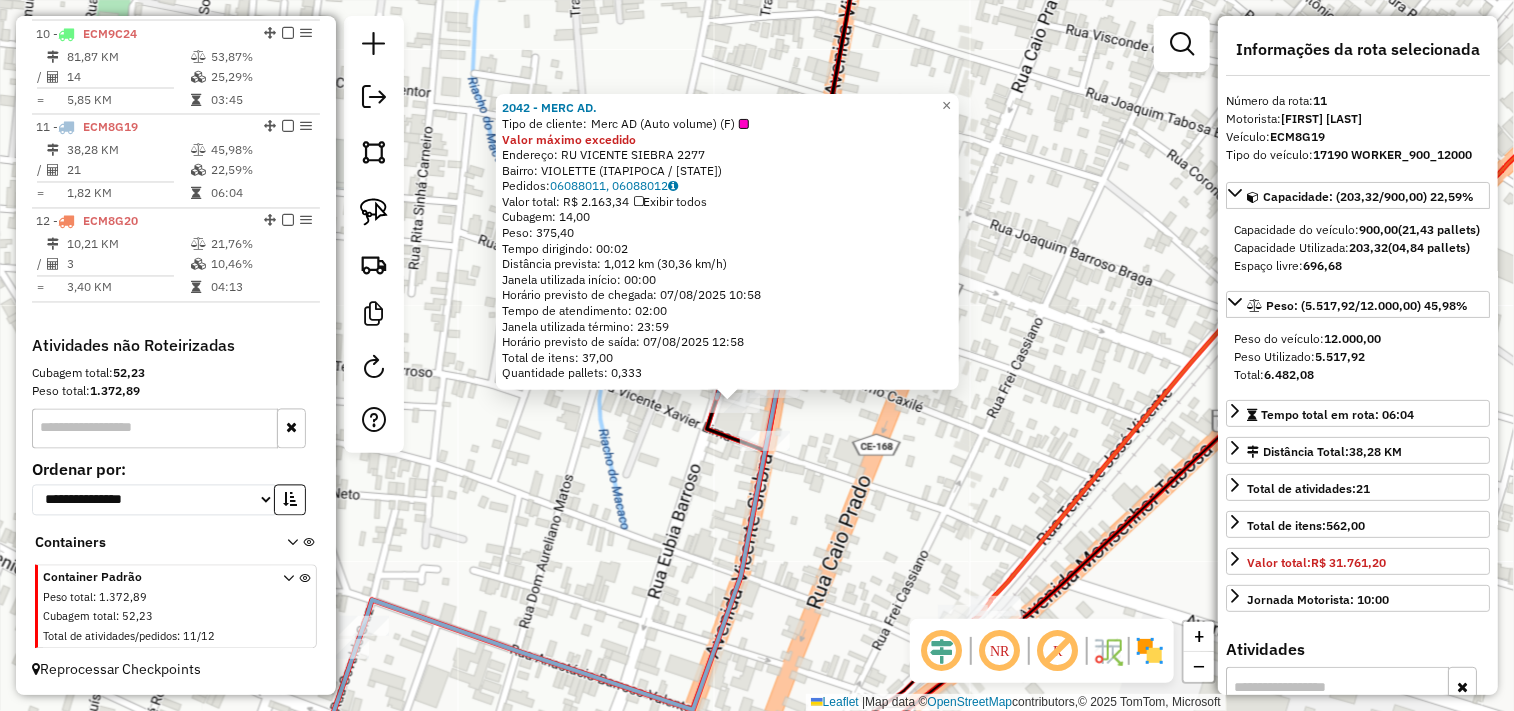 click on "2042 - MERC AD.  Tipo de cliente:   Merc AD (Auto volume) (F)  Valor máximo excedido  Endereço:  RU VICENTE SIEBRA 2277   Bairro: VIOLETTE (ITAPIPOCA / CE)   Pedidos:  06088011, 06088012   Valor total: R$ 2.163,34   Exibir todos   Cubagem: 14,00  Peso: 375,40  Tempo dirigindo: 00:02   Distância prevista: 1,012 km (30,36 km/h)   Janela utilizada início: 00:00   Horário previsto de chegada: 07/08/2025 10:58   Tempo de atendimento: 02:00   Janela utilizada término: 23:59   Horário previsto de saída: 07/08/2025 12:58   Total de itens: 37,00   Quantidade pallets: 0,333  × Janela de atendimento Grade de atendimento Capacidade Transportadoras Veículos Cliente Pedidos  Rotas Selecione os dias de semana para filtrar as janelas de atendimento  Seg   Ter   Qua   Qui   Sex   Sáb   Dom  Informe o período da janela de atendimento: De: Até:  Filtrar exatamente a janela do cliente  Considerar janela de atendimento padrão  Selecione os dias de semana para filtrar as grades de atendimento  Seg   Ter   Qua   Qui" 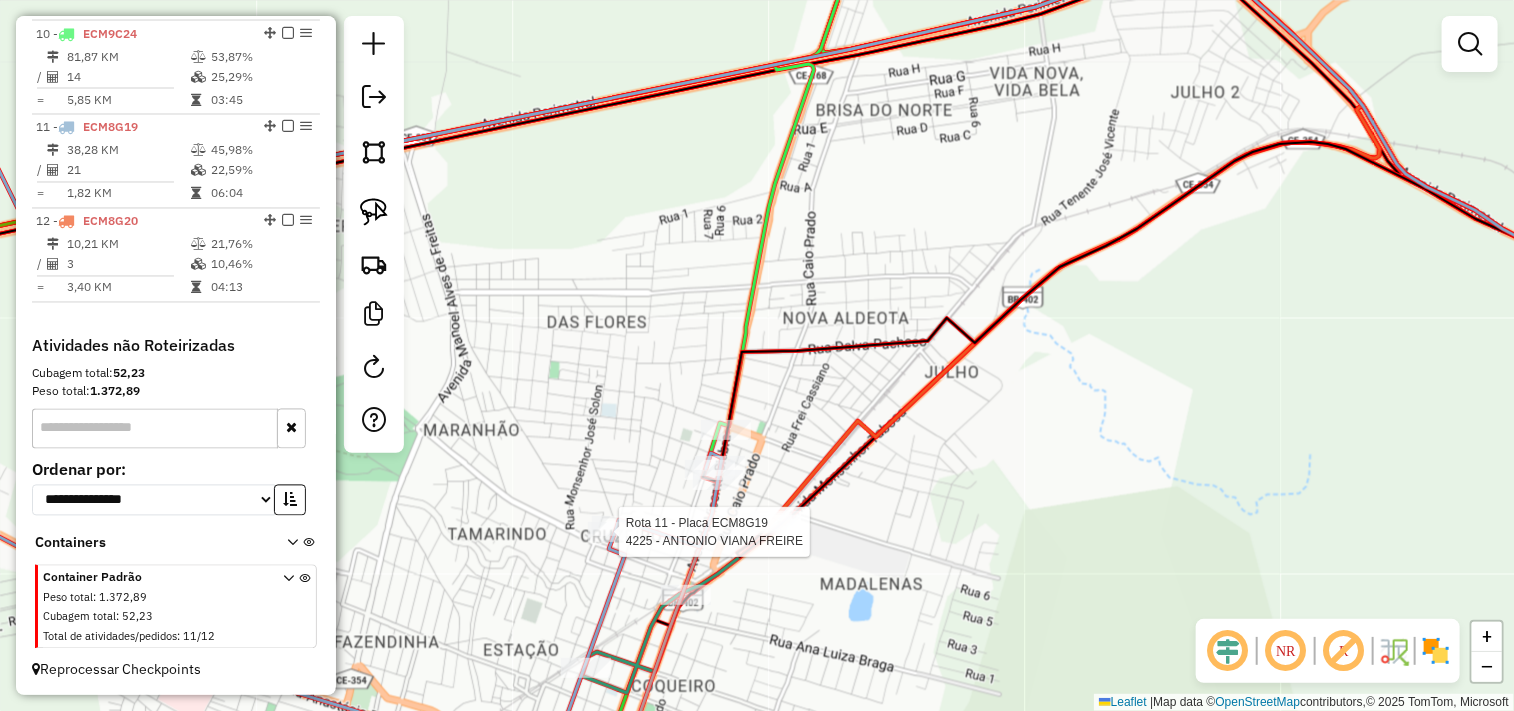 select on "**********" 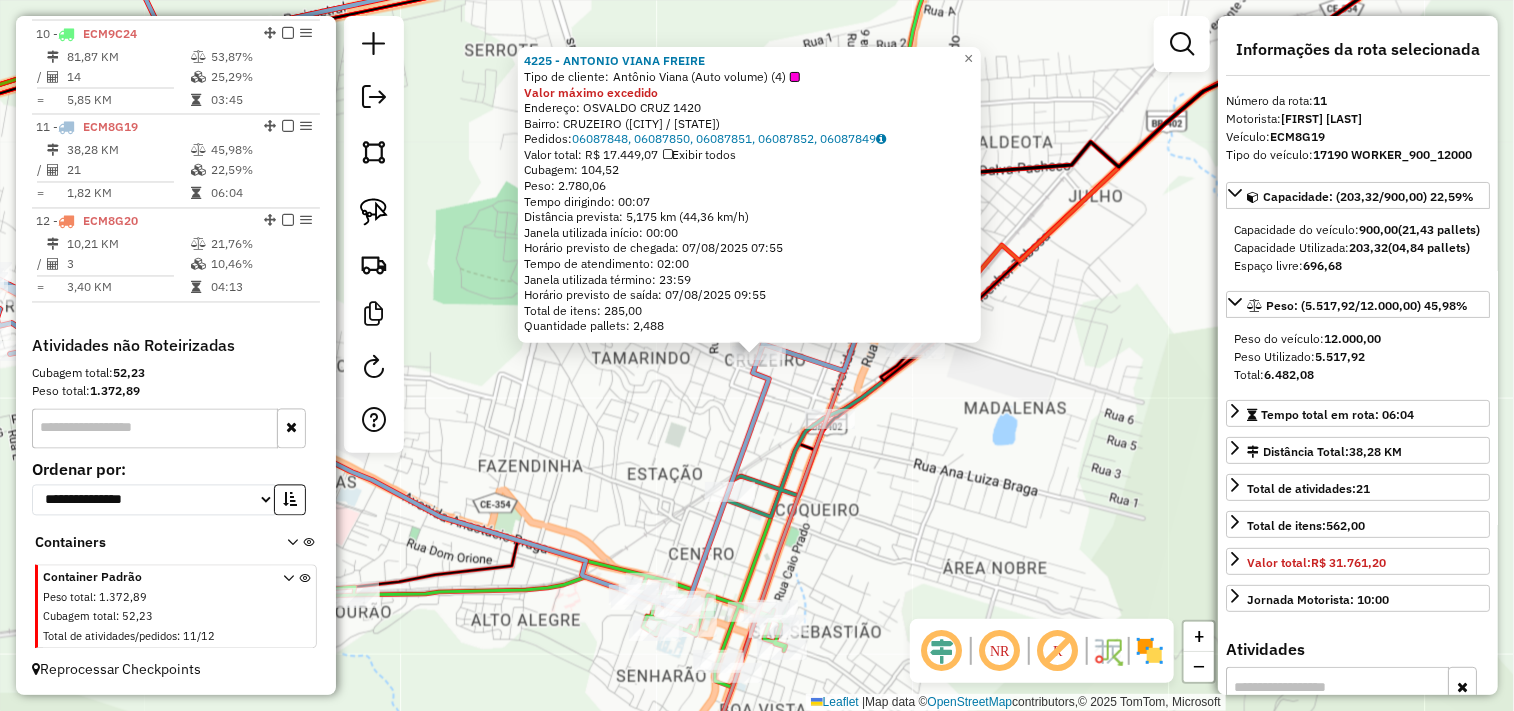 click on "4225 - ANTONIO VIANA FREIRE  Tipo de cliente:   Antônio Viana (Auto volume) (4)  Valor máximo excedido  Endereço:  OSVALDO CRUZ 1420   Bairro: CRUZEIRO (ITAPIPOCA / CE)   Pedidos:  06087848, 06087850, 06087851, 06087852, 06087849   Valor total: R$ 17.449,07   Exibir todos   Cubagem: 104,52  Peso: 2.780,06  Tempo dirigindo: 00:07   Distância prevista: 5,175 km (44,36 km/h)   Janela utilizada início: 00:00   Horário previsto de chegada: 07/08/2025 07:55   Tempo de atendimento: 02:00   Janela utilizada término: 23:59   Horário previsto de saída: 07/08/2025 09:55   Total de itens: 285,00   Quantidade pallets: 2,488  × Janela de atendimento Grade de atendimento Capacidade Transportadoras Veículos Cliente Pedidos  Rotas Selecione os dias de semana para filtrar as janelas de atendimento  Seg   Ter   Qua   Qui   Sex   Sáb   Dom  Informe o período da janela de atendimento: De: Até:  Filtrar exatamente a janela do cliente  Considerar janela de atendimento padrão   Seg   Ter   Qua   Qui   Sex   Sáb  De:" 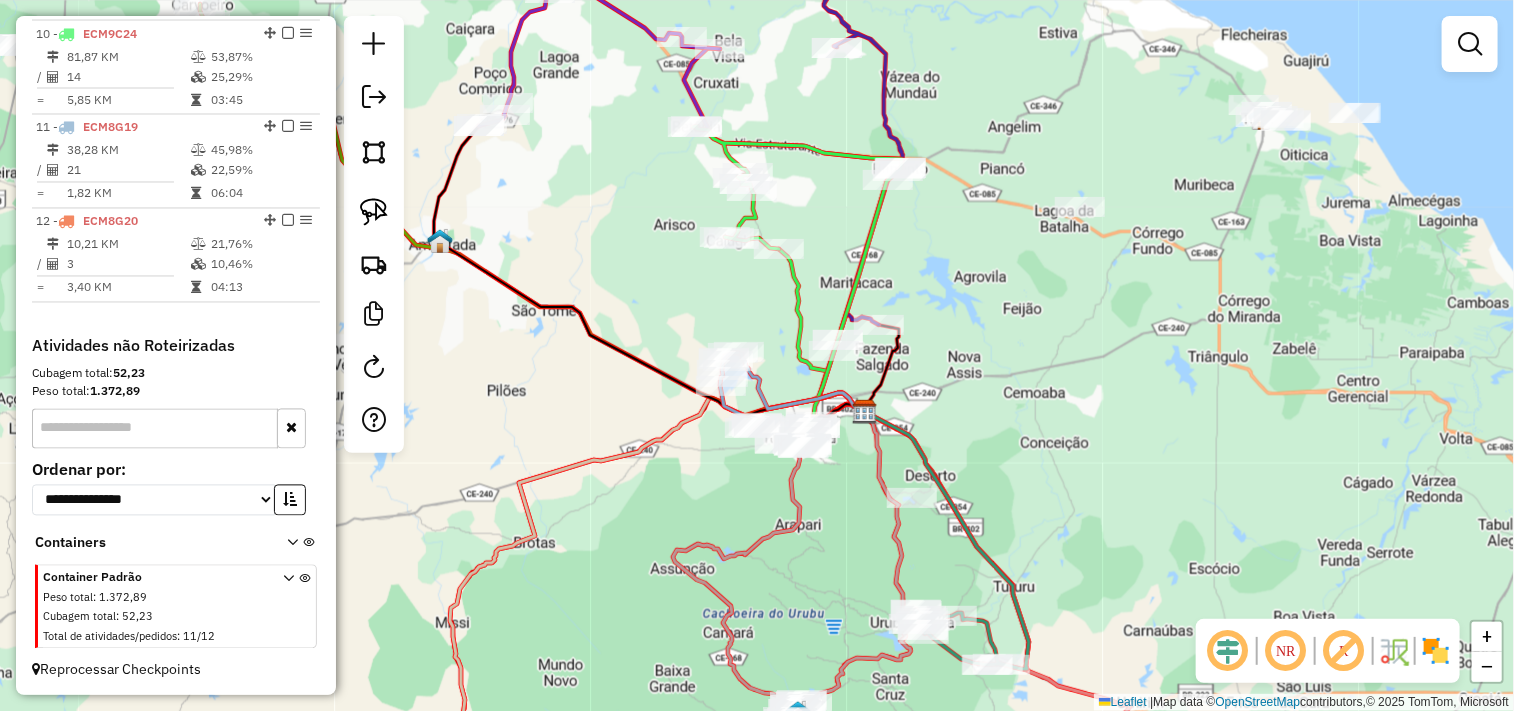 drag, startPoint x: 763, startPoint y: 495, endPoint x: 675, endPoint y: 360, distance: 161.149 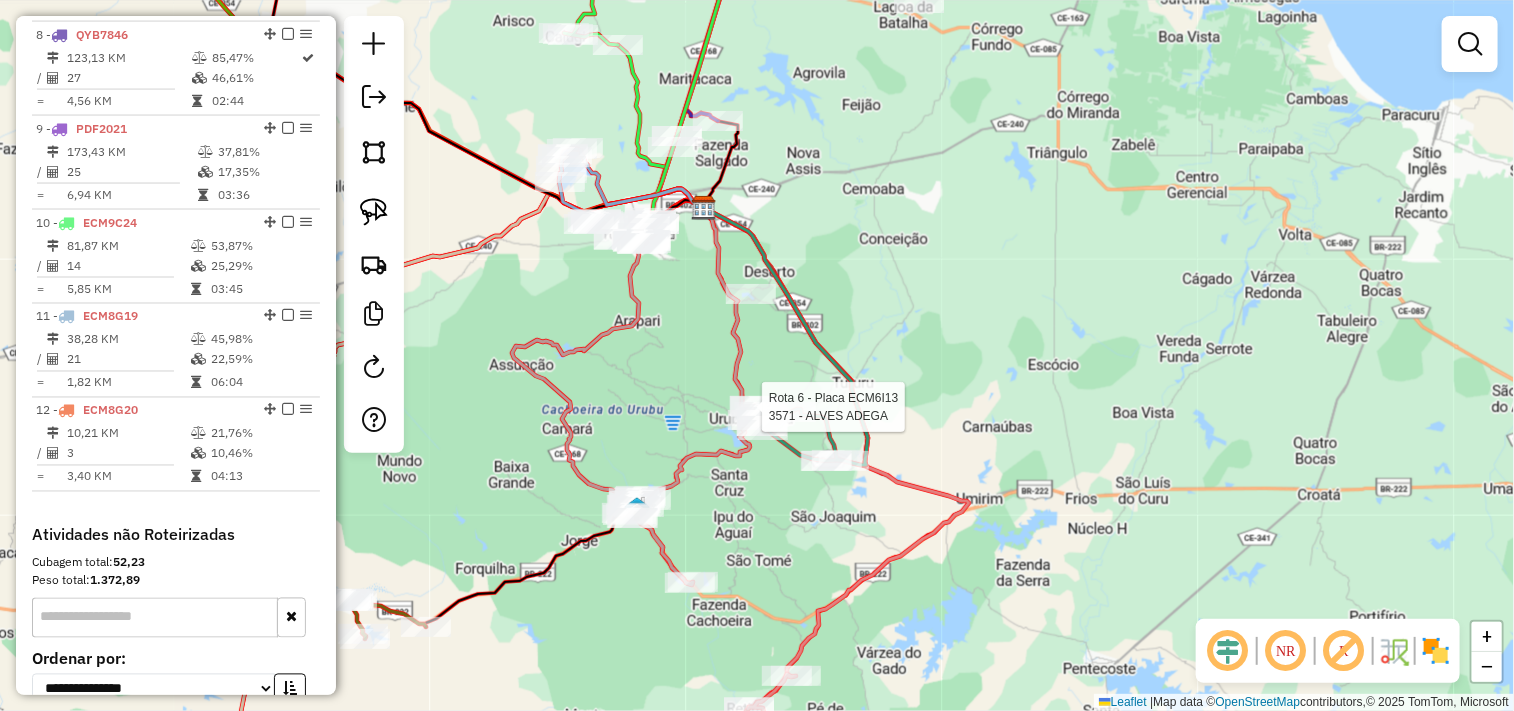 select on "**********" 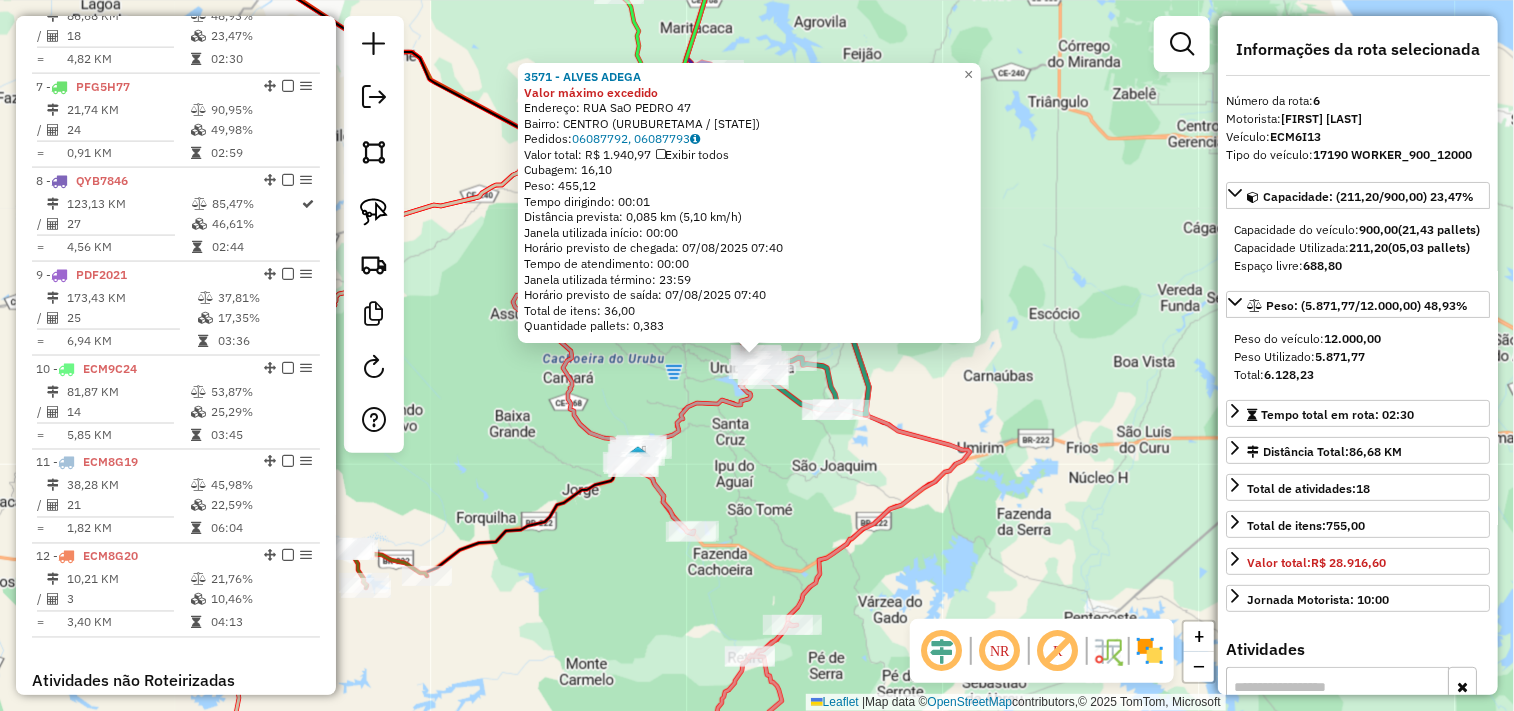 scroll, scrollTop: 1243, scrollLeft: 0, axis: vertical 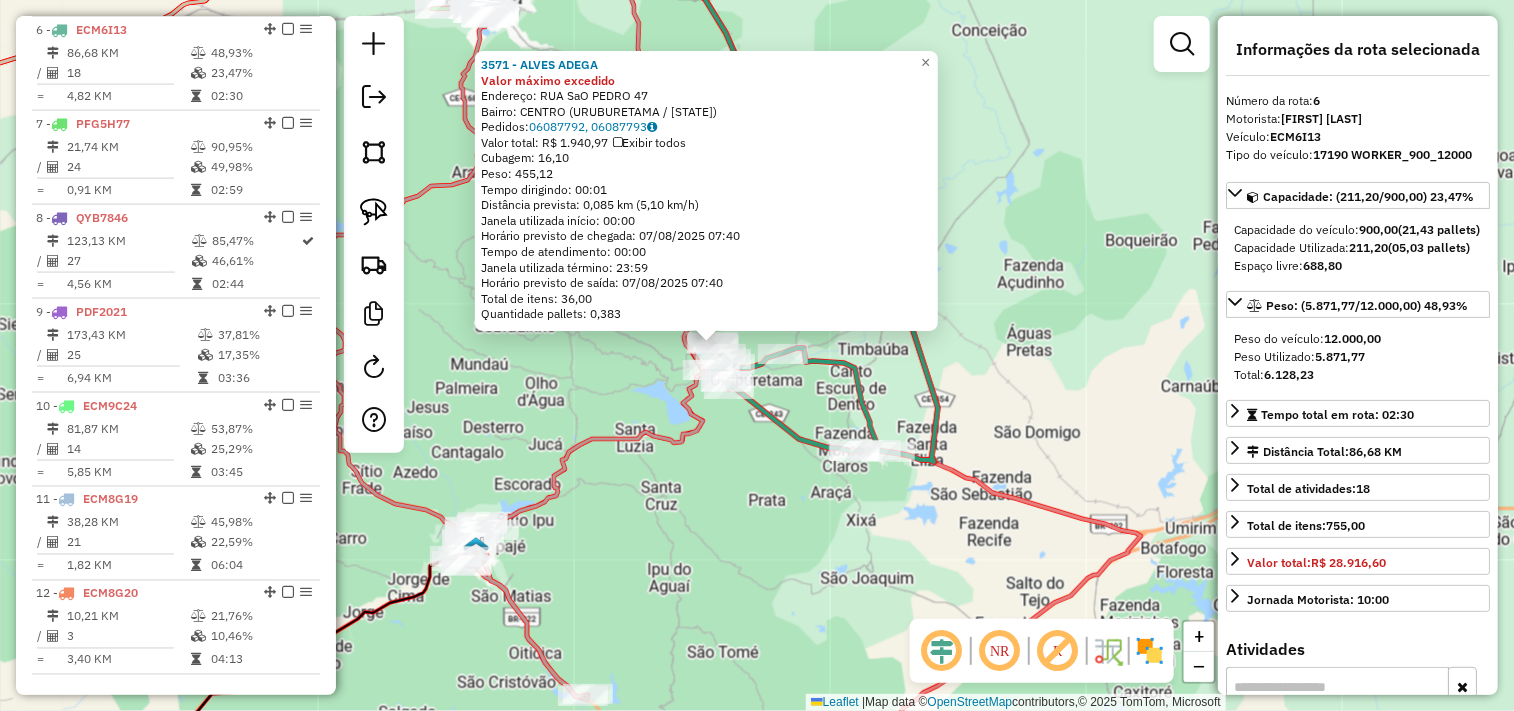 click on "3571 - ALVES ADEGA Valor máximo excedido  Endereço:  RUA SaO PEDRO 47   Bairro: CENTRO (URUBURETAMA / CE)   Pedidos:  06087792, 06087793   Valor total: R$ 1.940,97   Exibir todos   Cubagem: 16,10  Peso: 455,12  Tempo dirigindo: 00:01   Distância prevista: 0,085 km (5,10 km/h)   Janela utilizada início: 00:00   Horário previsto de chegada: 07/08/2025 07:40   Tempo de atendimento: 00:00   Janela utilizada término: 23:59   Horário previsto de saída: 07/08/2025 07:40   Total de itens: 36,00   Quantidade pallets: 0,383  × Janela de atendimento Grade de atendimento Capacidade Transportadoras Veículos Cliente Pedidos  Rotas Selecione os dias de semana para filtrar as janelas de atendimento  Seg   Ter   Qua   Qui   Sex   Sáb   Dom  Informe o período da janela de atendimento: De: Até:  Filtrar exatamente a janela do cliente  Considerar janela de atendimento padrão  Selecione os dias de semana para filtrar as grades de atendimento  Seg   Ter   Qua   Qui   Sex   Sáb   Dom   Peso mínimo:   Peso máximo:" 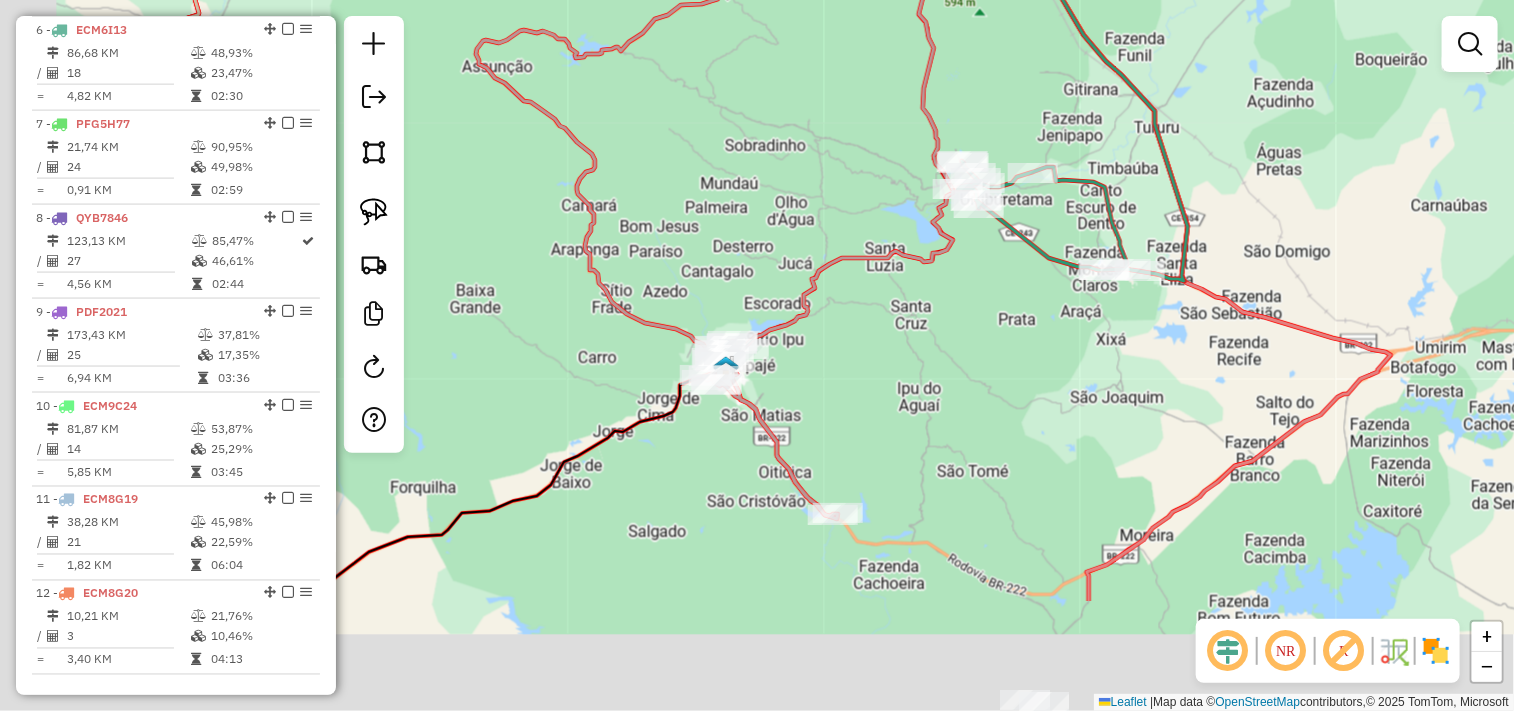 click on "Janela de atendimento Grade de atendimento Capacidade Transportadoras Veículos Cliente Pedidos  Rotas Selecione os dias de semana para filtrar as janelas de atendimento  Seg   Ter   Qua   Qui   Sex   Sáb   Dom  Informe o período da janela de atendimento: De: Até:  Filtrar exatamente a janela do cliente  Considerar janela de atendimento padrão  Selecione os dias de semana para filtrar as grades de atendimento  Seg   Ter   Qua   Qui   Sex   Sáb   Dom   Considerar clientes sem dia de atendimento cadastrado  Clientes fora do dia de atendimento selecionado Filtrar as atividades entre os valores definidos abaixo:  Peso mínimo:   Peso máximo:   Cubagem mínima:   Cubagem máxima:   De:   Até:  Filtrar as atividades entre o tempo de atendimento definido abaixo:  De:   Até:   Considerar capacidade total dos clientes não roteirizados Transportadora: Selecione um ou mais itens Tipo de veículo: Selecione um ou mais itens Veículo: Selecione um ou mais itens Motorista: Selecione um ou mais itens Nome: Rótulo:" 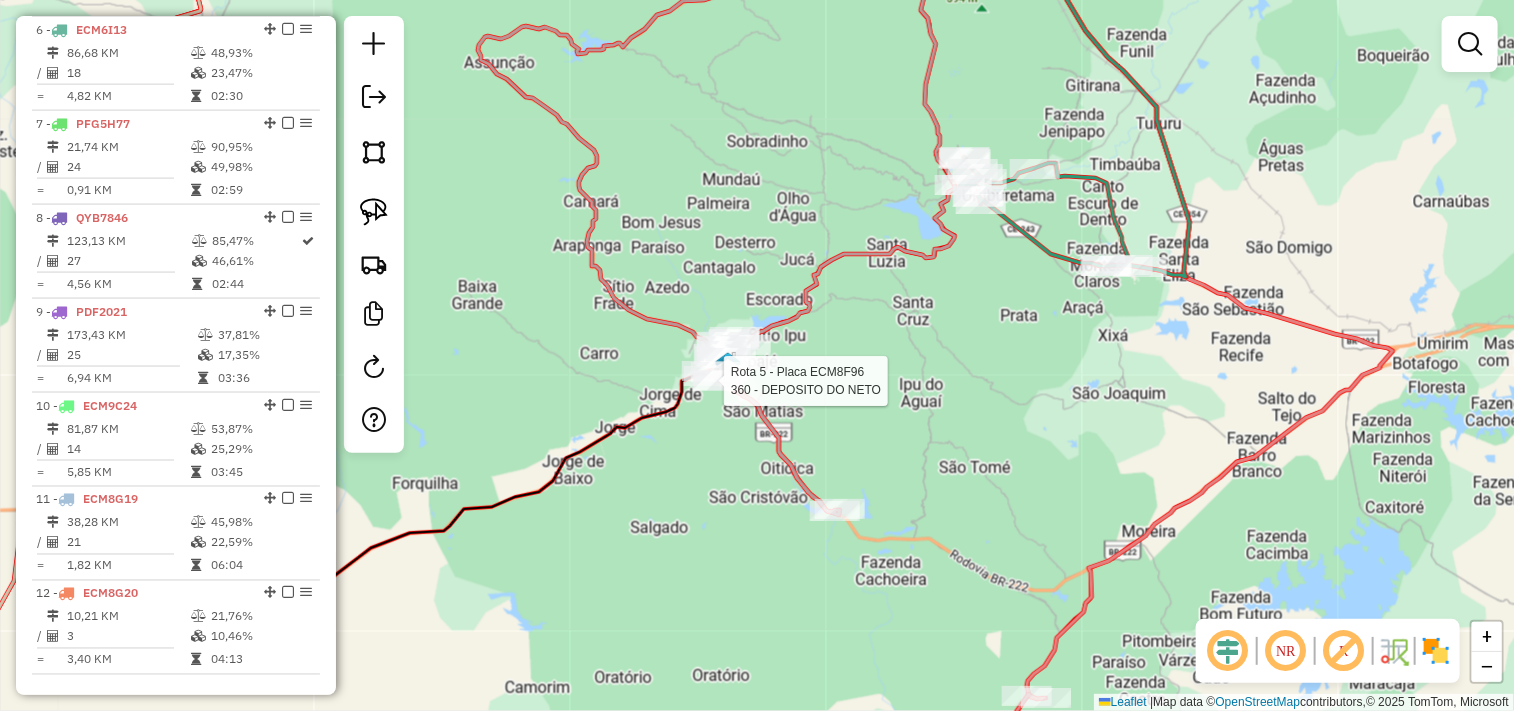 select on "**********" 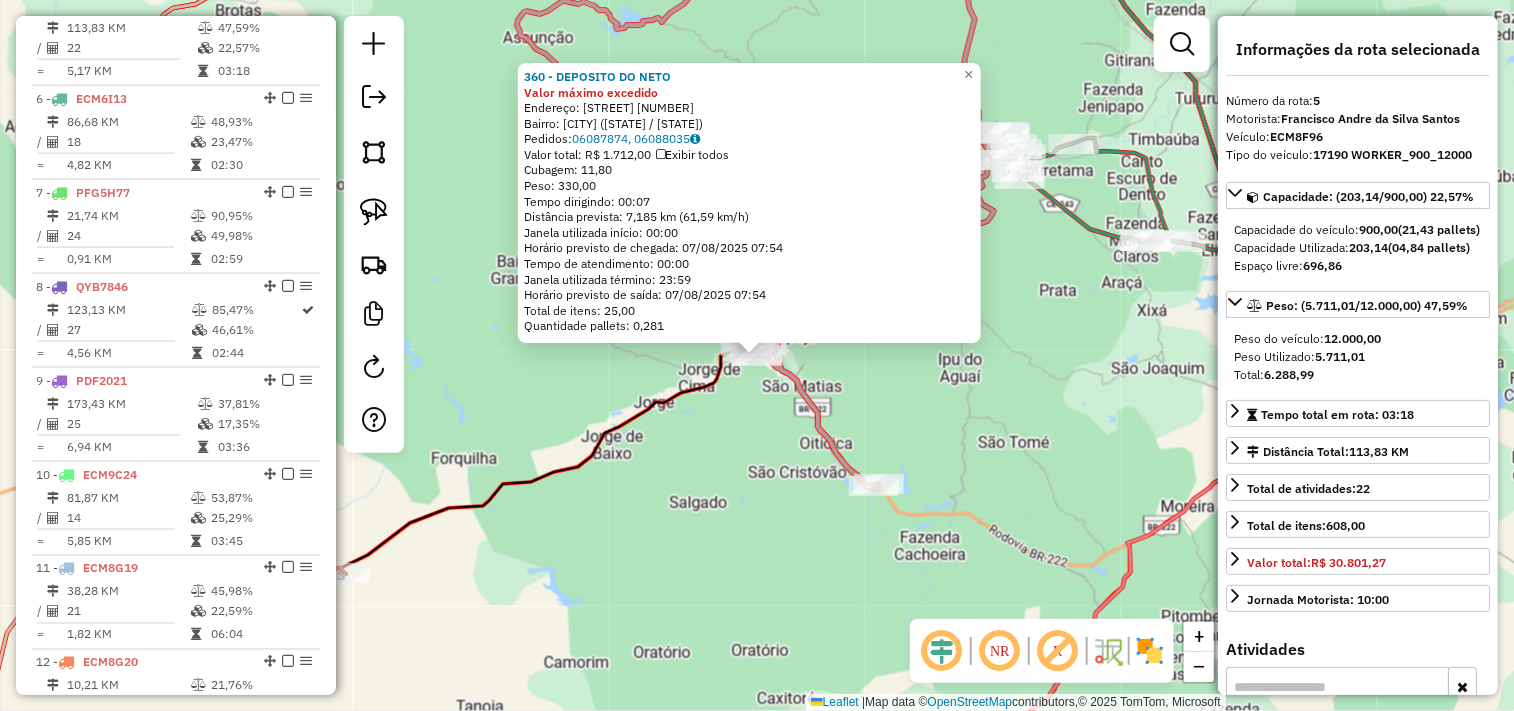 scroll, scrollTop: 1148, scrollLeft: 0, axis: vertical 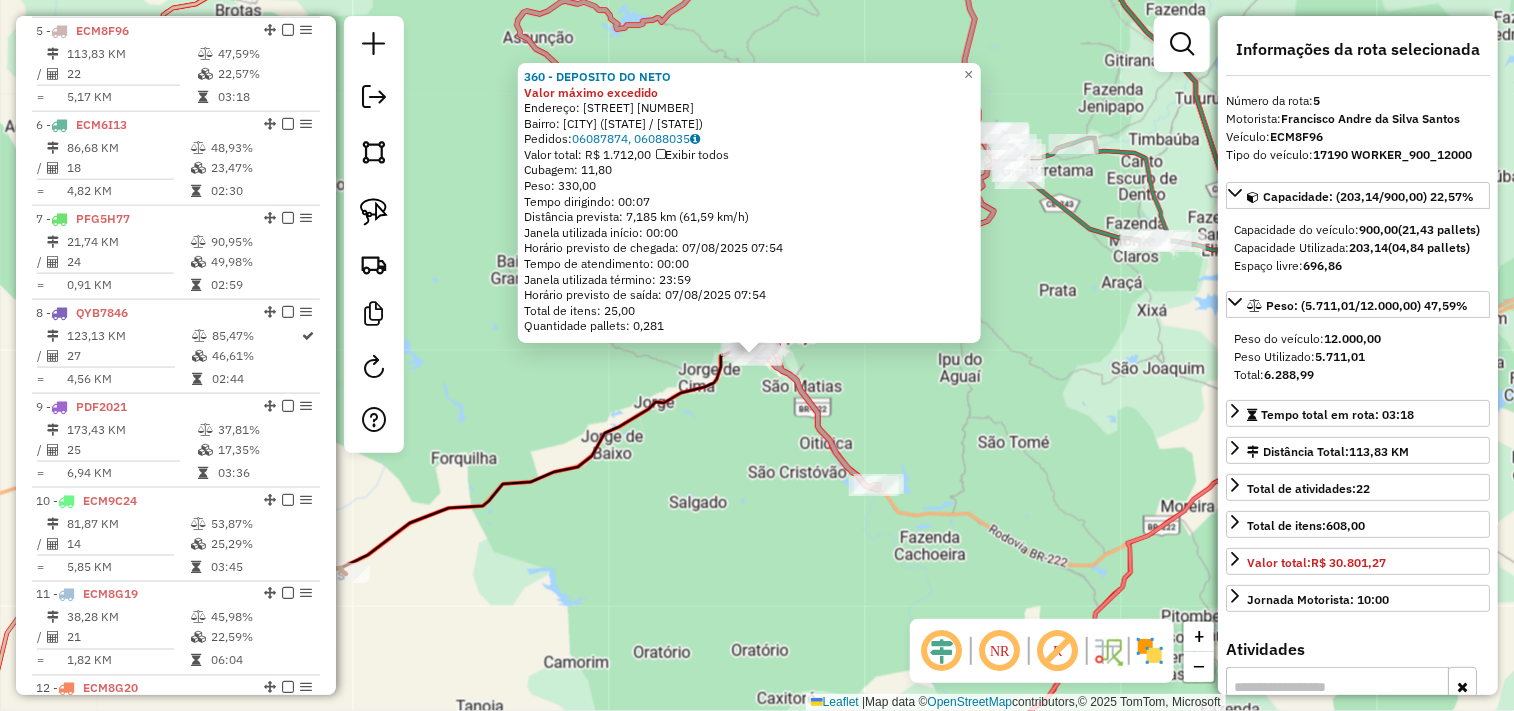 click on "360 - DEPOSITO DO NETO Valor máximo excedido  Endereço:  JOSE MONTEIRO FILHO 69   Bairro: PICARRA (ITAPAJE / CE)   Pedidos:  06087874, 06088035   Valor total: R$ 1.712,00   Exibir todos   Cubagem: 11,80  Peso: 330,00  Tempo dirigindo: 00:07   Distância prevista: 7,185 km (61,59 km/h)   Janela utilizada início: 00:00   Horário previsto de chegada: 07/08/2025 07:54   Tempo de atendimento: 00:00   Janela utilizada término: 23:59   Horário previsto de saída: 07/08/2025 07:54   Total de itens: 25,00   Quantidade pallets: 0,281  × Janela de atendimento Grade de atendimento Capacidade Transportadoras Veículos Cliente Pedidos  Rotas Selecione os dias de semana para filtrar as janelas de atendimento  Seg   Ter   Qua   Qui   Sex   Sáb   Dom  Informe o período da janela de atendimento: De: Até:  Filtrar exatamente a janela do cliente  Considerar janela de atendimento padrão  Selecione os dias de semana para filtrar as grades de atendimento  Seg   Ter   Qua   Qui   Sex   Sáb   Dom   Peso mínimo:   De:  +" 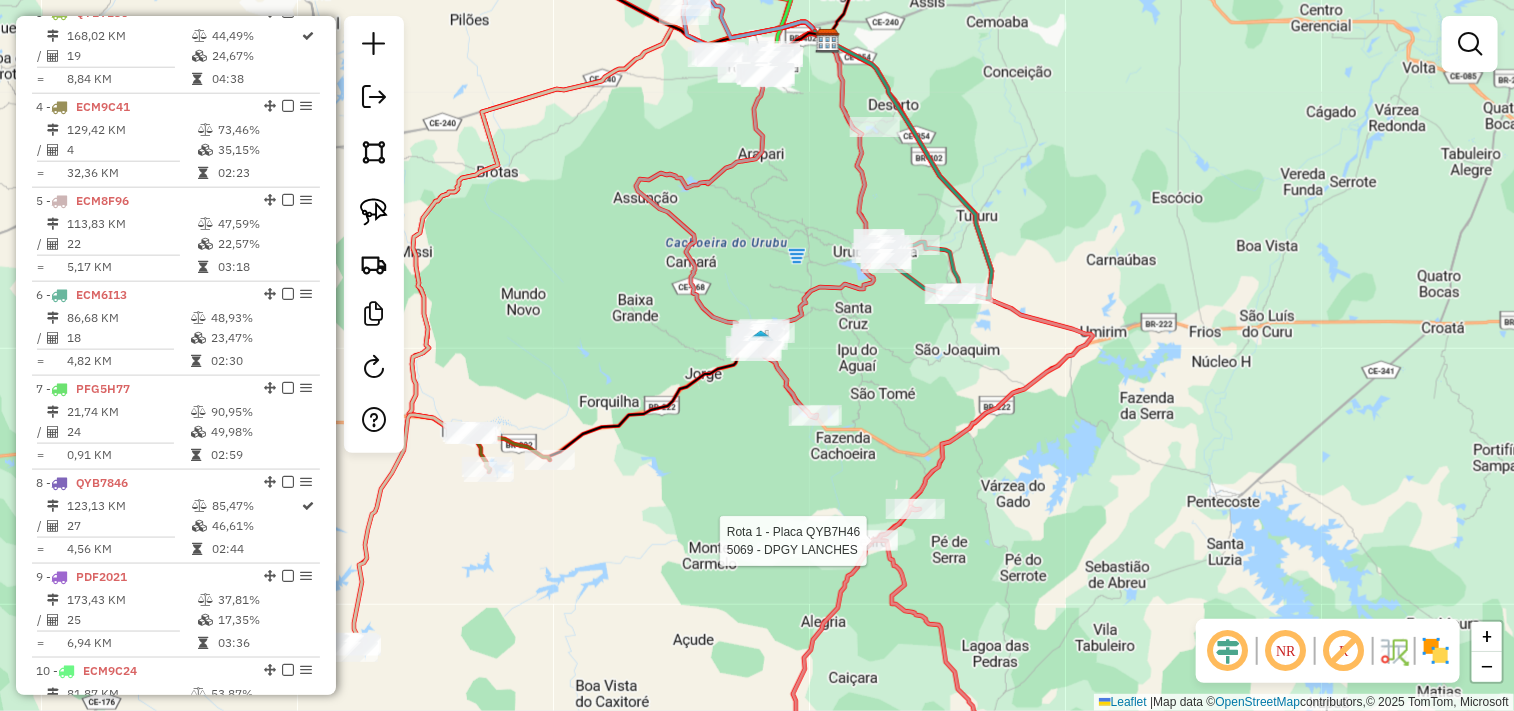 select on "**********" 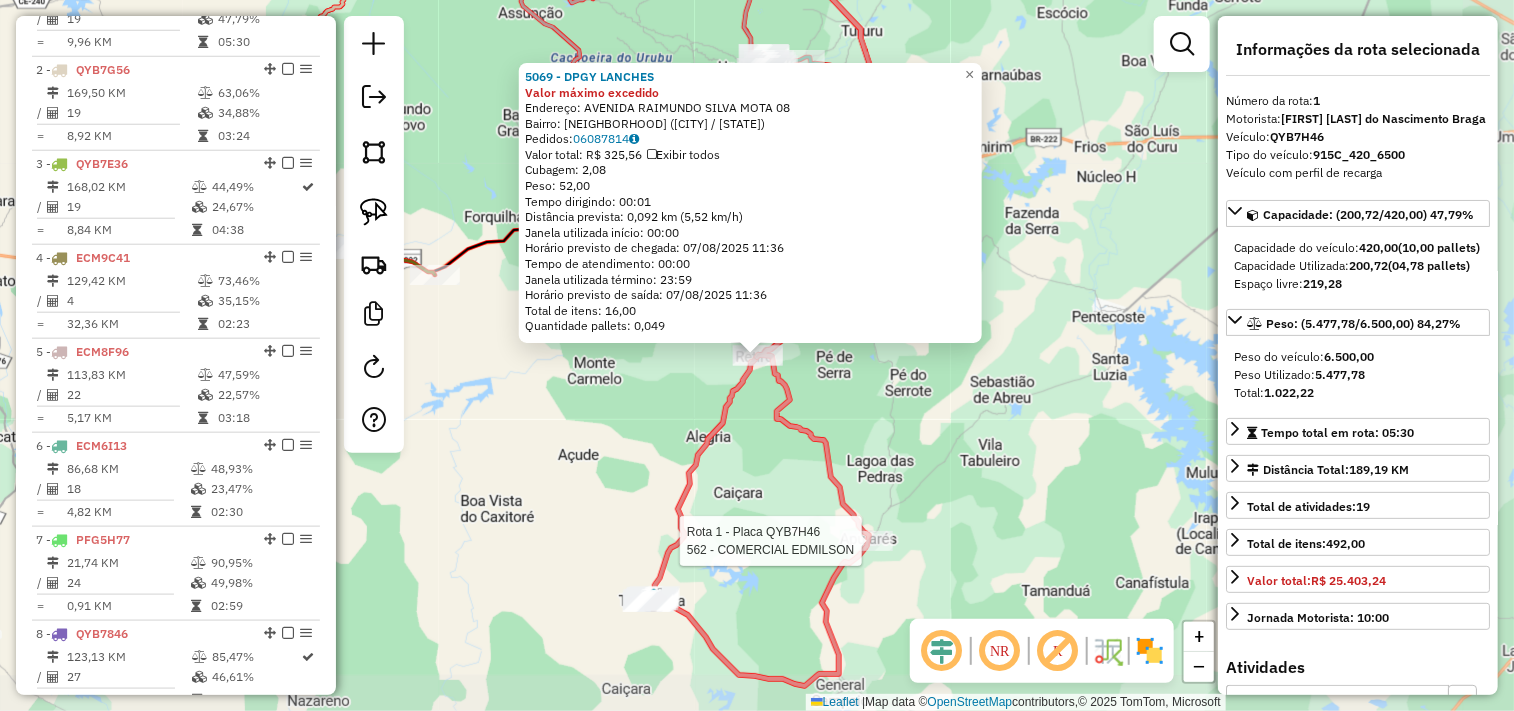 scroll, scrollTop: 773, scrollLeft: 0, axis: vertical 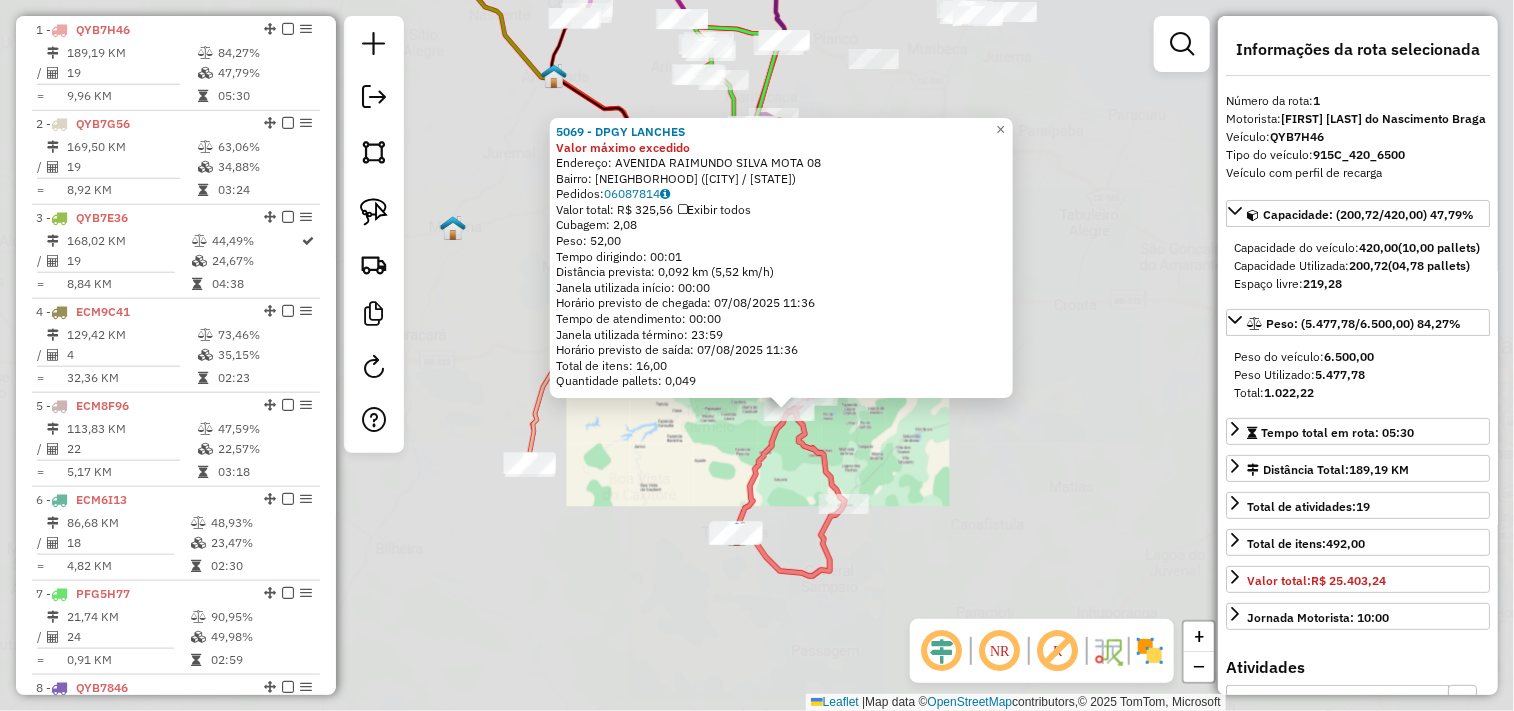 click on "5069 - DPGY LANCHES Valor máximo excedido  Endereço:  AVENIDA RAIMUNDO SILVA MOTA 08   Bairro: RETIRO (TEJUCUOCA / CE)   Pedidos:  06087814   Valor total: R$ 325,56   Exibir todos   Cubagem: 2,08  Peso: 52,00  Tempo dirigindo: 00:01   Distância prevista: 0,092 km (5,52 km/h)   Janela utilizada início: 00:00   Horário previsto de chegada: 07/08/2025 11:36   Tempo de atendimento: 00:00   Janela utilizada término: 23:59   Horário previsto de saída: 07/08/2025 11:36   Total de itens: 16,00   Quantidade pallets: 0,049  × Janela de atendimento Grade de atendimento Capacidade Transportadoras Veículos Cliente Pedidos  Rotas Selecione os dias de semana para filtrar as janelas de atendimento  Seg   Ter   Qua   Qui   Sex   Sáb   Dom  Informe o período da janela de atendimento: De: Até:  Filtrar exatamente a janela do cliente  Considerar janela de atendimento padrão  Selecione os dias de semana para filtrar as grades de atendimento  Seg   Ter   Qua   Qui   Sex   Sáb   Dom   Peso mínimo:   Peso máximo:  +" 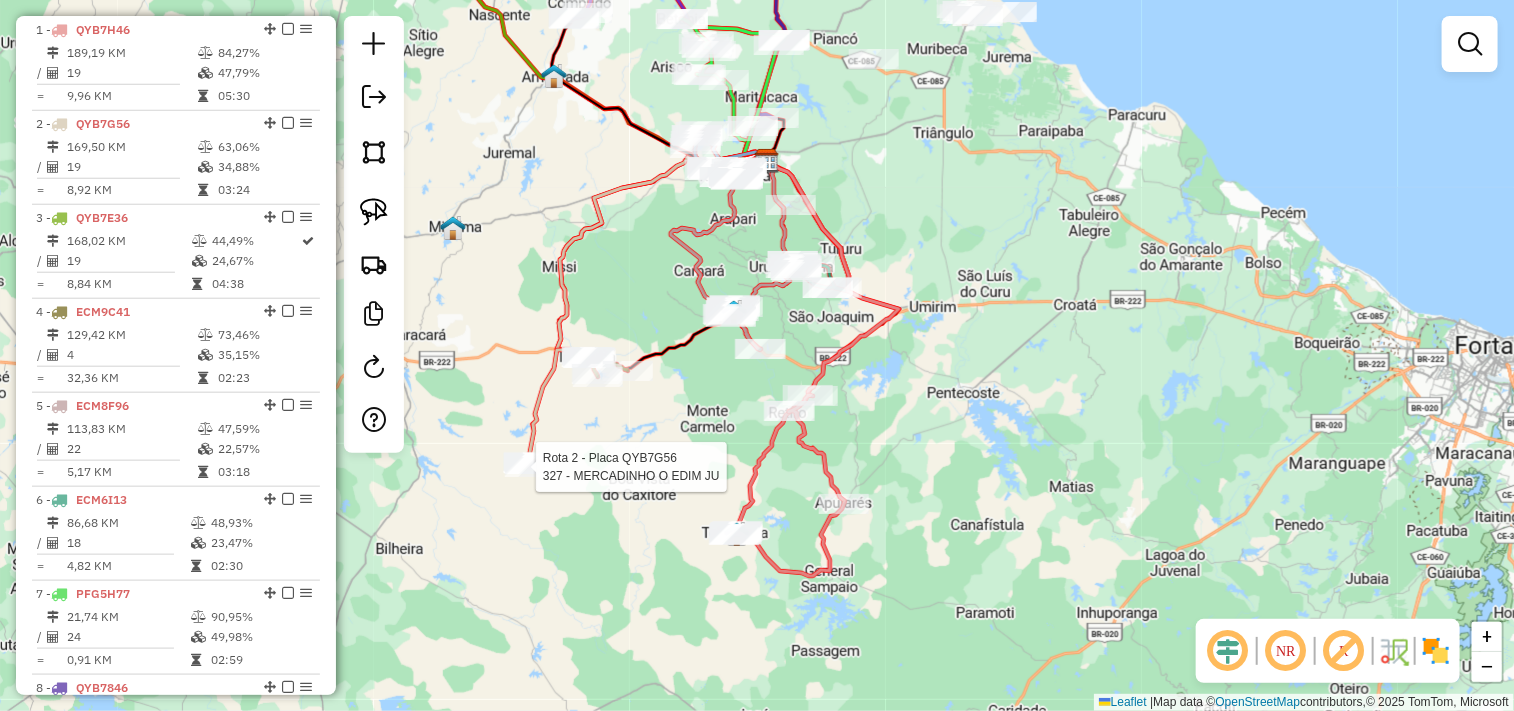 select on "**********" 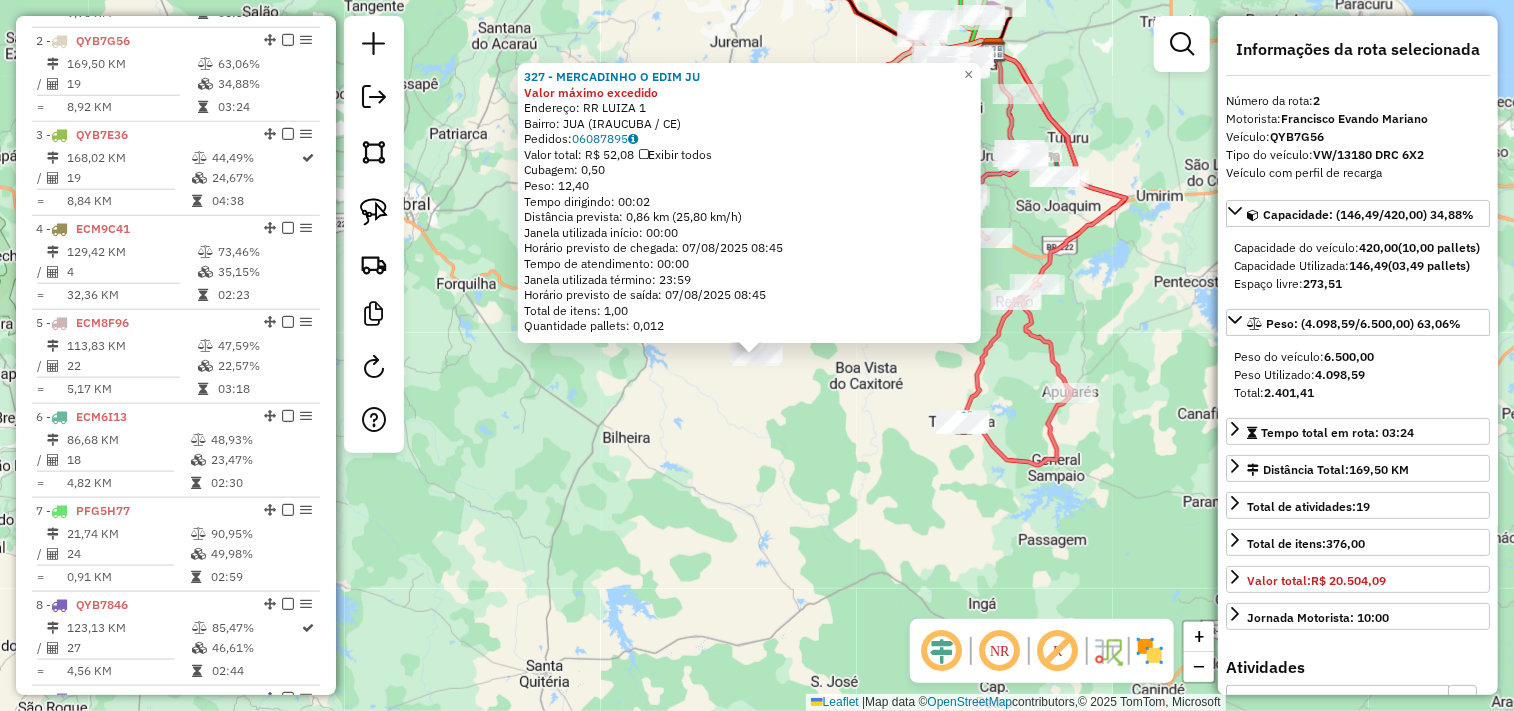 scroll, scrollTop: 866, scrollLeft: 0, axis: vertical 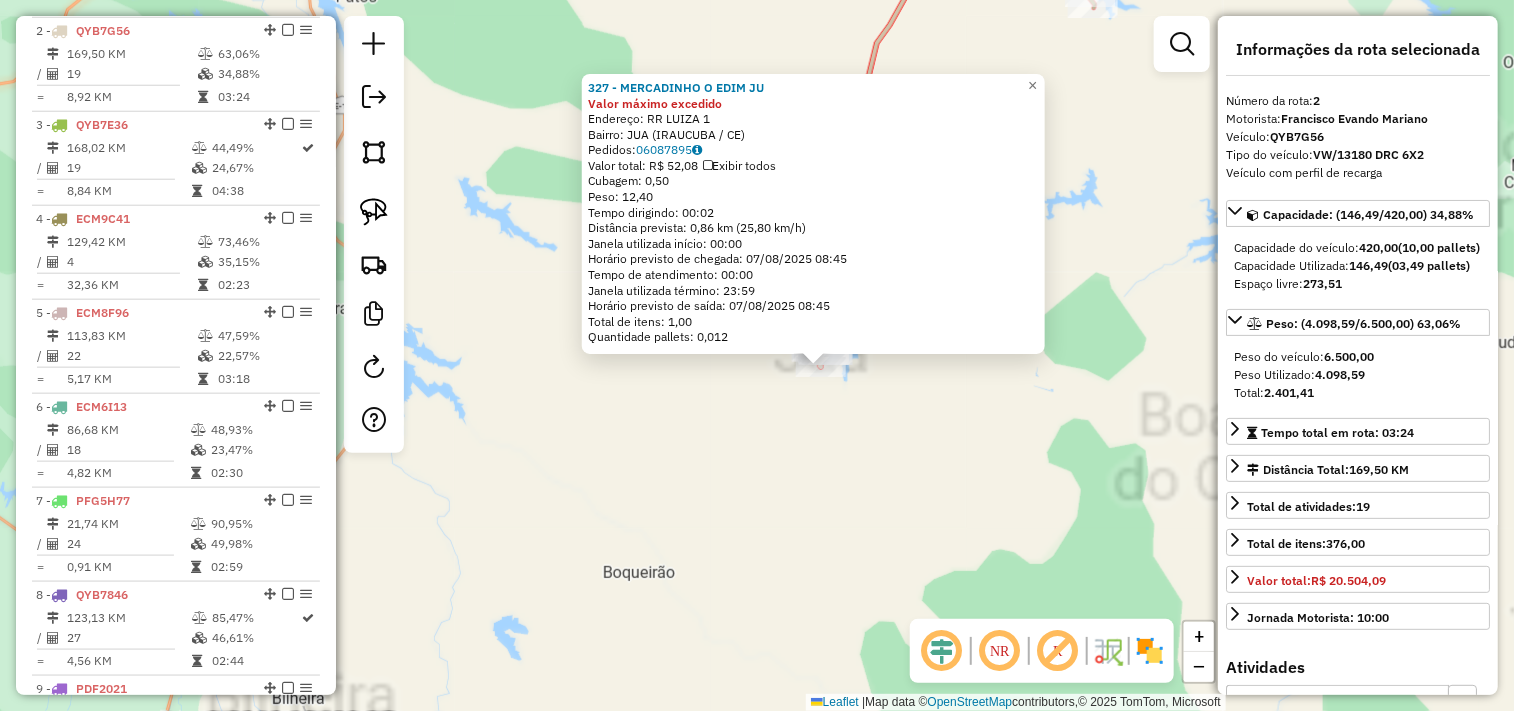 click on "327 - MERCADINHO O EDIM JU Valor máximo excedido  Endereço:  RR LUIZA 1   Bairro: JUA (IRAUCUBA / CE)   Pedidos:  06087895   Valor total: R$ 52,08   Exibir todos   Cubagem: 0,50  Peso: 12,40  Tempo dirigindo: 00:02   Distância prevista: 0,86 km (25,80 km/h)   Janela utilizada início: 00:00   Horário previsto de chegada: 07/08/2025 08:45   Tempo de atendimento: 00:00   Janela utilizada término: 23:59   Horário previsto de saída: 07/08/2025 08:45   Total de itens: 1,00   Quantidade pallets: 0,012  × Janela de atendimento Grade de atendimento Capacidade Transportadoras Veículos Cliente Pedidos  Rotas Selecione os dias de semana para filtrar as janelas de atendimento  Seg   Ter   Qua   Qui   Sex   Sáb   Dom  Informe o período da janela de atendimento: De: Até:  Filtrar exatamente a janela do cliente  Considerar janela de atendimento padrão  Selecione os dias de semana para filtrar as grades de atendimento  Seg   Ter   Qua   Qui   Sex   Sáb   Dom   Clientes fora do dia de atendimento selecionado De:" 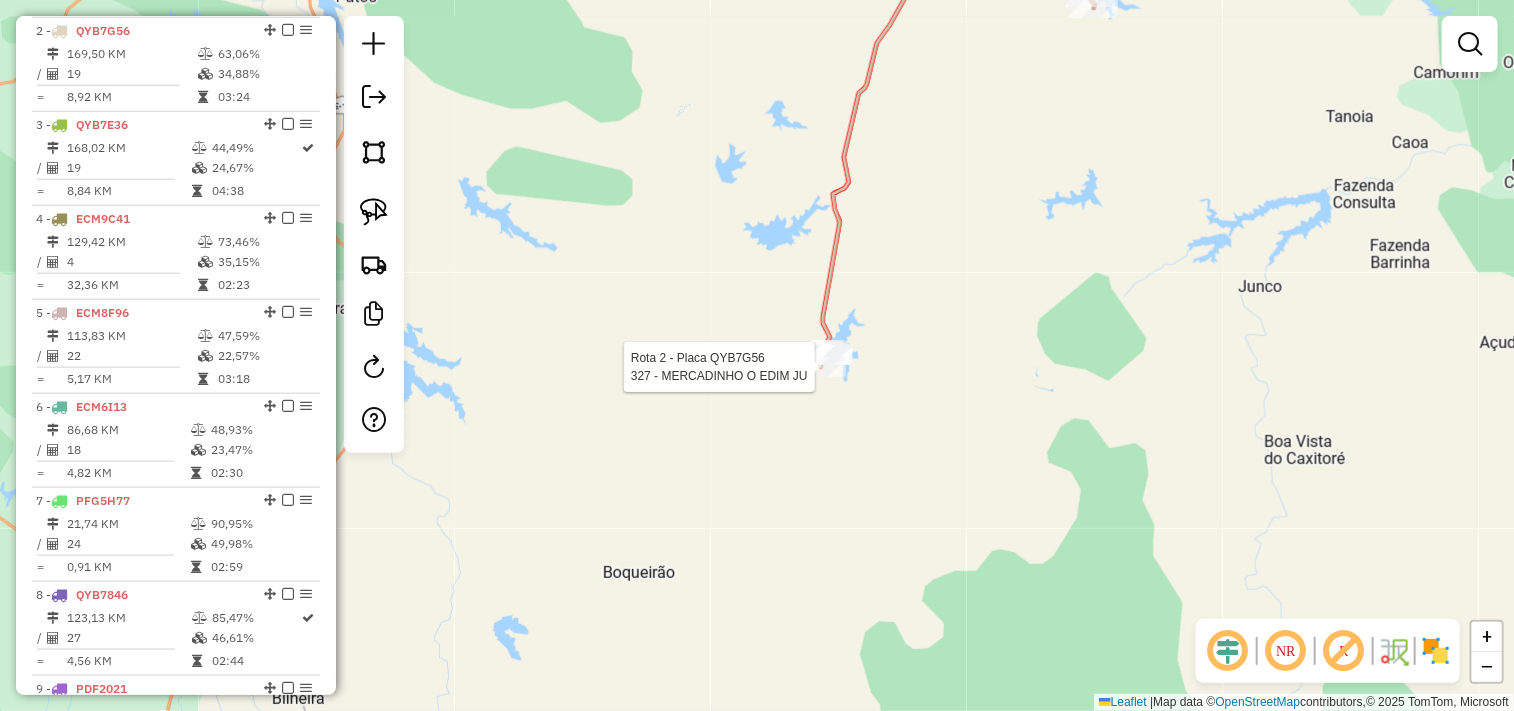 select on "**********" 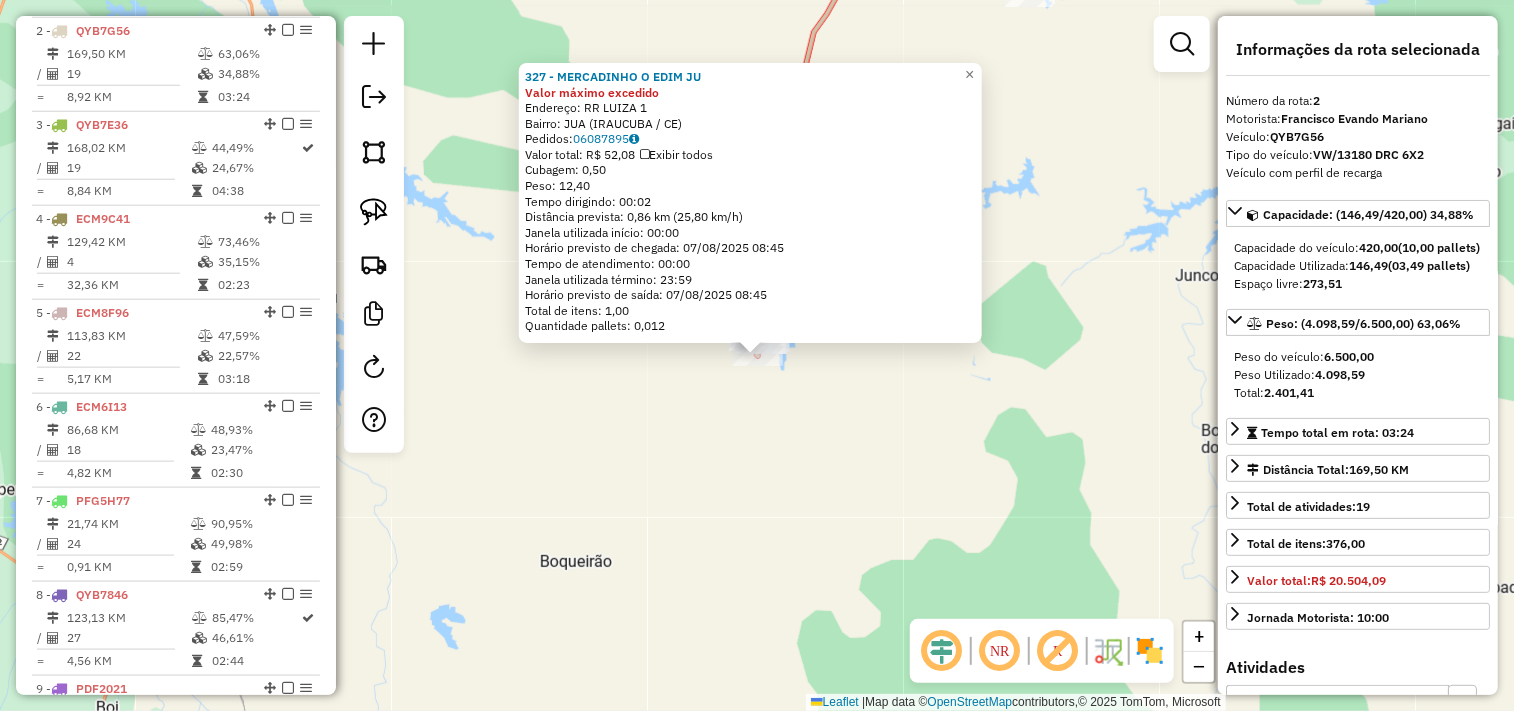 click on "327 - MERCADINHO O EDIM JU Valor máximo excedido  Endereço:  RR LUIZA 1   Bairro: JUA (IRAUCUBA / CE)   Pedidos:  06087895   Valor total: R$ 52,08   Exibir todos   Cubagem: 0,50  Peso: 12,40  Tempo dirigindo: 00:02   Distância prevista: 0,86 km (25,80 km/h)   Janela utilizada início: 00:00   Horário previsto de chegada: 07/08/2025 08:45   Tempo de atendimento: 00:00   Janela utilizada término: 23:59   Horário previsto de saída: 07/08/2025 08:45   Total de itens: 1,00   Quantidade pallets: 0,012  × Janela de atendimento Grade de atendimento Capacidade Transportadoras Veículos Cliente Pedidos  Rotas Selecione os dias de semana para filtrar as janelas de atendimento  Seg   Ter   Qua   Qui   Sex   Sáb   Dom  Informe o período da janela de atendimento: De: Até:  Filtrar exatamente a janela do cliente  Considerar janela de atendimento padrão  Selecione os dias de semana para filtrar as grades de atendimento  Seg   Ter   Qua   Qui   Sex   Sáb   Dom   Clientes fora do dia de atendimento selecionado De:" 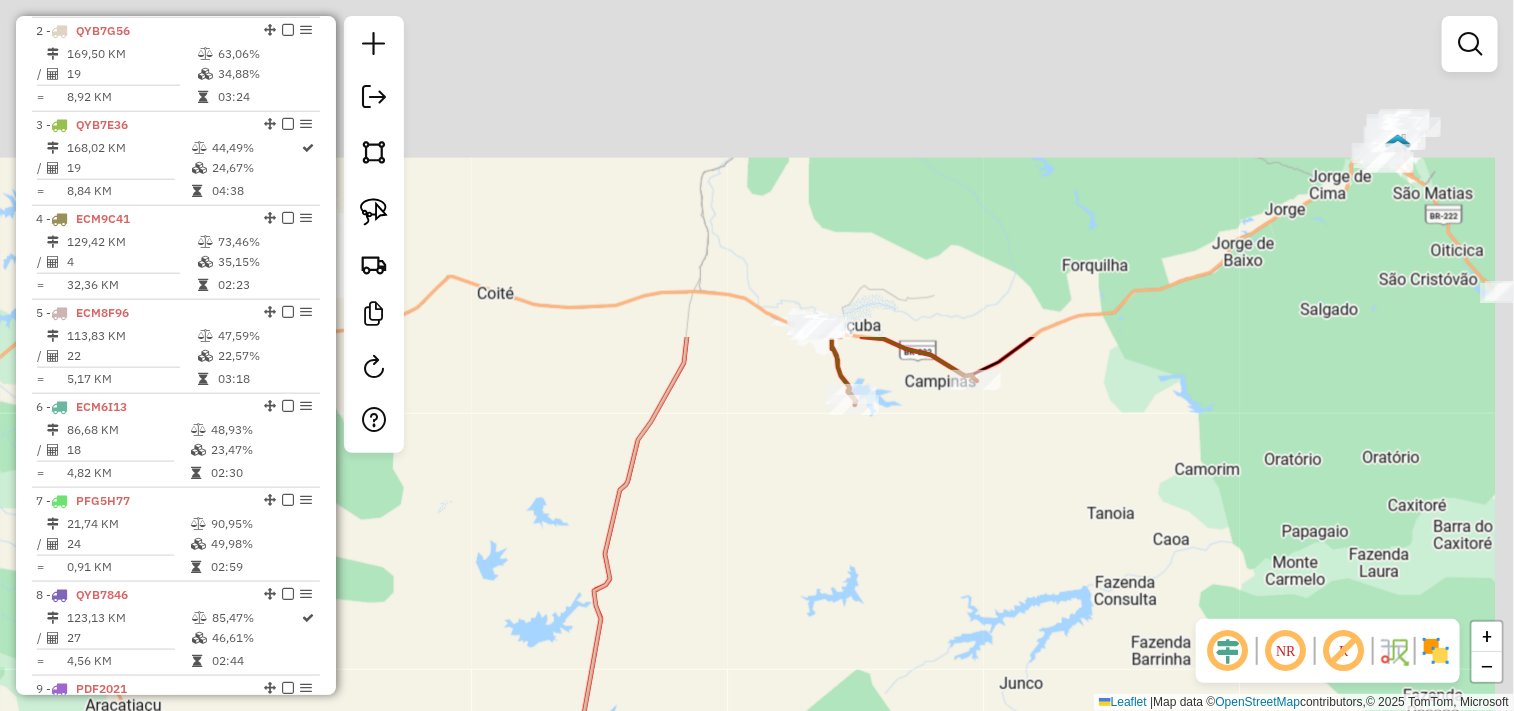 drag, startPoint x: 910, startPoint y: 278, endPoint x: 734, endPoint y: 686, distance: 444.34222 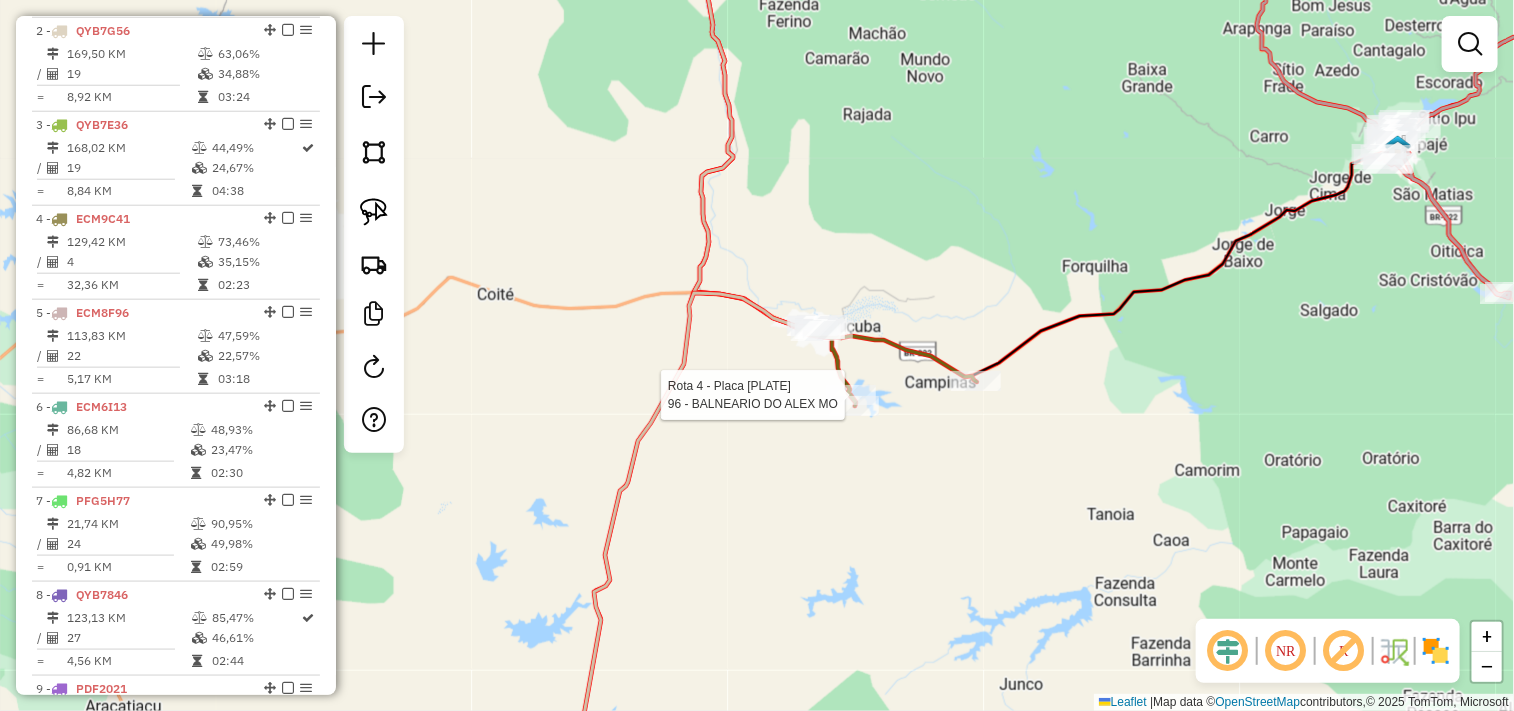 select on "**********" 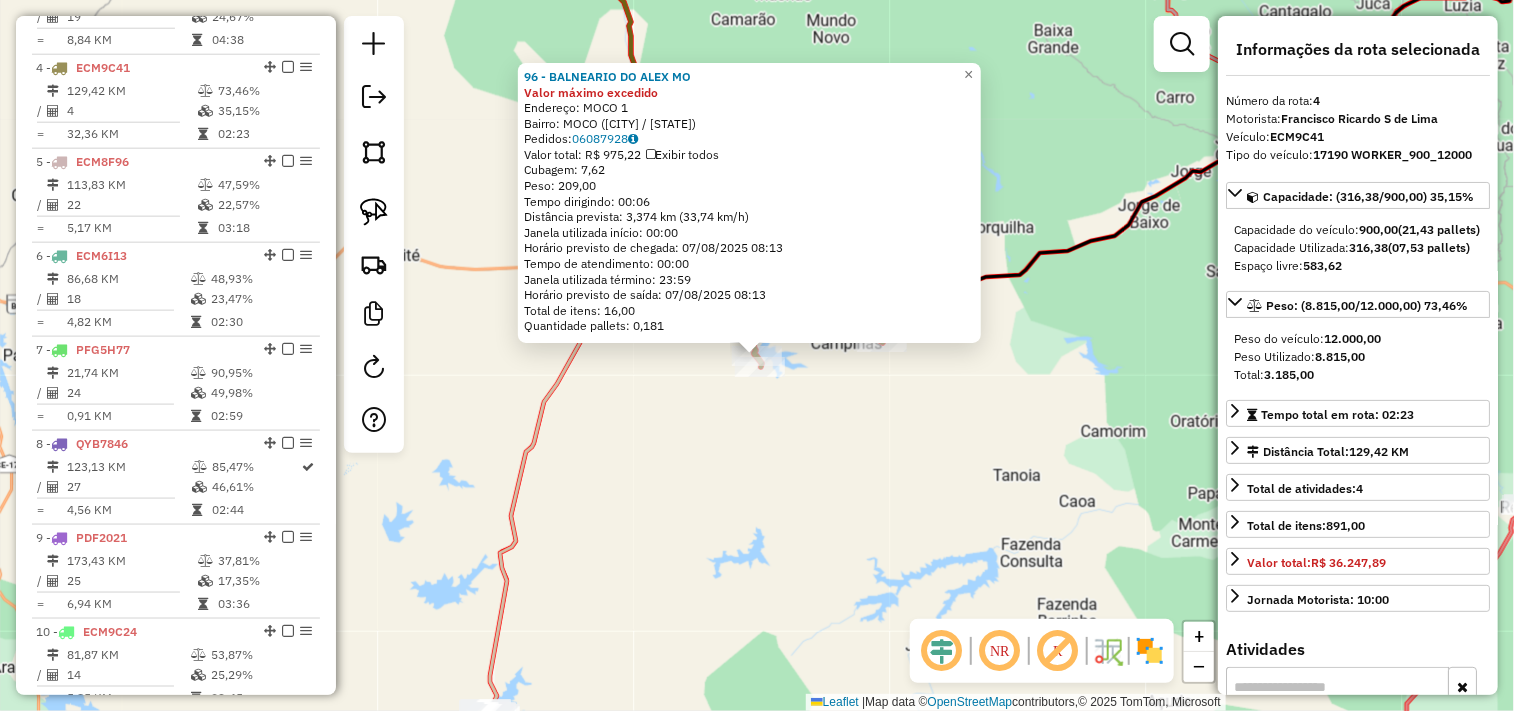 scroll, scrollTop: 1055, scrollLeft: 0, axis: vertical 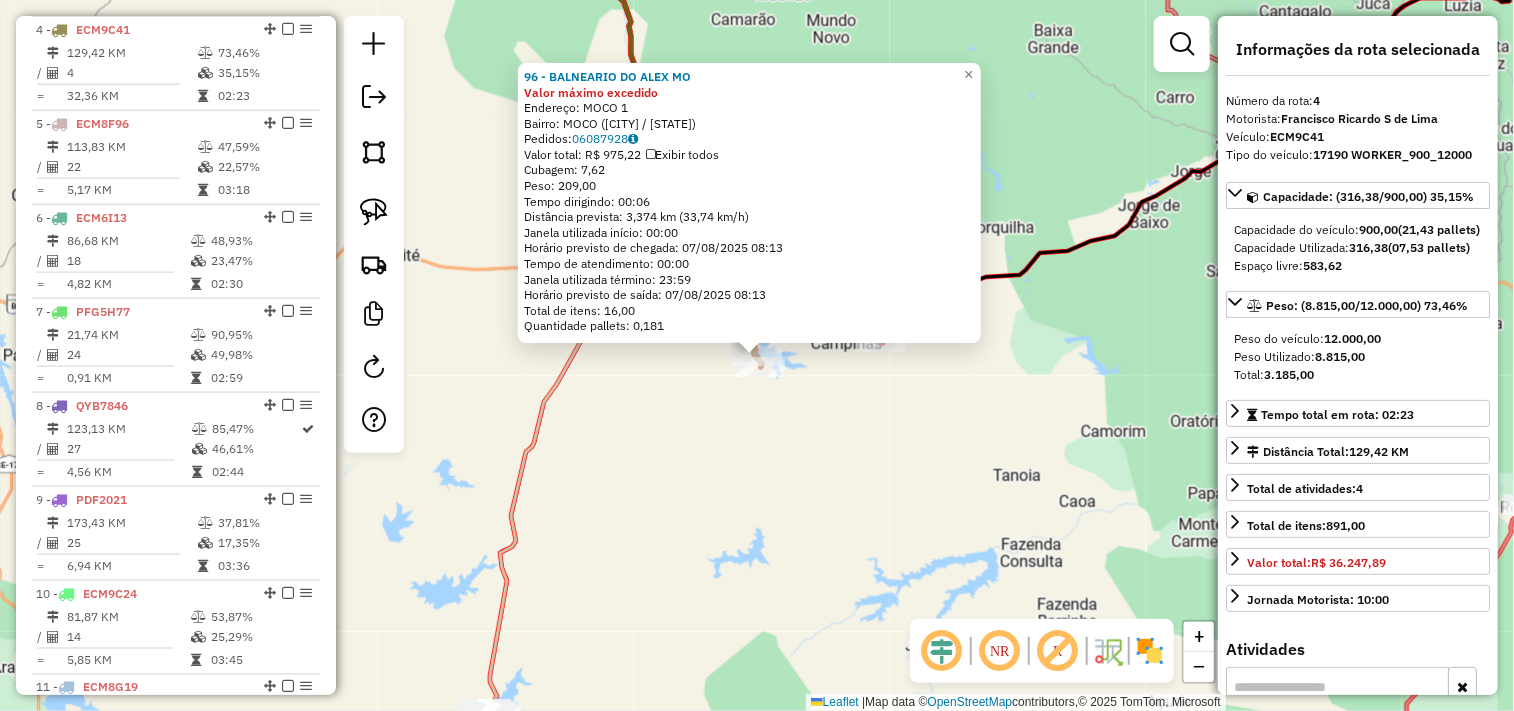 click on "96 - BALNEARIO DO ALEX MO Valor máximo excedido  Endereço:  MOCO 1   Bairro: MOCO (IRAUCUBA / CE)   Pedidos:  06087928   Valor total: R$ 975,22   Exibir todos   Cubagem: 7,62  Peso: 209,00  Tempo dirigindo: 00:06   Distância prevista: 3,374 km (33,74 km/h)   Janela utilizada início: 00:00   Horário previsto de chegada: 07/08/2025 08:13   Tempo de atendimento: 00:00   Janela utilizada término: 23:59   Horário previsto de saída: 07/08/2025 08:13   Total de itens: 16,00   Quantidade pallets: 0,181  × Janela de atendimento Grade de atendimento Capacidade Transportadoras Veículos Cliente Pedidos  Rotas Selecione os dias de semana para filtrar as janelas de atendimento  Seg   Ter   Qua   Qui   Sex   Sáb   Dom  Informe o período da janela de atendimento: De: Até:  Filtrar exatamente a janela do cliente  Considerar janela de atendimento padrão  Selecione os dias de semana para filtrar as grades de atendimento  Seg   Ter   Qua   Qui   Sex   Sáb   Dom   Clientes fora do dia de atendimento selecionado De:" 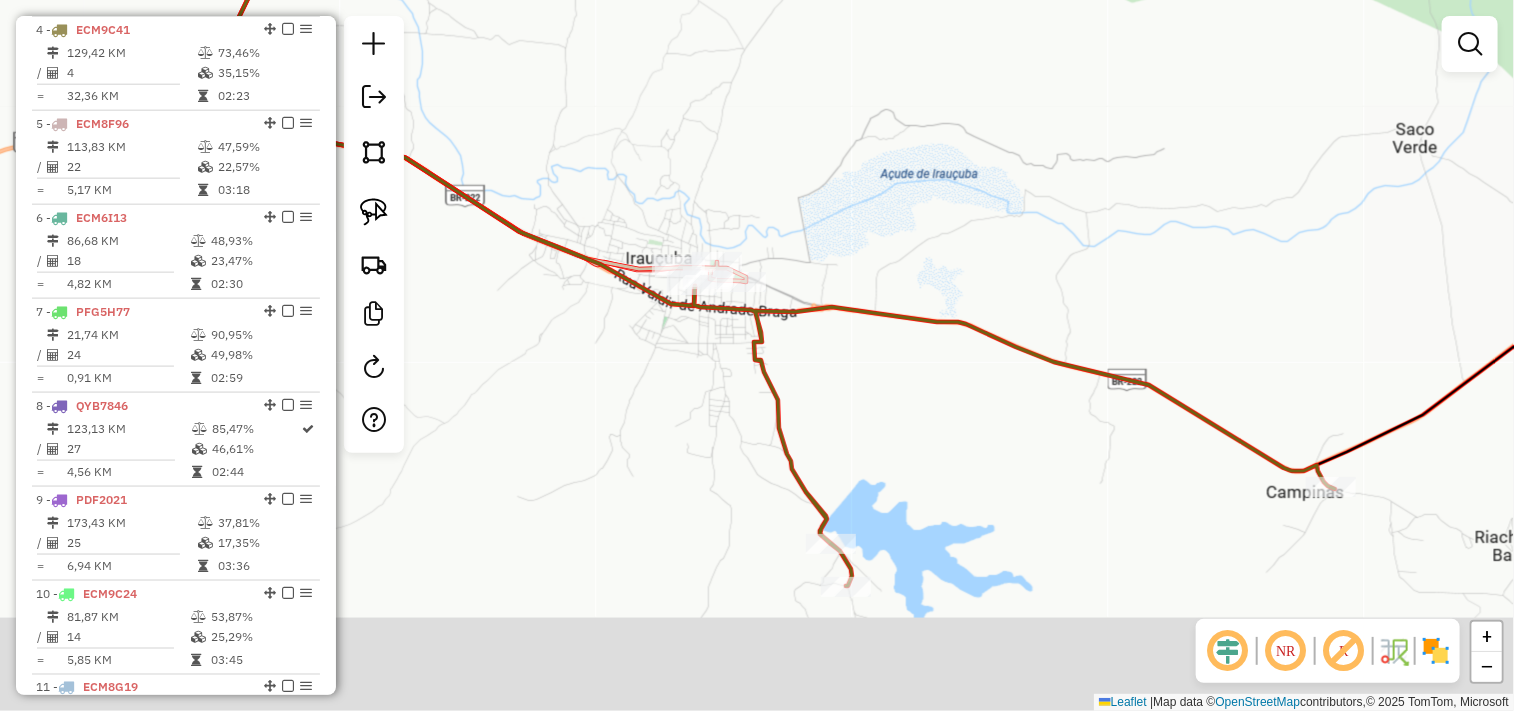 drag, startPoint x: 1002, startPoint y: 572, endPoint x: 814, endPoint y: 400, distance: 254.80974 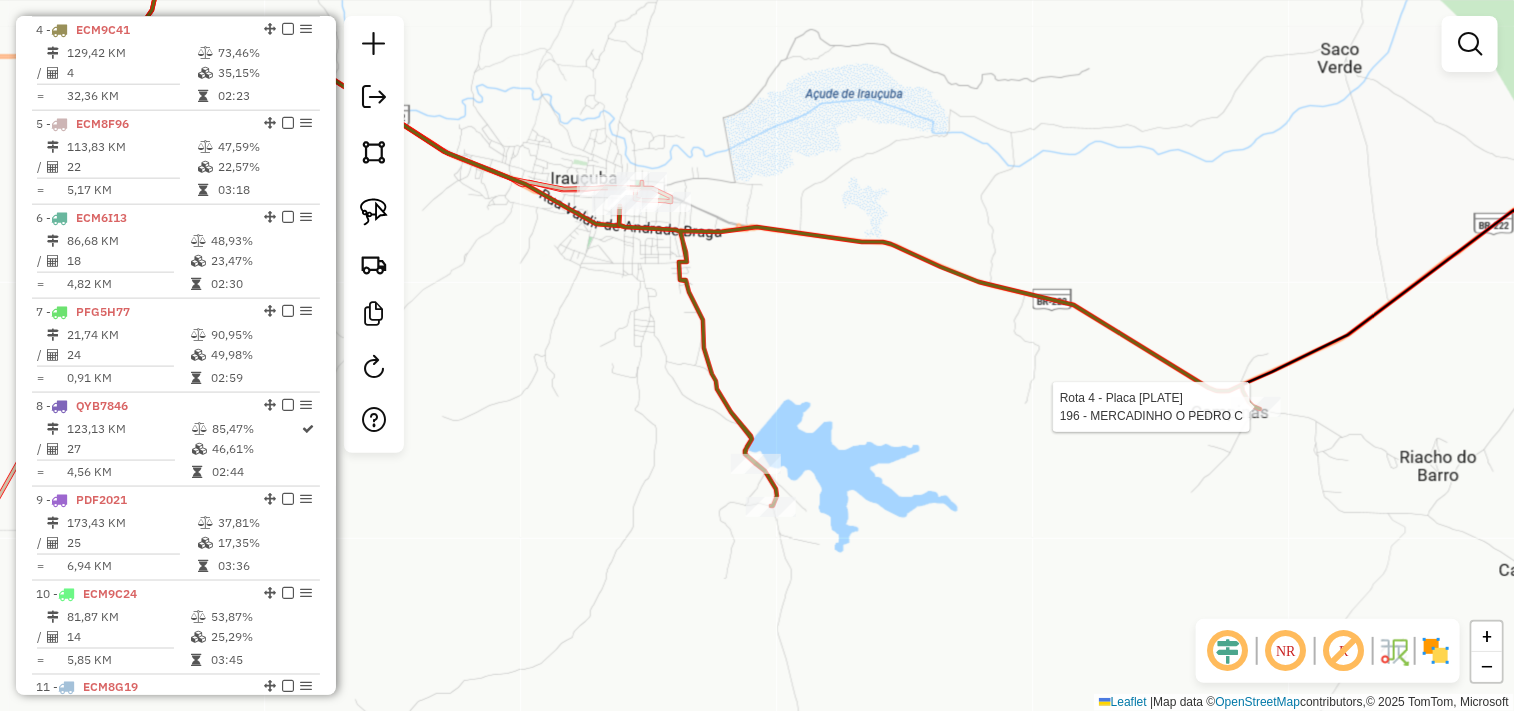 select on "**********" 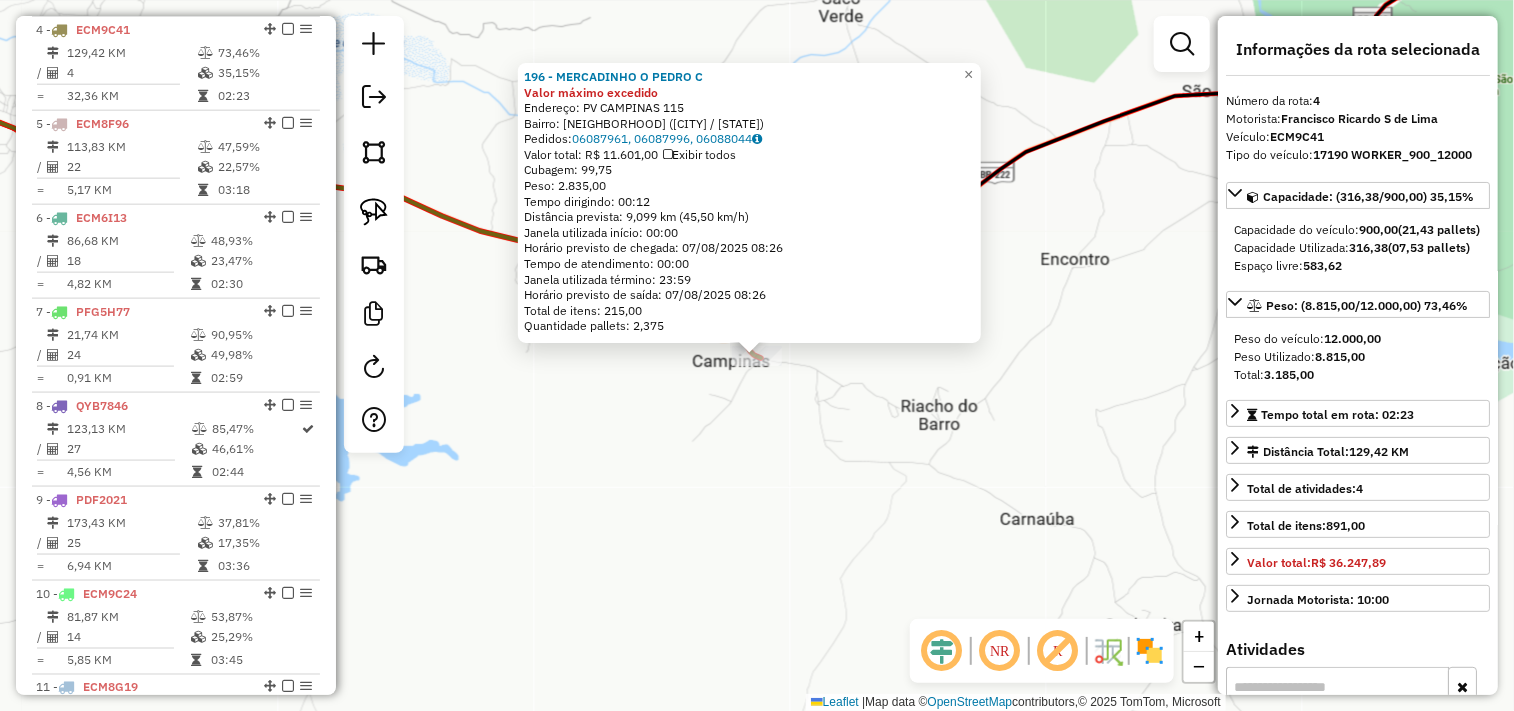 click on "196 - MERCADINHO O PEDRO C Valor máximo excedido  Endereço:  PV CAMPINAS 115   Bairro: CAMPINAS (IRAUCUBA / CE)   Pedidos:  06087961, 06087996, 06088044   Valor total: R$ 11.601,00   Exibir todos   Cubagem: 99,75  Peso: 2.835,00  Tempo dirigindo: 00:12   Distância prevista: 9,099 km (45,50 km/h)   Janela utilizada início: 00:00   Horário previsto de chegada: 07/08/2025 08:26   Tempo de atendimento: 00:00   Janela utilizada término: 23:59   Horário previsto de saída: 07/08/2025 08:26   Total de itens: 215,00   Quantidade pallets: 2,375  × Janela de atendimento Grade de atendimento Capacidade Transportadoras Veículos Cliente Pedidos  Rotas Selecione os dias de semana para filtrar as janelas de atendimento  Seg   Ter   Qua   Qui   Sex   Sáb   Dom  Informe o período da janela de atendimento: De: Até:  Filtrar exatamente a janela do cliente  Considerar janela de atendimento padrão  Selecione os dias de semana para filtrar as grades de atendimento  Seg   Ter   Qua   Qui   Sex   Sáb   Dom   De:   De:" 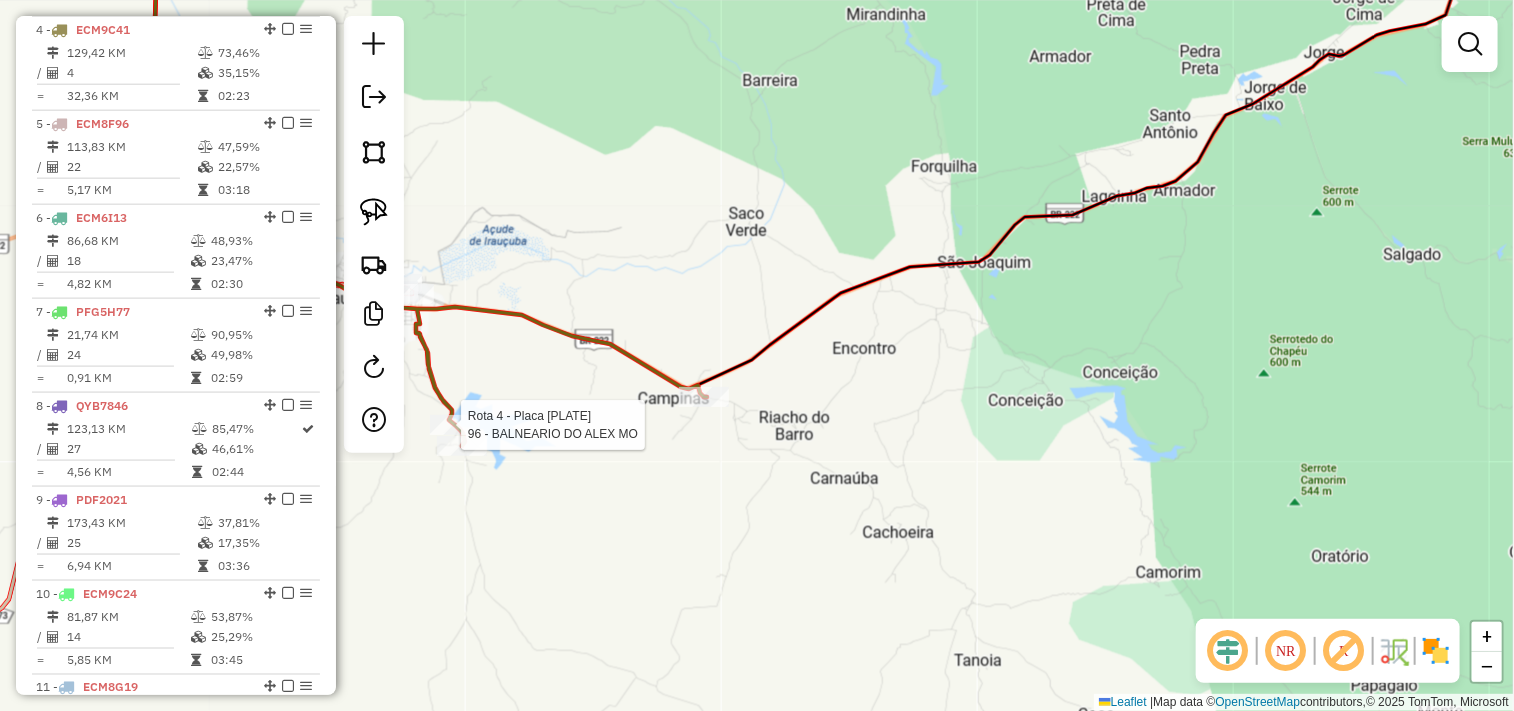 select on "**********" 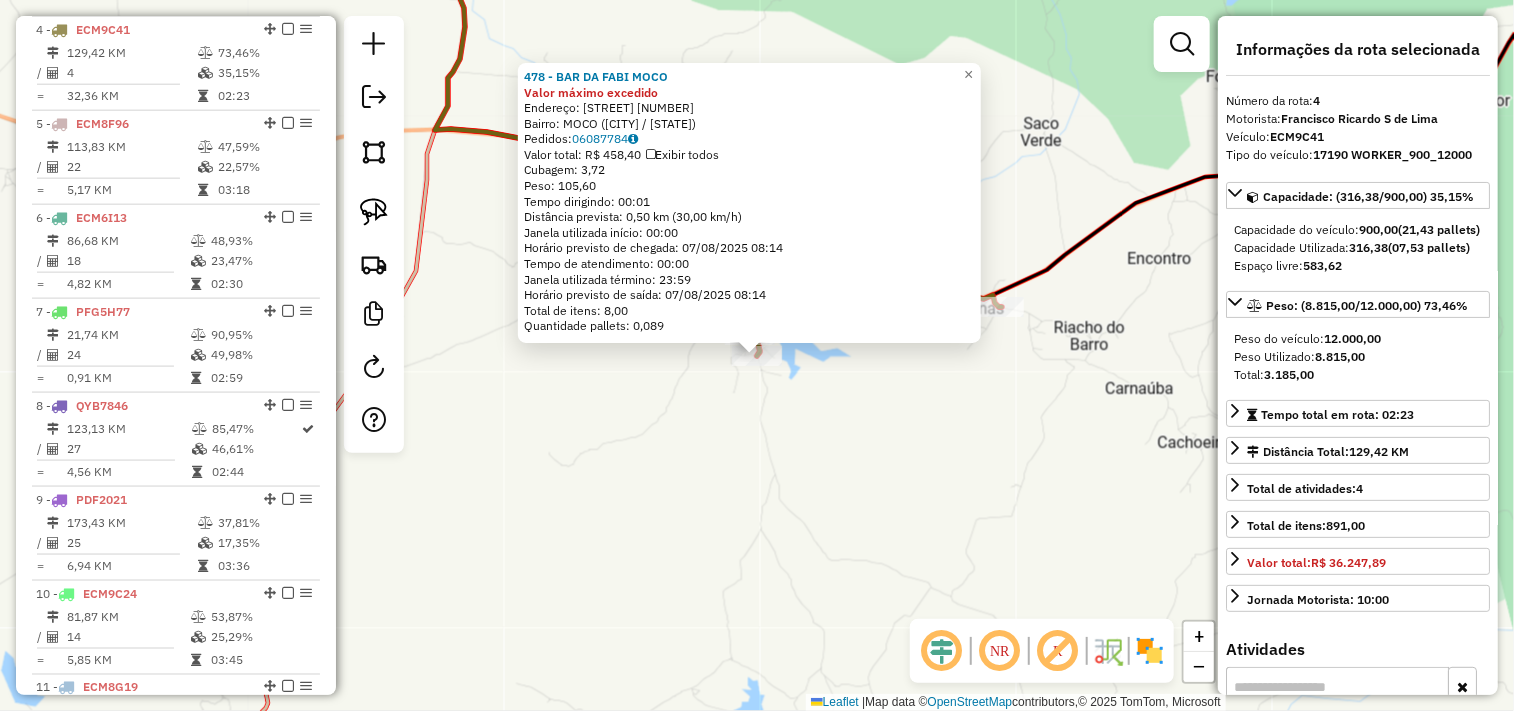click on "478 - BAR DA FABI MOCO Valor máximo excedido  Endereço:  MOCO 10   Bairro: MOCO (IRAUCUBA / CE)   Pedidos:  06087784   Valor total: R$ 458,40   Exibir todos   Cubagem: 3,72  Peso: 105,60  Tempo dirigindo: 00:01   Distância prevista: 0,50 km (30,00 km/h)   Janela utilizada início: 00:00   Horário previsto de chegada: 07/08/2025 08:14   Tempo de atendimento: 00:00   Janela utilizada término: 23:59   Horário previsto de saída: 07/08/2025 08:14   Total de itens: 8,00   Quantidade pallets: 0,089  × Janela de atendimento Grade de atendimento Capacidade Transportadoras Veículos Cliente Pedidos  Rotas Selecione os dias de semana para filtrar as janelas de atendimento  Seg   Ter   Qua   Qui   Sex   Sáb   Dom  Informe o período da janela de atendimento: De: Até:  Filtrar exatamente a janela do cliente  Considerar janela de atendimento padrão  Selecione os dias de semana para filtrar as grades de atendimento  Seg   Ter   Qua   Qui   Sex   Sáb   Dom   Considerar clientes sem dia de atendimento cadastrado +" 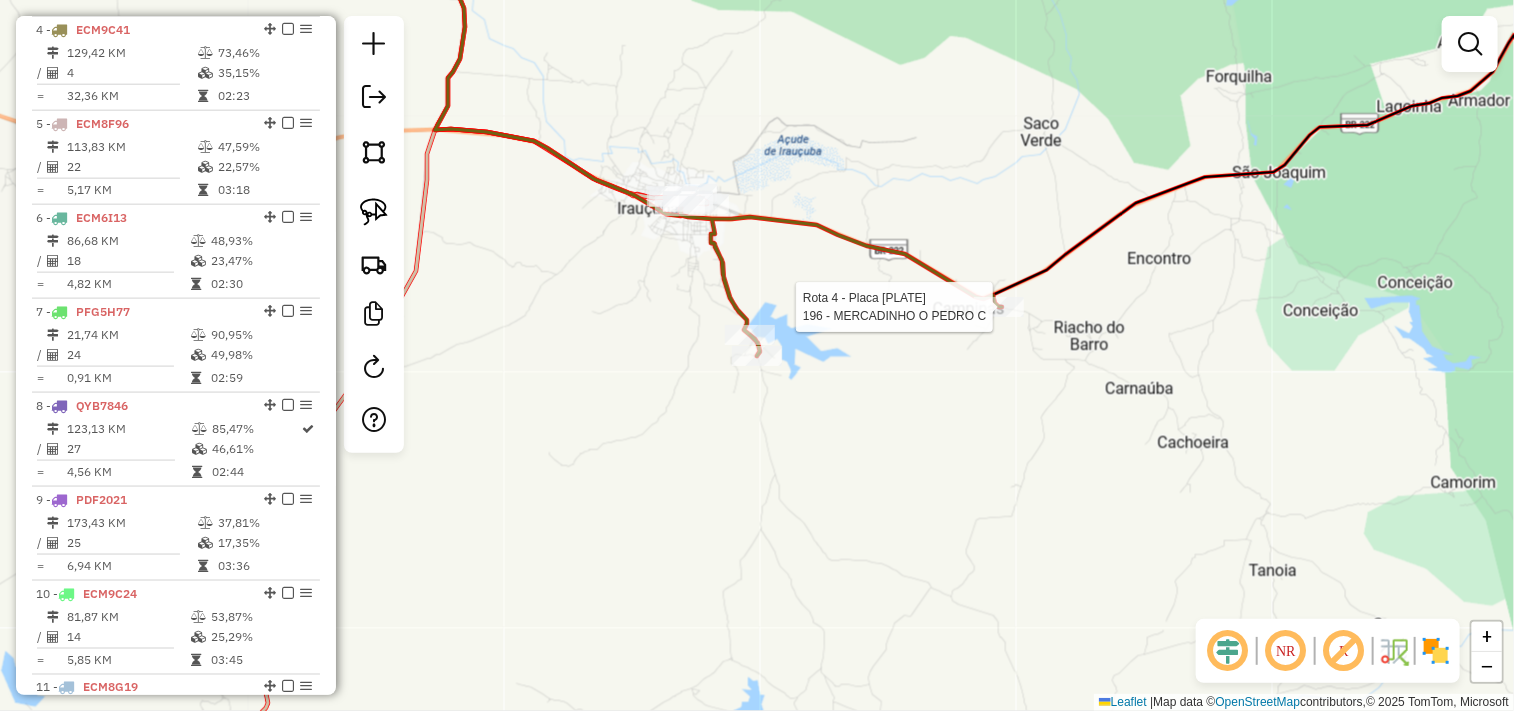 drag, startPoint x: 993, startPoint y: 320, endPoint x: 987, endPoint y: 363, distance: 43.416588 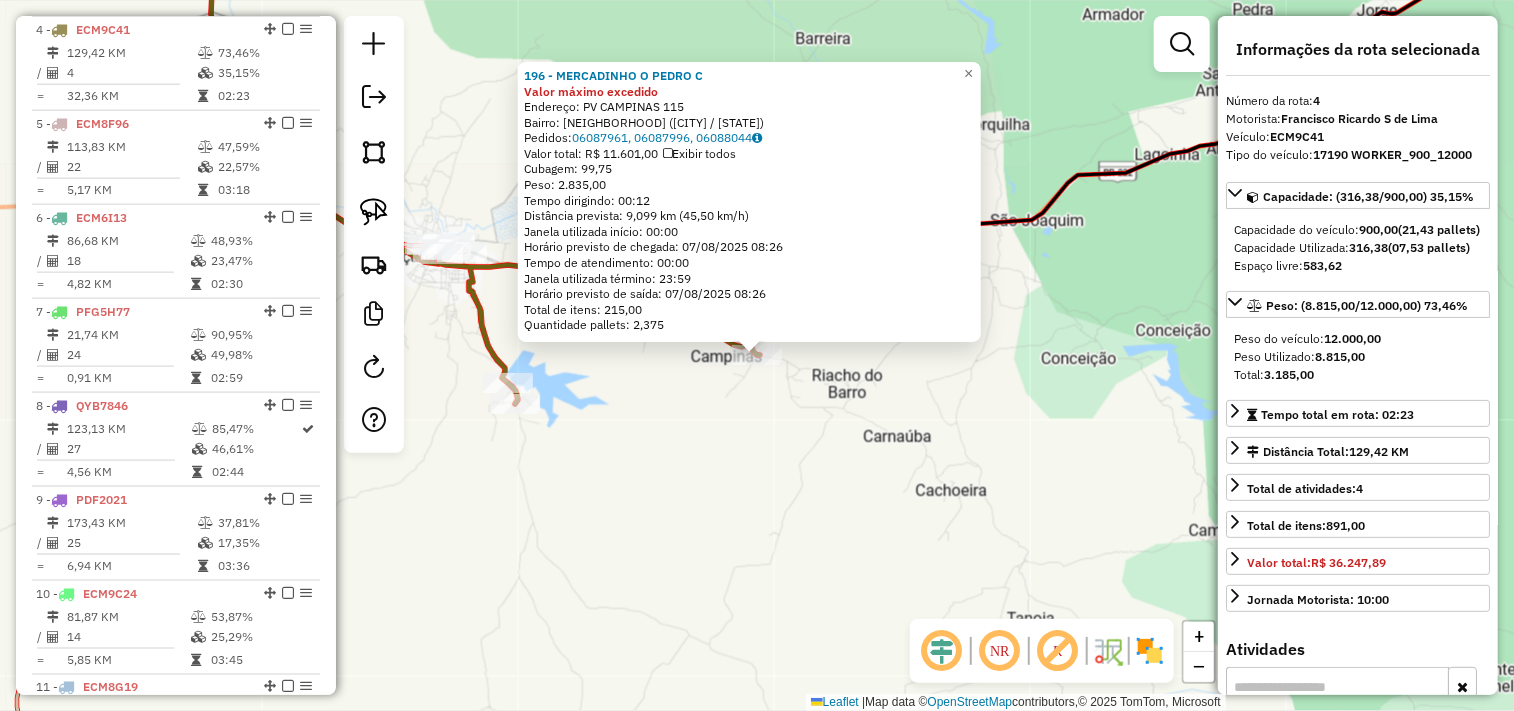 click on "196 - MERCADINHO O PEDRO C Valor máximo excedido  Endereço:  PV CAMPINAS 115   Bairro: CAMPINAS (IRAUCUBA / CE)   Pedidos:  06087961, 06087996, 06088044   Valor total: R$ 11.601,00   Exibir todos   Cubagem: 99,75  Peso: 2.835,00  Tempo dirigindo: 00:12   Distância prevista: 9,099 km (45,50 km/h)   Janela utilizada início: 00:00   Horário previsto de chegada: 07/08/2025 08:26   Tempo de atendimento: 00:00   Janela utilizada término: 23:59   Horário previsto de saída: 07/08/2025 08:26   Total de itens: 215,00   Quantidade pallets: 2,375  × Janela de atendimento Grade de atendimento Capacidade Transportadoras Veículos Cliente Pedidos  Rotas Selecione os dias de semana para filtrar as janelas de atendimento  Seg   Ter   Qua   Qui   Sex   Sáb   Dom  Informe o período da janela de atendimento: De: Até:  Filtrar exatamente a janela do cliente  Considerar janela de atendimento padrão  Selecione os dias de semana para filtrar as grades de atendimento  Seg   Ter   Qua   Qui   Sex   Sáb   Dom   De:   De:" 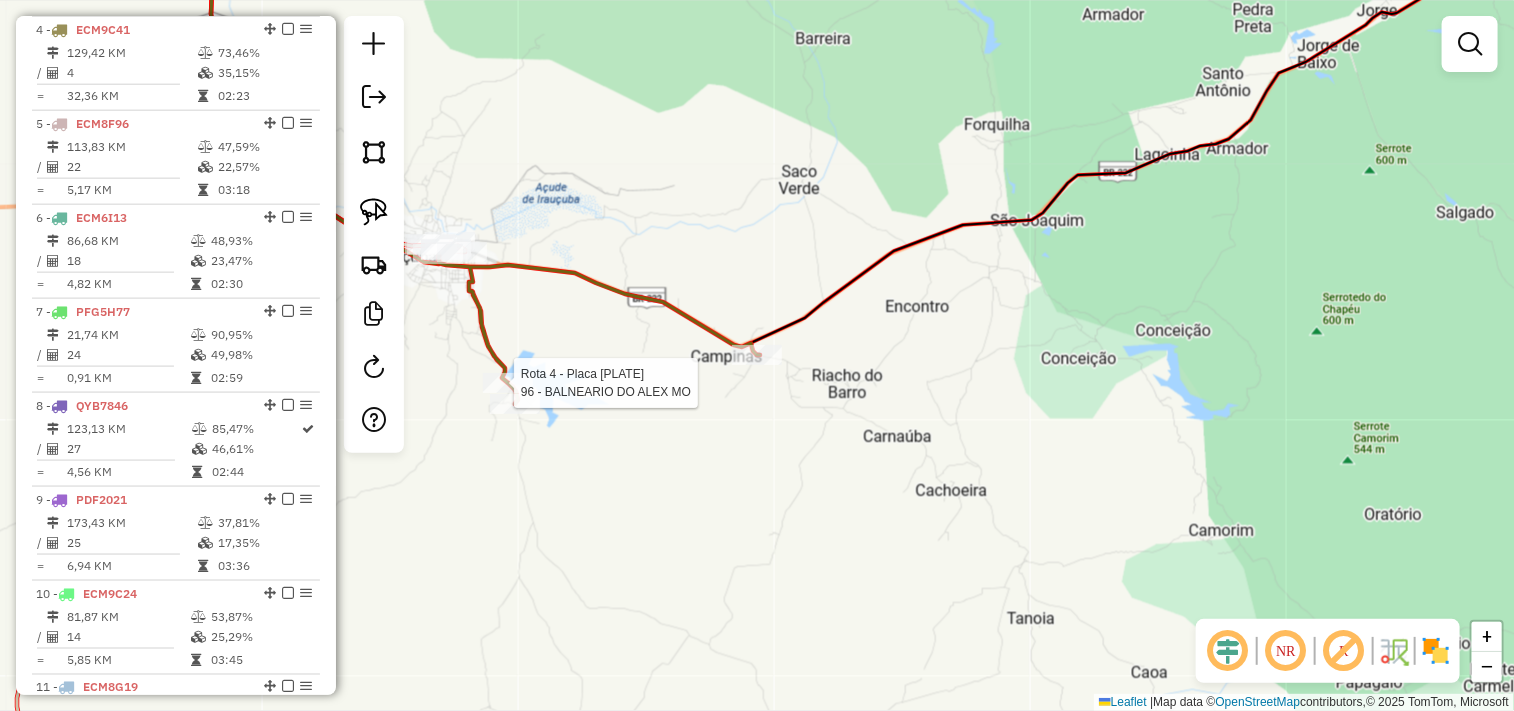 select on "**********" 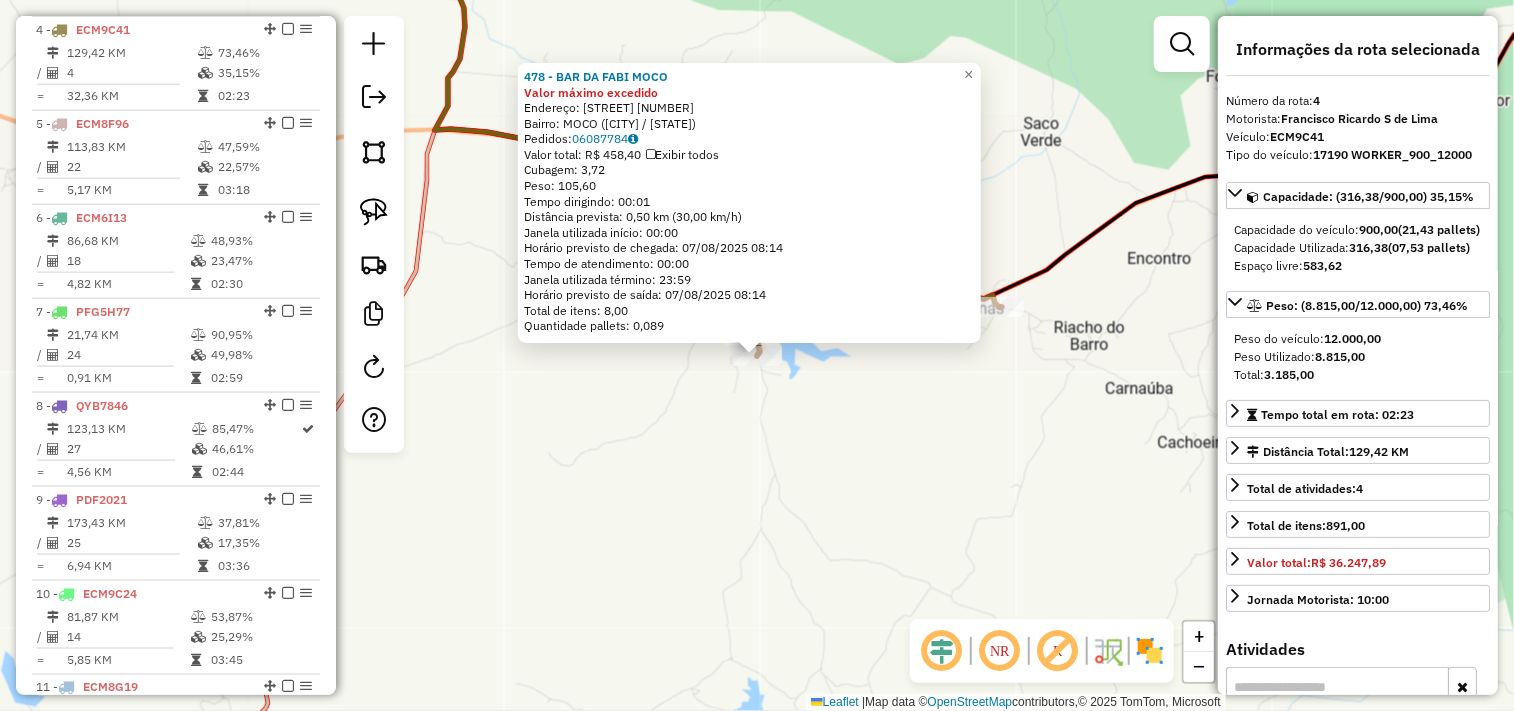 click on "478 - BAR DA FABI MOCO Valor máximo excedido  Endereço:  MOCO 10   Bairro: MOCO (IRAUCUBA / CE)   Pedidos:  06087784   Valor total: R$ 458,40   Exibir todos   Cubagem: 3,72  Peso: 105,60  Tempo dirigindo: 00:01   Distância prevista: 0,50 km (30,00 km/h)   Janela utilizada início: 00:00   Horário previsto de chegada: 07/08/2025 08:14   Tempo de atendimento: 00:00   Janela utilizada término: 23:59   Horário previsto de saída: 07/08/2025 08:14   Total de itens: 8,00   Quantidade pallets: 0,089  × Janela de atendimento Grade de atendimento Capacidade Transportadoras Veículos Cliente Pedidos  Rotas Selecione os dias de semana para filtrar as janelas de atendimento  Seg   Ter   Qua   Qui   Sex   Sáb   Dom  Informe o período da janela de atendimento: De: Até:  Filtrar exatamente a janela do cliente  Considerar janela de atendimento padrão  Selecione os dias de semana para filtrar as grades de atendimento  Seg   Ter   Qua   Qui   Sex   Sáb   Dom   Considerar clientes sem dia de atendimento cadastrado +" 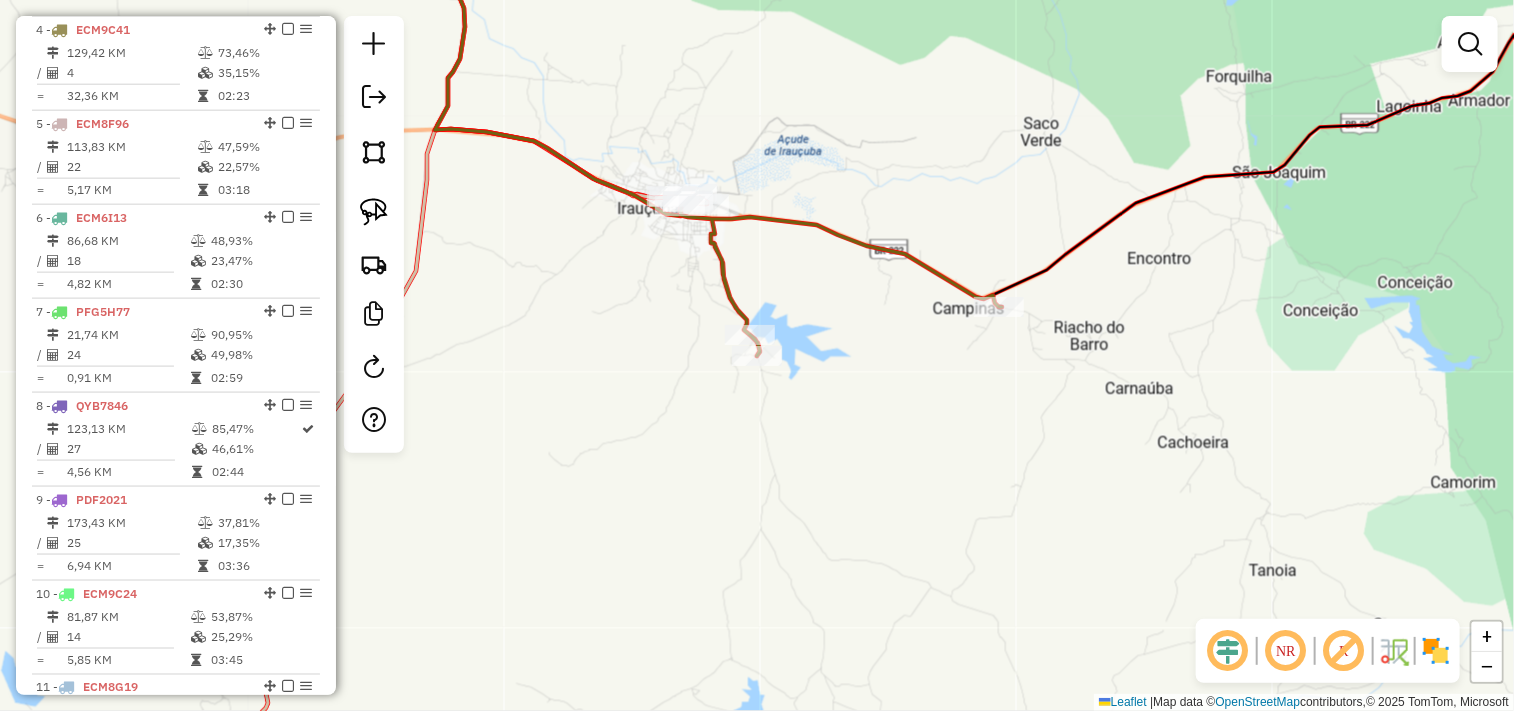 click 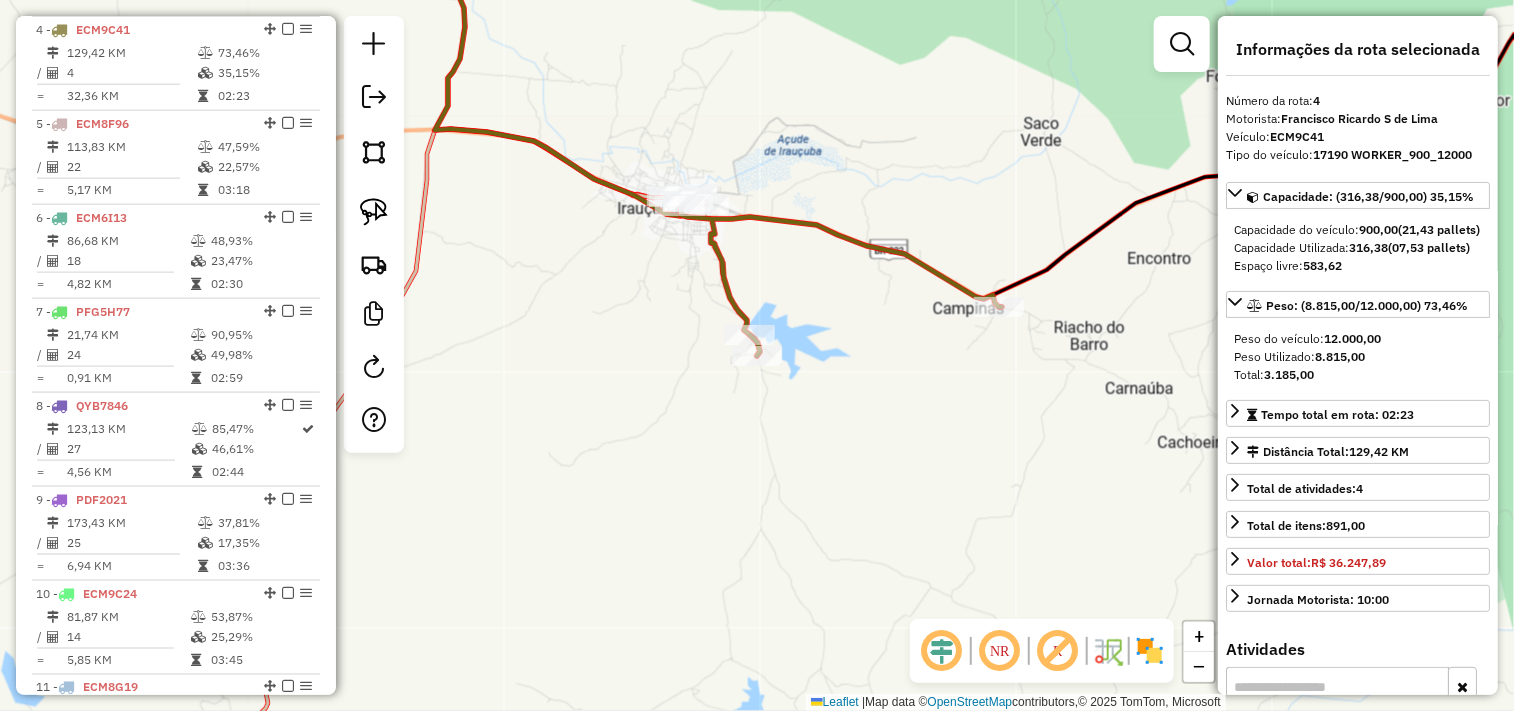 drag, startPoint x: 964, startPoint y: 385, endPoint x: 980, endPoint y: 360, distance: 29.681644 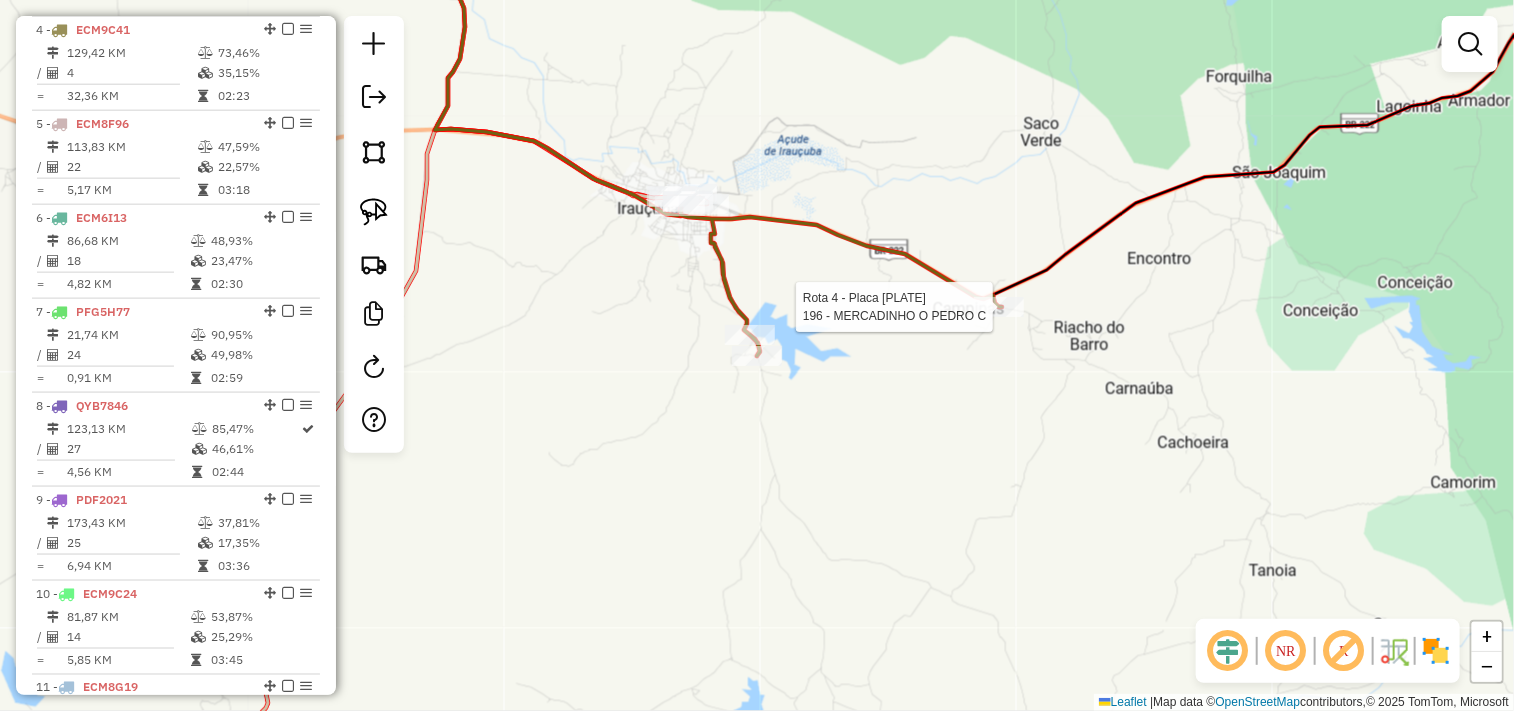 select on "**********" 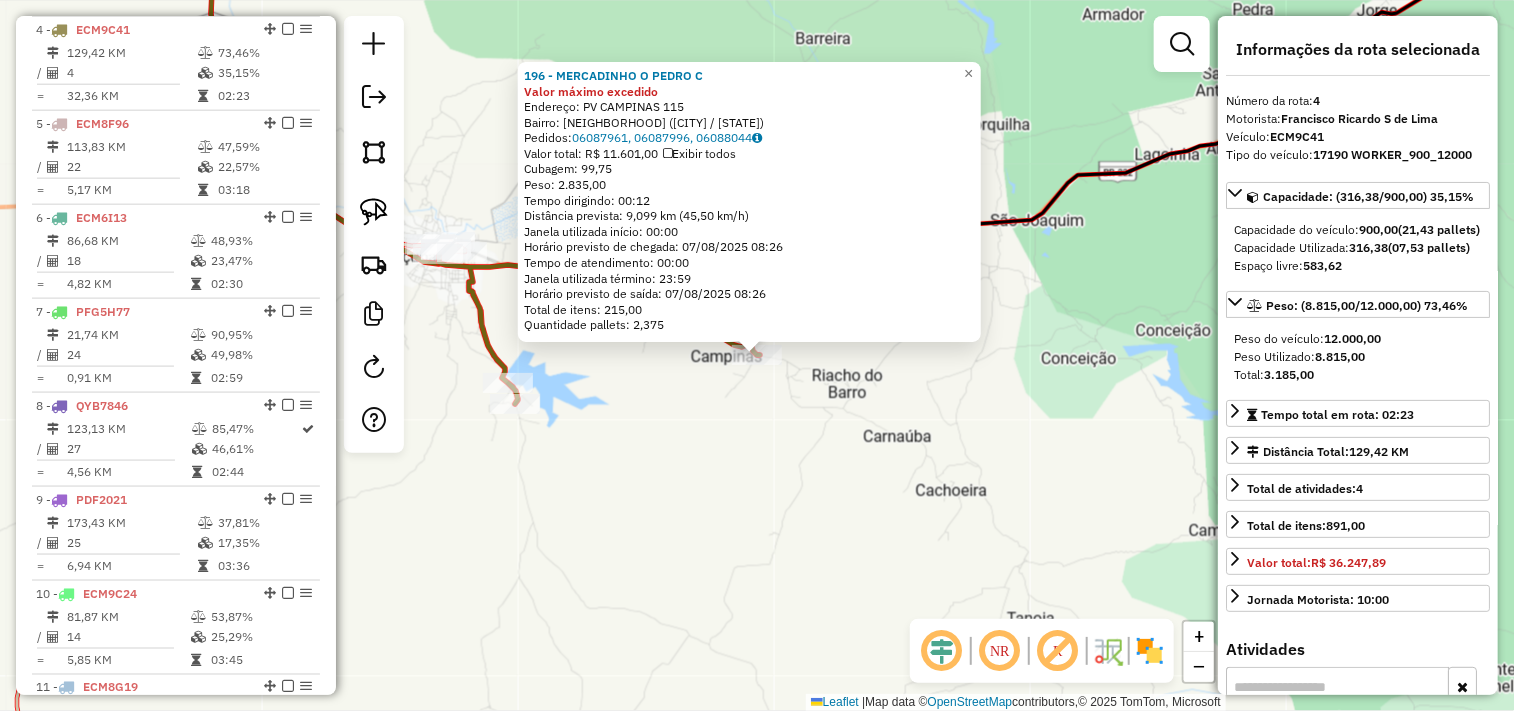 click on "196 - MERCADINHO O PEDRO C Valor máximo excedido  Endereço:  PV CAMPINAS 115   Bairro: CAMPINAS (IRAUCUBA / CE)   Pedidos:  06087961, 06087996, 06088044   Valor total: R$ 11.601,00   Exibir todos   Cubagem: 99,75  Peso: 2.835,00  Tempo dirigindo: 00:12   Distância prevista: 9,099 km (45,50 km/h)   Janela utilizada início: 00:00   Horário previsto de chegada: 07/08/2025 08:26   Tempo de atendimento: 00:00   Janela utilizada término: 23:59   Horário previsto de saída: 07/08/2025 08:26   Total de itens: 215,00   Quantidade pallets: 2,375  × Janela de atendimento Grade de atendimento Capacidade Transportadoras Veículos Cliente Pedidos  Rotas Selecione os dias de semana para filtrar as janelas de atendimento  Seg   Ter   Qua   Qui   Sex   Sáb   Dom  Informe o período da janela de atendimento: De: Até:  Filtrar exatamente a janela do cliente  Considerar janela de atendimento padrão  Selecione os dias de semana para filtrar as grades de atendimento  Seg   Ter   Qua   Qui   Sex   Sáb   Dom   De:   De:" 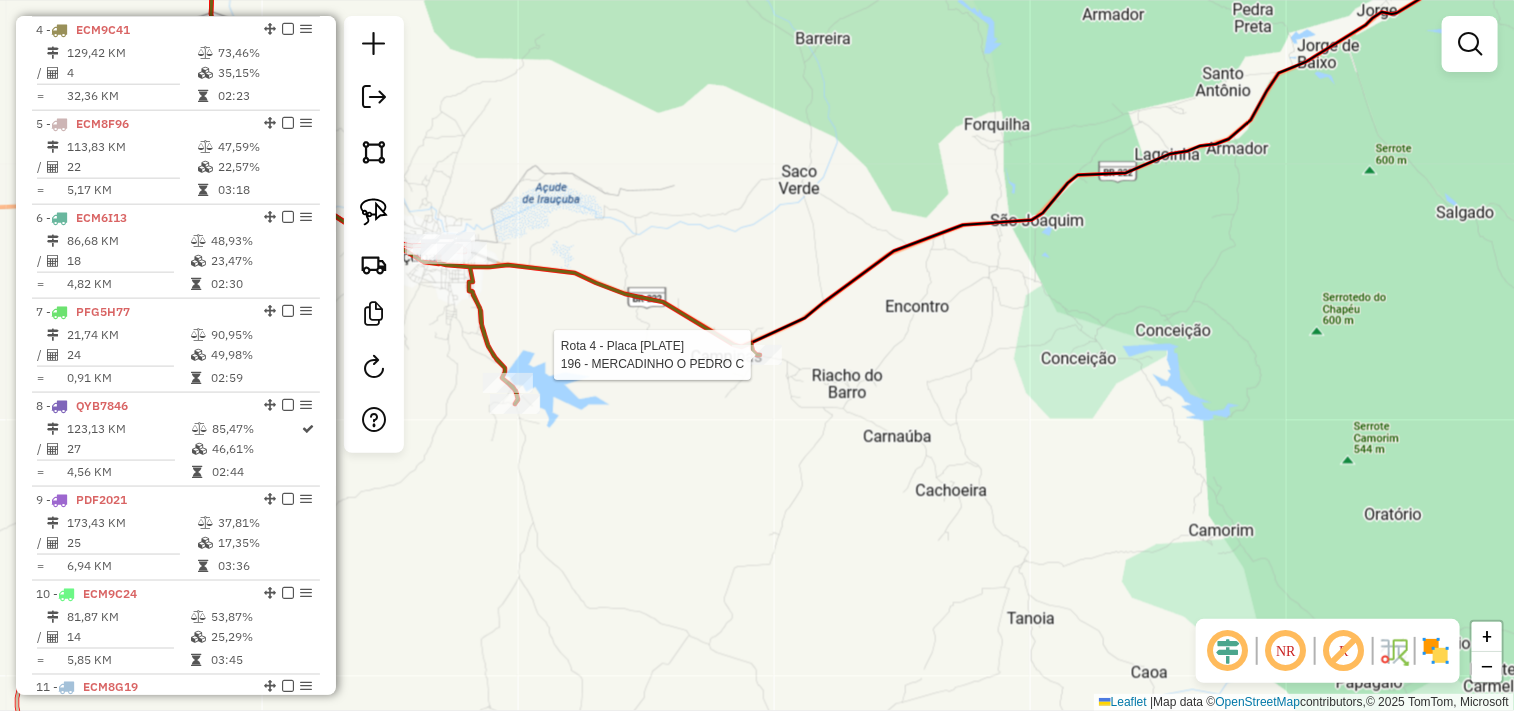 select on "**********" 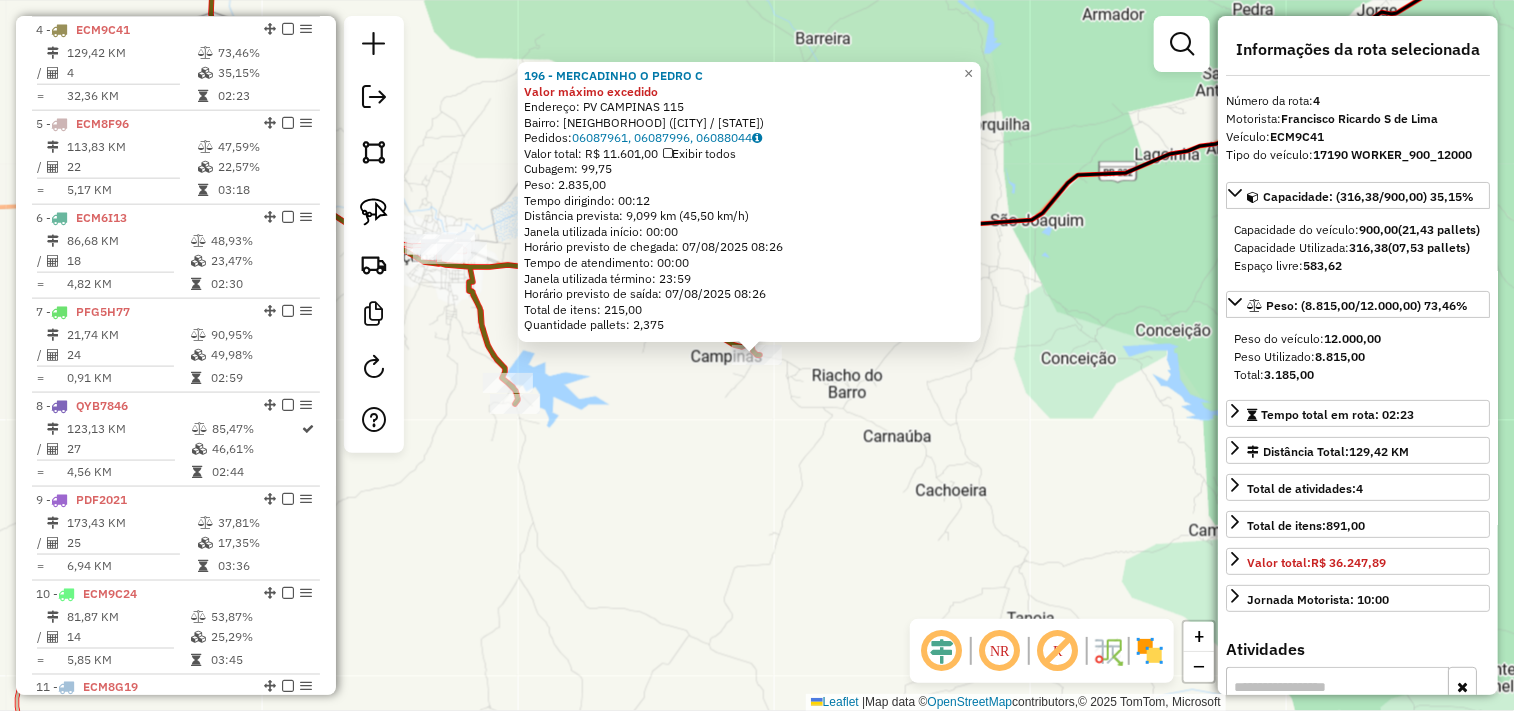 click on "196 - MERCADINHO O PEDRO C Valor máximo excedido  Endereço:  PV CAMPINAS 115   Bairro: CAMPINAS (IRAUCUBA / CE)   Pedidos:  06087961, 06087996, 06088044   Valor total: R$ 11.601,00   Exibir todos   Cubagem: 99,75  Peso: 2.835,00  Tempo dirigindo: 00:12   Distância prevista: 9,099 km (45,50 km/h)   Janela utilizada início: 00:00   Horário previsto de chegada: 07/08/2025 08:26   Tempo de atendimento: 00:00   Janela utilizada término: 23:59   Horário previsto de saída: 07/08/2025 08:26   Total de itens: 215,00   Quantidade pallets: 2,375  × Janela de atendimento Grade de atendimento Capacidade Transportadoras Veículos Cliente Pedidos  Rotas Selecione os dias de semana para filtrar as janelas de atendimento  Seg   Ter   Qua   Qui   Sex   Sáb   Dom  Informe o período da janela de atendimento: De: Até:  Filtrar exatamente a janela do cliente  Considerar janela de atendimento padrão  Selecione os dias de semana para filtrar as grades de atendimento  Seg   Ter   Qua   Qui   Sex   Sáb   Dom   De:   De:" 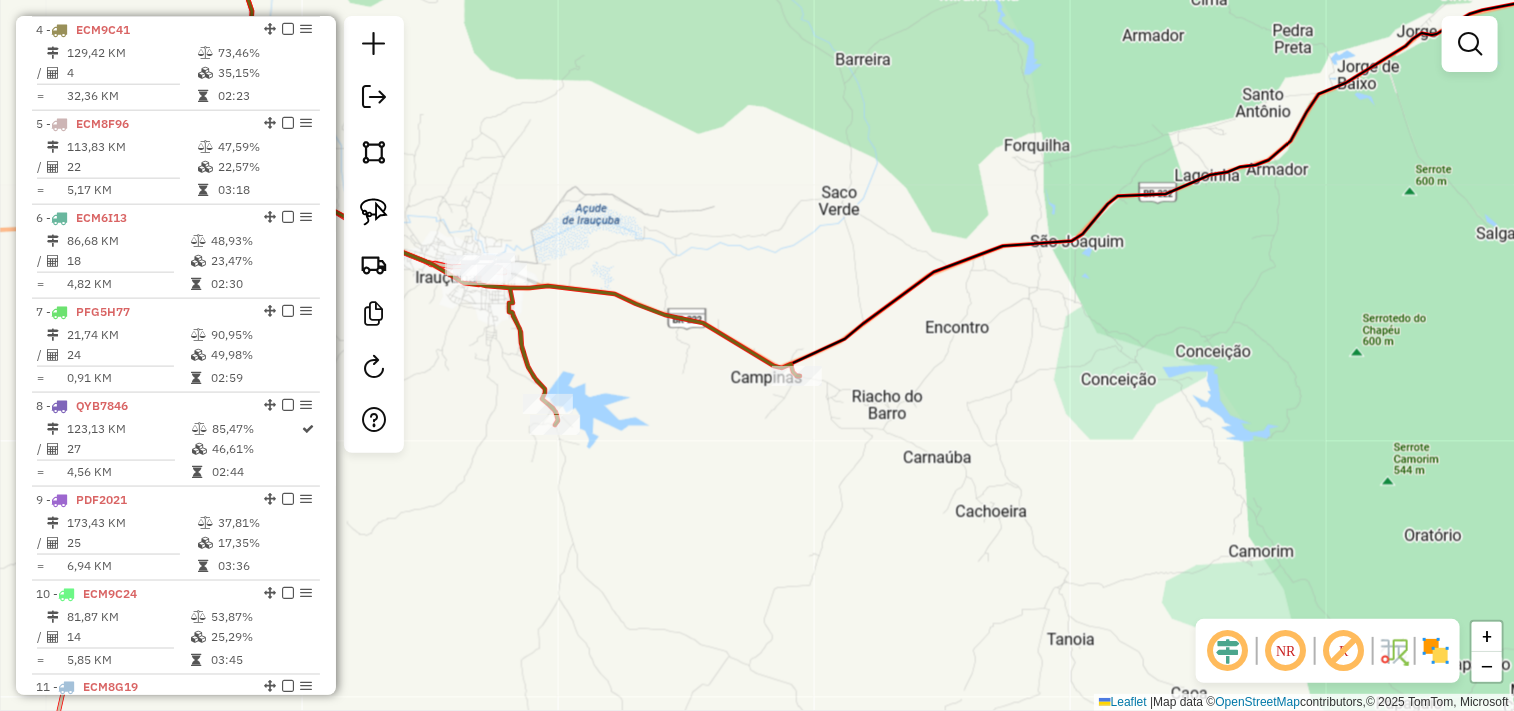 drag, startPoint x: 678, startPoint y: 396, endPoint x: 928, endPoint y: 464, distance: 259.083 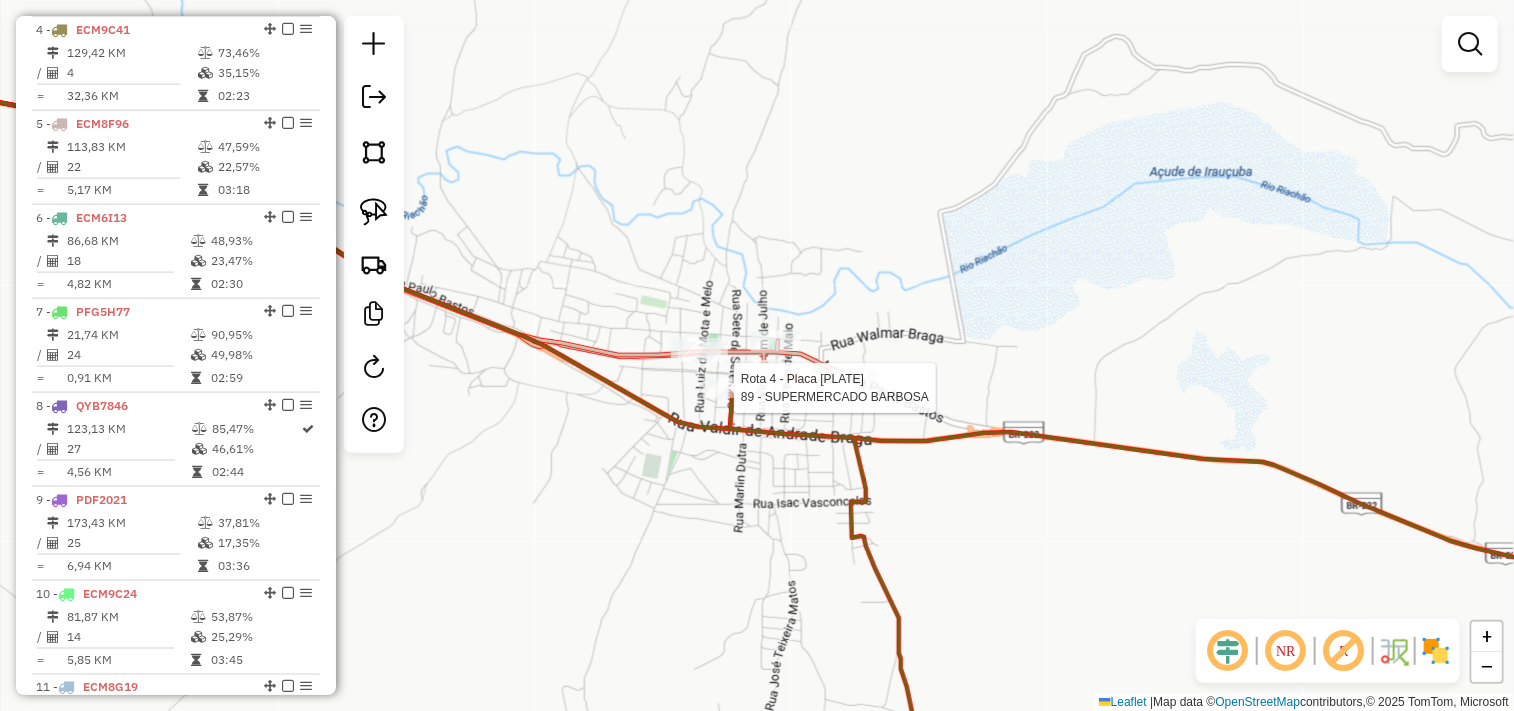 select on "**********" 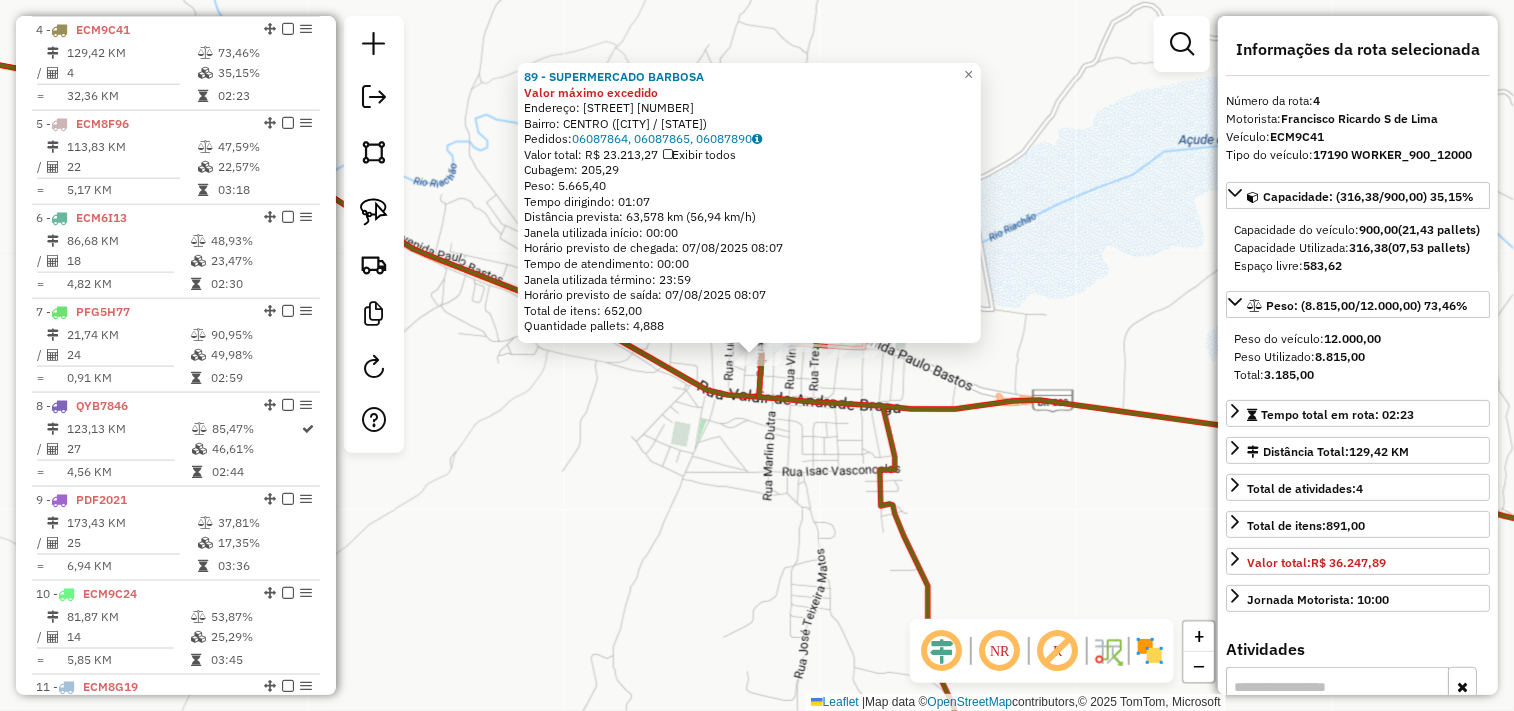click on "89 - SUPERMERCADO BARBOSA Valor máximo excedido  Endereço:  PEDRO DOMINGUES 345   Bairro: CENTRO (IRAUCUBA / CE)   Pedidos:  06087864, 06087865, 06087890   Valor total: R$ 23.213,27   Exibir todos   Cubagem: 205,29  Peso: 5.665,40  Tempo dirigindo: 01:07   Distância prevista: 63,578 km (56,94 km/h)   Janela utilizada início: 00:00   Horário previsto de chegada: 07/08/2025 08:07   Tempo de atendimento: 00:00   Janela utilizada término: 23:59   Horário previsto de saída: 07/08/2025 08:07   Total de itens: 652,00   Quantidade pallets: 4,888  × Janela de atendimento Grade de atendimento Capacidade Transportadoras Veículos Cliente Pedidos  Rotas Selecione os dias de semana para filtrar as janelas de atendimento  Seg   Ter   Qua   Qui   Sex   Sáb   Dom  Informe o período da janela de atendimento: De: Até:  Filtrar exatamente a janela do cliente  Considerar janela de atendimento padrão  Selecione os dias de semana para filtrar as grades de atendimento  Seg   Ter   Qua   Qui   Sex   Sáb   Dom   De:  +" 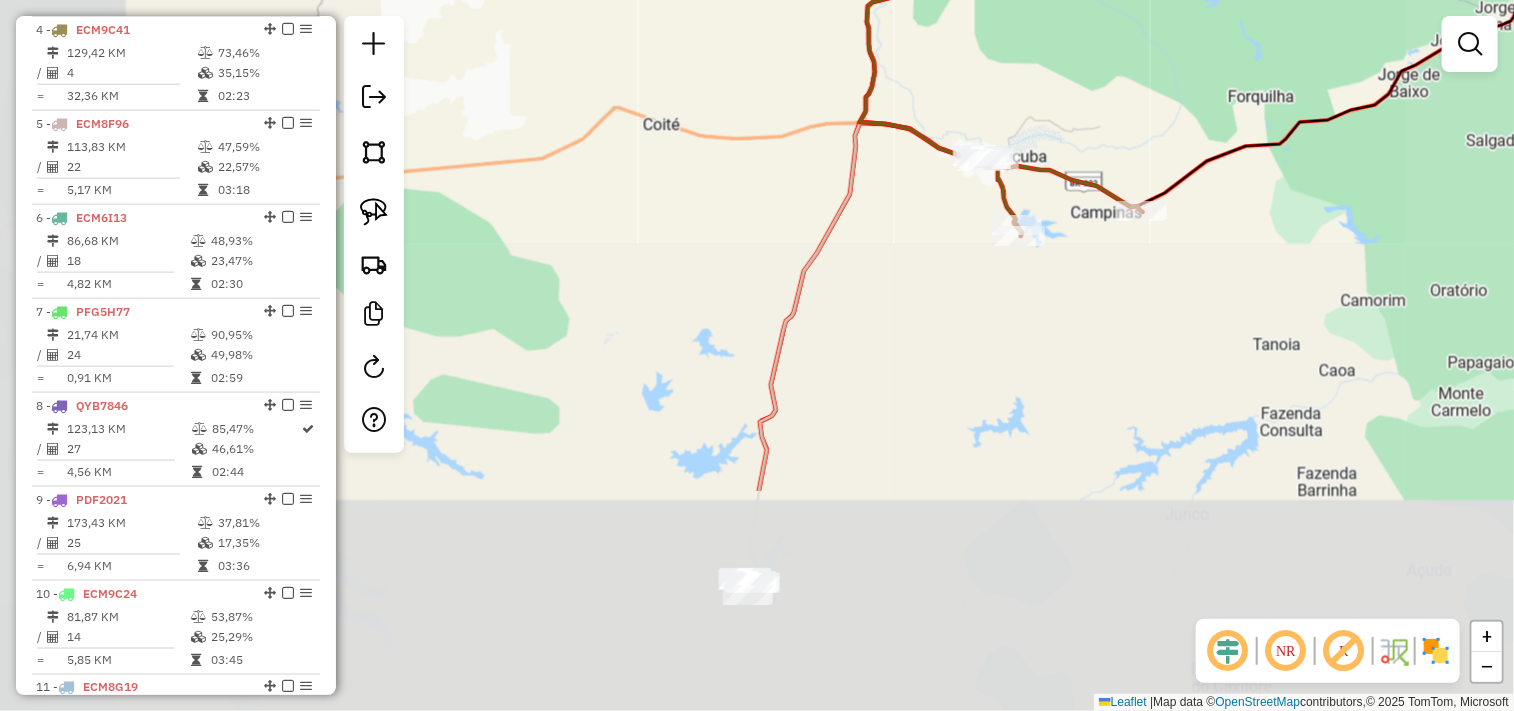 drag, startPoint x: 766, startPoint y: 582, endPoint x: 968, endPoint y: 224, distance: 411.05716 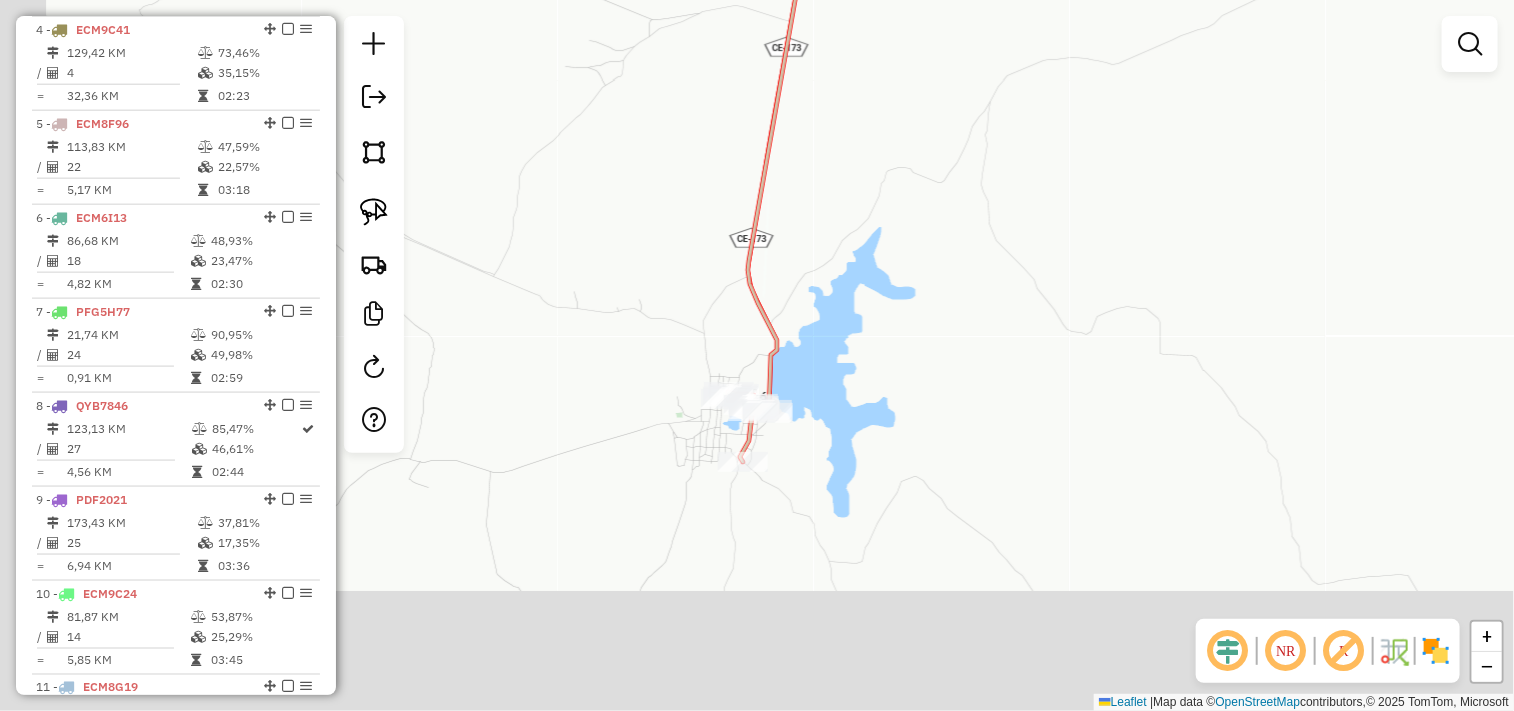 drag, startPoint x: 862, startPoint y: 303, endPoint x: 906, endPoint y: 254, distance: 65.8559 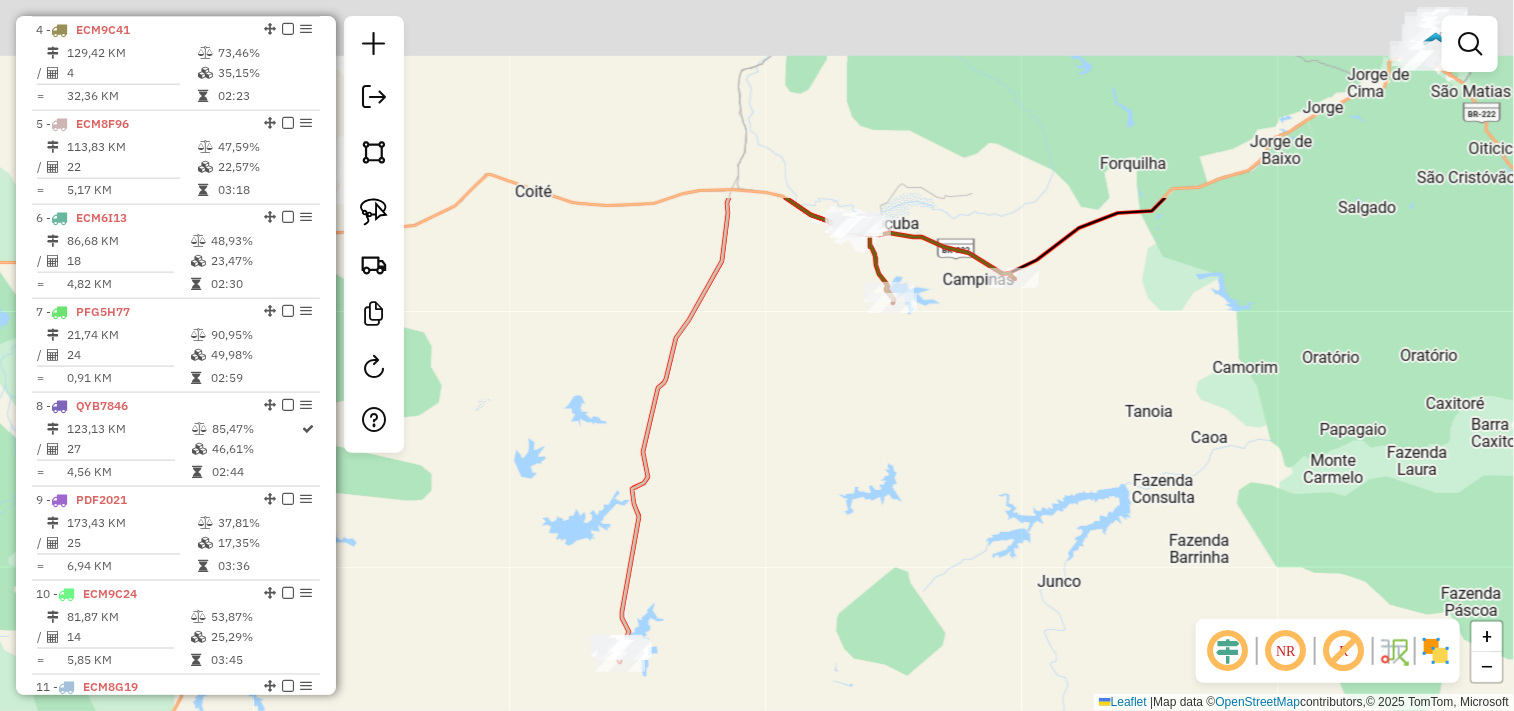 drag, startPoint x: 1103, startPoint y: 241, endPoint x: 966, endPoint y: 404, distance: 212.92722 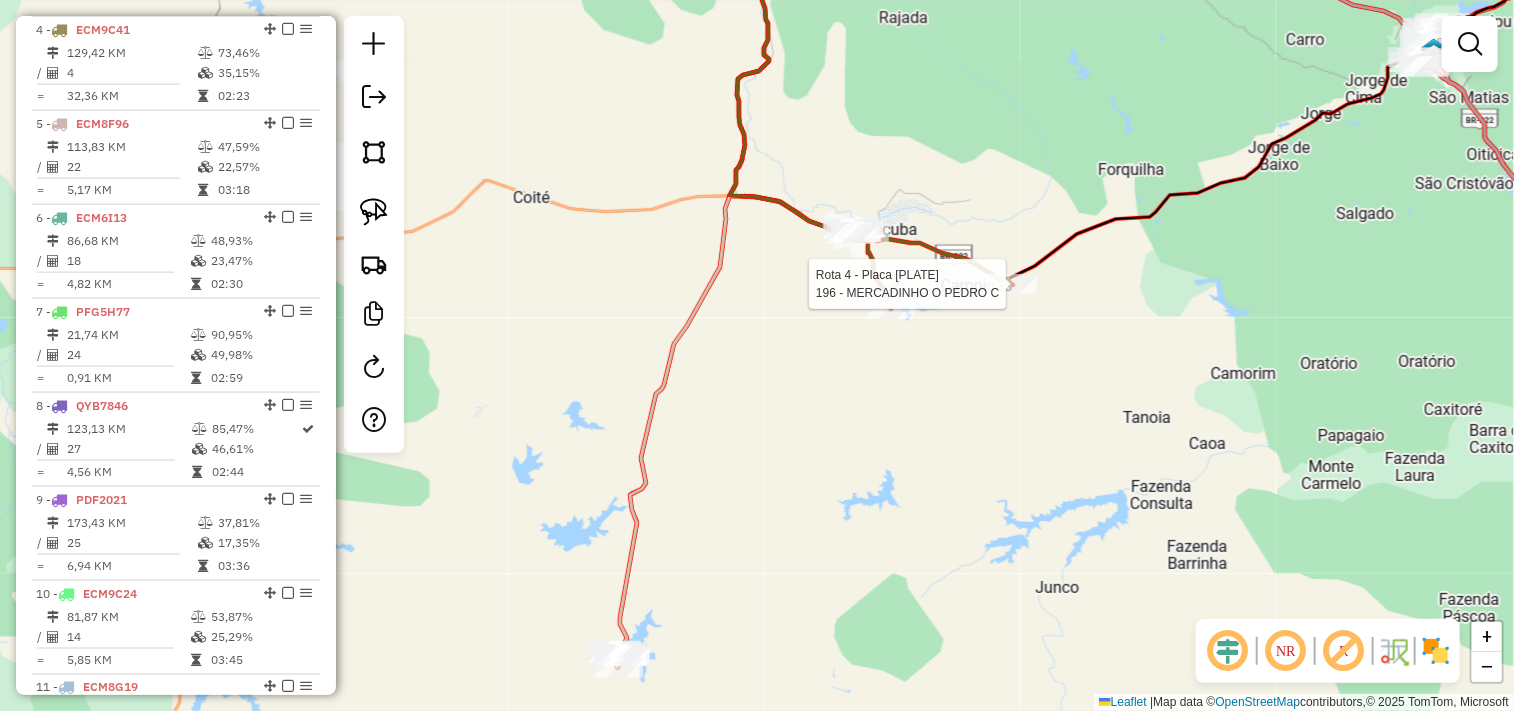 select on "**********" 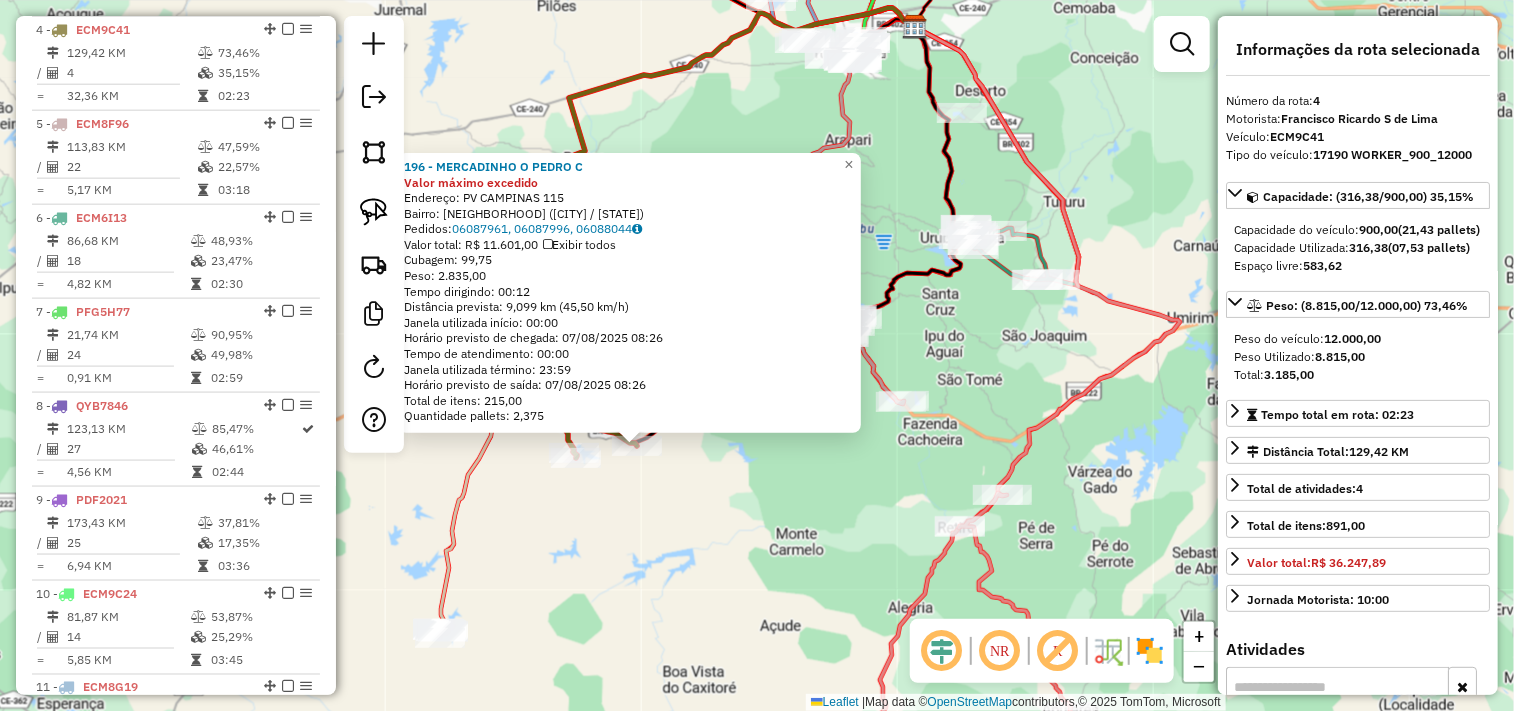 click on "196 - MERCADINHO O PEDRO C Valor máximo excedido  Endereço:  PV CAMPINAS 115   Bairro: CAMPINAS (IRAUCUBA / CE)   Pedidos:  06087961, 06087996, 06088044   Valor total: R$ 11.601,00   Exibir todos   Cubagem: 99,75  Peso: 2.835,00  Tempo dirigindo: 00:12   Distância prevista: 9,099 km (45,50 km/h)   Janela utilizada início: 00:00   Horário previsto de chegada: 07/08/2025 08:26   Tempo de atendimento: 00:00   Janela utilizada término: 23:59   Horário previsto de saída: 07/08/2025 08:26   Total de itens: 215,00   Quantidade pallets: 2,375  × Janela de atendimento Grade de atendimento Capacidade Transportadoras Veículos Cliente Pedidos  Rotas Selecione os dias de semana para filtrar as janelas de atendimento  Seg   Ter   Qua   Qui   Sex   Sáb   Dom  Informe o período da janela de atendimento: De: Até:  Filtrar exatamente a janela do cliente  Considerar janela de atendimento padrão  Selecione os dias de semana para filtrar as grades de atendimento  Seg   Ter   Qua   Qui   Sex   Sáb   Dom   De:   De:" 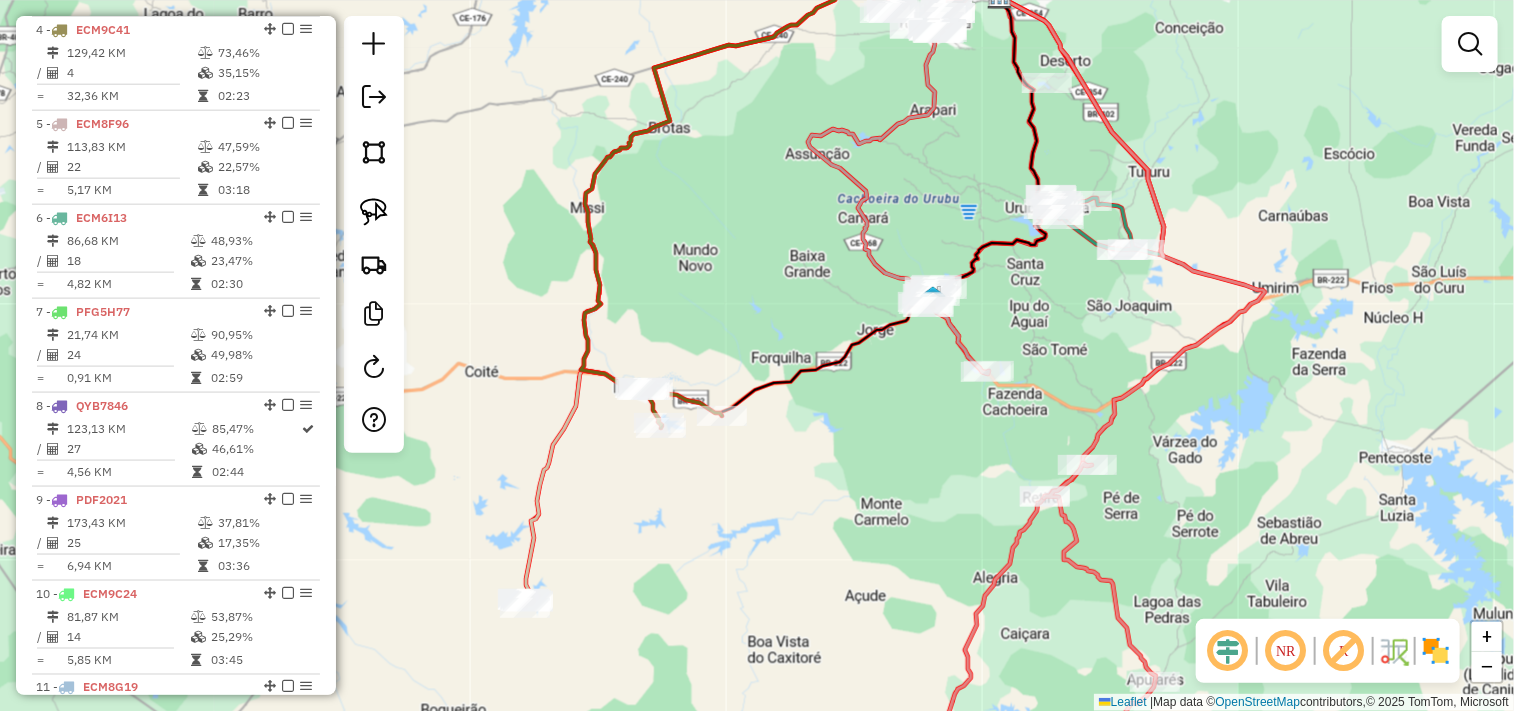 drag, startPoint x: 754, startPoint y: 513, endPoint x: 845, endPoint y: 475, distance: 98.61542 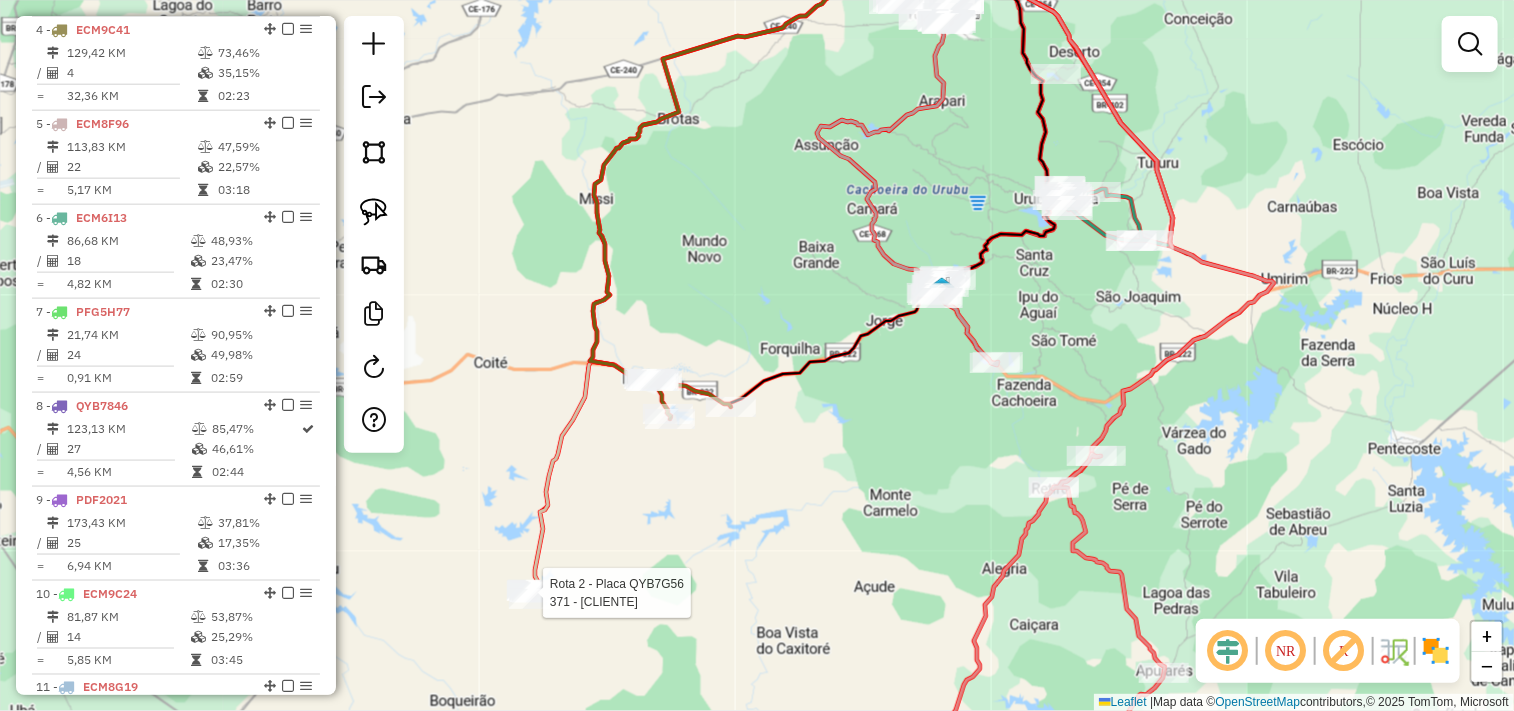 select on "**********" 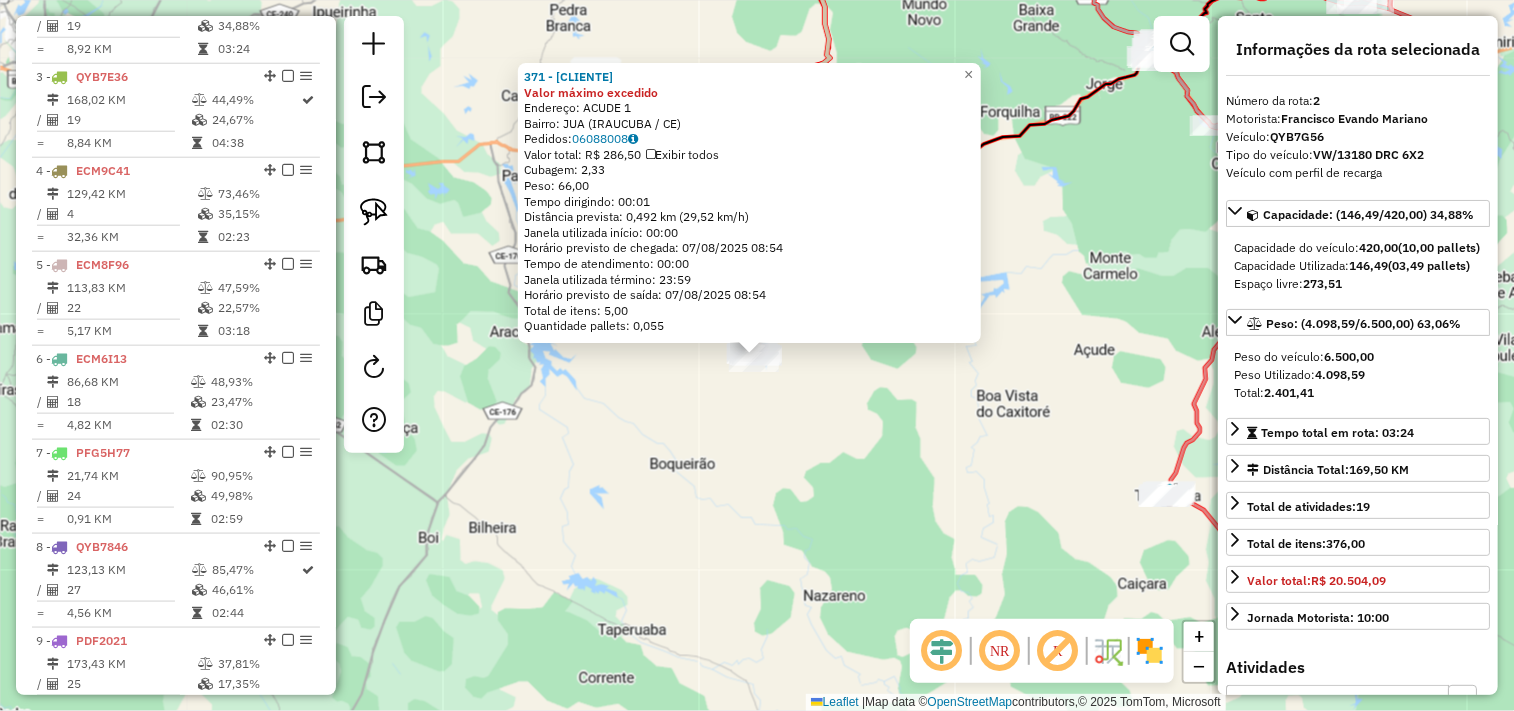 scroll, scrollTop: 866, scrollLeft: 0, axis: vertical 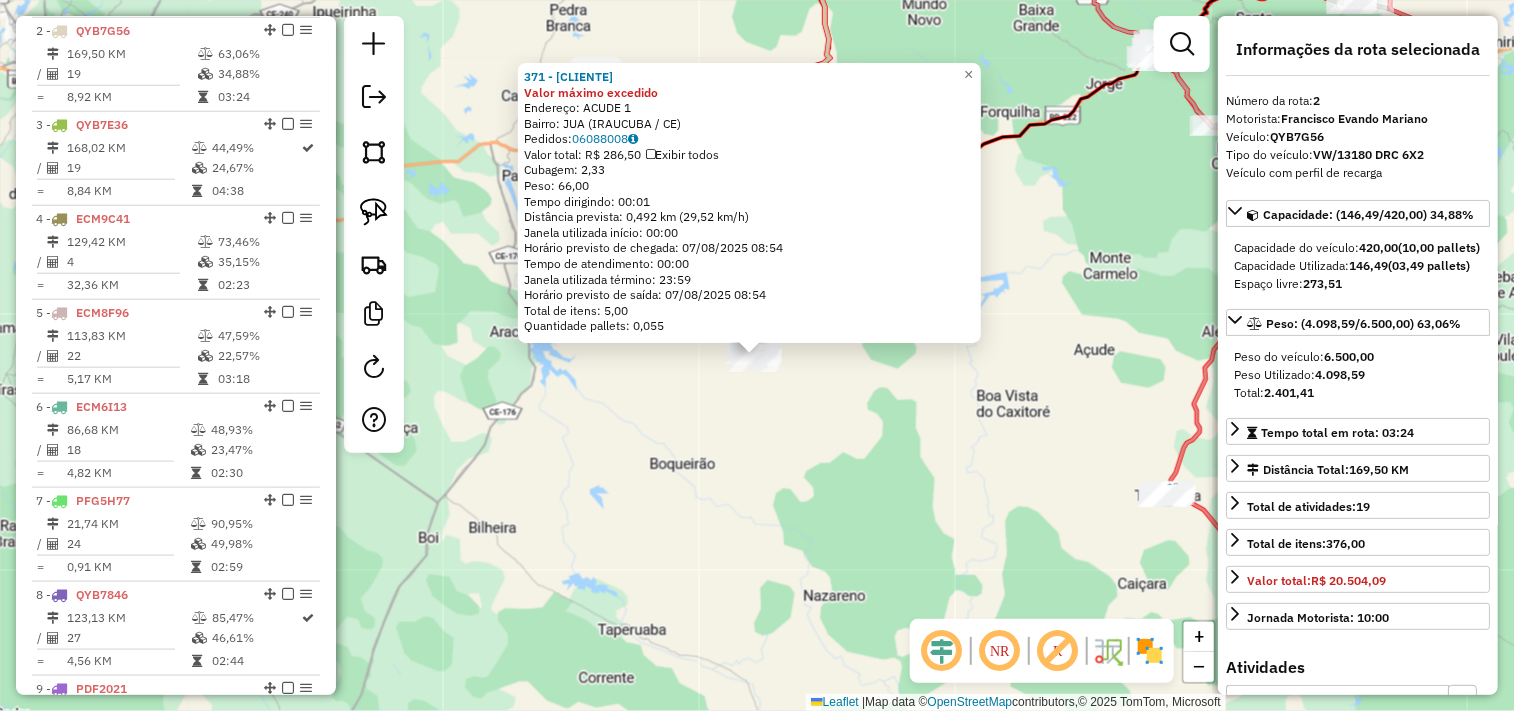 click on "371 - BAR SEU BUTECO JUA Valor máximo excedido  Endereço:  ACUDE 1   Bairro: JUA (IRAUCUBA / CE)   Pedidos:  06088008   Valor total: R$ 286,50   Exibir todos   Cubagem: 2,33  Peso: 66,00  Tempo dirigindo: 00:01   Distância prevista: 0,492 km (29,52 km/h)   Janela utilizada início: 00:00   Horário previsto de chegada: 07/08/2025 08:54   Tempo de atendimento: 00:00   Janela utilizada término: 23:59   Horário previsto de saída: 07/08/2025 08:54   Total de itens: 5,00   Quantidade pallets: 0,055  × Janela de atendimento Grade de atendimento Capacidade Transportadoras Veículos Cliente Pedidos  Rotas Selecione os dias de semana para filtrar as janelas de atendimento  Seg   Ter   Qua   Qui   Sex   Sáb   Dom  Informe o período da janela de atendimento: De: Até:  Filtrar exatamente a janela do cliente  Considerar janela de atendimento padrão  Selecione os dias de semana para filtrar as grades de atendimento  Seg   Ter   Qua   Qui   Sex   Sáb   Dom   Considerar clientes sem dia de atendimento cadastrado" 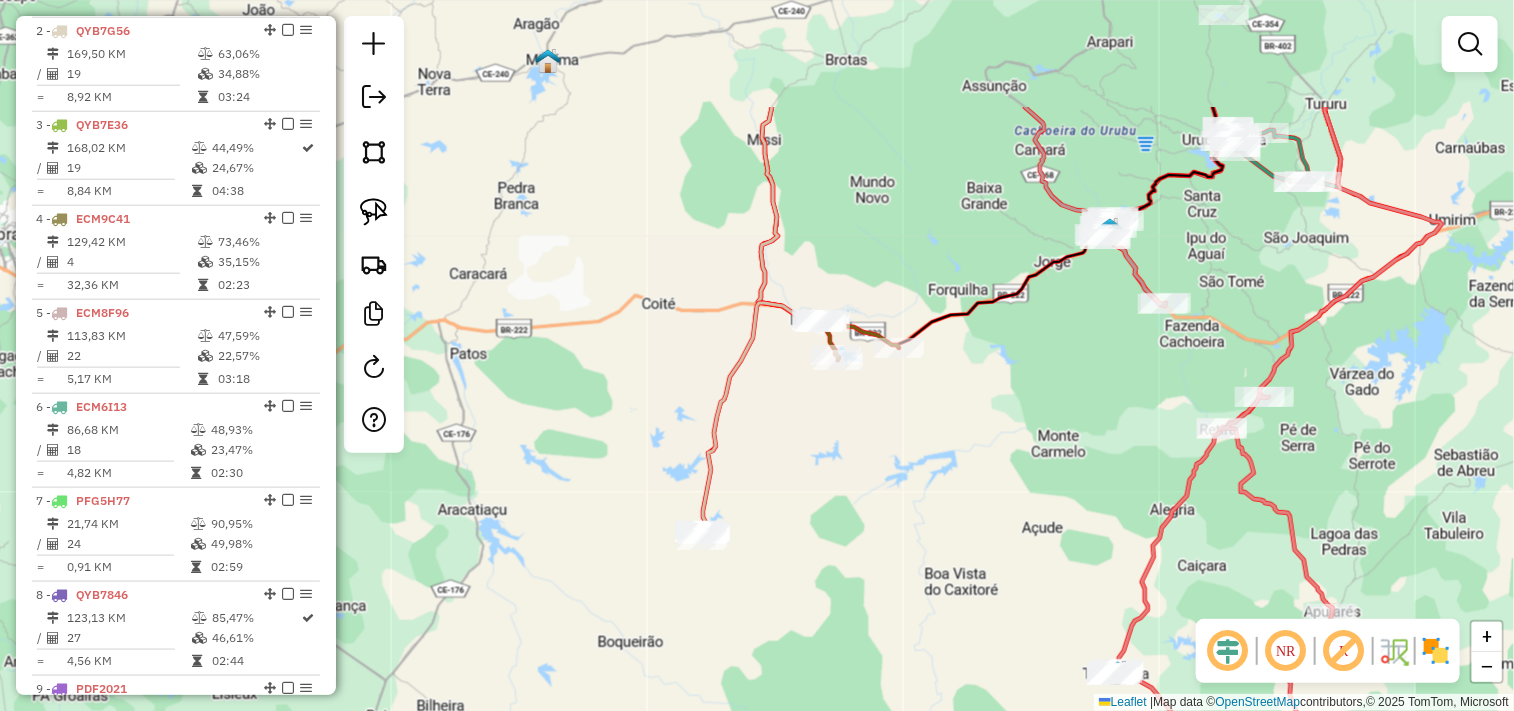 drag, startPoint x: 894, startPoint y: 313, endPoint x: 842, endPoint y: 490, distance: 184.48035 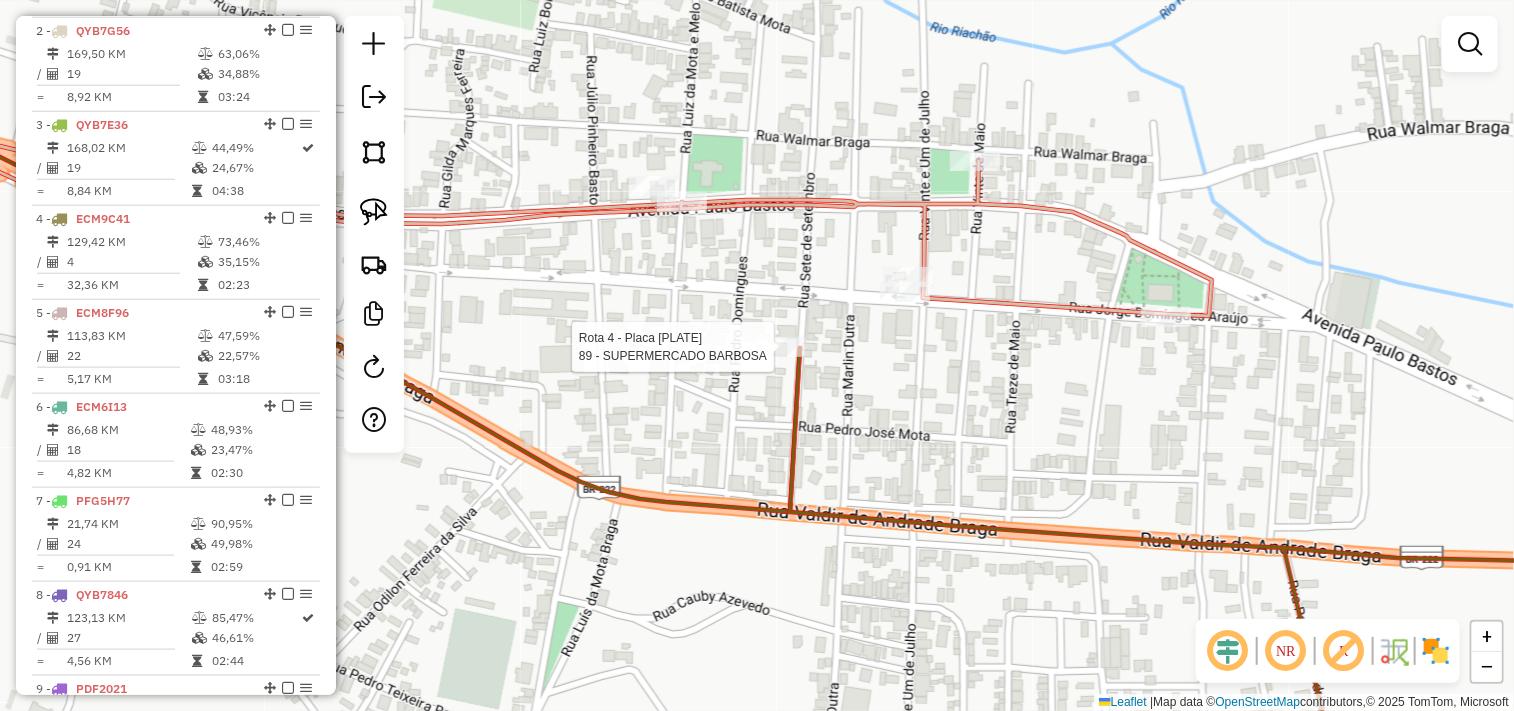select on "**********" 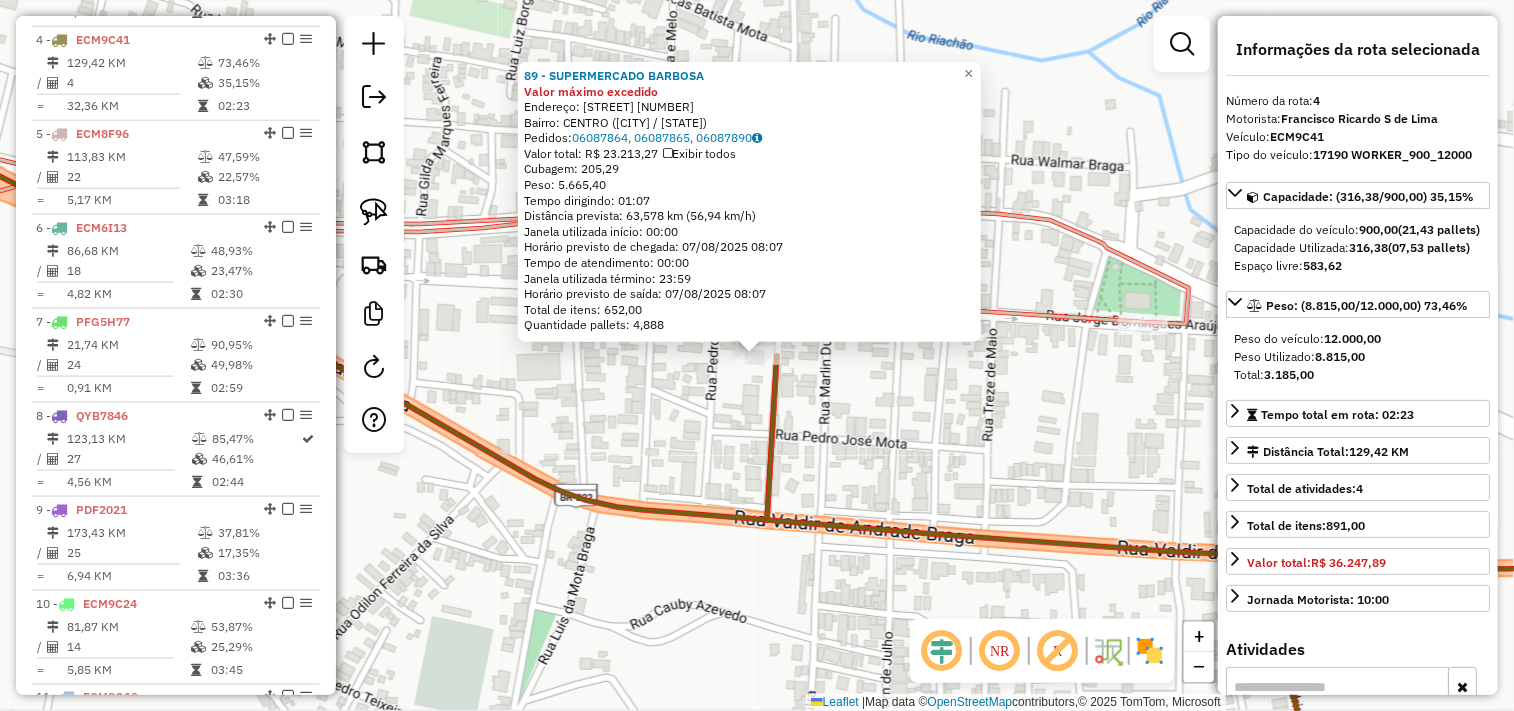 scroll, scrollTop: 1055, scrollLeft: 0, axis: vertical 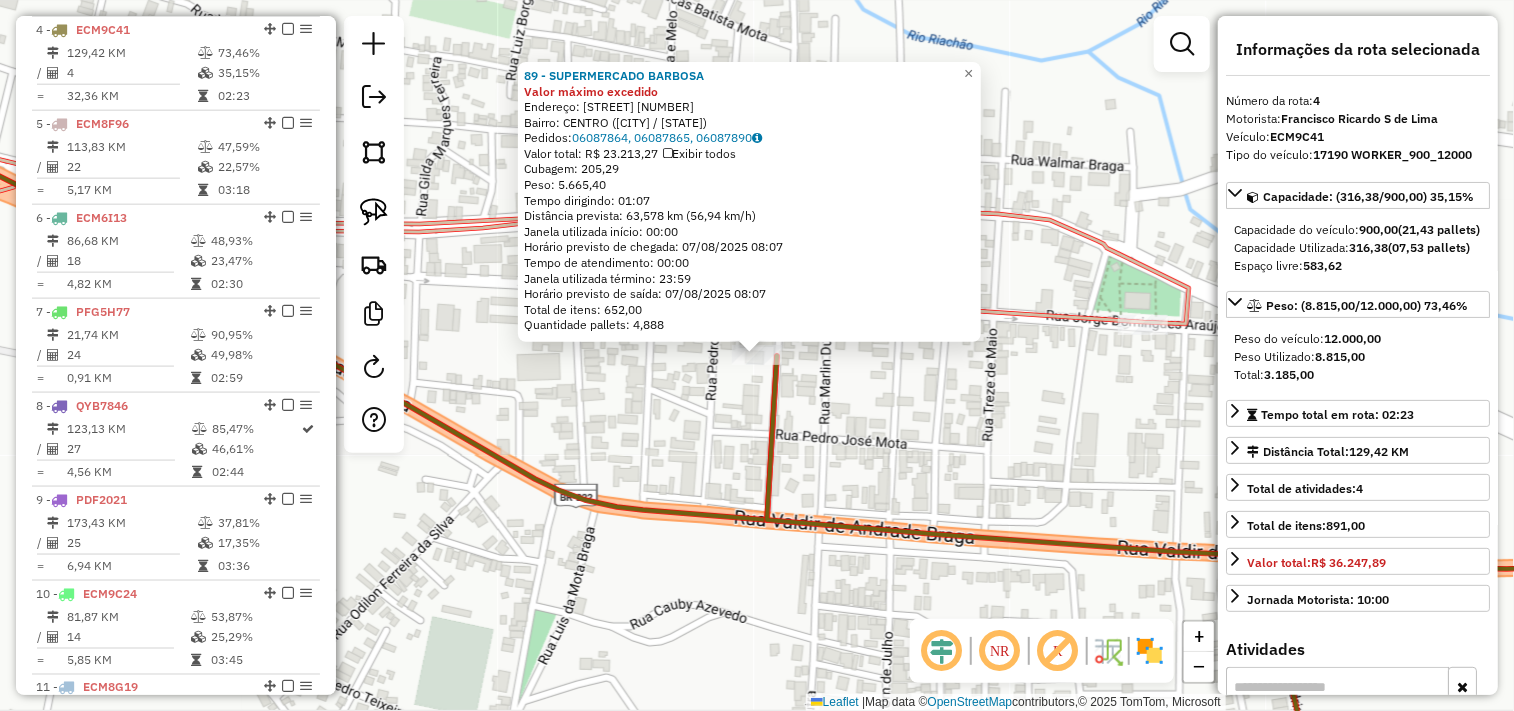 click on "89 - SUPERMERCADO BARBOSA Valor máximo excedido  Endereço:  PEDRO DOMINGUES 345   Bairro: CENTRO (IRAUCUBA / CE)   Pedidos:  06087864, 06087865, 06087890   Valor total: R$ 23.213,27   Exibir todos   Cubagem: 205,29  Peso: 5.665,40  Tempo dirigindo: 01:07   Distância prevista: 63,578 km (56,94 km/h)   Janela utilizada início: 00:00   Horário previsto de chegada: 07/08/2025 08:07   Tempo de atendimento: 00:00   Janela utilizada término: 23:59   Horário previsto de saída: 07/08/2025 08:07   Total de itens: 652,00   Quantidade pallets: 4,888  × Janela de atendimento Grade de atendimento Capacidade Transportadoras Veículos Cliente Pedidos  Rotas Selecione os dias de semana para filtrar as janelas de atendimento  Seg   Ter   Qua   Qui   Sex   Sáb   Dom  Informe o período da janela de atendimento: De: Até:  Filtrar exatamente a janela do cliente  Considerar janela de atendimento padrão  Selecione os dias de semana para filtrar as grades de atendimento  Seg   Ter   Qua   Qui   Sex   Sáb   Dom   De:  +" 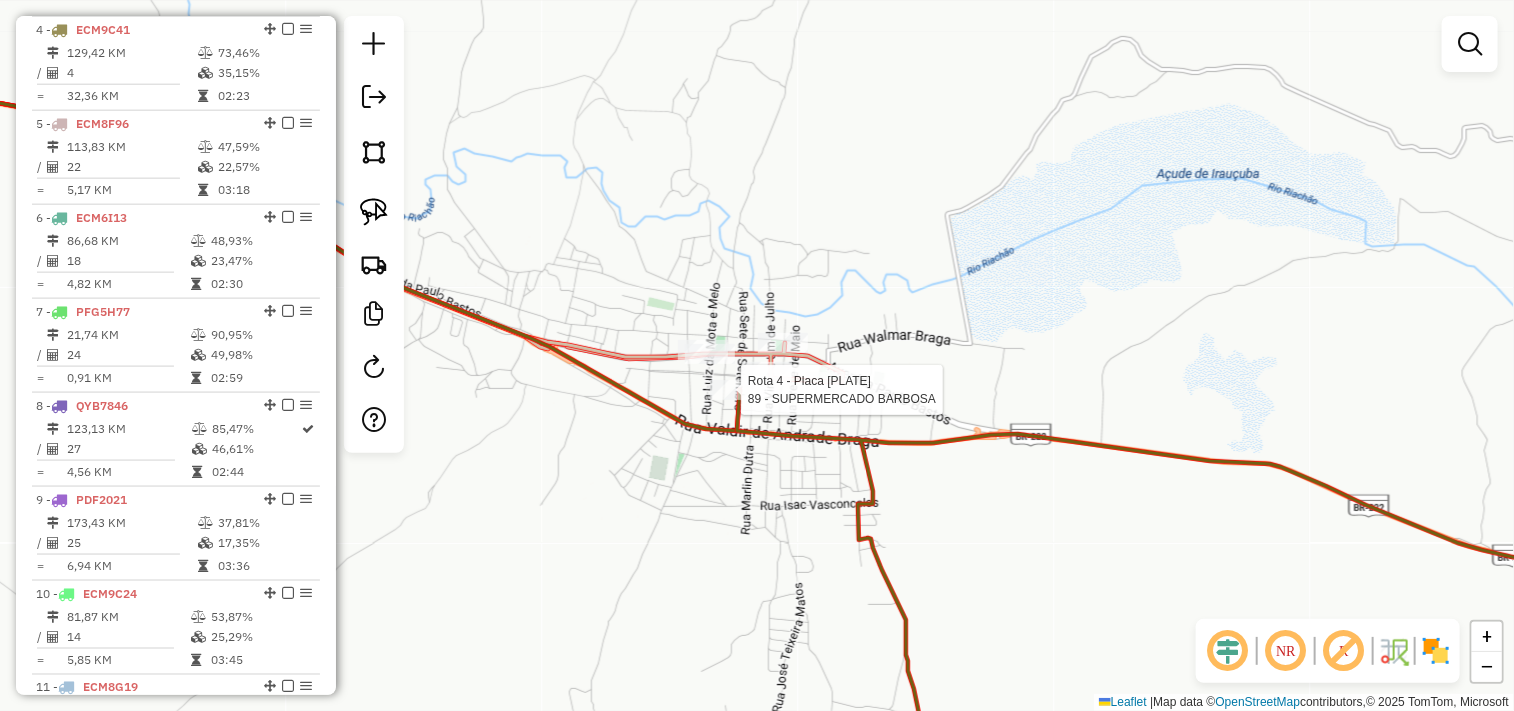 select on "**********" 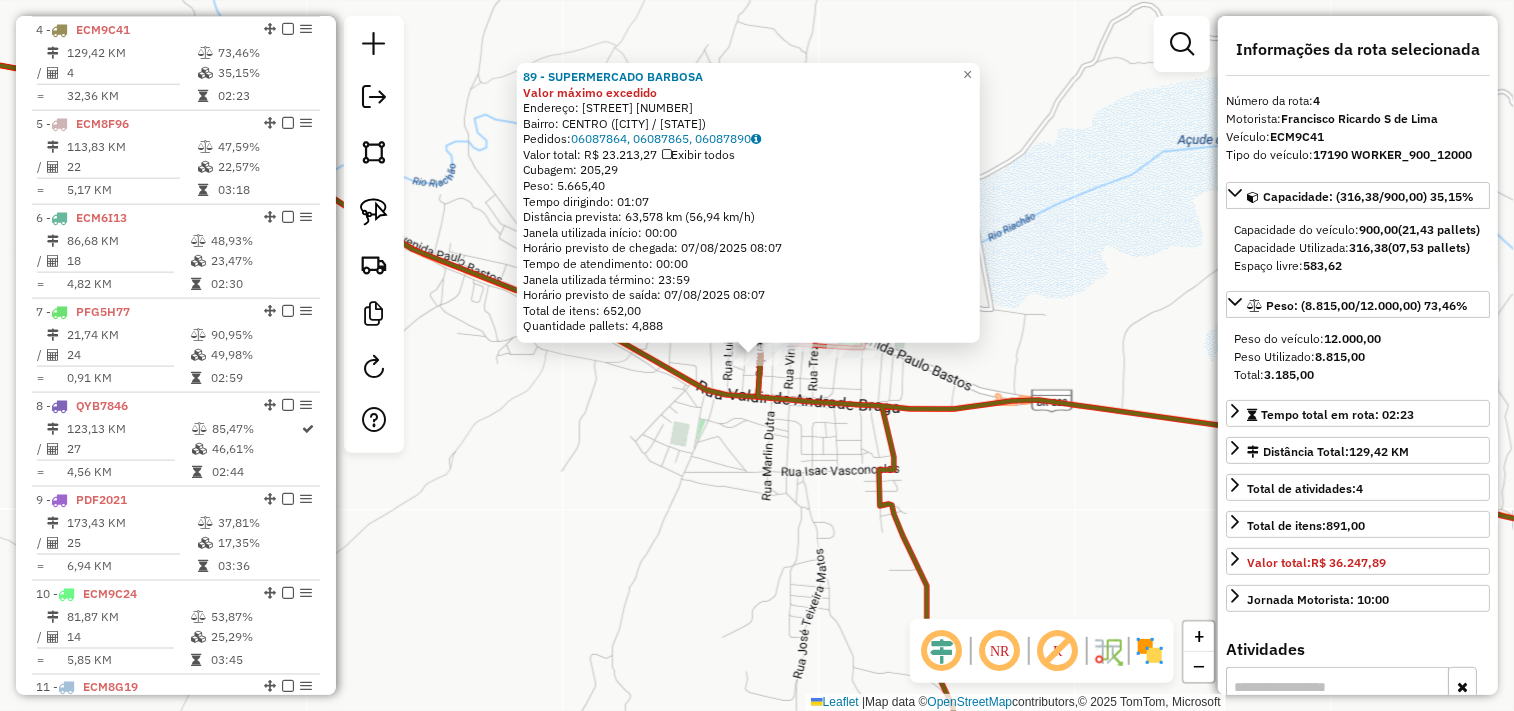 click on "89 - SUPERMERCADO BARBOSA Valor máximo excedido  Endereço:  PEDRO DOMINGUES 345   Bairro: CENTRO (IRAUCUBA / CE)   Pedidos:  06087864, 06087865, 06087890   Valor total: R$ 23.213,27   Exibir todos   Cubagem: 205,29  Peso: 5.665,40  Tempo dirigindo: 01:07   Distância prevista: 63,578 km (56,94 km/h)   Janela utilizada início: 00:00   Horário previsto de chegada: 07/08/2025 08:07   Tempo de atendimento: 00:00   Janela utilizada término: 23:59   Horário previsto de saída: 07/08/2025 08:07   Total de itens: 652,00   Quantidade pallets: 4,888  × Janela de atendimento Grade de atendimento Capacidade Transportadoras Veículos Cliente Pedidos  Rotas Selecione os dias de semana para filtrar as janelas de atendimento  Seg   Ter   Qua   Qui   Sex   Sáb   Dom  Informe o período da janela de atendimento: De: Até:  Filtrar exatamente a janela do cliente  Considerar janela de atendimento padrão  Selecione os dias de semana para filtrar as grades de atendimento  Seg   Ter   Qua   Qui   Sex   Sáb   Dom   De:  +" 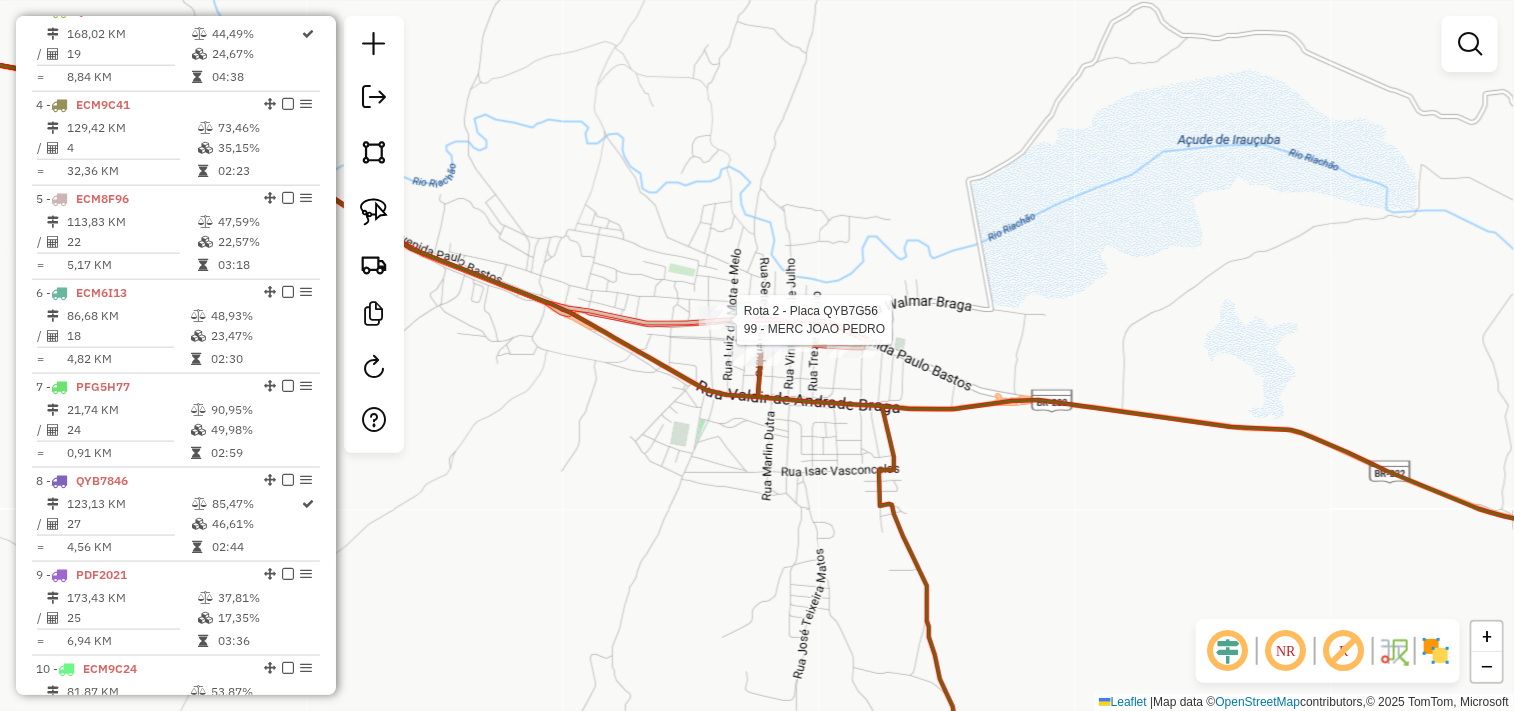 select on "**********" 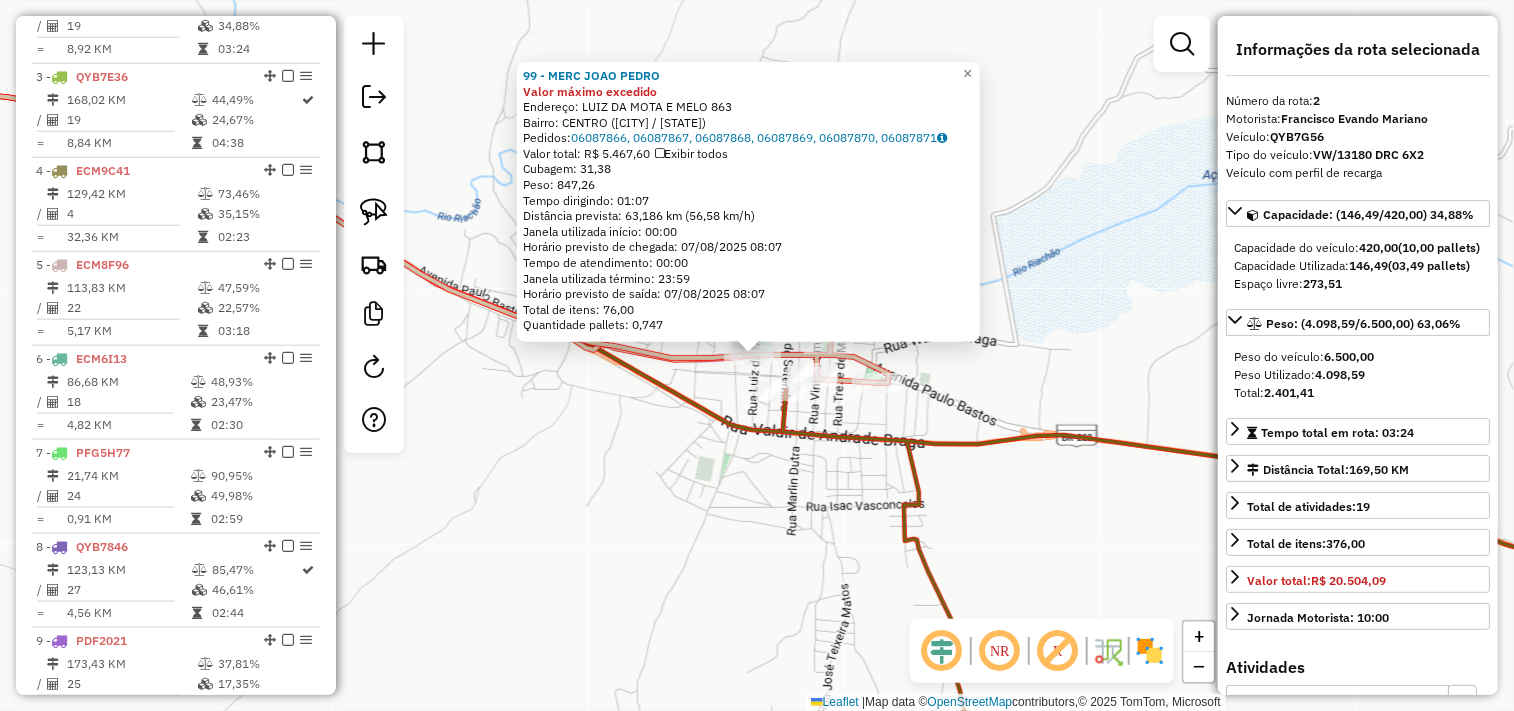 scroll, scrollTop: 866, scrollLeft: 0, axis: vertical 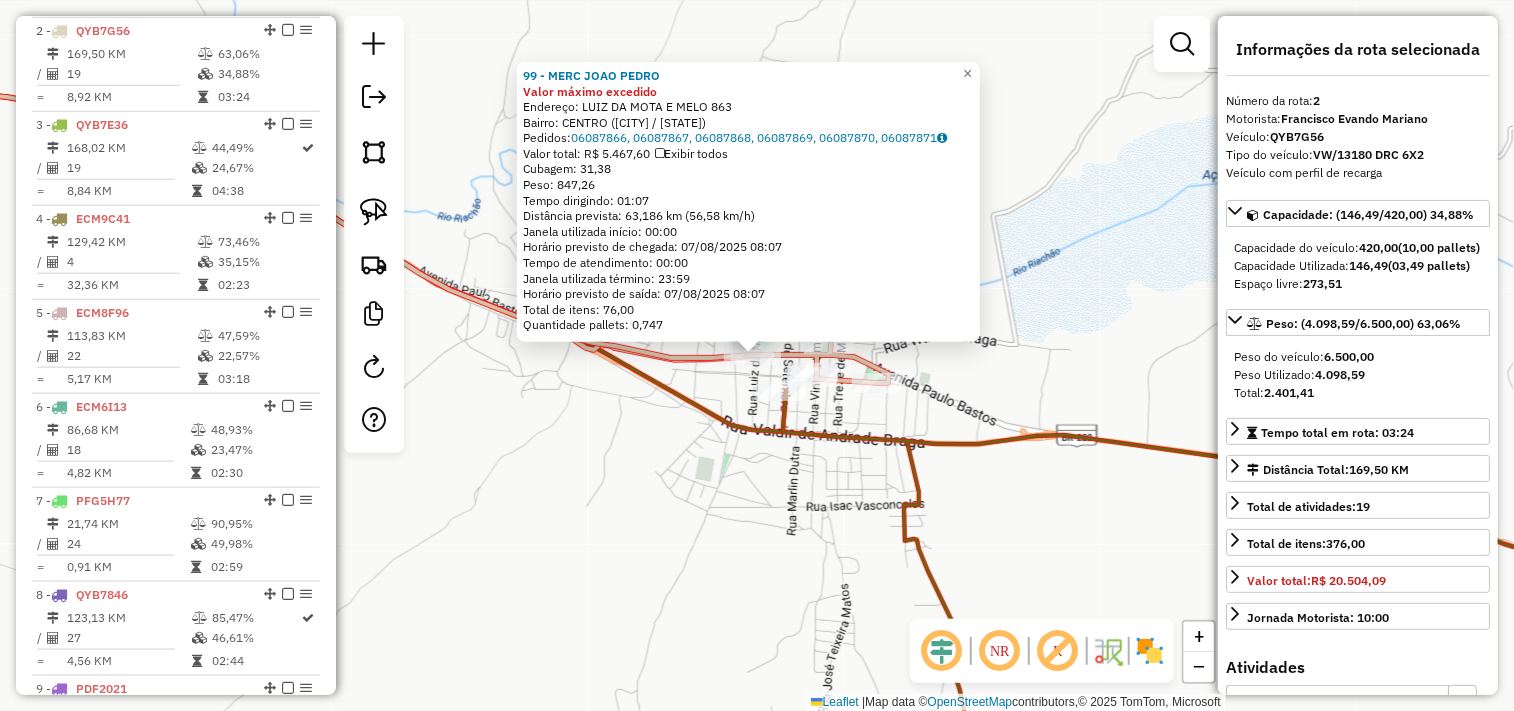 click on "99 - MERC JOAO PEDRO Valor máximo excedido  Endereço:  LUIZ DA MOTA E MELO 863   Bairro: CENTRO (IRAUCUBA / CE)   Pedidos:  06087866, 06087867, 06087868, 06087869, 06087870, 06087871   Valor total: R$ 5.467,60   Exibir todos   Cubagem: 31,38  Peso: 847,26  Tempo dirigindo: 01:07   Distância prevista: 63,186 km (56,58 km/h)   Janela utilizada início: 00:00   Horário previsto de chegada: 07/08/2025 08:07   Tempo de atendimento: 00:00   Janela utilizada término: 23:59   Horário previsto de saída: 07/08/2025 08:07   Total de itens: 76,00   Quantidade pallets: 0,747  × Janela de atendimento Grade de atendimento Capacidade Transportadoras Veículos Cliente Pedidos  Rotas Selecione os dias de semana para filtrar as janelas de atendimento  Seg   Ter   Qua   Qui   Sex   Sáb   Dom  Informe o período da janela de atendimento: De: Até:  Filtrar exatamente a janela do cliente  Considerar janela de atendimento padrão  Selecione os dias de semana para filtrar as grades de atendimento  Seg   Ter   Qua   Qui  De:" 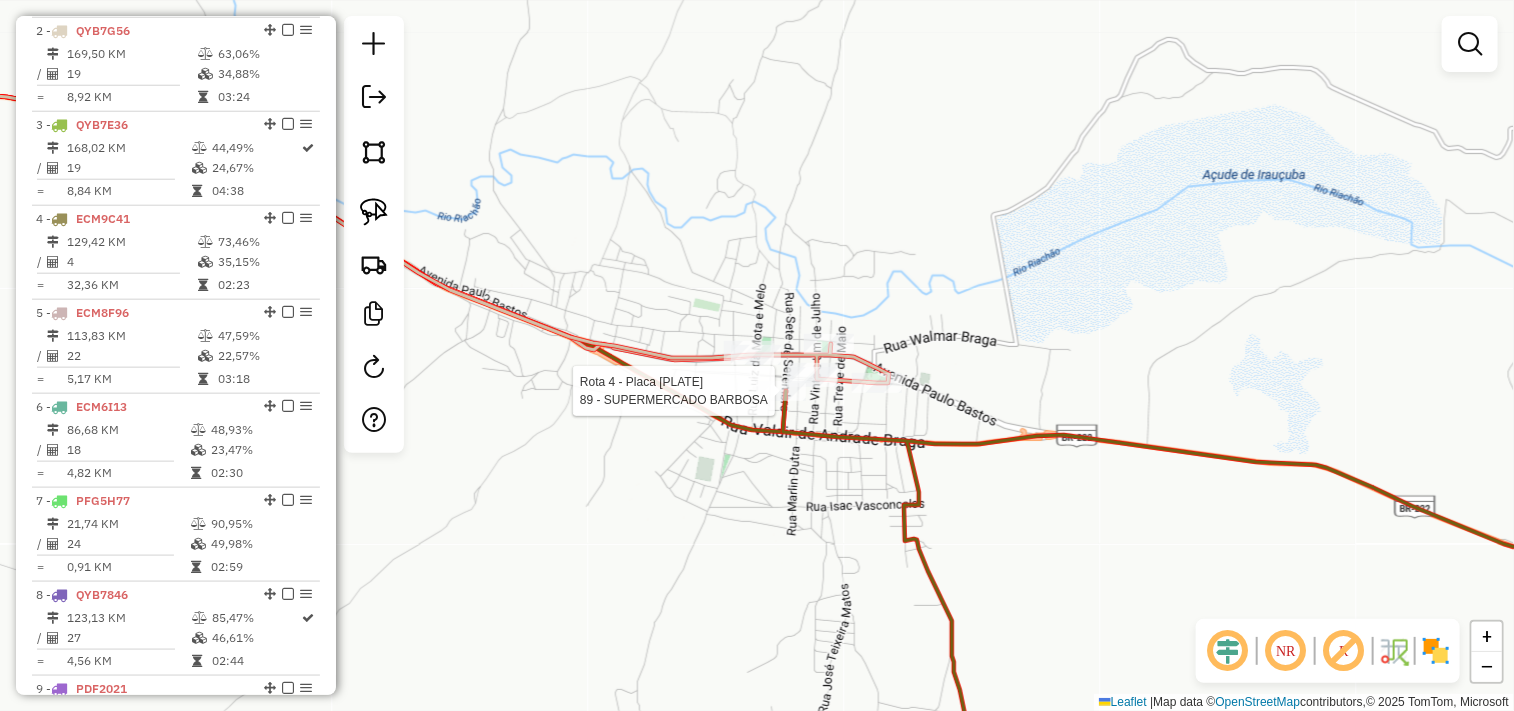 click 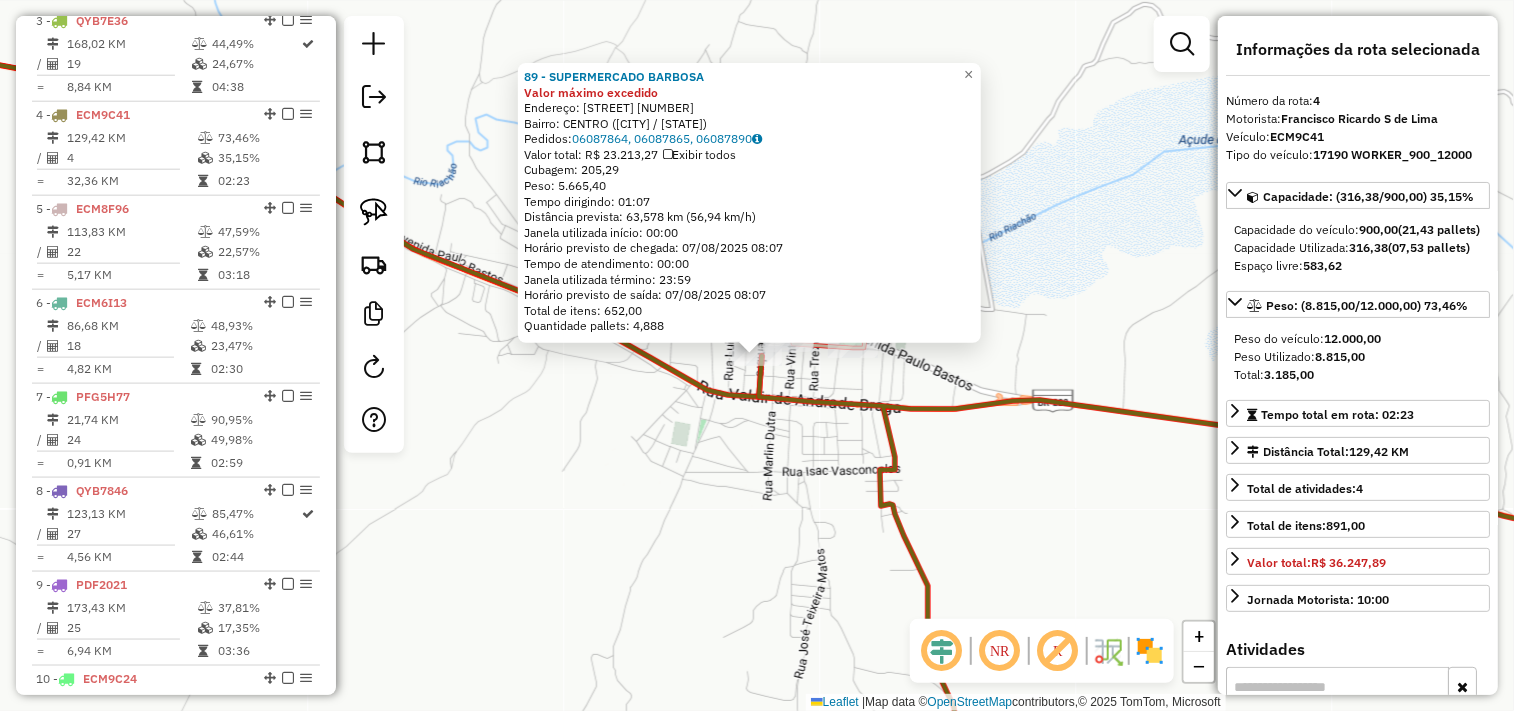 scroll, scrollTop: 1055, scrollLeft: 0, axis: vertical 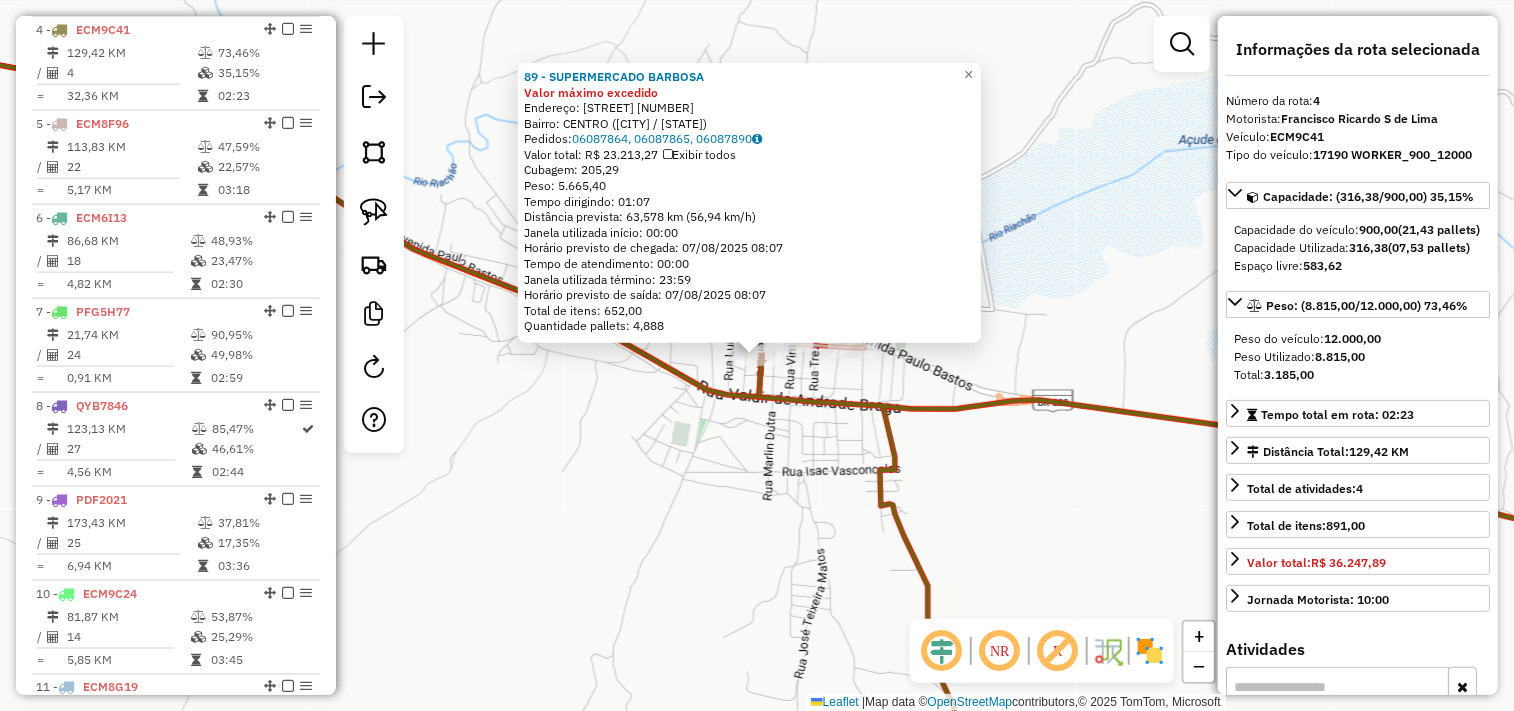 click on "89 - SUPERMERCADO BARBOSA Valor máximo excedido  Endereço:  PEDRO DOMINGUES 345   Bairro: CENTRO (IRAUCUBA / CE)   Pedidos:  06087864, 06087865, 06087890   Valor total: R$ 23.213,27   Exibir todos   Cubagem: 205,29  Peso: 5.665,40  Tempo dirigindo: 01:07   Distância prevista: 63,578 km (56,94 km/h)   Janela utilizada início: 00:00   Horário previsto de chegada: 07/08/2025 08:07   Tempo de atendimento: 00:00   Janela utilizada término: 23:59   Horário previsto de saída: 07/08/2025 08:07   Total de itens: 652,00   Quantidade pallets: 4,888  × Janela de atendimento Grade de atendimento Capacidade Transportadoras Veículos Cliente Pedidos  Rotas Selecione os dias de semana para filtrar as janelas de atendimento  Seg   Ter   Qua   Qui   Sex   Sáb   Dom  Informe o período da janela de atendimento: De: Até:  Filtrar exatamente a janela do cliente  Considerar janela de atendimento padrão  Selecione os dias de semana para filtrar as grades de atendimento  Seg   Ter   Qua   Qui   Sex   Sáb   Dom   De:  +" 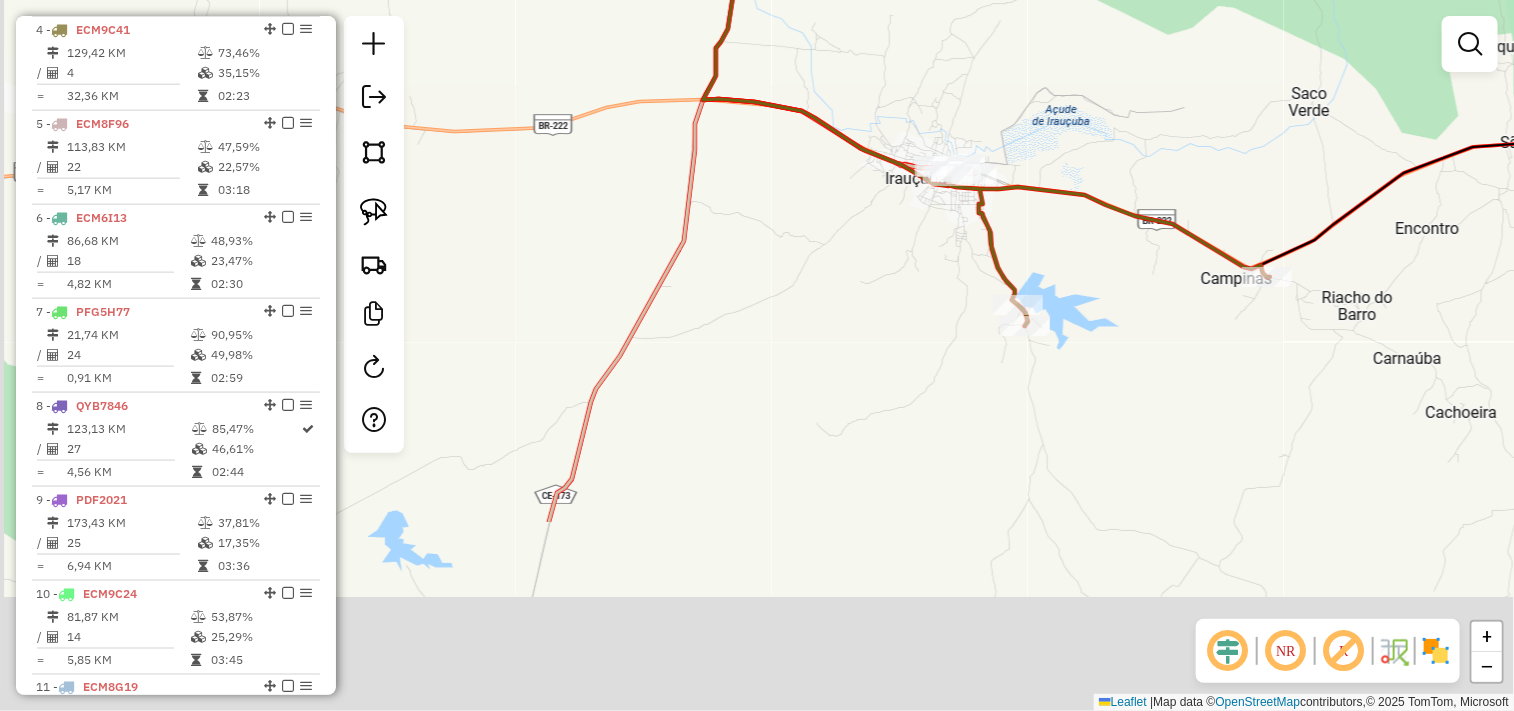 drag, startPoint x: 660, startPoint y: 560, endPoint x: 907, endPoint y: 231, distance: 411.40005 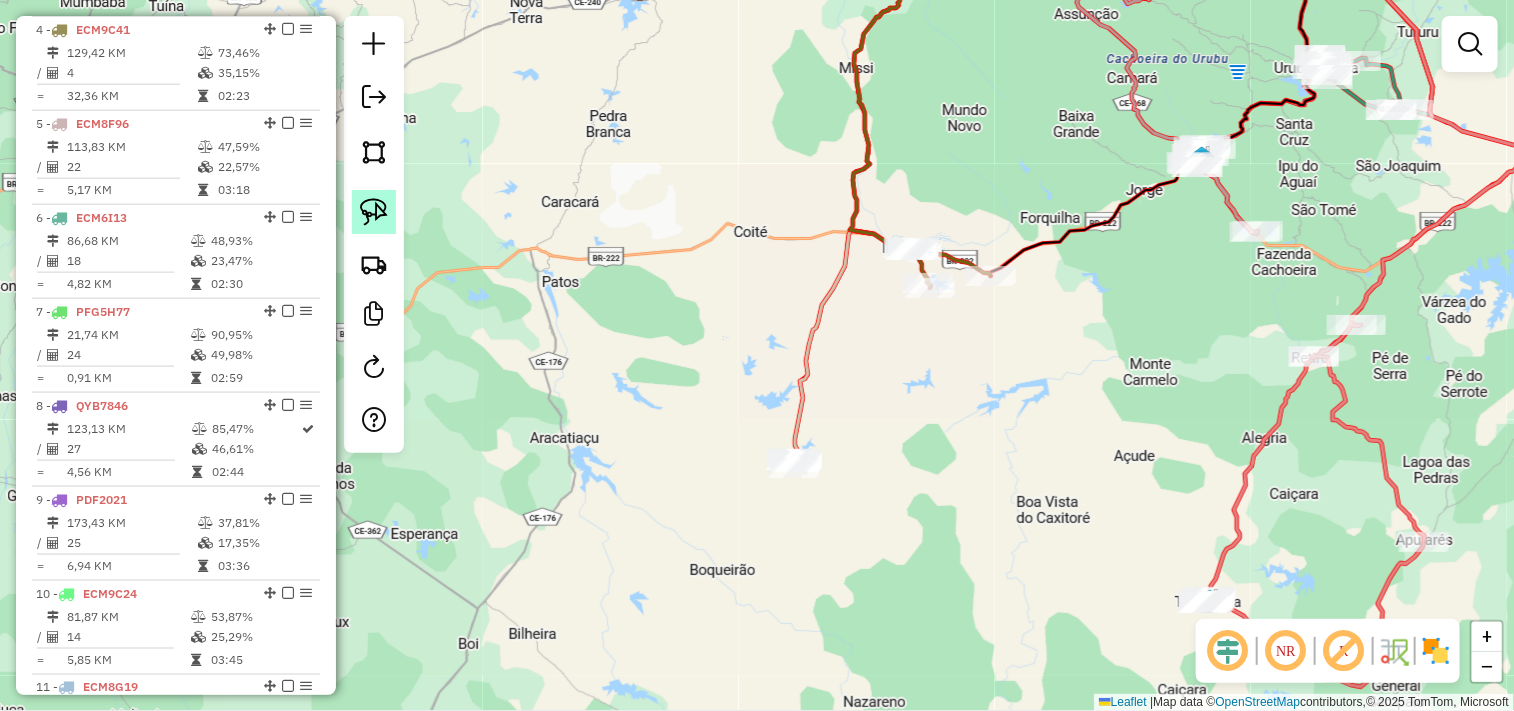 click 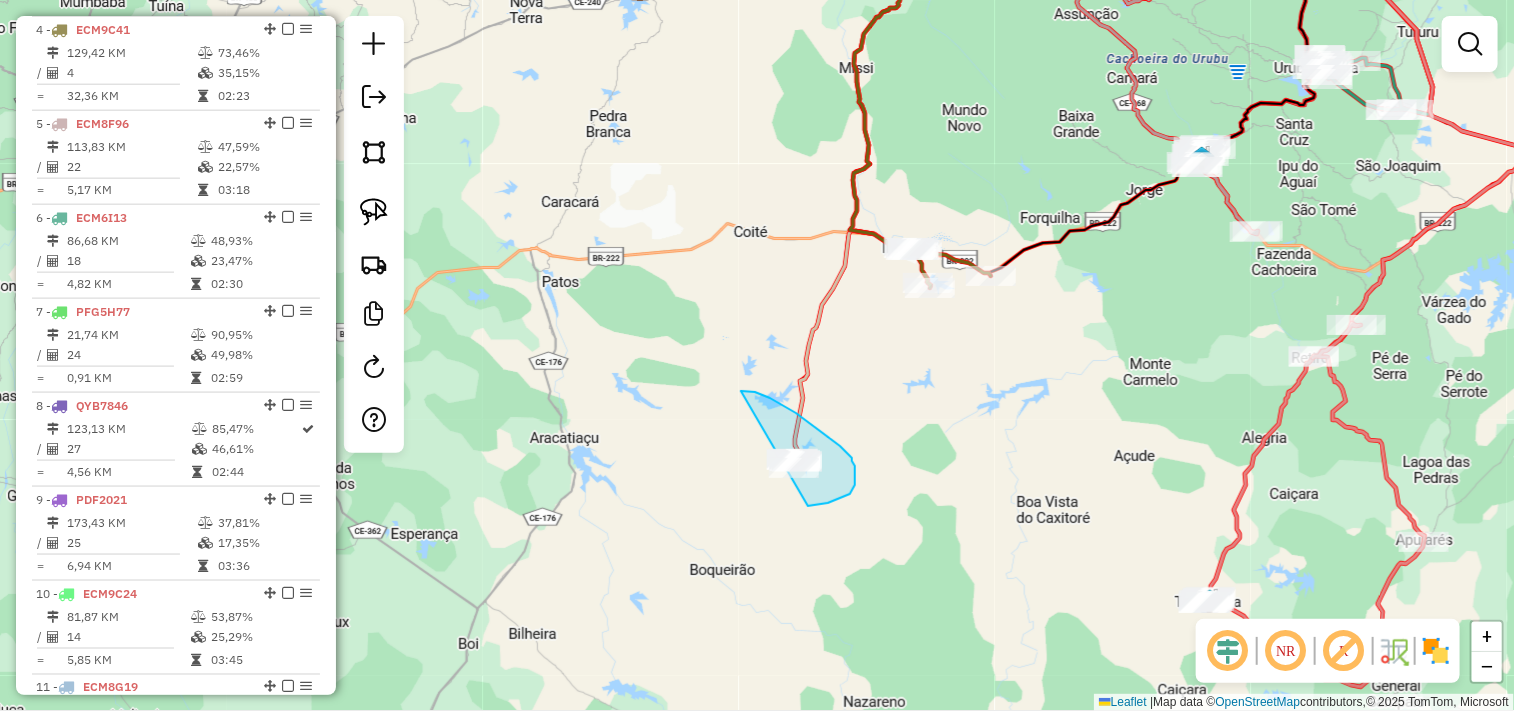 drag, startPoint x: 741, startPoint y: 391, endPoint x: 797, endPoint y: 530, distance: 149.8566 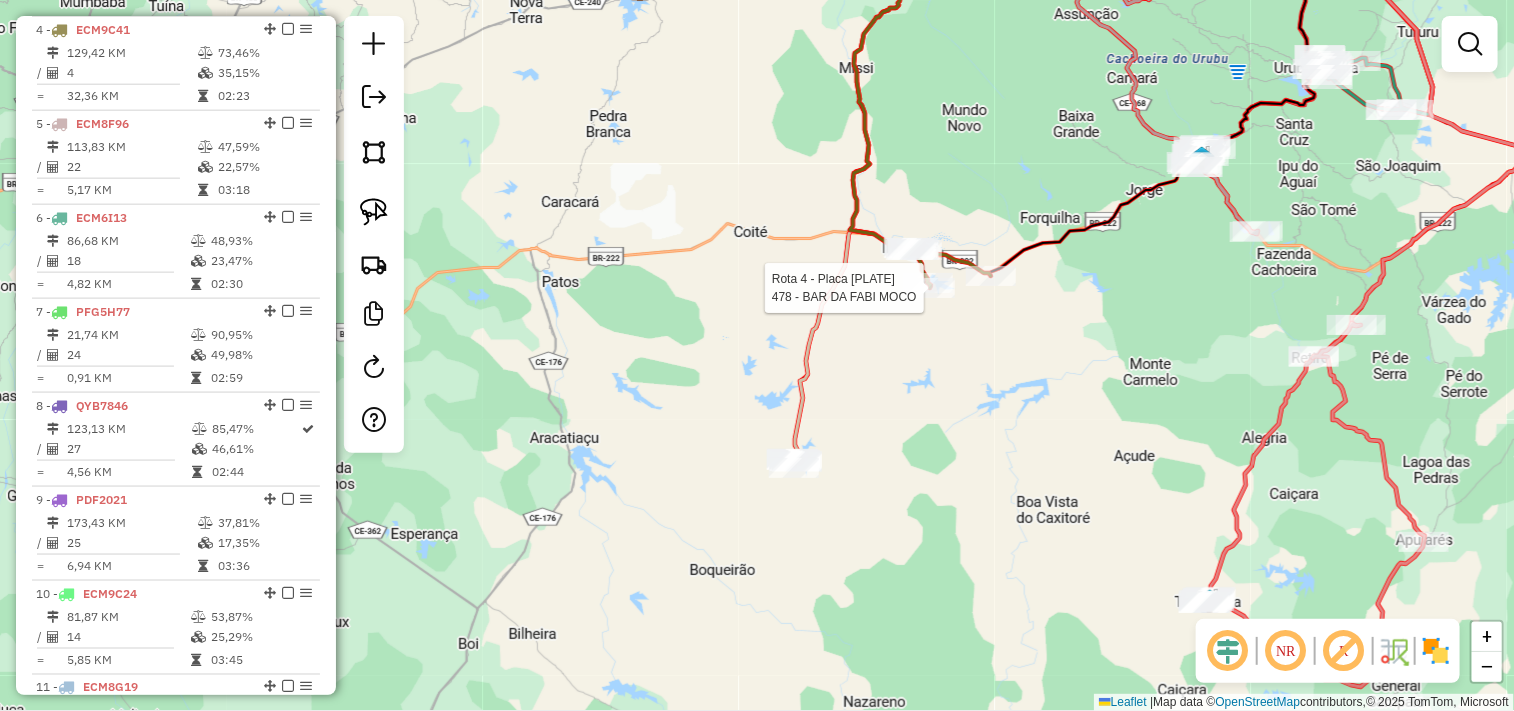 select on "**********" 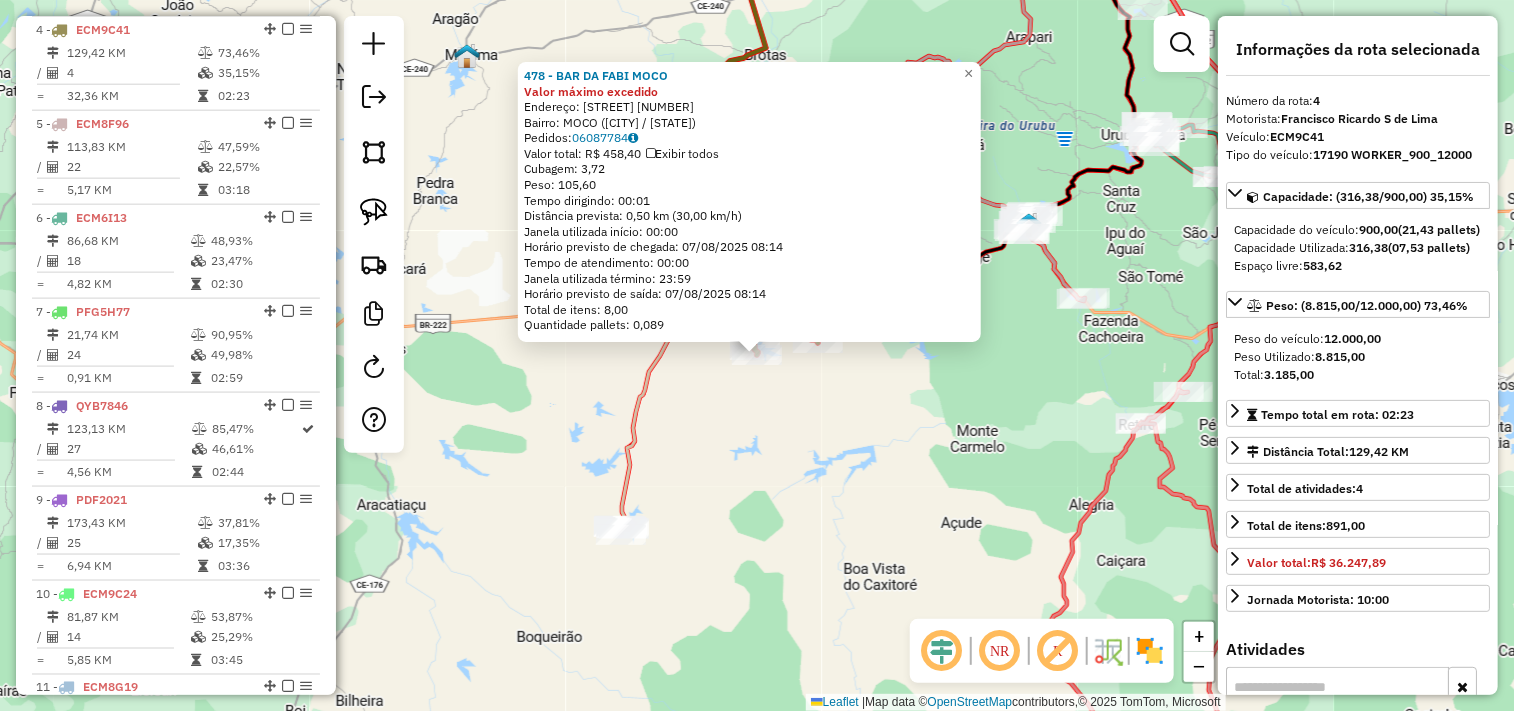 click on "478 - BAR DA FABI MOCO Valor máximo excedido  Endereço:  MOCO 10   Bairro: MOCO (IRAUCUBA / CE)   Pedidos:  06087784   Valor total: R$ 458,40   Exibir todos   Cubagem: 3,72  Peso: 105,60  Tempo dirigindo: 00:01   Distância prevista: 0,50 km (30,00 km/h)   Janela utilizada início: 00:00   Horário previsto de chegada: 07/08/2025 08:14   Tempo de atendimento: 00:00   Janela utilizada término: 23:59   Horário previsto de saída: 07/08/2025 08:14   Total de itens: 8,00   Quantidade pallets: 0,089  × Janela de atendimento Grade de atendimento Capacidade Transportadoras Veículos Cliente Pedidos  Rotas Selecione os dias de semana para filtrar as janelas de atendimento  Seg   Ter   Qua   Qui   Sex   Sáb   Dom  Informe o período da janela de atendimento: De: Até:  Filtrar exatamente a janela do cliente  Considerar janela de atendimento padrão  Selecione os dias de semana para filtrar as grades de atendimento  Seg   Ter   Qua   Qui   Sex   Sáb   Dom   Considerar clientes sem dia de atendimento cadastrado +" 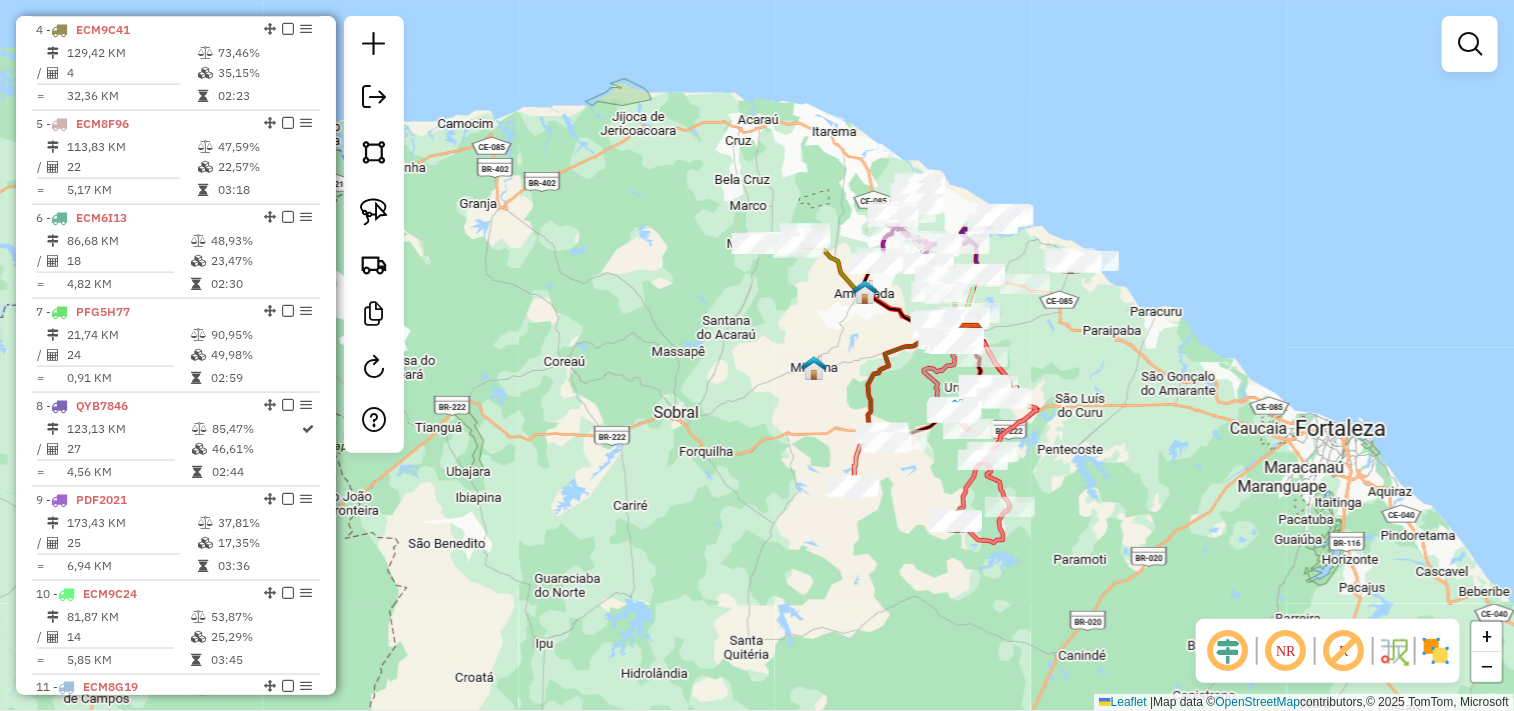 click on "Janela de atendimento Grade de atendimento Capacidade Transportadoras Veículos Cliente Pedidos  Rotas Selecione os dias de semana para filtrar as janelas de atendimento  Seg   Ter   Qua   Qui   Sex   Sáb   Dom  Informe o período da janela de atendimento: De: Até:  Filtrar exatamente a janela do cliente  Considerar janela de atendimento padrão  Selecione os dias de semana para filtrar as grades de atendimento  Seg   Ter   Qua   Qui   Sex   Sáb   Dom   Considerar clientes sem dia de atendimento cadastrado  Clientes fora do dia de atendimento selecionado Filtrar as atividades entre os valores definidos abaixo:  Peso mínimo:   Peso máximo:   Cubagem mínima:   Cubagem máxima:   De:   Até:  Filtrar as atividades entre o tempo de atendimento definido abaixo:  De:   Até:   Considerar capacidade total dos clientes não roteirizados Transportadora: Selecione um ou mais itens Tipo de veículo: Selecione um ou mais itens Veículo: Selecione um ou mais itens Motorista: Selecione um ou mais itens Nome: Rótulo:" 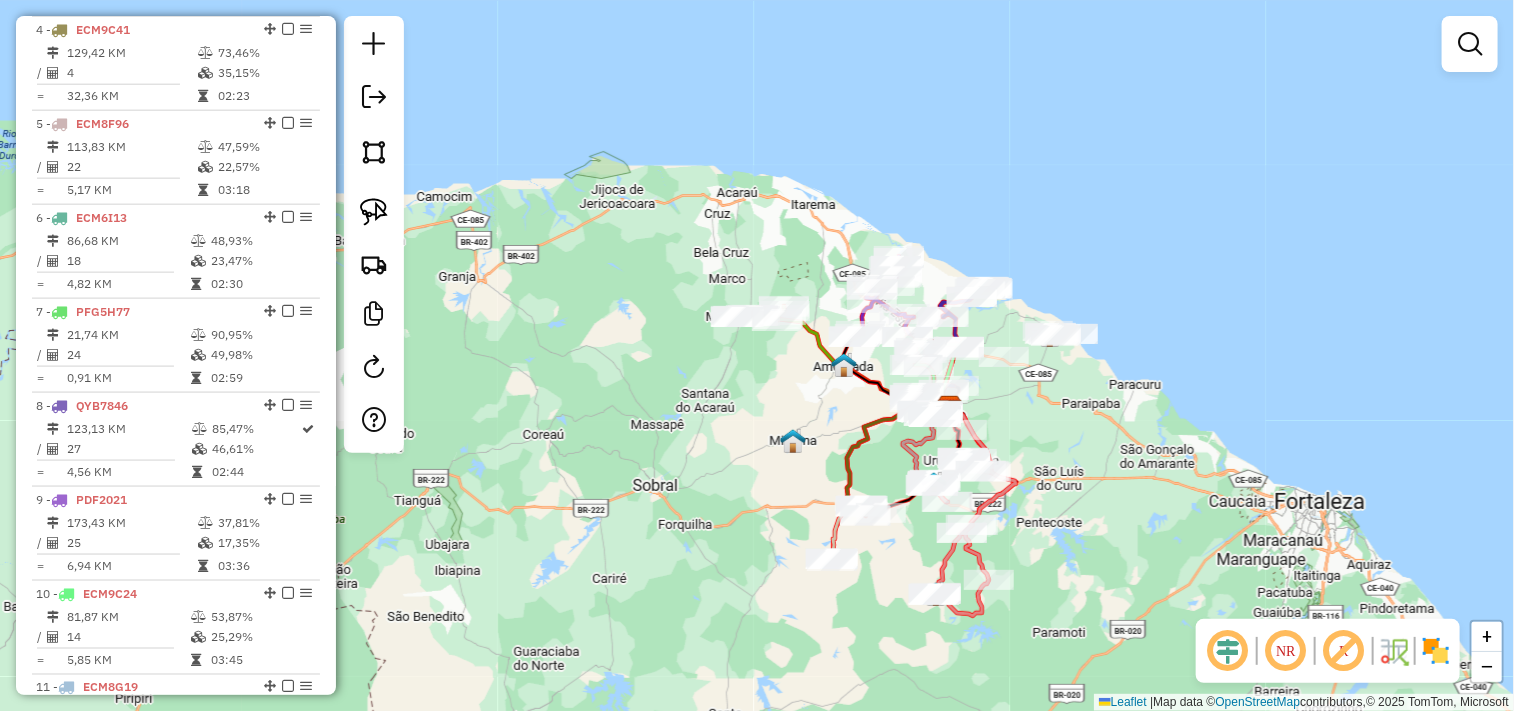 drag, startPoint x: 1124, startPoint y: 388, endPoint x: 1101, endPoint y: 466, distance: 81.32035 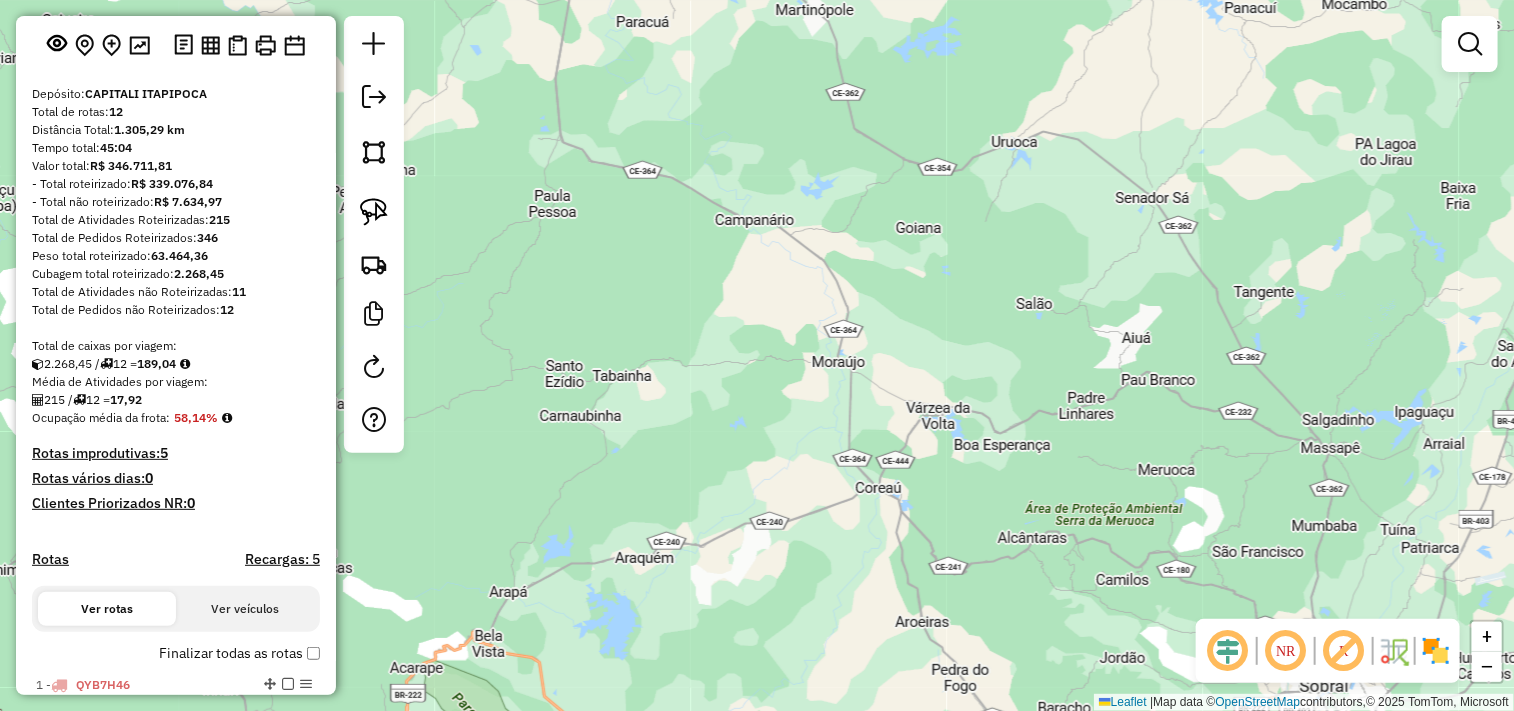 scroll, scrollTop: 0, scrollLeft: 0, axis: both 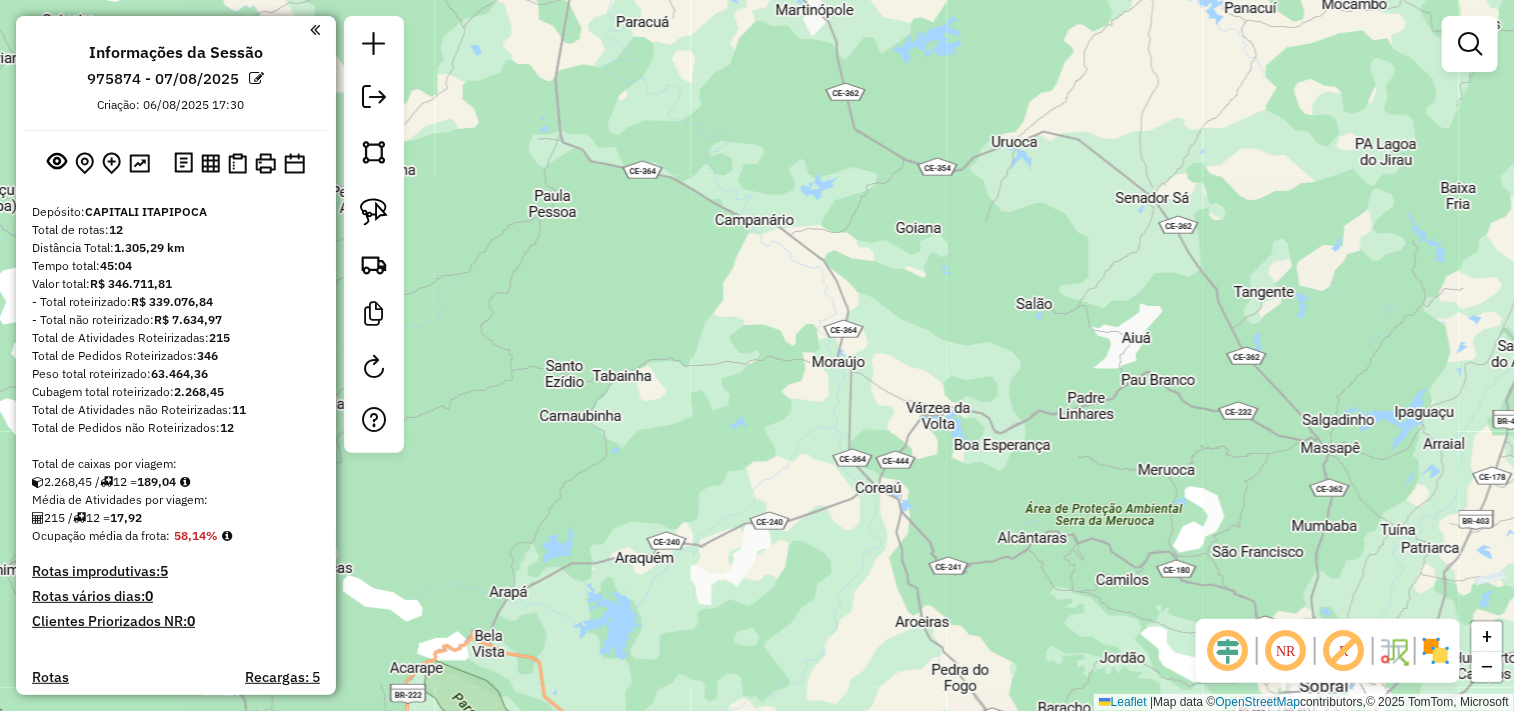 click on "Janela de atendimento Grade de atendimento Capacidade Transportadoras Veículos Cliente Pedidos  Rotas Selecione os dias de semana para filtrar as janelas de atendimento  Seg   Ter   Qua   Qui   Sex   Sáb   Dom  Informe o período da janela de atendimento: De: Até:  Filtrar exatamente a janela do cliente  Considerar janela de atendimento padrão  Selecione os dias de semana para filtrar as grades de atendimento  Seg   Ter   Qua   Qui   Sex   Sáb   Dom   Considerar clientes sem dia de atendimento cadastrado  Clientes fora do dia de atendimento selecionado Filtrar as atividades entre os valores definidos abaixo:  Peso mínimo:   Peso máximo:   Cubagem mínima:   Cubagem máxima:   De:   Até:  Filtrar as atividades entre o tempo de atendimento definido abaixo:  De:   Até:   Considerar capacidade total dos clientes não roteirizados Transportadora: Selecione um ou mais itens Tipo de veículo: Selecione um ou mais itens Veículo: Selecione um ou mais itens Motorista: Selecione um ou mais itens Nome: Rótulo:" 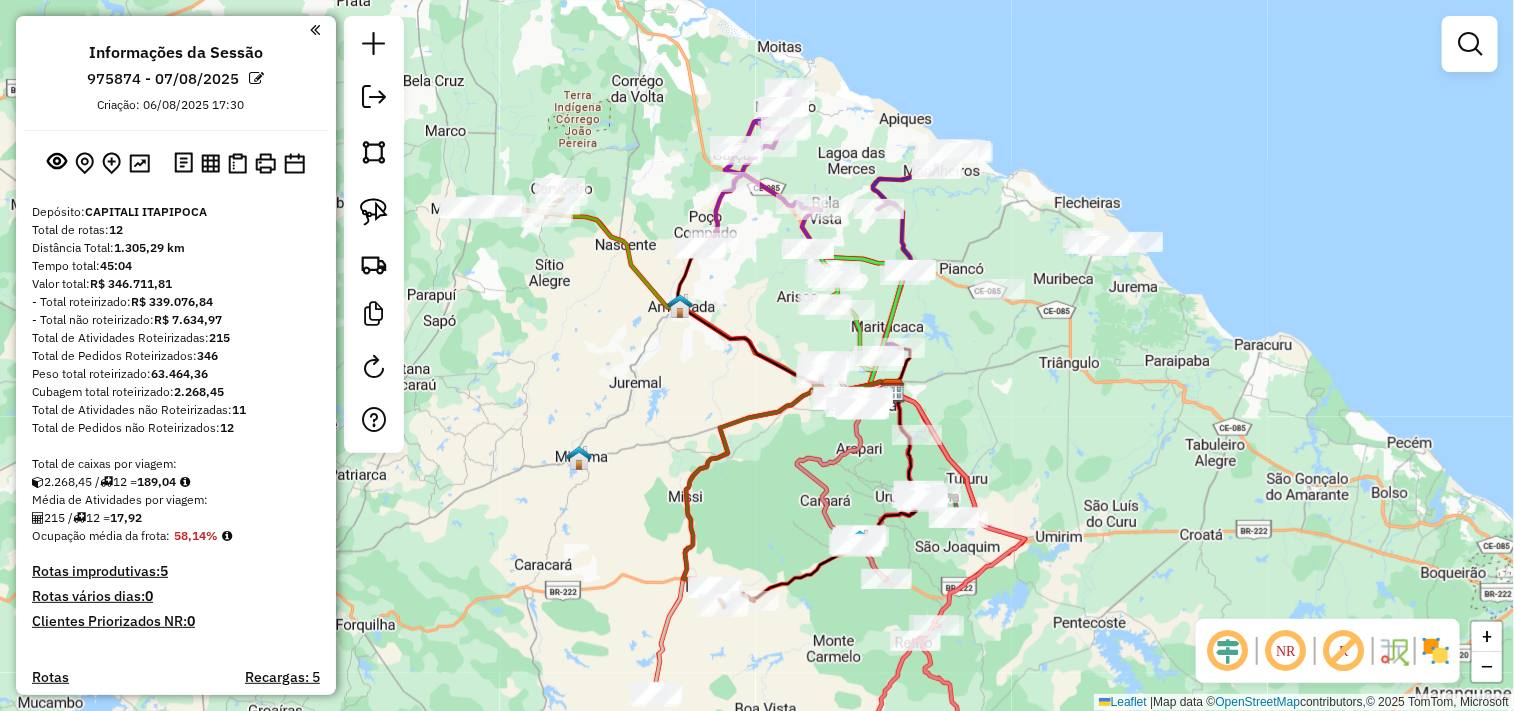 drag, startPoint x: 1091, startPoint y: 372, endPoint x: 1011, endPoint y: 412, distance: 89.44272 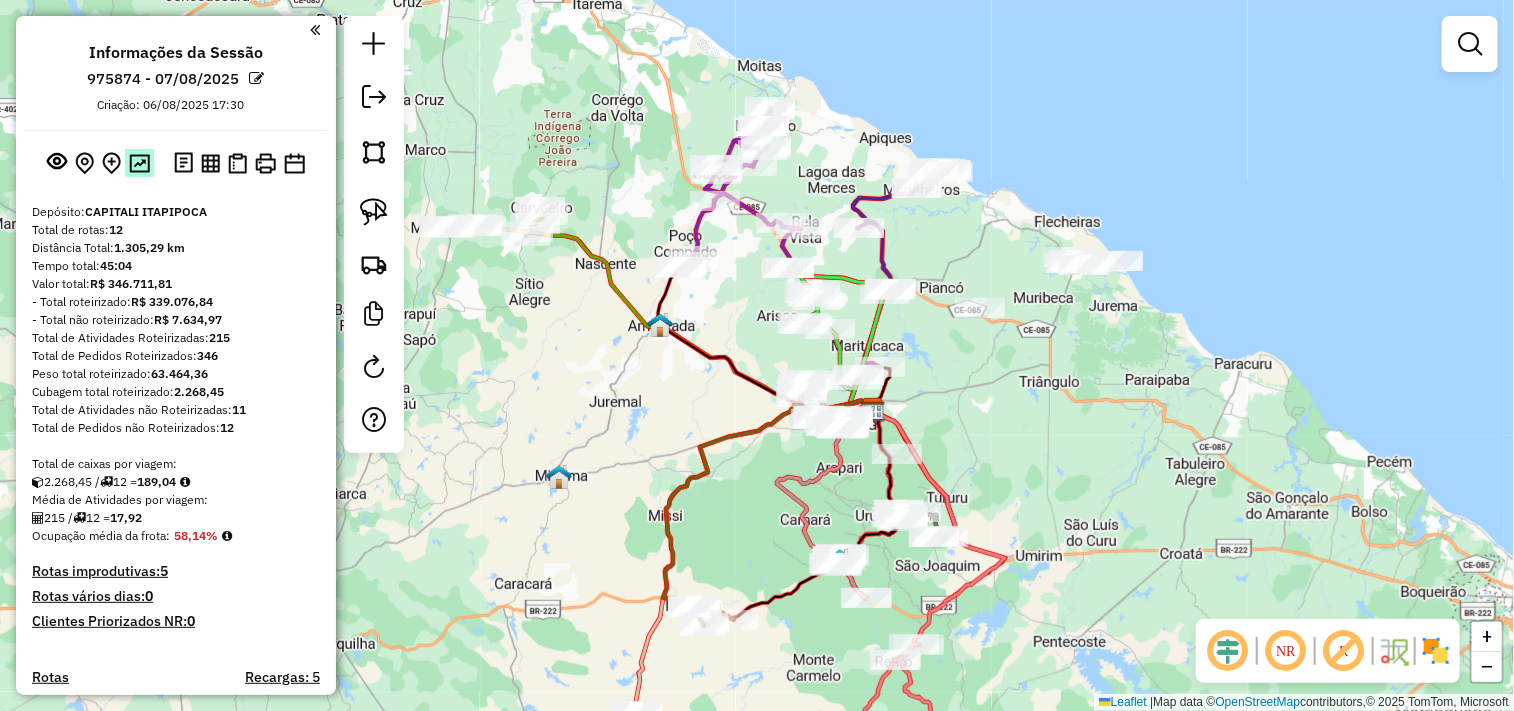 click at bounding box center [139, 163] 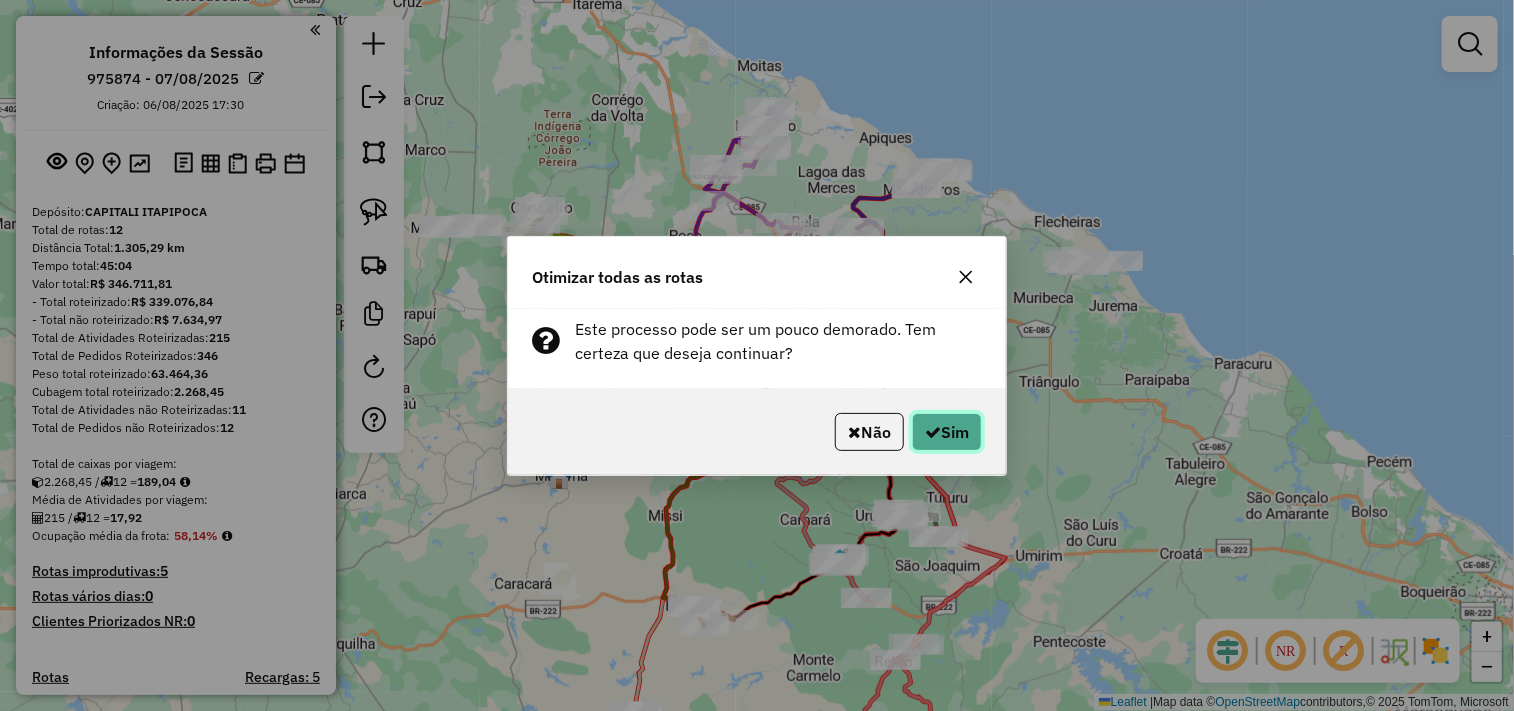 click 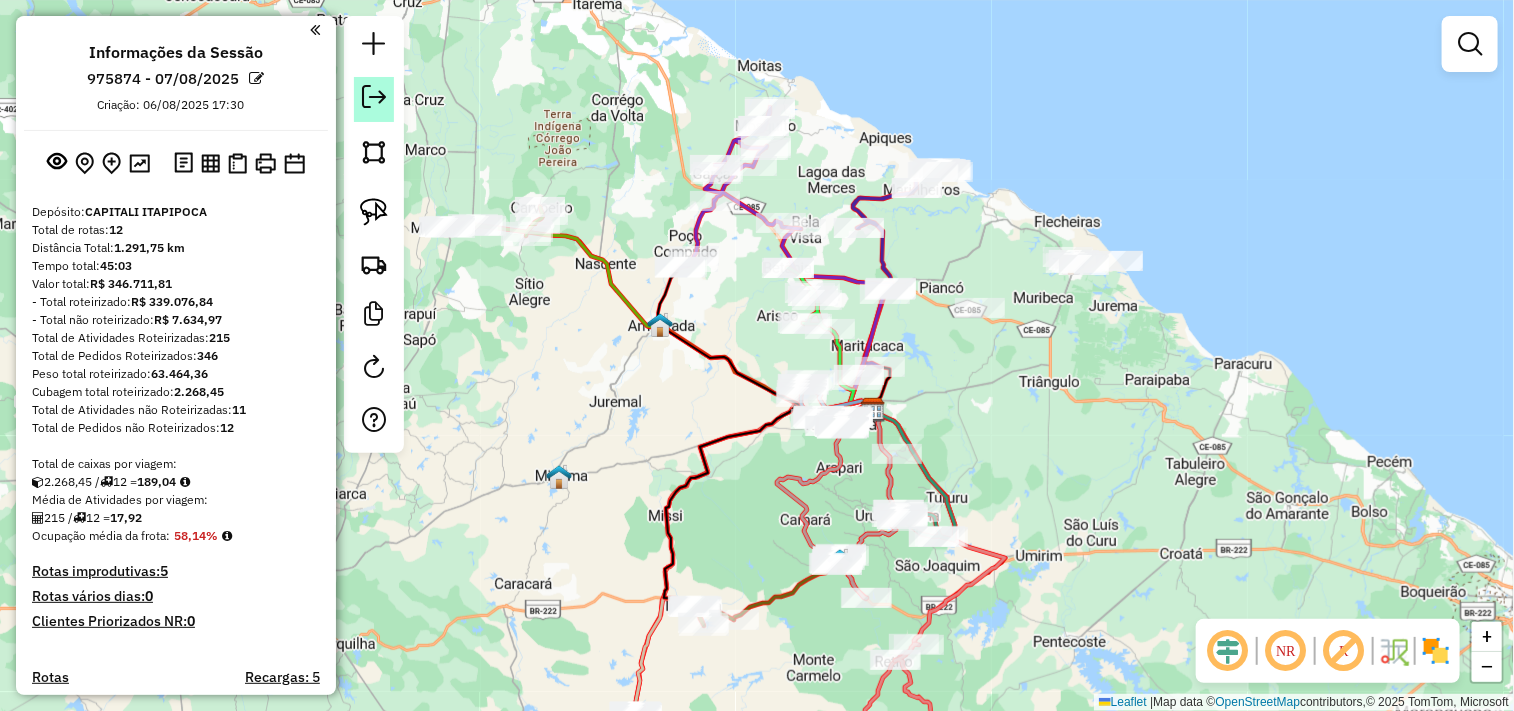click 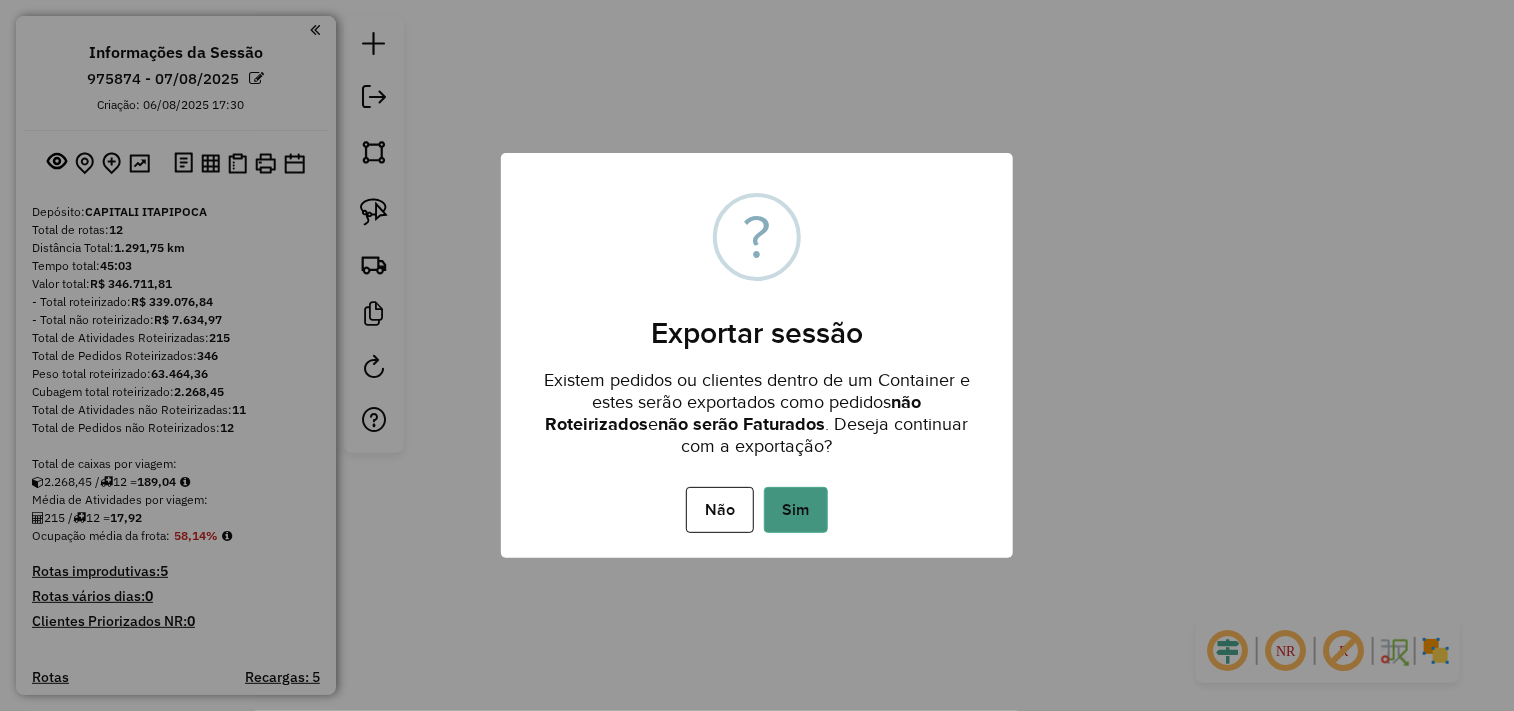 click on "Sim" at bounding box center (796, 510) 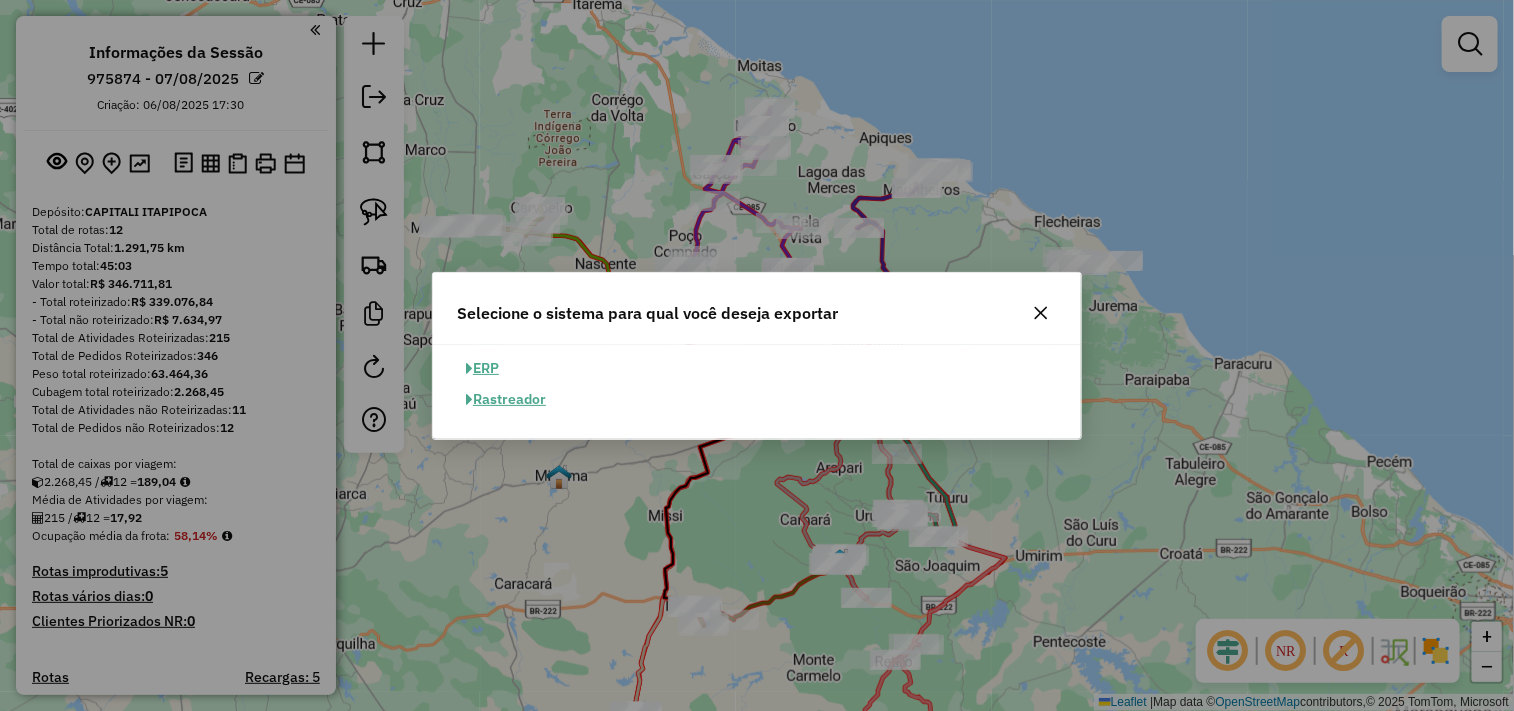 click on "ERP" 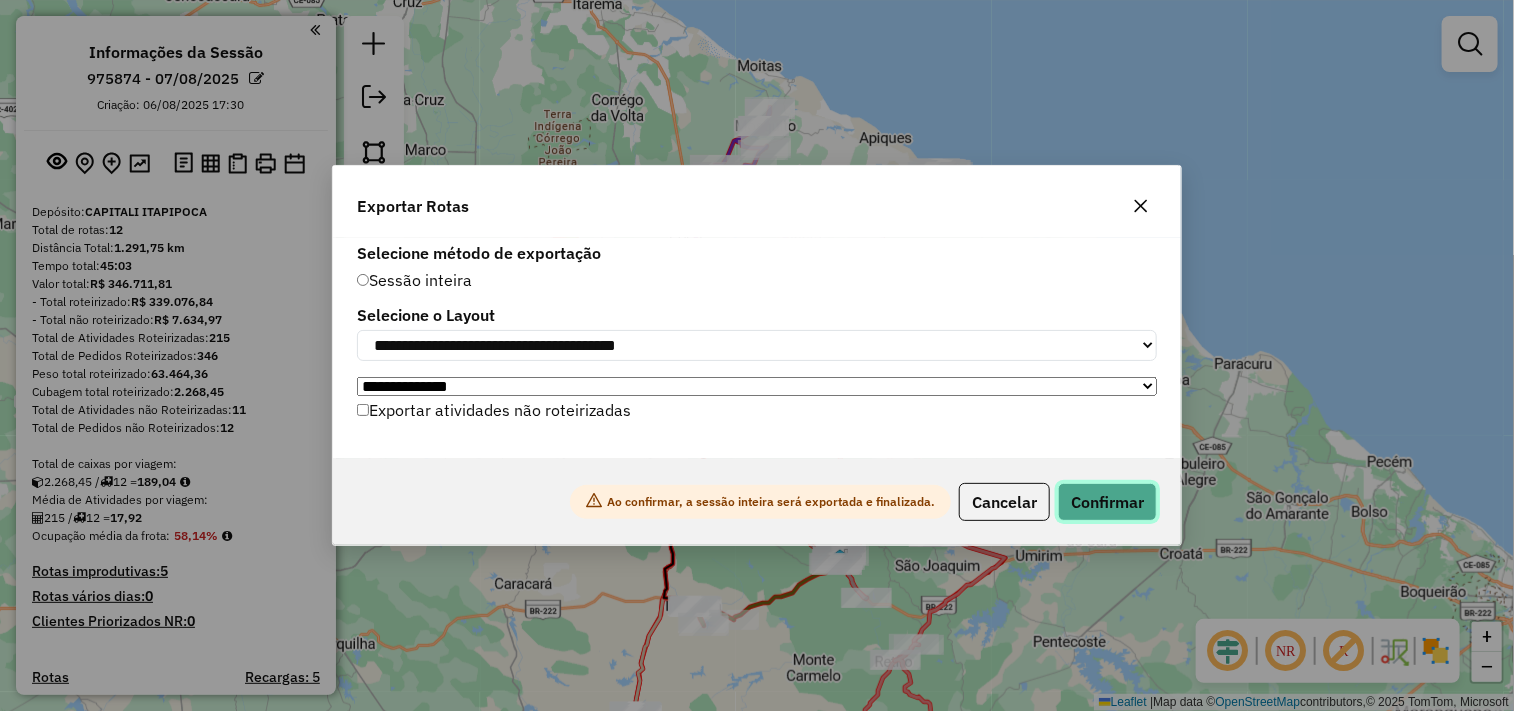 click on "Confirmar" 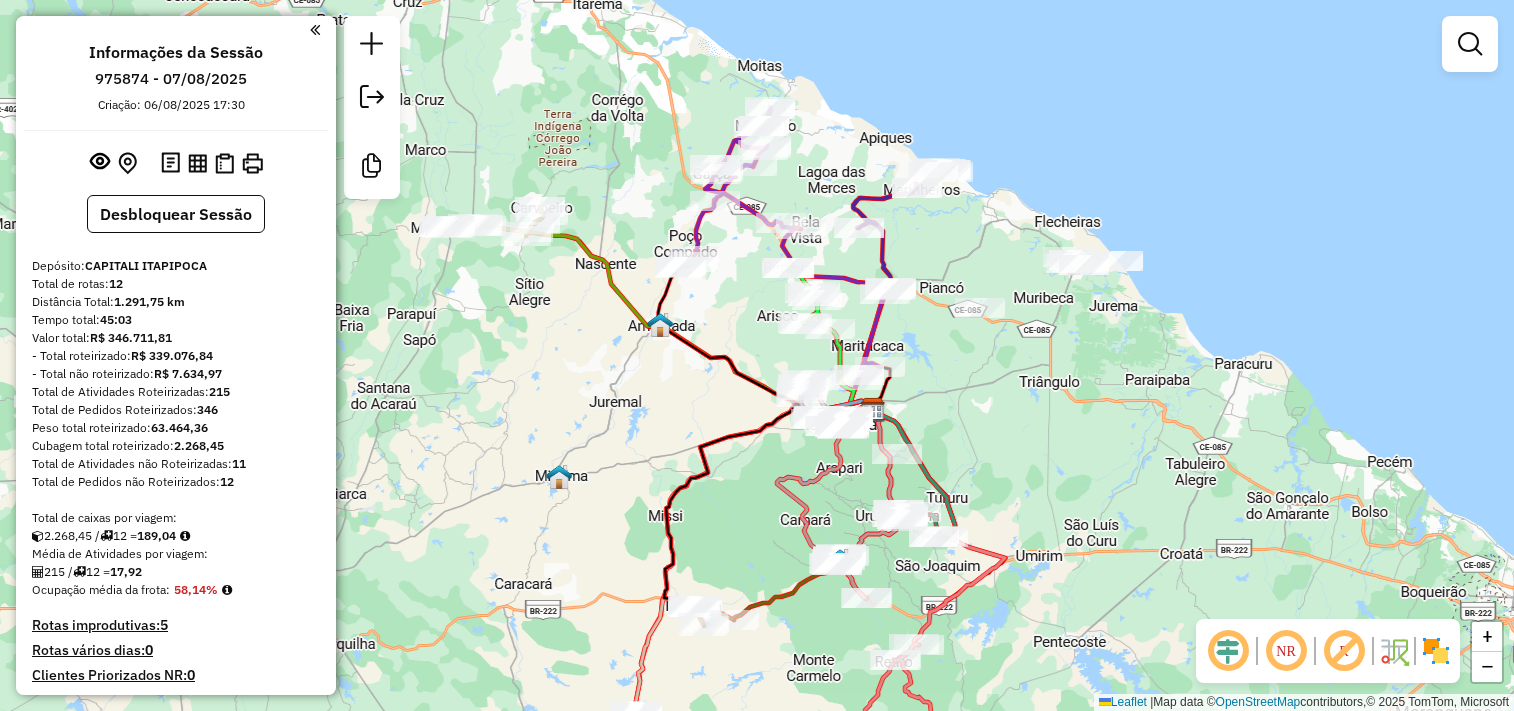 scroll, scrollTop: 0, scrollLeft: 0, axis: both 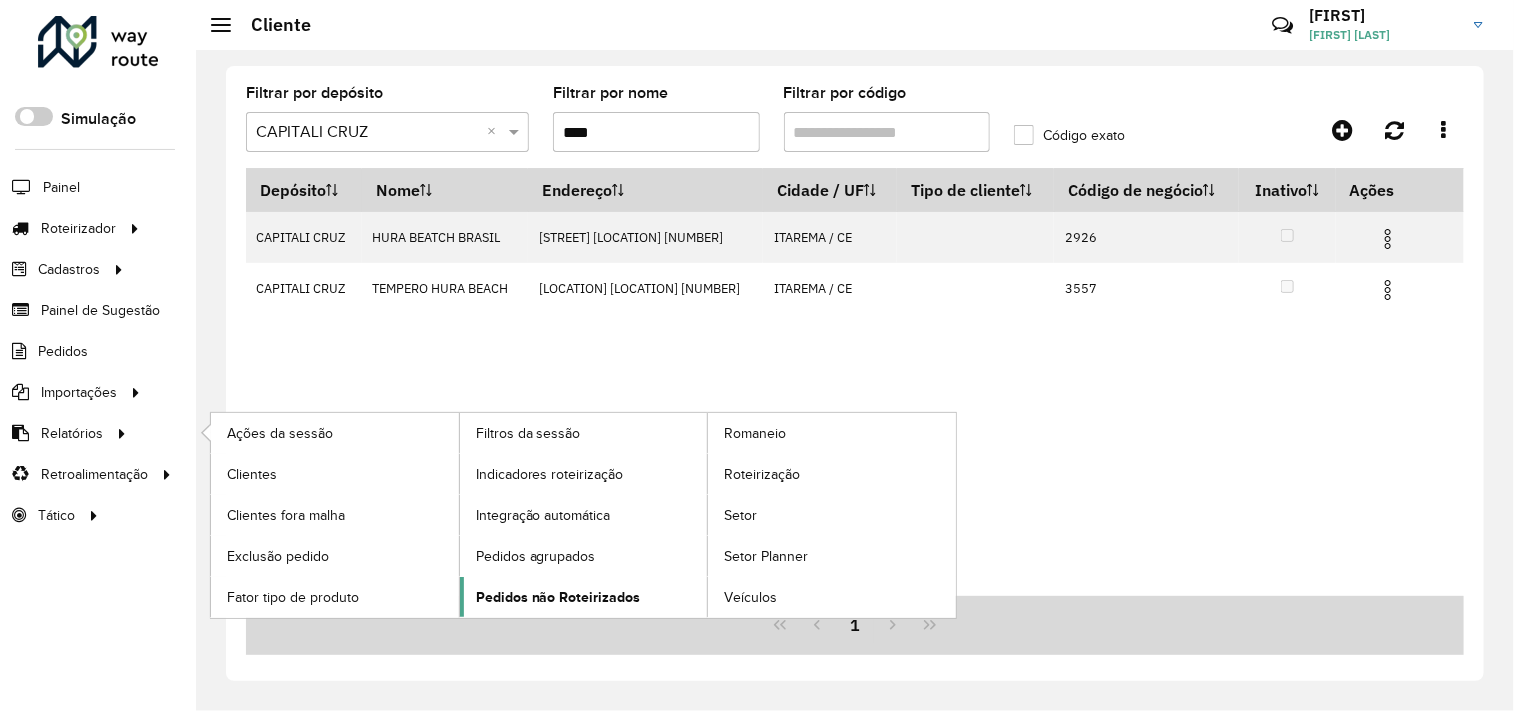 click on "Pedidos não Roteirizados" 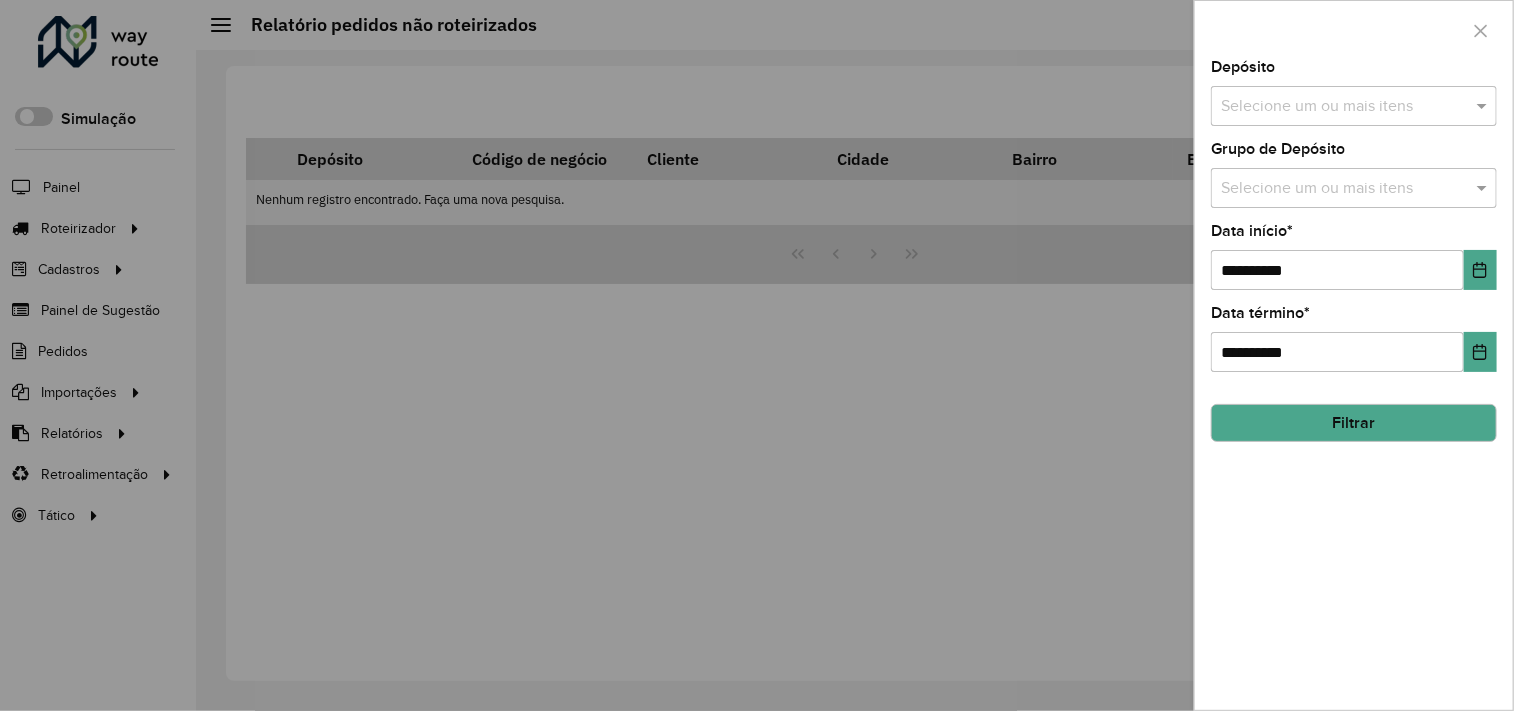 click at bounding box center [1344, 107] 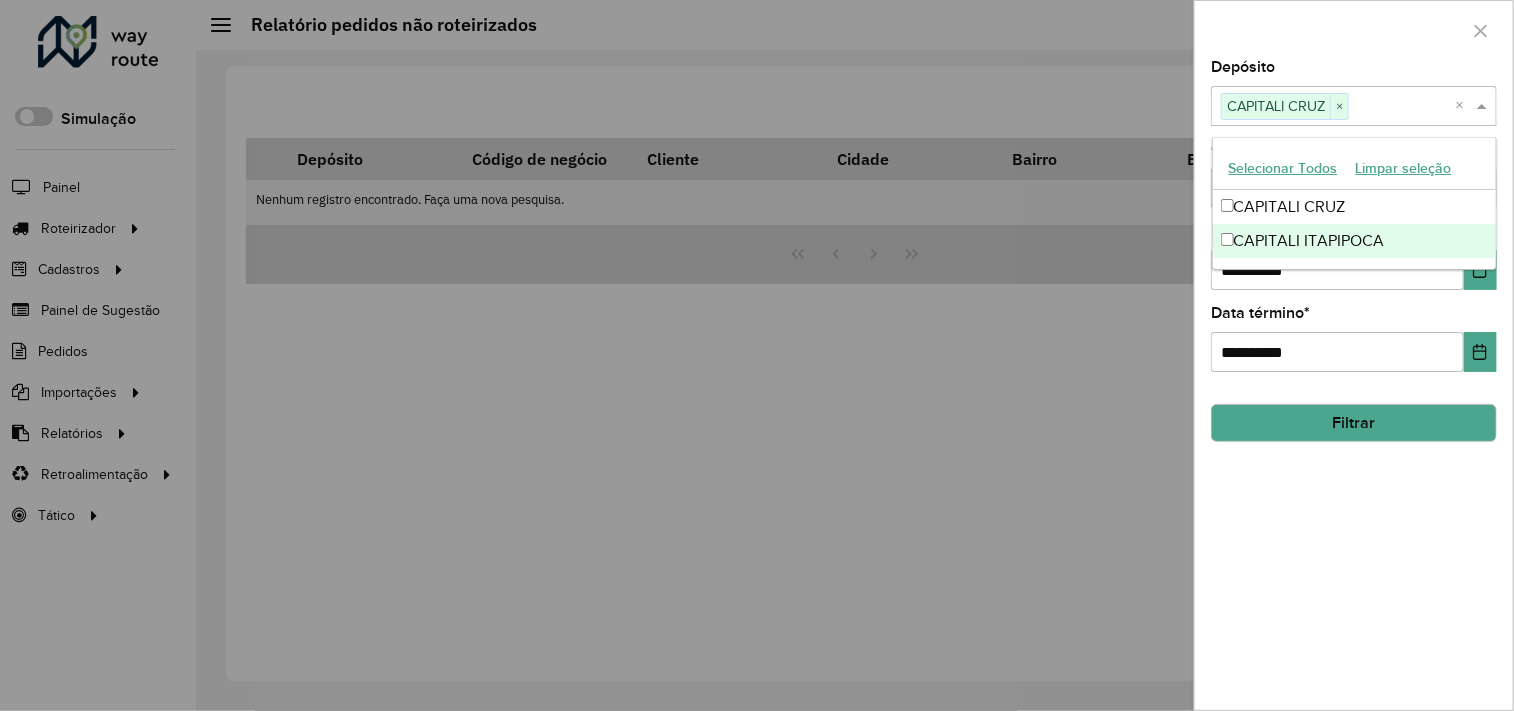 click on "CAPITALI ITAPIPOCA" at bounding box center [1355, 241] 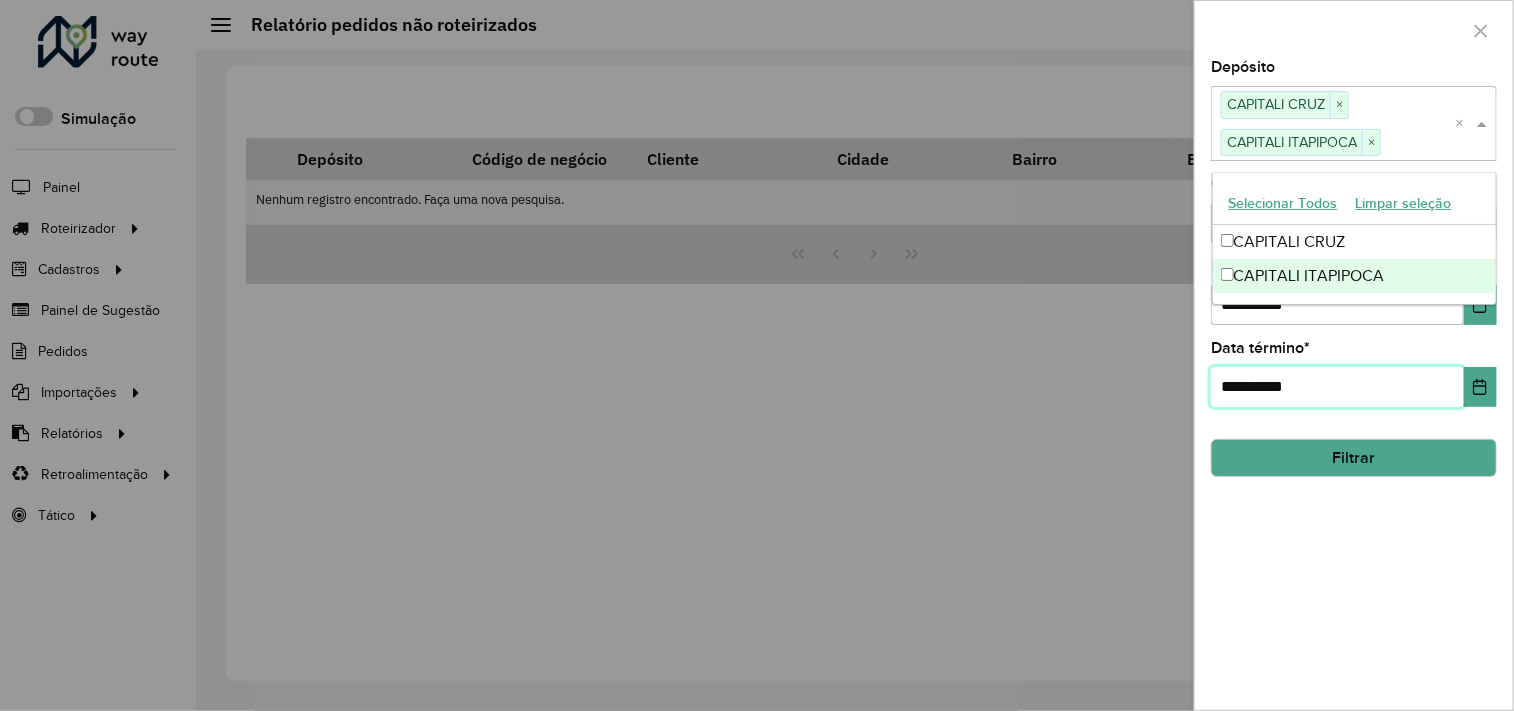 click on "**********" at bounding box center (1337, 387) 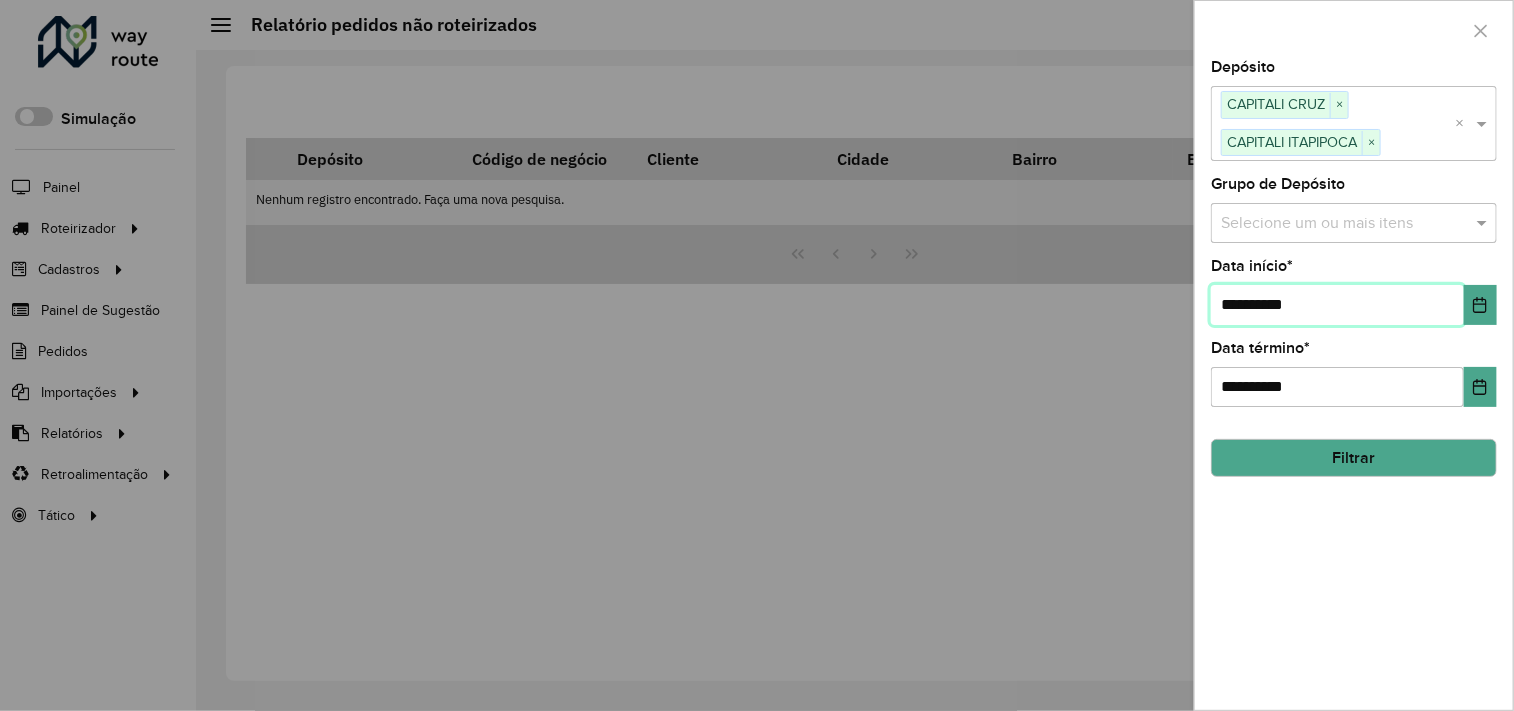 click on "**********" at bounding box center (1337, 305) 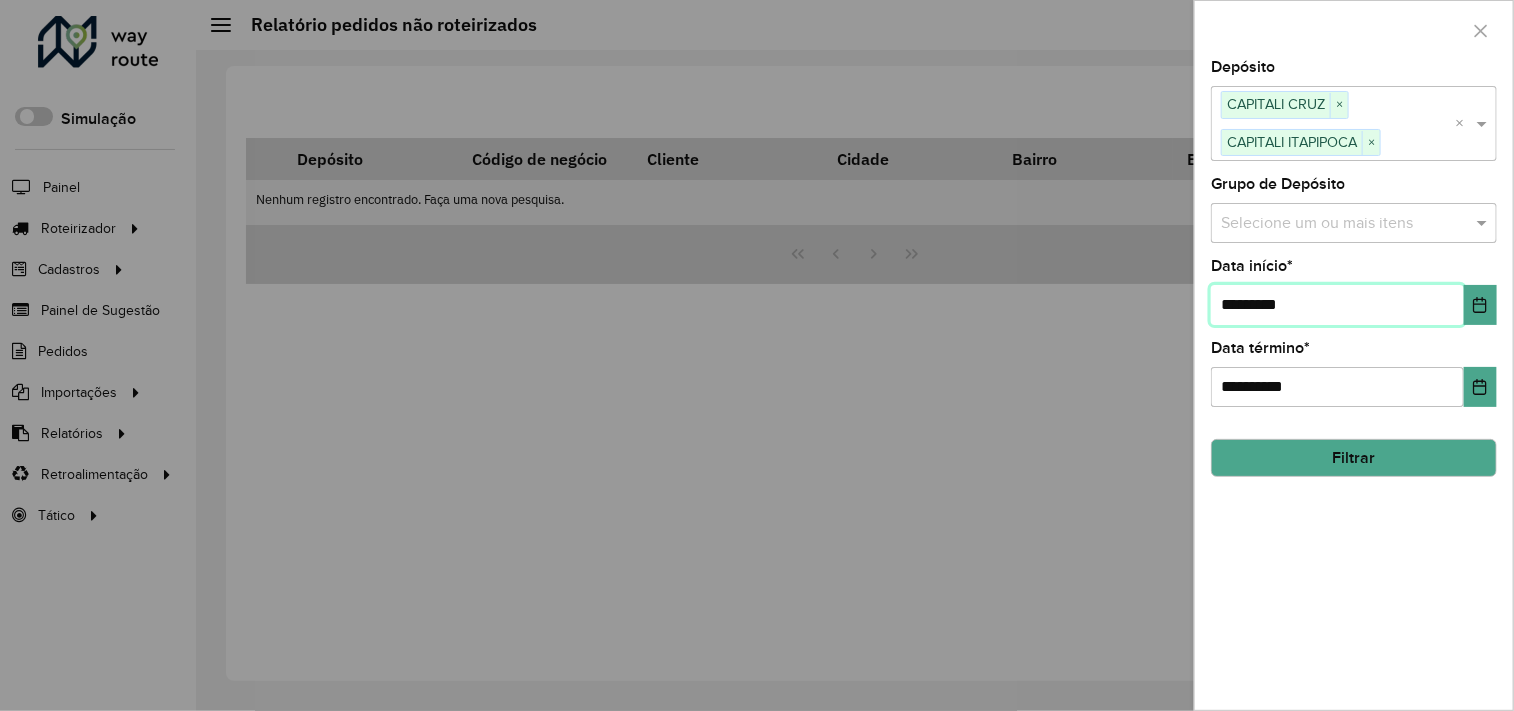 type on "**********" 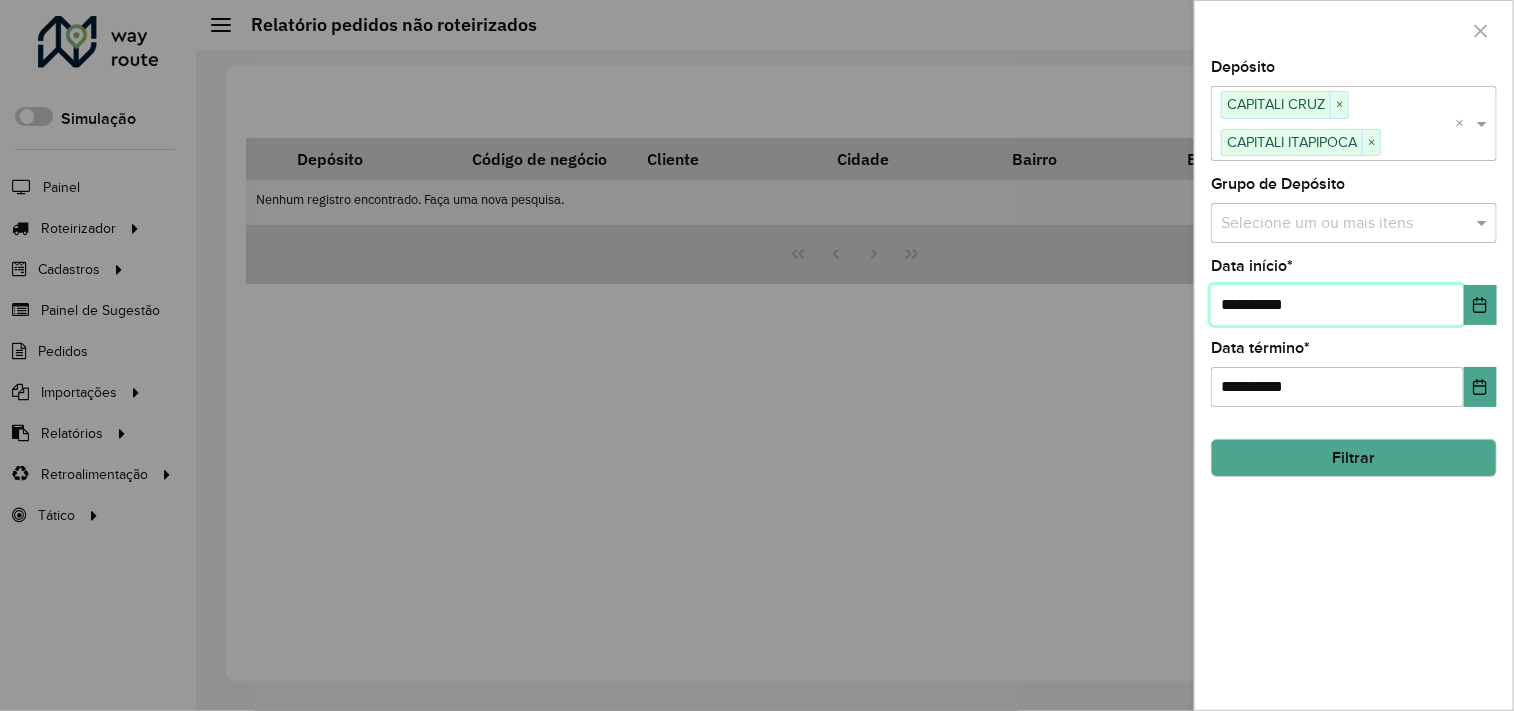 type on "**********" 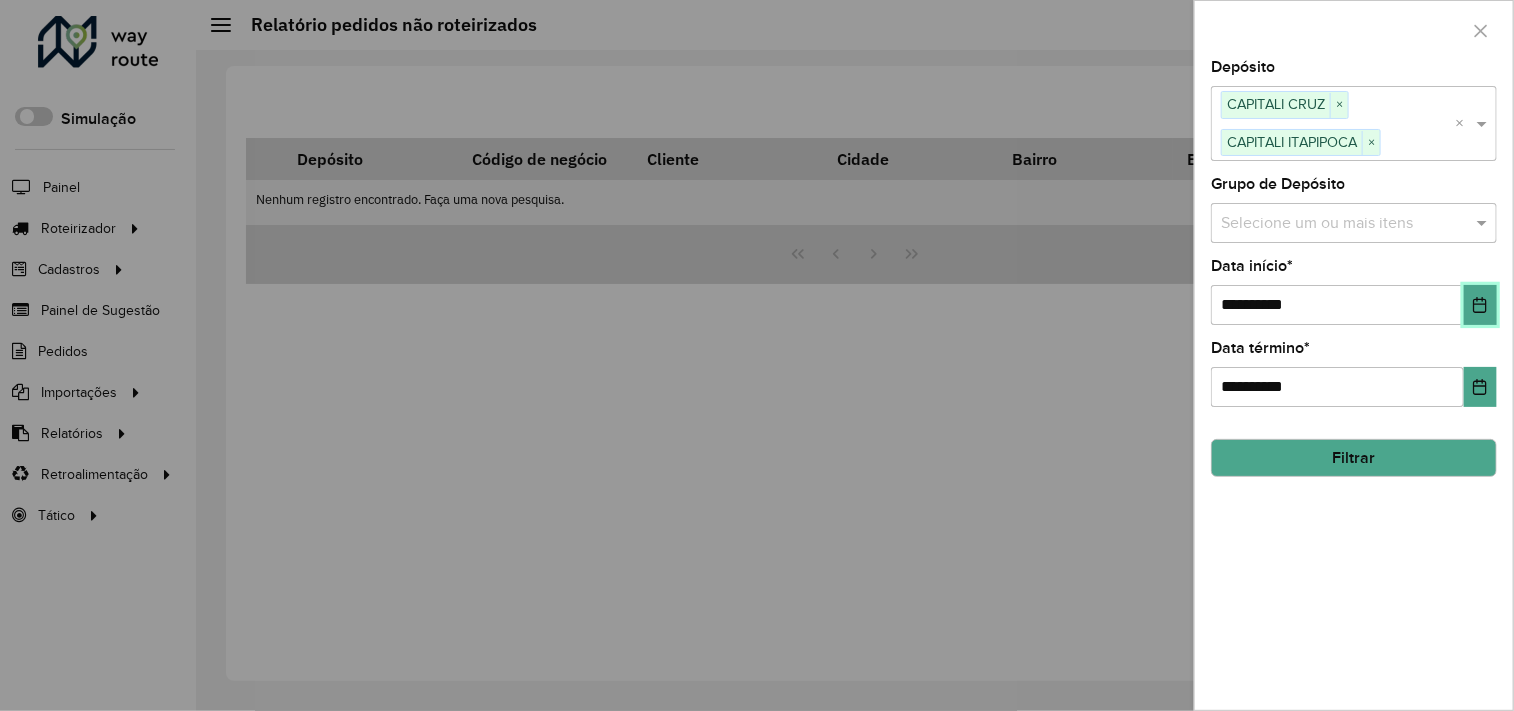type 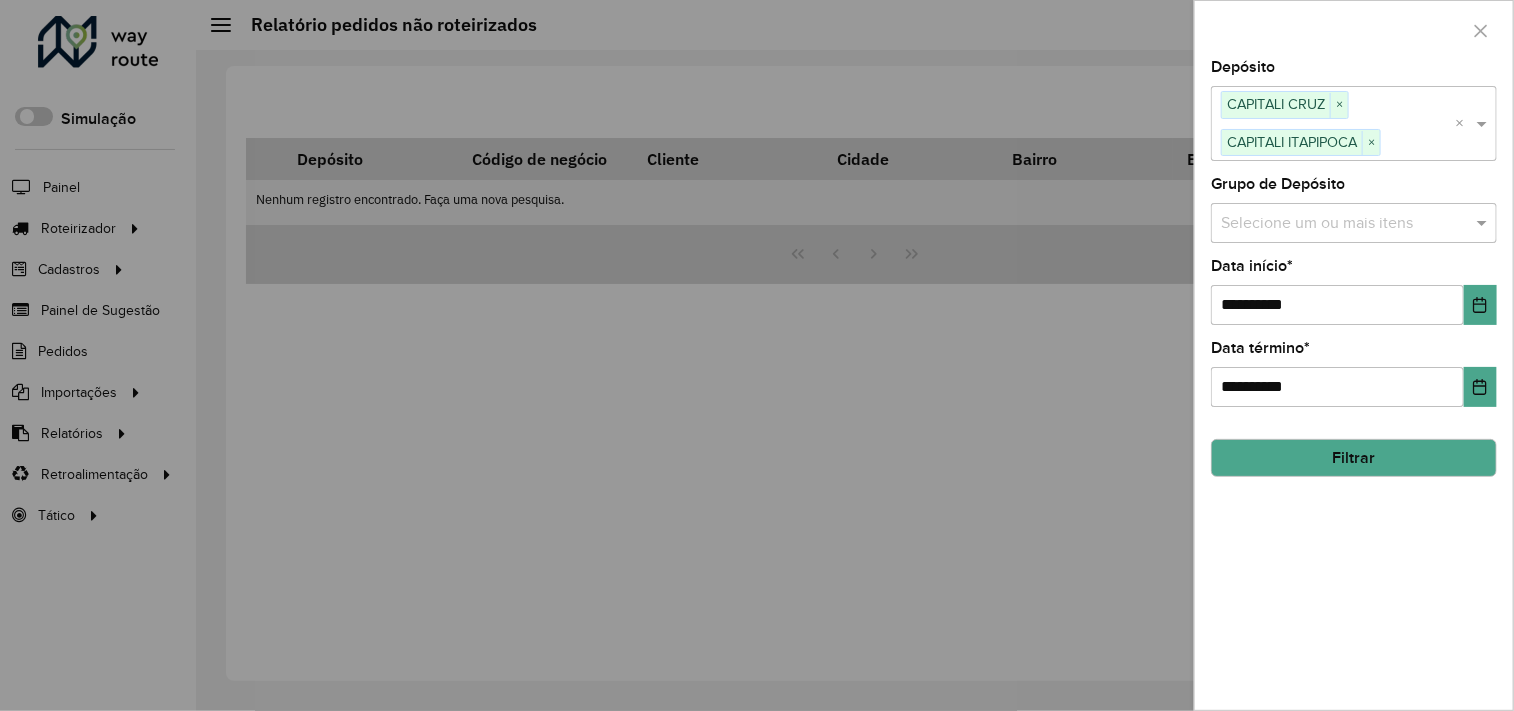 click on "Filtrar" 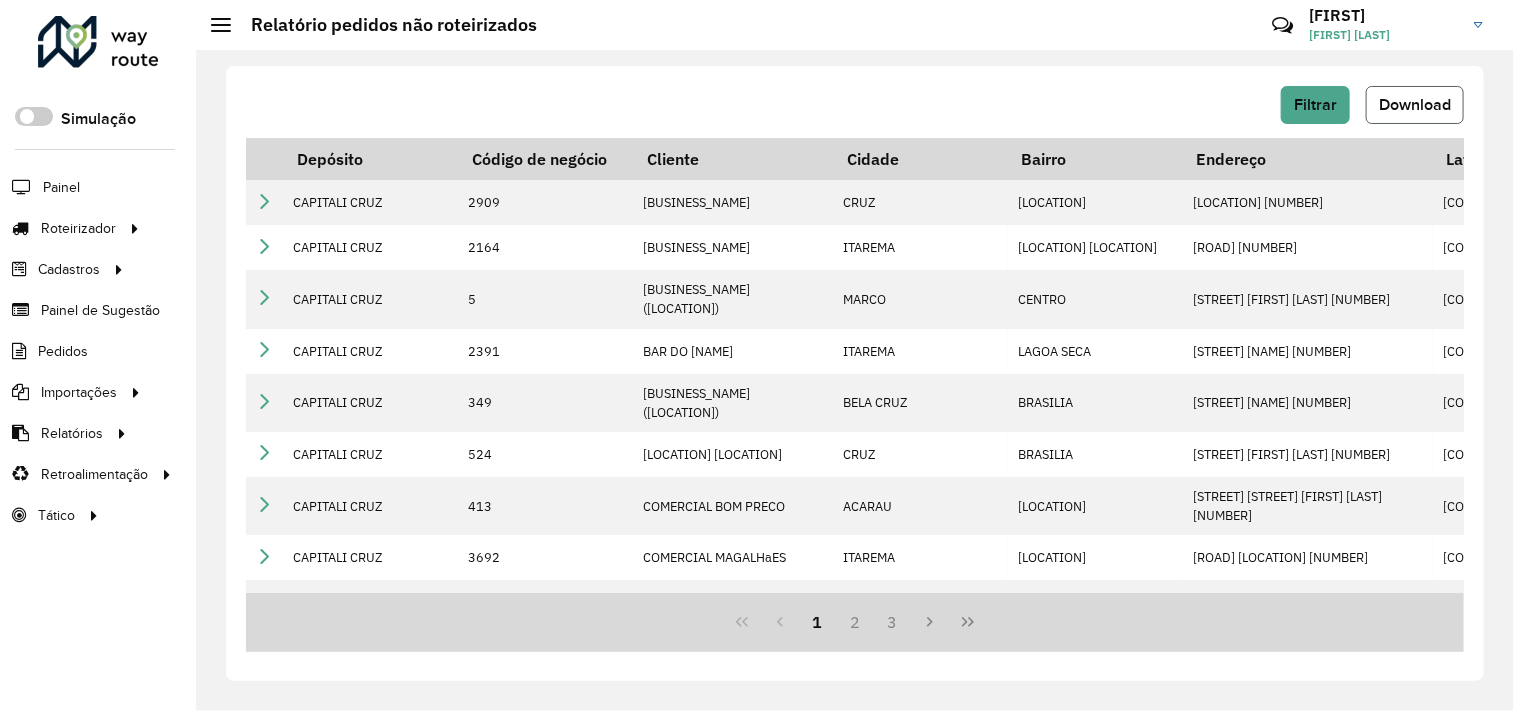 click on "Download" 